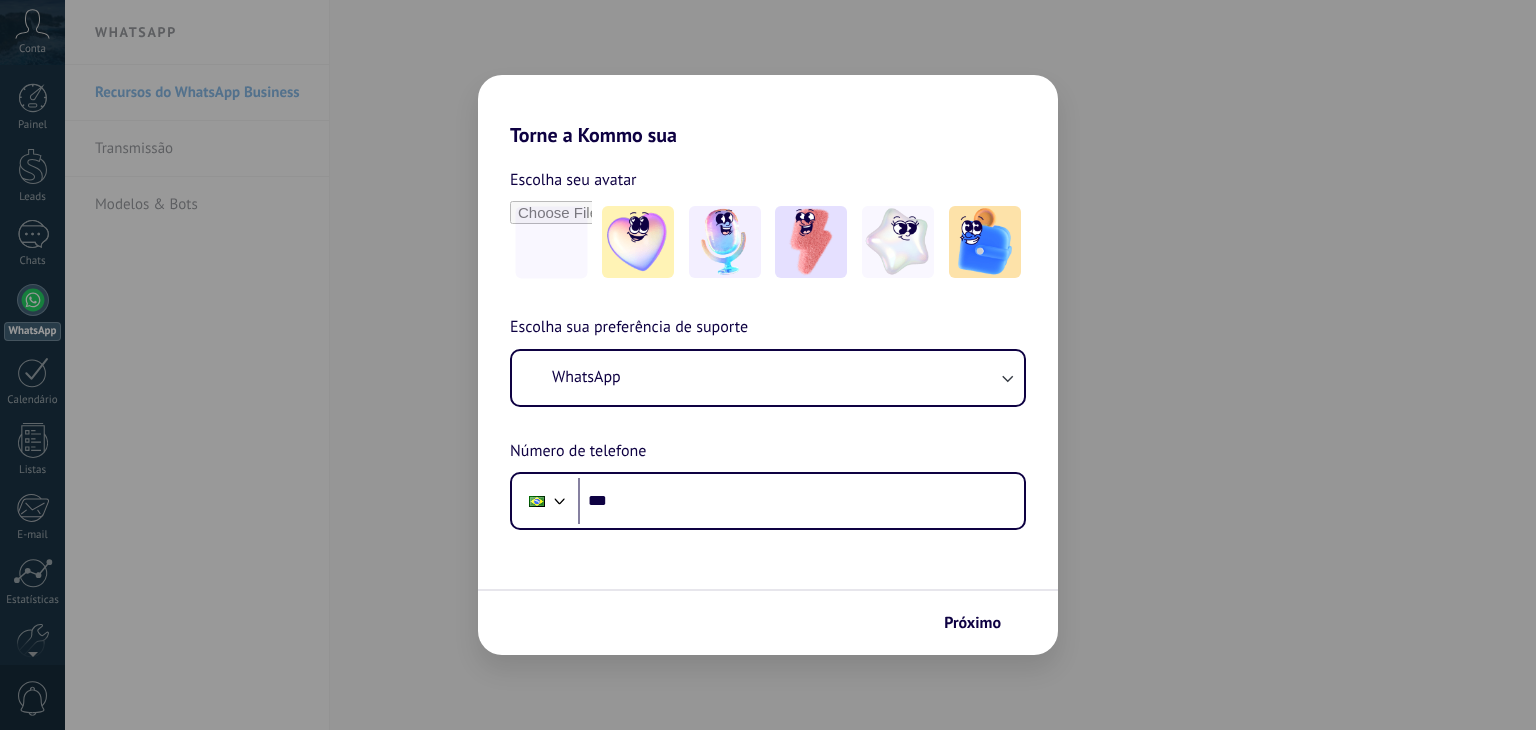 scroll, scrollTop: 0, scrollLeft: 0, axis: both 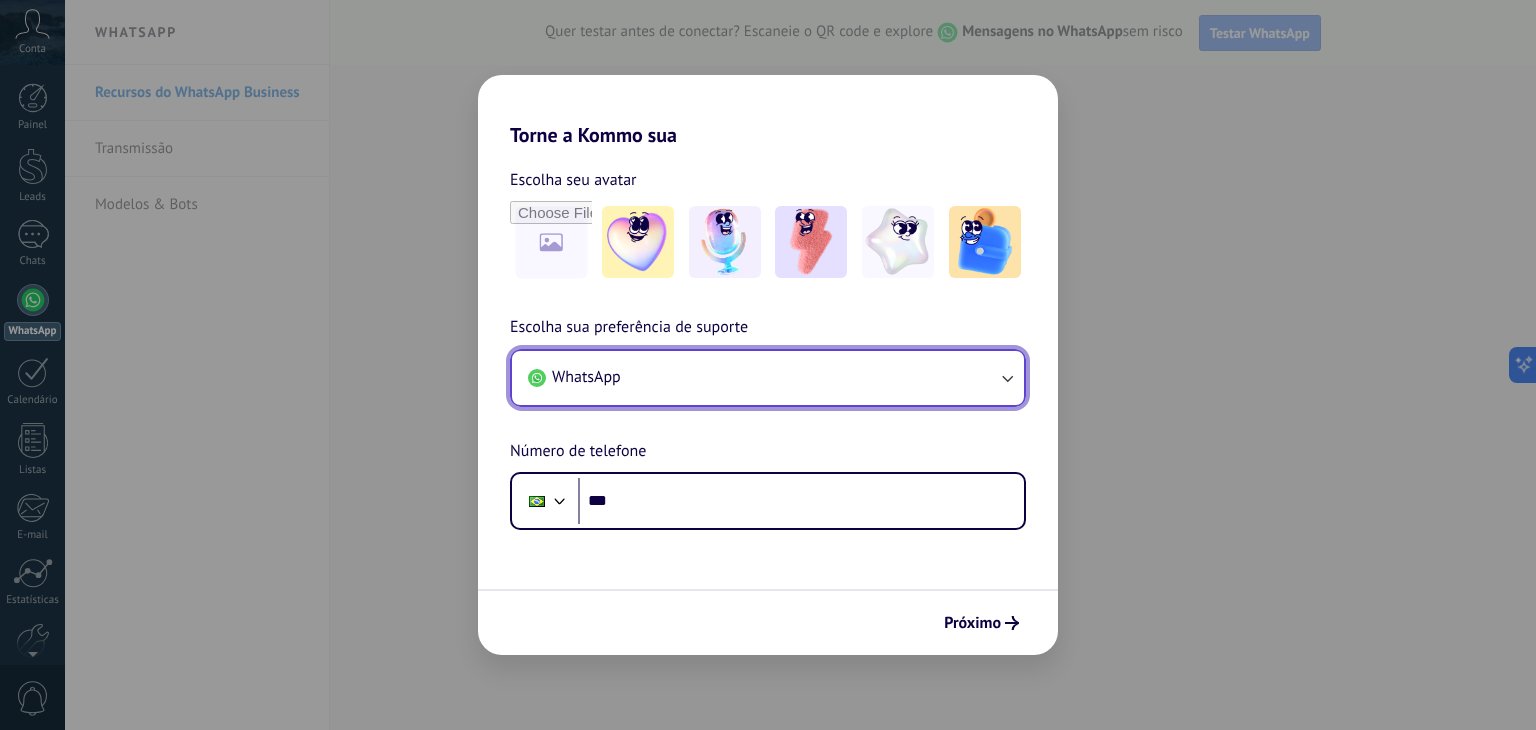 click on "WhatsApp" at bounding box center (768, 378) 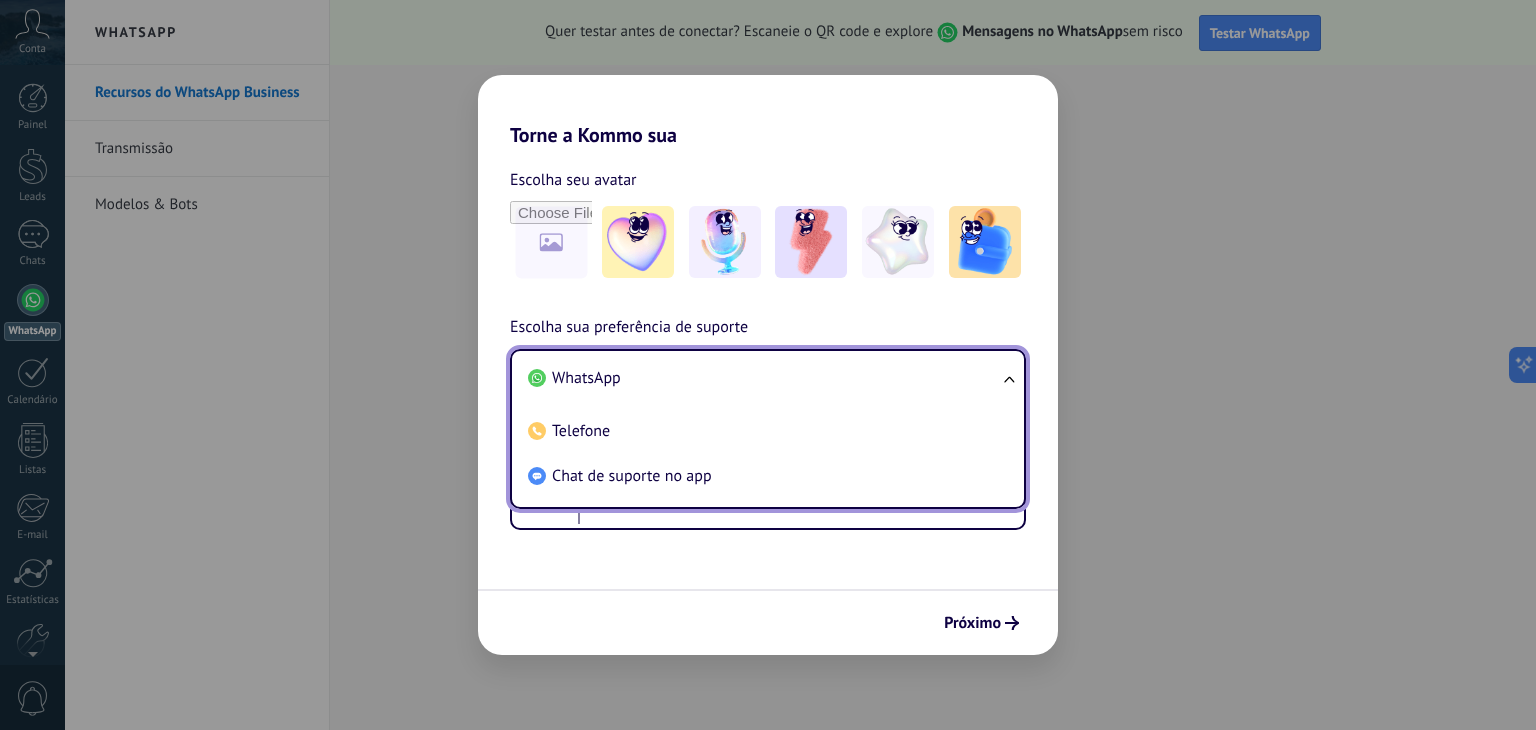 click on "WhatsApp" at bounding box center (764, 378) 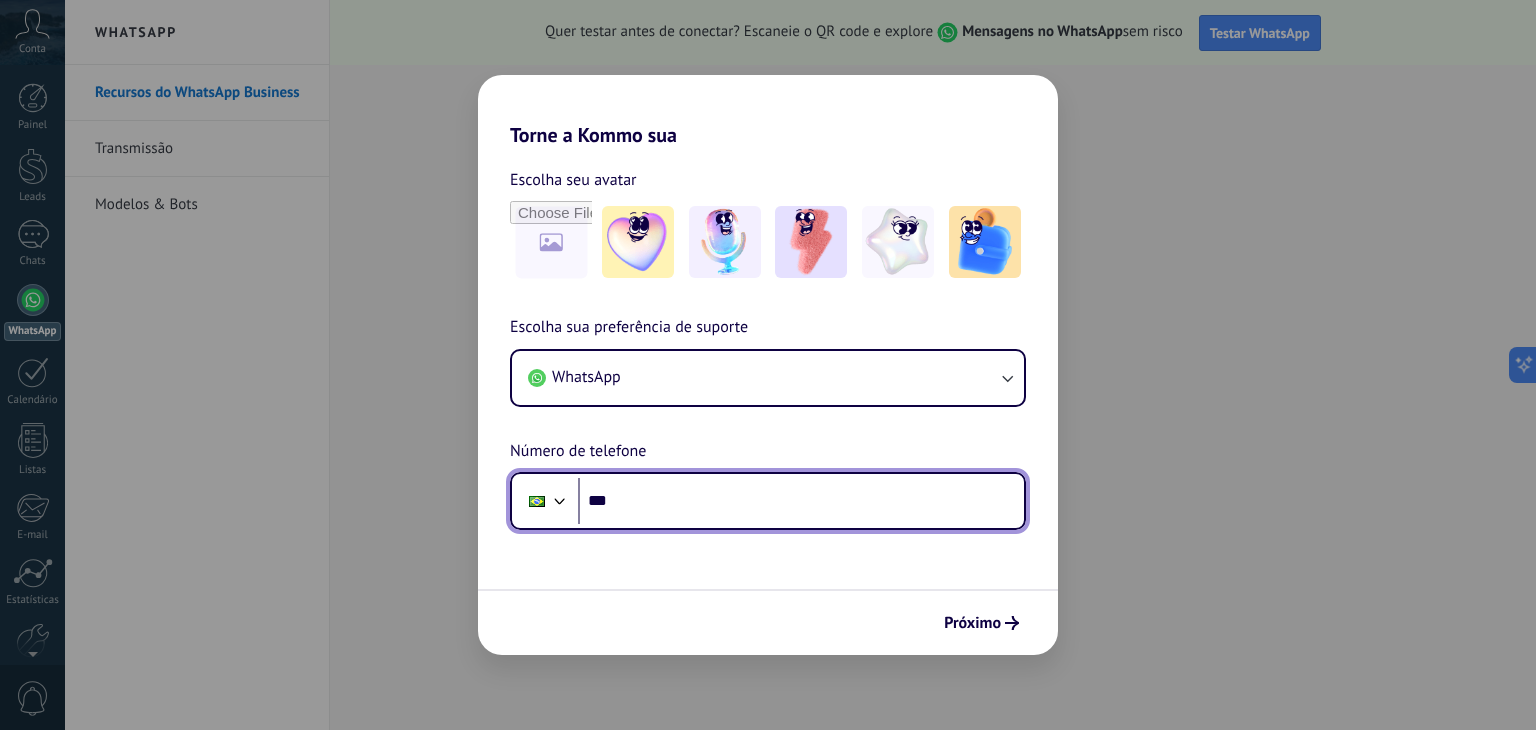 click on "***" at bounding box center [801, 501] 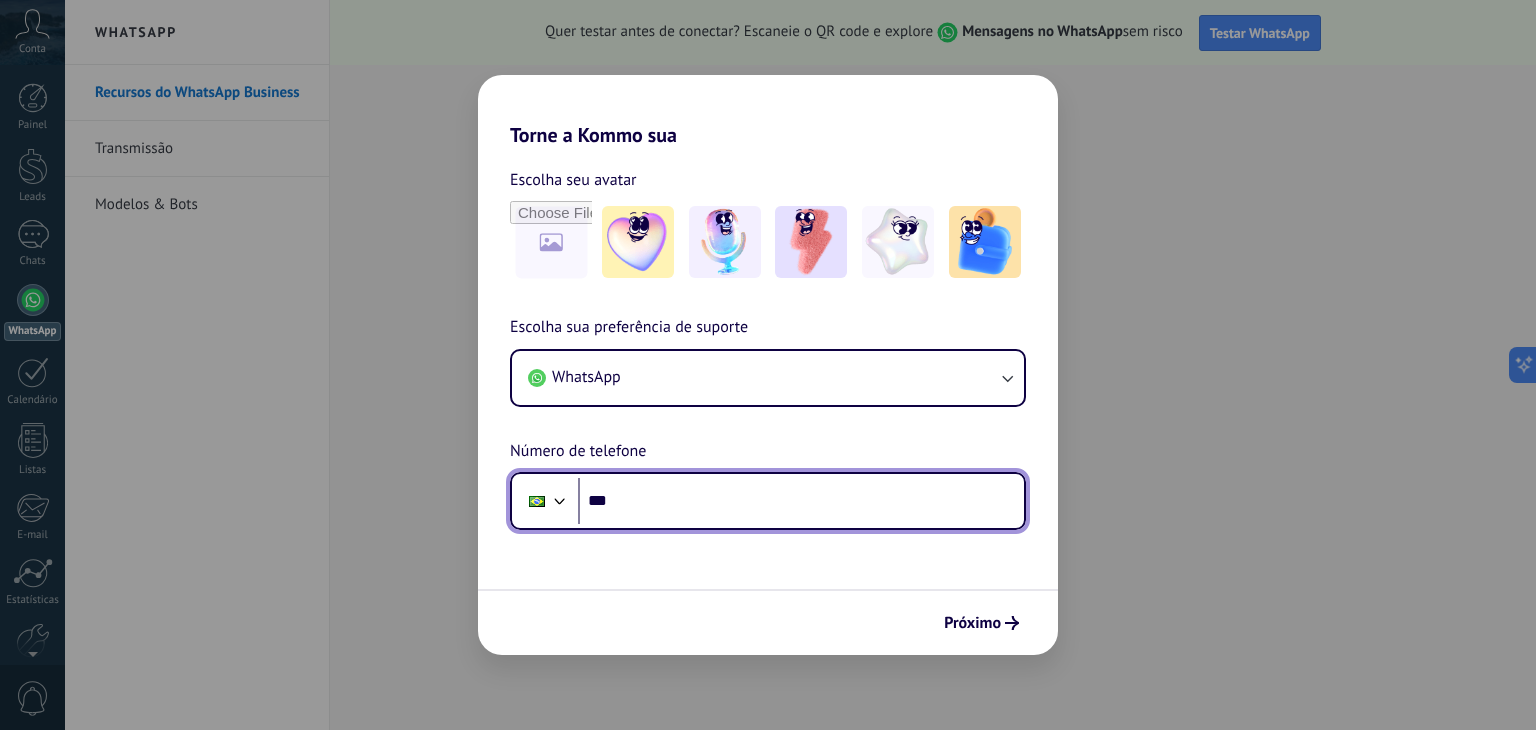 drag, startPoint x: 748, startPoint y: 255, endPoint x: 663, endPoint y: 513, distance: 271.6413 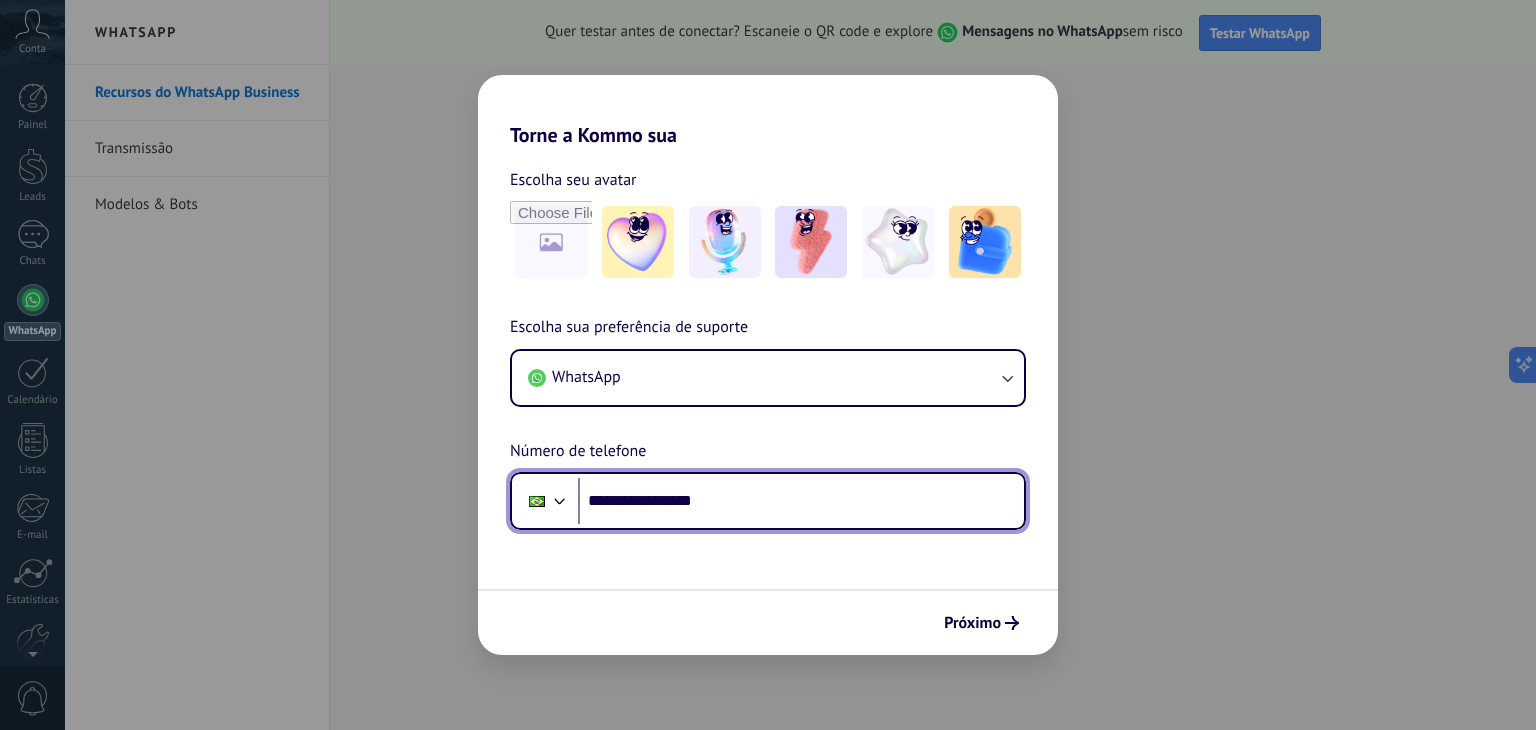 type on "**********" 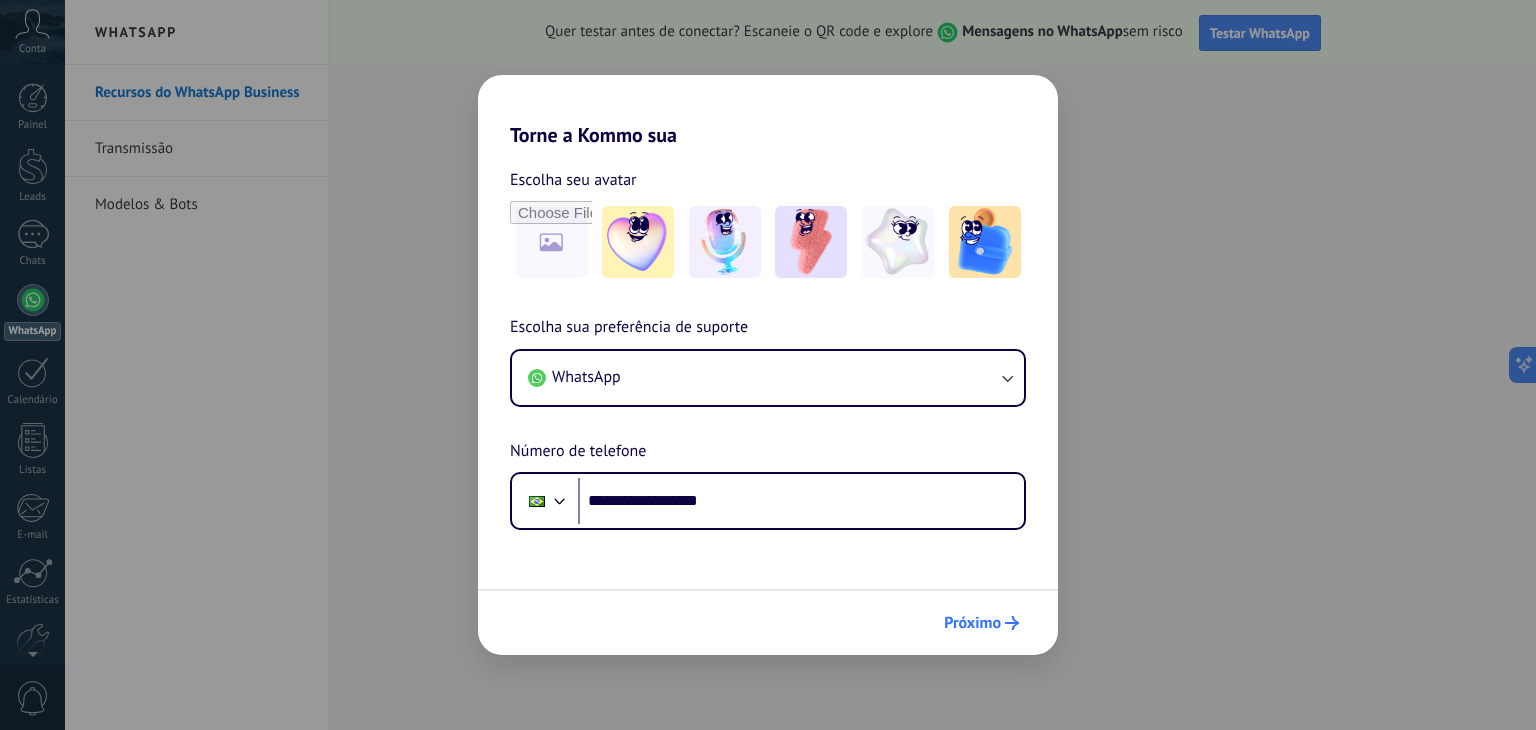 click 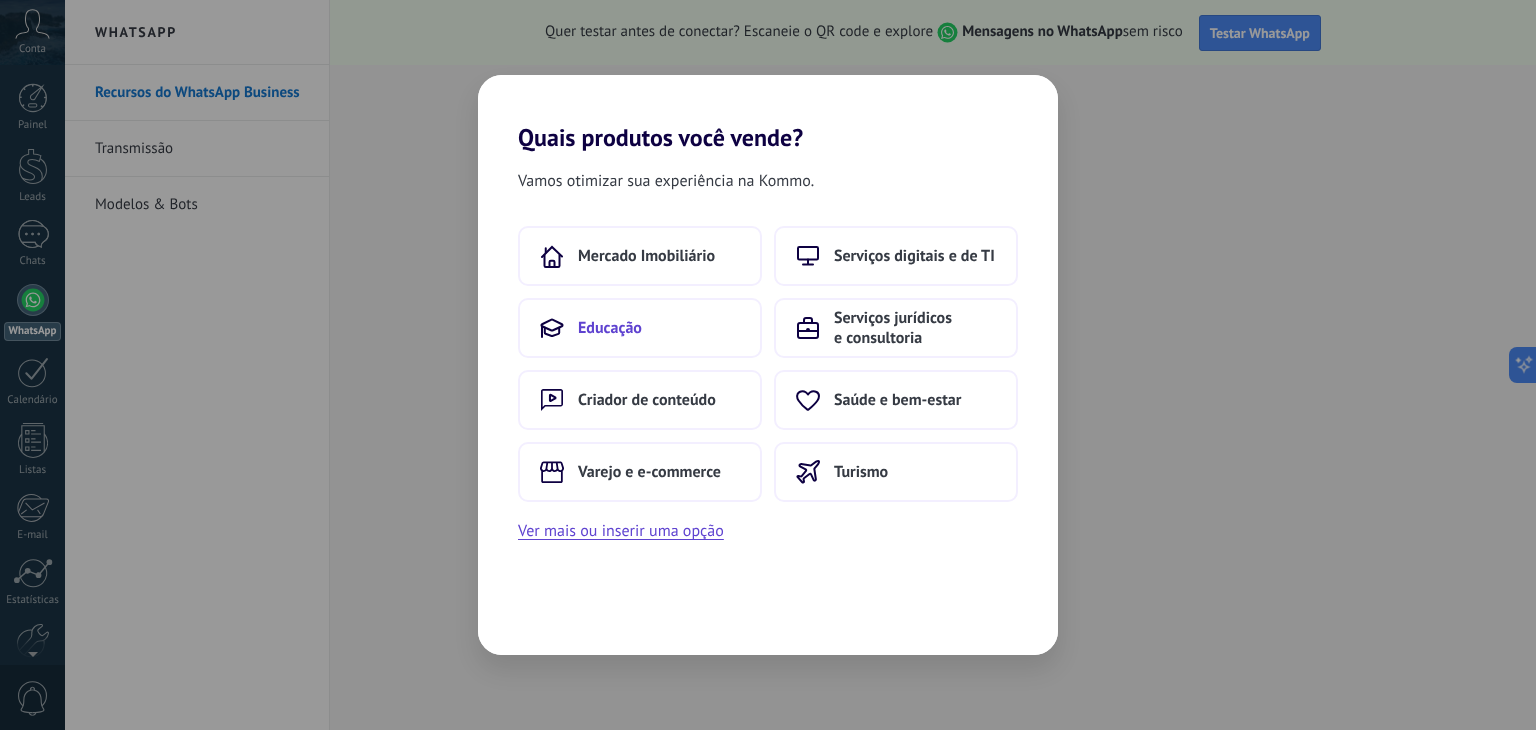 click on "Educação" at bounding box center [640, 328] 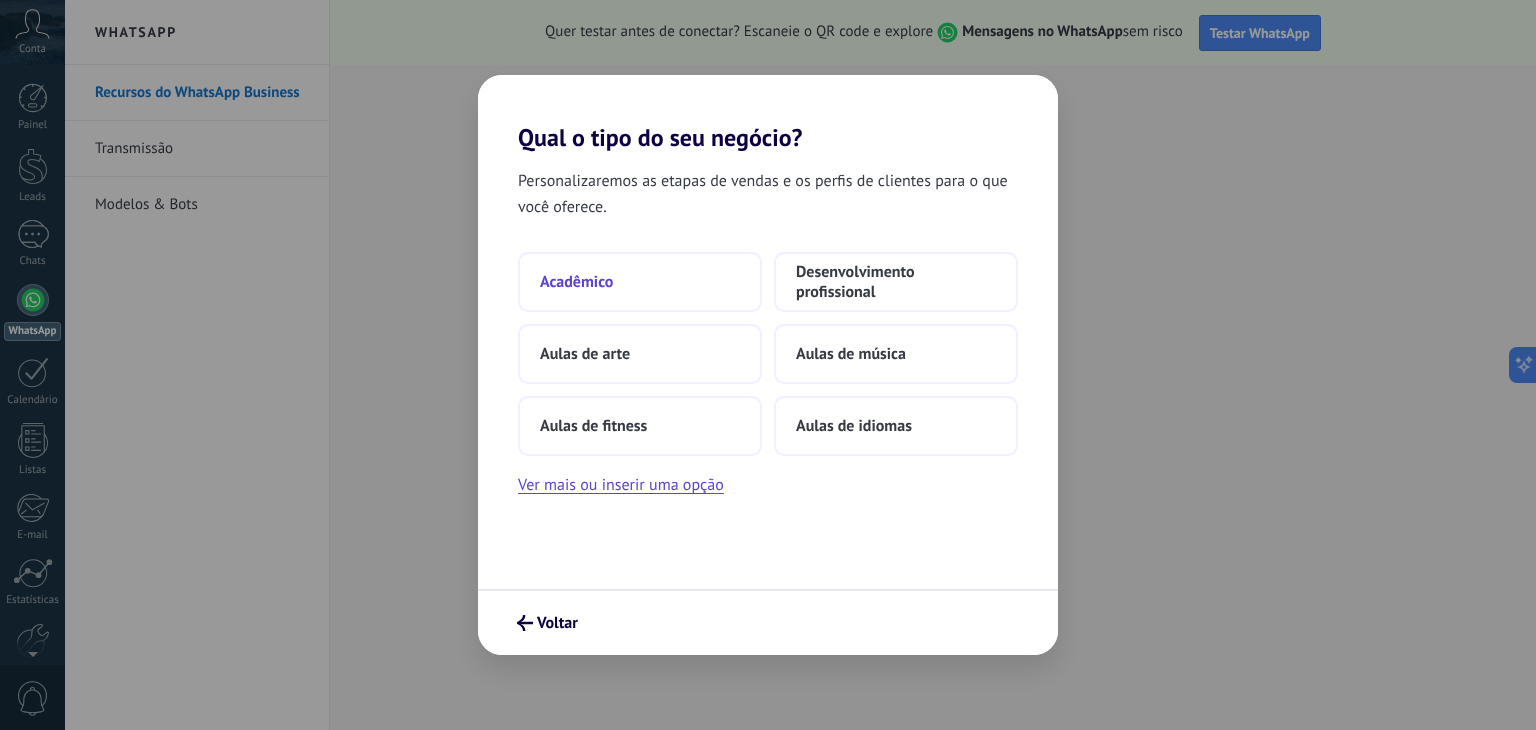 click on "Acadêmico" at bounding box center [640, 282] 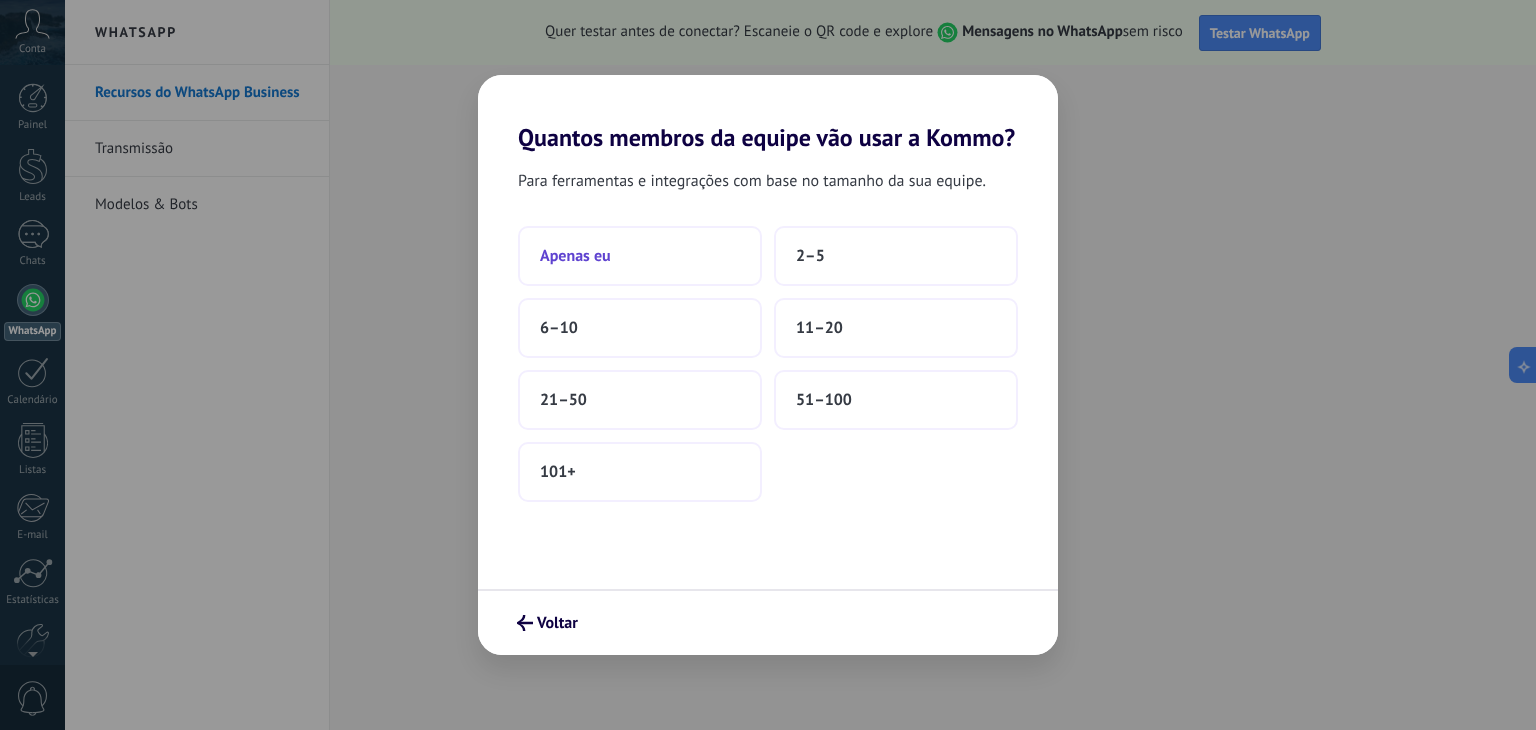 click on "Apenas eu" at bounding box center (640, 256) 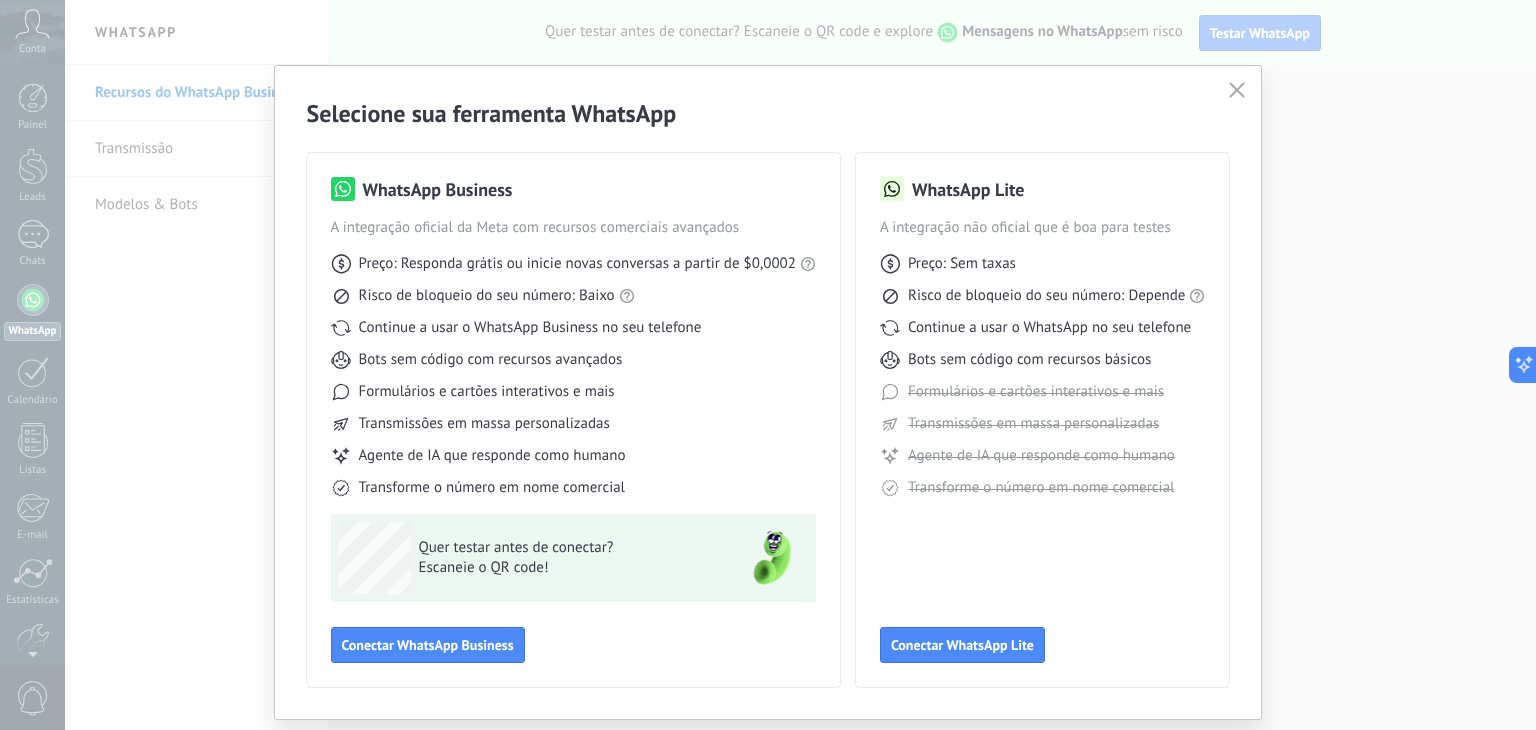 scroll, scrollTop: 55, scrollLeft: 0, axis: vertical 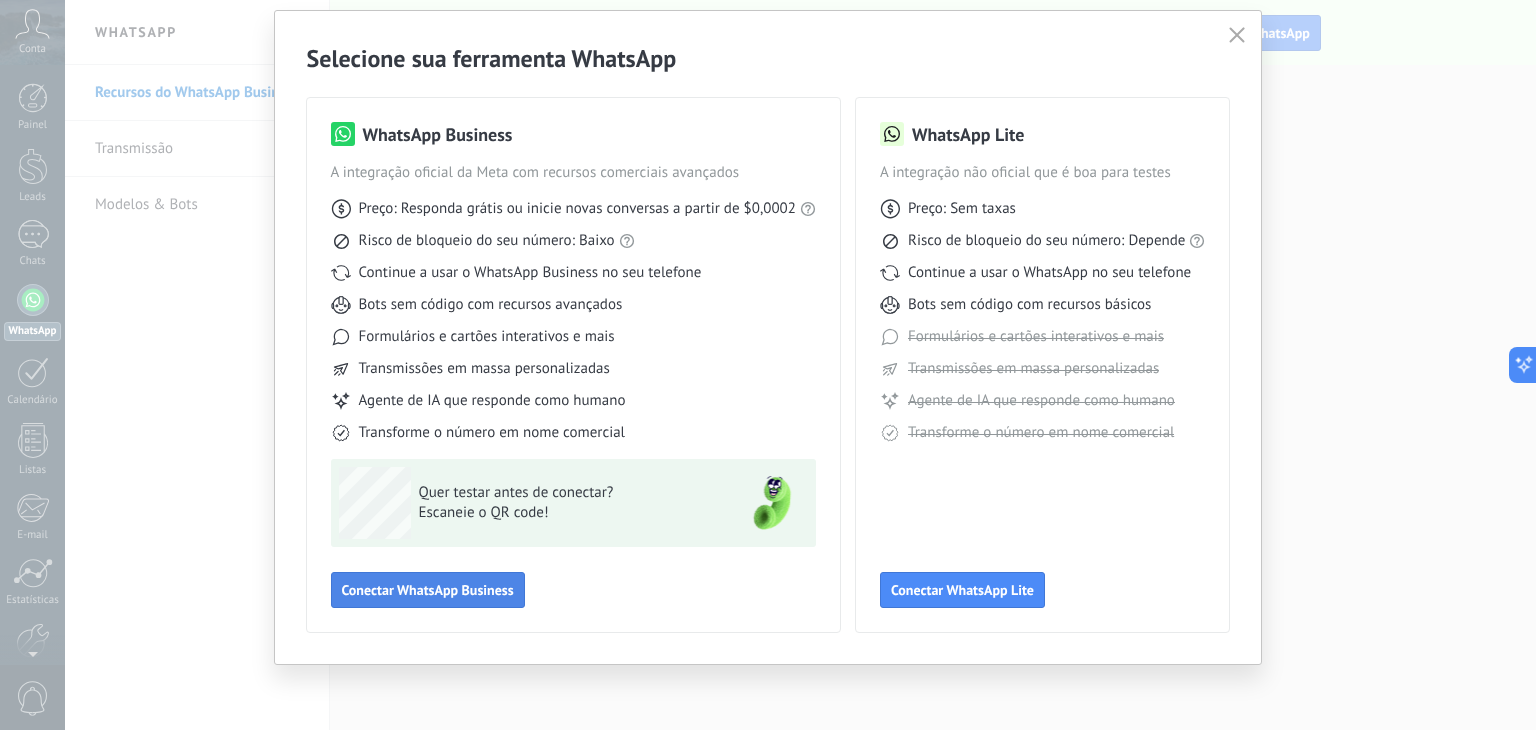 click on "Conectar WhatsApp Business" at bounding box center [428, 590] 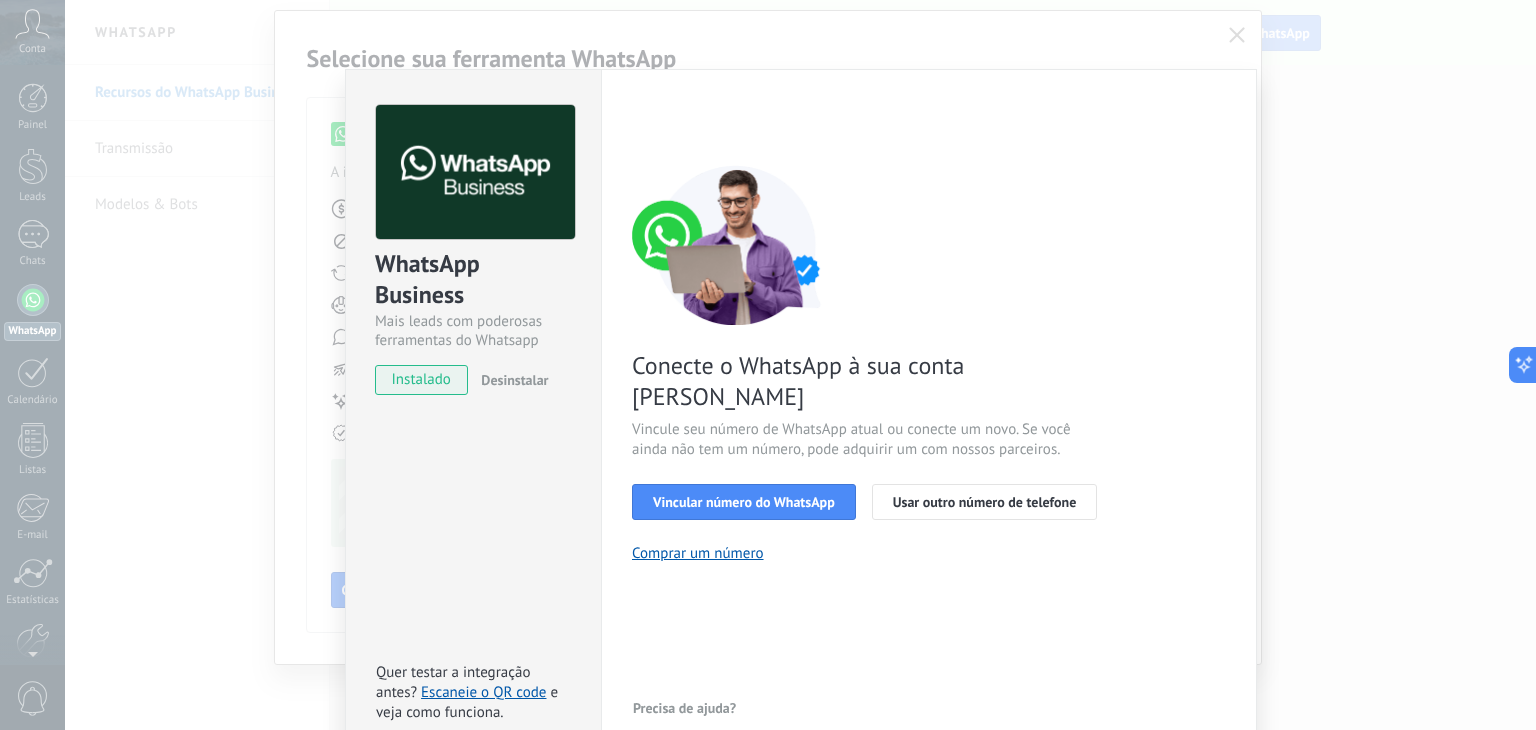 click on "Desinstalar" at bounding box center [514, 380] 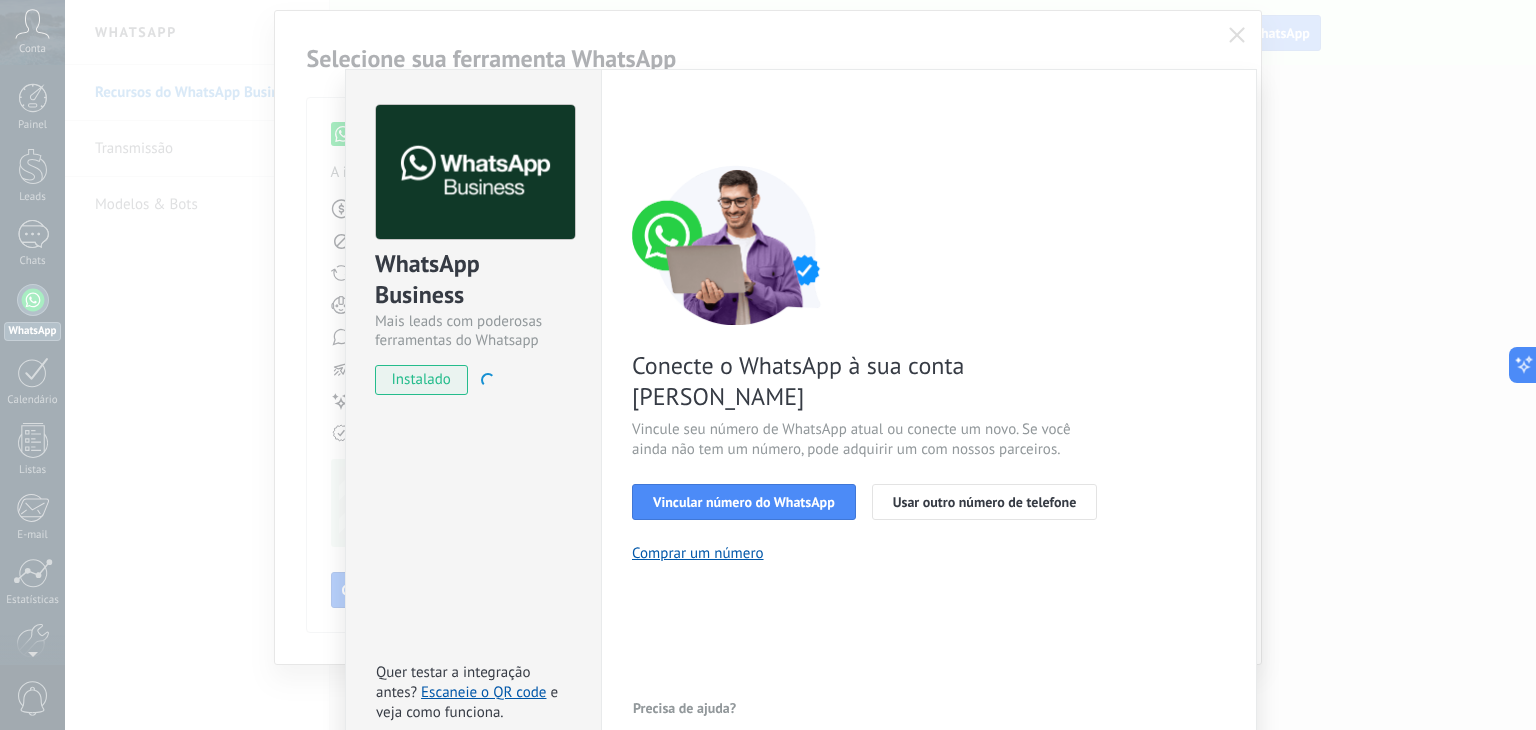 drag, startPoint x: 503, startPoint y: 376, endPoint x: 1058, endPoint y: 176, distance: 589.93646 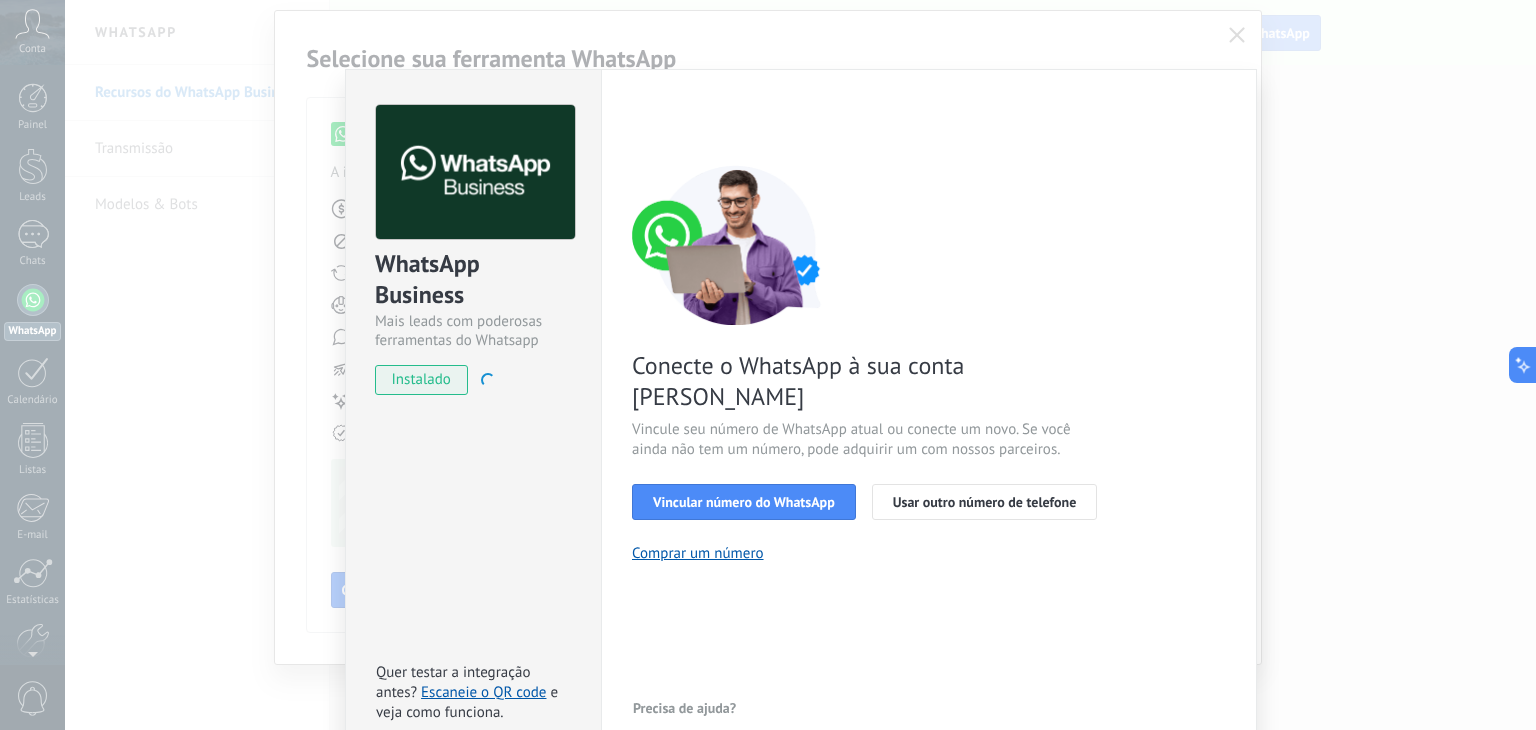 click on "WhatsApp Business Mais leads com poderosas ferramentas do Whatsapp instalado Desinstalar Quer testar a integração antes?   Escaneie o QR code   e veja como funciona. Configurações Autorização This tab logs the users who have granted integration access to this account. If you want to to remove a user's ability to send requests to the account on behalf of this integration, you can revoke access. If access is revoked from all users, the integration will stop working. This app is installed, but no one has given it access yet. WhatsApp Cloud API Mais _:  Salvar < Voltar 1 Selecionar aplicativo 2 Conectar Facebook 3 Finalizar configuração Conecte o WhatsApp à sua conta Kommo Vincule seu número de WhatsApp atual ou conecte um novo. Se você ainda não tem um número, pode adquirir um com nossos parceiros. Vincular número do WhatsApp Usar outro número de telefone Comprar um número Precisa de ajuda?" at bounding box center [800, 365] 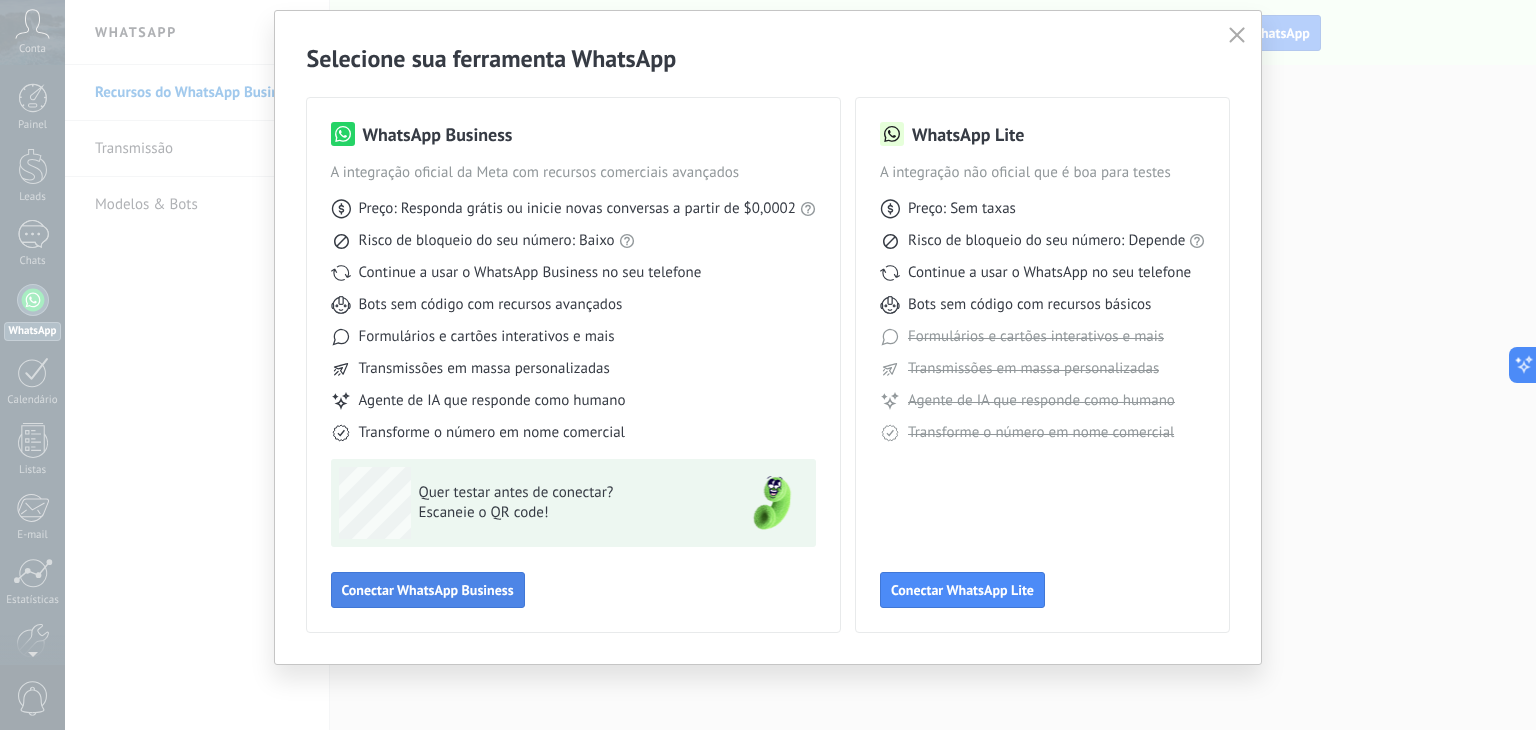click on "Conectar WhatsApp Business" at bounding box center [428, 590] 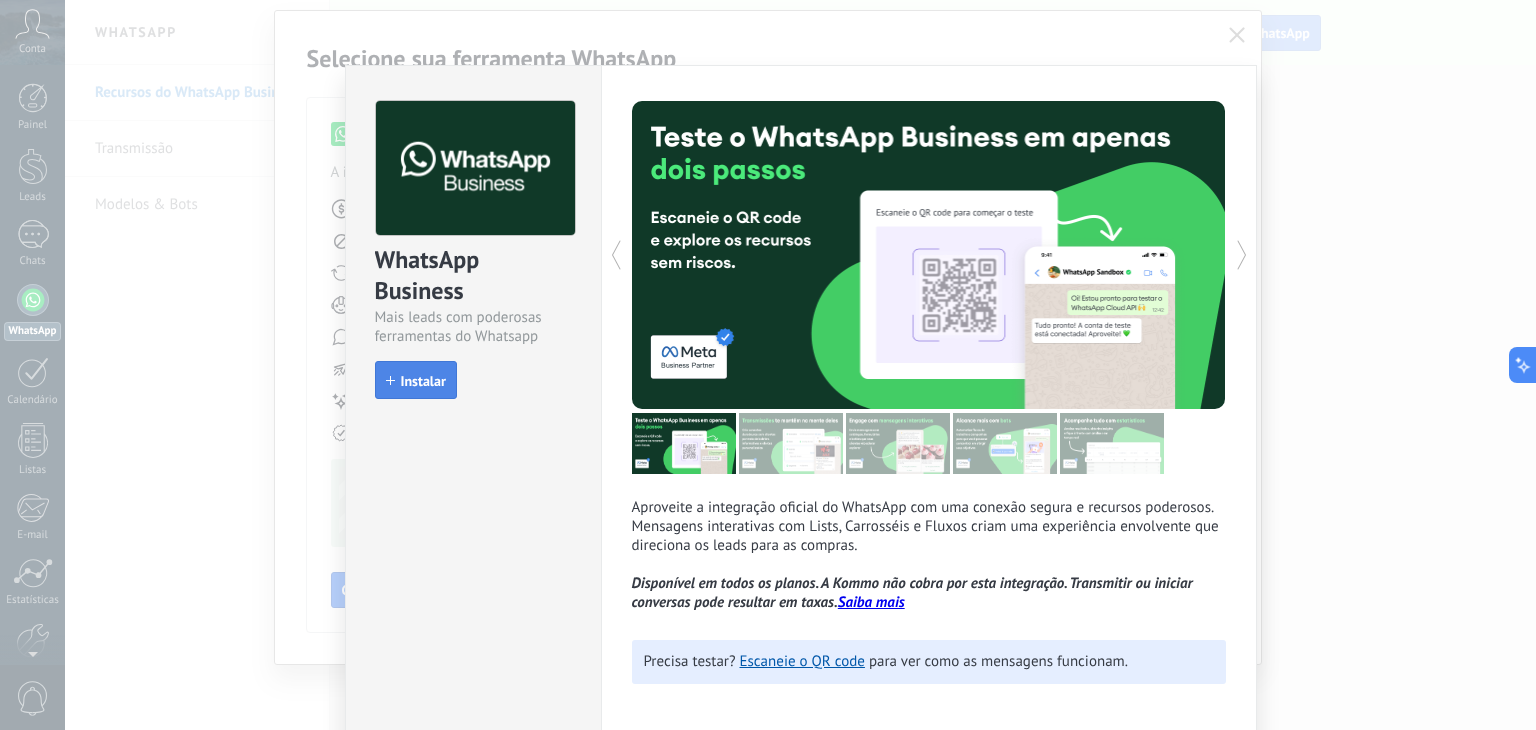 click on "Instalar" at bounding box center (423, 381) 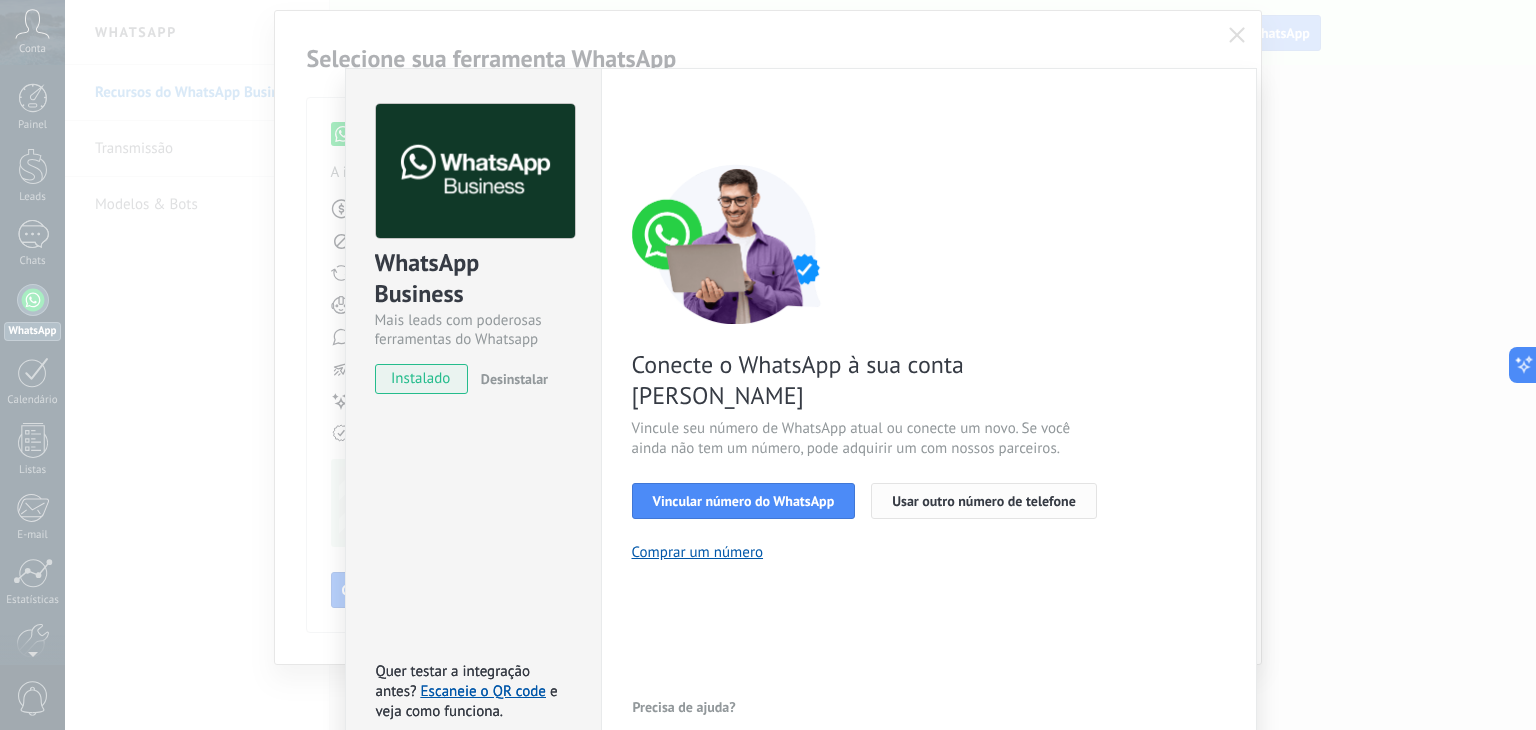 click on "Usar outro número de telefone" at bounding box center (984, 501) 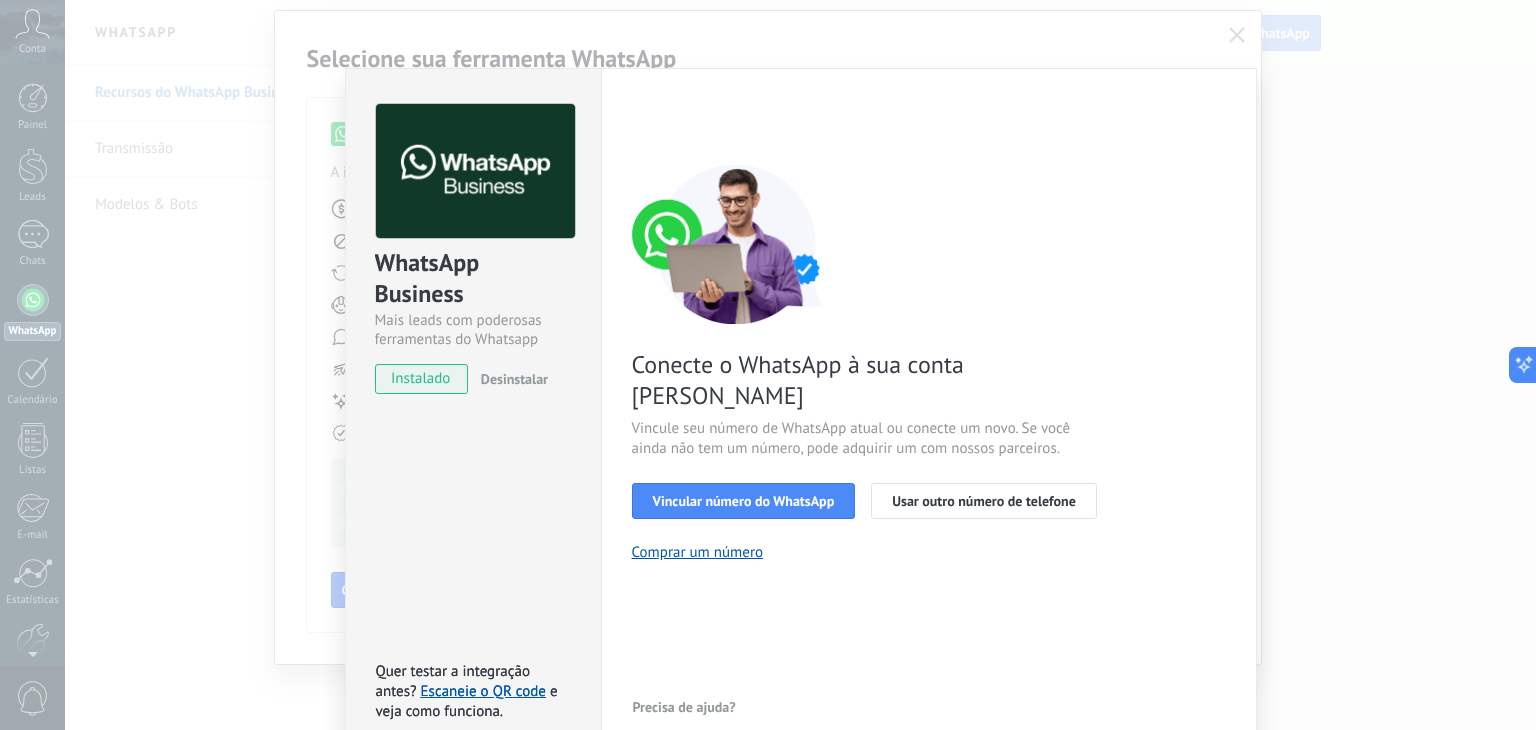 click on "WhatsApp Business Mais leads com poderosas ferramentas do Whatsapp instalado Desinstalar Quer testar a integração antes?   Escaneie o QR code   e veja como funciona. Quer testar a integração antes?   Escaneie o QR code   e veja como funciona. Configurações Autorização This tab logs the users who have granted integration access to this account. If you want to to remove a user's ability to send requests to the account on behalf of this integration, you can revoke access. If access is revoked from all users, the integration will stop working. This app is installed, but no one has given it access yet. WhatsApp Cloud API Mais _:  Salvar < Voltar 1 Selecionar aplicativo 2 Conectar Facebook 3 Finalizar configuração Conecte o WhatsApp à sua conta Kommo Vincule seu número de WhatsApp atual ou conecte um novo. Se você ainda não tem um número, pode adquirir um com nossos parceiros. Vincular número do WhatsApp Usar outro número de telefone Comprar um número Precisa de ajuda?" at bounding box center (800, 365) 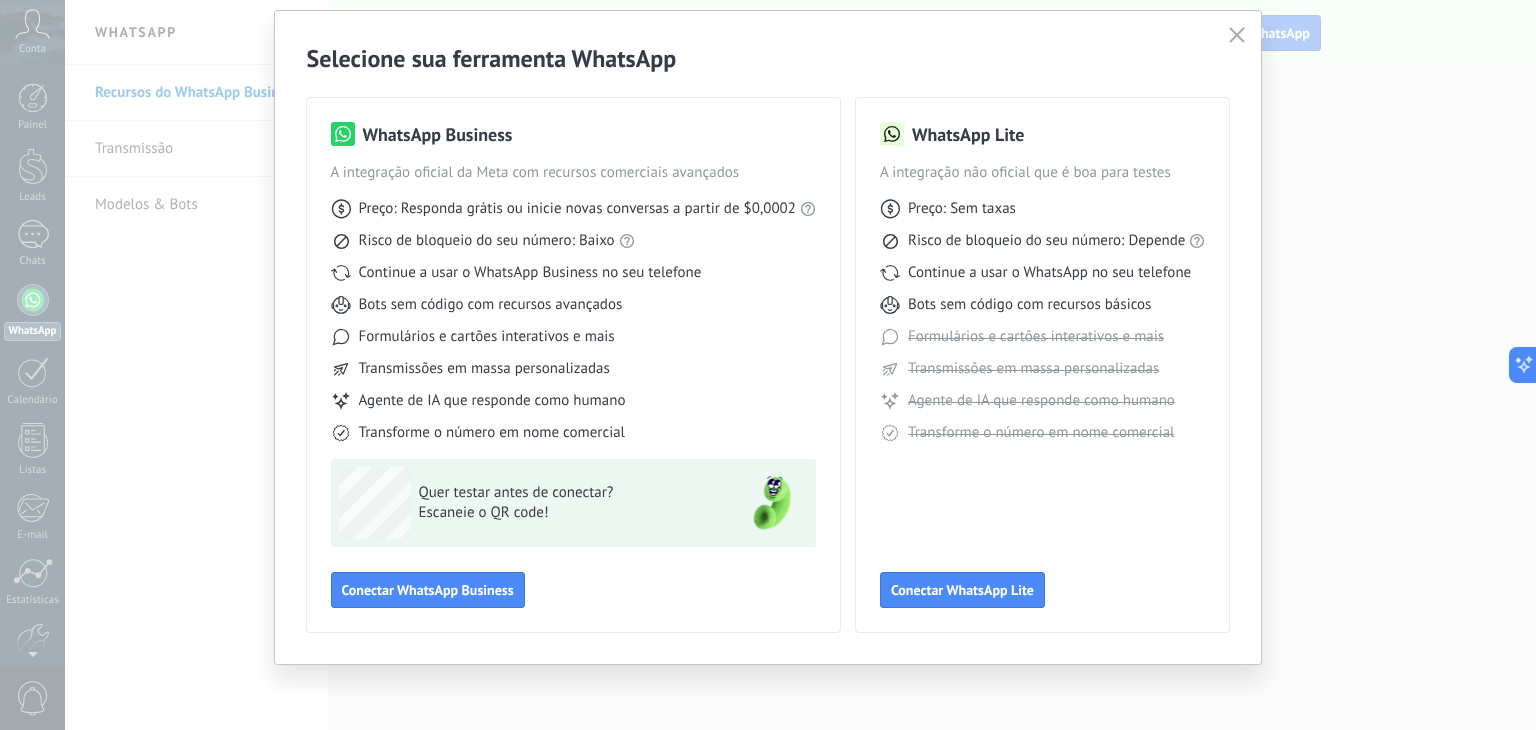 click 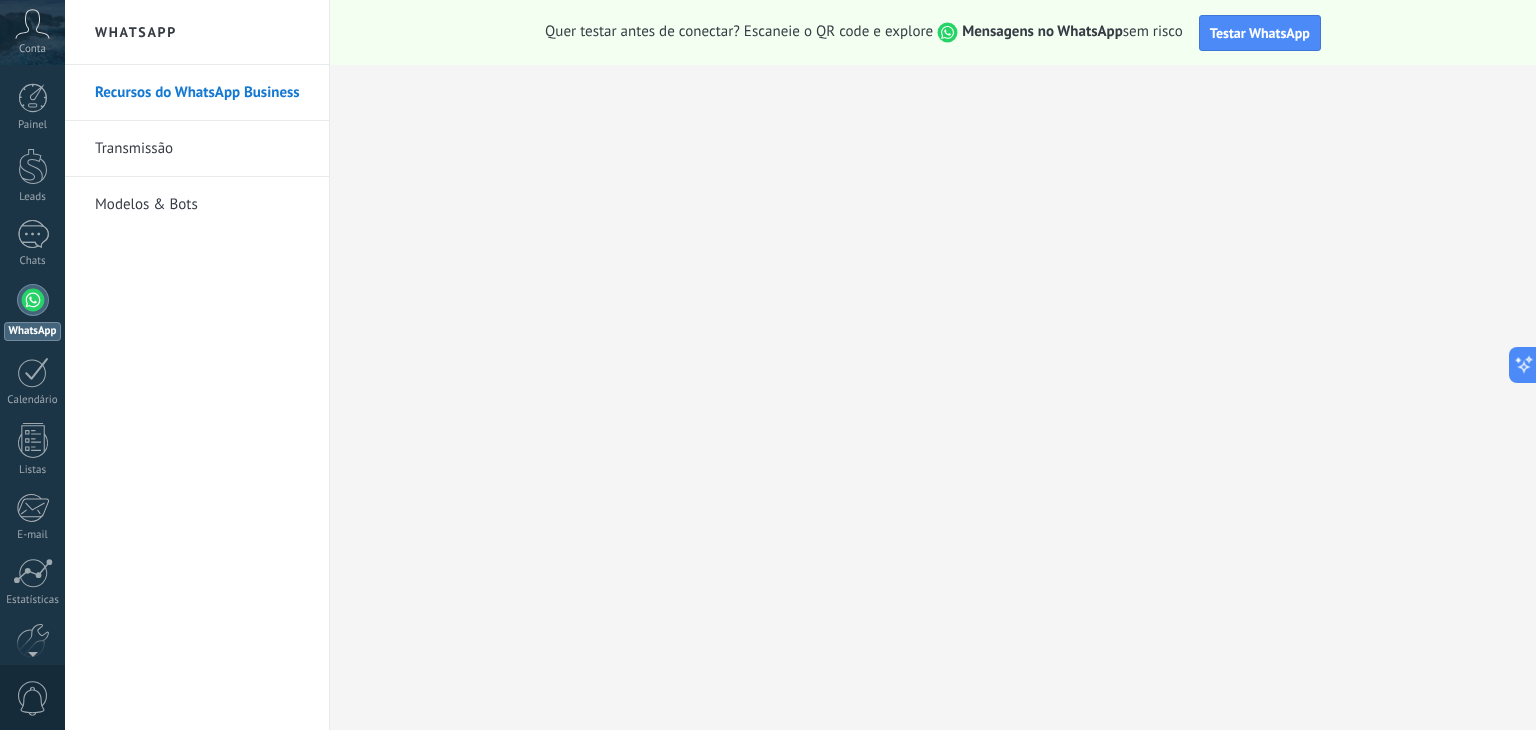 scroll, scrollTop: 0, scrollLeft: 0, axis: both 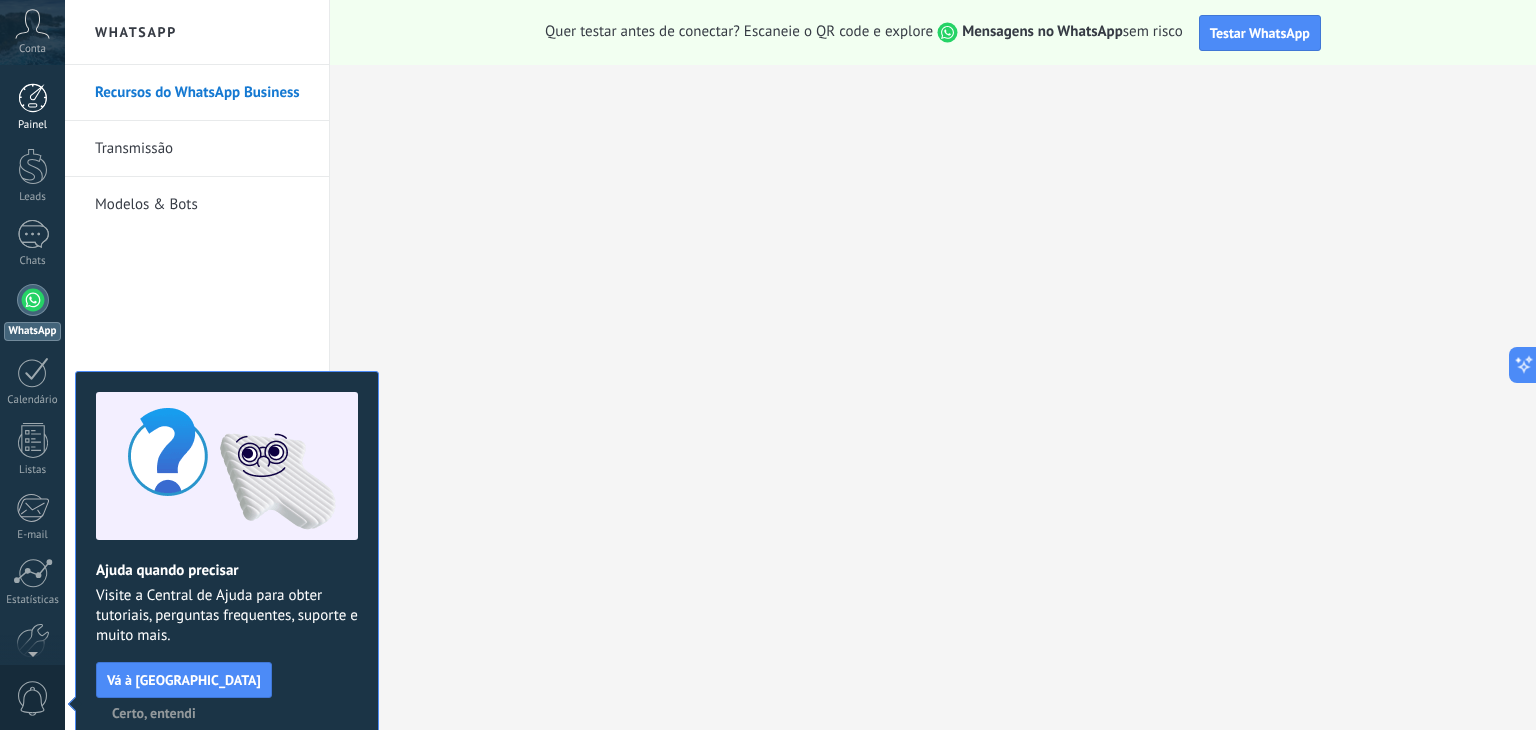 click at bounding box center (33, 98) 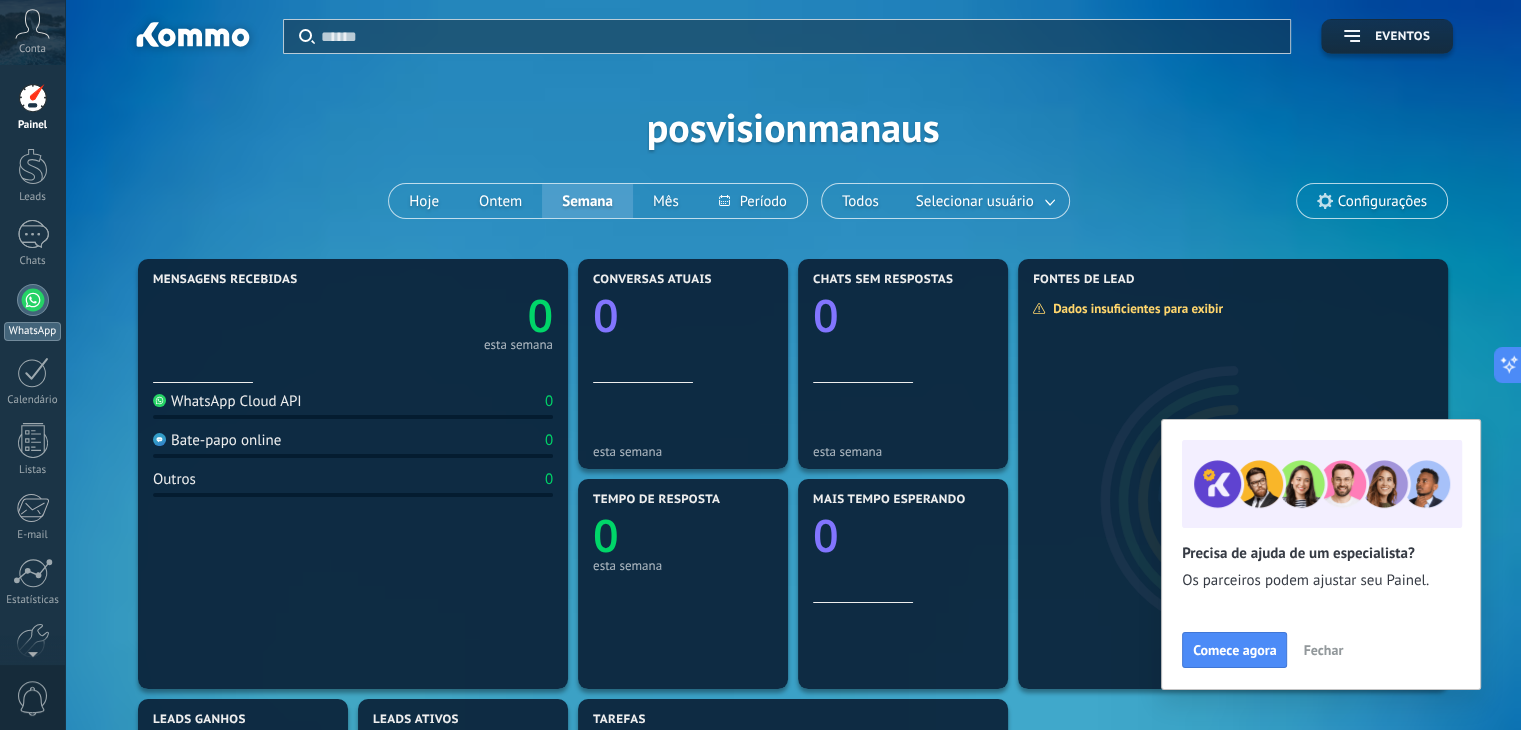 click at bounding box center [33, 300] 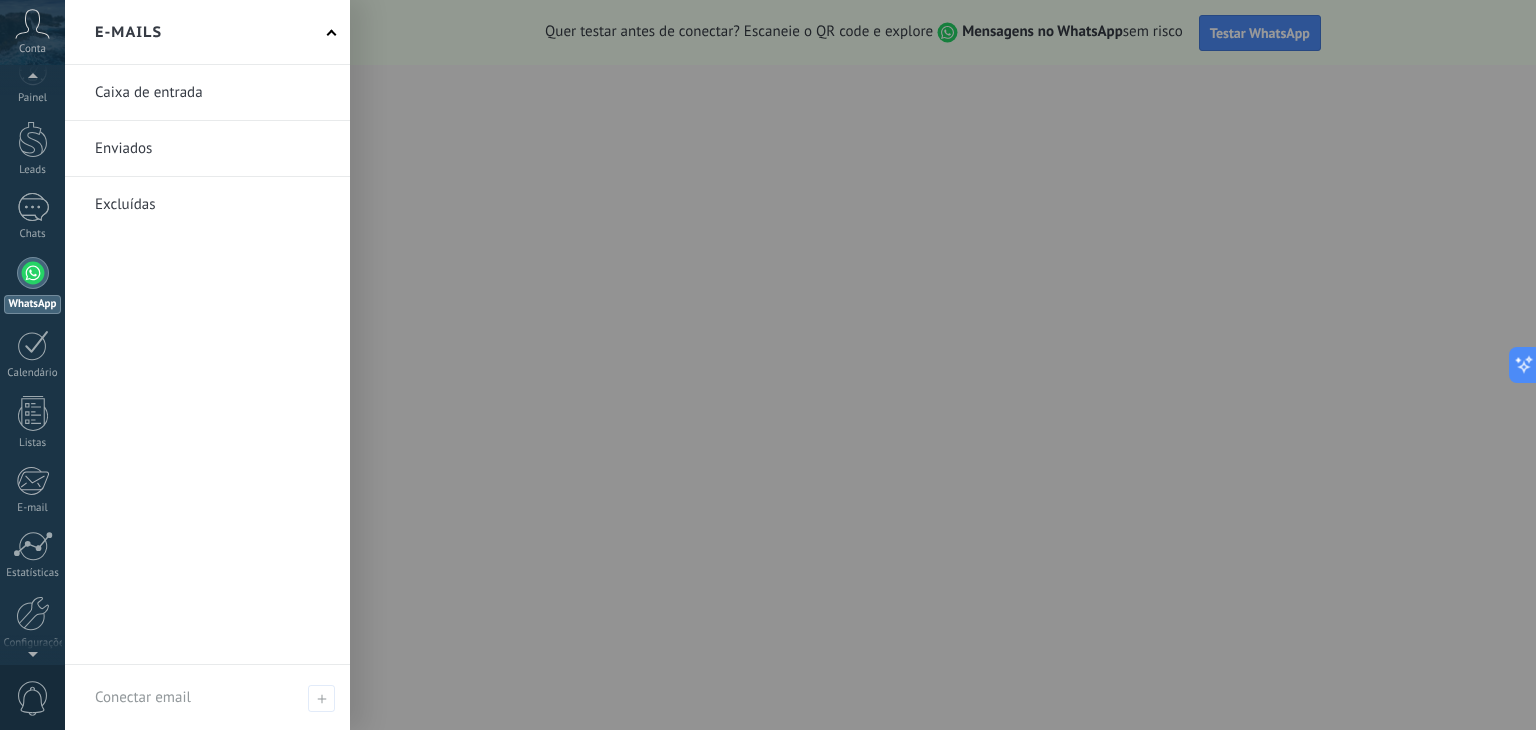 scroll, scrollTop: 0, scrollLeft: 0, axis: both 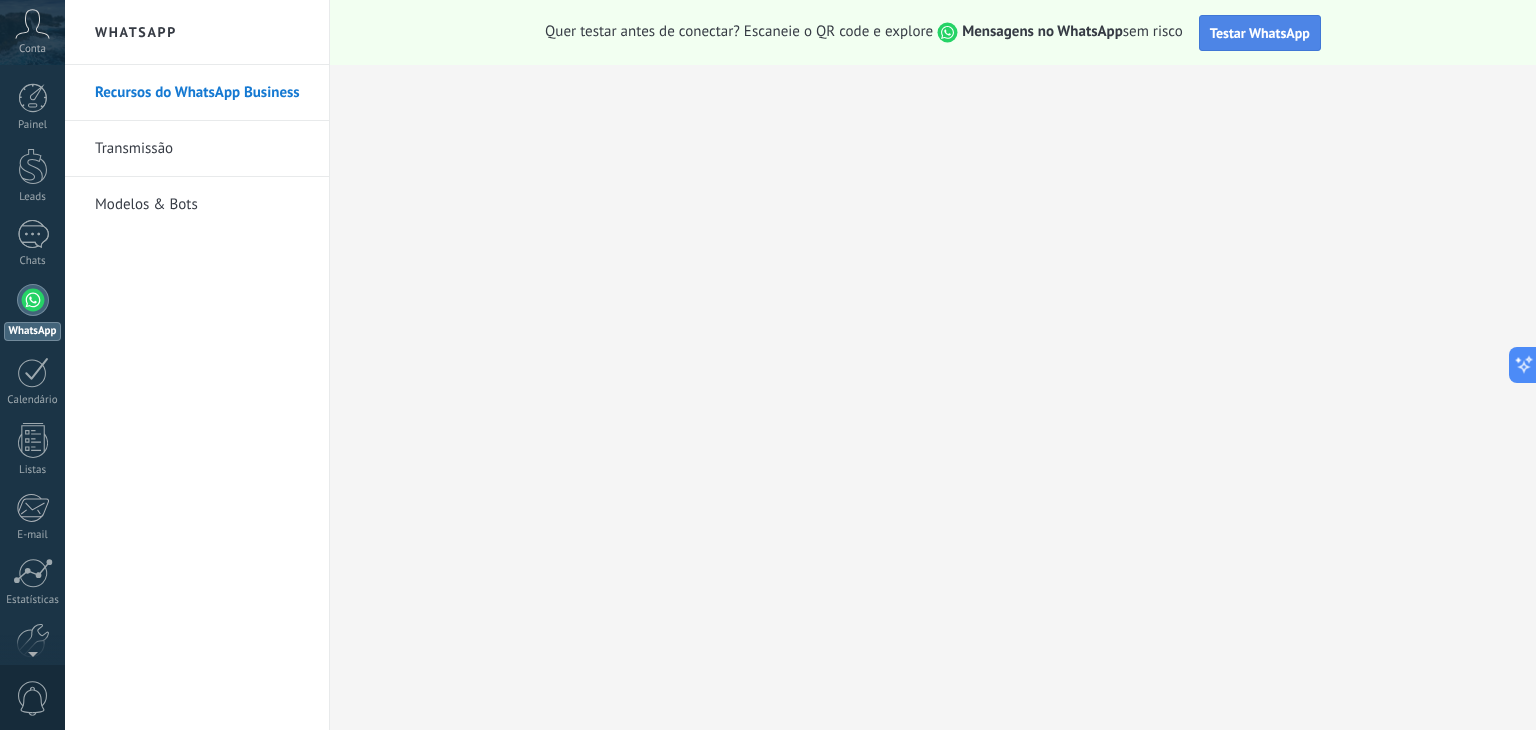 click on "Testar WhatsApp" at bounding box center [1260, 33] 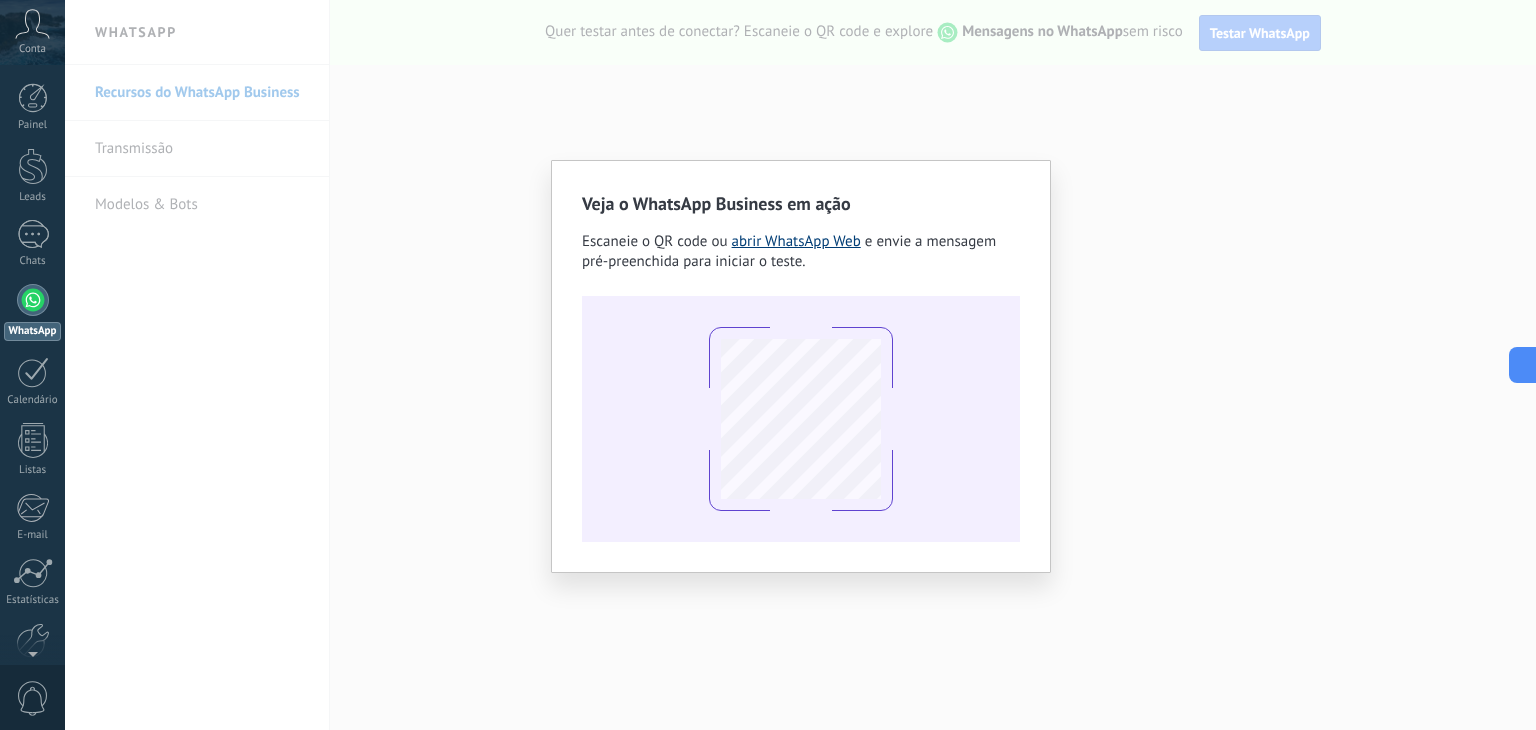 click on "abrir WhatsApp Web" at bounding box center [796, 241] 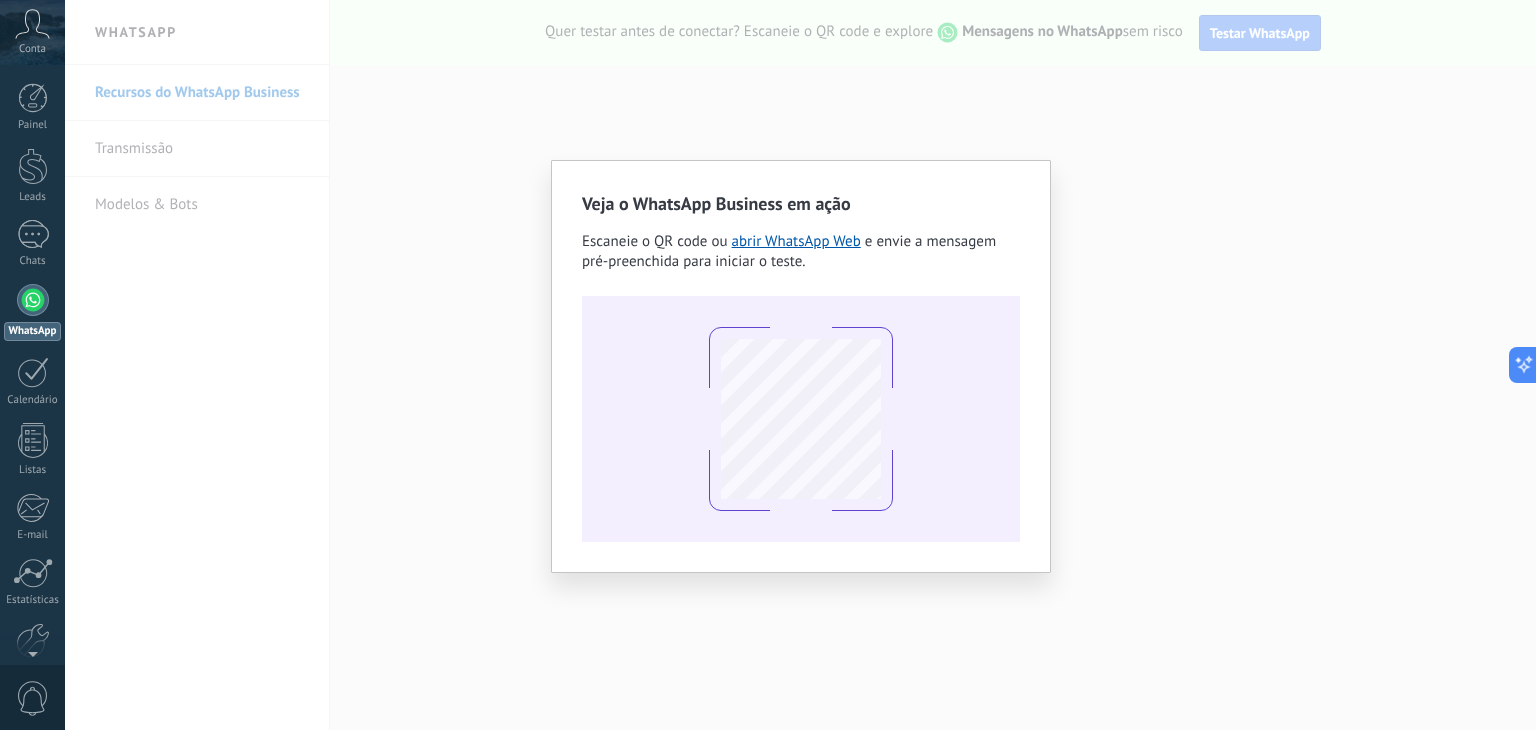 click on "Veja o WhatsApp Business em ação Escaneie o QR code ou   abrir WhatsApp Web   e envie a mensagem pré-preenchida para iniciar o teste." at bounding box center [800, 365] 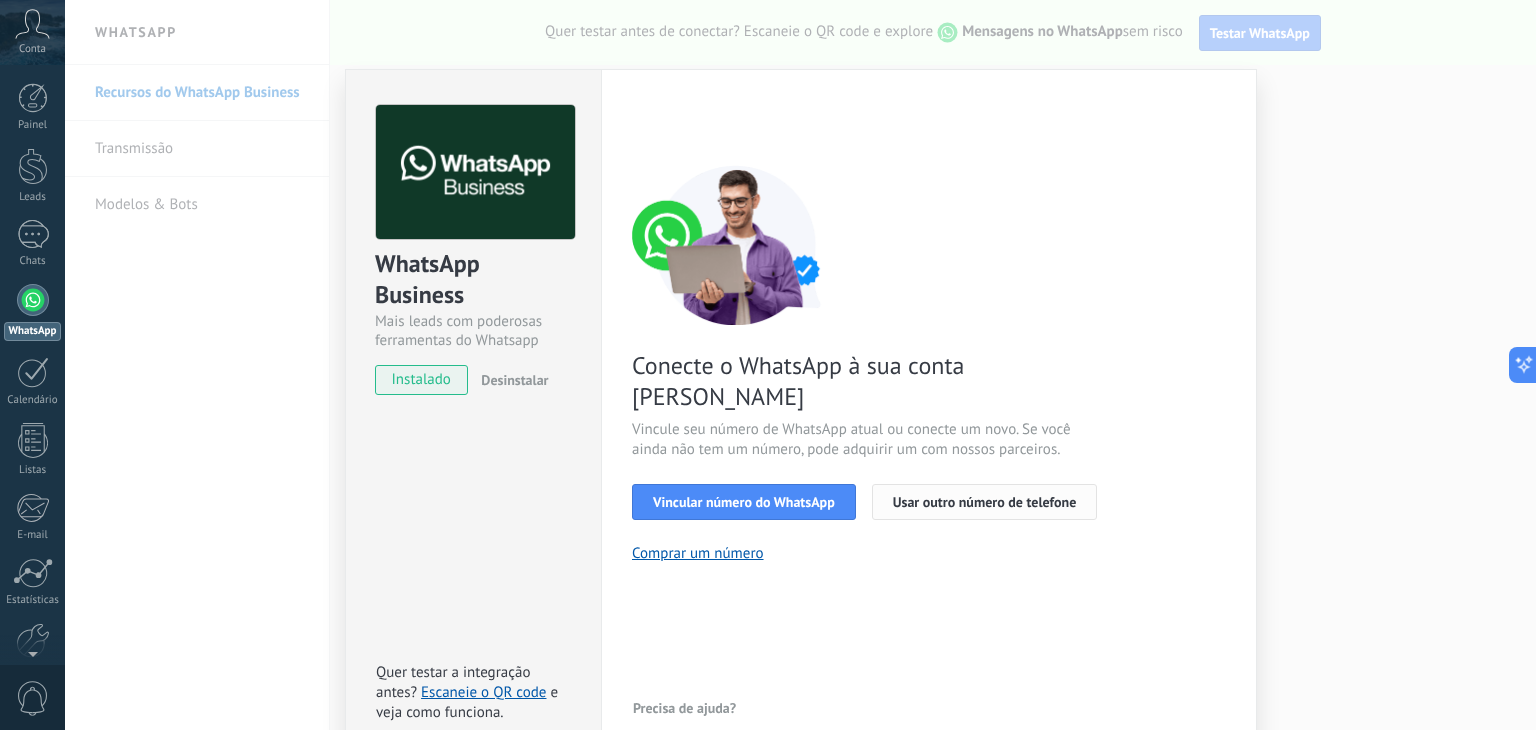 click on "Usar outro número de telefone" at bounding box center (985, 502) 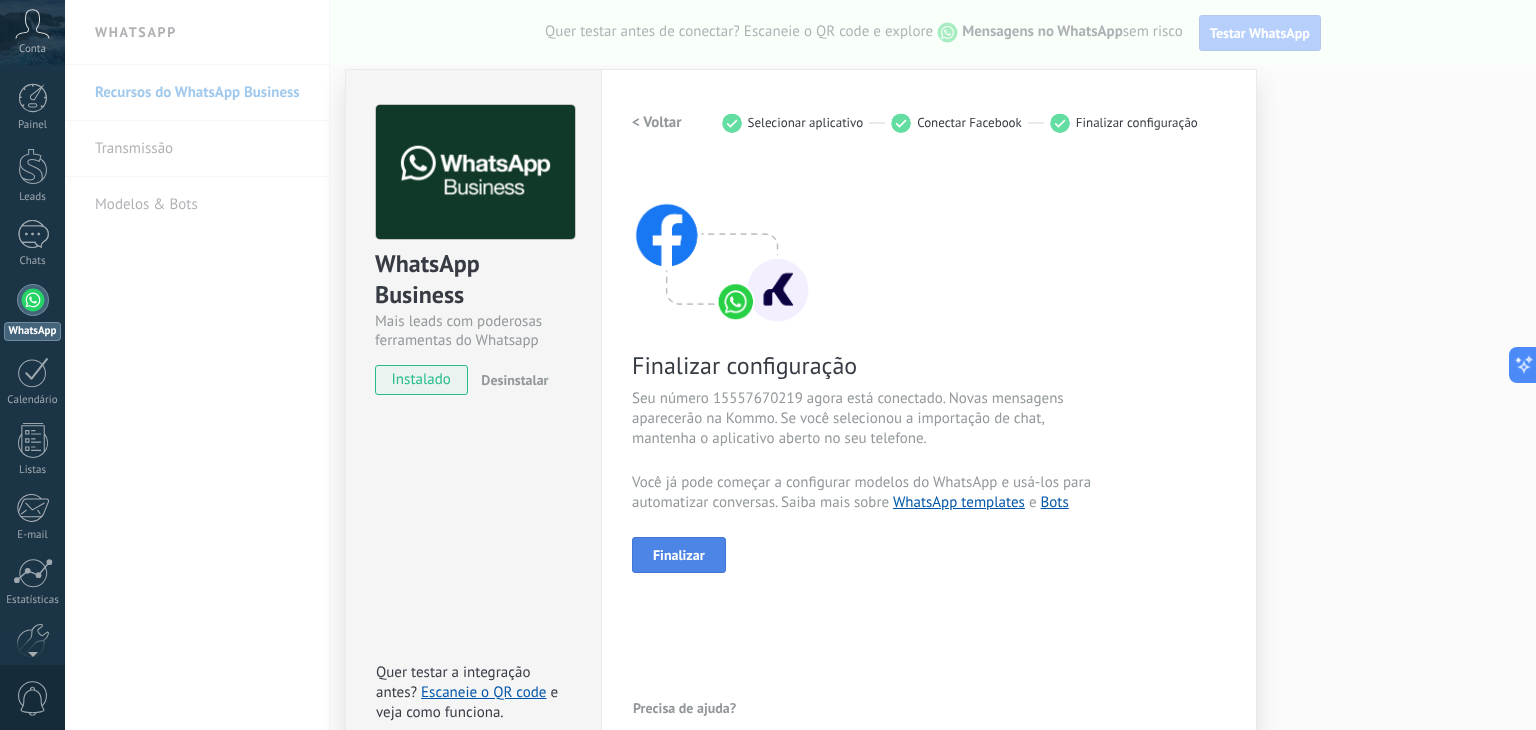 click on "Finalizar" at bounding box center [679, 555] 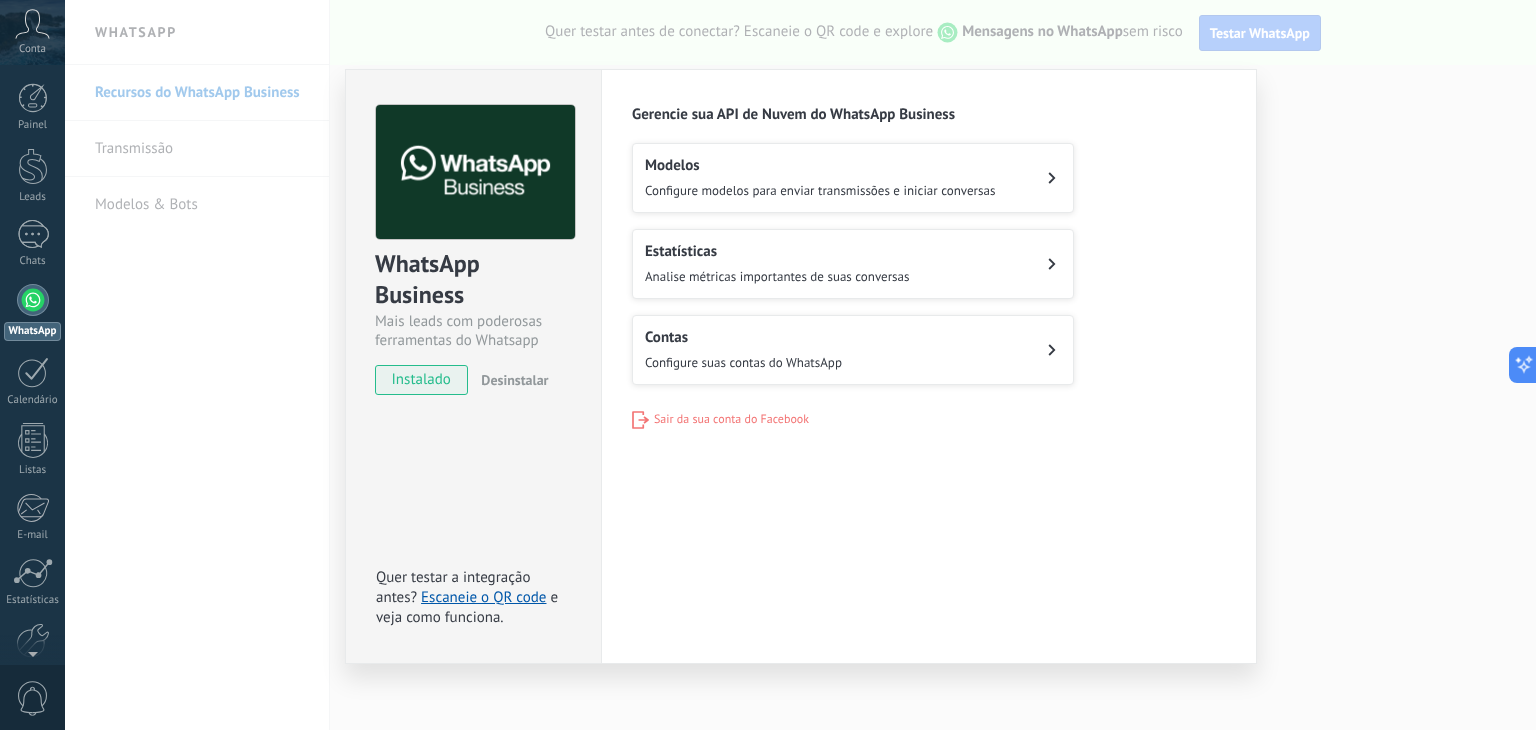 click on "Modelos Configure modelos para enviar transmissões e iniciar conversas" at bounding box center [820, 178] 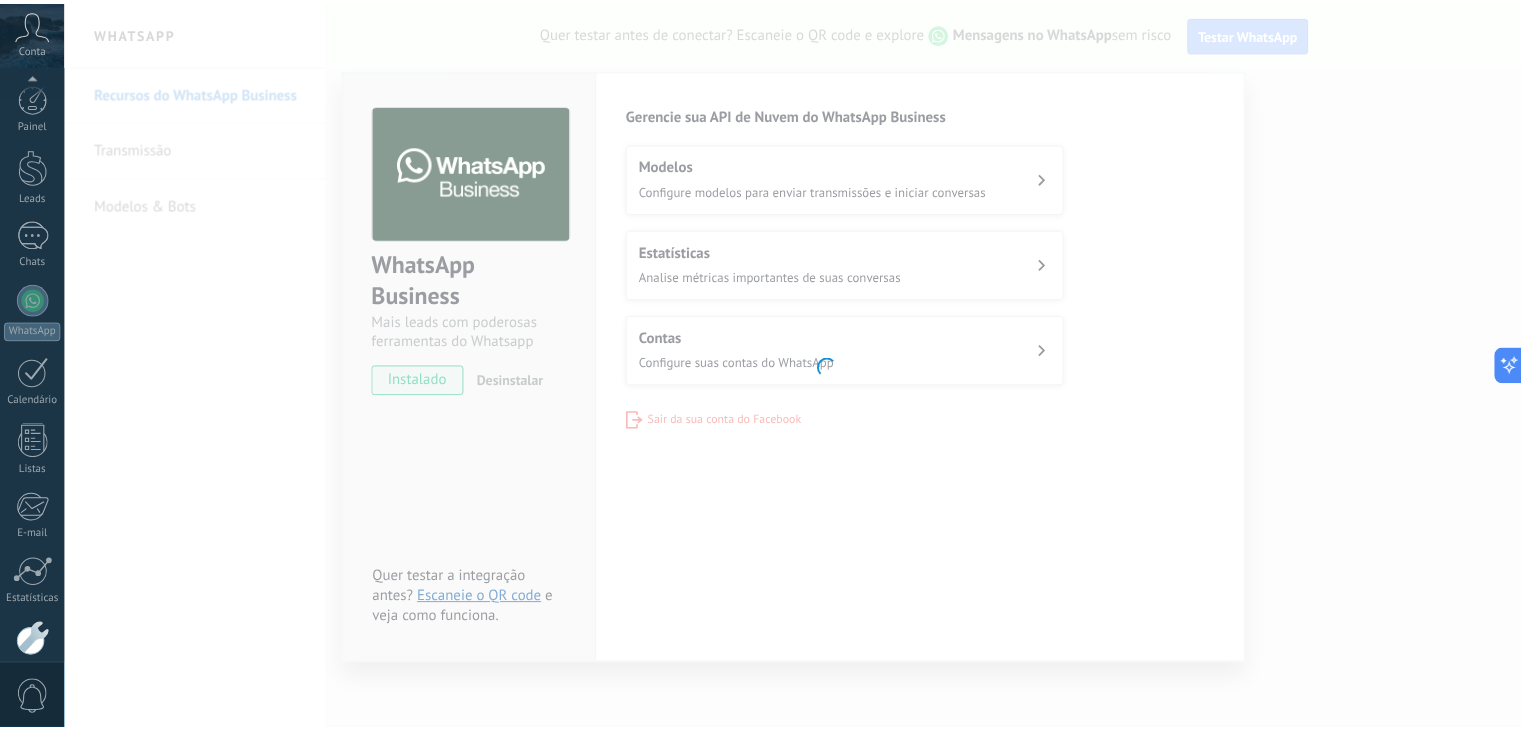 scroll, scrollTop: 101, scrollLeft: 0, axis: vertical 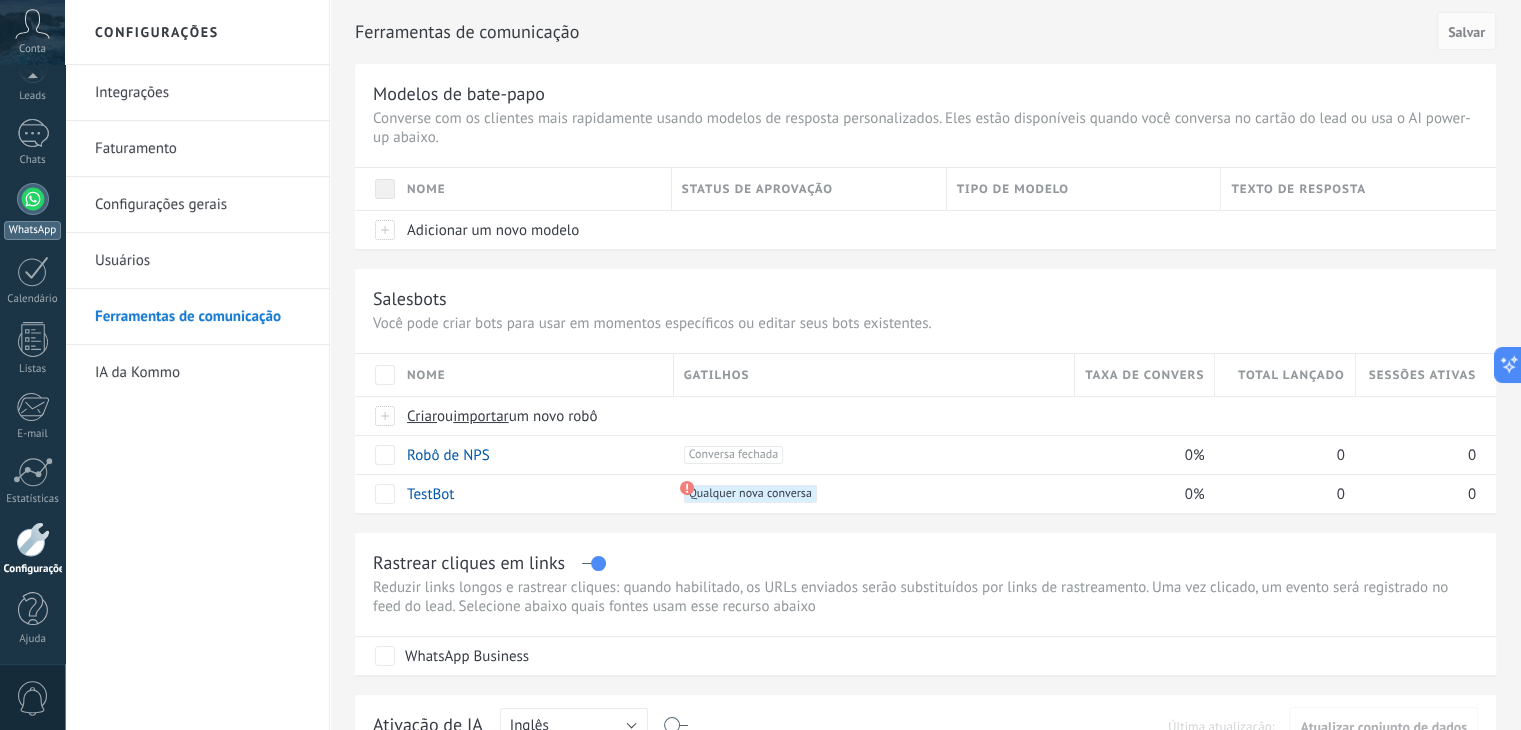 click at bounding box center (33, 199) 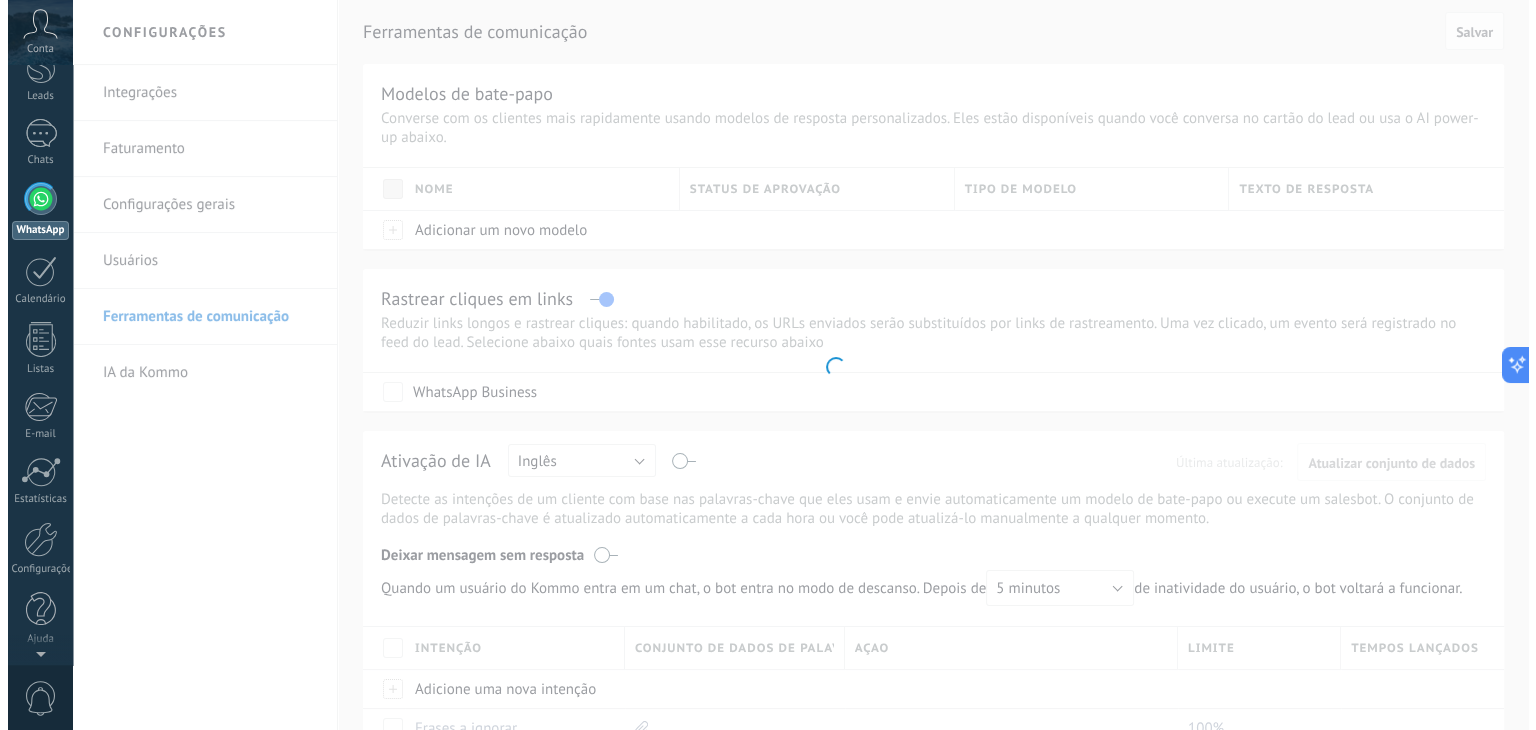 scroll, scrollTop: 0, scrollLeft: 0, axis: both 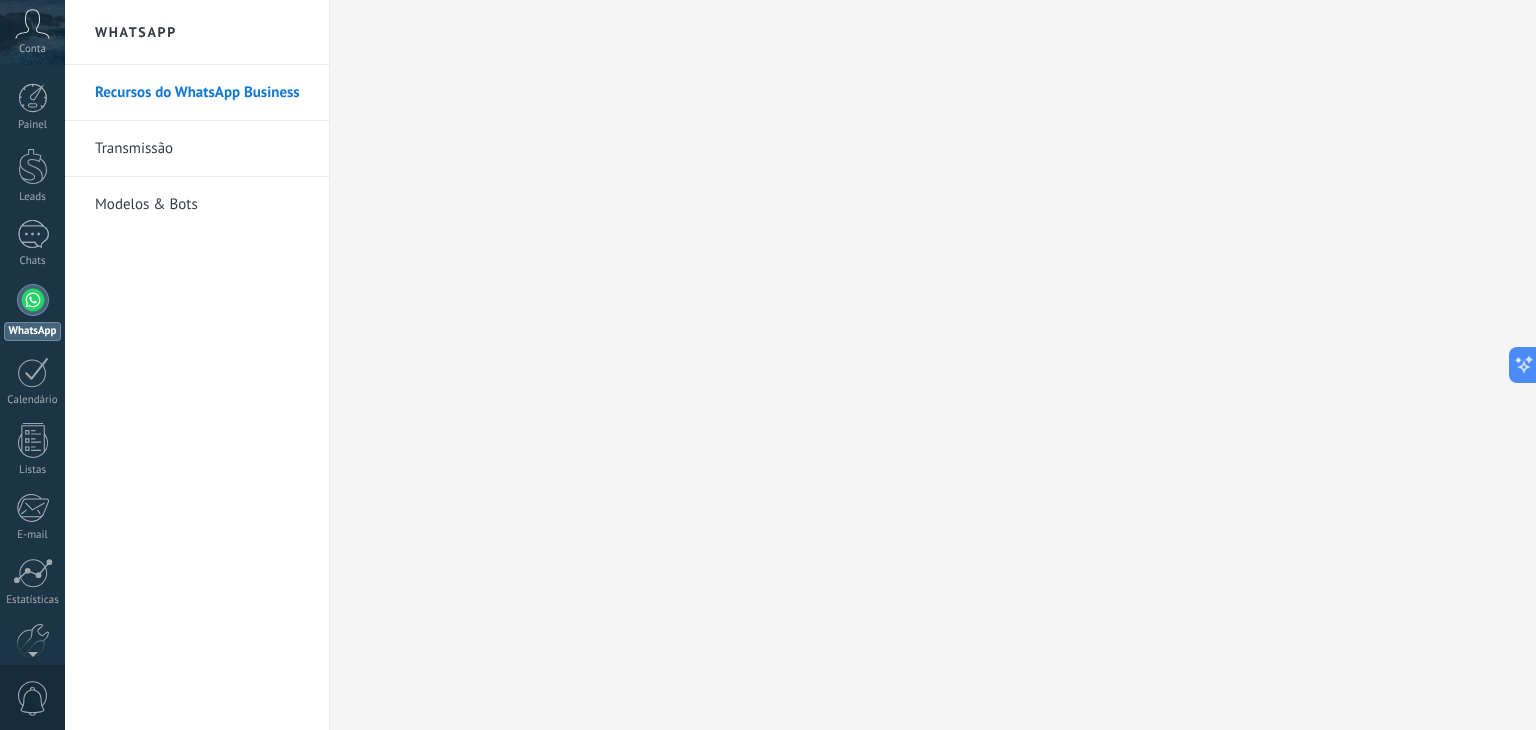 click on "Transmissão" at bounding box center (202, 149) 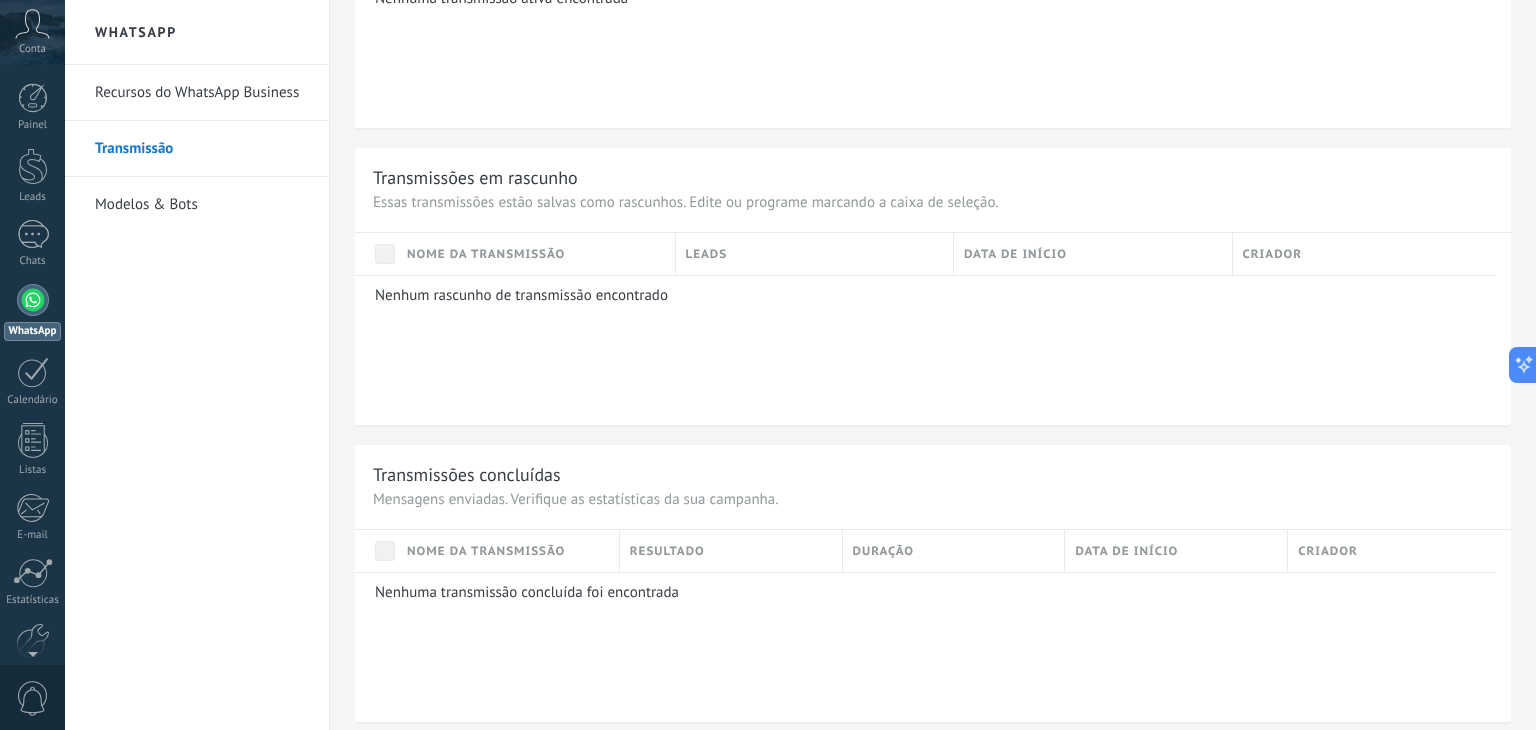 scroll, scrollTop: 756, scrollLeft: 0, axis: vertical 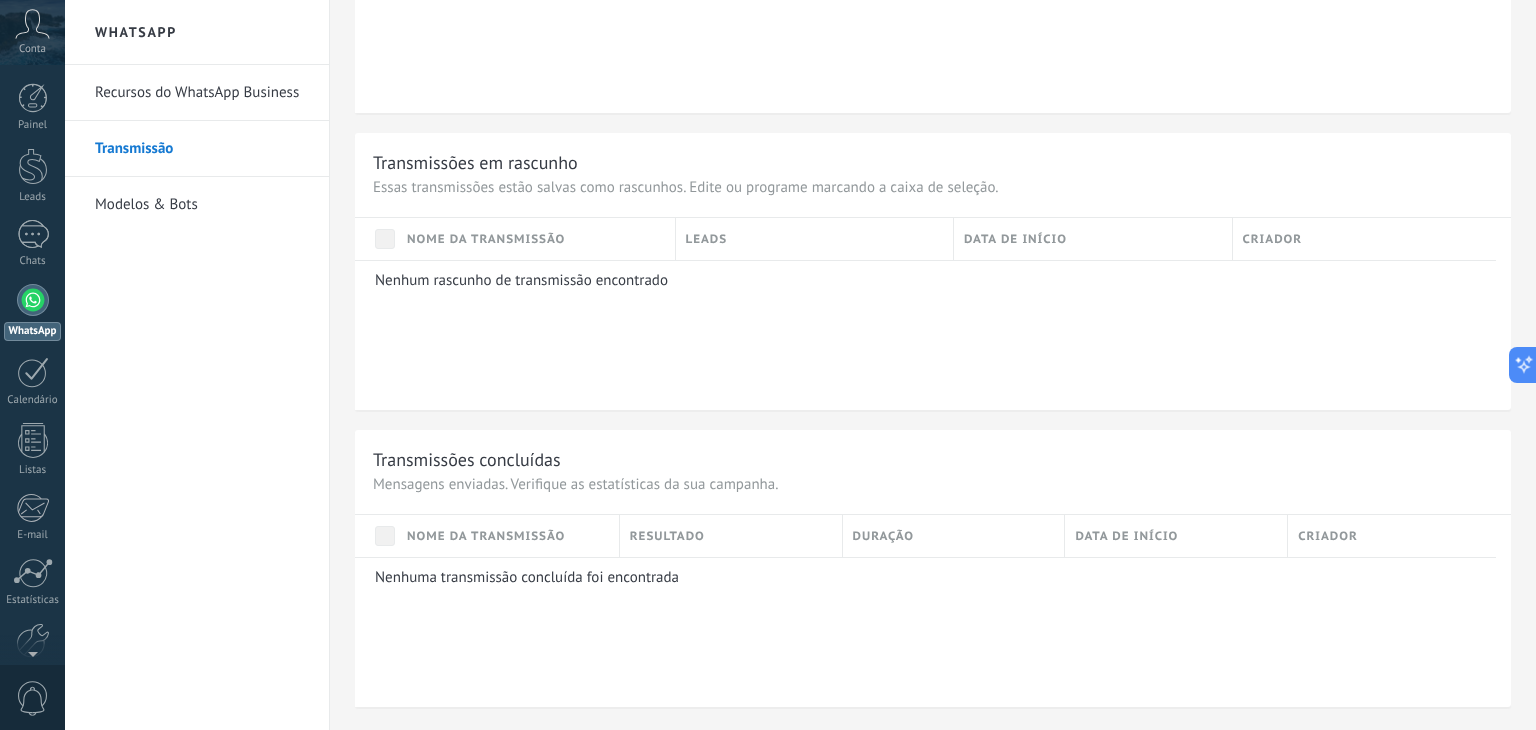 click on "Modelos & Bots" at bounding box center (202, 205) 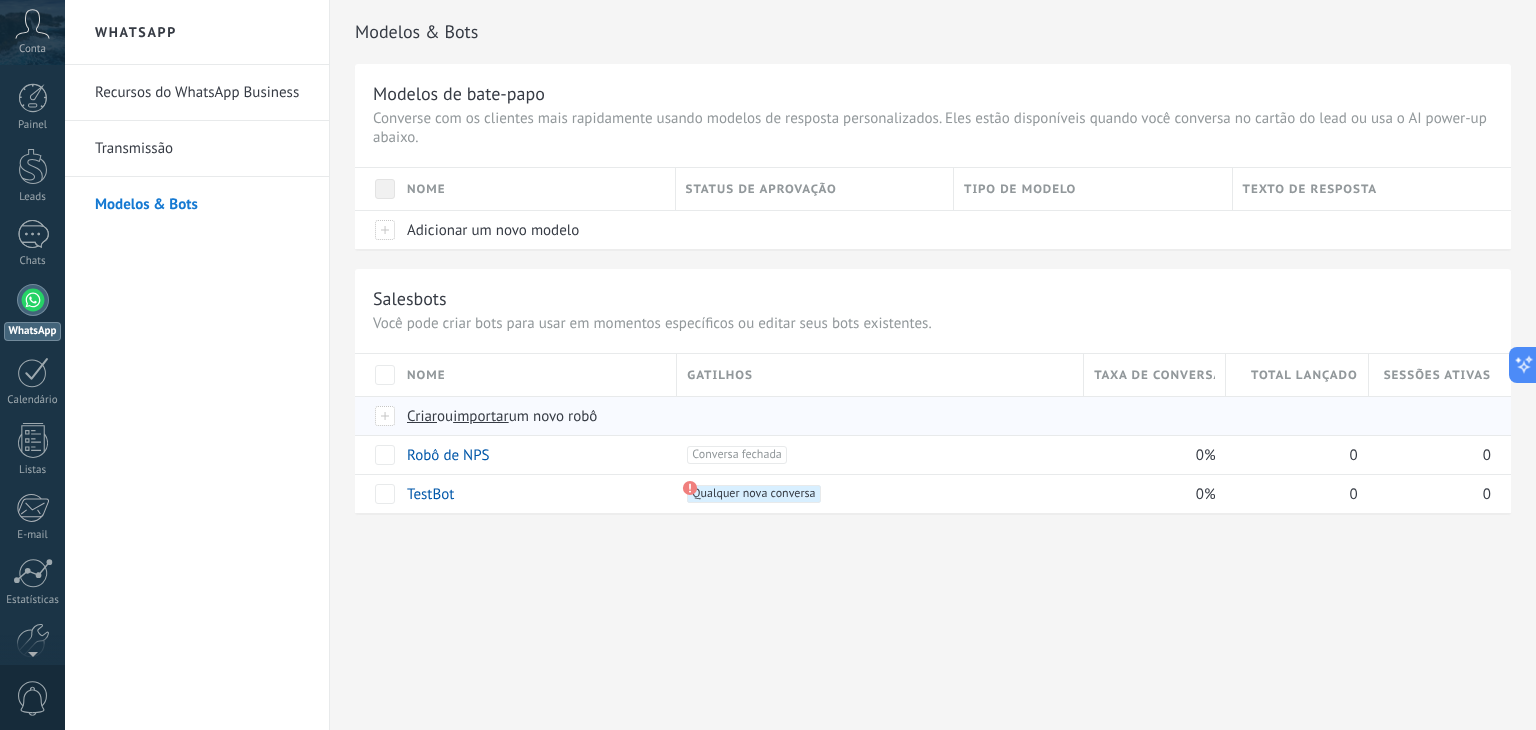 click on "Criar" at bounding box center (422, 416) 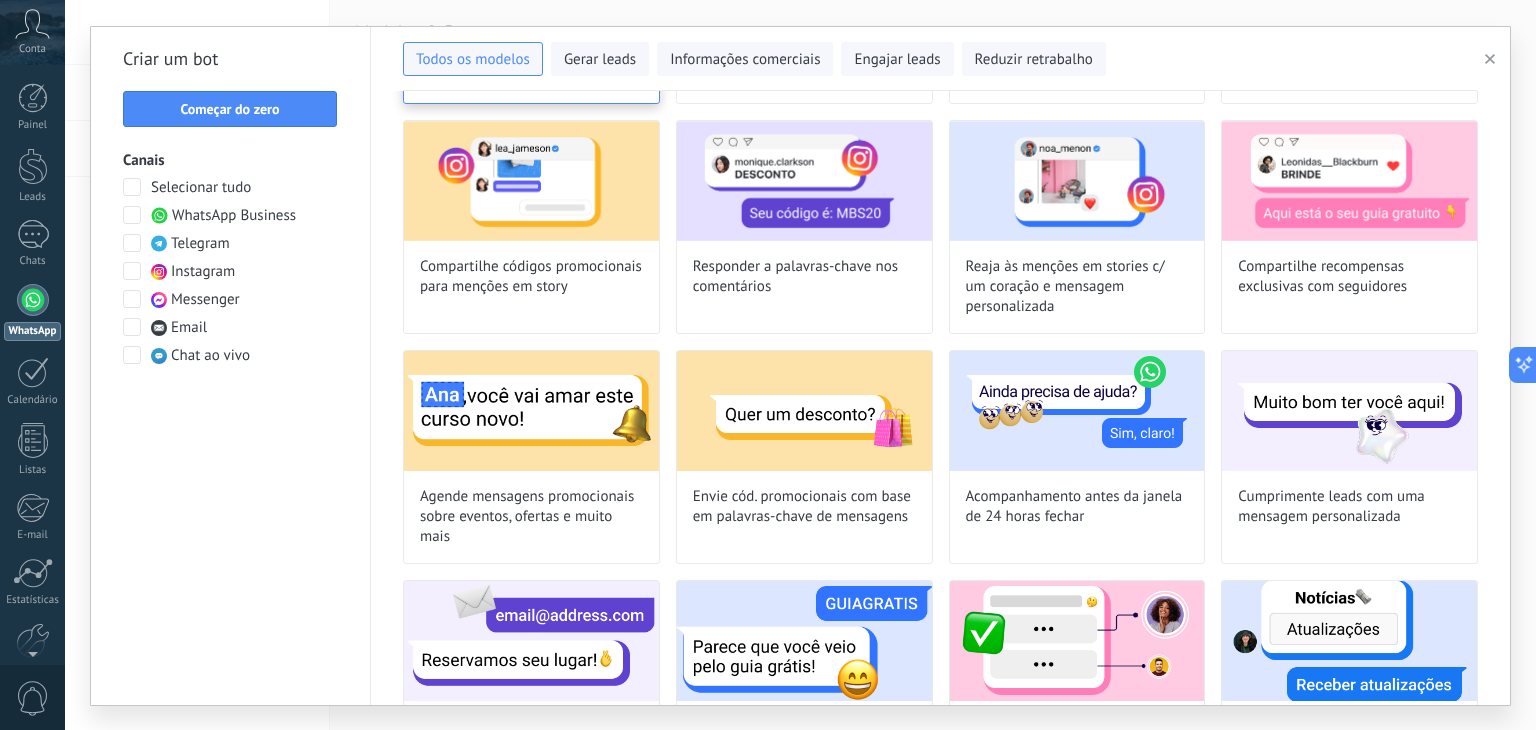 scroll, scrollTop: 200, scrollLeft: 0, axis: vertical 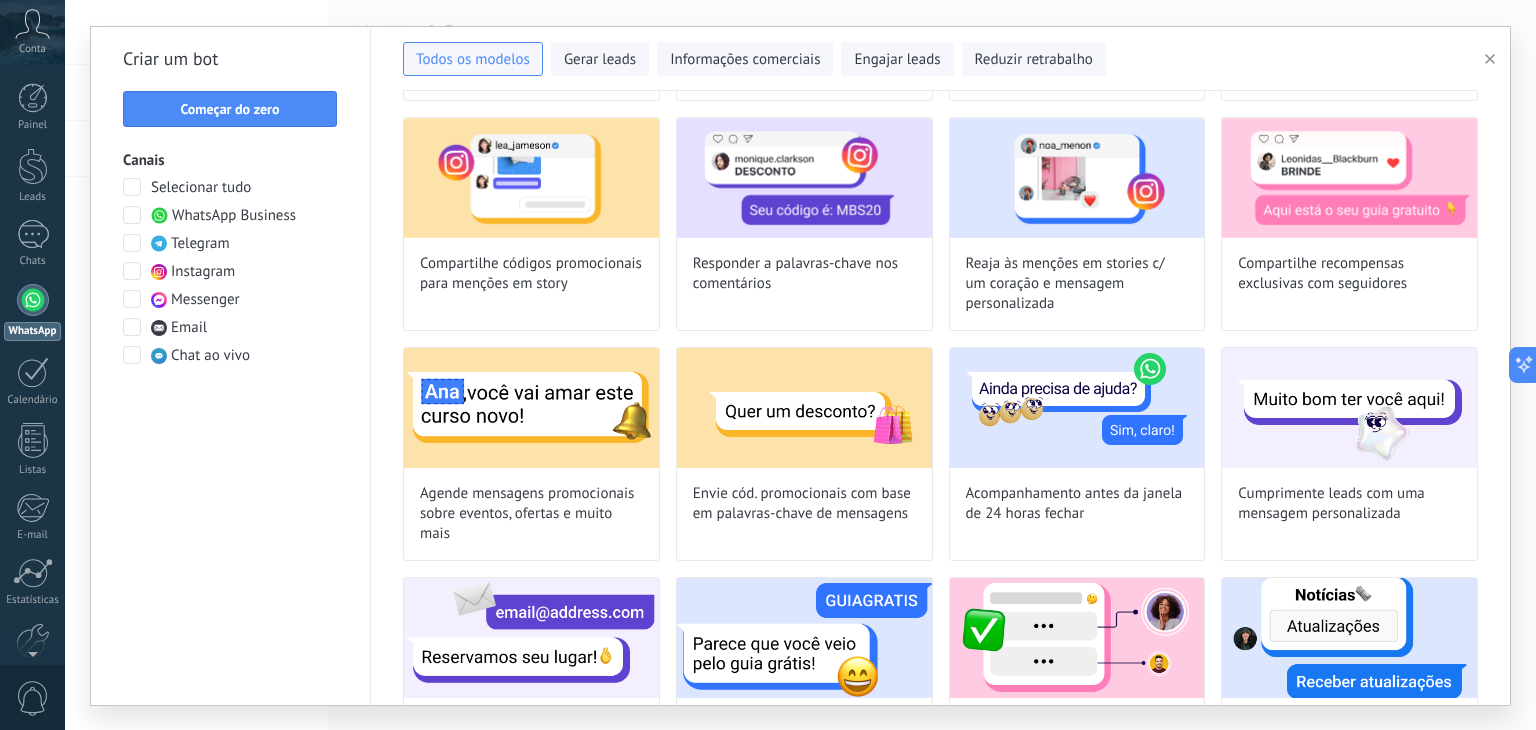 click at bounding box center (132, 215) 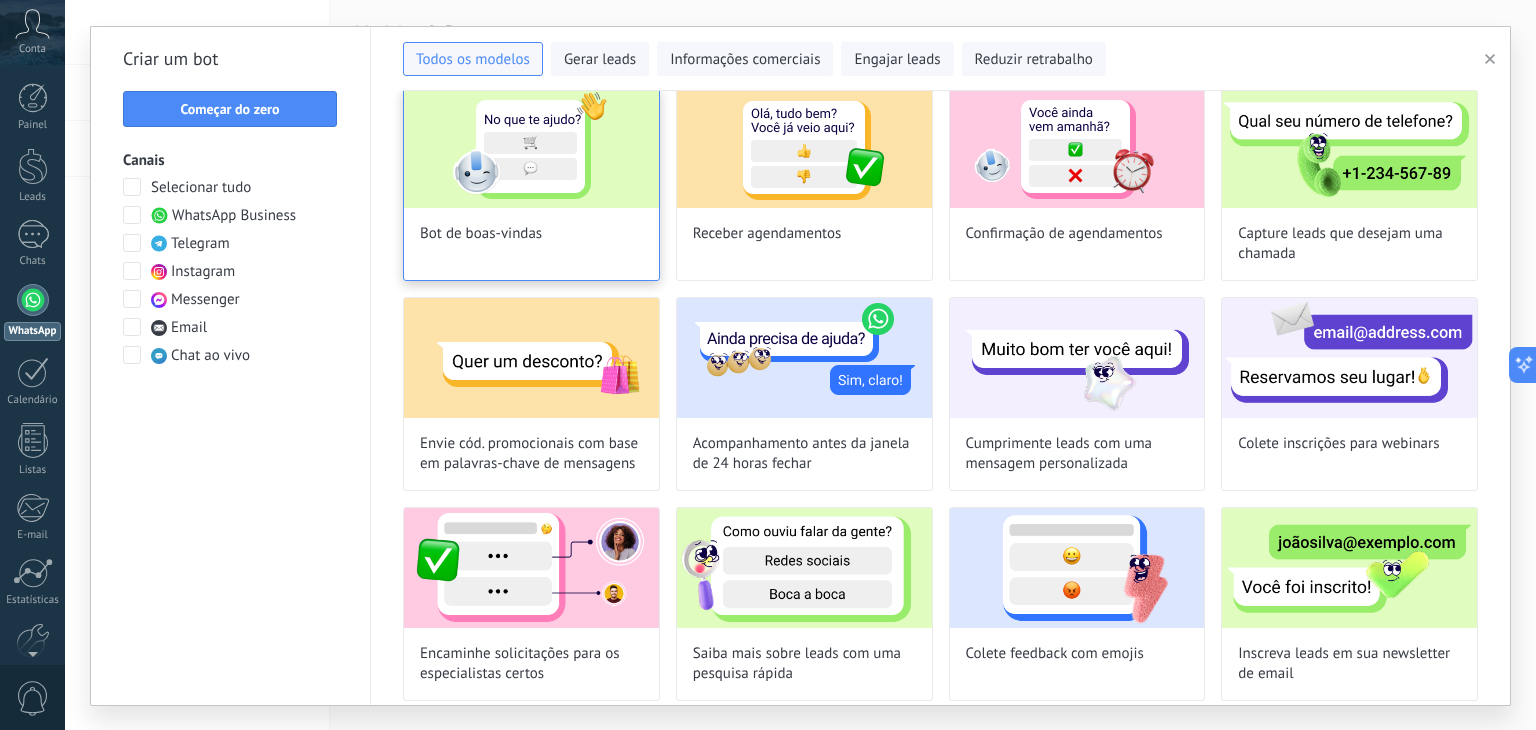 scroll, scrollTop: 0, scrollLeft: 0, axis: both 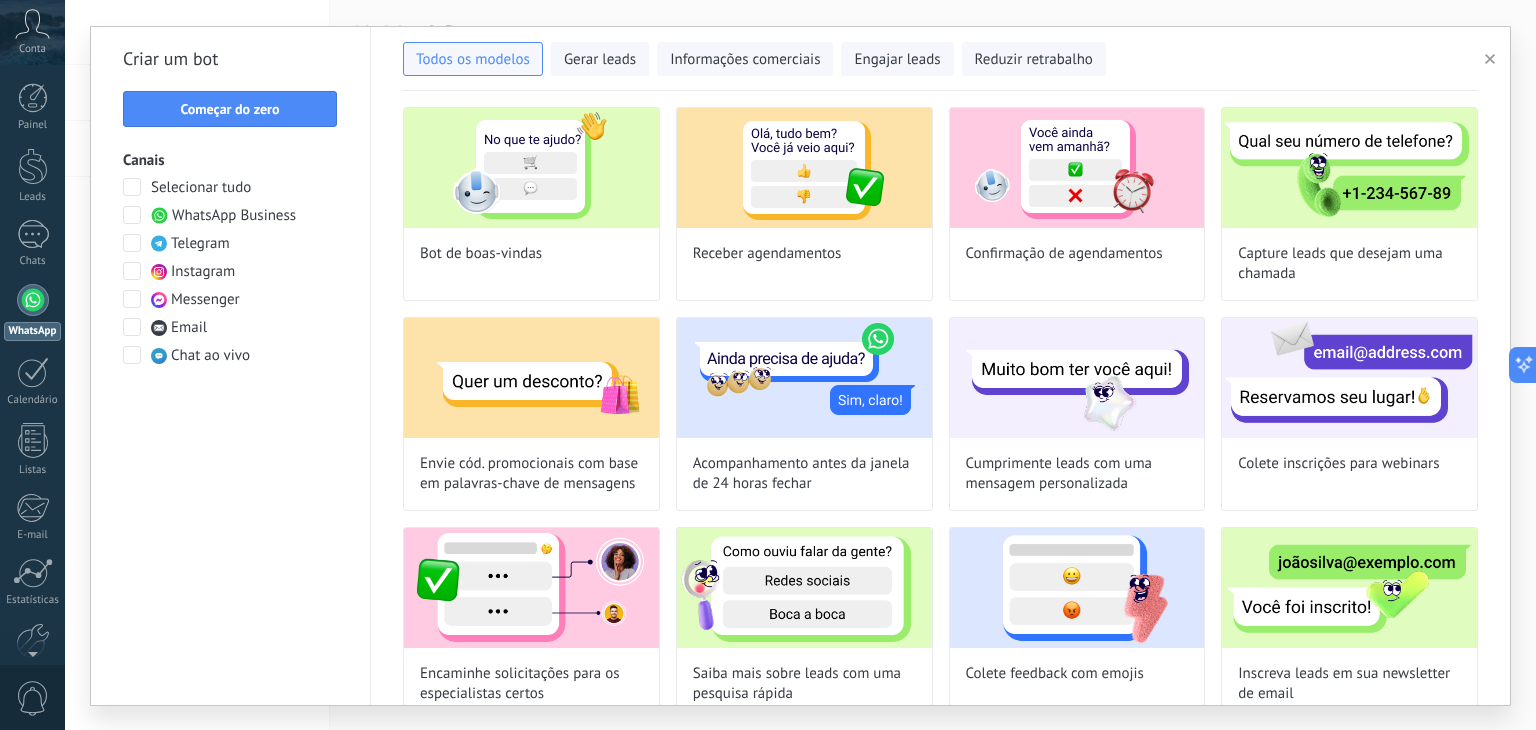 click on "Começar do zero" at bounding box center [230, 109] 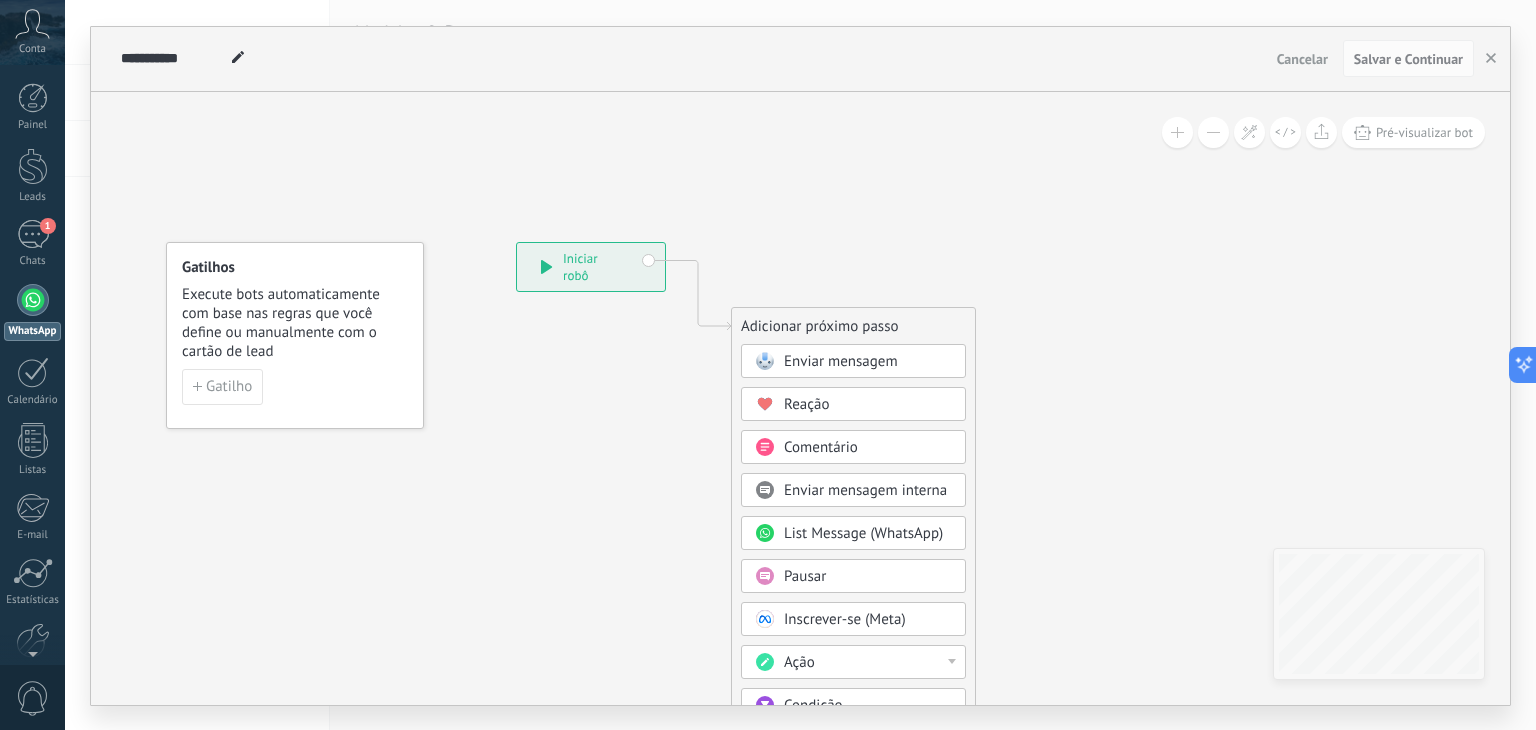 click on "**********" at bounding box center [591, 267] 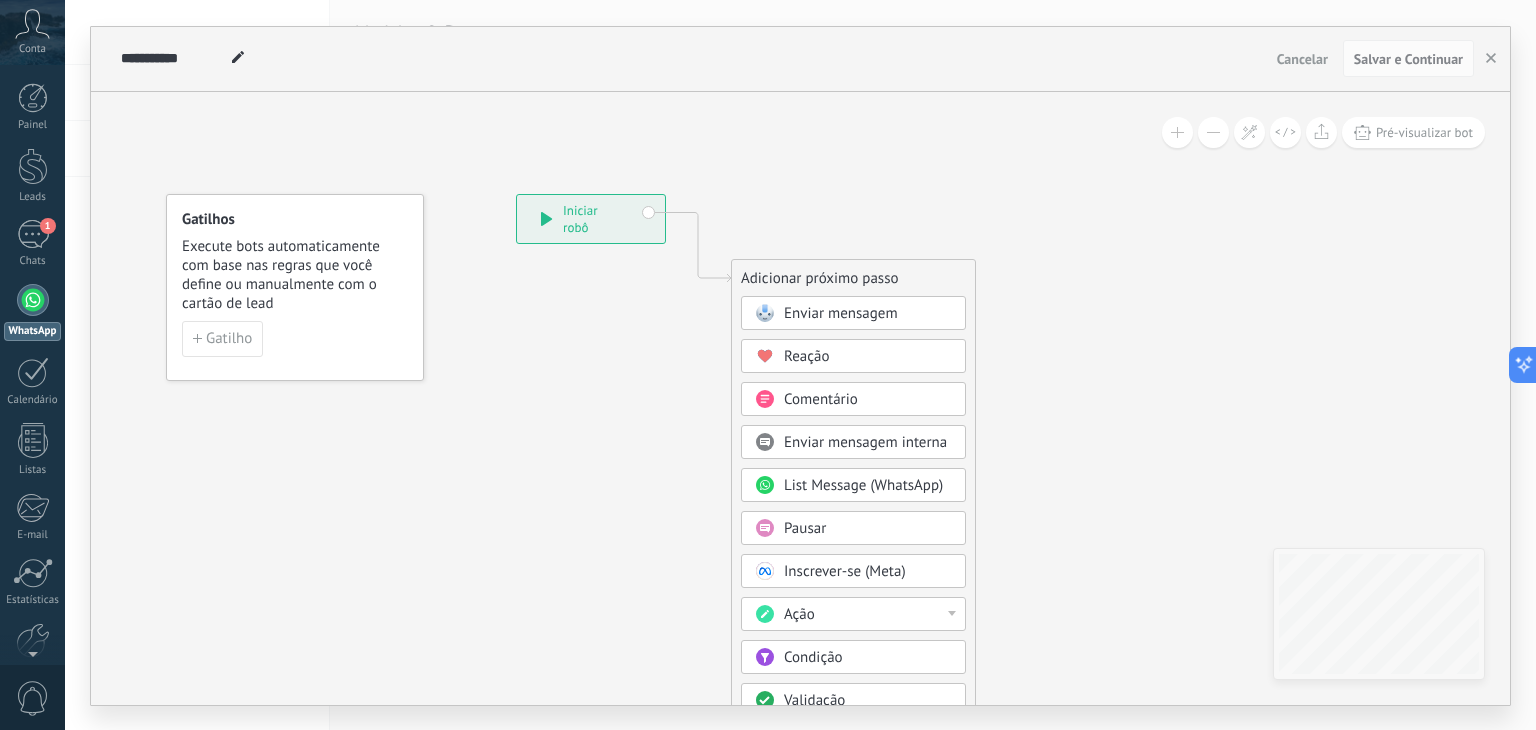 click at bounding box center [238, 58] 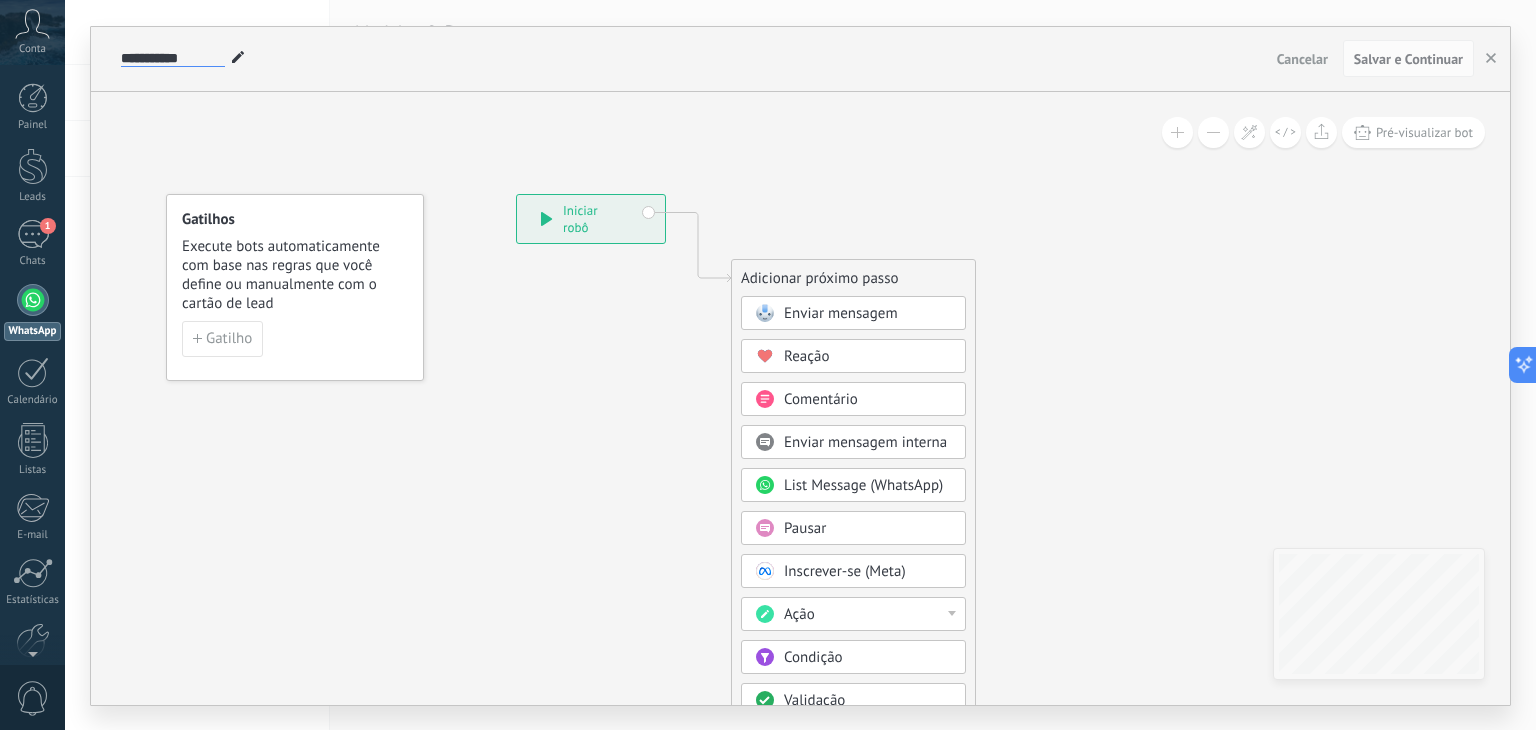 click on "**********" at bounding box center (173, 59) 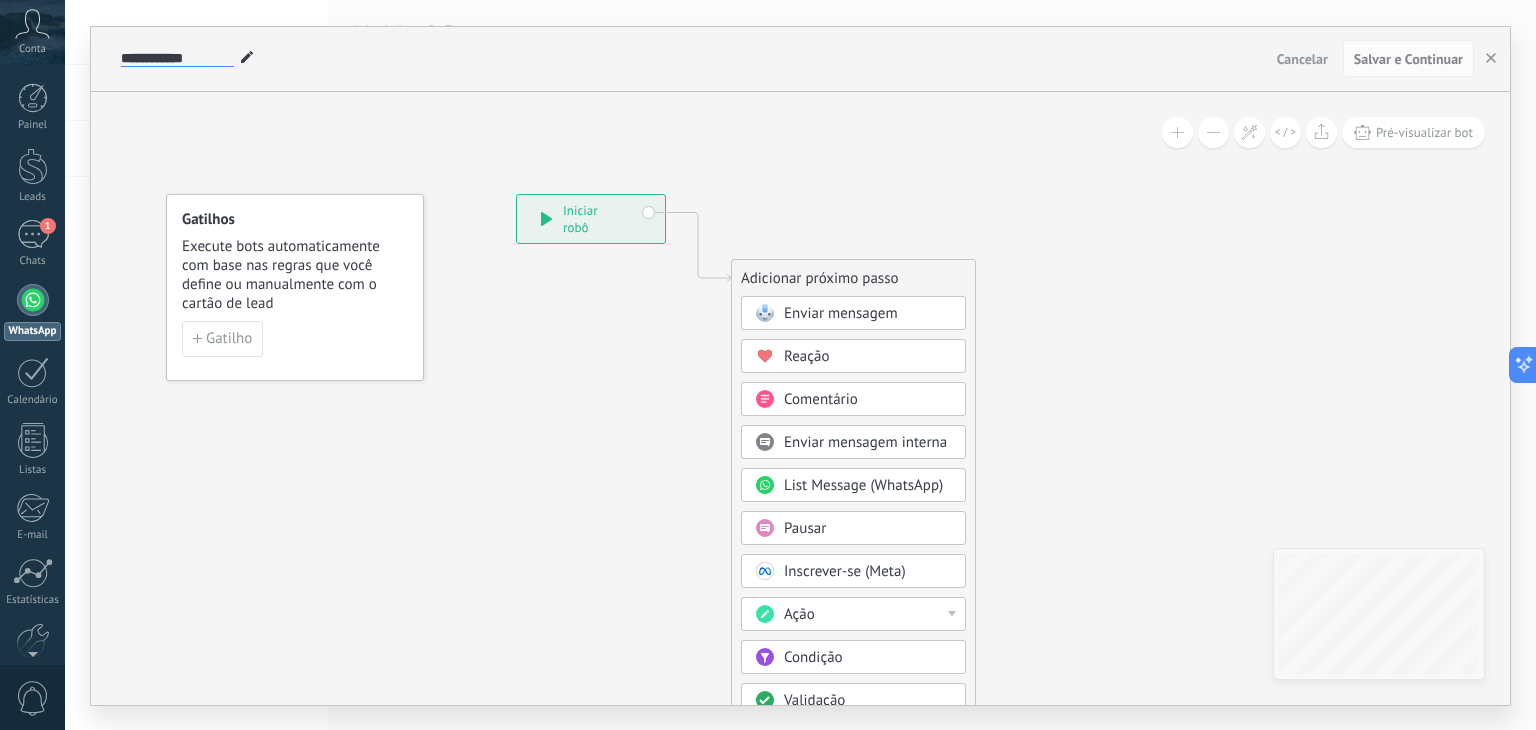 type on "**********" 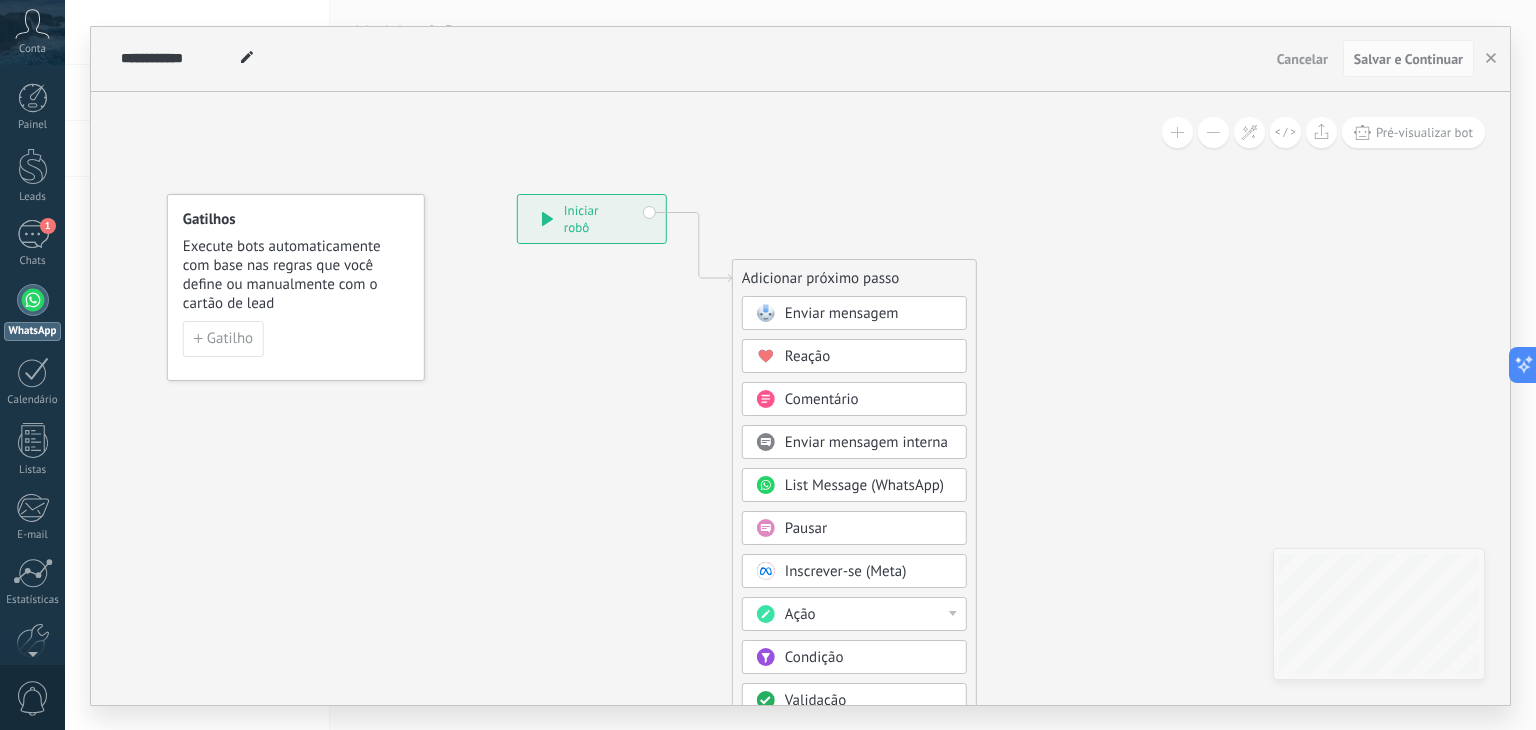 click 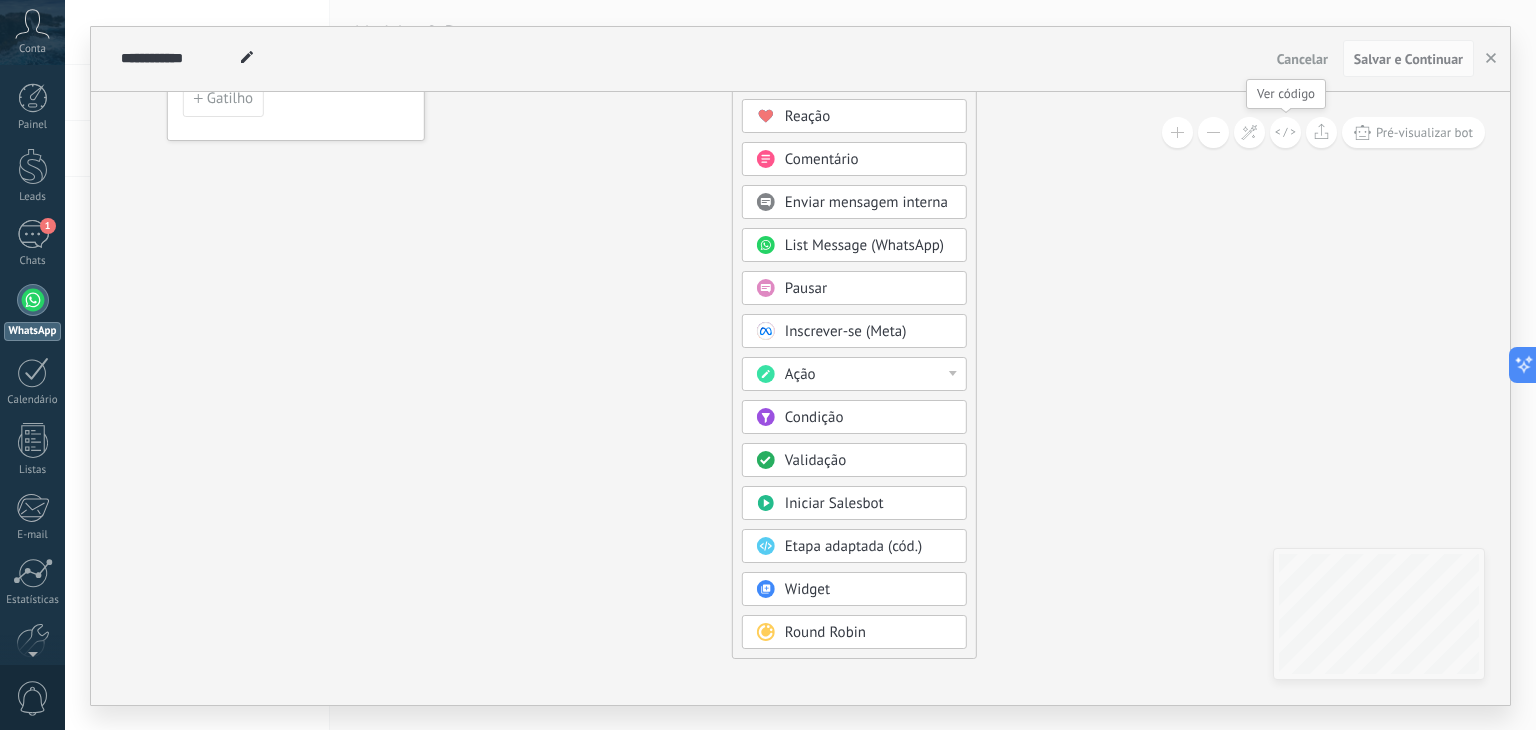 click 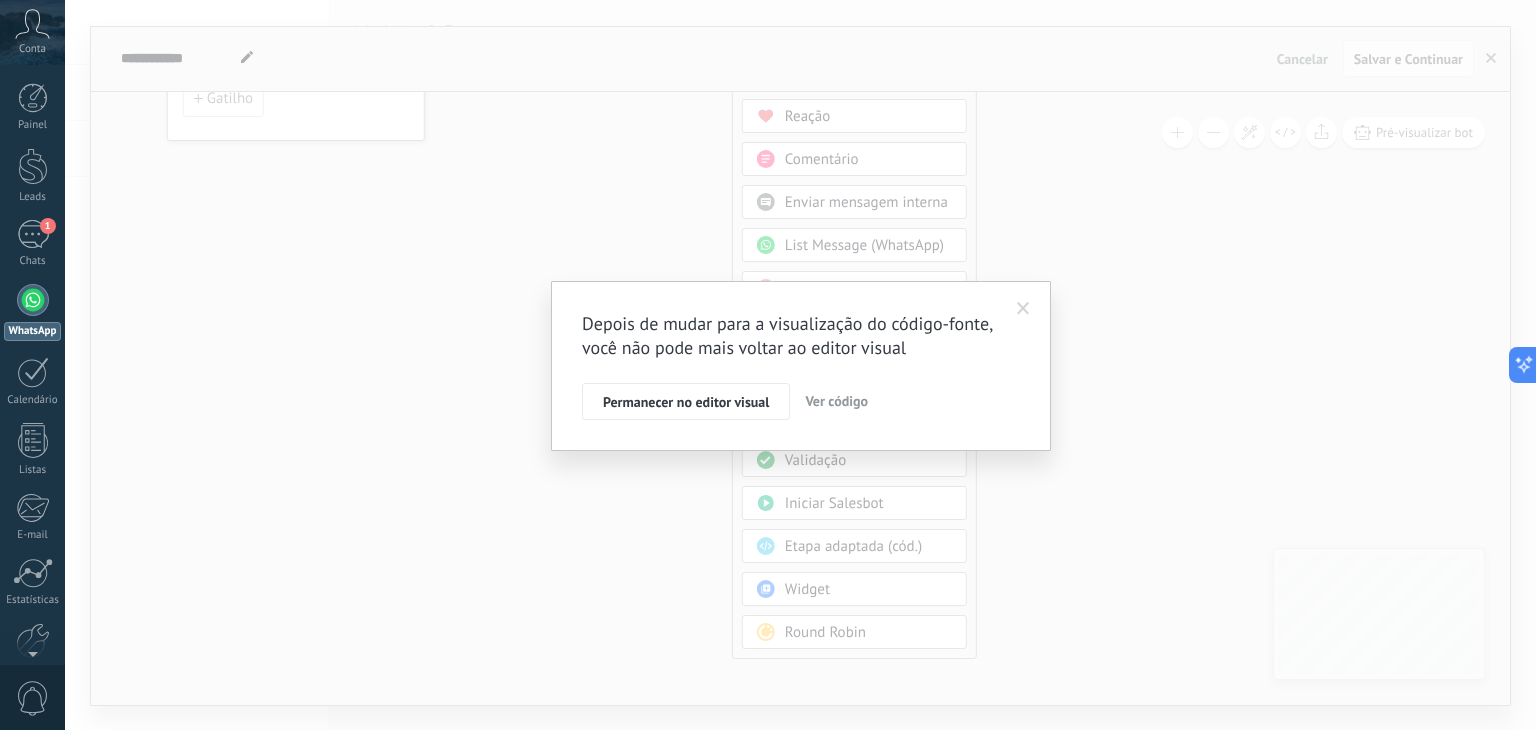 click at bounding box center [1023, 309] 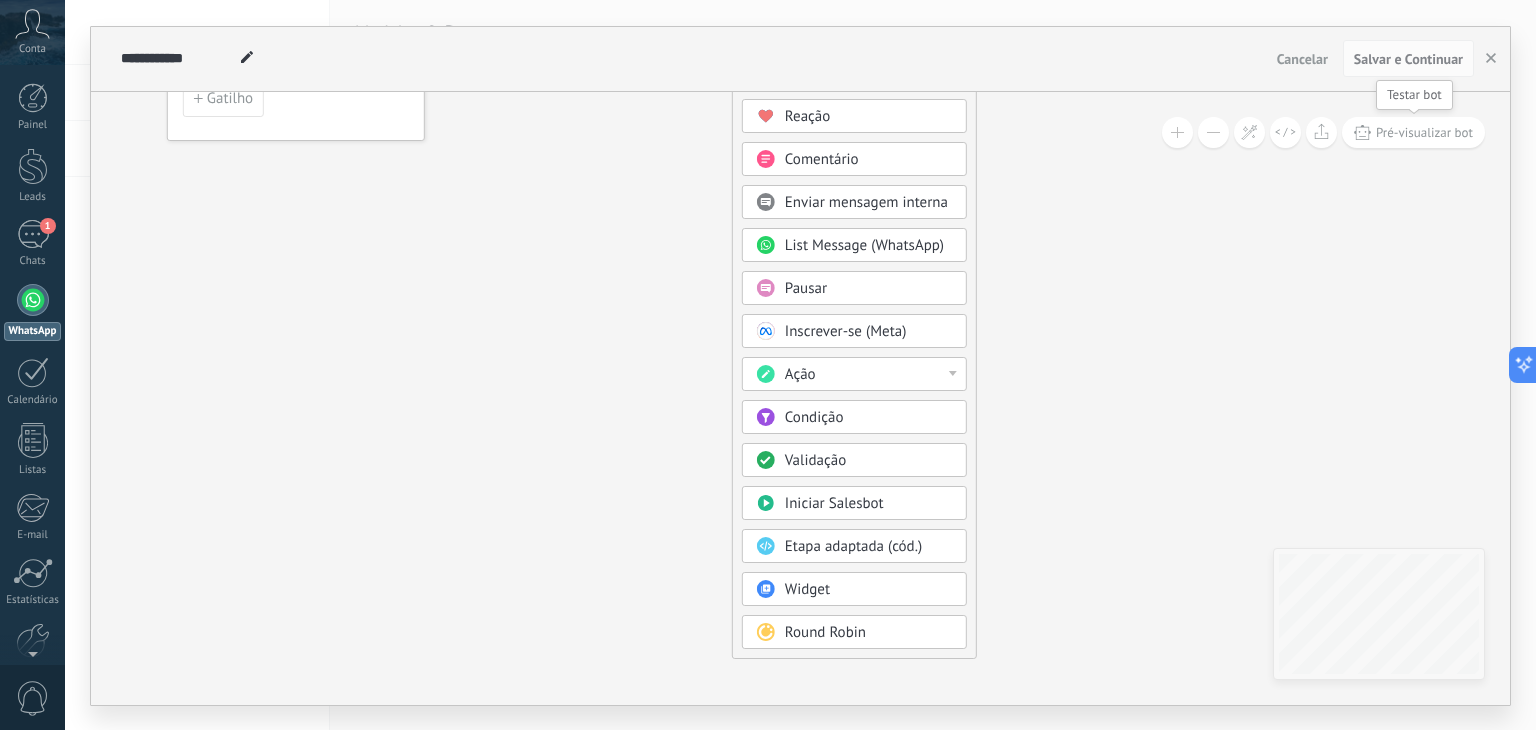 click on "Pré-visualizar bot" at bounding box center (1424, 132) 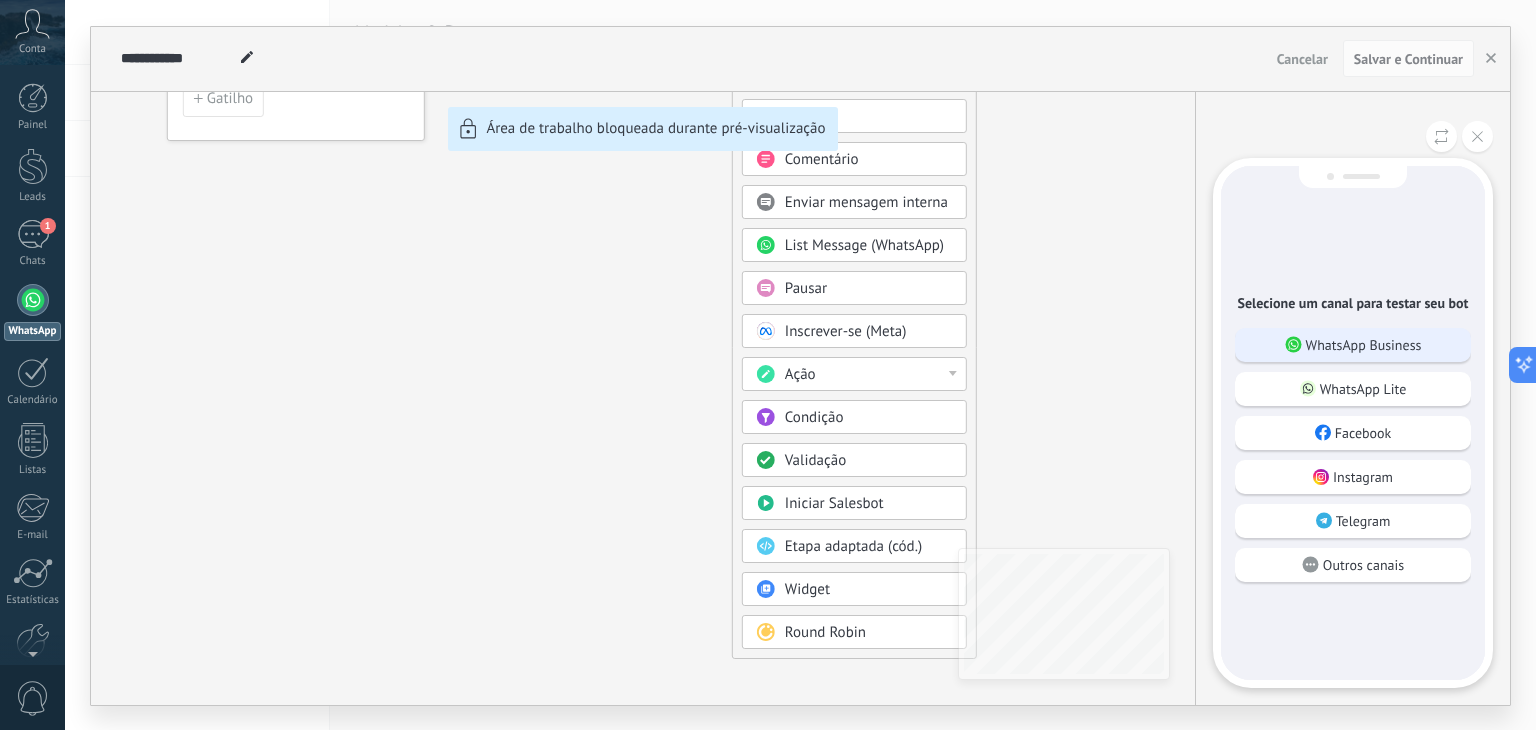 click 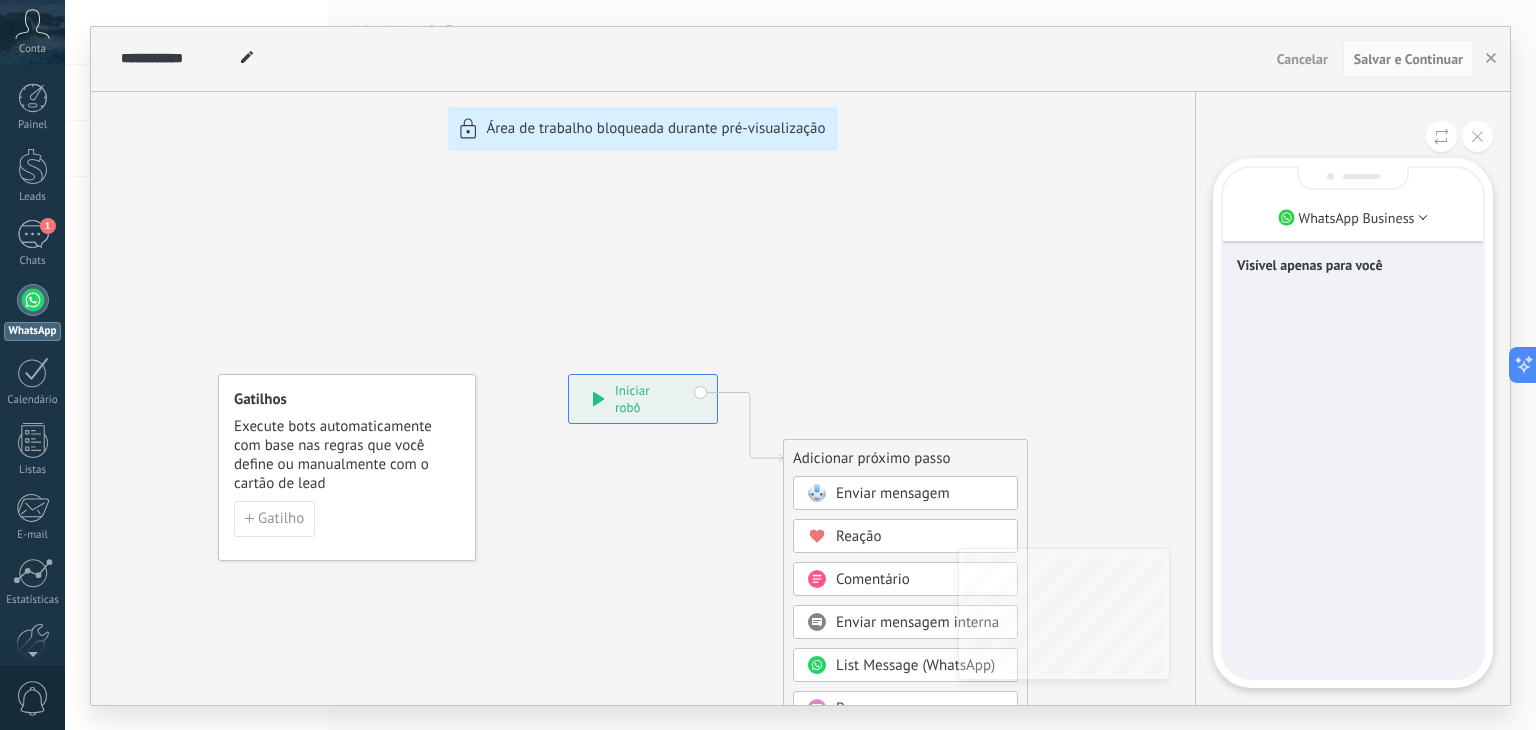click on "**********" at bounding box center [800, 366] 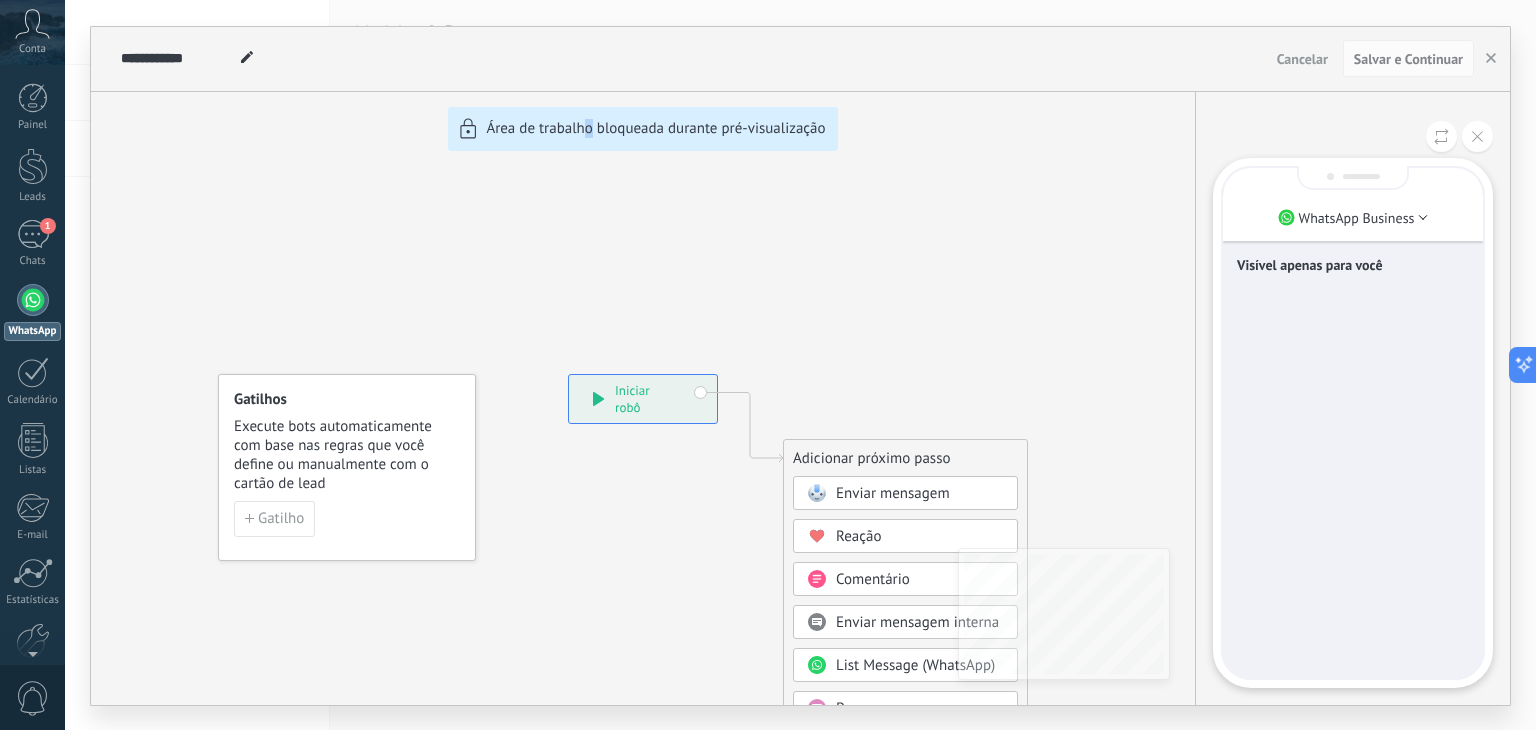 click on "**********" at bounding box center (800, 366) 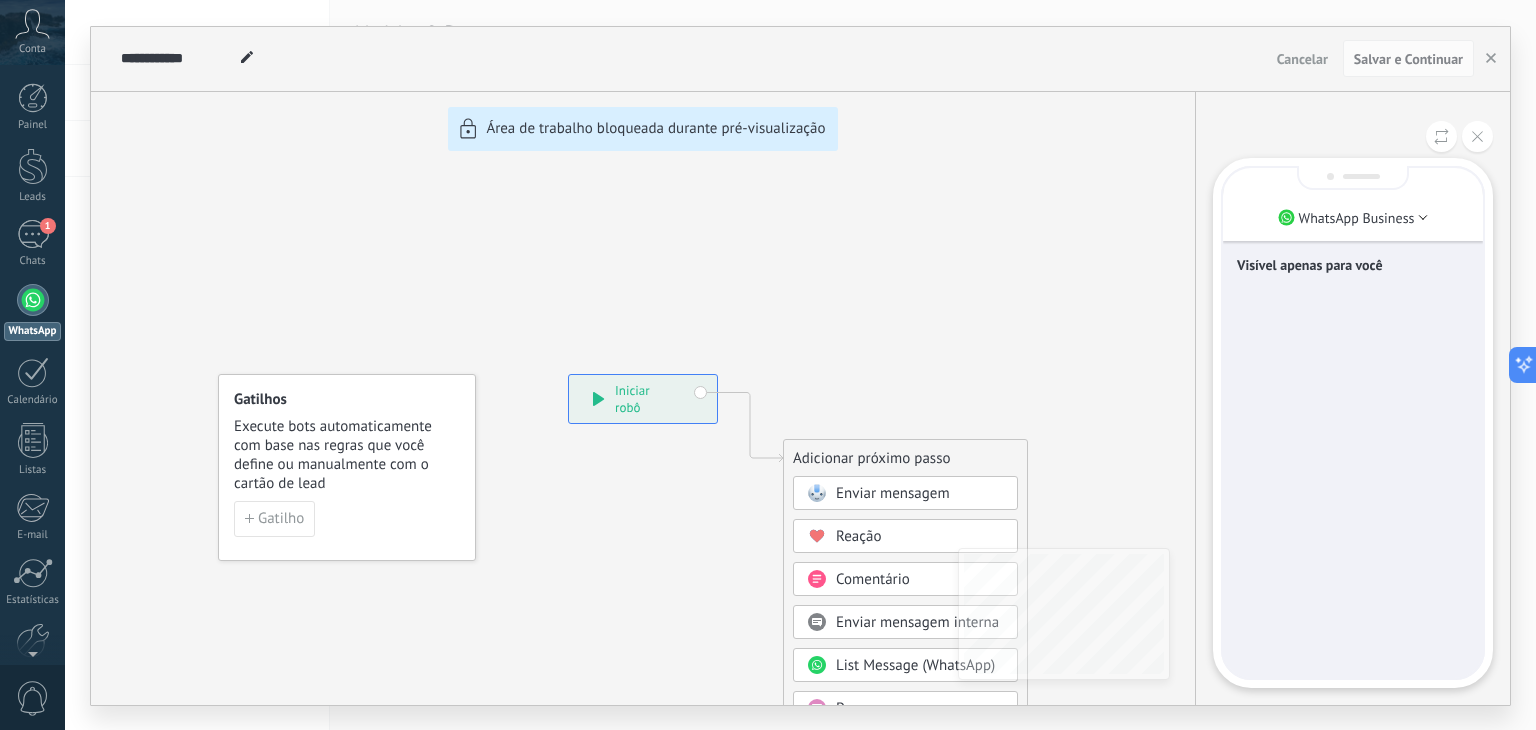 click on "**********" at bounding box center [800, 366] 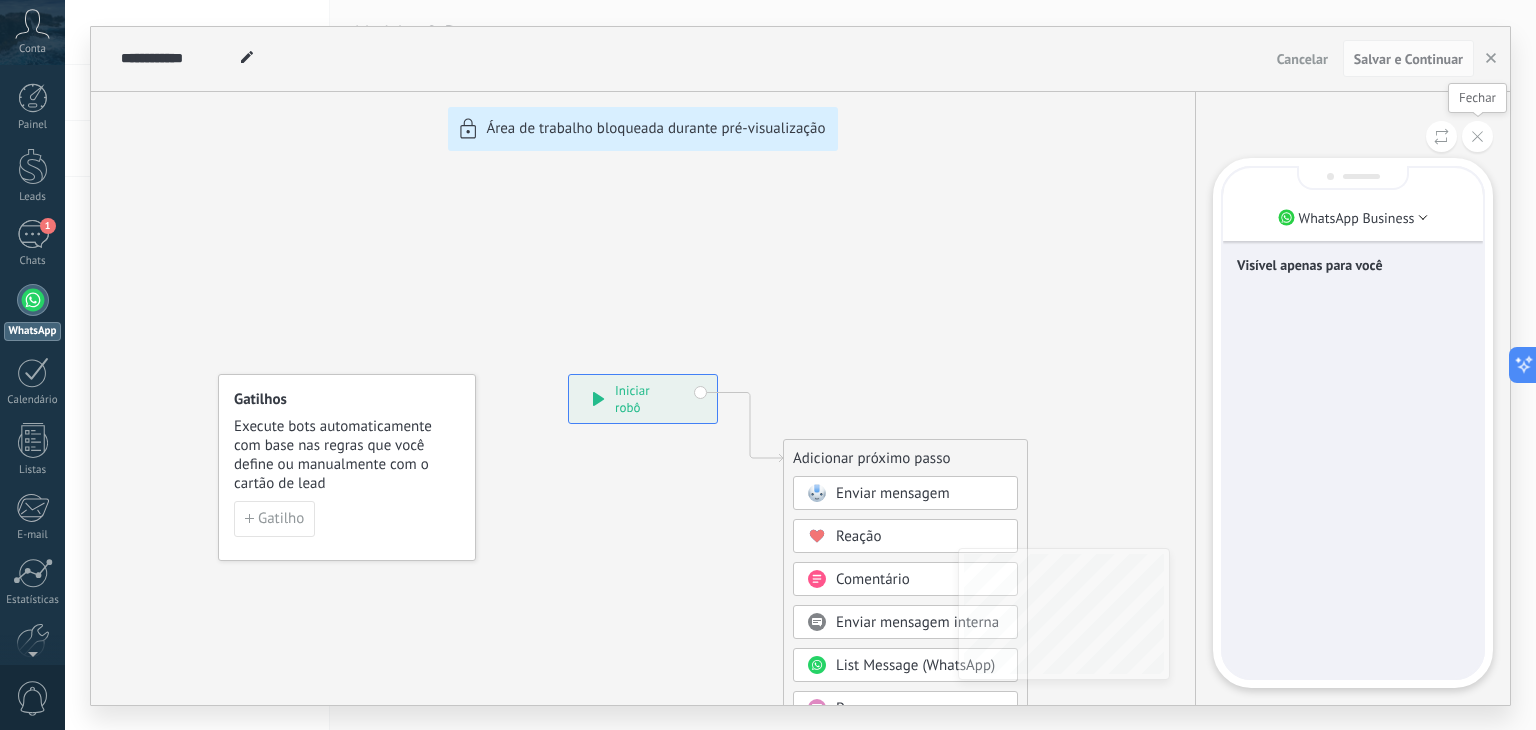 drag, startPoint x: 1484, startPoint y: 138, endPoint x: 1476, endPoint y: 146, distance: 11.313708 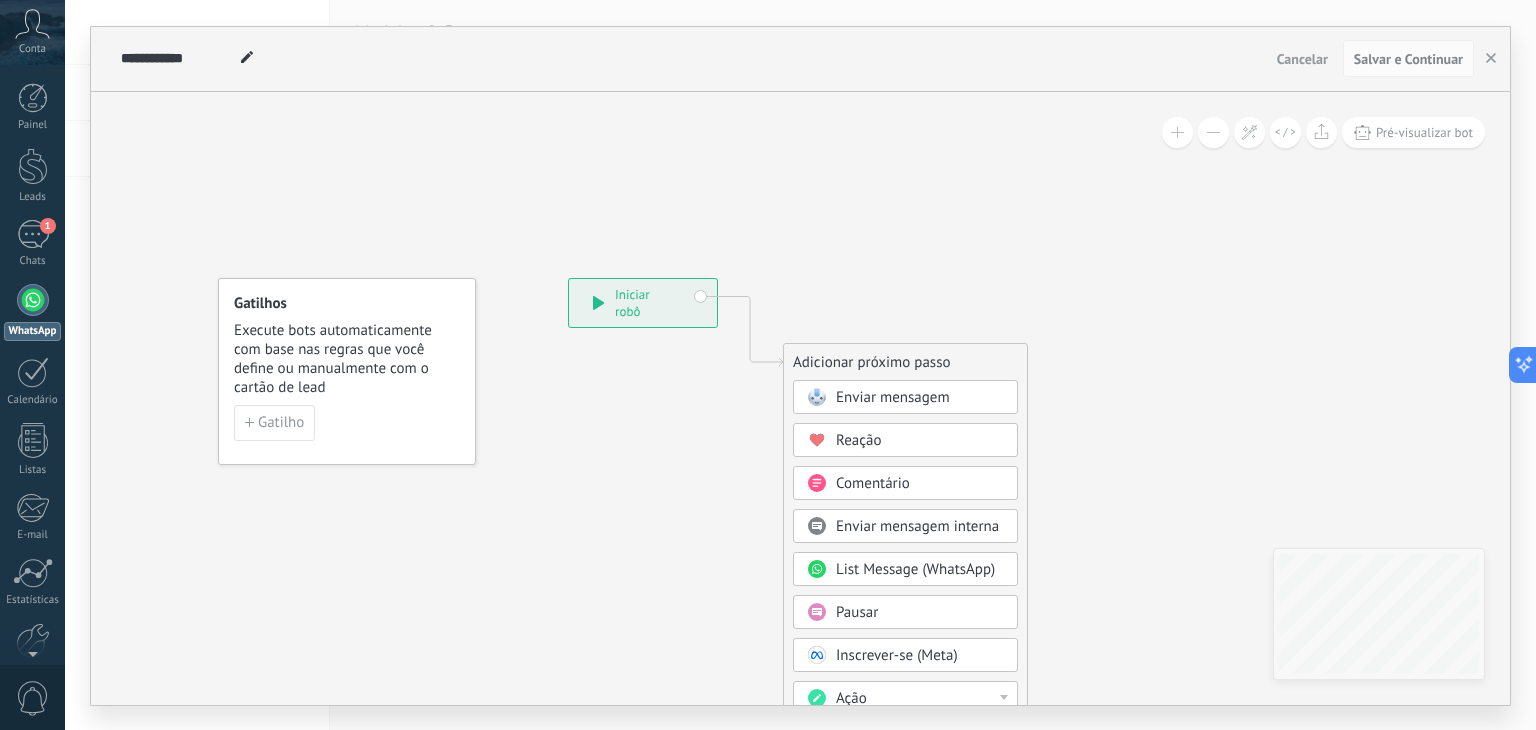 click on "Enviar mensagem" at bounding box center [893, 397] 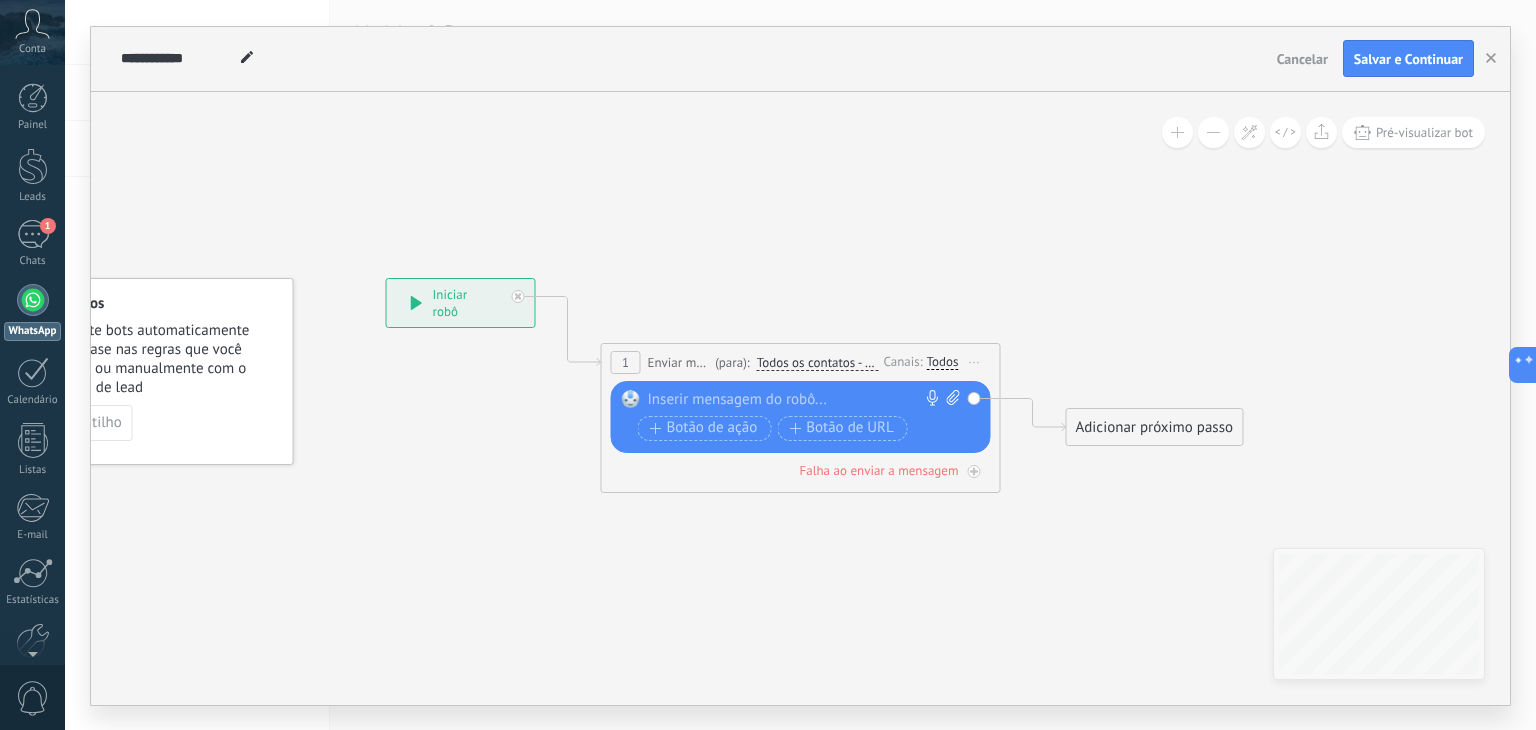 click at bounding box center [796, 400] 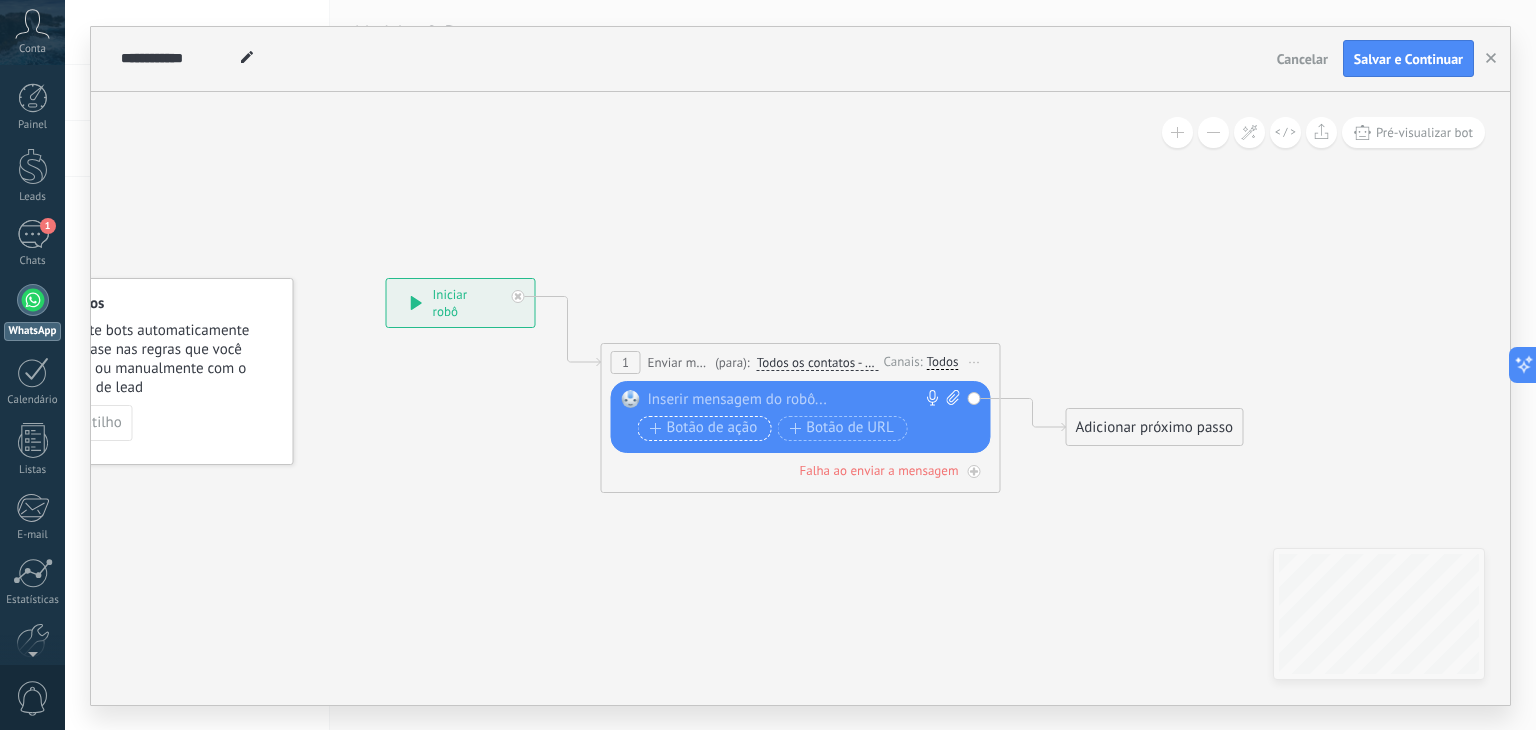type 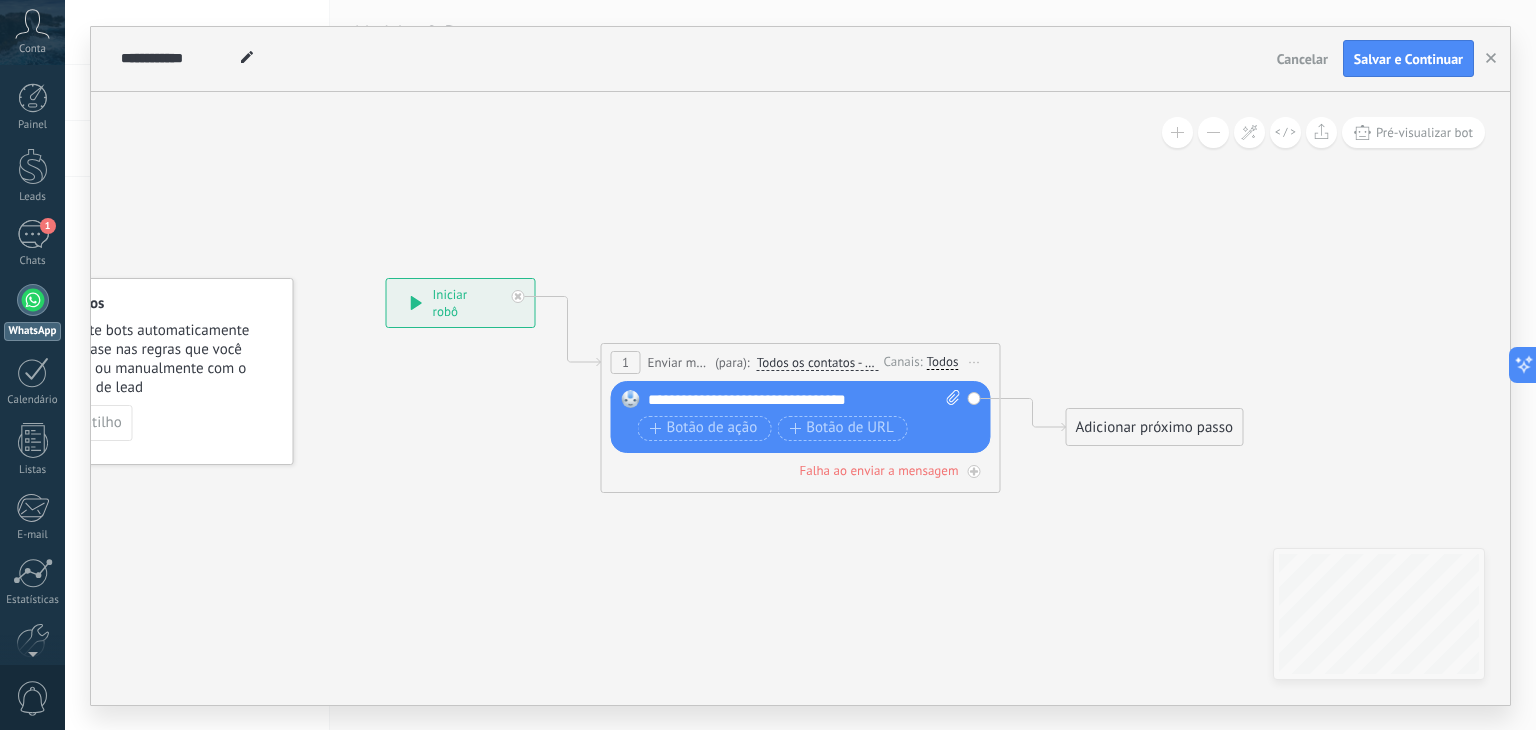 click on "**********" at bounding box center [805, 400] 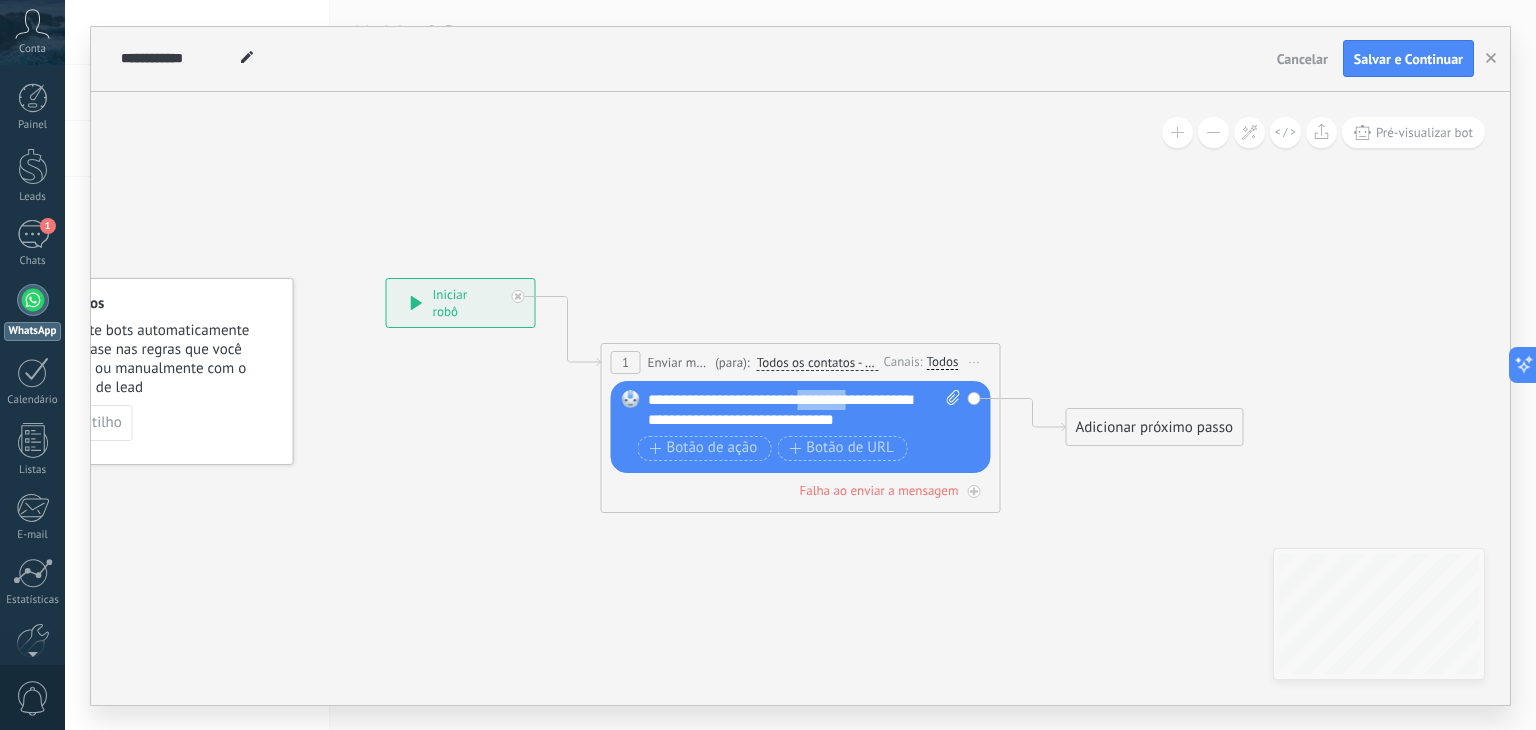 drag, startPoint x: 854, startPoint y: 395, endPoint x: 802, endPoint y: 402, distance: 52.46904 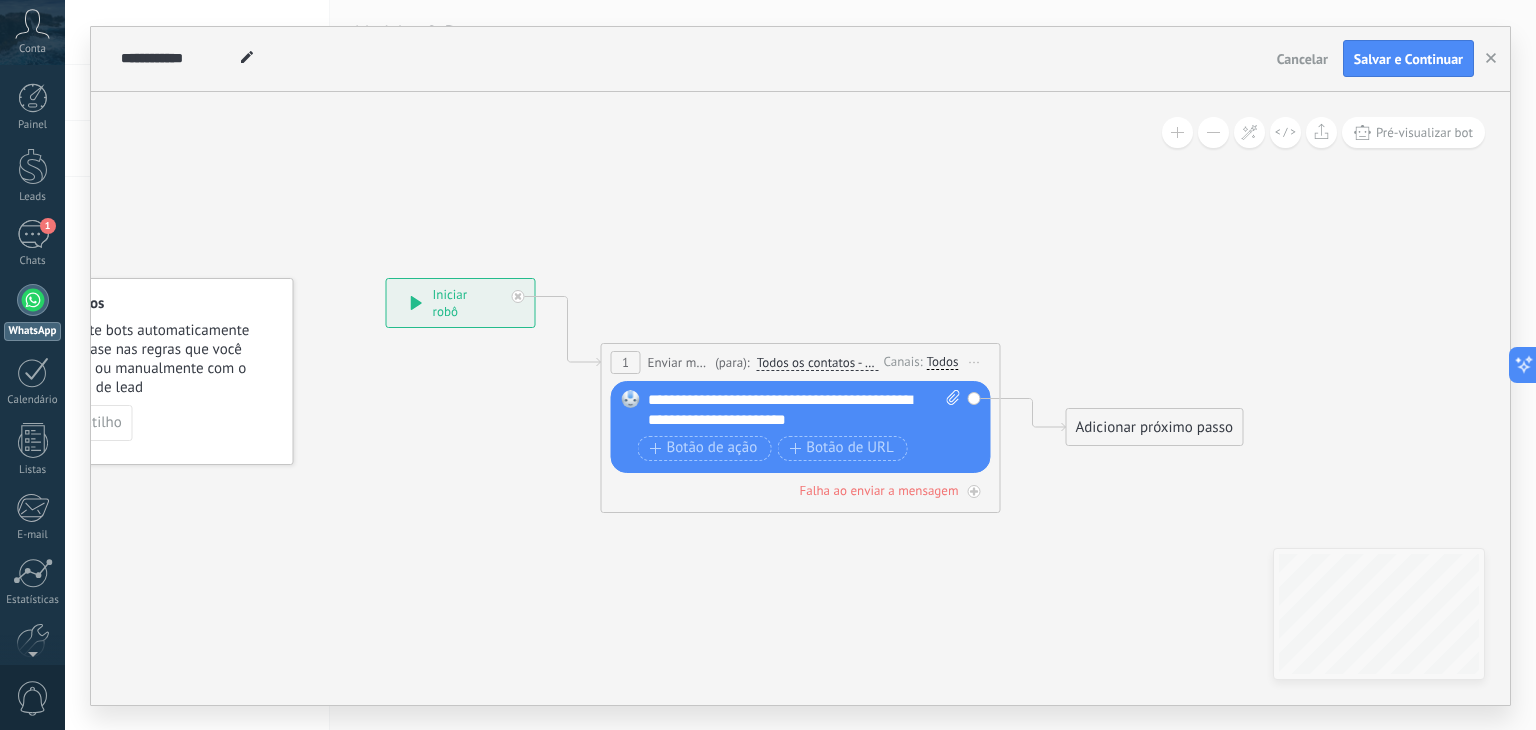 click 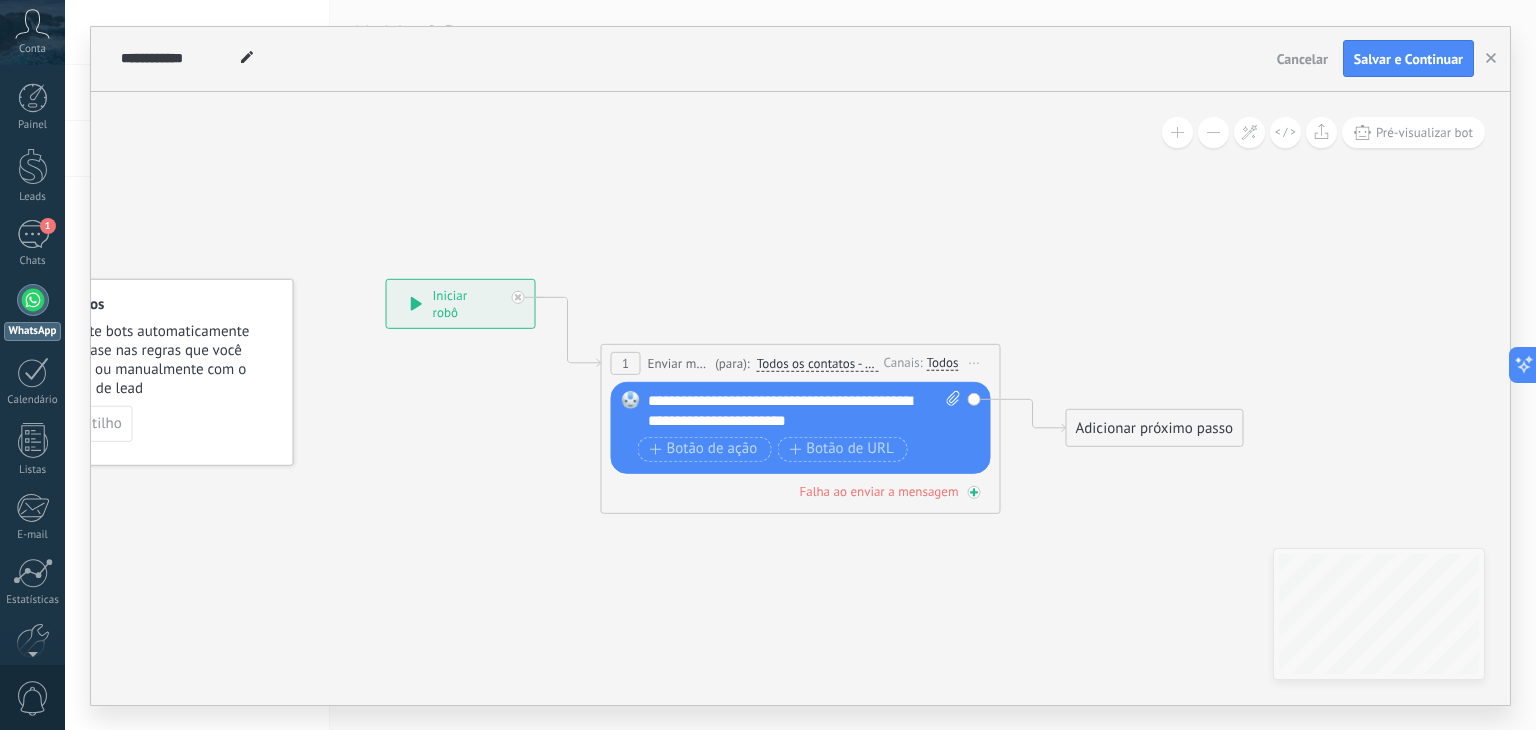 click on "Falha ao enviar a mensagem" at bounding box center [879, 490] 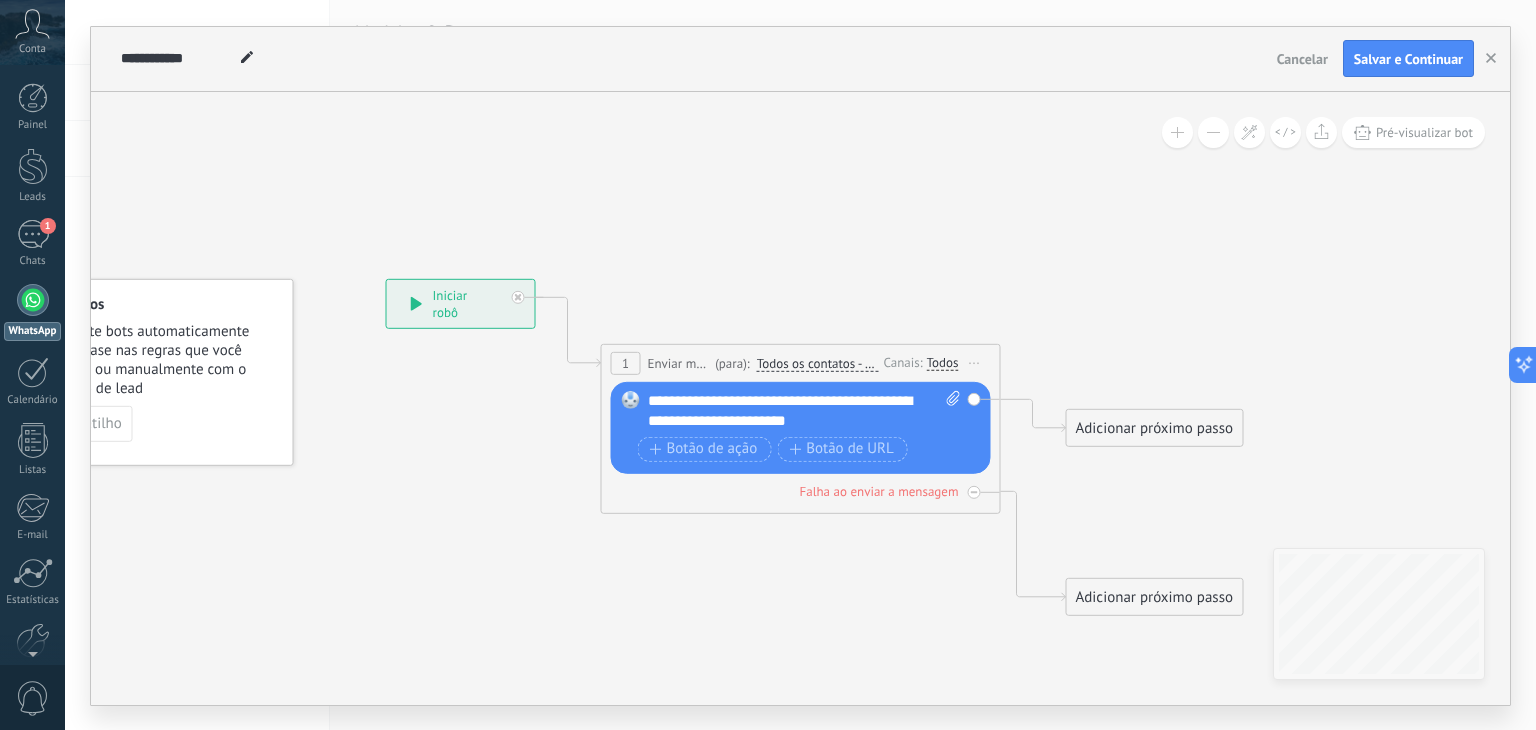 drag, startPoint x: 900, startPoint y: 492, endPoint x: 951, endPoint y: 516, distance: 56.364883 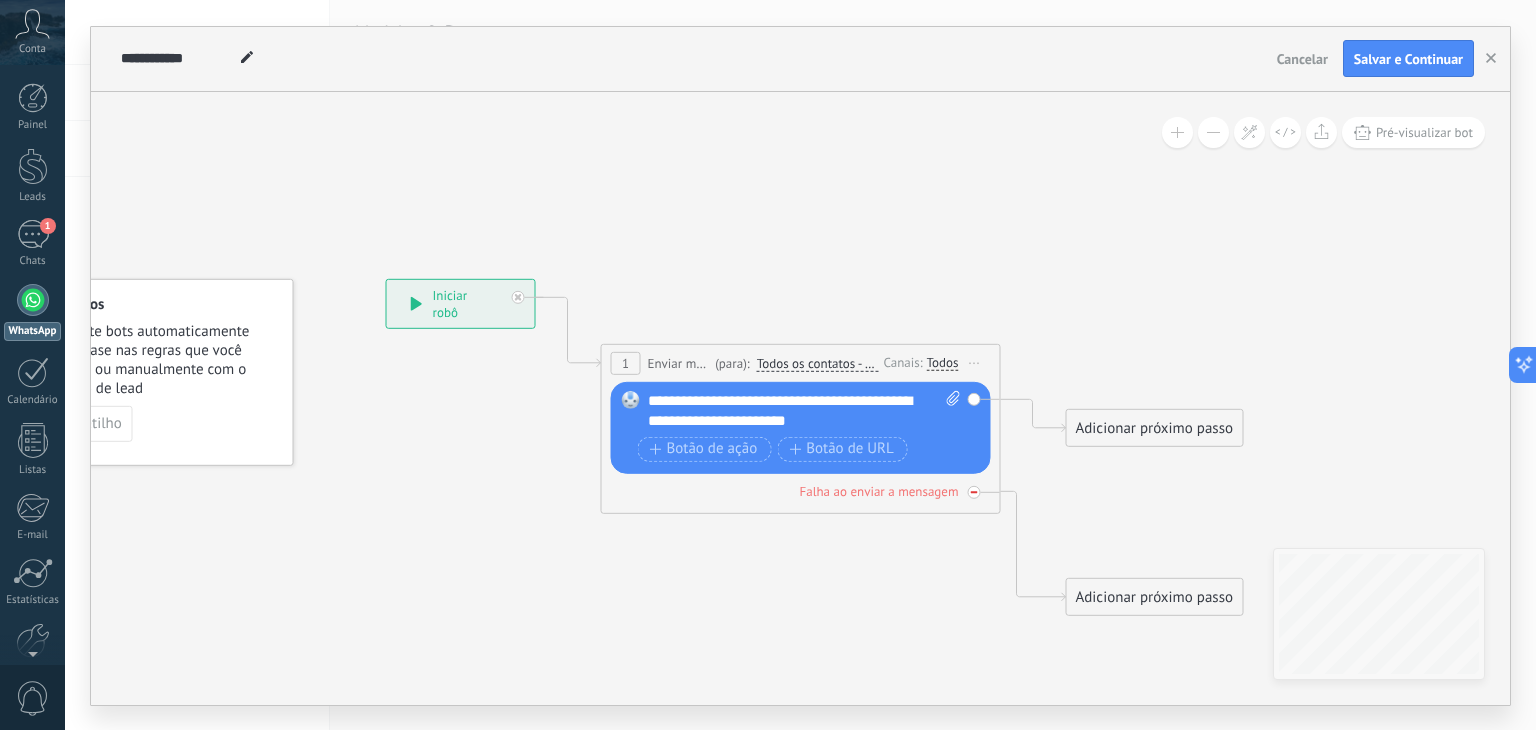 click 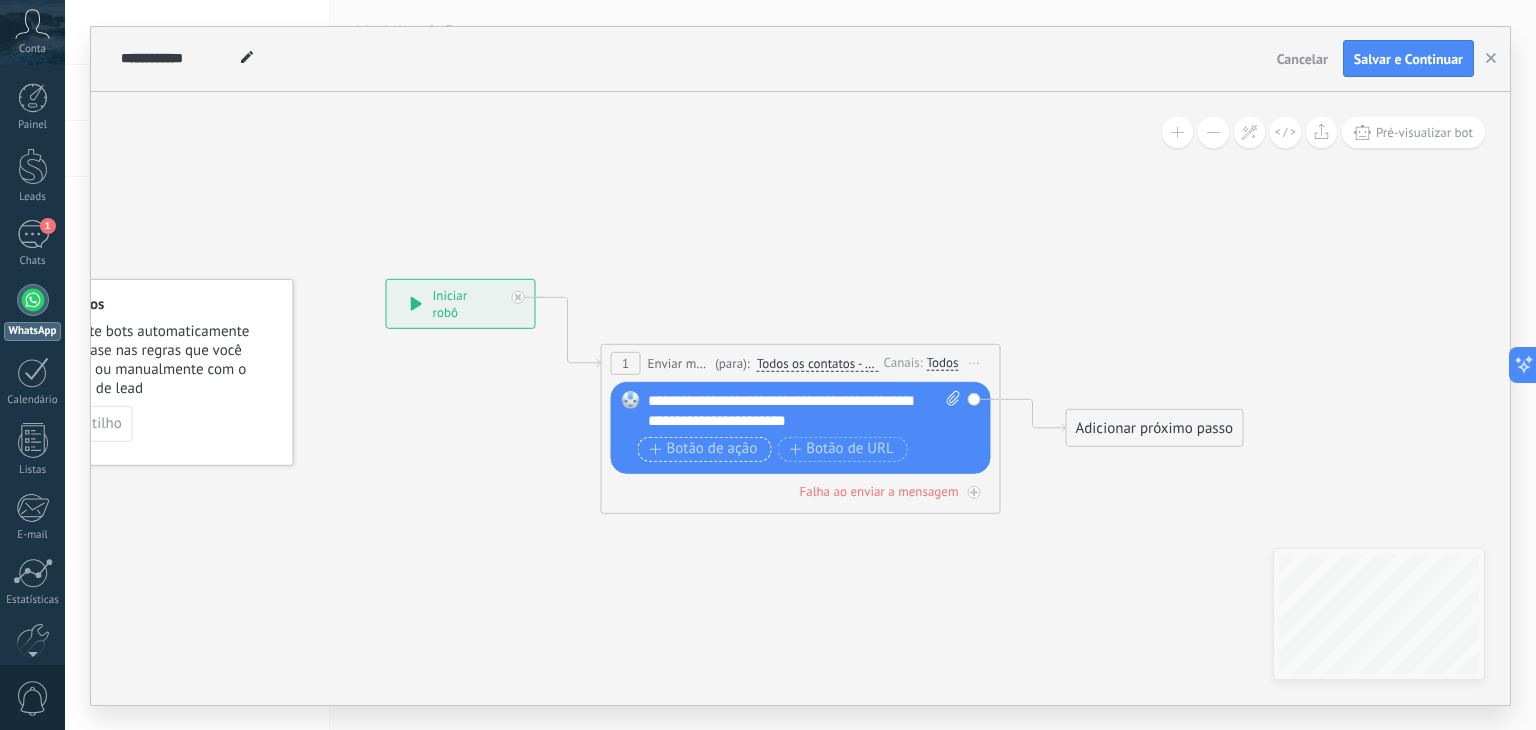 click on "Botão de ação" at bounding box center (704, 449) 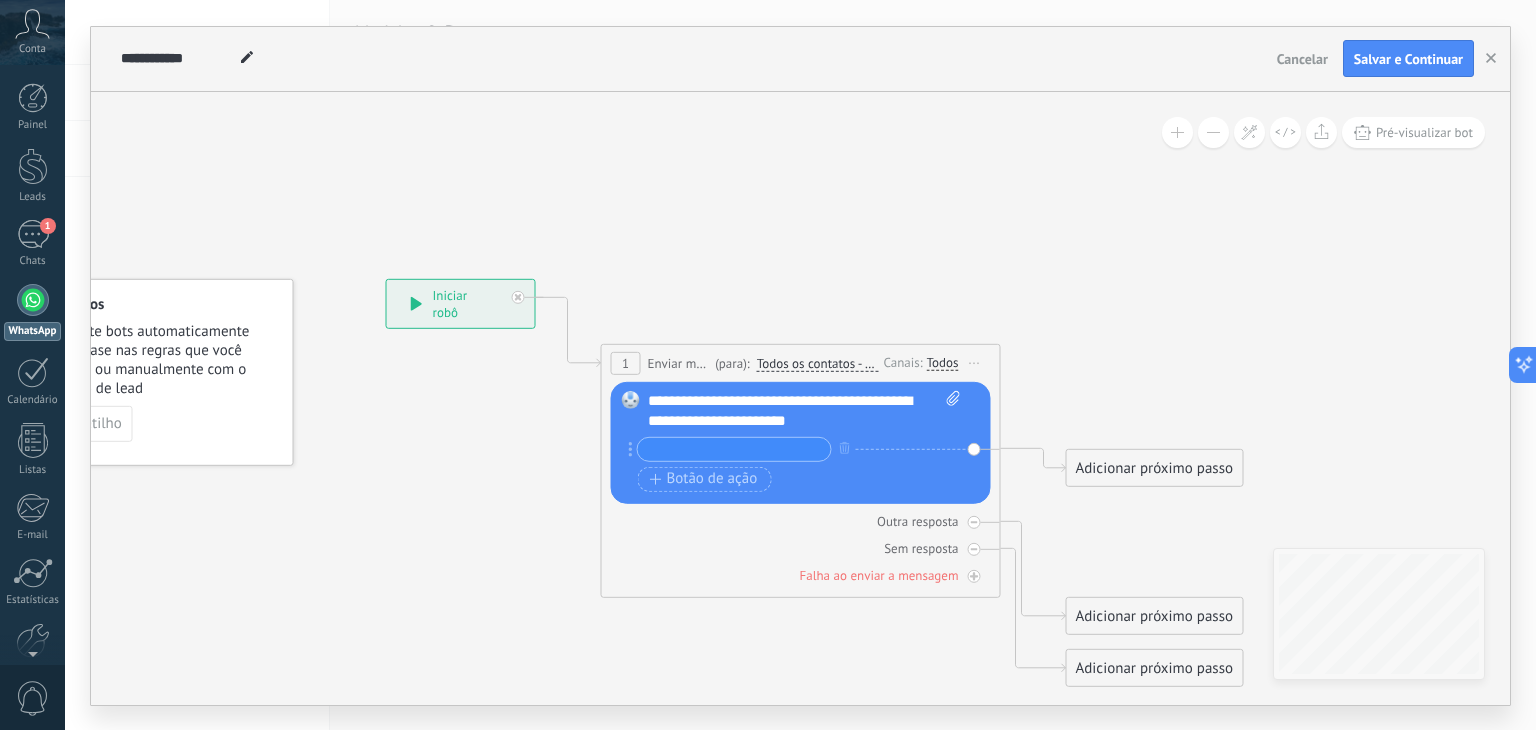 click at bounding box center (734, 448) 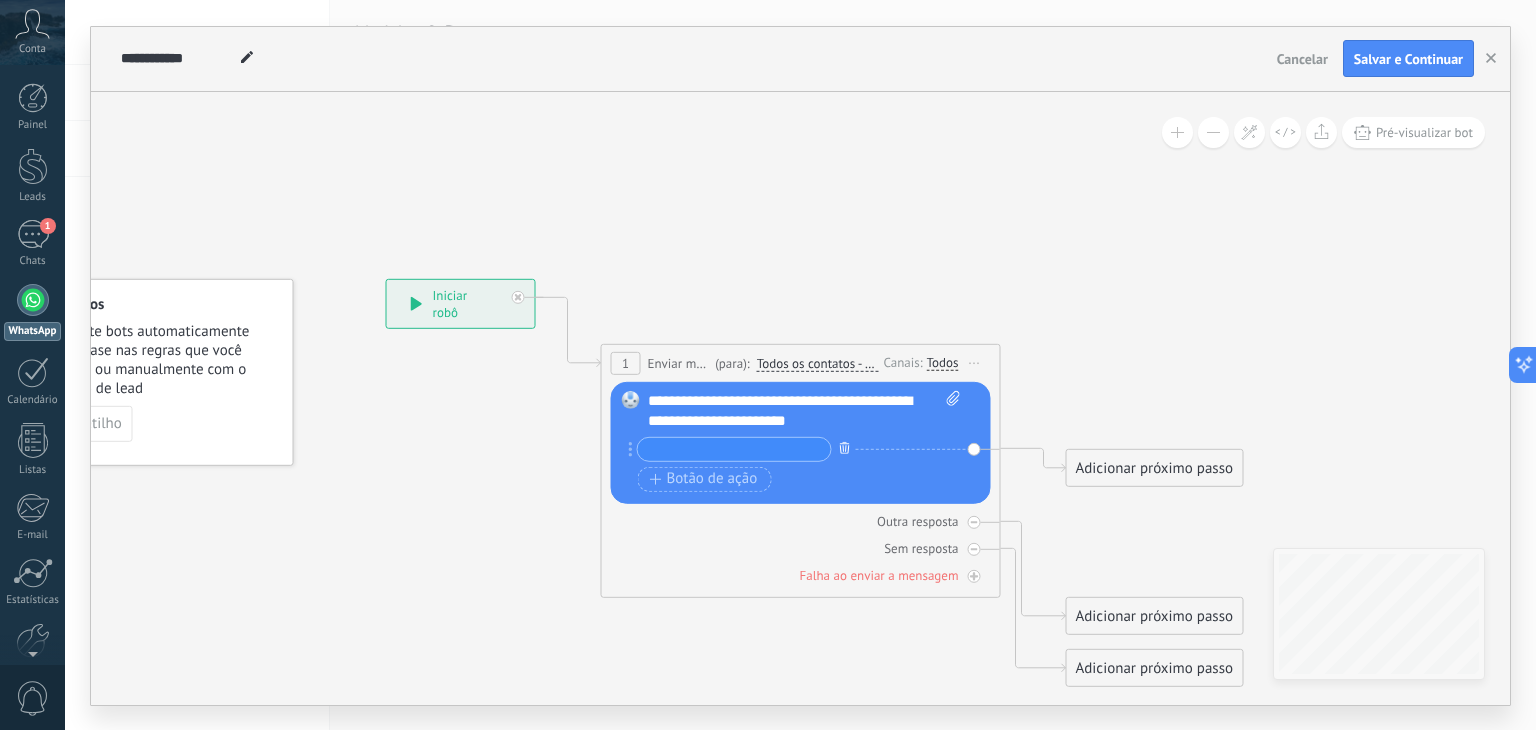 click 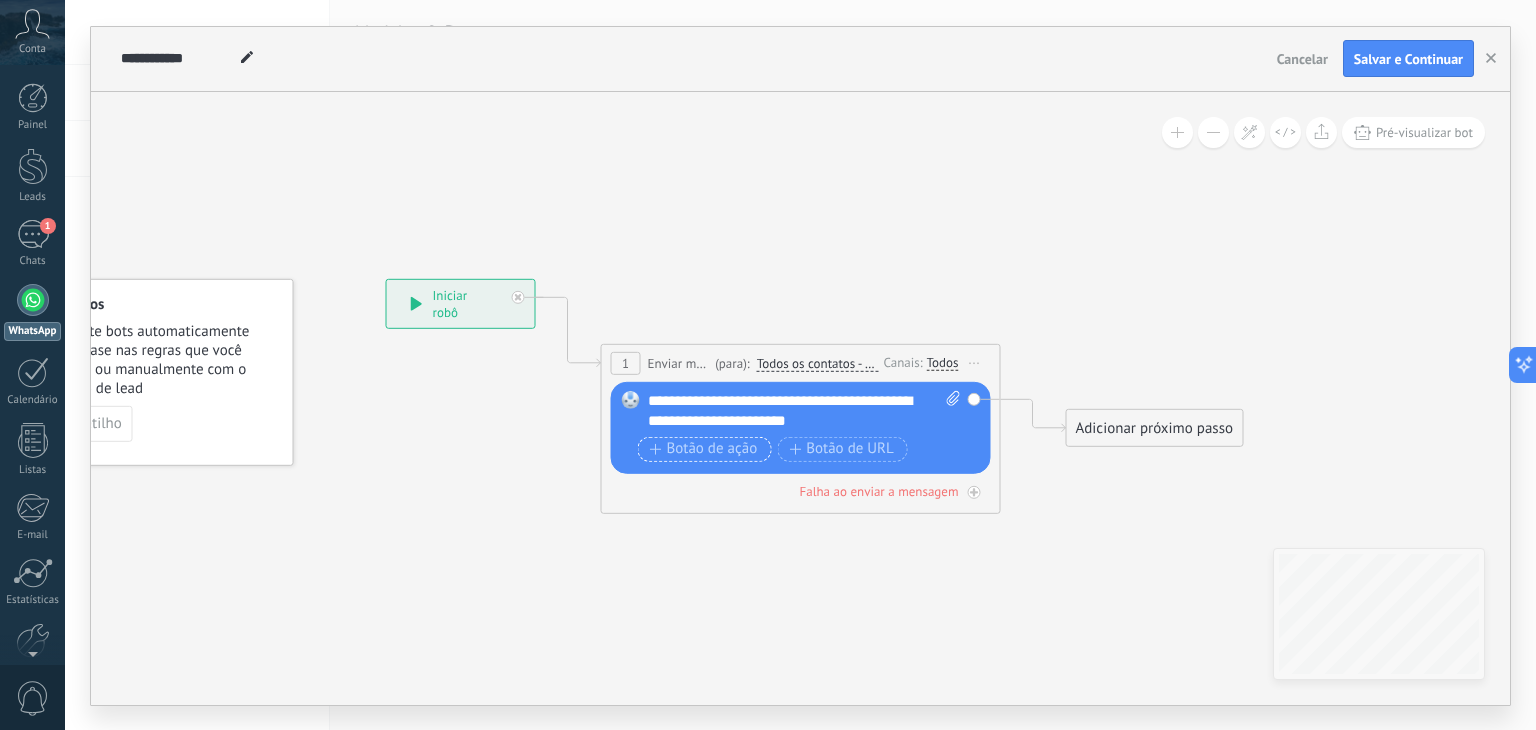 click on "Botão de ação" at bounding box center [704, 449] 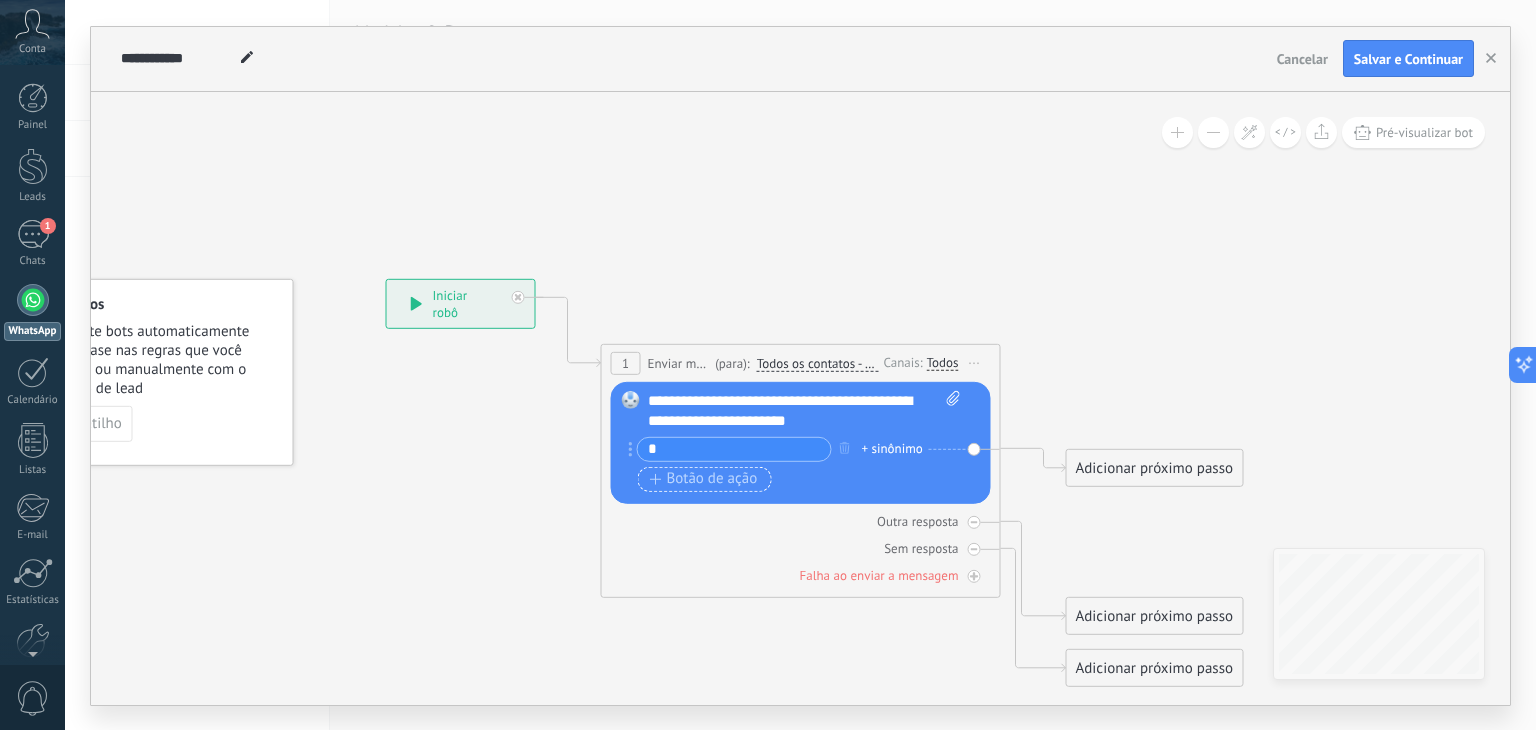 type on "*" 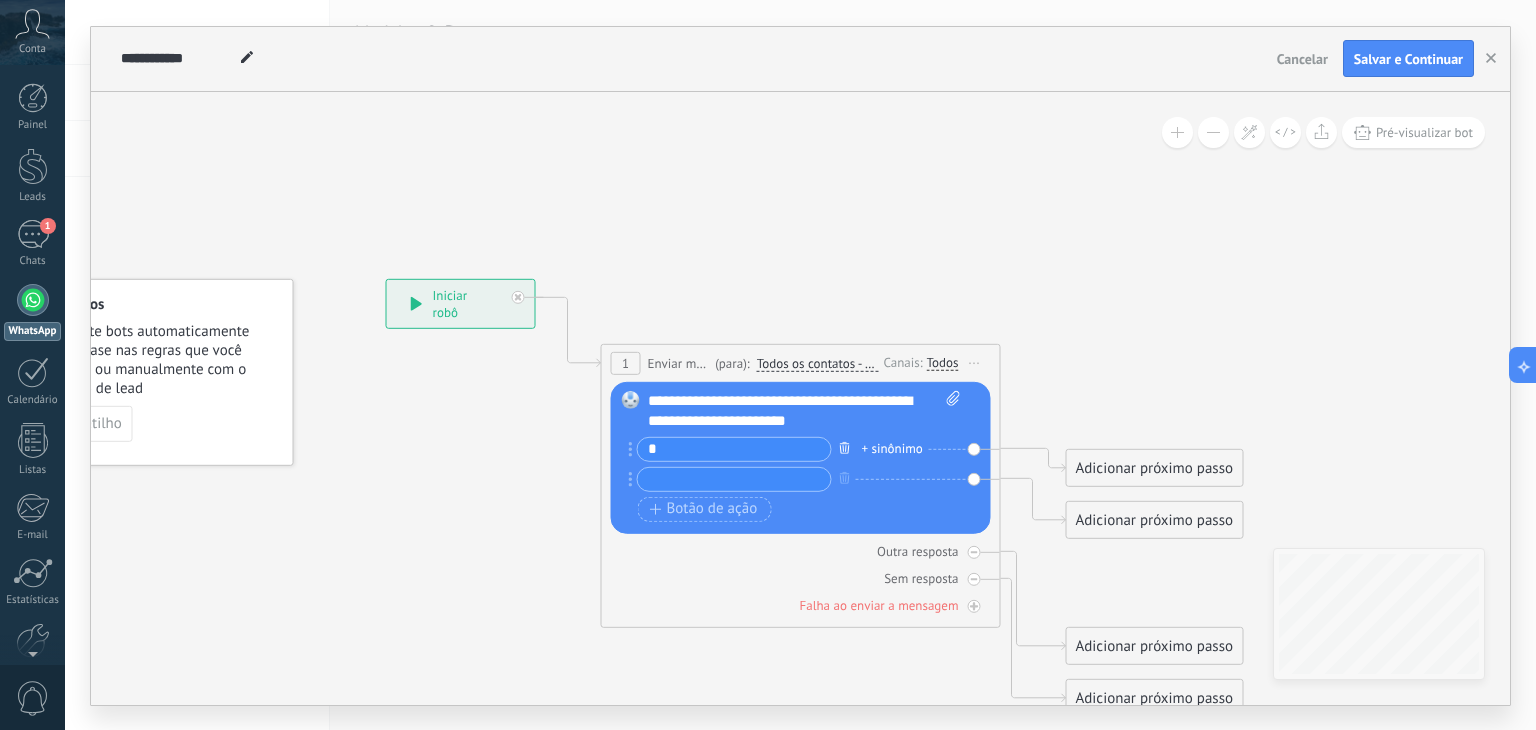 click 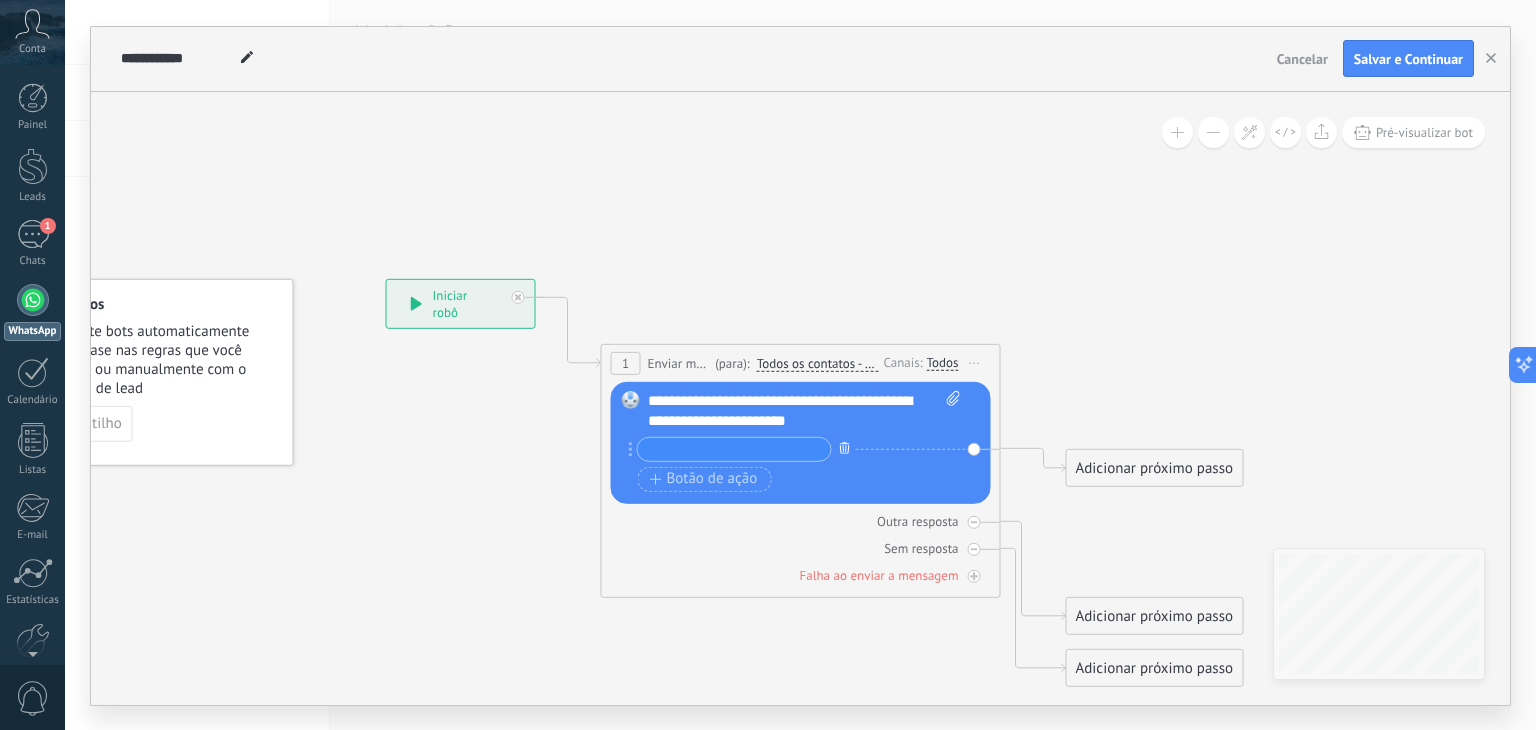 click at bounding box center (845, 447) 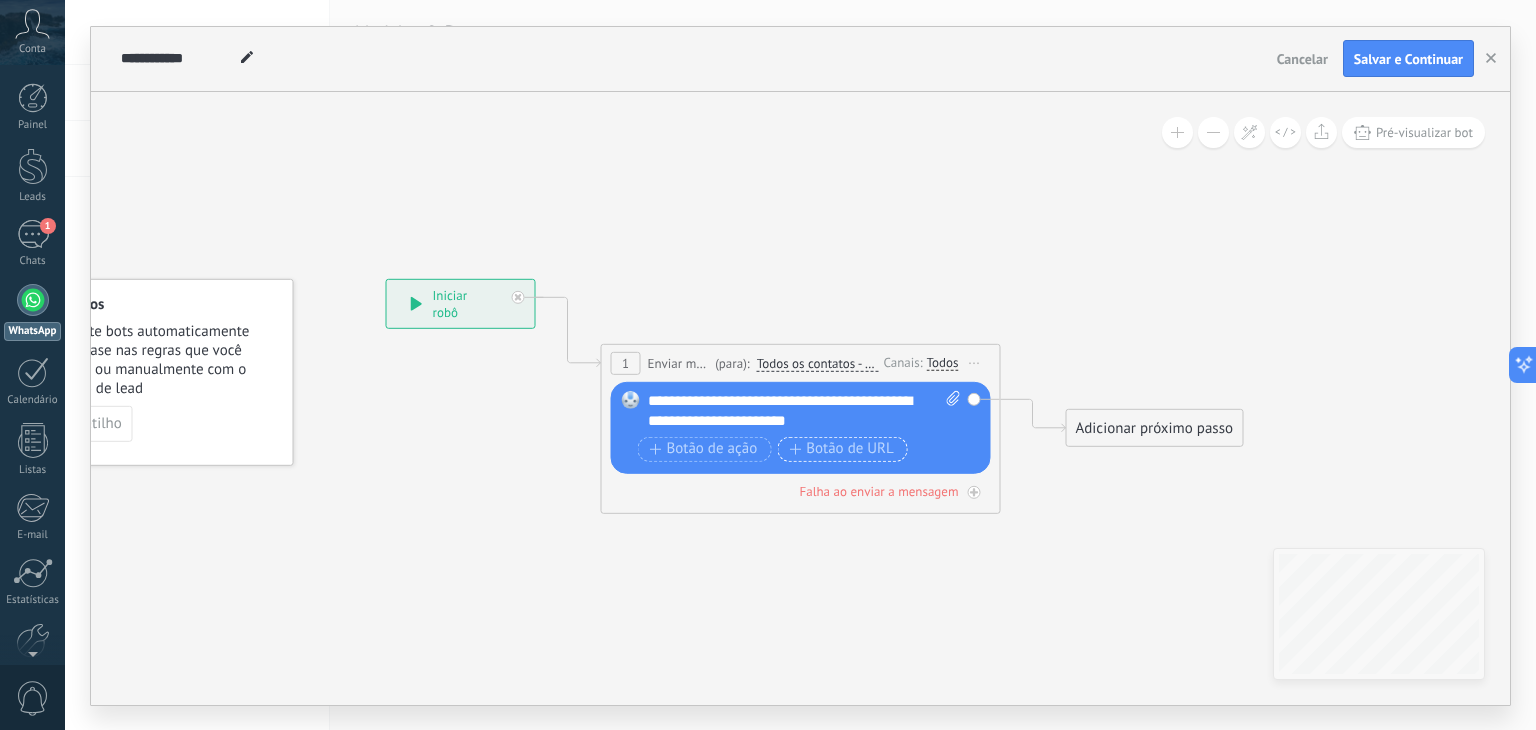 click on "Botão de URL" at bounding box center [841, 449] 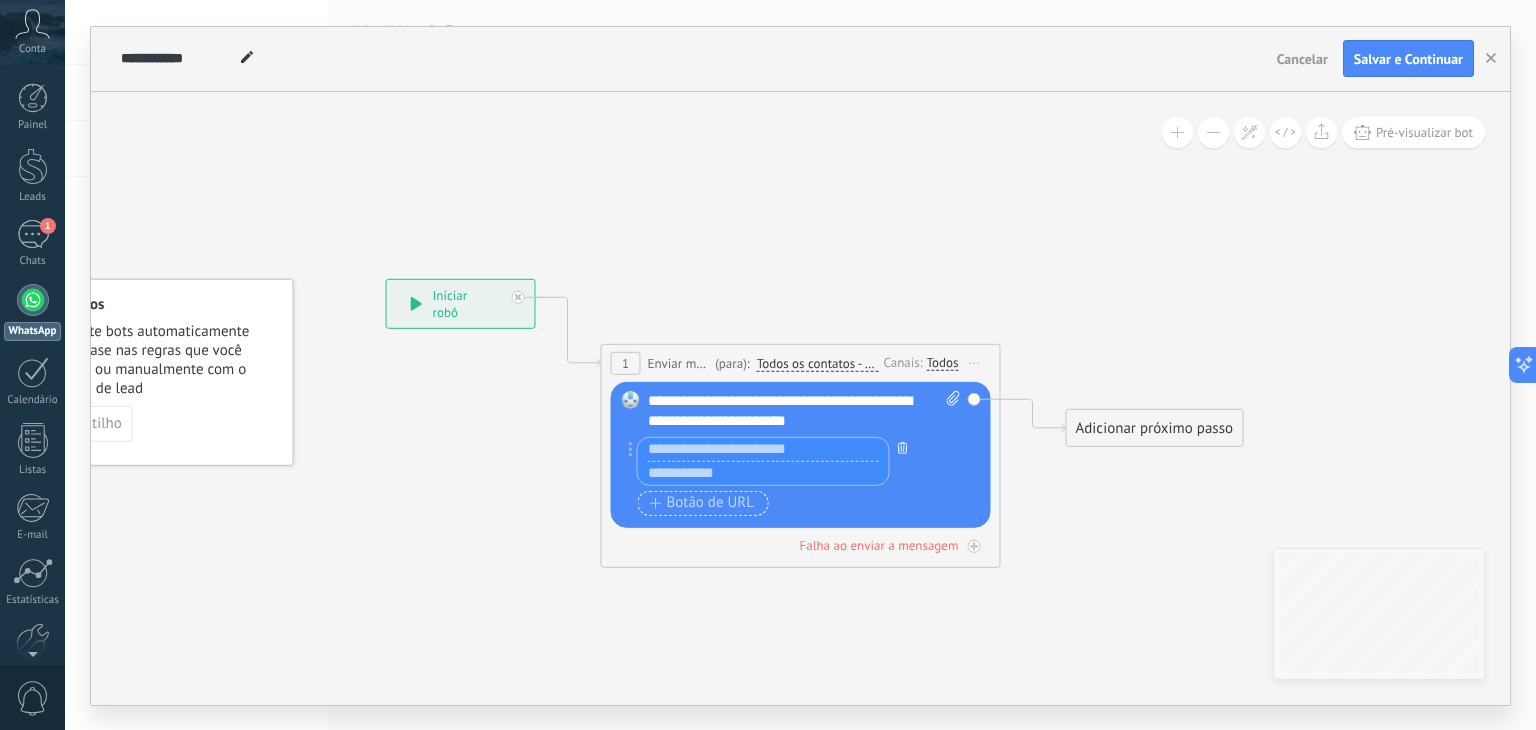 click 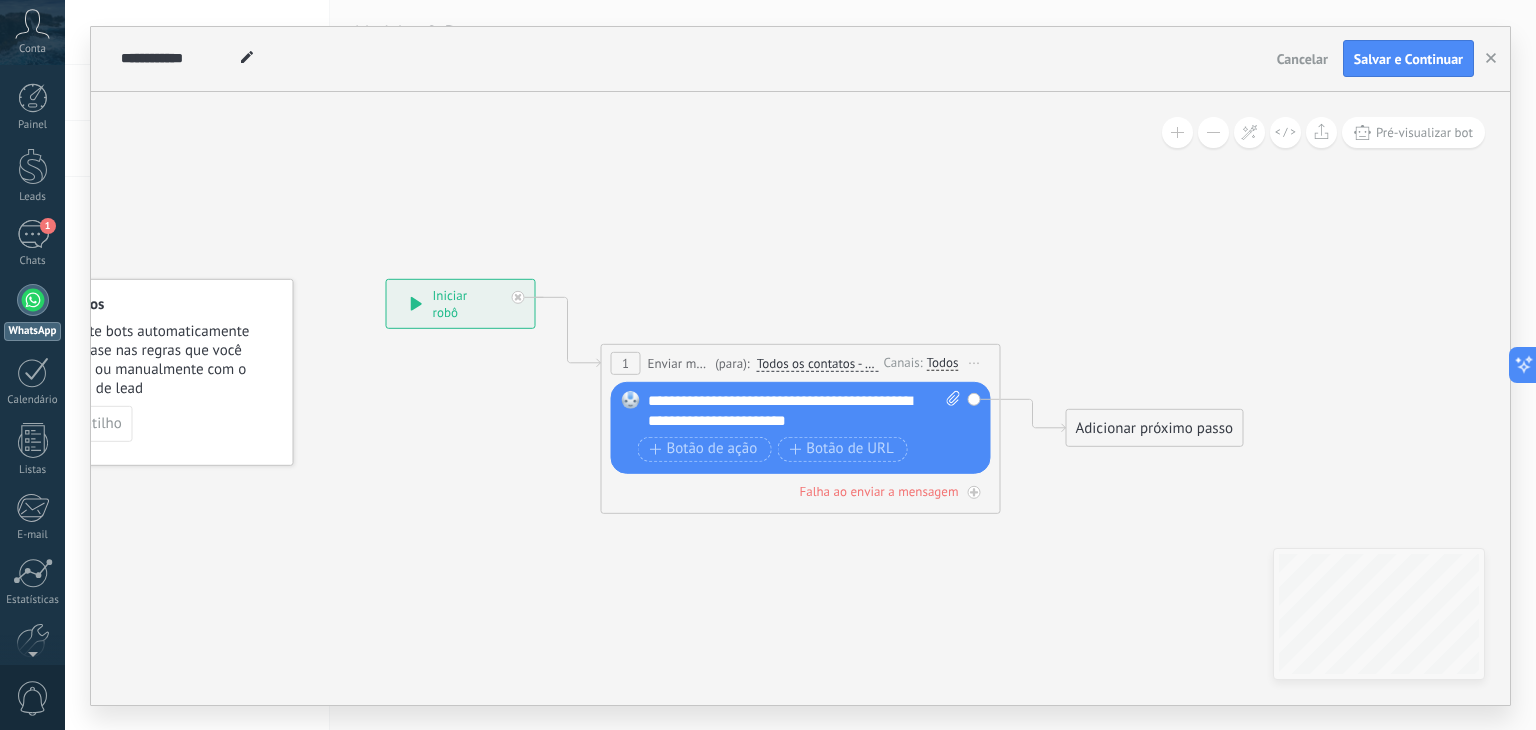 click 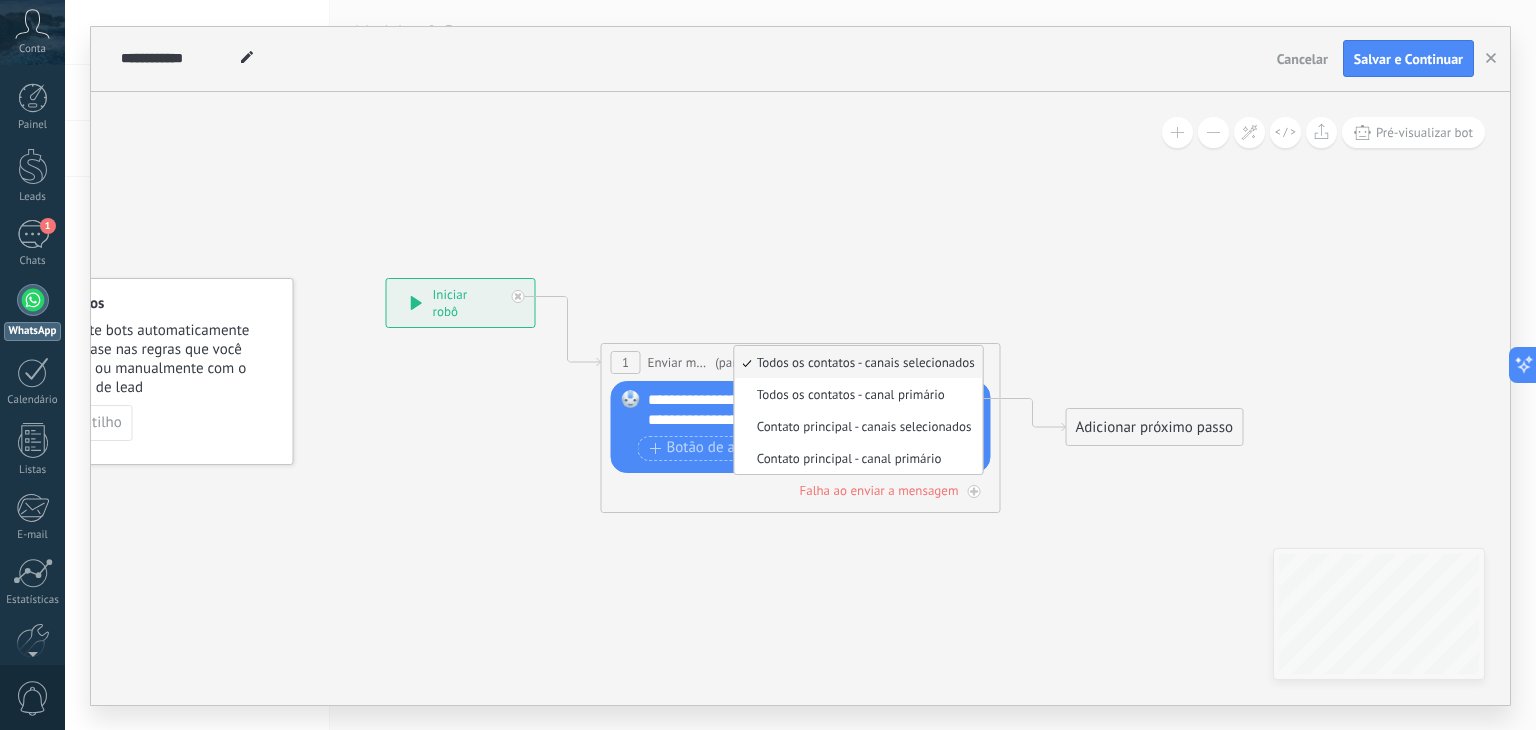 click 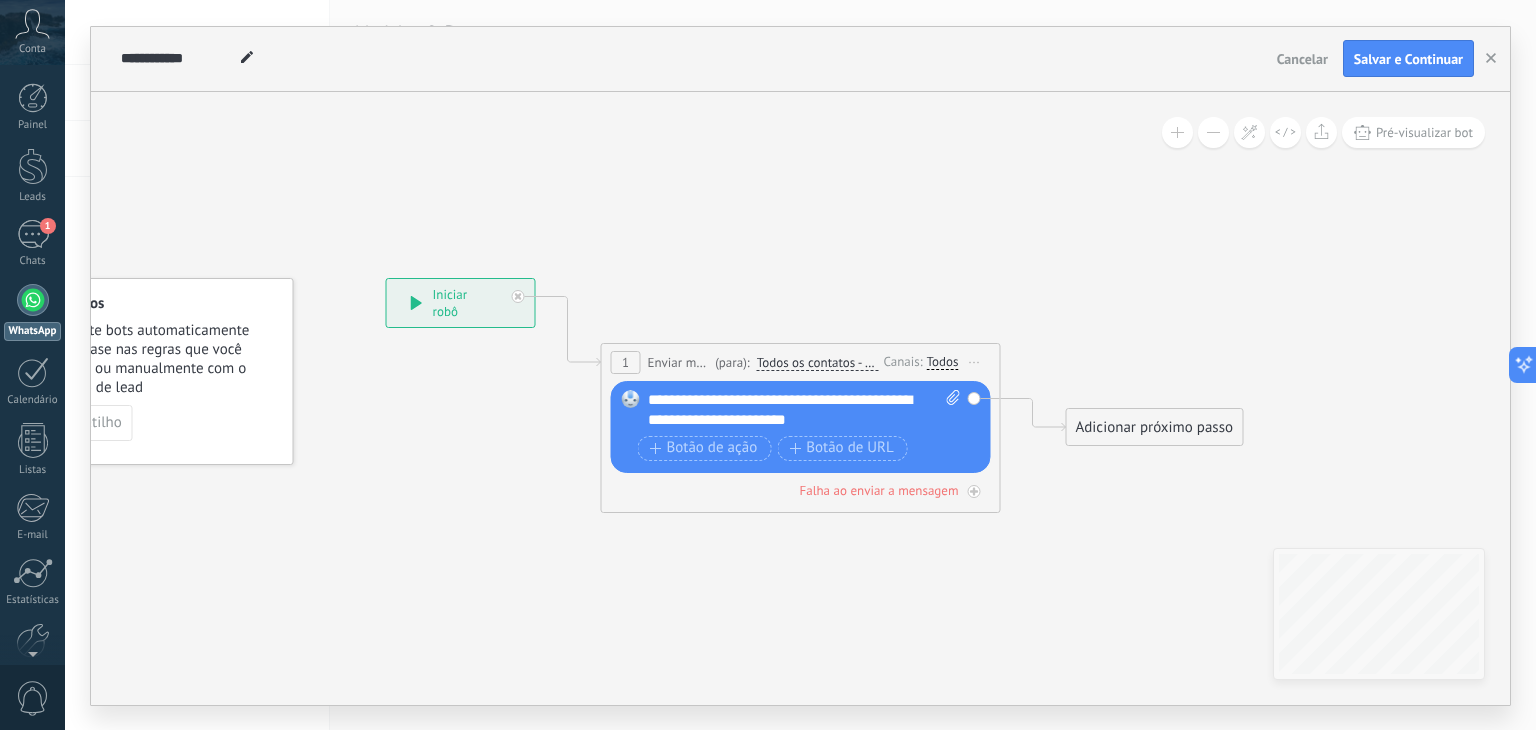 click on "Enviar mensagem" at bounding box center (679, 362) 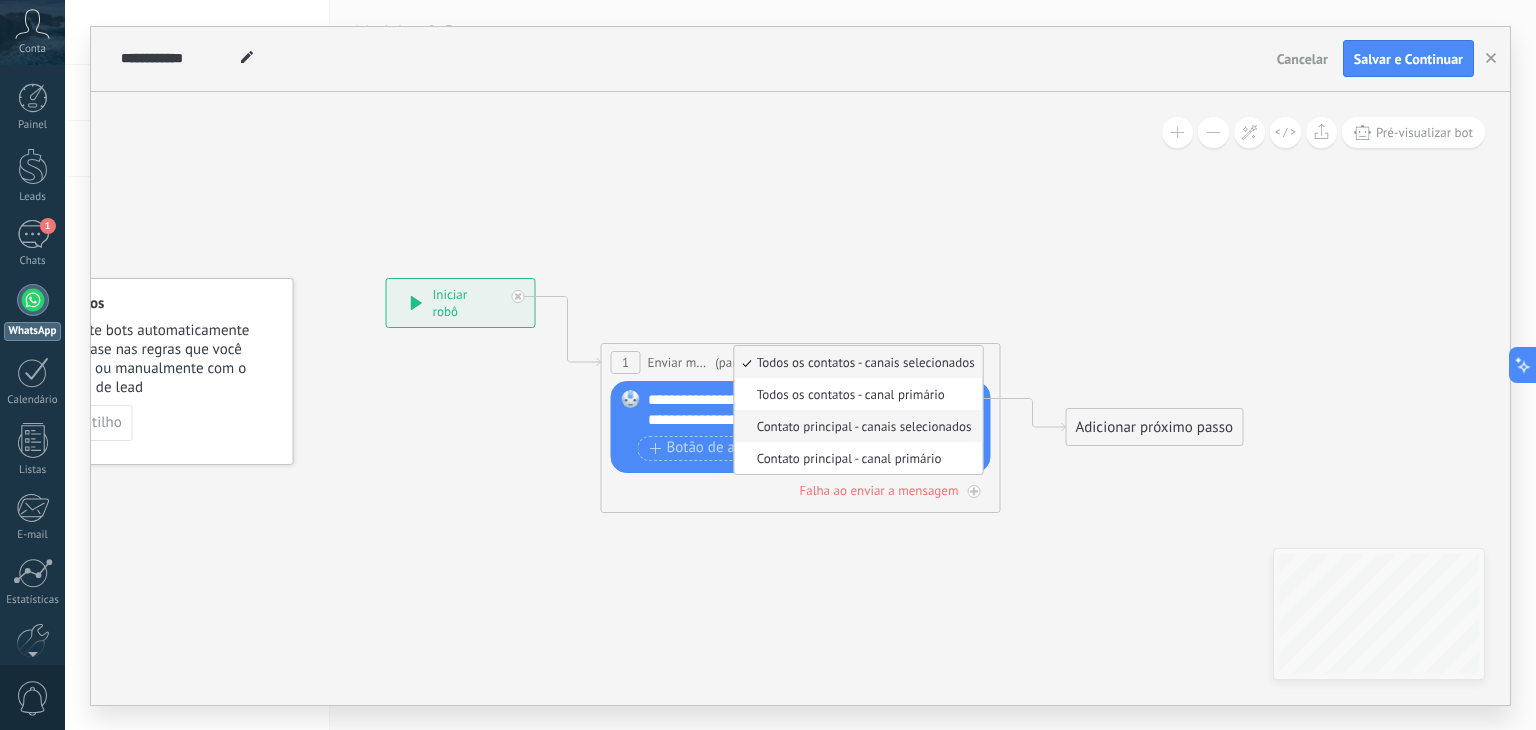 click on "Contato principal - canais selecionados" at bounding box center [856, 426] 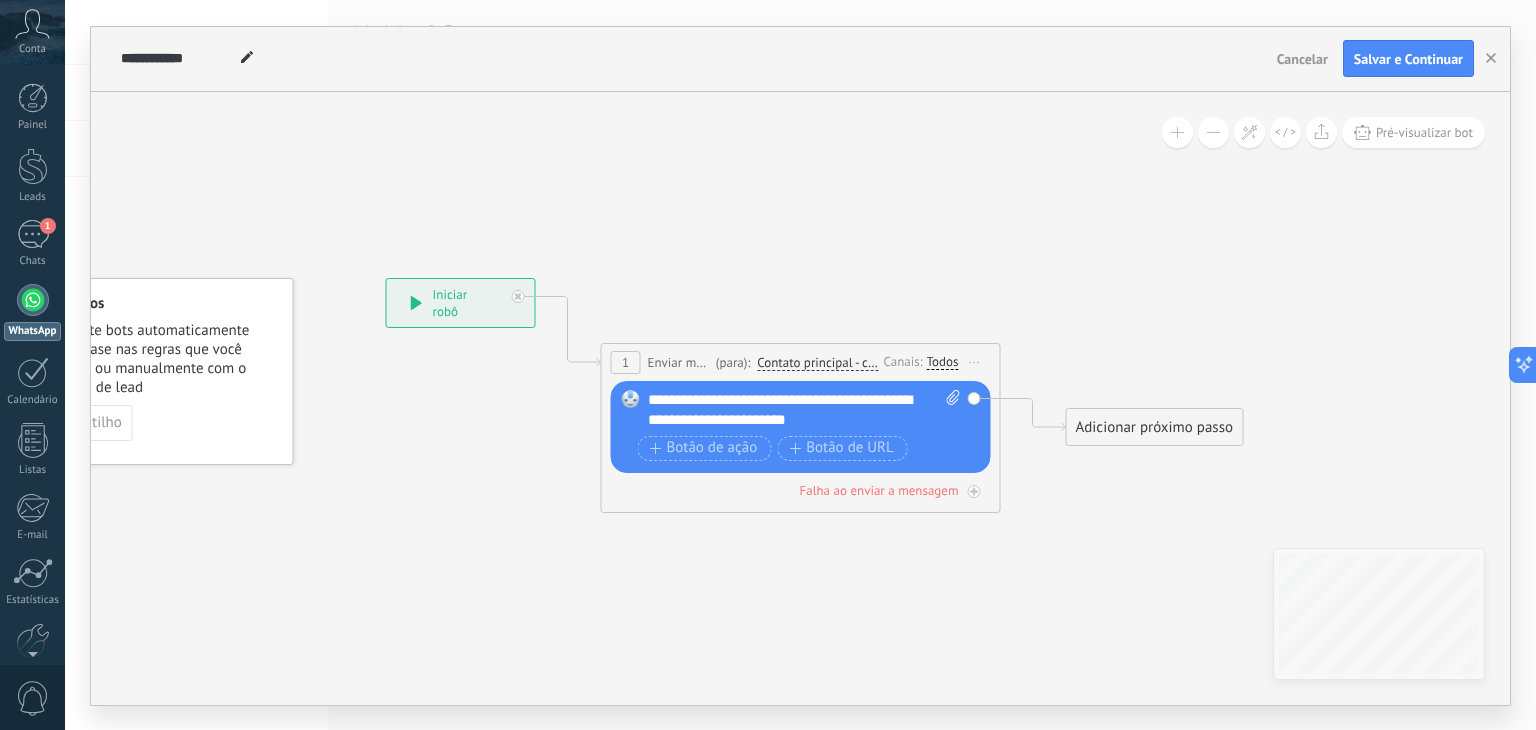 click on "Todos" at bounding box center [943, 362] 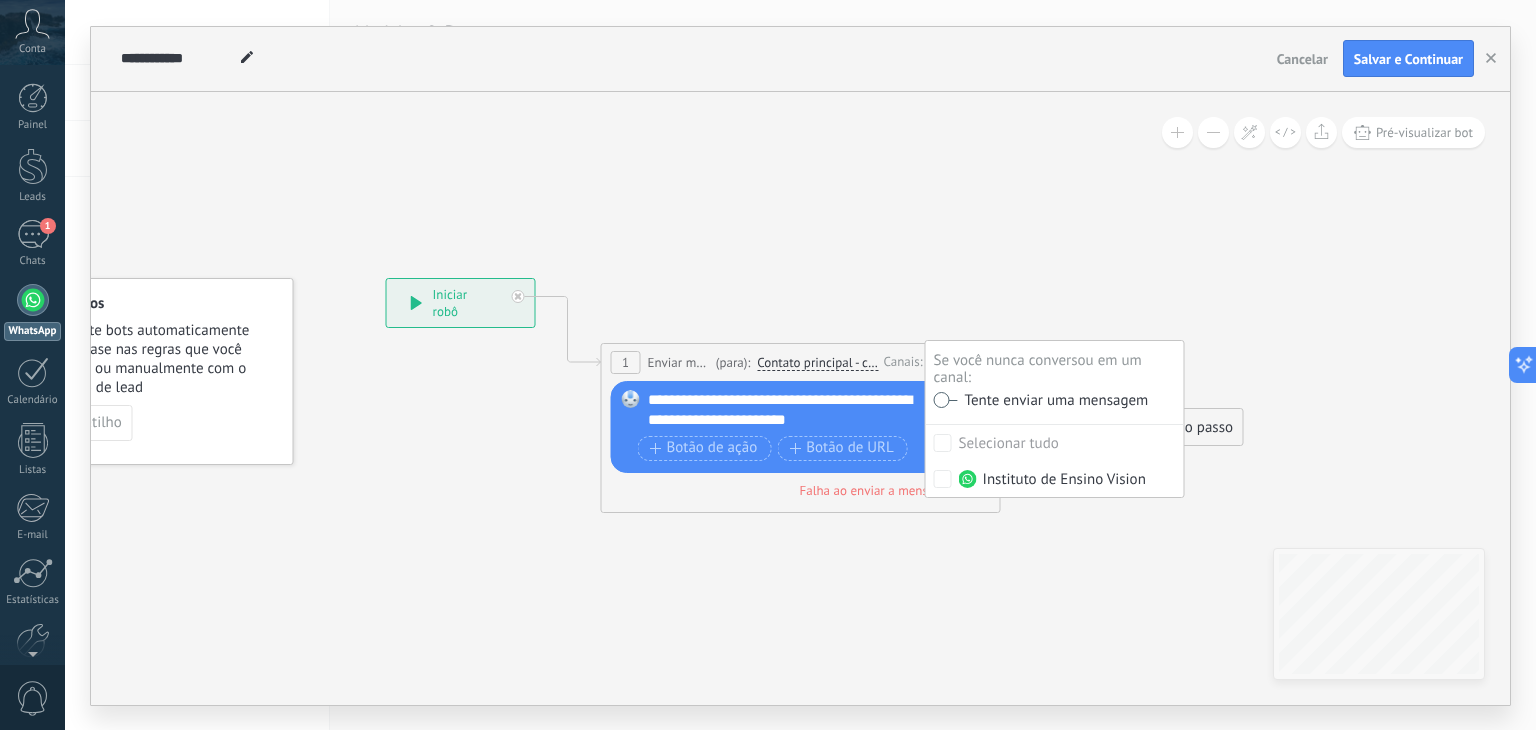 click 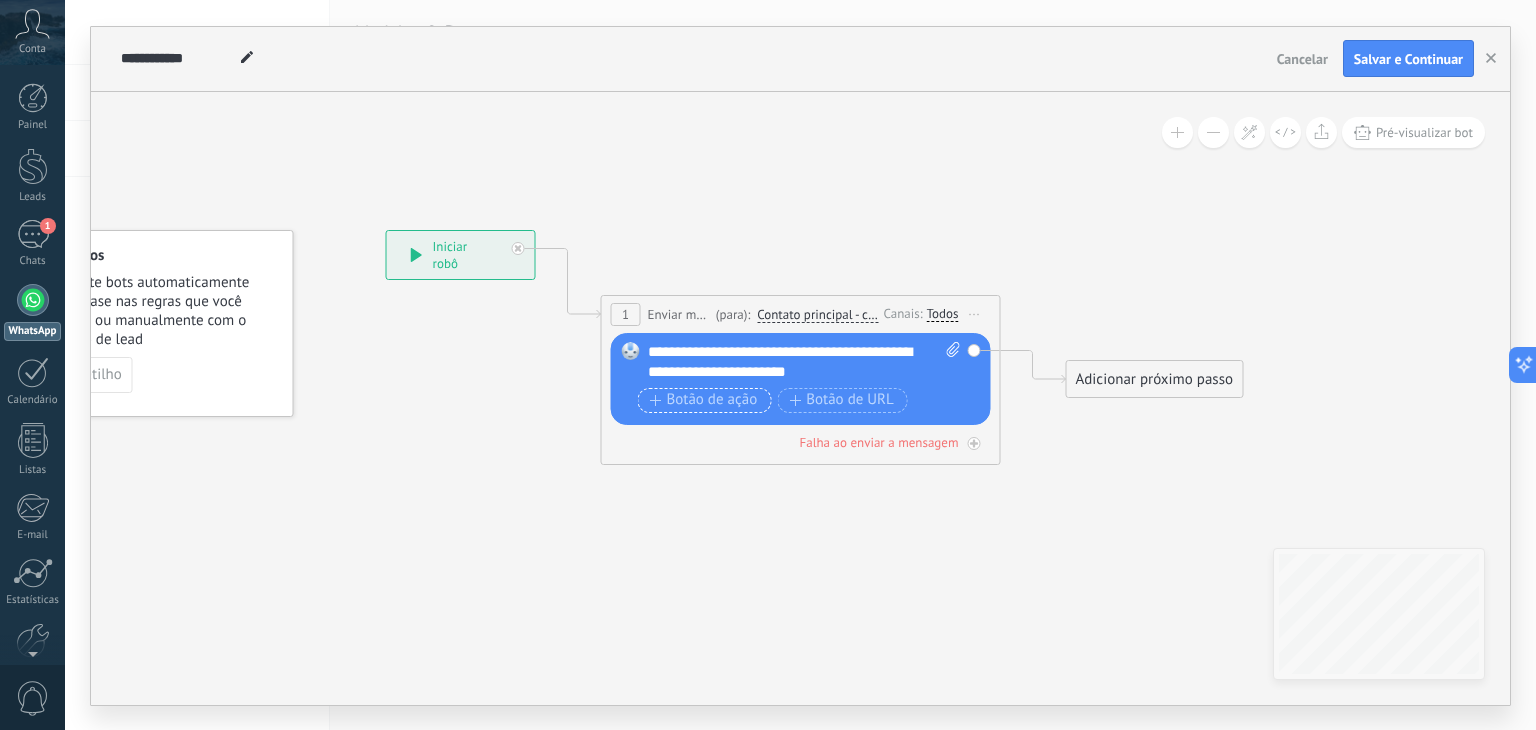 click 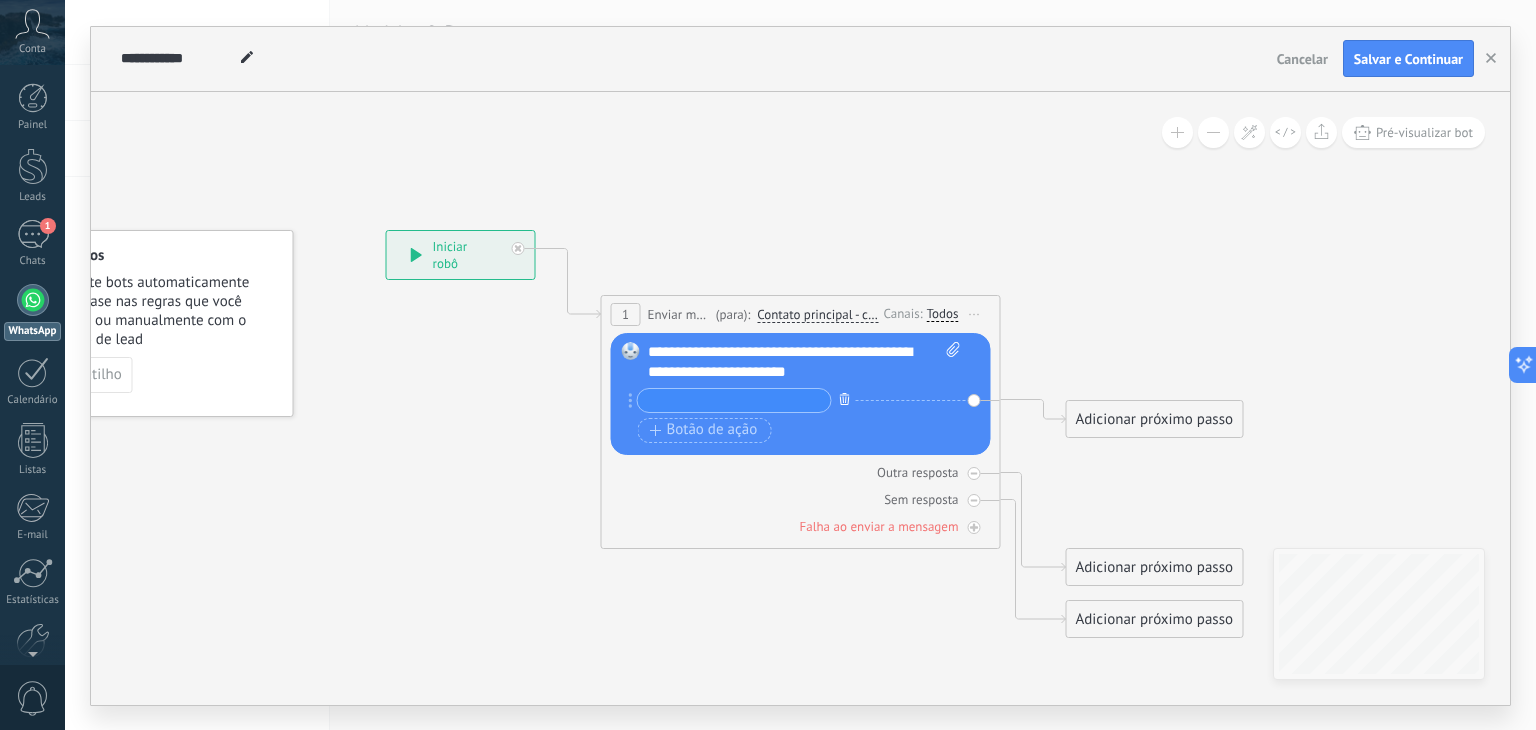 click 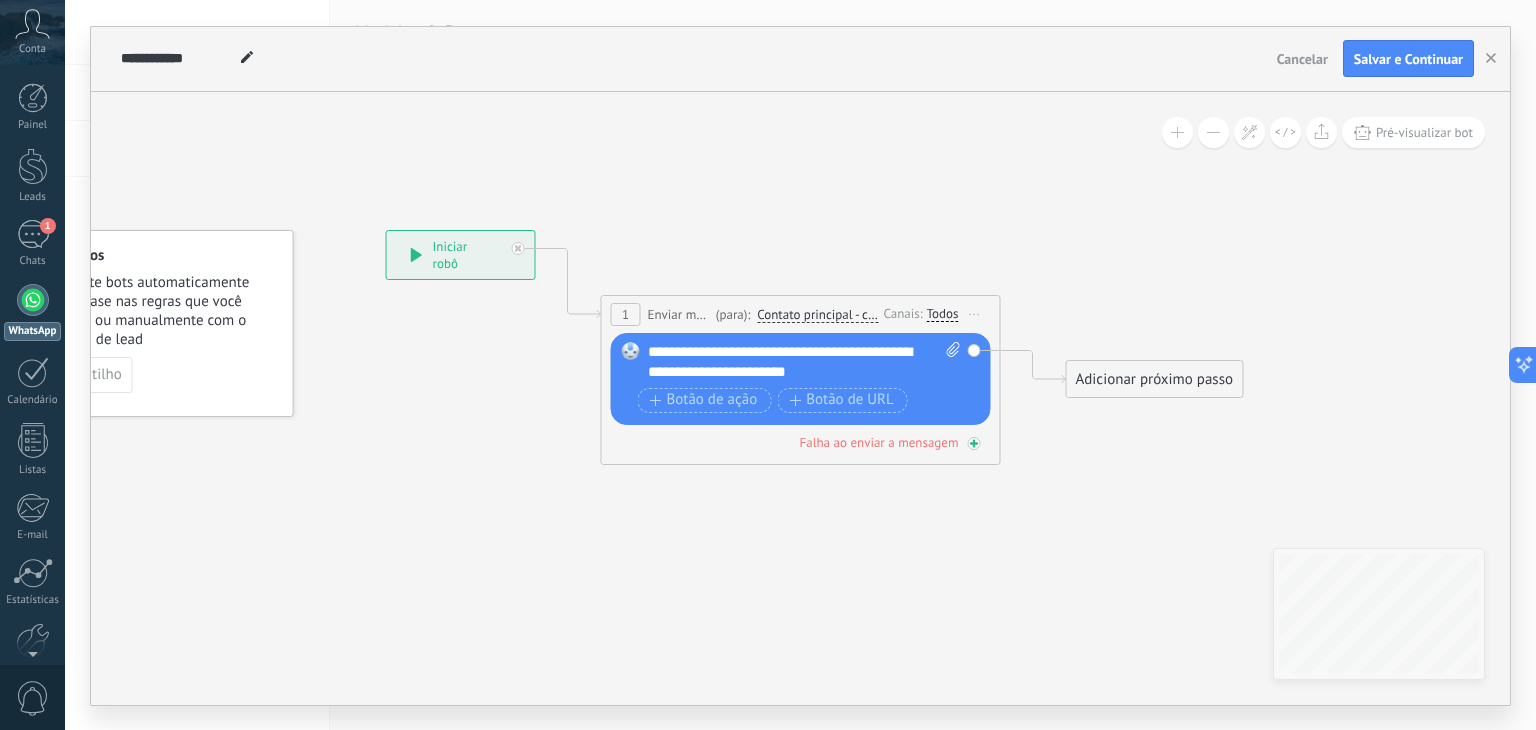 click on "Falha ao enviar a mensagem" at bounding box center (879, 442) 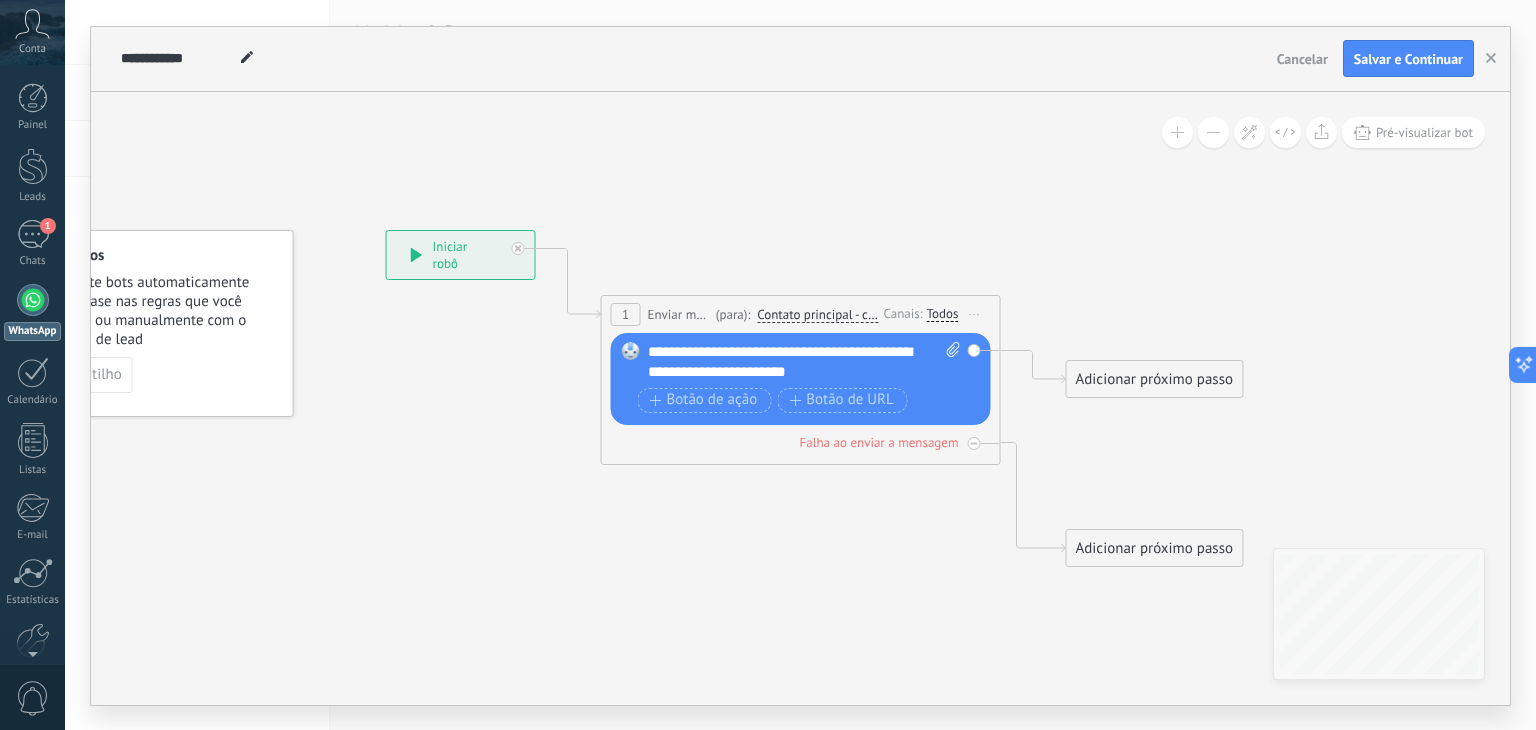 click on "Adicionar próximo passo" at bounding box center (1155, 548) 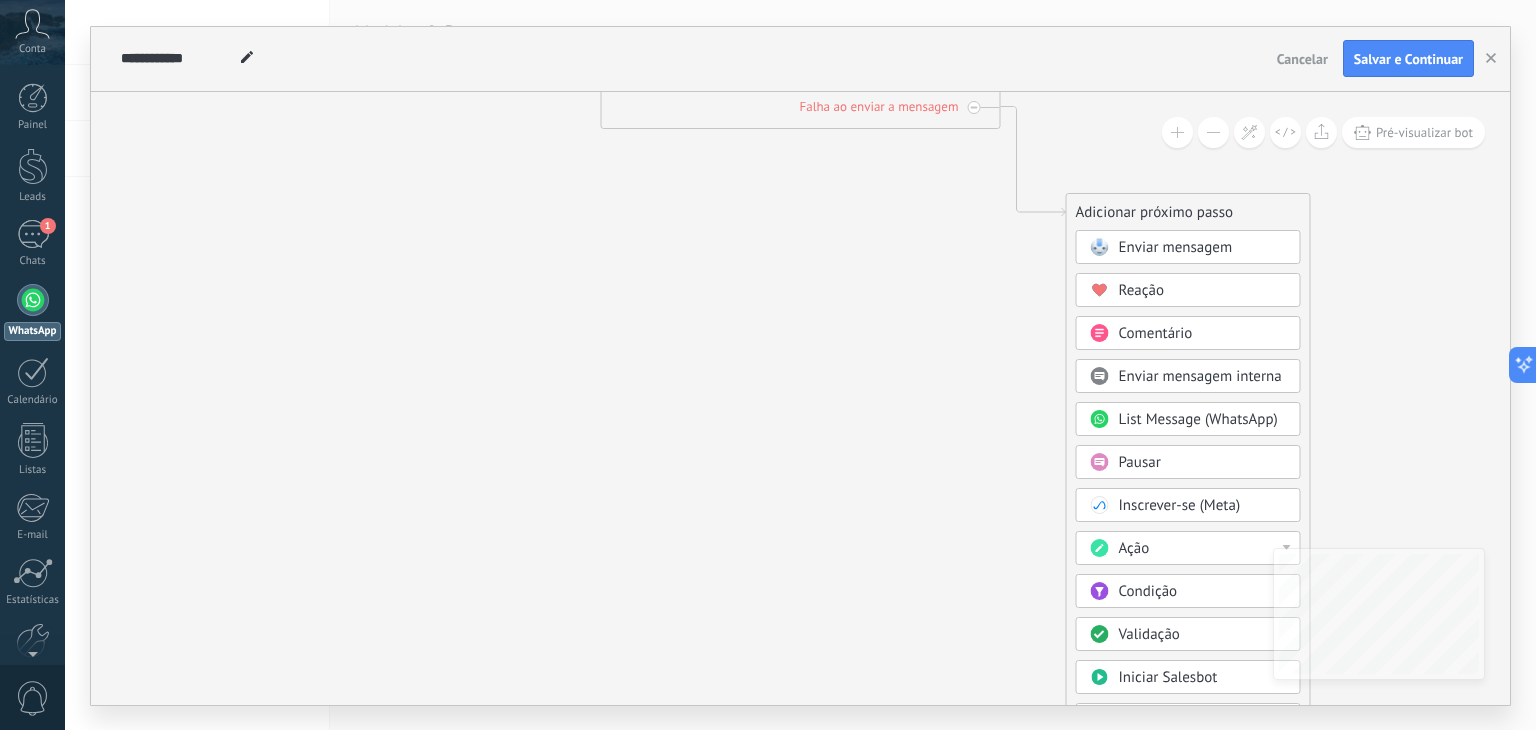drag, startPoint x: 1347, startPoint y: 389, endPoint x: 1426, endPoint y: 372, distance: 80.80842 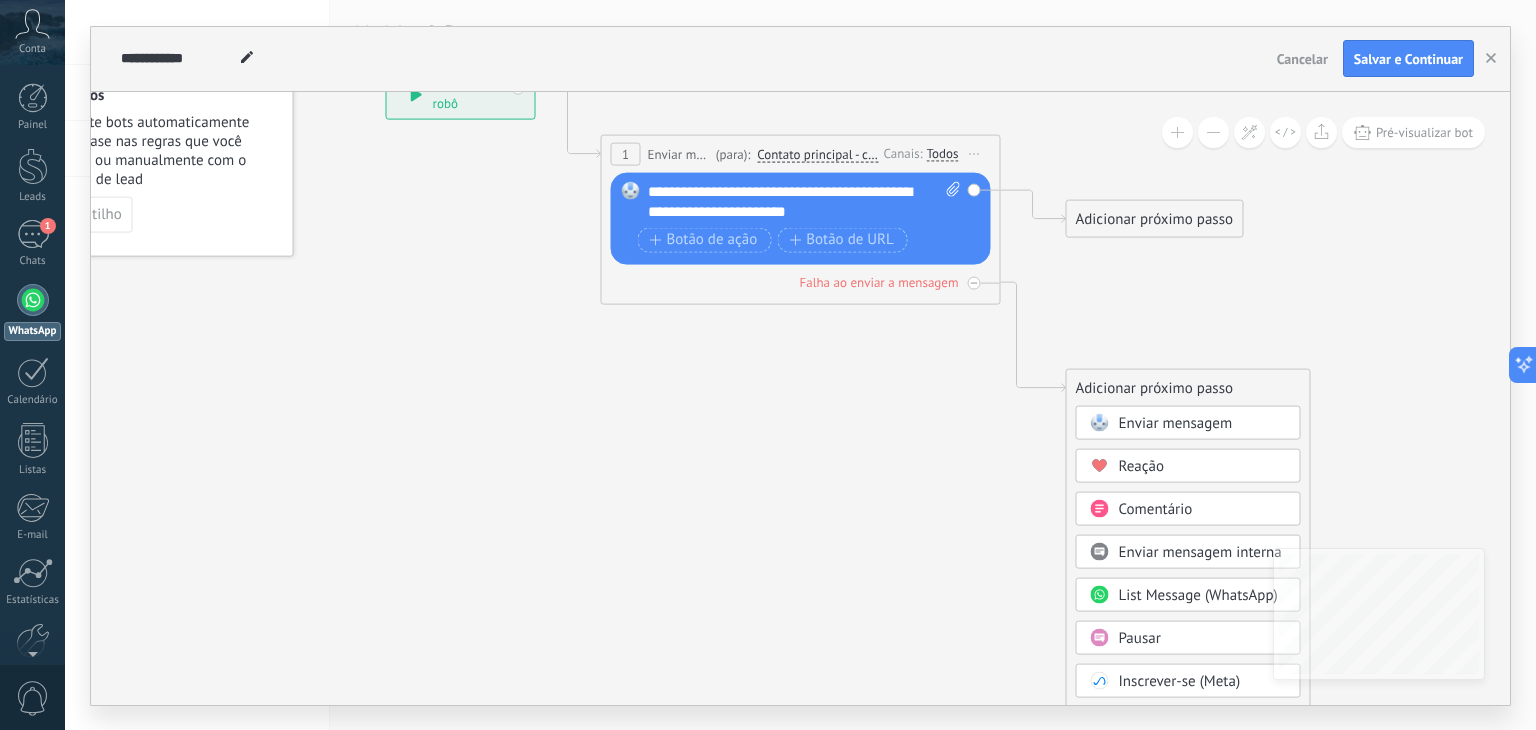 click 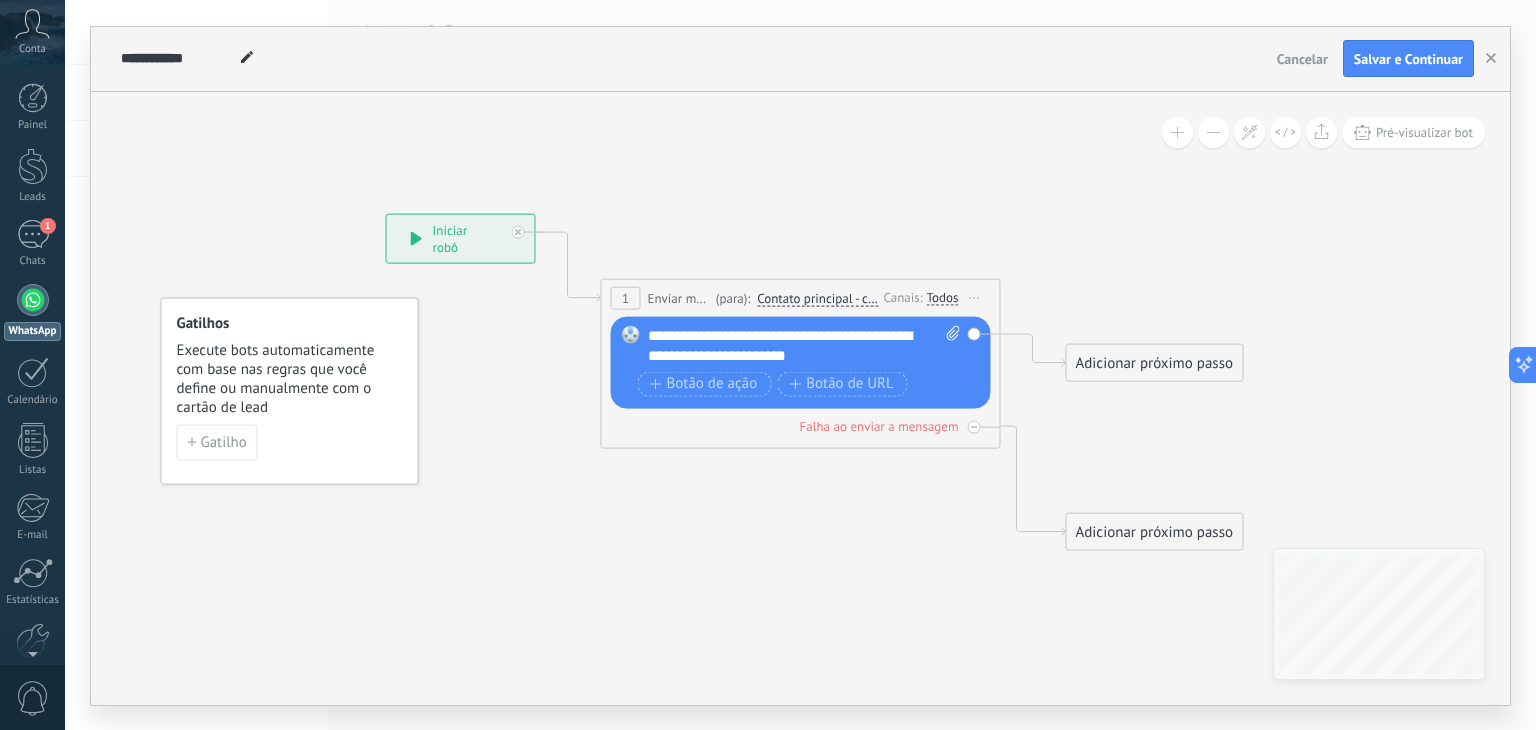 drag, startPoint x: 289, startPoint y: 351, endPoint x: 415, endPoint y: 435, distance: 151.43315 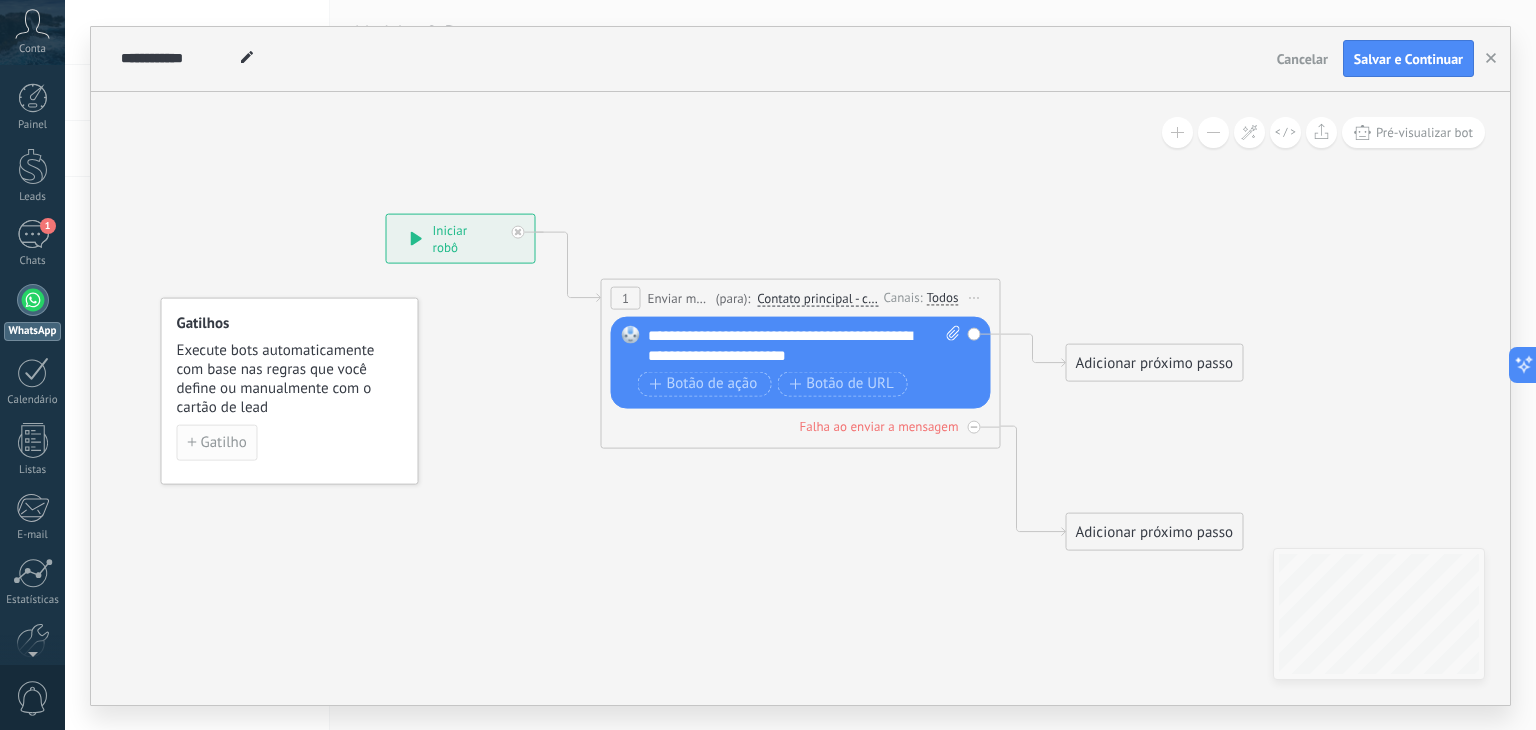 click on "Gatilho" at bounding box center [224, 442] 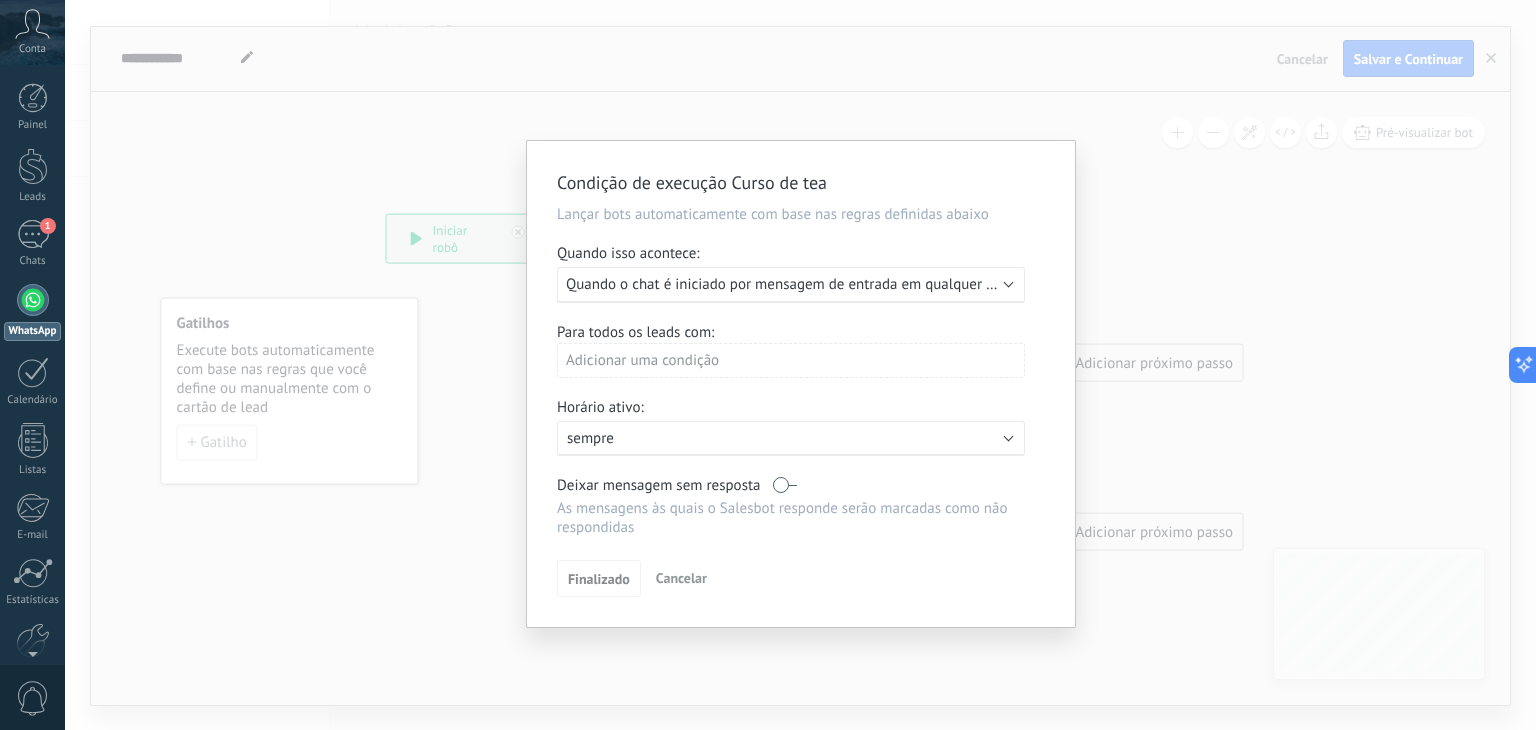 click on "Quando o chat é iniciado por mensagem de entrada em qualquer canal" at bounding box center (793, 284) 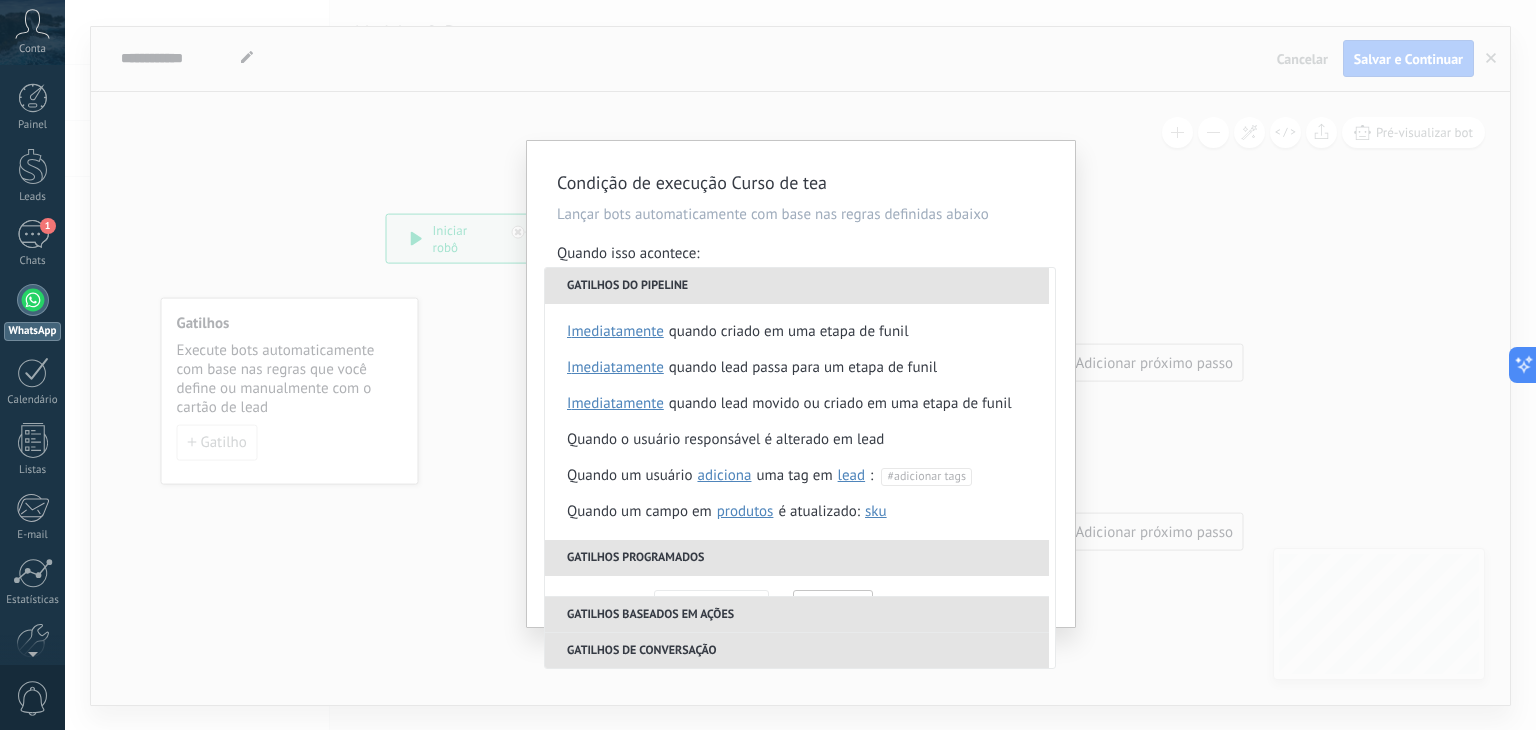 click on "Condição de execução Curso de tea Lançar bots automaticamente com base nas regras definidas abaixo Quando isso acontece: Executar:  Quando o chat é iniciado por mensagem de entrada em qualquer canal Gatilhos do pipeline Quando criado em uma etapa de funil imediatamente depois de 5 minutos depois de 10 minutos um dia Selecione o intervalo imediatamente Quando lead passa para um etapa de funil imediatamente depois de 5 minutos depois de 10 minutos um dia Selecione o intervalo imediatamente Quando lead movido ou criado em uma etapa de funil imediatamente depois de 5 minutos depois de 10 minutos um dia Selecione o intervalo imediatamente Quando o usuário responsável é alterado em lead Quando um usuário  adiciona remove adiciona  uma tag em  lead contato empresa lead : #adicionar tags Quando um campo em  Produtos contato empresa lead Produtos  é atualizado:  SKU Grupo Preço Descrição External ID Unit Preço especial 1 Preço de atacado Pontos por compra Imagem SKU Gatilhos programados Tempo exato em" at bounding box center [801, 384] 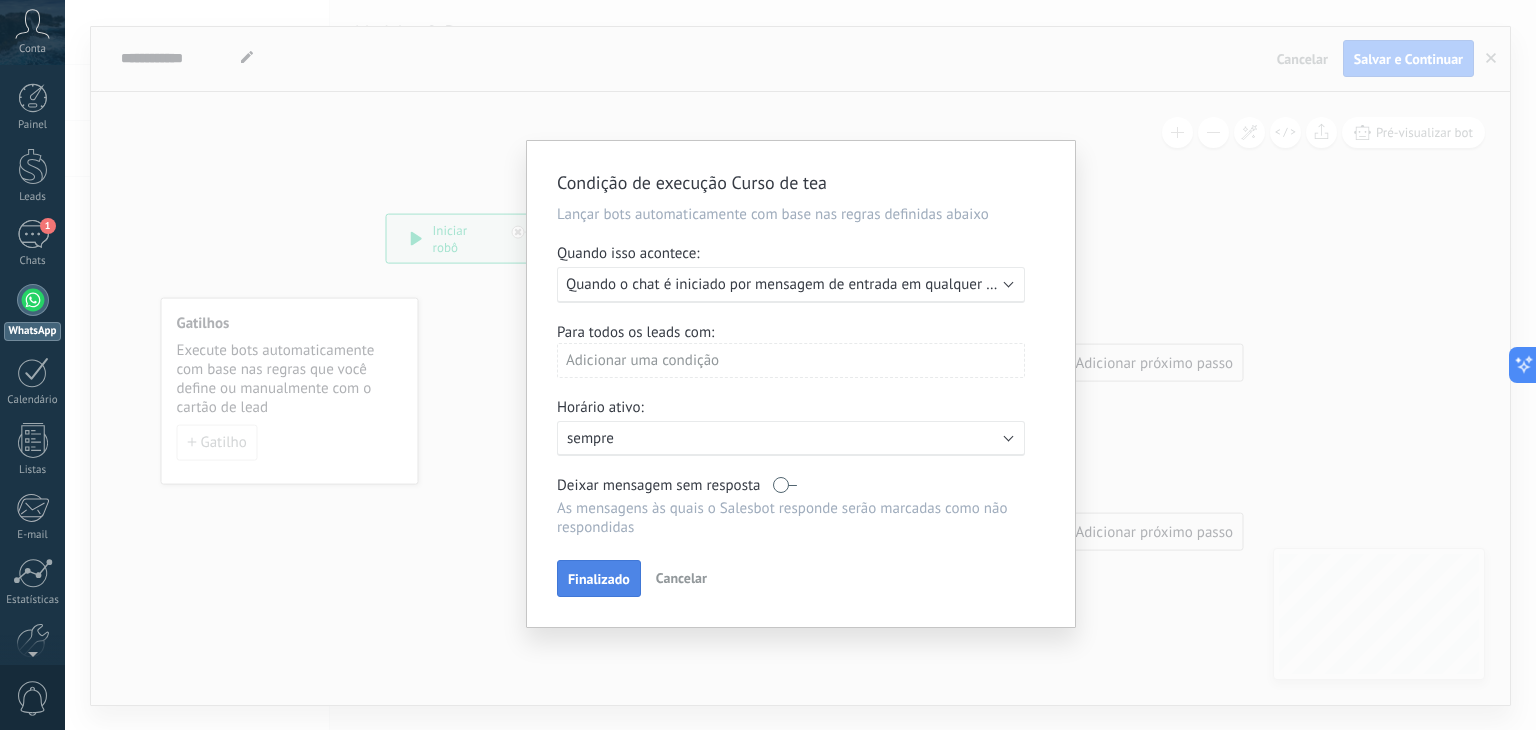 click on "Finalizado" at bounding box center (599, 579) 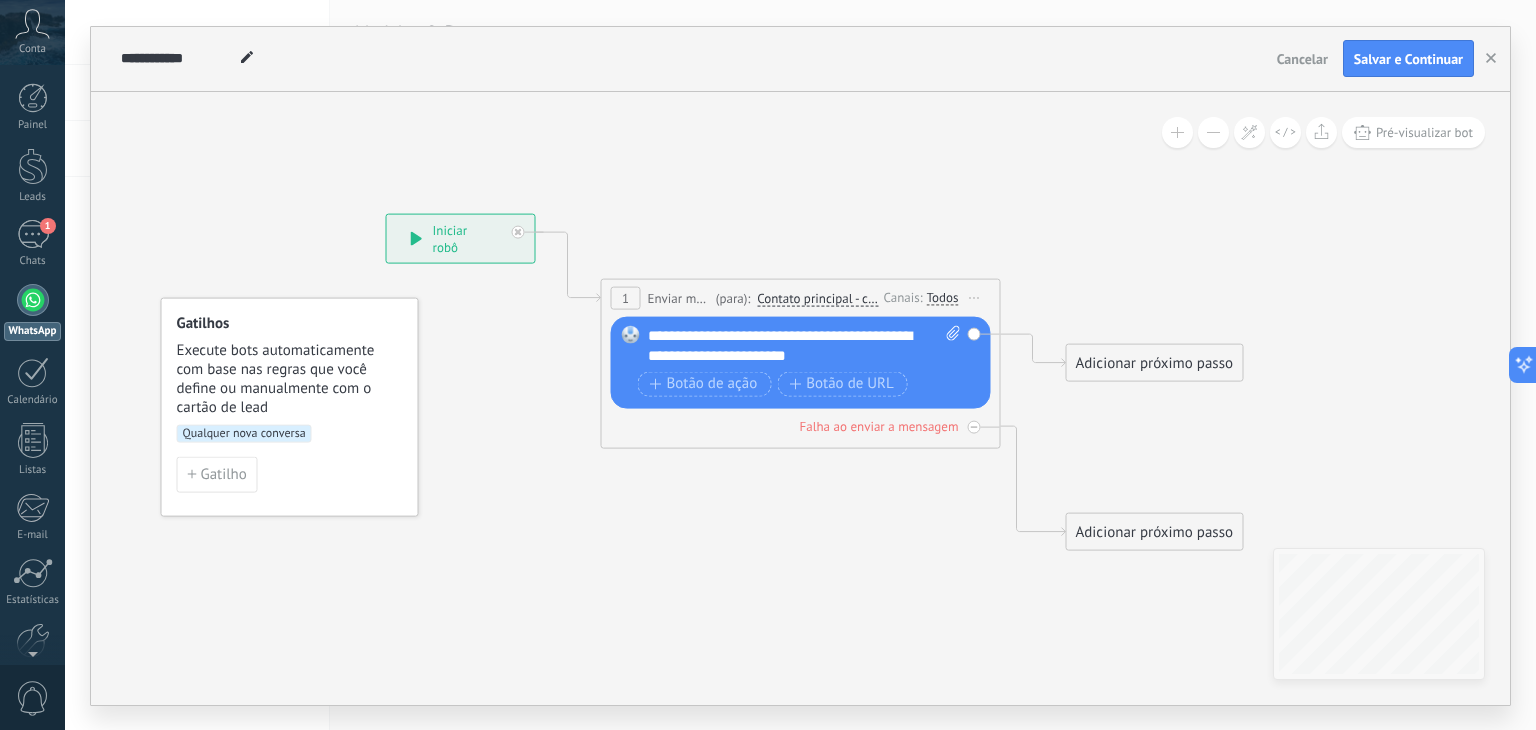 click on "Iniciar pré-visualização aqui
Renomear
Duplicar
Excluir" at bounding box center (975, 297) 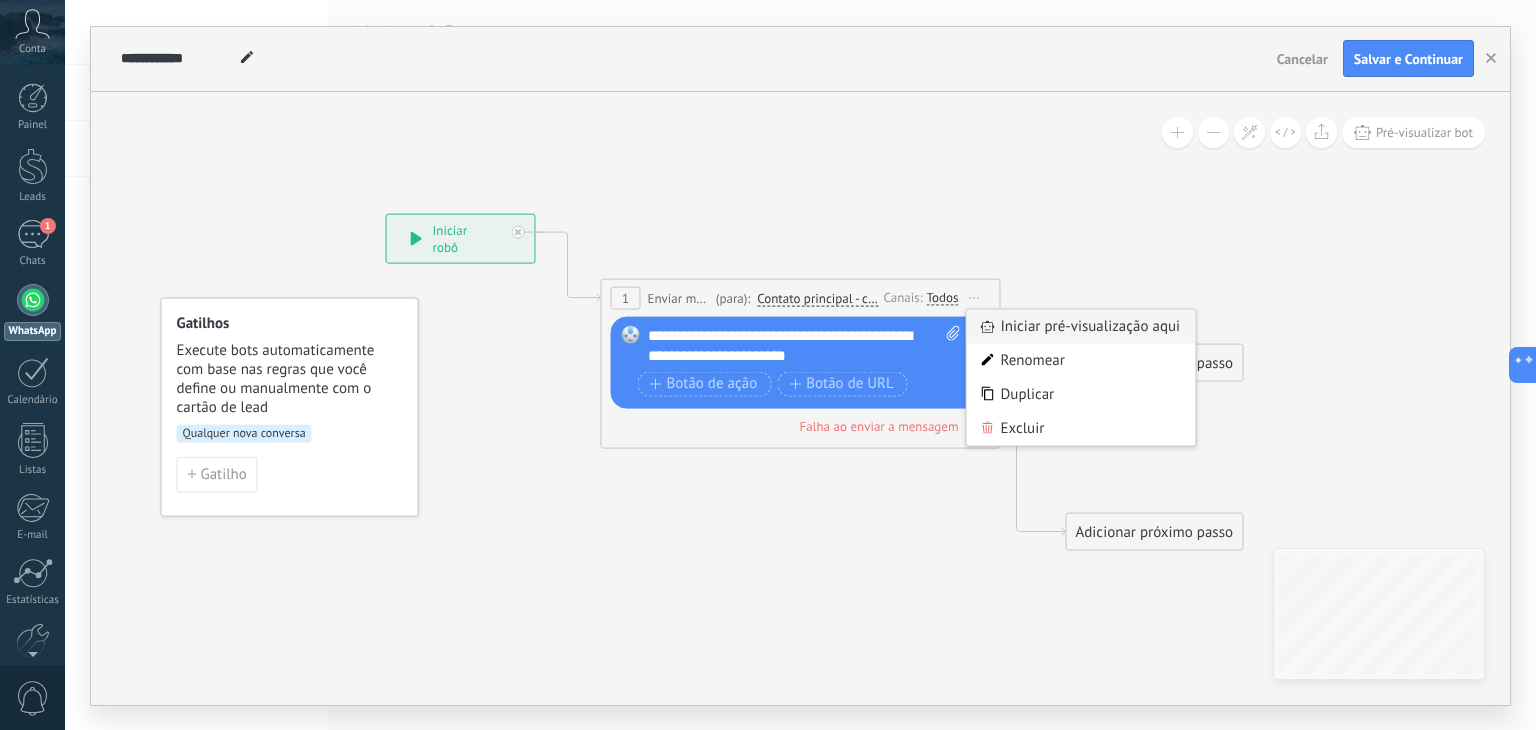 click on "Iniciar pré-visualização aqui" at bounding box center [1081, 326] 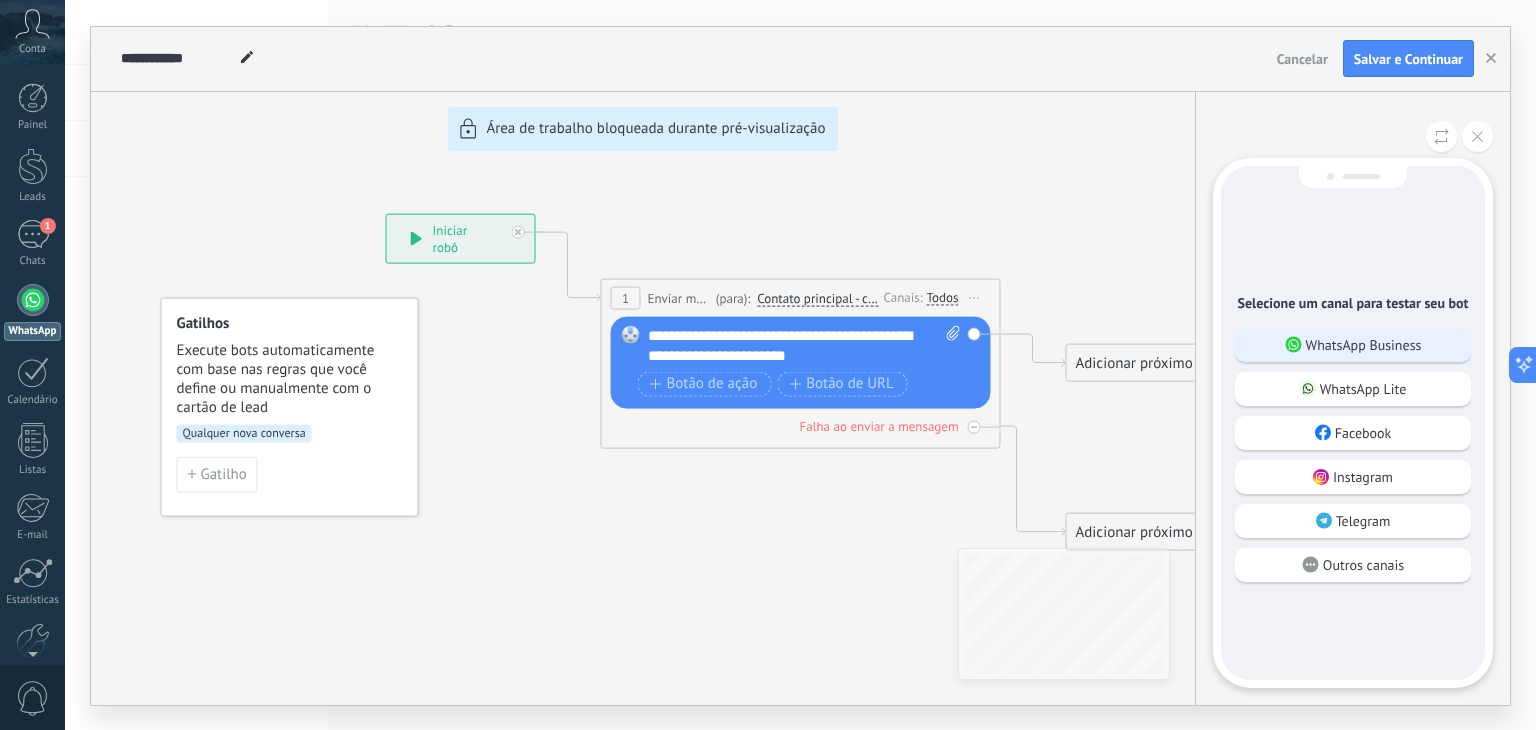 click on "WhatsApp Business" at bounding box center (1364, 345) 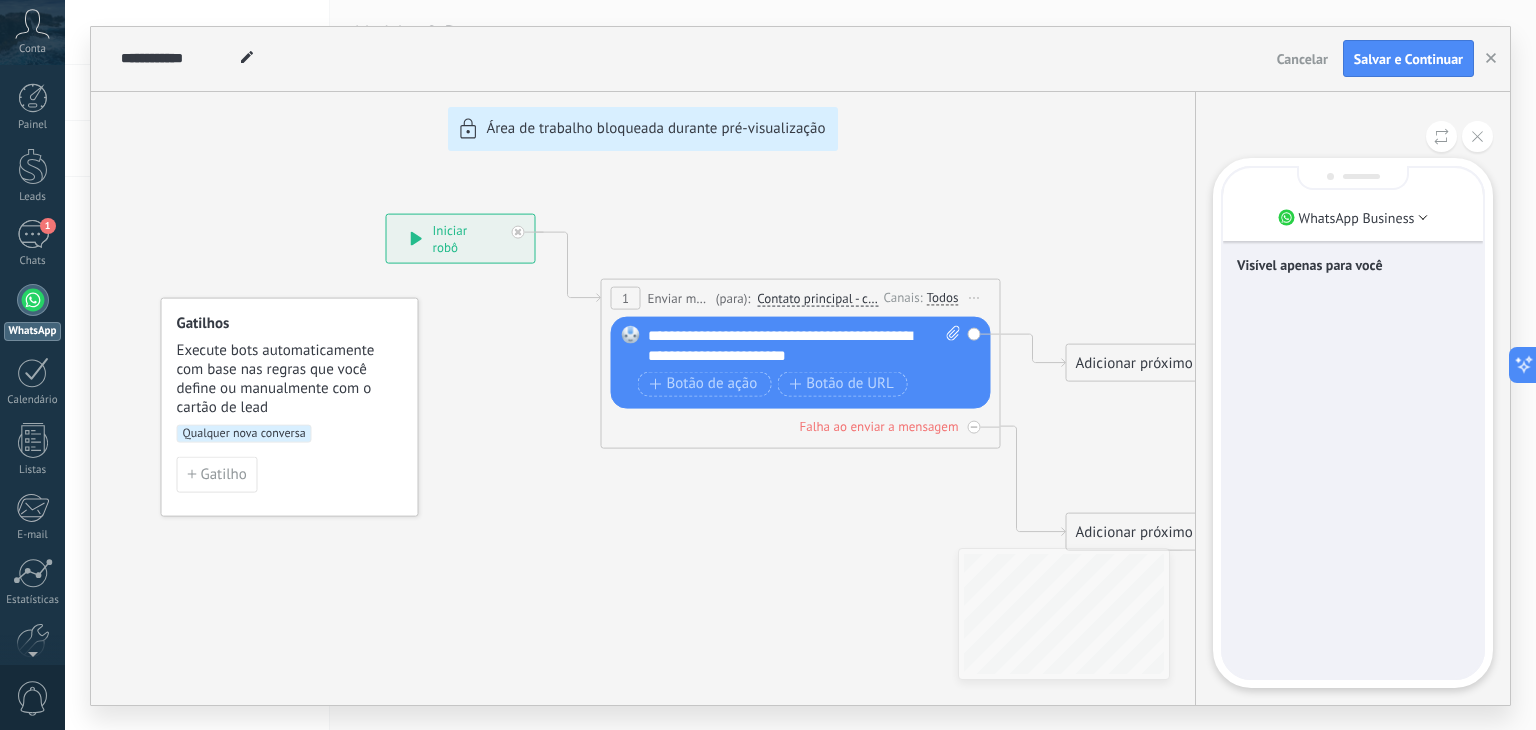 click on "Visível apenas para você" at bounding box center (1353, 423) 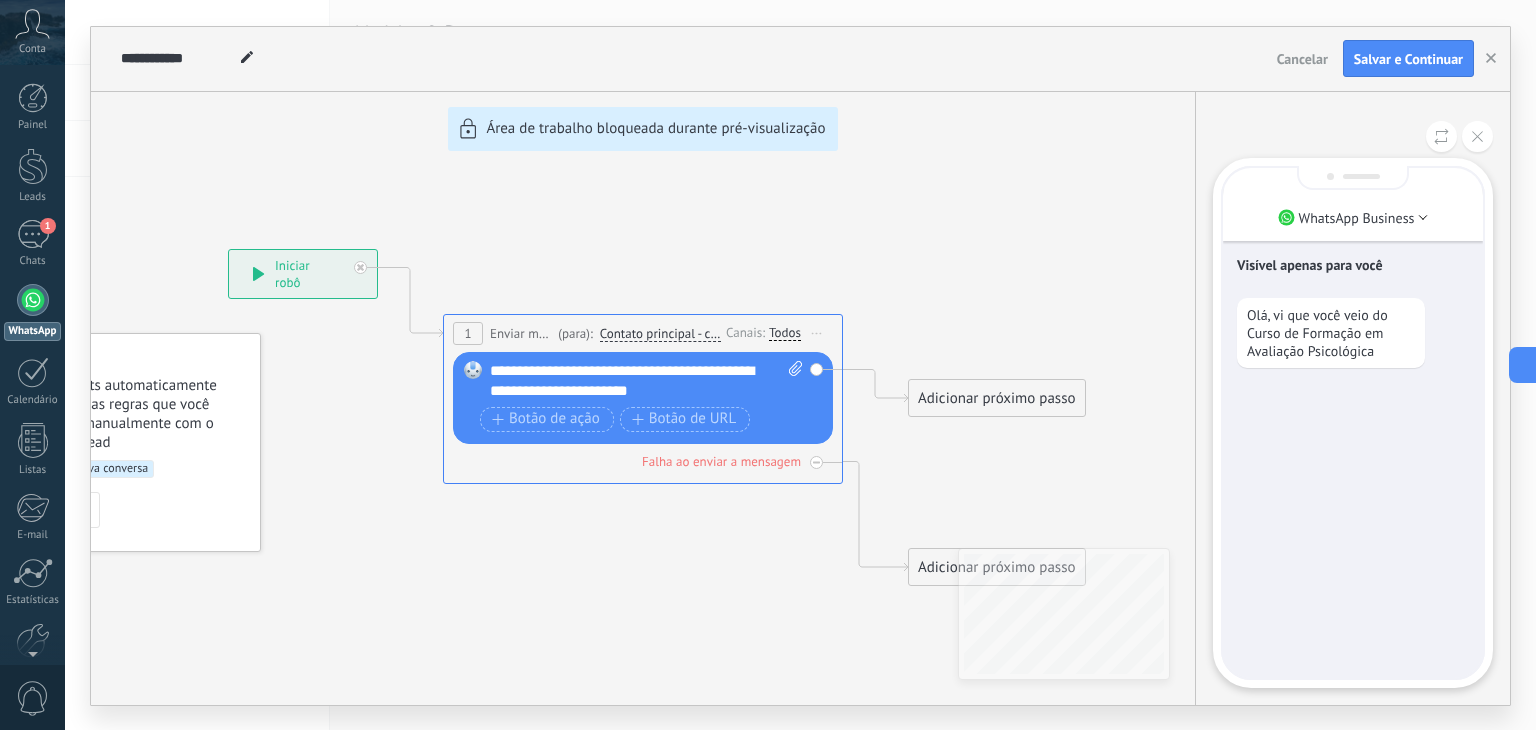 click on "**********" at bounding box center [800, 366] 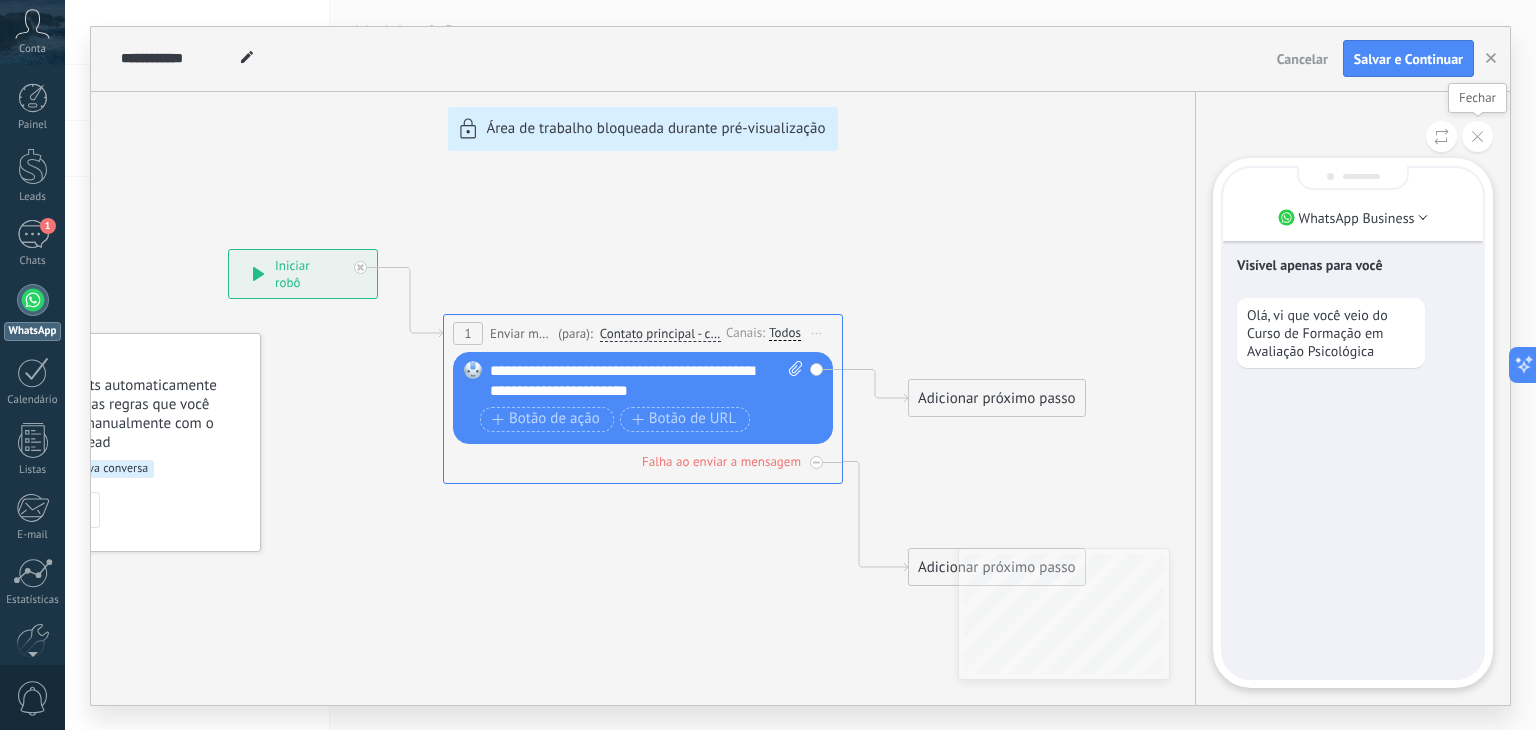 click 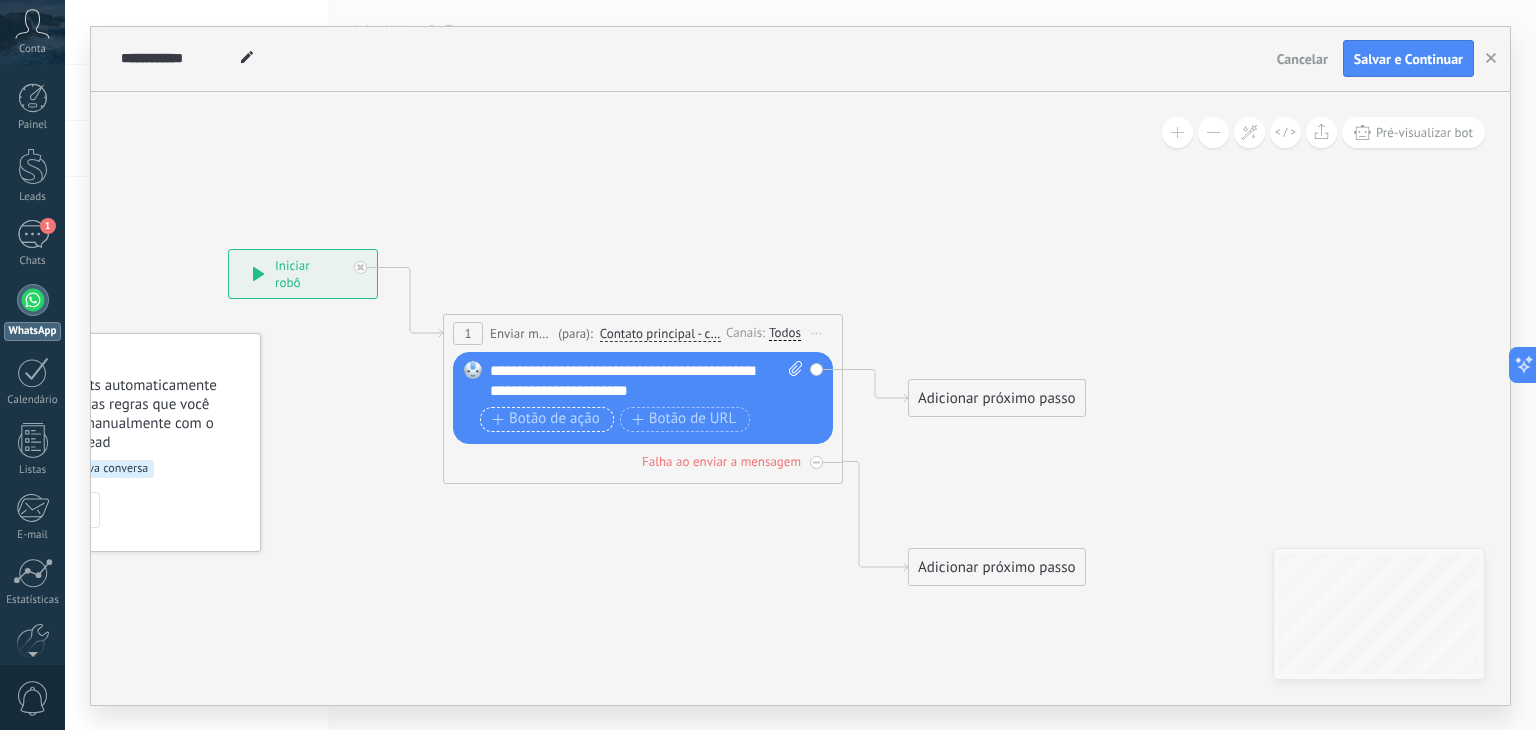 click on "Botão de ação" at bounding box center [546, 419] 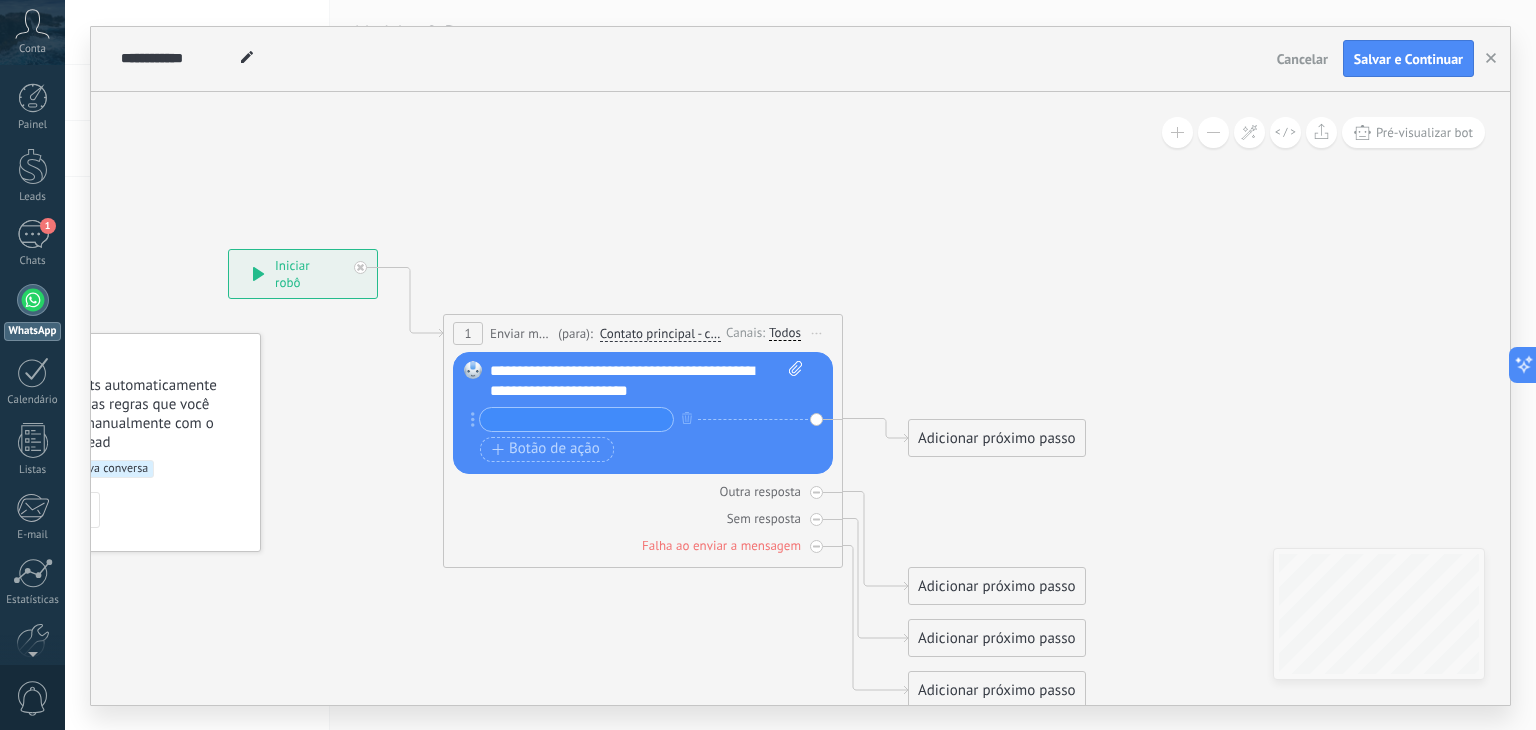 click 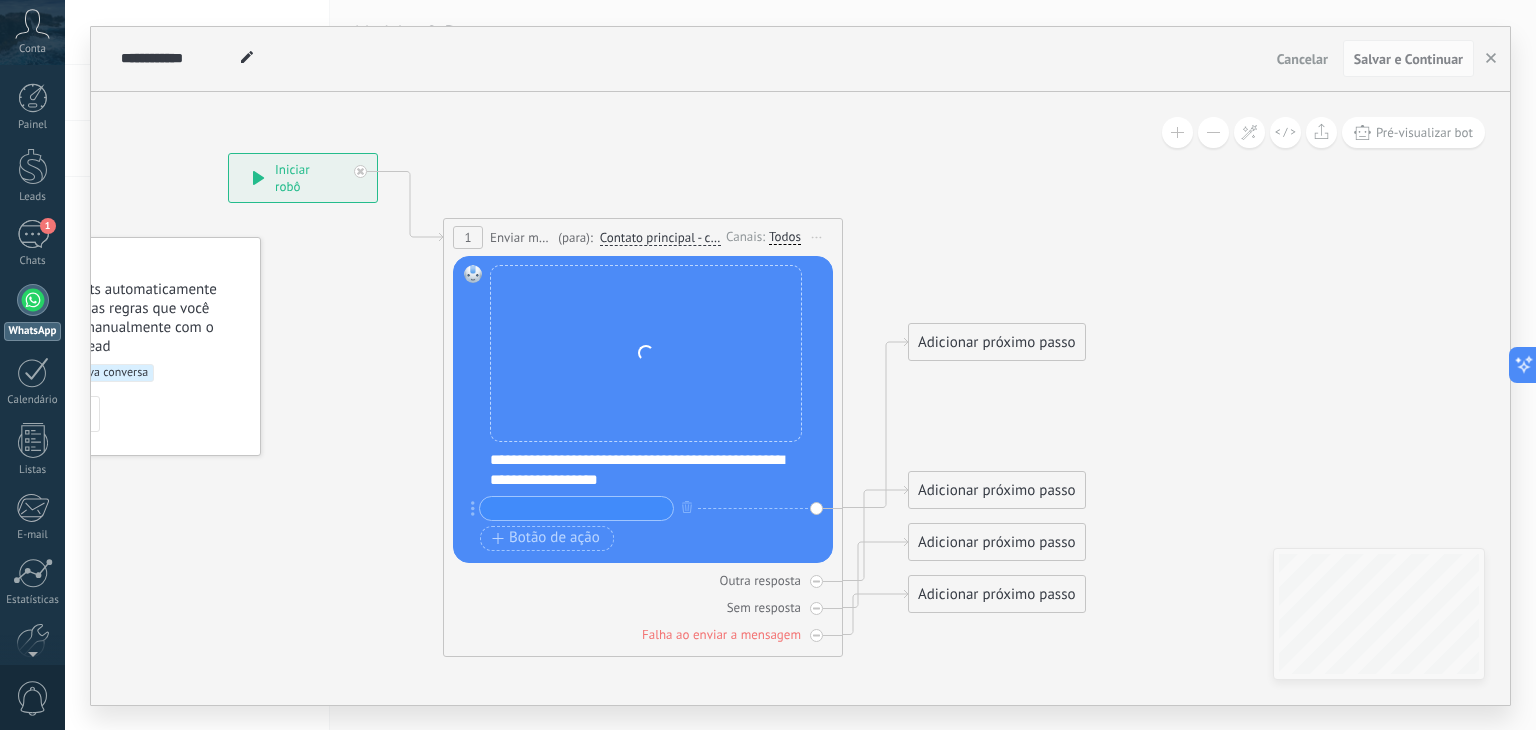 drag, startPoint x: 622, startPoint y: 337, endPoint x: 623, endPoint y: 384, distance: 47.010635 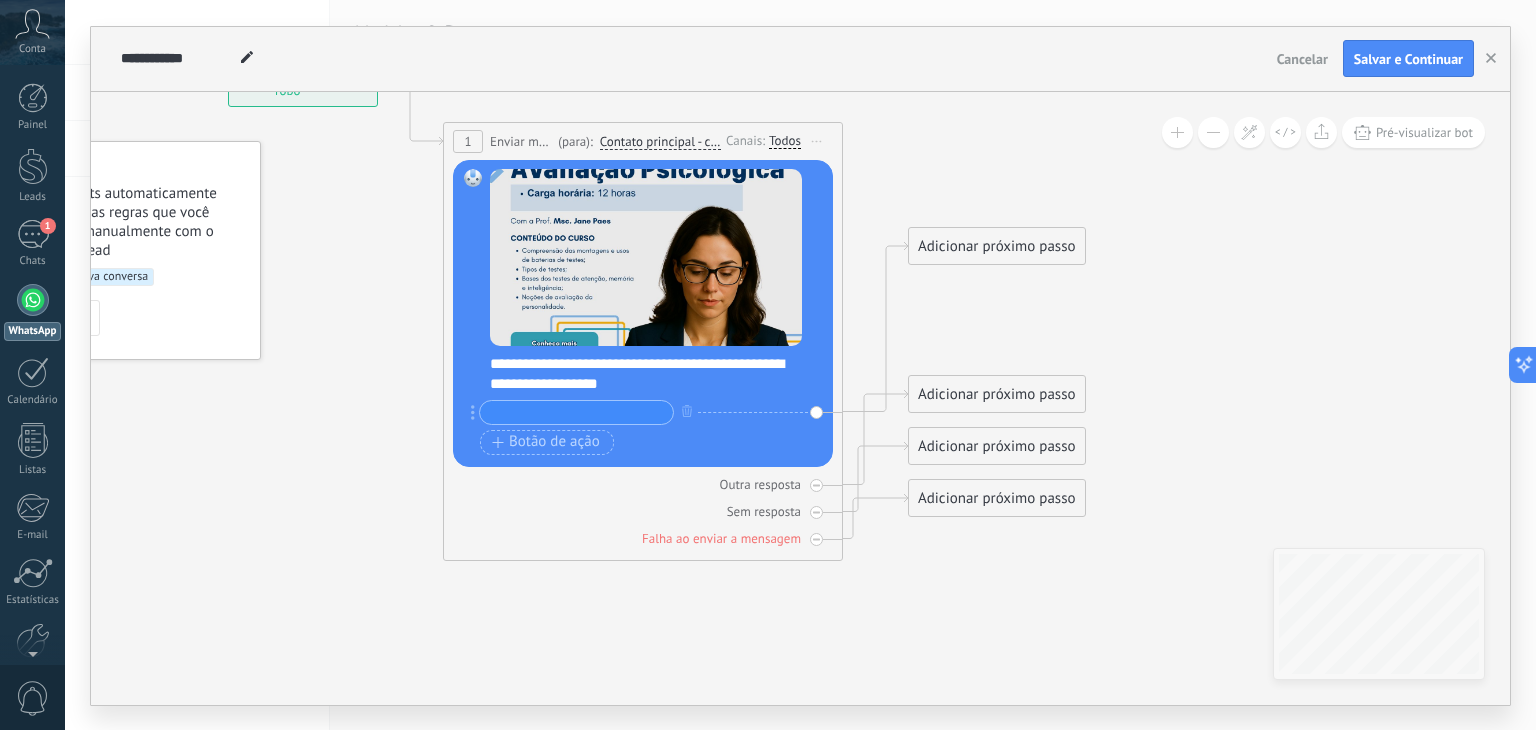 click at bounding box center (576, 412) 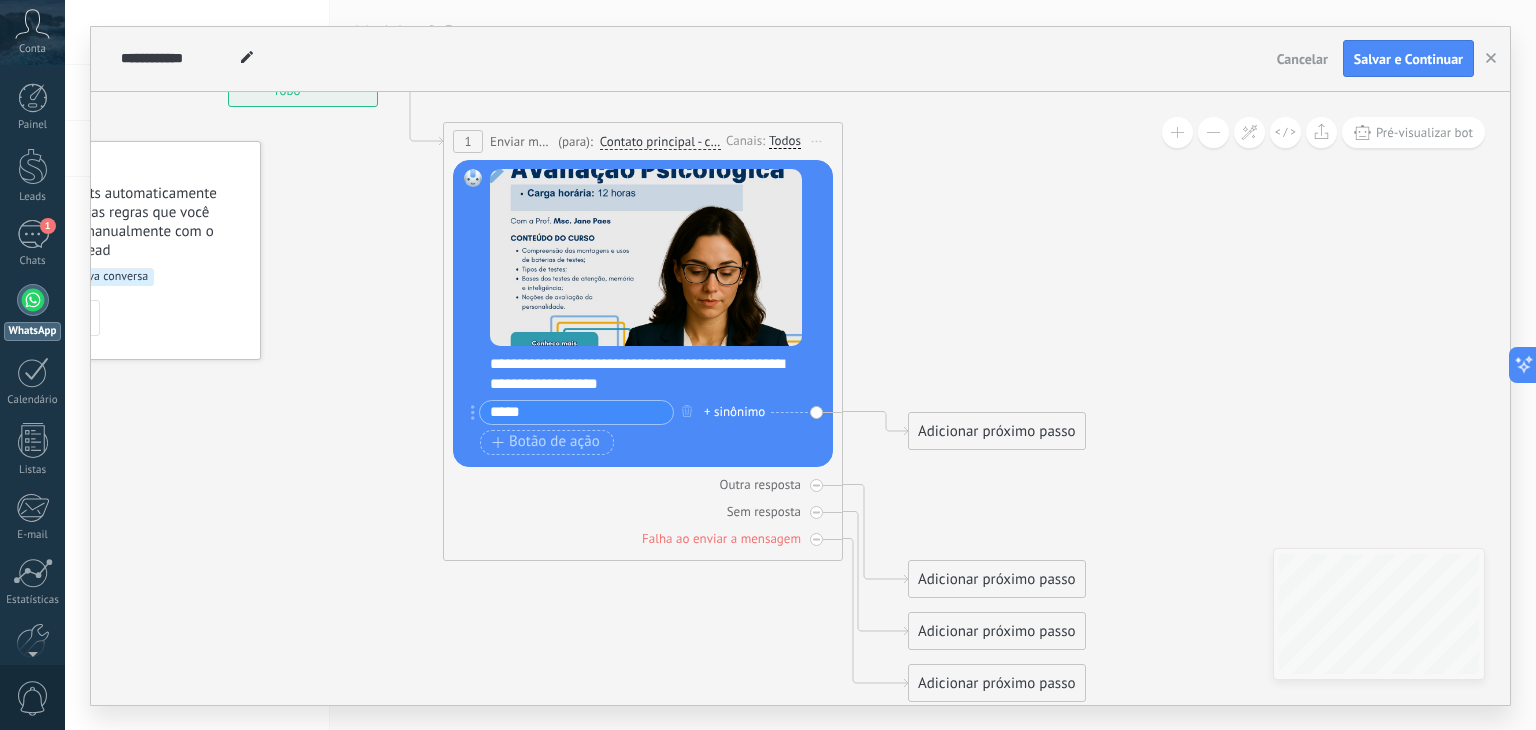 type on "*****" 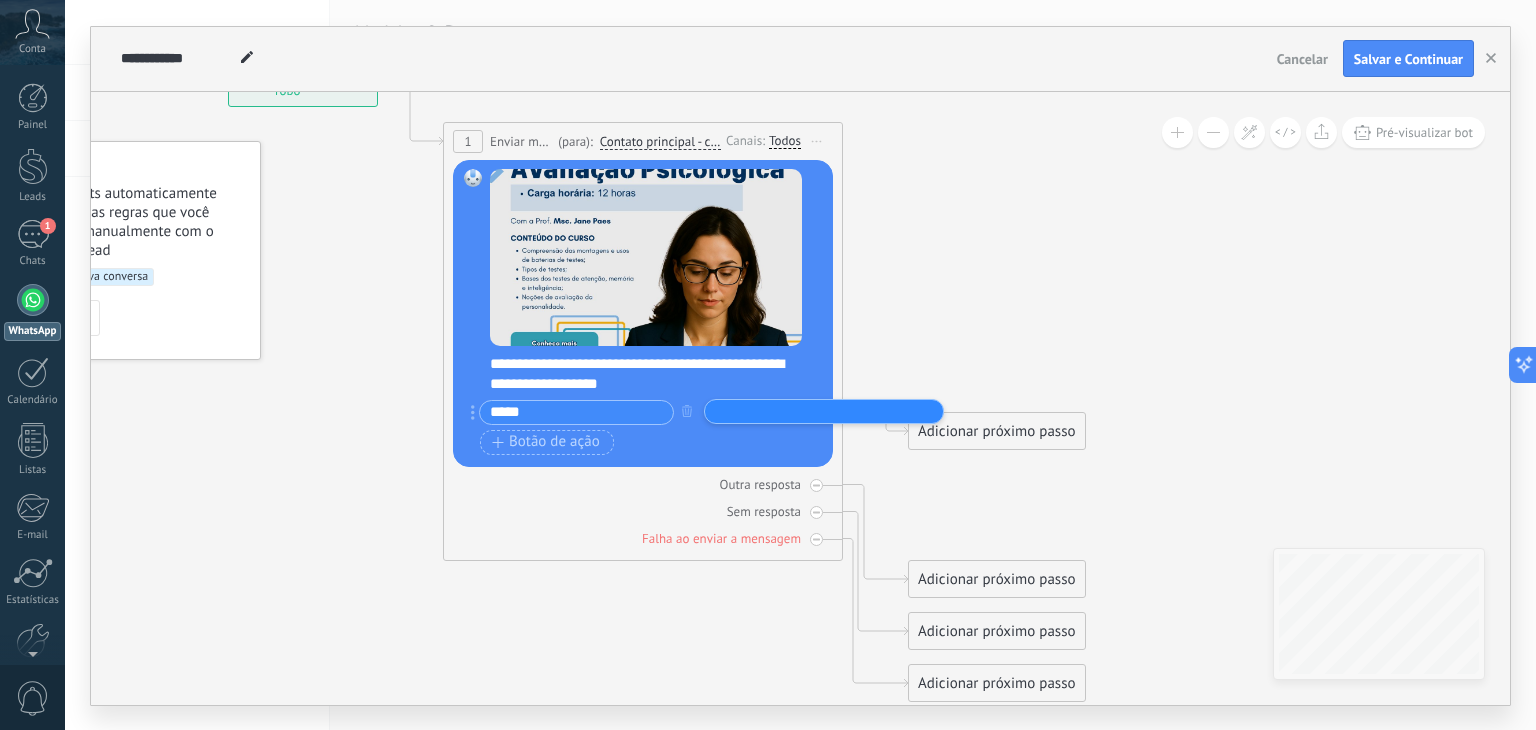 click on "Substituir
Remover
Converter para mensagem de voz
Arraste a imagem aqui para anexá-la.
Adicionar imagem
Upload
Arraste e solte
Arquivo não encontrado
Inserir mensagem do robô..." at bounding box center [643, 313] 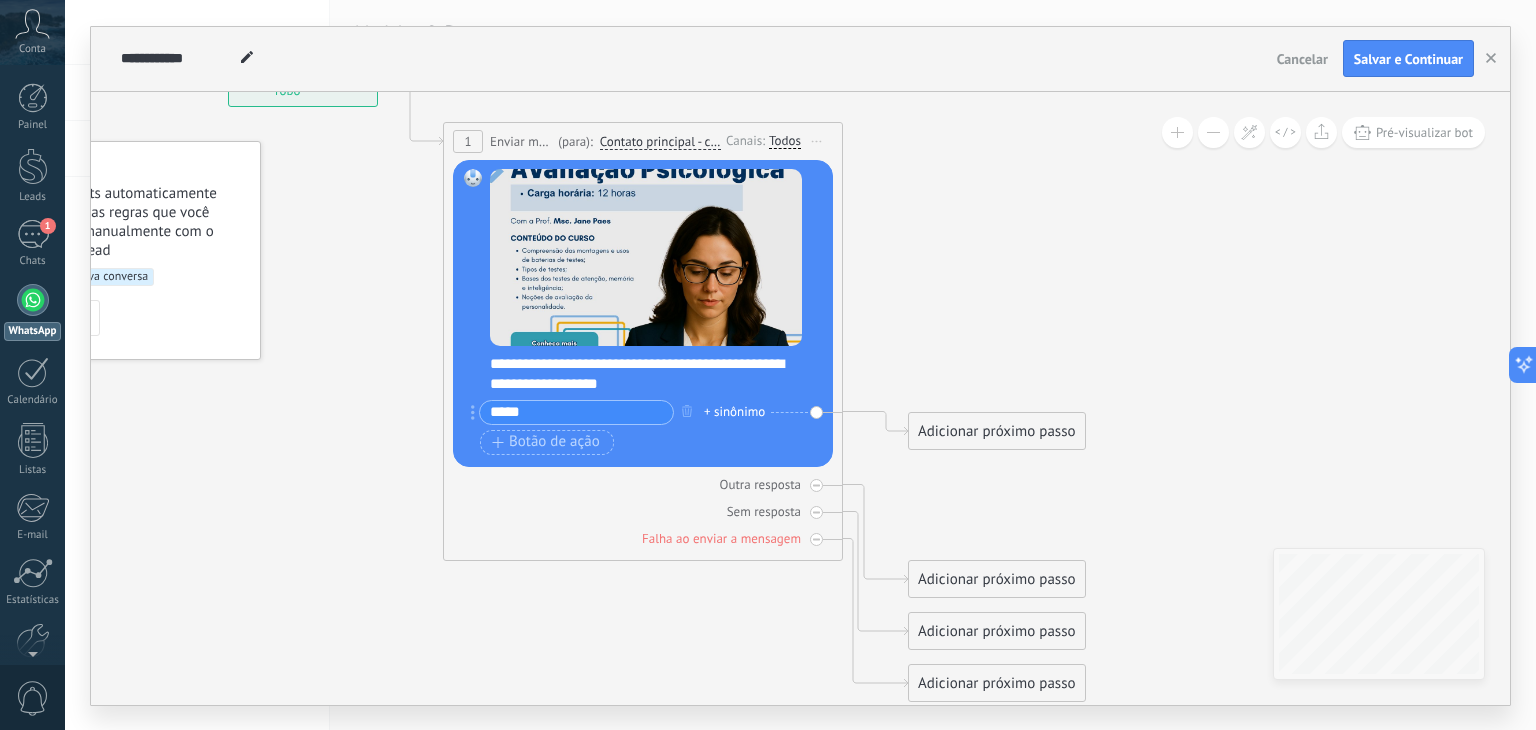 click on "Botão de ação
Botão de URL" at bounding box center (641, 442) 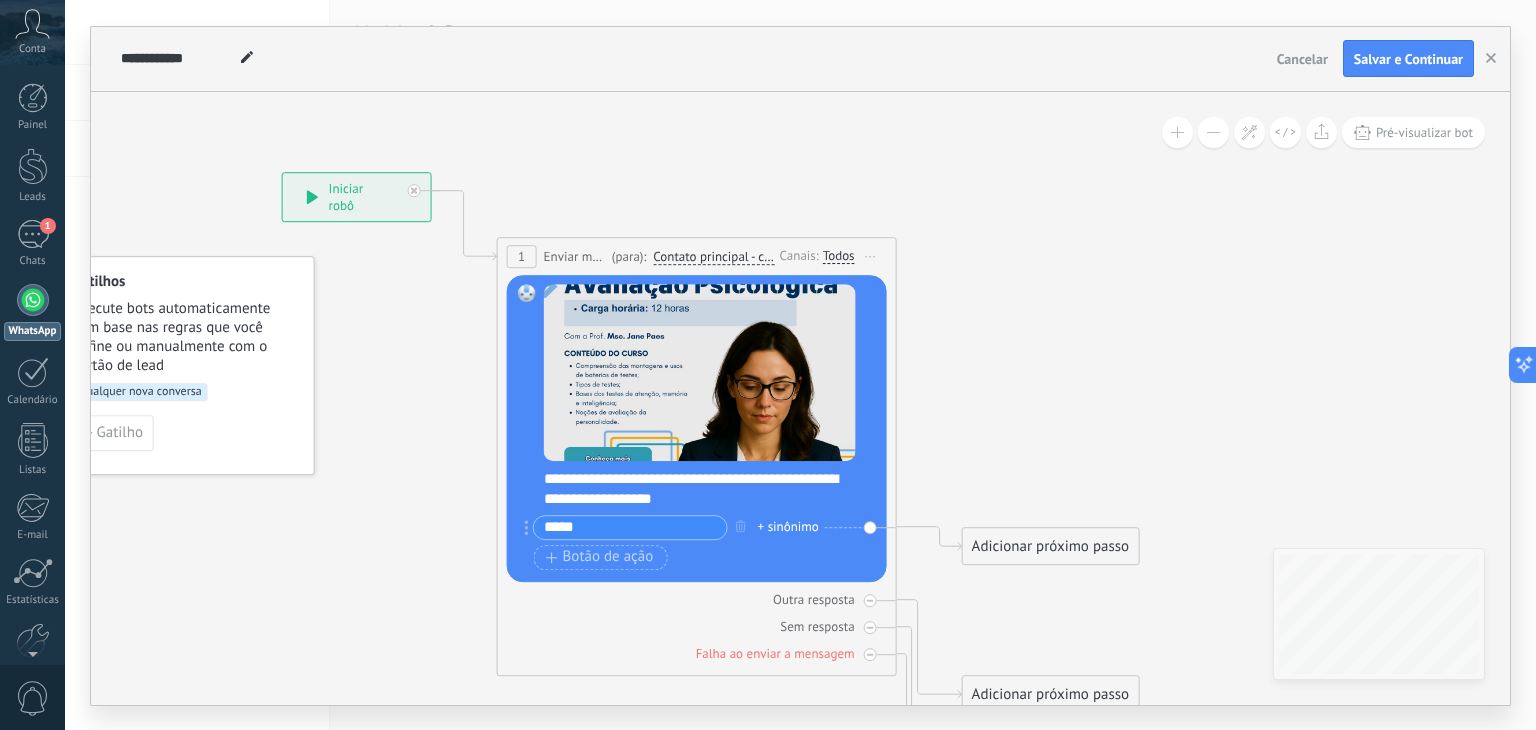 drag, startPoint x: 444, startPoint y: 263, endPoint x: 492, endPoint y: 362, distance: 110.02273 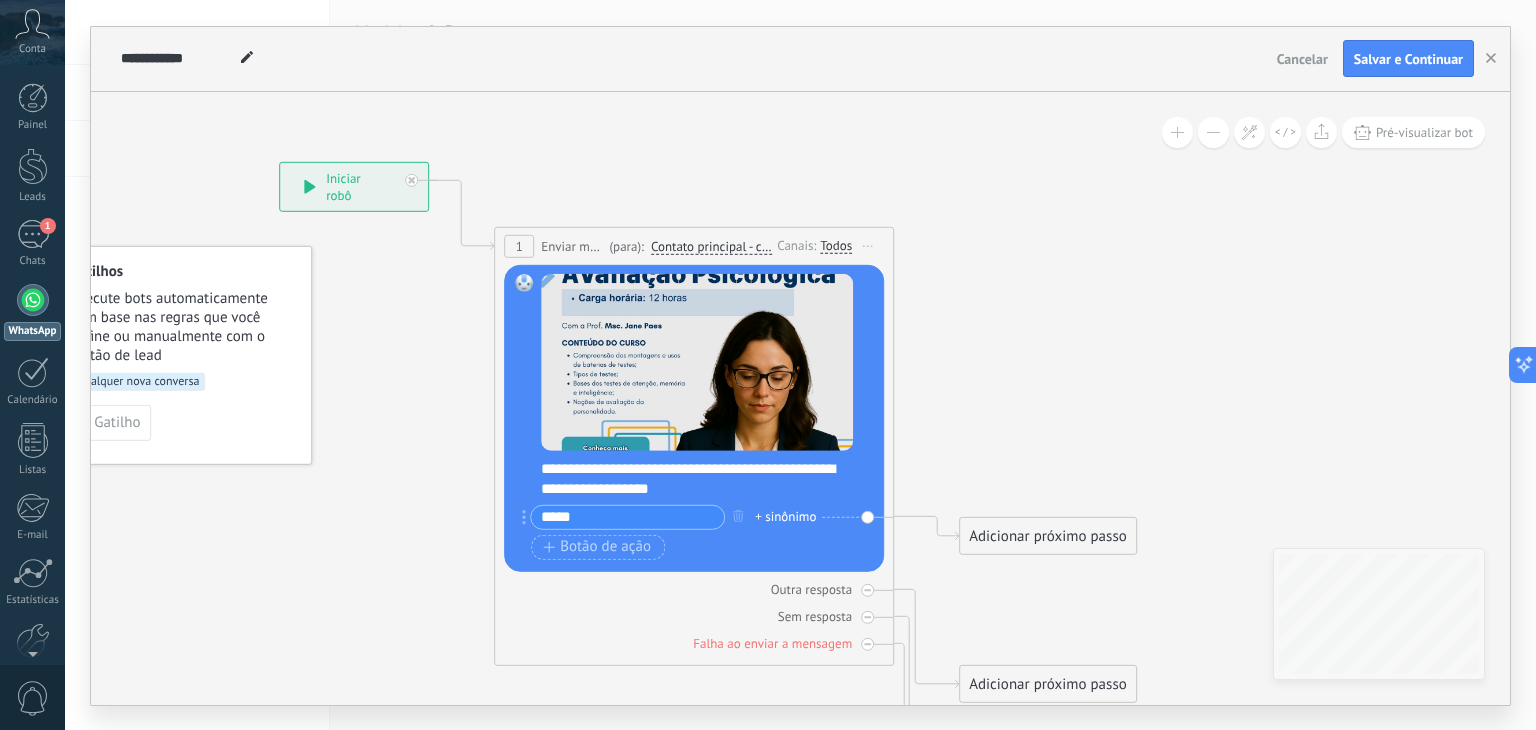 click on "**********" at bounding box center (354, 186) 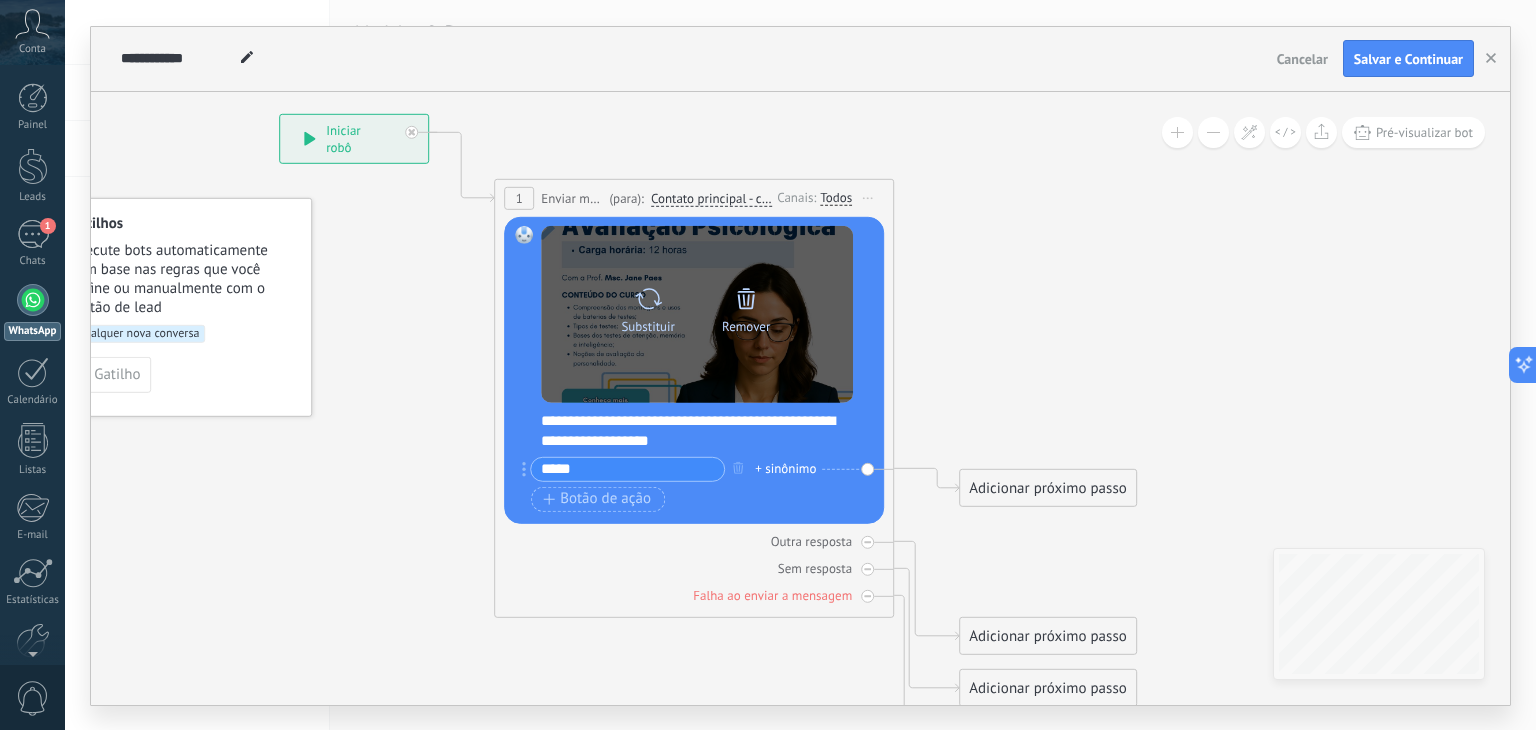 click 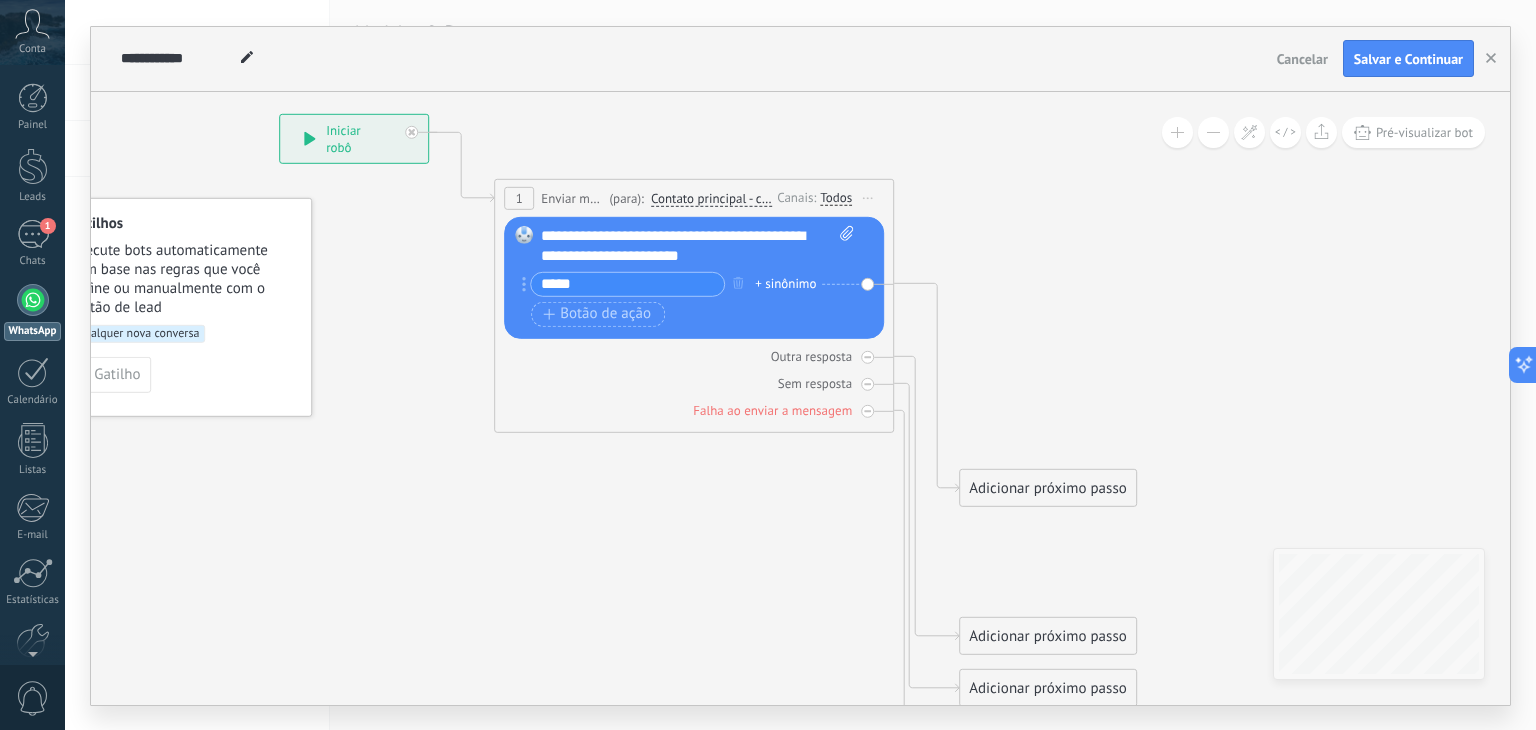 click on "*****" at bounding box center (627, 283) 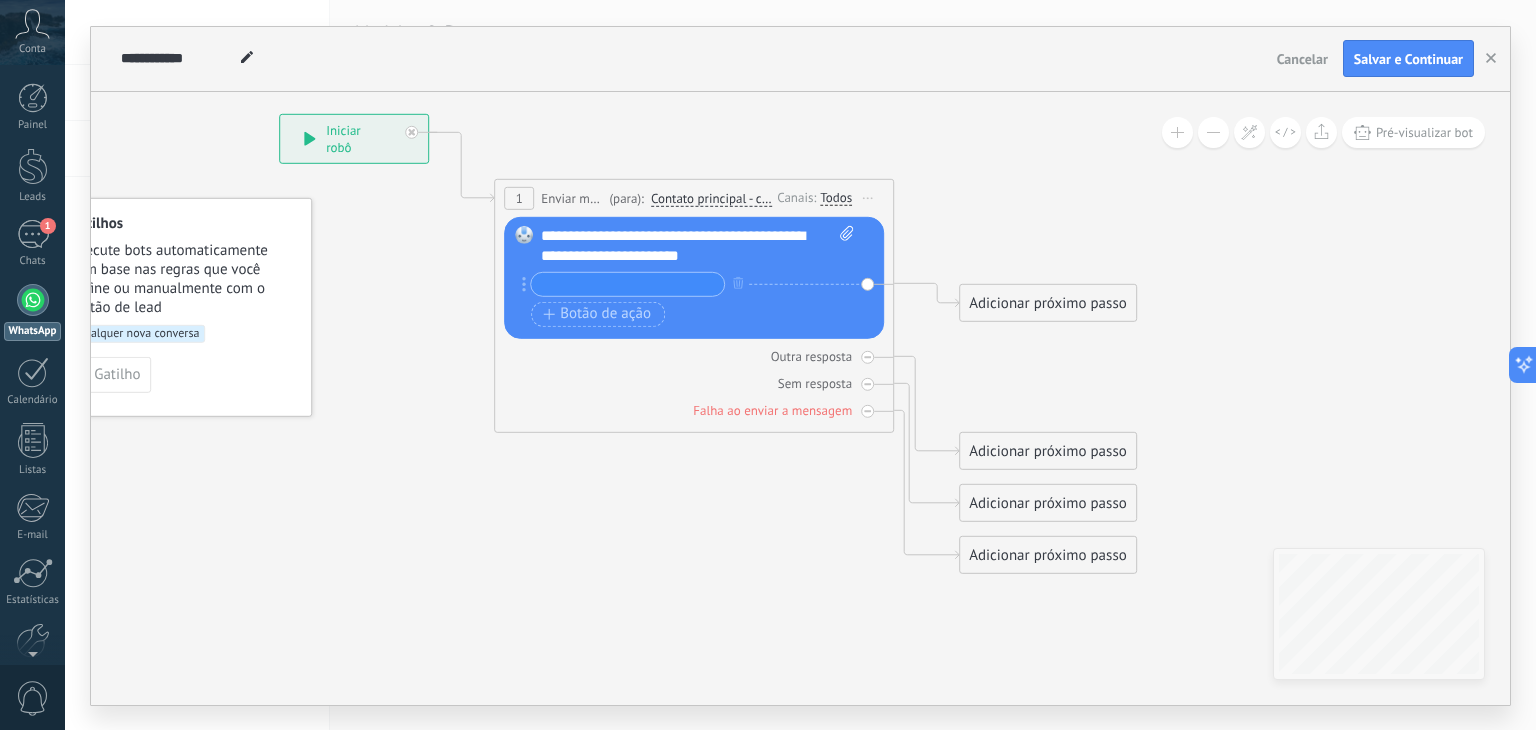 type 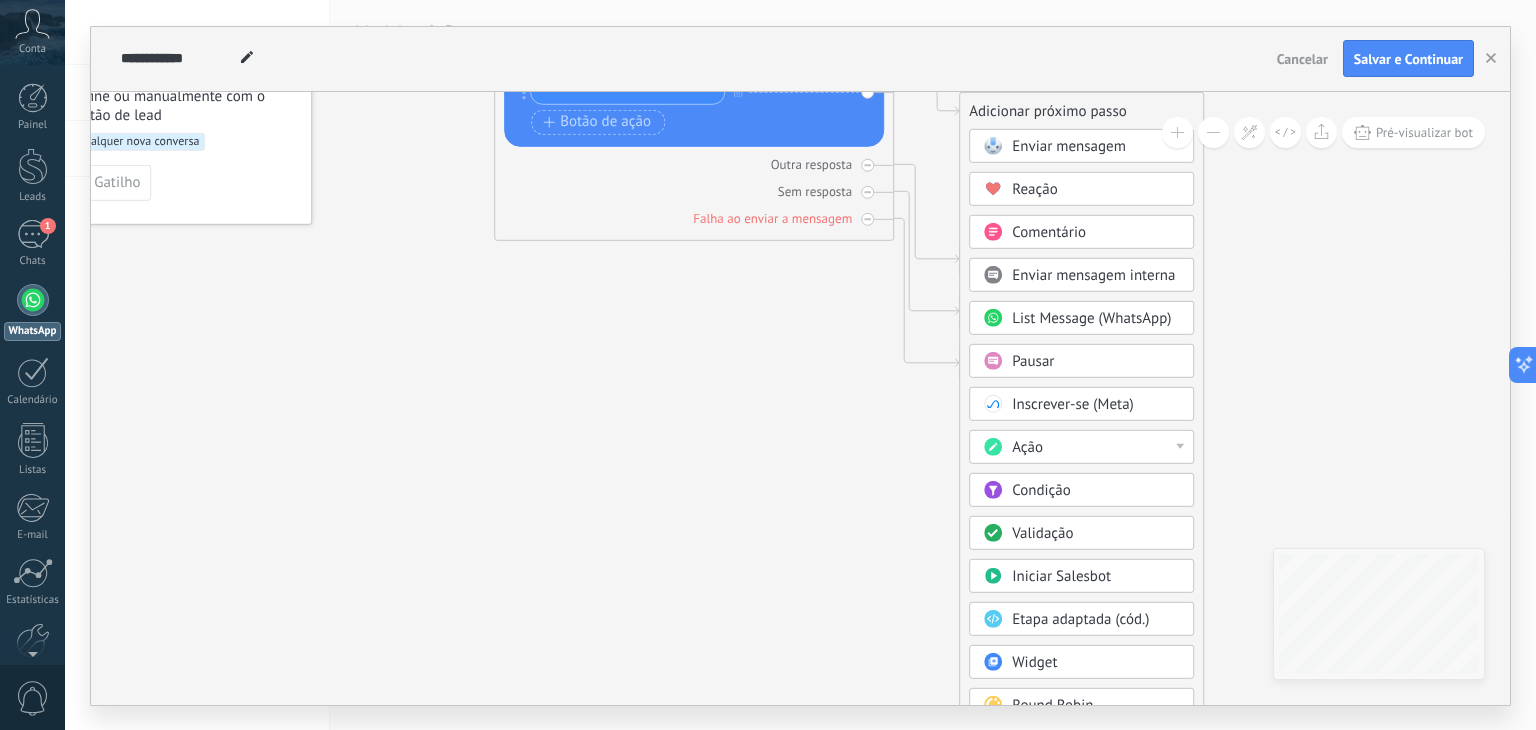click on "Ação" at bounding box center (1096, 447) 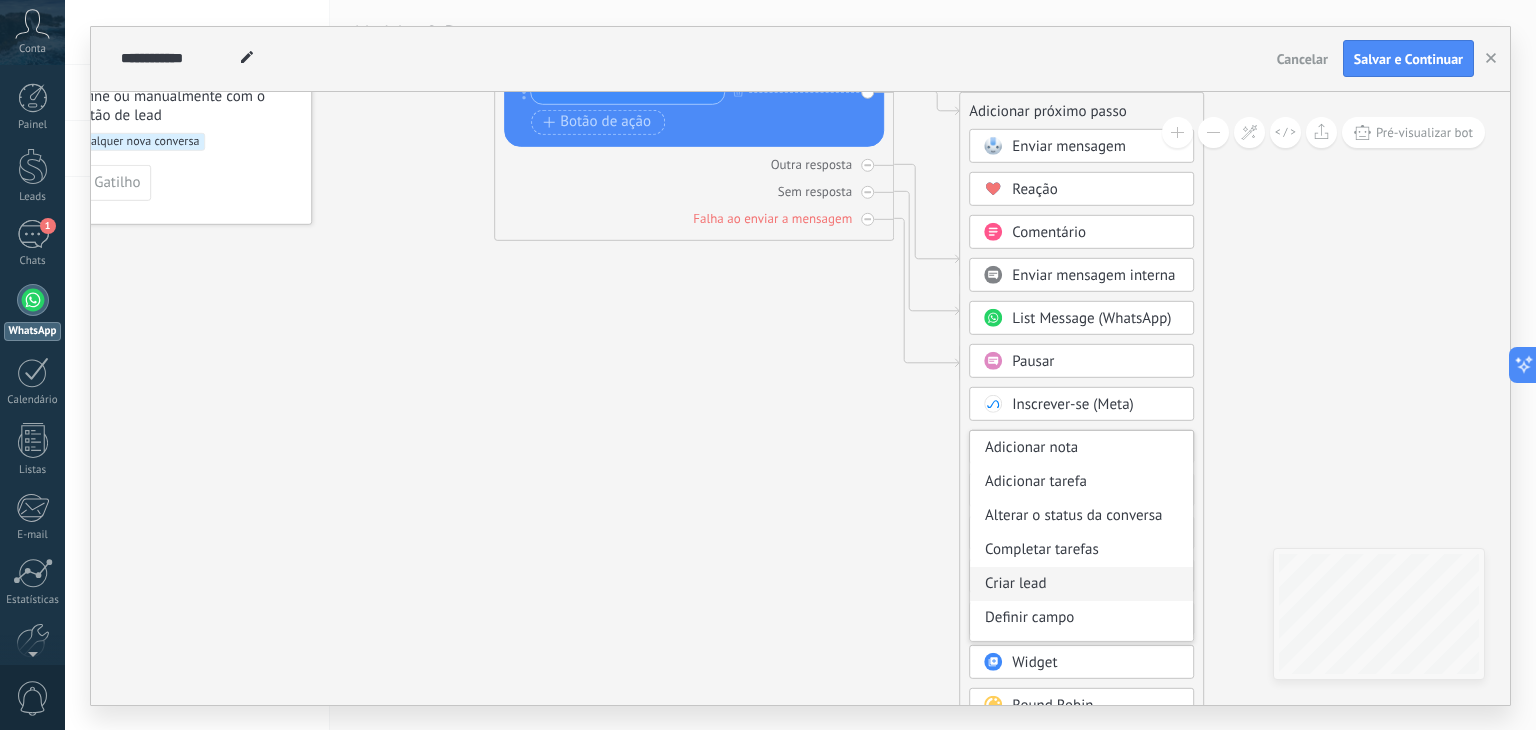 click on "Criar lead" at bounding box center [1081, 583] 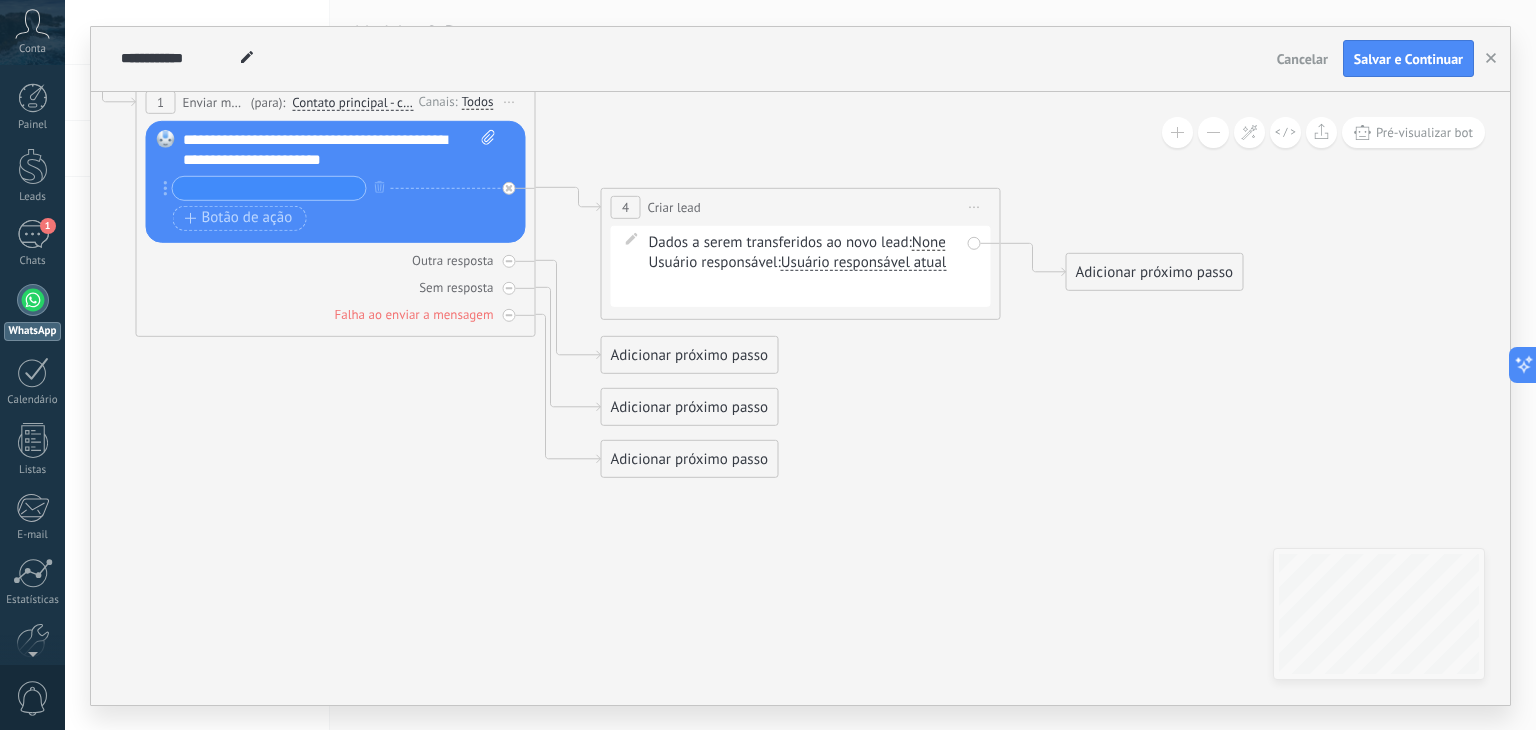 click at bounding box center (269, 187) 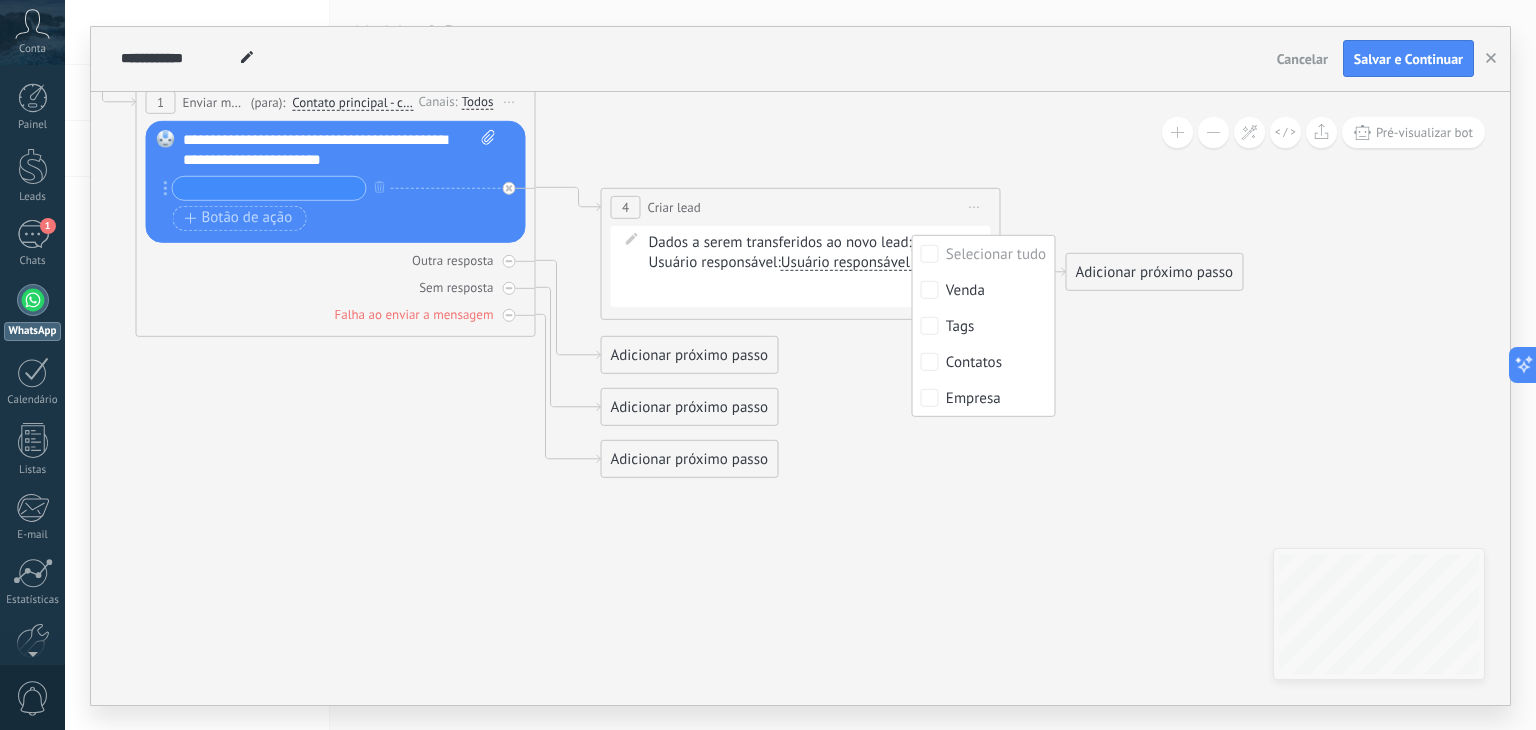 click on "Dados a serem transferidos ao novo lead:  Selecionar tudo Venda Tags Contatos Empresa None" at bounding box center [804, 242] 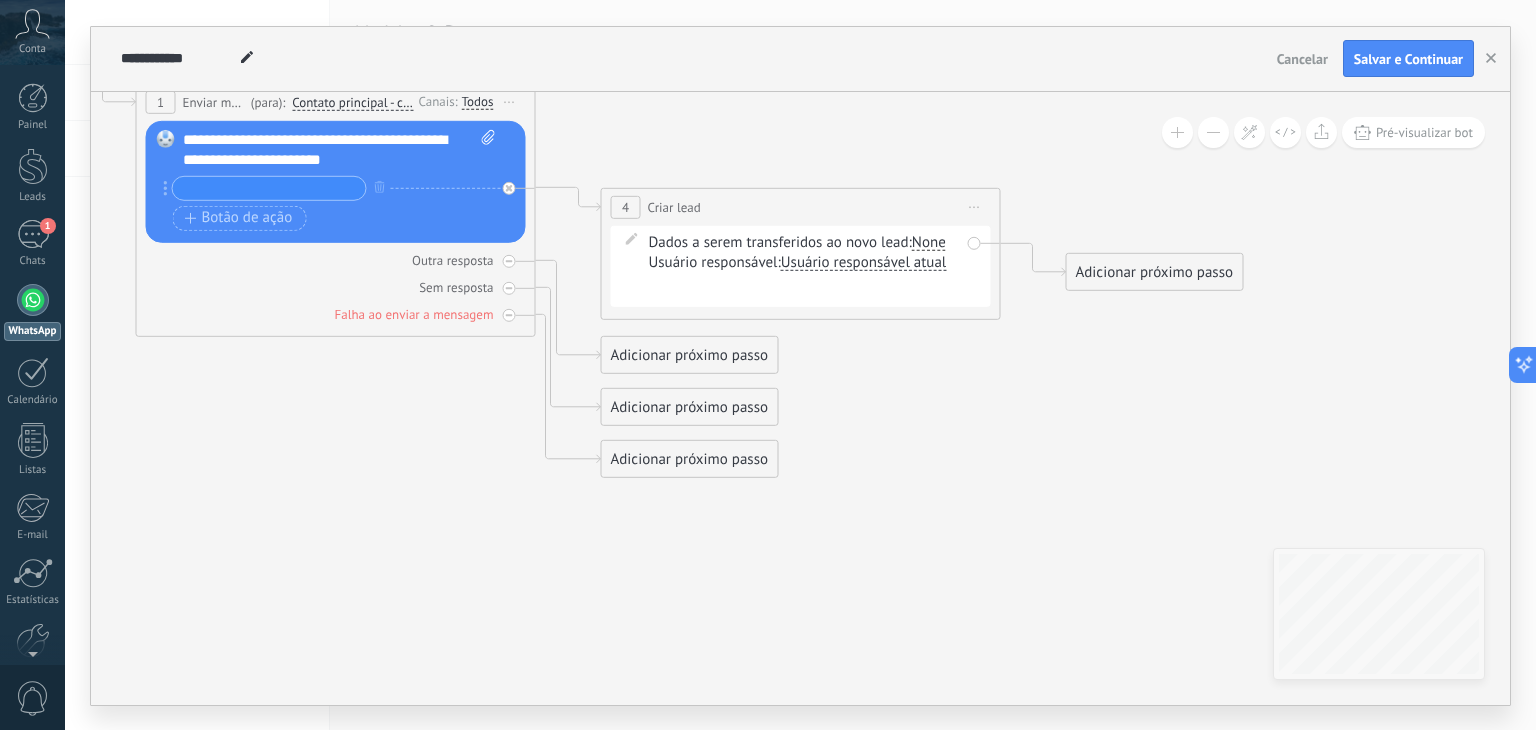 click on "Usuário responsável:
Usuário responsável atual
Usuário responsável atual
Instituto de Ensino Vision IEV
Usuário responsável atual
Usuário responsável atual
Instituto de Ensino Vision IEV" at bounding box center [804, 262] 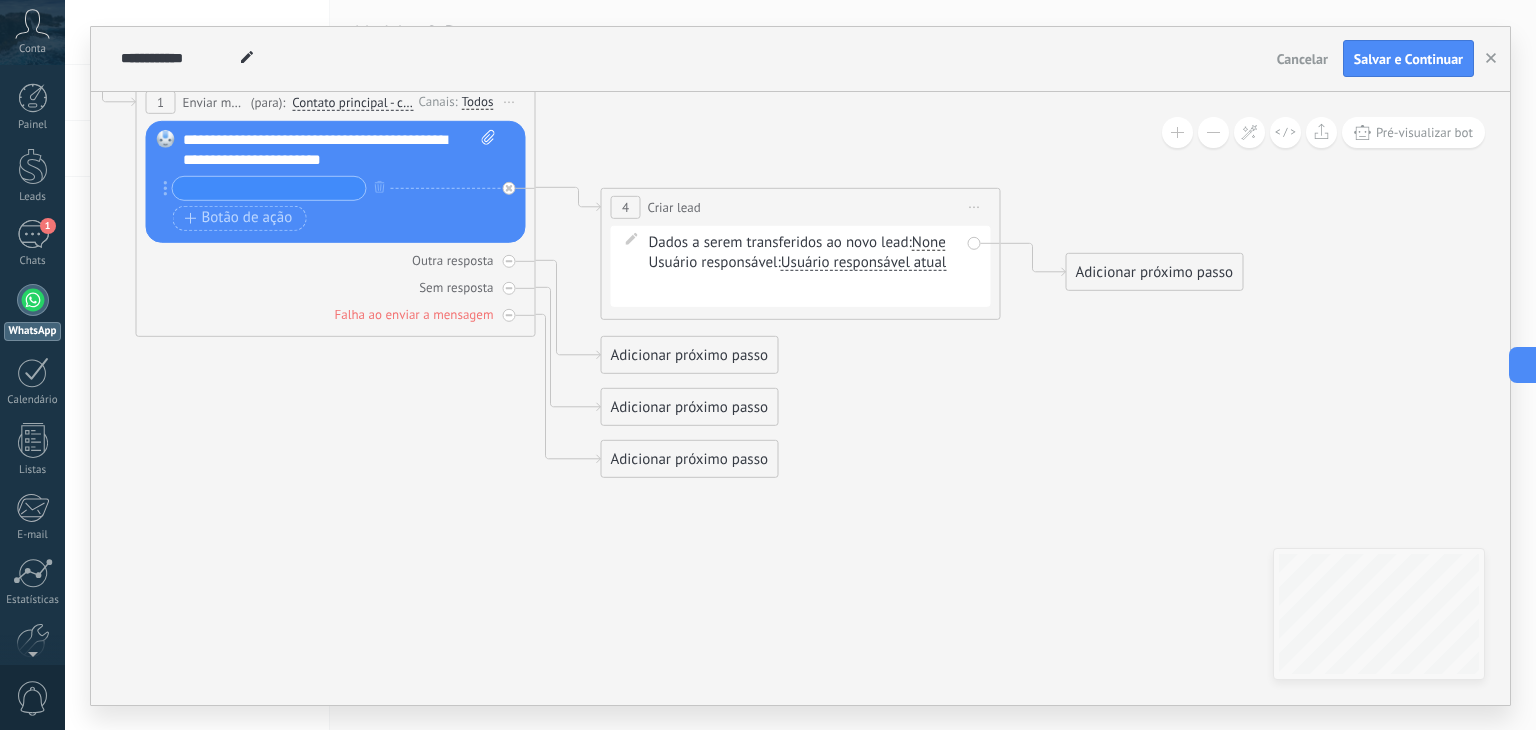 click on "Usuário responsável atual" at bounding box center [863, 262] 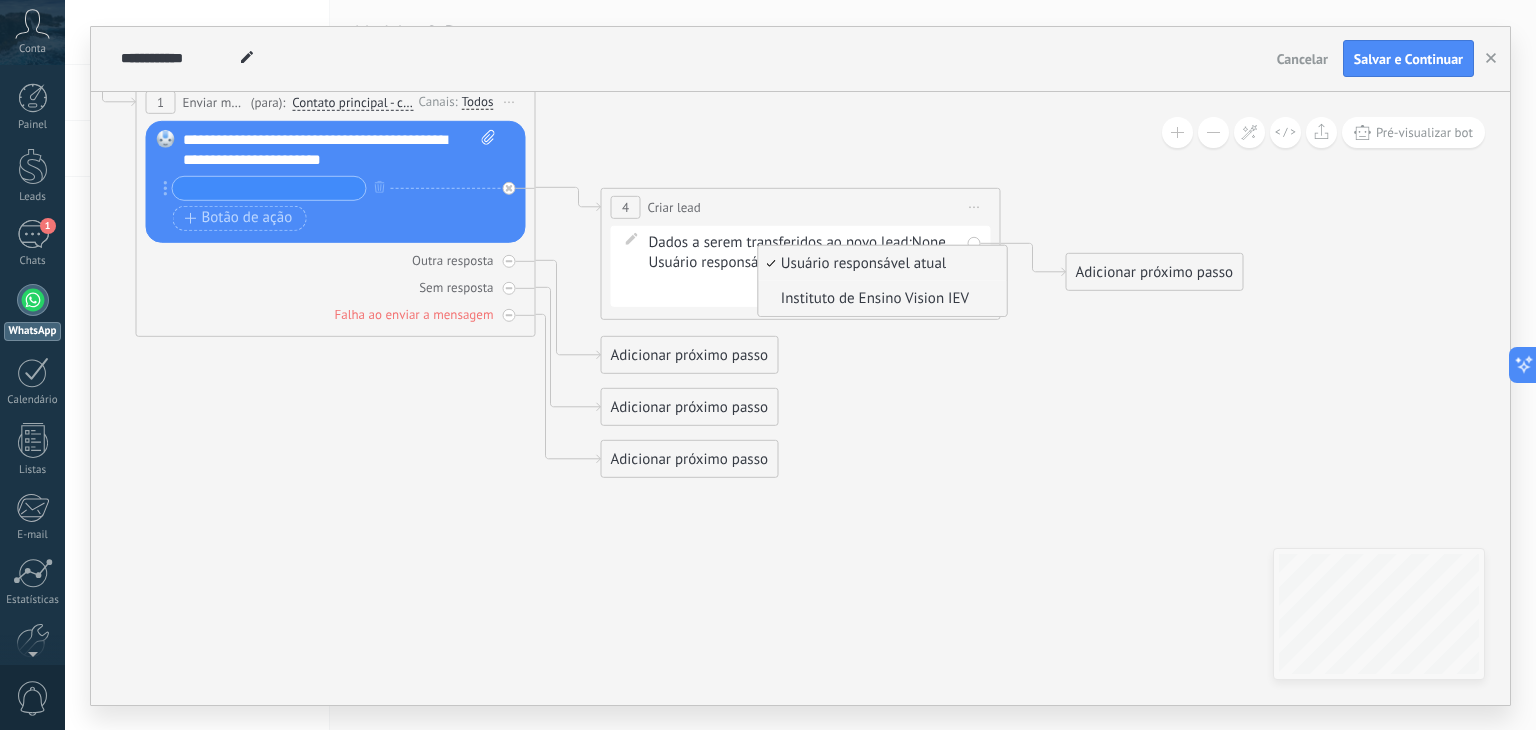 click on "Instituto de Ensino Vision IEV" at bounding box center (880, 298) 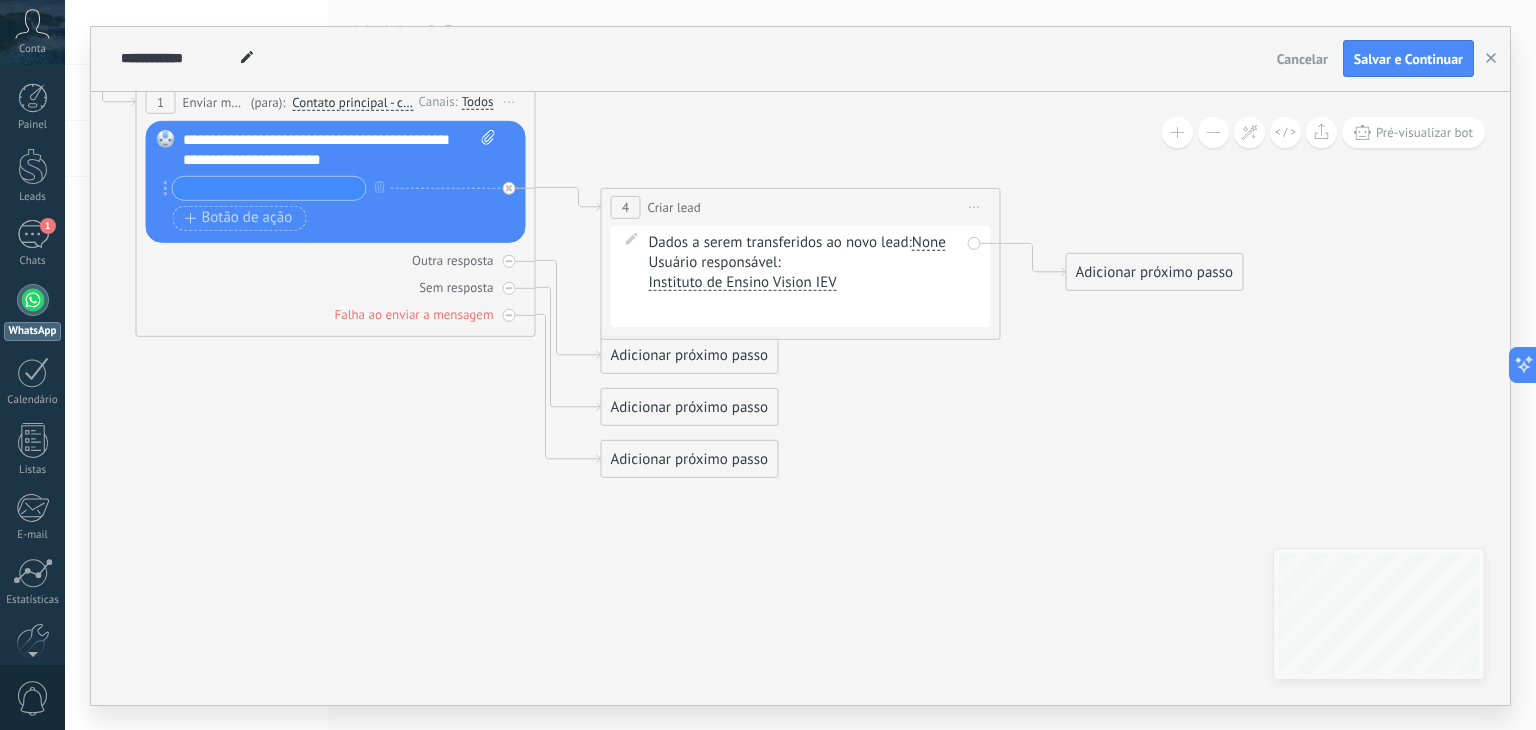 click on "Contato inicial Discussões Tomada de decisão Discussão de contrato Fechado - ganho Fechado - perdido" at bounding box center [0, 0] 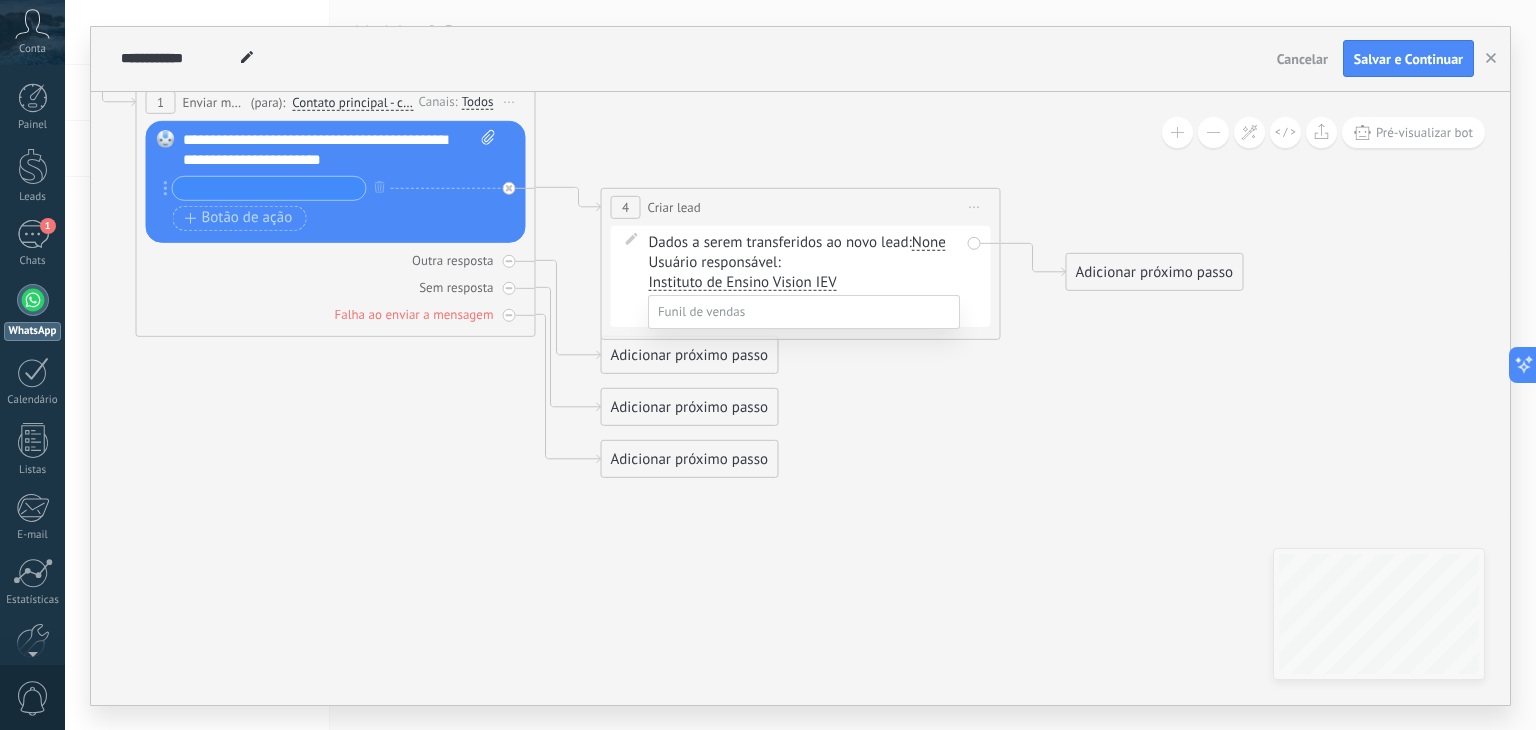 click on "Contato inicial" at bounding box center (0, 0) 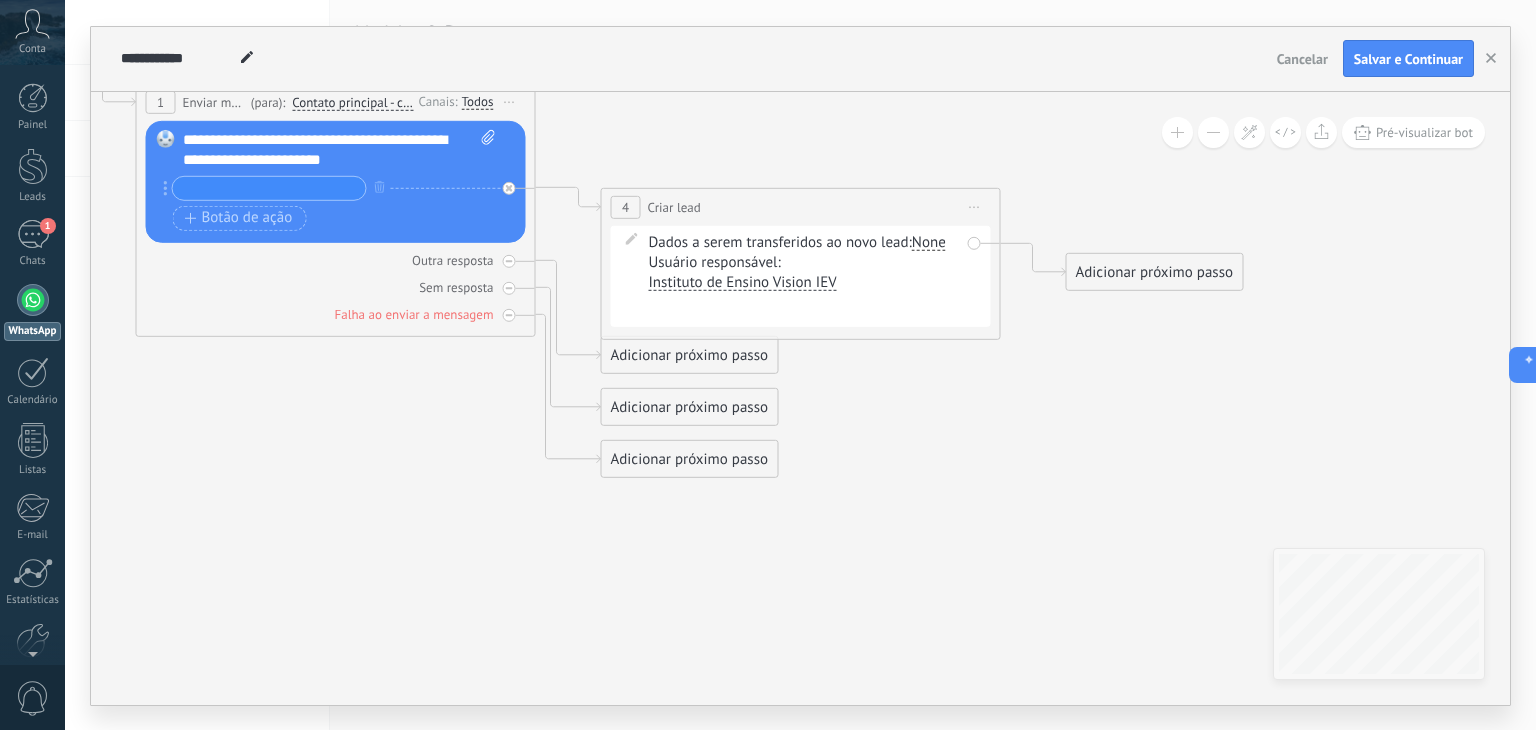 click on "Adicionar próximo passo" at bounding box center [1155, 271] 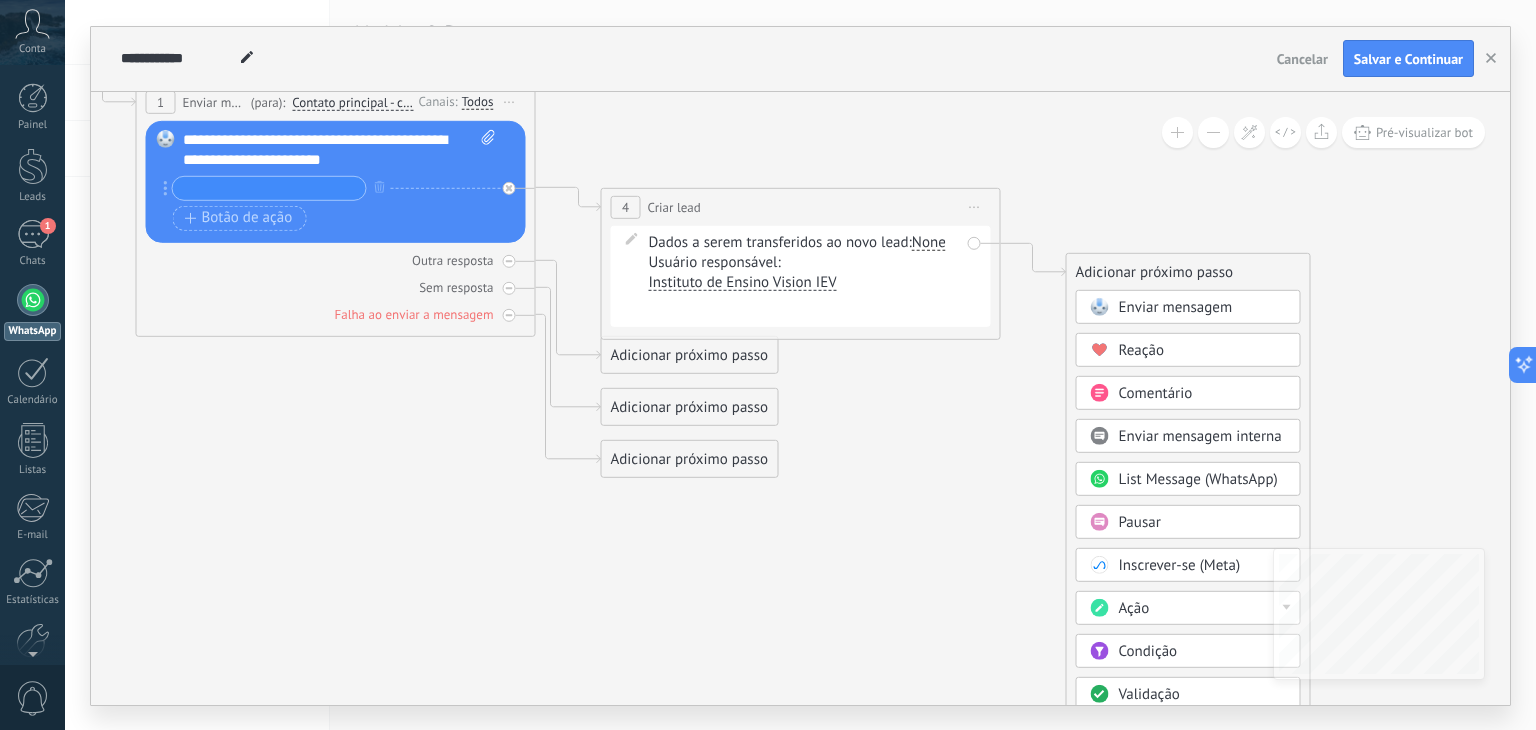 click 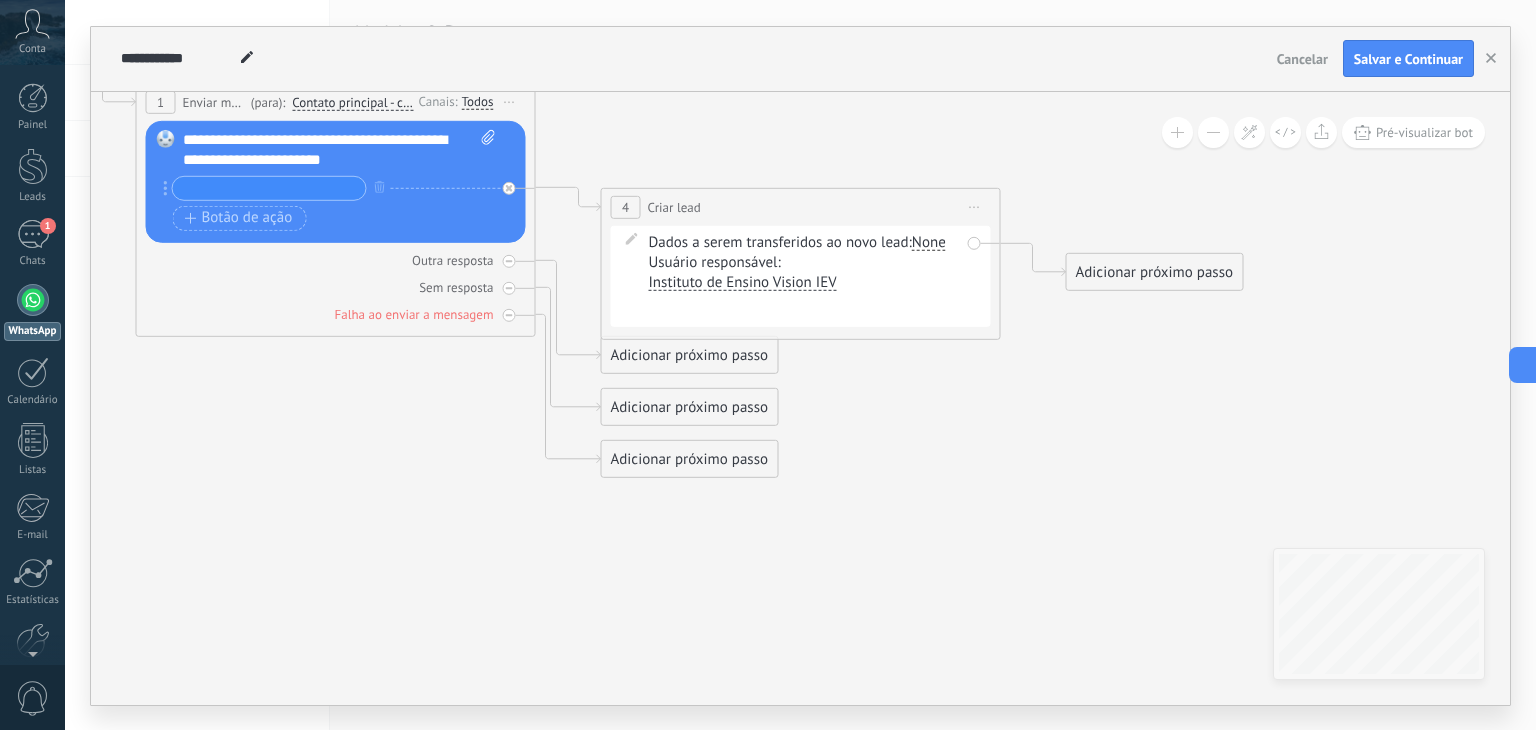click on "**********" at bounding box center (340, 149) 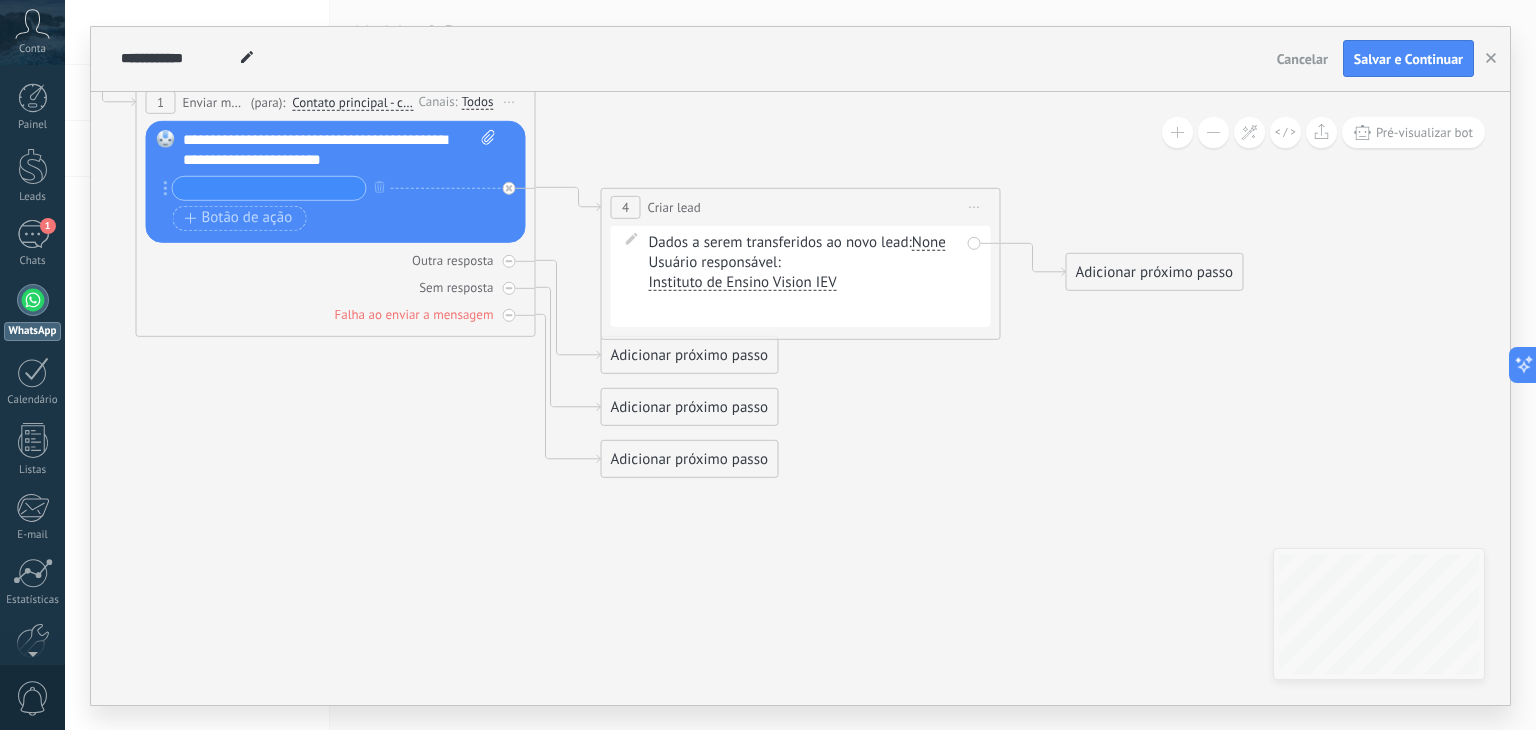 click on "**********" at bounding box center (340, 149) 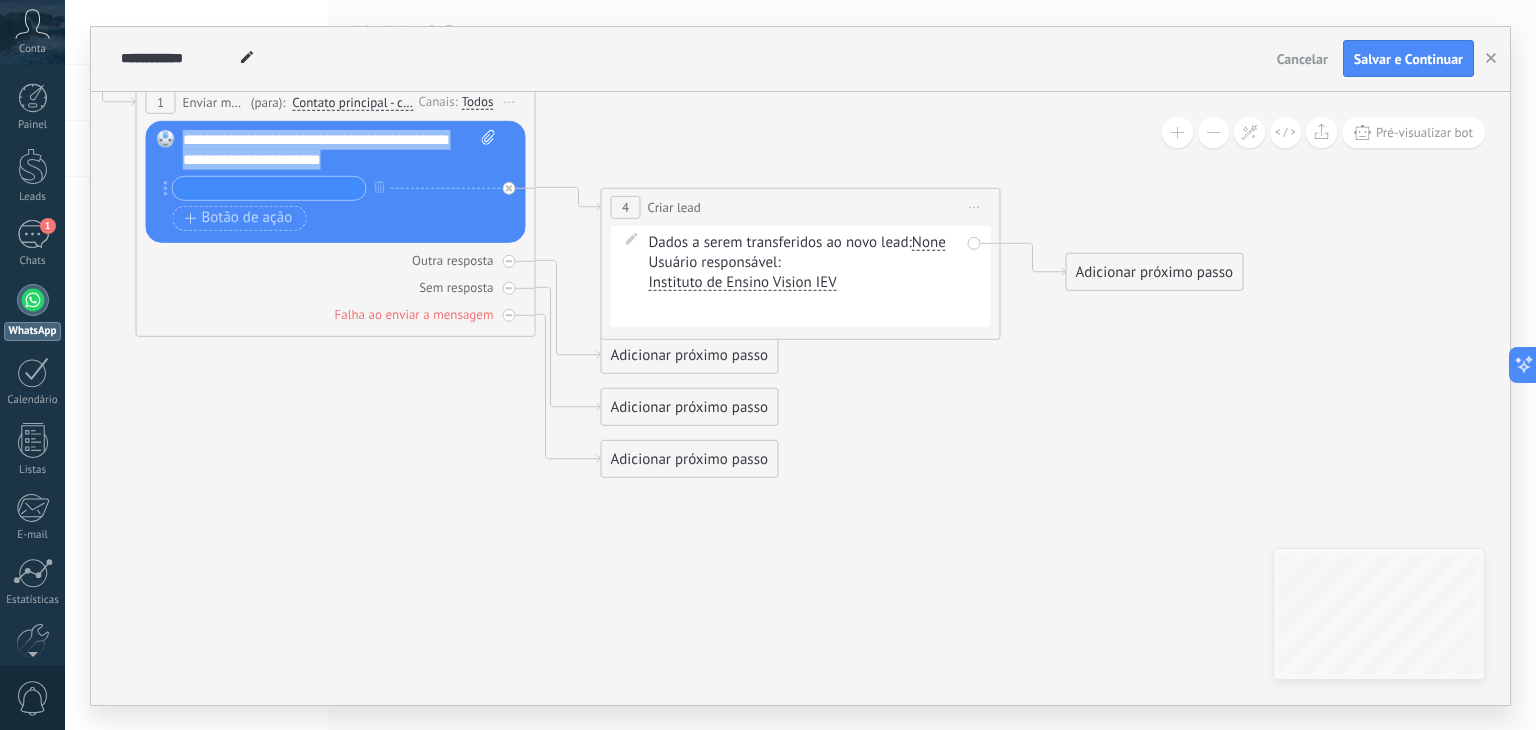 click on "**********" at bounding box center [340, 149] 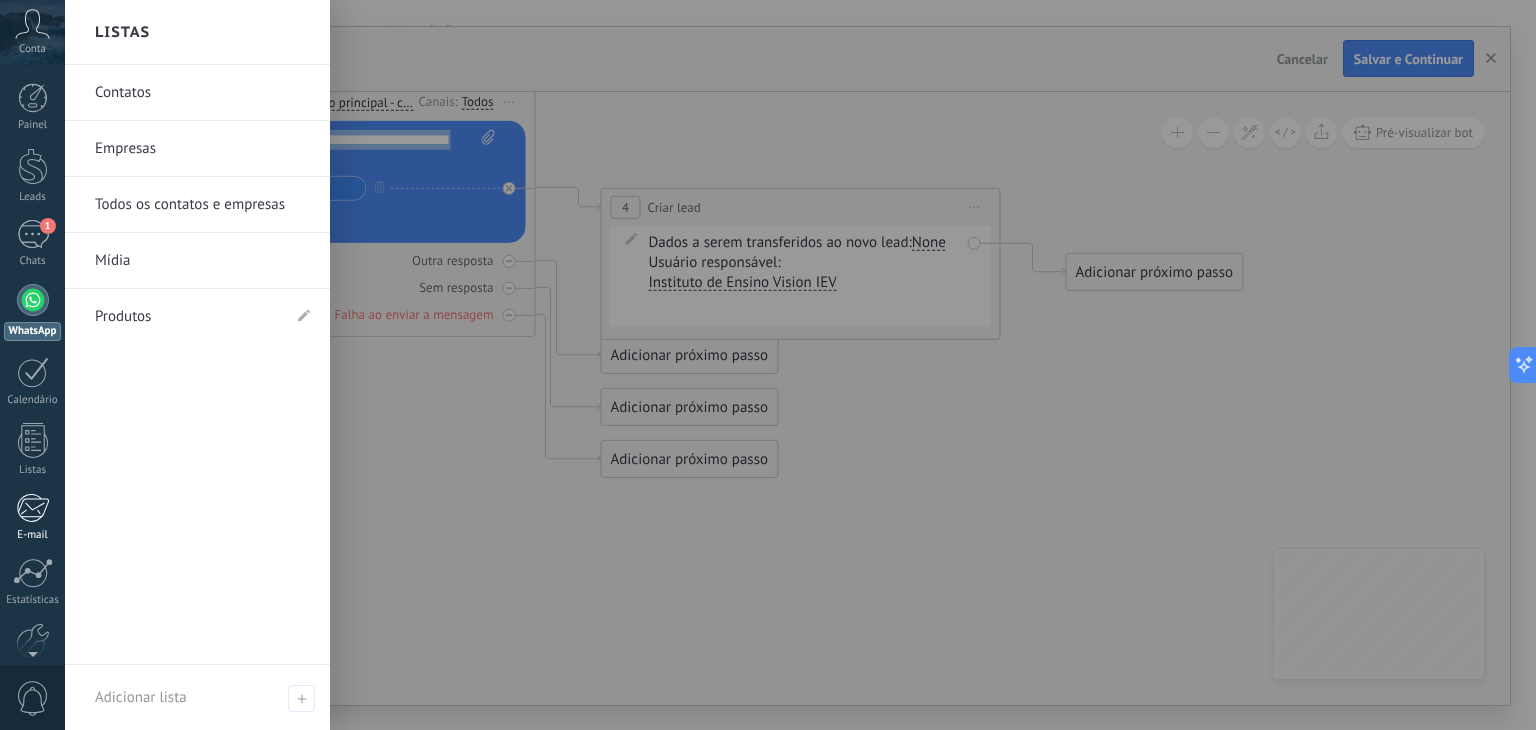 scroll, scrollTop: 101, scrollLeft: 0, axis: vertical 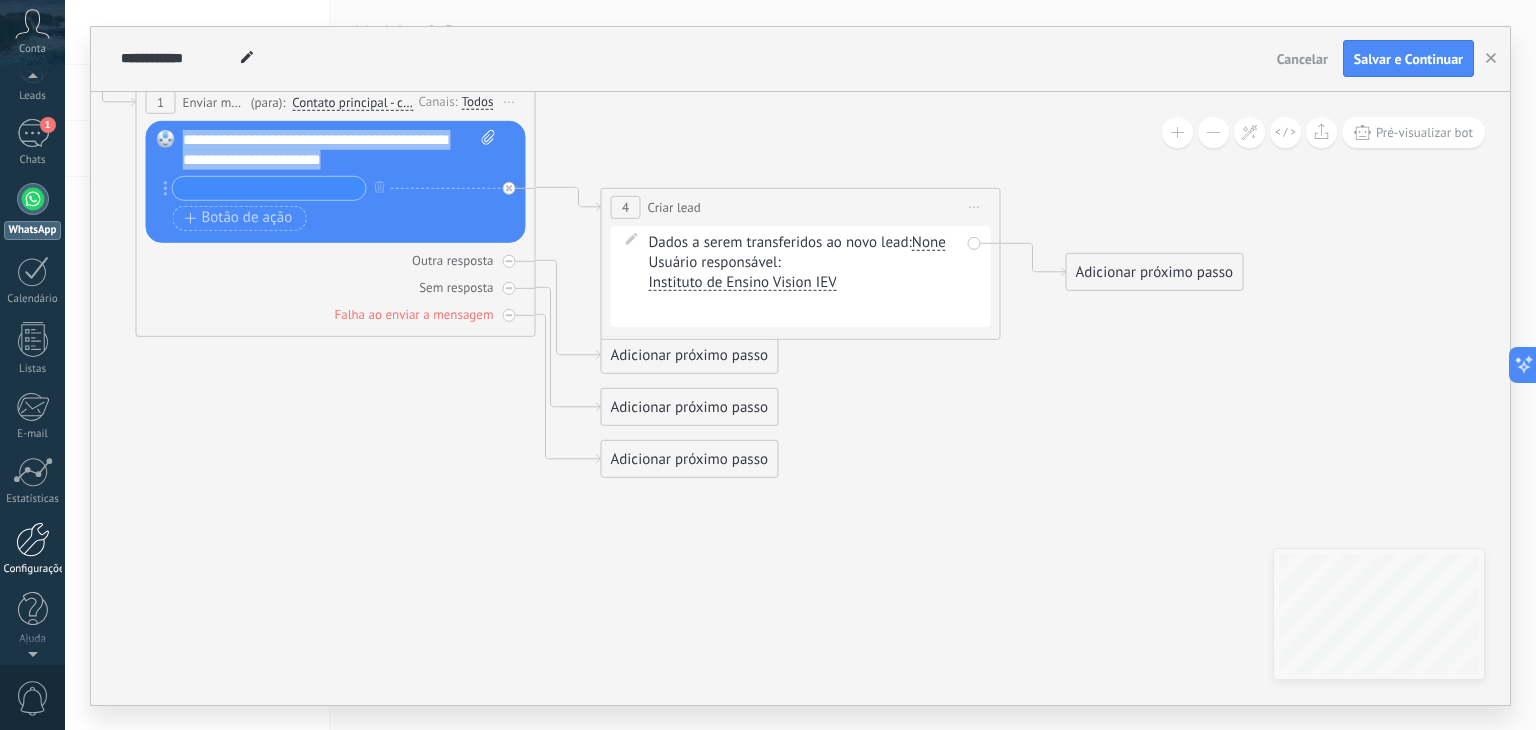 click at bounding box center (33, 539) 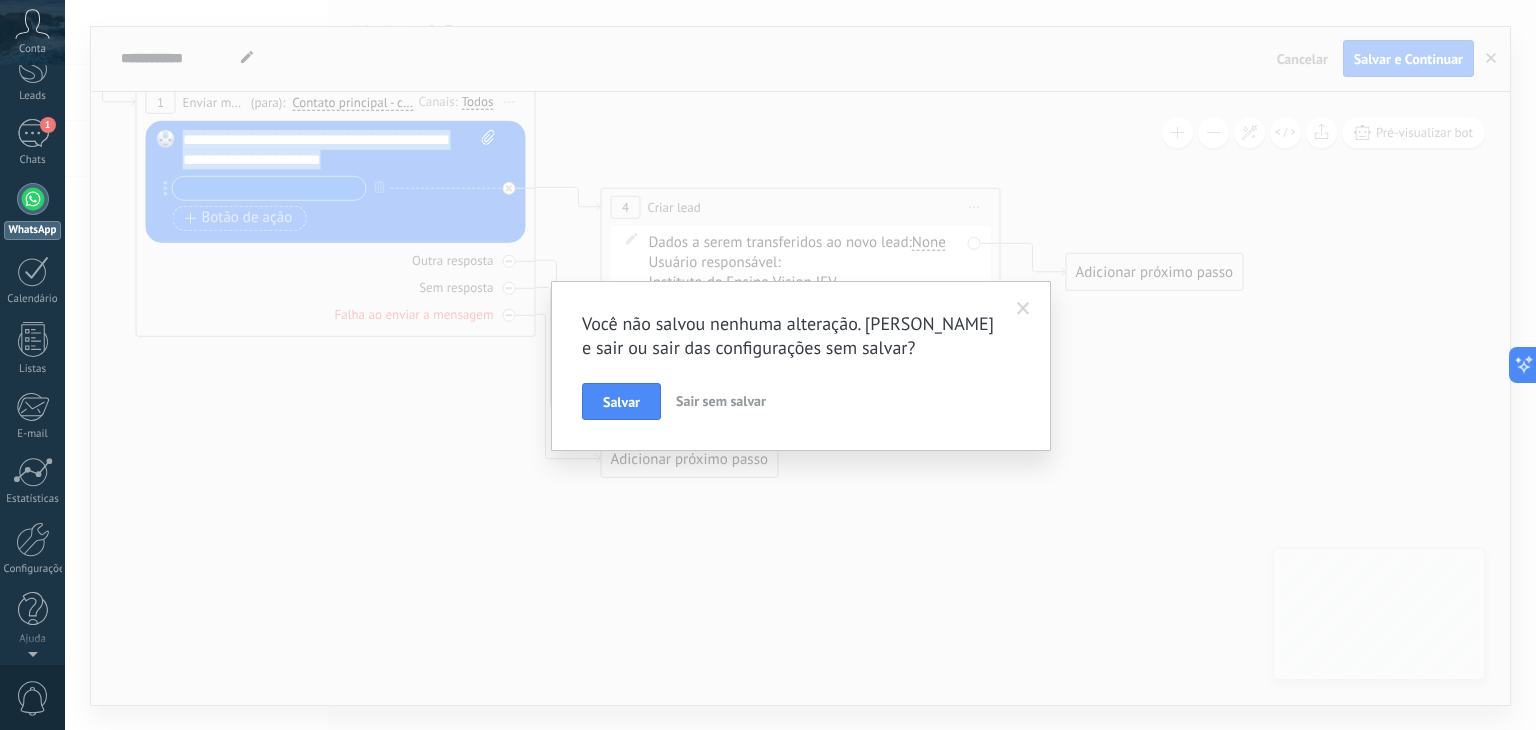 scroll, scrollTop: 0, scrollLeft: 0, axis: both 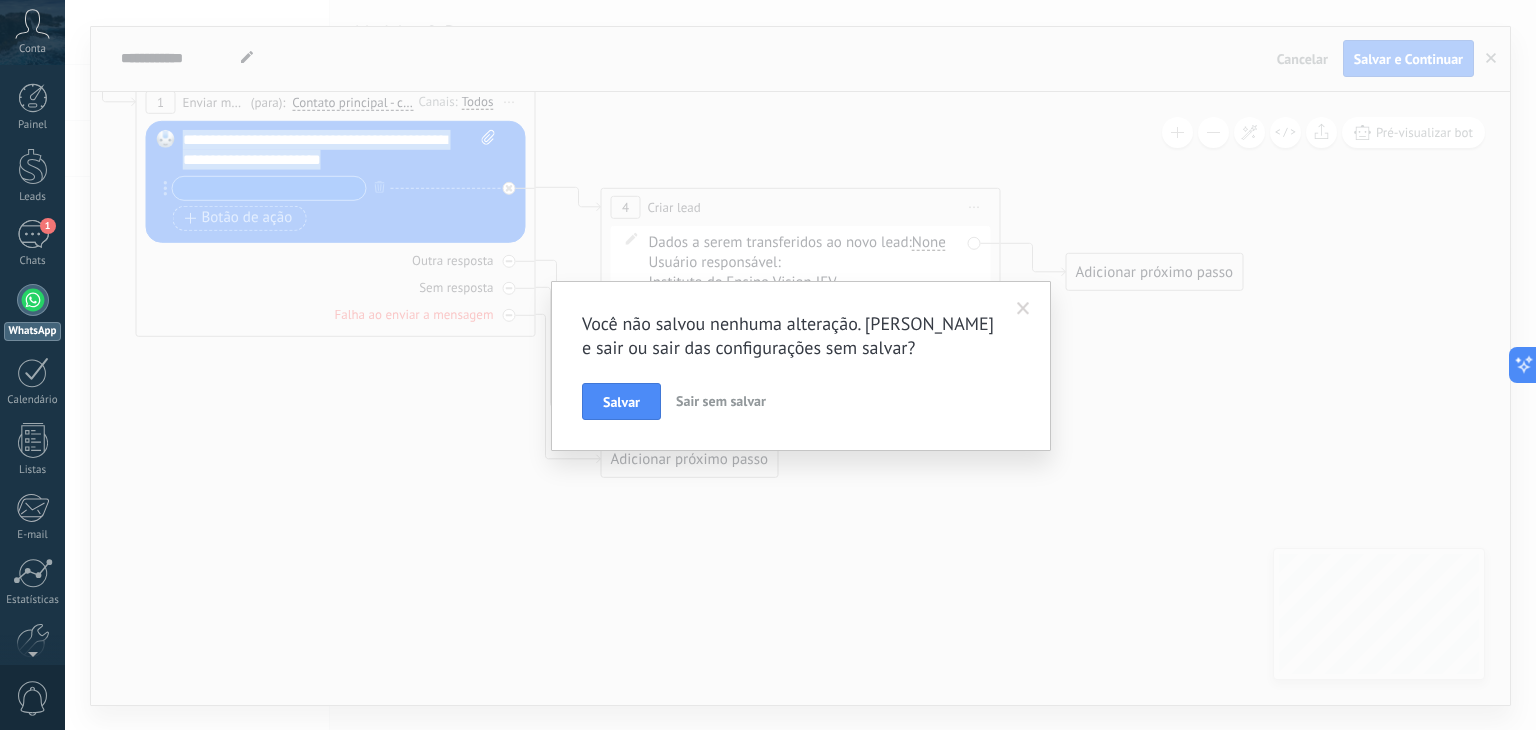 click on "Sair sem salvar" at bounding box center [721, 401] 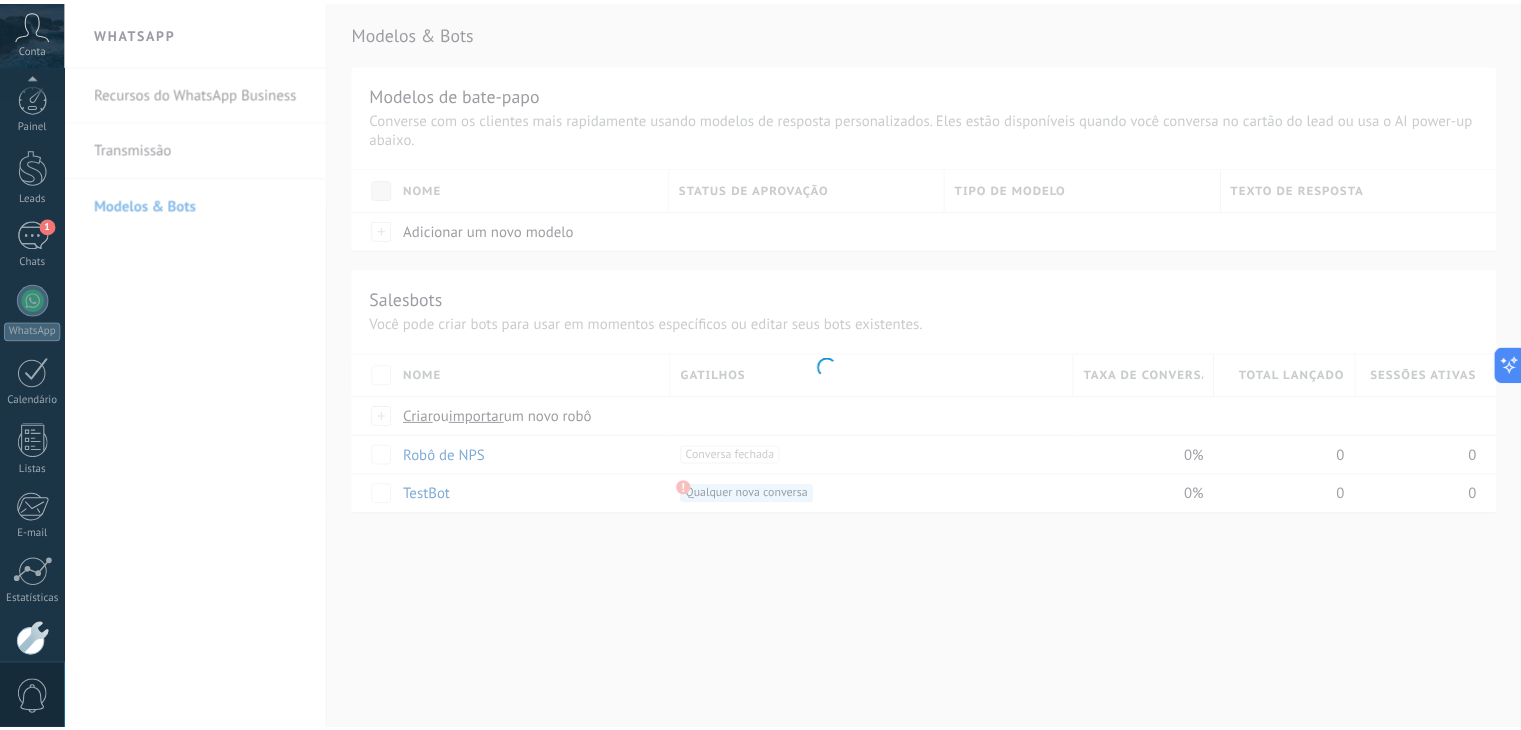 scroll, scrollTop: 101, scrollLeft: 0, axis: vertical 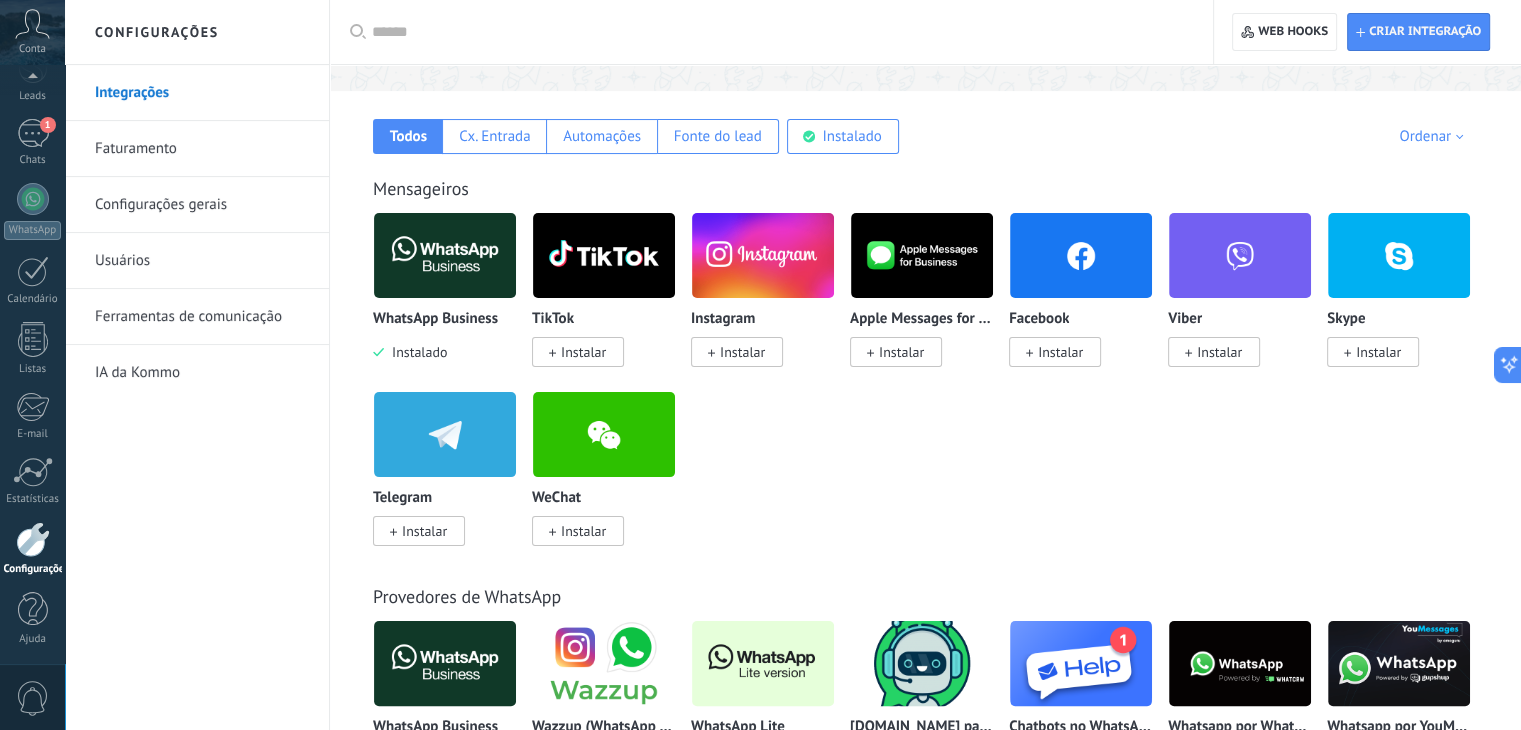 drag, startPoint x: 878, startPoint y: 453, endPoint x: 965, endPoint y: 437, distance: 88.45903 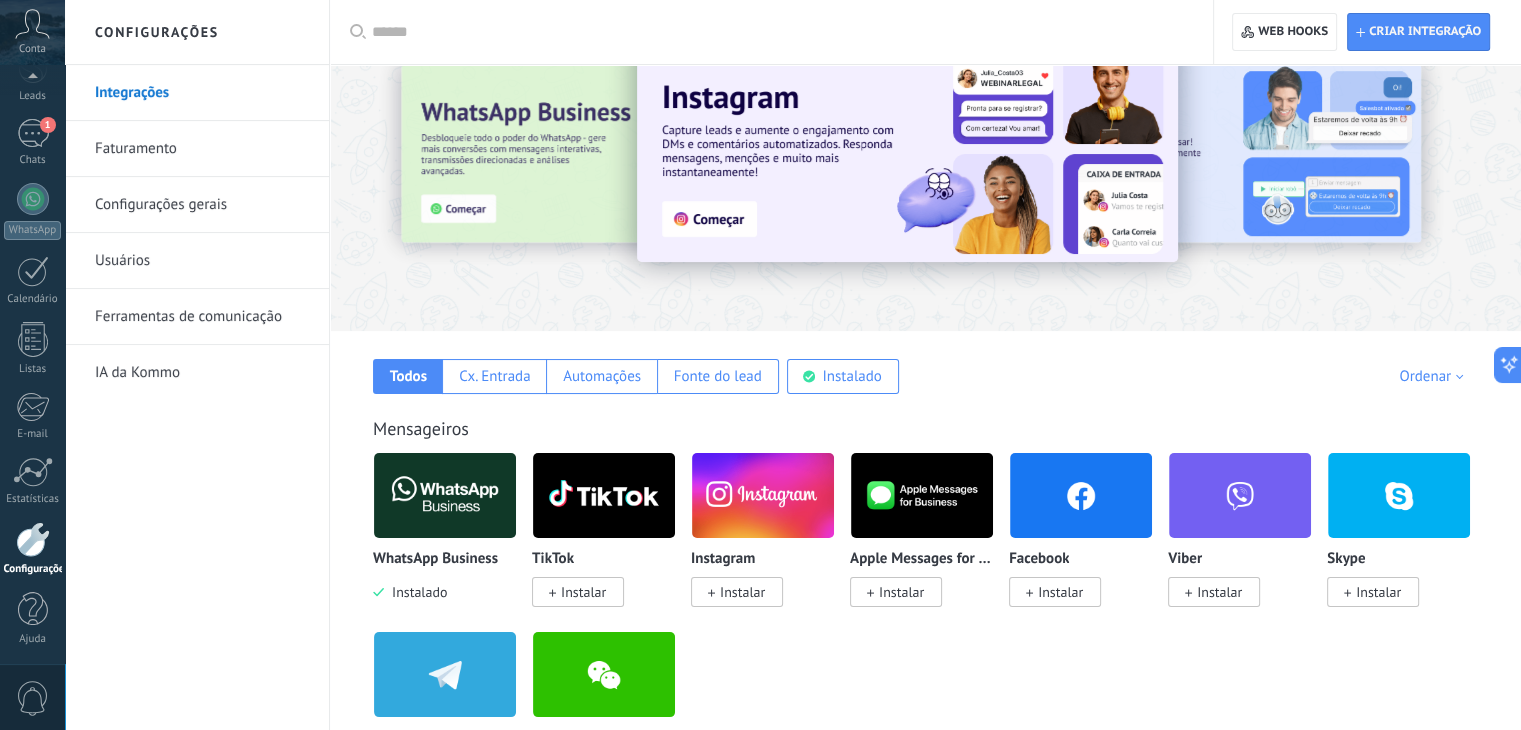 scroll, scrollTop: 0, scrollLeft: 0, axis: both 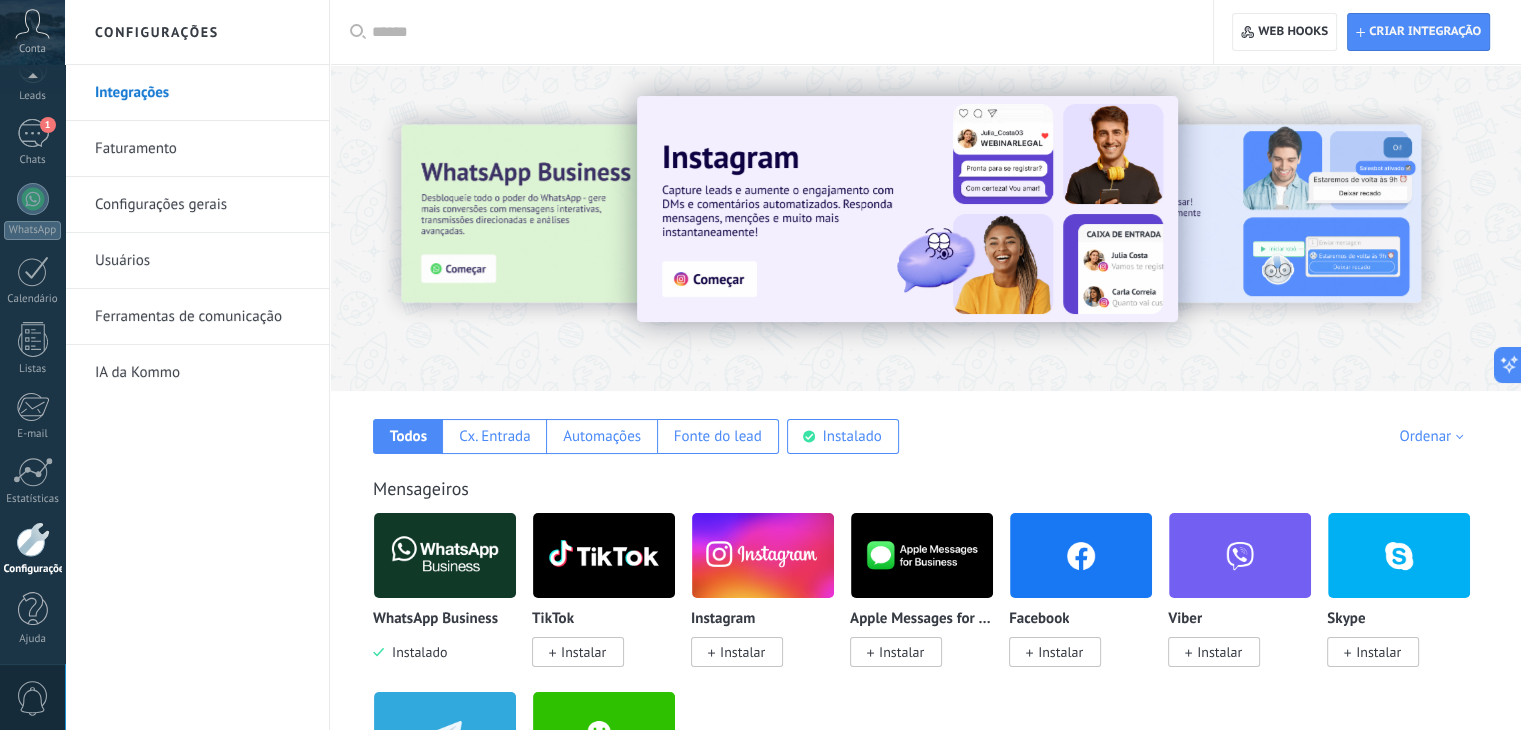 click on "Ordenar" at bounding box center (1434, 436) 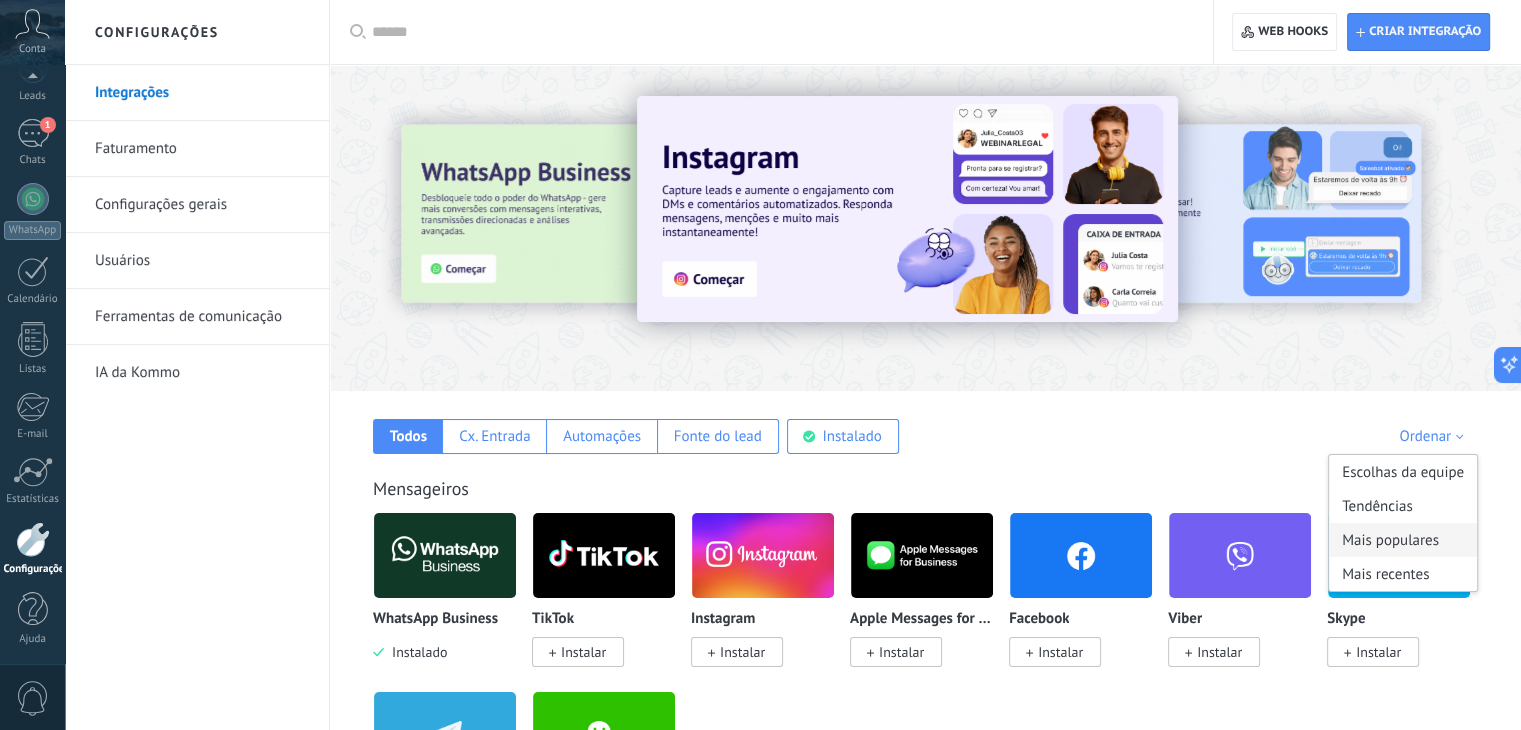 click on "Mais populares" at bounding box center (1403, 540) 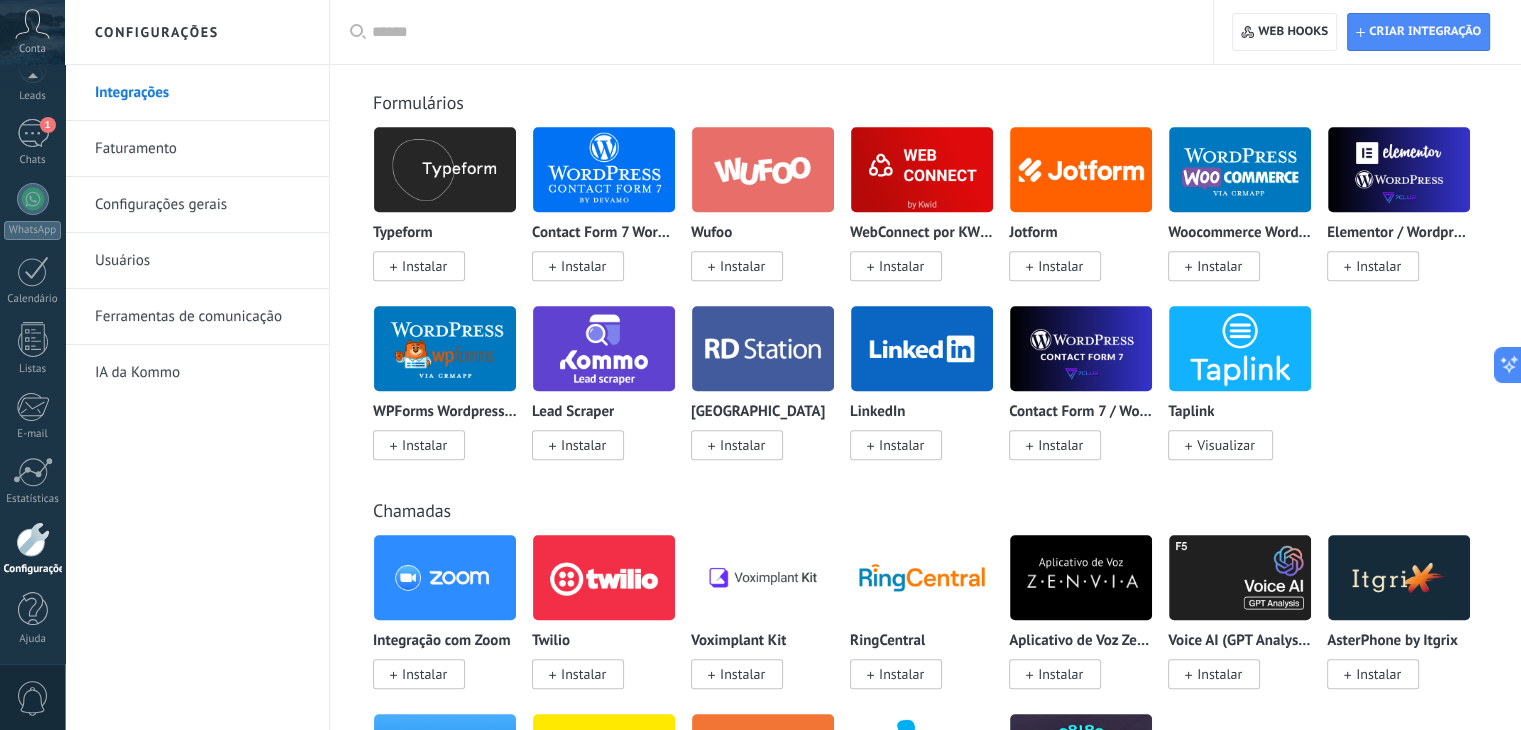 scroll, scrollTop: 1700, scrollLeft: 0, axis: vertical 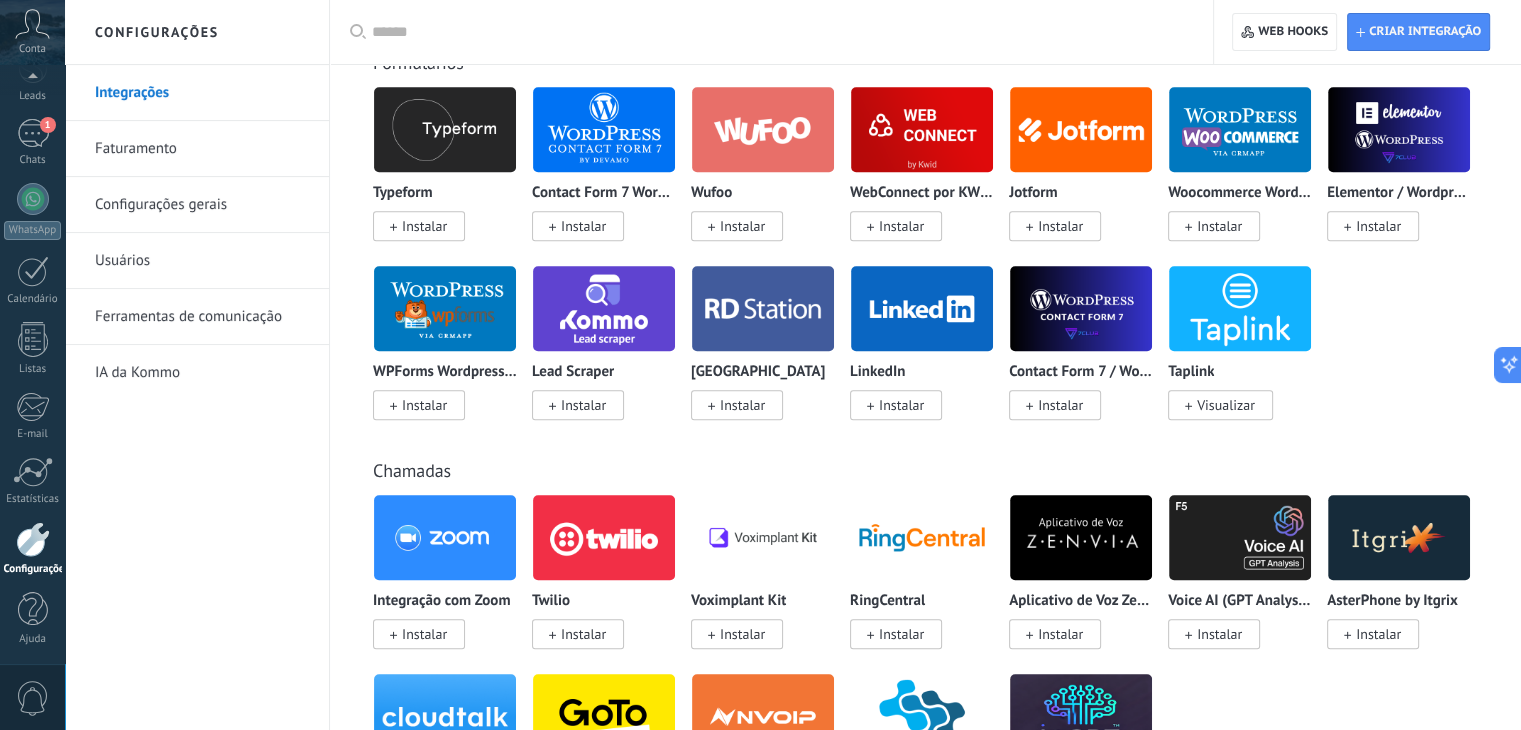 click at bounding box center [1240, 129] 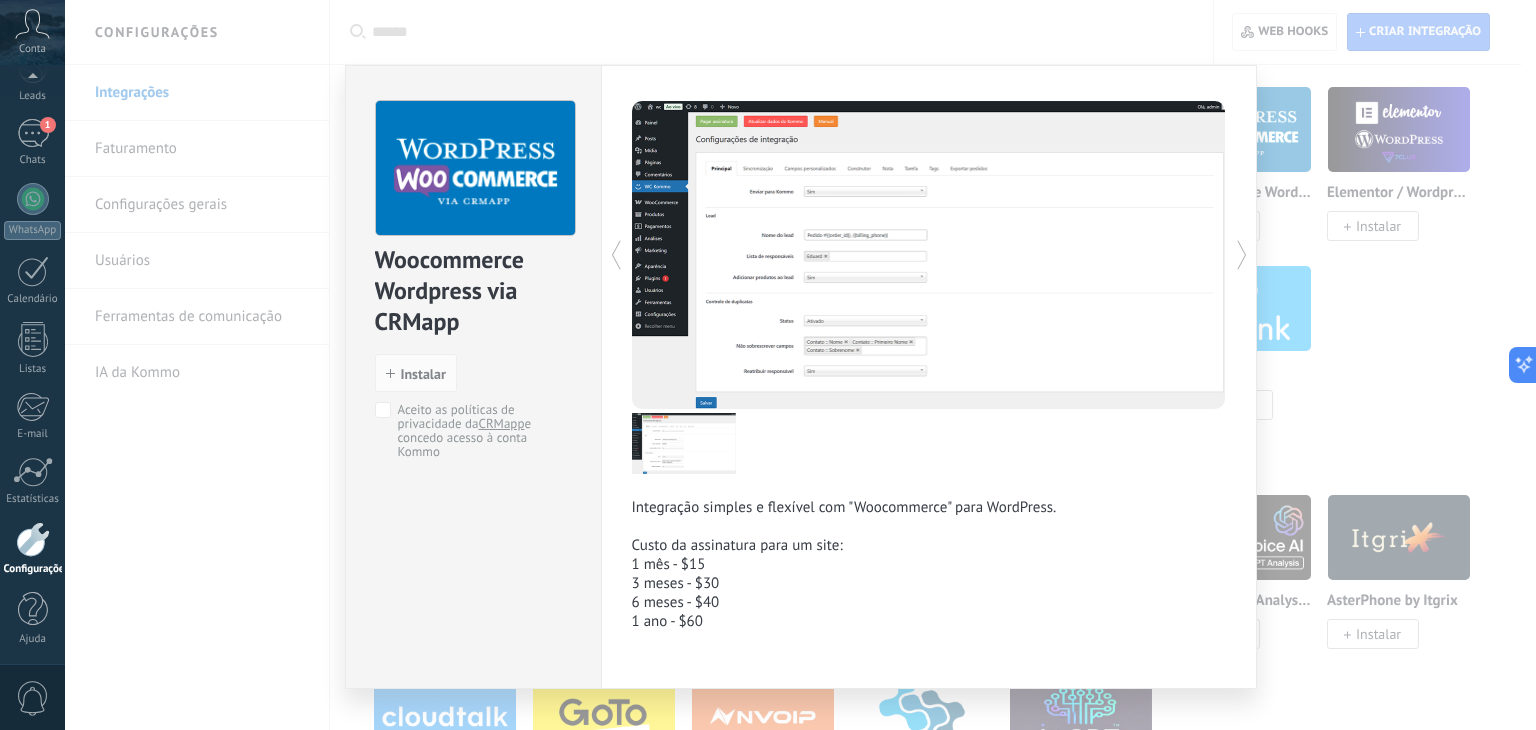 click on "Woocommerce Wordpress via CRMapp install Instalar Aceito as políticas de privacidade da  CRMapp  e concedo acesso à conta Kommo Integração simples e flexível com "Woocommerce" para WordPress. Custo da assinatura para um site: 1 mês - $15   3 meses - $30   6 meses - $40   1 ano - $60 Mais" at bounding box center [800, 365] 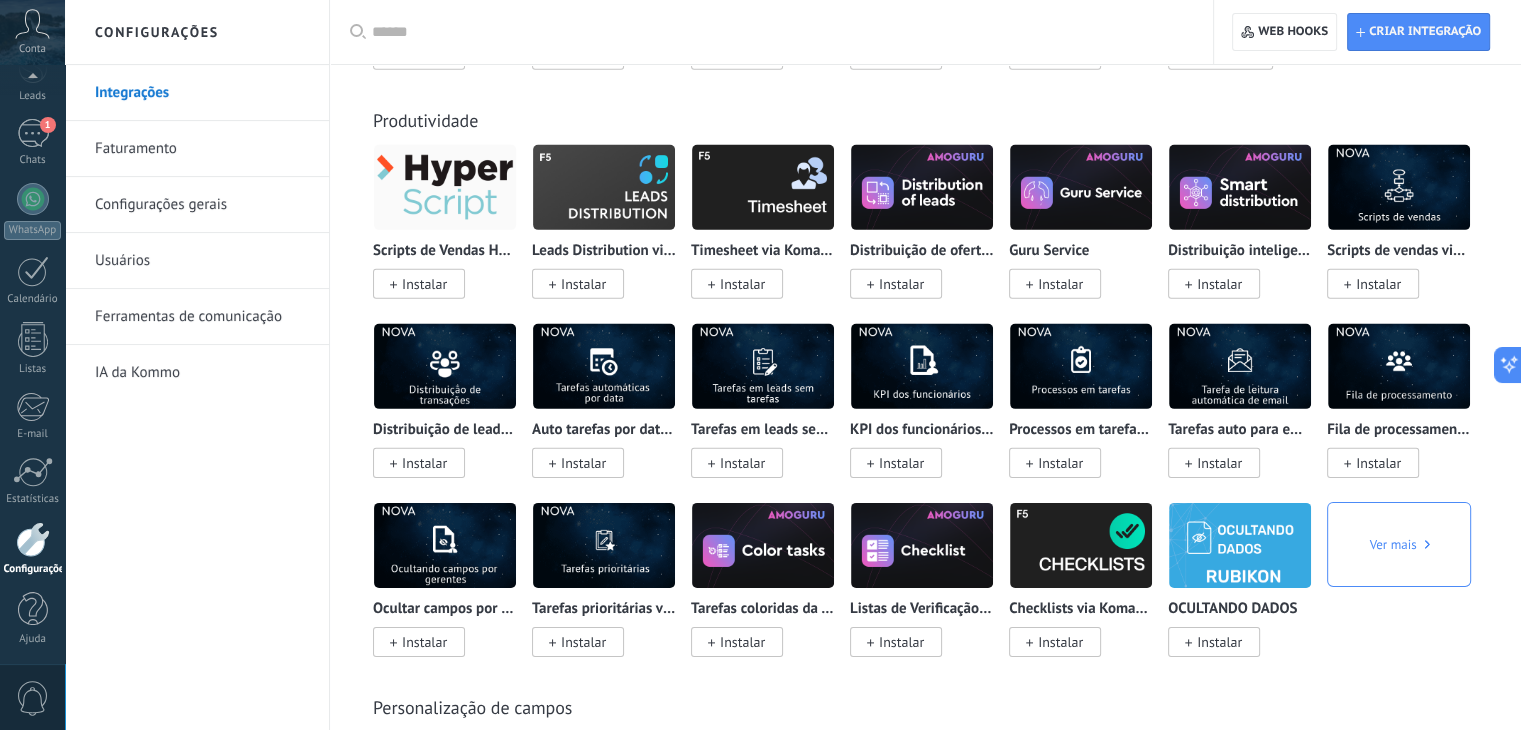 scroll, scrollTop: 6176, scrollLeft: 0, axis: vertical 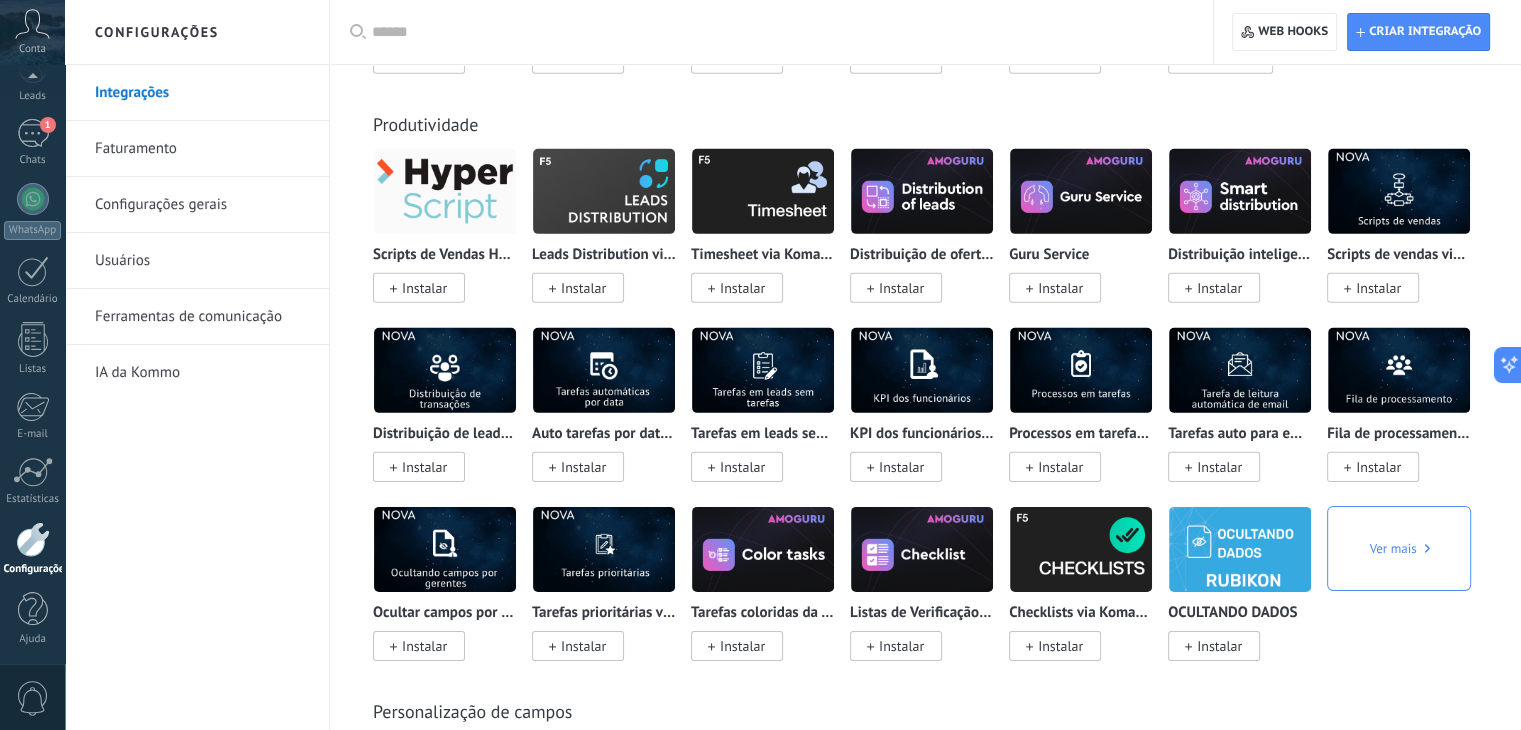 click on "IA da Kommo" at bounding box center (202, 373) 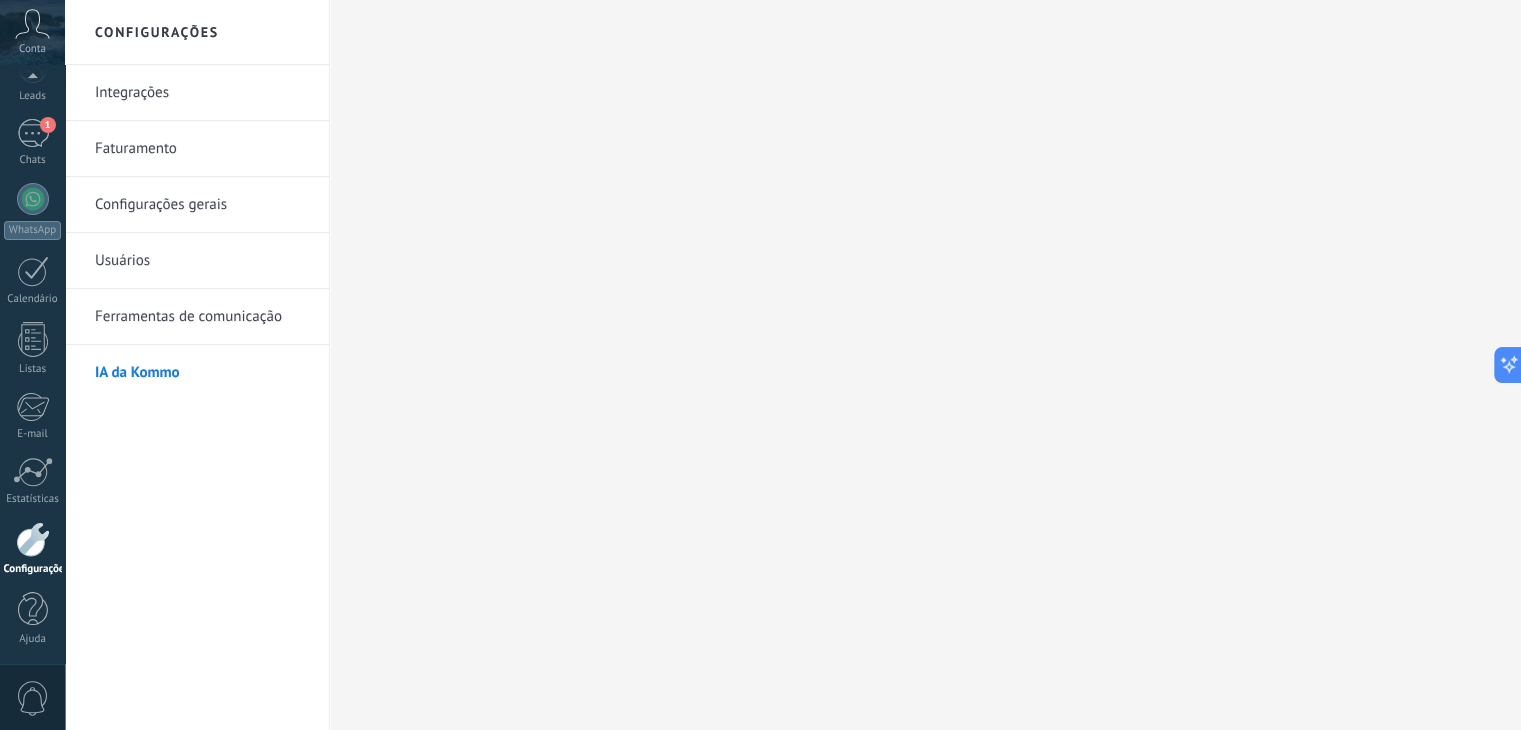 scroll, scrollTop: 0, scrollLeft: 0, axis: both 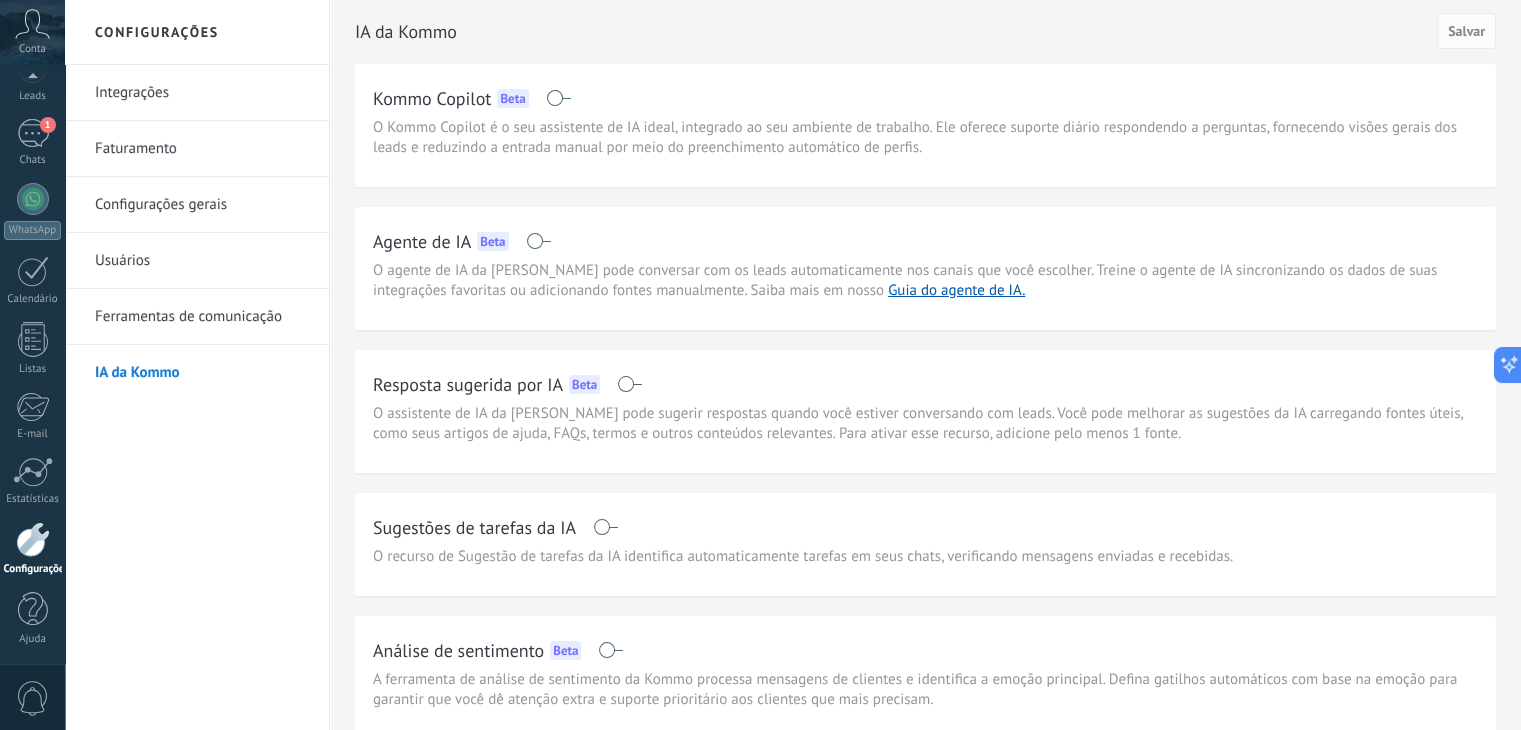 click at bounding box center (538, 241) 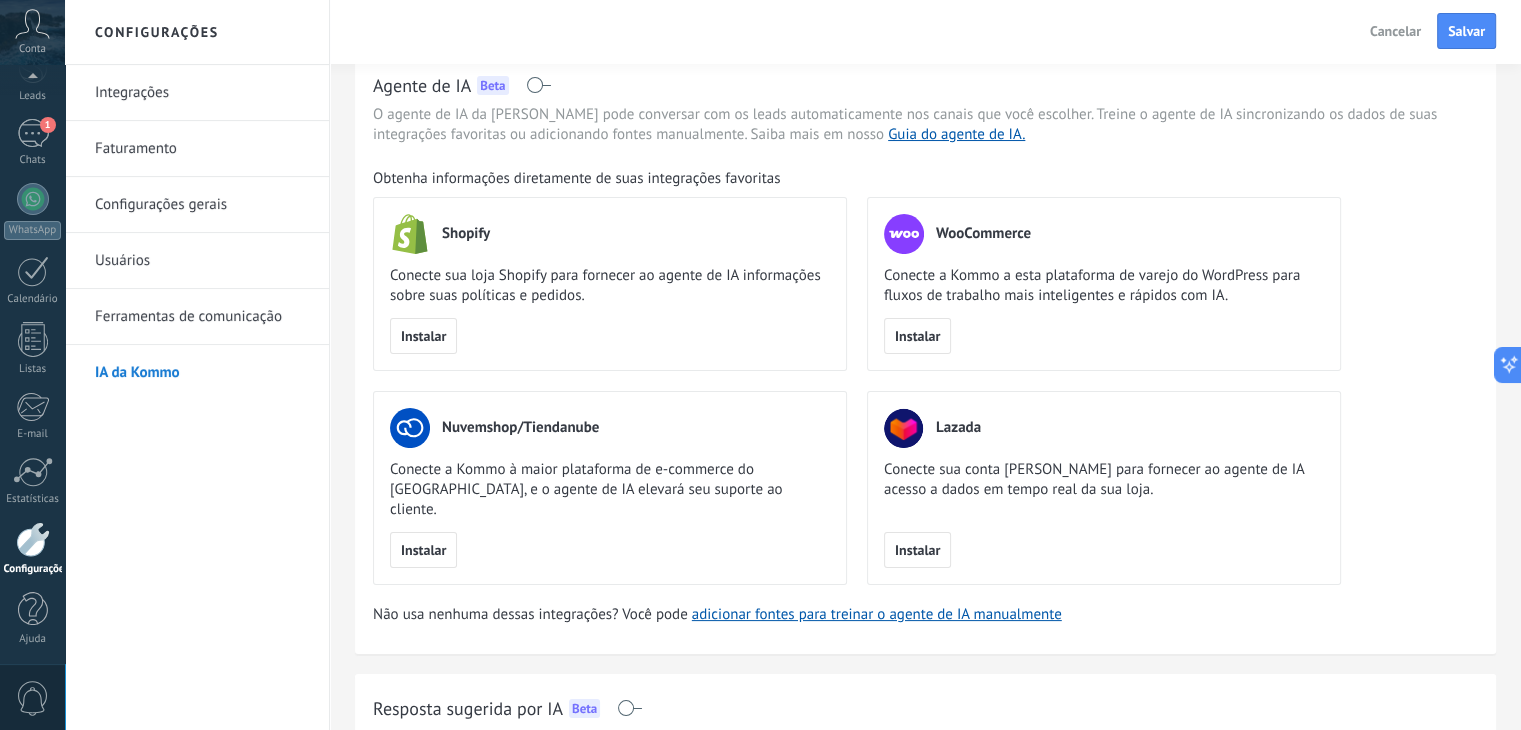 scroll, scrollTop: 100, scrollLeft: 0, axis: vertical 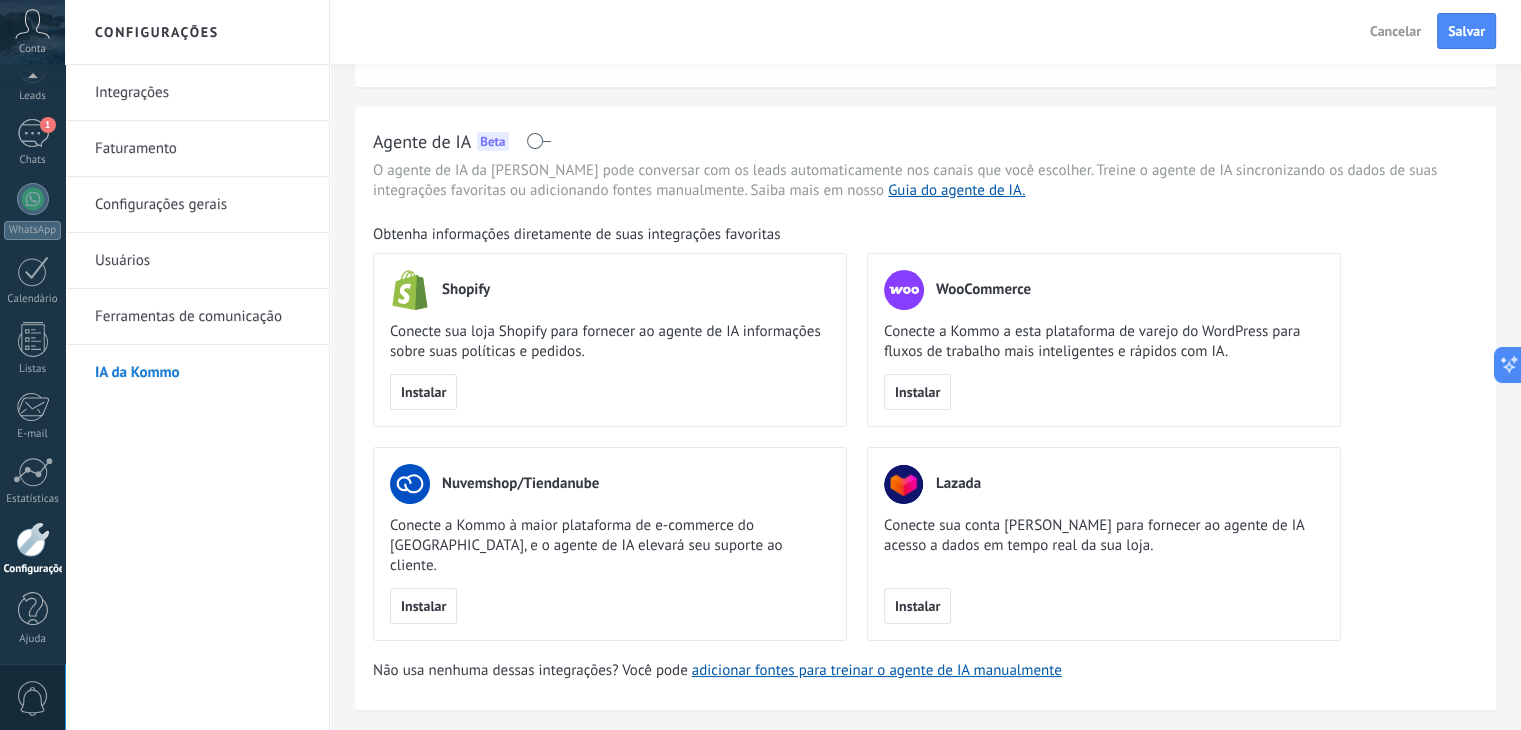 click at bounding box center [538, 141] 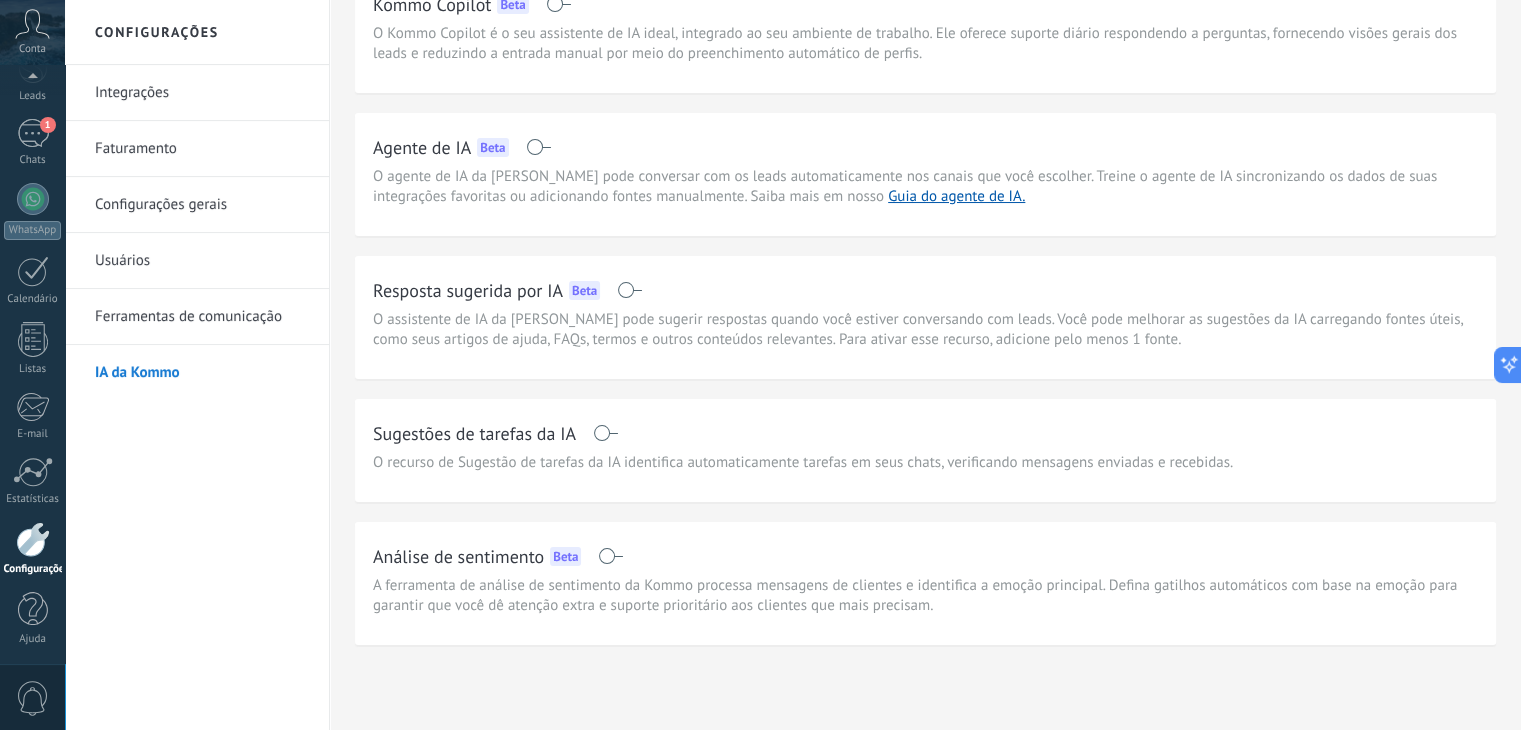 scroll, scrollTop: 0, scrollLeft: 0, axis: both 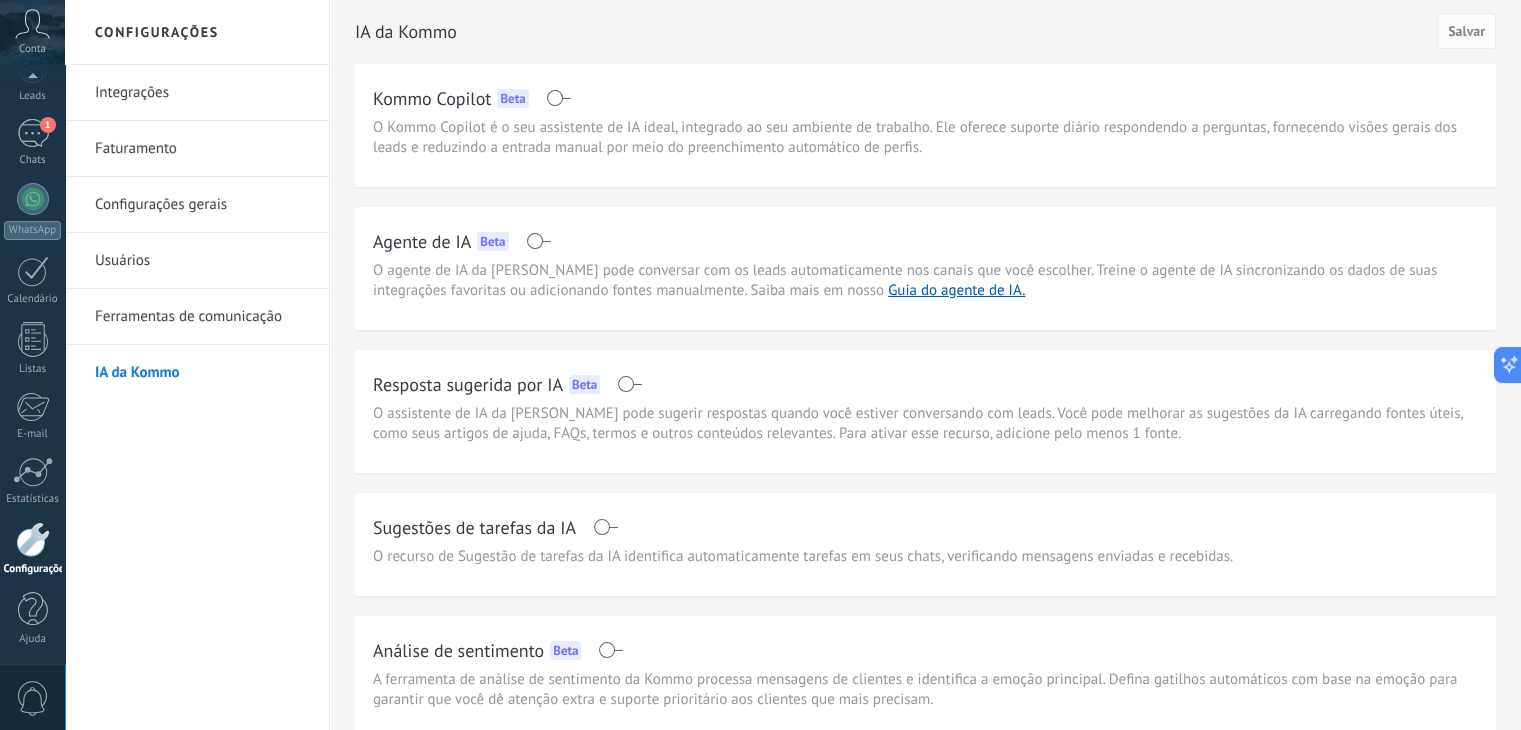 click on "Ferramentas de comunicação" at bounding box center [202, 317] 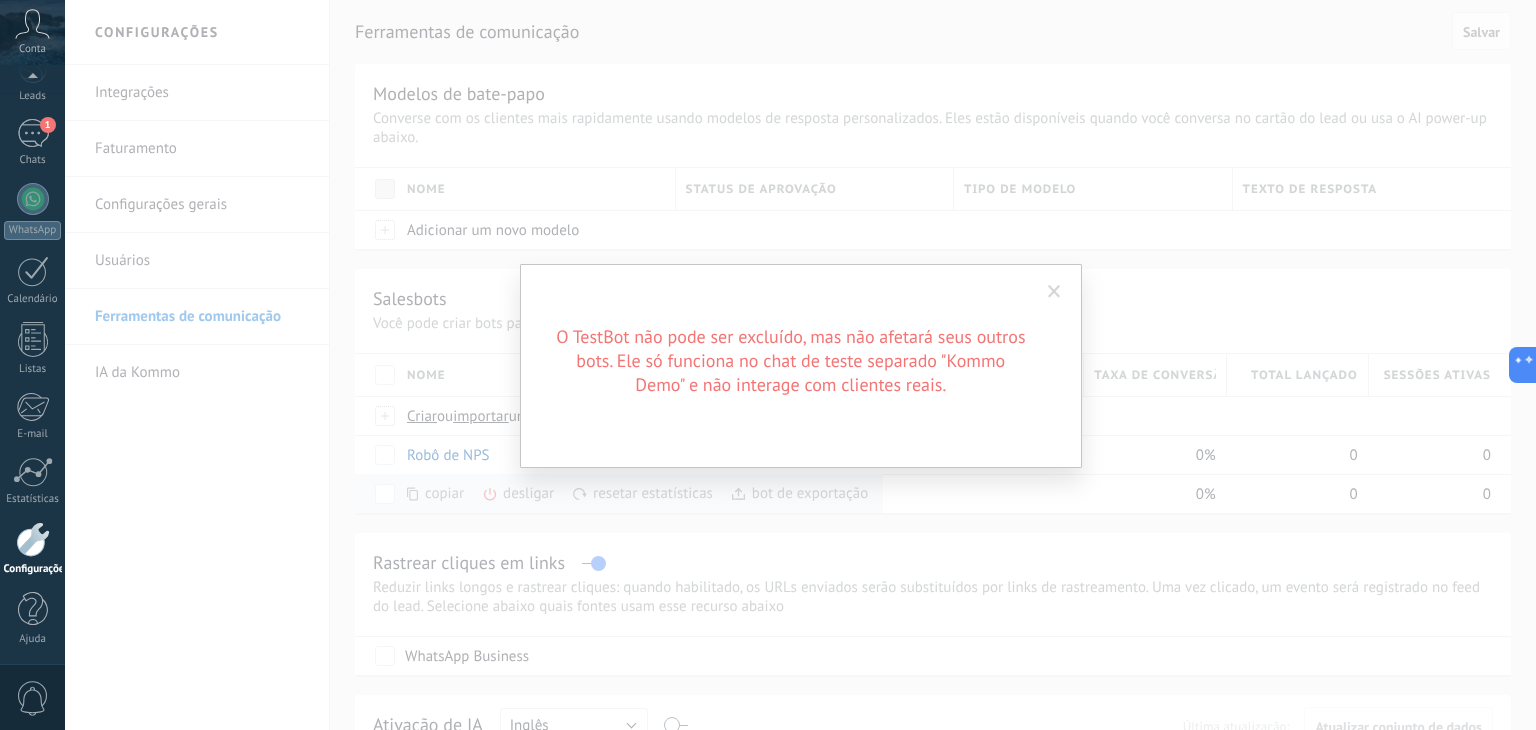 click on "O TestBot não pode ser excluído, mas não afetará seus outros bots. Ele só funciona no chat de teste separado "Kommo Demo" e não interage com clientes reais." at bounding box center (801, 366) 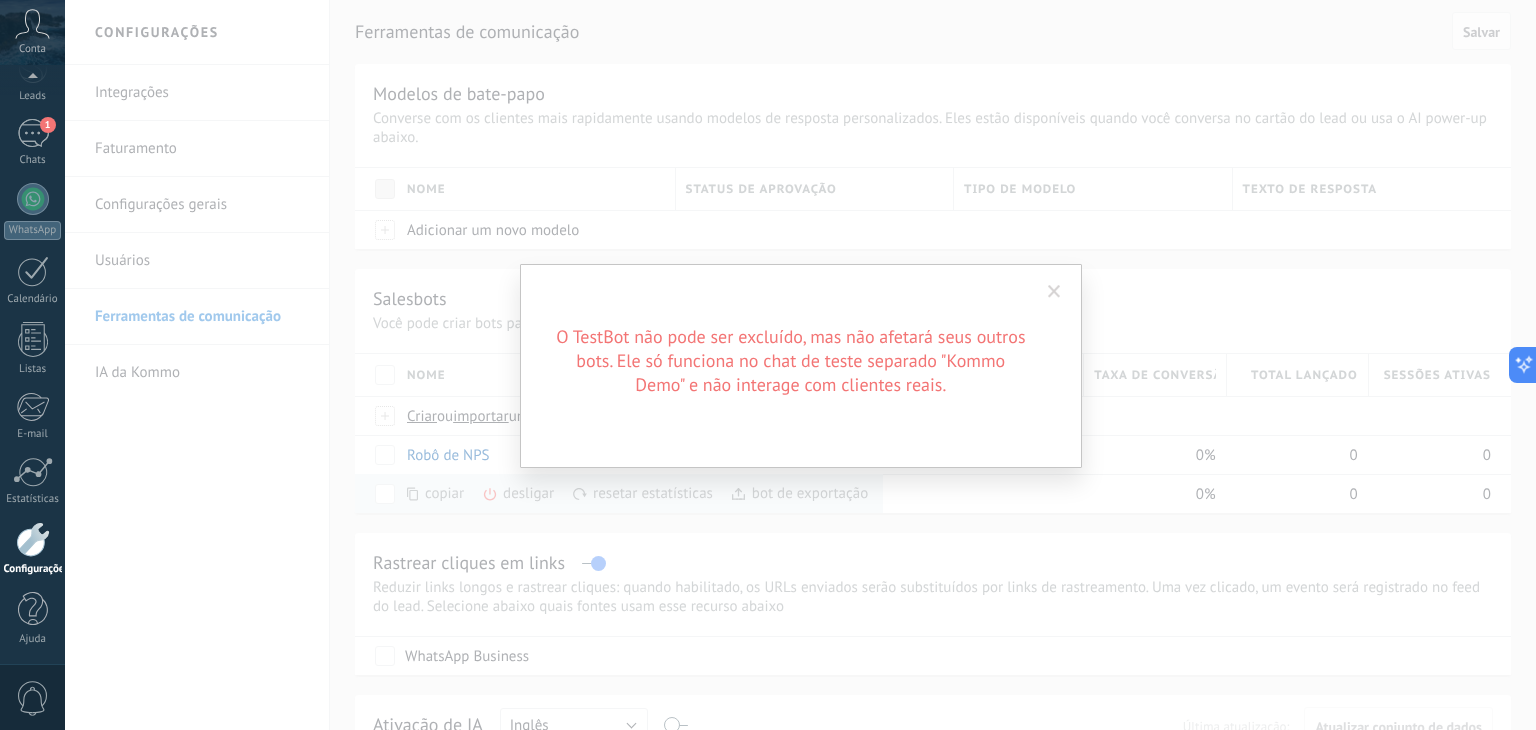 click on "O TestBot não pode ser excluído, mas não afetará seus outros bots. Ele só funciona no chat de teste separado "Kommo Demo" e não interage com clientes reais." at bounding box center (800, 365) 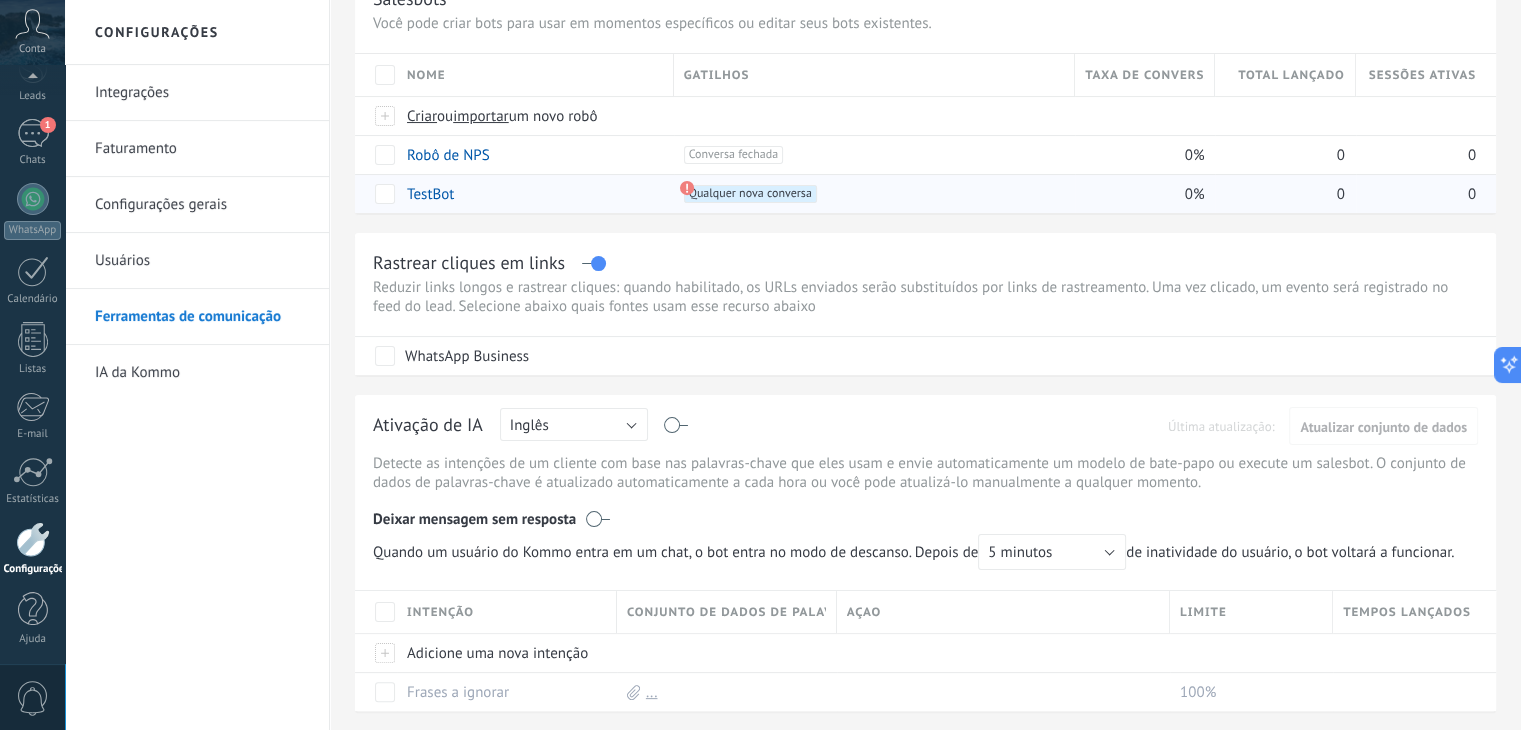 click on "Usuários" at bounding box center [202, 261] 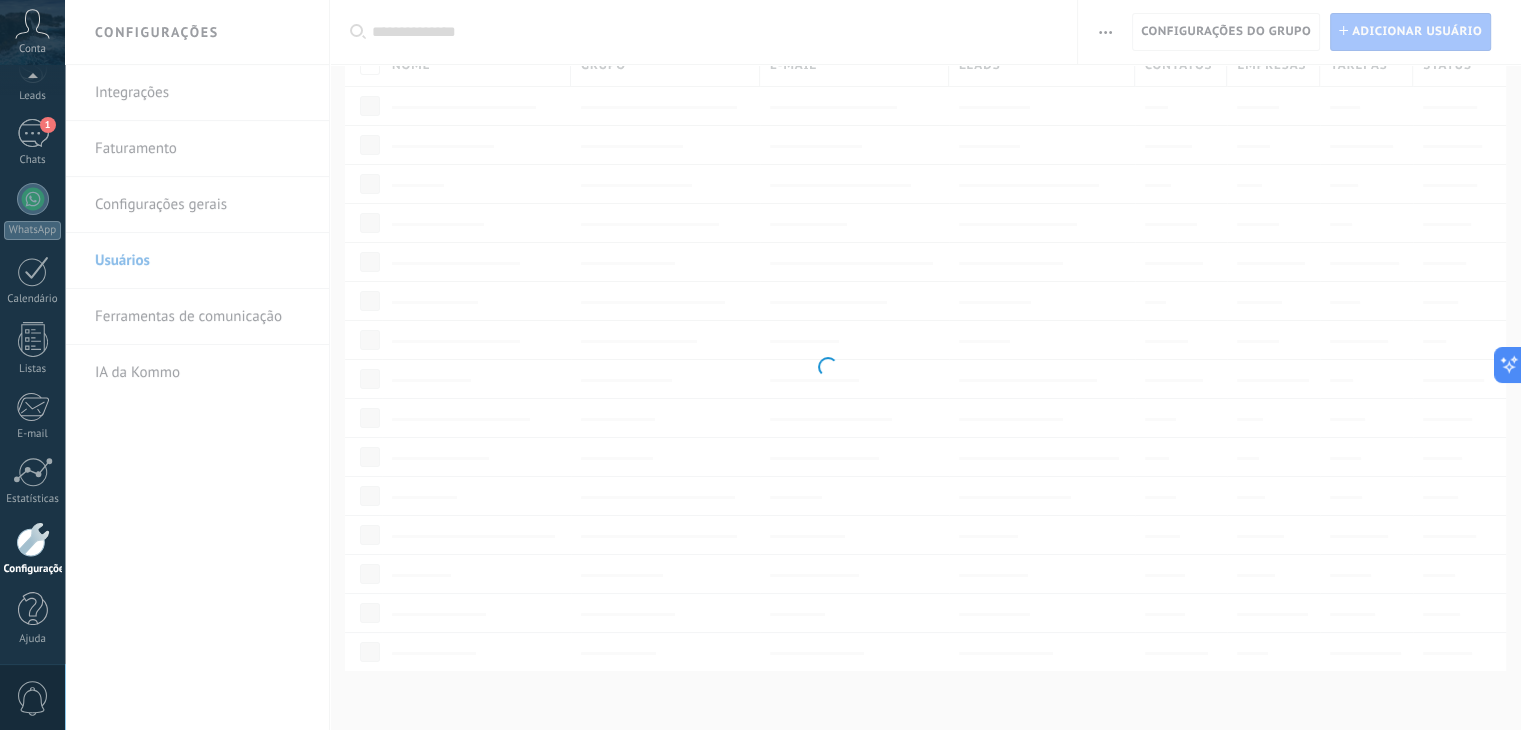 scroll, scrollTop: 0, scrollLeft: 0, axis: both 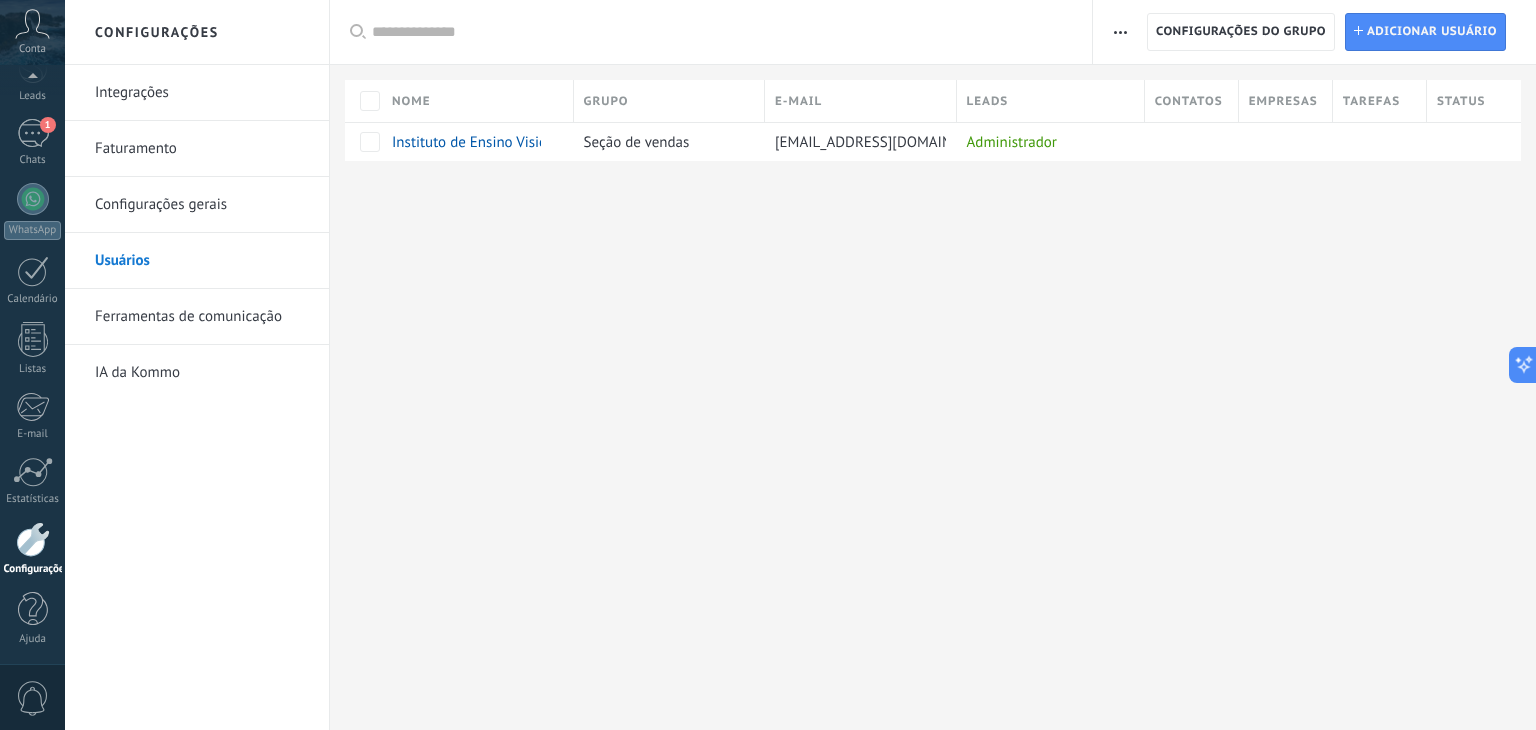 click on "Configurações gerais" at bounding box center (202, 205) 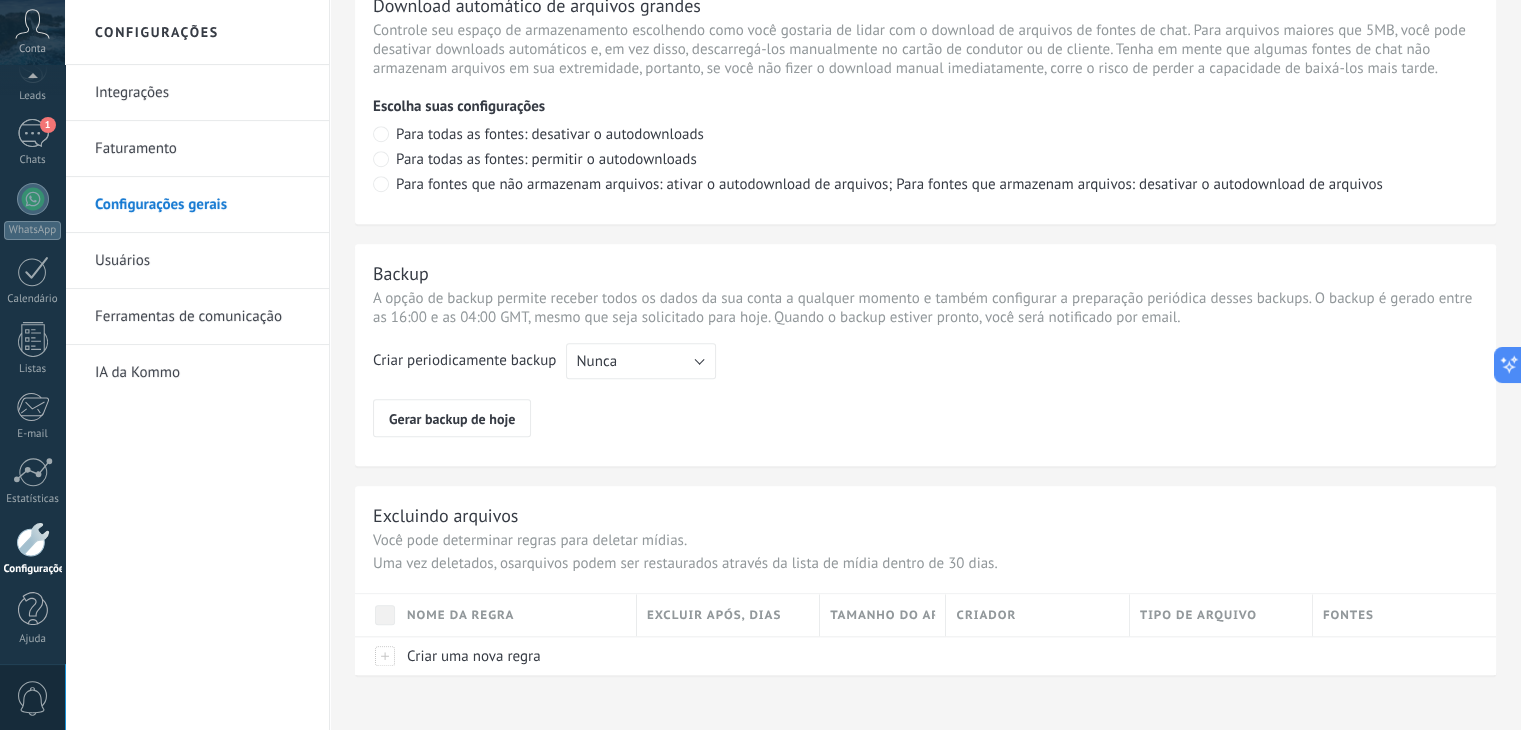 scroll, scrollTop: 1457, scrollLeft: 0, axis: vertical 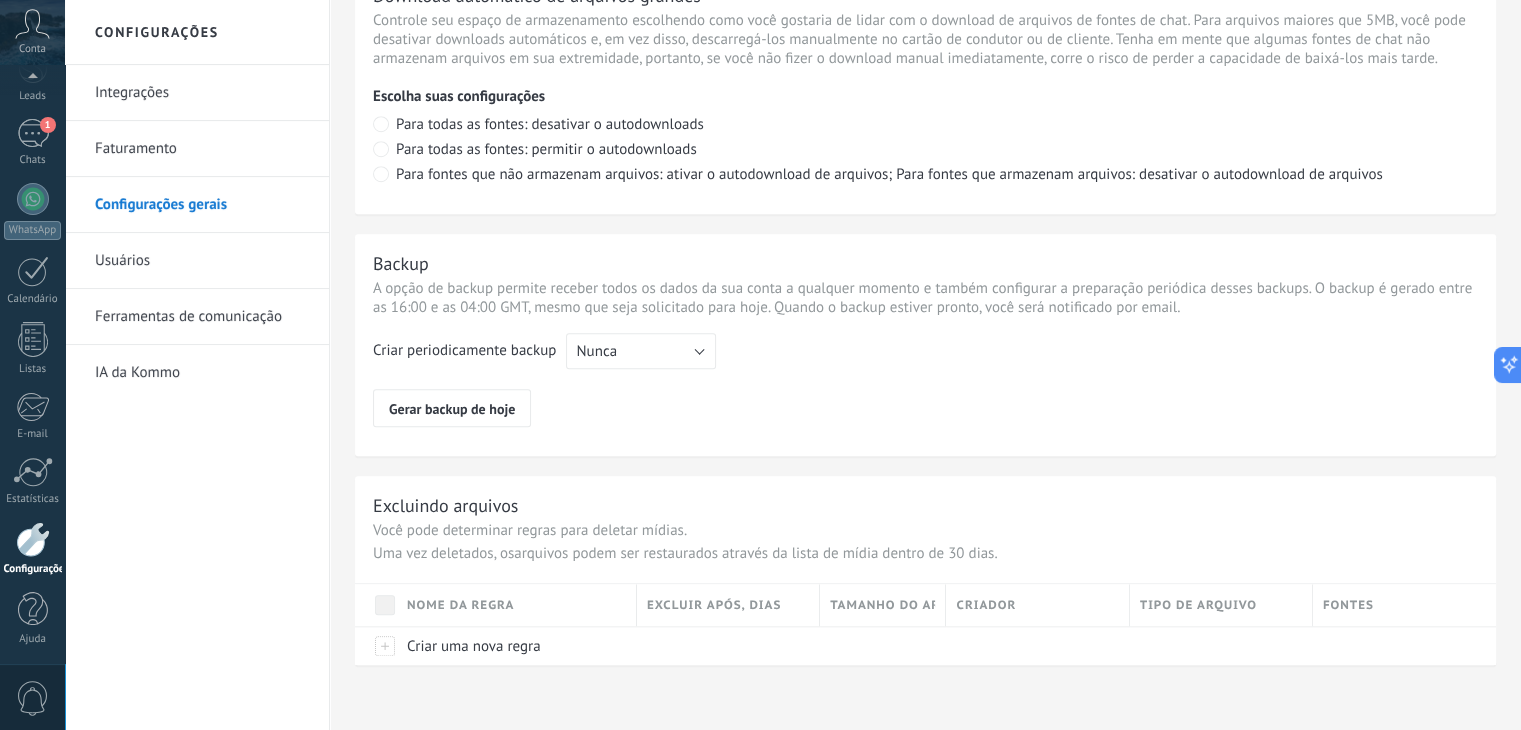 click on "Ferramentas de comunicação" at bounding box center [202, 317] 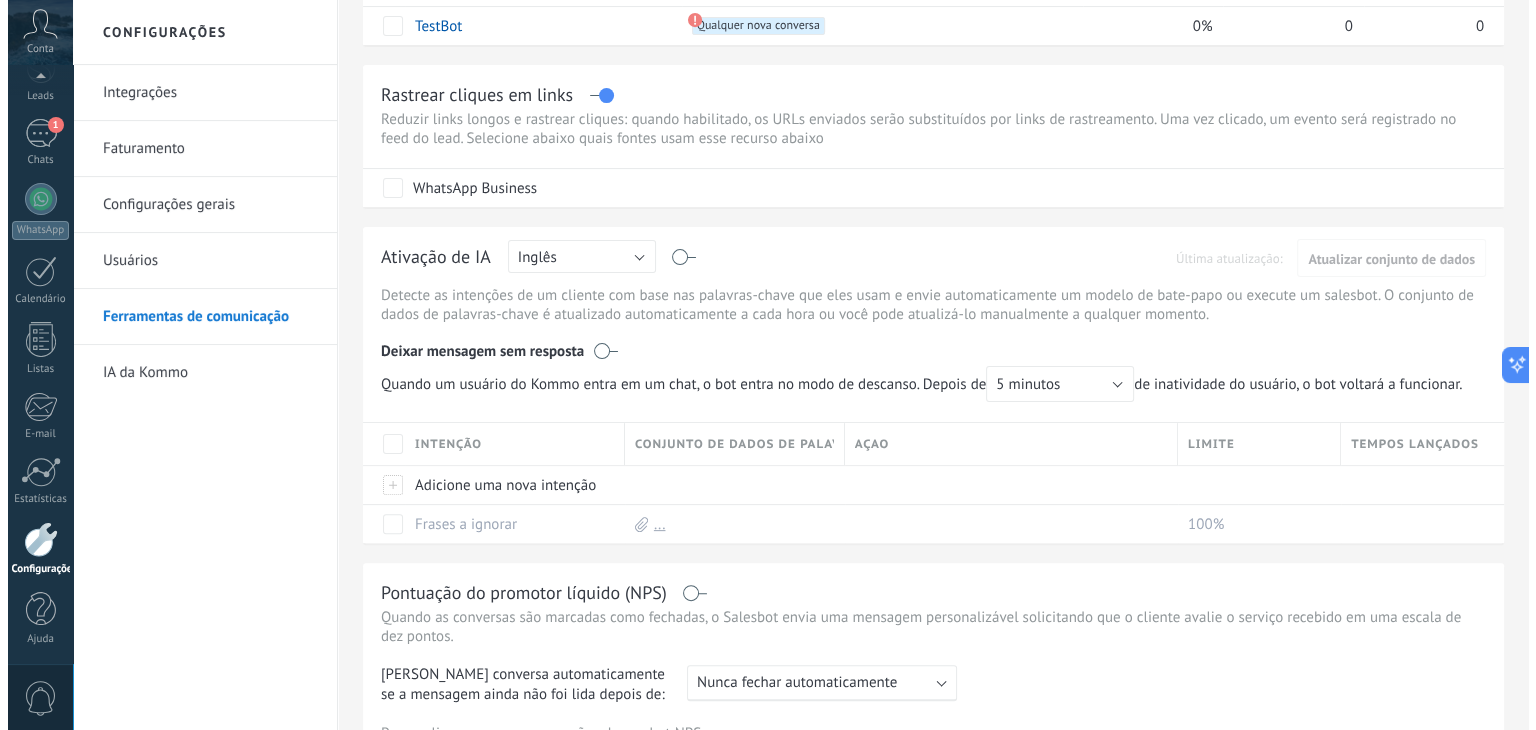 scroll, scrollTop: 500, scrollLeft: 0, axis: vertical 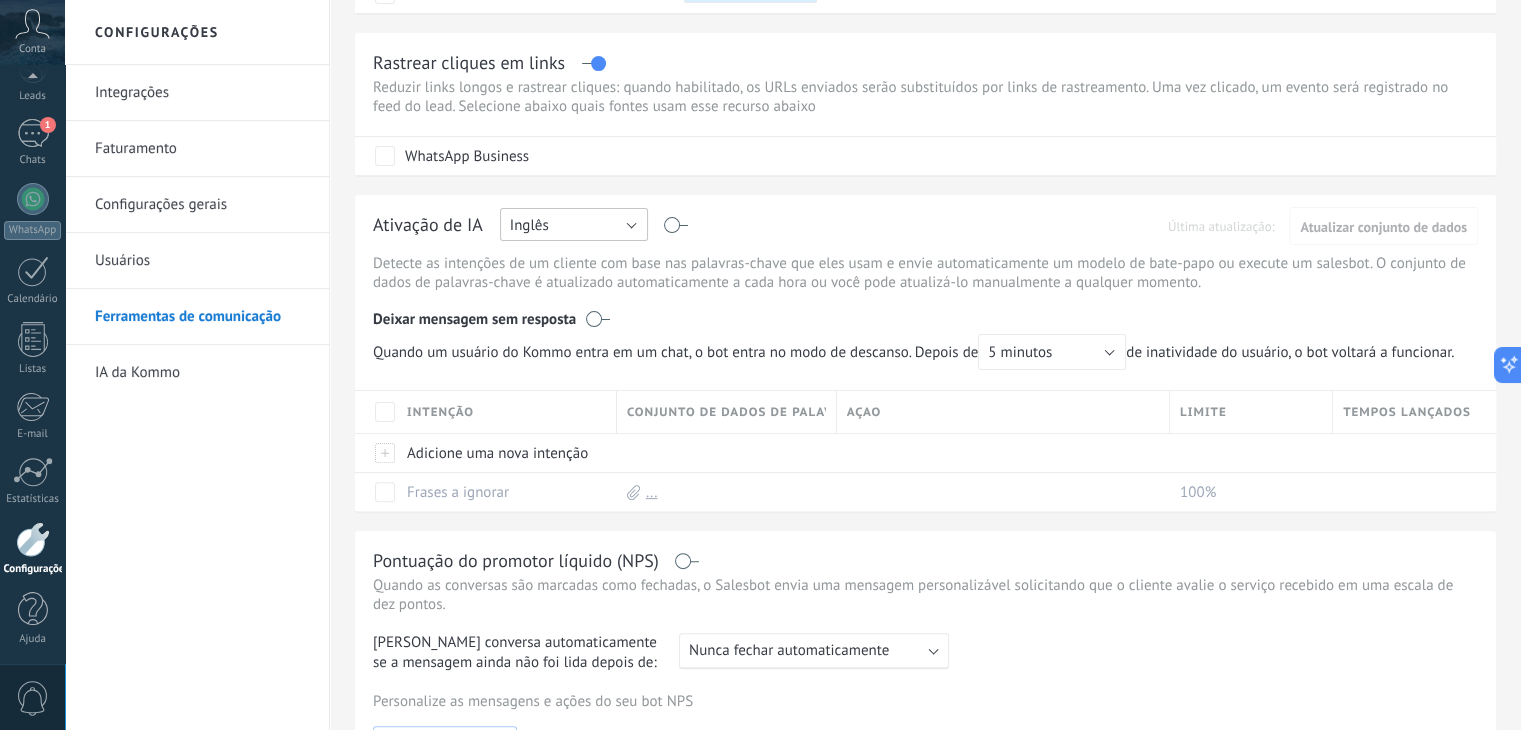 click on "Inglês" at bounding box center (574, 224) 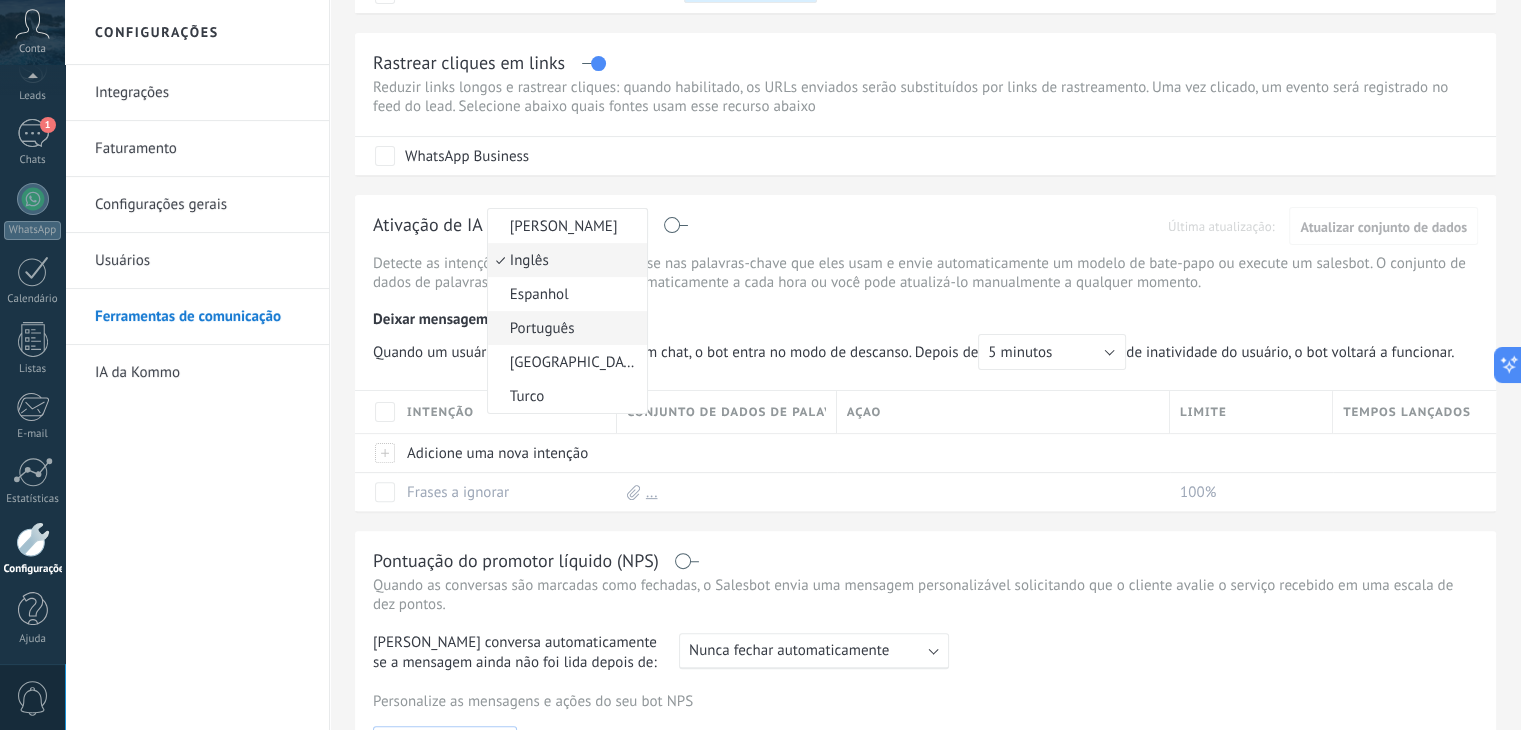 click on "Português" at bounding box center (567, 328) 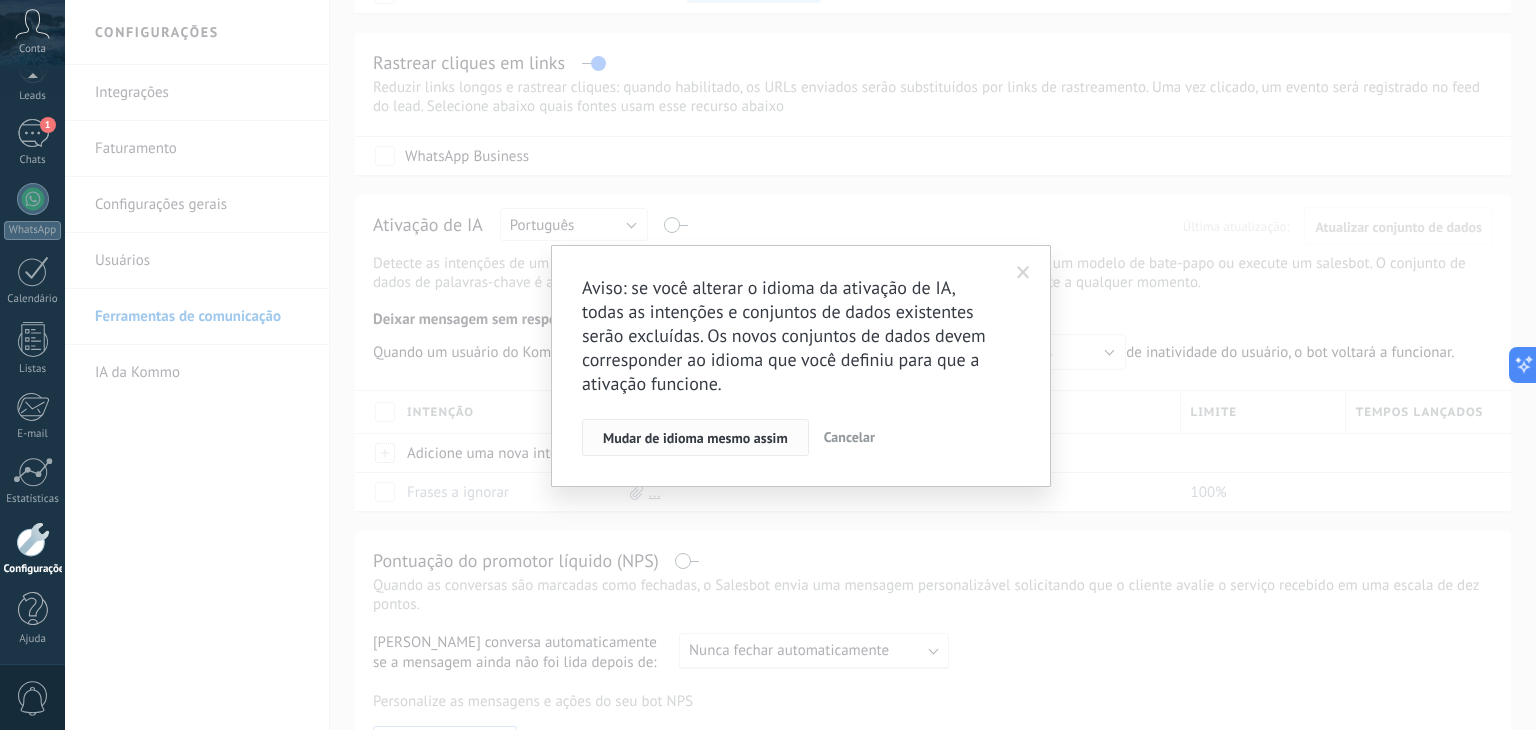 click on "Mudar de idioma mesmo assim" at bounding box center (695, 438) 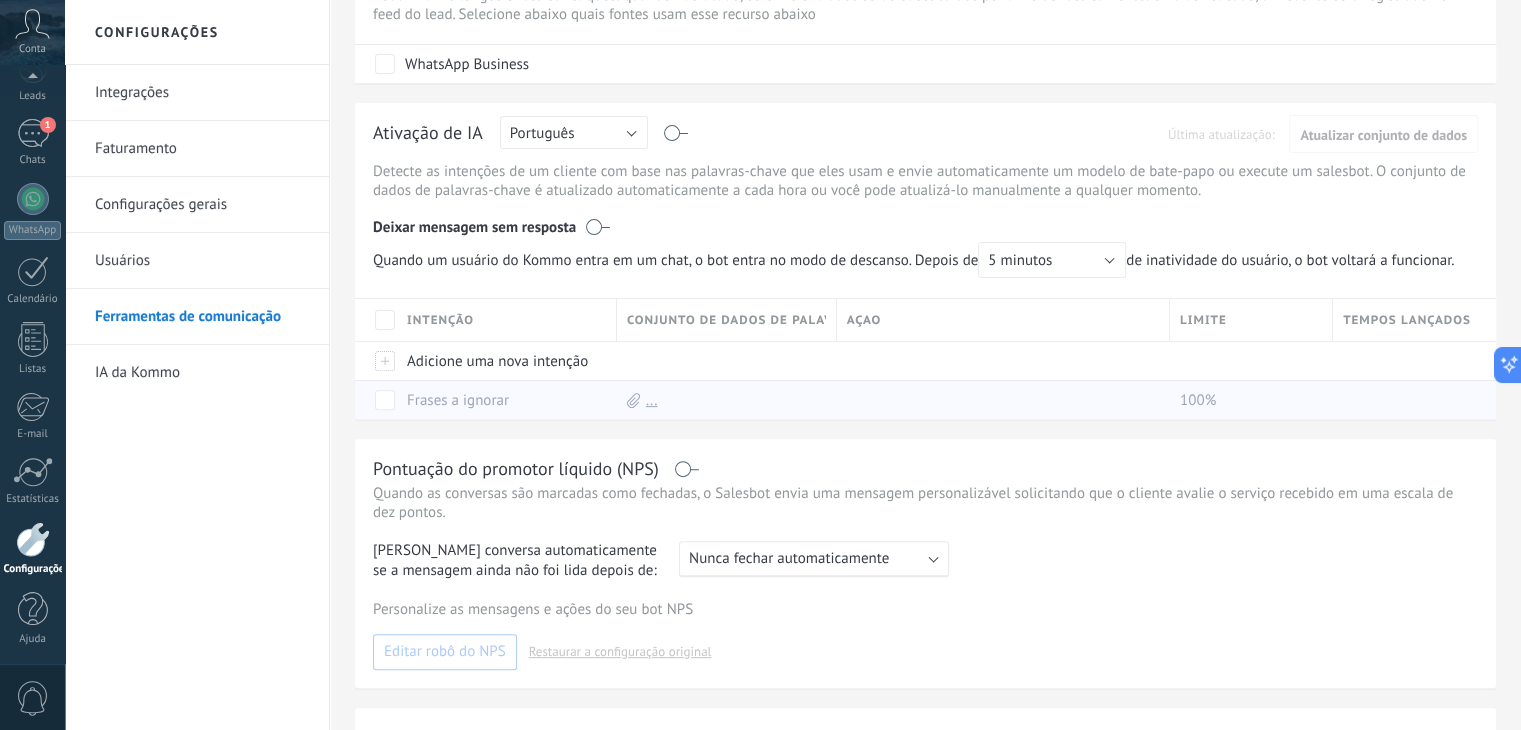 scroll, scrollTop: 700, scrollLeft: 0, axis: vertical 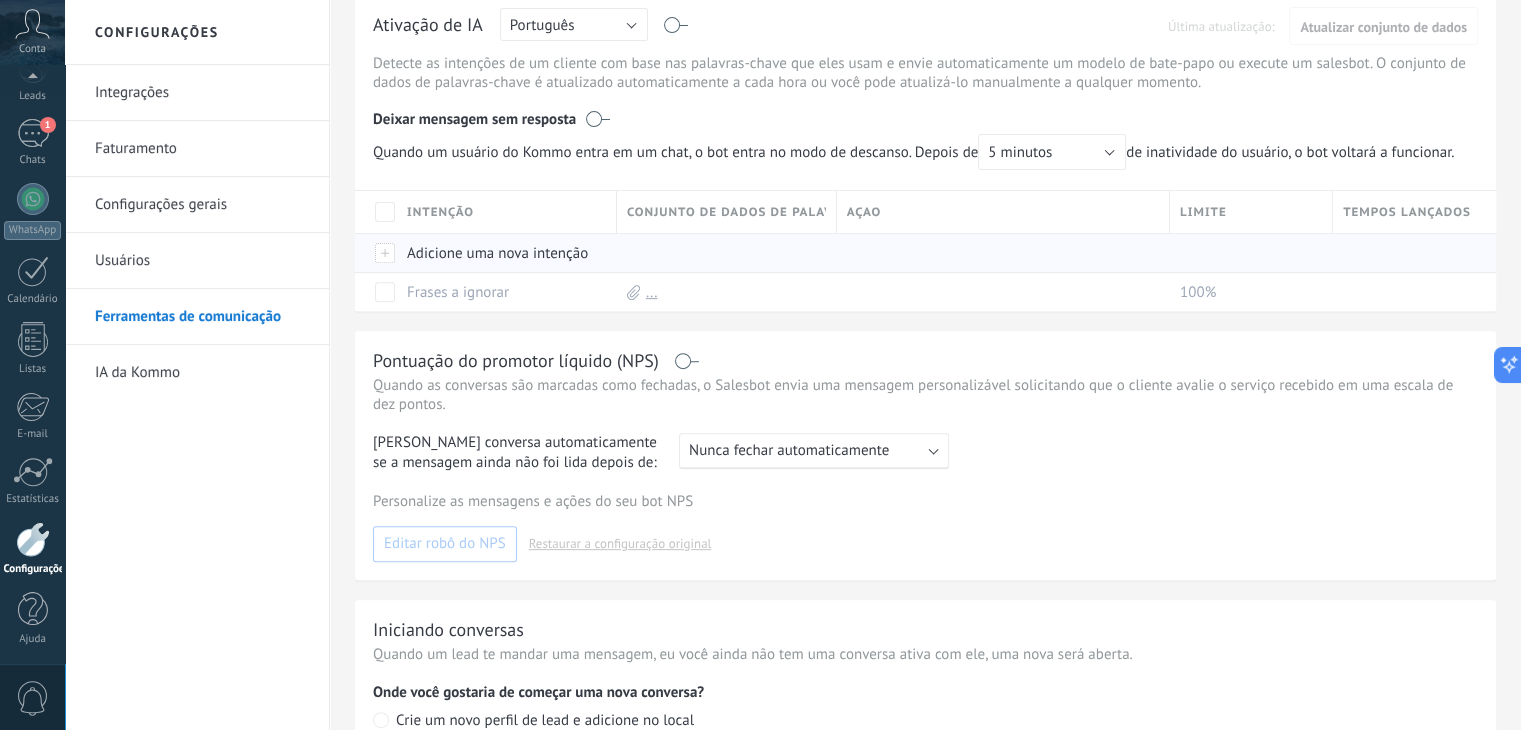 click on "Adicione uma nova intenção" at bounding box center (502, 253) 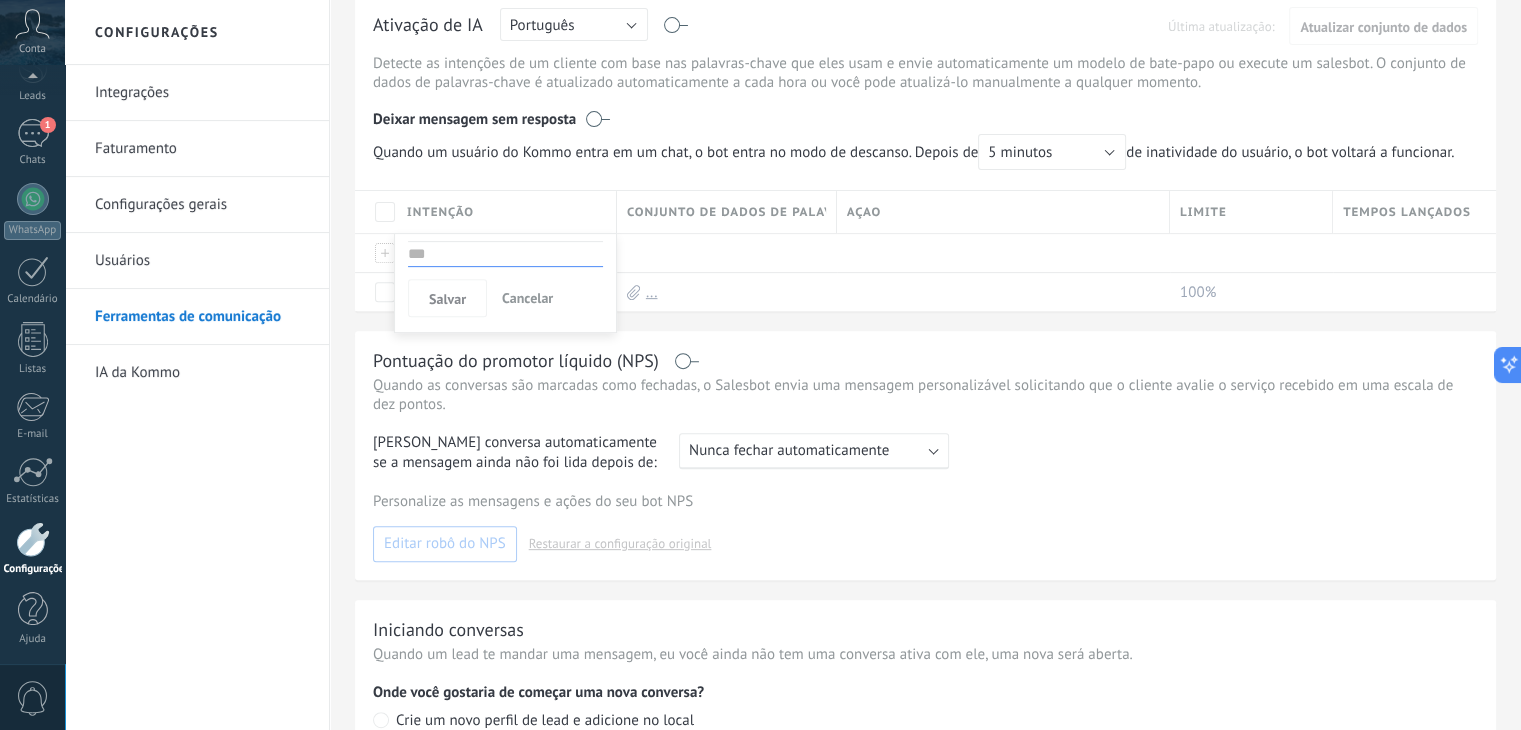 click on "Ativação de IA Russo Inglês Espanhol Português Indonésia Turco Português Última atualização: Atualizar conjunto de dados Detecte as intenções de um cliente com base nas palavras-chave que eles usam e envie automaticamente um modelo de bate-papo ou execute um salesbot. O conjunto de dados de palavras-chave é atualizado automaticamente a cada hora ou você pode atualizá-lo manualmente a qualquer momento. Deixar mensagem sem resposta Quando um usuário do Kommo entra em um chat, o bot entra no modo de descanso. Depois de 5 minutos 10 minutos 15 minutos 30 minutos 1 hora 6 horas 24 horas 5 minutos  de inatividade do usuário, o bot voltará a funcionar. Intenção Conjunto de dados de palavras-chave Açao Limite Tempos lançados        Adicione uma nova intenção                Frases a ignorar ... 100%   Mostrar mais Salvar Cancelar" at bounding box center [925, 153] 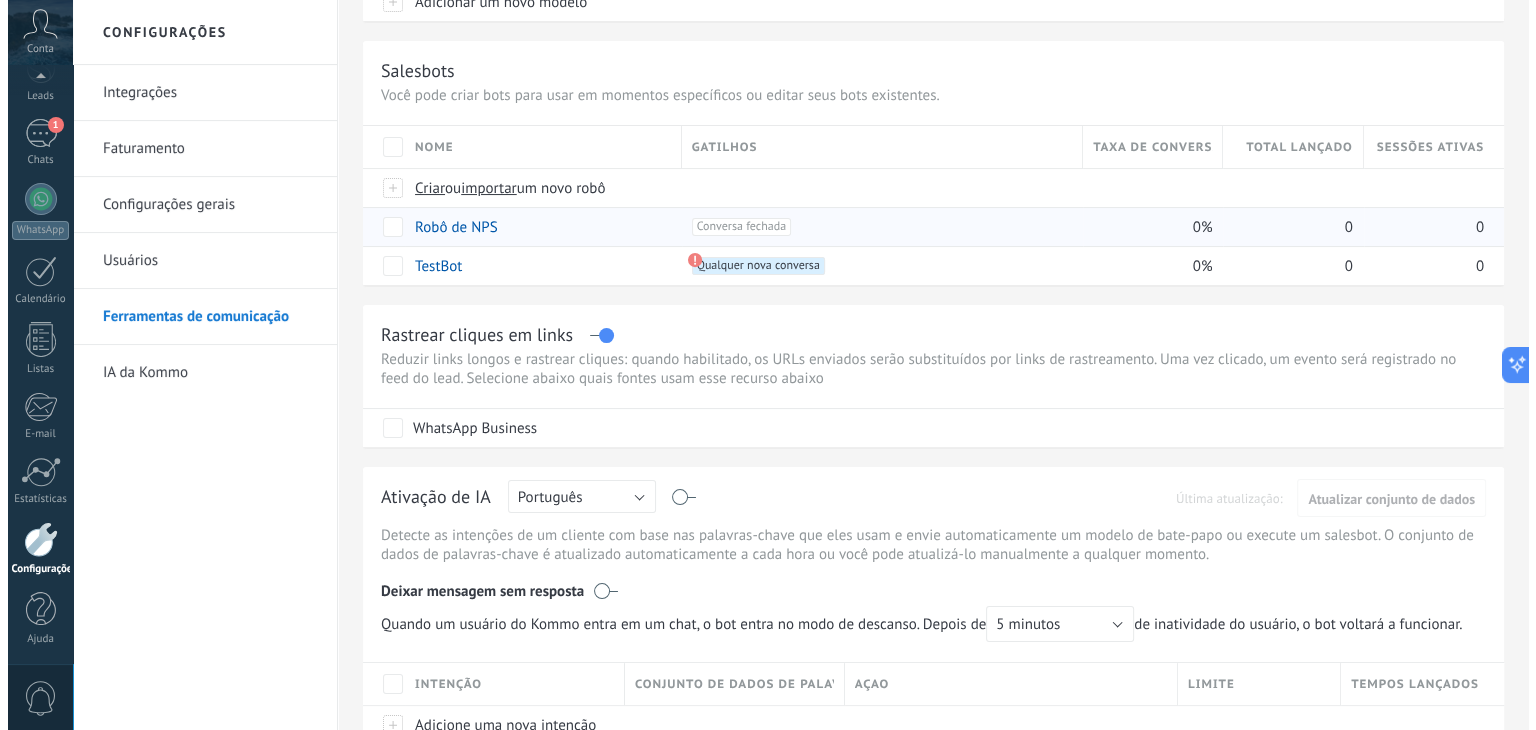 scroll, scrollTop: 99, scrollLeft: 0, axis: vertical 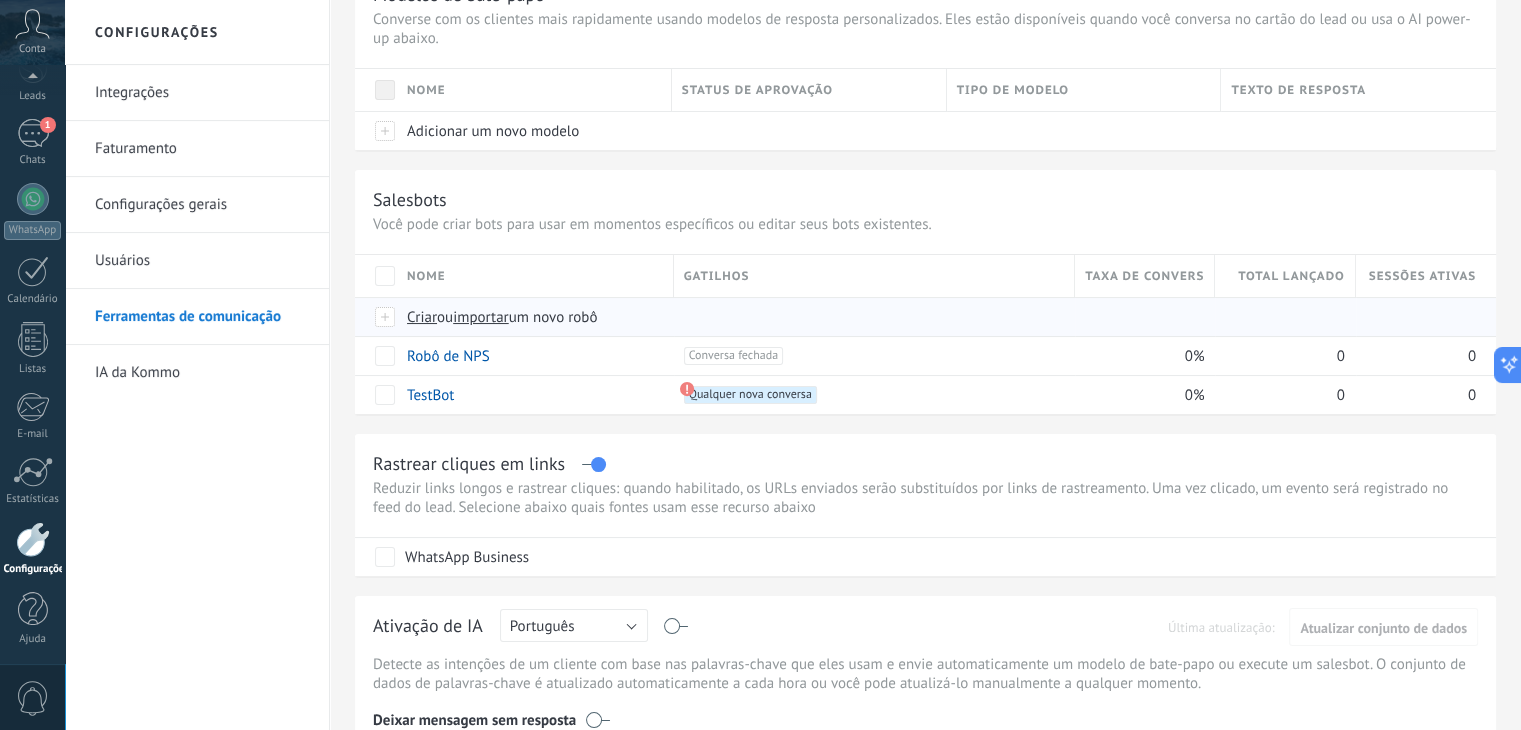 click on "Criar" at bounding box center (422, 317) 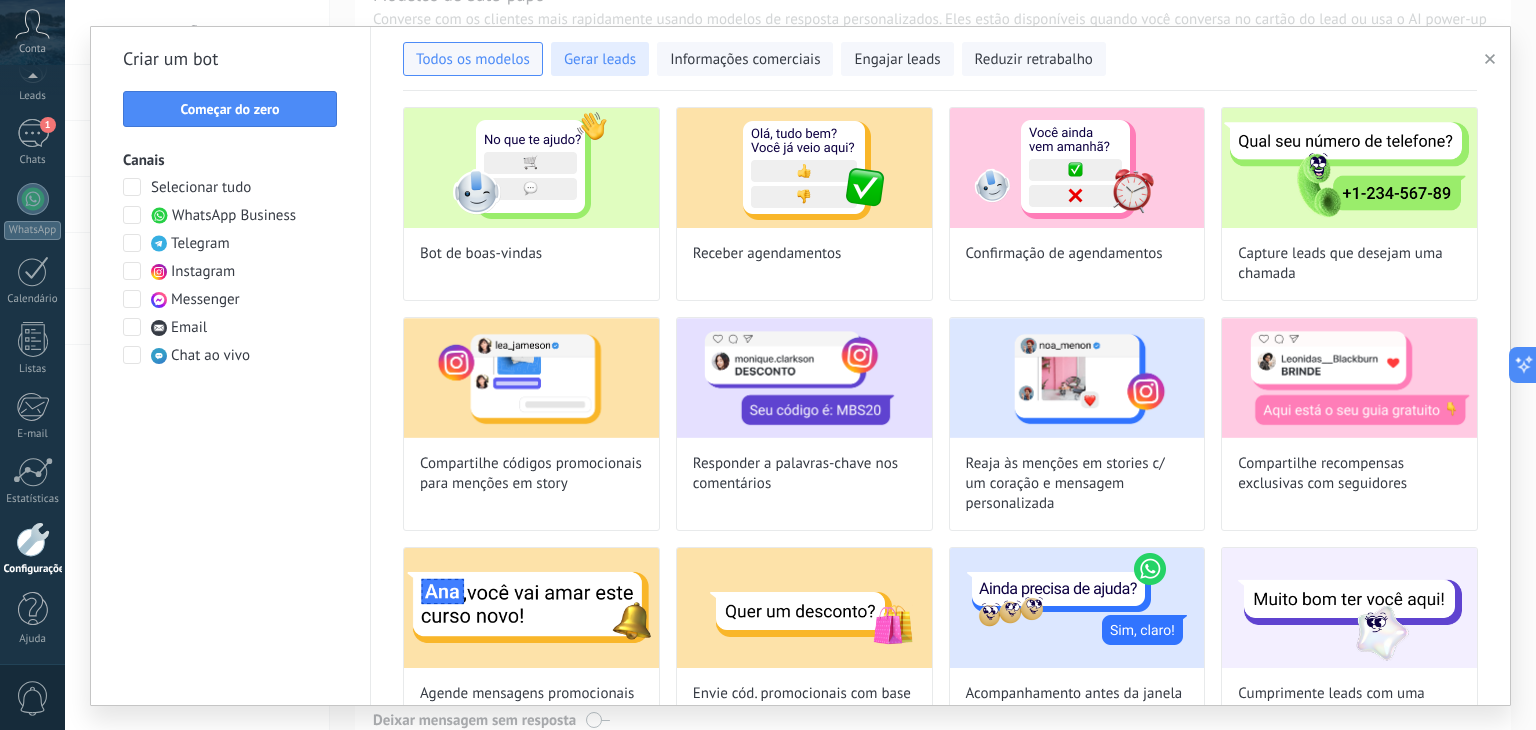 click on "Gerar leads" at bounding box center [600, 60] 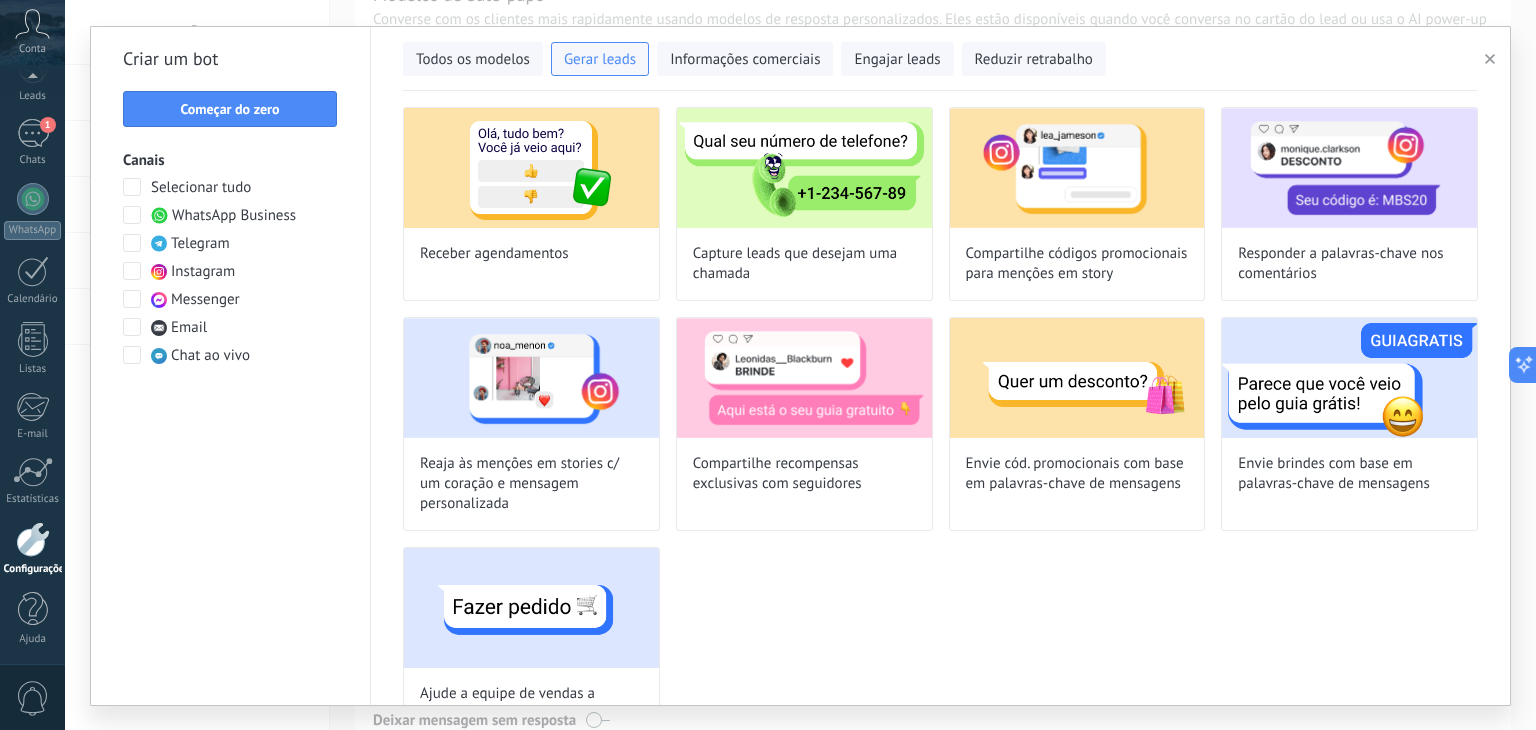 click on "Começar do zero" at bounding box center [230, 109] 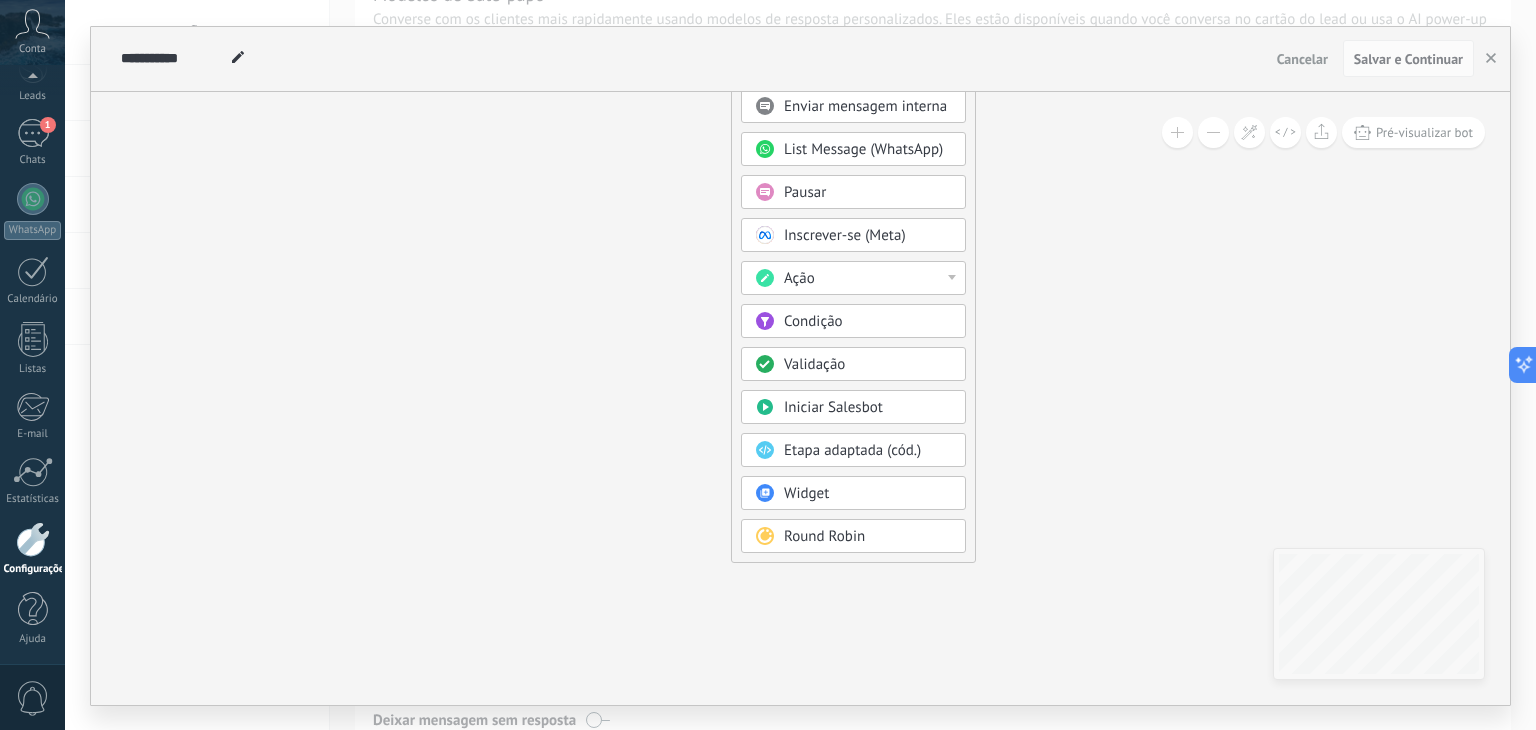click on "Iniciar Salesbot" at bounding box center [833, 407] 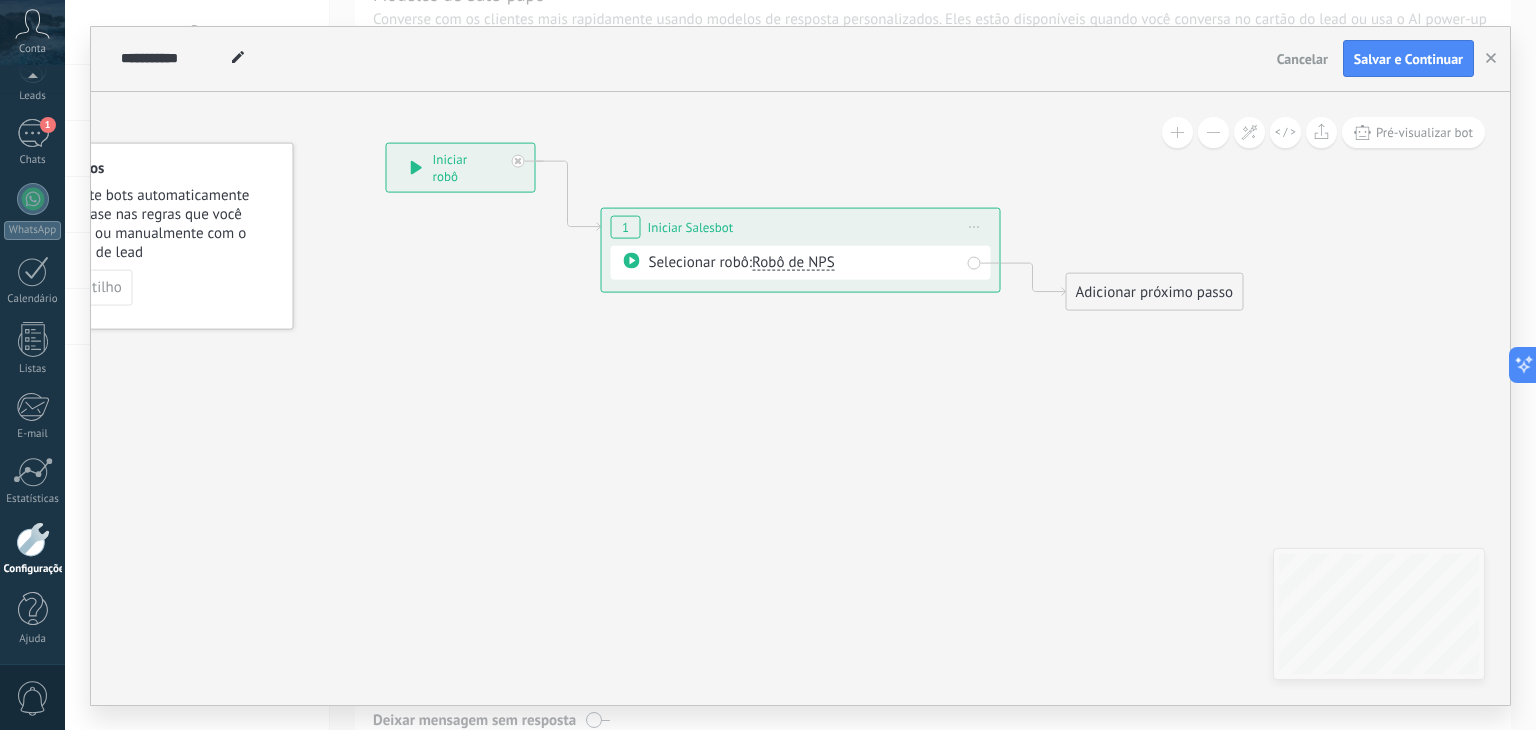 drag, startPoint x: 1067, startPoint y: 322, endPoint x: 854, endPoint y: 304, distance: 213.75922 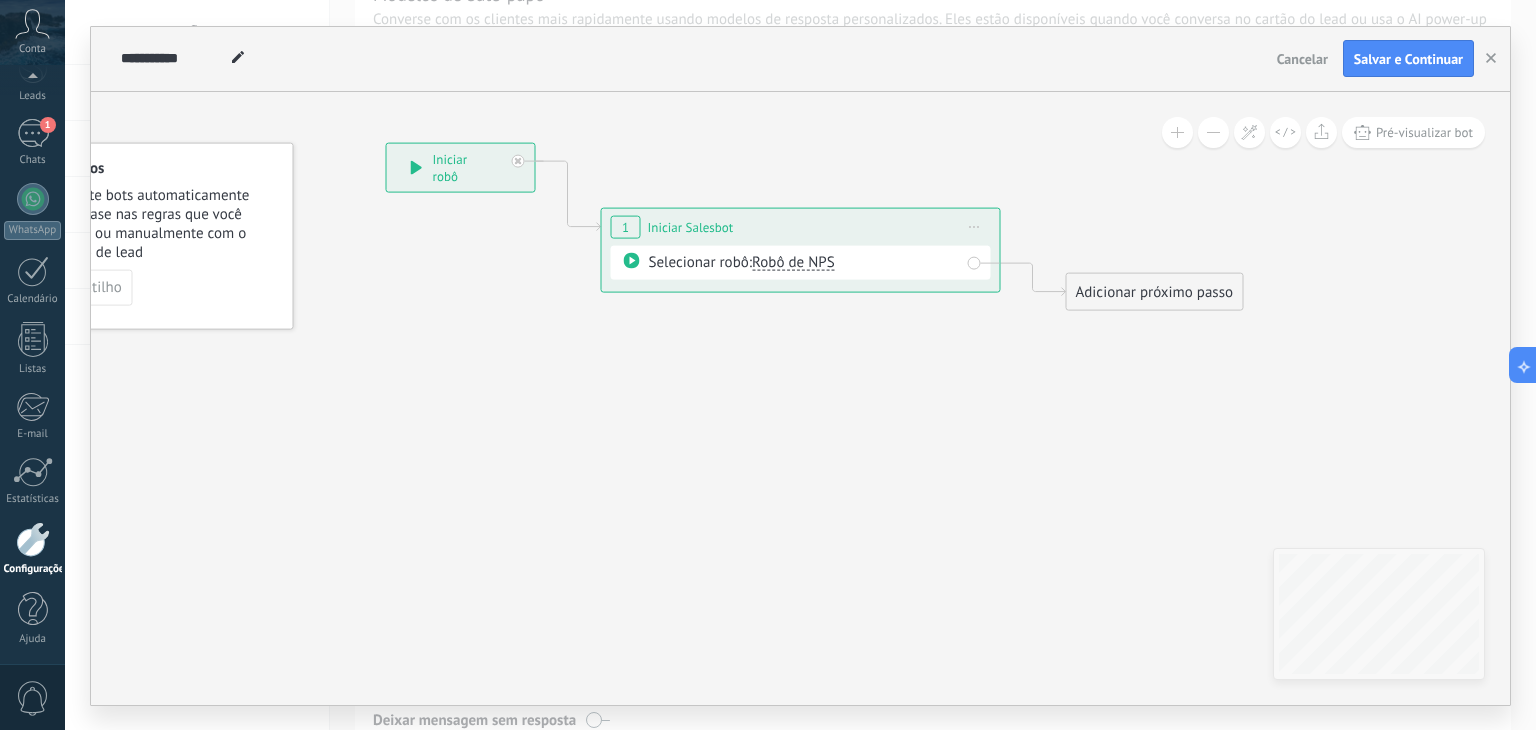 click on "Iniciar pré-visualização aqui
Renomear
Duplicar
Excluir" at bounding box center (975, 226) 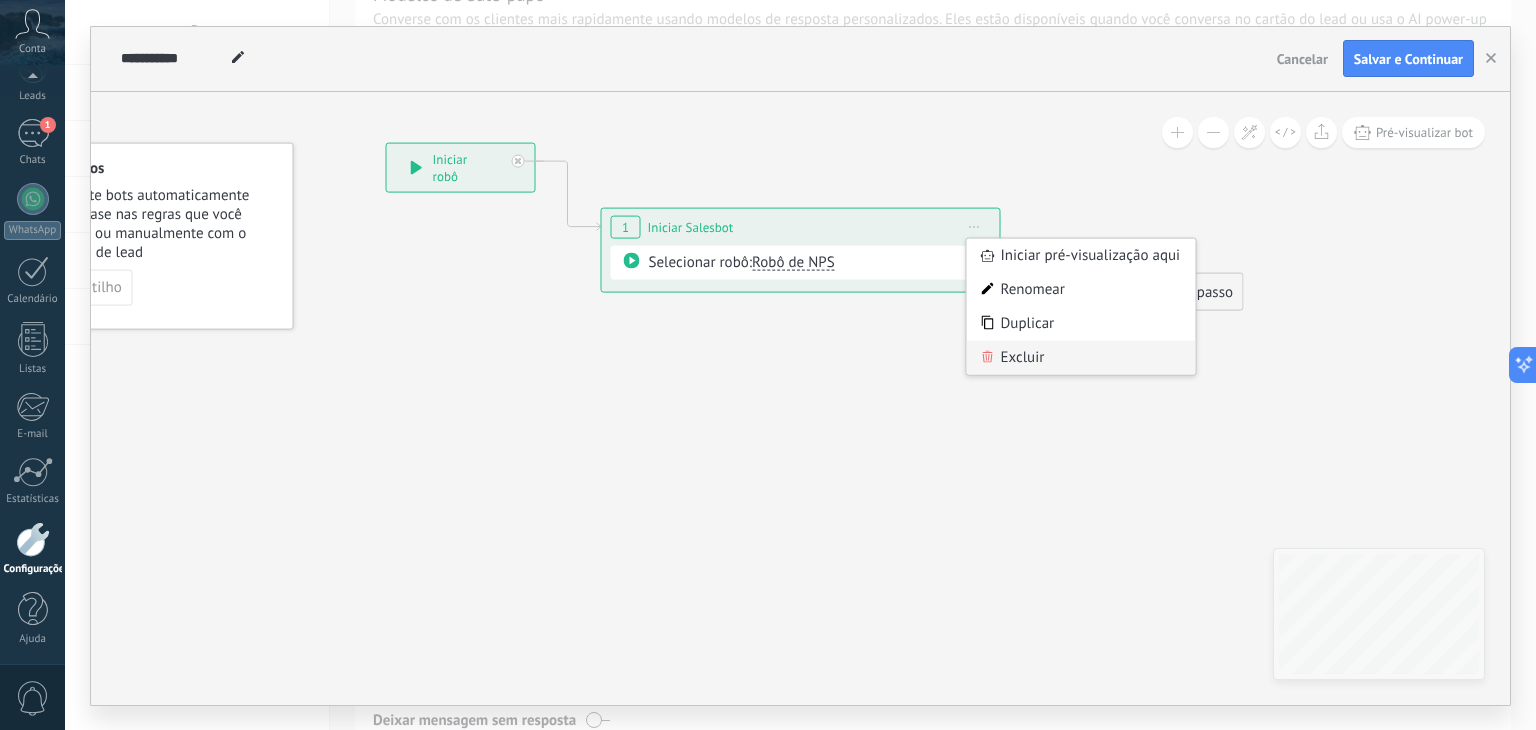 click on "Excluir" at bounding box center (1081, 357) 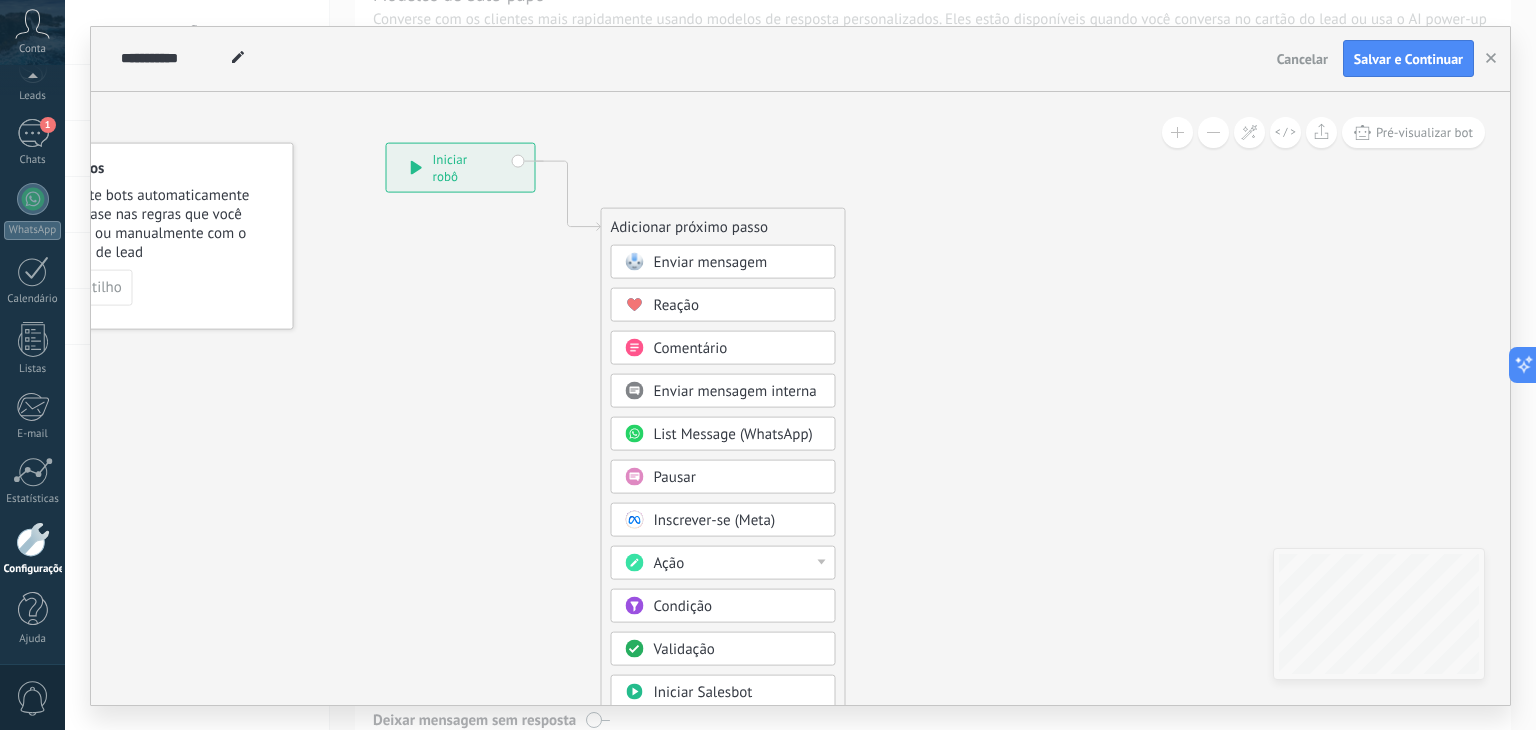 click on "Validação" at bounding box center (684, 648) 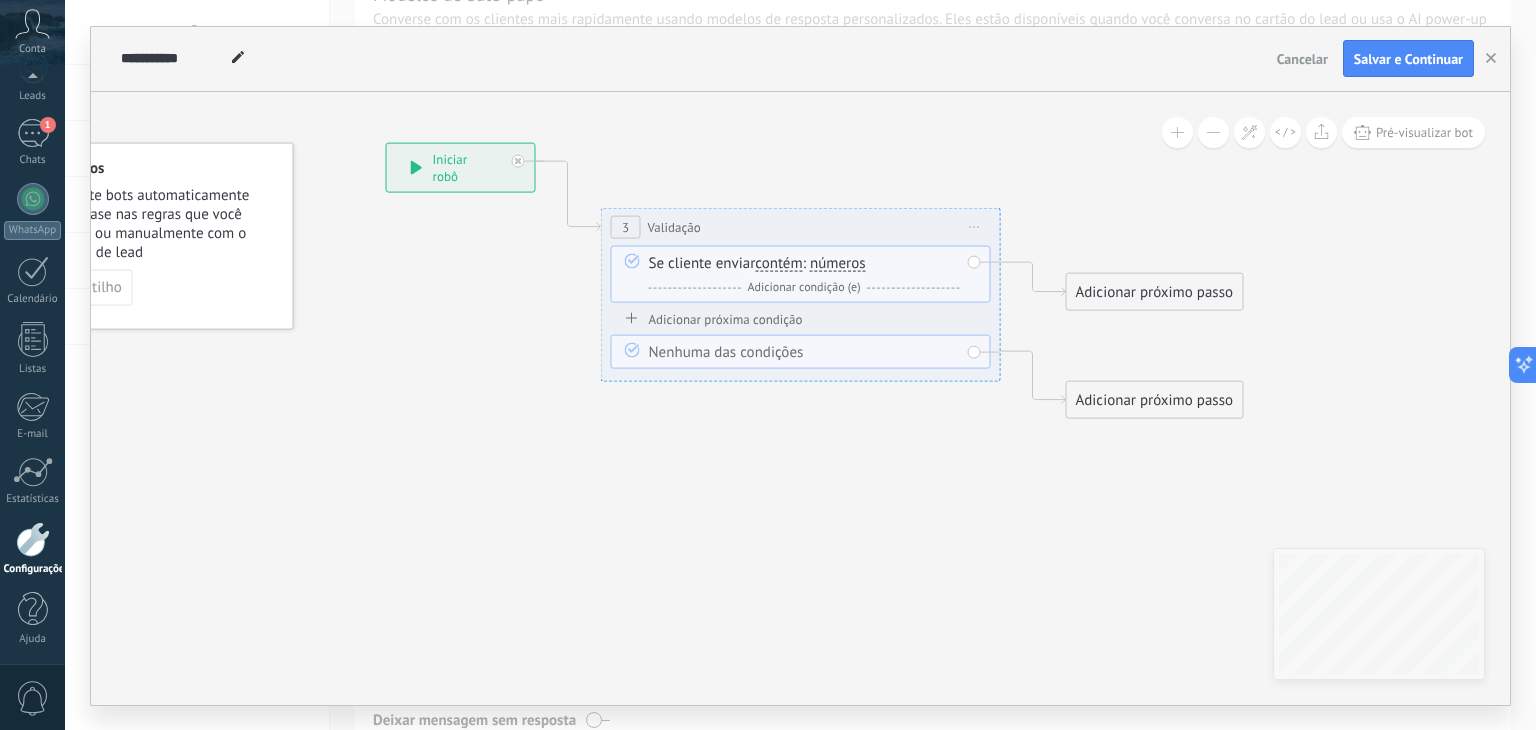 click on "números" at bounding box center [838, 263] 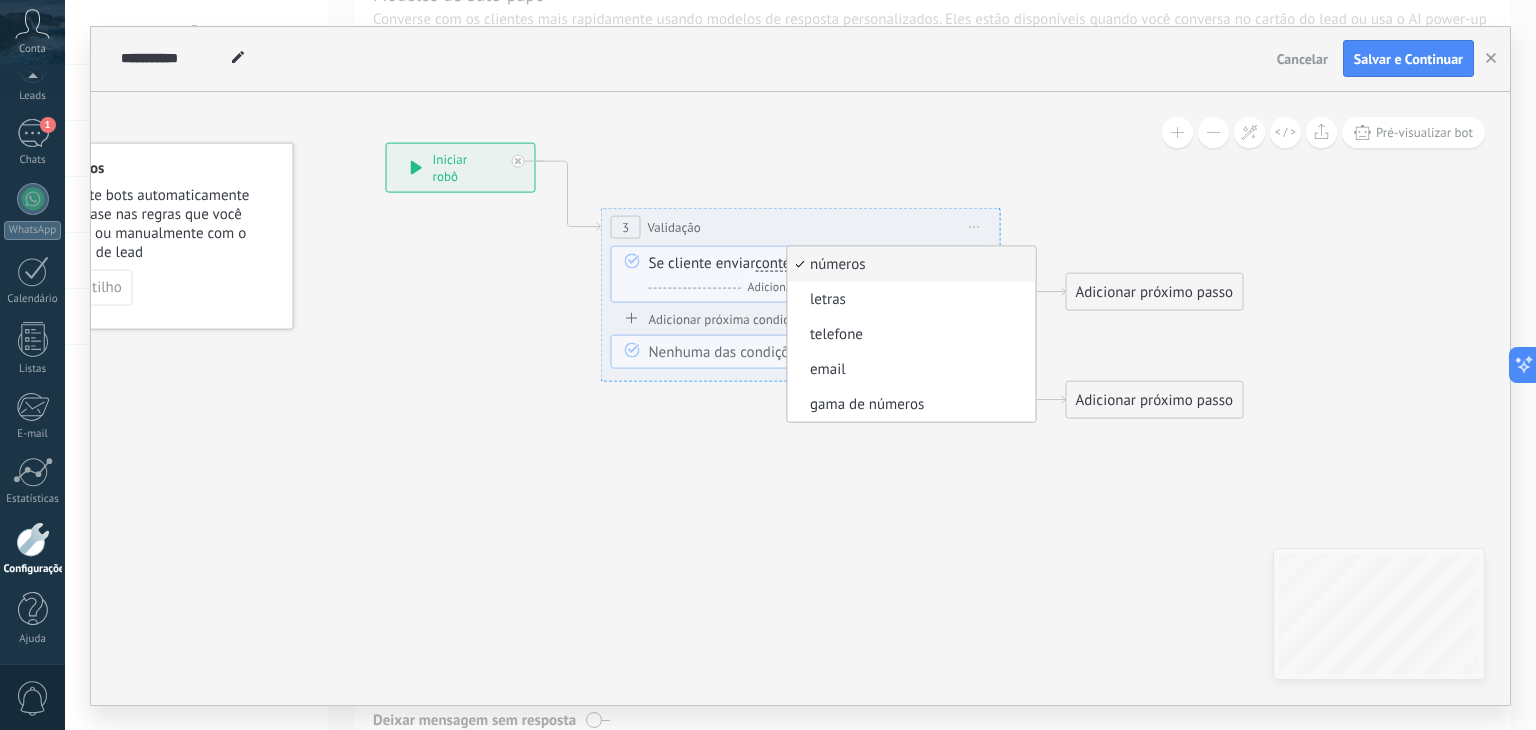 click on "3
Validação
*********
Iniciar pré-visualização aqui
Renomear
Duplicar
Excluir" at bounding box center (801, 226) 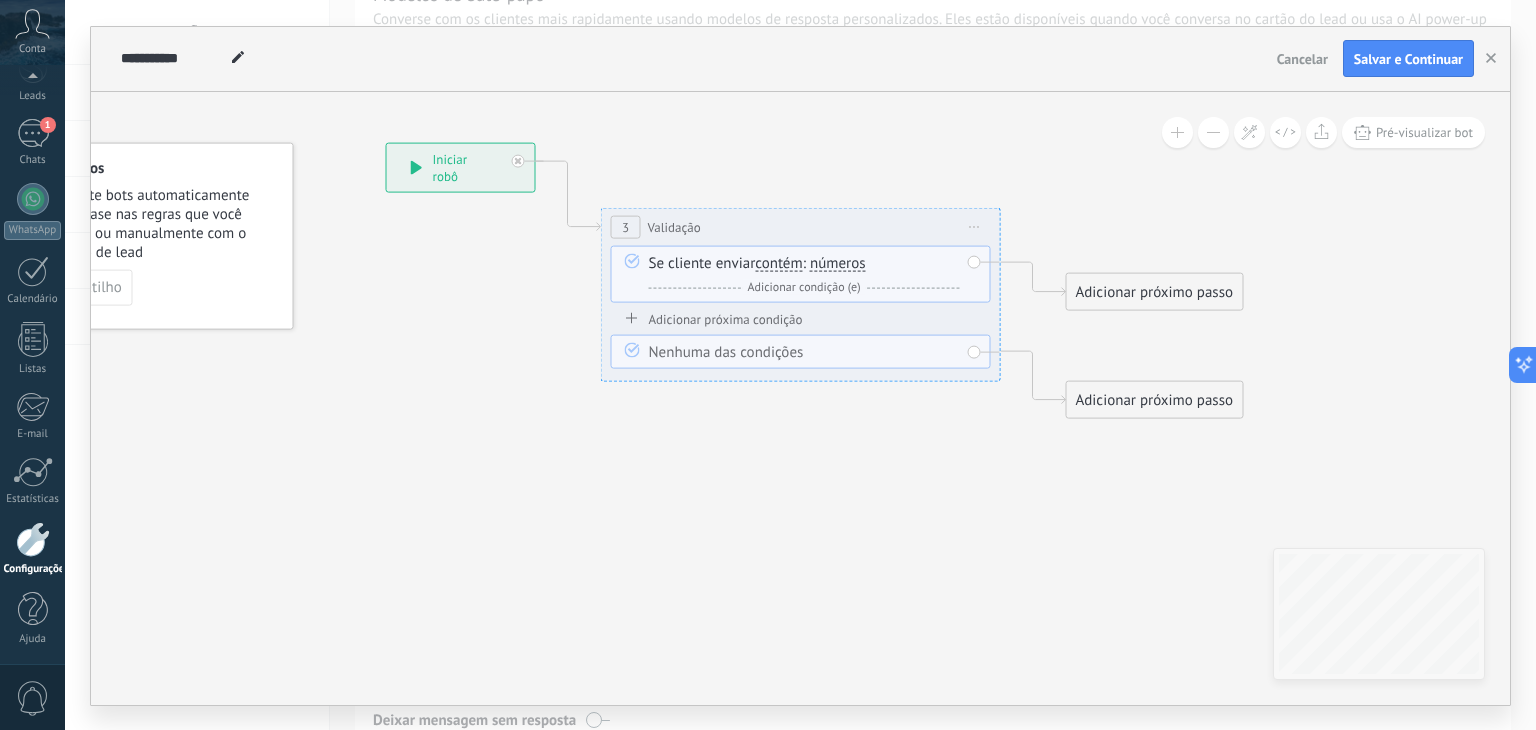 click on "Se cliente enviar
contém
iguais
desiguais
contém
não contém
tem o comprimento de
expressão regular
contém
iguais
desiguais
contém
:" at bounding box center (801, 273) 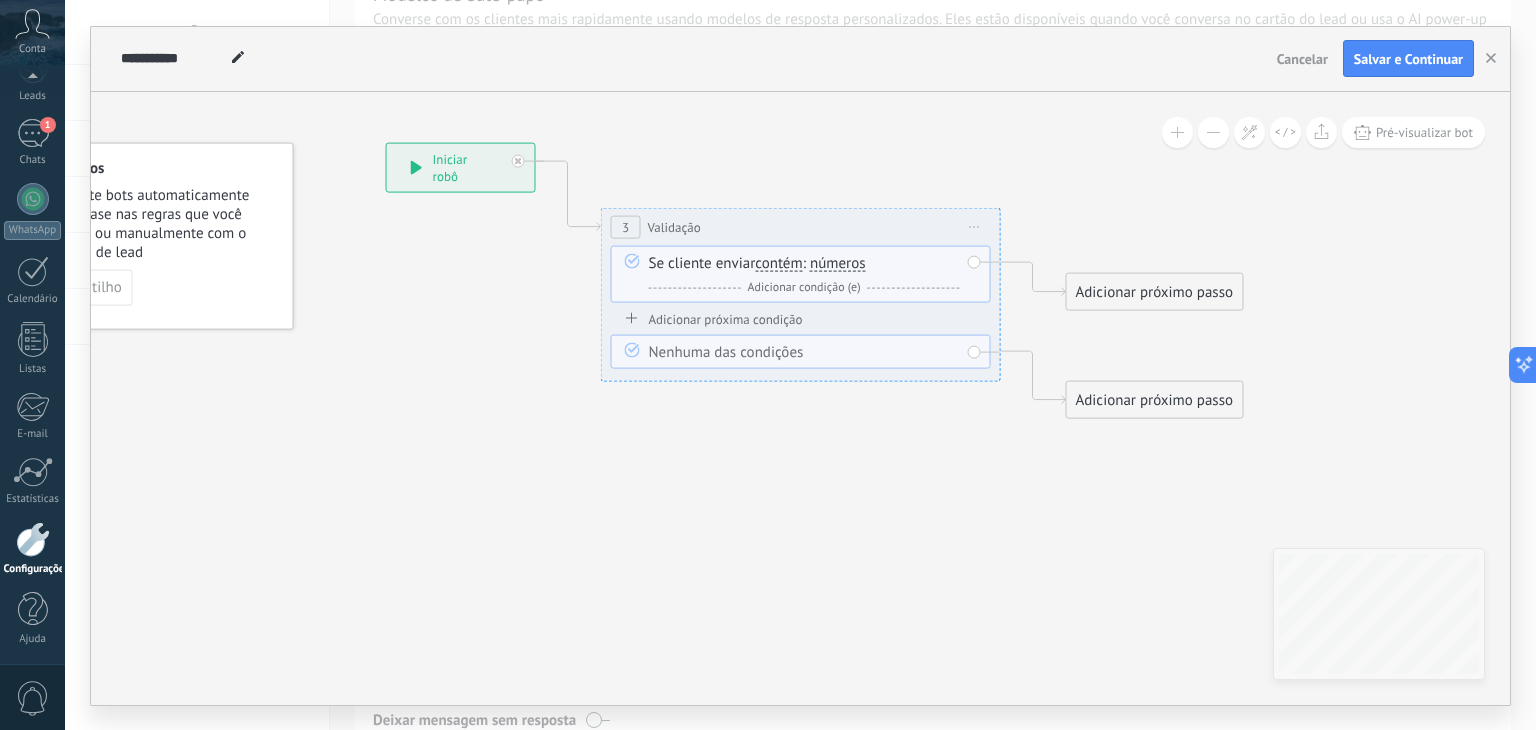 click on "Adicionar próxima condição" at bounding box center [801, 318] 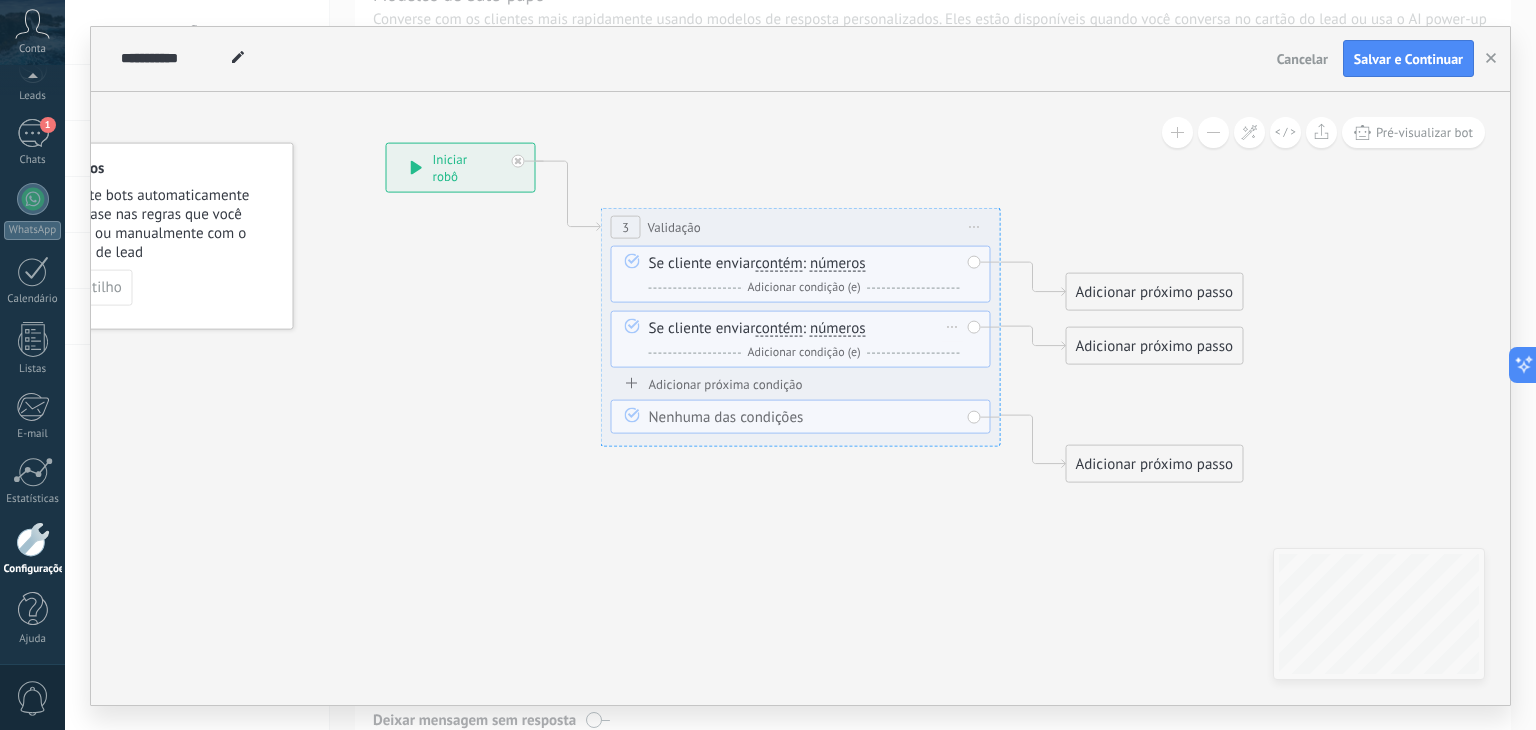 click on "números" at bounding box center (838, 328) 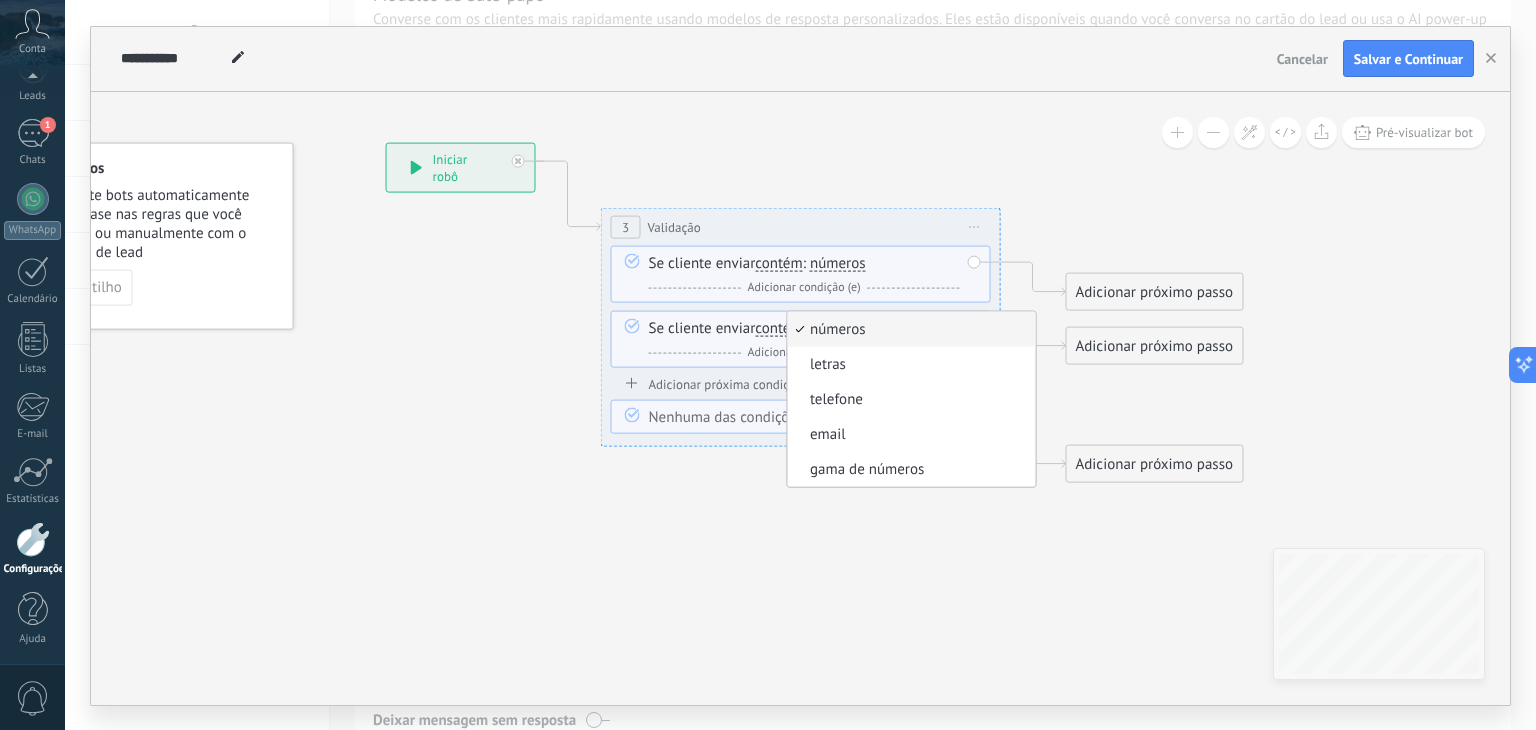 click on "números" at bounding box center [909, 329] 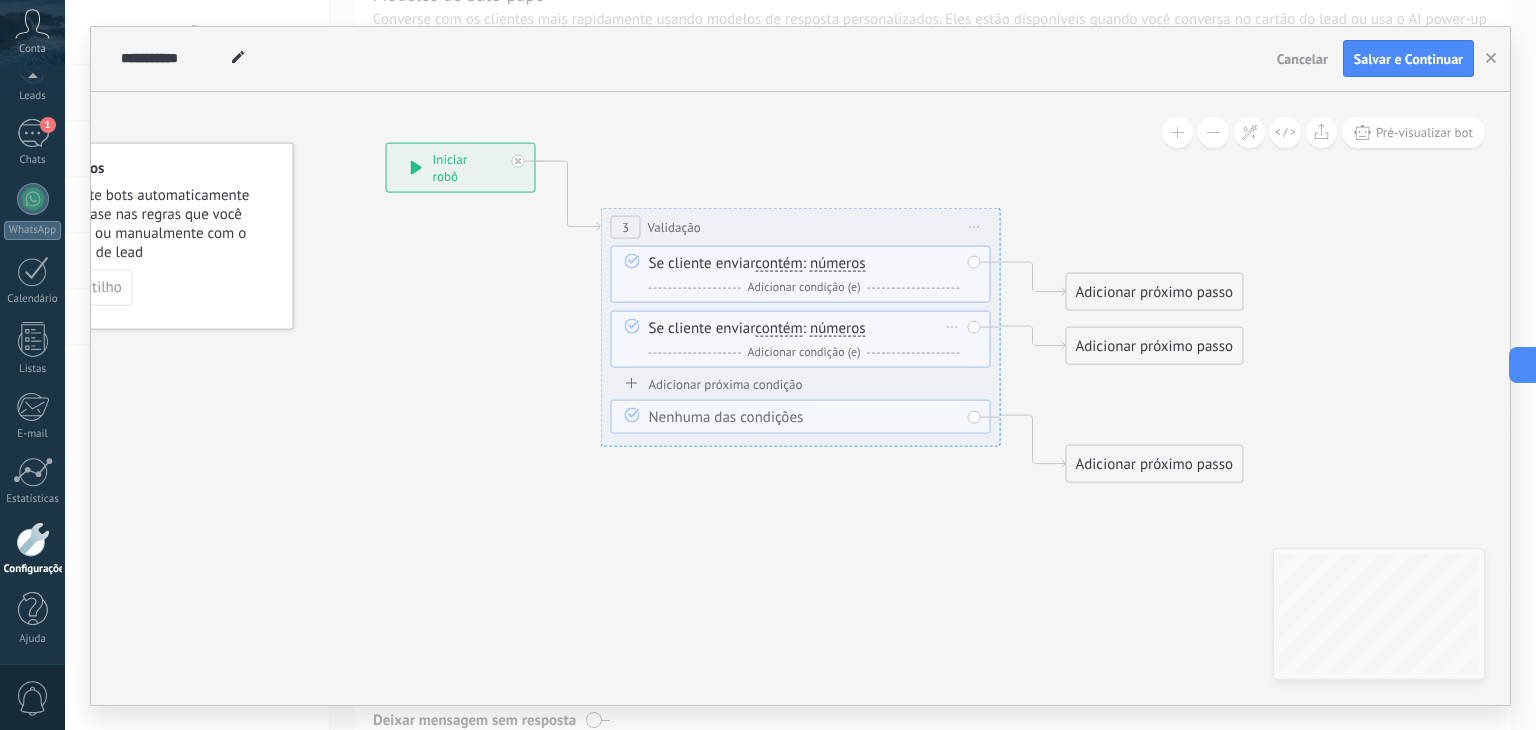 click on "Se cliente enviar
contém
iguais
desiguais
contém
não contém
tem o comprimento de
expressão regular
contém
iguais
desiguais
contém
:" at bounding box center (801, 338) 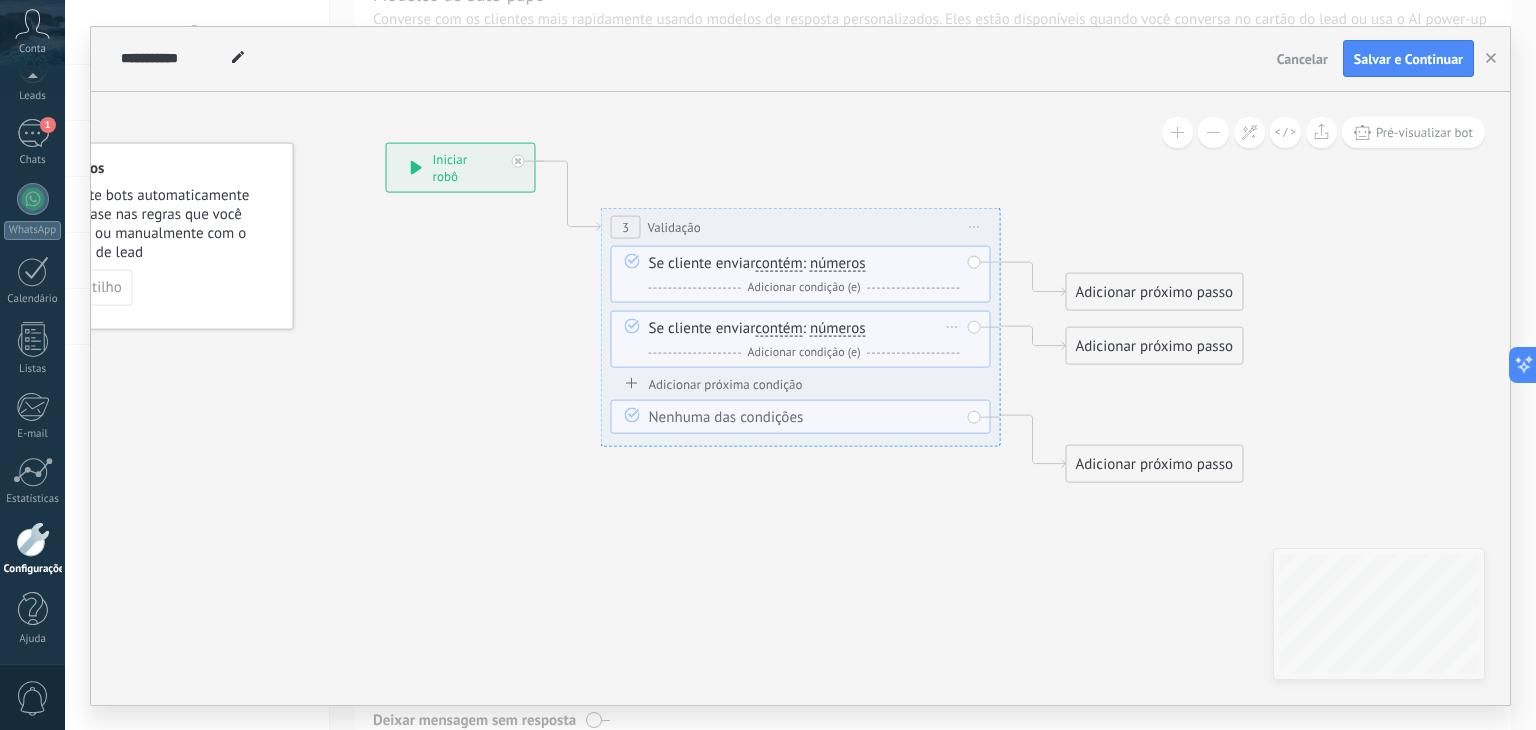 click on "Excluir" at bounding box center [953, 326] 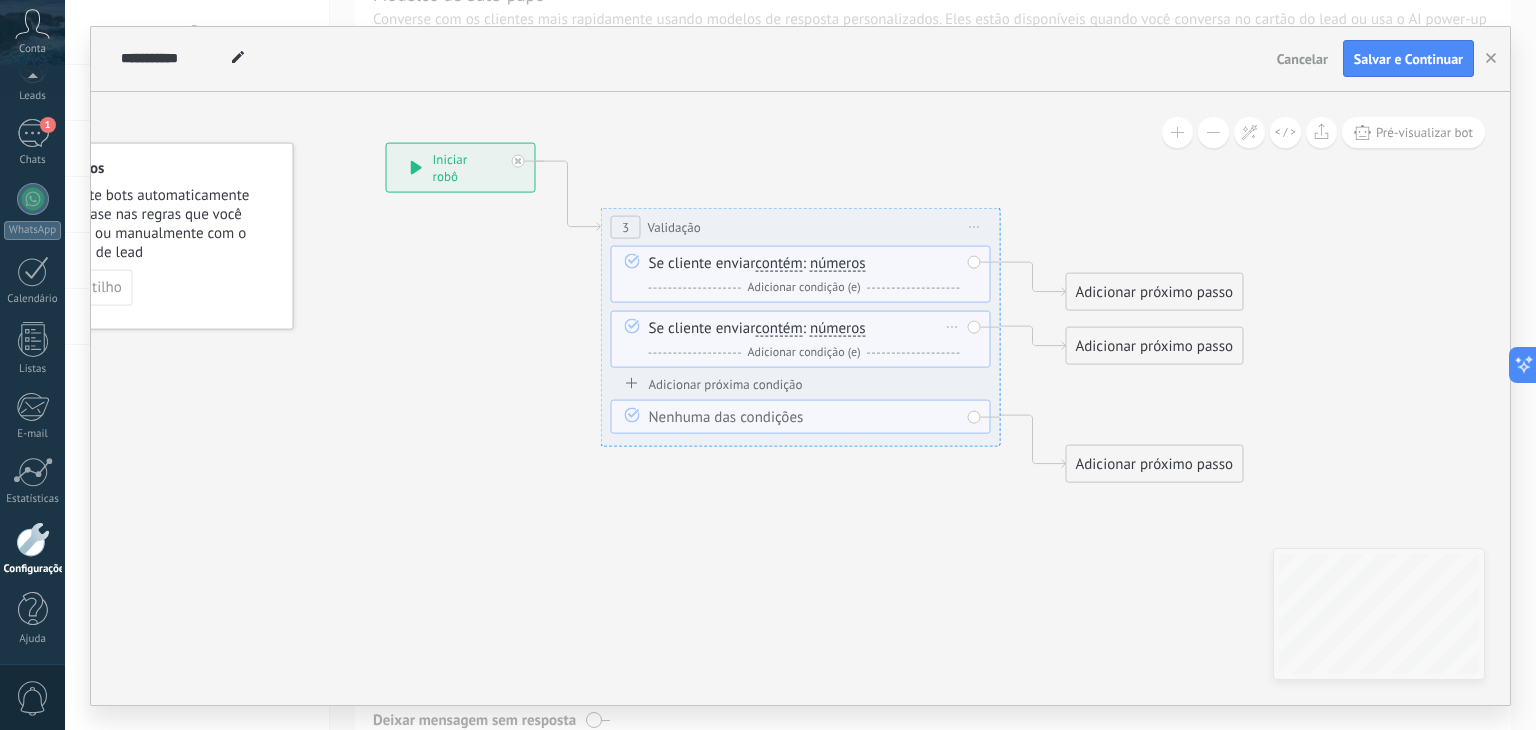 click 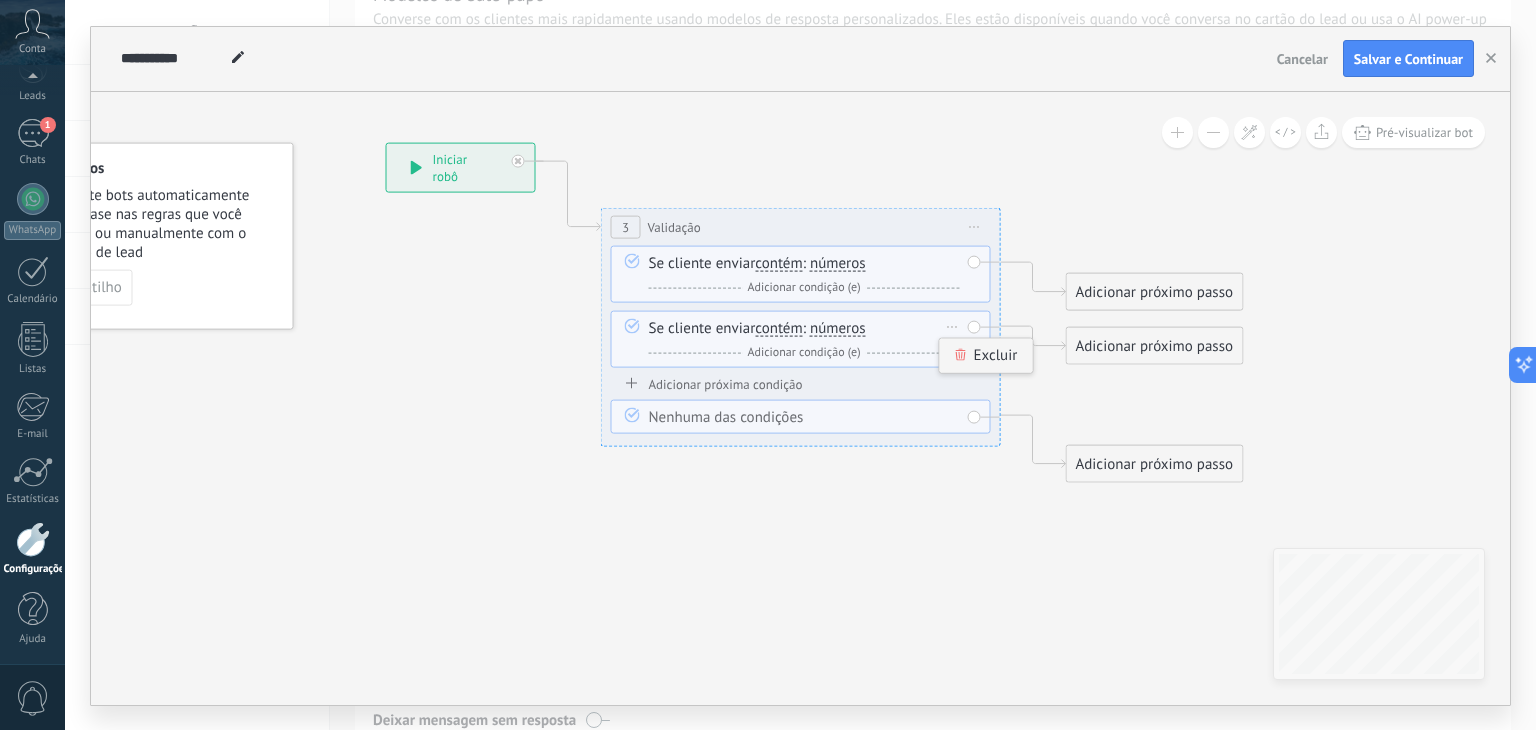 click on "Excluir" at bounding box center [986, 355] 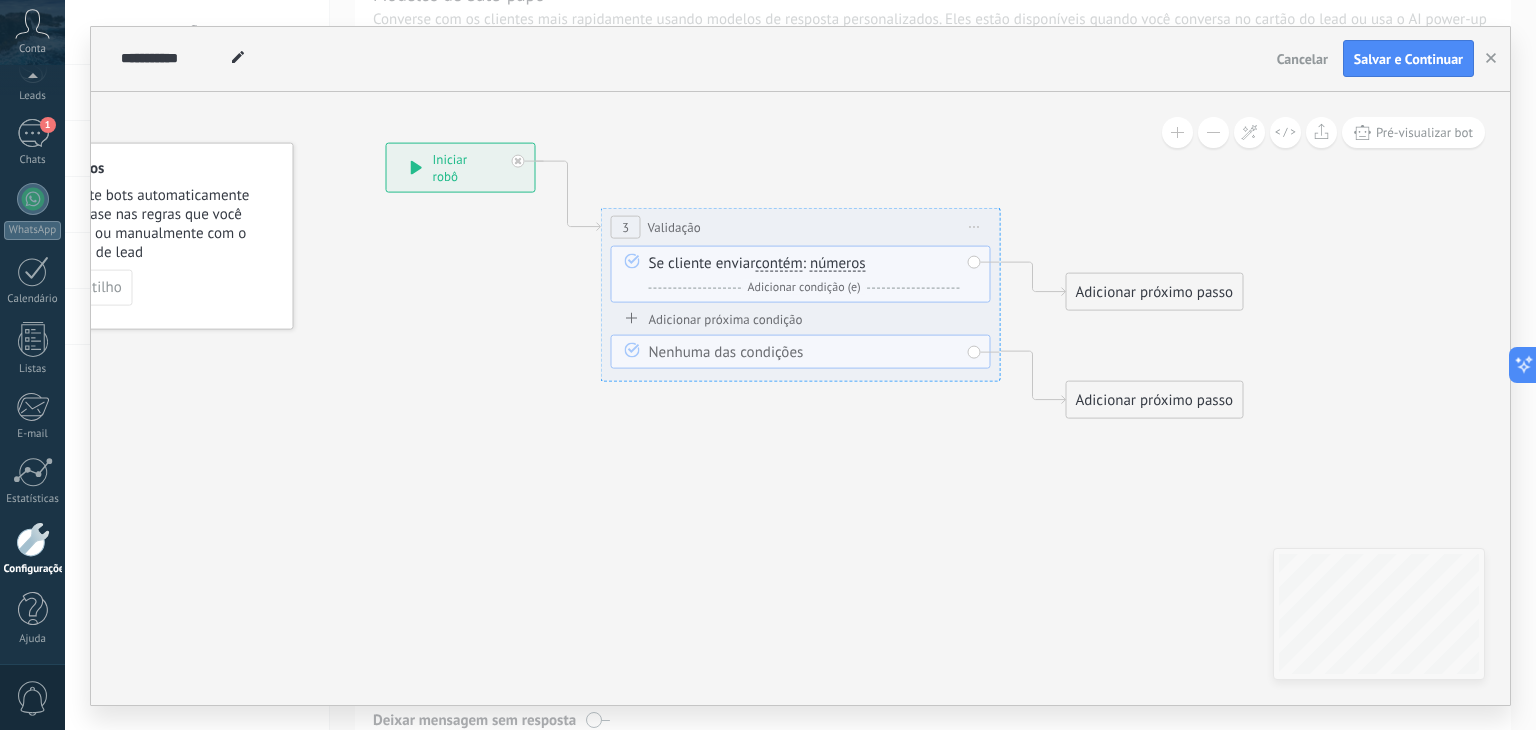 click on "Se cliente enviar
contém
iguais
desiguais
contém
não contém
tem o comprimento de
expressão regular
contém
iguais
desiguais
contém
:" at bounding box center [801, 273] 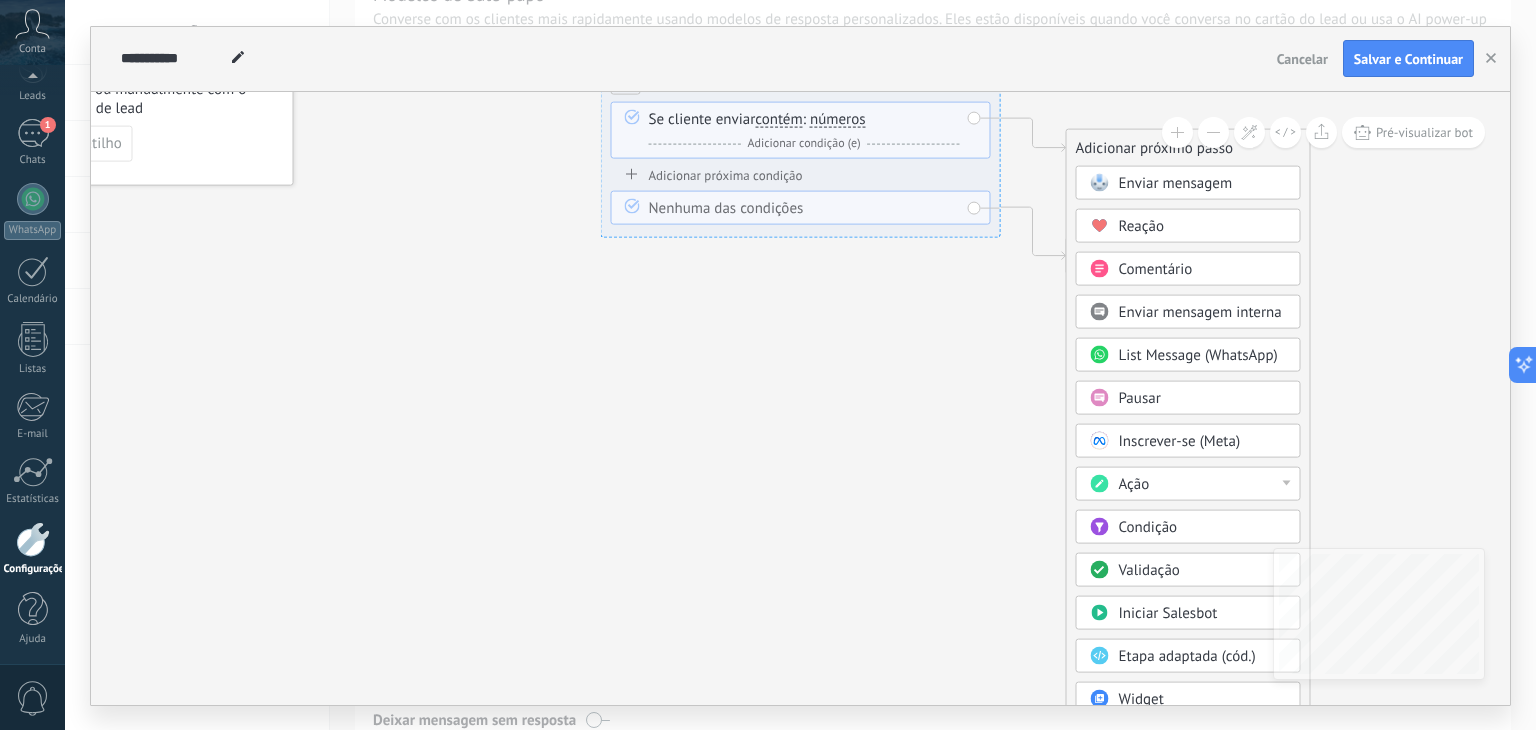 click on "Ação" at bounding box center (1203, 484) 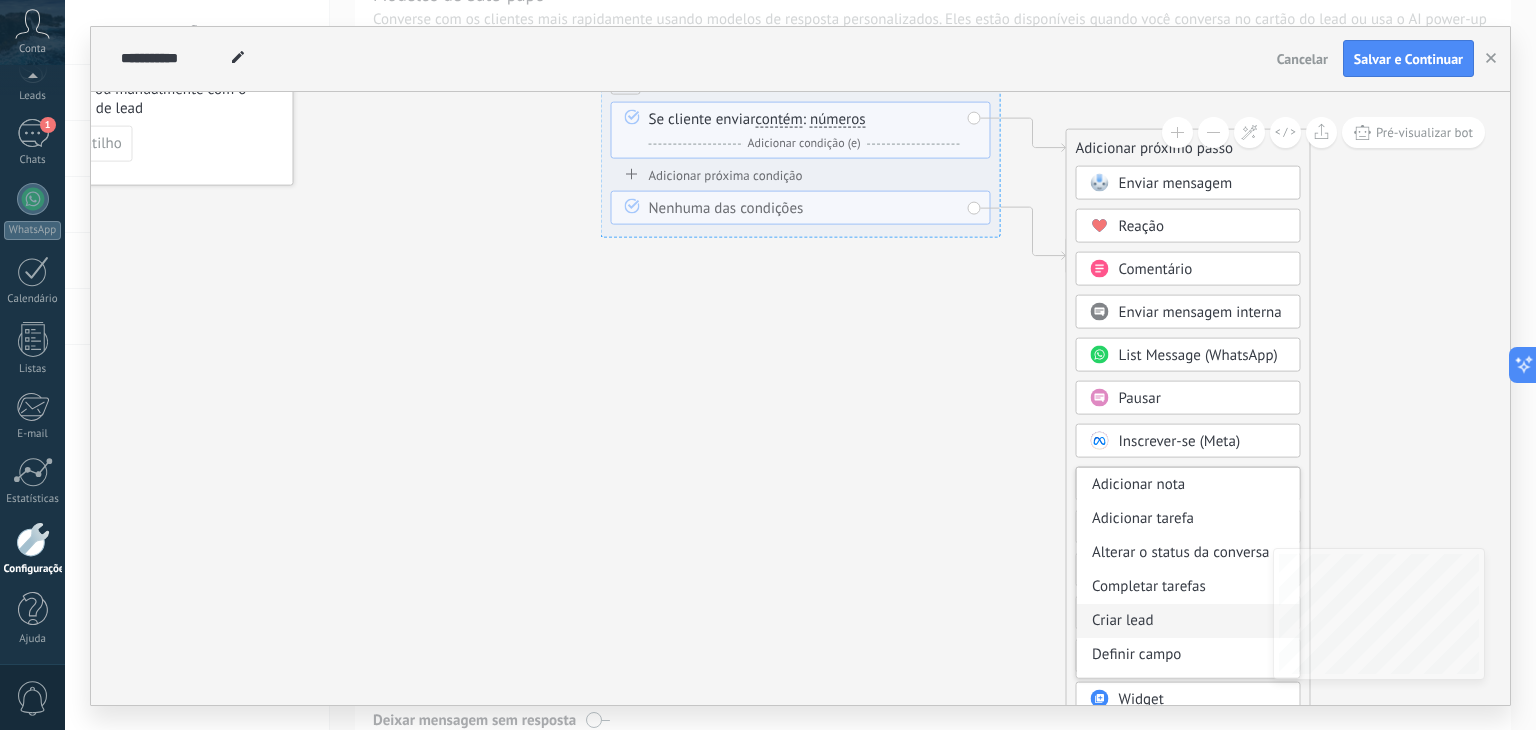 click on "Criar lead" at bounding box center [1188, 620] 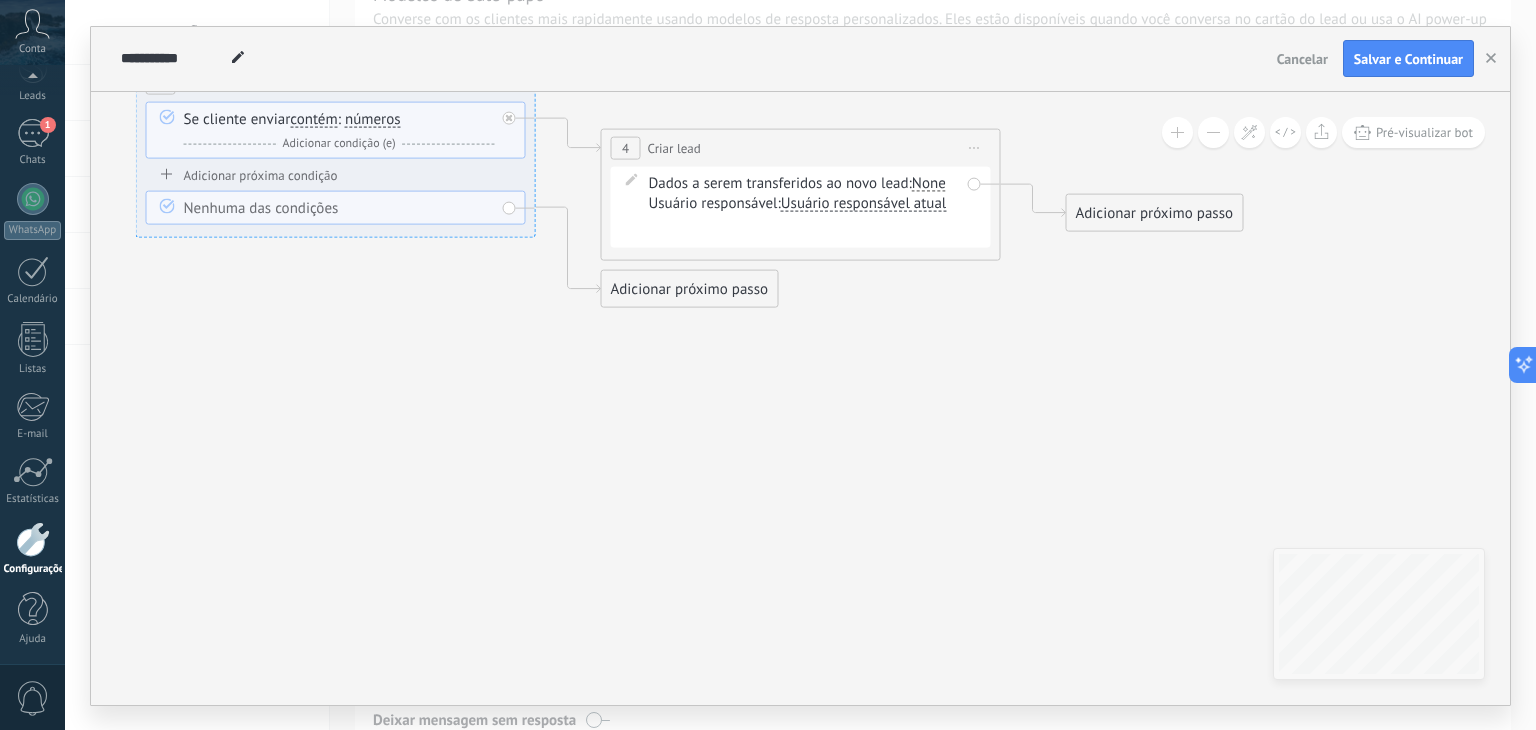 click 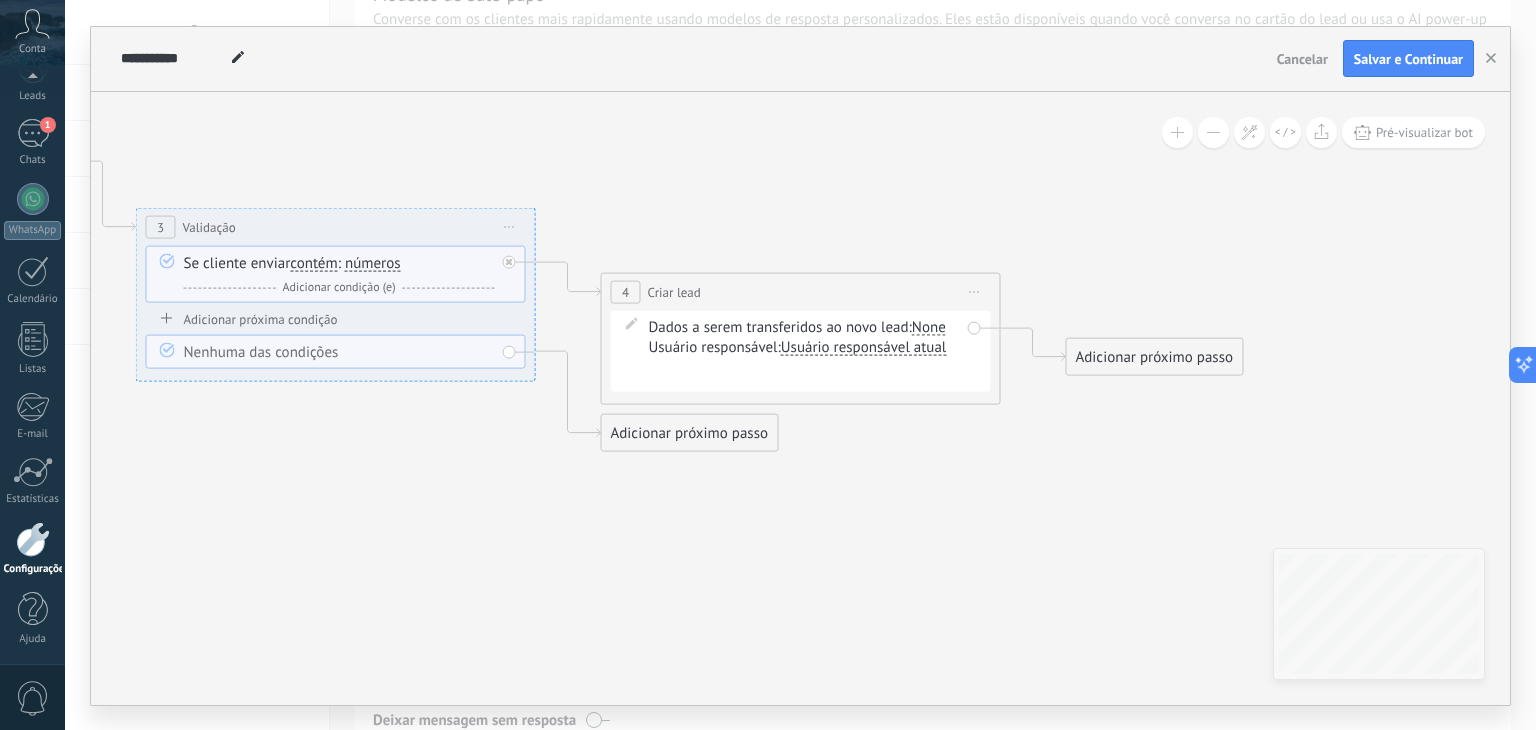 click on "Iniciar pré-visualização aqui
[GEOGRAPHIC_DATA]
Duplicar
Excluir" at bounding box center (510, 226) 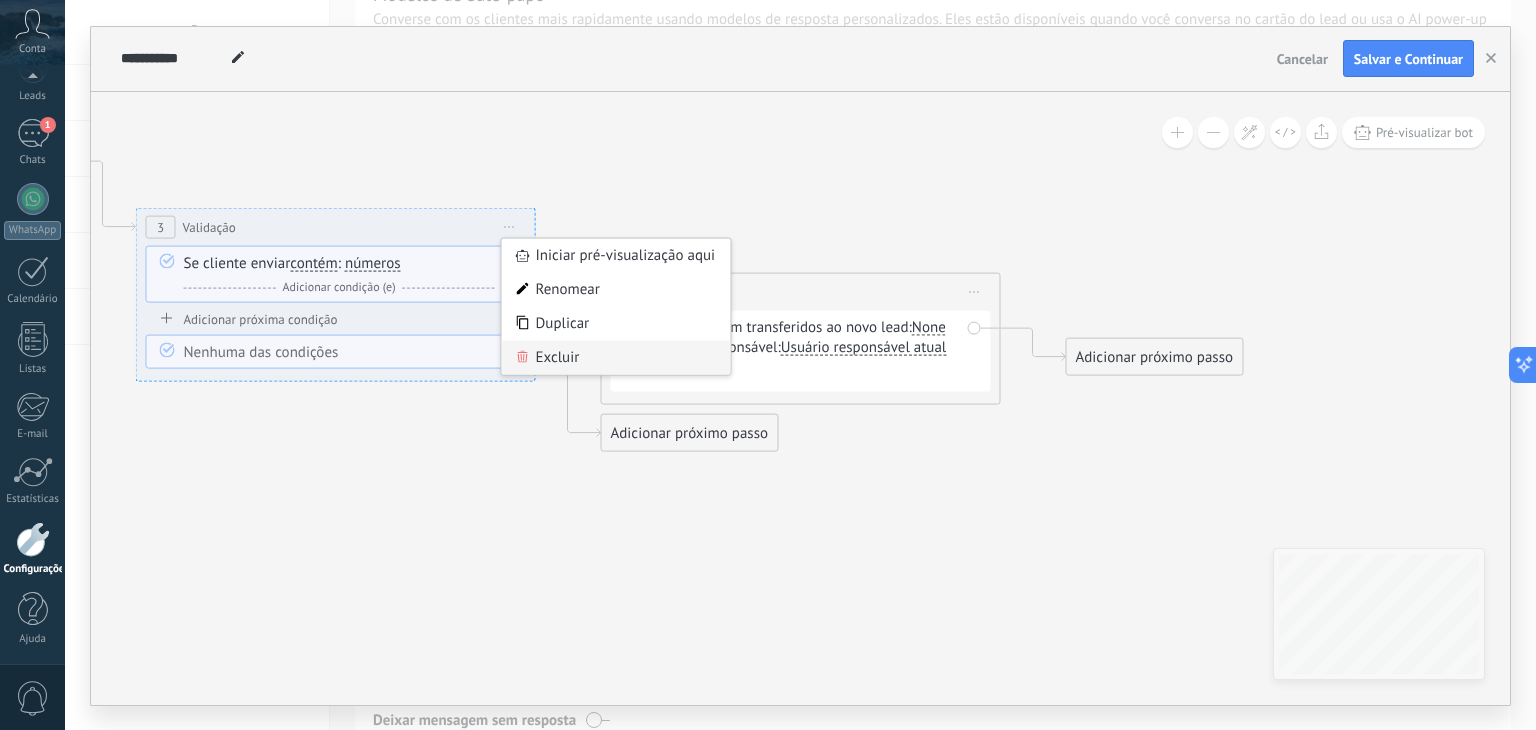 click on "Excluir" at bounding box center [616, 357] 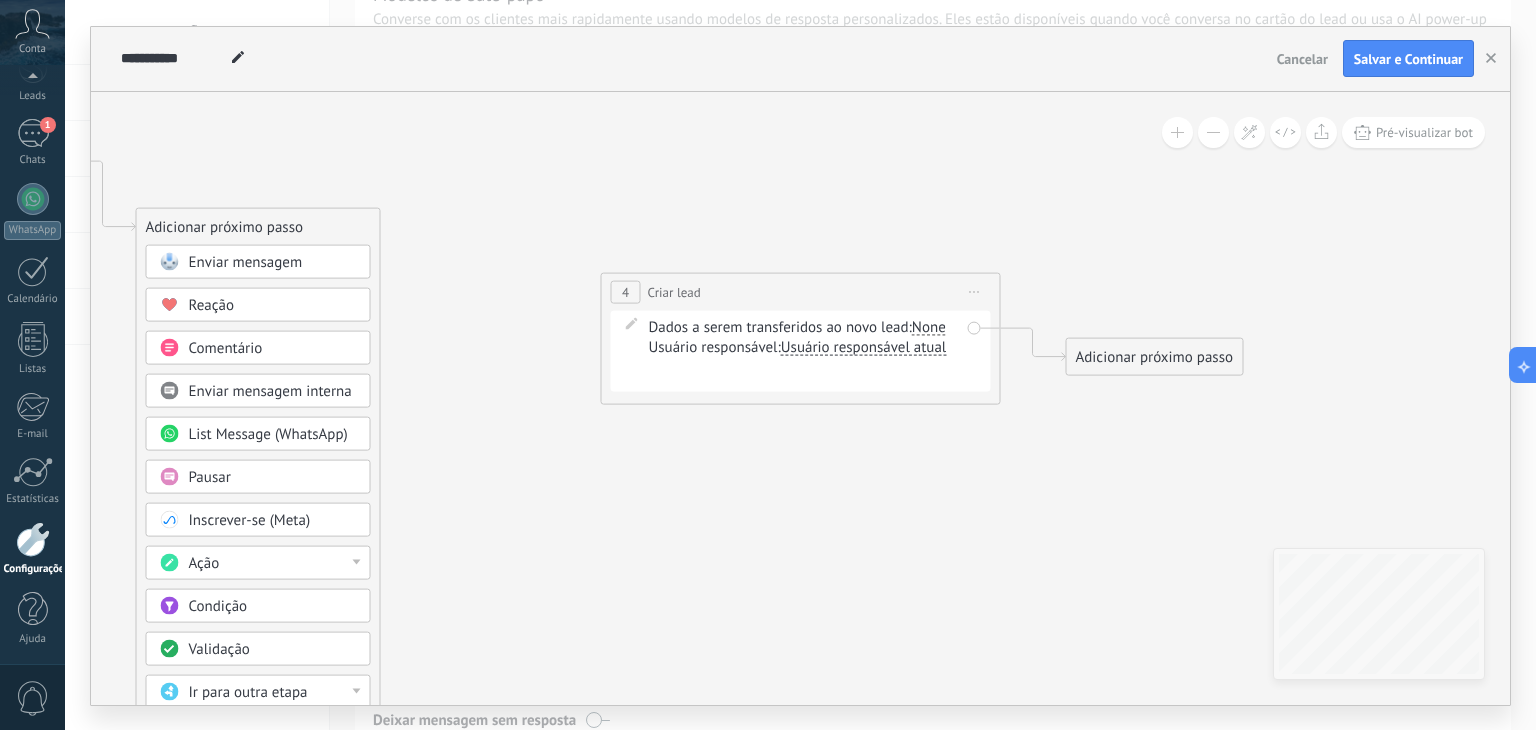 click on "Iniciar pré-visualização aqui
[GEOGRAPHIC_DATA]
Duplicar
Excluir" at bounding box center (975, 291) 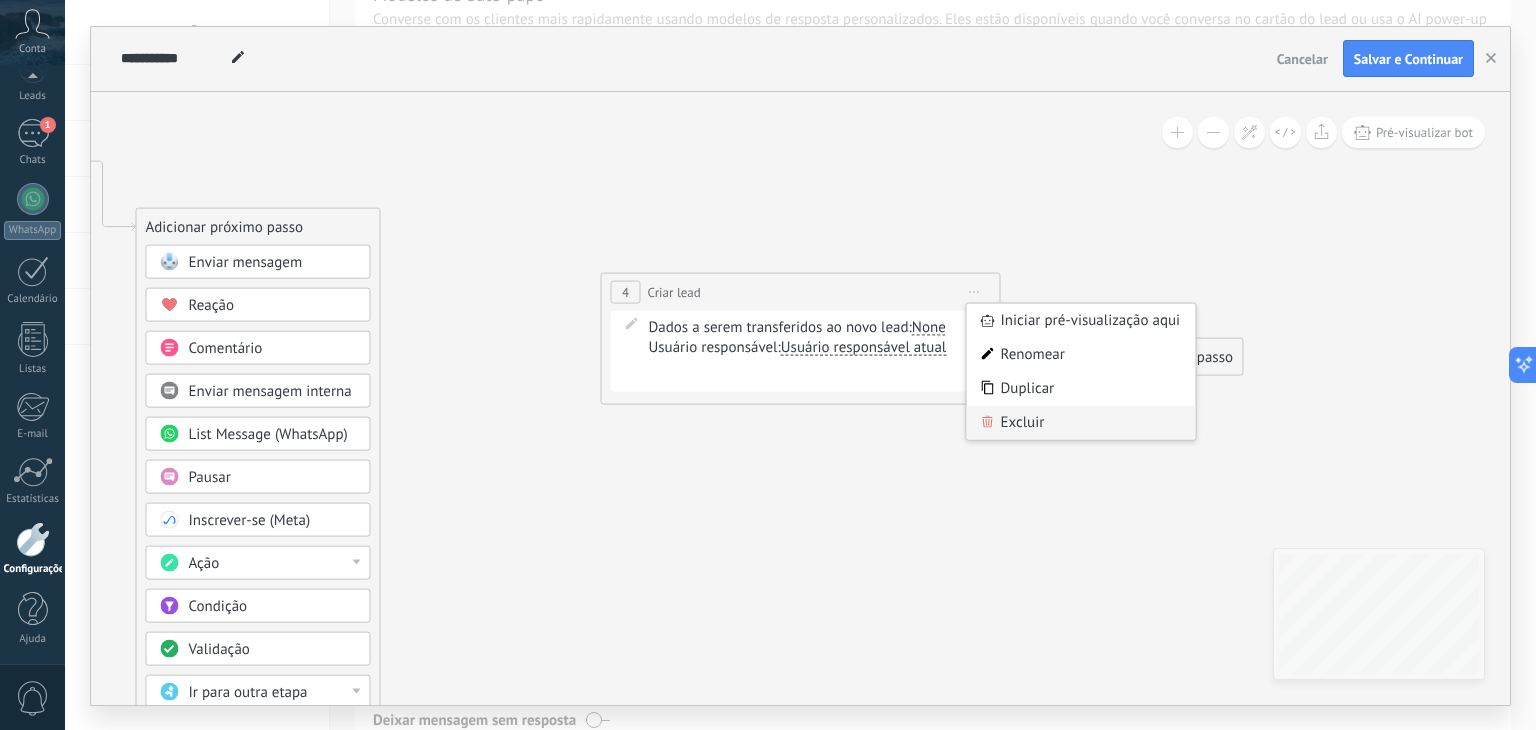 click on "Excluir" at bounding box center [1081, 422] 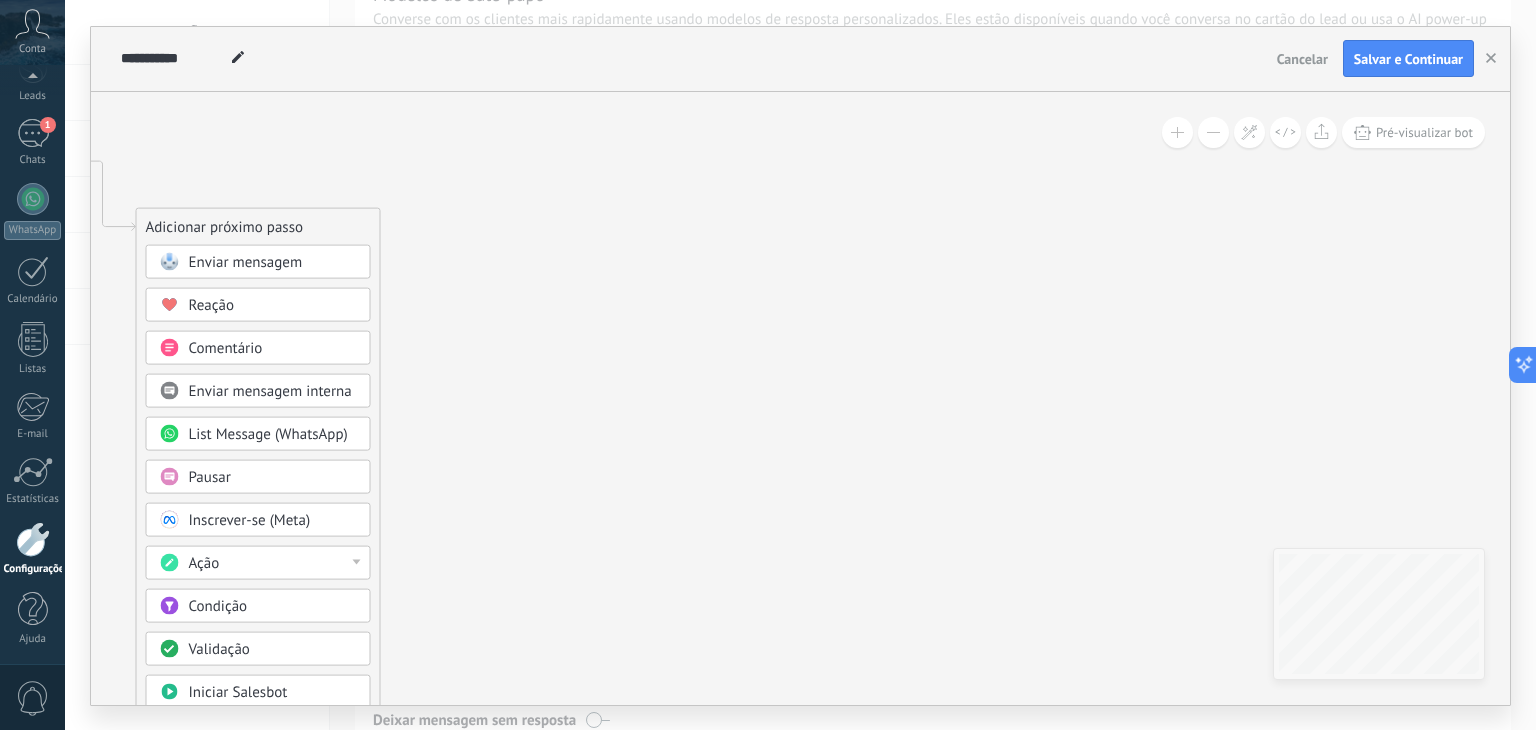 drag, startPoint x: 361, startPoint y: 312, endPoint x: 584, endPoint y: 303, distance: 223.18153 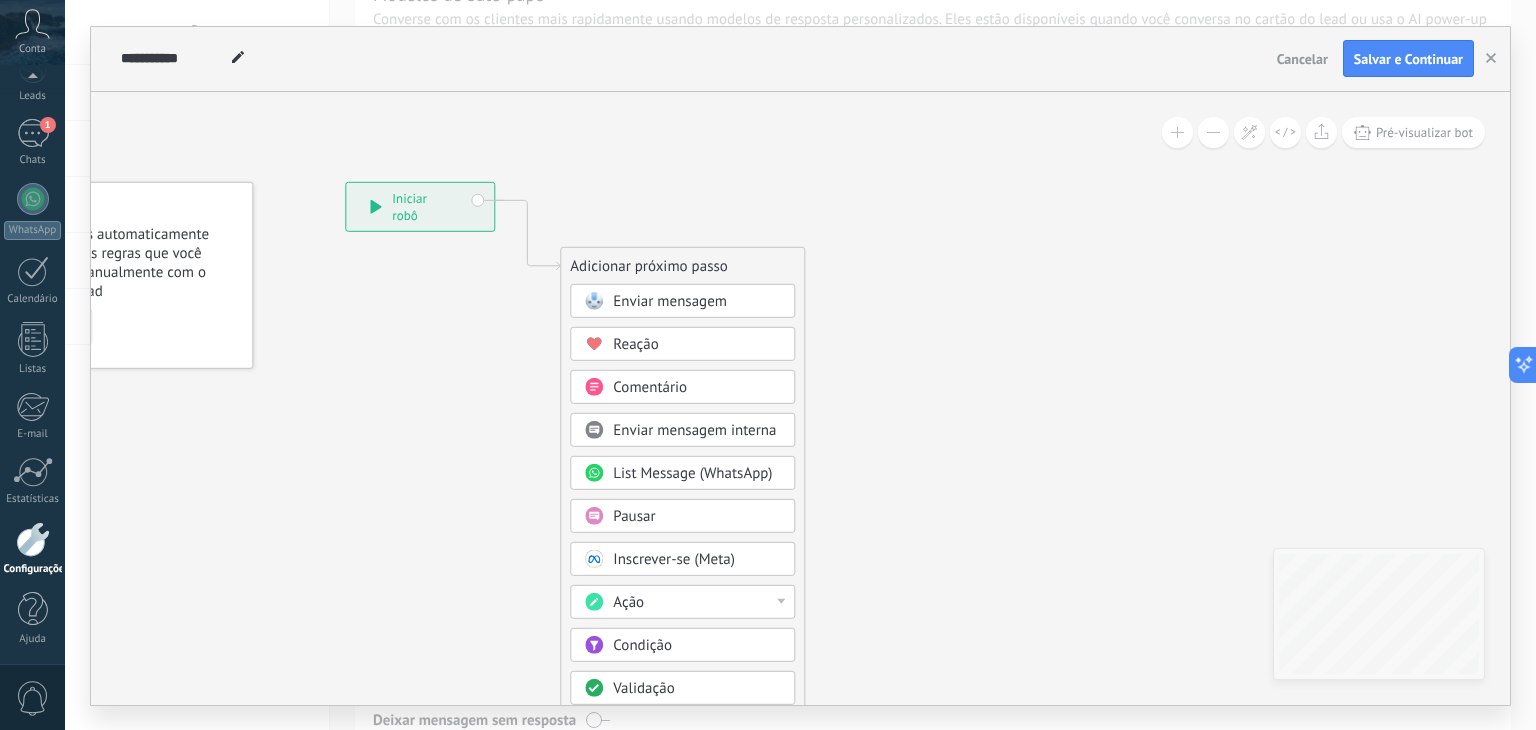 drag, startPoint x: 567, startPoint y: 300, endPoint x: 1102, endPoint y: 257, distance: 536.7253 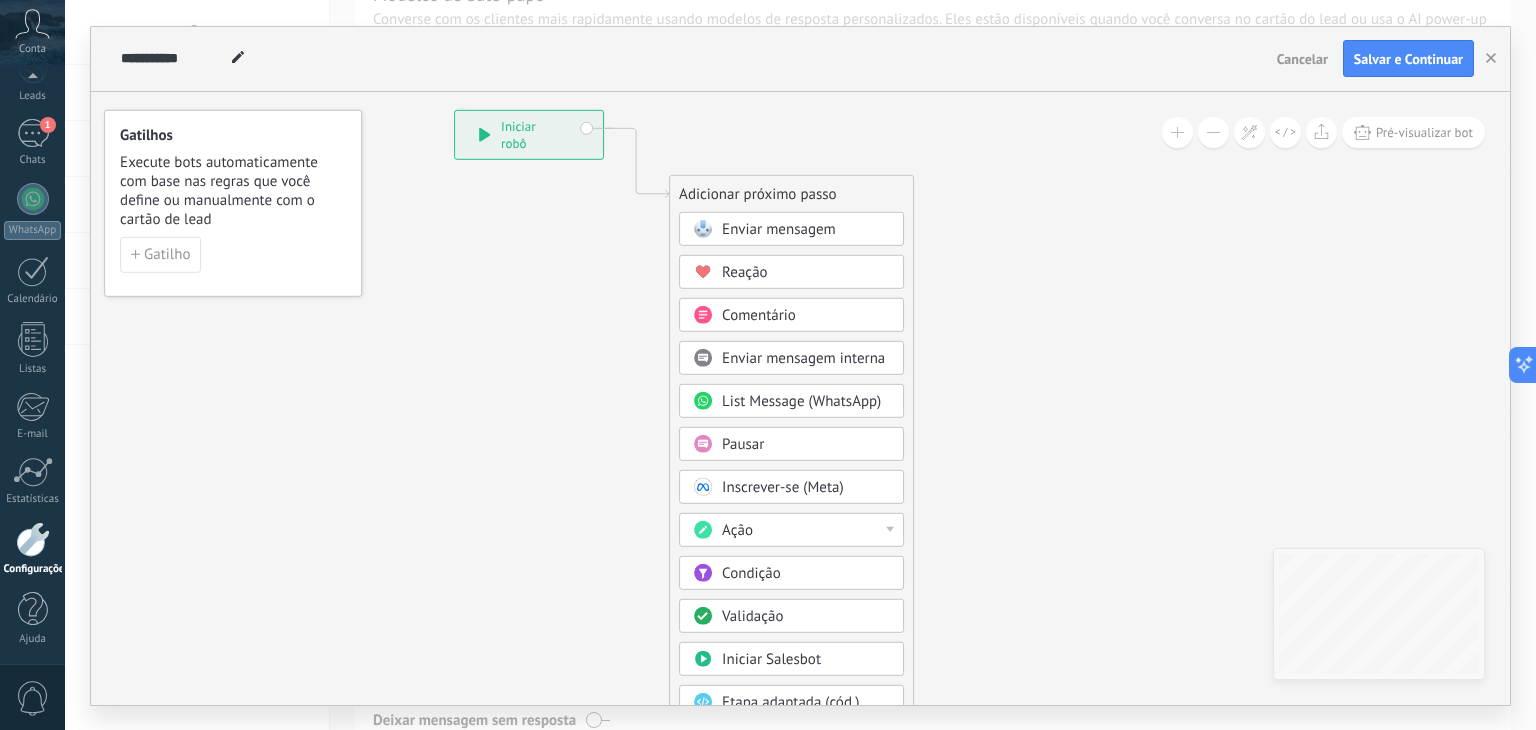 click on "Enviar mensagem" at bounding box center (779, 228) 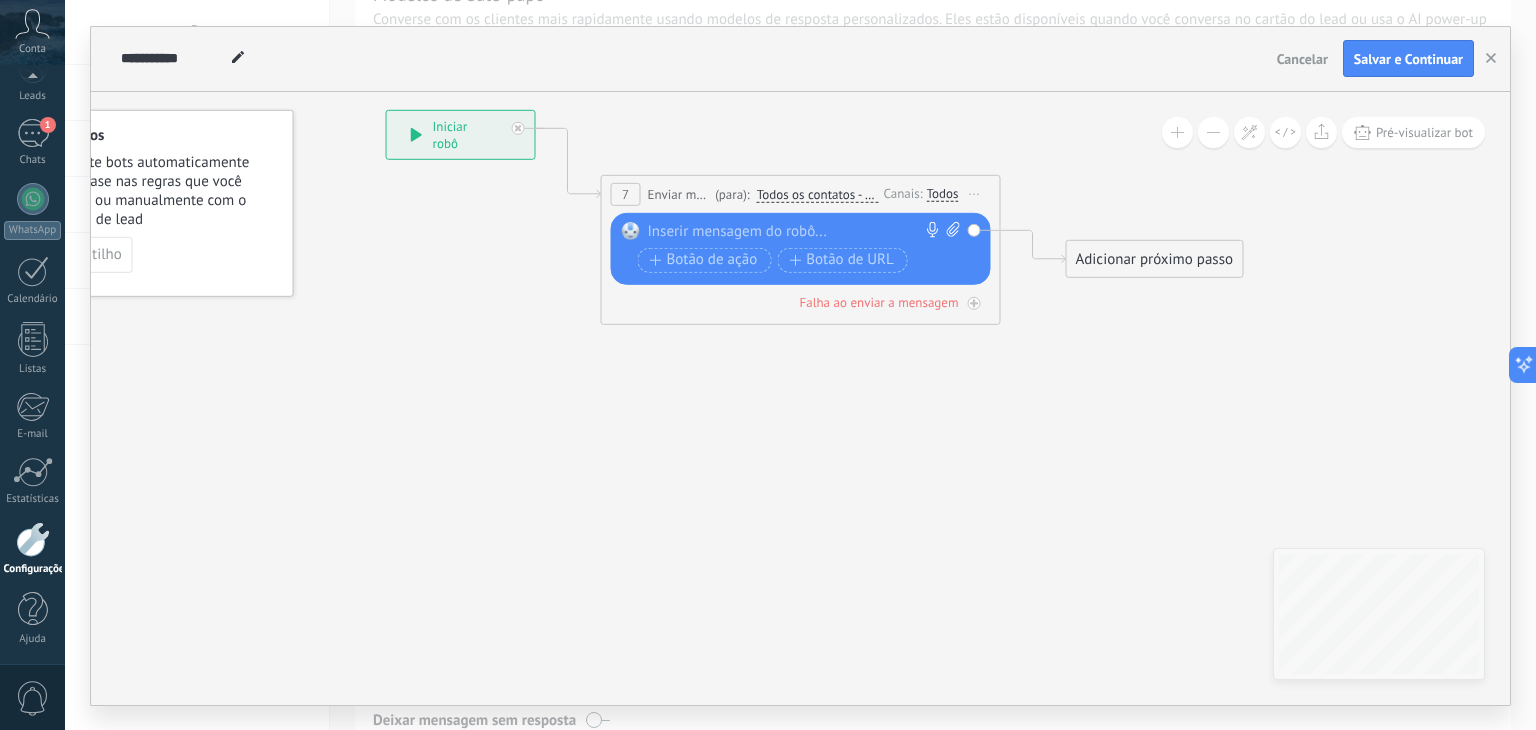 click on "Iniciar pré-visualização aqui
[GEOGRAPHIC_DATA]
Duplicar
Excluir" at bounding box center [975, 193] 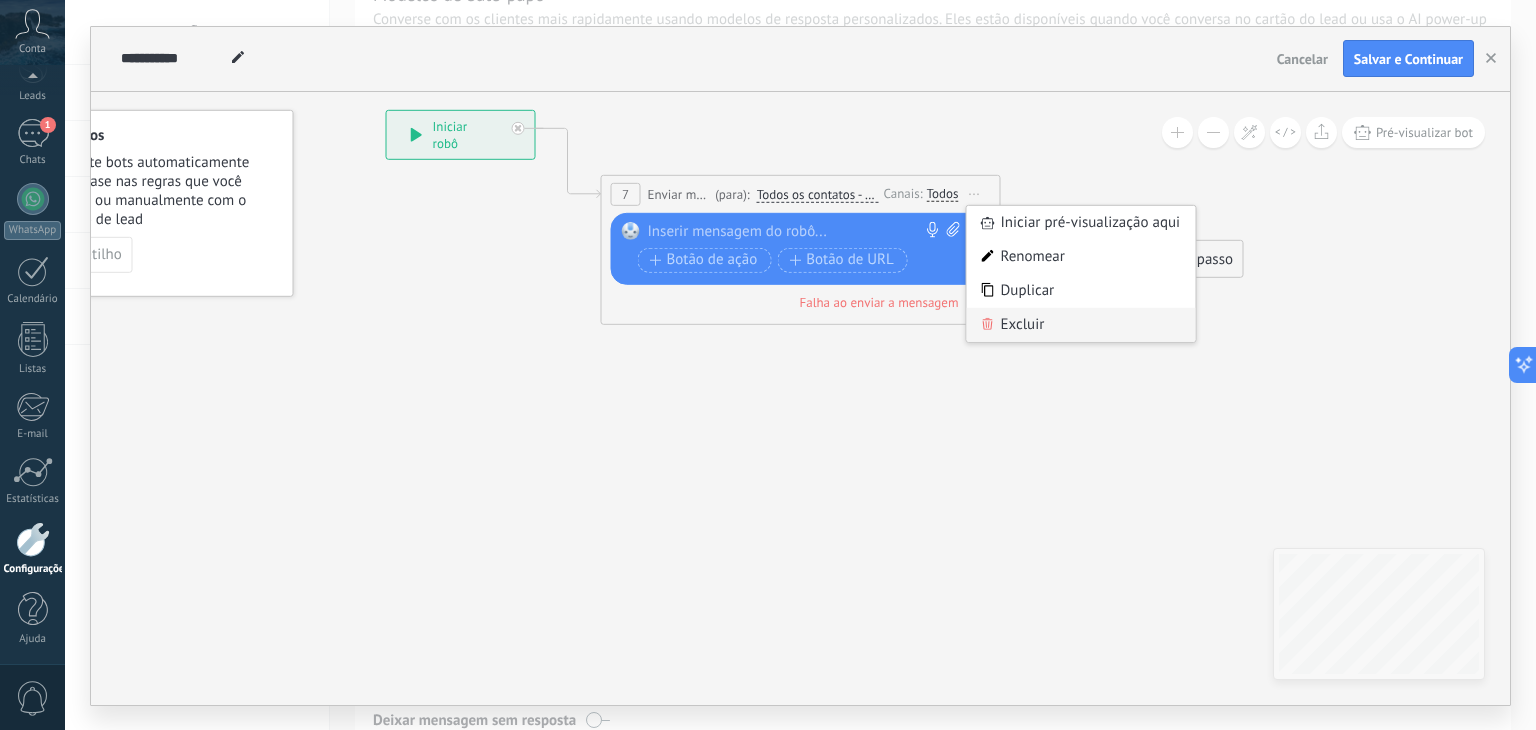 click on "Excluir" at bounding box center (1081, 324) 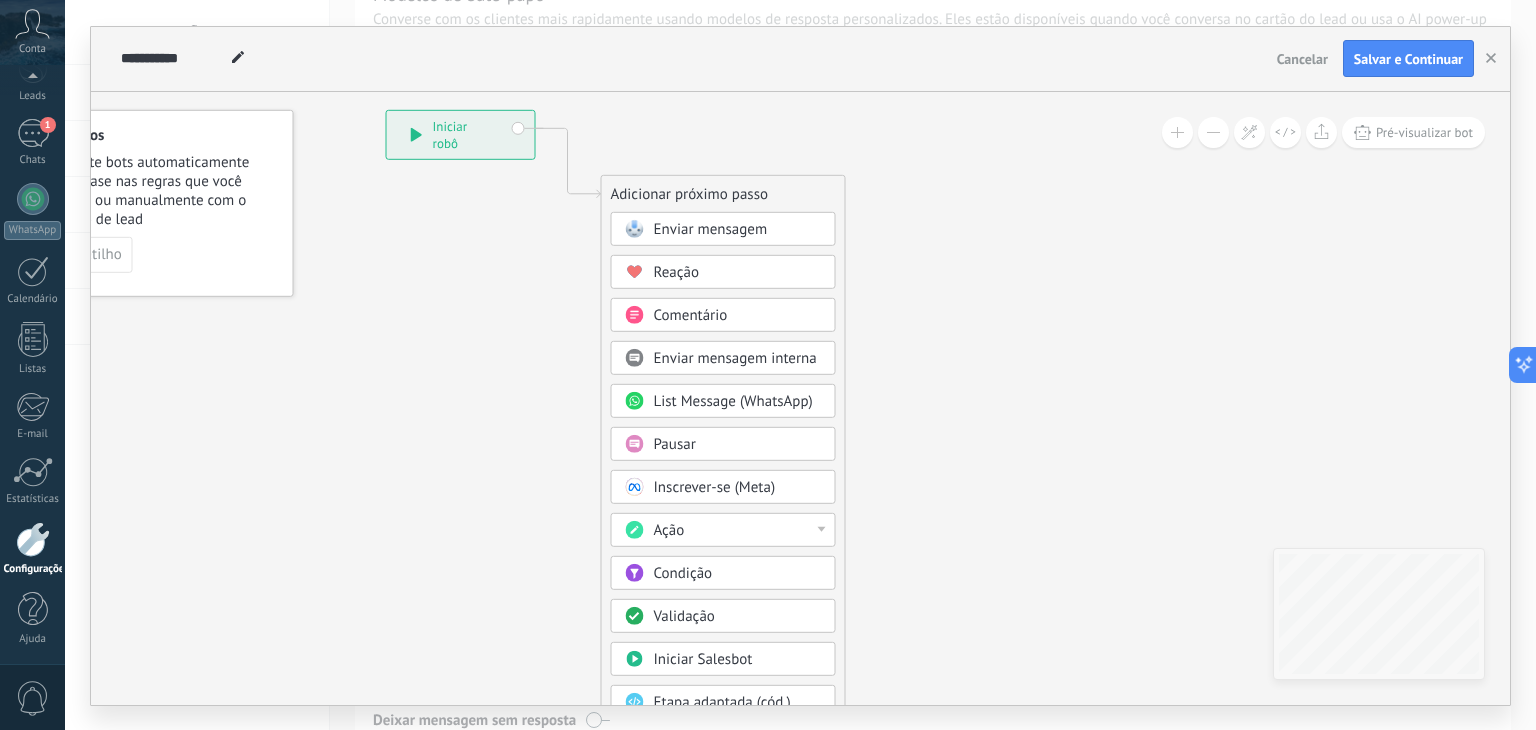click on "Reação" at bounding box center (677, 271) 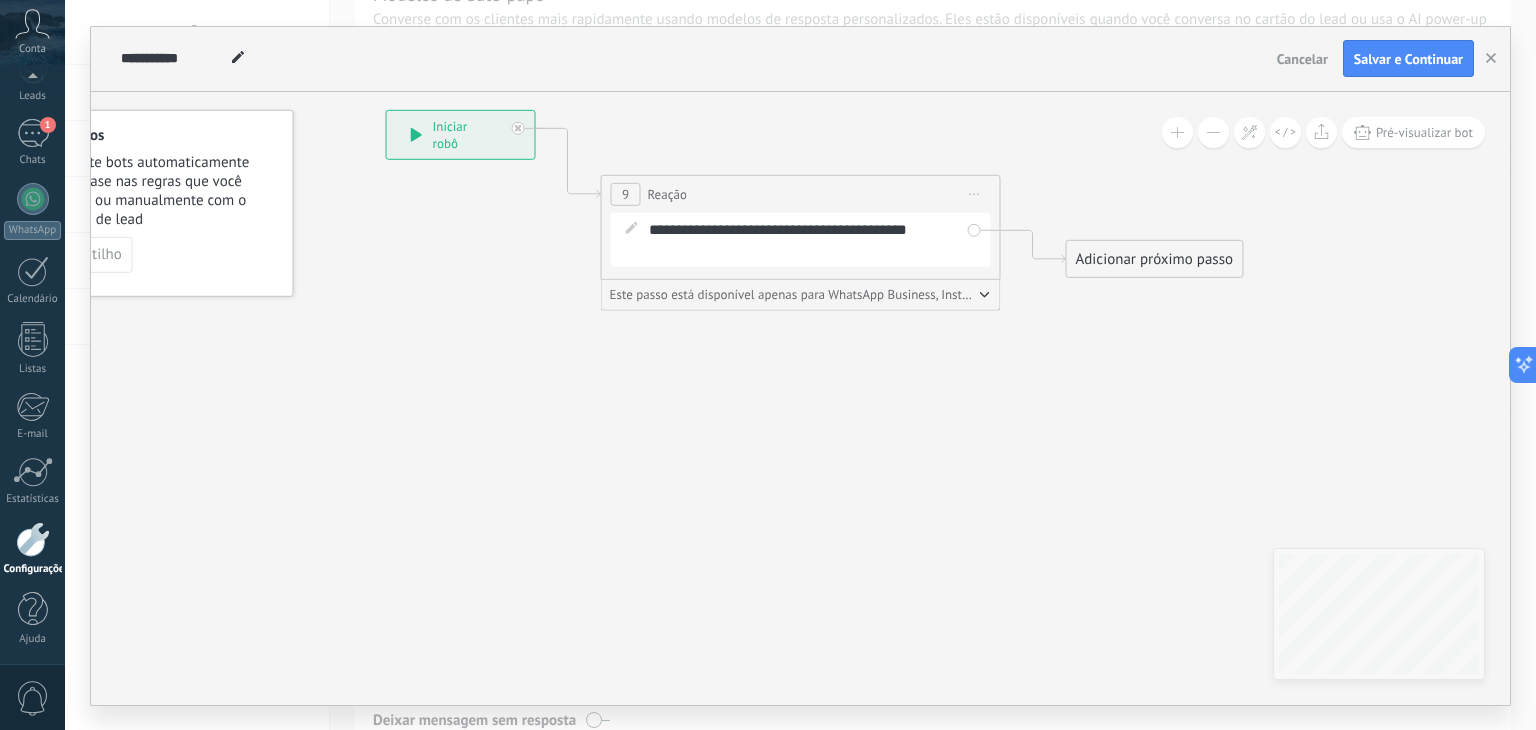 click on "Iniciar pré-visualização aqui
[GEOGRAPHIC_DATA]
Duplicar
Excluir" at bounding box center (975, 193) 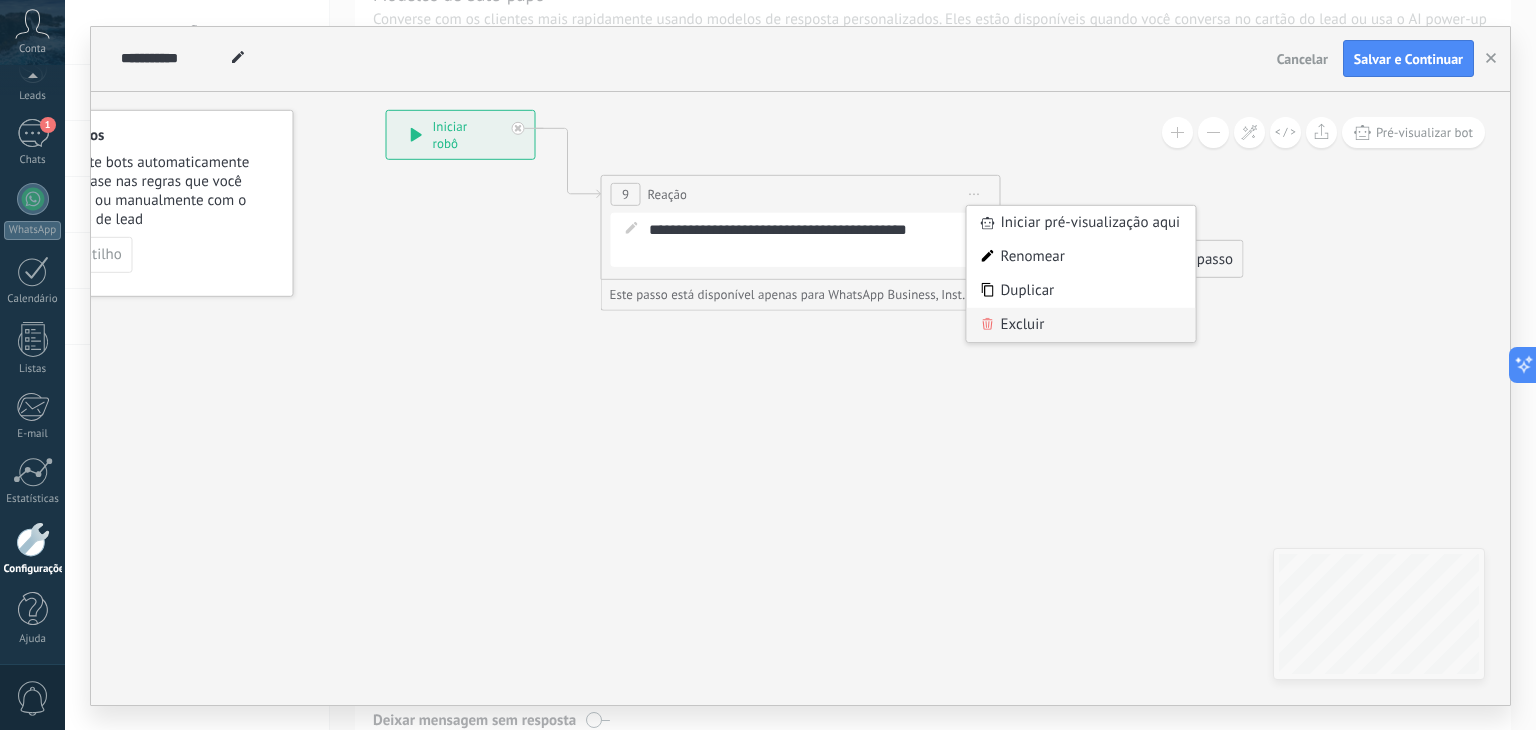 click on "Excluir" at bounding box center [1081, 324] 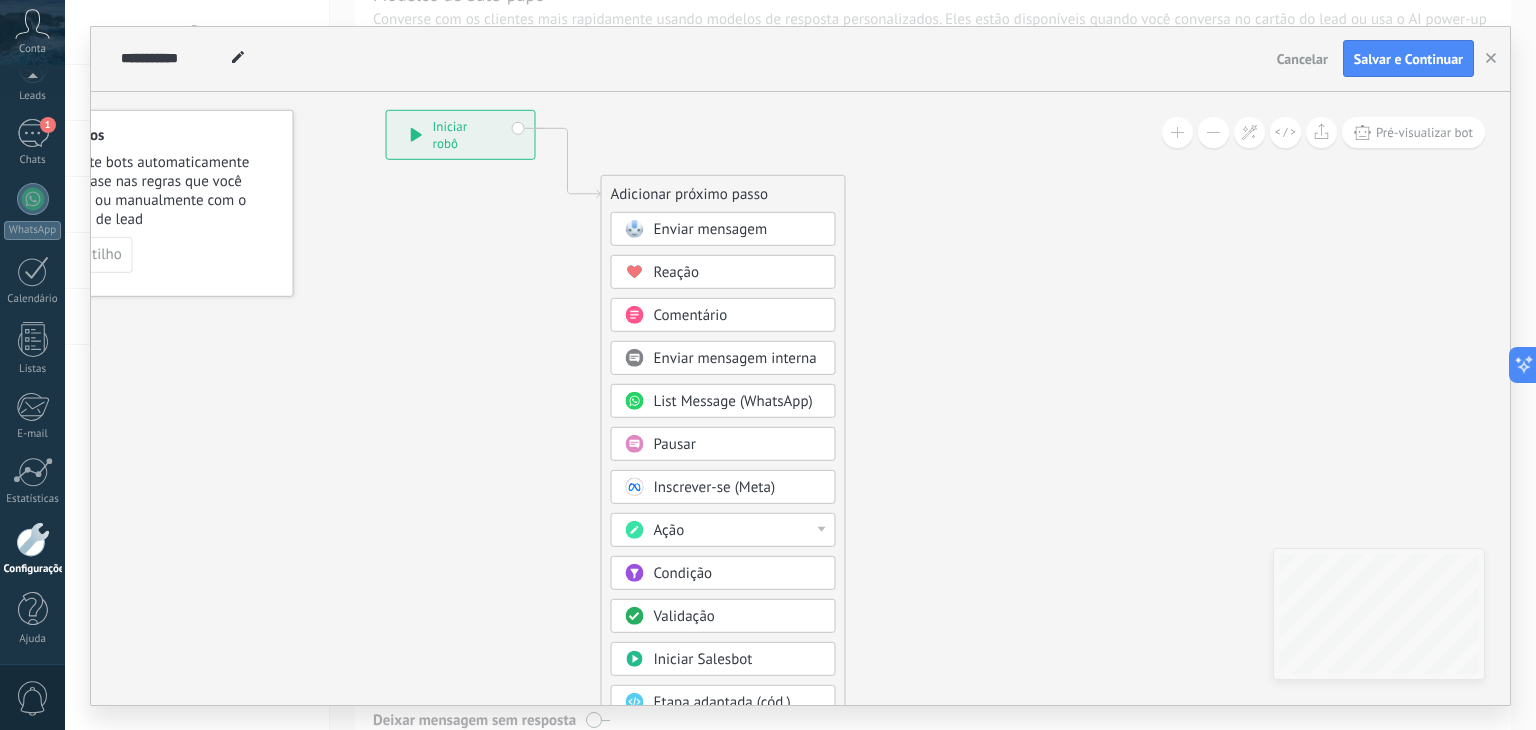 click on "Comentário" at bounding box center (691, 314) 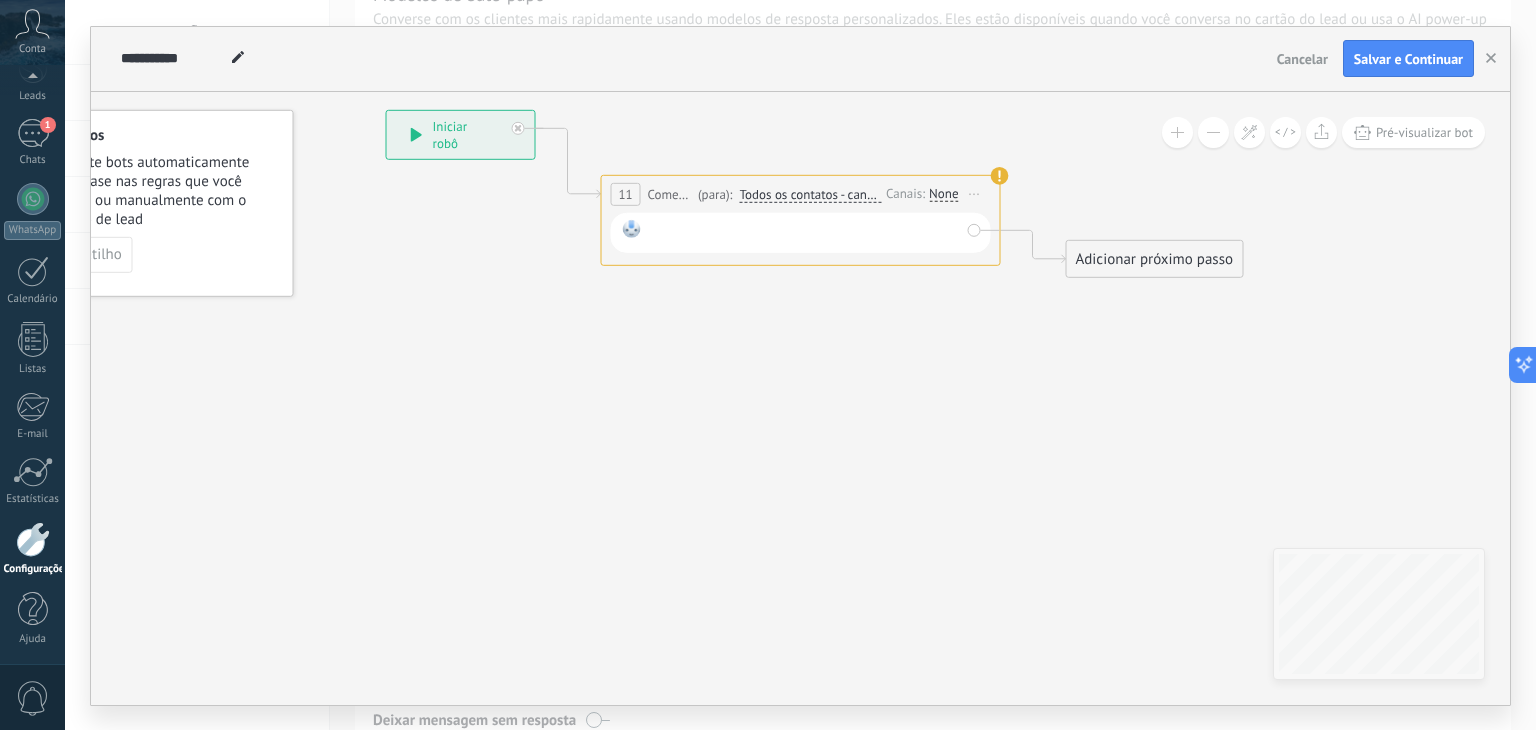 click at bounding box center [804, 232] 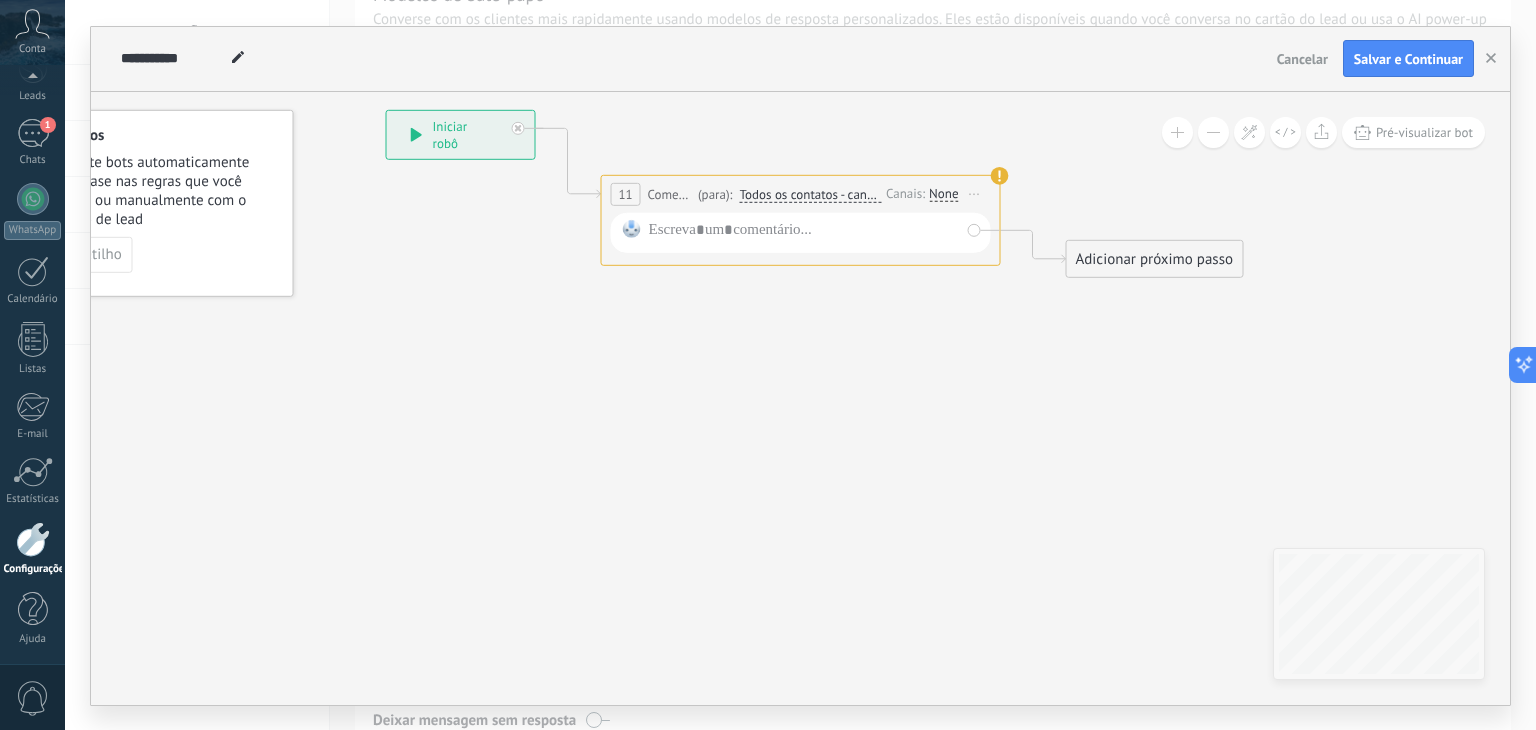 click on "Todos os contatos - canais selecionados" at bounding box center [810, 194] 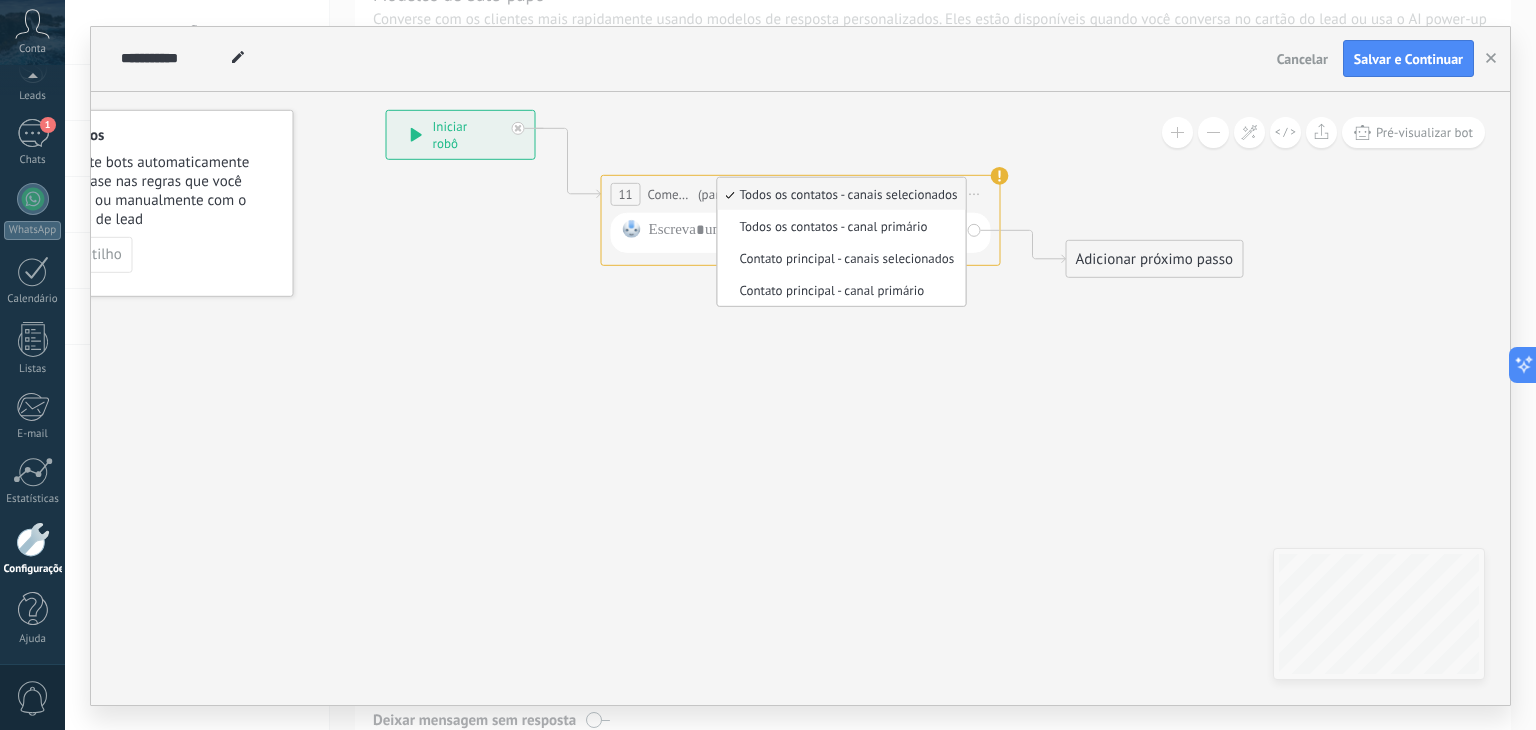 click on "Todos os contatos - canais selecionados" at bounding box center (838, 193) 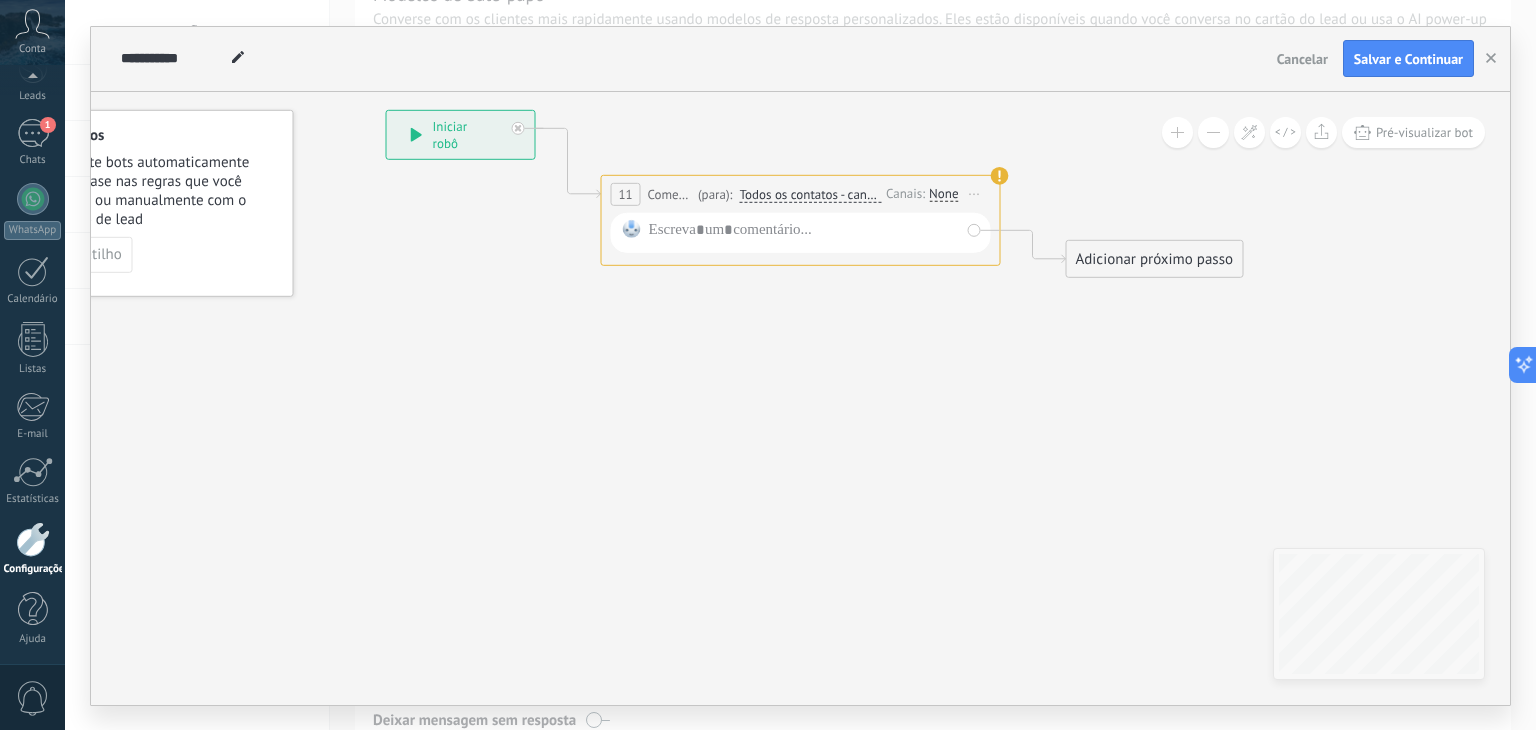 click on "None" at bounding box center (943, 194) 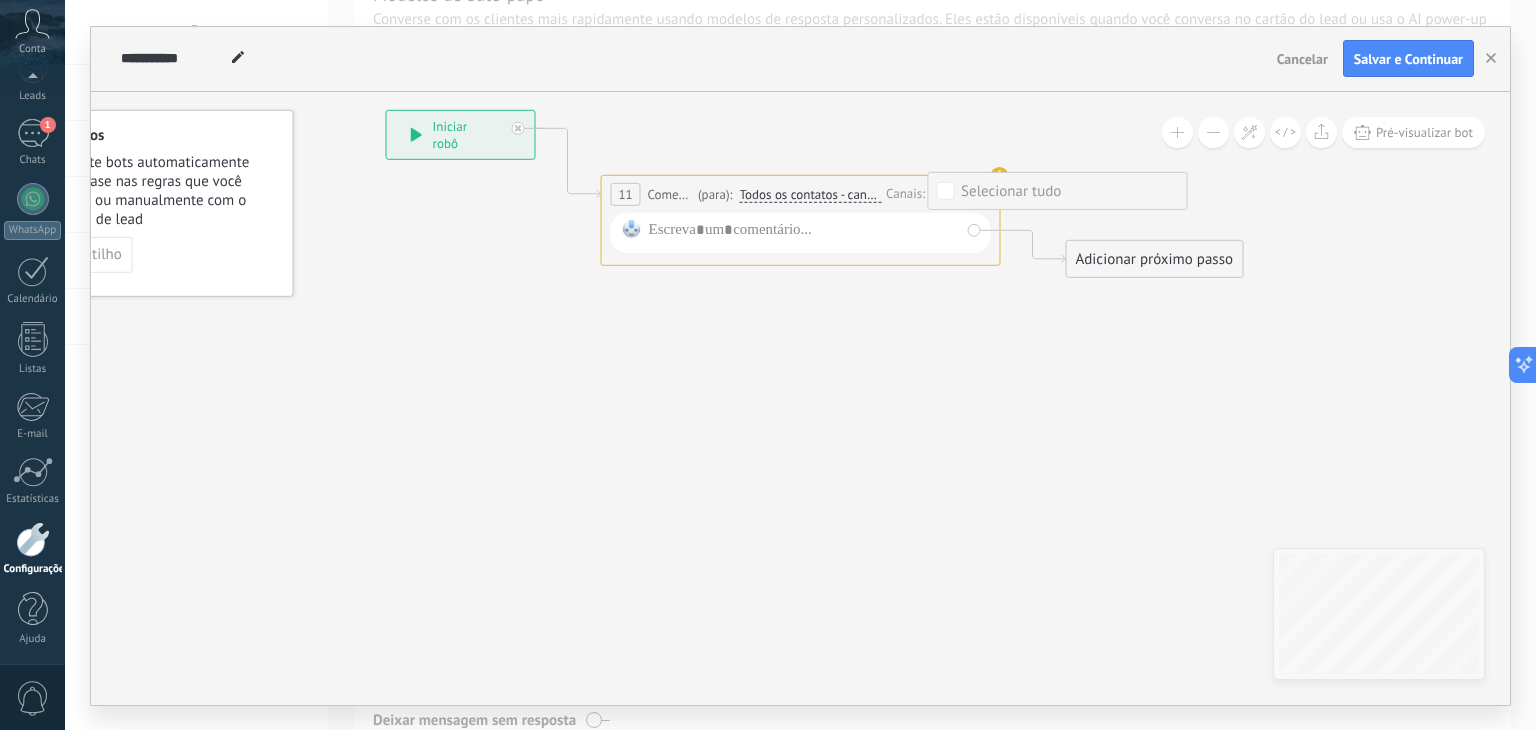 click on "Selecionar tudo" at bounding box center (1057, 191) 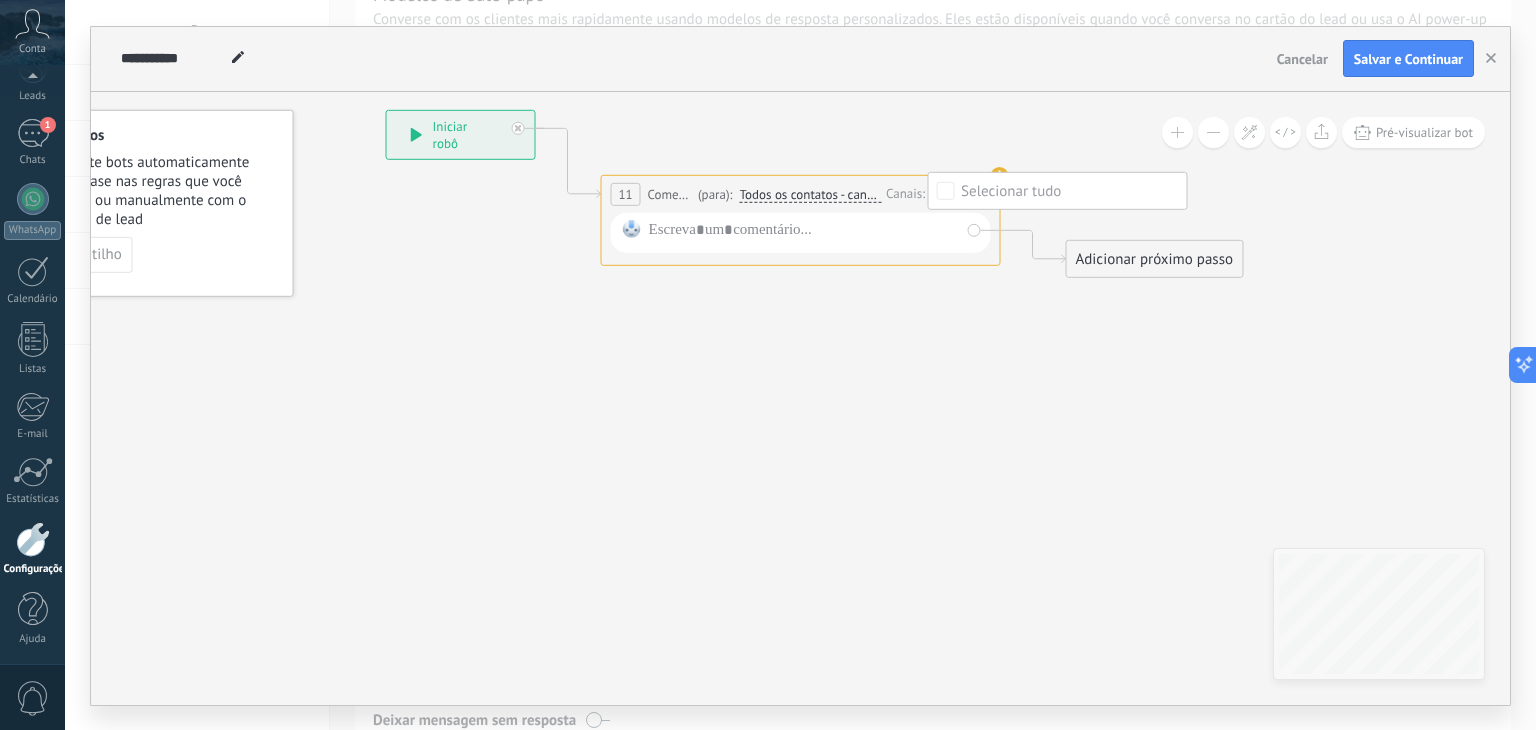 click 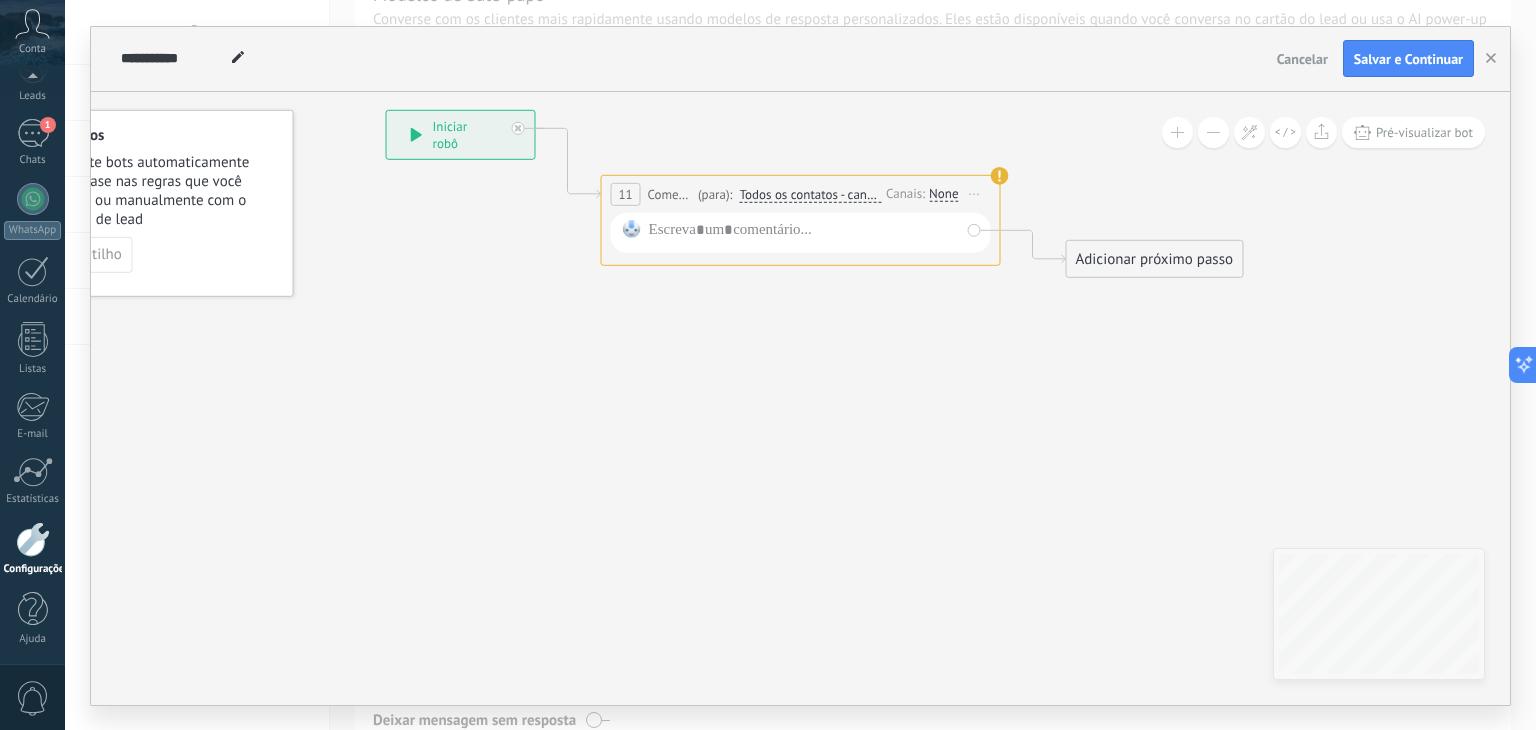 click on "Iniciar pré-visualização aqui
[GEOGRAPHIC_DATA]
Duplicar
Excluir" at bounding box center [975, 193] 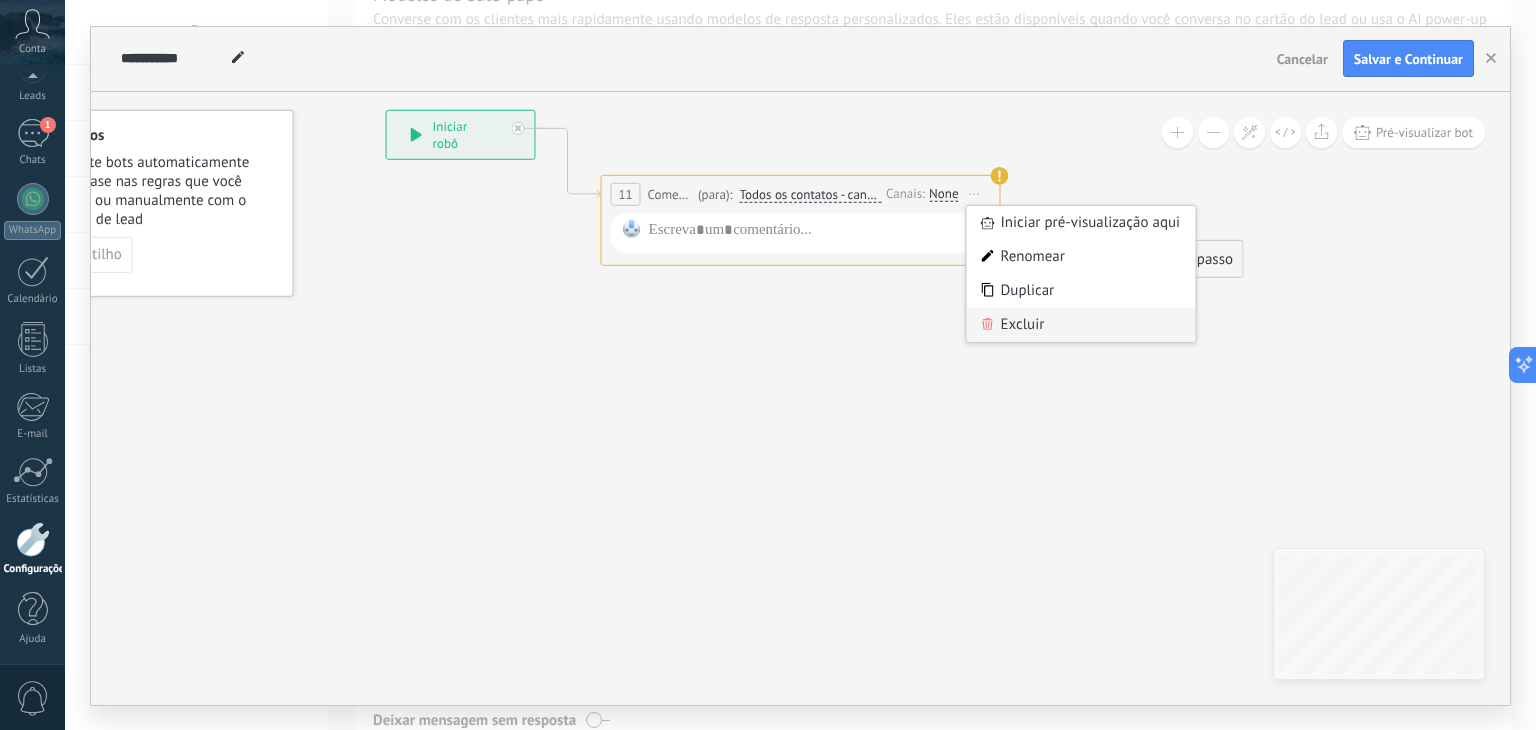 click on "Excluir" at bounding box center [1081, 324] 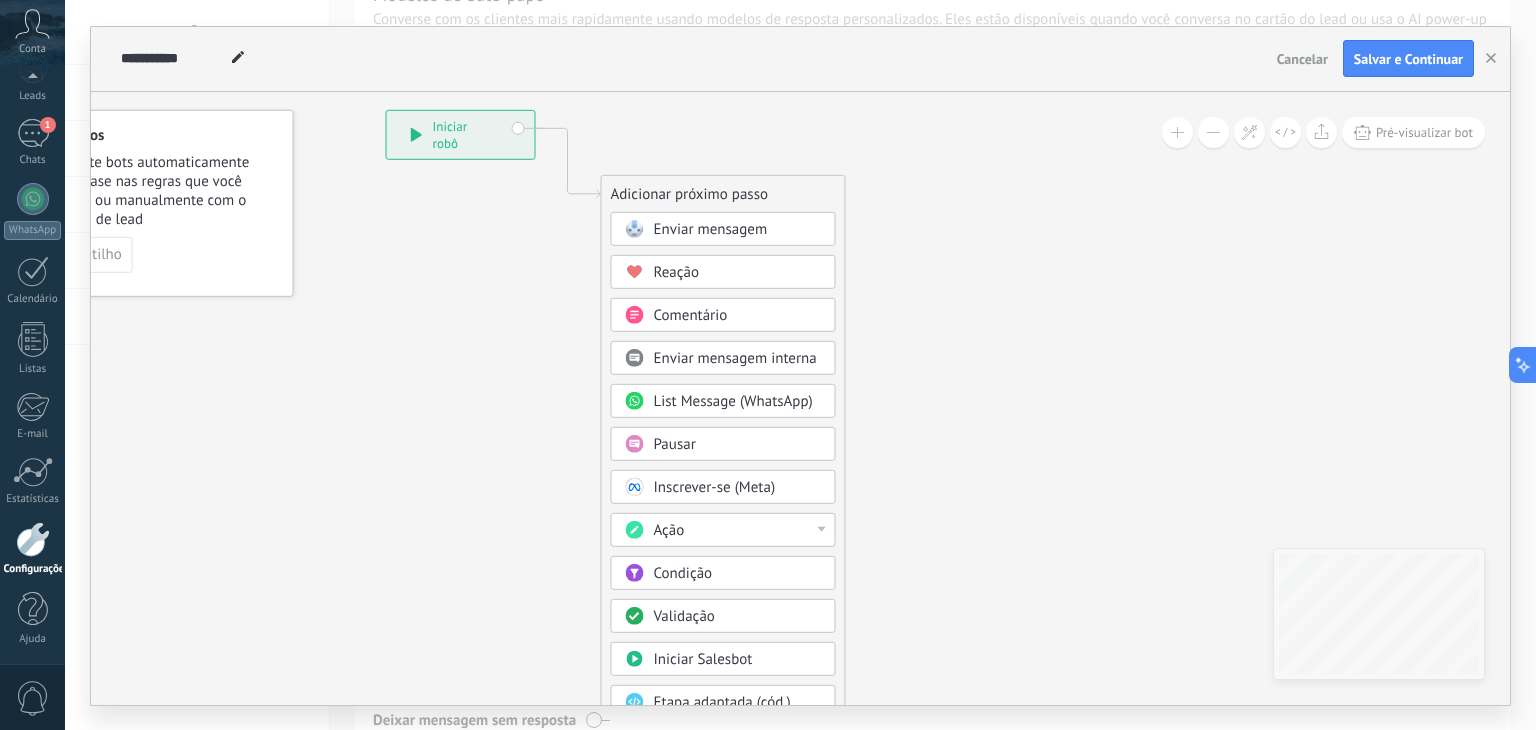 click on "List Message (WhatsApp)" at bounding box center [733, 400] 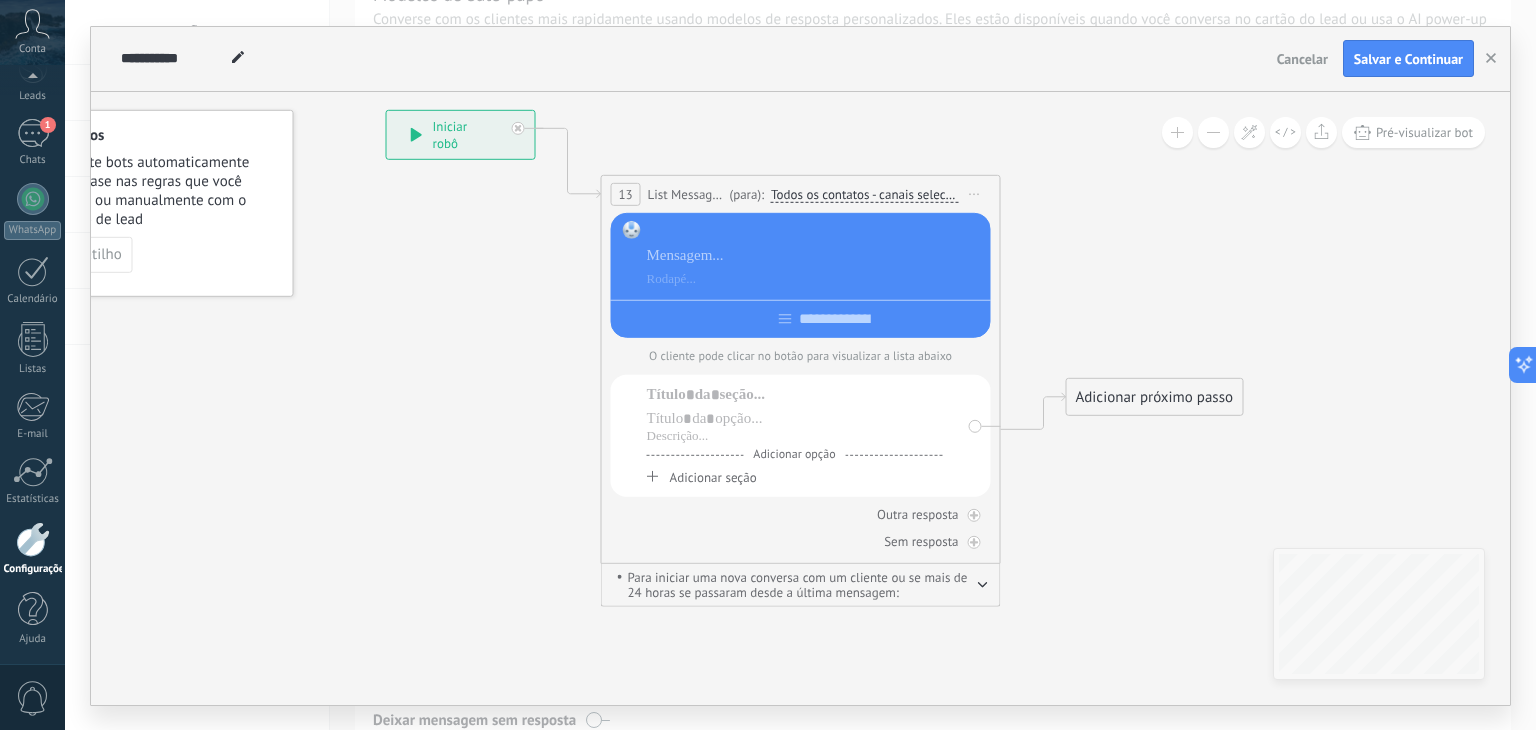 click at bounding box center [815, 231] 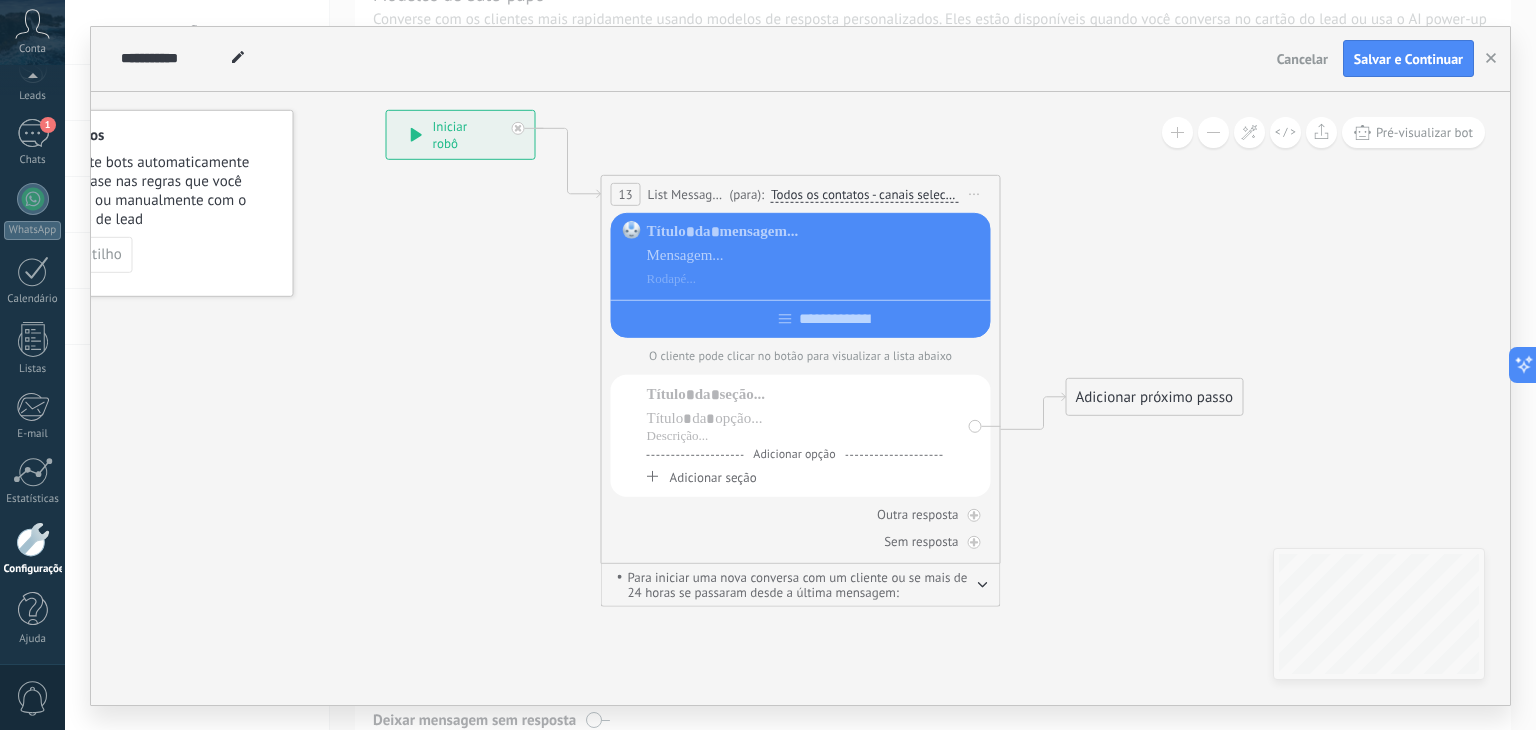 click at bounding box center (815, 255) 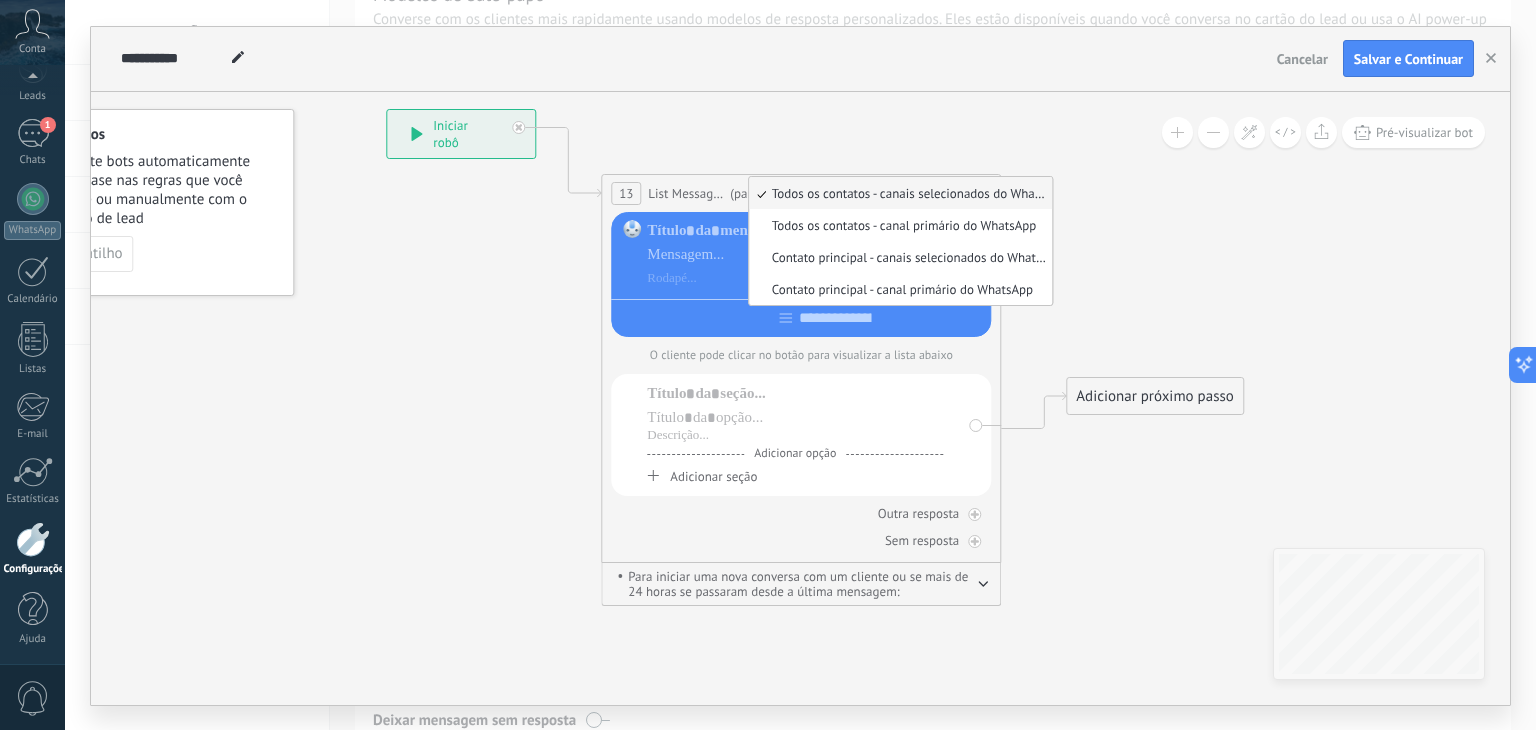 click 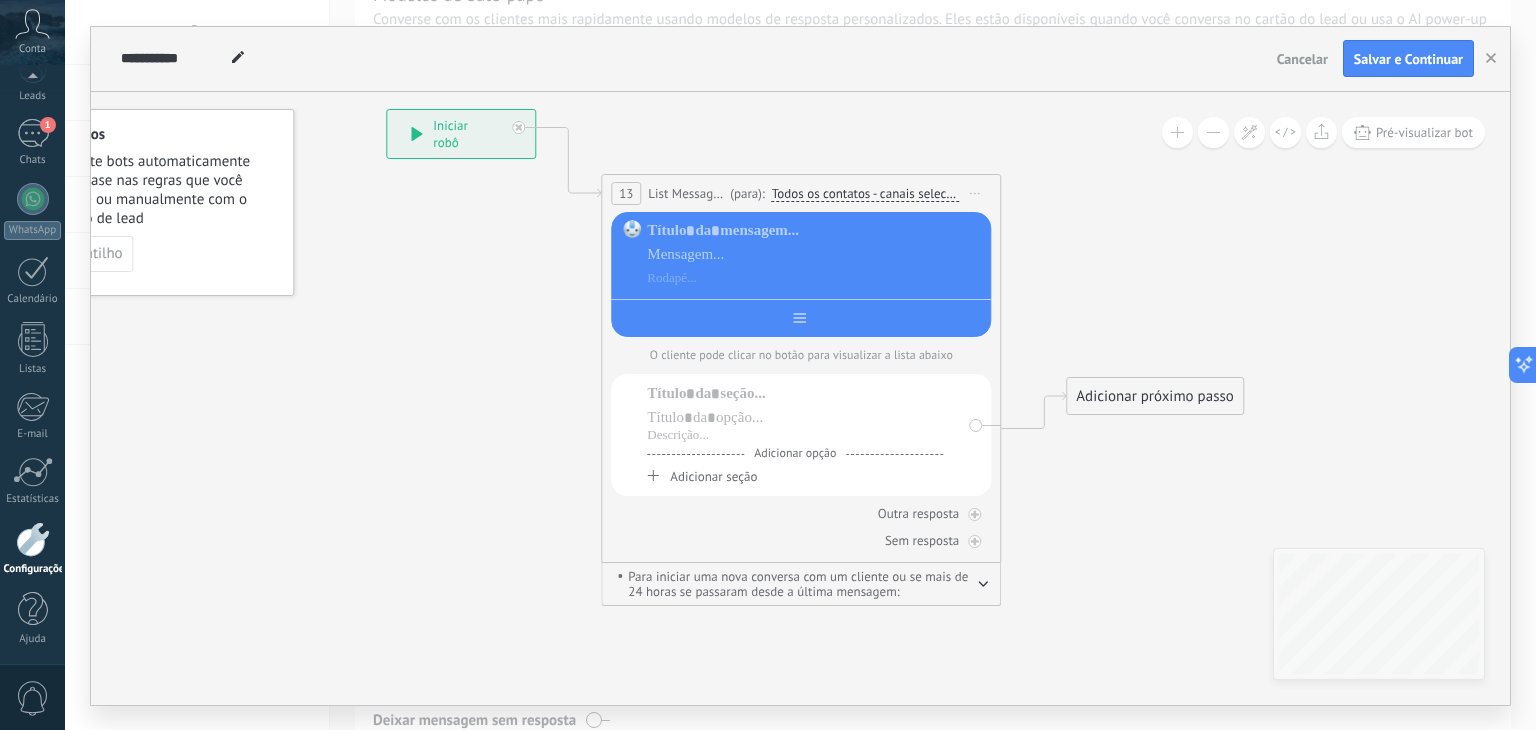 click at bounding box center [801, 314] 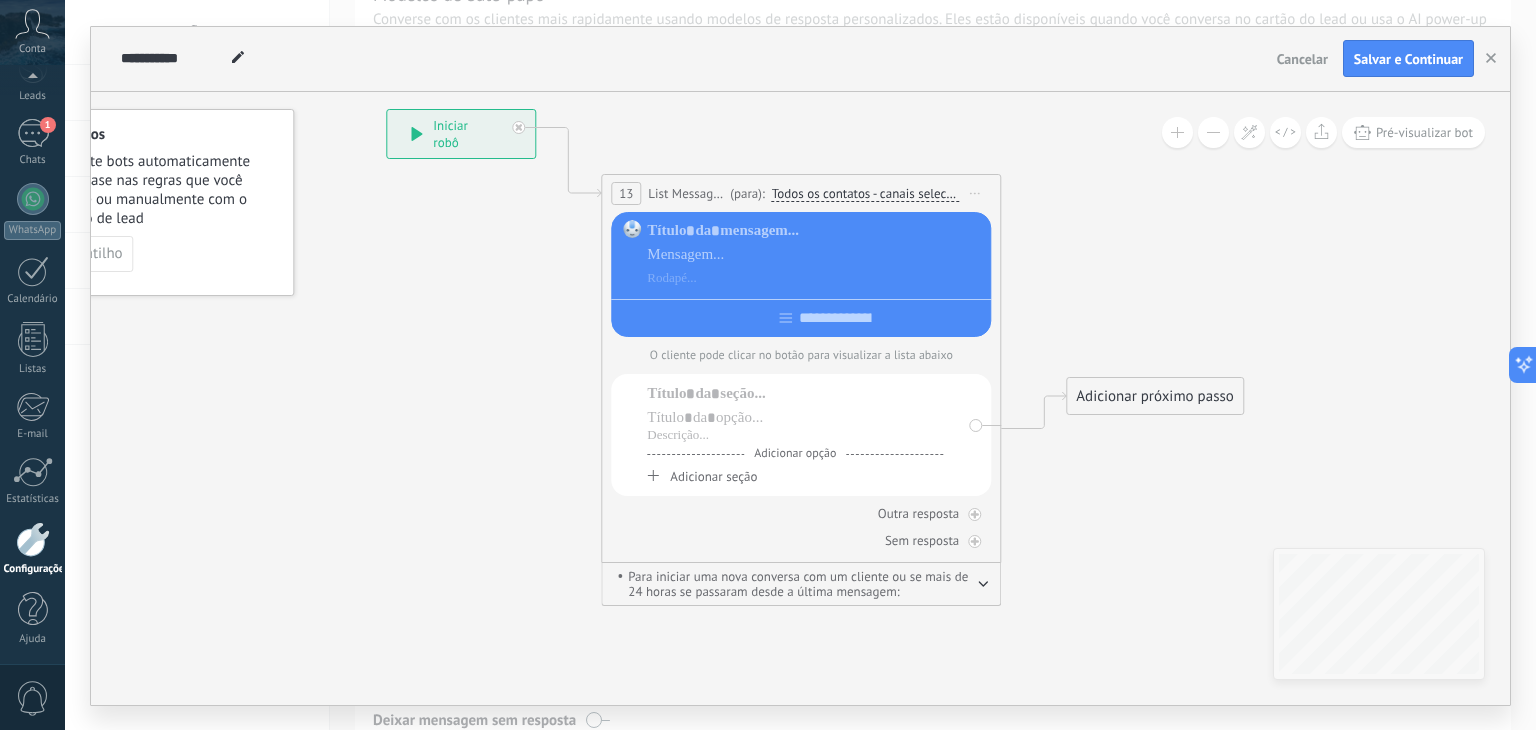 click on "Para iniciar uma nova conversa com um cliente ou se mais de 24 horas se passaram desde a última mensagem:" at bounding box center [799, 584] 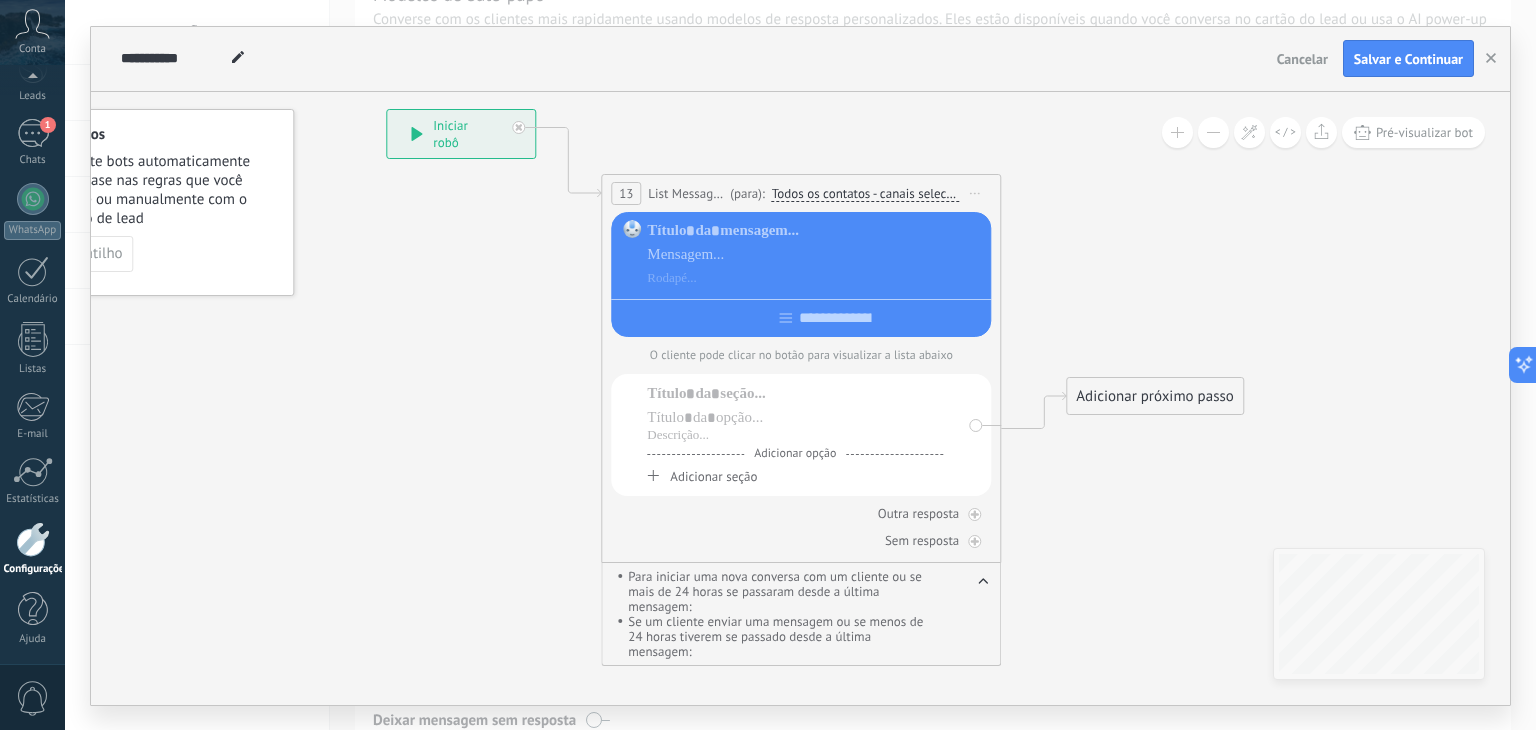click on "Adicionar opção
Adicionar seção" at bounding box center (801, 435) 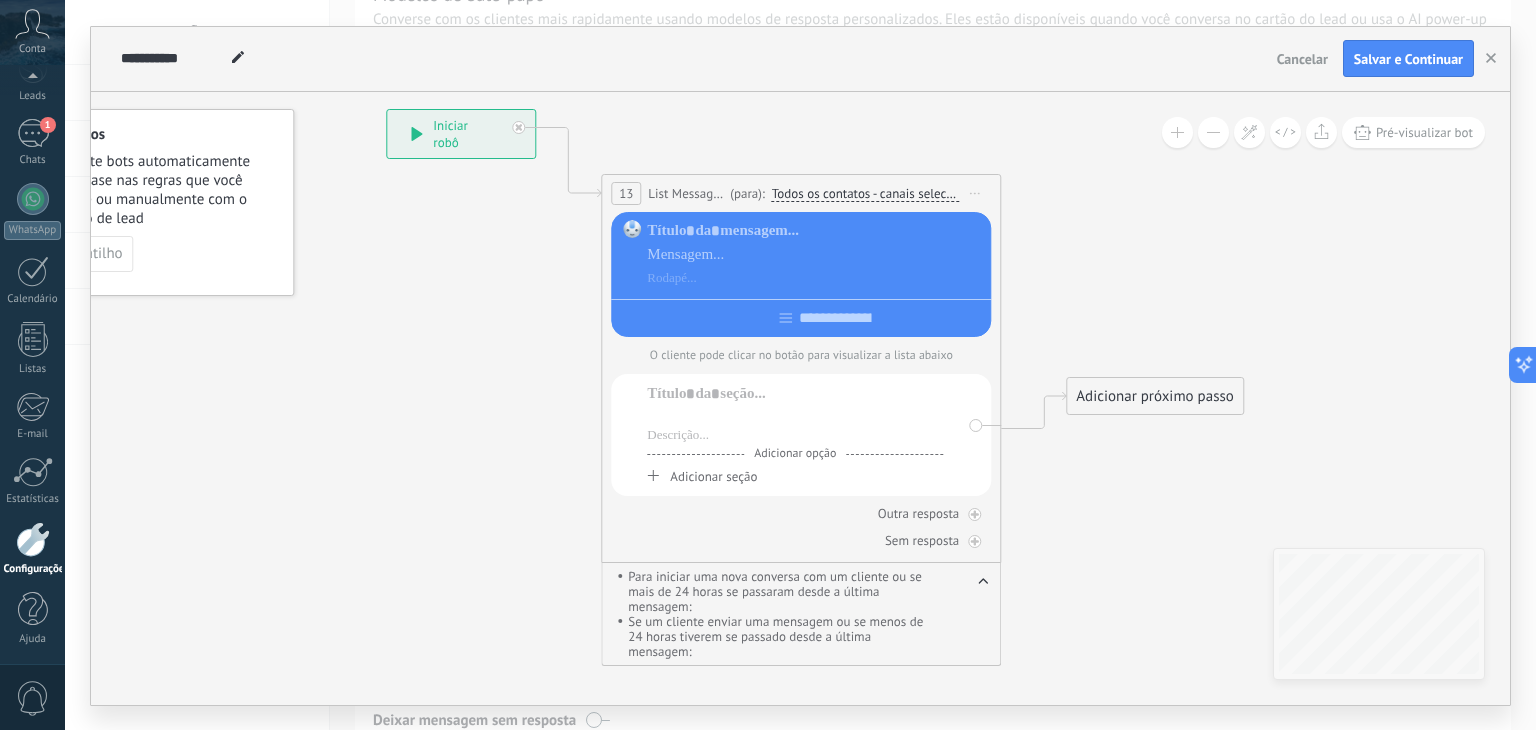 click at bounding box center (795, 418) 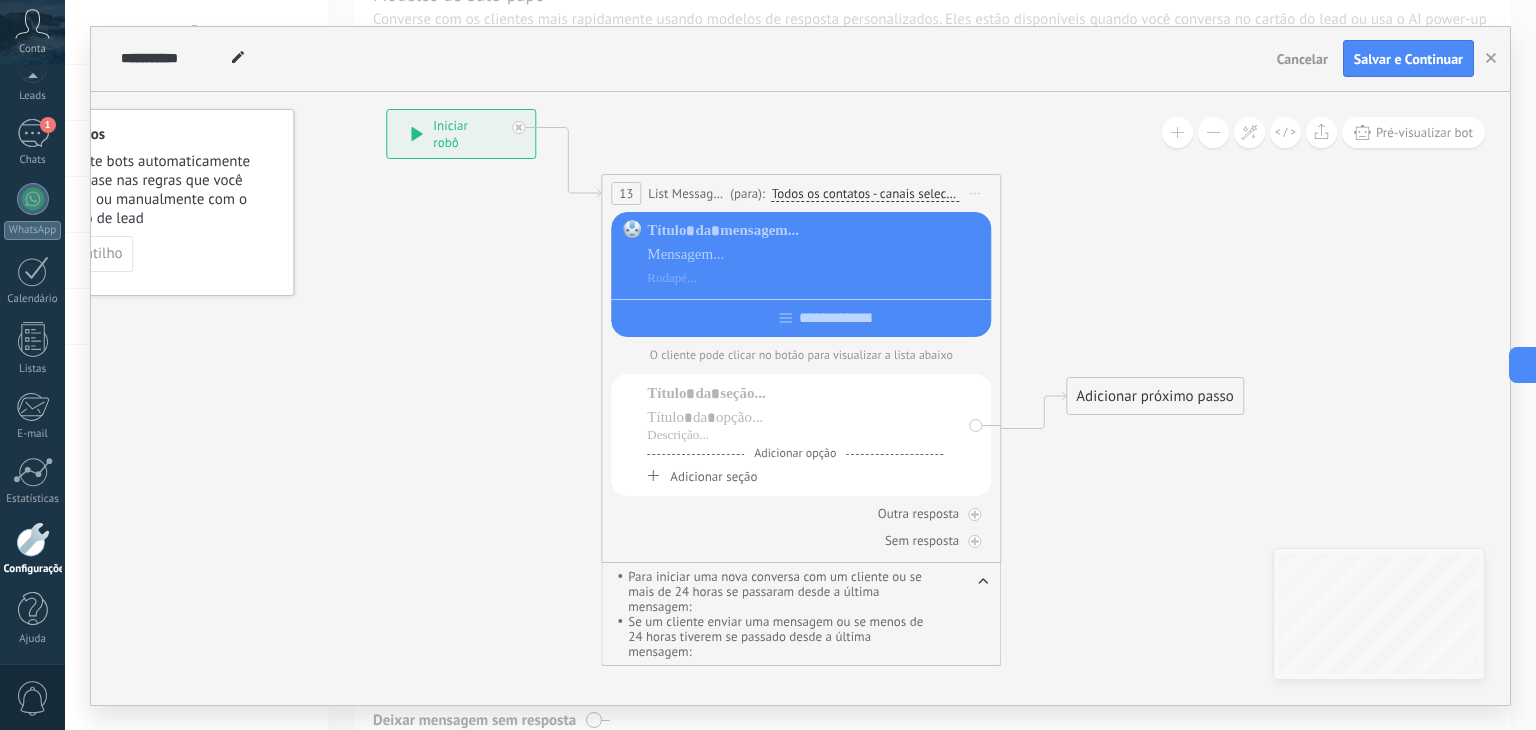 click on "Adicionar opção
Adicionar seção" at bounding box center (795, 434) 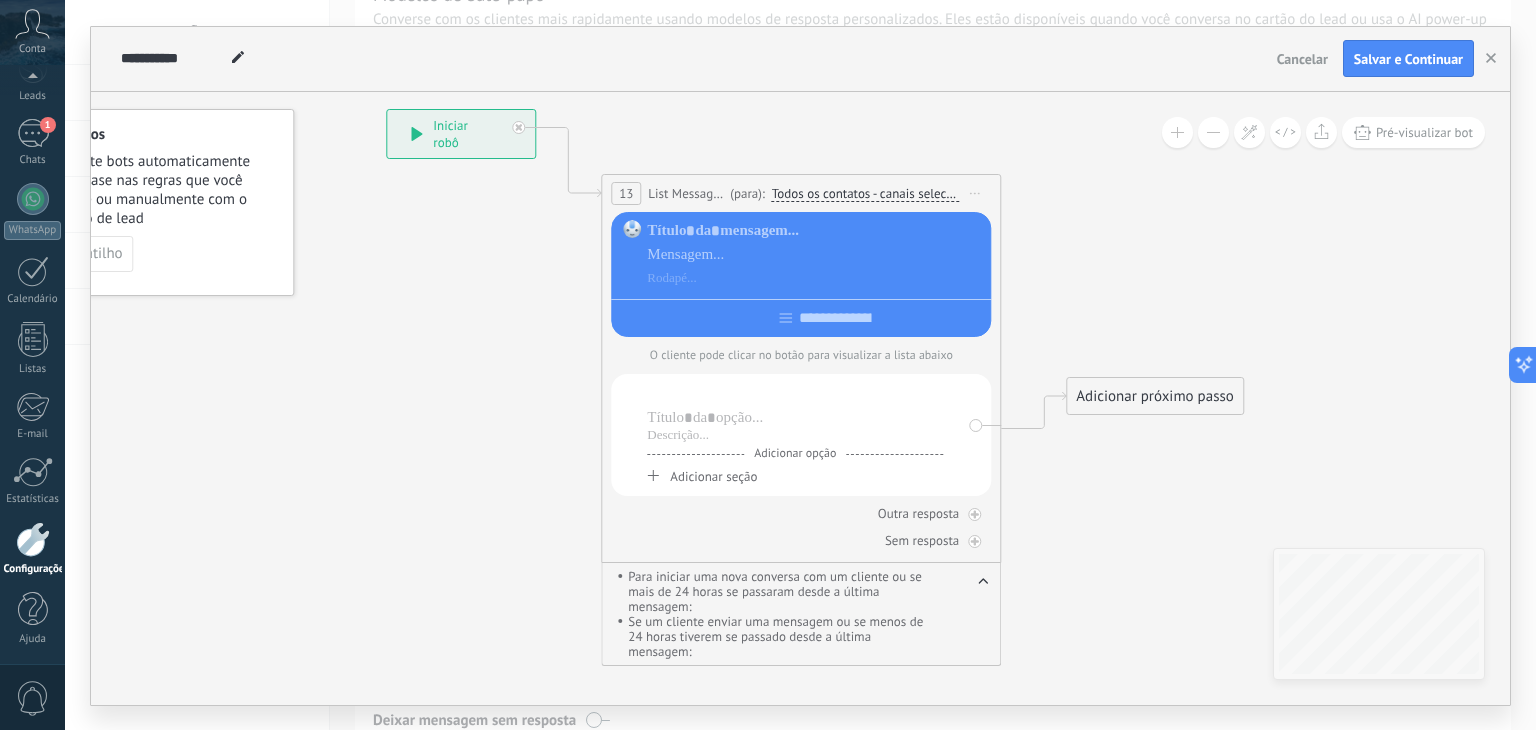 click at bounding box center (795, 394) 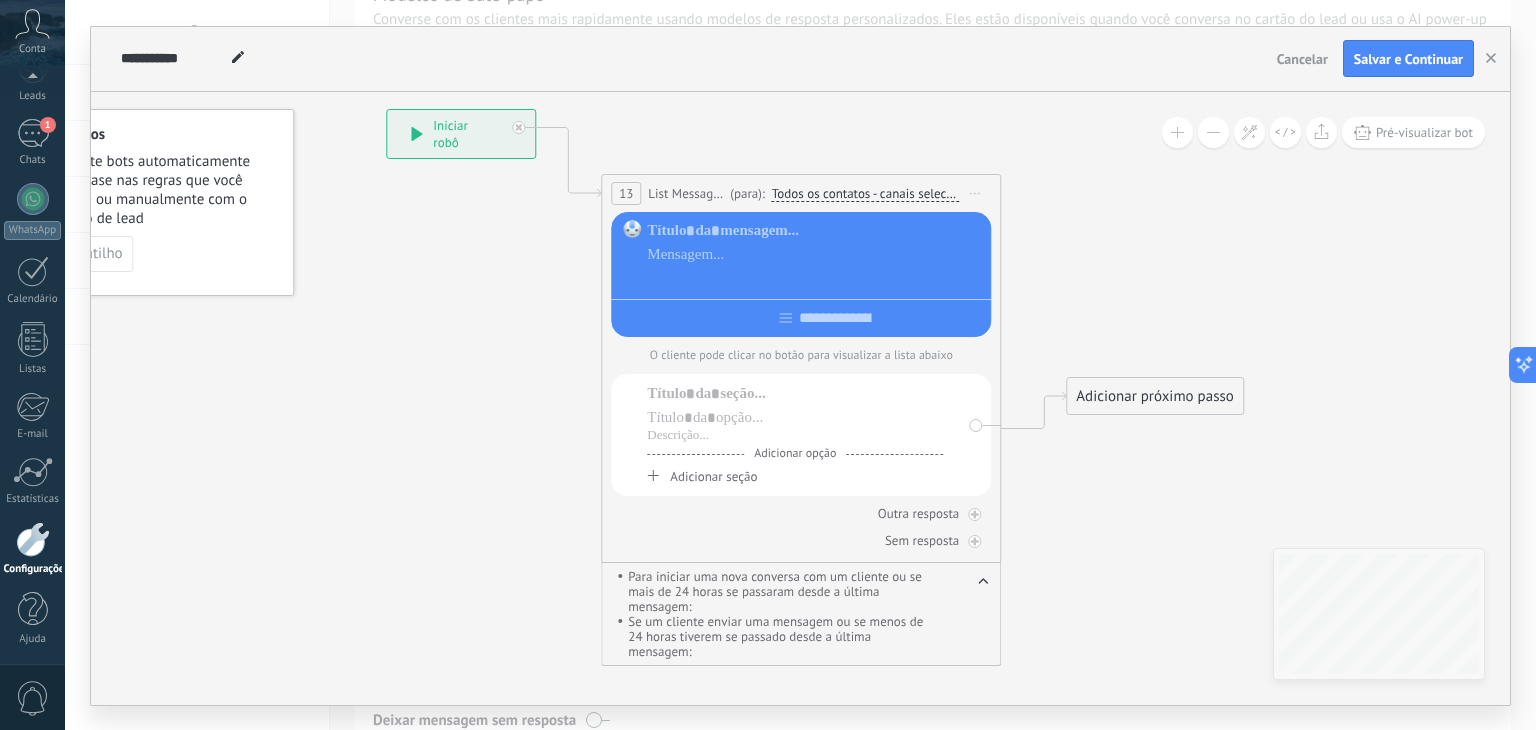 click at bounding box center (815, 279) 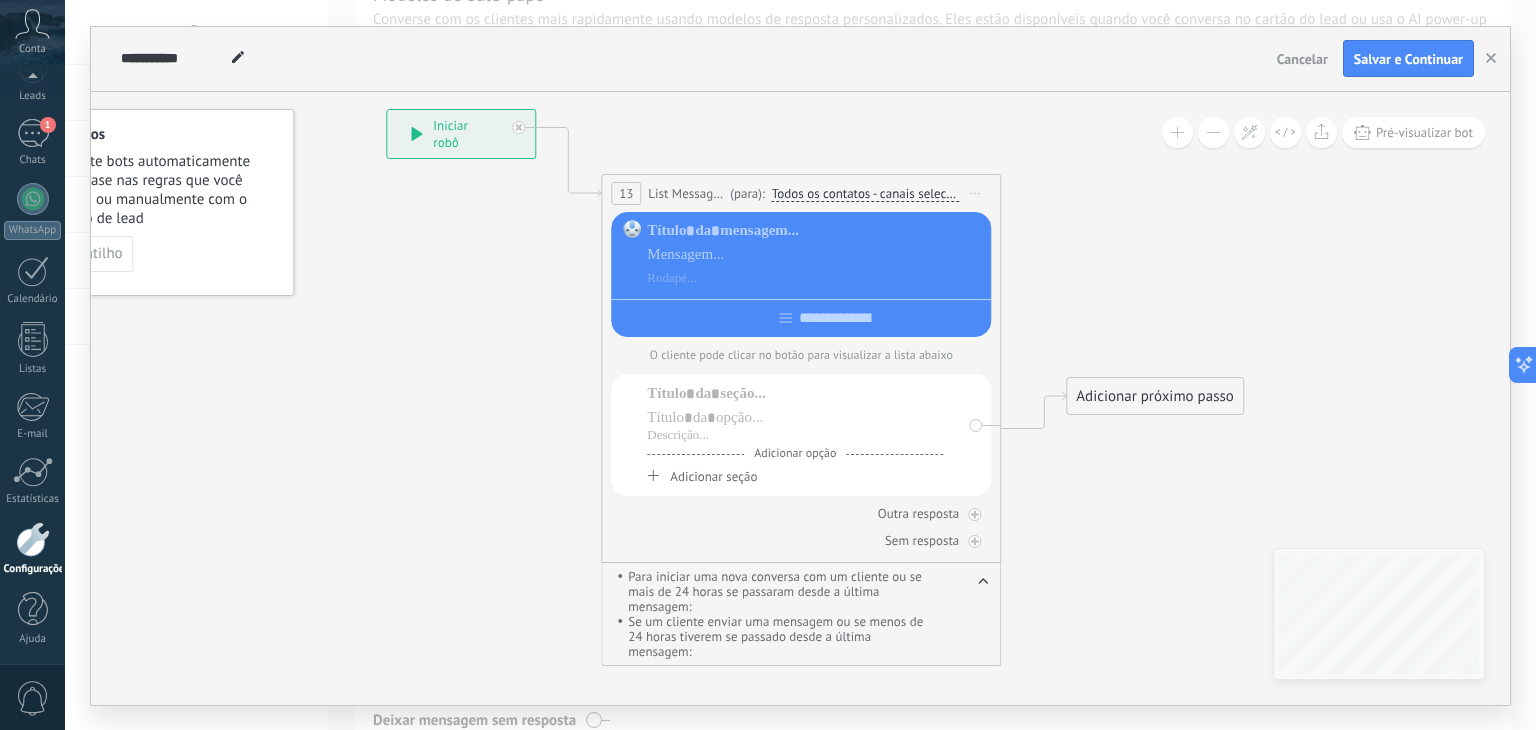 click on "Iniciar pré-visualização aqui
[GEOGRAPHIC_DATA]
Duplicar
Excluir" at bounding box center (975, 193) 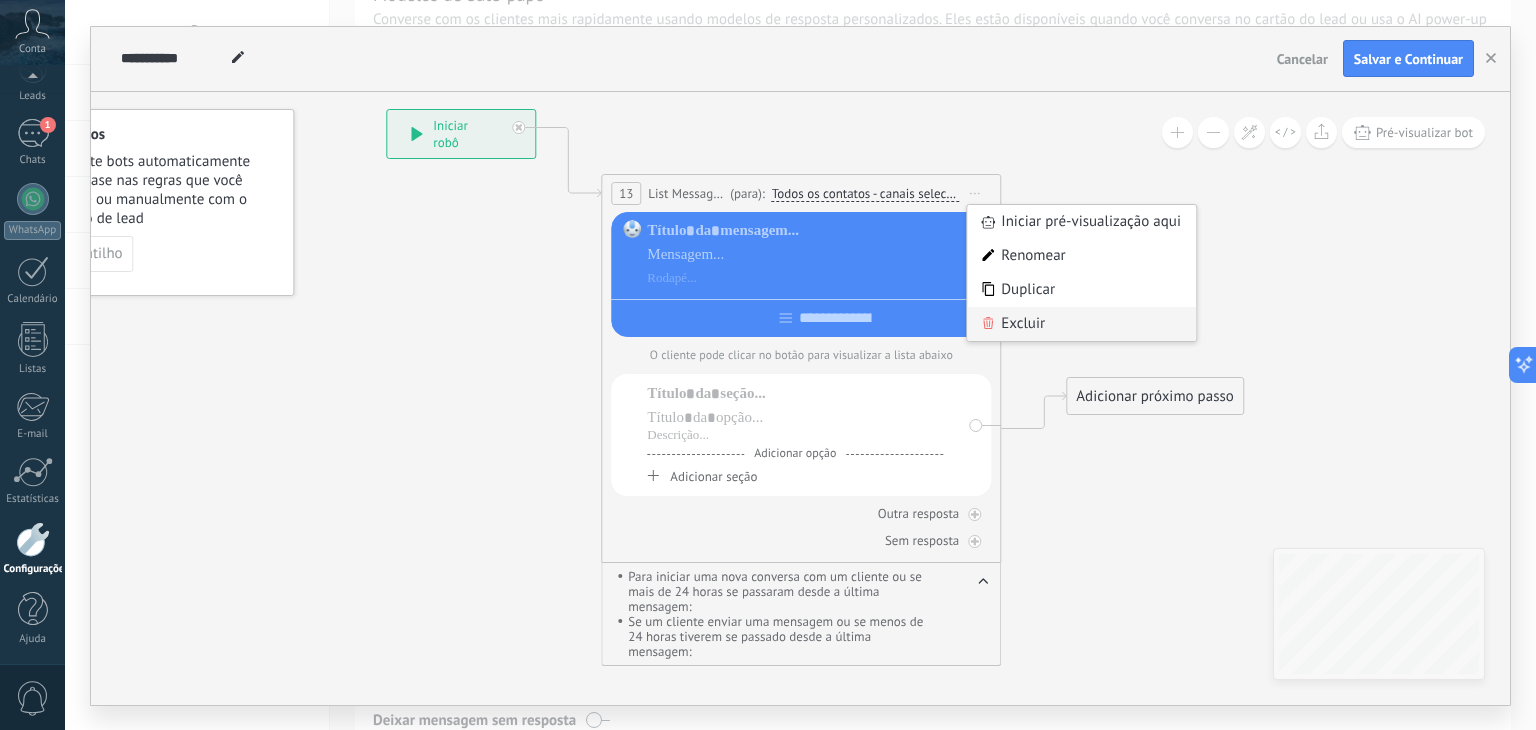 click on "Excluir" at bounding box center [1081, 324] 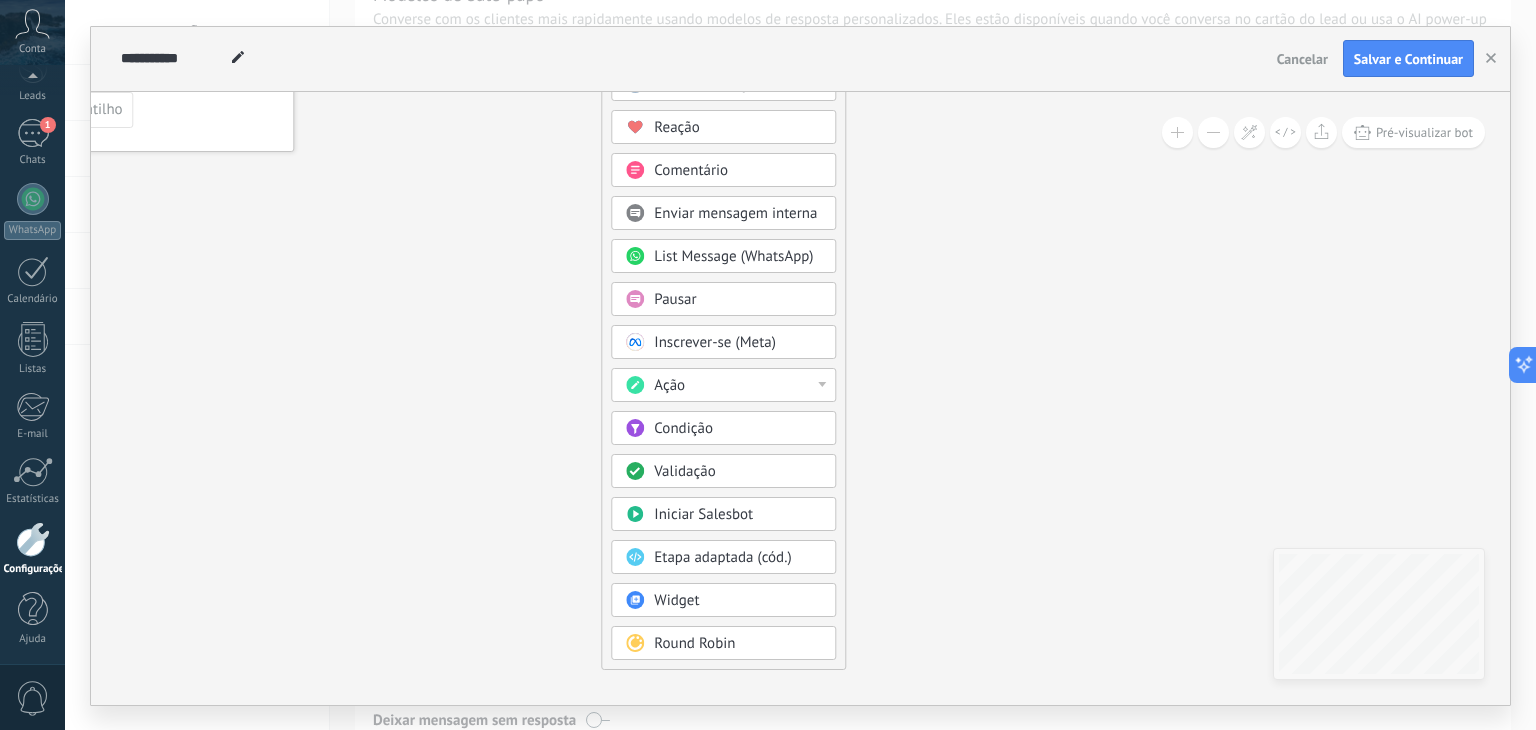 click on "Iniciar Salesbot" at bounding box center (703, 514) 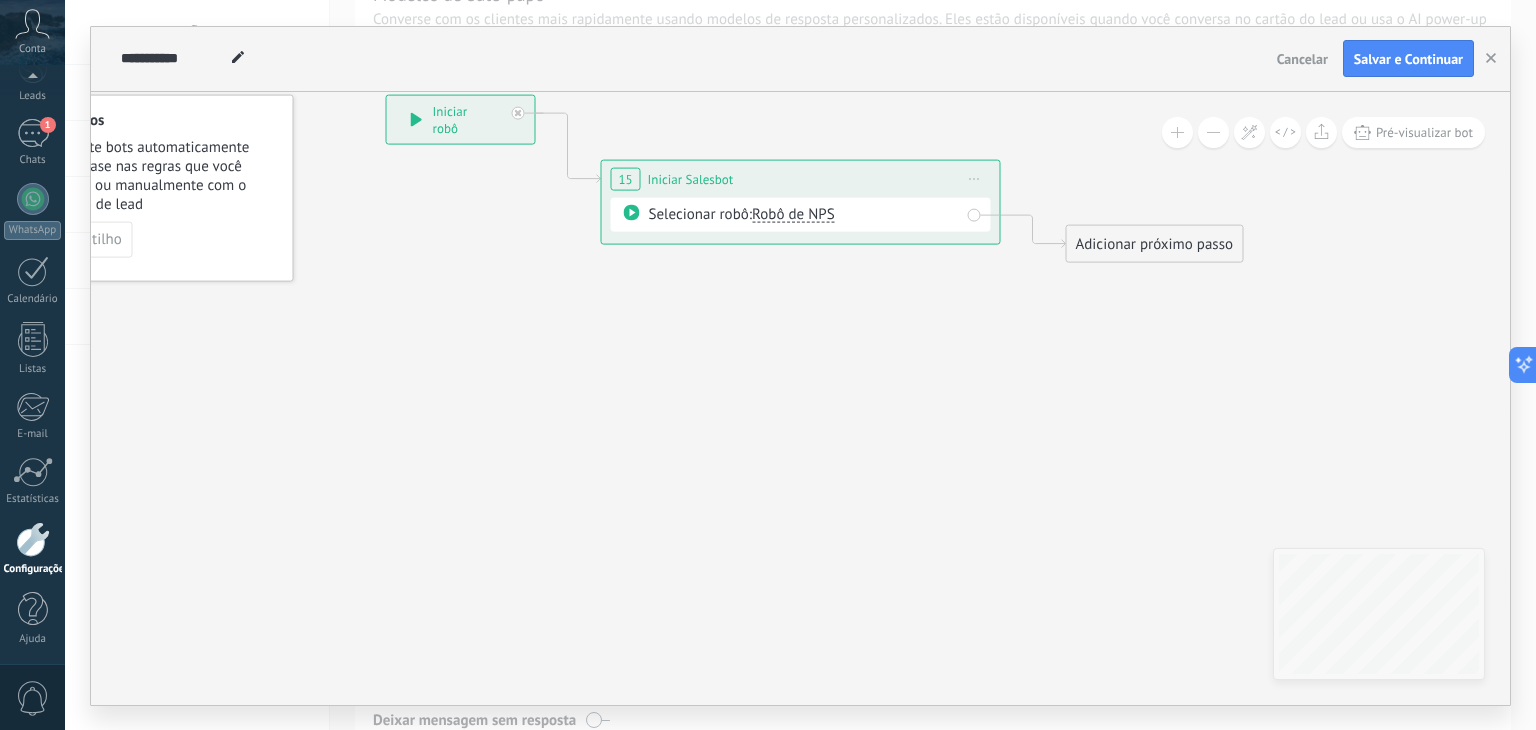 click on "Robô de NPS" at bounding box center (793, 213) 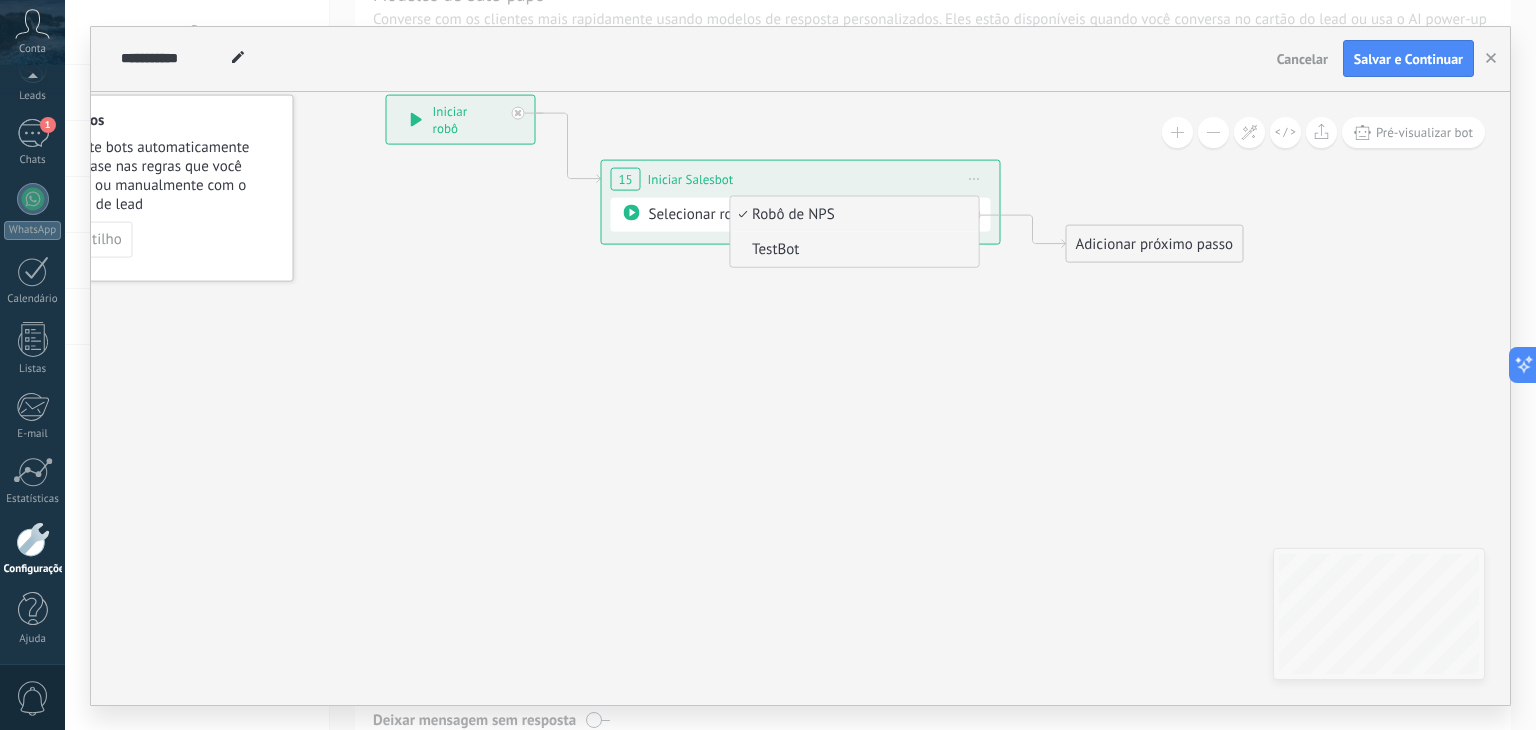 click on "TestBot" at bounding box center [851, 249] 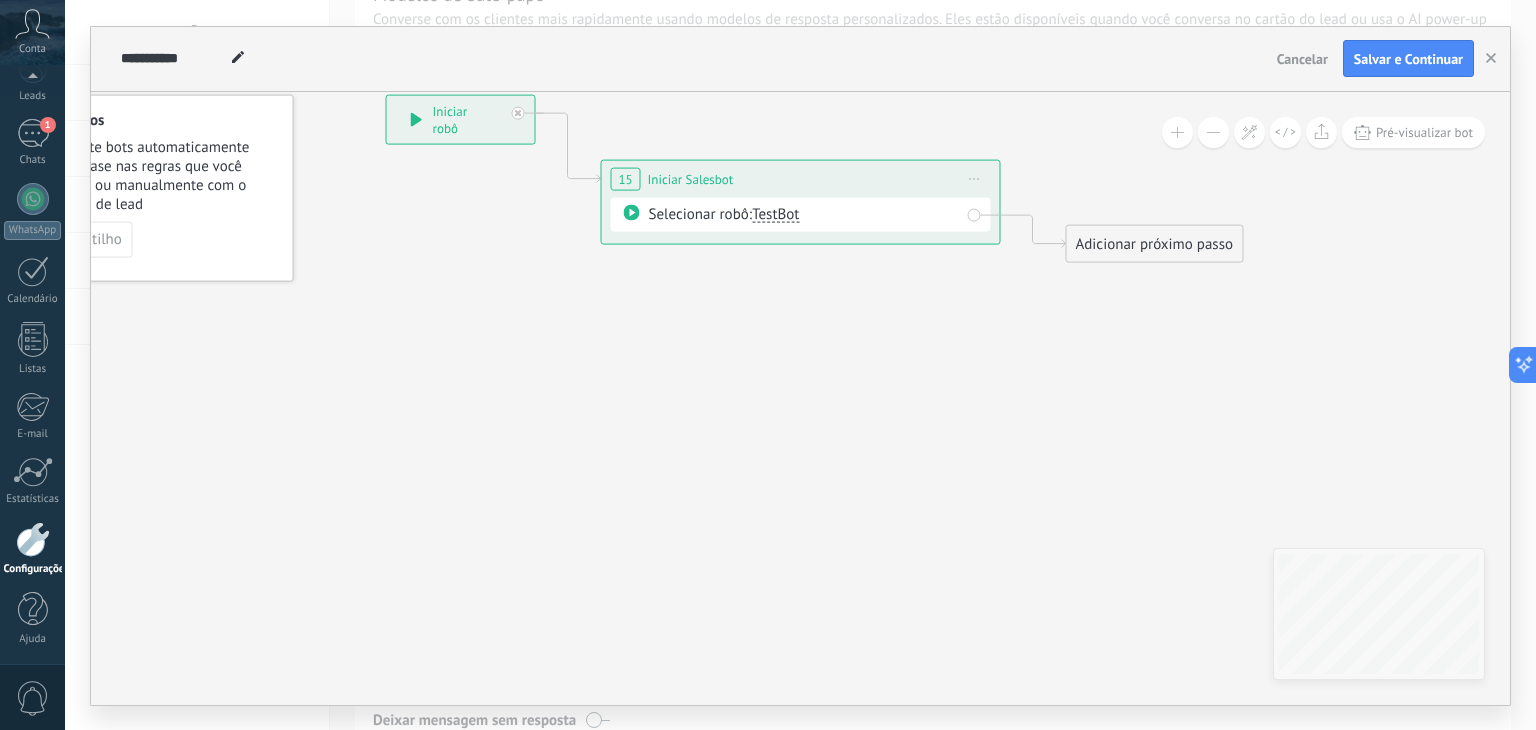 click 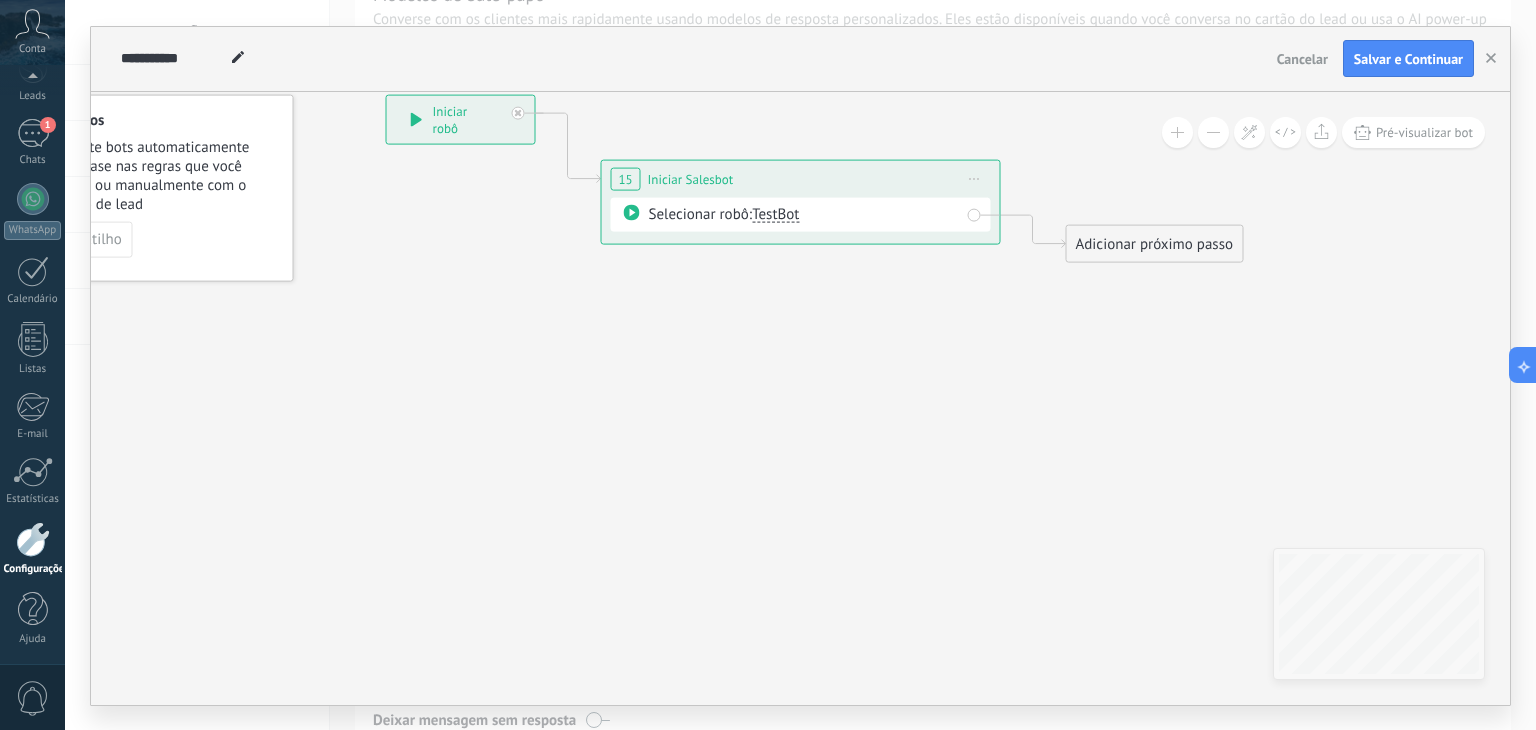click 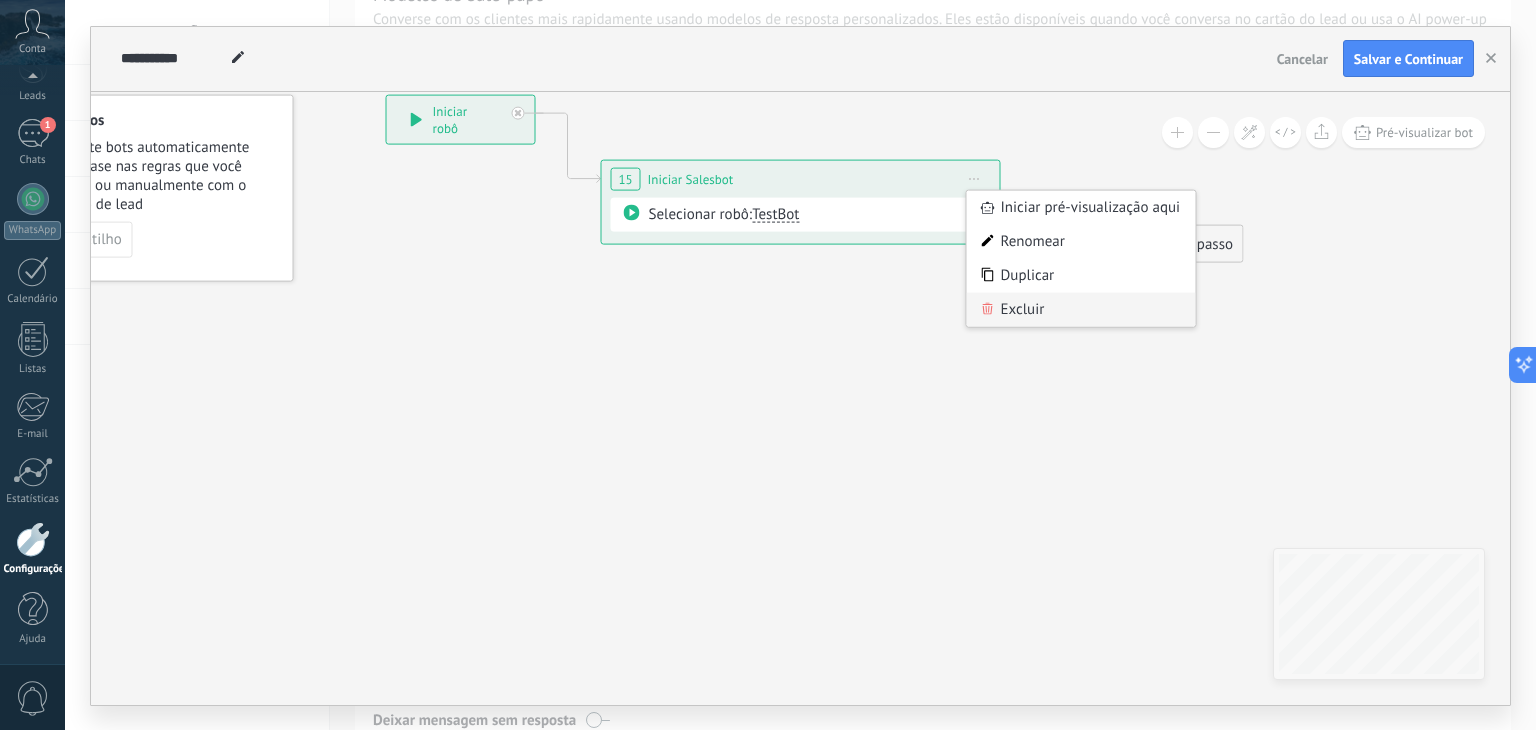 click on "Excluir" at bounding box center (1081, 309) 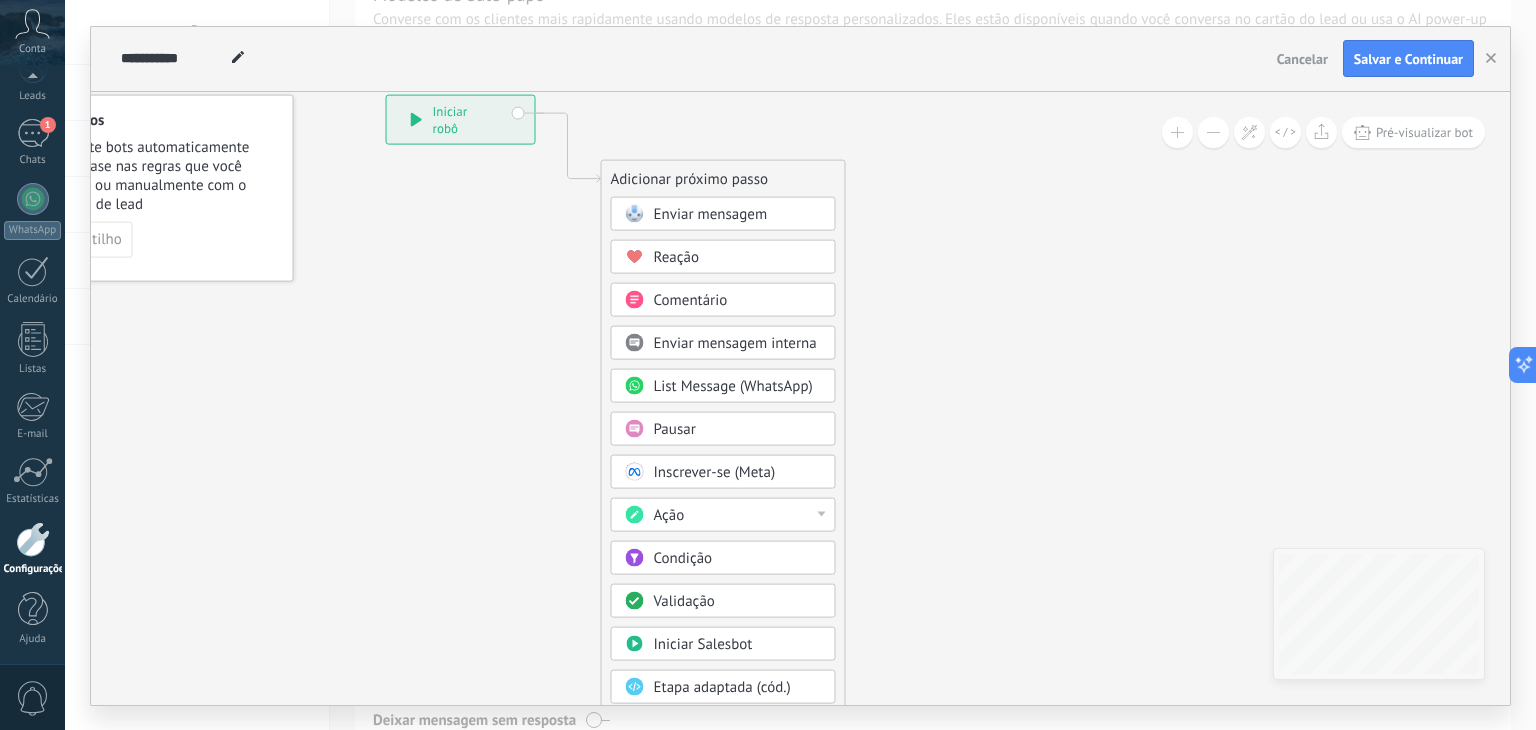 click on "Inscrever-se (Meta)" at bounding box center (715, 471) 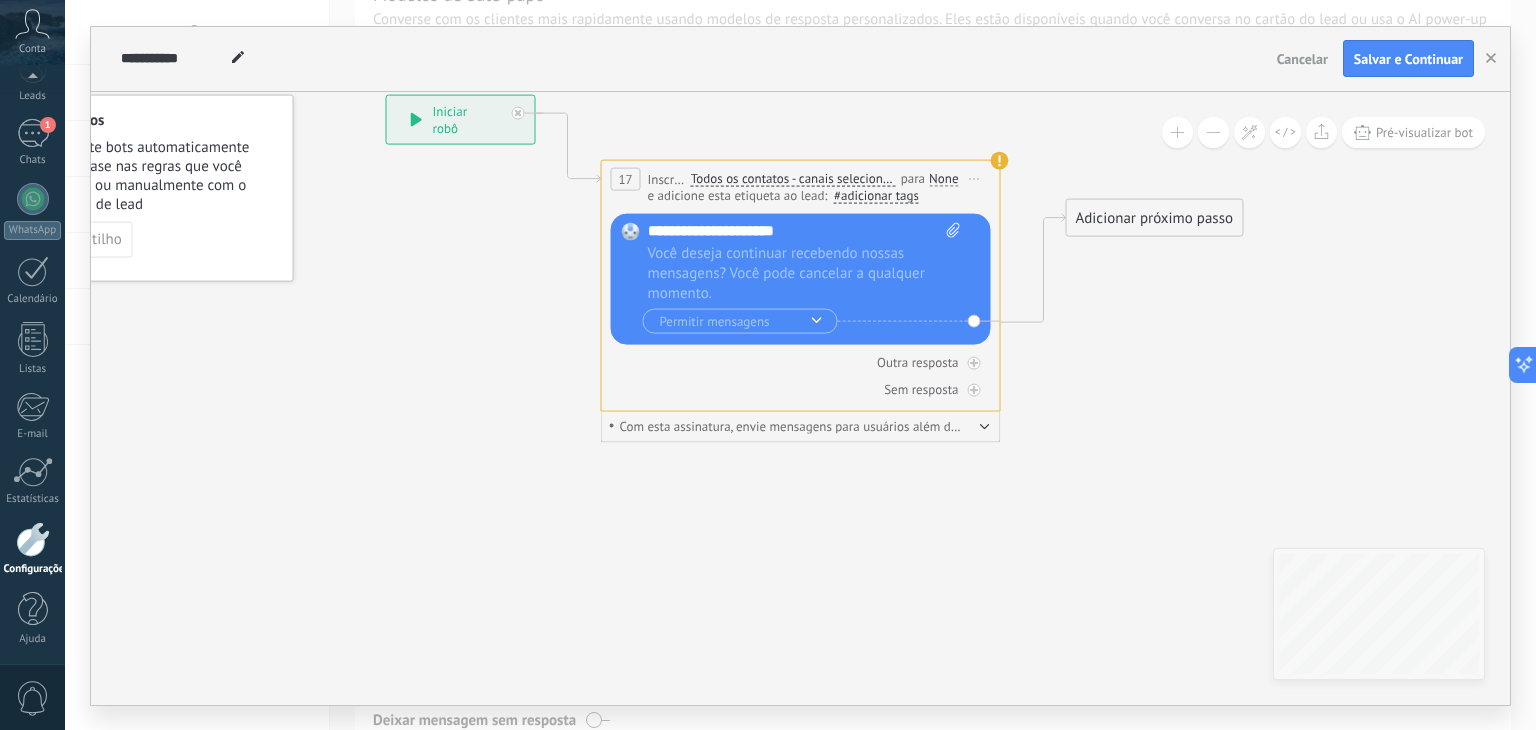 click on "None" at bounding box center [943, 179] 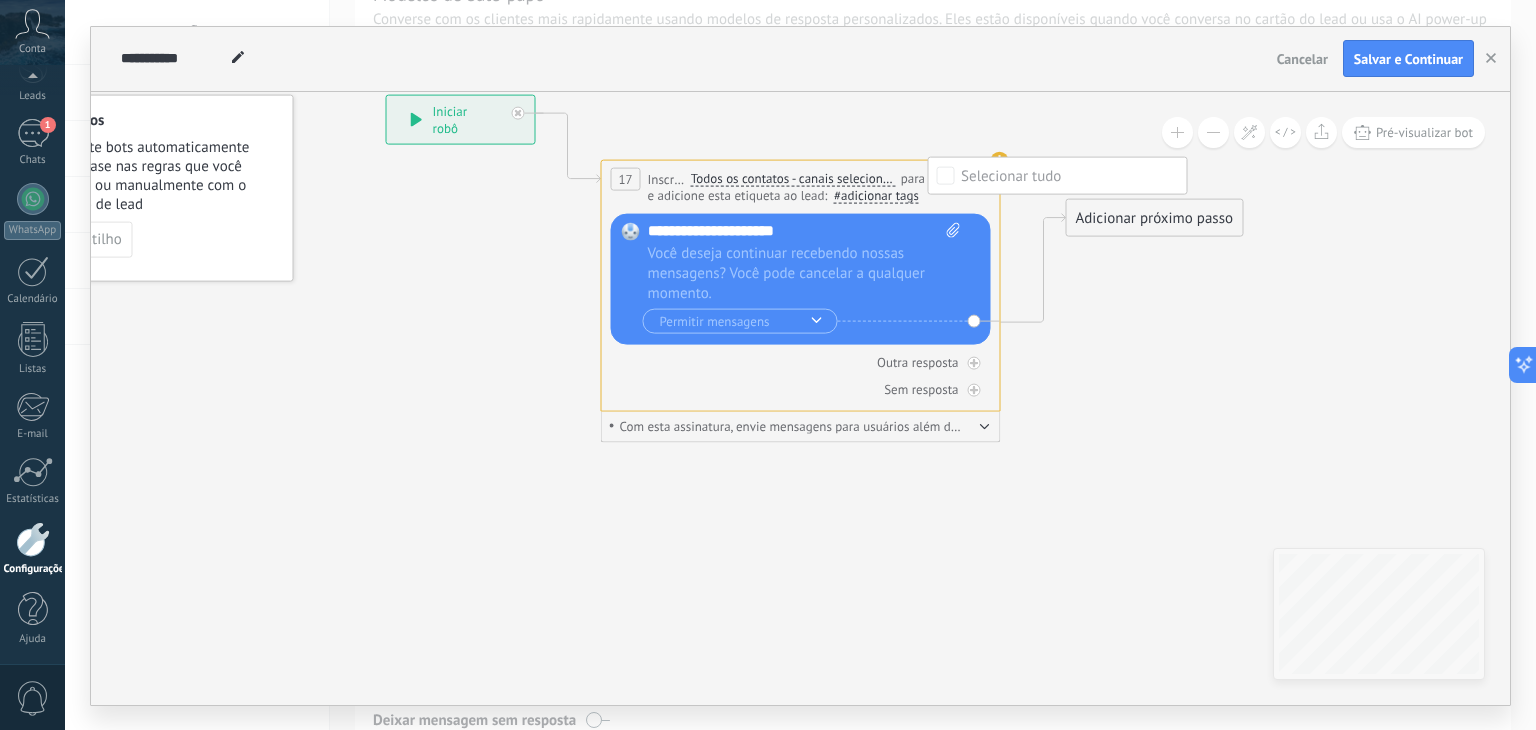 click on "Todos os contatos - canais selecionados" at bounding box center (793, 179) 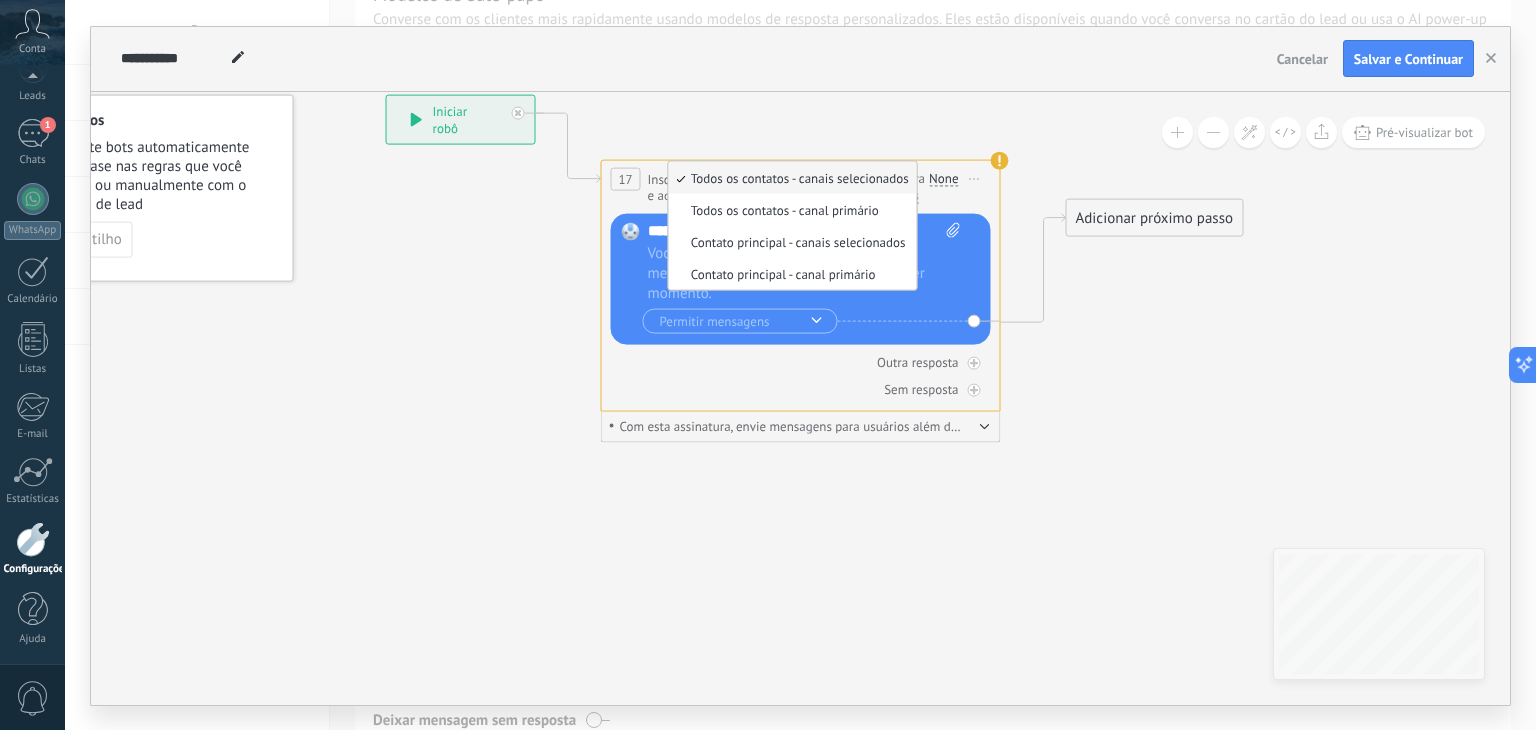click 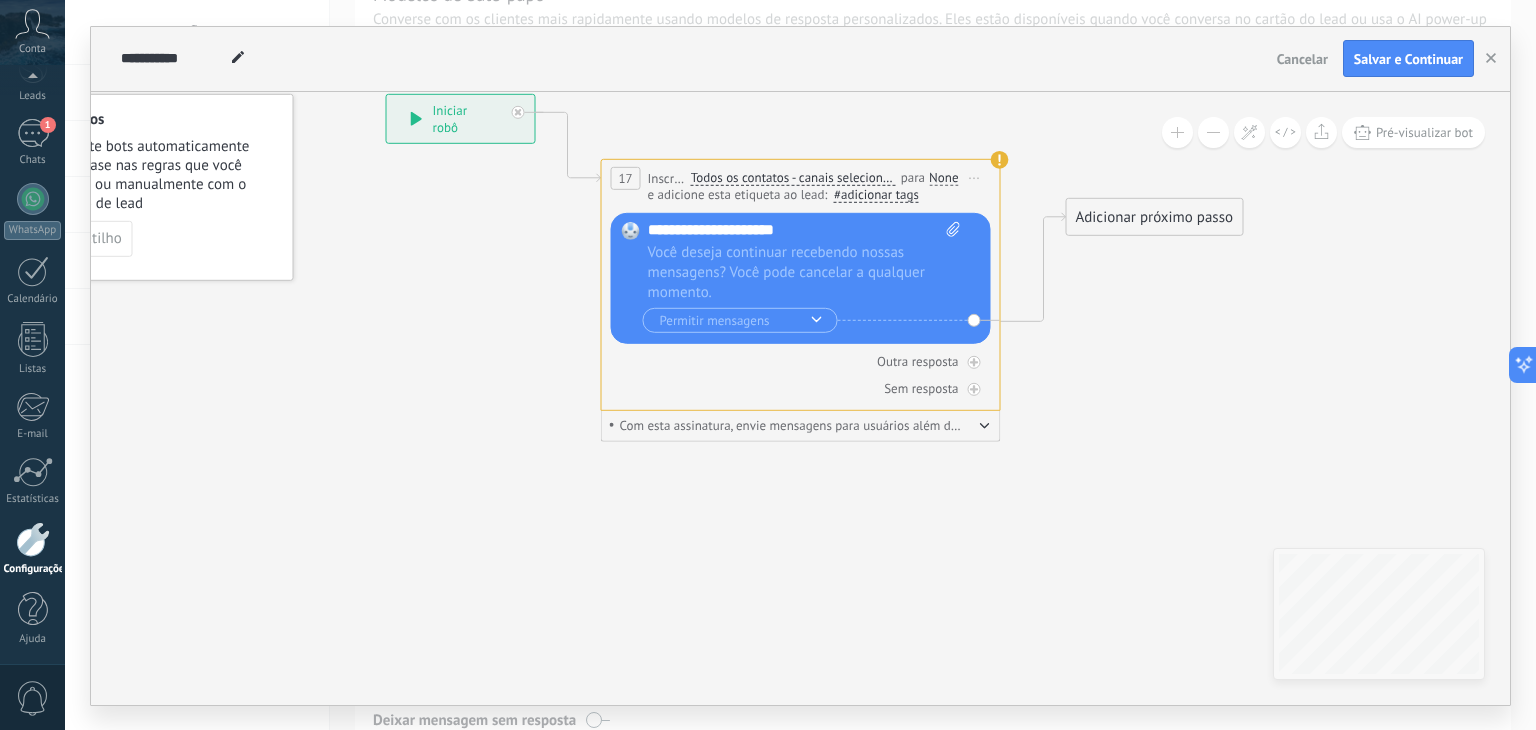 click on "Iniciar pré-visualização aqui
[GEOGRAPHIC_DATA]
Duplicar
Excluir" at bounding box center [975, 177] 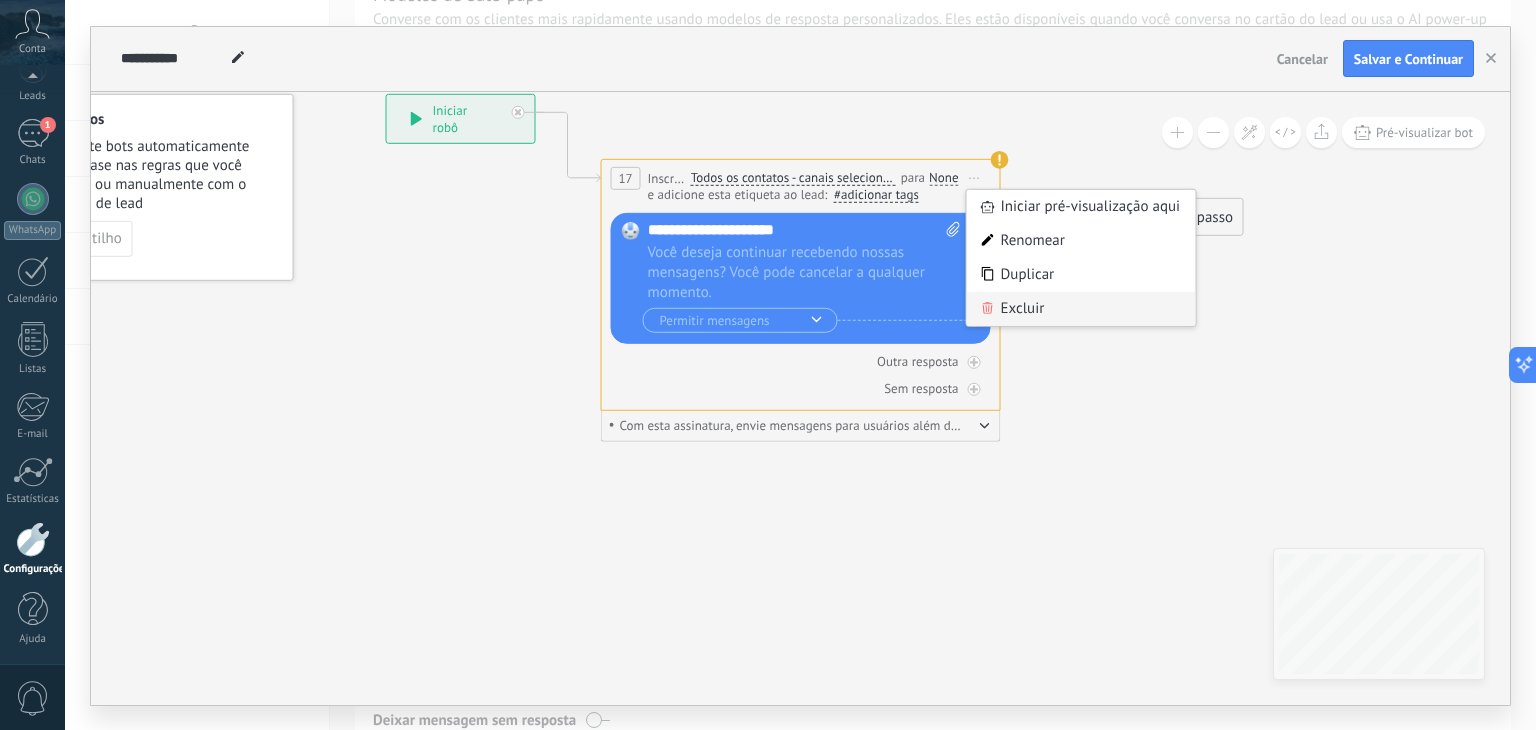 click on "Excluir" at bounding box center (1081, 308) 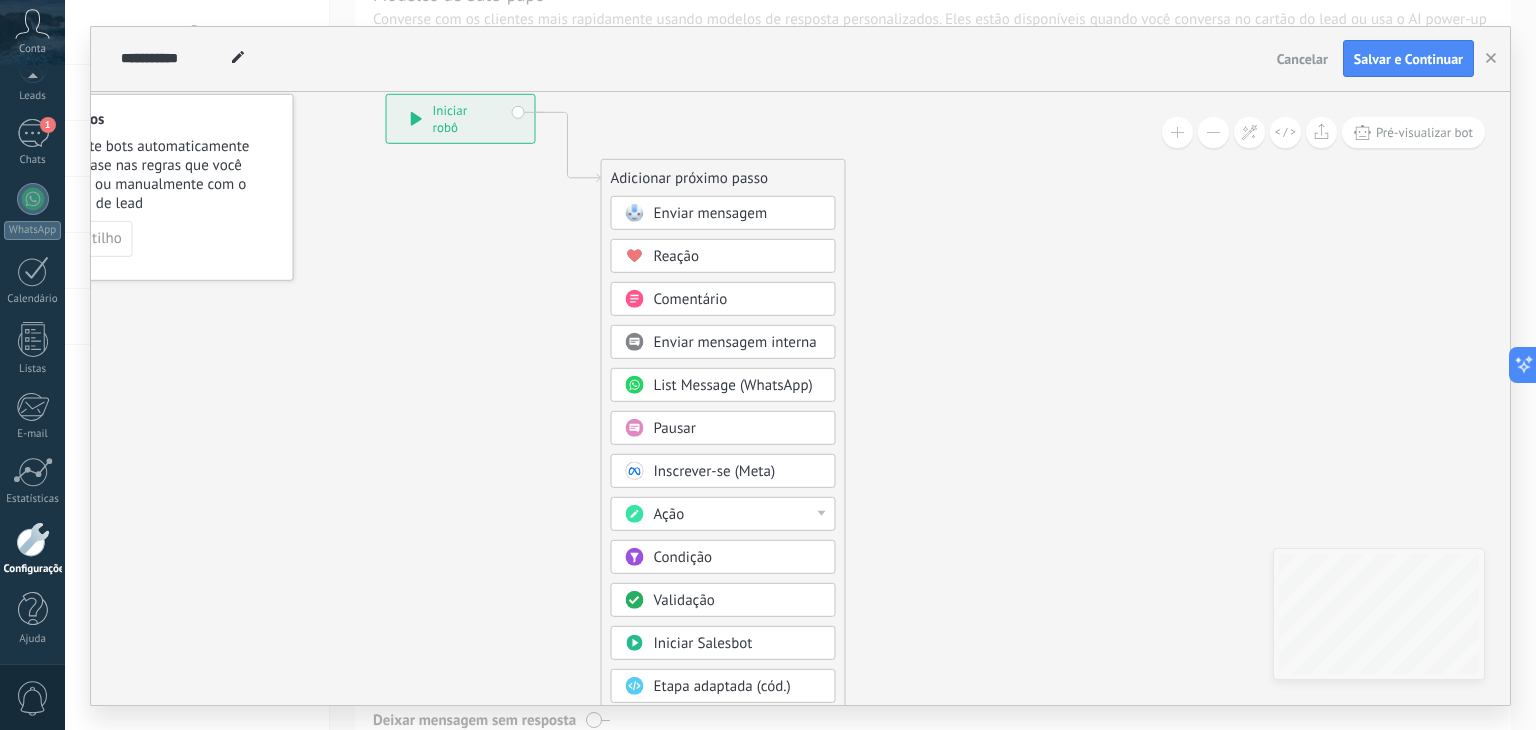 click on "Enviar mensagem" at bounding box center [711, 212] 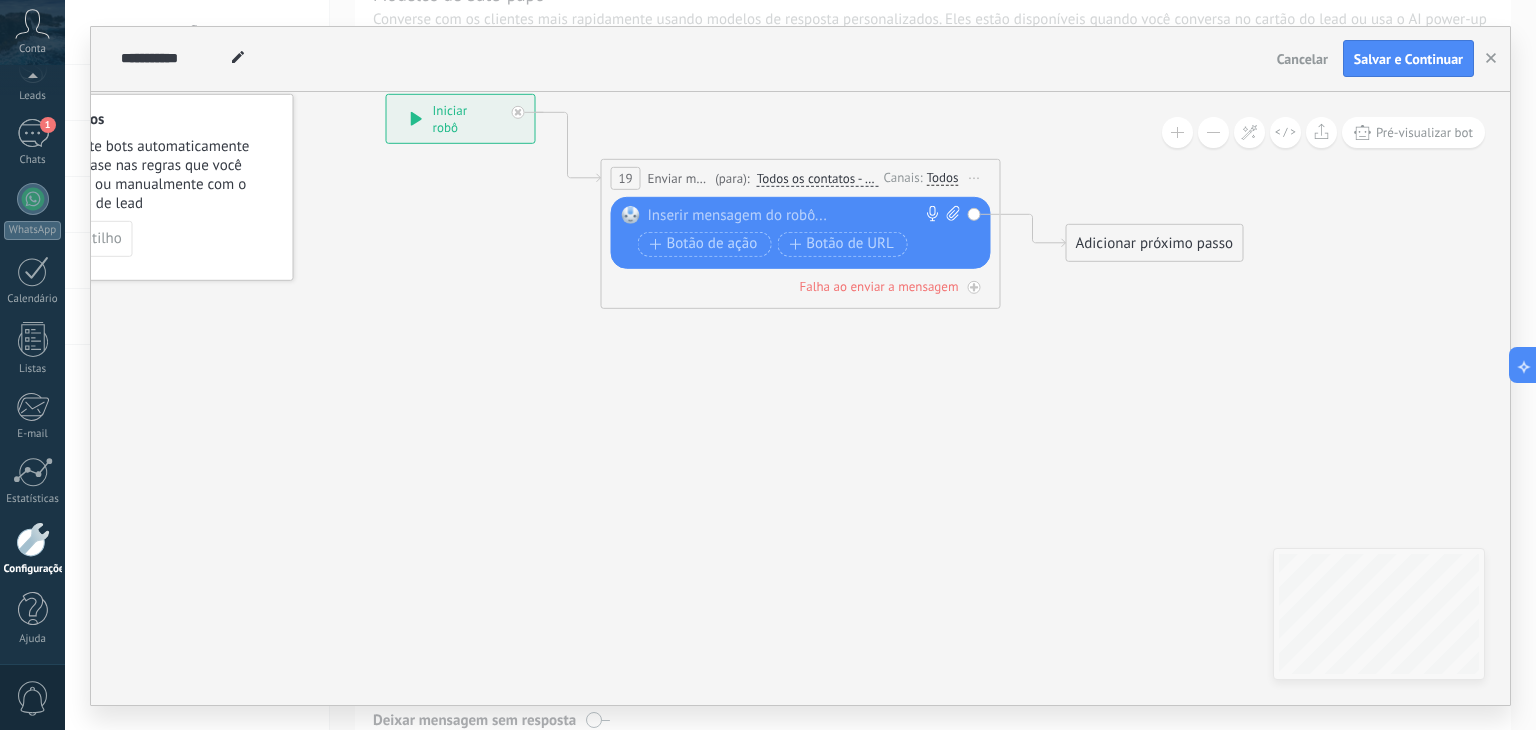 click at bounding box center [796, 215] 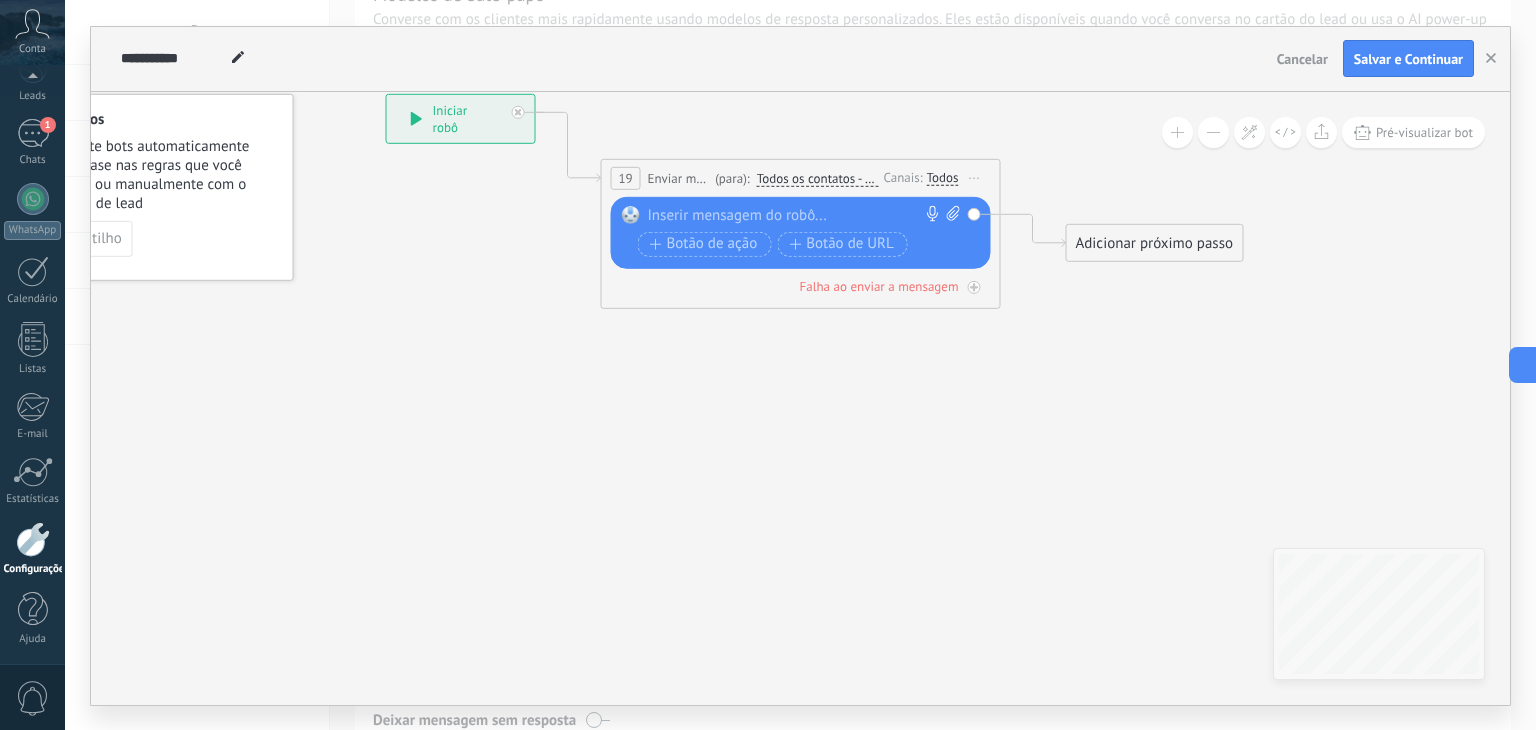 paste 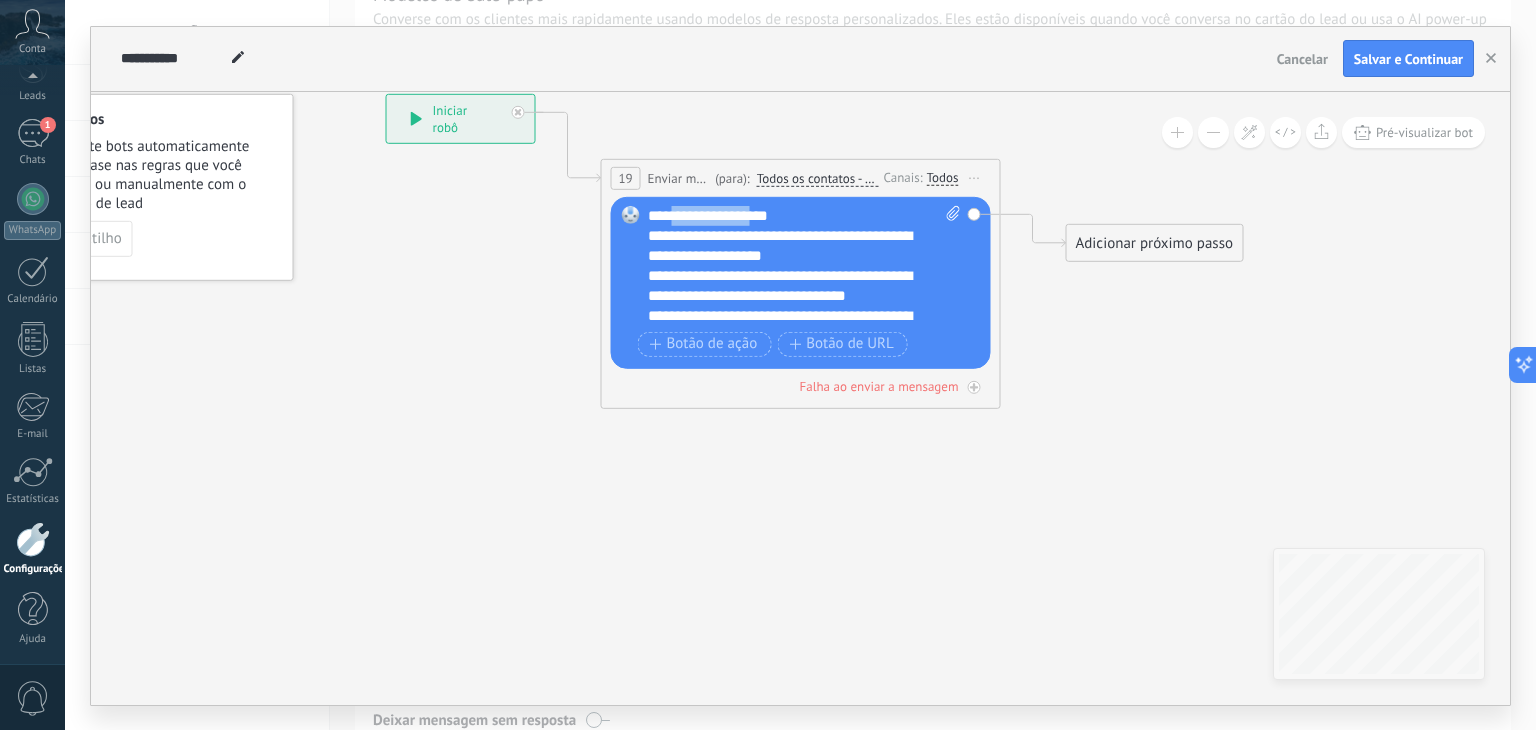 drag, startPoint x: 762, startPoint y: 216, endPoint x: 673, endPoint y: 212, distance: 89.08984 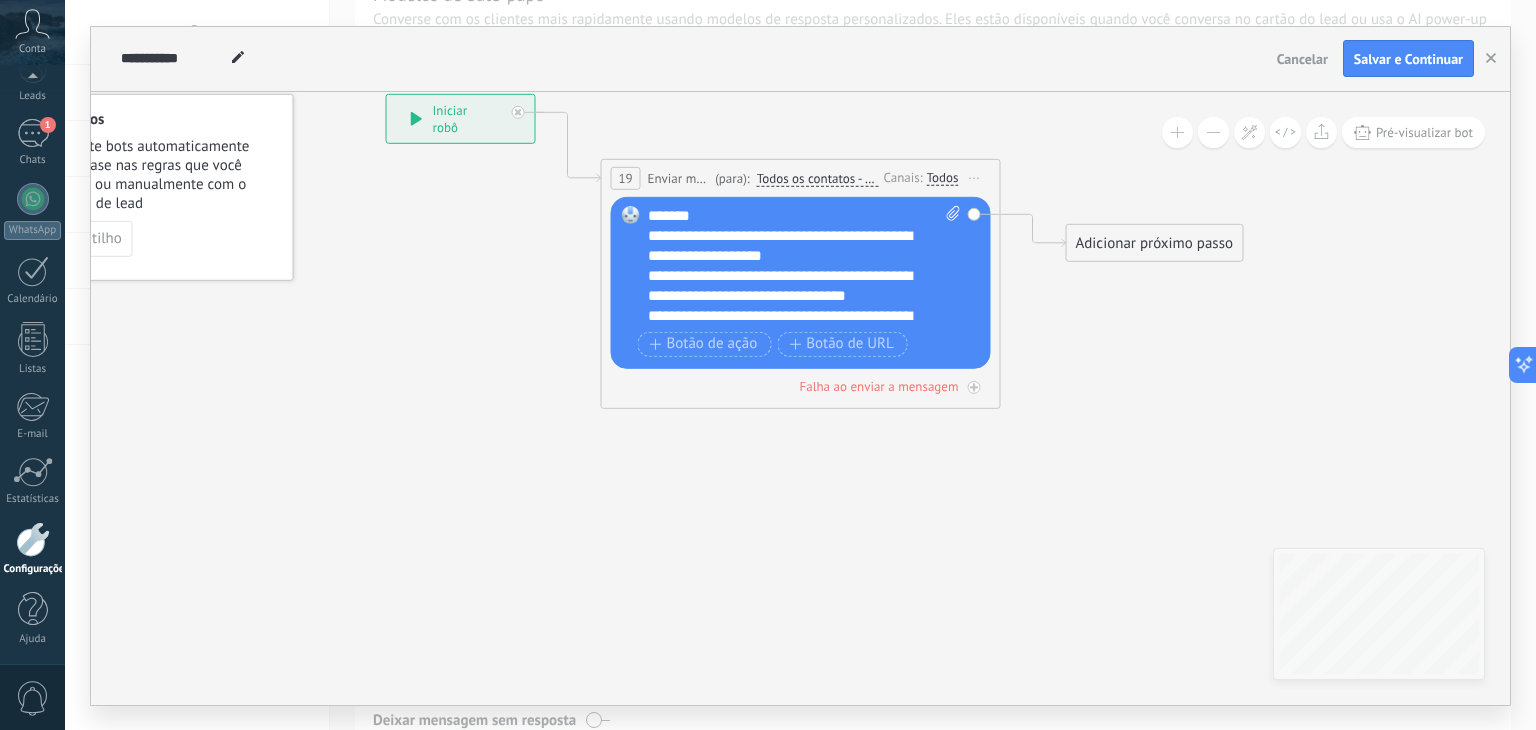 click on "**********" at bounding box center [787, 245] 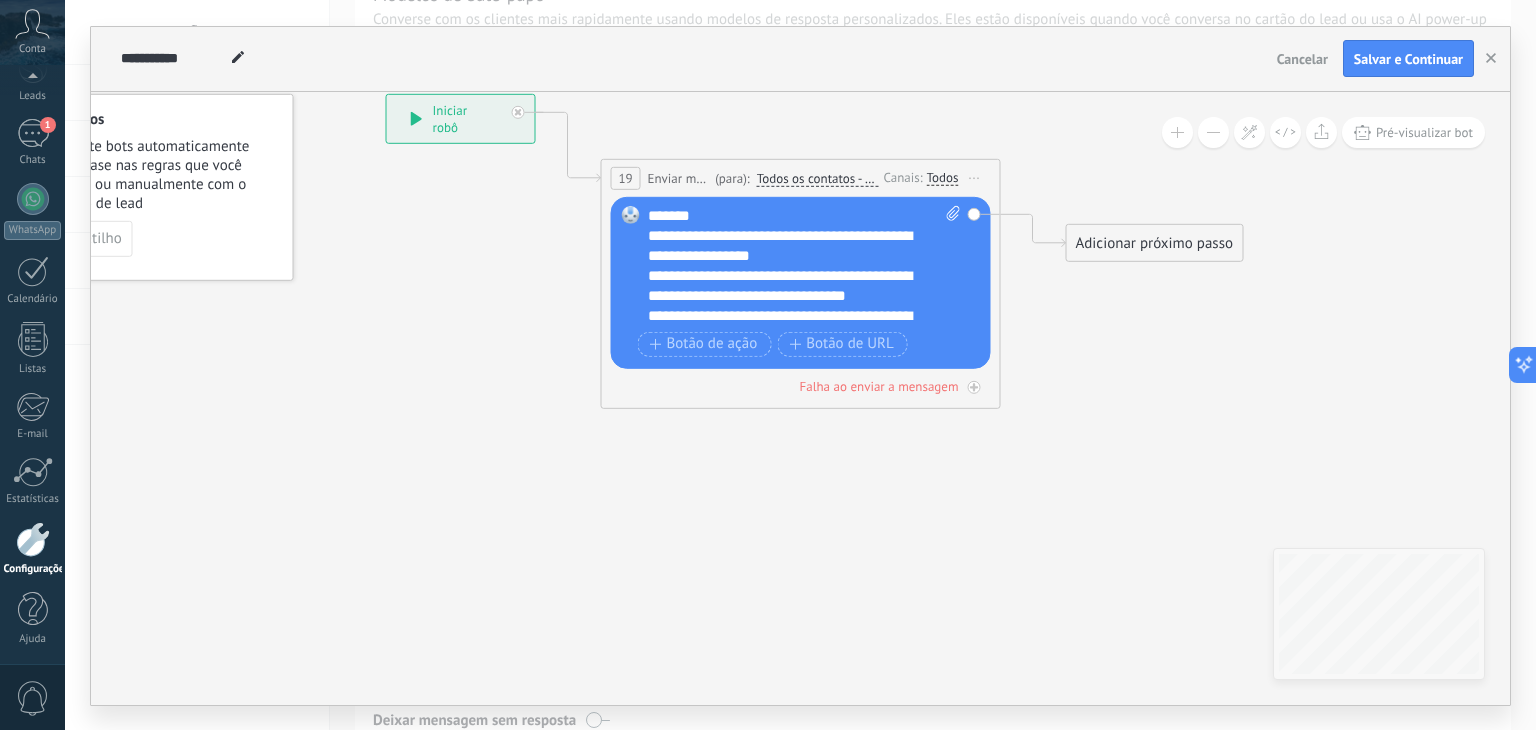 click on "**********" at bounding box center [787, 245] 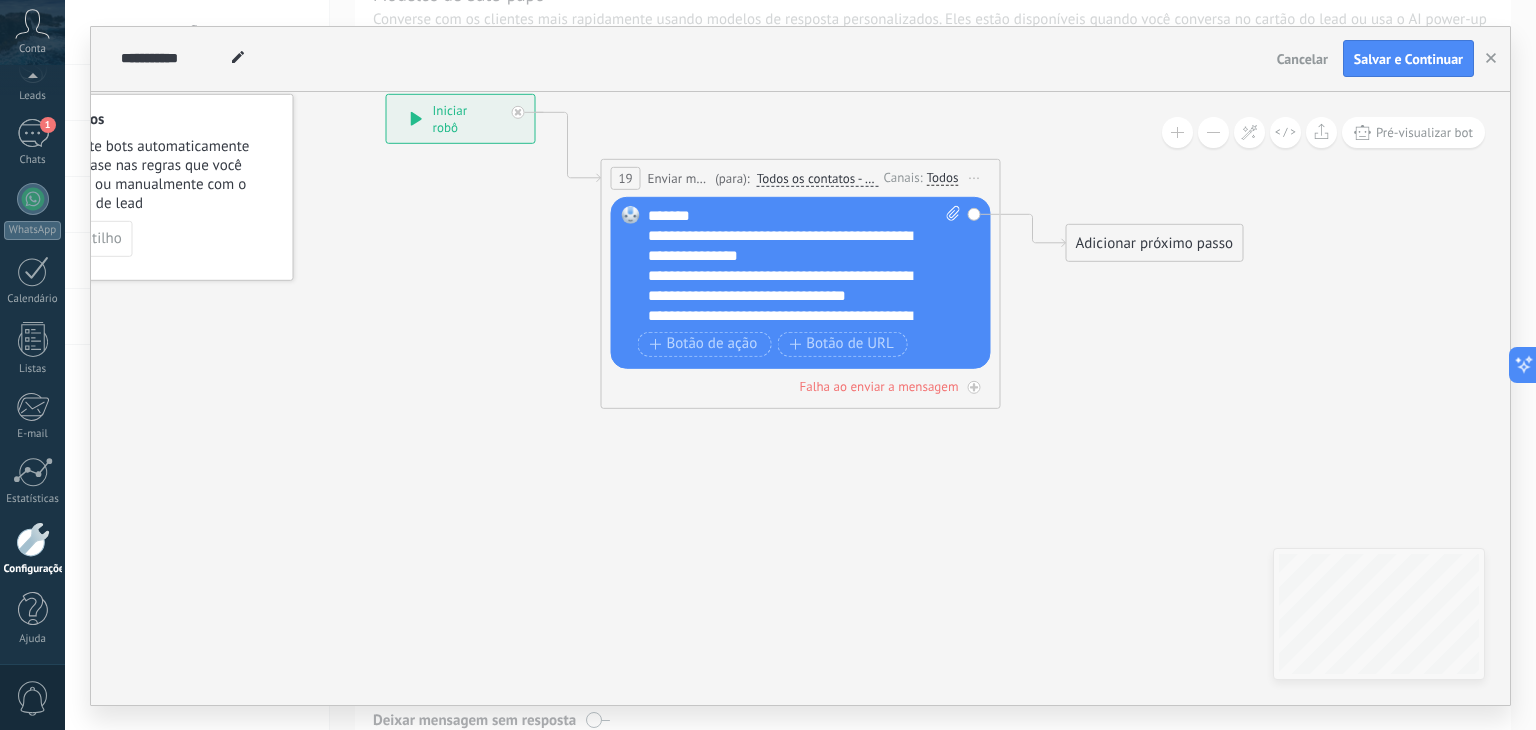 click on "**********" at bounding box center [787, 245] 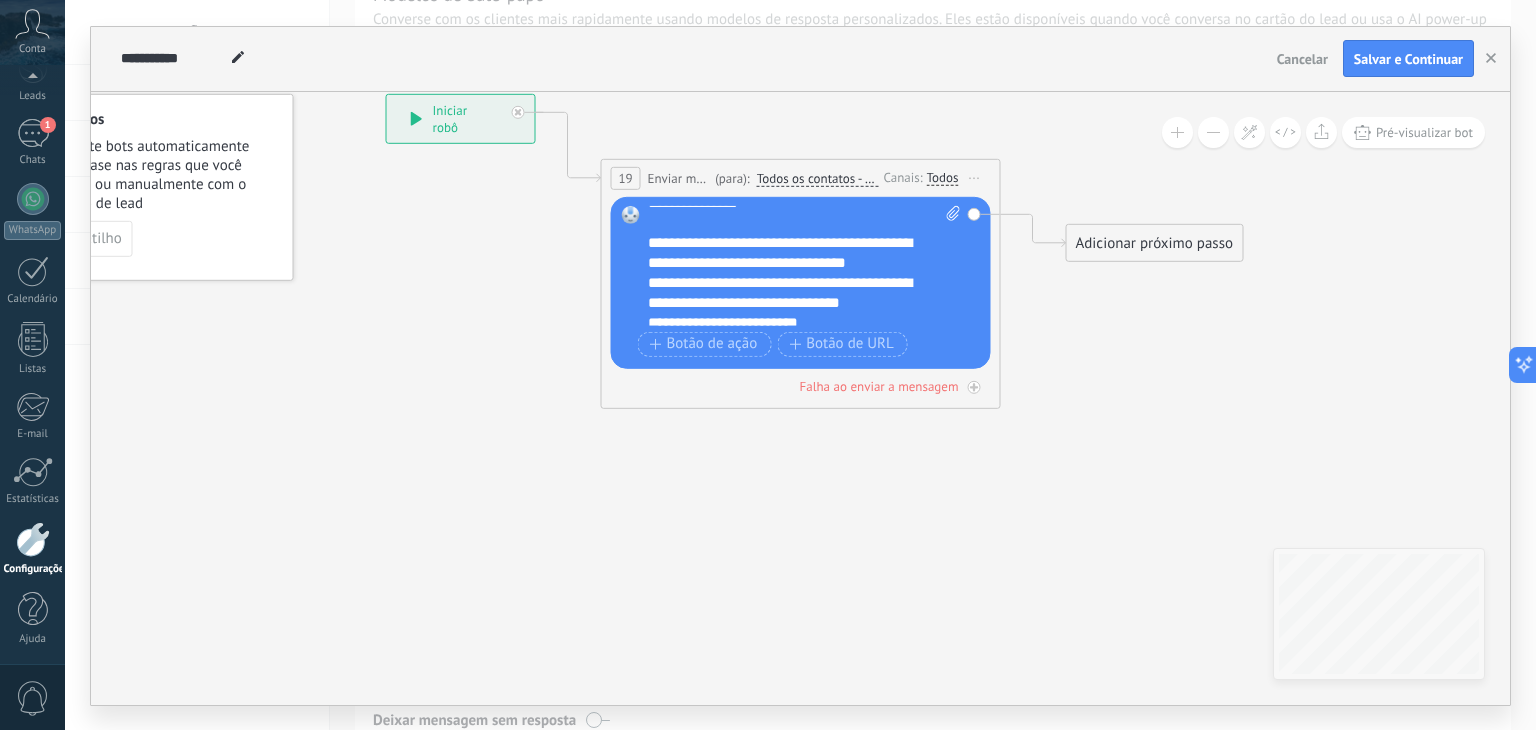 scroll, scrollTop: 80, scrollLeft: 0, axis: vertical 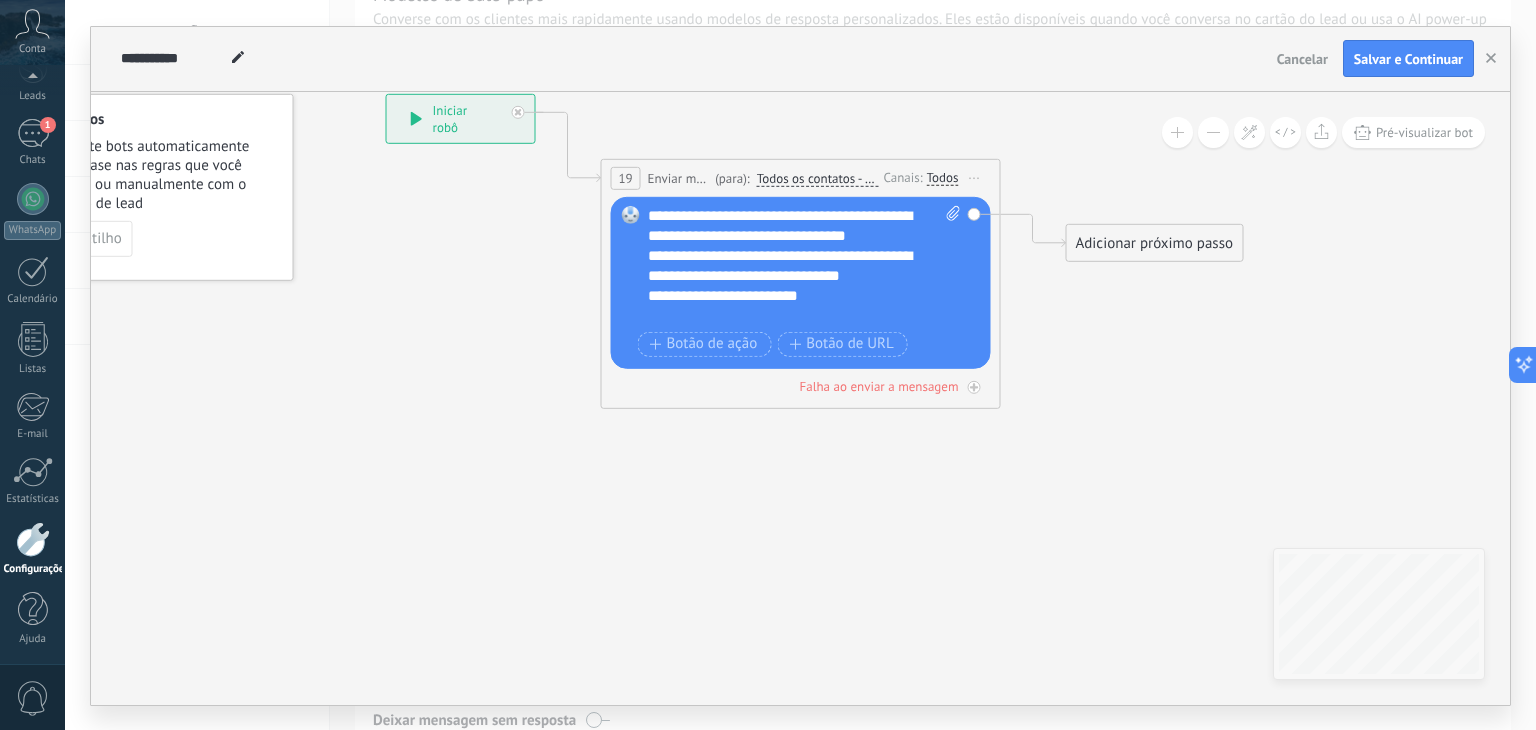 click on "**********" at bounding box center (787, 265) 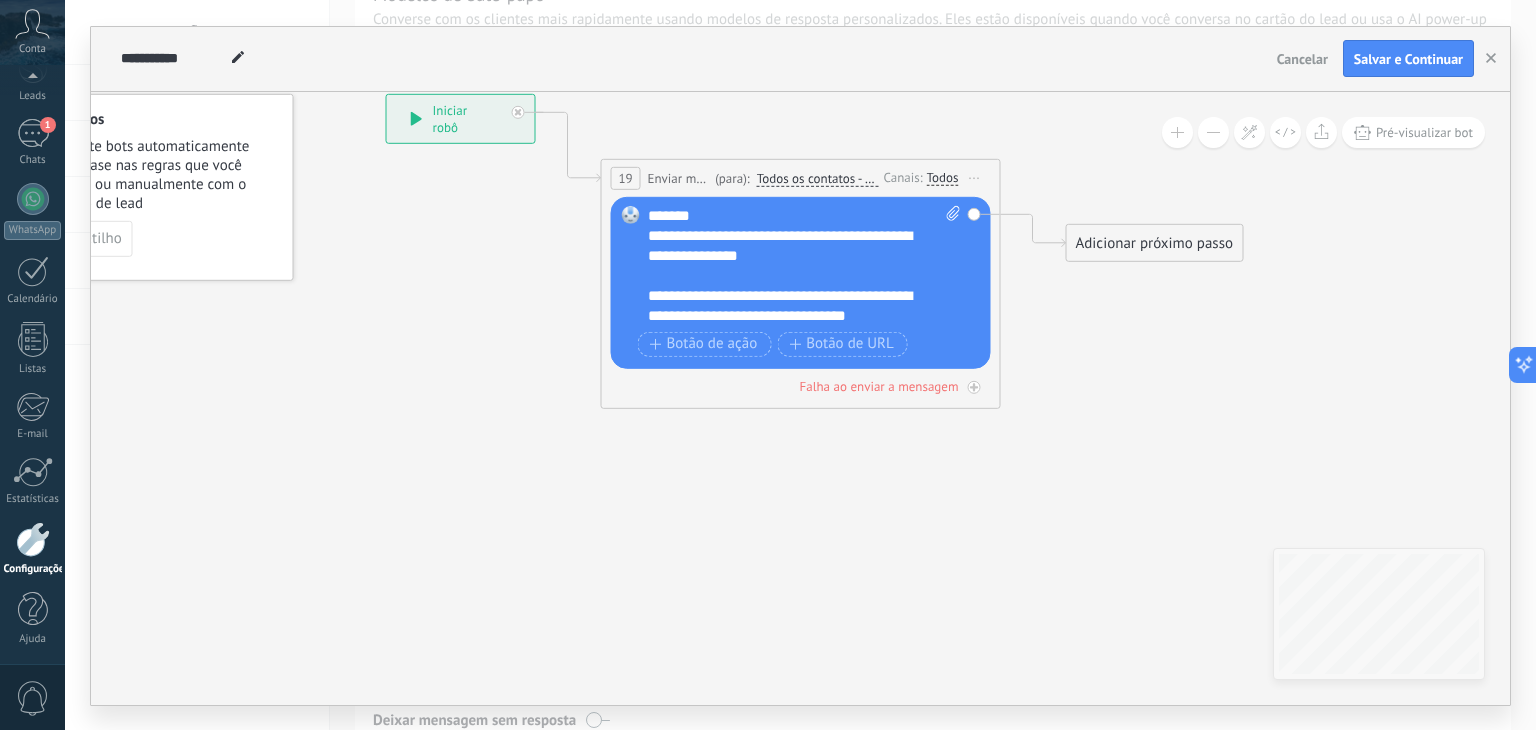 scroll, scrollTop: 100, scrollLeft: 0, axis: vertical 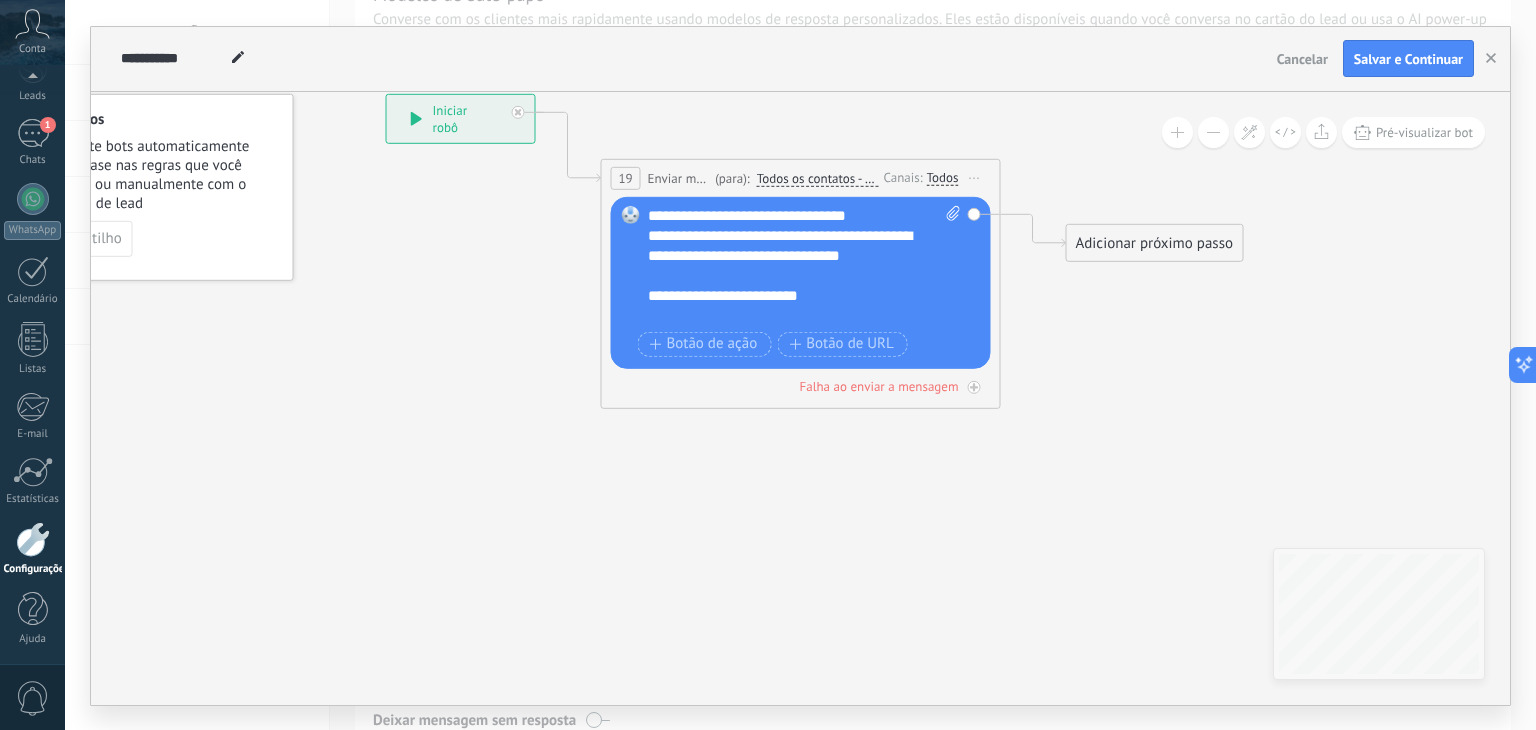 click at bounding box center [795, 315] 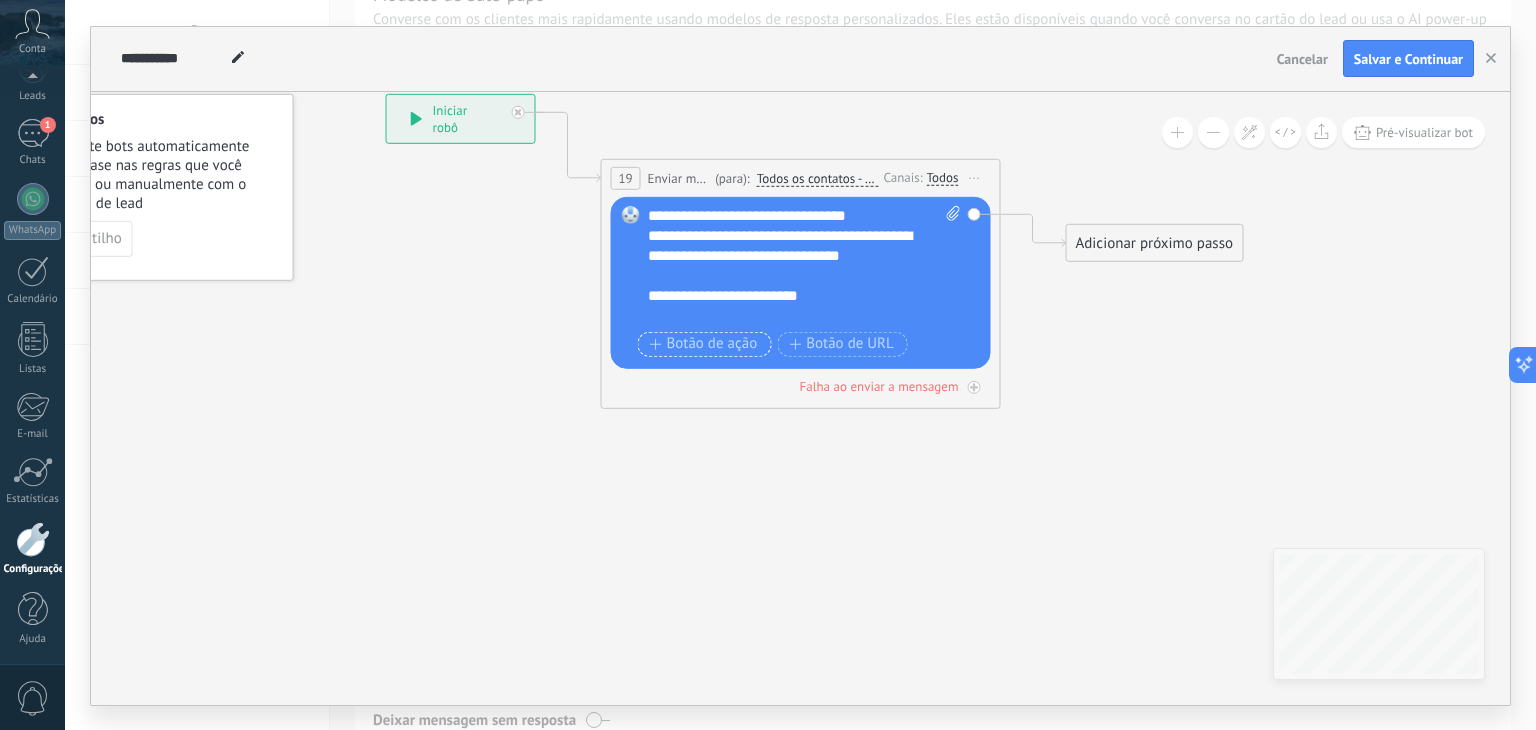 click on "Botão de ação" at bounding box center (704, 344) 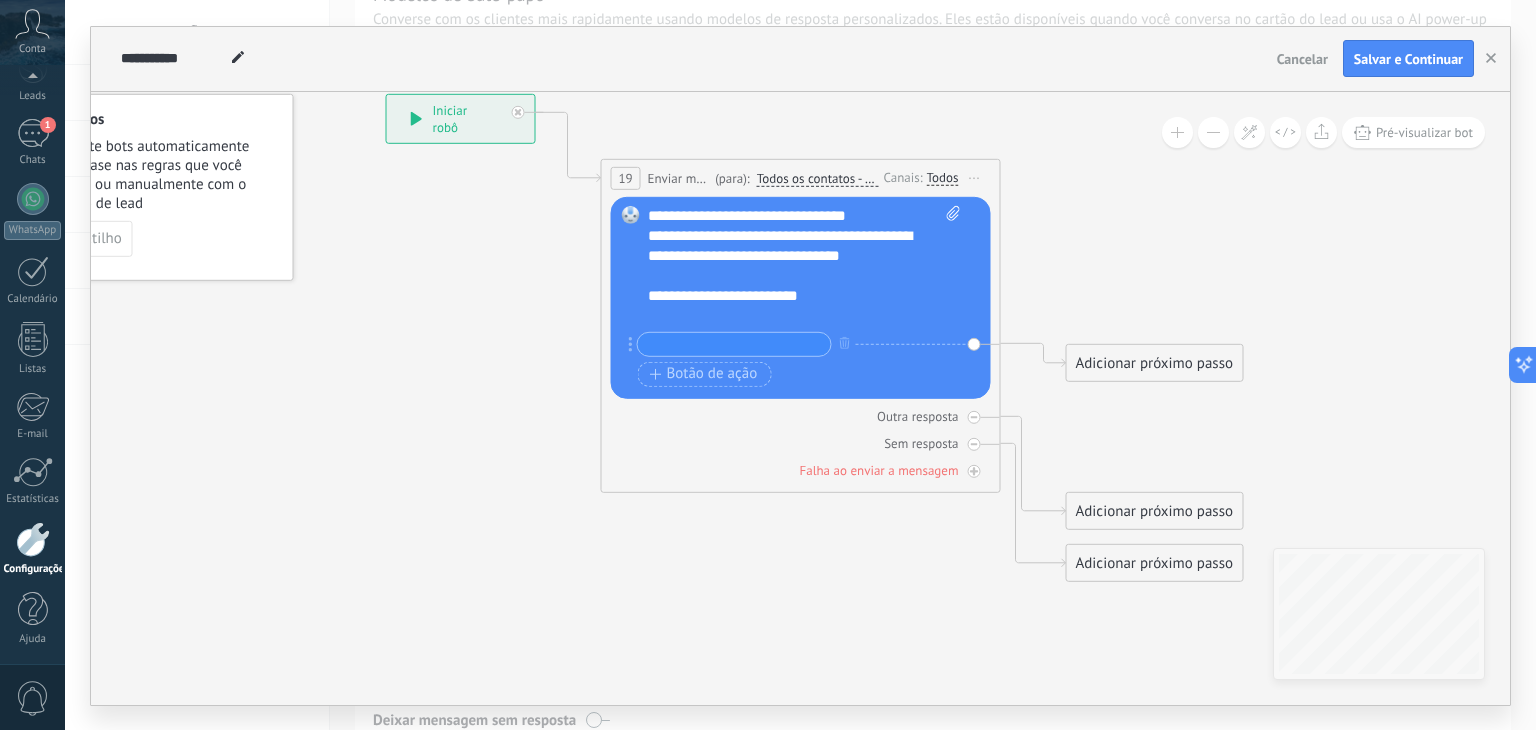 click on "Adicionar próximo passo" at bounding box center (1155, 362) 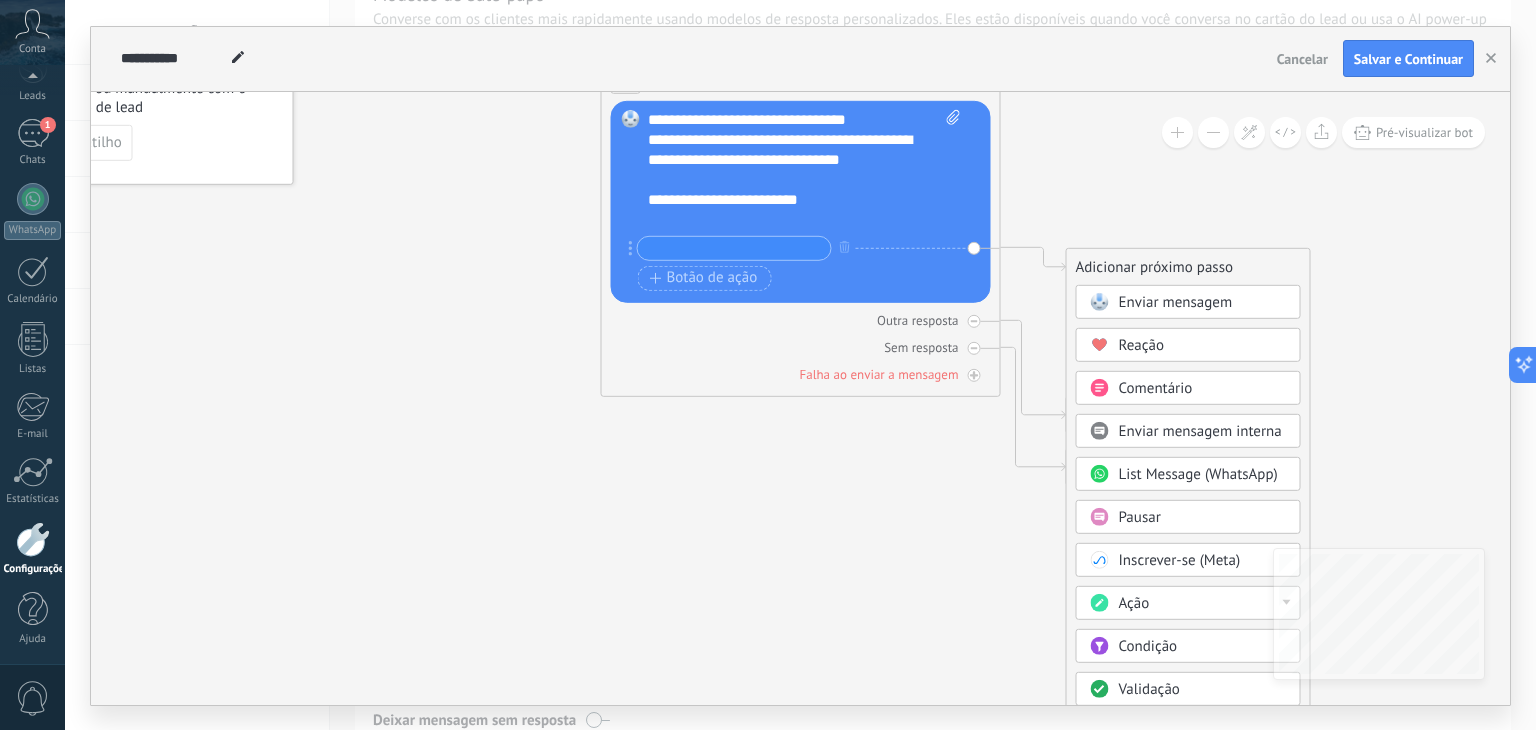 click on "Enviar mensagem" at bounding box center [1176, 301] 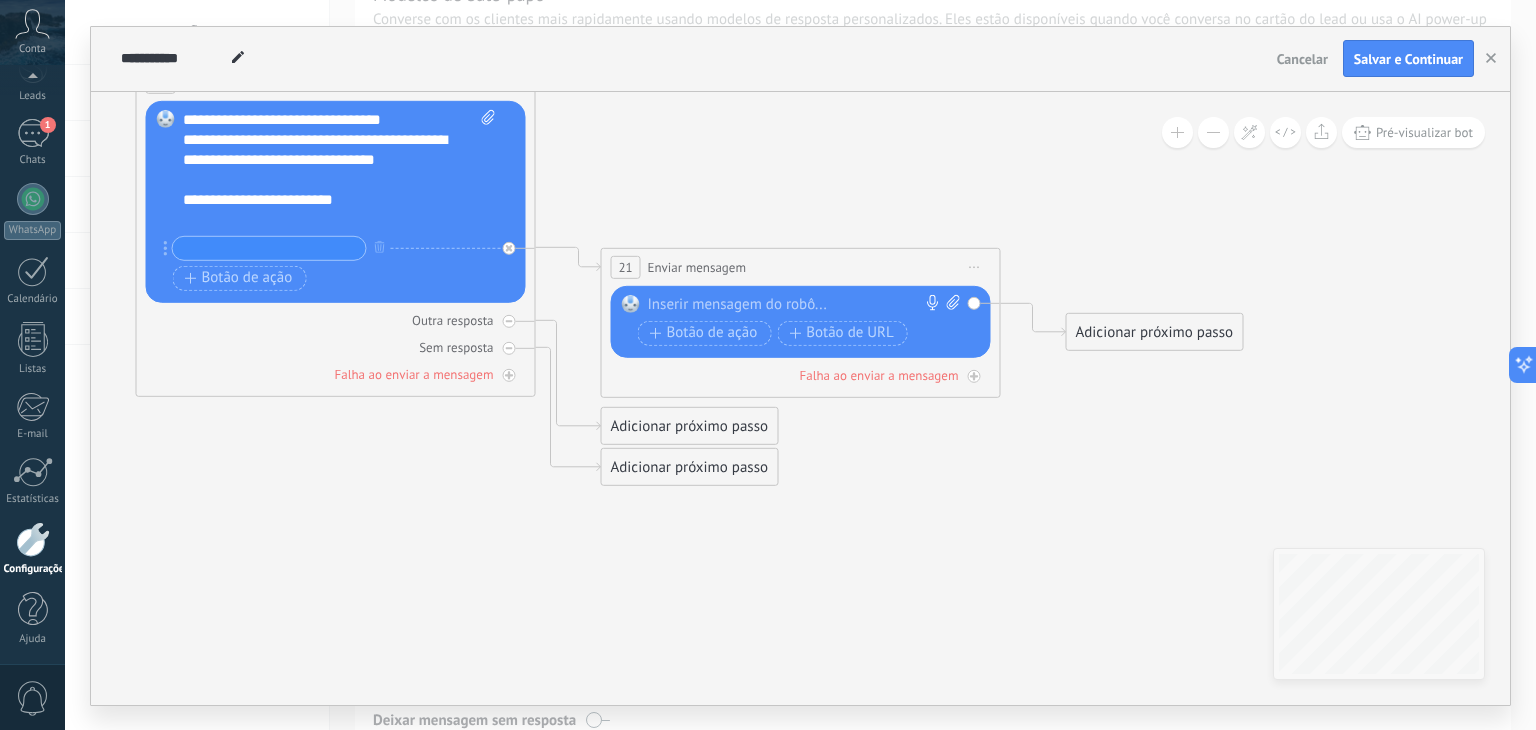 click at bounding box center (269, 247) 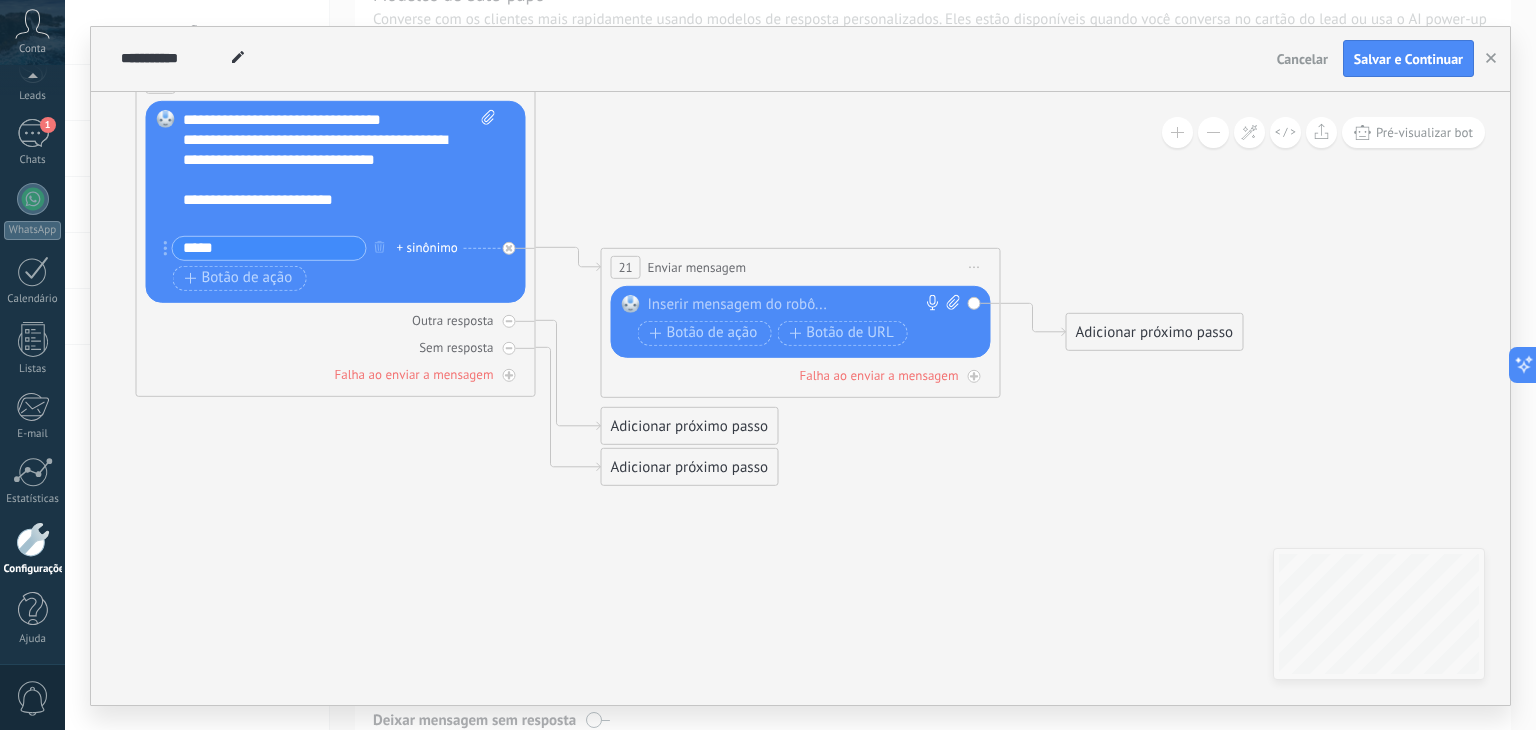 click on "*****" at bounding box center [269, 247] 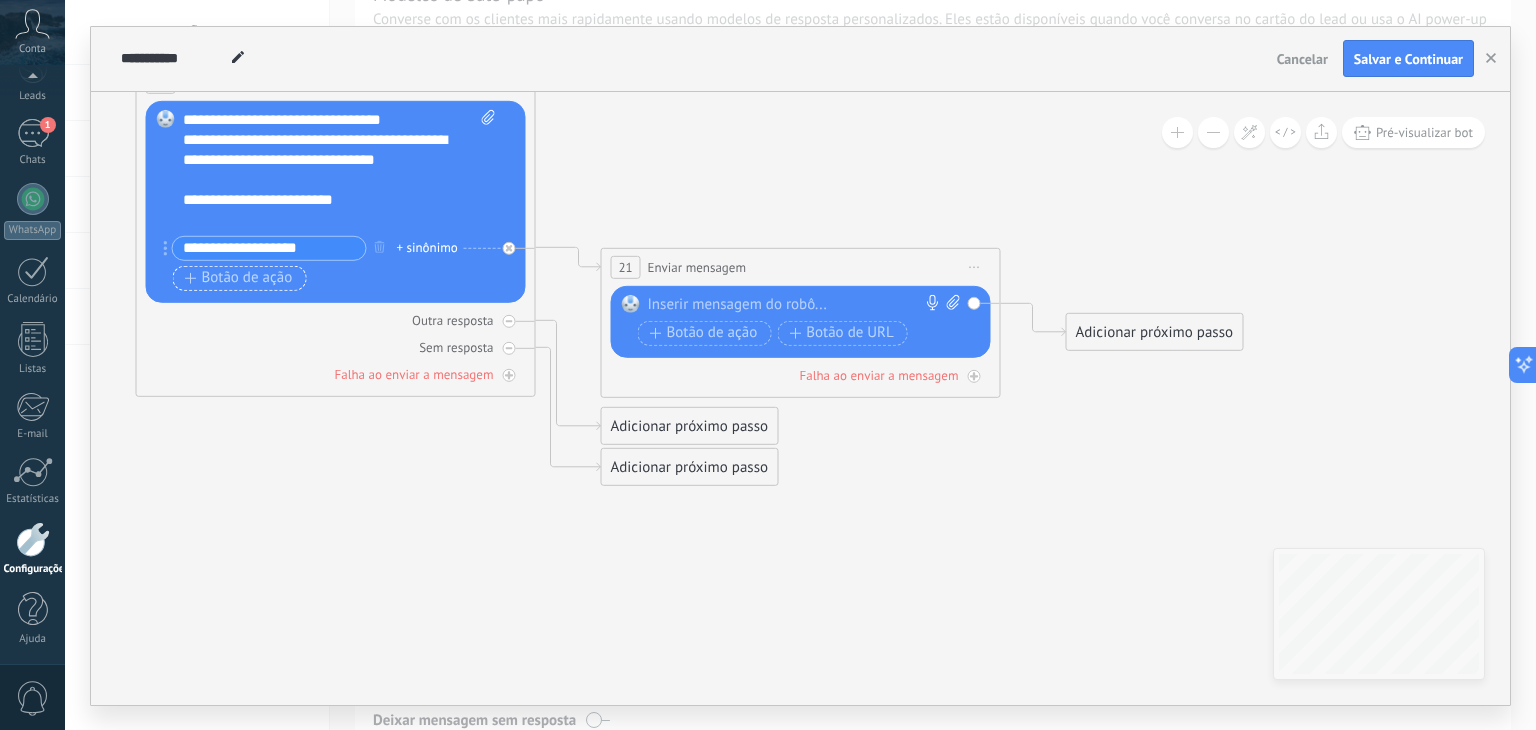 type on "**********" 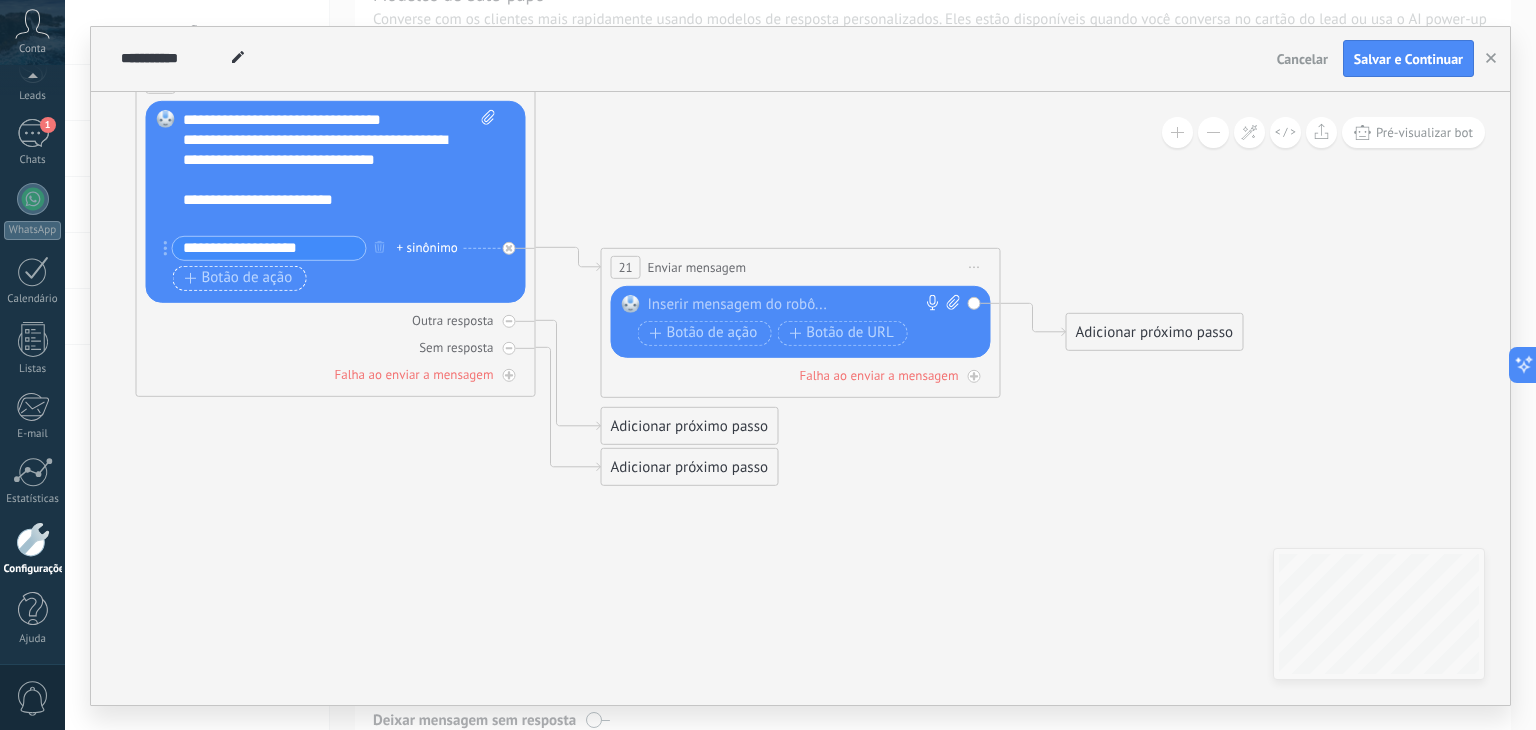 click on "Botão de ação" at bounding box center [239, 278] 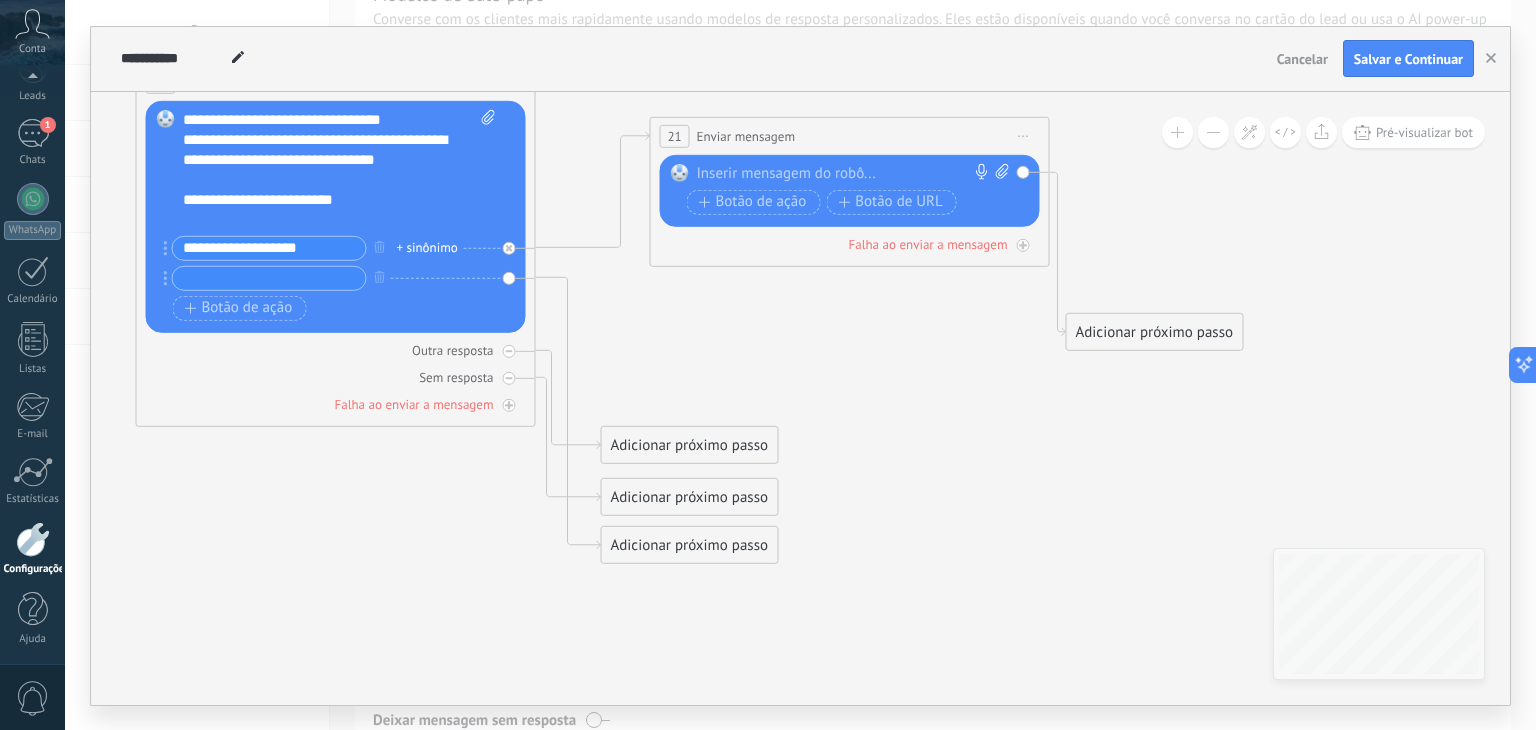 drag, startPoint x: 681, startPoint y: 253, endPoint x: 730, endPoint y: 122, distance: 139.86423 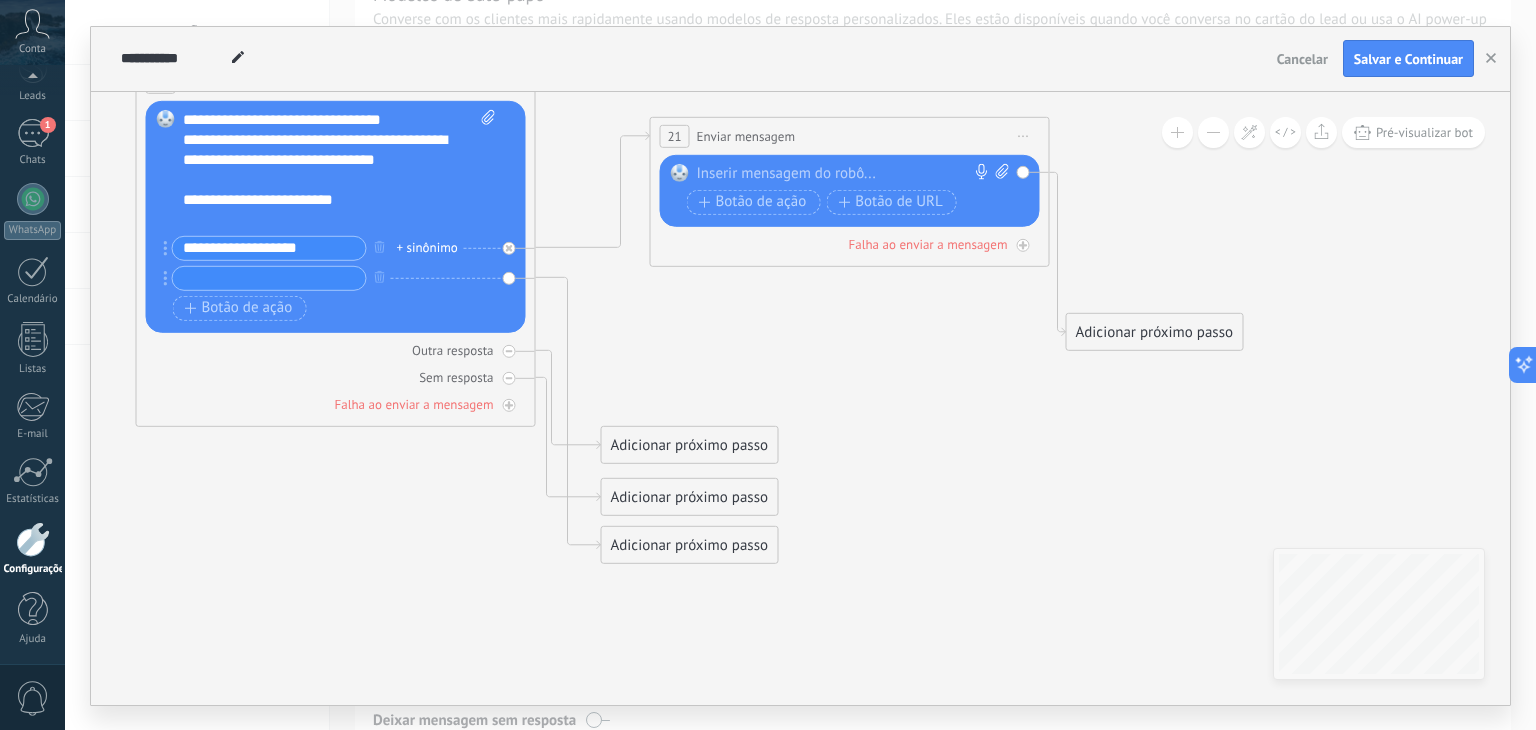 click on "**********" at bounding box center [850, 135] 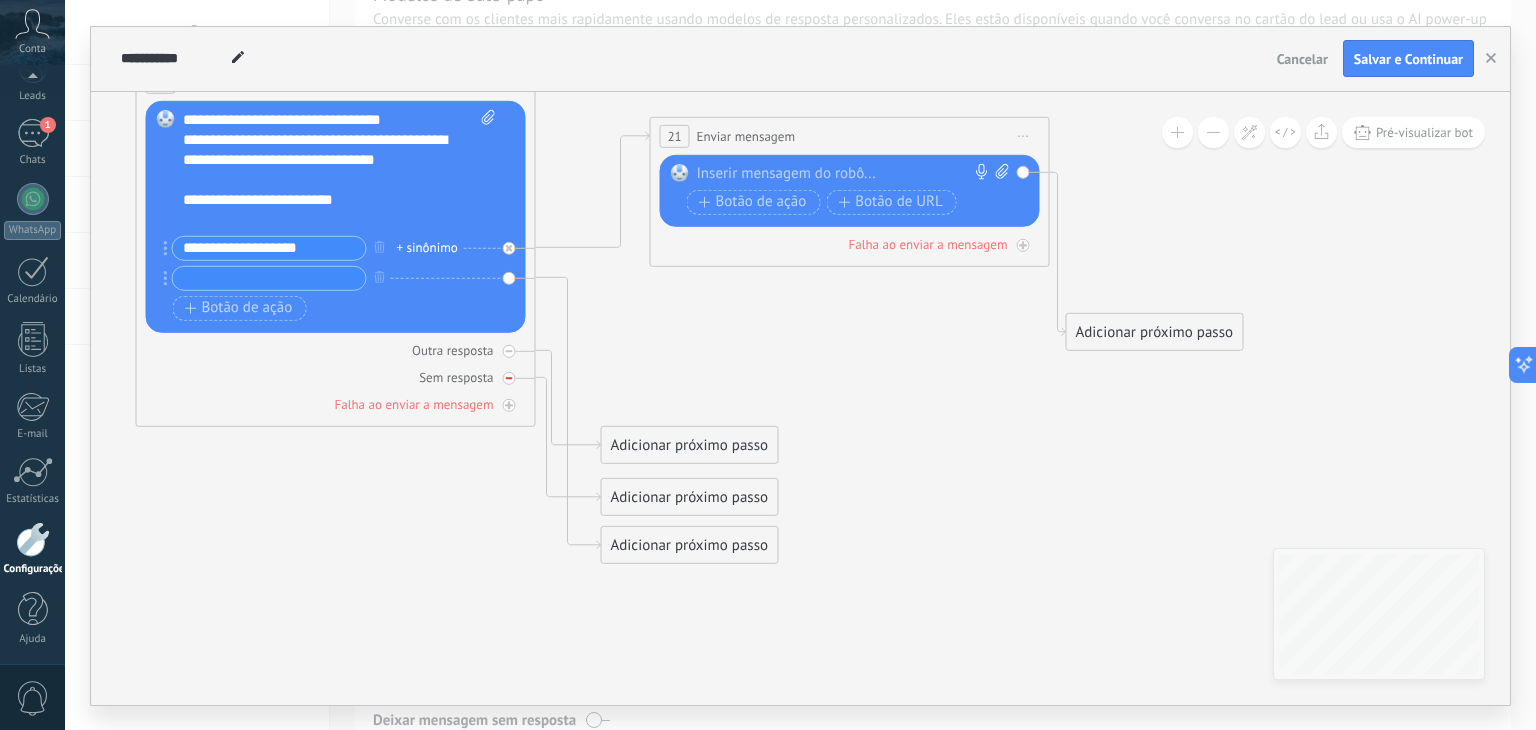 click 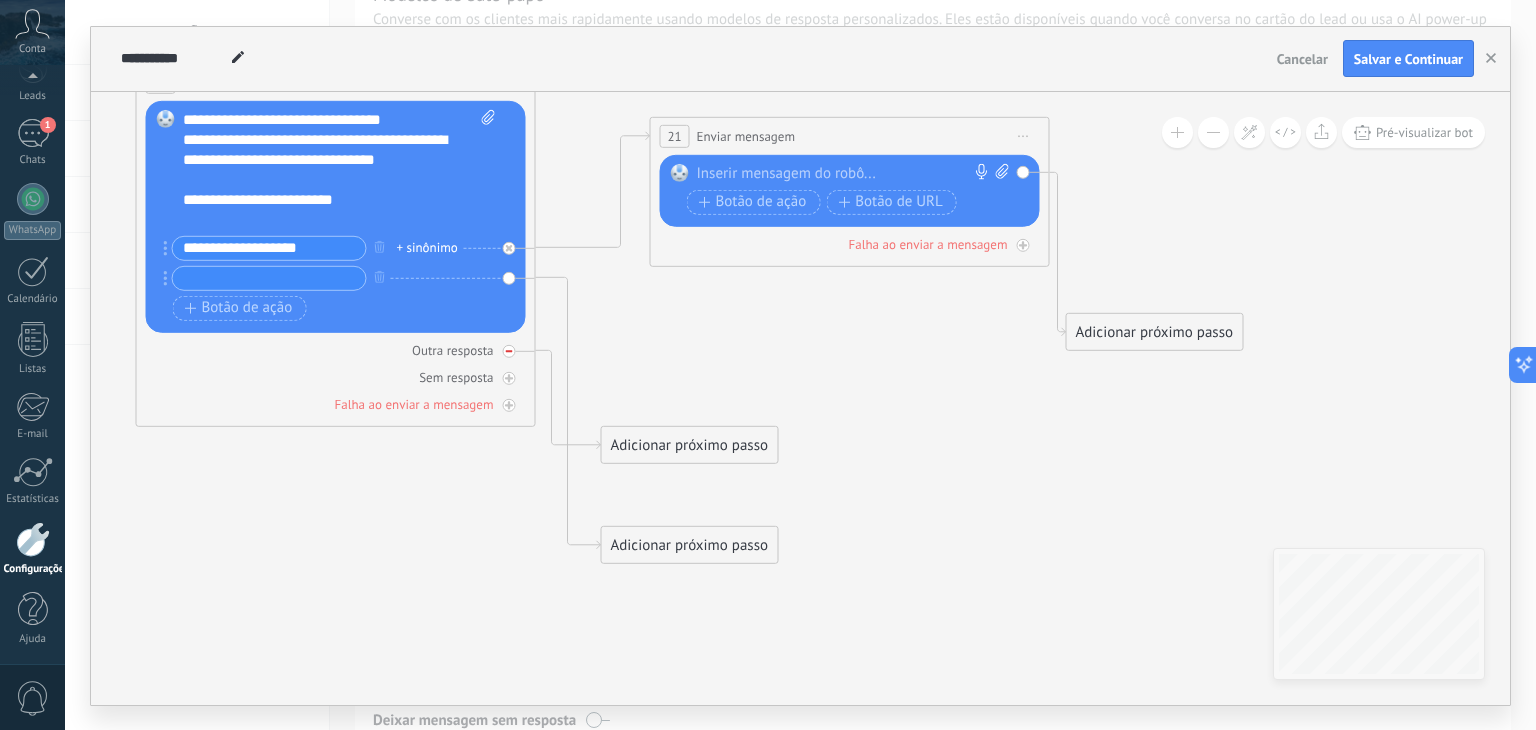 click at bounding box center [509, 350] 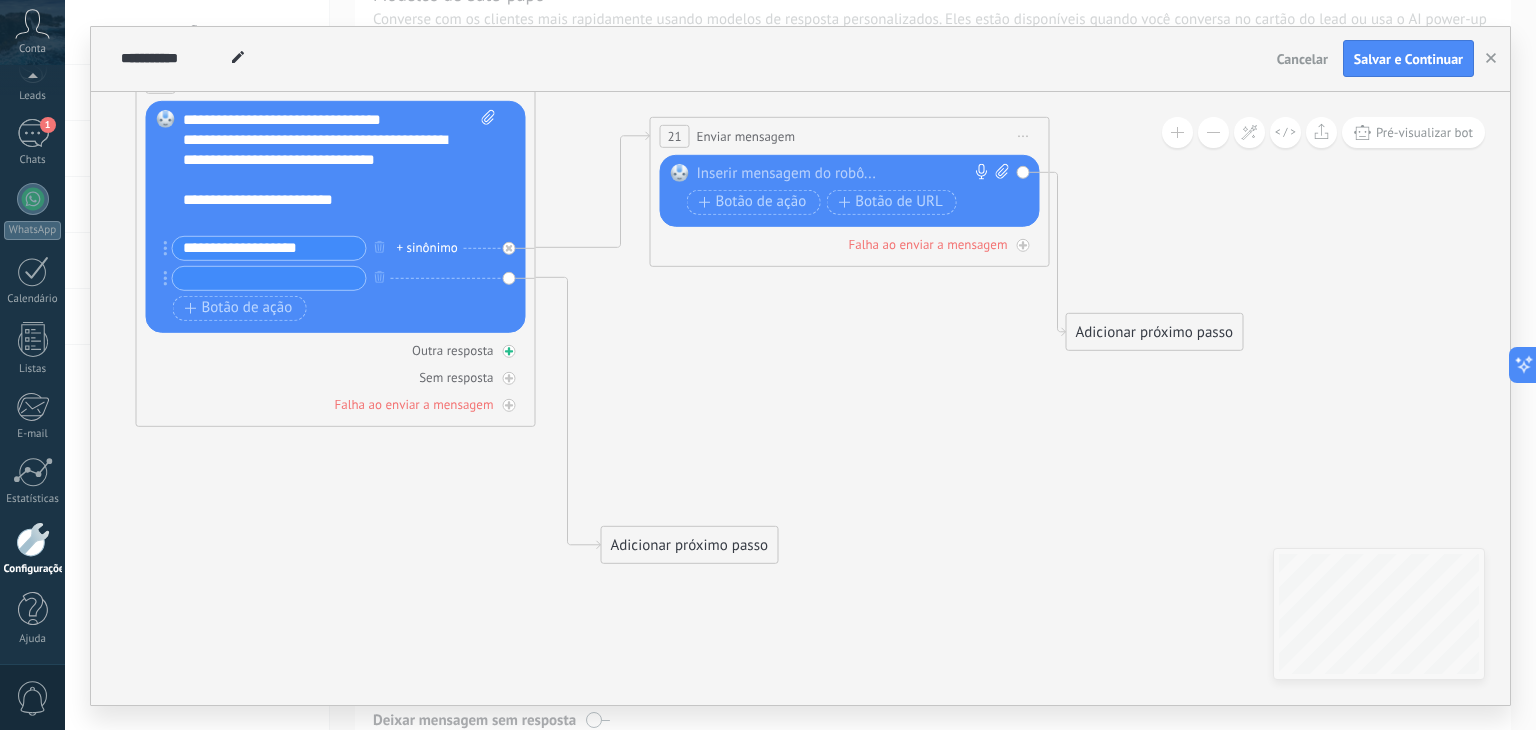 click on "Outra resposta" at bounding box center (452, 349) 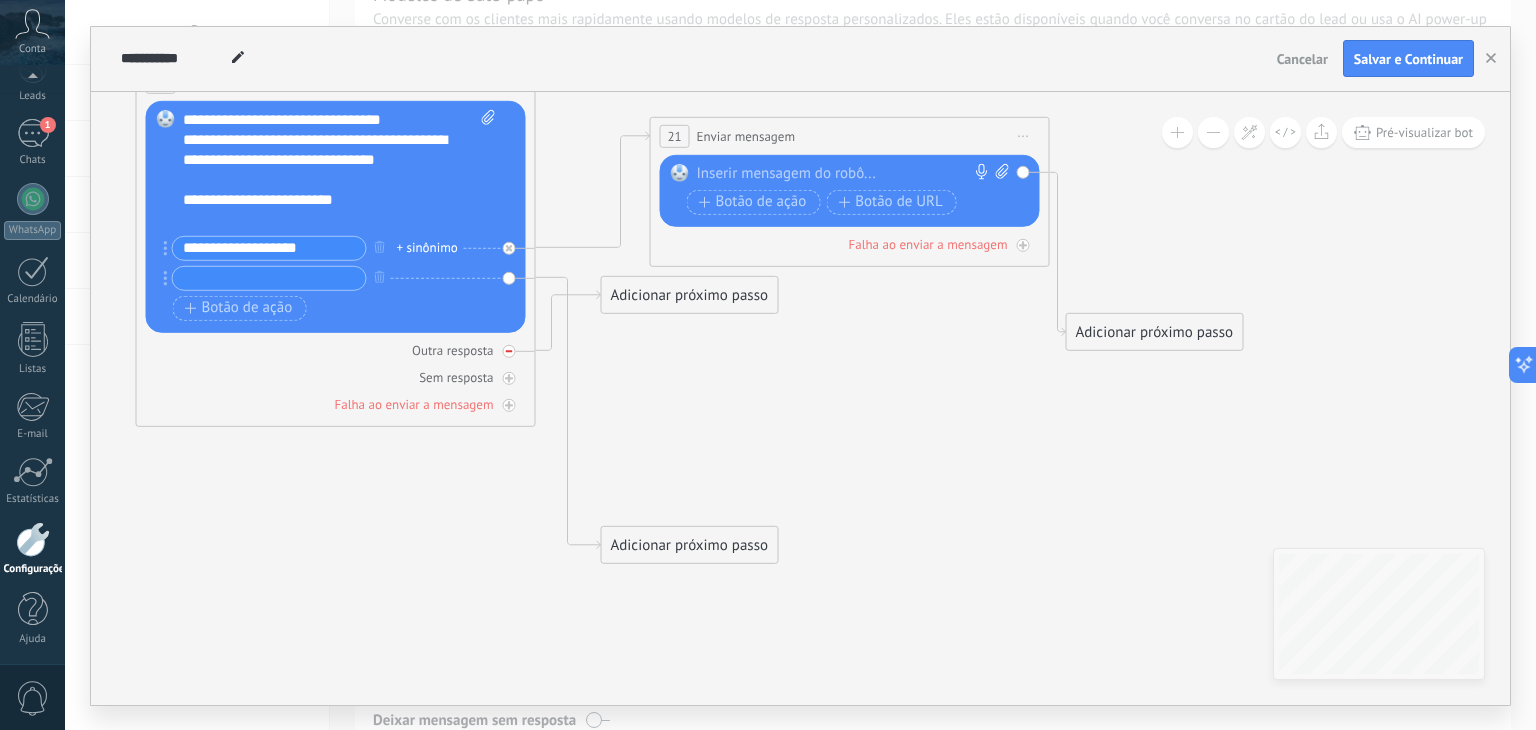 click on "Outra resposta" at bounding box center (452, 349) 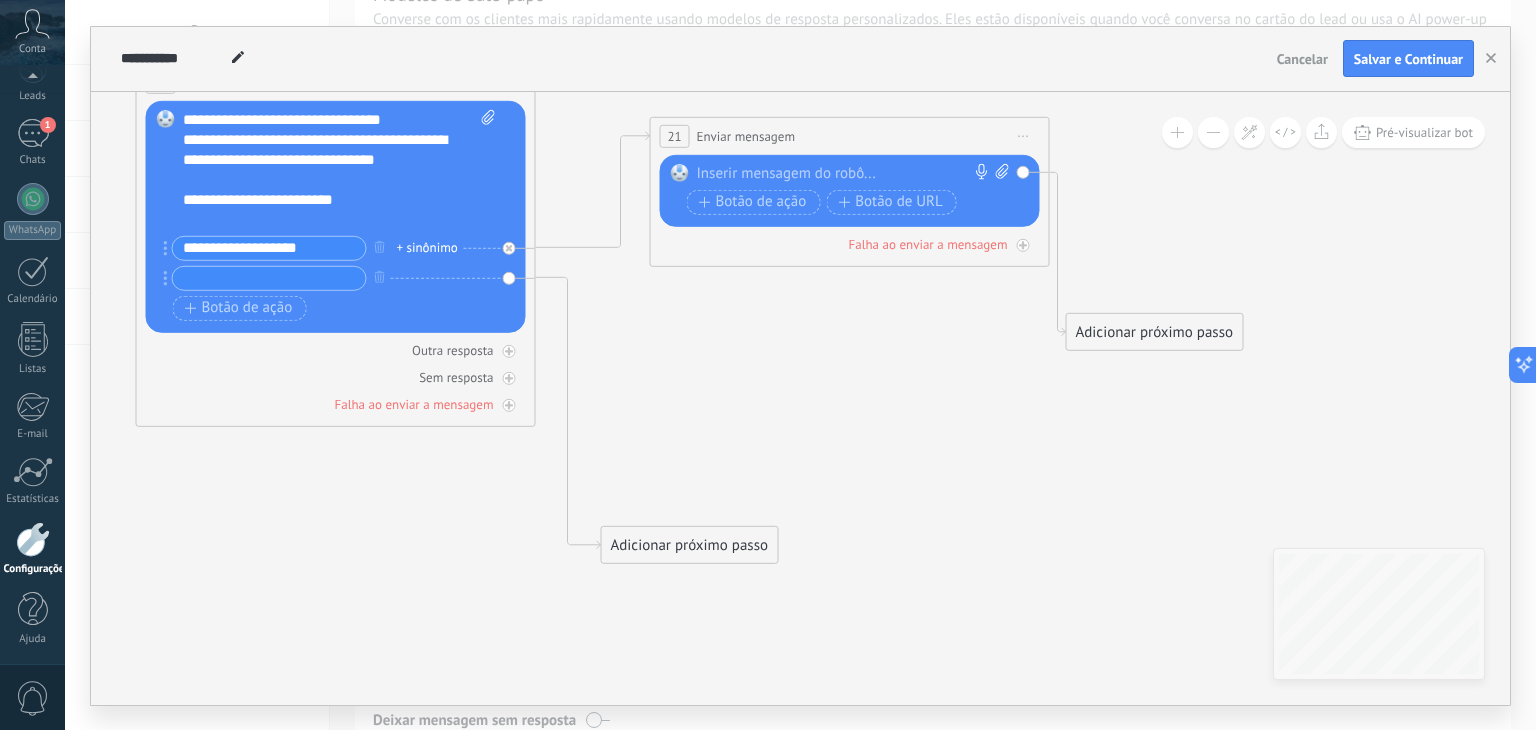 click at bounding box center [269, 277] 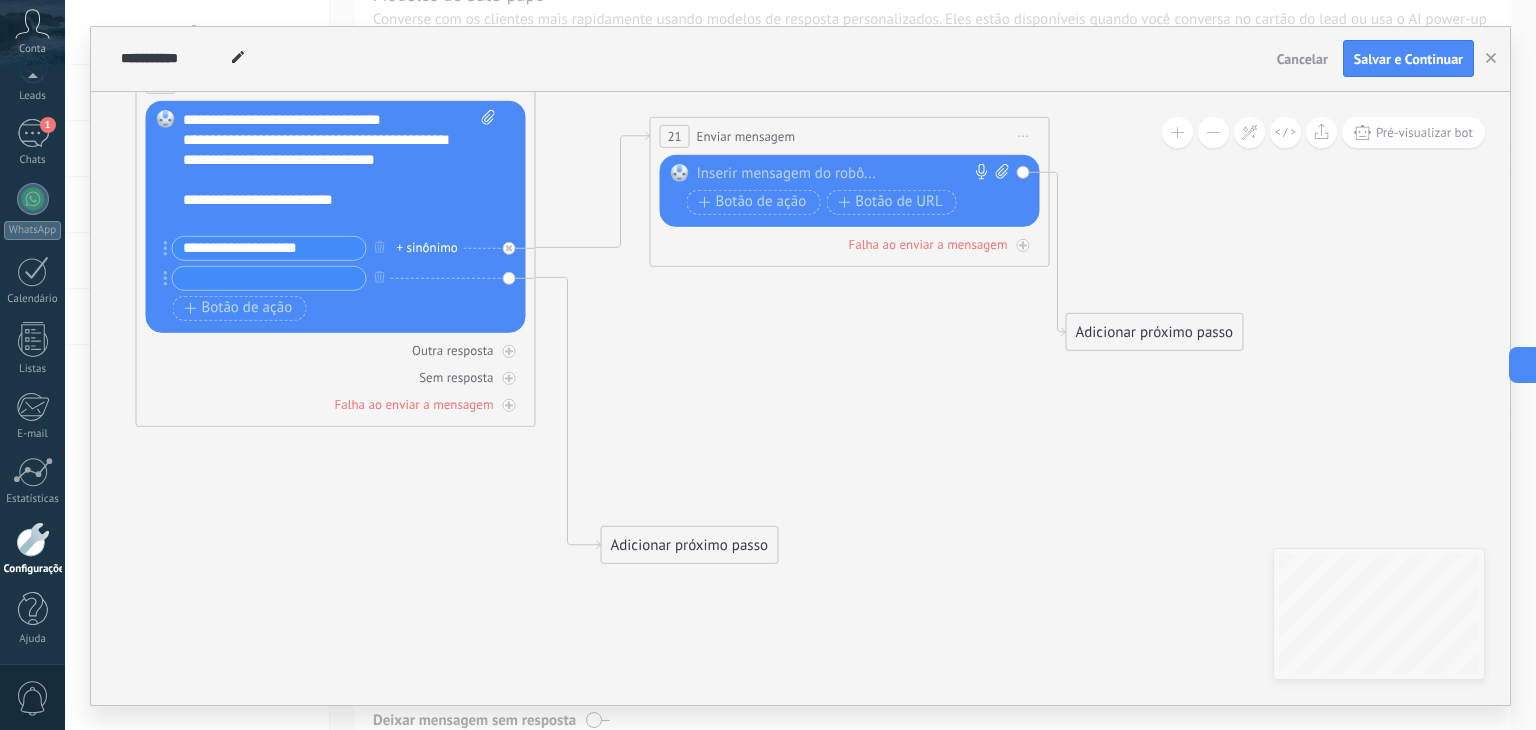 paste on "**********" 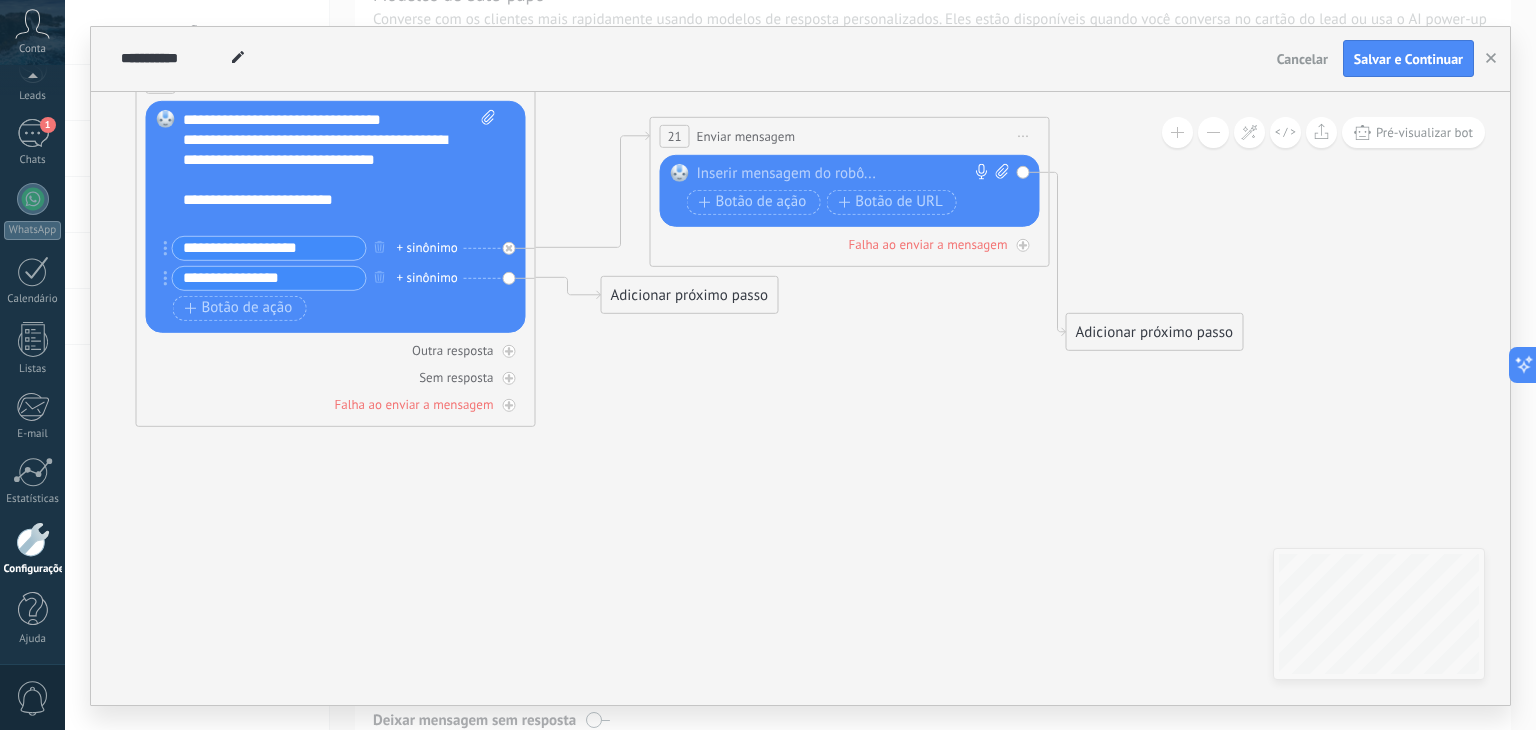 type on "**********" 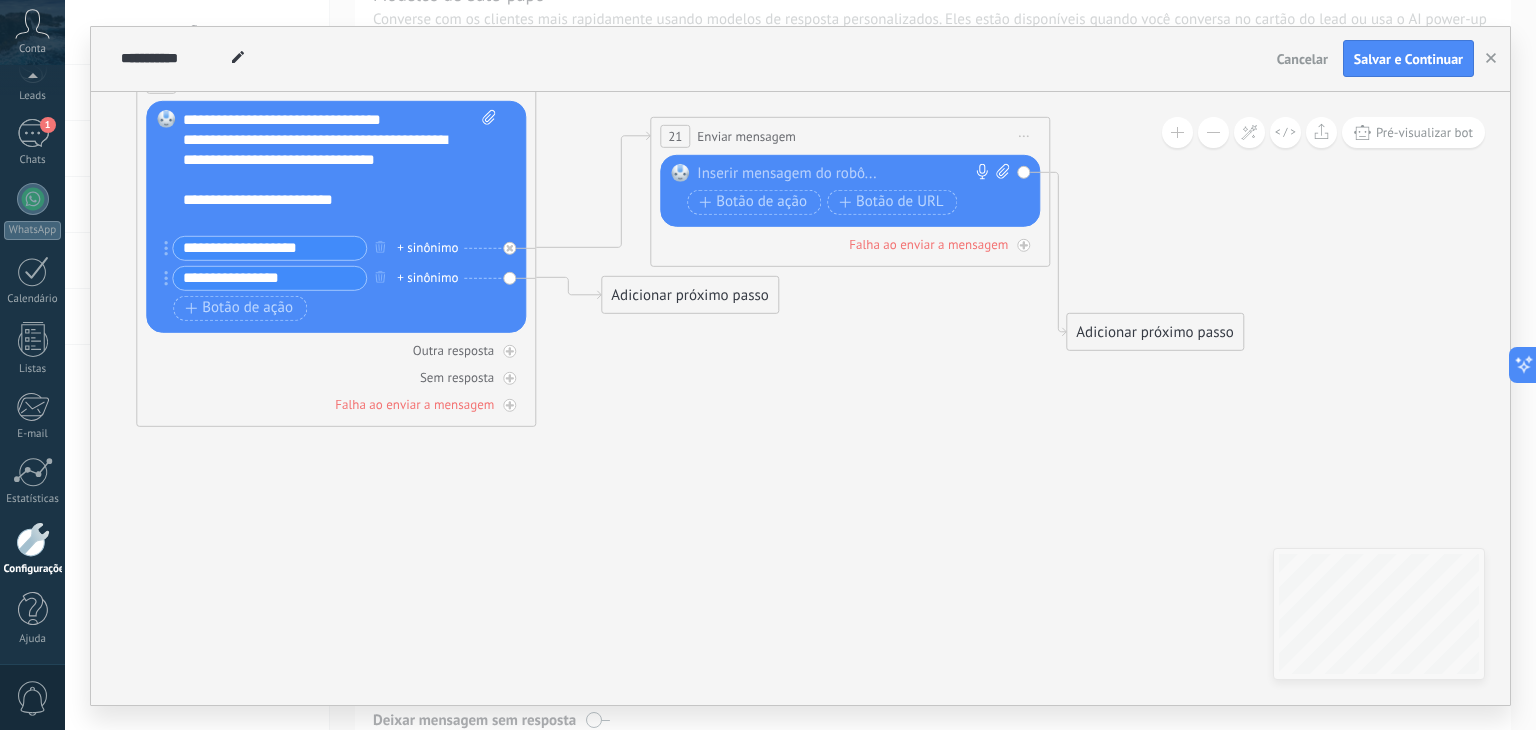 click 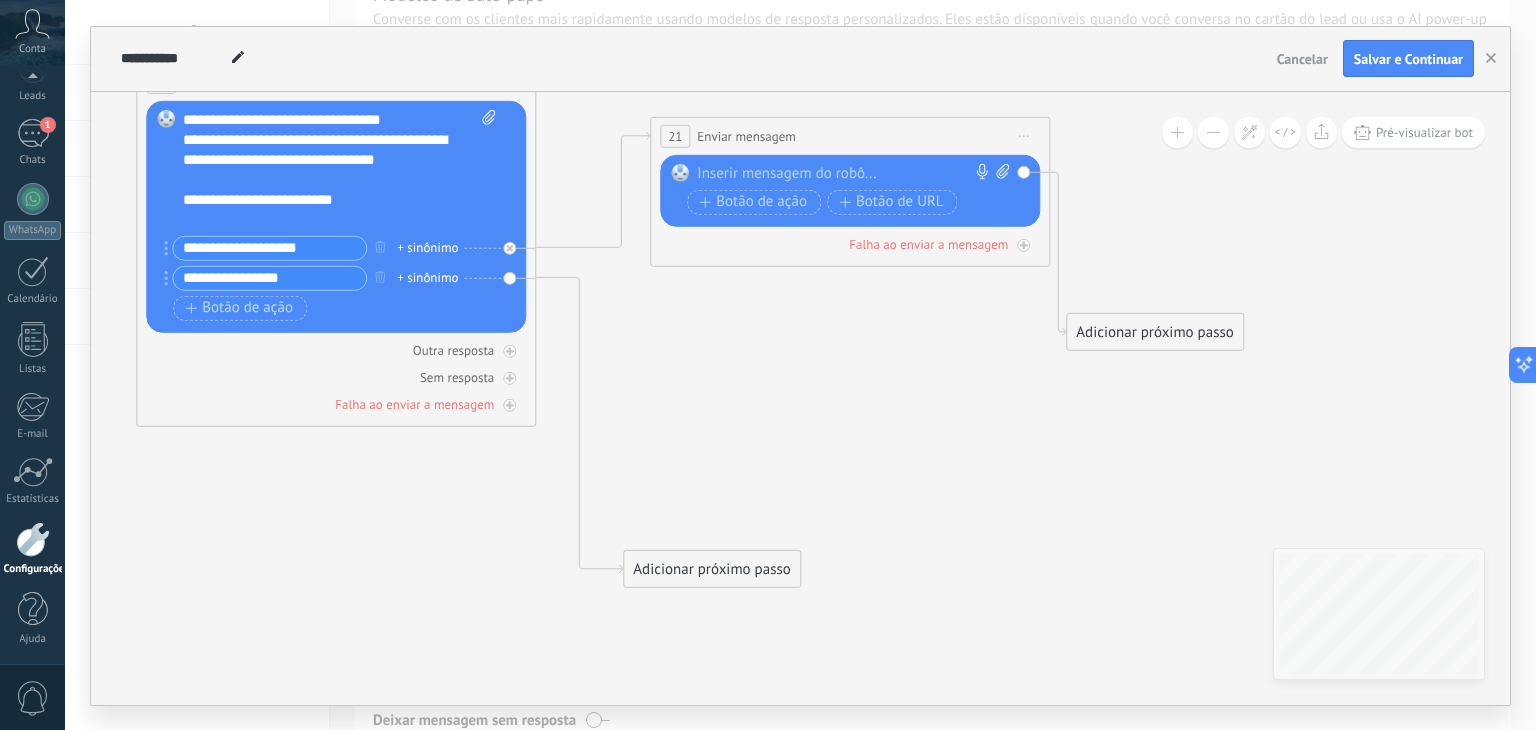 drag, startPoint x: 652, startPoint y: 294, endPoint x: 675, endPoint y: 569, distance: 275.96014 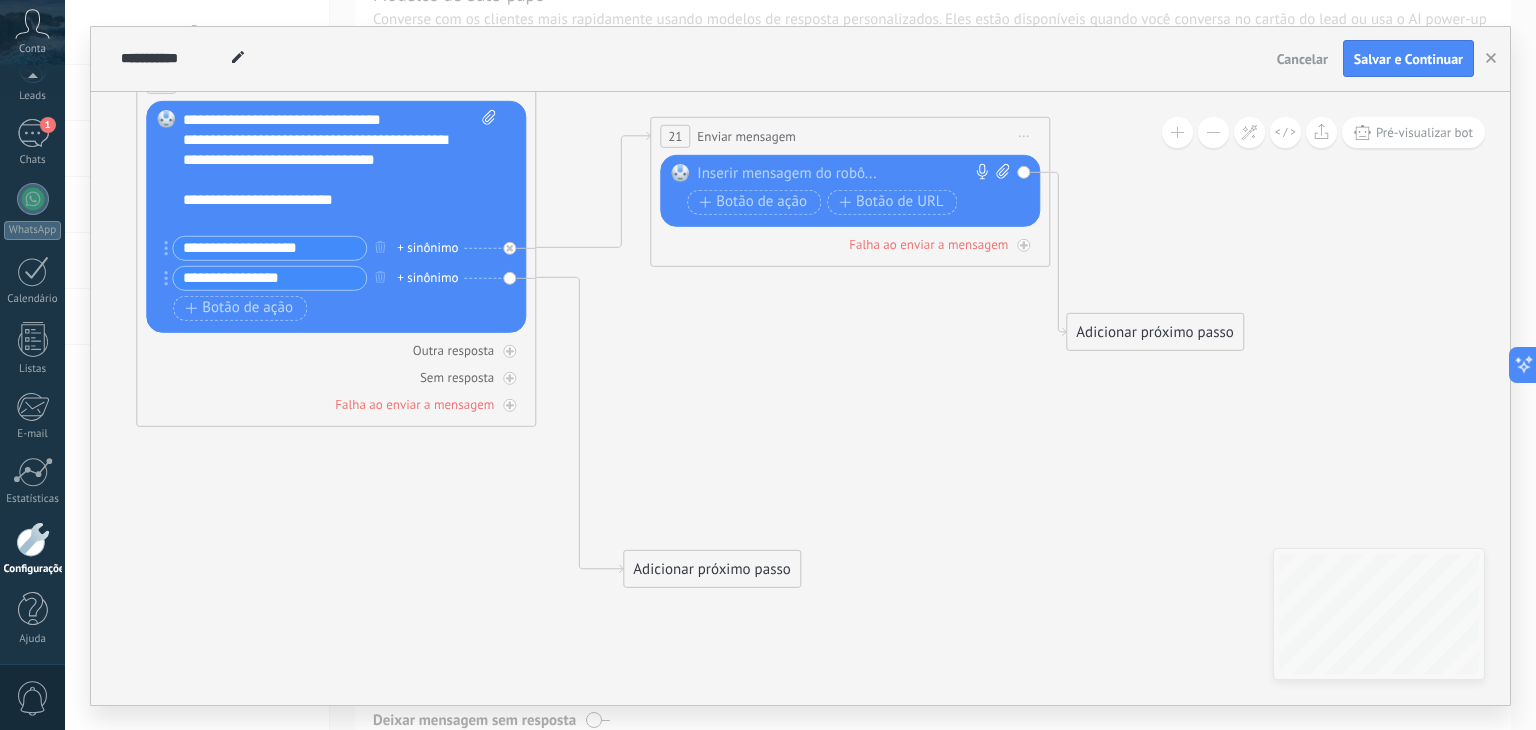 click on "Adicionar próximo passo" at bounding box center [712, 568] 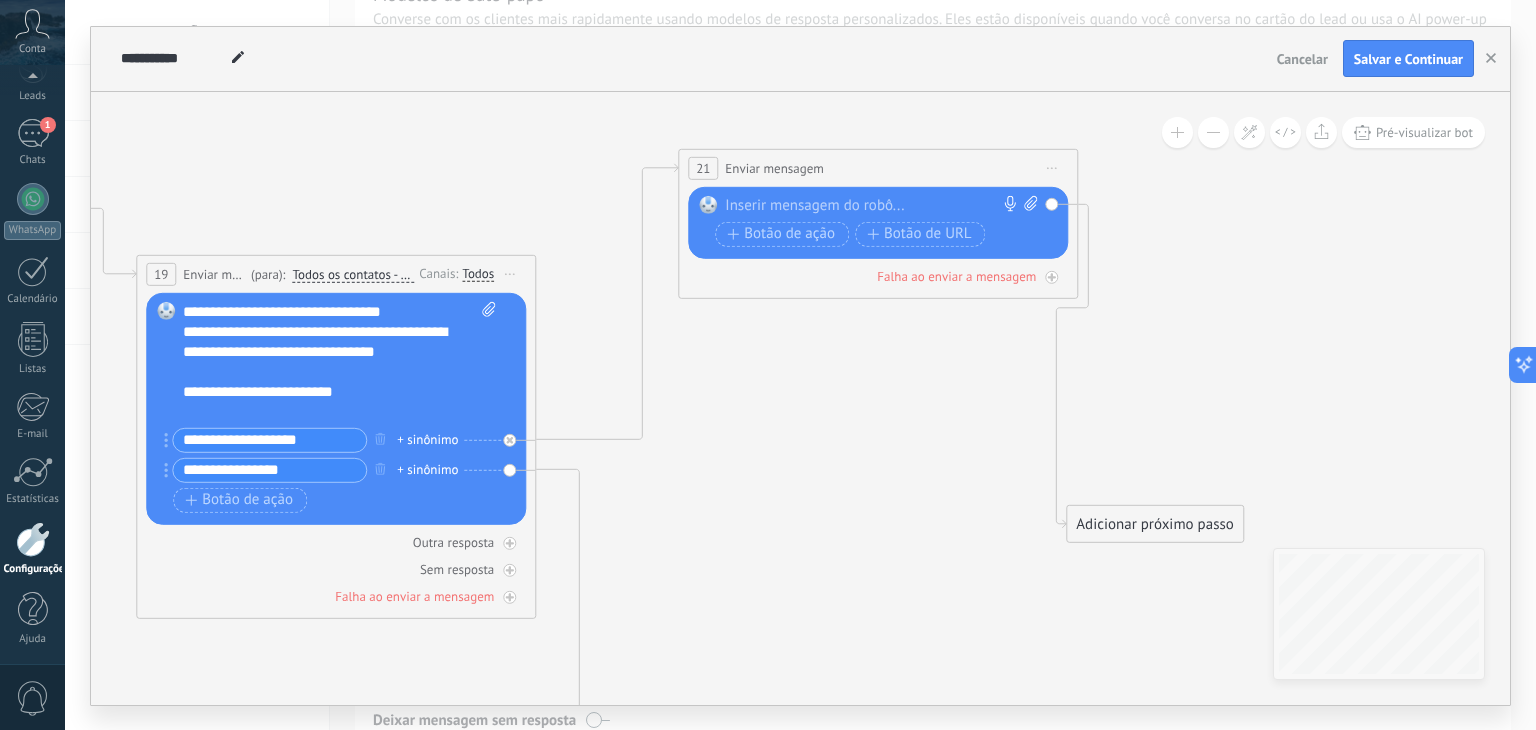 drag, startPoint x: 714, startPoint y: 321, endPoint x: 741, endPoint y: 162, distance: 161.27615 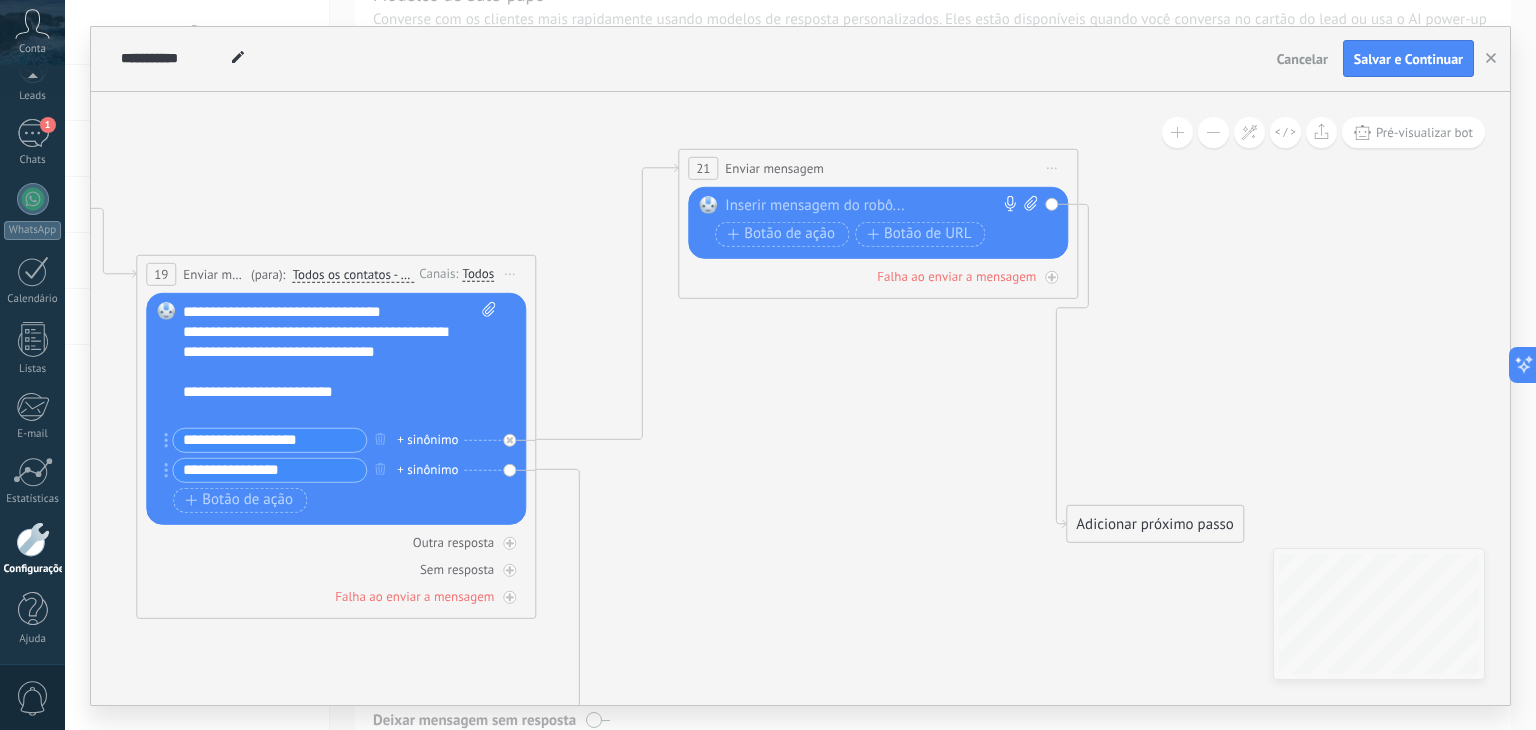 click on "Enviar mensagem" at bounding box center (774, 167) 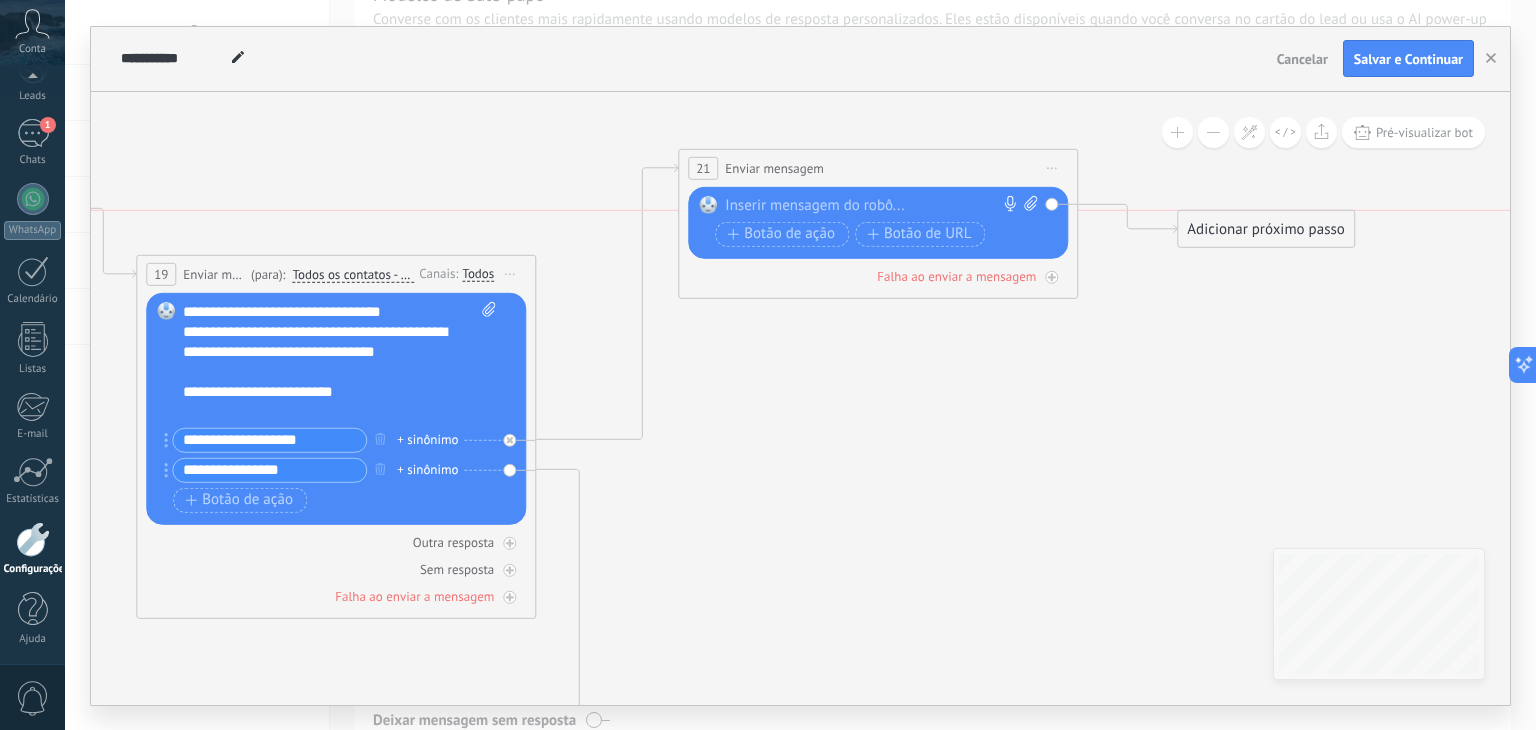 drag, startPoint x: 1175, startPoint y: 537, endPoint x: 1286, endPoint y: 233, distance: 323.63095 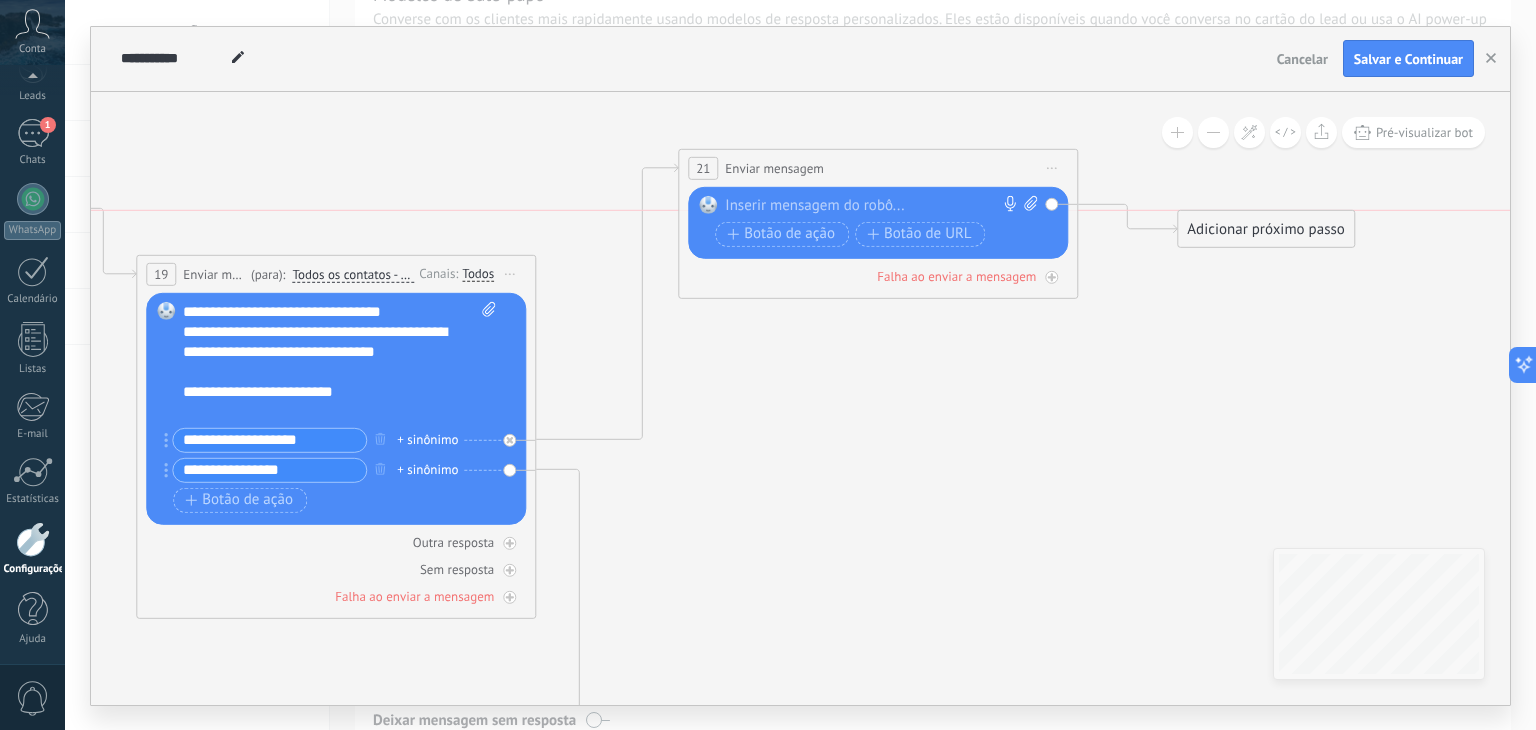 click on "Adicionar próximo passo" at bounding box center (1266, 228) 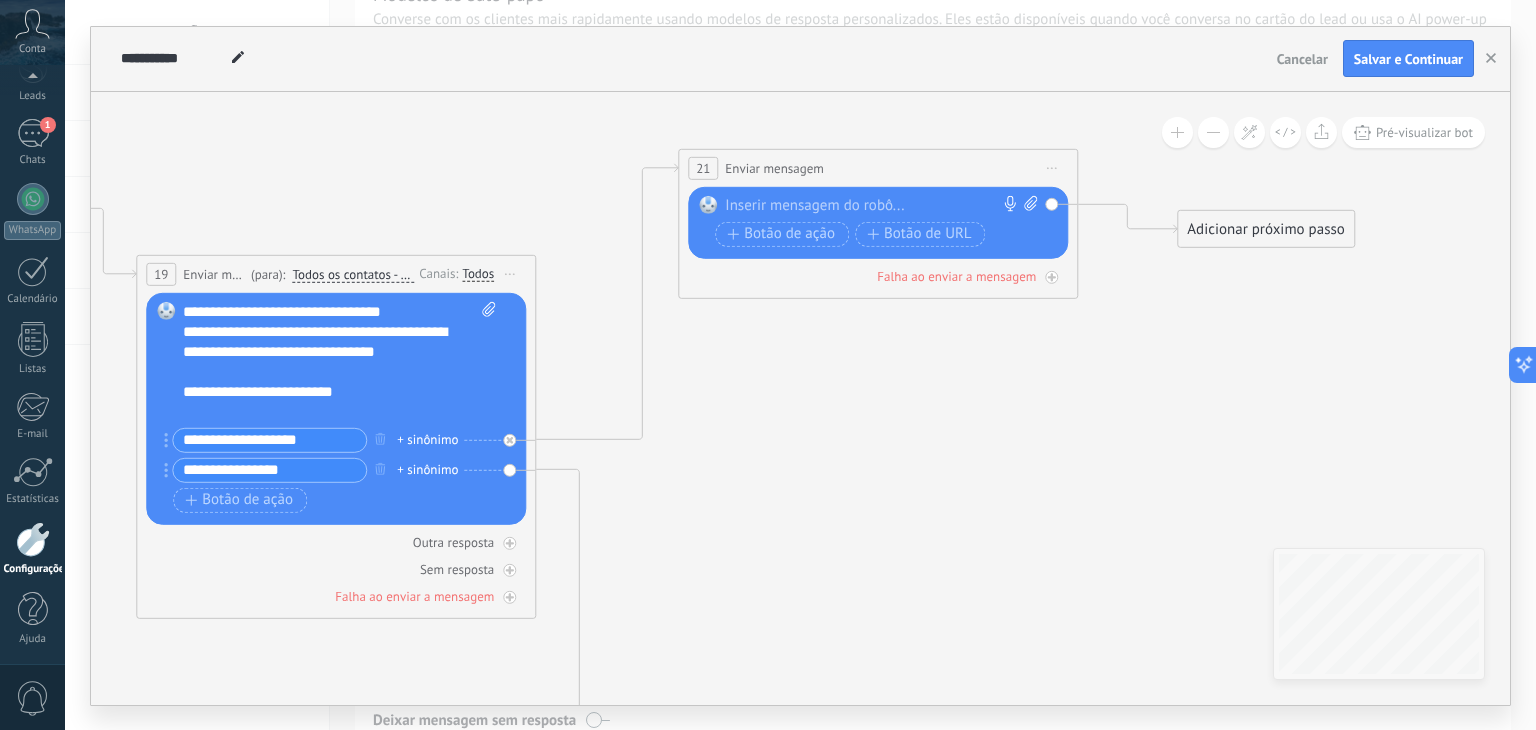 click at bounding box center [873, 205] 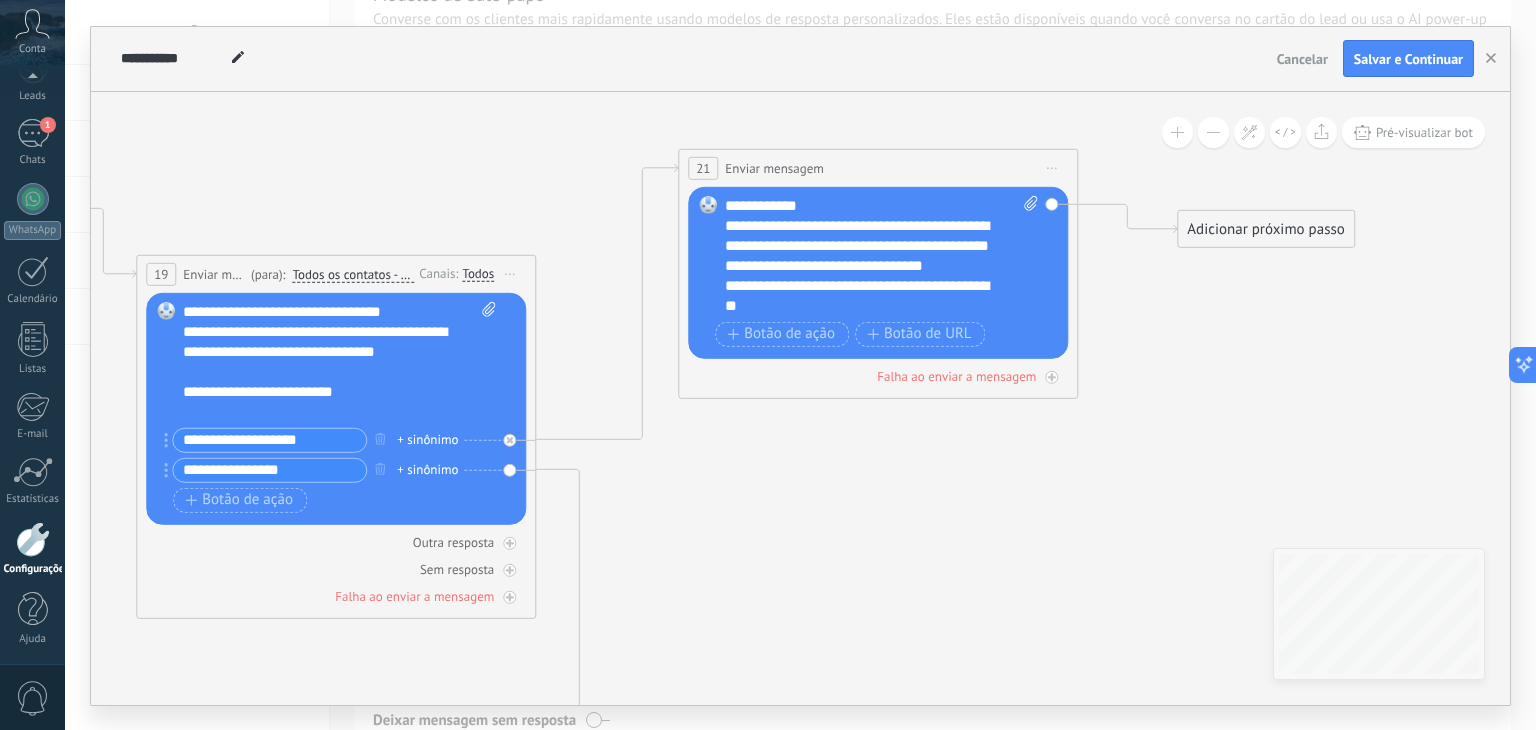 click on "**********" at bounding box center [882, 255] 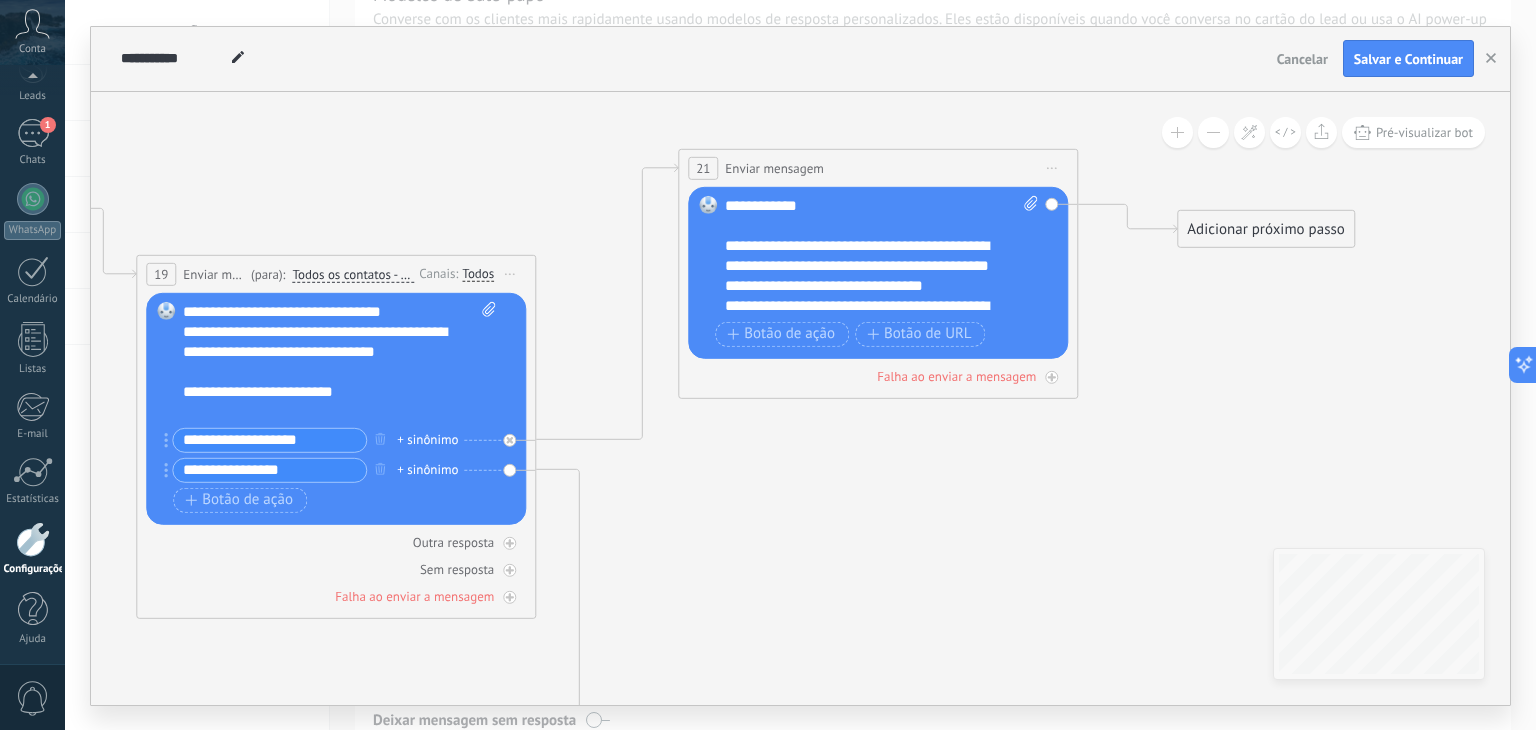 click on "**********" at bounding box center [864, 265] 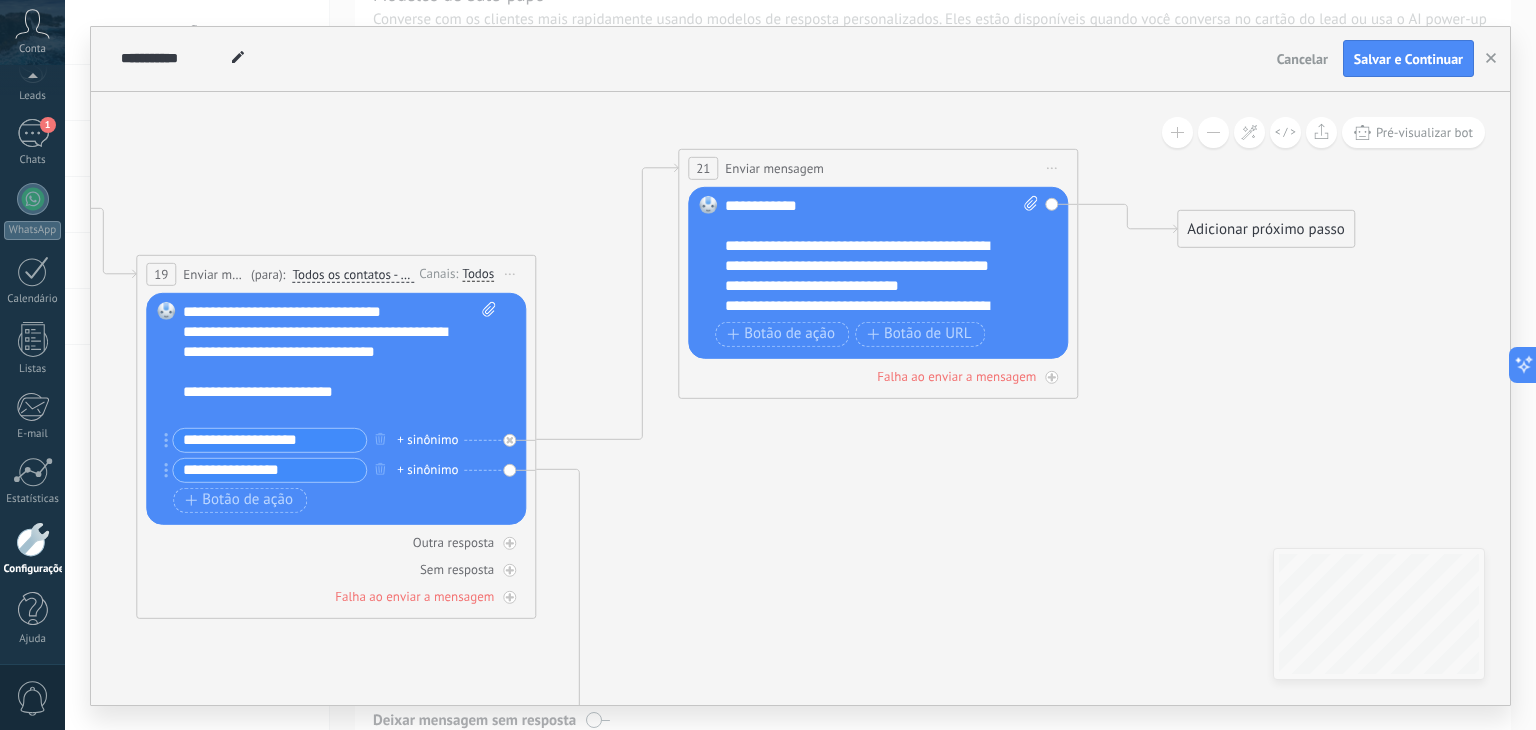 click on "**********" at bounding box center [864, 265] 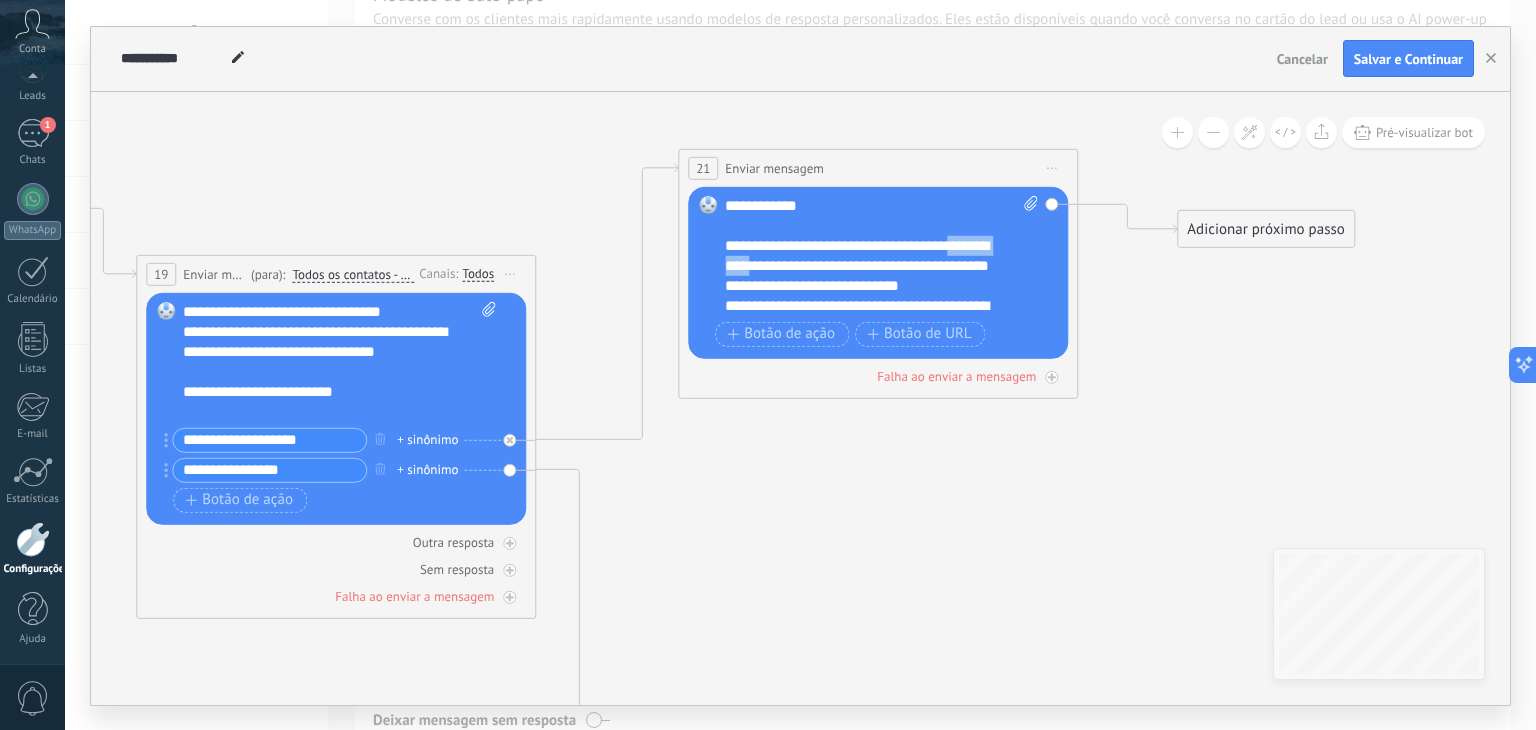 drag, startPoint x: 790, startPoint y: 263, endPoint x: 964, endPoint y: 246, distance: 174.82849 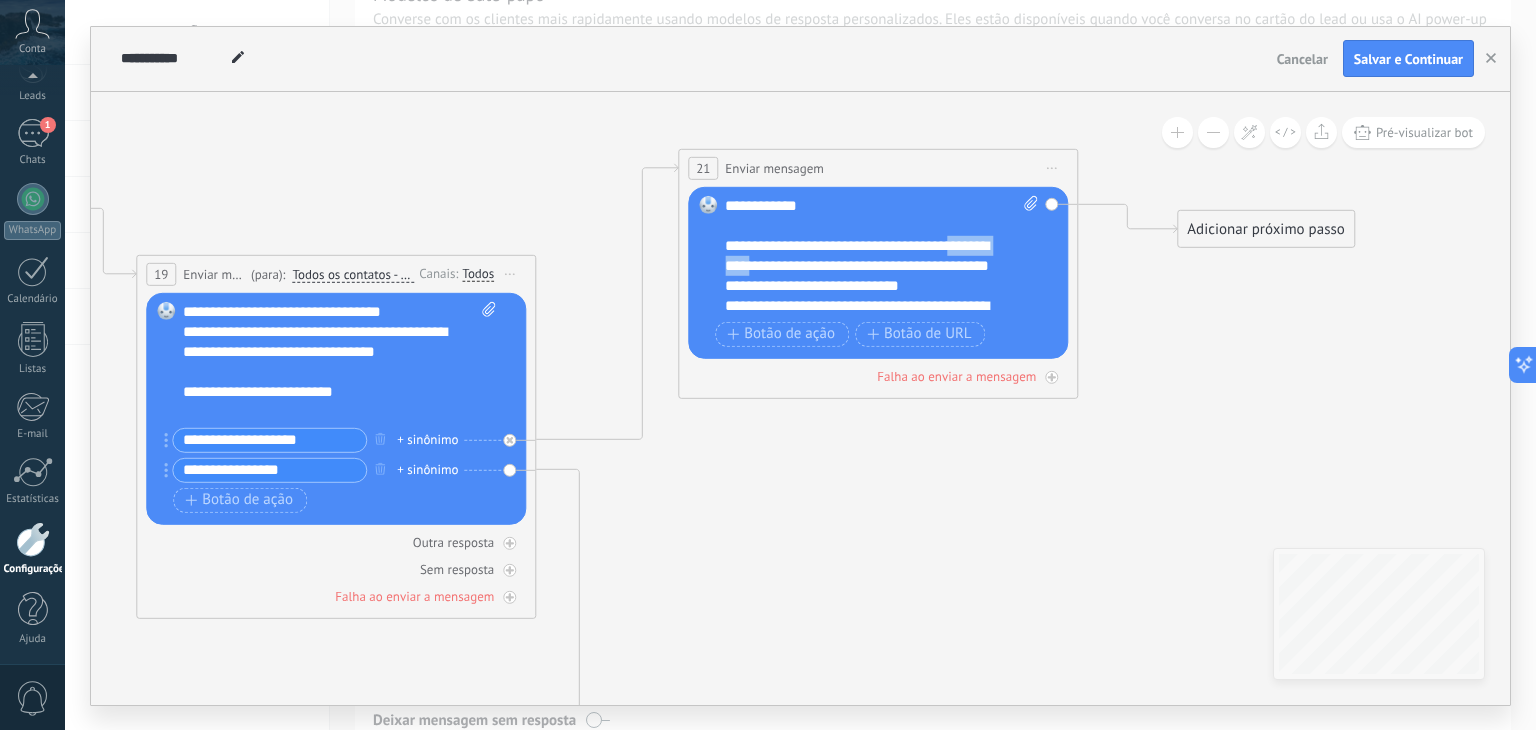 click on "**********" at bounding box center [864, 265] 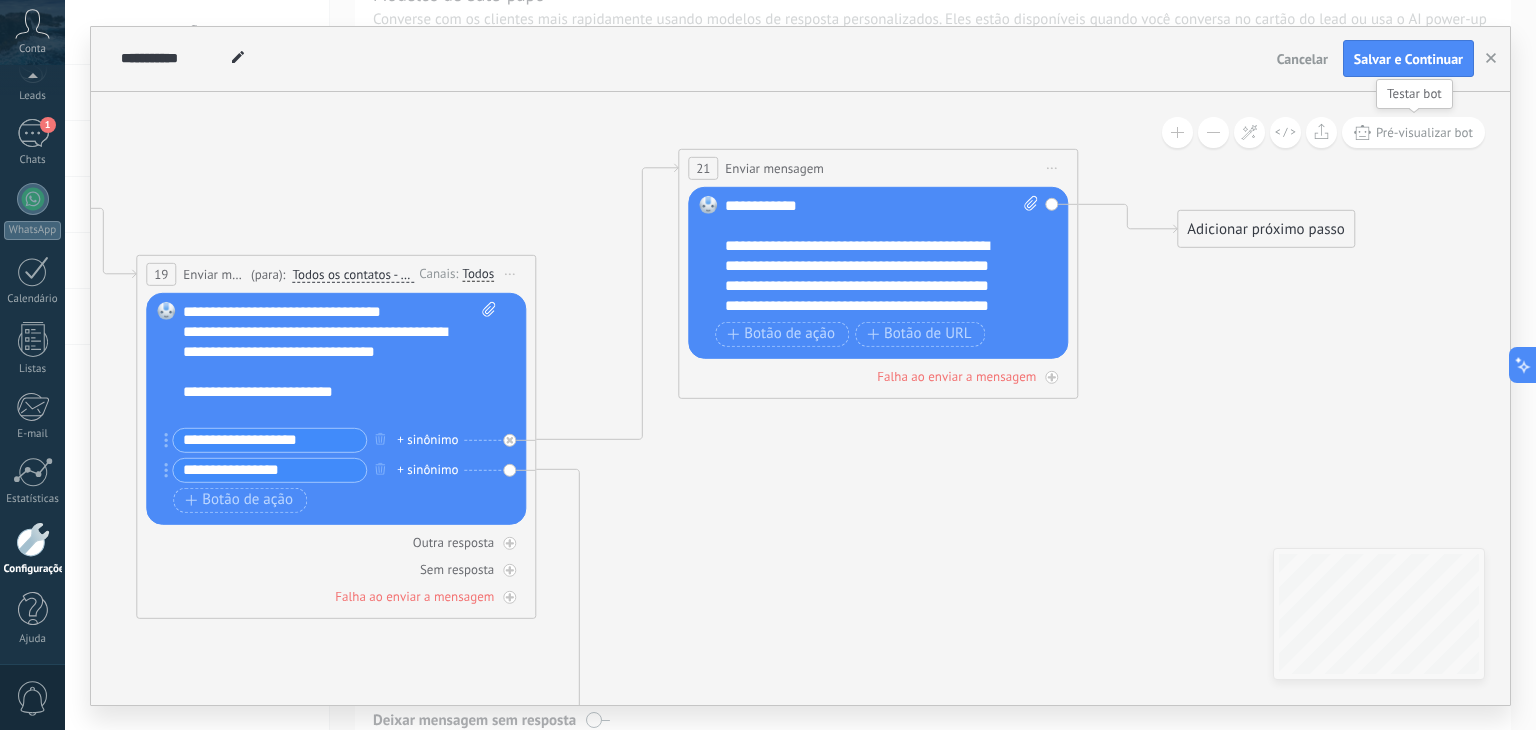 click on "Pré-visualizar bot" at bounding box center [1424, 132] 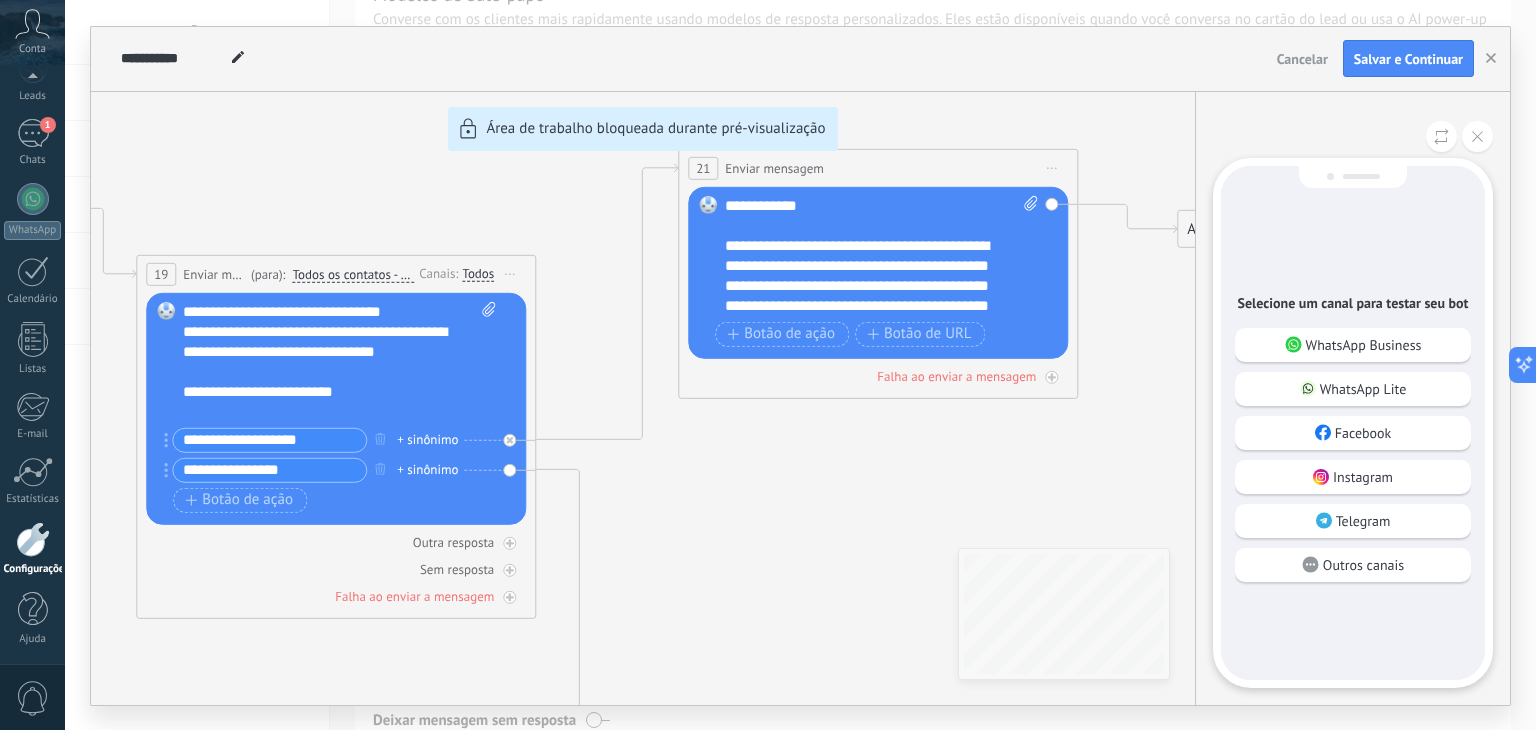 click on "WhatsApp Business" at bounding box center (1364, 345) 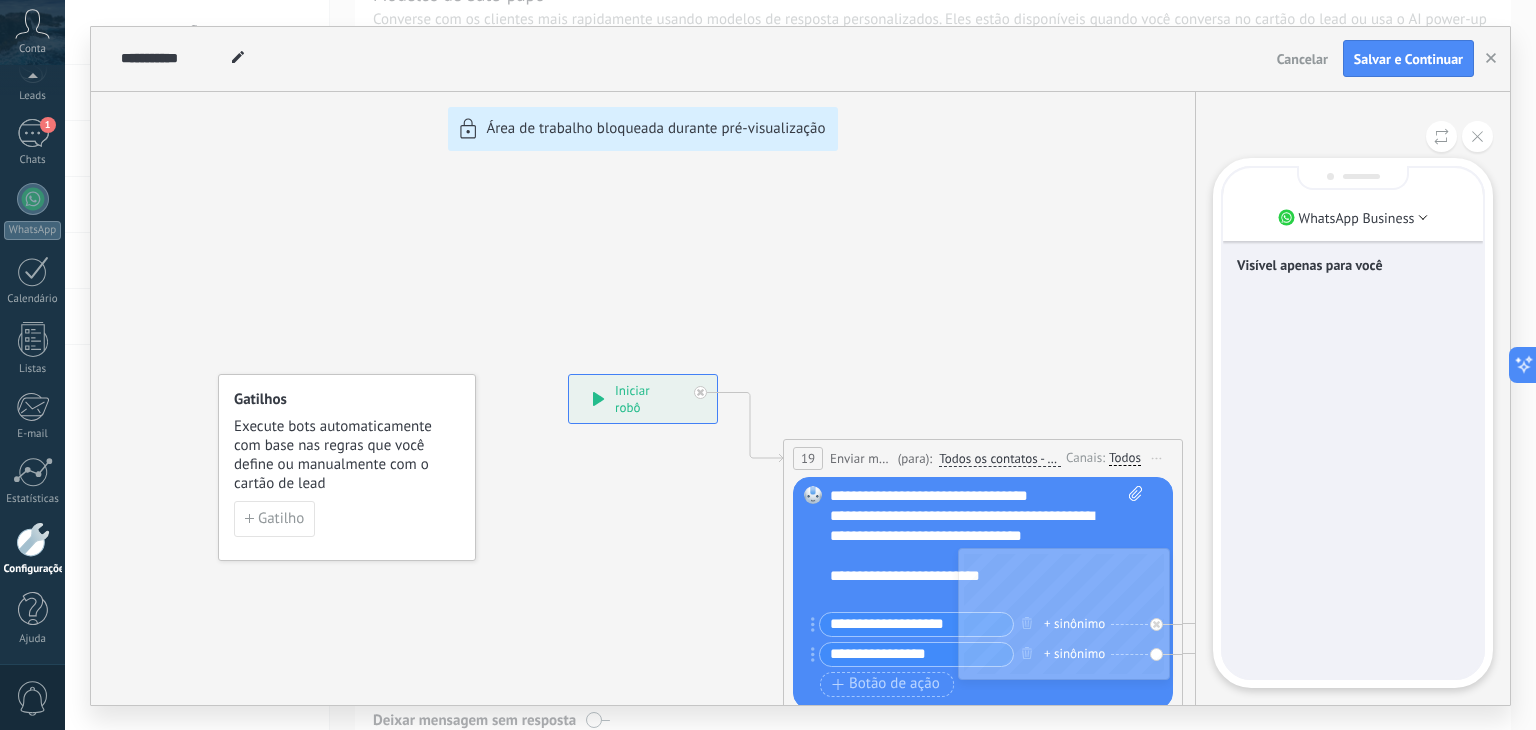click on "**********" at bounding box center (800, 366) 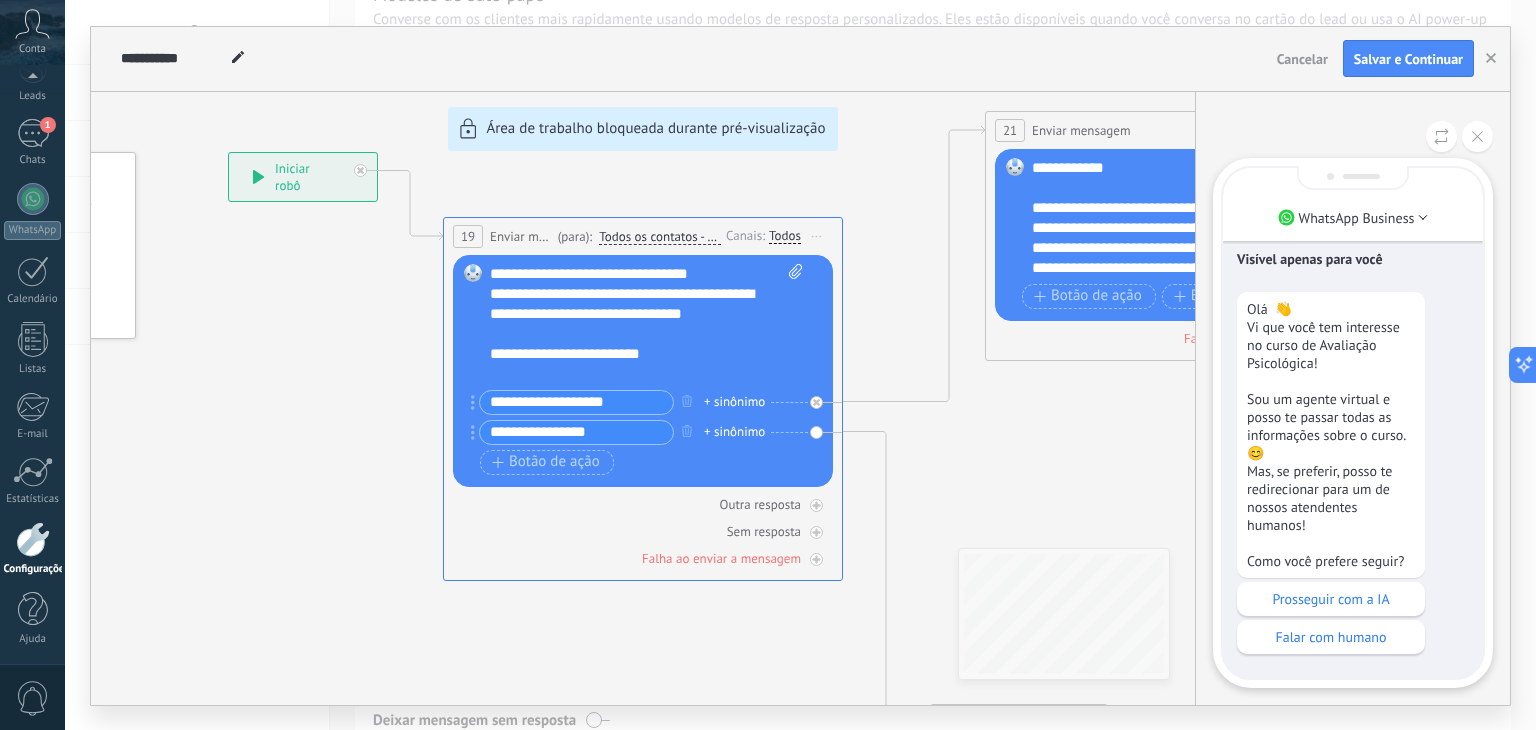 click on "Prosseguir com a IA" at bounding box center [1331, 599] 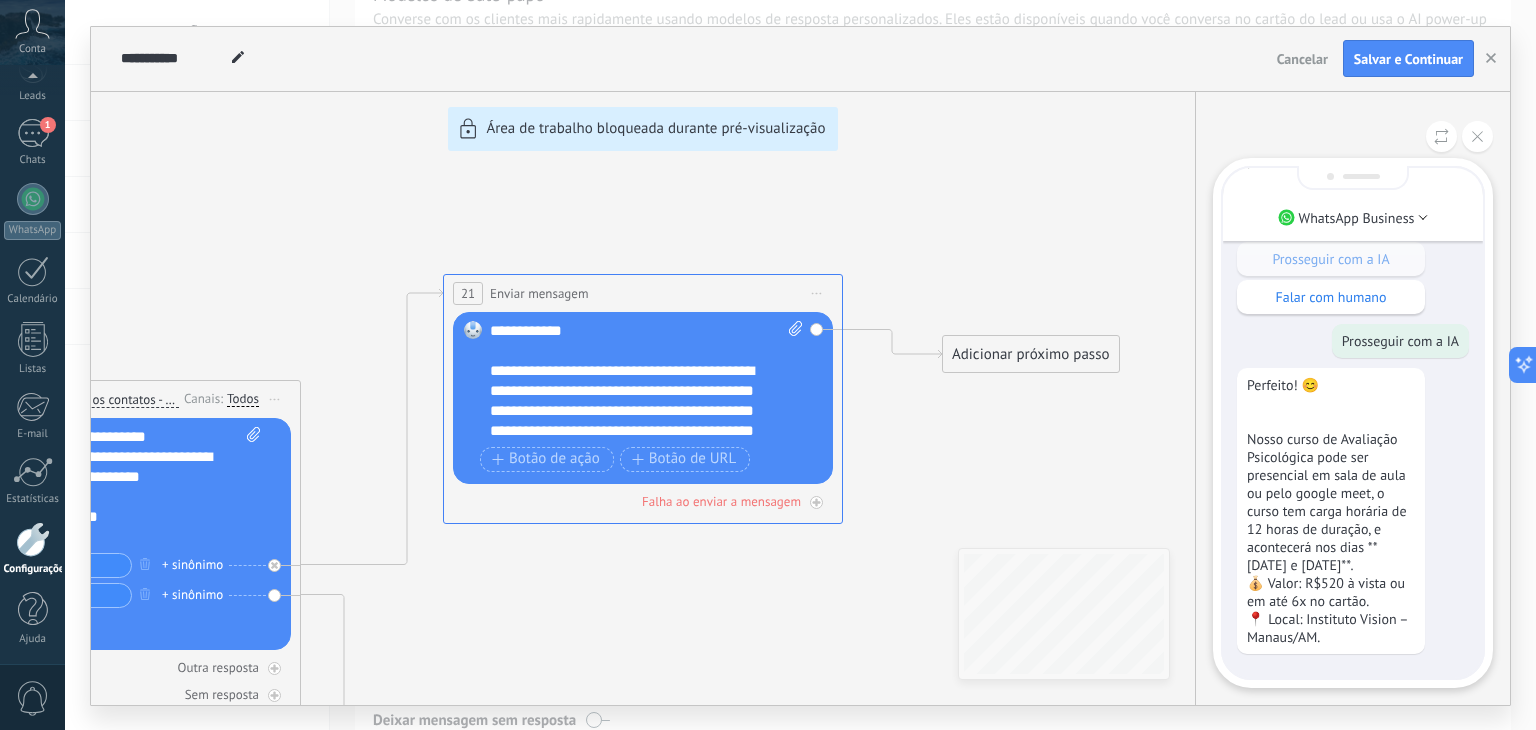 click on "**********" at bounding box center (800, 366) 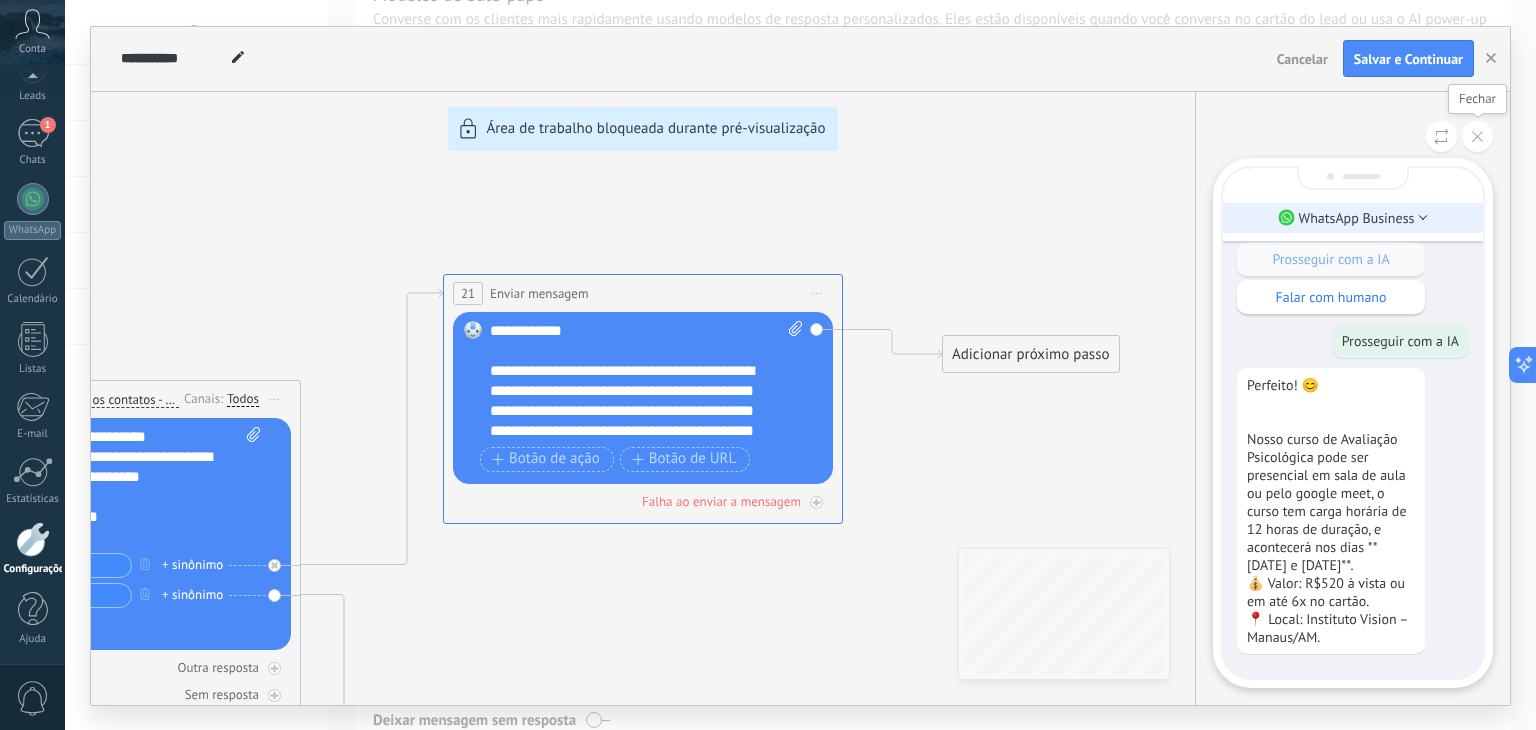 drag, startPoint x: 1484, startPoint y: 134, endPoint x: 1353, endPoint y: 219, distance: 156.16017 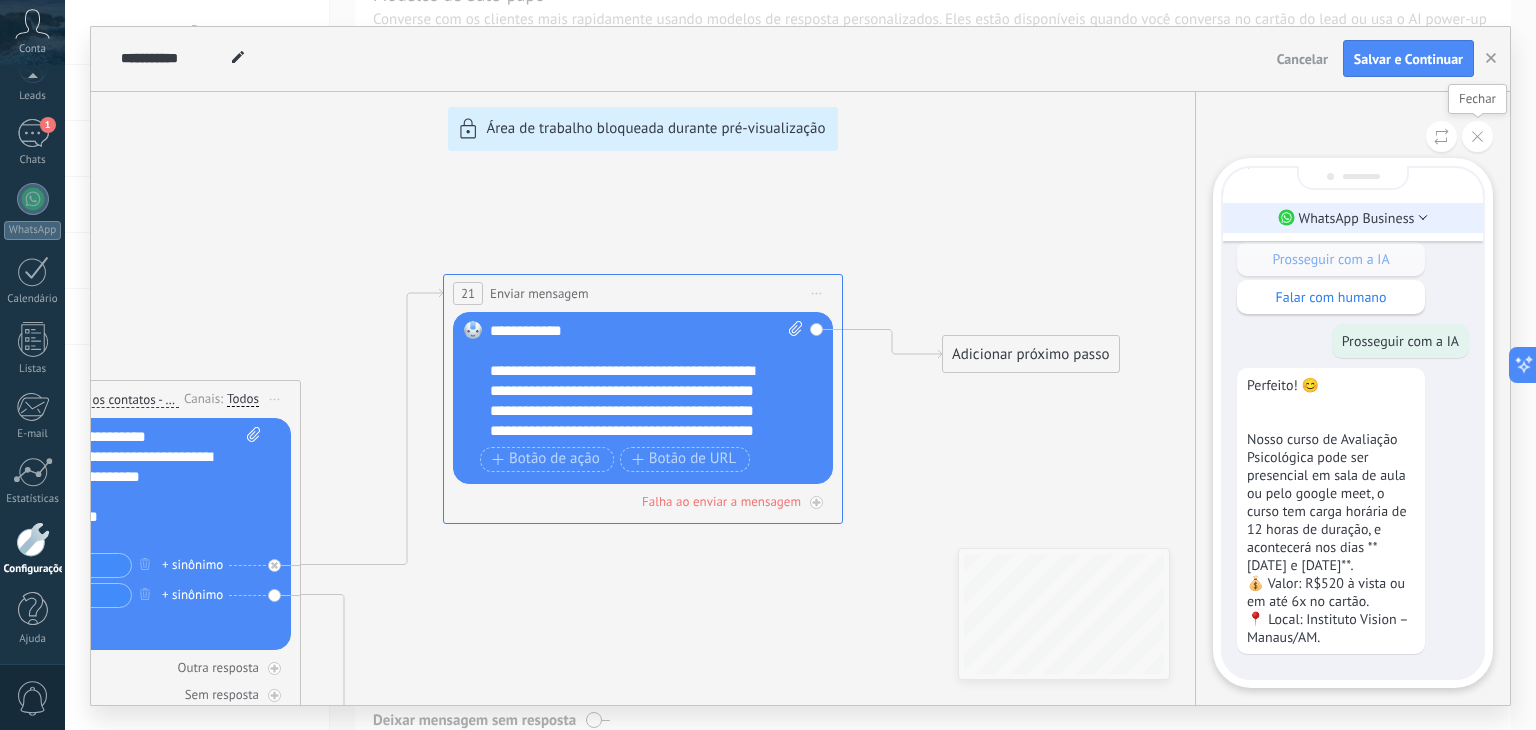 click at bounding box center [1477, 136] 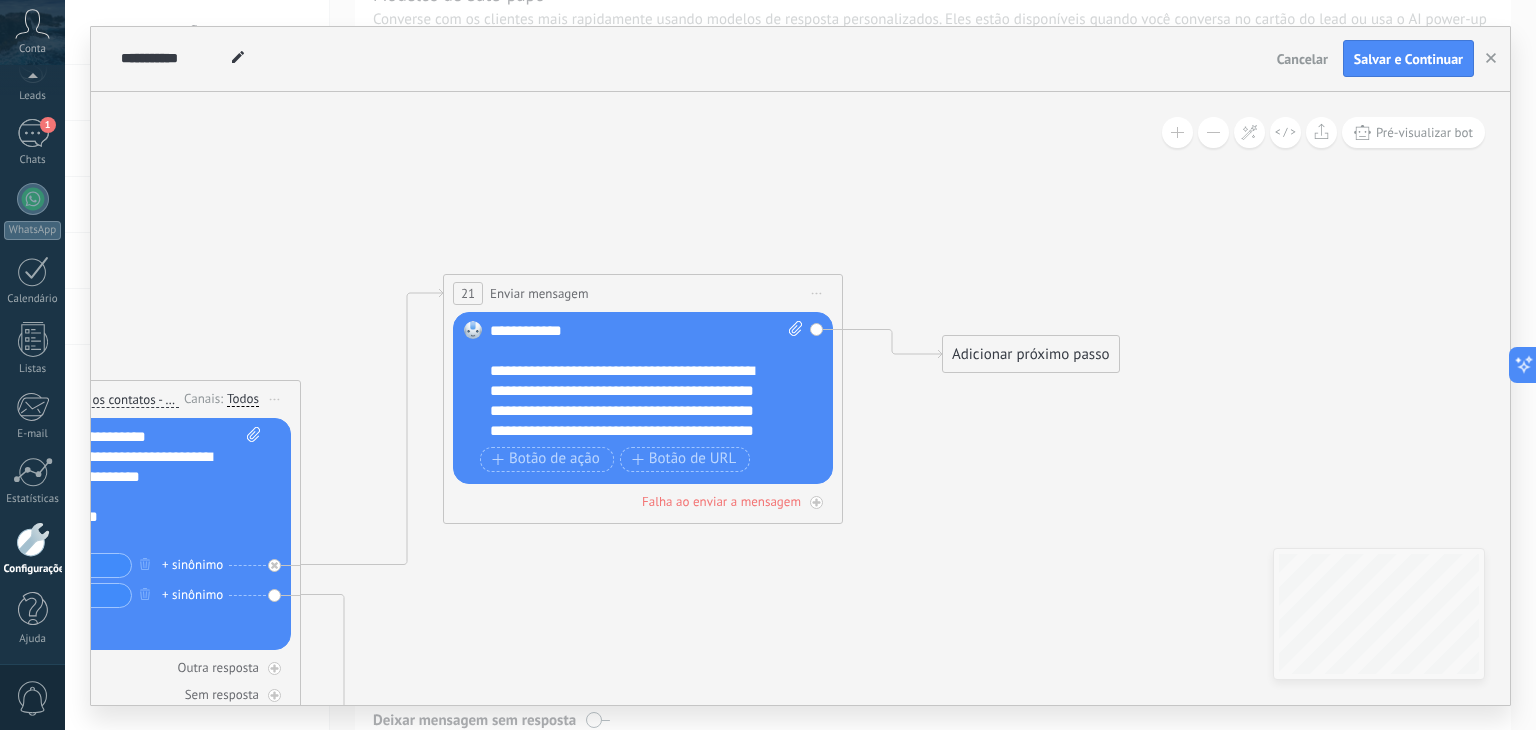 click on "**********" at bounding box center [629, 411] 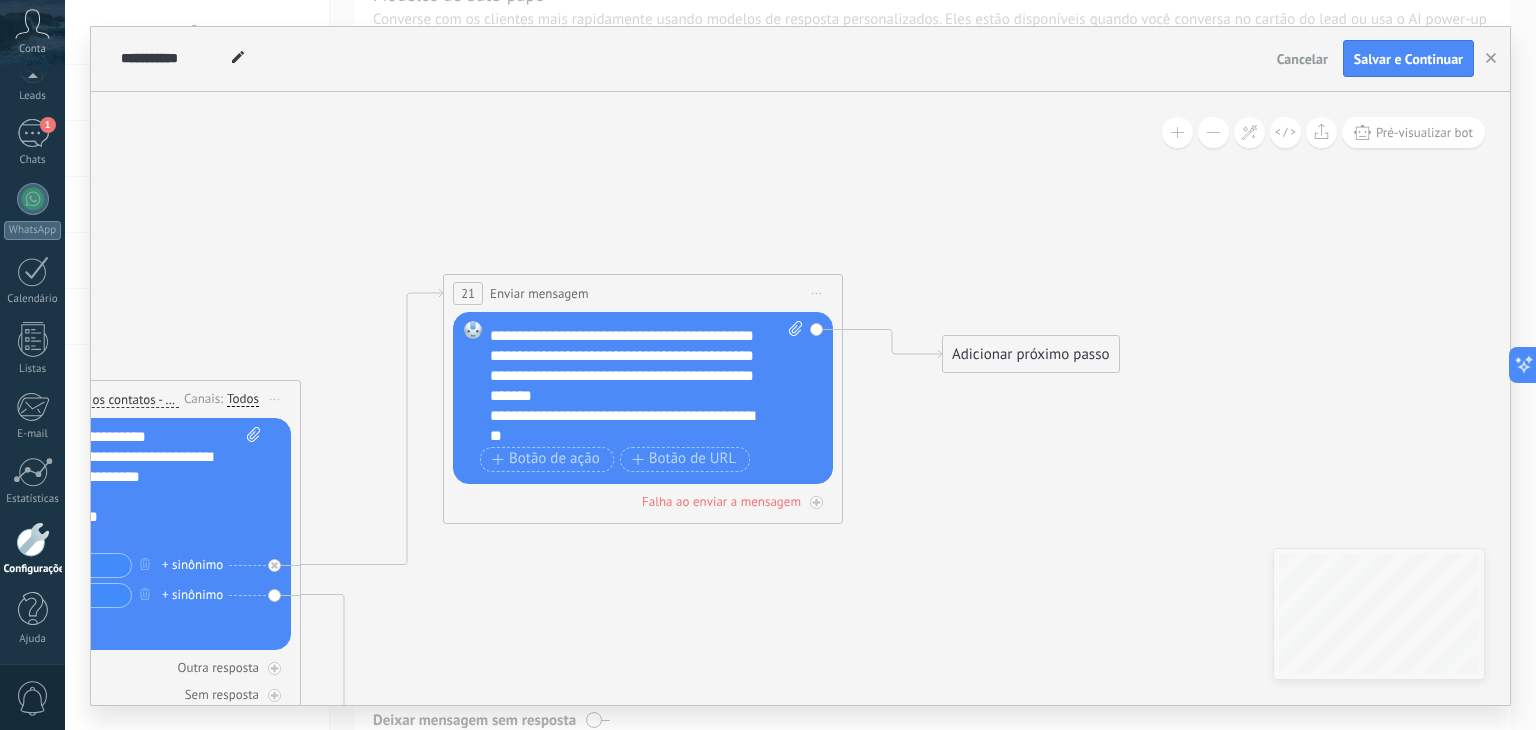 scroll, scrollTop: 80, scrollLeft: 0, axis: vertical 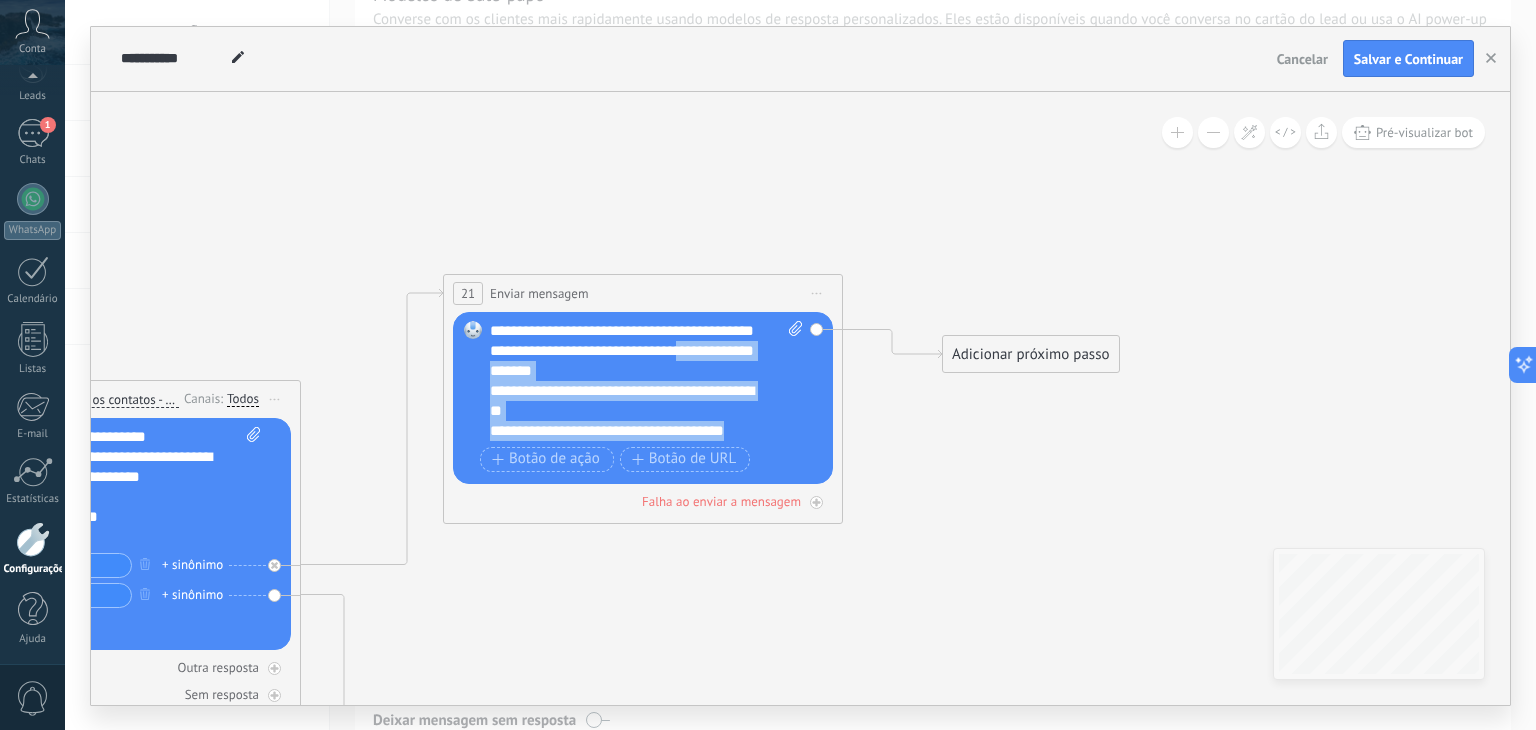 drag, startPoint x: 489, startPoint y: 371, endPoint x: 808, endPoint y: 426, distance: 323.70667 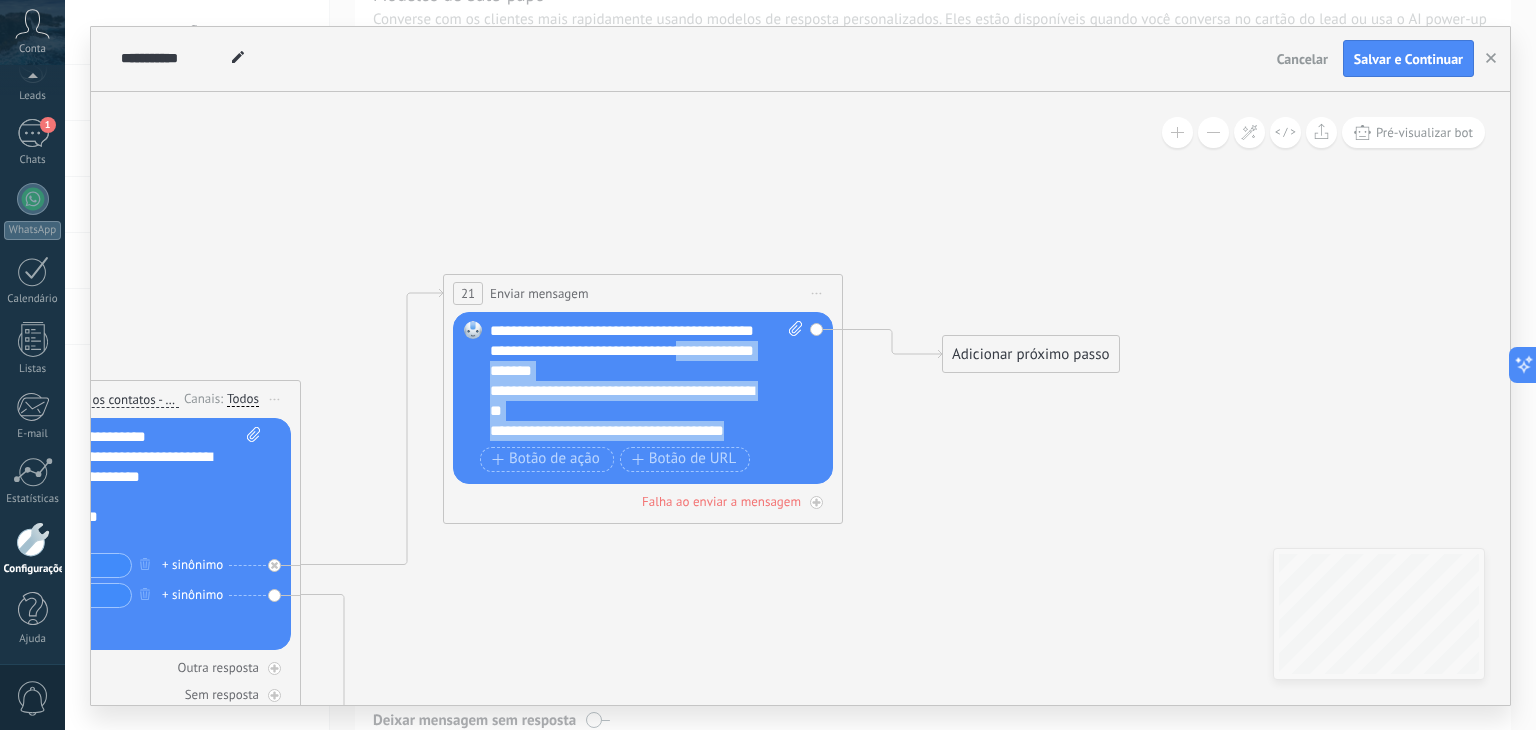 click on "Substituir
Remover
Converter para mensagem de voz
Arraste a imagem aqui para anexá-la.
Adicionar imagem
Upload
Arraste e solte
Arquivo não encontrado
Inserir mensagem do robô..." at bounding box center (643, 398) 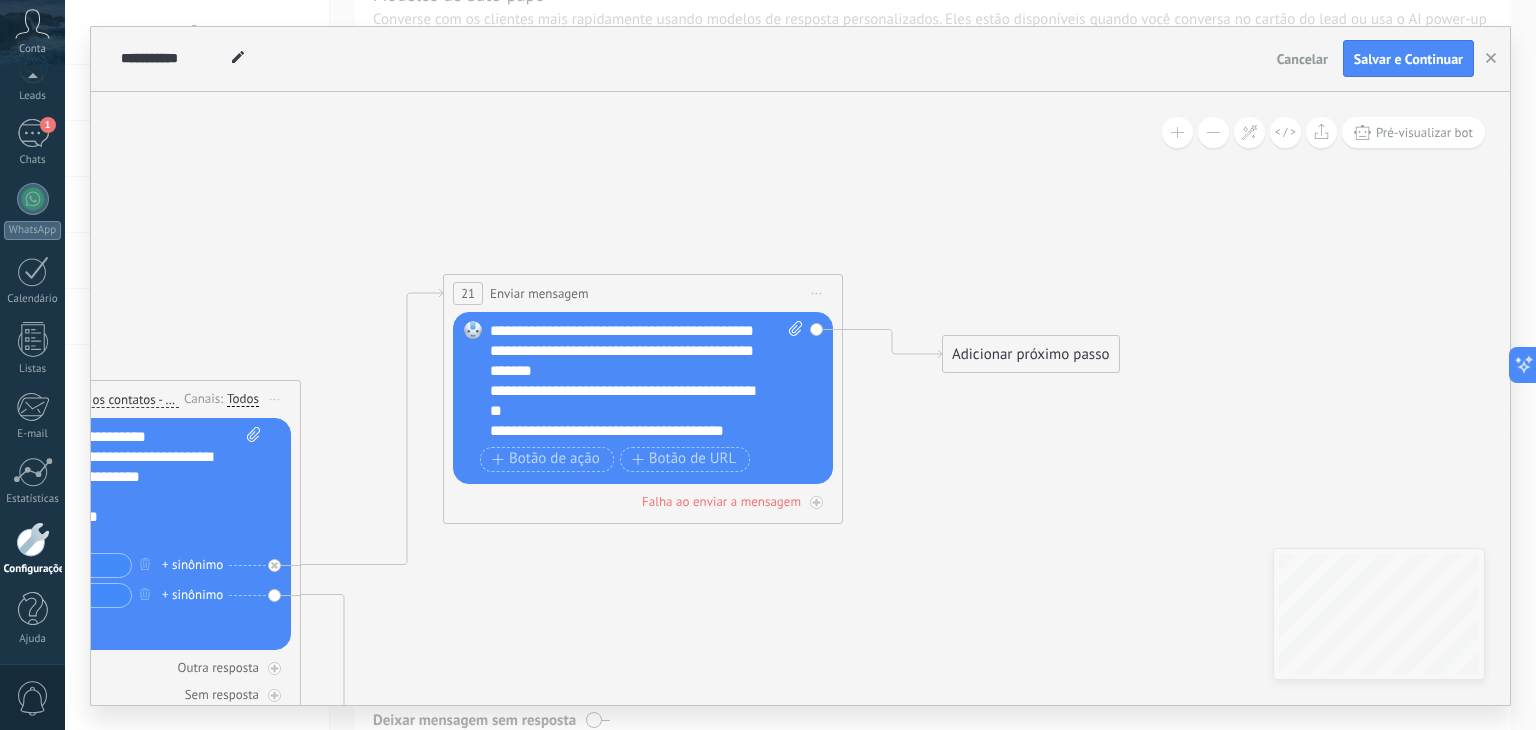 scroll, scrollTop: 0, scrollLeft: 0, axis: both 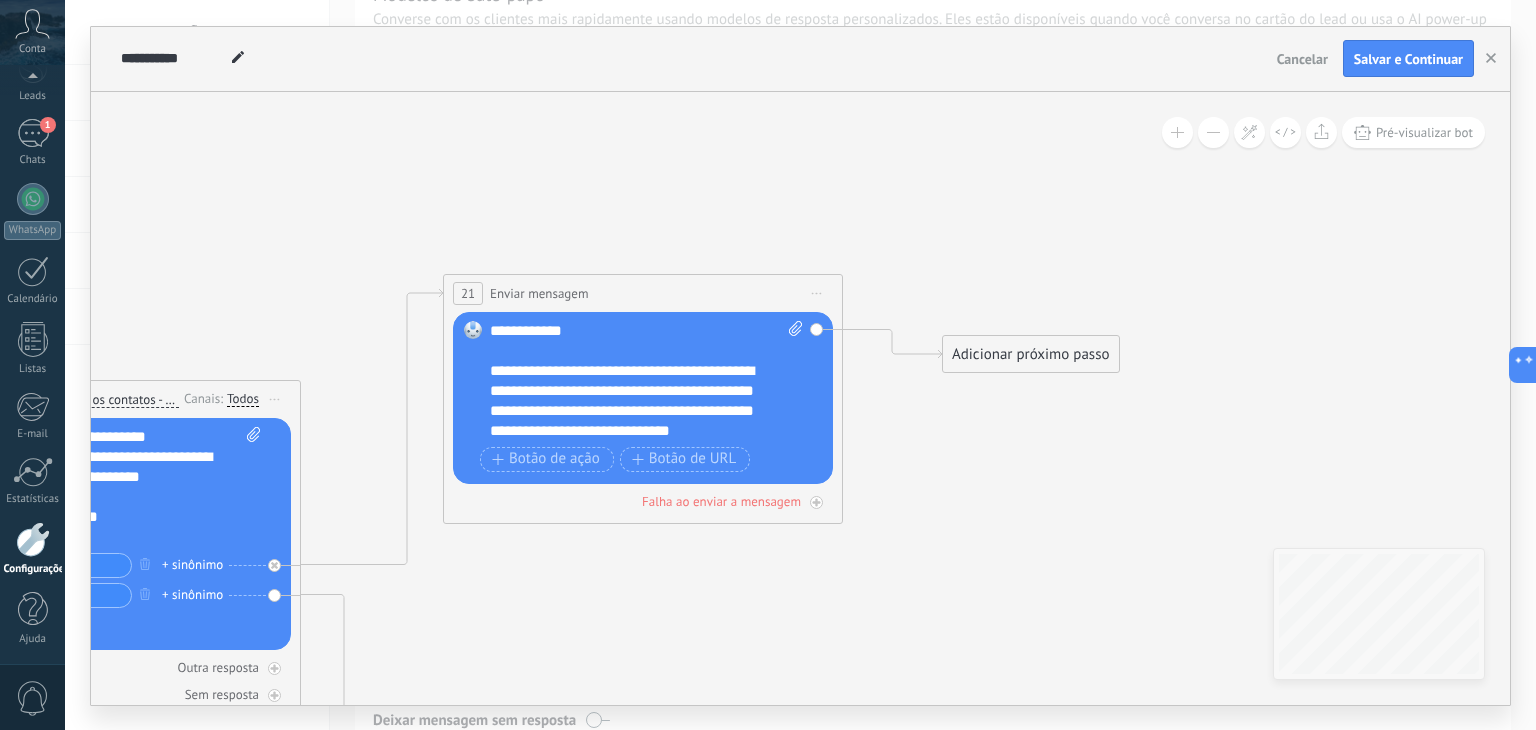 click 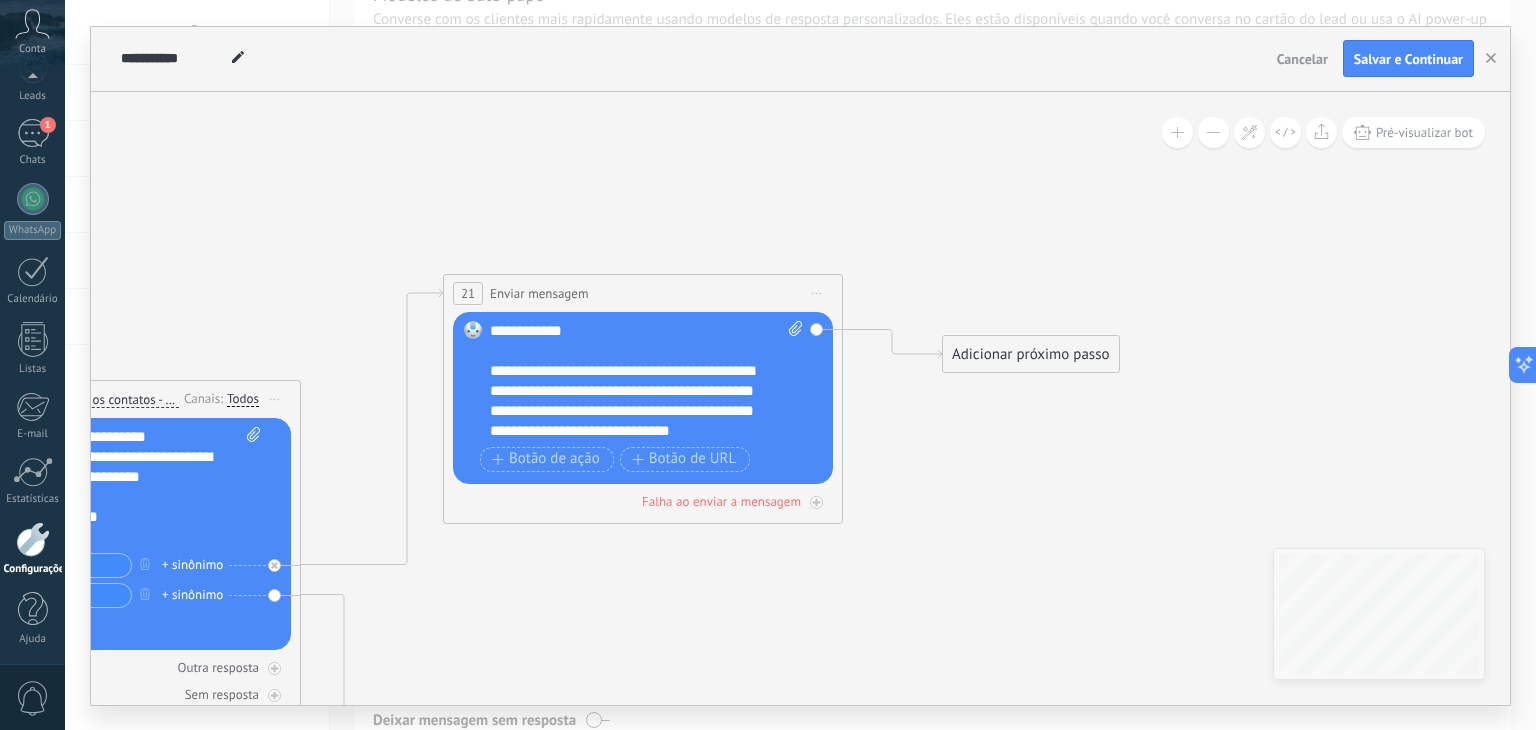 click 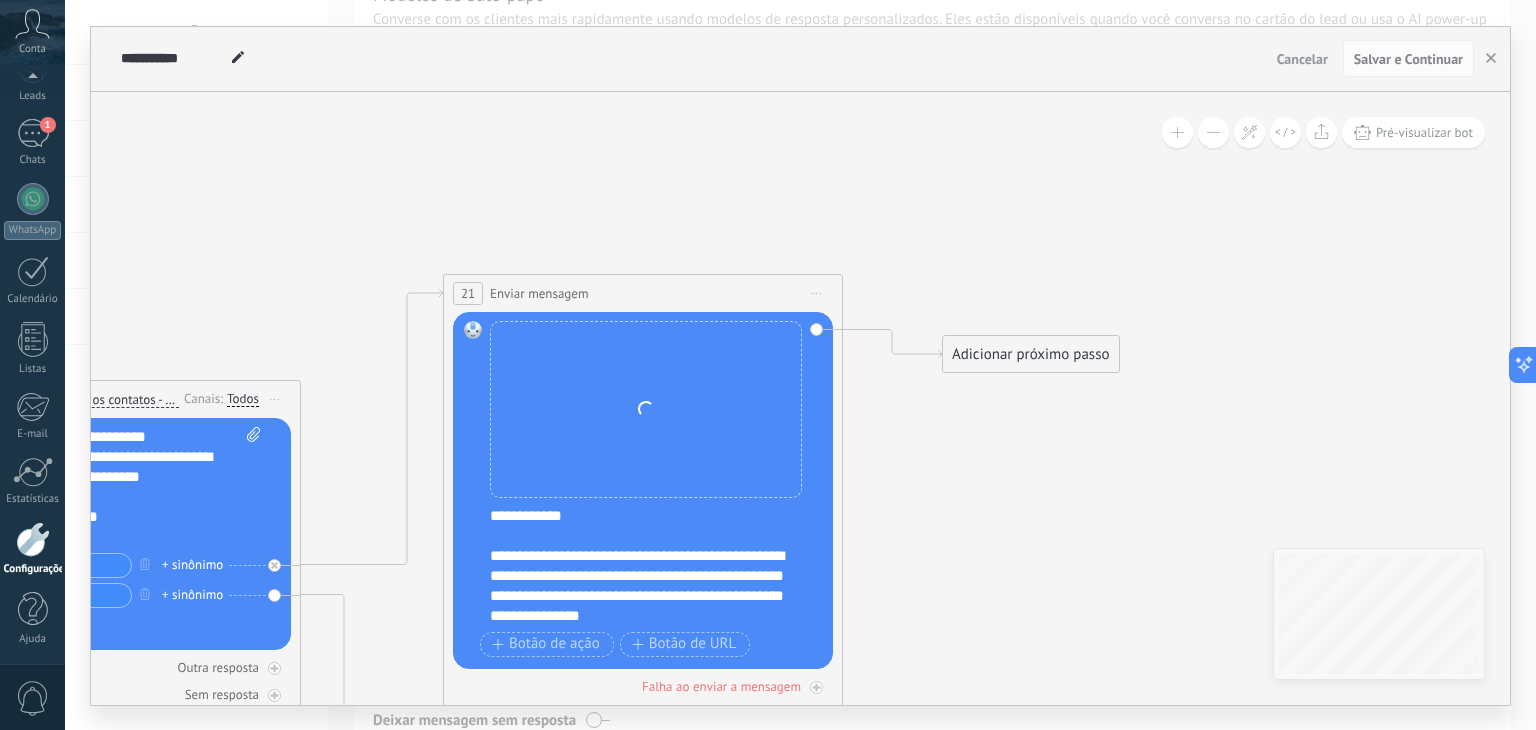 drag, startPoint x: 340, startPoint y: 237, endPoint x: 560, endPoint y: 215, distance: 221.09726 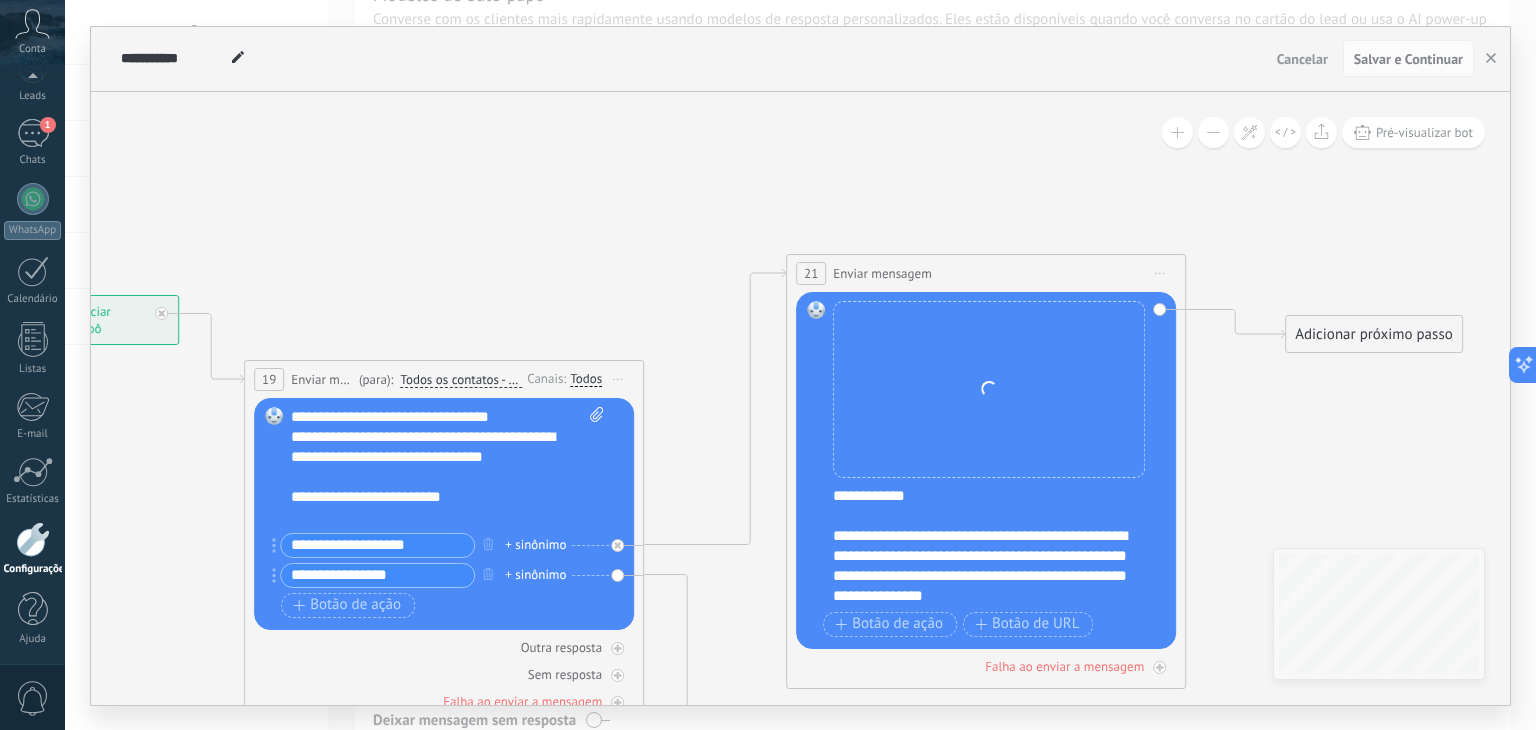 drag, startPoint x: 311, startPoint y: 205, endPoint x: 836, endPoint y: 130, distance: 530.3301 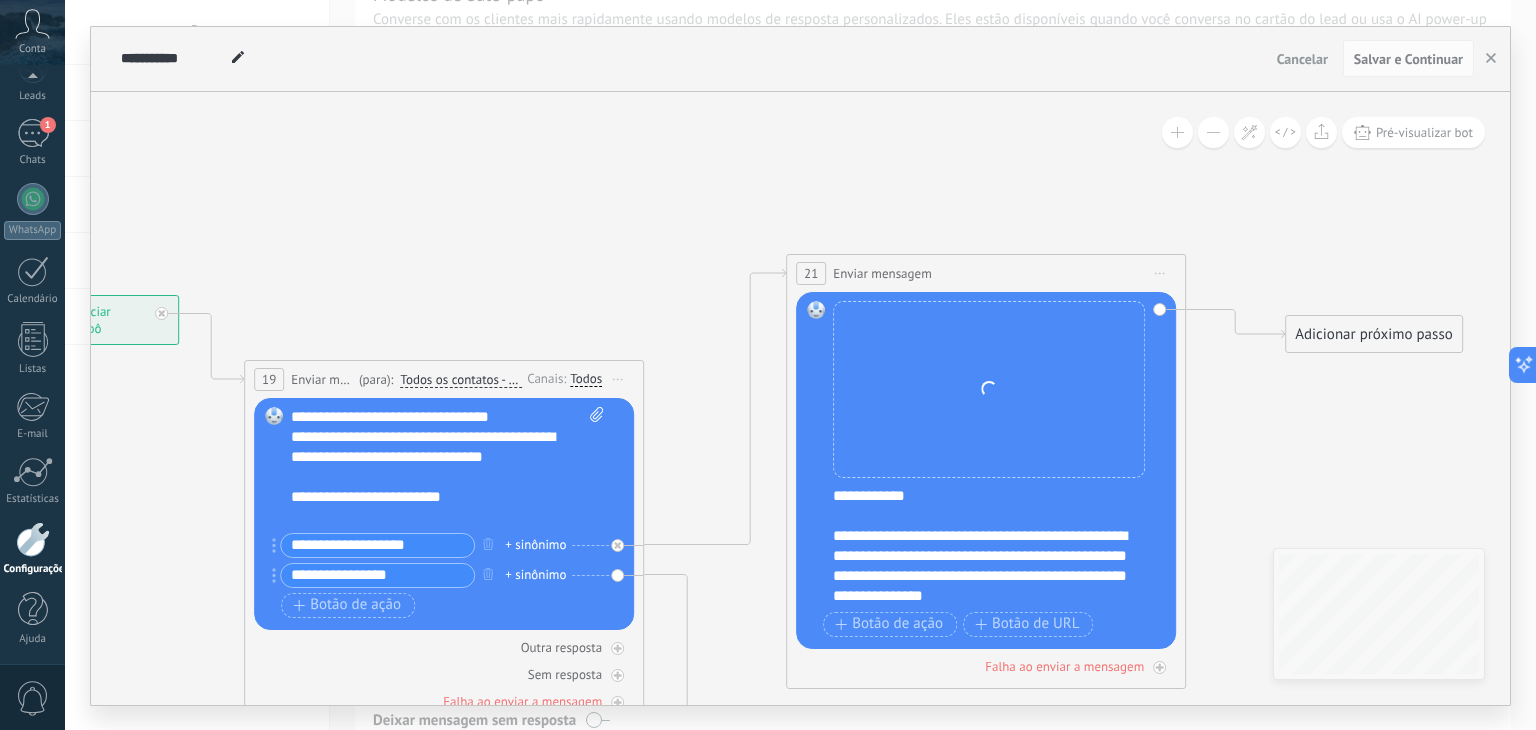 click 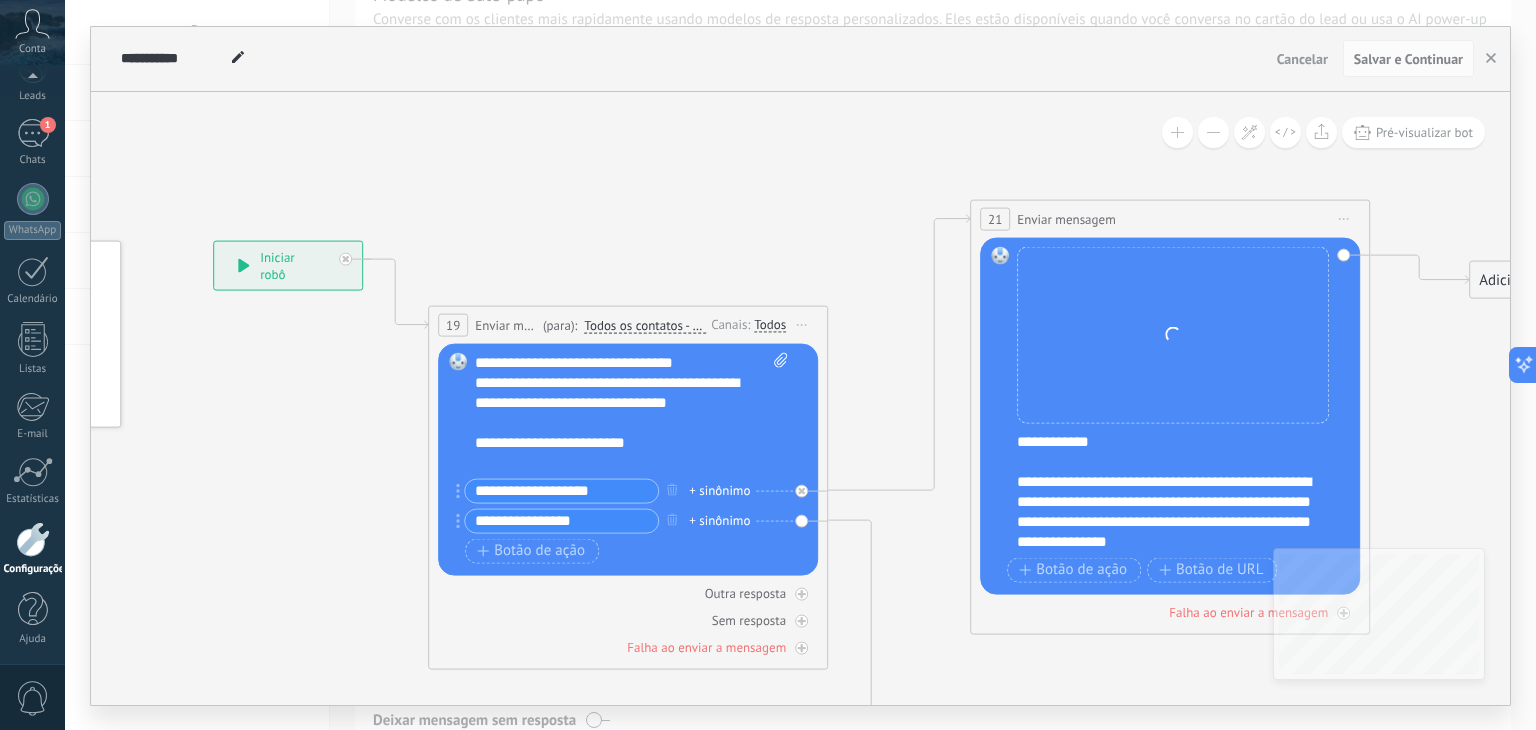 click on "**********" at bounding box center (288, 265) 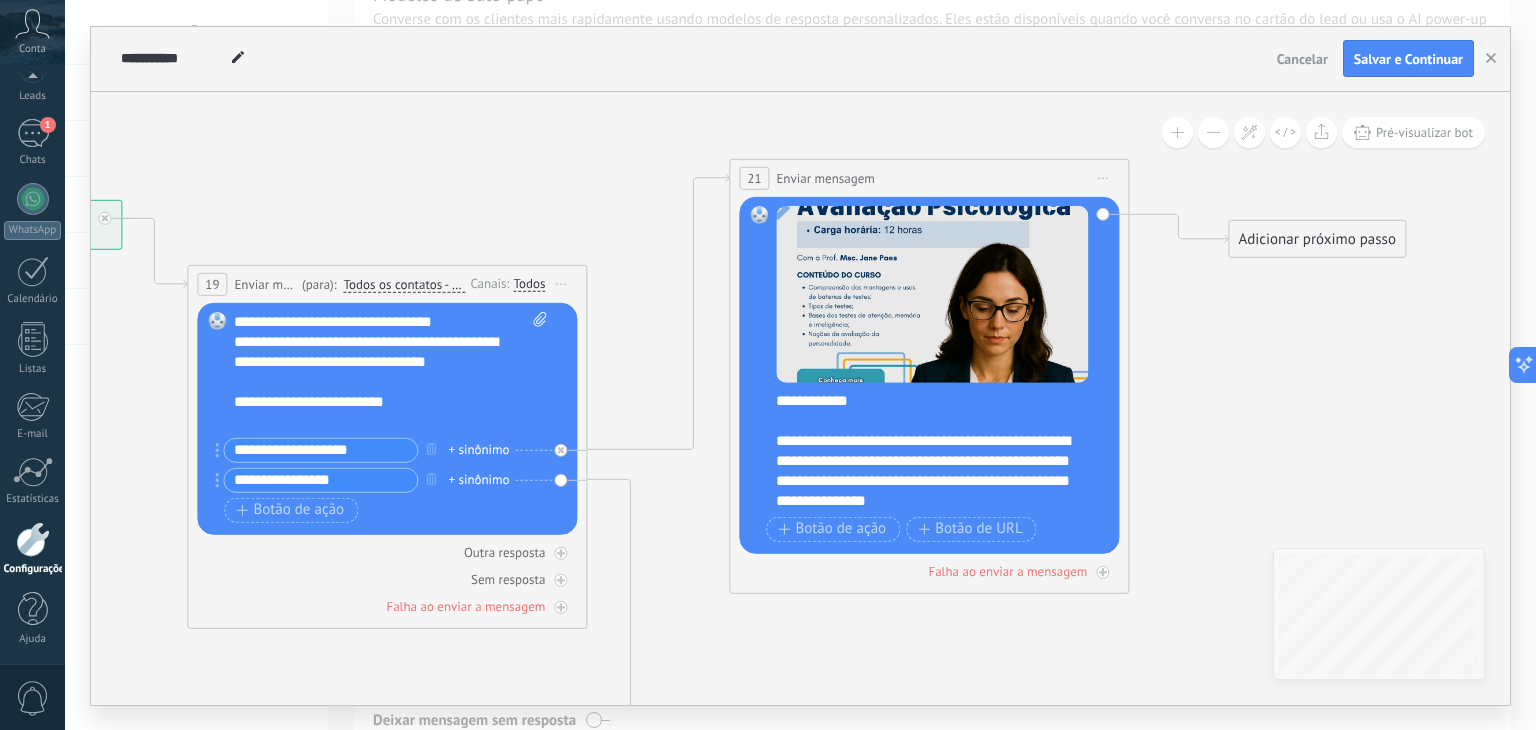 drag, startPoint x: 794, startPoint y: 187, endPoint x: 574, endPoint y: 137, distance: 225.61029 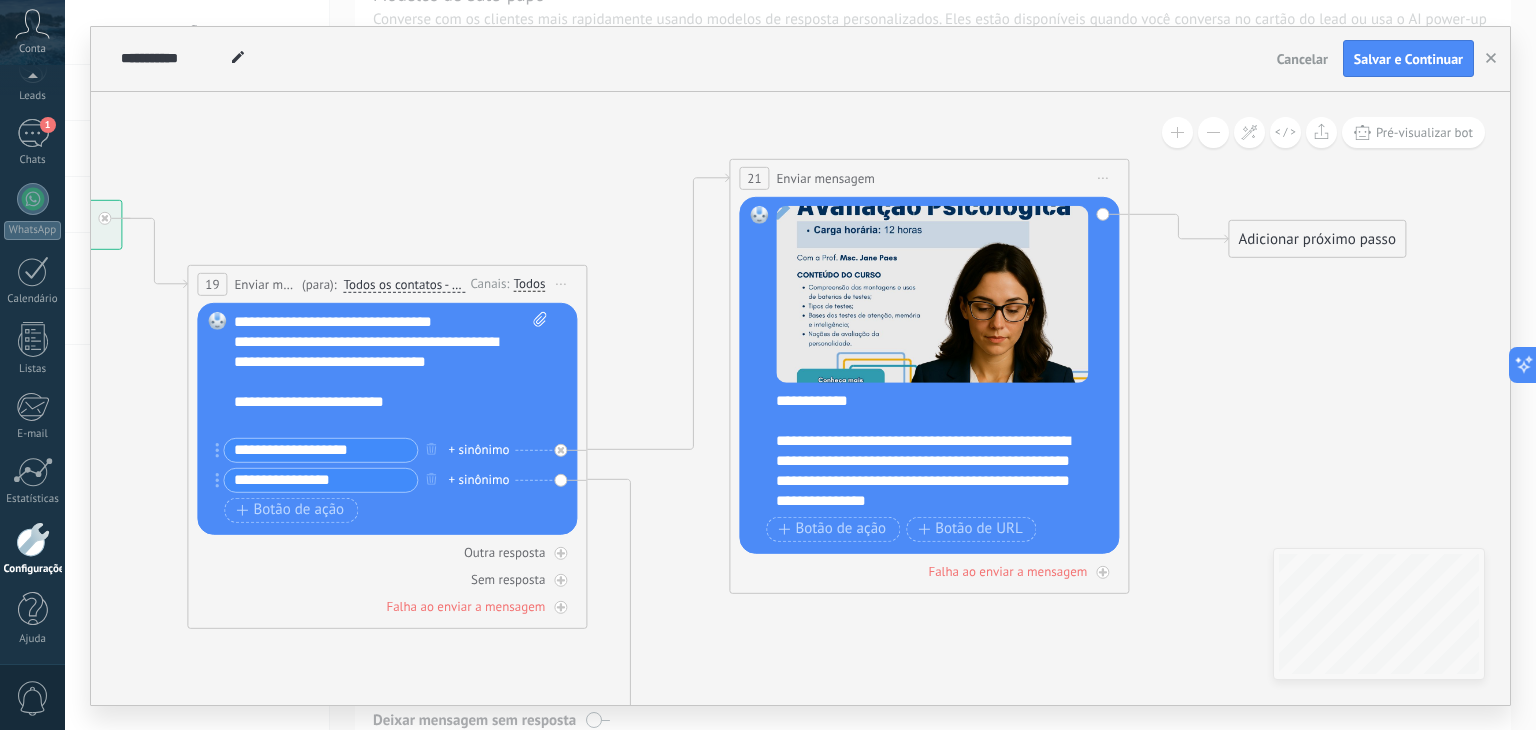 click 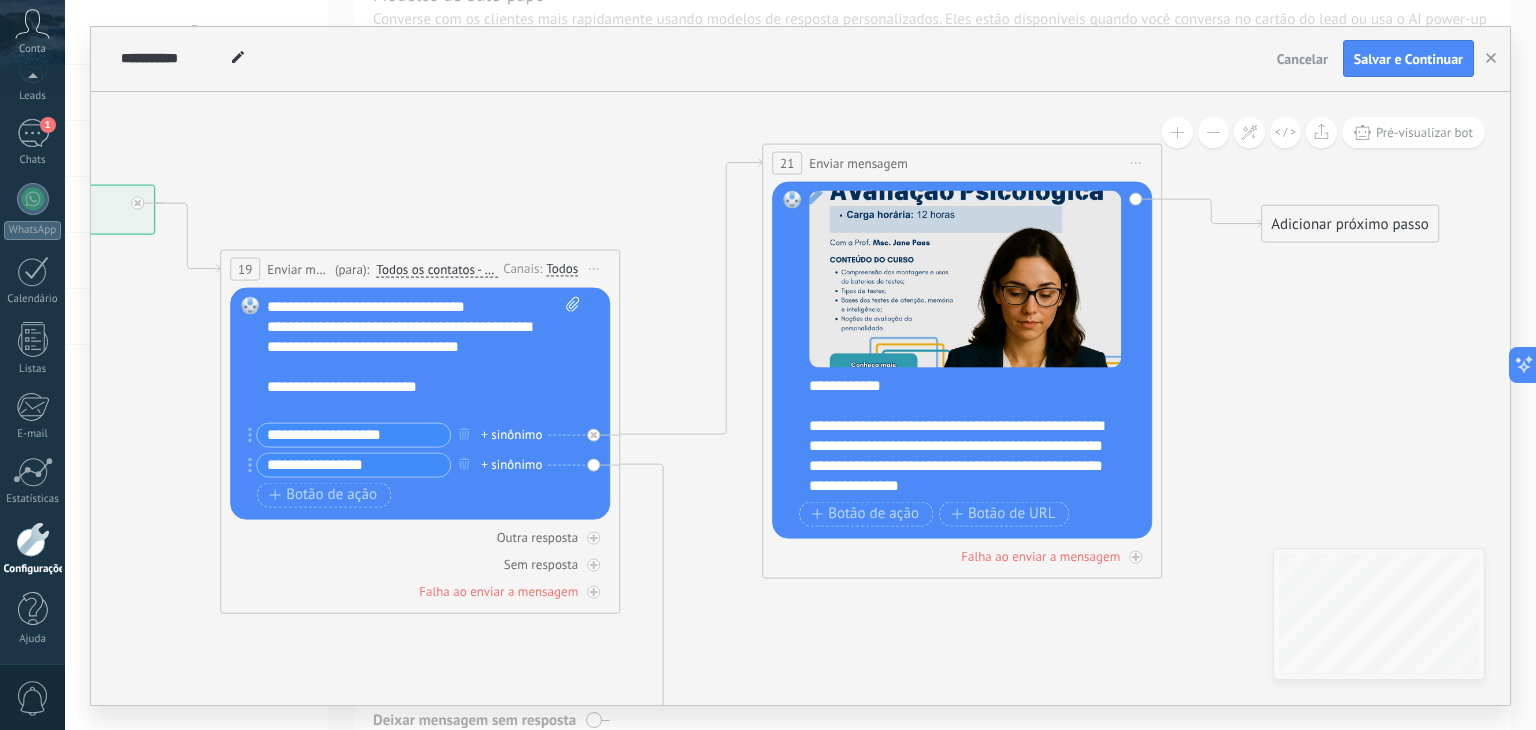 drag, startPoint x: 288, startPoint y: 207, endPoint x: 412, endPoint y: 196, distance: 124.486946 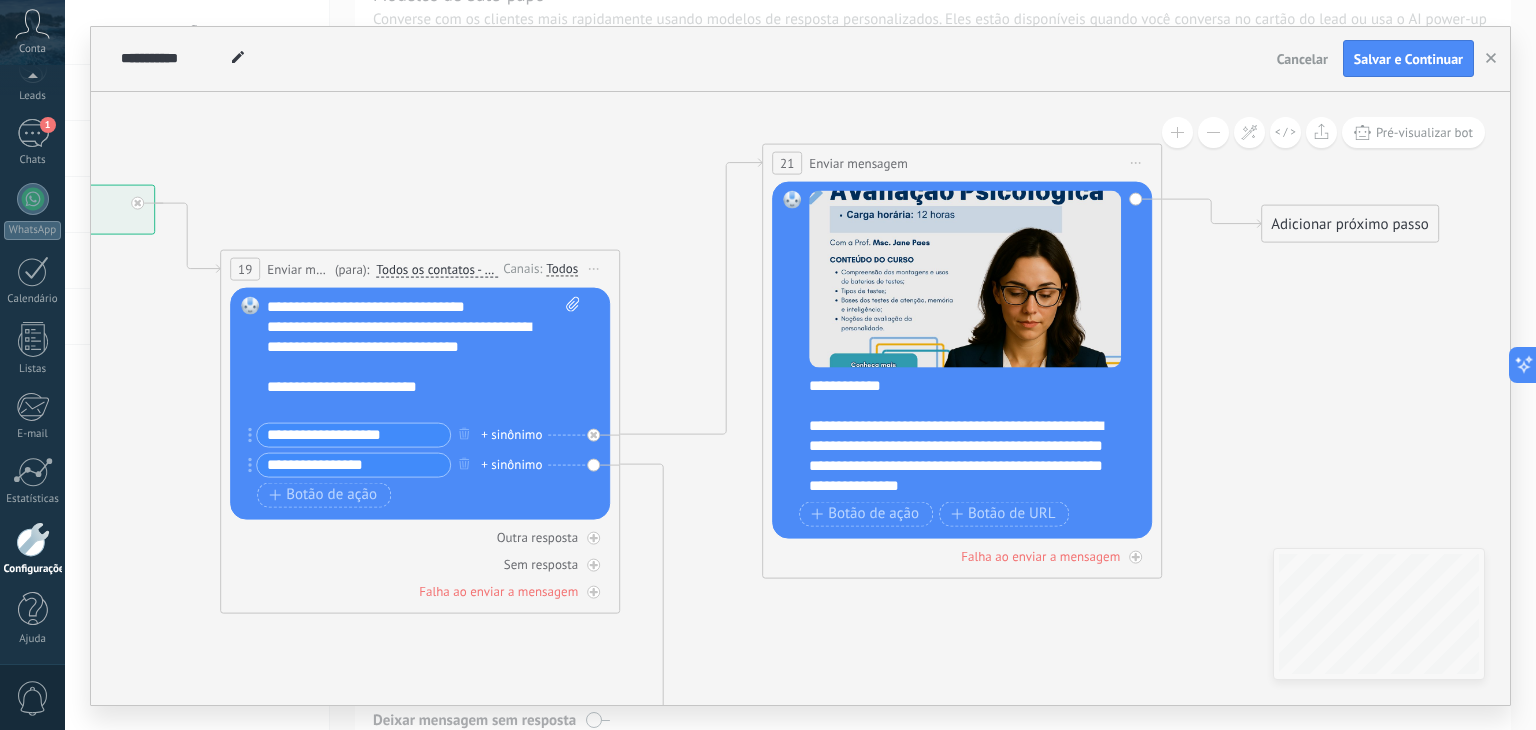 click 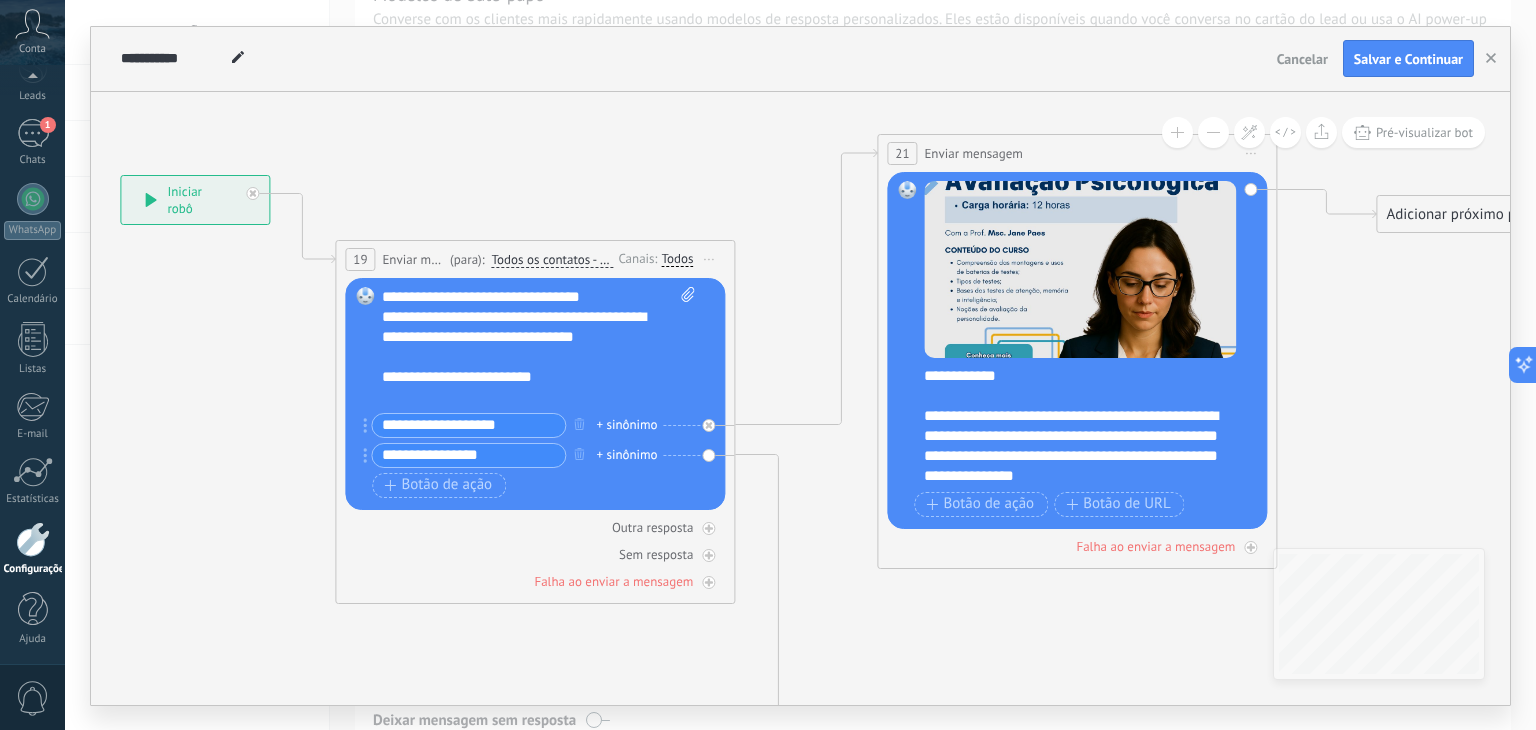 click 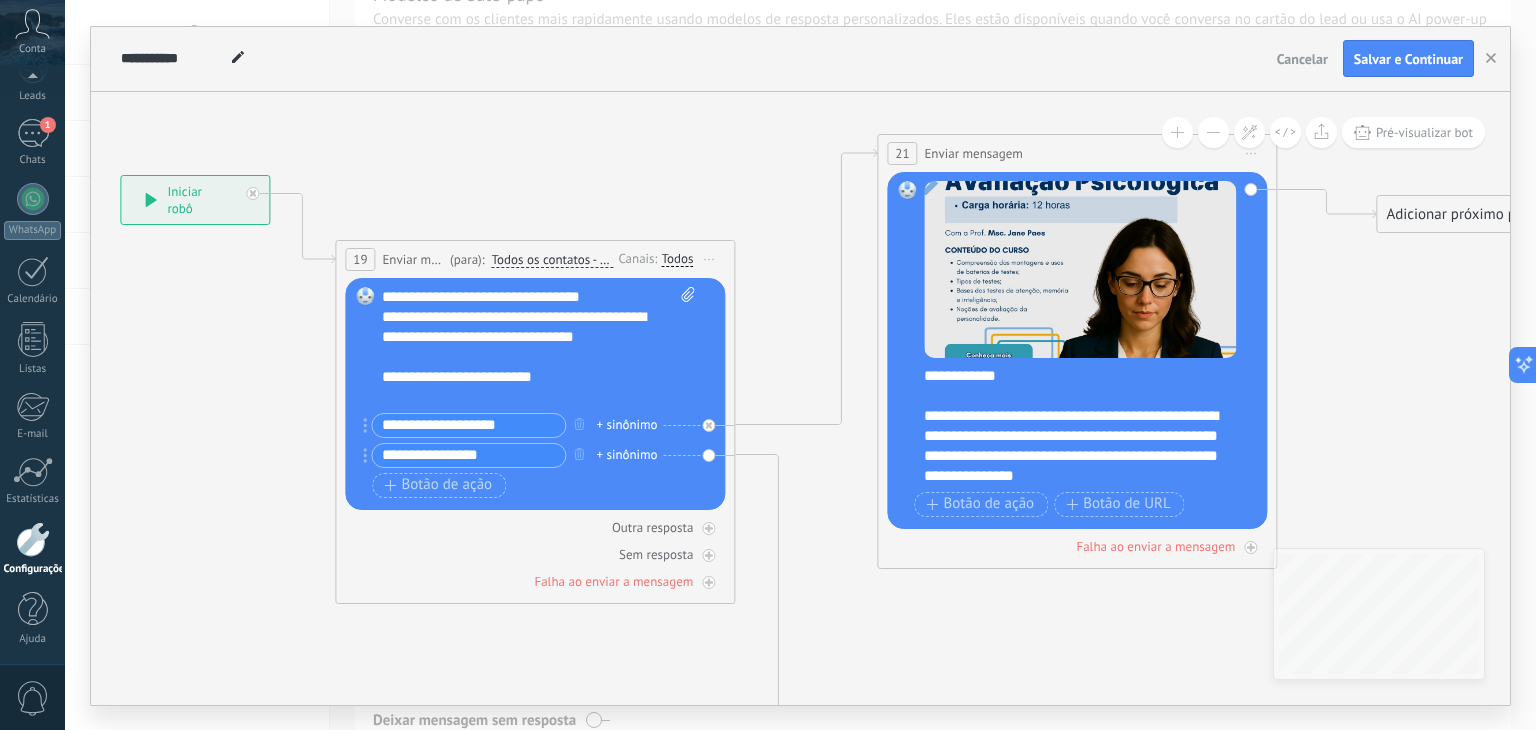 click 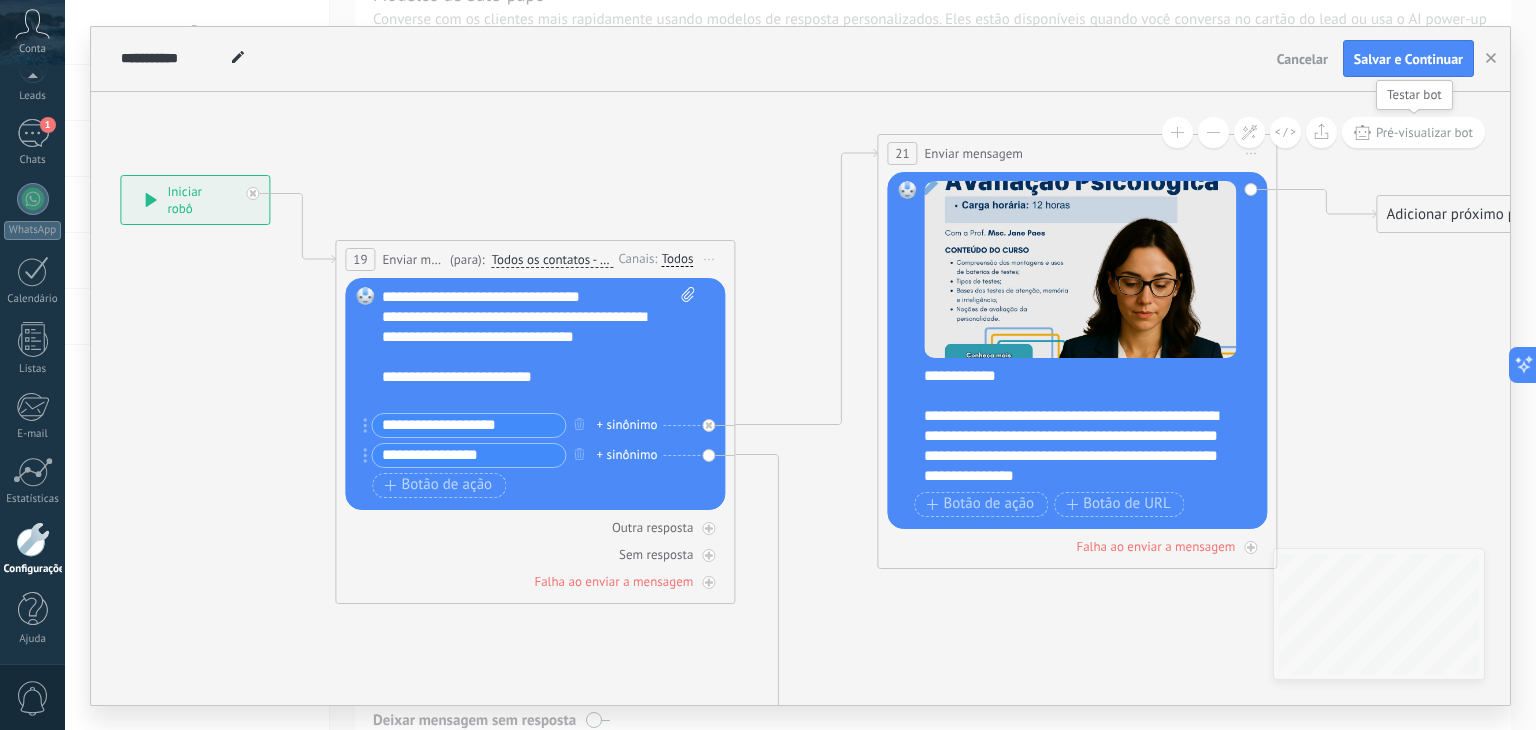 drag, startPoint x: 1376, startPoint y: 124, endPoint x: 1366, endPoint y: 145, distance: 23.259407 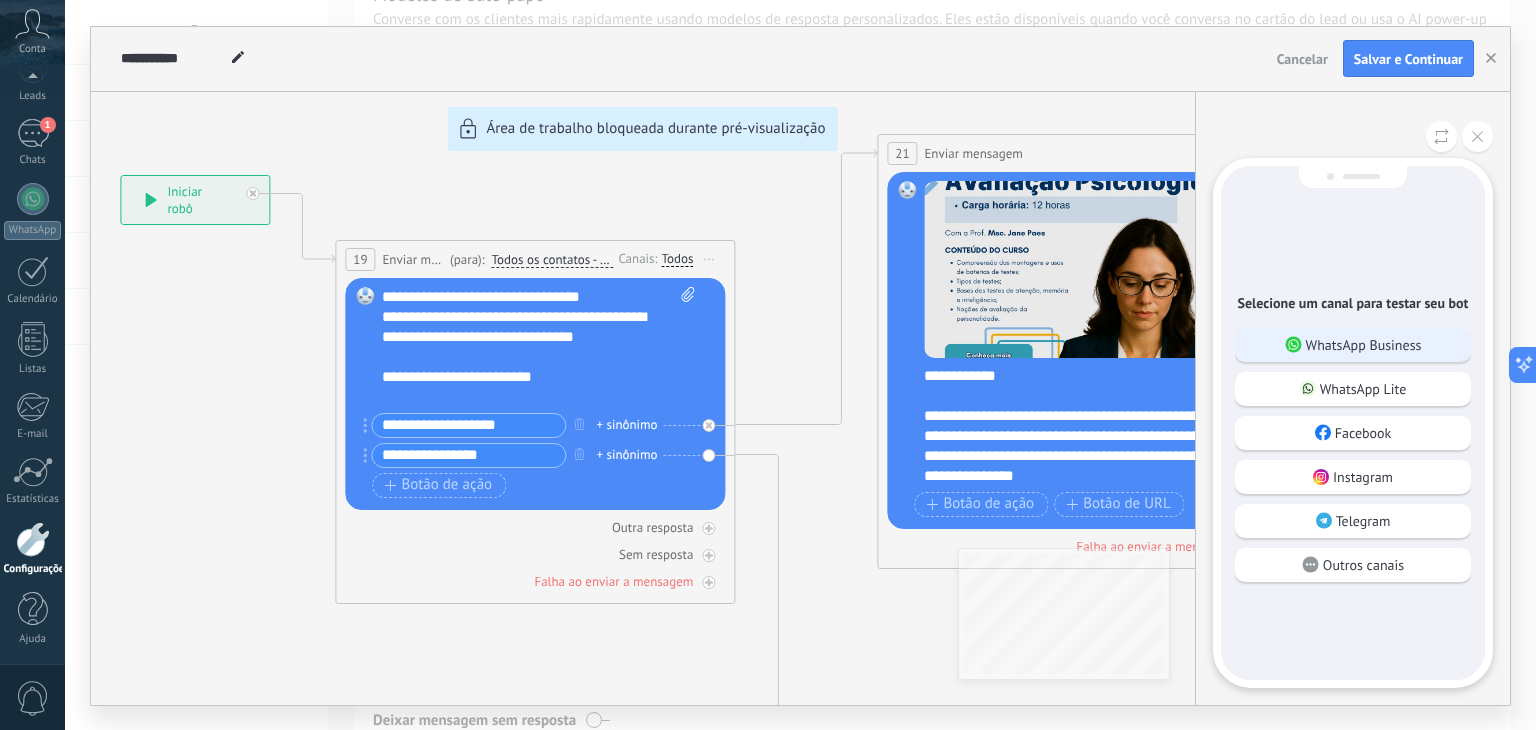 click on "WhatsApp Business" at bounding box center (1364, 345) 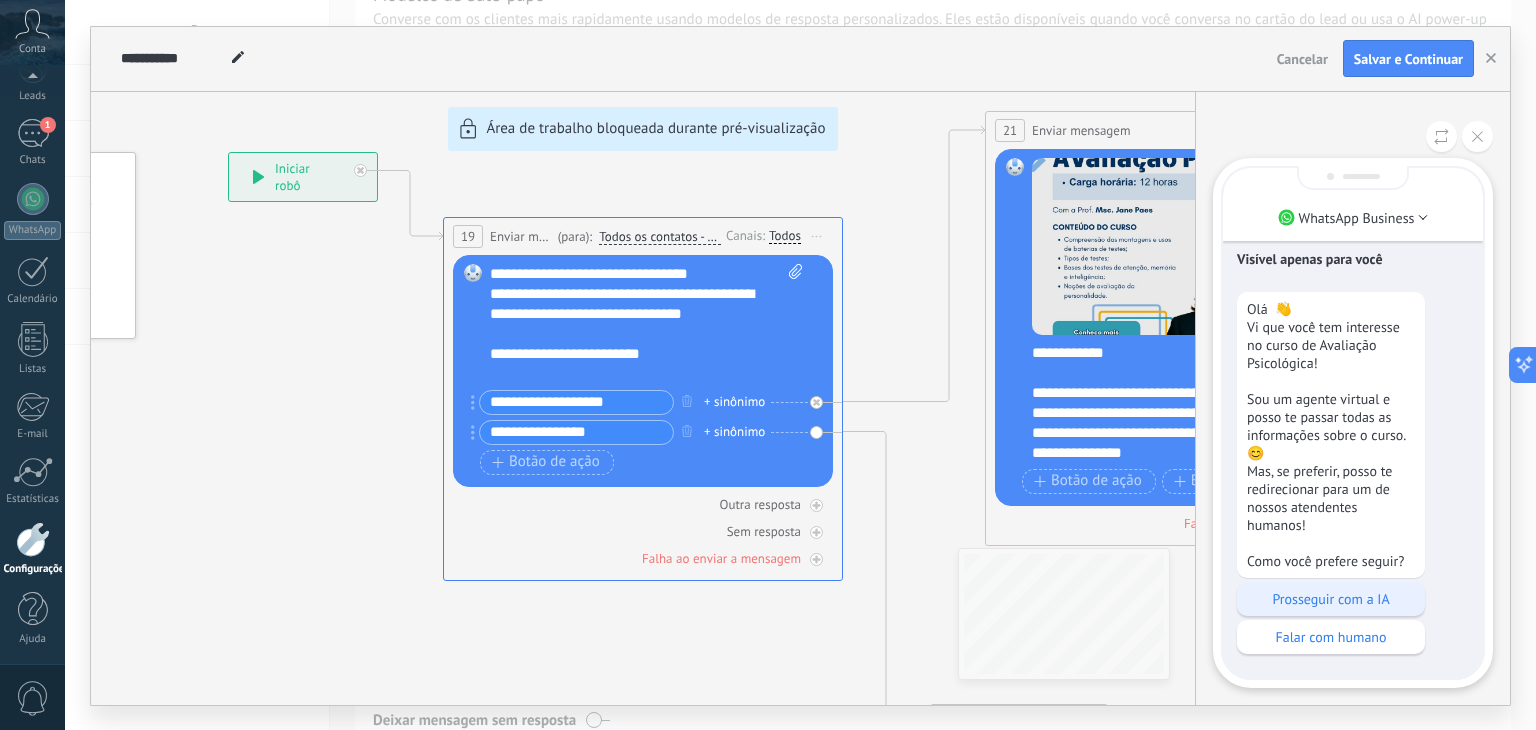 click on "Prosseguir com a IA" at bounding box center (1331, 599) 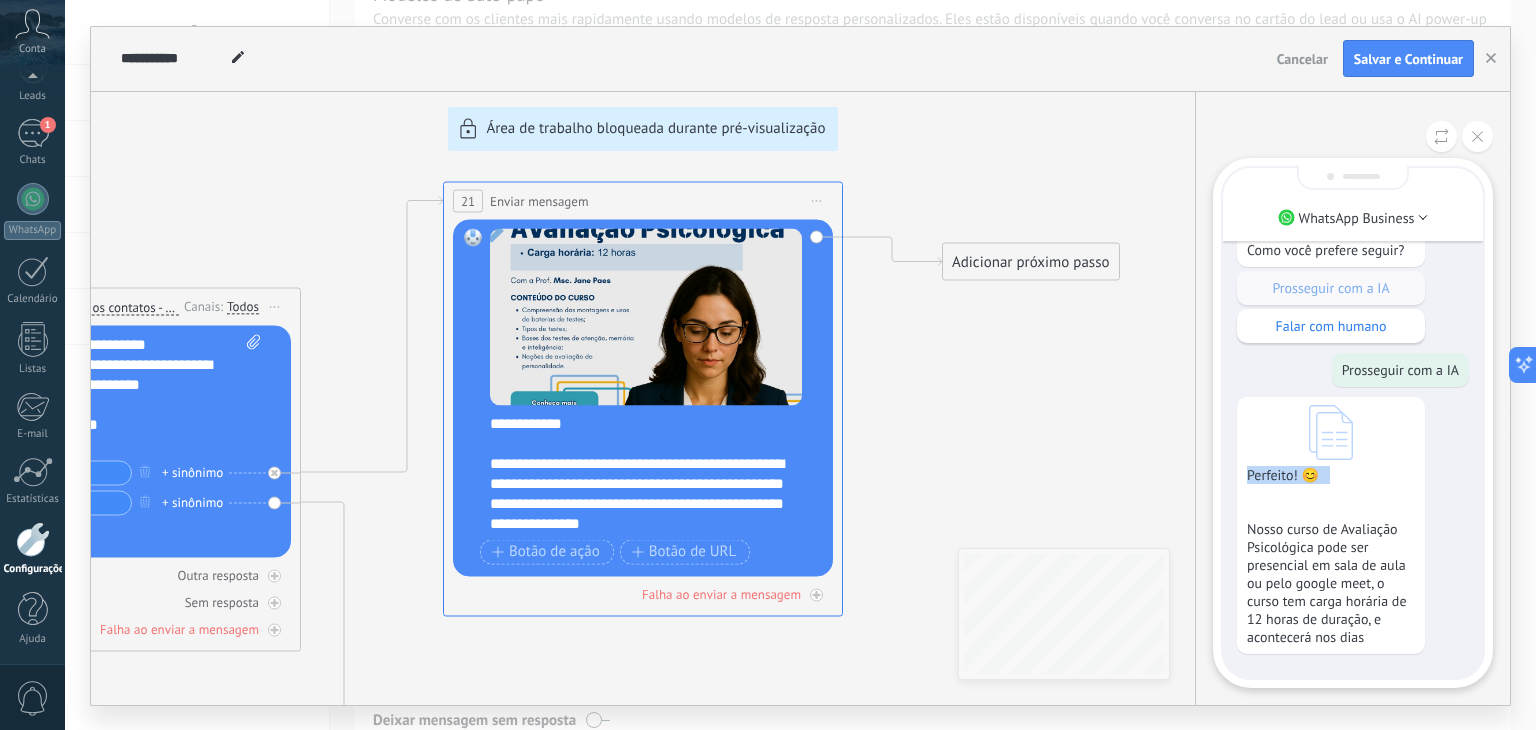 drag, startPoint x: 1323, startPoint y: 429, endPoint x: 1320, endPoint y: 497, distance: 68.06615 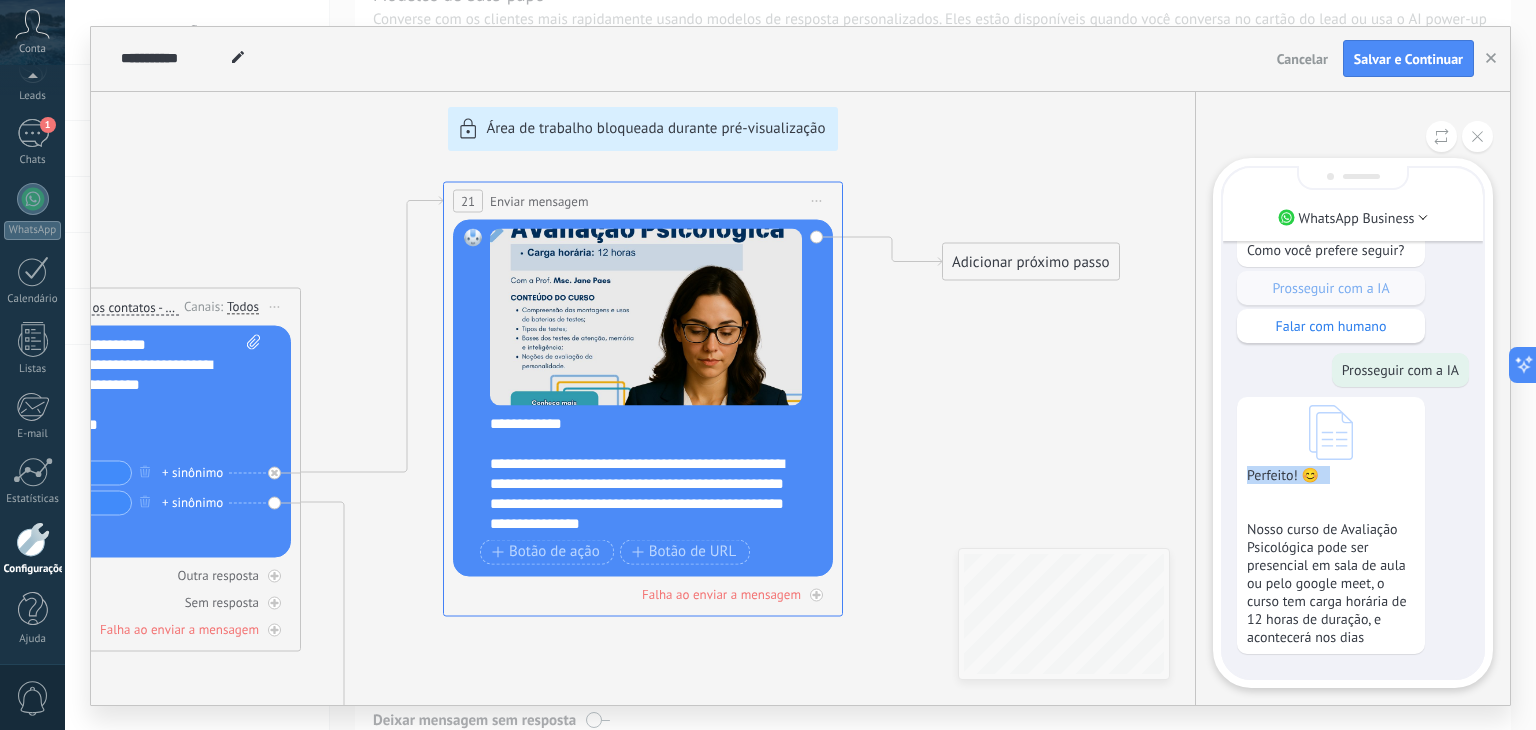 click on "Perfeito! 😊
Nosso curso de Avaliação Psicológica pode ser presencial em sala de aula ou pelo google meet, o curso tem carga horária de 12 horas de duração, e acontecerá nos dias" at bounding box center (1331, 525) 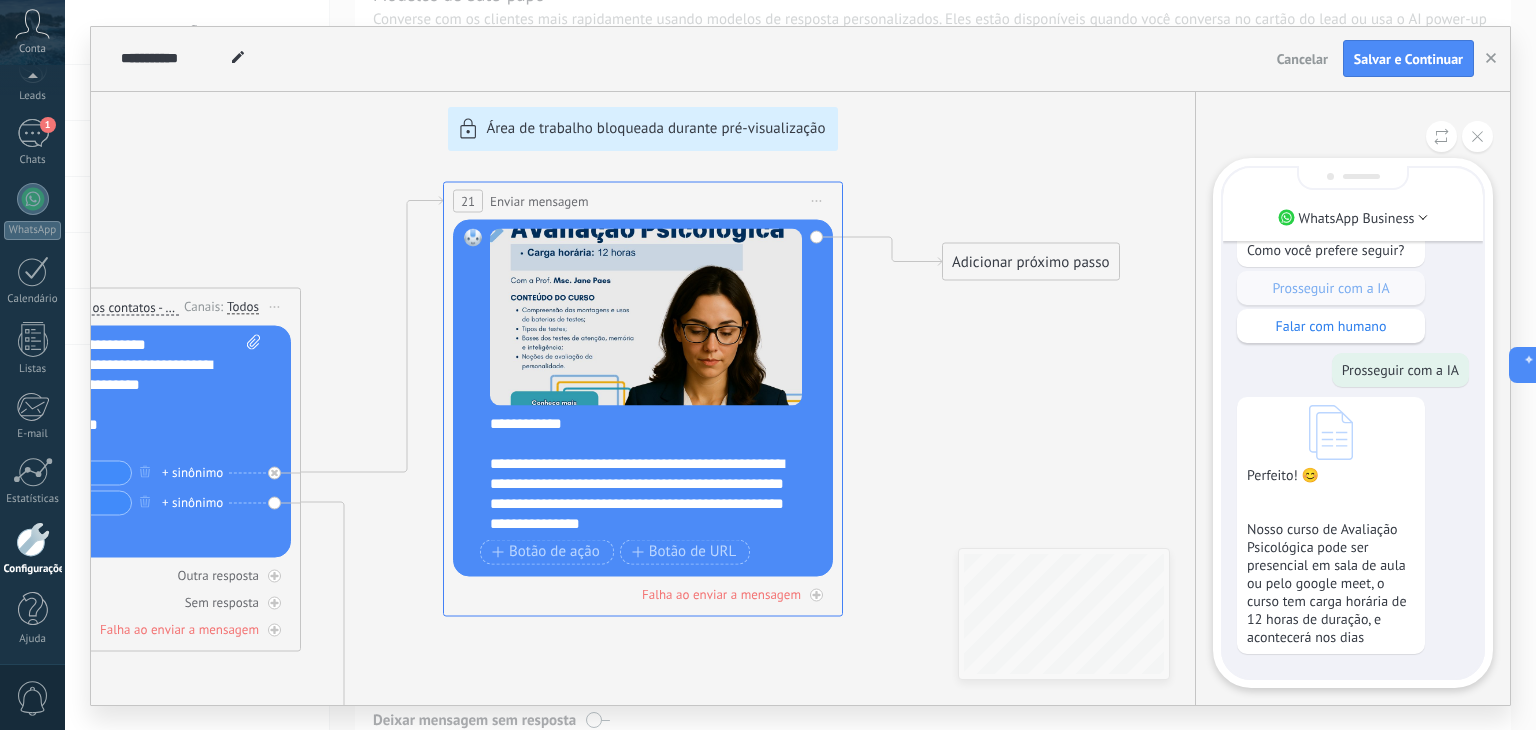 click on "Perfeito! 😊
Nosso curso de Avaliação Psicológica pode ser presencial em sala de aula ou pelo google meet, o curso tem carga horária de 12 horas de duração, e acontecerá nos dias" at bounding box center [1331, 556] 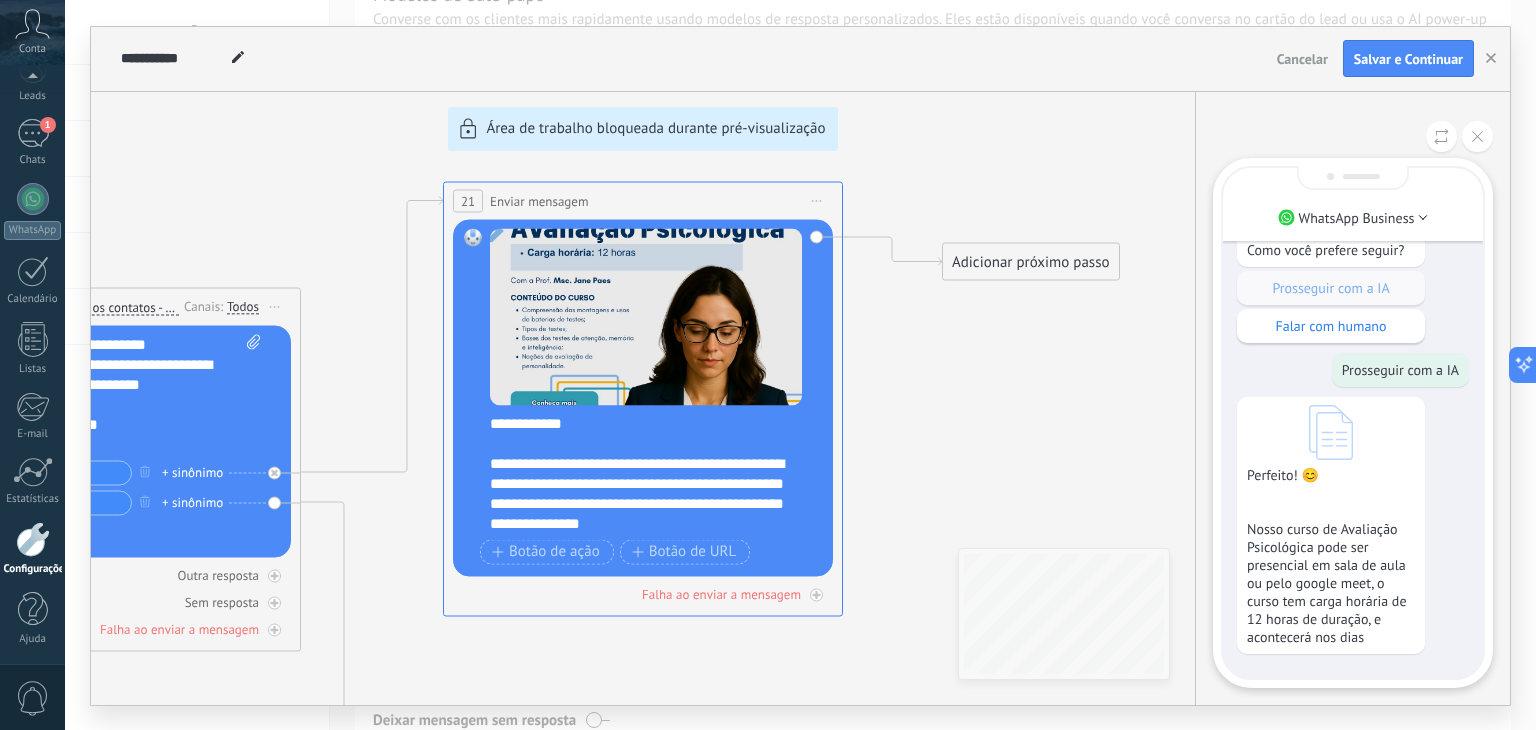 drag, startPoint x: 1347, startPoint y: 431, endPoint x: 1350, endPoint y: 453, distance: 22.203604 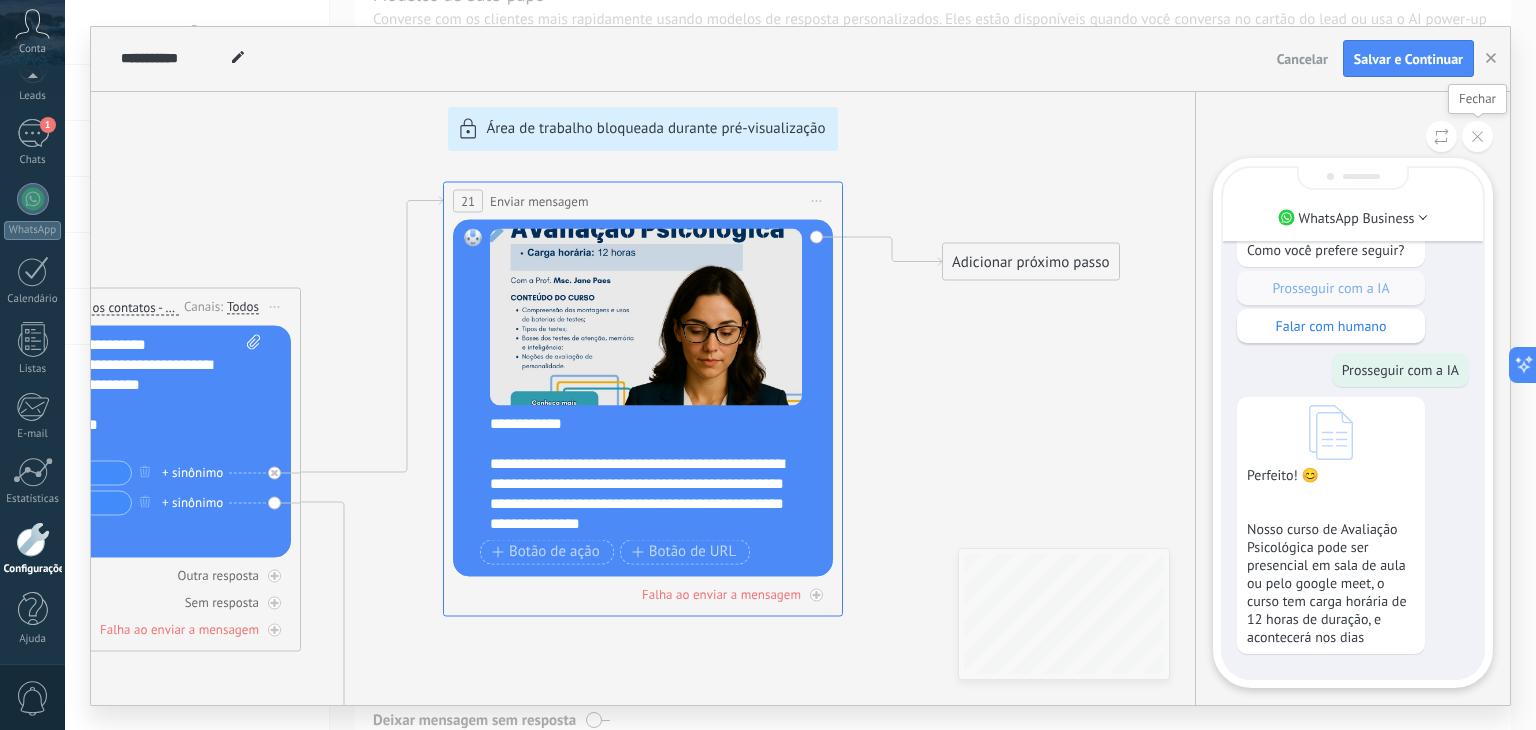 click 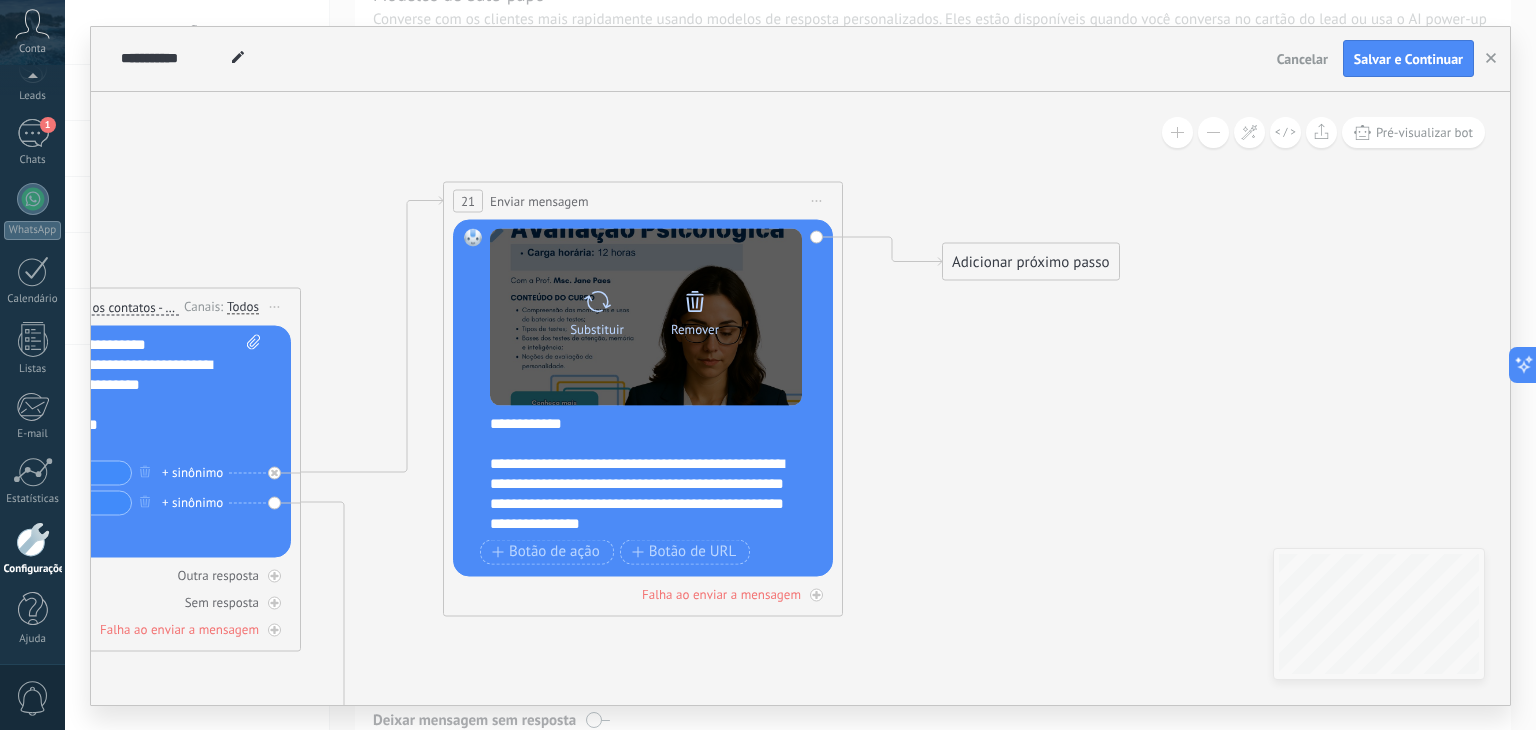 click on "Substituir
Remover
Converter para mensagem de voz" at bounding box center (646, 316) 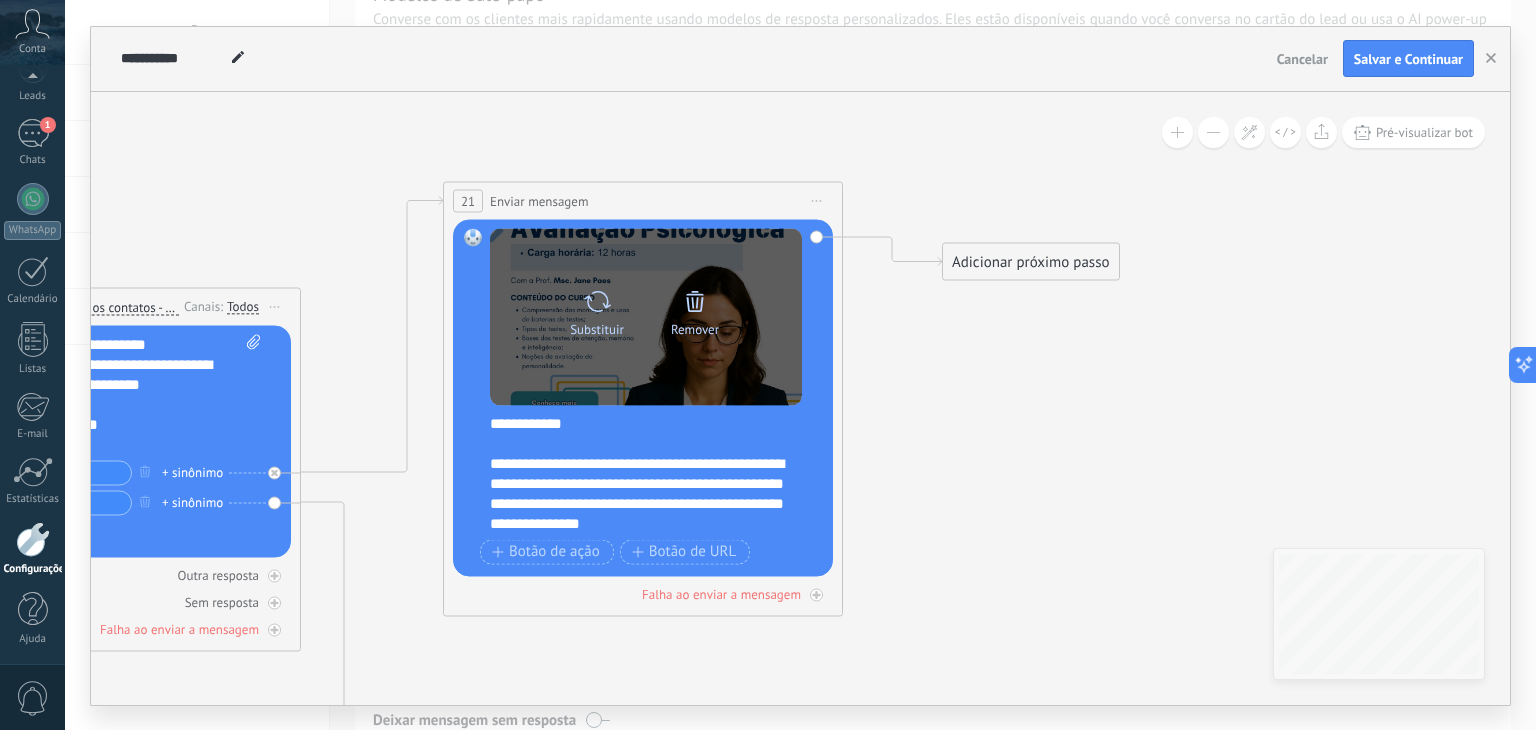 click at bounding box center [695, 302] 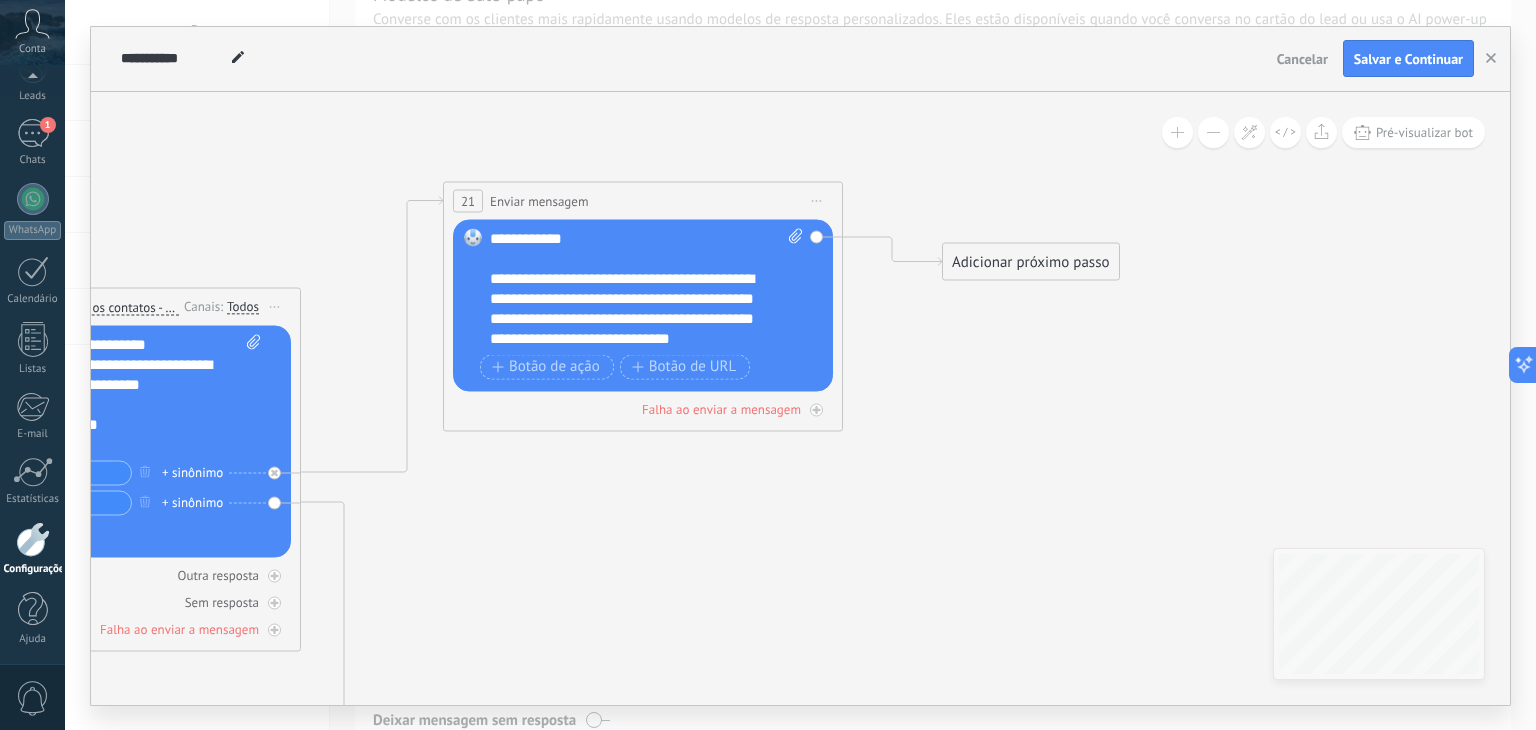 drag, startPoint x: 604, startPoint y: 303, endPoint x: 681, endPoint y: 297, distance: 77.23341 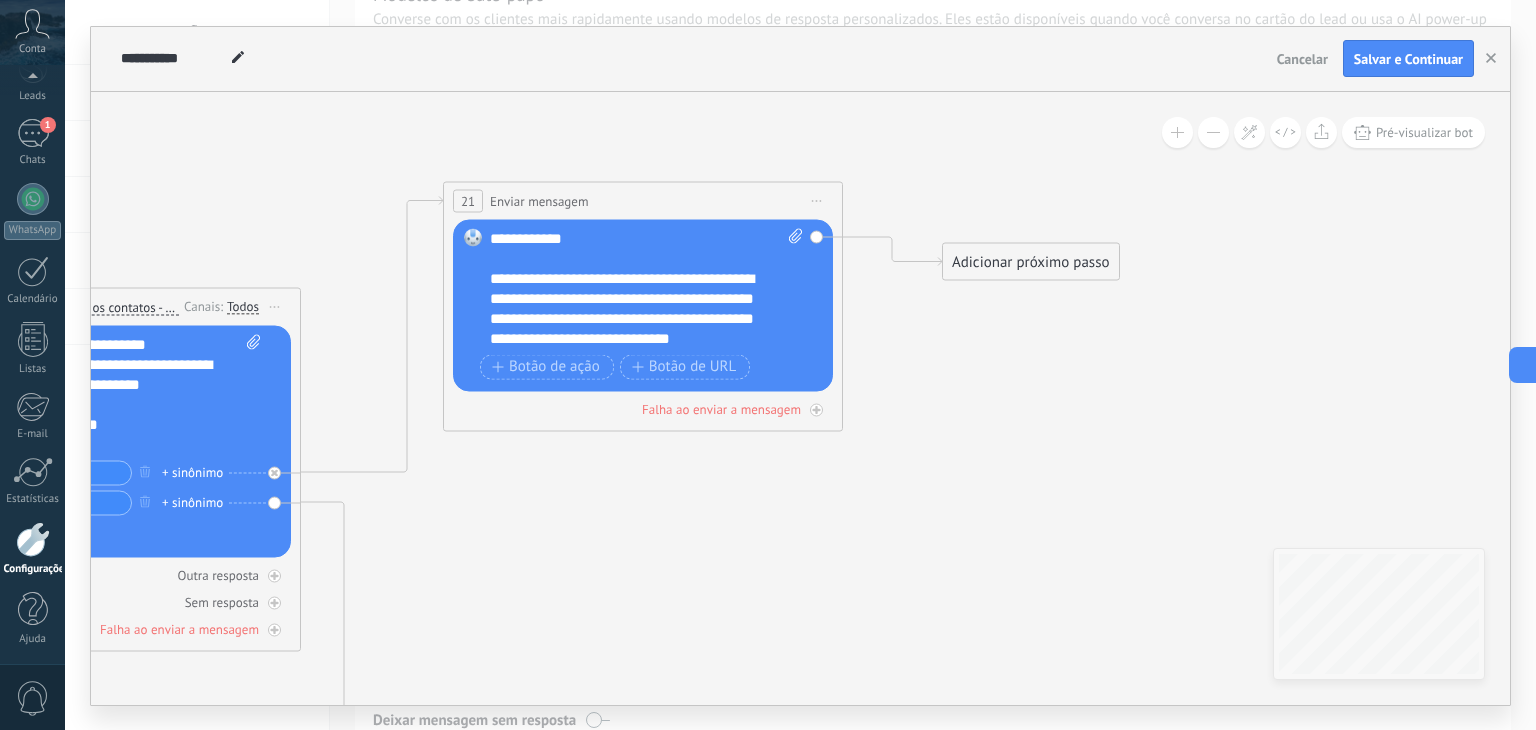 click on "Adicionar próximo passo" at bounding box center (1031, 261) 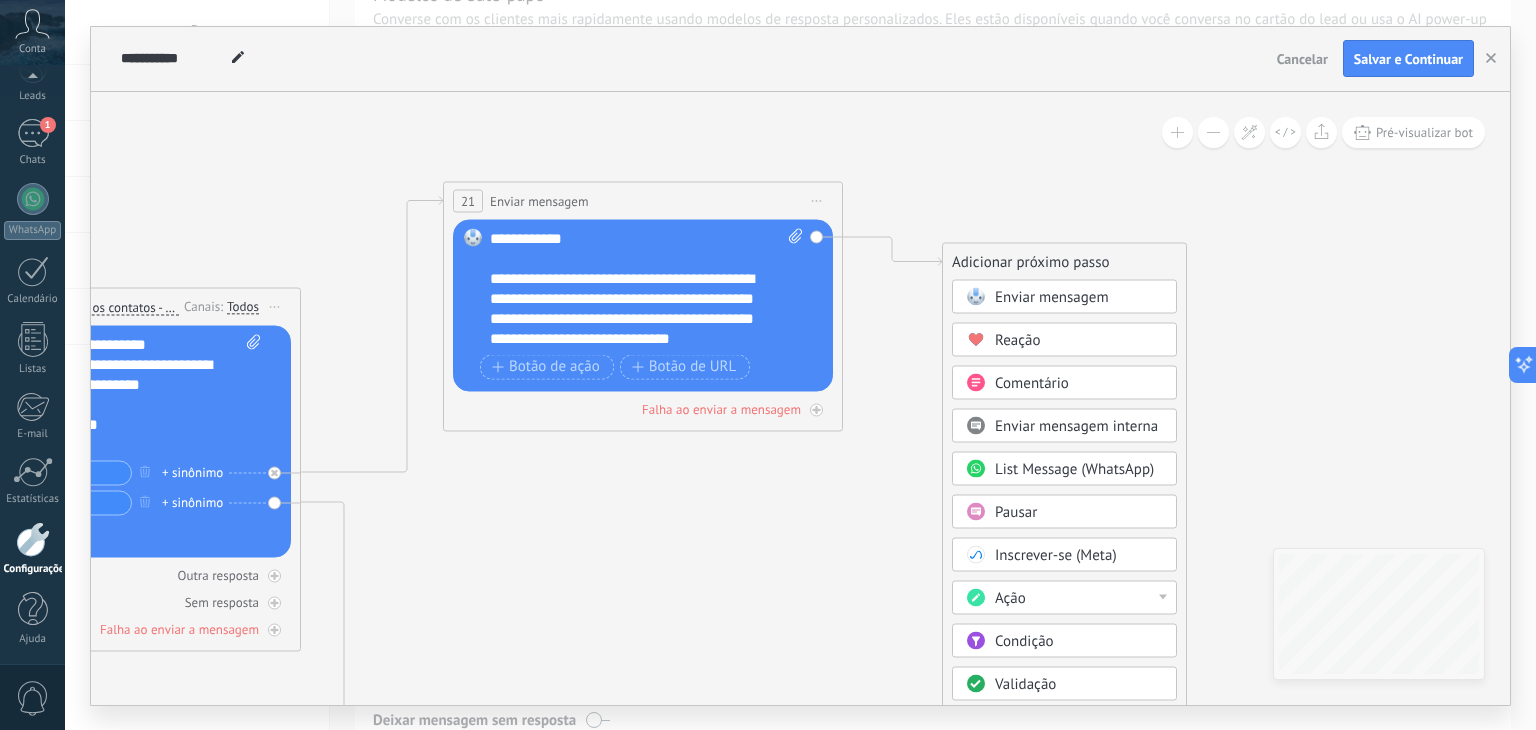 click 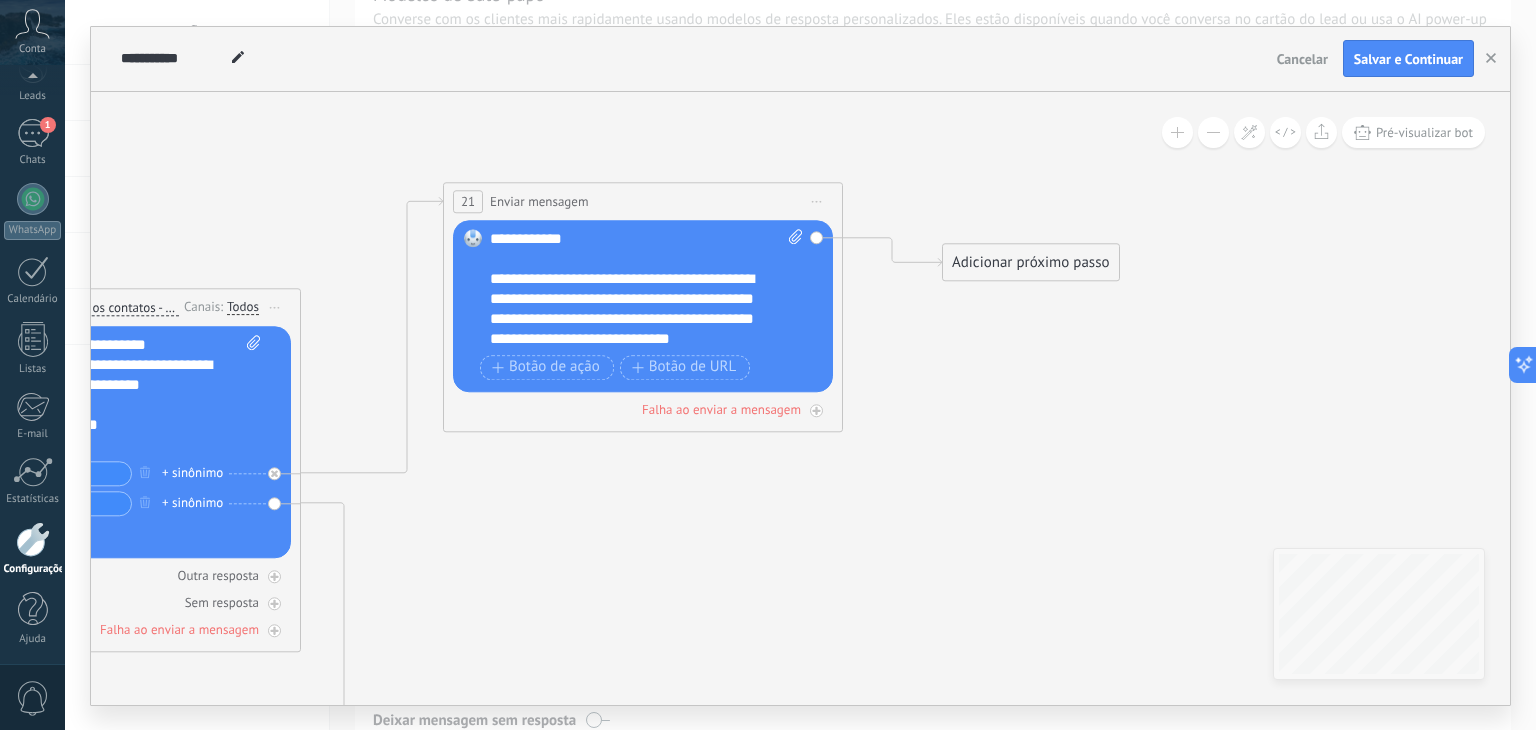 click on "**********" at bounding box center (629, 309) 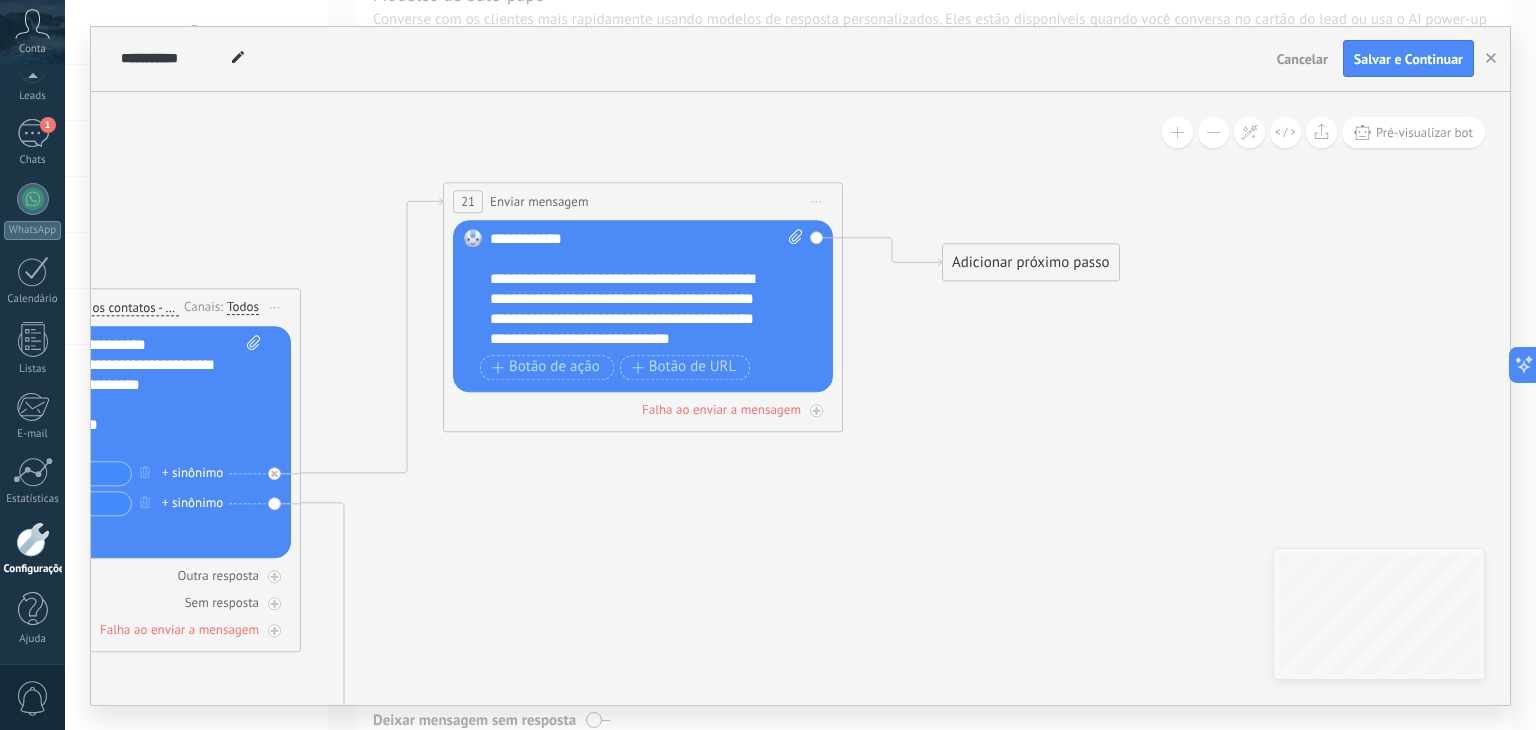 click on "**********" at bounding box center (647, 289) 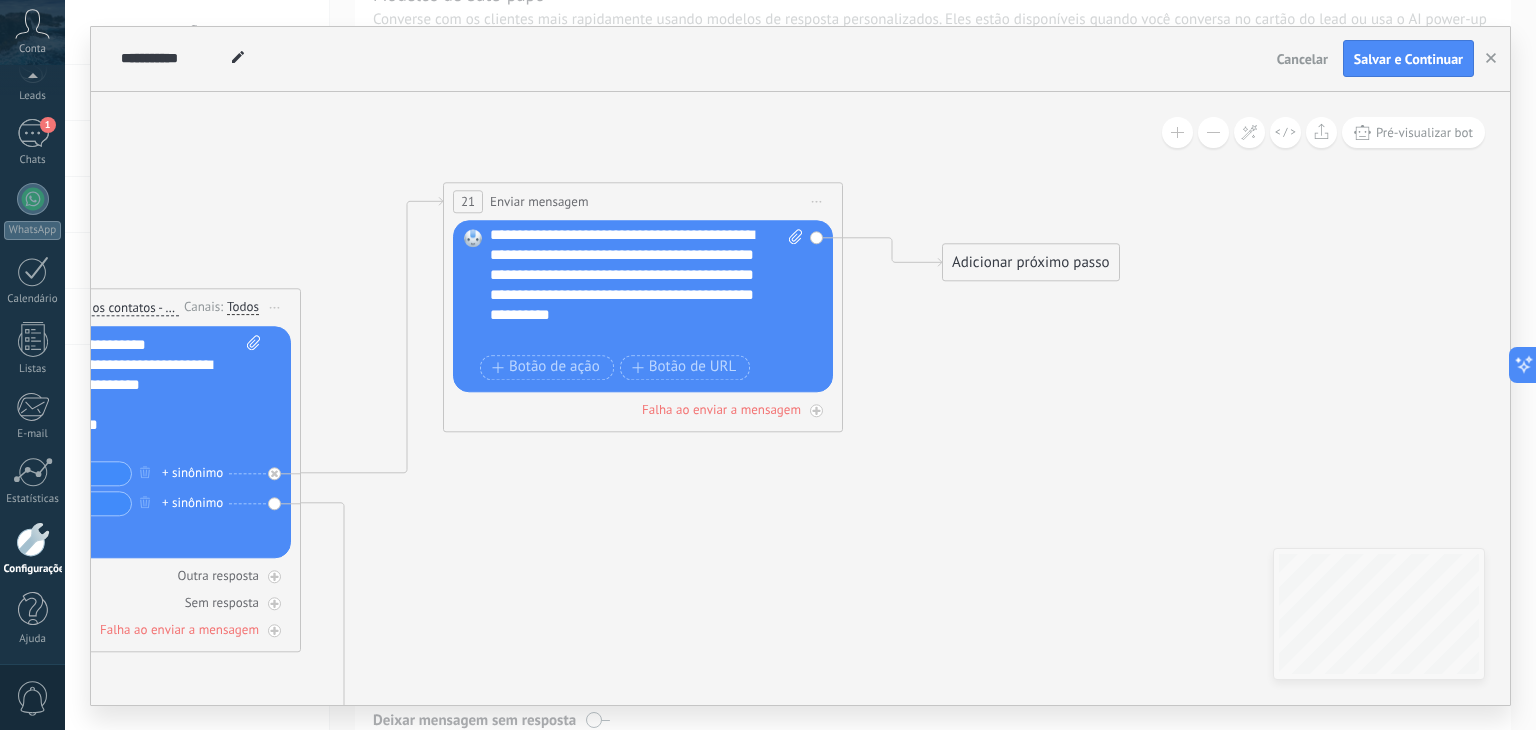 scroll, scrollTop: 60, scrollLeft: 0, axis: vertical 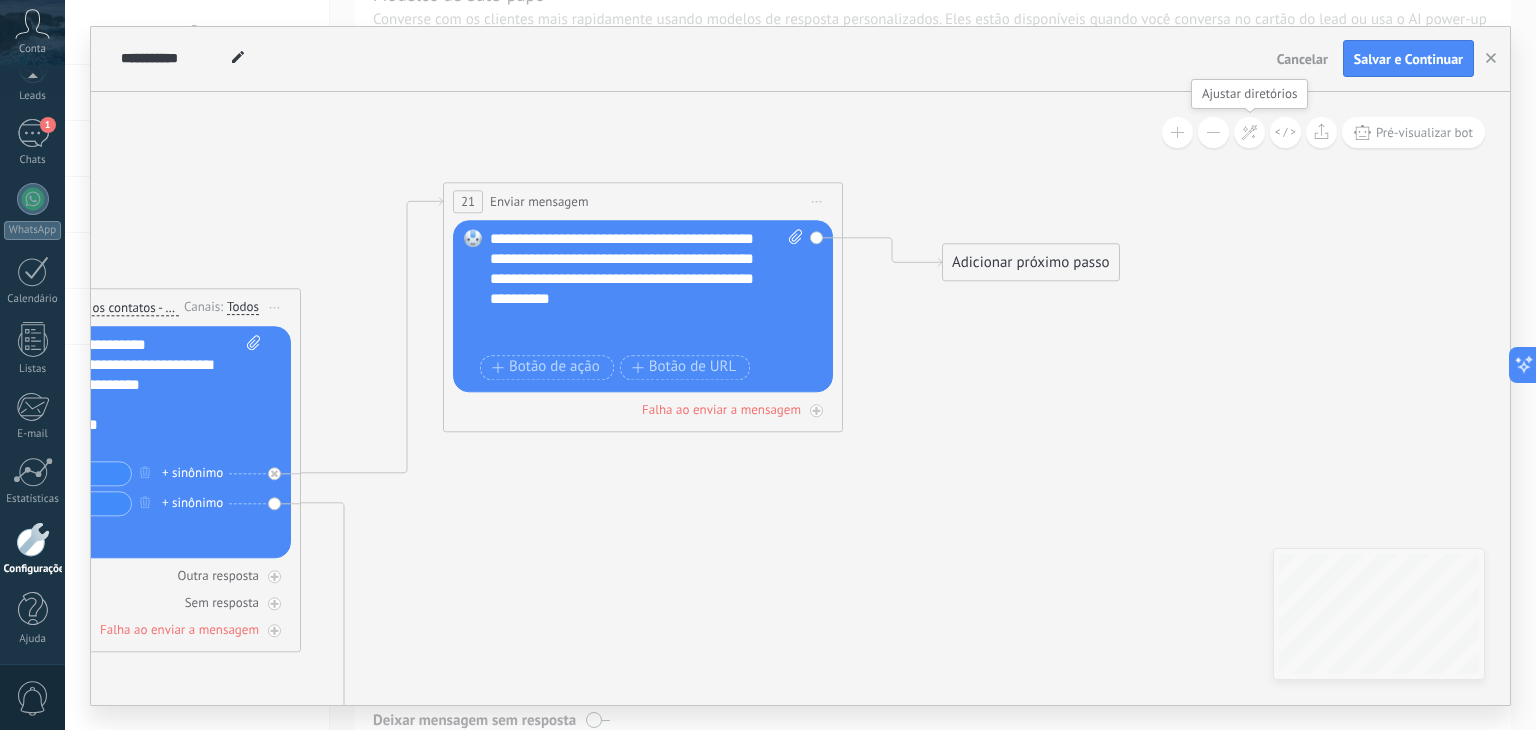 click 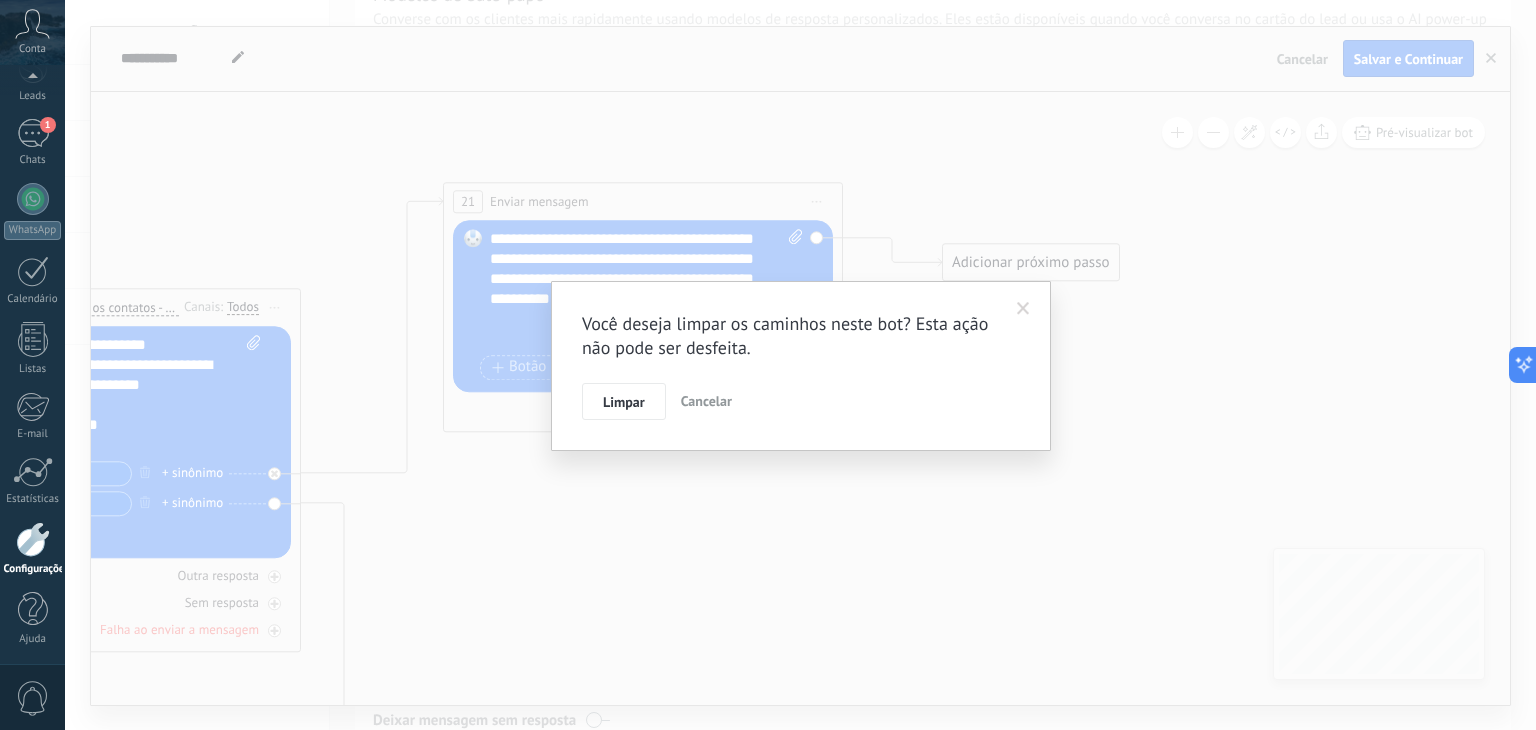 click at bounding box center [1023, 309] 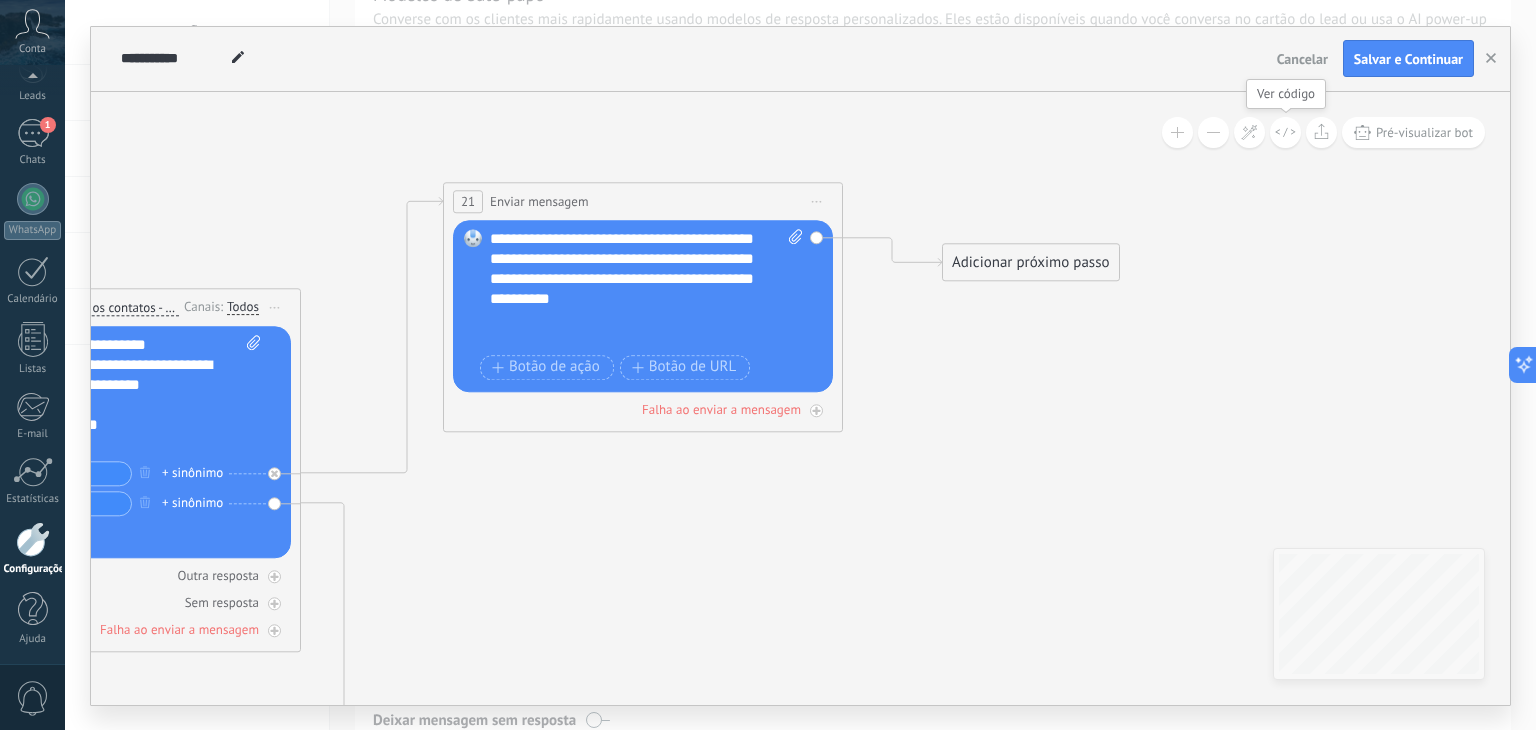 click 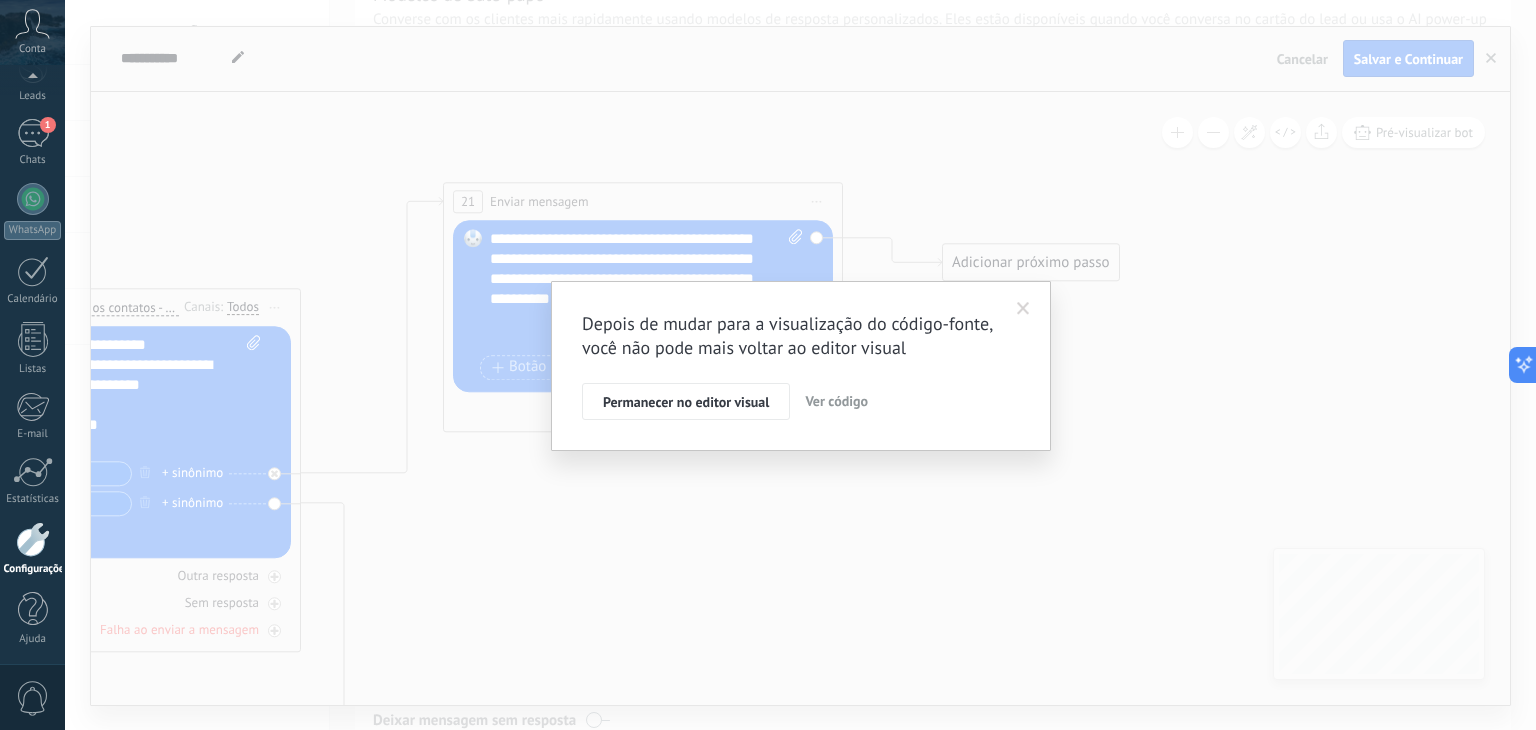 drag, startPoint x: 671, startPoint y: 401, endPoint x: 808, endPoint y: 397, distance: 137.05838 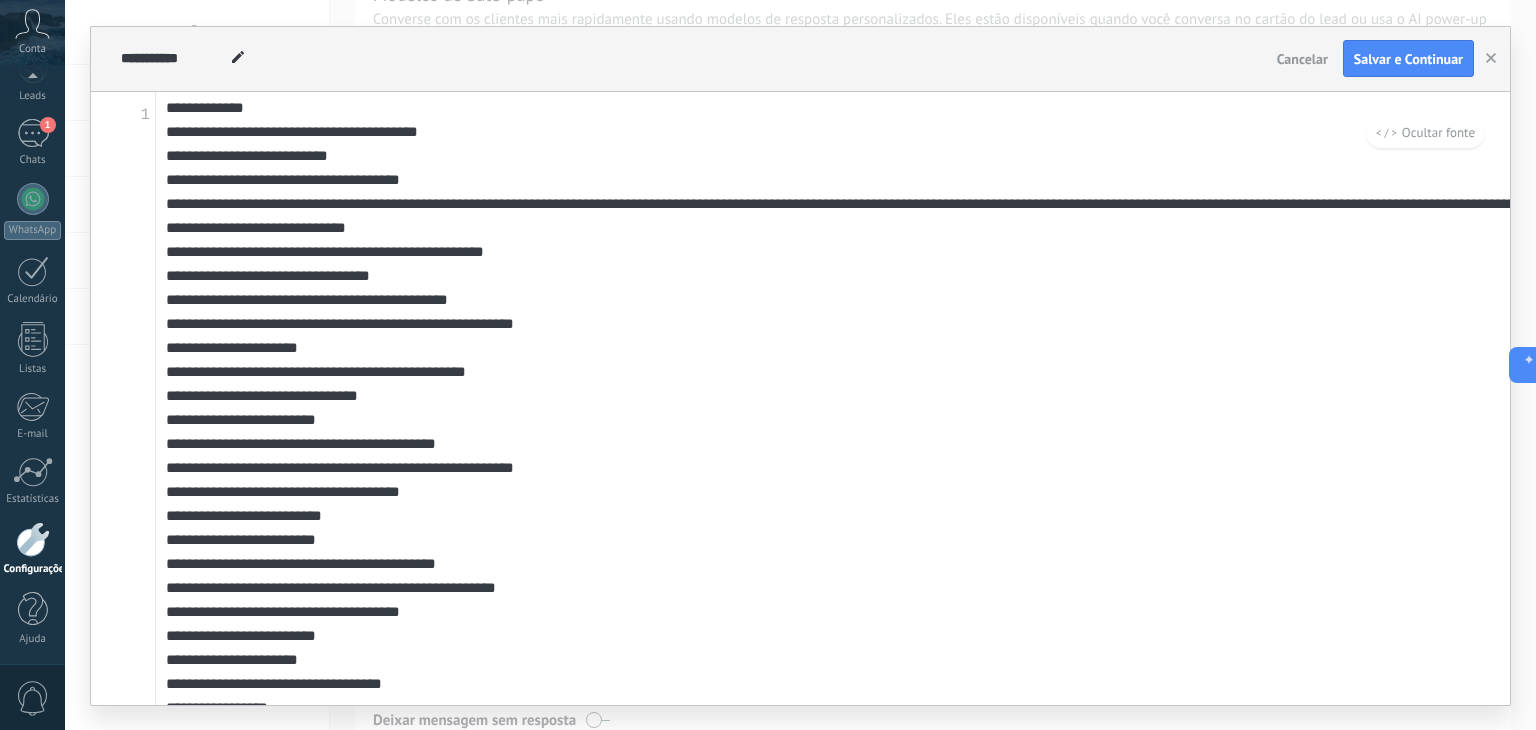 scroll, scrollTop: 0, scrollLeft: 0, axis: both 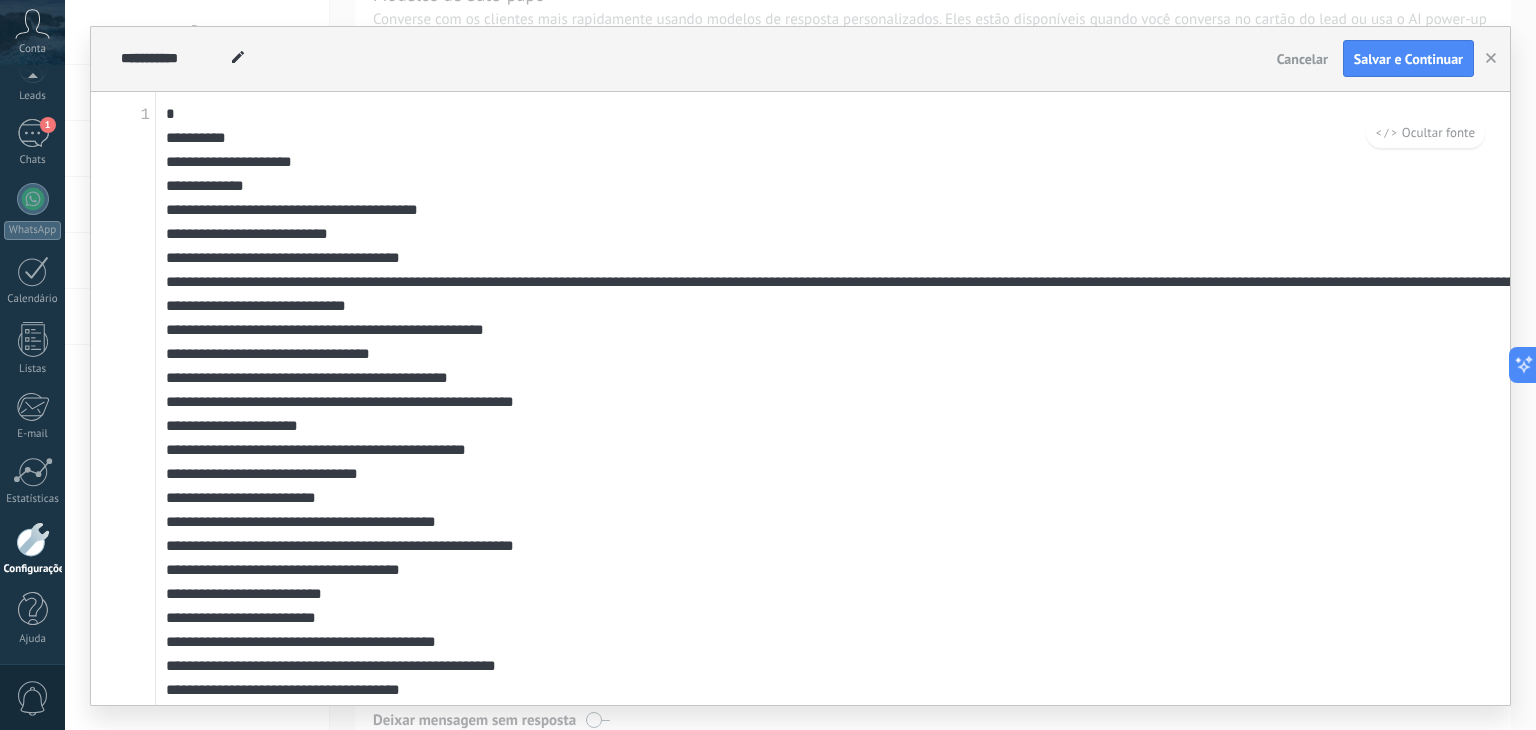 click on "Ocultar fonte" at bounding box center (1425, 132) 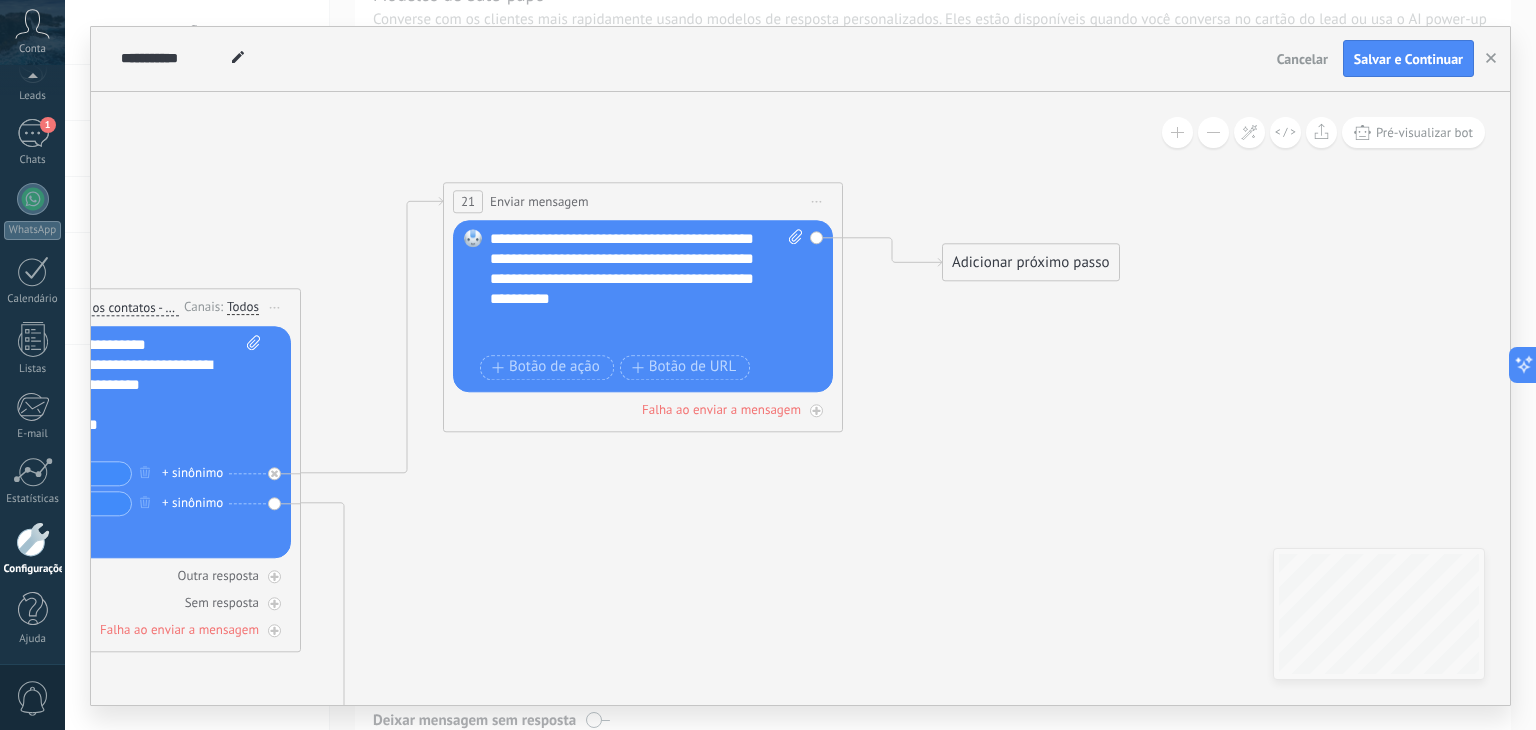 click 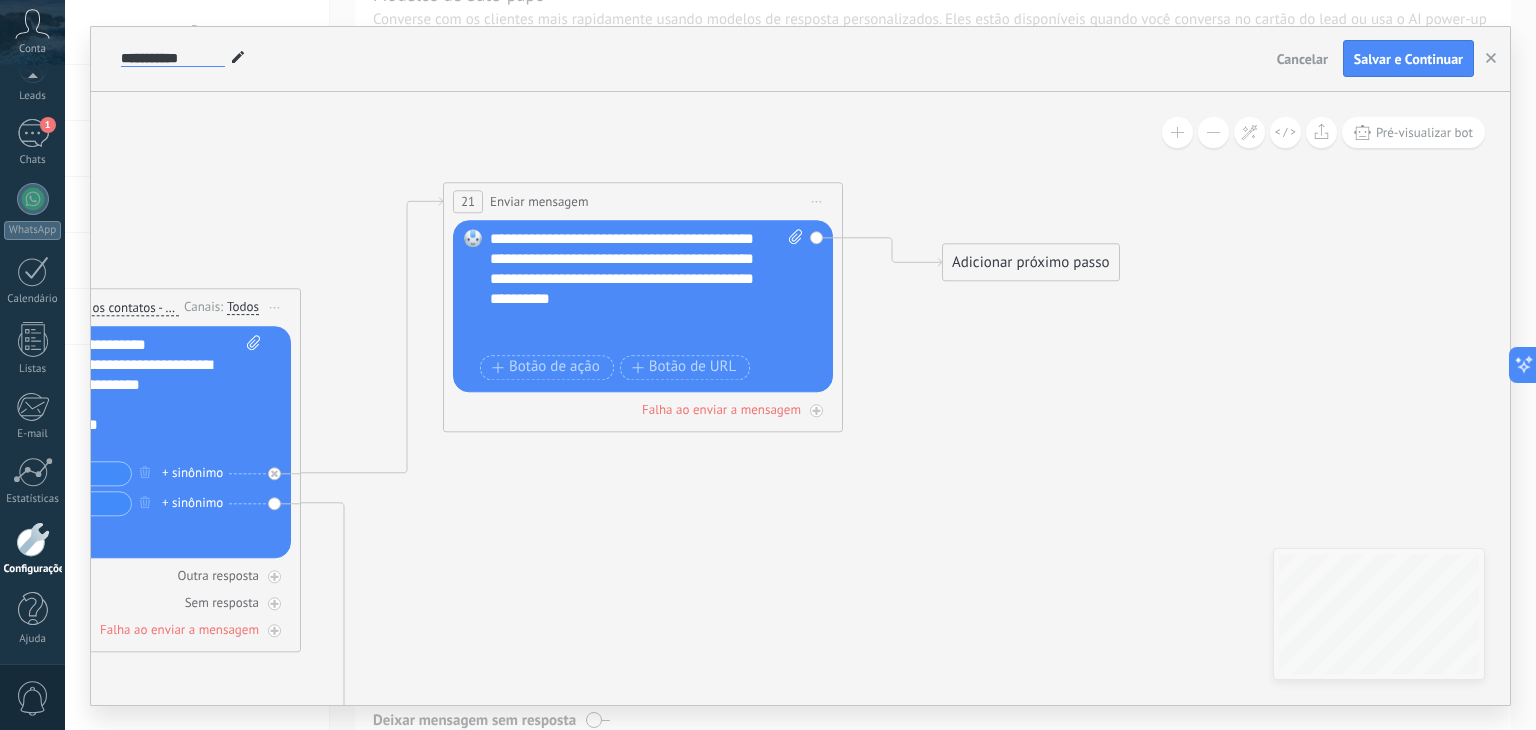 click on "**********" at bounding box center [173, 59] 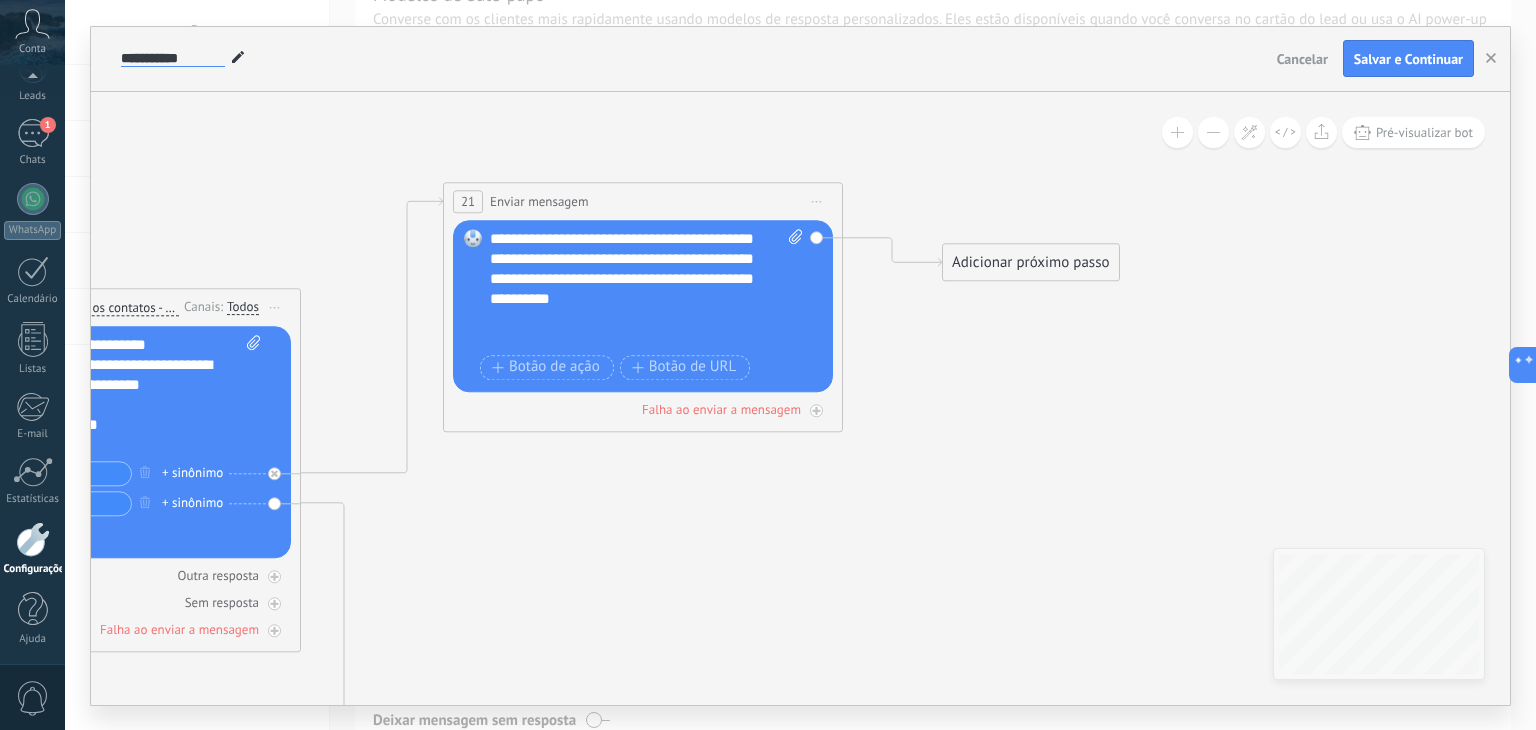 drag, startPoint x: 219, startPoint y: 53, endPoint x: 101, endPoint y: 57, distance: 118.06778 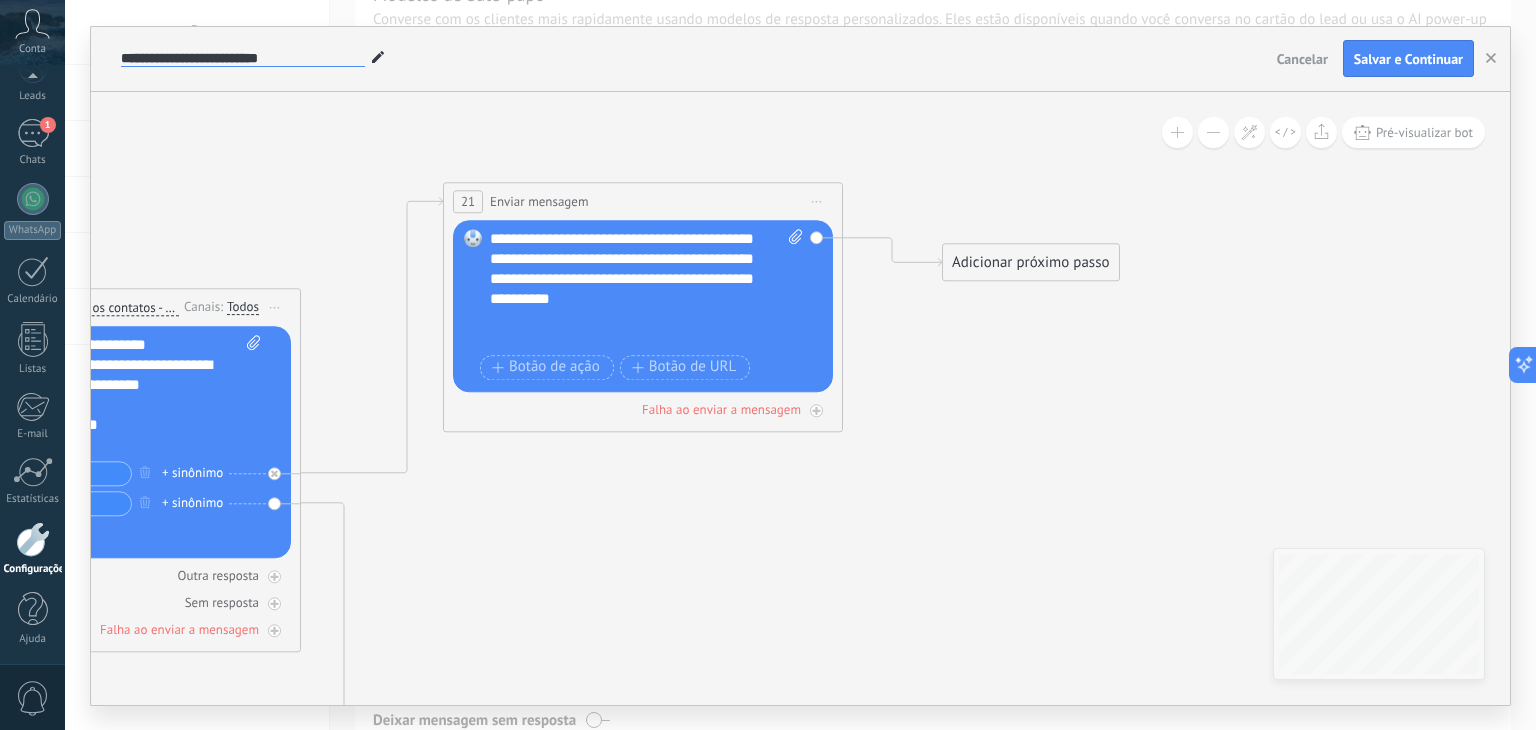 type on "**********" 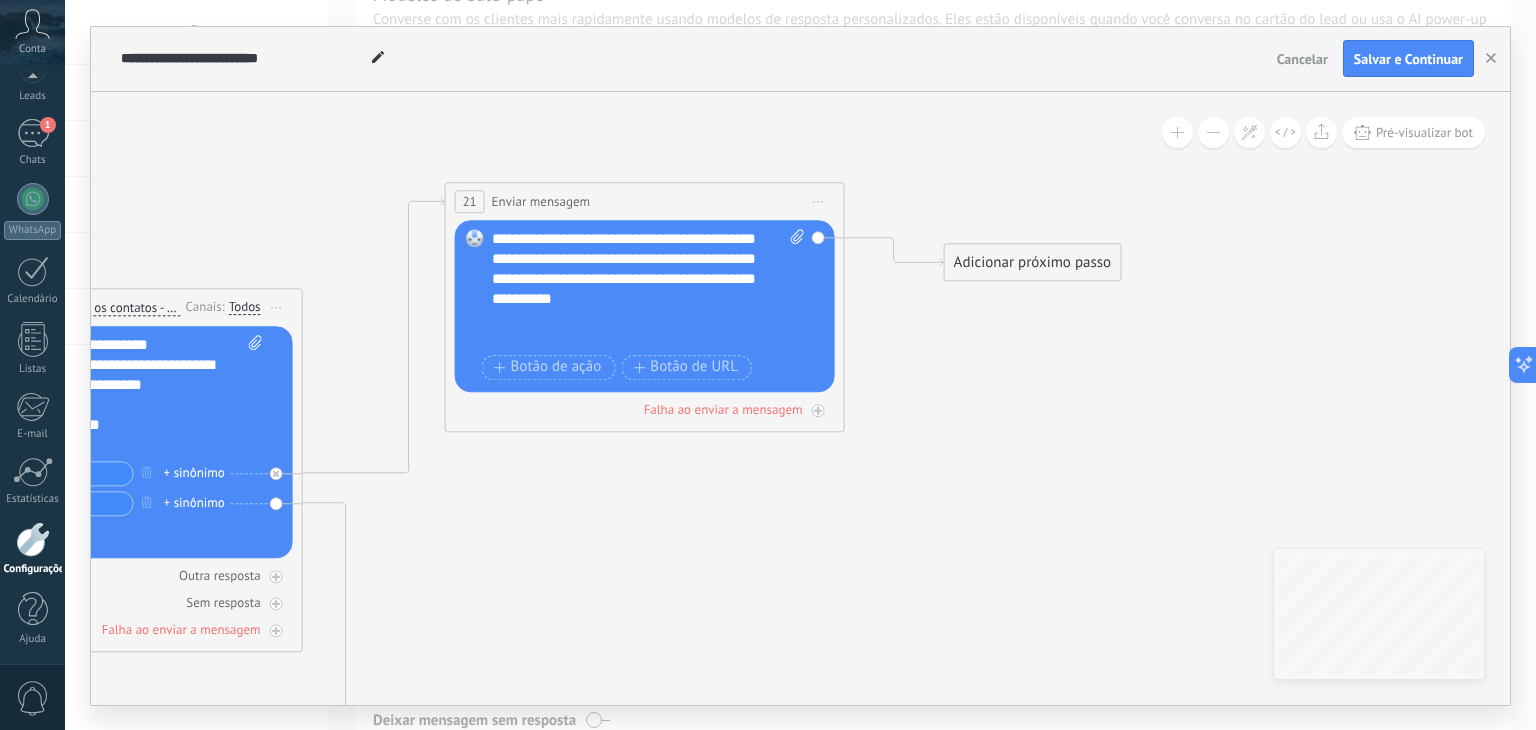 click 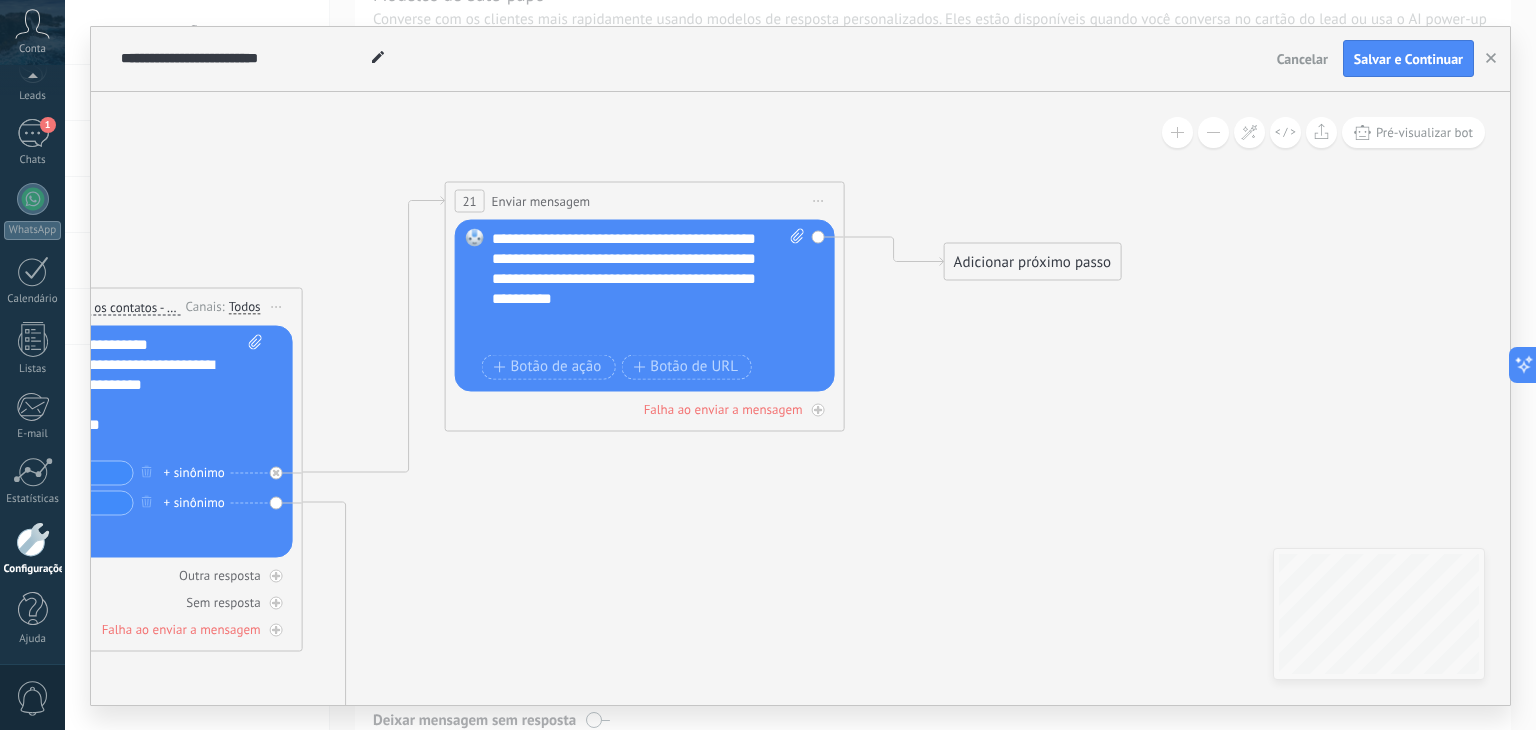 click on "**********" at bounding box center [631, 278] 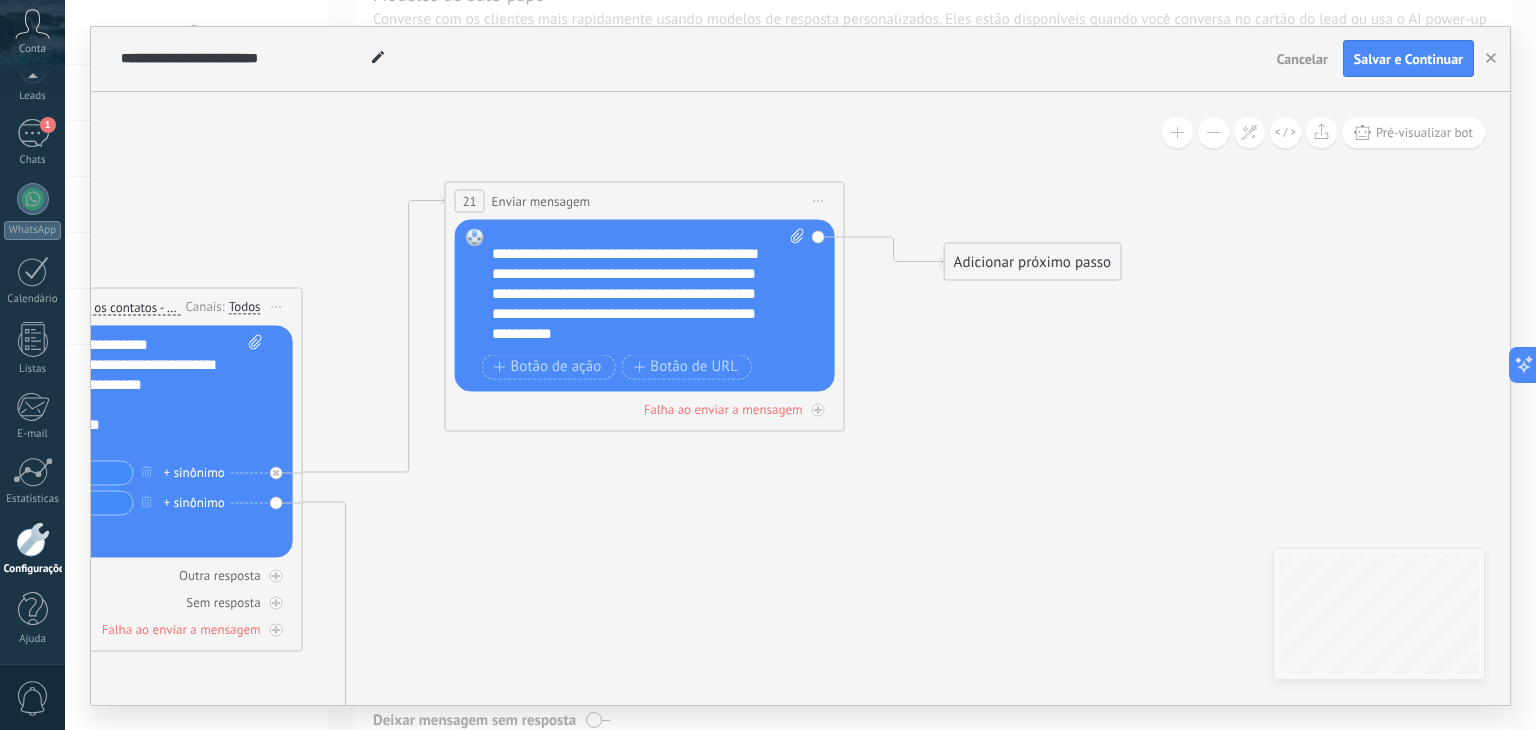 scroll, scrollTop: 0, scrollLeft: 0, axis: both 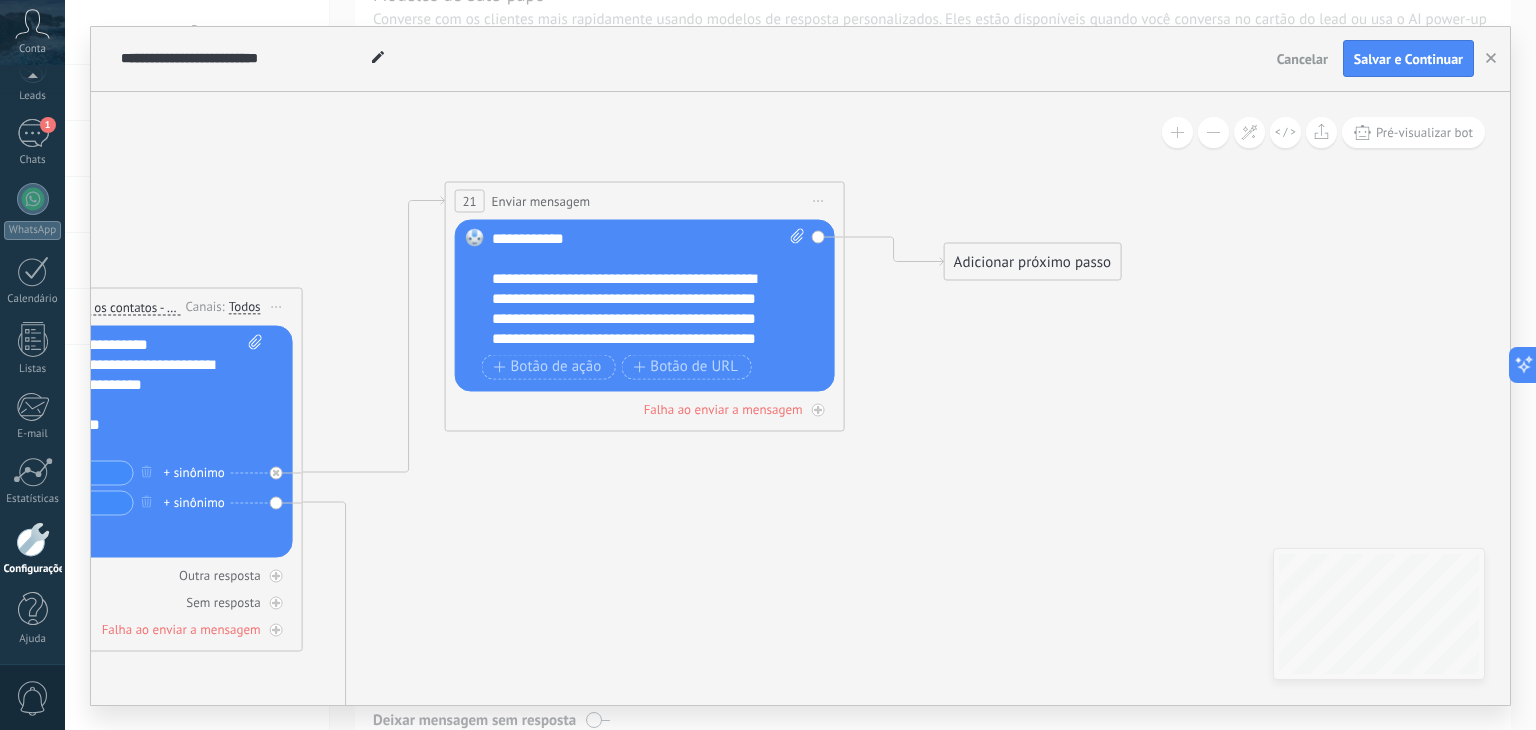click on "**********" at bounding box center (631, 338) 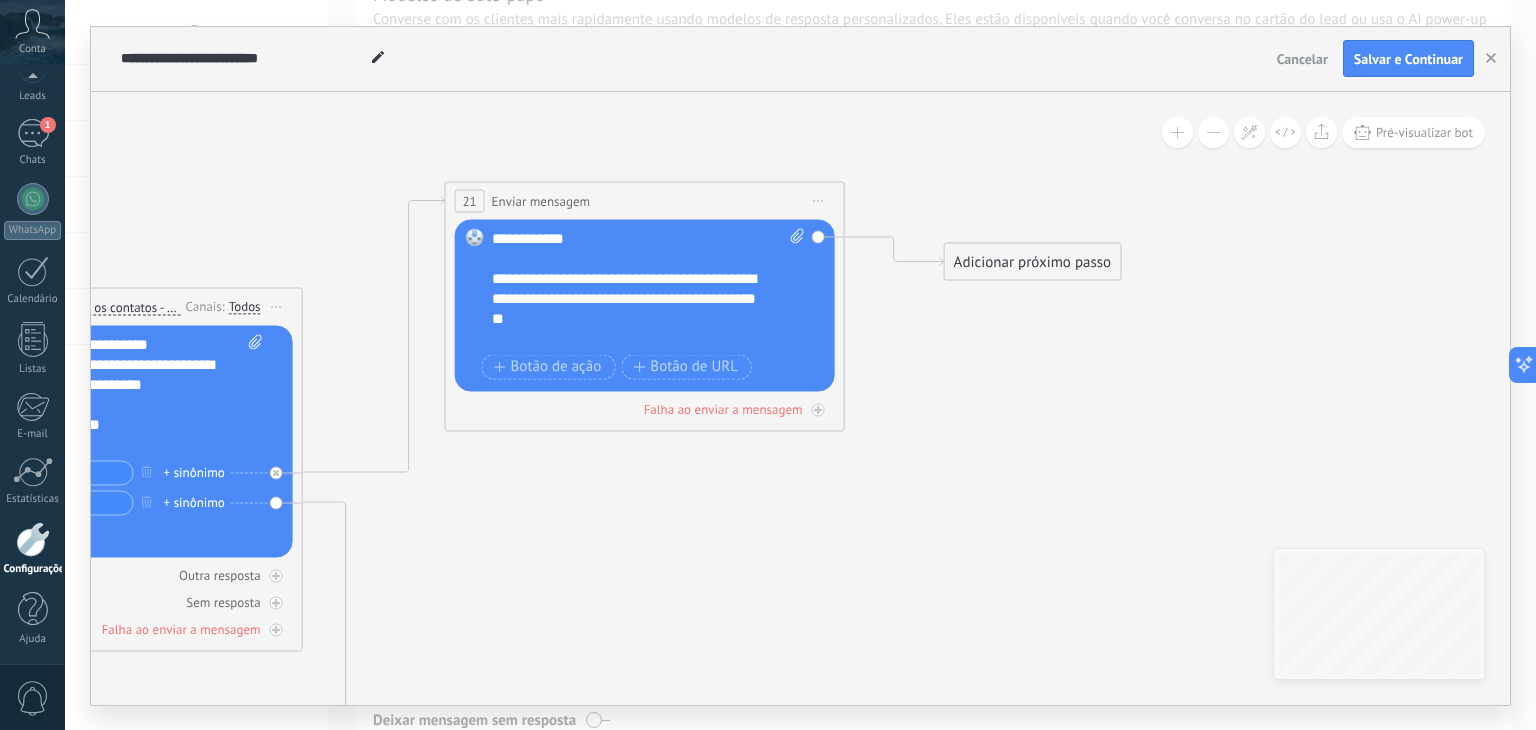 scroll, scrollTop: 19, scrollLeft: 0, axis: vertical 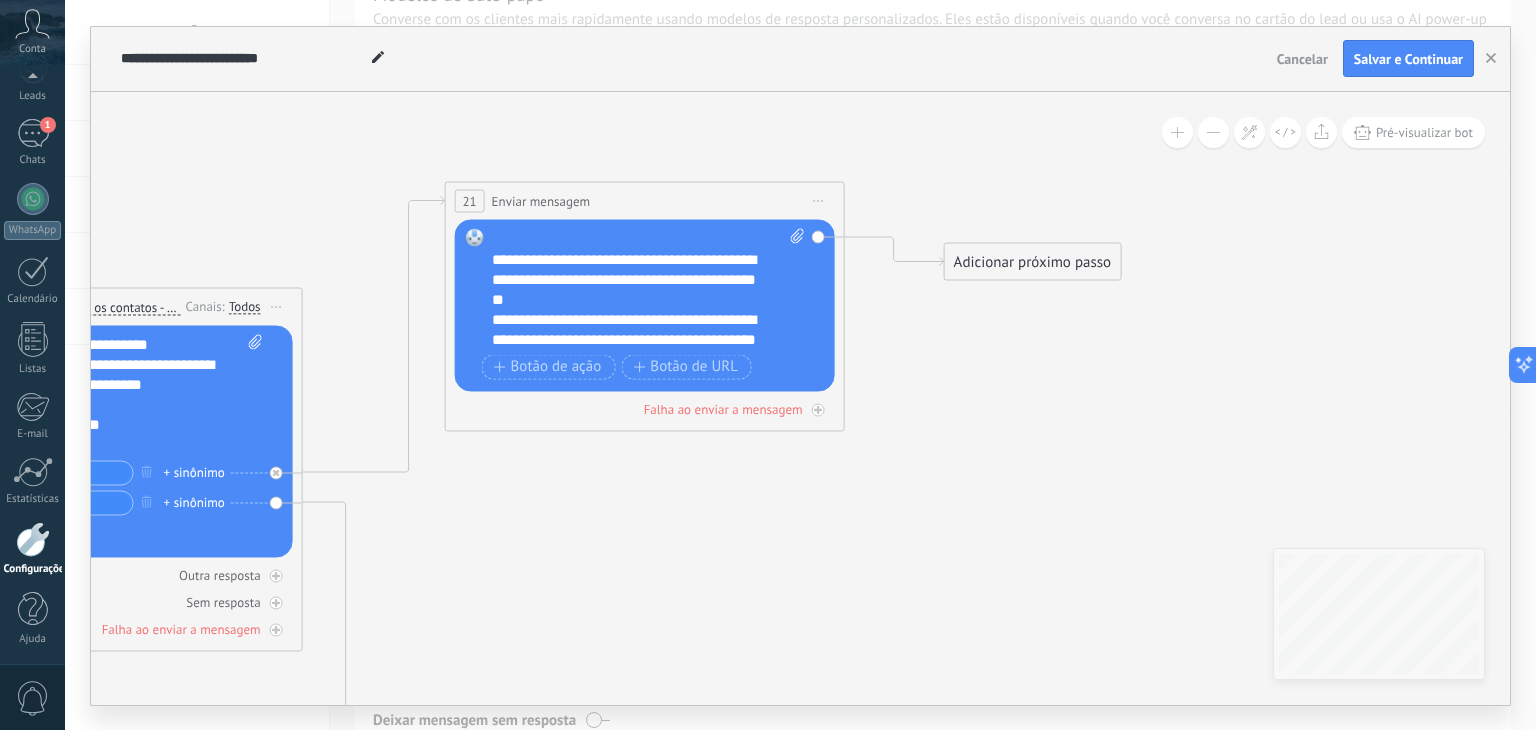 click on "**********" at bounding box center (631, 329) 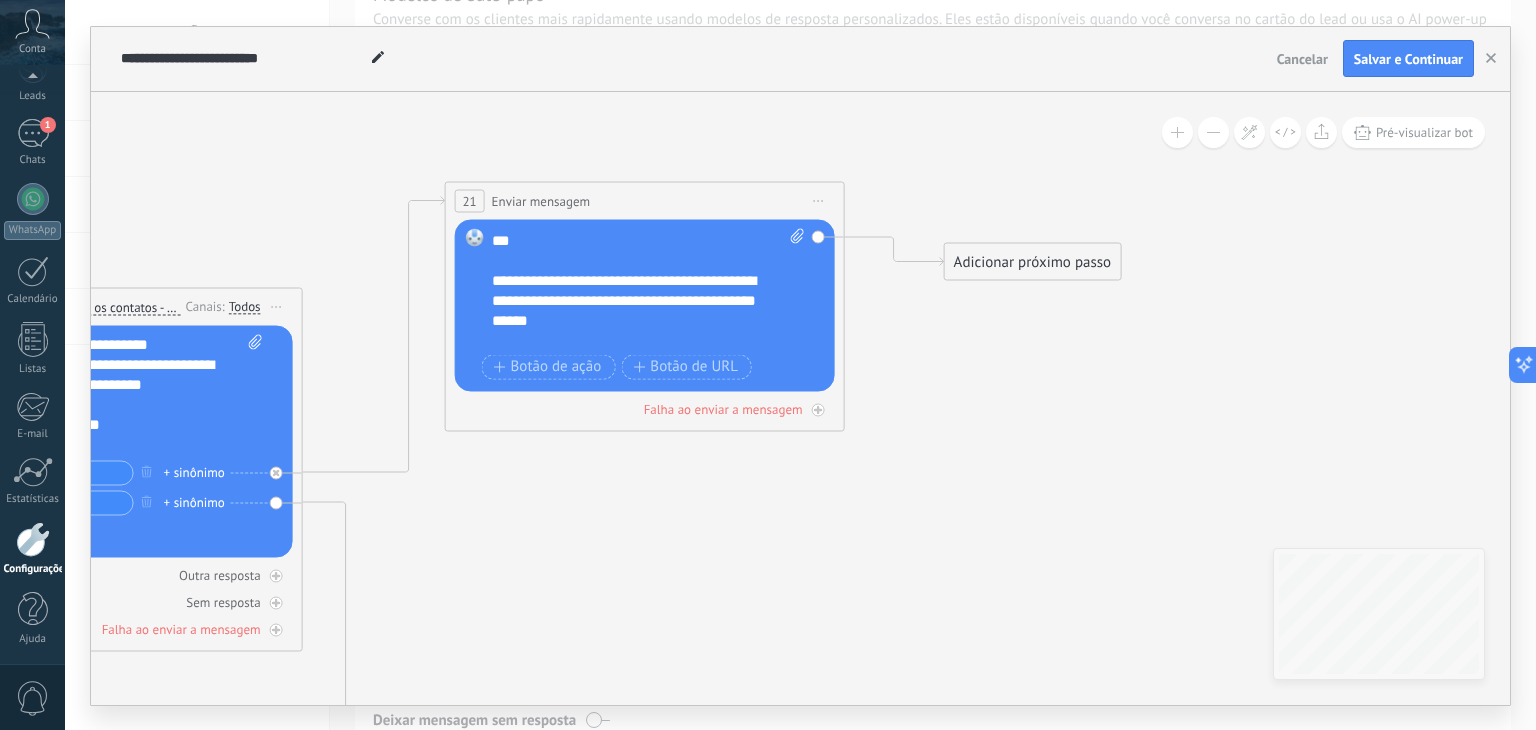 scroll, scrollTop: 100, scrollLeft: 0, axis: vertical 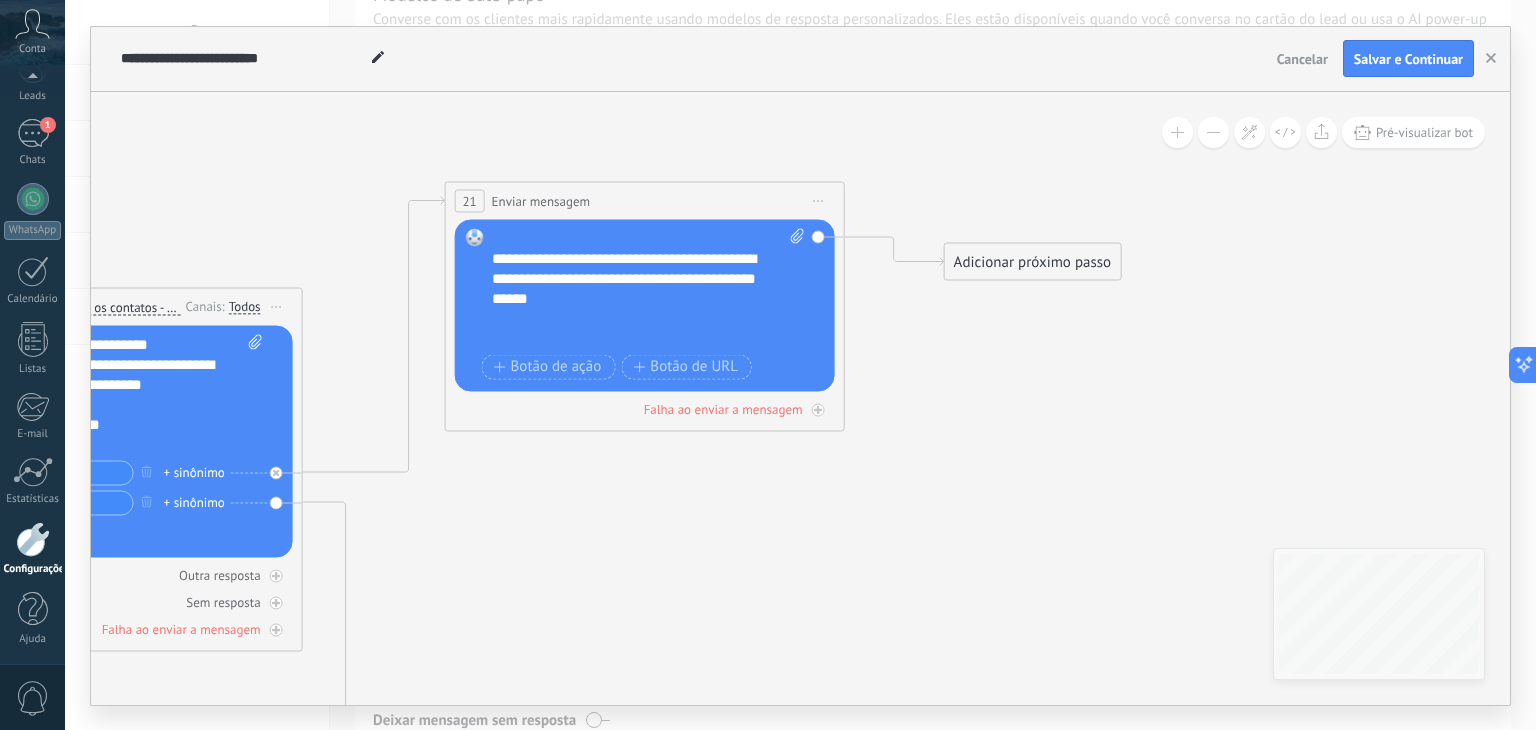 click on "**********" at bounding box center (631, 258) 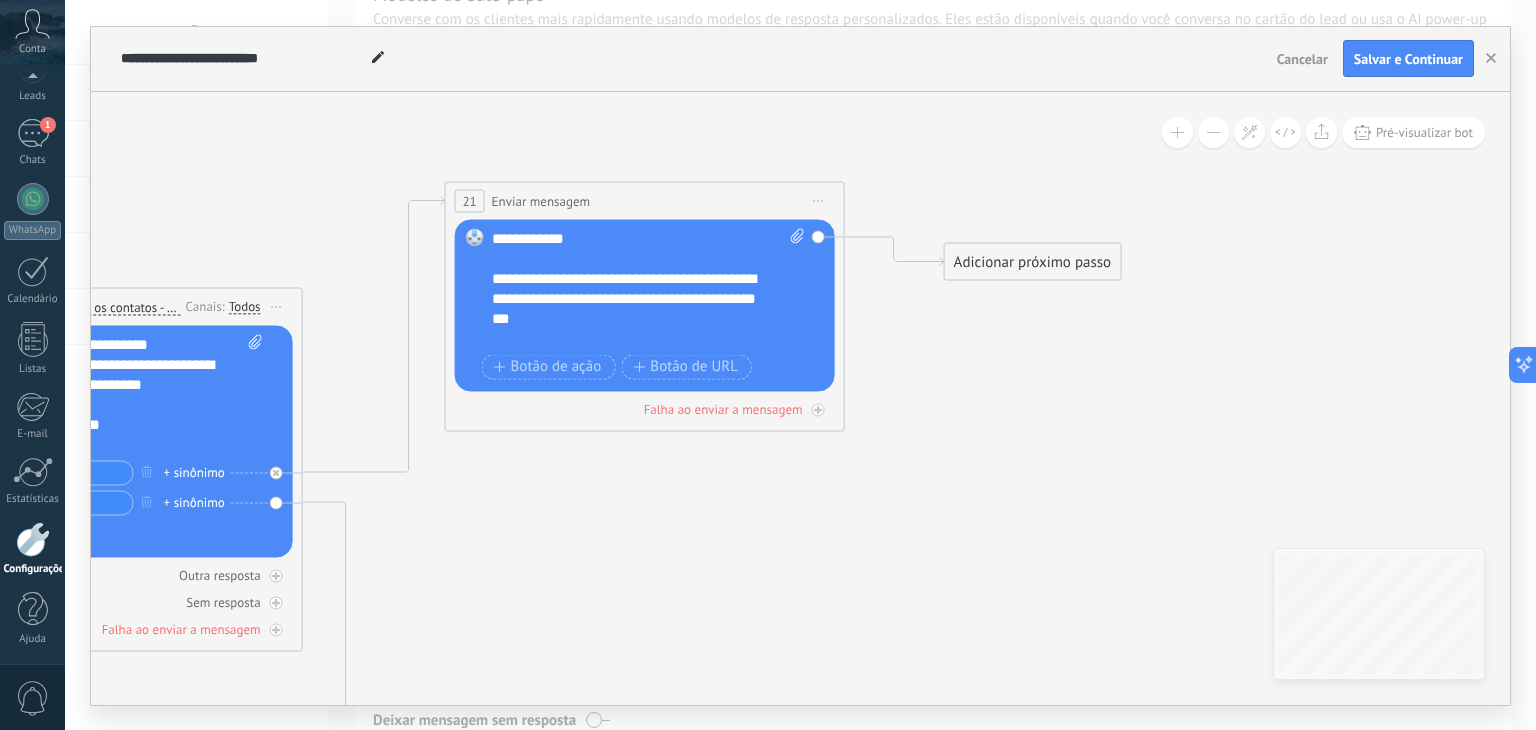 scroll, scrollTop: 120, scrollLeft: 0, axis: vertical 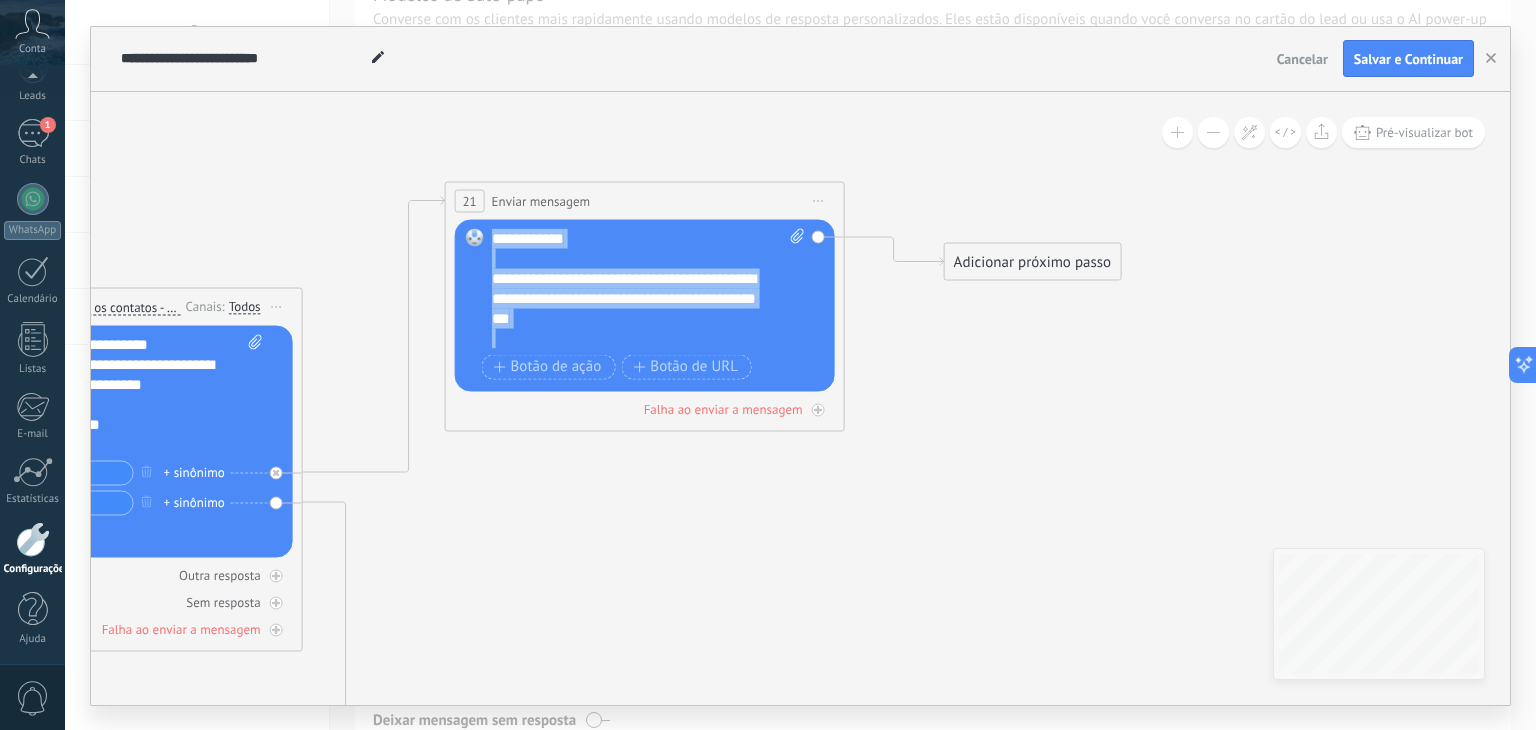 drag, startPoint x: 577, startPoint y: 333, endPoint x: 420, endPoint y: 179, distance: 219.92044 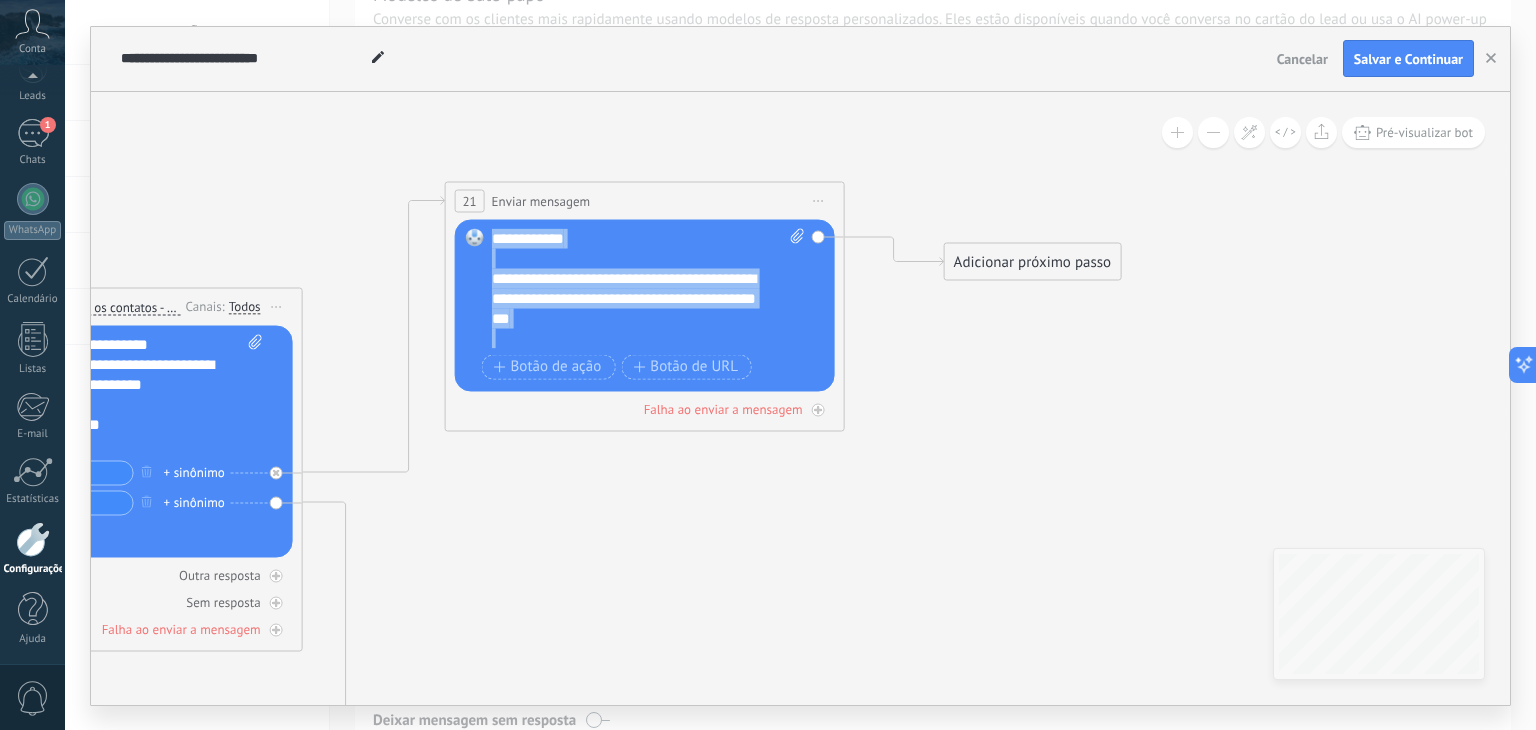 click on "**********" at bounding box center (-312, 222) 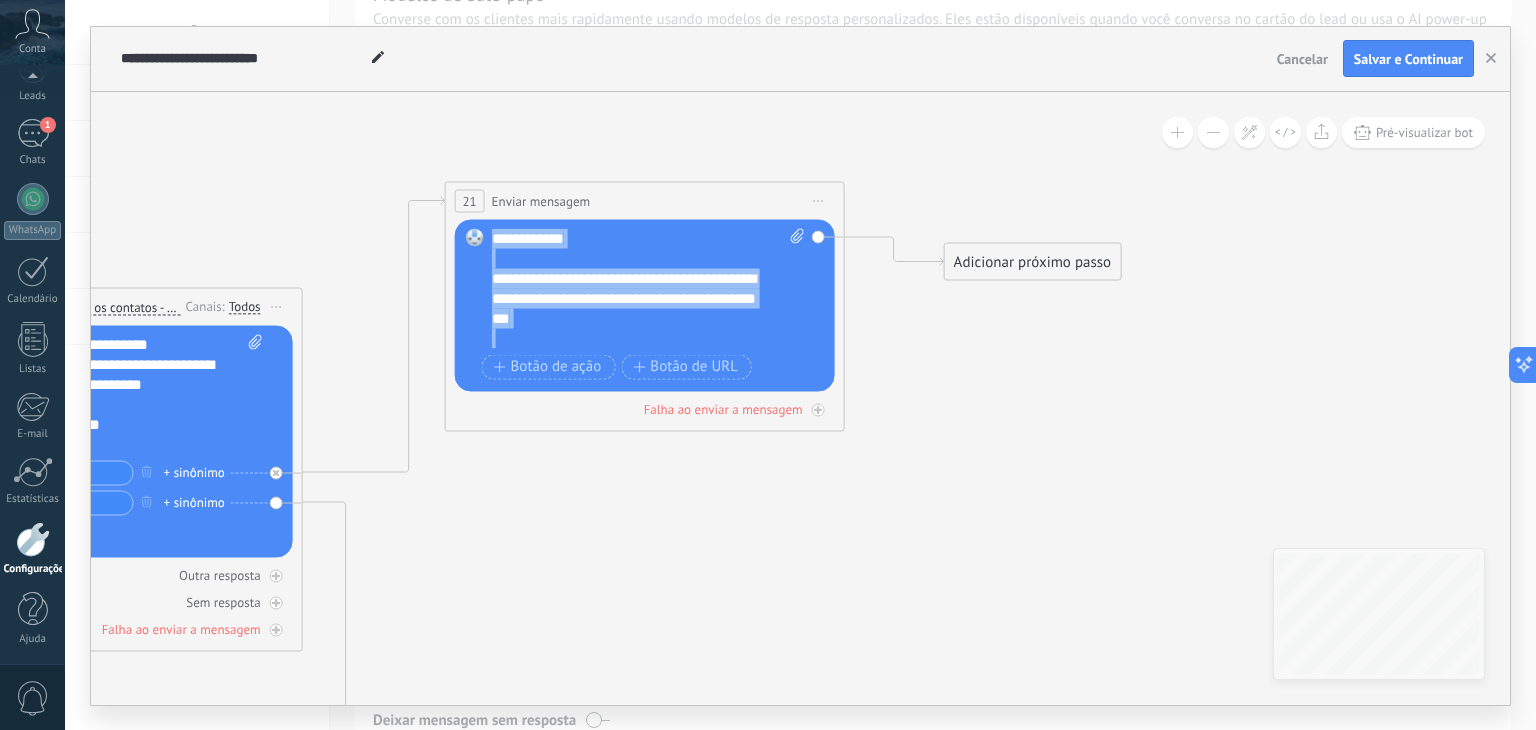 copy on "**********" 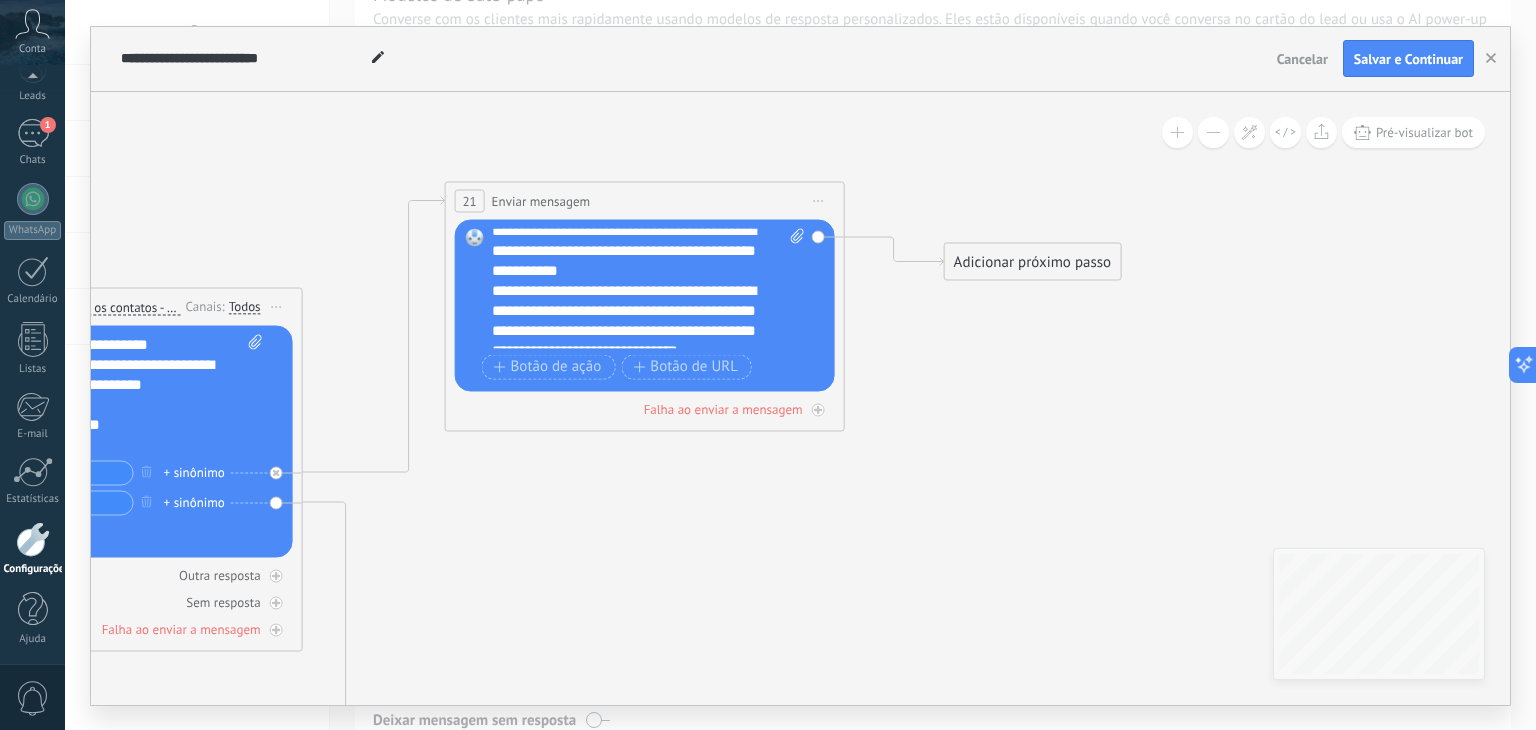 scroll, scrollTop: 540, scrollLeft: 0, axis: vertical 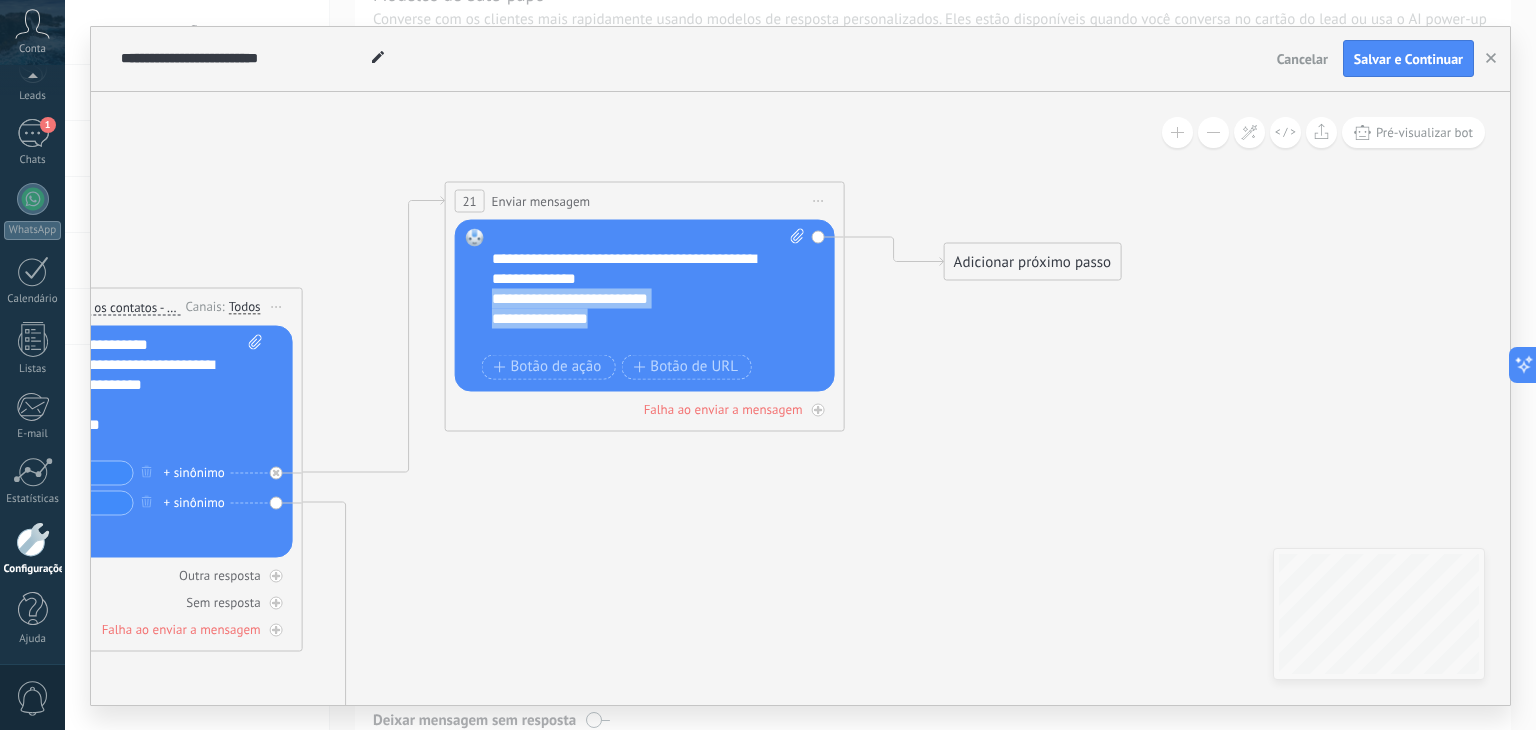 drag, startPoint x: 616, startPoint y: 321, endPoint x: 480, endPoint y: 299, distance: 137.76791 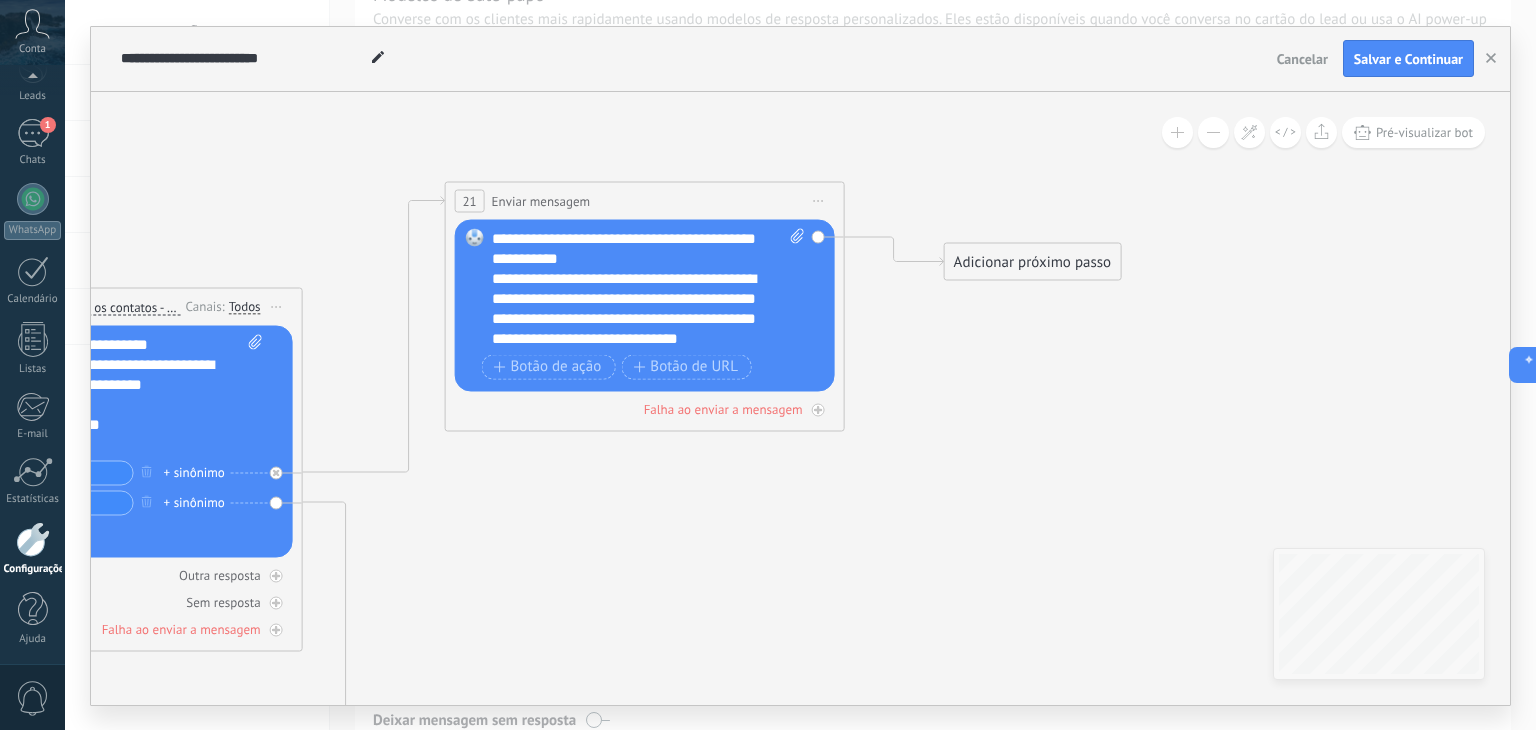 scroll, scrollTop: 520, scrollLeft: 0, axis: vertical 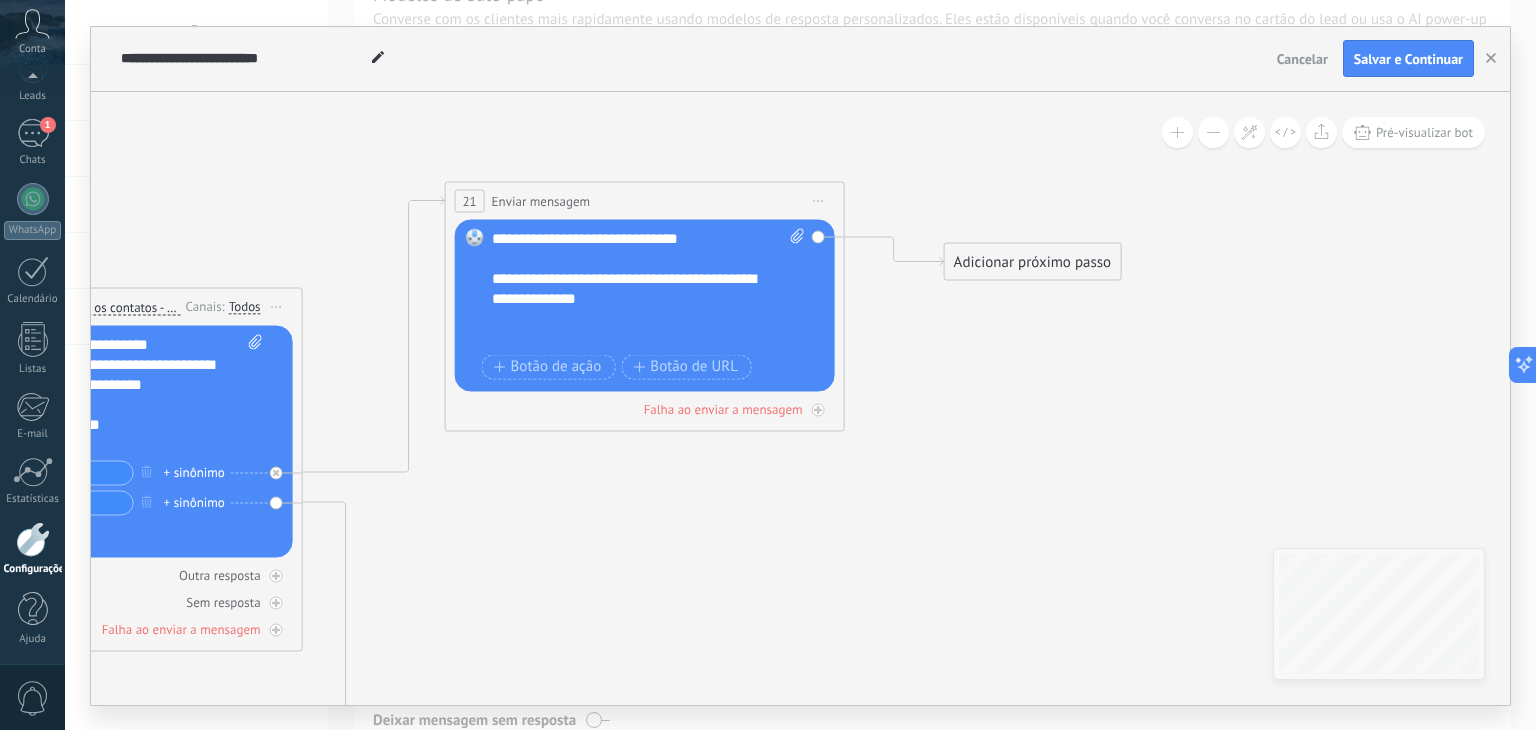 click on "**********" at bounding box center (631, 218) 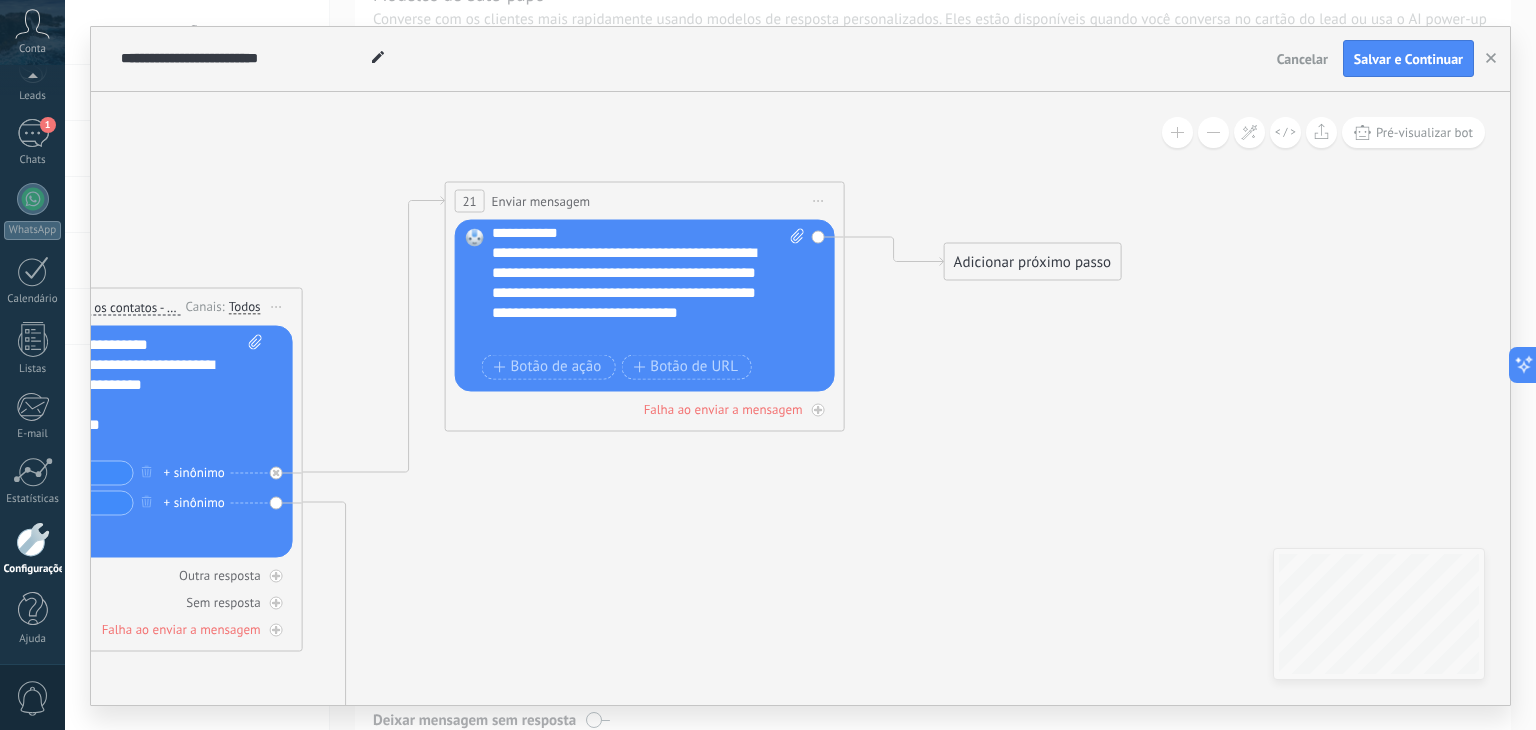 scroll, scrollTop: 420, scrollLeft: 0, axis: vertical 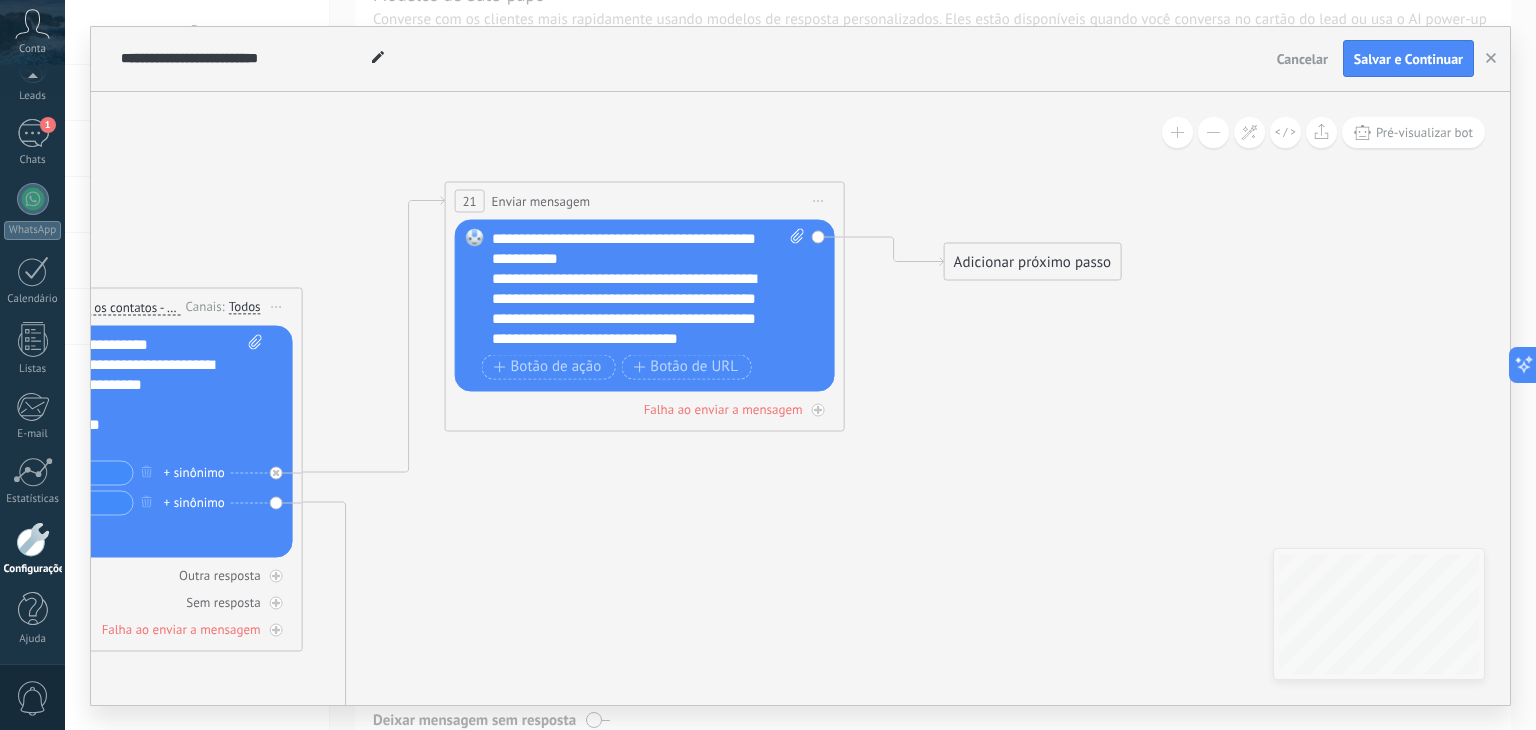 click on "**********" at bounding box center (631, 238) 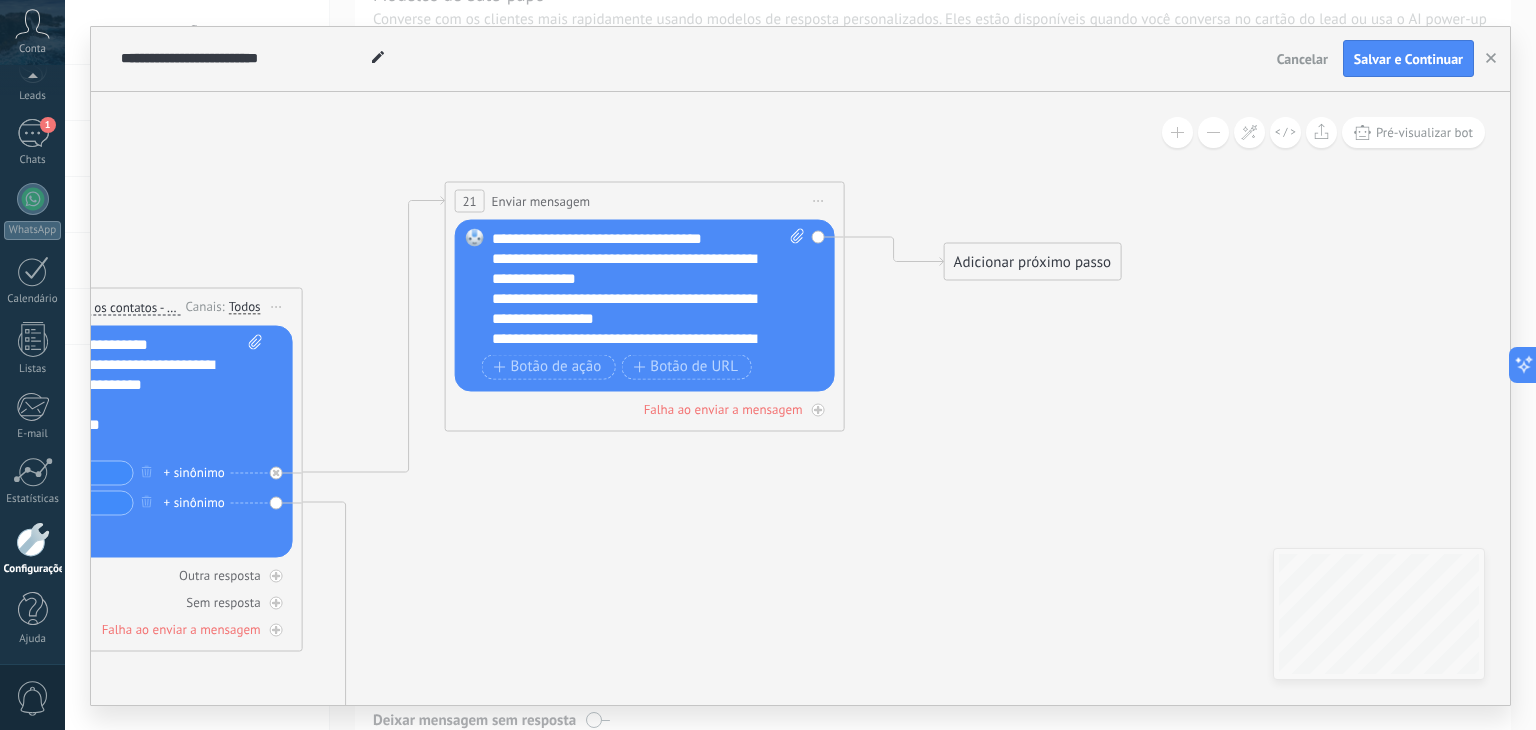 scroll, scrollTop: 120, scrollLeft: 0, axis: vertical 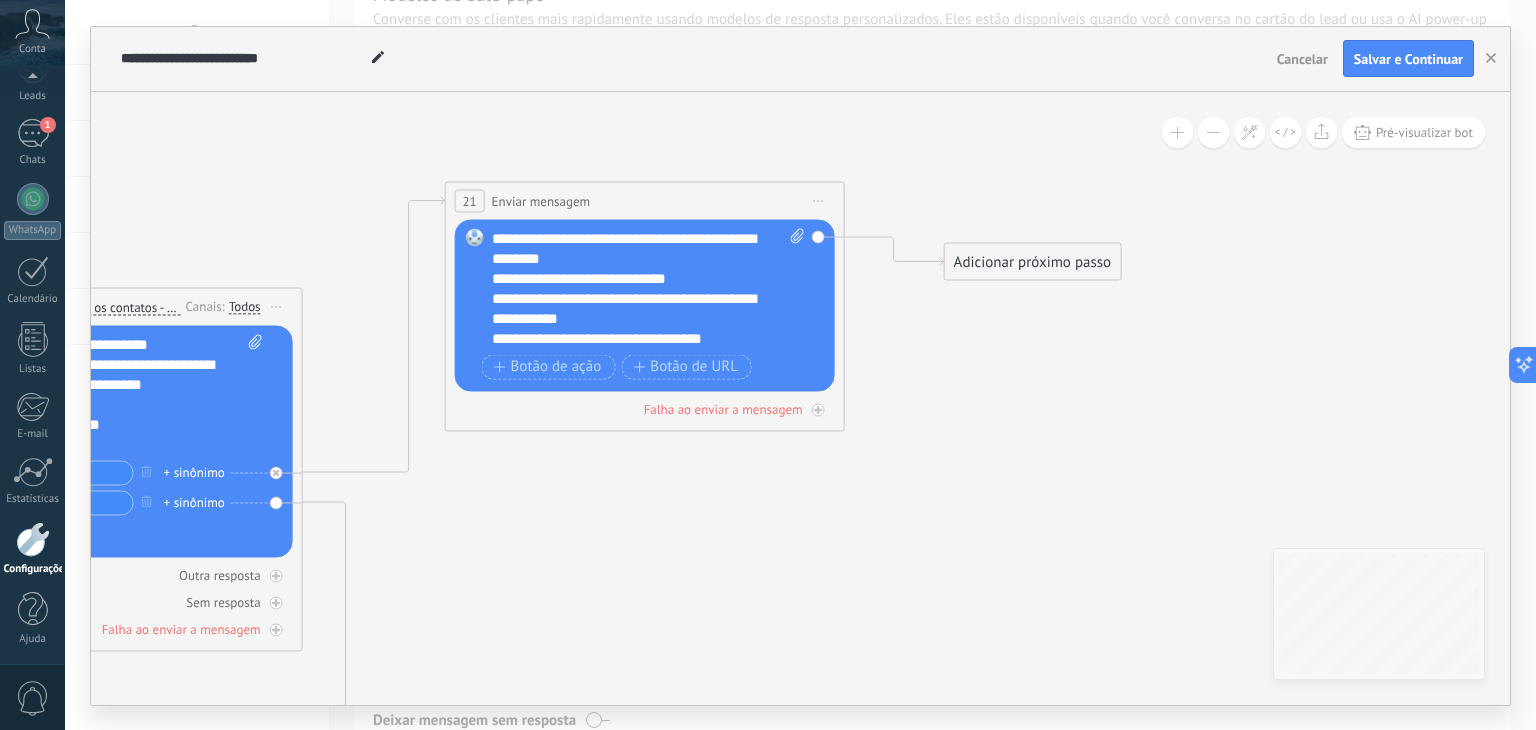 click on "**********" at bounding box center (631, 338) 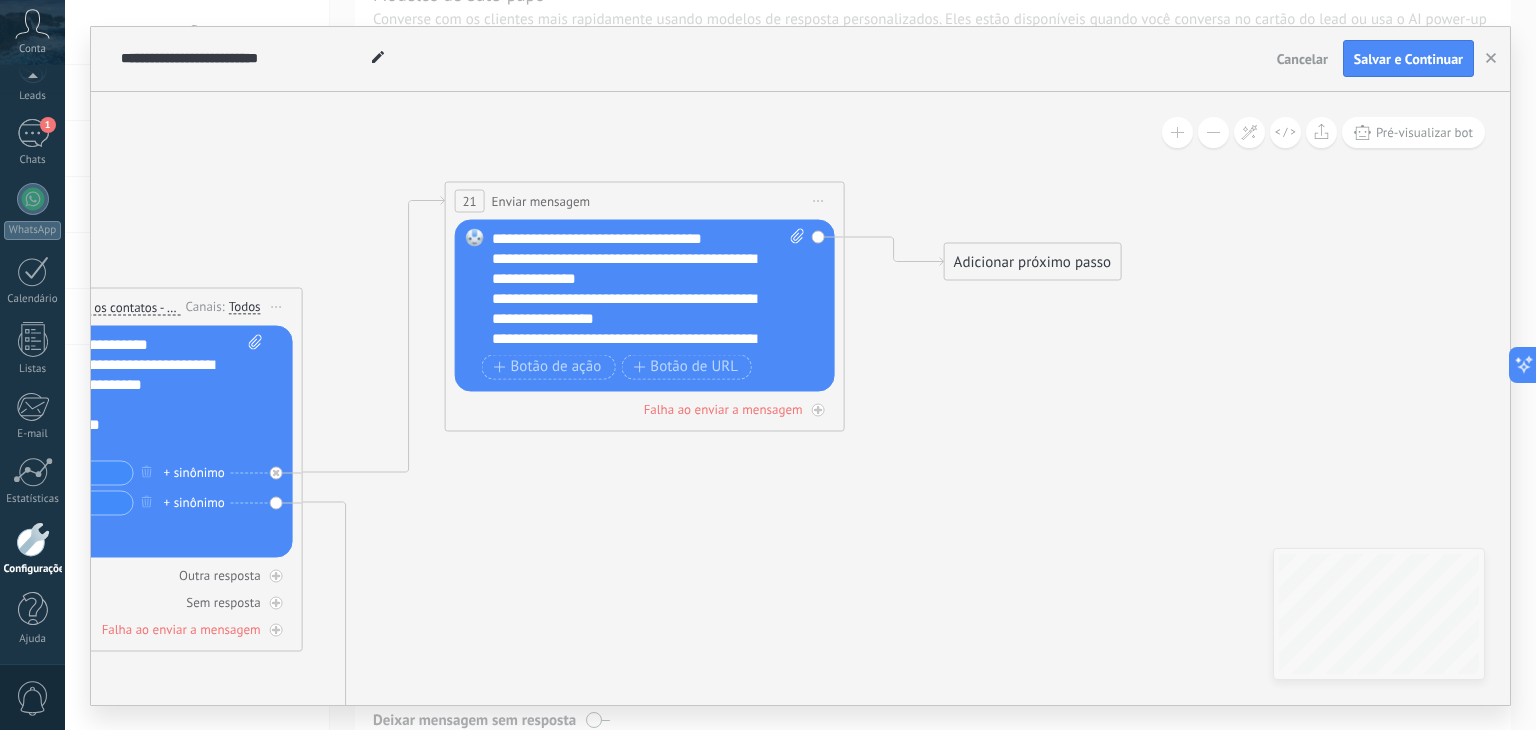 scroll, scrollTop: 120, scrollLeft: 0, axis: vertical 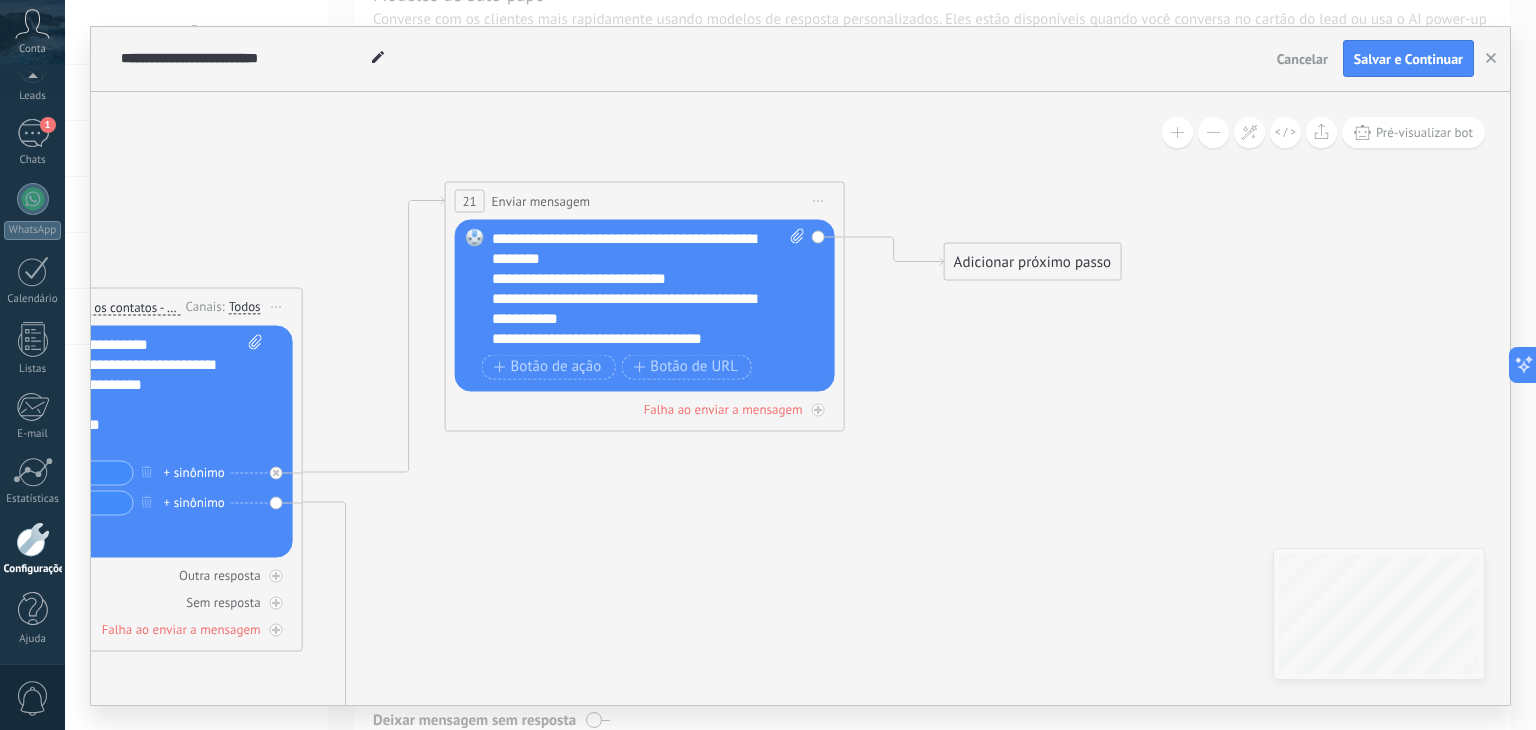 click on "**********" at bounding box center [631, 308] 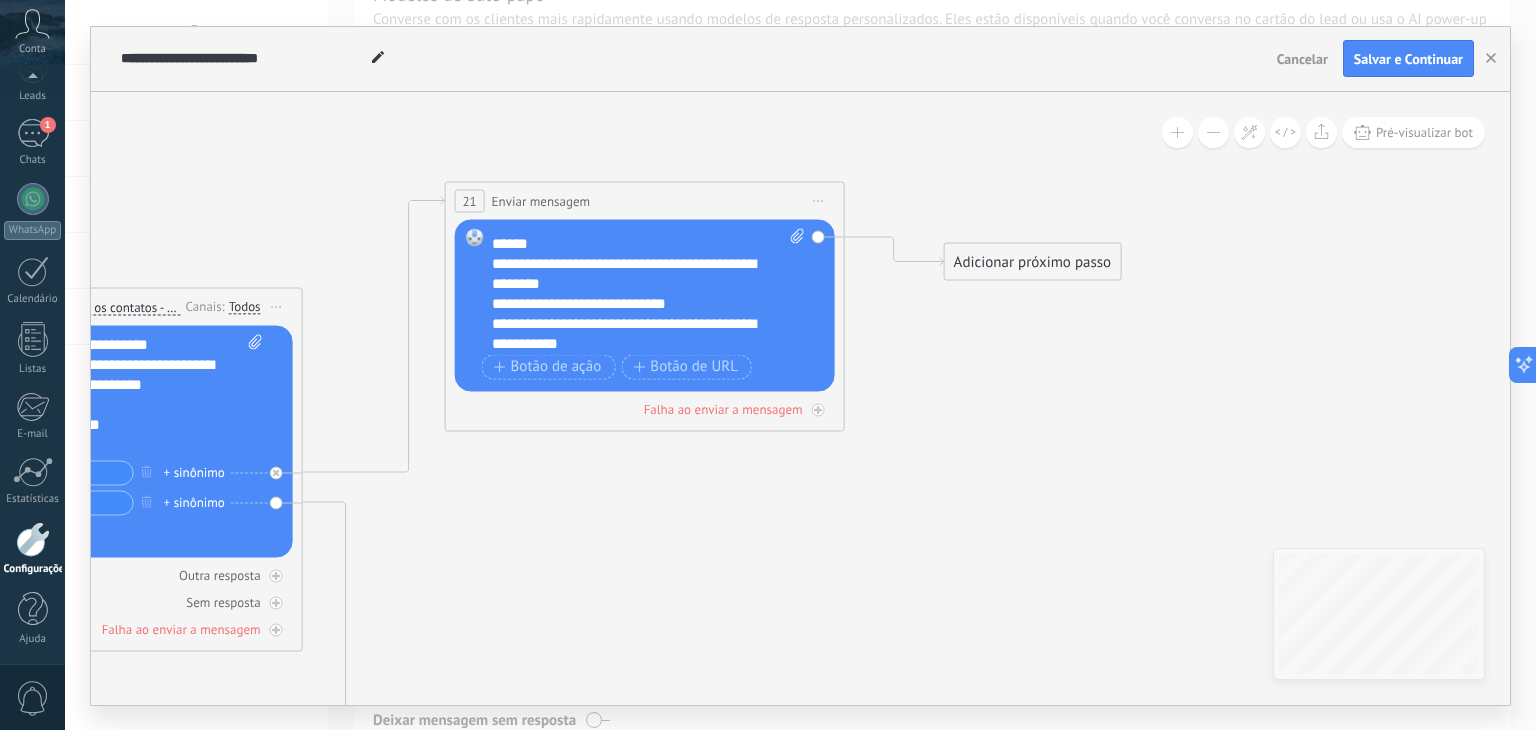 scroll, scrollTop: 120, scrollLeft: 0, axis: vertical 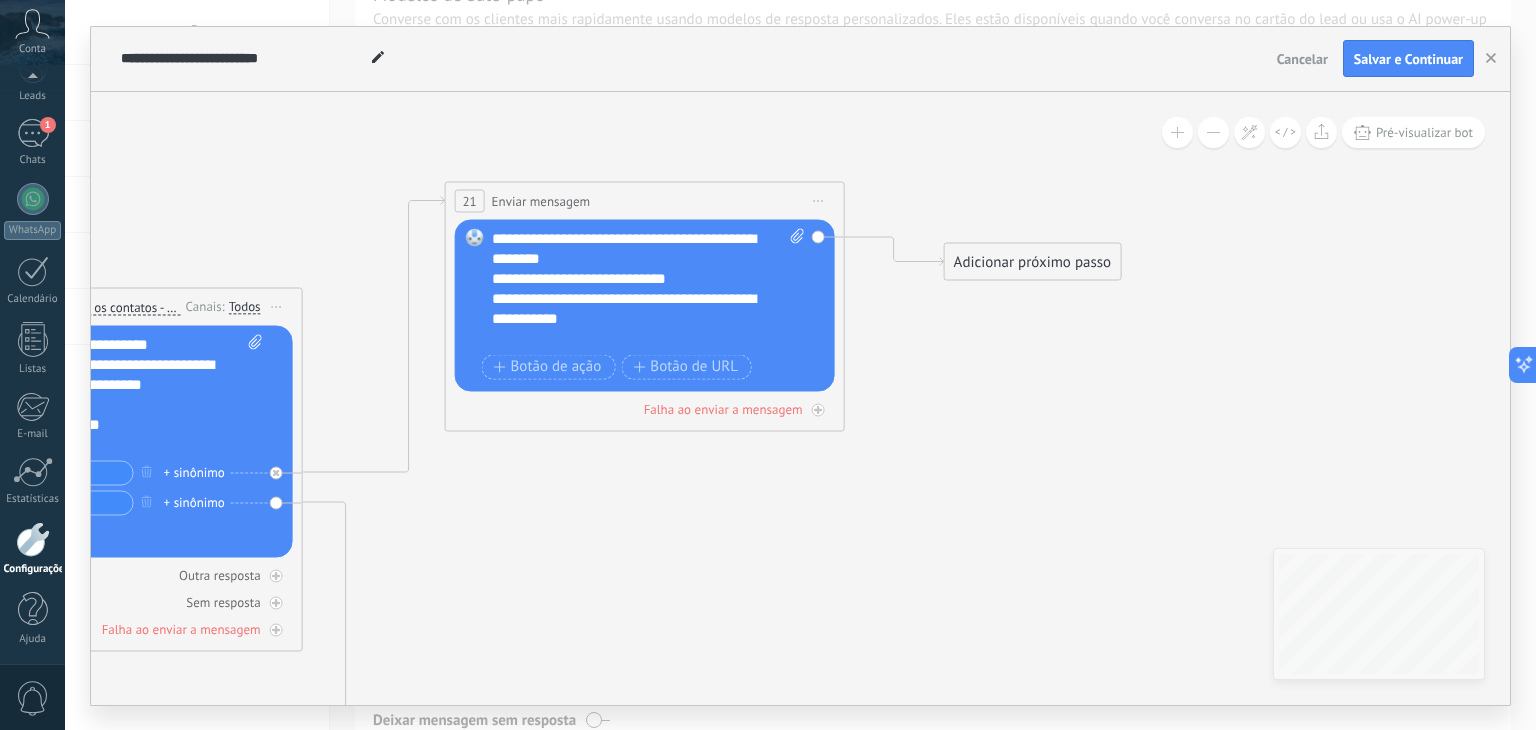 click on "**********" at bounding box center (631, 278) 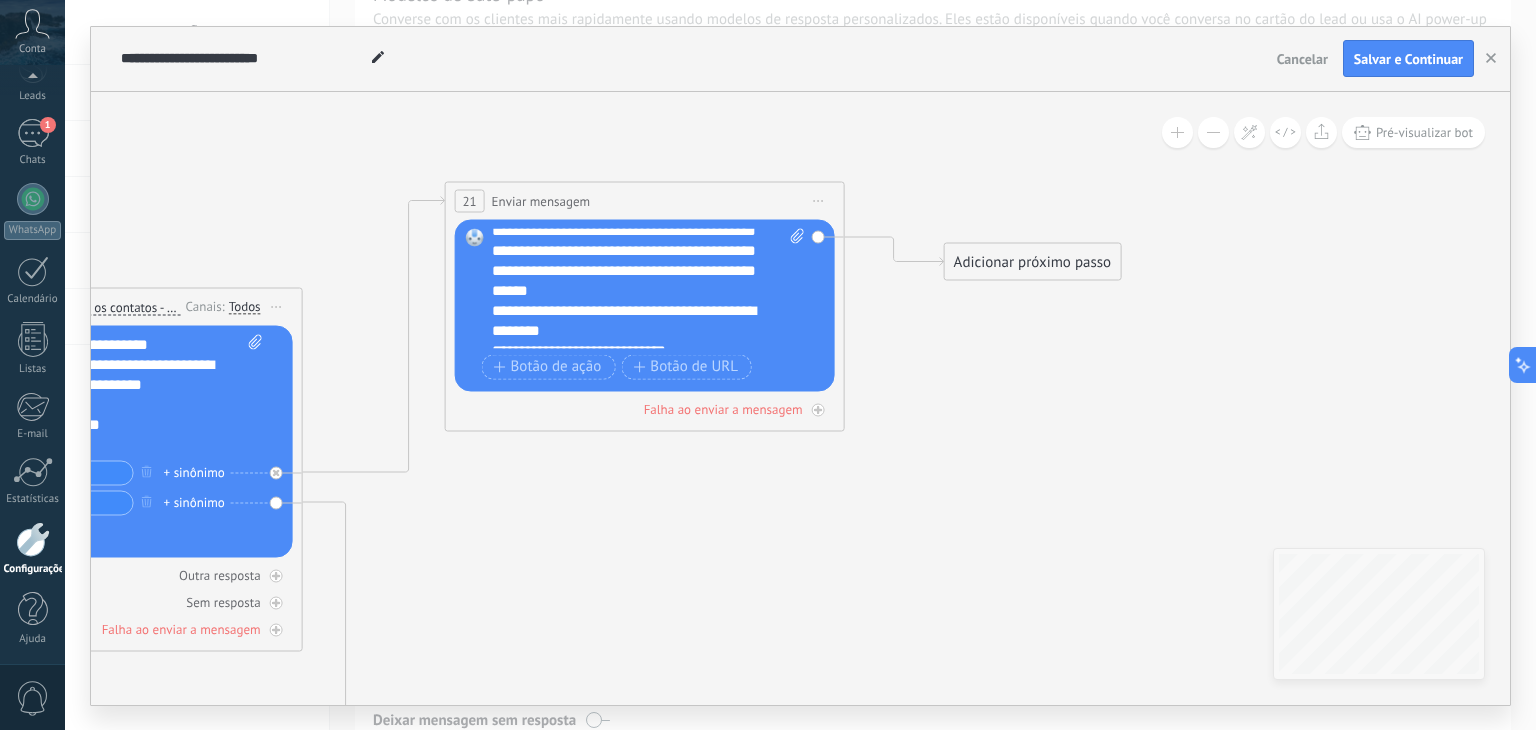 scroll, scrollTop: 20, scrollLeft: 0, axis: vertical 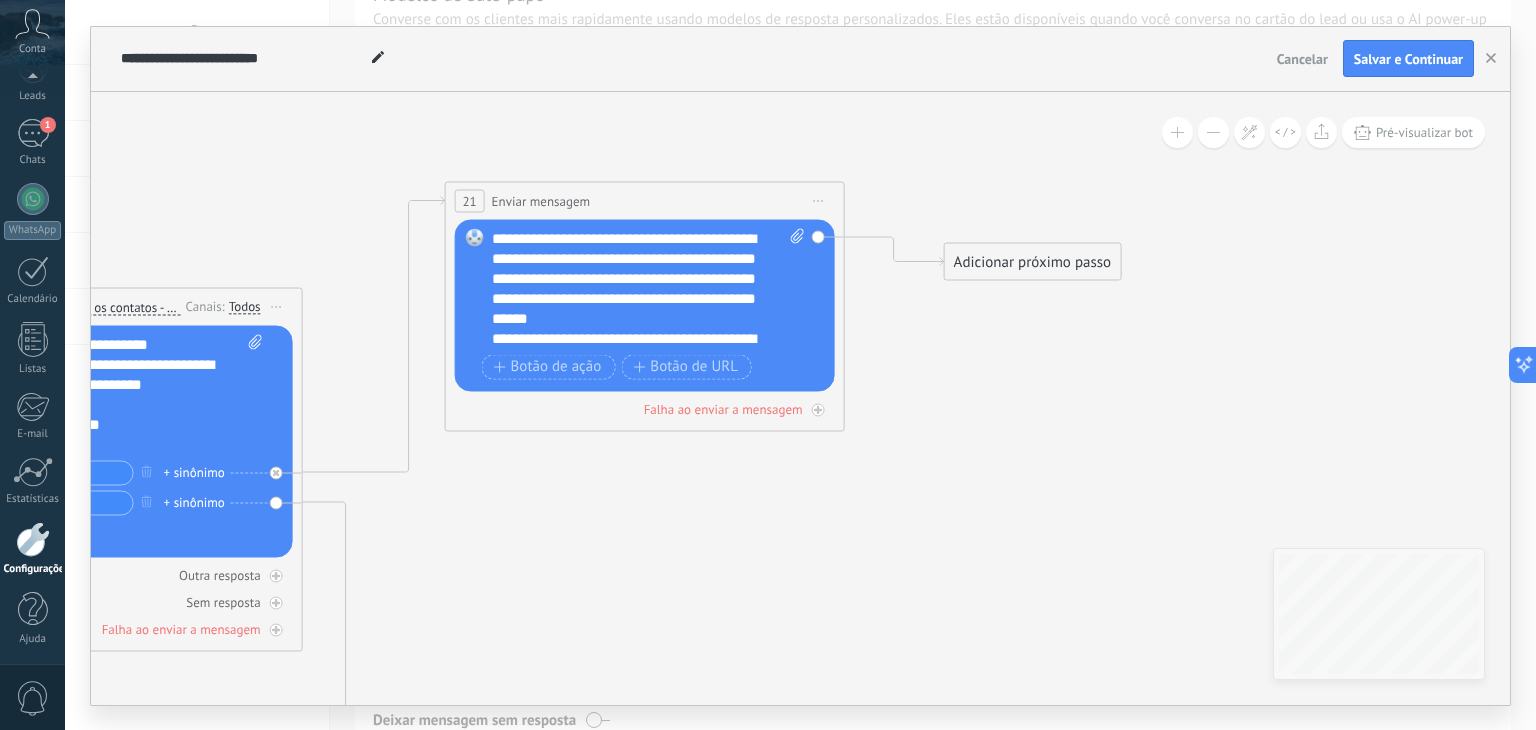 click on "**********" at bounding box center [631, 348] 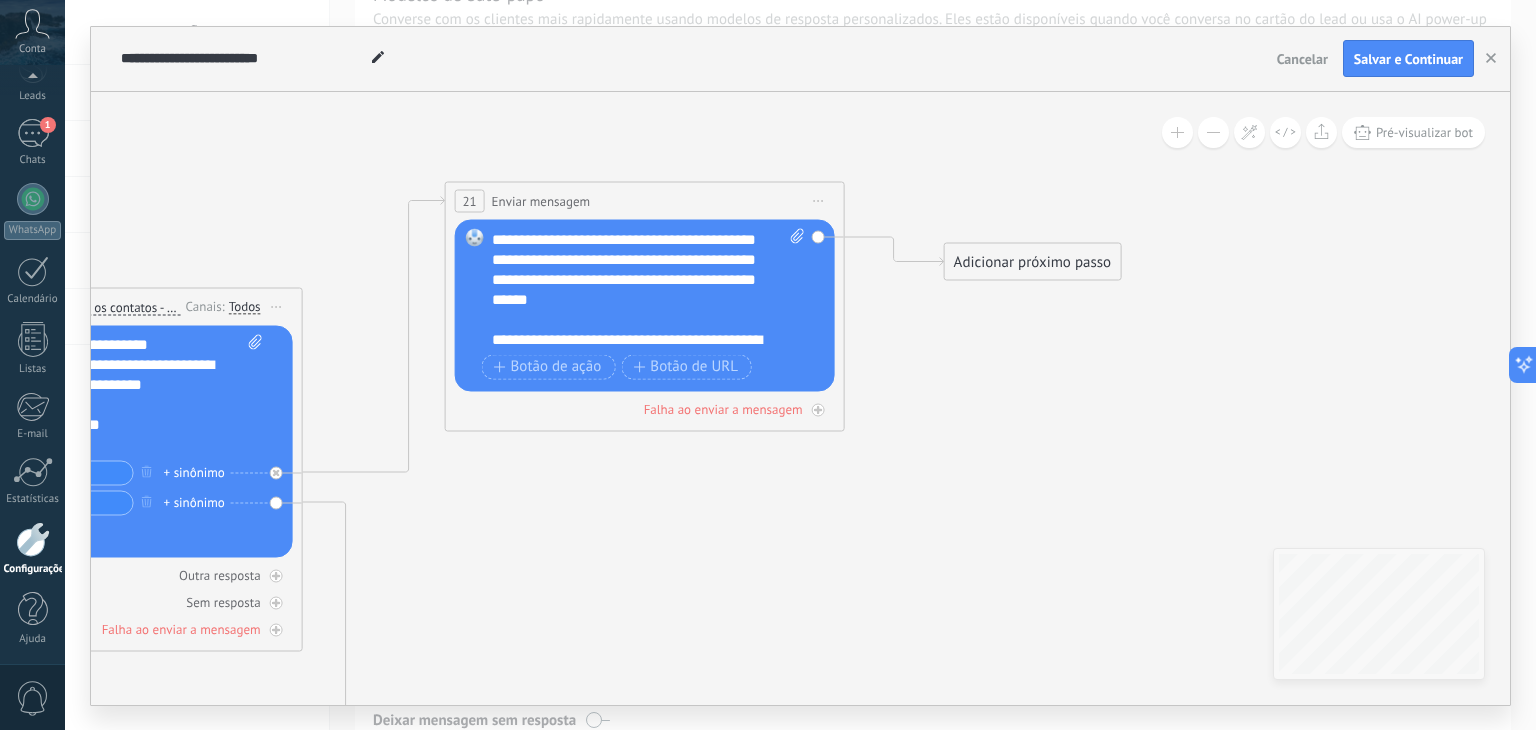 scroll, scrollTop: 0, scrollLeft: 0, axis: both 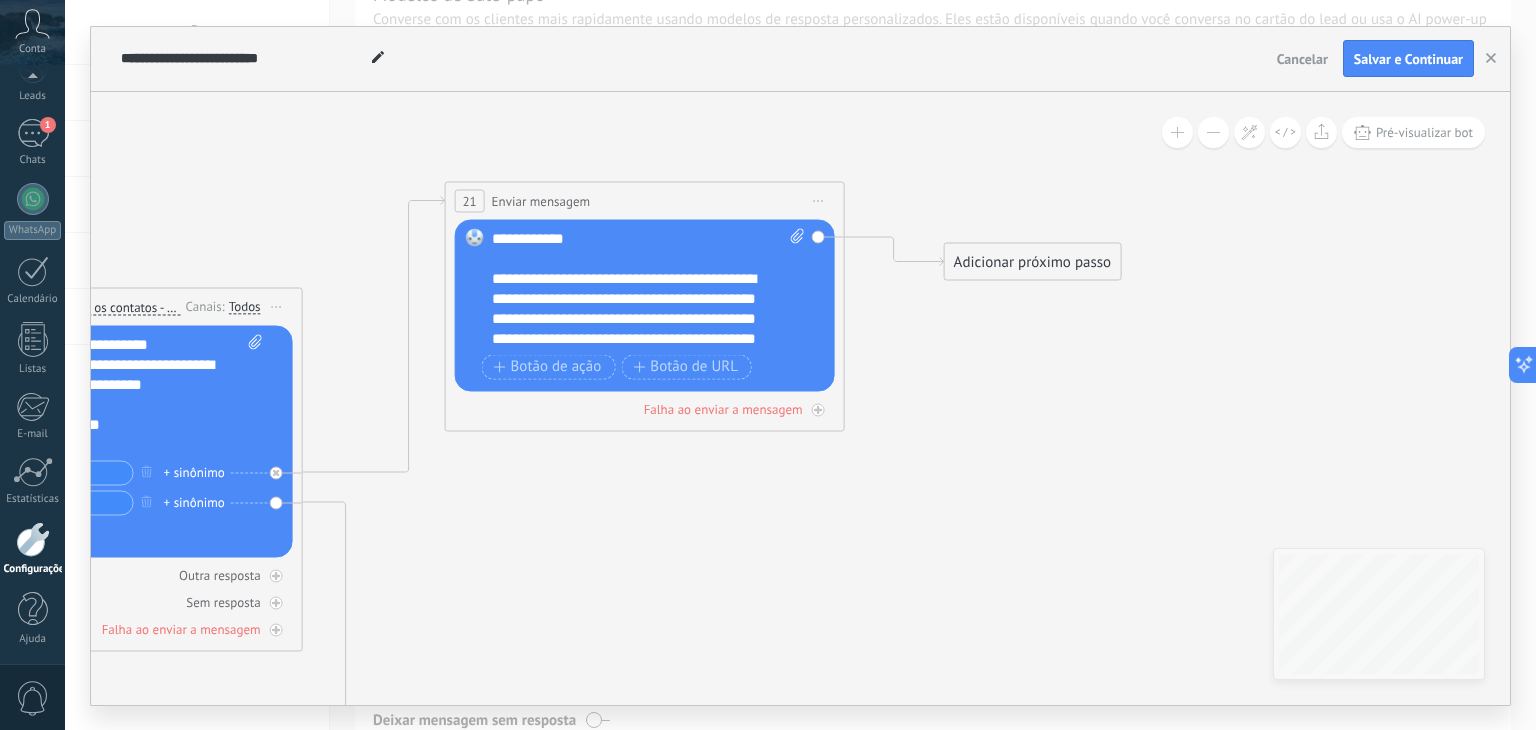 click 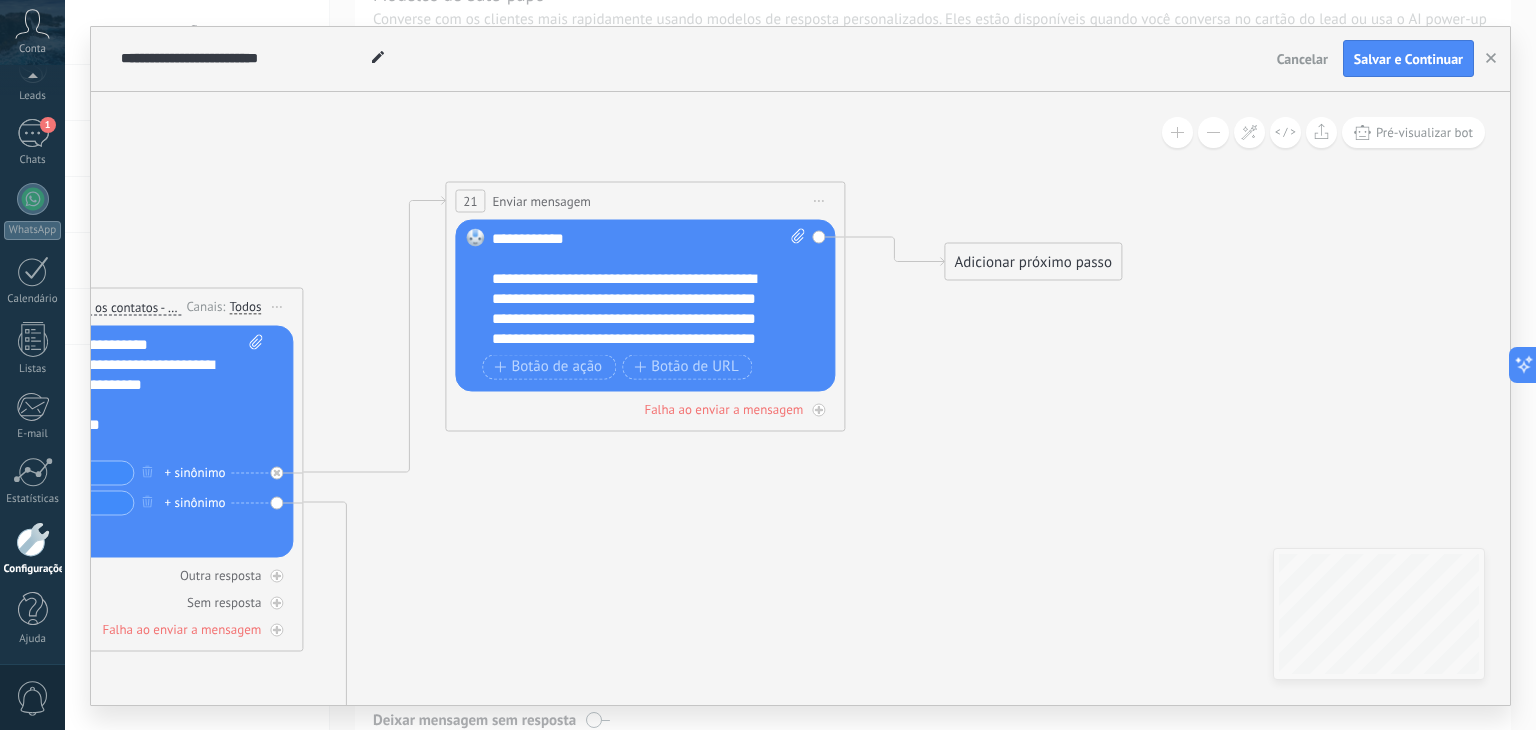 scroll, scrollTop: 100, scrollLeft: 0, axis: vertical 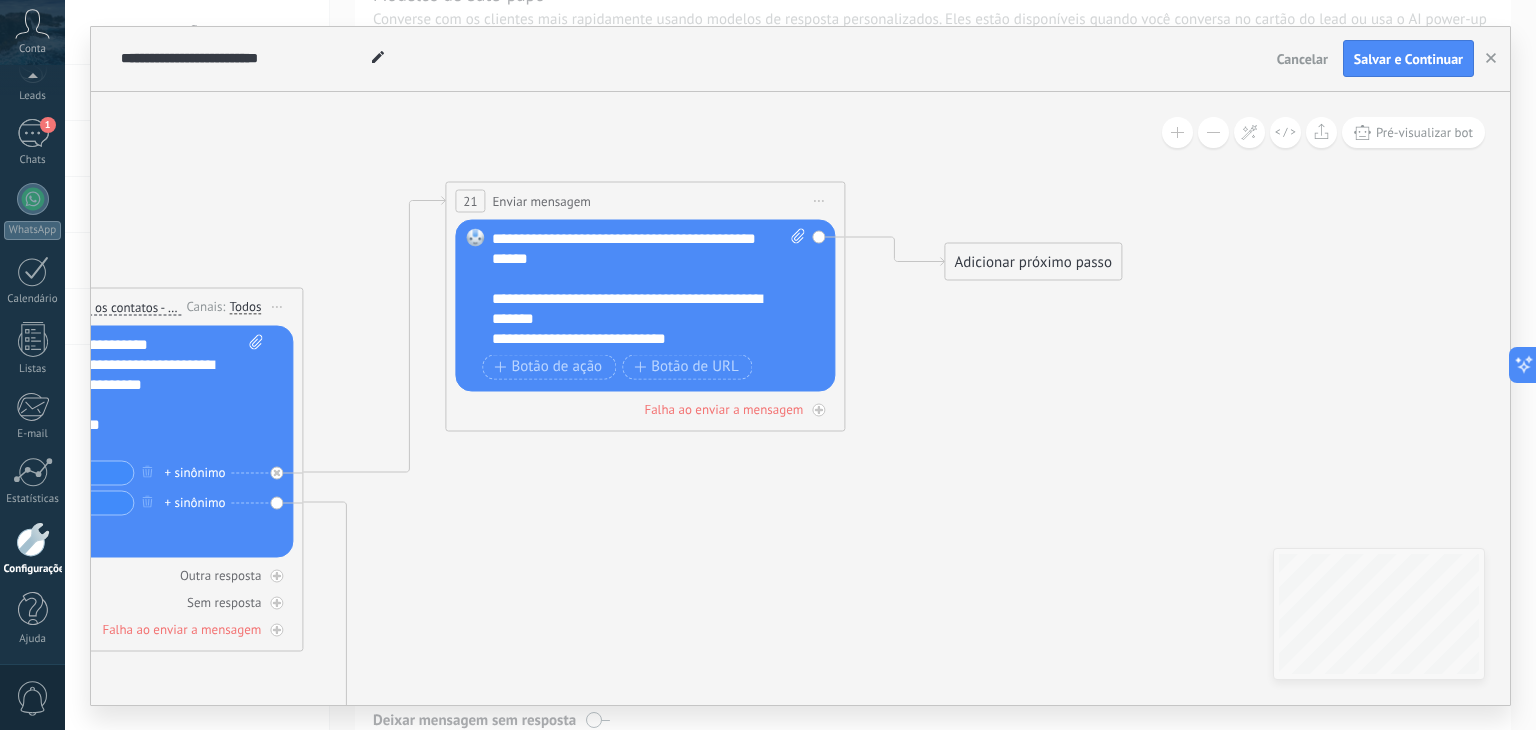 click 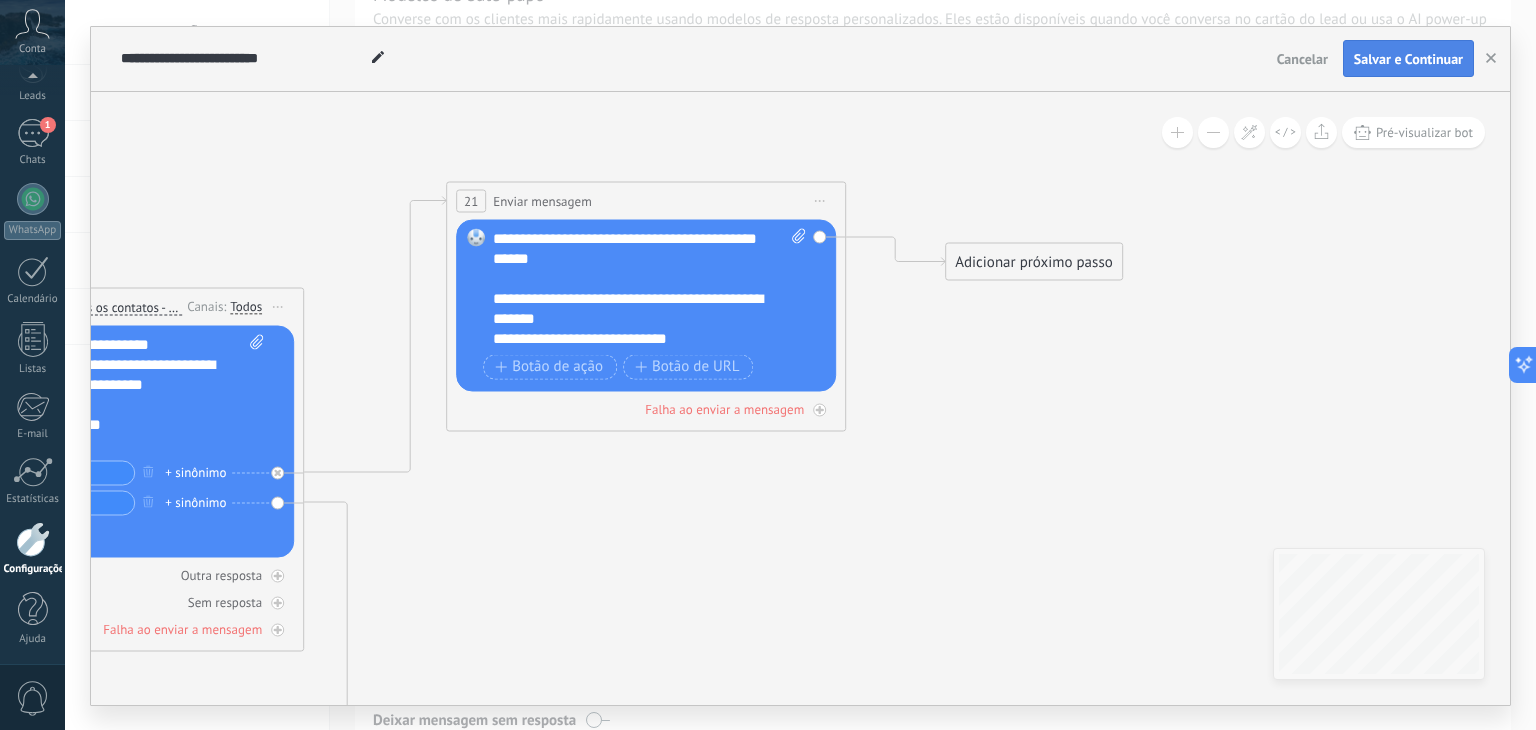 click on "Salvar e Continuar" at bounding box center [1408, 59] 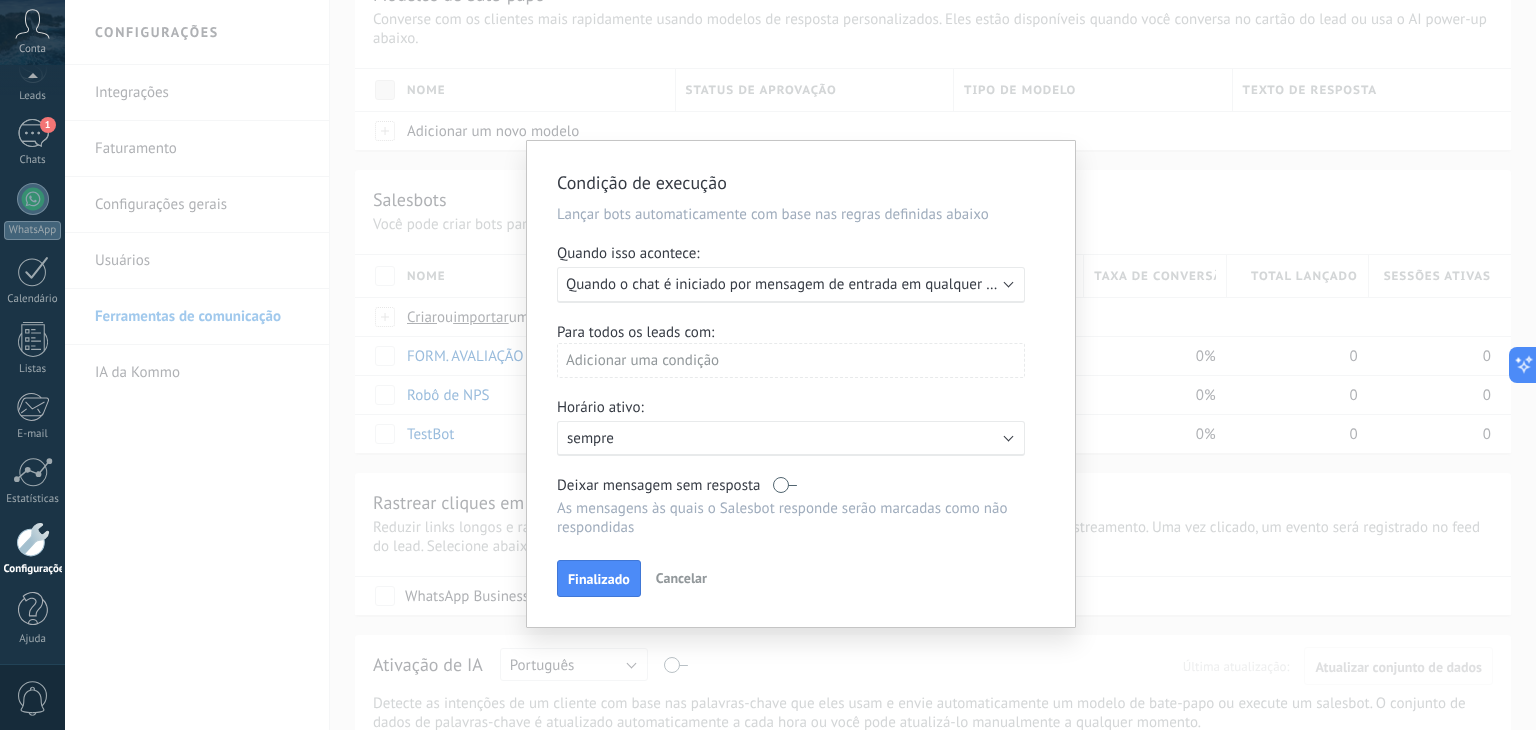click on "Quando o chat é iniciado por mensagem de entrada em qualquer canal" at bounding box center [793, 284] 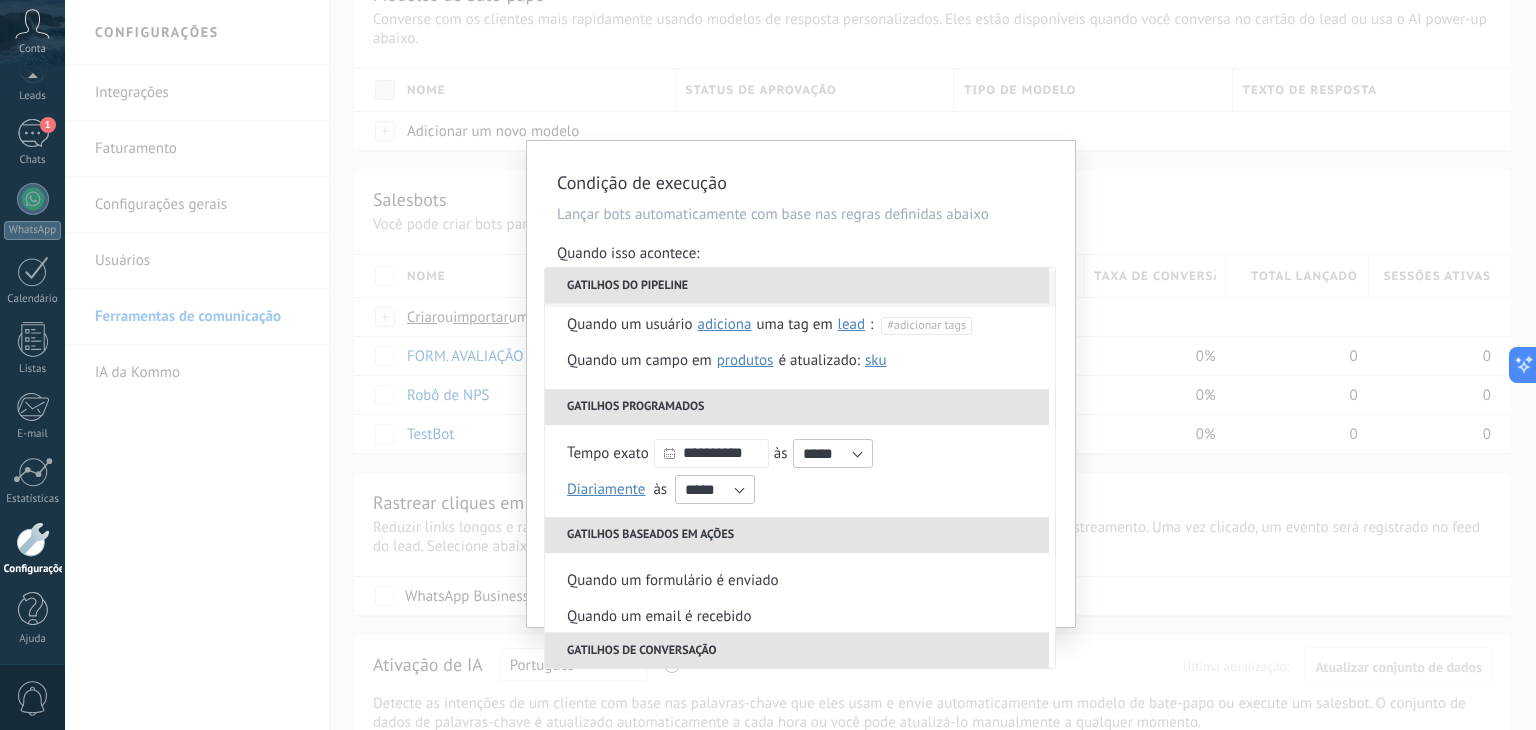 scroll, scrollTop: 200, scrollLeft: 0, axis: vertical 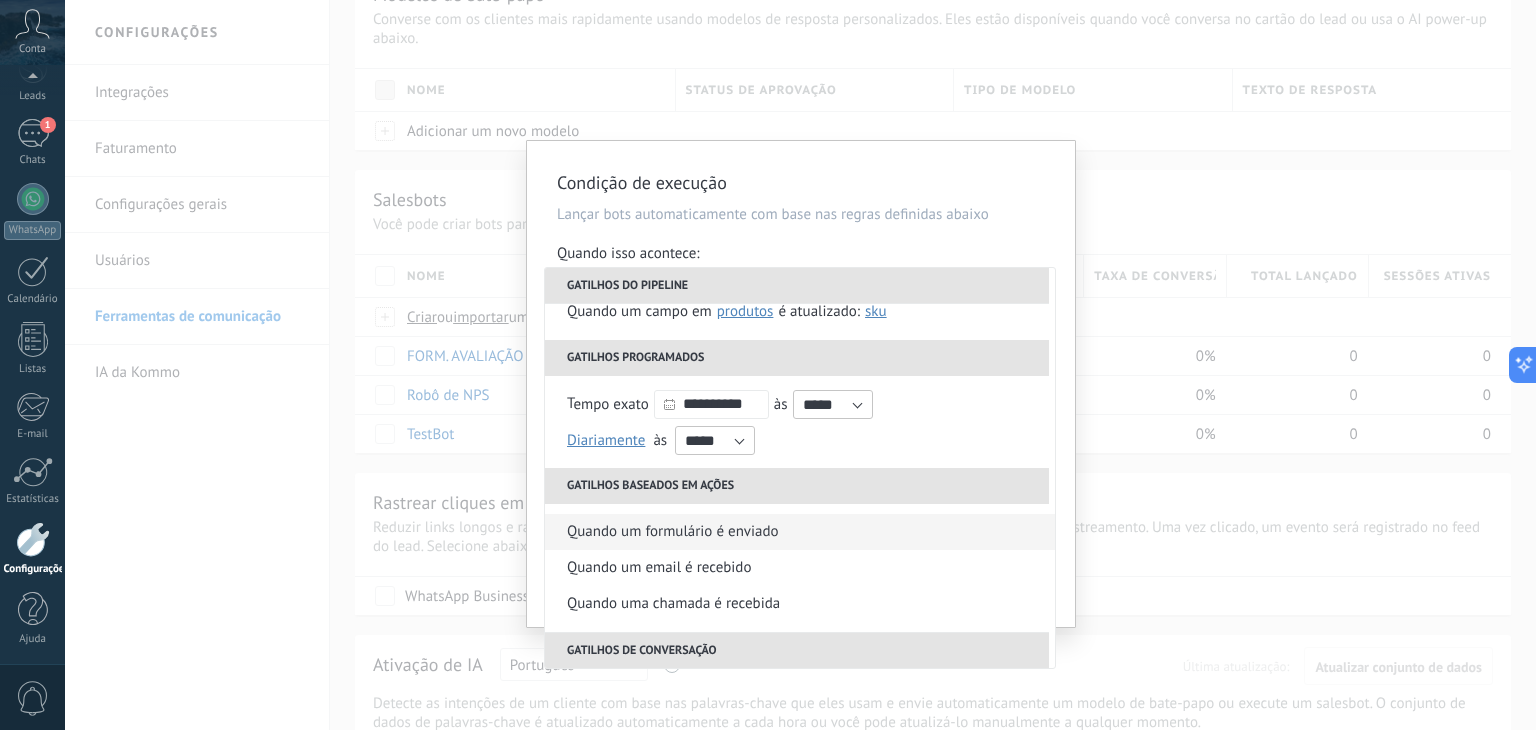 click on "Quando um formulário é enviado" at bounding box center [800, 532] 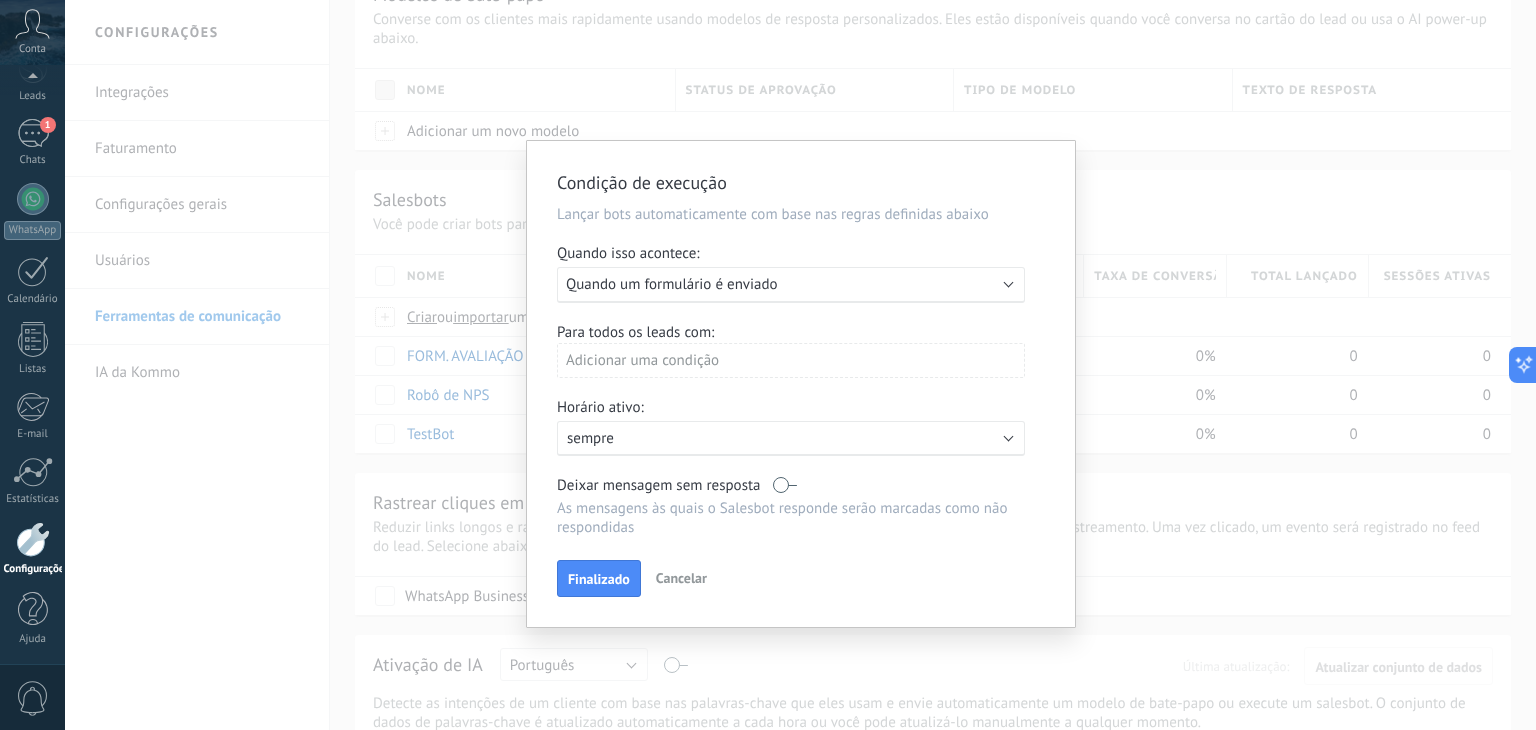 click on "Quando um formulário é enviado" at bounding box center (672, 284) 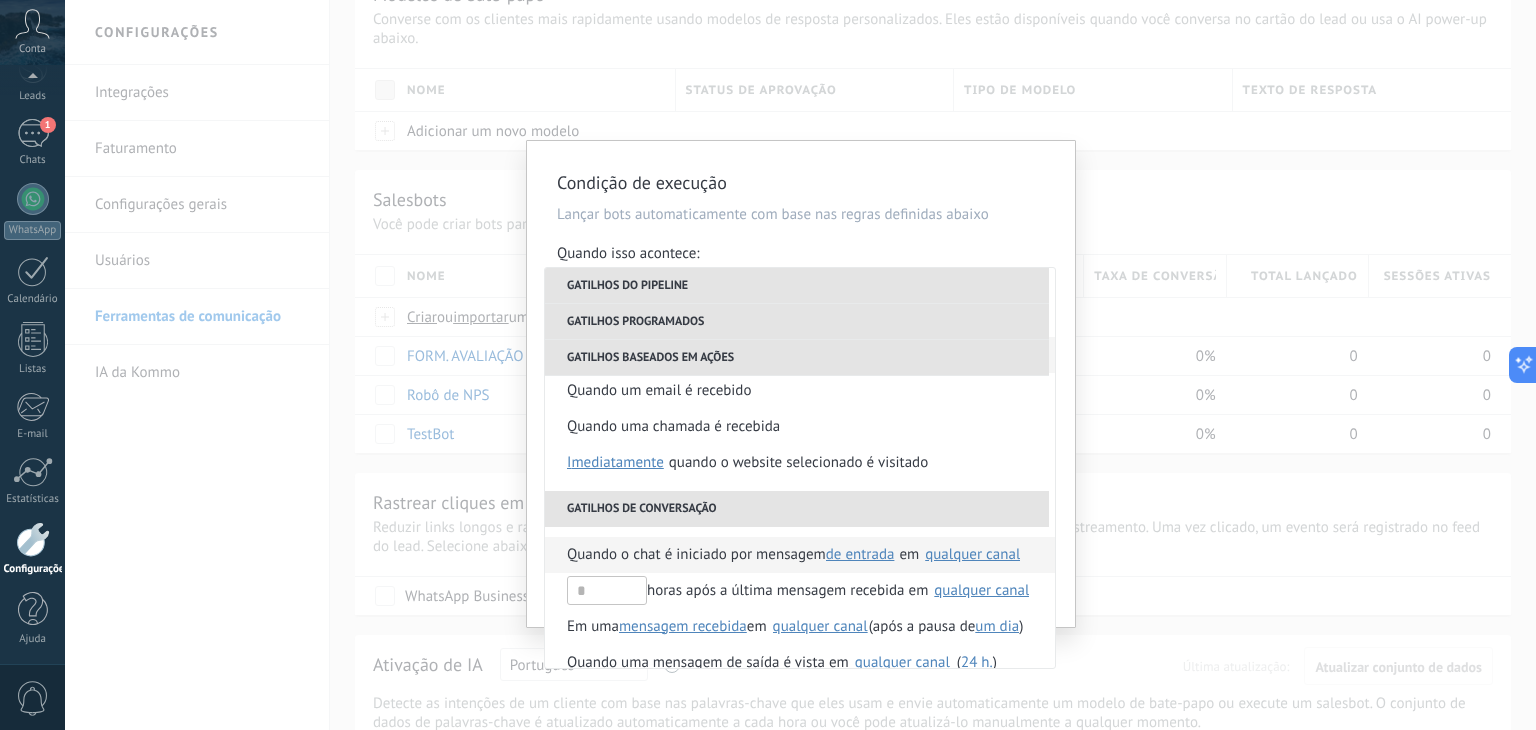 scroll, scrollTop: 272, scrollLeft: 0, axis: vertical 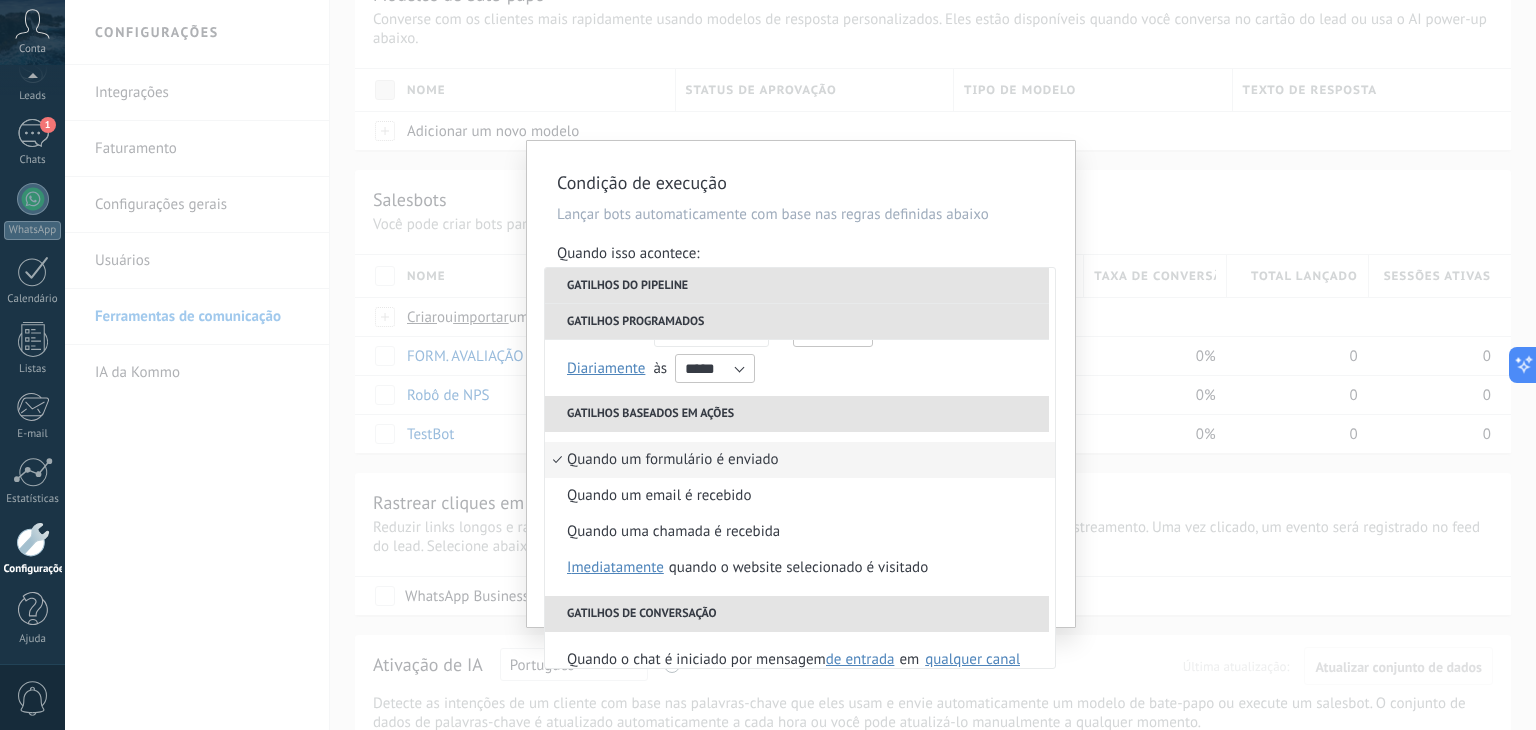 click on "**********" at bounding box center [800, 365] 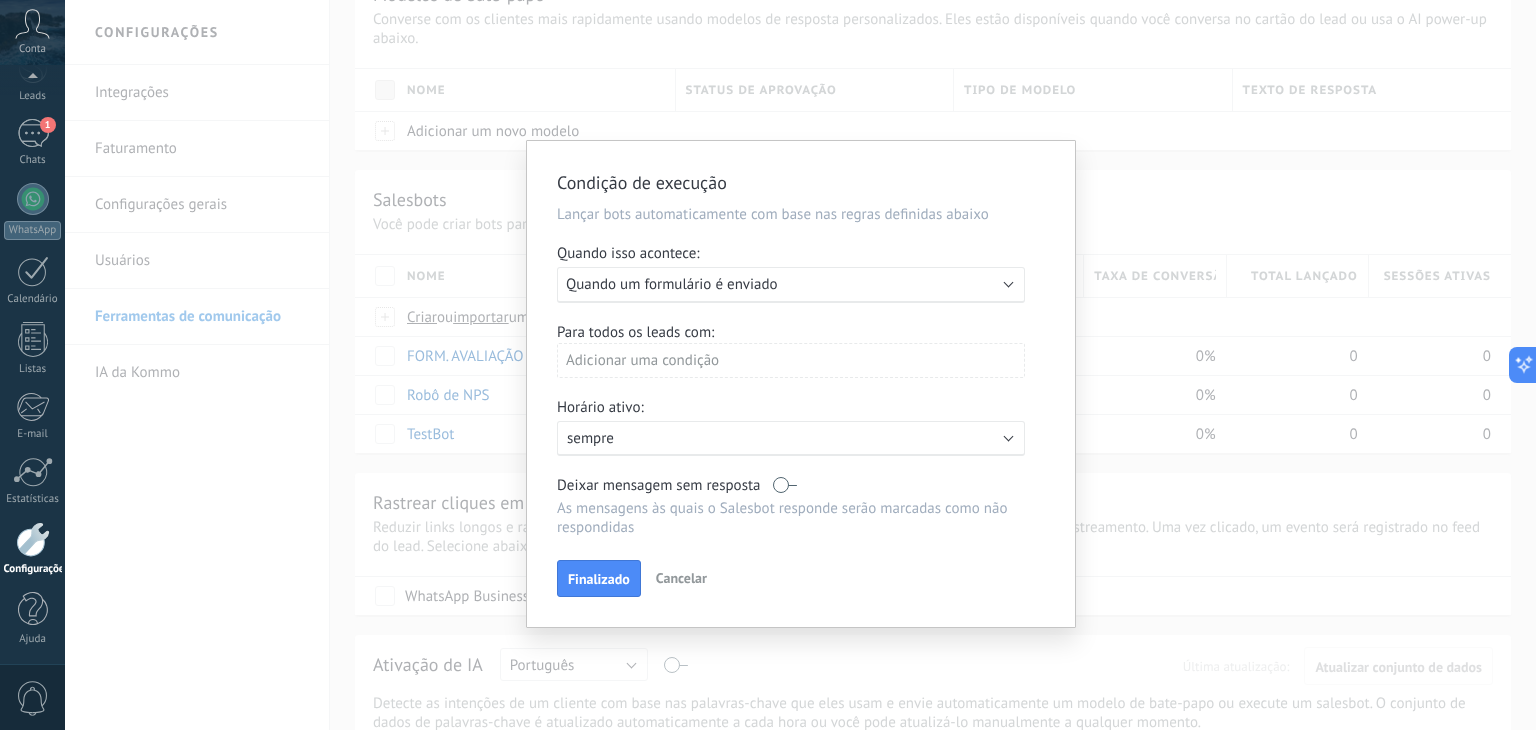 click on "Cancelar" at bounding box center [681, 578] 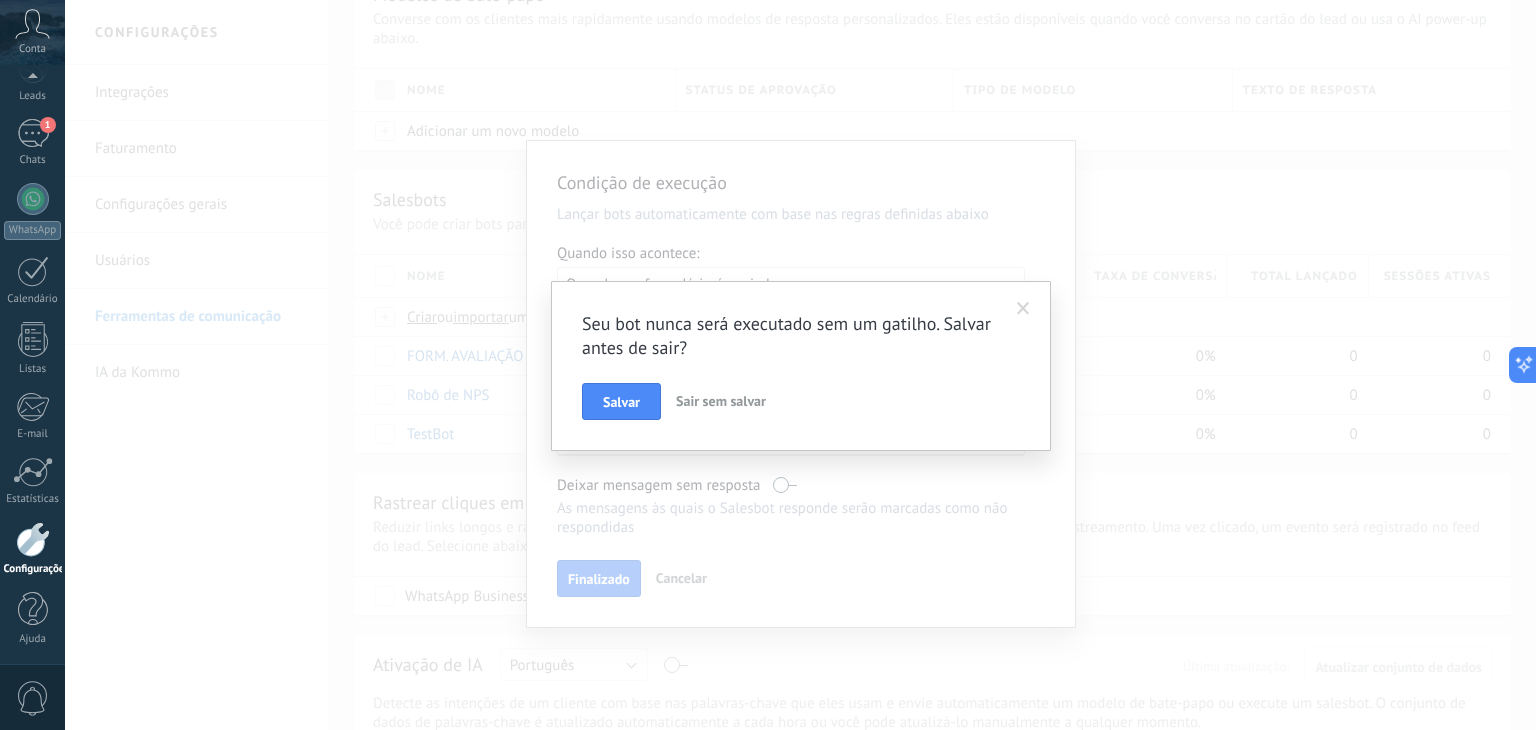 click on "Sair sem salvar" at bounding box center (721, 402) 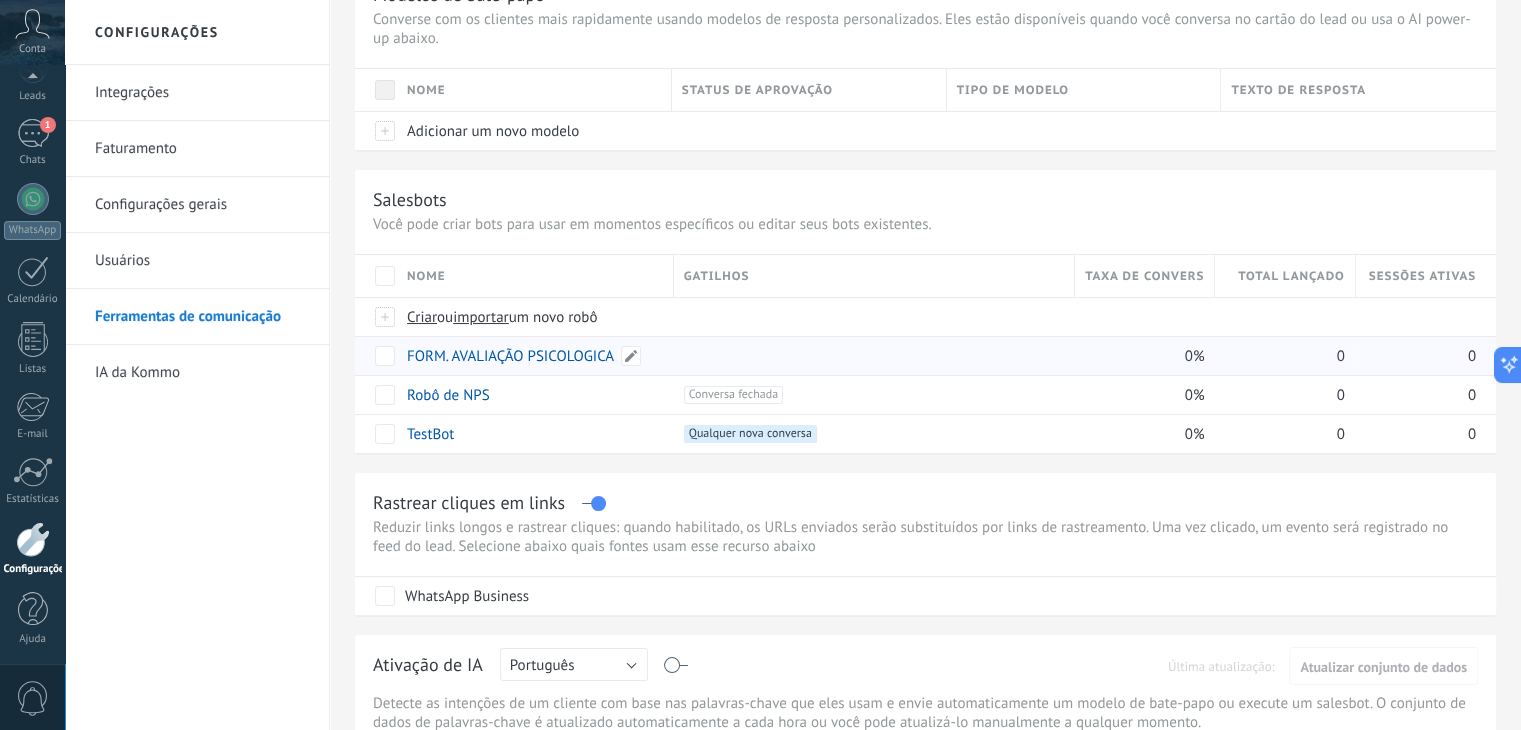click on "FORM. AVALIAÇÃO PSICOLOGICA" at bounding box center [510, 356] 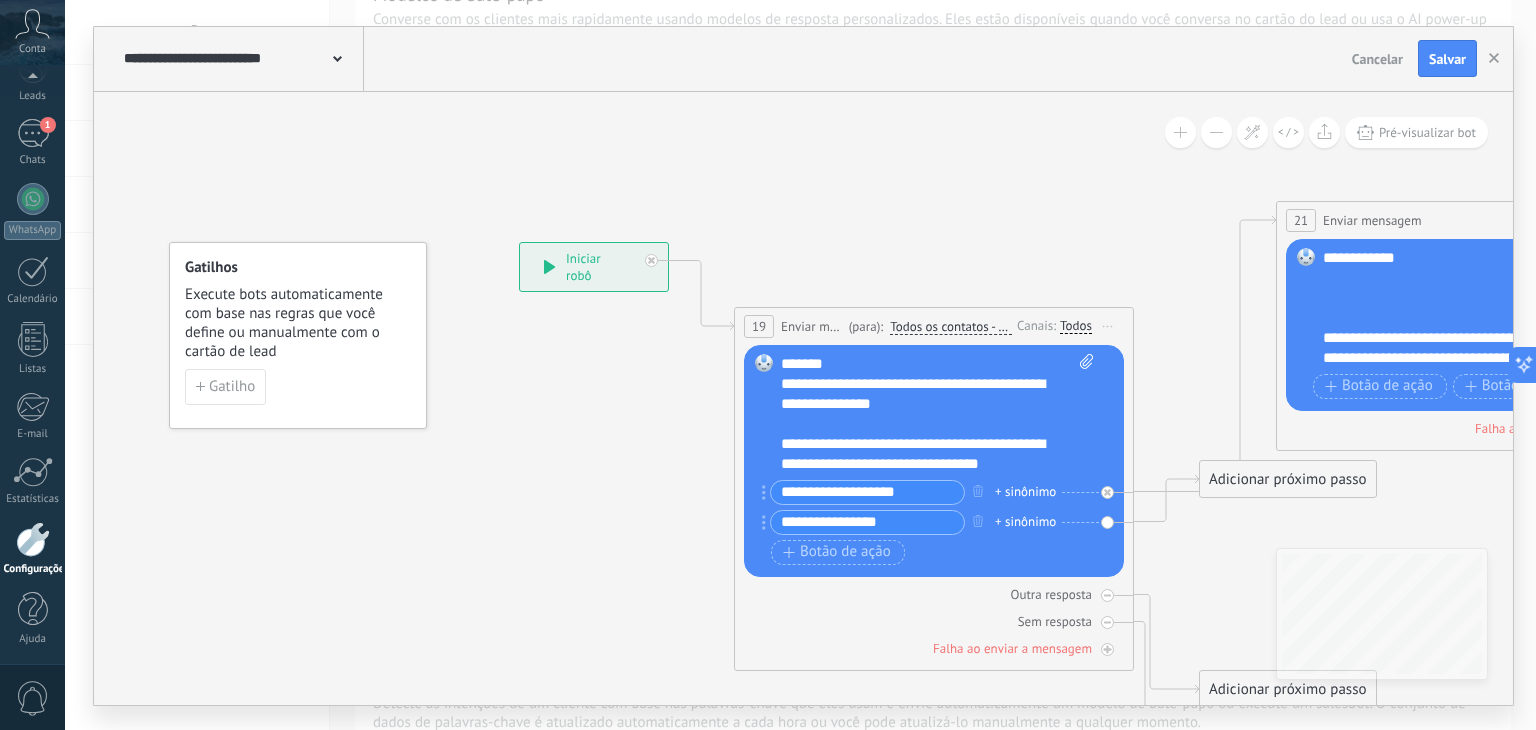 click on "**********" at bounding box center [594, 267] 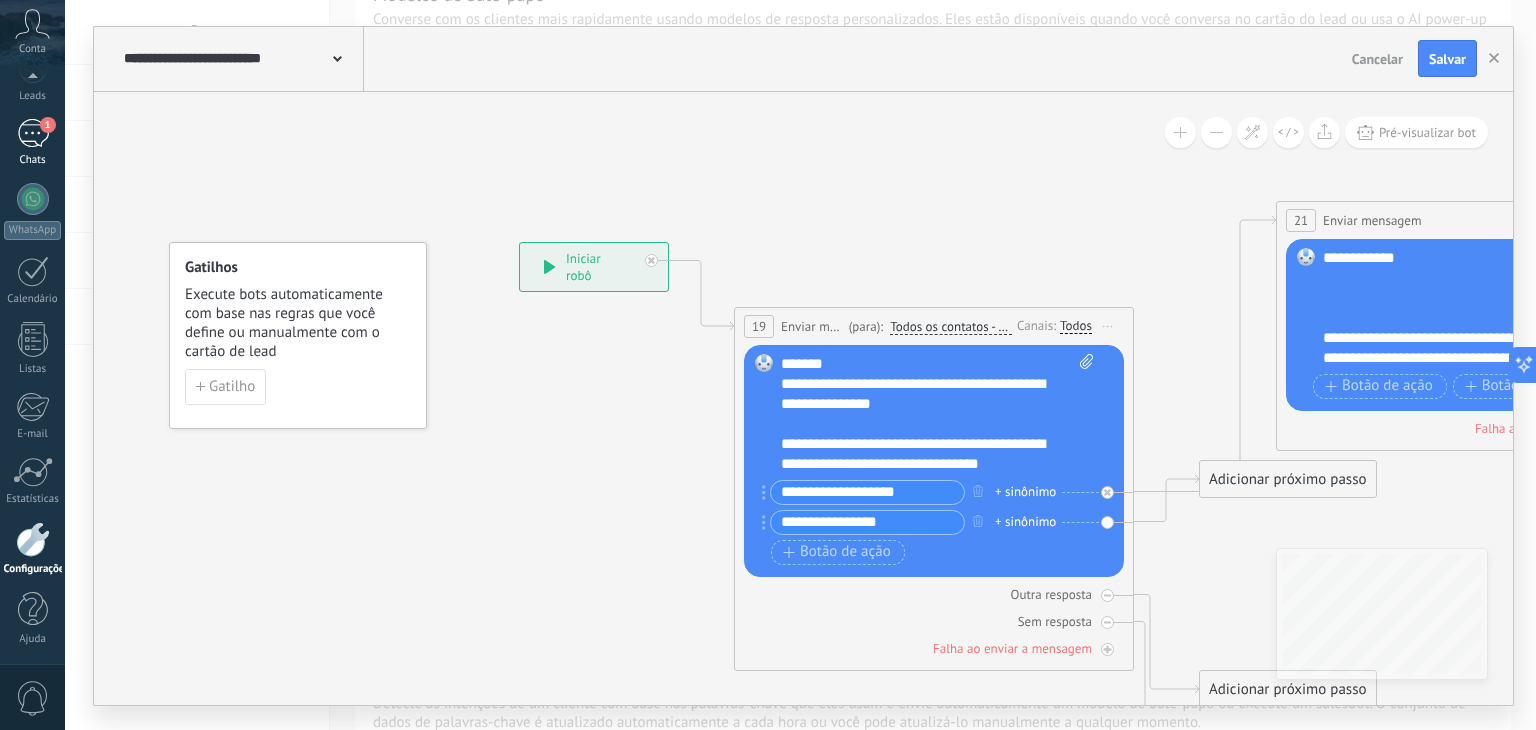 click on "1" at bounding box center (33, 133) 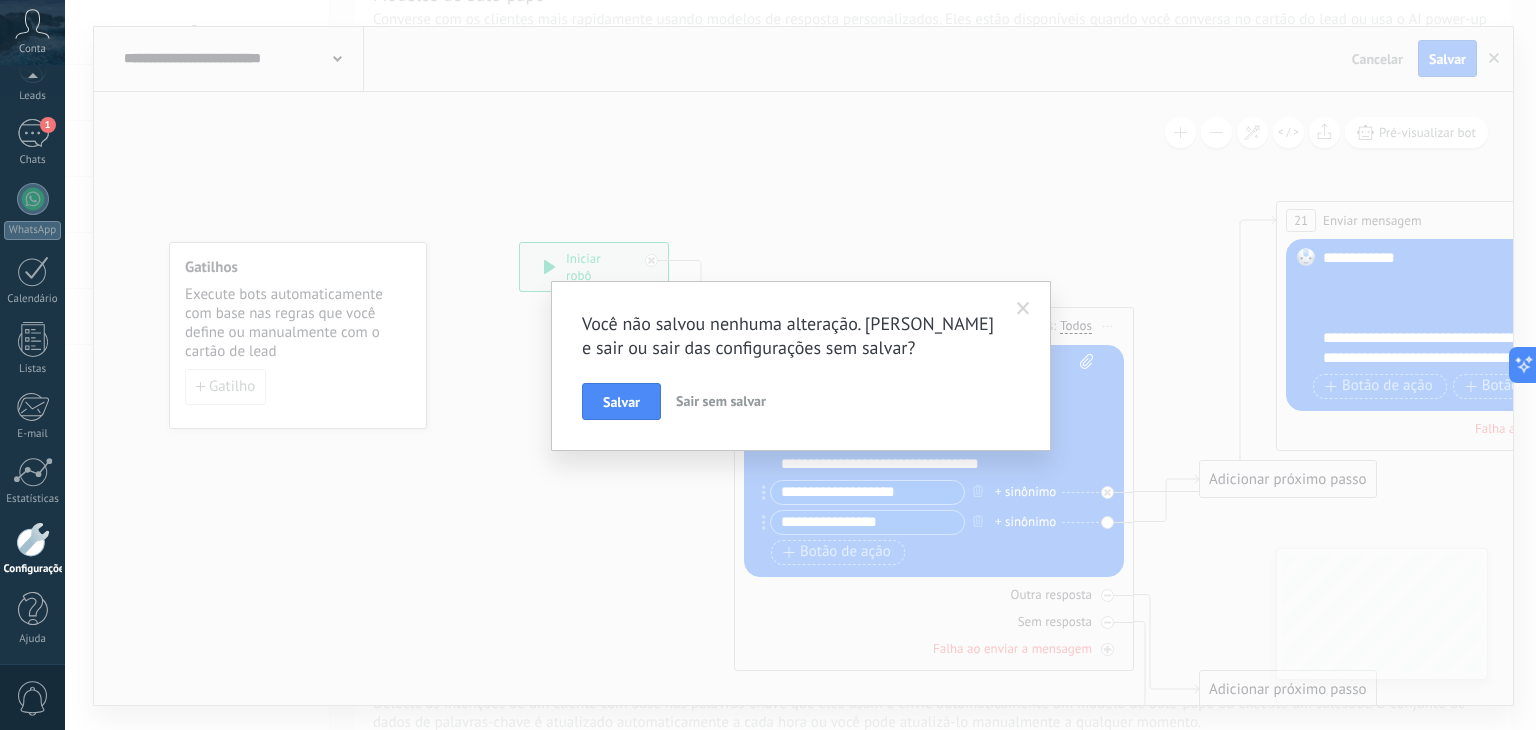 click on "Sair sem salvar" at bounding box center (721, 401) 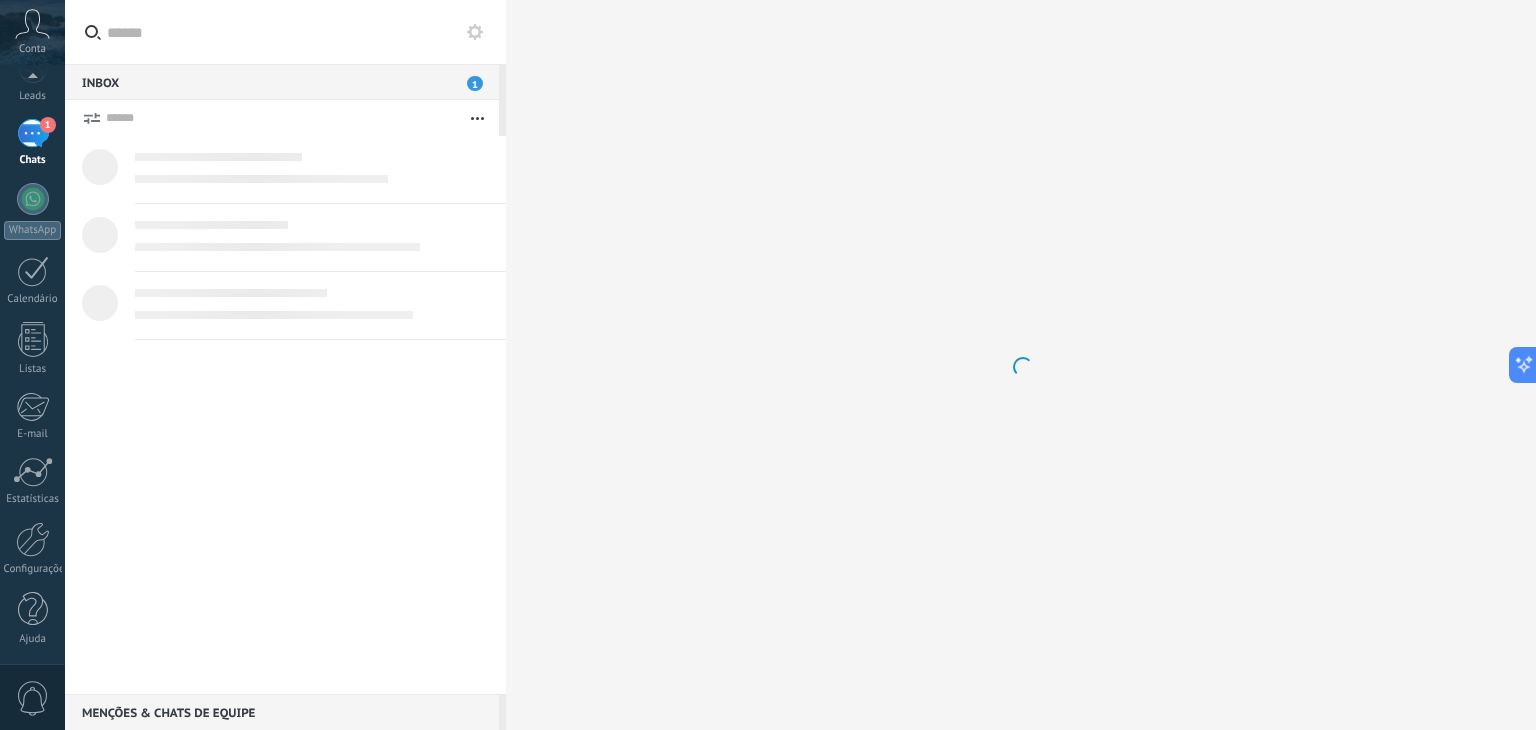 scroll, scrollTop: 0, scrollLeft: 0, axis: both 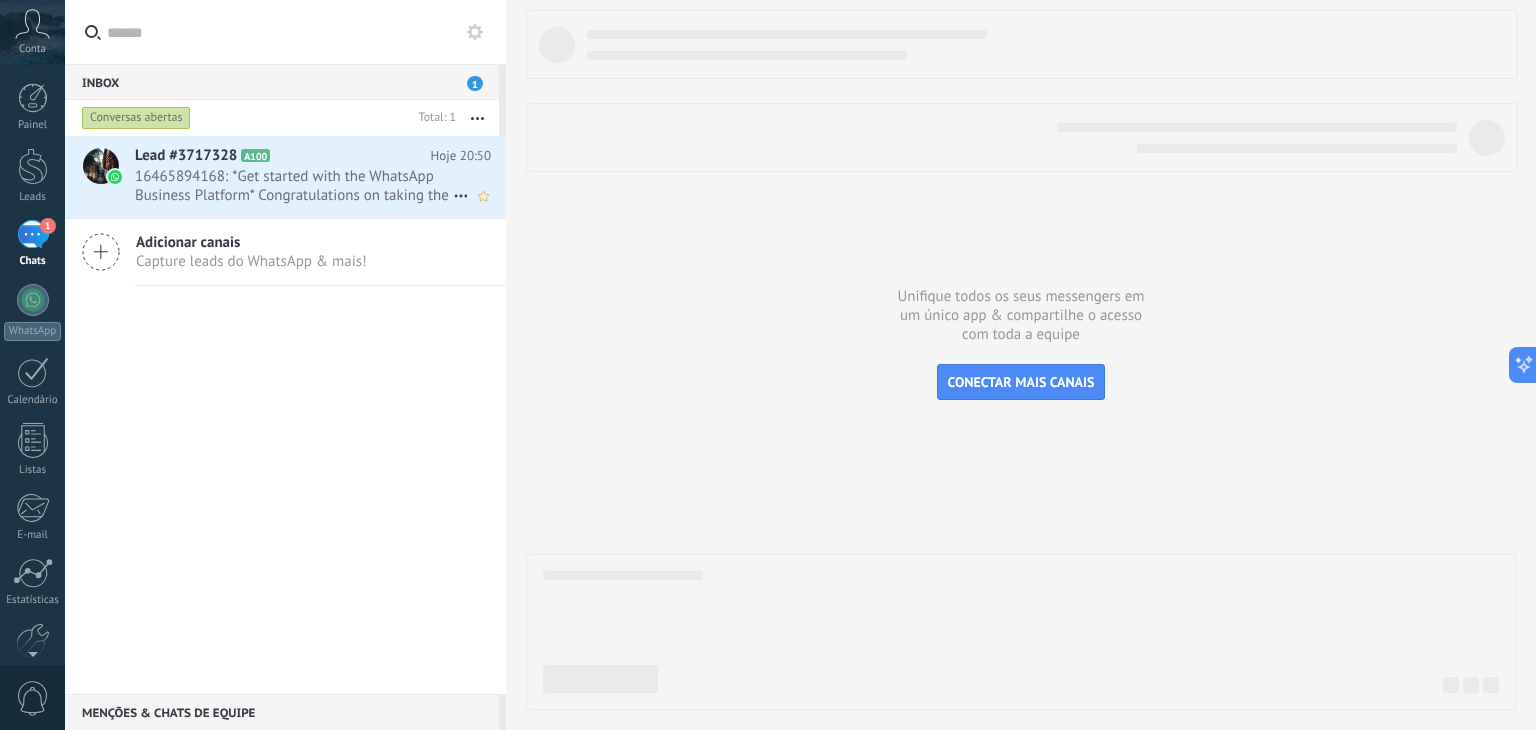 click on "16465894168: *Get started with the WhatsApp Business Platform*
Congratulations on taking the first step with the WhatsApp ..." at bounding box center [294, 186] 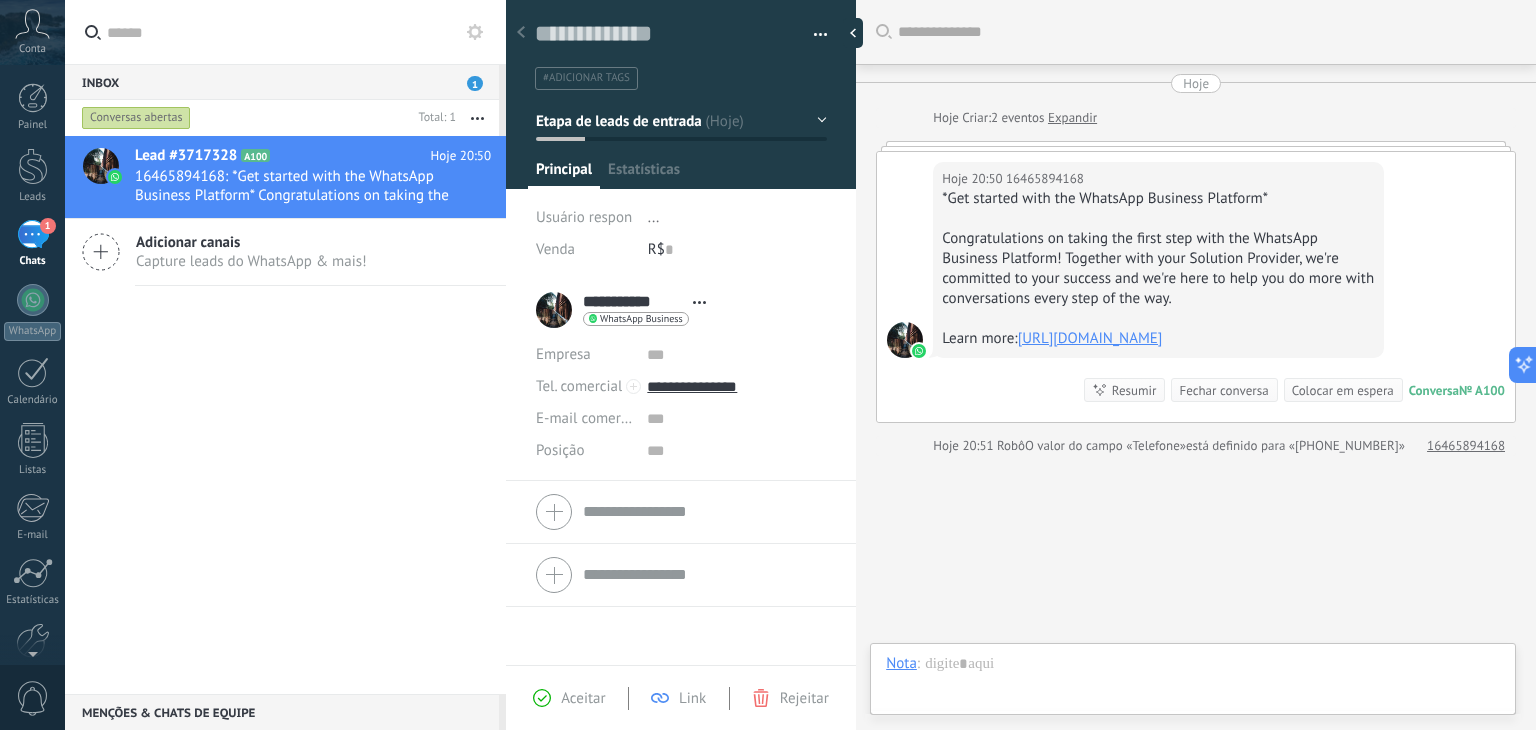 scroll, scrollTop: 94, scrollLeft: 0, axis: vertical 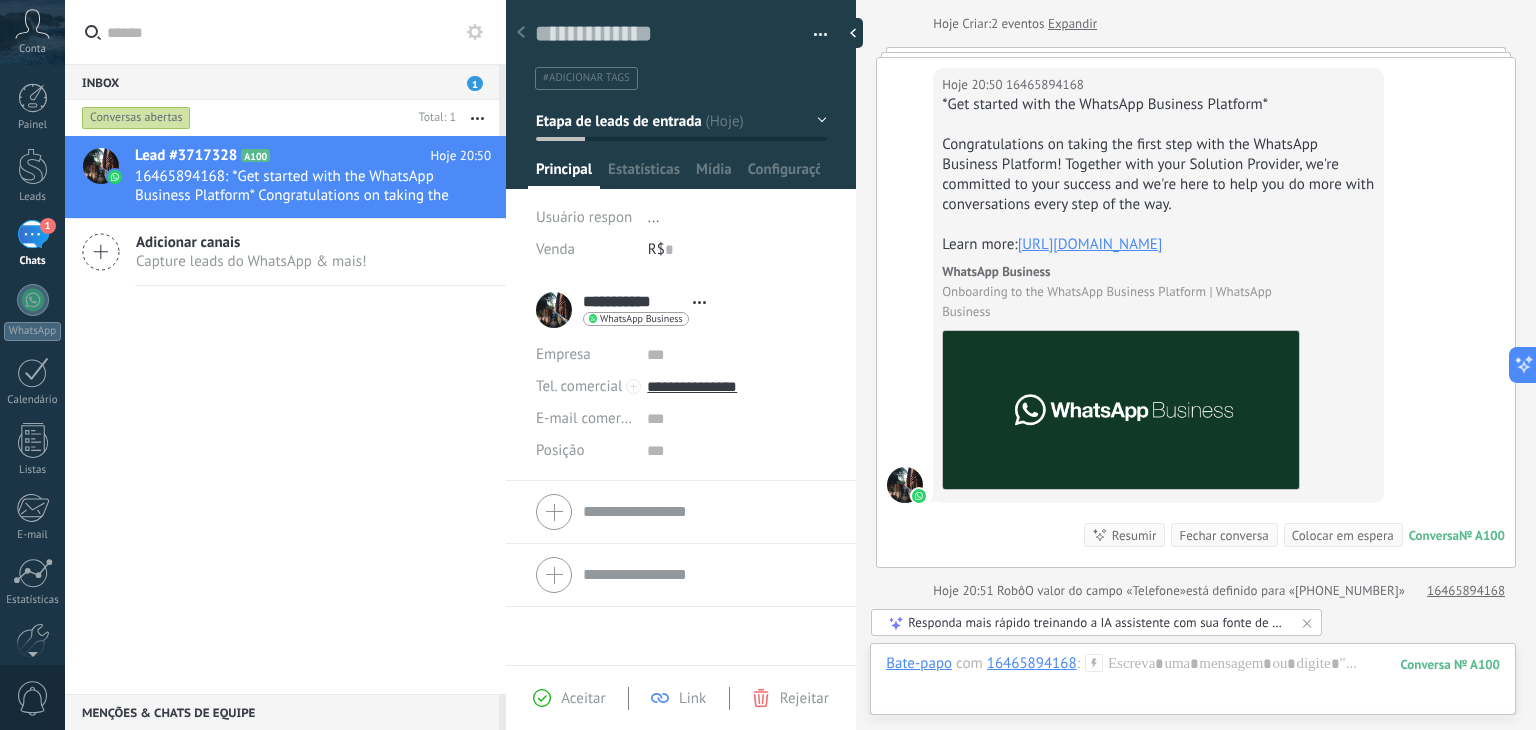 click 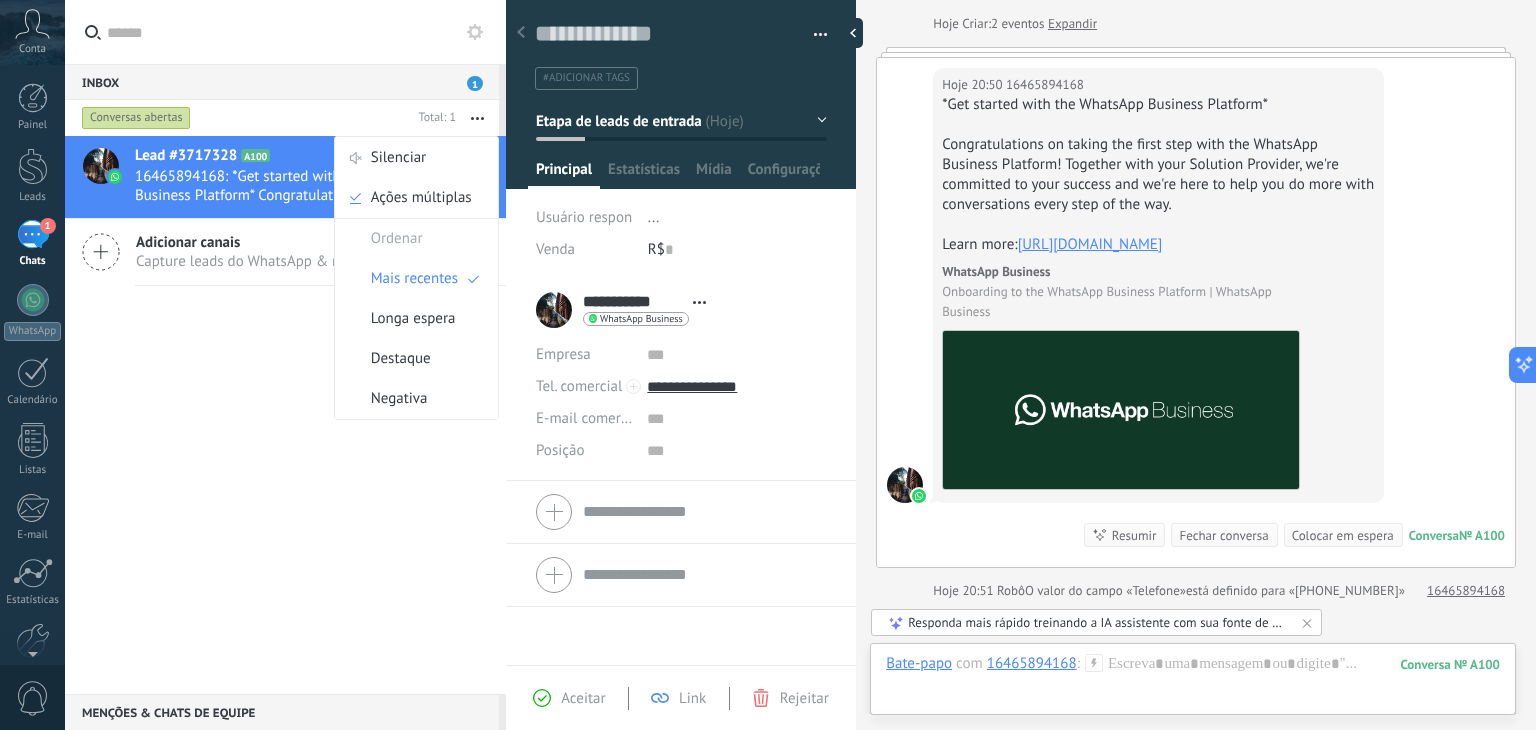 click 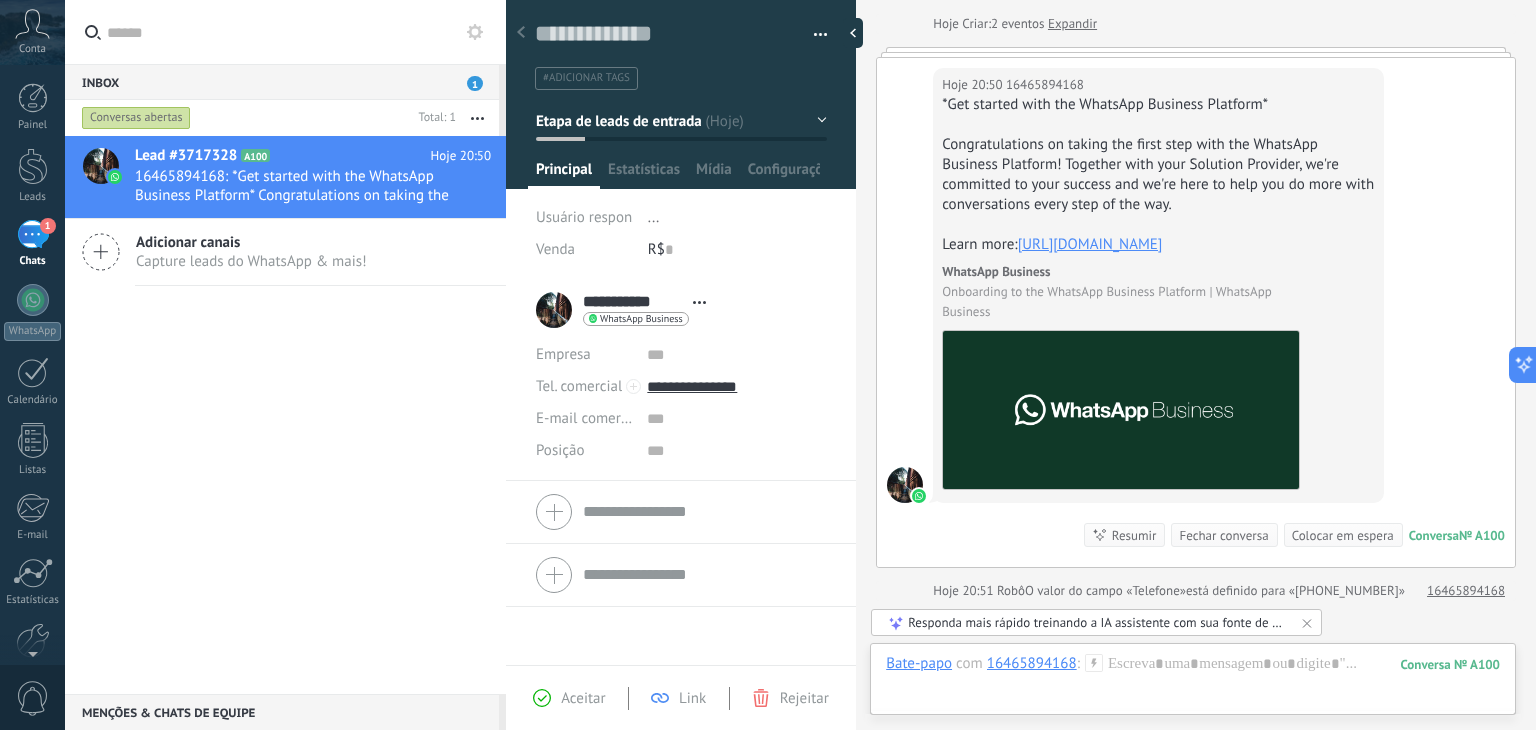click on "Lead #3717328
A100
Hoje 20:50
16465894168: *Get started with the WhatsApp Business Platform*
Congratulations on taking the first step with the WhatsApp ...
Adicionar canais
Capture leads do WhatsApp & mais!" at bounding box center [285, 415] 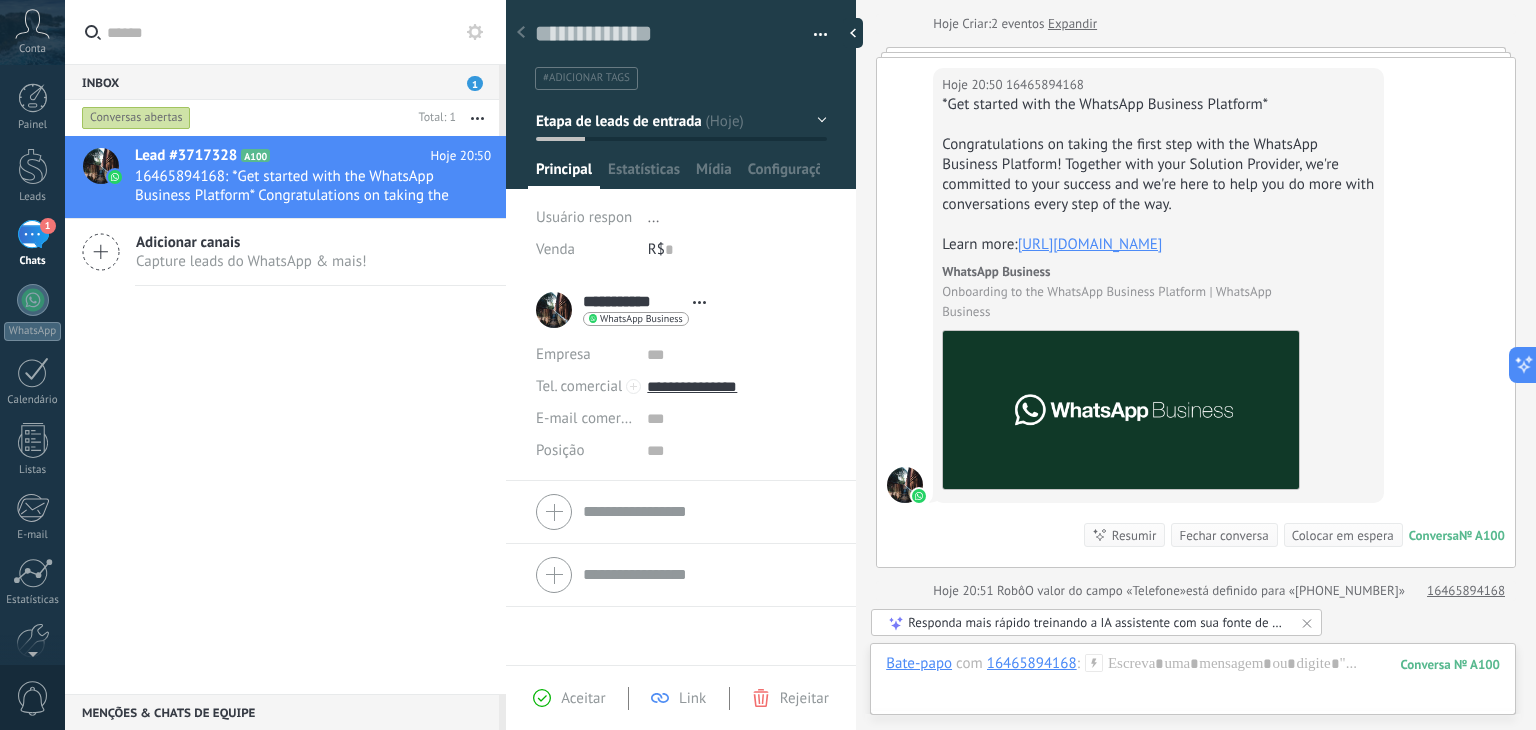 click at bounding box center [681, 88] 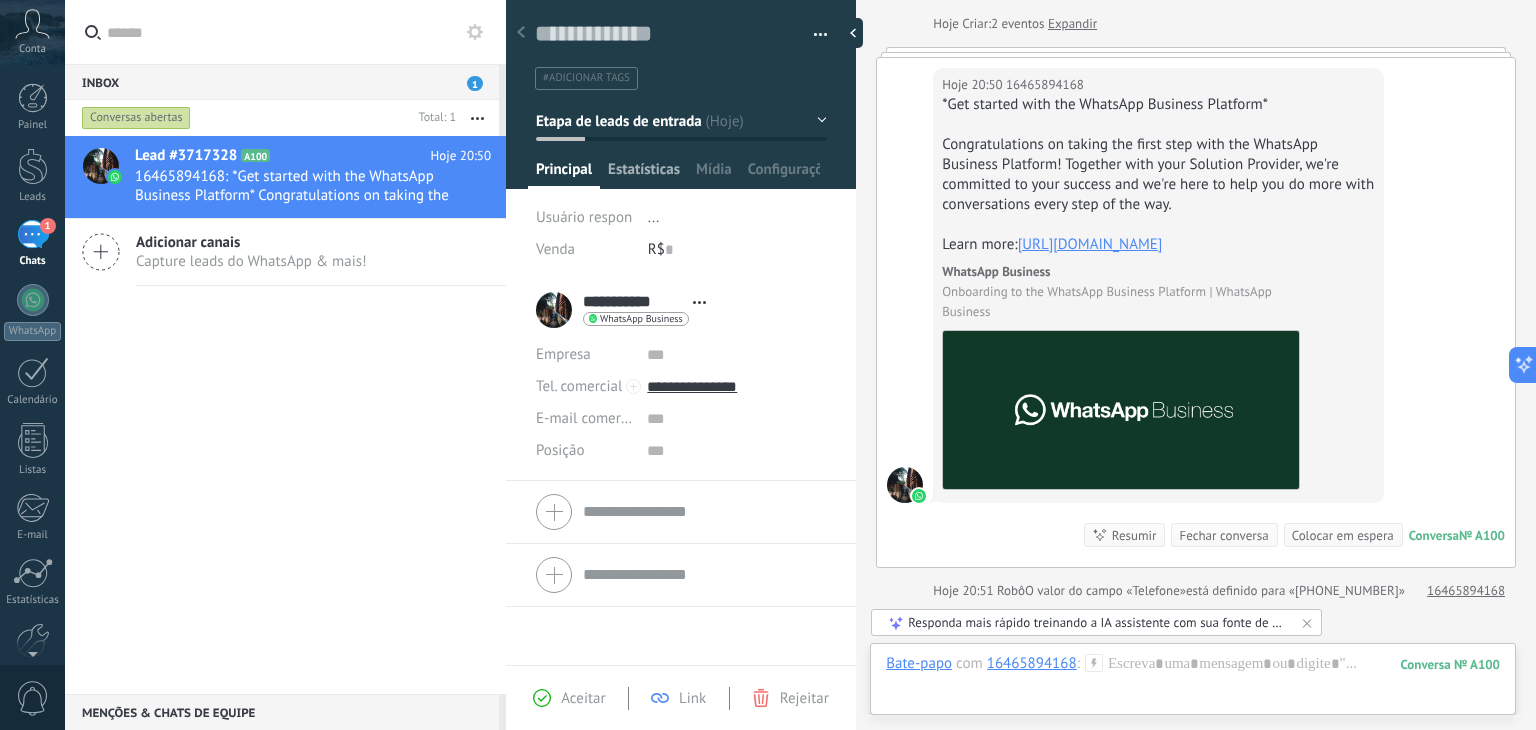 click on "Estatísticas" at bounding box center (644, 174) 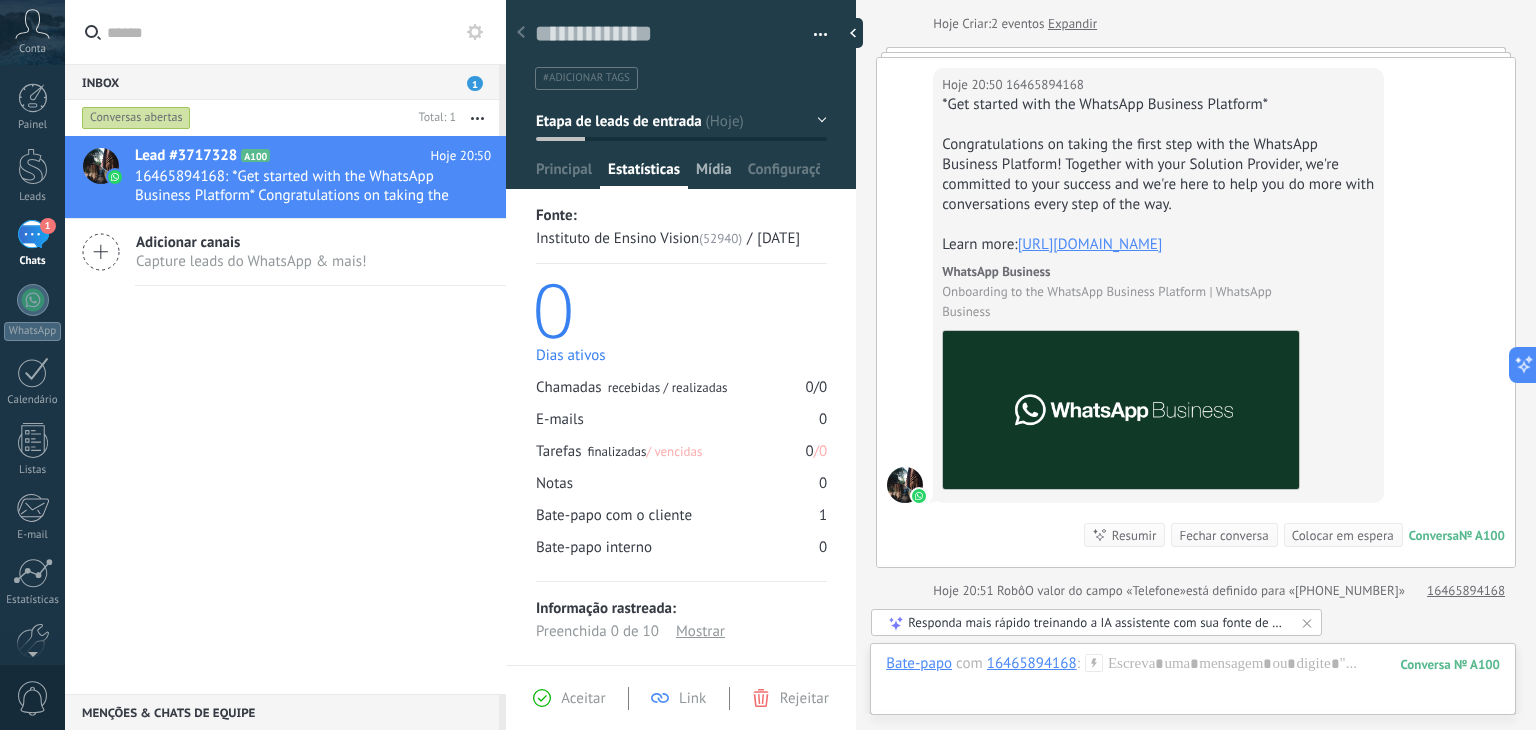 click on "Mídia" at bounding box center [714, 174] 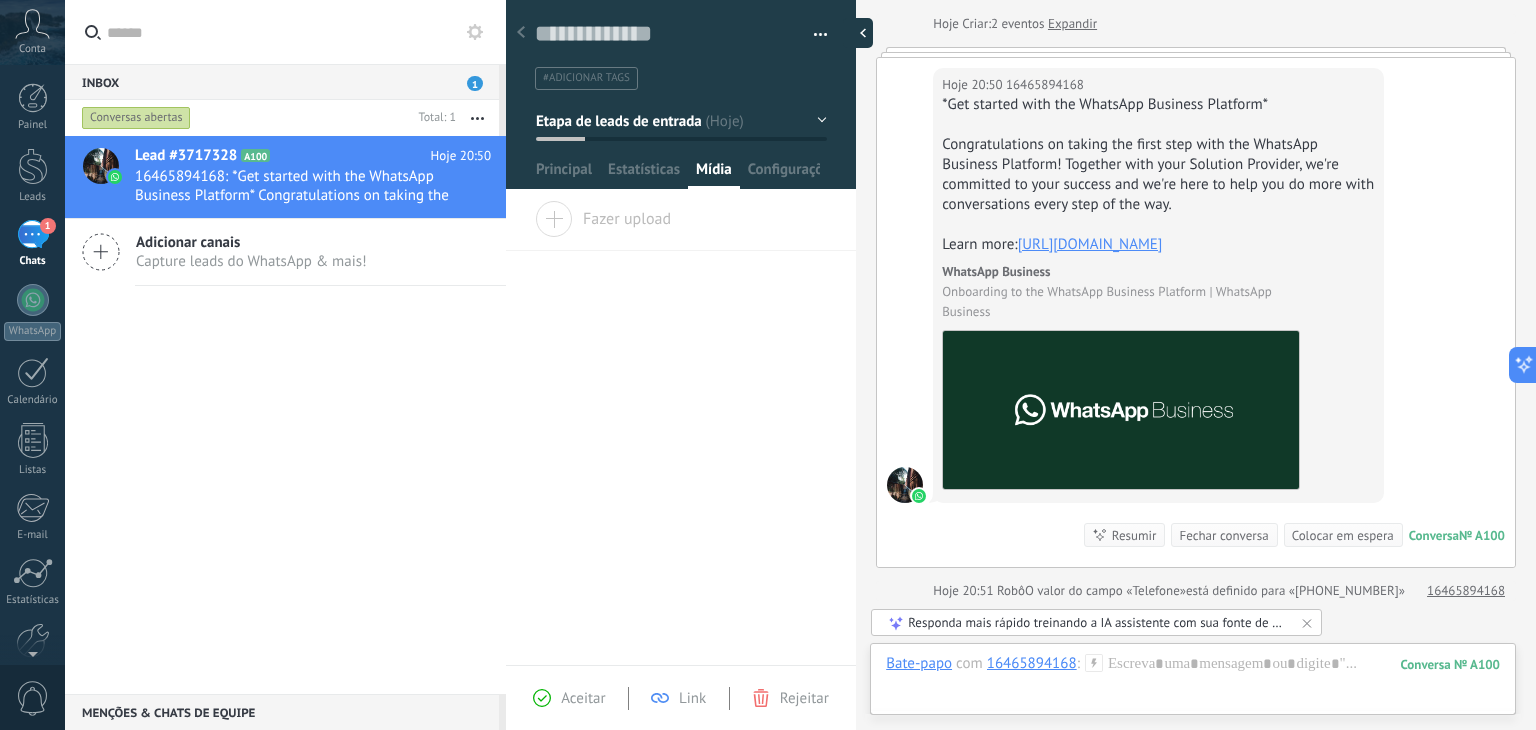 click at bounding box center (858, 33) 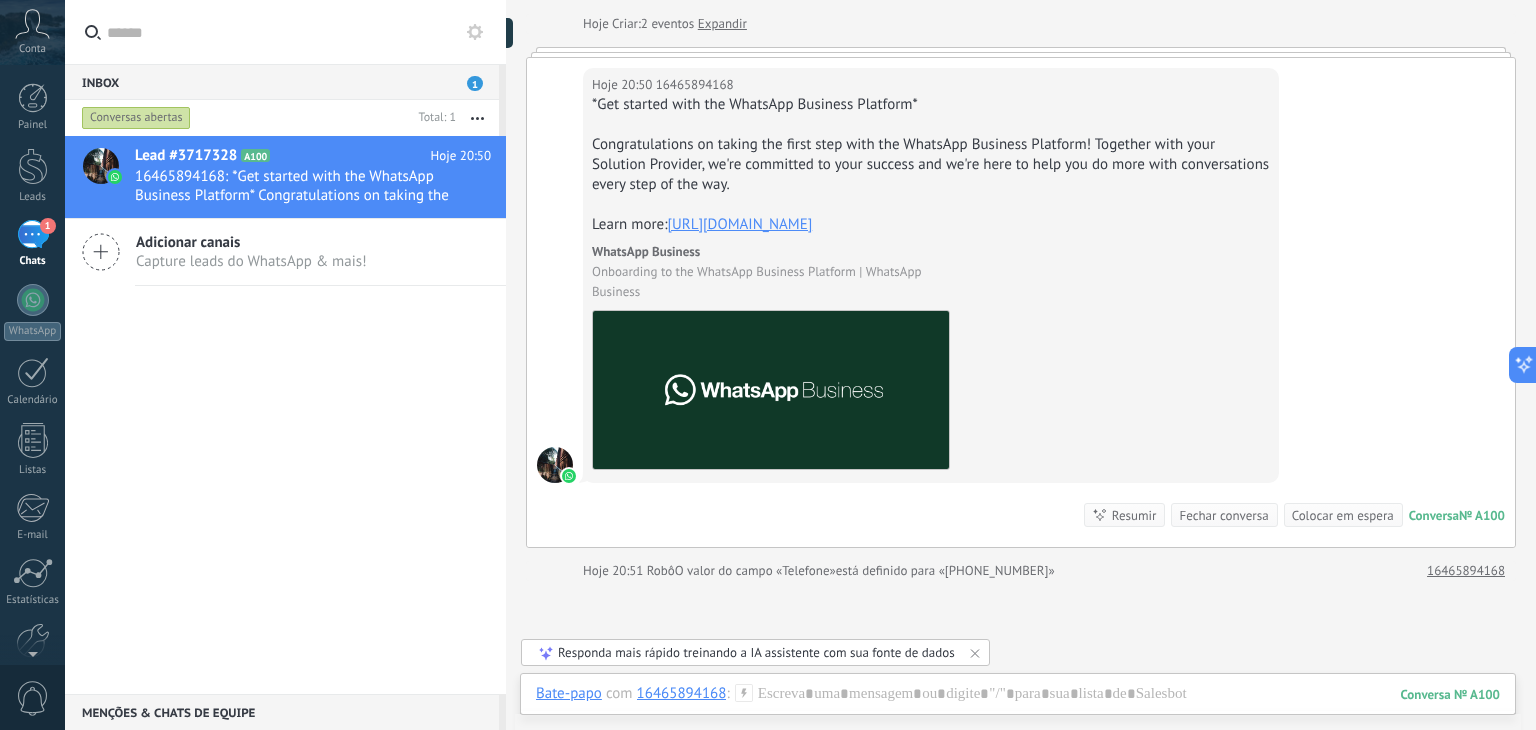 scroll, scrollTop: 29, scrollLeft: 0, axis: vertical 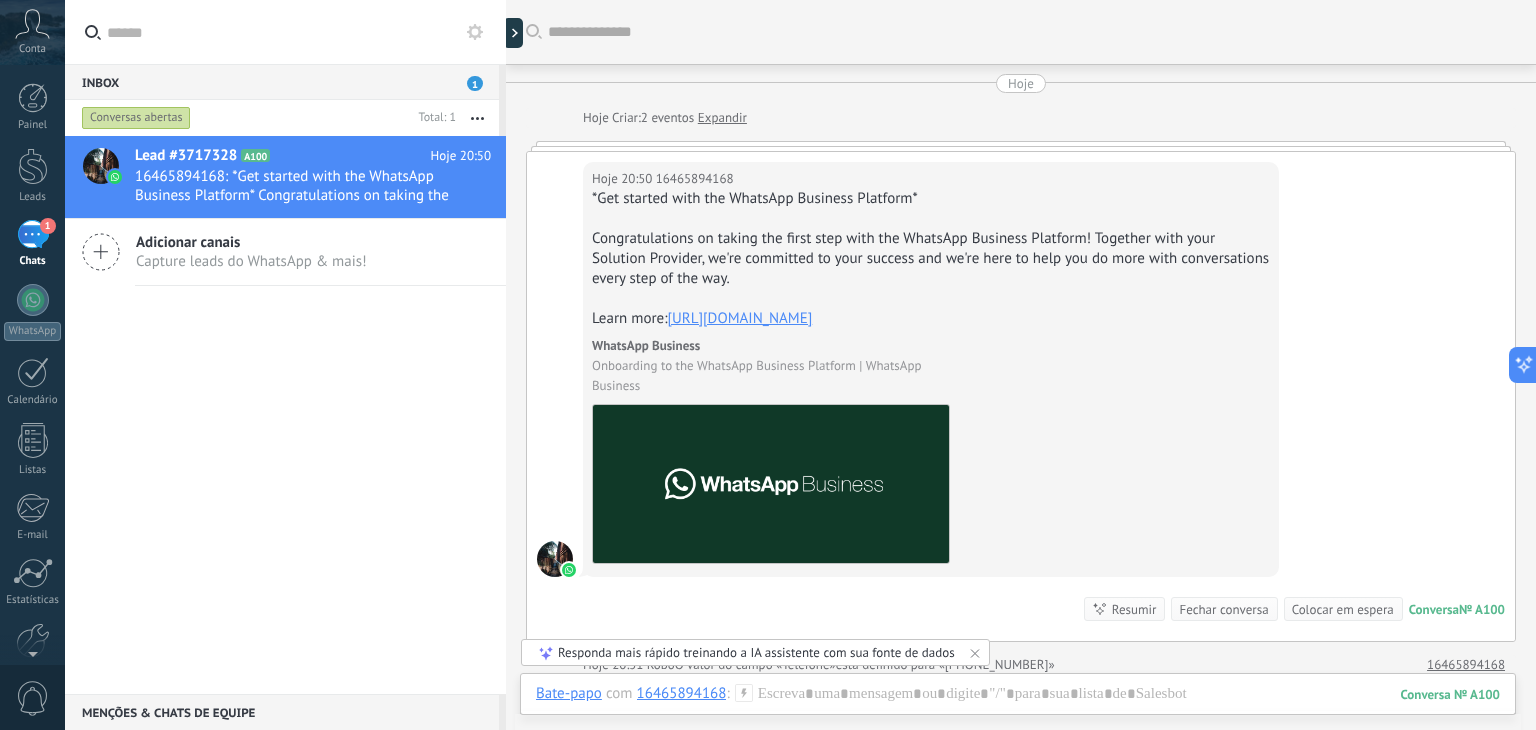 click 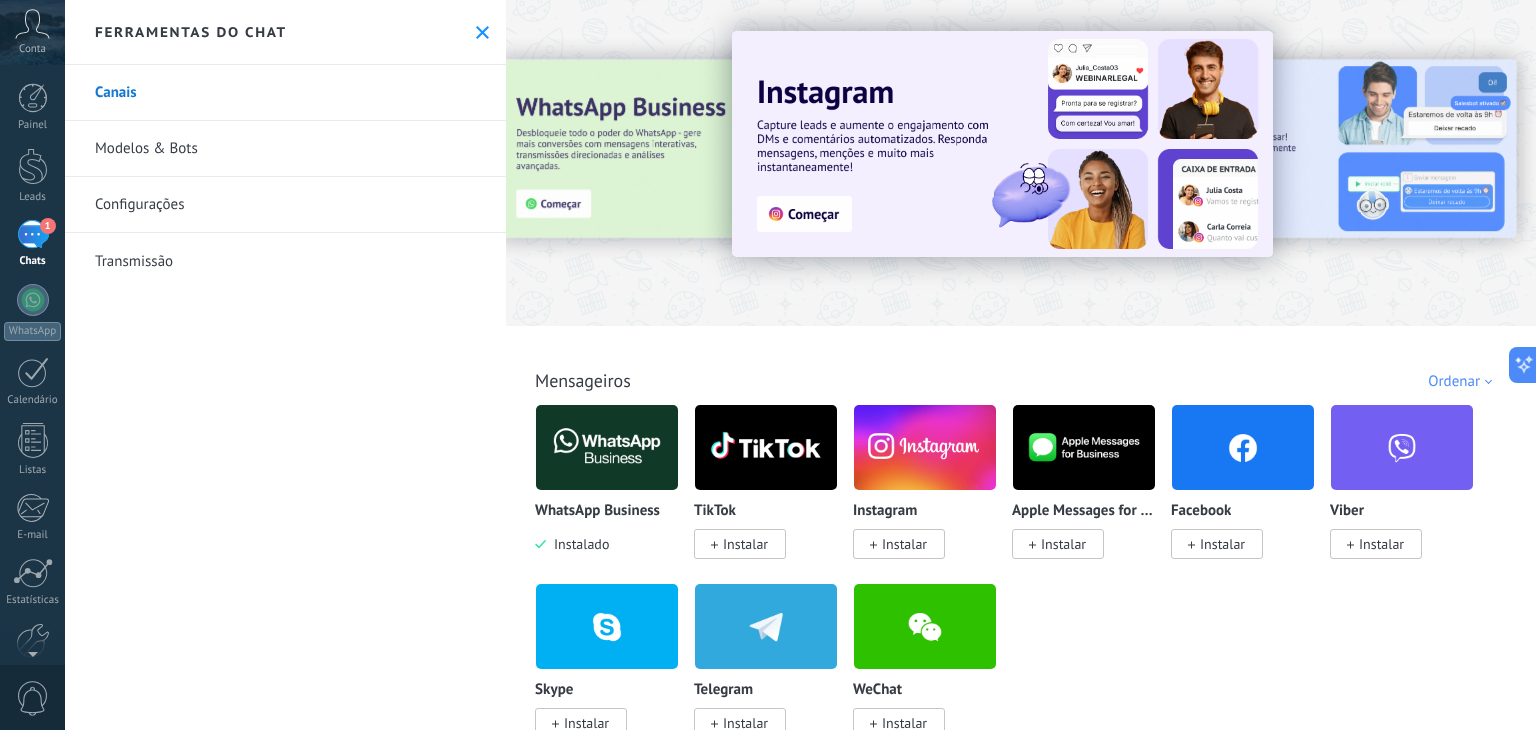 click on "Configurações" at bounding box center [285, 205] 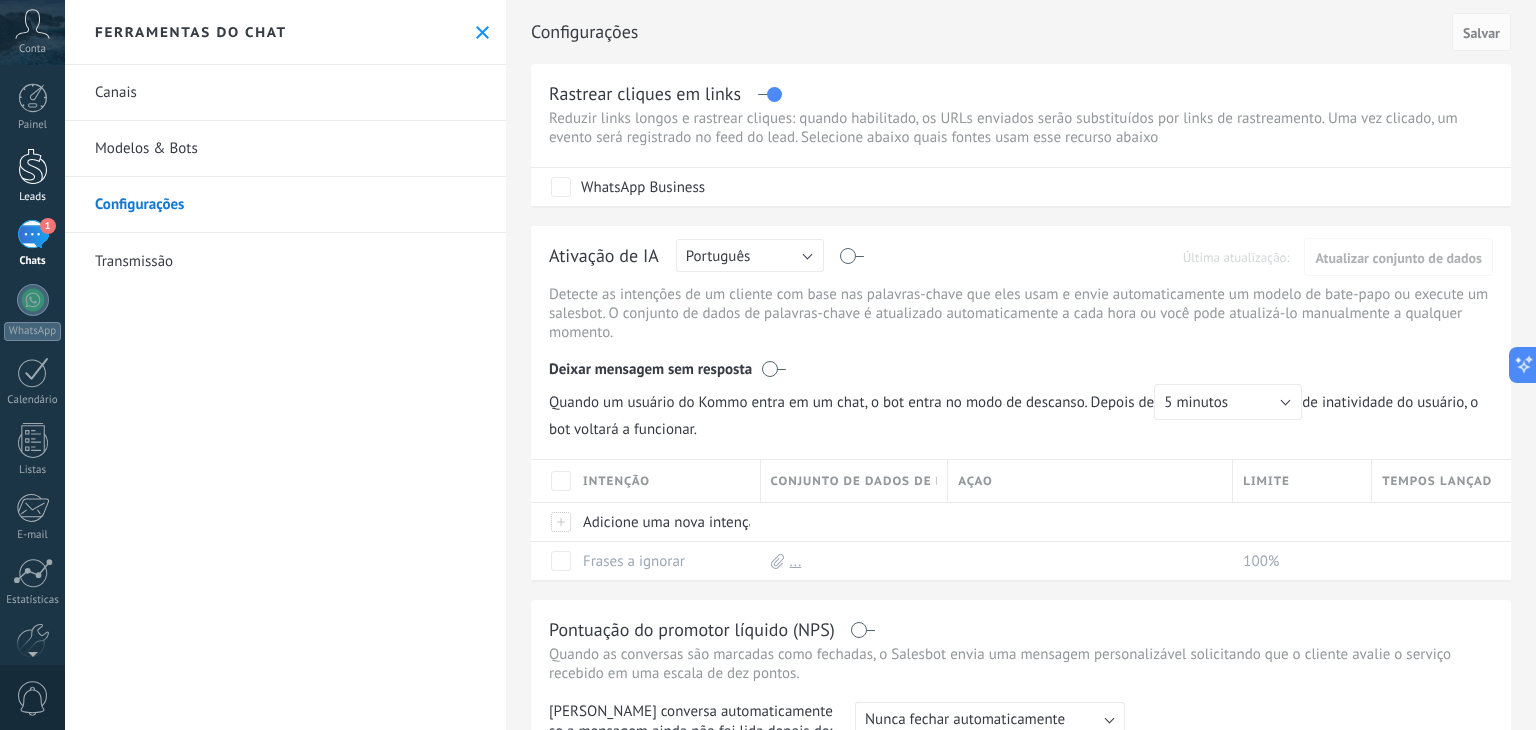 click at bounding box center (33, 166) 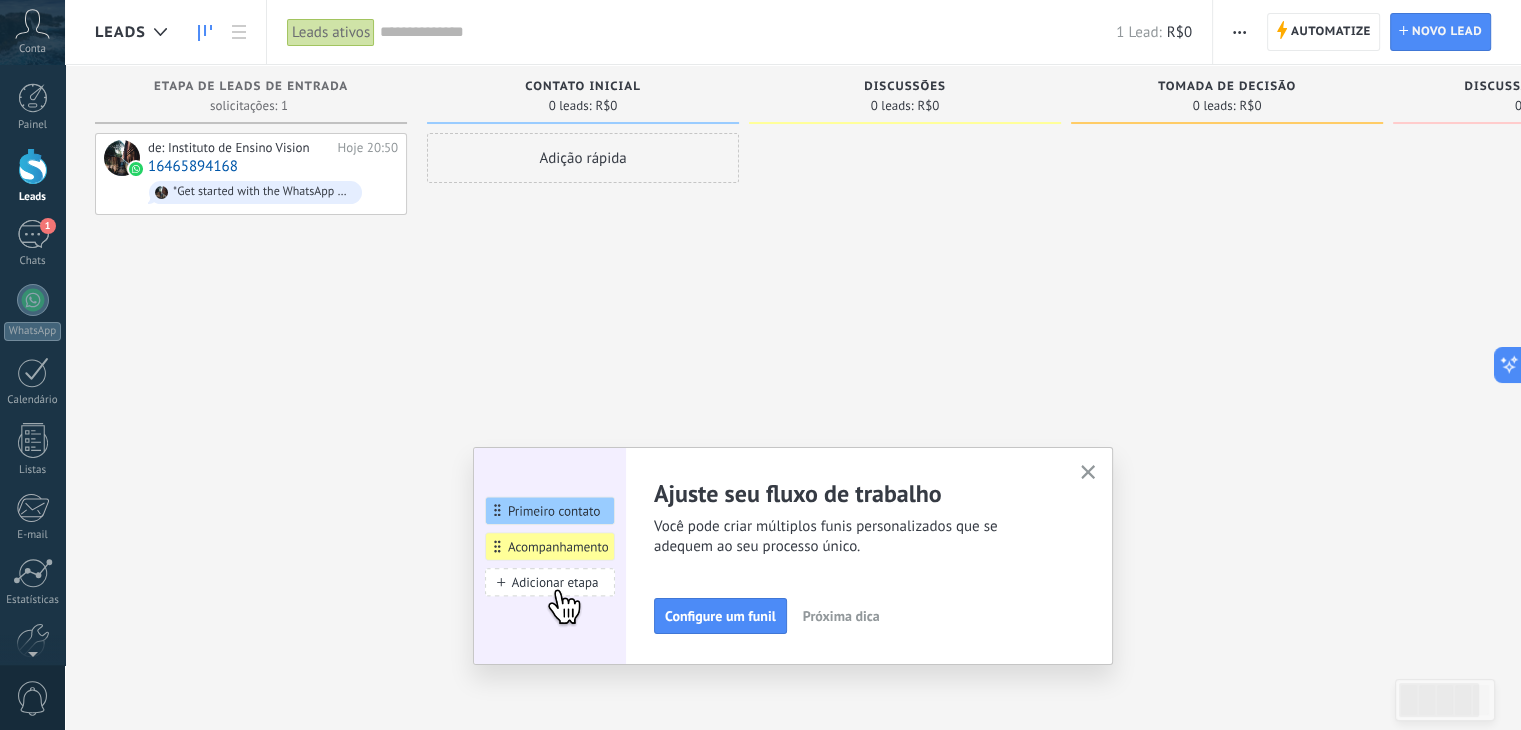 click at bounding box center (1088, 473) 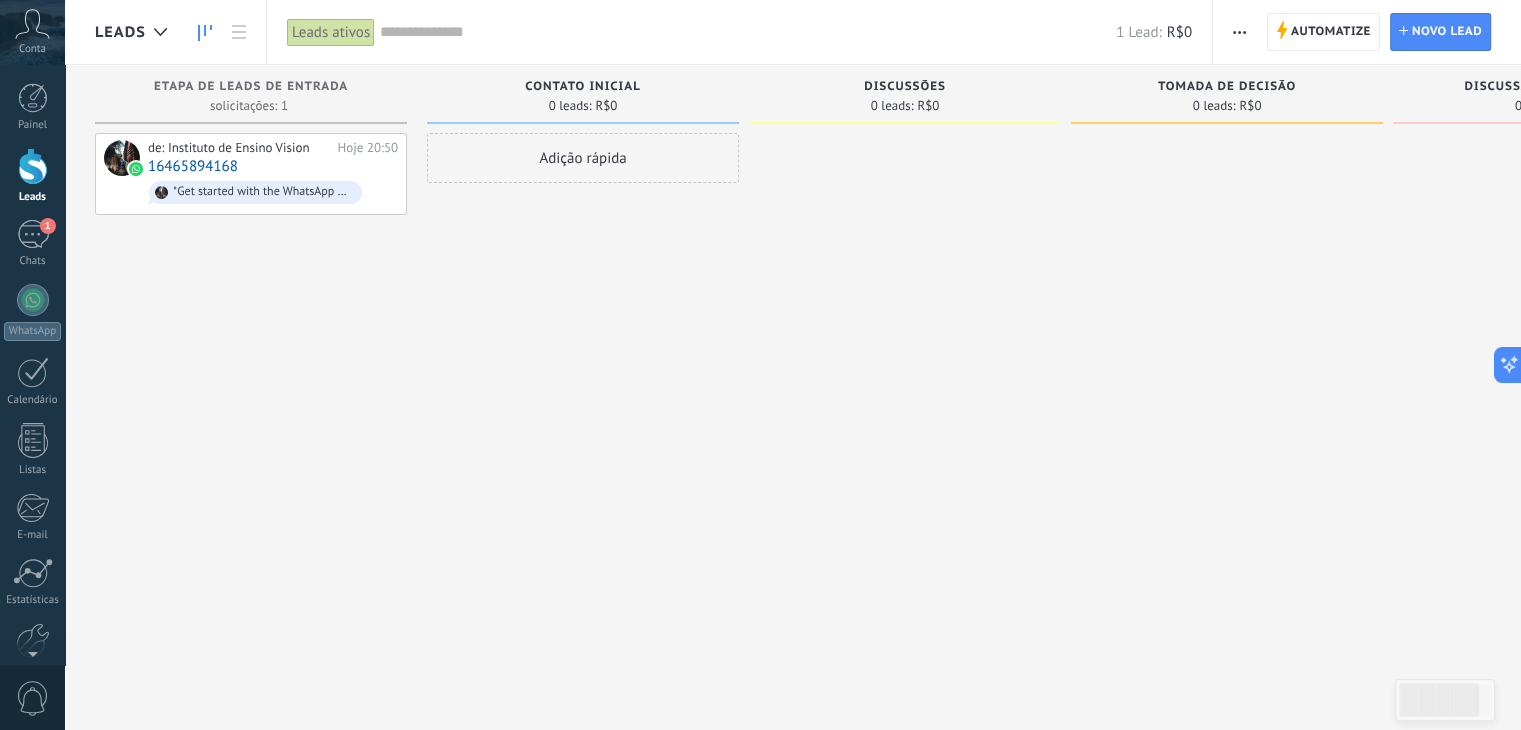 click 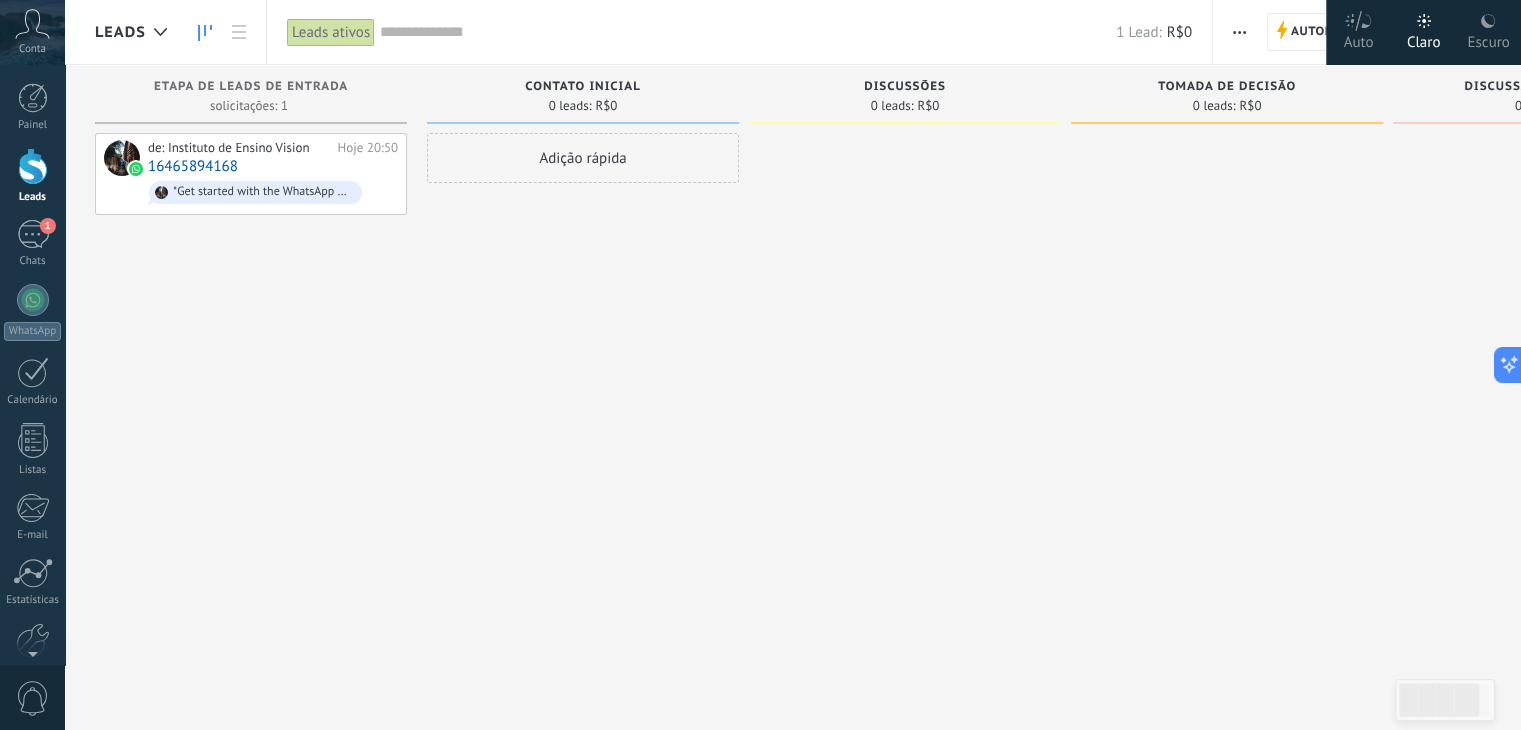 click 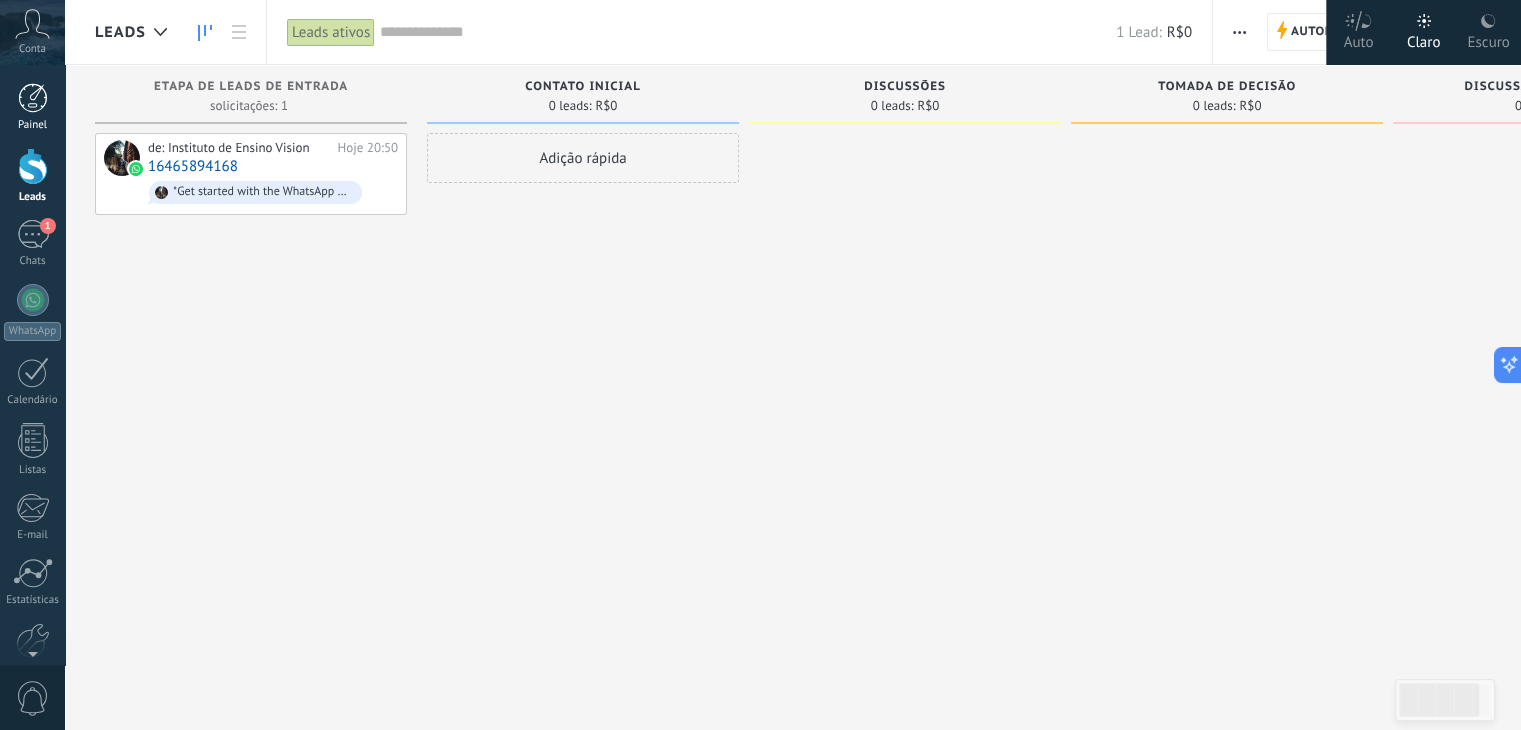 click at bounding box center (33, 98) 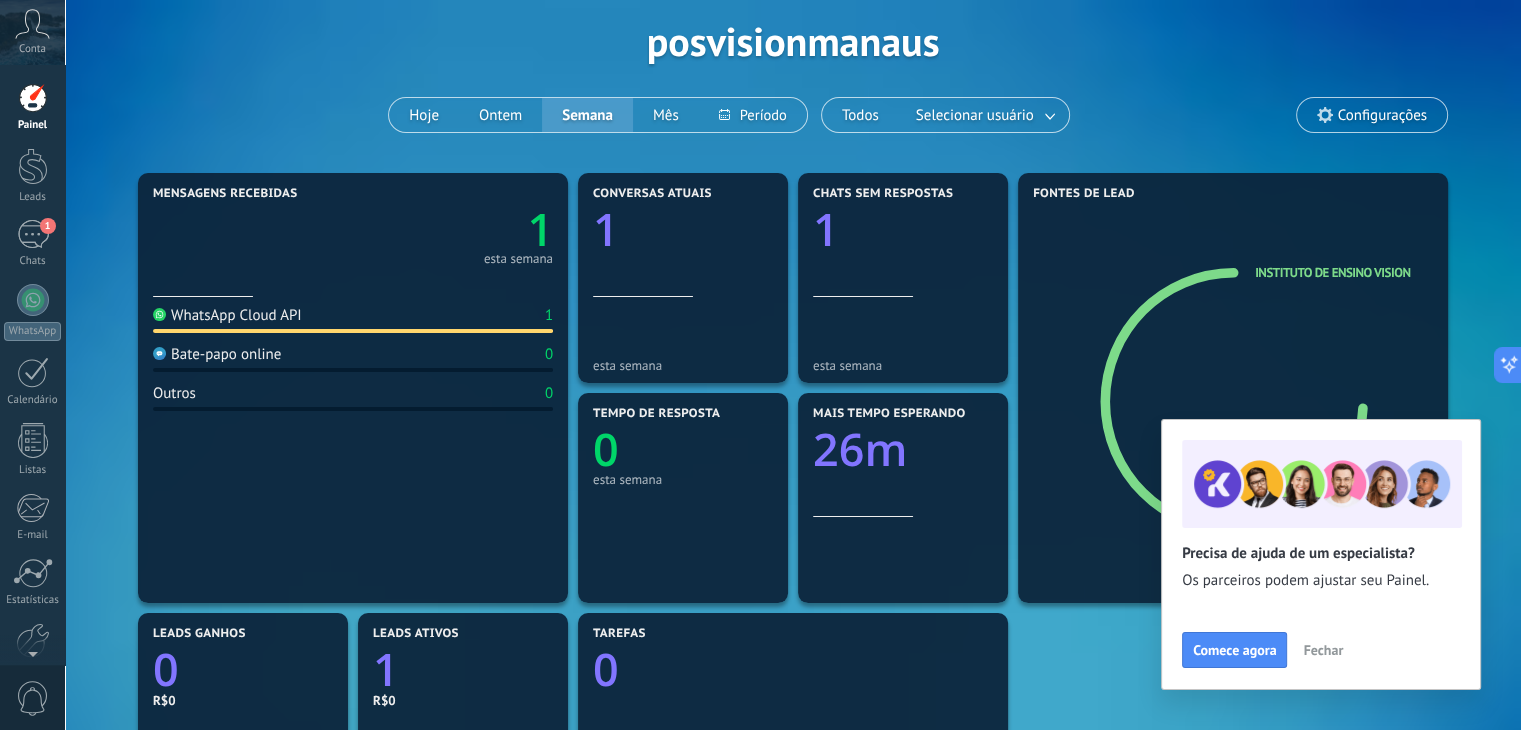 scroll, scrollTop: 85, scrollLeft: 0, axis: vertical 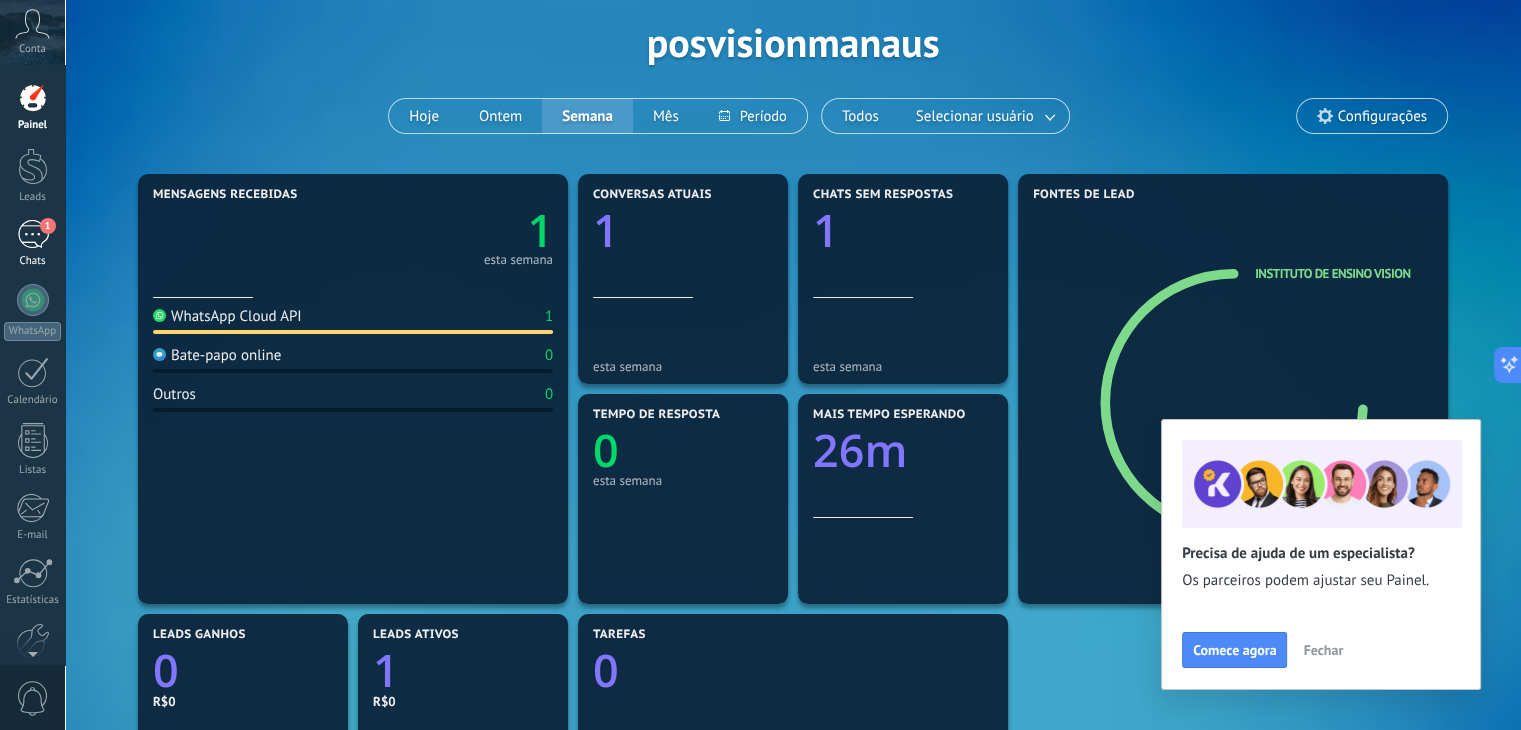 click on "1" at bounding box center (33, 234) 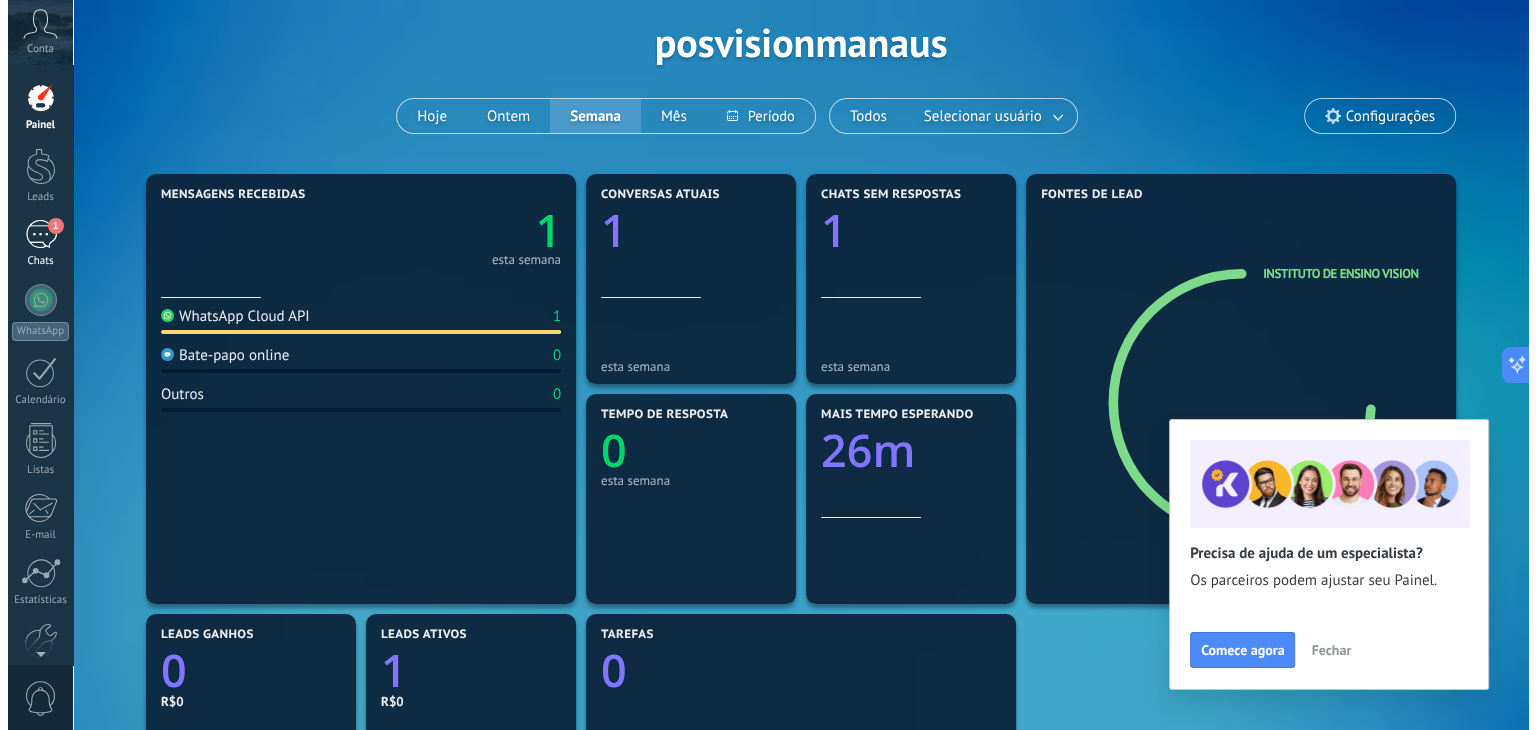 scroll, scrollTop: 0, scrollLeft: 0, axis: both 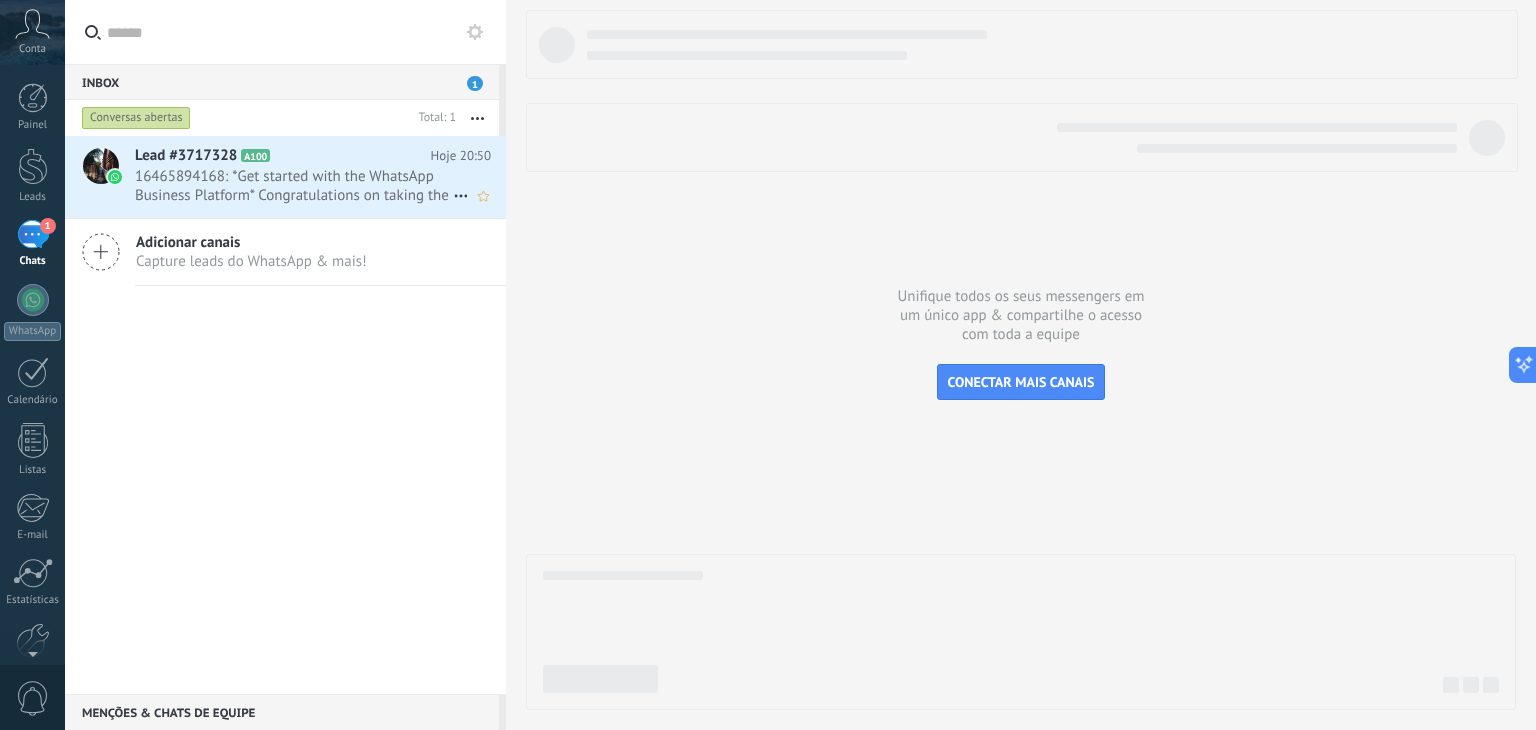 click 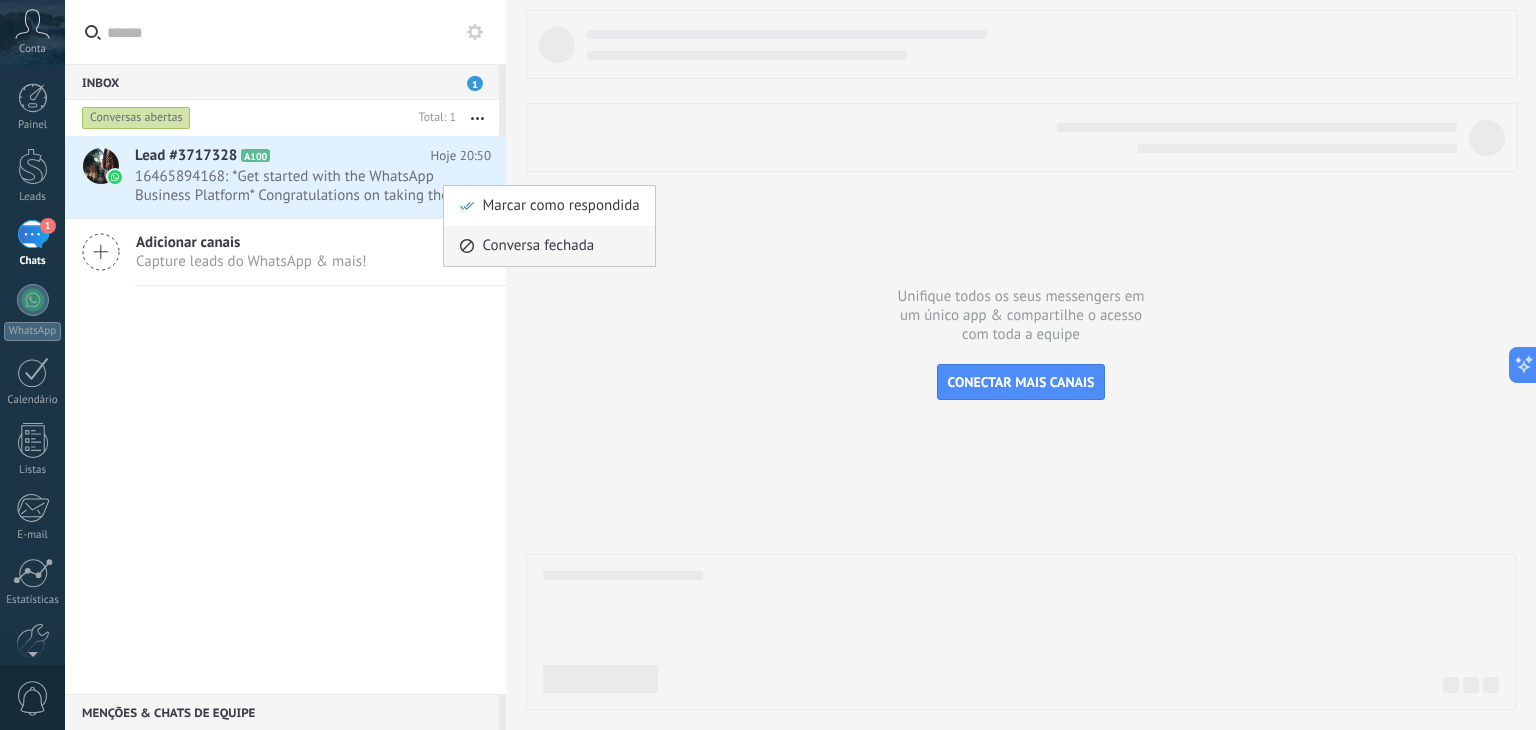 click on "Conversa fechada" at bounding box center (538, 246) 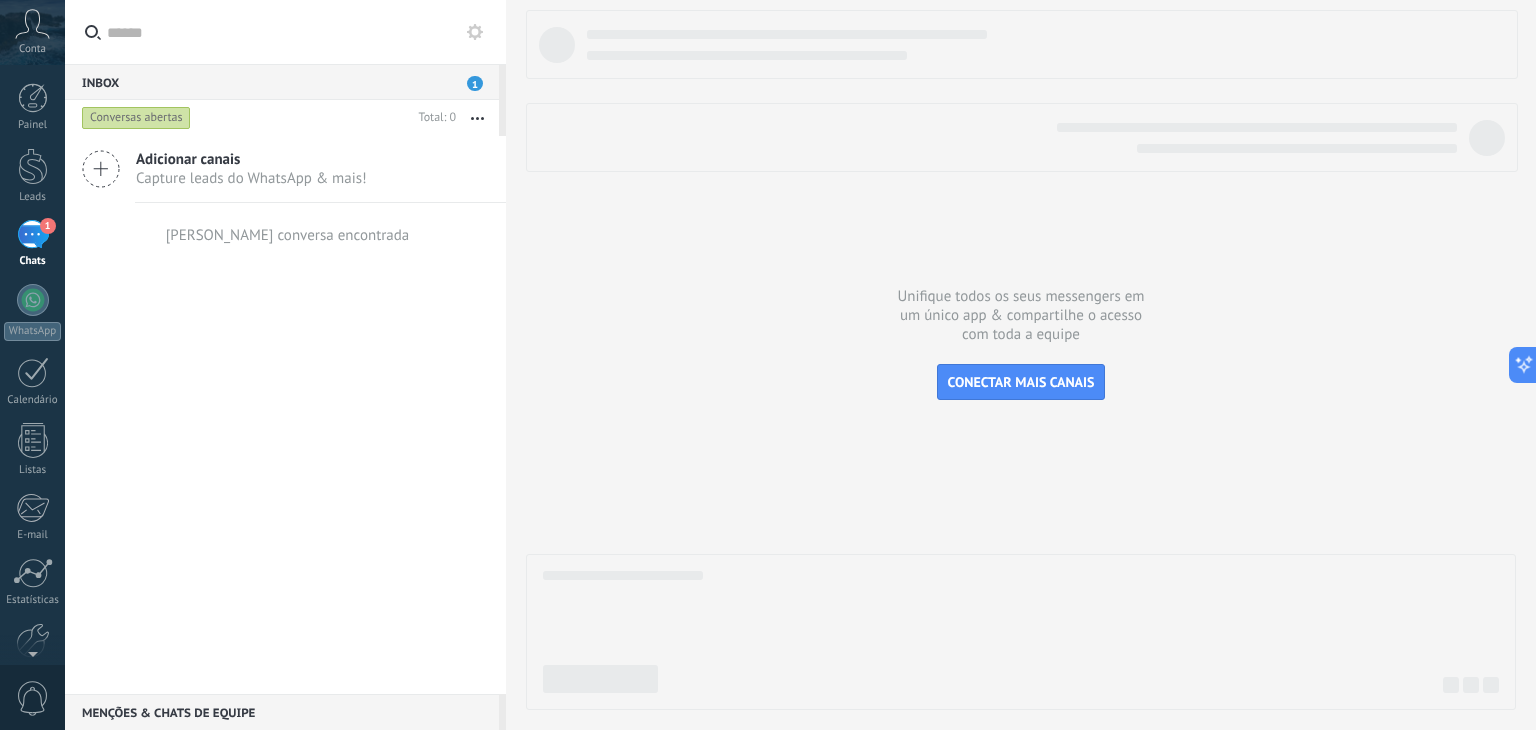 click at bounding box center (477, 118) 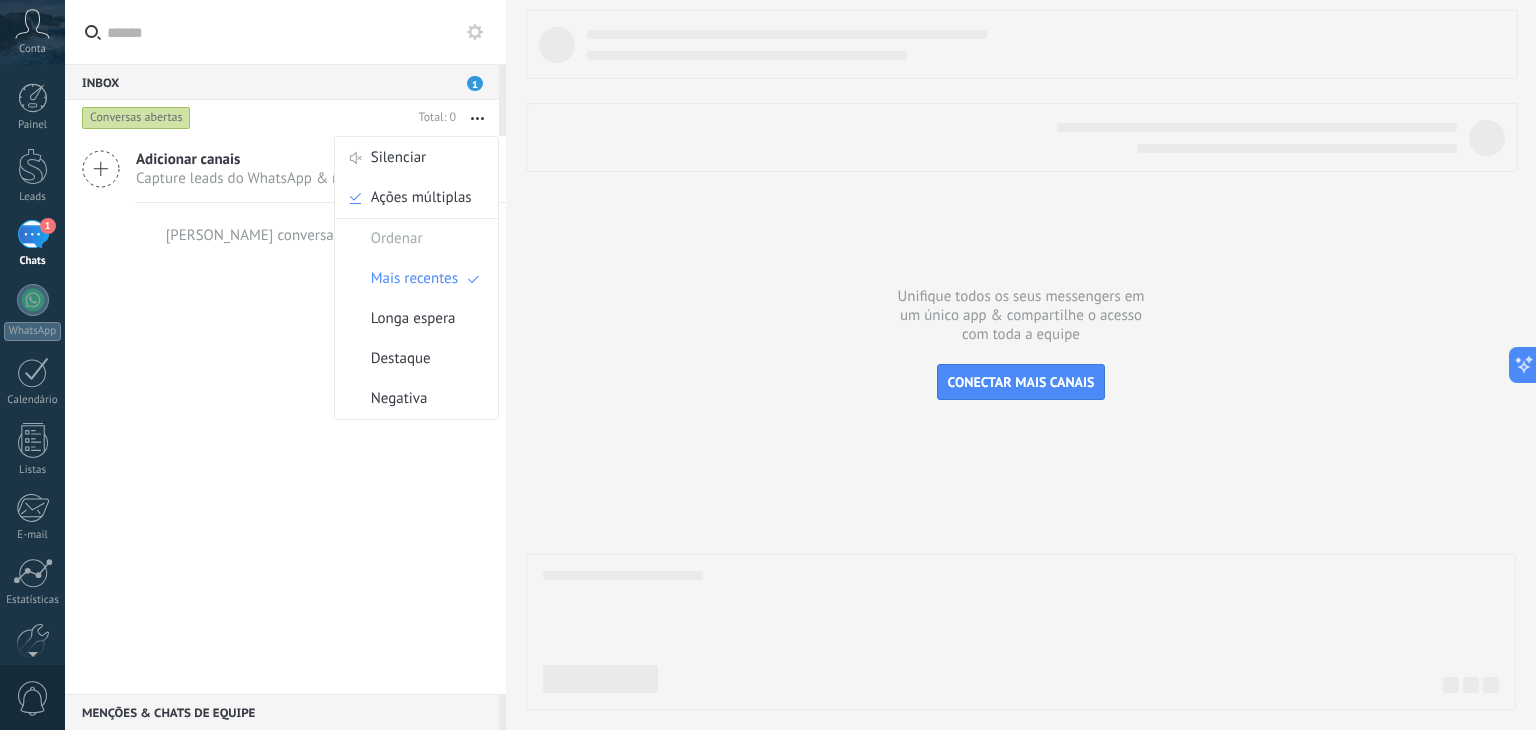 click at bounding box center [477, 118] 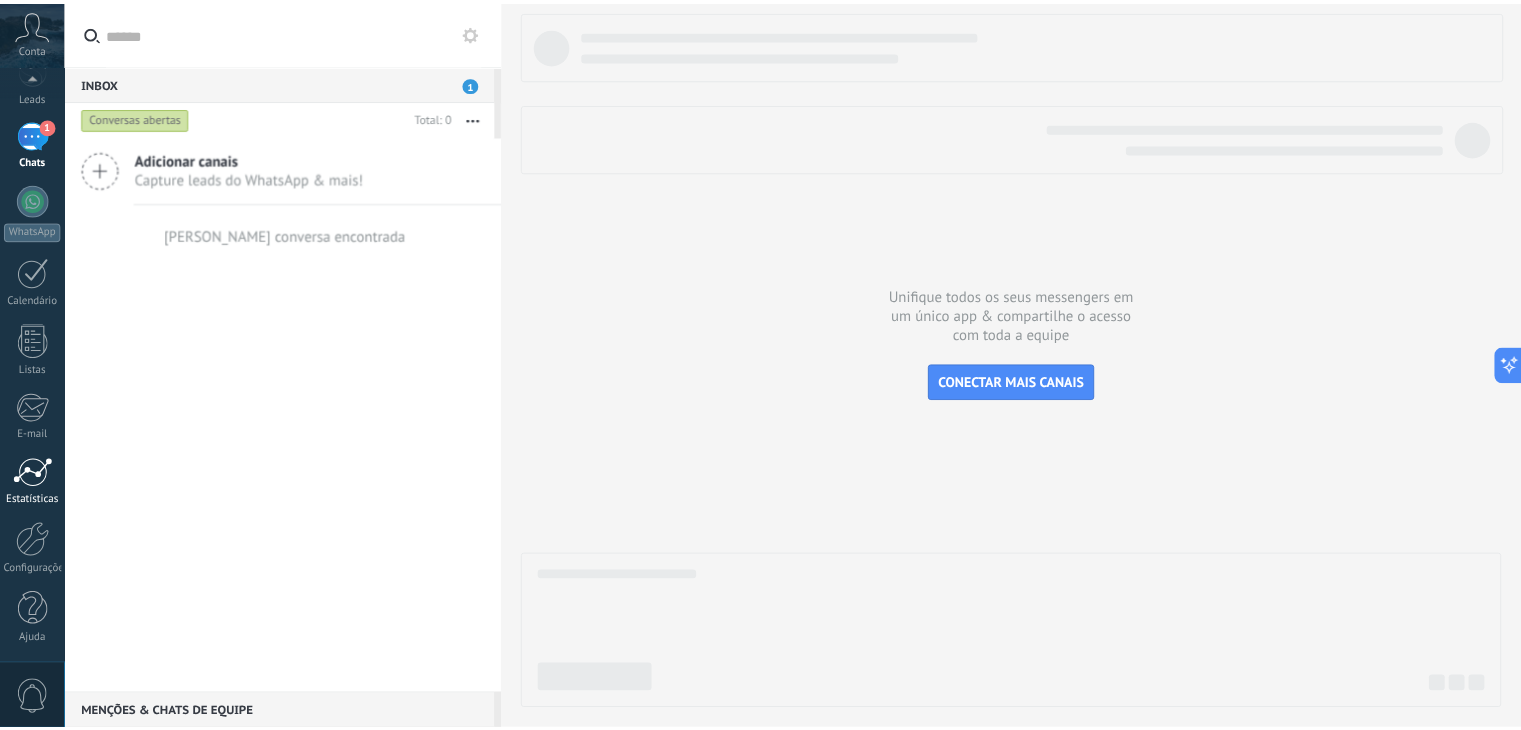 scroll, scrollTop: 101, scrollLeft: 0, axis: vertical 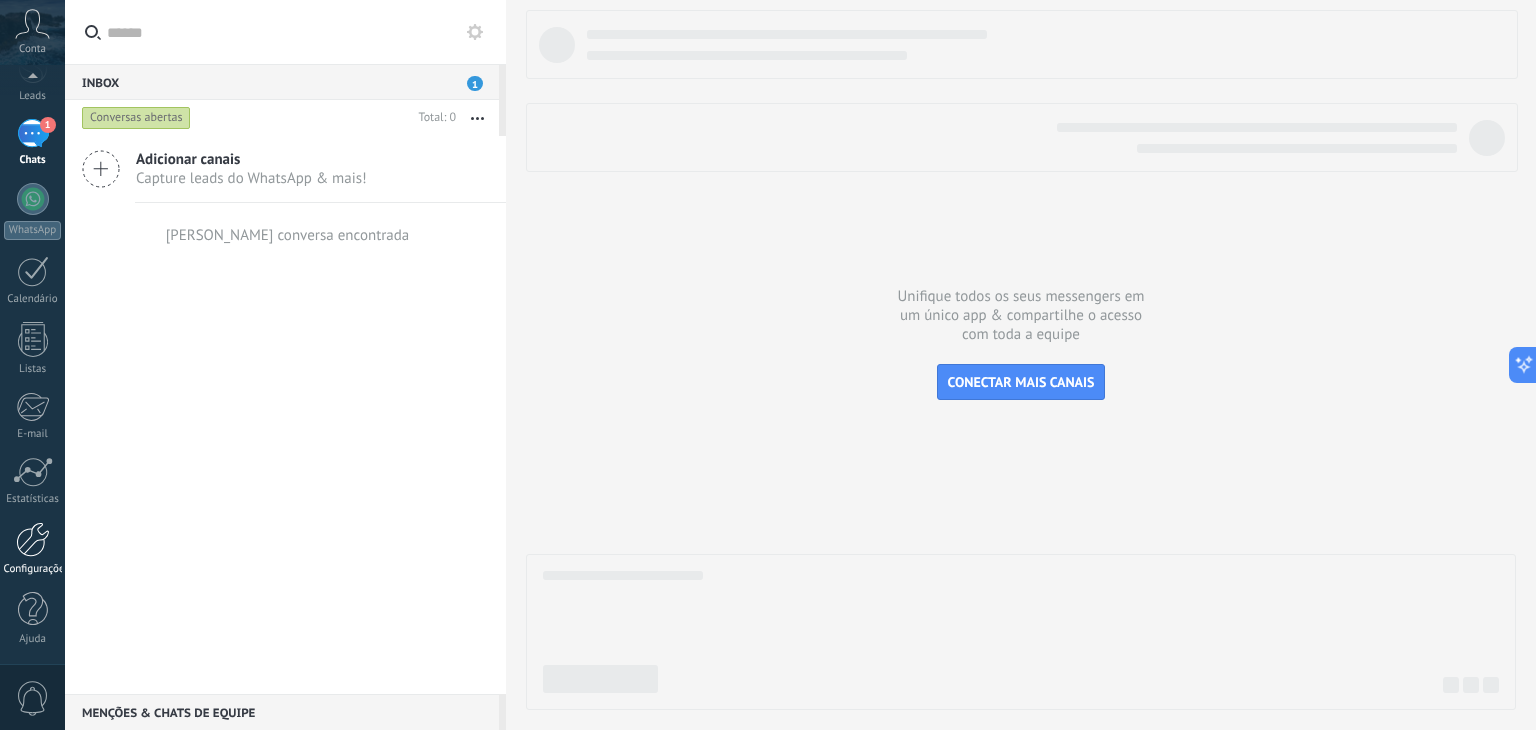 click on "Configurações" at bounding box center (33, 569) 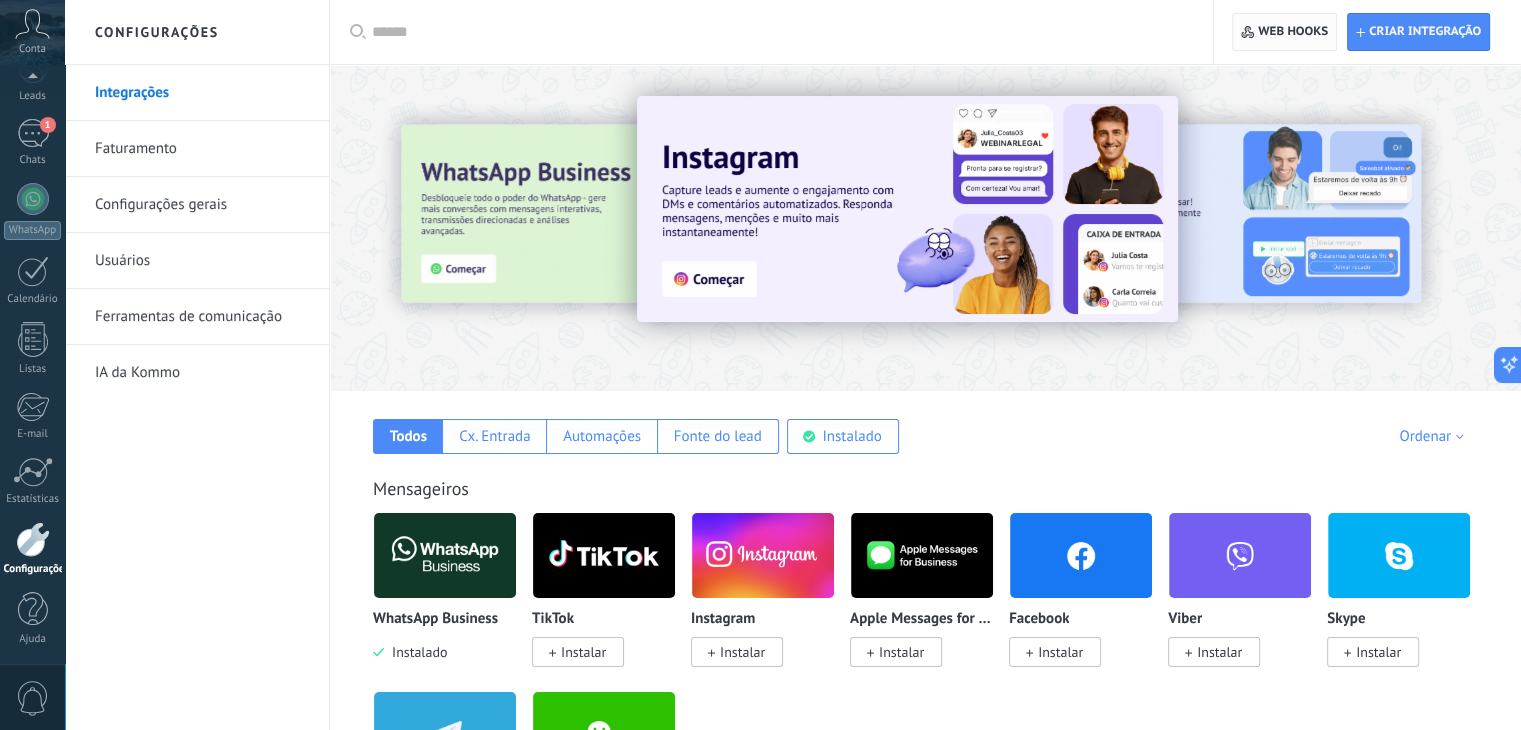 click on "Web hooks  0" at bounding box center [1293, 32] 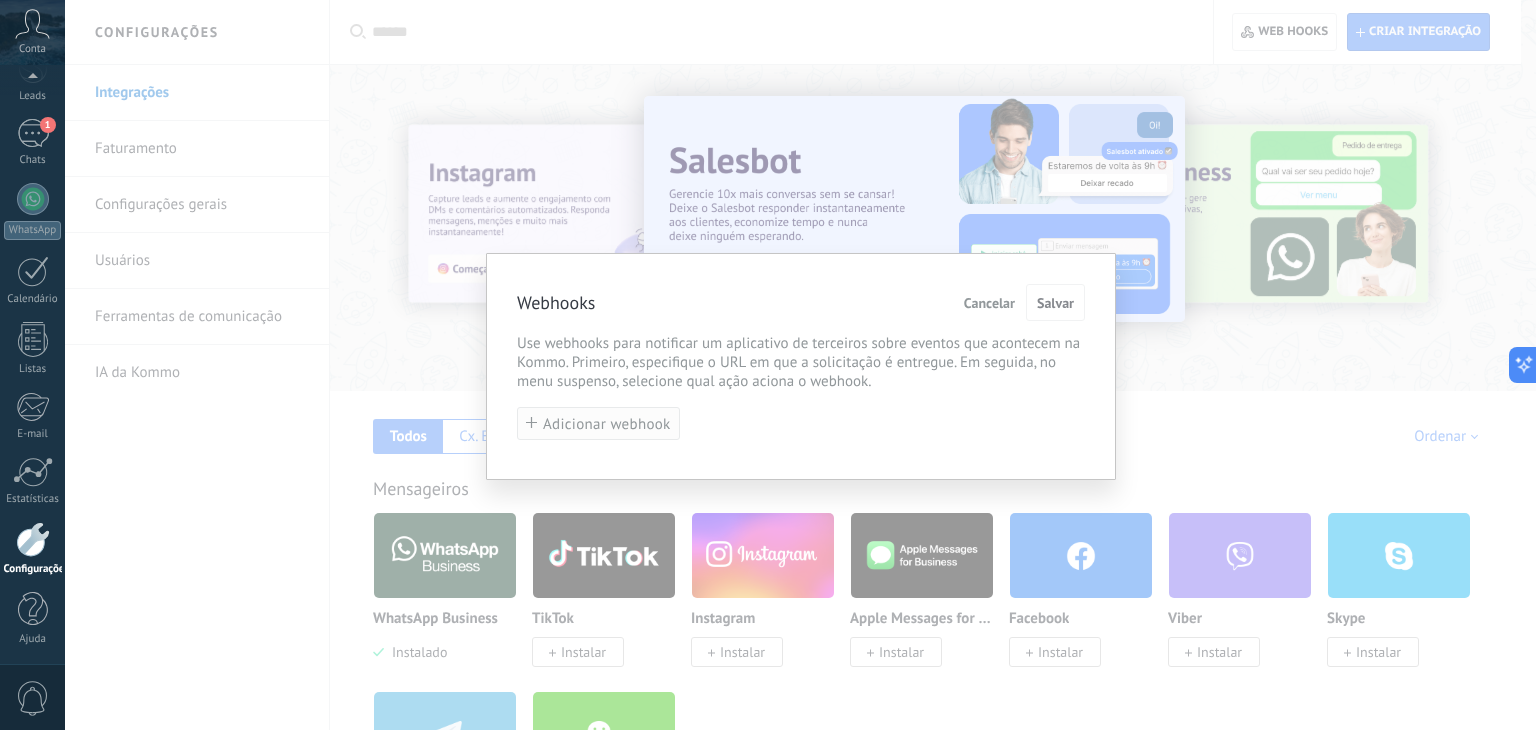 click on "Adicionar webhook" at bounding box center (607, 424) 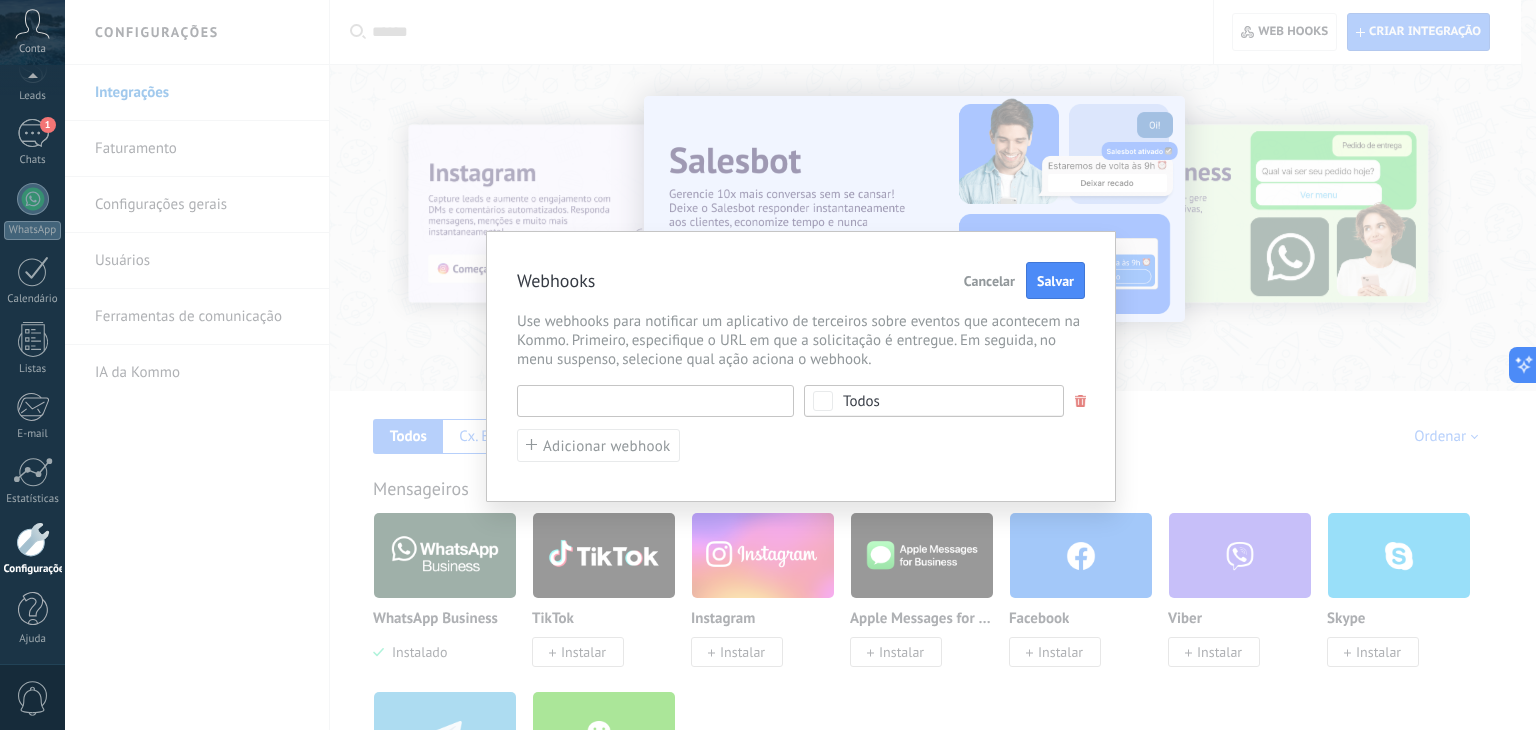click at bounding box center [655, 401] 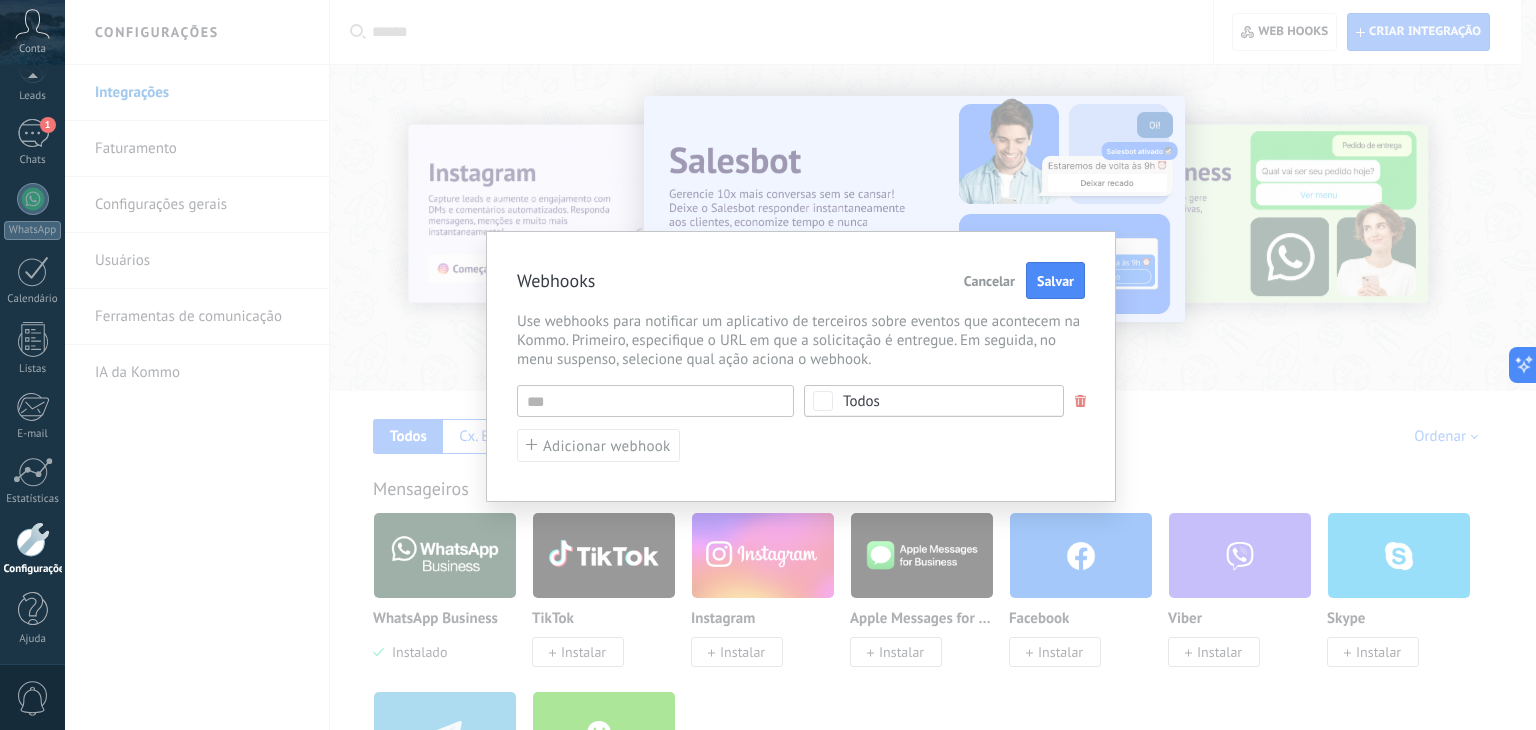 type on "********" 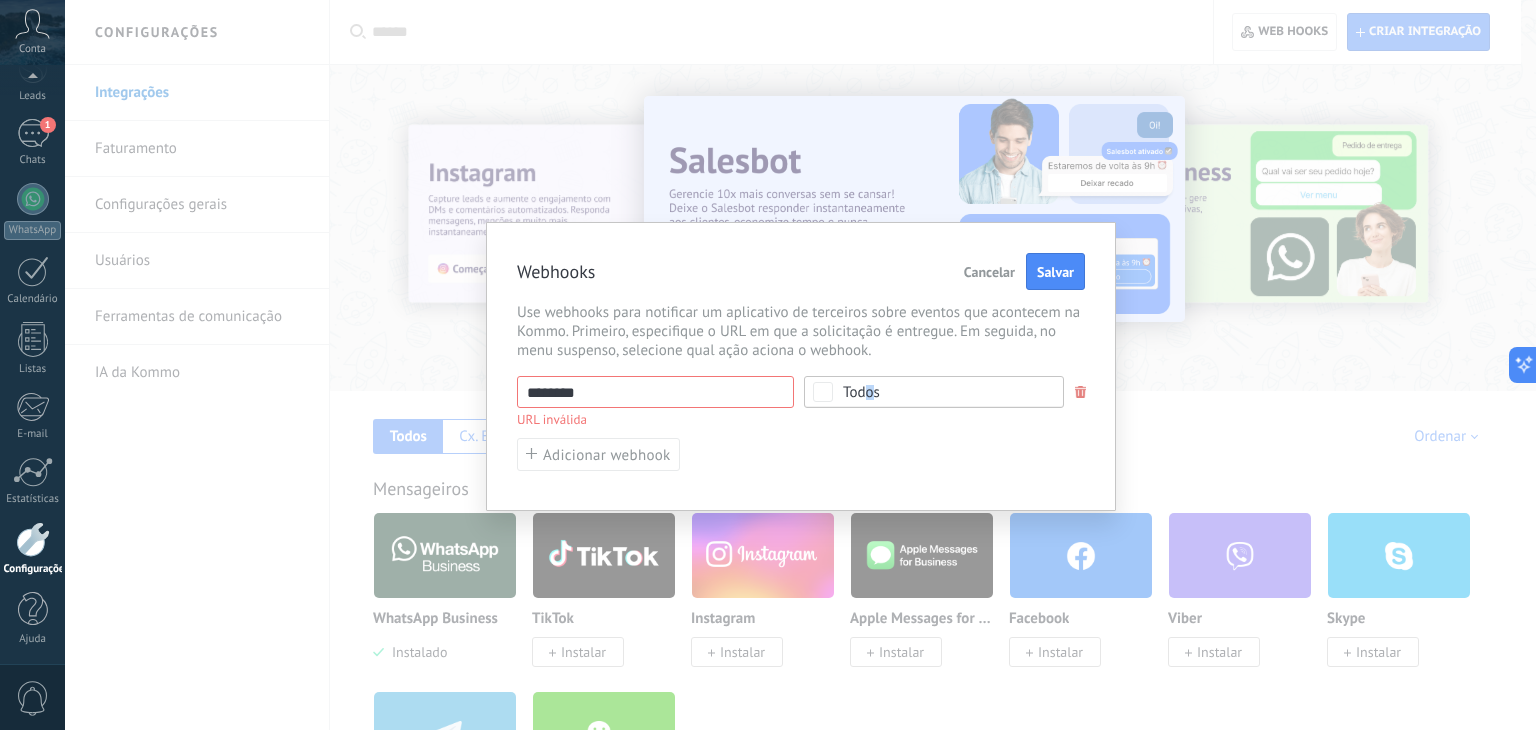 click on "Todos" at bounding box center [861, 392] 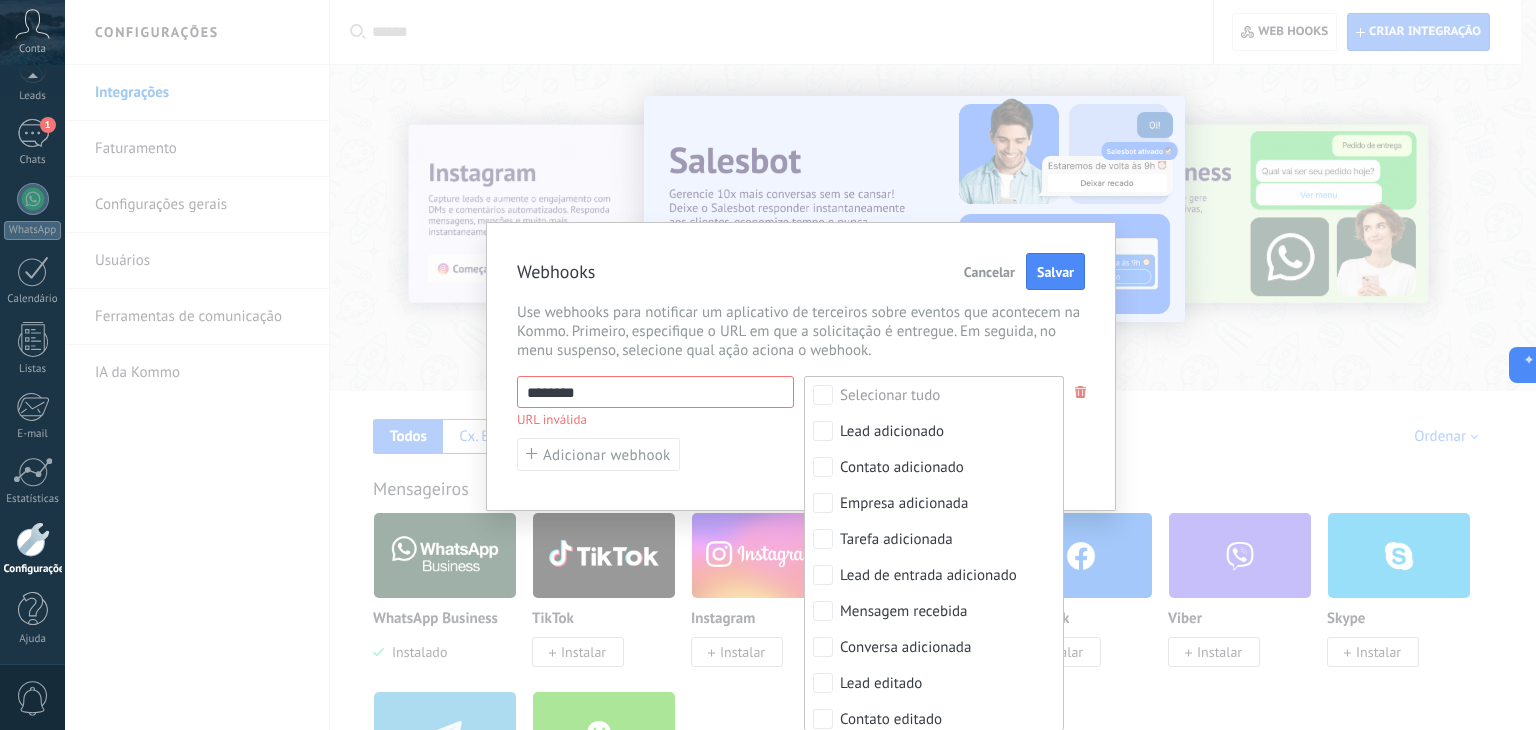 click on "Use webhooks para notificar um aplicativo de terceiros sobre eventos que acontecem na Kommo. Primeiro, especifique o URL em que a solicitação é entregue. Em seguida, no menu suspenso, selecione qual ação aciona o webhook." at bounding box center (801, 331) 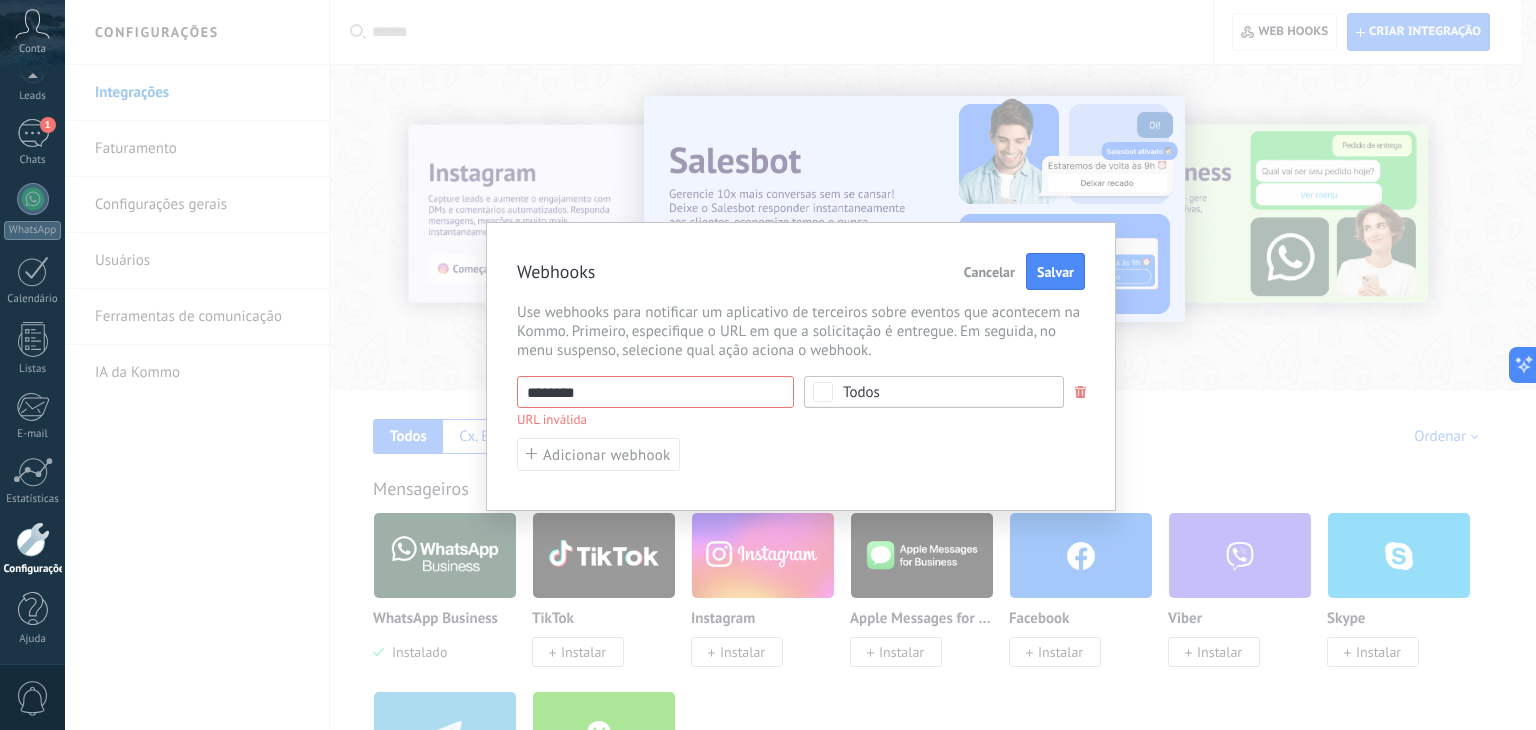 click on "Cancelar" at bounding box center [989, 272] 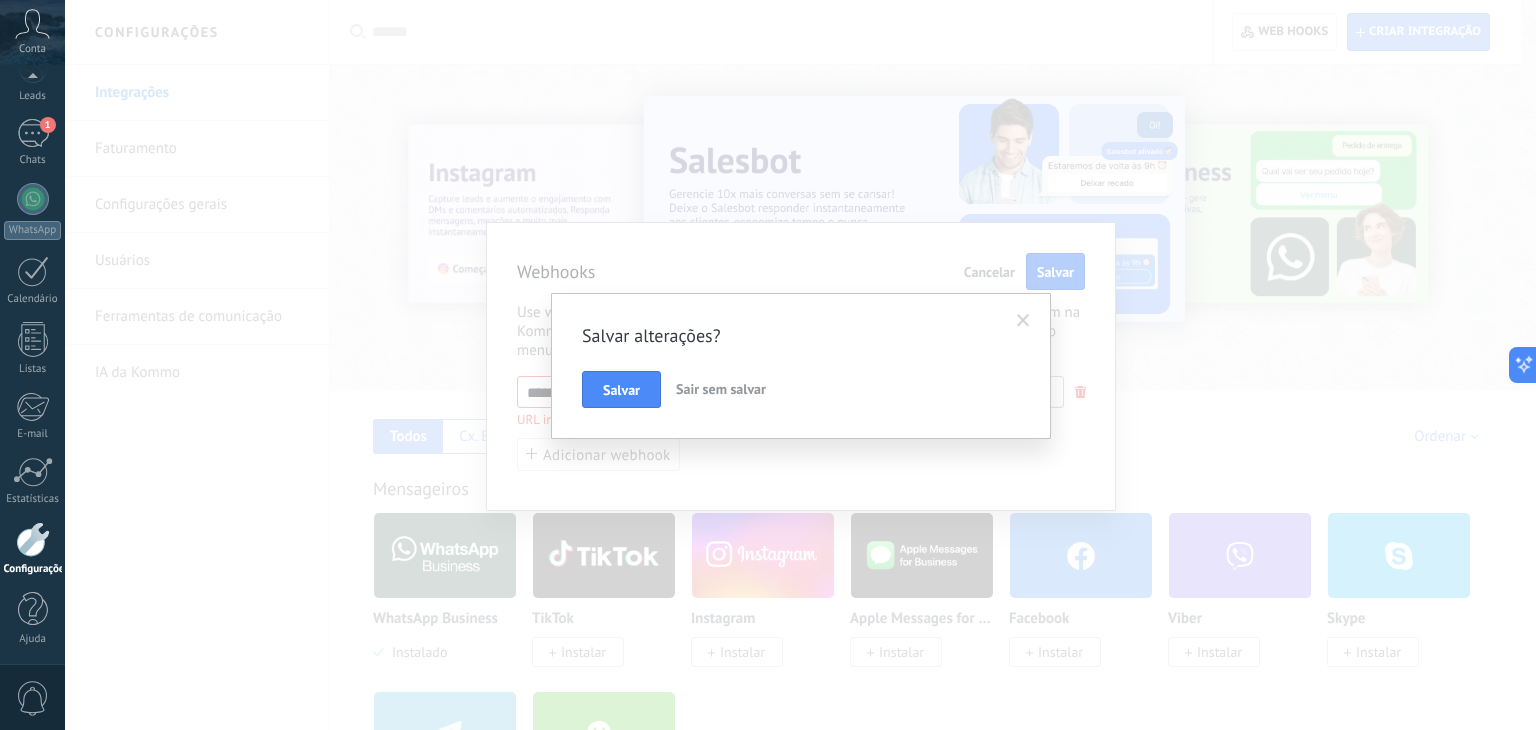 click on "Sair sem salvar" at bounding box center [721, 389] 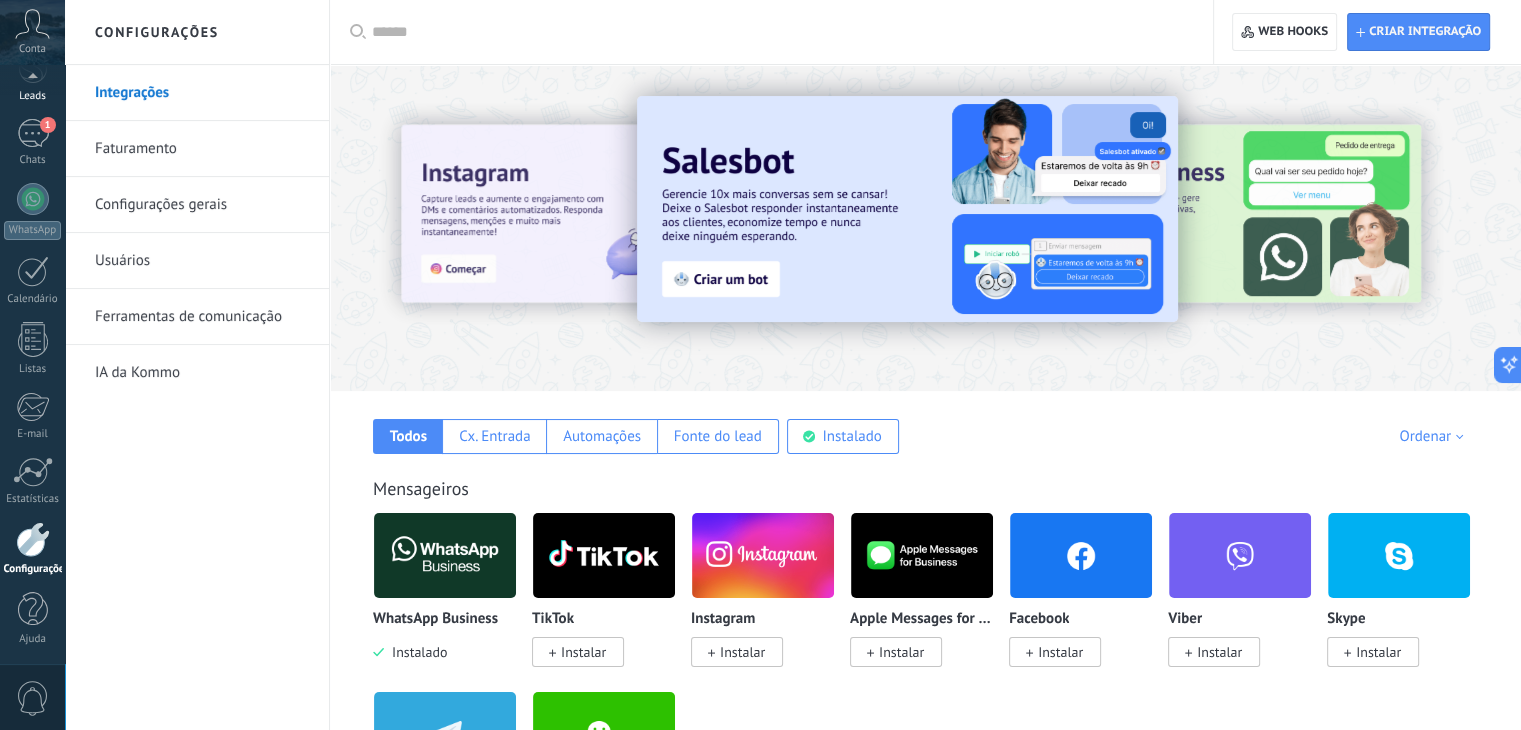 scroll, scrollTop: 82, scrollLeft: 0, axis: vertical 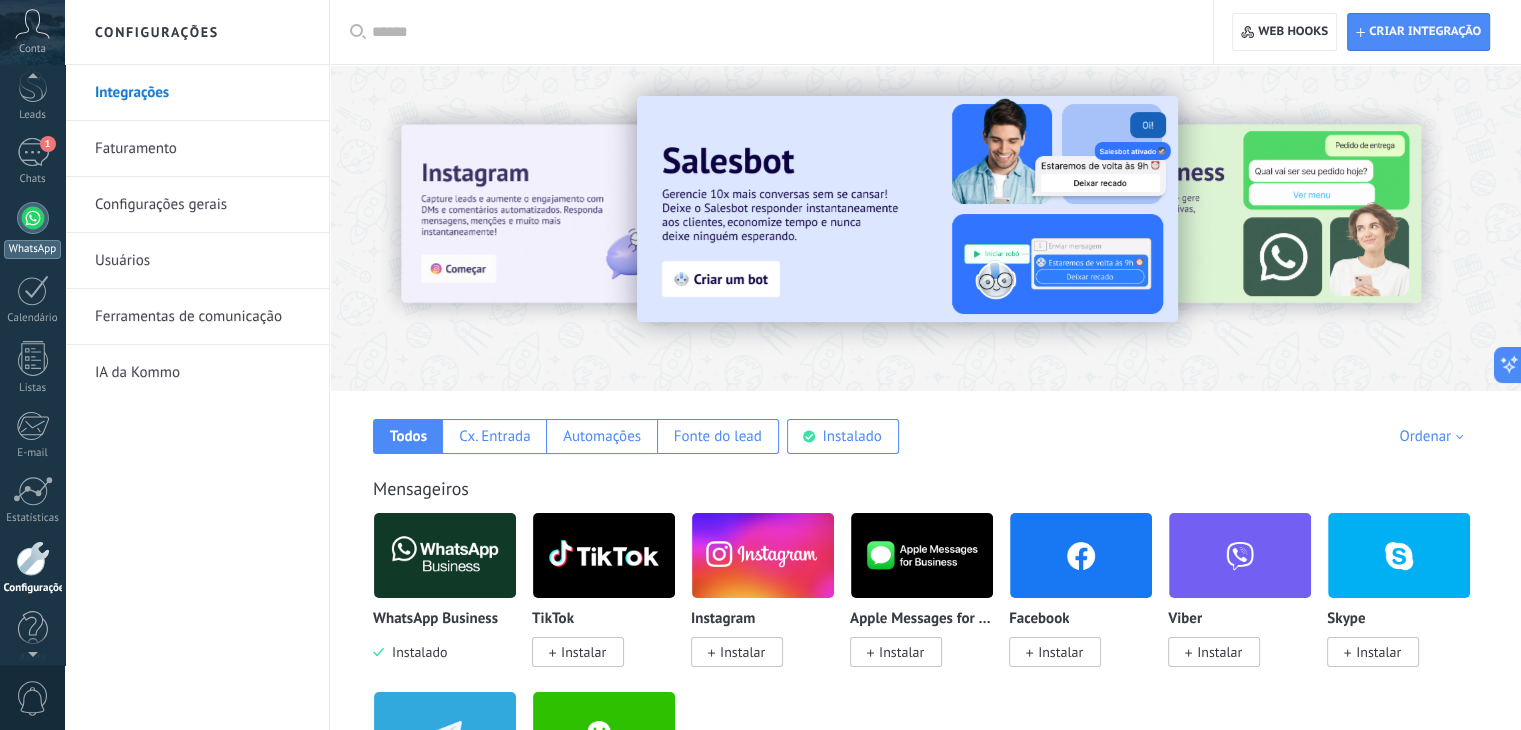 click at bounding box center [33, 218] 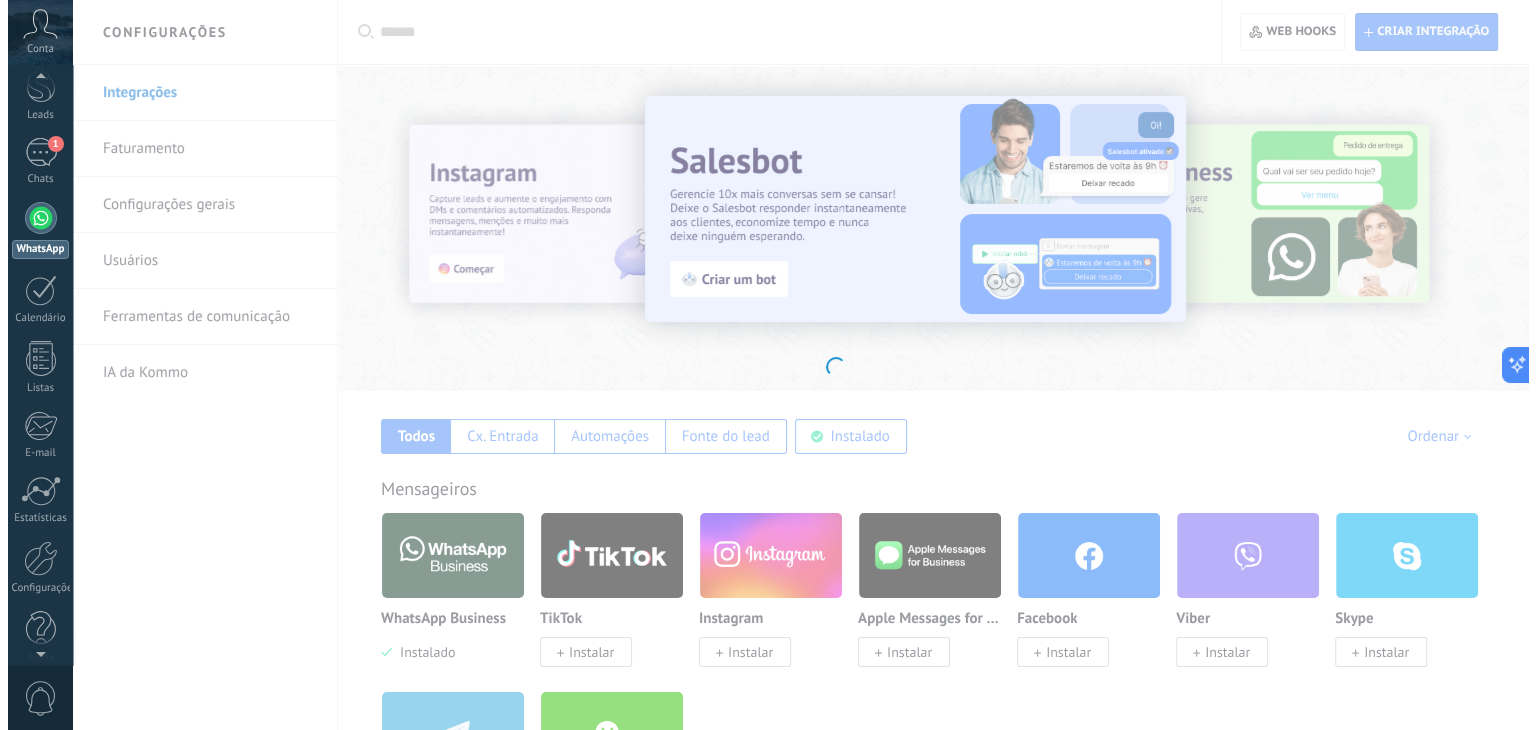 scroll, scrollTop: 0, scrollLeft: 0, axis: both 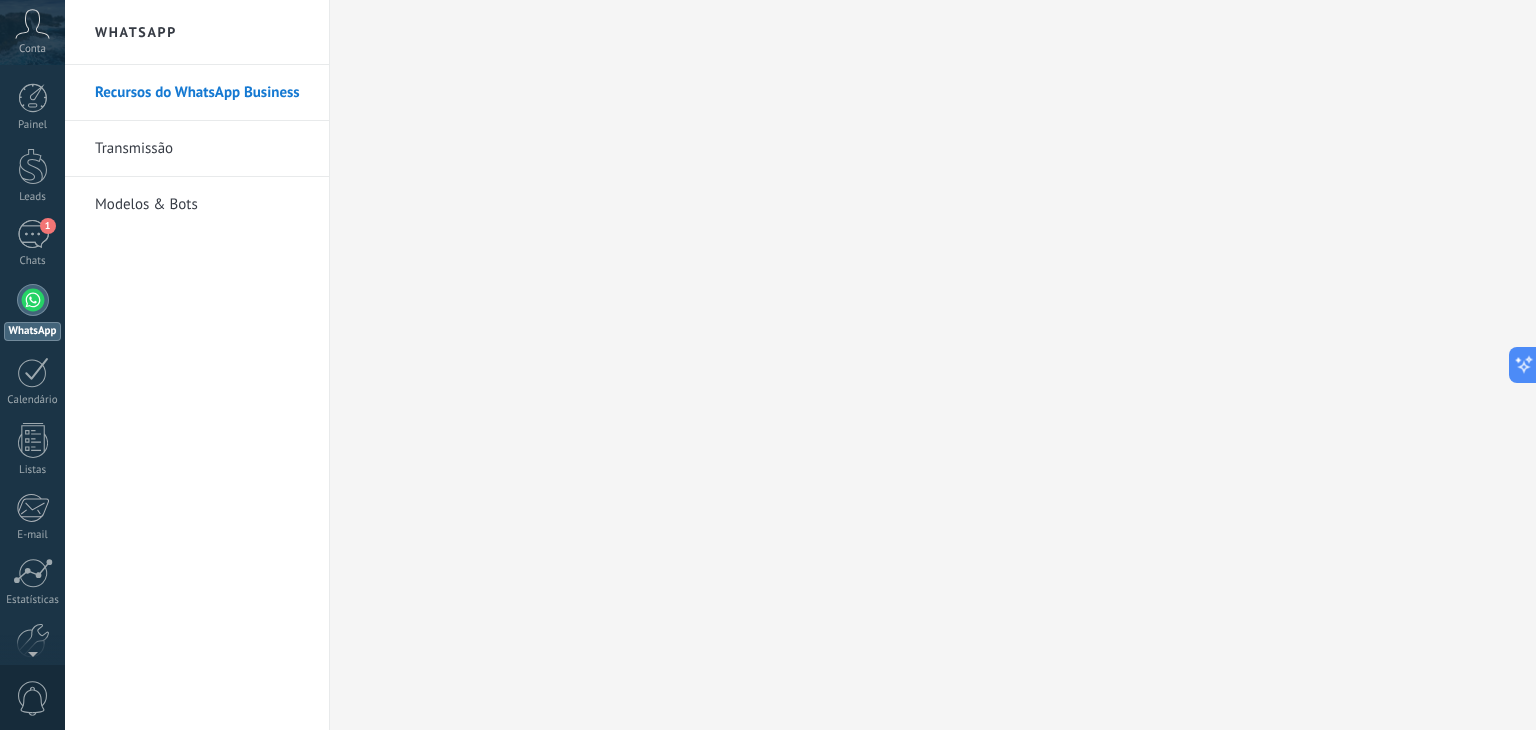 click on "Modelos & Bots" at bounding box center (202, 205) 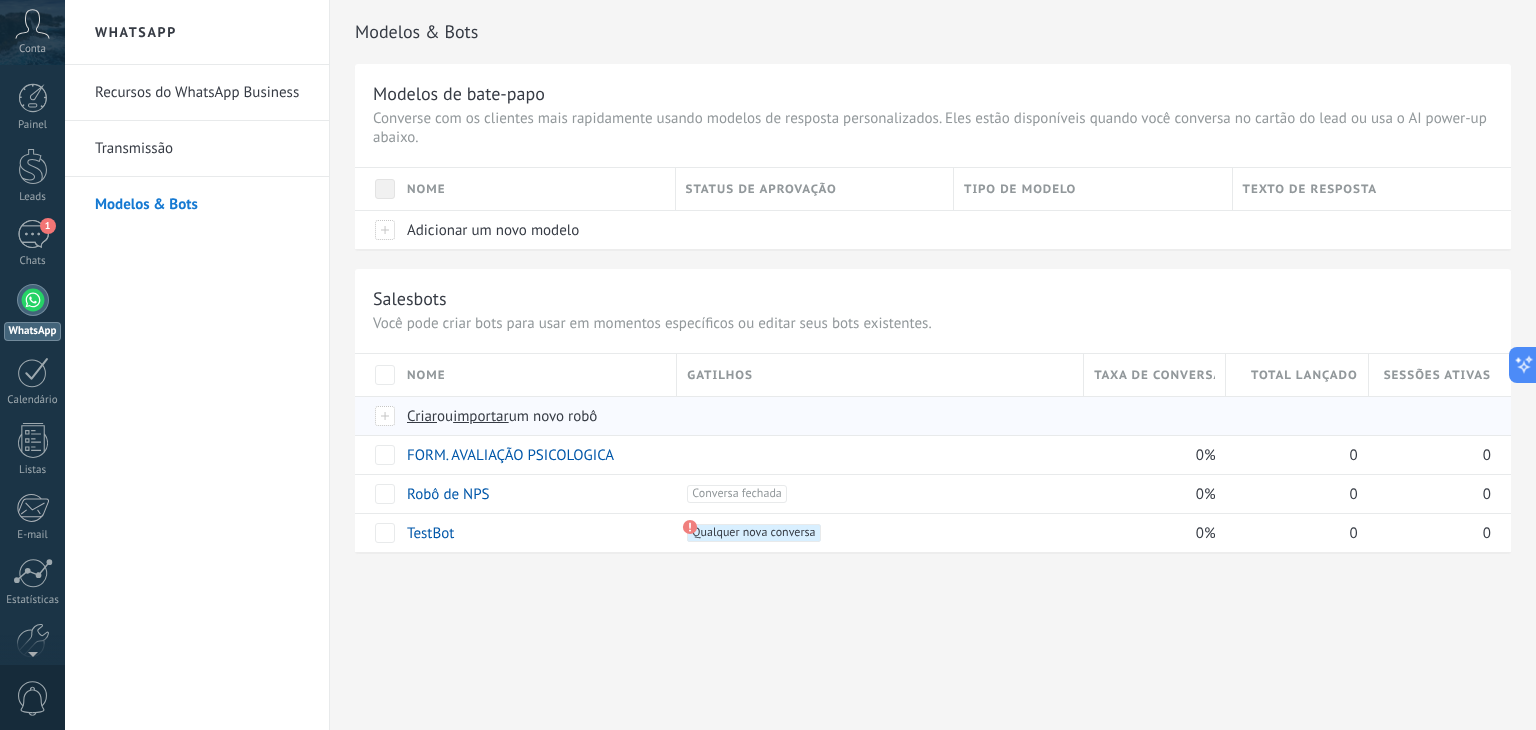 drag, startPoint x: 1250, startPoint y: 440, endPoint x: 1454, endPoint y: 433, distance: 204.12006 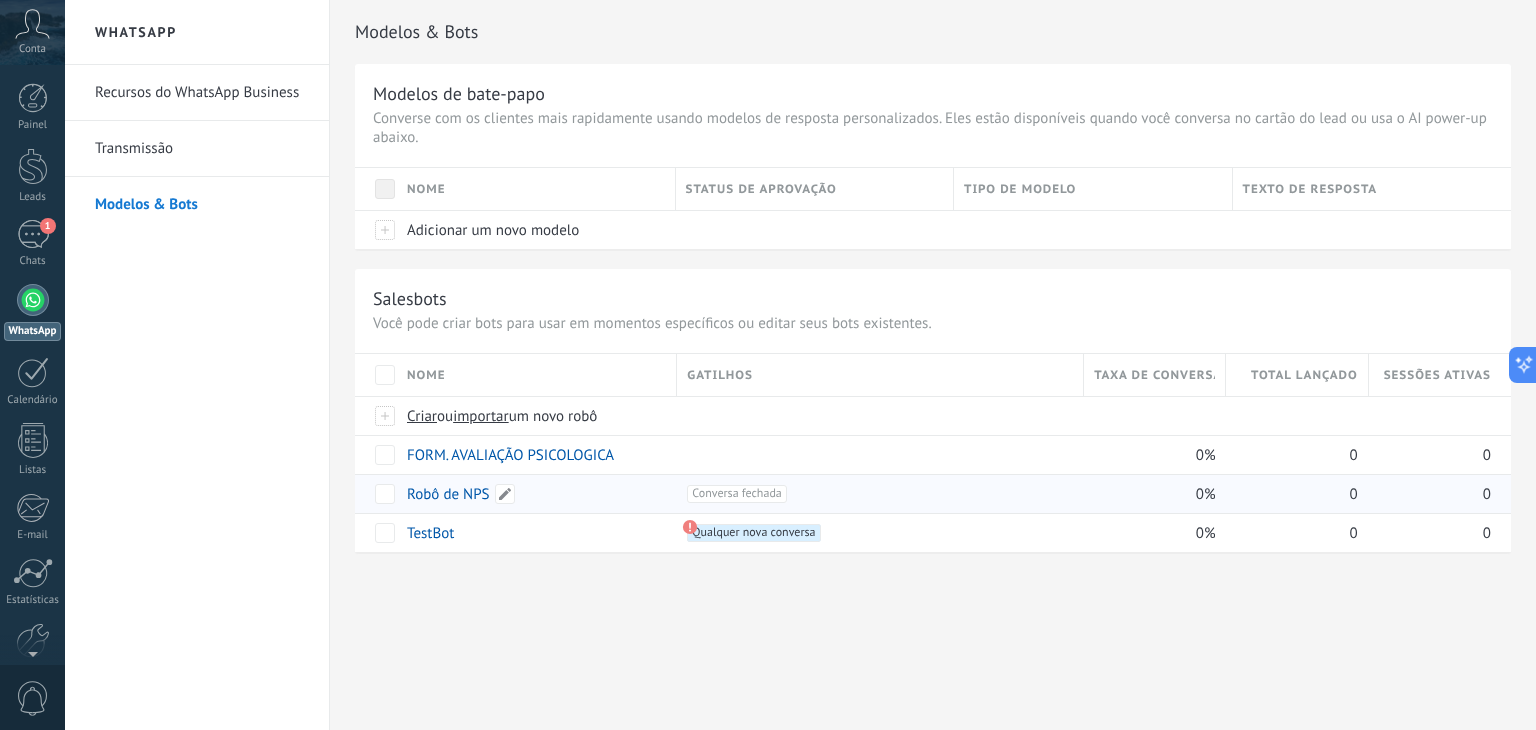 click on "Robô de NPS" at bounding box center (448, 494) 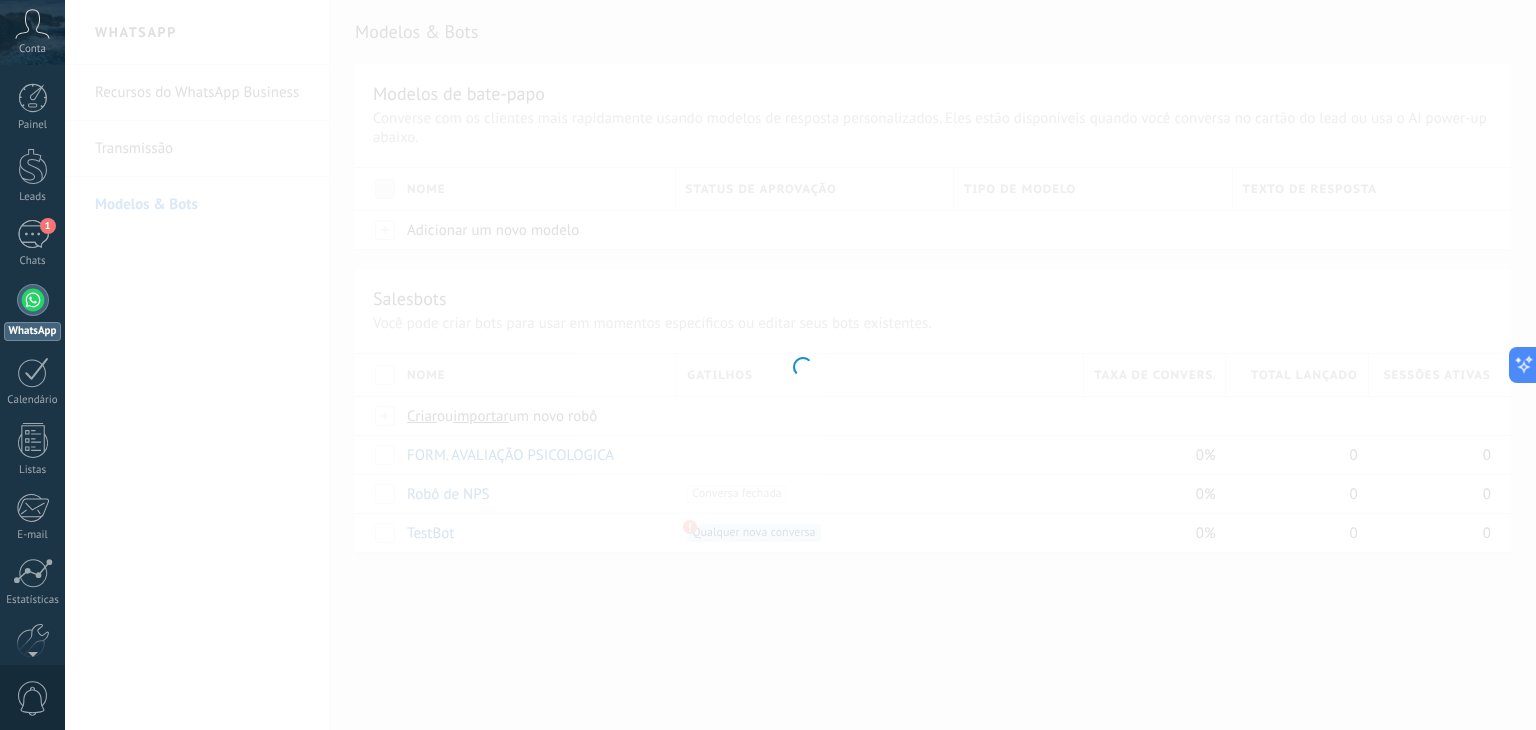 type on "**********" 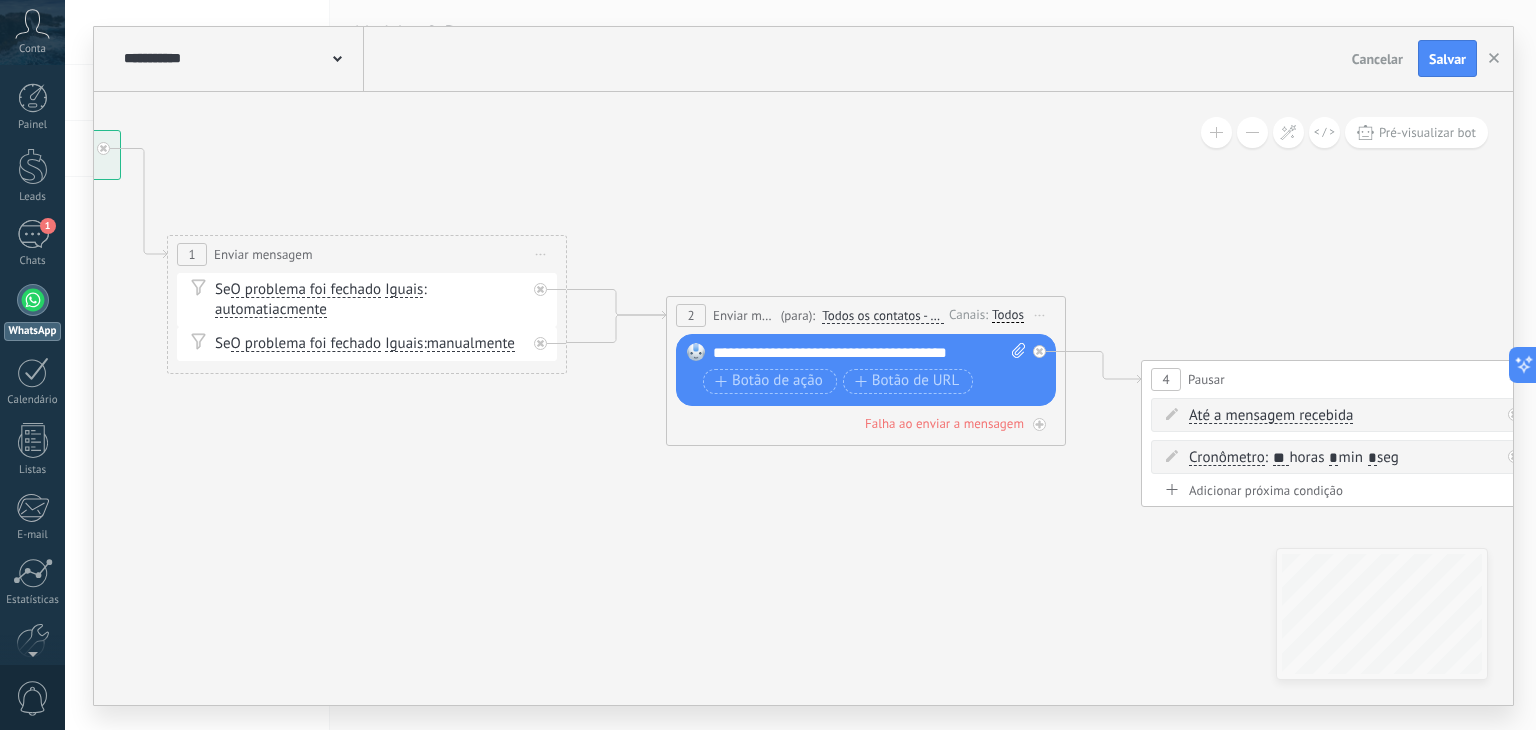 click 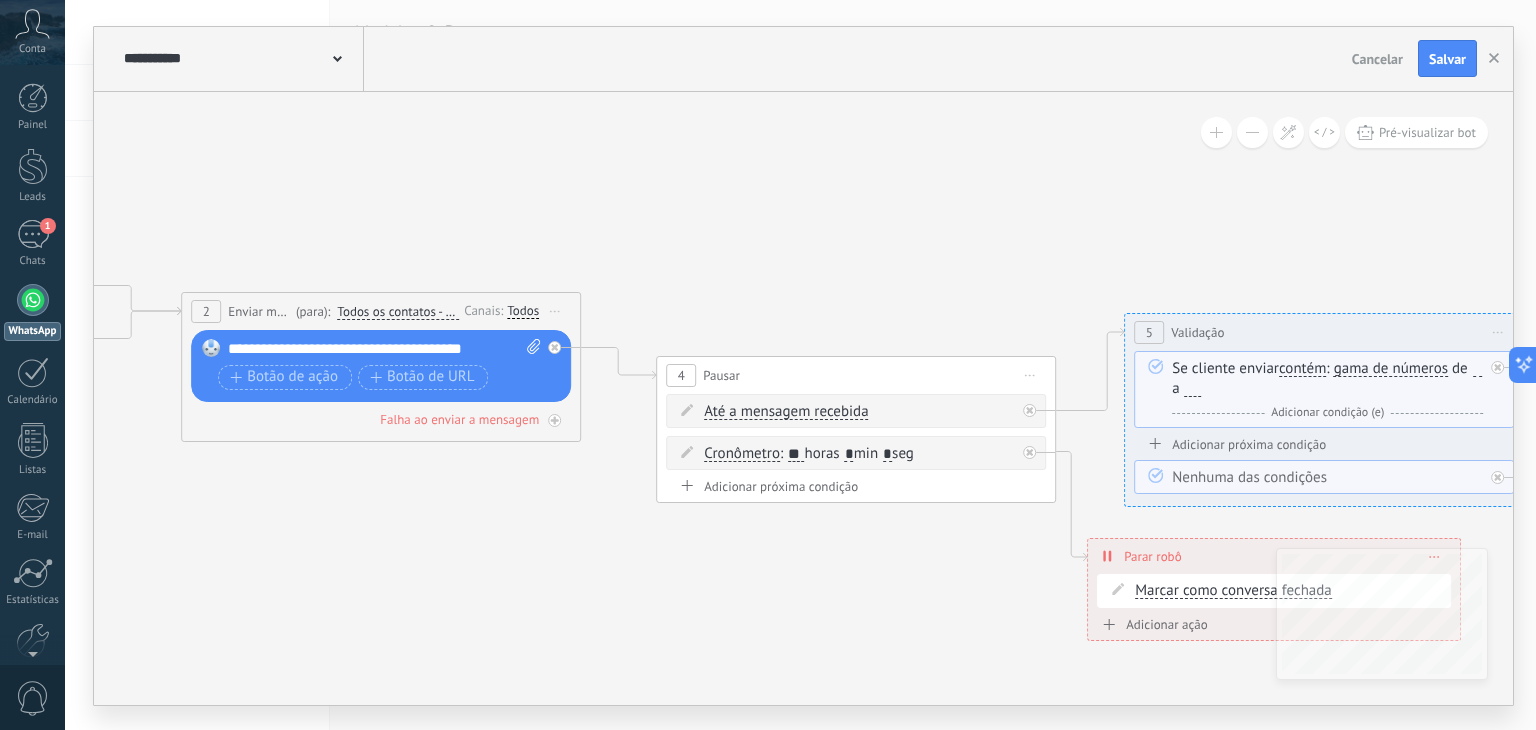 drag, startPoint x: 976, startPoint y: 229, endPoint x: 417, endPoint y: 201, distance: 559.7008 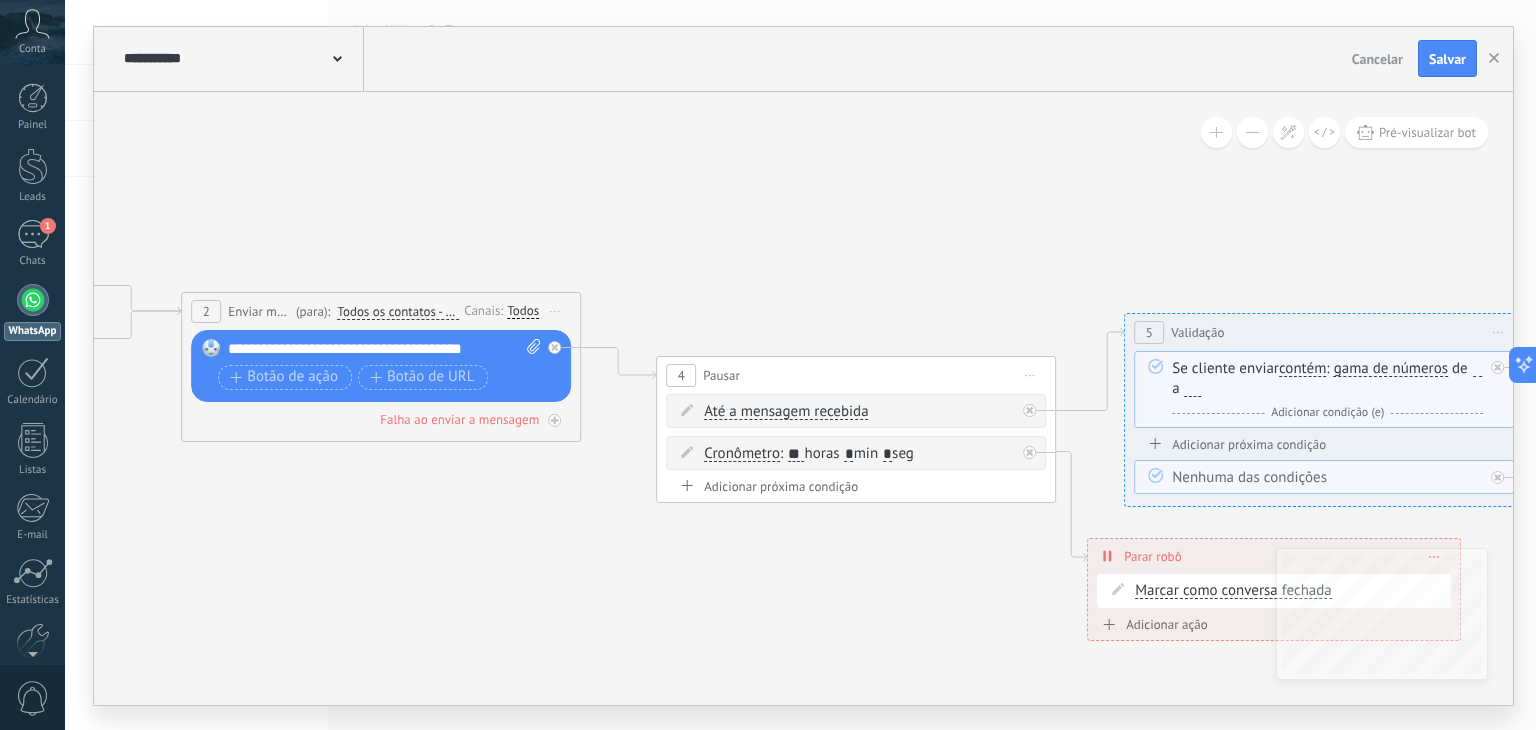 click 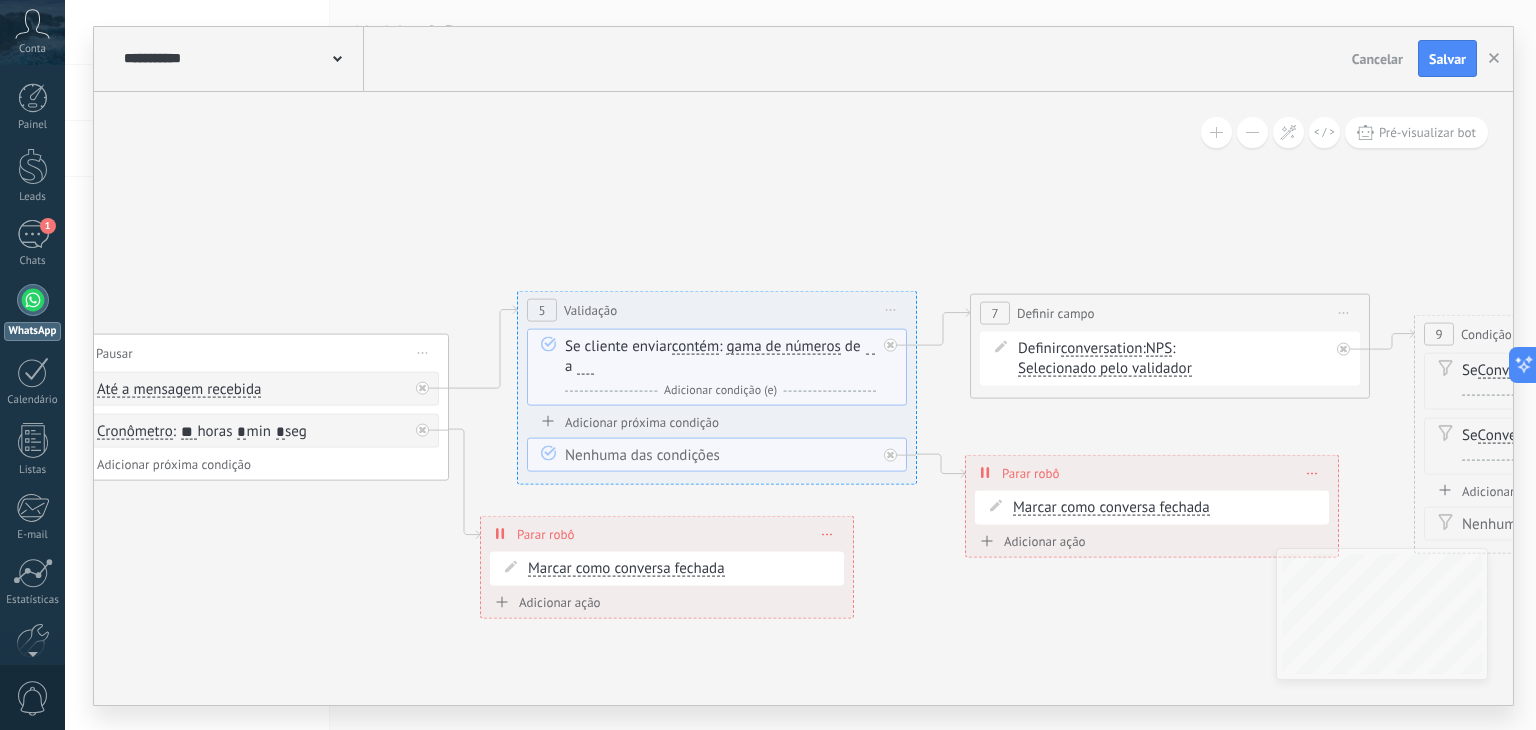 drag, startPoint x: 1141, startPoint y: 241, endPoint x: 450, endPoint y: 213, distance: 691.5671 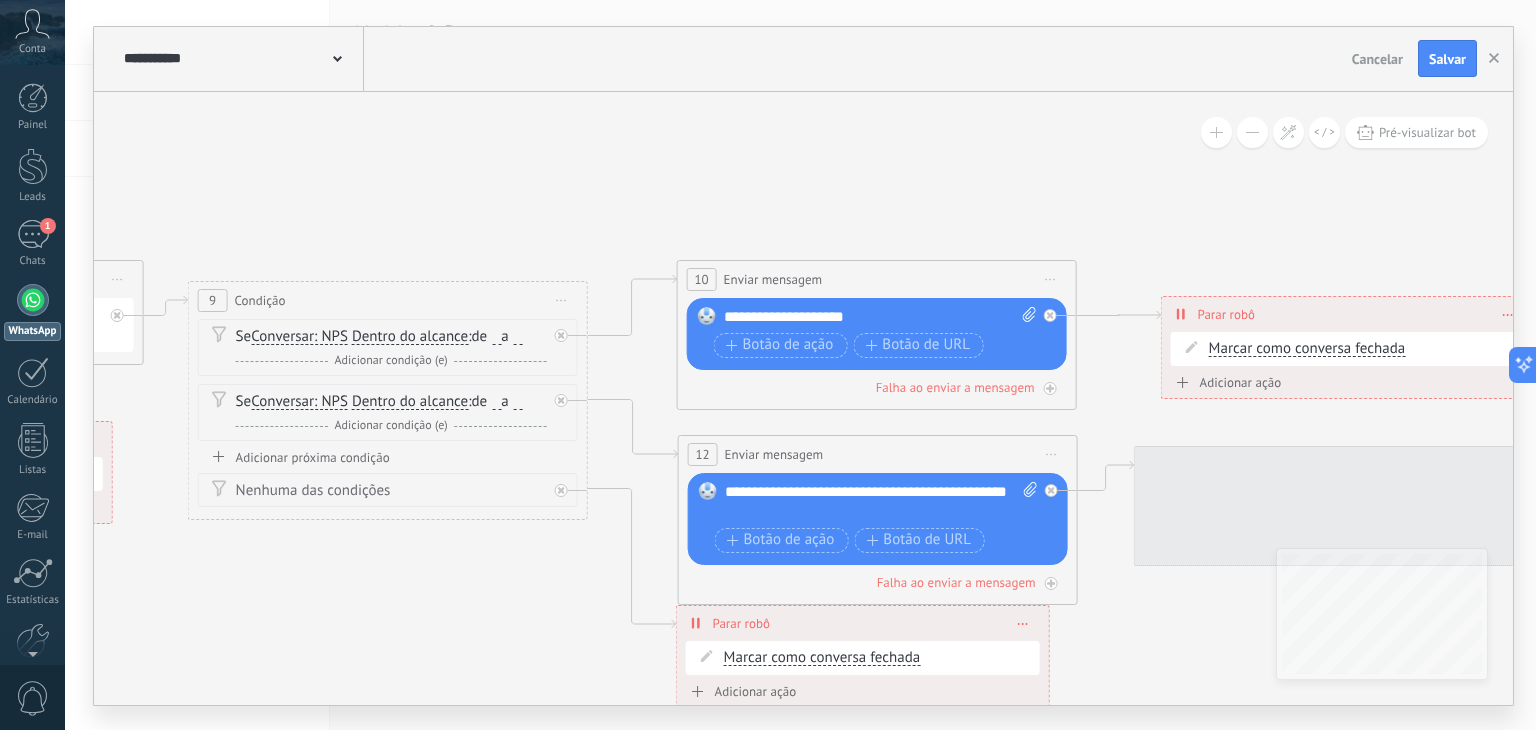 drag, startPoint x: 1143, startPoint y: 226, endPoint x: 210, endPoint y: 211, distance: 933.12054 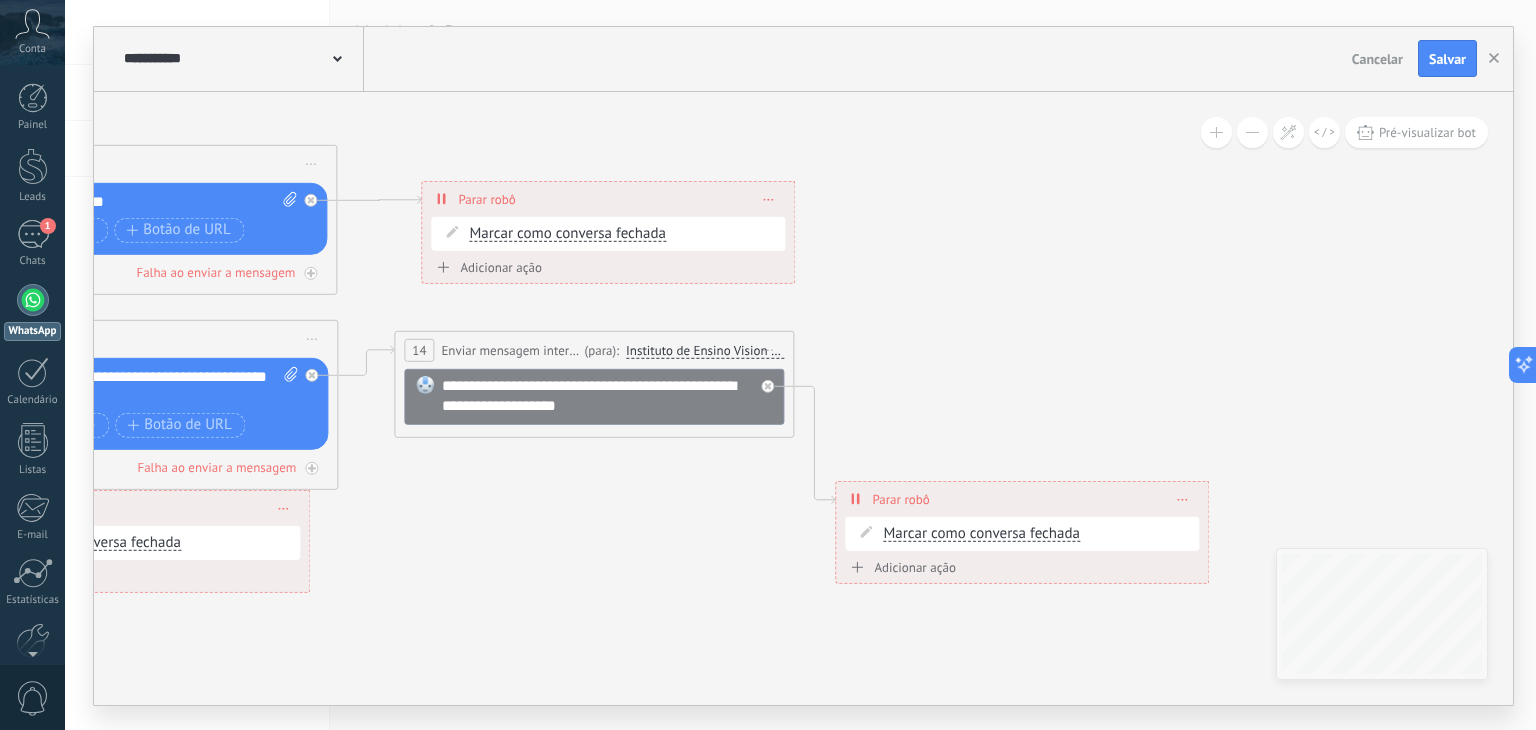 drag, startPoint x: 1021, startPoint y: 210, endPoint x: 407, endPoint y: 96, distance: 624.4934 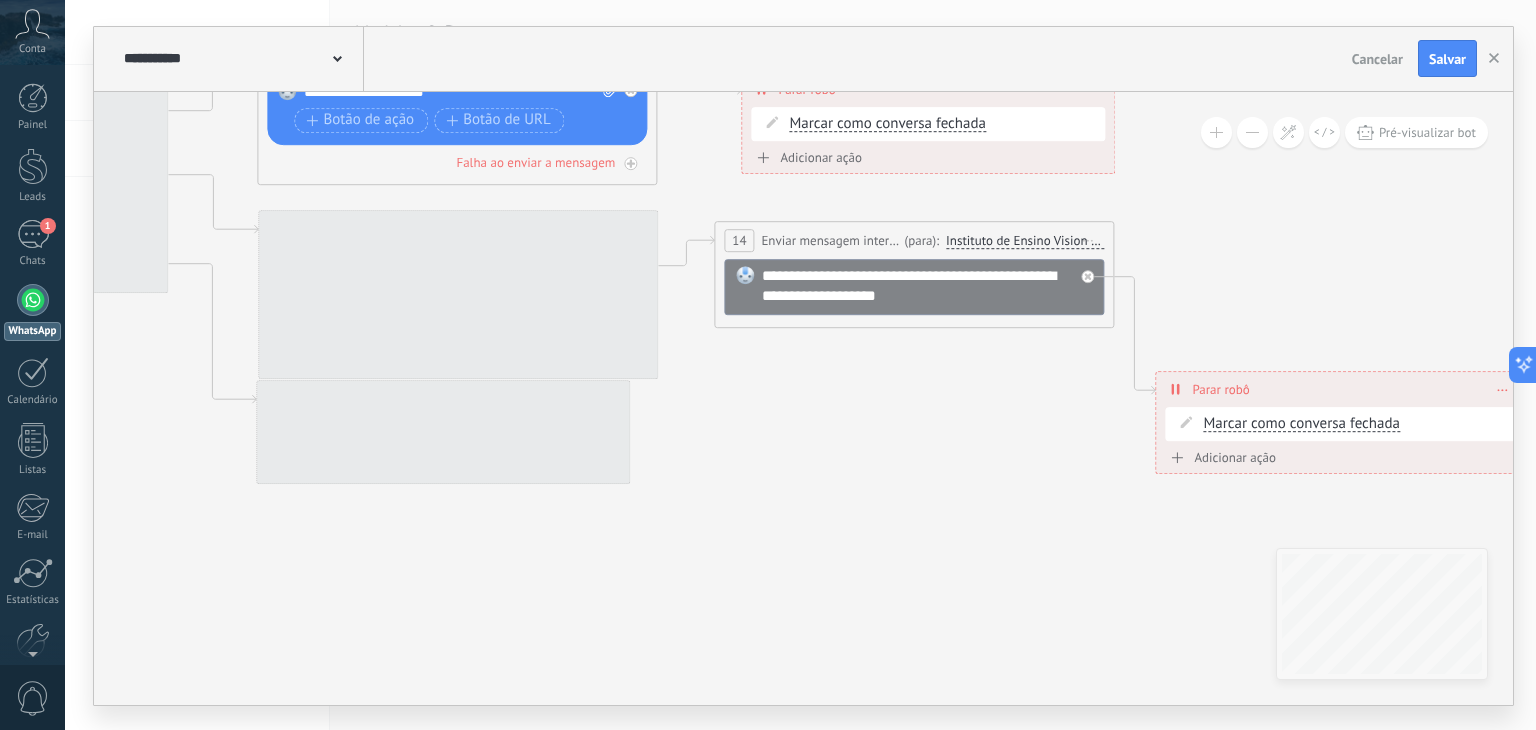 drag, startPoint x: 1121, startPoint y: 314, endPoint x: 1512, endPoint y: 187, distance: 411.10825 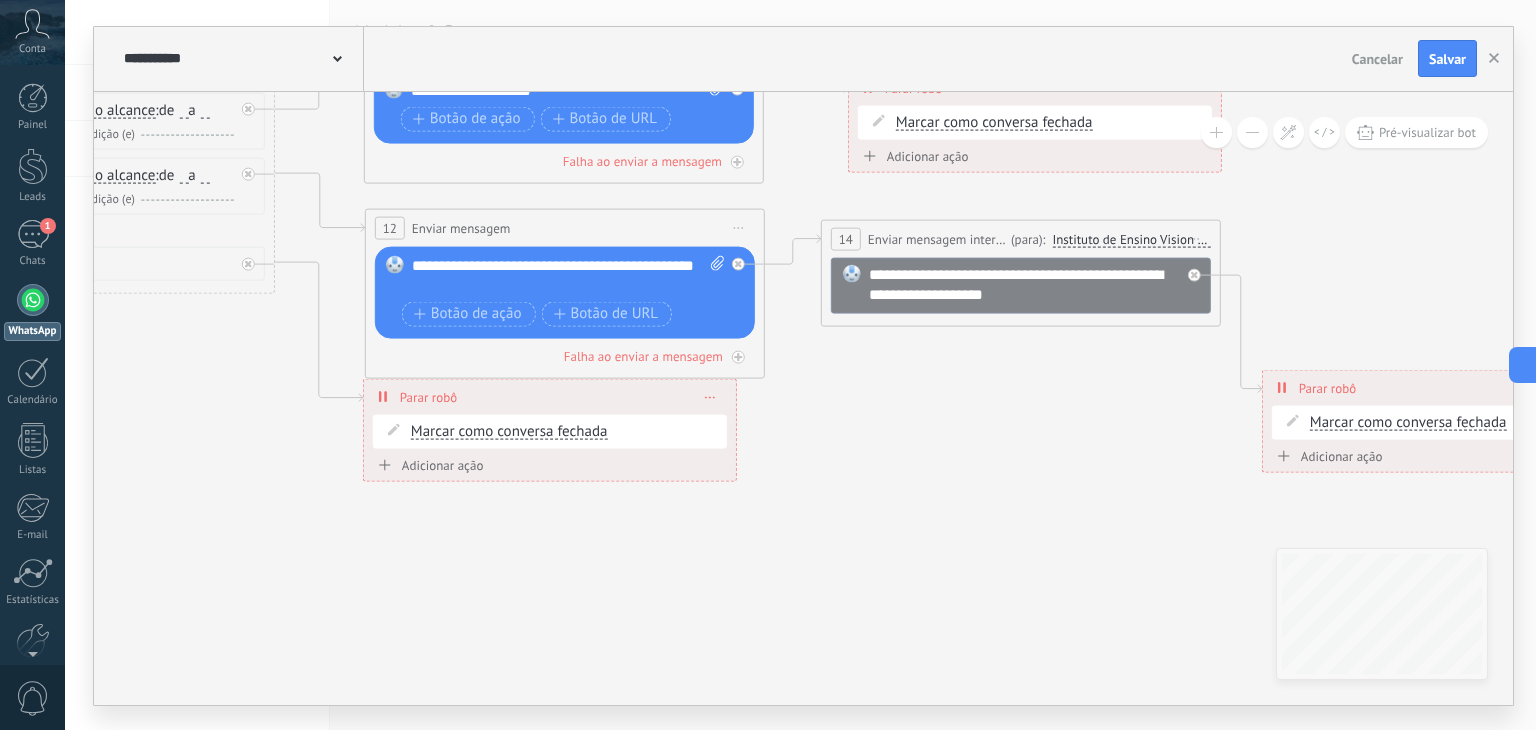 drag, startPoint x: 216, startPoint y: 420, endPoint x: 1192, endPoint y: 449, distance: 976.4307 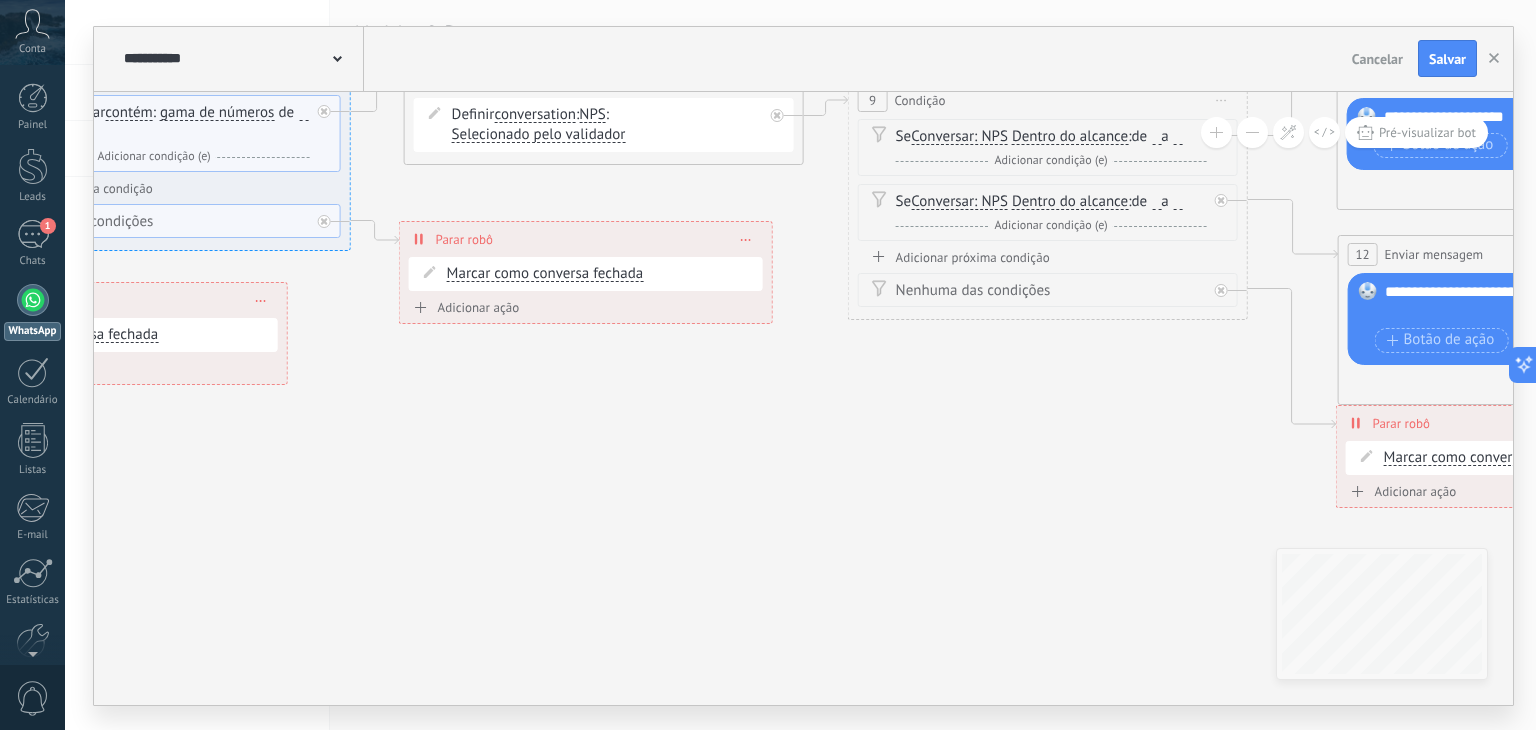click on "**********" at bounding box center (241, 59) 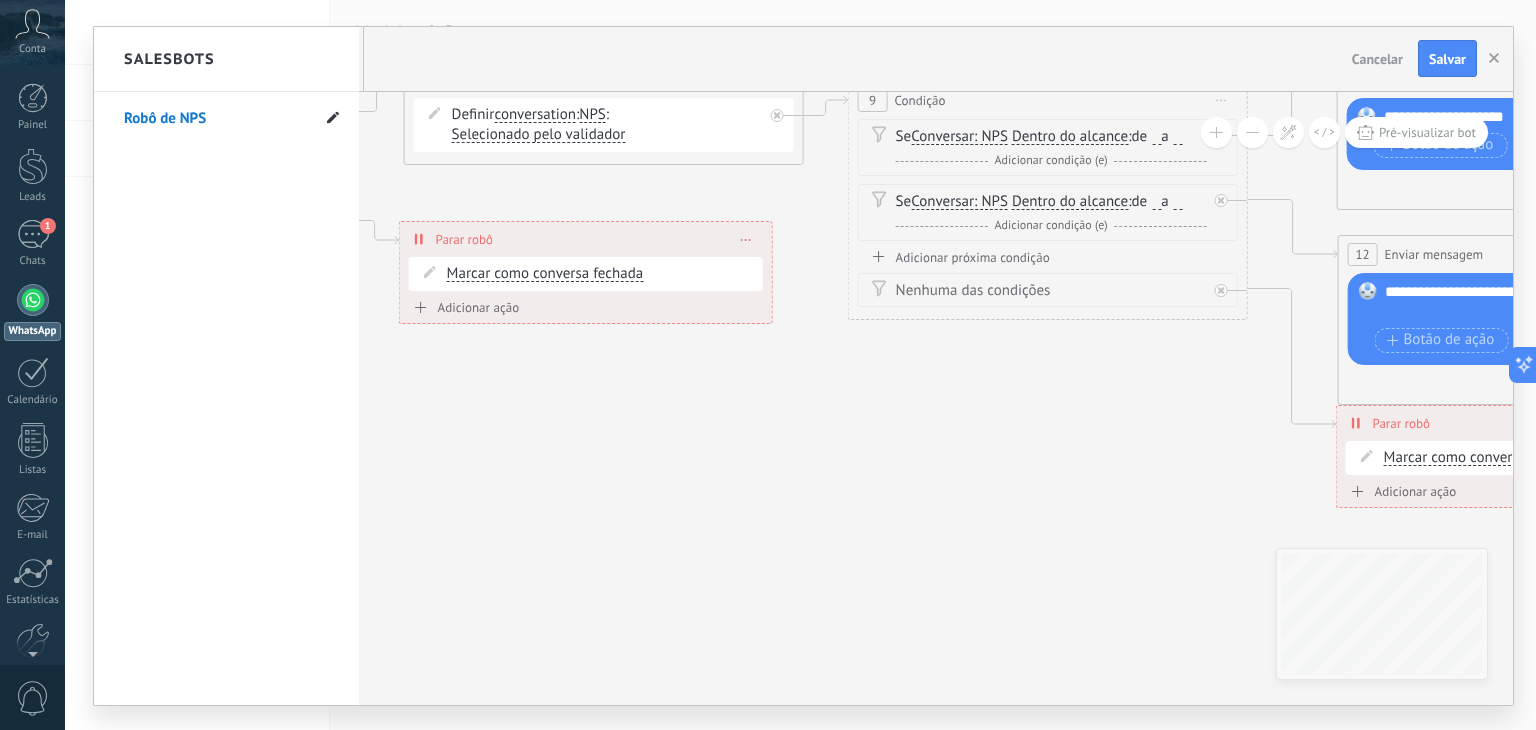 click at bounding box center [333, 119] 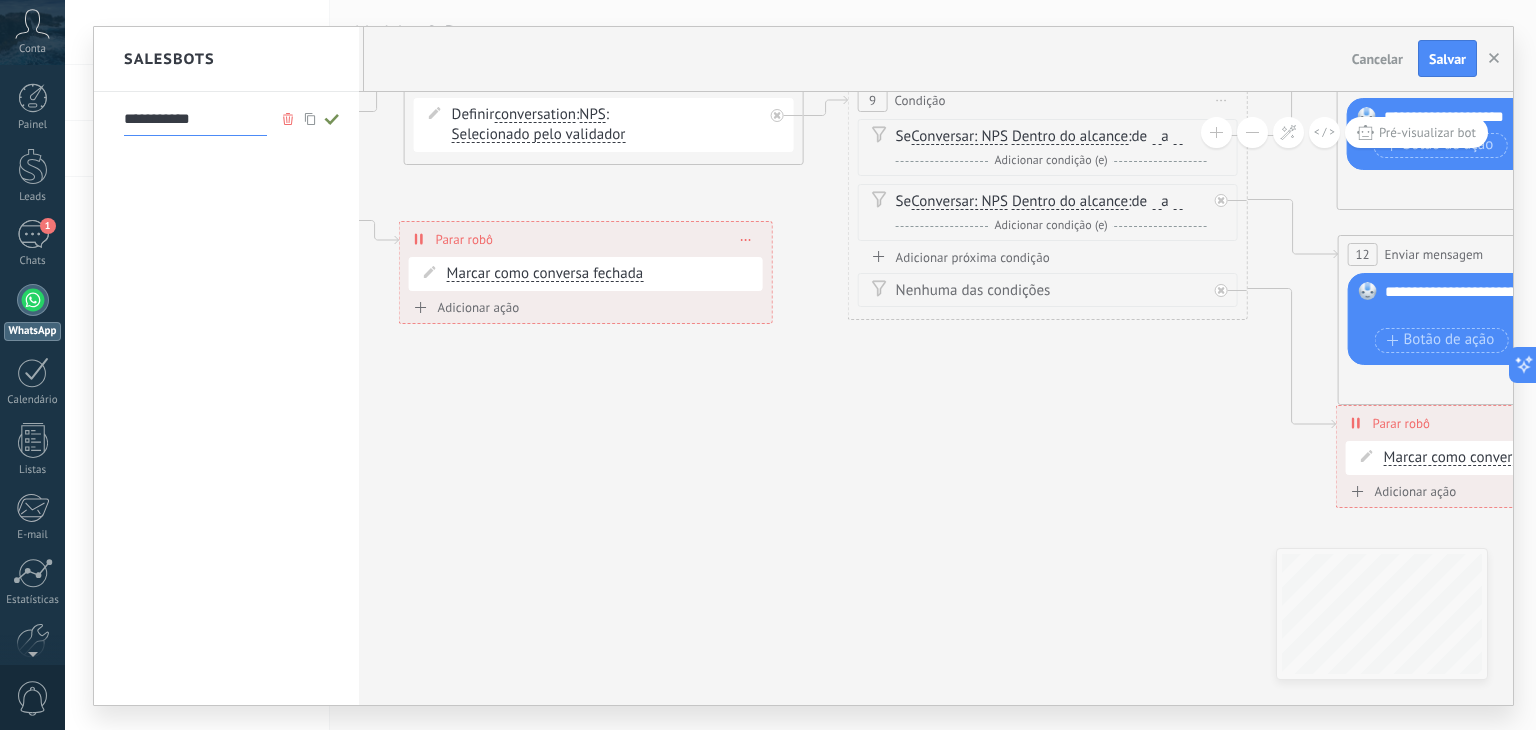 drag, startPoint x: 458, startPoint y: 282, endPoint x: 458, endPoint y: 293, distance: 11 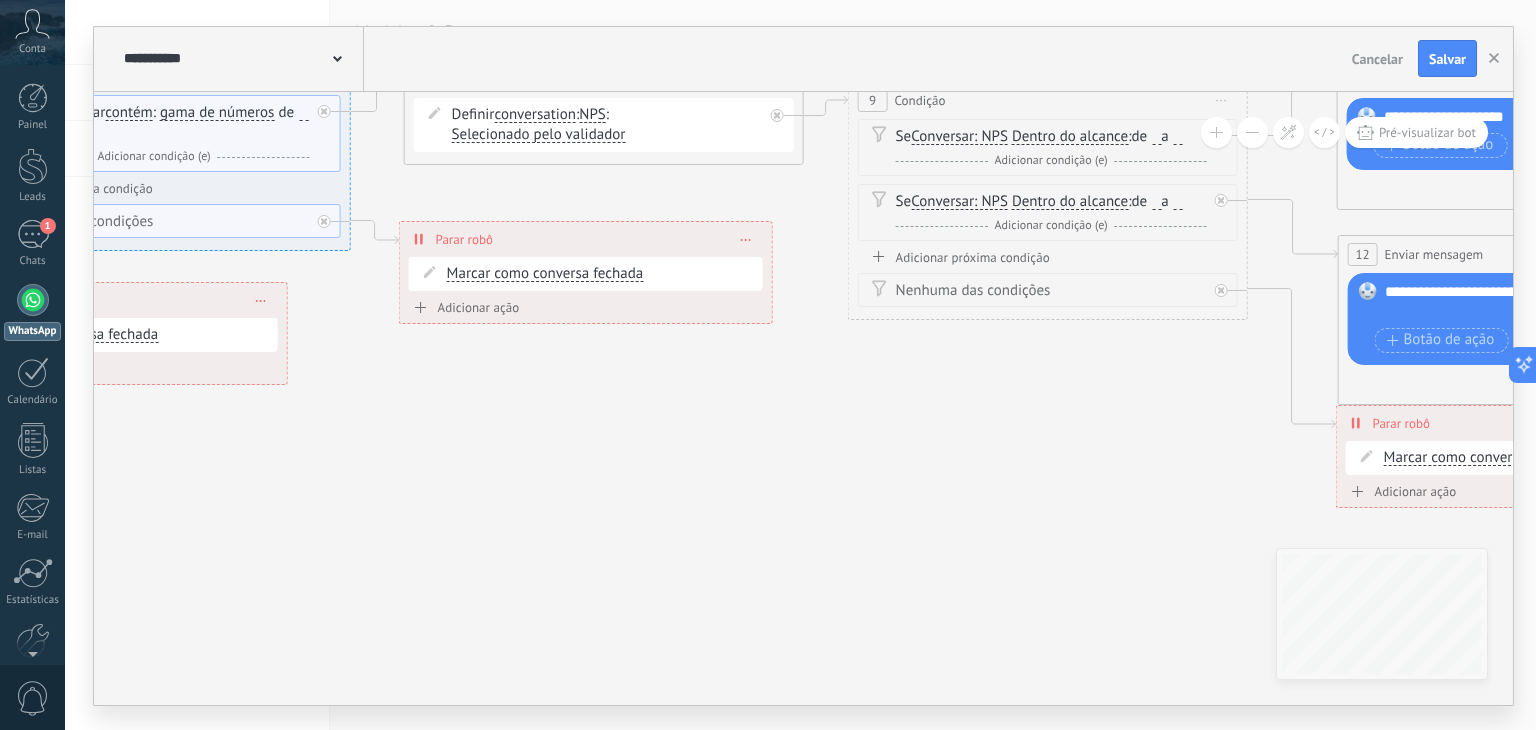 click at bounding box center (33, 300) 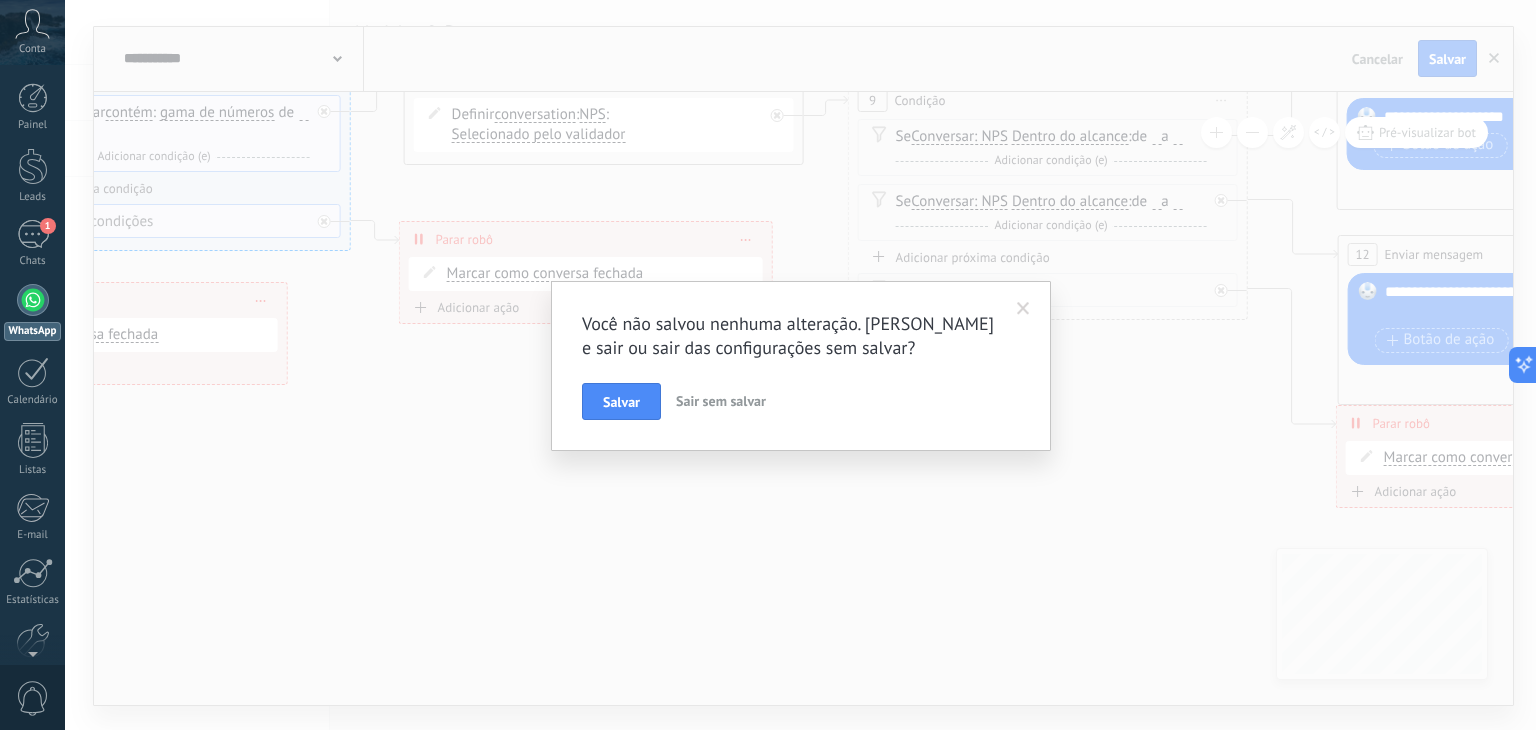click on "Sair sem salvar" at bounding box center (721, 401) 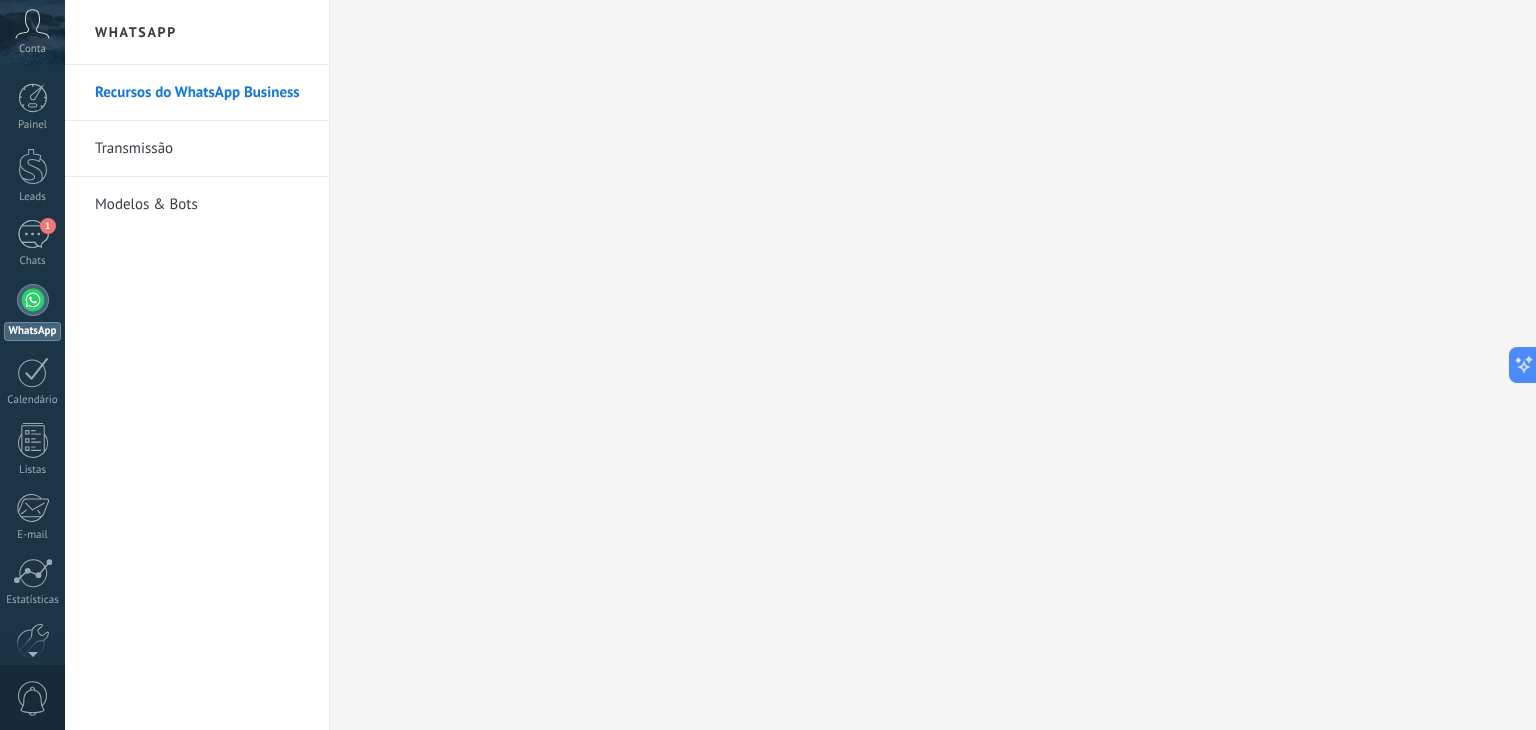 click on "Transmissão" at bounding box center (202, 149) 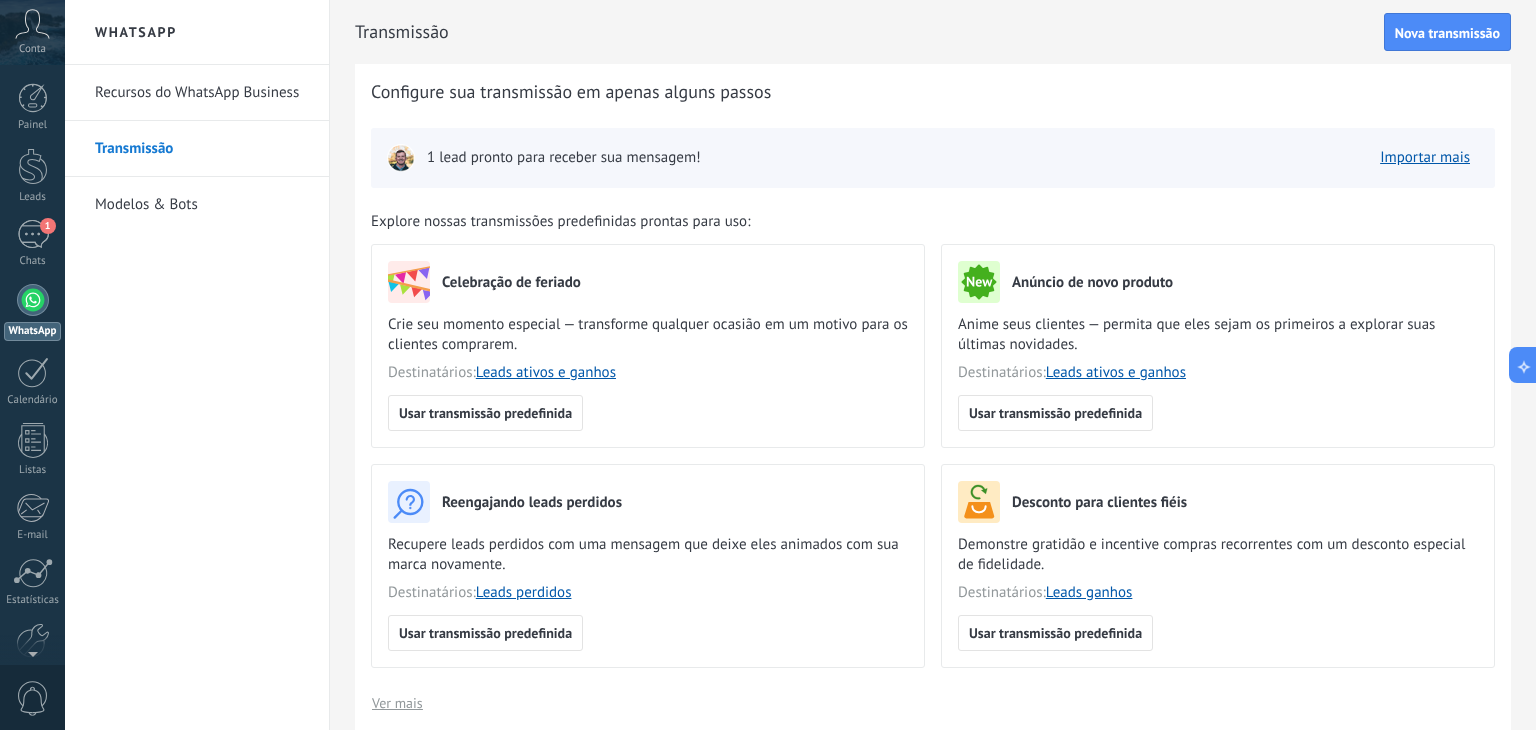 click on "Modelos & Bots" at bounding box center [202, 205] 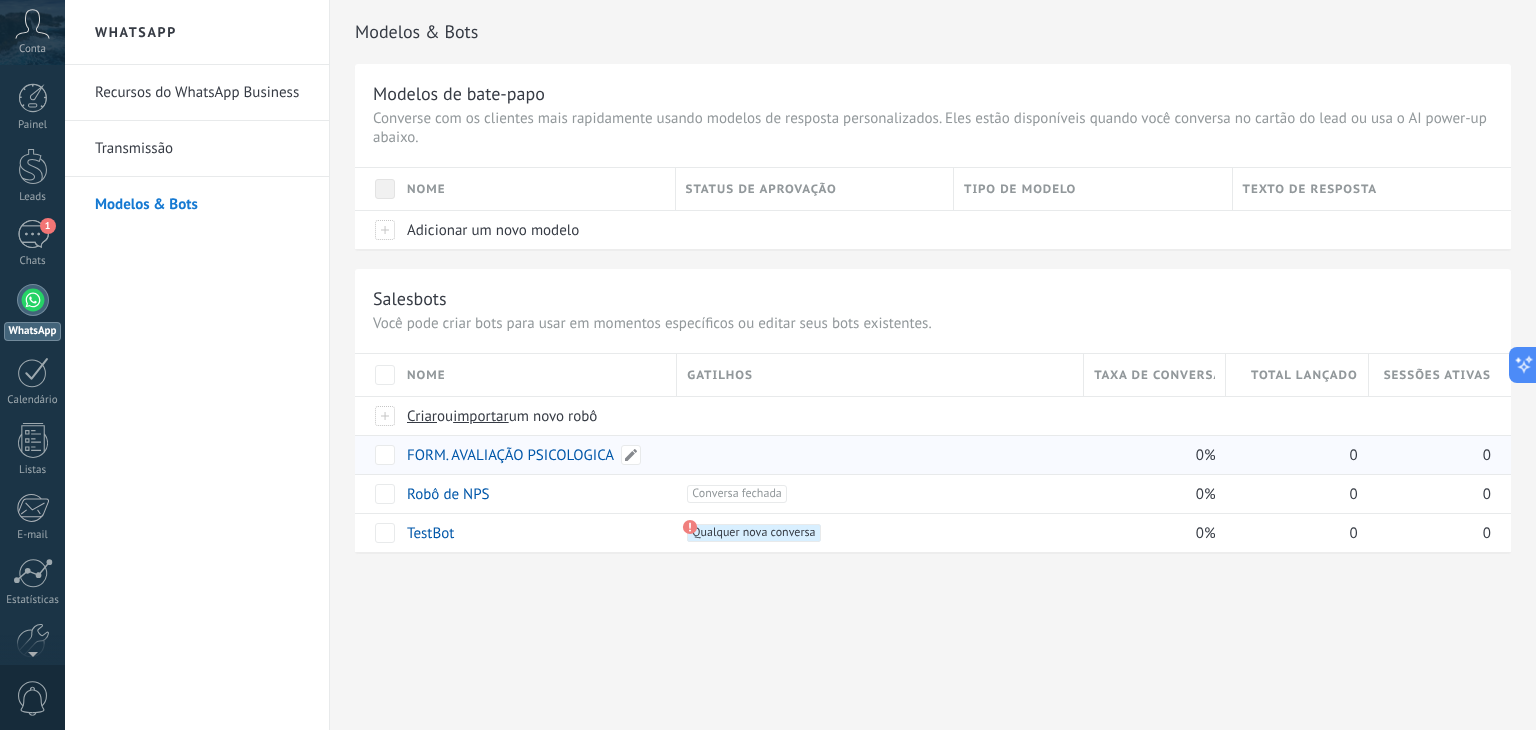 click on "FORM. AVALIAÇÃO PSICOLOGICA" at bounding box center (510, 455) 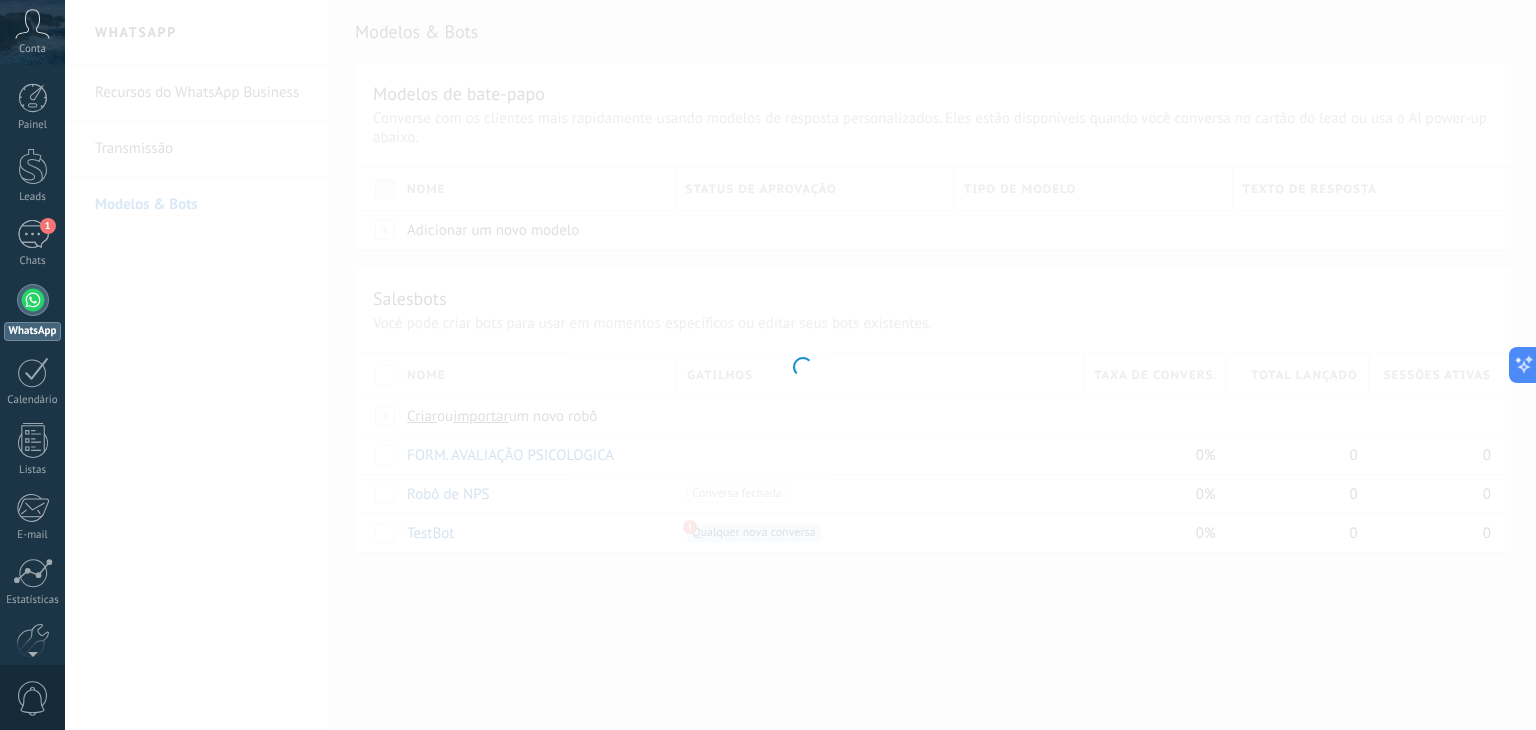 type on "**********" 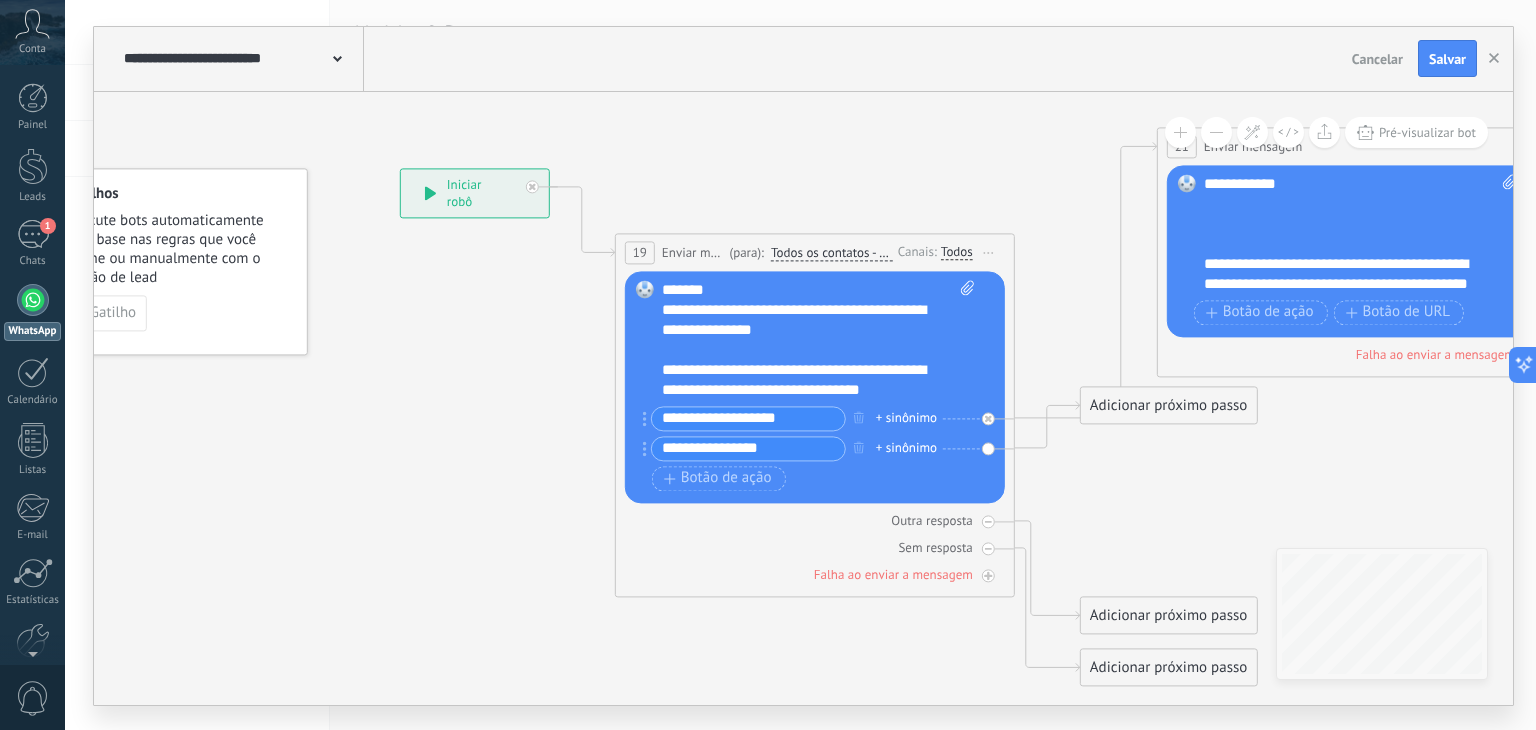 drag, startPoint x: 615, startPoint y: 506, endPoint x: 496, endPoint y: 433, distance: 139.60658 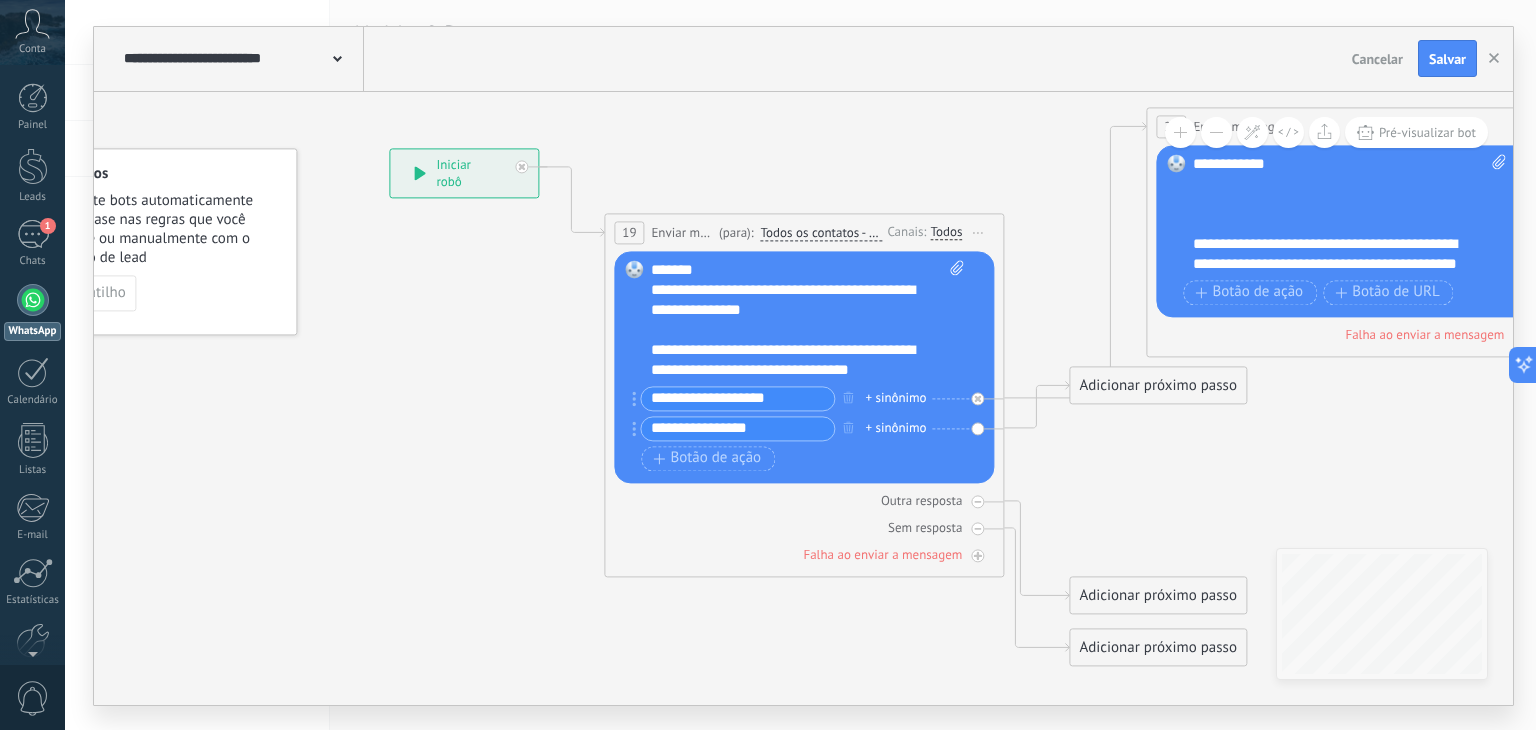 click 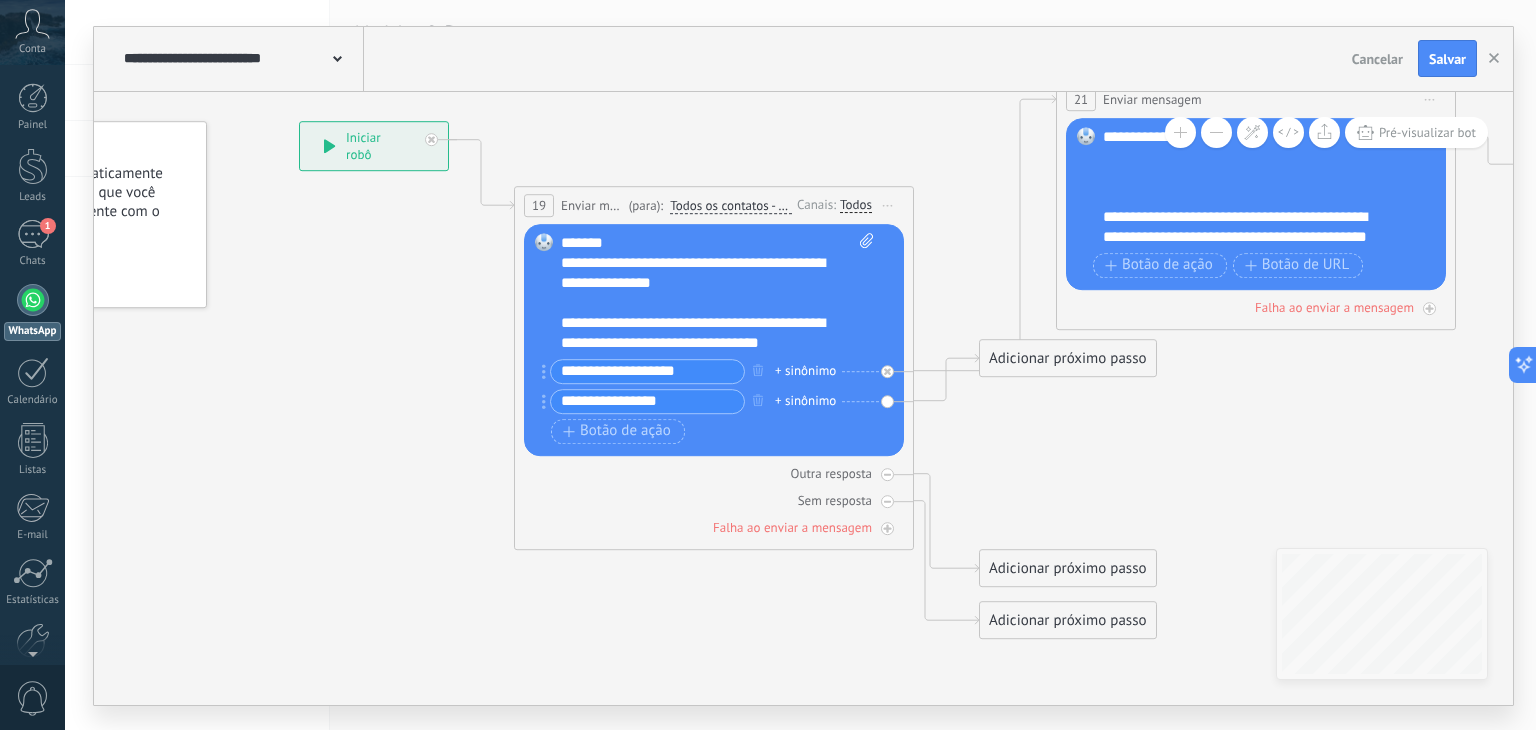 drag, startPoint x: 486, startPoint y: 496, endPoint x: 412, endPoint y: 480, distance: 75.70998 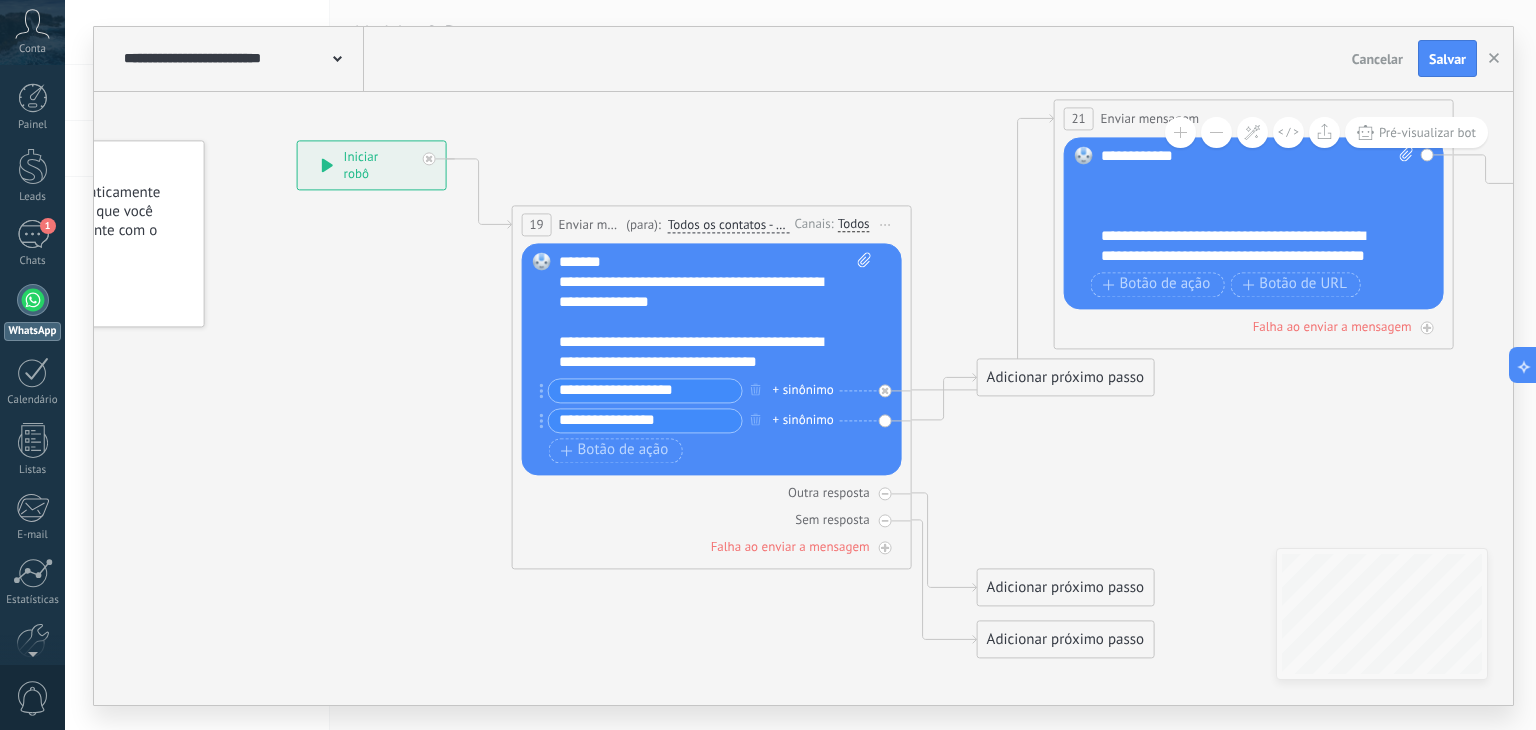 drag, startPoint x: 1030, startPoint y: 445, endPoint x: 1033, endPoint y: 463, distance: 18.248287 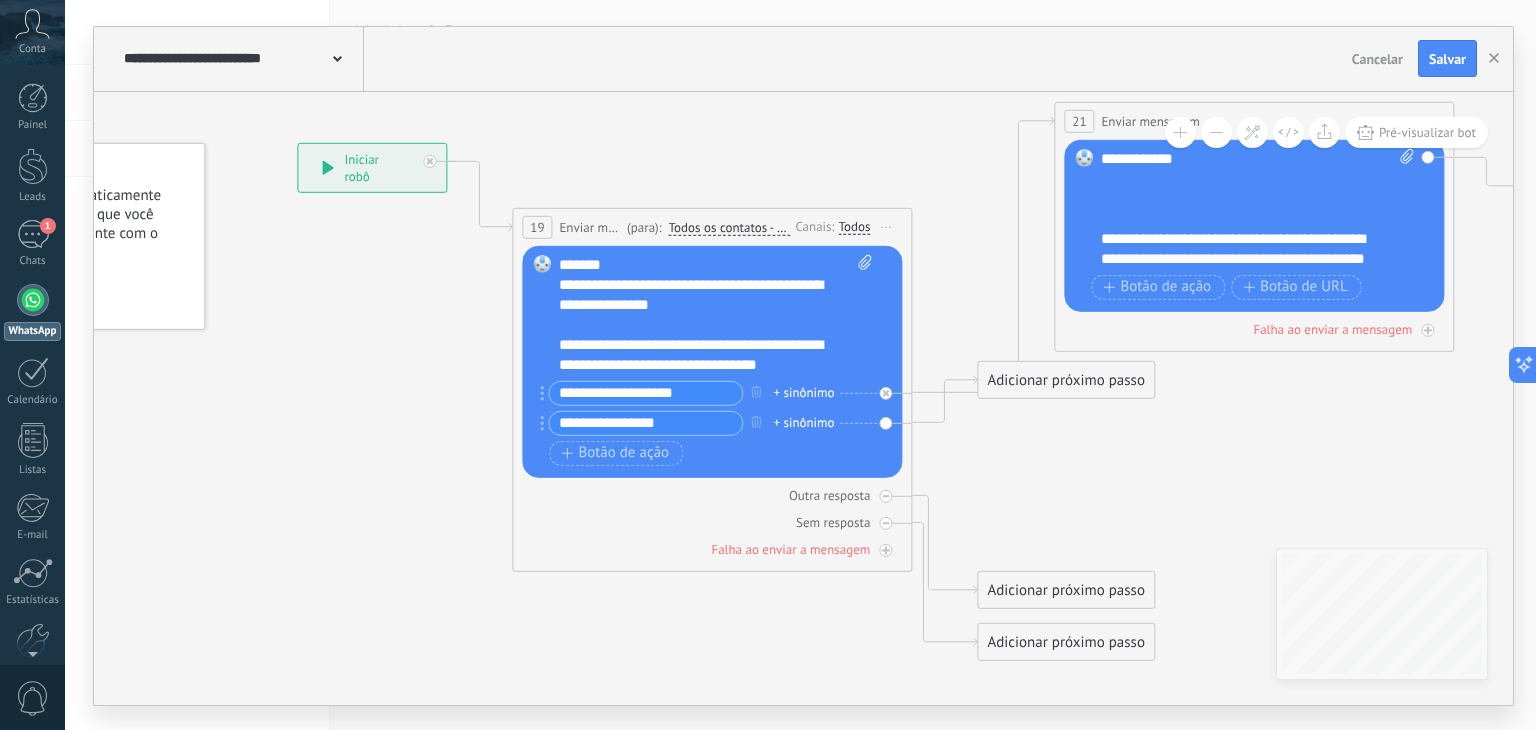 click on "Substituir
Remover
Converter para mensagem de voz
Arraste a imagem aqui para anexá-la.
Adicionar imagem
Upload
Arraste e solte
Arquivo não encontrado
Inserir mensagem do robô..." at bounding box center (712, 361) 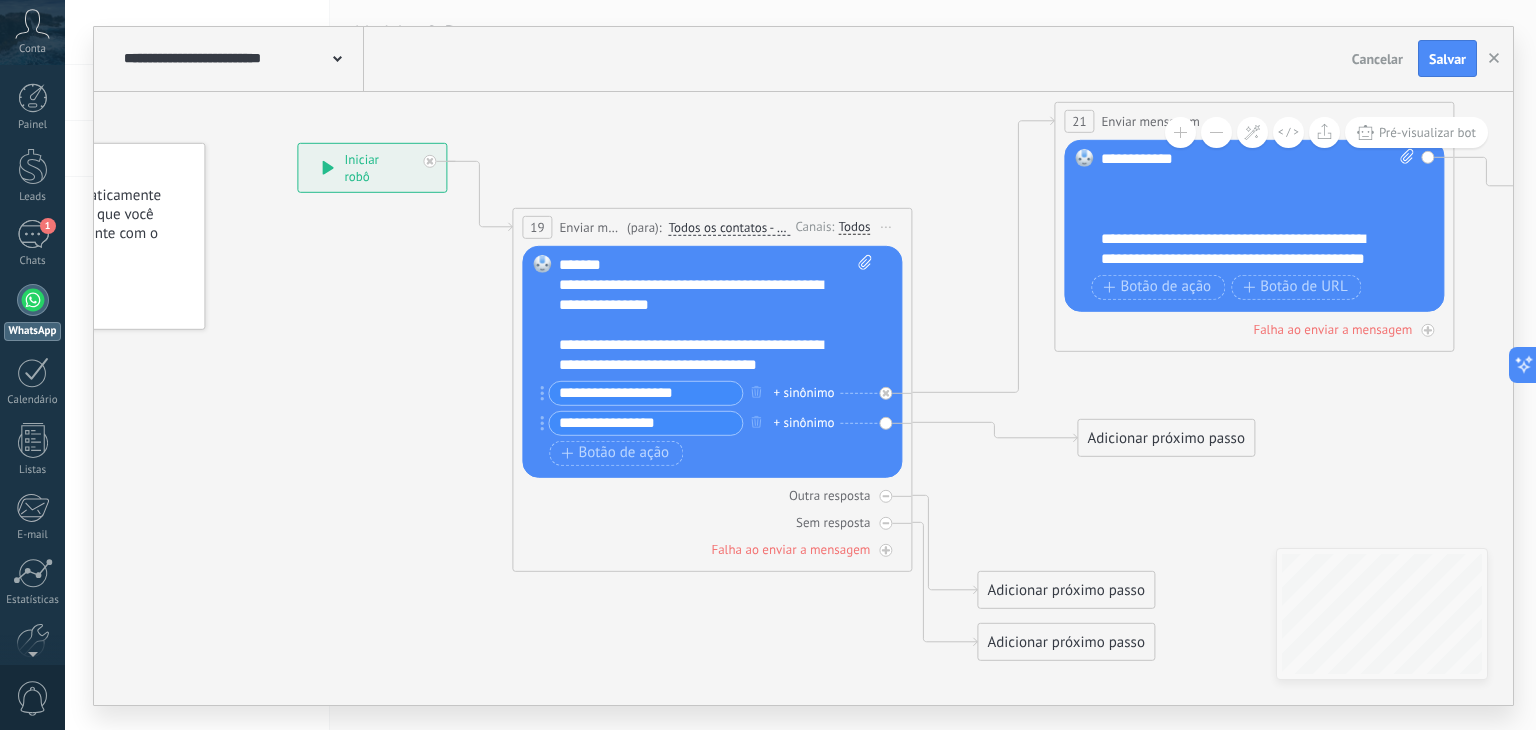drag, startPoint x: 1096, startPoint y: 385, endPoint x: 1196, endPoint y: 443, distance: 115.60277 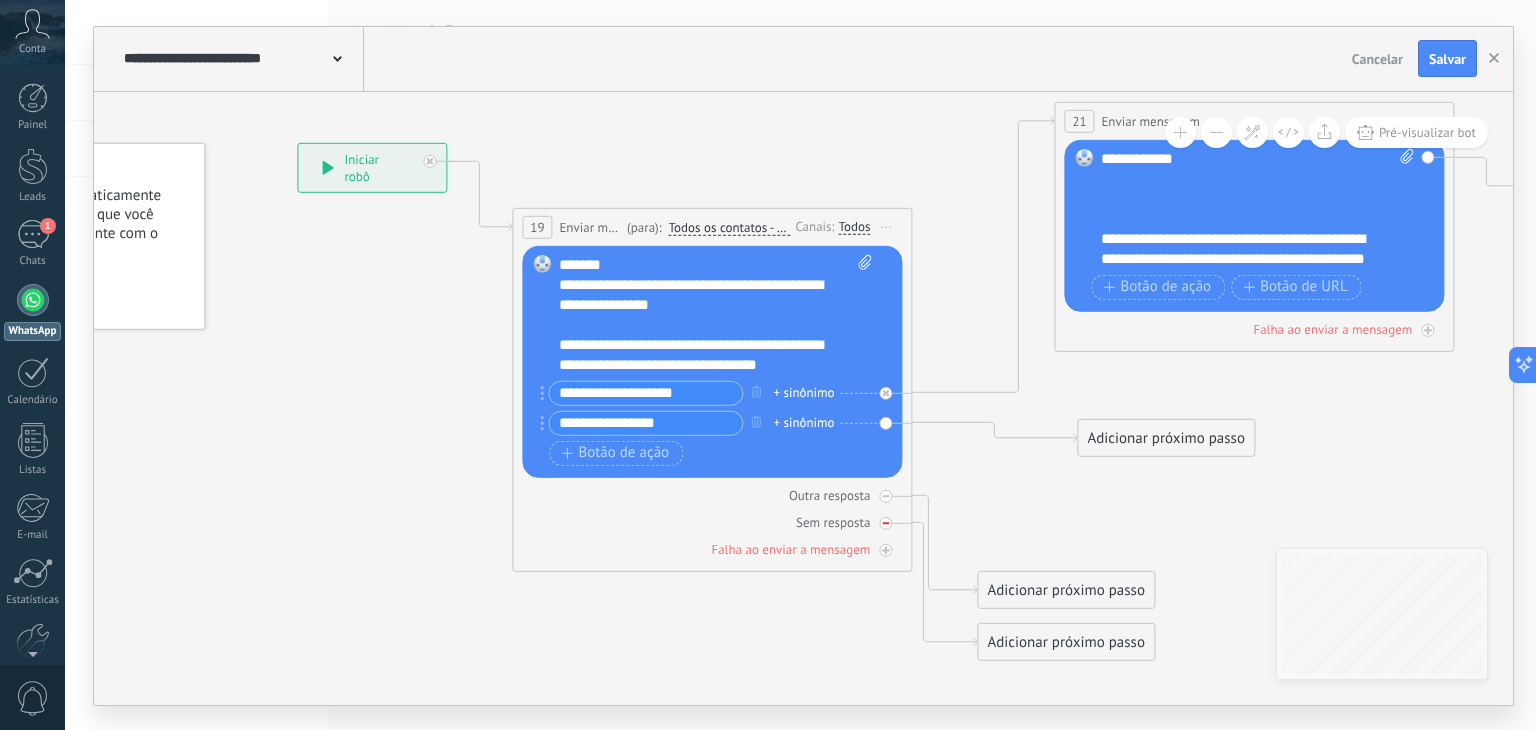 click 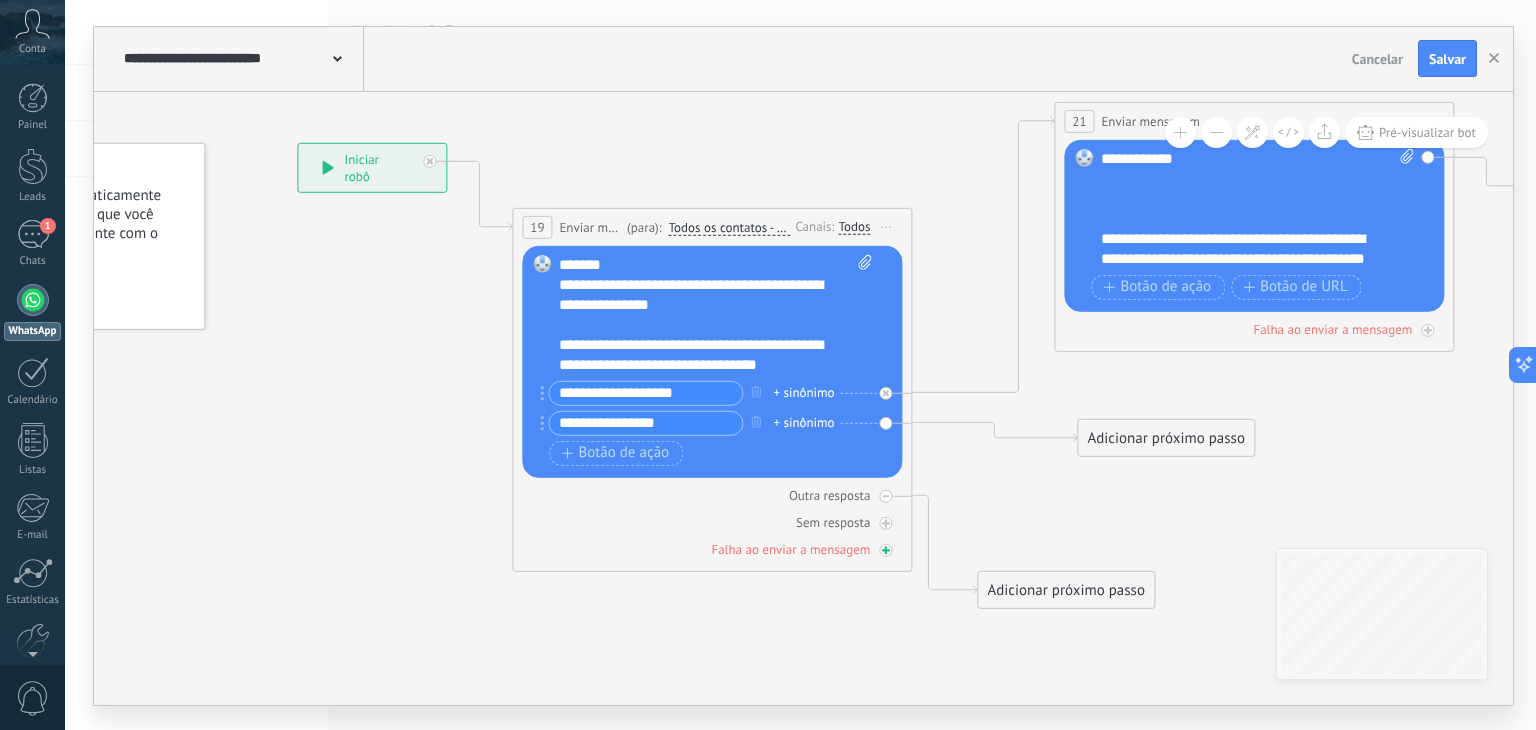 click 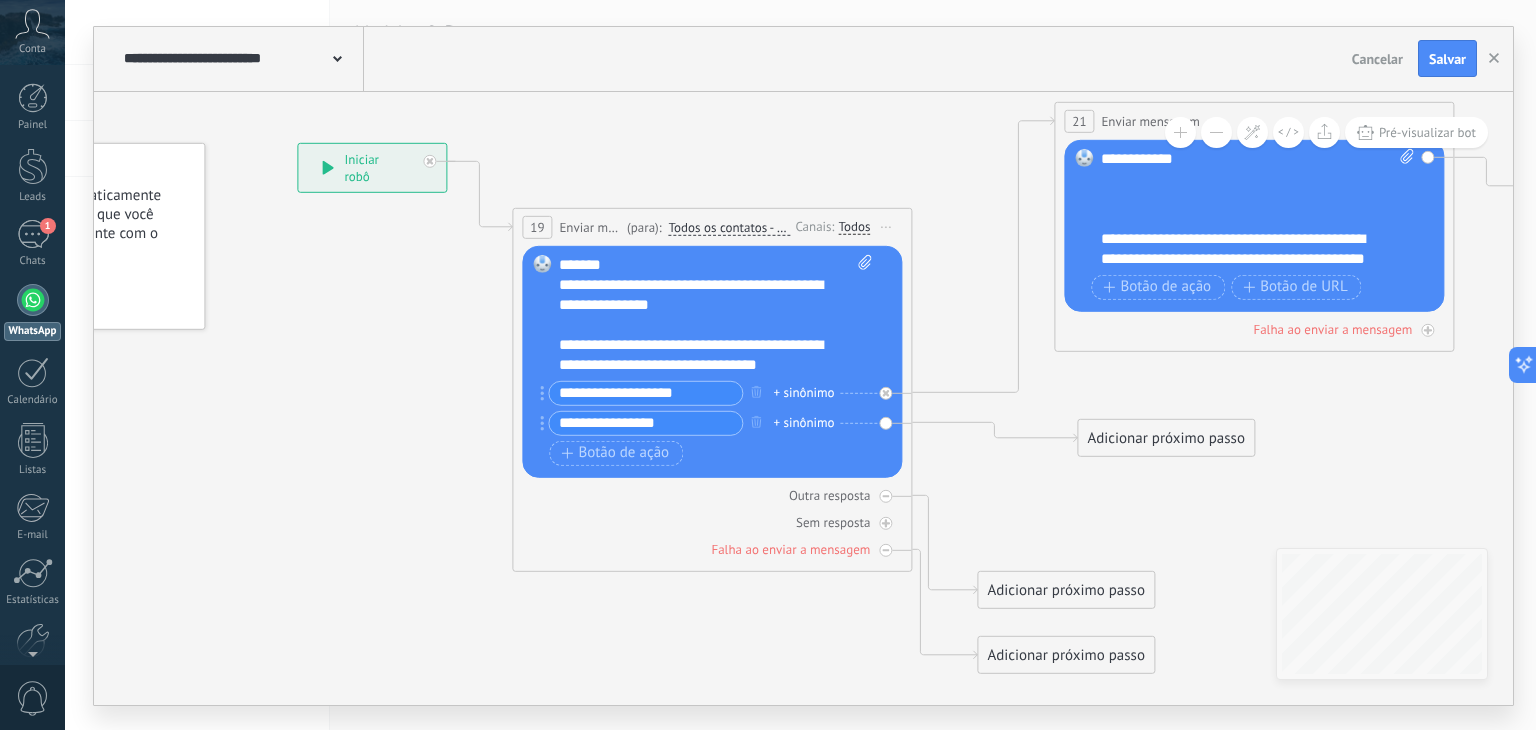 click 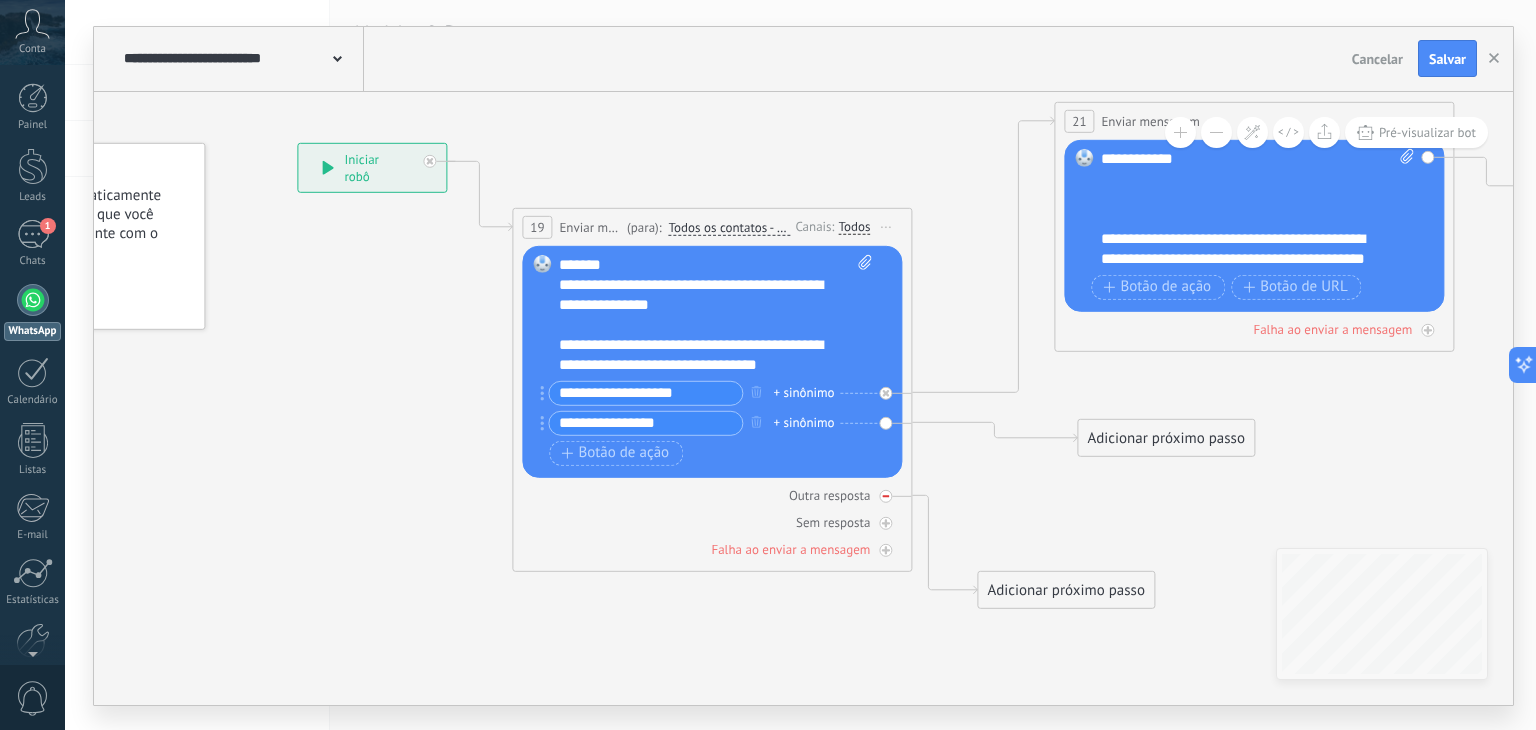 click at bounding box center [885, 495] 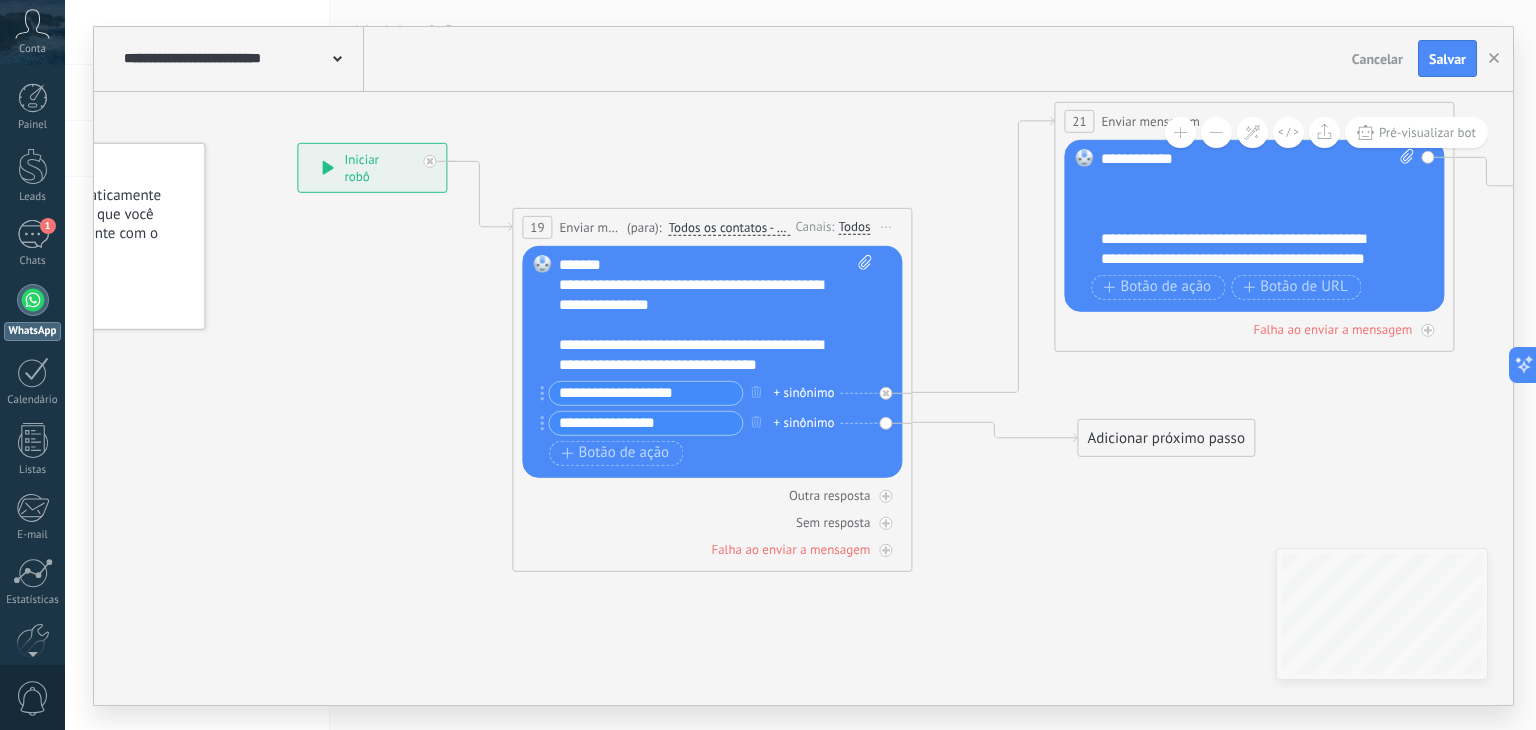 click on "Substituir
Remover
Converter para mensagem de voz
Arraste a imagem aqui para anexá-la.
Adicionar imagem
Upload
Arraste e solte
Arquivo não encontrado
Inserir mensagem do robô..." at bounding box center [712, 361] 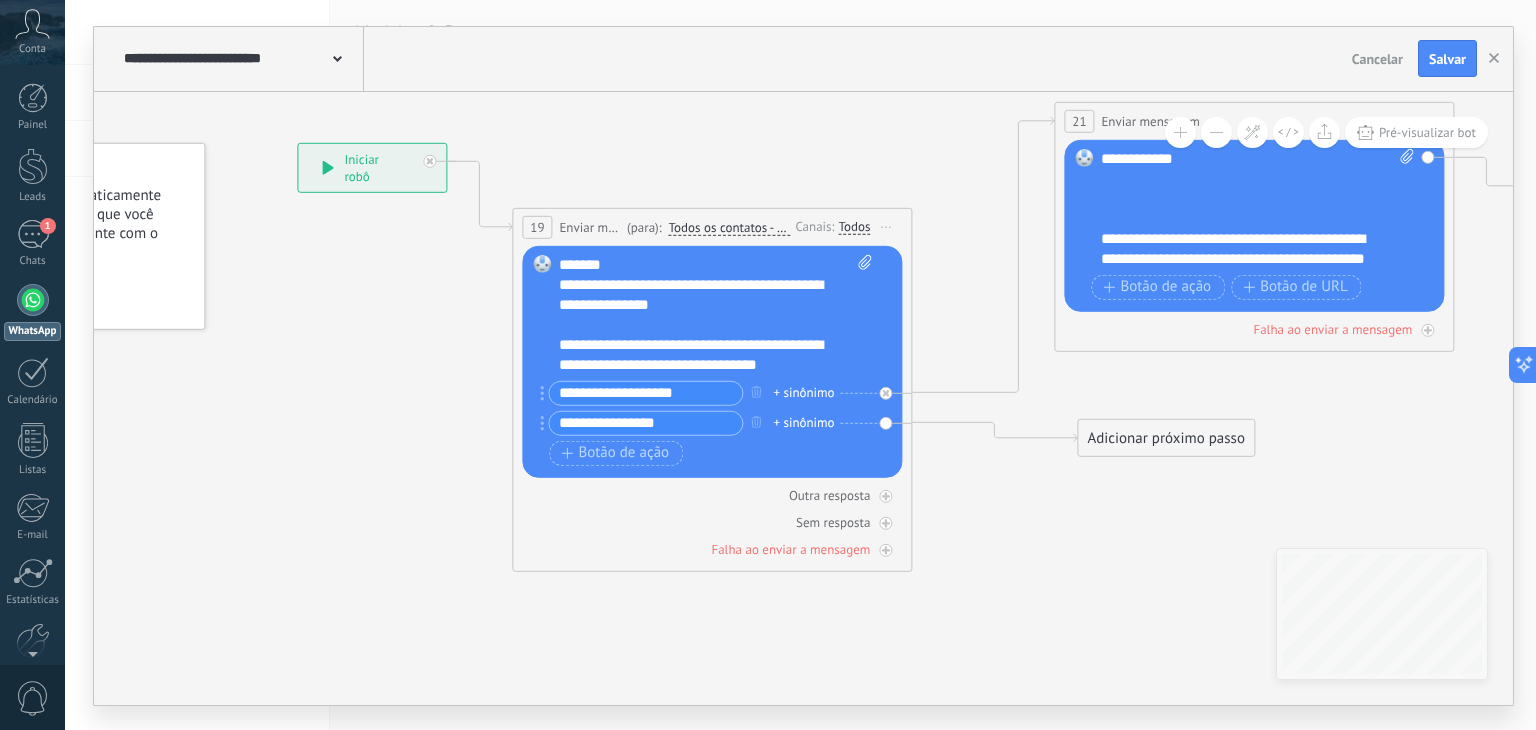 click on "Substituir
Remover
Converter para mensagem de voz
Arraste a imagem aqui para anexá-la.
Adicionar imagem
Upload
Arraste e solte
Arquivo não encontrado
Inserir mensagem do robô..." at bounding box center (712, 361) 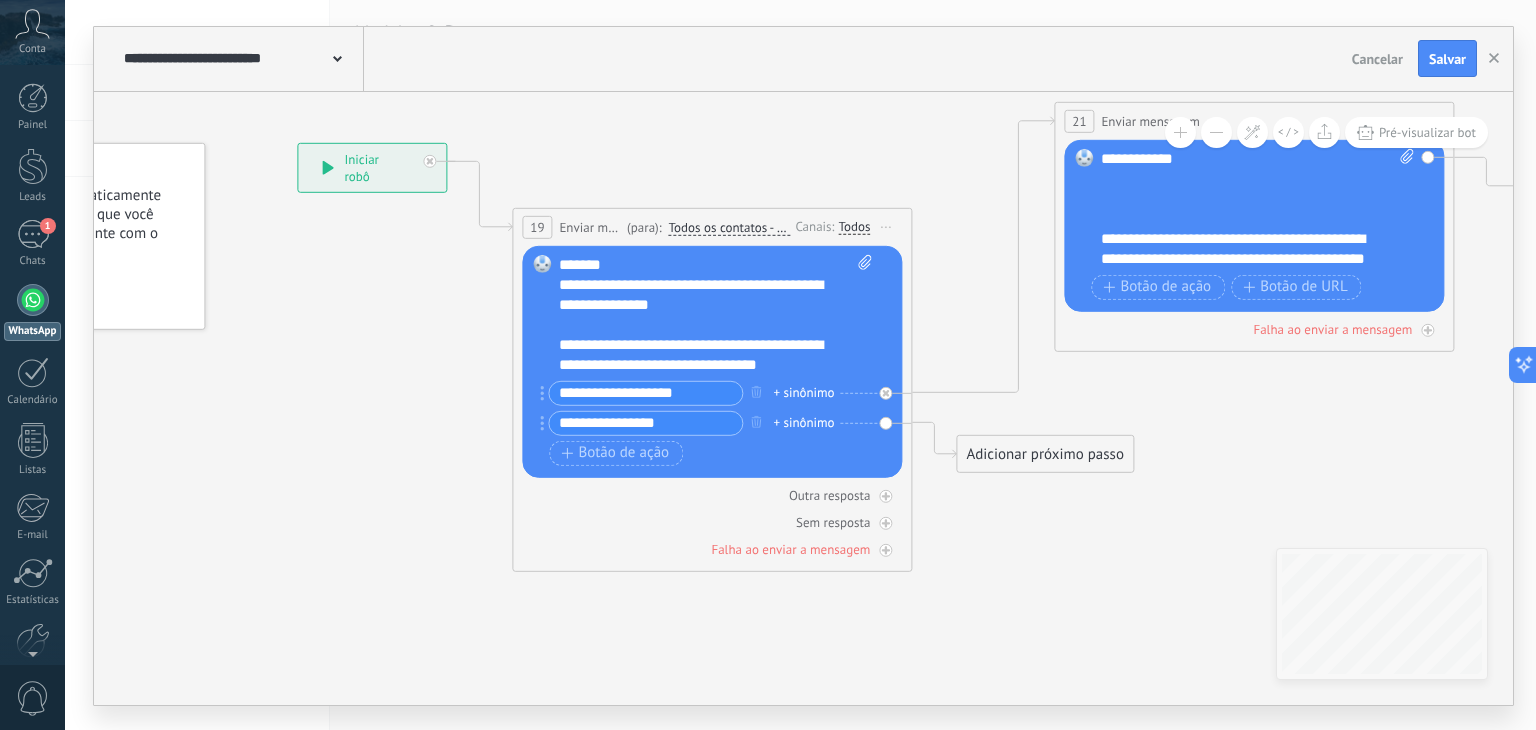 drag, startPoint x: 1132, startPoint y: 441, endPoint x: 1015, endPoint y: 452, distance: 117.51595 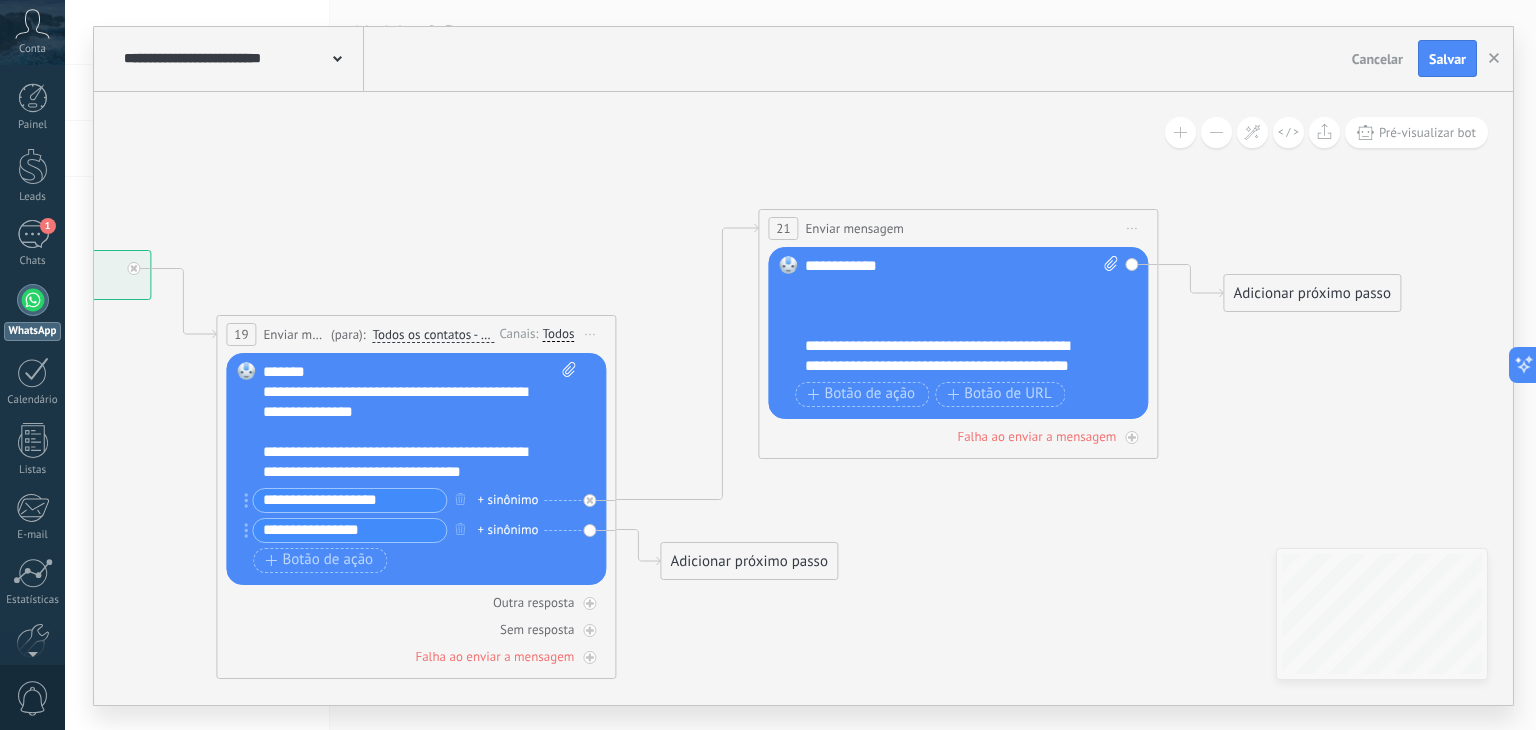 drag, startPoint x: 1236, startPoint y: 389, endPoint x: 940, endPoint y: 497, distance: 315.08728 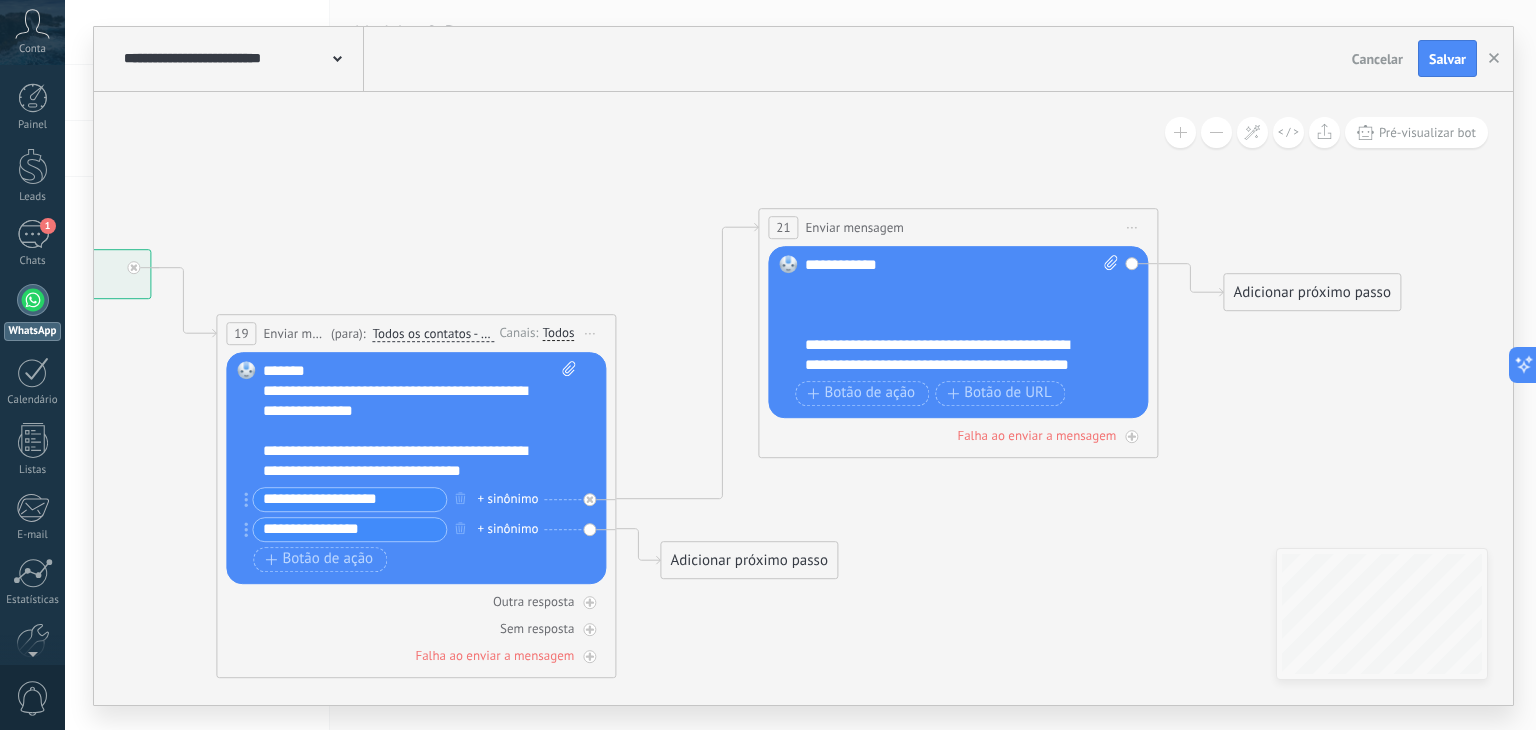 drag, startPoint x: 1142, startPoint y: 541, endPoint x: 1044, endPoint y: 513, distance: 101.92154 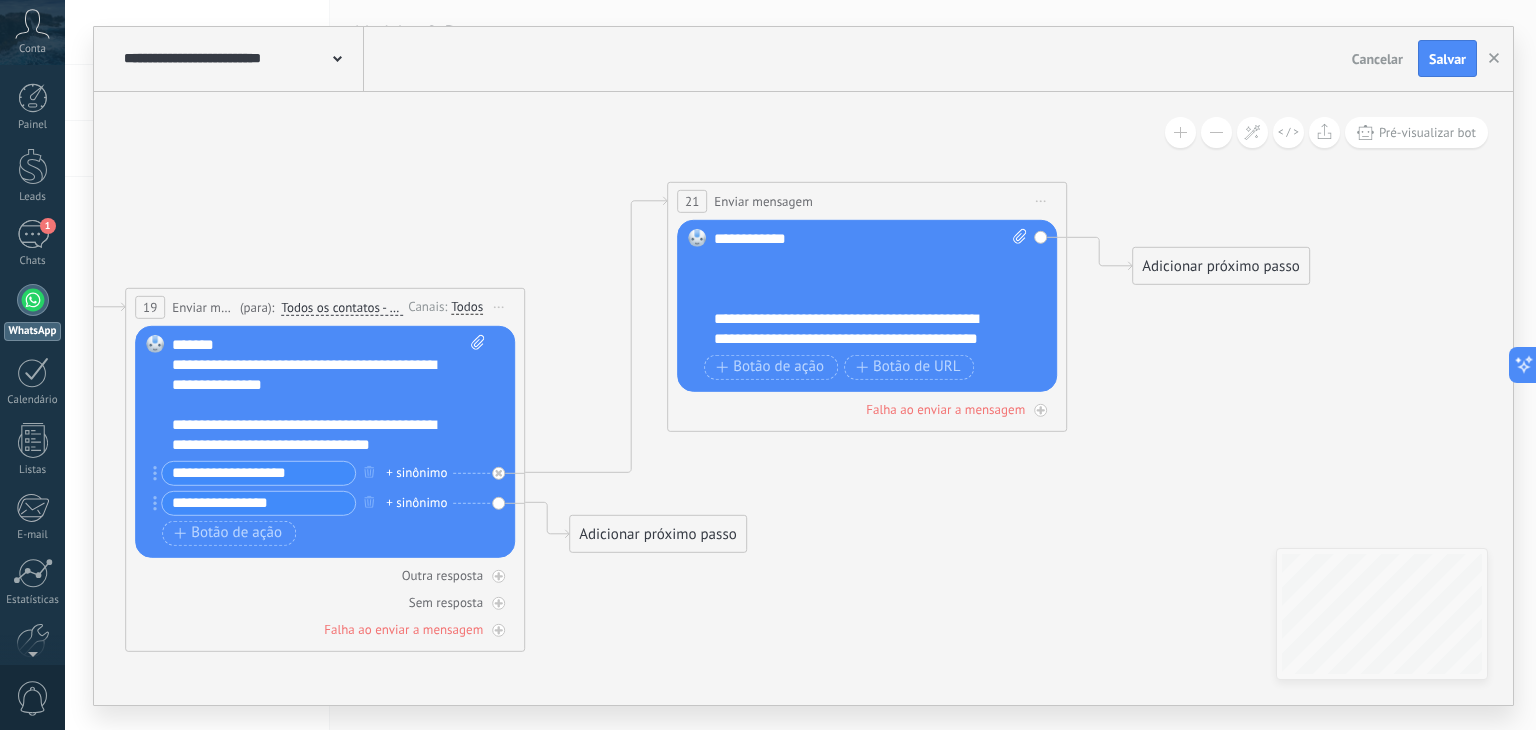 click on "**********" at bounding box center [871, 288] 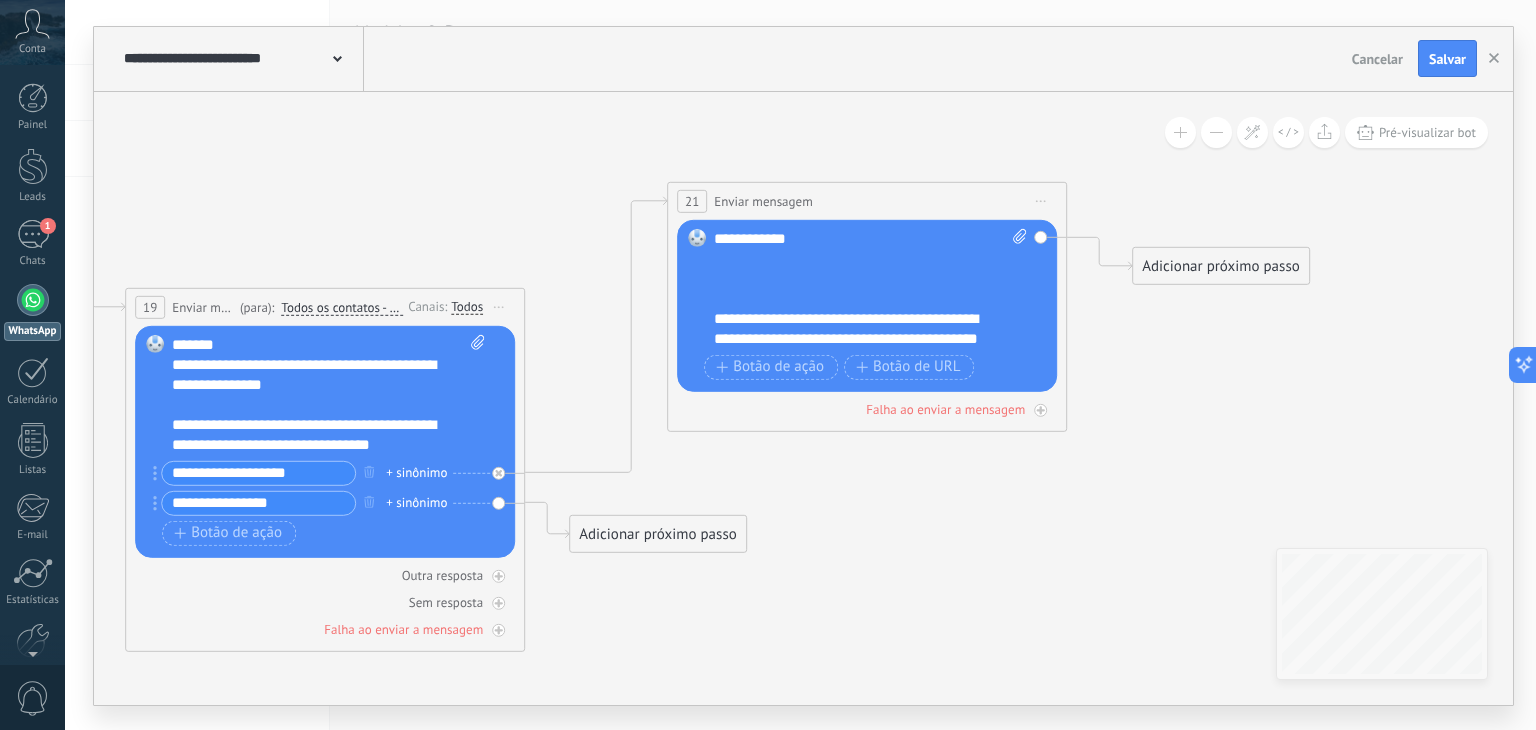 type 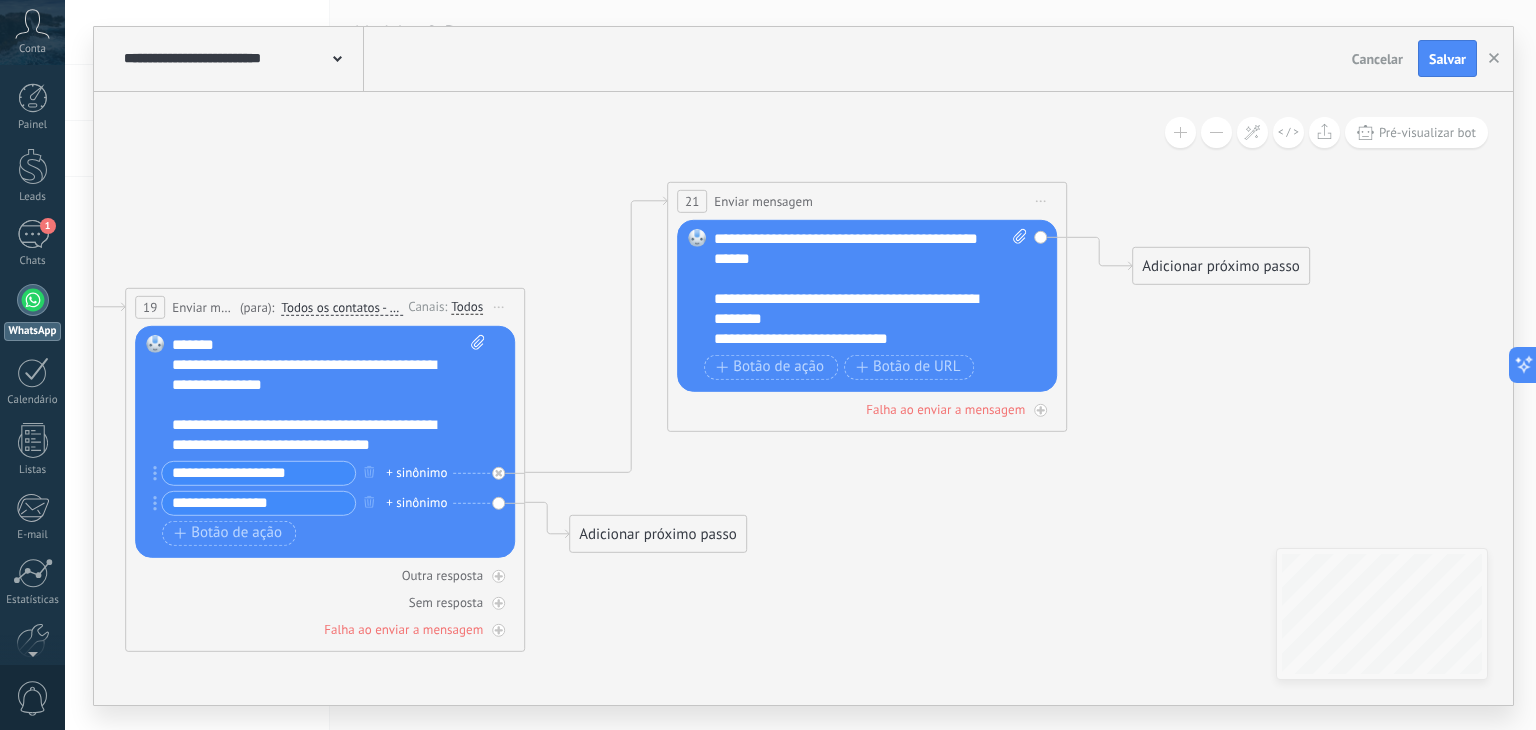 scroll, scrollTop: 0, scrollLeft: 0, axis: both 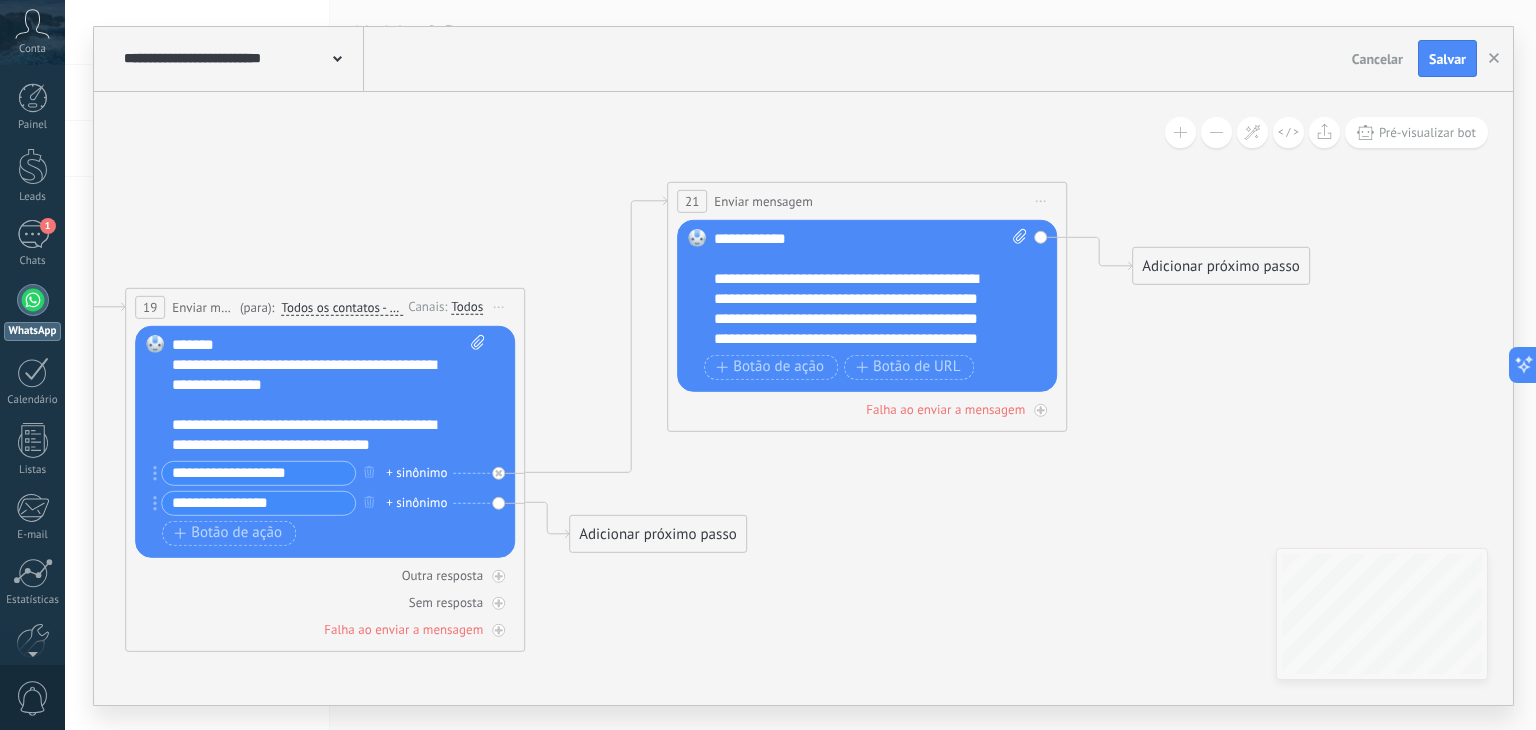 click 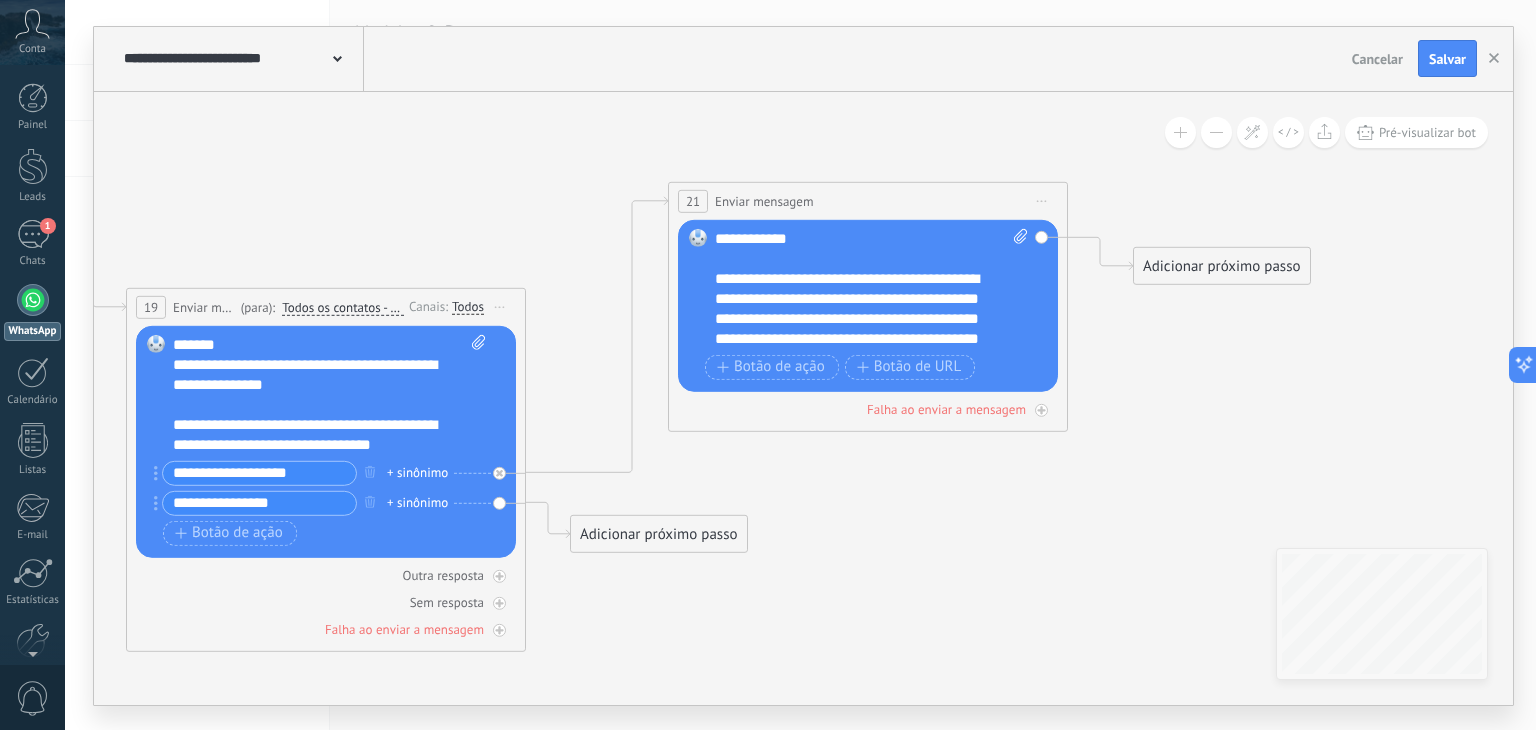 click on "Enviar mensagem" at bounding box center (204, 306) 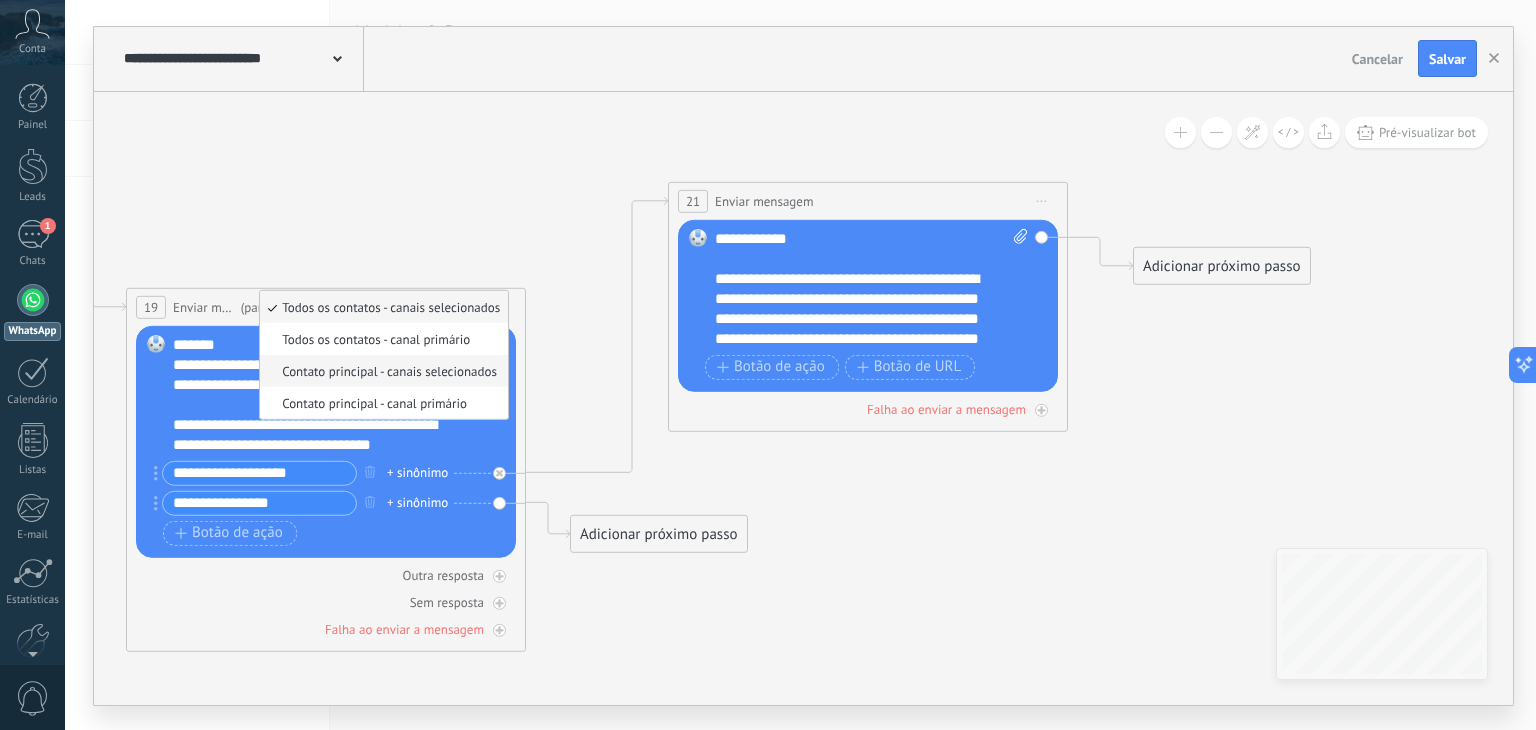 click on "Contato principal - canais selecionados" at bounding box center [381, 370] 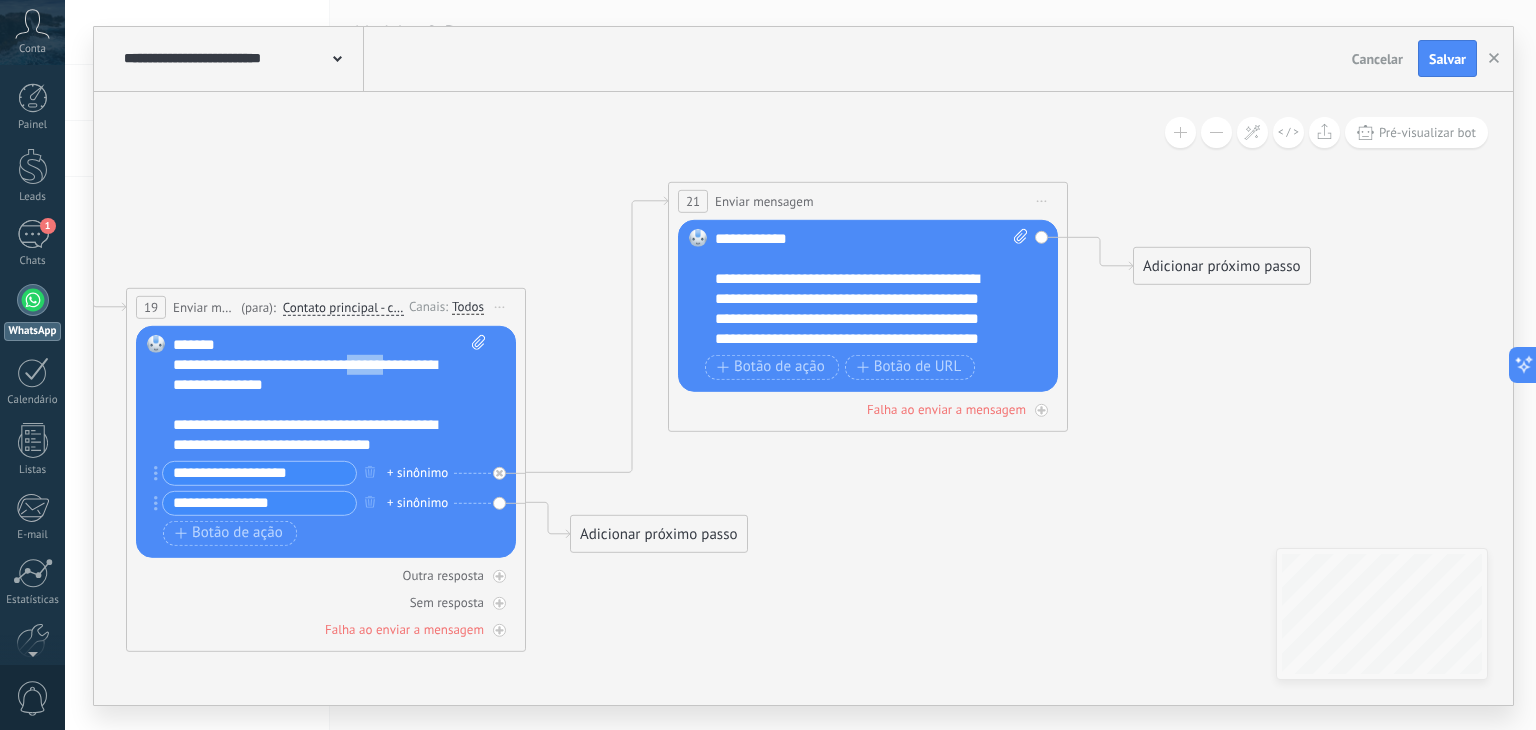 click on "**********" at bounding box center [330, 394] 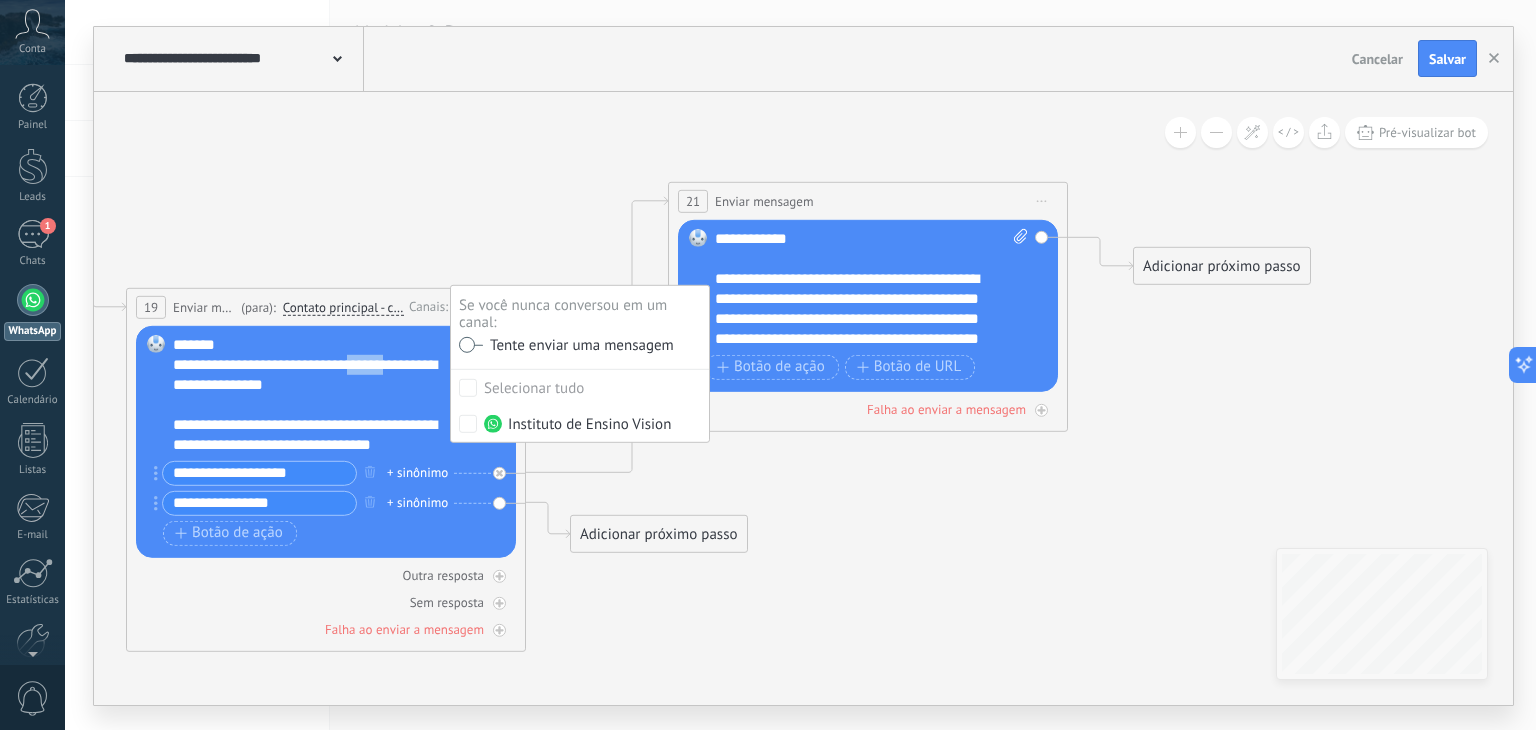 click on "Tente enviar uma mensagem" at bounding box center (578, 346) 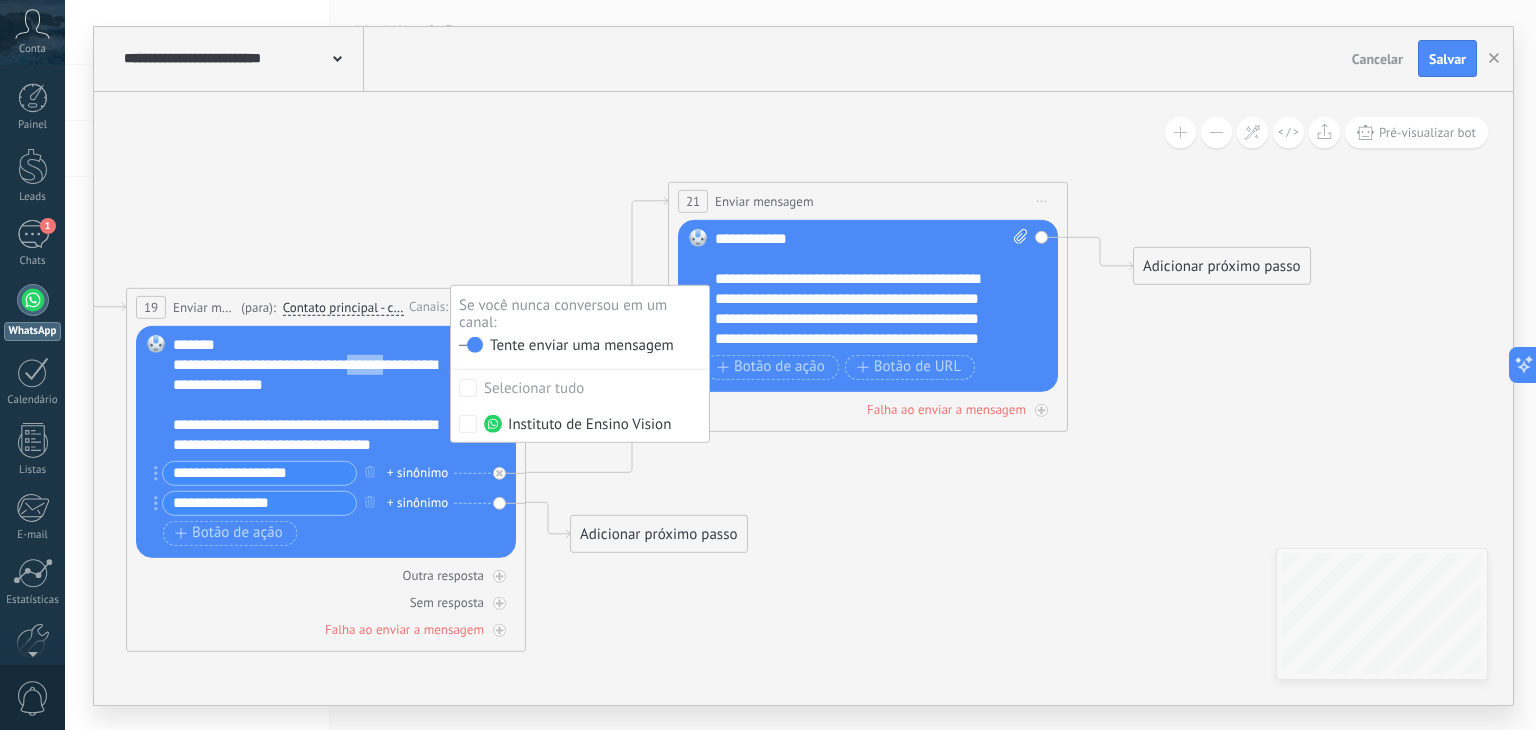 click at bounding box center [471, 345] 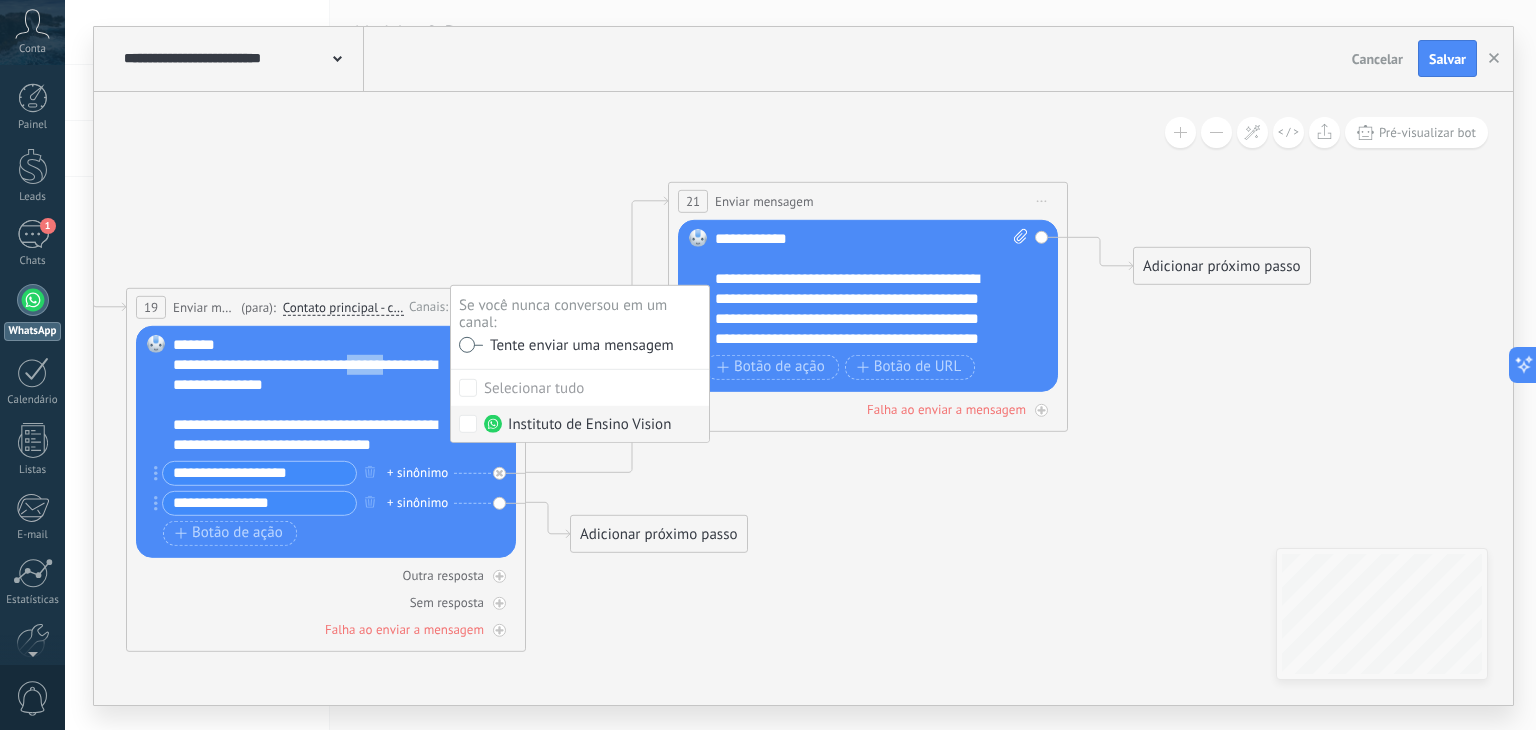 click on "Instituto de Ensino Vision" at bounding box center (577, 424) 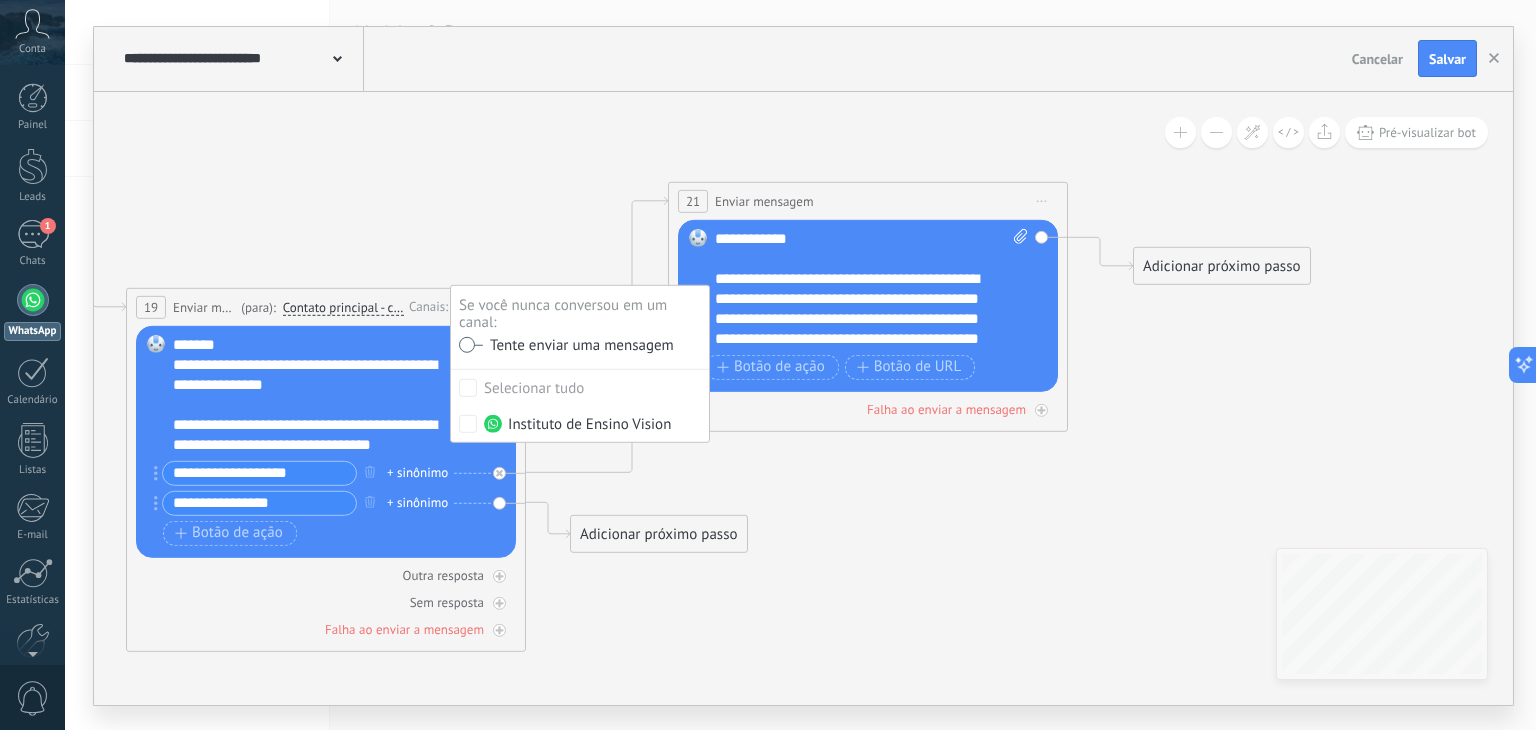click 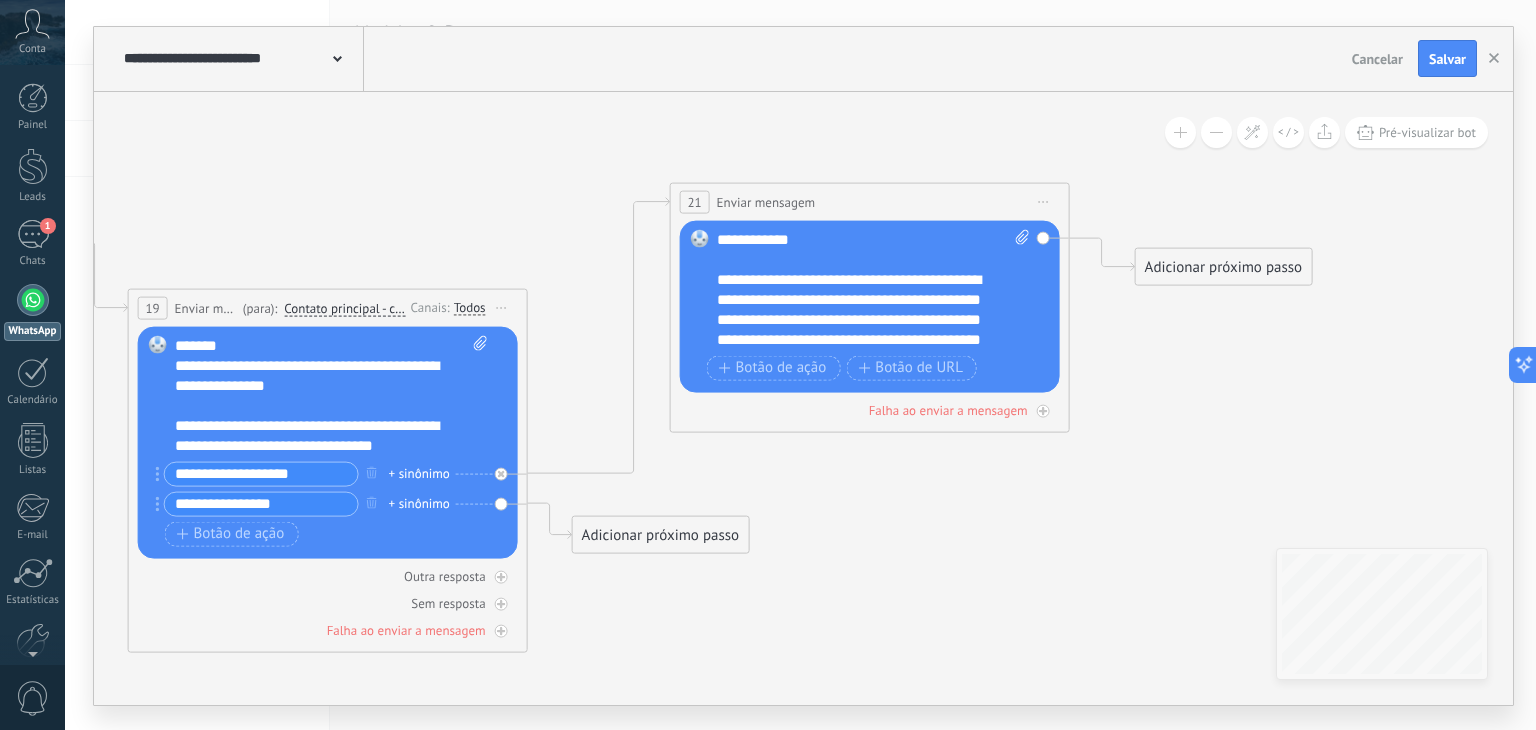 click on "Enviar mensagem" at bounding box center (206, 307) 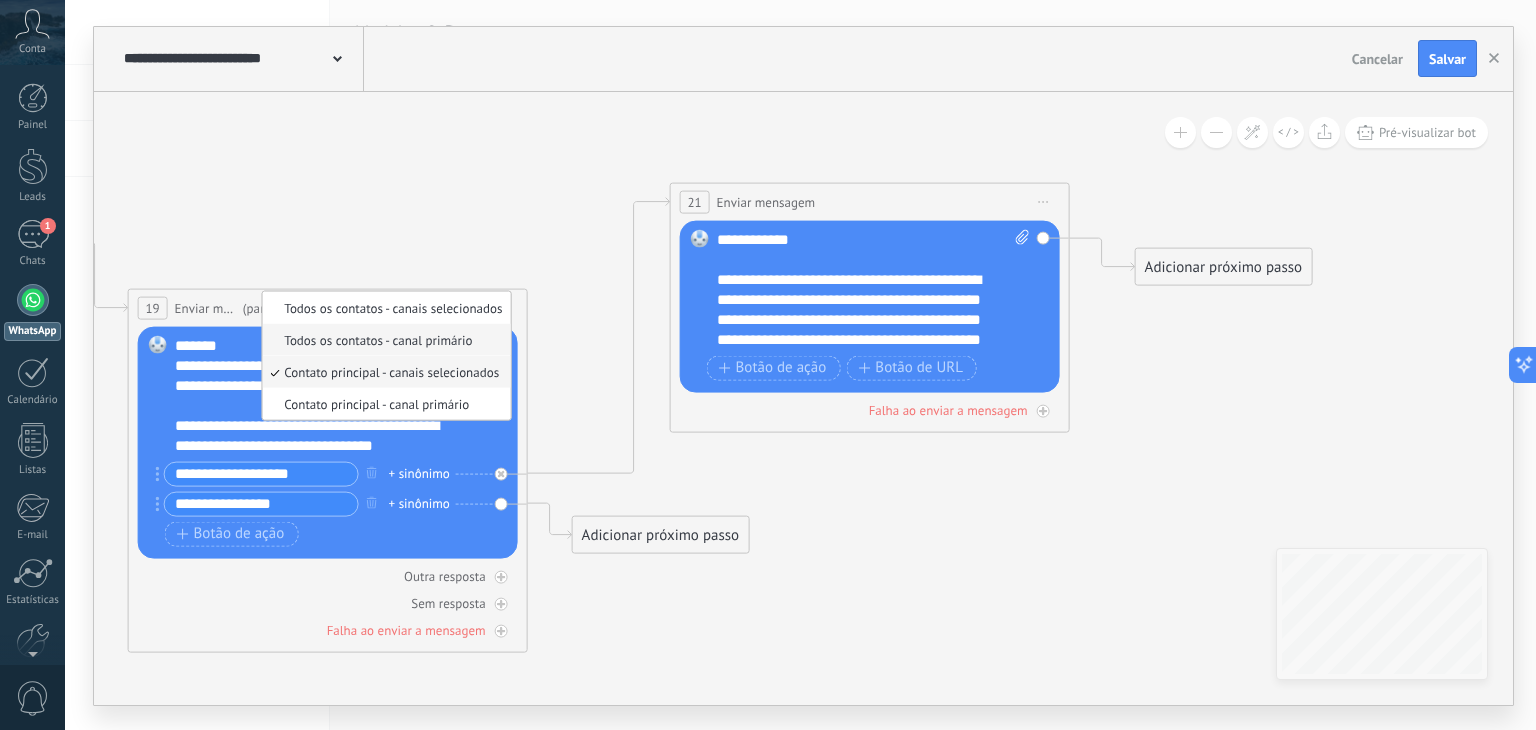 click on "Todos os contatos - canal primário" at bounding box center [383, 339] 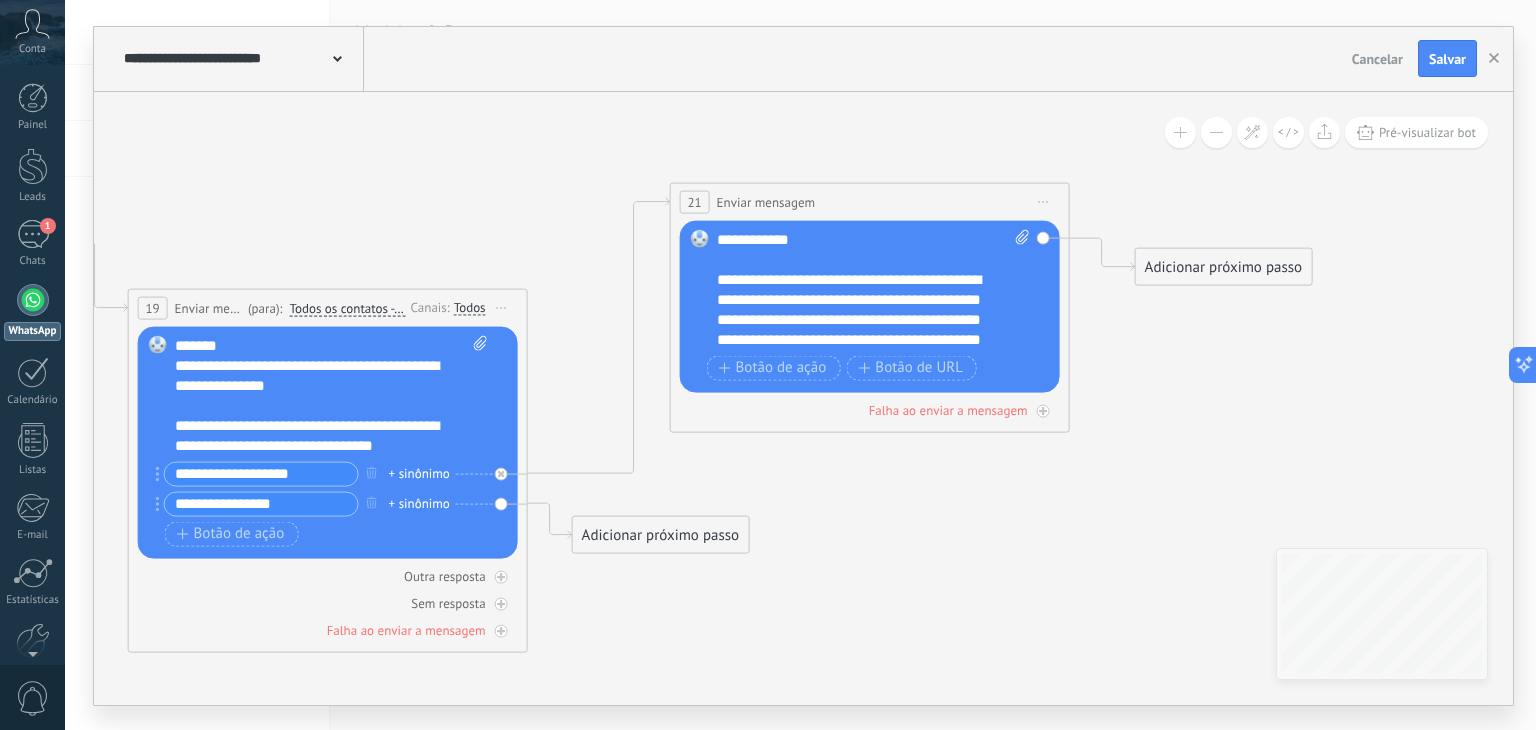 click on "Todos" at bounding box center [470, 308] 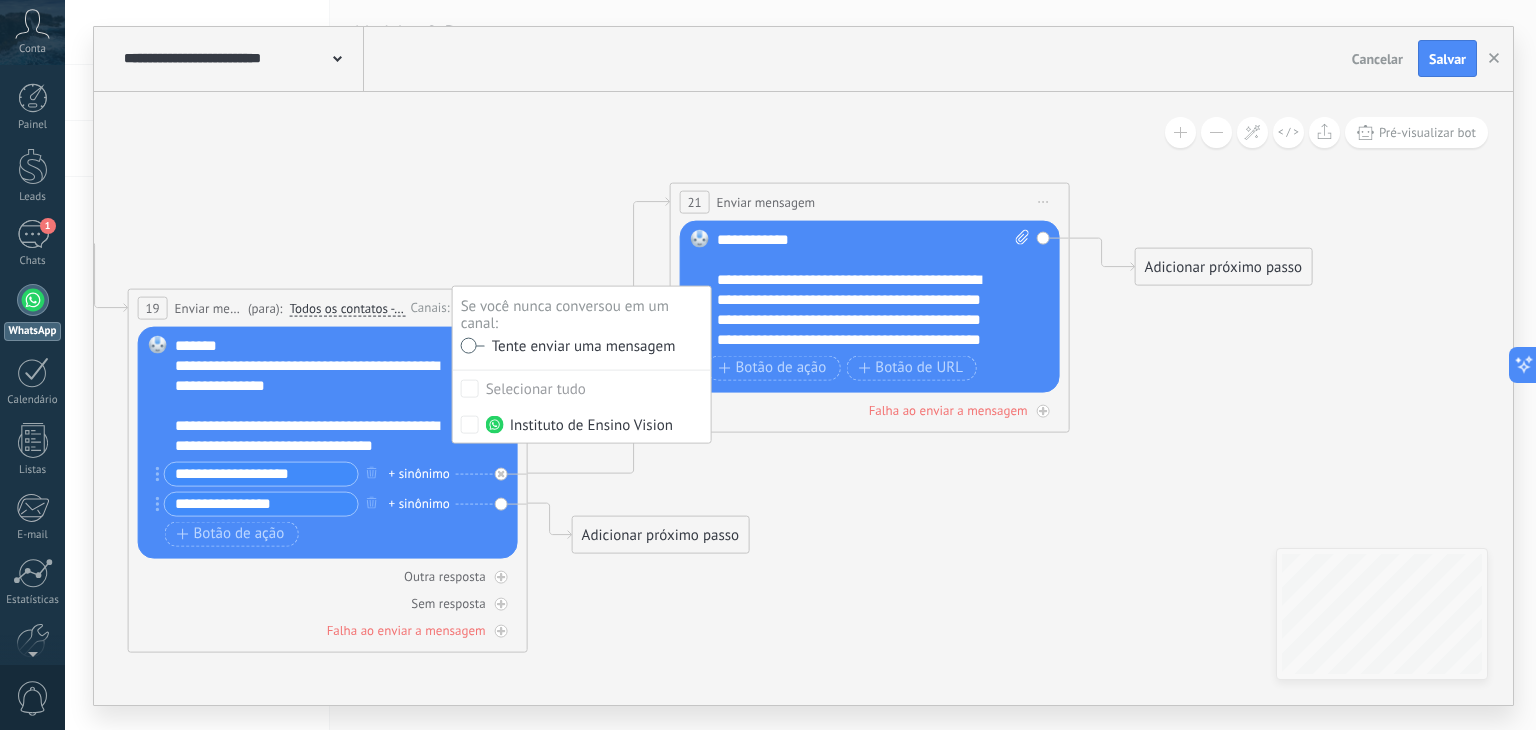 drag, startPoint x: 743, startPoint y: 533, endPoint x: 746, endPoint y: 519, distance: 14.3178215 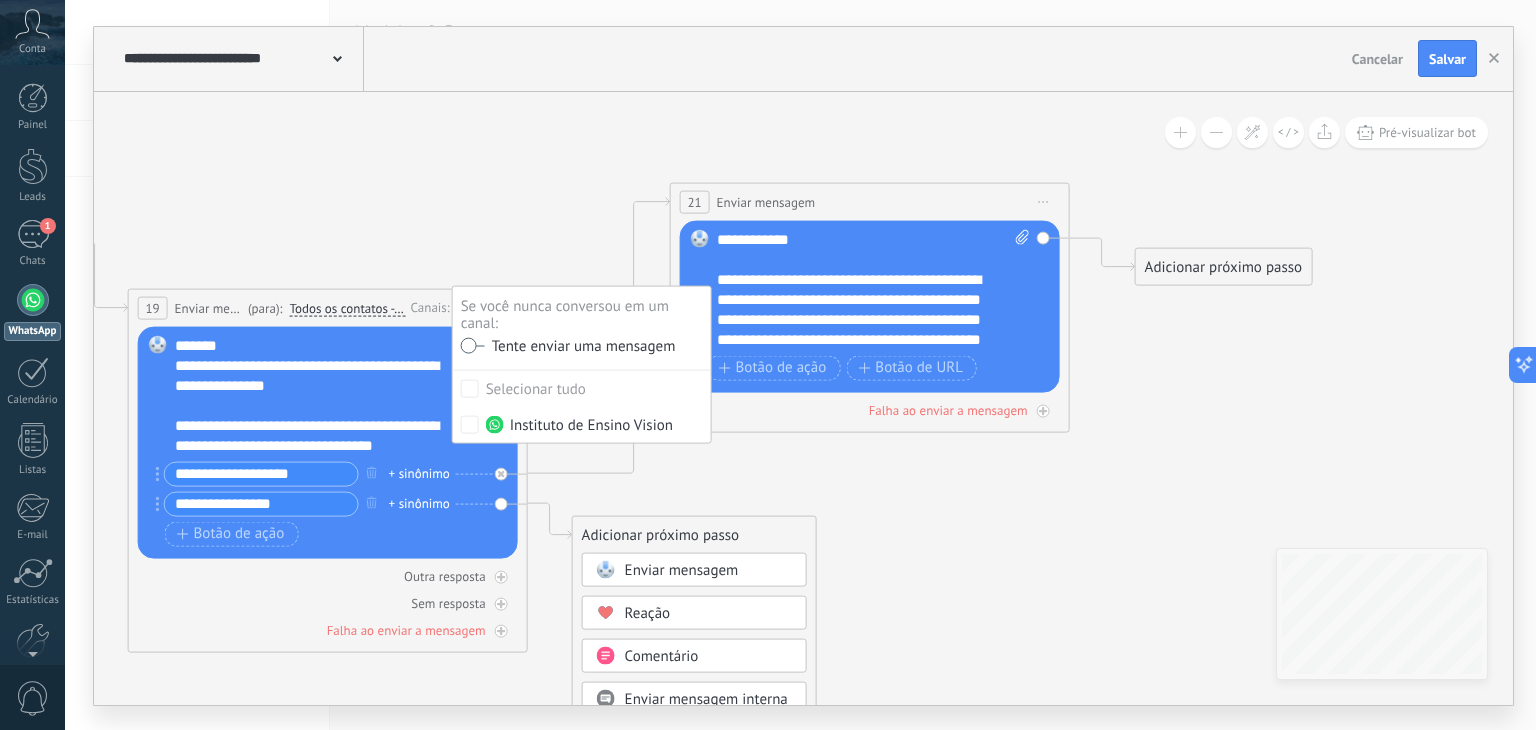click 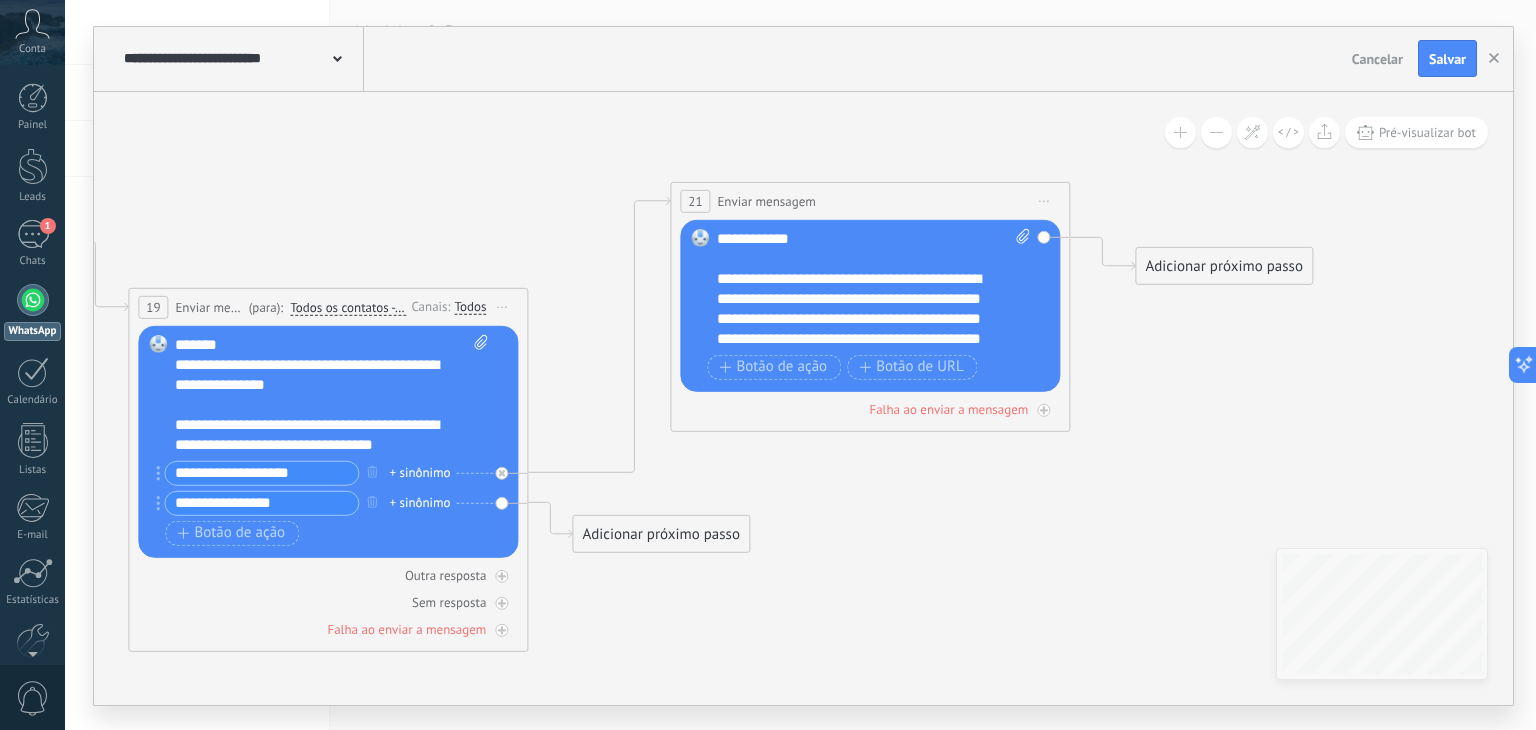 click 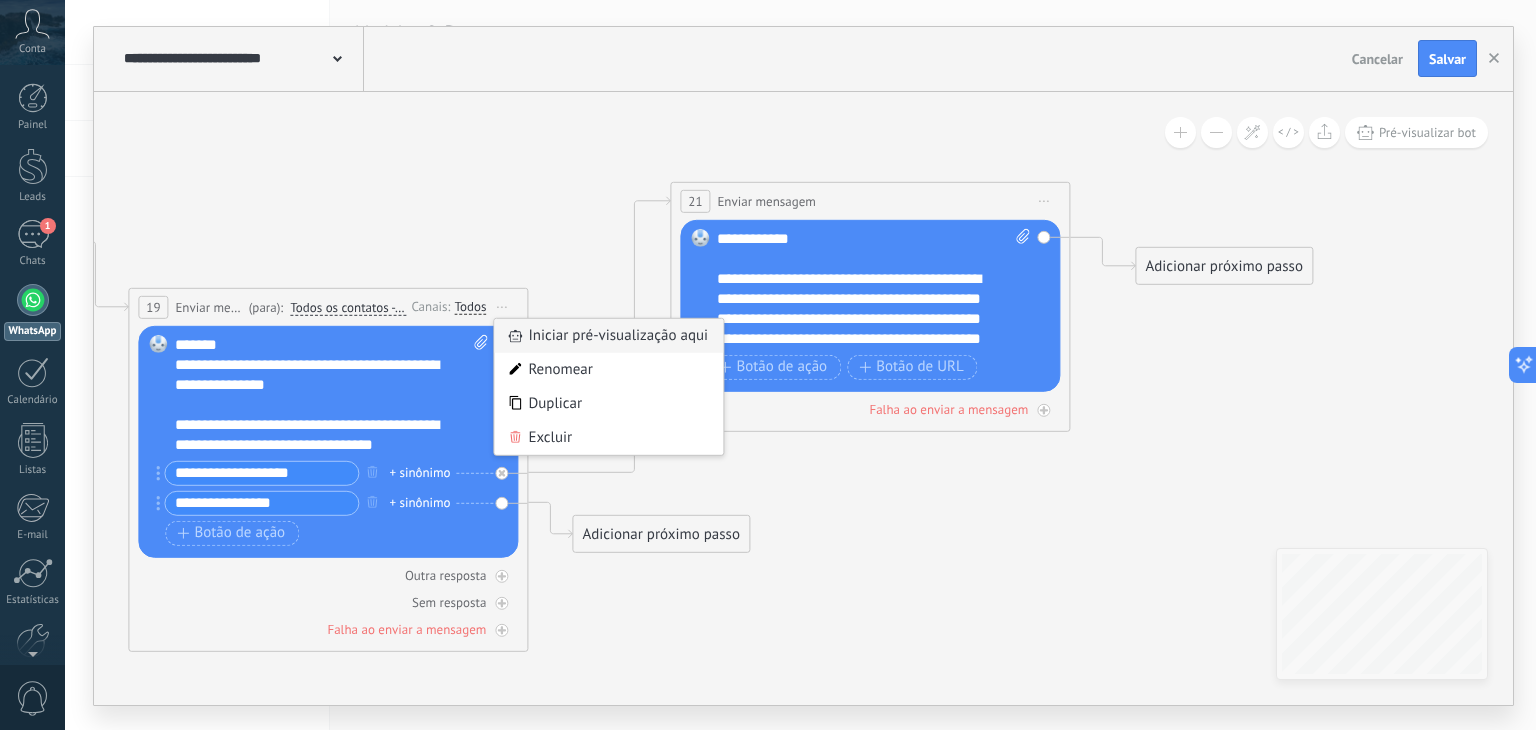 click on "Iniciar pré-visualização aqui" at bounding box center [608, 335] 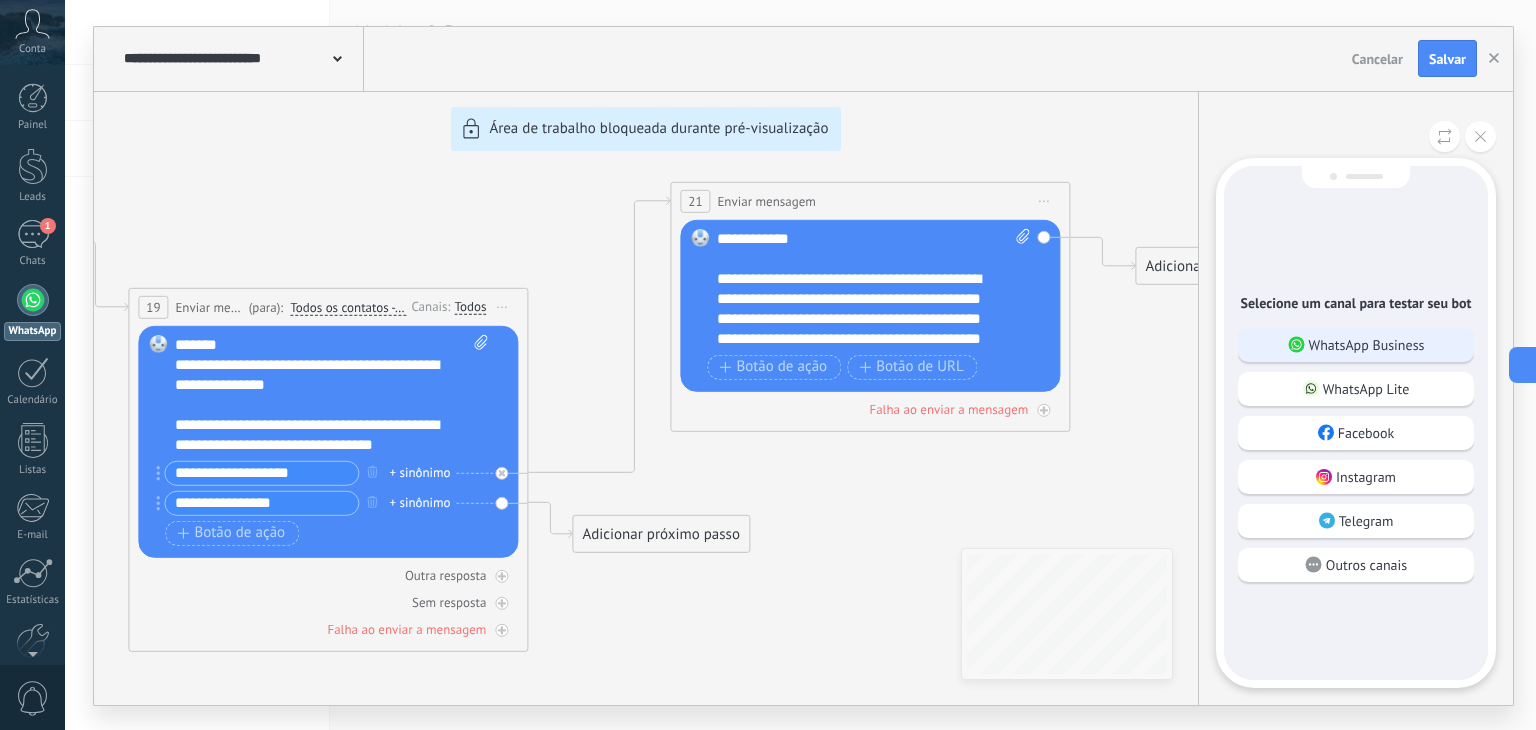click on "WhatsApp Business" at bounding box center [1356, 345] 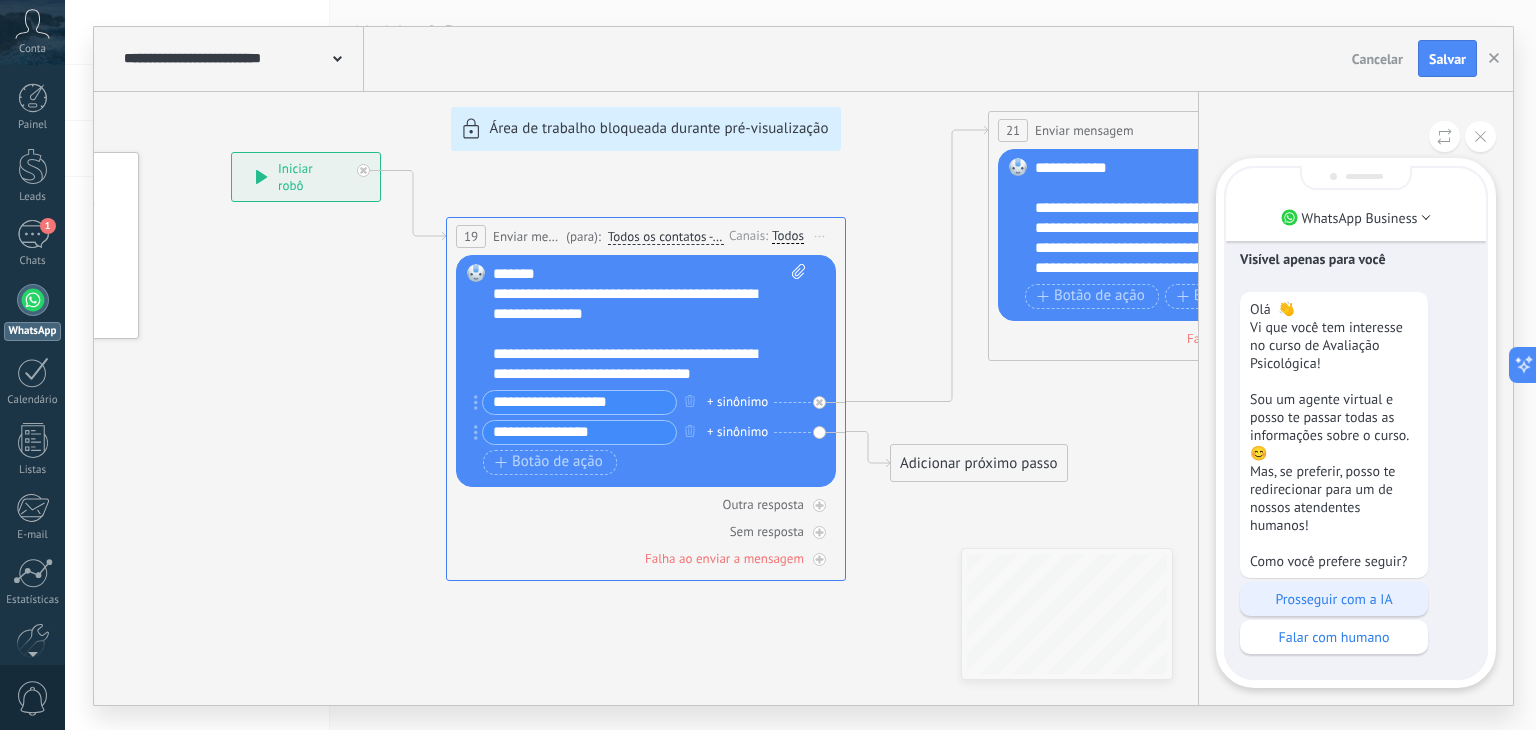 click on "Prosseguir com a IA" at bounding box center [1334, 599] 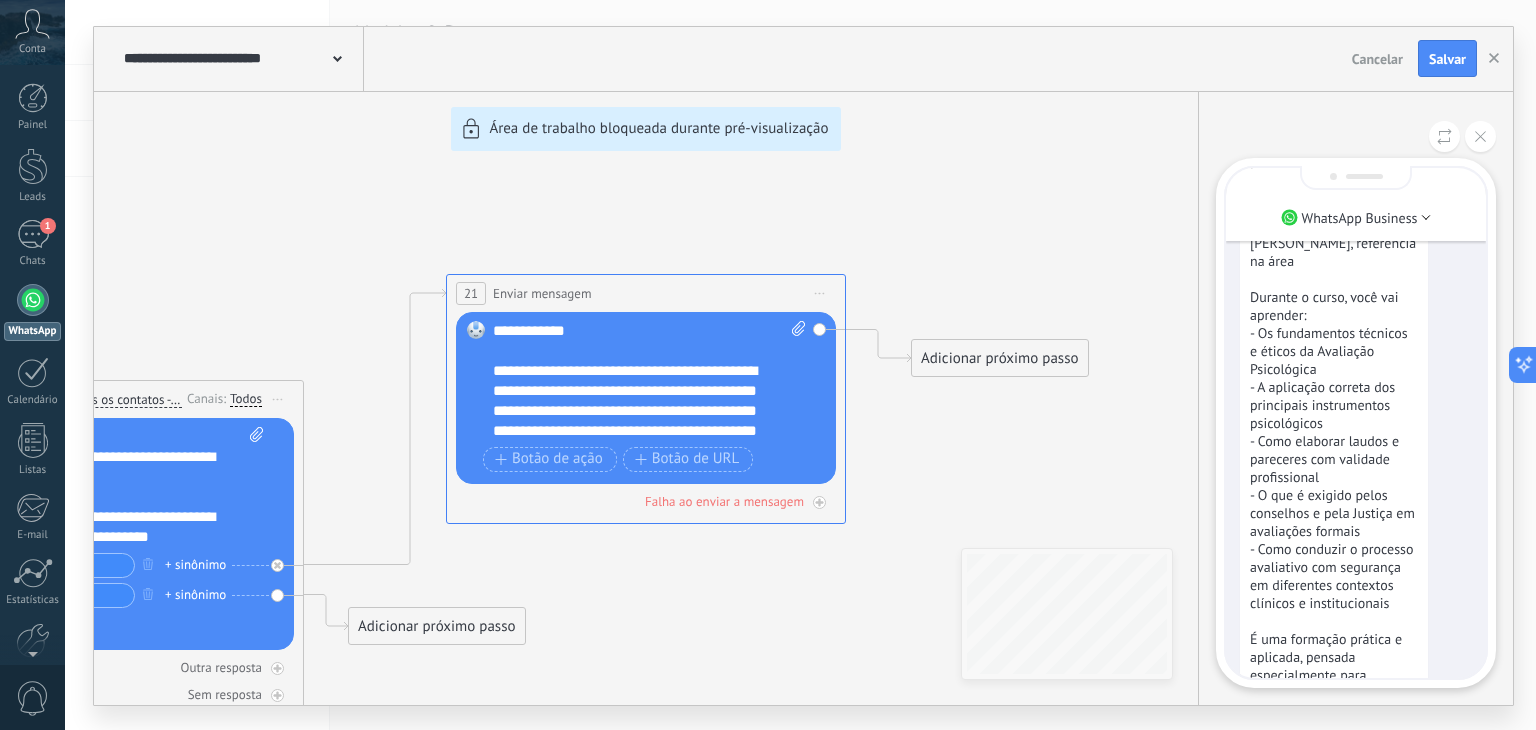 scroll, scrollTop: 0, scrollLeft: 0, axis: both 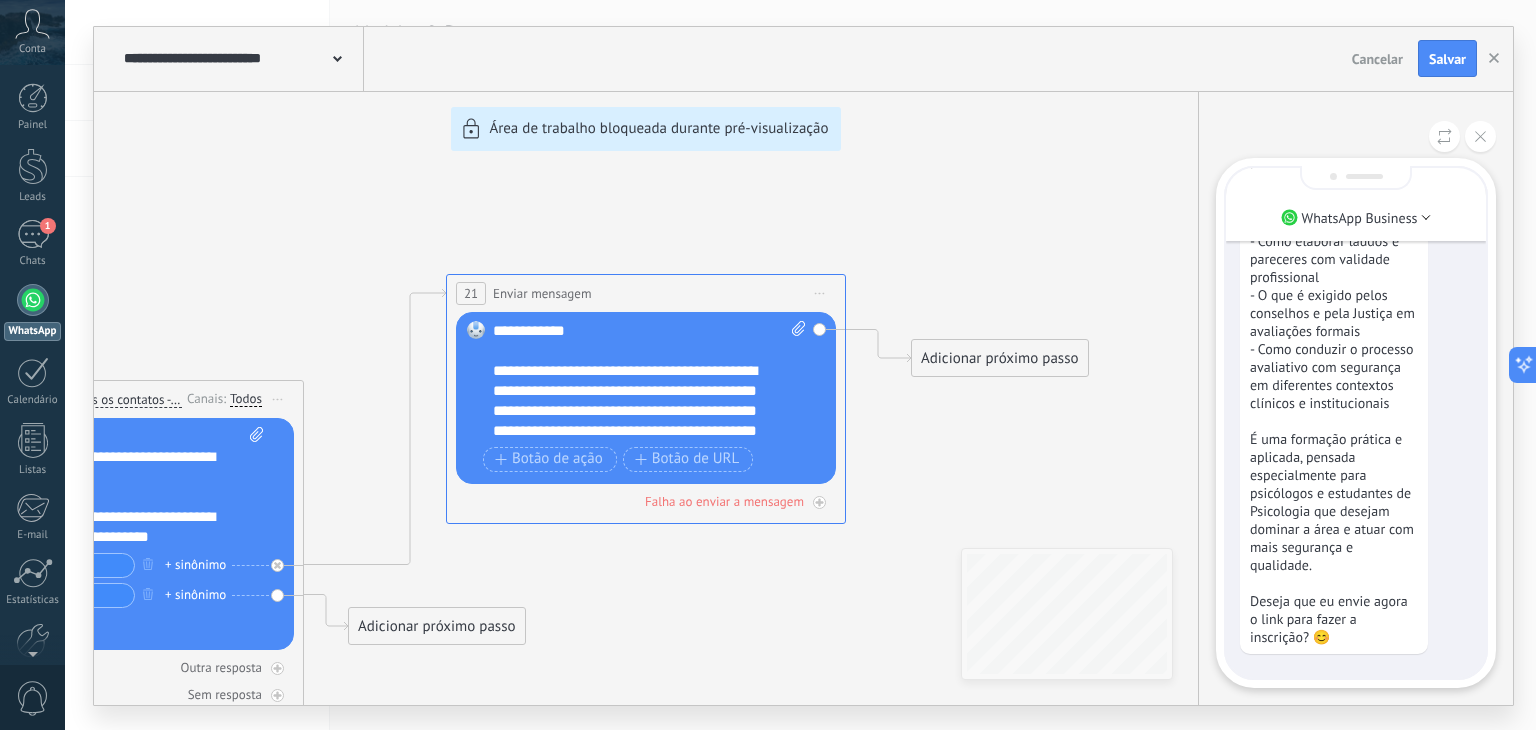 click on "Cancelar" at bounding box center (1377, 59) 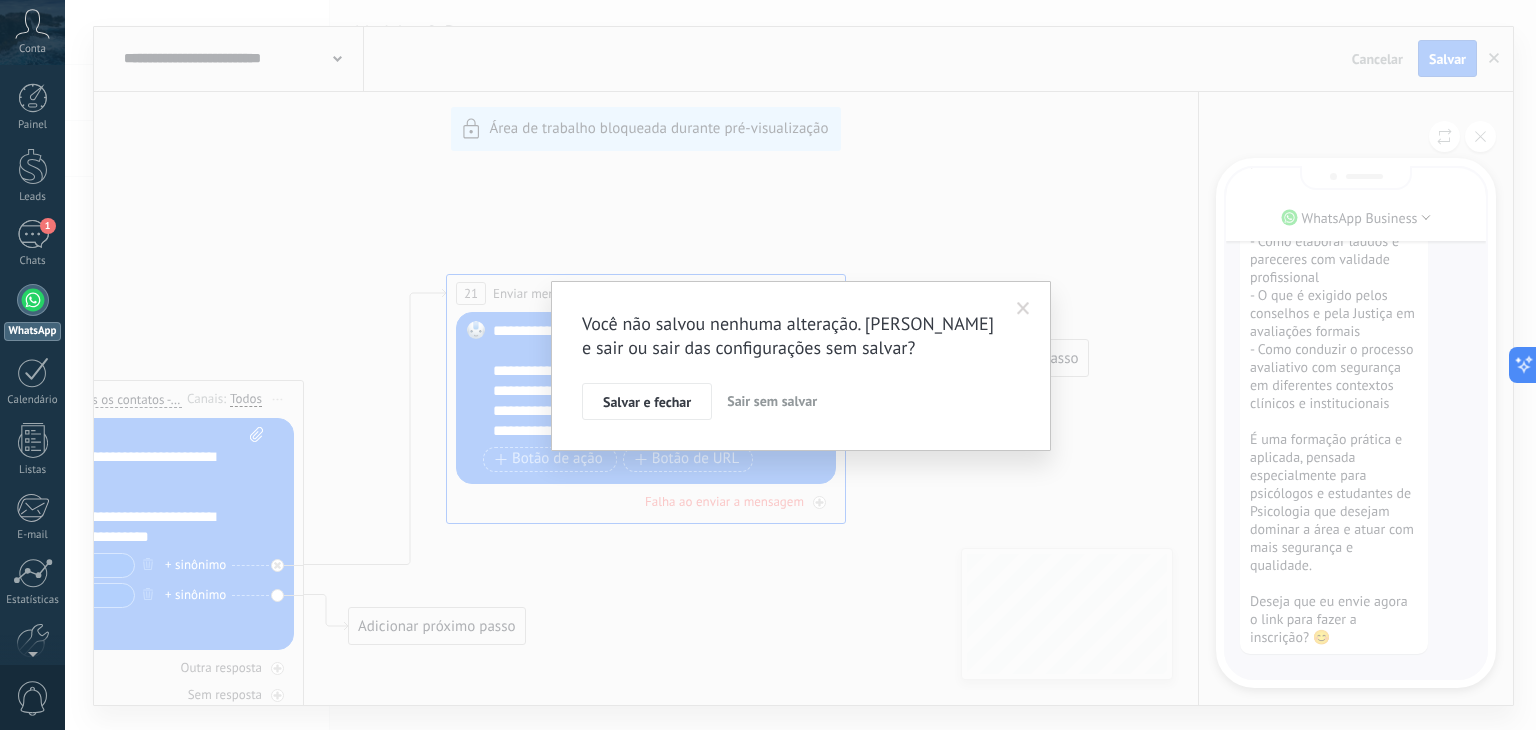 click on "Sair sem salvar" at bounding box center (772, 401) 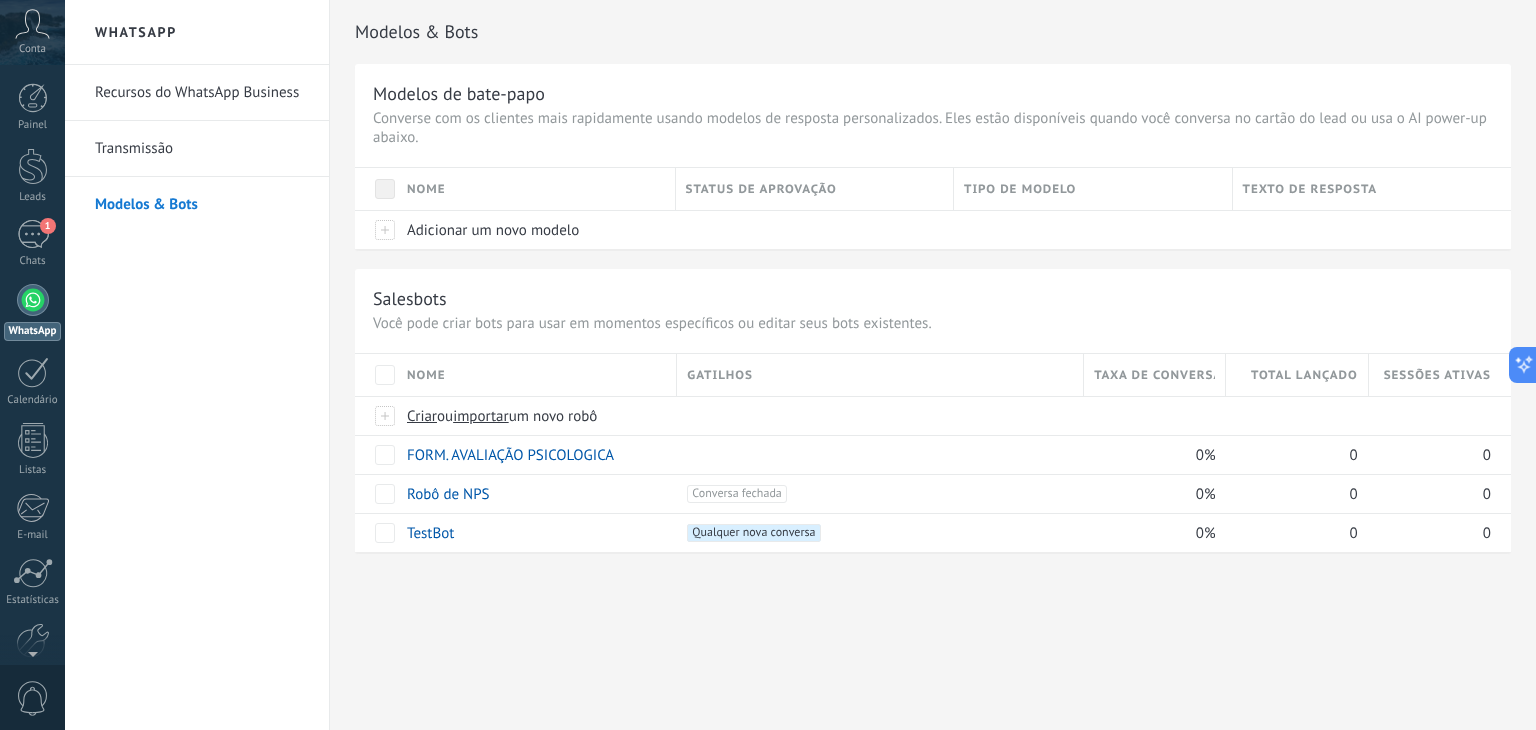 click on "Conta" at bounding box center (32, 49) 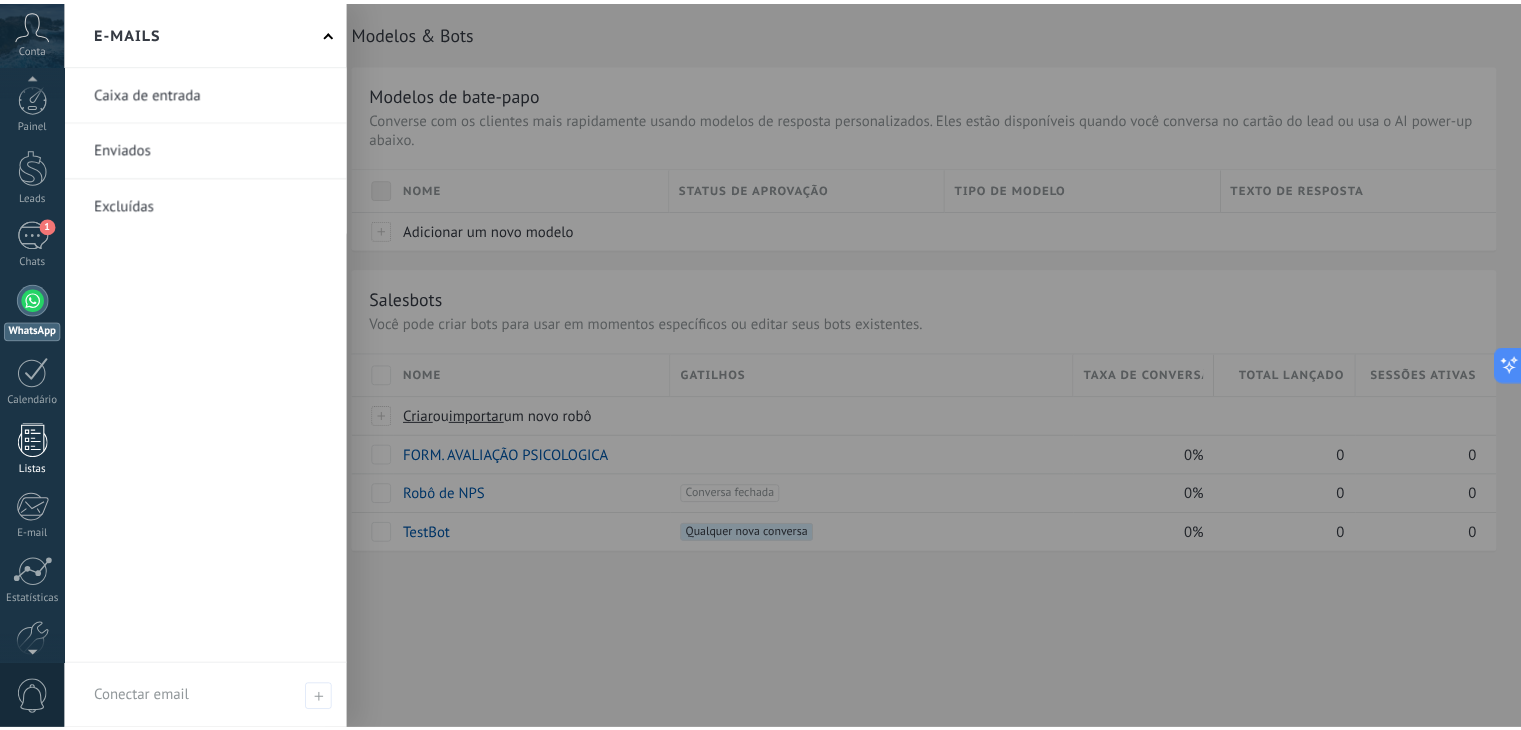 scroll, scrollTop: 101, scrollLeft: 0, axis: vertical 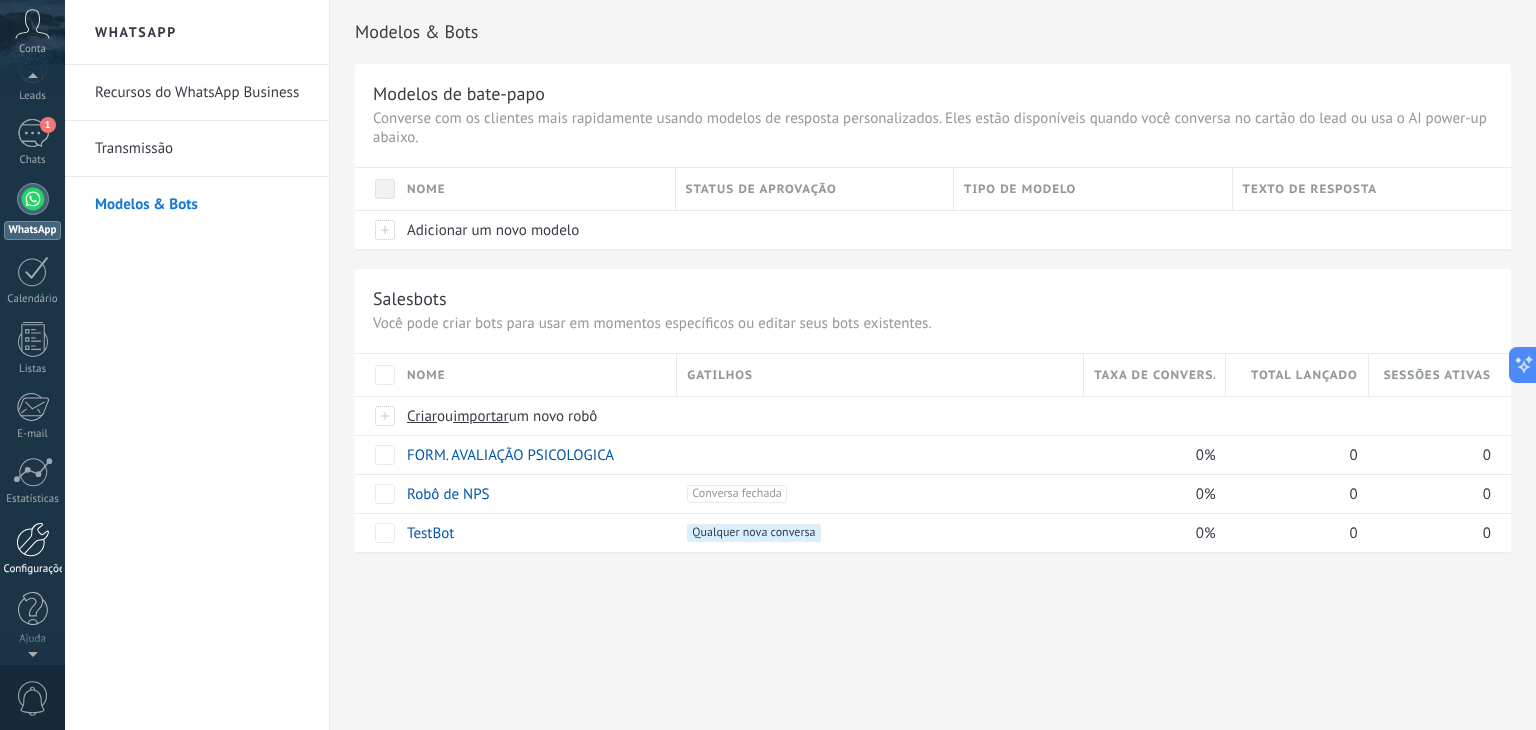 click at bounding box center (33, 539) 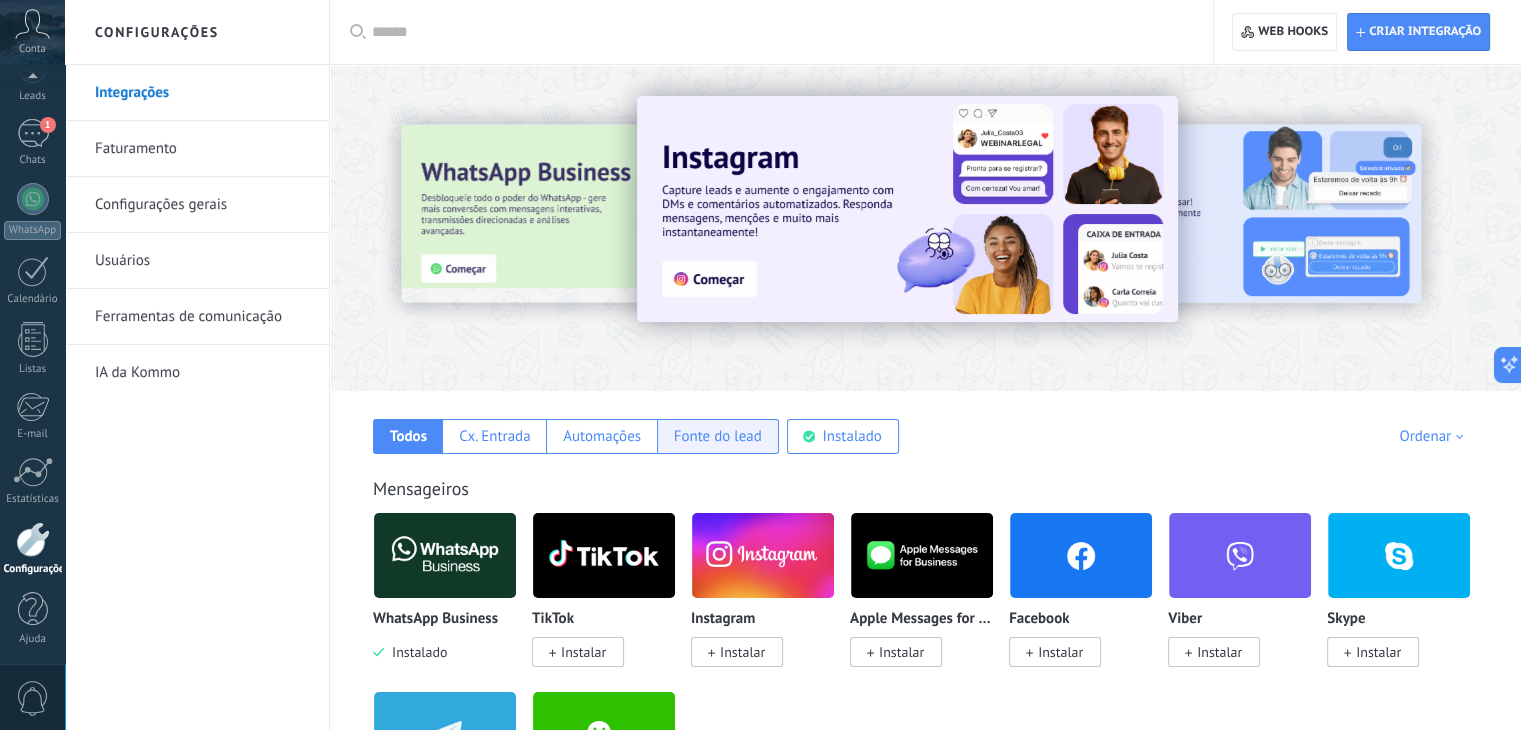click on "Fonte do lead" at bounding box center (718, 436) 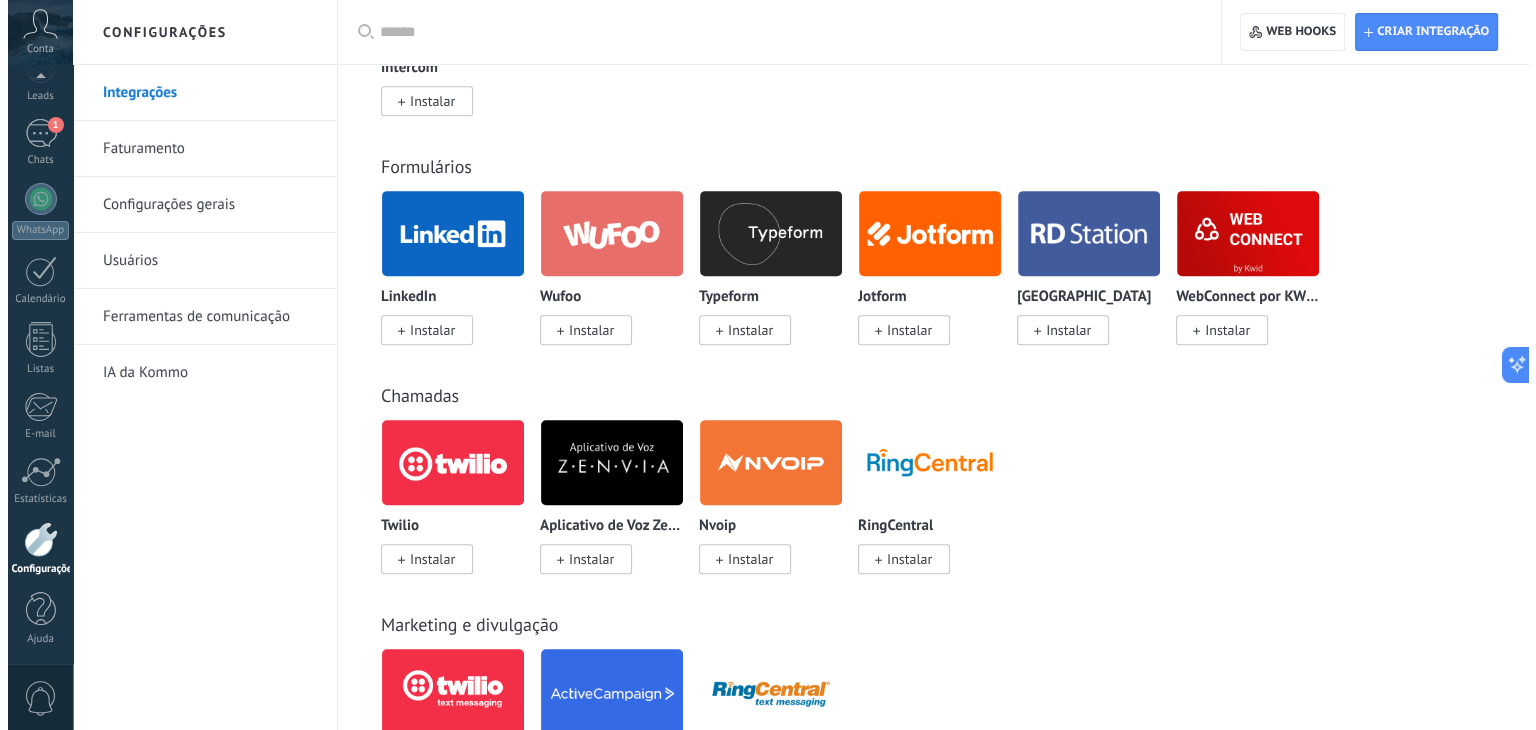 scroll, scrollTop: 1136, scrollLeft: 0, axis: vertical 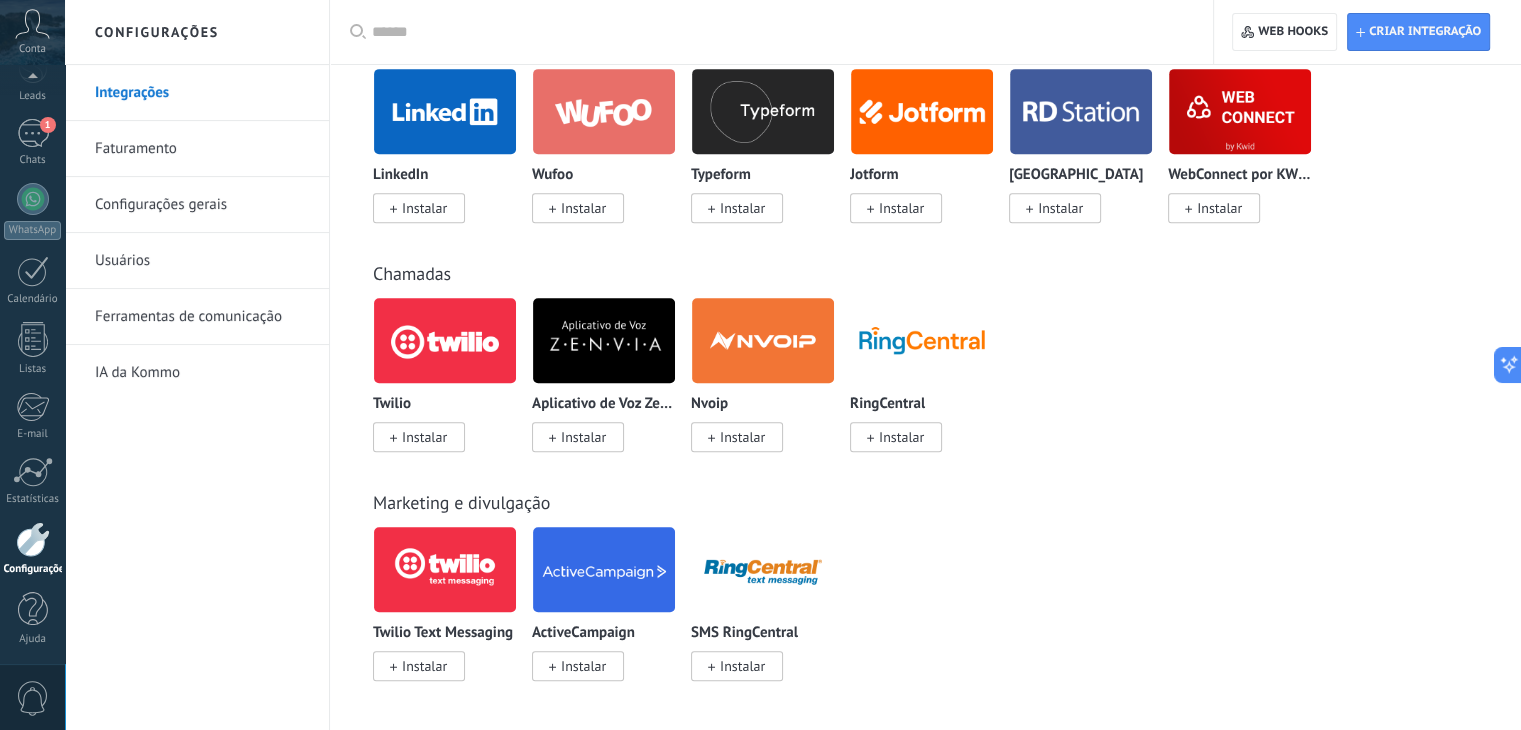 click on "Criar integração Web hooks  0" at bounding box center [1367, 32] 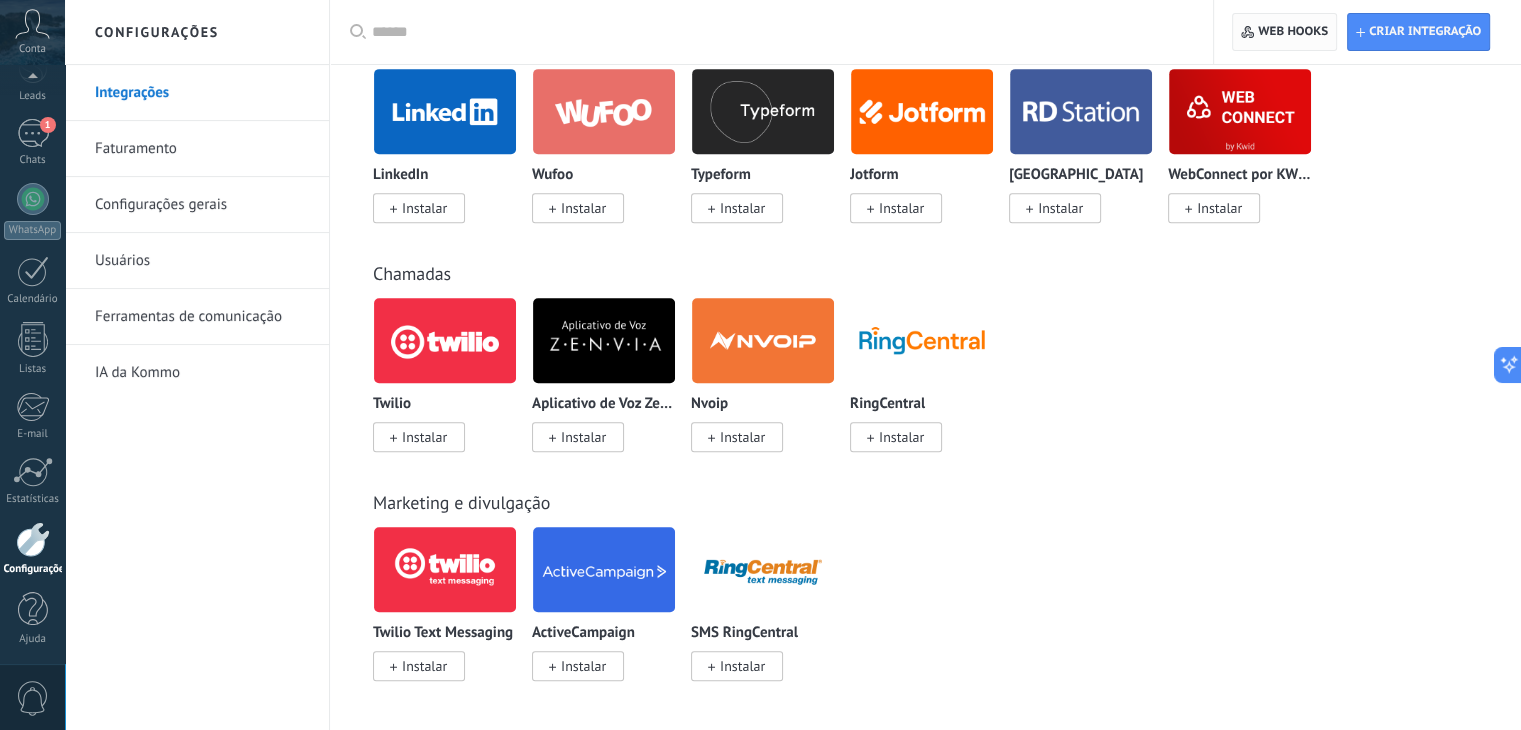 click on "Web hooks  0" at bounding box center [1293, 32] 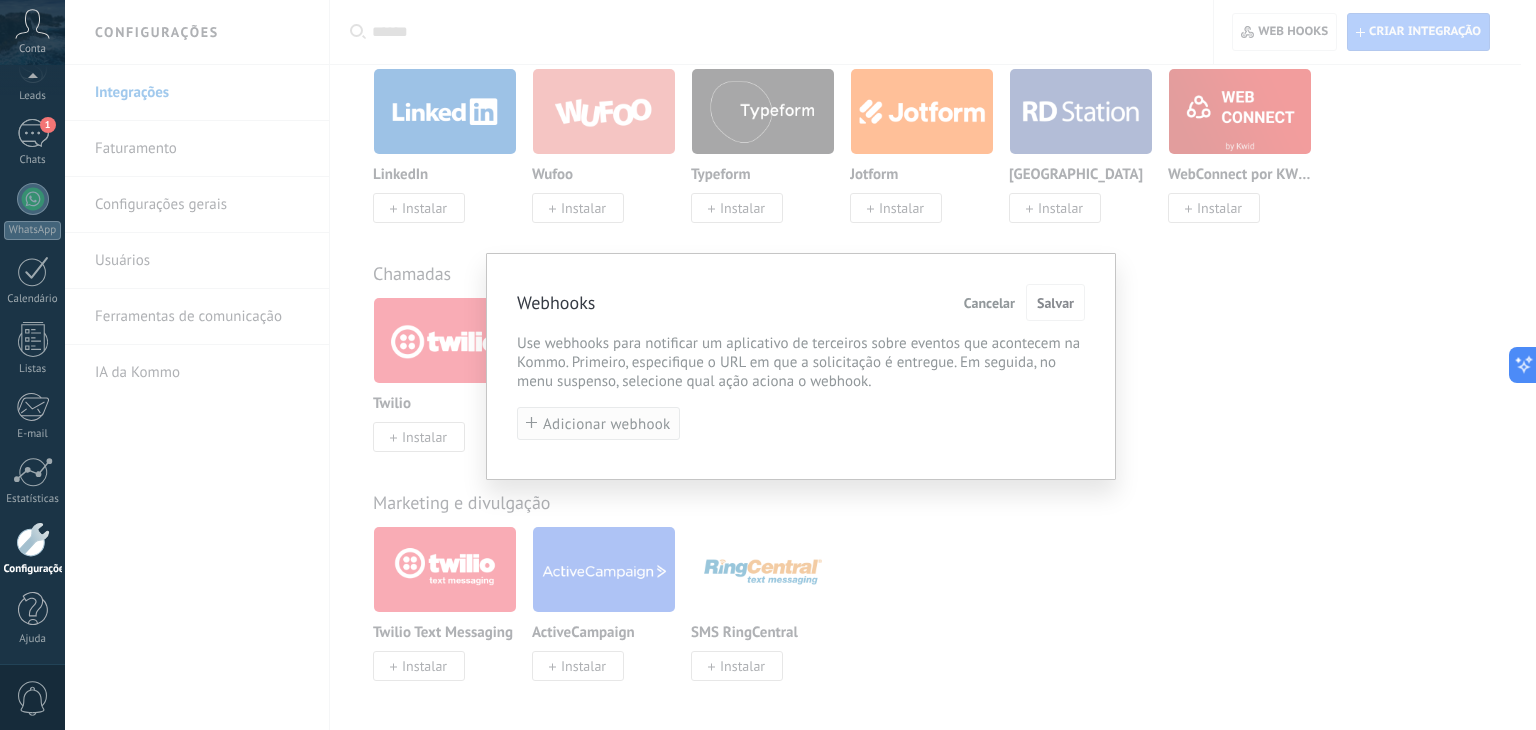 click on "Adicionar webhook" at bounding box center [607, 424] 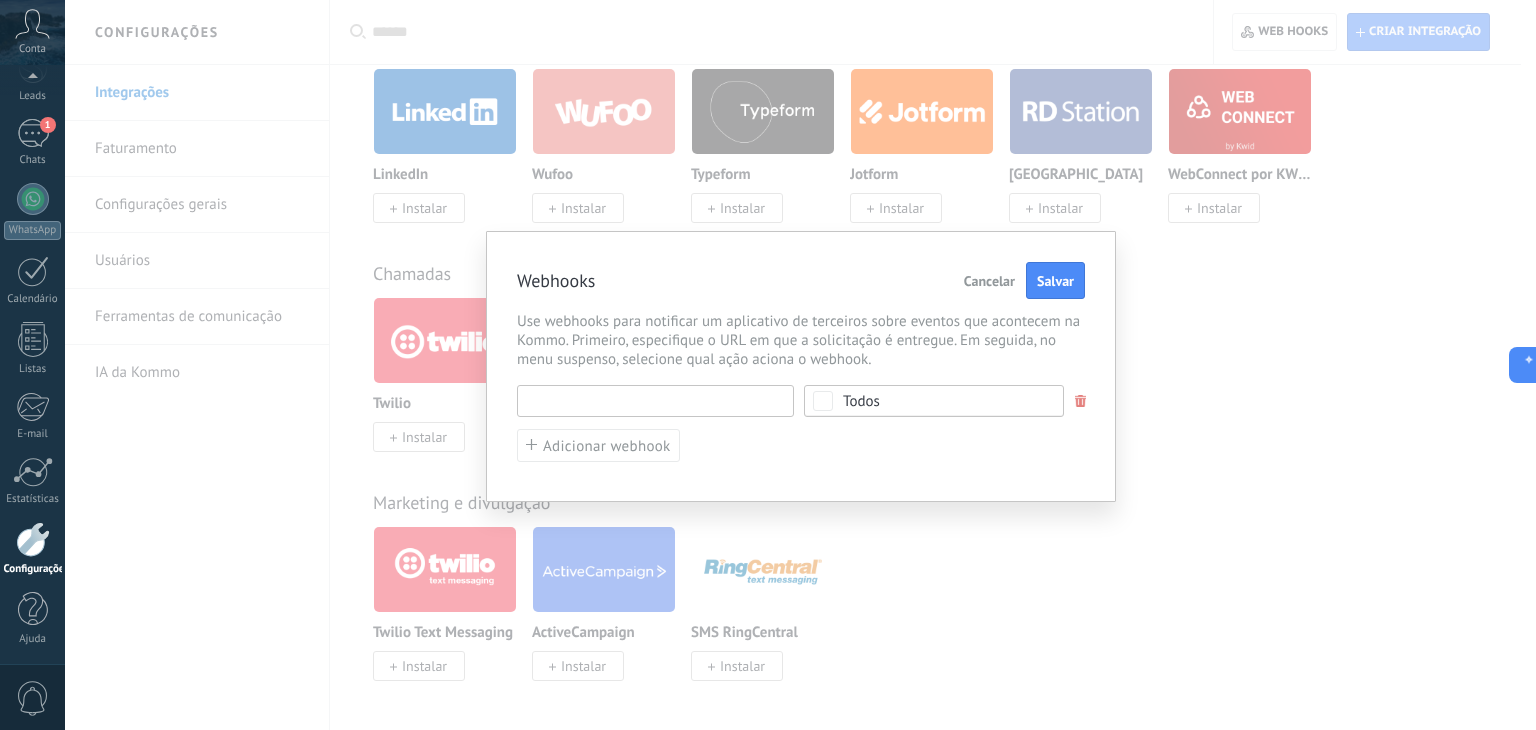 click at bounding box center (655, 401) 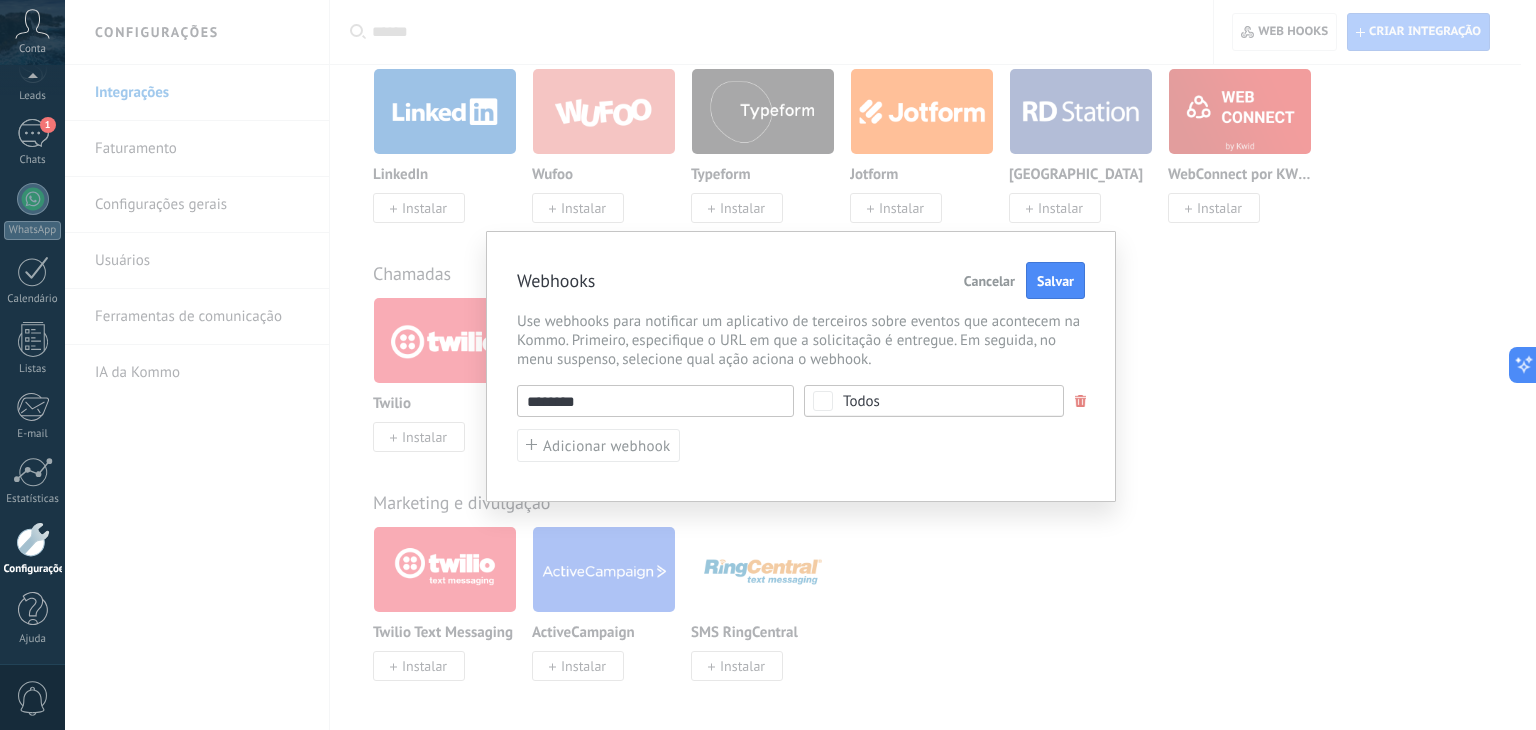 click on "Todos" at bounding box center (940, 401) 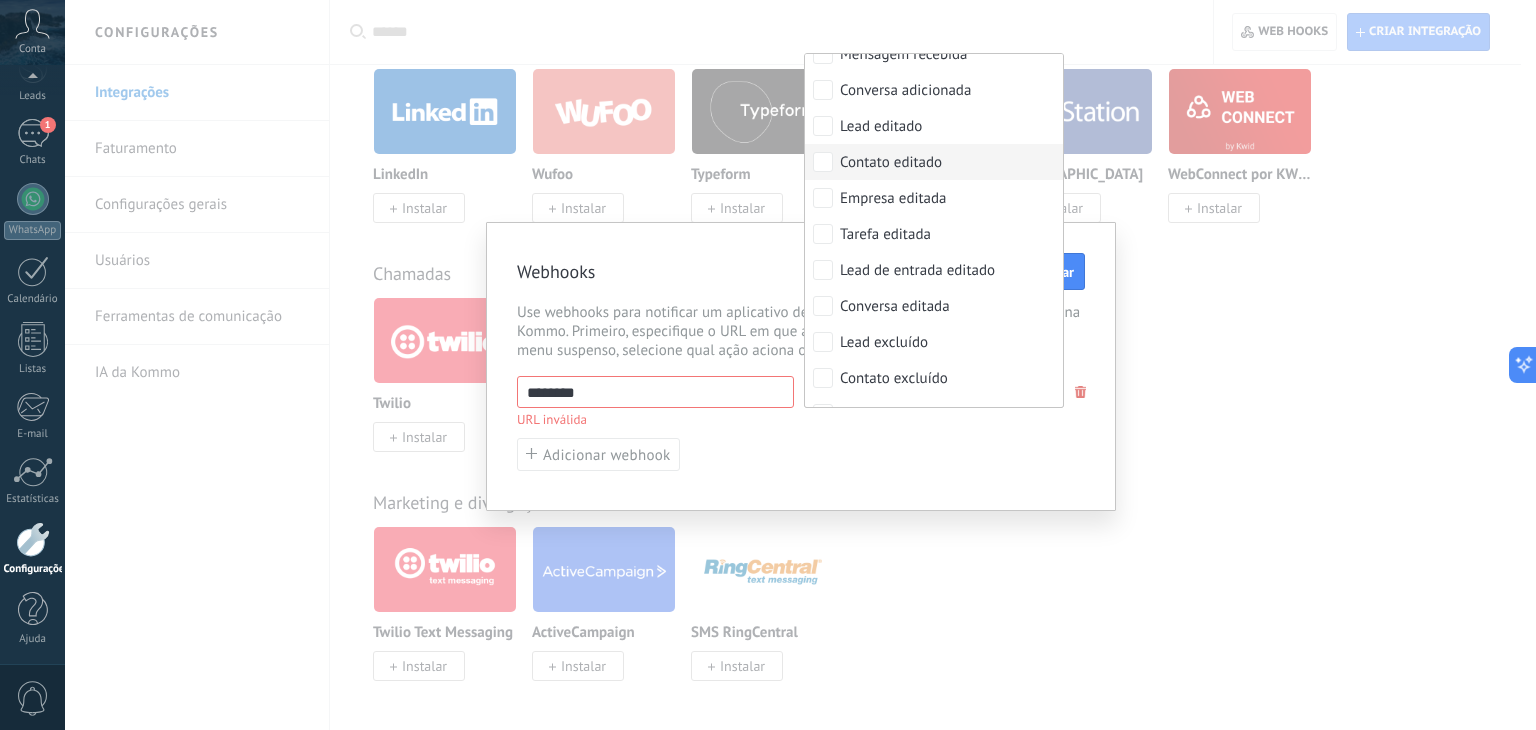 scroll, scrollTop: 0, scrollLeft: 0, axis: both 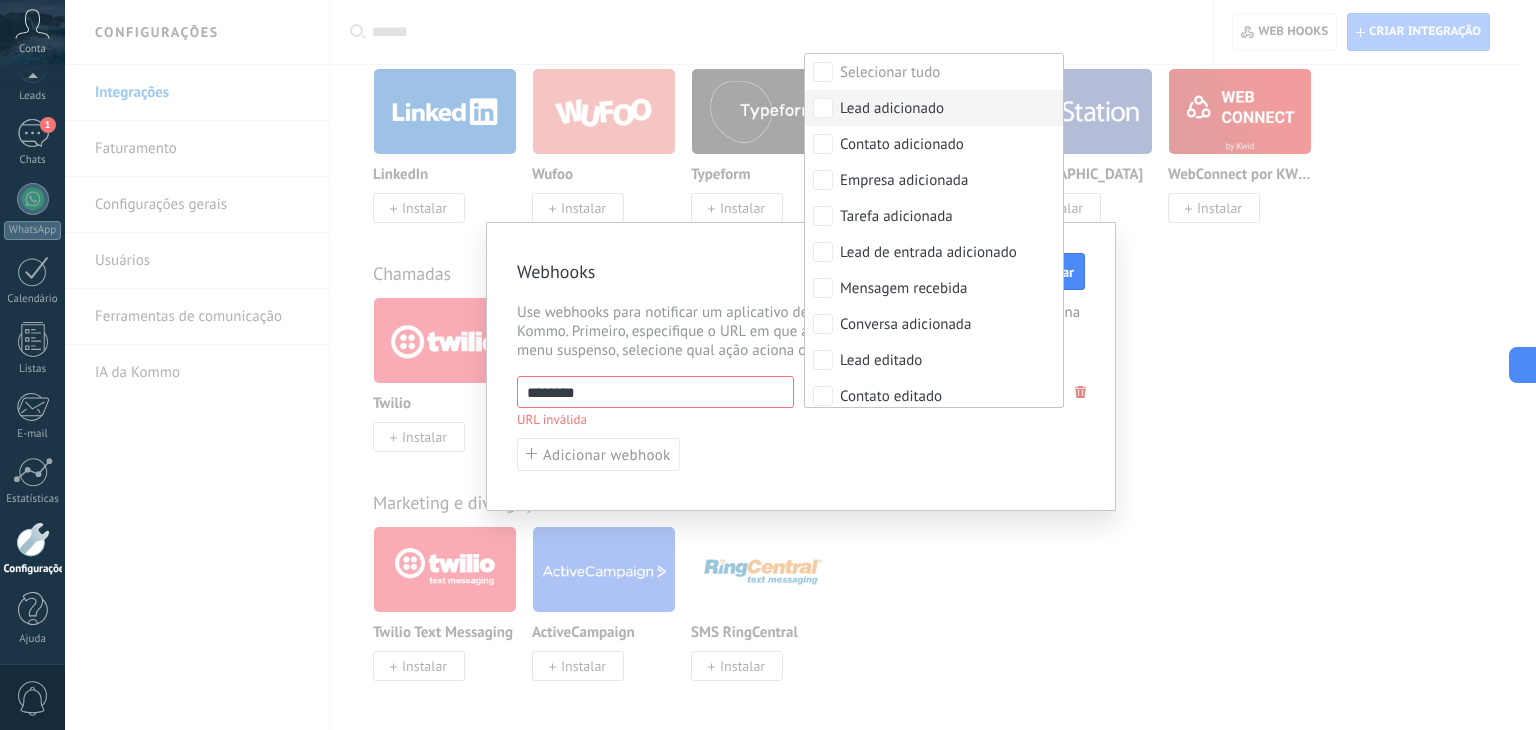 click on "Lead adicionado" at bounding box center [892, 109] 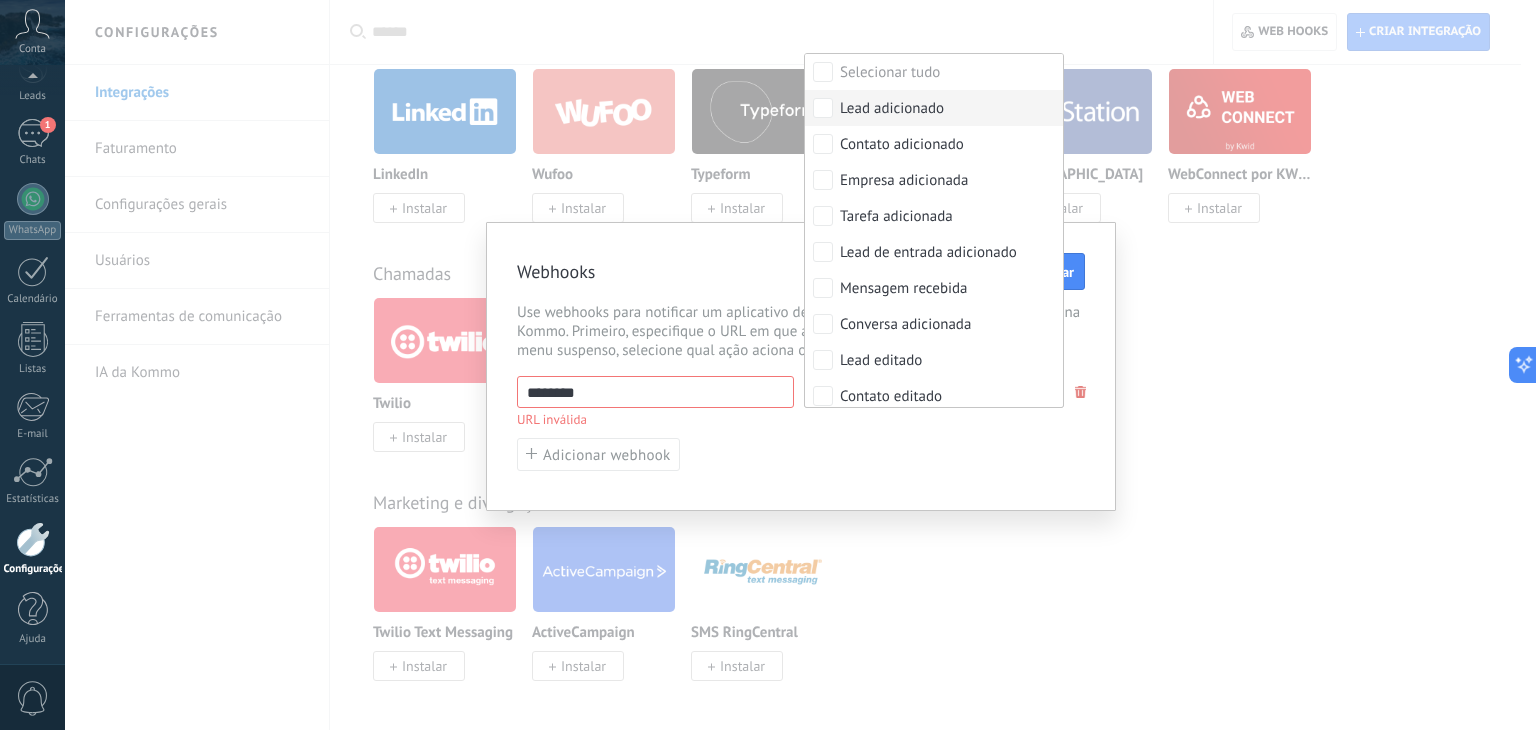click on "Lead adicionado" at bounding box center (892, 109) 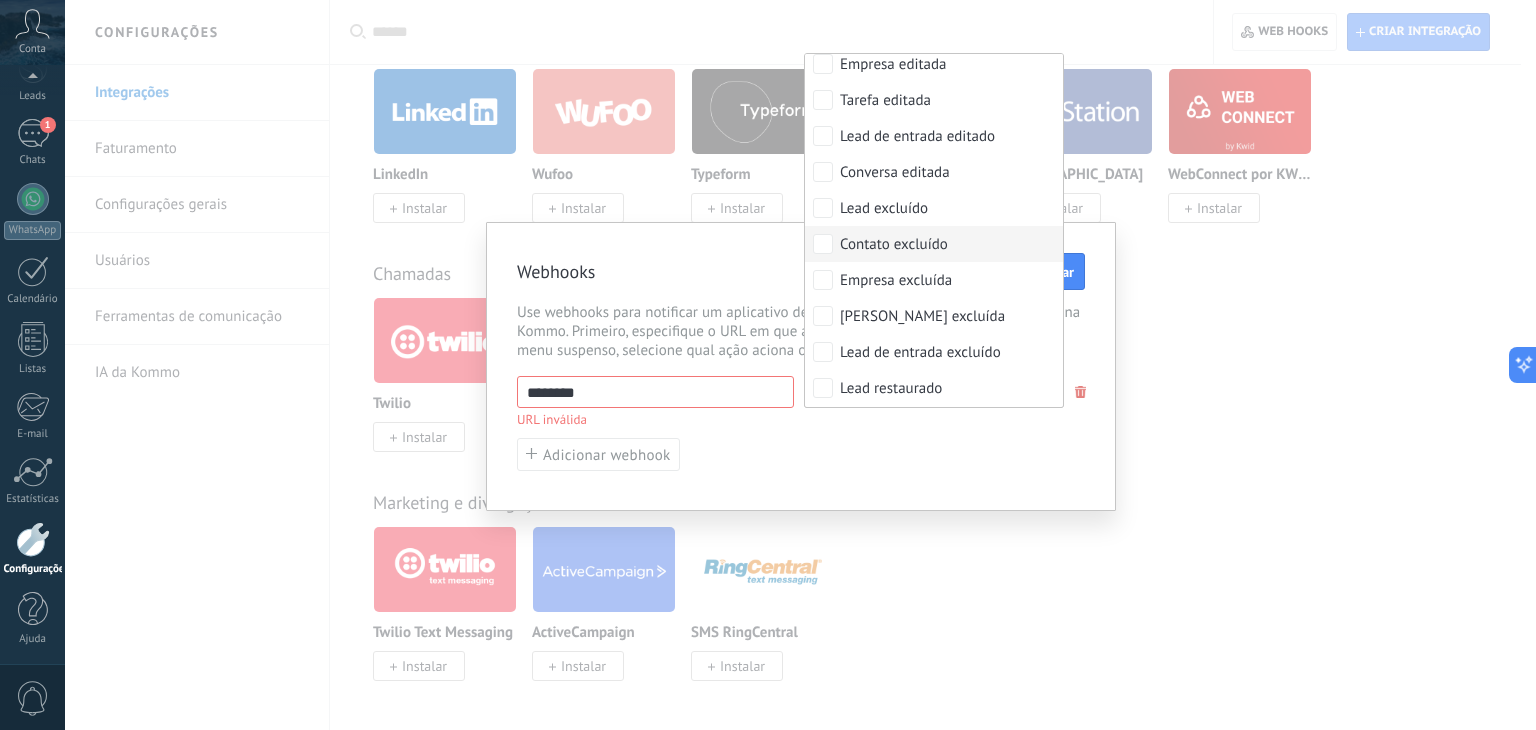 scroll, scrollTop: 500, scrollLeft: 0, axis: vertical 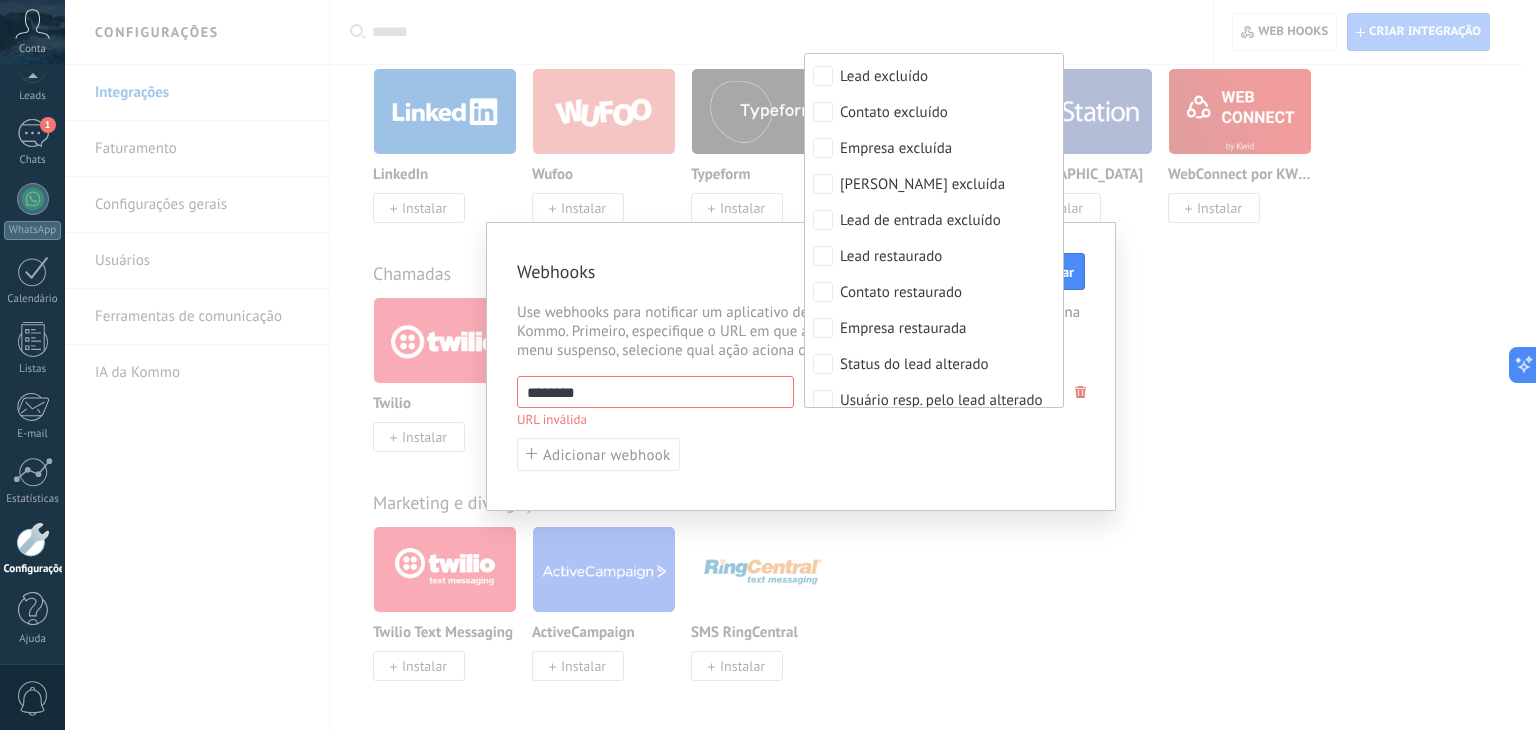 click on "Use webhooks para notificar um aplicativo de terceiros sobre eventos que acontecem na Kommo. Primeiro, especifique o URL em que a solicitação é entregue. Em seguida, no menu suspenso, selecione qual ação aciona o webhook." at bounding box center (801, 331) 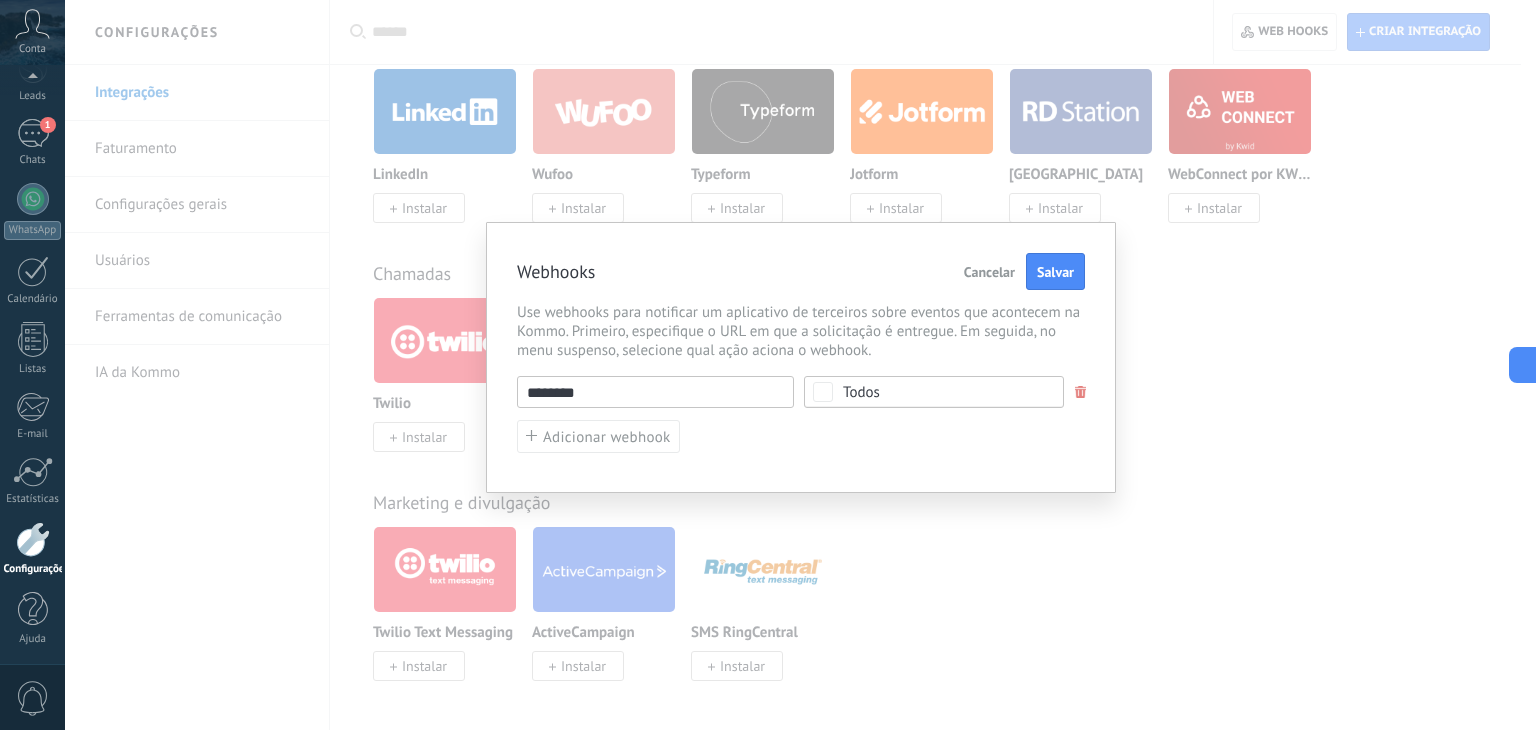 click on "********" at bounding box center [655, 392] 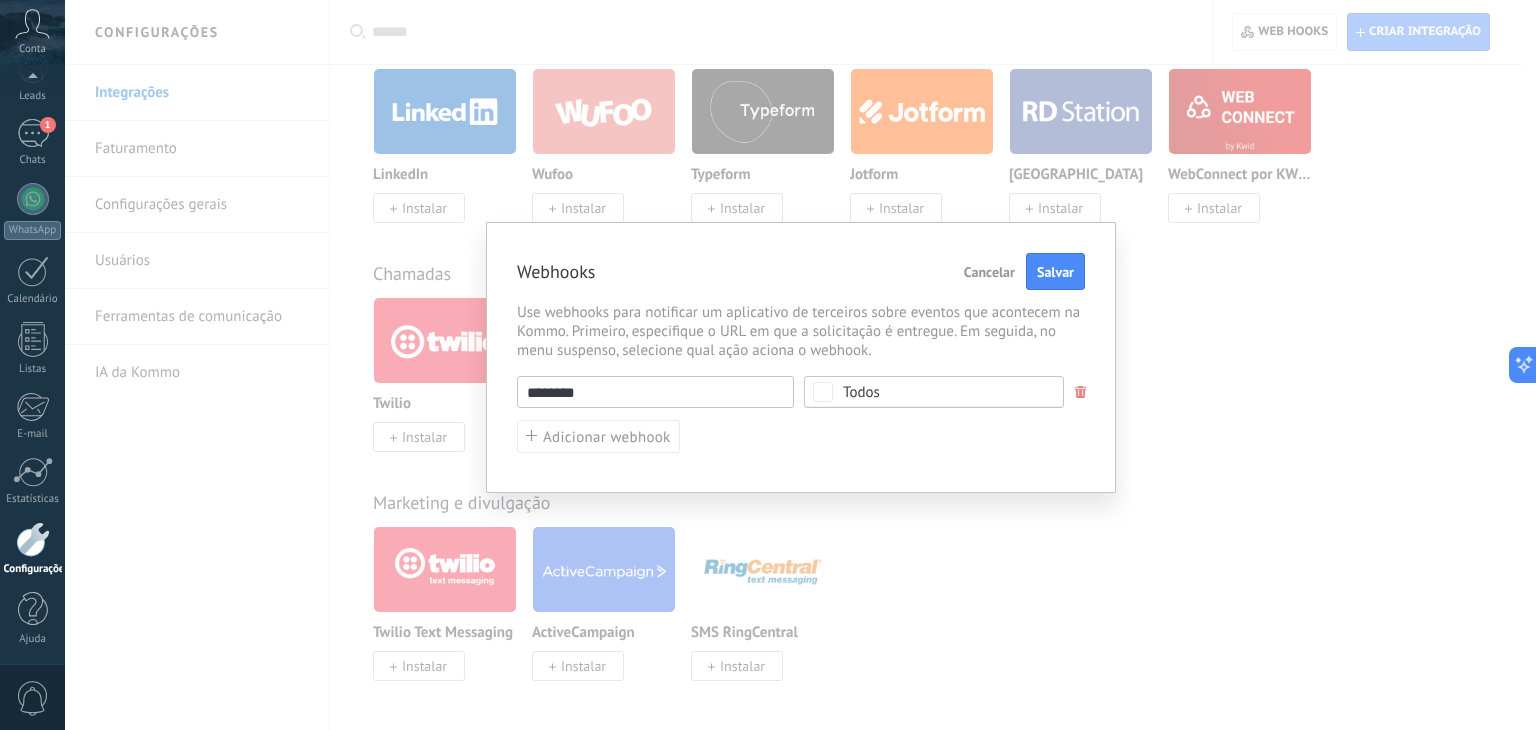 click on "********" at bounding box center (655, 392) 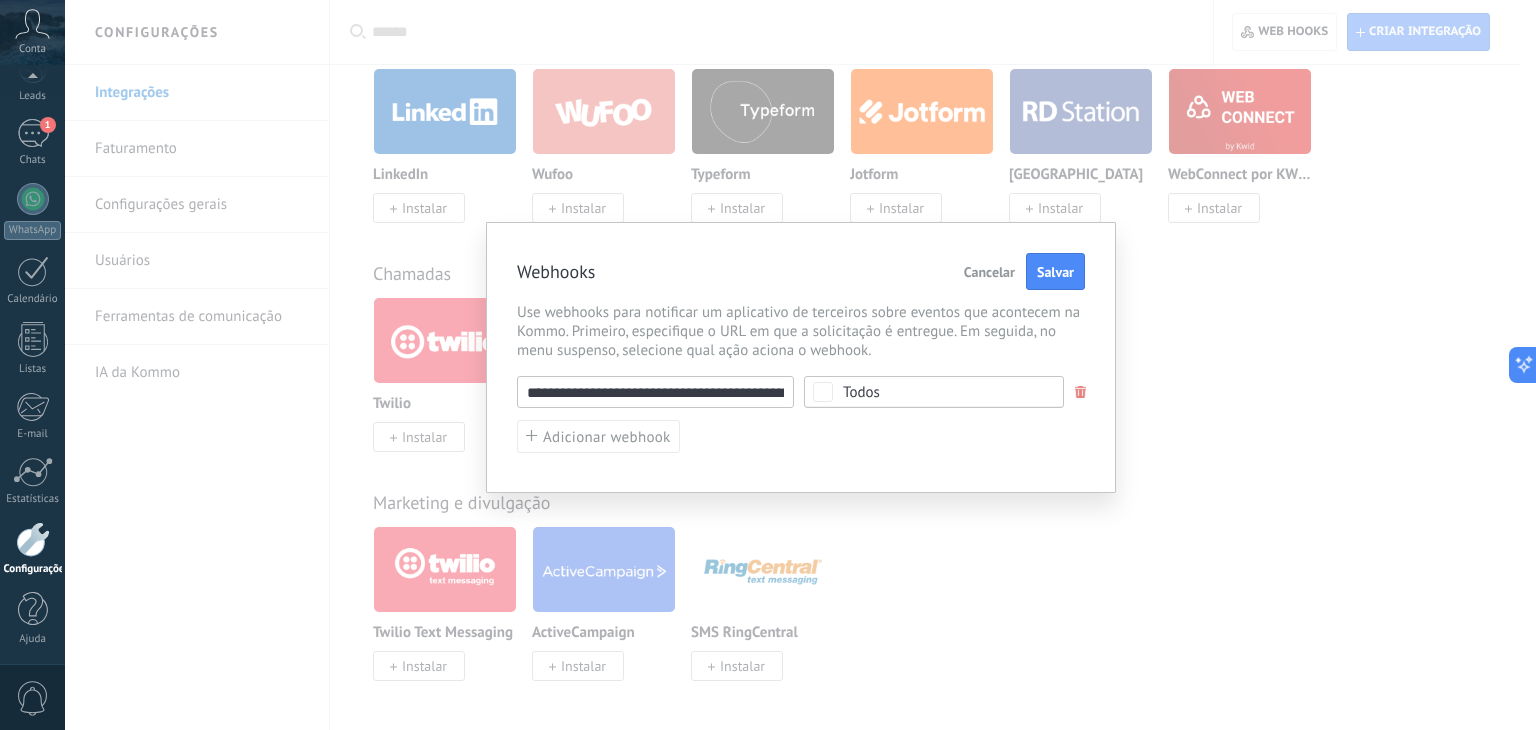 scroll, scrollTop: 0, scrollLeft: 398, axis: horizontal 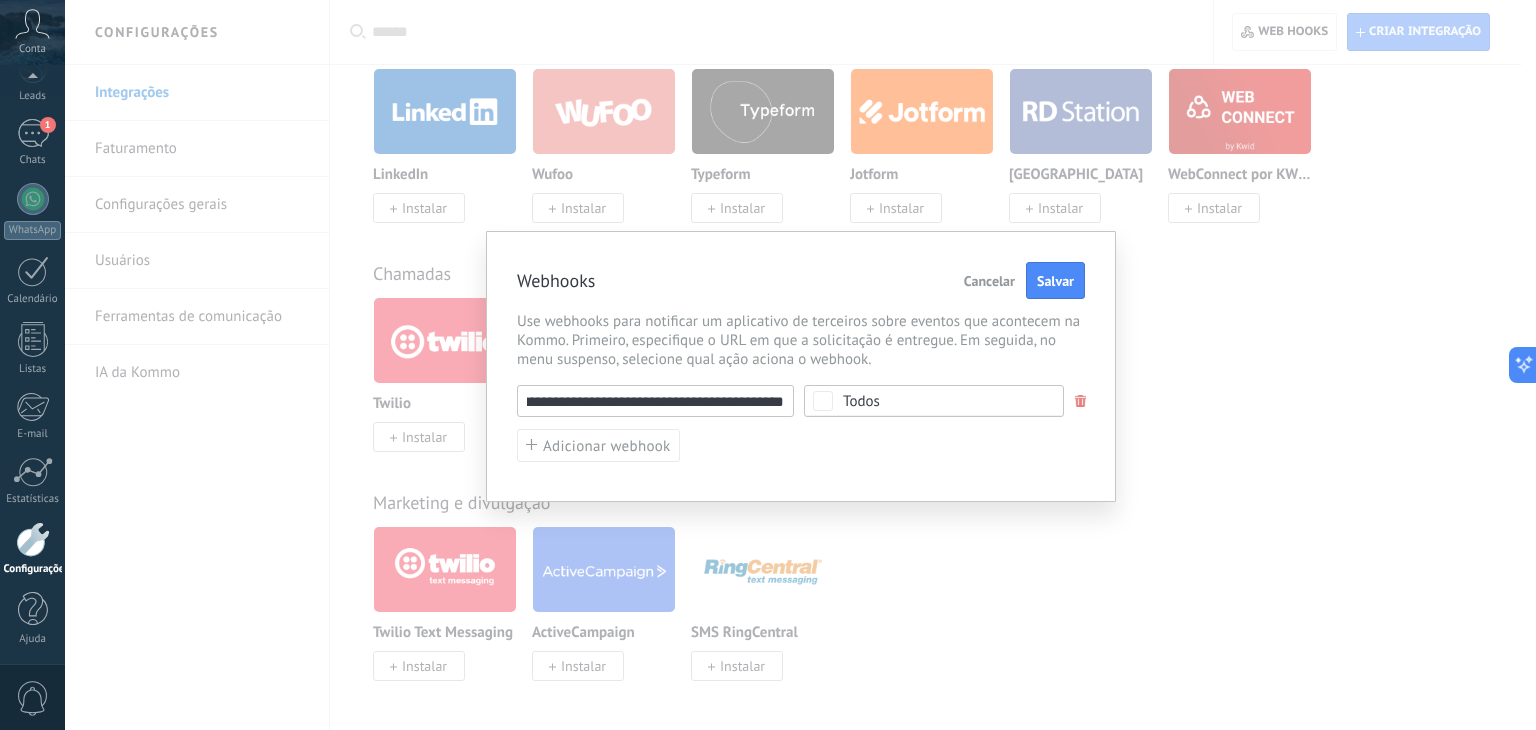 click on "Todos" at bounding box center [934, 401] 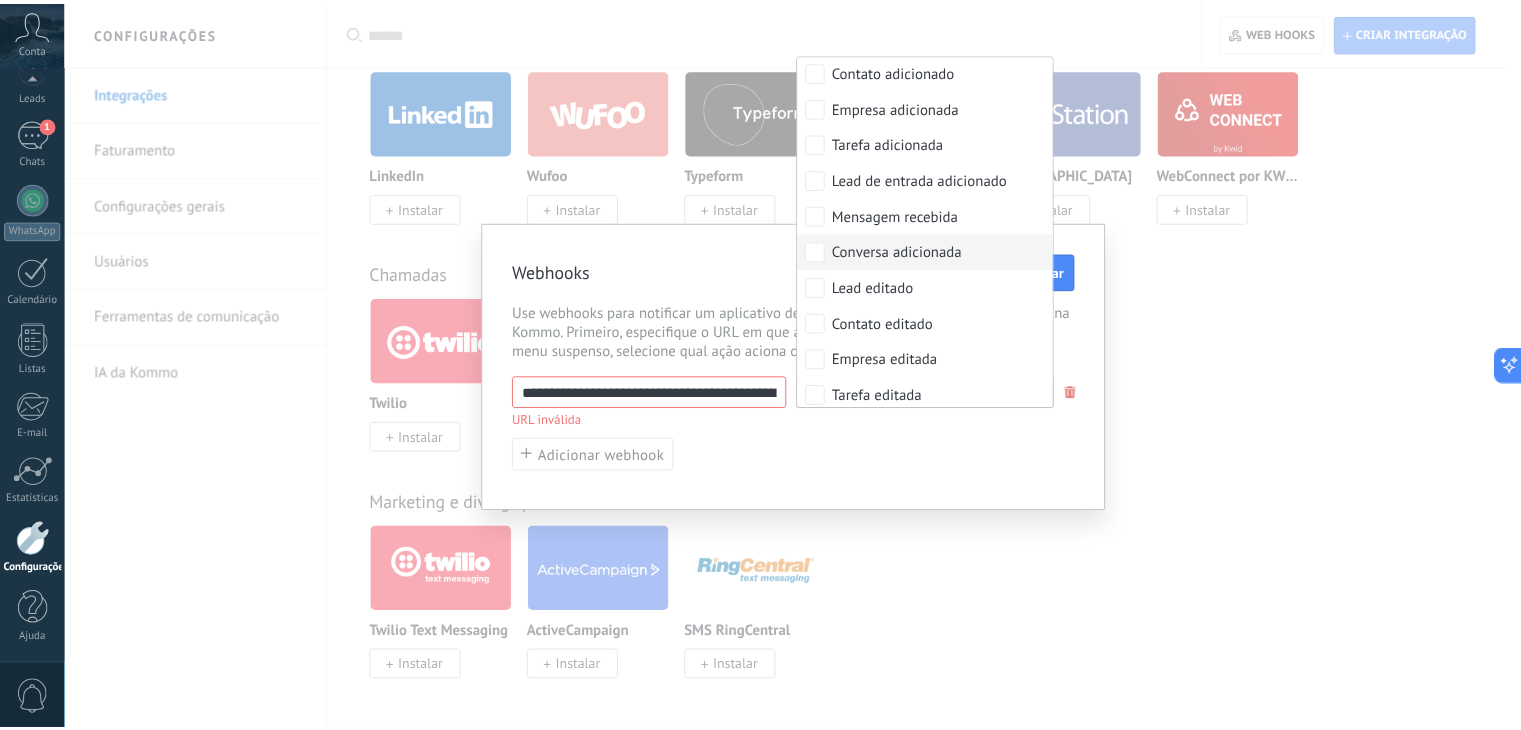 scroll, scrollTop: 0, scrollLeft: 0, axis: both 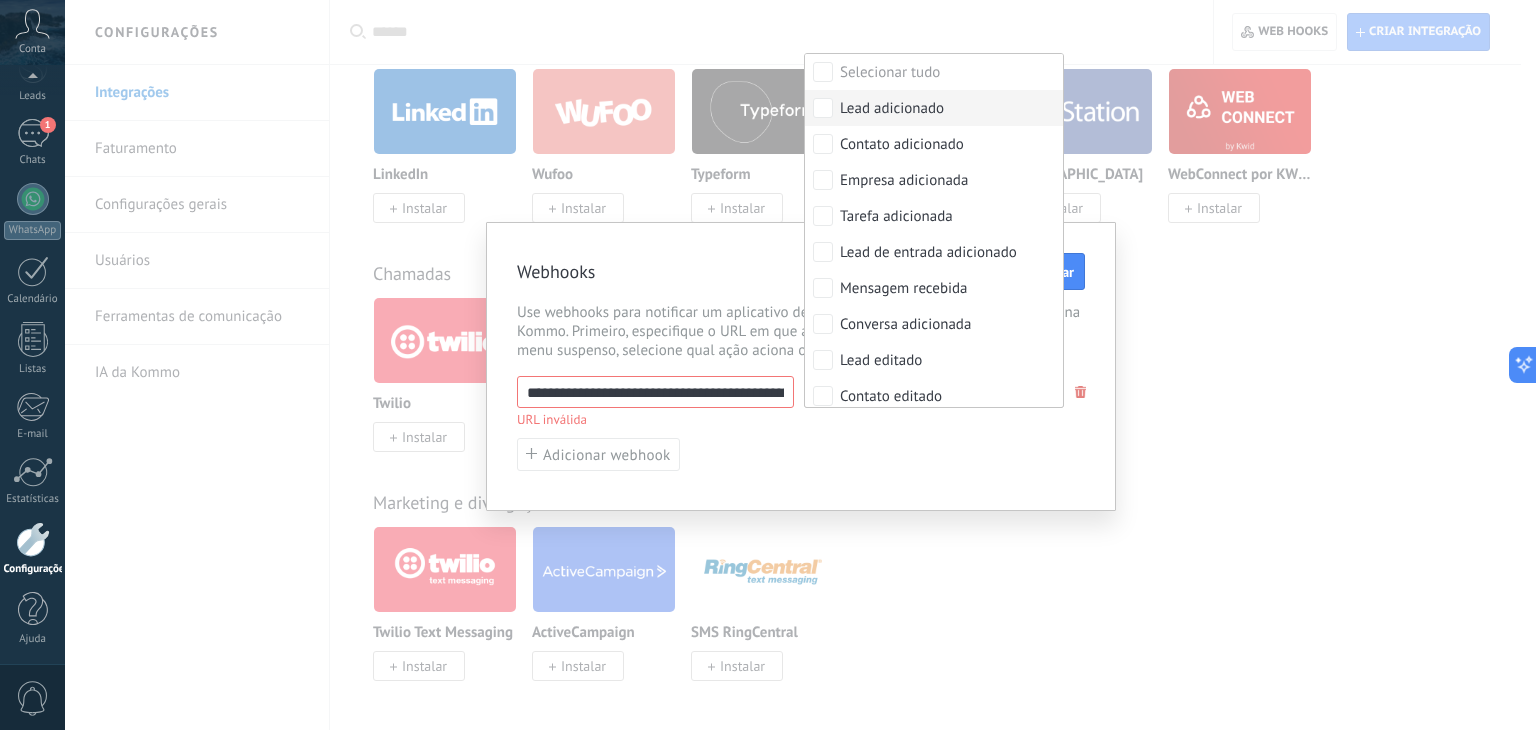 click on "Lead adicionado" at bounding box center [892, 109] 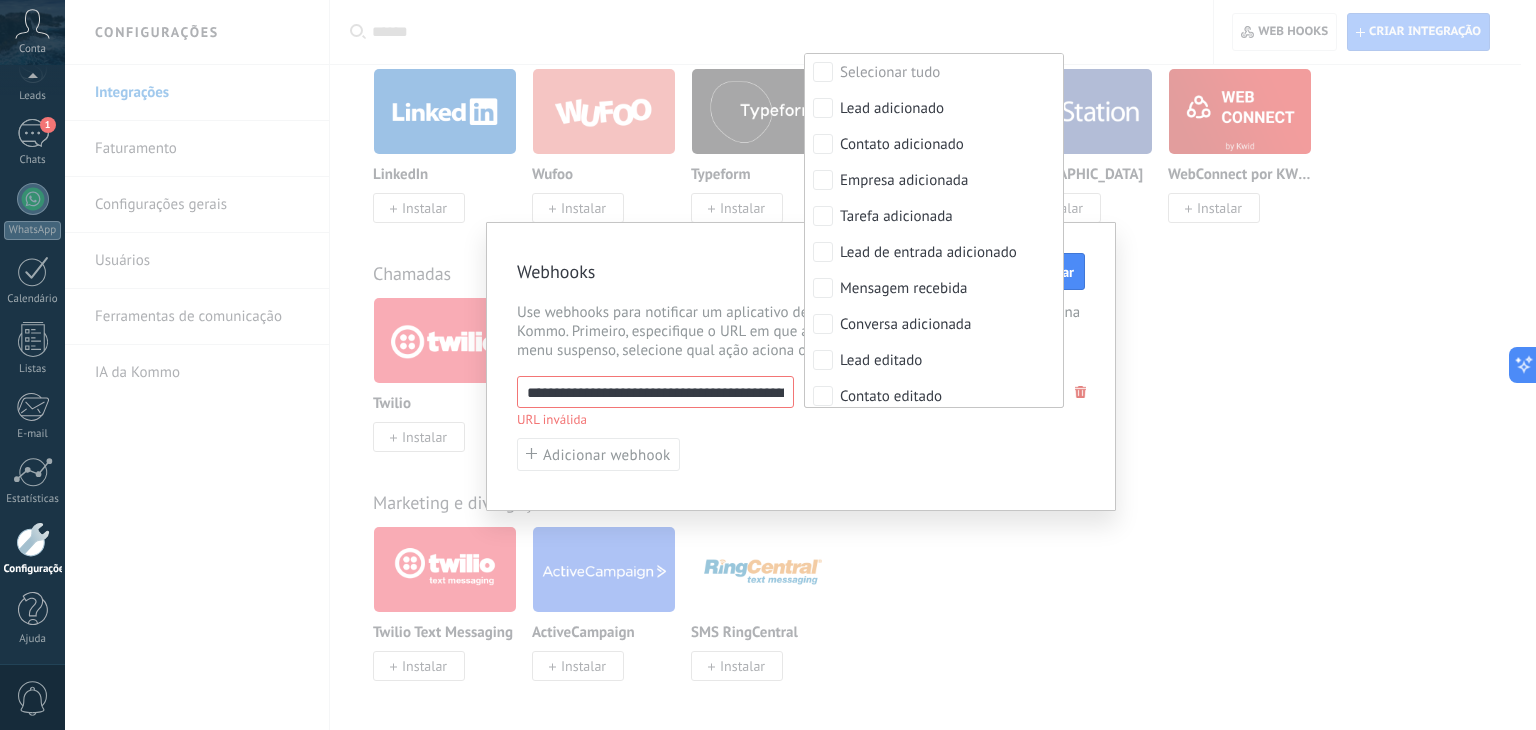 click on "**********" at bounding box center [801, 423] 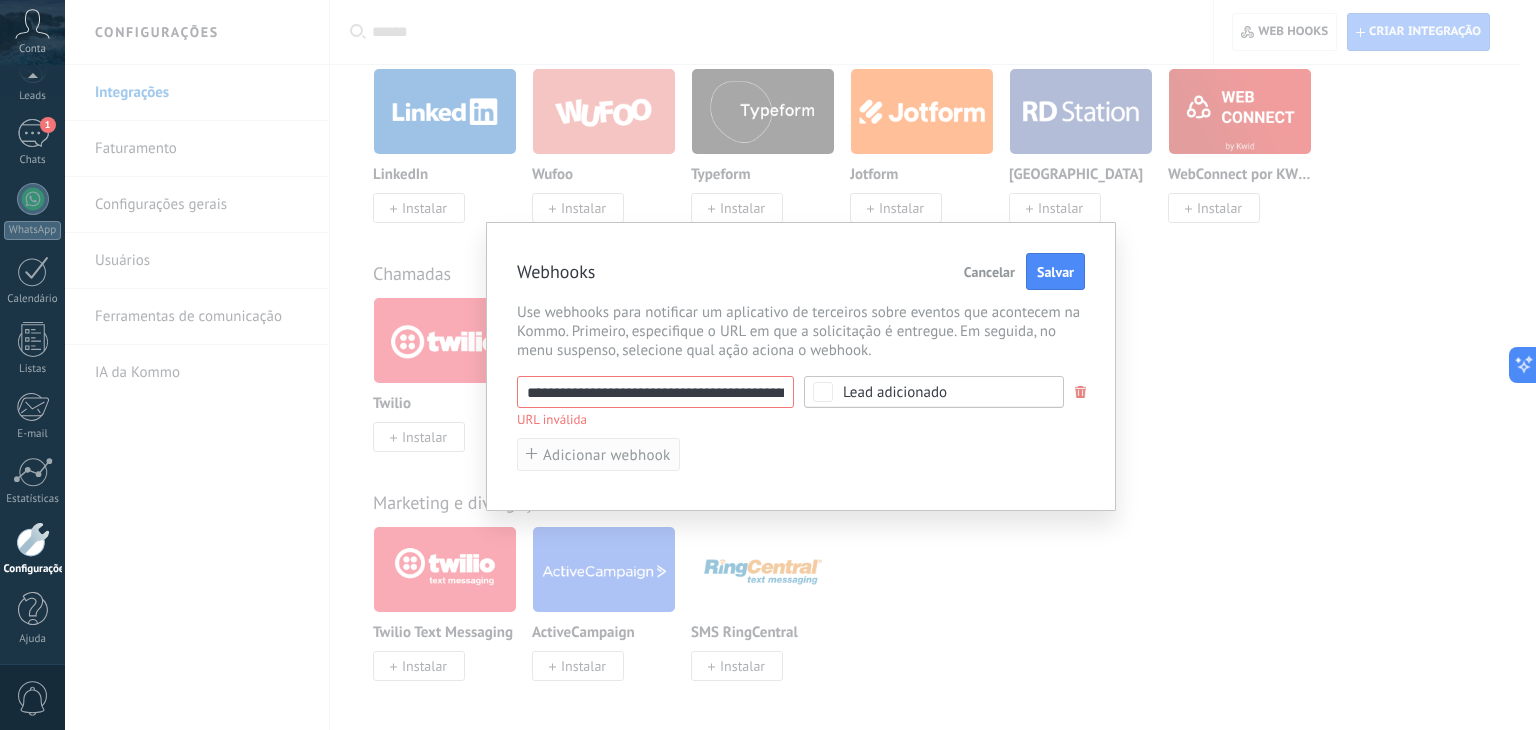 click on "Adicionar webhook" at bounding box center [607, 455] 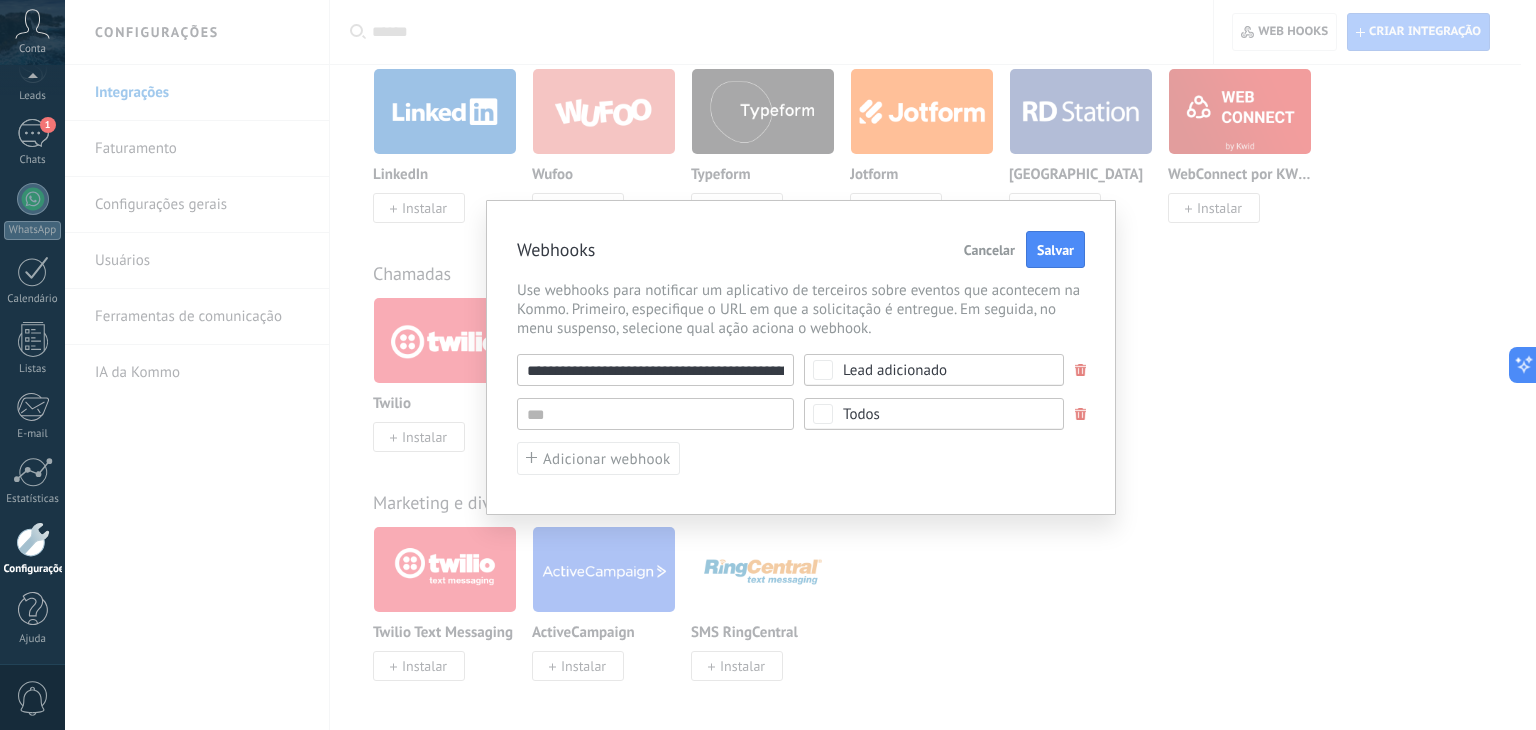 drag, startPoint x: 616, startPoint y: 368, endPoint x: 350, endPoint y: 375, distance: 266.0921 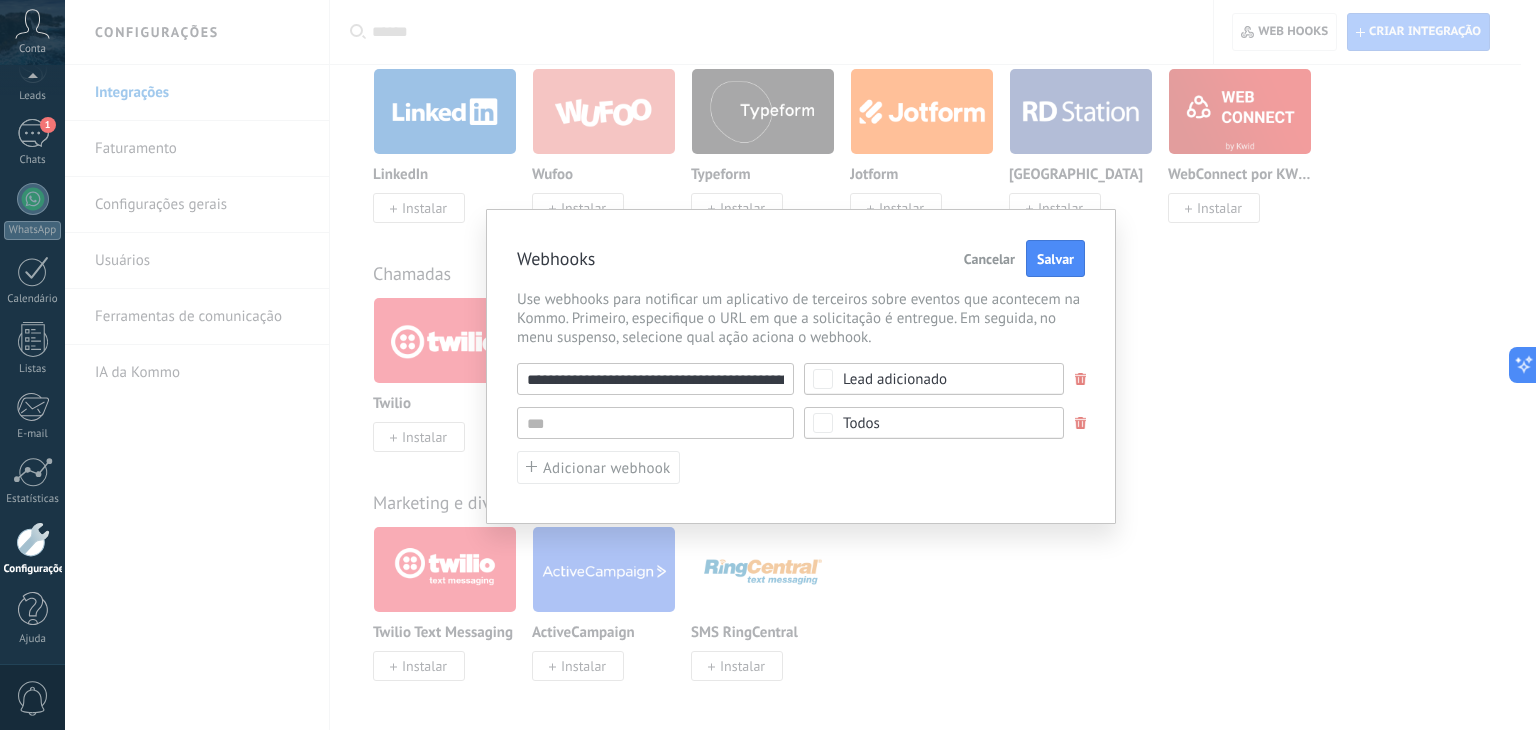 type on "**********" 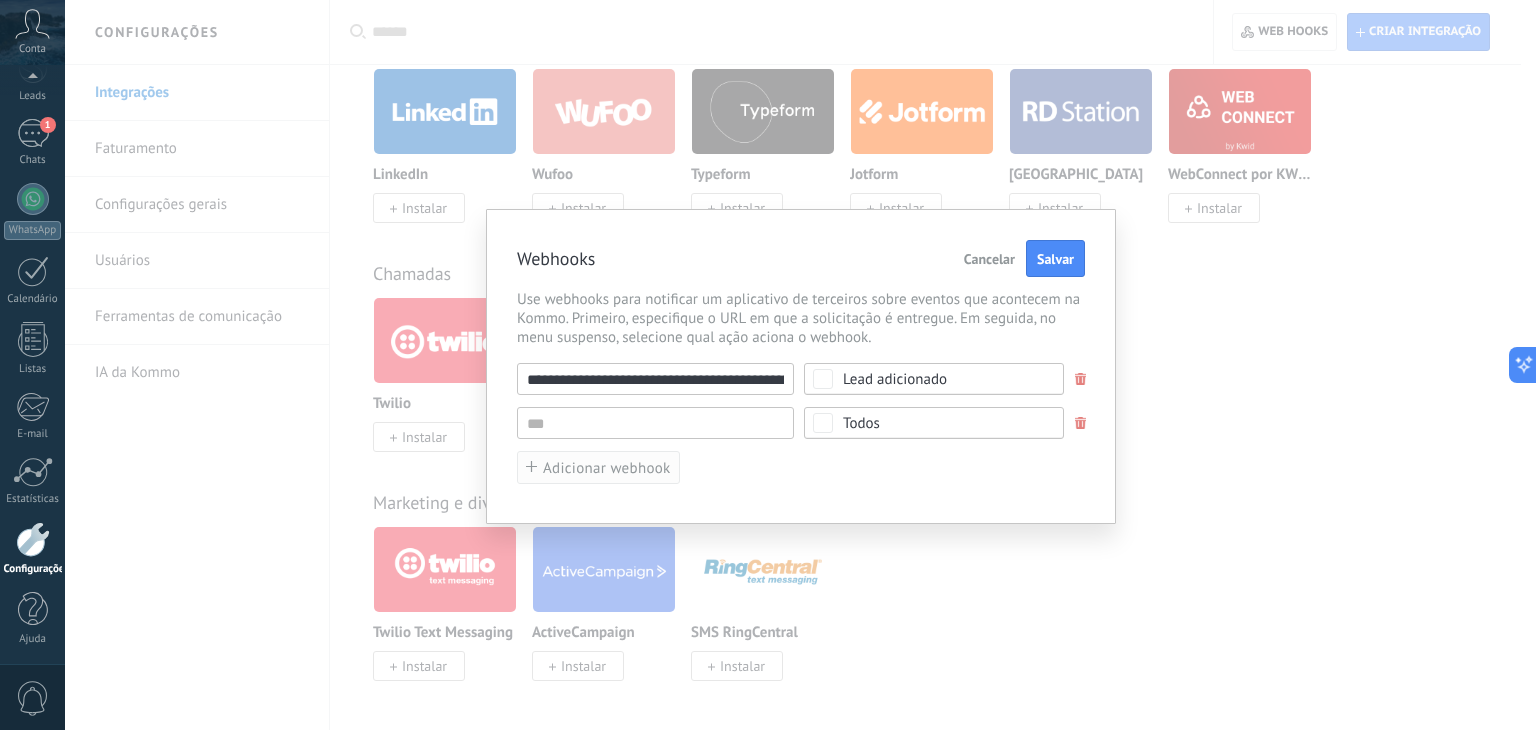 click on "Adicionar webhook" at bounding box center [607, 468] 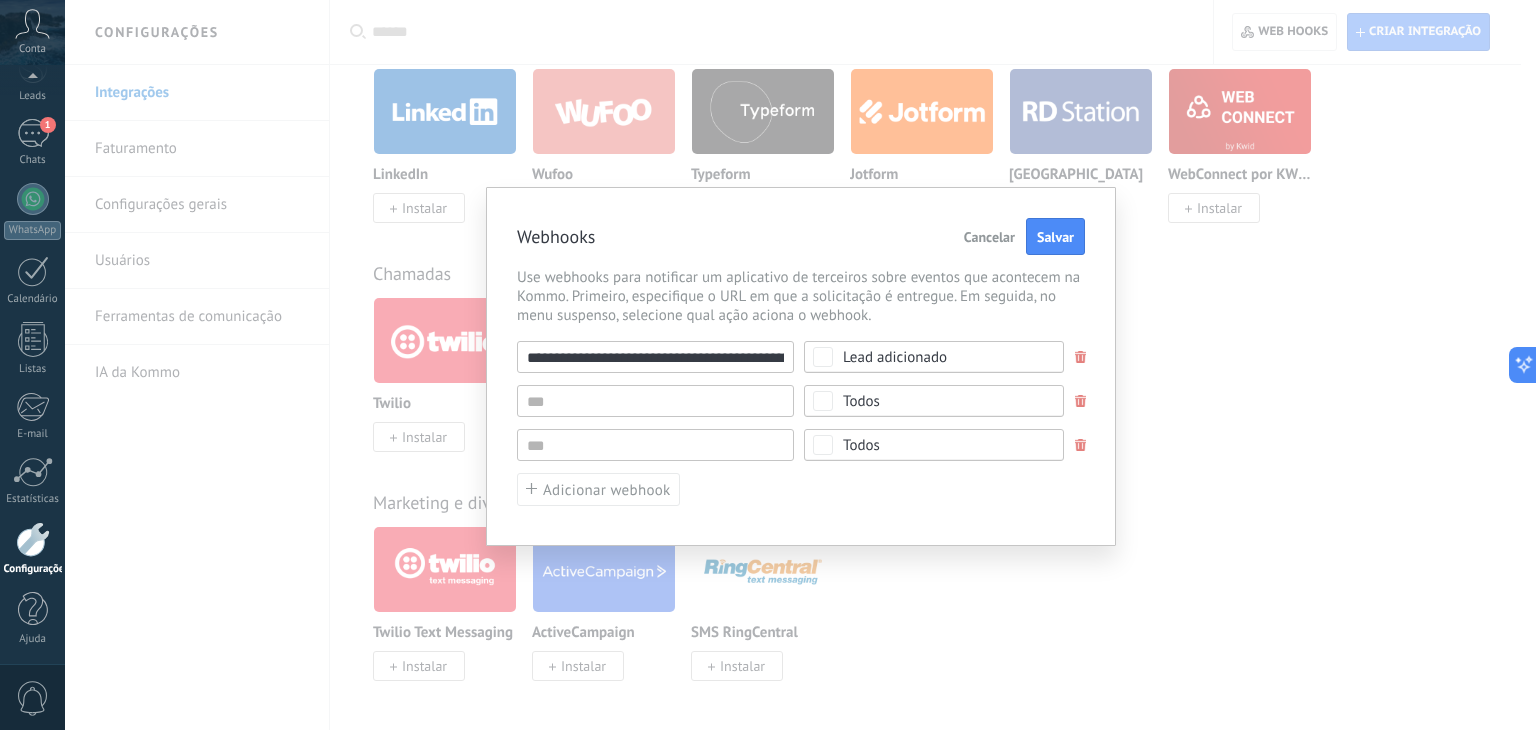 click at bounding box center (1081, 401) 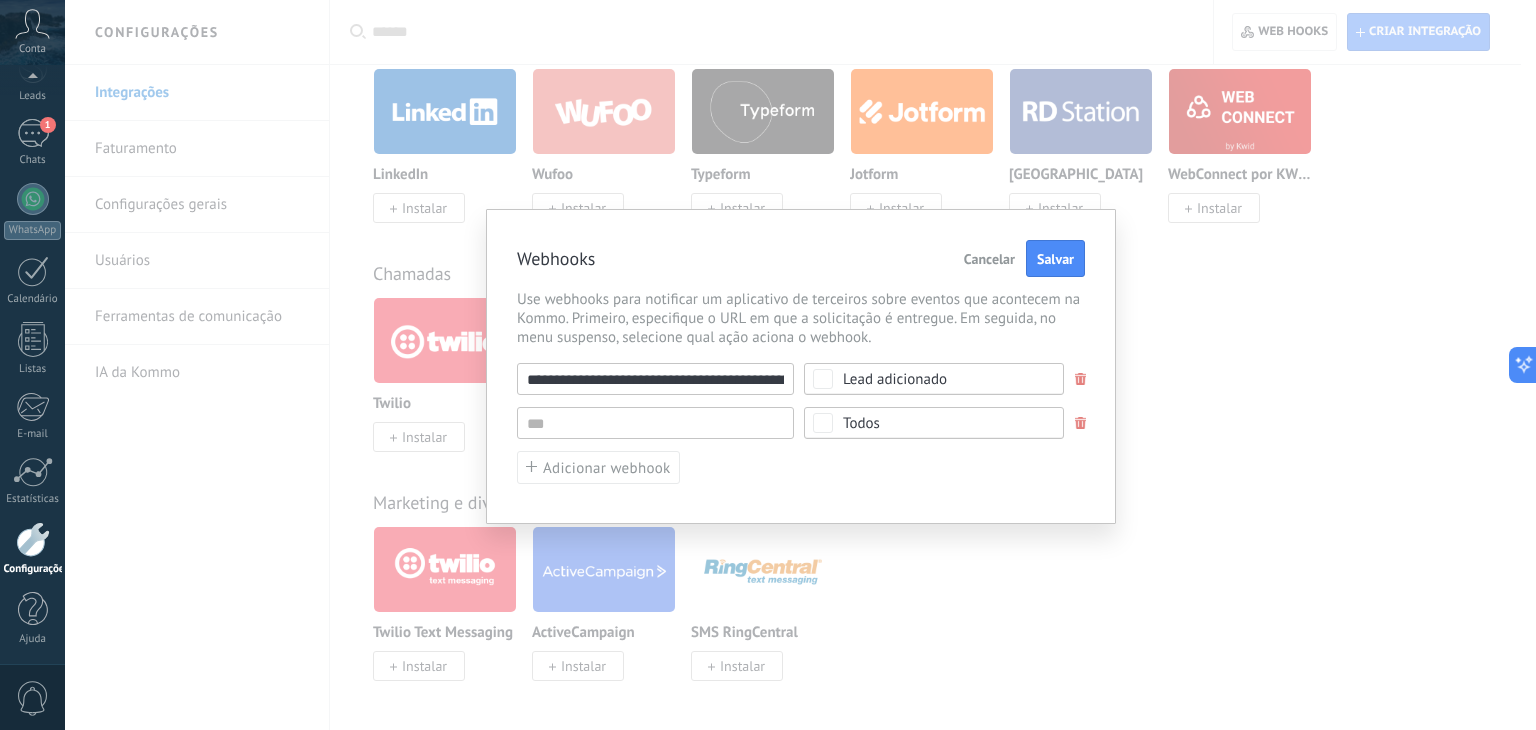 click on "URL inválida Selecionar tudo Lead adicionado Contato adicionado Empresa adicionada Tarefa adicionada Lead de entrada adicionado Mensagem recebida Conversa adicionada Lead editado Contato editado Empresa editada Tarefa editada Lead de entrada editado Conversa editada Lead excluído Contato excluído Empresa excluída [PERSON_NAME] excluída Lead de entrada excluído Lead restaurado Contato restaurado Empresa restaurada Status do lead alterado Usuário resp. pelo lead alterado Usuário resp. pelo contato alterado Usuário resp. pela empresa alterado Usuário resp. pela tarefa alterado Nota adicionada ao lead Nota adicionada ao contato Nota adicionada à empresa Adicionar elemento a Produtos Atualizar elemento em Produtos excluir elemento de Produtos Todos" at bounding box center (801, 423) 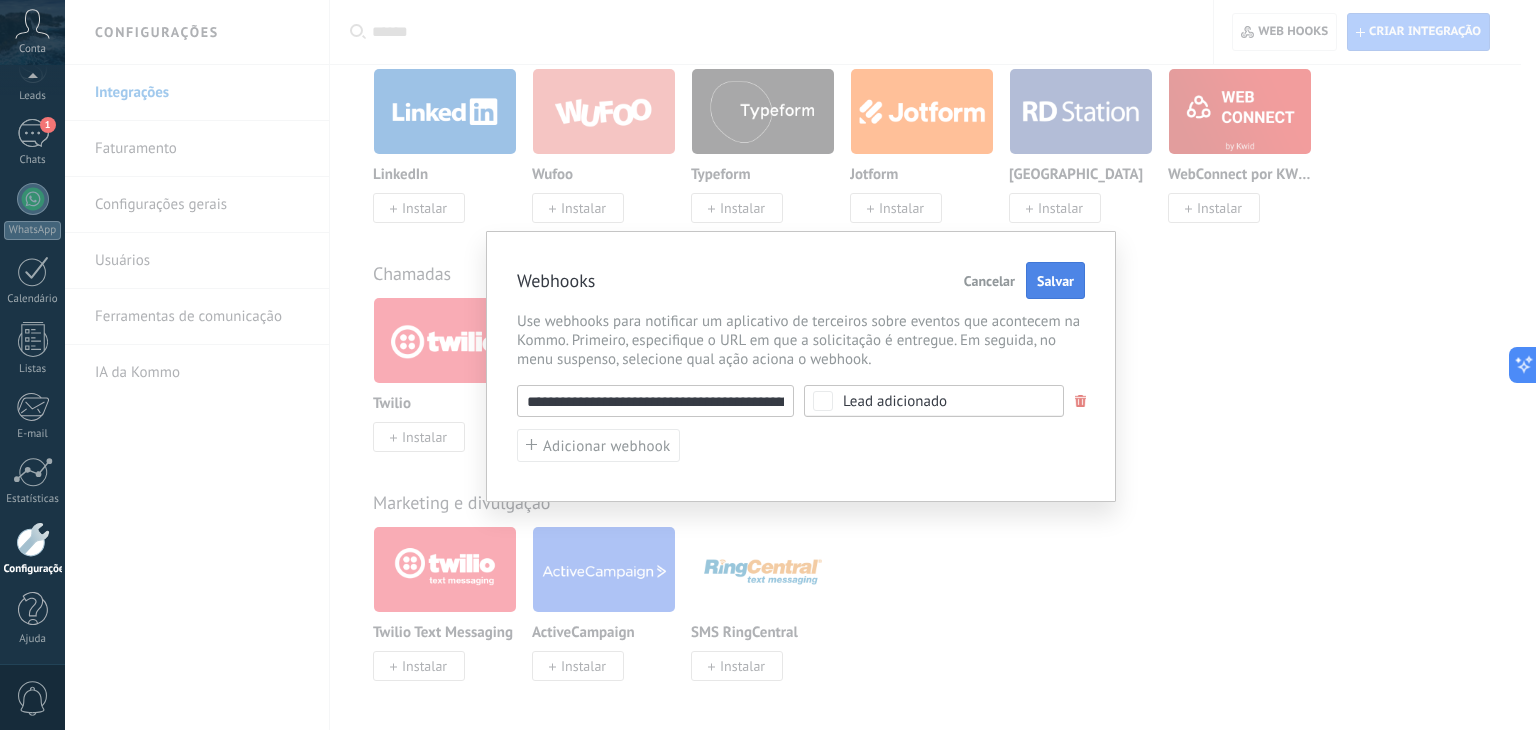 click on "Salvar" at bounding box center [1055, 281] 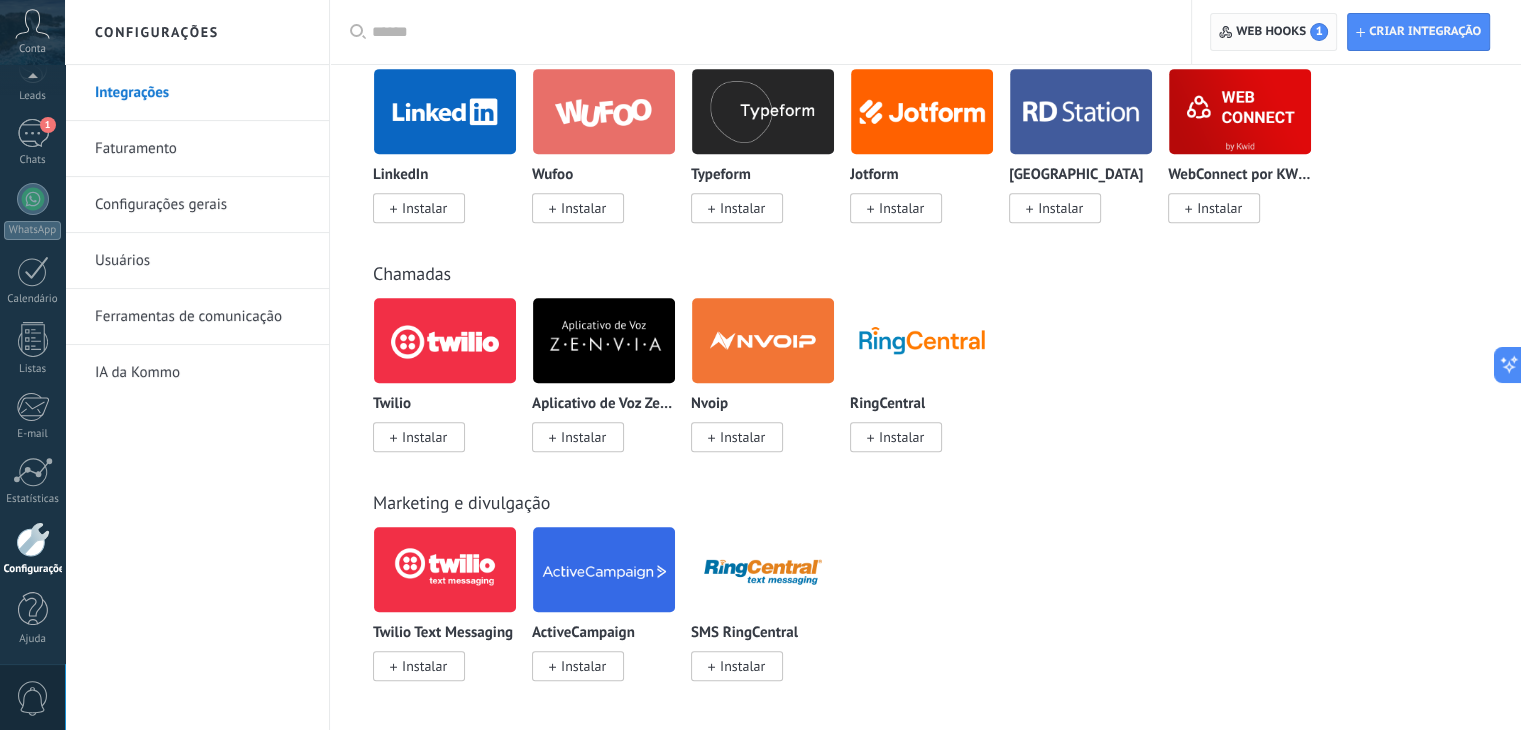 click on "Web hooks  1" at bounding box center [1282, 32] 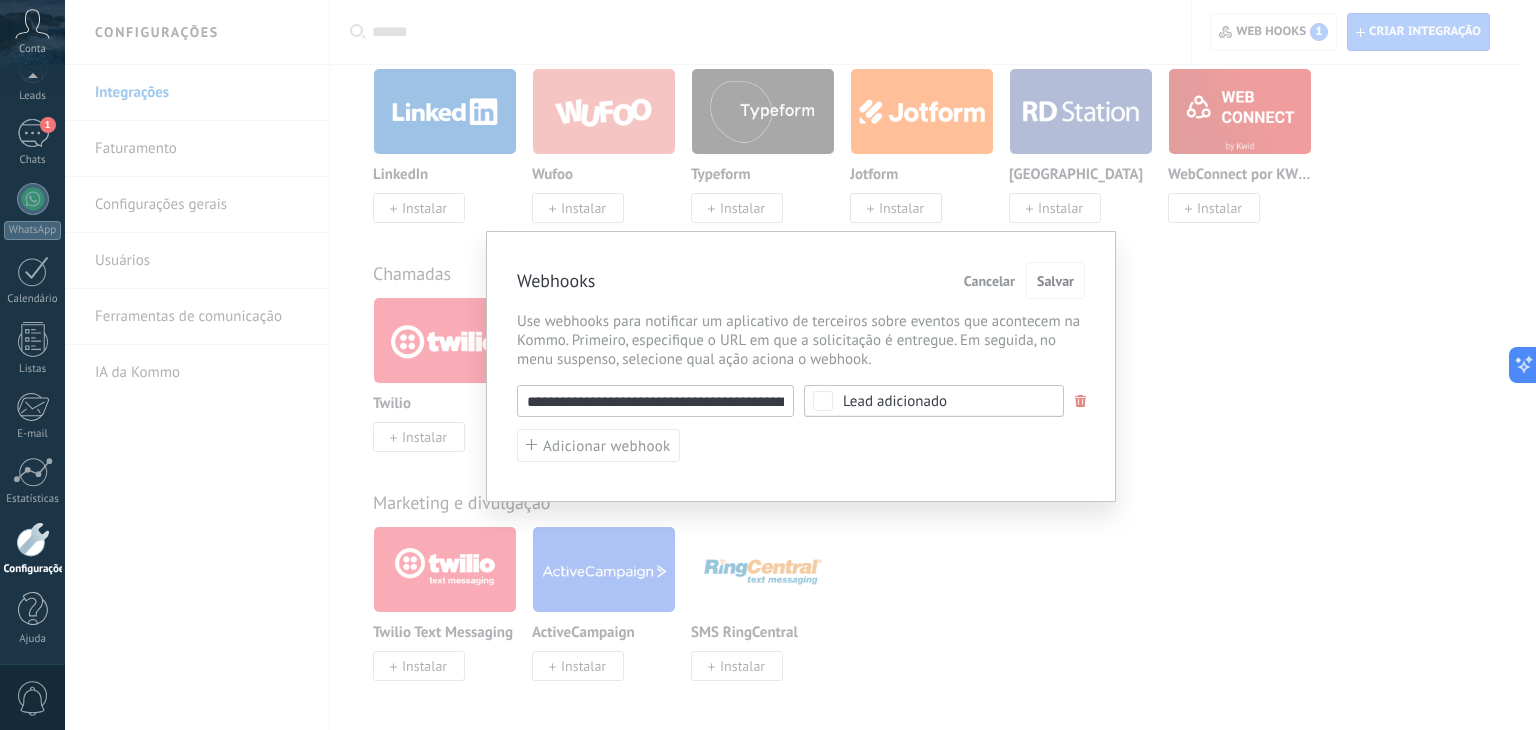 click on "Cancelar" at bounding box center (989, 281) 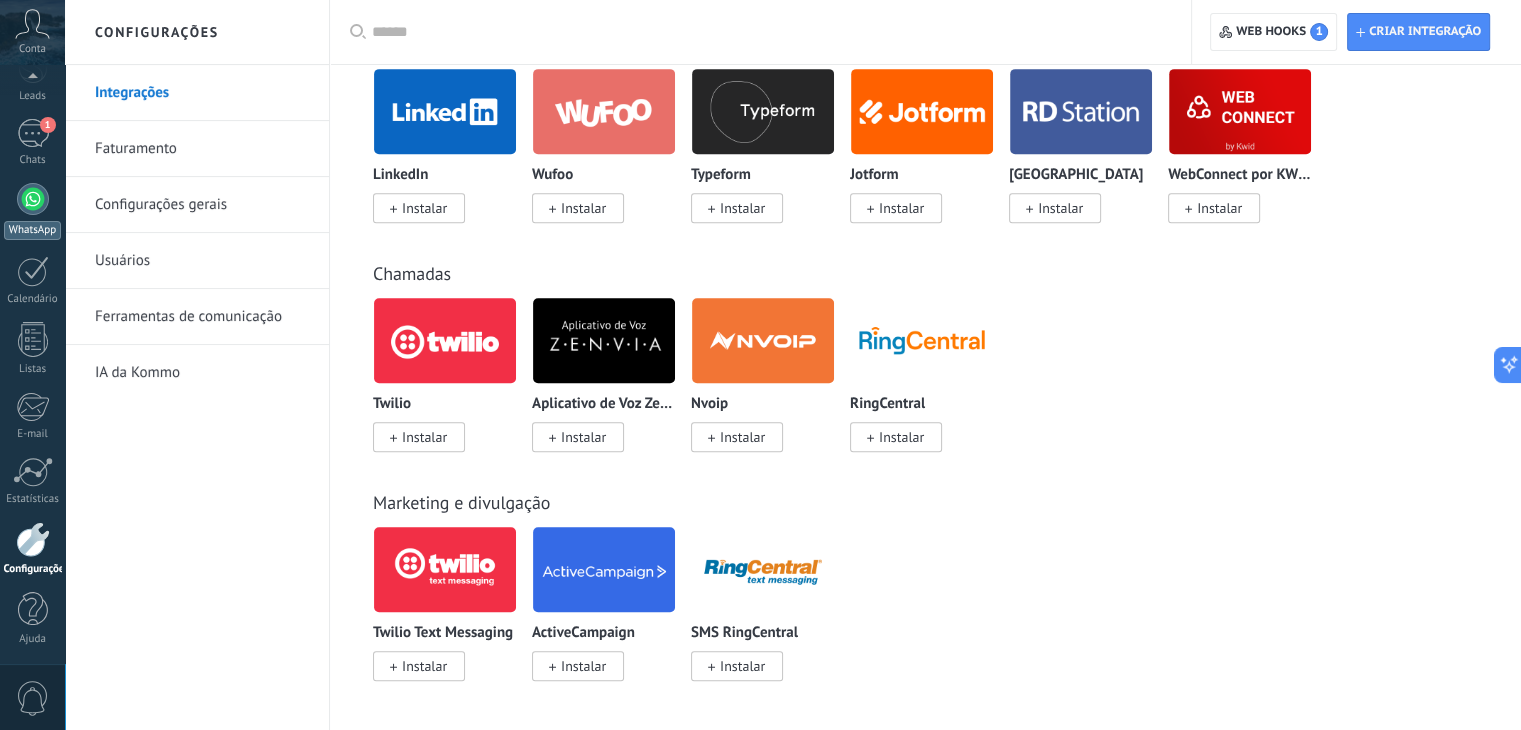 click at bounding box center (33, 199) 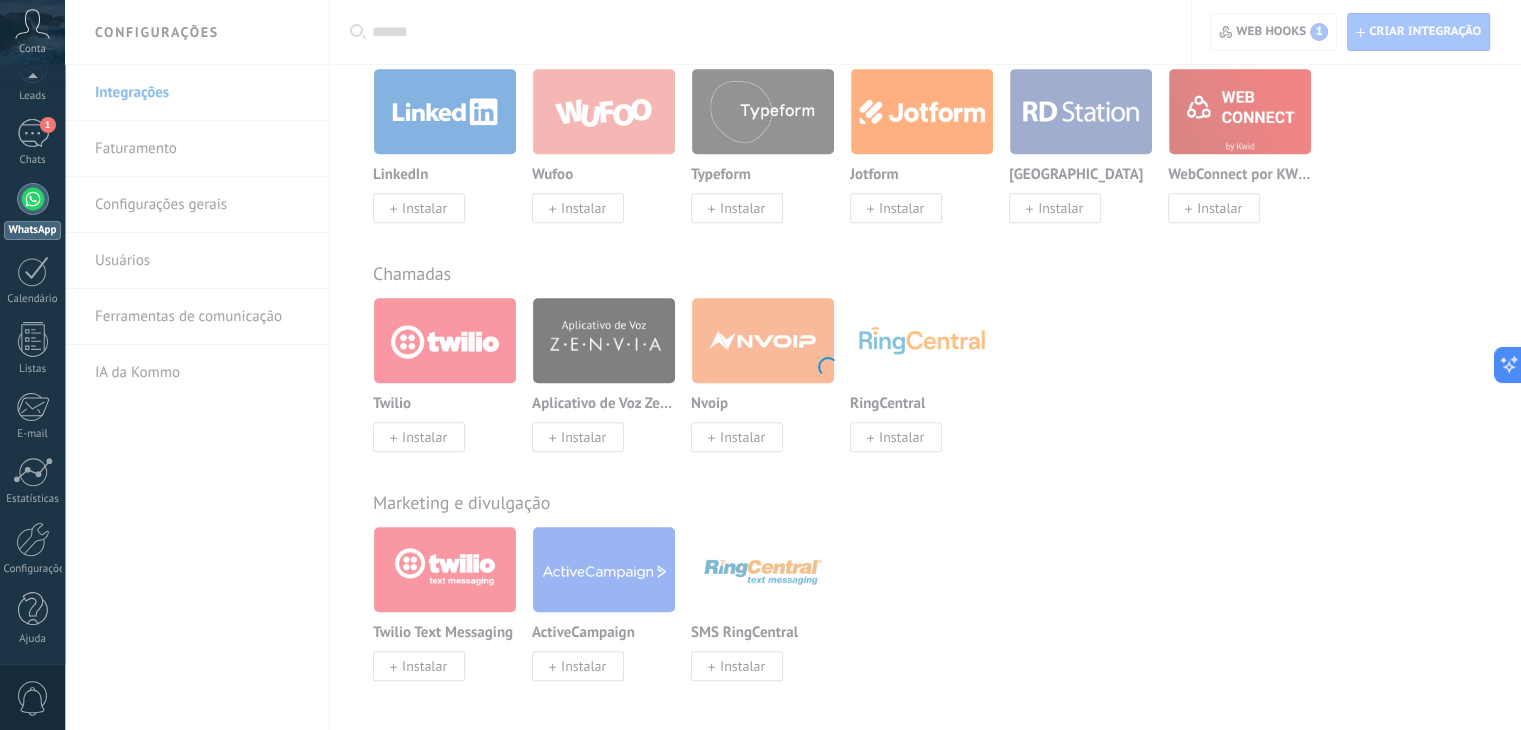 scroll, scrollTop: 0, scrollLeft: 0, axis: both 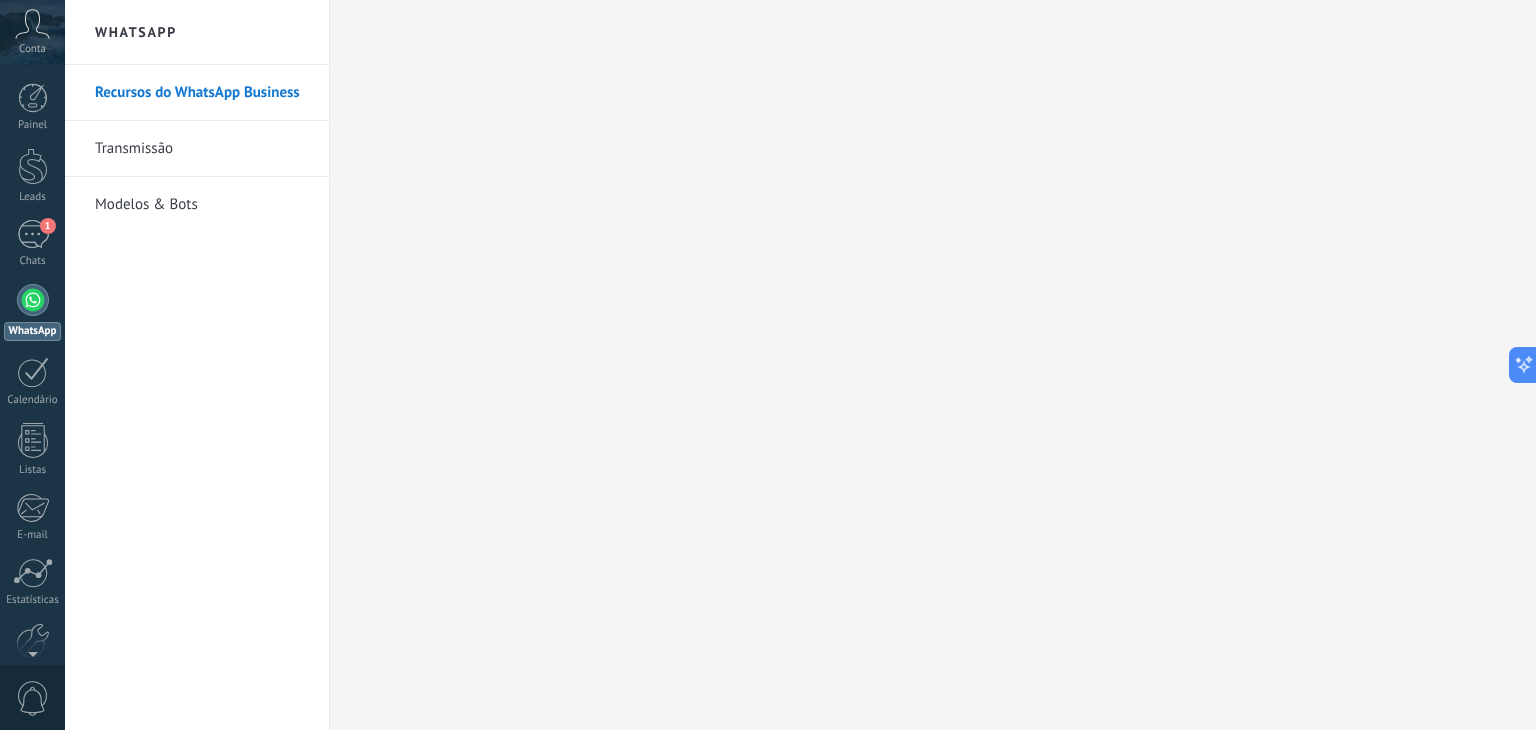 click on "Modelos & Bots" at bounding box center (202, 205) 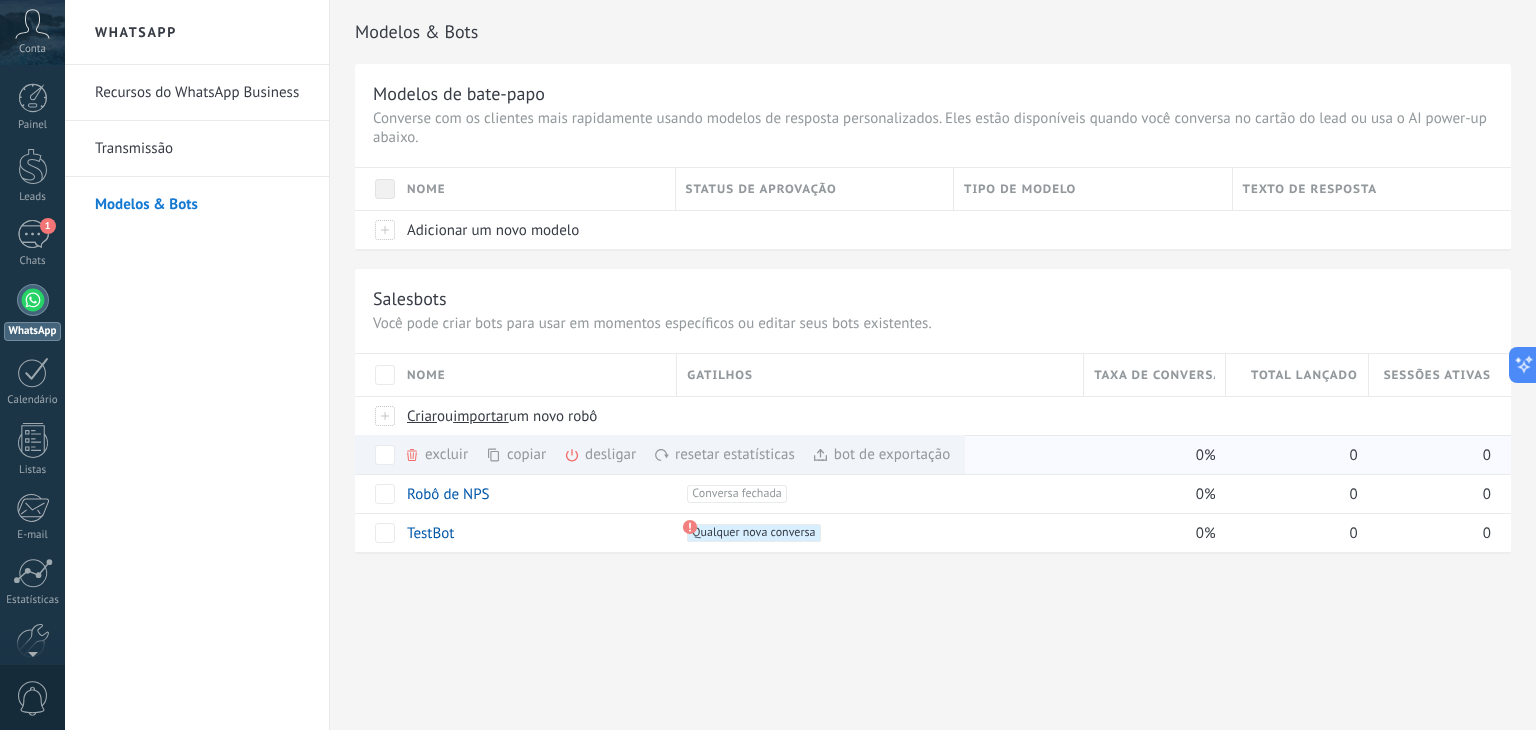 click on "excluir mais" at bounding box center [472, 454] 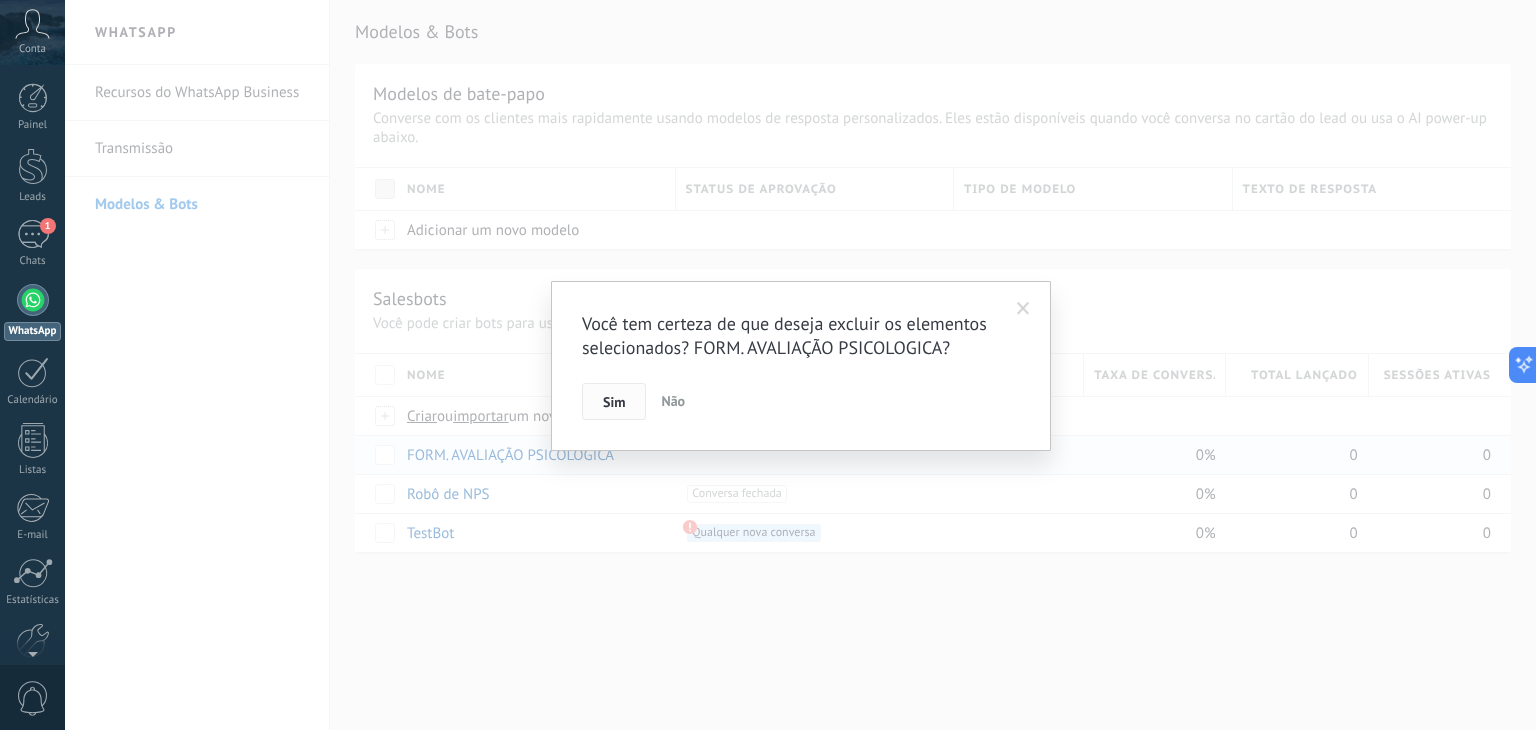 click on "Sim" at bounding box center [614, 402] 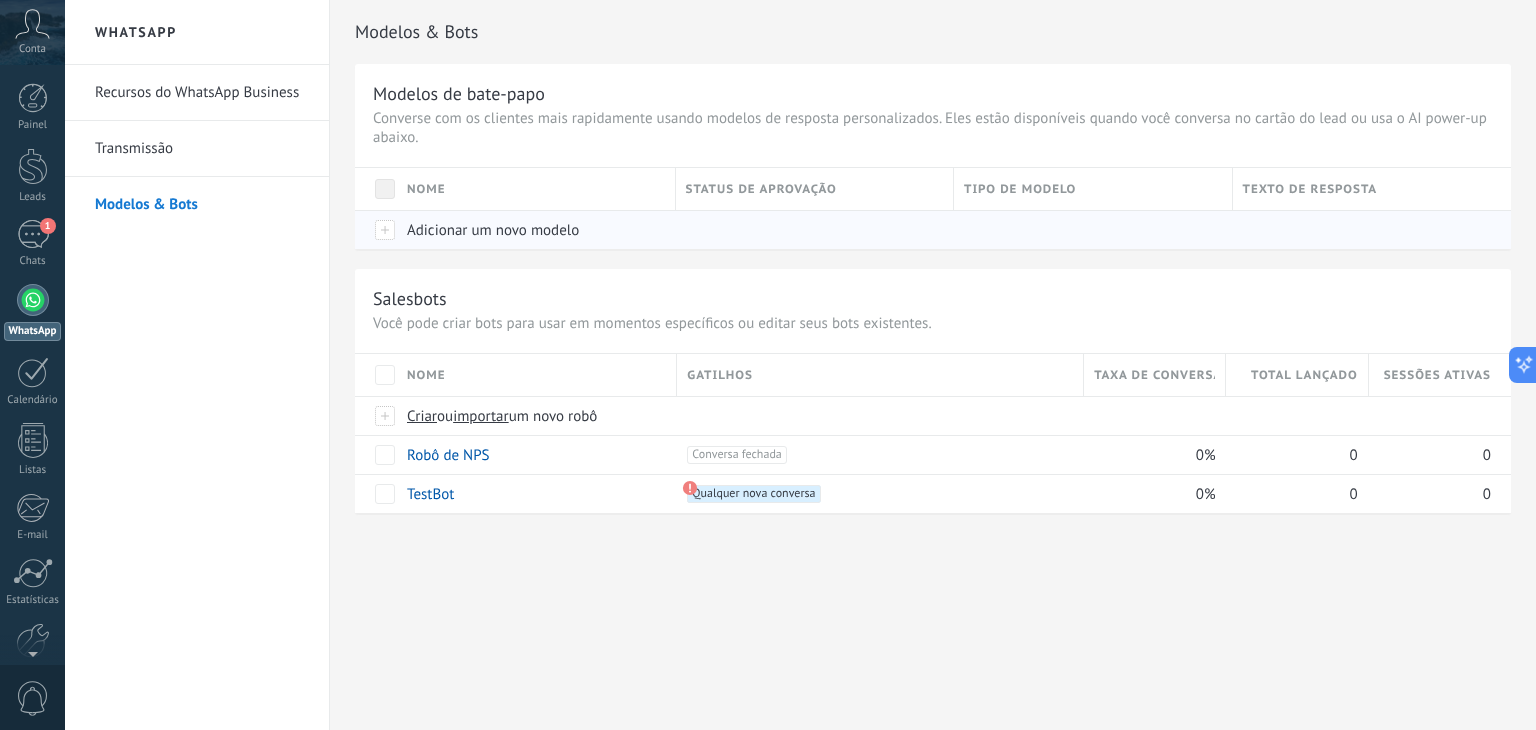 click on "Adicionar um novo modelo" at bounding box center [493, 230] 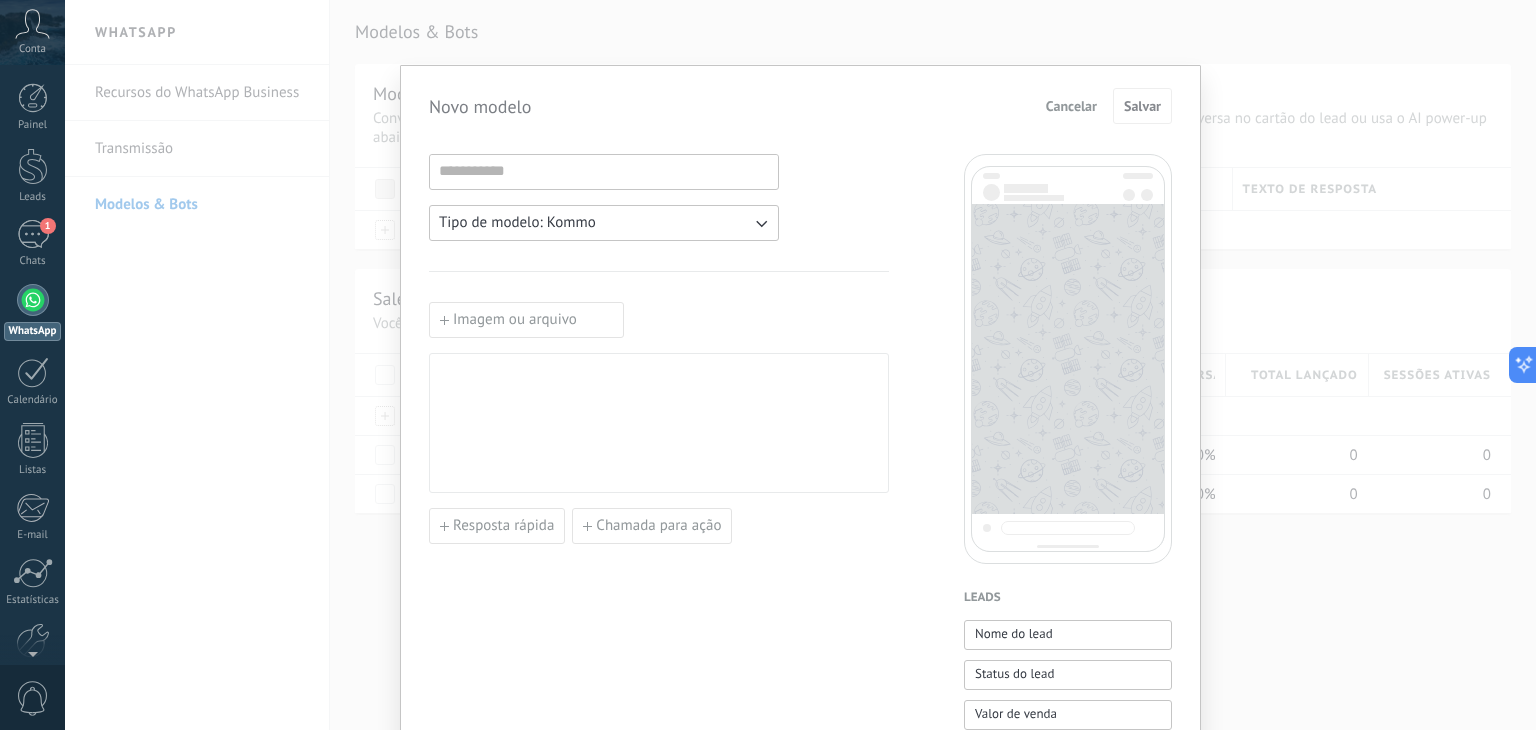 click on "Tipo de modelo: Kommo" at bounding box center [517, 223] 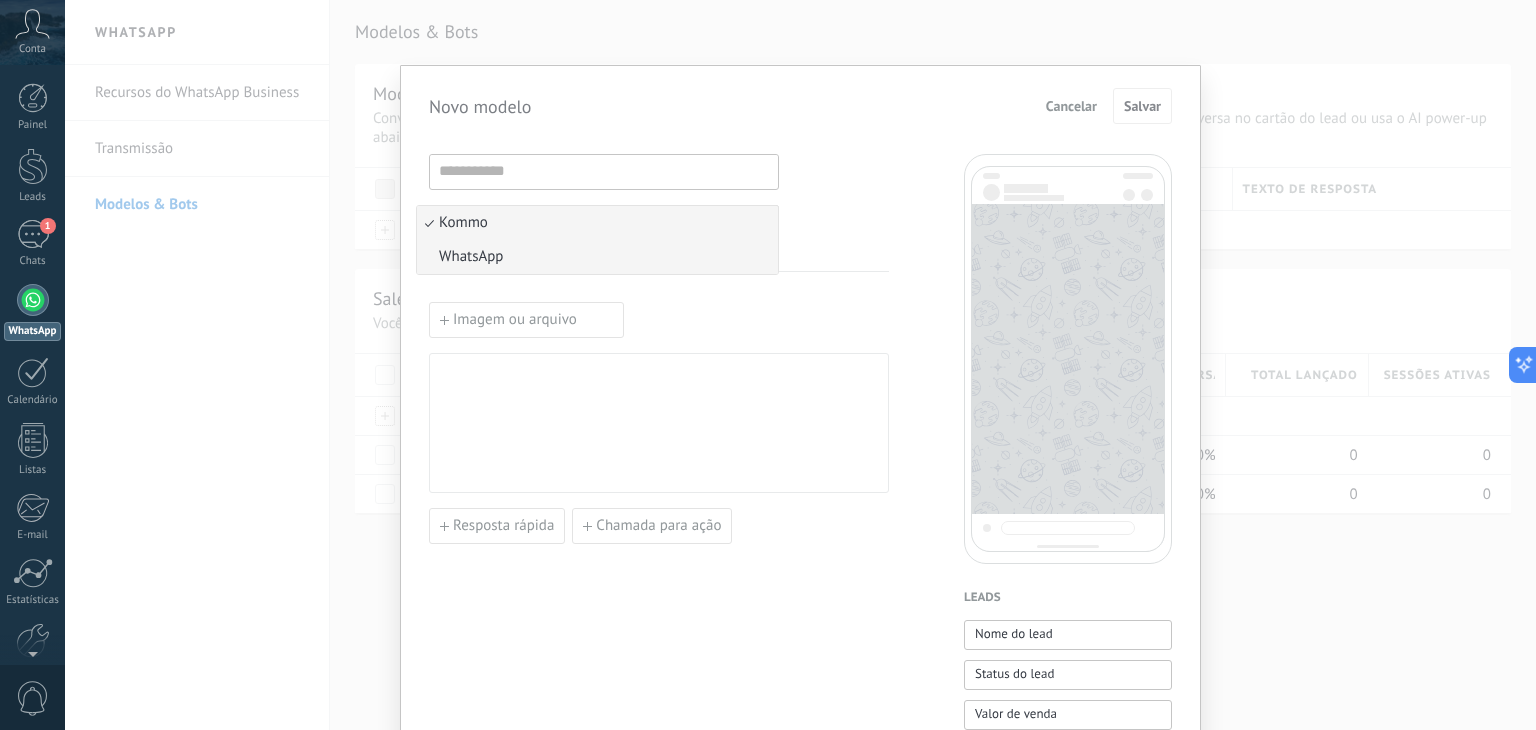 click on "WhatsApp" at bounding box center (597, 257) 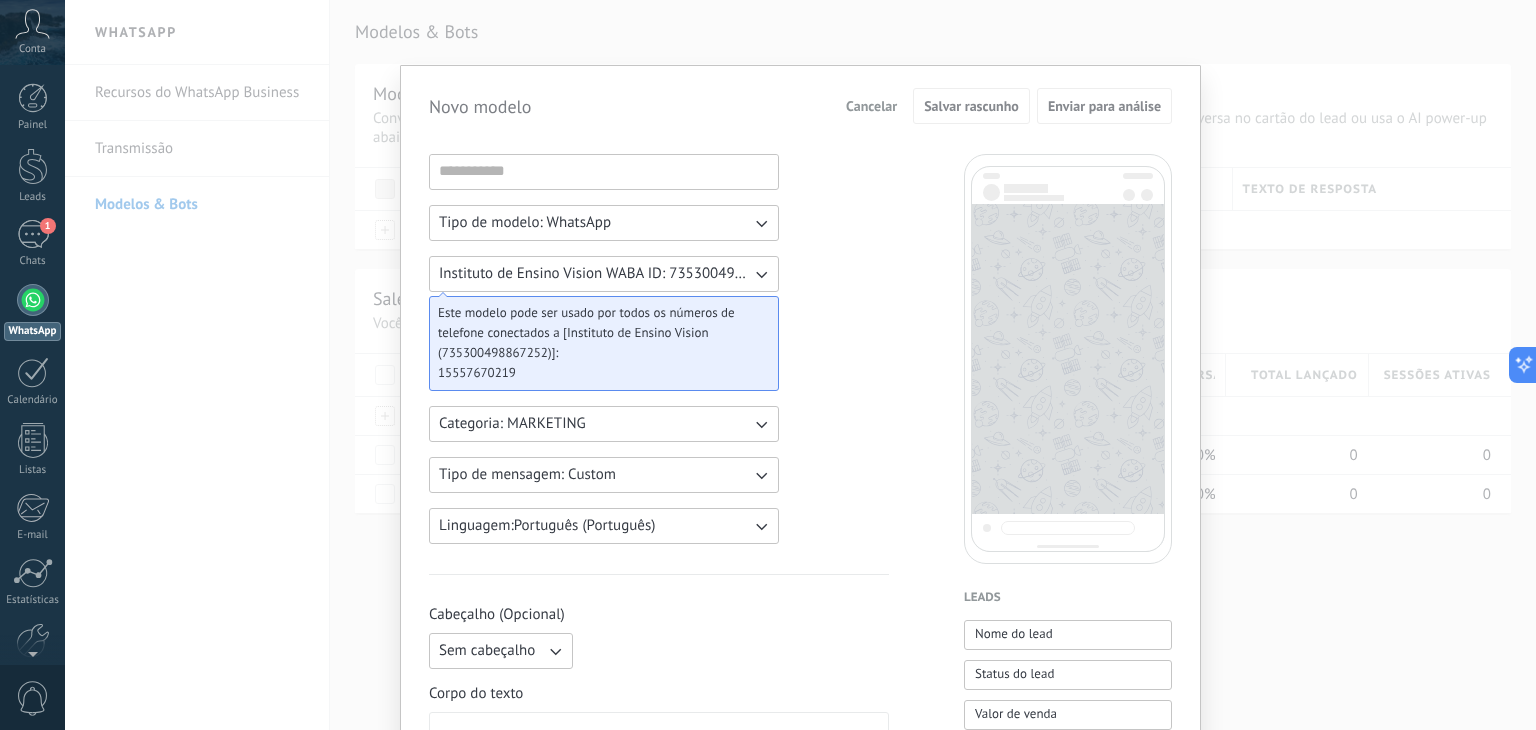 click on "Tipo de modelo: WhatsApp Instituto de Ensino Vision WABA ID: 735300498867252 Este modelo pode ser usado por todos os números de telefone conectados a [Instituto de Ensino Vision (735300498867252)]: 15557670219 Categoria: MARKETING Tipo de mensagem: Custom Linguagem:  Português (Português) Cabeçalho (Opcional) Sem cabeçalho Corpo do texto Rodapé (Opcional) Botões (Opcional) Resposta rápida Chamada para ação" at bounding box center [659, 829] 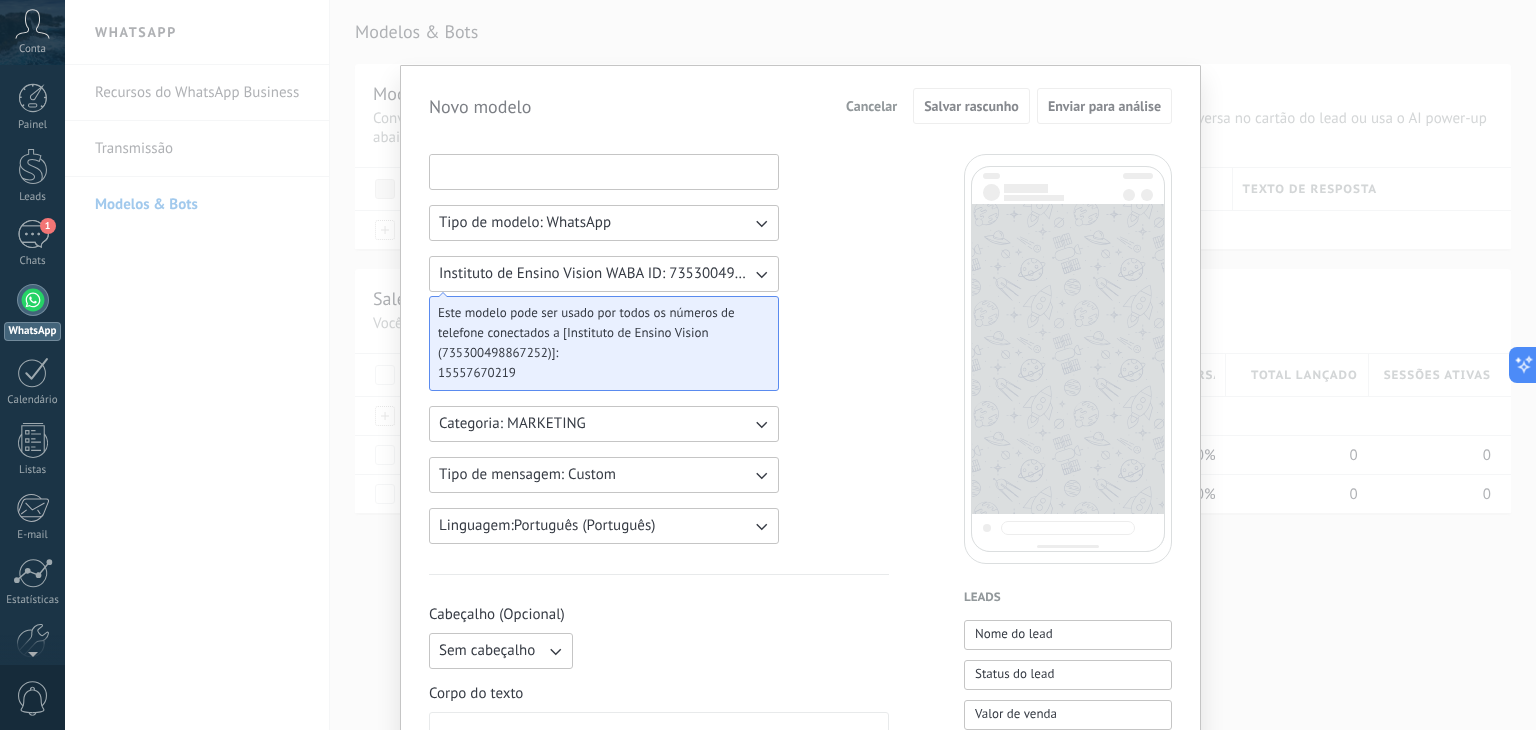 click at bounding box center (604, 171) 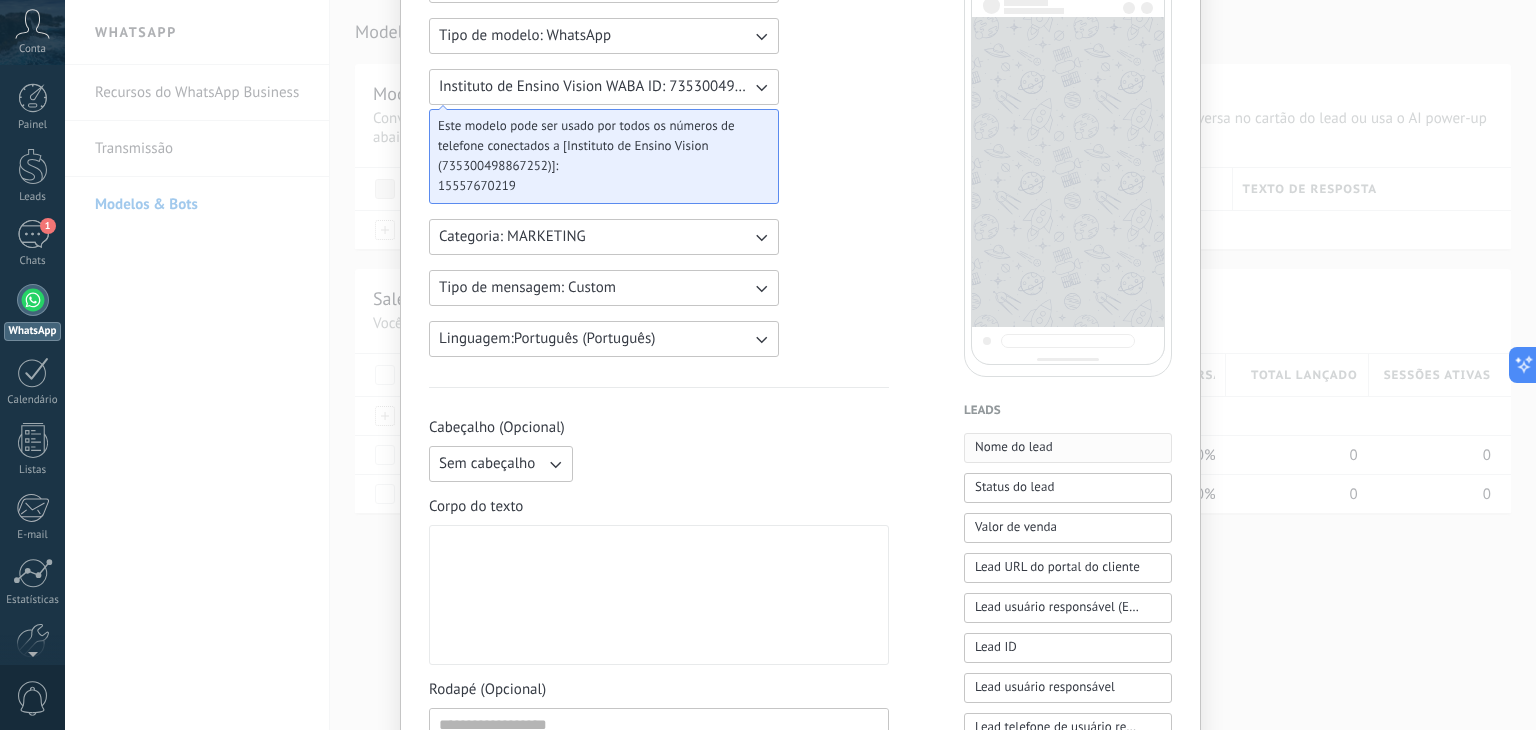 scroll, scrollTop: 200, scrollLeft: 0, axis: vertical 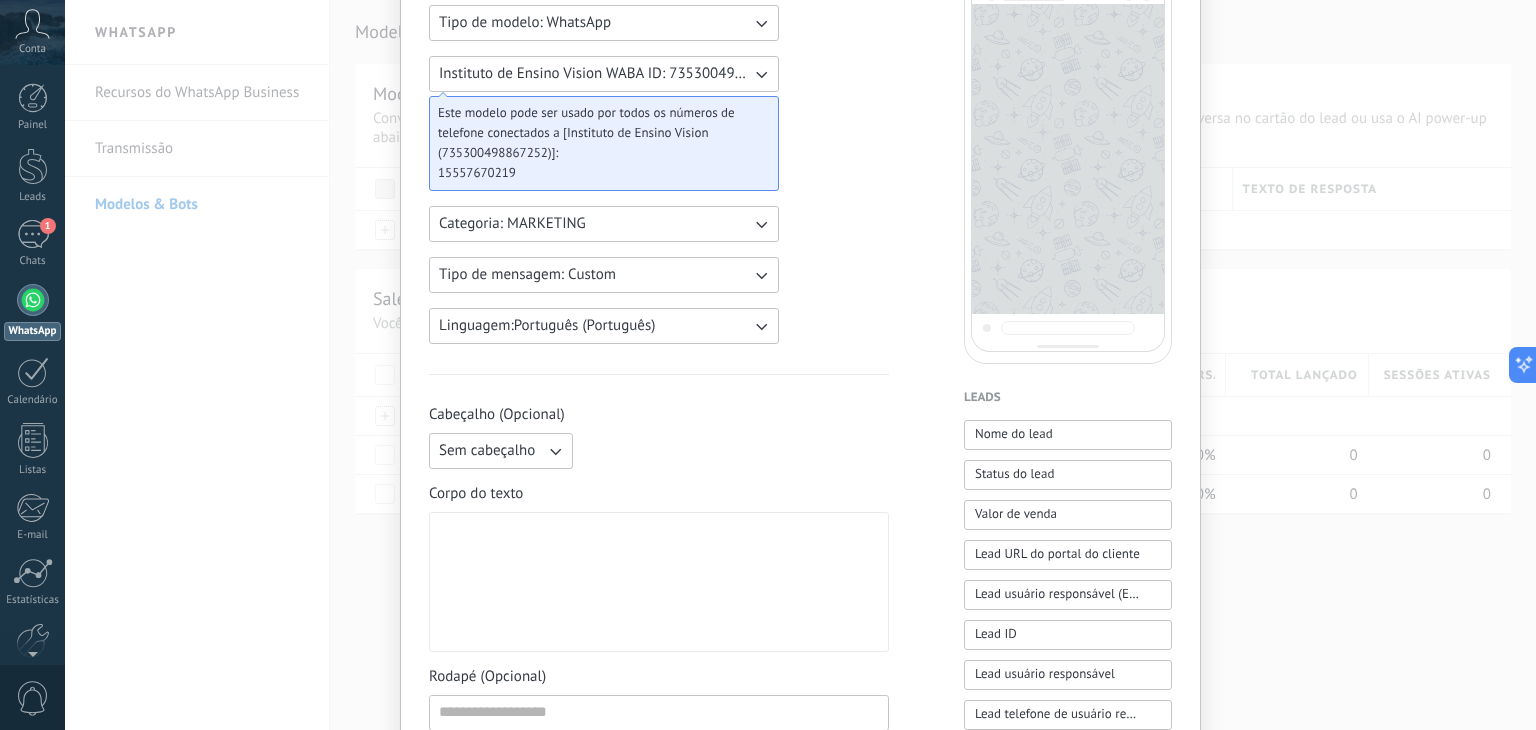 click on "Categoria: MARKETING" at bounding box center (512, 224) 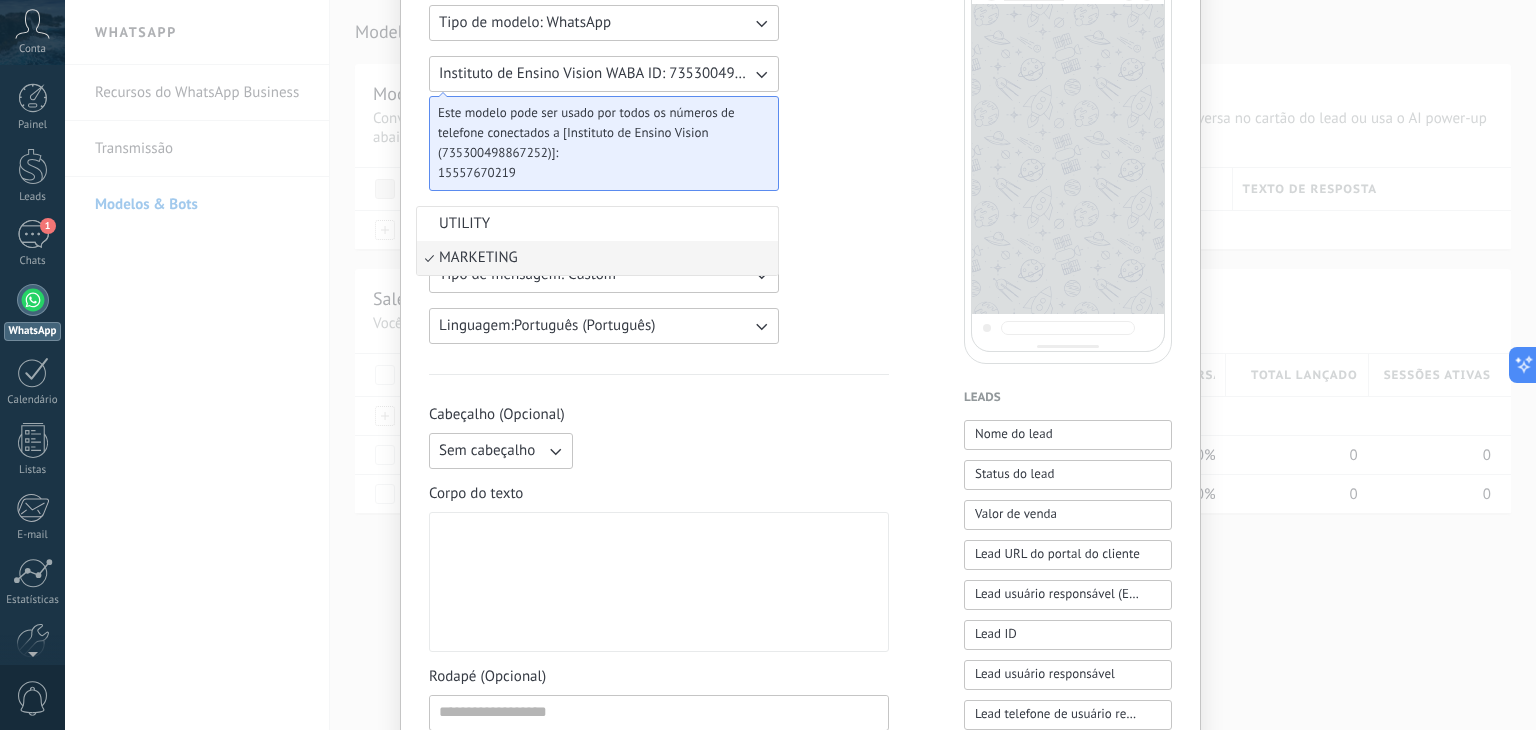 click on "MARKETING" at bounding box center [478, 258] 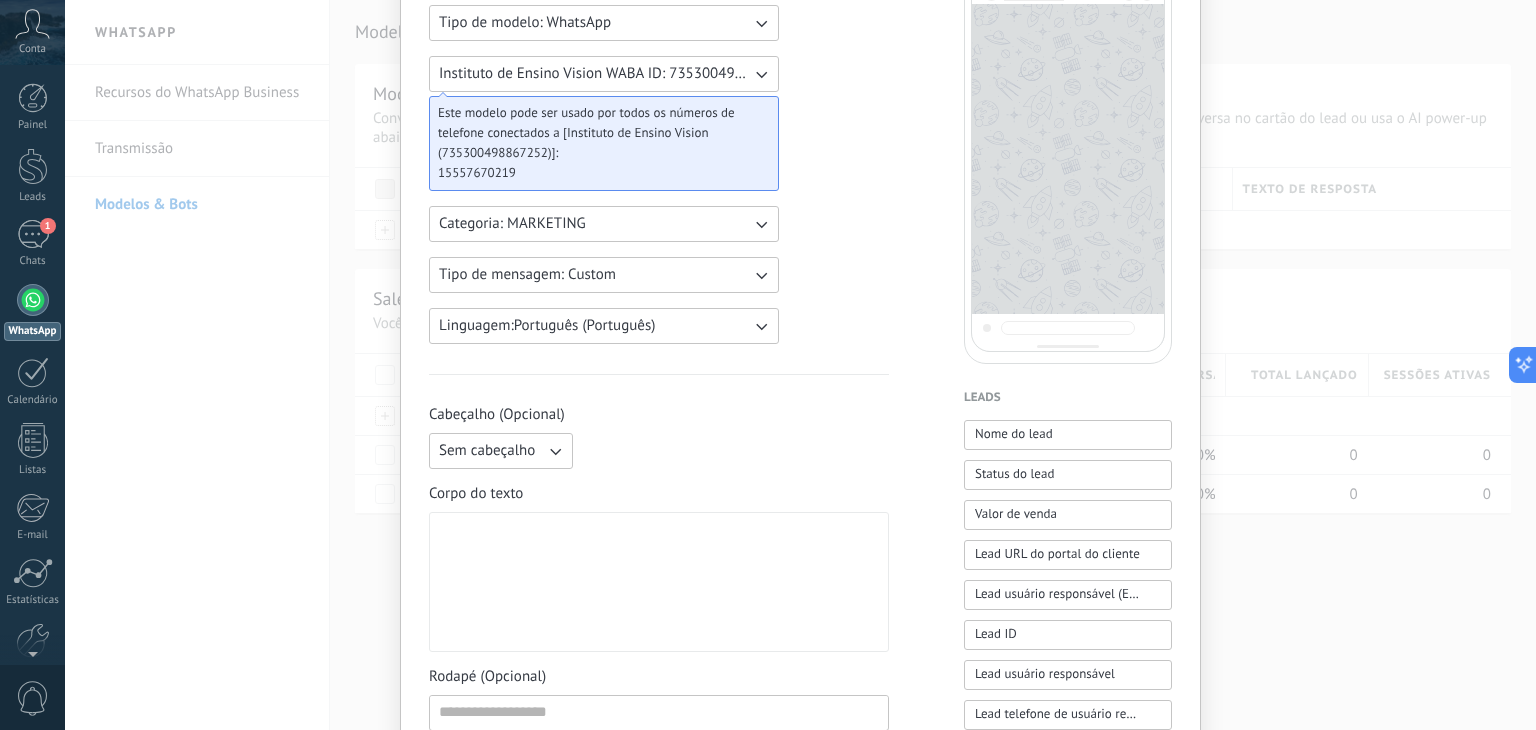 click on "Tipo de mensagem: Custom" at bounding box center [527, 275] 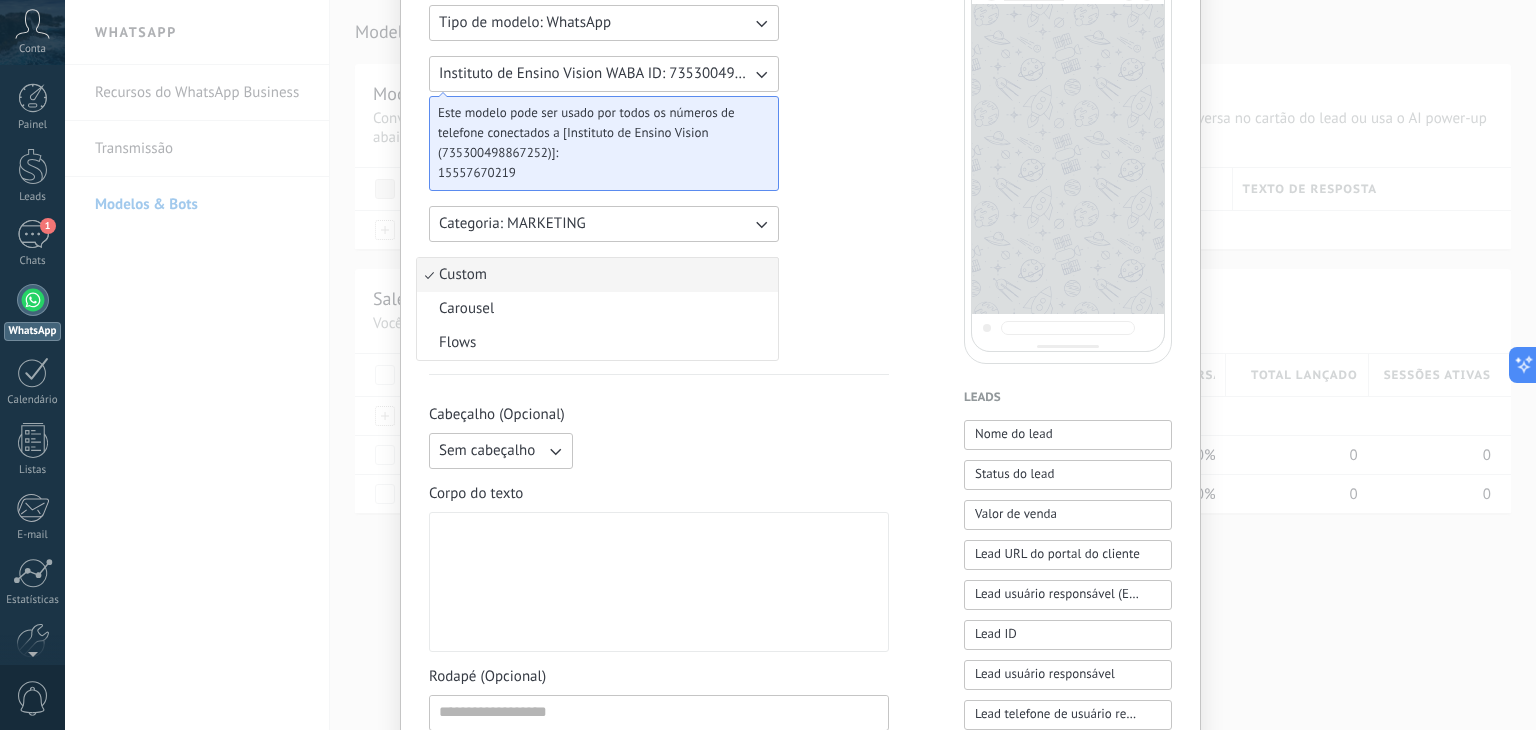 click on "Tipo de modelo: WhatsApp Instituto de Ensino Vision WABA ID: 735300498867252 Este modelo pode ser usado por todos os números de telefone conectados a [Instituto de Ensino Vision (735300498867252)]: 15557670219 Categoria: MARKETING Tipo de mensagem: Custom Custom Carousel Flows Linguagem:  Português (Português) Cabeçalho (Opcional) Sem cabeçalho Corpo do texto Rodapé (Opcional) Botões (Opcional) Resposta rápida Chamada para ação" at bounding box center [659, 629] 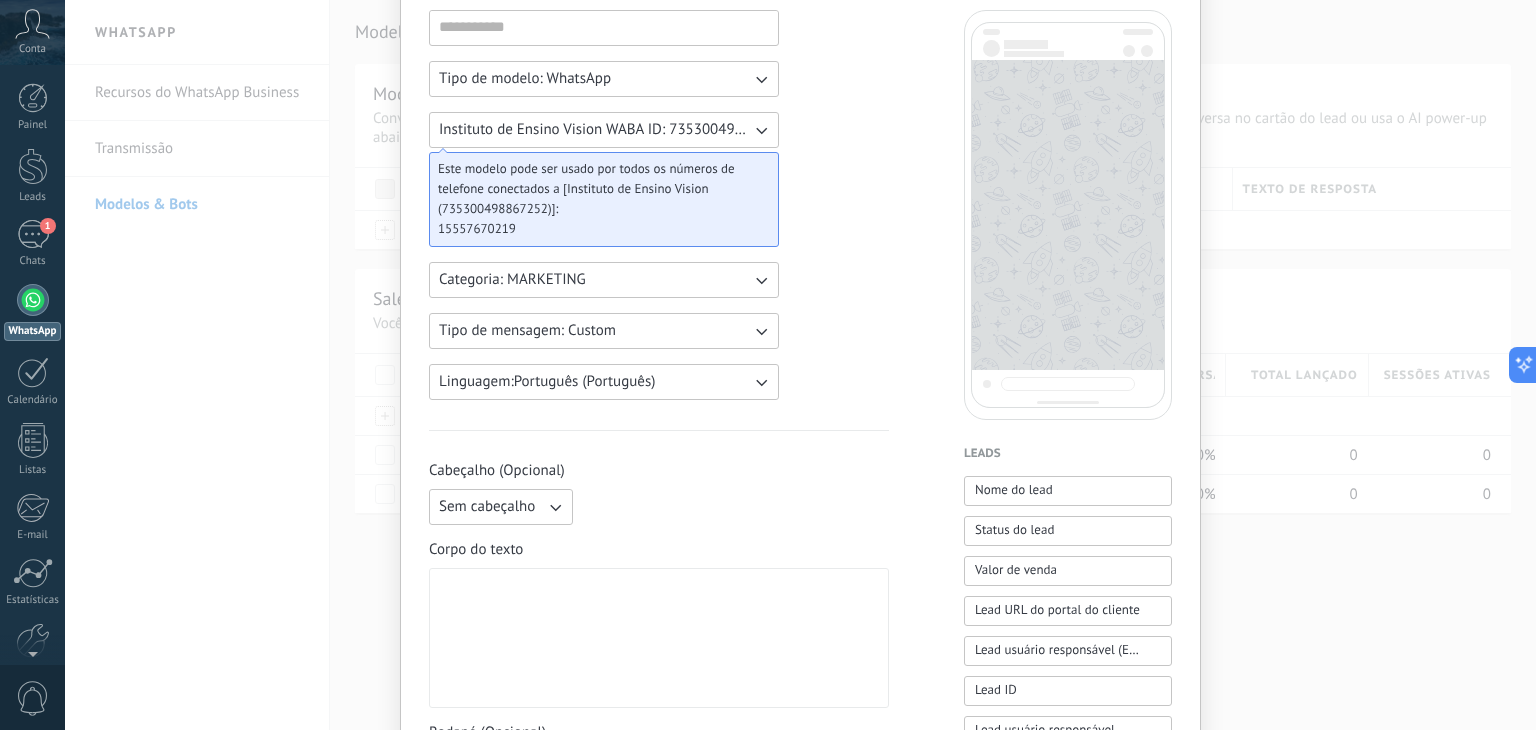 scroll, scrollTop: 300, scrollLeft: 0, axis: vertical 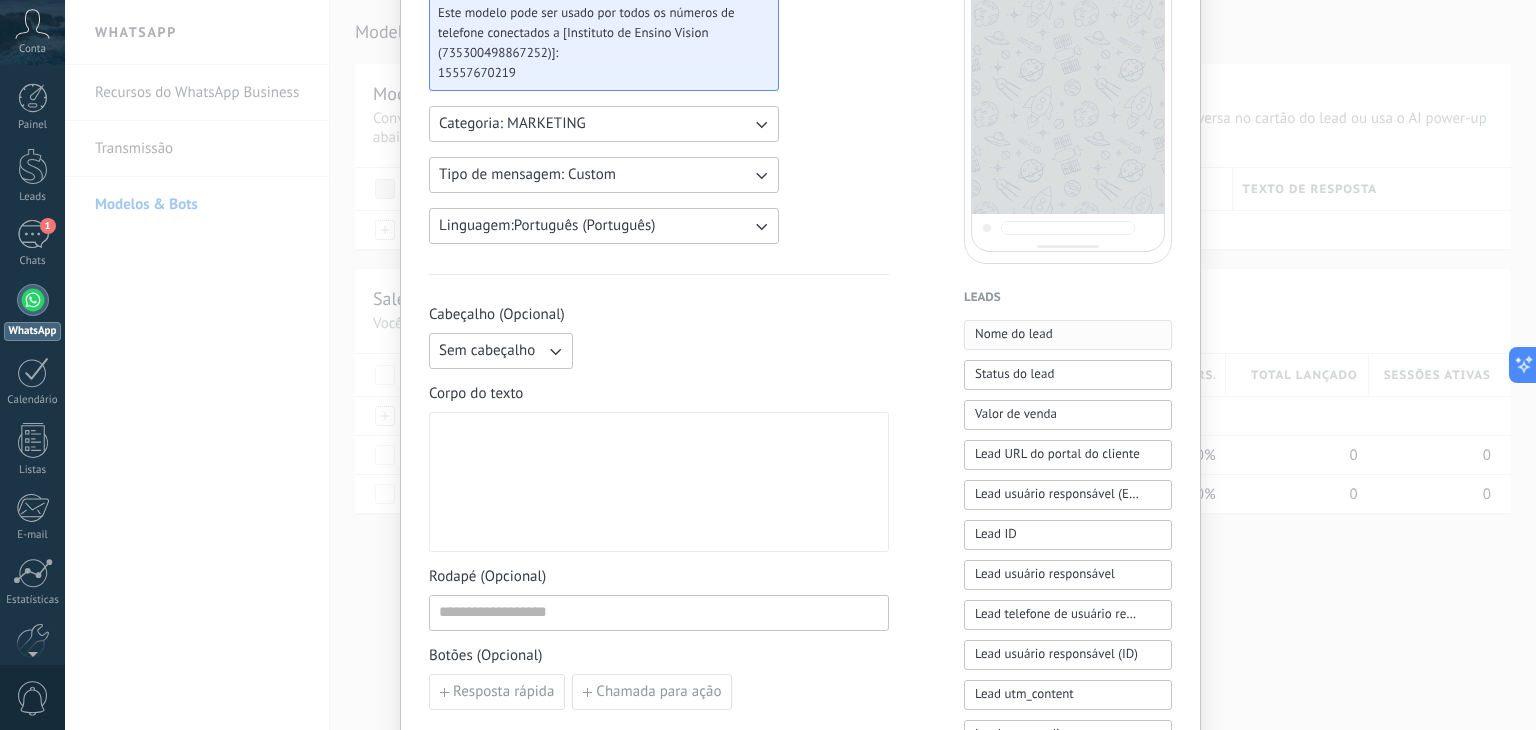 click on "Nome do lead" at bounding box center [1014, 334] 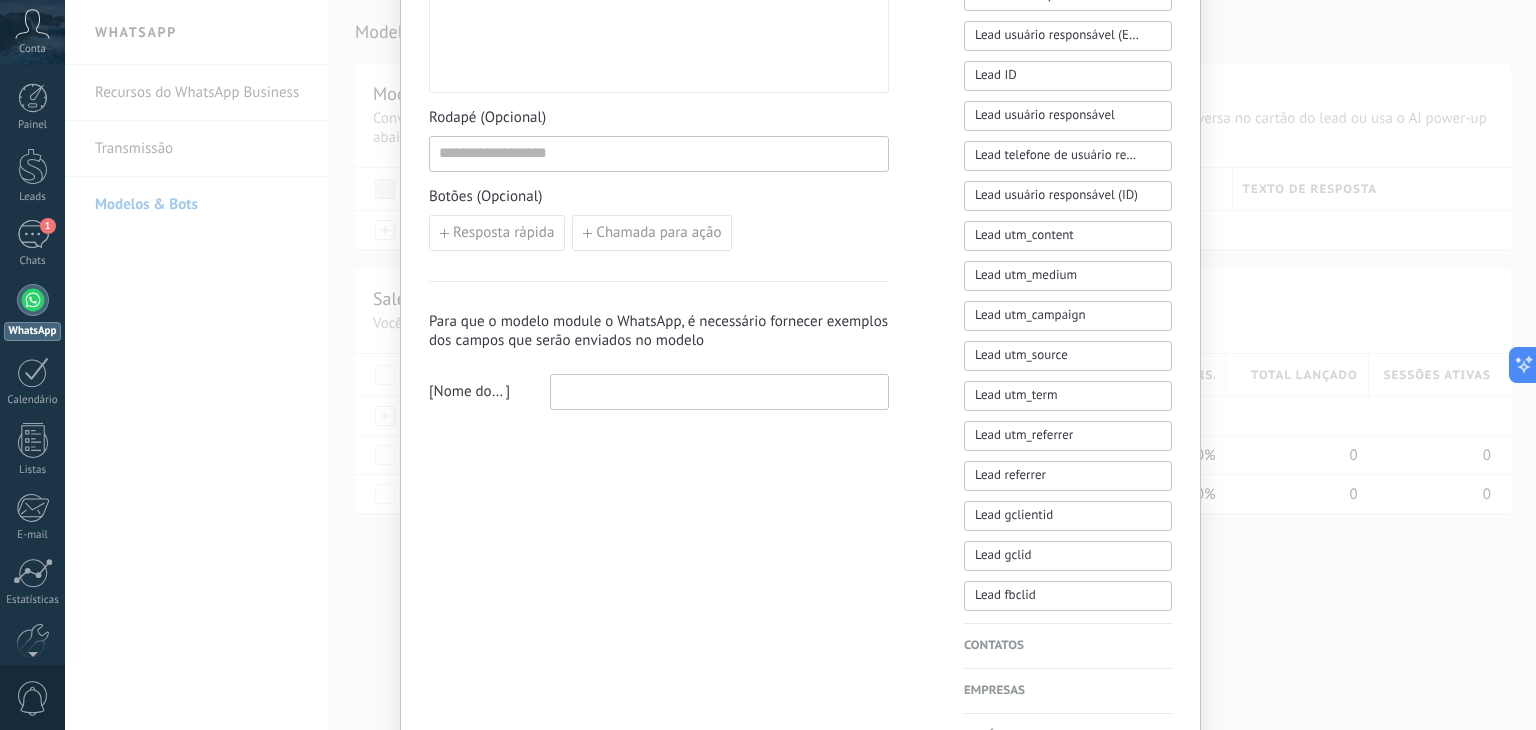 scroll, scrollTop: 880, scrollLeft: 0, axis: vertical 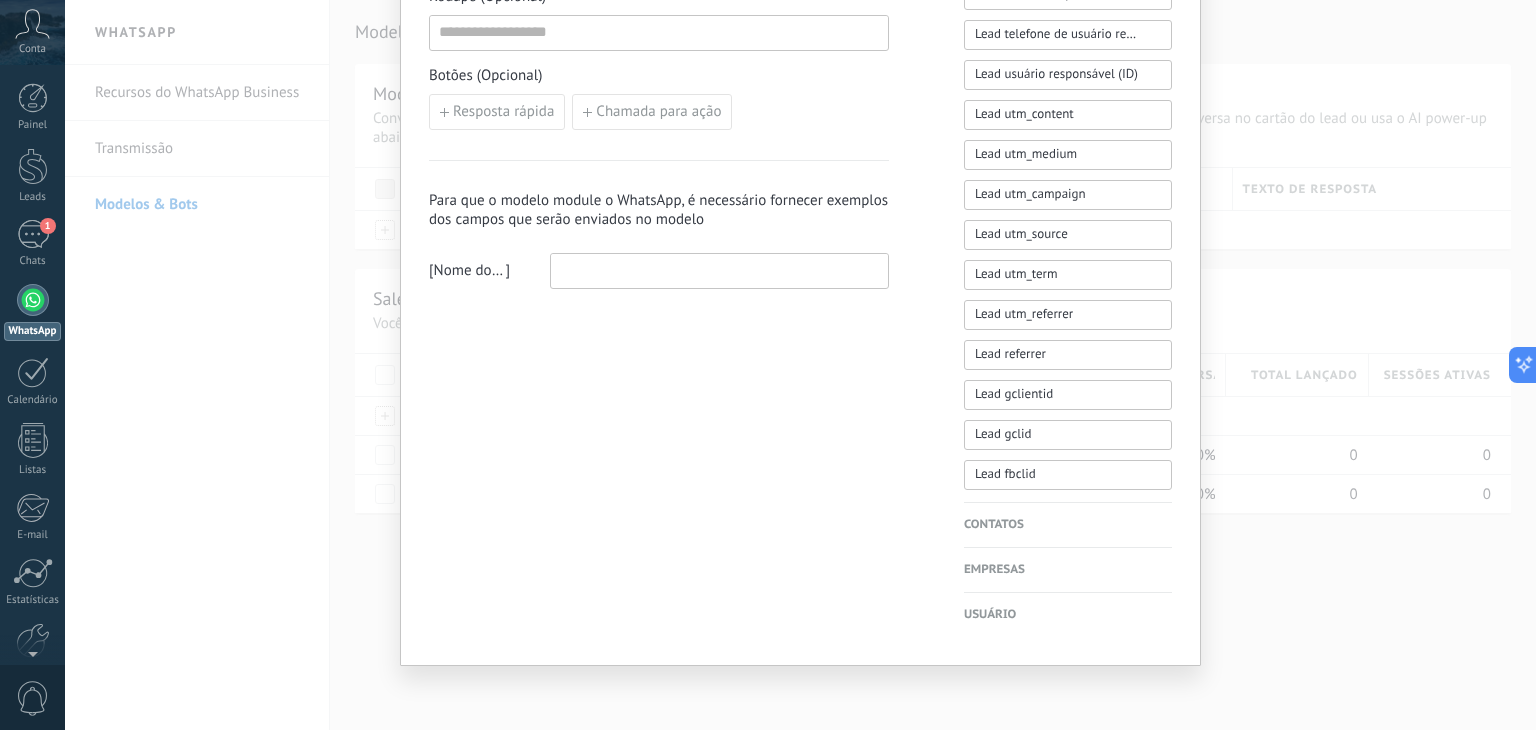 click at bounding box center [719, 270] 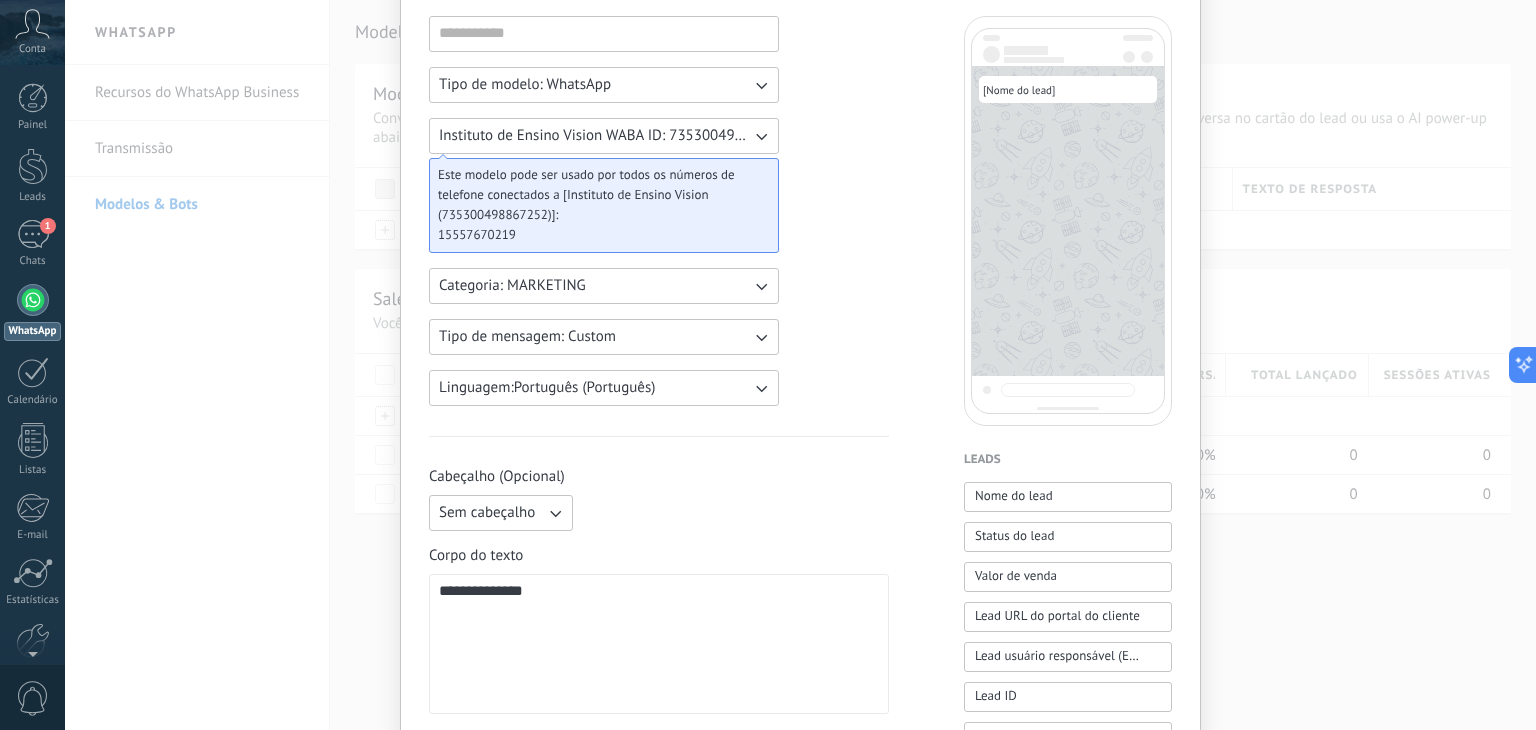 scroll, scrollTop: 0, scrollLeft: 0, axis: both 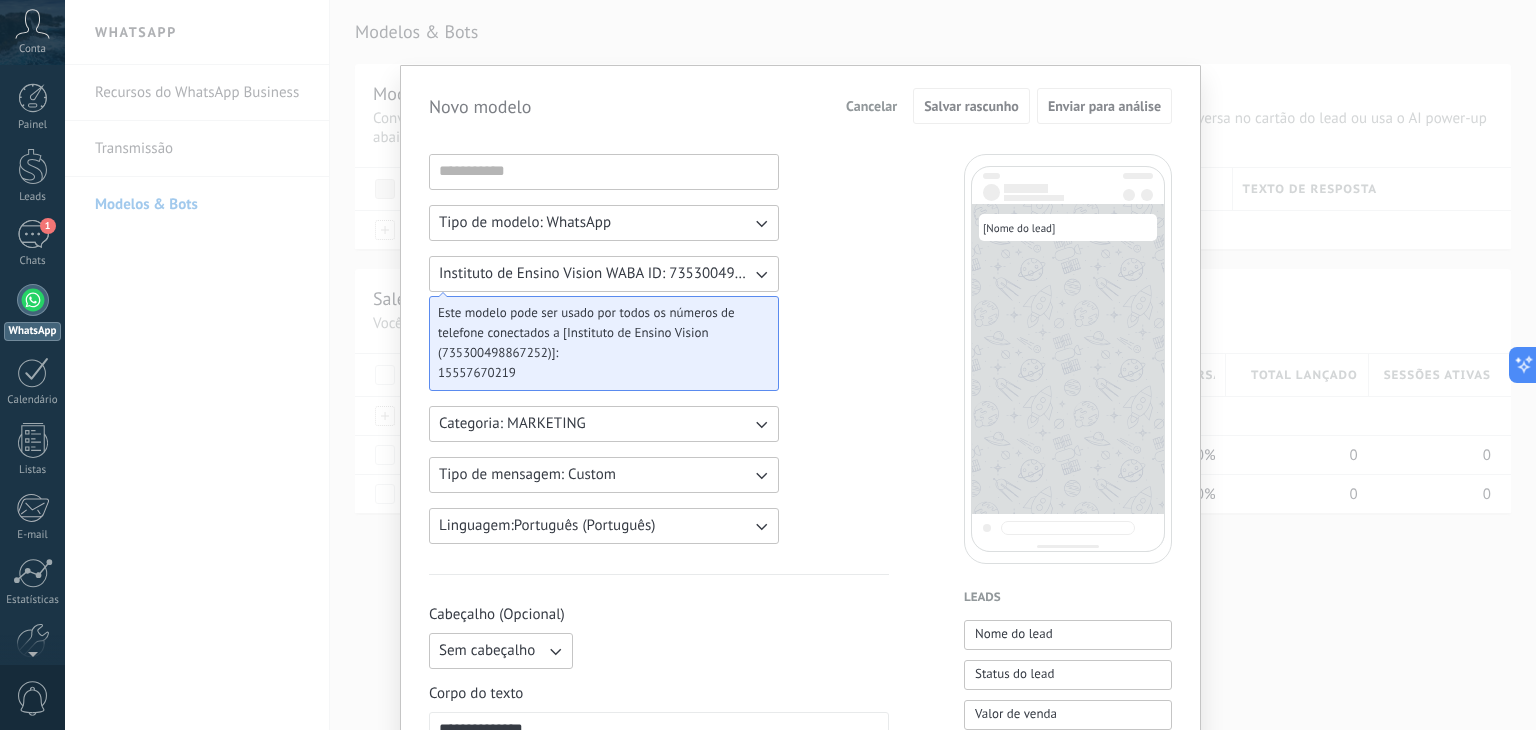 click on "Cancelar" at bounding box center (871, 106) 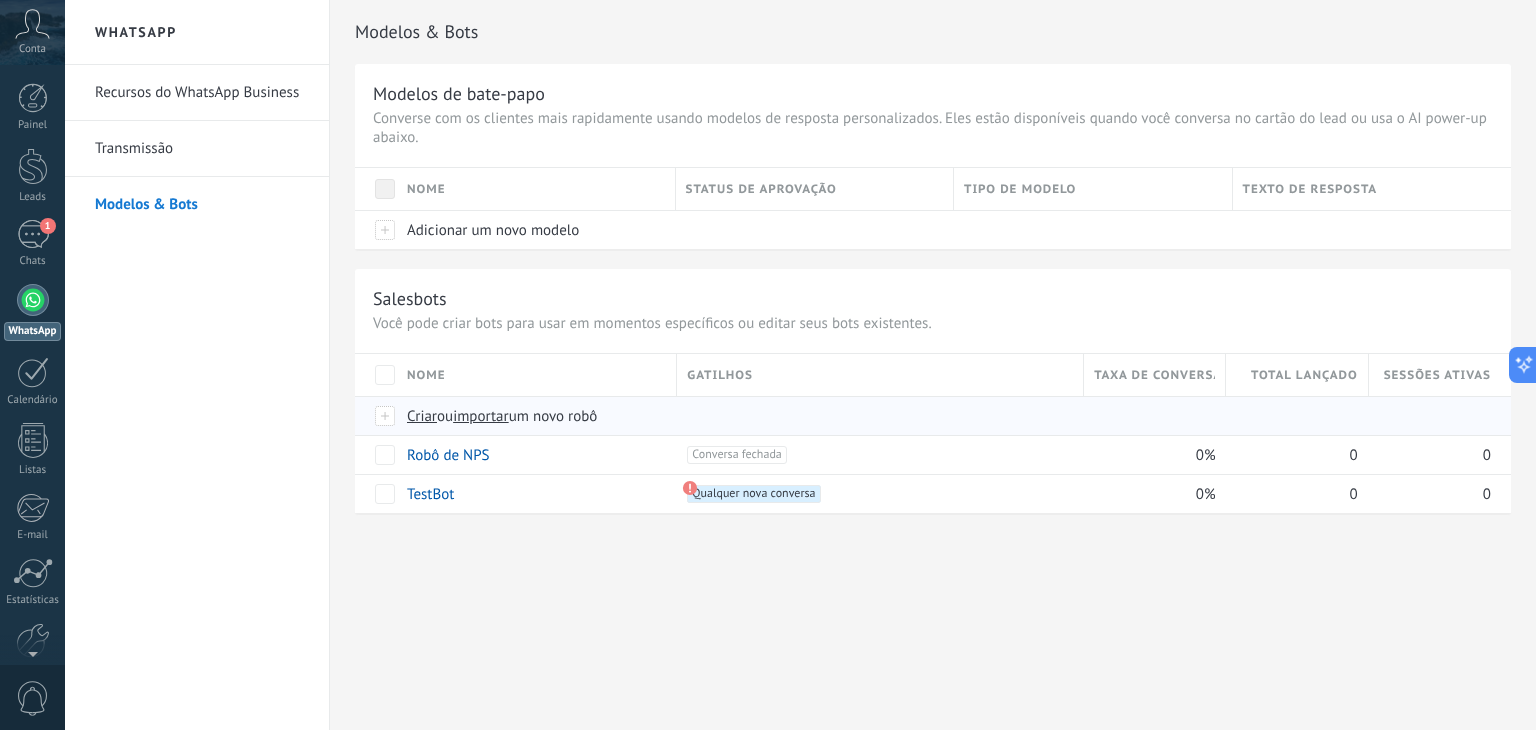 click at bounding box center [386, 416] 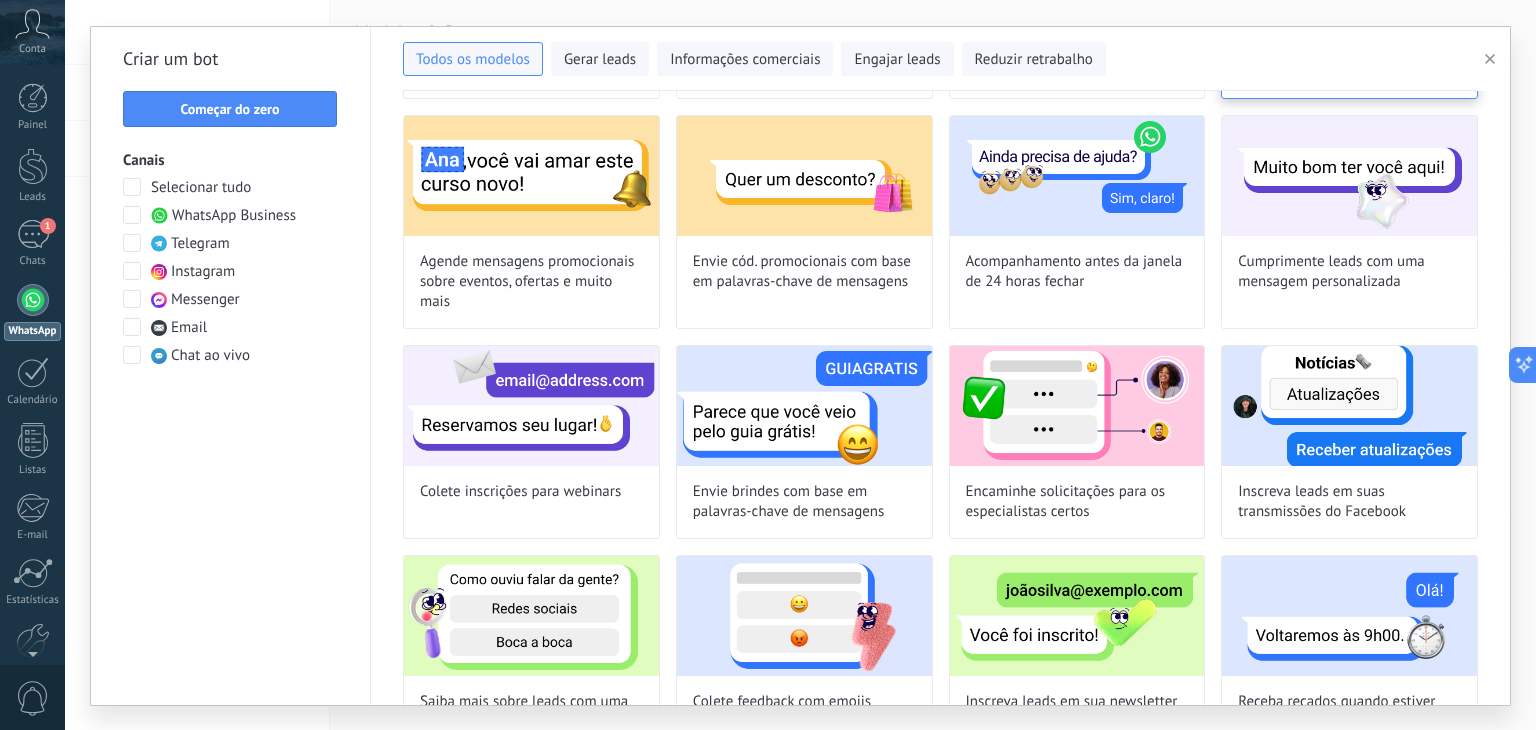 scroll, scrollTop: 600, scrollLeft: 0, axis: vertical 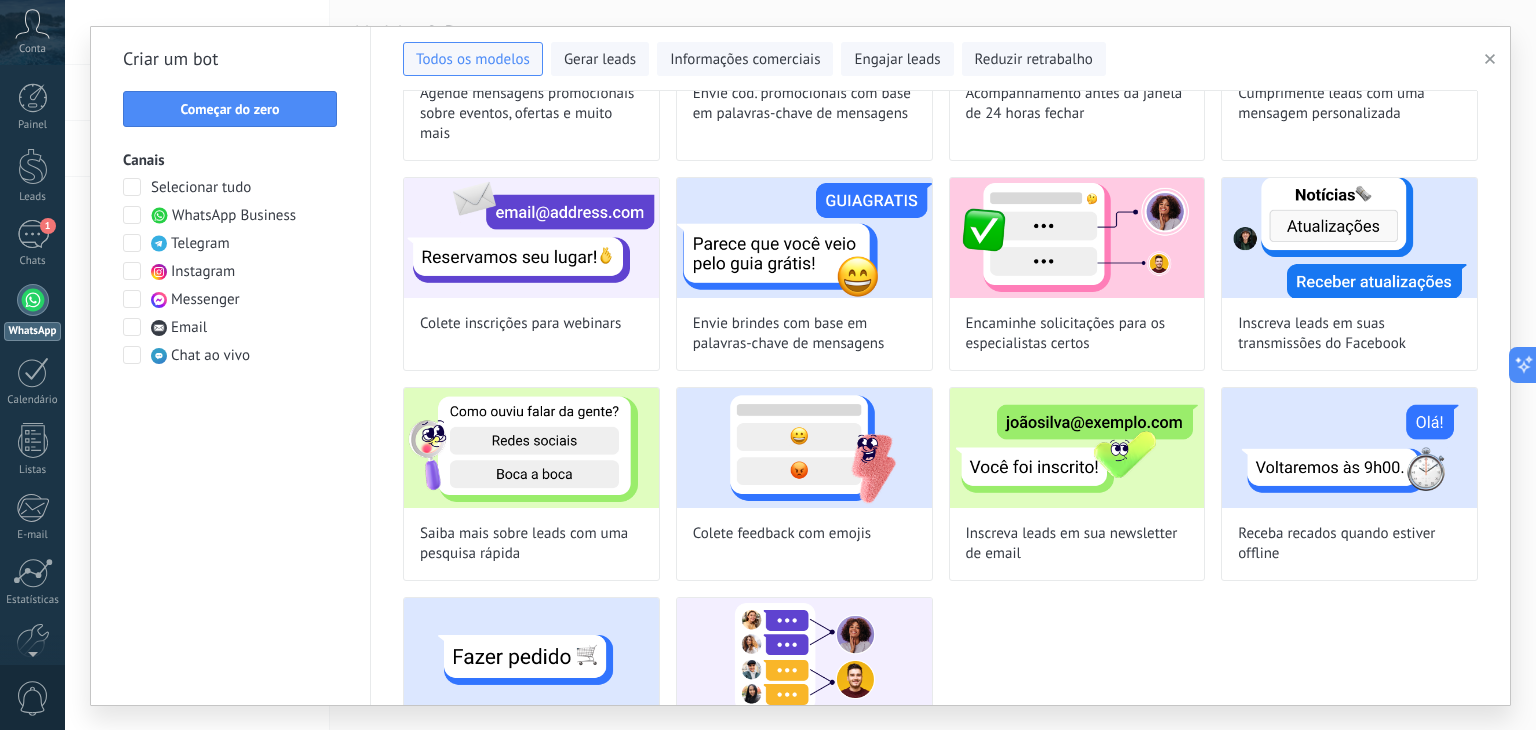 click at bounding box center (132, 215) 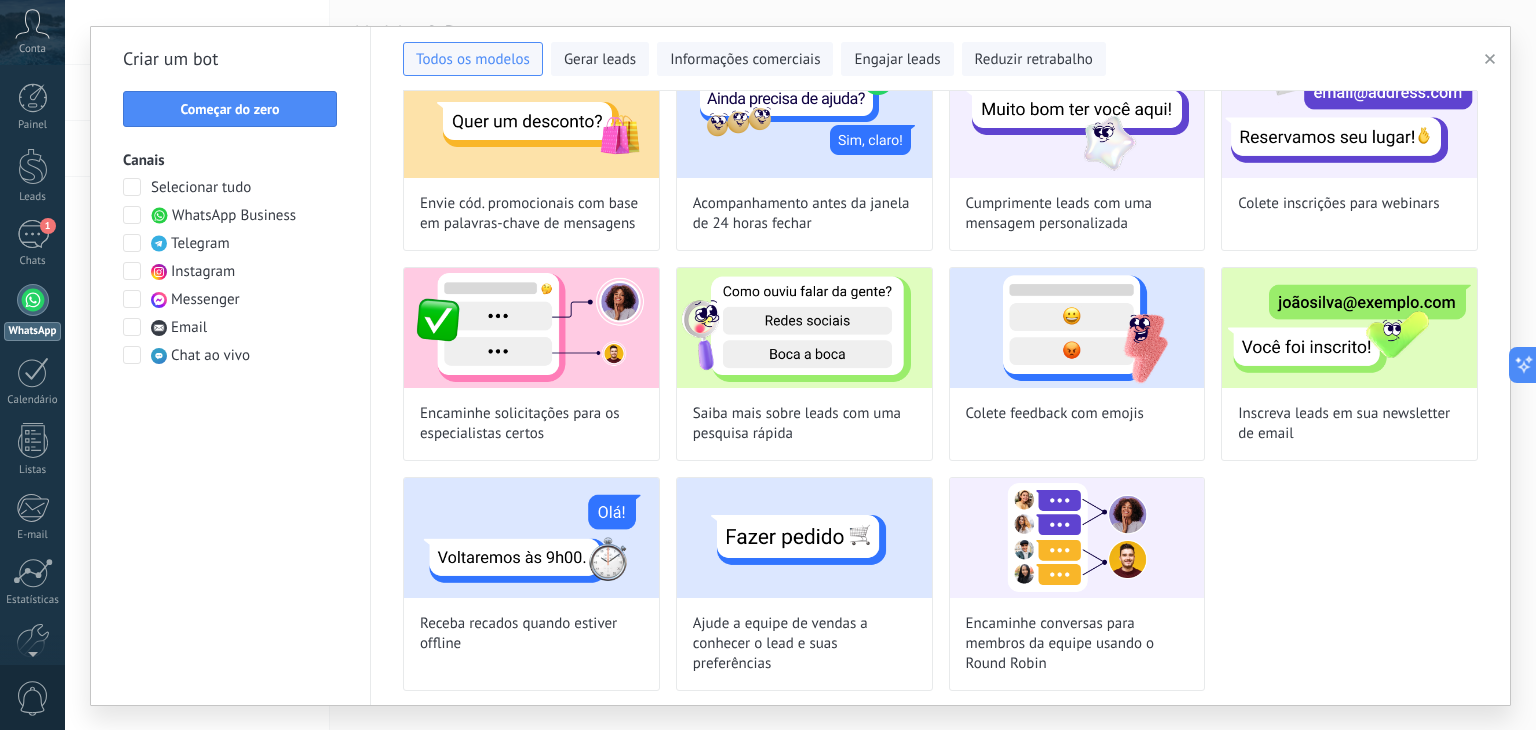 click at bounding box center (132, 355) 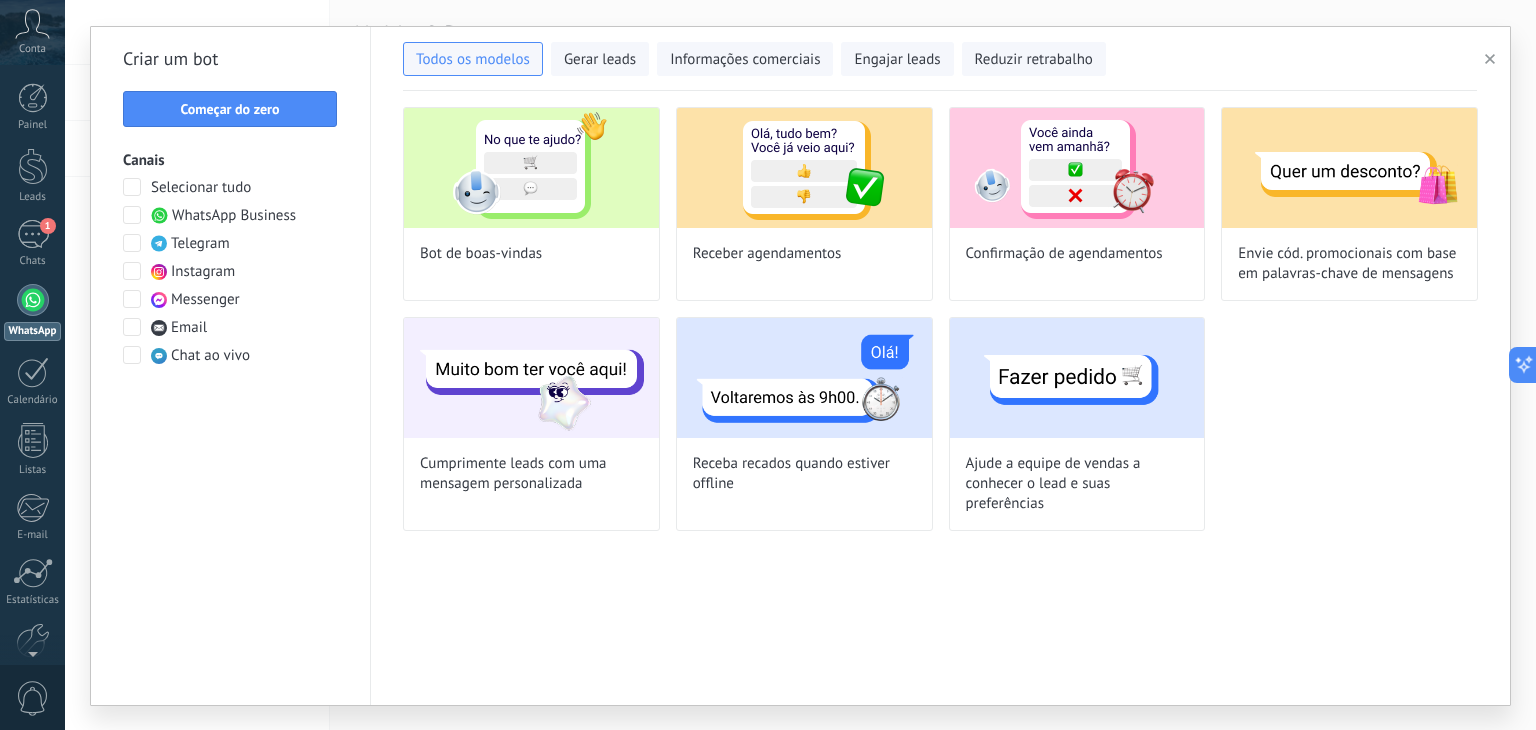 scroll, scrollTop: 0, scrollLeft: 0, axis: both 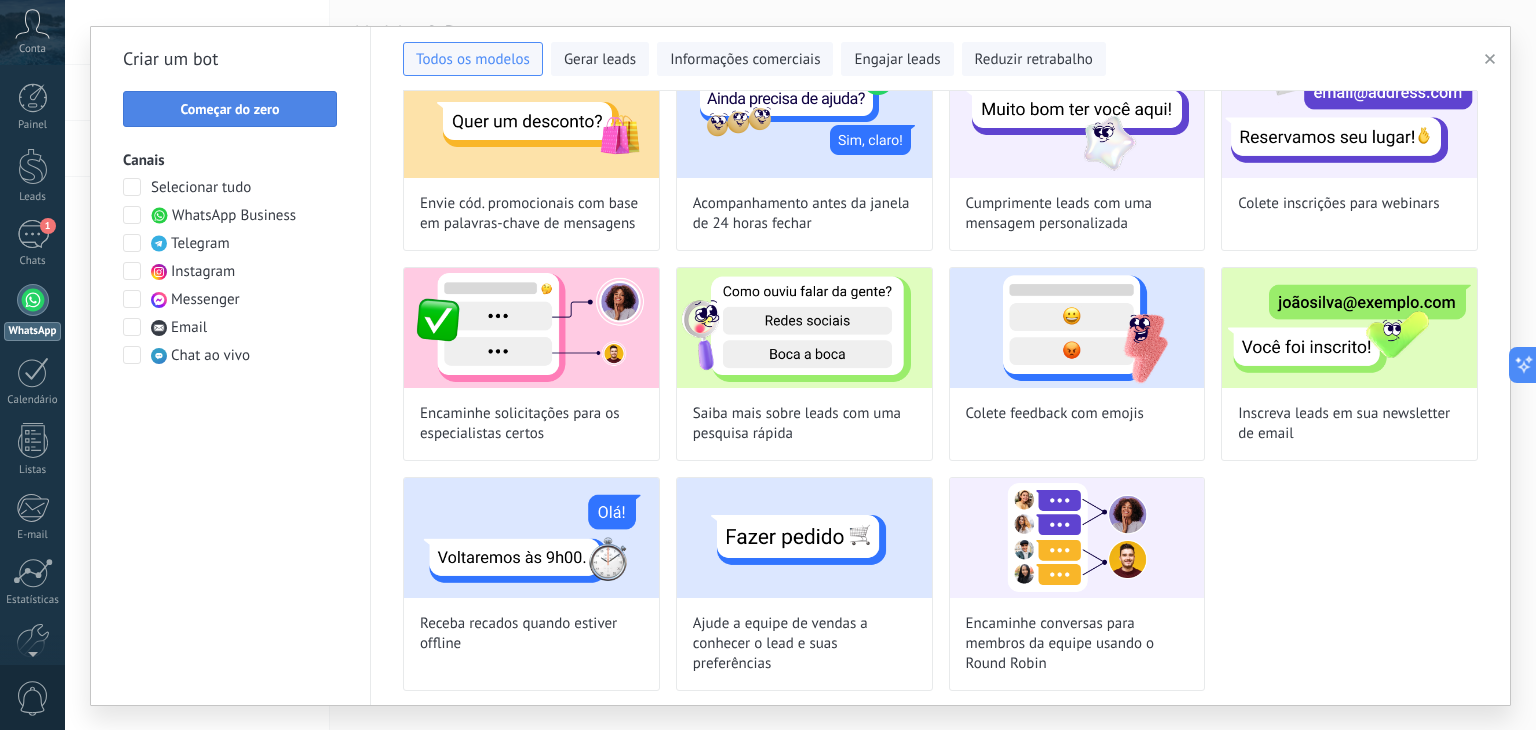click on "Começar do zero" at bounding box center (229, 109) 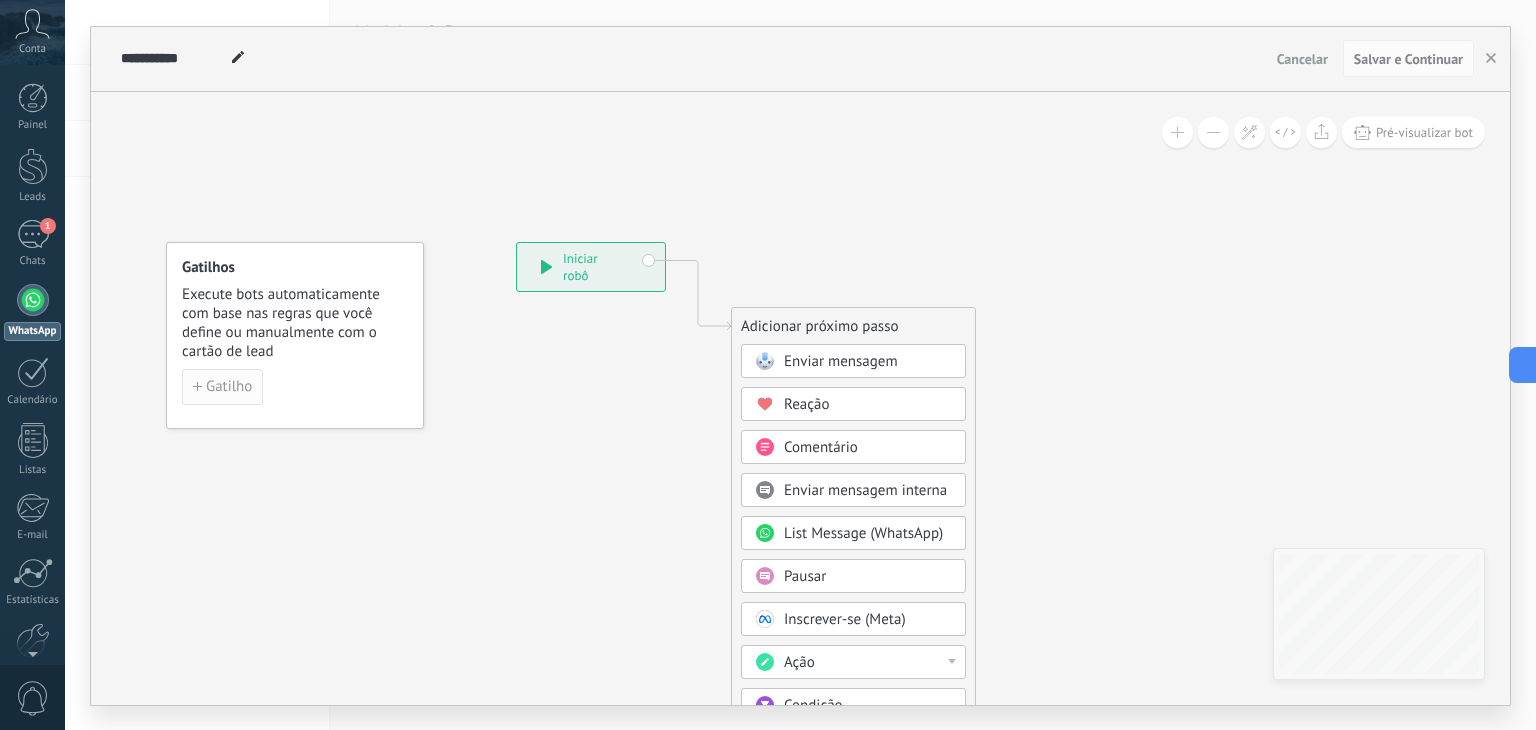 click on "Gatilho" at bounding box center [229, 387] 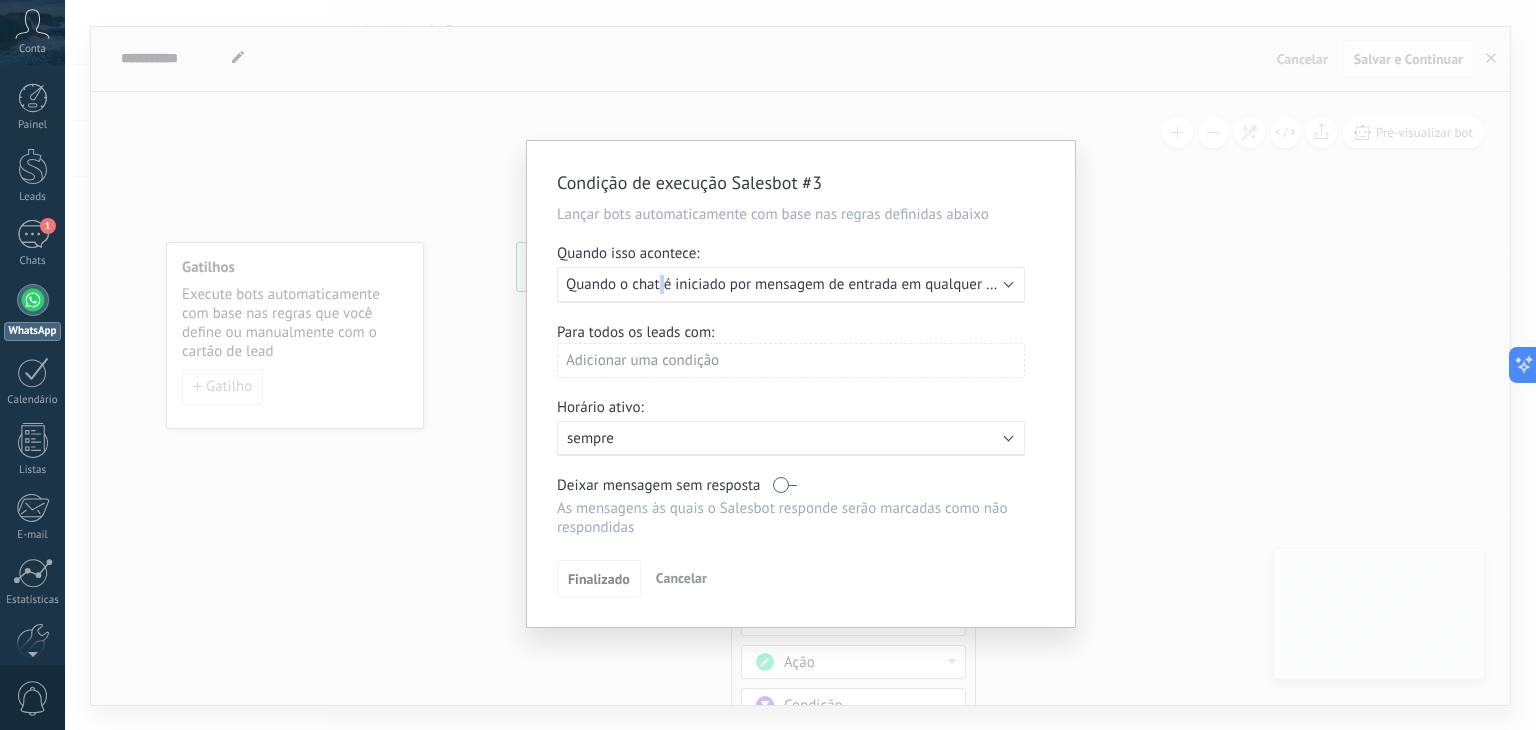 click on "Executar:  Quando o chat é iniciado por mensagem de entrada em qualquer canal" at bounding box center (791, 285) 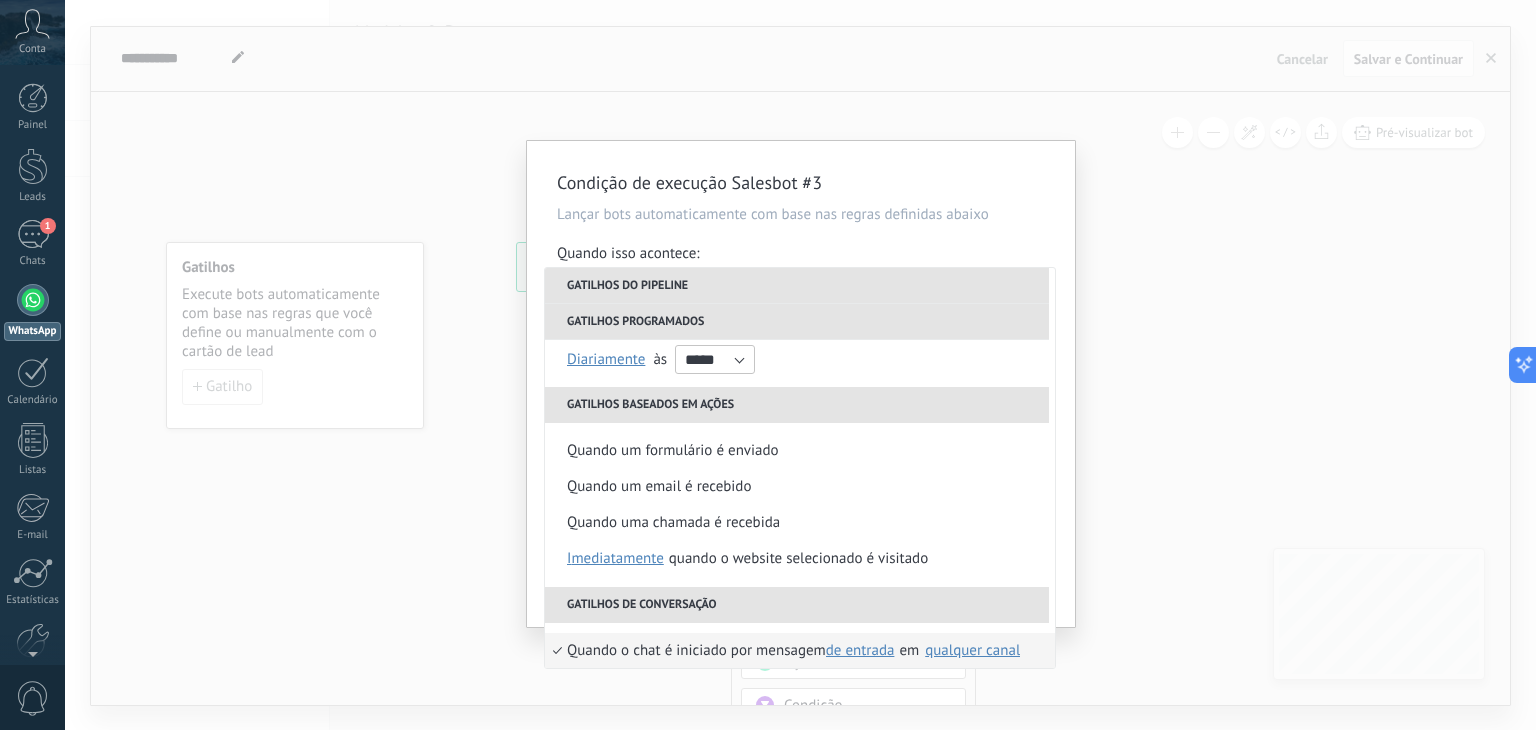 scroll, scrollTop: 300, scrollLeft: 0, axis: vertical 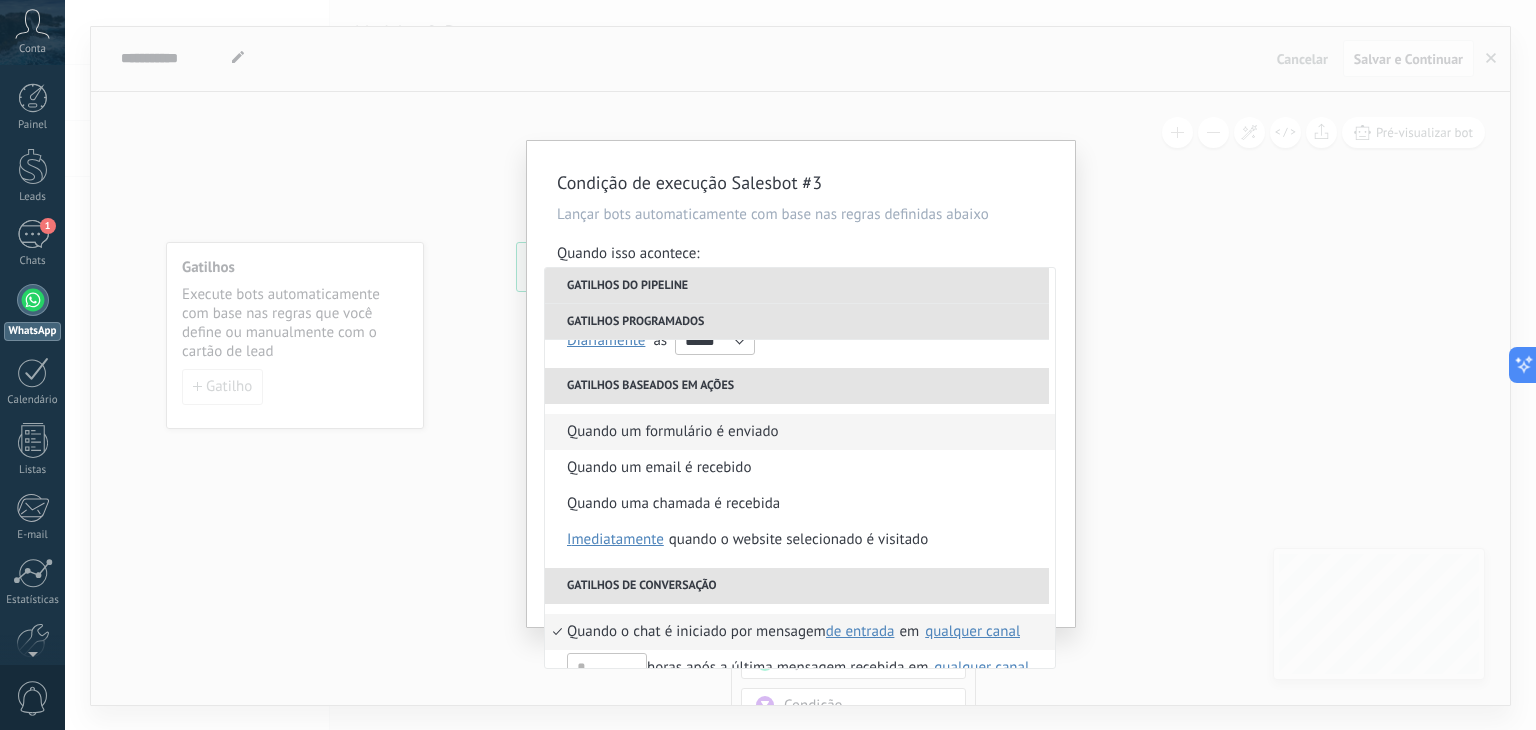 click on "Quando um formulário é enviado" at bounding box center (800, 432) 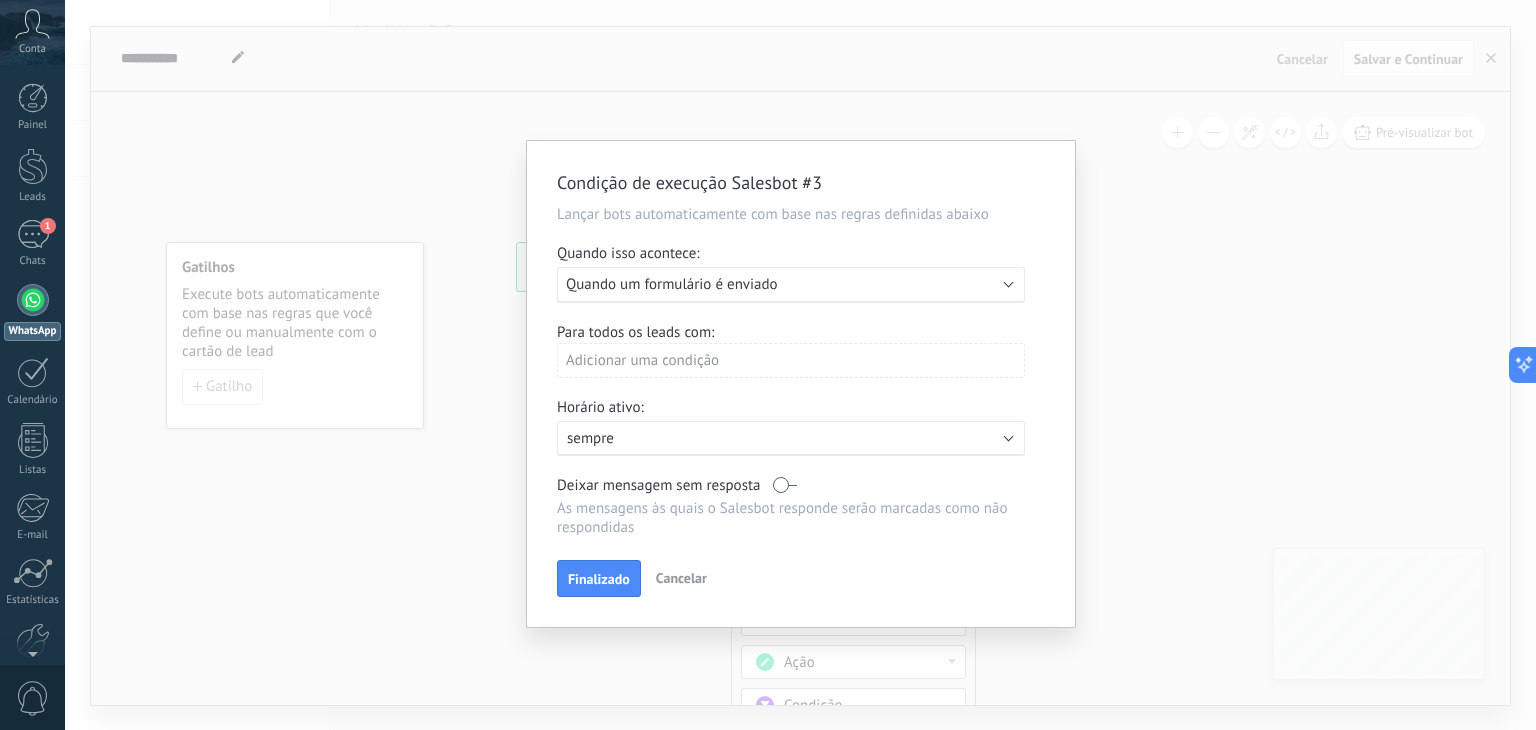 click on "Adicionar uma condição" at bounding box center [791, 360] 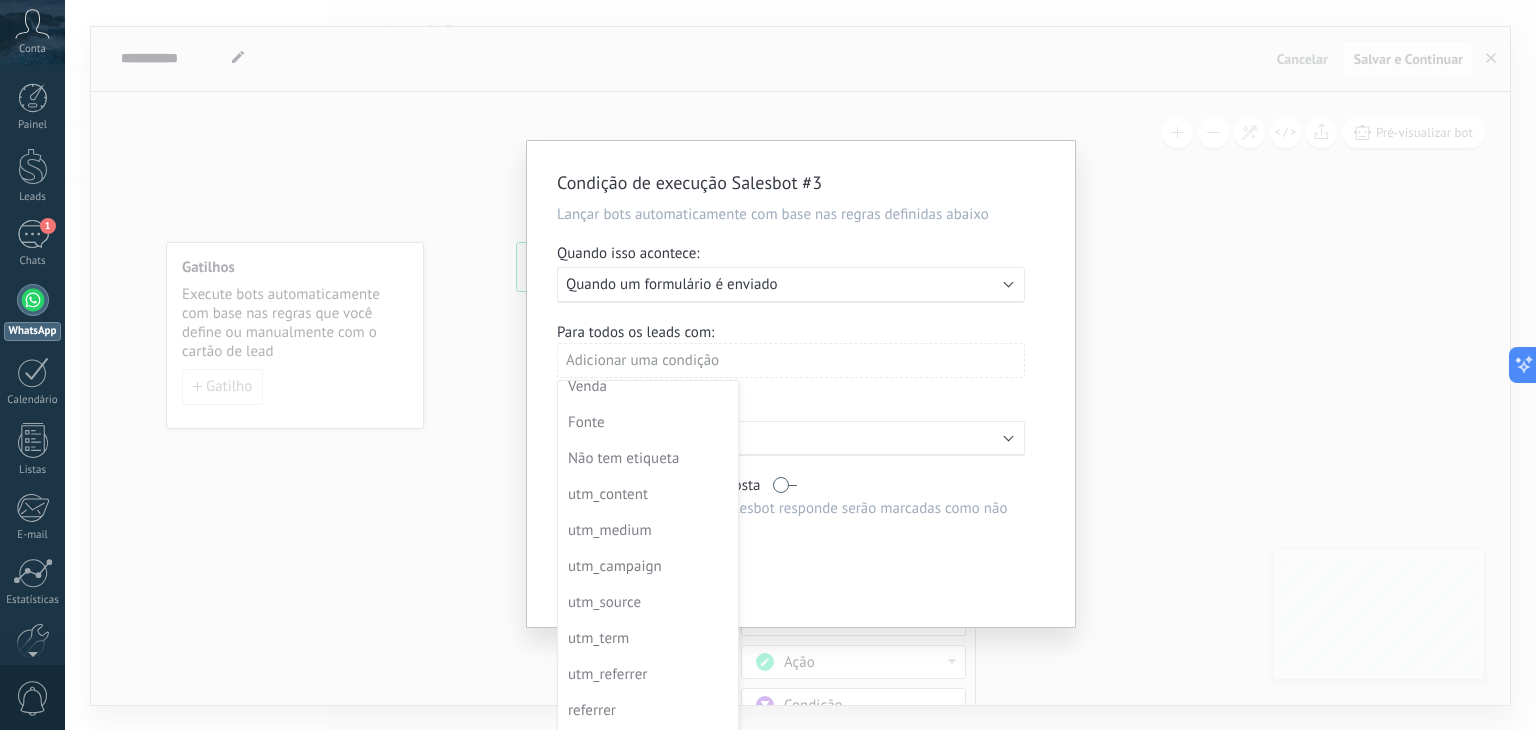scroll, scrollTop: 0, scrollLeft: 0, axis: both 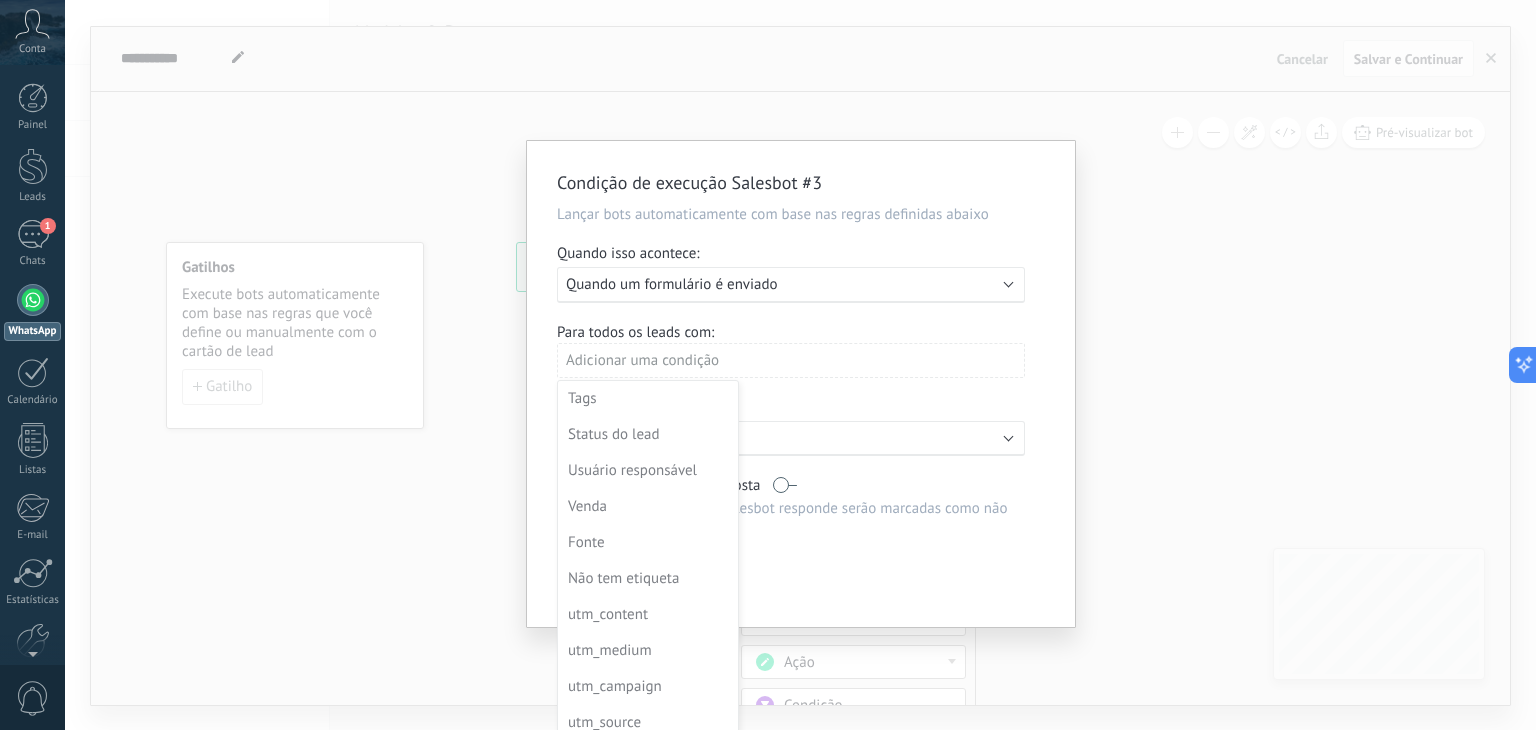 click at bounding box center (801, 384) 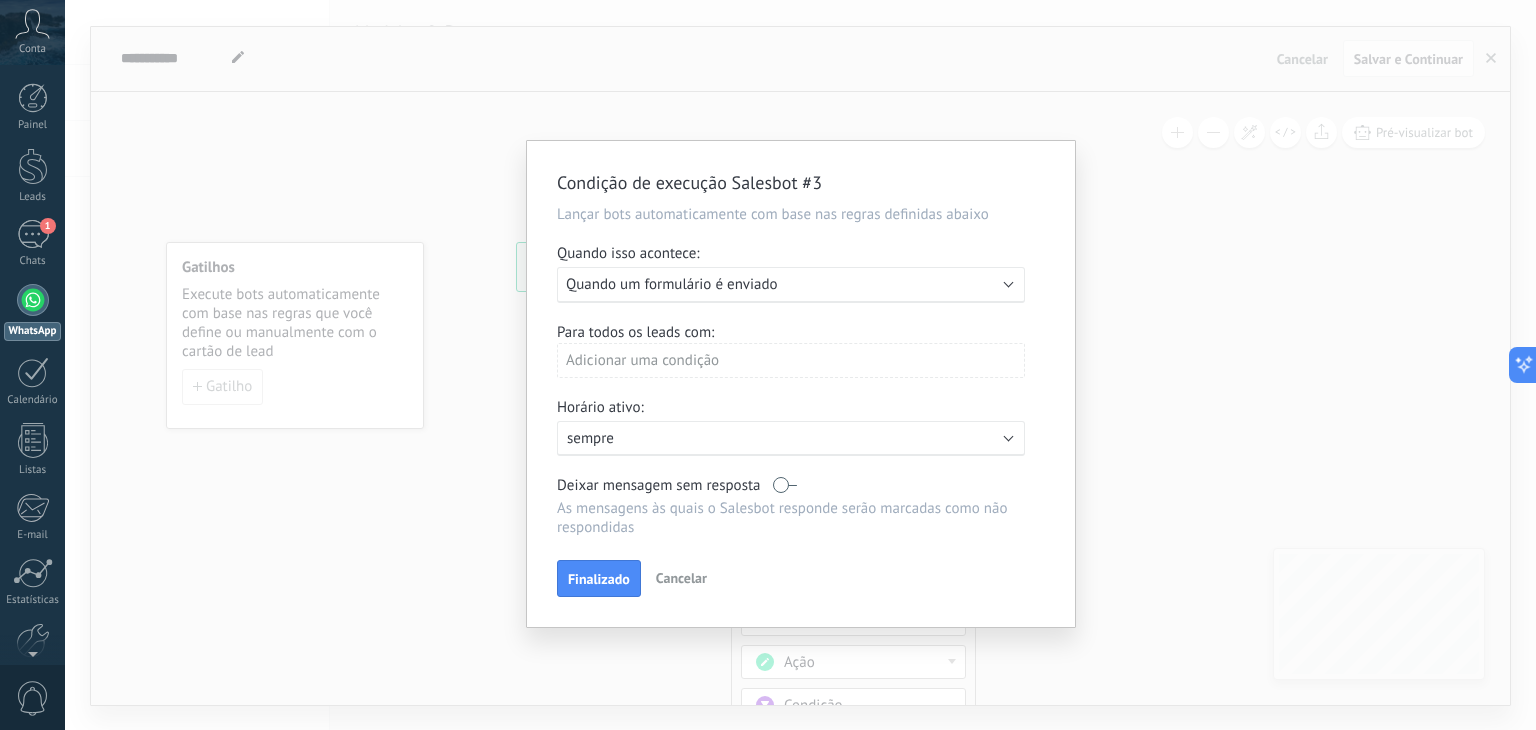 click on "Adicionar uma condição" at bounding box center (791, 360) 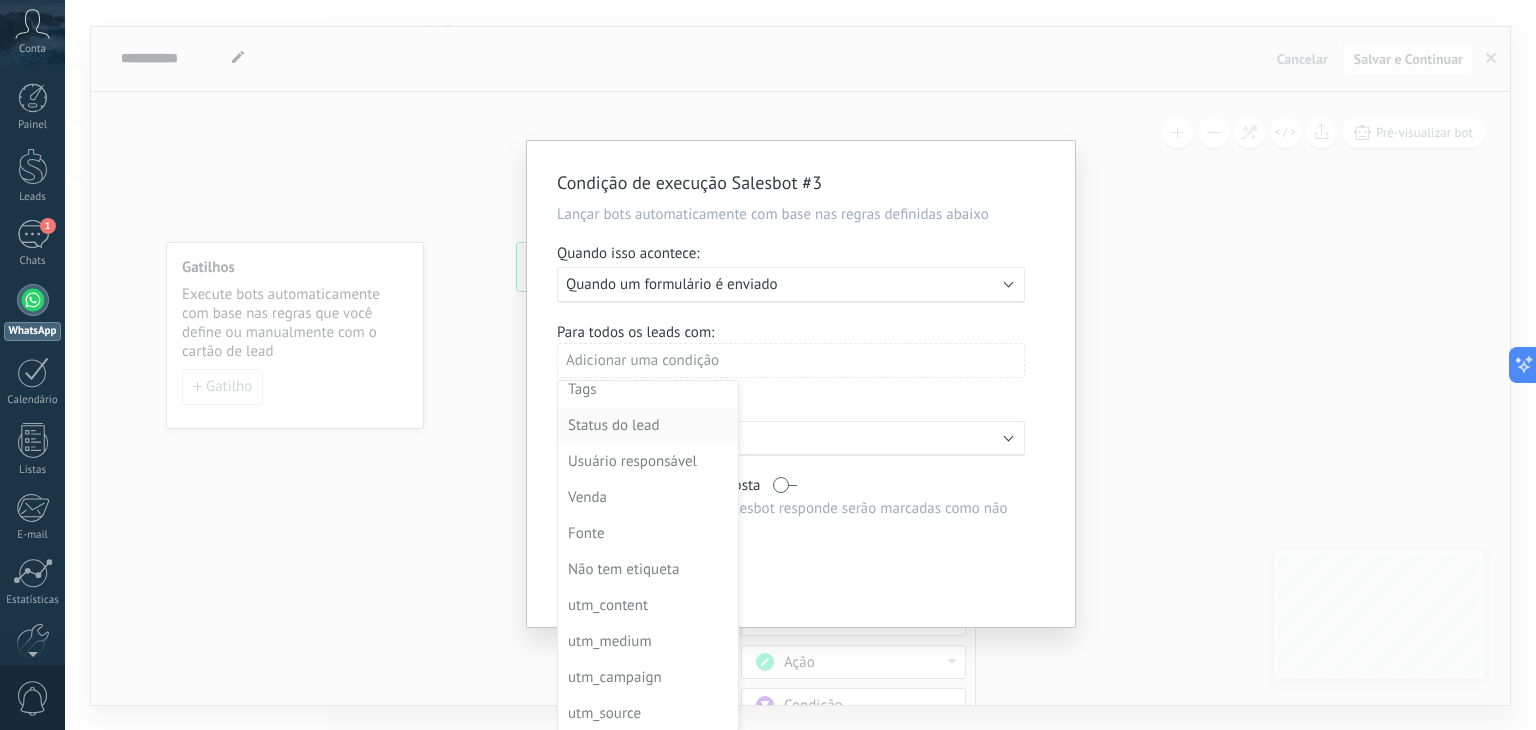 scroll, scrollTop: 0, scrollLeft: 0, axis: both 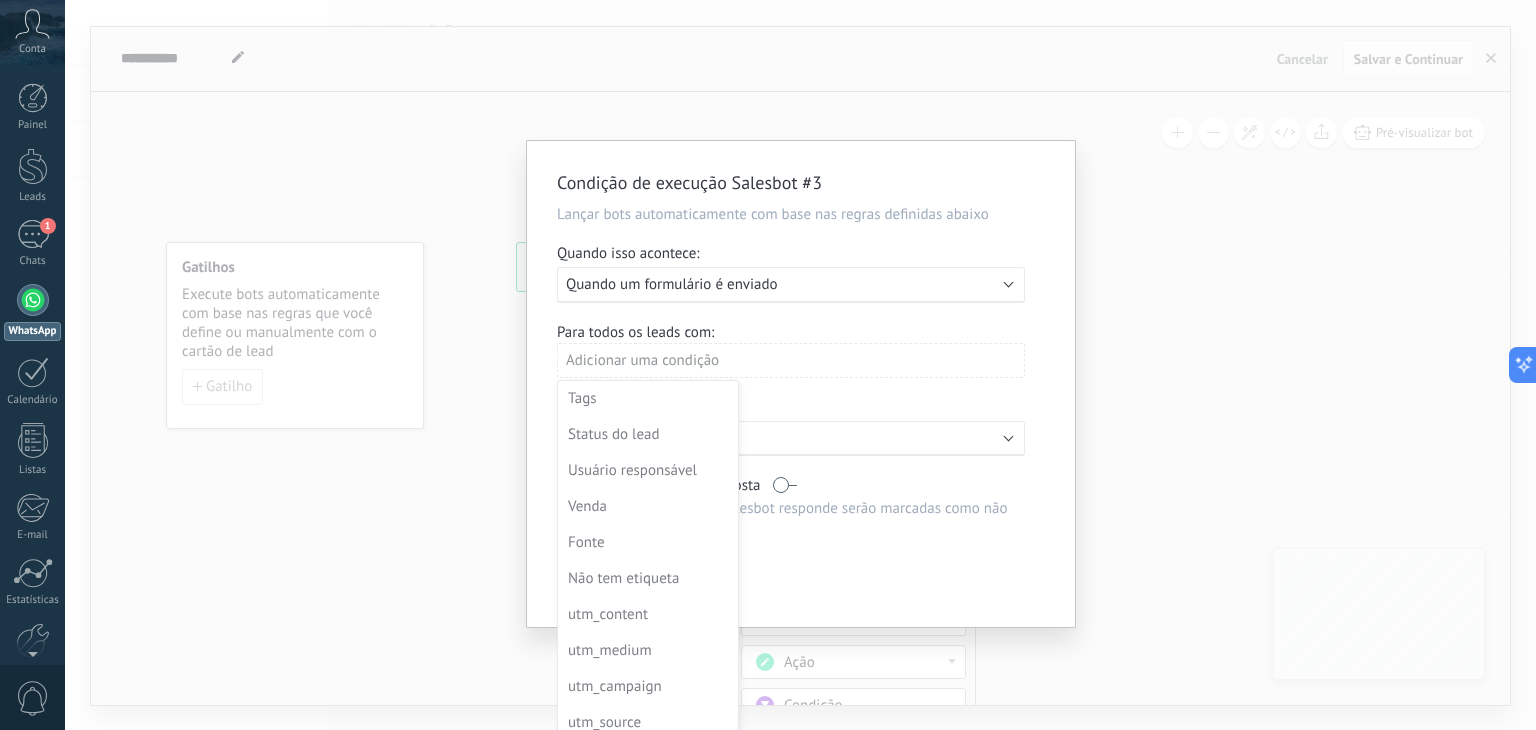 click at bounding box center (801, 384) 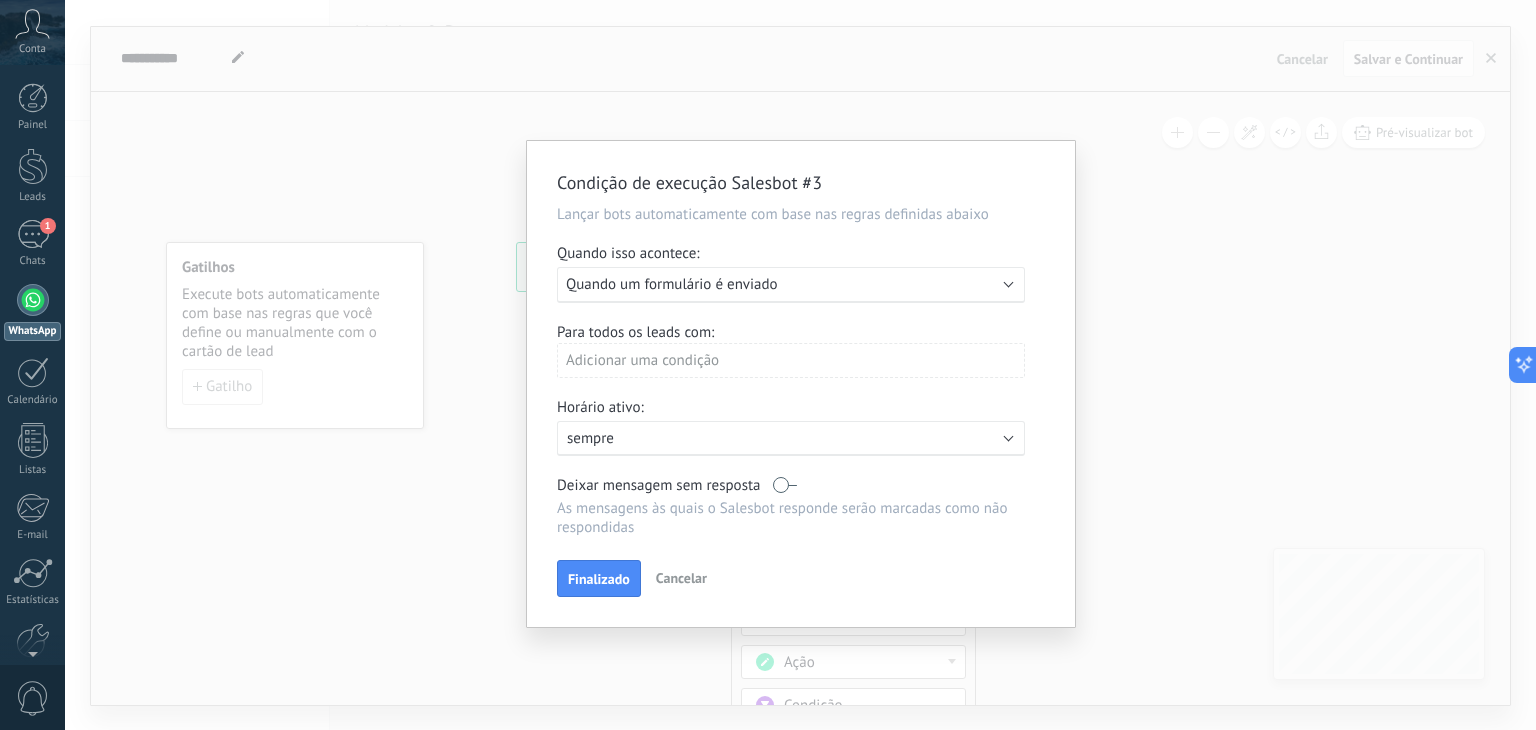 click on "Quando um formulário é enviado" at bounding box center [672, 284] 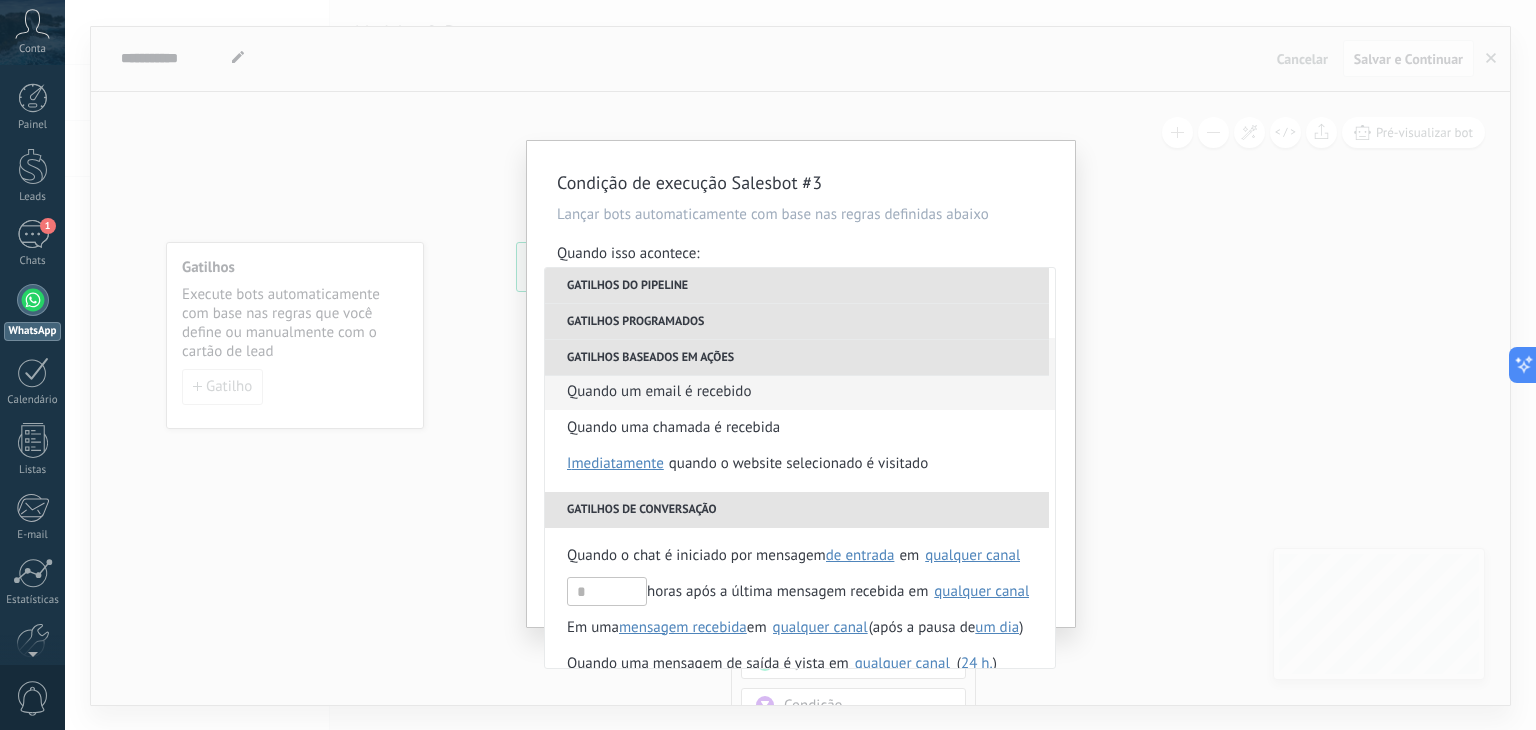 scroll, scrollTop: 400, scrollLeft: 0, axis: vertical 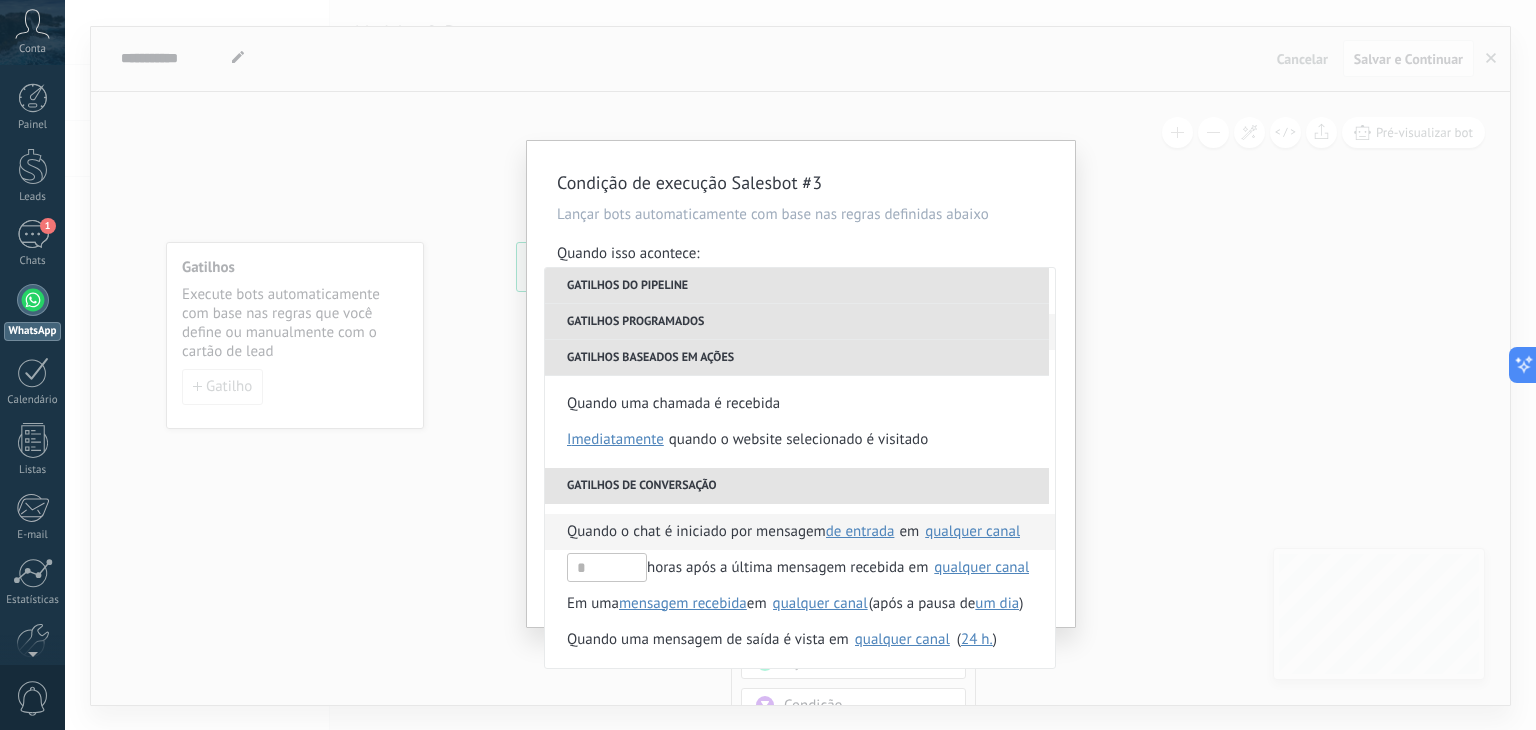 click on "qualquer canal" at bounding box center [972, 531] 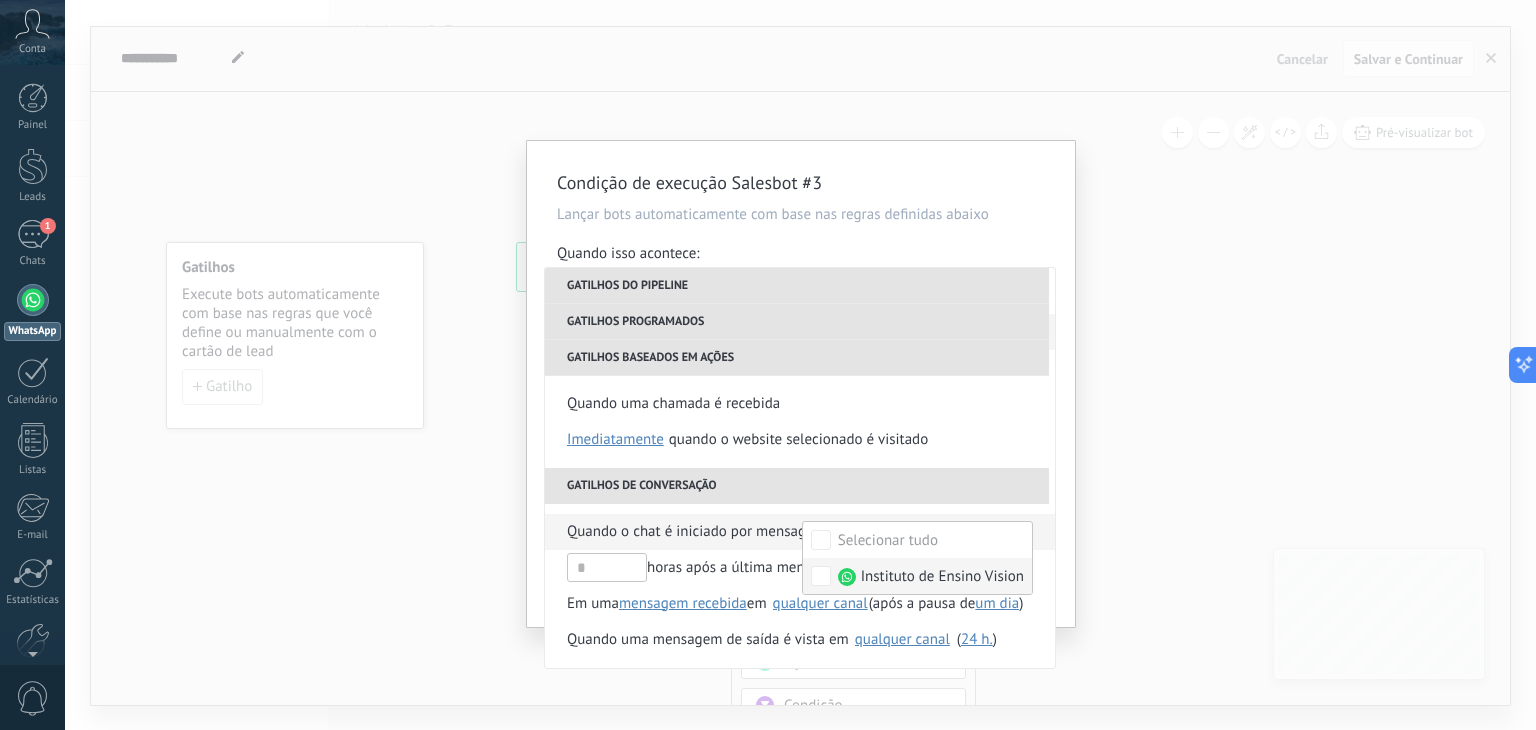 click on "Instituto de Ensino Vision" at bounding box center (942, 577) 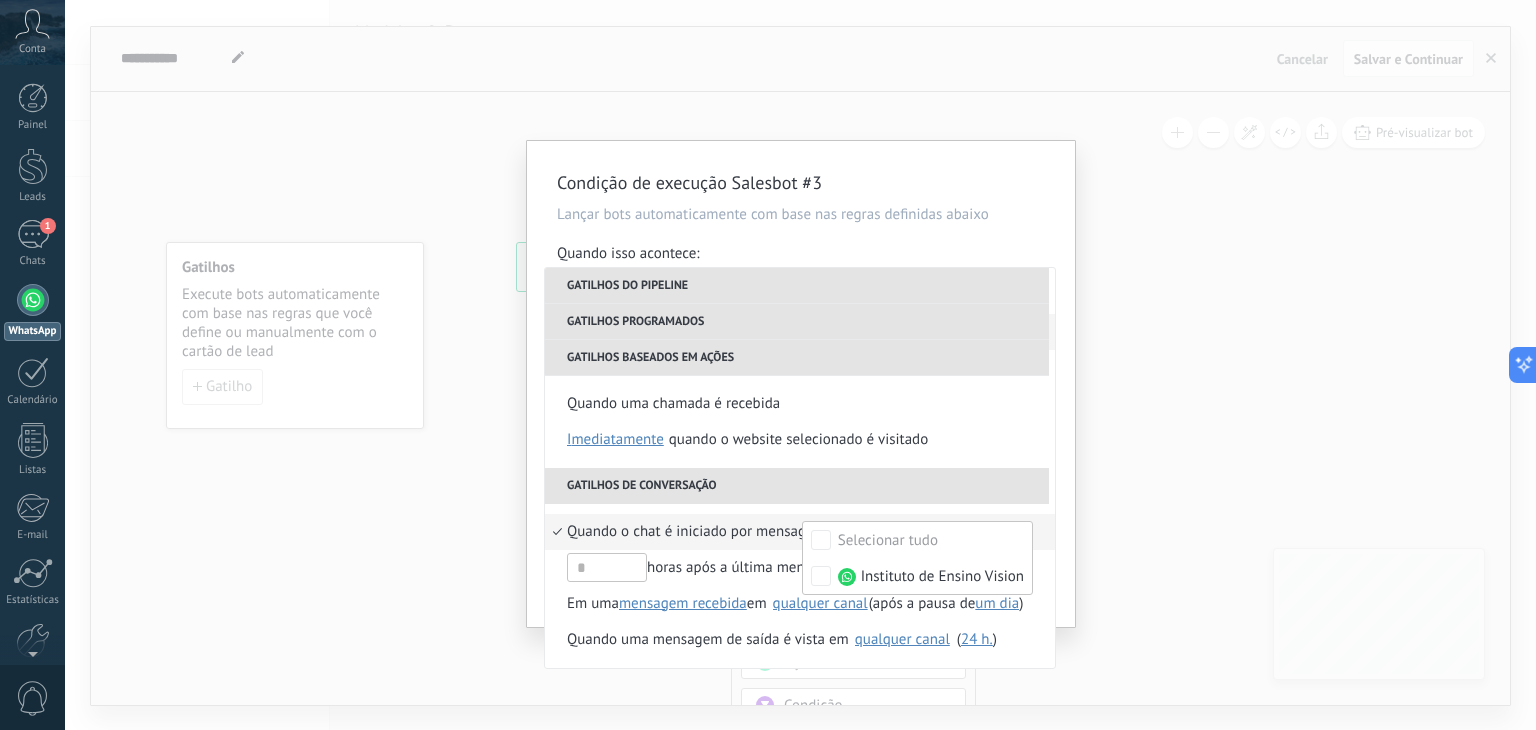 click on "Quando o chat é iniciado por mensagem  de entrada de saída qualquer de entrada em Selecionar tudo Instituto de Ensino Vision qualquer canal  horas após a última mensagem recebida em Selecionar tudo Instituto de Ensino Vision qualquer canal Em uma  mensagem recebida mensagem enviada mensagem recebida  em Selecionar tudo Instituto de Ensino Vision qualquer canal  (após a pausa de  um dia 10 min. 5 min. Selecione o intervalo um dia ) Quando uma mensagem de saída é vista em Selecionar tudo Instituto de Ensino Vision qualquer canal ( 24 h. 10 min. 5 min. Selecione o intervalo 24 h. ) após o encerramento de uma conversa Selecionar tudo Instituto de Ensino Vision qualquer canal Imediatamente Depois de 5 minutos Depois de 10 minutos Um dia Selecione o intervalo Imediatamente Quando emoção negativa é detectada em uma conversa" at bounding box center (800, 622) 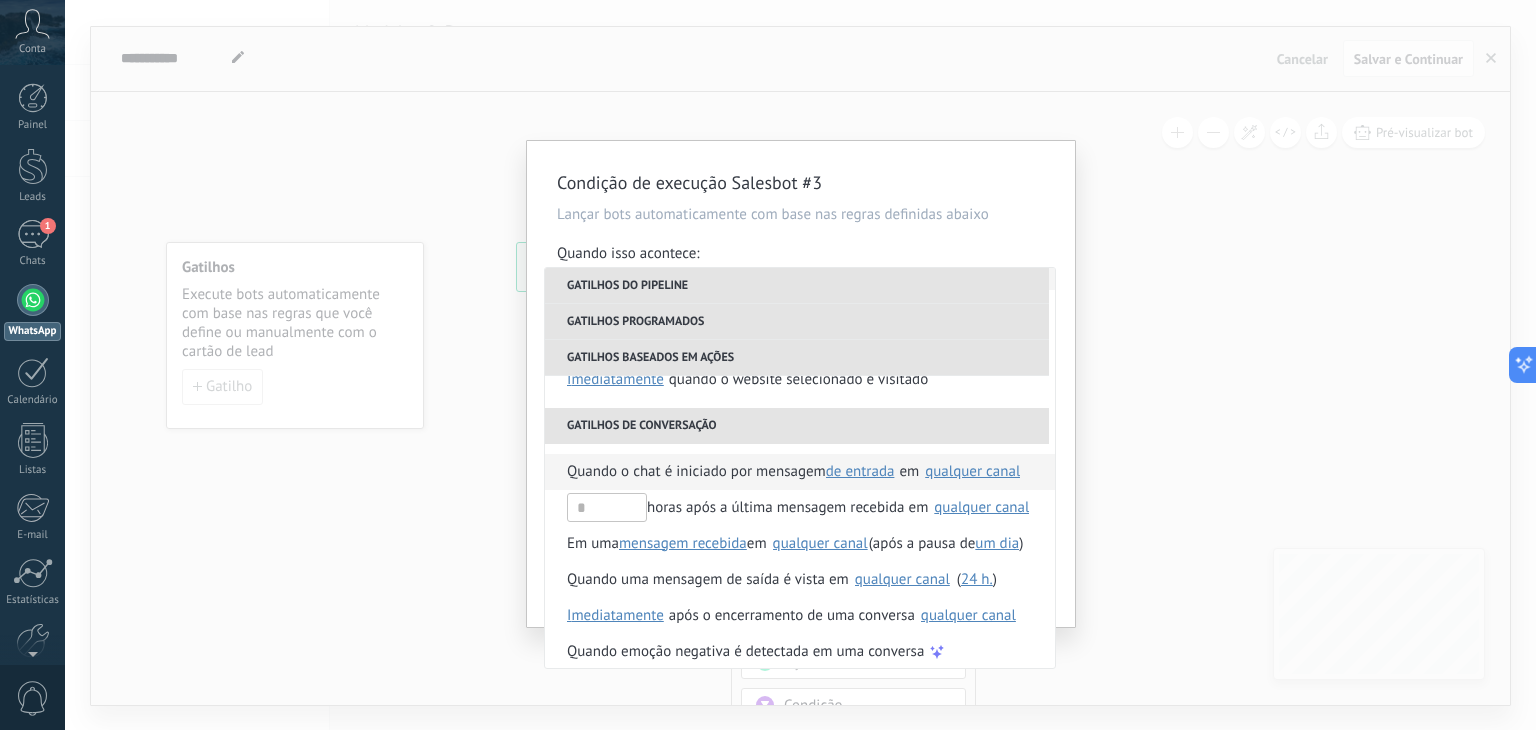 scroll, scrollTop: 472, scrollLeft: 0, axis: vertical 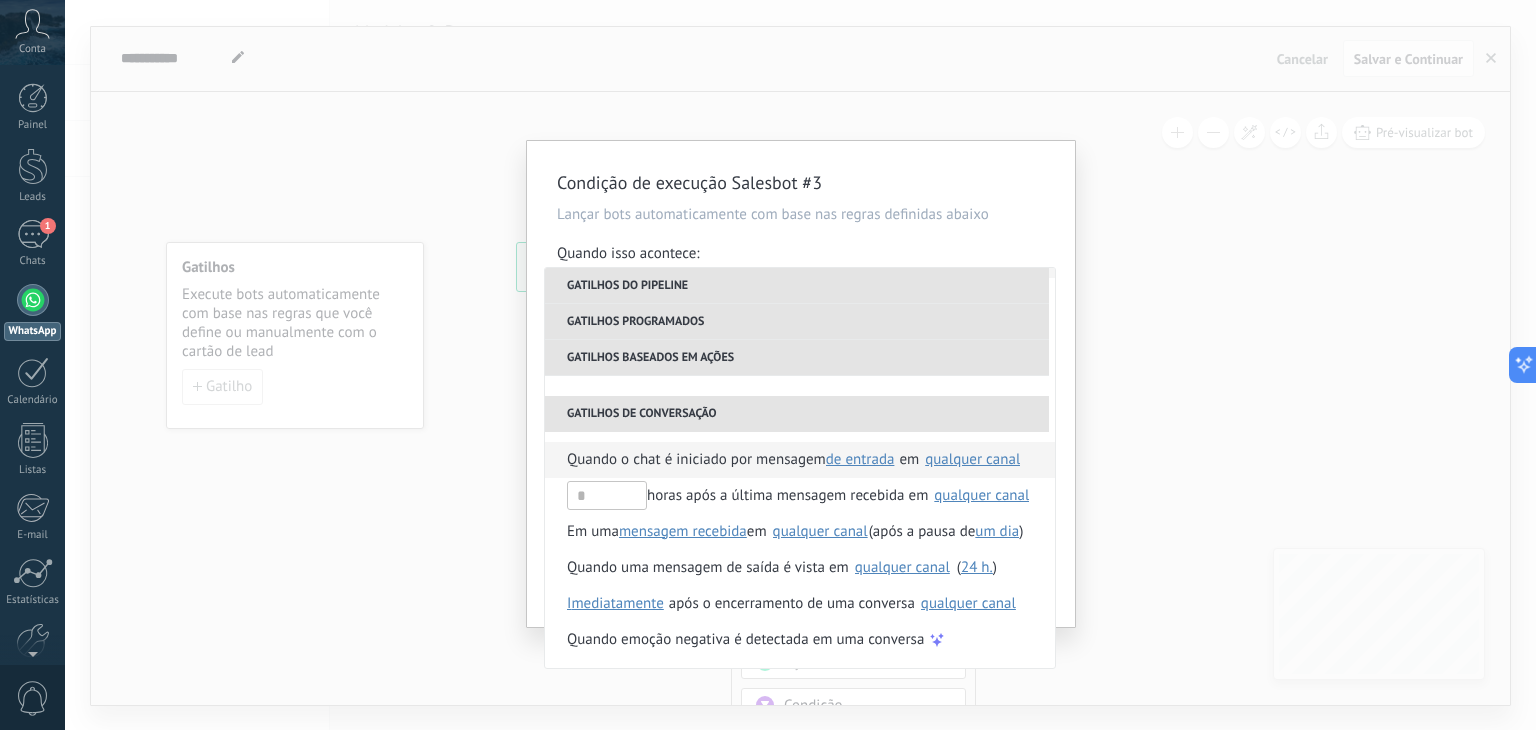 click on "Quando o chat é iniciado por mensagem" at bounding box center (696, 460) 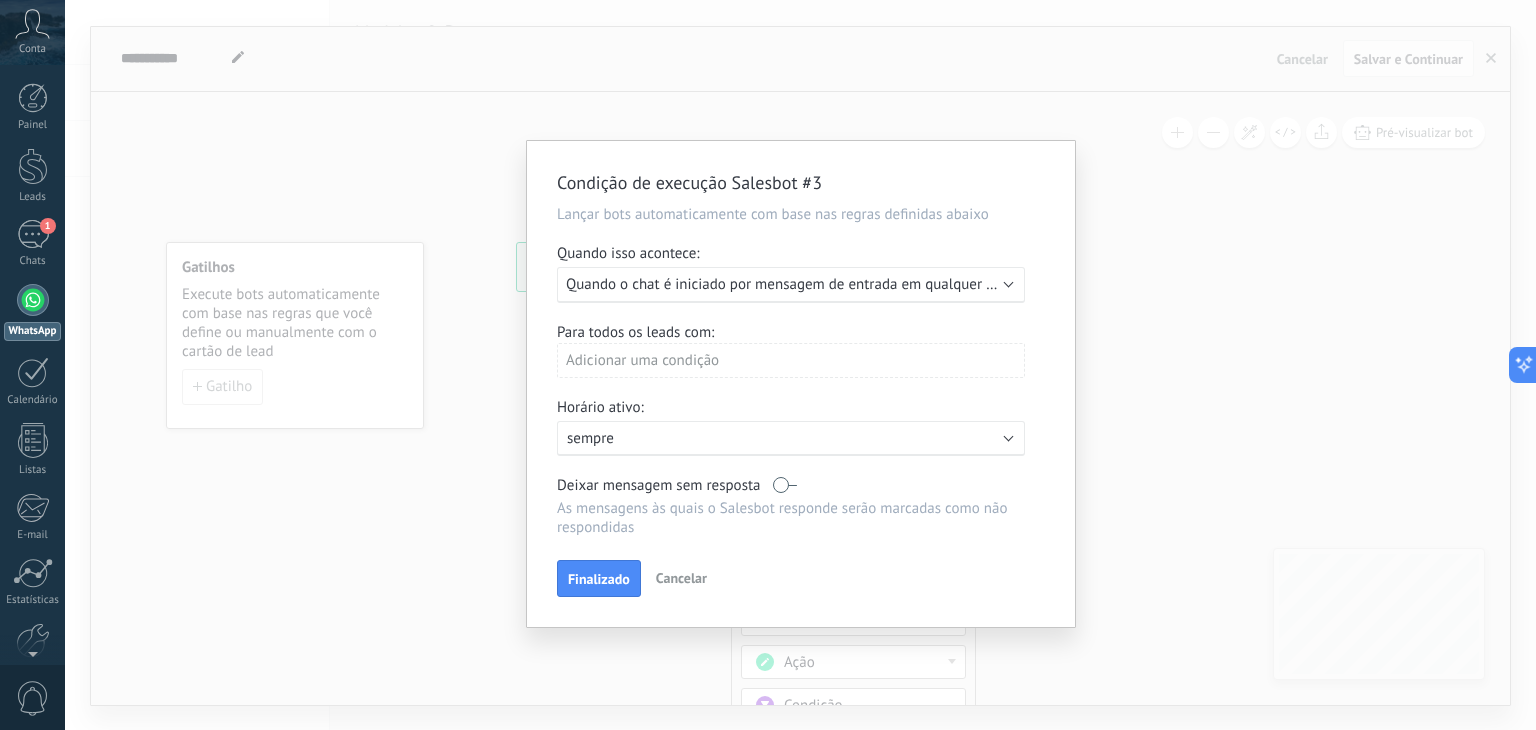 click on "Quando o chat é iniciado por mensagem de entrada em qualquer canal" at bounding box center [793, 284] 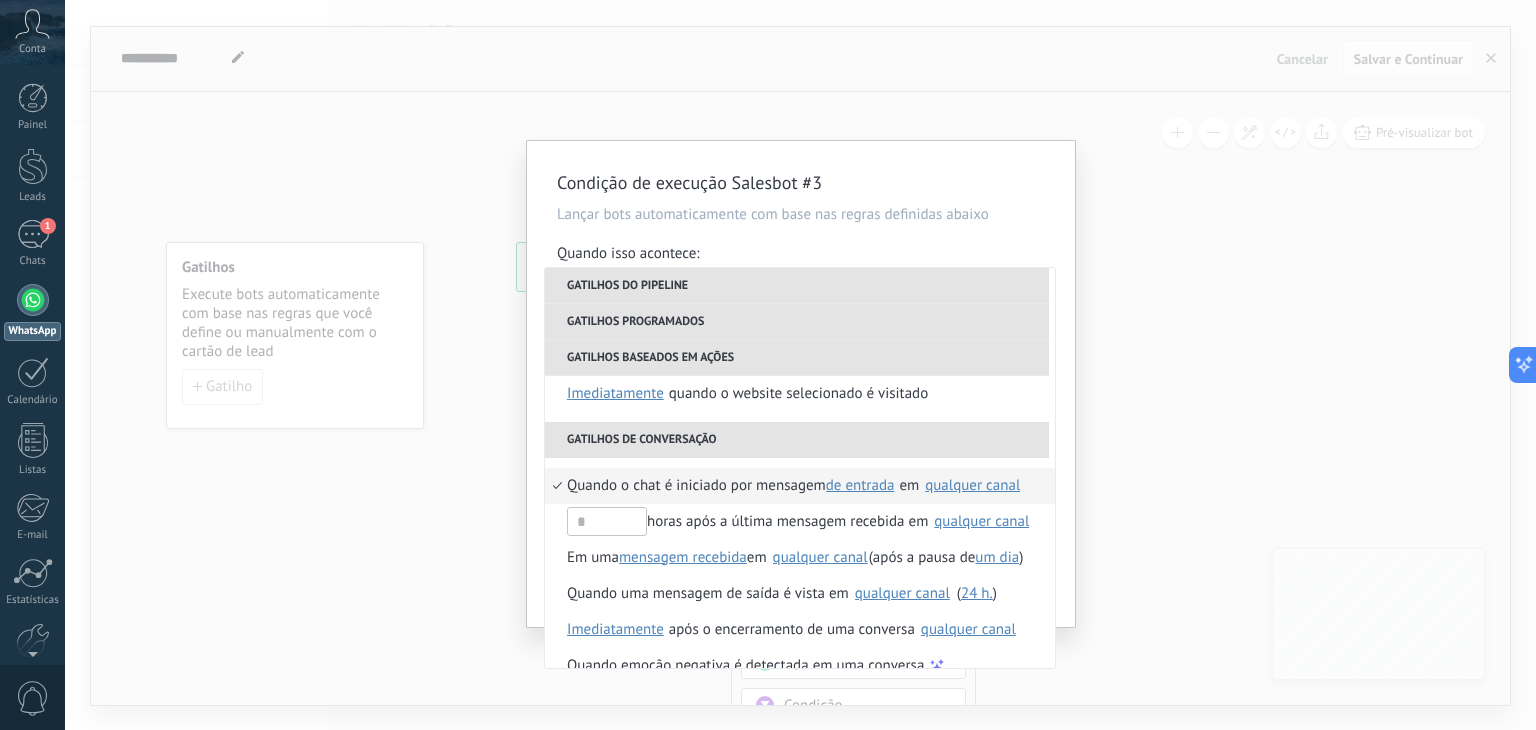 scroll, scrollTop: 472, scrollLeft: 0, axis: vertical 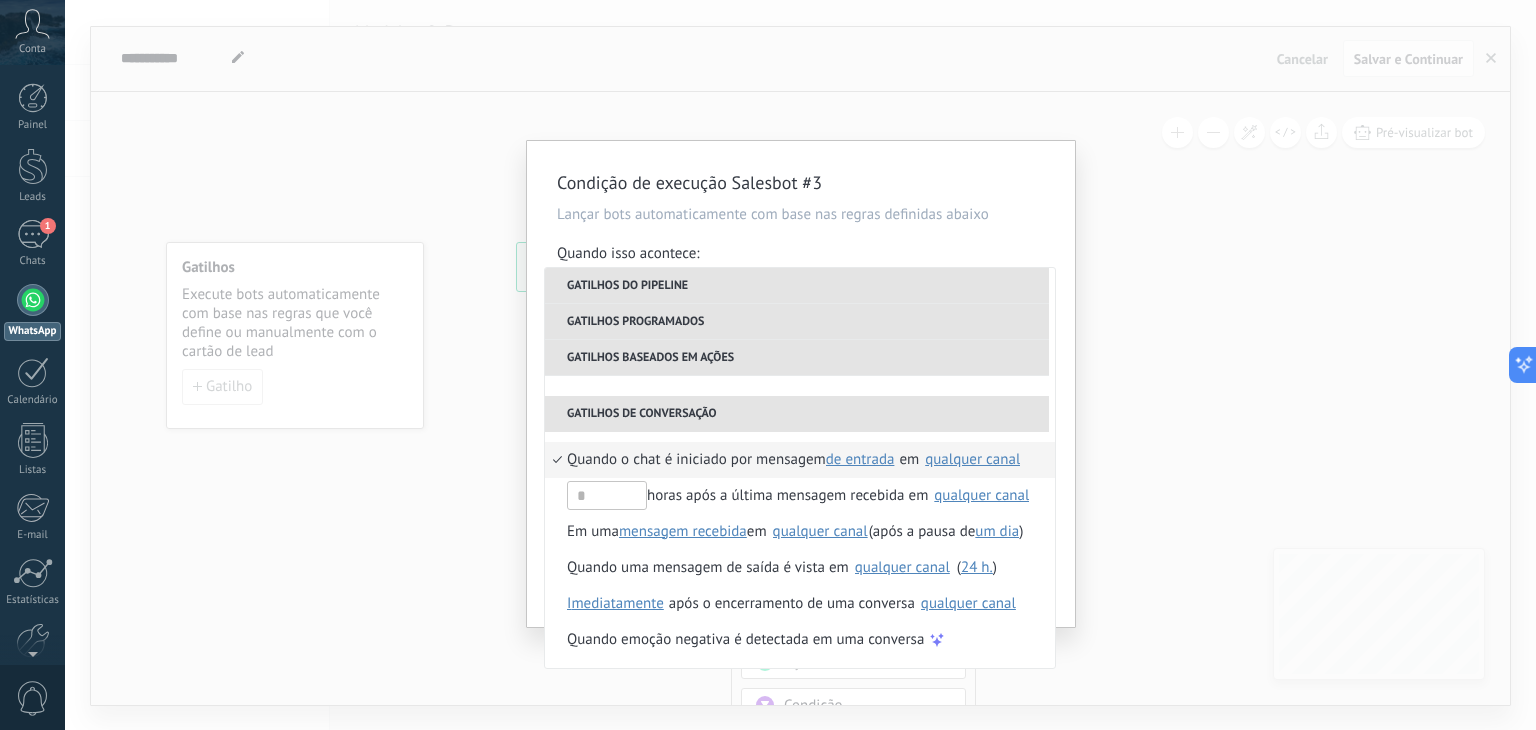 click on "de entrada" at bounding box center [860, 459] 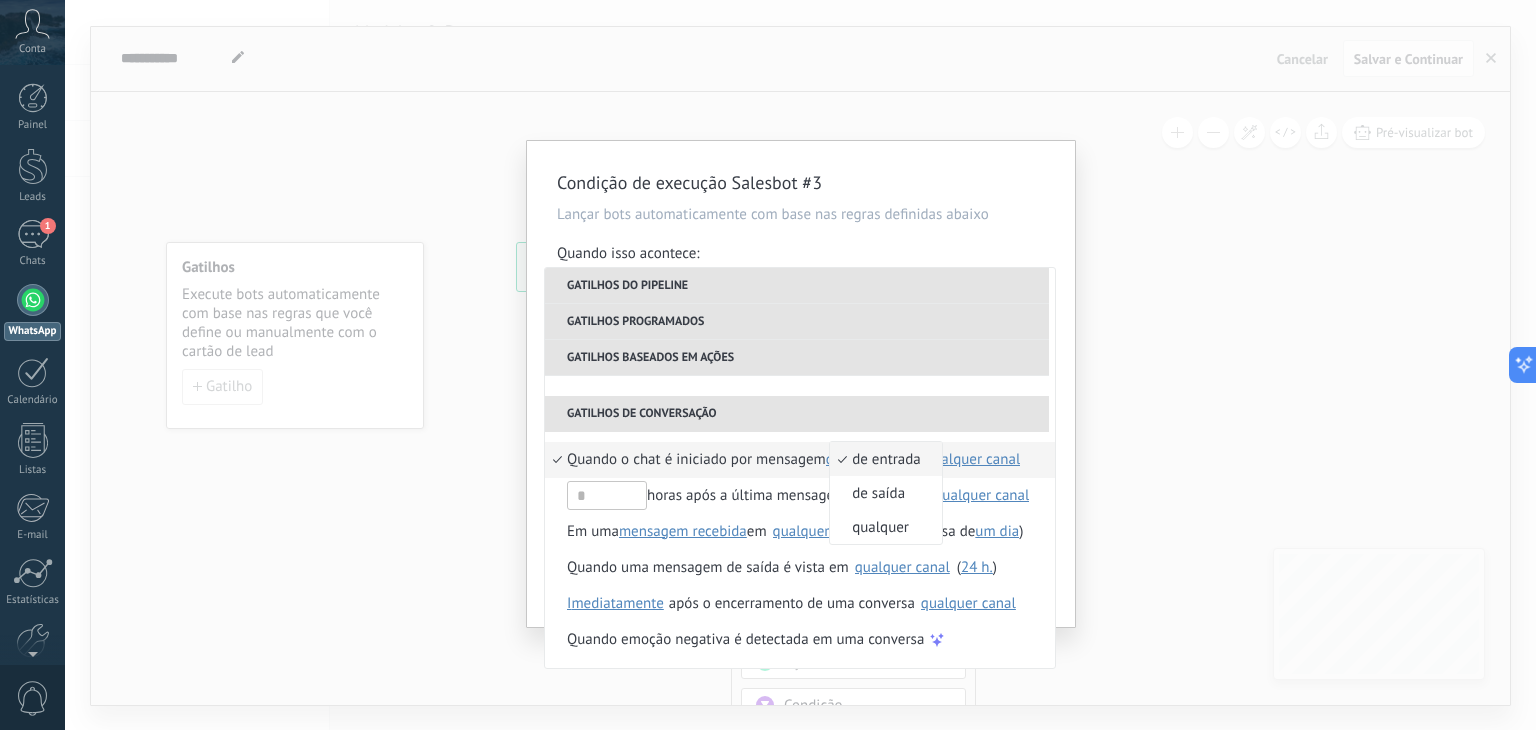 click on "de entrada" at bounding box center [875, 459] 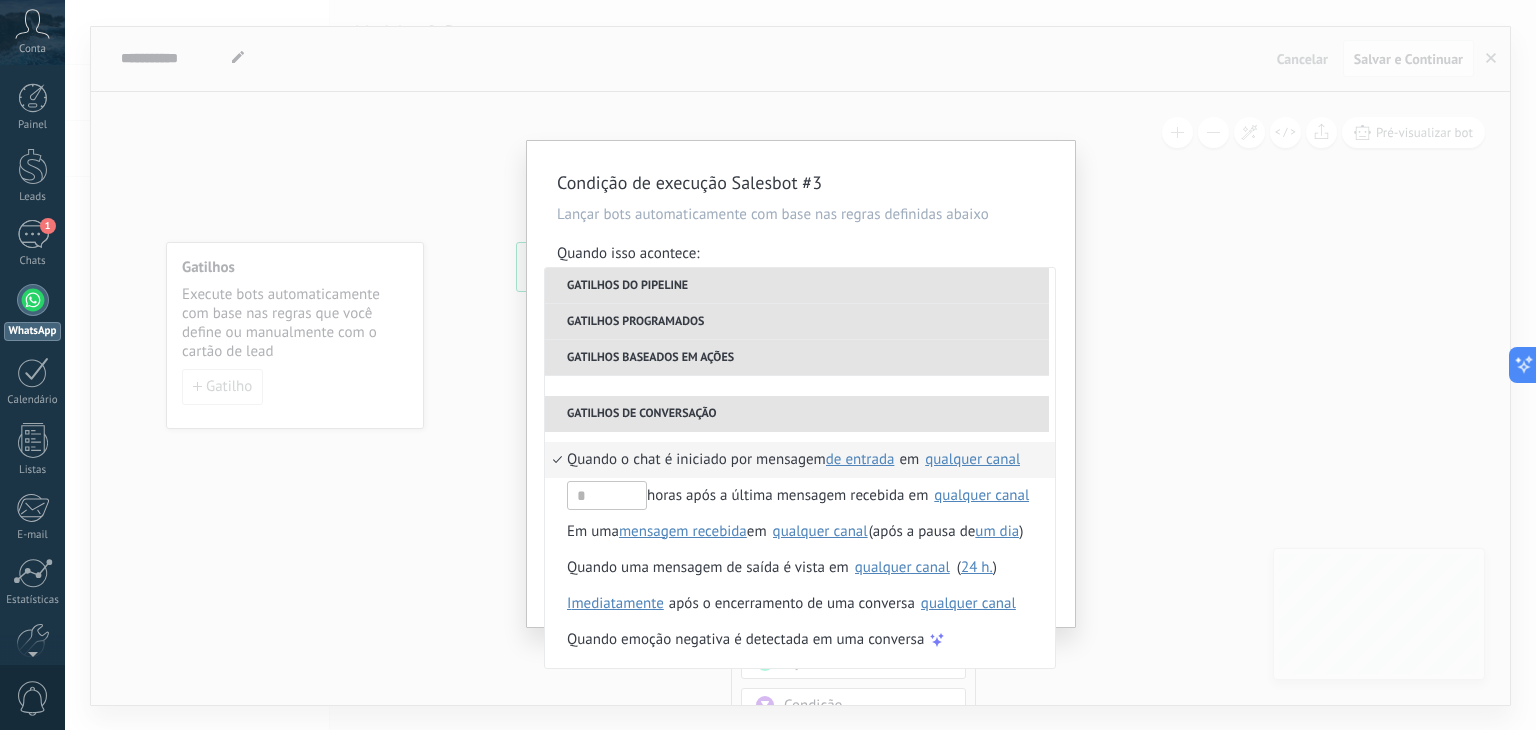 click on "de entrada" at bounding box center [860, 459] 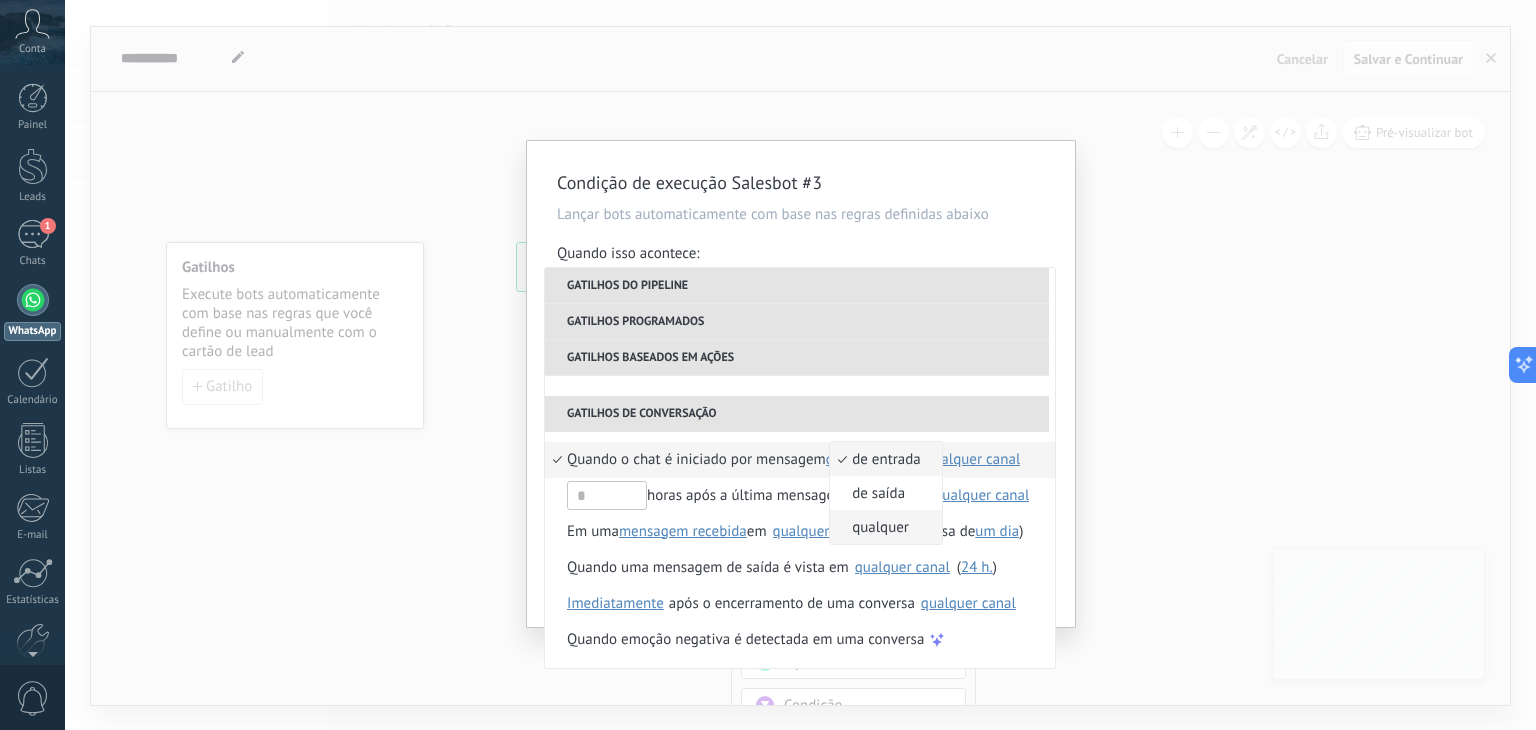 click on "qualquer" at bounding box center [875, 527] 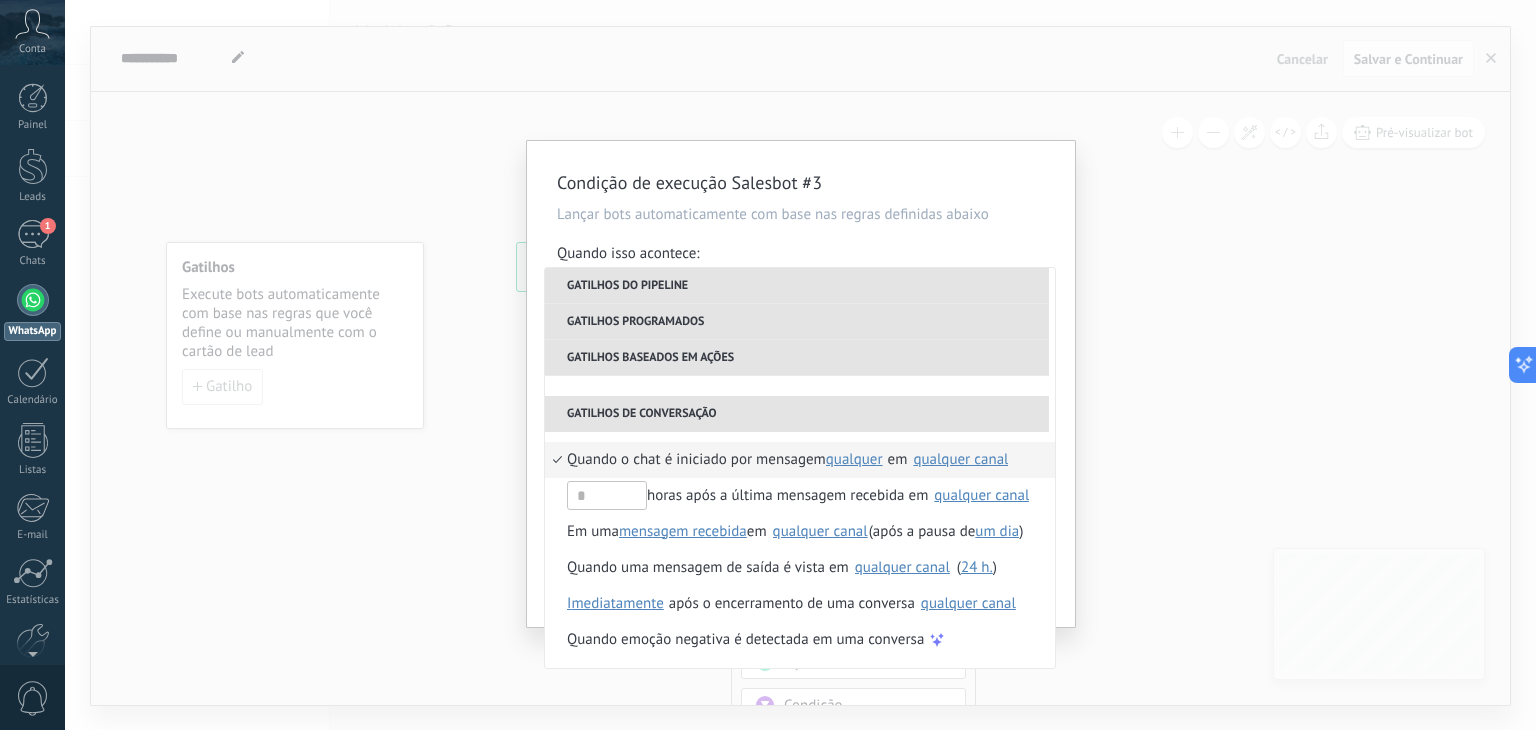 click on "qualquer canal" at bounding box center [960, 459] 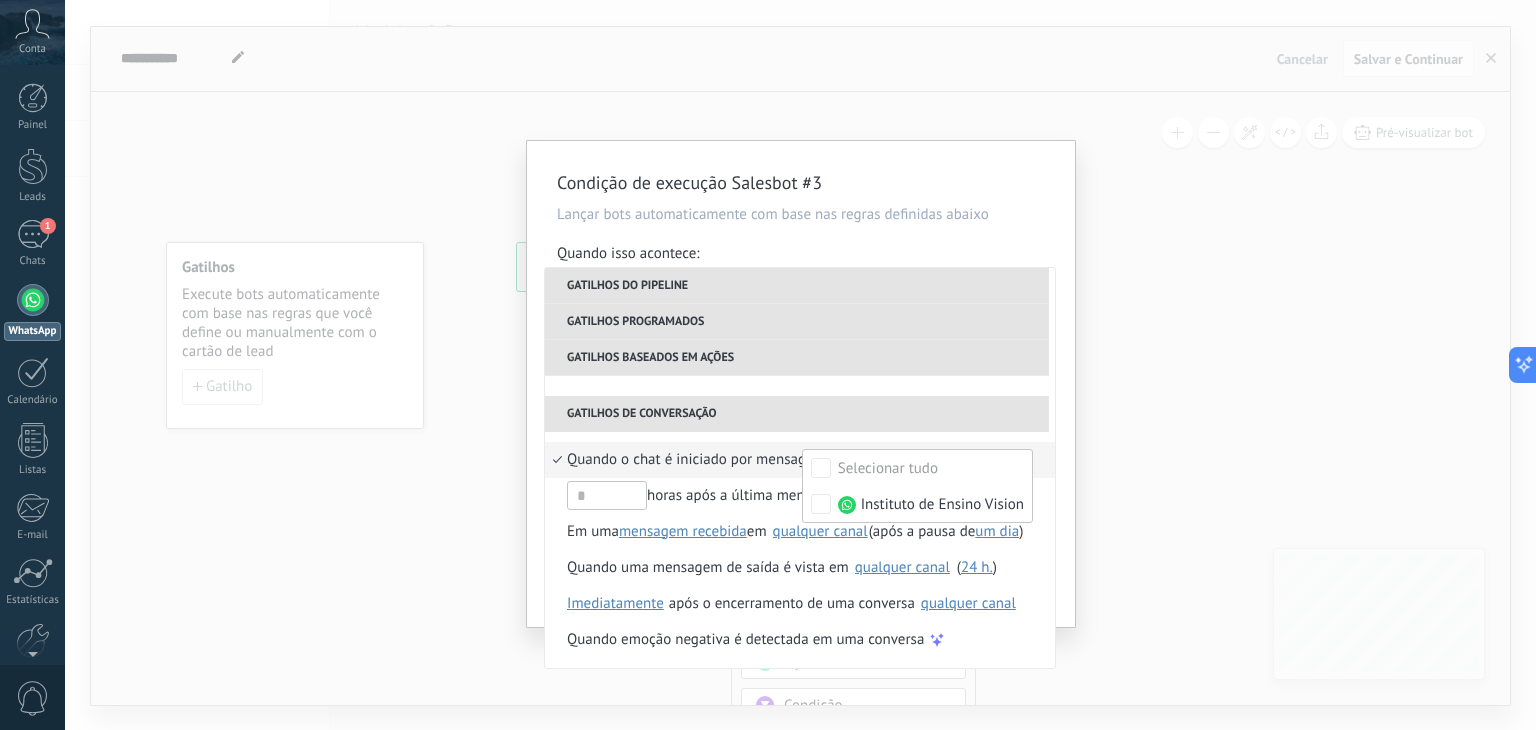 click on "Quando o chat é iniciado por mensagem" at bounding box center (696, 460) 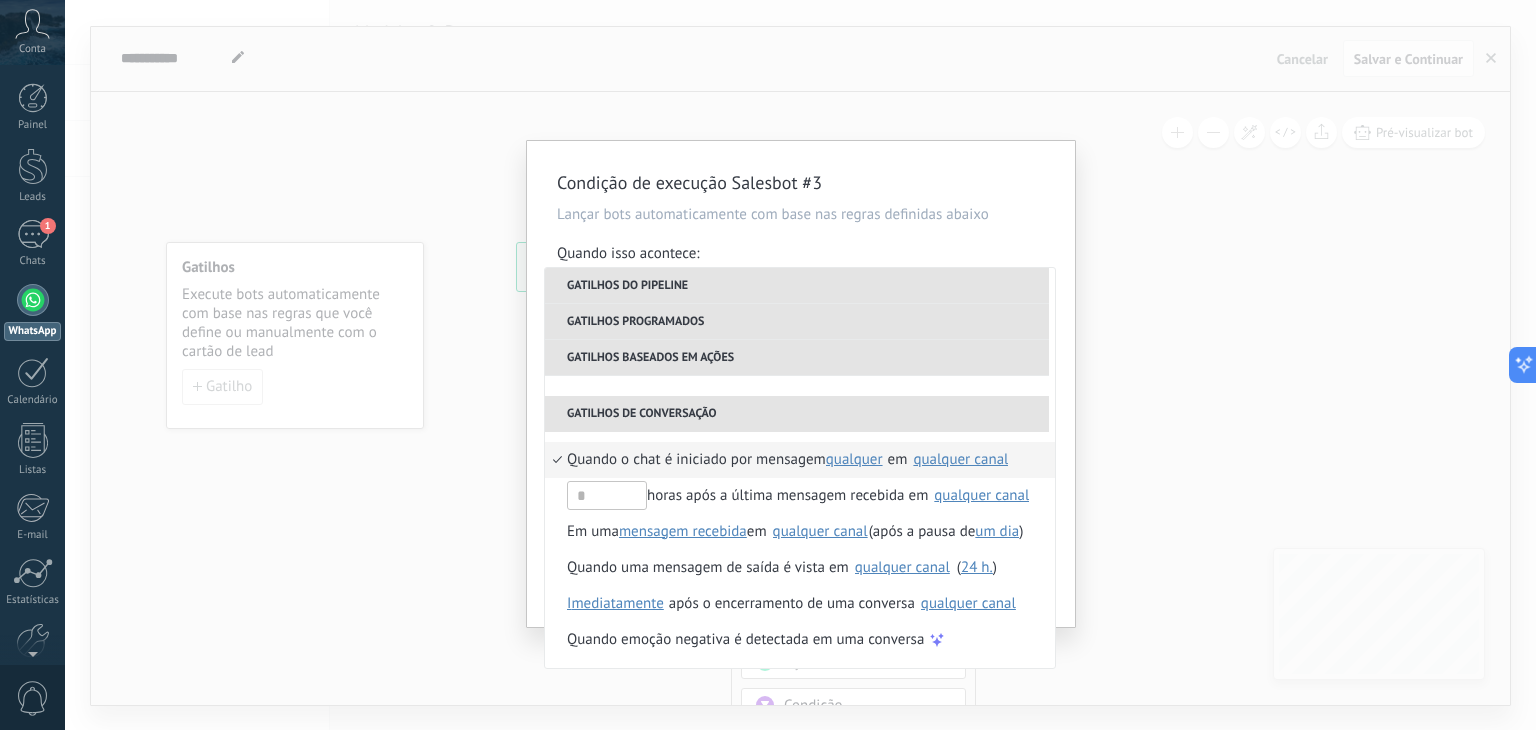 click on "qualquer canal" at bounding box center [960, 459] 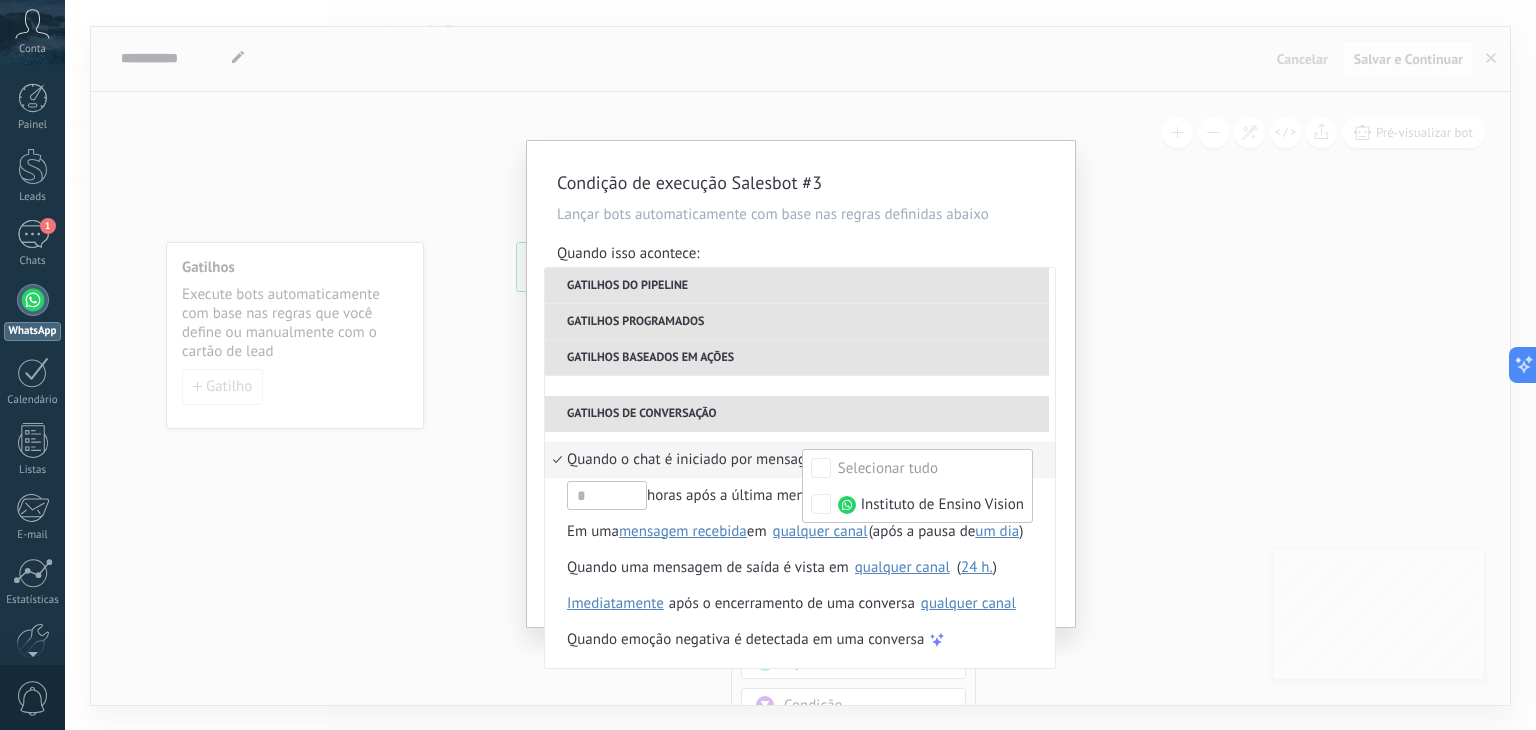 click on "Quando o chat é iniciado por mensagem" at bounding box center [696, 460] 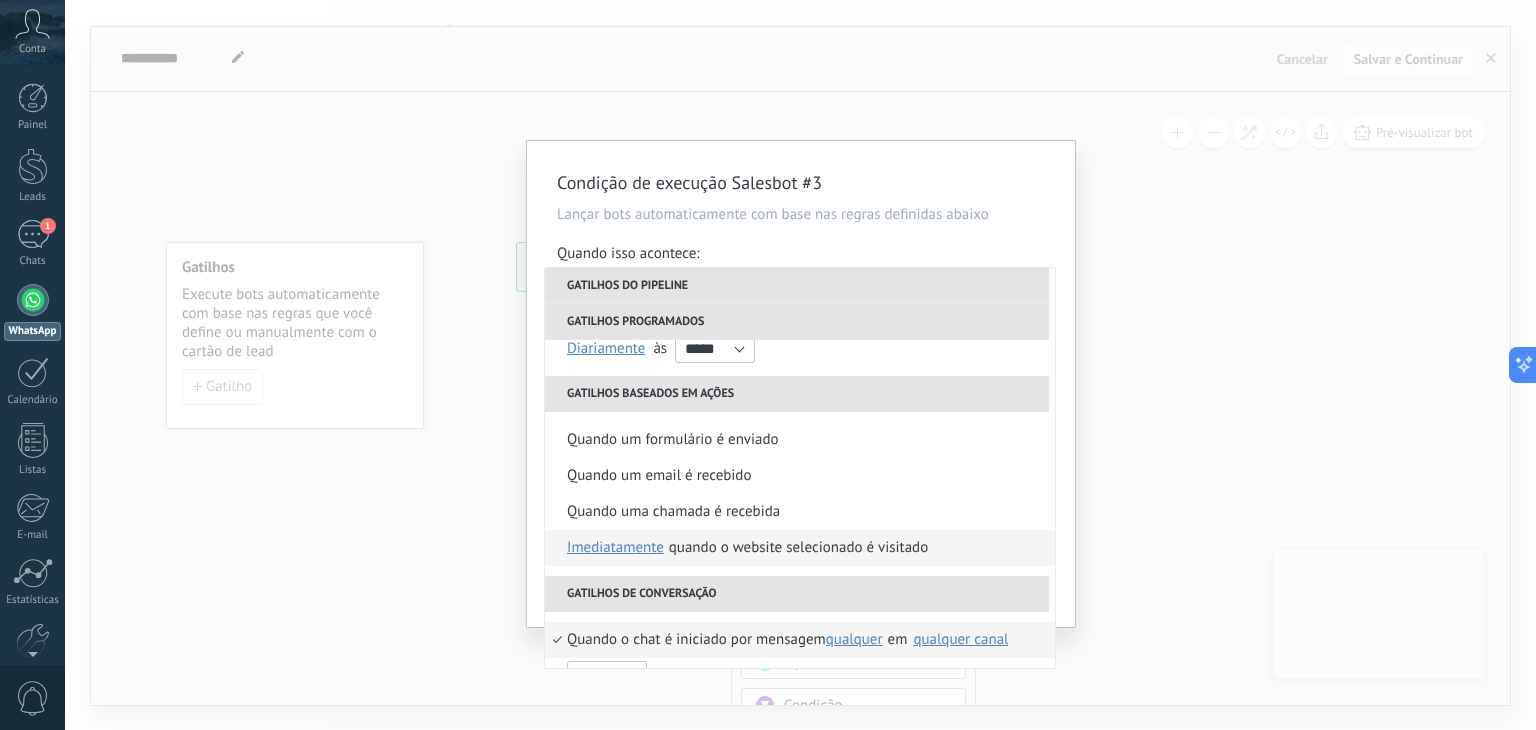 scroll, scrollTop: 272, scrollLeft: 0, axis: vertical 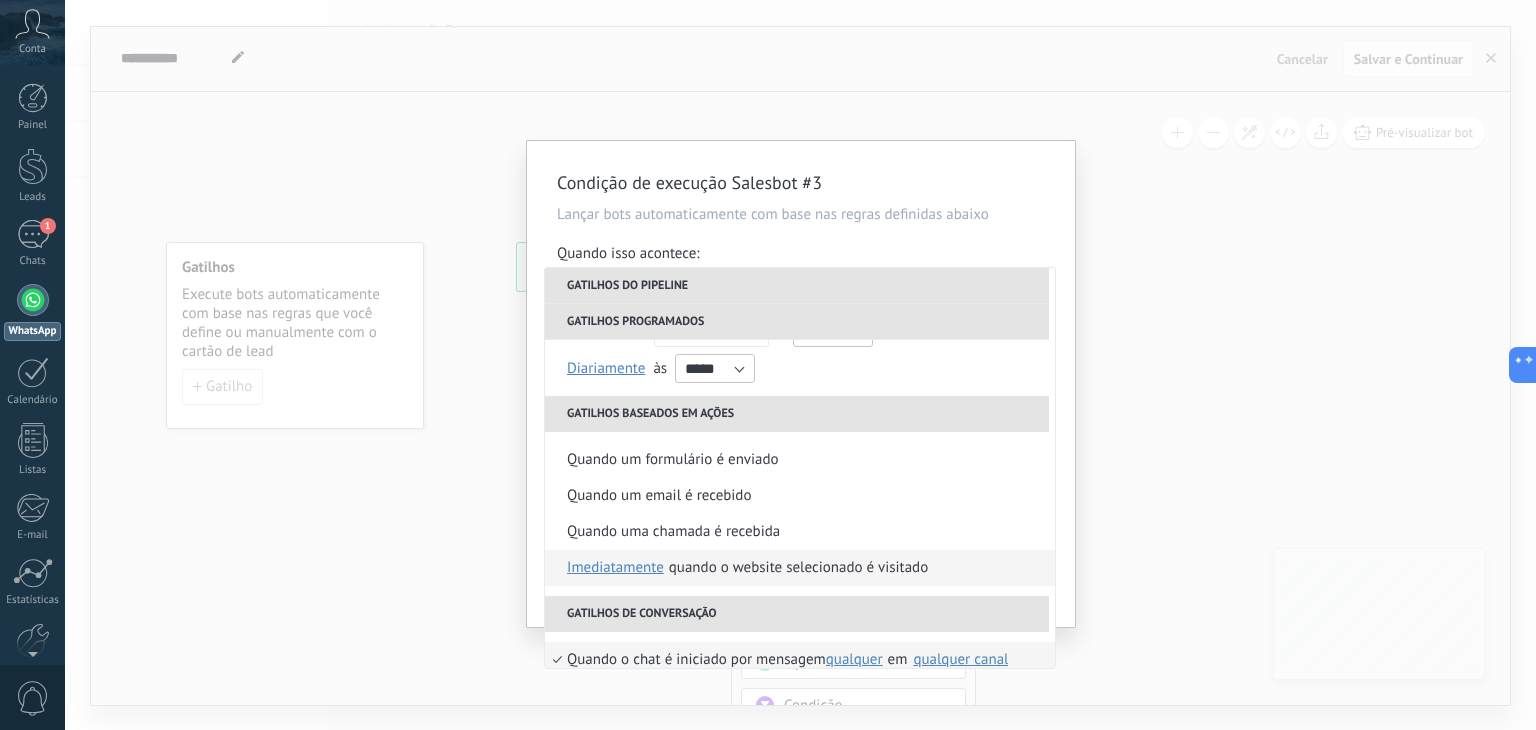 click on "imediatamente" at bounding box center (615, 568) 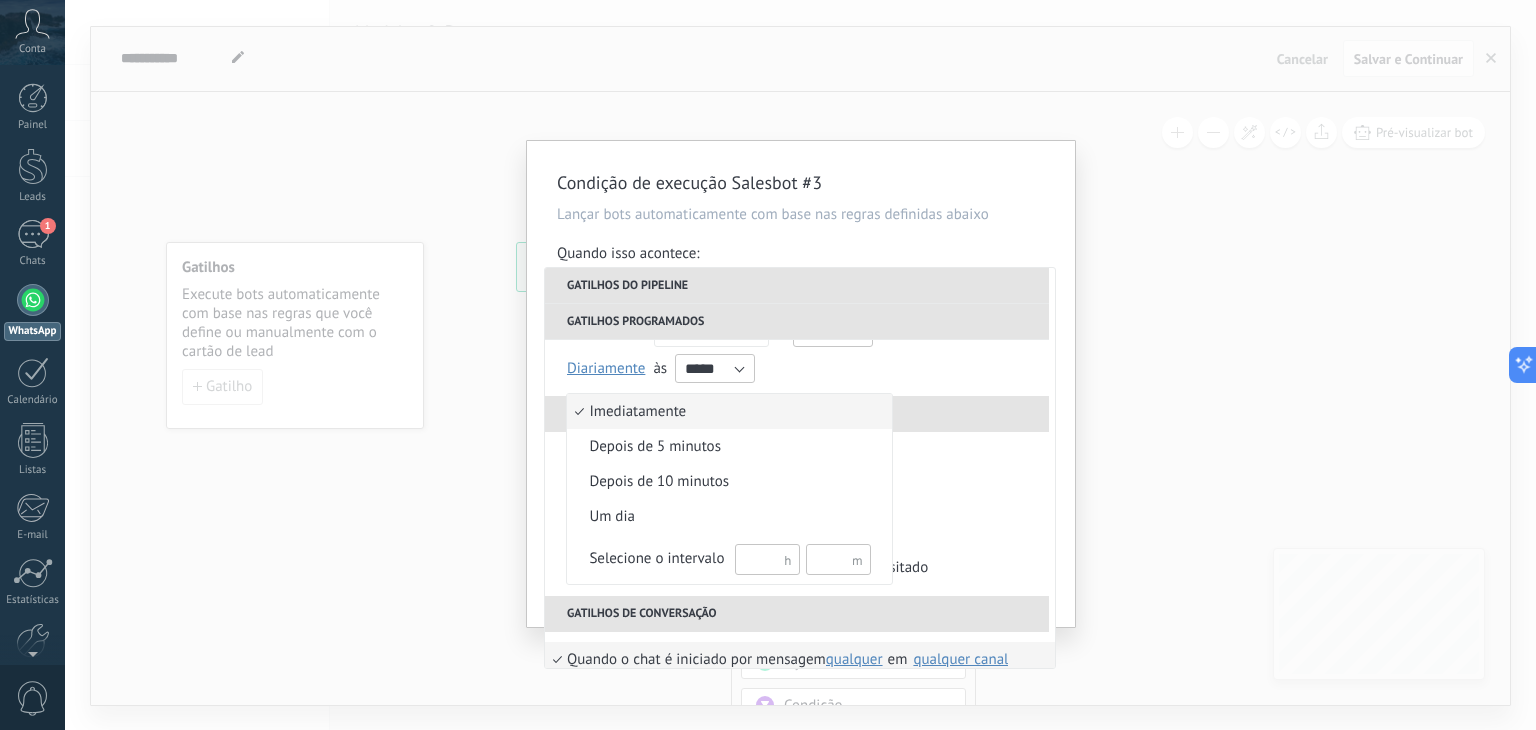 click at bounding box center [768, 365] 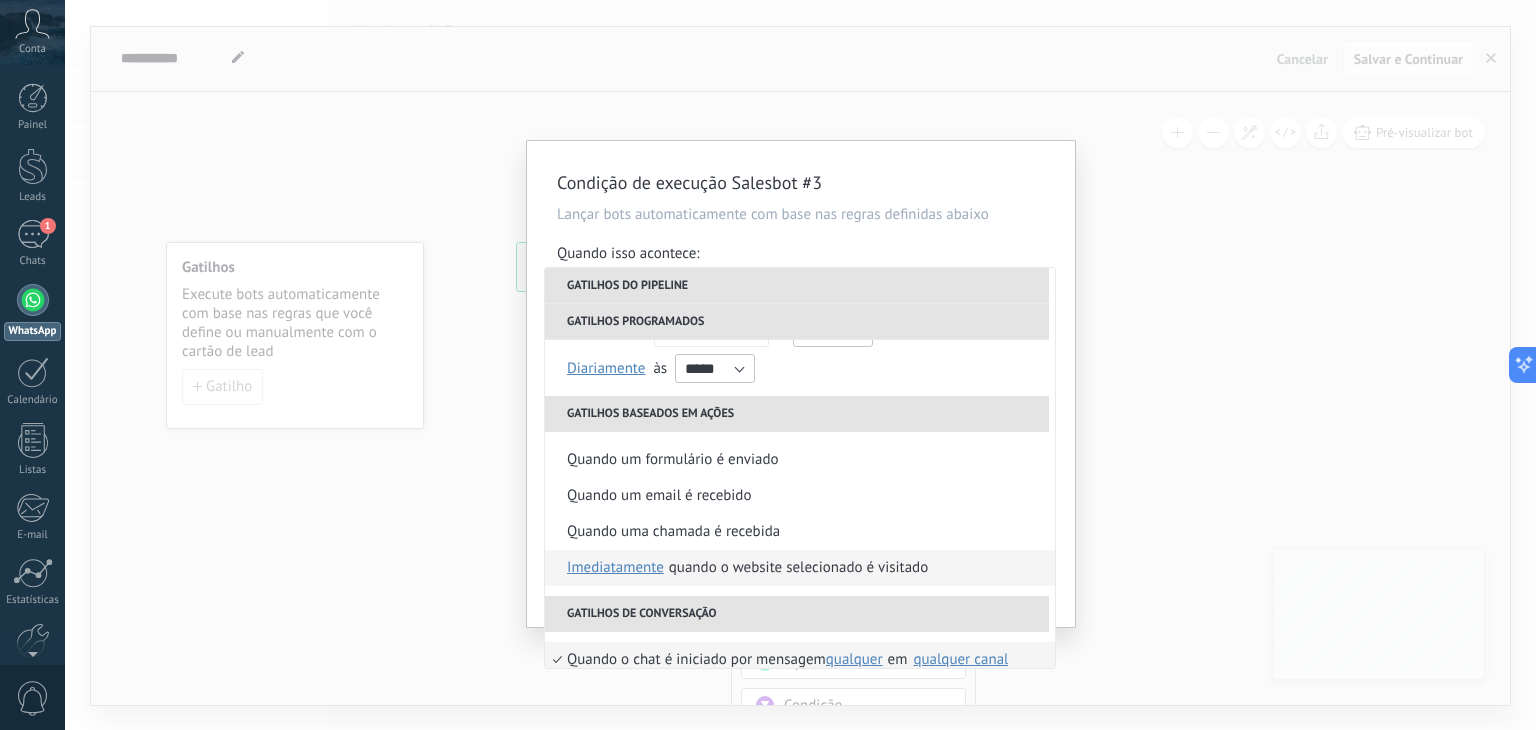 click on "Quando o website selecionado é visitado imediatamente imediatamente depois de 5 minutos depois de 10 minutos um dia Selecione o intervalo" at bounding box center (800, 568) 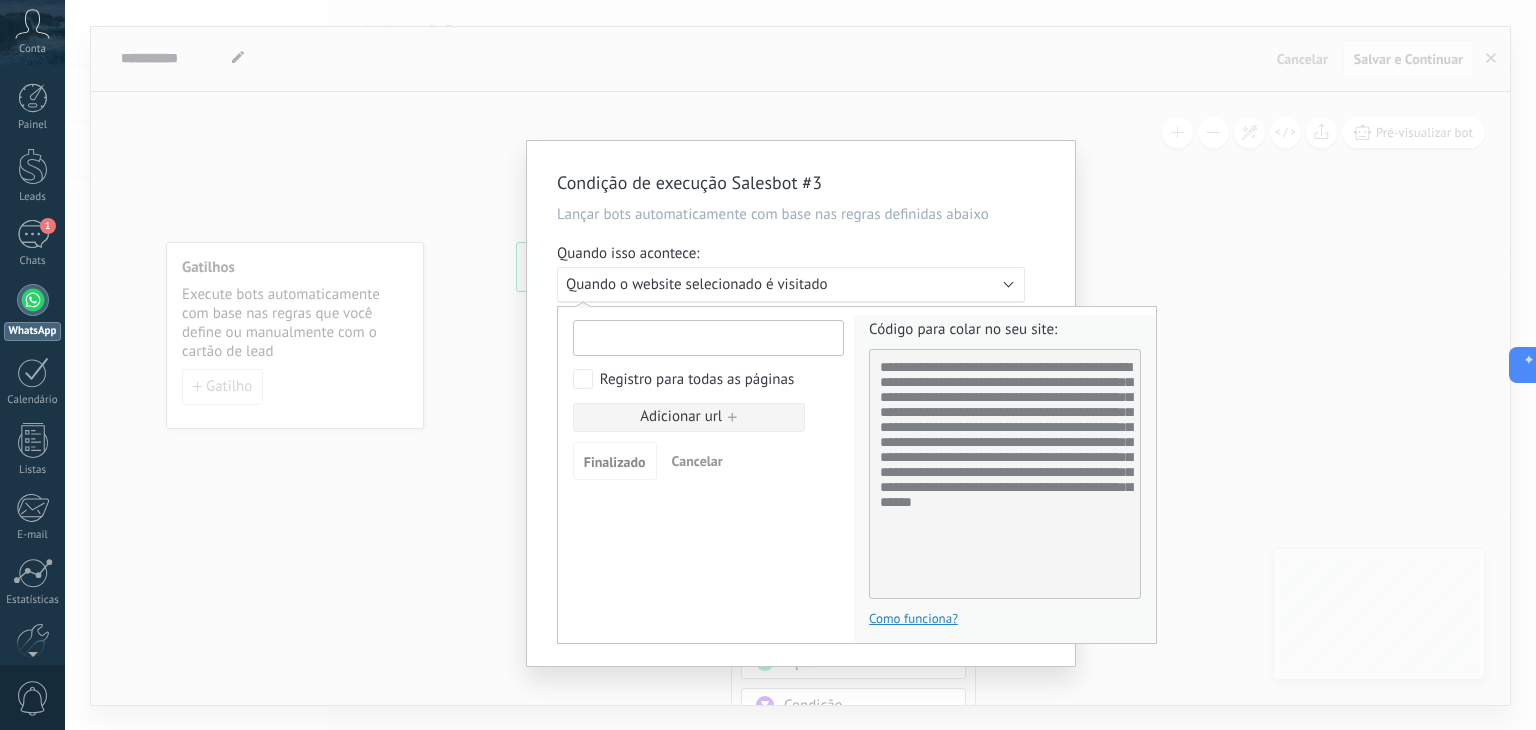 click at bounding box center [708, 338] 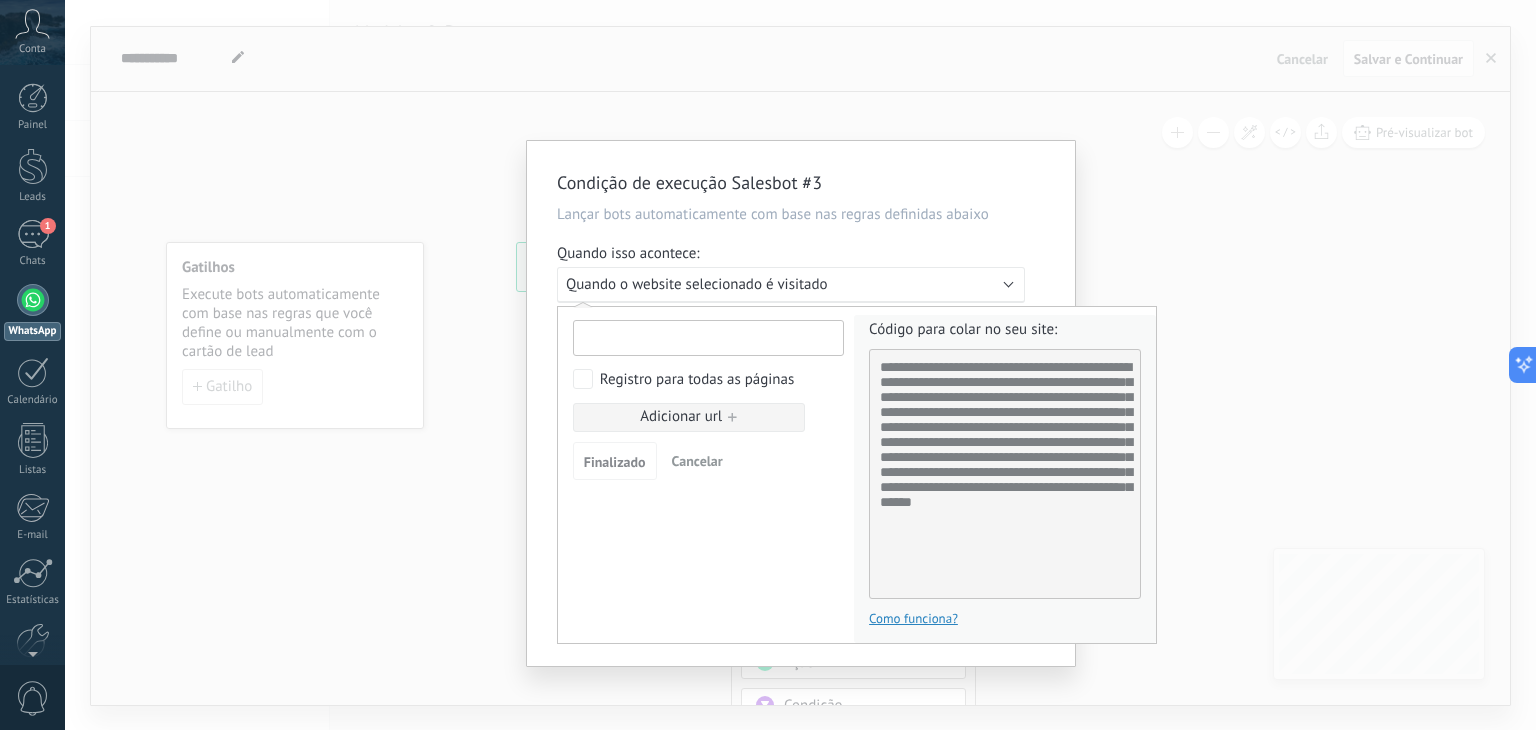 paste on "**********" 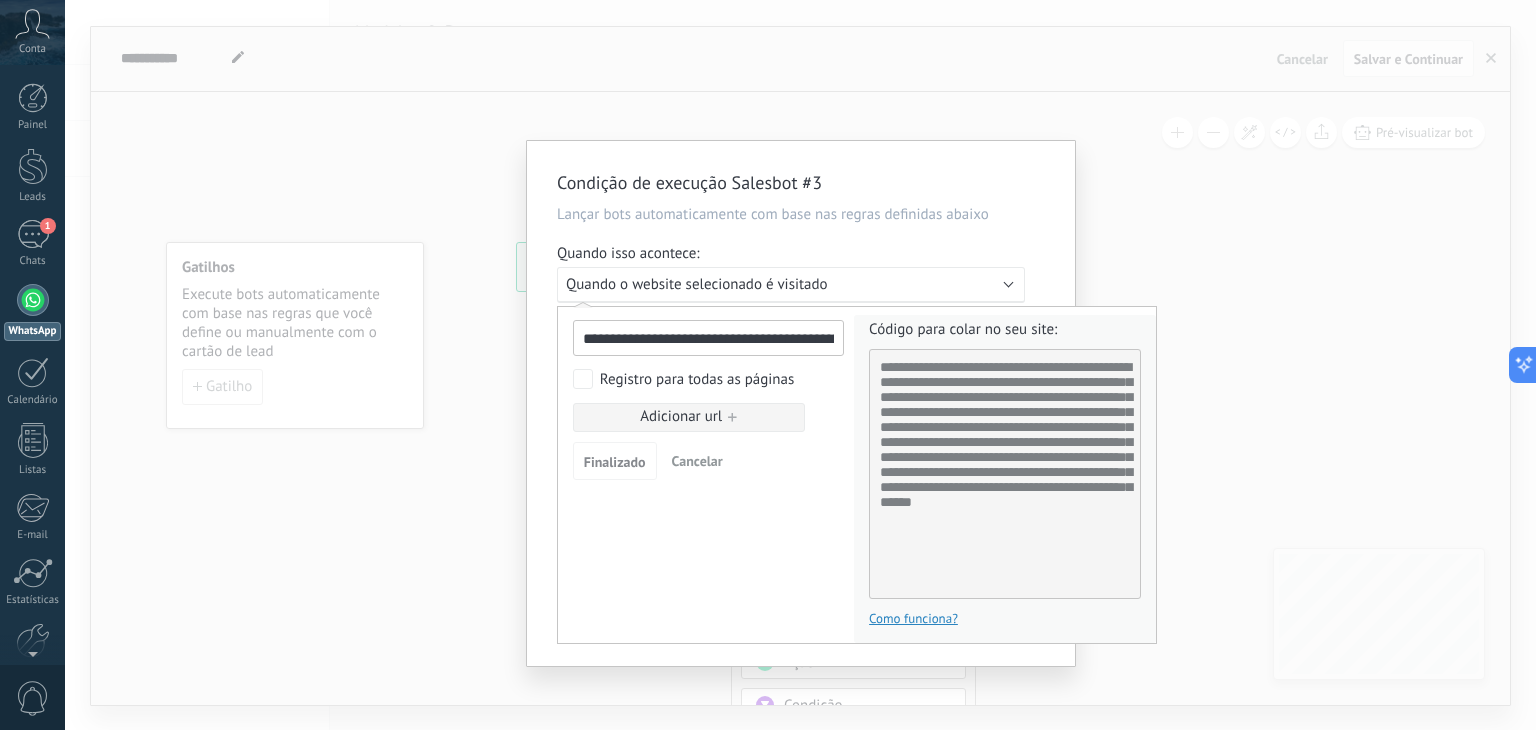scroll, scrollTop: 0, scrollLeft: 300, axis: horizontal 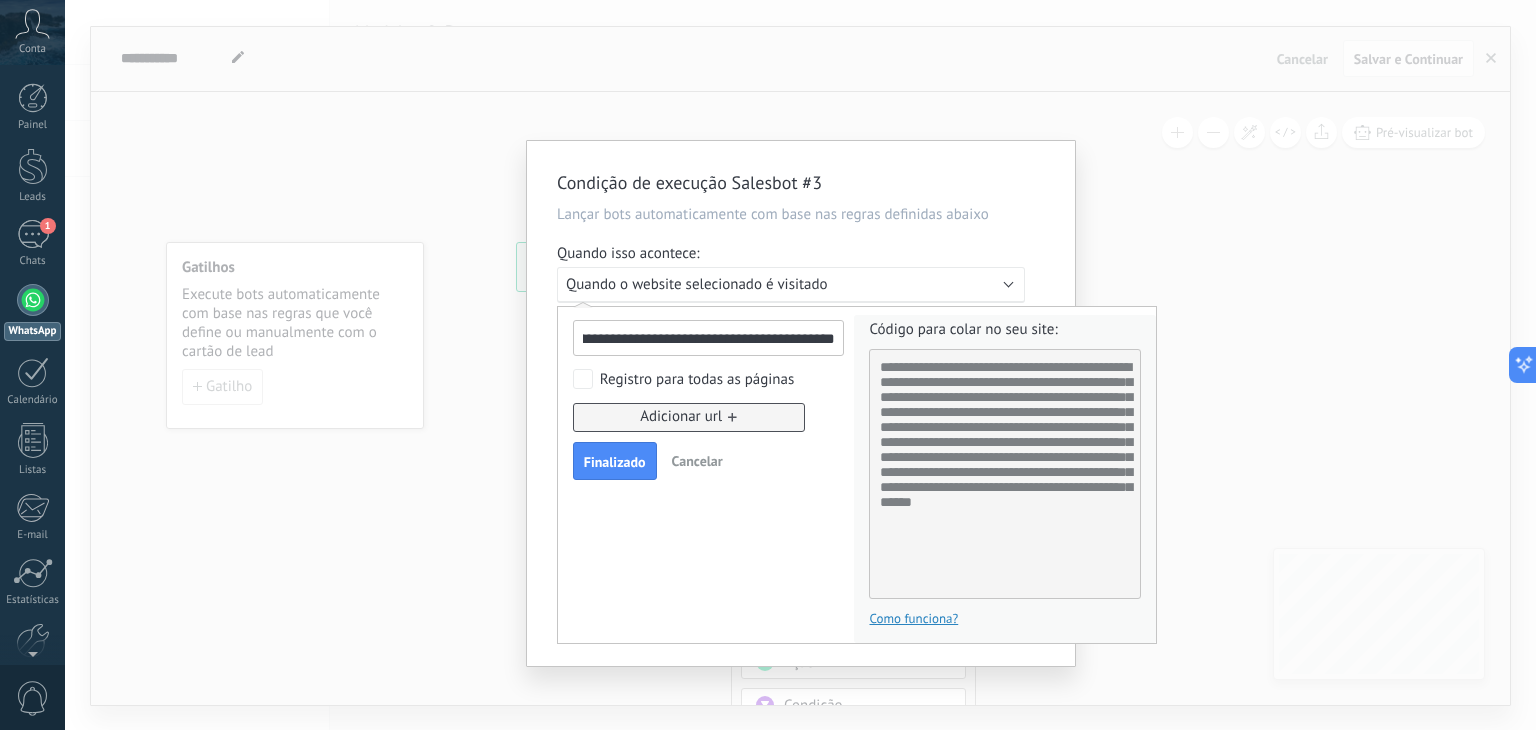 type on "**********" 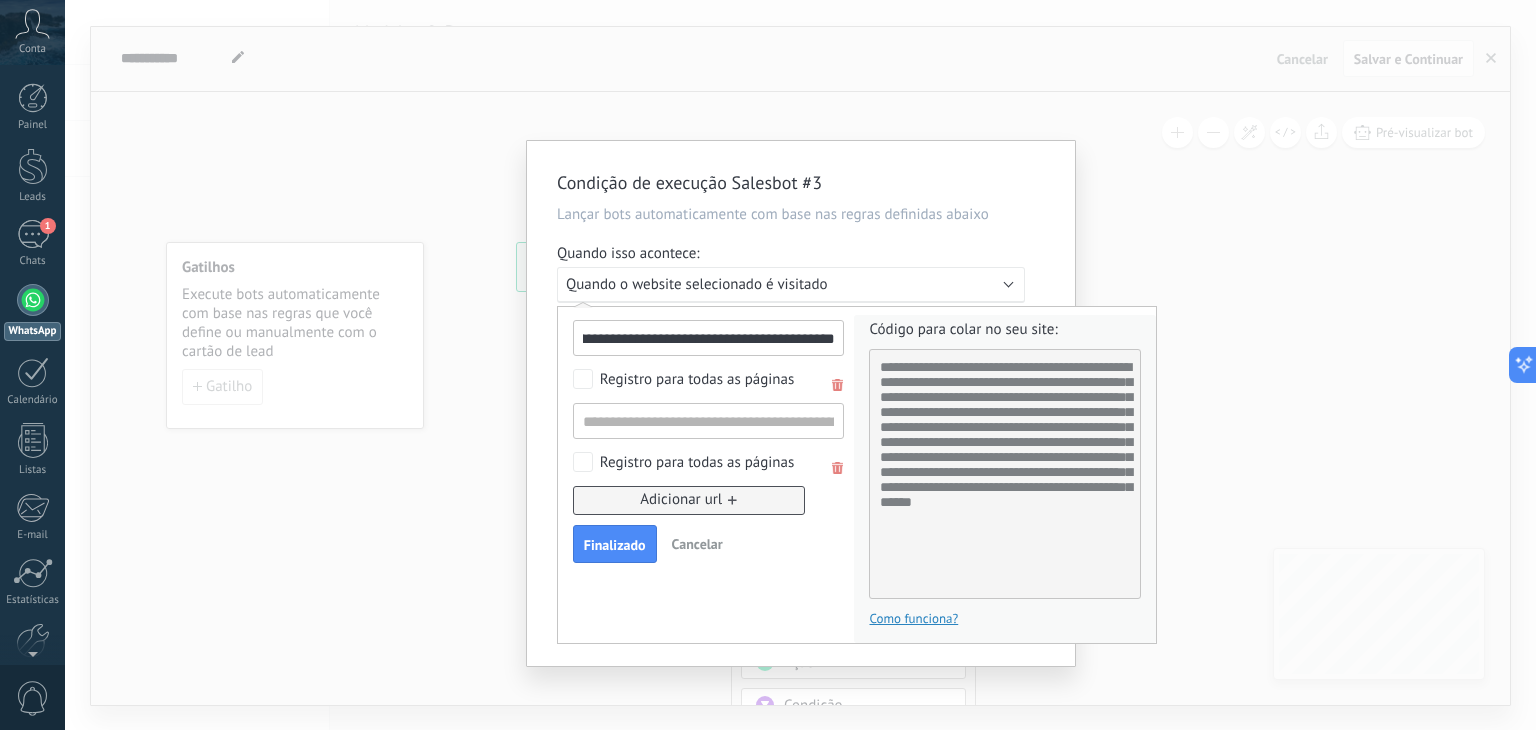 scroll, scrollTop: 0, scrollLeft: 0, axis: both 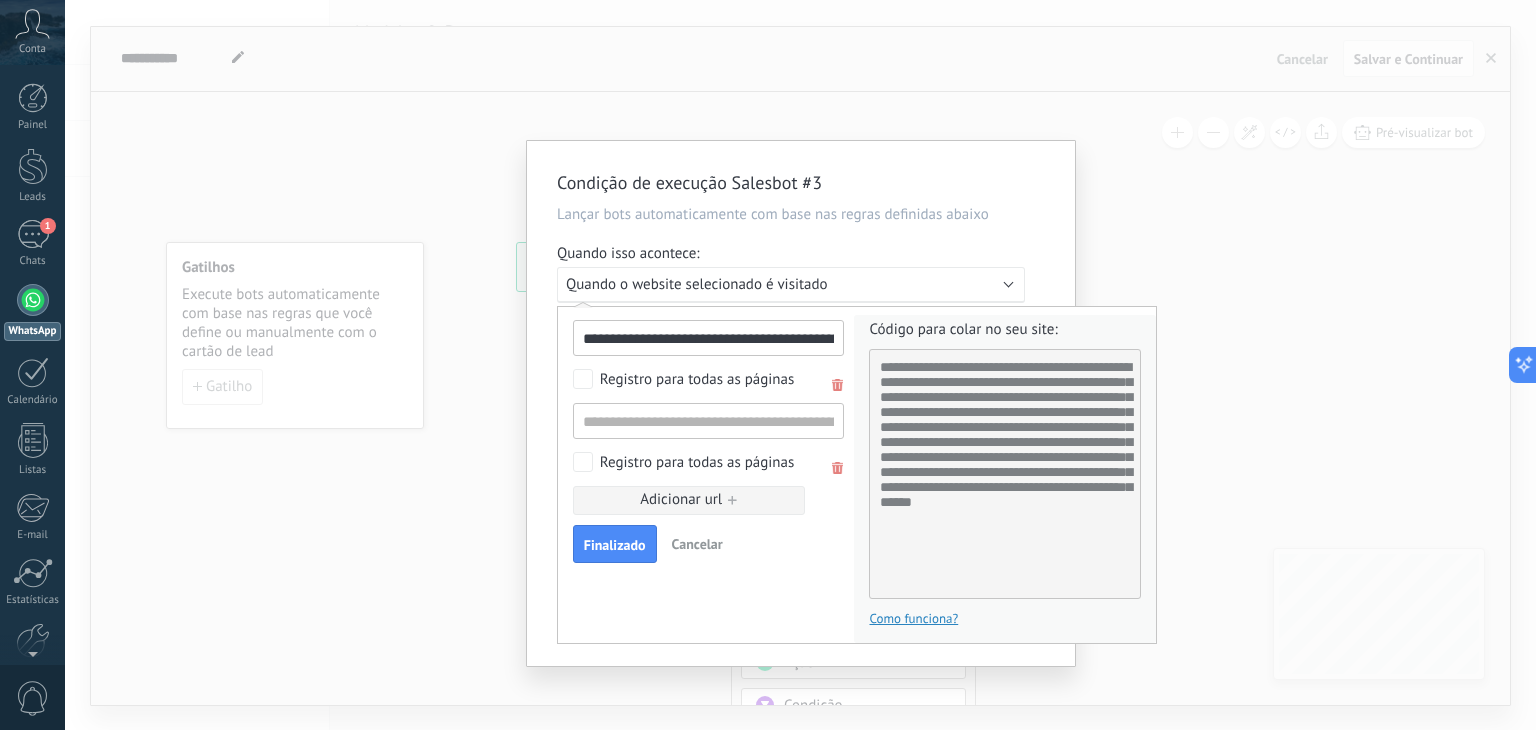 click at bounding box center (838, 468) 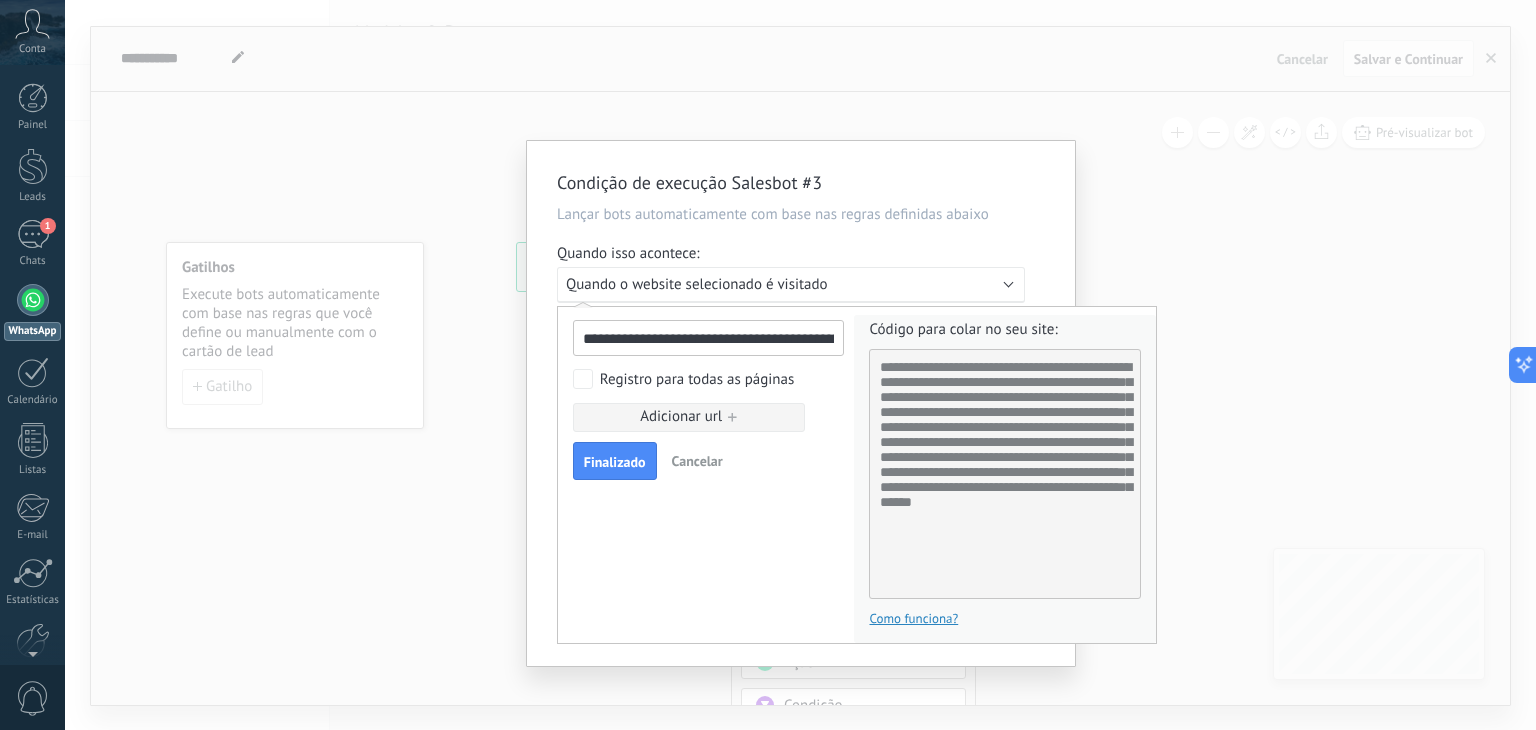 click on "Registro para todas as páginas" at bounding box center (684, 379) 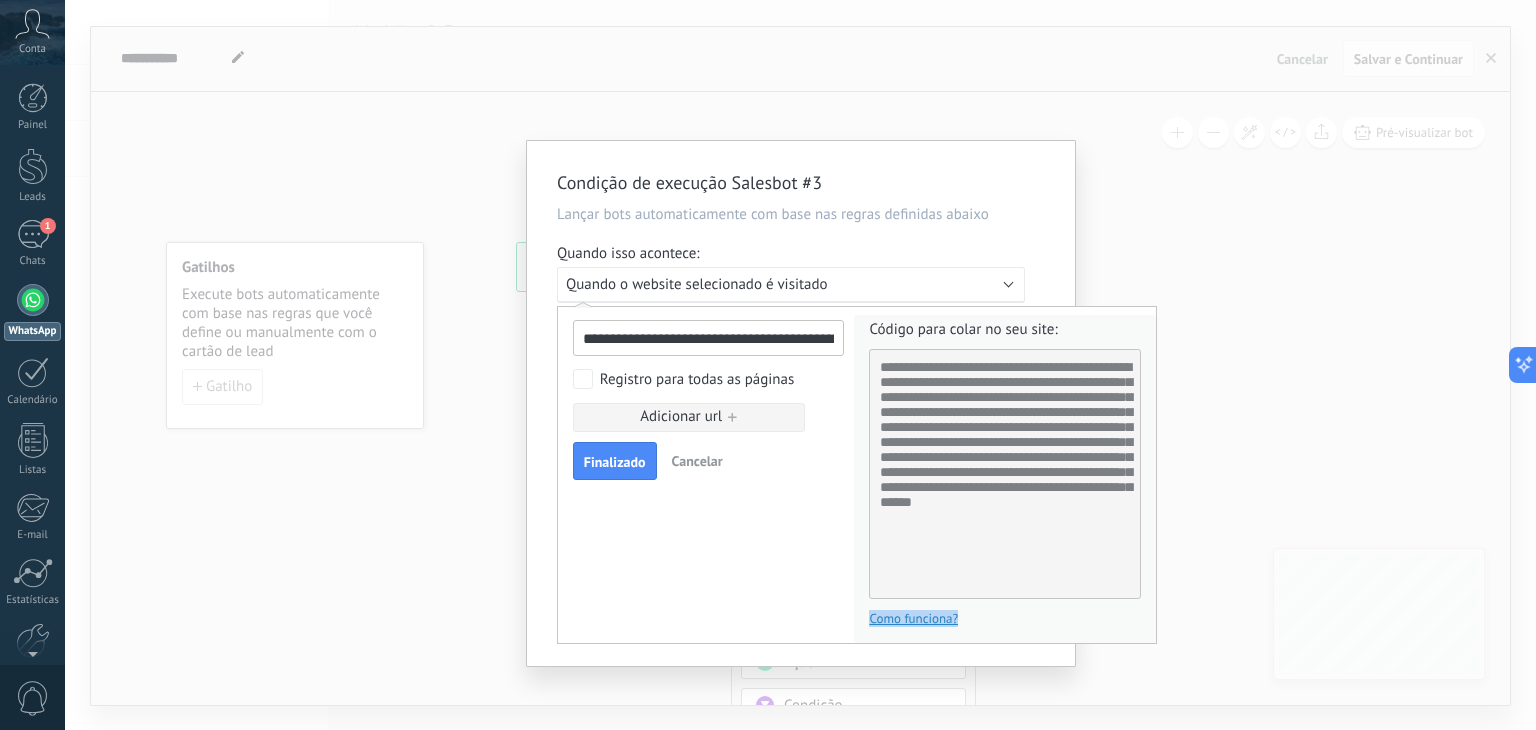 click on "Como funciona?" at bounding box center [913, 618] 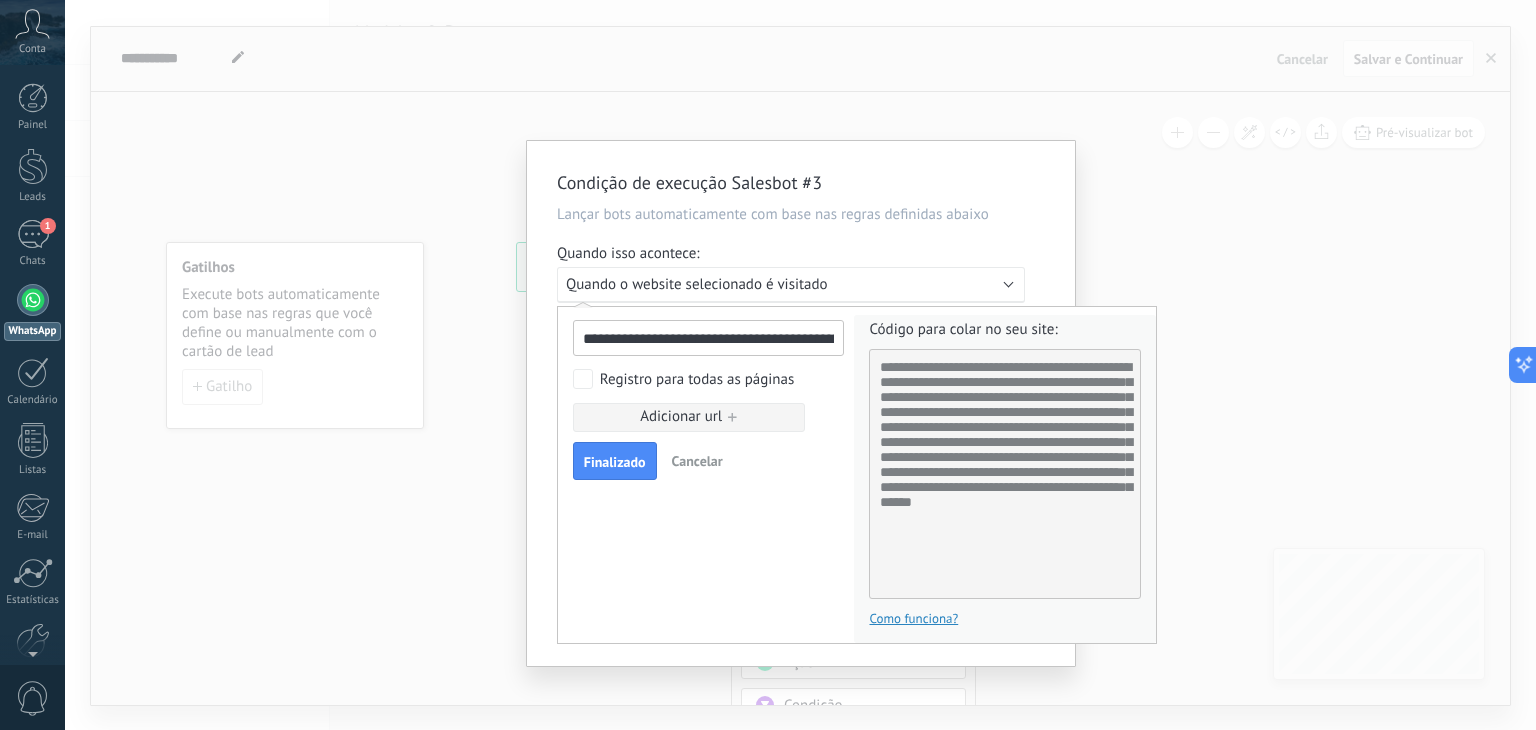 scroll, scrollTop: 28, scrollLeft: 0, axis: vertical 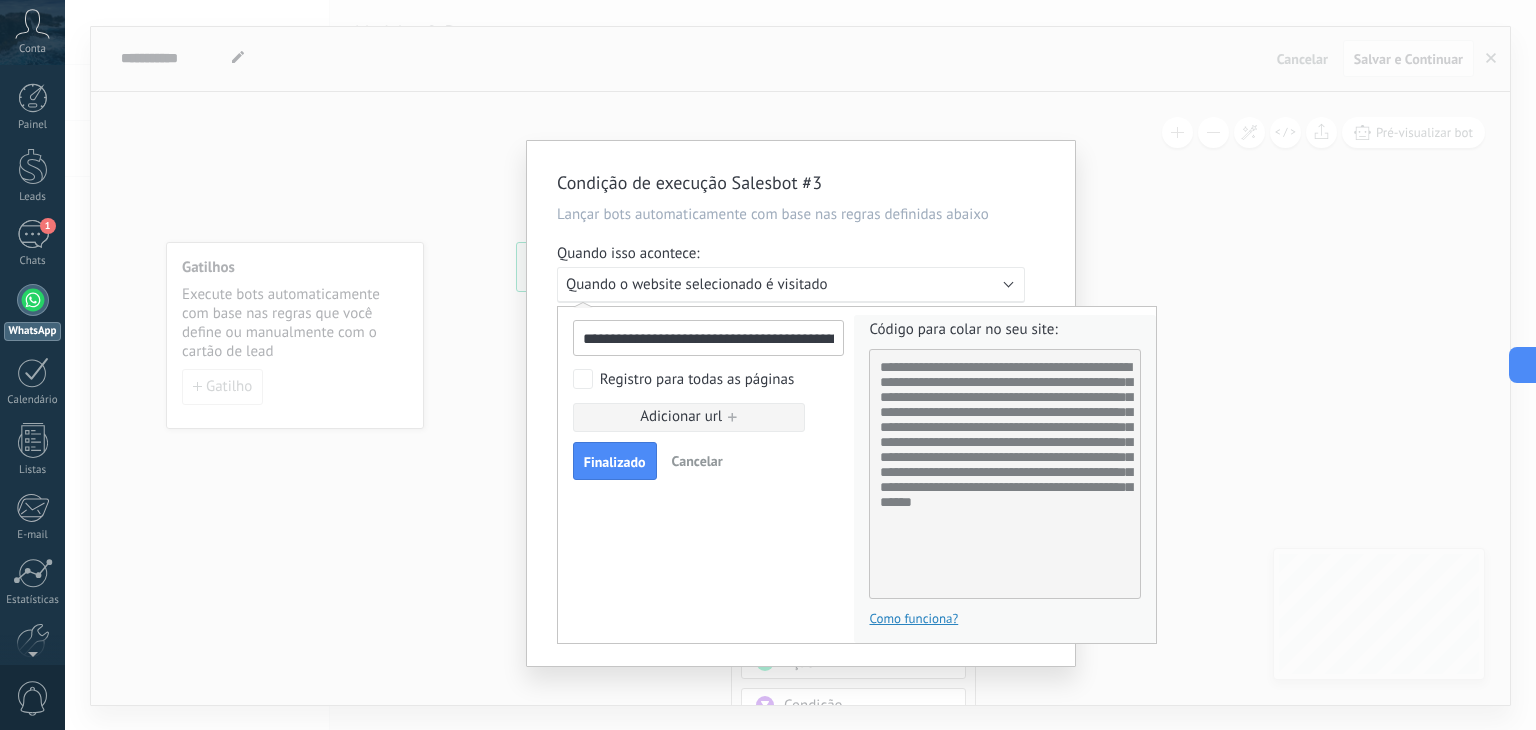 click on "**********" at bounding box center [1005, 474] 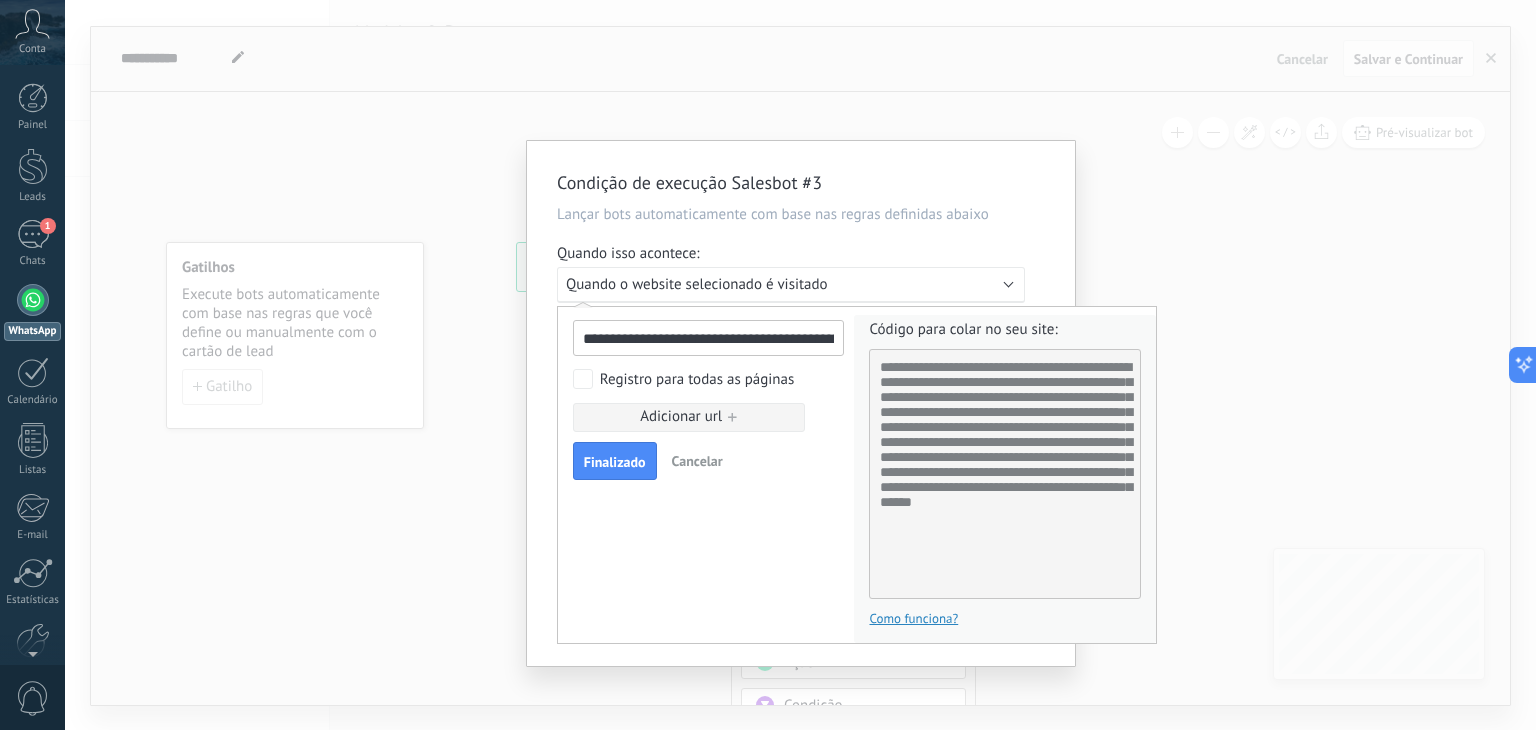 scroll, scrollTop: 28, scrollLeft: 0, axis: vertical 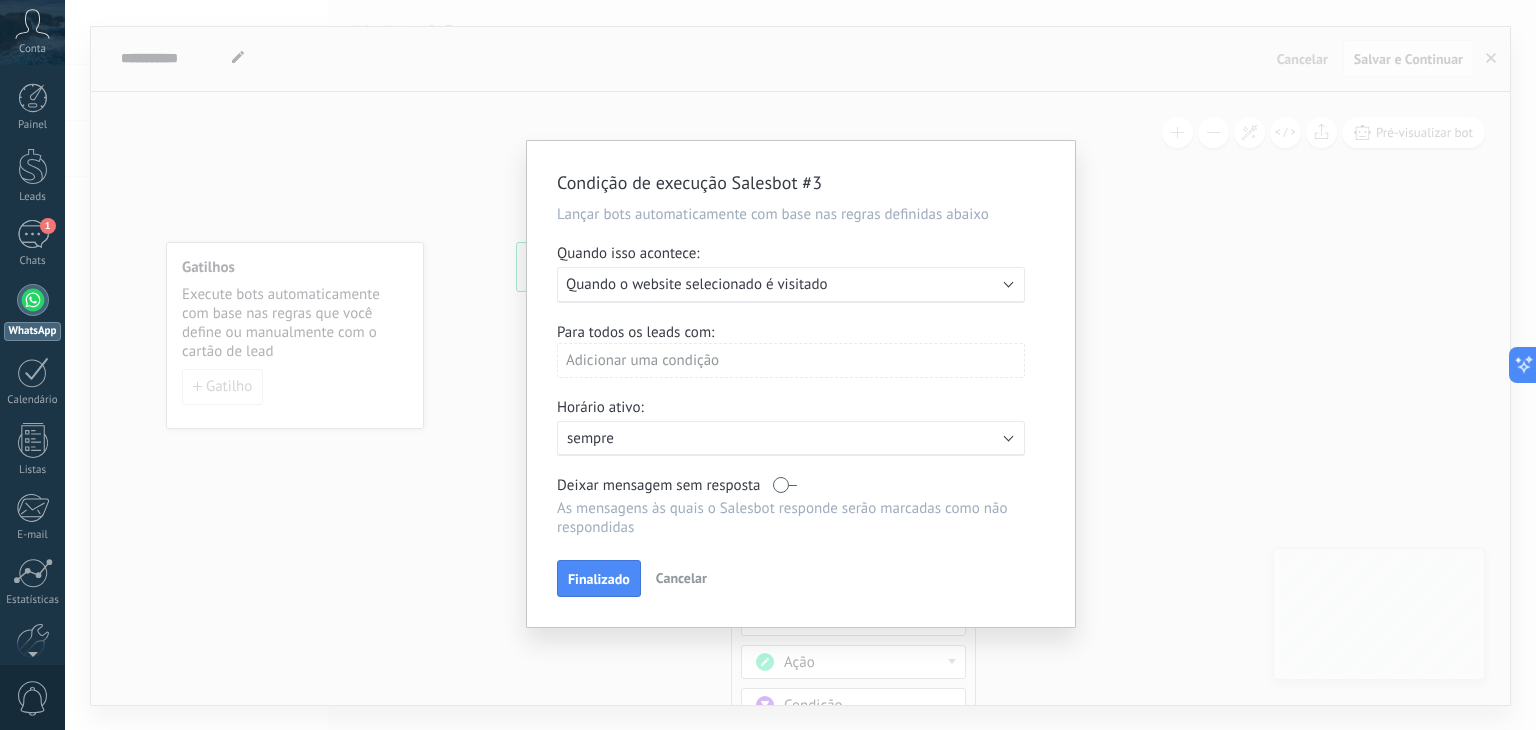 click on "Adicionar uma condição" at bounding box center (791, 360) 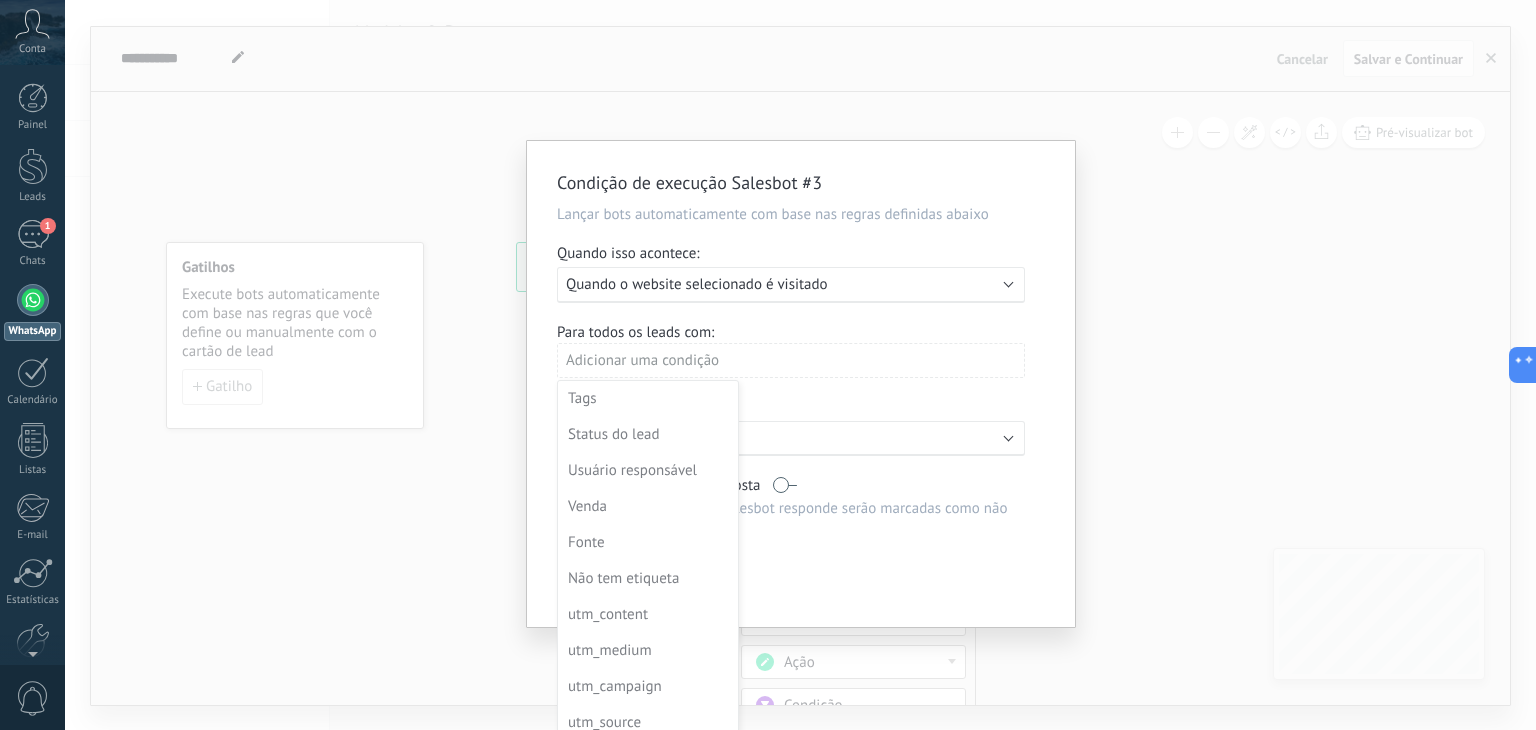 click at bounding box center (801, 384) 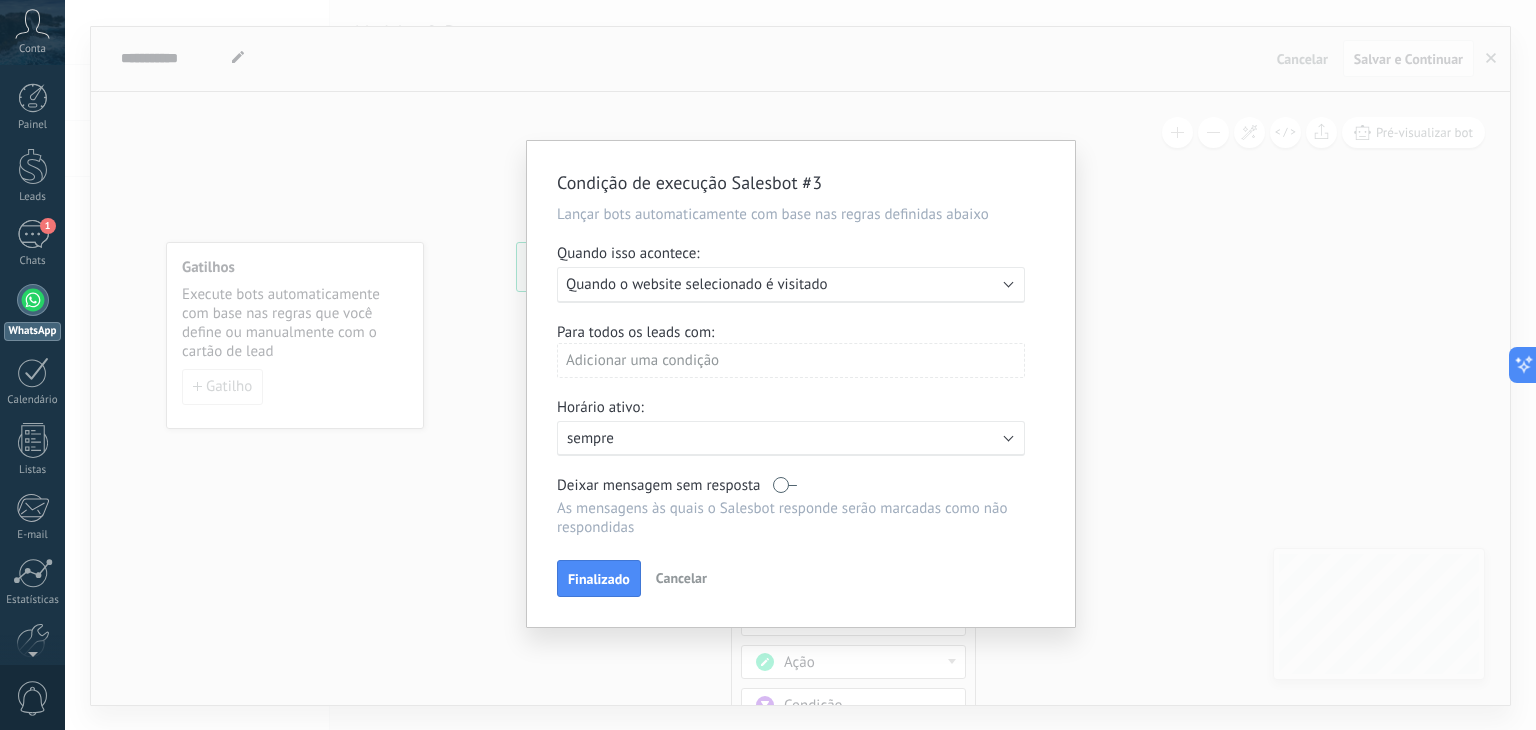 click on "Adicionar uma condição" at bounding box center [791, 360] 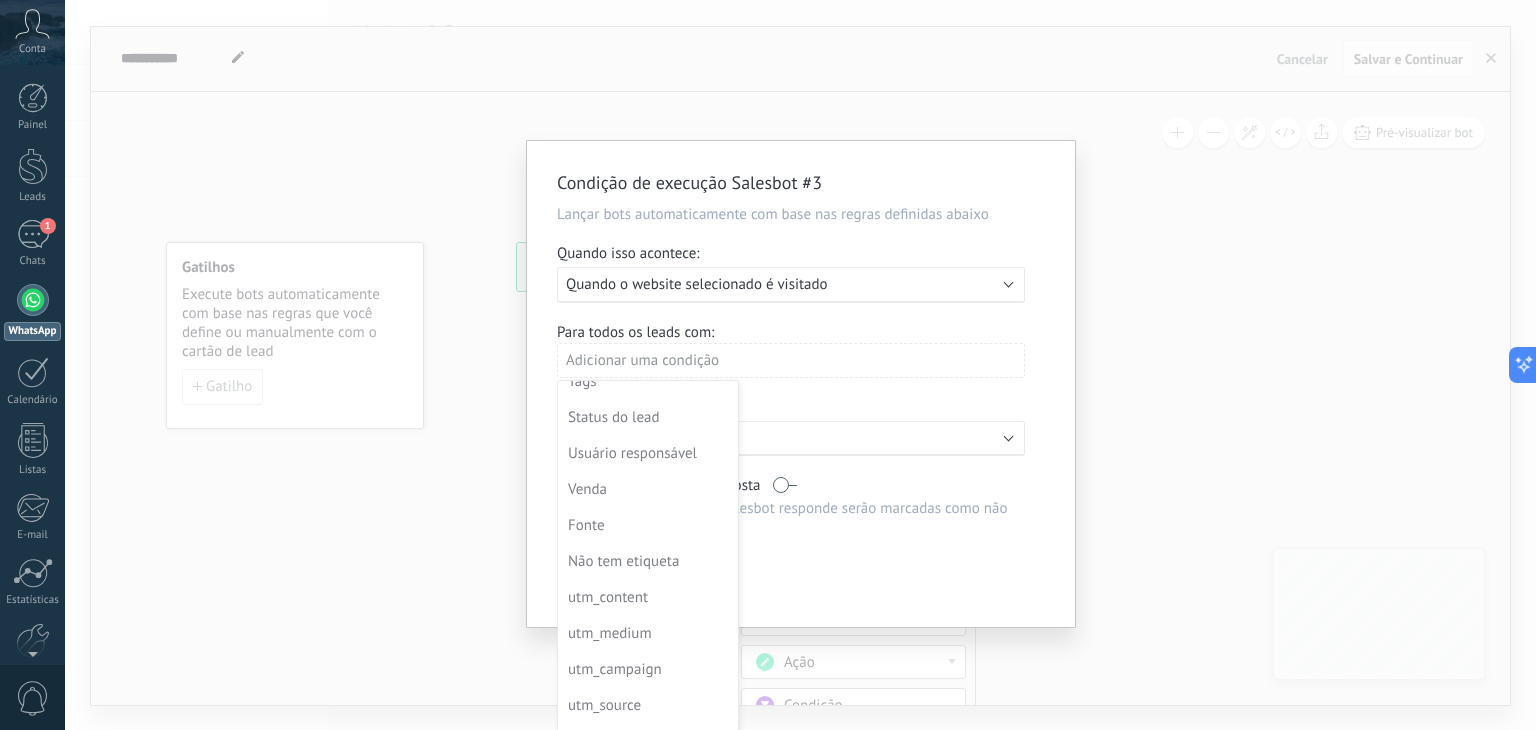 scroll, scrollTop: 0, scrollLeft: 0, axis: both 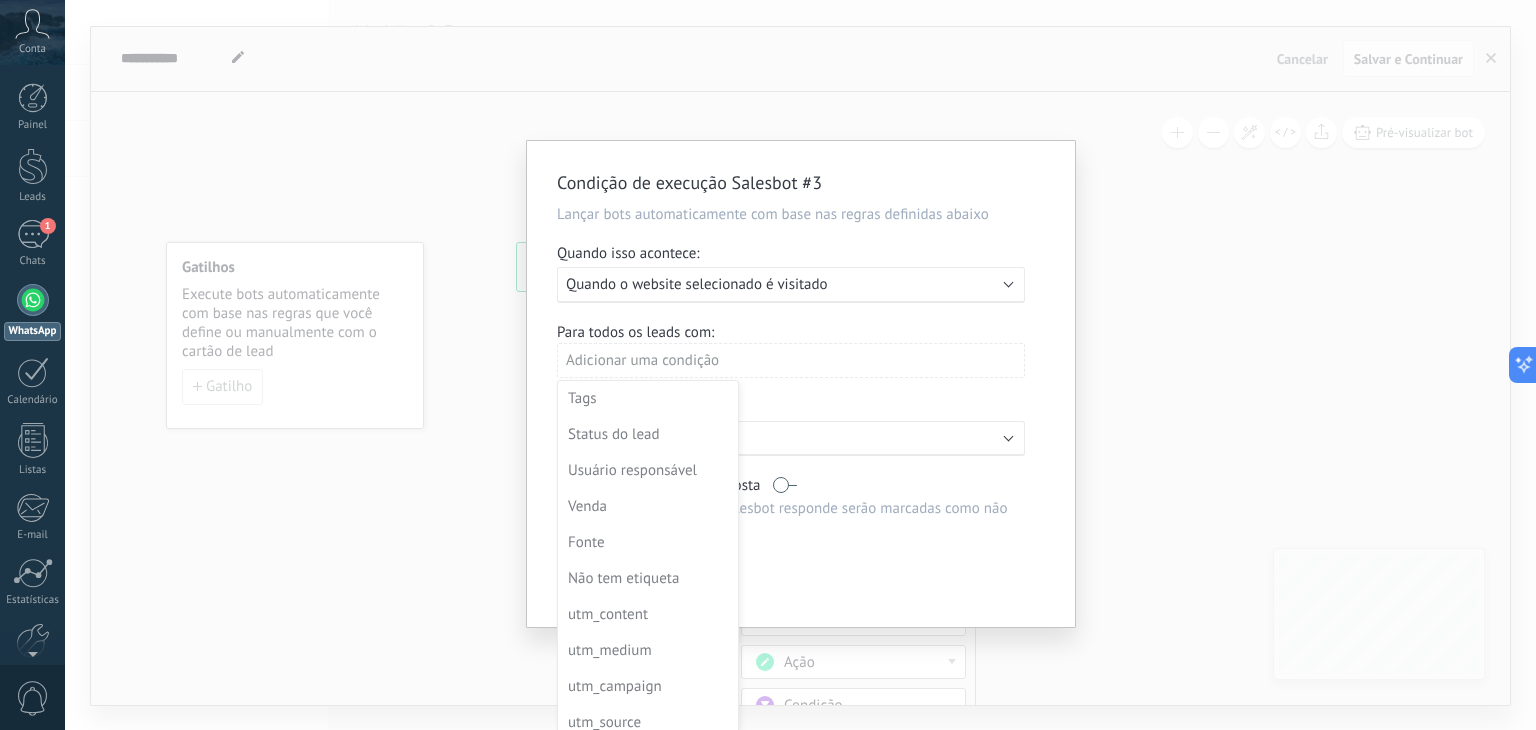 click on "Status do lead" at bounding box center [646, 435] 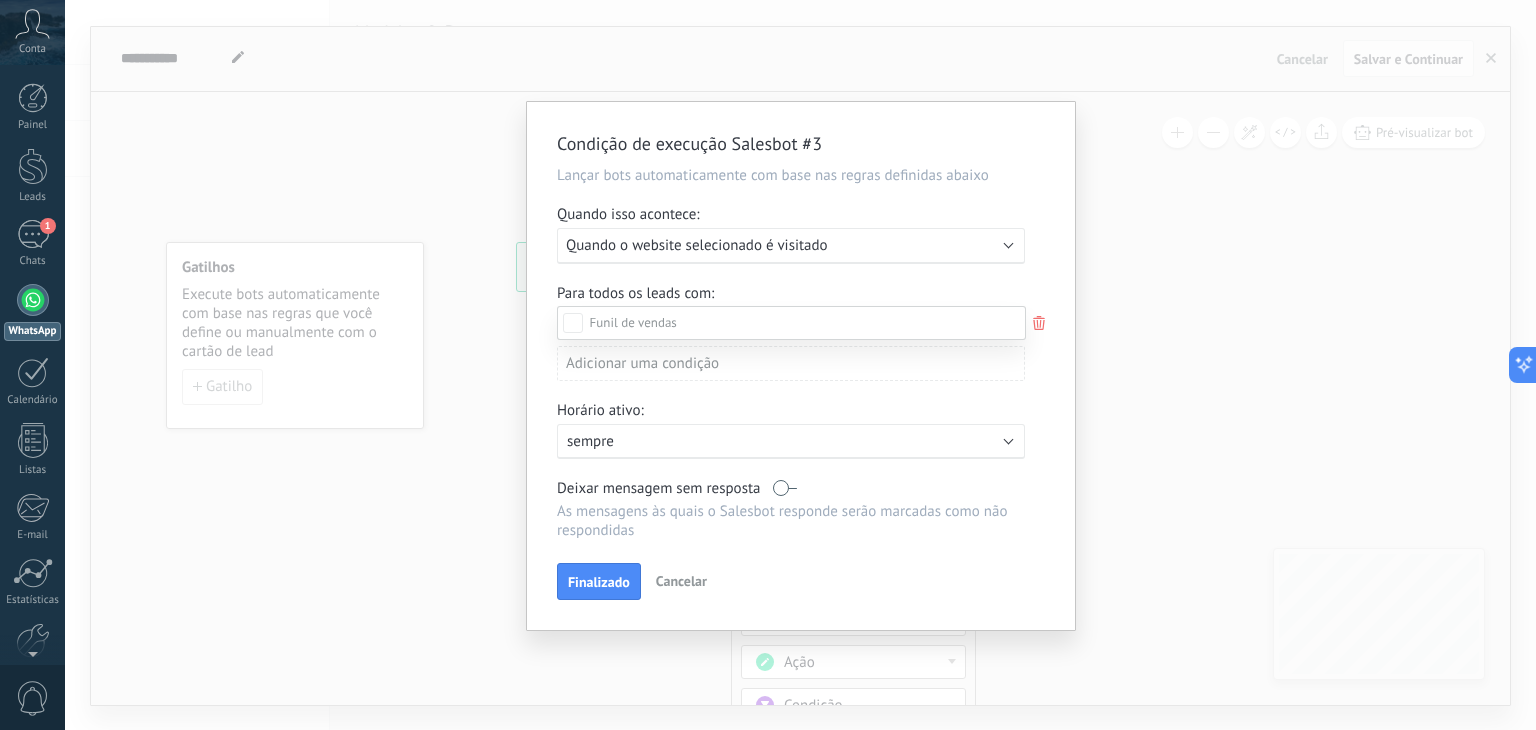 click on "Contato inicial" at bounding box center (0, 0) 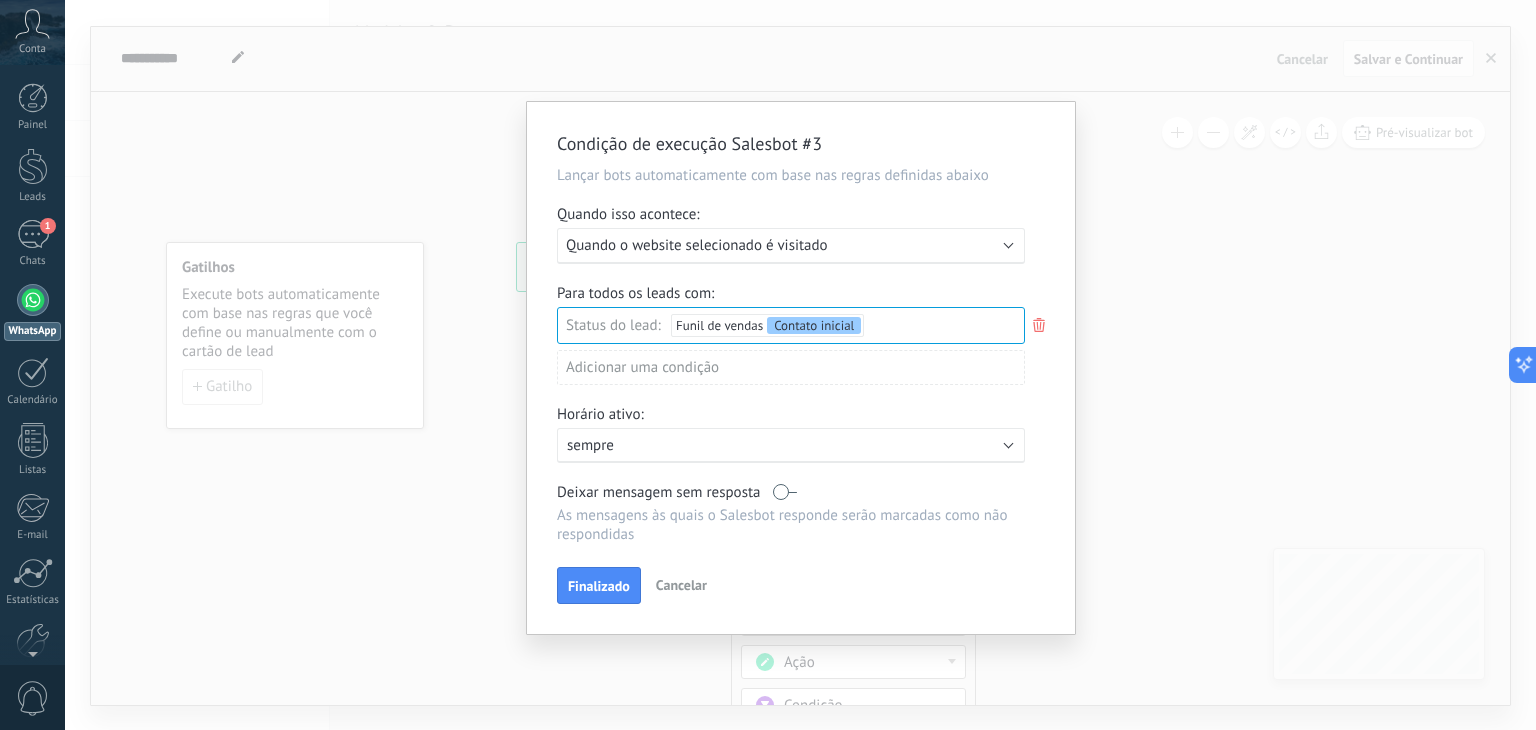 click on "sempre" at bounding box center [742, 445] 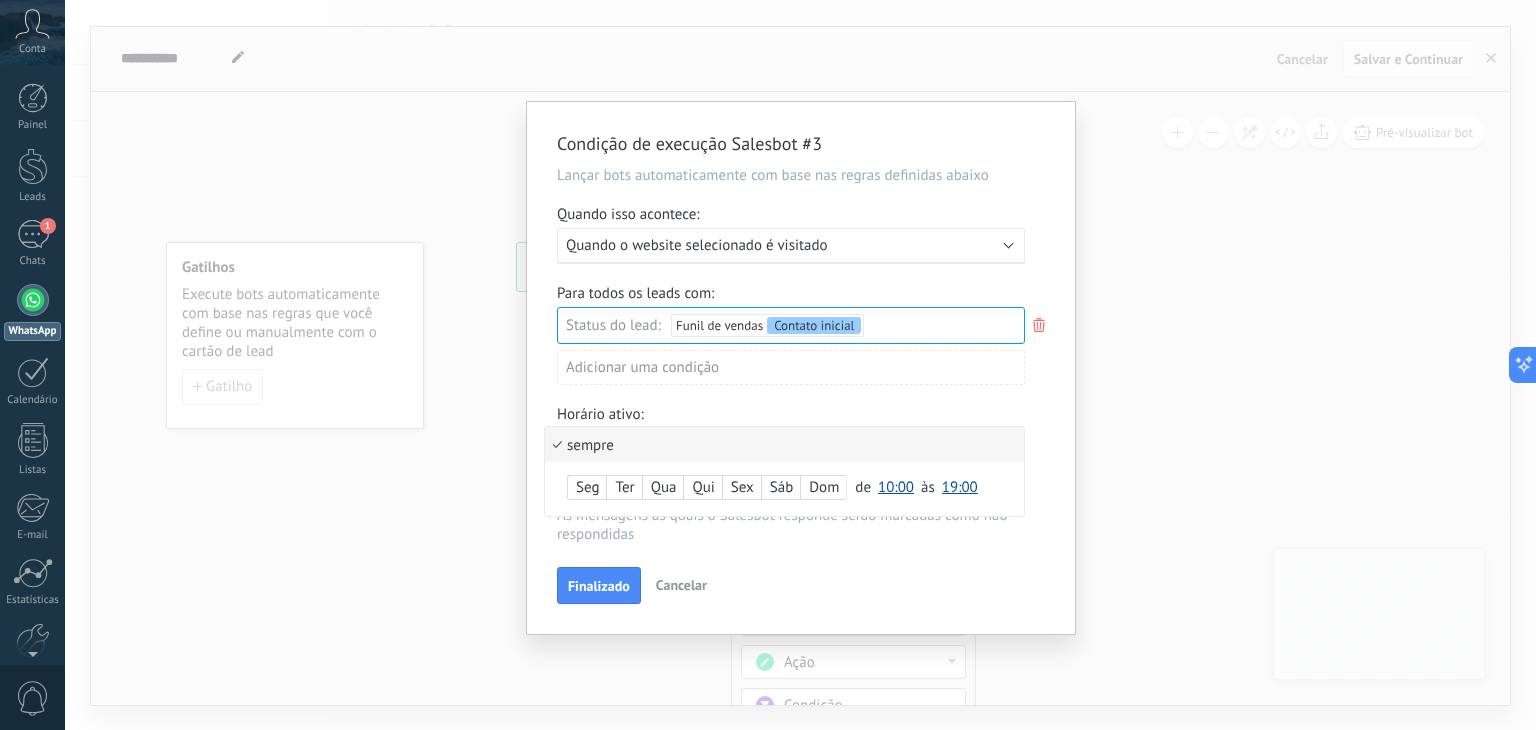 click on "sempre" at bounding box center (784, 444) 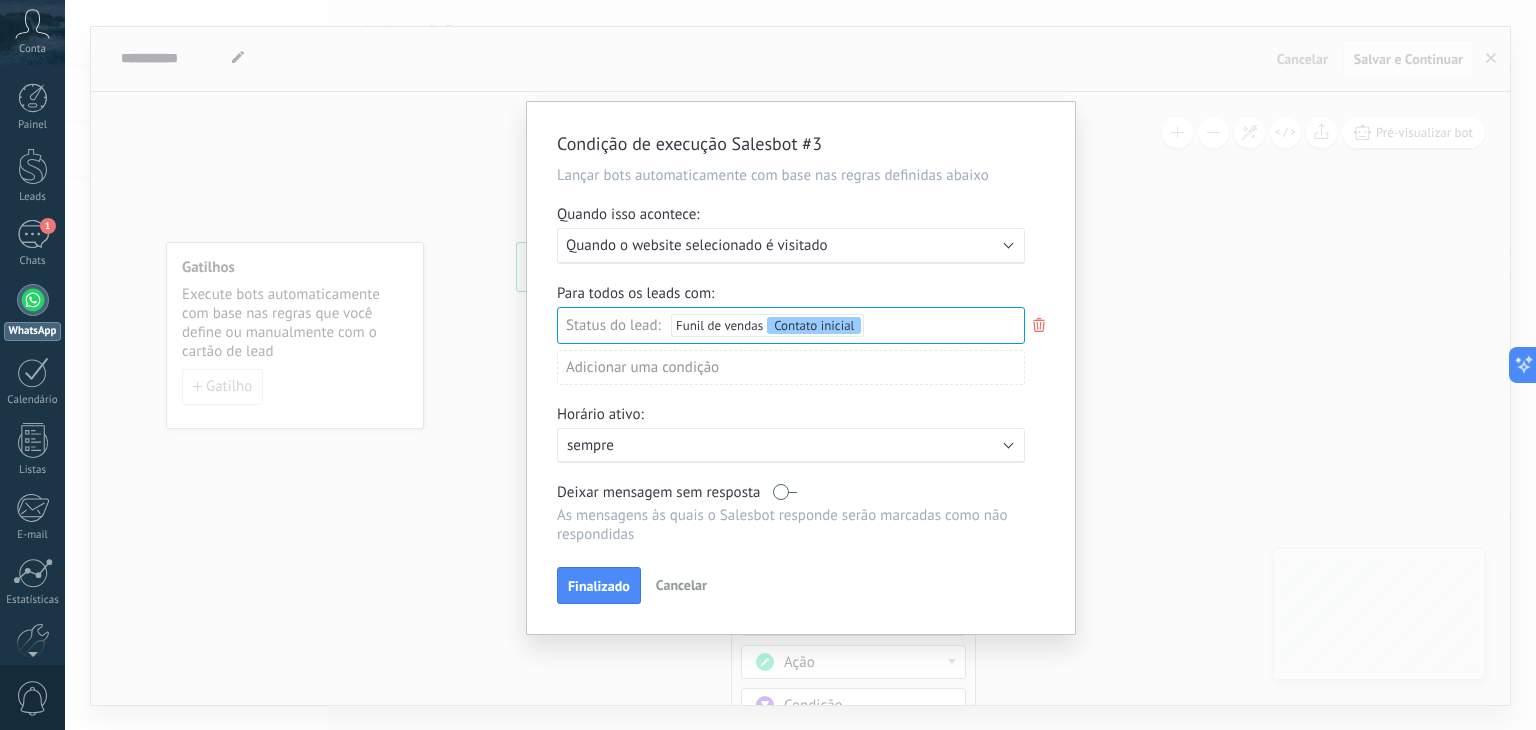 click on "Deixar mensagem sem resposta" at bounding box center [659, 492] 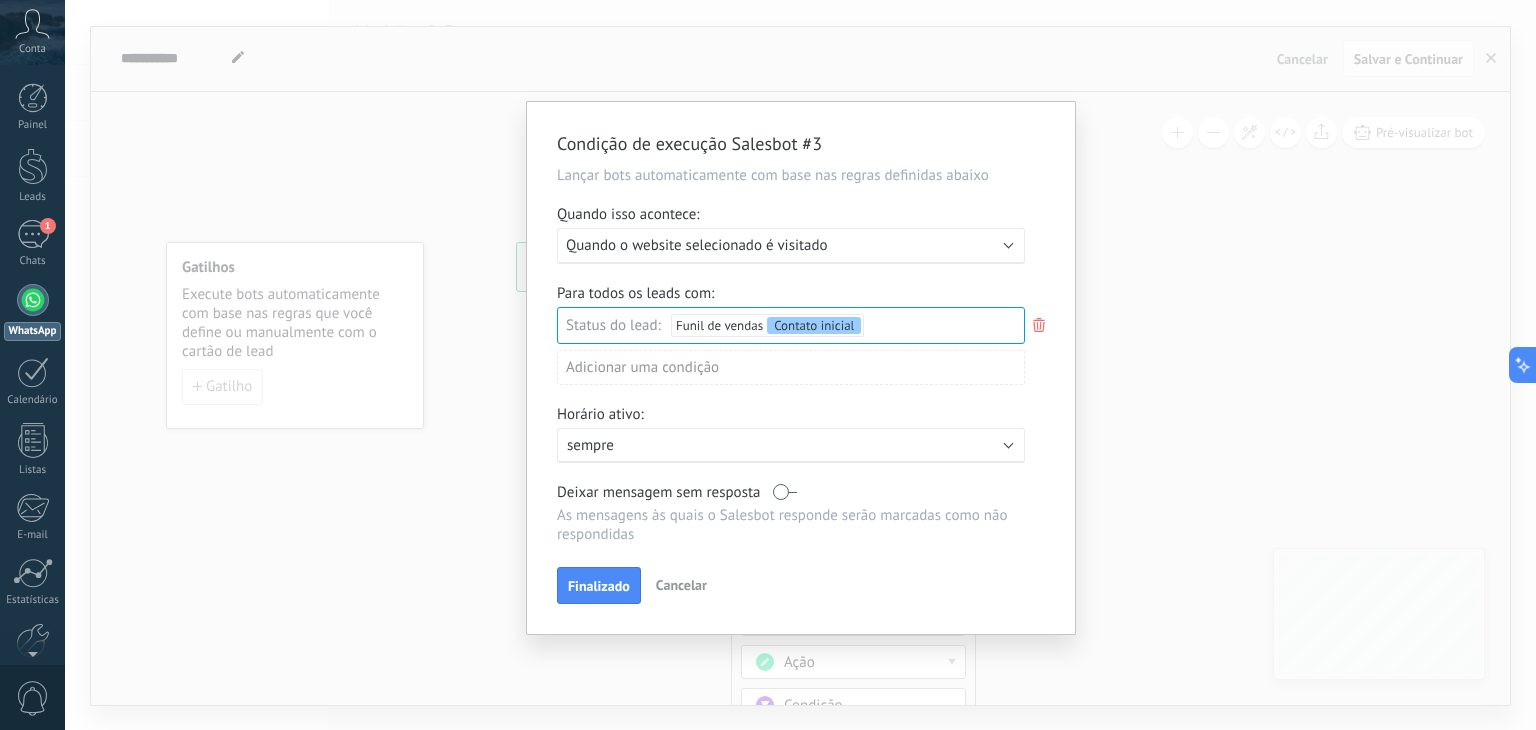 click at bounding box center [785, 492] 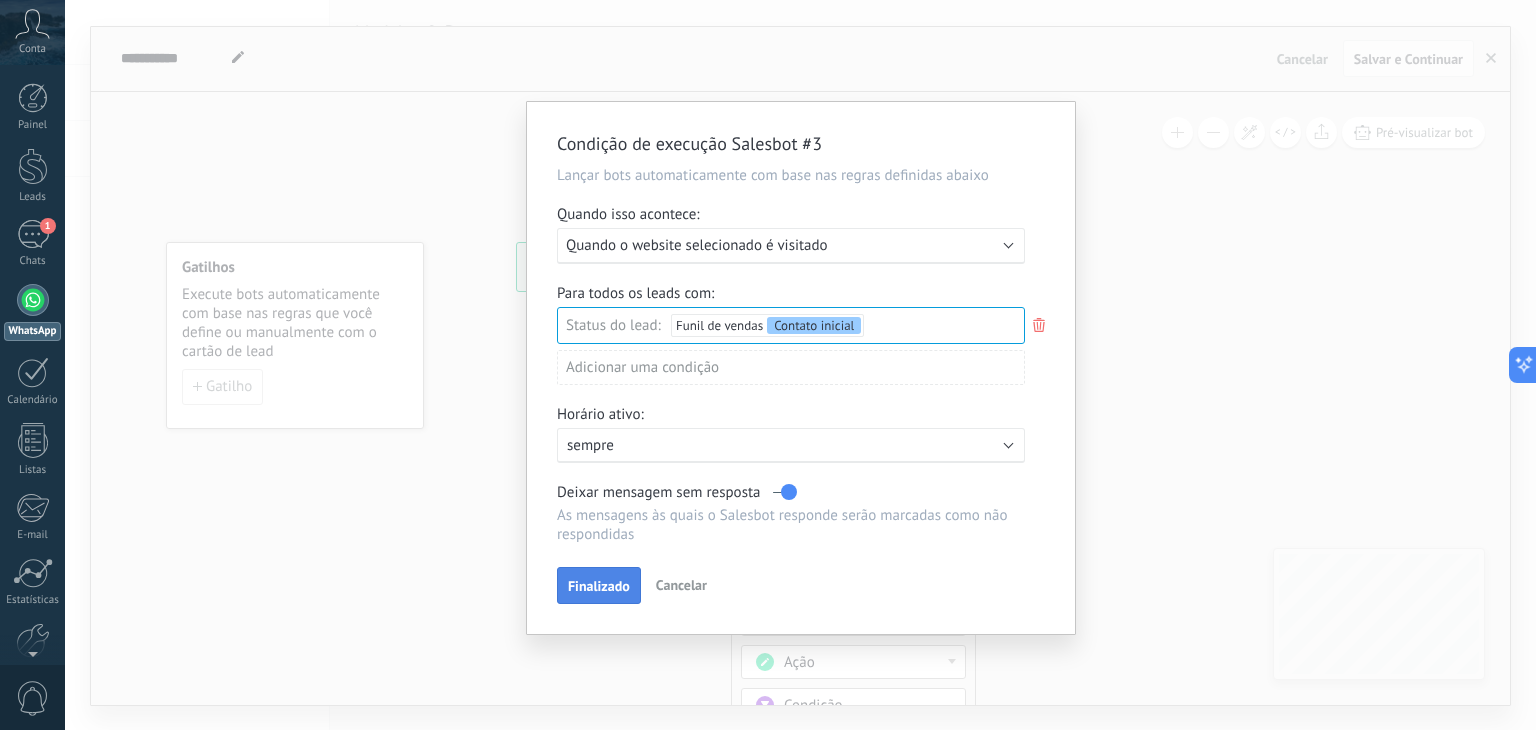 click on "Finalizado" at bounding box center [599, 586] 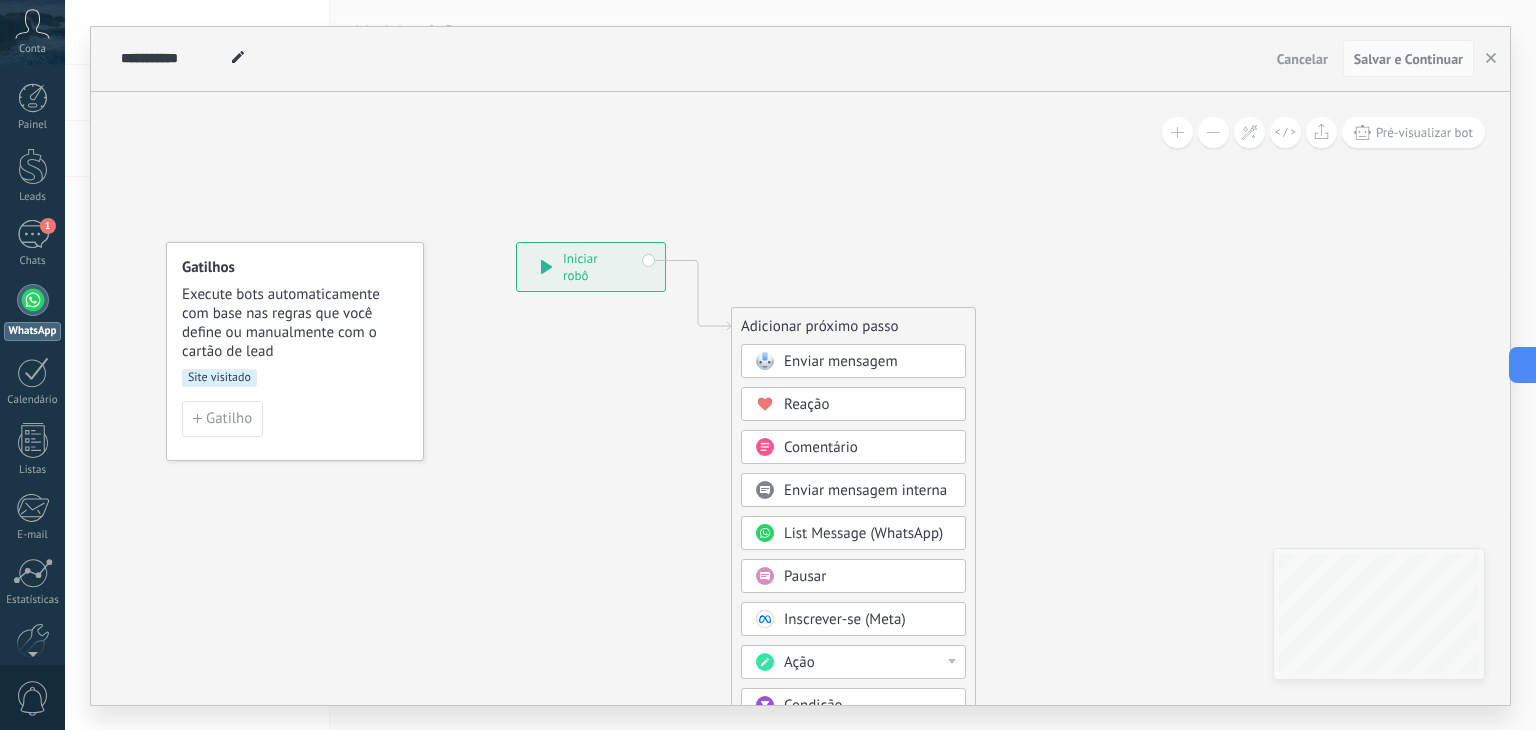 click on "Site visitado" at bounding box center [219, 378] 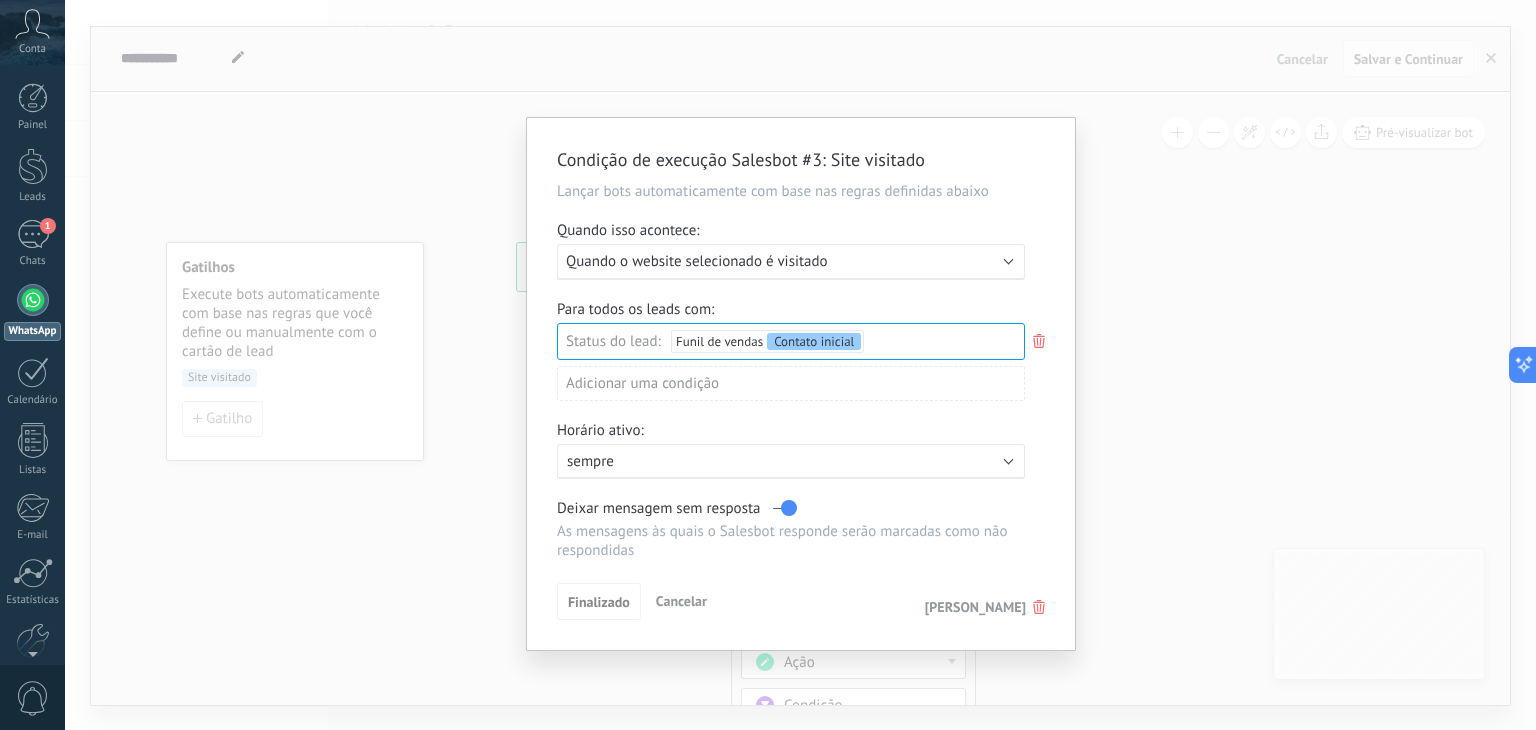 click on "Executar:  Quando o website selecionado é visitado" at bounding box center (791, 262) 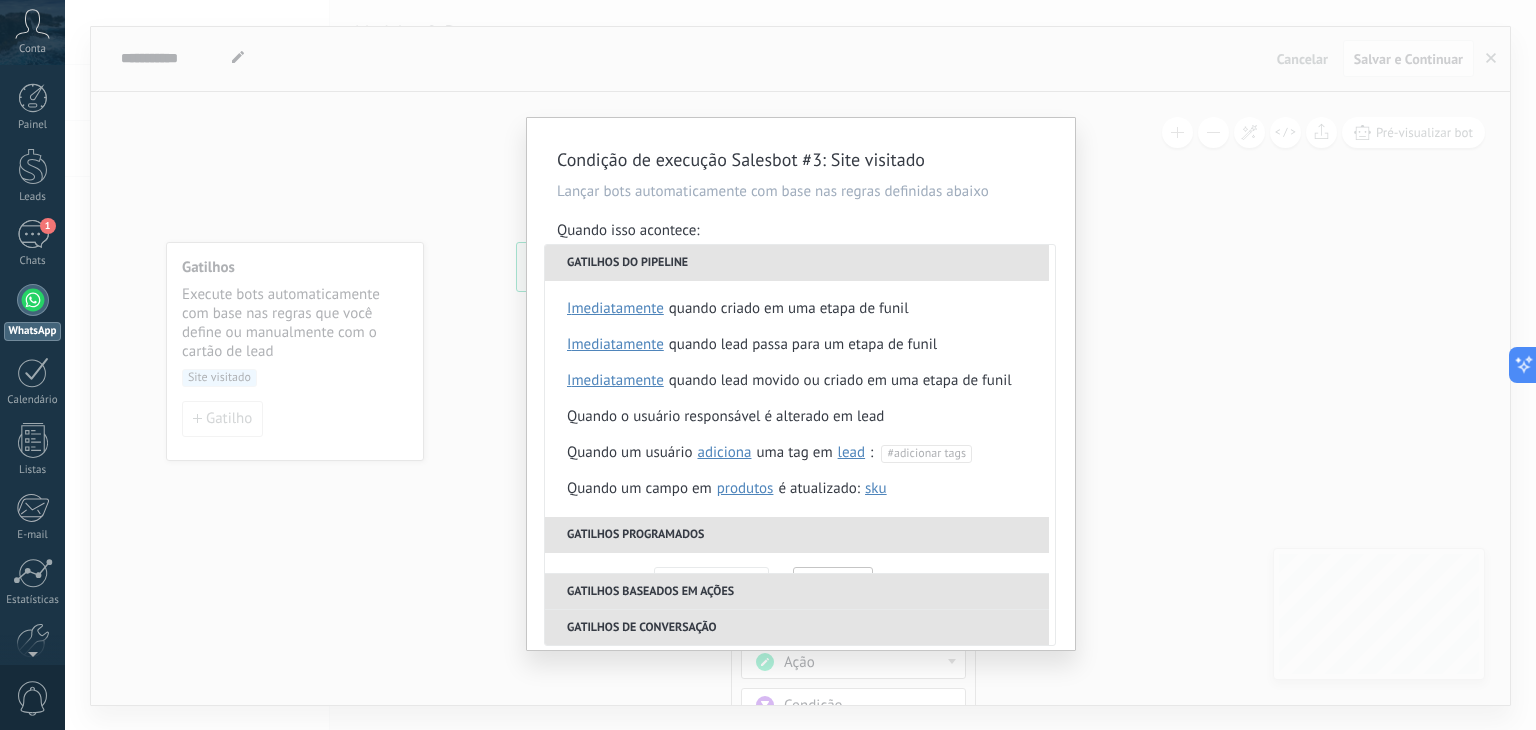 click on "**********" at bounding box center (801, 384) 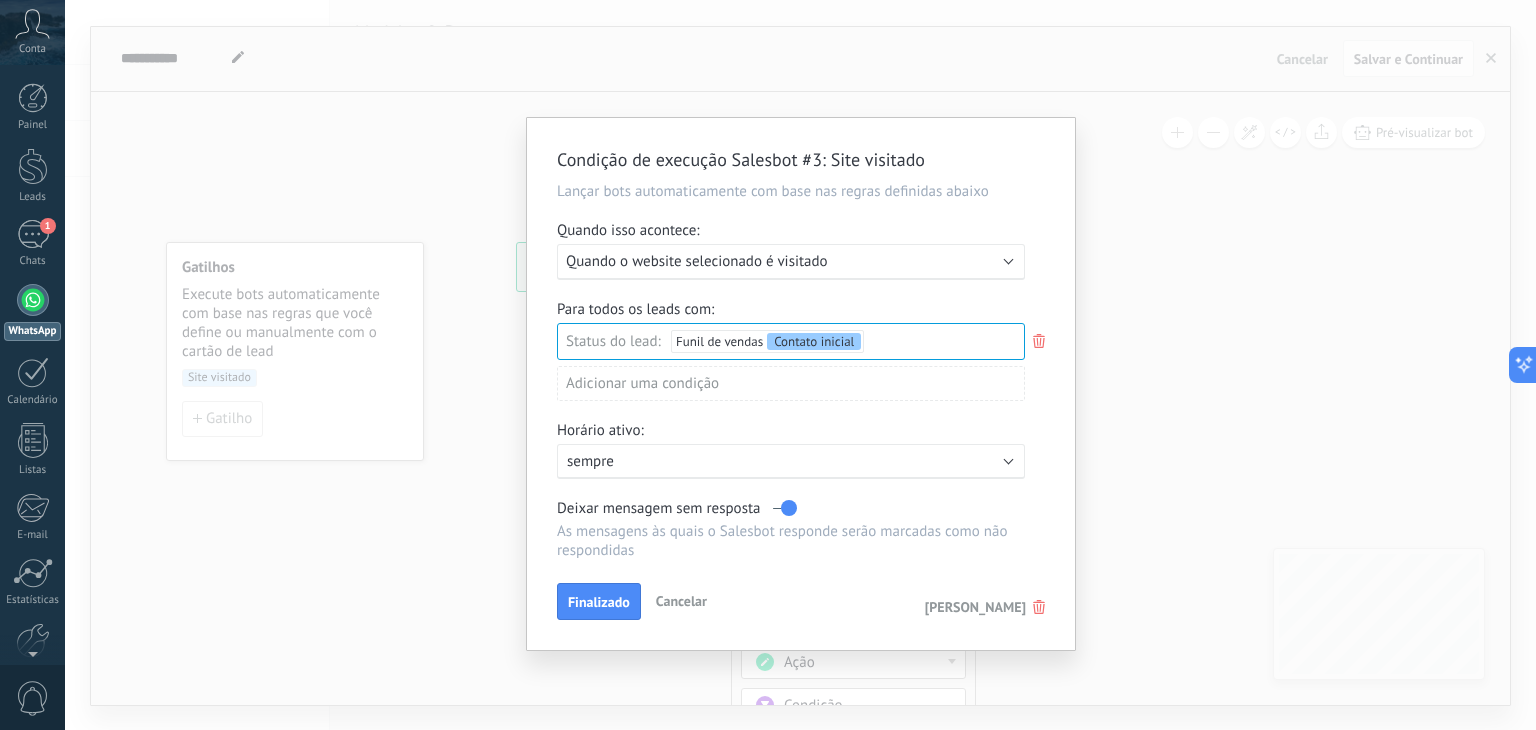 click on "Etapa de leads de entrada Contato inicial Discussões Tomada de decisão Discussão de contrato Fechado - ganho Fechado - perdido" at bounding box center [0, 0] 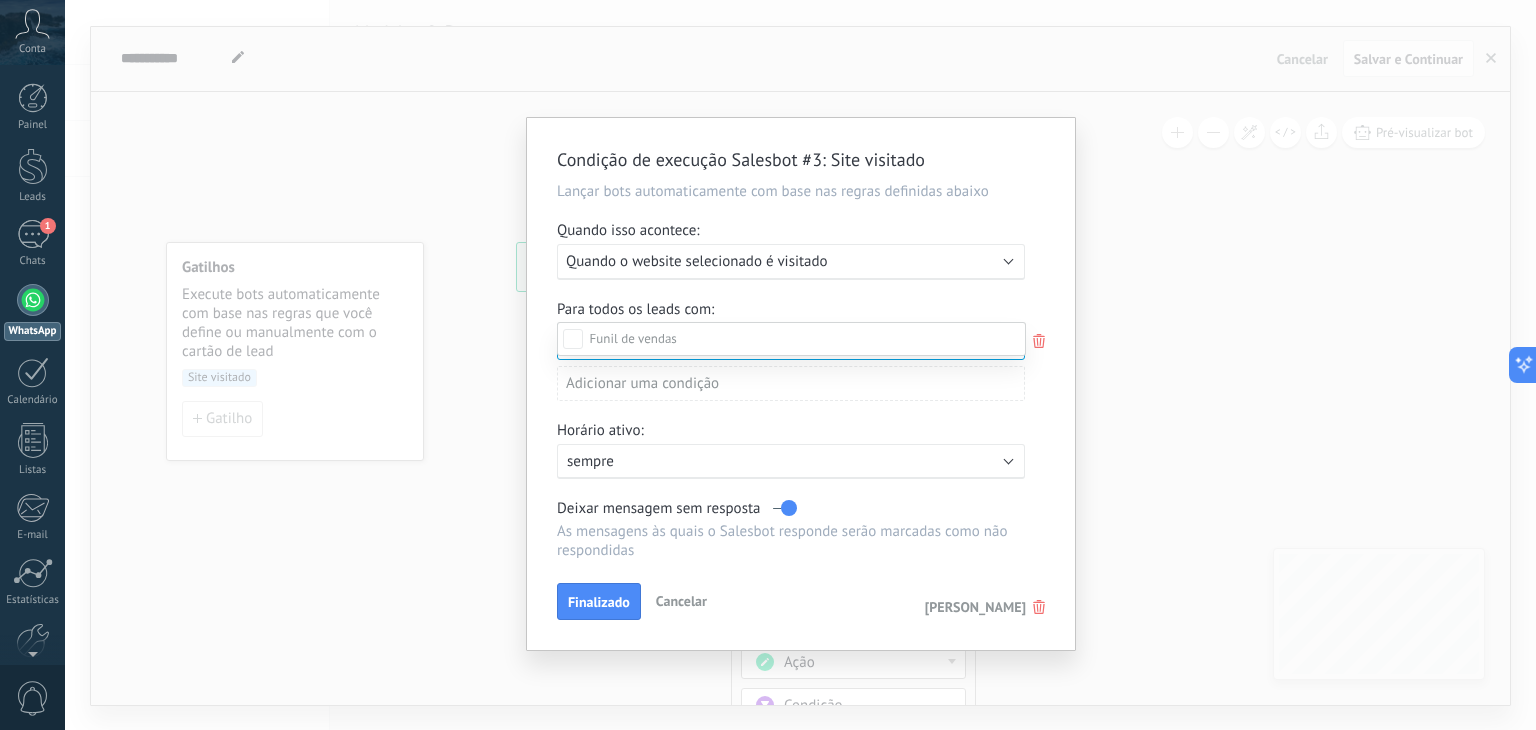 click at bounding box center (800, 365) 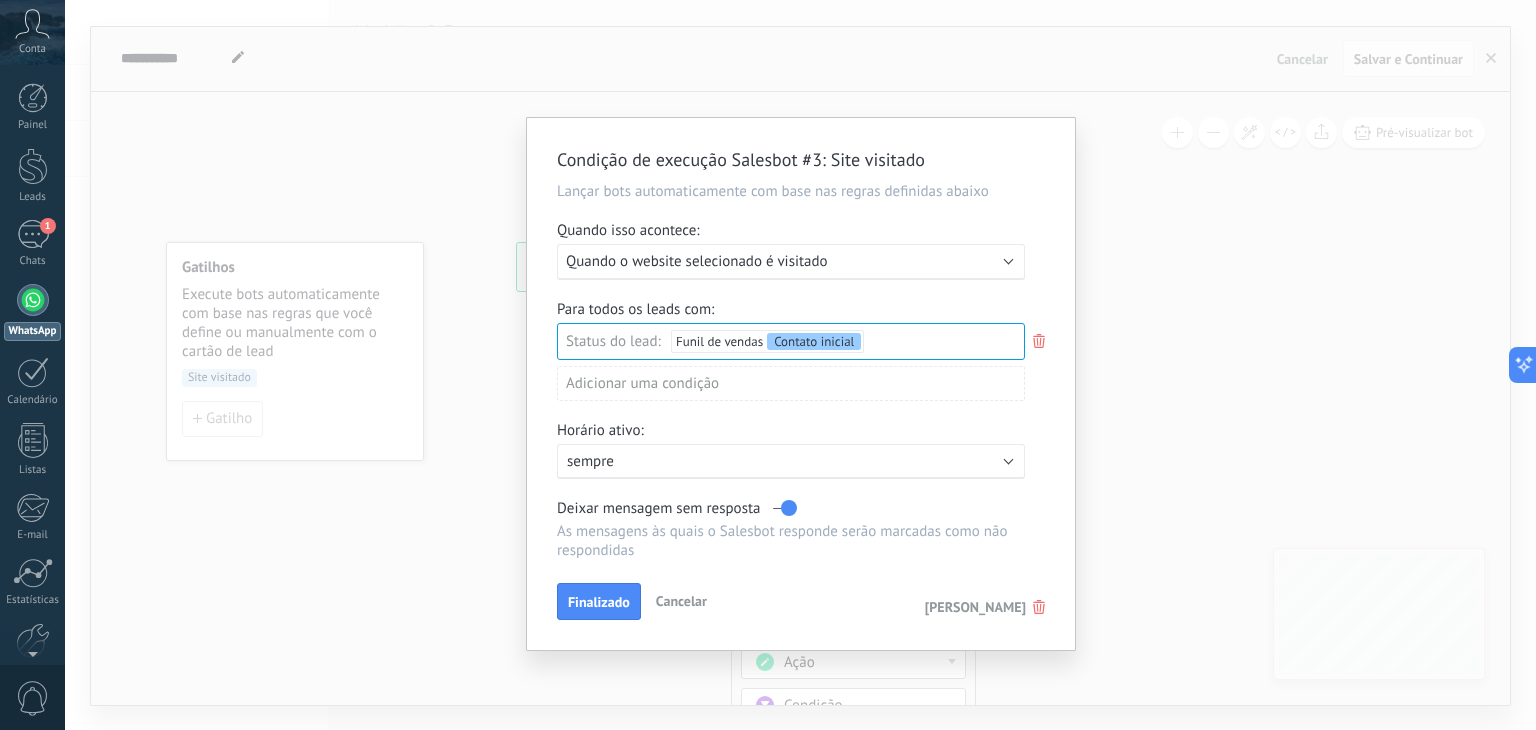 click on "Quando o website selecionado é visitado" at bounding box center [697, 261] 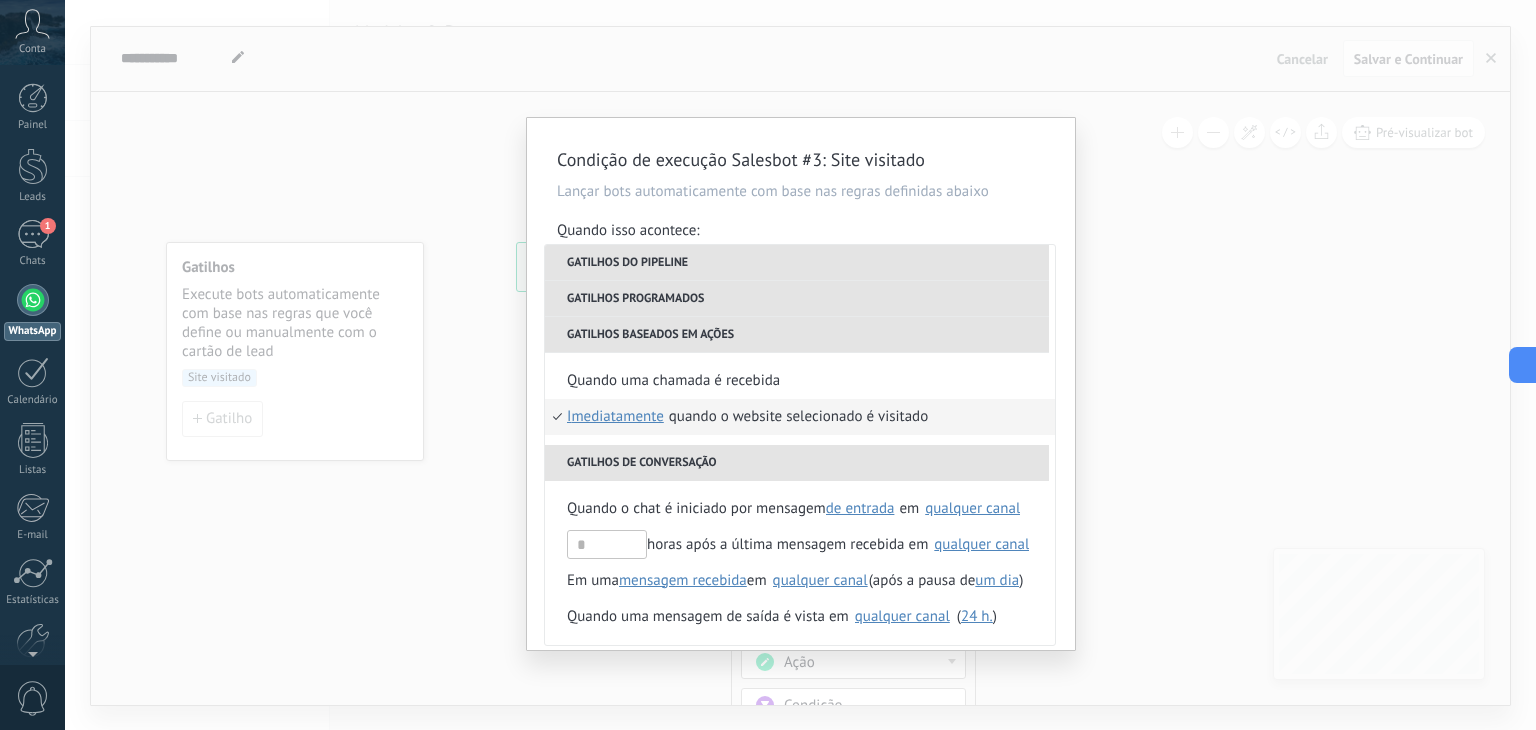 scroll, scrollTop: 472, scrollLeft: 0, axis: vertical 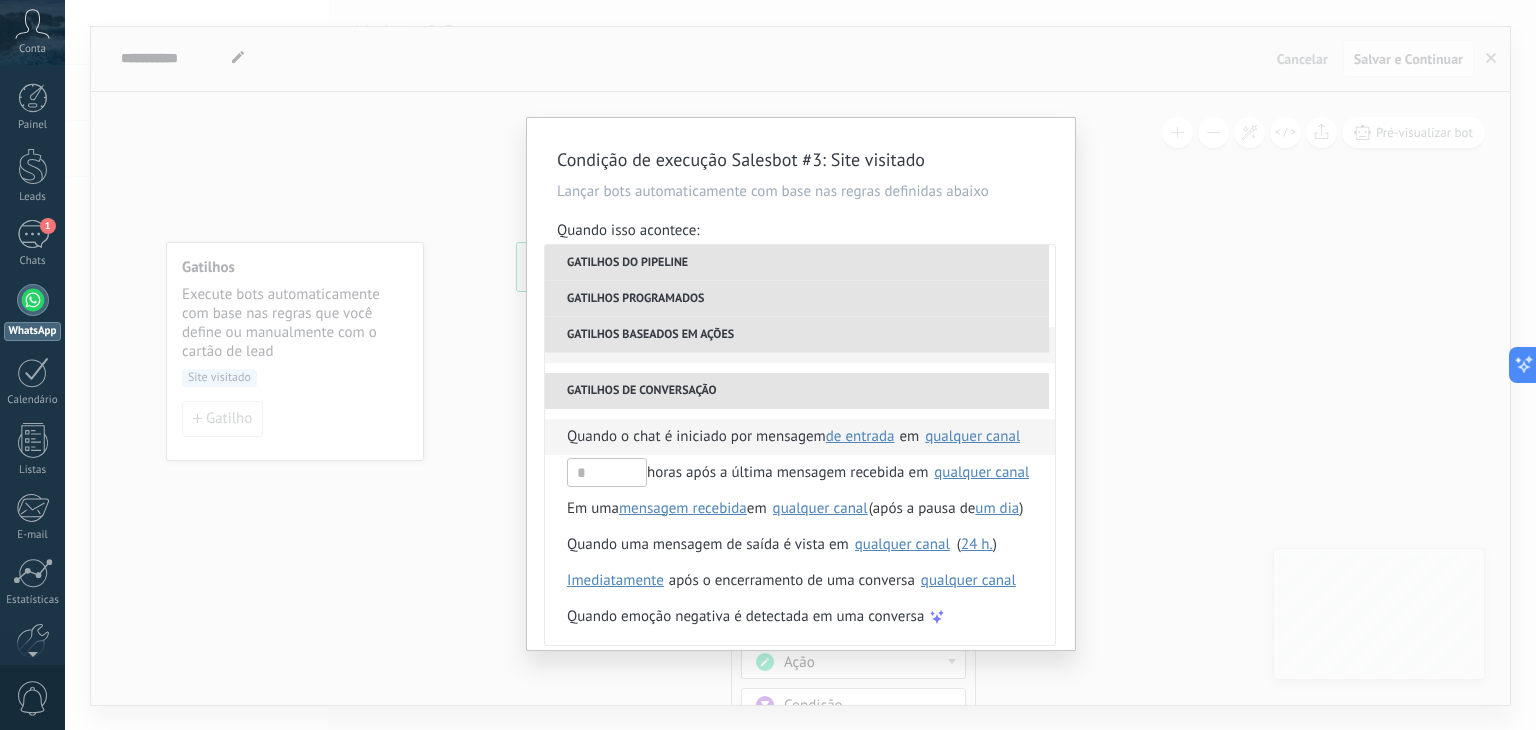 click on "de entrada" at bounding box center (860, 436) 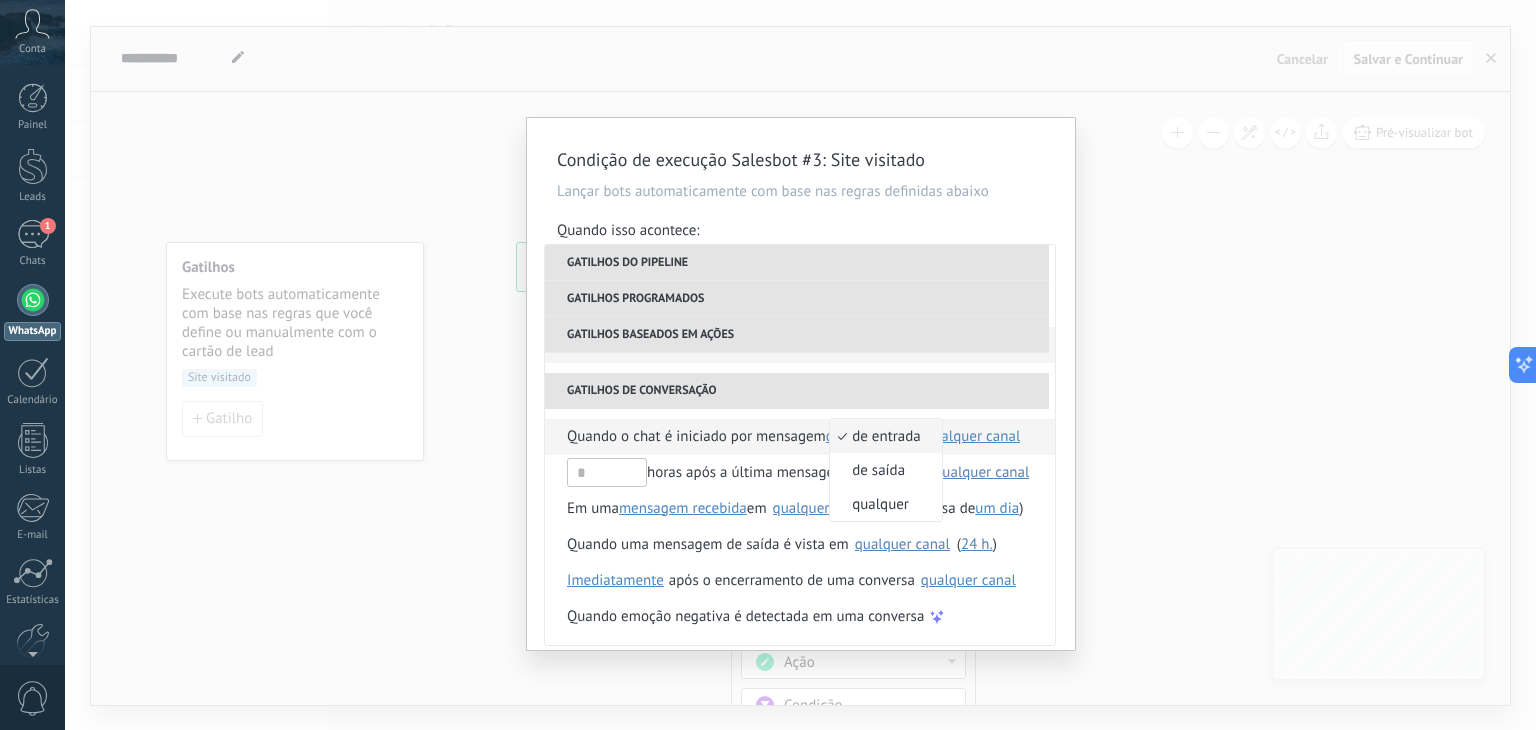 click on "de entrada" at bounding box center [875, 436] 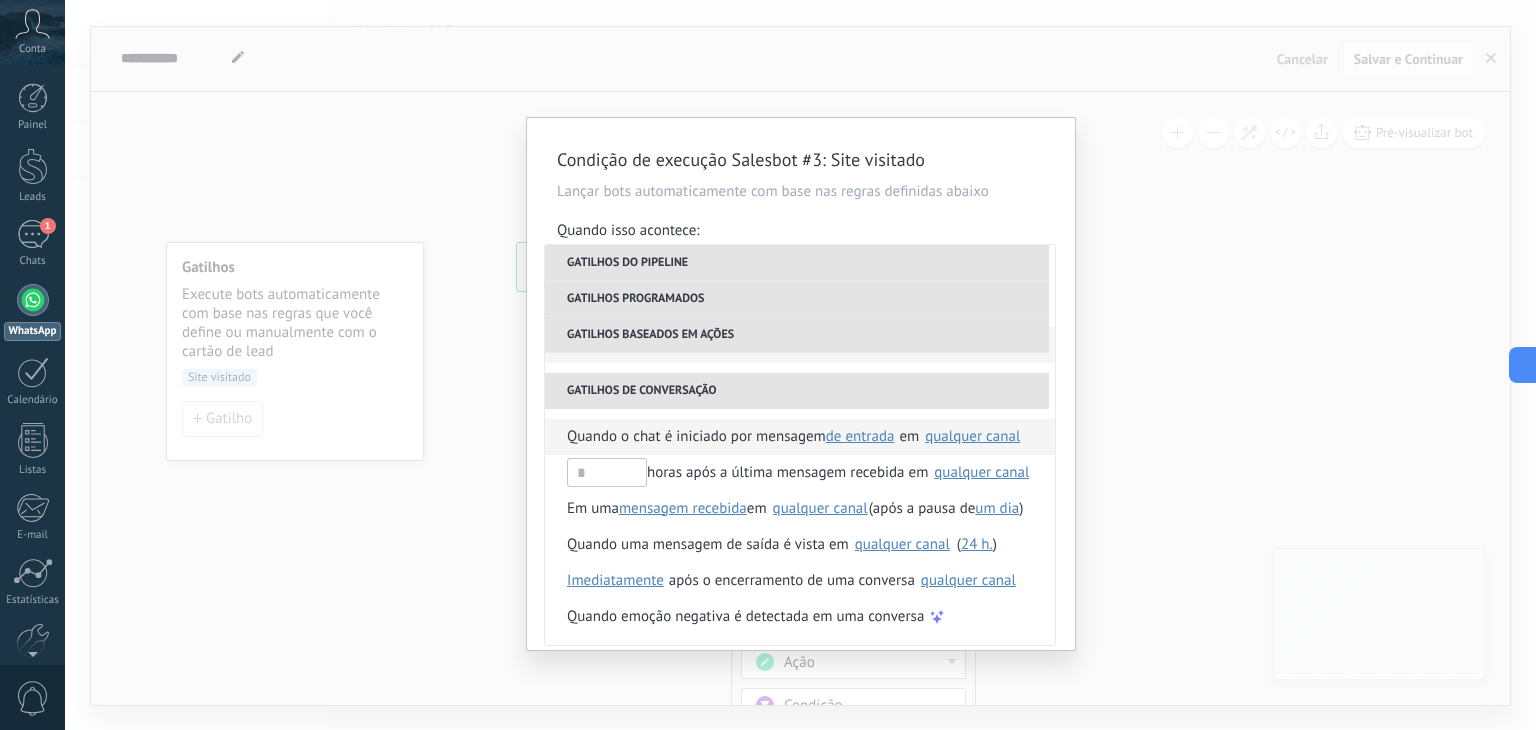click on "qualquer canal" at bounding box center (972, 436) 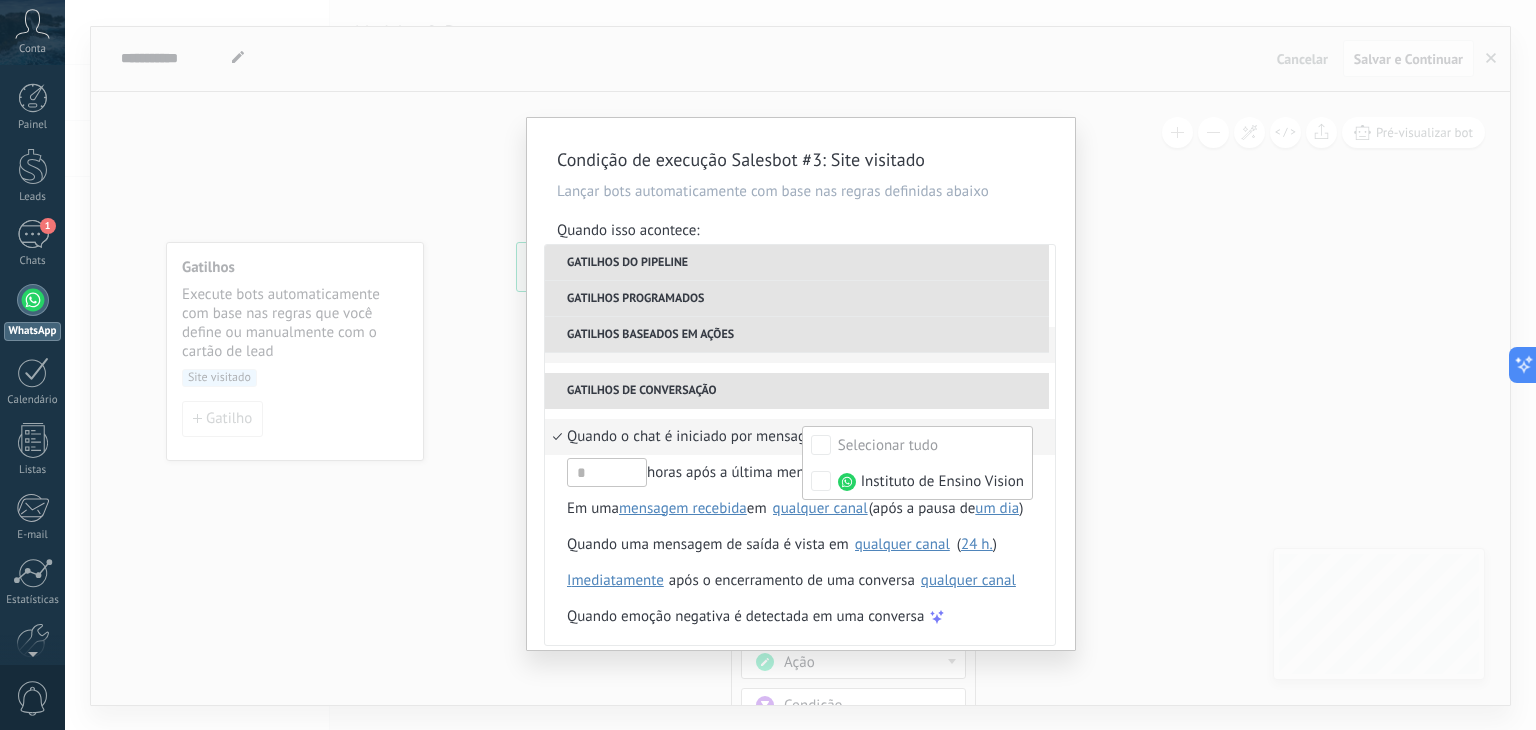 click on "Quando o chat é iniciado por mensagem" at bounding box center [696, 437] 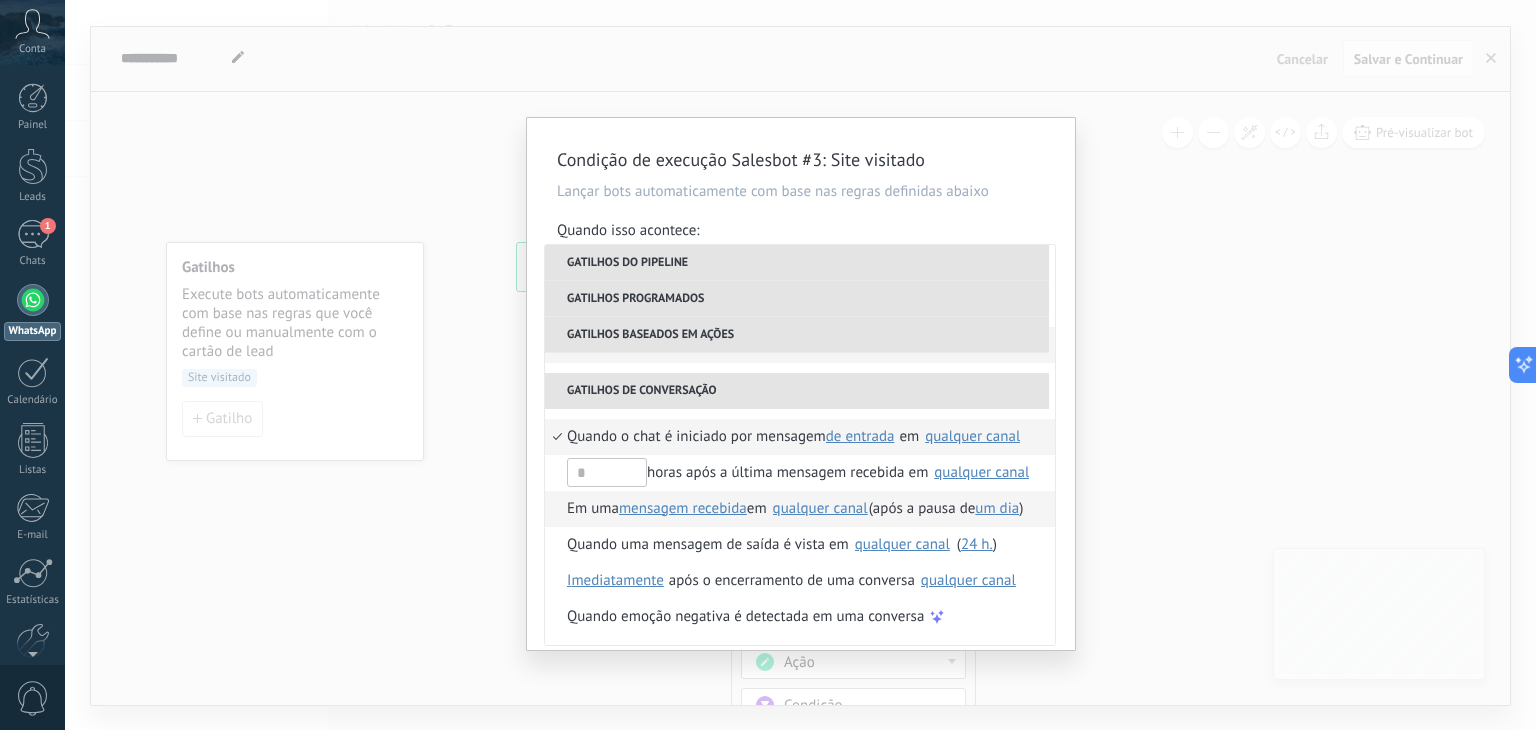 scroll, scrollTop: 372, scrollLeft: 0, axis: vertical 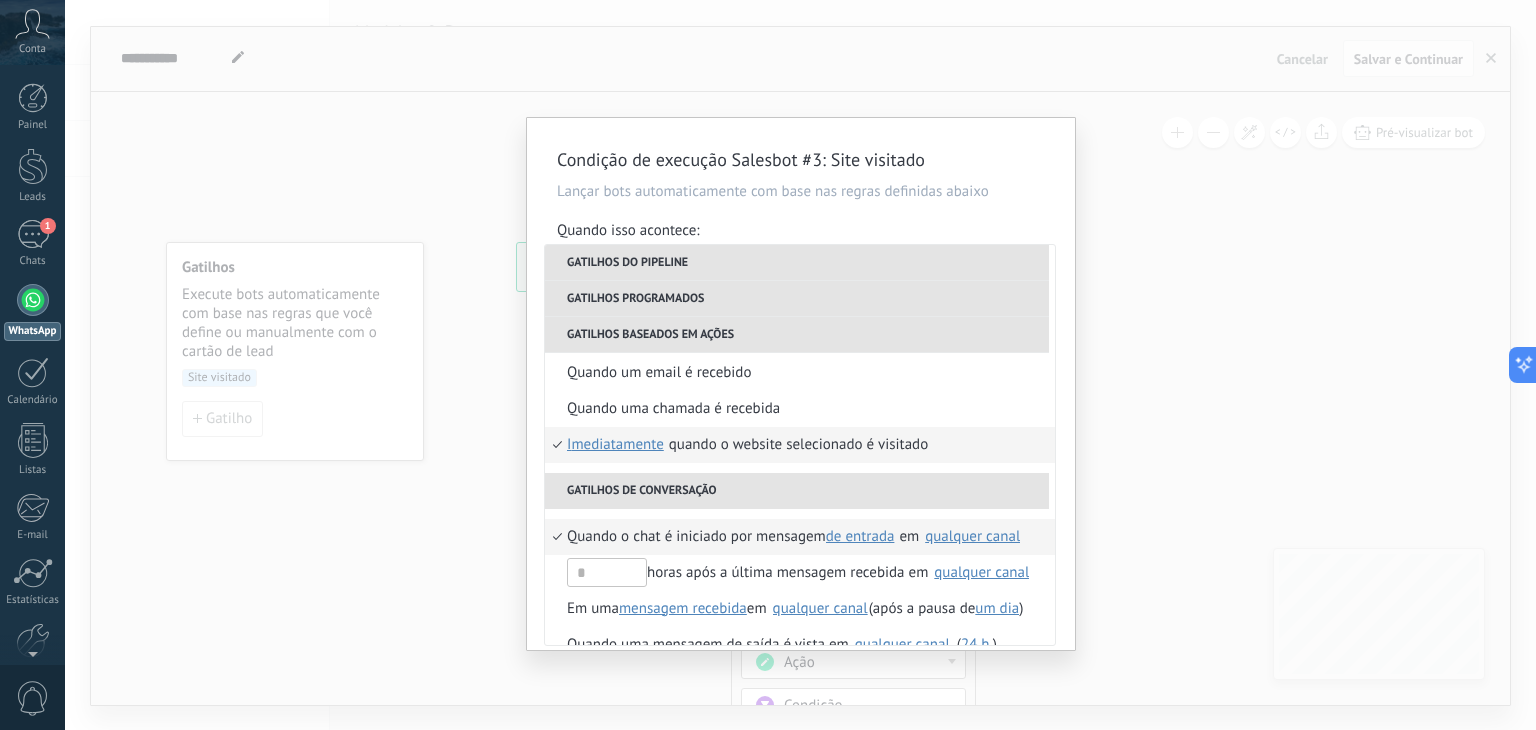 click on "imediatamente" at bounding box center [615, 445] 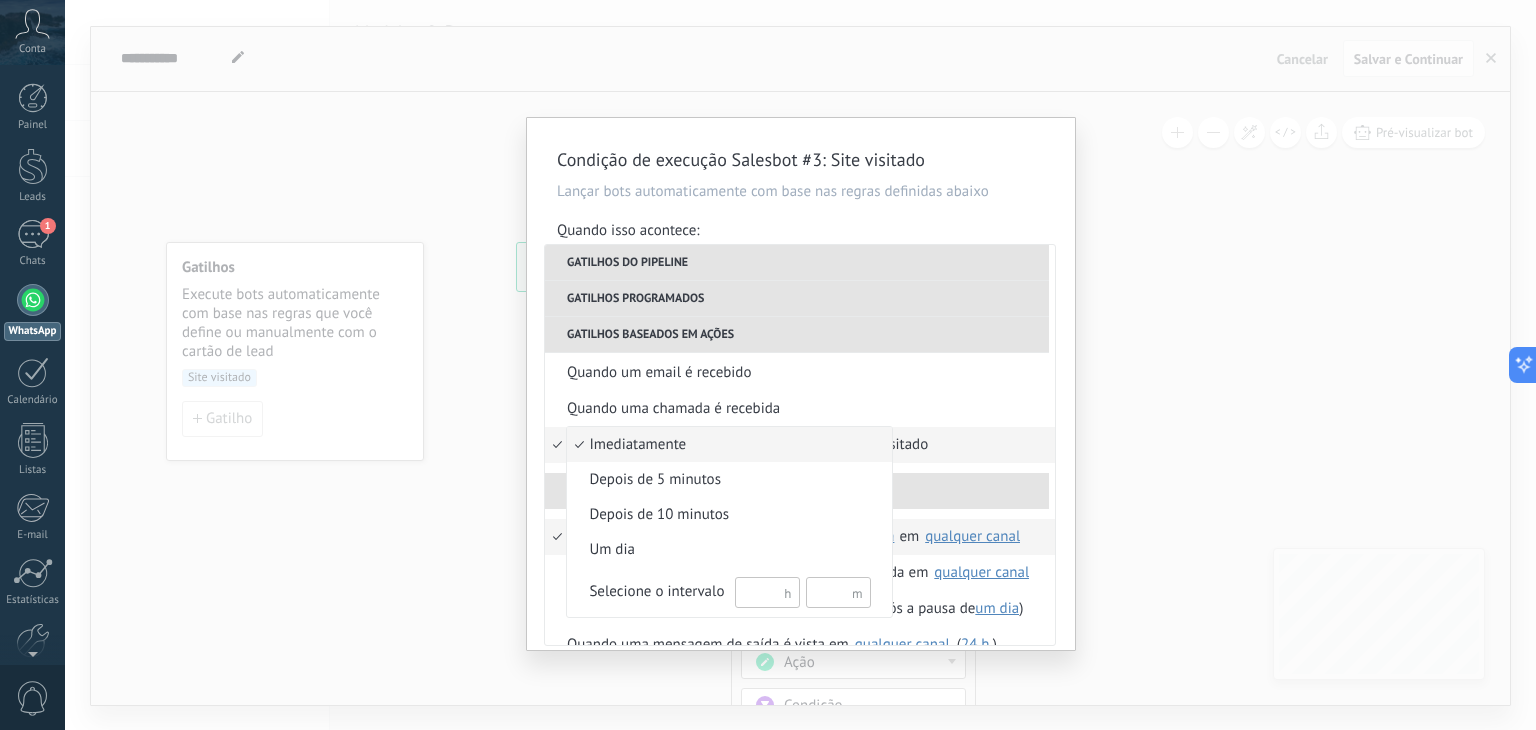 click on "imediatamente" at bounding box center (719, 445) 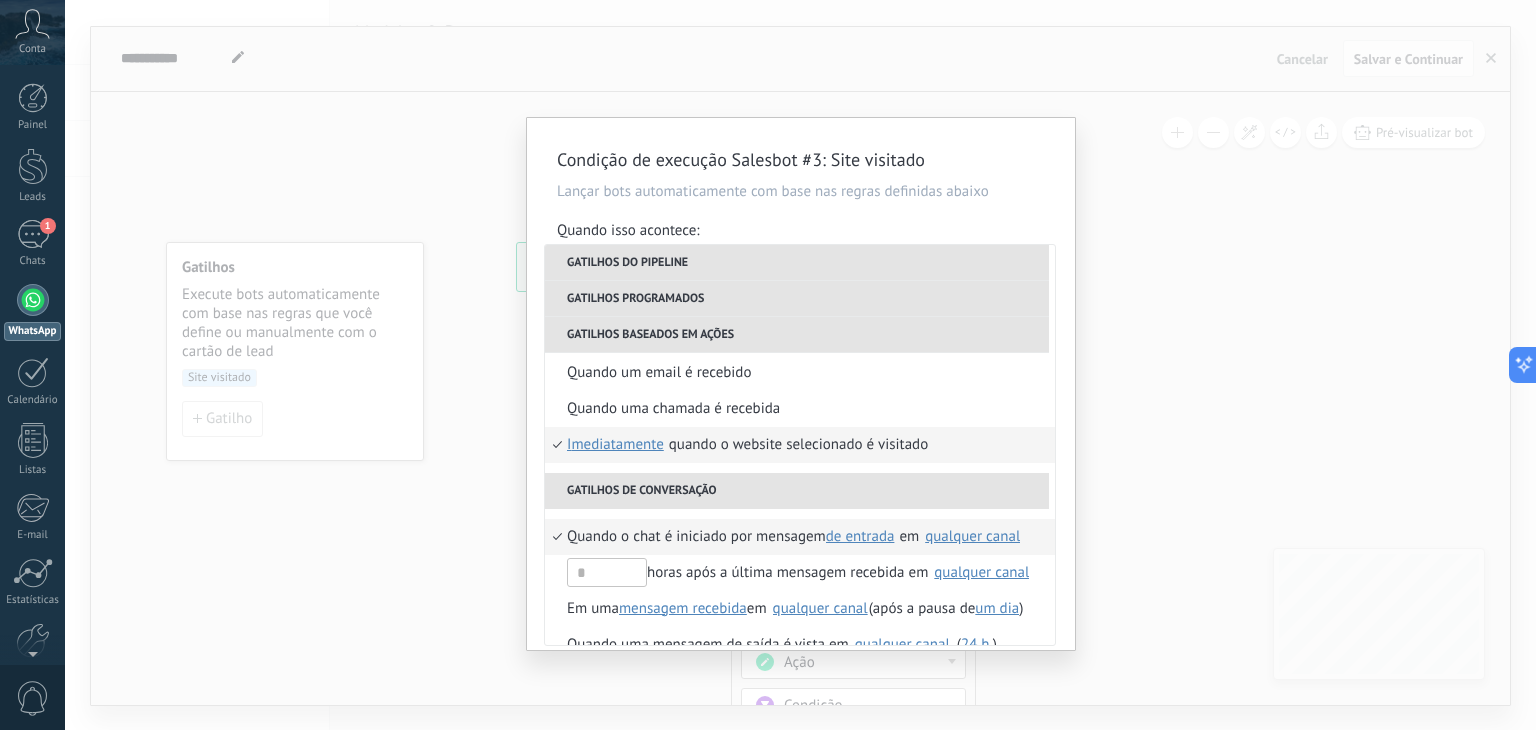 click on "Quando o website selecionado é visitado" at bounding box center [798, 445] 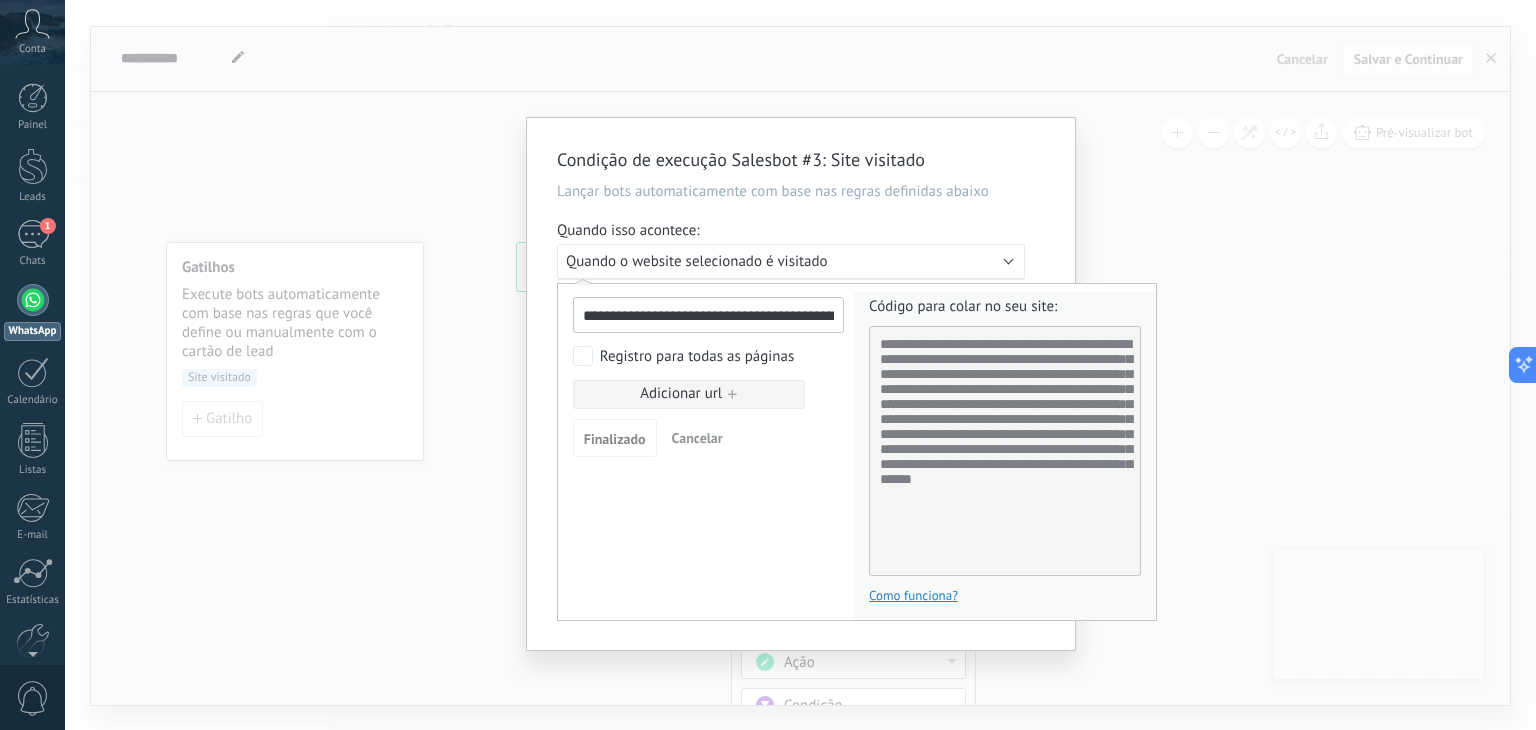 click on "**********" at bounding box center [1005, 451] 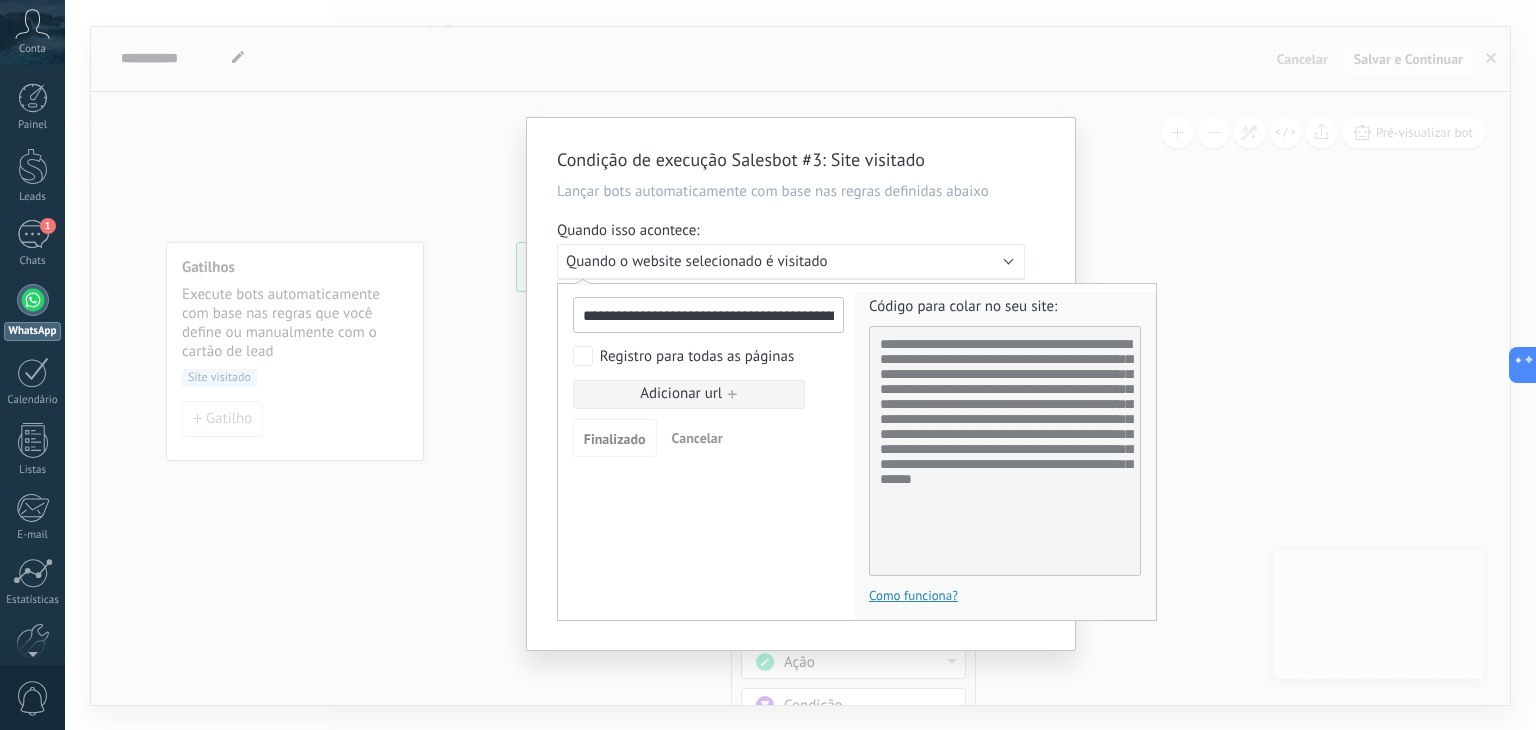 scroll, scrollTop: 0, scrollLeft: 0, axis: both 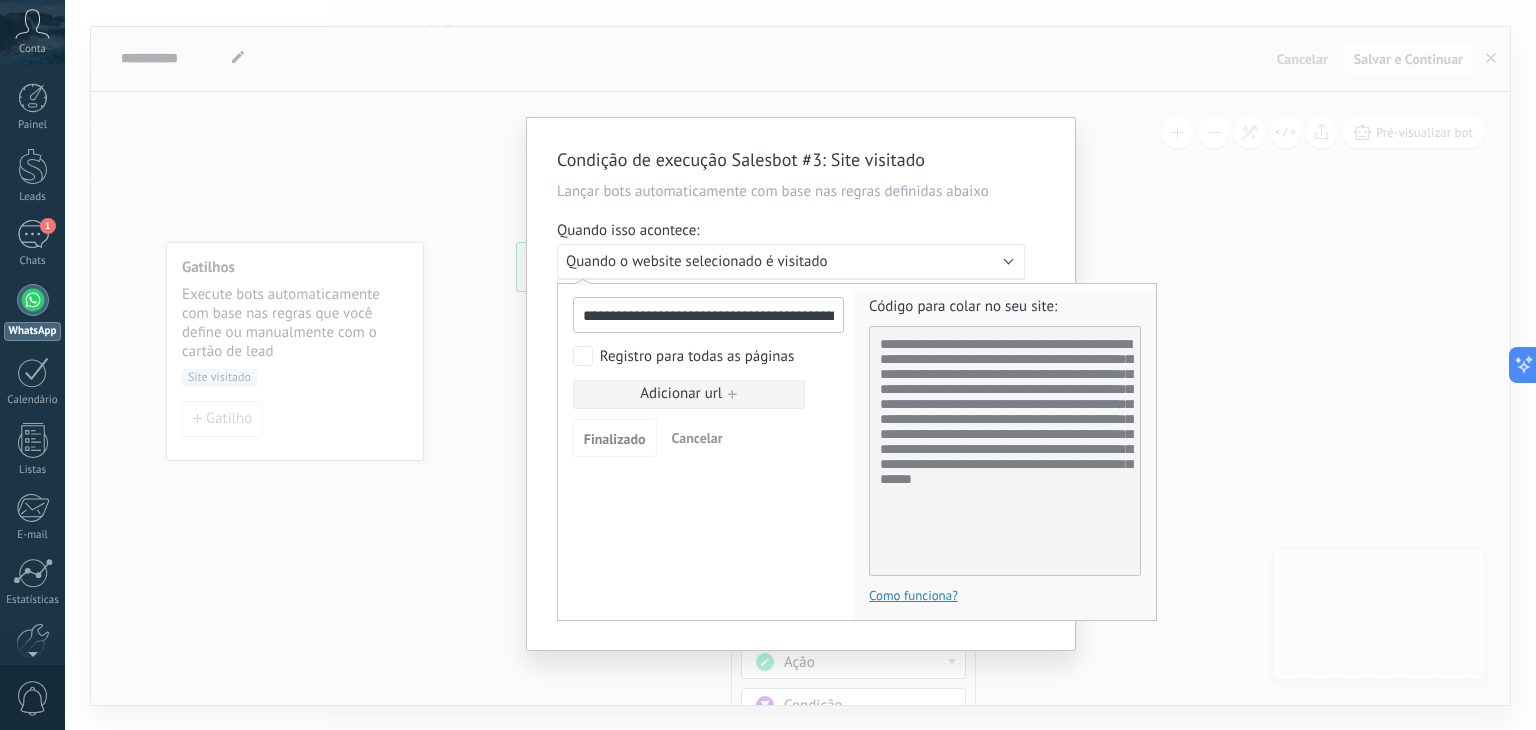 drag, startPoint x: 972, startPoint y: 565, endPoint x: 882, endPoint y: 345, distance: 237.69728 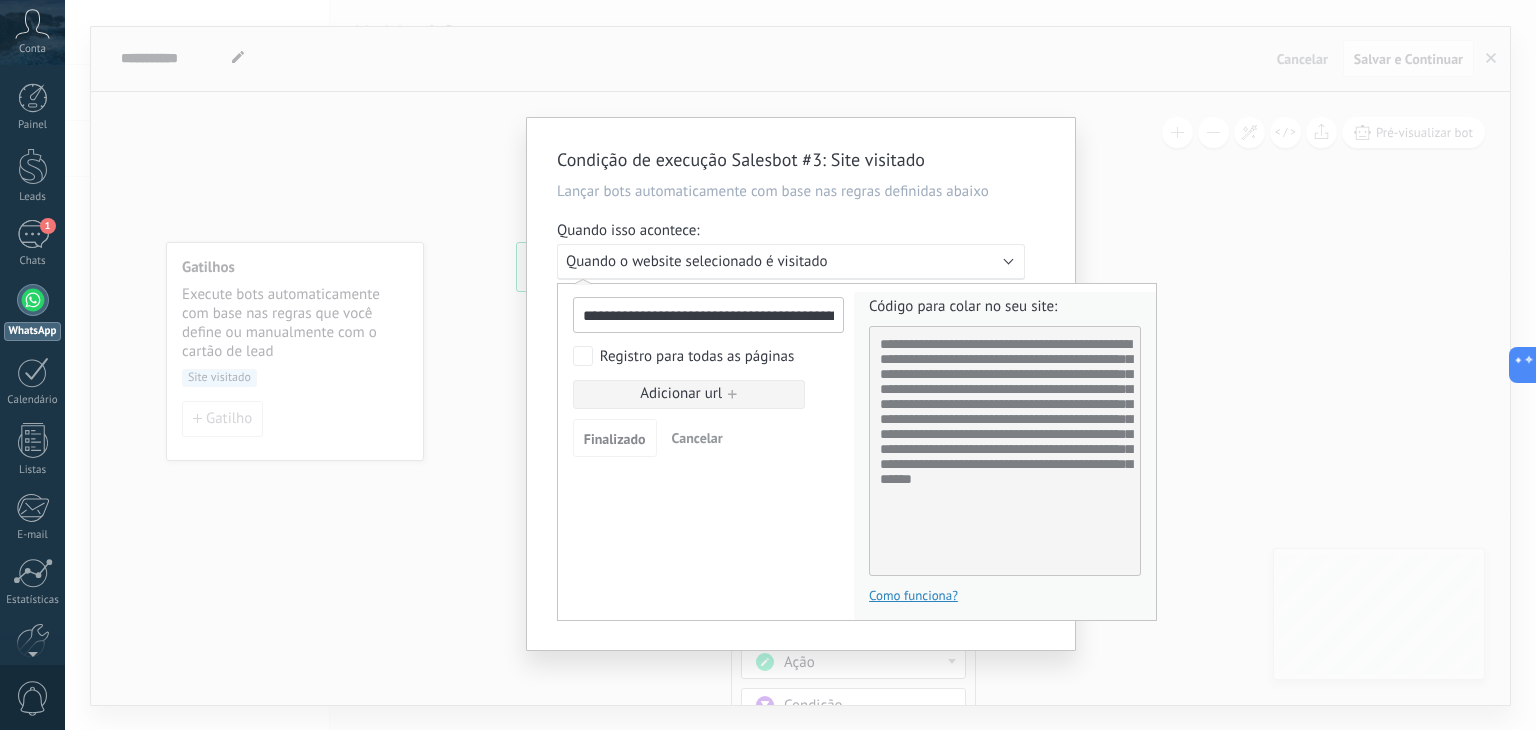 click on "Condição de execução Salesbot #3 : Site visitado Lançar bots automaticamente com base nas regras definidas abaixo Quando isso acontece: Executar:  Quando o website selecionado é visitado  Para todos os leads com: Status do lead: Funil de vendas Contato inicial Etapa de leads de entrada Contato inicial Discussões Tomada de decisão Discussão de contrato Fechado - ganho Fechado - perdido Adicionar uma condição Horário ativo: Ativo:  sempre Deixar mensagem sem resposta As mensagens às quais o Salesbot responde serão marcadas como não respondidas Aplicar o gatilho à todos os leads já nesta etapa Finalizado Cancelar Apagar gatilho" at bounding box center [800, 365] 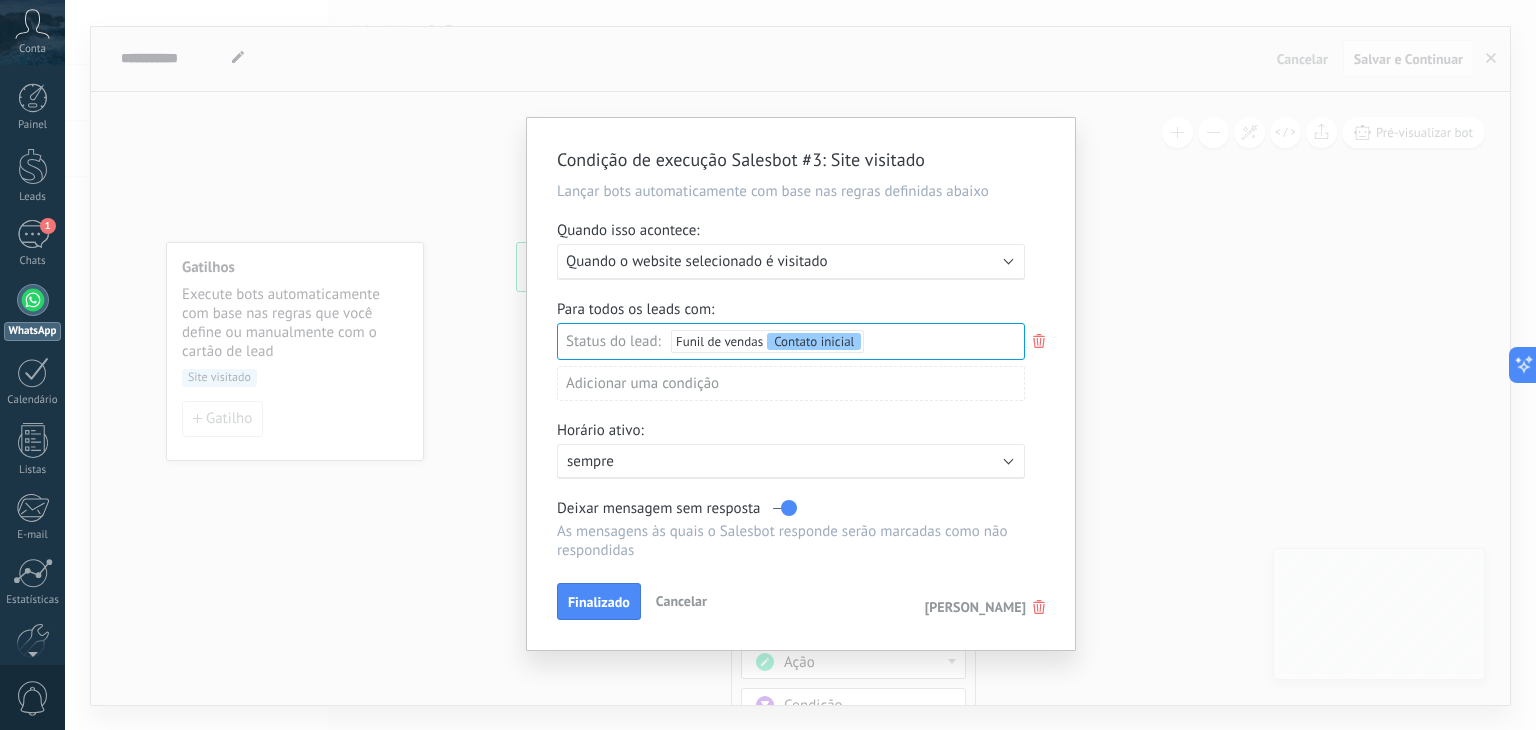 click on "Adicionar uma condição" at bounding box center (791, 383) 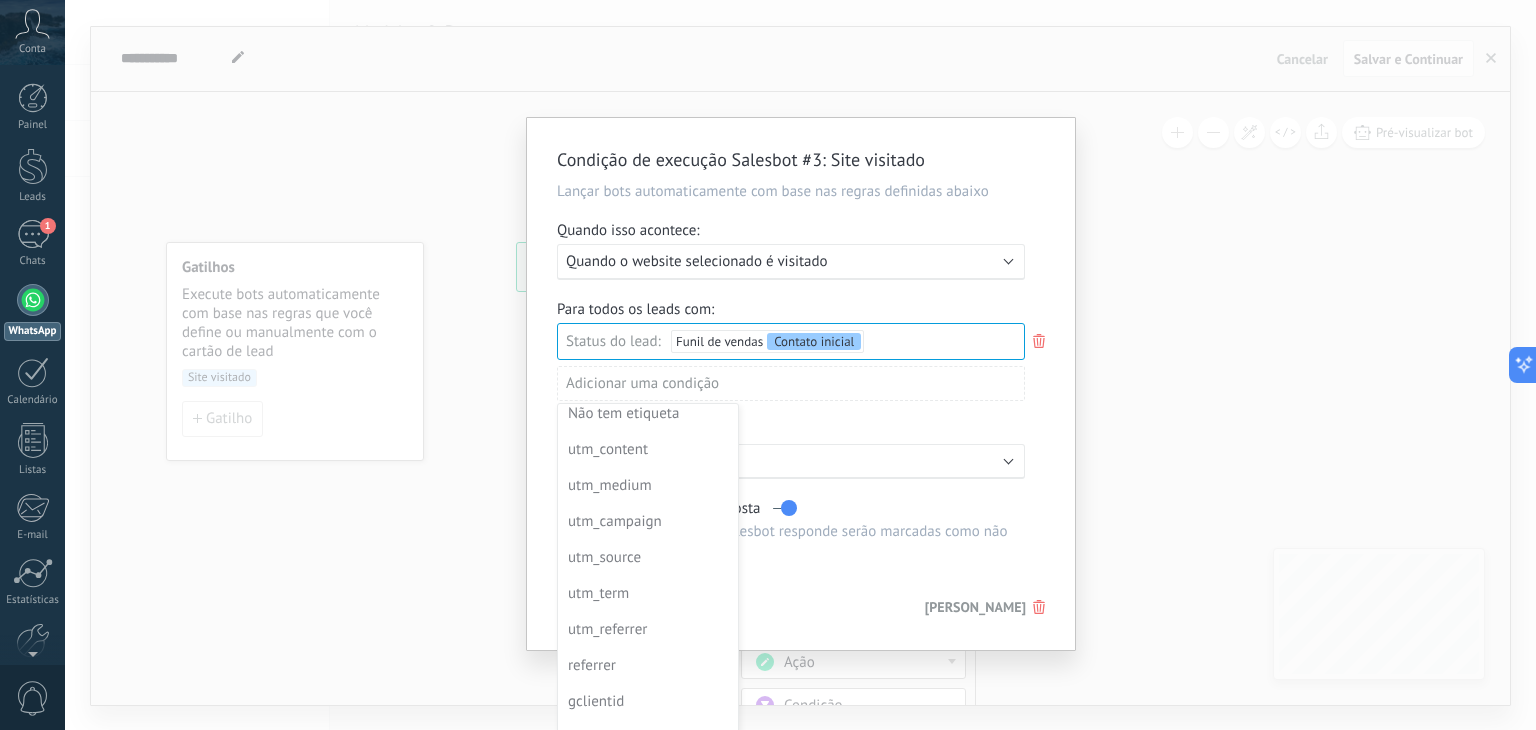 scroll, scrollTop: 180, scrollLeft: 0, axis: vertical 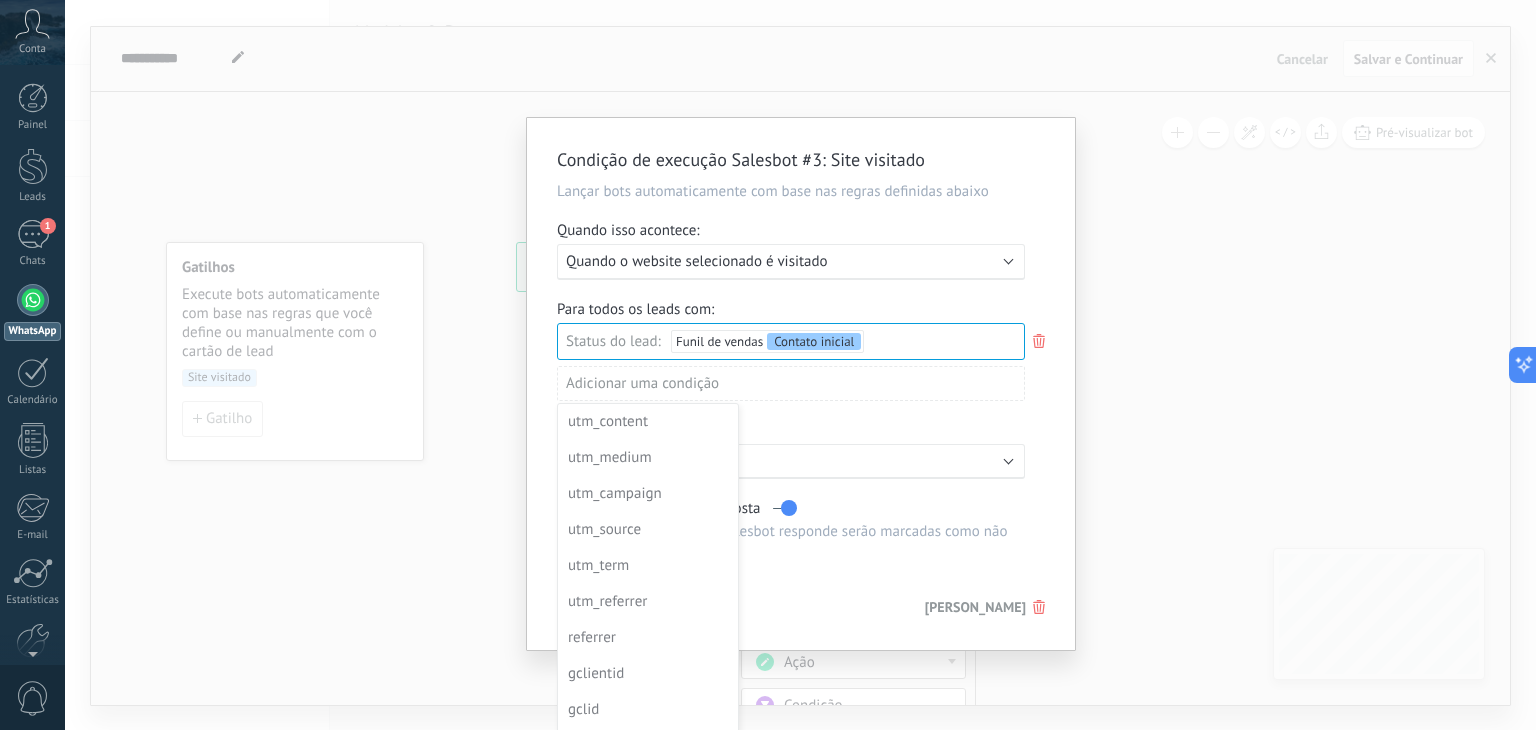 click at bounding box center (801, 384) 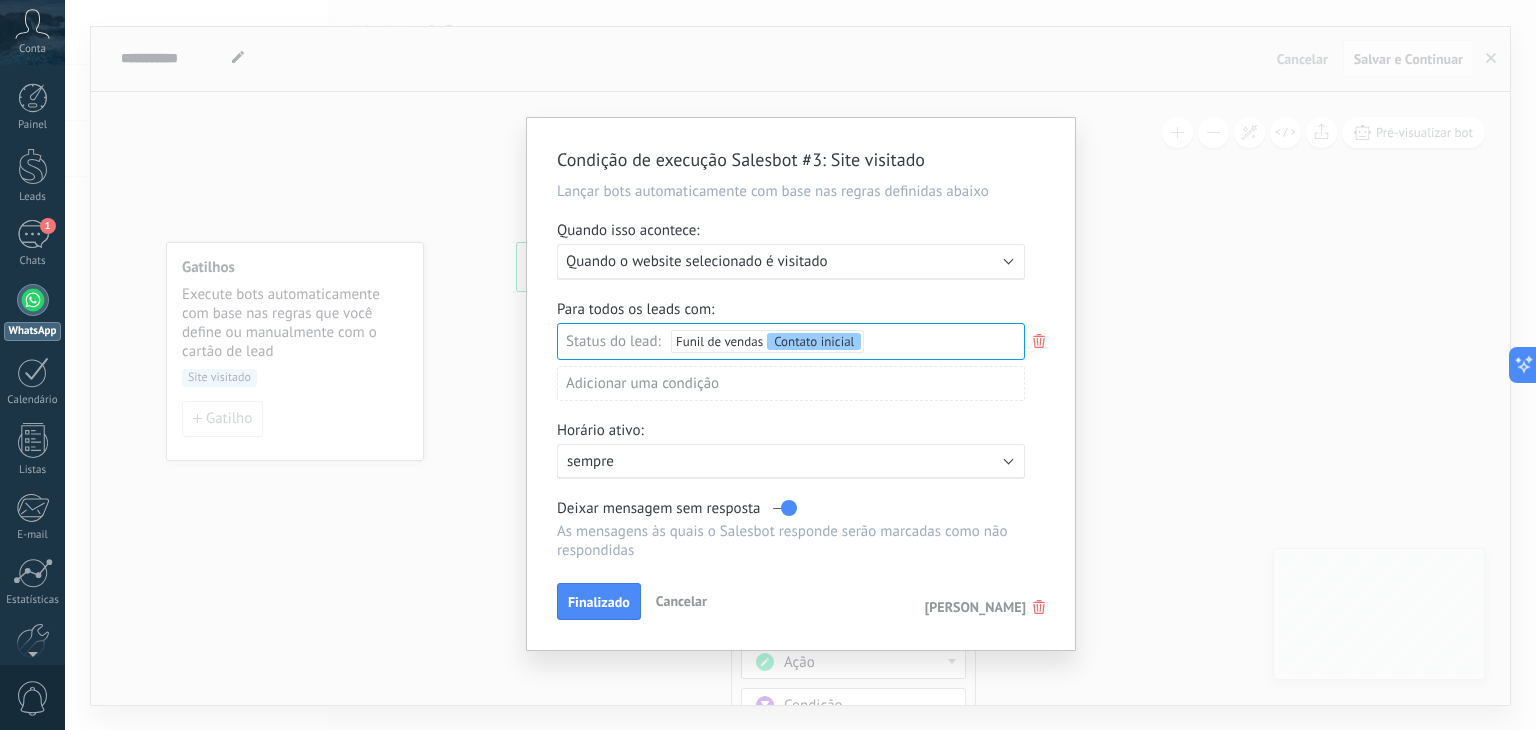 click on "Etapa de leads de entrada Contato inicial Discussões Tomada de decisão Discussão de contrato Fechado - ganho Fechado - perdido" at bounding box center (0, 0) 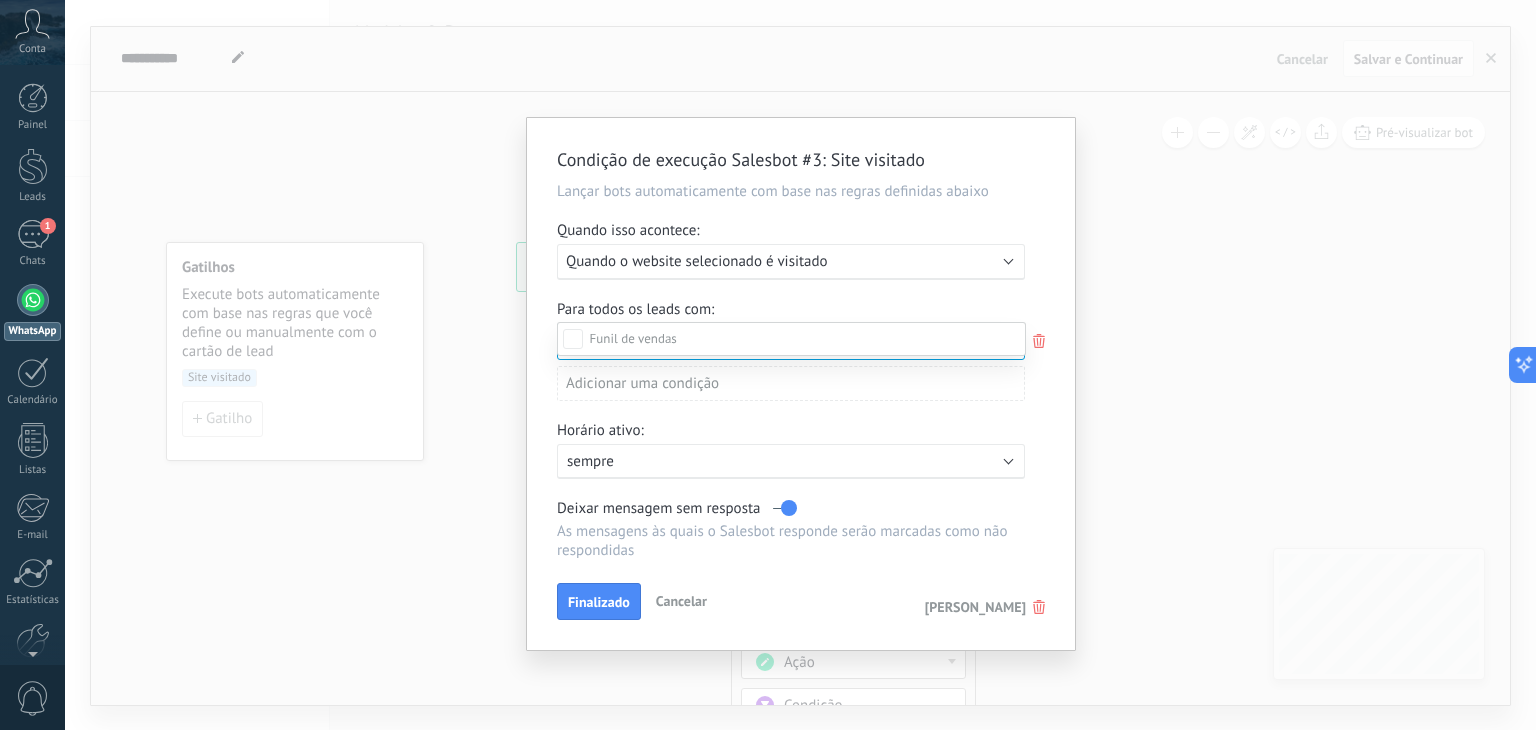 click at bounding box center [800, 365] 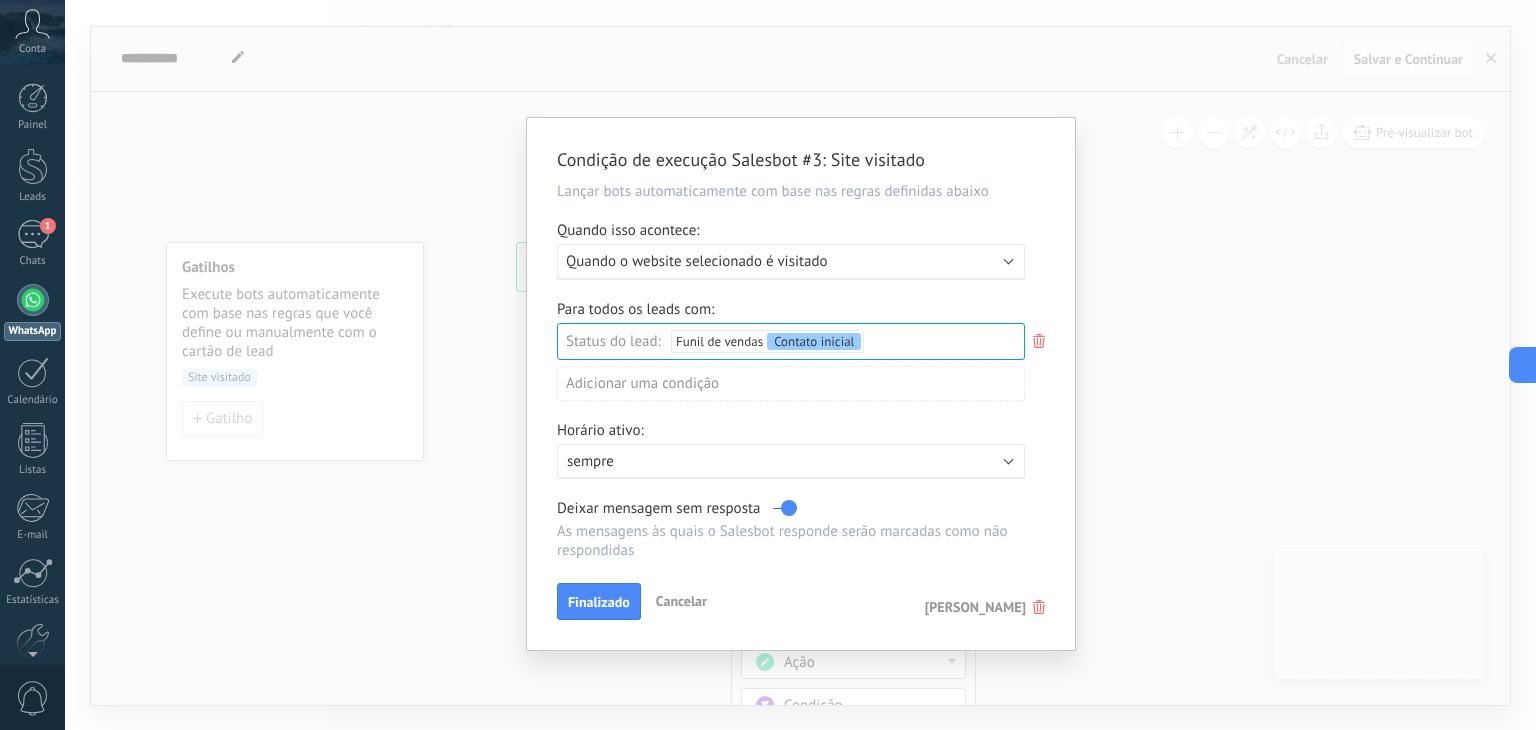 click on "Executar:  Quando o website selecionado é visitado" at bounding box center [791, 262] 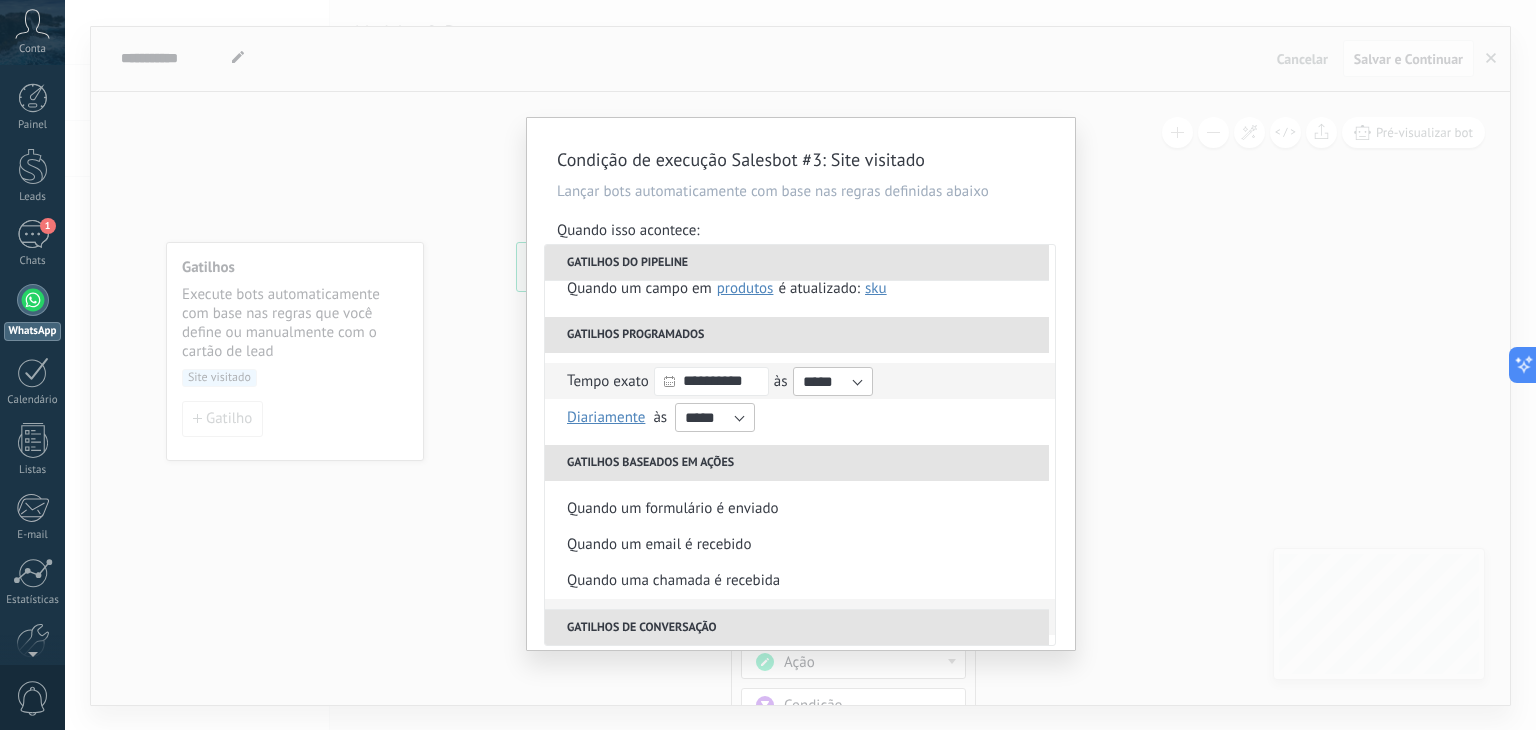 scroll, scrollTop: 300, scrollLeft: 0, axis: vertical 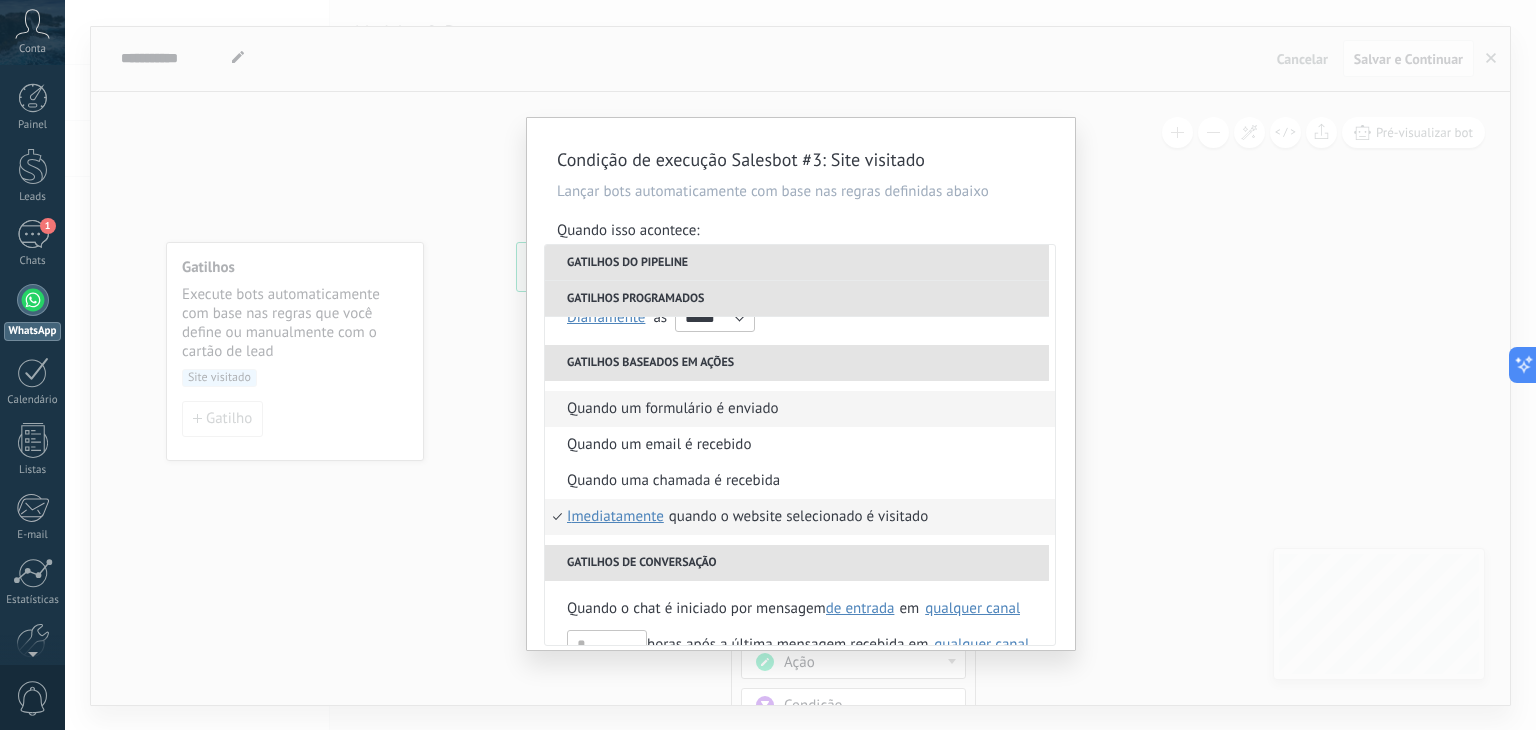click on "Quando um formulário é enviado" at bounding box center [800, 409] 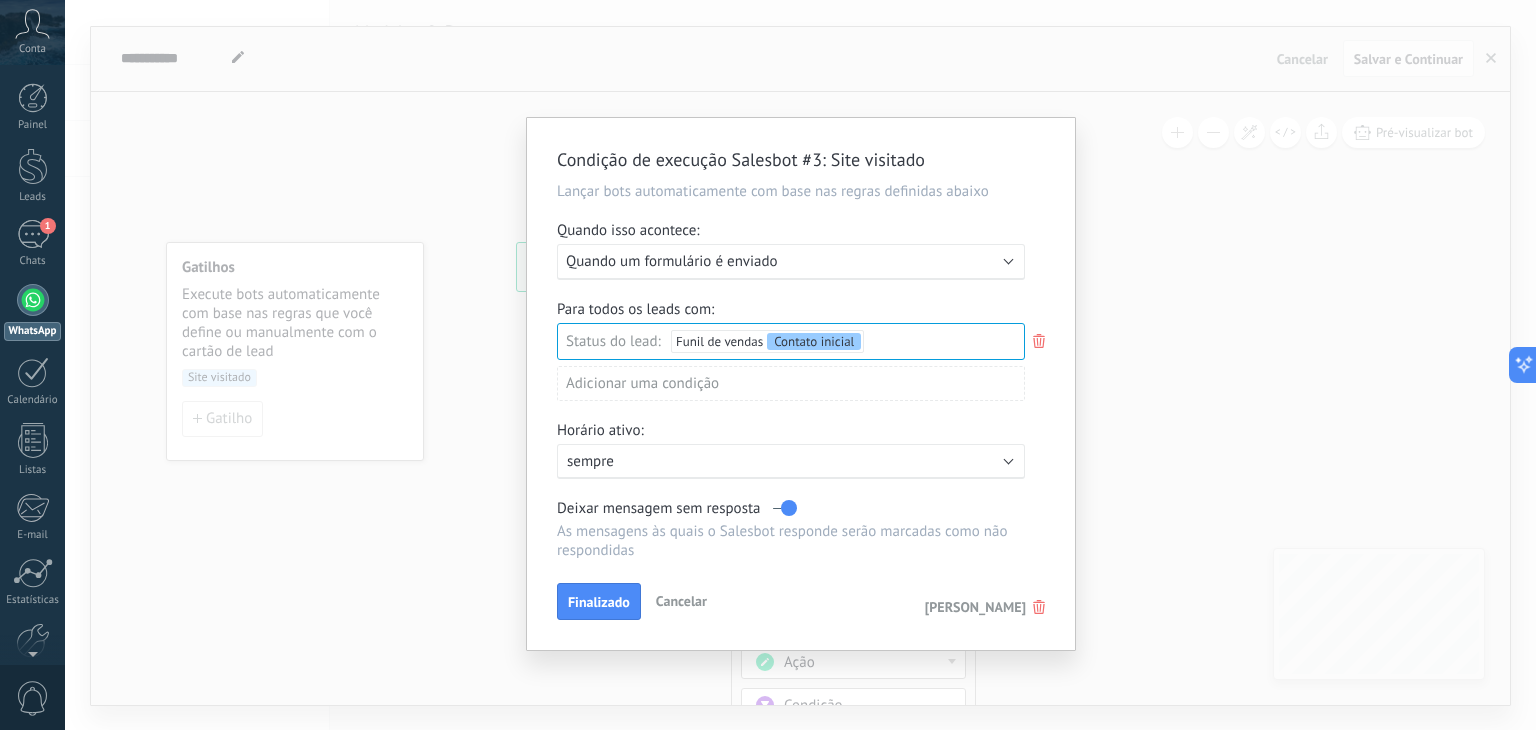 click on "Quando um formulário é enviado" at bounding box center [672, 261] 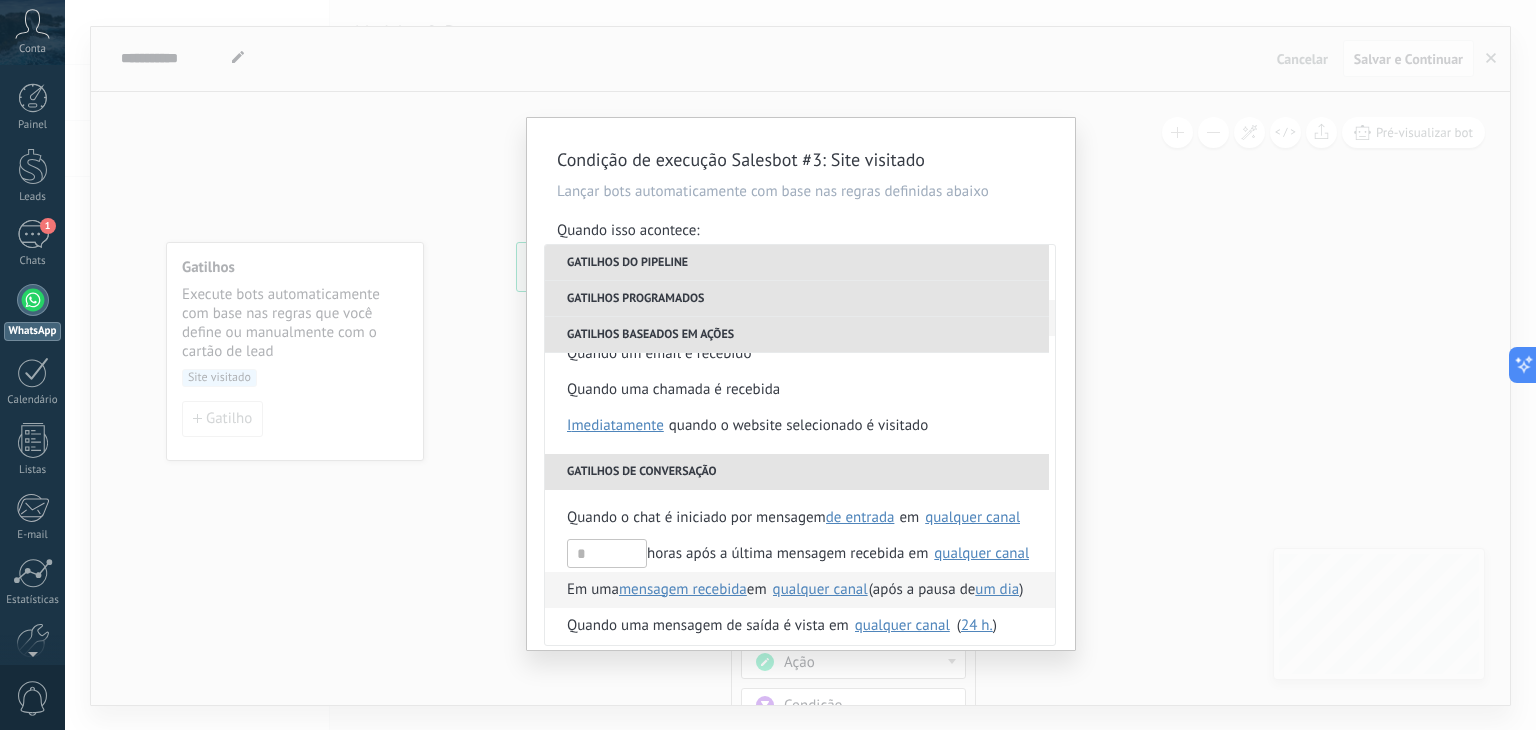 scroll, scrollTop: 372, scrollLeft: 0, axis: vertical 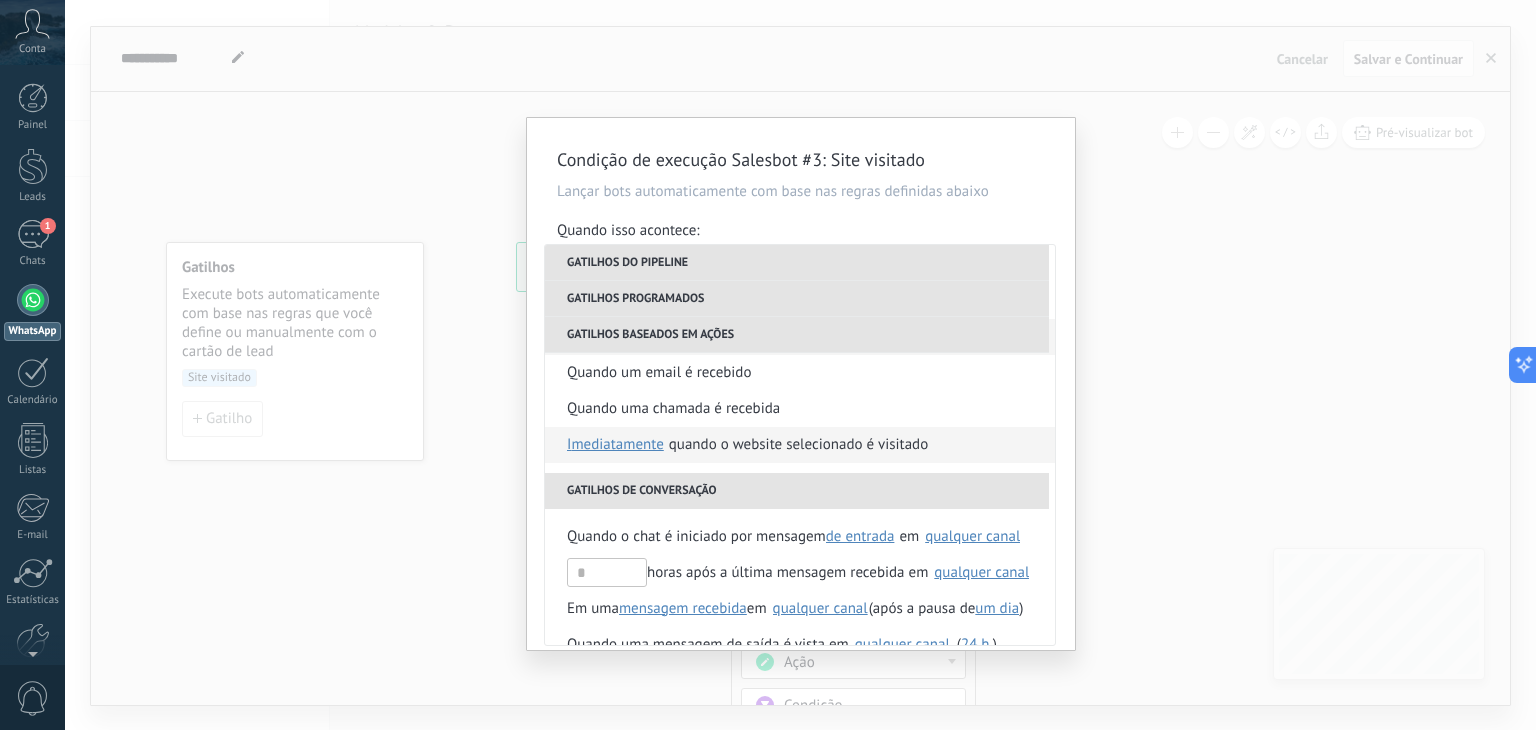 click on "Quando o website selecionado é visitado" at bounding box center (798, 445) 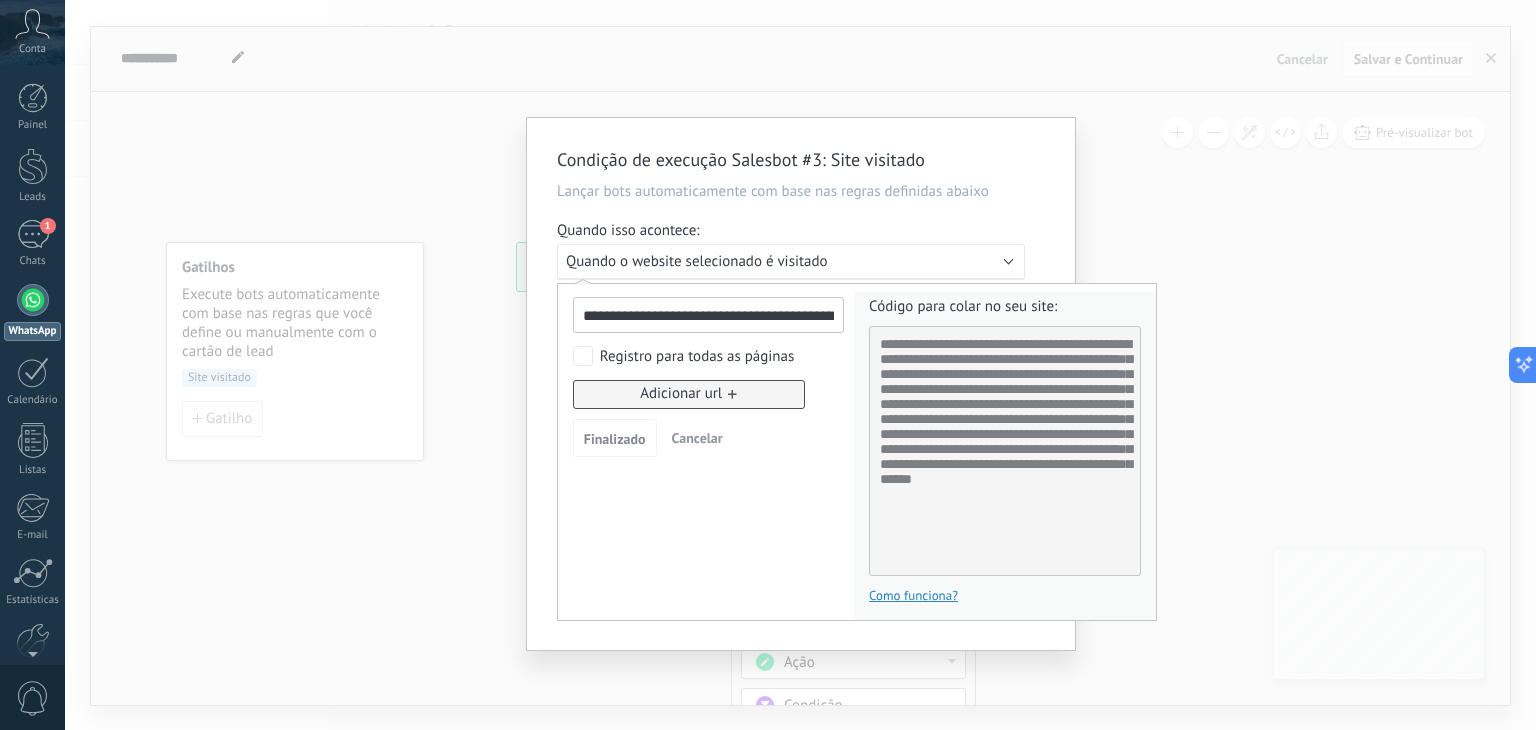 click on "Adicionar url" at bounding box center [681, 394] 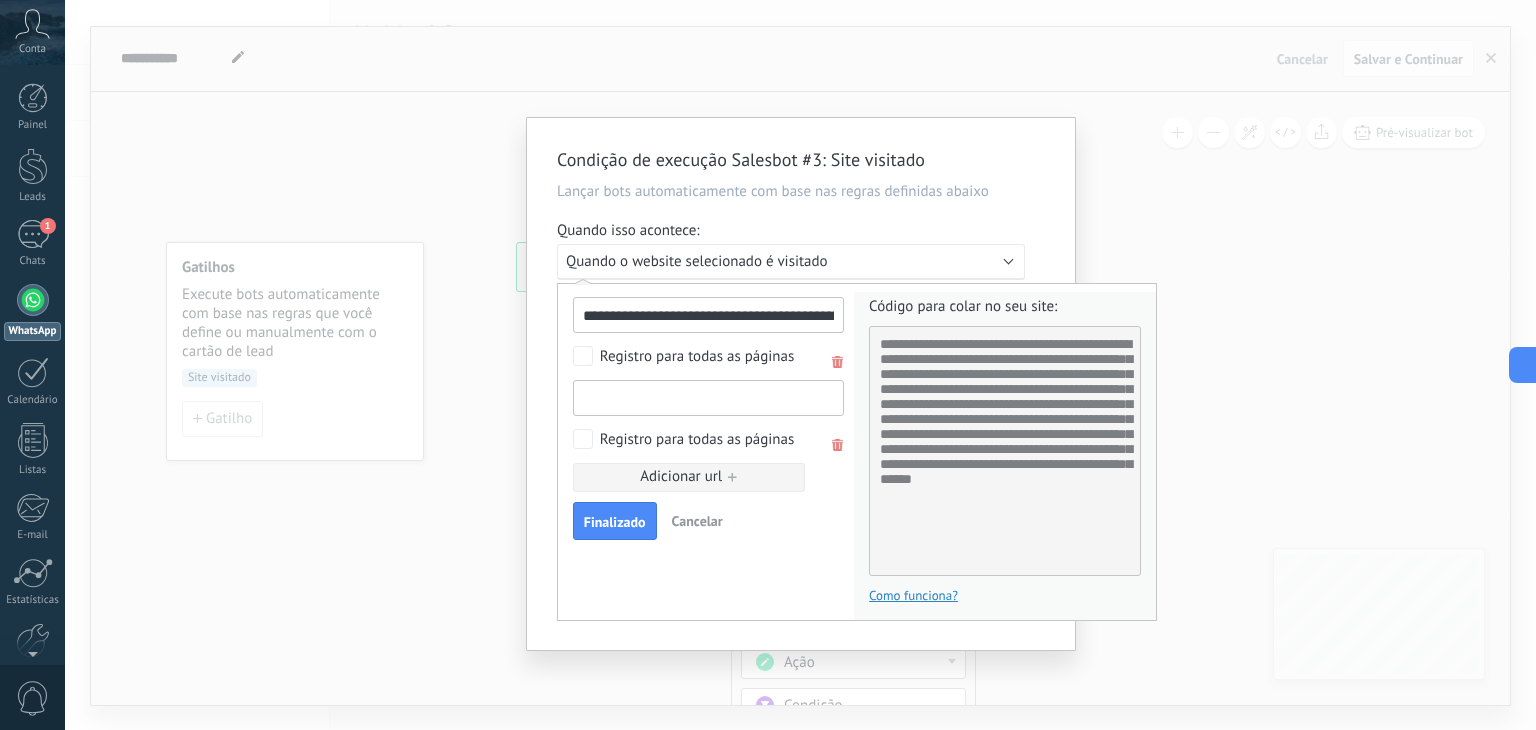 click at bounding box center (708, 315) 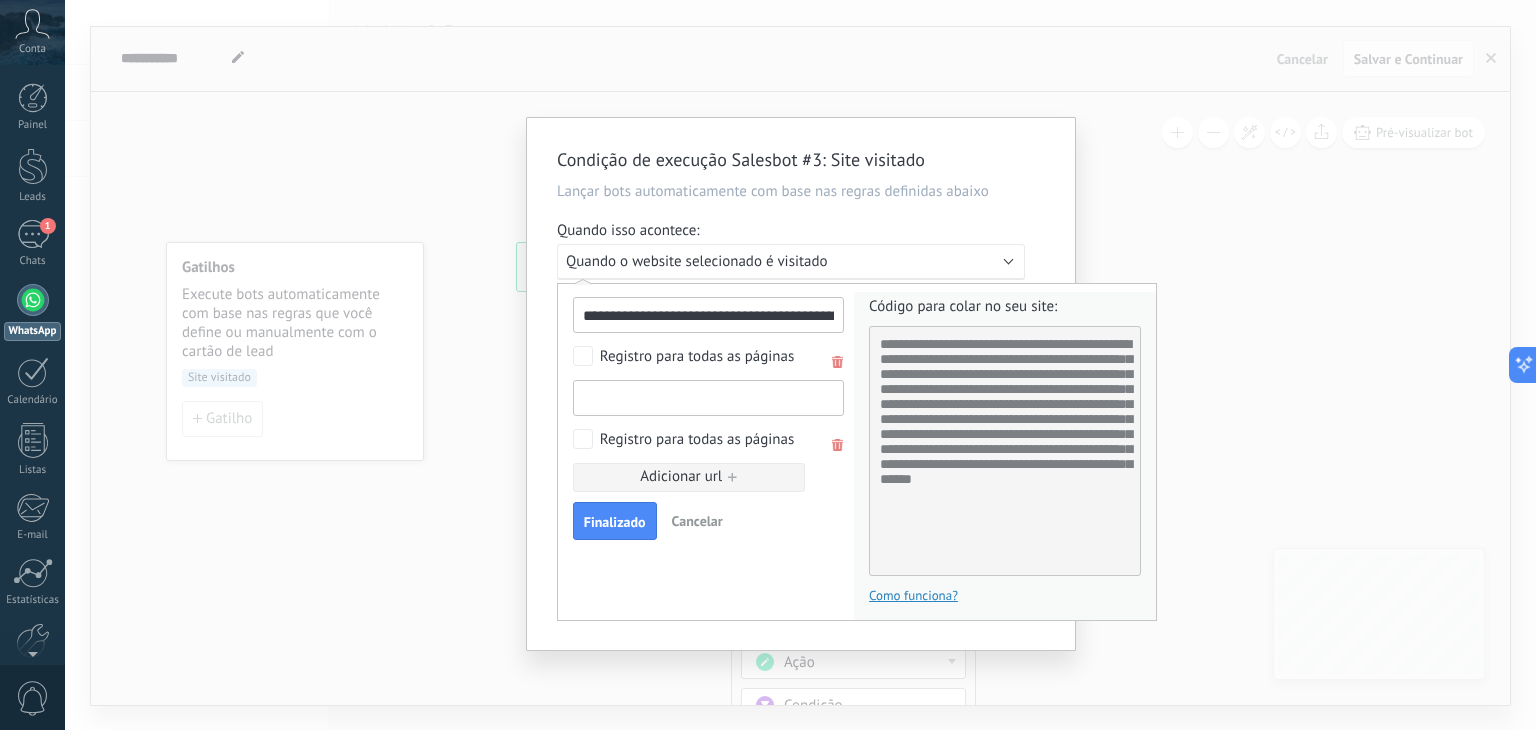 paste on "**********" 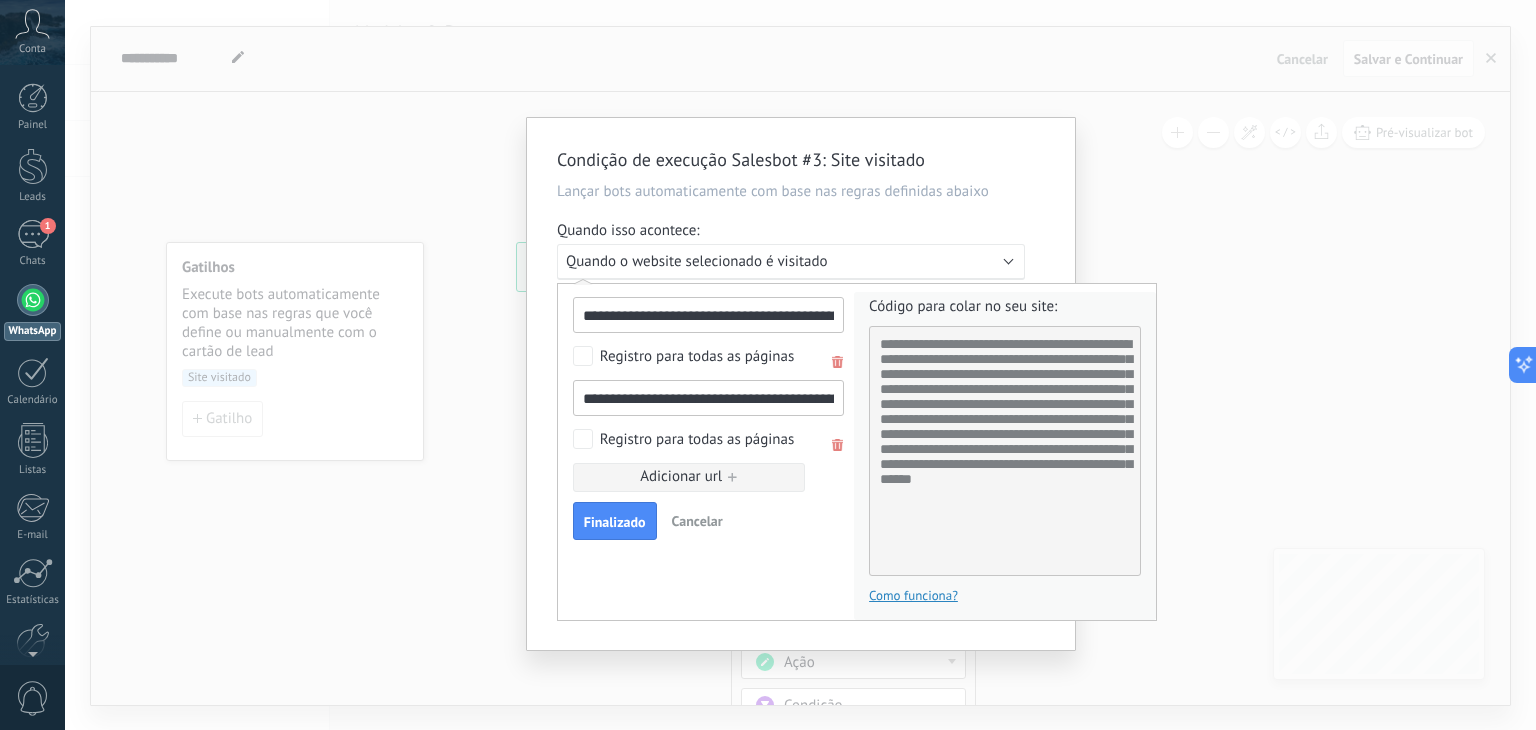 scroll, scrollTop: 0, scrollLeft: 2700, axis: horizontal 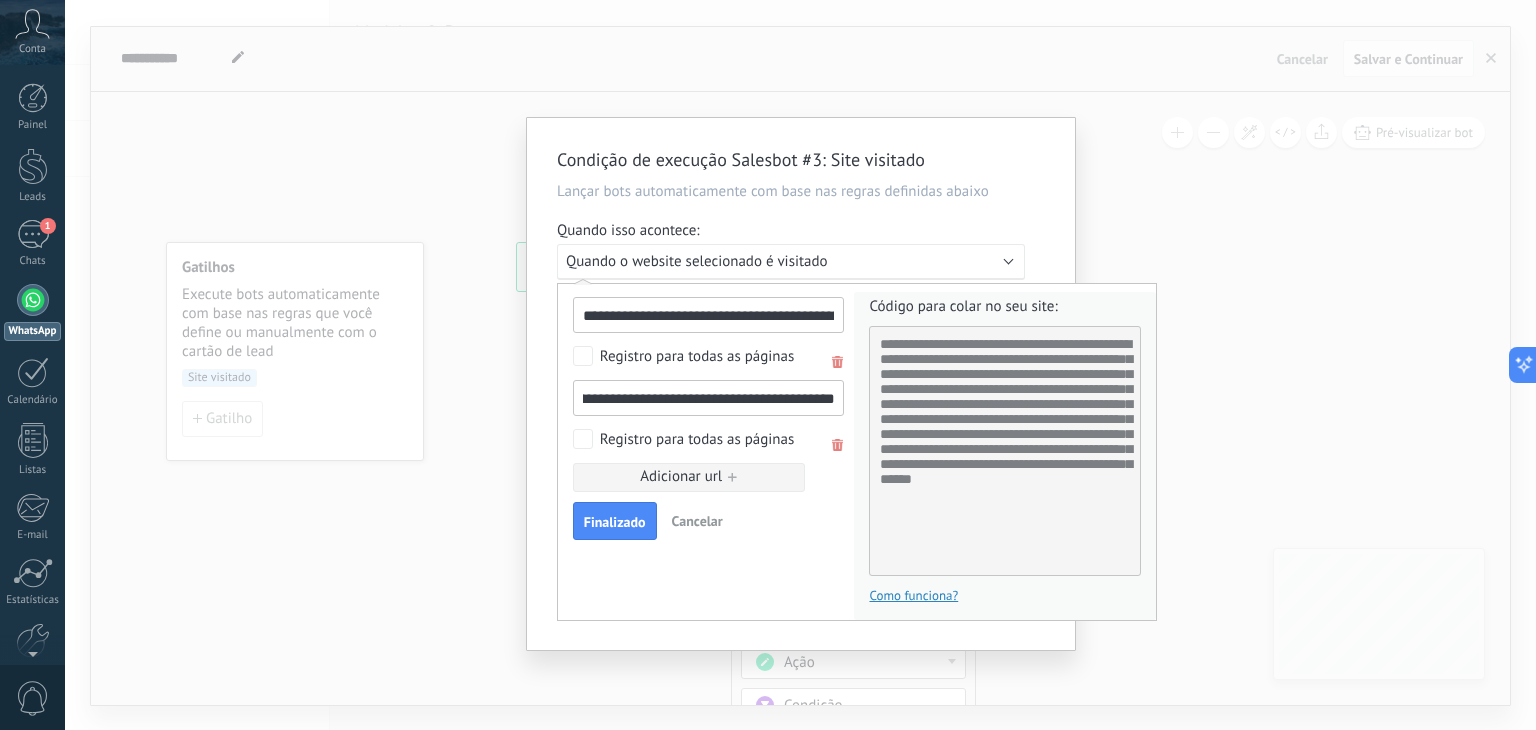 type on "**********" 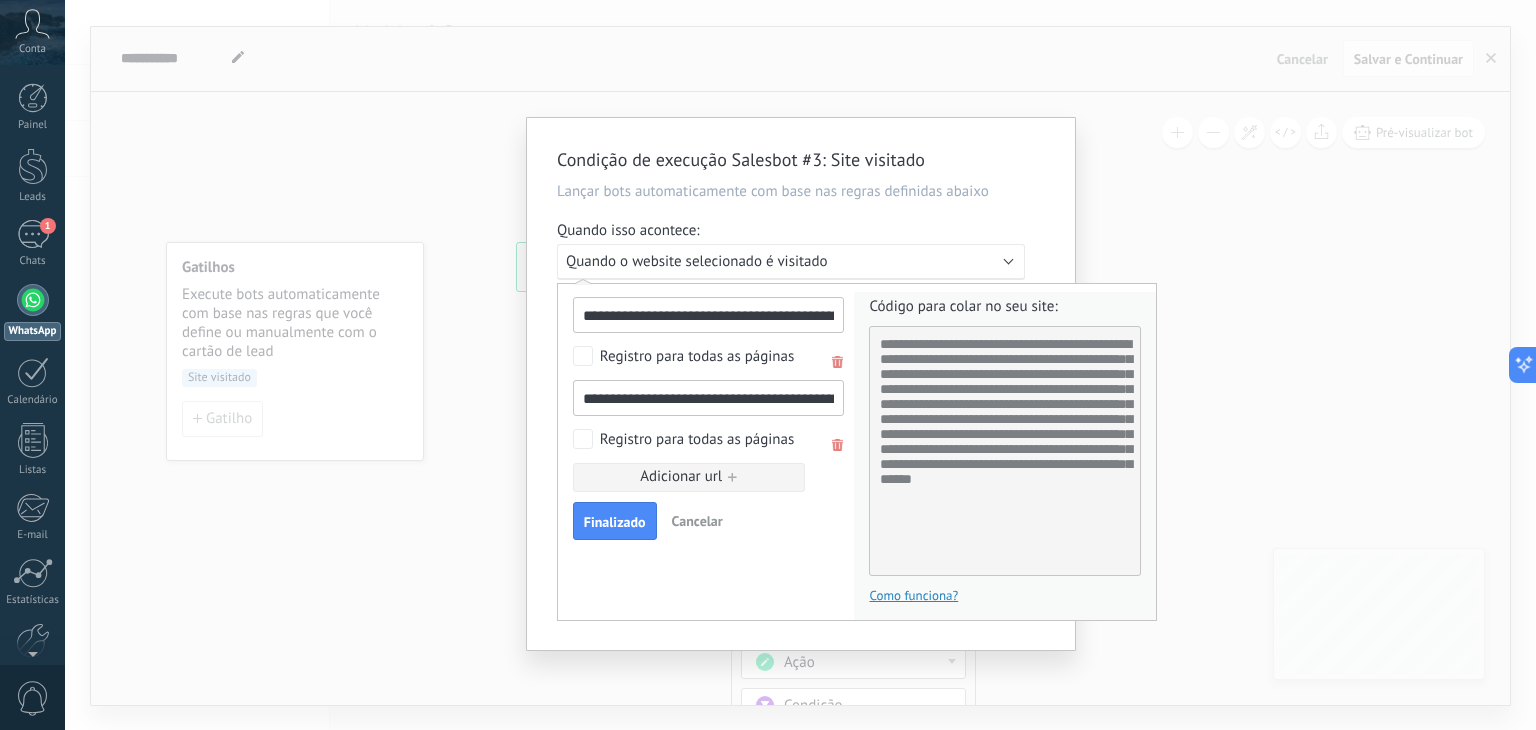 click at bounding box center [838, 362] 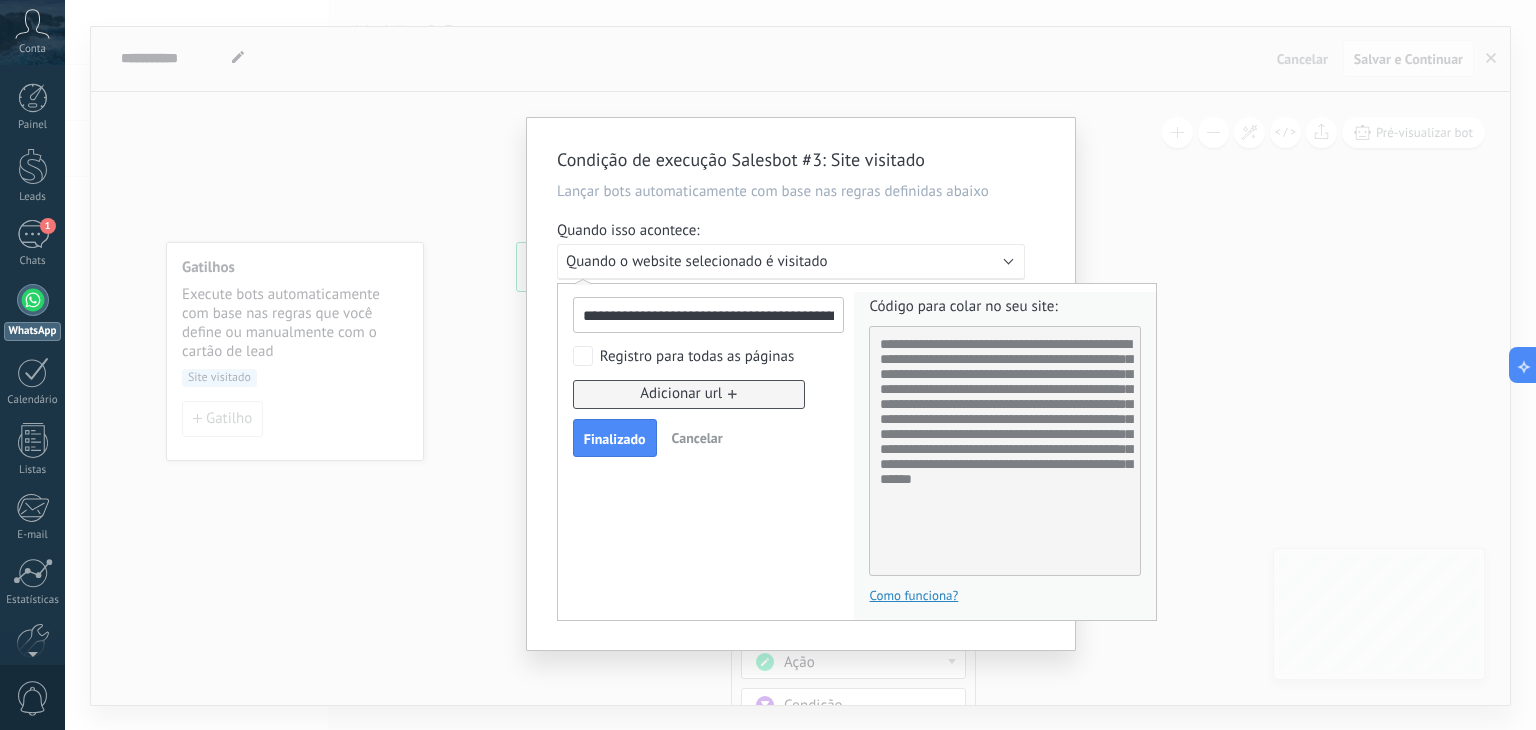 click on "Adicionar url" at bounding box center [681, 394] 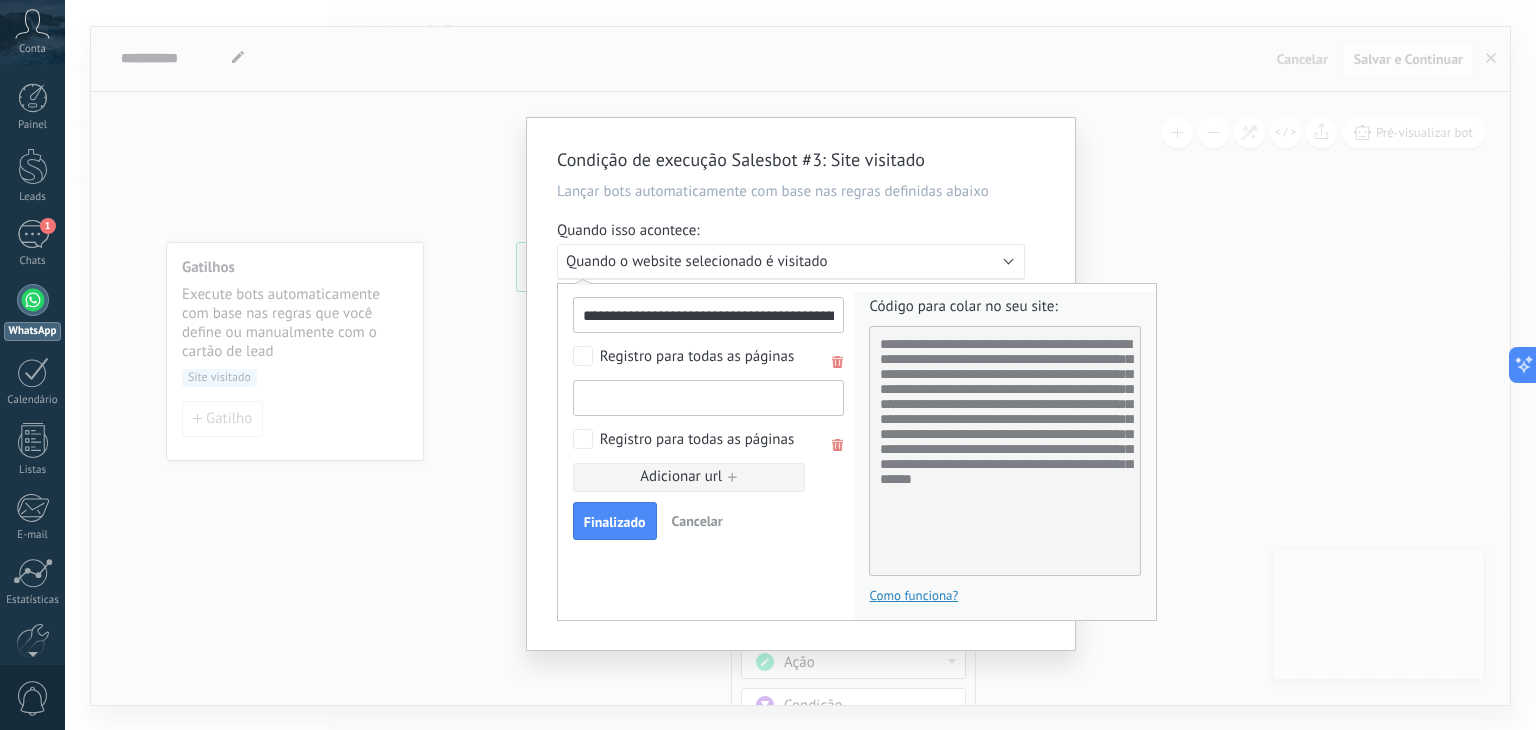 click at bounding box center [709, 315] 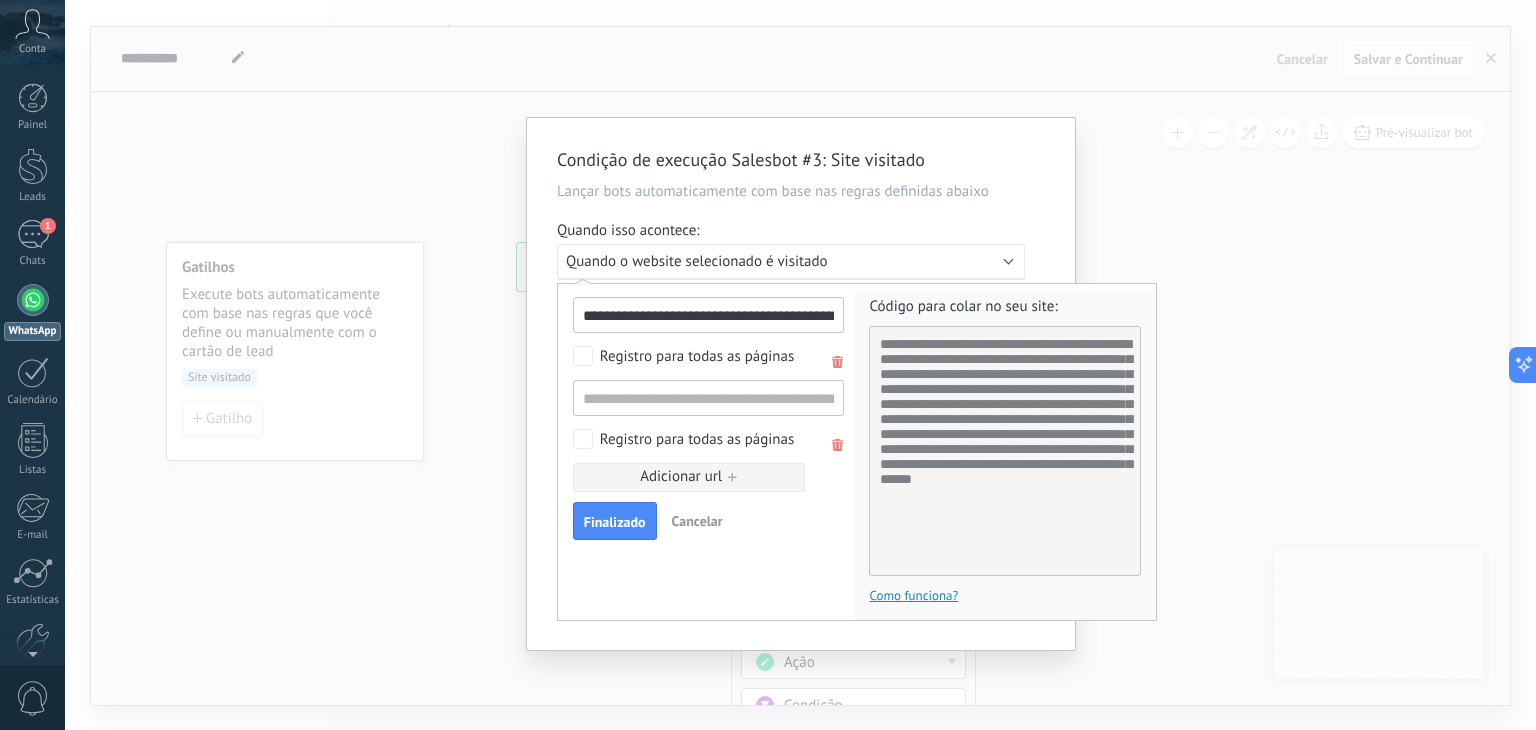 click at bounding box center (838, 362) 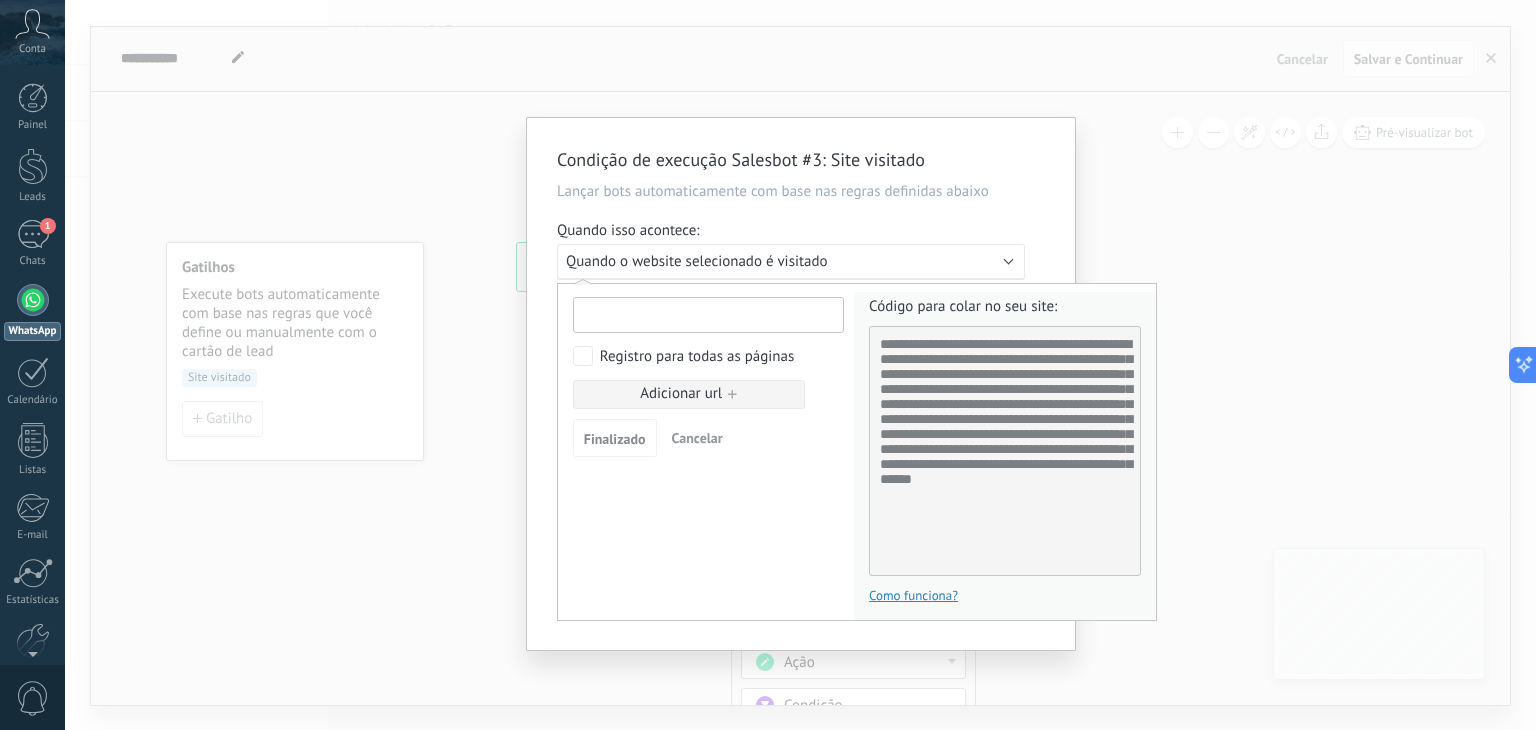 click at bounding box center (708, 315) 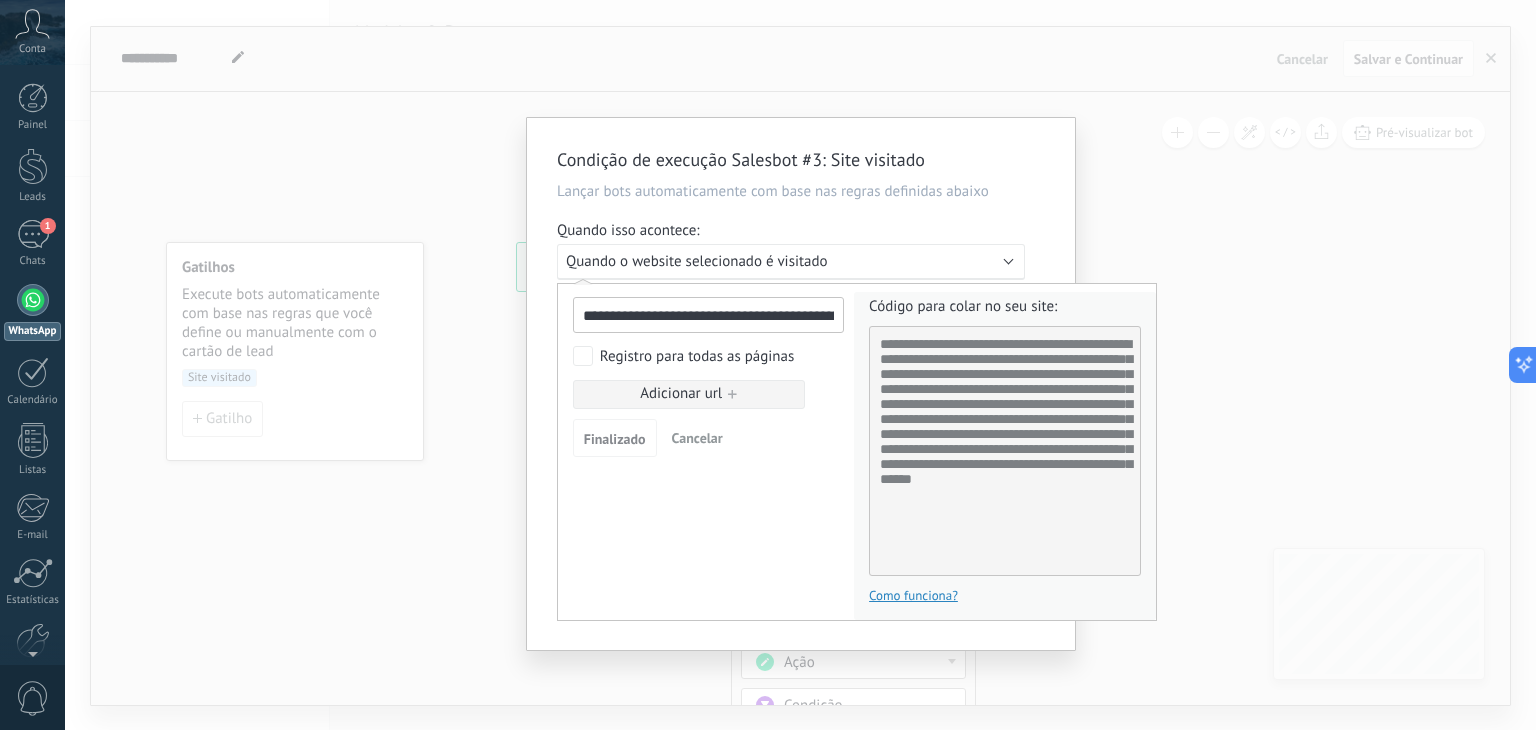 scroll, scrollTop: 0, scrollLeft: 300, axis: horizontal 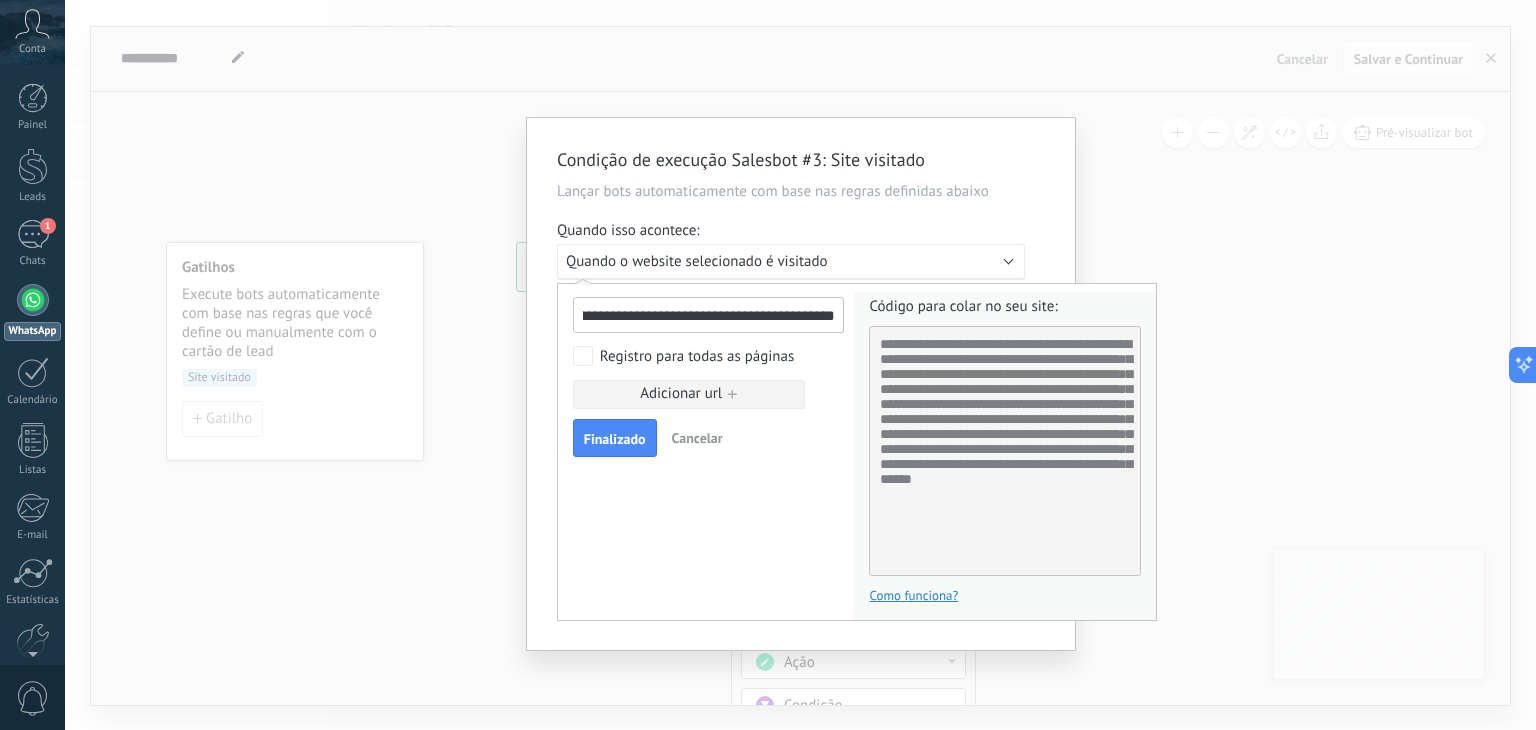 click on "Finalizado" at bounding box center [615, 439] 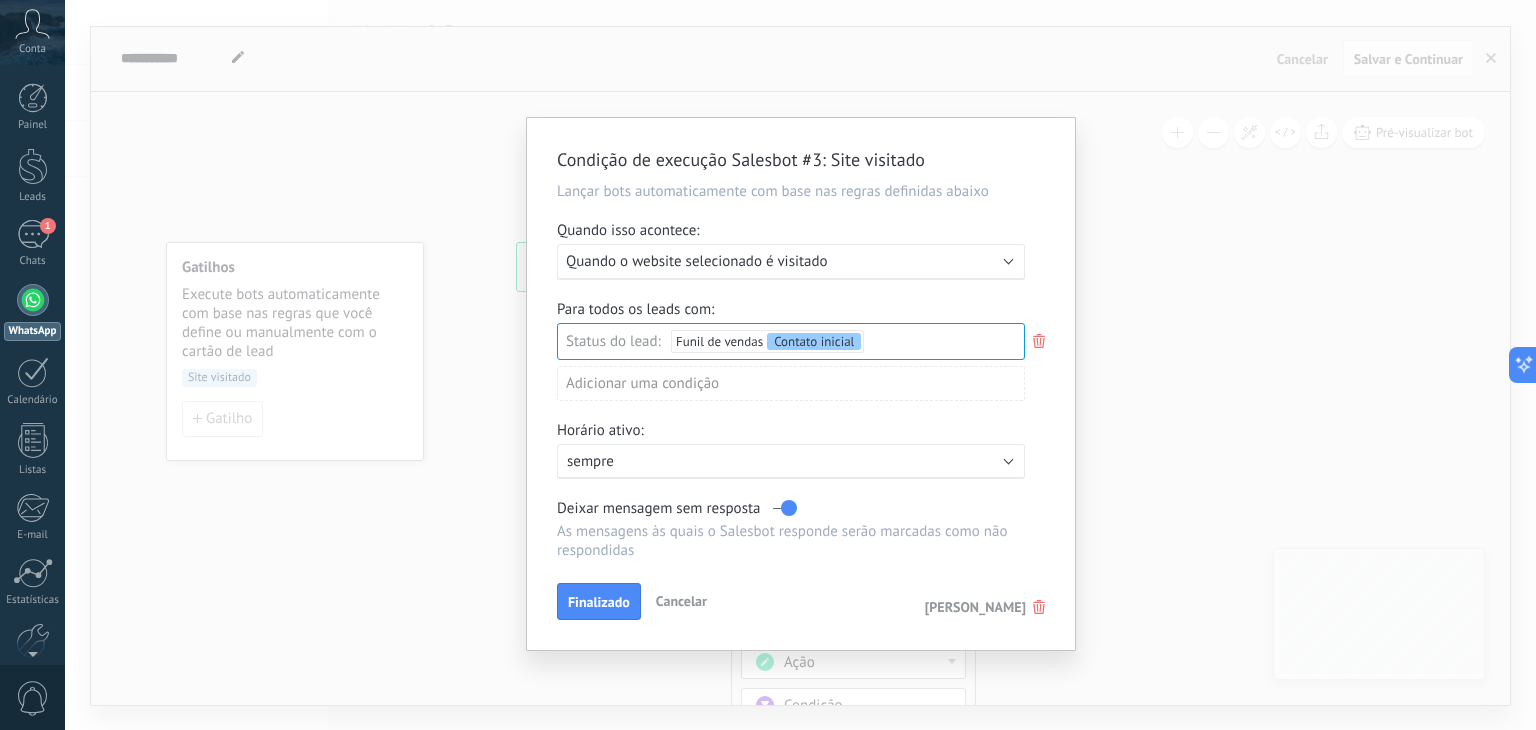 click on "Finalizado" at bounding box center [599, 602] 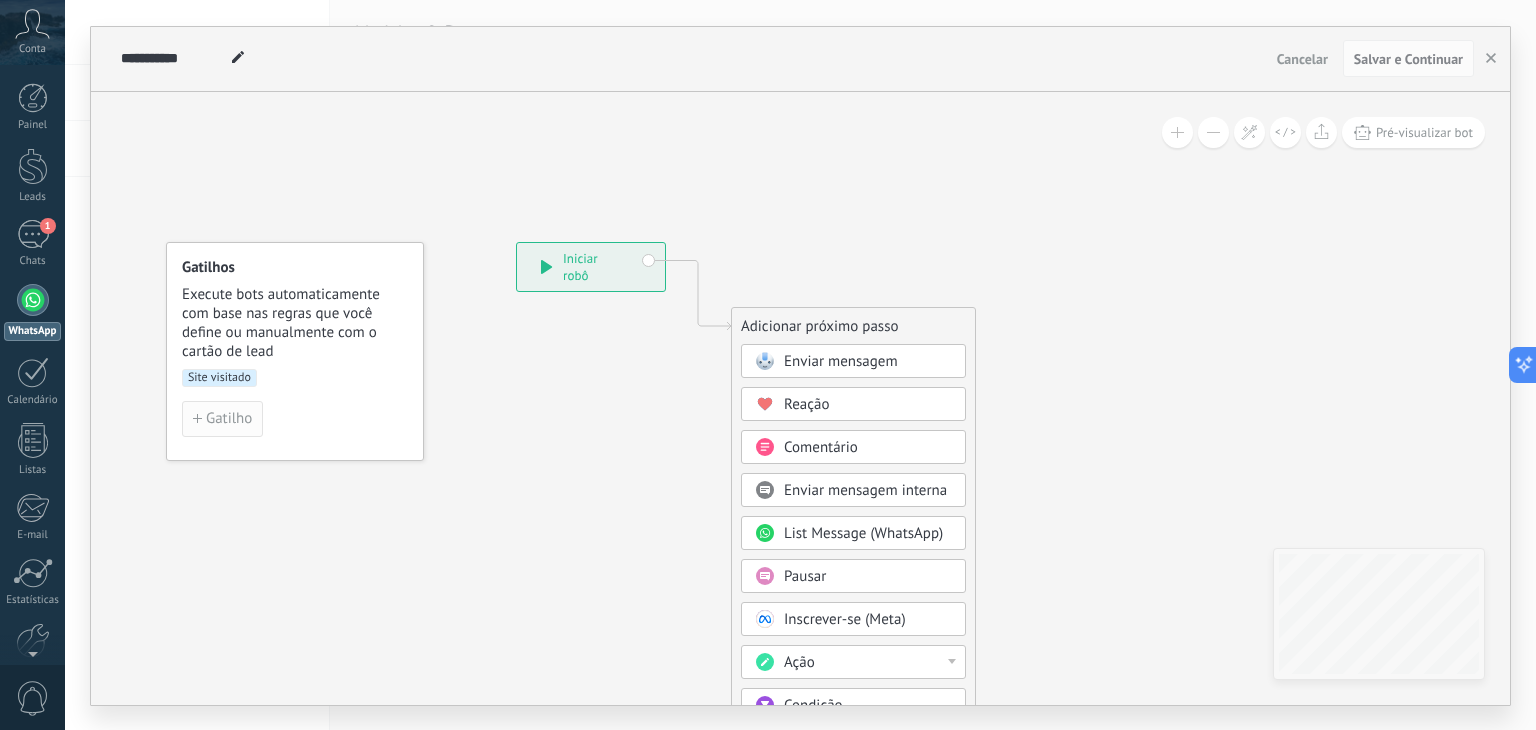click on "Gatilho" at bounding box center (229, 419) 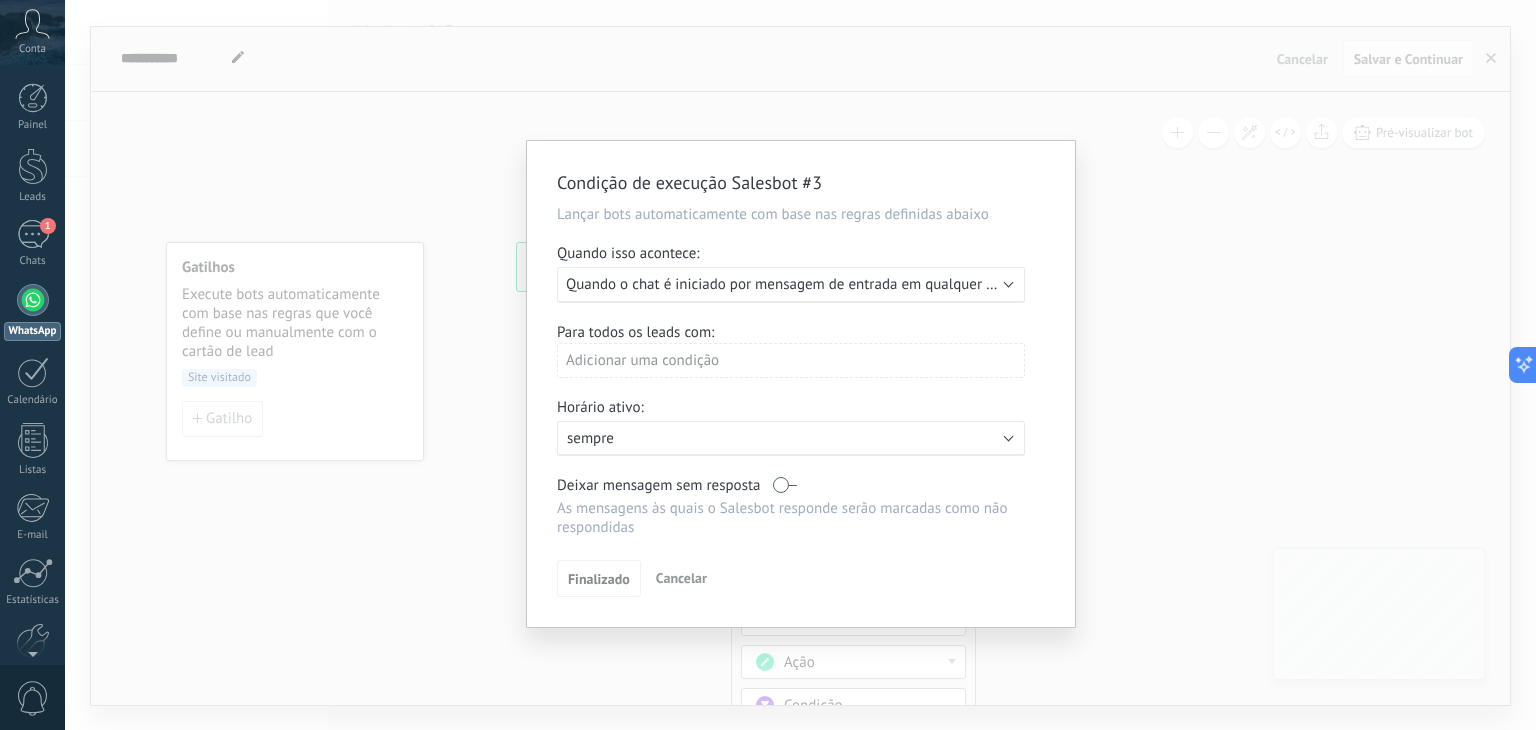 click on "Quando o chat é iniciado por mensagem de entrada em qualquer canal" at bounding box center (793, 284) 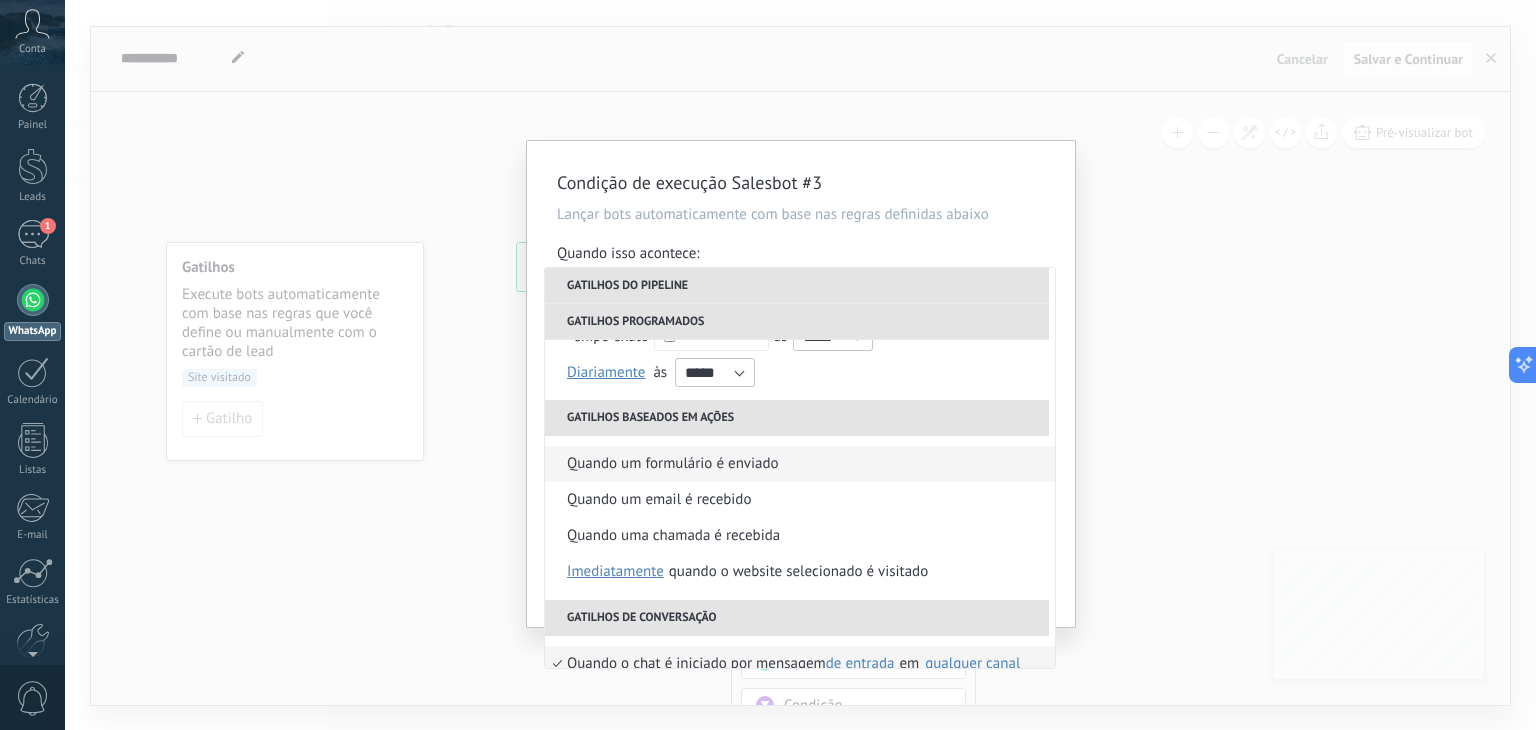 scroll, scrollTop: 300, scrollLeft: 0, axis: vertical 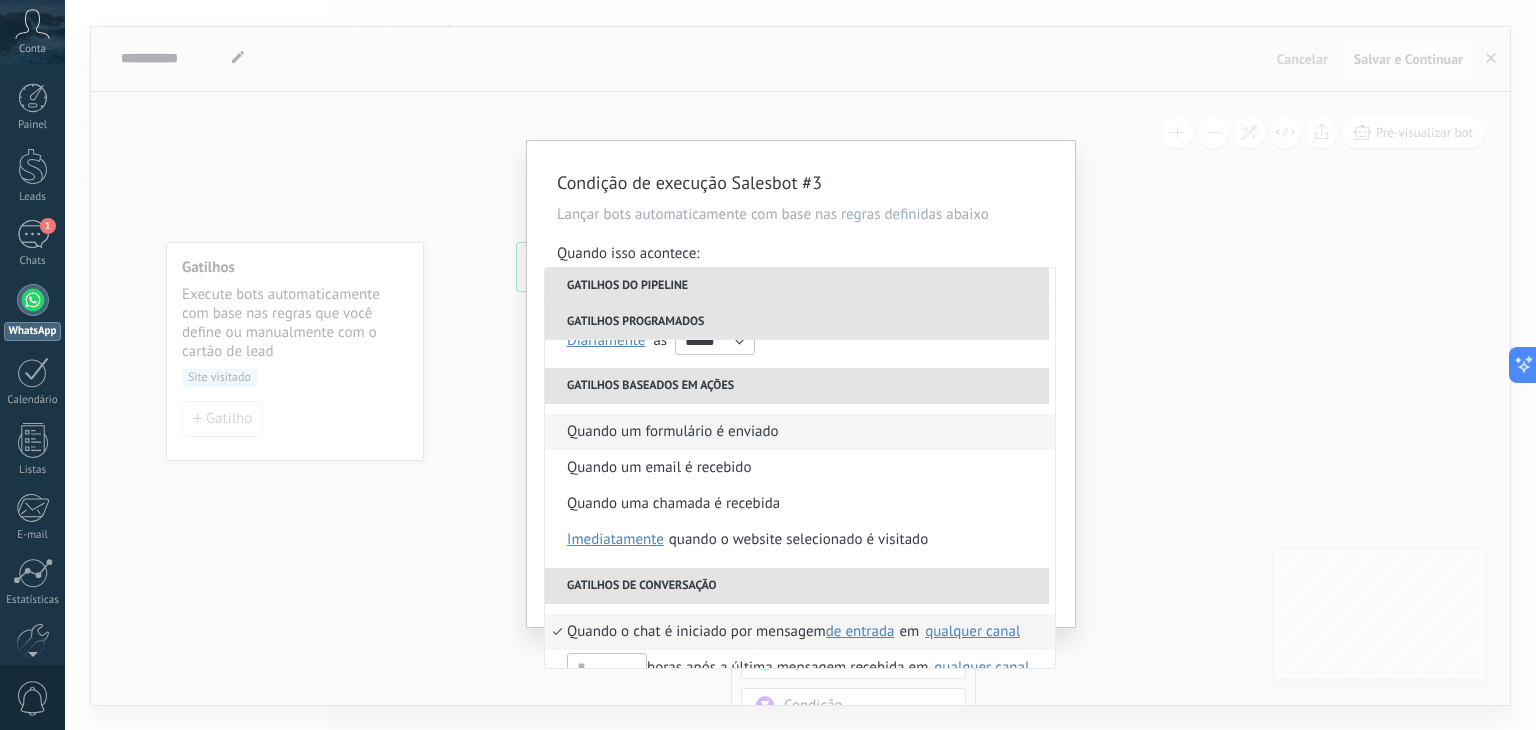 click on "Quando um formulário é enviado" at bounding box center (673, 432) 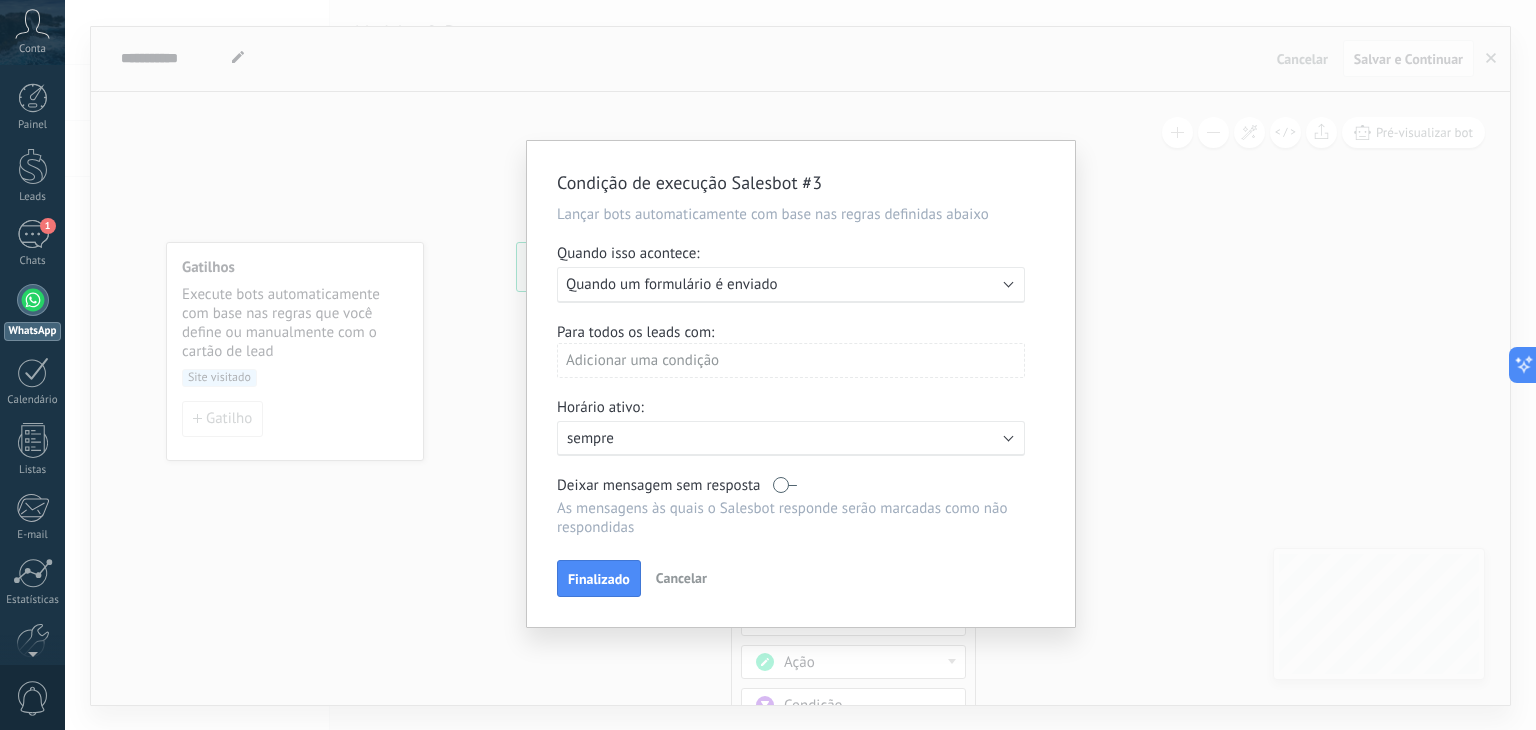 click on "Quando um formulário é enviado" at bounding box center [672, 284] 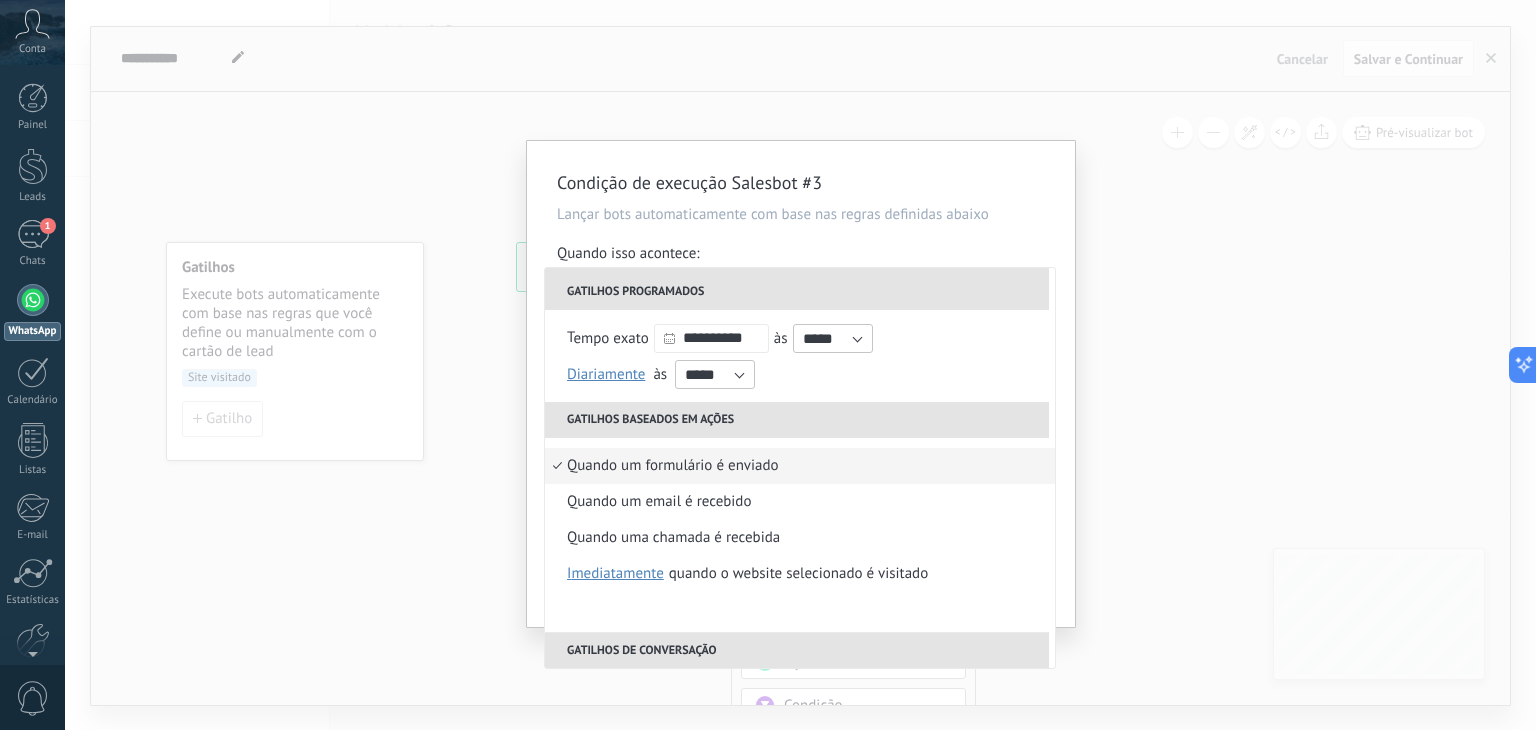 scroll, scrollTop: 300, scrollLeft: 0, axis: vertical 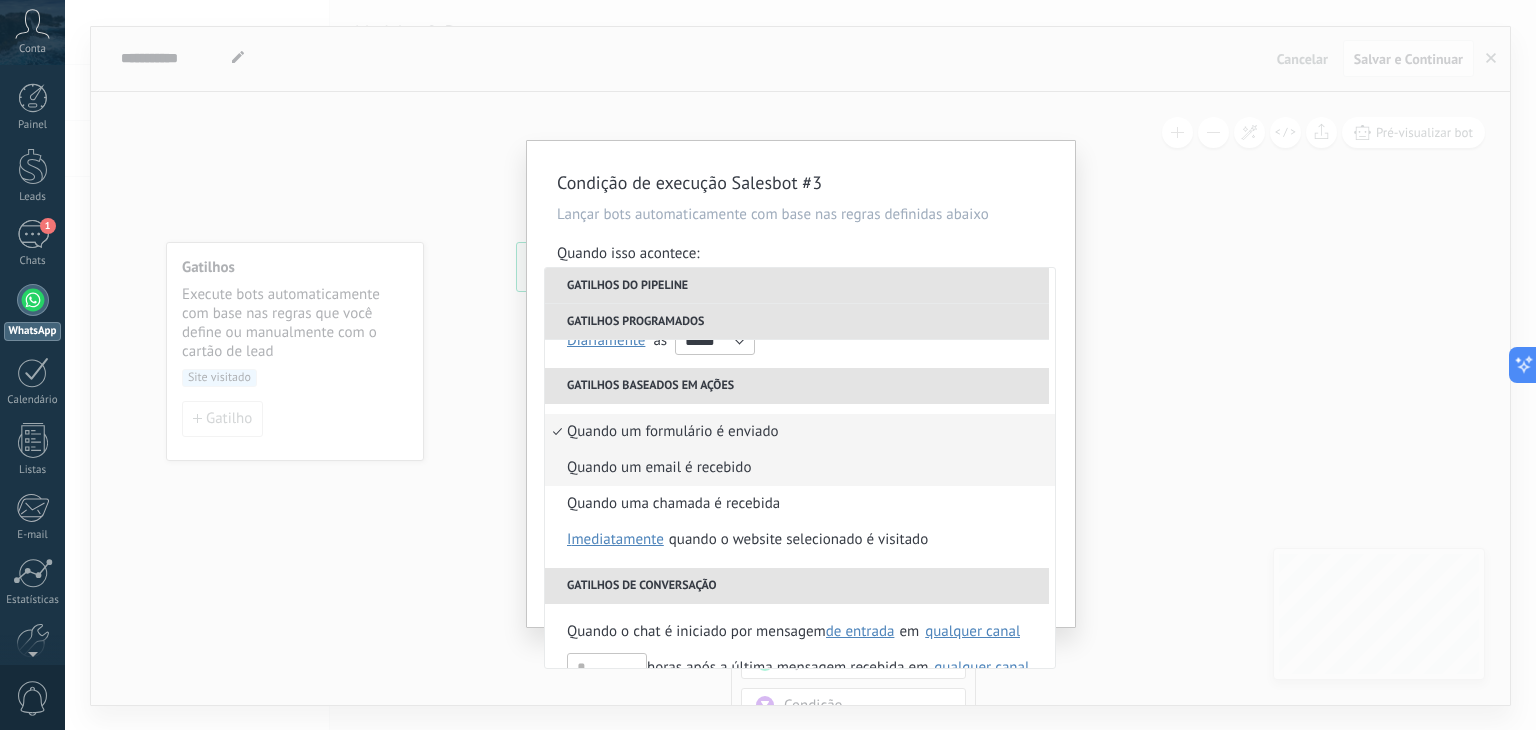 click on "Quando um email é recebido" at bounding box center [800, 468] 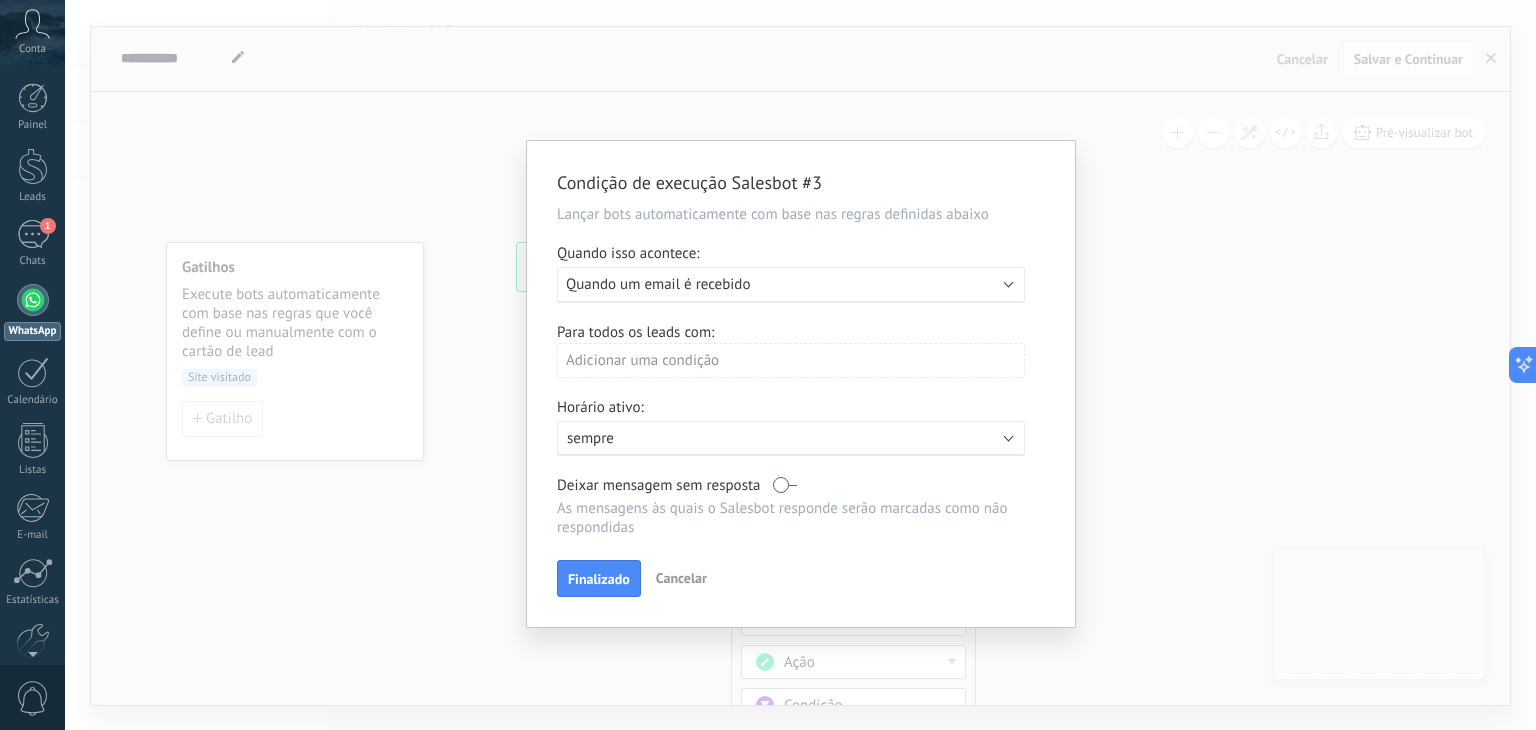 click on "Executar:  Quando um email é recebido" at bounding box center [791, 285] 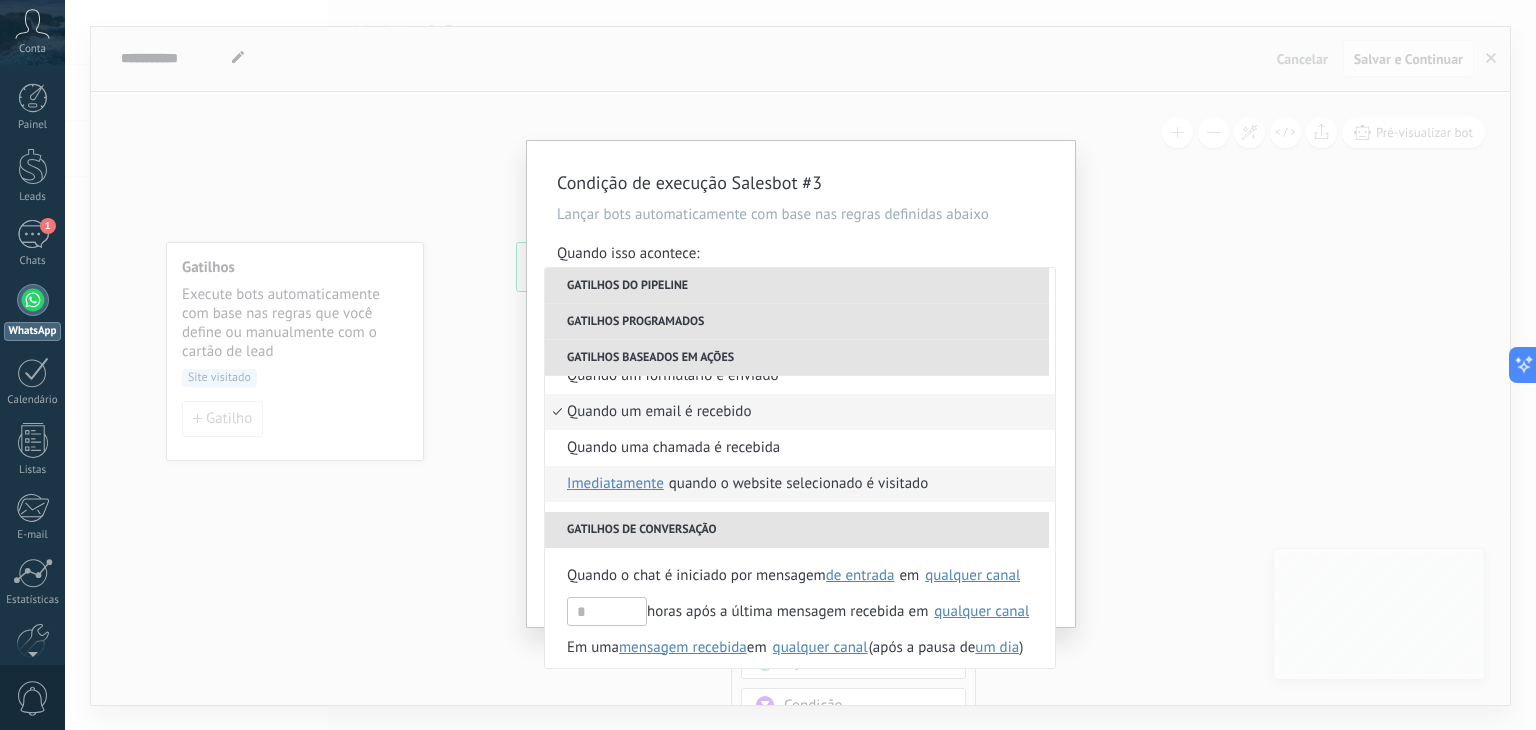 scroll, scrollTop: 300, scrollLeft: 0, axis: vertical 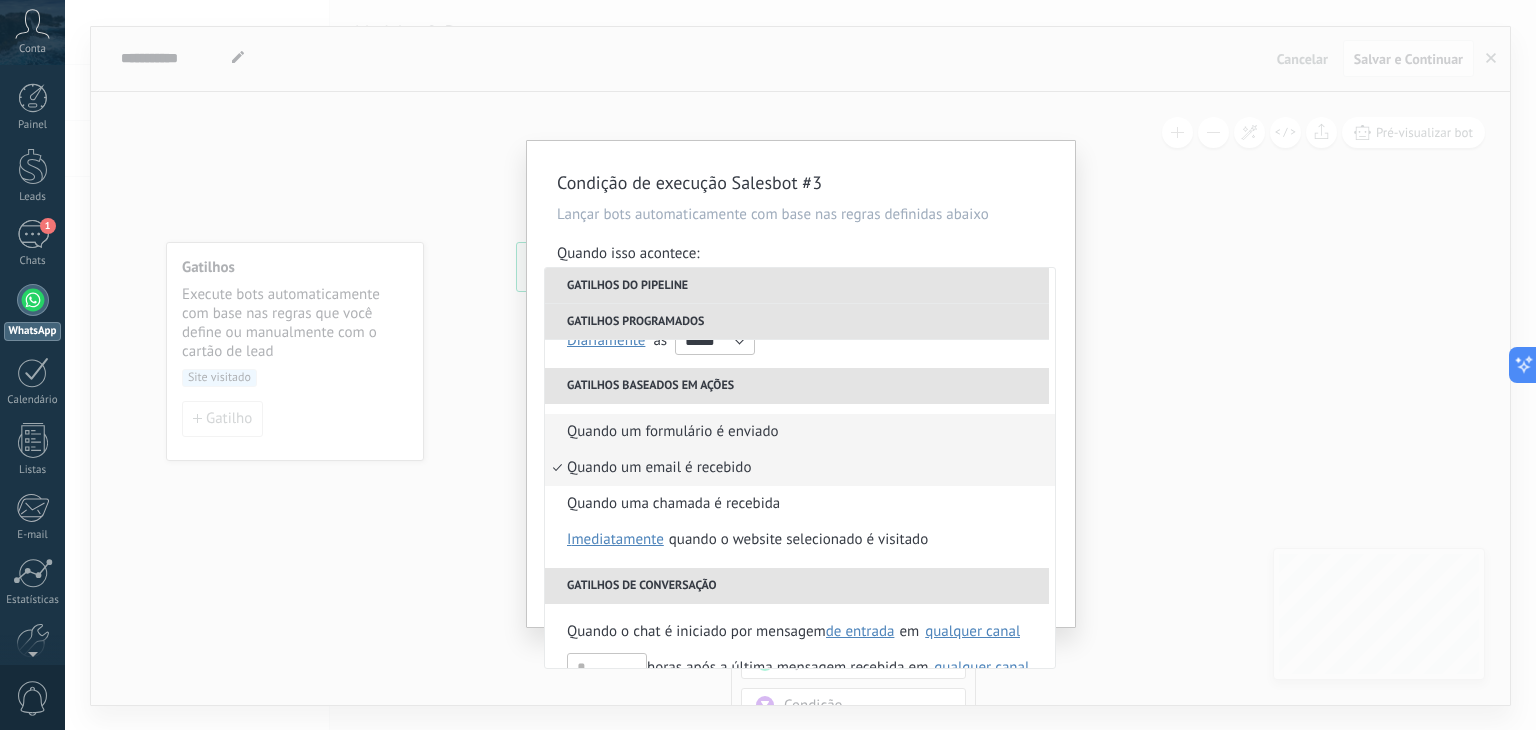 click on "Quando um formulário é enviado" at bounding box center (673, 432) 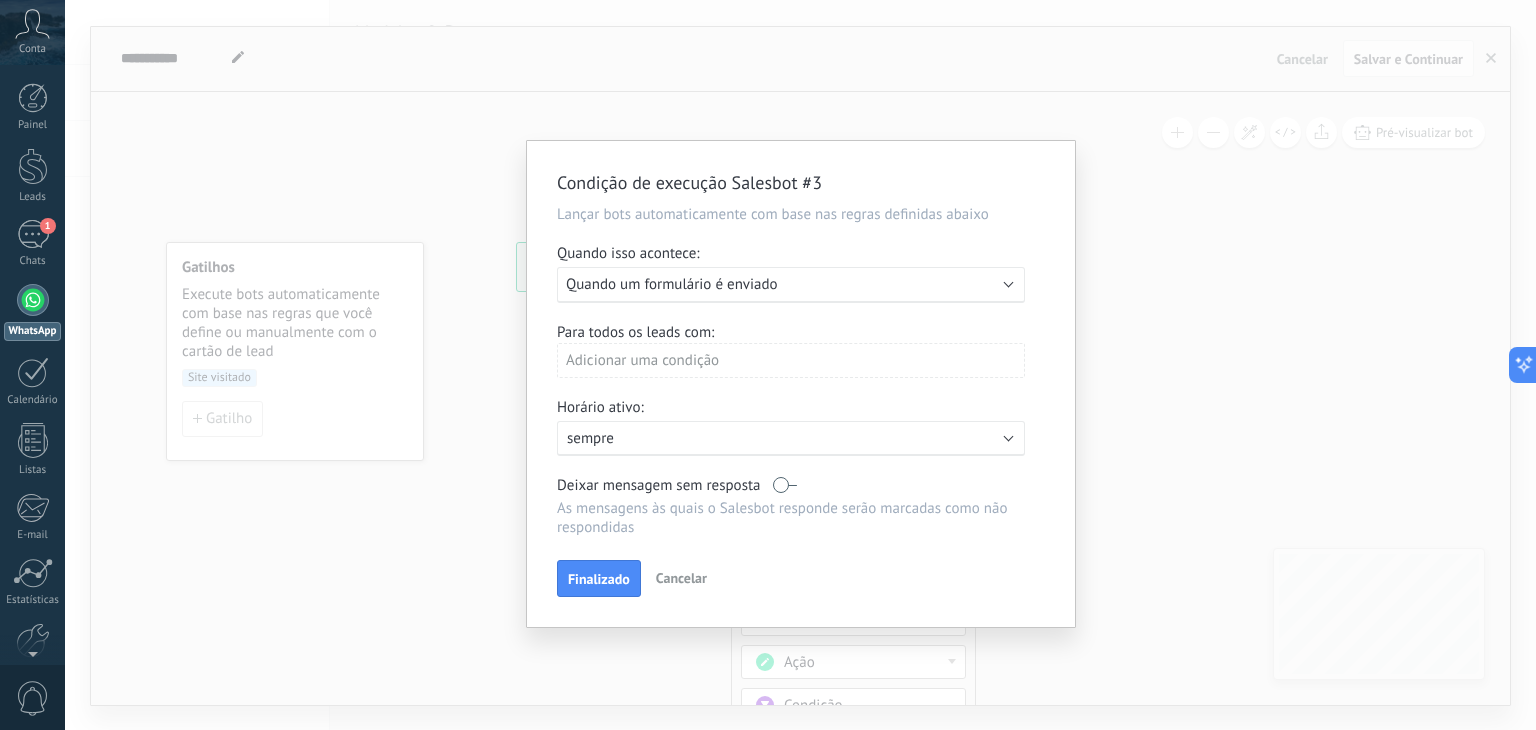 click on "Adicionar uma condição" at bounding box center (791, 360) 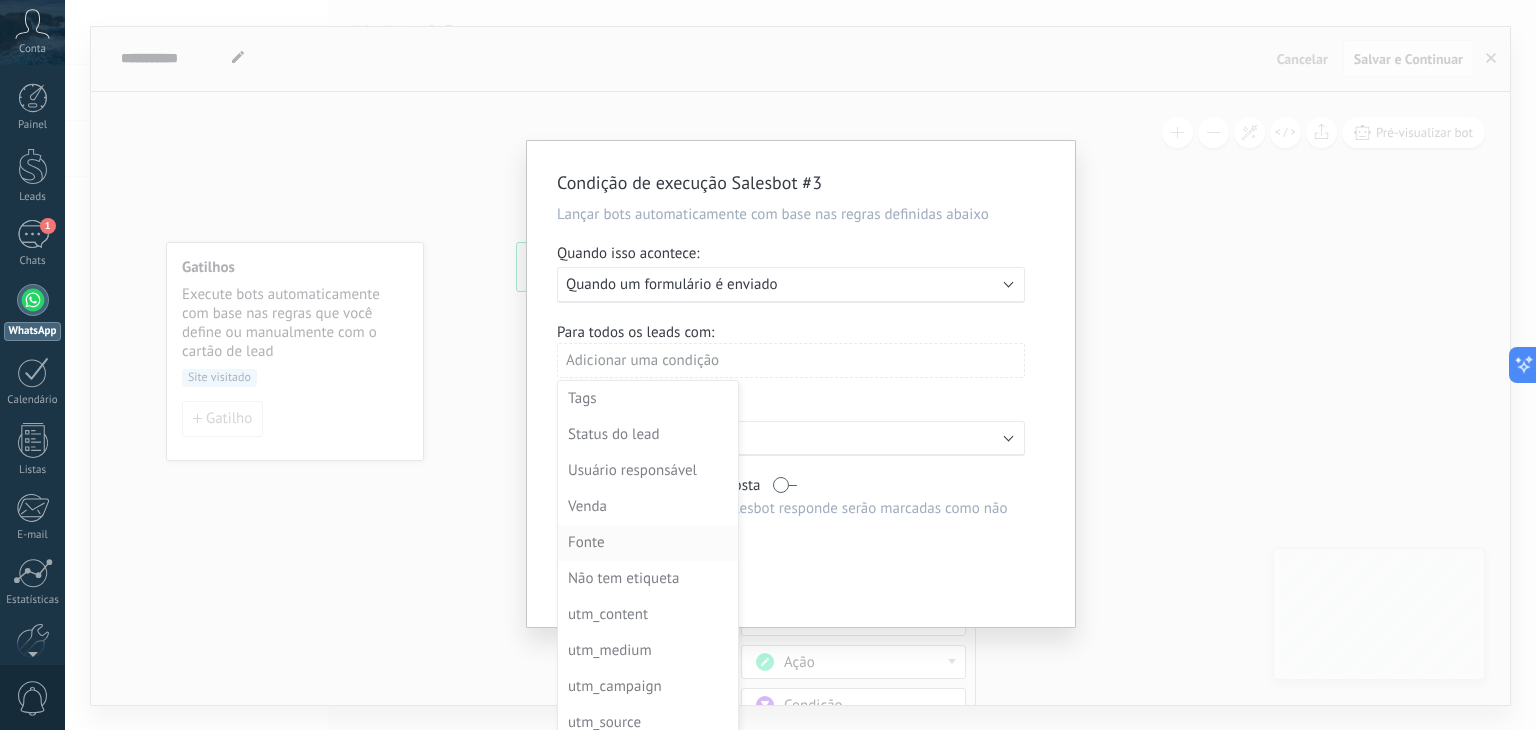 click on "Fonte" at bounding box center [646, 543] 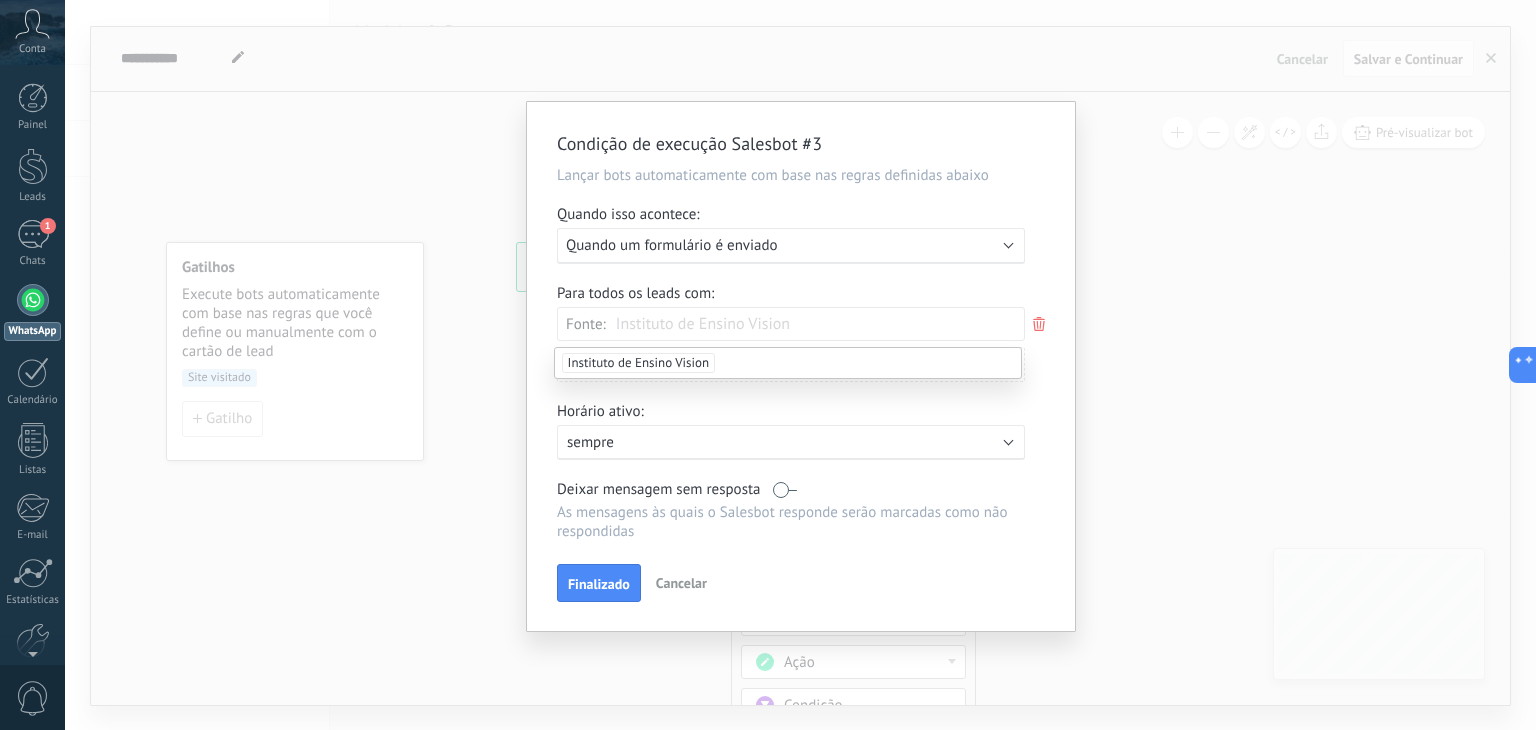 click on "Instituto de Ensino Vision" at bounding box center (639, 363) 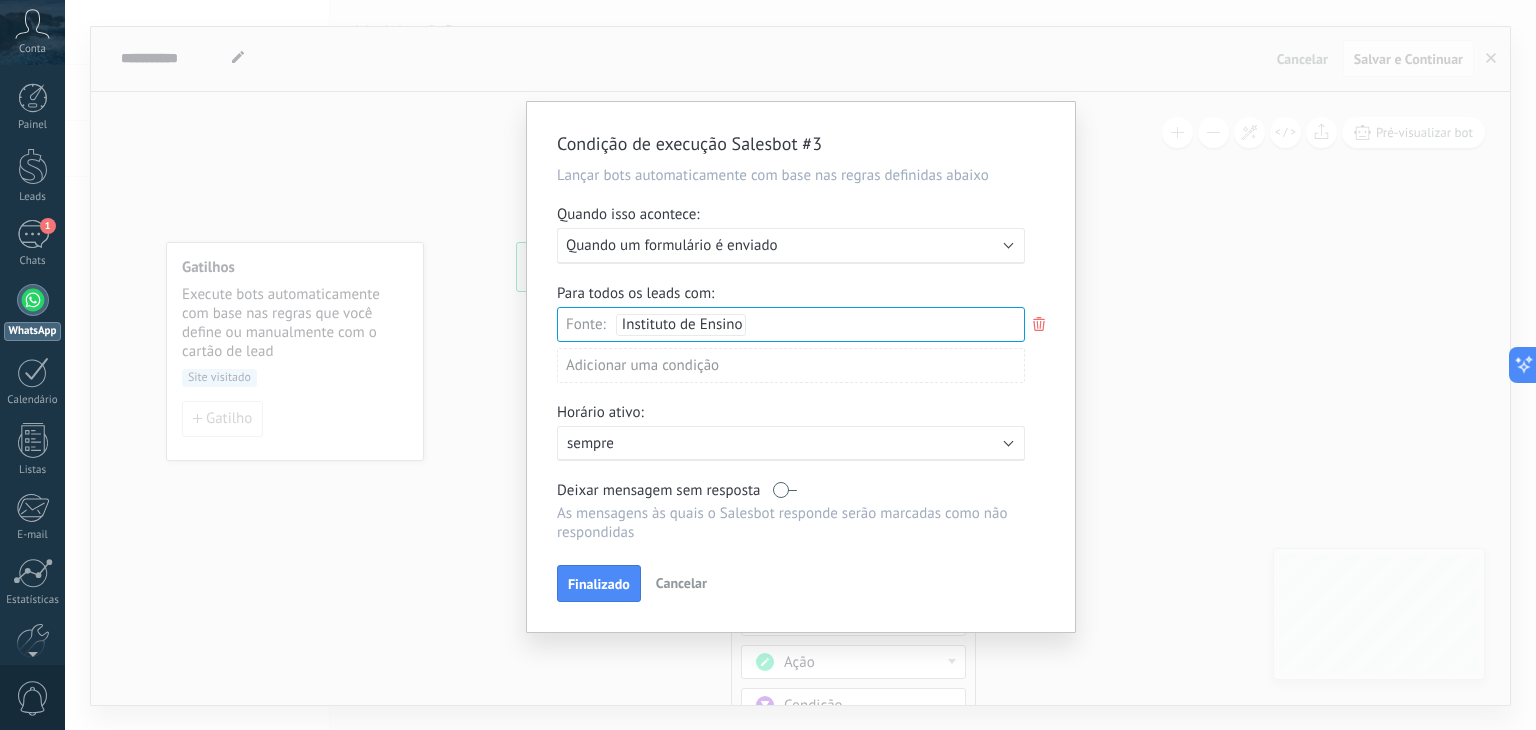 click on "Cancelar" at bounding box center [681, 583] 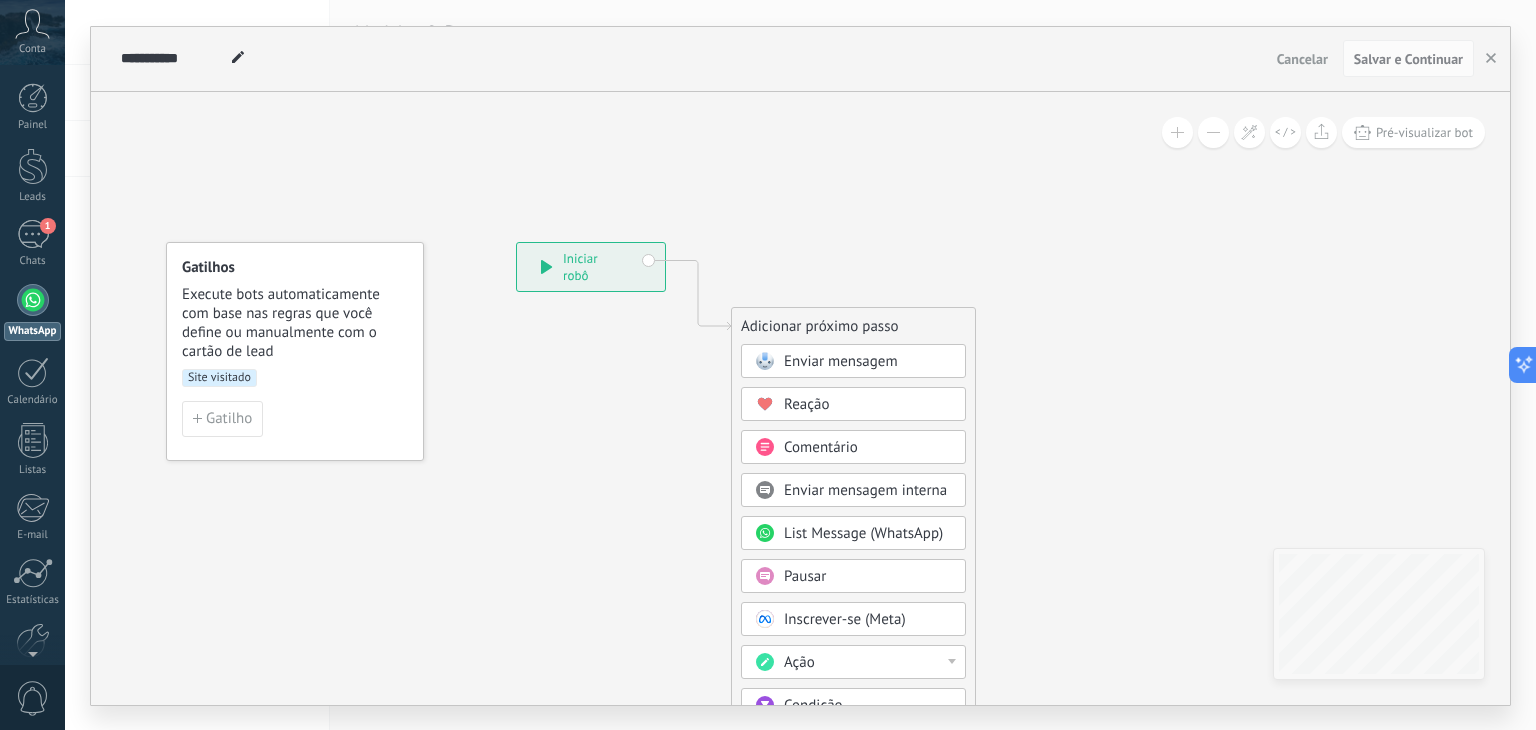 click on "**********" at bounding box center [591, 267] 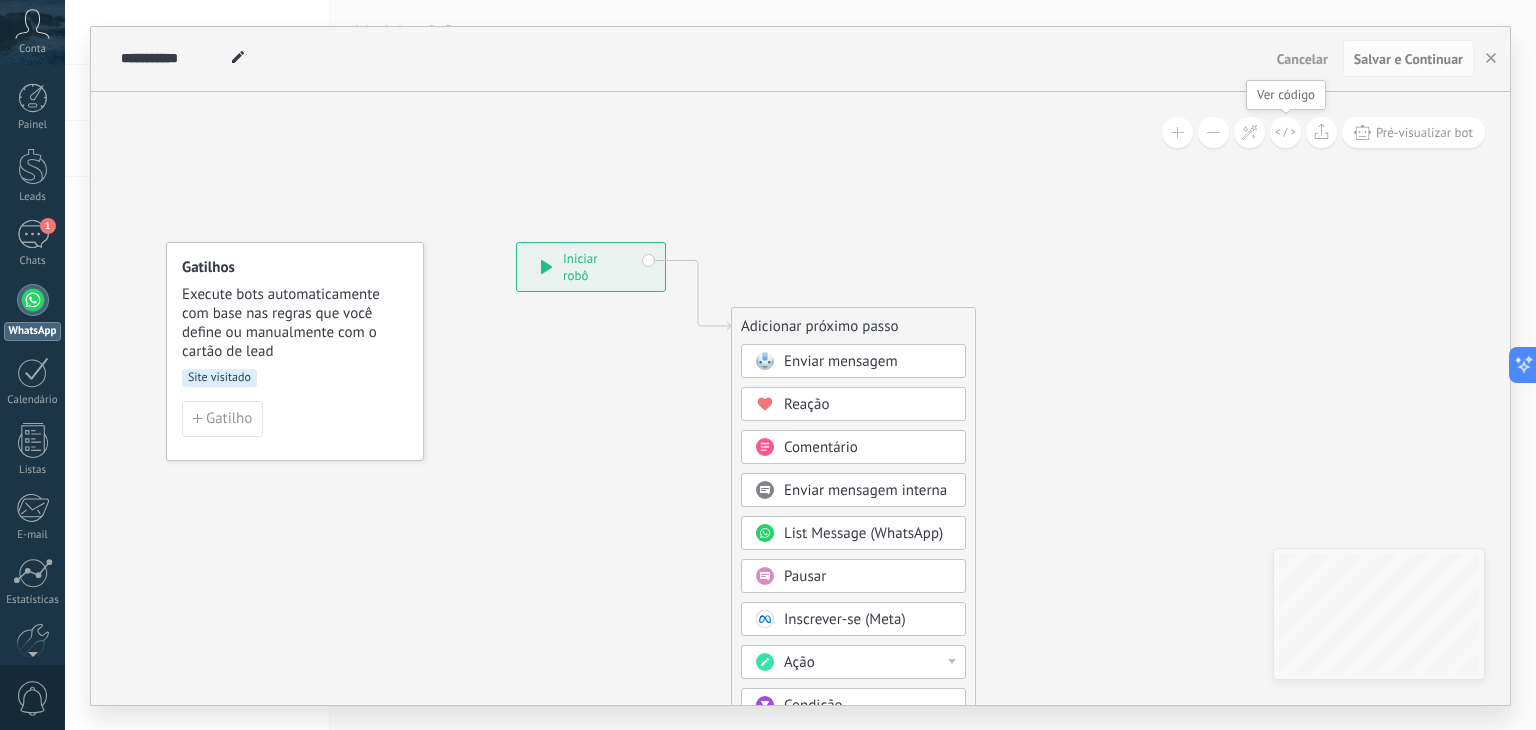 click 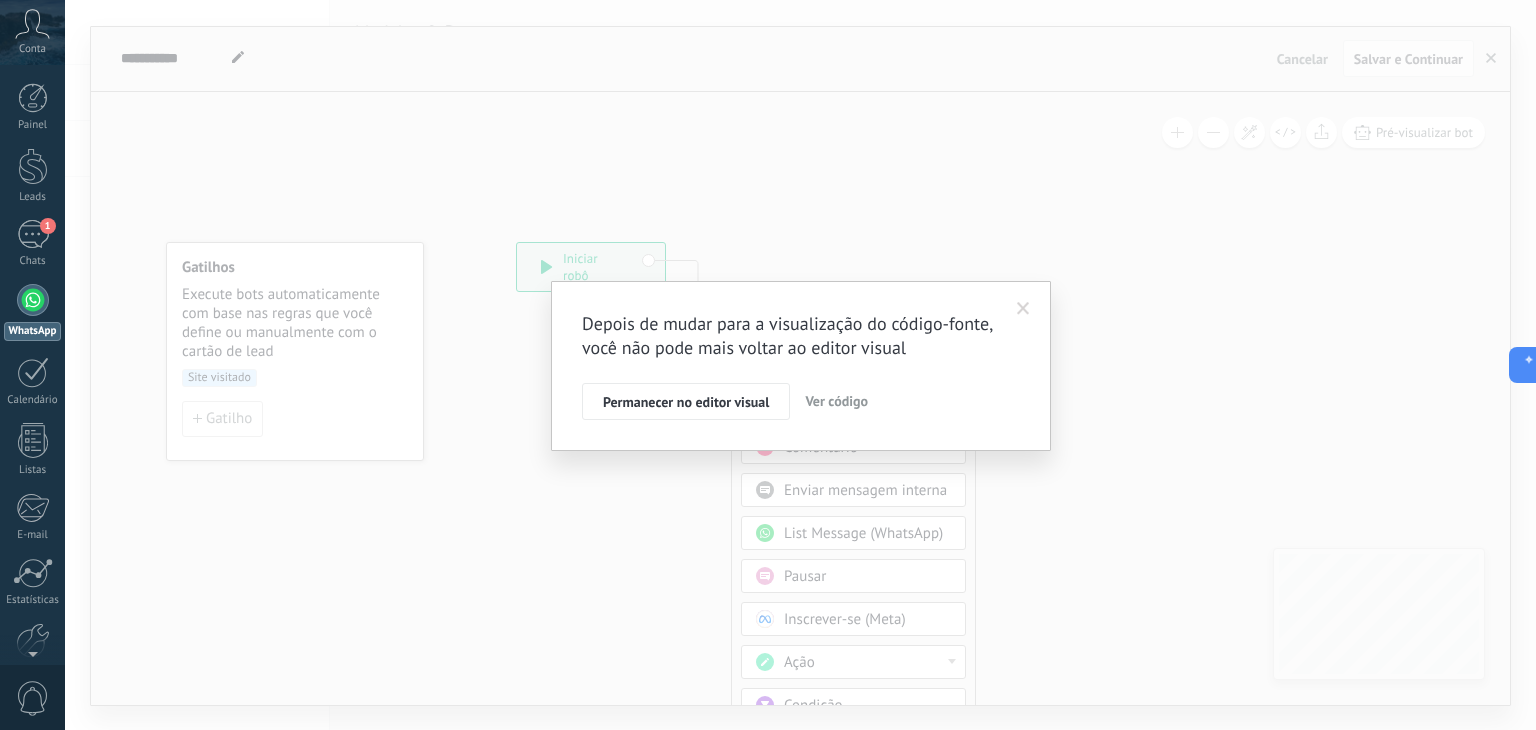 click on "Ver código" at bounding box center (836, 401) 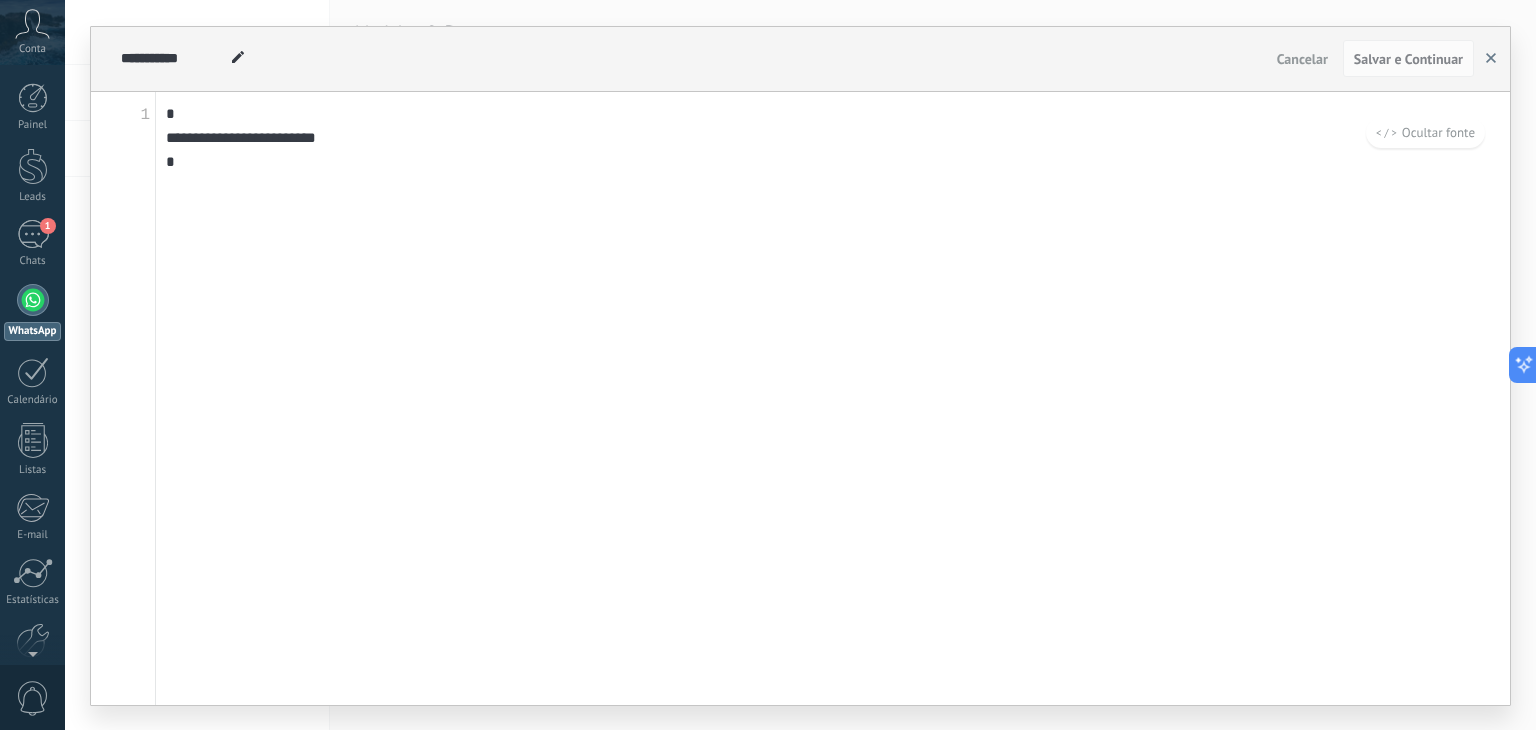 click 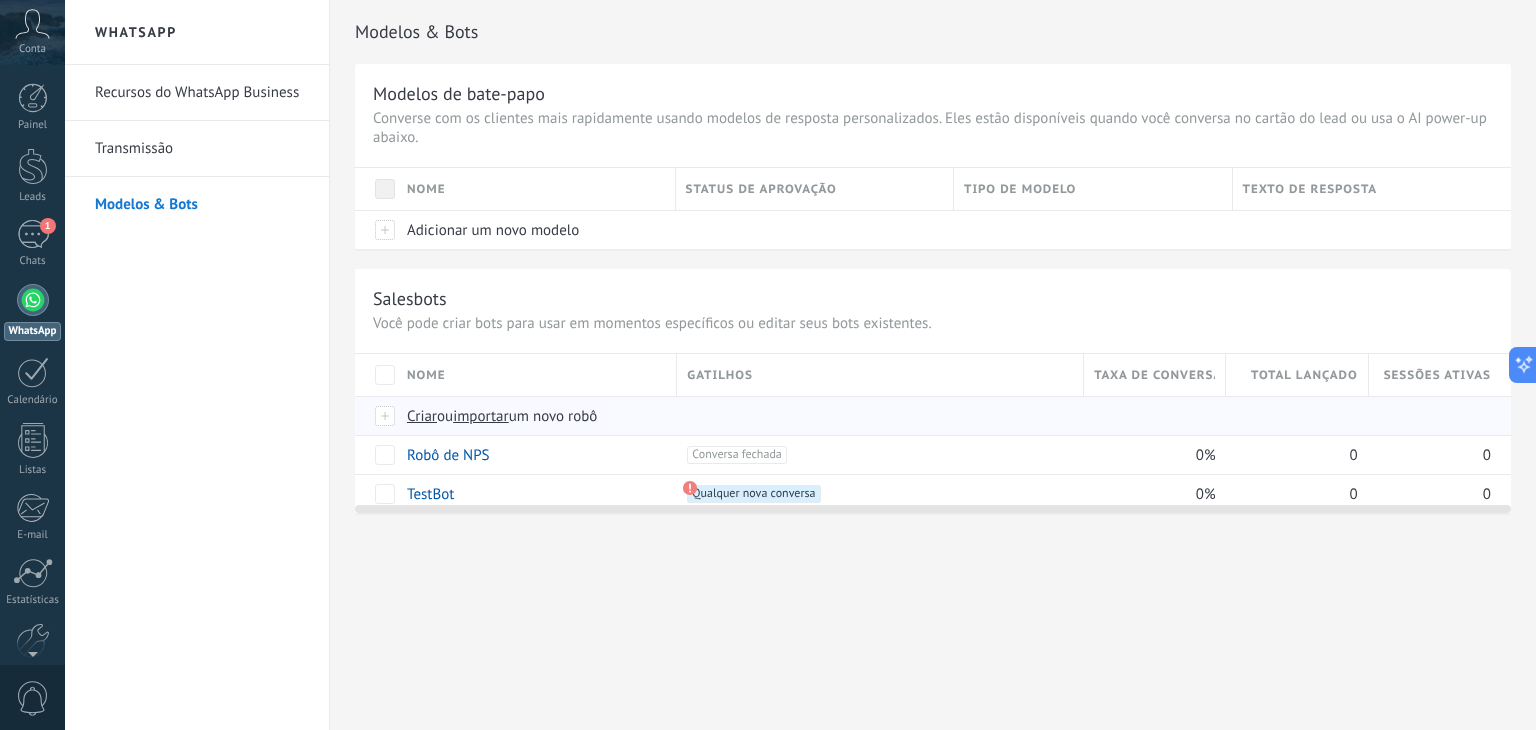 click on "Criar" at bounding box center [422, 416] 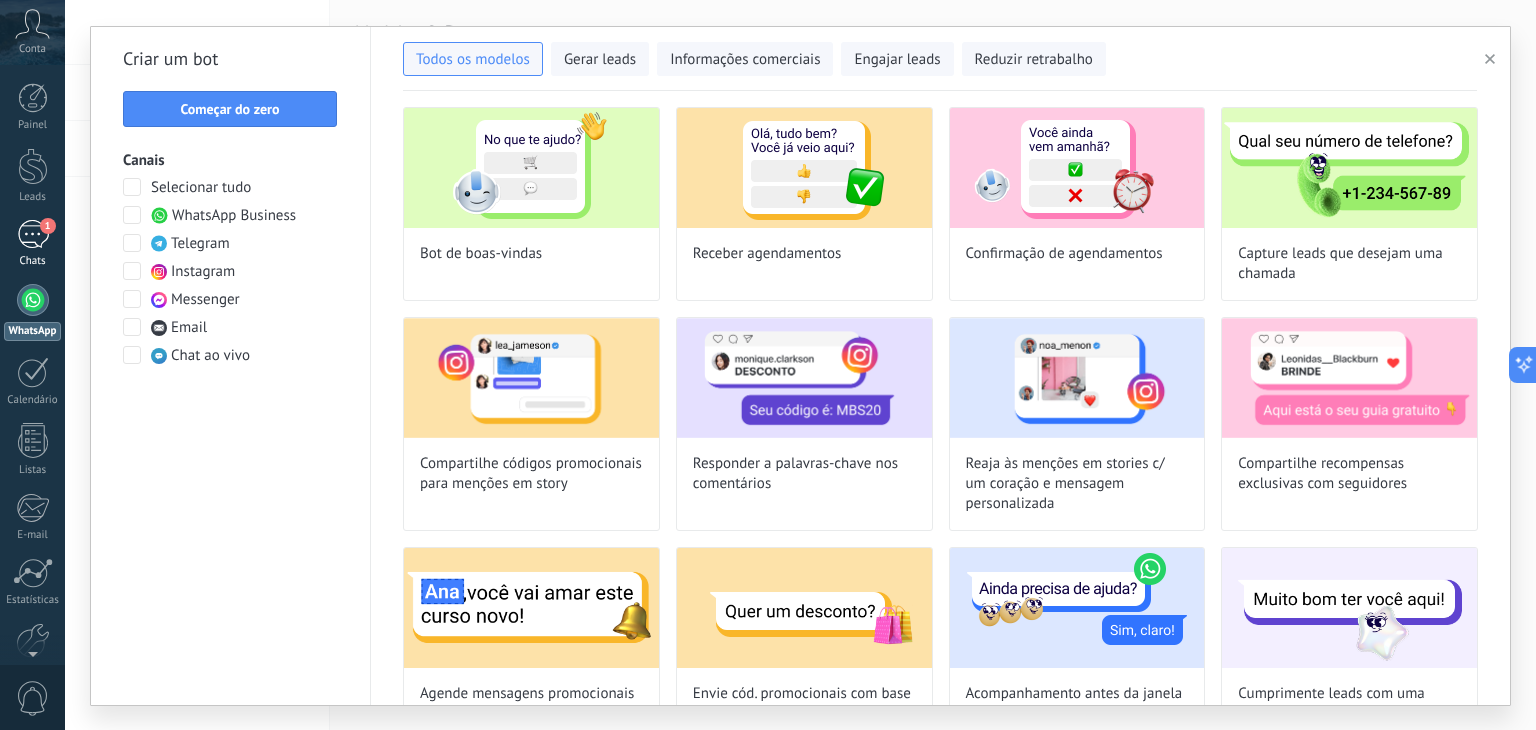 drag, startPoint x: 17, startPoint y: 236, endPoint x: 31, endPoint y: 236, distance: 14 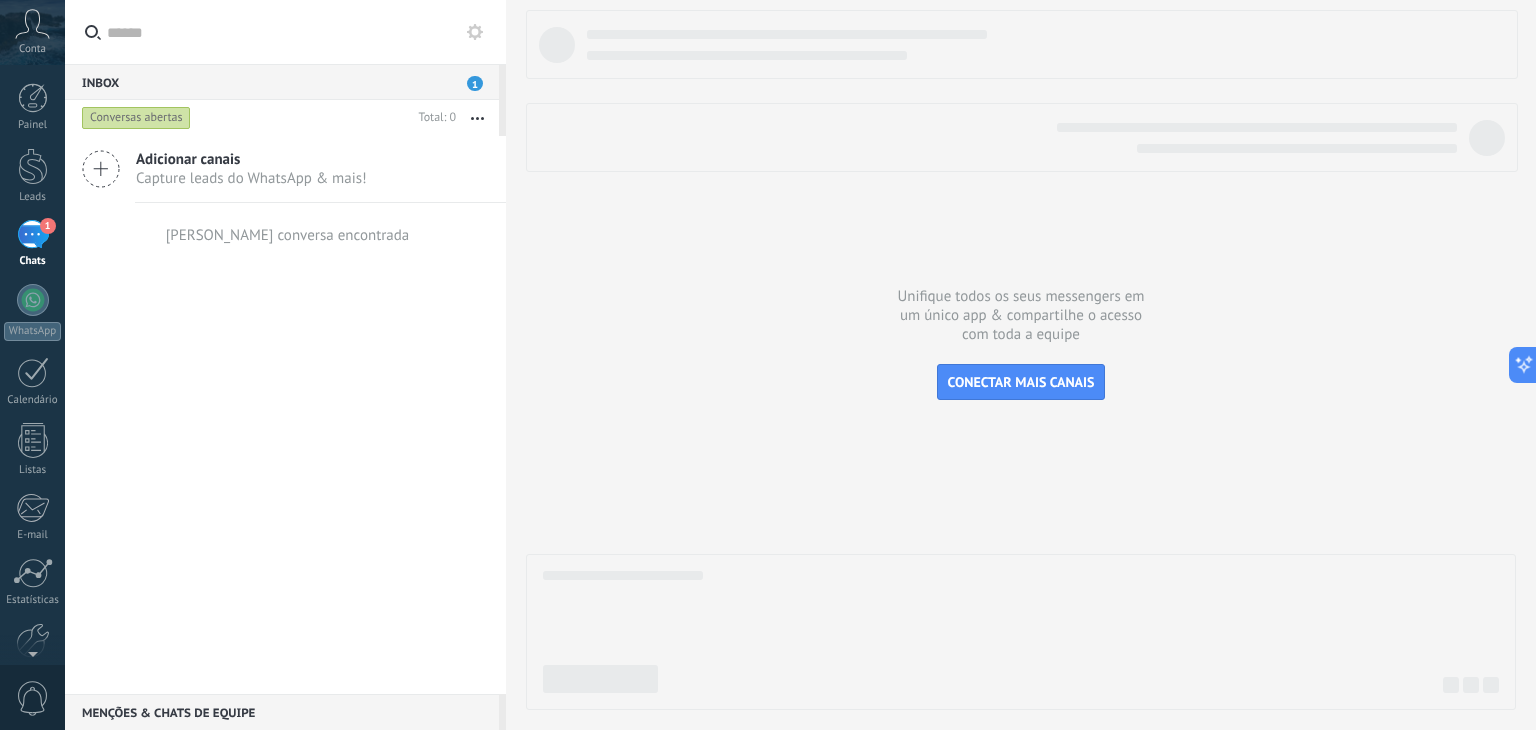 click on "Painel
Leads
1
Chats
WhatsApp
Clientes" at bounding box center [32, 425] 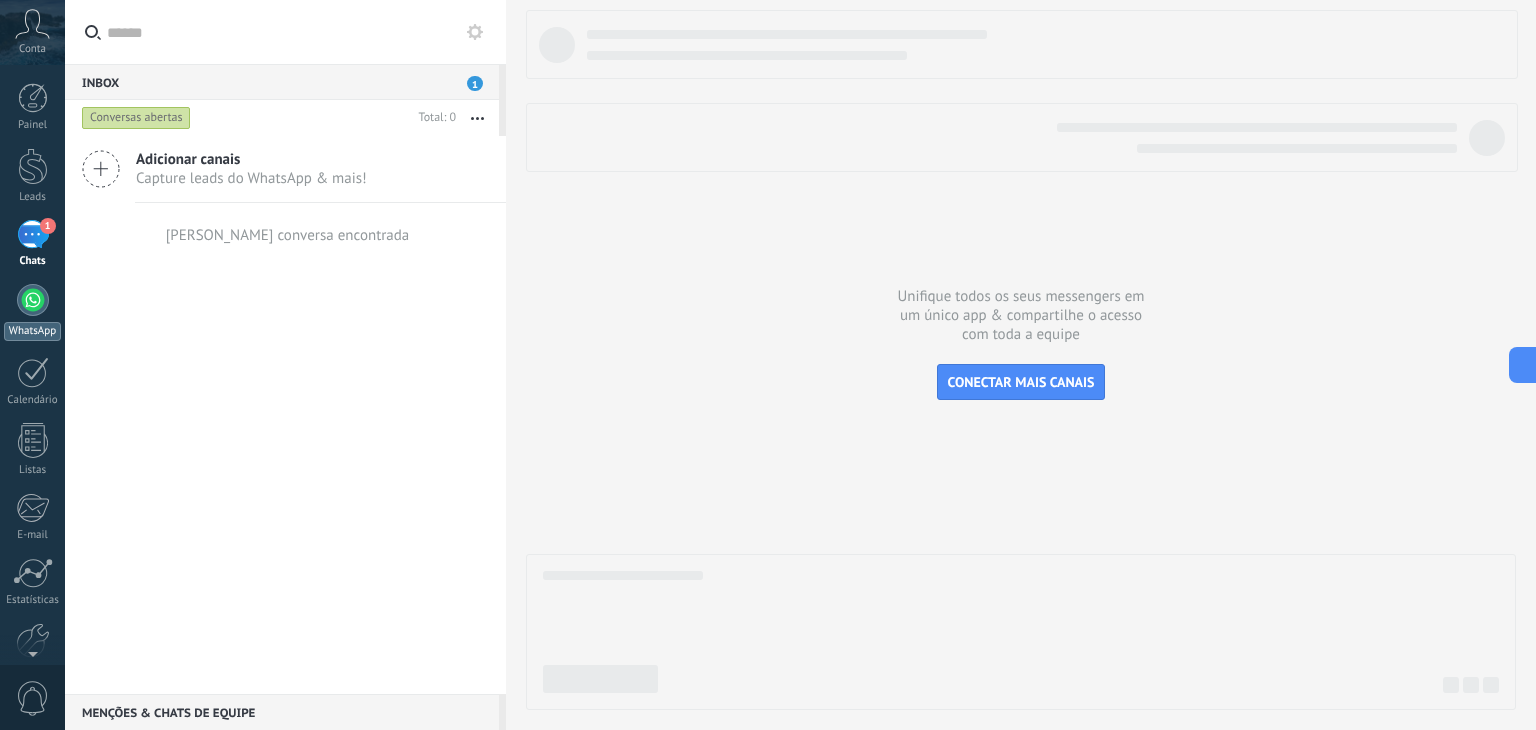click at bounding box center [33, 300] 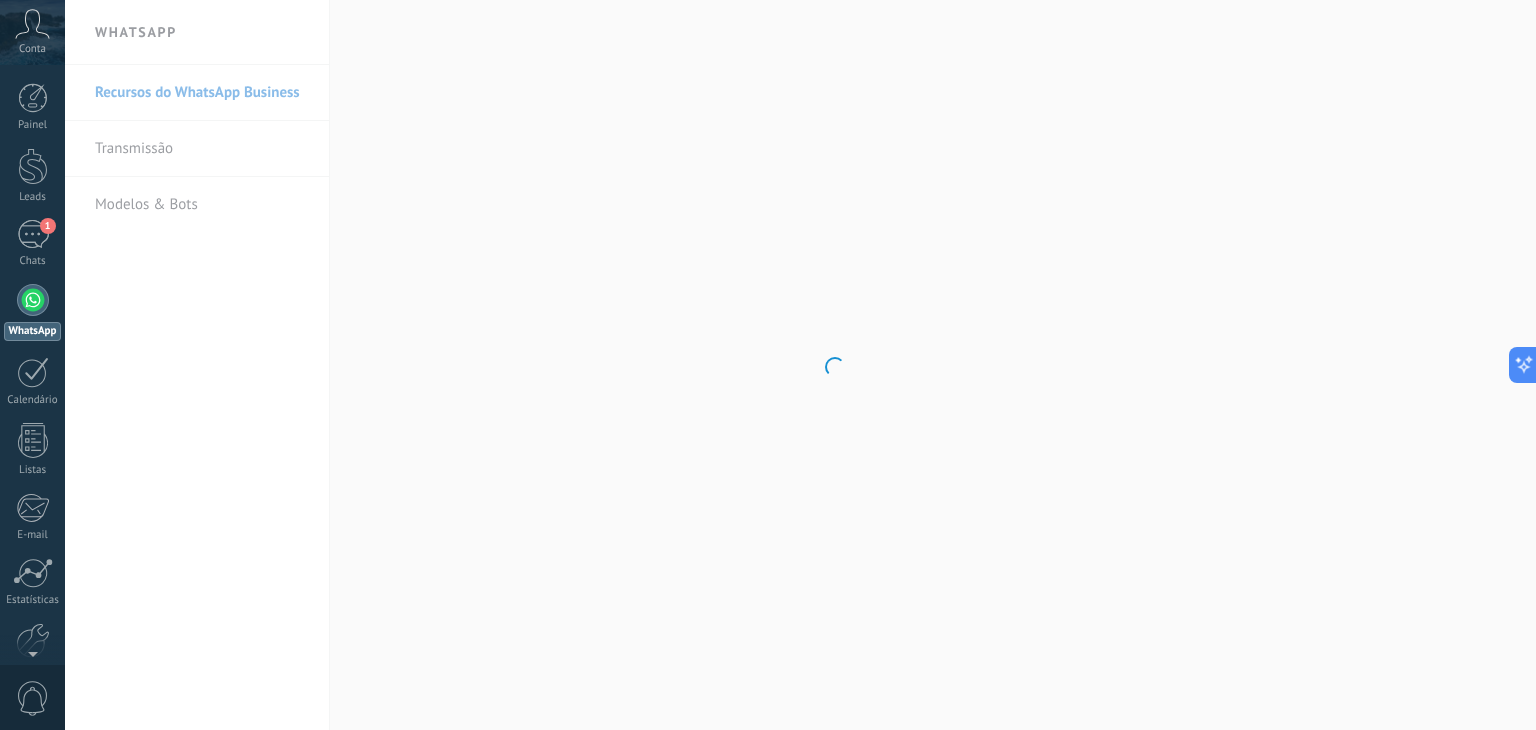 click on ".abccls-1,.abccls-2{fill-rule:evenodd}.abccls-2{fill:#fff} .abfcls-1{fill:none}.abfcls-2{fill:#fff} .abncls-1{isolation:isolate}.abncls-2{opacity:.06}.abncls-2,.abncls-3,.abncls-6{mix-blend-mode:multiply}.abncls-3{opacity:.15}.abncls-4,.abncls-8{fill:#fff}.abncls-5{fill:url(#abnlinear-gradient)}.abncls-6{opacity:.04}.abncls-7{fill:url(#abnlinear-gradient-2)}.abncls-8{fill-rule:evenodd} .abqst0{fill:#ffa200} .abwcls-1{fill:#252525} .cls-1{isolation:isolate} .acicls-1{fill:none} .aclcls-1{fill:#232323} .acnst0{display:none} .addcls-1,.addcls-2{fill:none;stroke-miterlimit:10}.addcls-1{stroke:#dfe0e5}.addcls-2{stroke:#a1a7ab} .adecls-1,.adecls-2{fill:none;stroke-miterlimit:10}.adecls-1{stroke:#dfe0e5}.adecls-2{stroke:#a1a7ab} .adqcls-1{fill:#8591a5;fill-rule:evenodd} .aeccls-1{fill:#5c9f37} .aeecls-1{fill:#f86161} .aejcls-1{fill:#8591a5;fill-rule:evenodd} .aekcls-1{fill-rule:evenodd} .aelcls-1{fill-rule:evenodd;fill:currentColor} .aemcls-1{fill-rule:evenodd;fill:currentColor} .aencls-2{fill:#f86161;opacity:.3}" at bounding box center [768, 365] 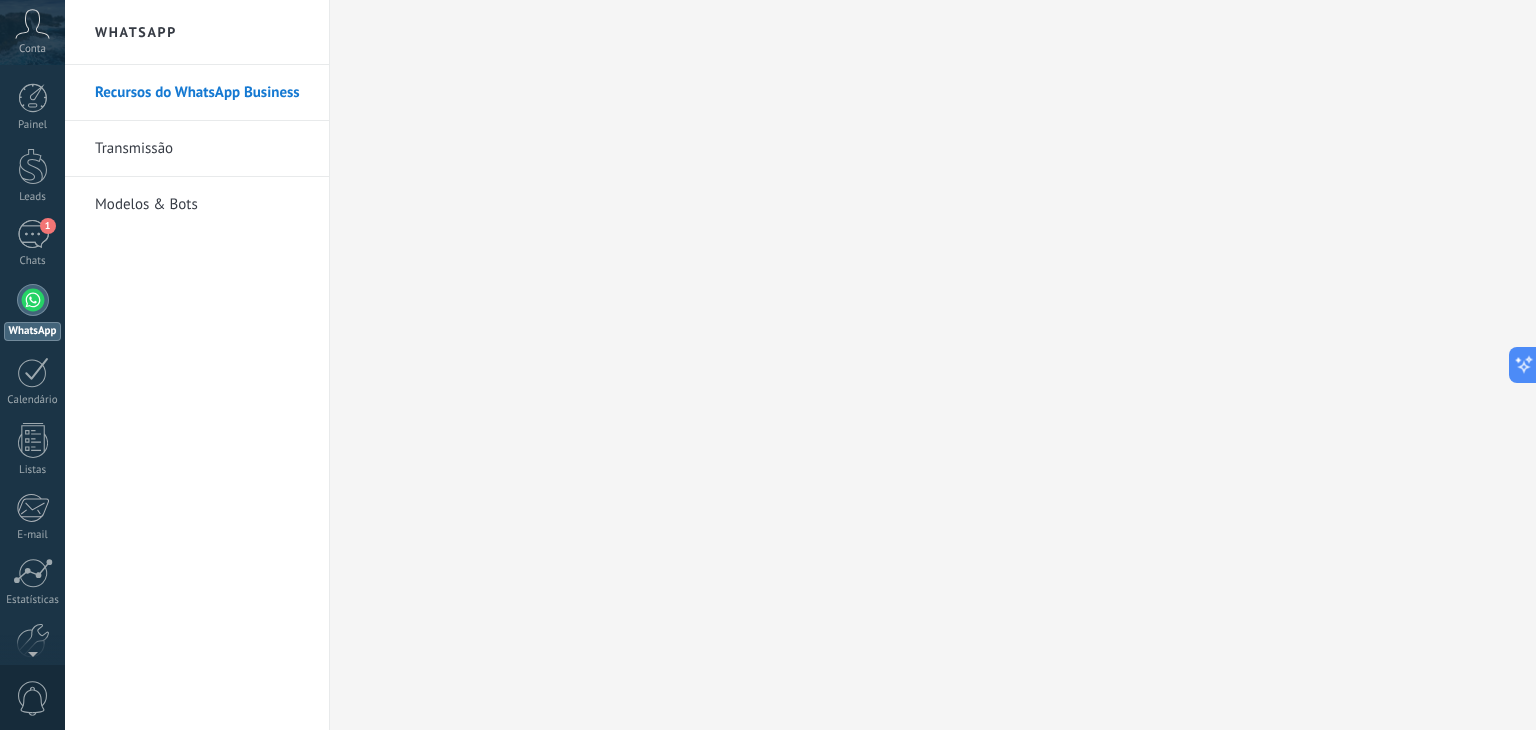 click on "Recursos do WhatsApp Business" at bounding box center [202, 93] 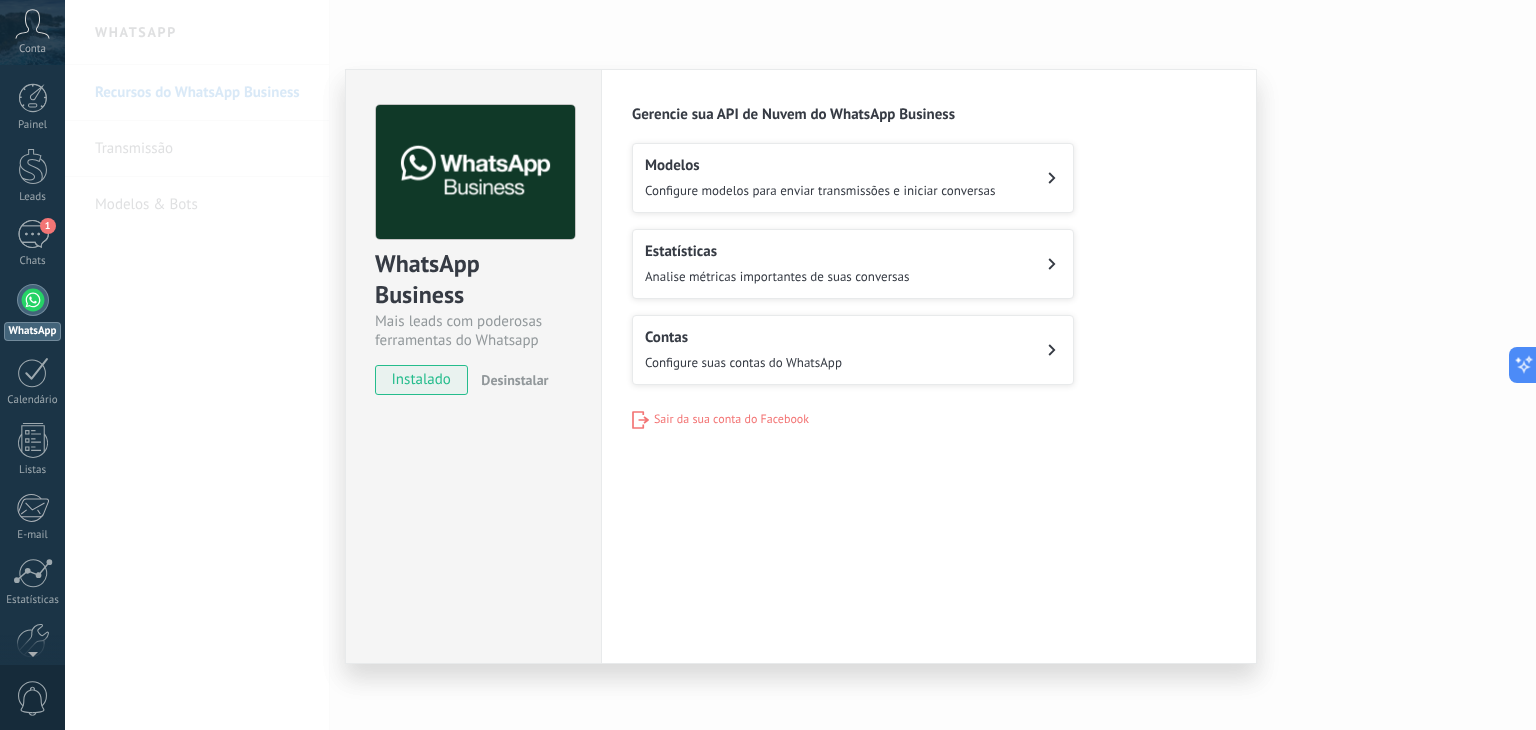 click on "Contas Configure suas contas do WhatsApp" at bounding box center [743, 350] 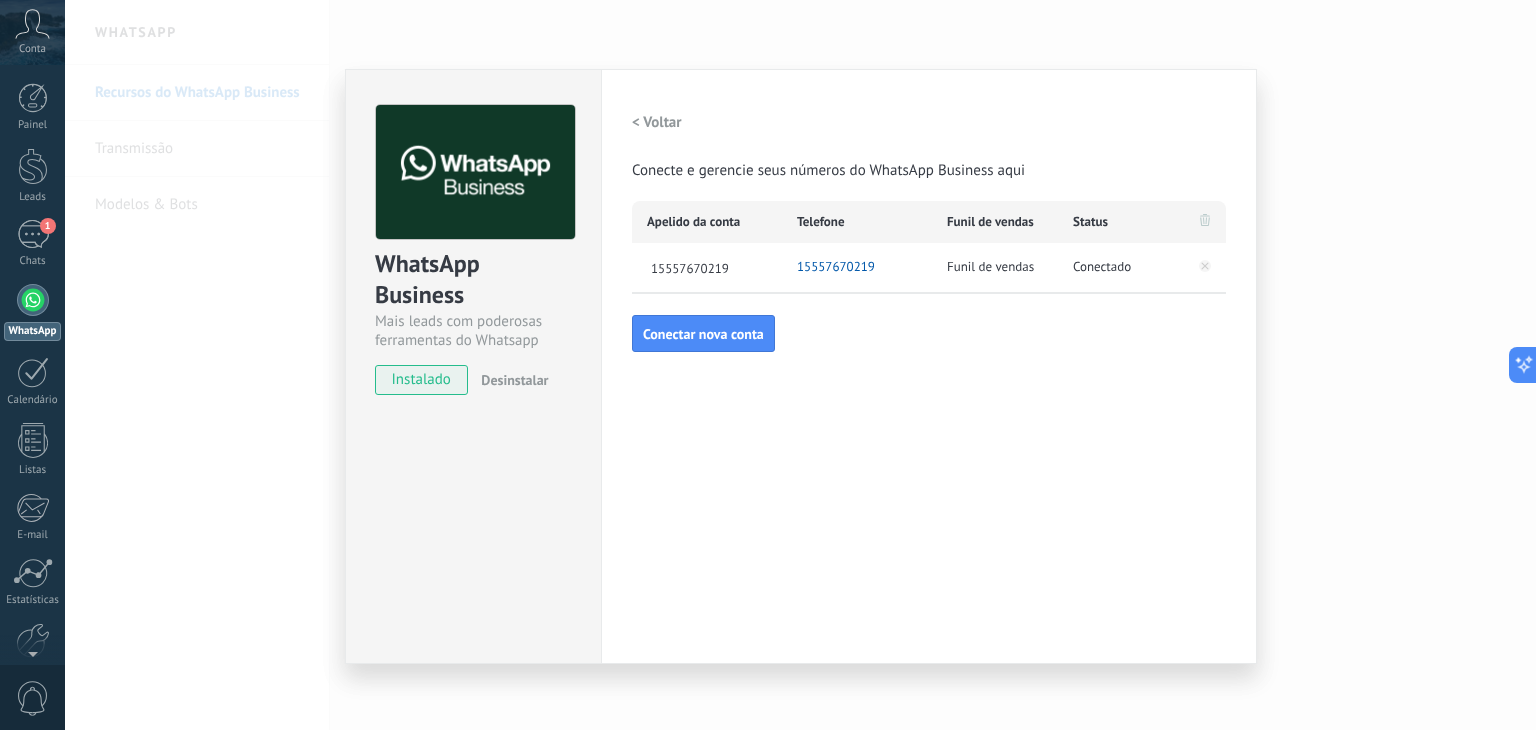 click on "15557670219" at bounding box center [836, 267] 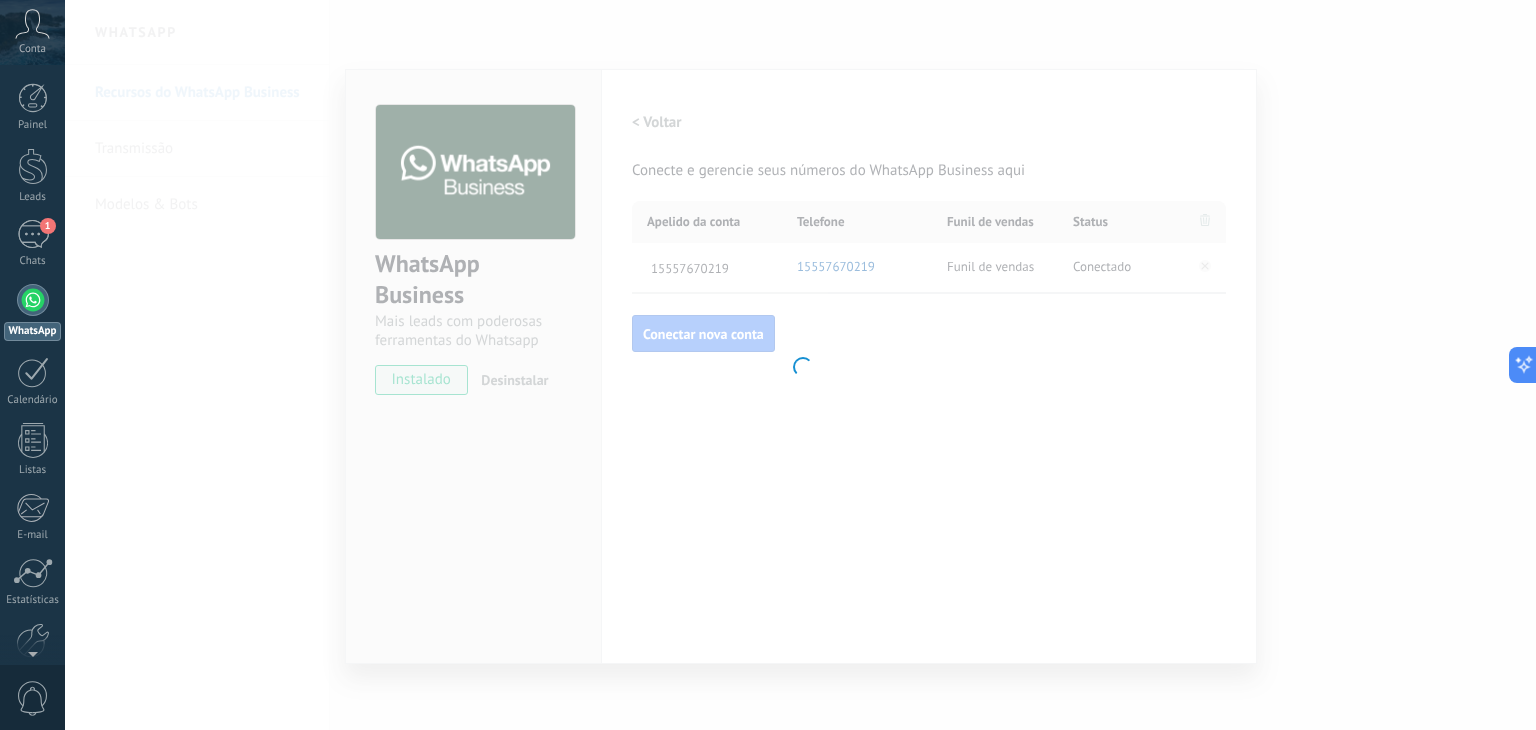 type on "**********" 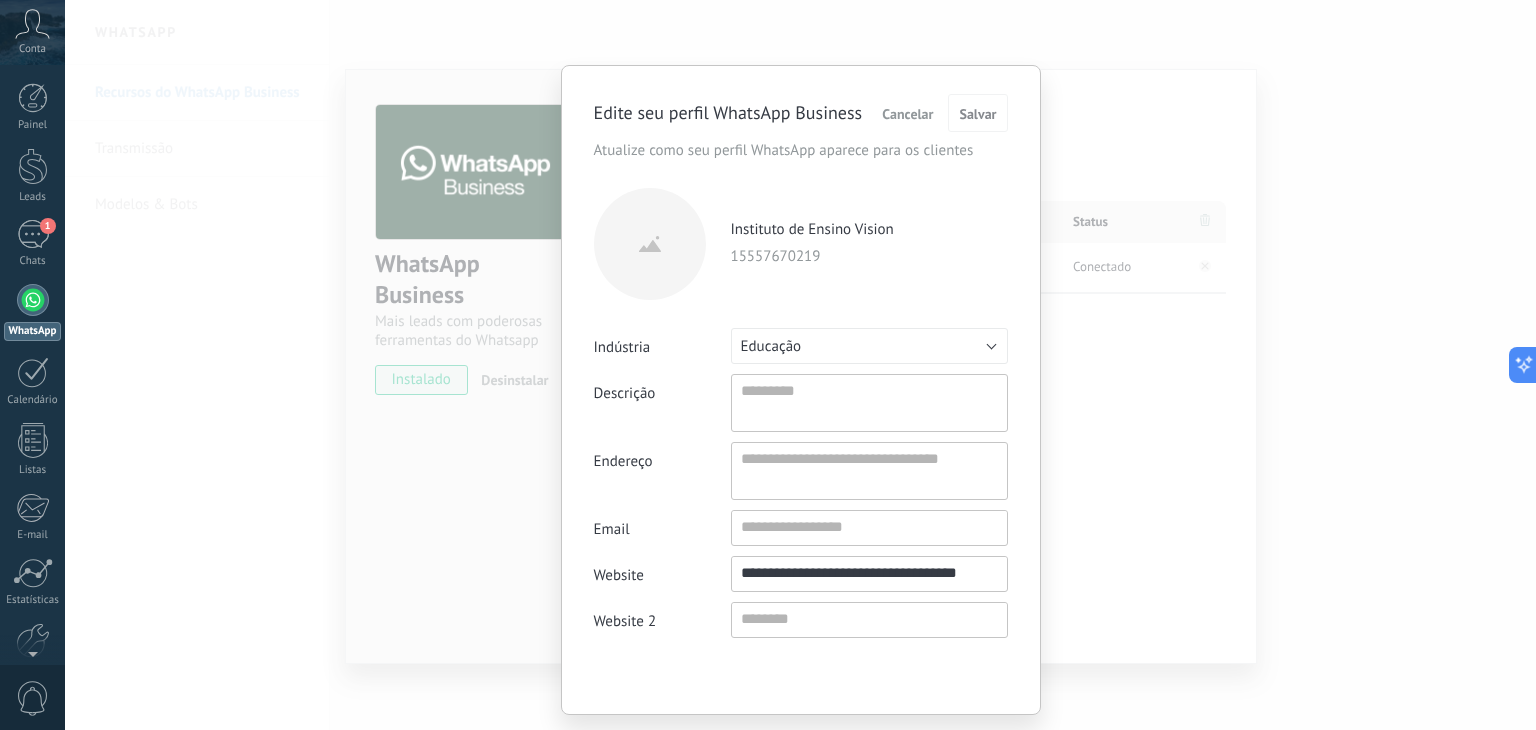 scroll, scrollTop: 19, scrollLeft: 0, axis: vertical 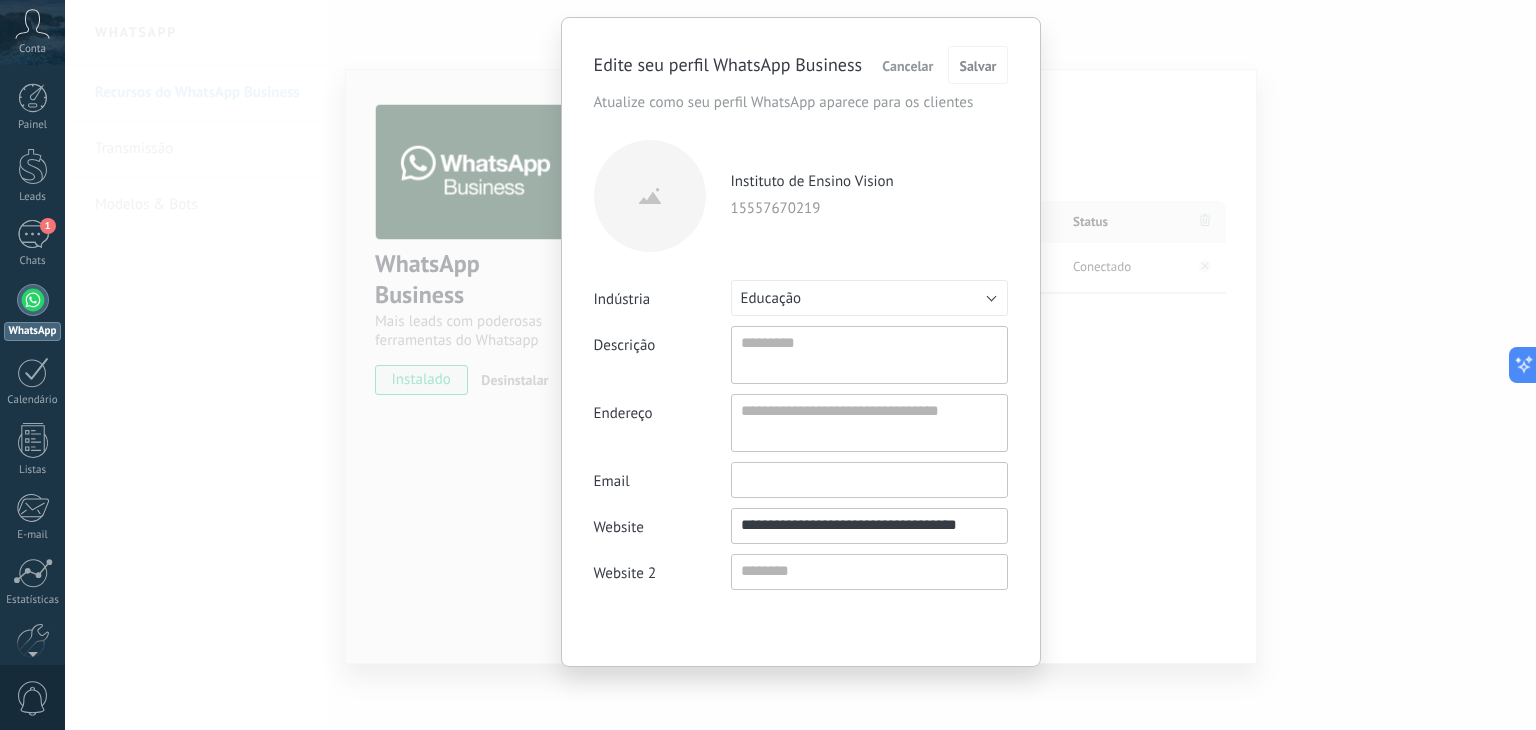 click on "Email" at bounding box center [869, 479] 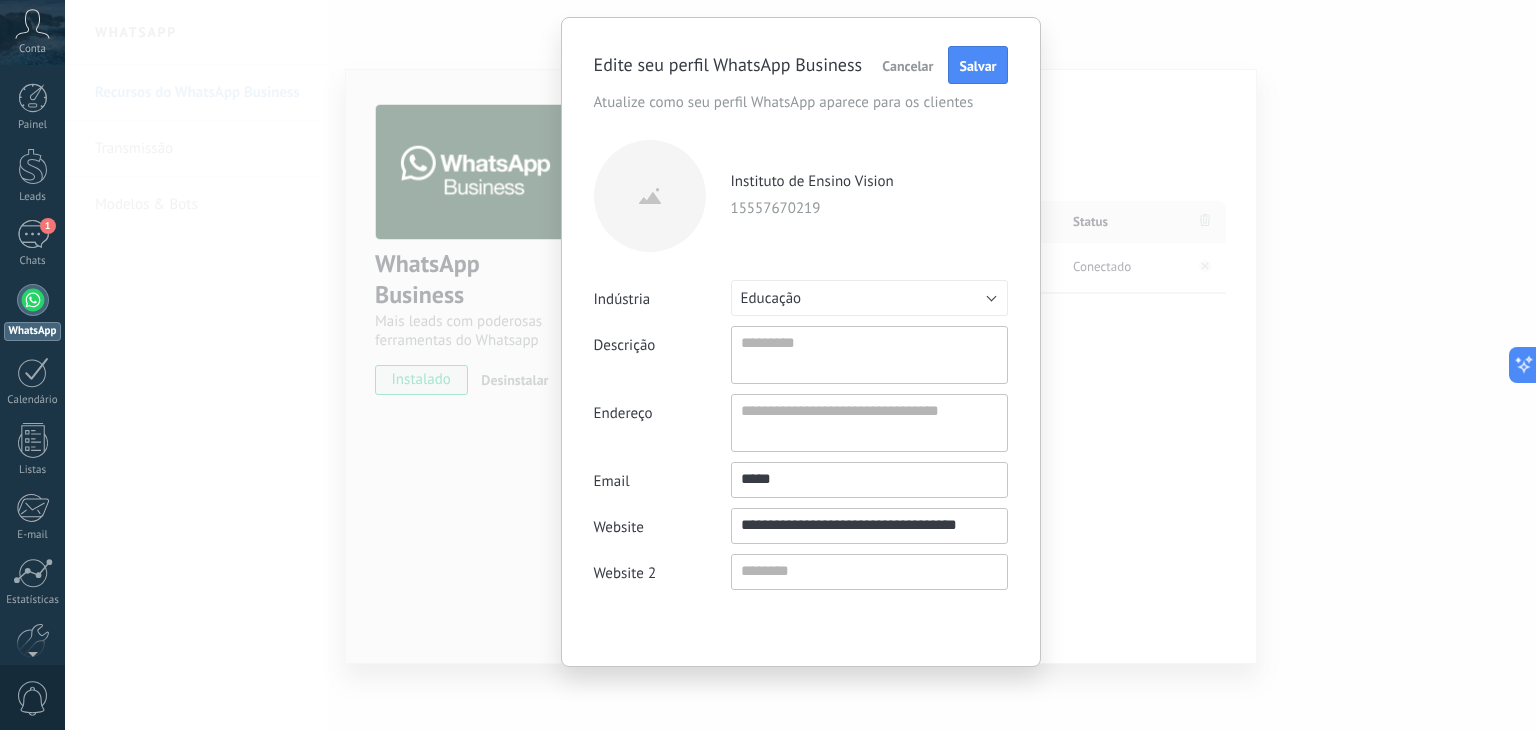 type on "******" 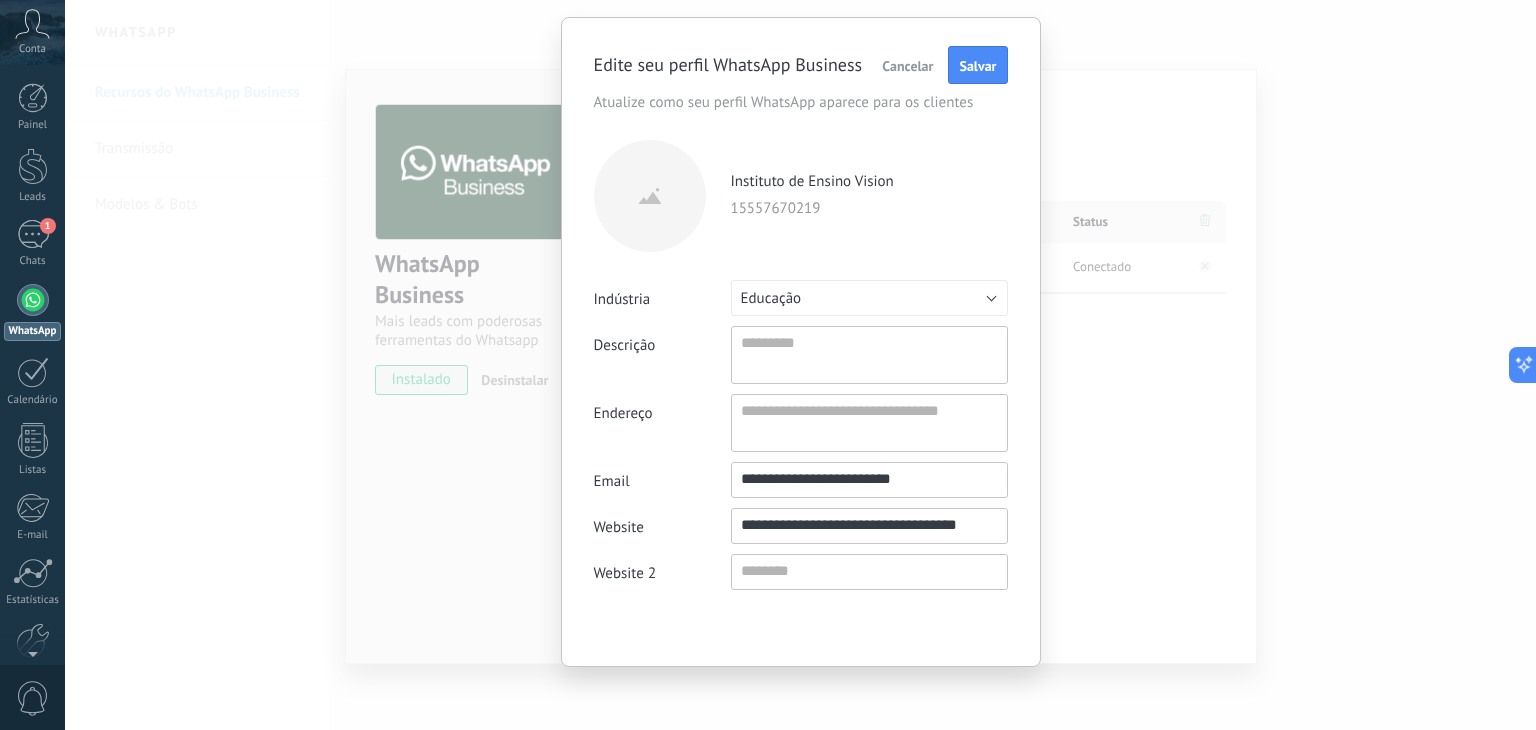 type on "**********" 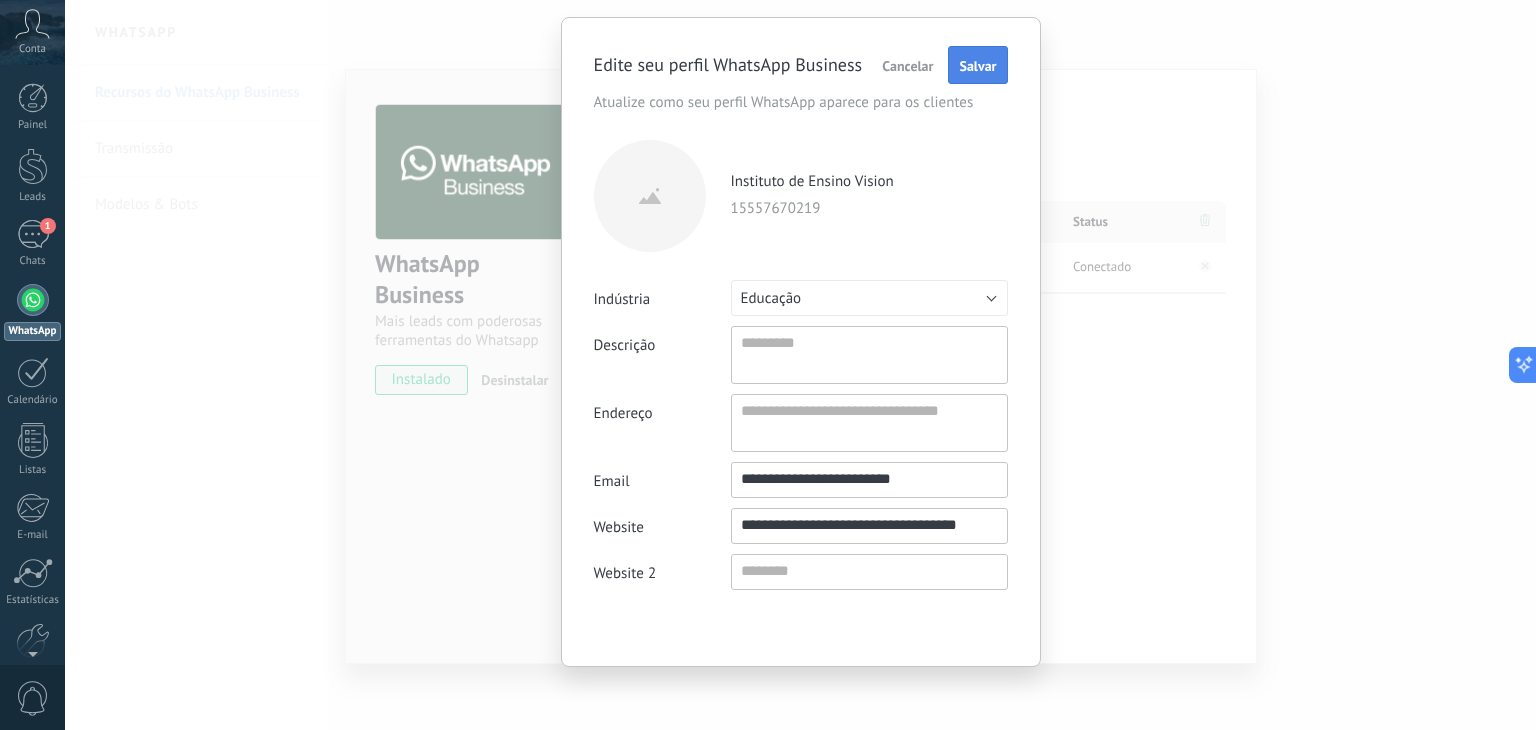 click on "Salvar" at bounding box center (977, 66) 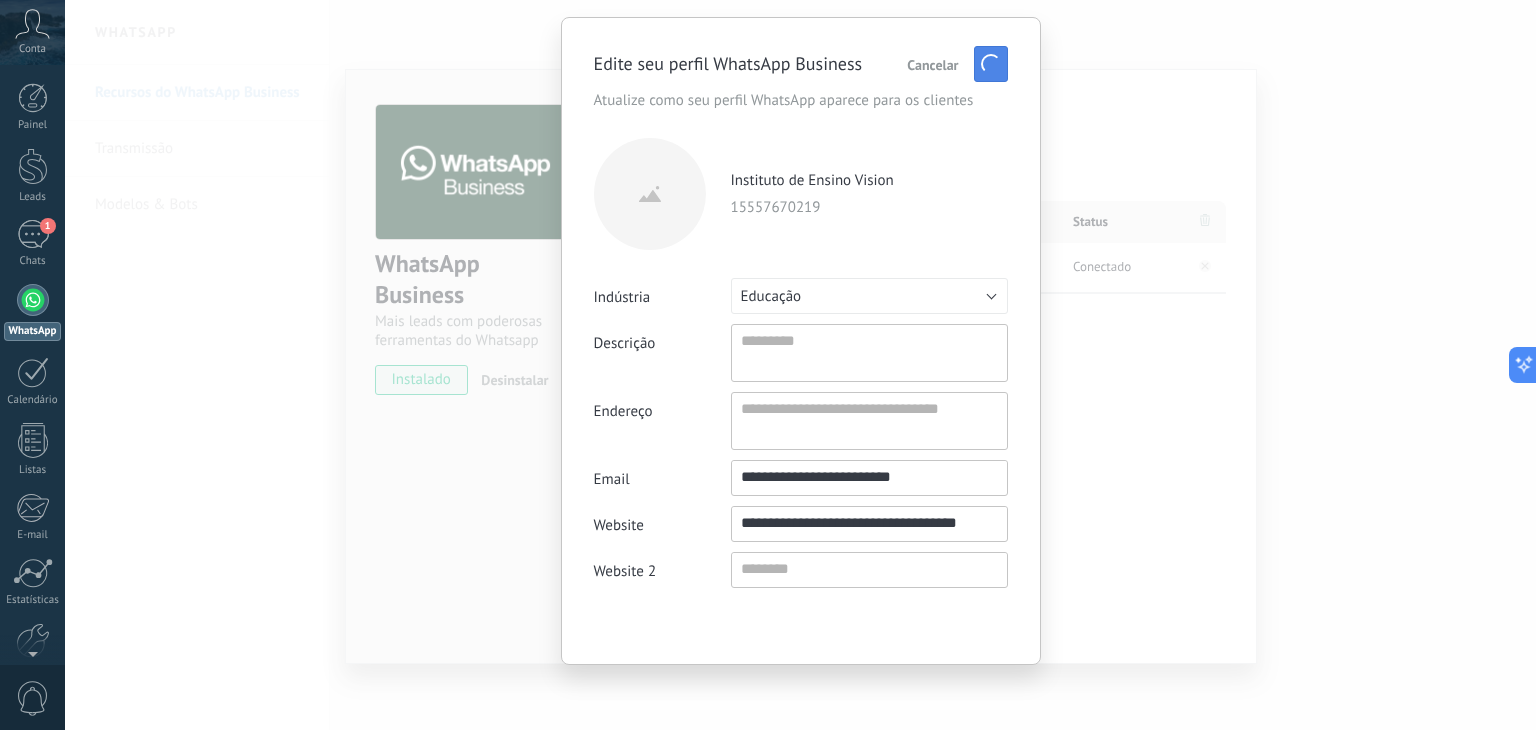 scroll, scrollTop: 46, scrollLeft: 0, axis: vertical 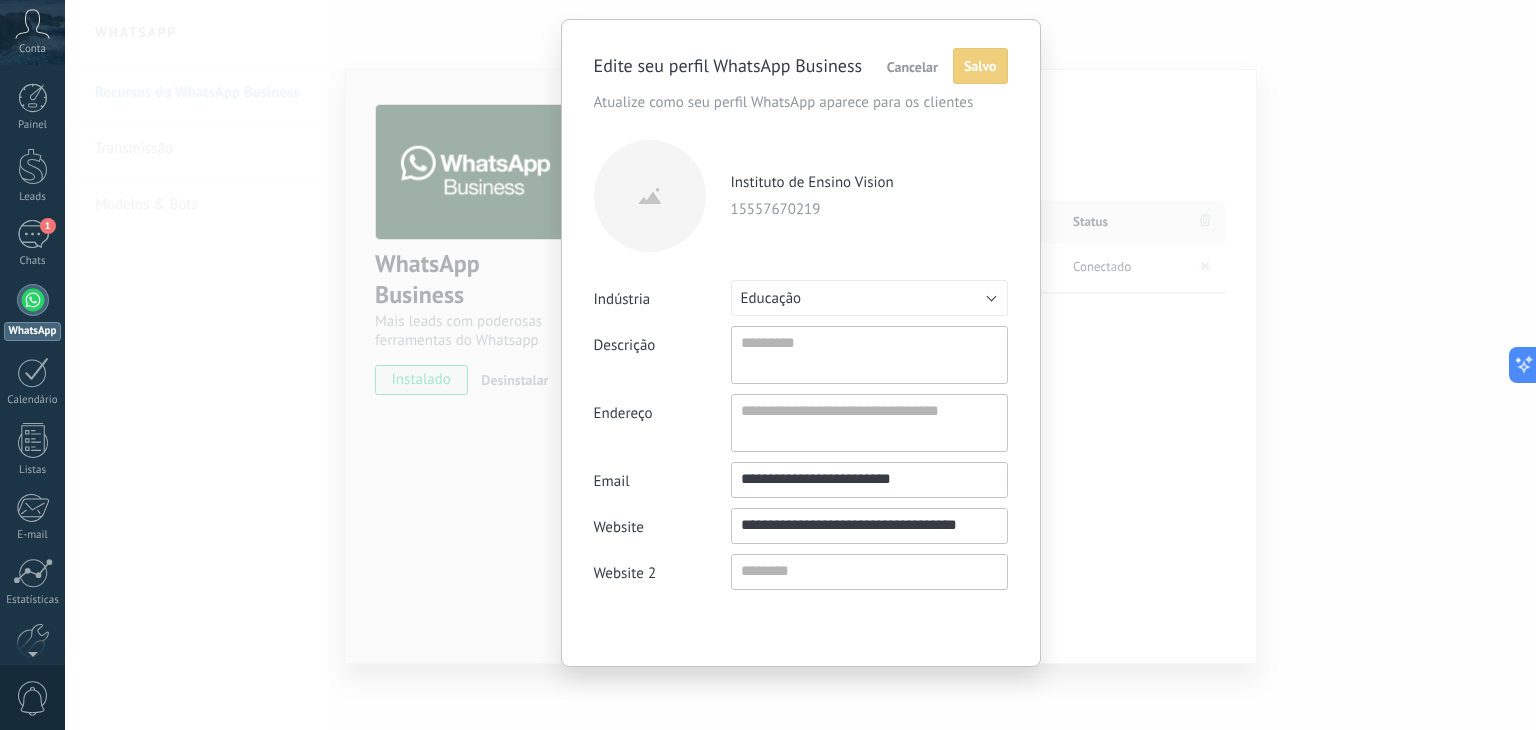 click on "**********" at bounding box center (800, 365) 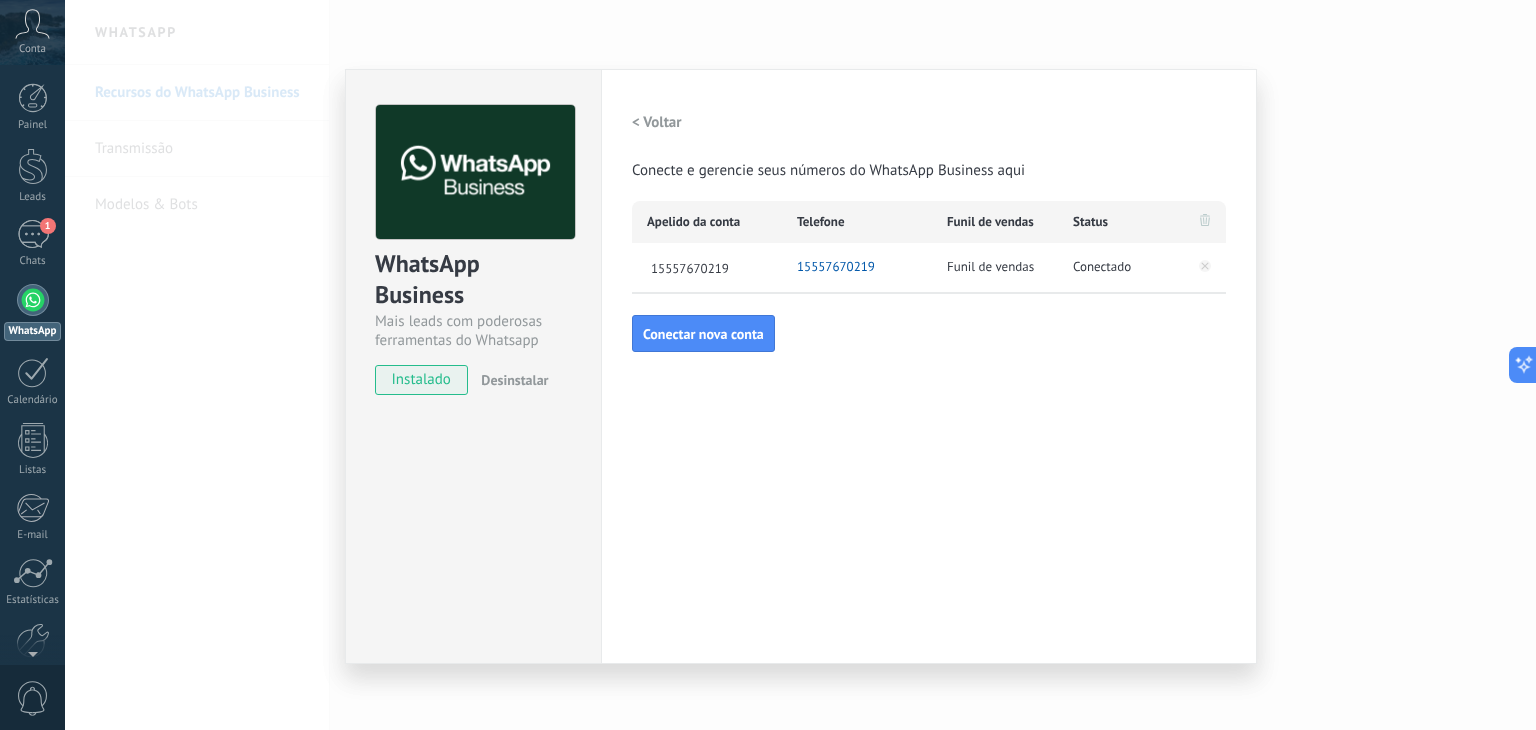 scroll, scrollTop: 0, scrollLeft: 0, axis: both 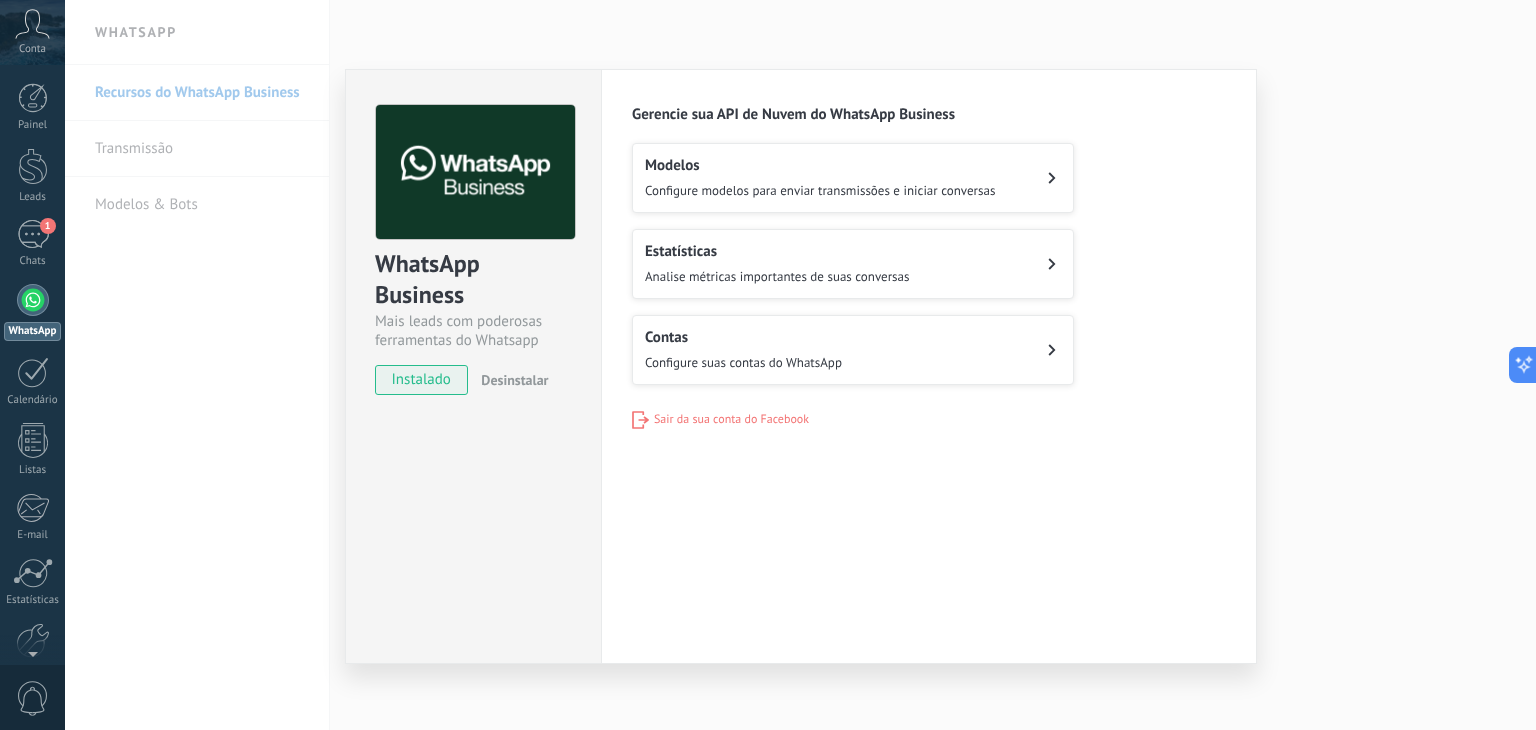 click on "Estatísticas" at bounding box center (777, 251) 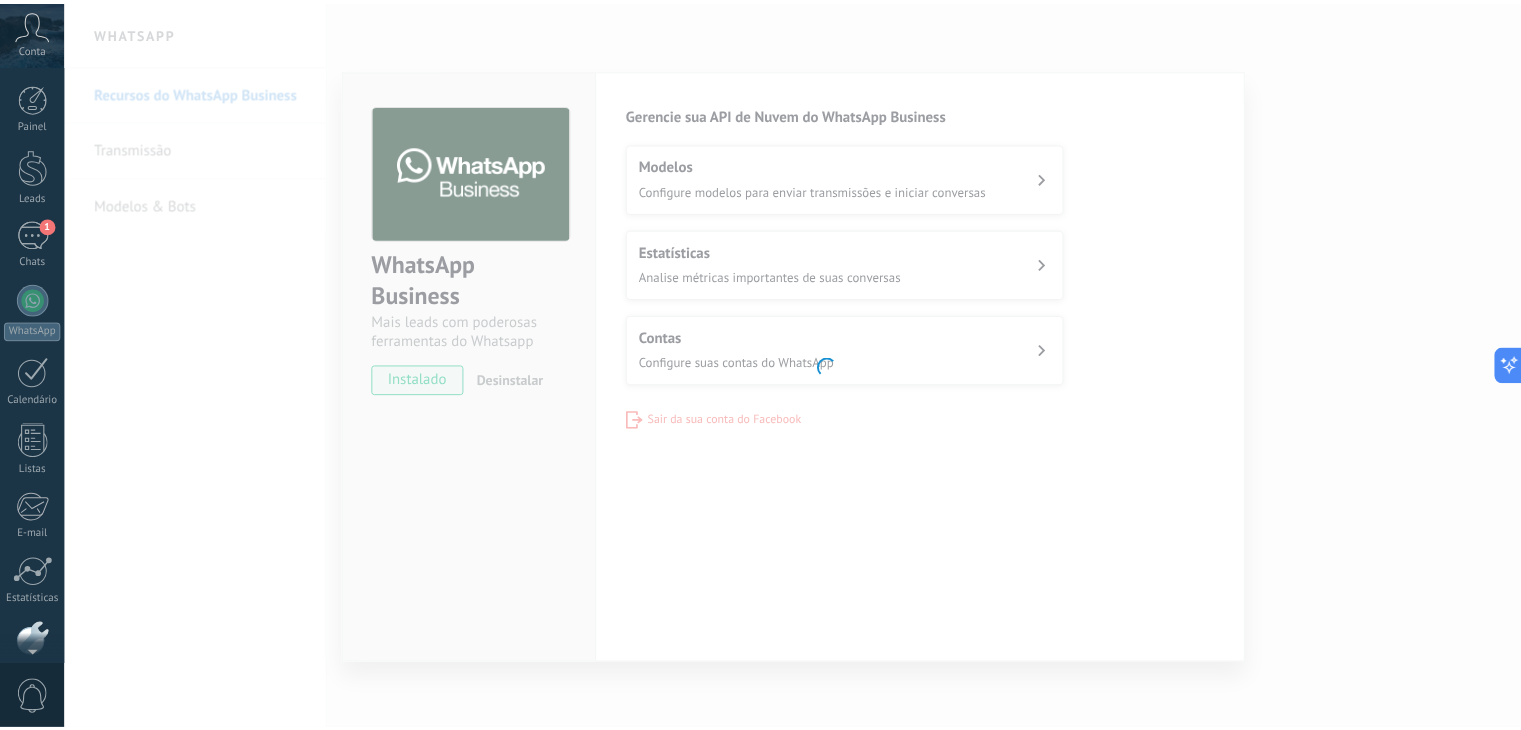scroll, scrollTop: 101, scrollLeft: 0, axis: vertical 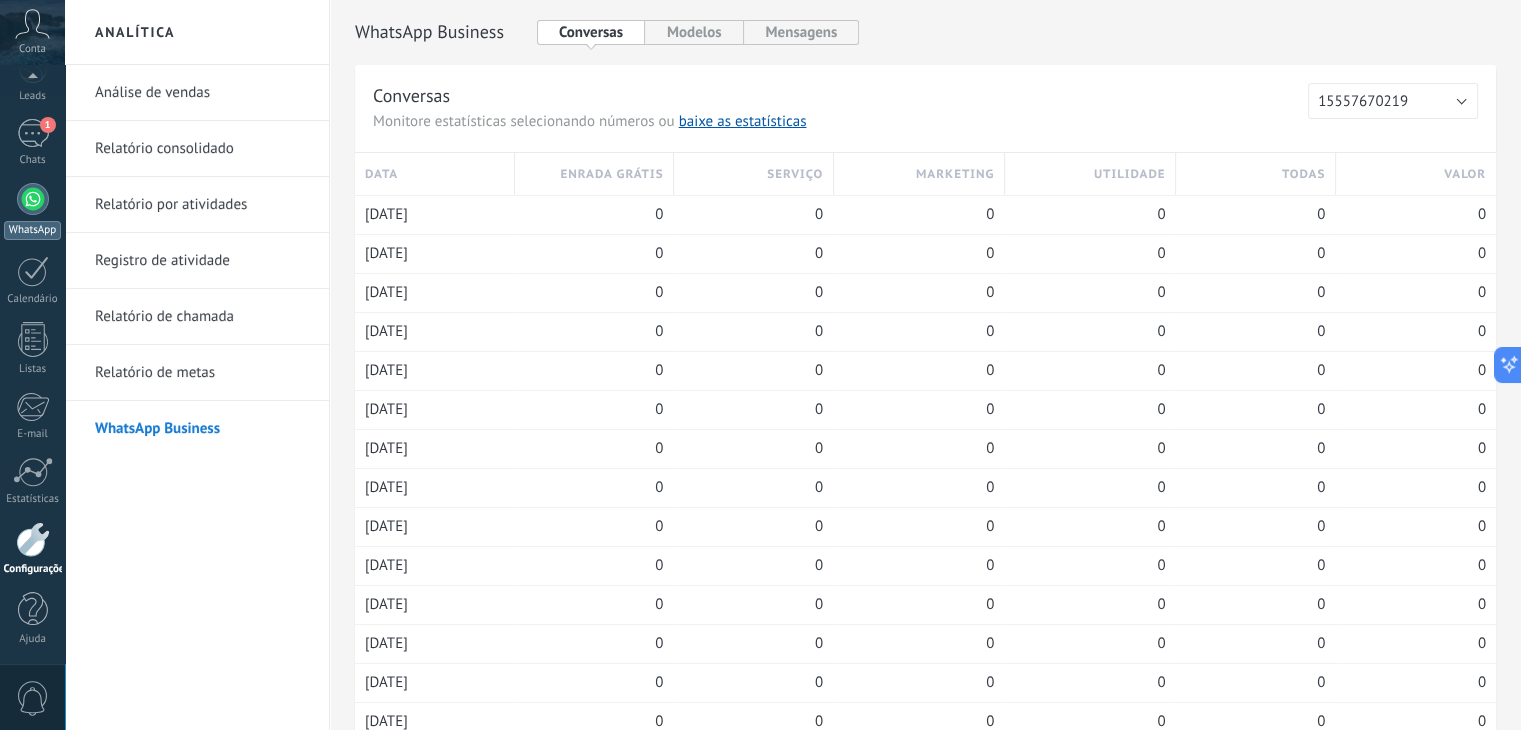 click at bounding box center [33, 199] 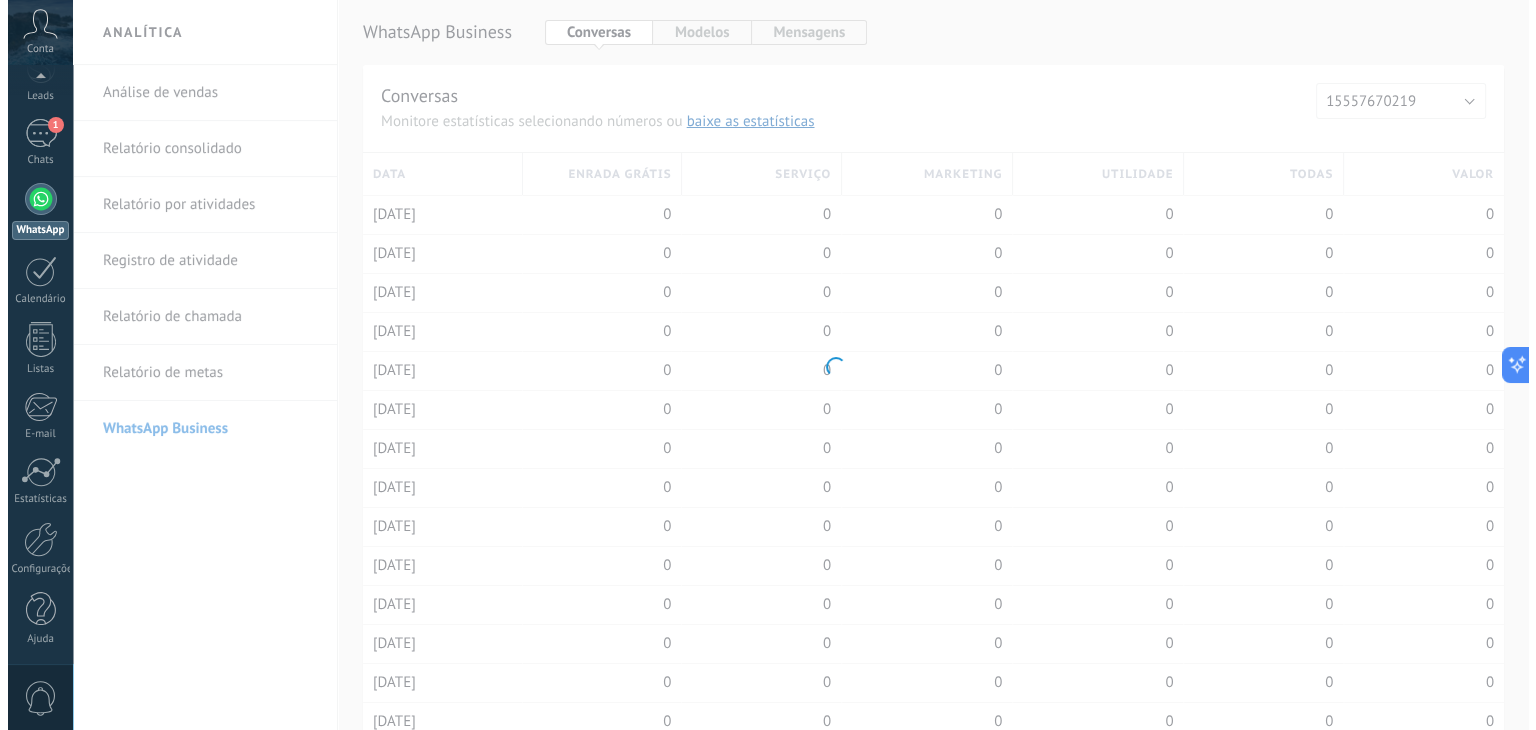 scroll, scrollTop: 0, scrollLeft: 0, axis: both 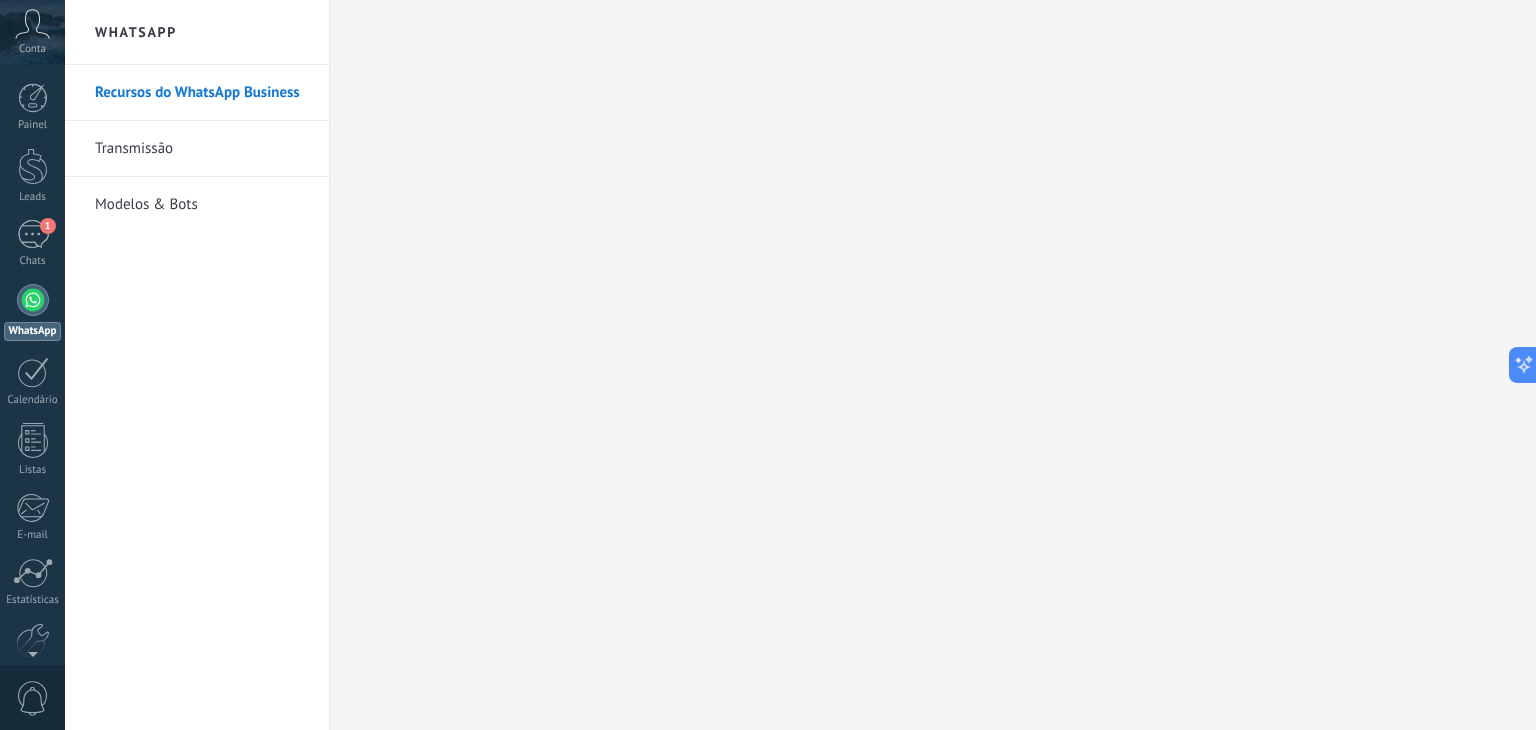 click on "Transmissão" at bounding box center (202, 149) 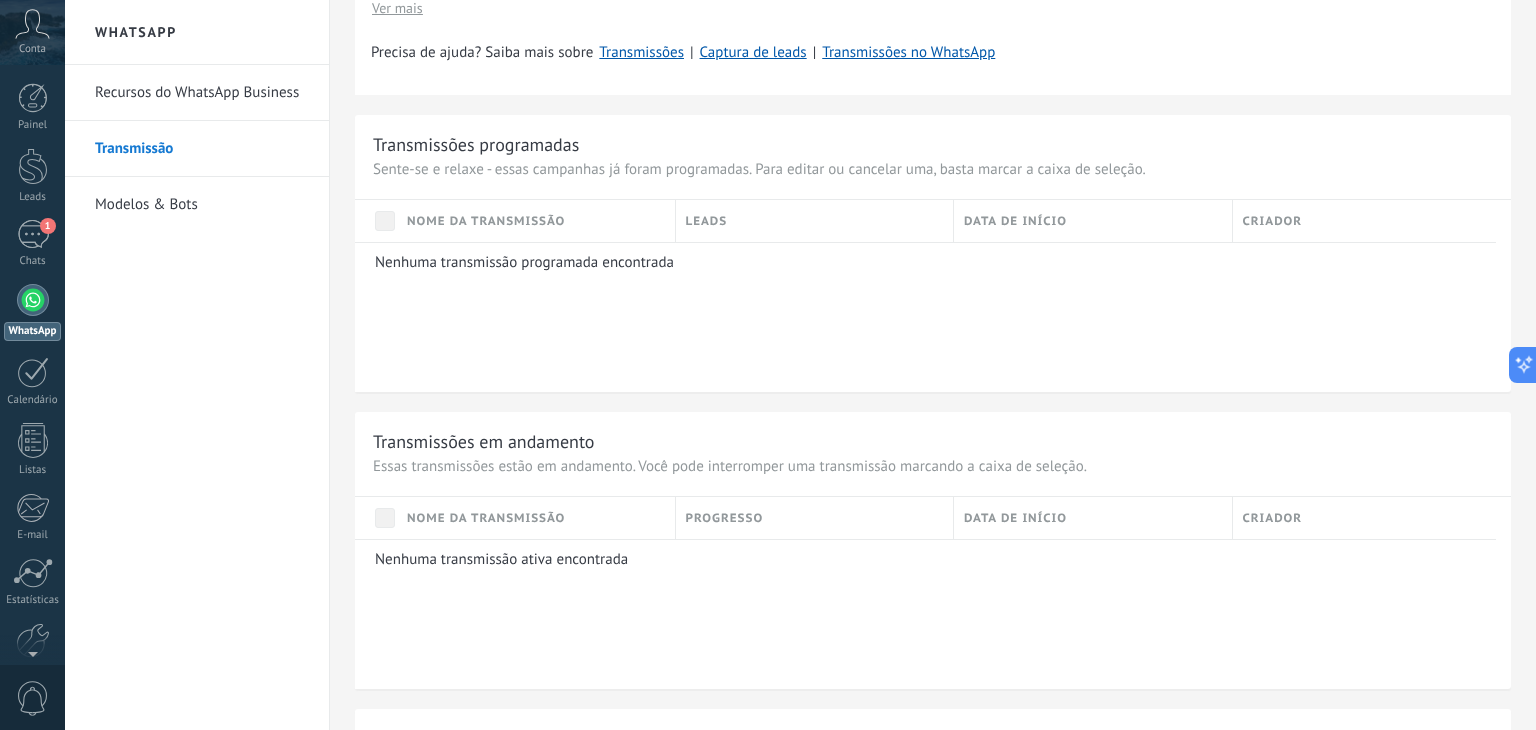 scroll, scrollTop: 700, scrollLeft: 0, axis: vertical 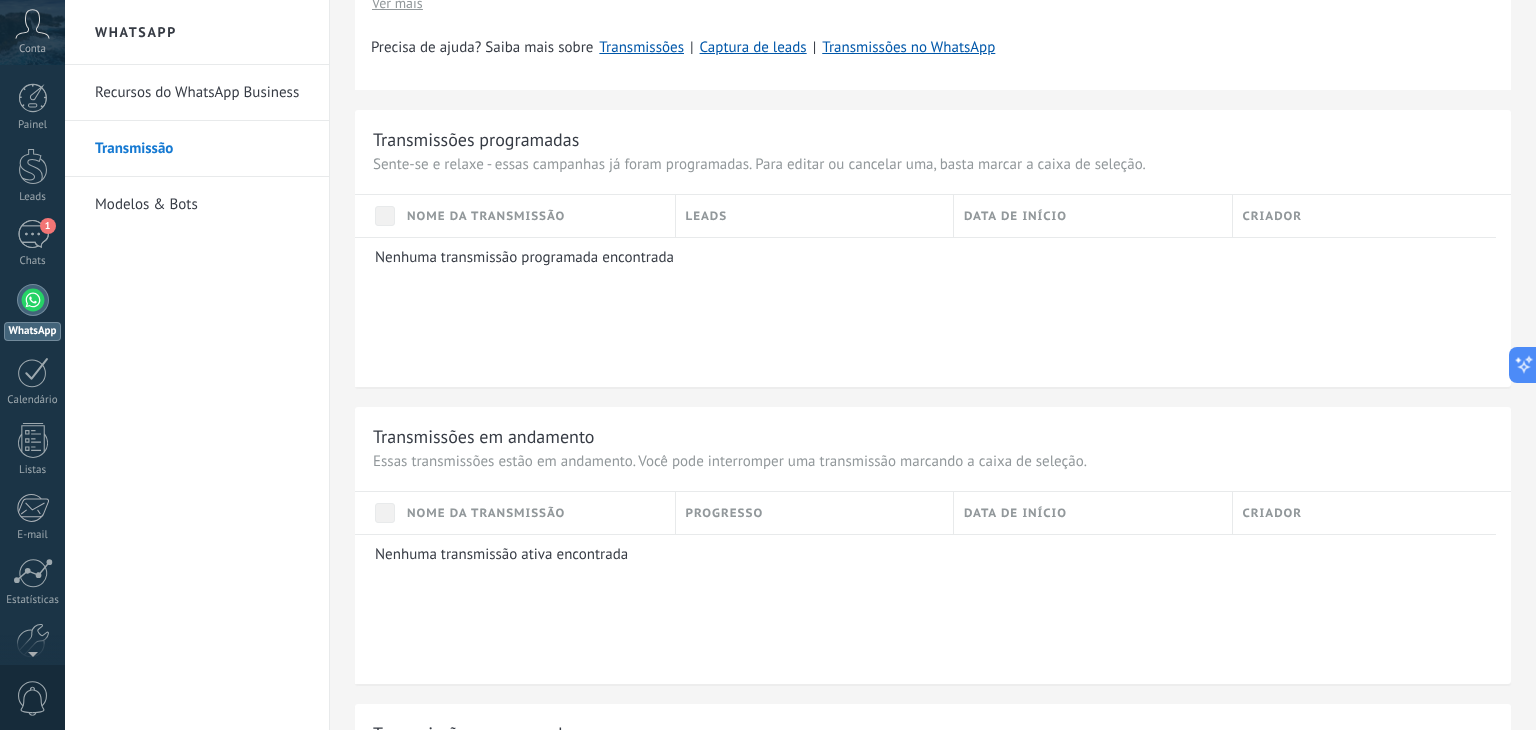 click on "Modelos & Bots" at bounding box center (202, 205) 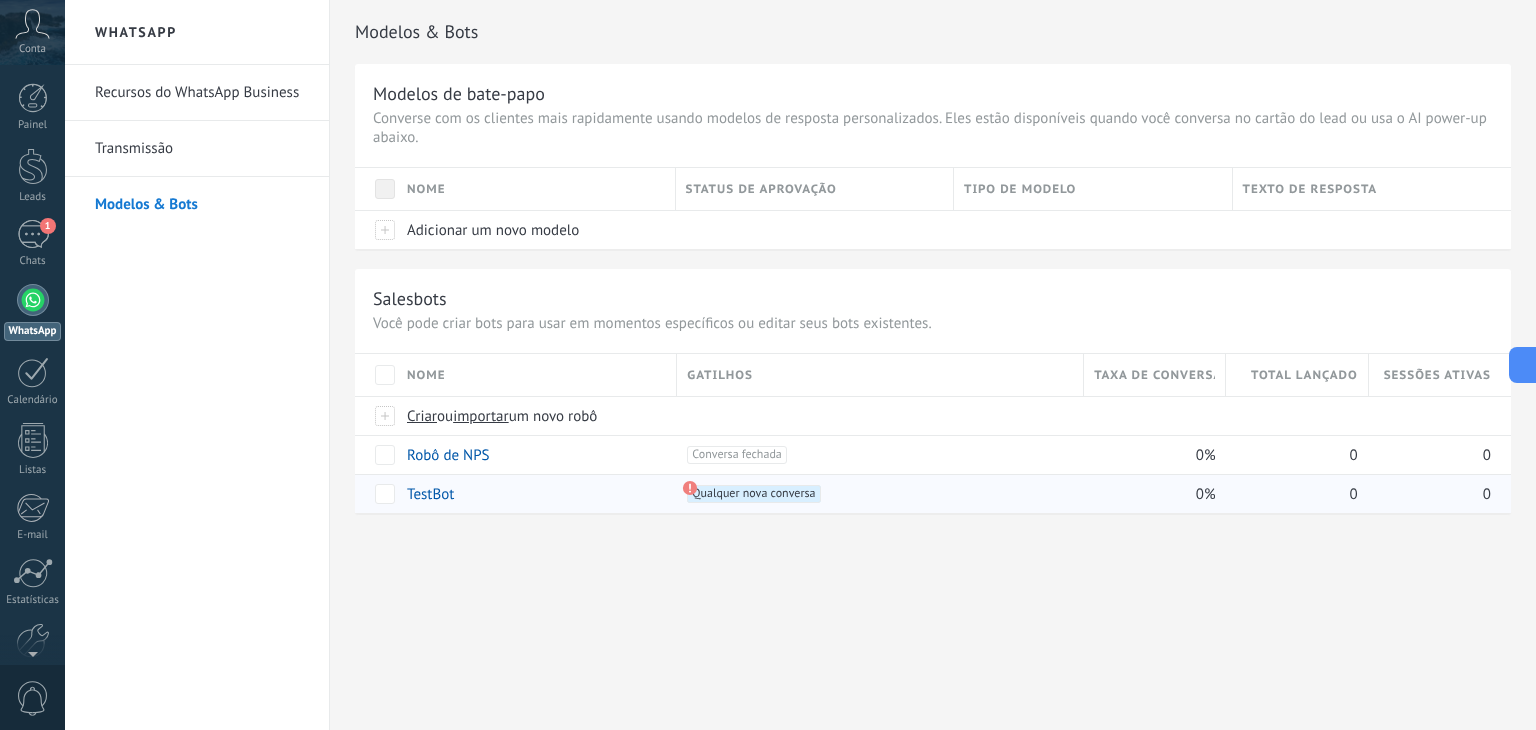 click on "Qualquer nova conversa +0" at bounding box center (753, 494) 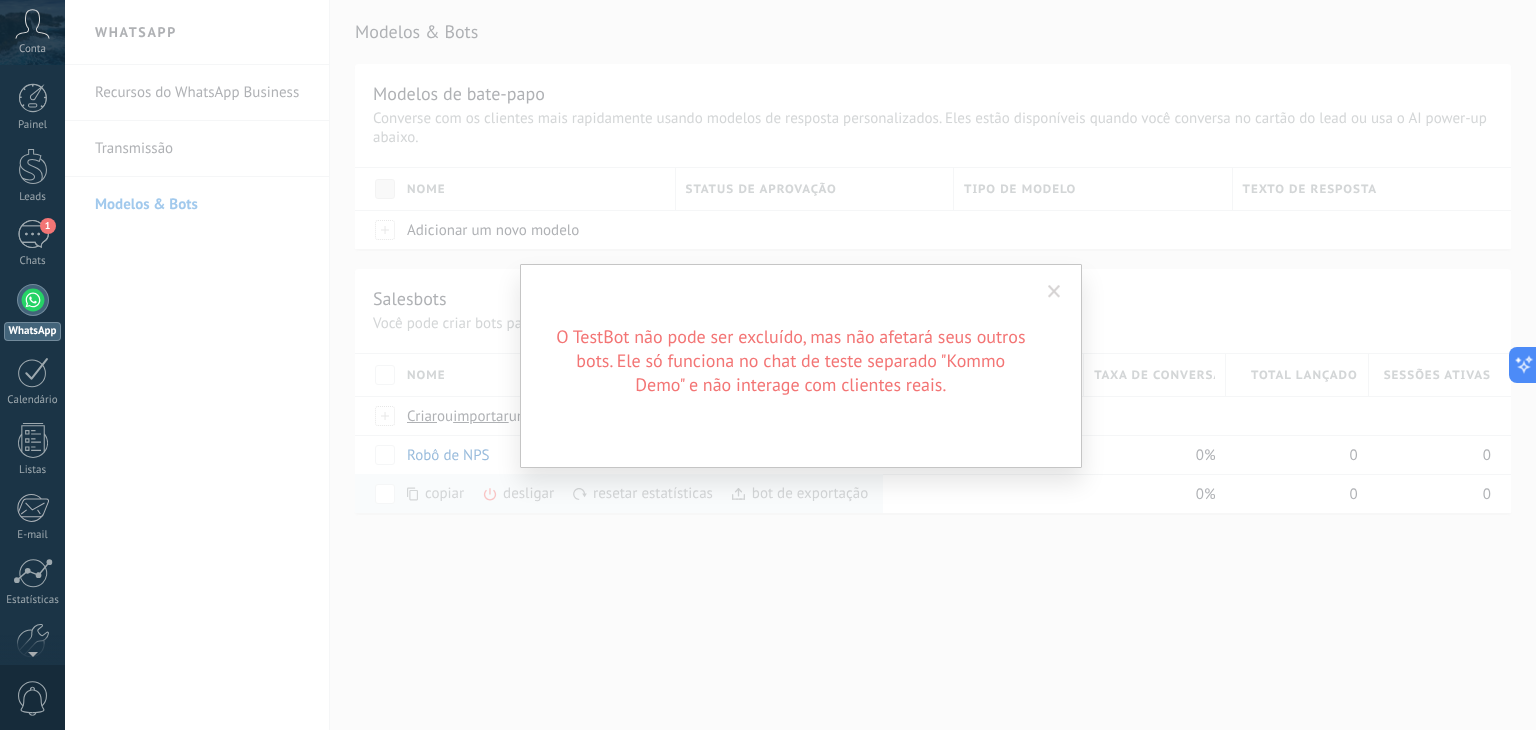 click on "O TestBot não pode ser excluído, mas não afetará seus outros bots. Ele só funciona no chat de teste separado "Kommo Demo" e não interage com clientes reais." at bounding box center [800, 365] 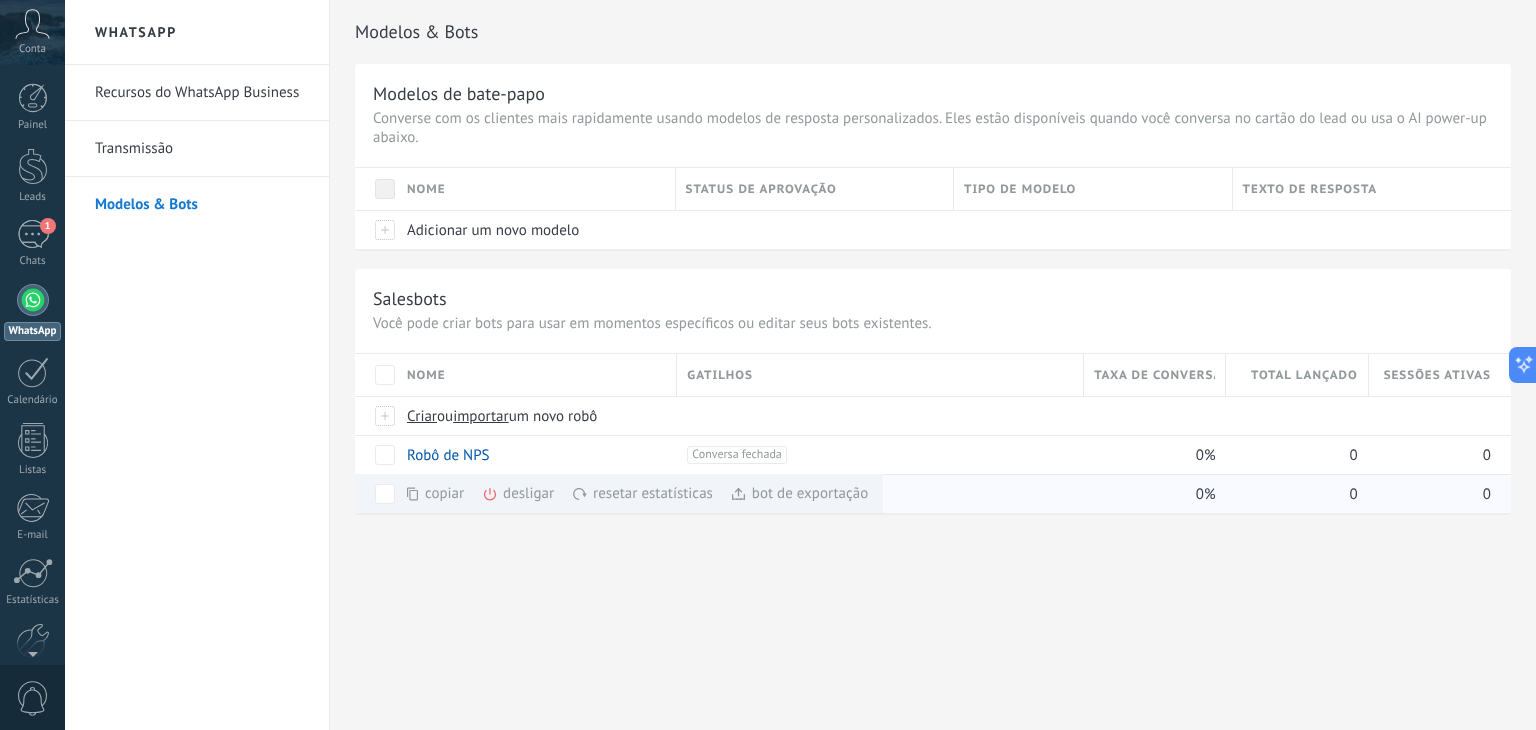 click on "desligar mais" at bounding box center (554, 493) 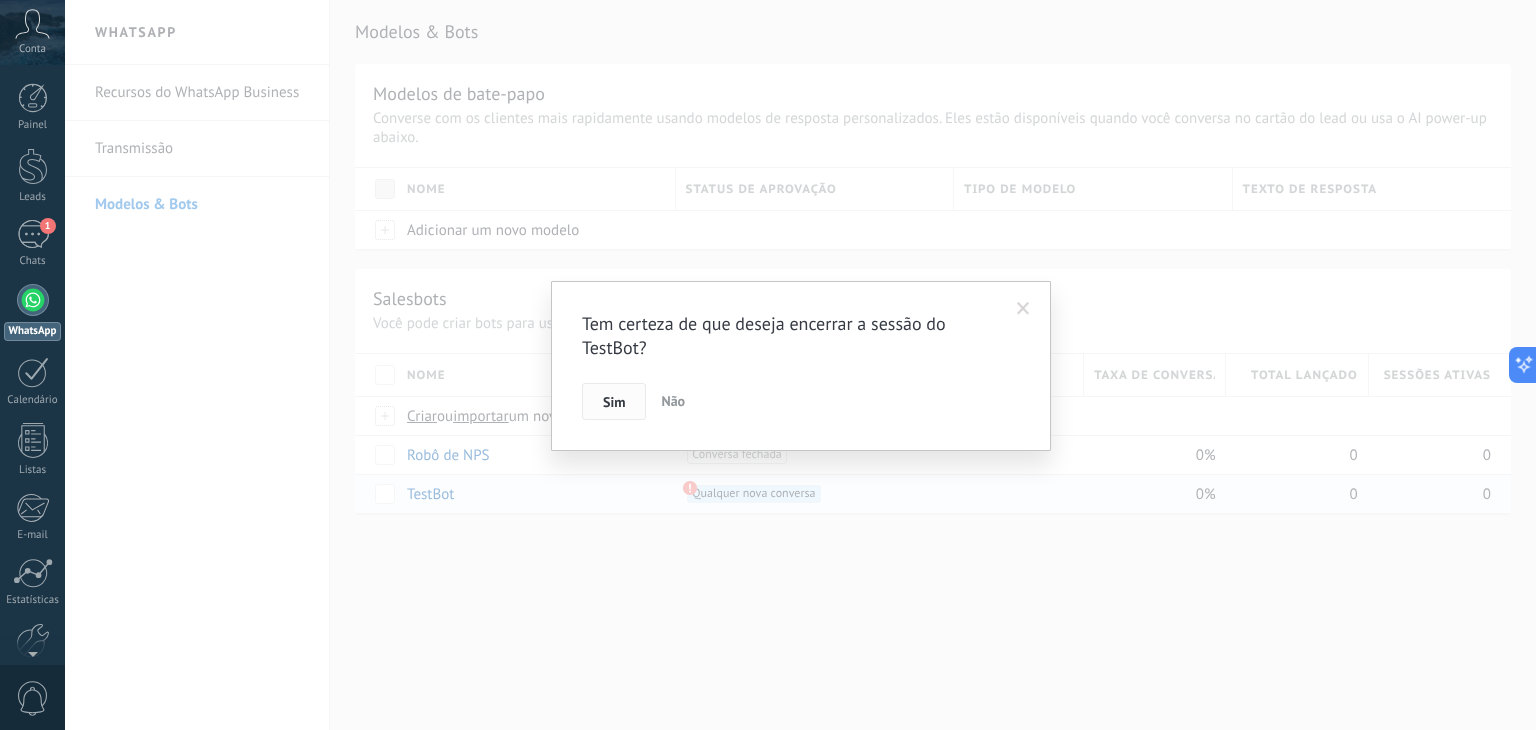click on "Sim" at bounding box center (614, 402) 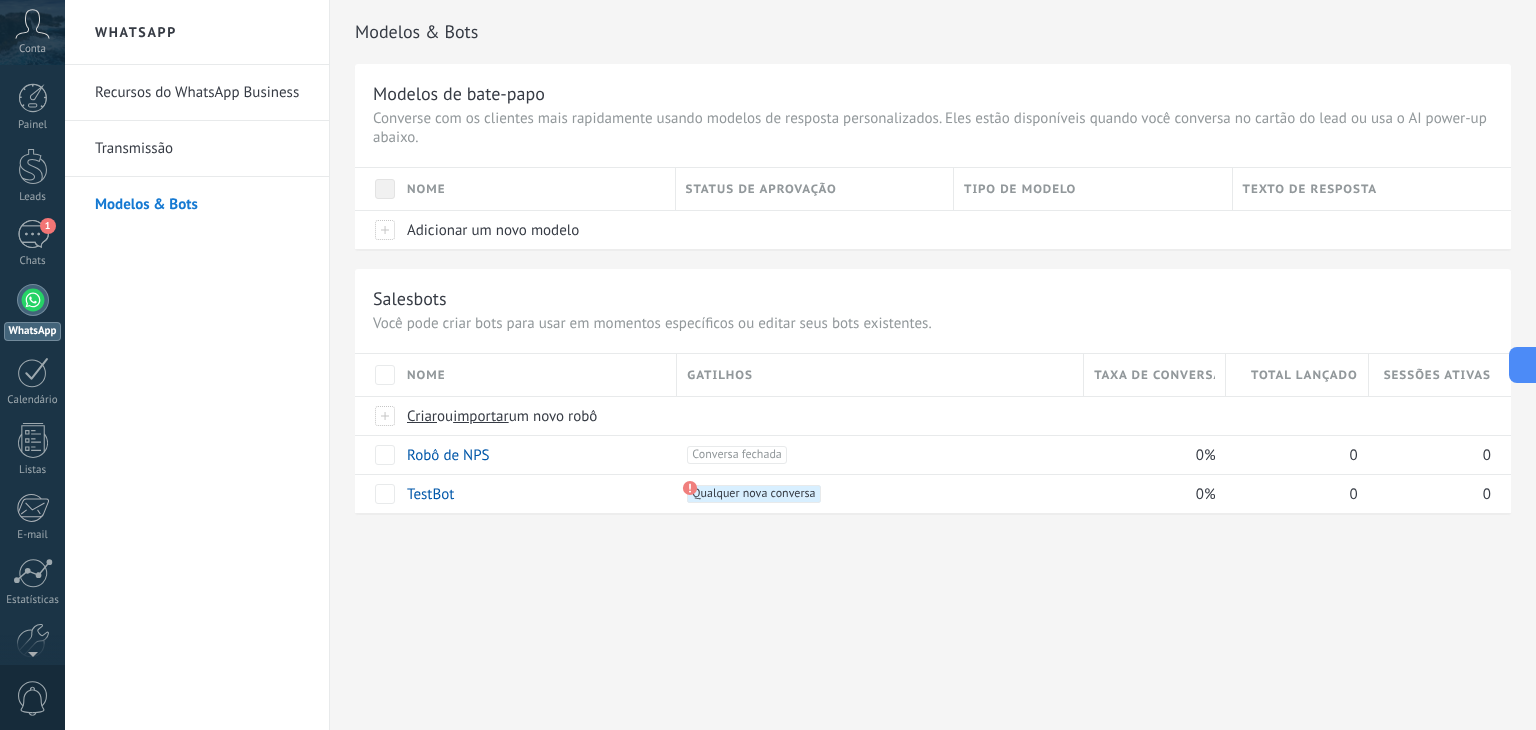 click on "Modelos & Bots Modelos de bate-papo Converse com os clientes mais rapidamente usando modelos de resposta personalizados. Eles estão disponíveis quando você conversa no cartão do lead ou usa o AI power-up abaixo. Nome Status de aprovação Tipo de modelo Texto de resposta Adicionar um novo modelo Salesbots Você pode criar bots para usar em momentos específicos ou editar seus bots existentes. Faça upgrade para o Avançado Nome Gatilhos Taxa de conversão Total lançado Sessões ativas        Criar  ou  importar  um novo robô              Robô de NPS +1 Conversa fechada +0 0% 0 0        TestBot +1 Qualquer nova conversa +0 0% 0 0 Mostrar mais avançado Rastrear cliques em links Reduzir links longos e rastrear cliques: quando habilitado, os URLs enviados serão substituídos por links de rastreamento. Uma vez clicado, um evento será registrado no feed do lead. Selecione abaixo quais fontes usam esse recurso abaixo WhatsApp Business Ativação de IA Russo Inglês Espanhol Português Indonésia" at bounding box center [933, 365] 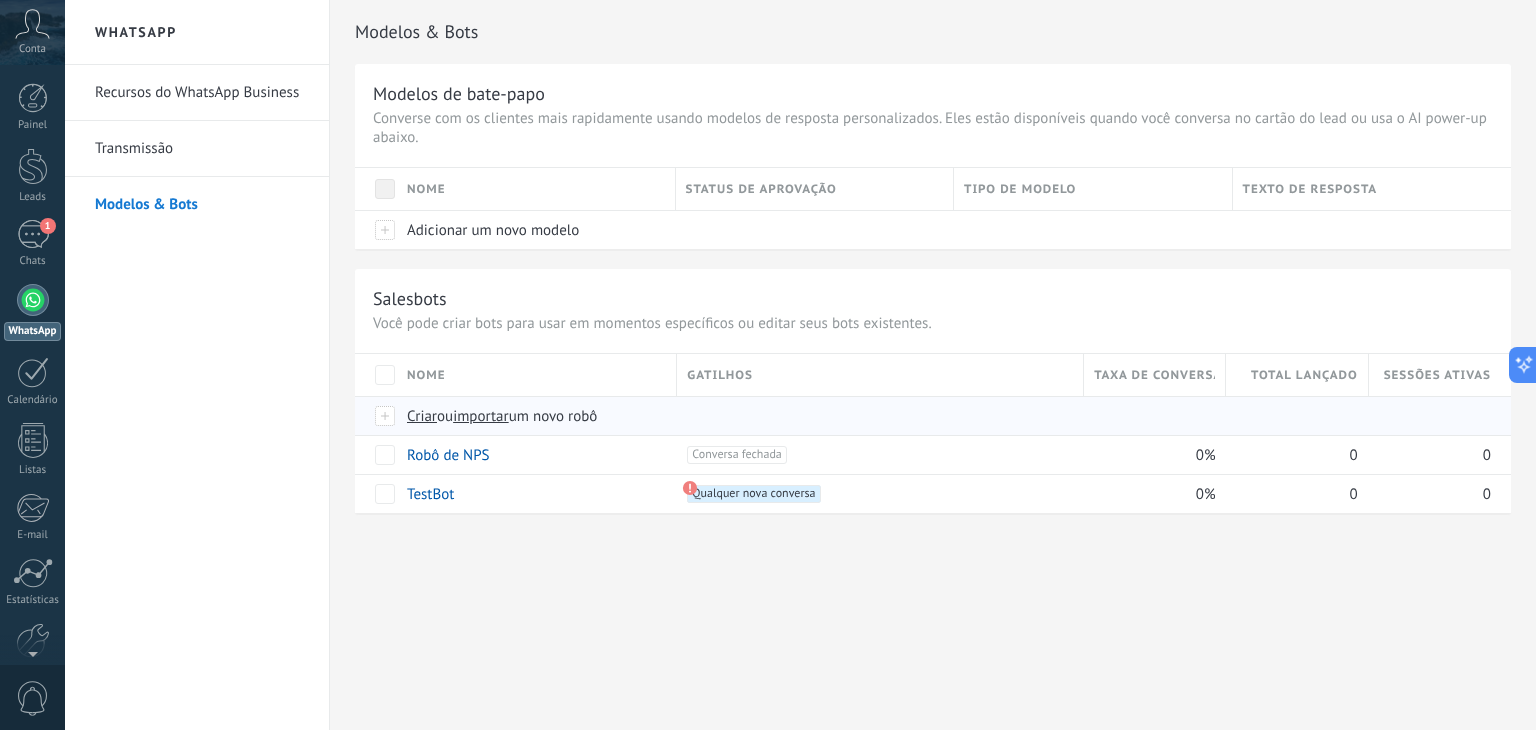click on "Criar" at bounding box center [422, 416] 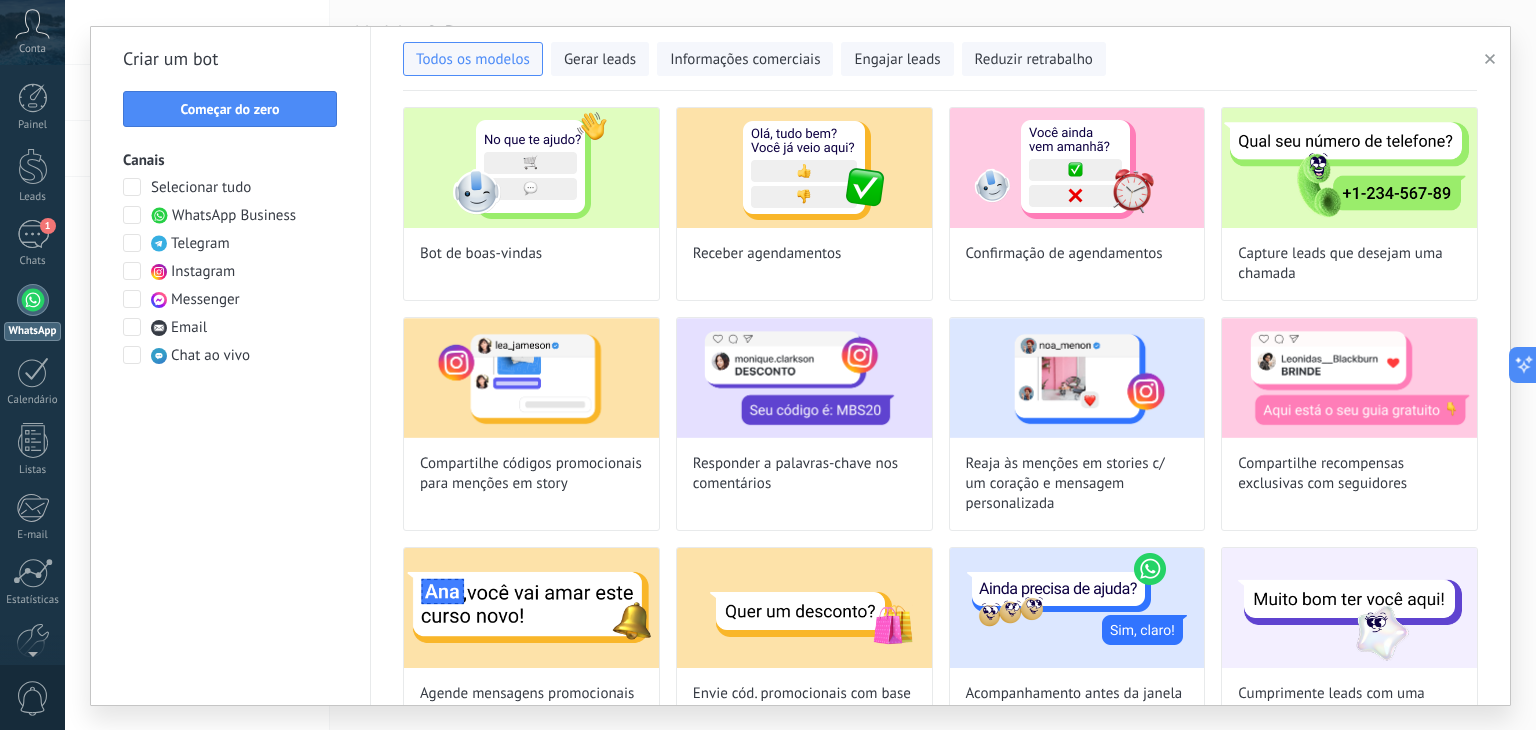 type on "**********" 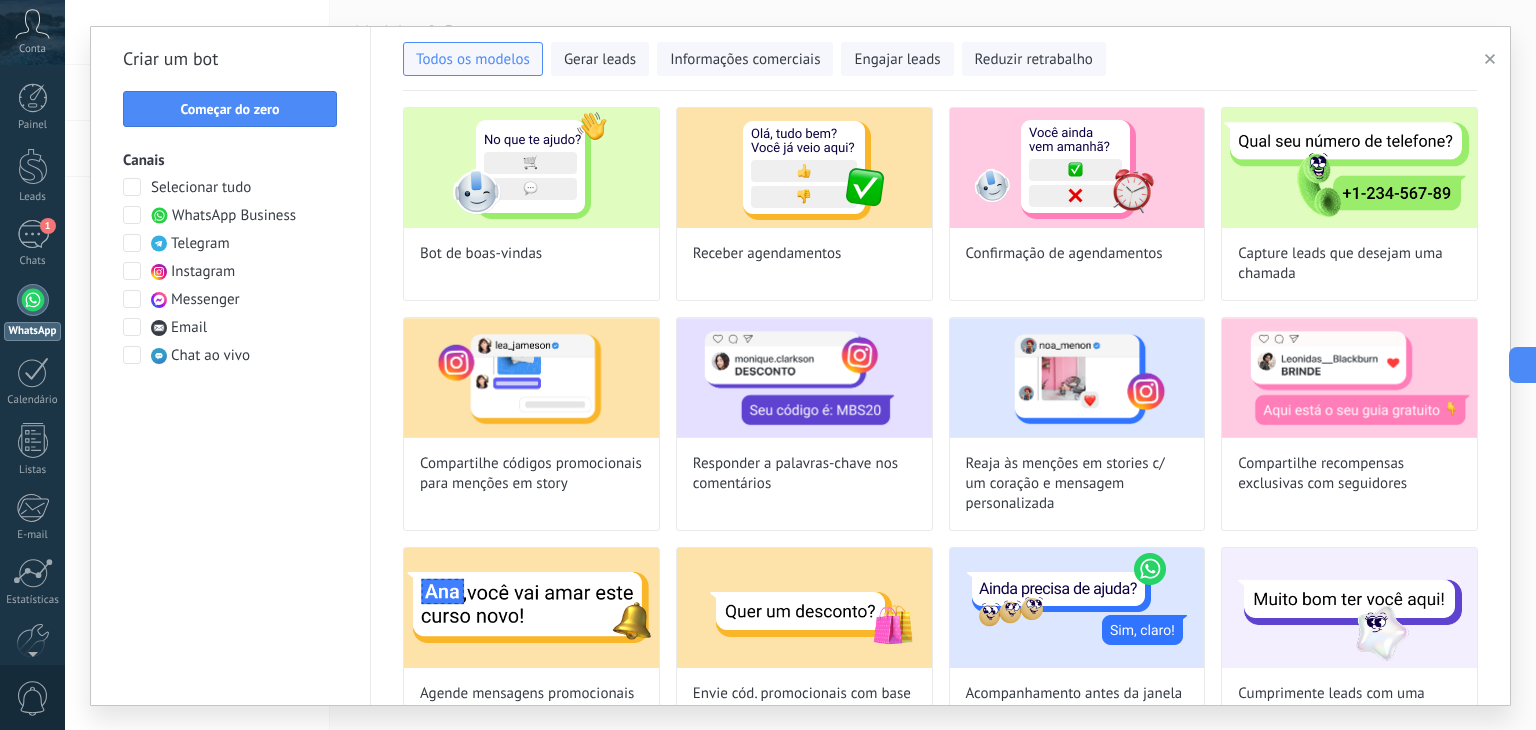 click on "Começar do zero" at bounding box center [229, 109] 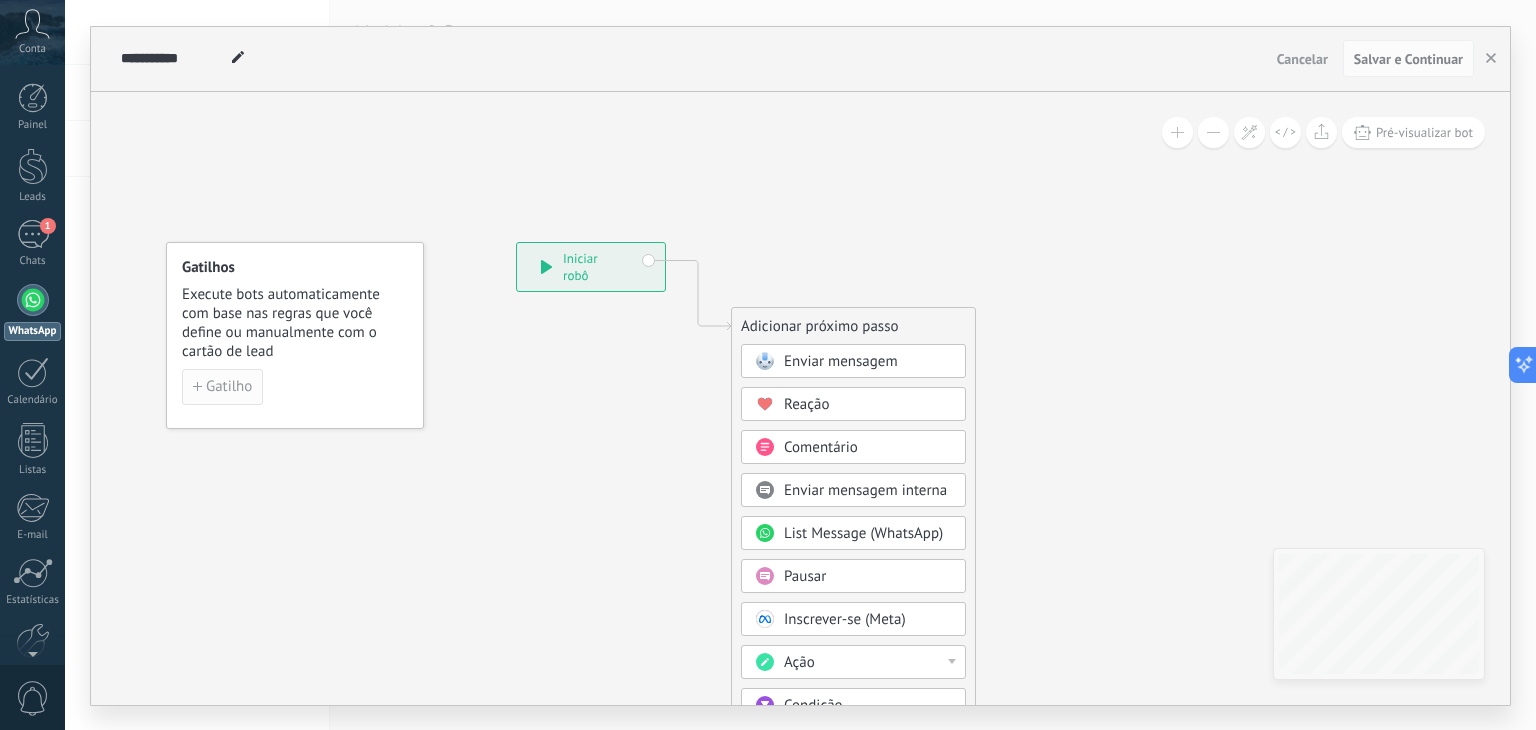 click on "Gatilho" at bounding box center (229, 387) 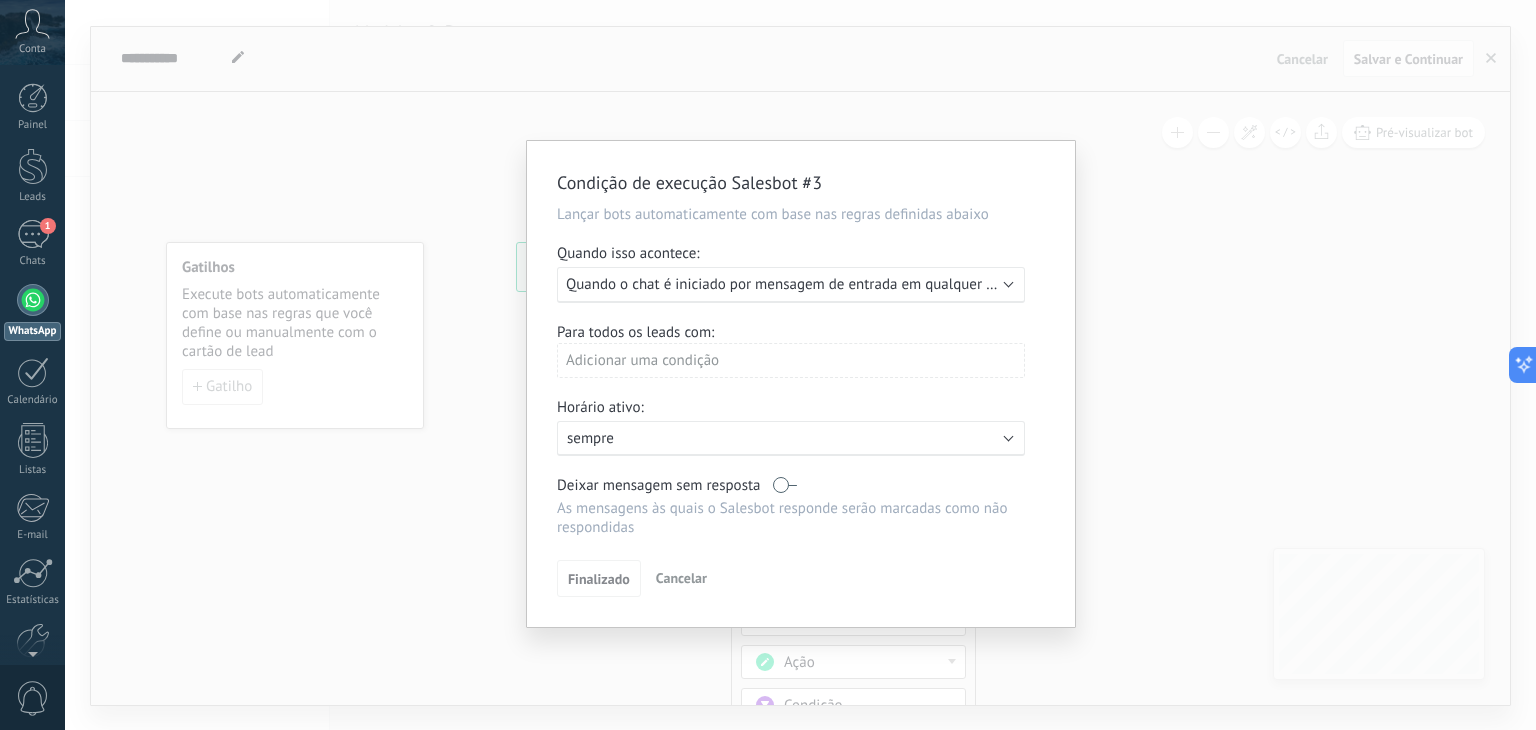 click on "Executar:  Quando o chat é iniciado por mensagem de entrada em qualquer canal" at bounding box center (791, 285) 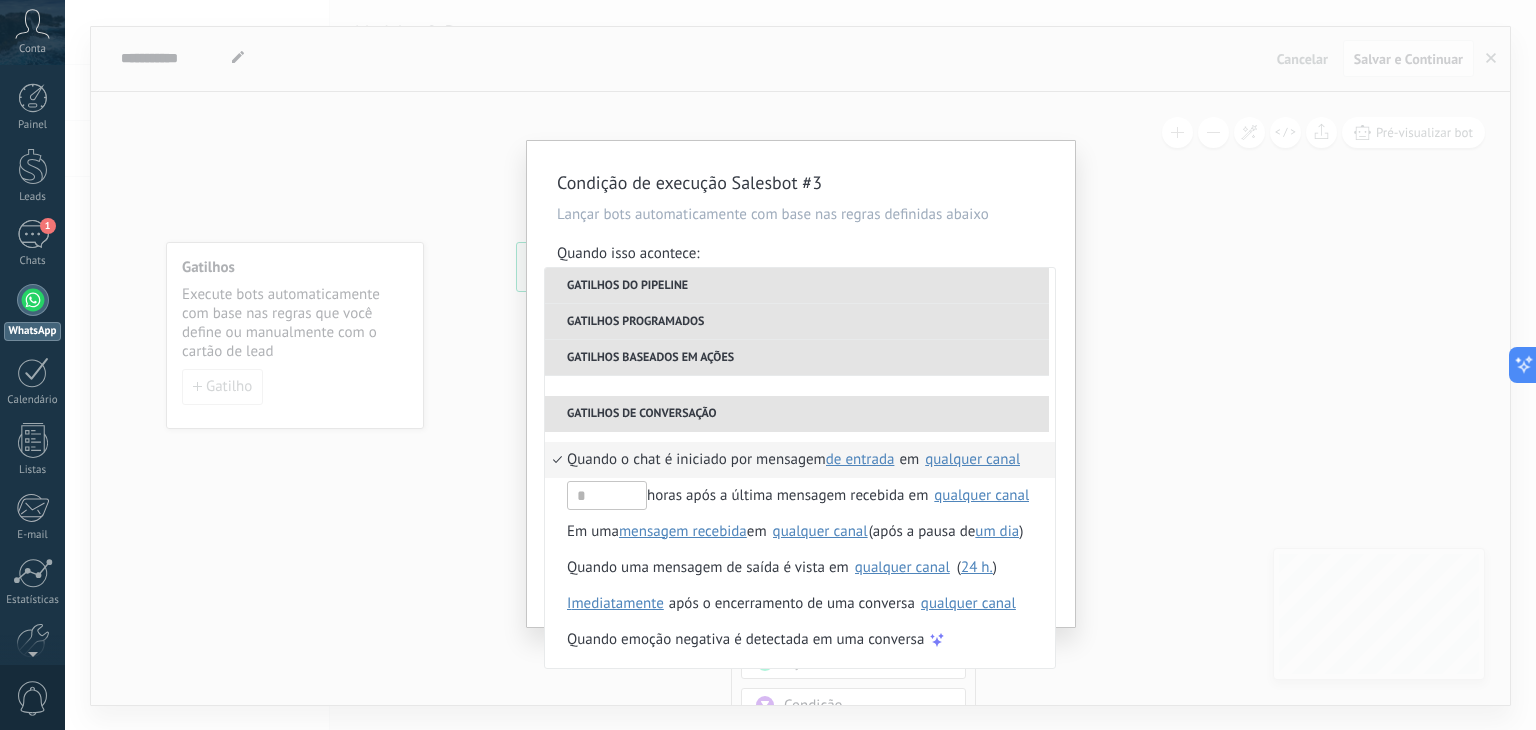 scroll, scrollTop: 372, scrollLeft: 0, axis: vertical 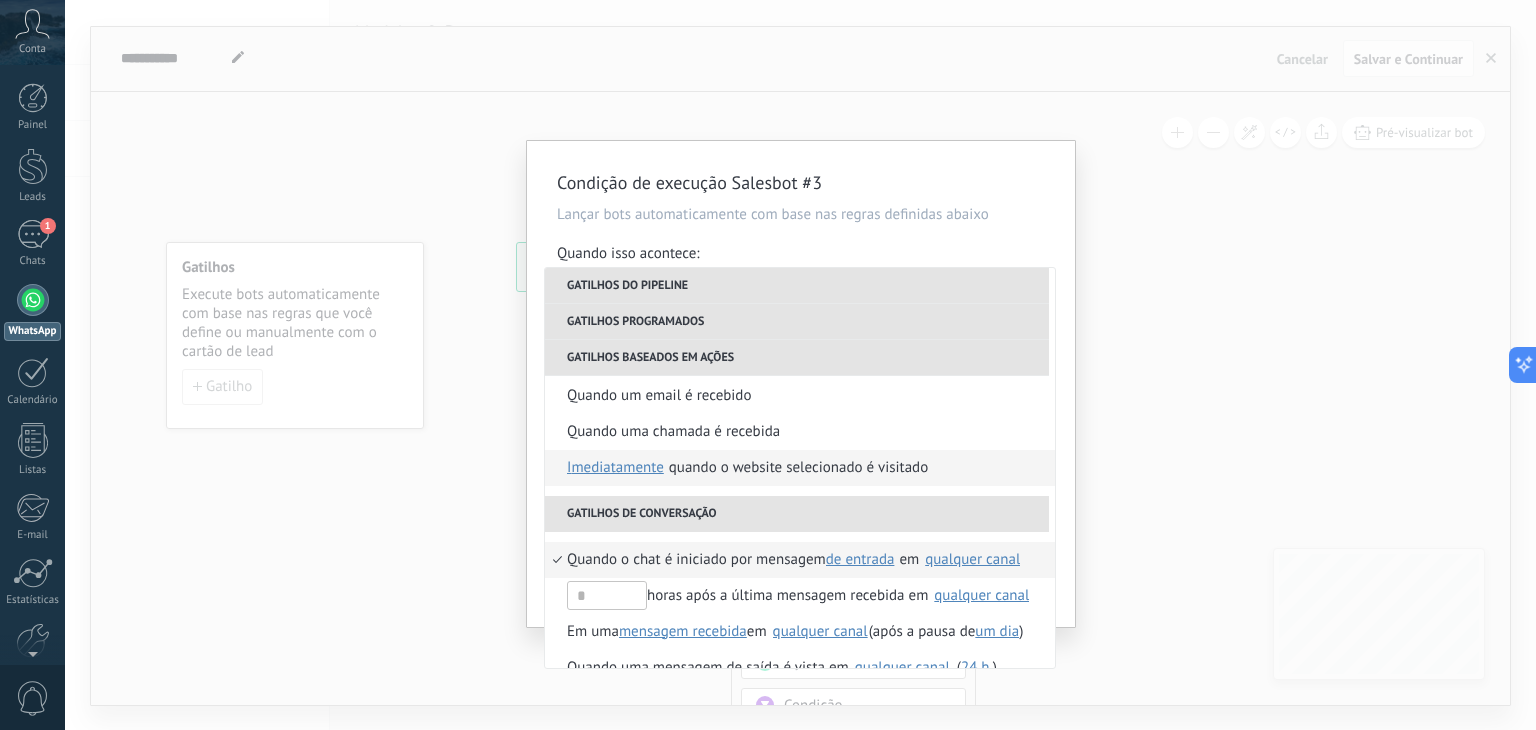 click on "Quando o website selecionado é visitado" at bounding box center (798, 468) 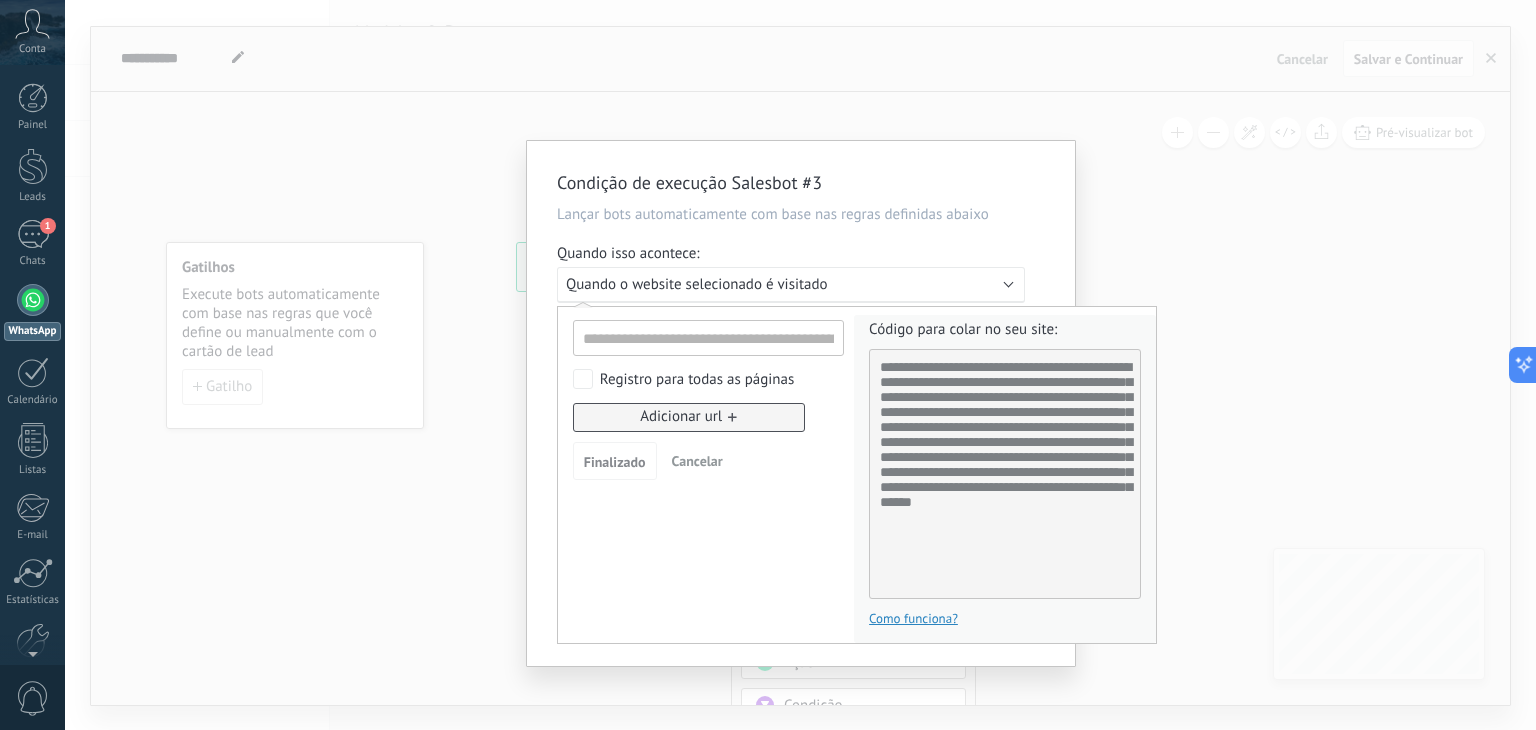 click on "Adicionar url" at bounding box center [681, 417] 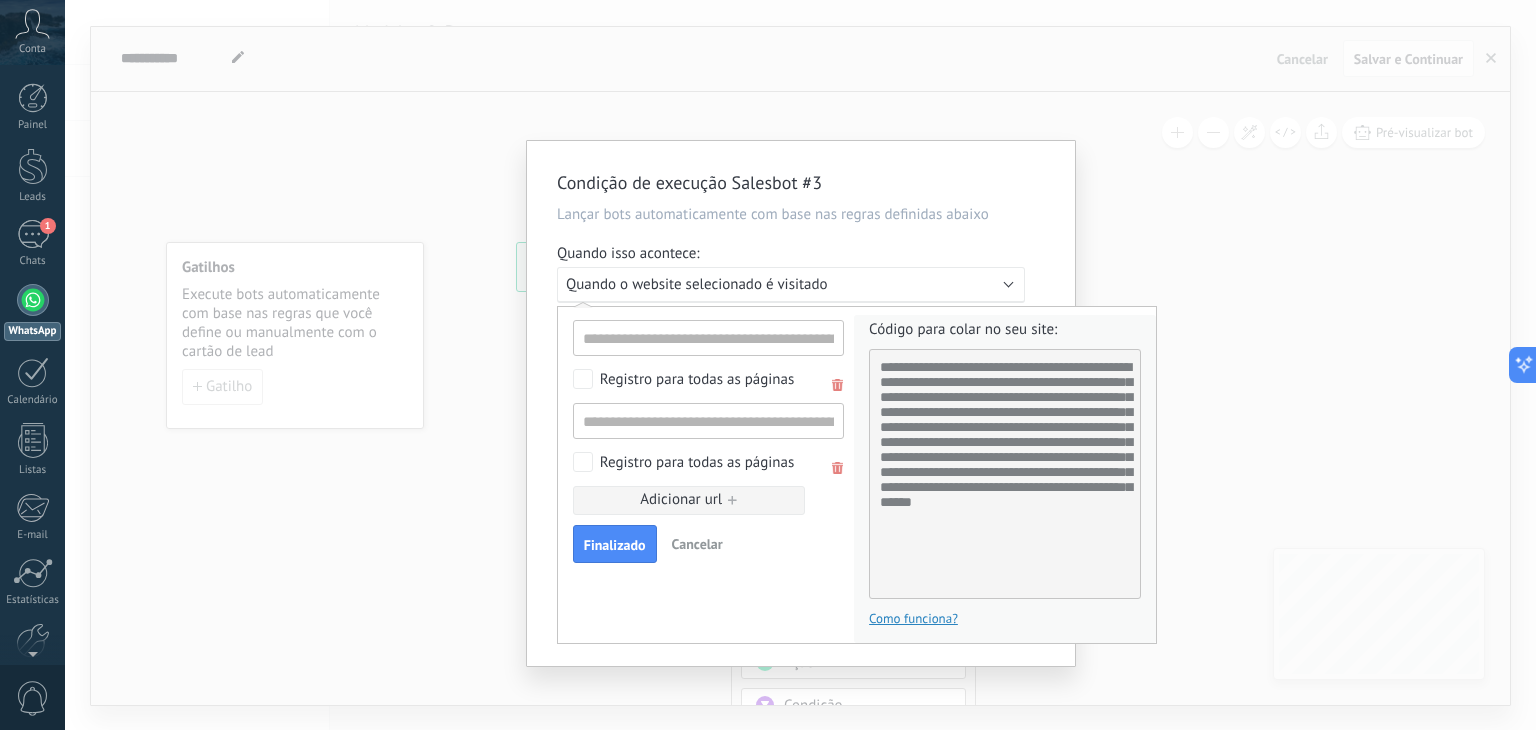click on "**********" at bounding box center [857, 474] 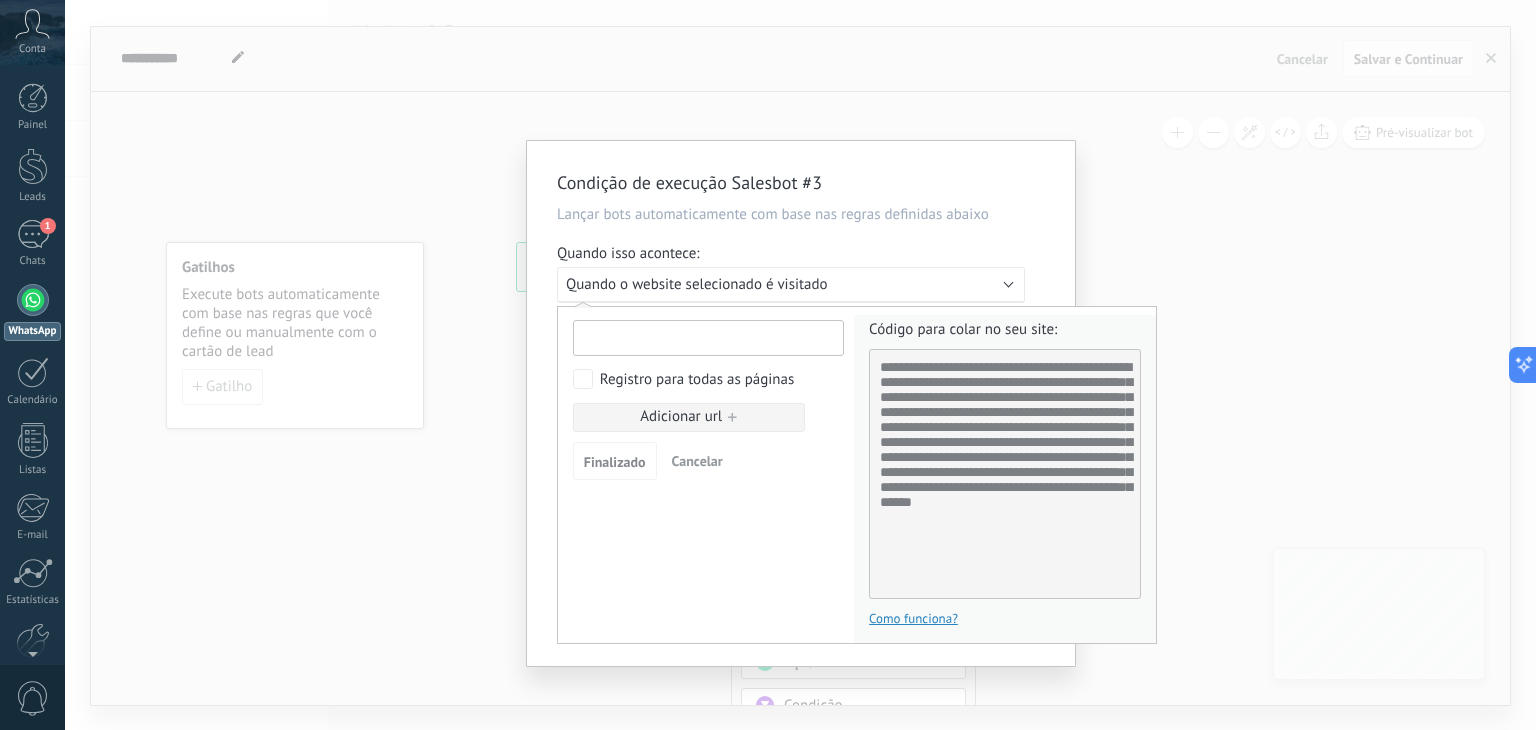 click at bounding box center [708, 338] 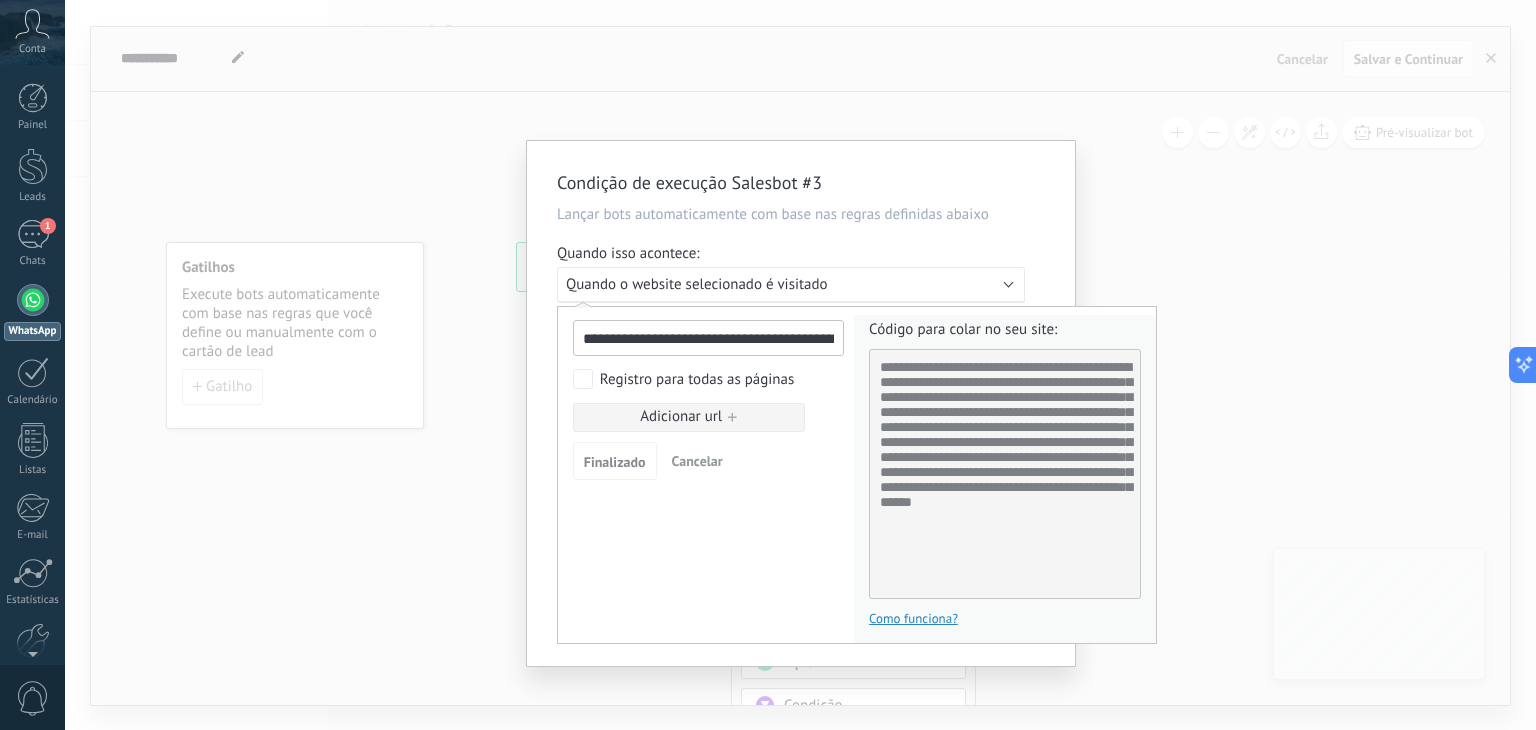 scroll, scrollTop: 0, scrollLeft: 300, axis: horizontal 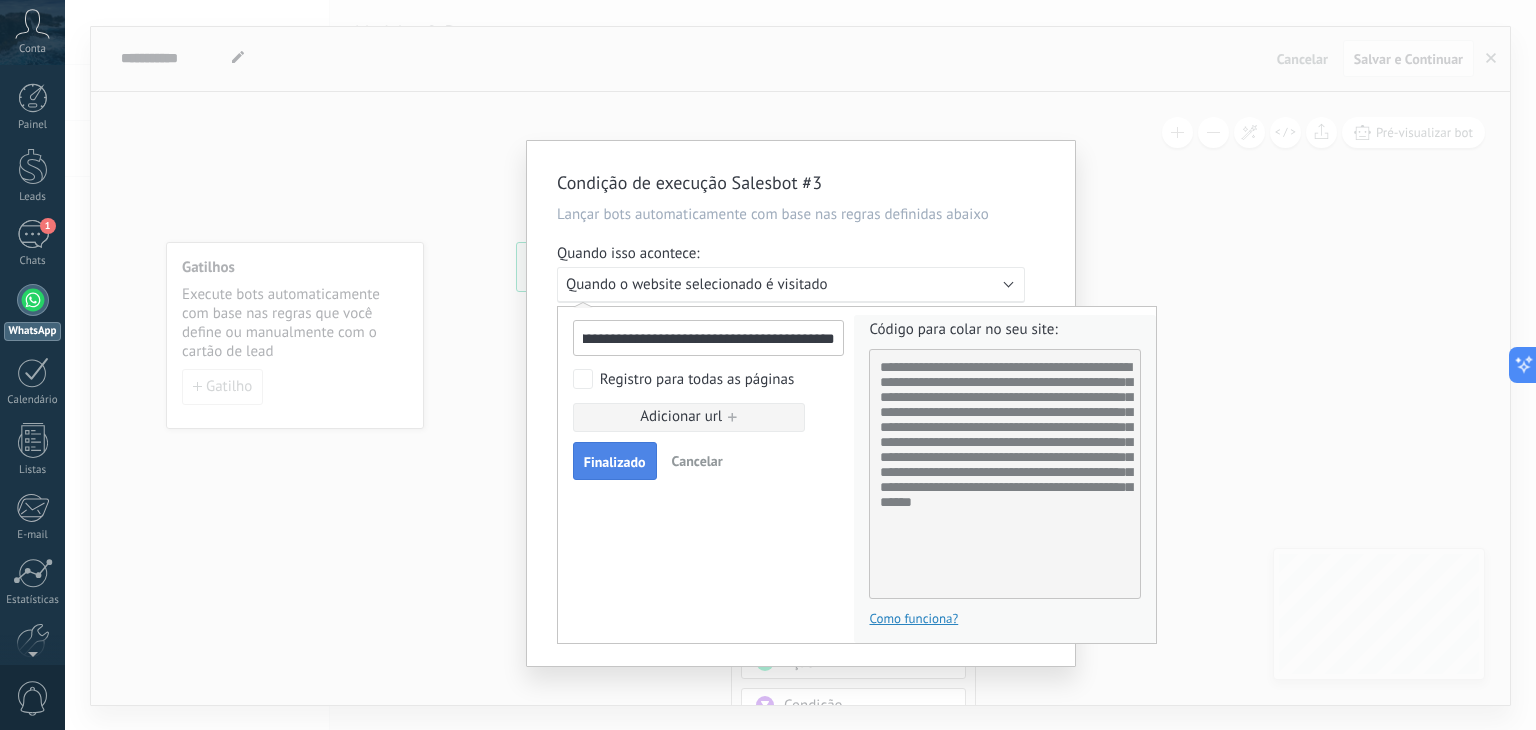 click on "Finalizado" at bounding box center [615, 462] 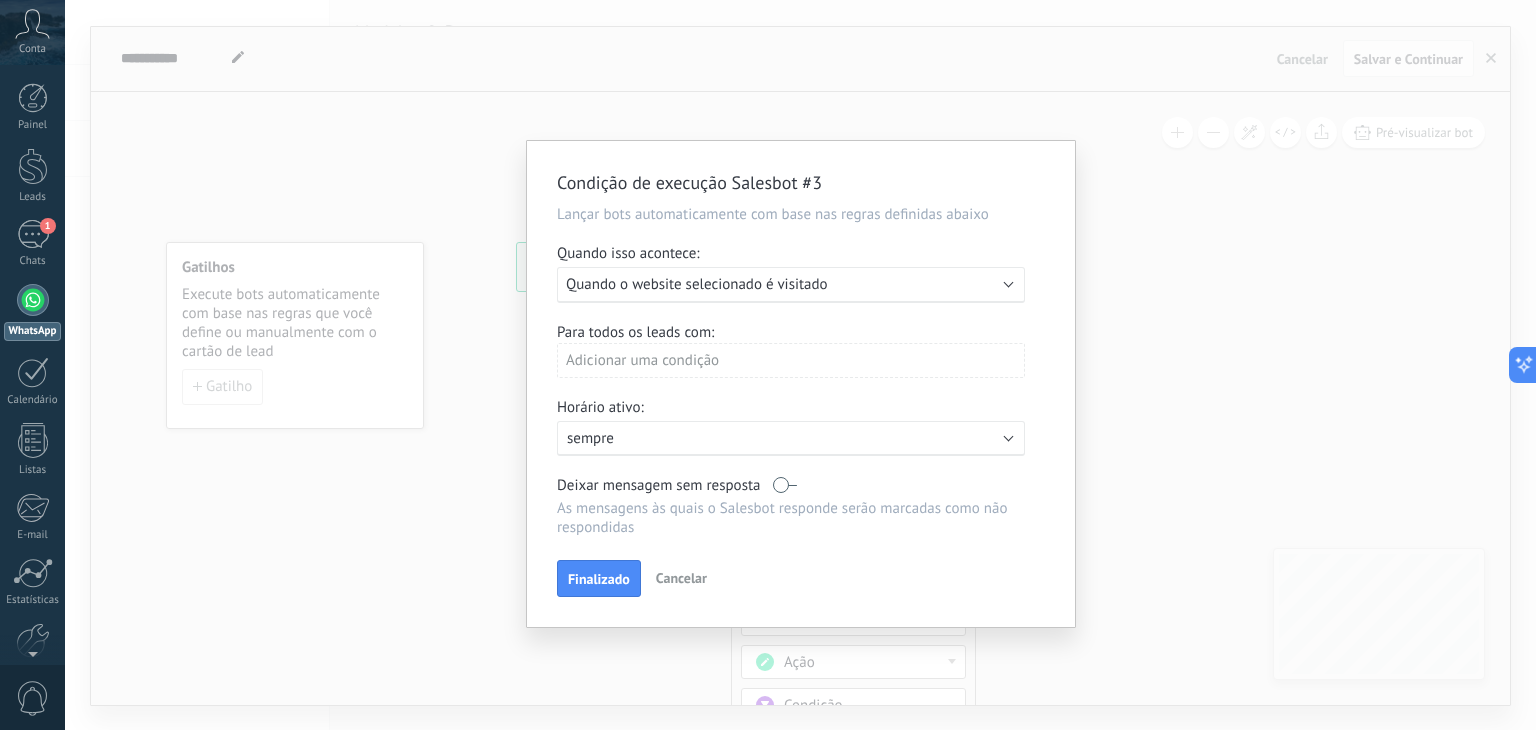 click on "Adicionar uma condição" at bounding box center (791, 360) 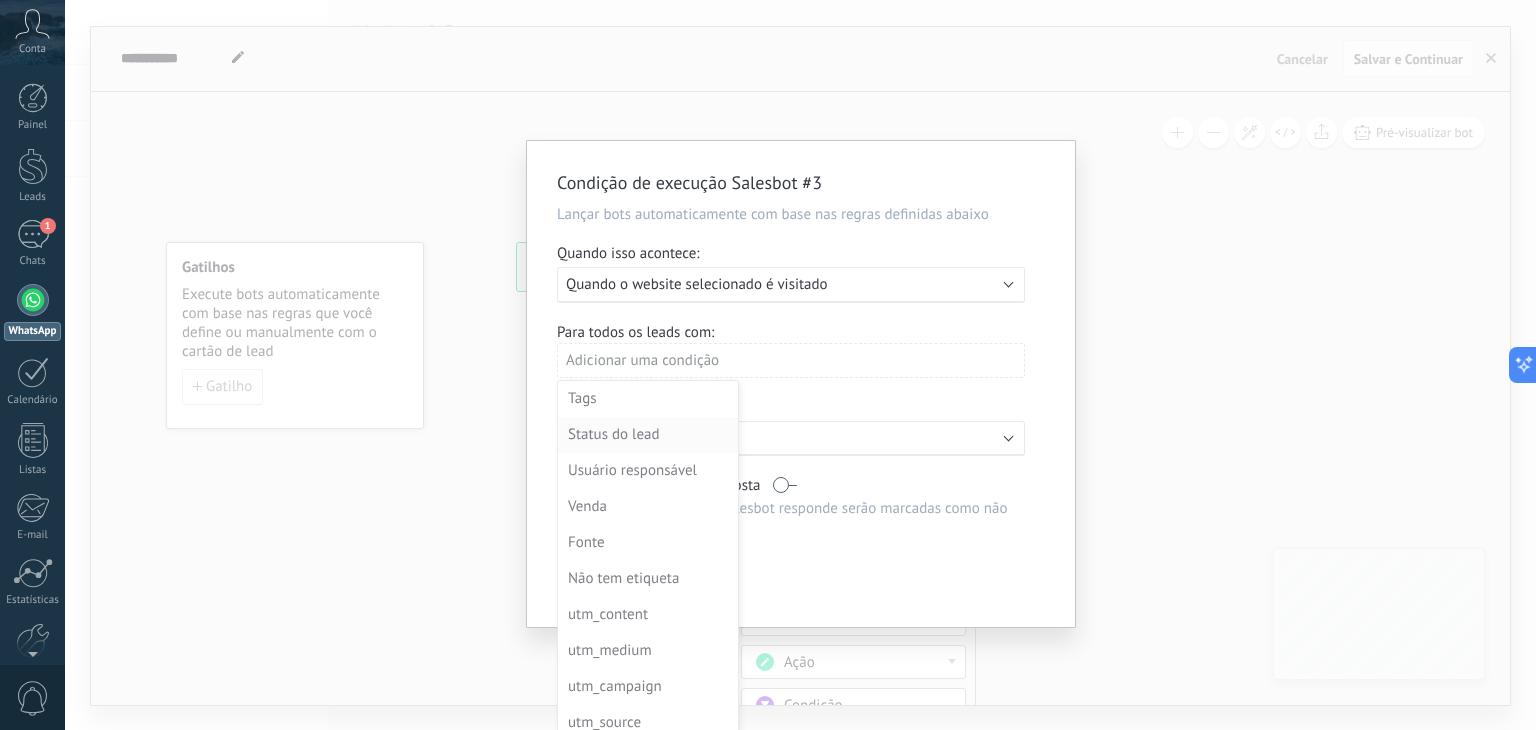 click on "Status do lead" at bounding box center (646, 435) 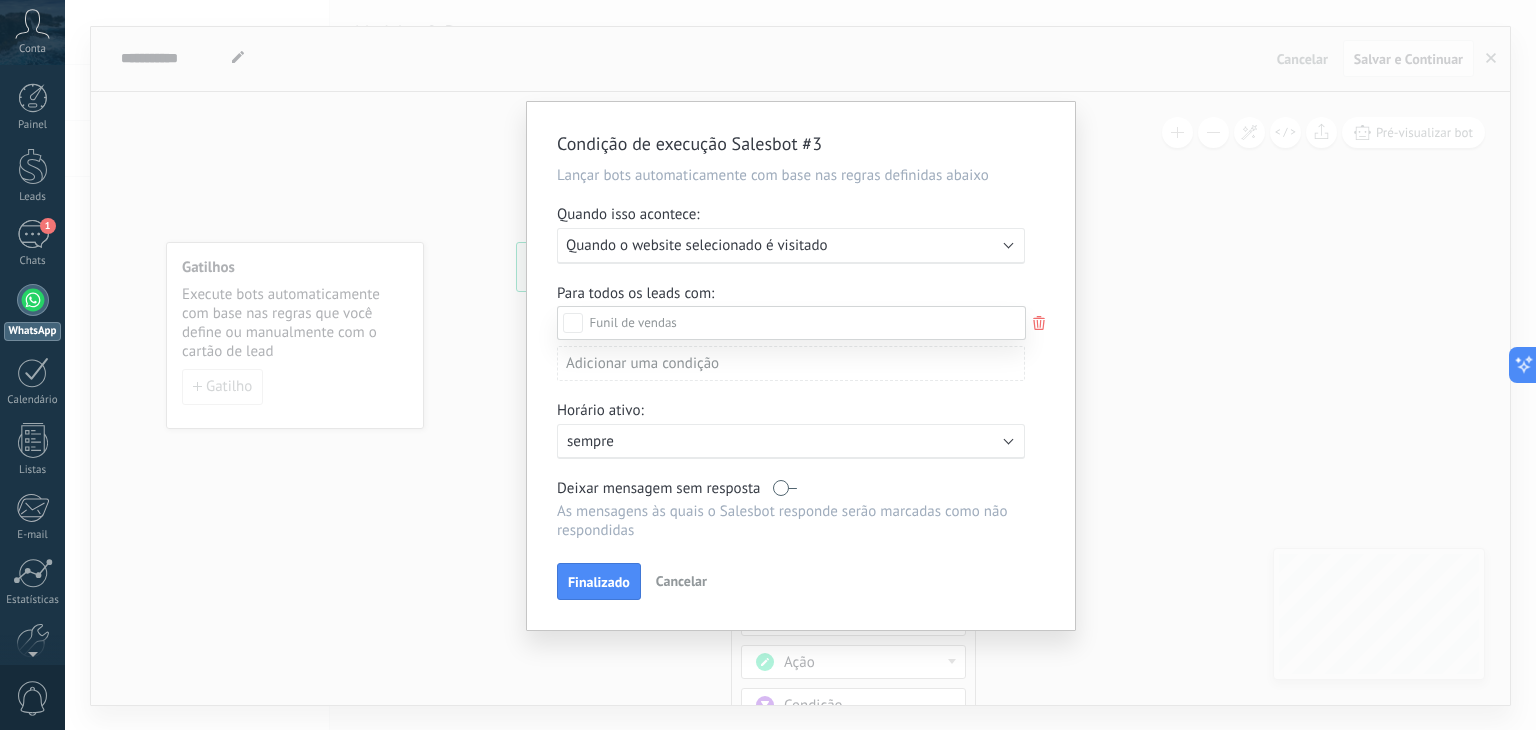 click on "Contato inicial" at bounding box center (0, 0) 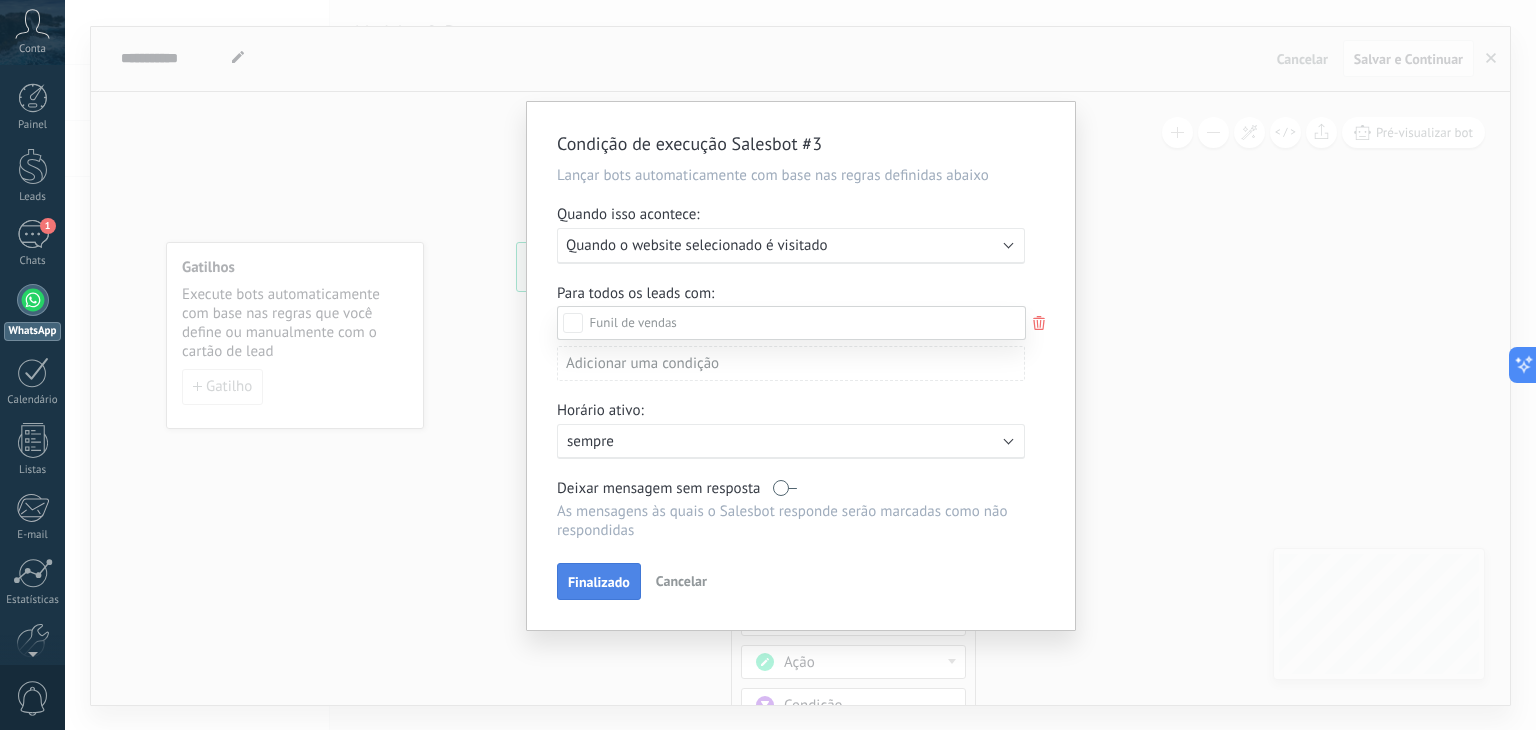 click on "Etapa de leads de entrada Contato inicial Discussões Tomada de decisão Discussão de contrato Fechado - ganho Fechado - perdido" at bounding box center (791, 516) 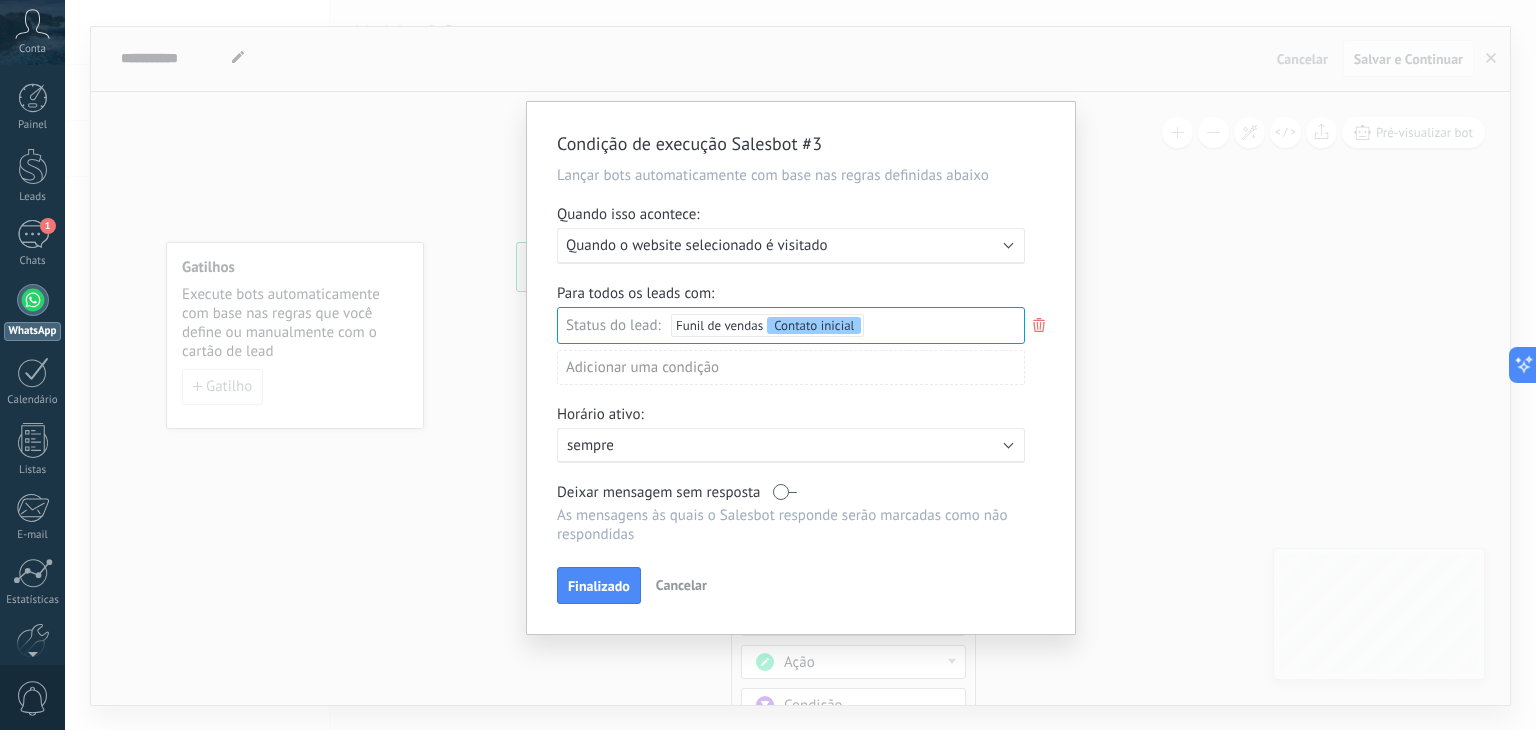 click on "Finalizado" at bounding box center (599, 586) 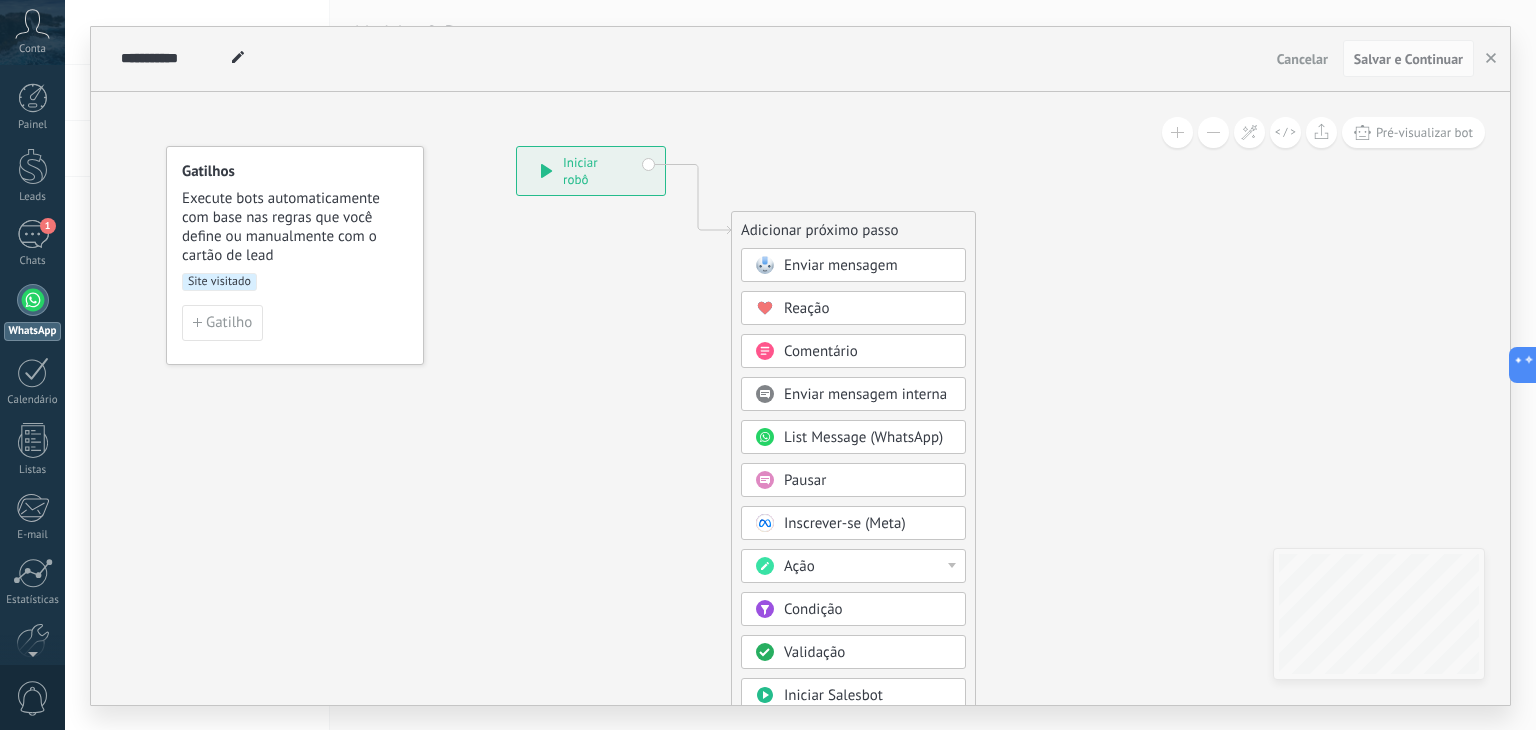 click on "Enviar mensagem" at bounding box center (841, 265) 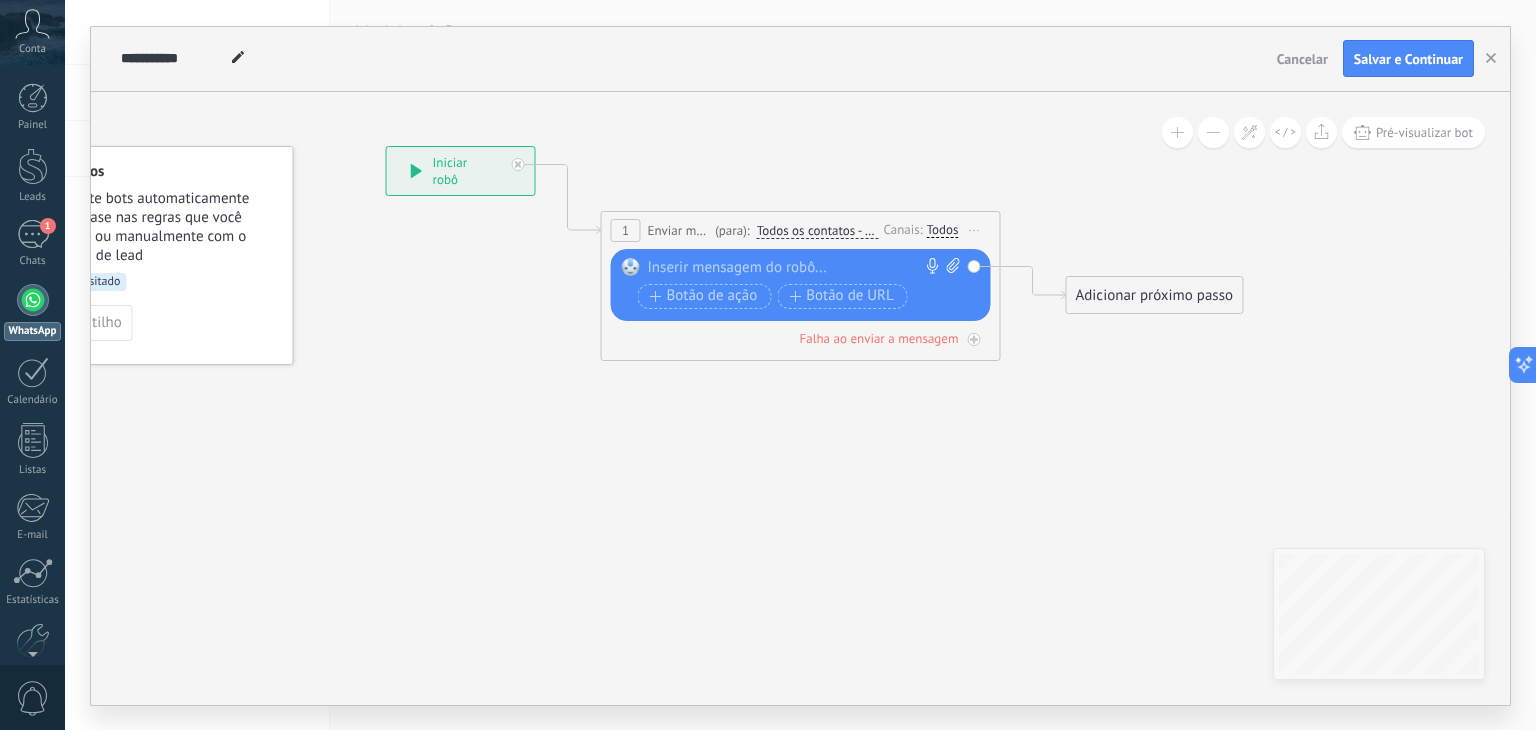 click at bounding box center [796, 268] 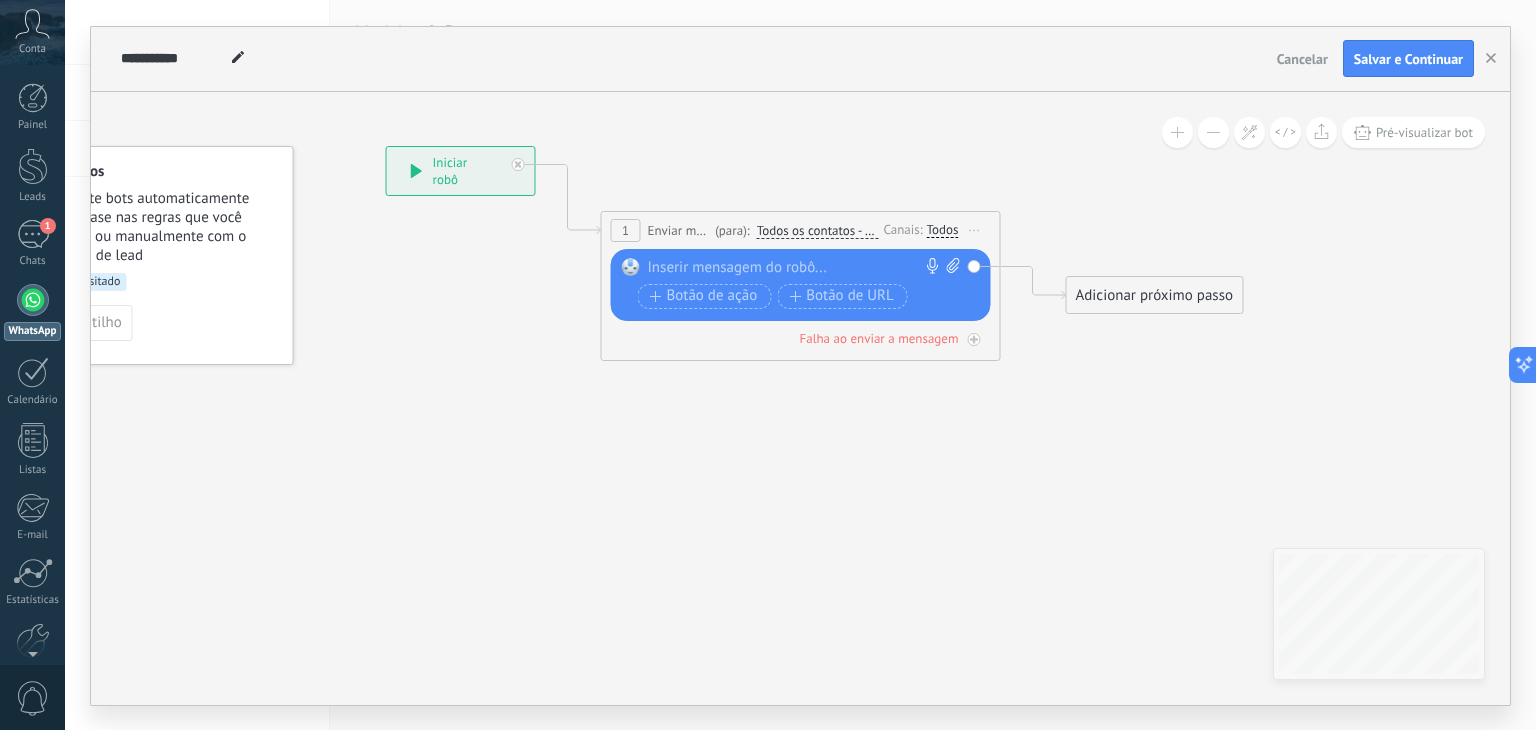 type 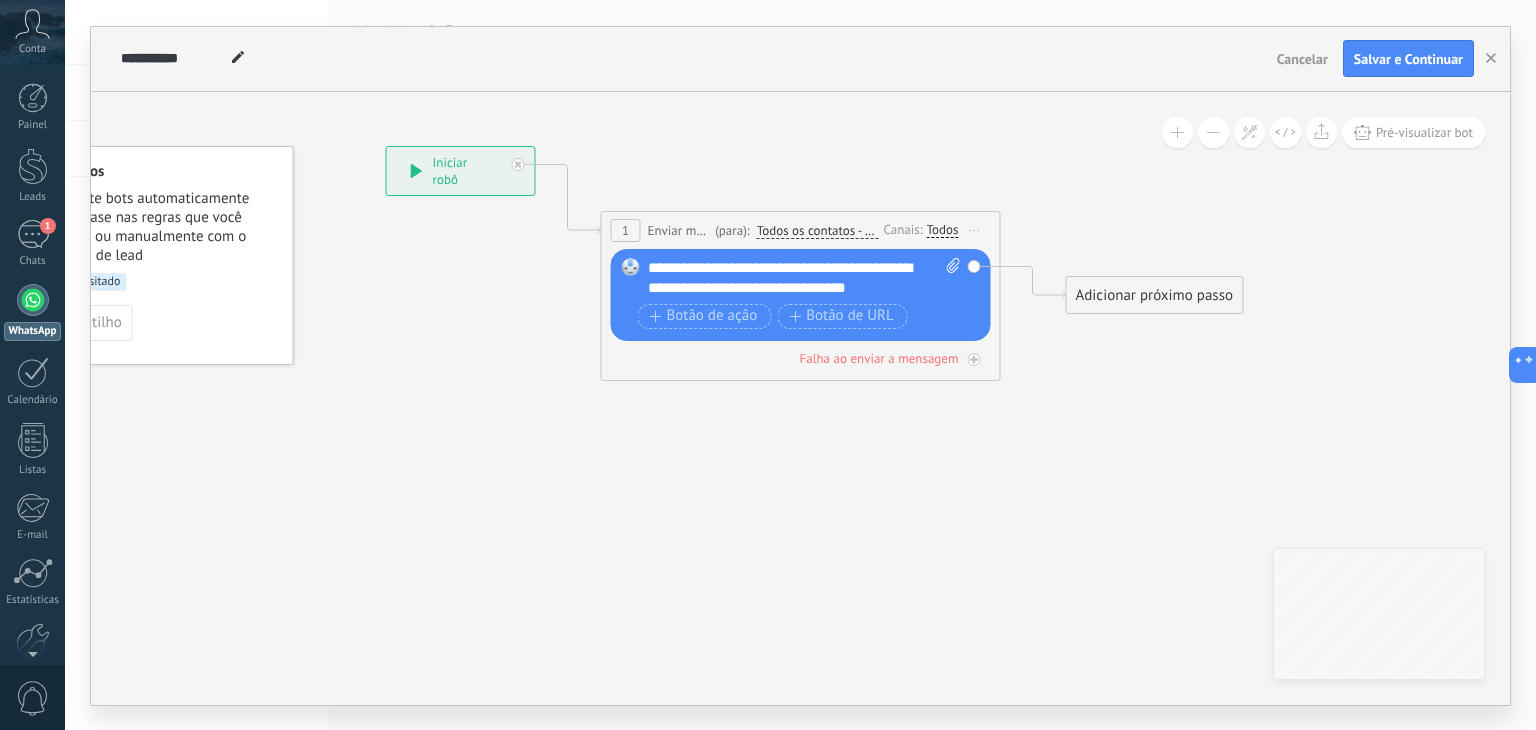 click 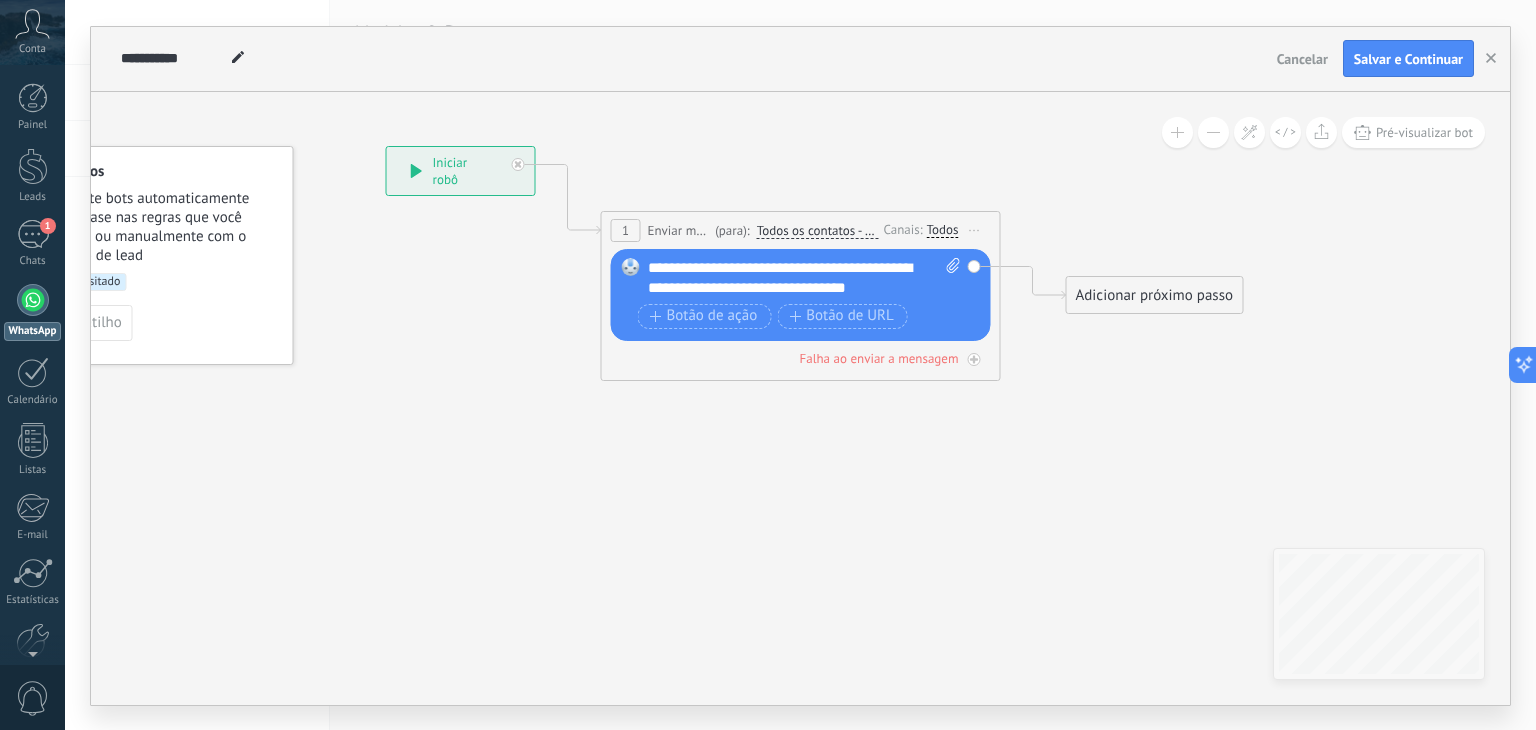 click on "Todos os contatos - canais selecionados" at bounding box center (818, 231) 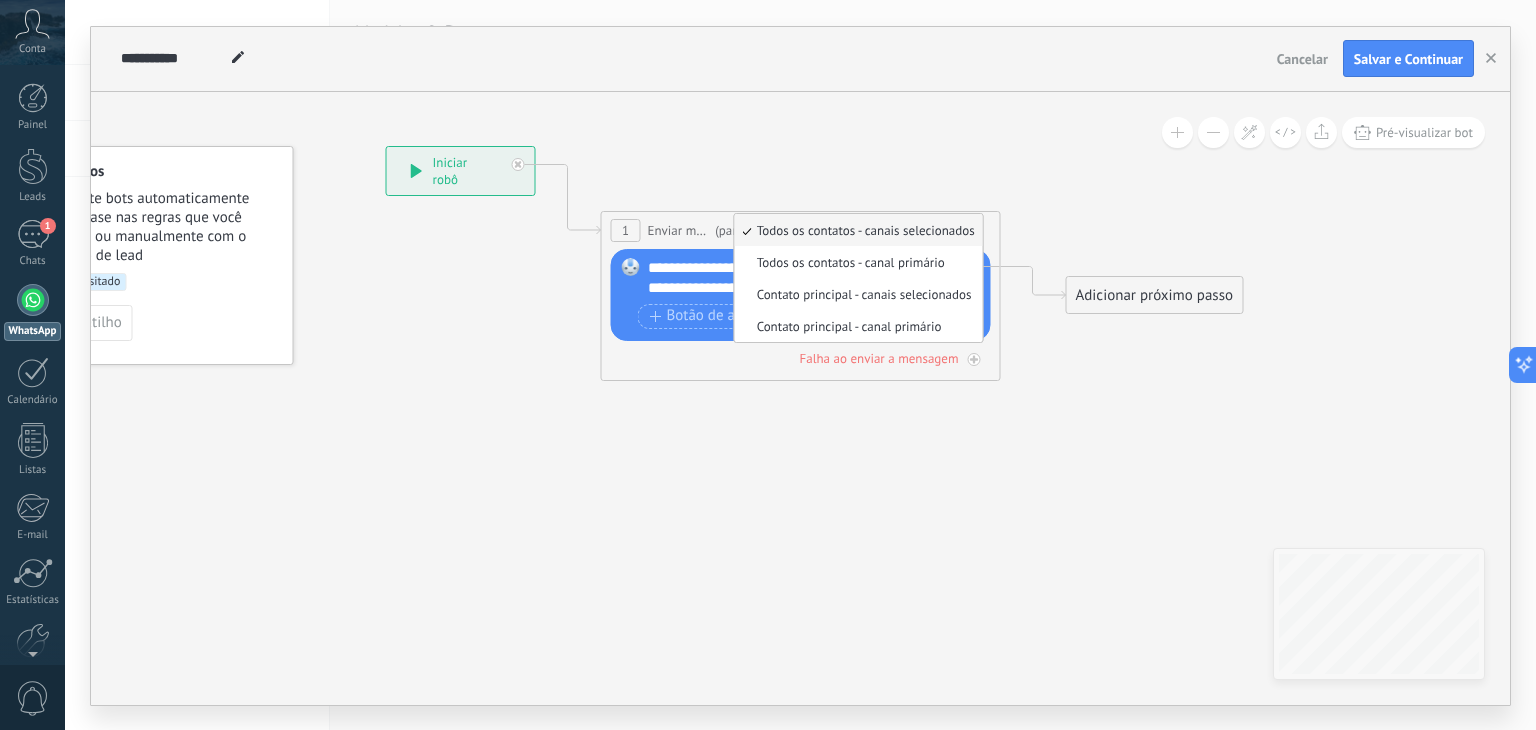 click on "Todos os contatos - canais selecionados" at bounding box center [856, 230] 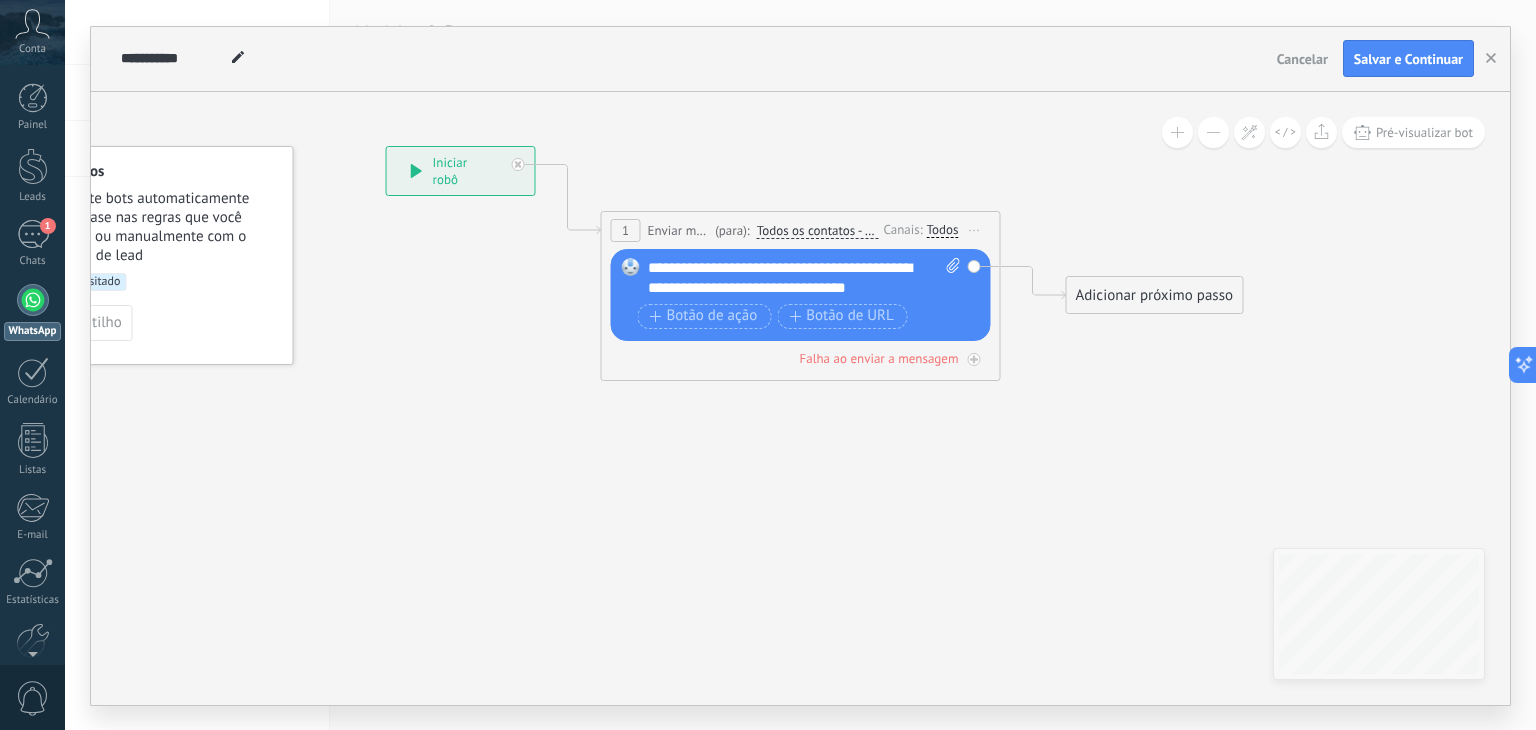 click on "Todos" at bounding box center (943, 230) 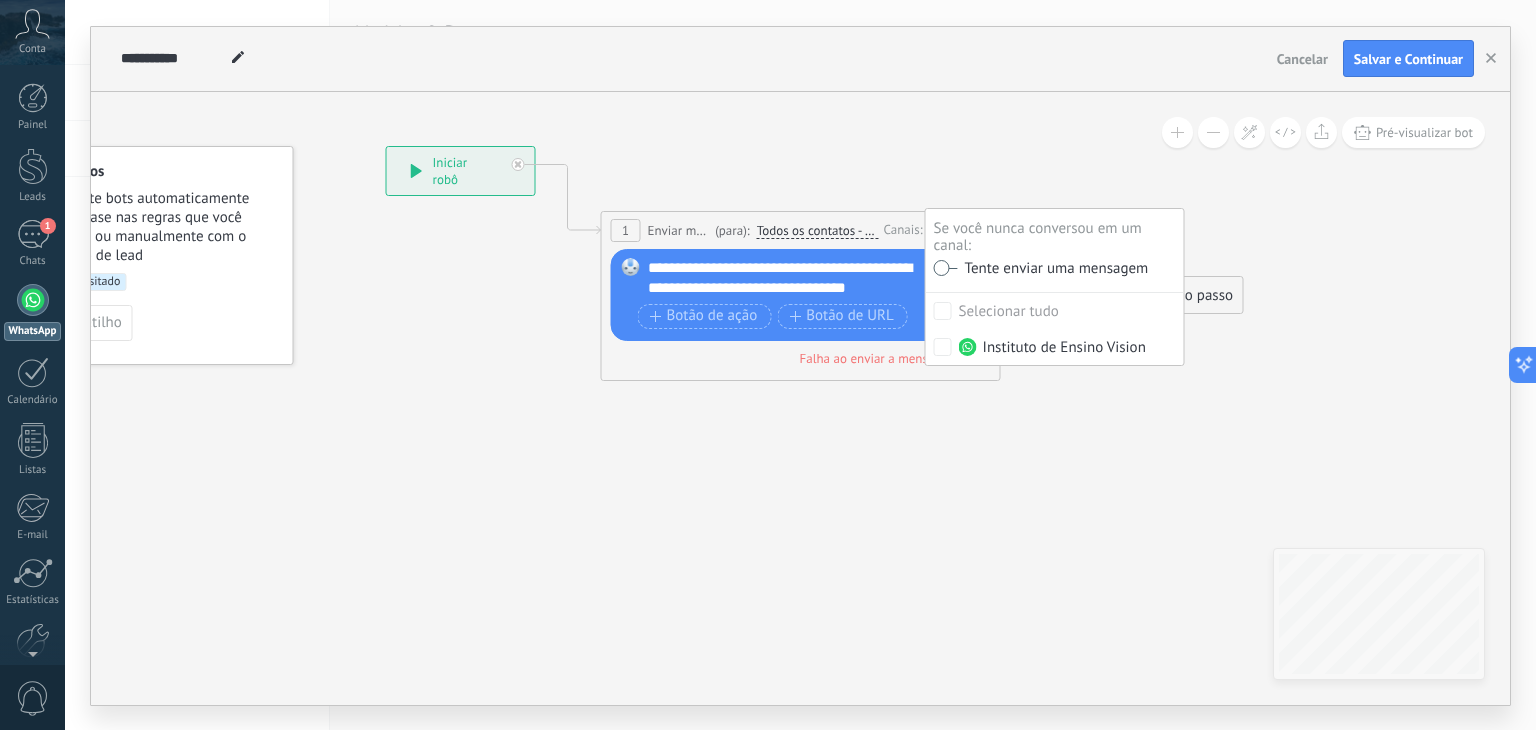 click 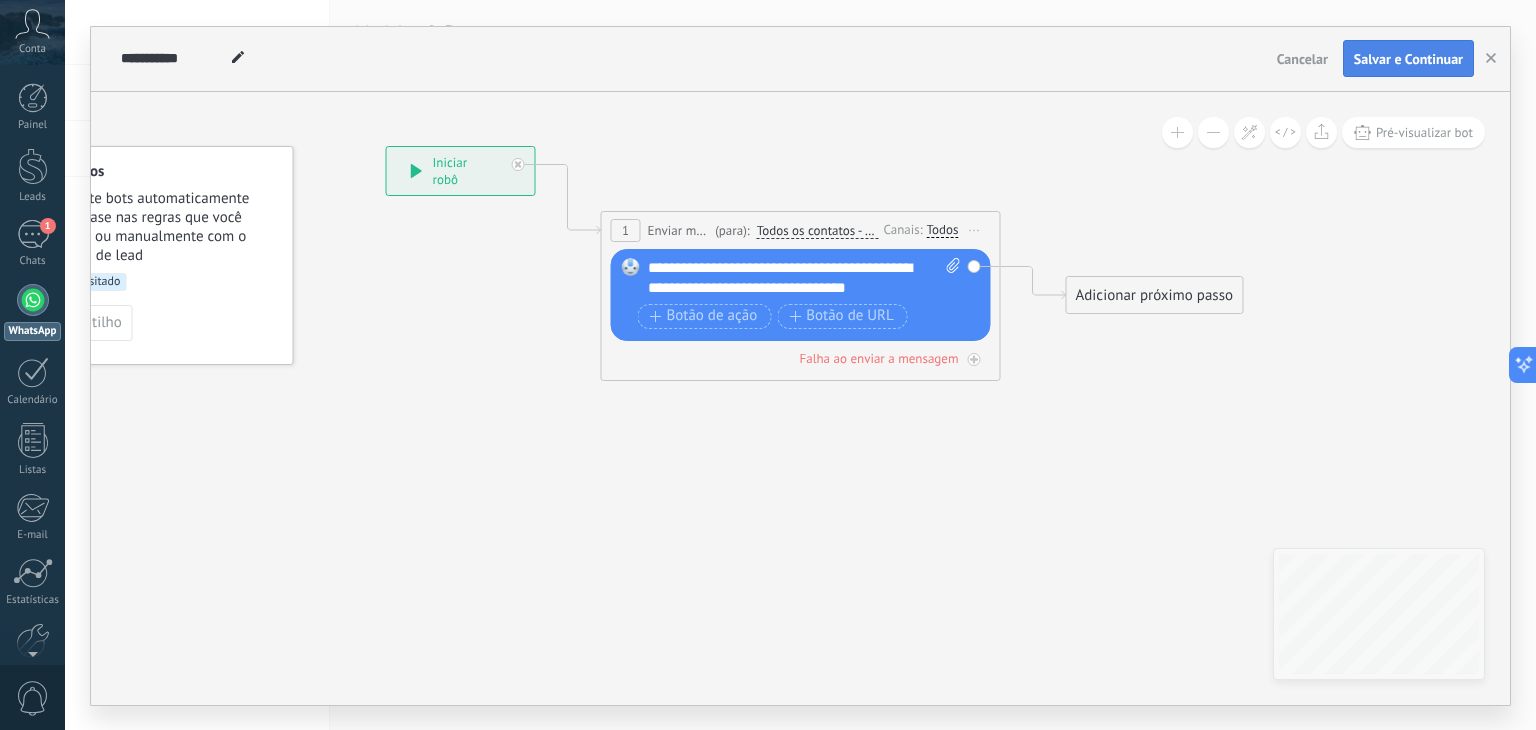 click on "Salvar e Continuar" at bounding box center (1408, 59) 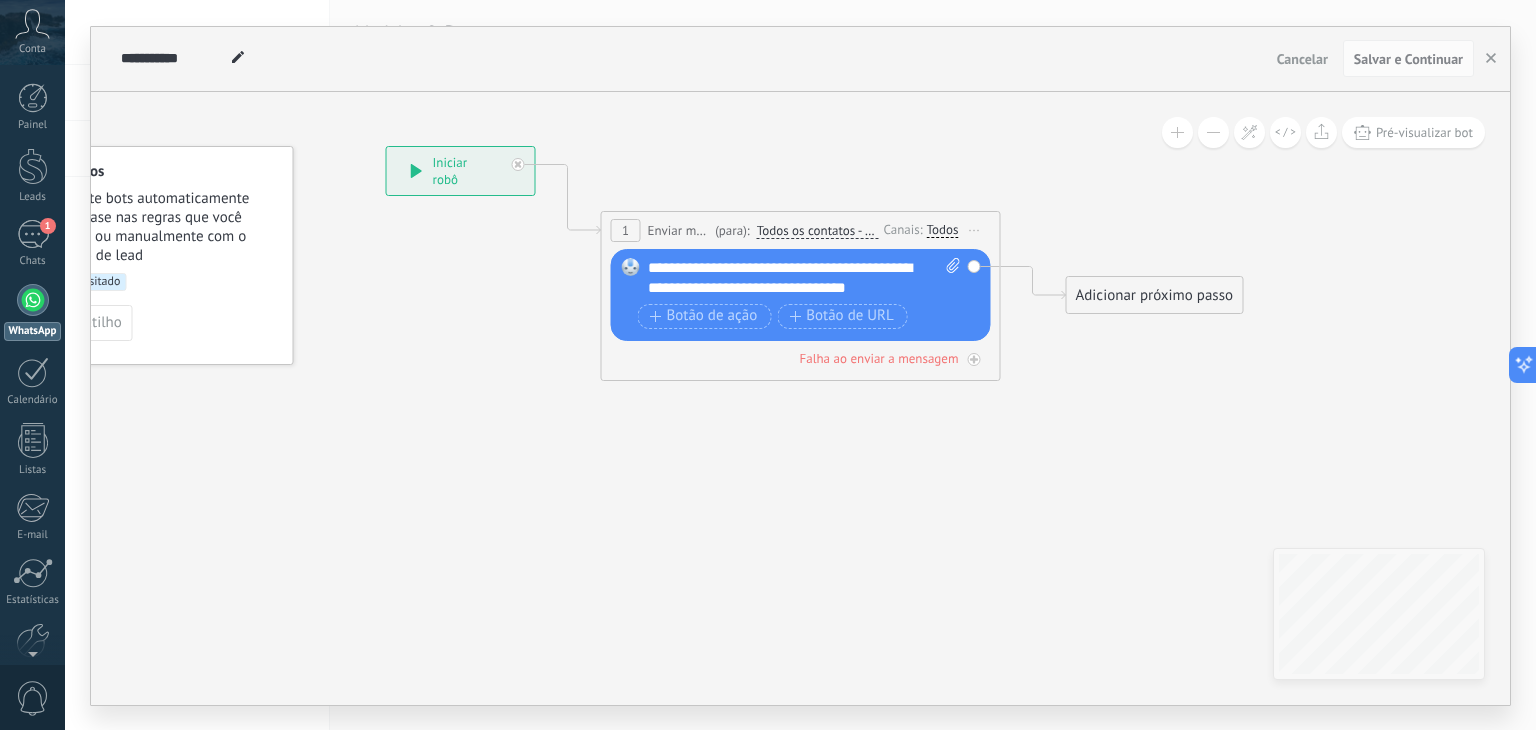 type 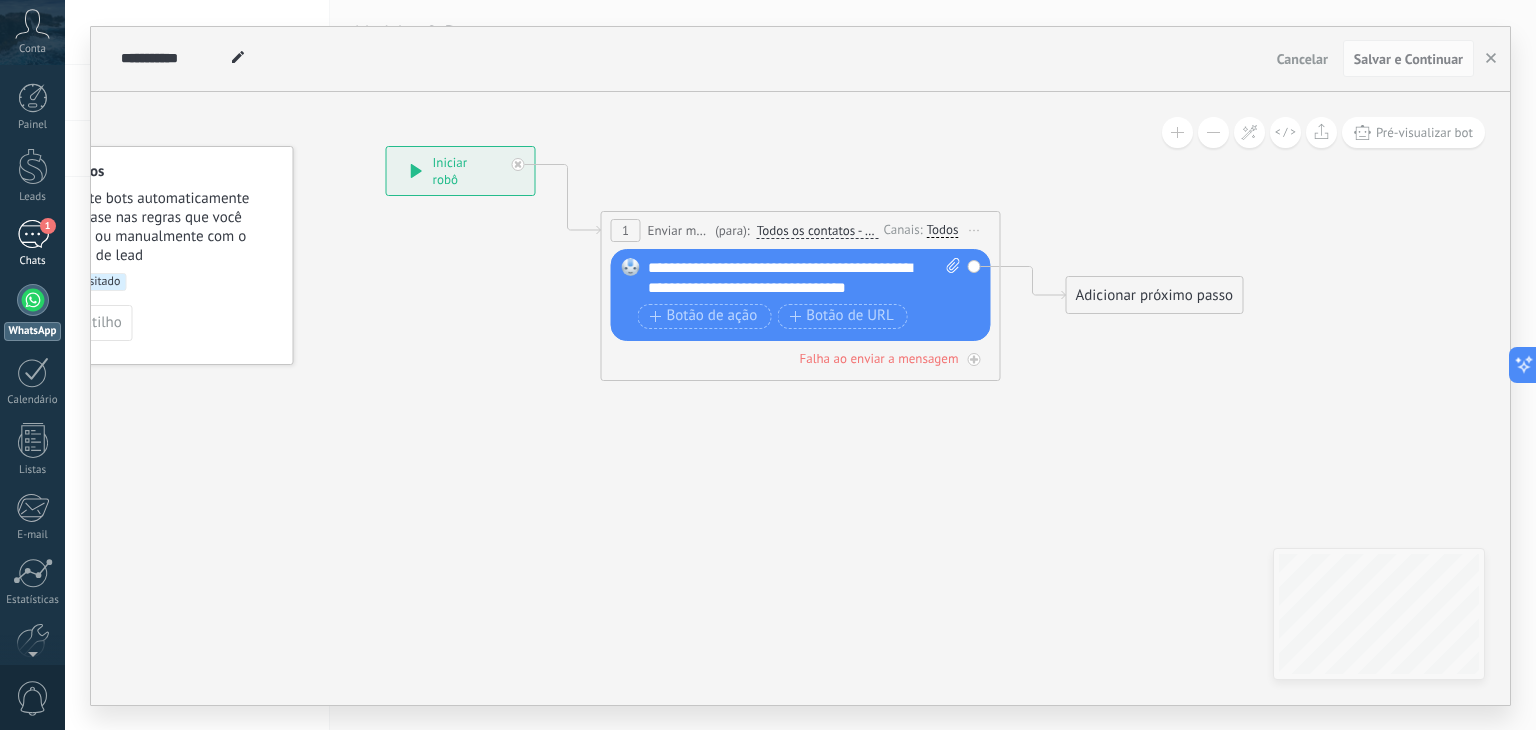 click on "1" at bounding box center [33, 234] 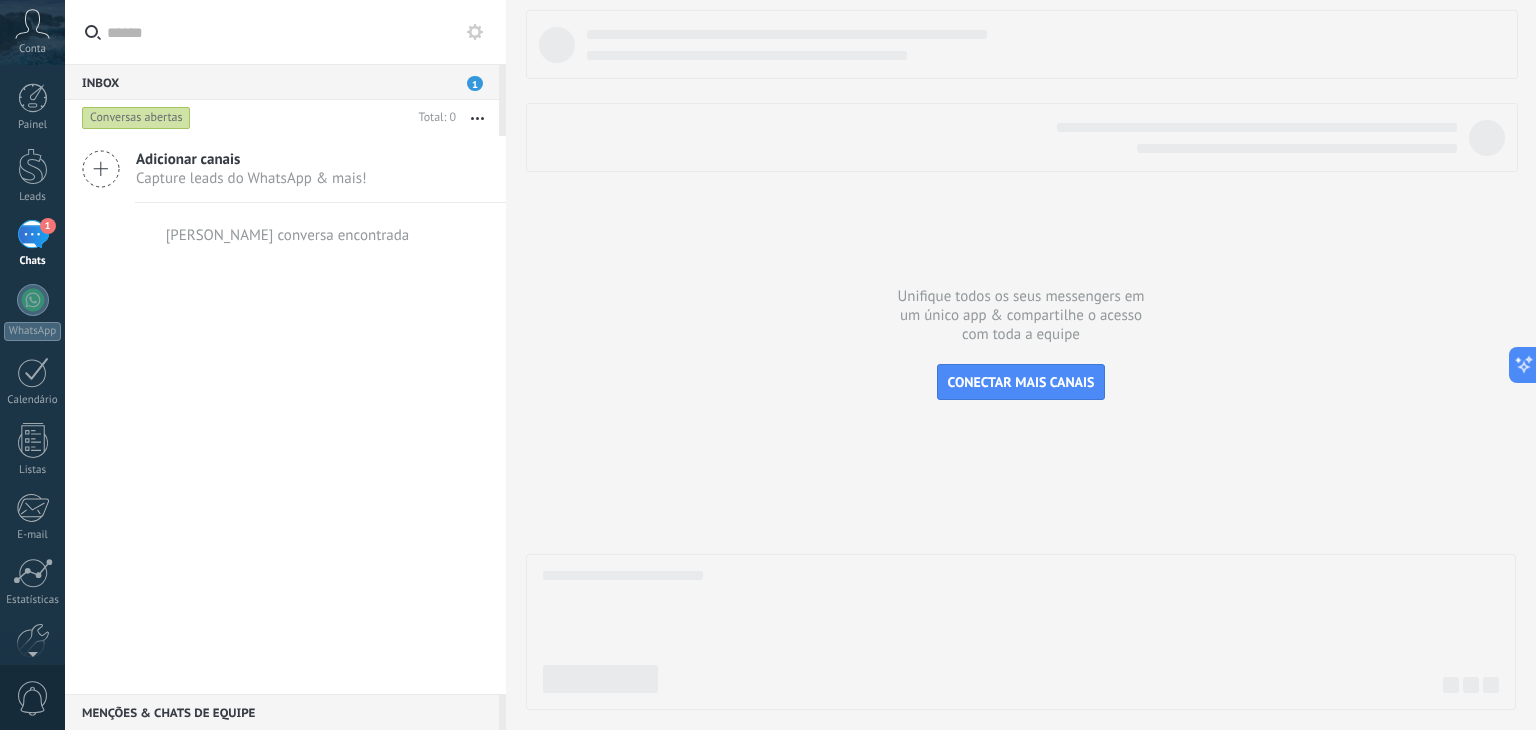 click 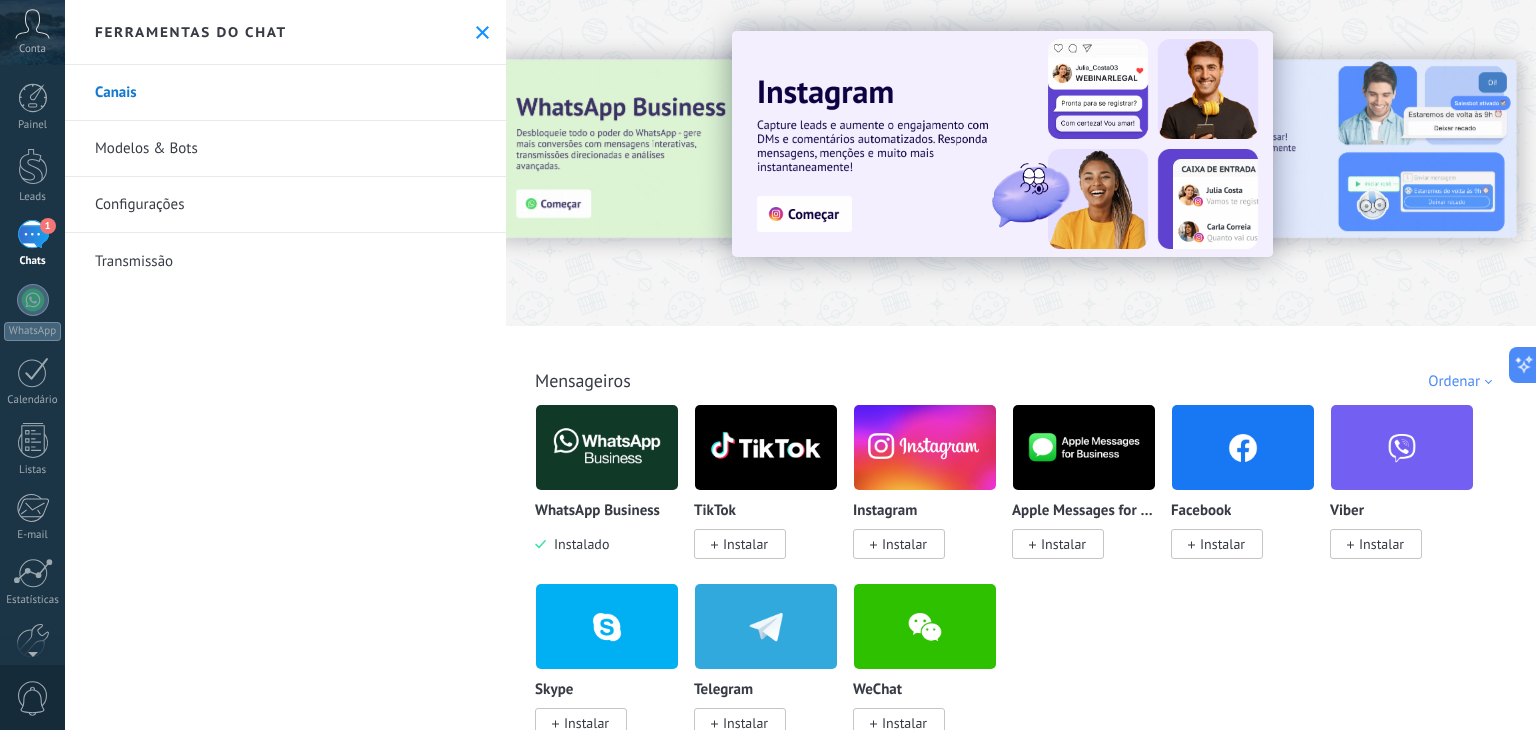 click on "1" at bounding box center [33, 234] 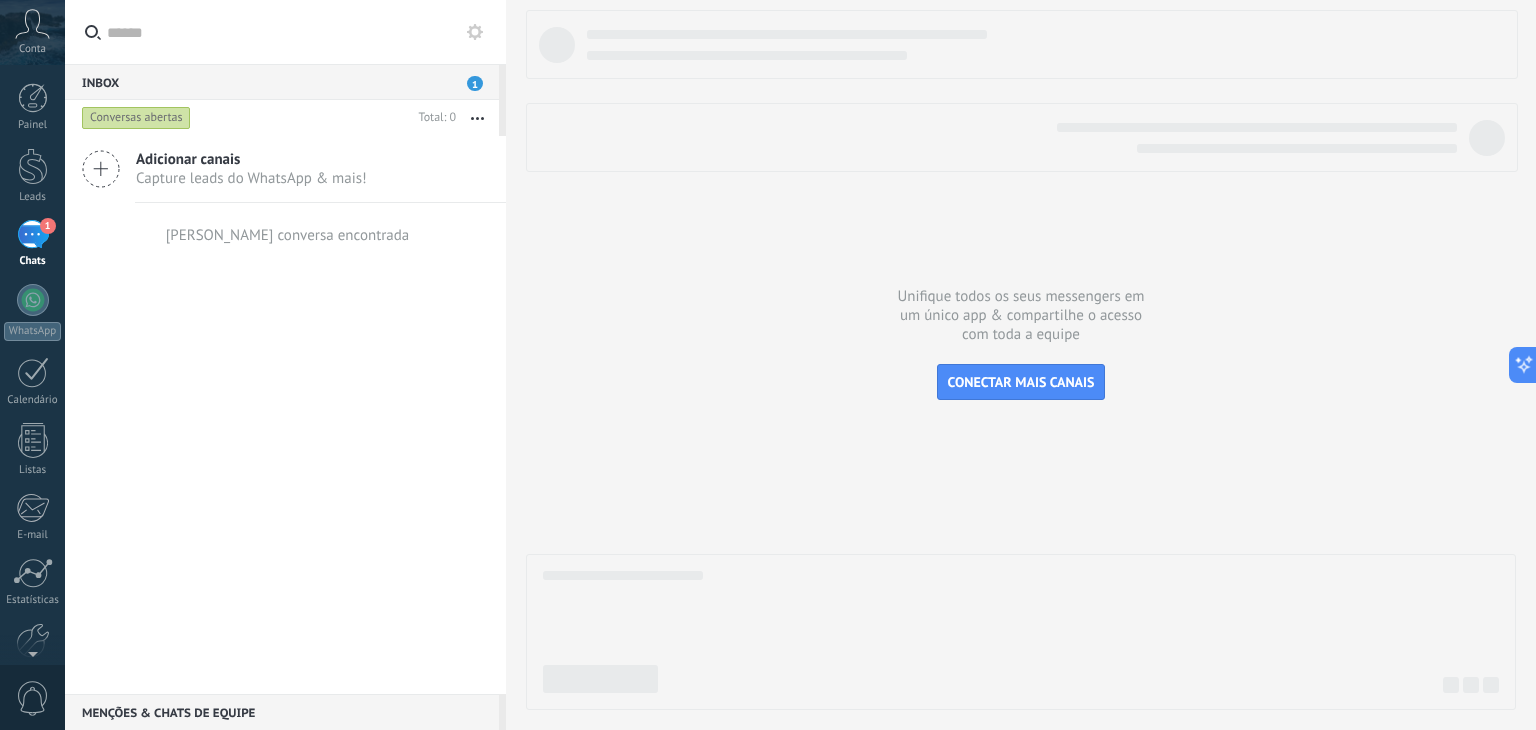 click on "Conversas abertas" at bounding box center [136, 118] 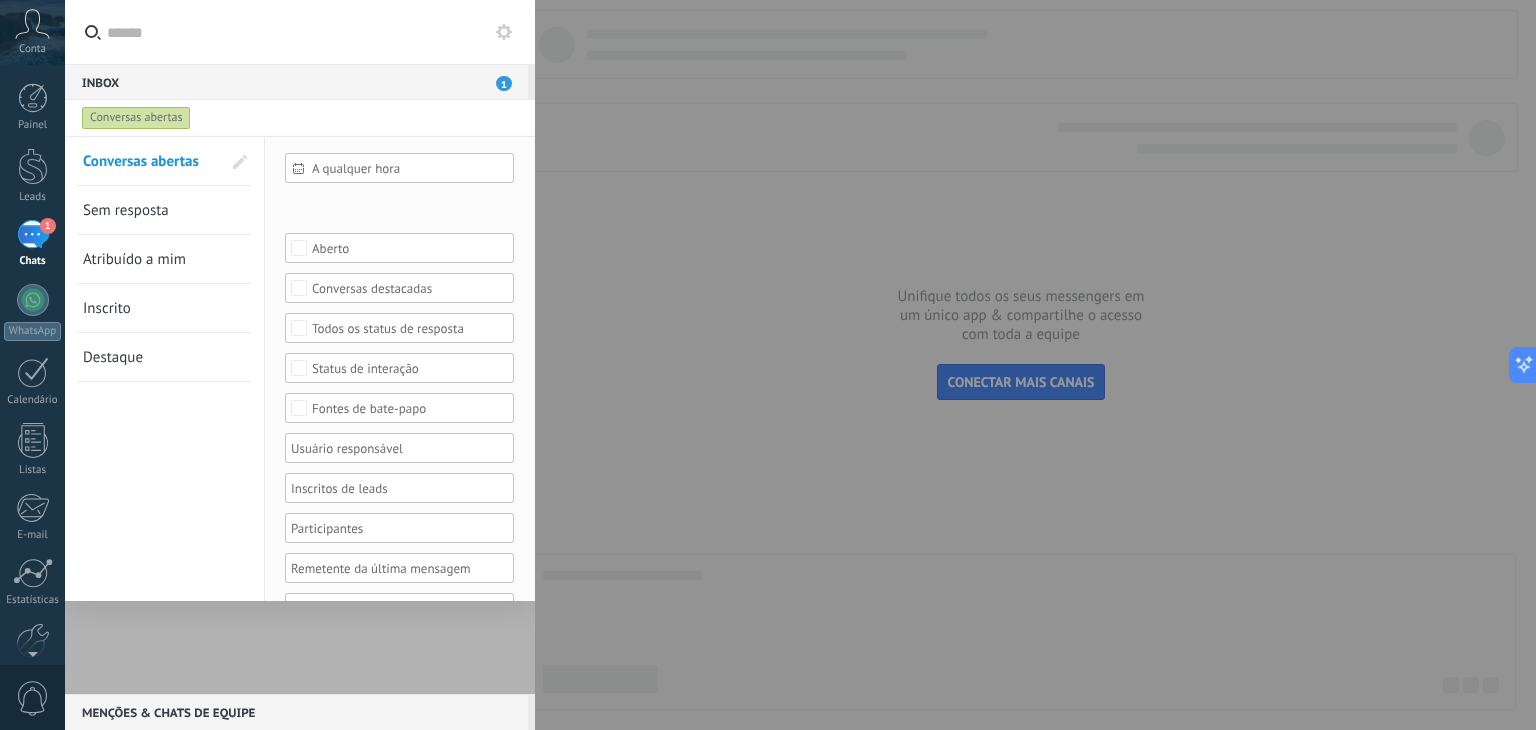 click 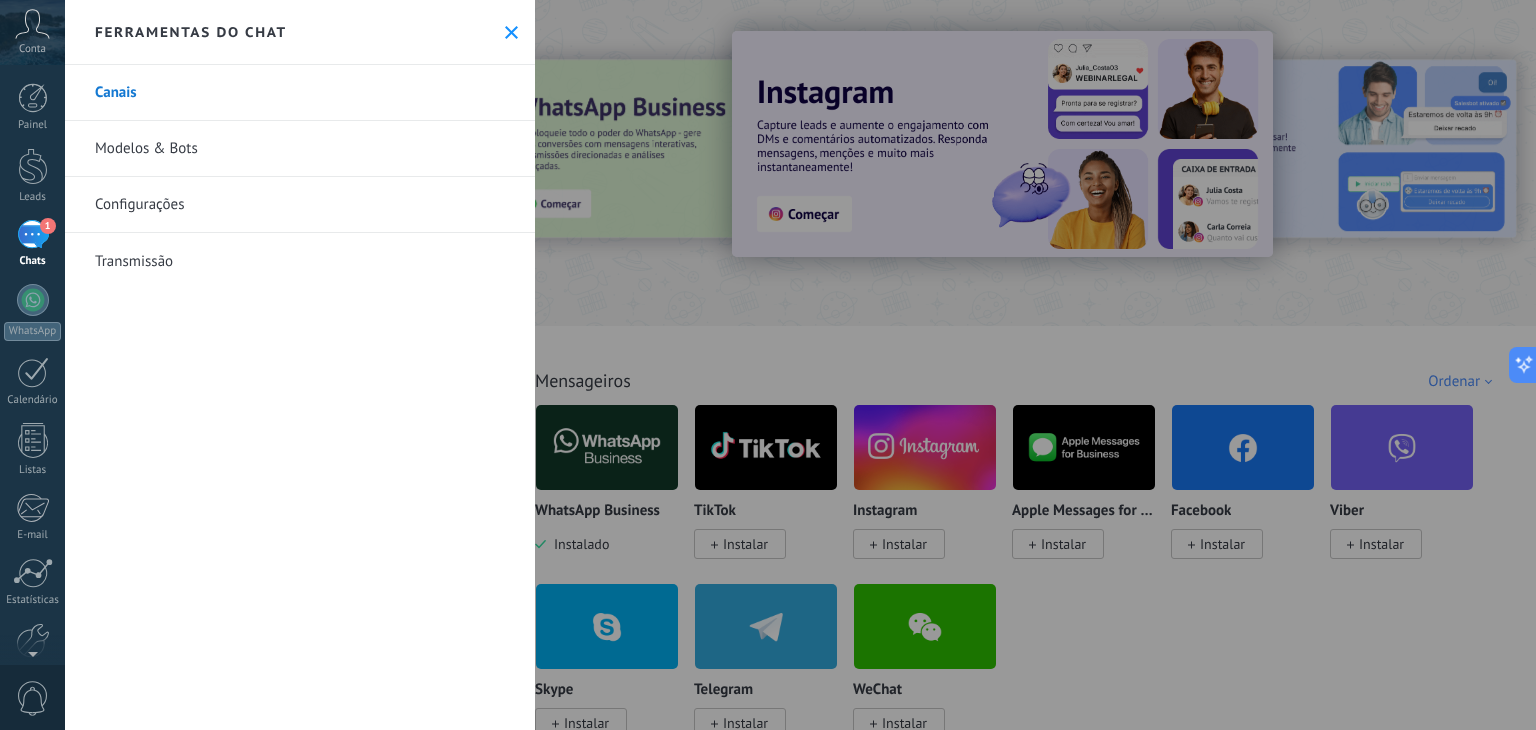 click on "Transmissão" at bounding box center [300, 261] 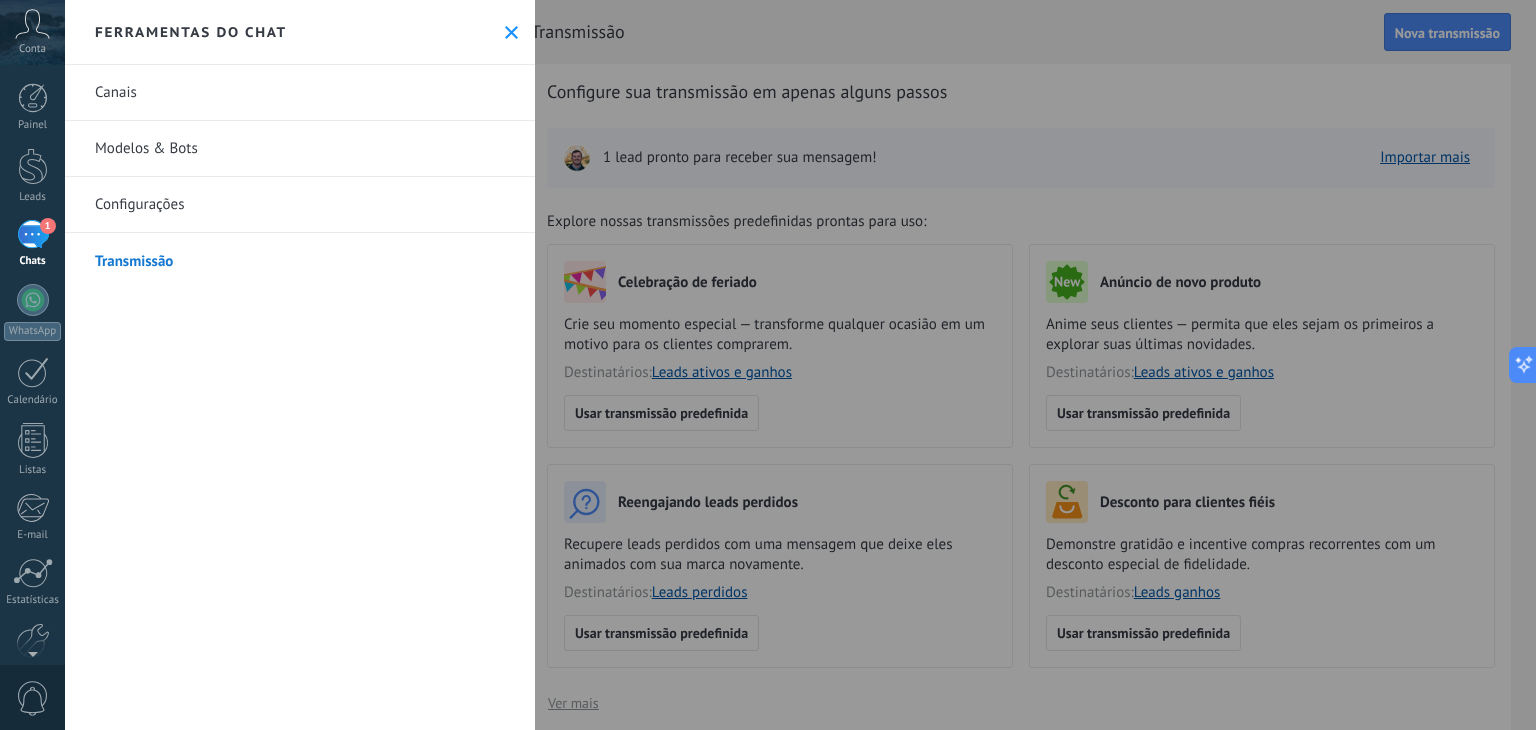 click on "Canais" at bounding box center (300, 93) 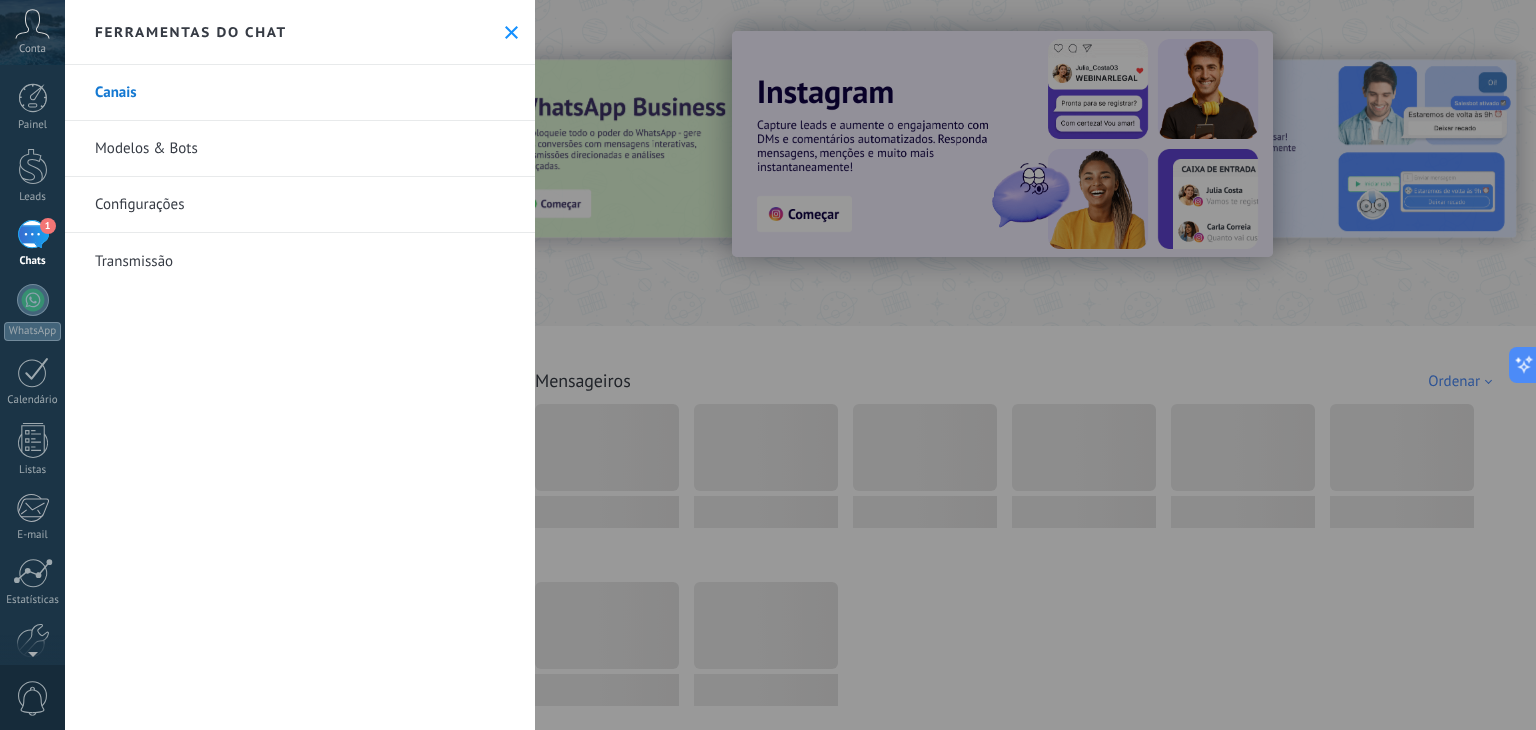 click at bounding box center (768, 365) 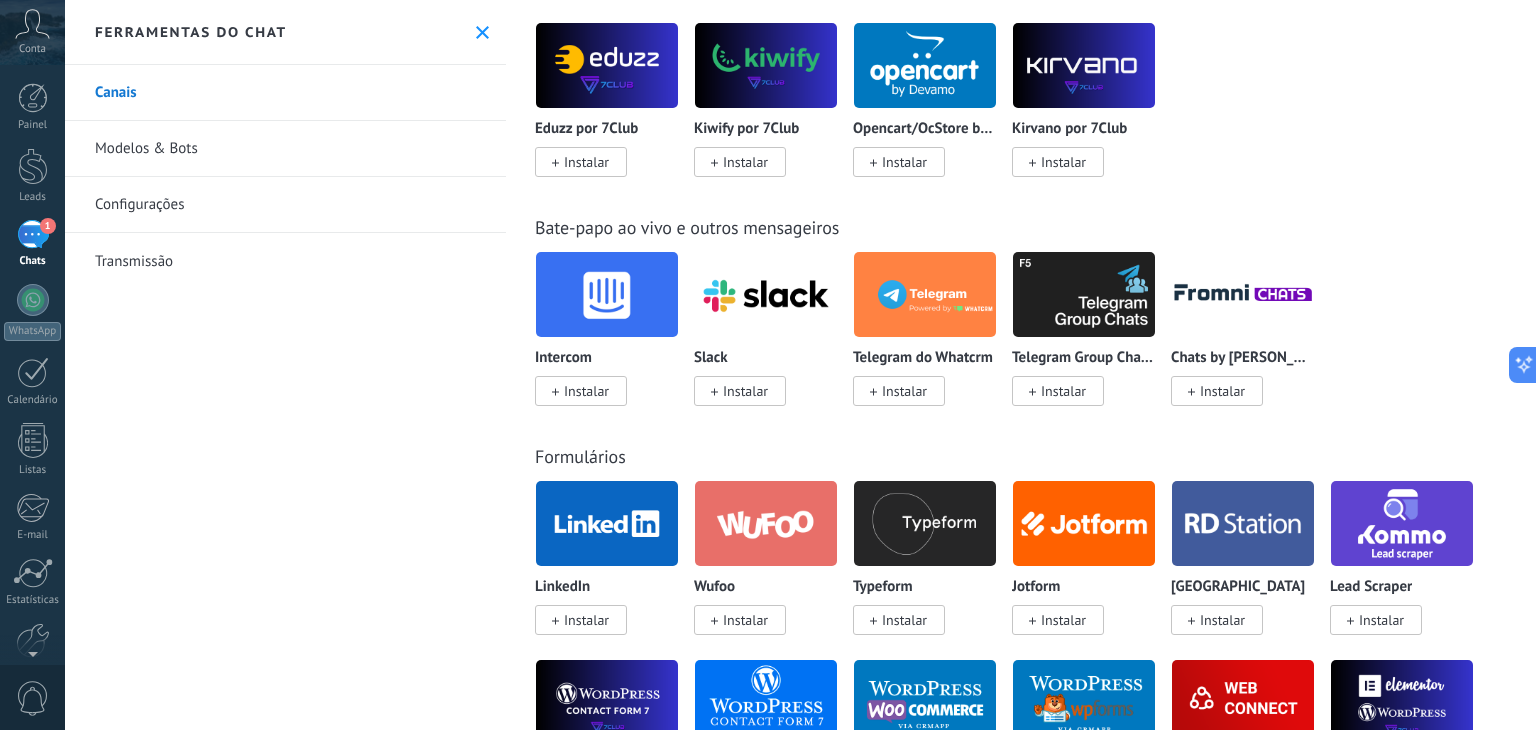 scroll, scrollTop: 1600, scrollLeft: 0, axis: vertical 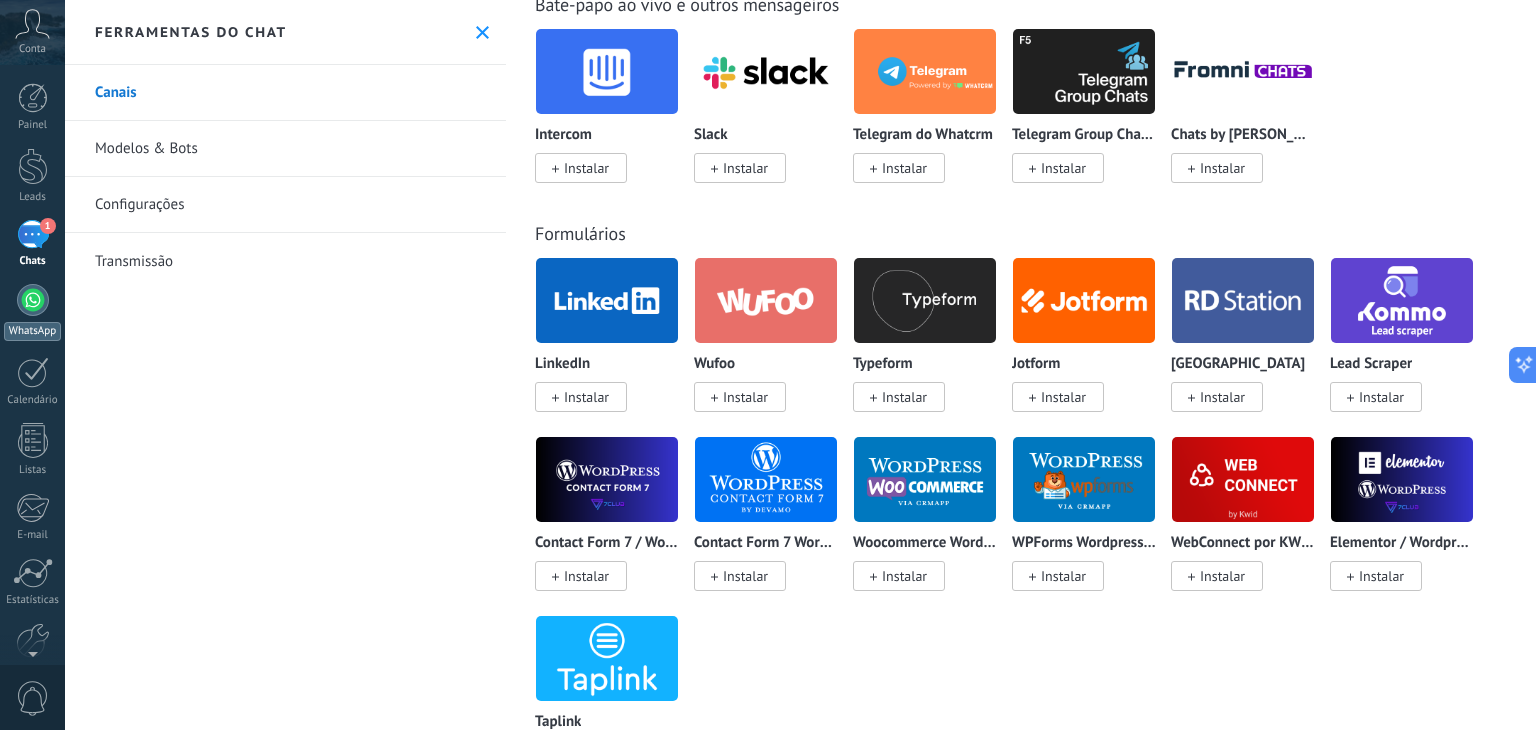 click at bounding box center (33, 300) 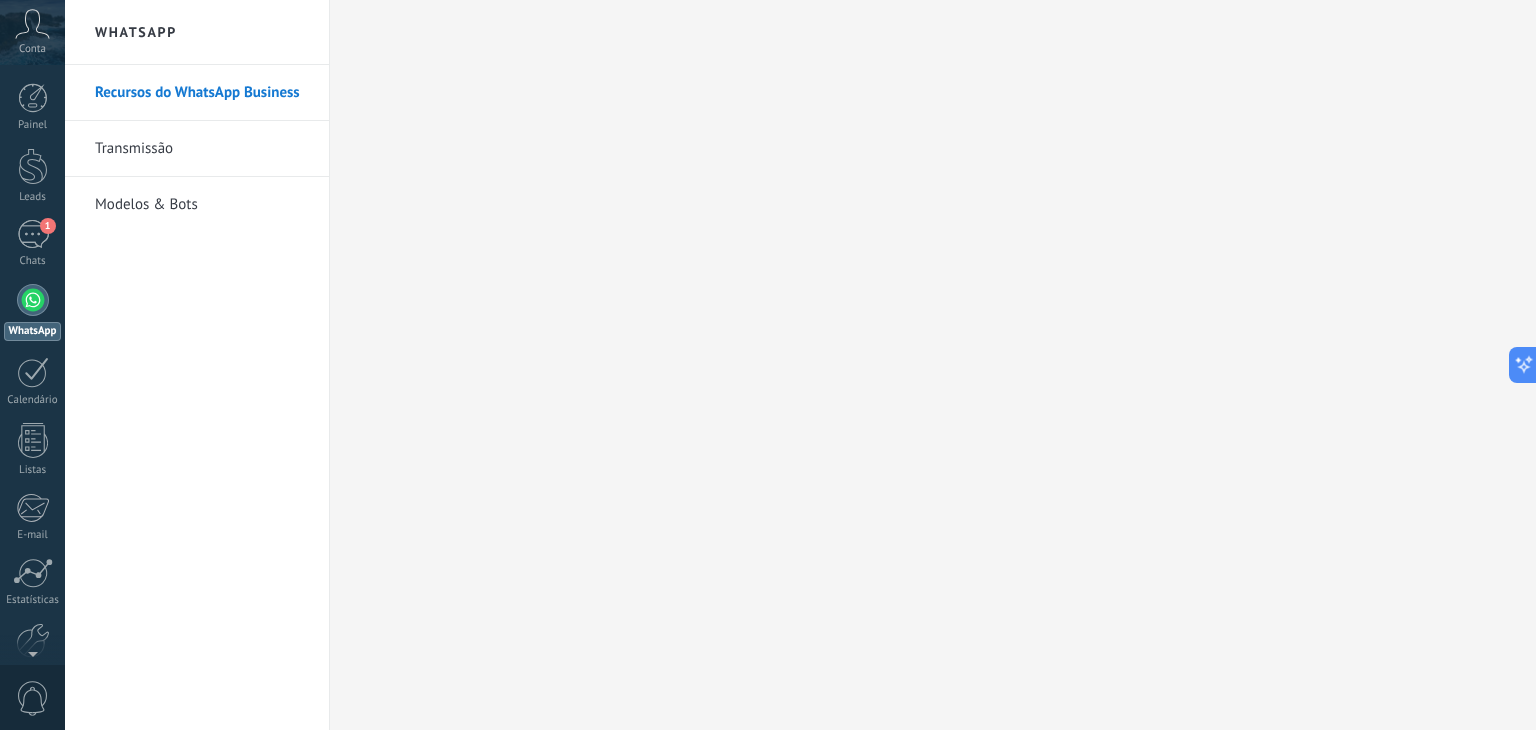 click on "Modelos & Bots" at bounding box center (202, 205) 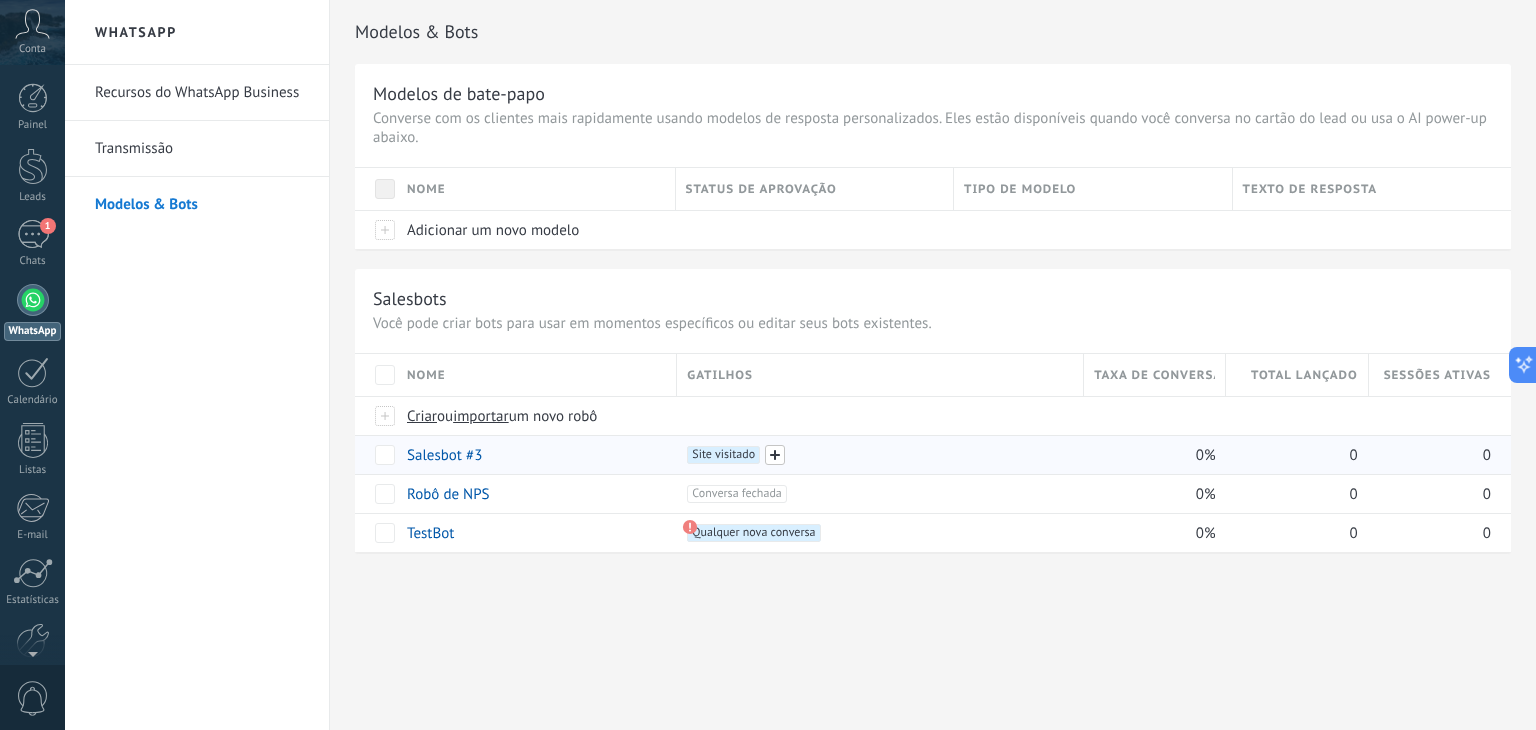 click at bounding box center (775, 455) 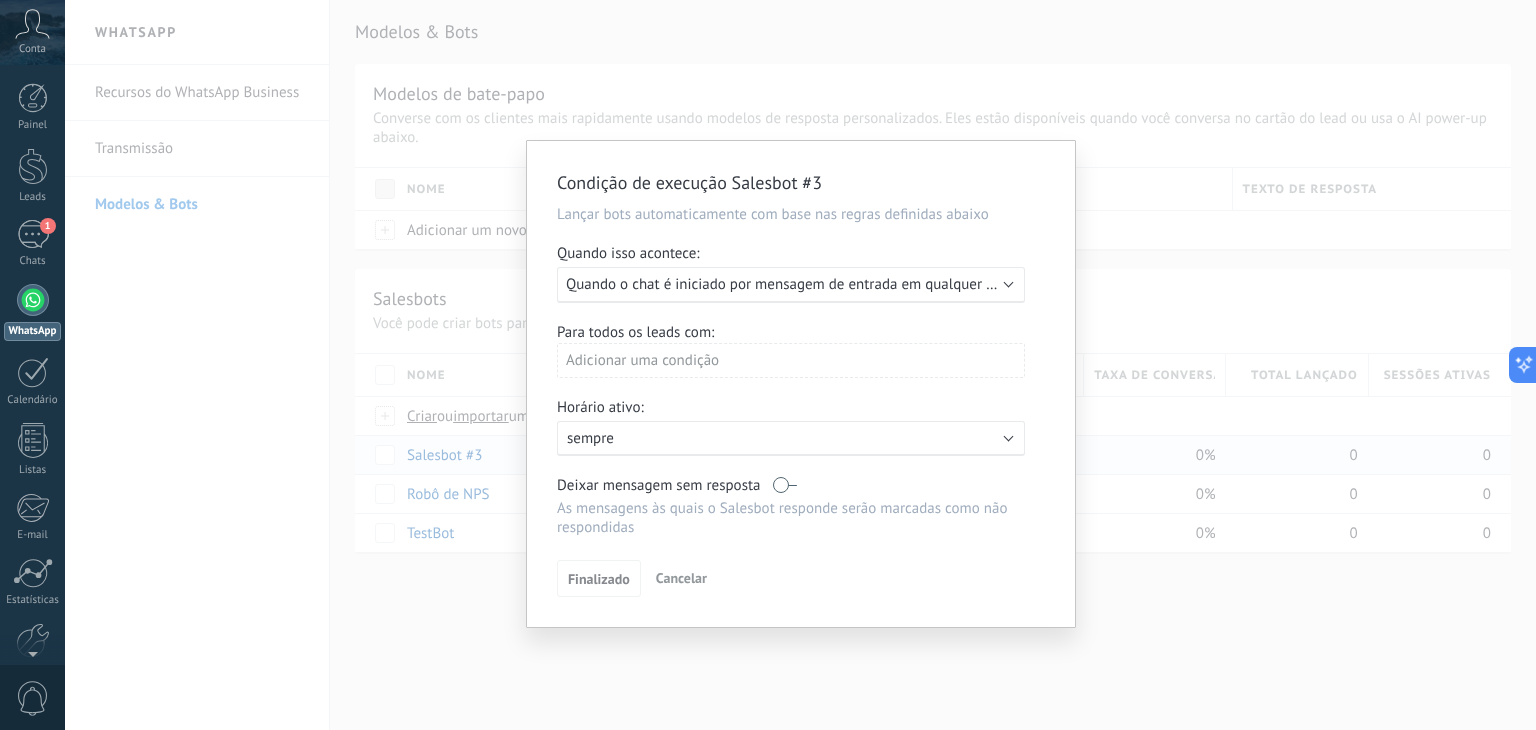 click on "Quando o chat é iniciado por mensagem de entrada em qualquer canal" at bounding box center [793, 284] 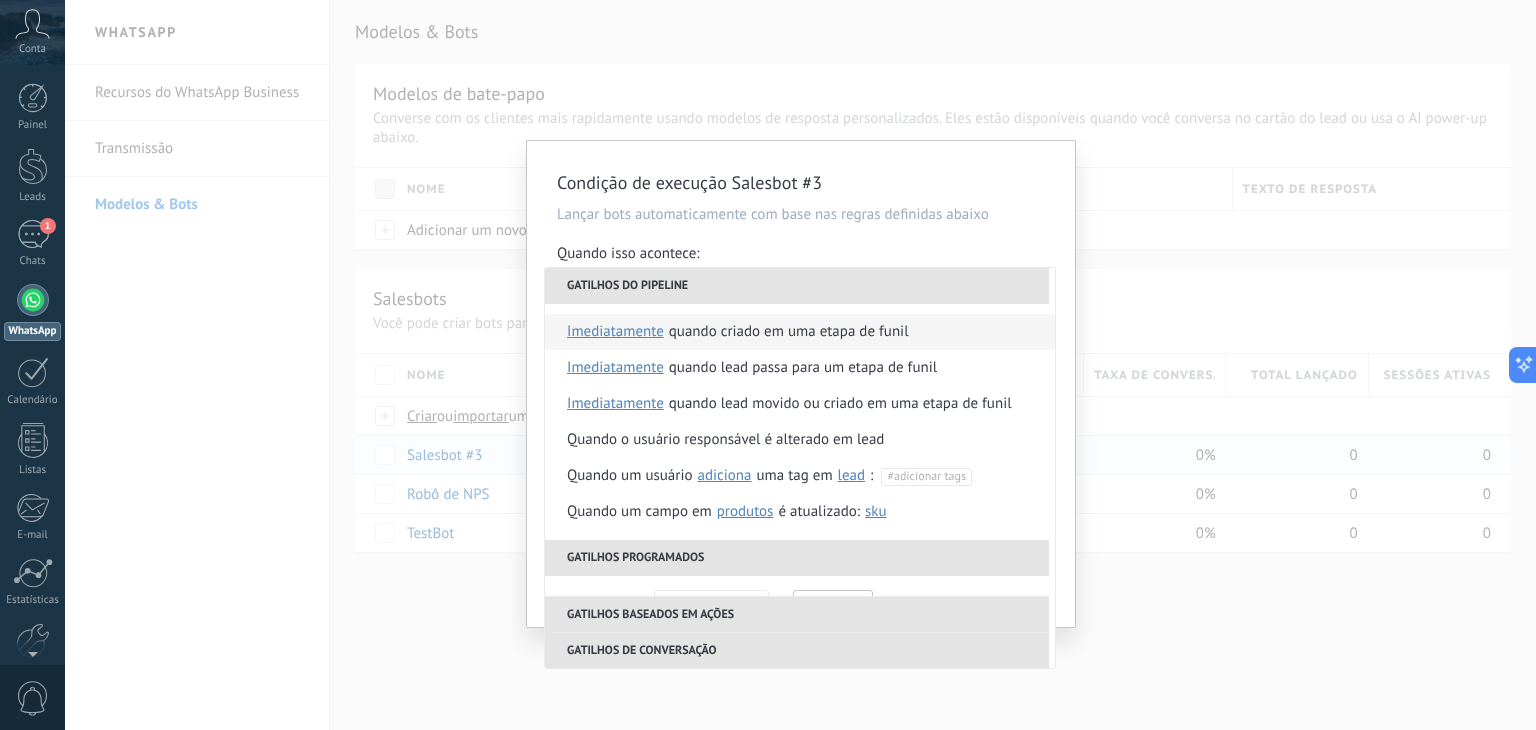 click on "Quando criado em uma etapa de funil" at bounding box center (789, 332) 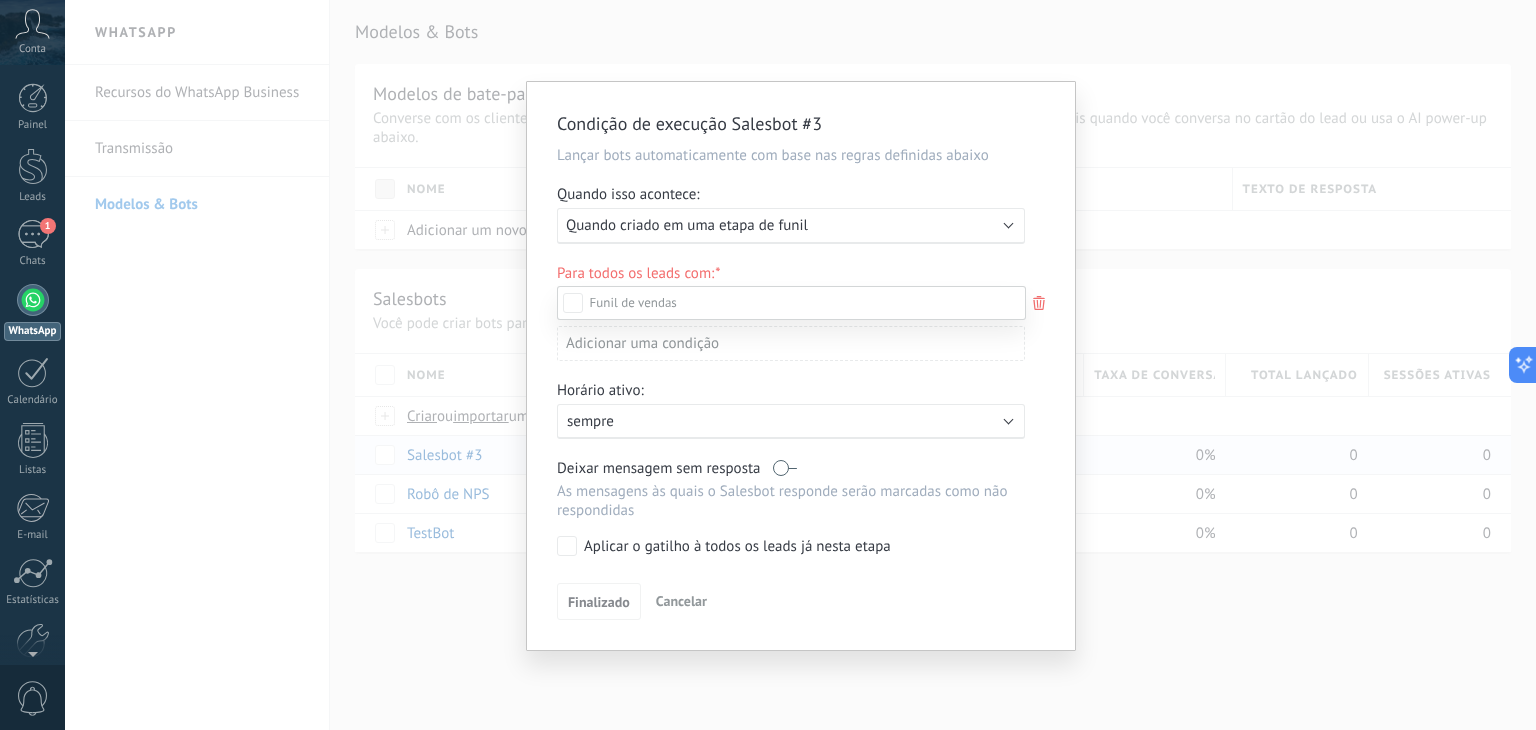 click on "Contato inicial" at bounding box center (0, 0) 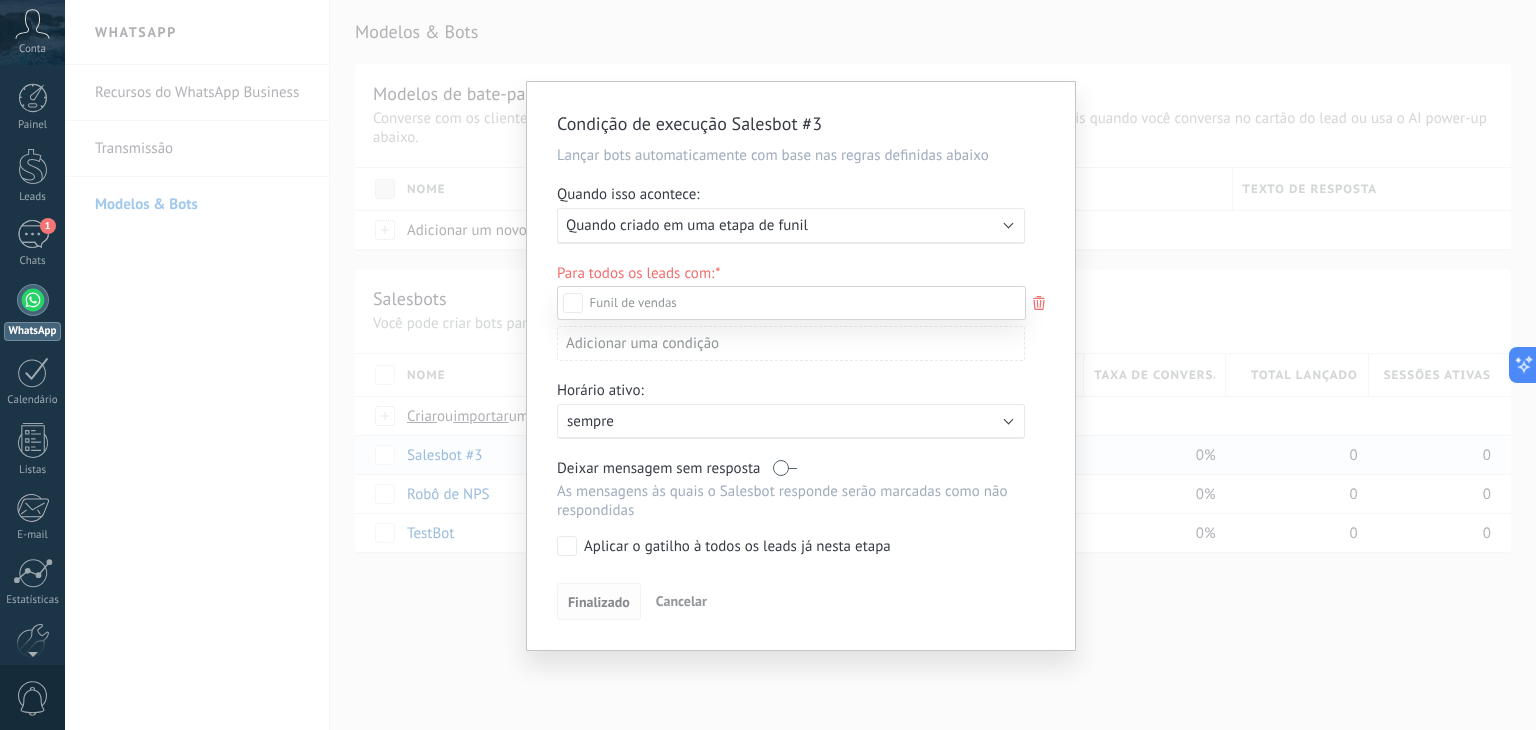 click on "Etapa de leads de entrada Contato inicial Discussões Tomada de decisão Discussão de contrato Fechado - ganho Fechado - perdido" at bounding box center (791, 506) 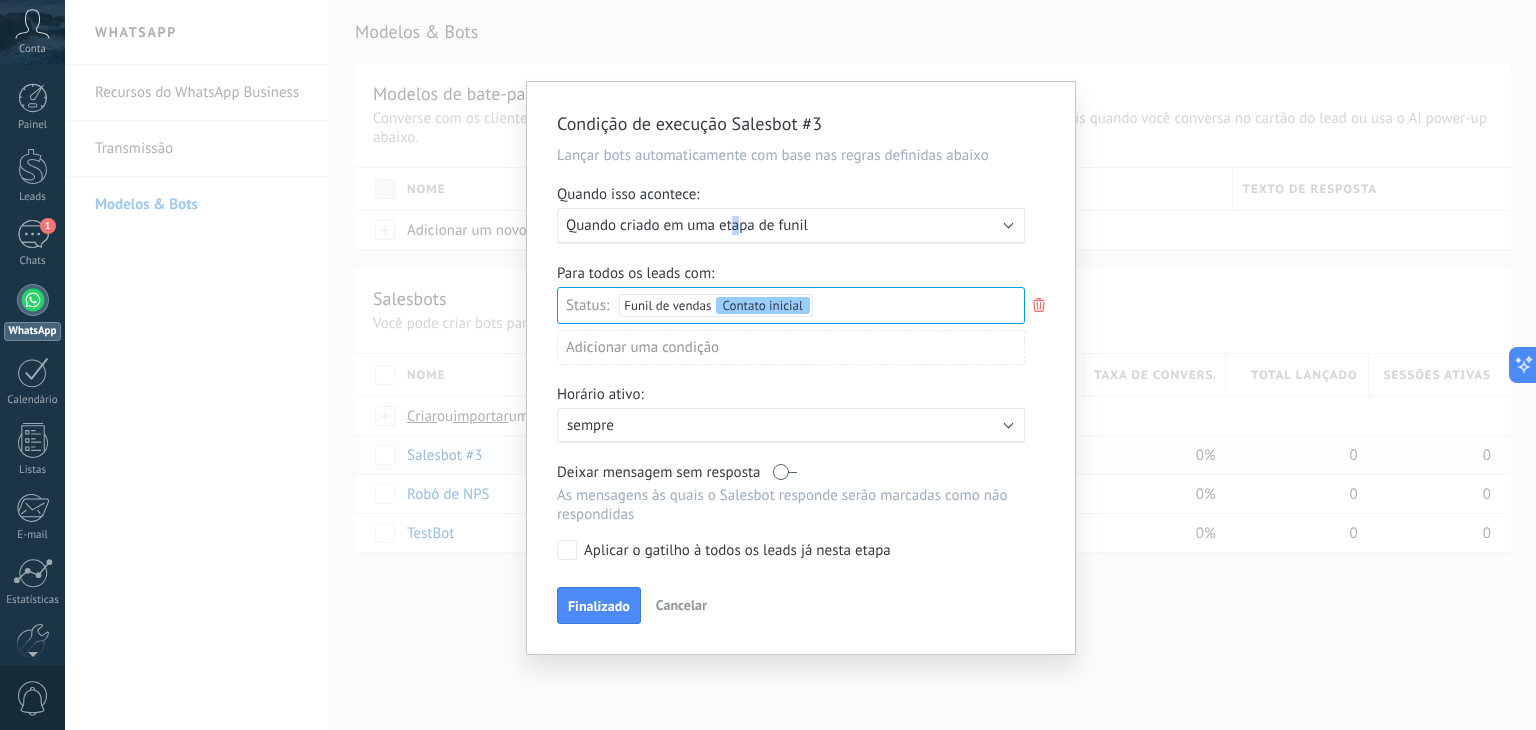 click on "Quando criado em uma etapa de funil" at bounding box center (687, 225) 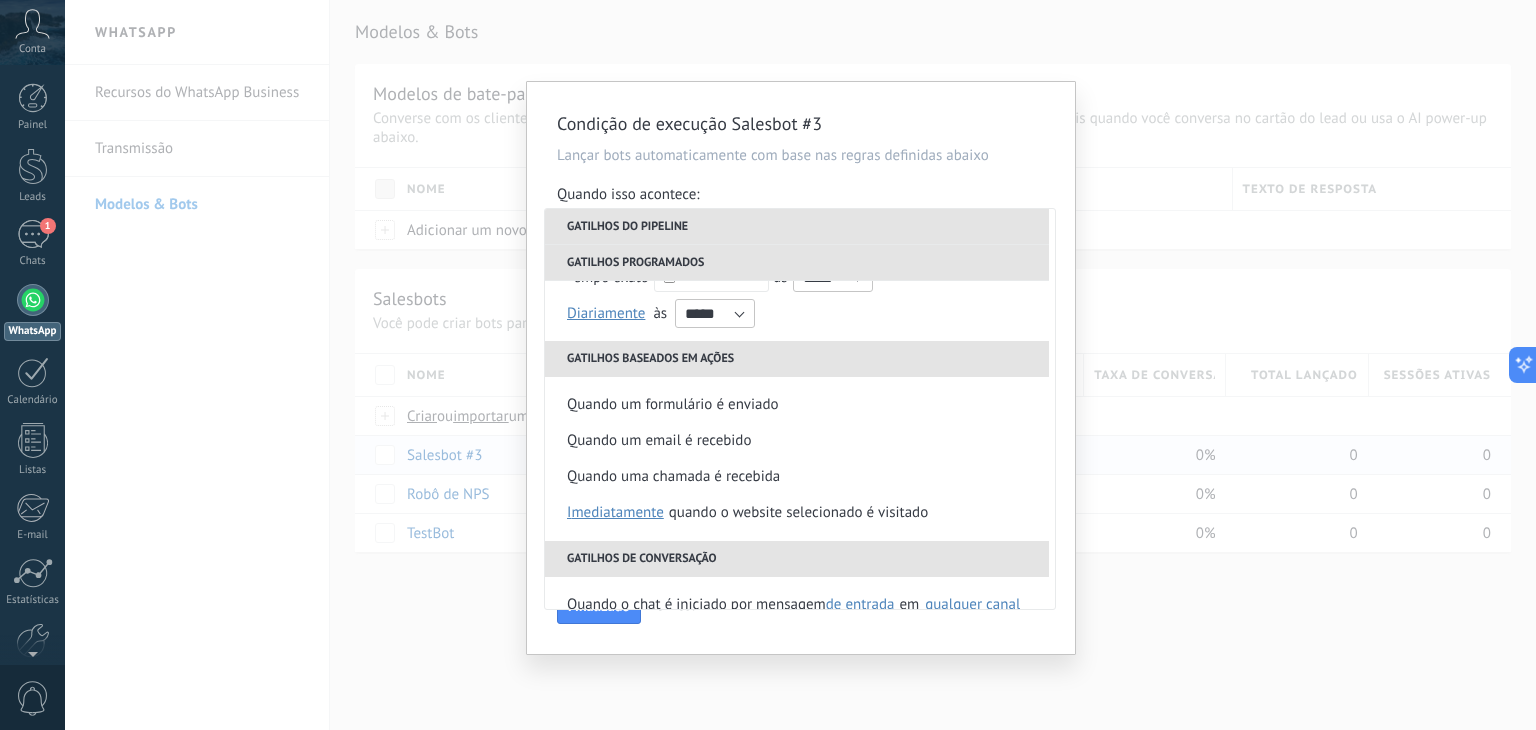 scroll, scrollTop: 300, scrollLeft: 0, axis: vertical 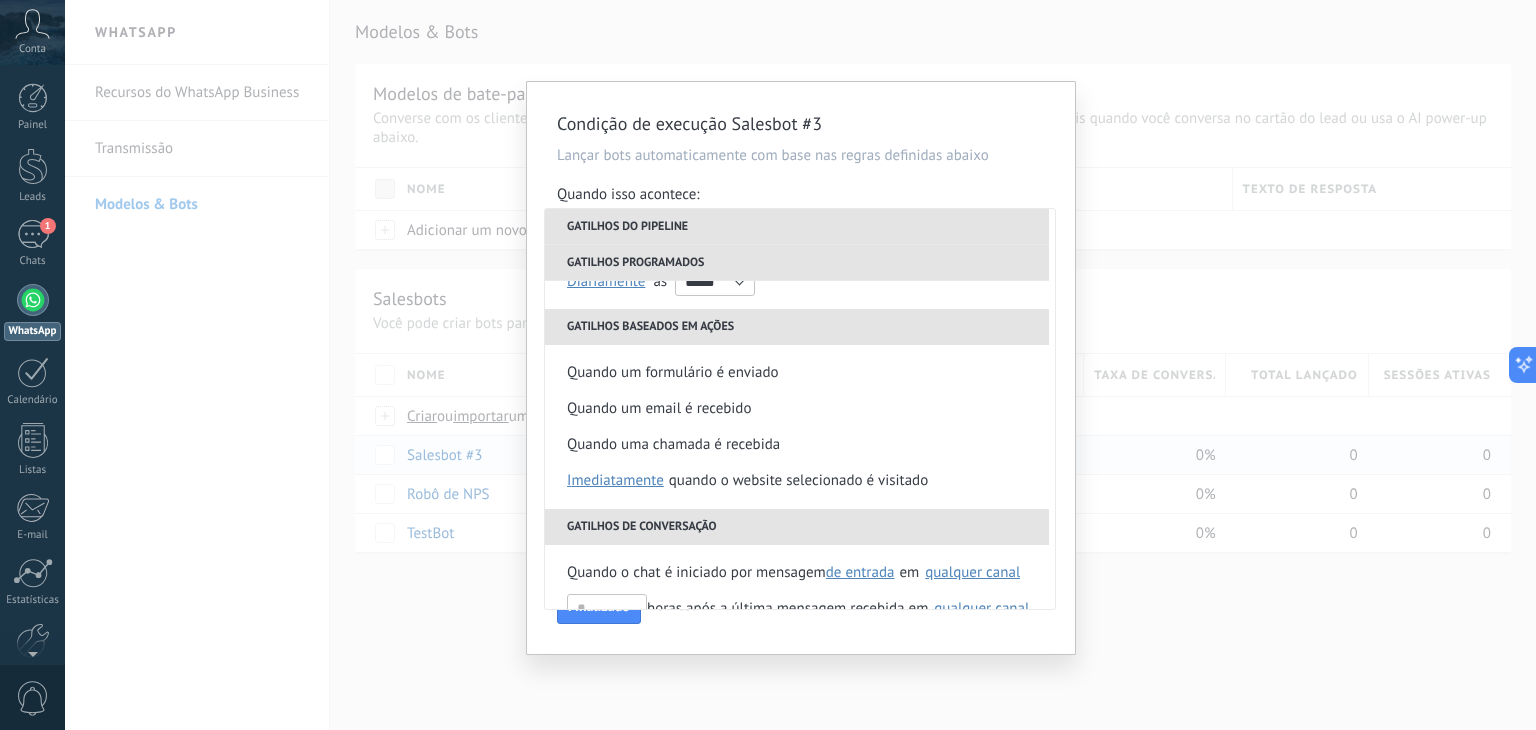click on "Quando um formulário é enviado" at bounding box center [673, 373] 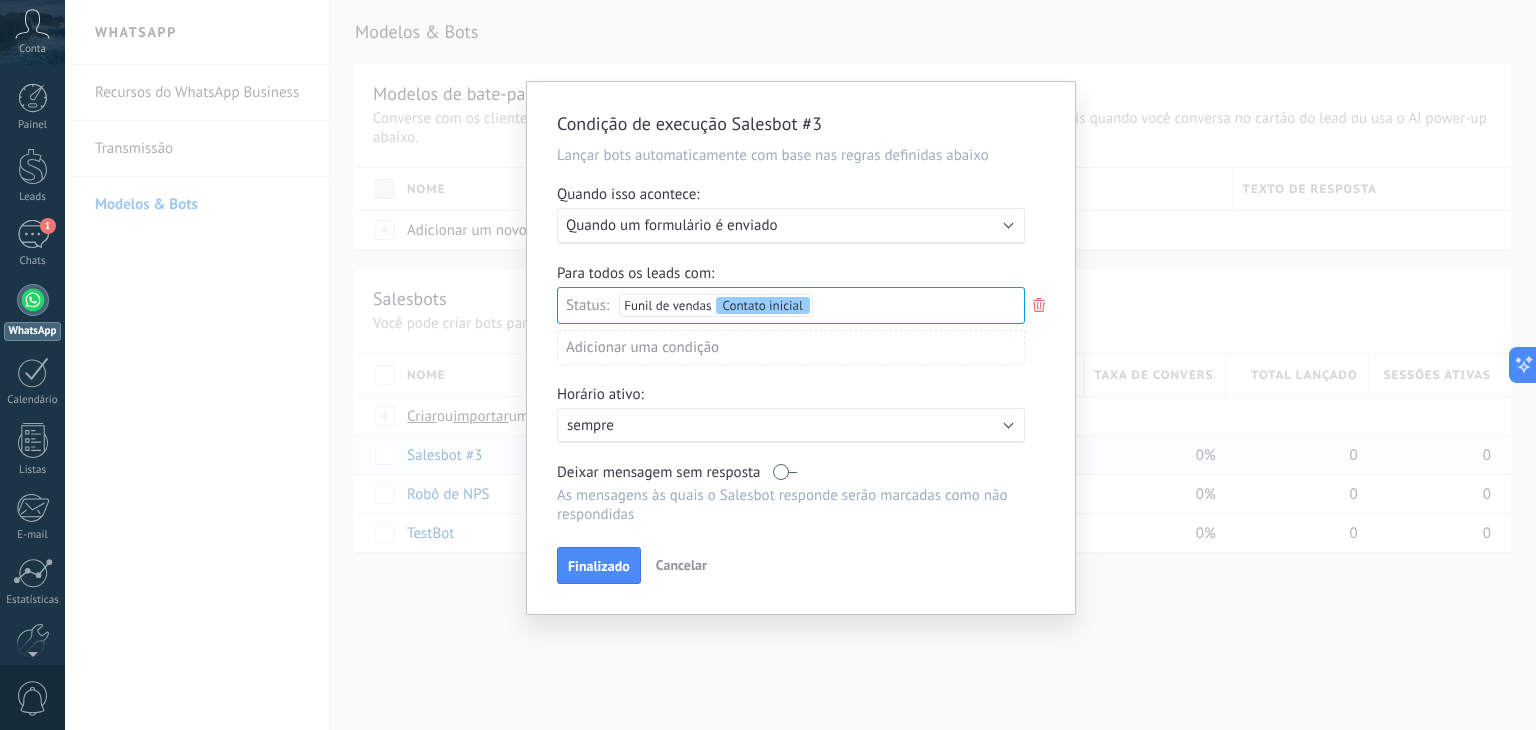 click on "Finalizado" at bounding box center (599, 566) 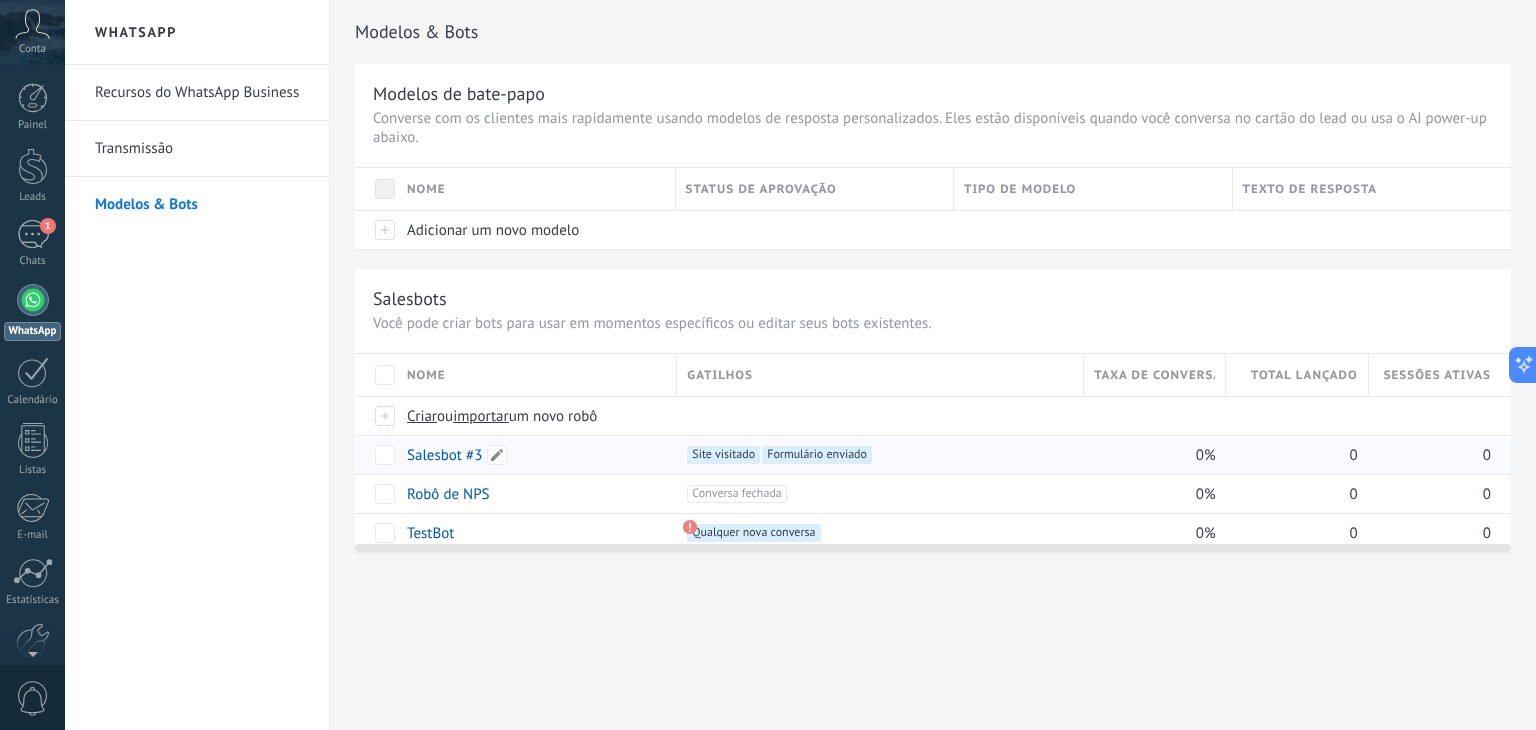 click on "Salesbot #3" at bounding box center [444, 455] 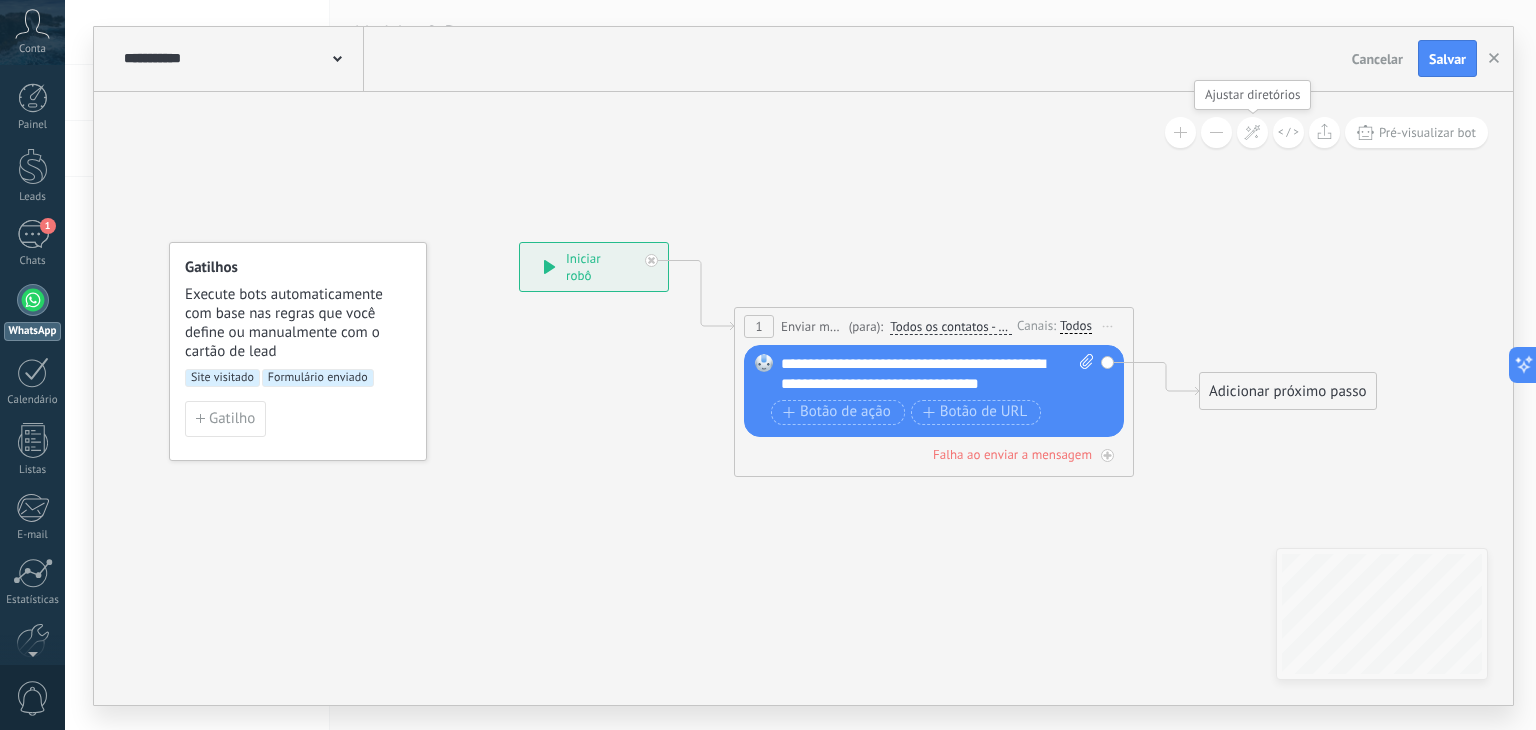 click 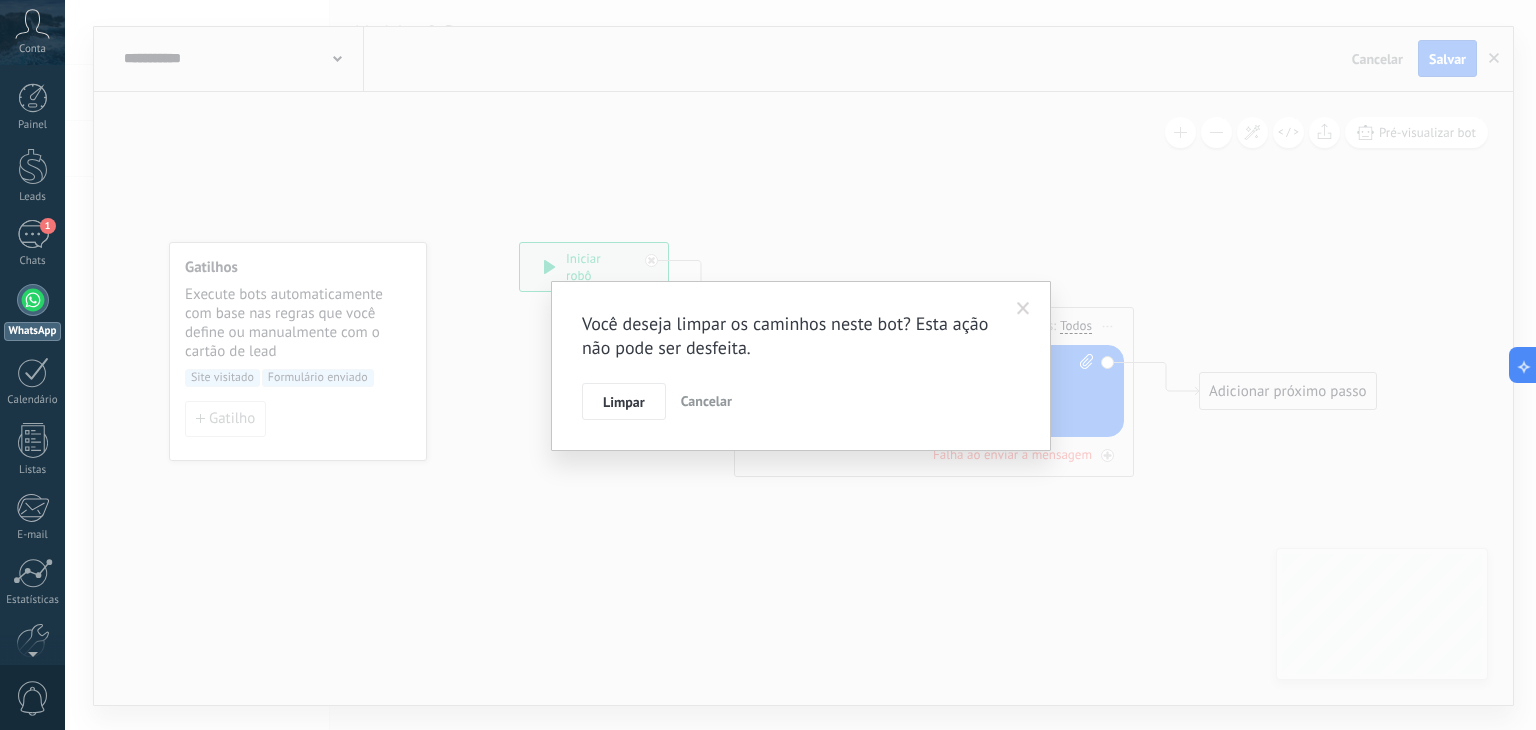 click on "Cancelar" at bounding box center [706, 401] 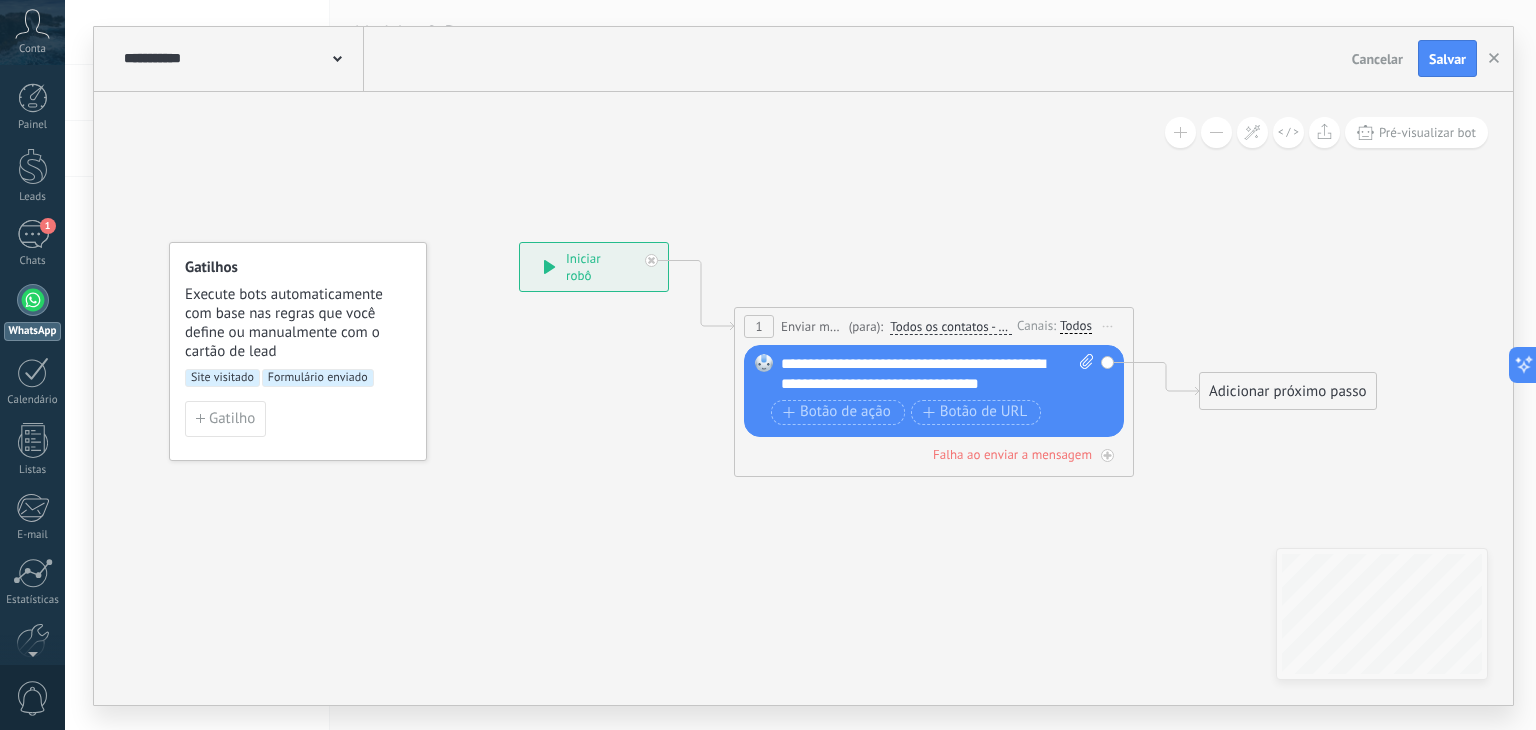 click at bounding box center [1216, 132] 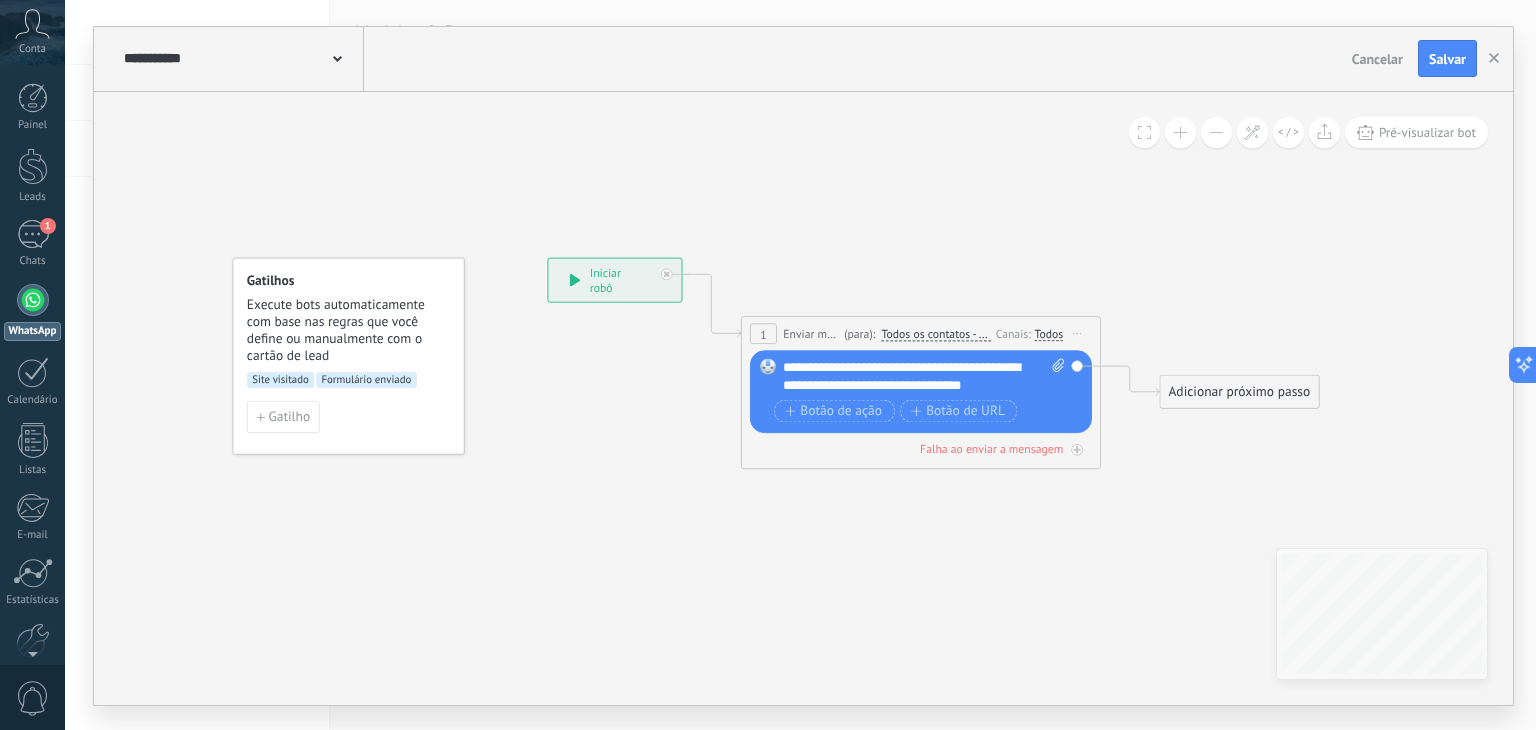 click at bounding box center (337, 57) 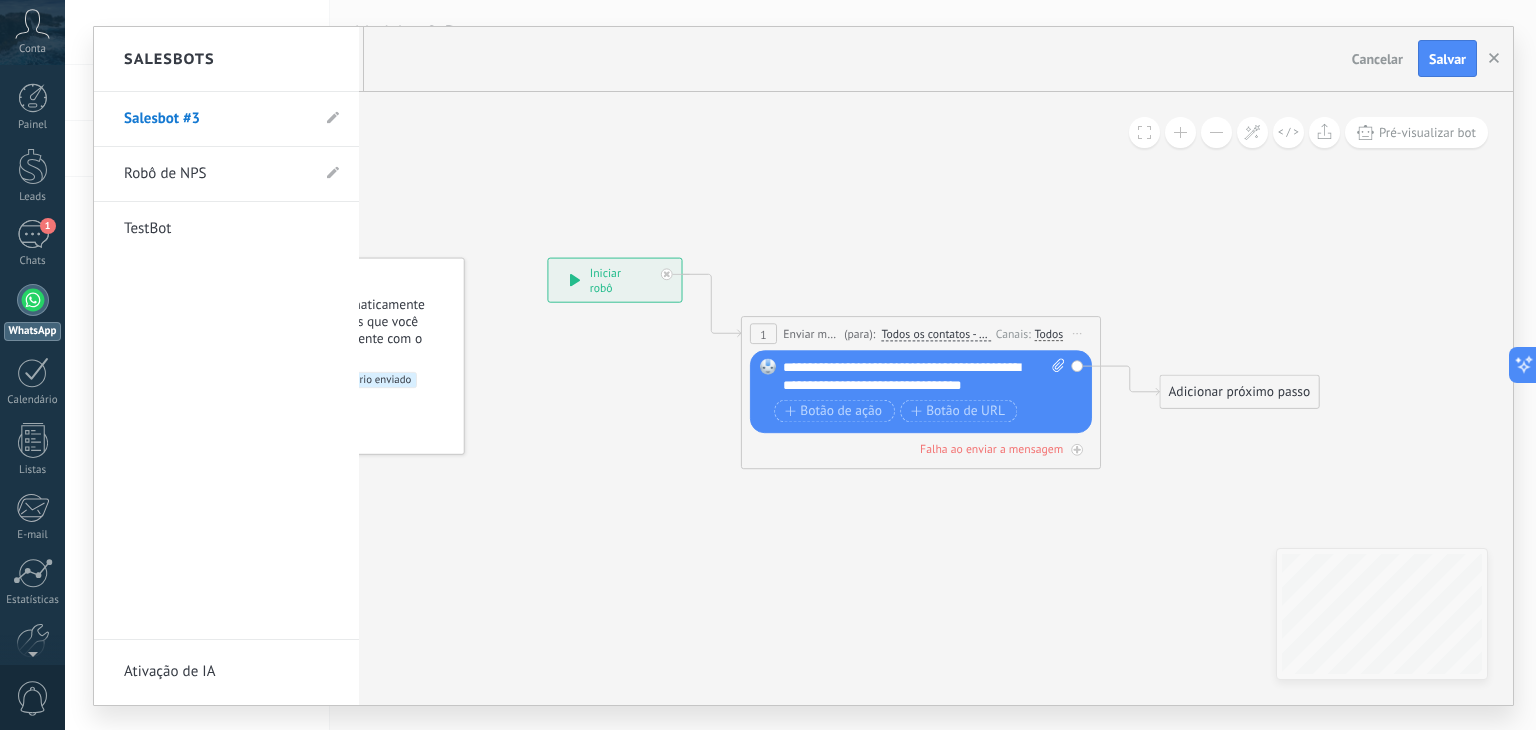 click on "Robô de NPS" at bounding box center [216, 174] 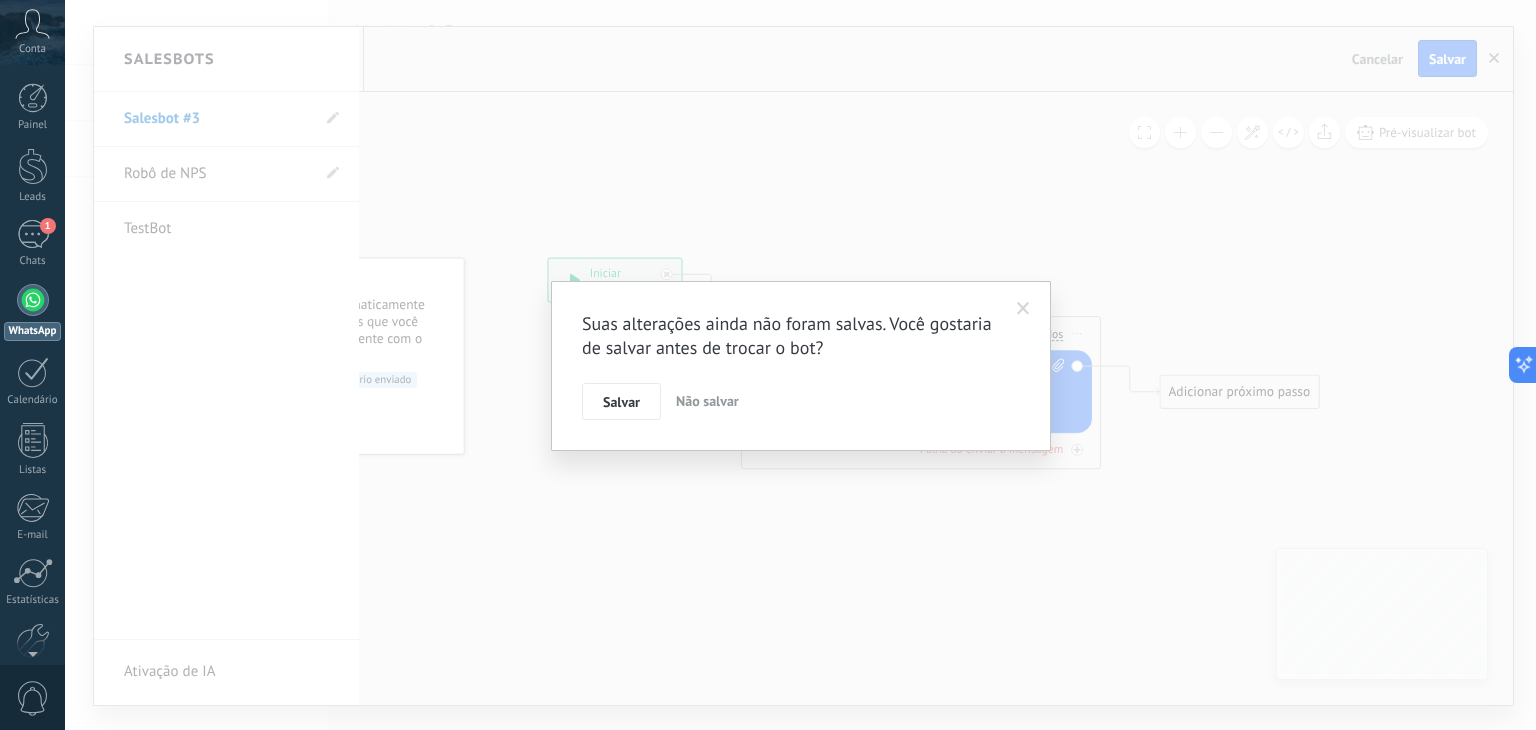 click on "Não salvar" at bounding box center (707, 401) 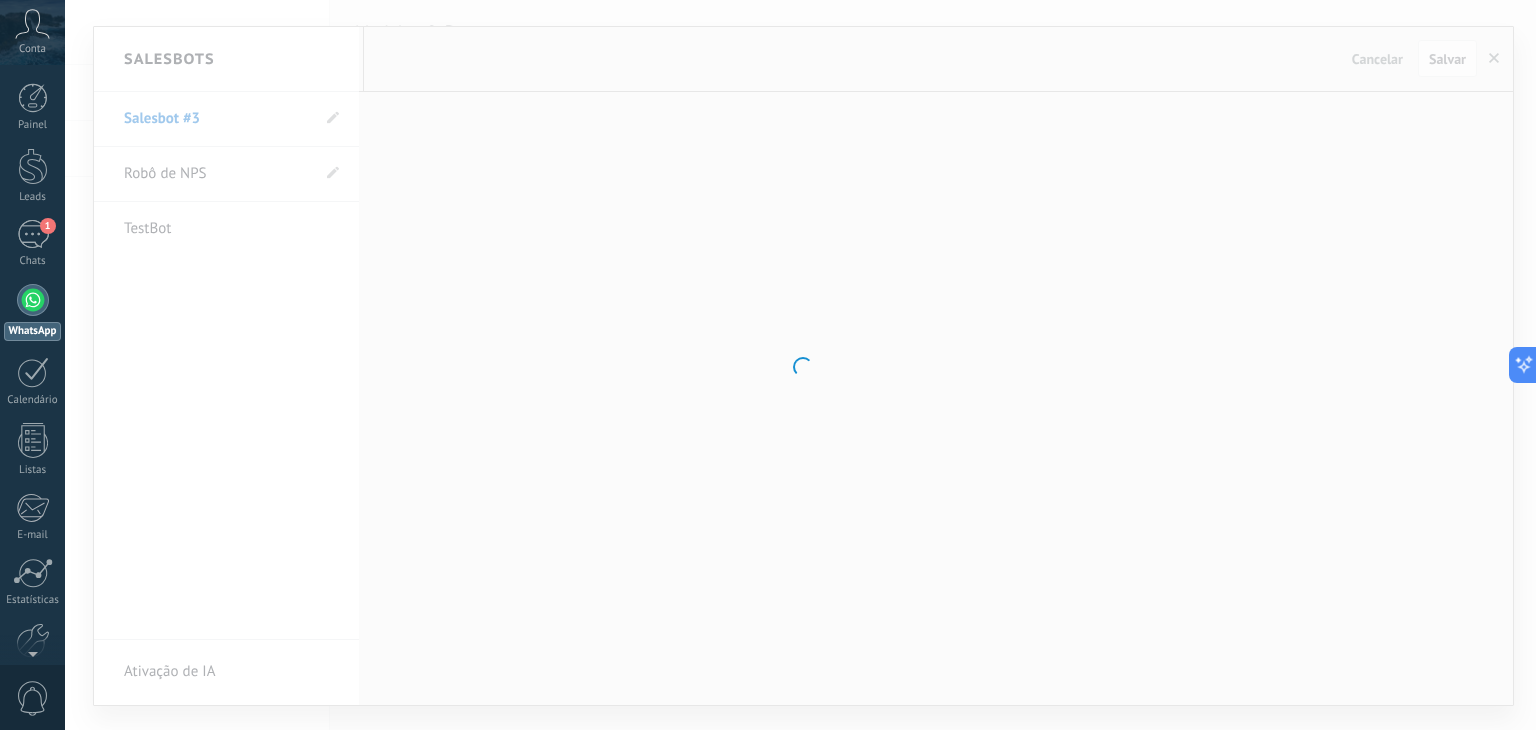 type on "**********" 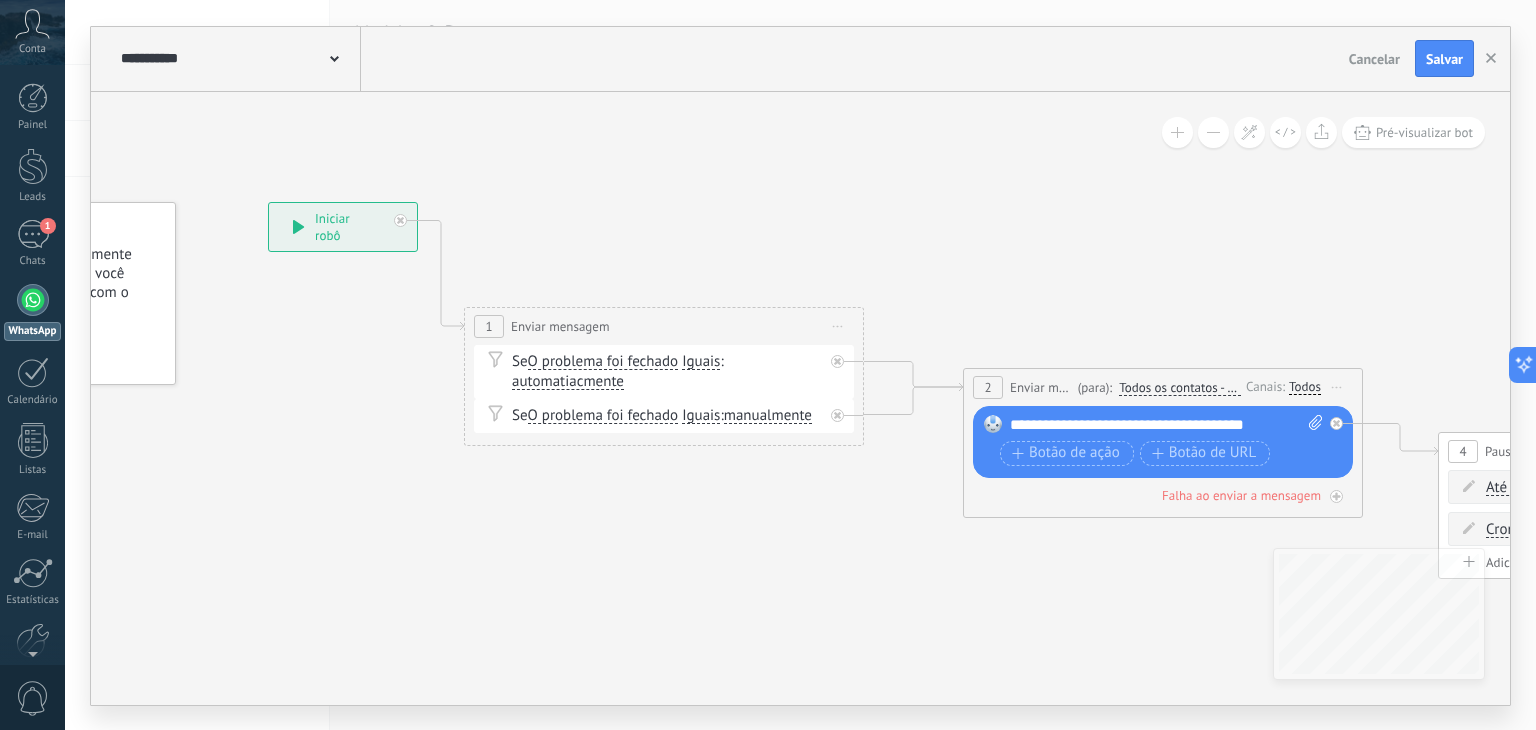 drag, startPoint x: 1207, startPoint y: 274, endPoint x: 948, endPoint y: 232, distance: 262.3833 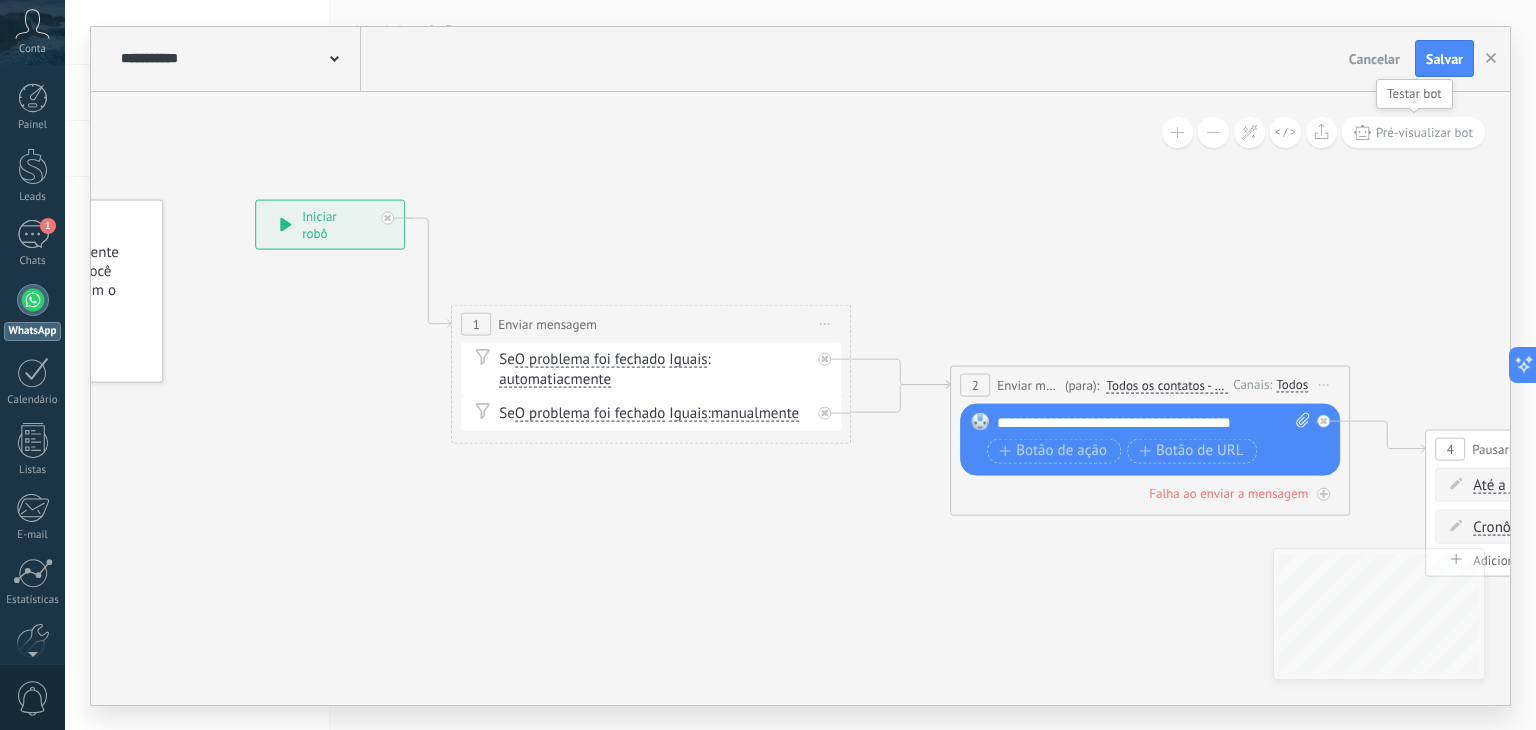 click on "Pré-visualizar bot" at bounding box center [1424, 132] 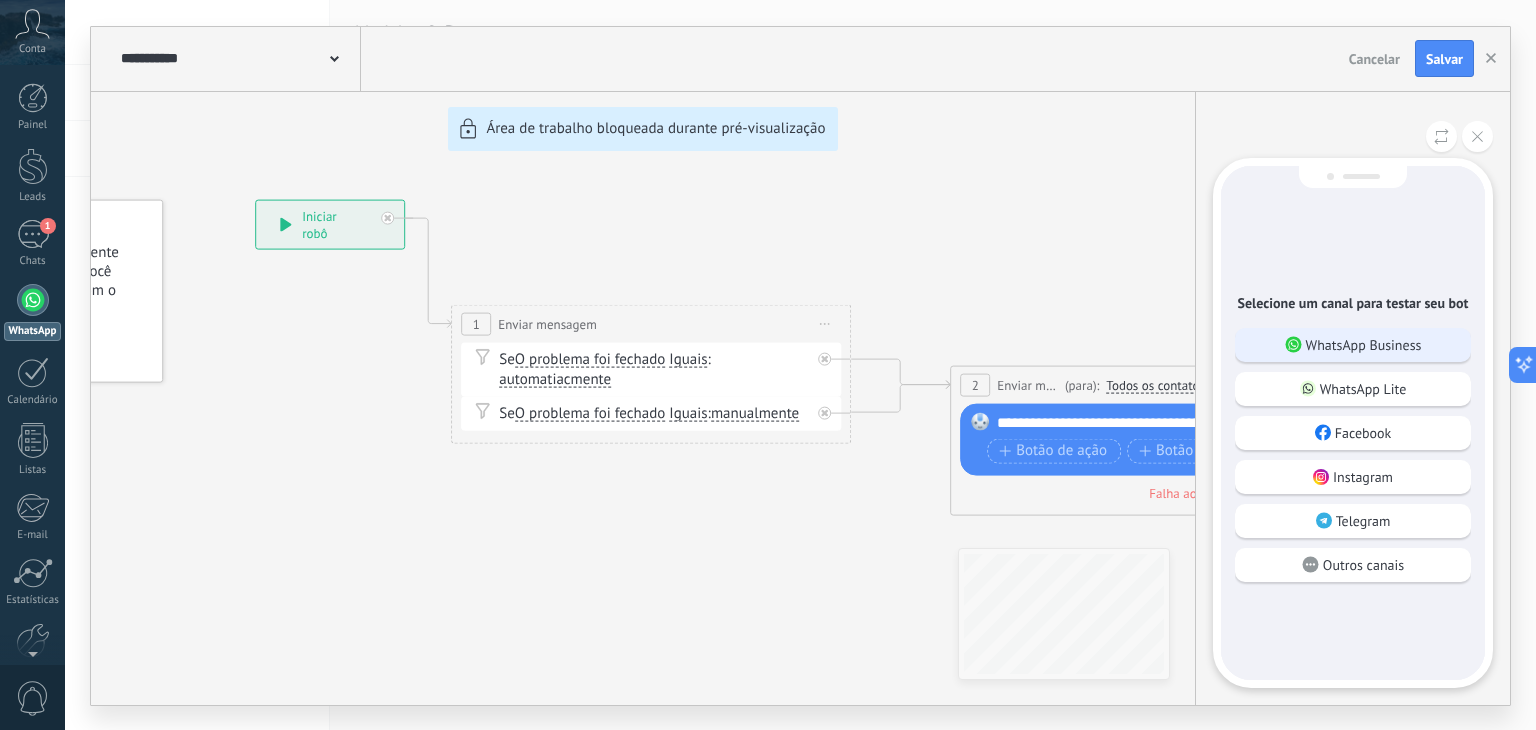 click on "WhatsApp Business" at bounding box center (1364, 345) 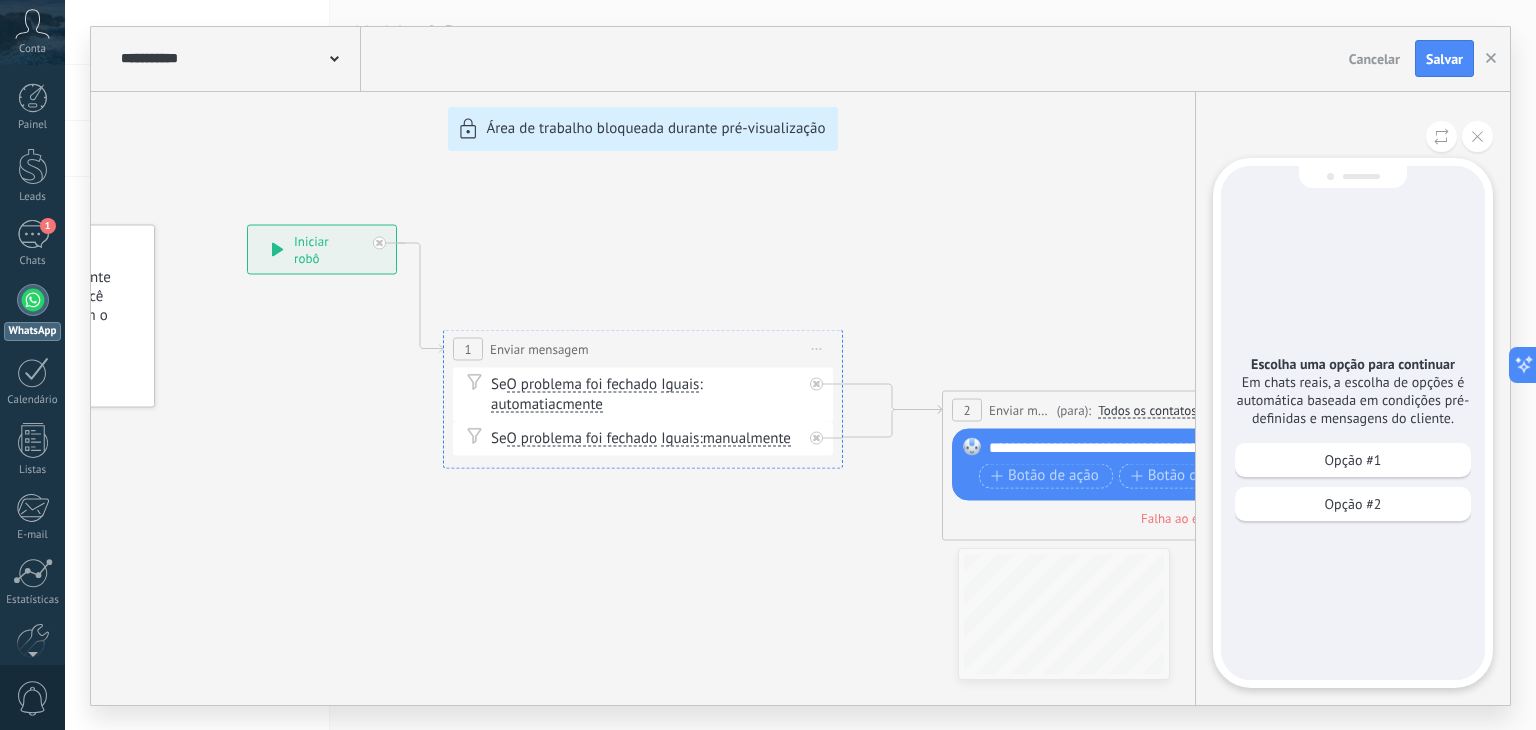 click on "Opção #1" at bounding box center [1353, 460] 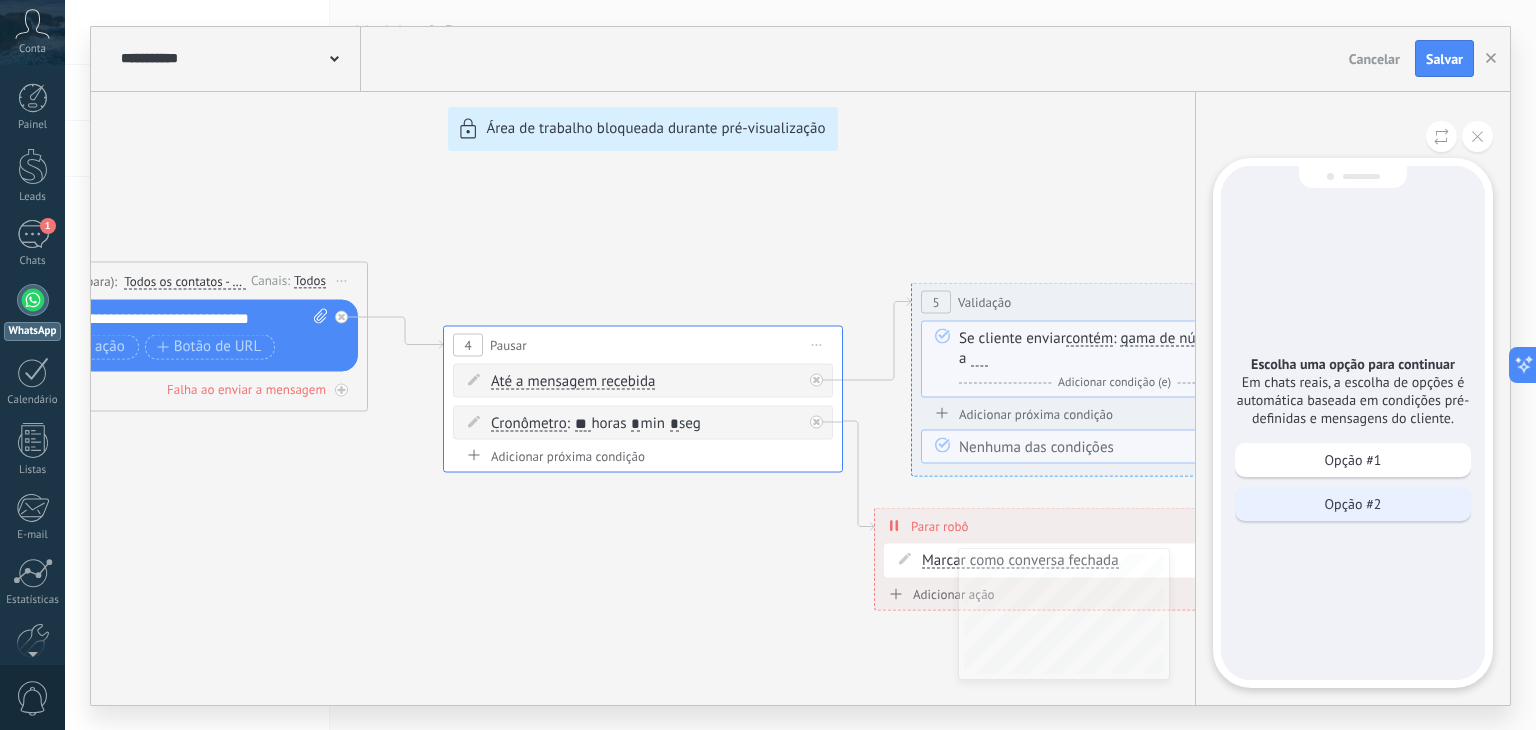 click on "Opção #2" at bounding box center (1353, 504) 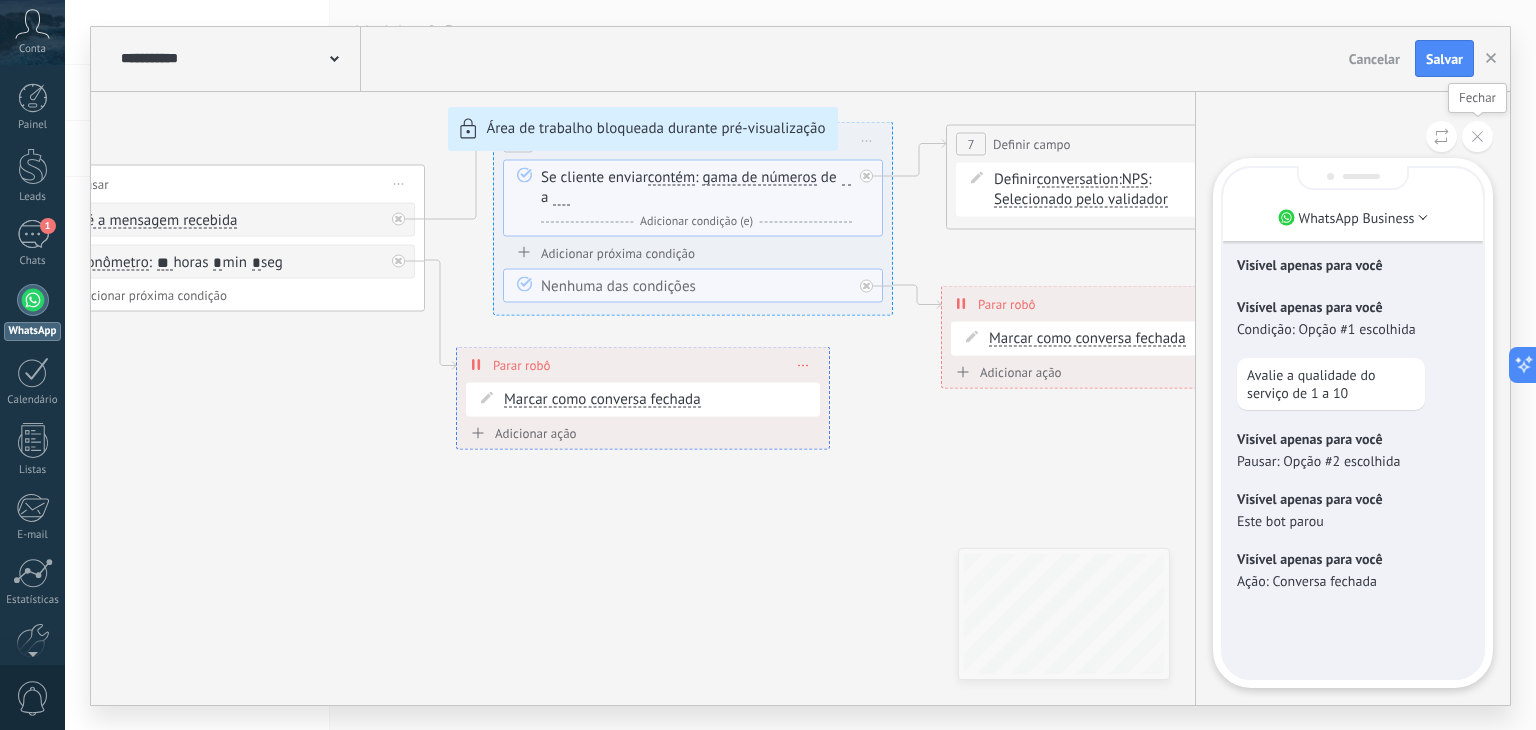 click 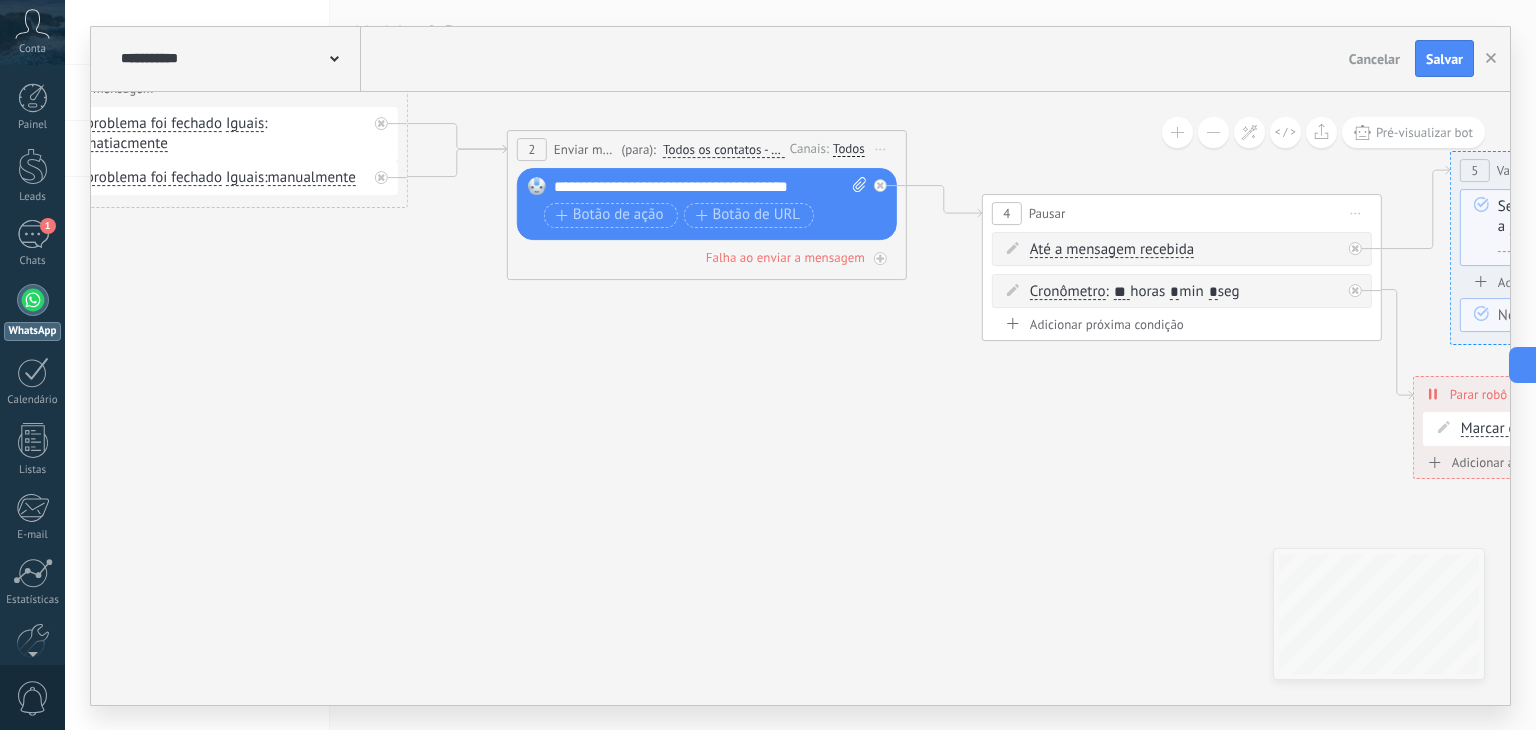 drag, startPoint x: 251, startPoint y: 411, endPoint x: 1190, endPoint y: 441, distance: 939.4791 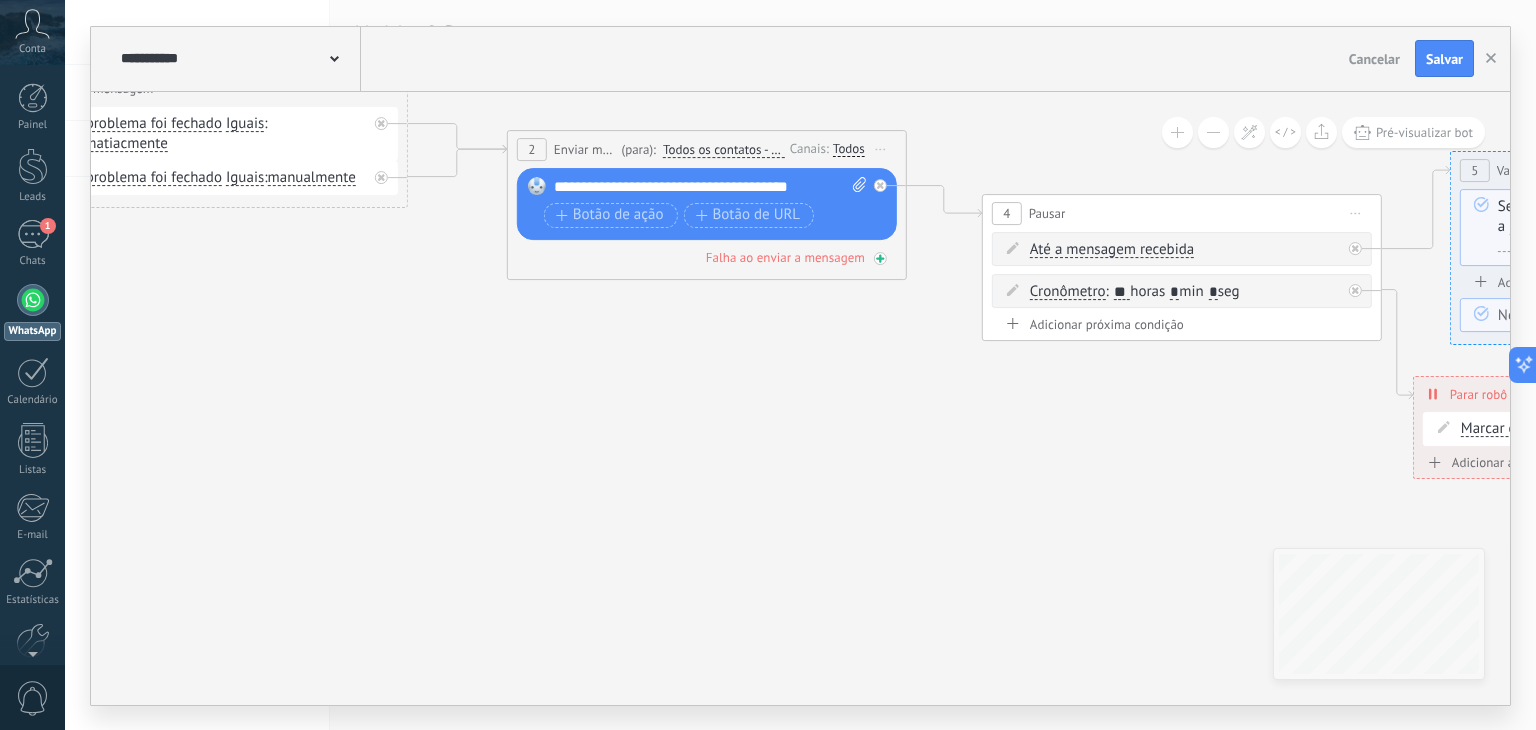 click 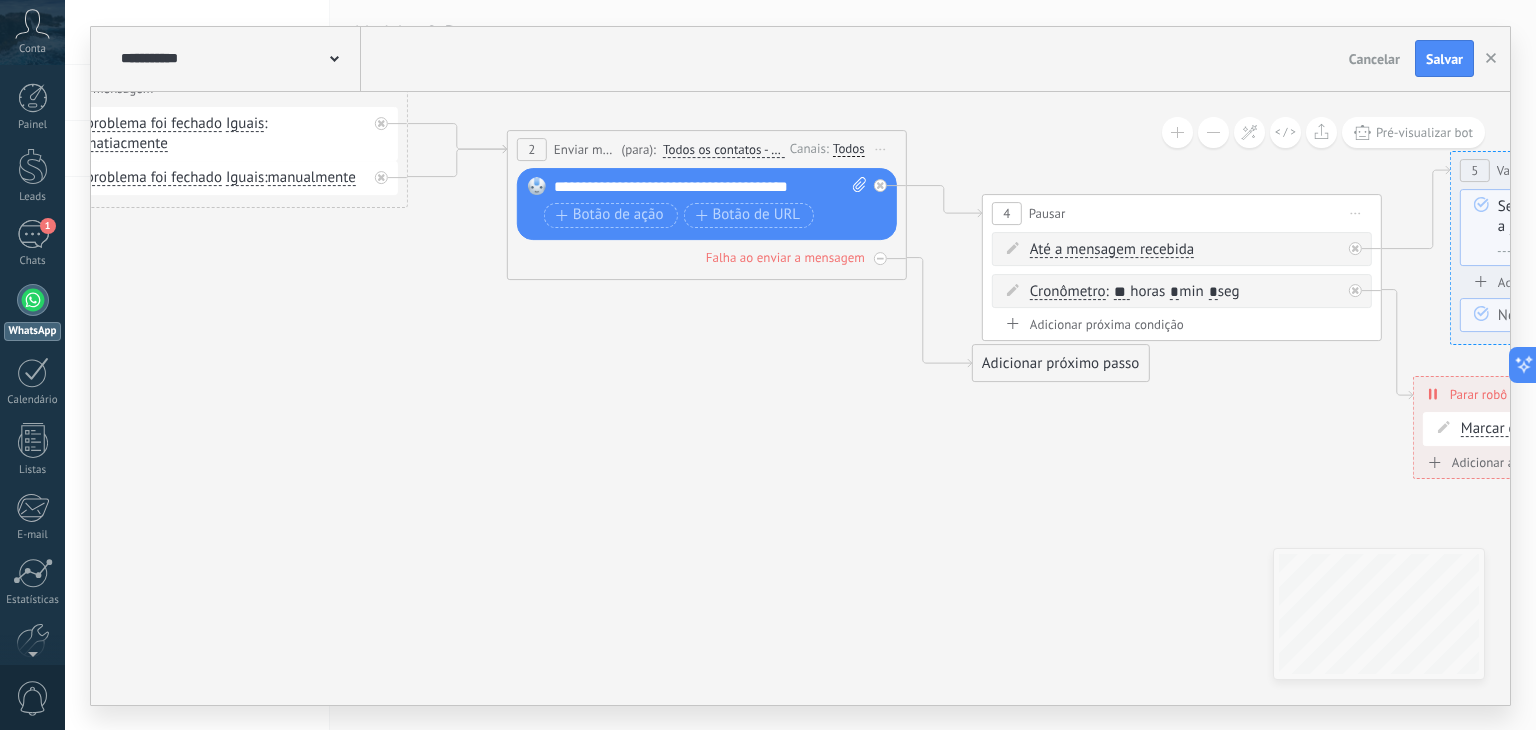 click on "Adicionar próximo passo" at bounding box center [1061, 363] 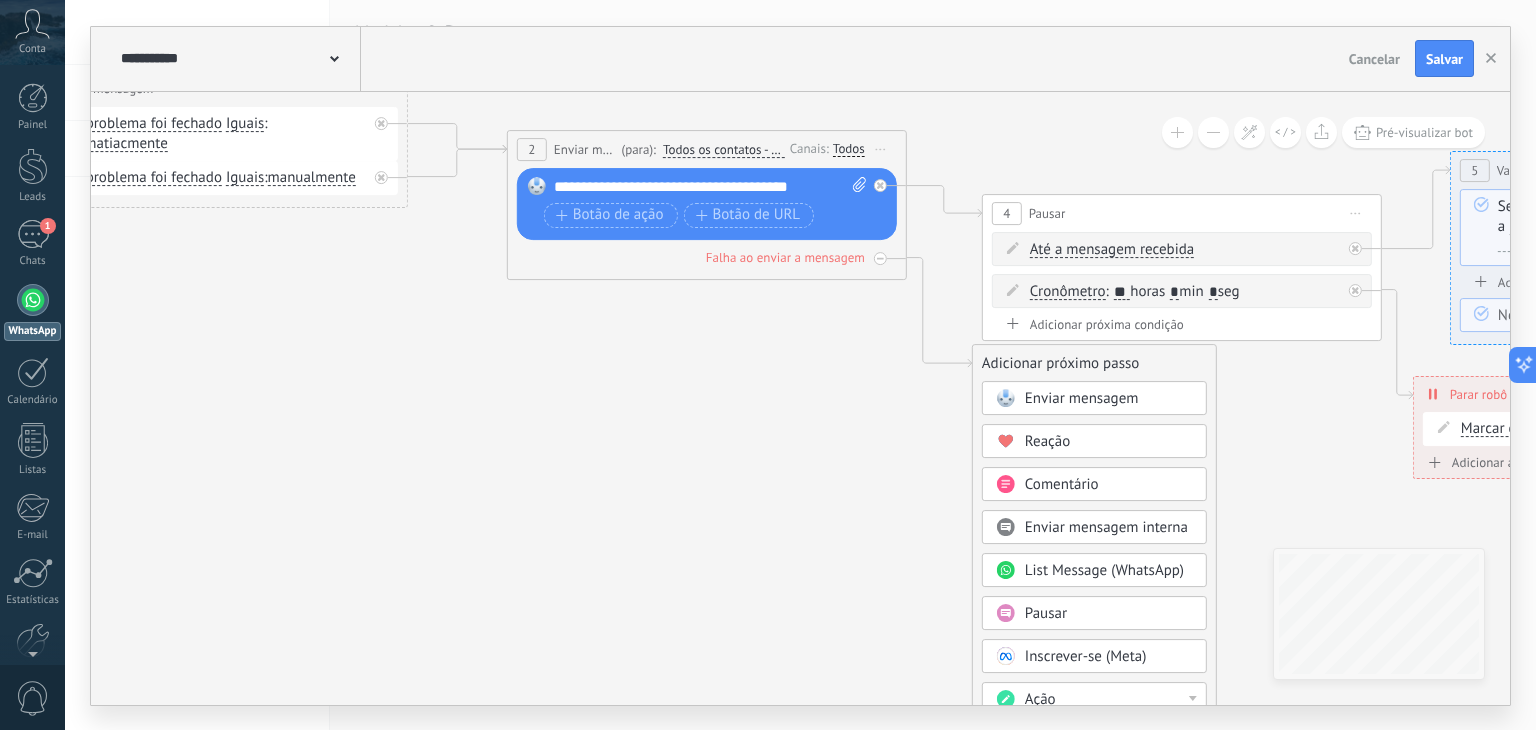 click 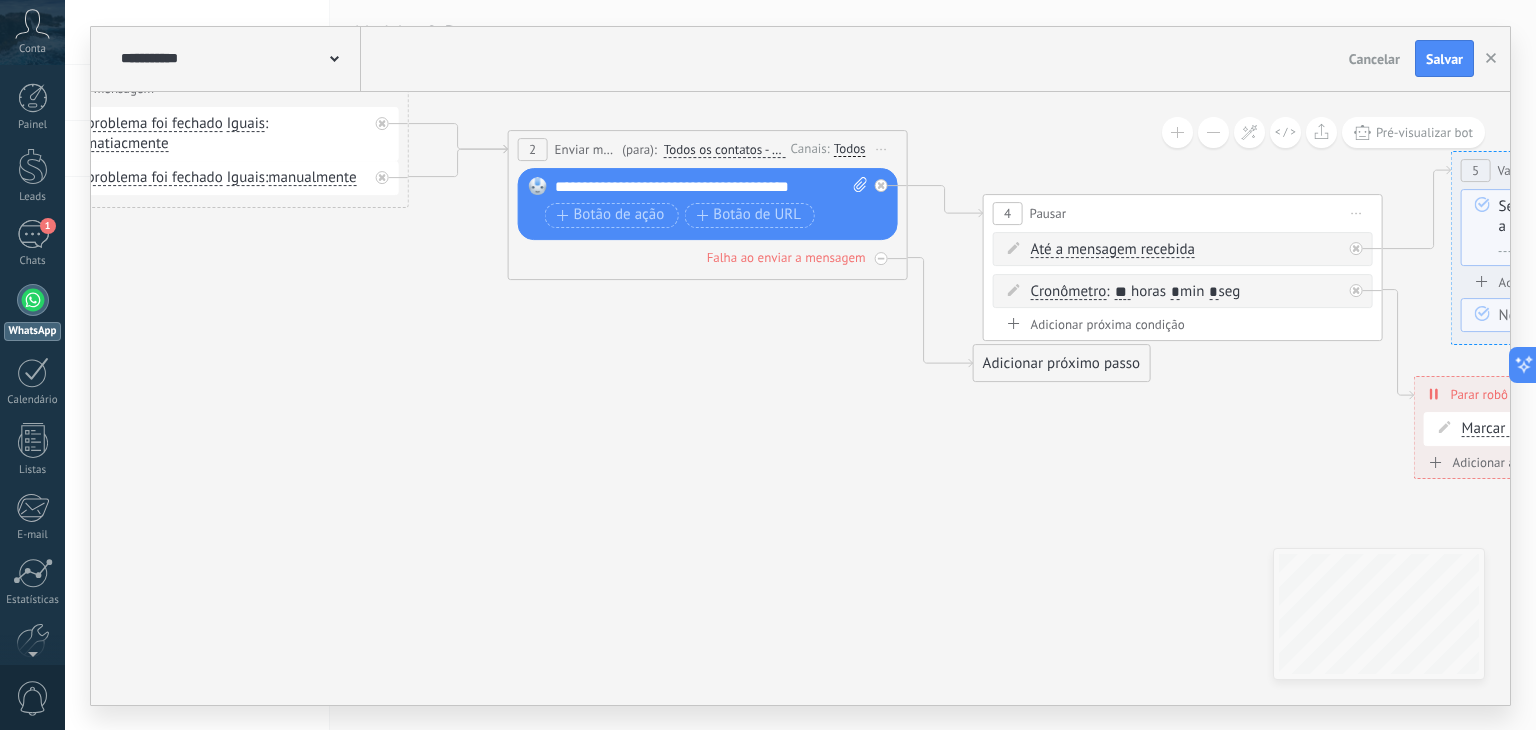 click on "WhatsApp" at bounding box center (32, 312) 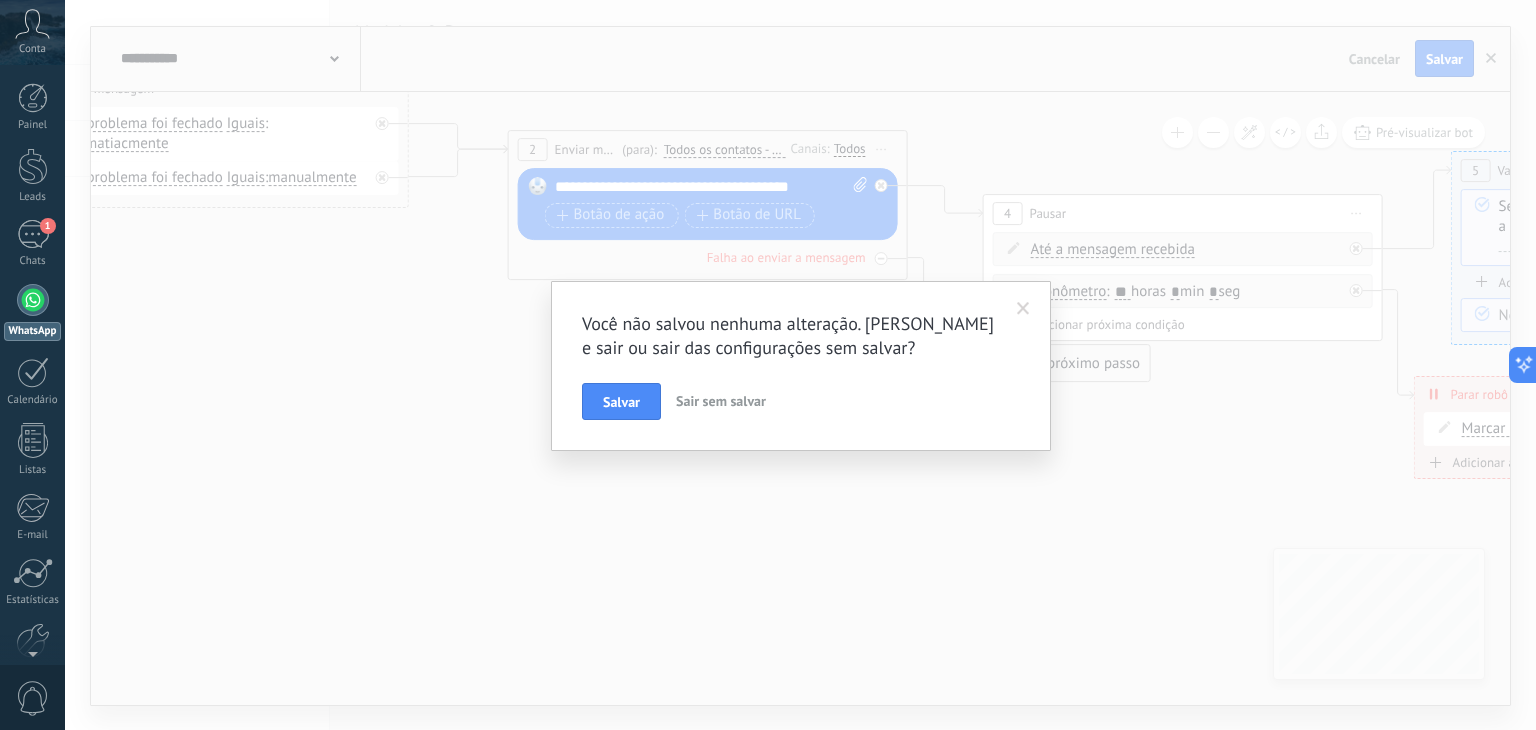 click on "Sair sem salvar" at bounding box center [721, 402] 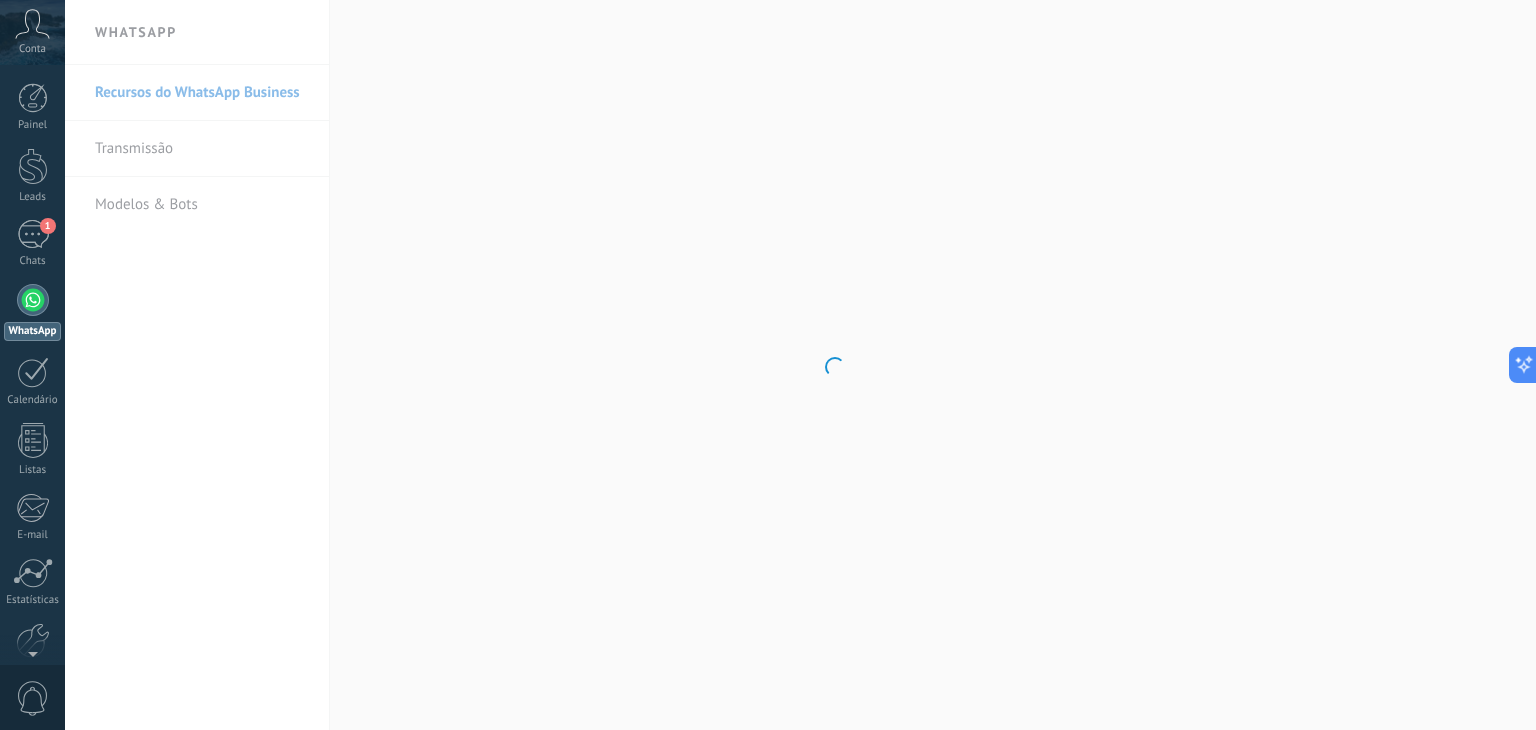 click on ".abccls-1,.abccls-2{fill-rule:evenodd}.abccls-2{fill:#fff} .abfcls-1{fill:none}.abfcls-2{fill:#fff} .abncls-1{isolation:isolate}.abncls-2{opacity:.06}.abncls-2,.abncls-3,.abncls-6{mix-blend-mode:multiply}.abncls-3{opacity:.15}.abncls-4,.abncls-8{fill:#fff}.abncls-5{fill:url(#abnlinear-gradient)}.abncls-6{opacity:.04}.abncls-7{fill:url(#abnlinear-gradient-2)}.abncls-8{fill-rule:evenodd} .abqst0{fill:#ffa200} .abwcls-1{fill:#252525} .cls-1{isolation:isolate} .acicls-1{fill:none} .aclcls-1{fill:#232323} .acnst0{display:none} .addcls-1,.addcls-2{fill:none;stroke-miterlimit:10}.addcls-1{stroke:#dfe0e5}.addcls-2{stroke:#a1a7ab} .adecls-1,.adecls-2{fill:none;stroke-miterlimit:10}.adecls-1{stroke:#dfe0e5}.adecls-2{stroke:#a1a7ab} .adqcls-1{fill:#8591a5;fill-rule:evenodd} .aeccls-1{fill:#5c9f37} .aeecls-1{fill:#f86161} .aejcls-1{fill:#8591a5;fill-rule:evenodd} .aekcls-1{fill-rule:evenodd} .aelcls-1{fill-rule:evenodd;fill:currentColor} .aemcls-1{fill-rule:evenodd;fill:currentColor} .aencls-2{fill:#f86161;opacity:.3}" at bounding box center (768, 365) 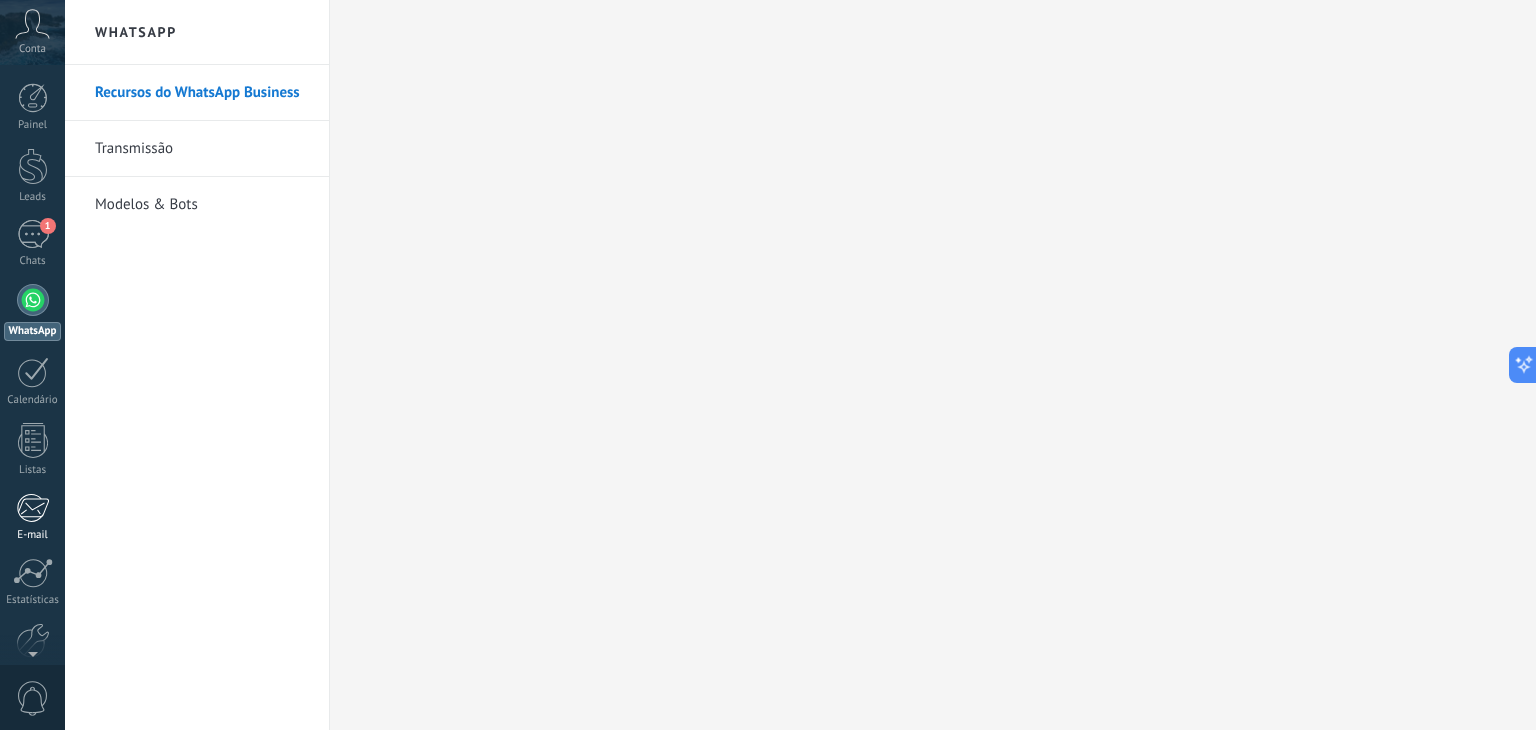click at bounding box center (32, 508) 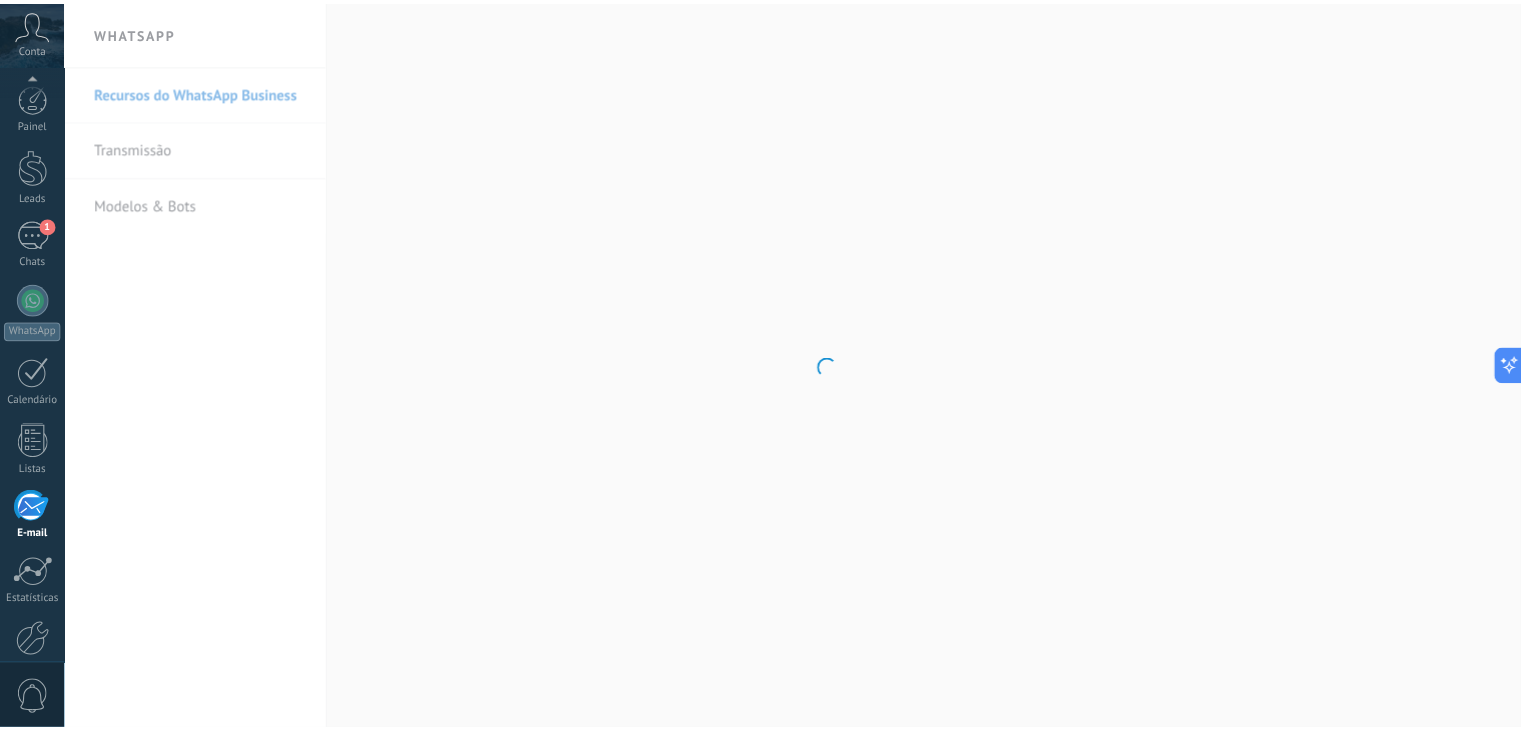 scroll, scrollTop: 101, scrollLeft: 0, axis: vertical 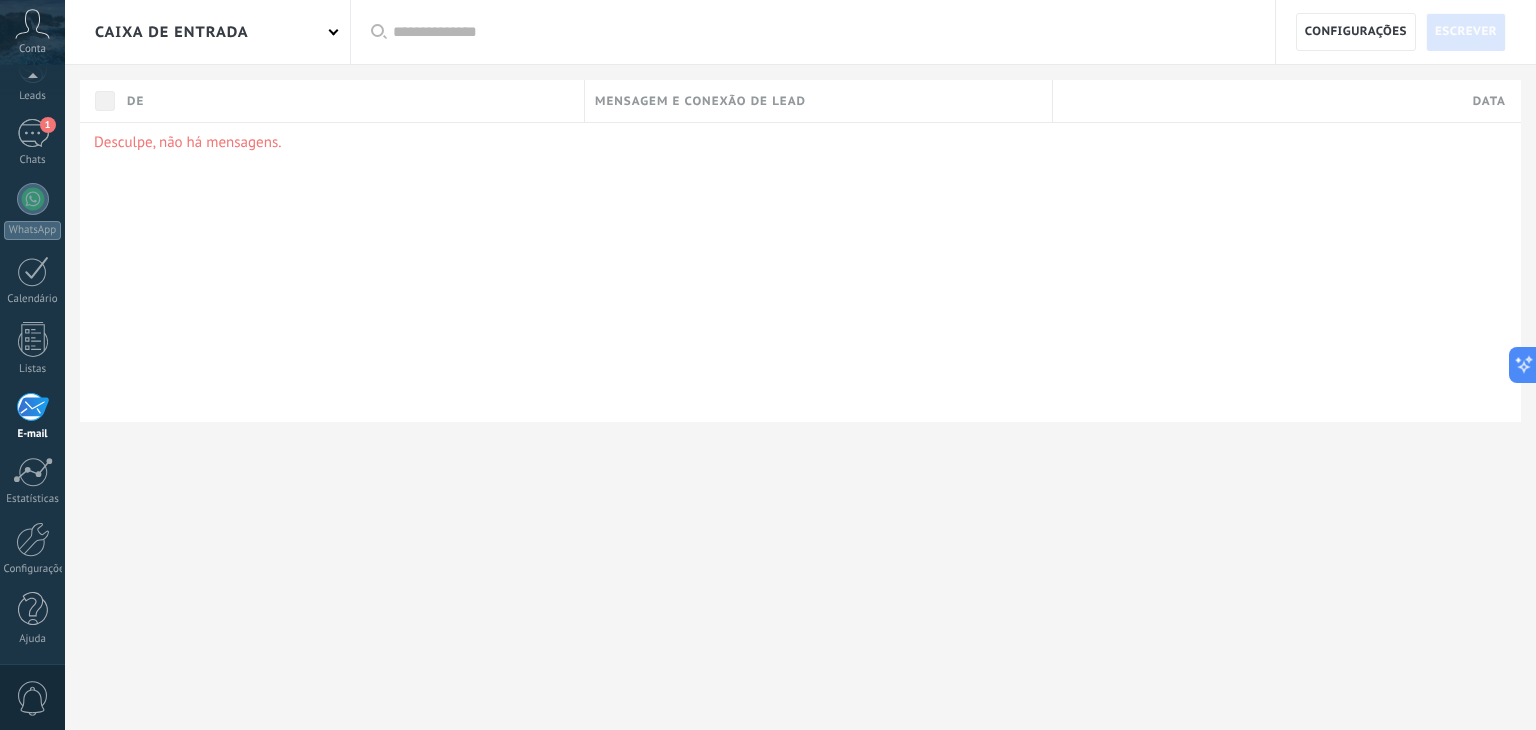 click on "Caixa de entrada" at bounding box center (207, 32) 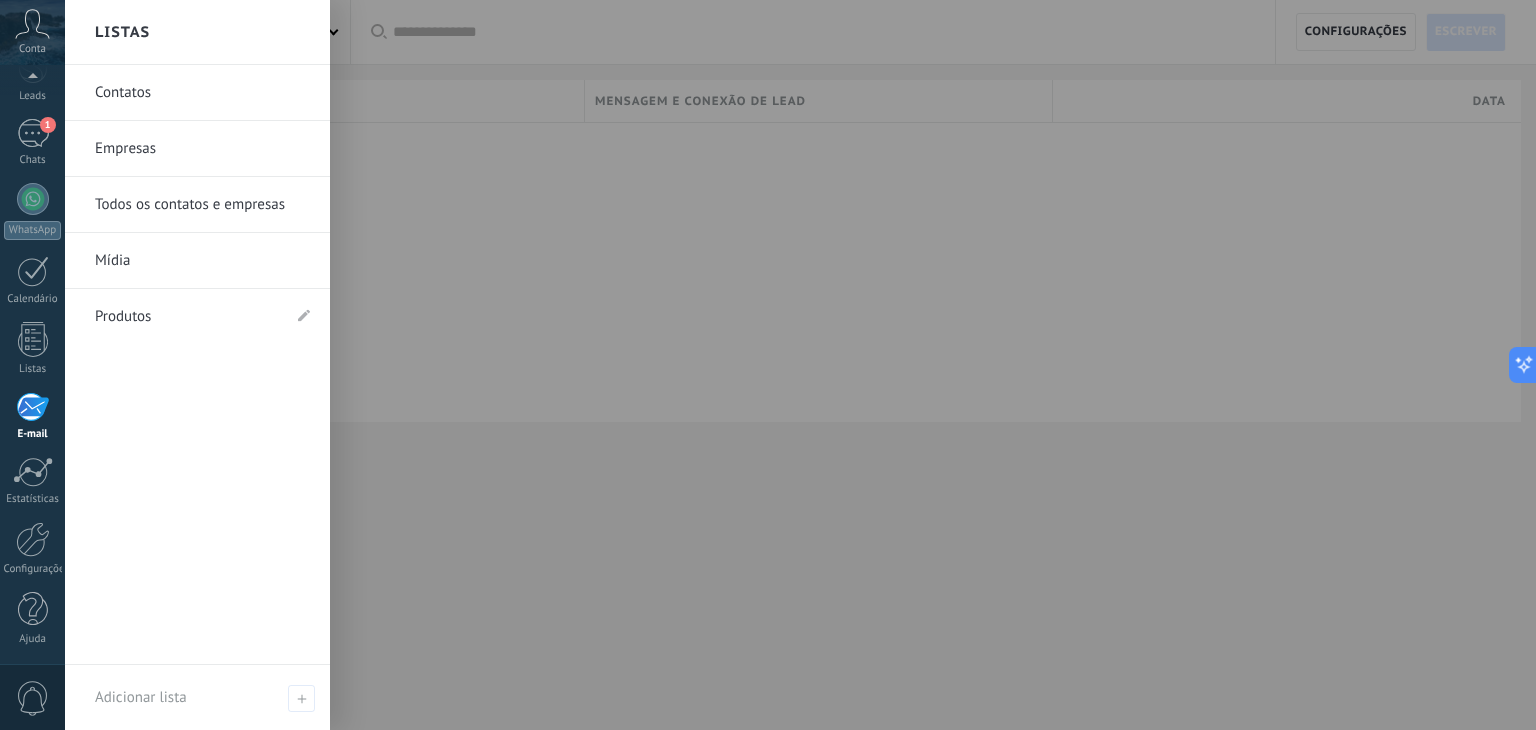 click at bounding box center (833, 365) 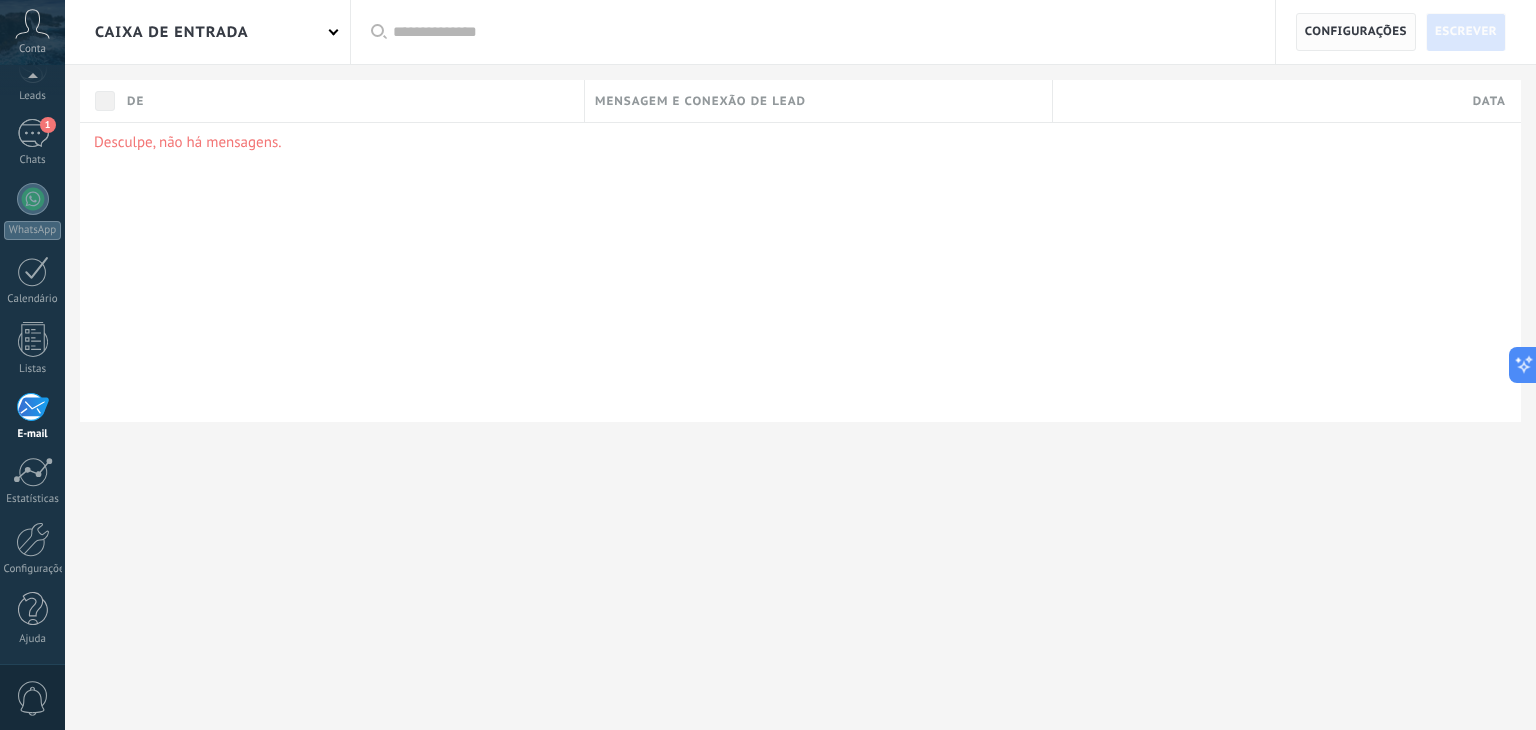 click on "Configurações" at bounding box center (1356, 32) 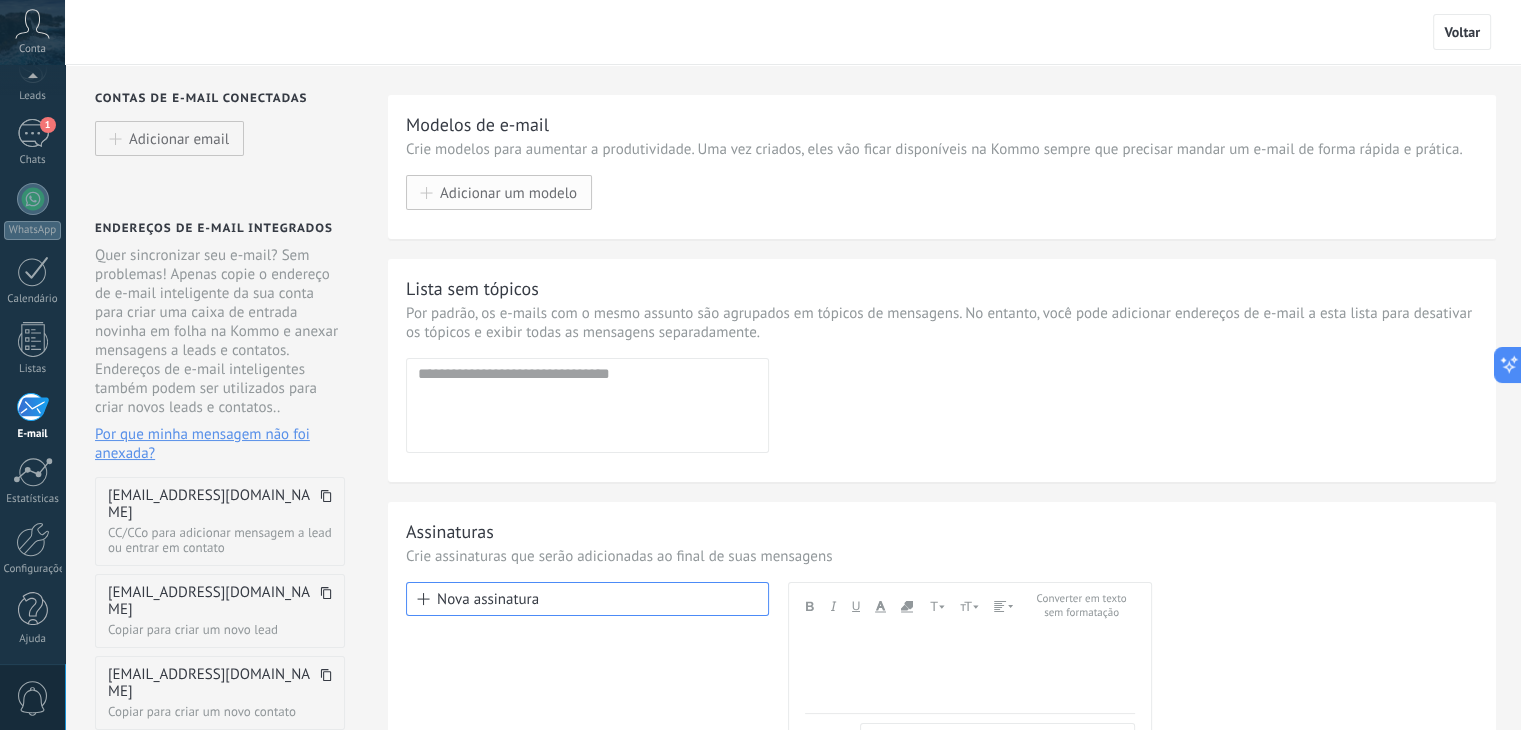 click on "Adicionar um modelo" at bounding box center (508, 192) 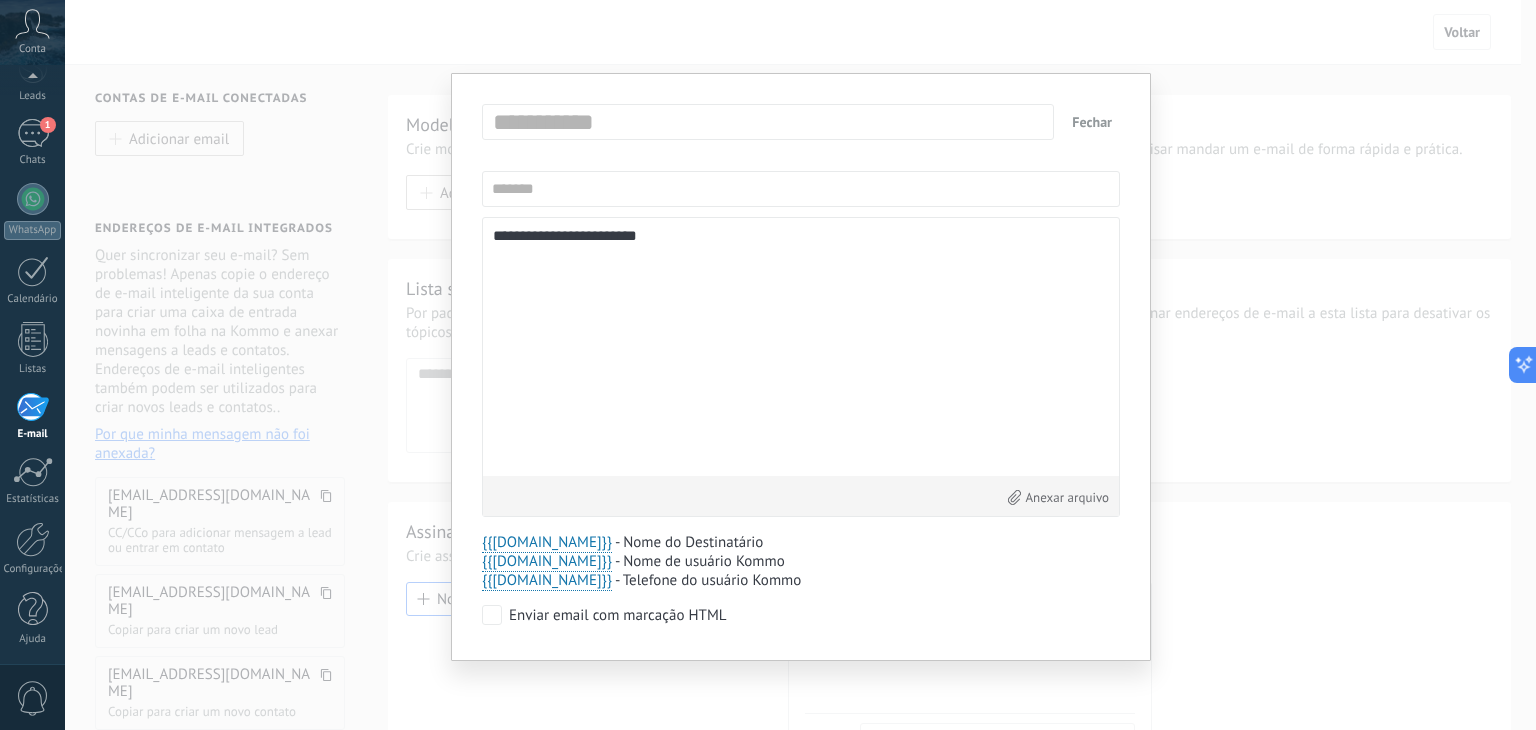 click on "Fechar" at bounding box center [1092, 122] 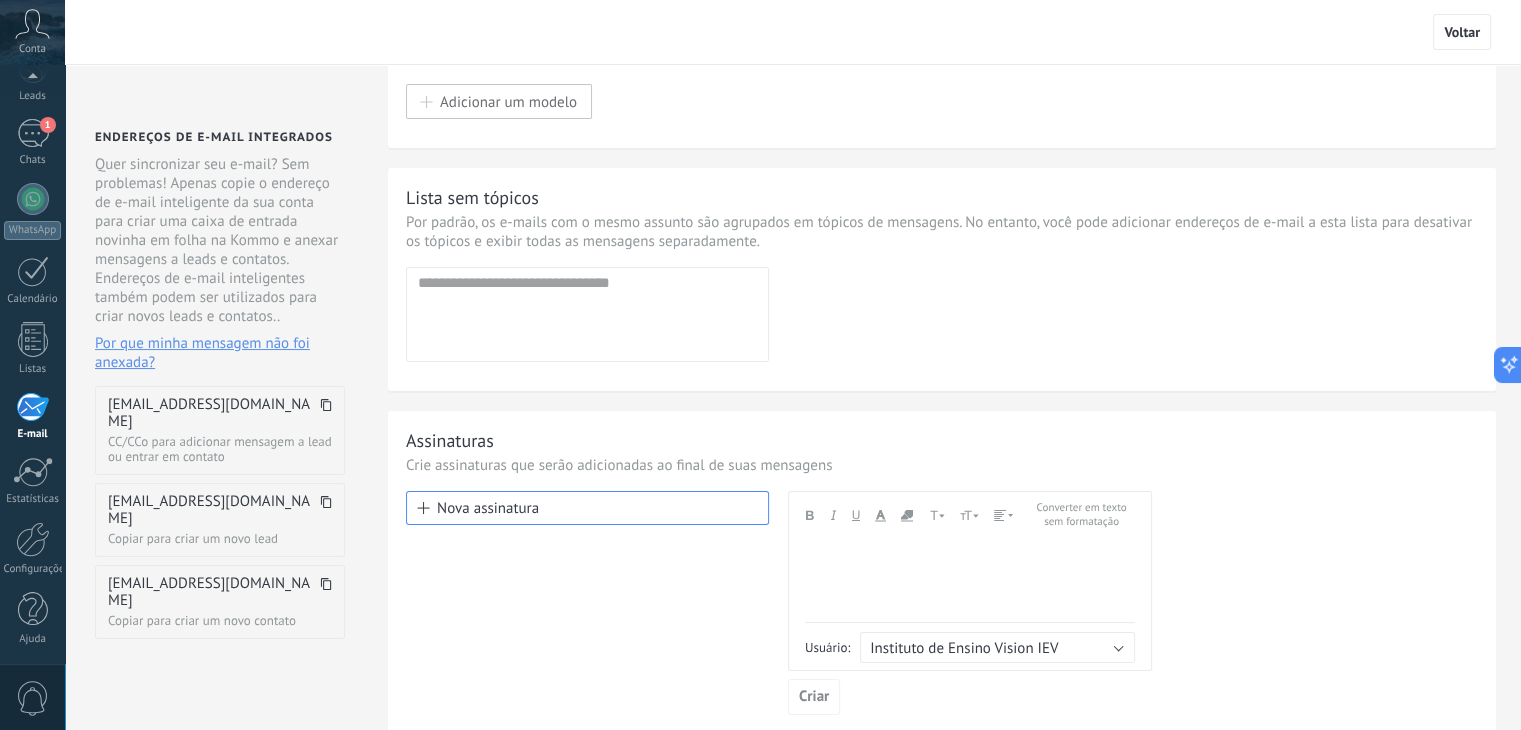scroll, scrollTop: 0, scrollLeft: 0, axis: both 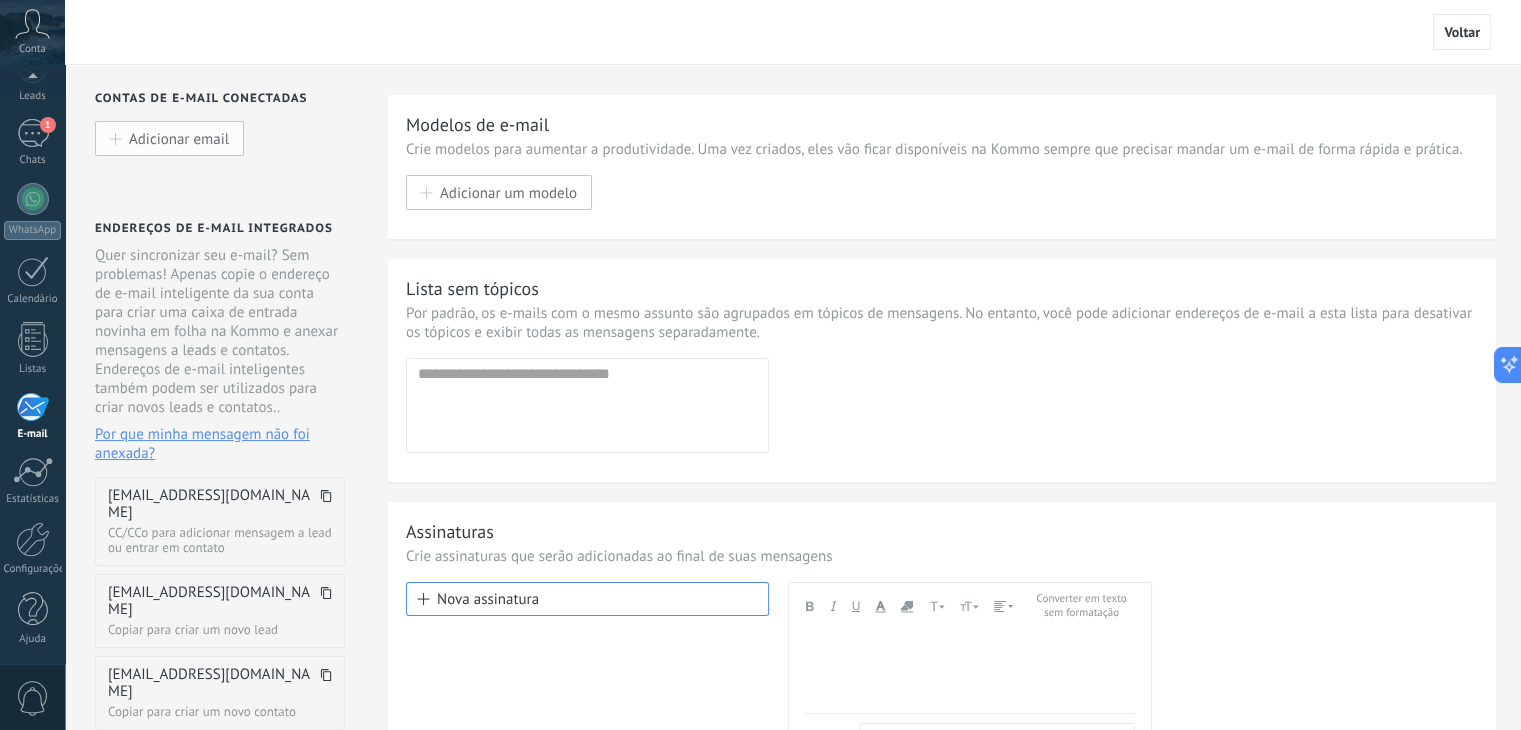 click on "Adicionar email" at bounding box center (179, 138) 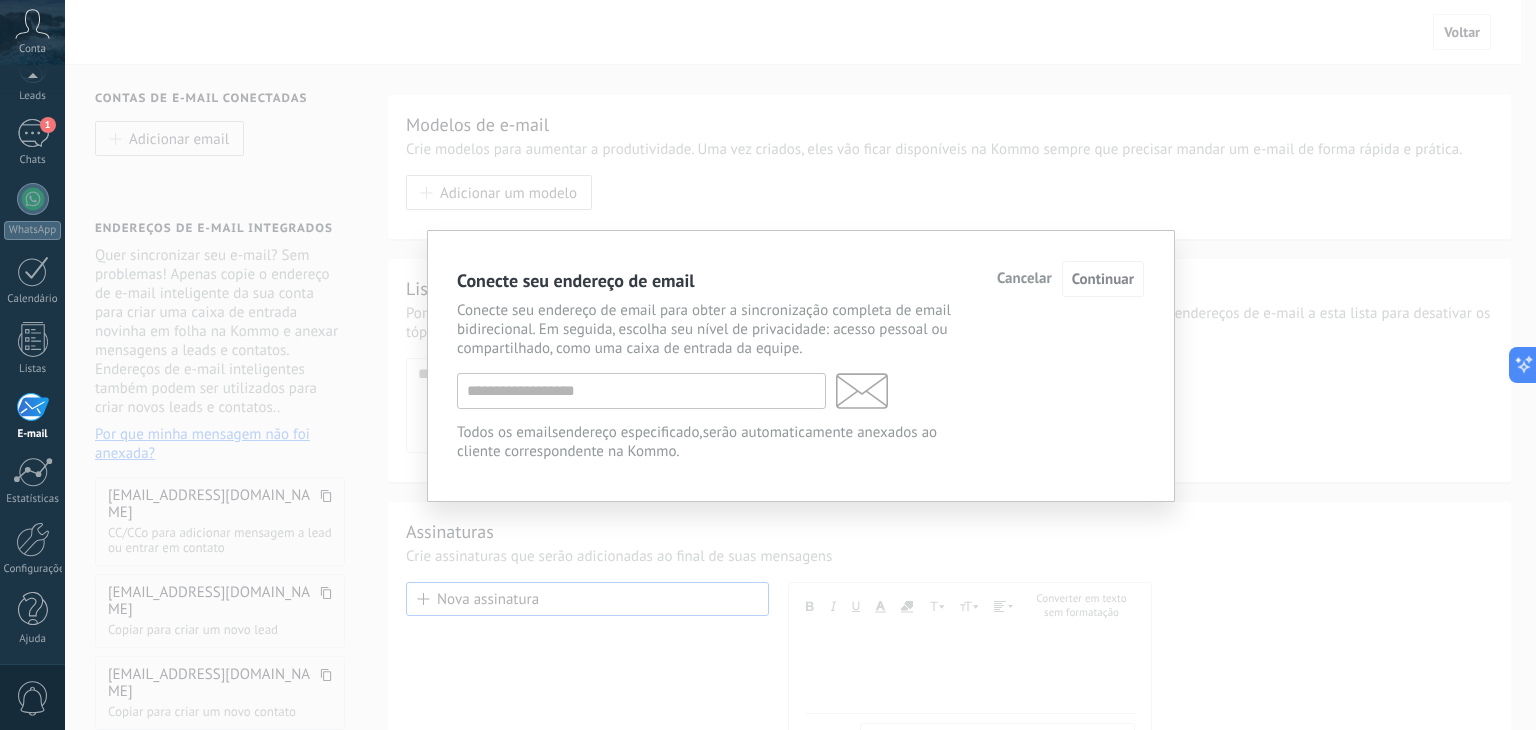 click on "Cancelar" at bounding box center [1024, 279] 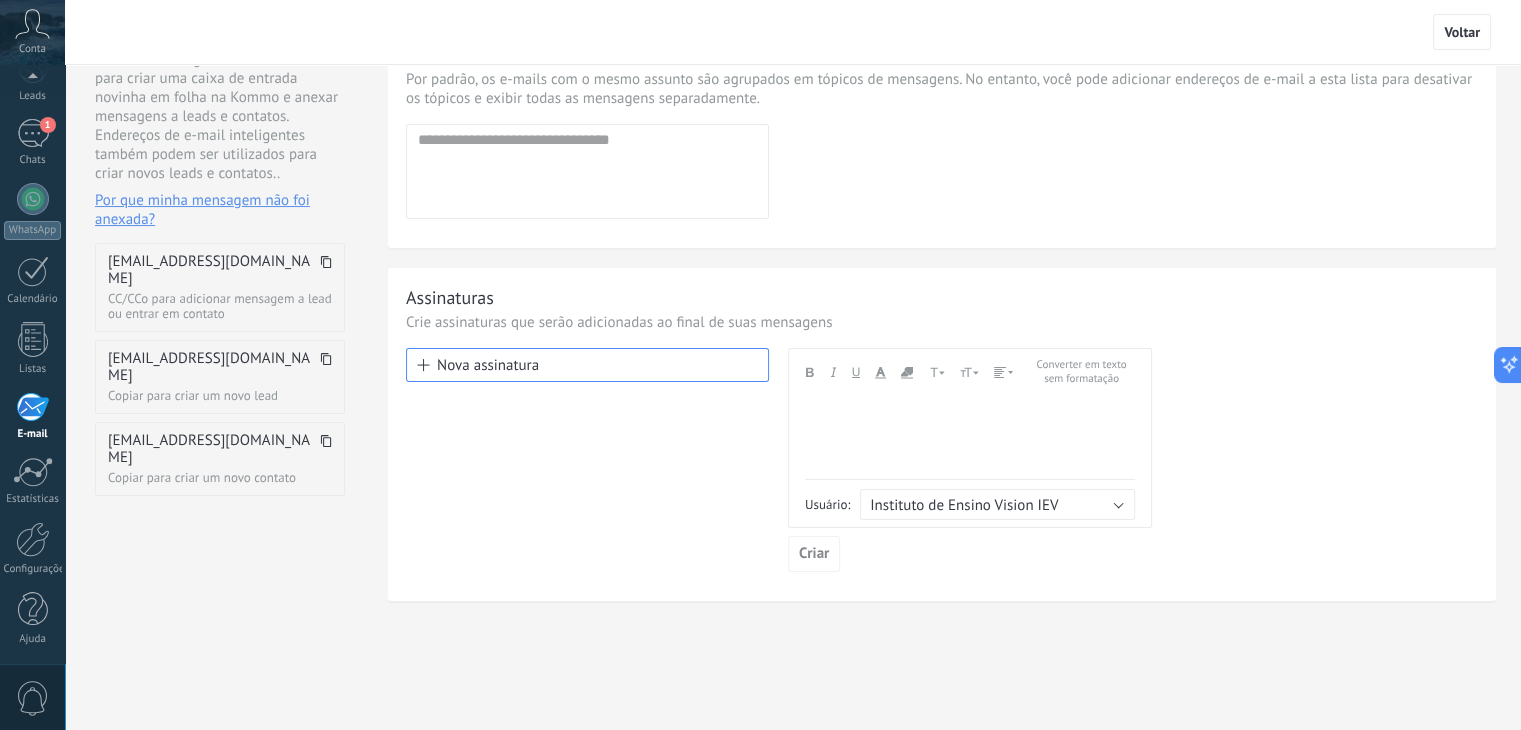 scroll, scrollTop: 237, scrollLeft: 0, axis: vertical 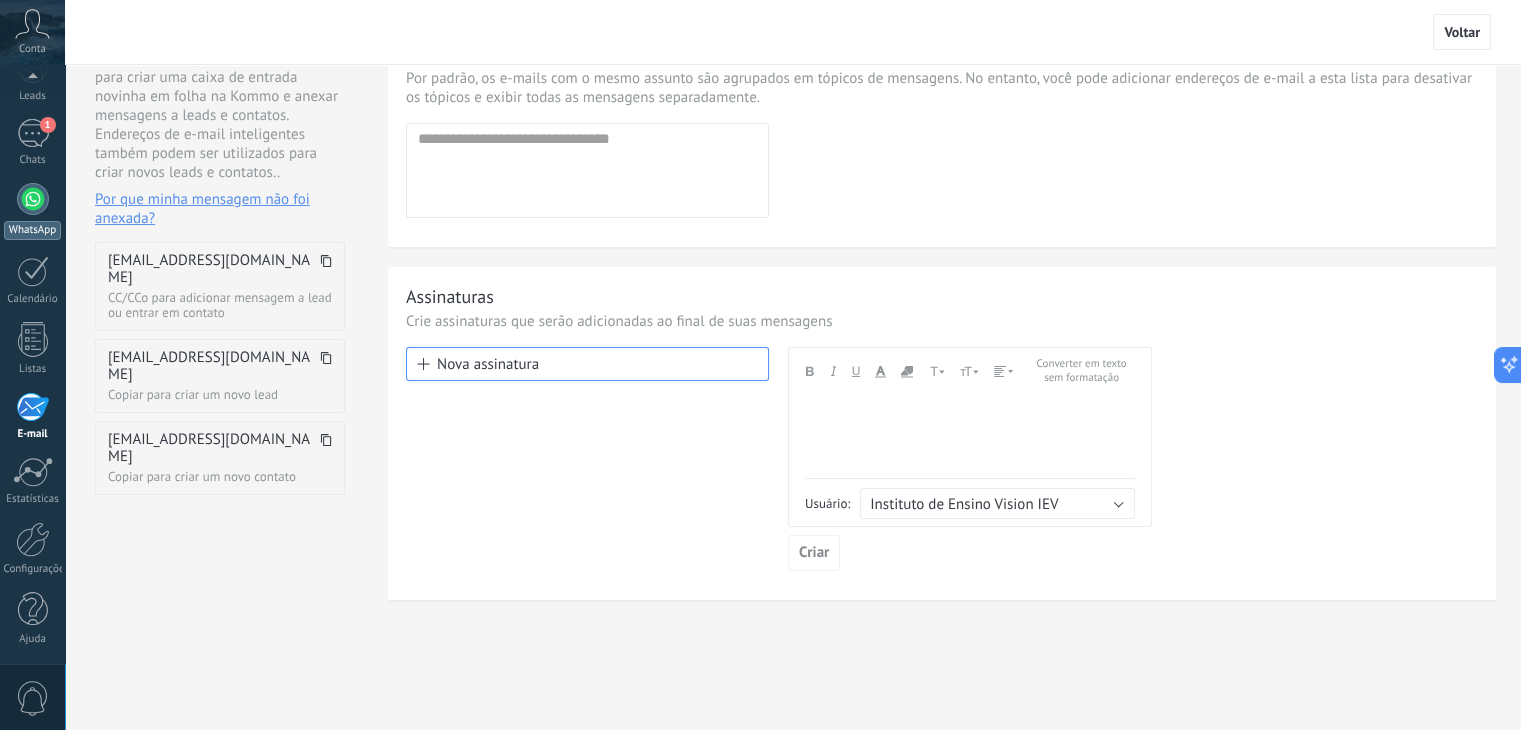 click at bounding box center [33, 199] 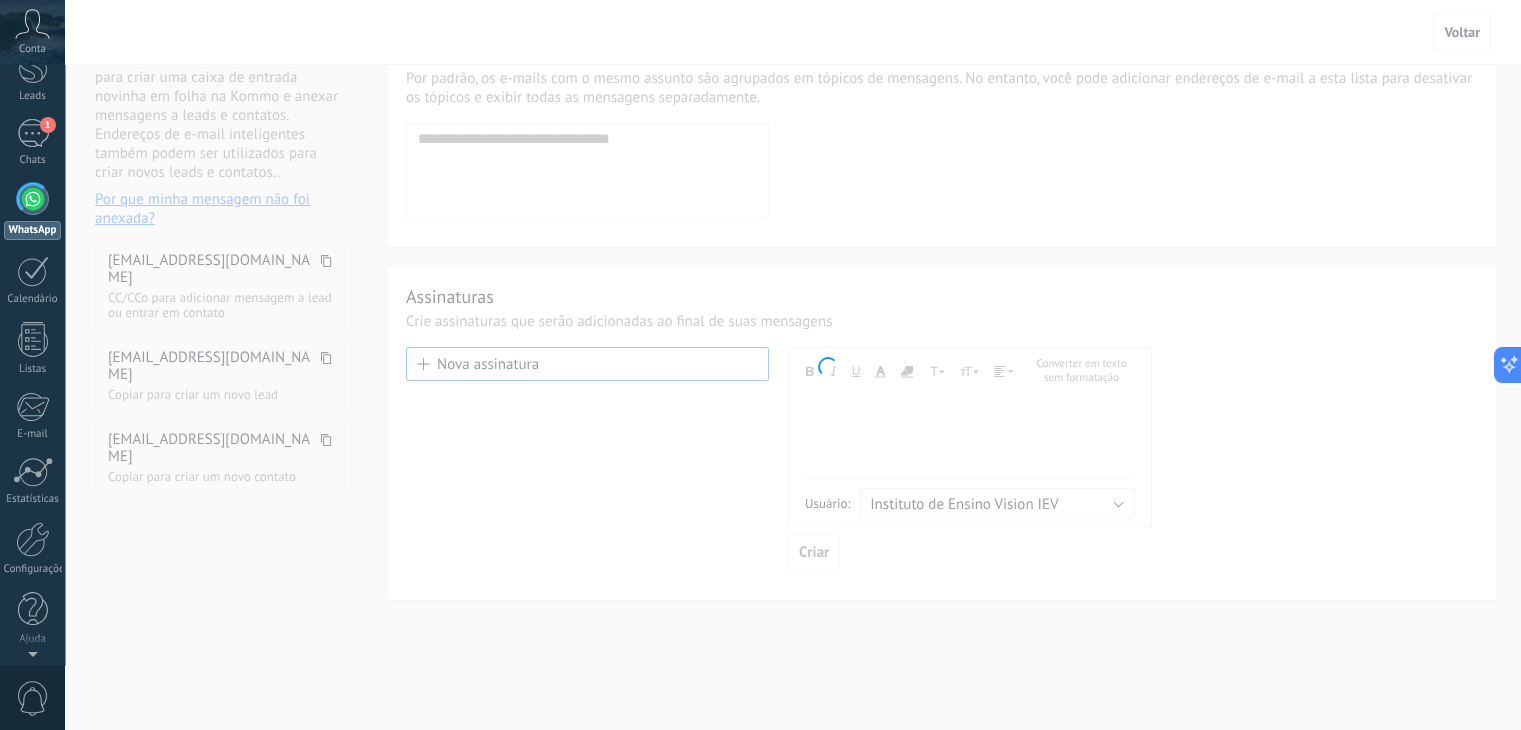 scroll, scrollTop: 0, scrollLeft: 0, axis: both 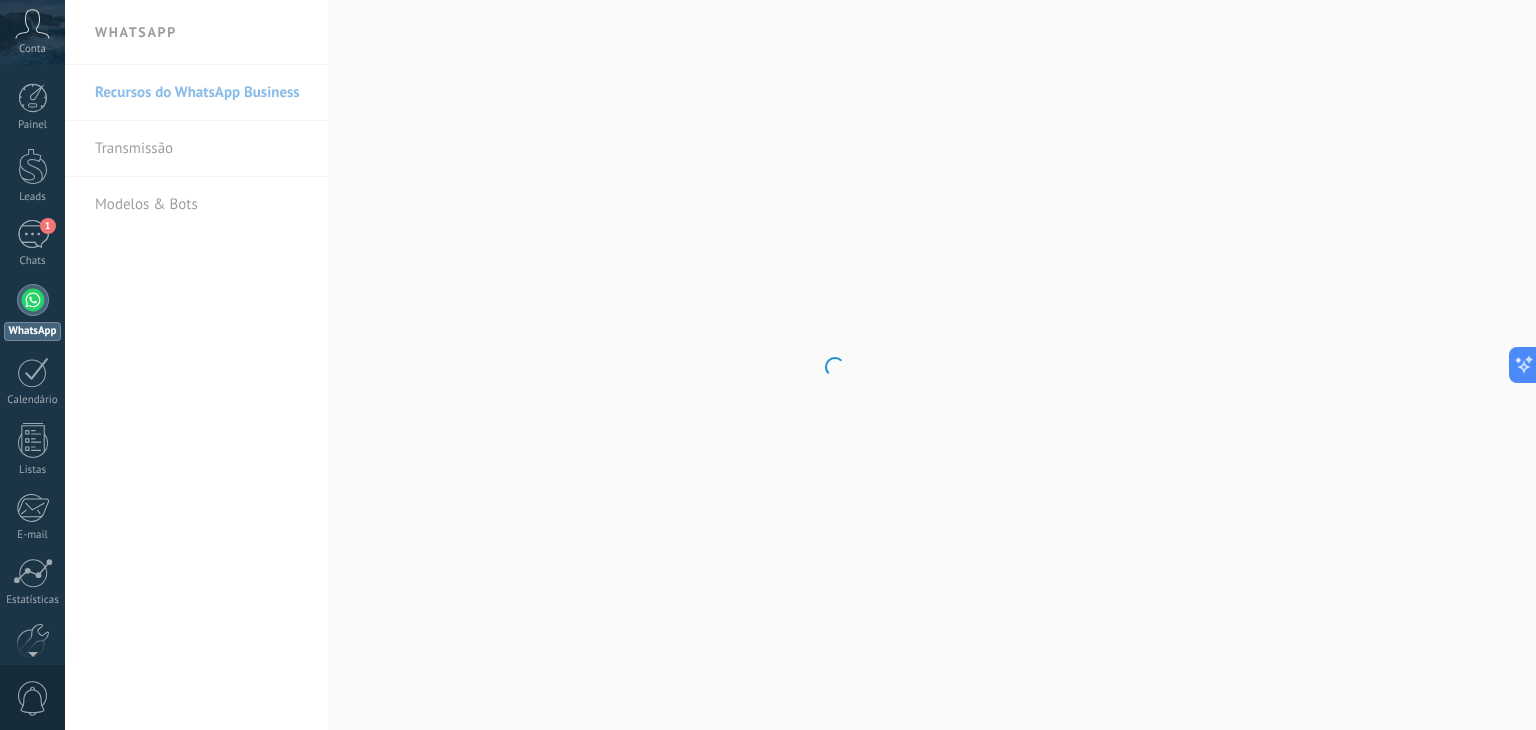 click on ".abccls-1,.abccls-2{fill-rule:evenodd}.abccls-2{fill:#fff} .abfcls-1{fill:none}.abfcls-2{fill:#fff} .abncls-1{isolation:isolate}.abncls-2{opacity:.06}.abncls-2,.abncls-3,.abncls-6{mix-blend-mode:multiply}.abncls-3{opacity:.15}.abncls-4,.abncls-8{fill:#fff}.abncls-5{fill:url(#abnlinear-gradient)}.abncls-6{opacity:.04}.abncls-7{fill:url(#abnlinear-gradient-2)}.abncls-8{fill-rule:evenodd} .abqst0{fill:#ffa200} .abwcls-1{fill:#252525} .cls-1{isolation:isolate} .acicls-1{fill:none} .aclcls-1{fill:#232323} .acnst0{display:none} .addcls-1,.addcls-2{fill:none;stroke-miterlimit:10}.addcls-1{stroke:#dfe0e5}.addcls-2{stroke:#a1a7ab} .adecls-1,.adecls-2{fill:none;stroke-miterlimit:10}.adecls-1{stroke:#dfe0e5}.adecls-2{stroke:#a1a7ab} .adqcls-1{fill:#8591a5;fill-rule:evenodd} .aeccls-1{fill:#5c9f37} .aeecls-1{fill:#f86161} .aejcls-1{fill:#8591a5;fill-rule:evenodd} .aekcls-1{fill-rule:evenodd} .aelcls-1{fill-rule:evenodd;fill:currentColor} .aemcls-1{fill-rule:evenodd;fill:currentColor} .aencls-2{fill:#f86161;opacity:.3}" at bounding box center (768, 365) 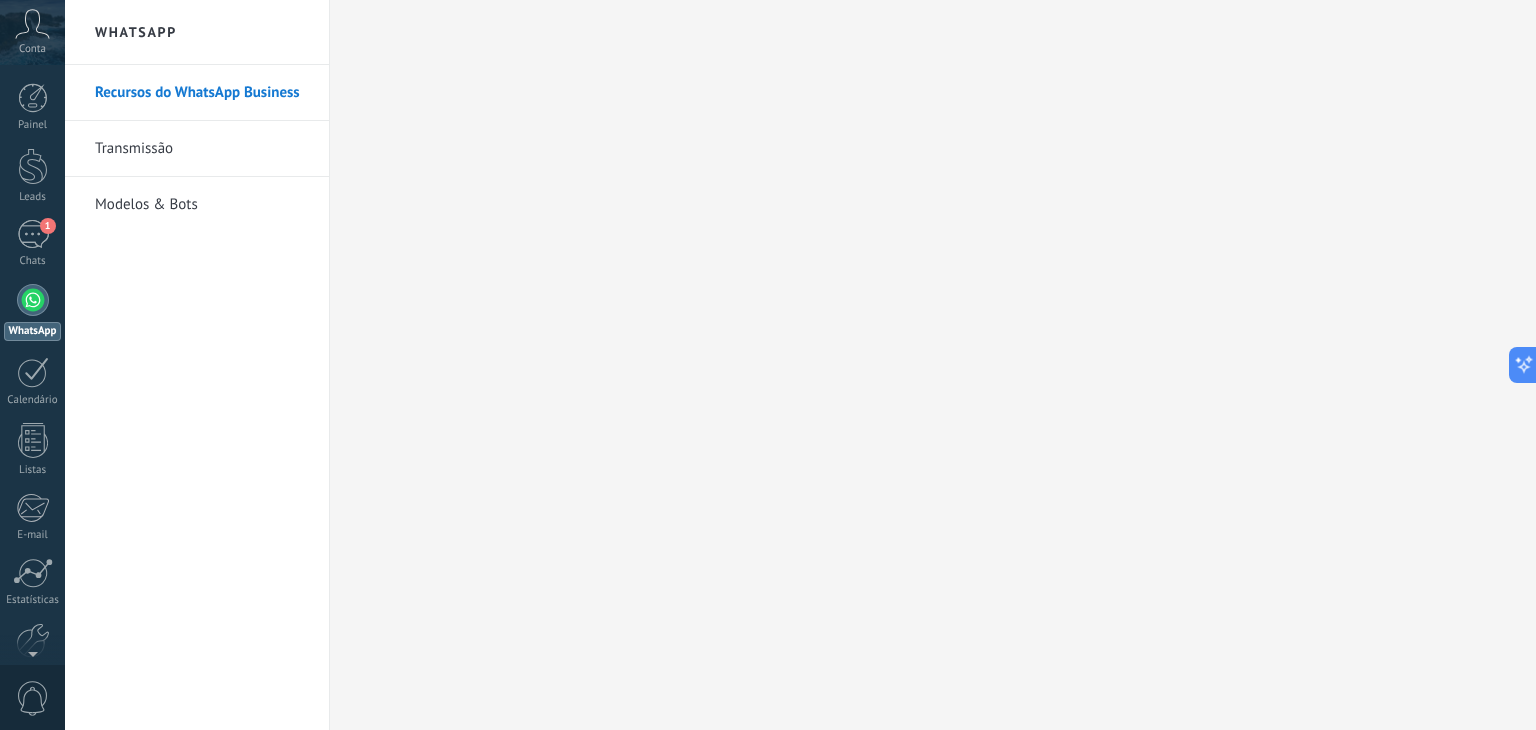 click on "Modelos & Bots" at bounding box center [202, 205] 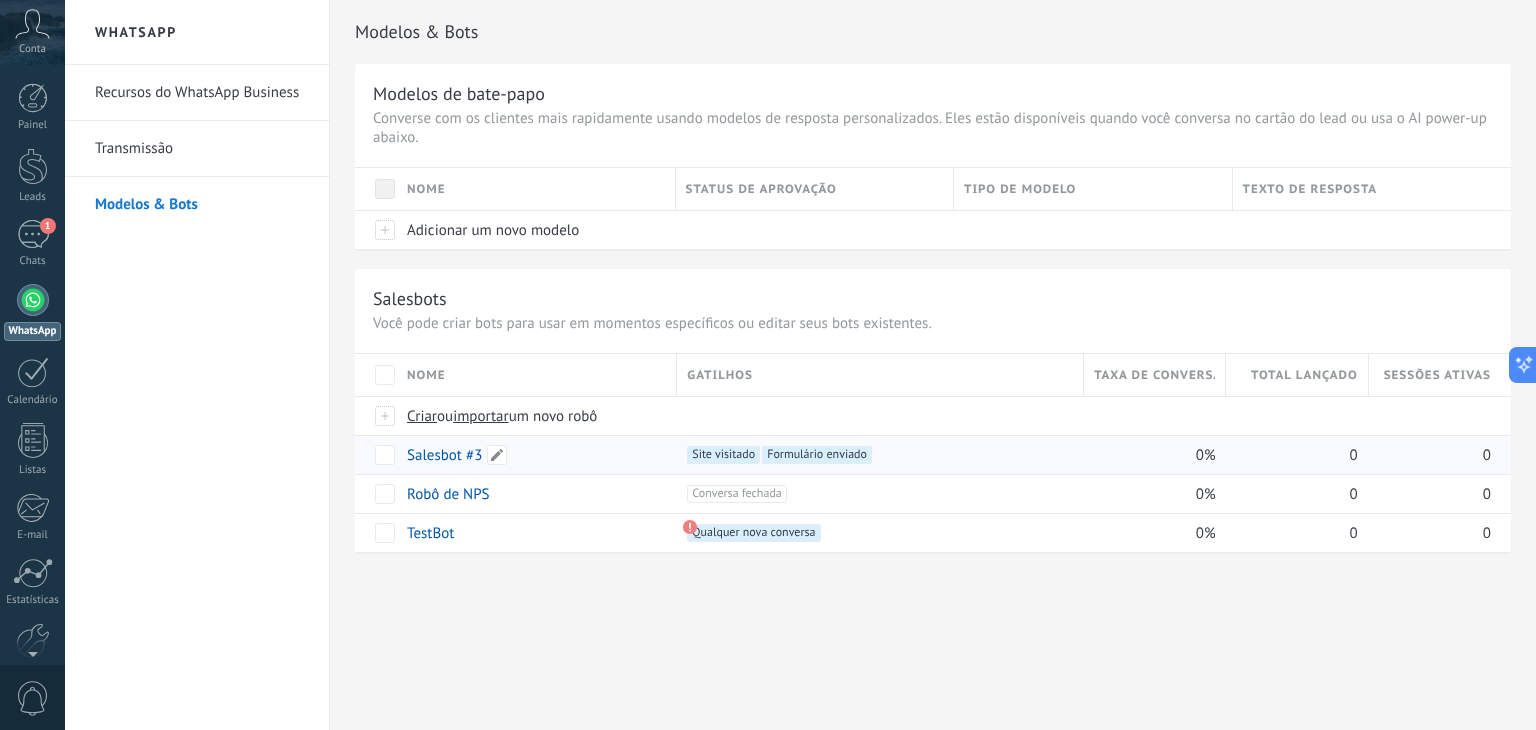 click on "Salesbot #3" at bounding box center (444, 455) 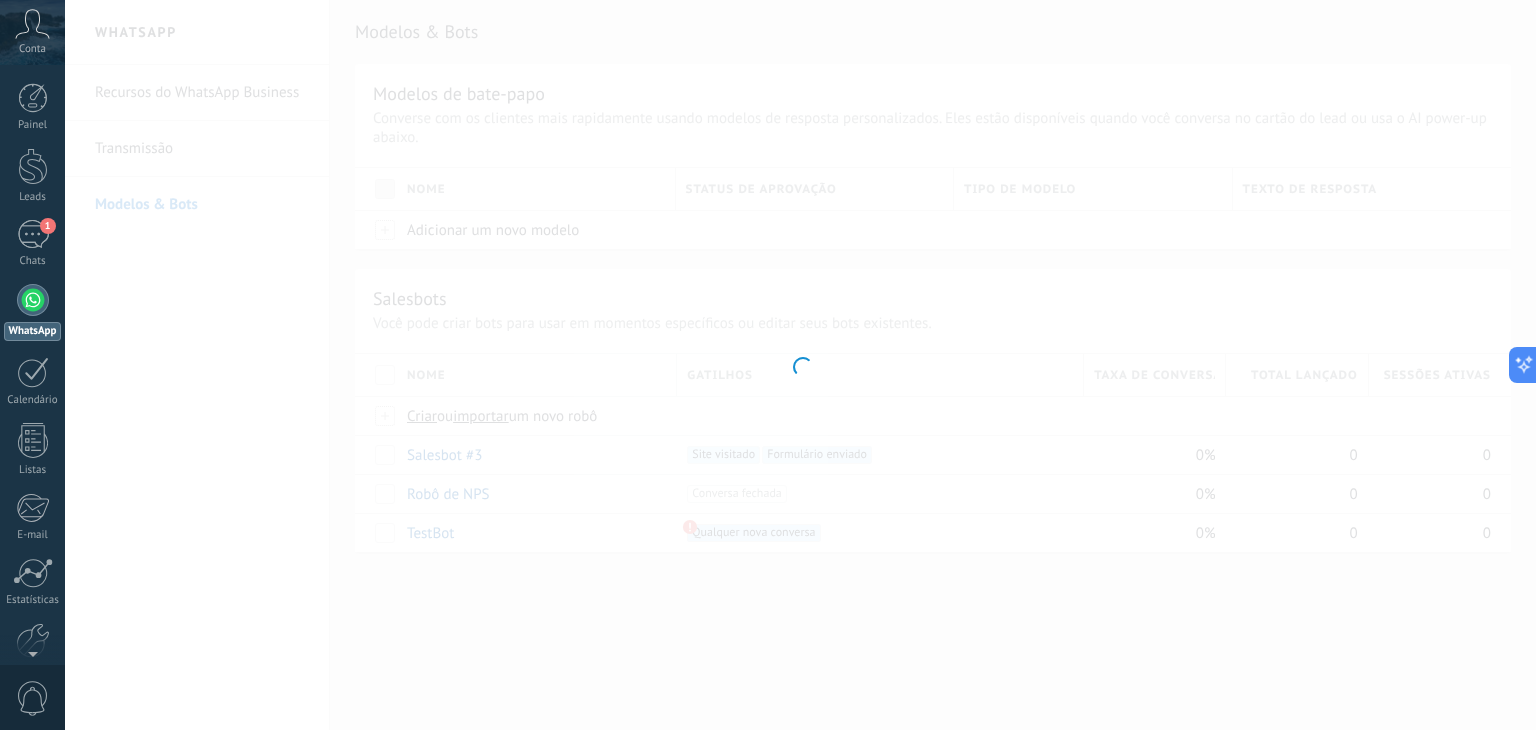 type on "**********" 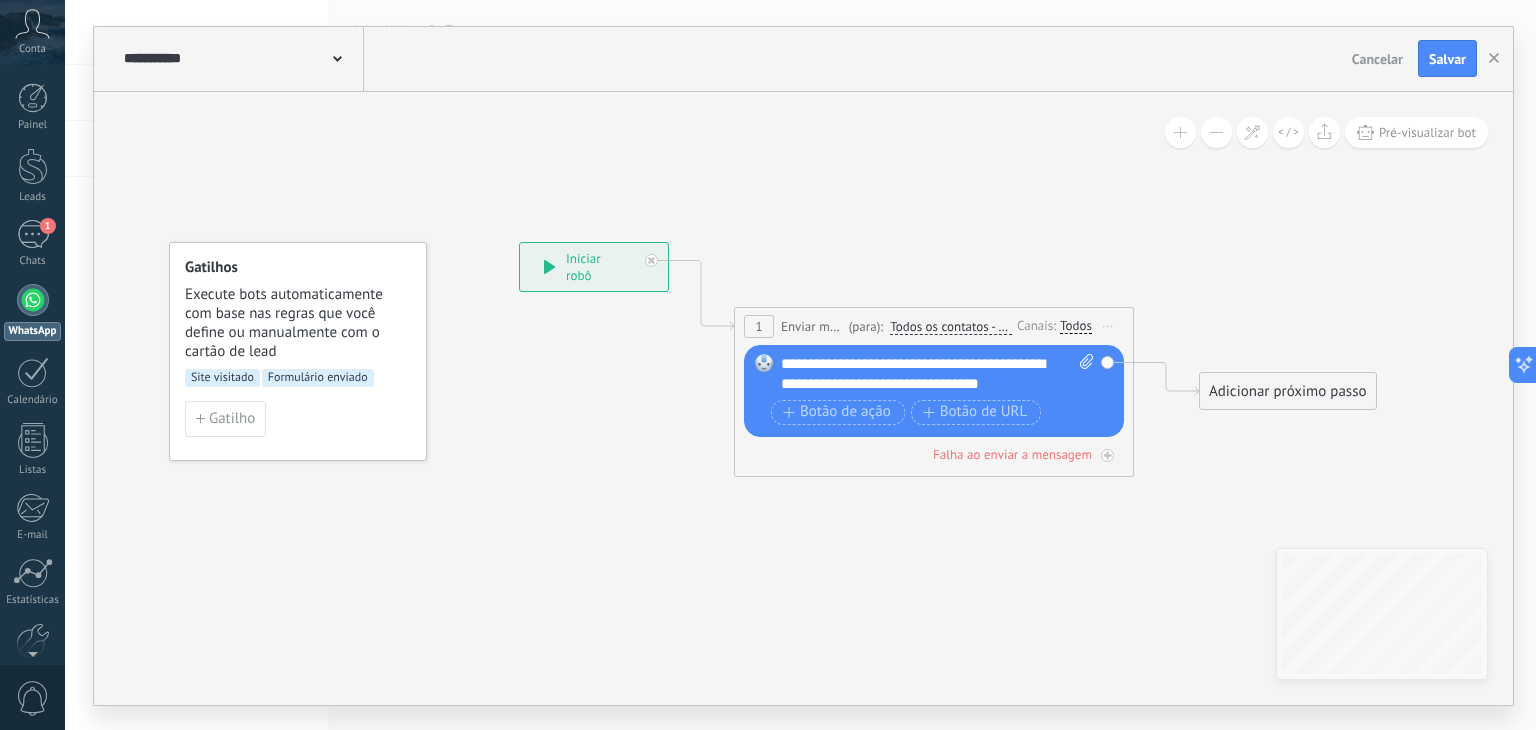 click on "Enviar mensagem" at bounding box center (812, 326) 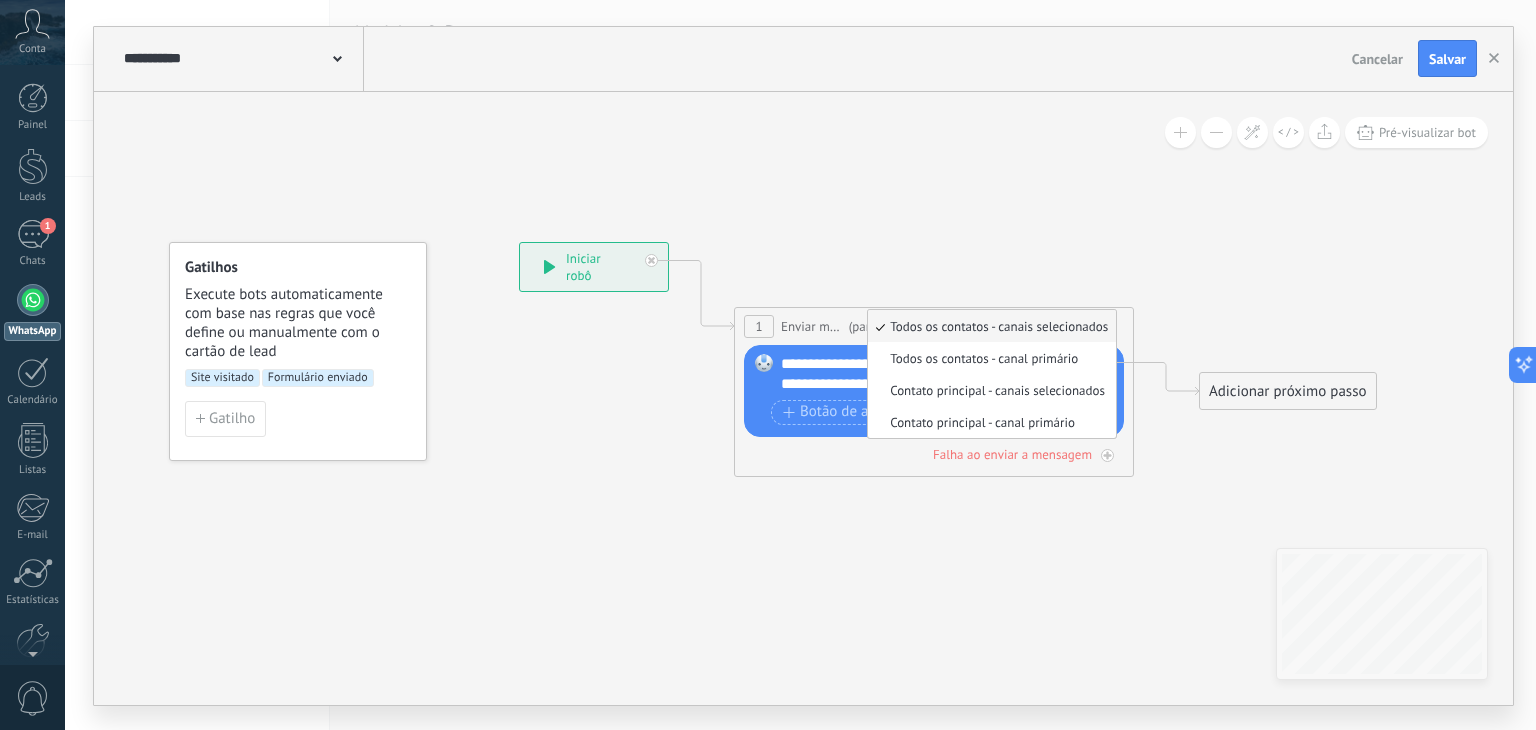 click 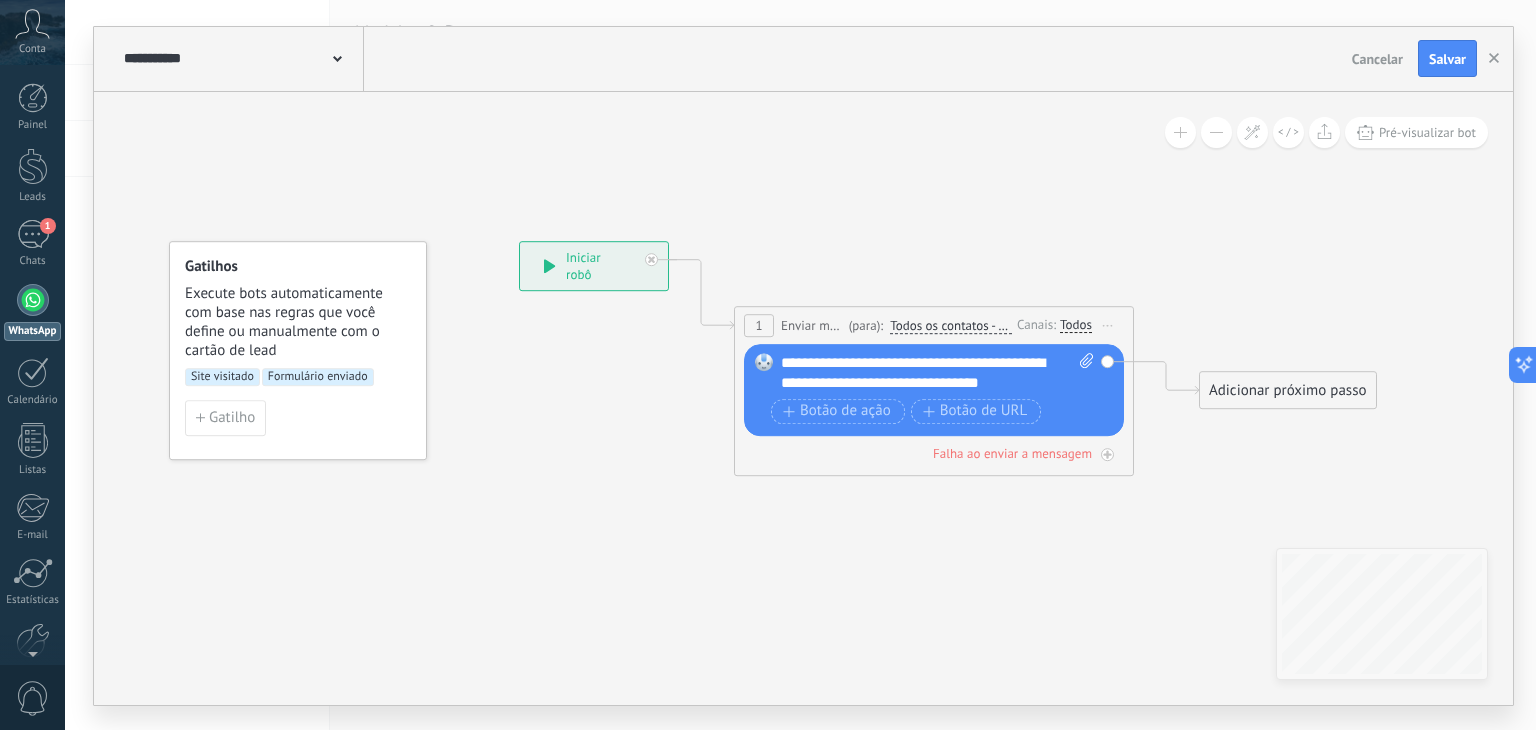 click on "Todos" at bounding box center [1076, 325] 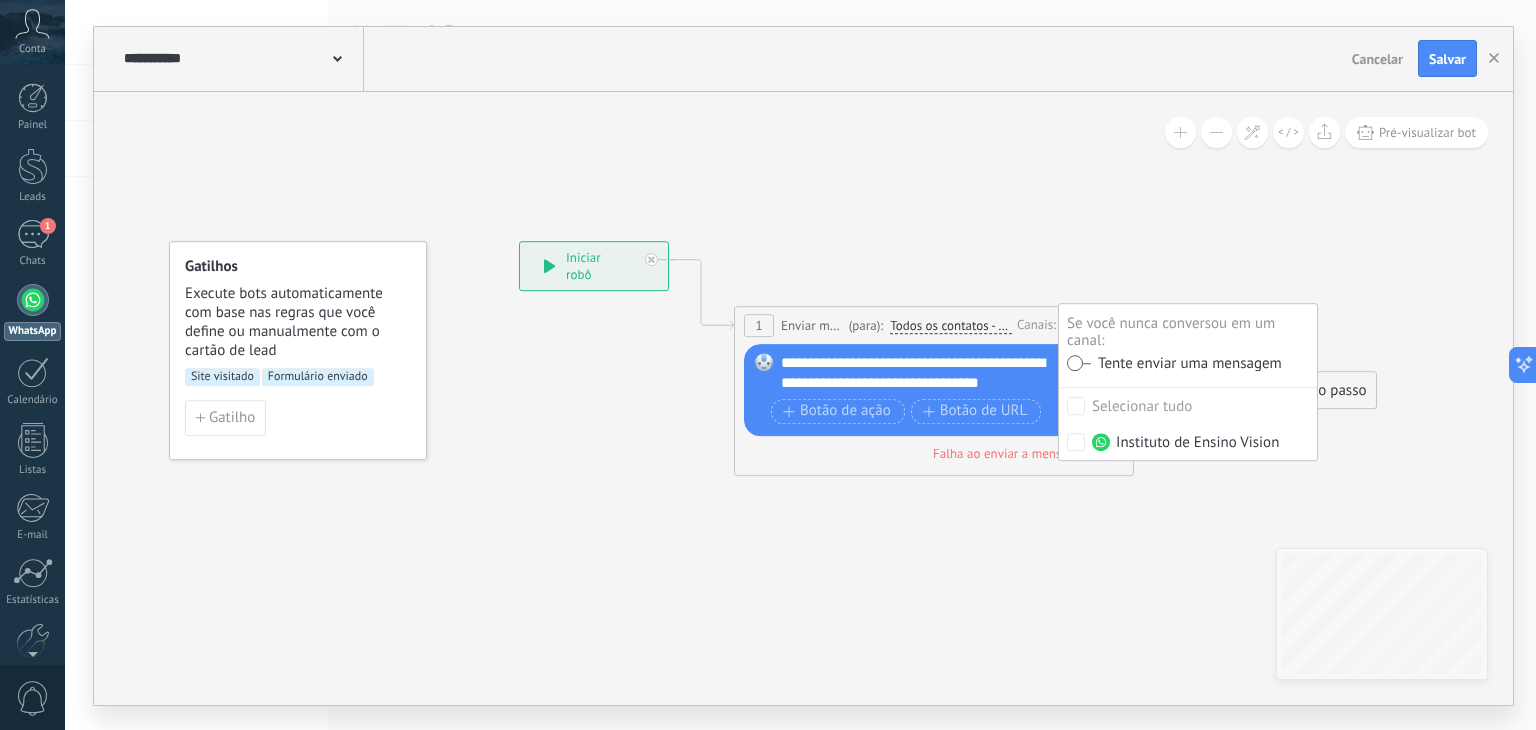click 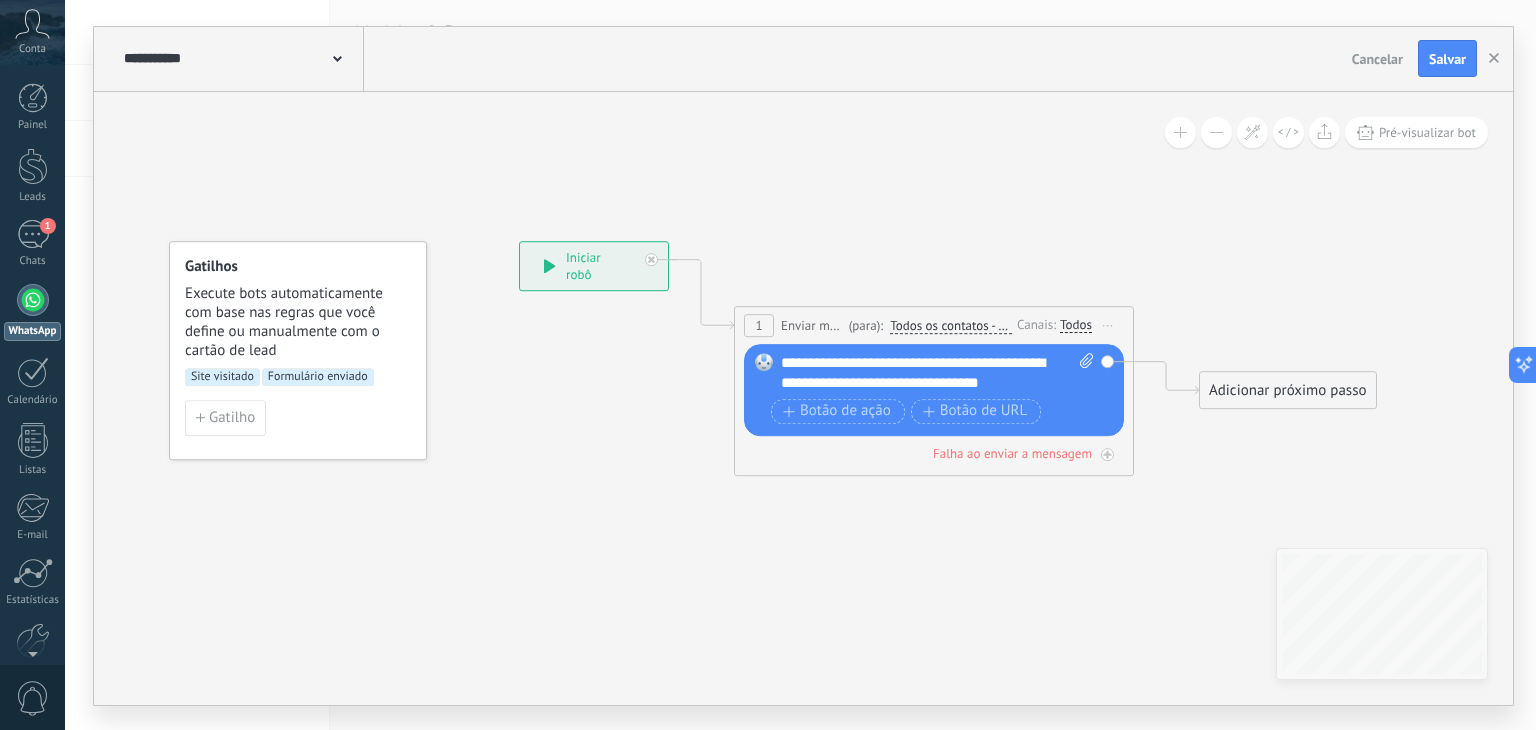 click on "Todos" at bounding box center (1076, 325) 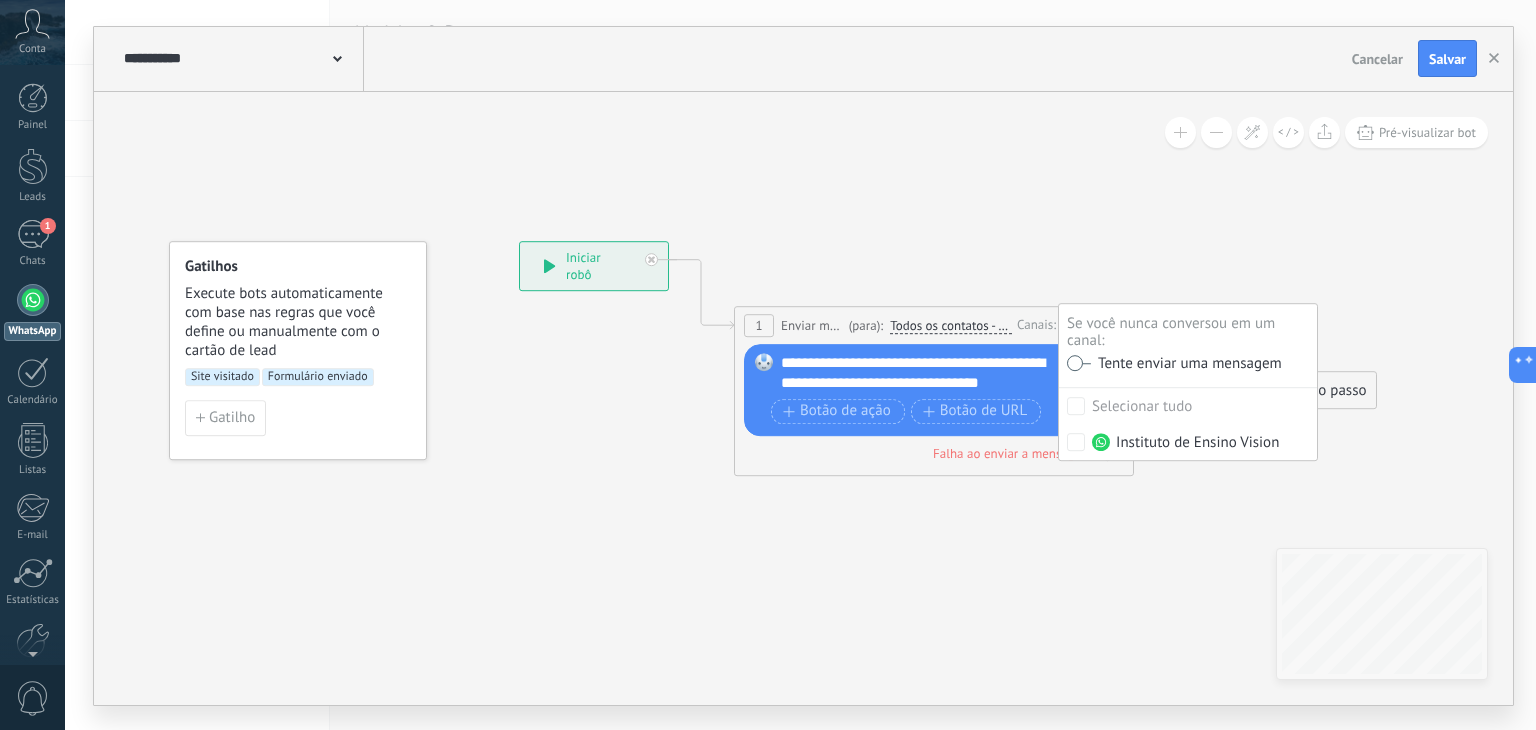 click at bounding box center (1079, 363) 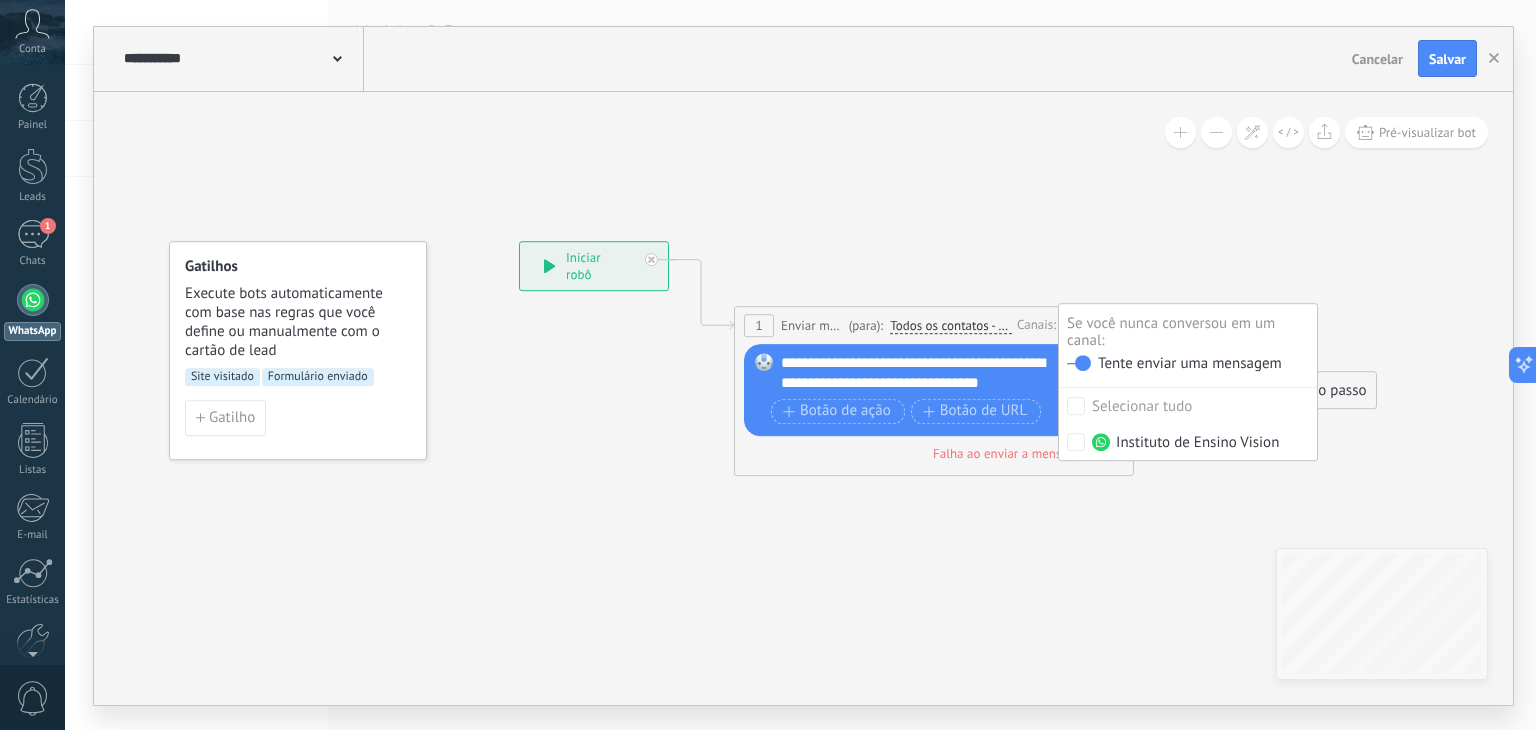 click at bounding box center [1079, 363] 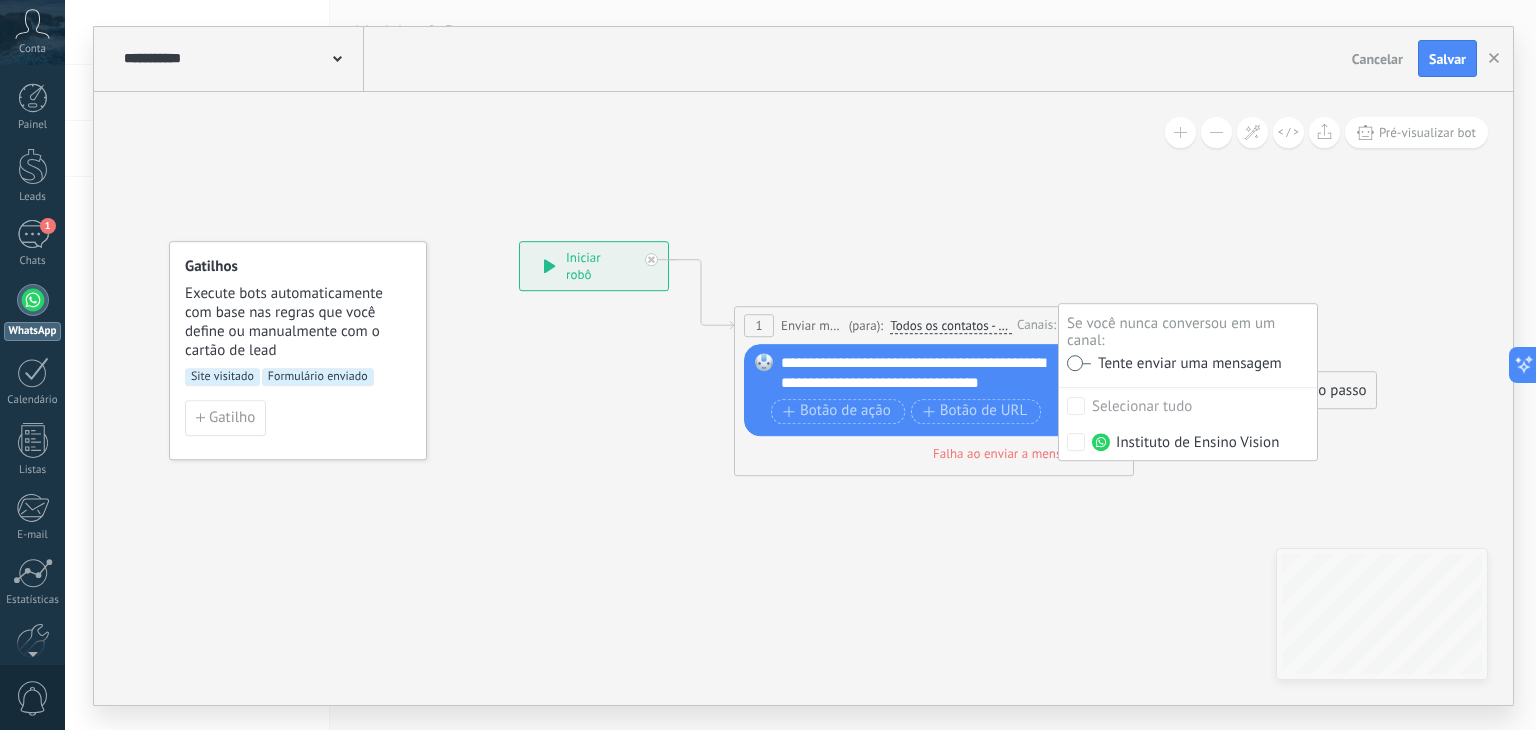 click 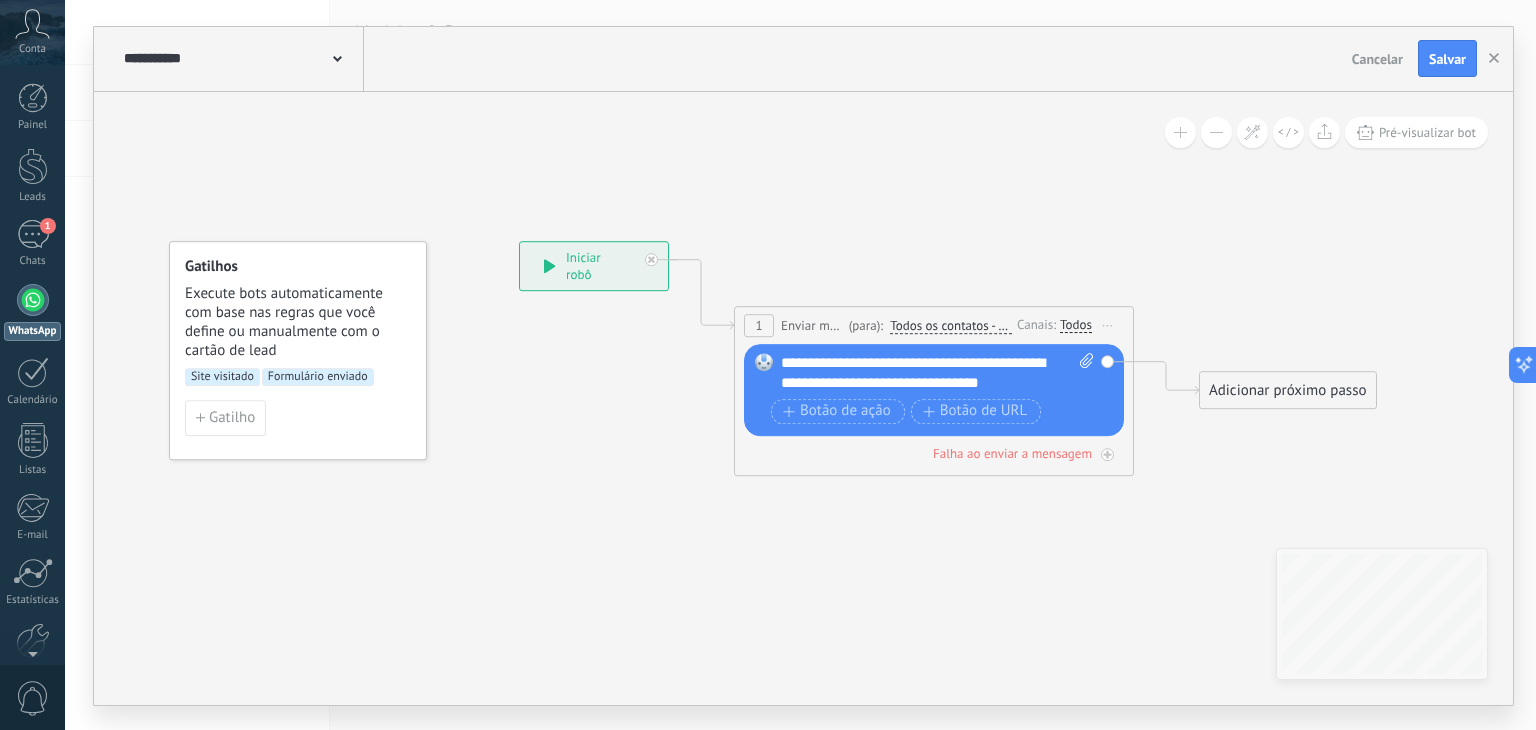 click on "**********" at bounding box center [938, 373] 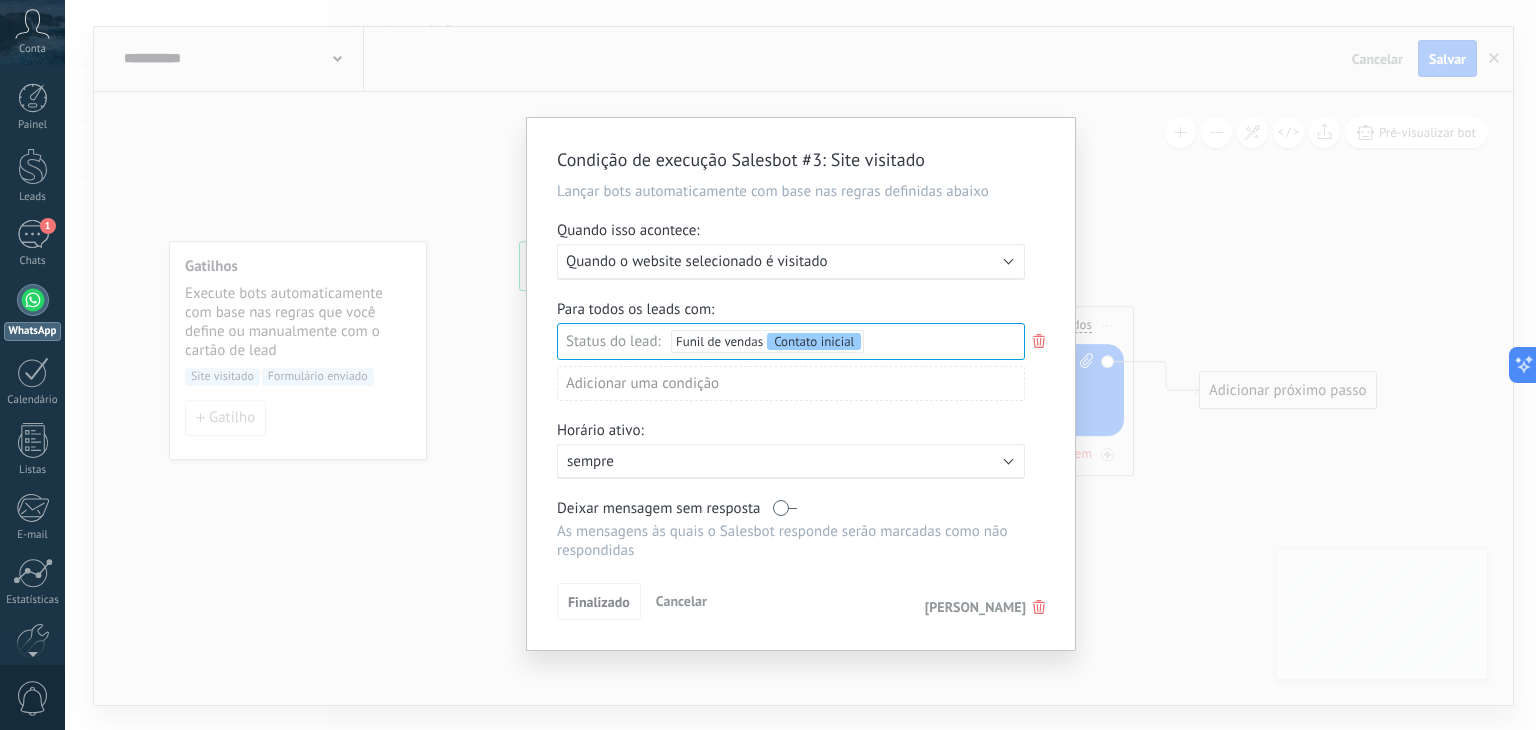 click 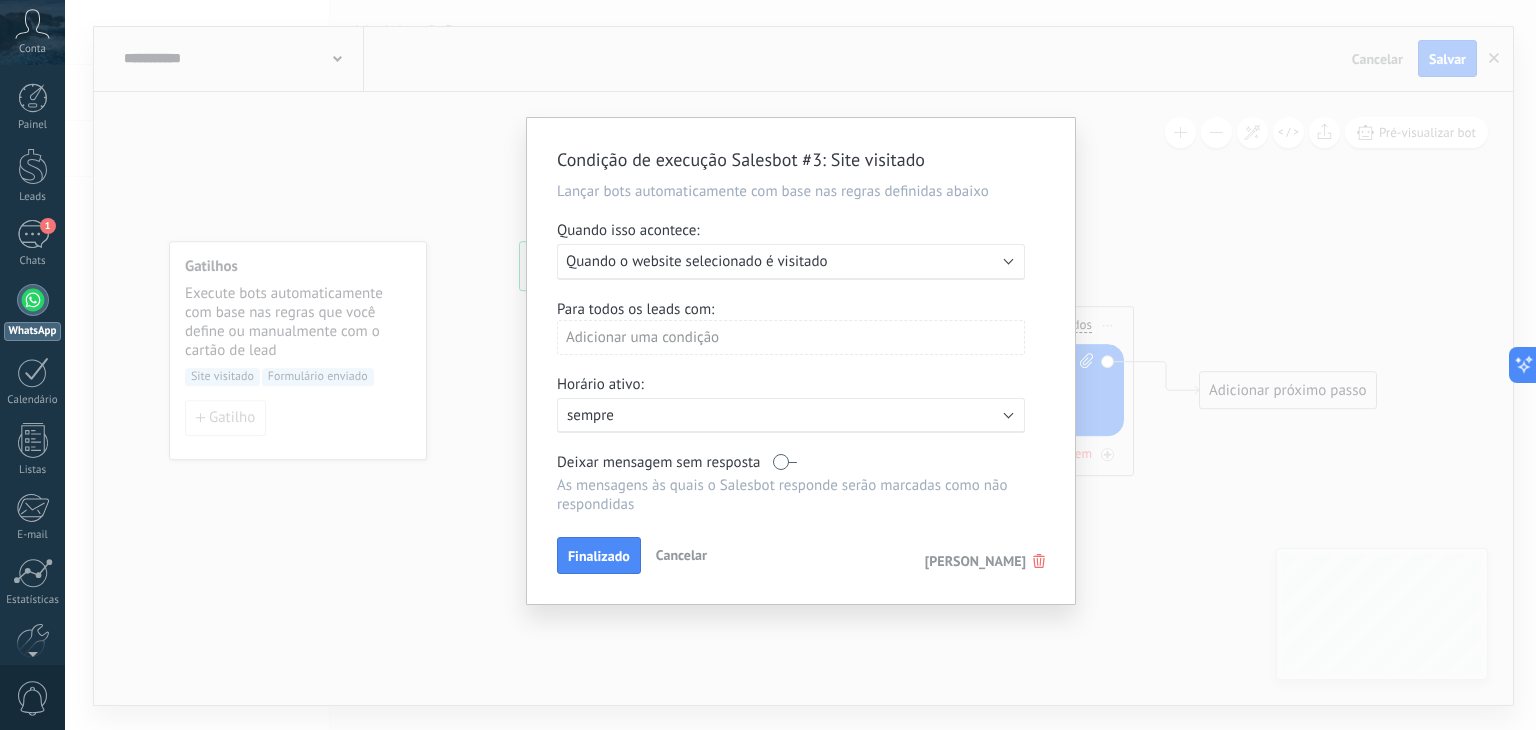 click on "Quando o website selecionado é visitado" at bounding box center [697, 261] 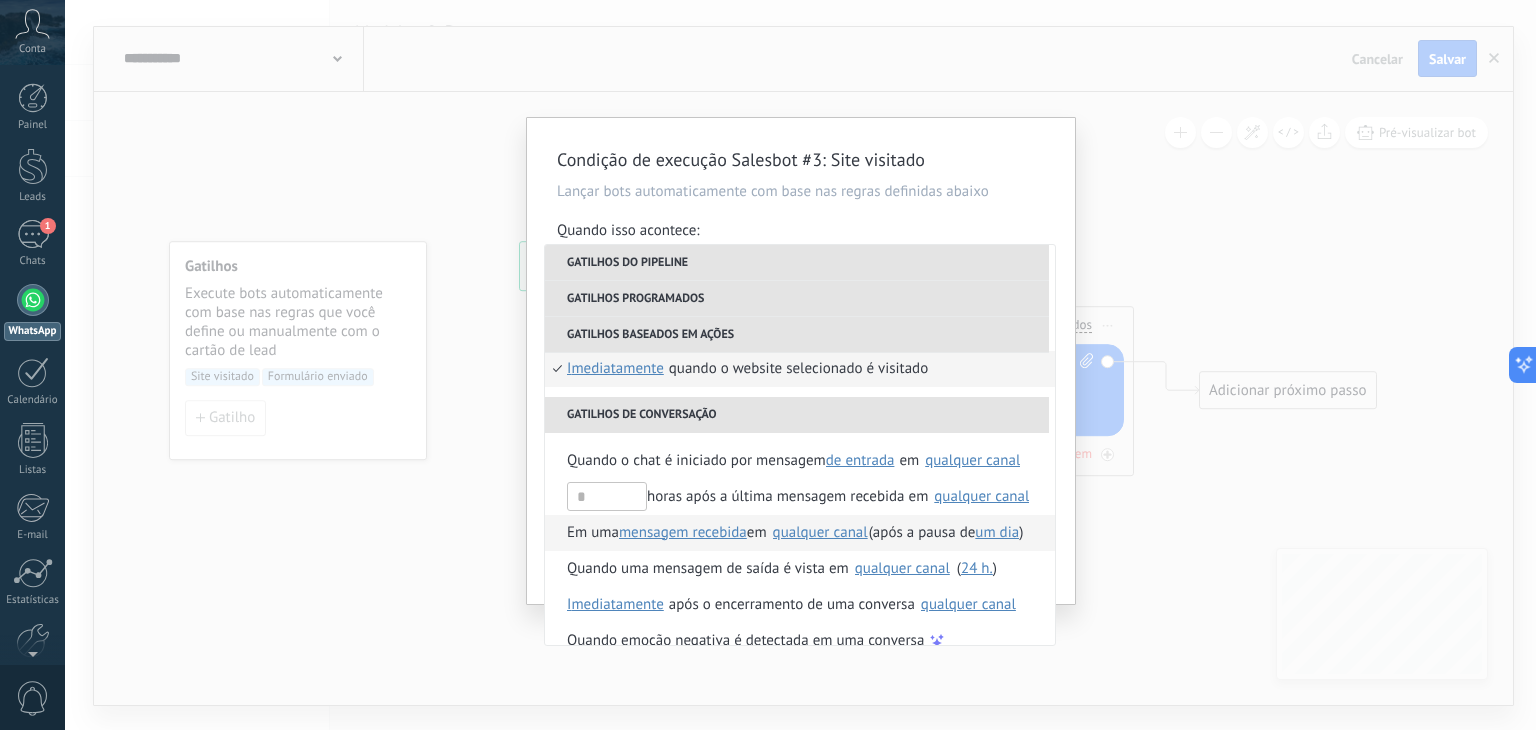 scroll, scrollTop: 472, scrollLeft: 0, axis: vertical 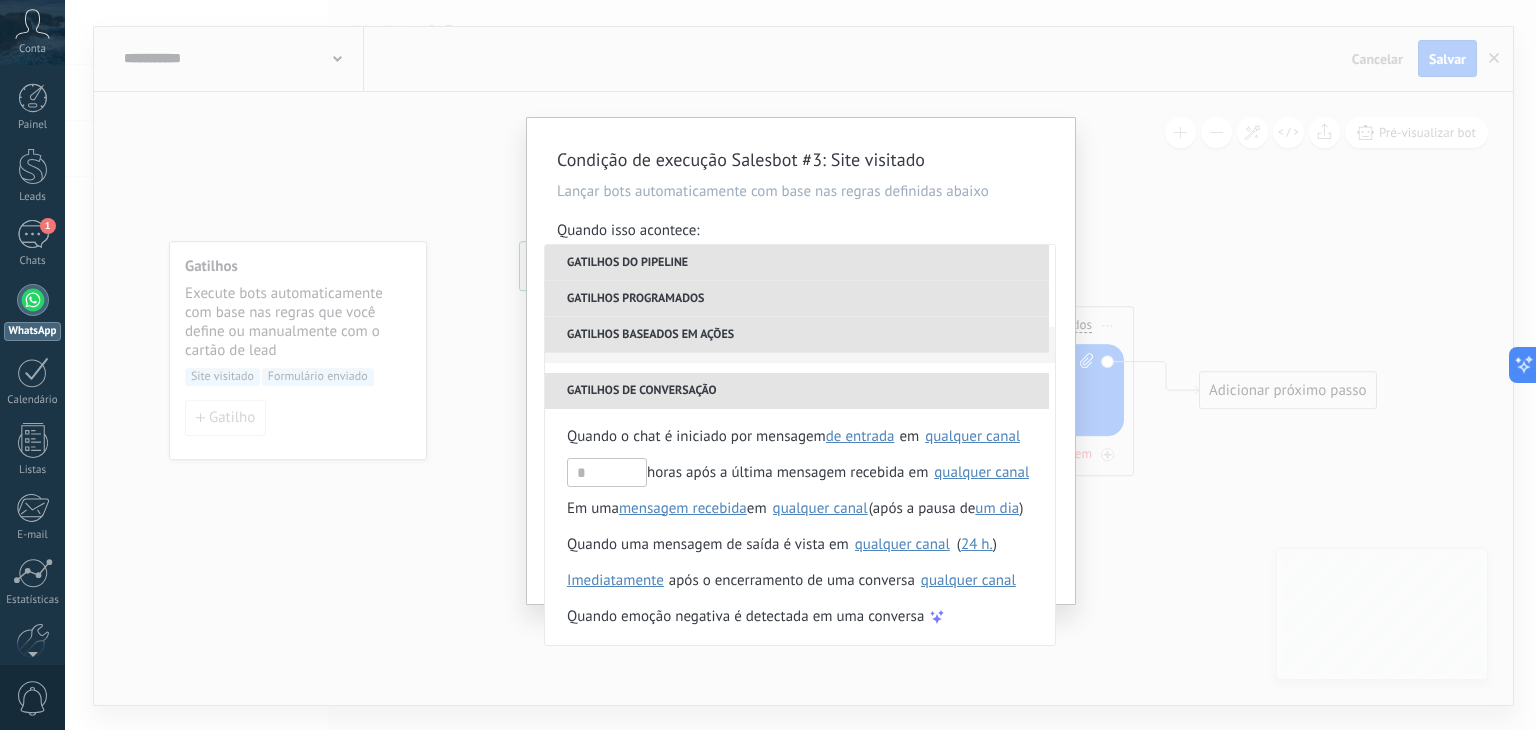 click on "em" at bounding box center [757, 509] 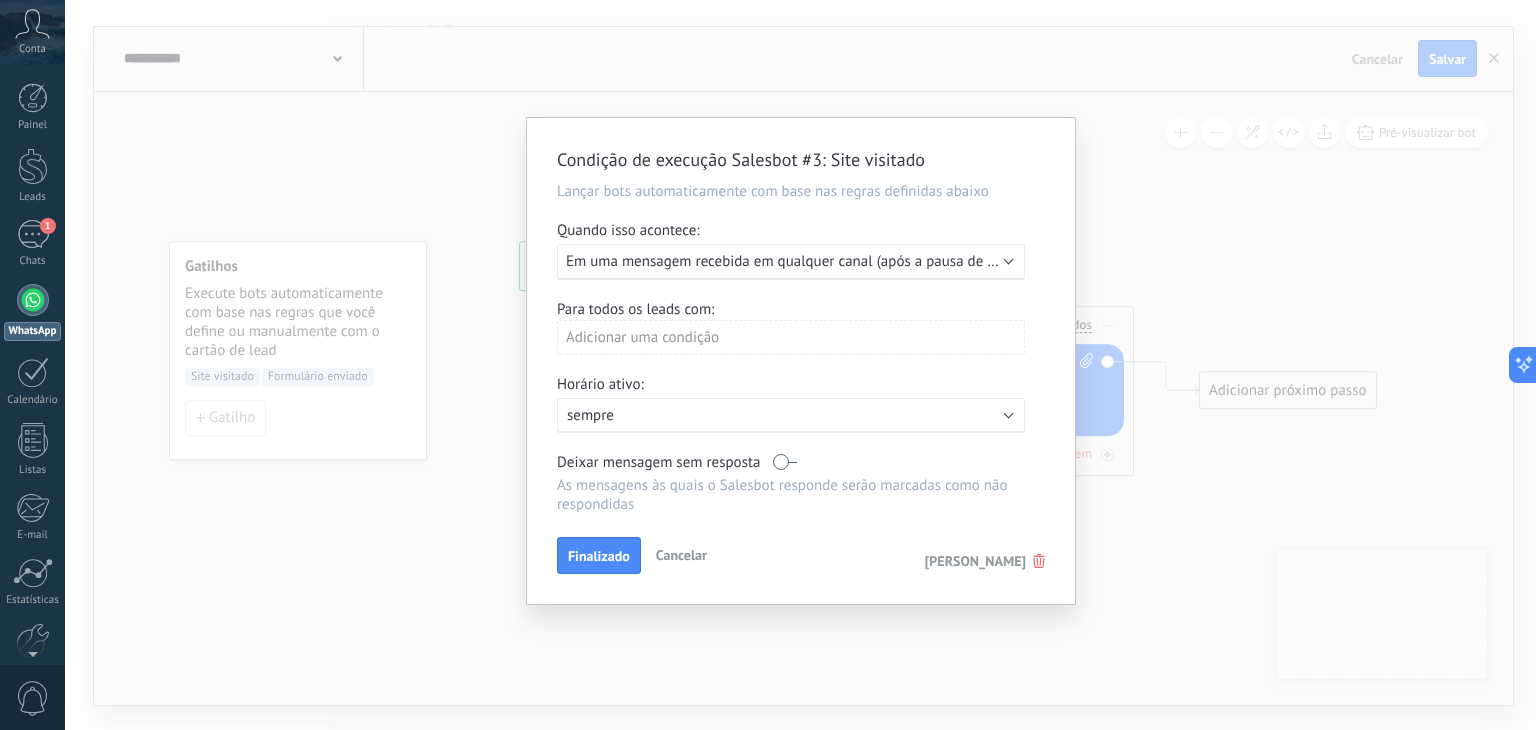 click on "Em uma mensagem recebida em qualquer canal (após a pausa de Um dia)" at bounding box center [801, 261] 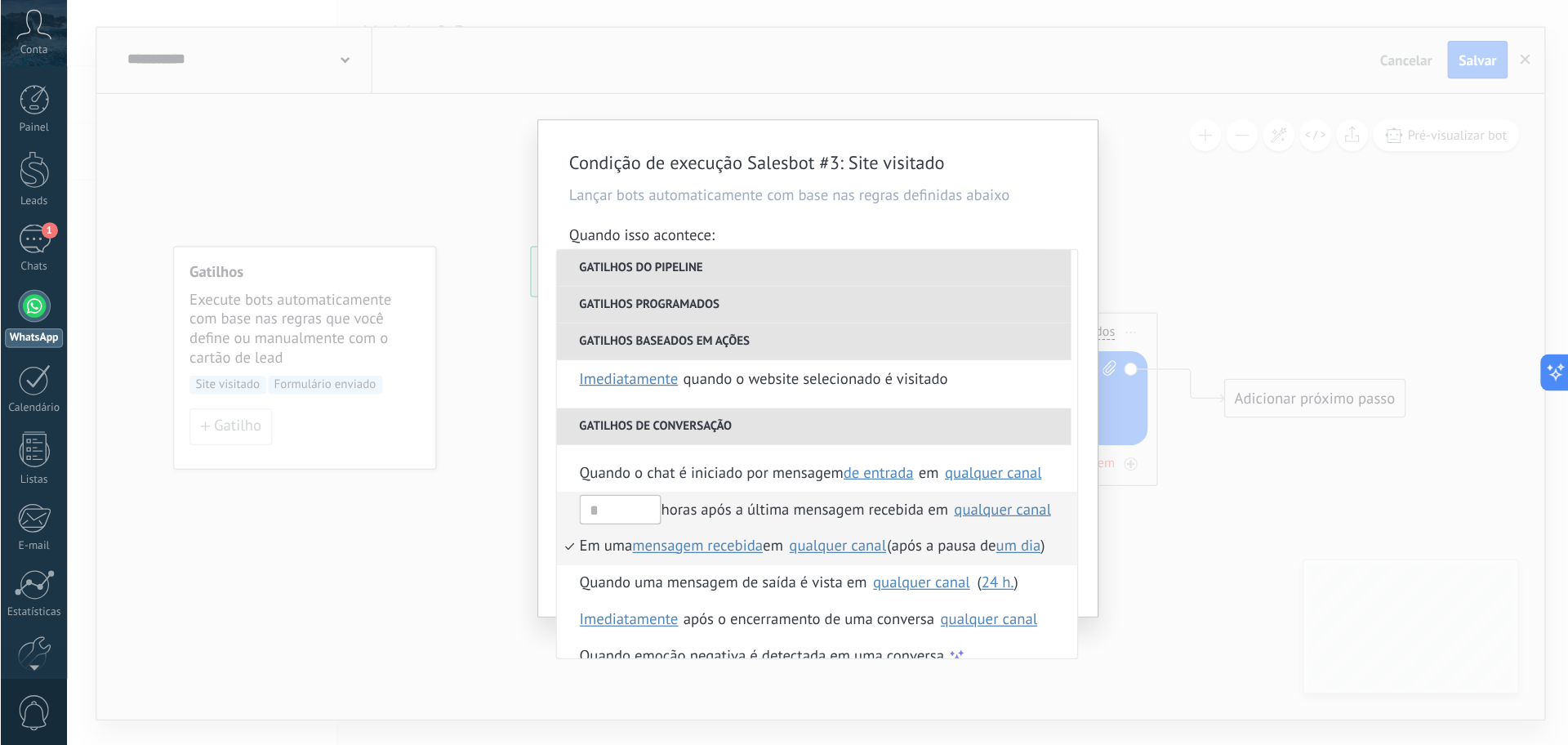 scroll, scrollTop: 386, scrollLeft: 0, axis: vertical 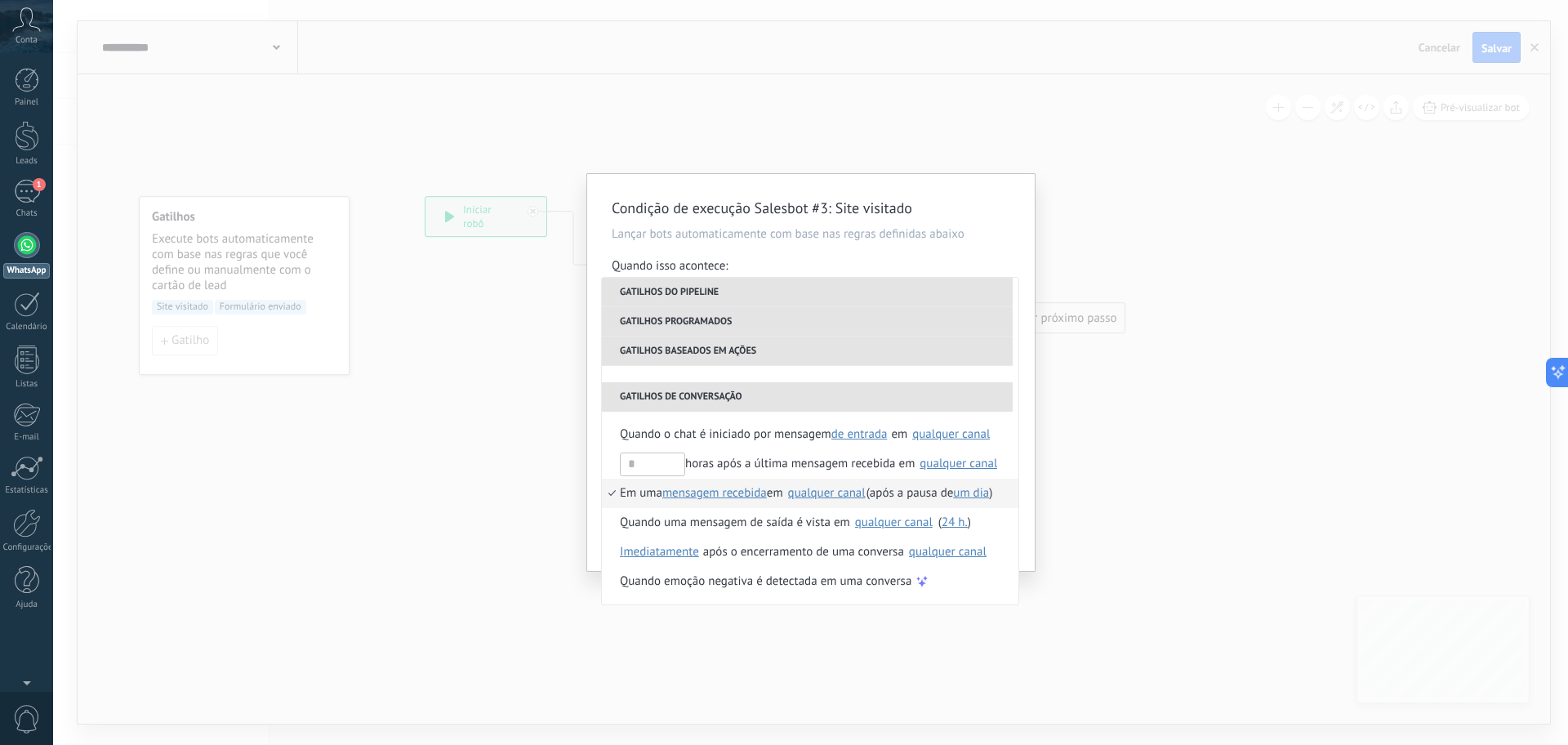 type on "**********" 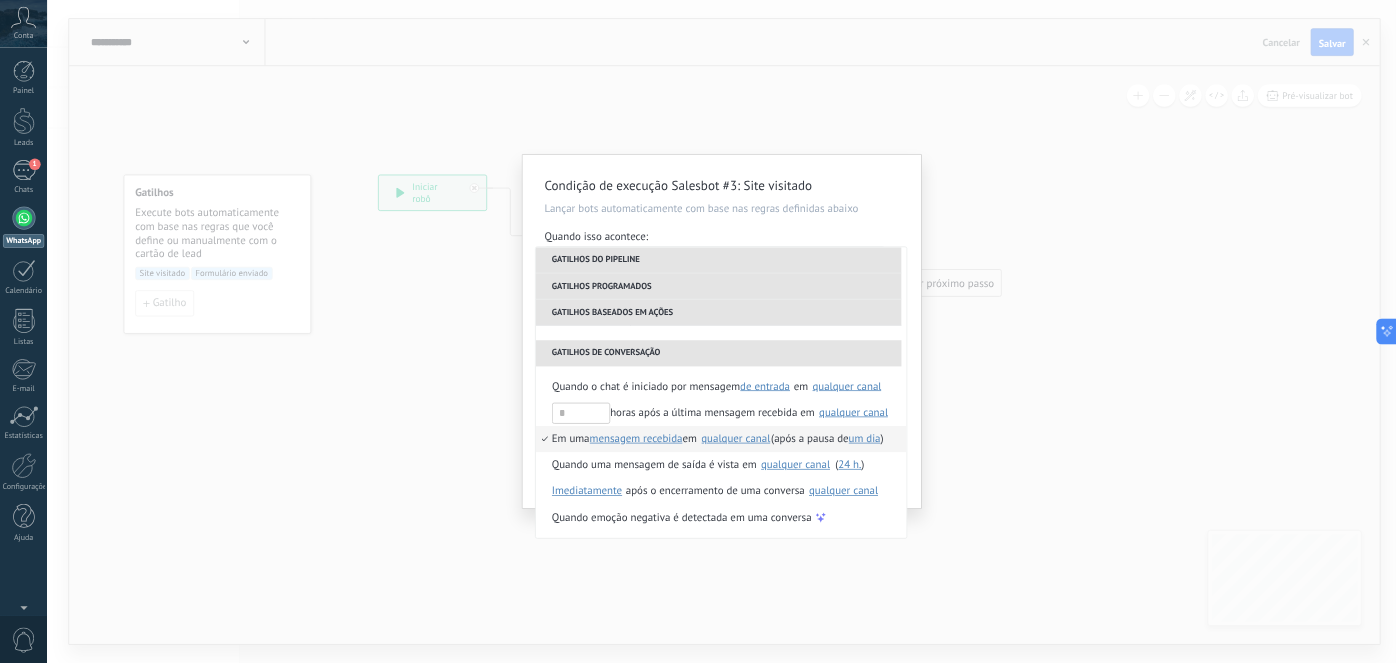 scroll, scrollTop: 472, scrollLeft: 0, axis: vertical 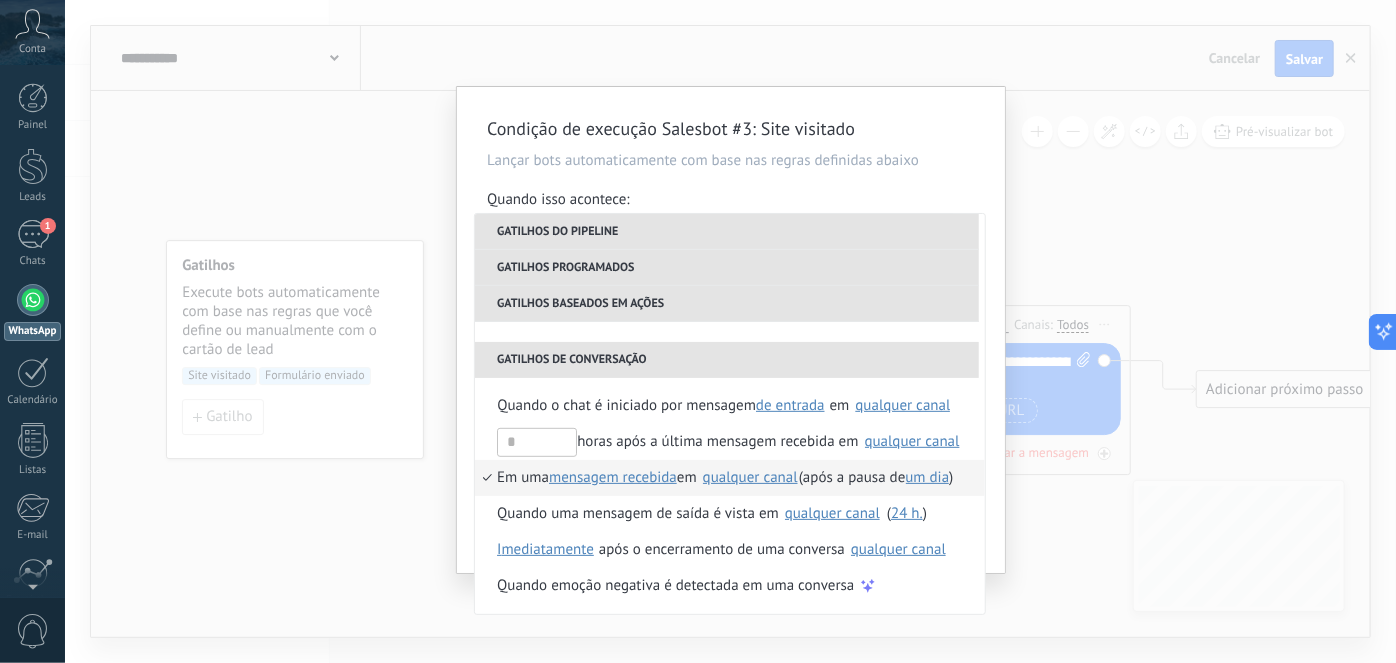 click on "Gatilhos do pipeline" at bounding box center (727, 232) 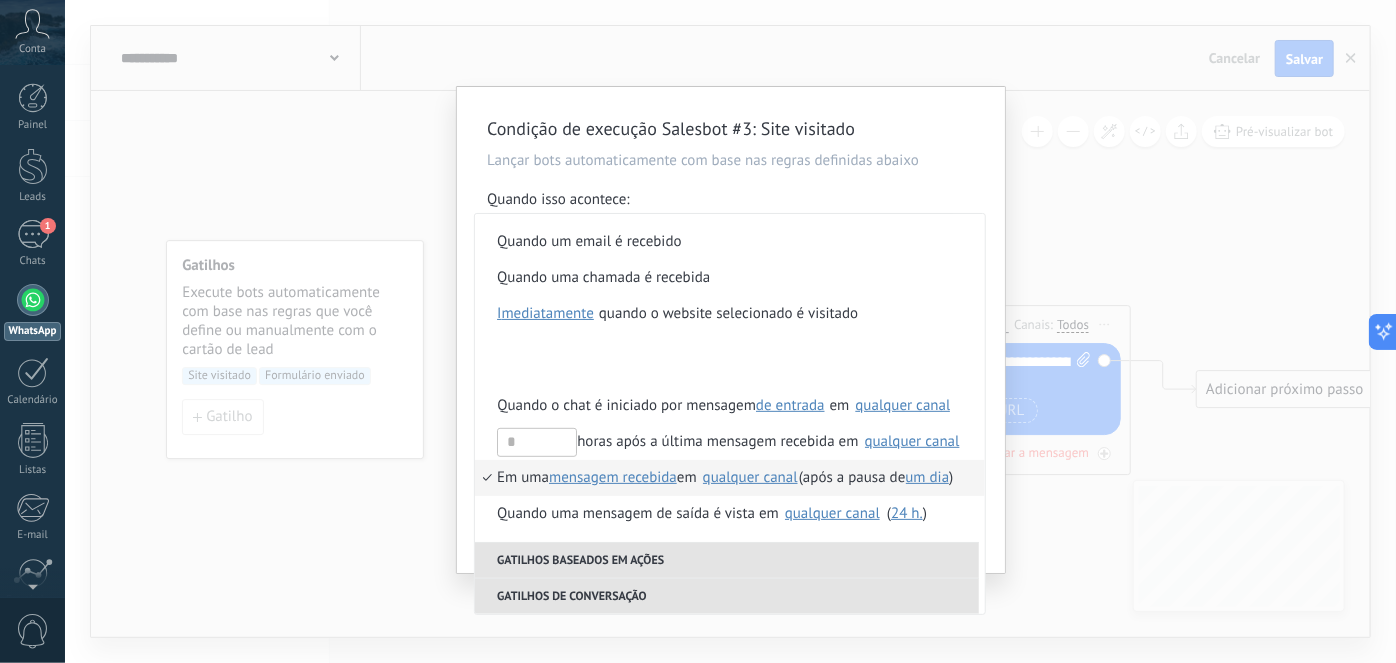 scroll, scrollTop: 0, scrollLeft: 0, axis: both 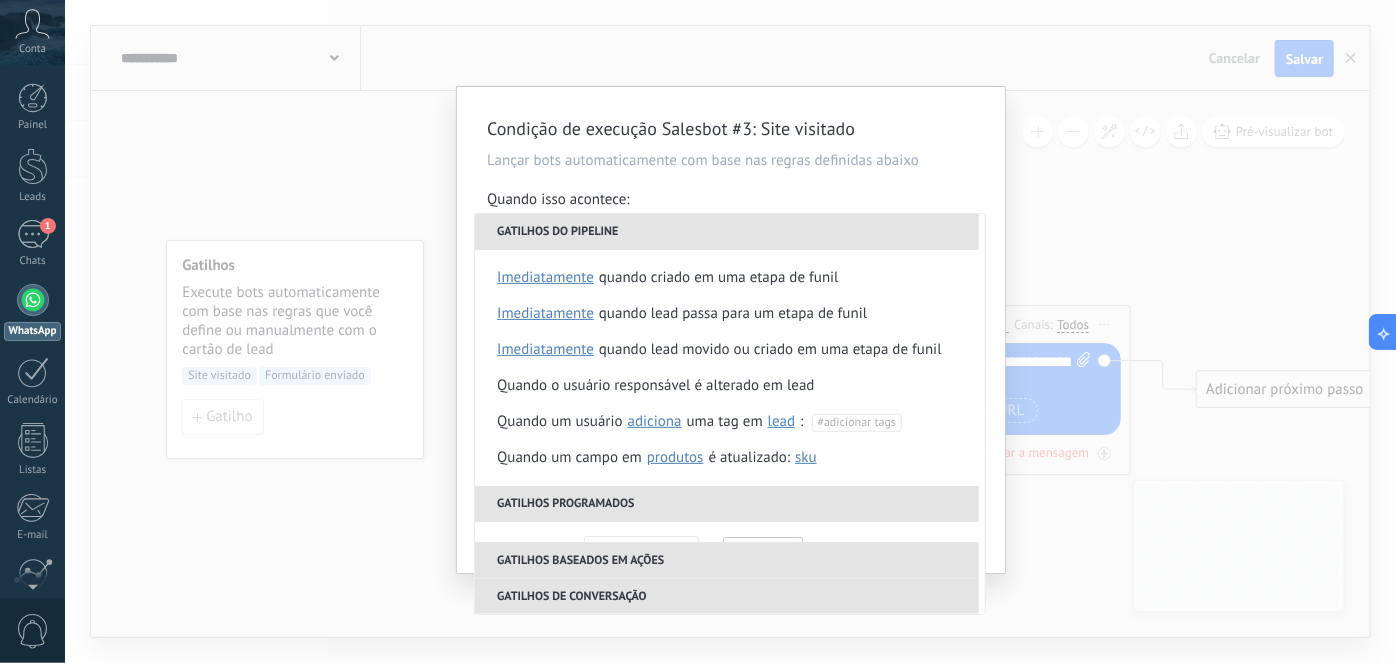click on "**********" at bounding box center [731, 330] 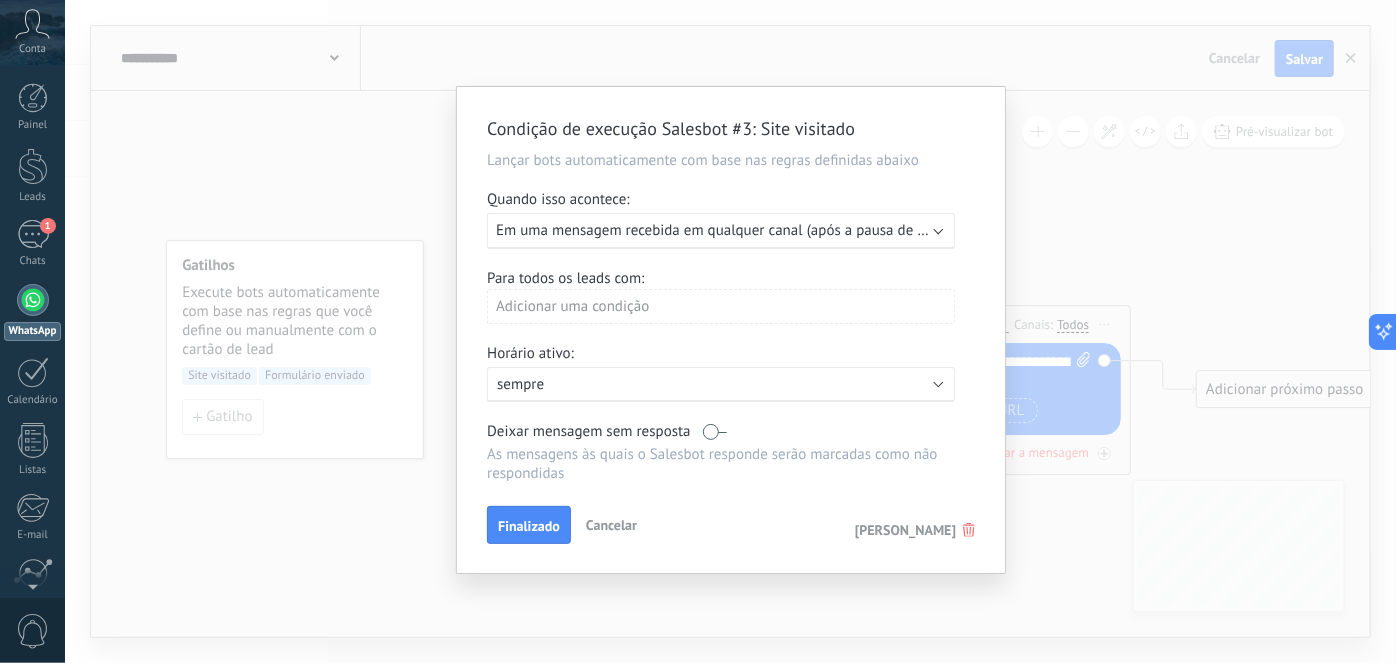 click on "[PERSON_NAME]" at bounding box center [905, 530] 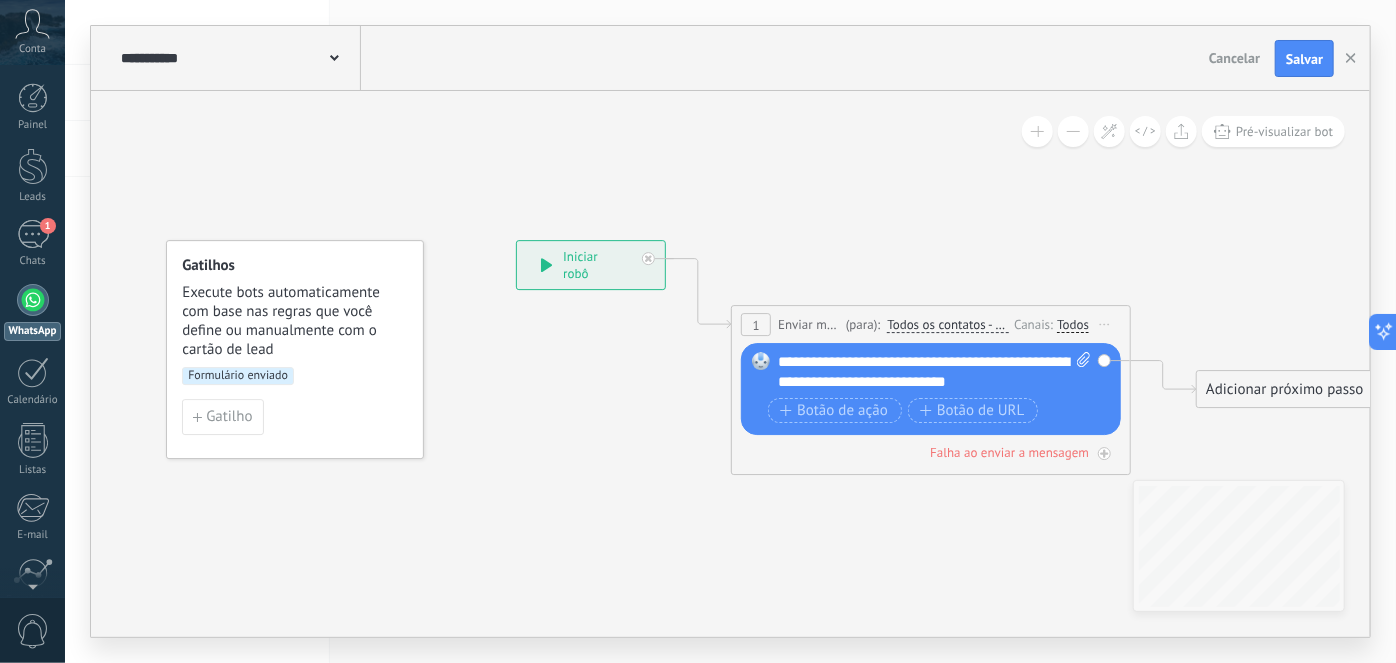 click on "Formulário enviado" at bounding box center (238, 376) 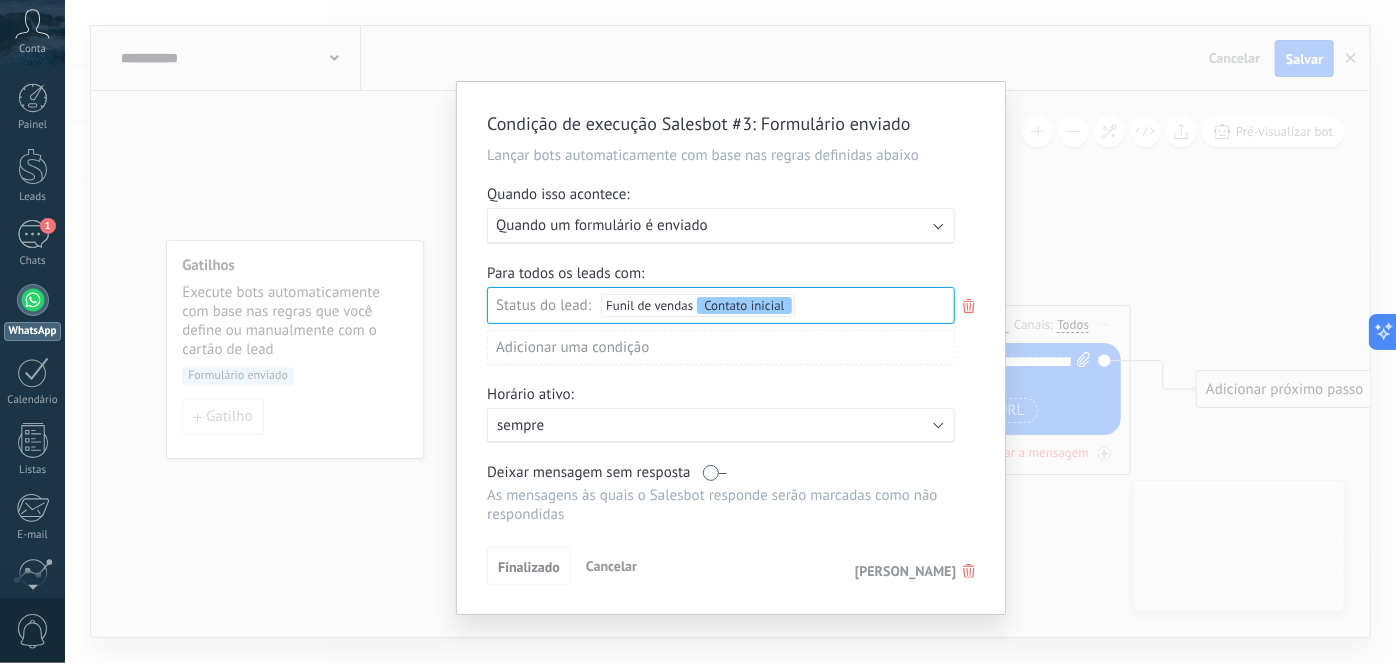 click 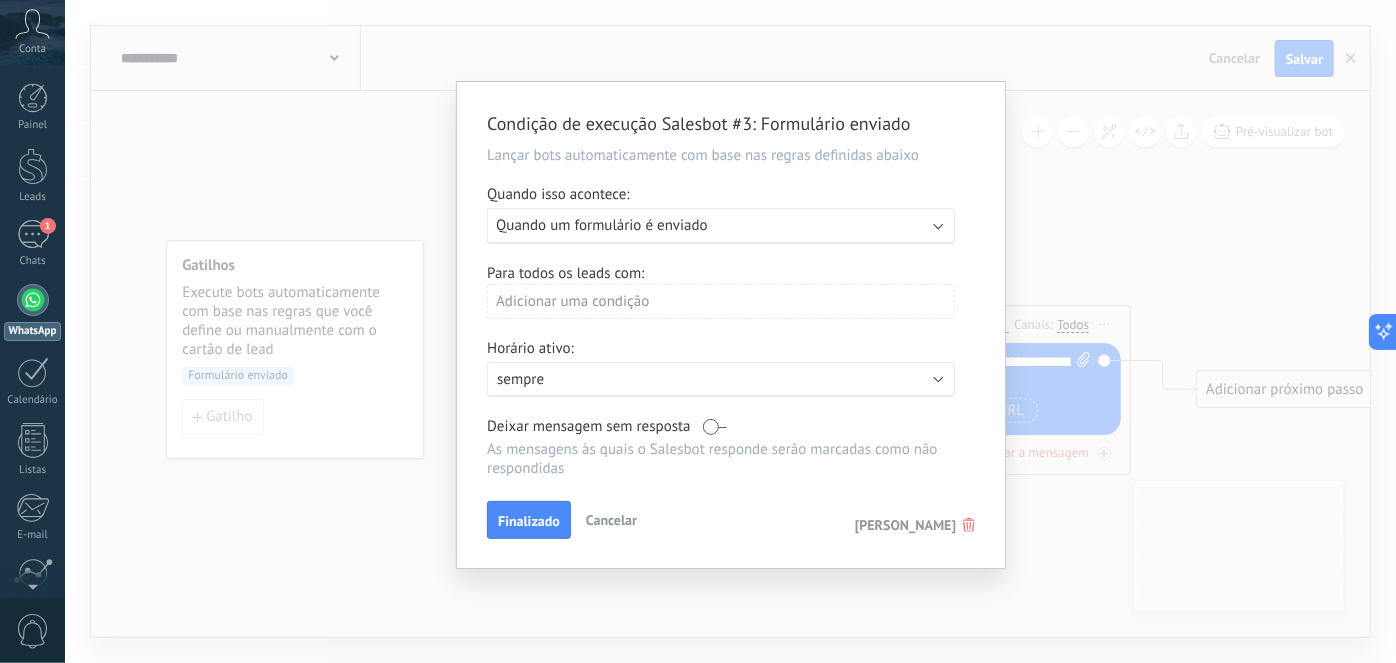 click on "[PERSON_NAME]" at bounding box center (905, 525) 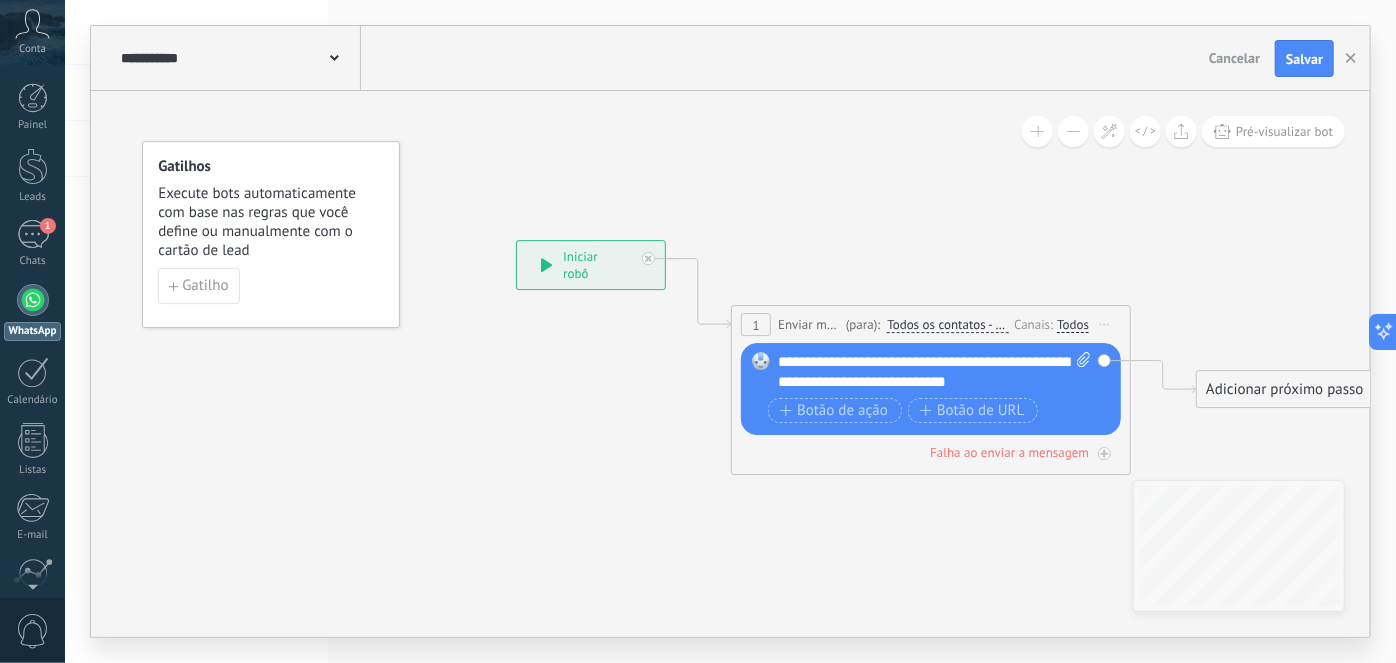 drag, startPoint x: 341, startPoint y: 379, endPoint x: 324, endPoint y: 279, distance: 101.43471 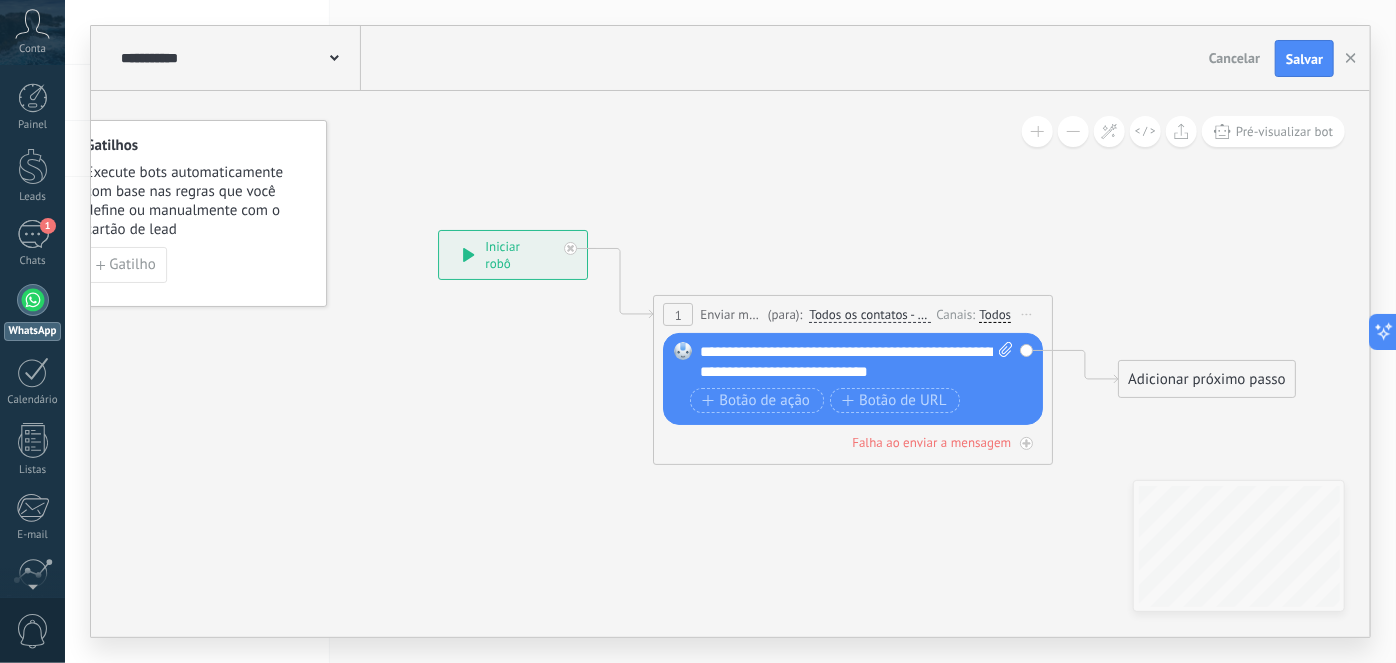 drag, startPoint x: 634, startPoint y: 495, endPoint x: 558, endPoint y: 488, distance: 76.321686 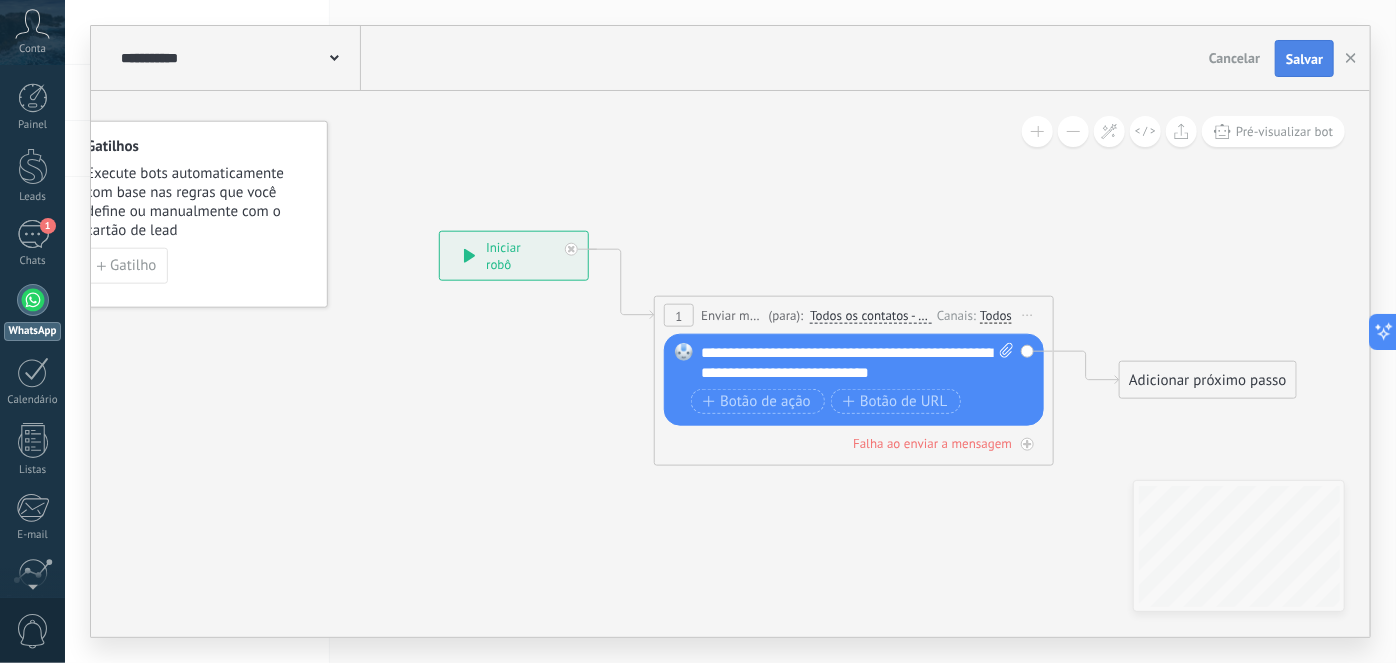 click on "Salvar" at bounding box center (1304, 59) 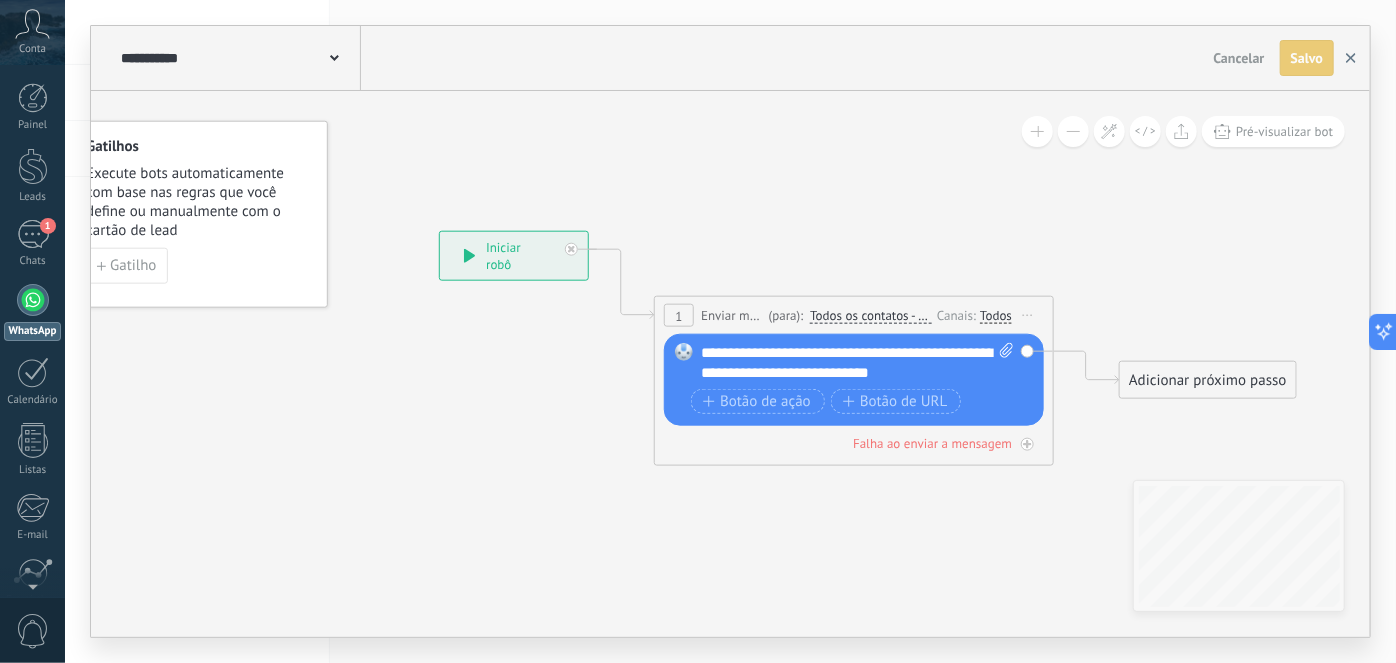 click at bounding box center [1351, 58] 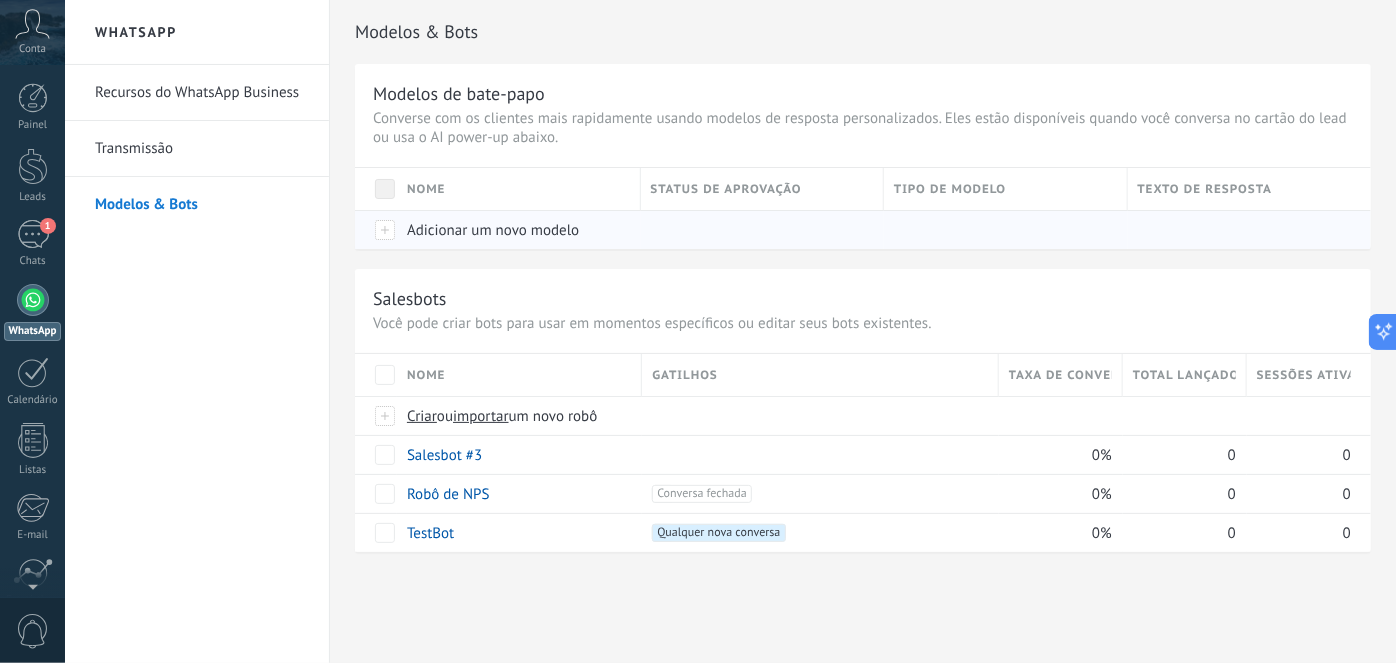 click on "Adicionar um novo modelo" at bounding box center (493, 230) 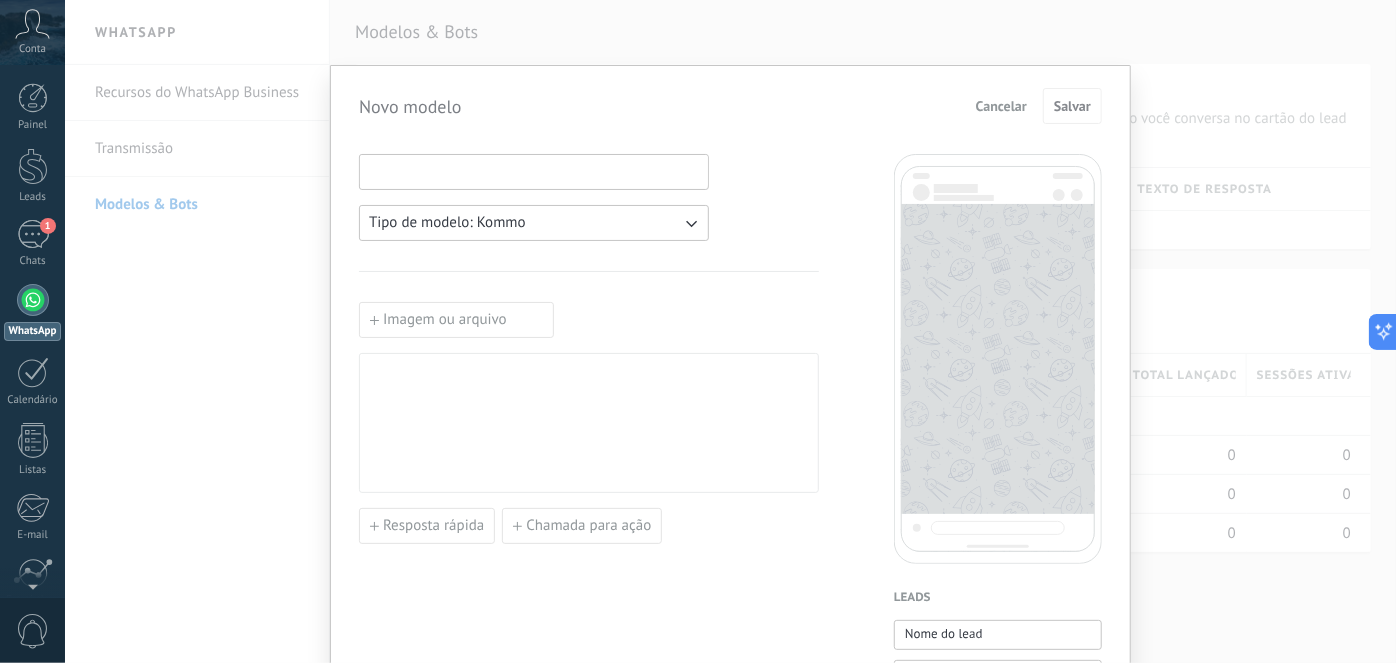 click at bounding box center [534, 171] 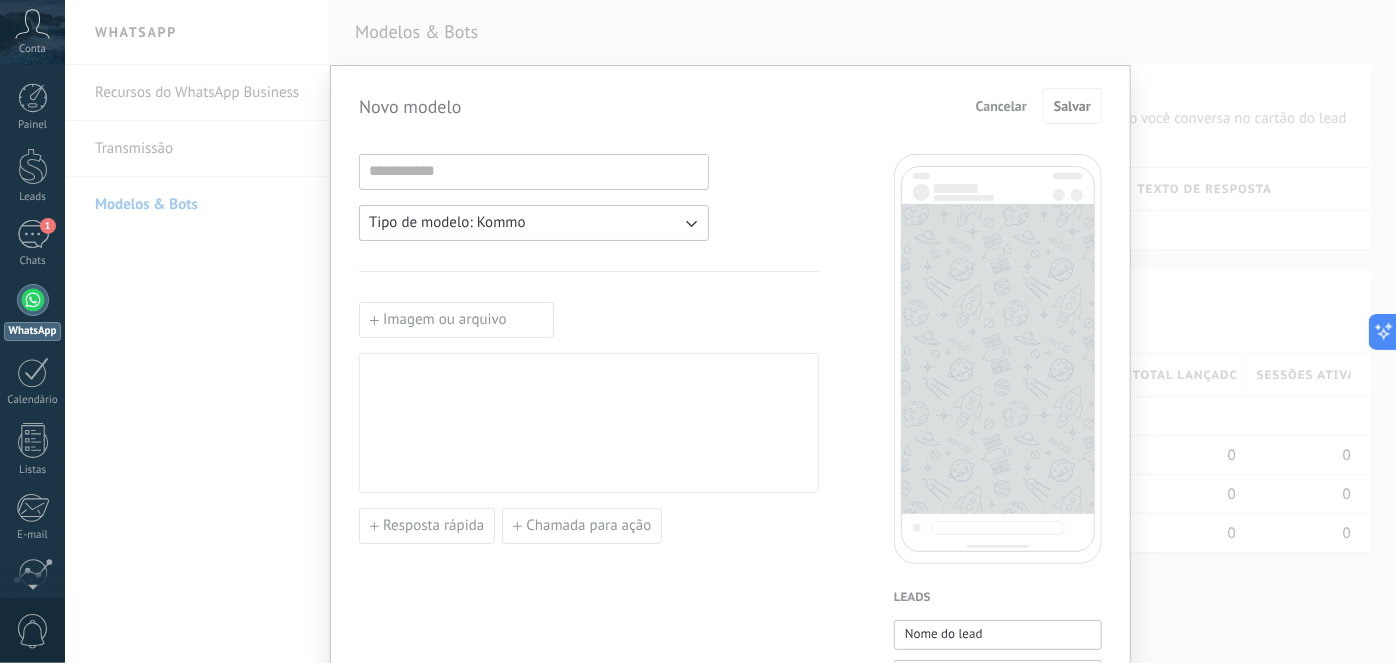 click on "Tipo de modelo: Kommo" at bounding box center [447, 223] 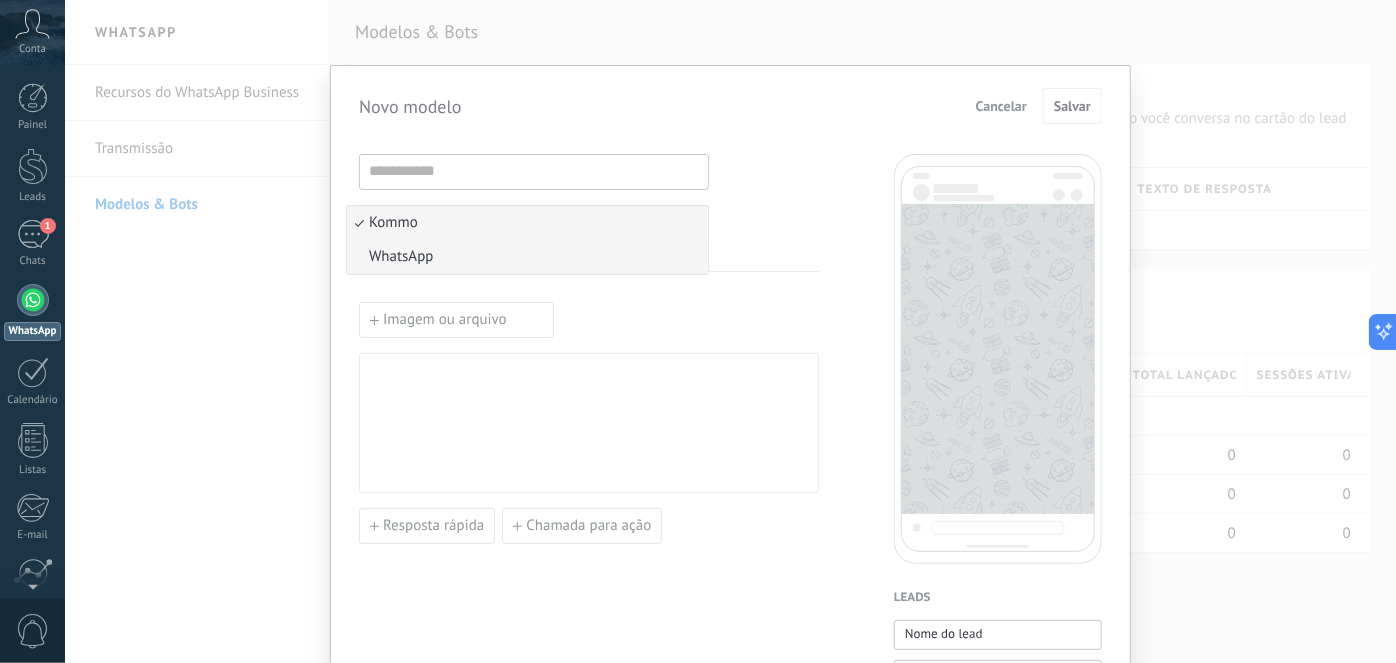 click on "WhatsApp" at bounding box center [527, 257] 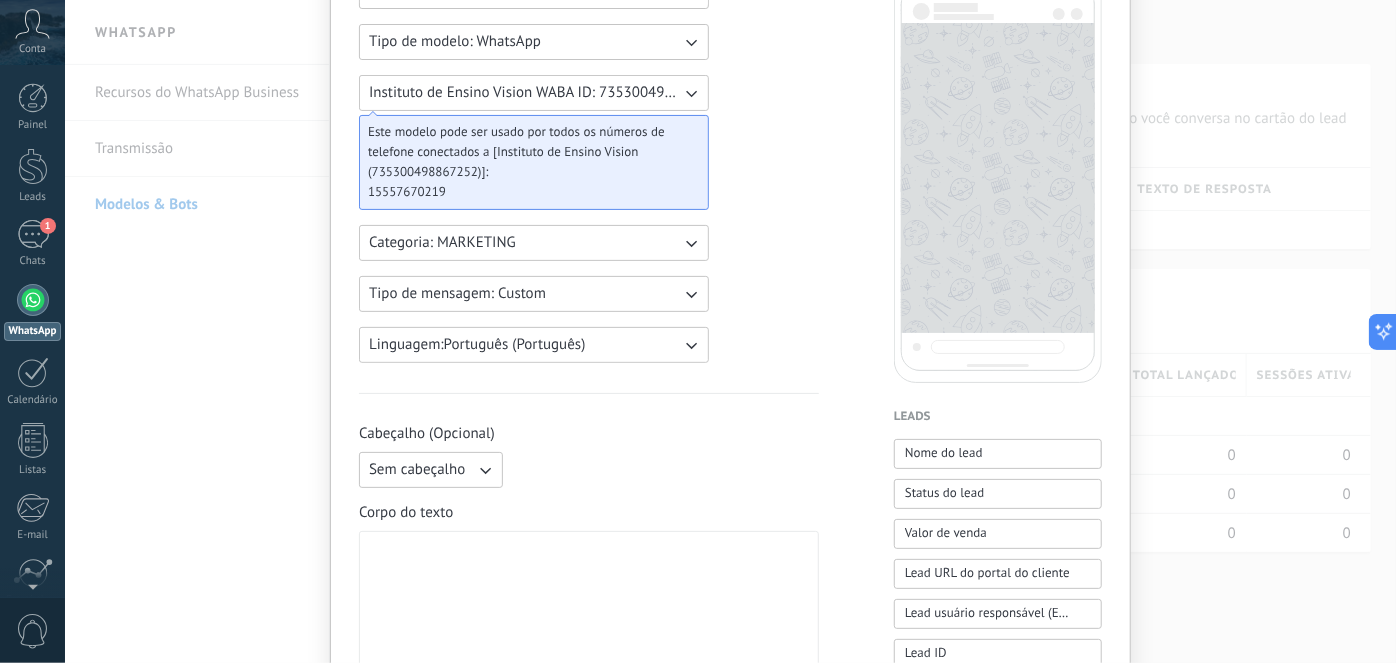 scroll, scrollTop: 363, scrollLeft: 0, axis: vertical 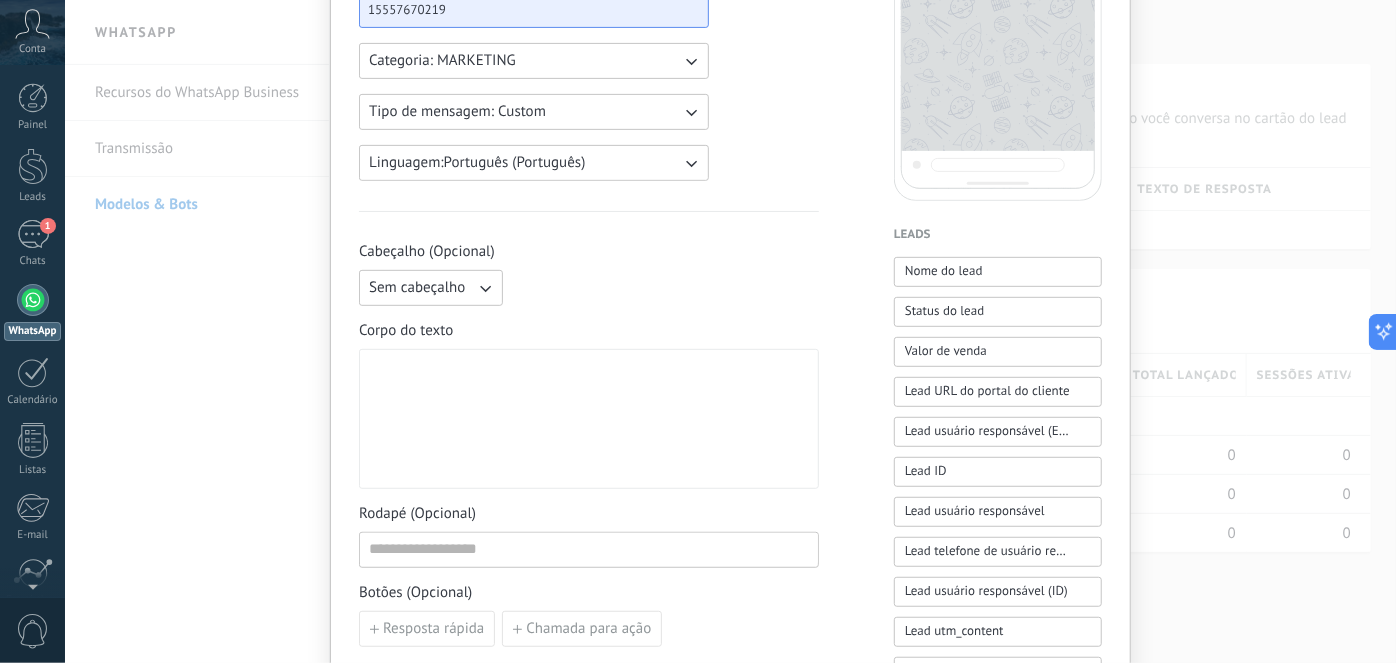 click at bounding box center (589, 419) 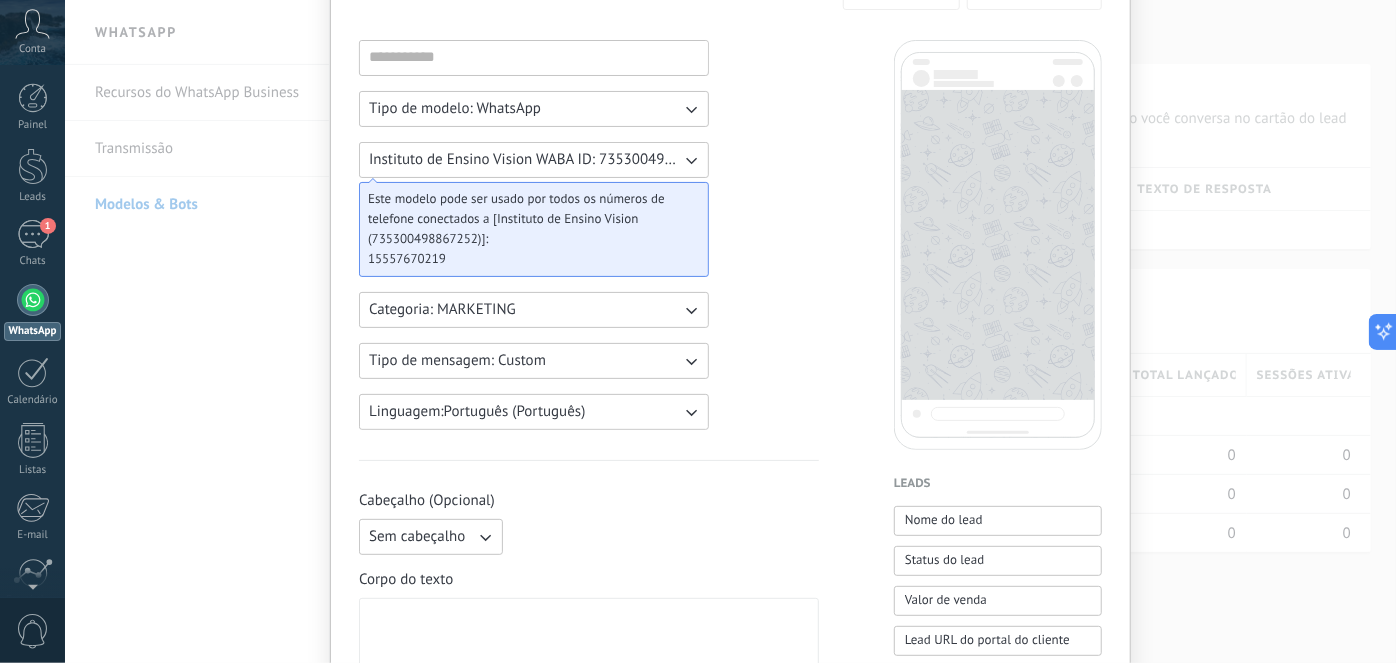 scroll, scrollTop: 0, scrollLeft: 0, axis: both 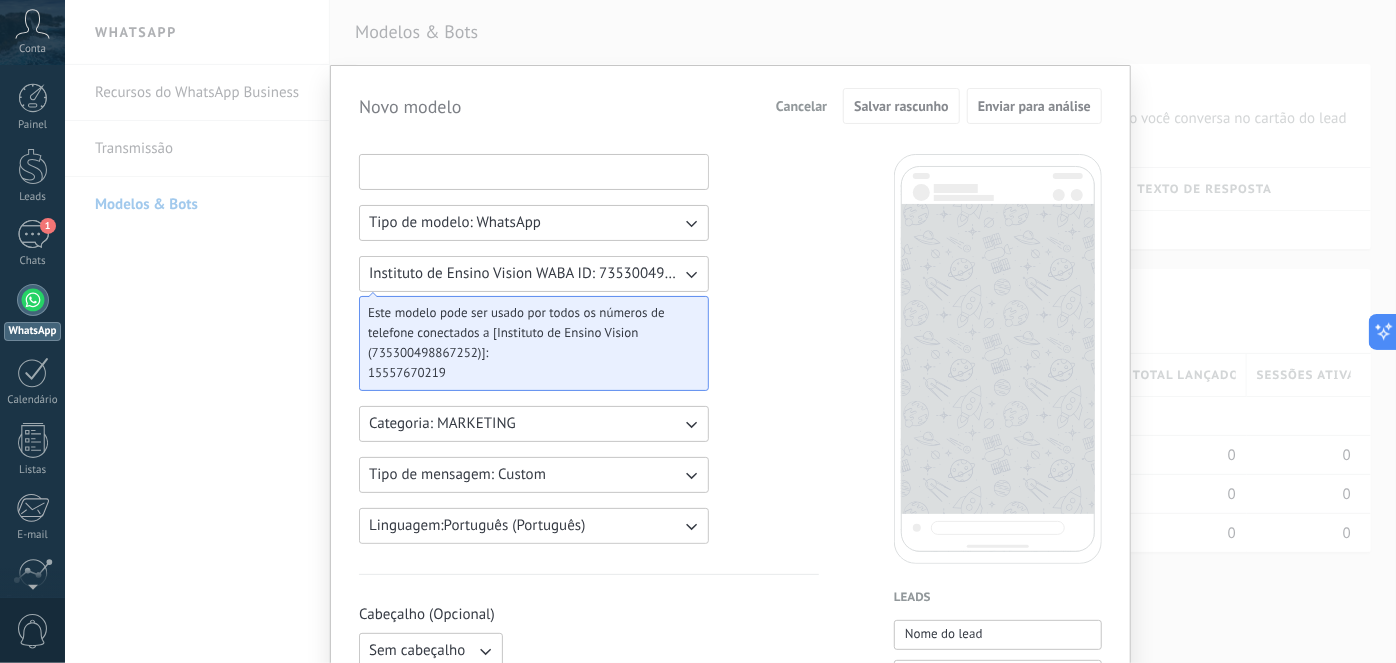 click at bounding box center [534, 171] 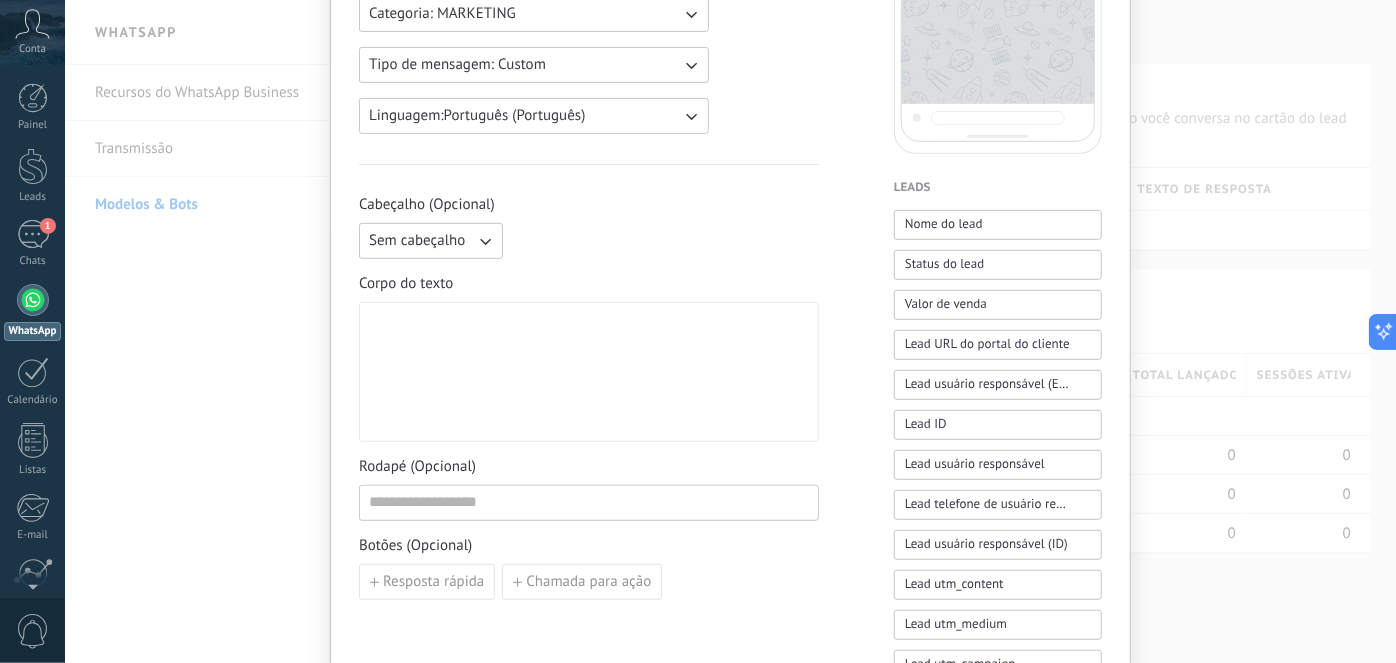 scroll, scrollTop: 454, scrollLeft: 0, axis: vertical 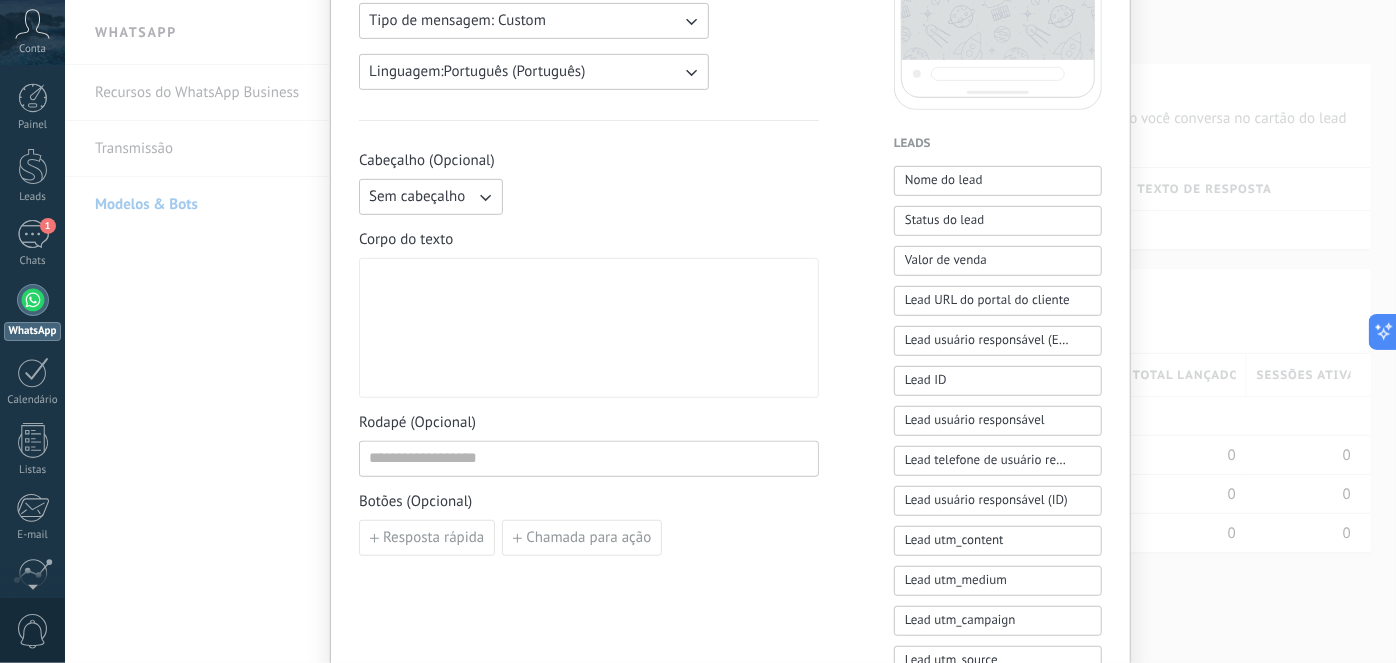 type on "********" 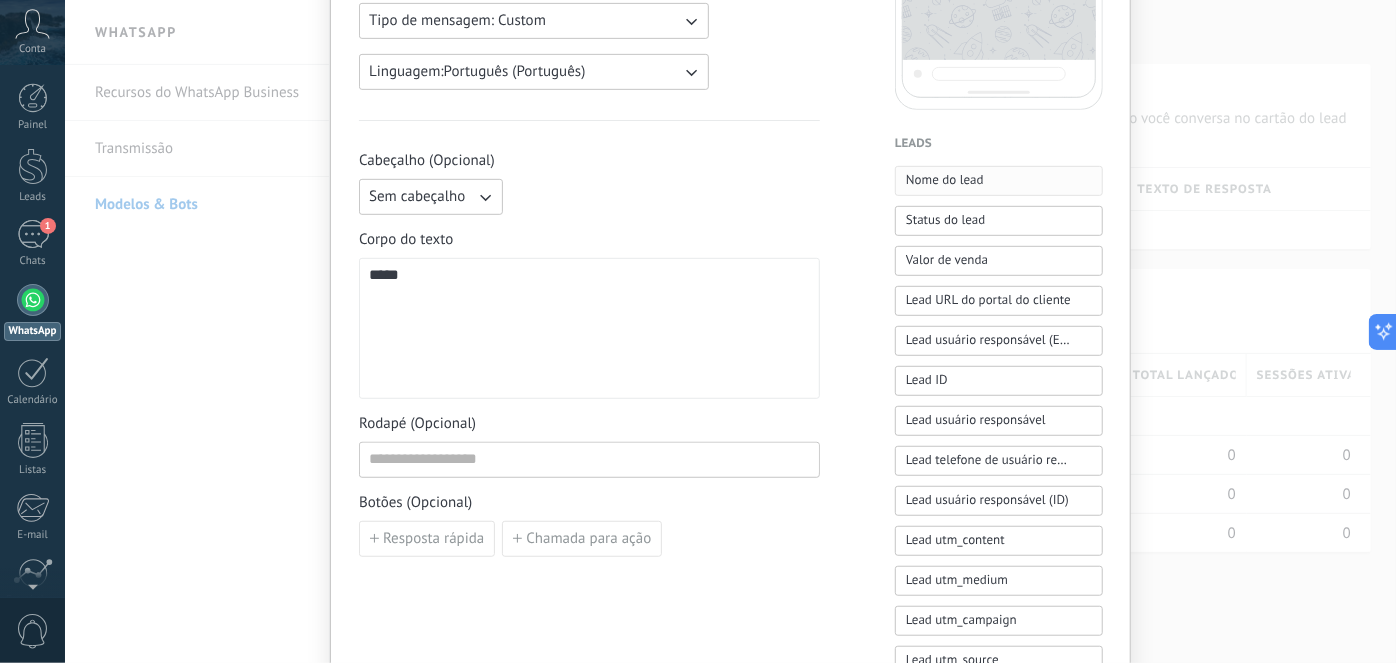drag, startPoint x: 996, startPoint y: 168, endPoint x: 975, endPoint y: 182, distance: 25.23886 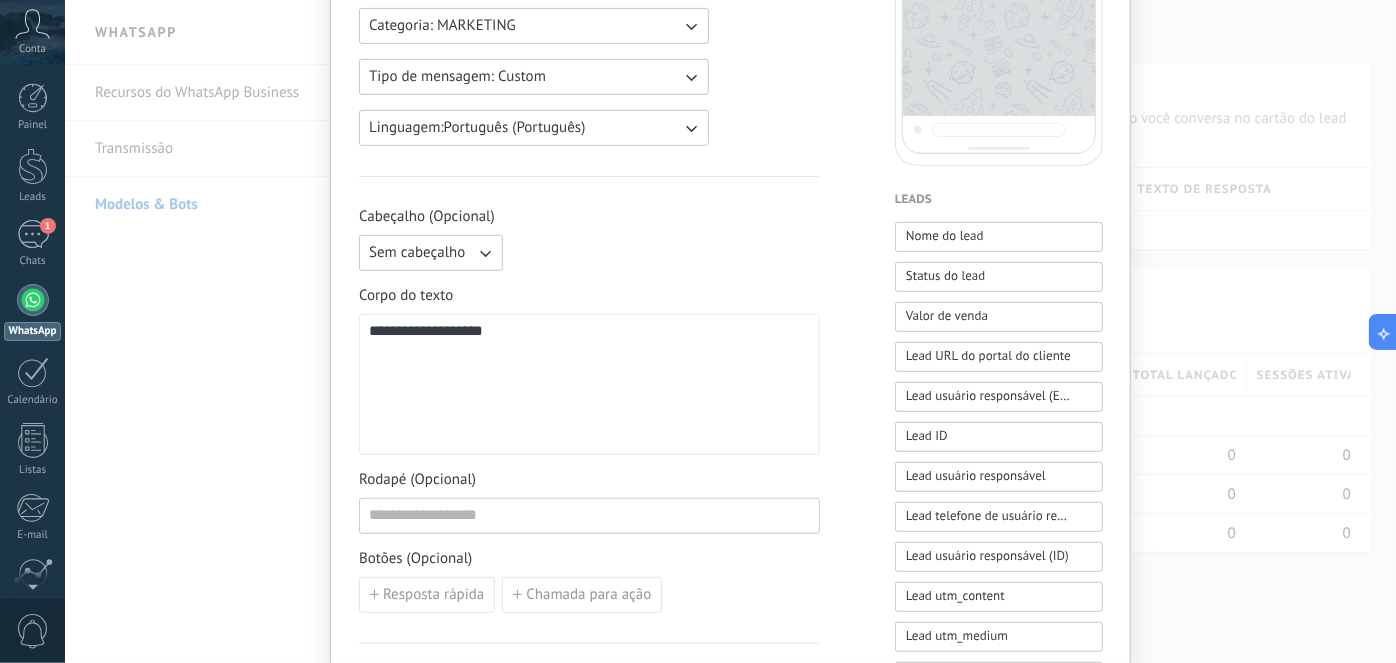 scroll, scrollTop: 636, scrollLeft: 0, axis: vertical 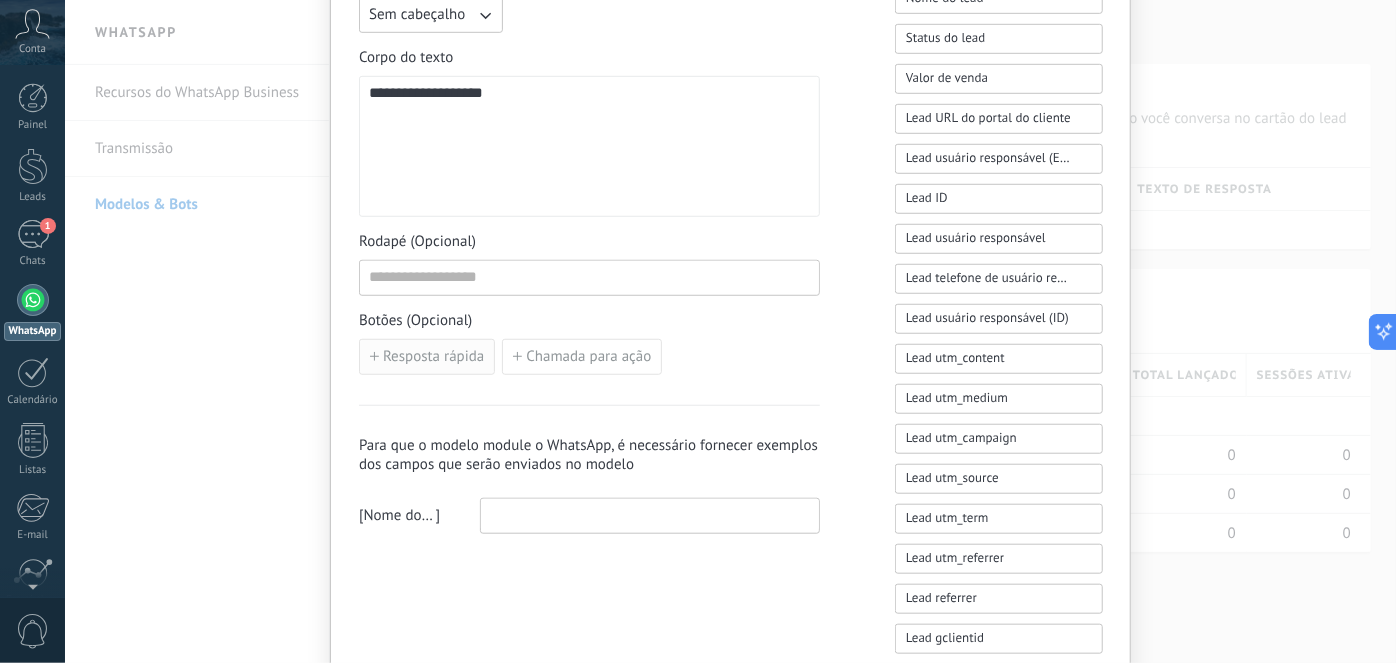 click on "Resposta rápida" at bounding box center [433, 357] 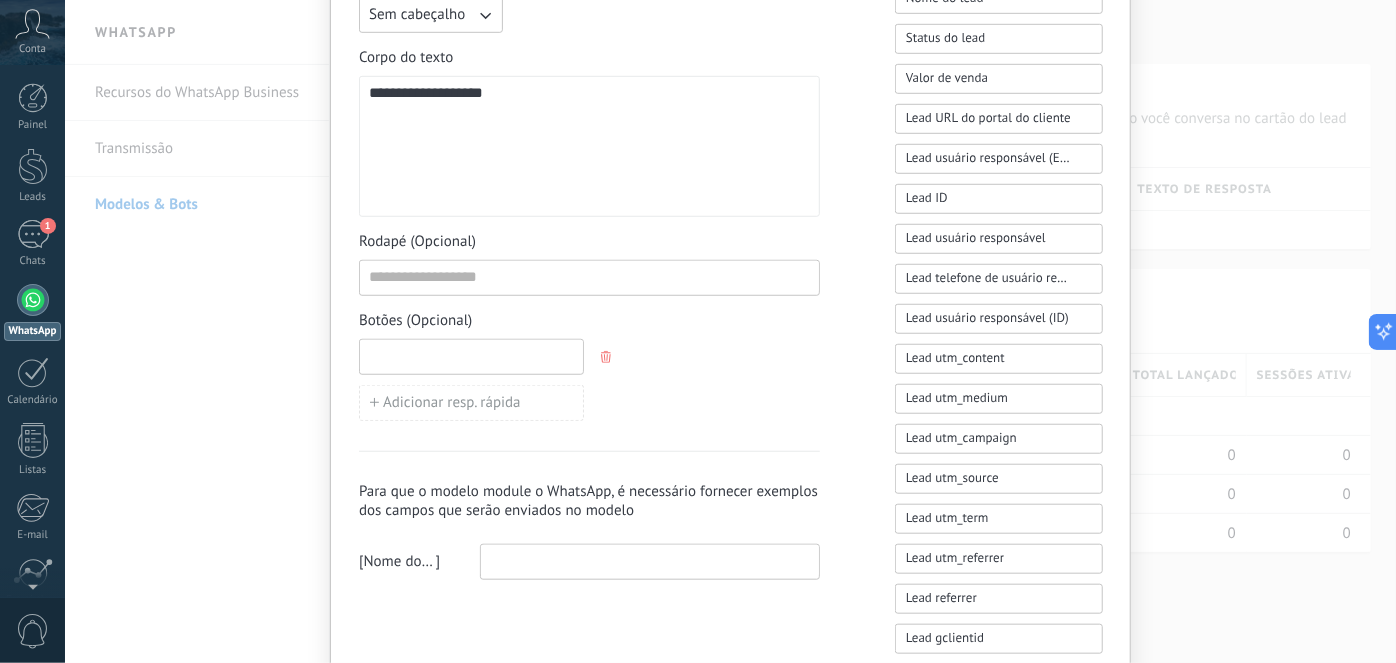 click at bounding box center [471, 356] 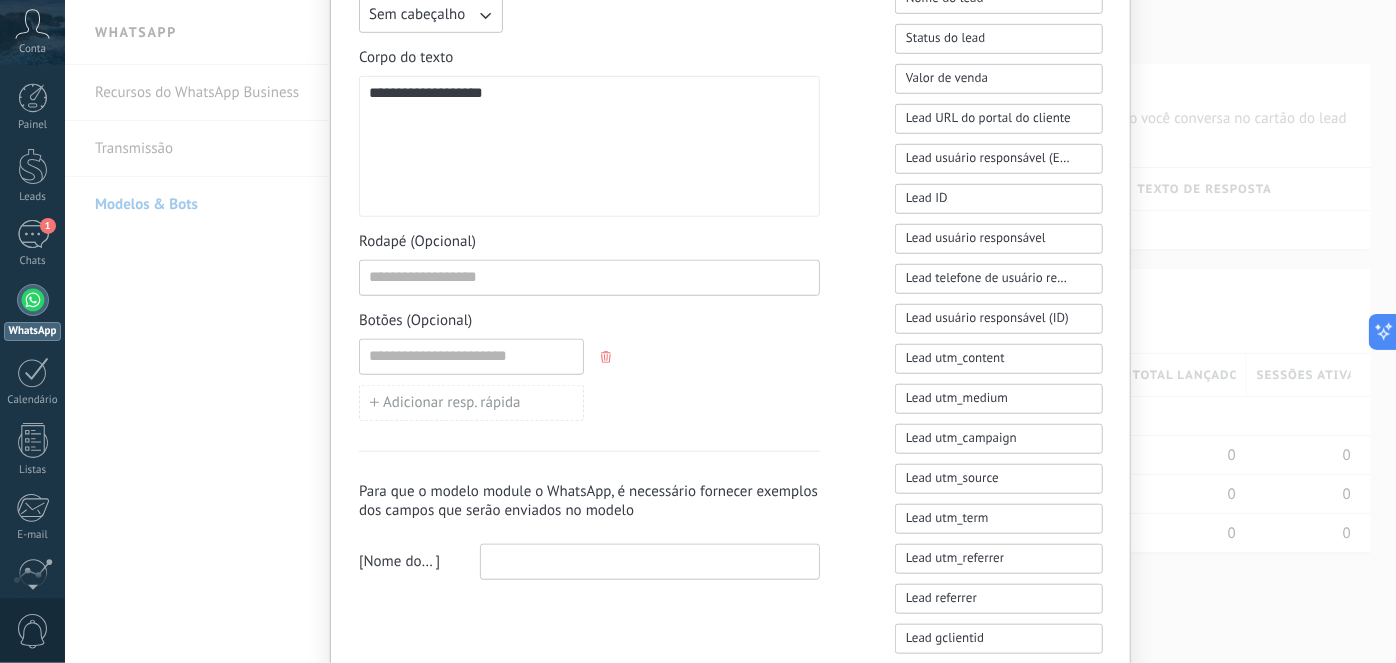 click 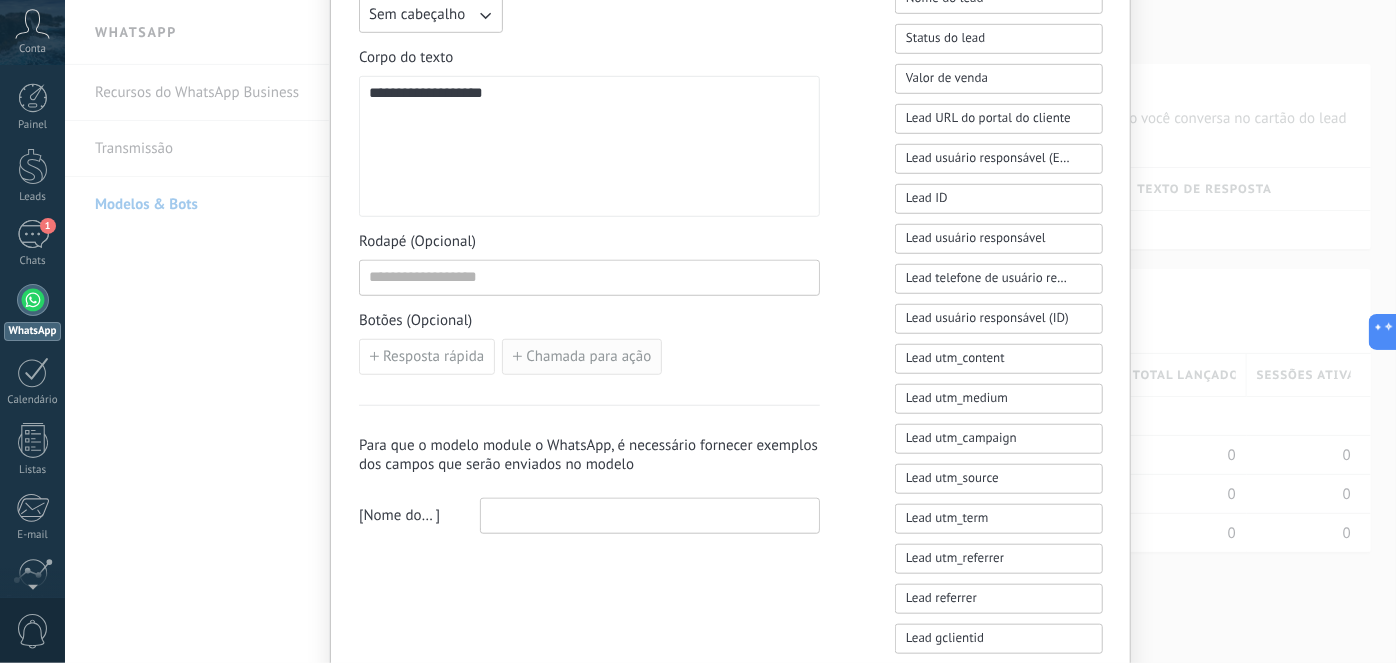click on "Chamada para ação" at bounding box center [588, 357] 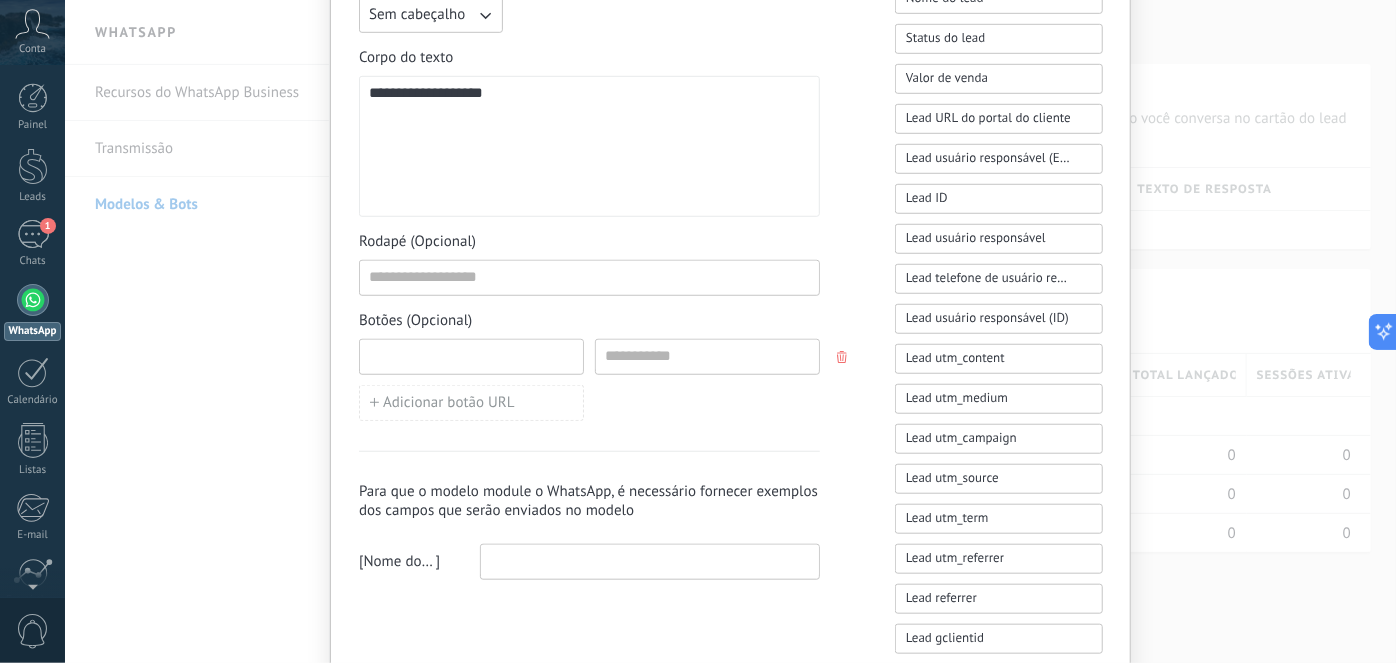 click at bounding box center (471, 356) 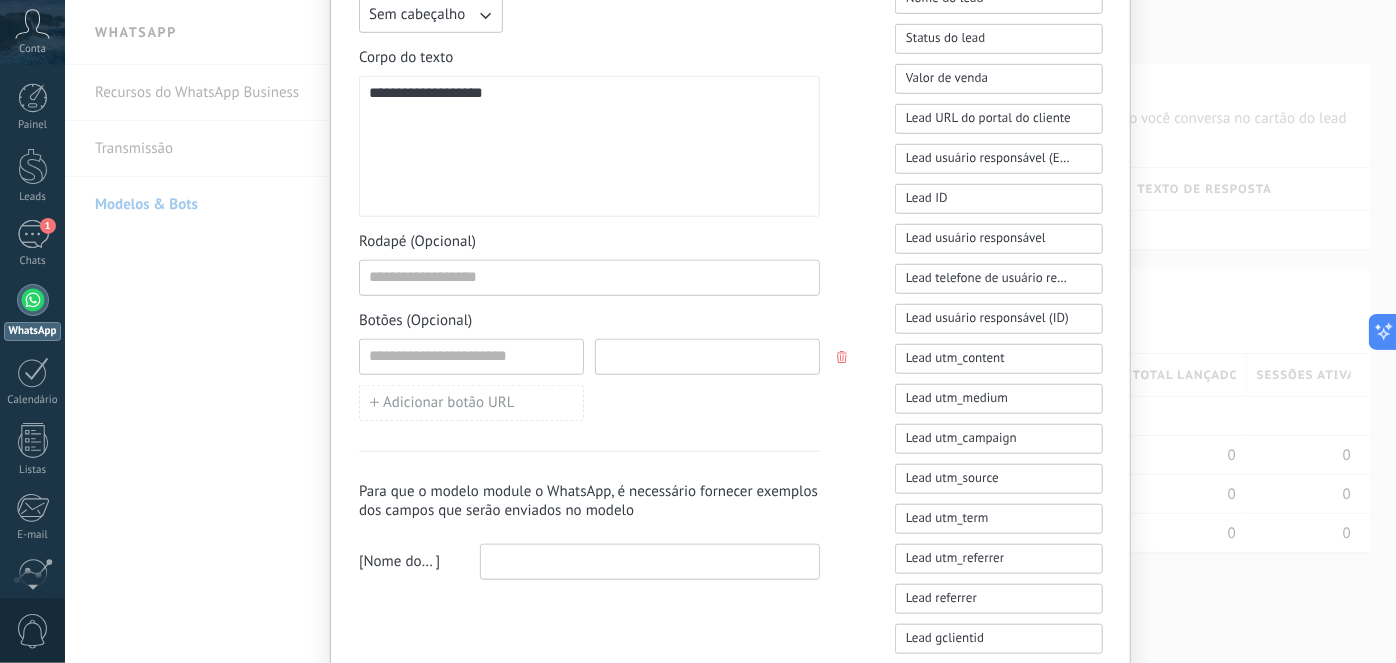 click at bounding box center (707, 356) 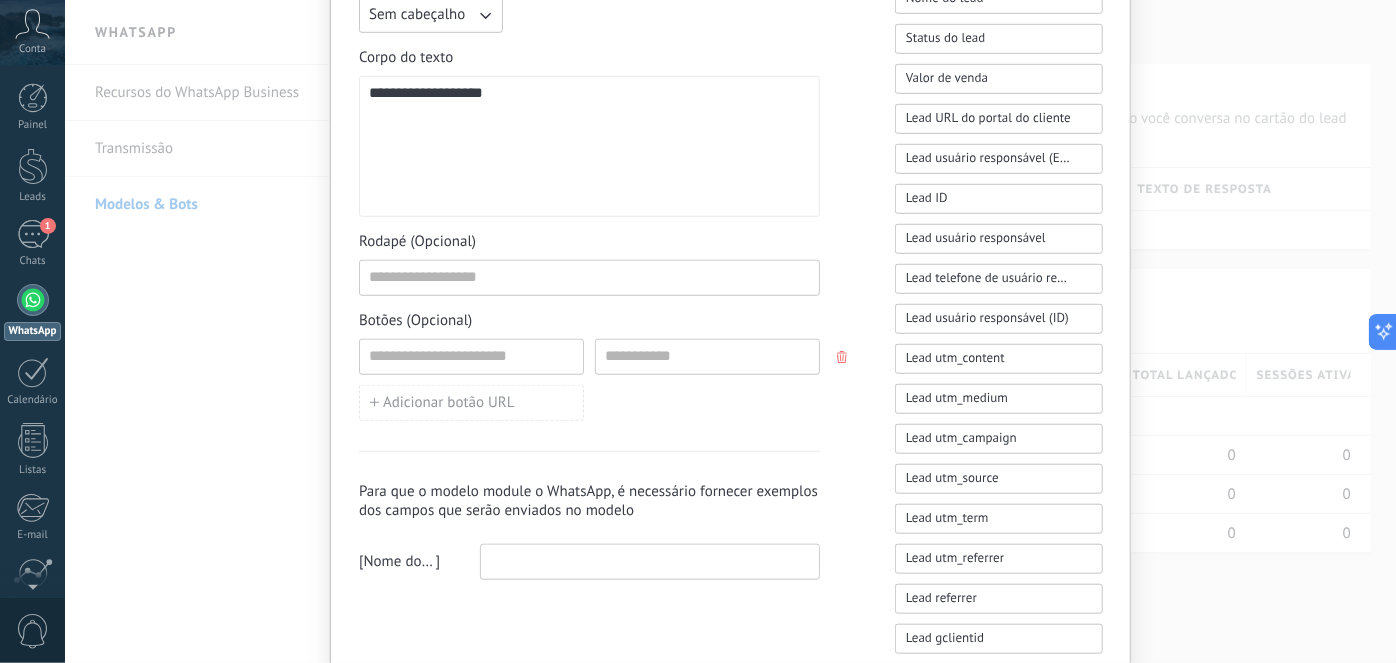 click 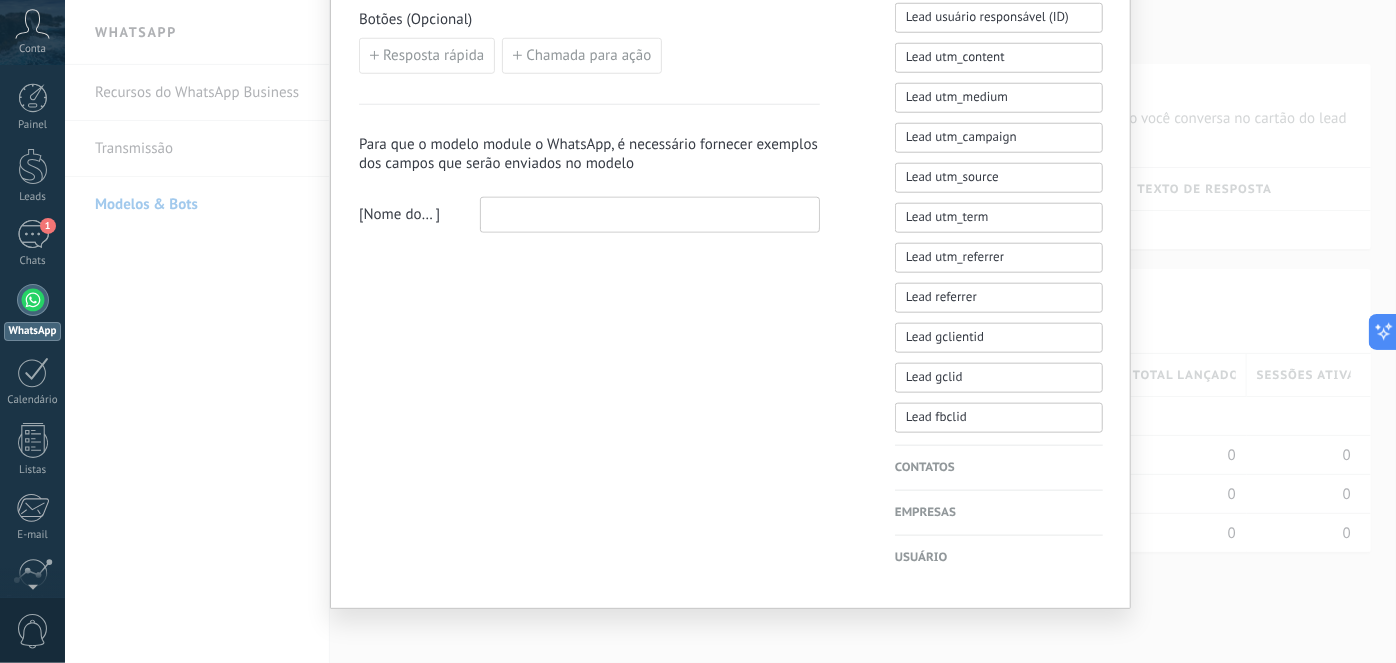 scroll, scrollTop: 946, scrollLeft: 0, axis: vertical 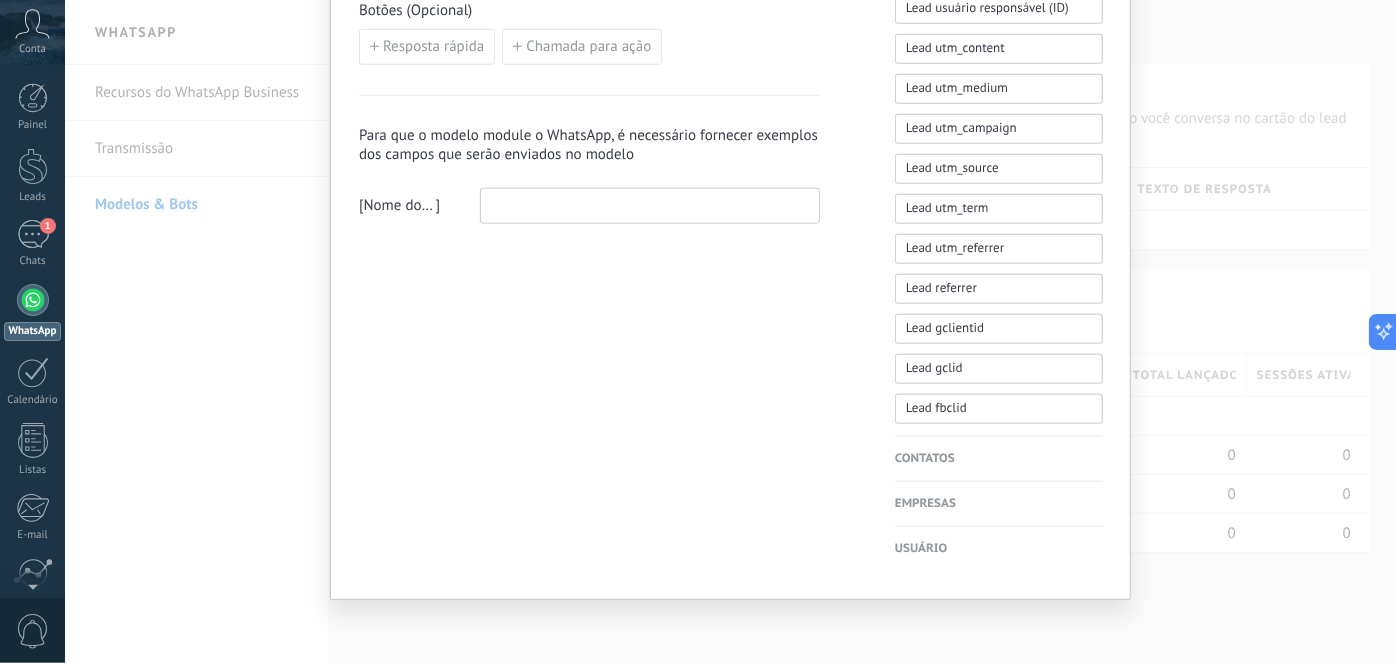 click on "Contatos" at bounding box center (999, 459) 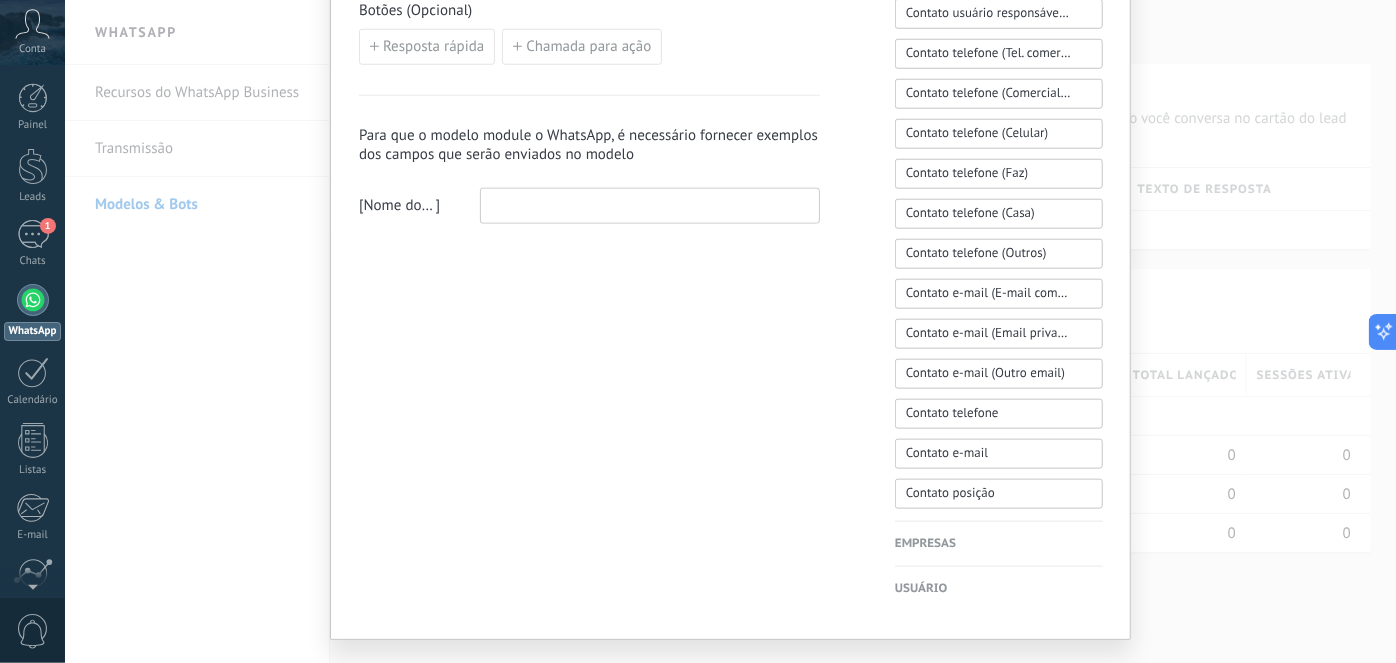 click on "Empresas Nome da empresa Empresa ID Empresa usuário responsável Empresa telefone de usuário responsável Empresa usuário responsável (ID) Empresa usuário responsável (Email) Empresa telefone (Tel. comercial) Empresa telefone (Comercial direto) Empresa telefone (Celular) Empresa telefone (Faz) Empresa telefone (Casa) Empresa telefone (Outros) Empresa e-mail (E-mail comercial) Empresa e-mail (Email privado) Empresa e-mail (Outro email) Empresa telefone Empresa e-mail Empresa site Empresa endereço" at bounding box center (999, 544) 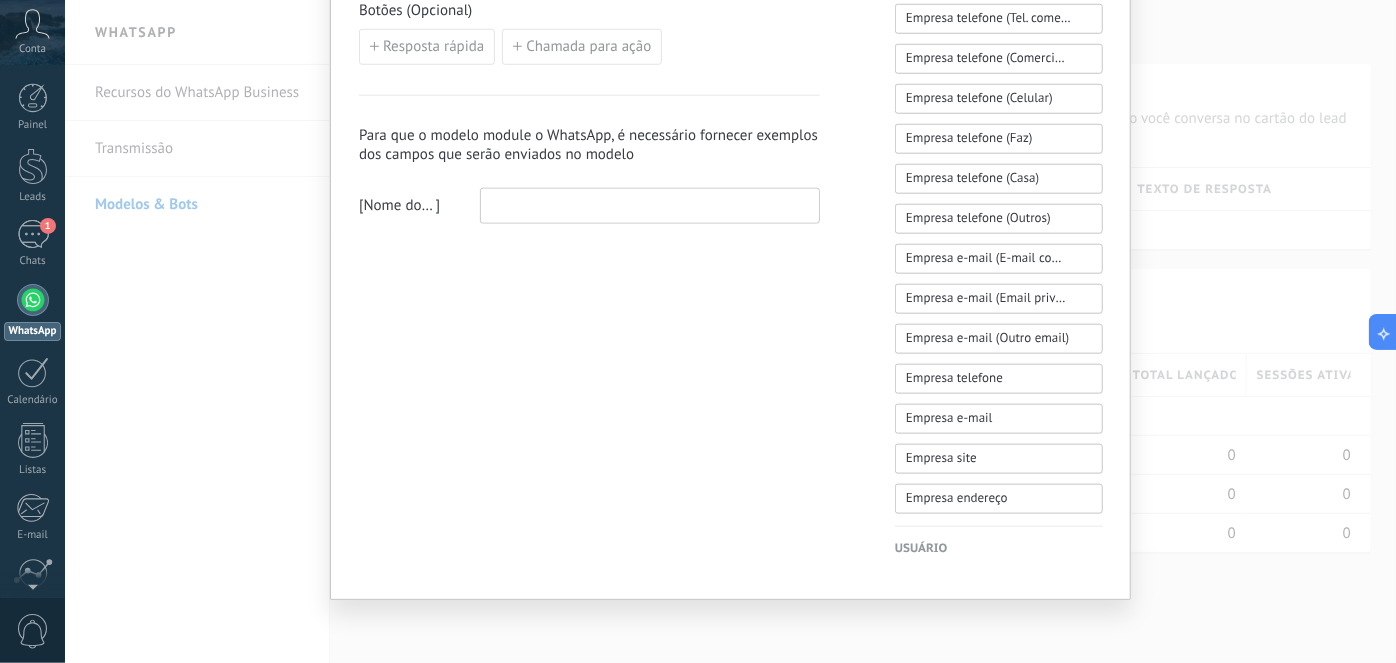 click on "Usuário" at bounding box center (999, 549) 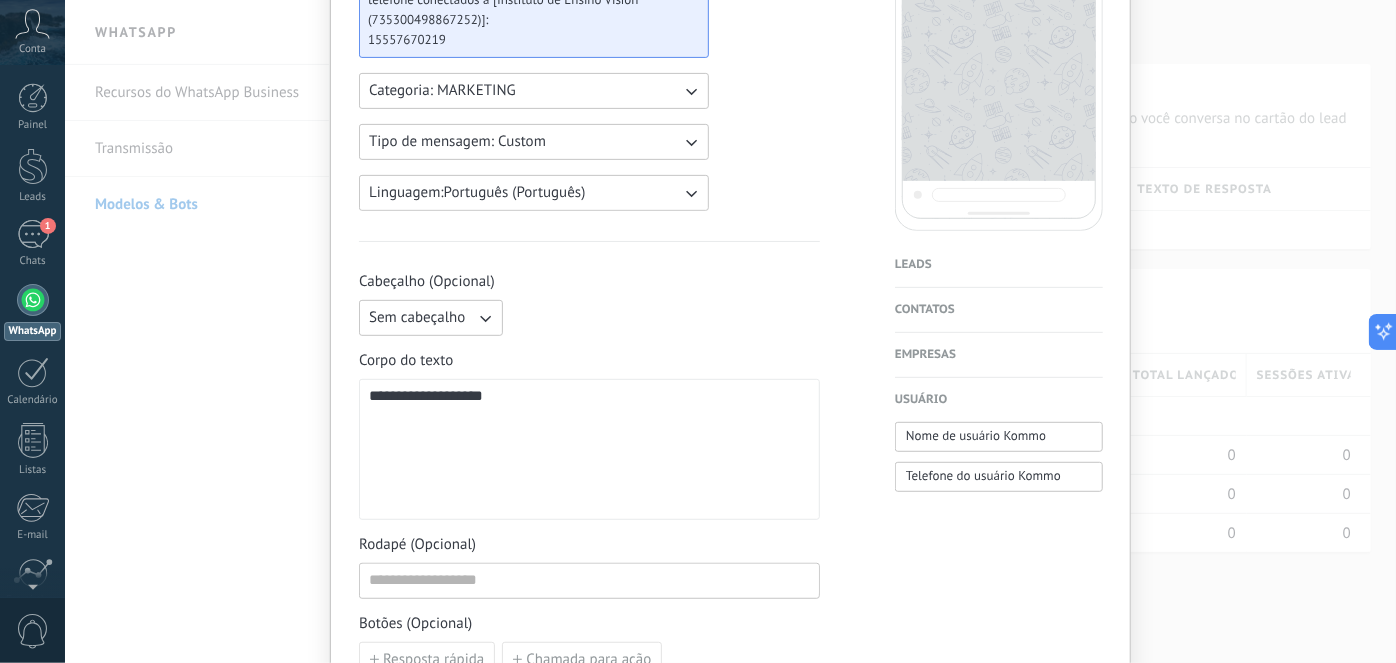 scroll, scrollTop: 363, scrollLeft: 0, axis: vertical 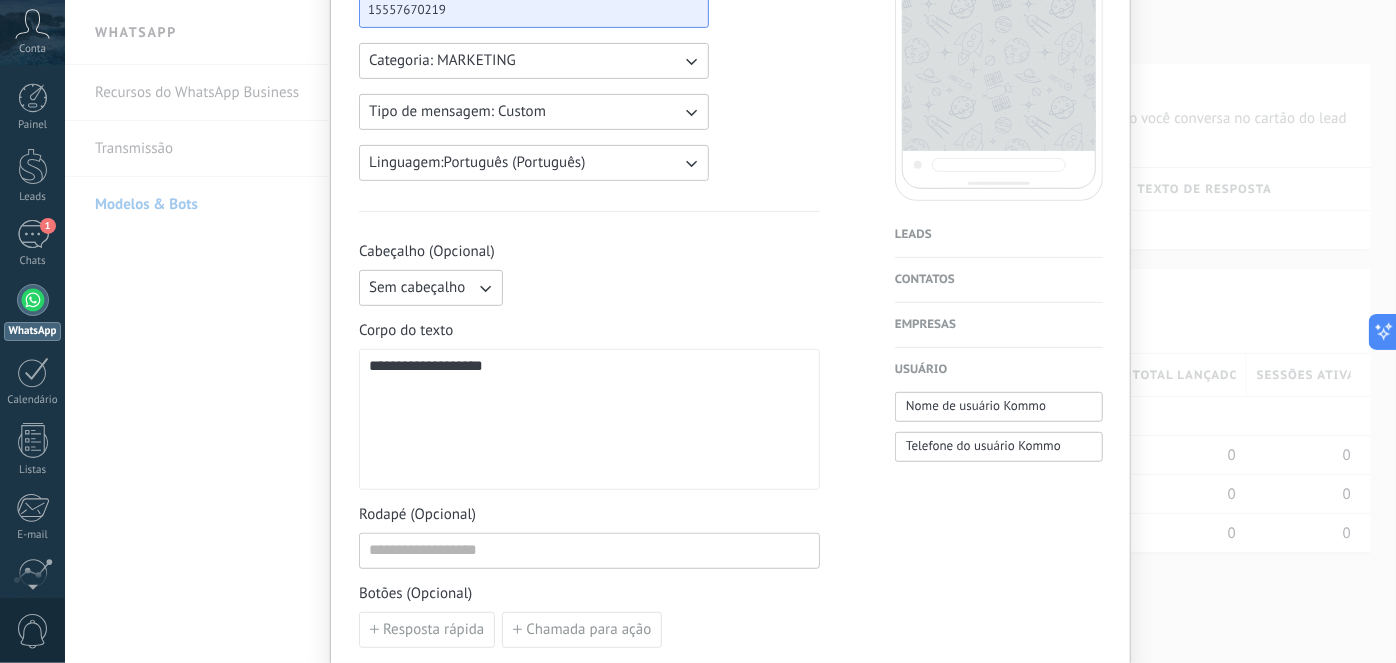 click on "**********" at bounding box center [589, 420] 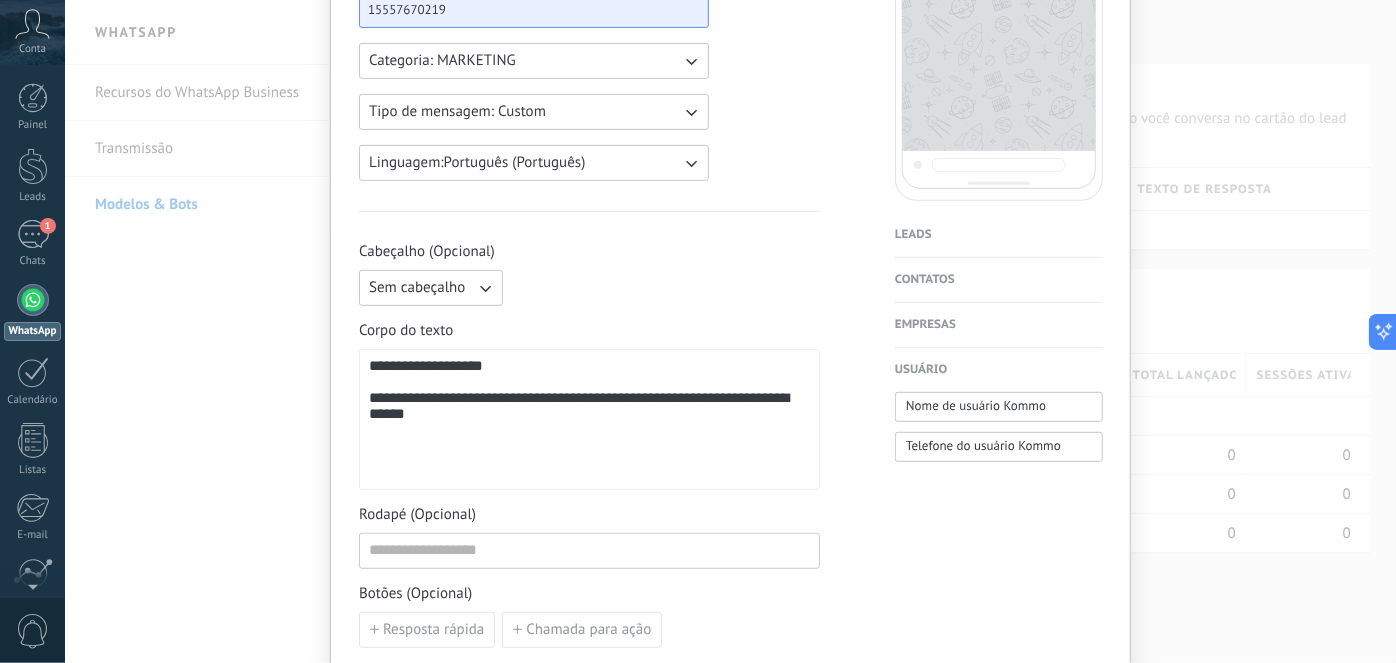 click on "Cabeçalho (Opcional)" at bounding box center (589, 252) 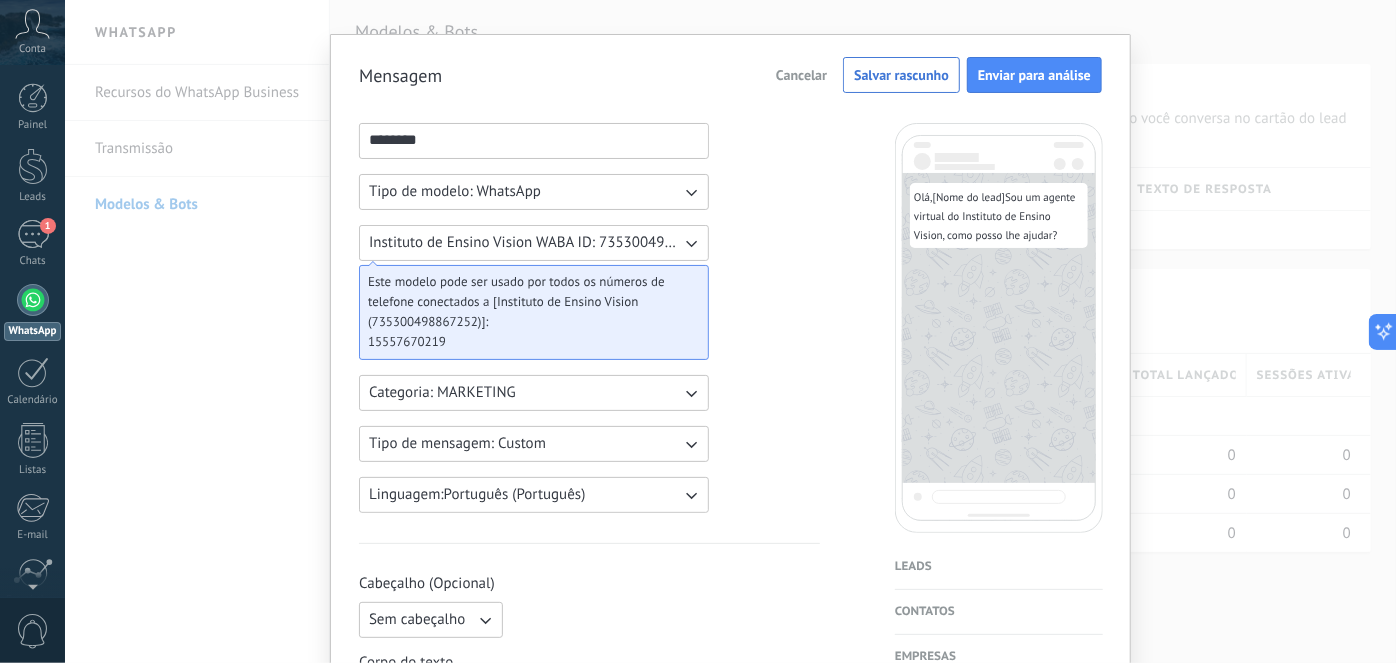 scroll, scrollTop: 0, scrollLeft: 0, axis: both 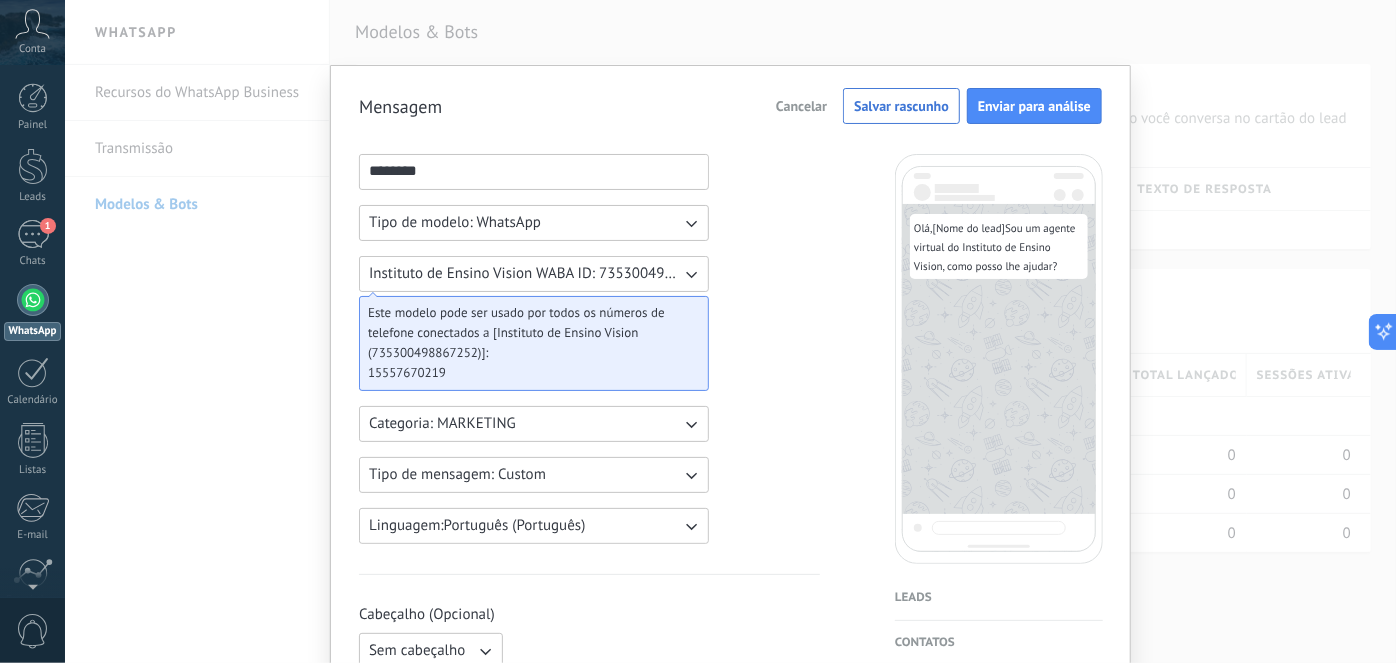 click on "Cancelar" at bounding box center [801, 106] 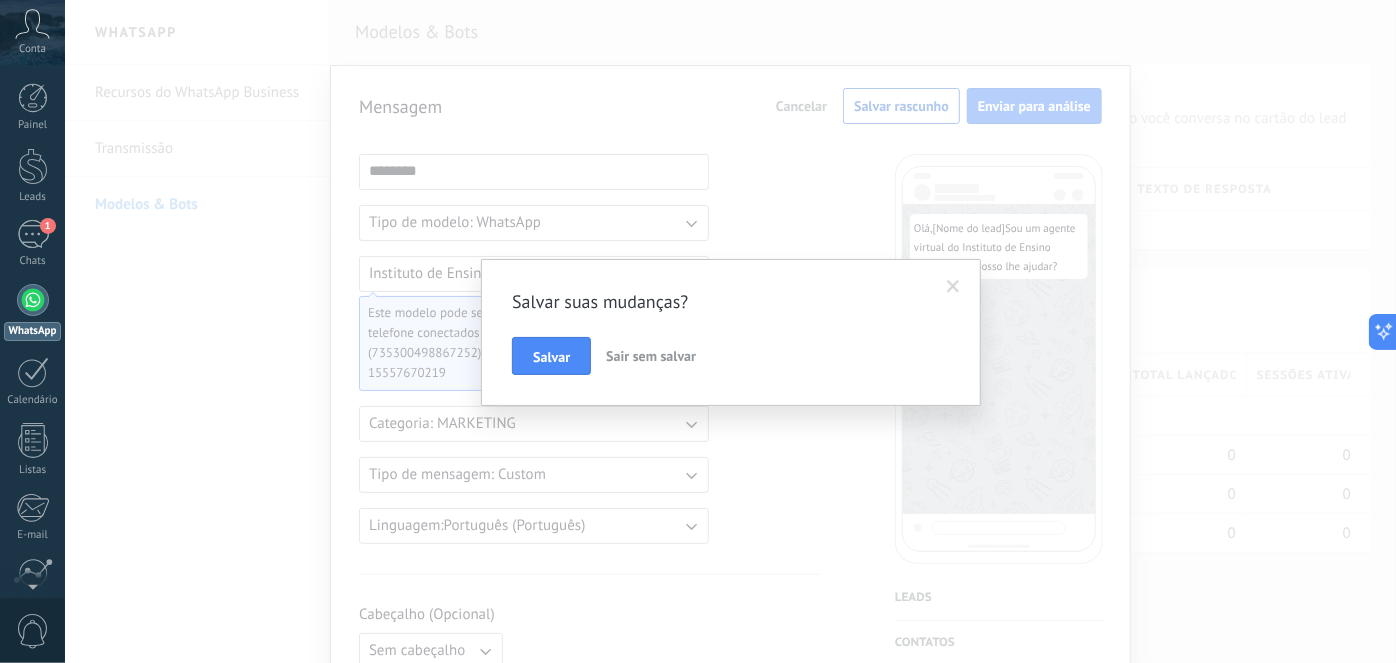 click on "Sair sem salvar" at bounding box center [651, 356] 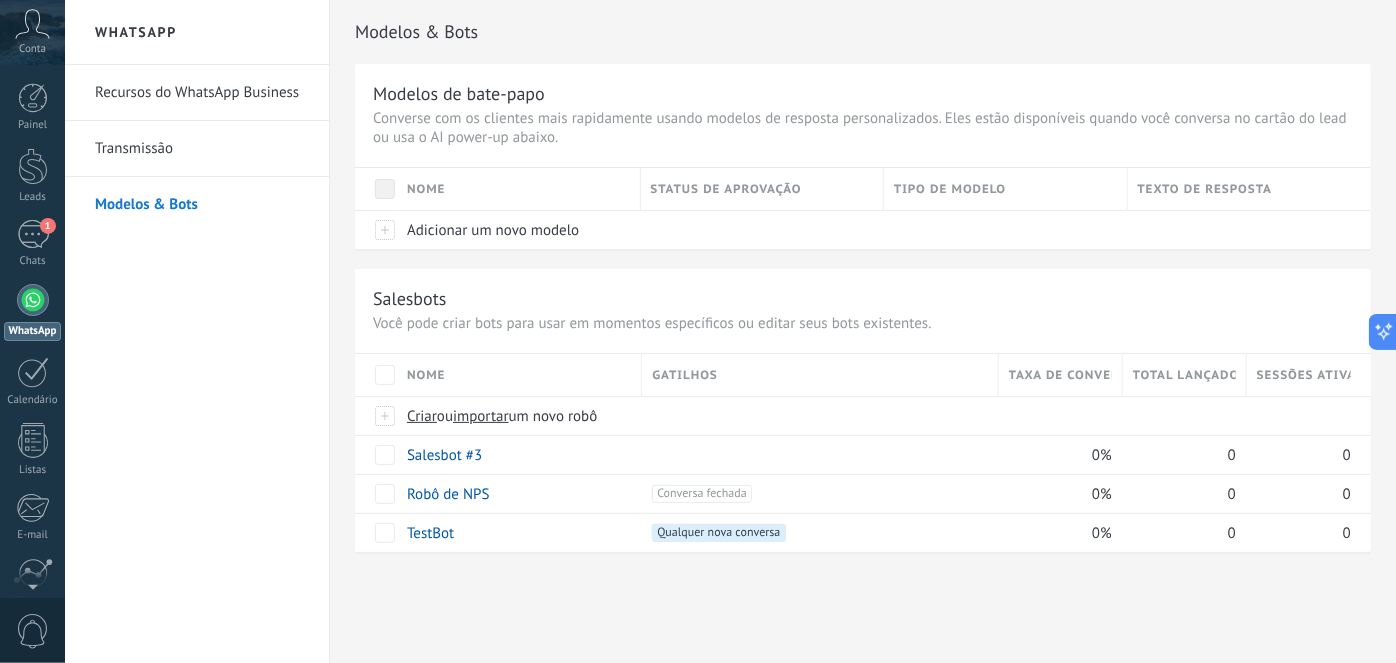 click on "Transmissão" at bounding box center (202, 149) 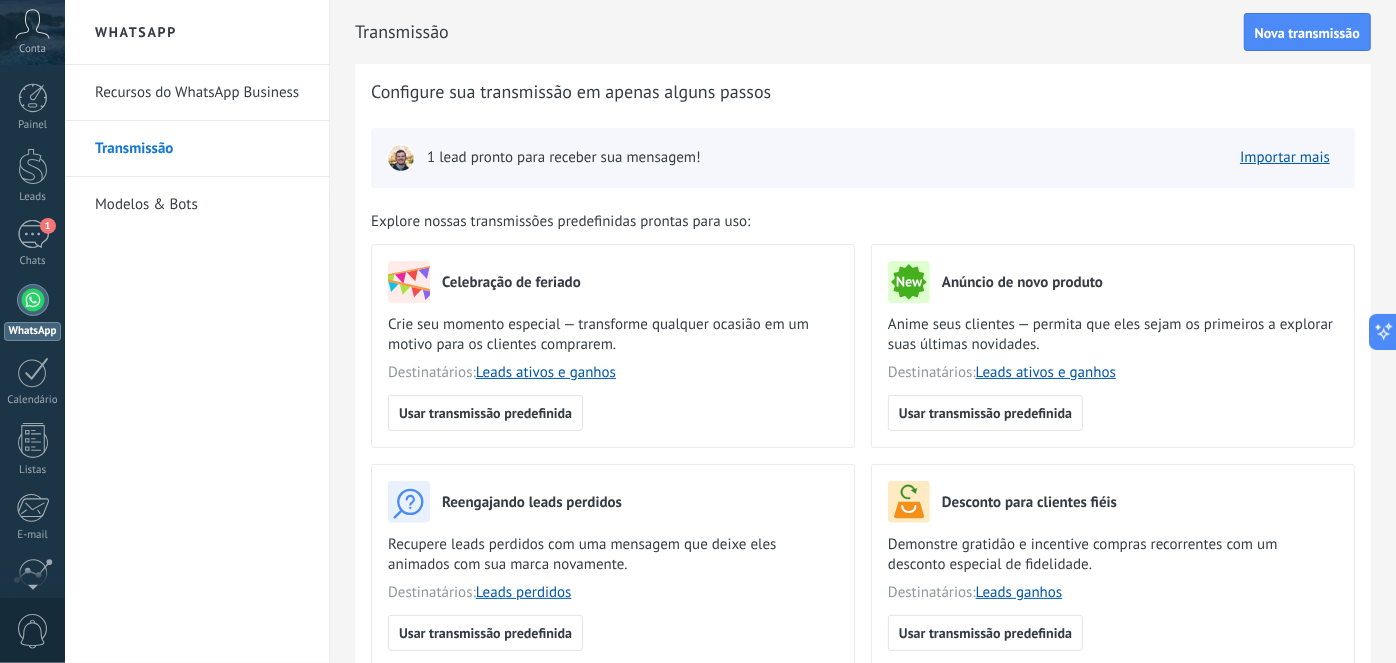 click on "Modelos & Bots" at bounding box center (202, 205) 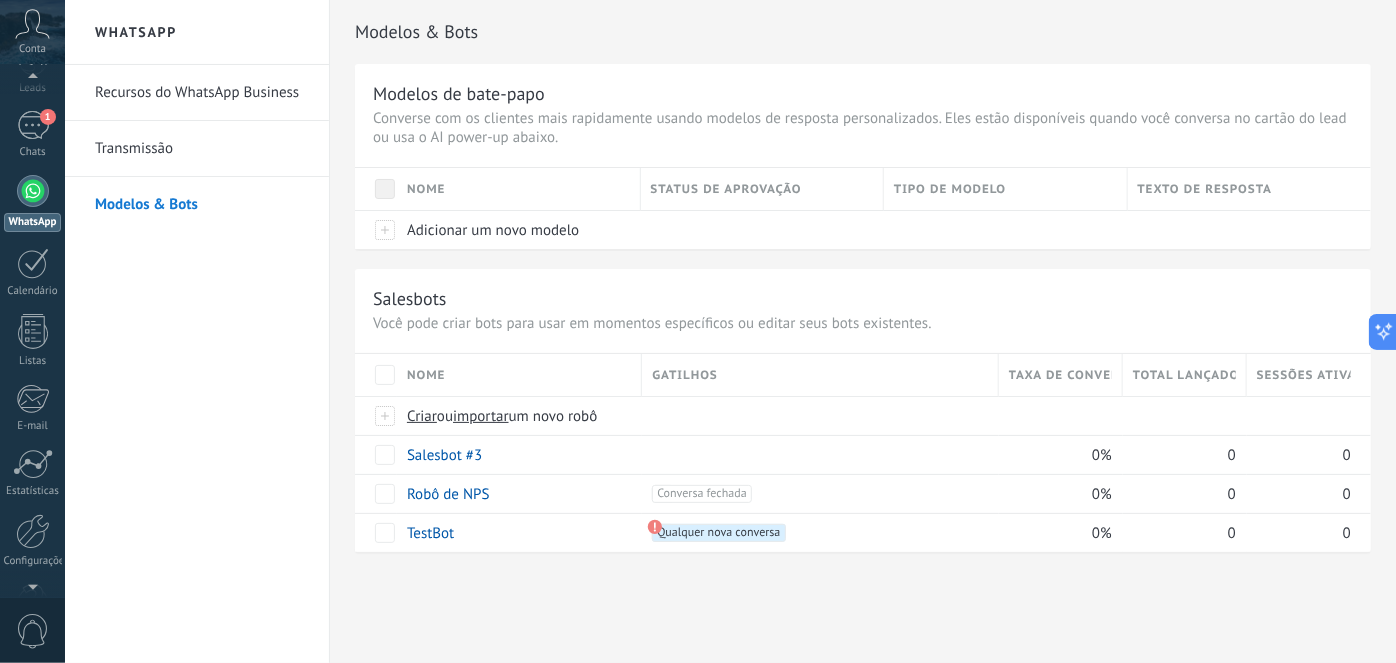 scroll, scrollTop: 167, scrollLeft: 0, axis: vertical 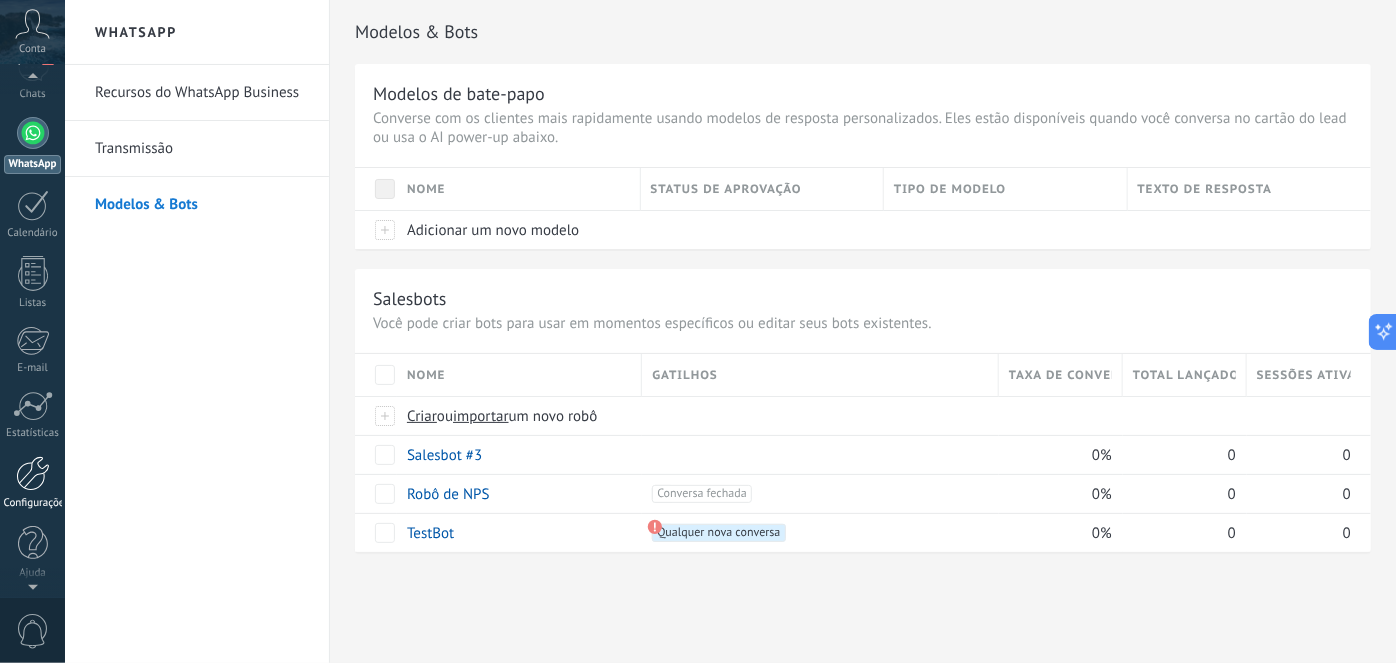 click at bounding box center [33, 473] 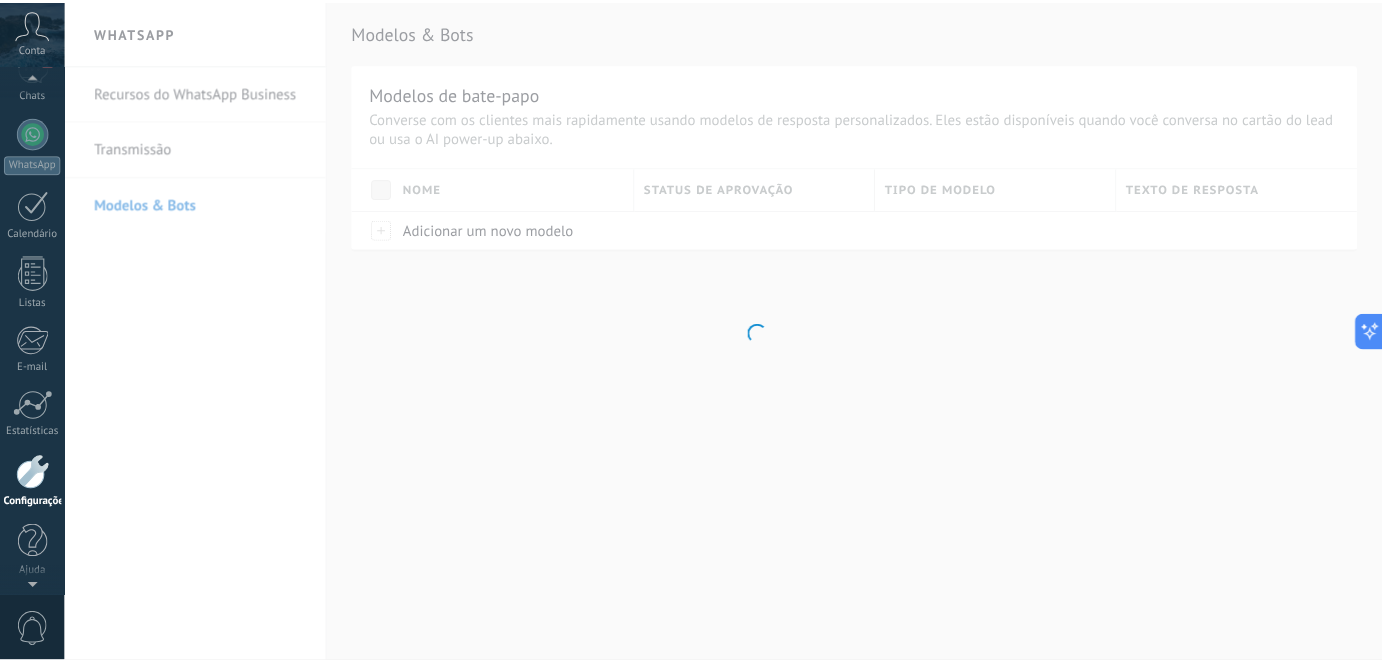 scroll, scrollTop: 168, scrollLeft: 0, axis: vertical 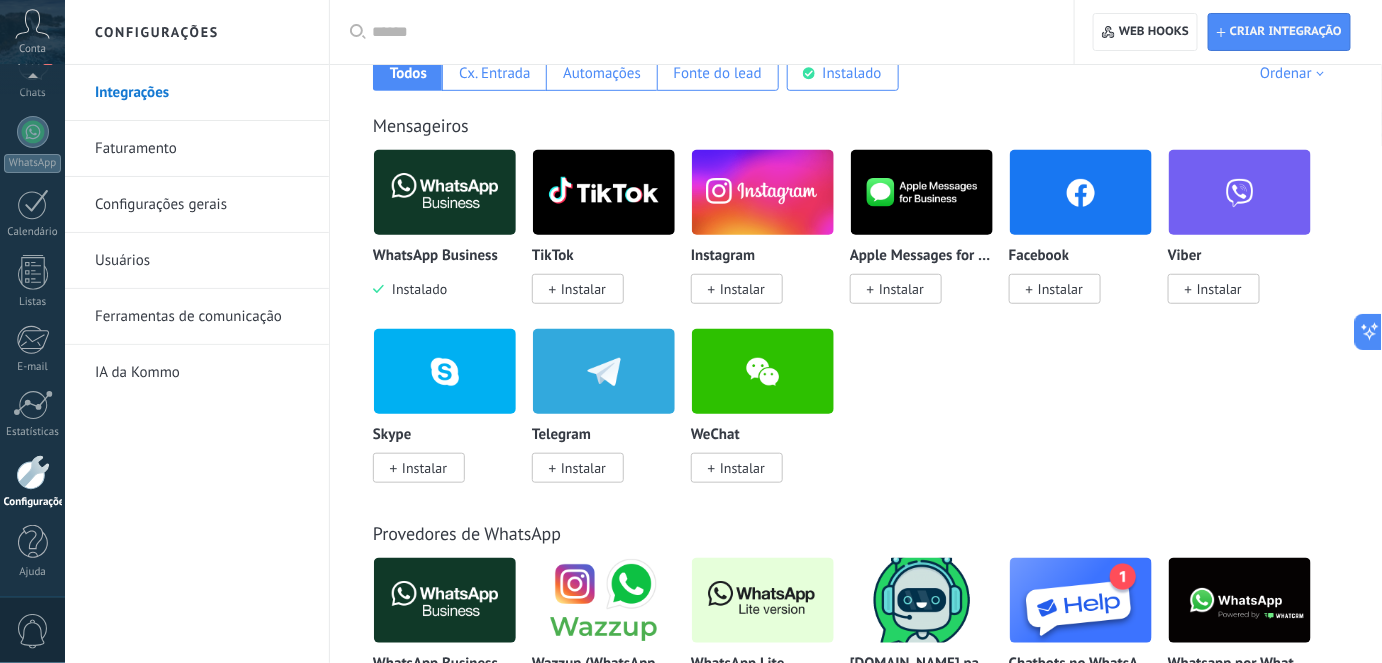 click at bounding box center [445, 192] 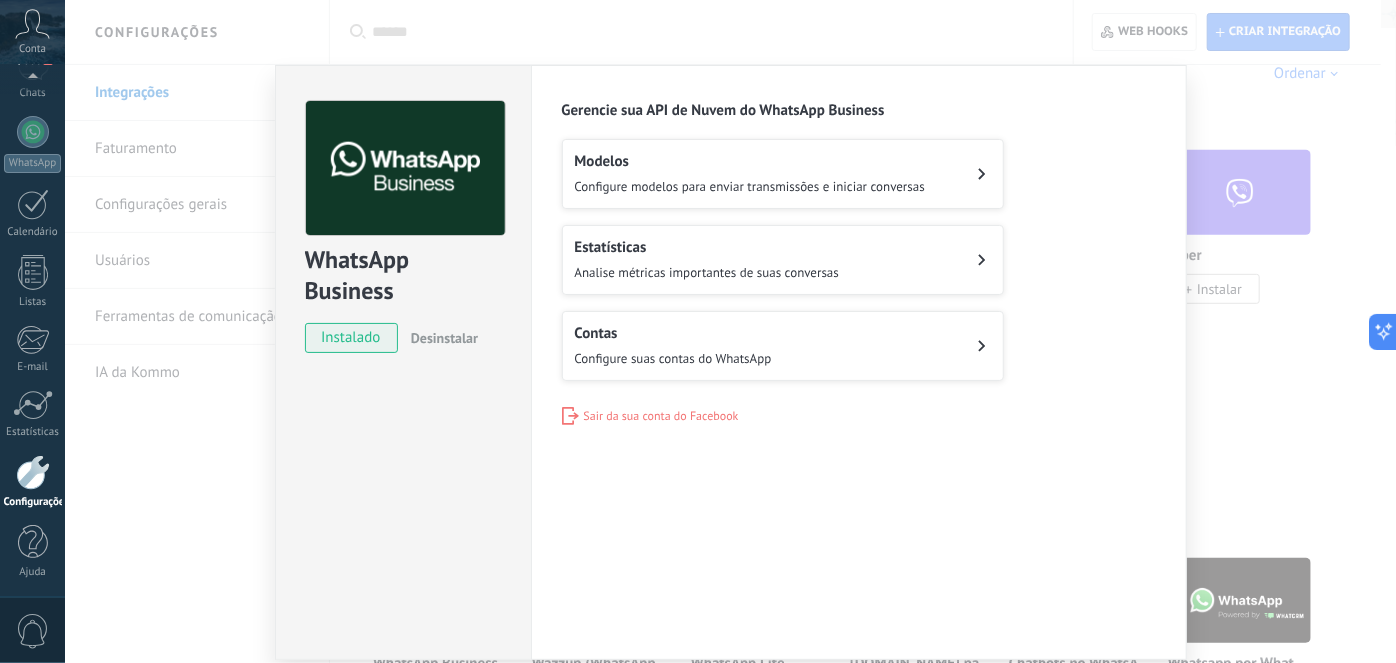 click on "Configure modelos para enviar transmissões e iniciar conversas" at bounding box center [750, 186] 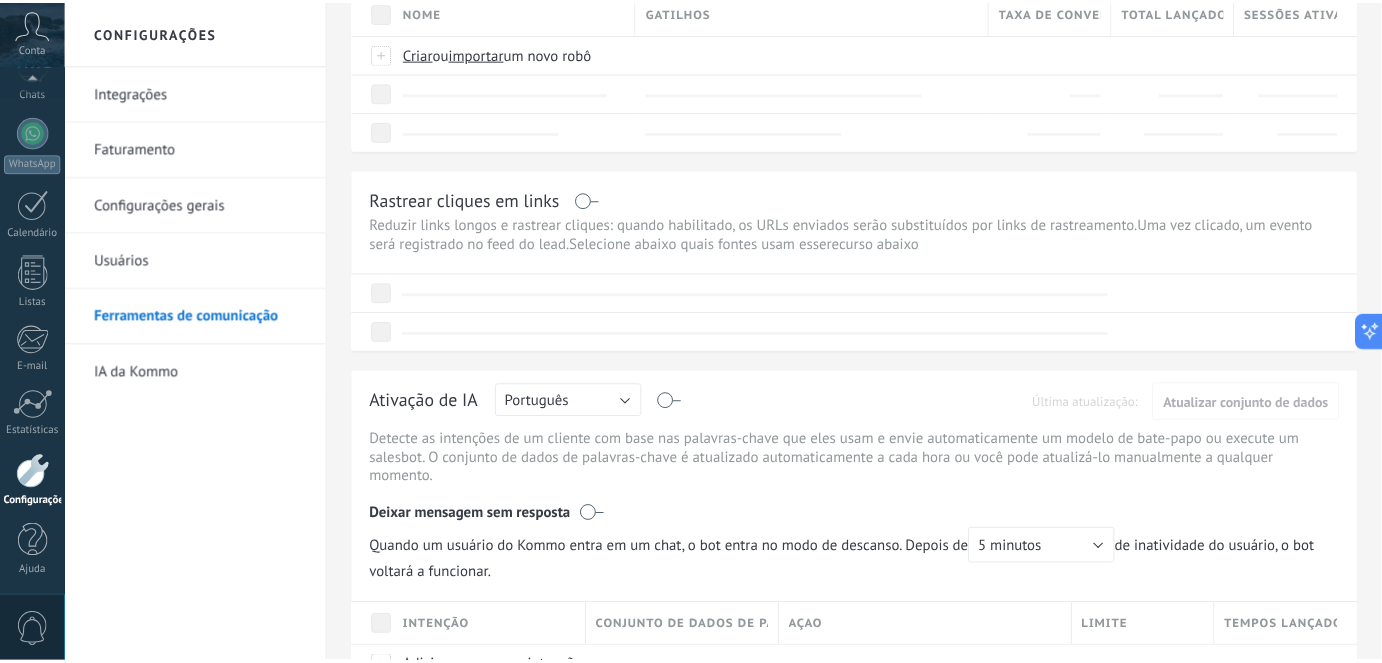 scroll, scrollTop: 0, scrollLeft: 0, axis: both 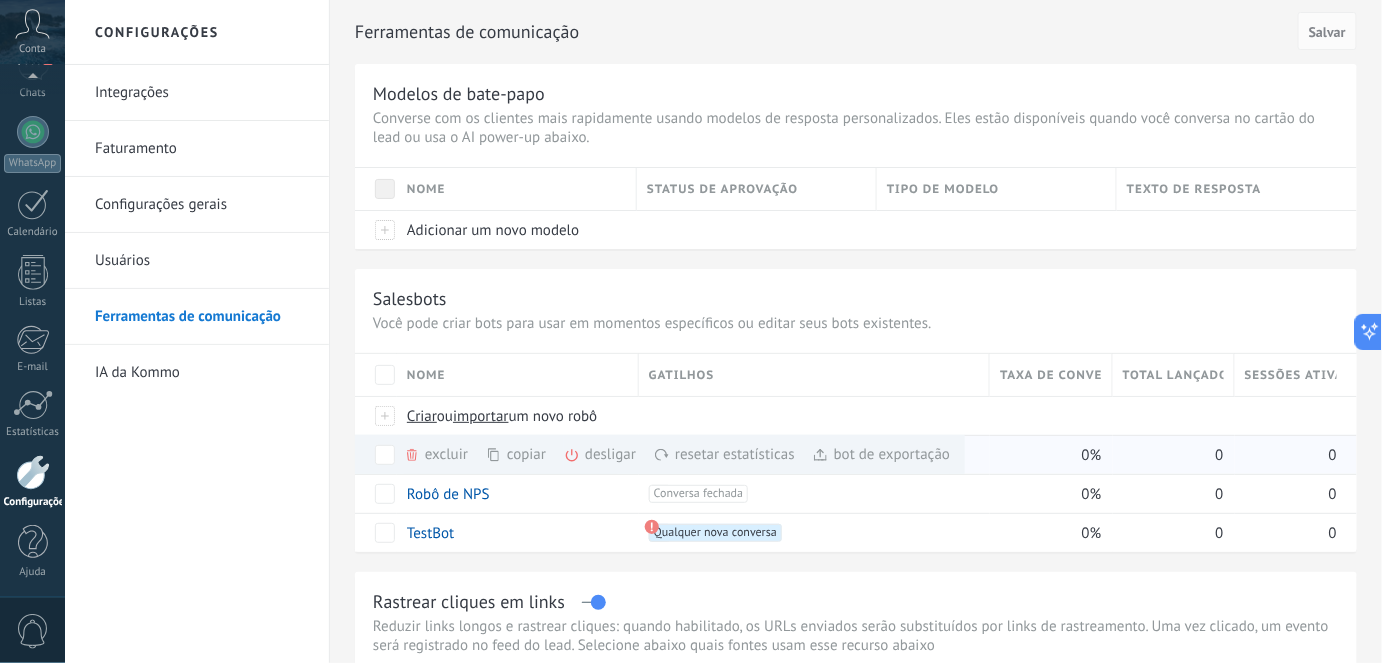 click on "excluir mais" at bounding box center (472, 454) 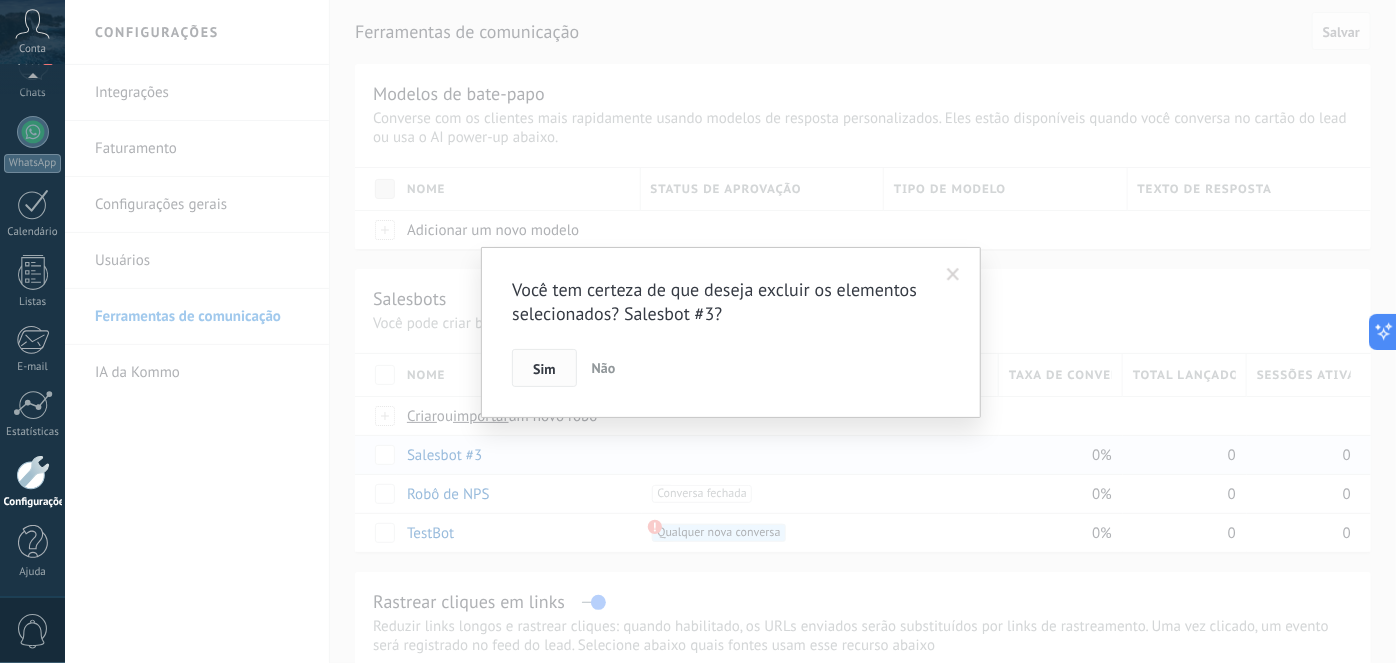 click on "Sim" at bounding box center [544, 369] 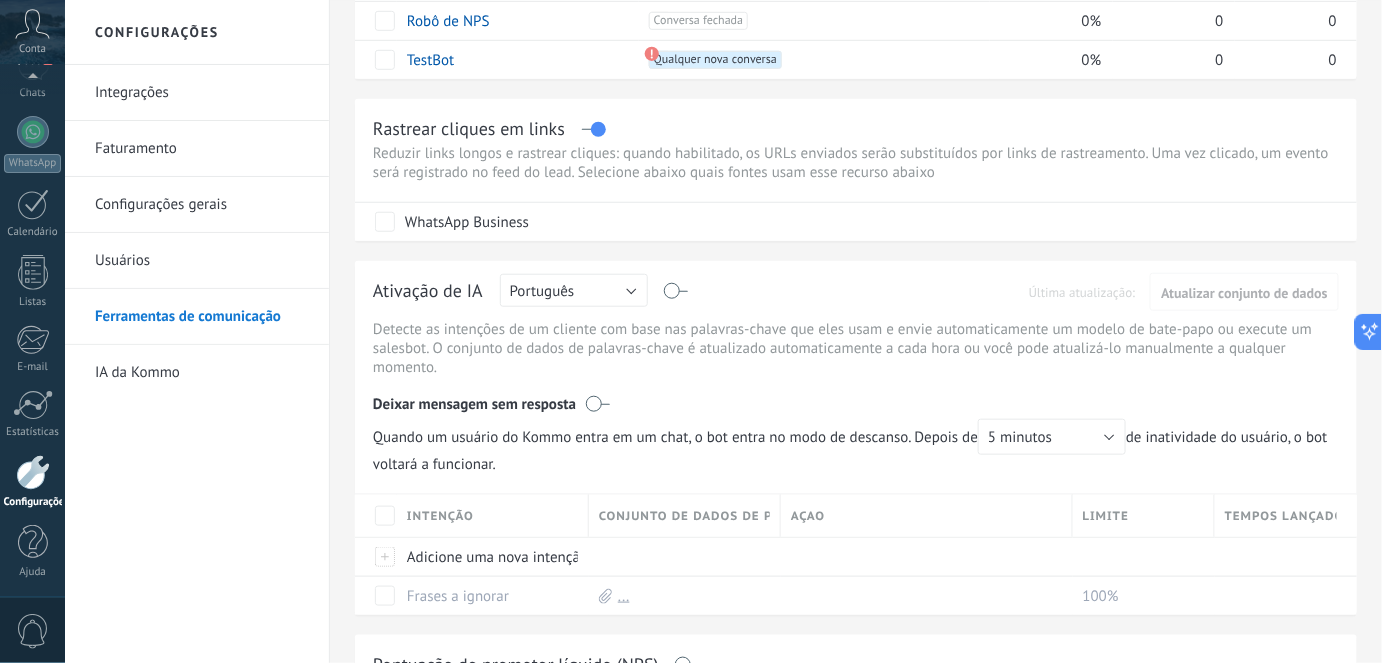 scroll, scrollTop: 545, scrollLeft: 0, axis: vertical 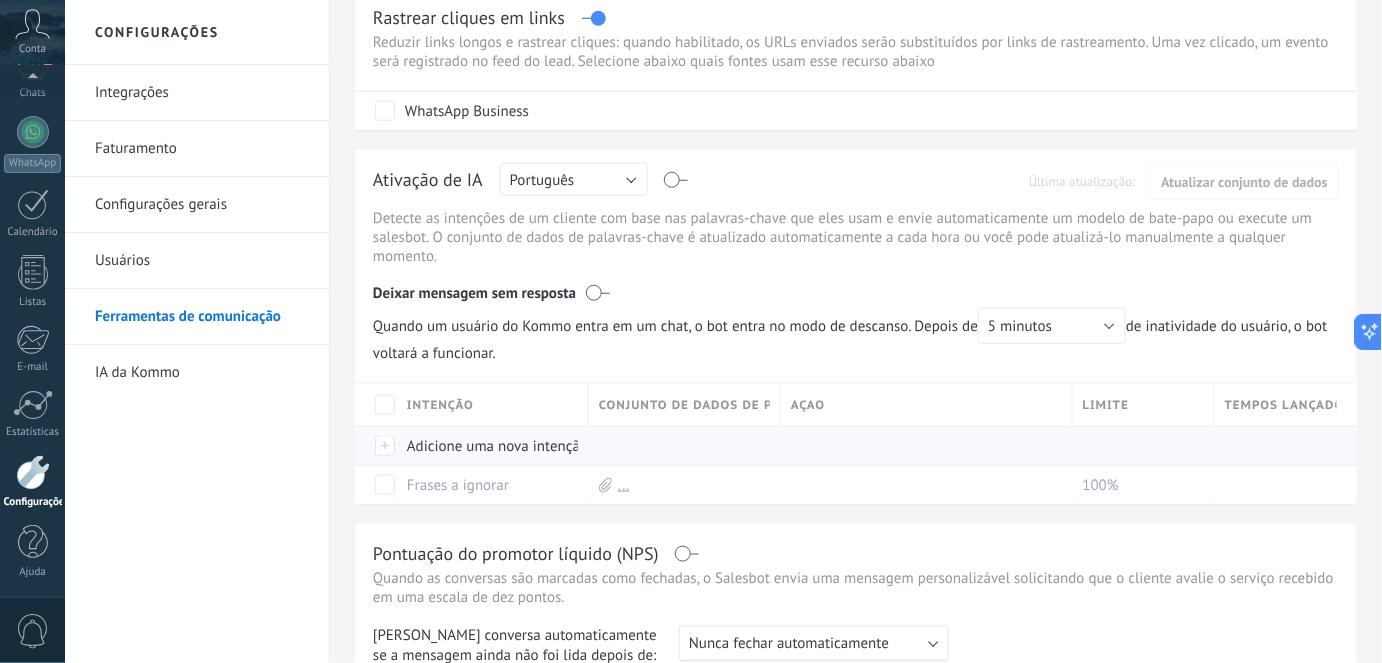 click on "Adicione uma nova intenção" at bounding box center [488, 446] 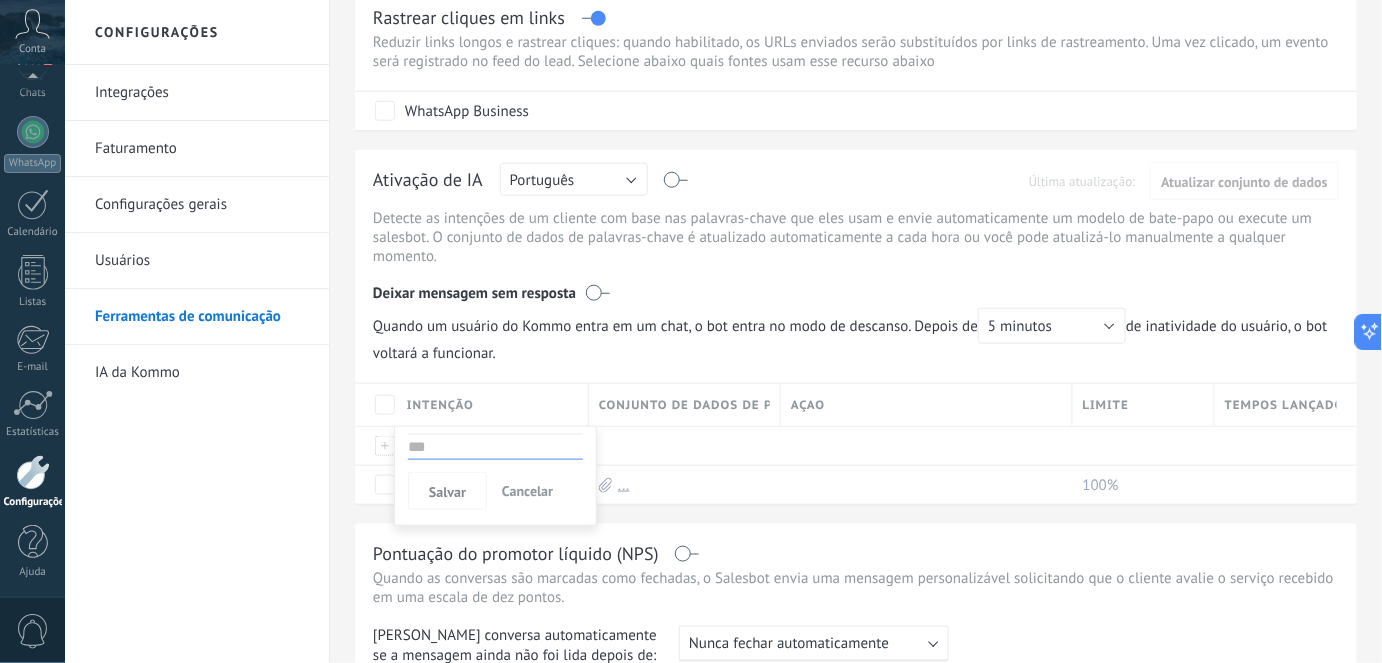 click on "Cancelar" at bounding box center (527, 491) 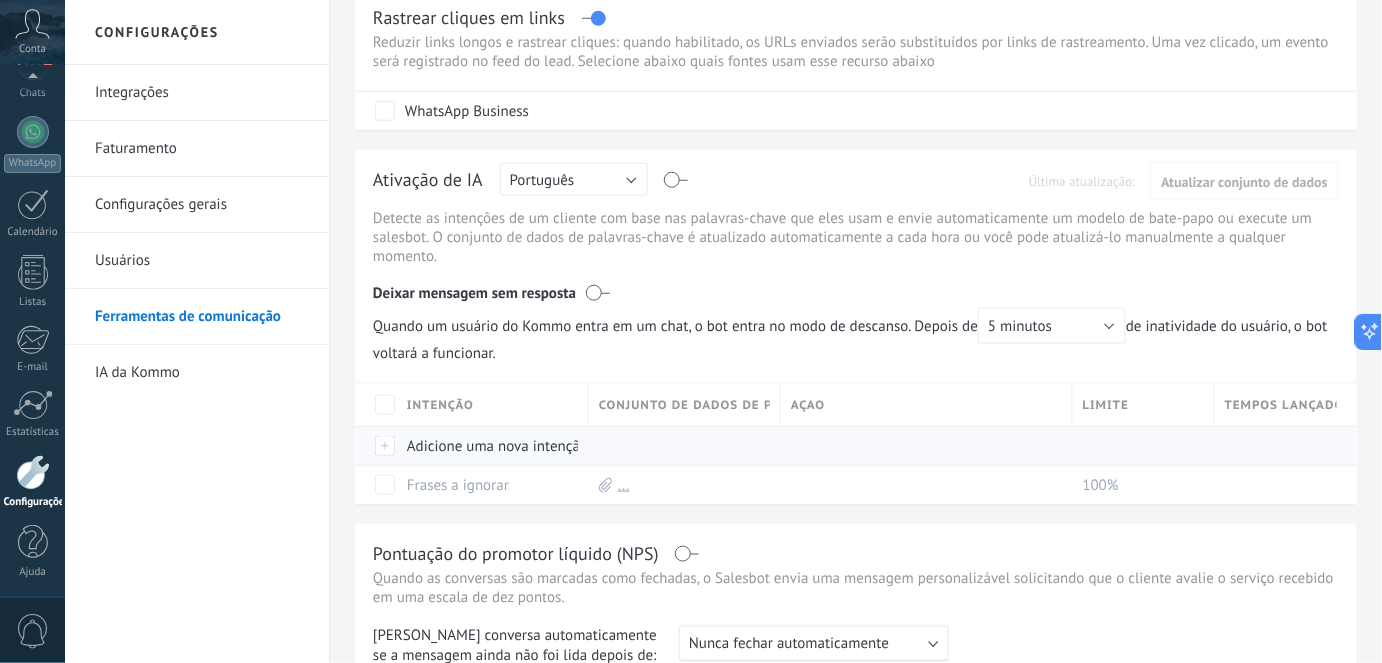 click at bounding box center [680, 446] 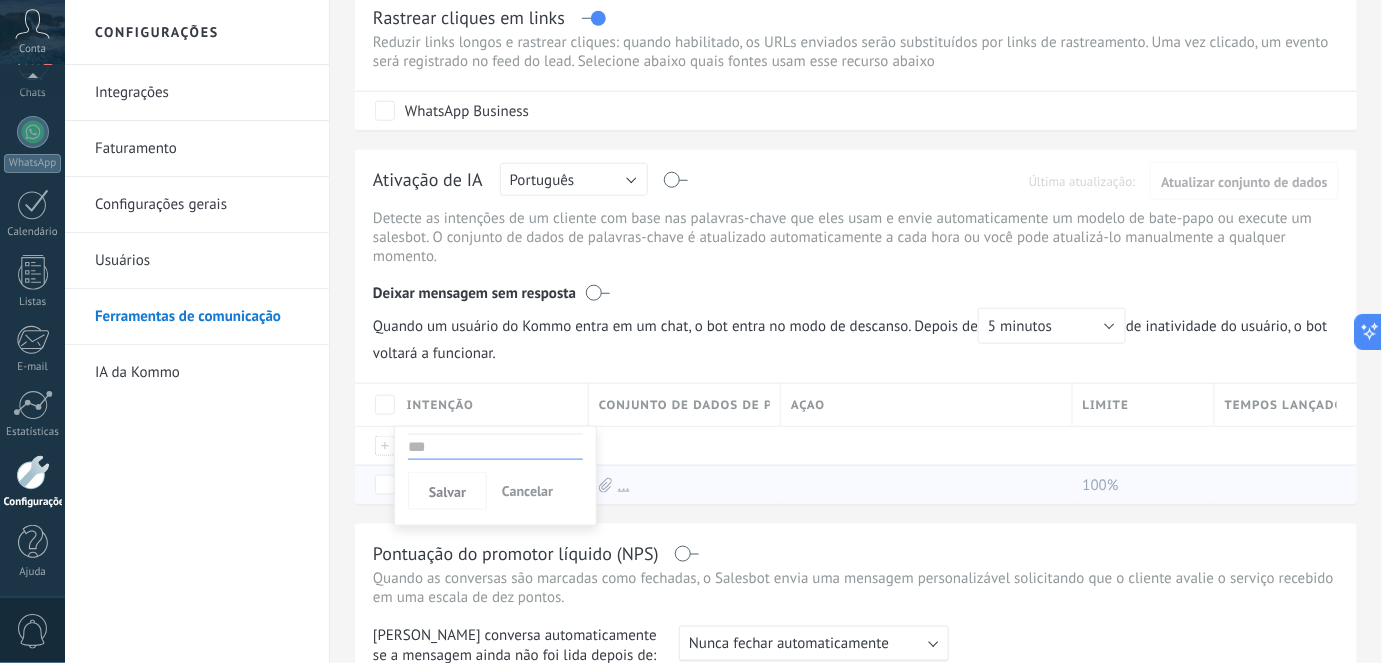 click on "Cancelar" at bounding box center [527, 491] 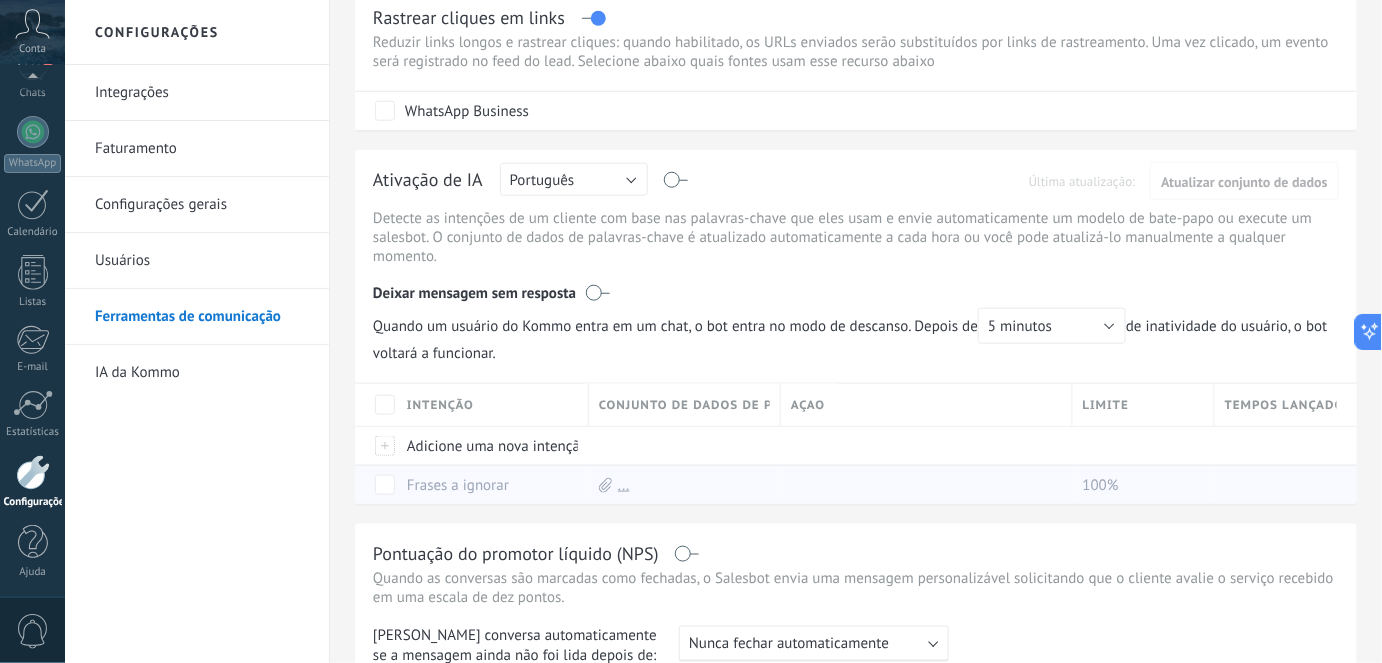 click on "Frases a ignorar" at bounding box center [458, 485] 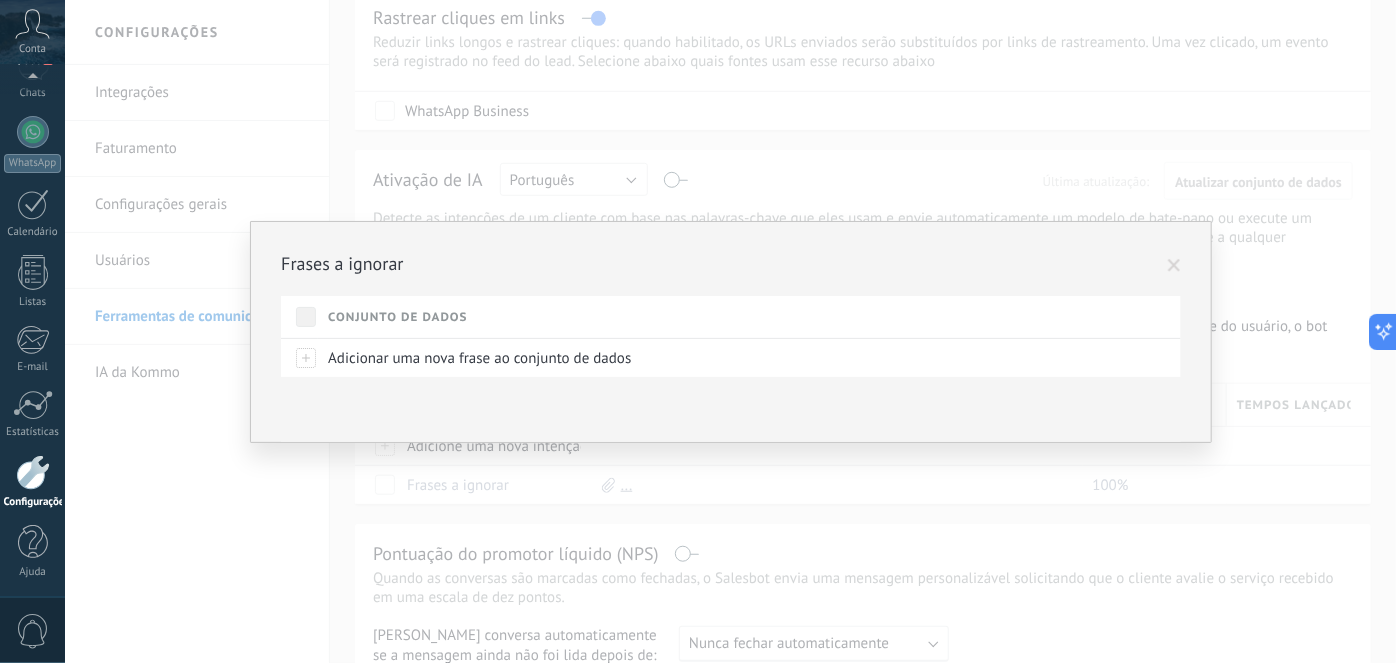 click on "Frases a ignorar Conjunto de dados    Adicionar uma nova frase ao conjunto de dados" at bounding box center [730, 331] 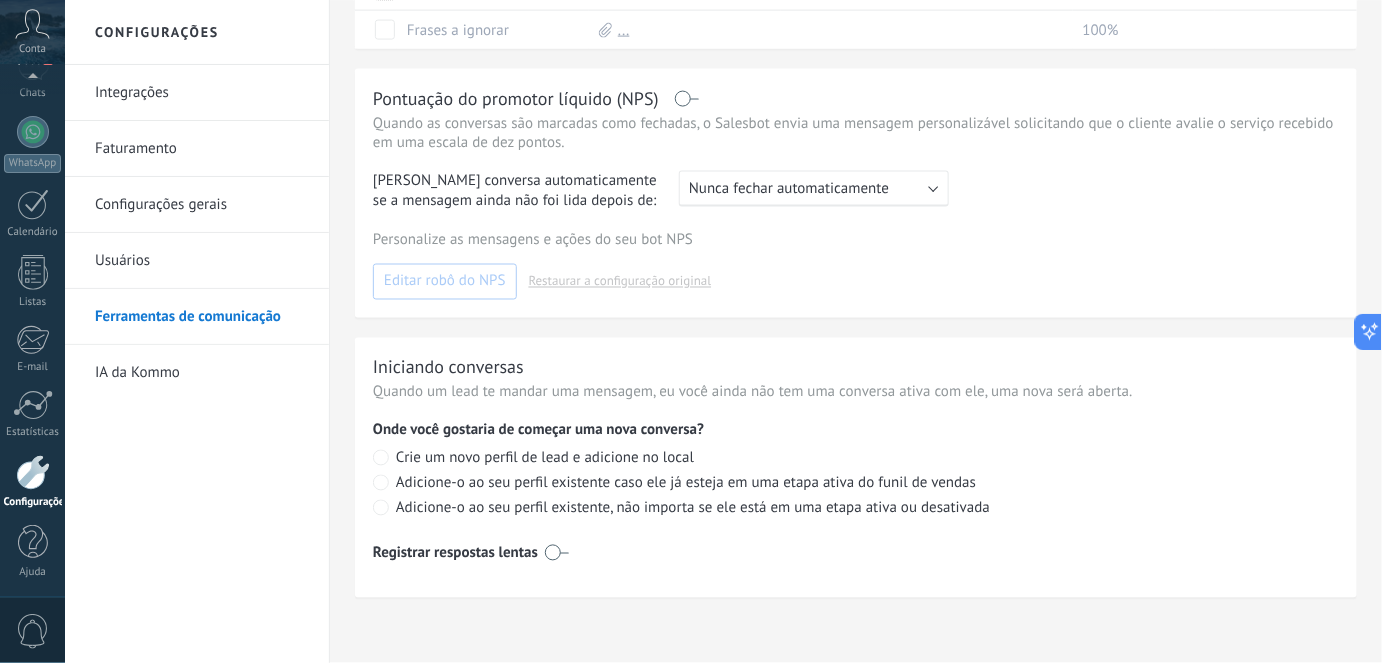 scroll, scrollTop: 1010, scrollLeft: 0, axis: vertical 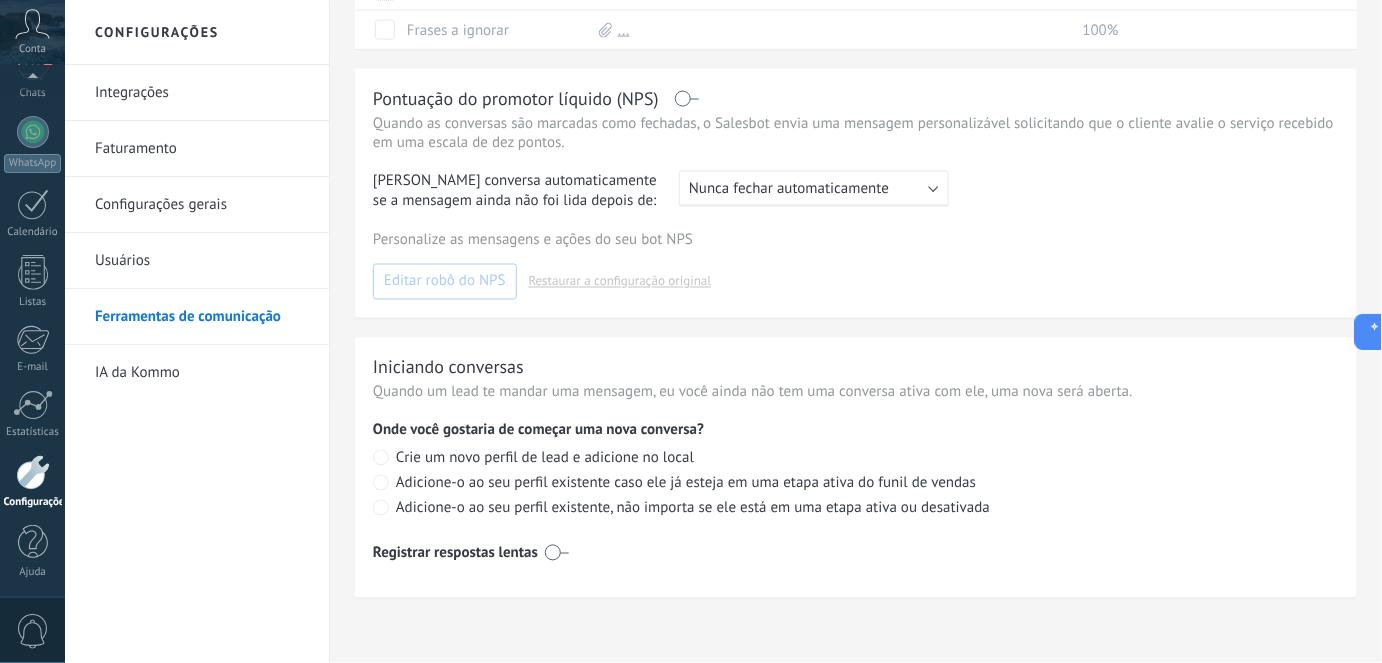 click at bounding box center [557, 553] 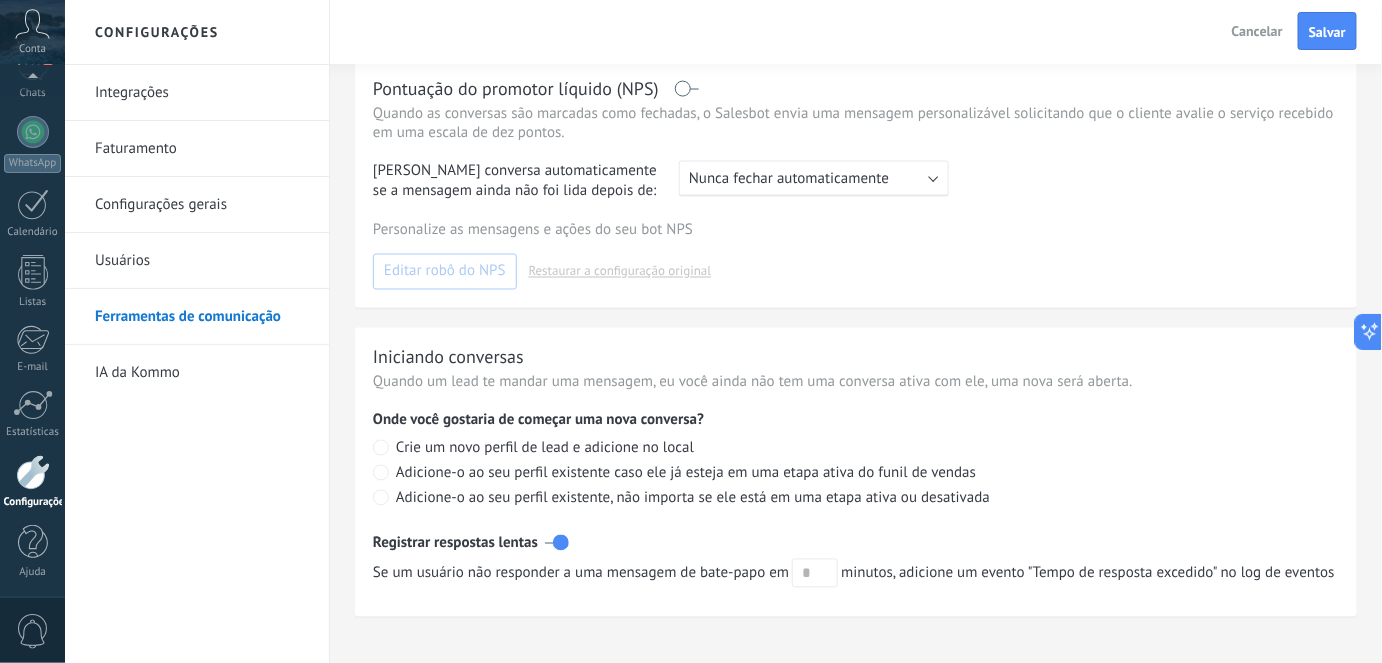 click at bounding box center (557, 543) 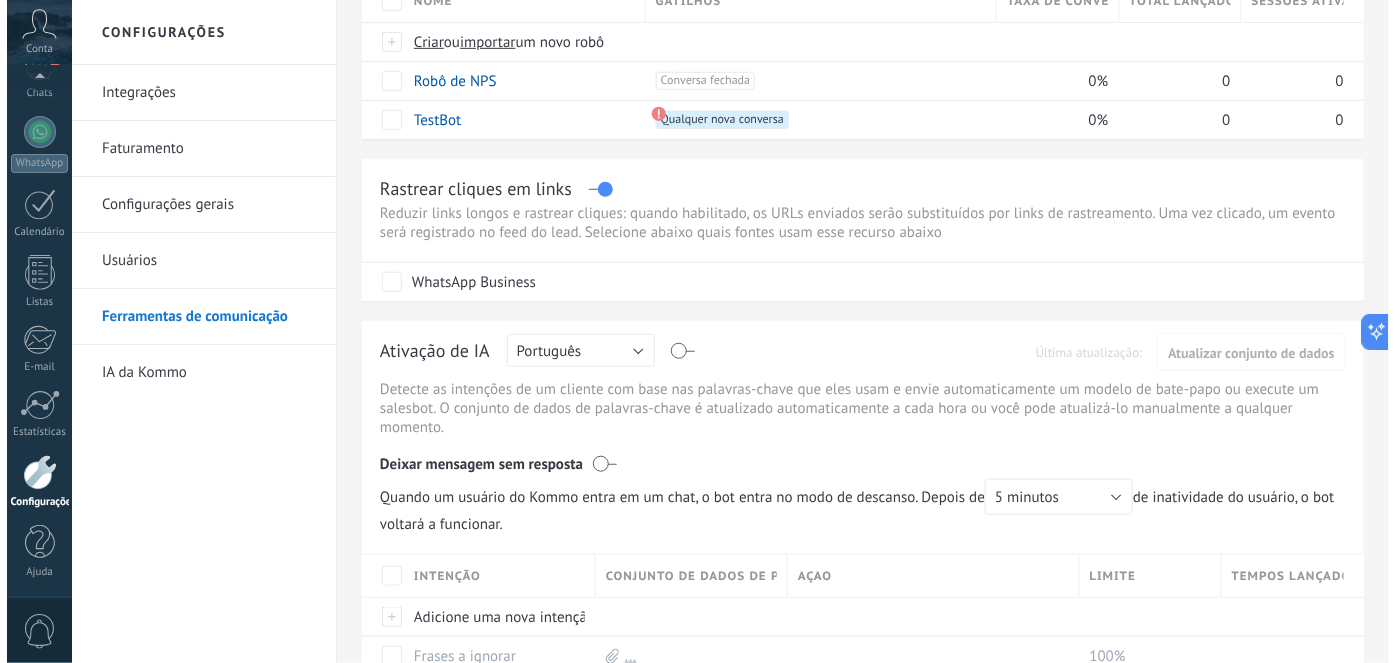 scroll, scrollTop: 0, scrollLeft: 0, axis: both 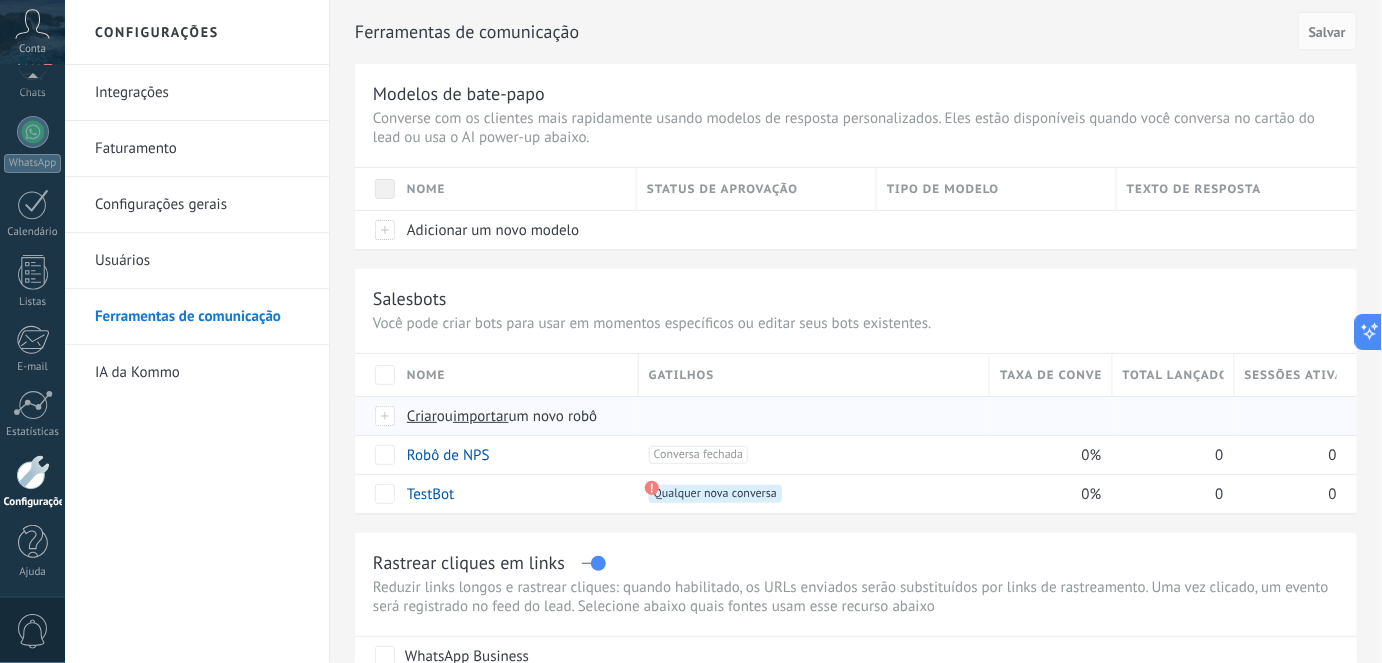 click on "importar" at bounding box center (481, 416) 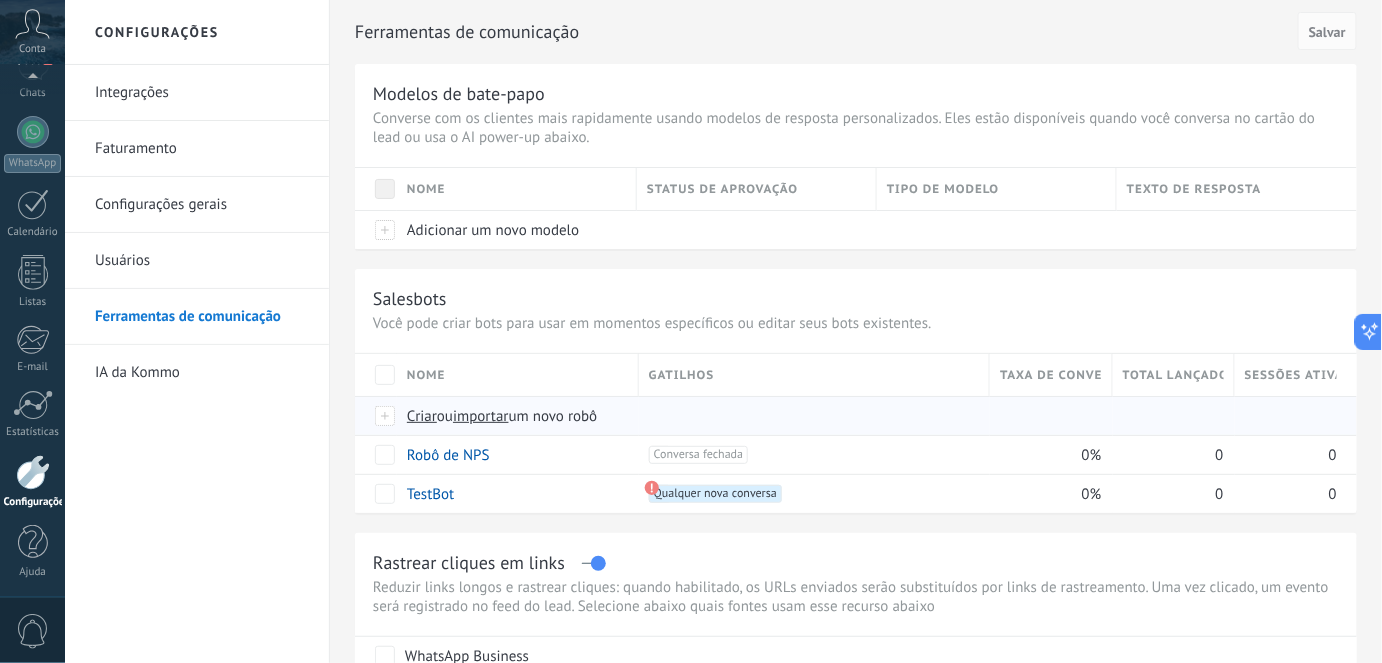 click on "Criar" at bounding box center [422, 416] 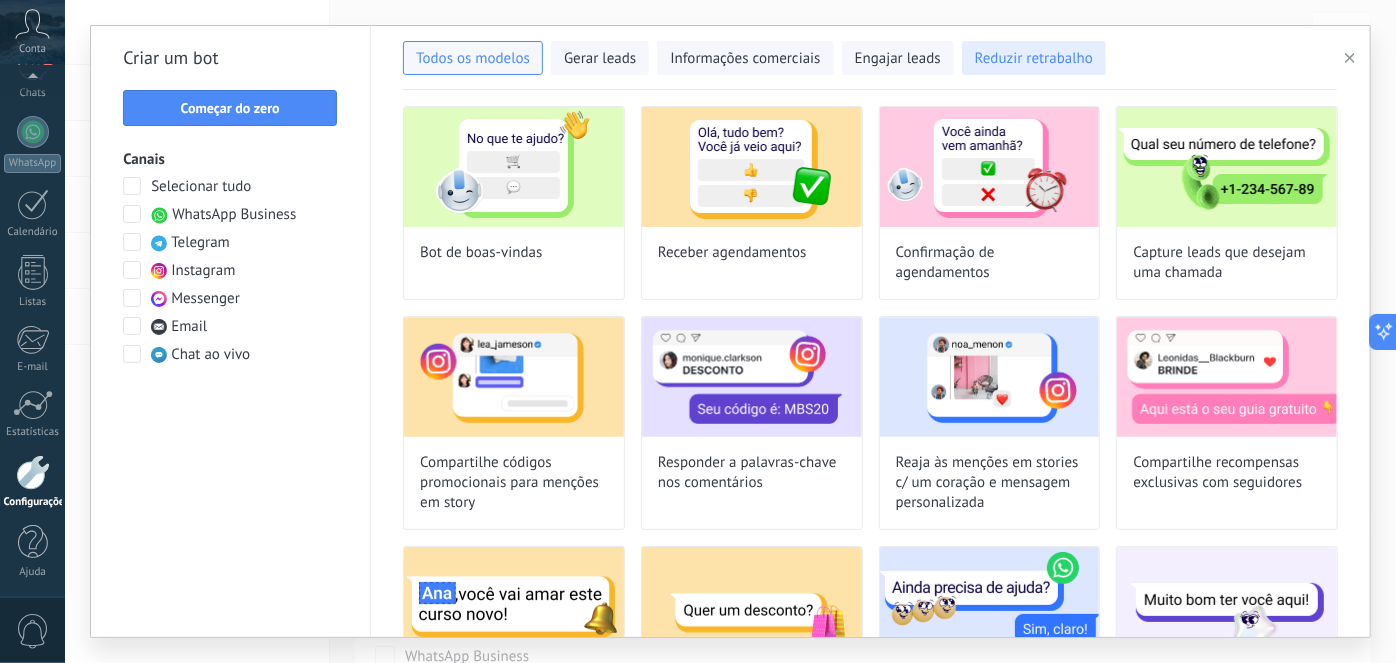 click on "Reduzir retrabalho" at bounding box center [1034, 59] 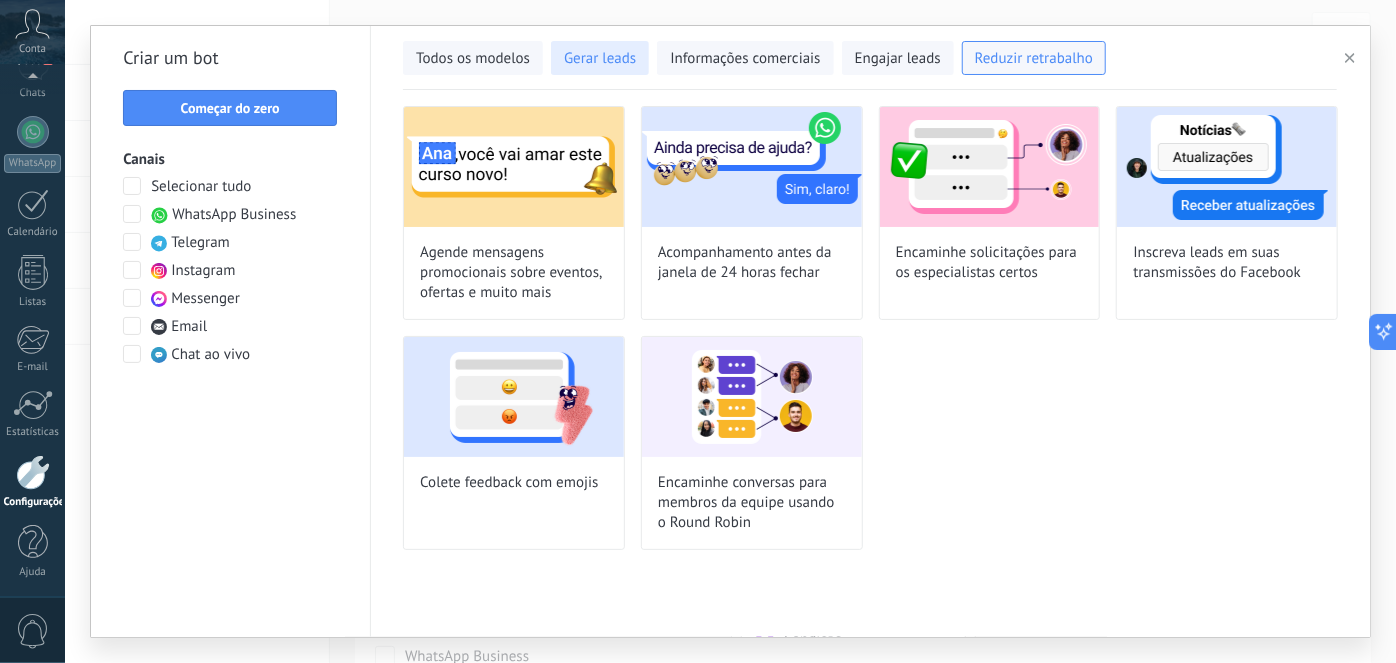 click on "Gerar leads" at bounding box center [600, 59] 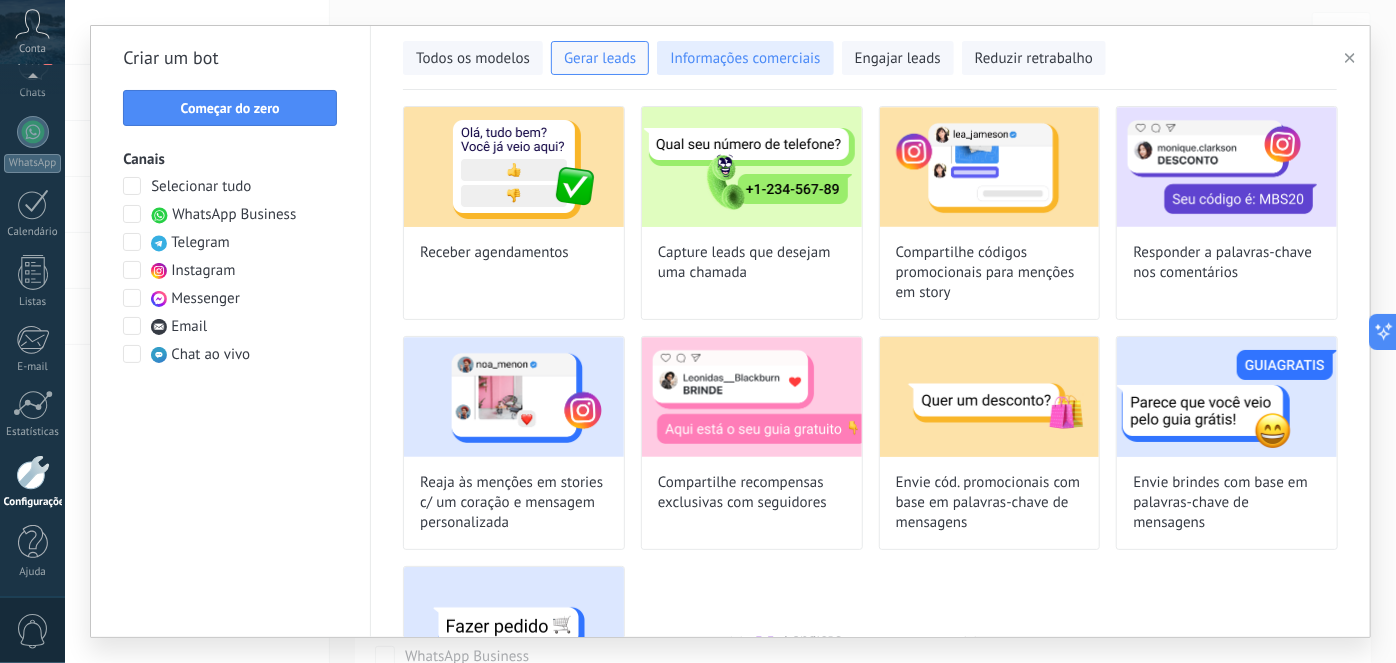 click on "Informações comerciais" at bounding box center [745, 59] 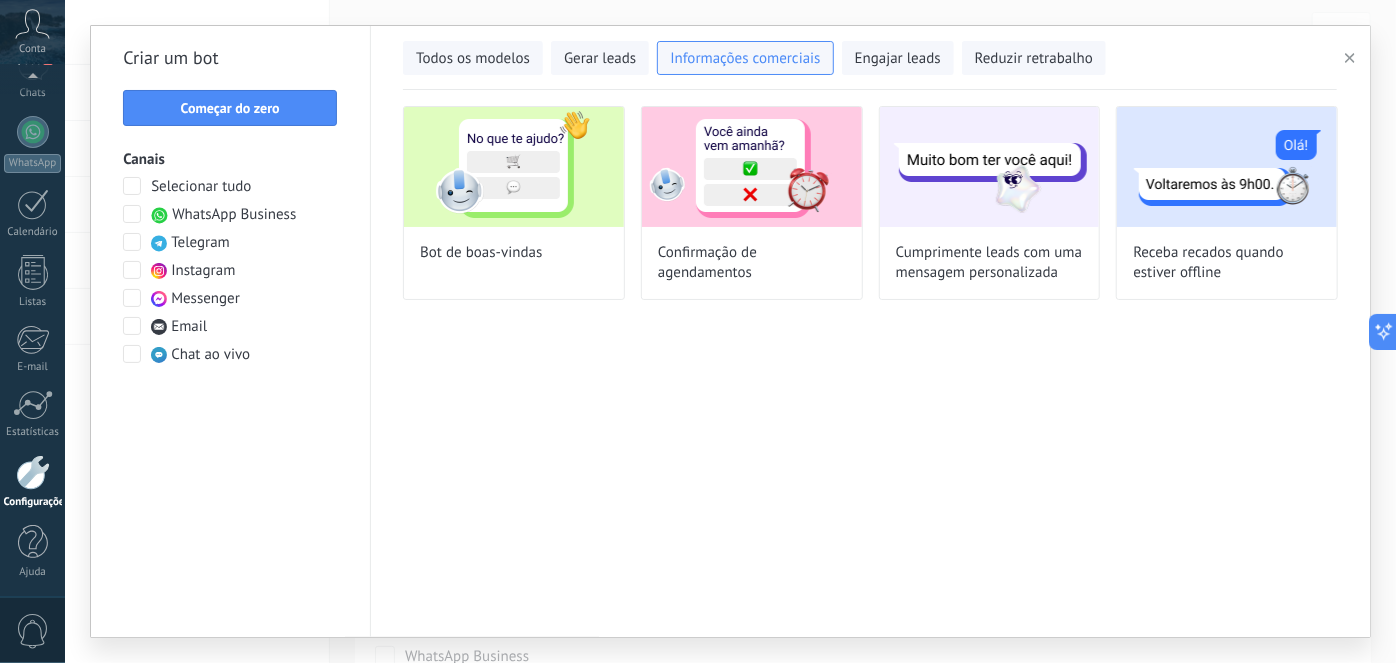 click on "Selecionar tudo WhatsApp Business Telegram Instagram Messenger Email Chat ao vivo" at bounding box center (230, 271) 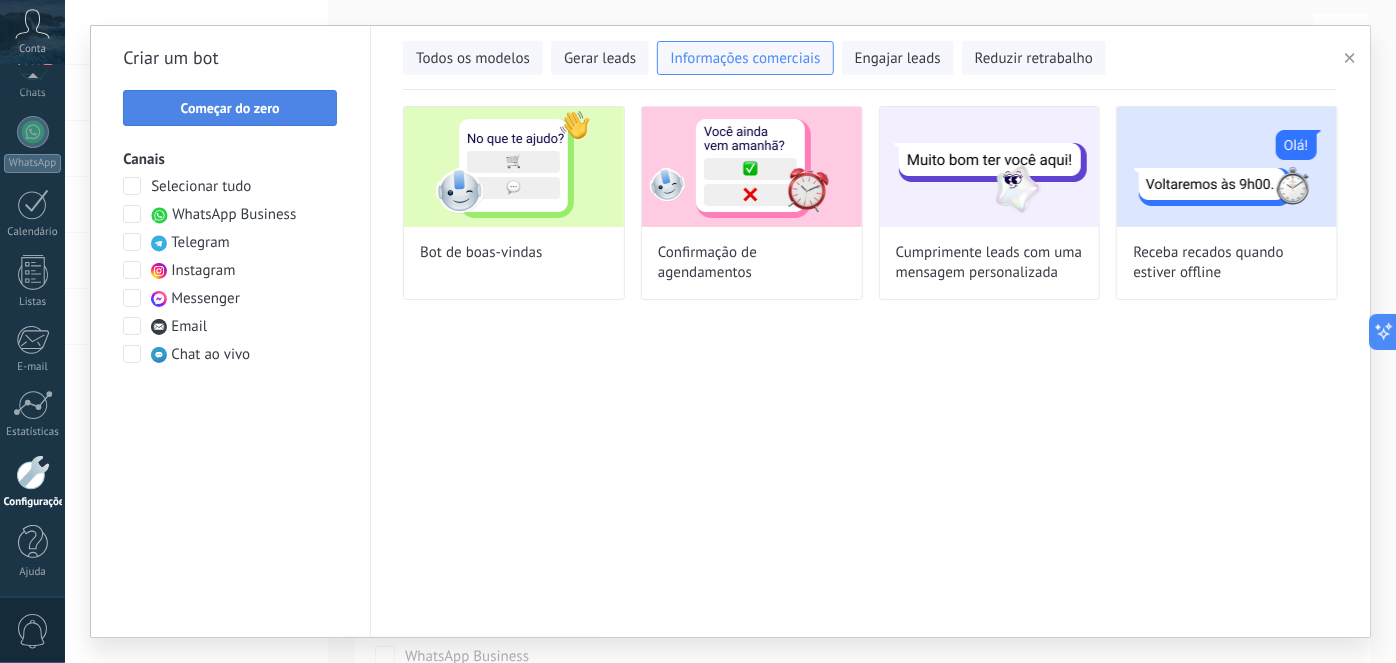 click on "Começar do zero" at bounding box center [230, 108] 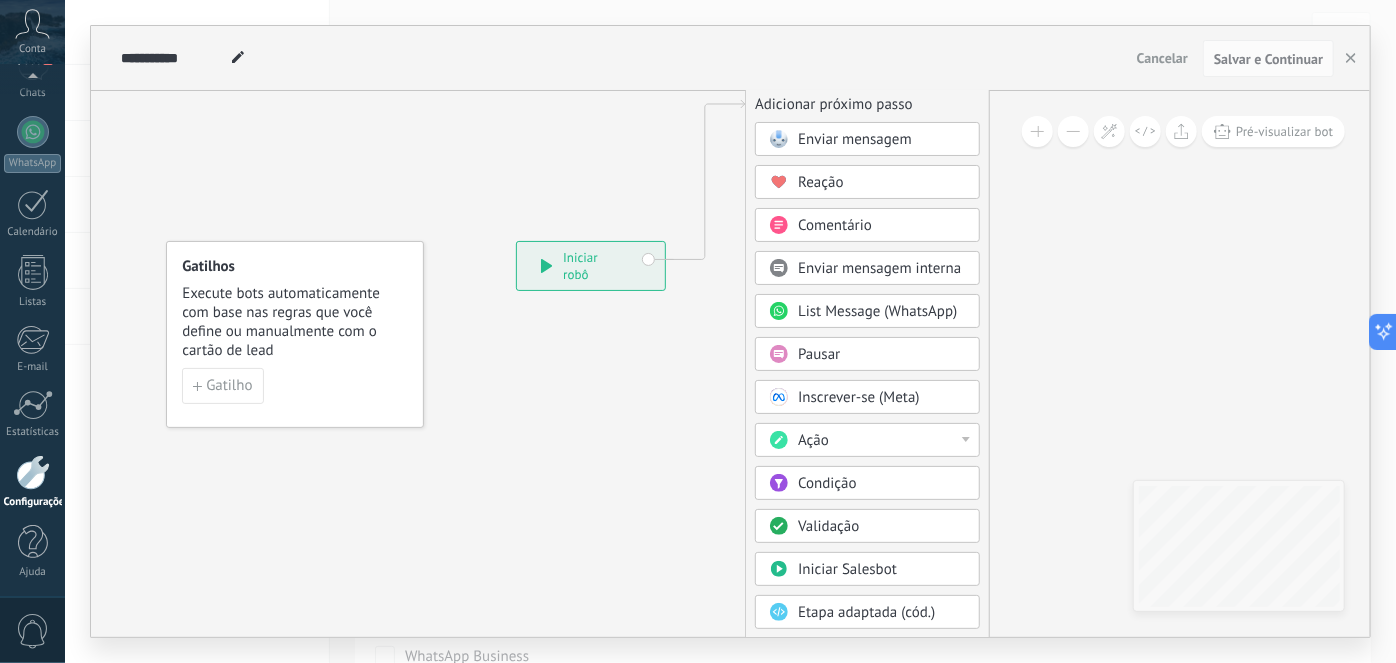 drag, startPoint x: 851, startPoint y: 331, endPoint x: 867, endPoint y: 102, distance: 229.55827 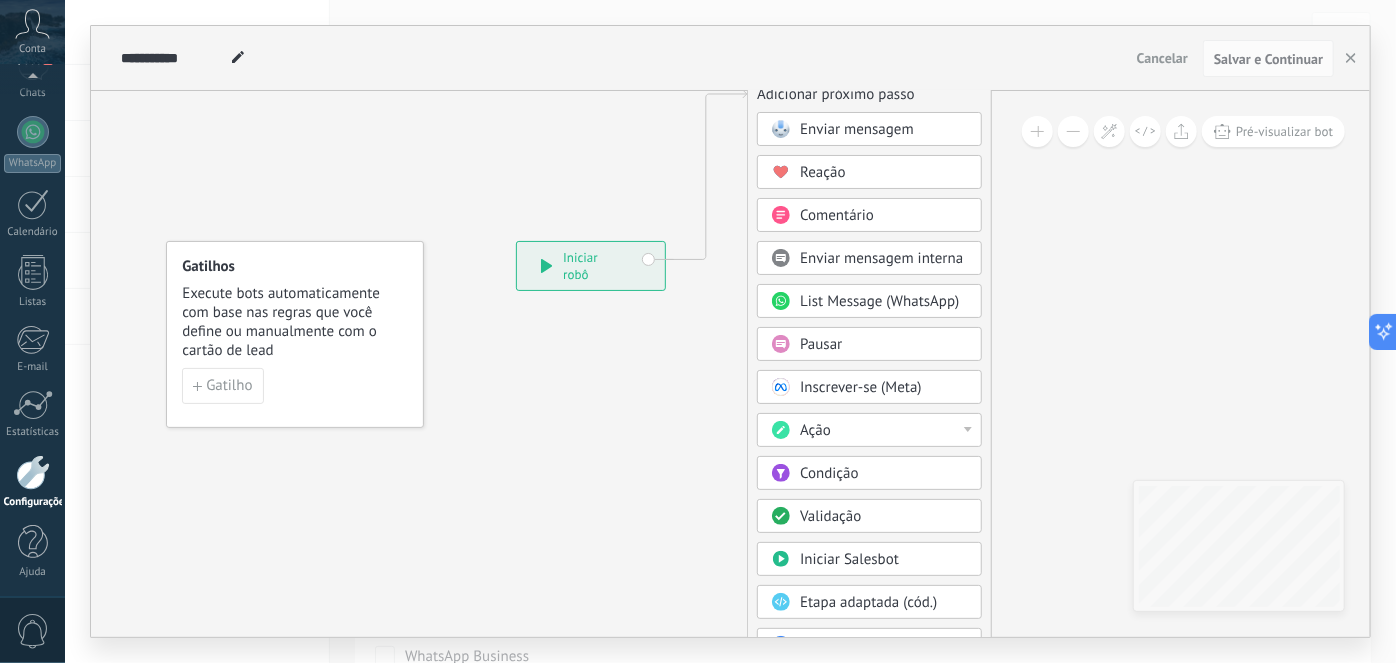click on "List Message (WhatsApp)" at bounding box center [879, 301] 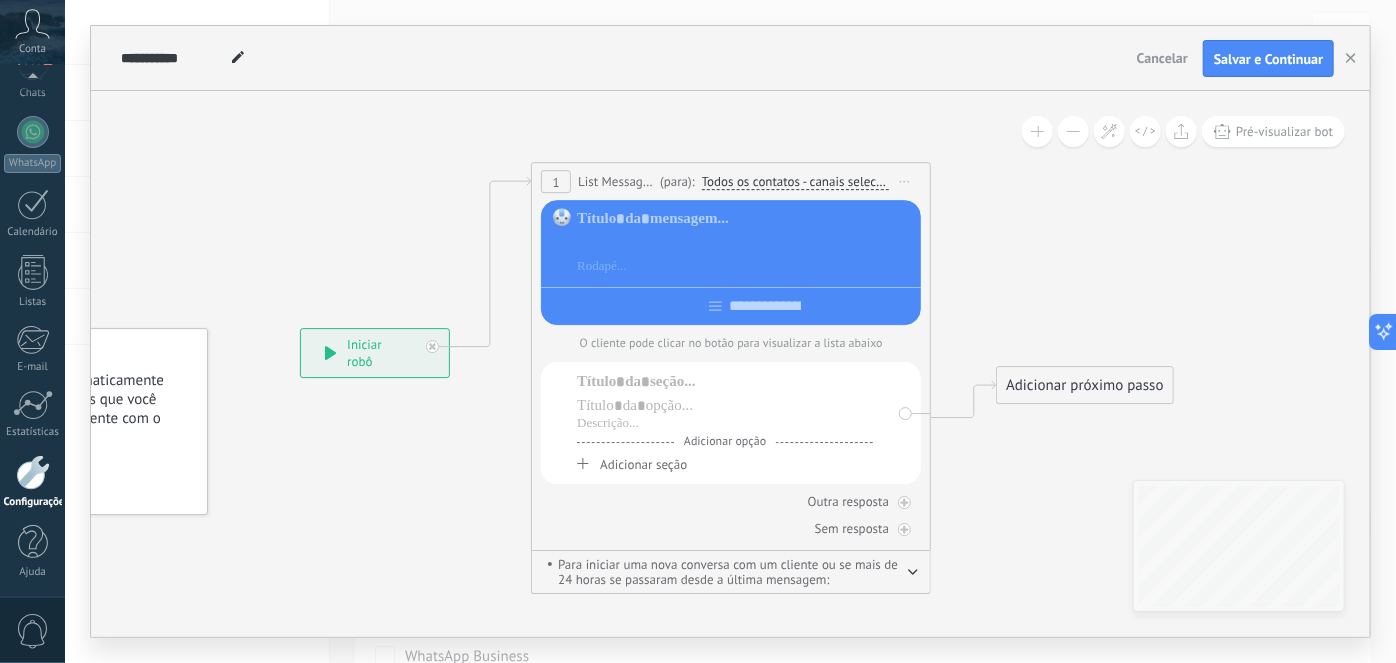 click at bounding box center [745, 243] 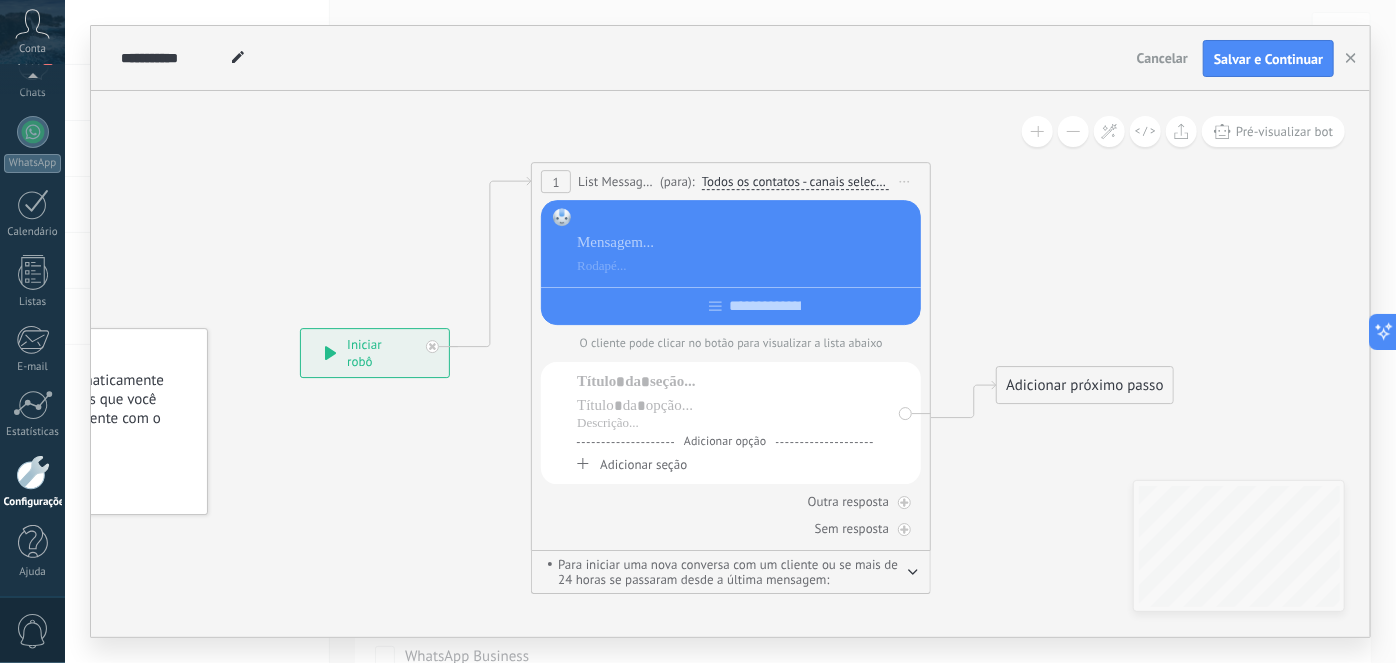 click at bounding box center (745, 219) 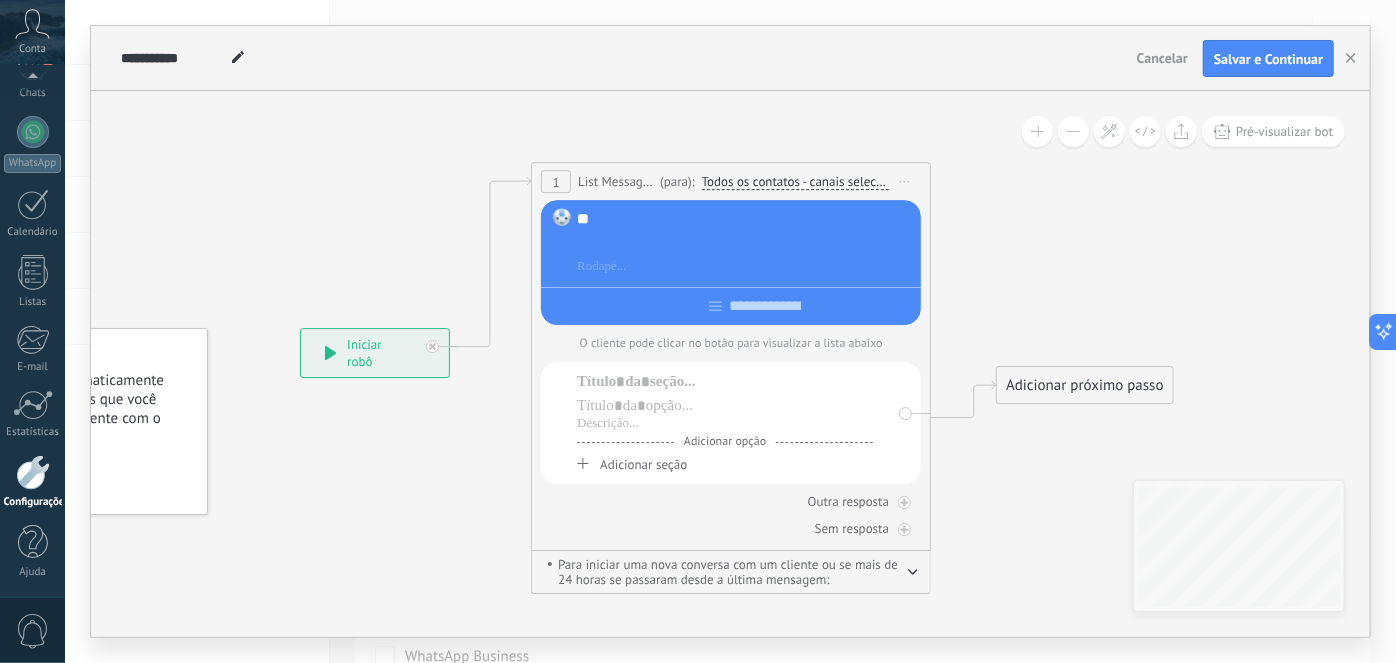 click at bounding box center (745, 243) 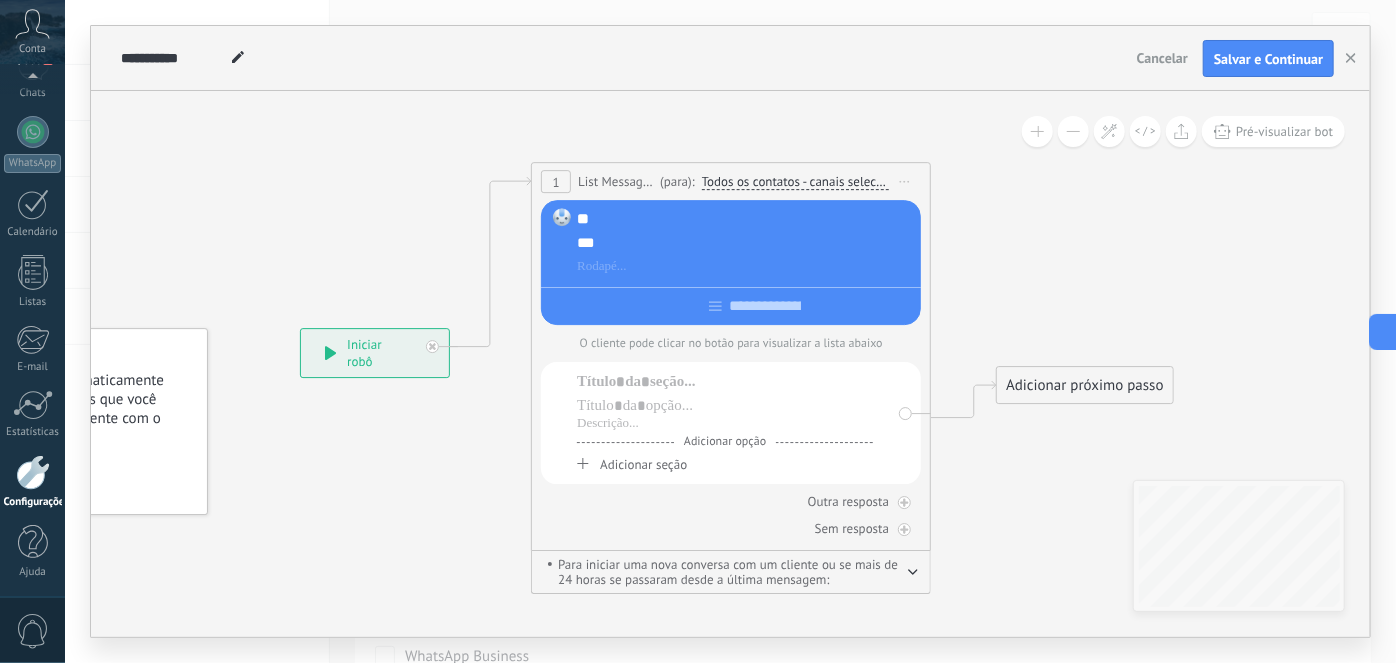 click on "**
***" at bounding box center [746, 263] 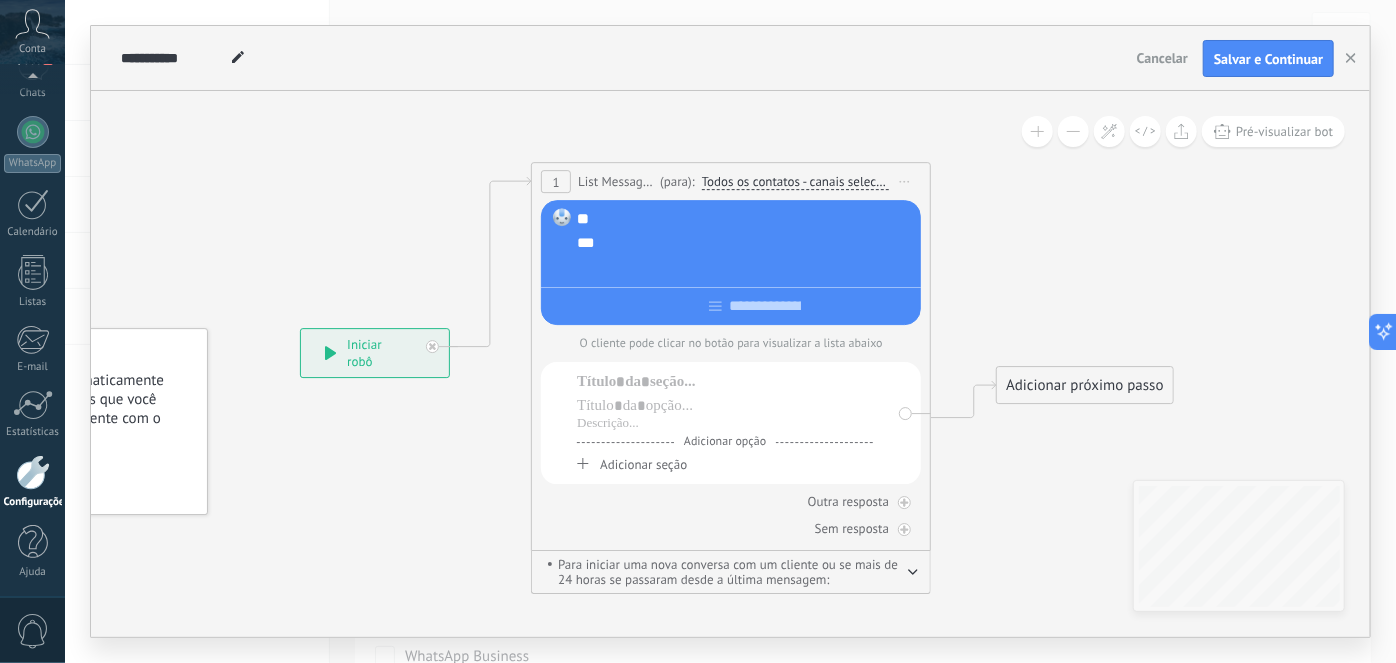 click at bounding box center [745, 267] 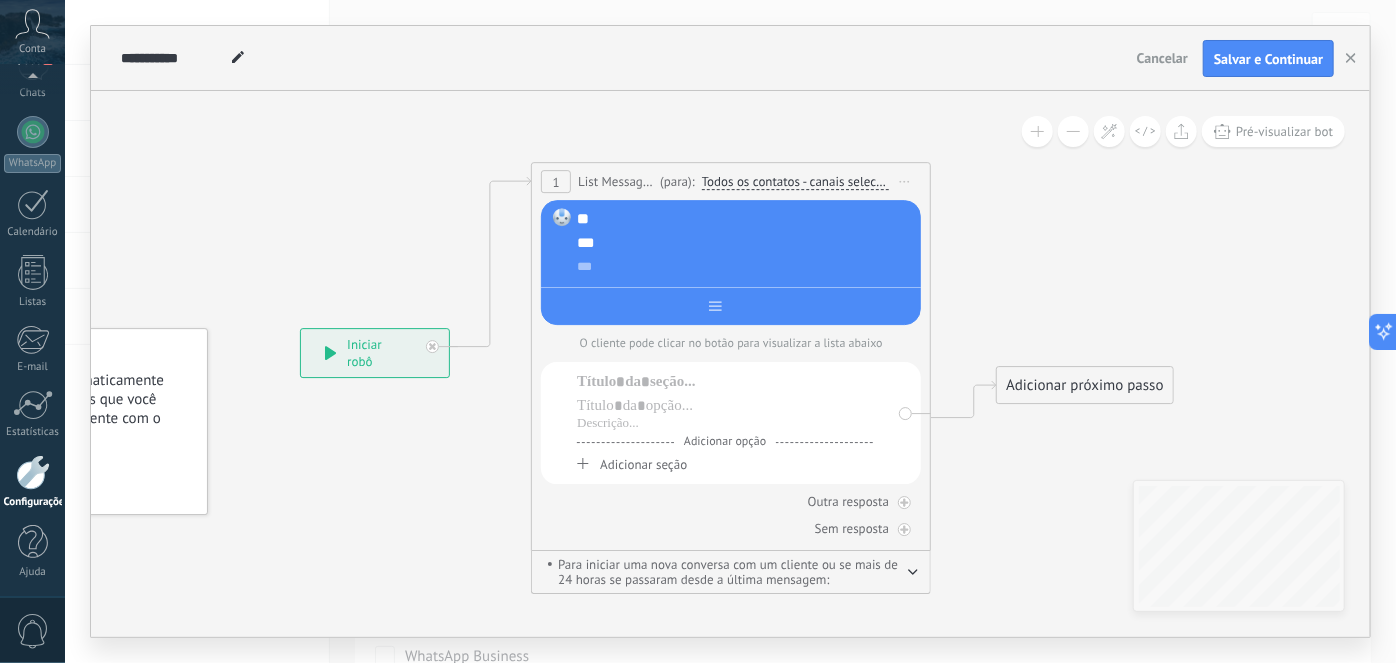 click at bounding box center [731, 302] 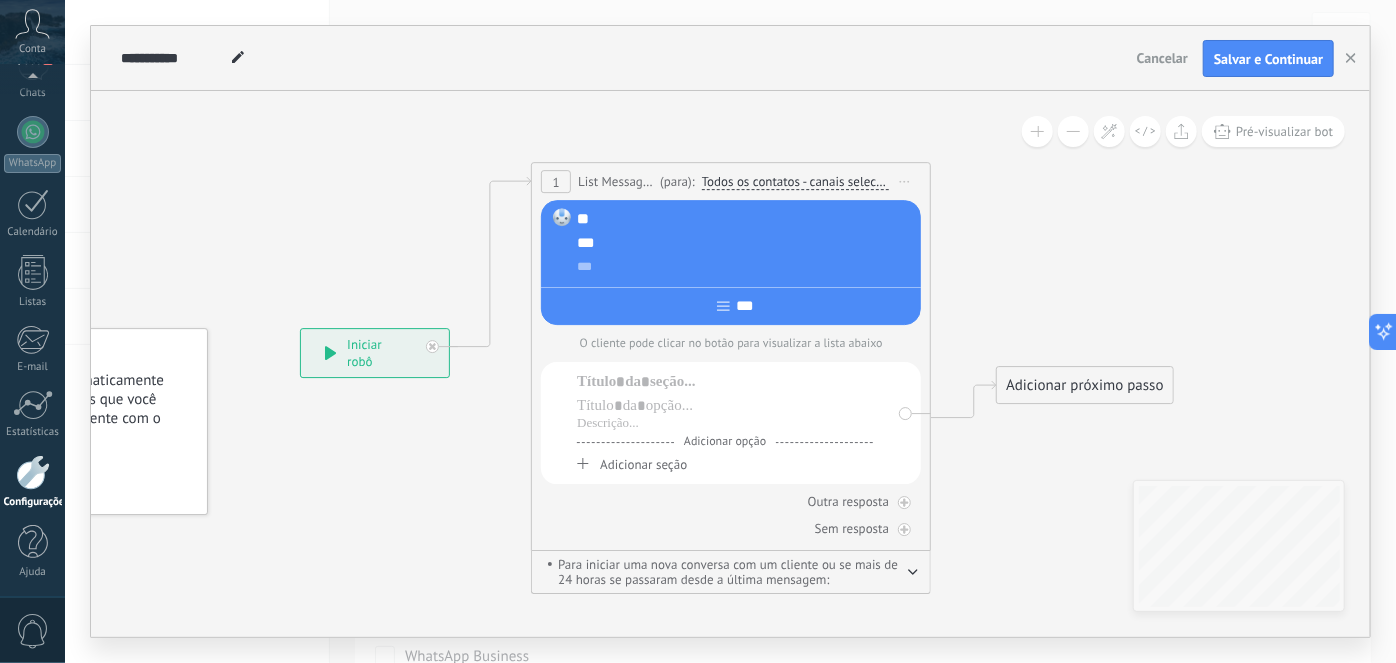 type on "***" 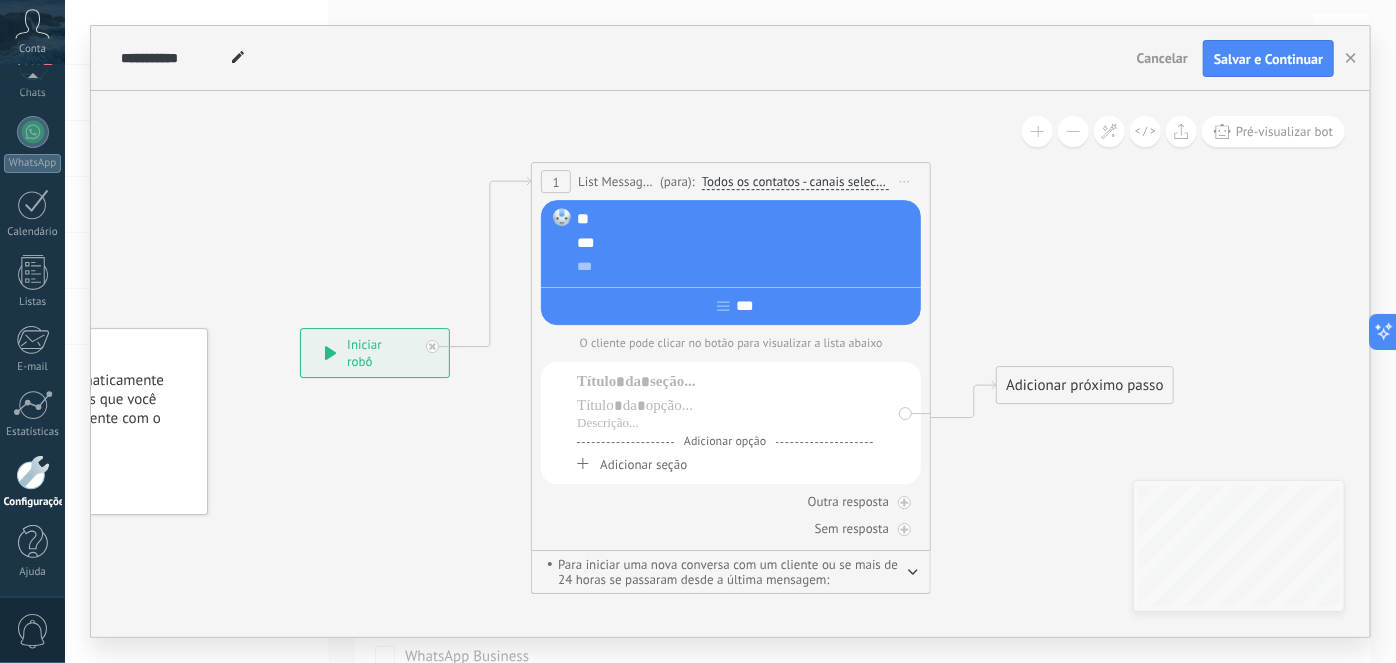click on "O cliente pode clicar no botão para visualizar a lista abaixo" at bounding box center [731, 343] 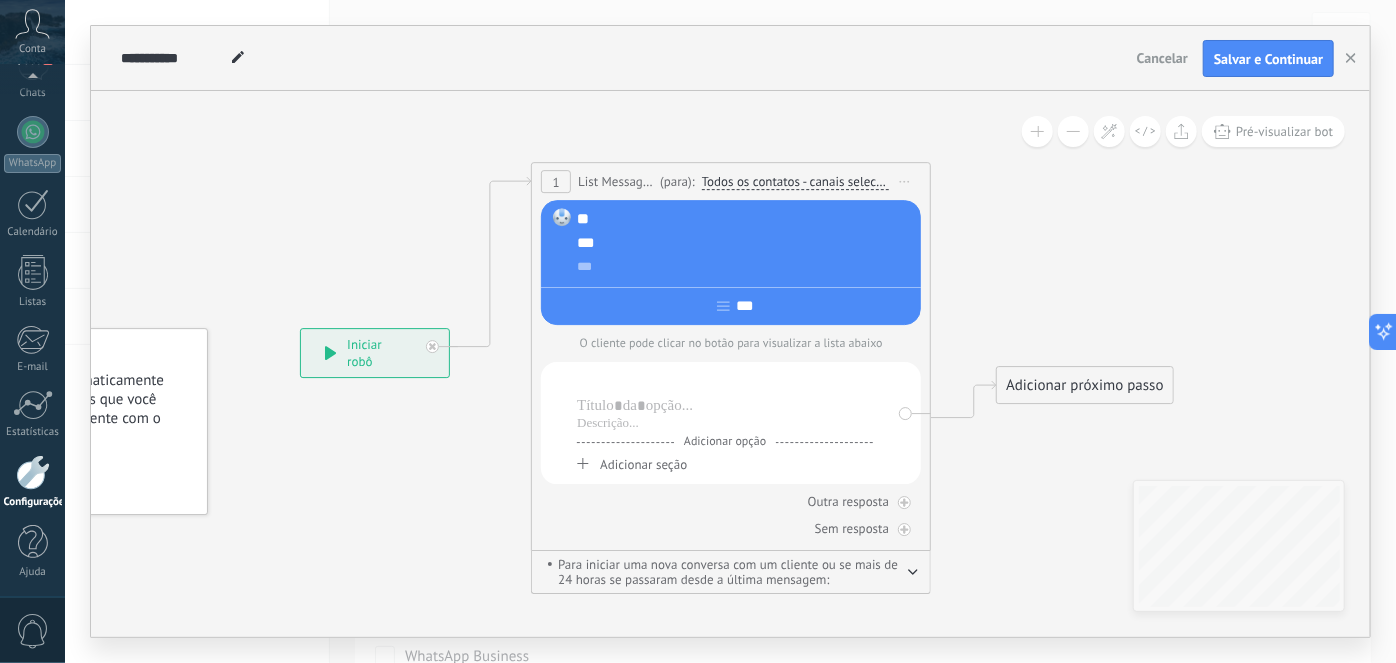 click at bounding box center [725, 382] 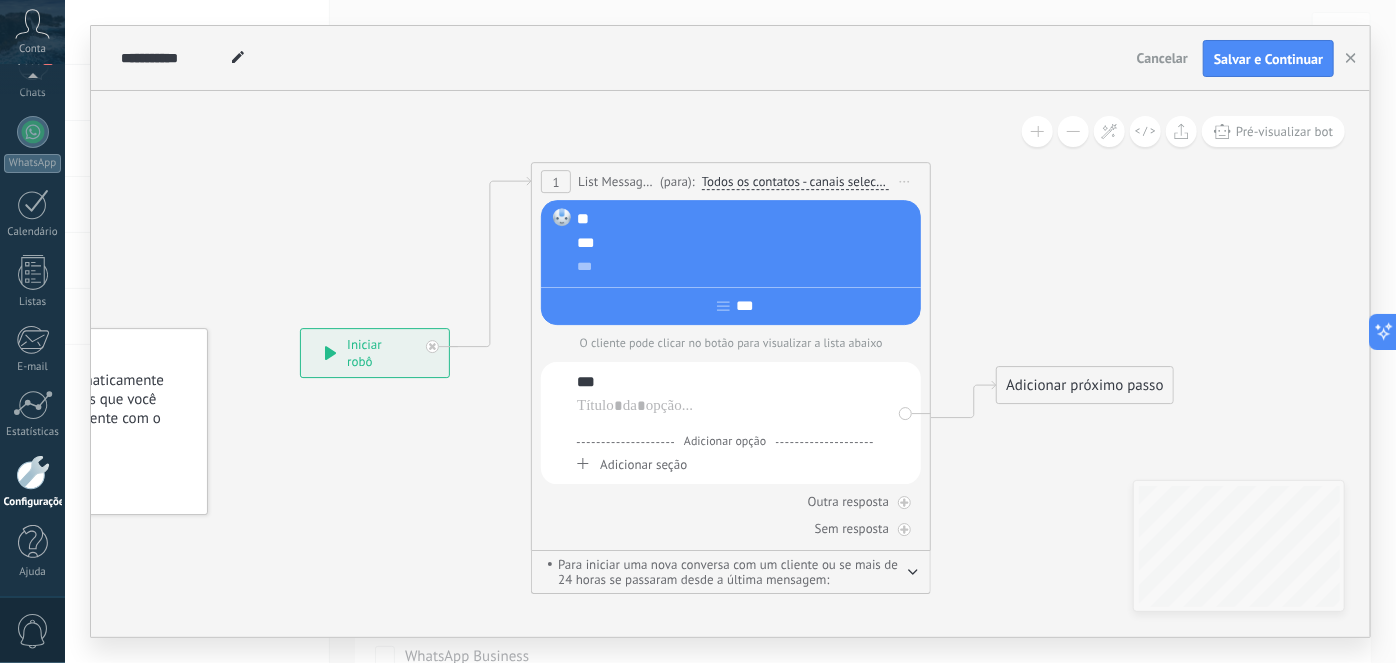 click at bounding box center [725, 424] 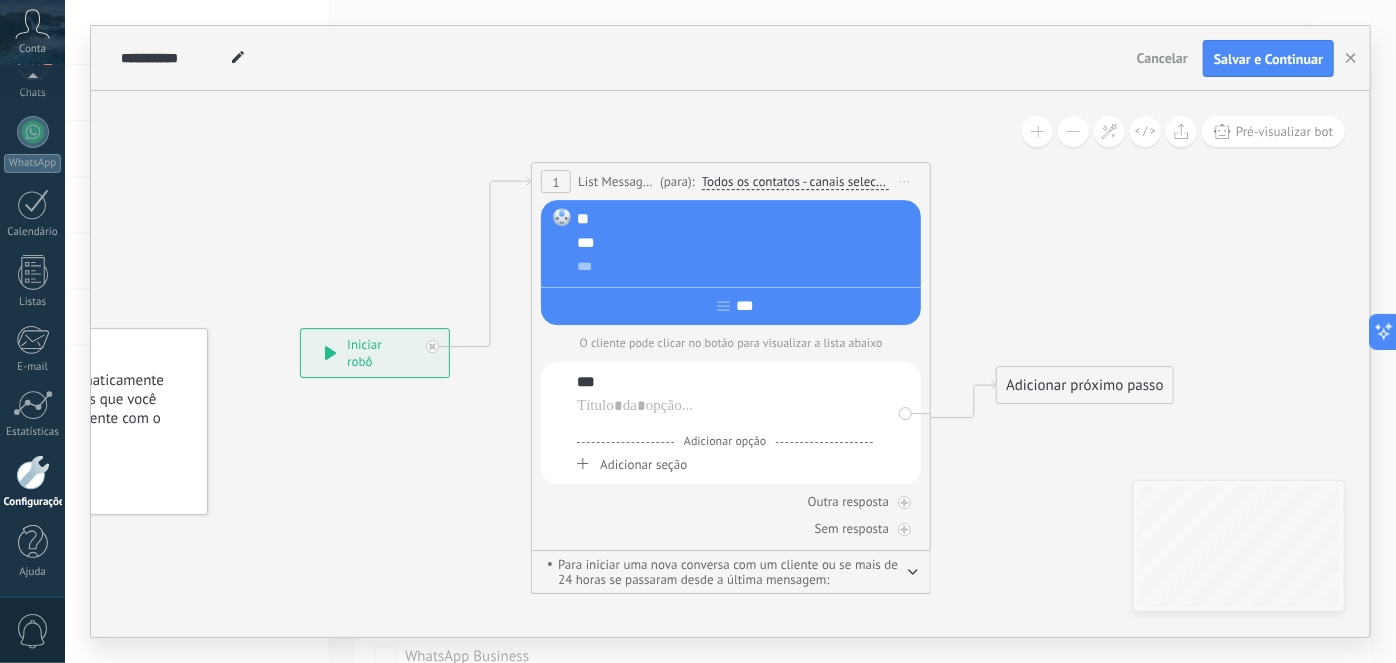 type 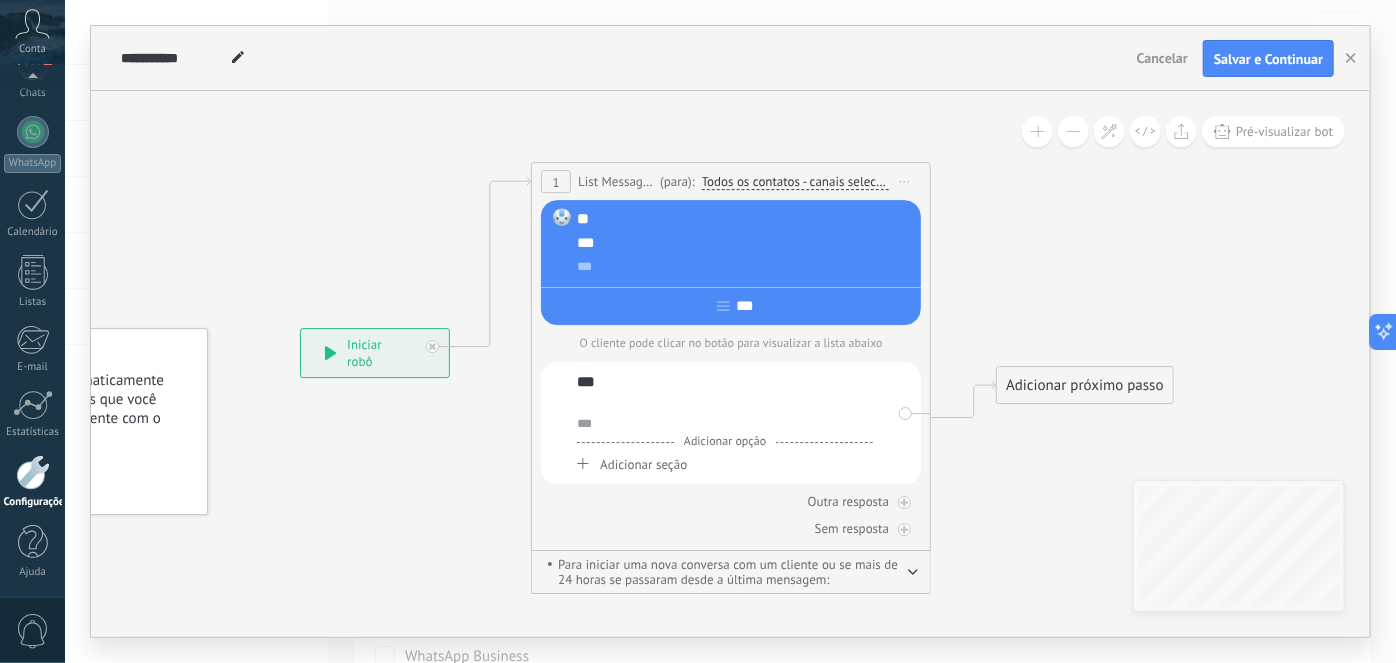 click at bounding box center (725, 406) 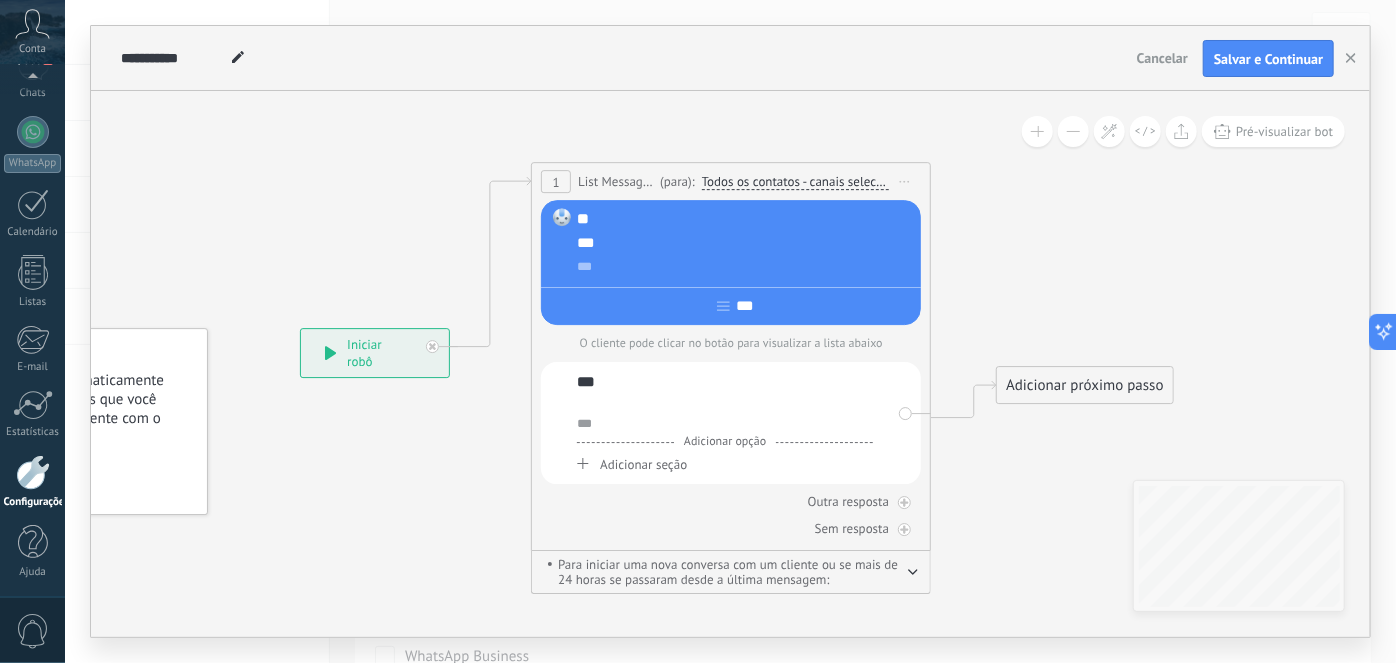 type 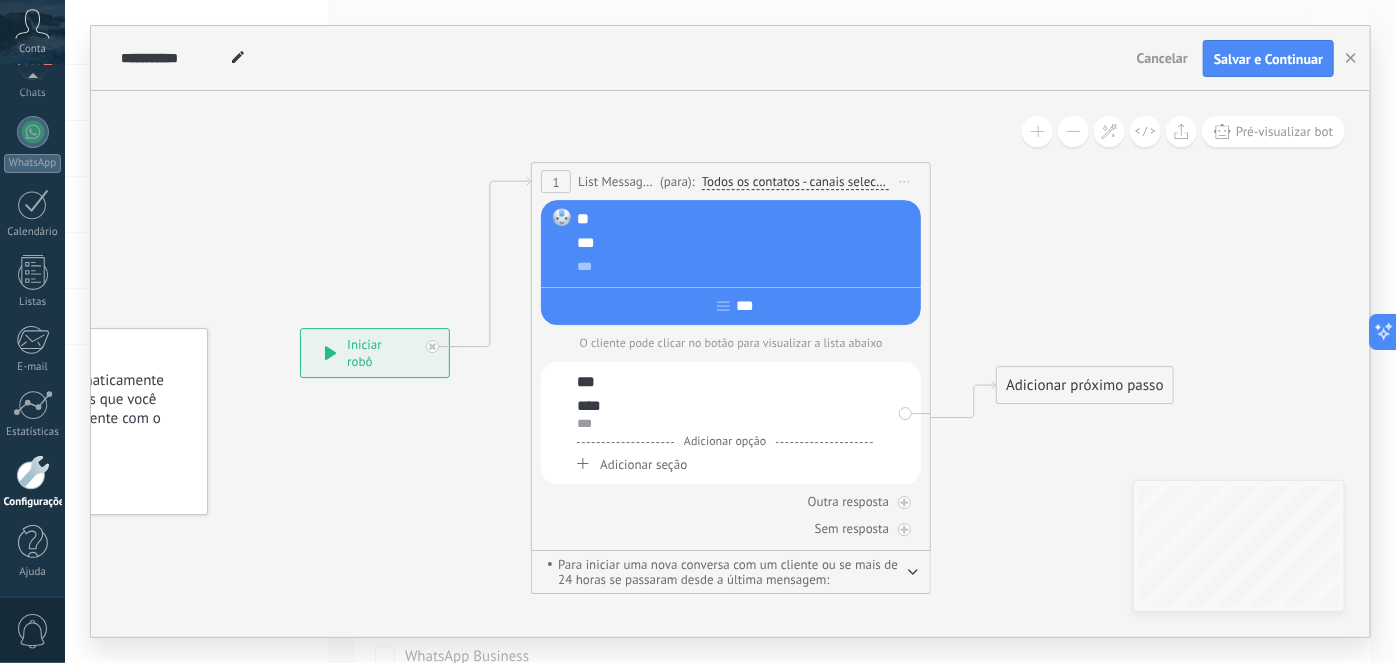 click on "Adicionar seção" at bounding box center [643, 464] 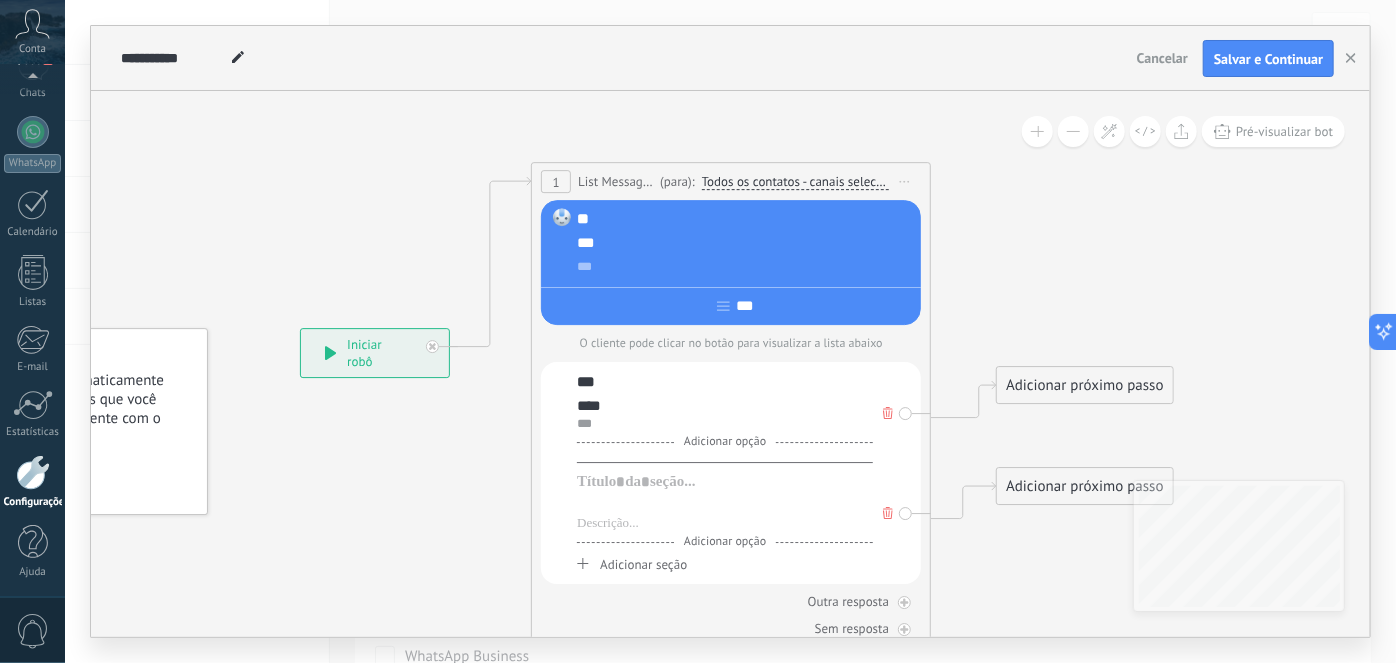 click at bounding box center [725, 506] 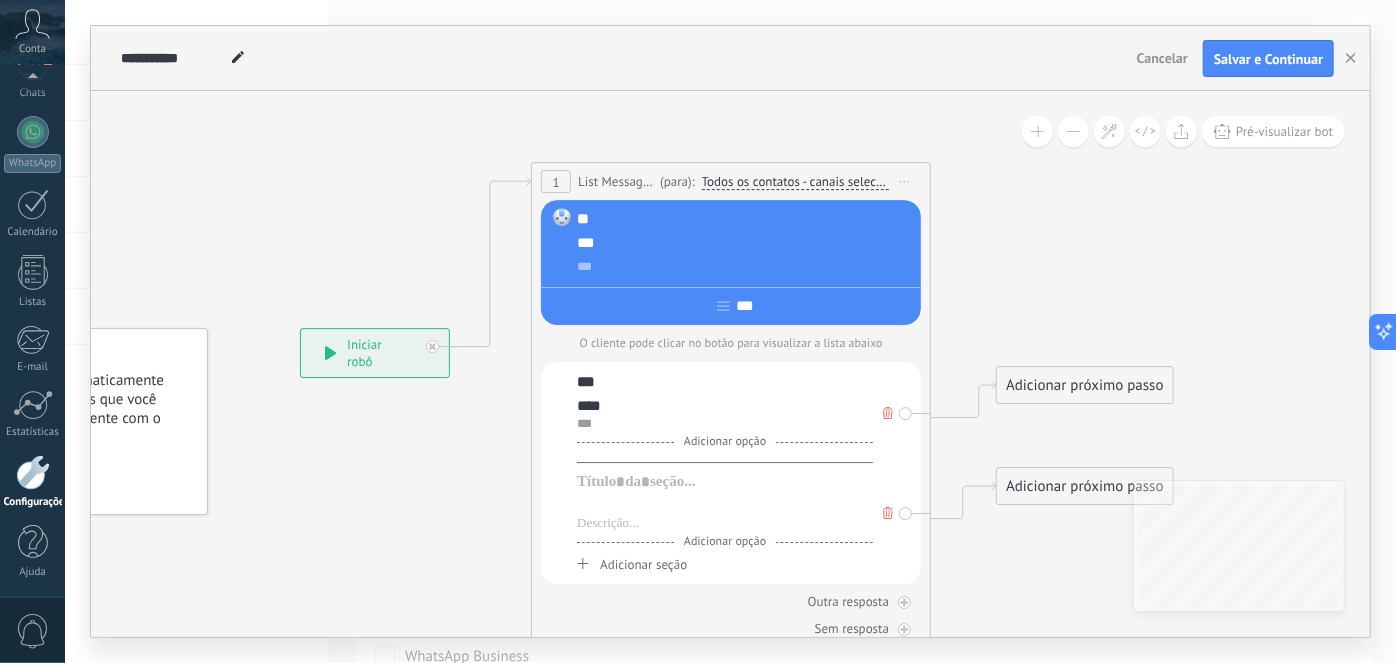type 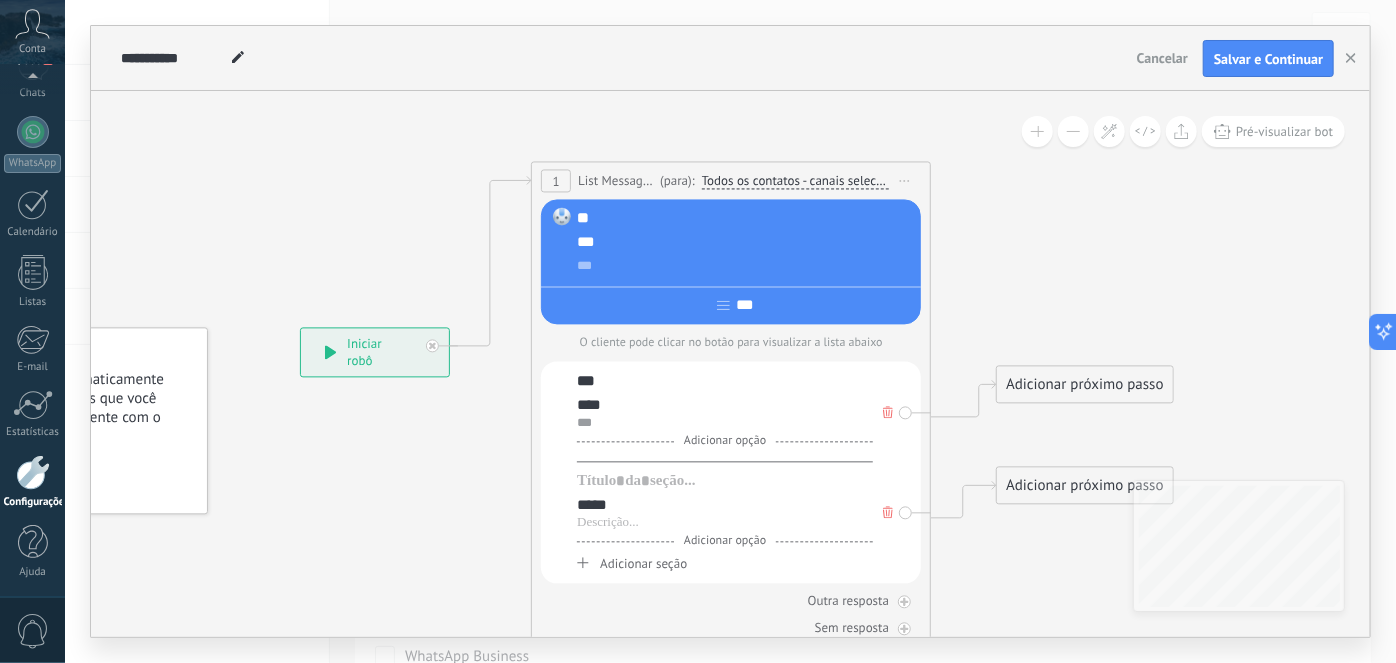 click 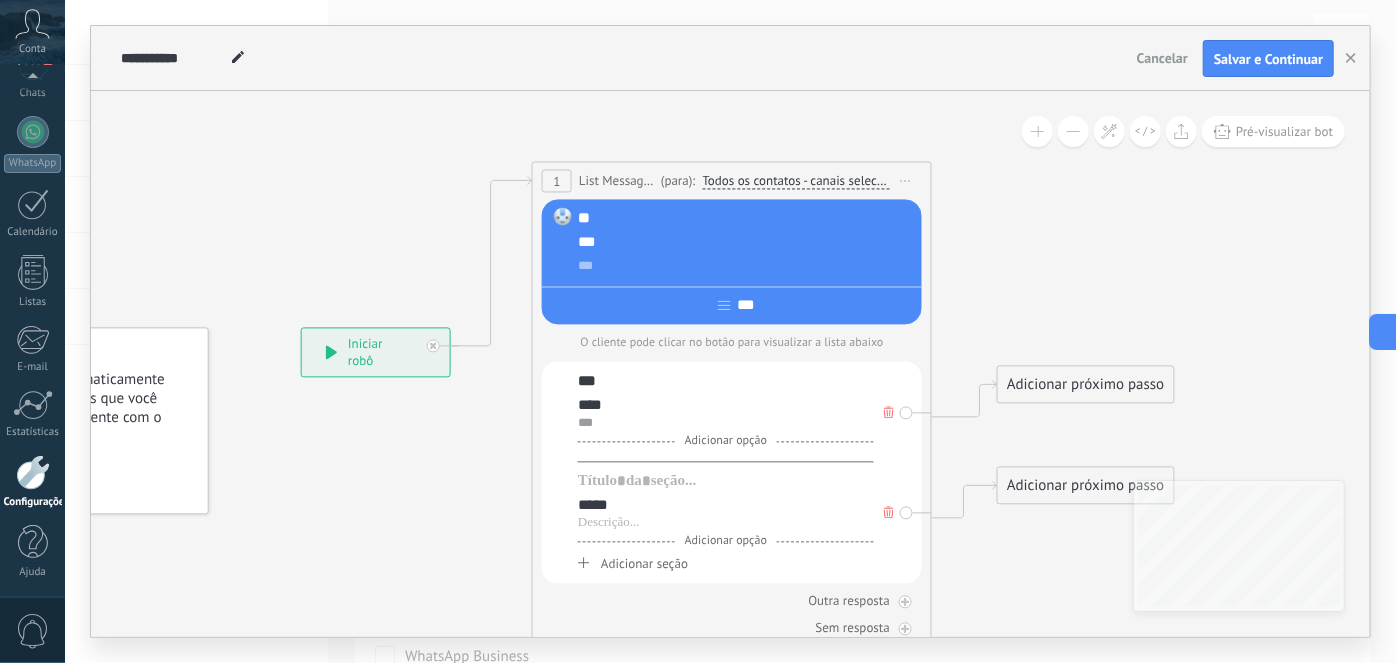 click on "Pré-visualizar bot" at bounding box center (1273, 131) 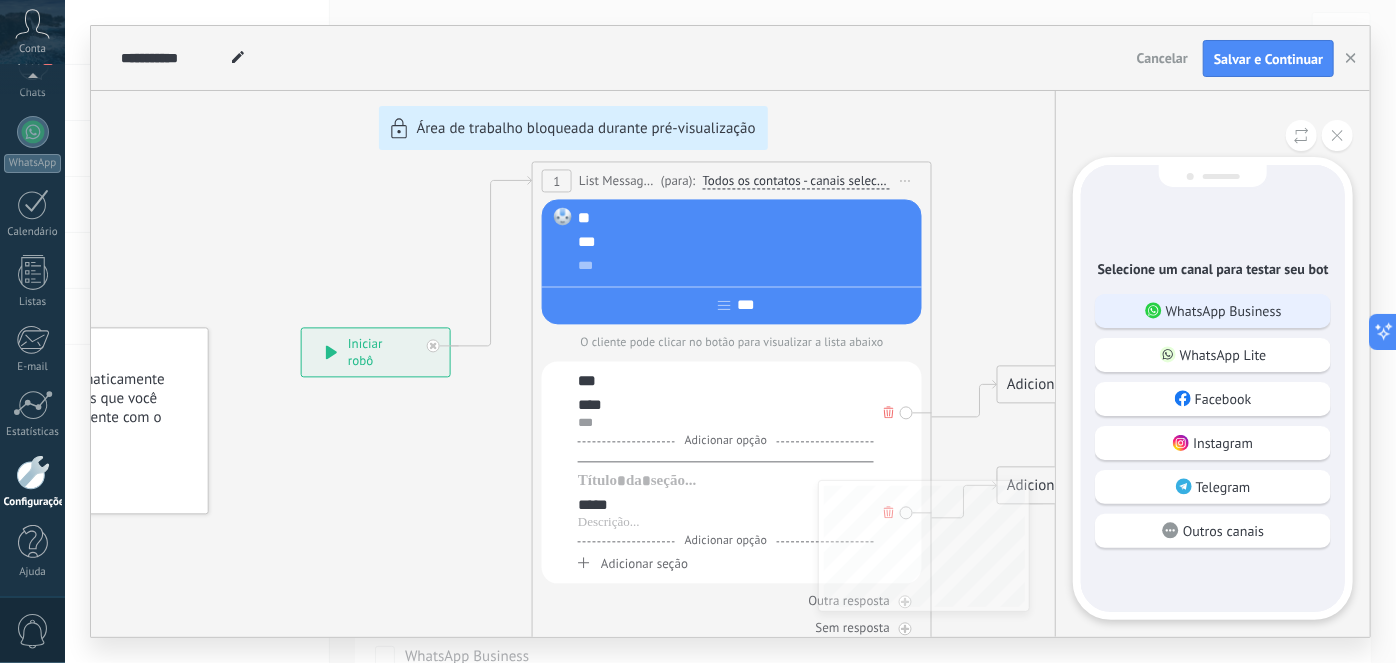 click on "WhatsApp Business" at bounding box center (1213, 311) 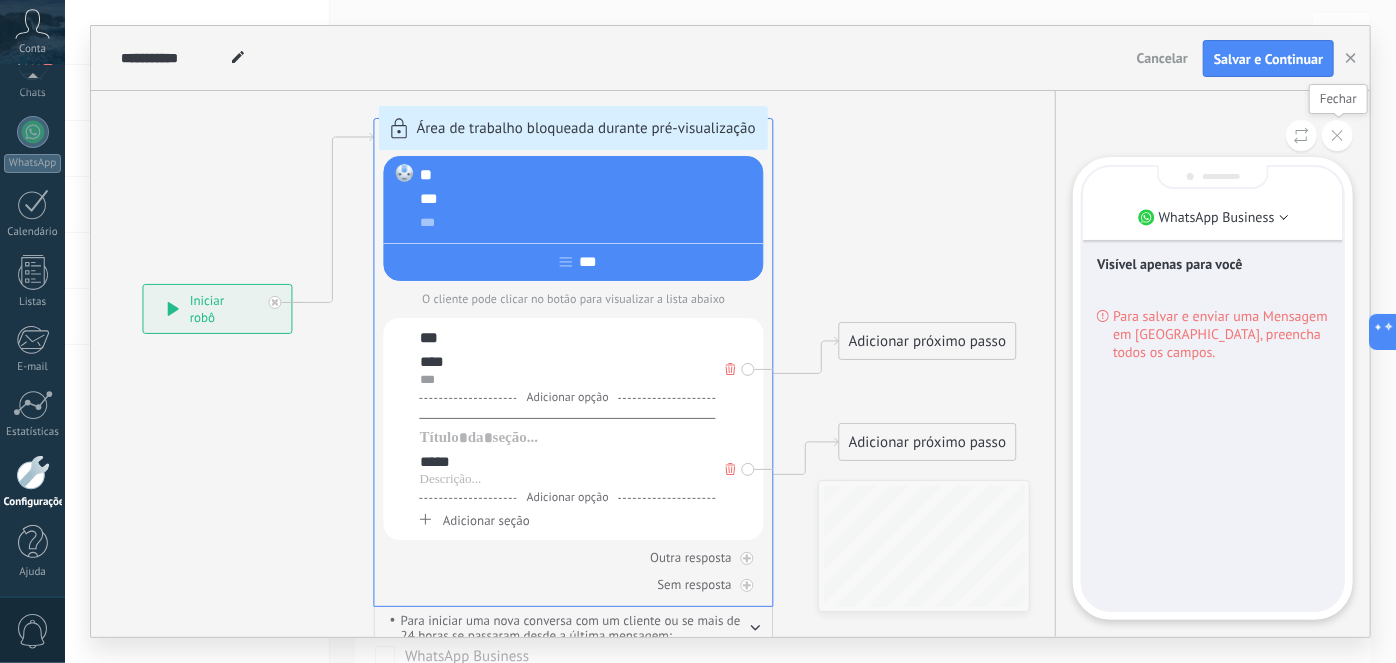 click 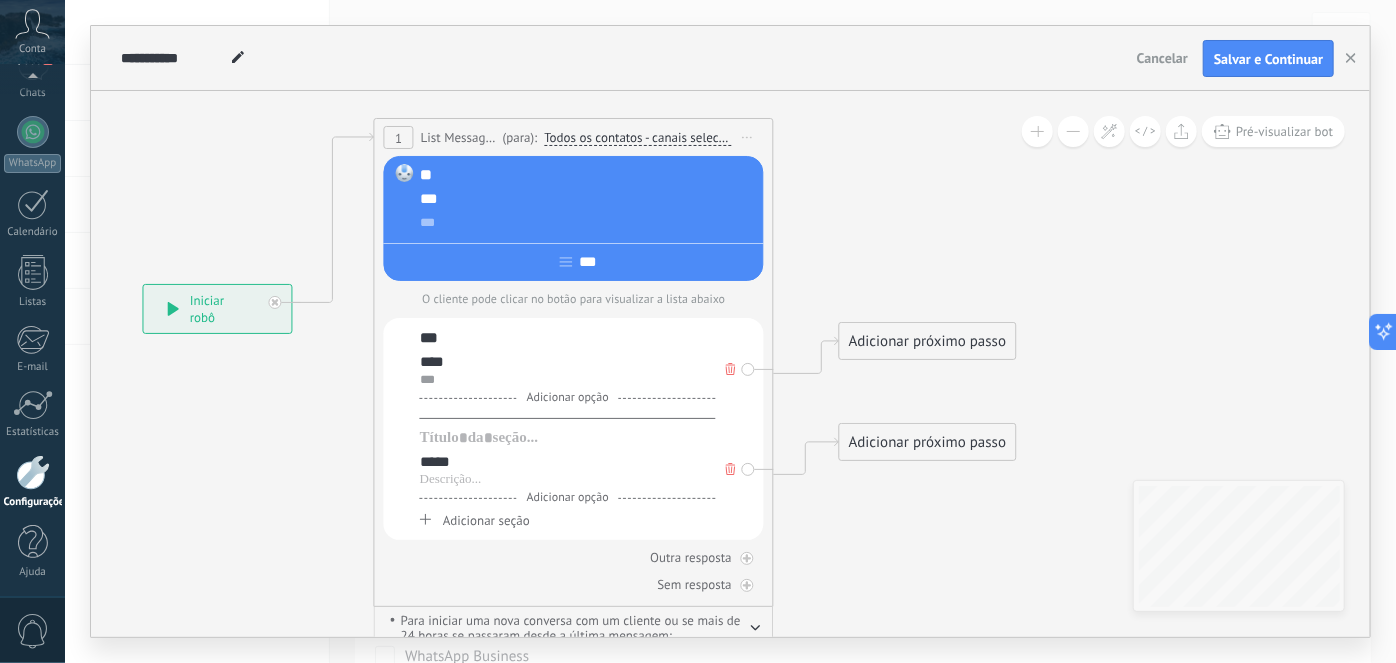 click on "Iniciar pré-visualização aqui
Renomear
Duplicar
Excluir" at bounding box center [748, 137] 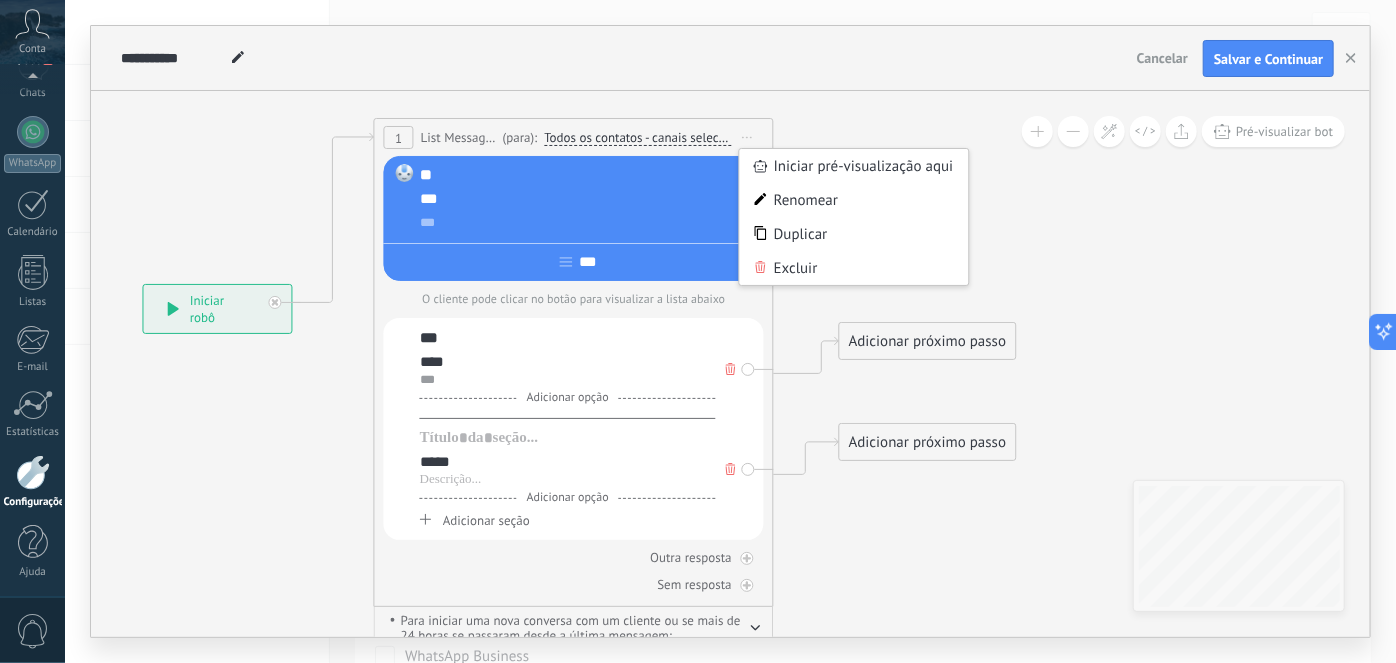 click on "Excluir" at bounding box center [854, 268] 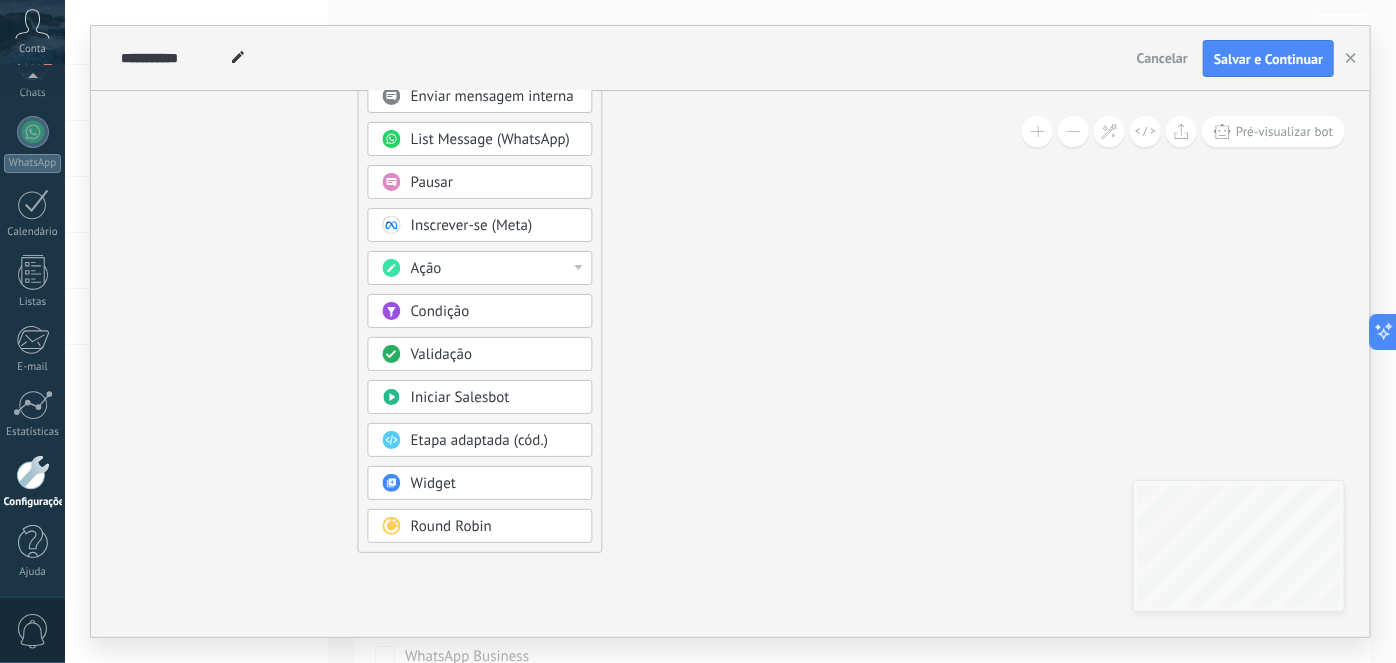 click on "Ação" at bounding box center (495, 269) 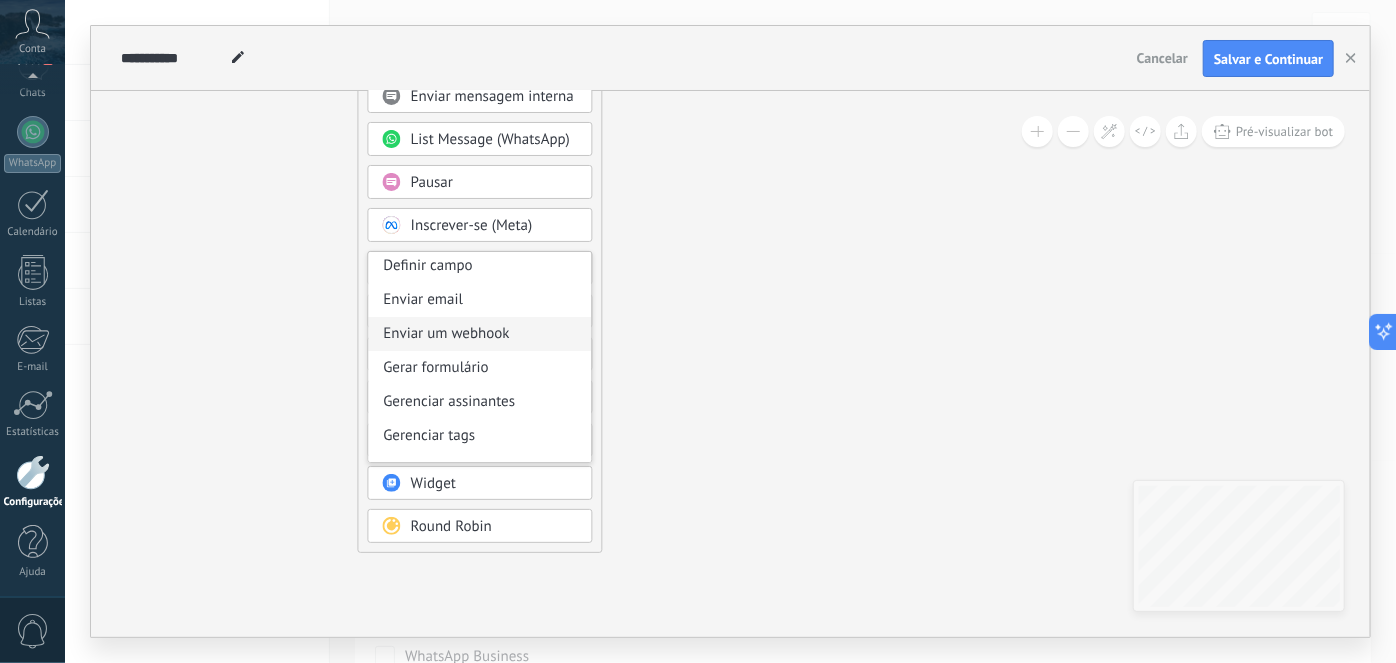 scroll, scrollTop: 181, scrollLeft: 0, axis: vertical 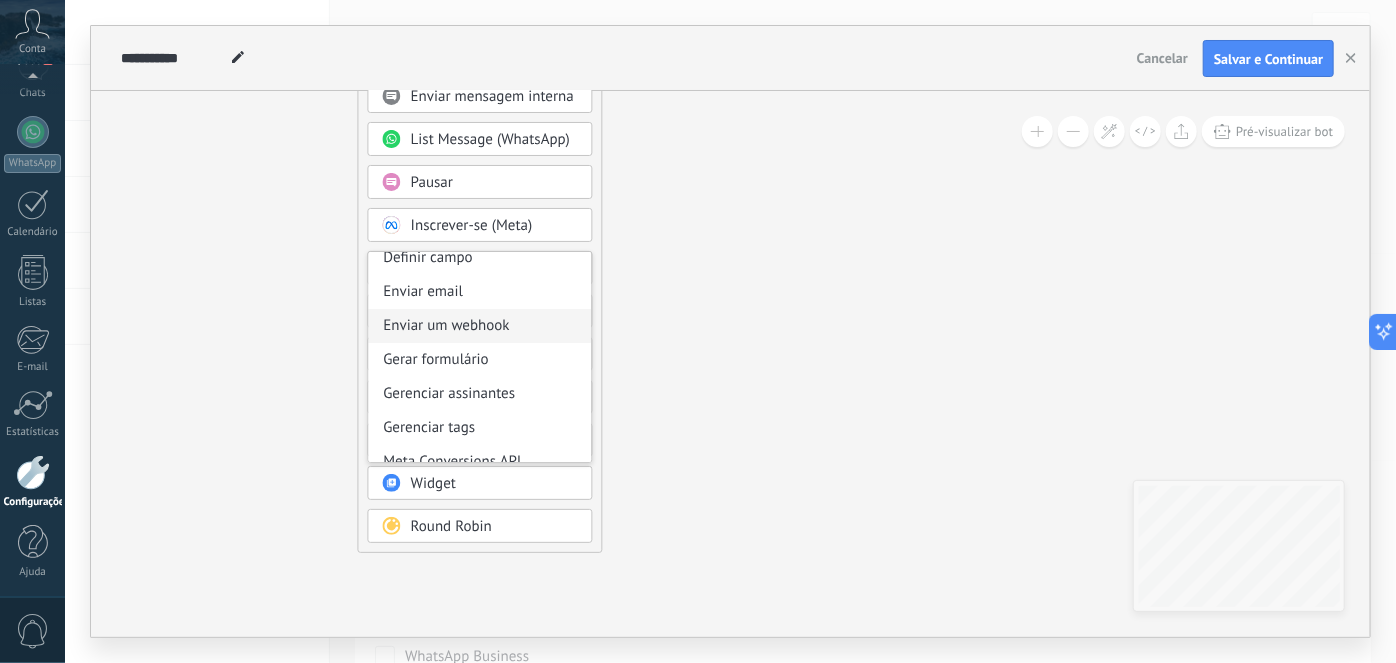 click on "Enviar um webhook" at bounding box center (480, 326) 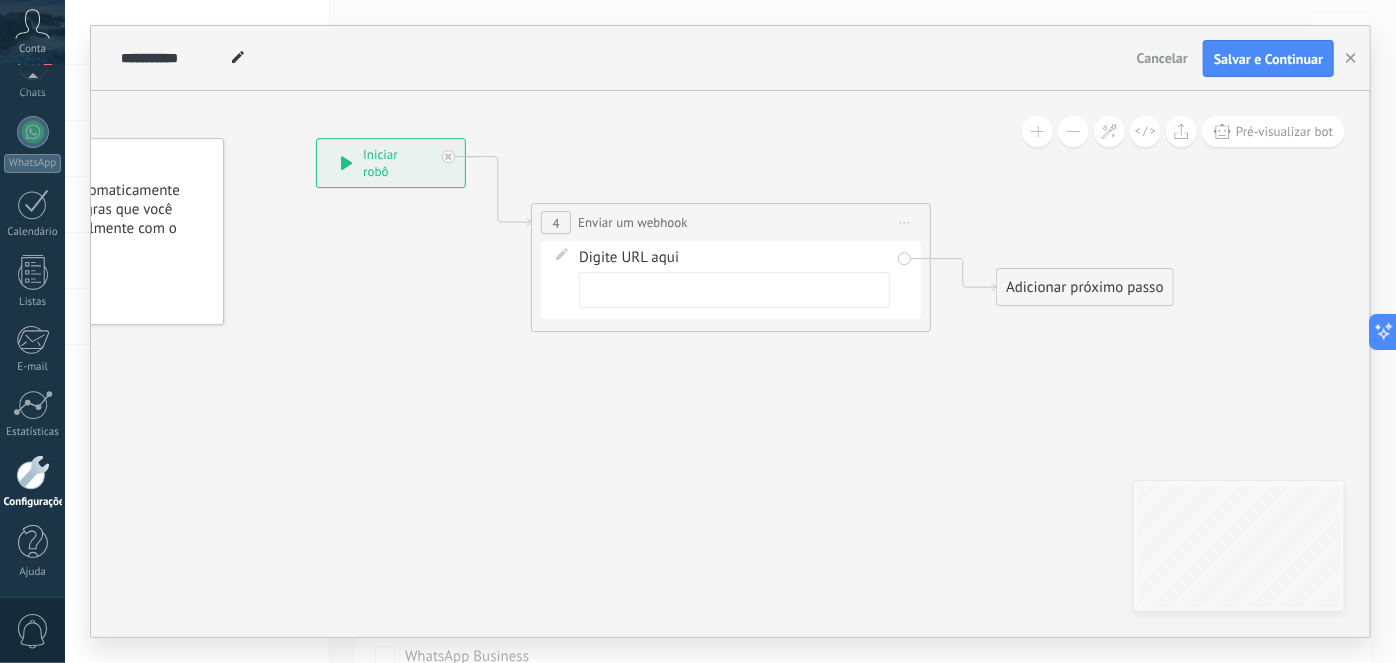 click at bounding box center [734, 290] 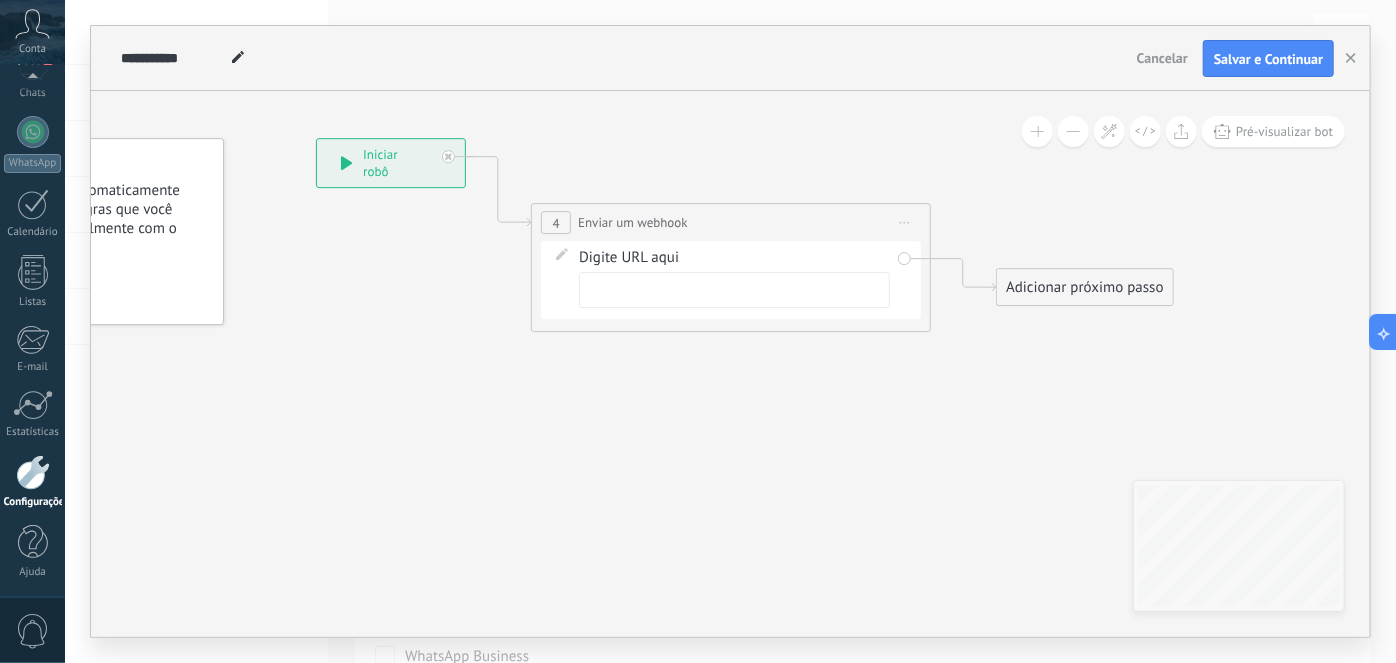 paste on "**********" 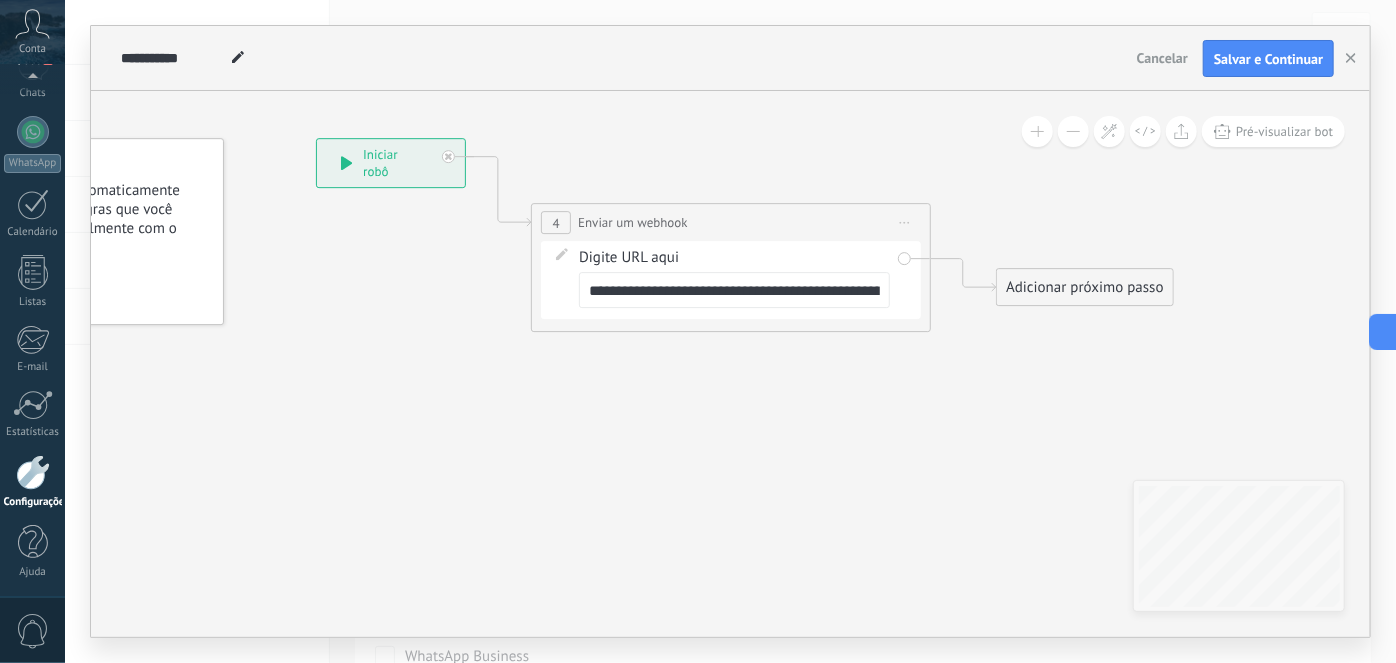 scroll, scrollTop: 0, scrollLeft: 321, axis: horizontal 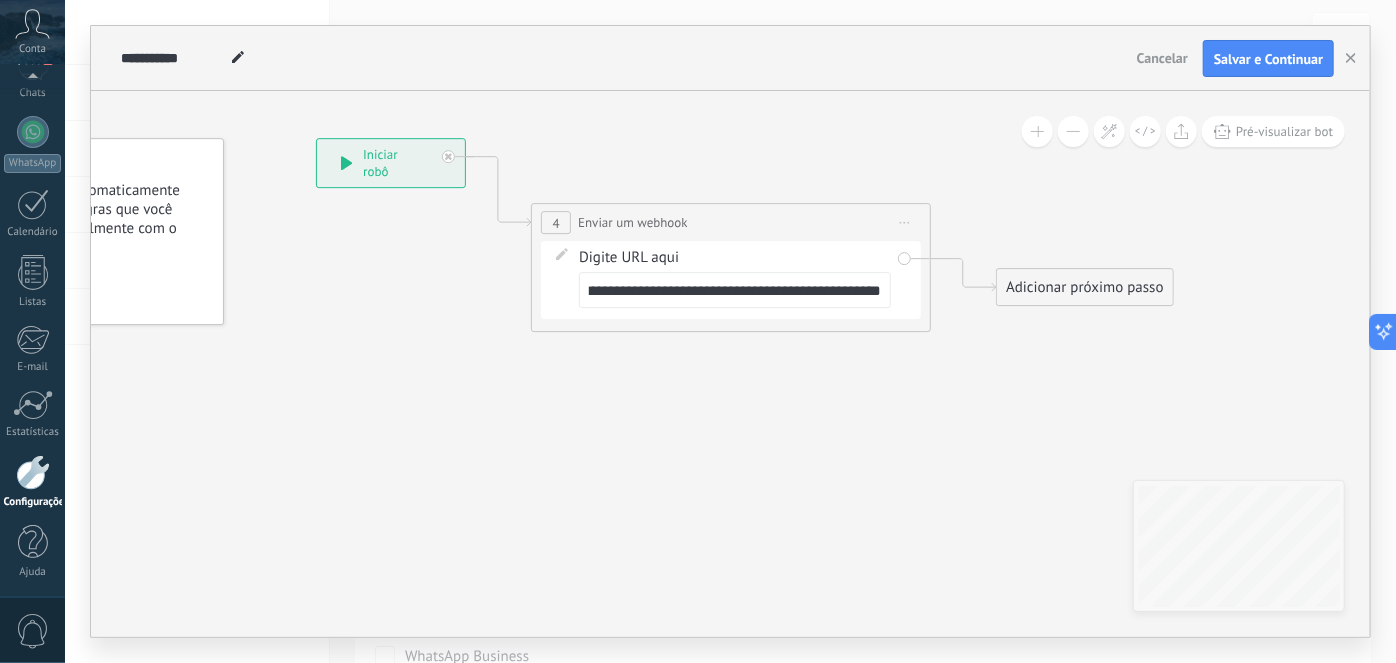 type on "**********" 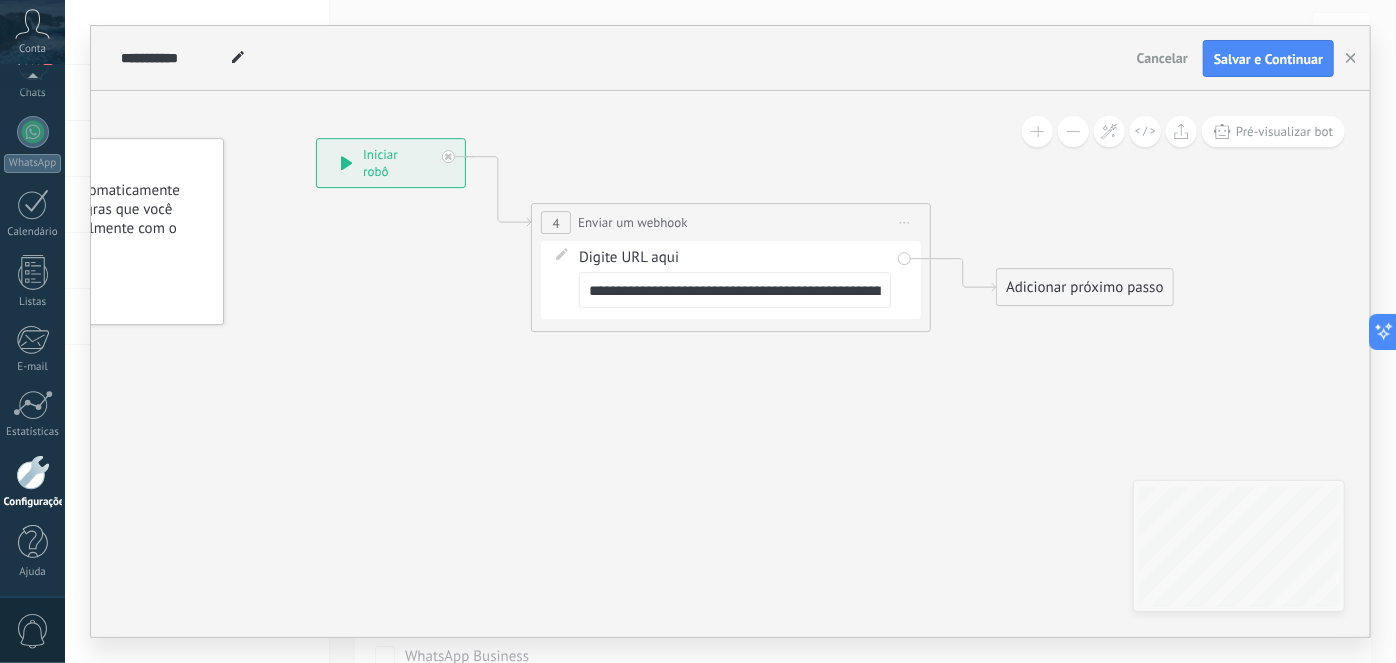 click on "Iniciar pré-visualização aqui
Renomear
Duplicar
Excluir" at bounding box center [905, 222] 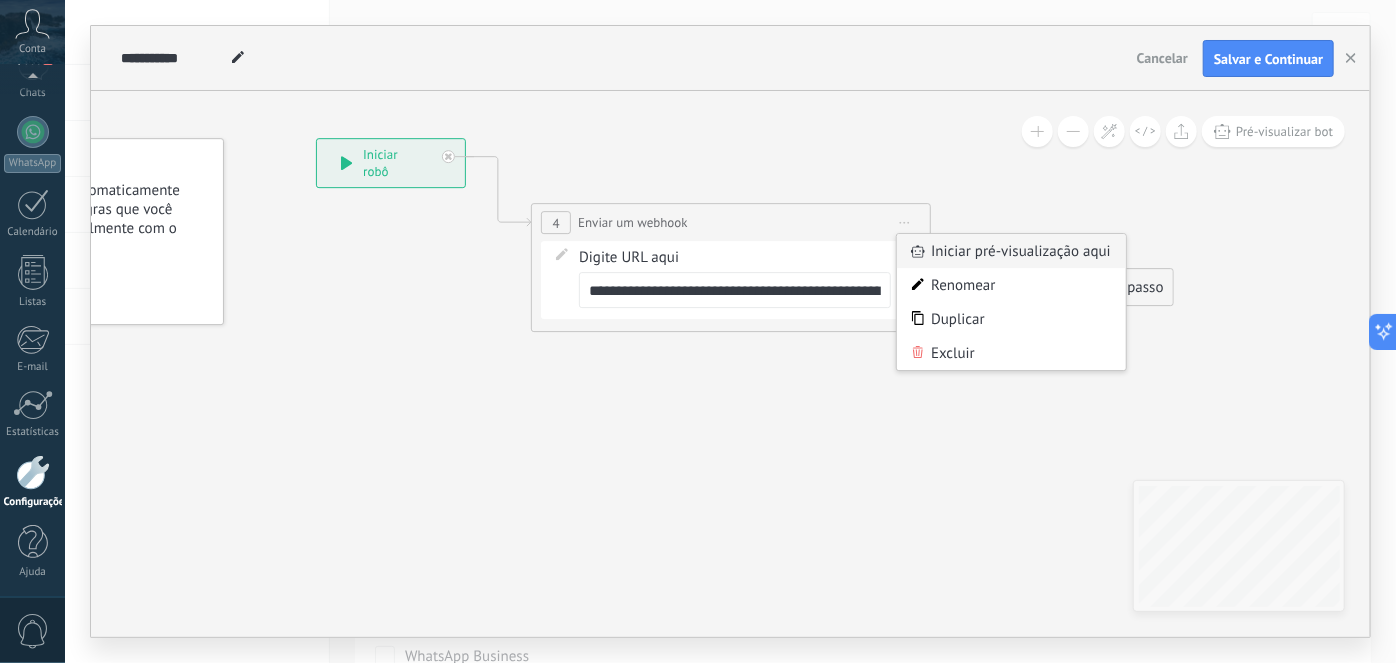 click on "Iniciar pré-visualização aqui" at bounding box center [1011, 251] 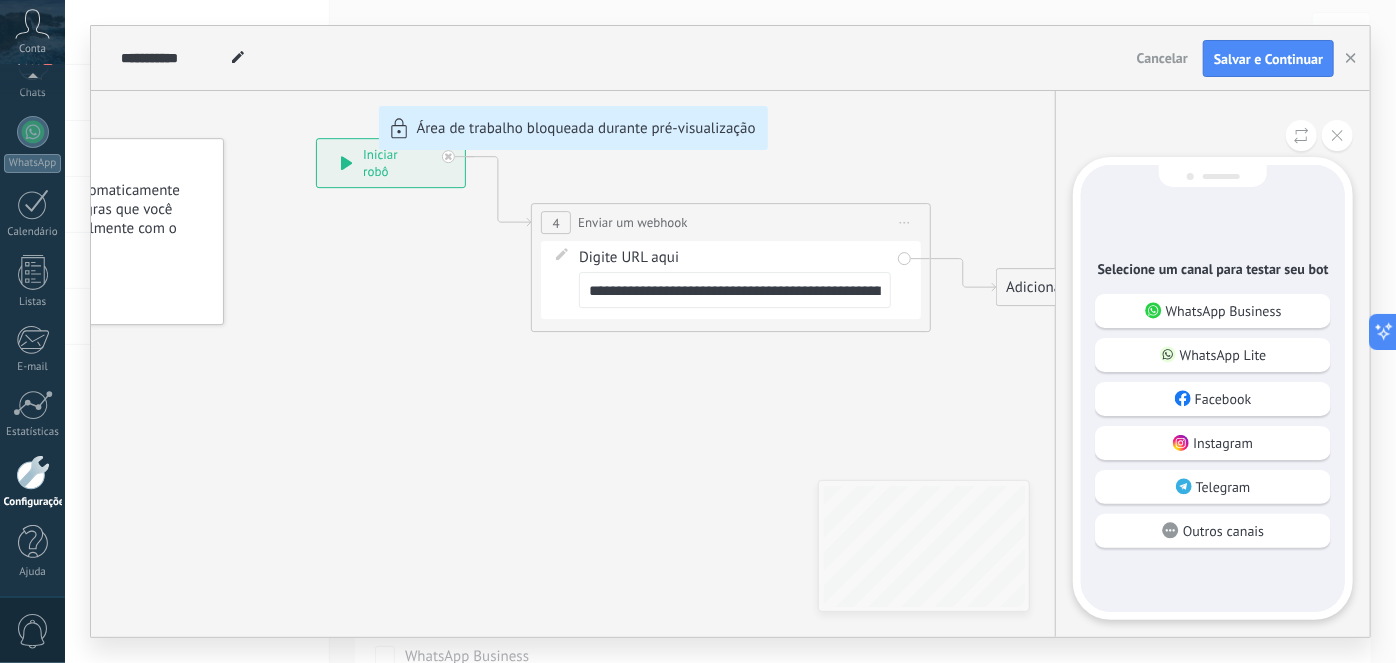 click on "WhatsApp Business" at bounding box center [1224, 311] 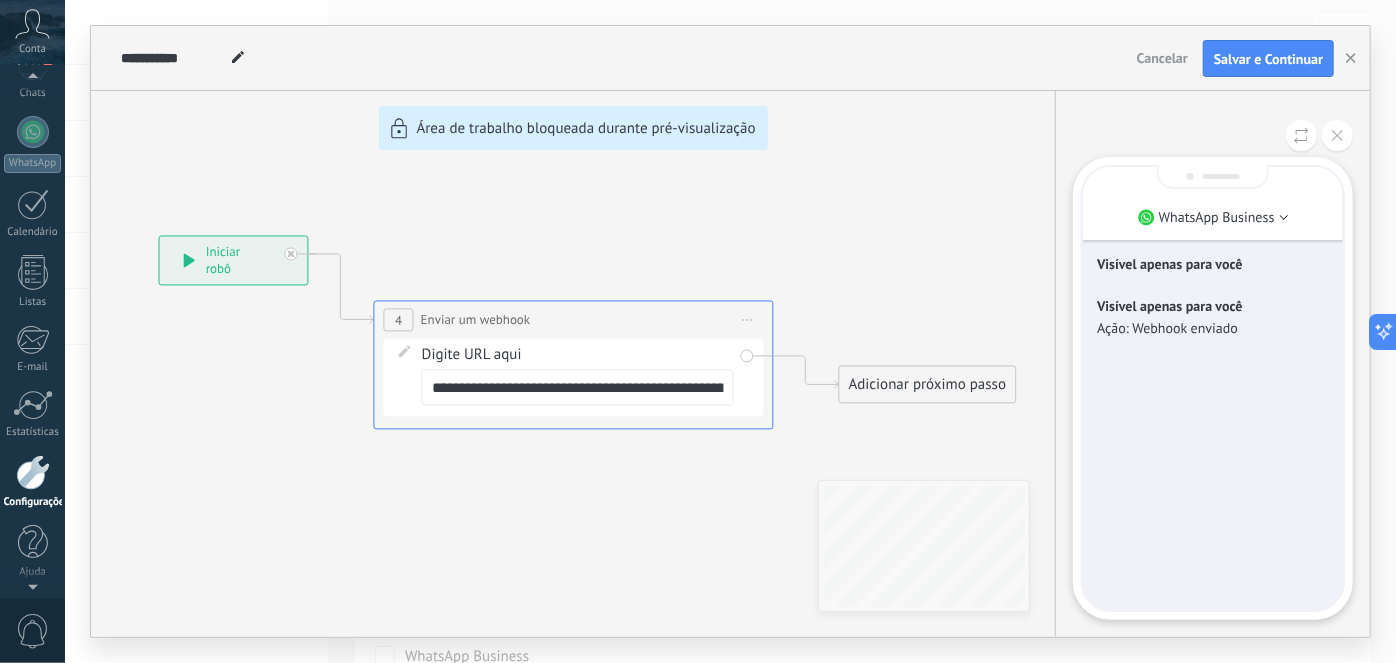 scroll, scrollTop: 136, scrollLeft: 0, axis: vertical 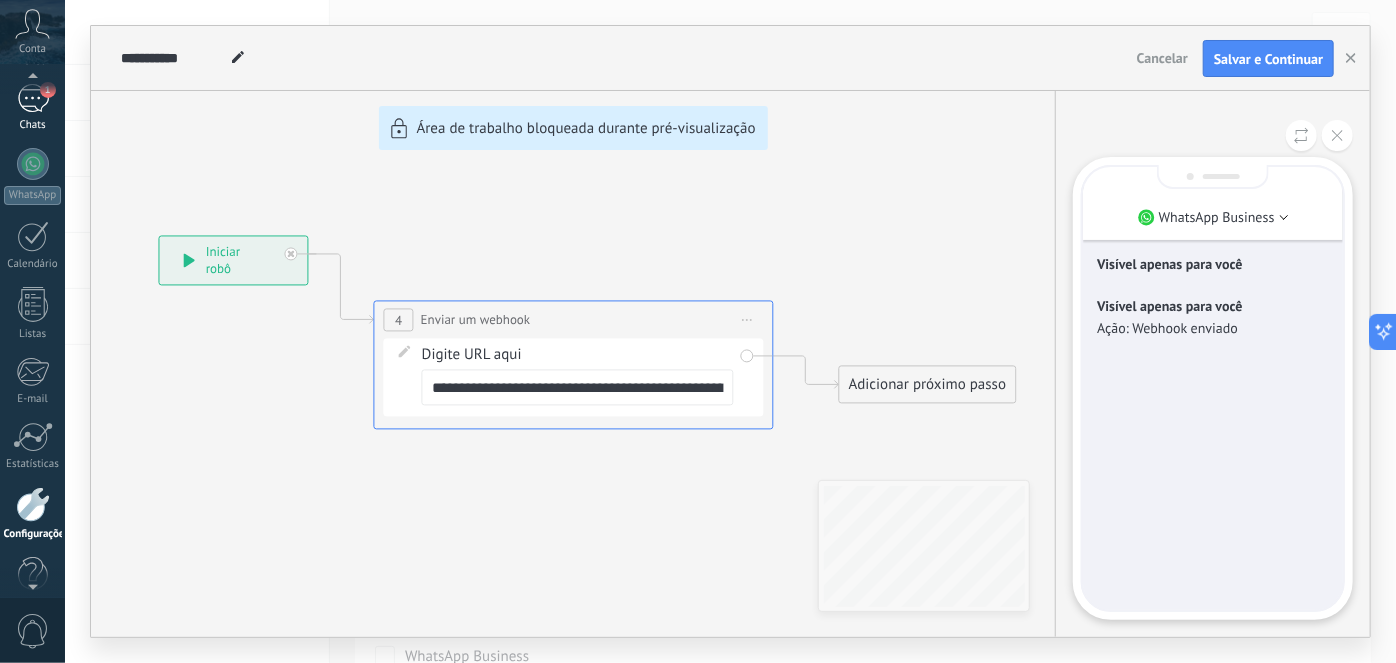 click on "1" at bounding box center [33, 98] 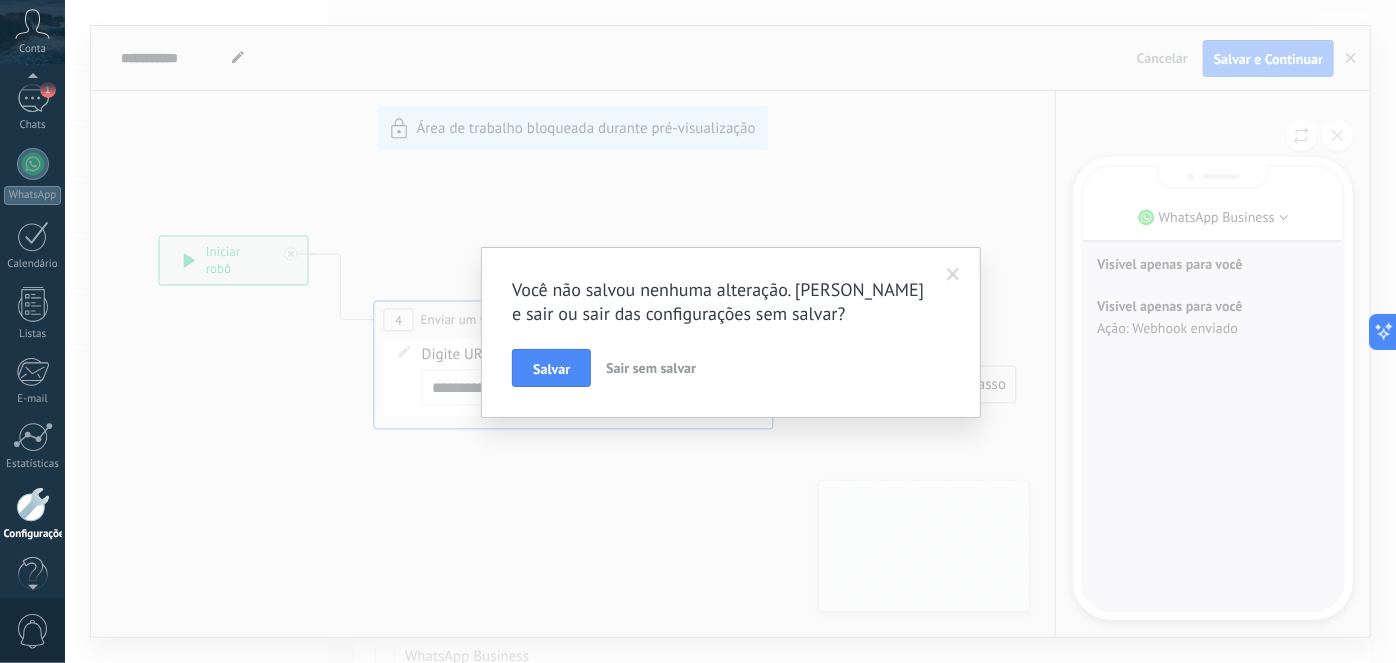 scroll, scrollTop: 168, scrollLeft: 0, axis: vertical 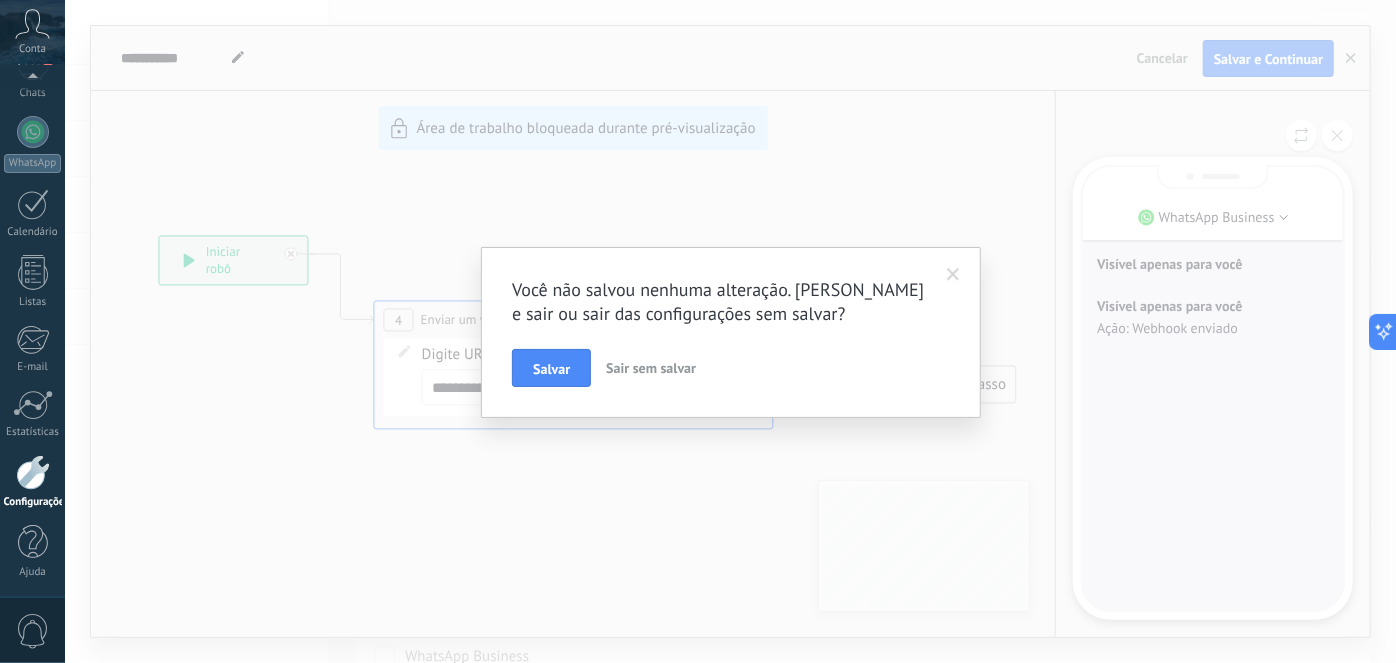 click on "Sair sem salvar" at bounding box center (651, 368) 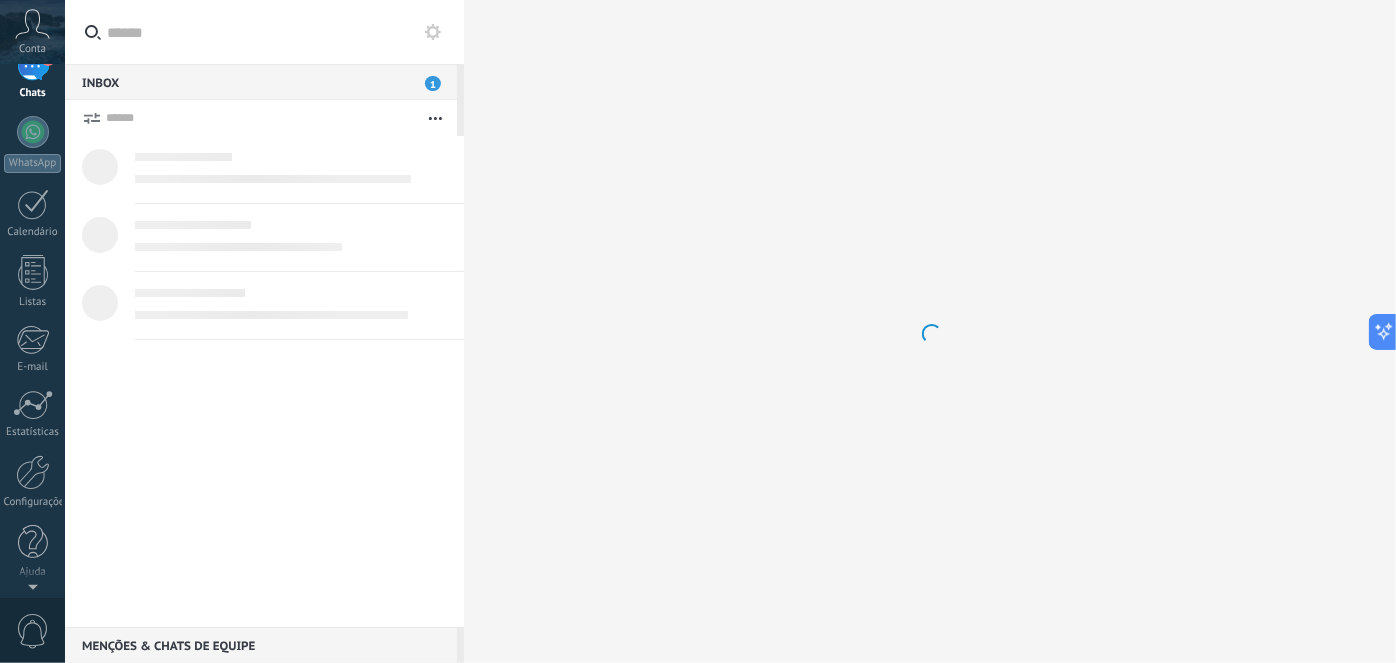 scroll, scrollTop: 0, scrollLeft: 0, axis: both 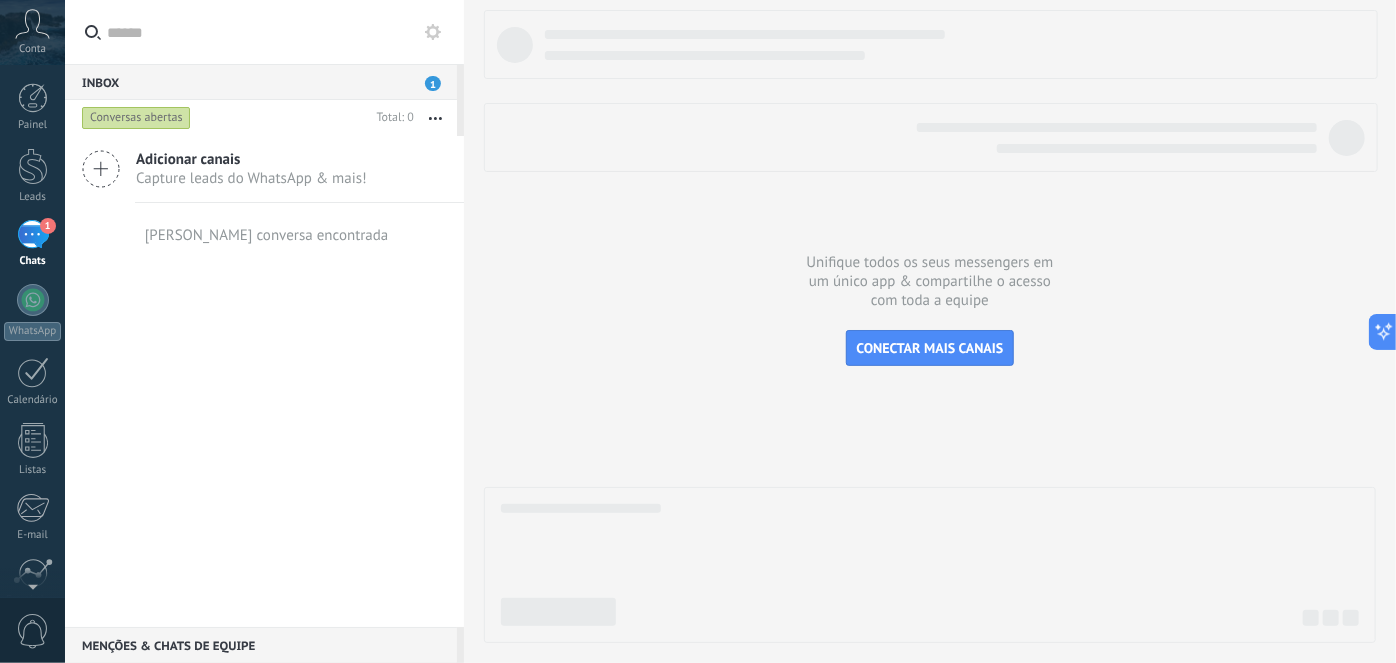 click on "Menções & Chats de equipe 0" at bounding box center (261, 645) 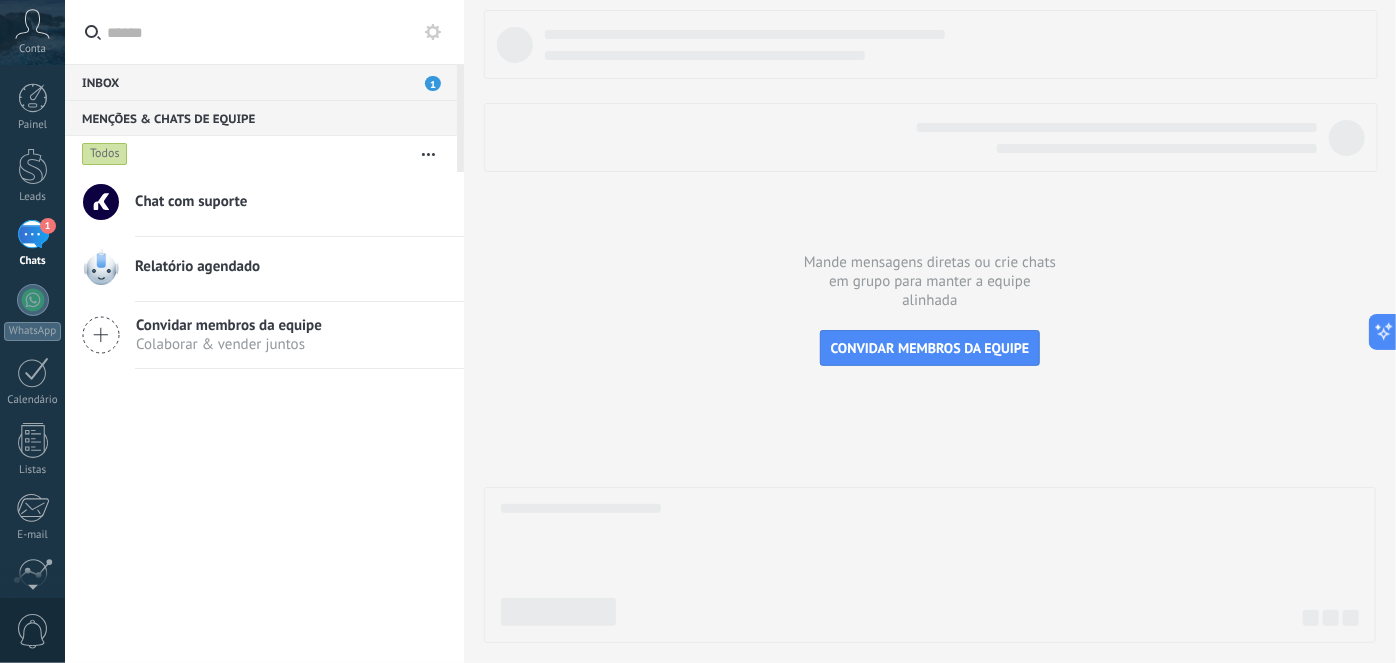 click on "Inbox 1" at bounding box center (261, 82) 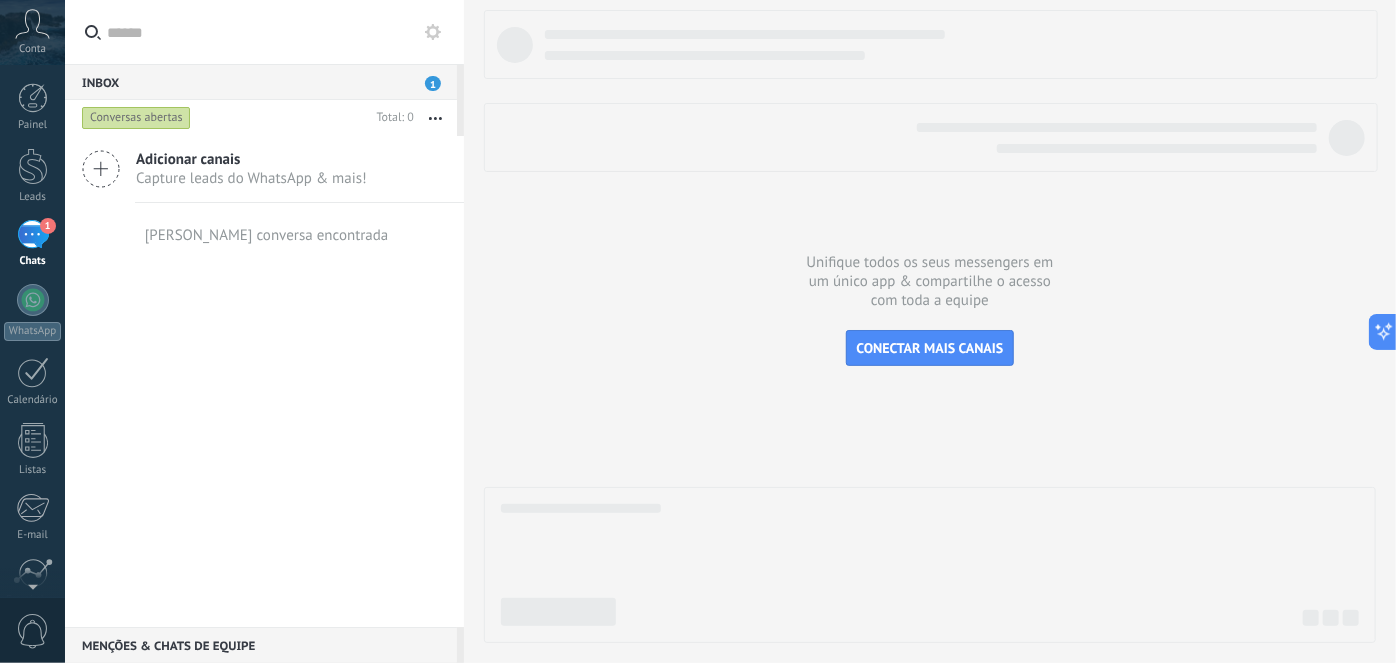 click on "Capture leads do WhatsApp & mais!" at bounding box center (251, 178) 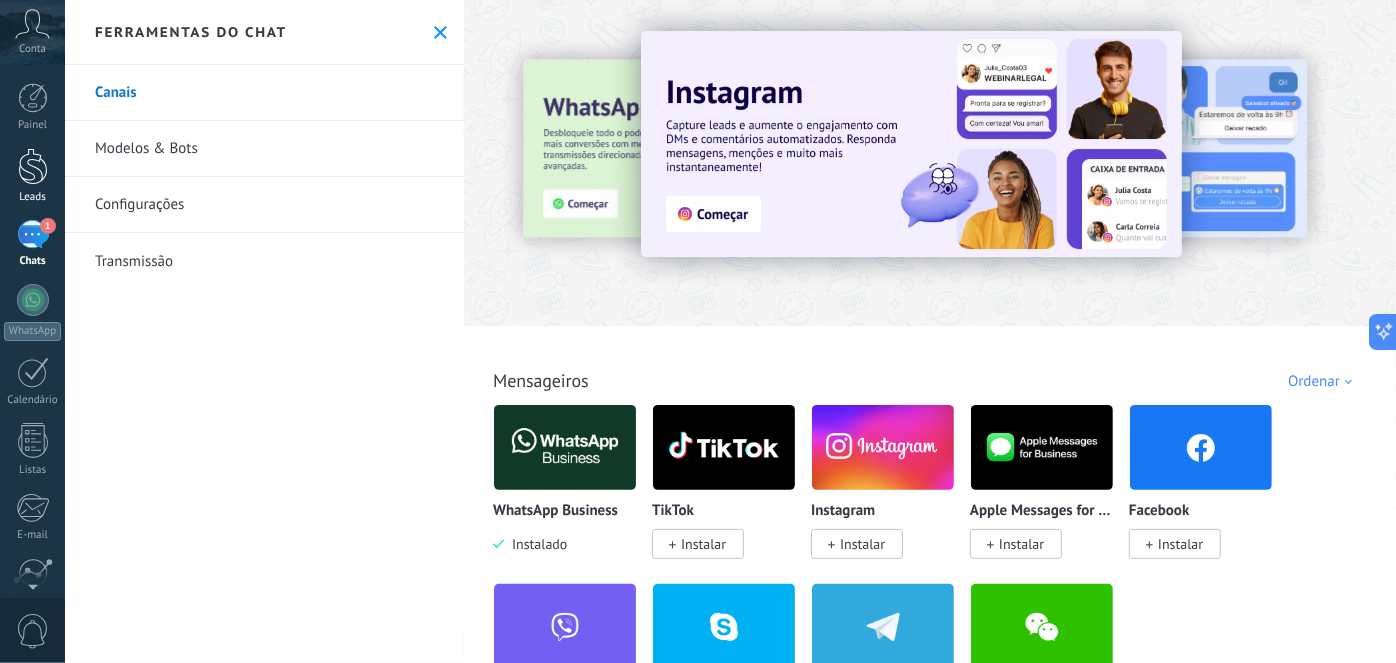 click on "Leads" at bounding box center [32, 176] 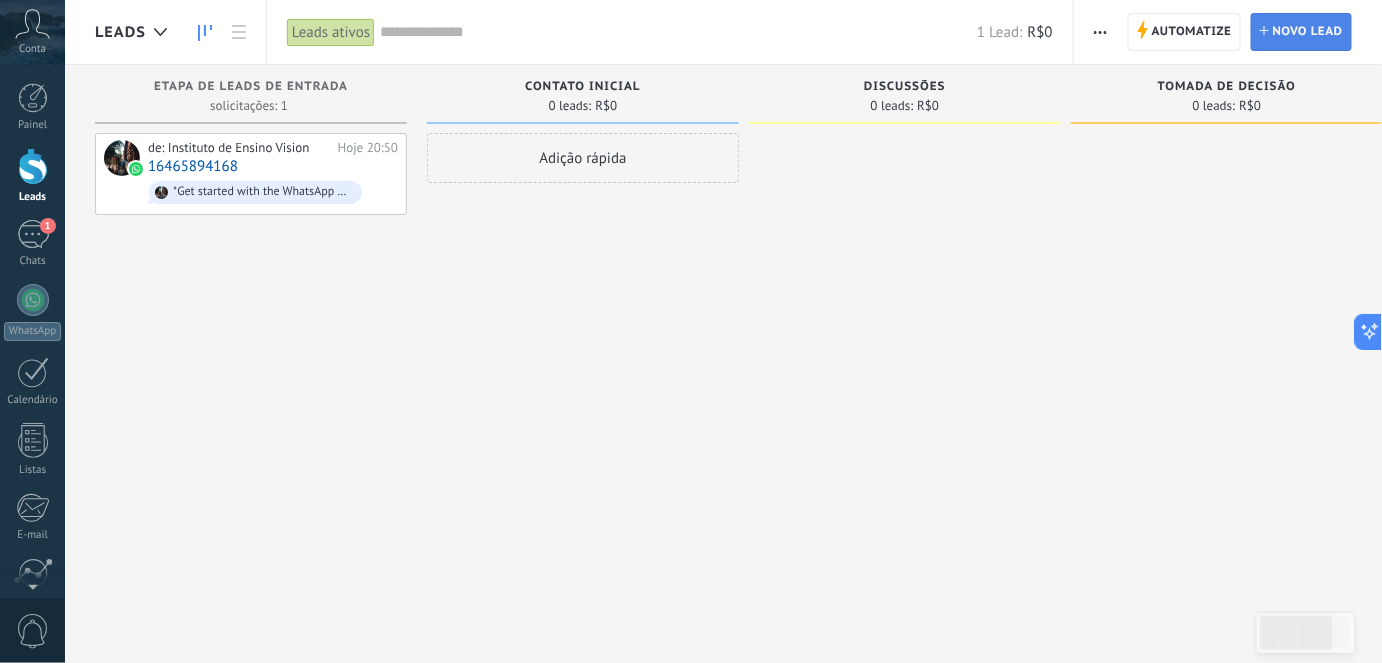 click on "Novo lead" at bounding box center (1308, 32) 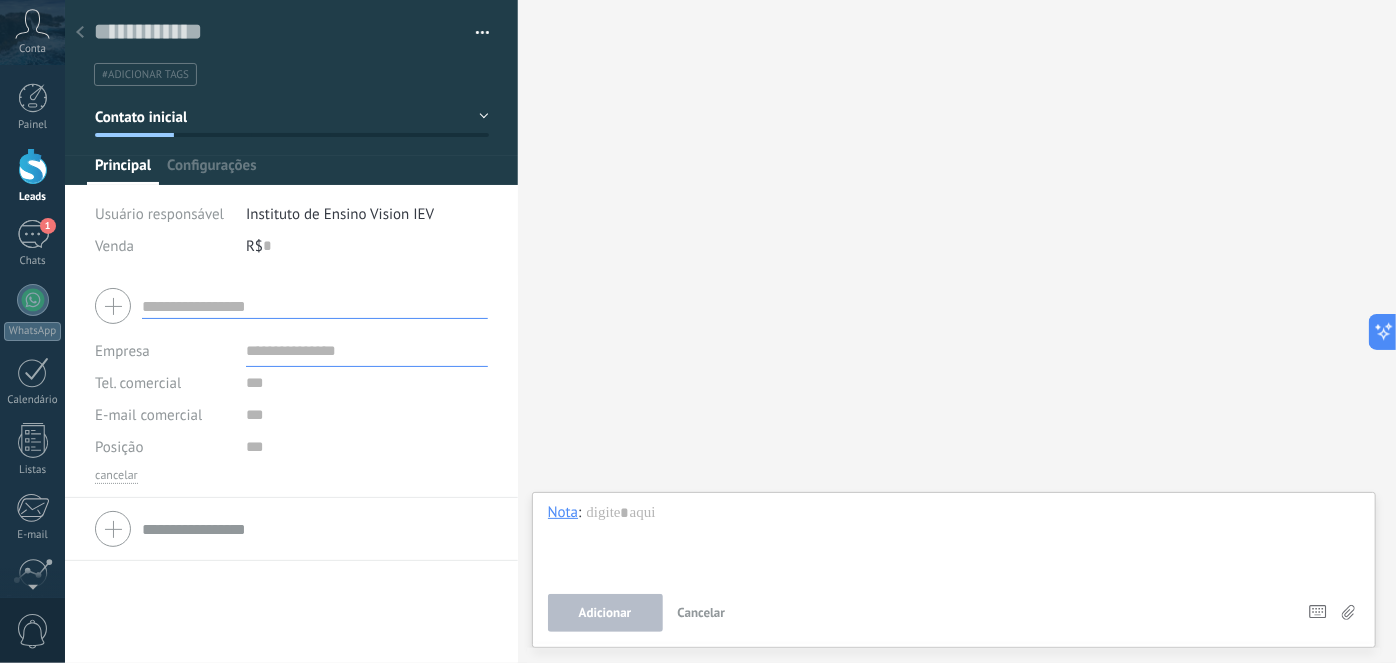 click at bounding box center (315, 306) 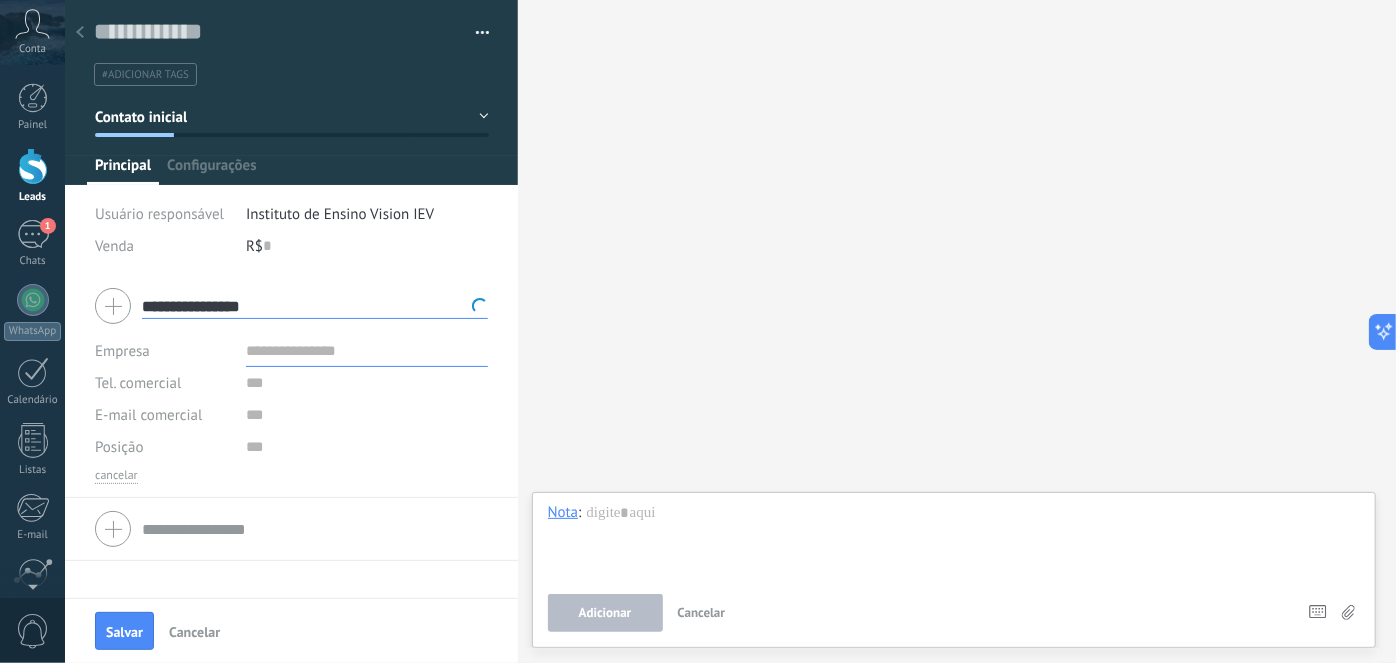type on "**********" 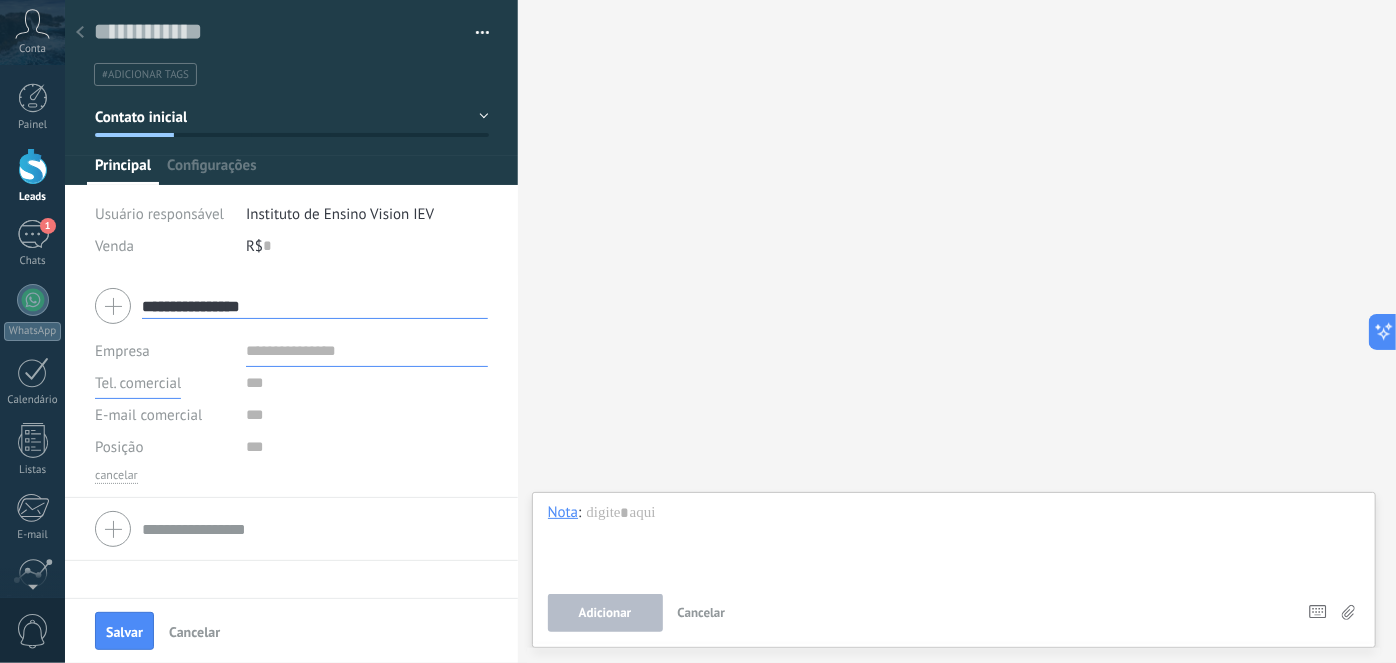 type 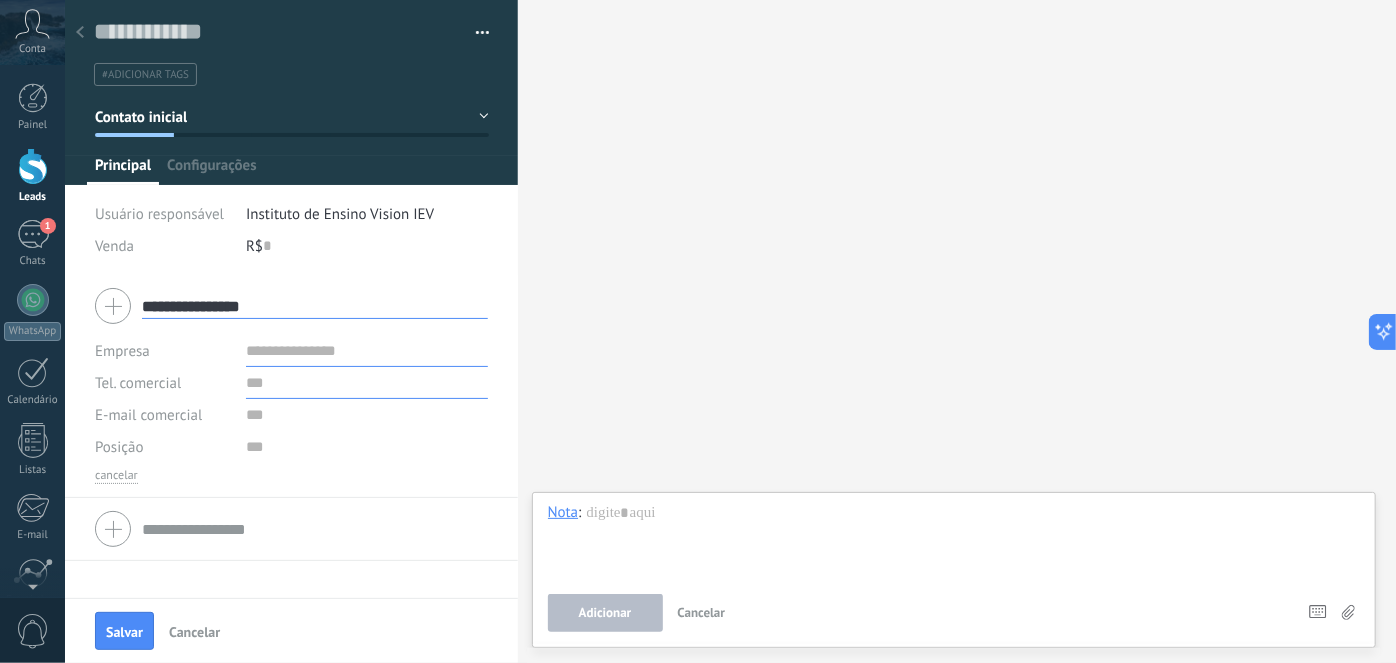 click at bounding box center (367, 383) 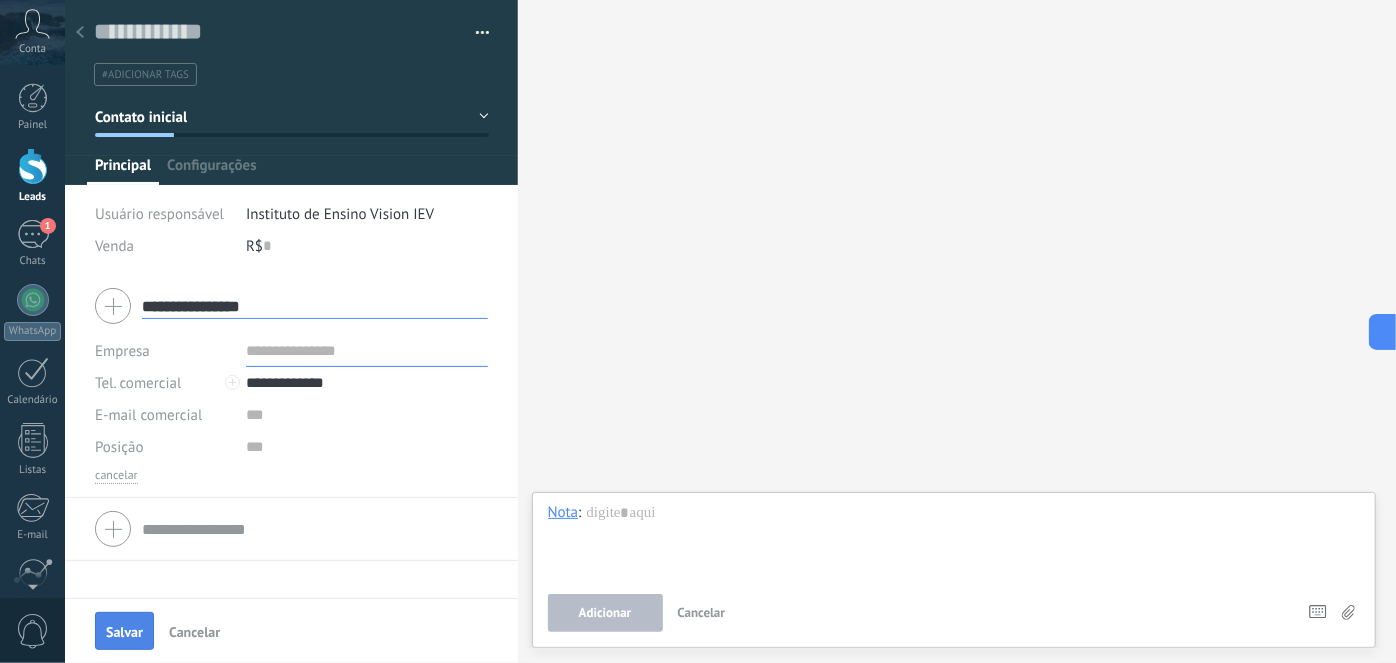 type on "**********" 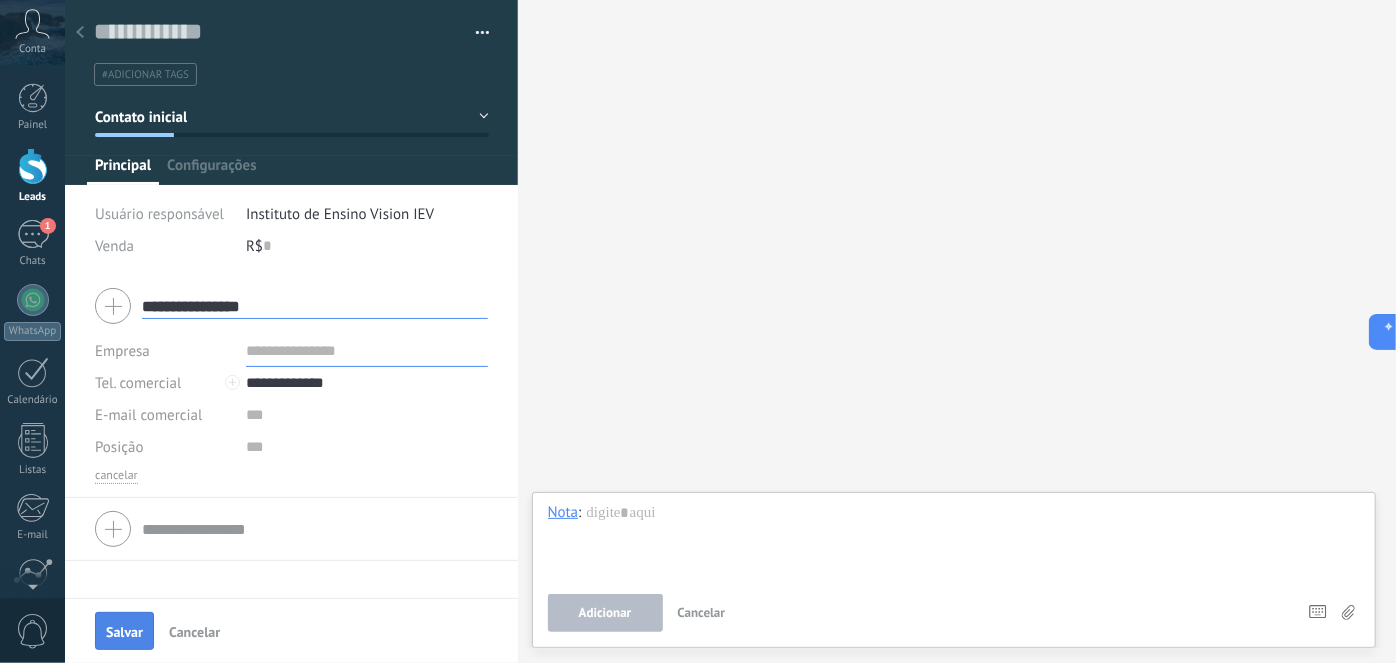 click on "Salvar" at bounding box center [124, 632] 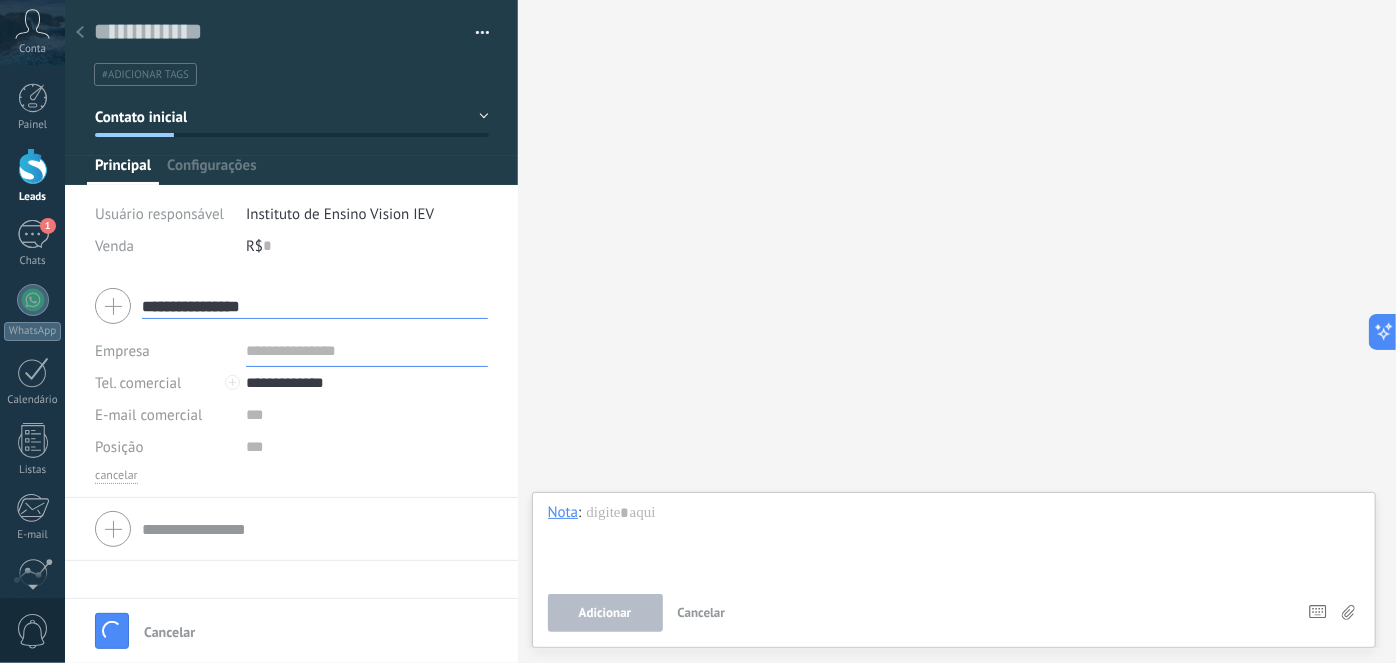 type 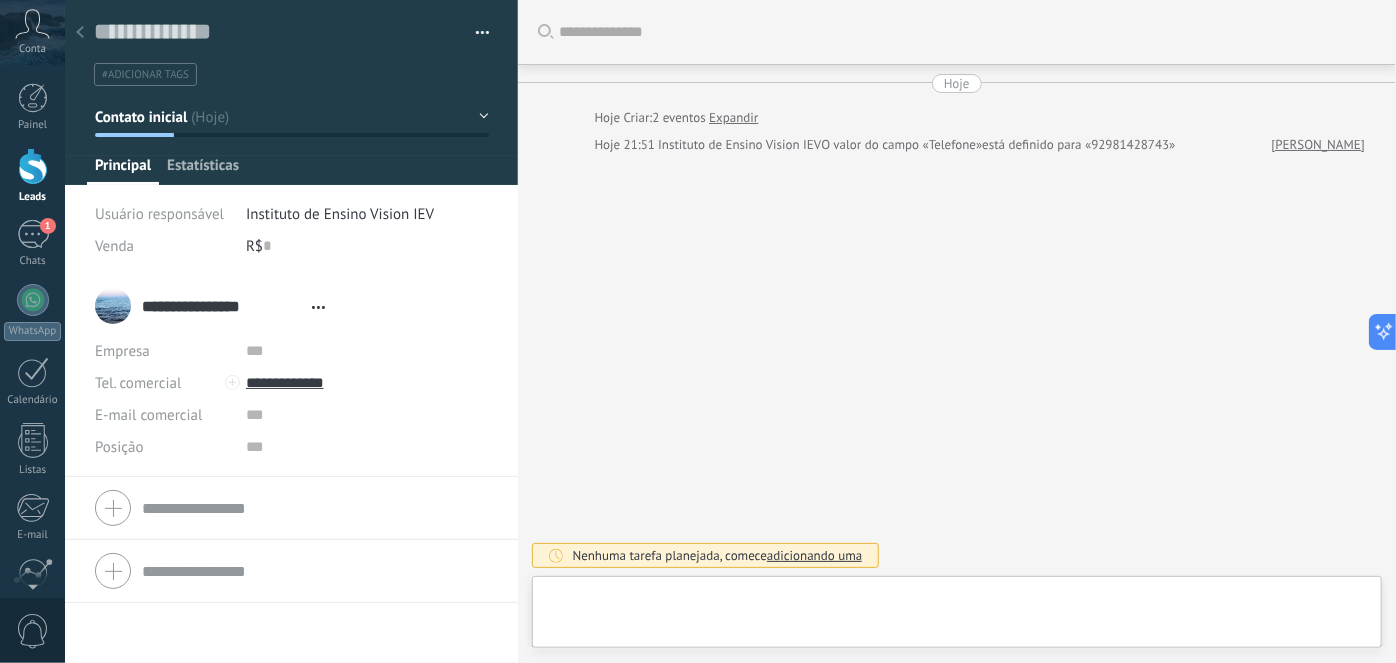 type on "**********" 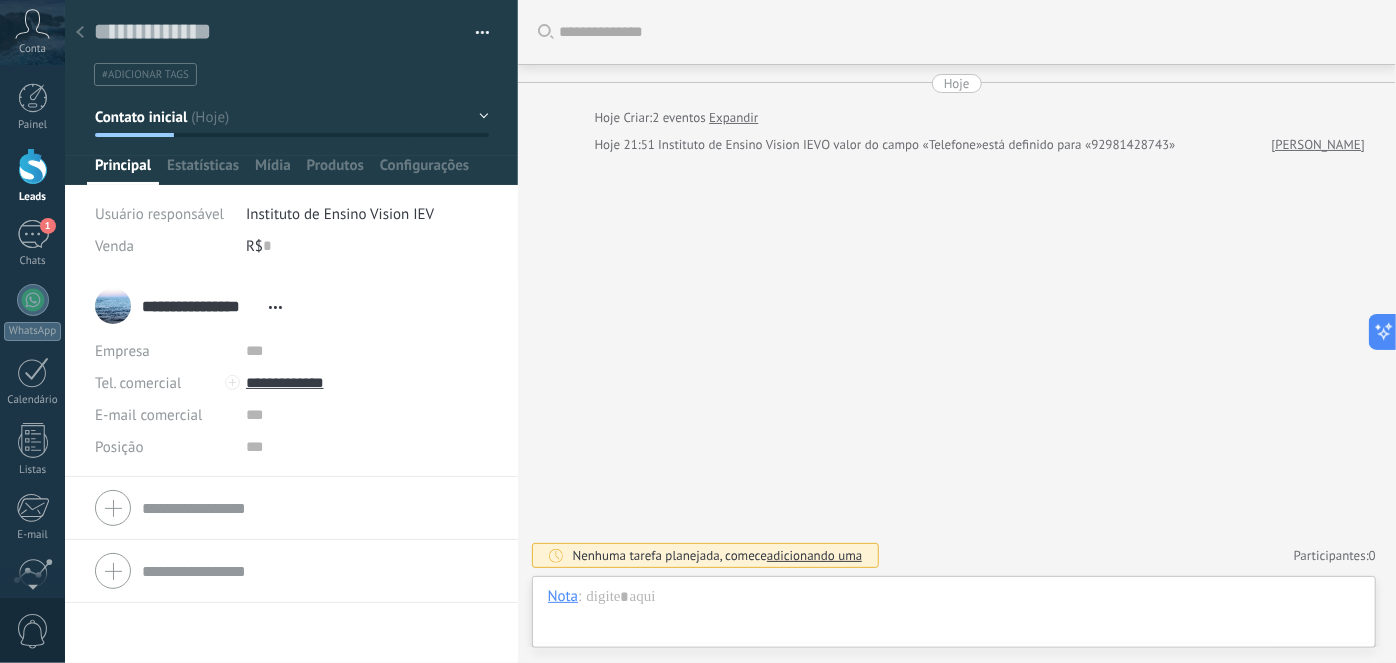click on "**********" at bounding box center (193, 306) 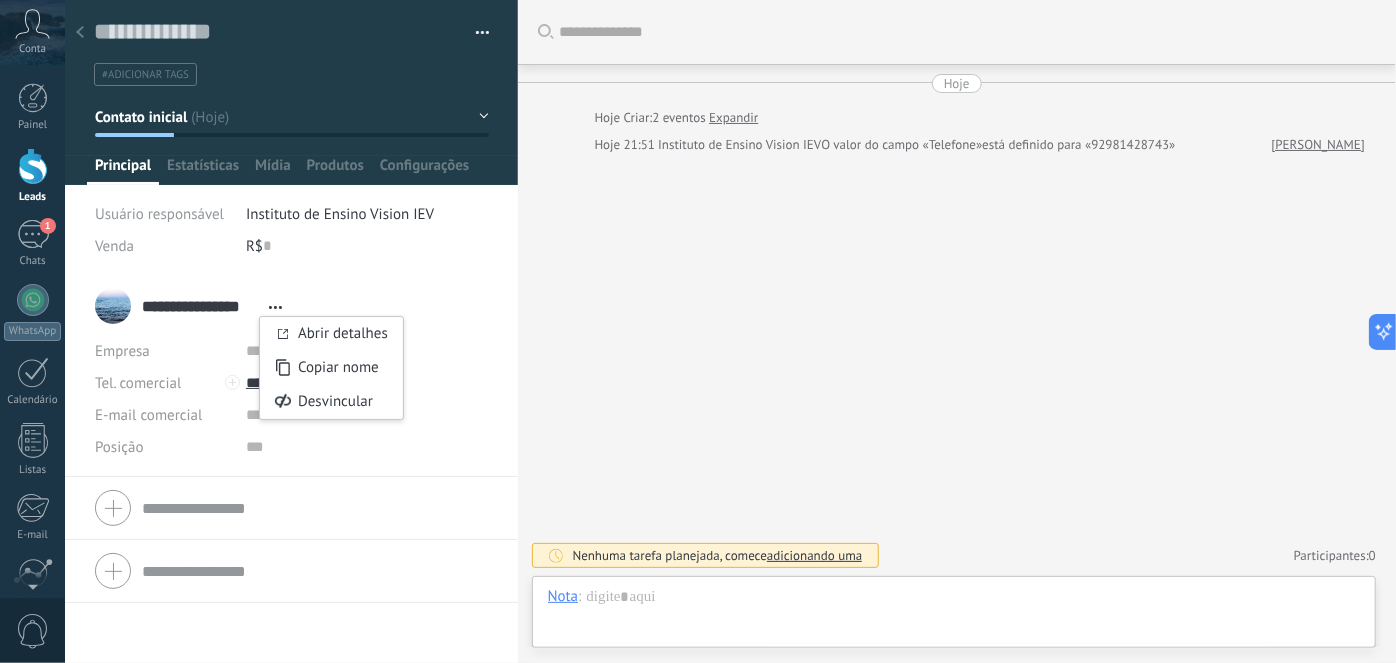 click on "Abrir detalhes
Copiar nome
Desvincular
Contato principal" at bounding box center [275, 307] 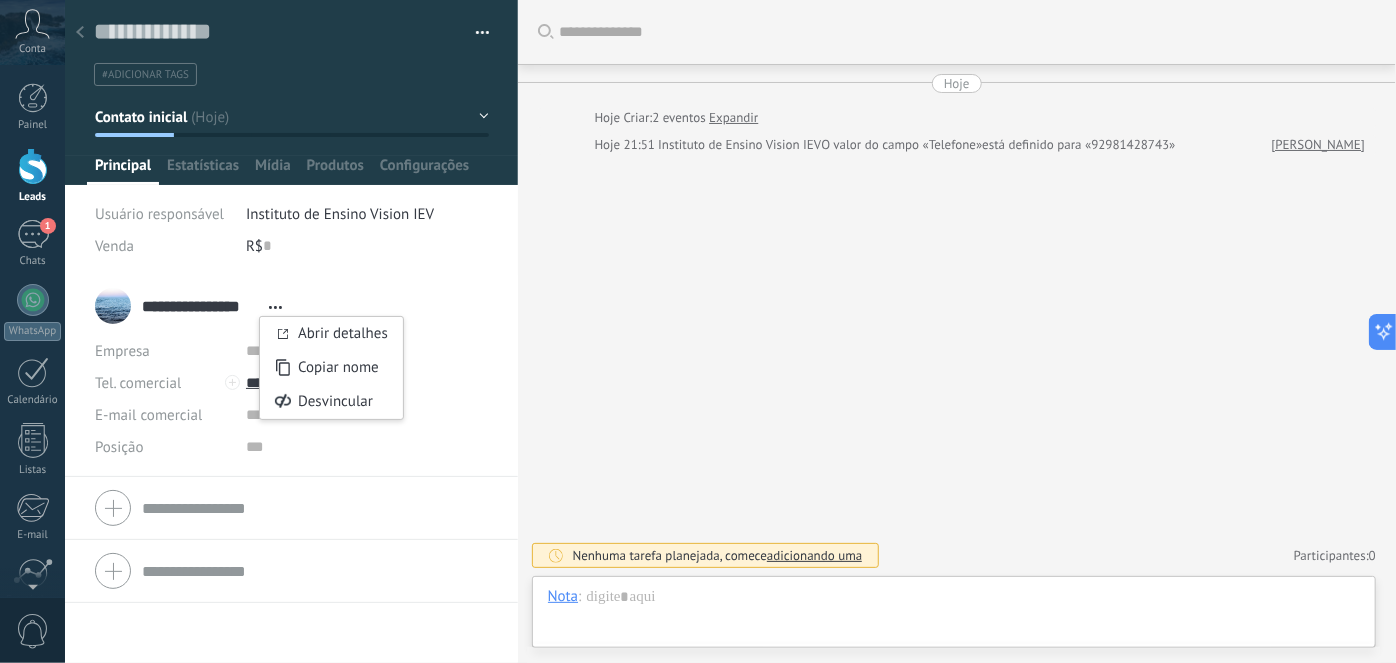 click on "**********" at bounding box center [291, 306] 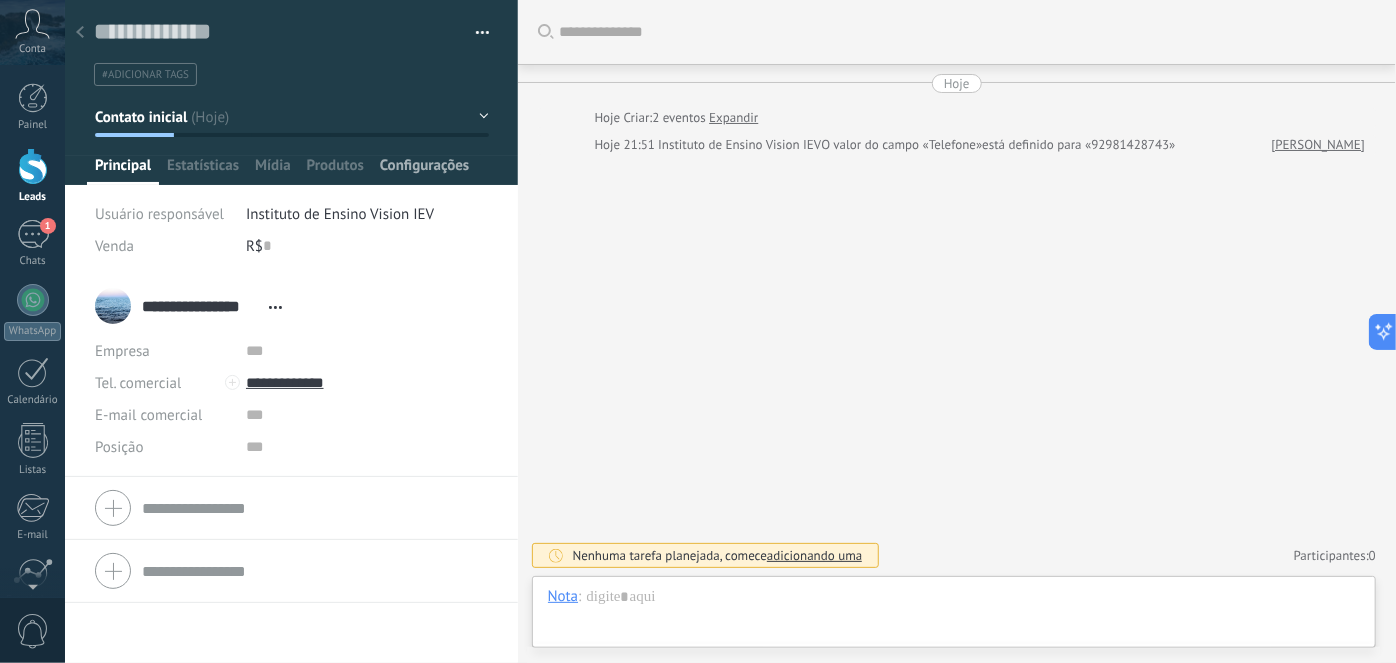 click on "Configurações" at bounding box center (424, 170) 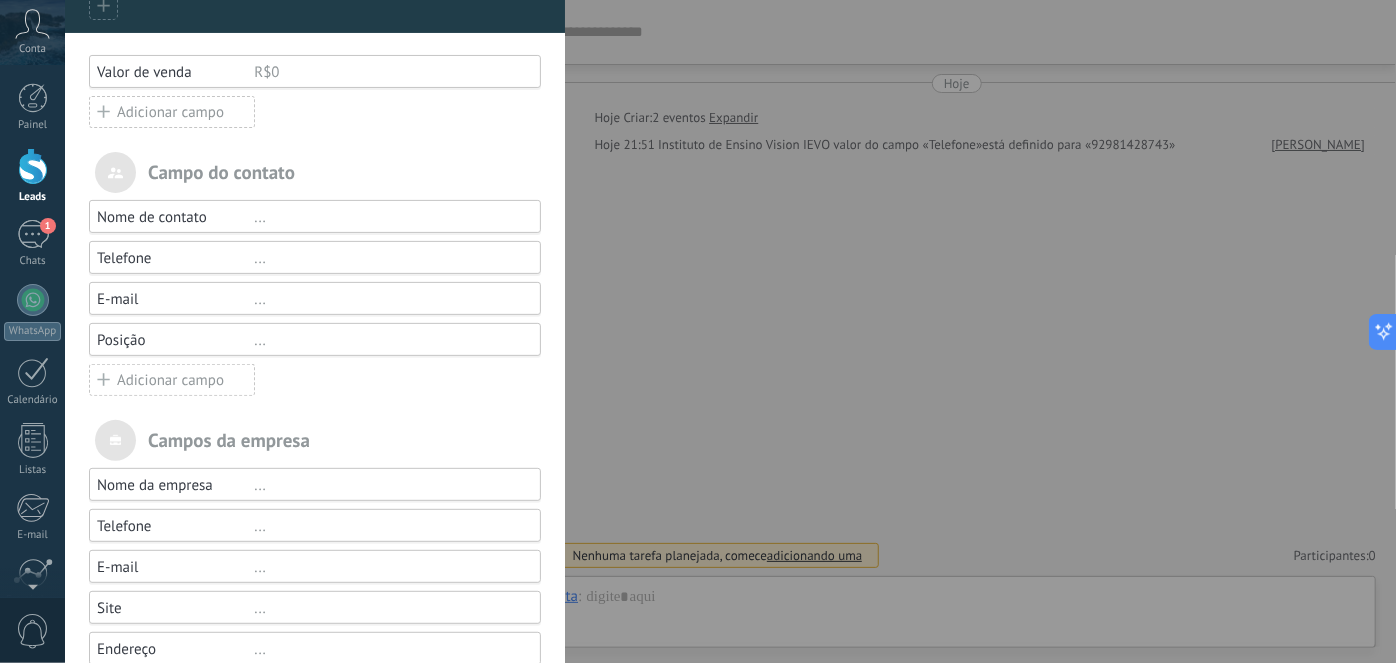 scroll, scrollTop: 181, scrollLeft: 0, axis: vertical 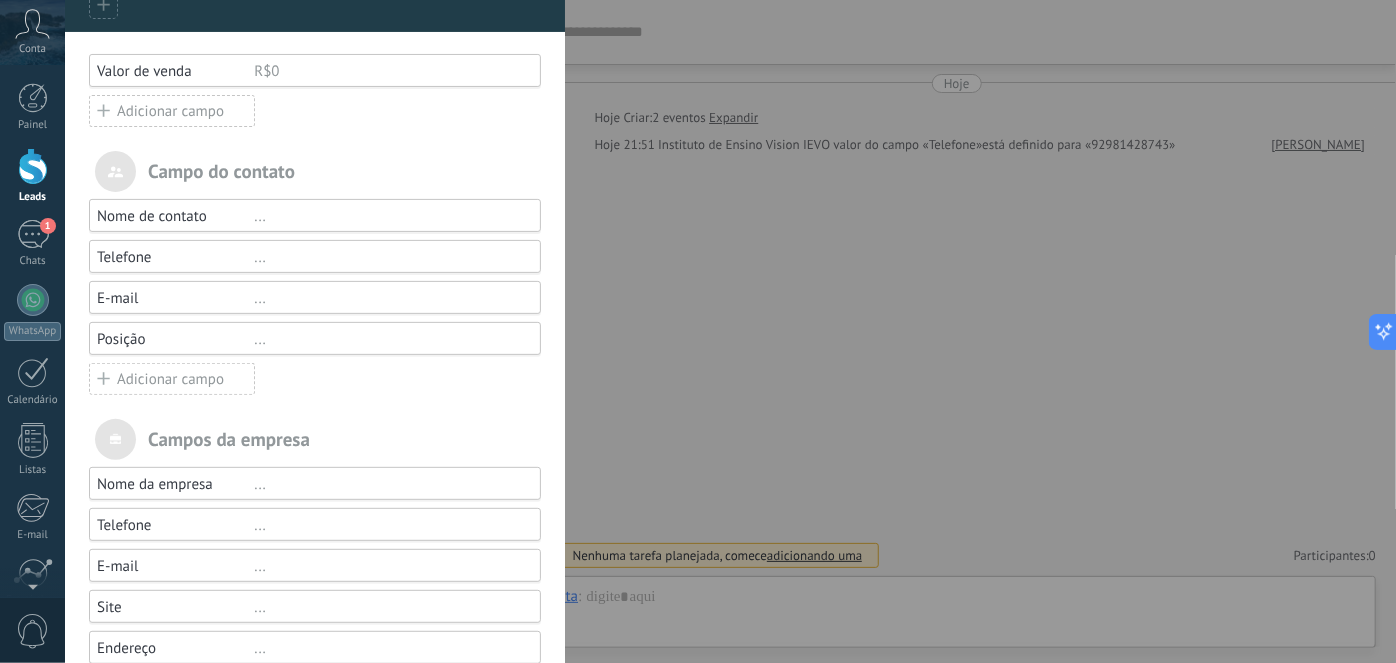 click on "..." at bounding box center (388, 257) 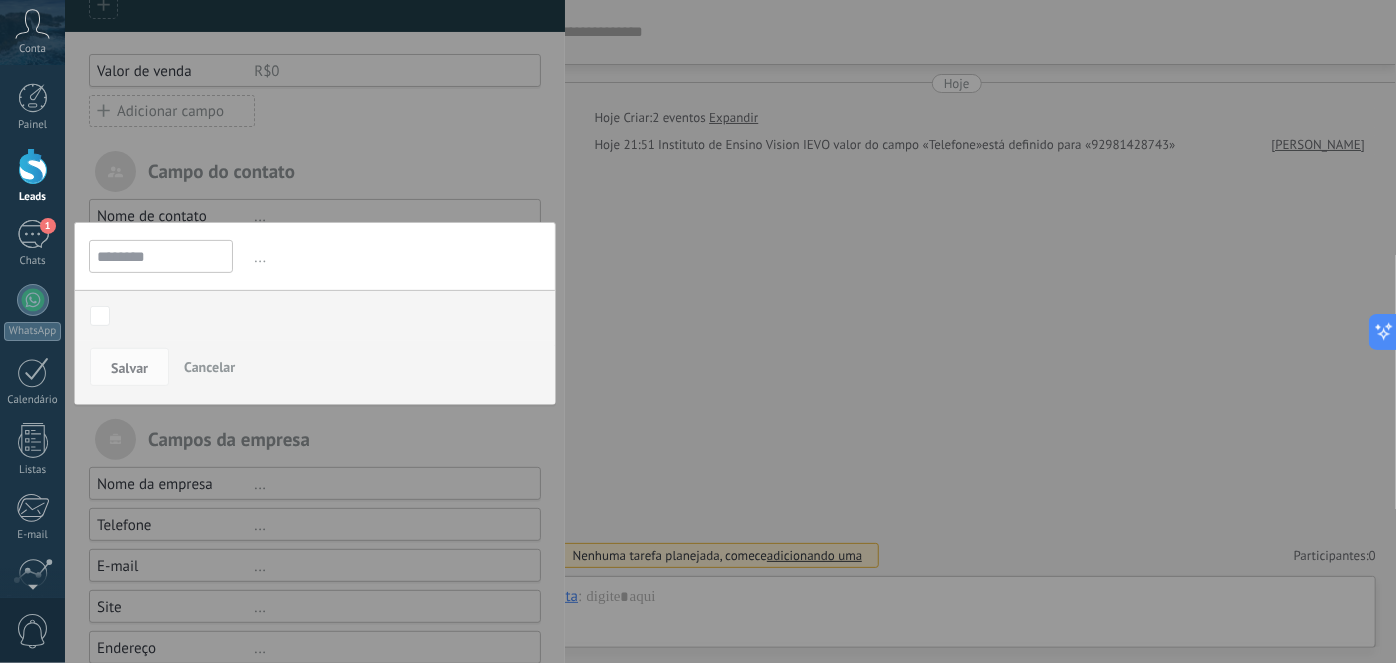 click on "********" at bounding box center (161, 256) 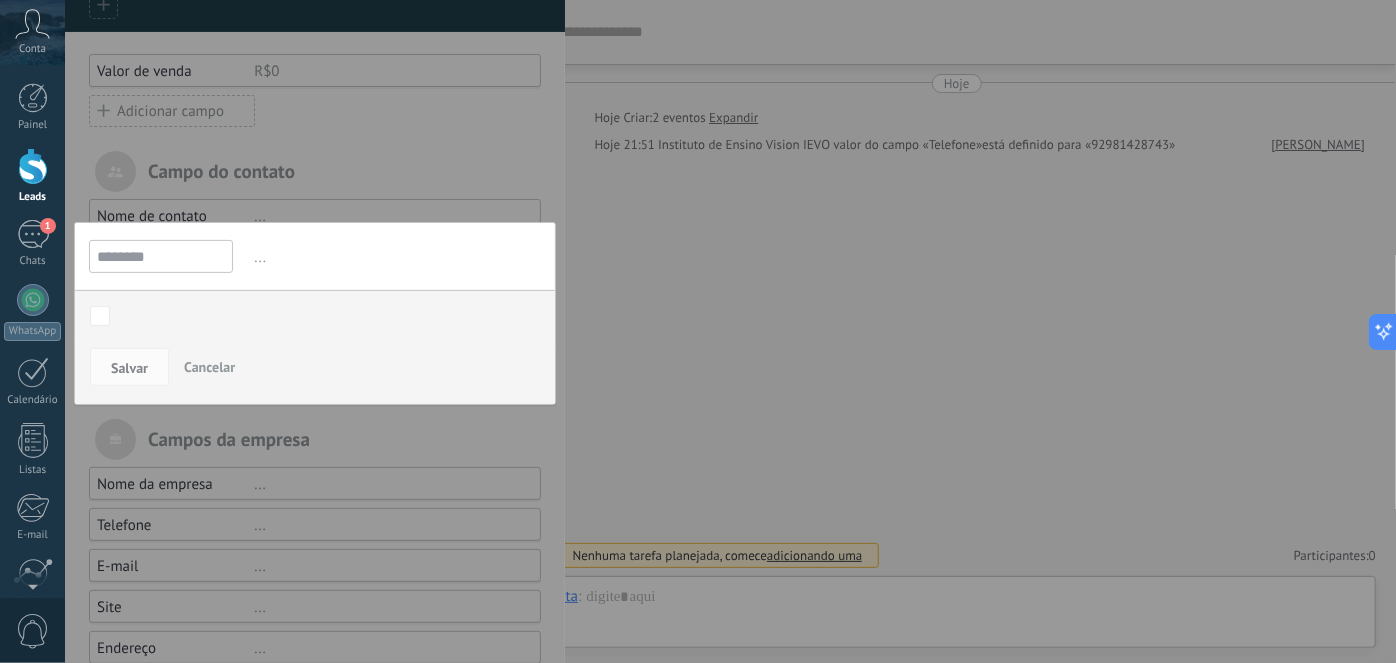 click on "********" at bounding box center [161, 256] 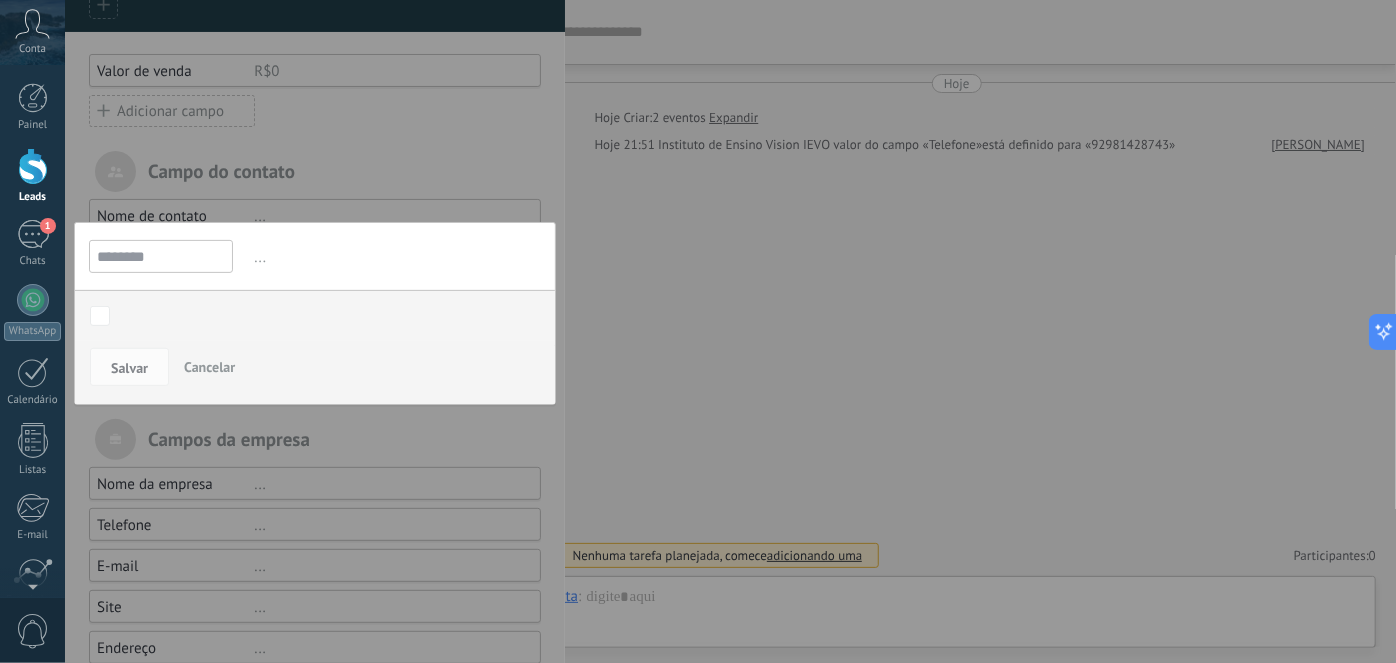 click on "Cancelar" at bounding box center [209, 367] 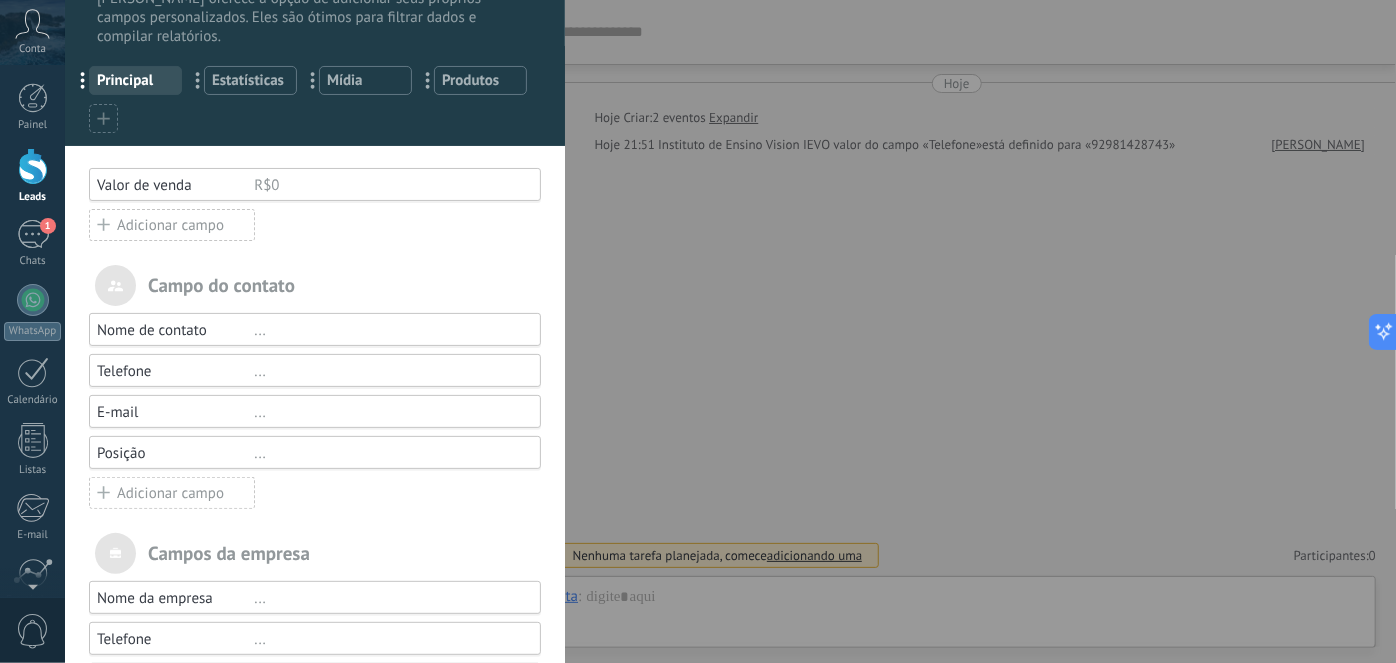 scroll, scrollTop: 0, scrollLeft: 0, axis: both 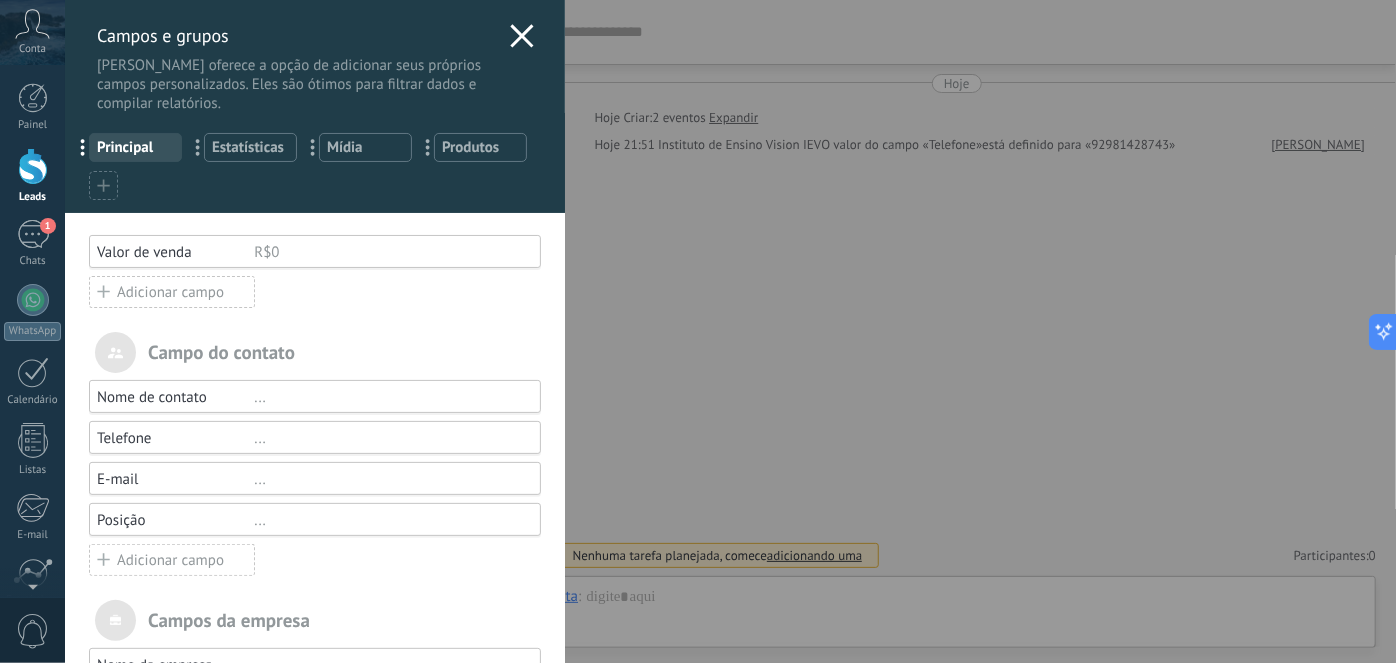 click on "Campos e grupos Kommo oferece a opção de adicionar seus próprios campos personalizados. Eles são ótimos para filtrar dados e compilar relatórios. ... Principal ... Estatísticas ... Mídia ... Produtos Você atingiu o limite de campos personalizados no plano Período de teste. Valor de venda R$0 Adicionar campo utm_content ... utm_medium ... utm_campaign ... utm_source ... utm_term ... utm_referrer ... referrer ... gclientid ... gclid ... fbclid ... Add meta Campo do contato Nome de contato ... Telefone ... E-mail ... Posição ... Adicionar campo Campos da empresa Nome da empresa ... Telefone ... E-mail ... Site ... Endereço ... Adicionar campo" at bounding box center [730, 331] 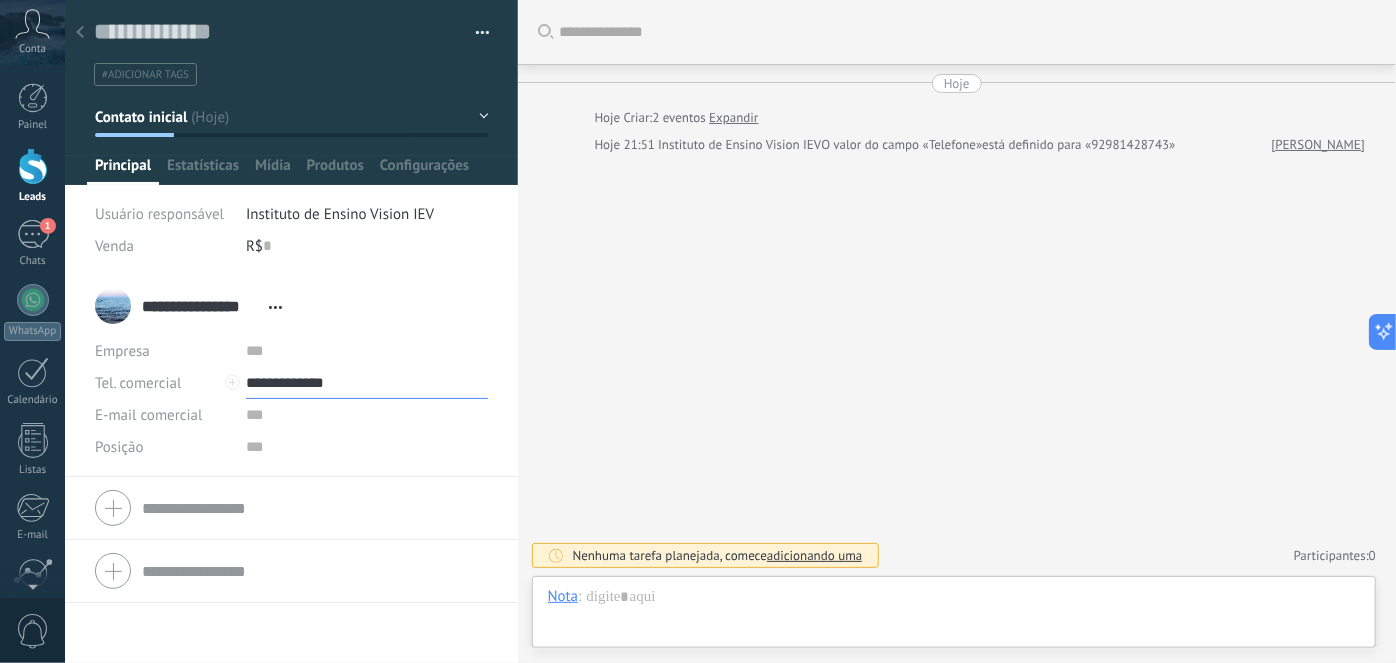 click on "**********" at bounding box center (367, 383) 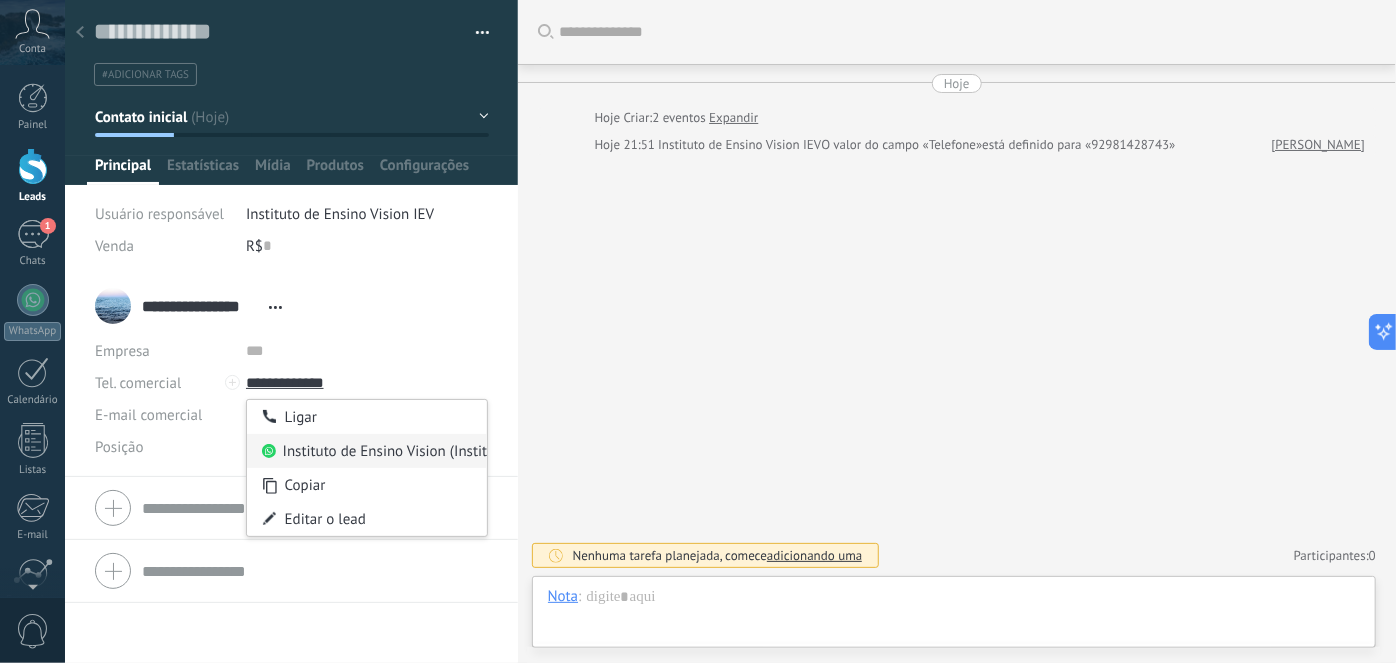 type on "**********" 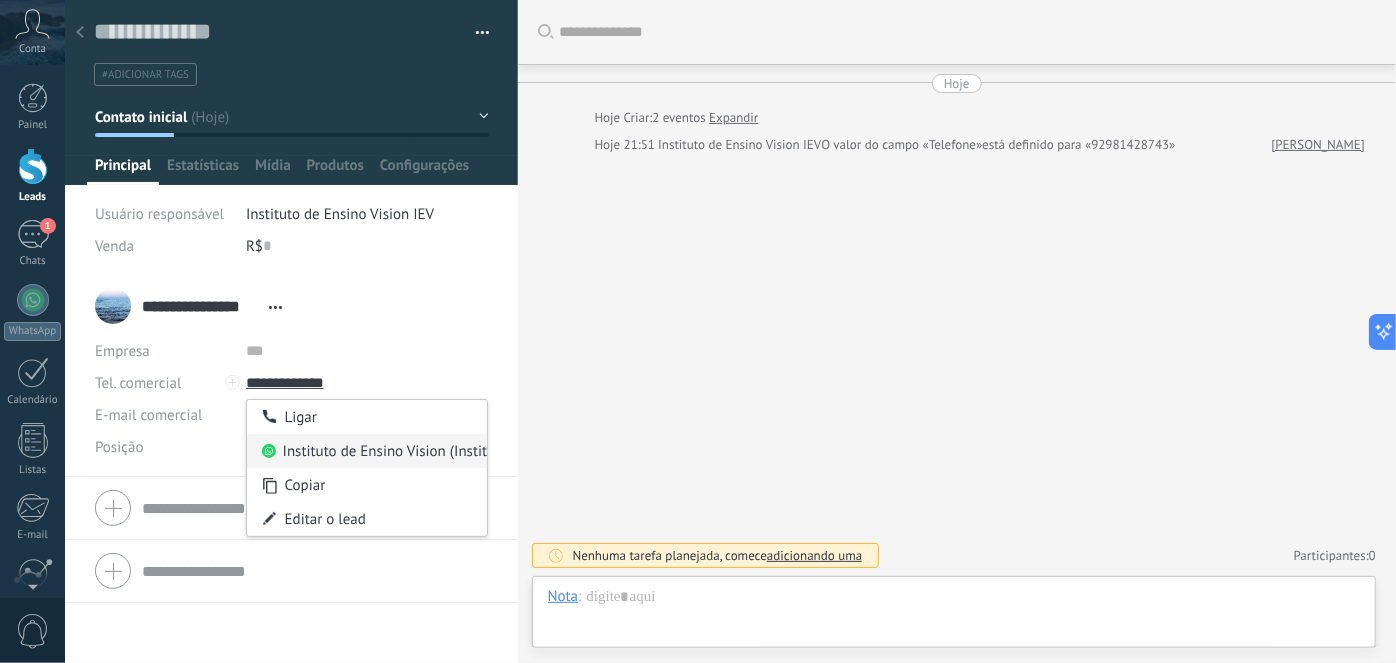 click on "Instituto de Ensino Vision (Instituto de Ensino Vision)" at bounding box center [367, 451] 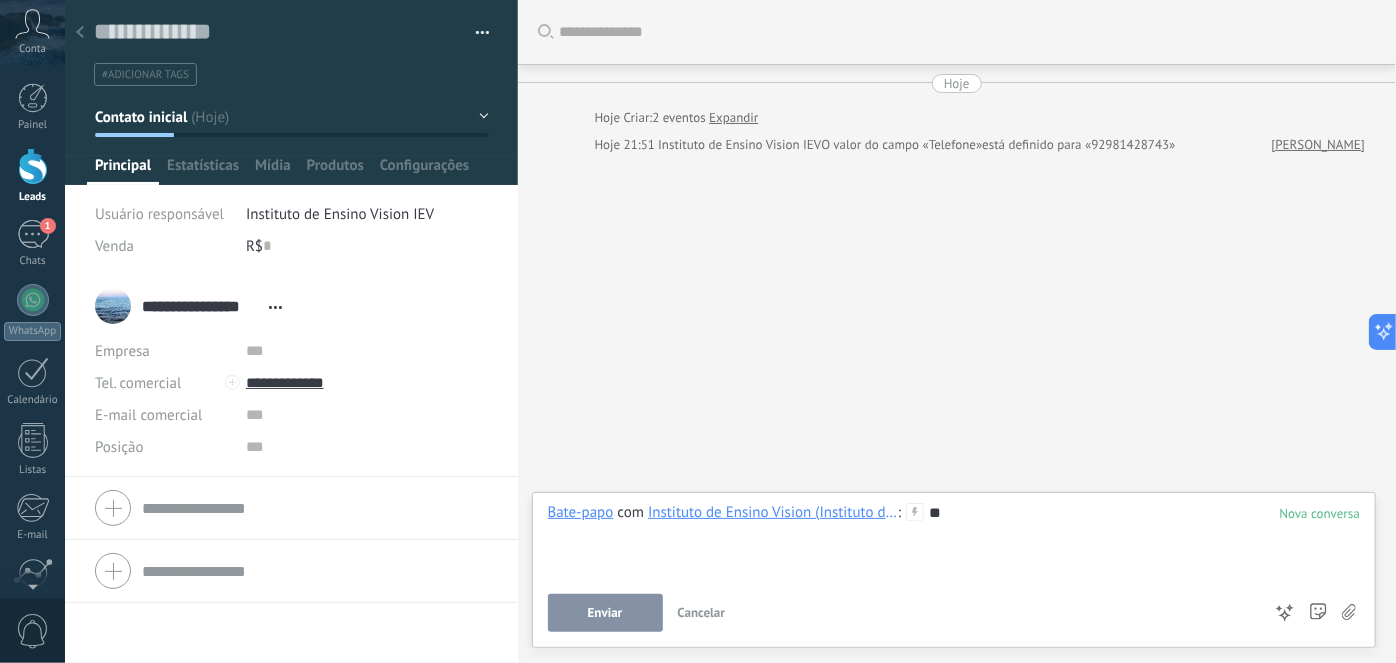type 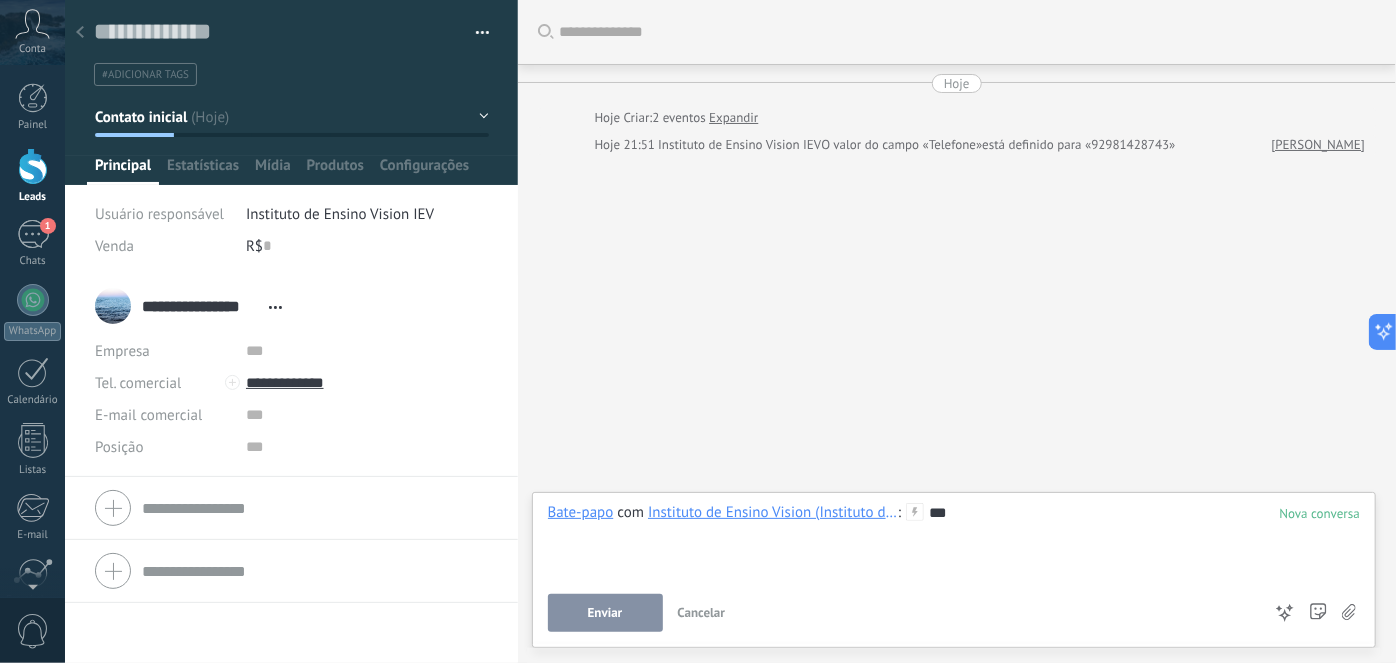 click on "Enviar" at bounding box center (605, 613) 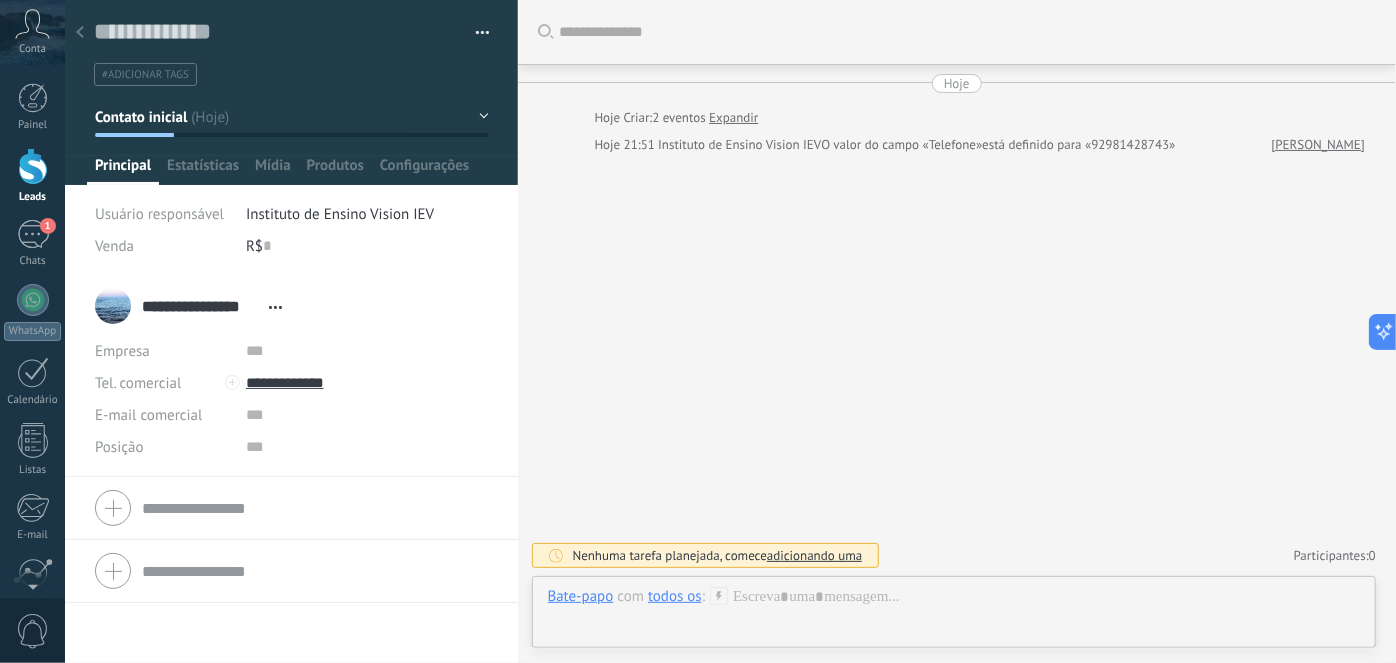 scroll, scrollTop: 45, scrollLeft: 0, axis: vertical 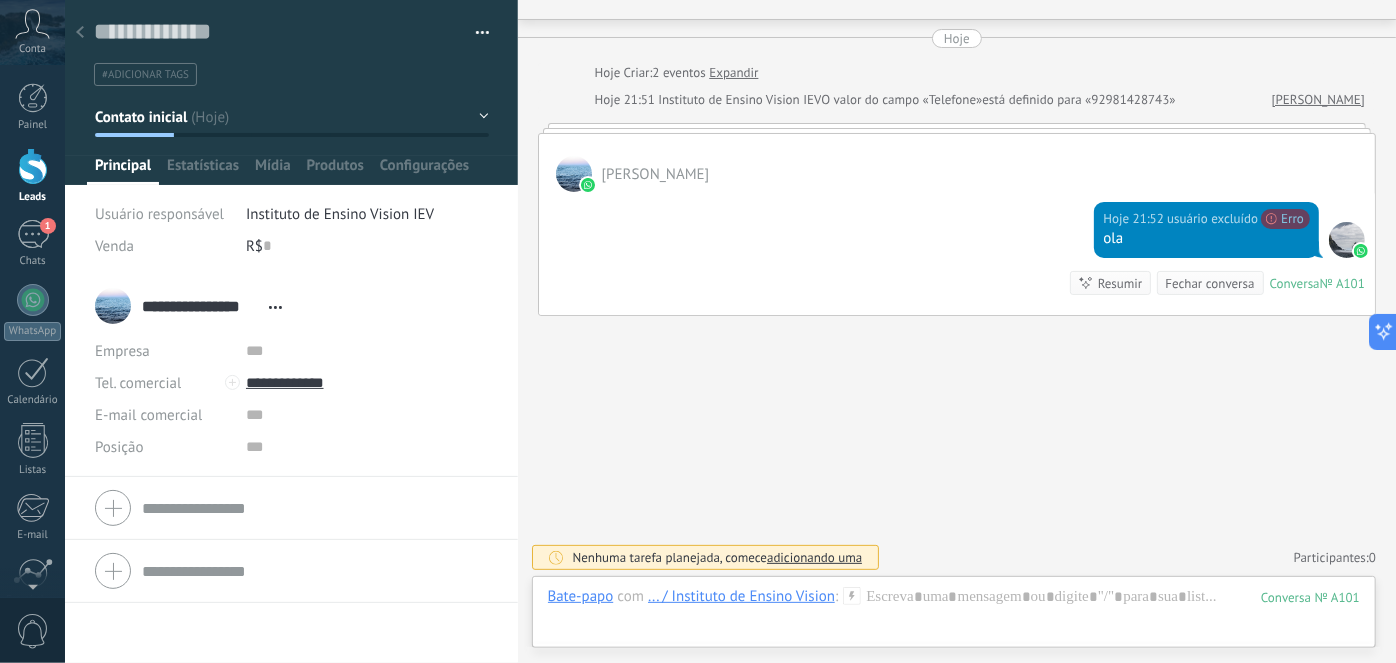 click on "Hoje 21:52 usuário excluído  Não é possível enviar sua mensagem. O destinatário está inativo há mais de 24 horas. Por favor, utilize um modelo aprovado ou aguarde a resposta dele (3108).  Saiba mais Erro ola Conversa  № A101 Conversa № A101 Resumir Resumir Fechar conversa" at bounding box center [957, 253] 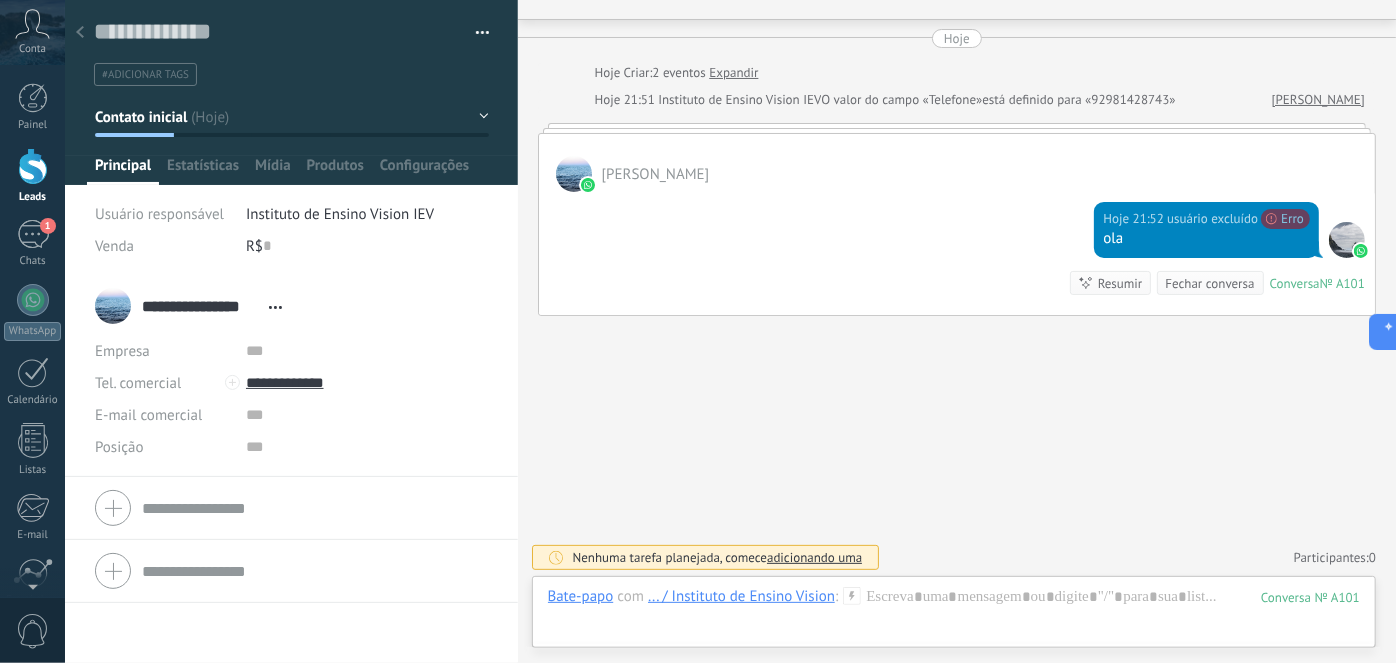 click on "Hoje 21:52 usuário excluído  Não é possível enviar sua mensagem. O destinatário está inativo há mais de 24 horas. Por favor, utilize um modelo aprovado ou aguarde a resposta dele (3108).  Saiba mais Erro ola Conversa  № A101 Conversa № A101 Resumir Resumir Fechar conversa" at bounding box center (957, 253) 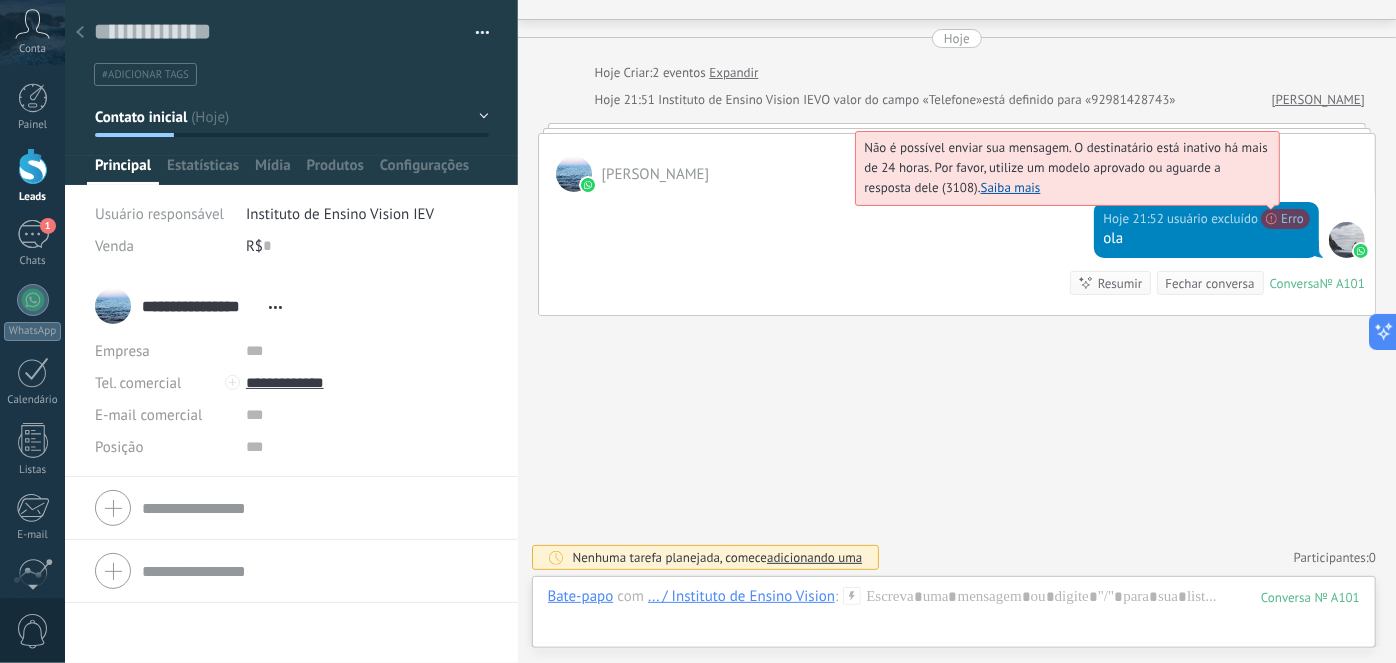 click on "Não é possível enviar sua mensagem. O destinatário está inativo há mais de 24 horas. Por favor, utilize um modelo aprovado ou aguarde a resposta dele (3108).  Saiba mais" at bounding box center [1066, 167] 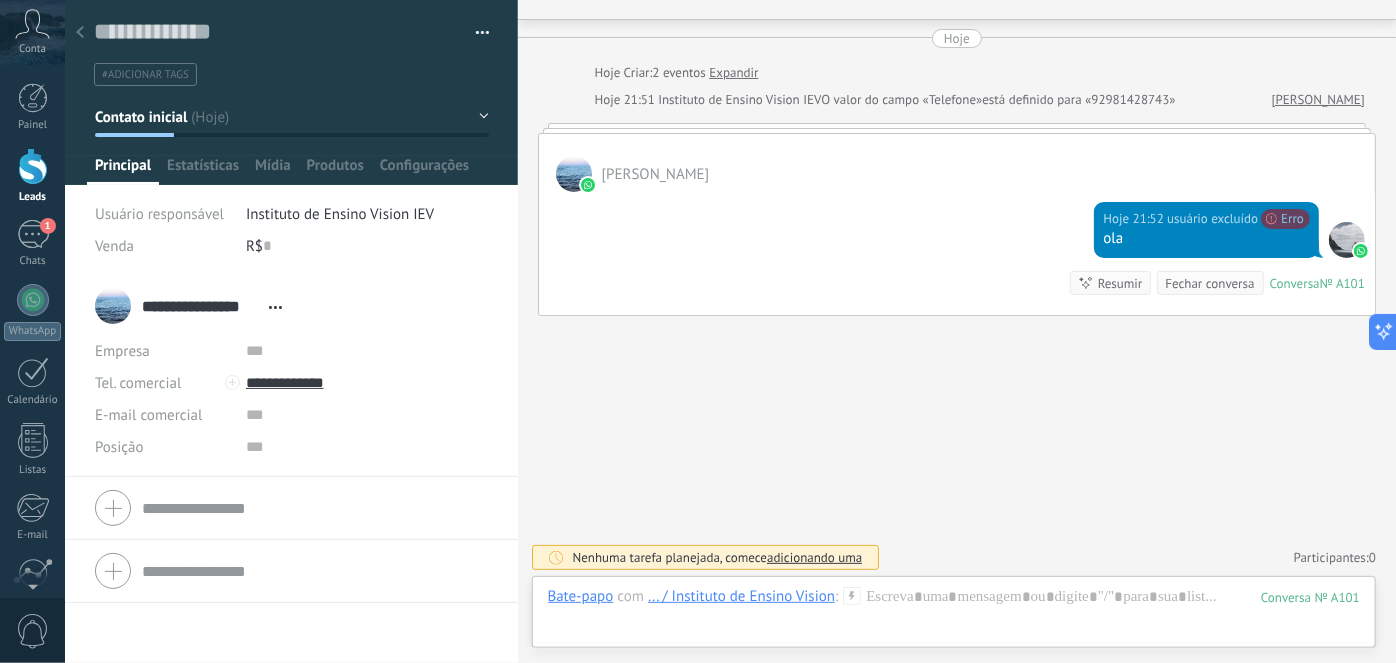 click at bounding box center (574, 174) 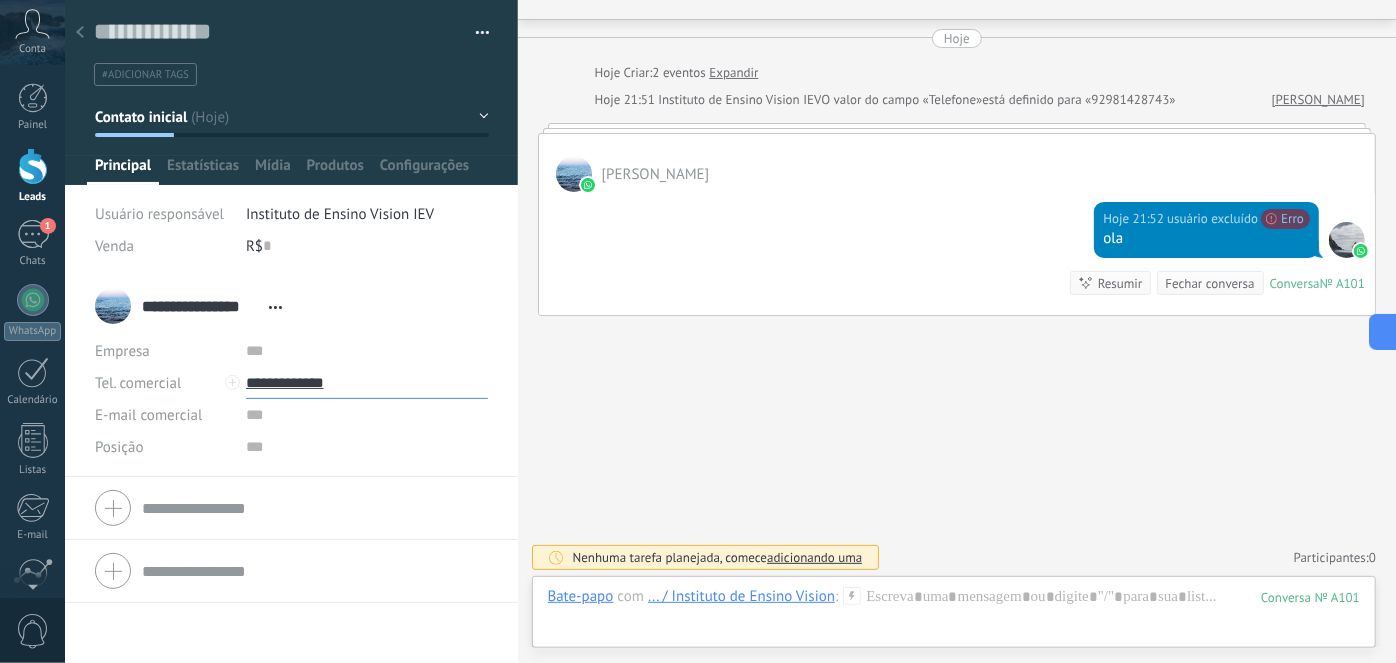click on "**********" at bounding box center (367, 383) 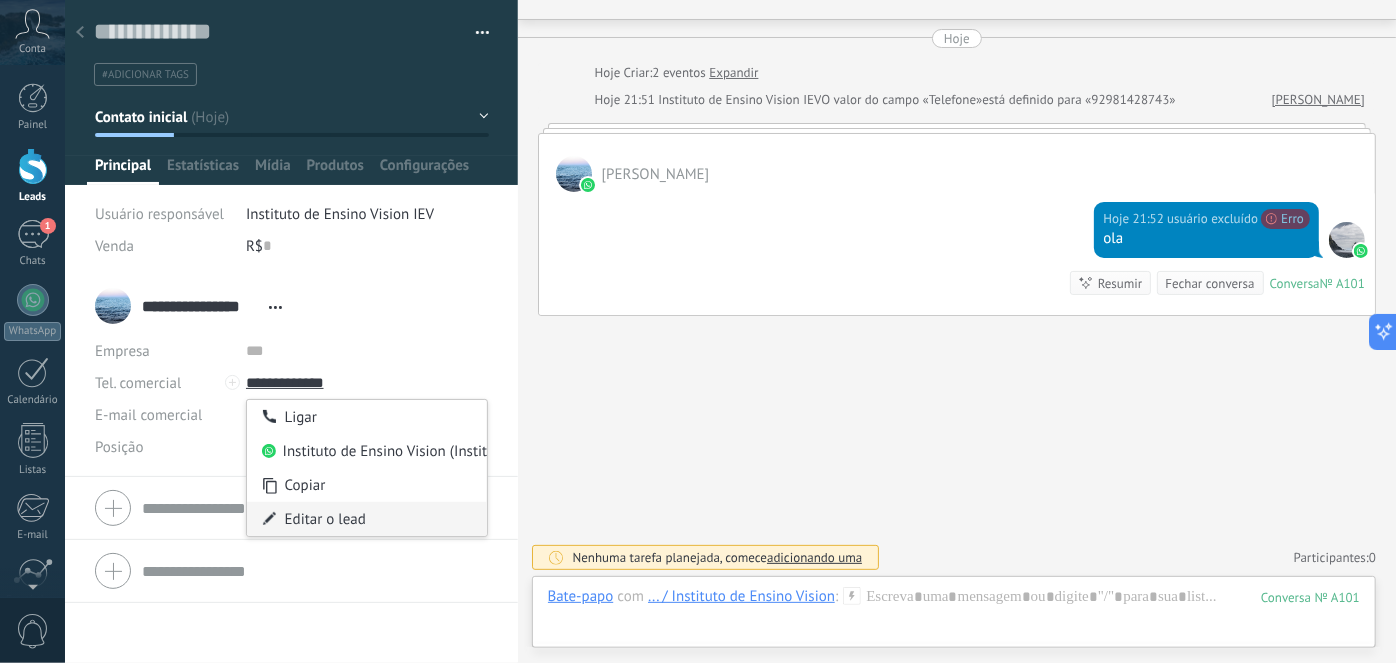 click on "Editar o lead" at bounding box center (367, 519) 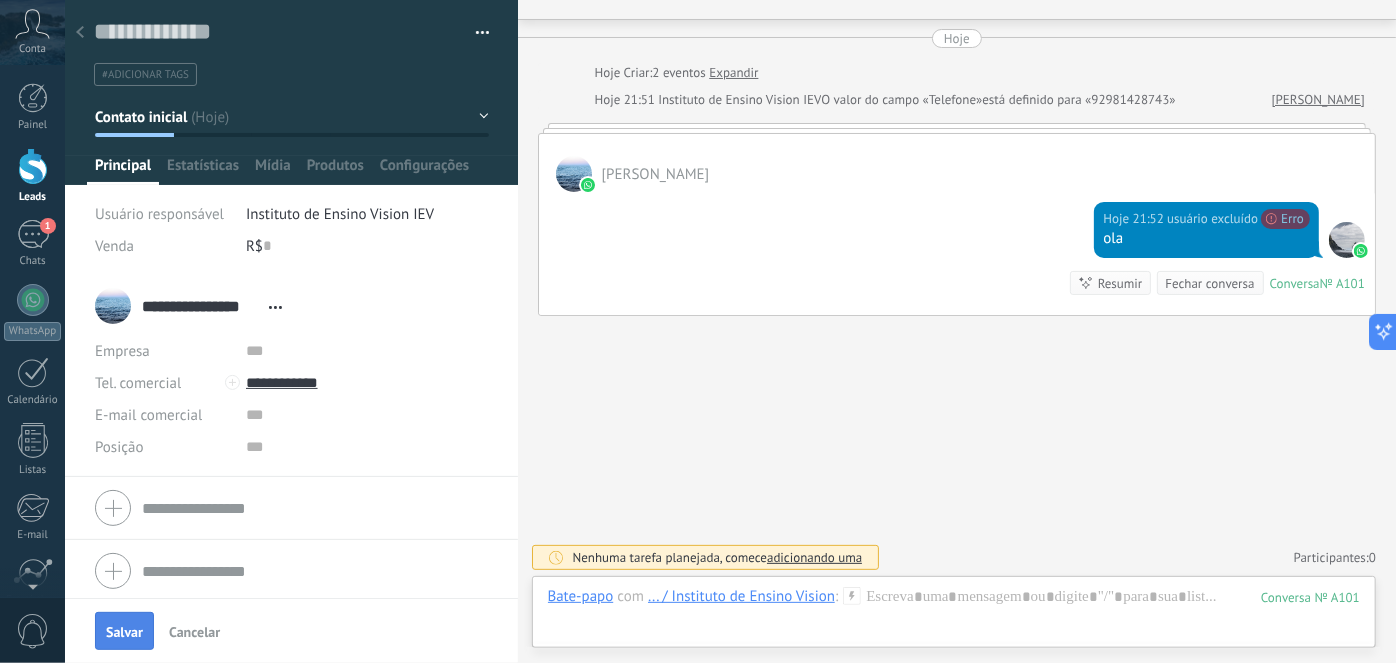 type on "**********" 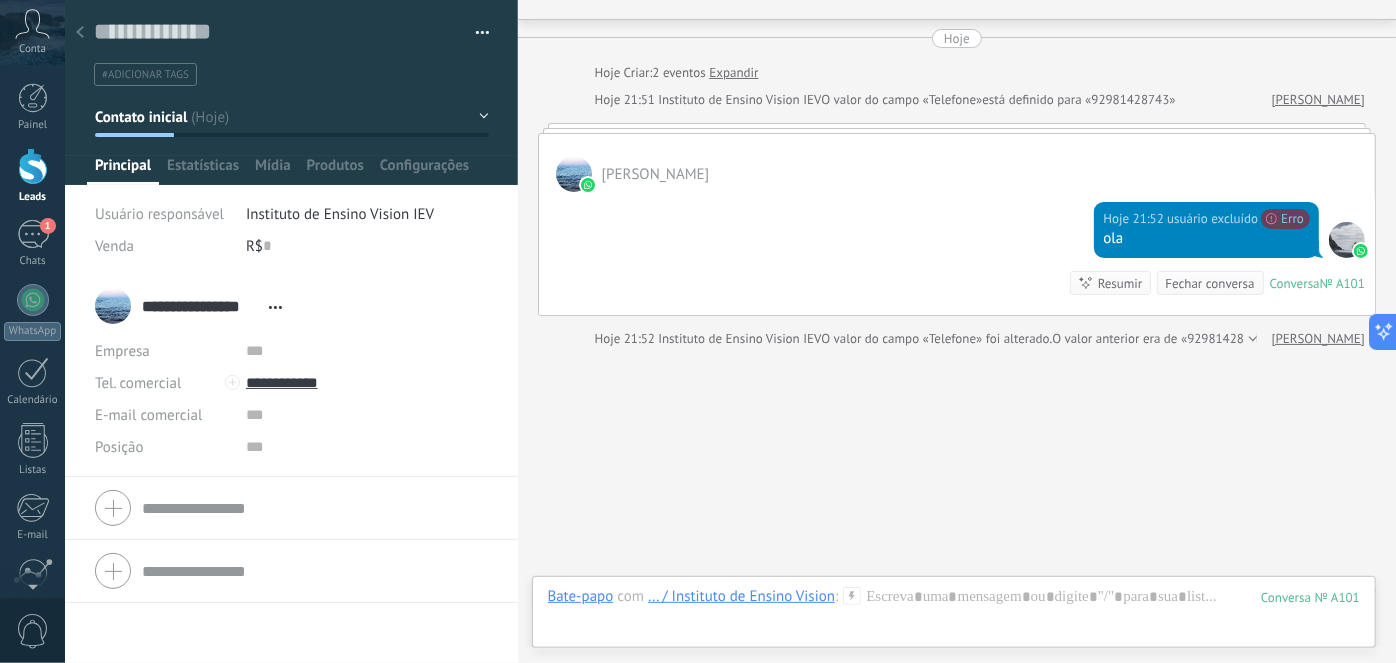 scroll, scrollTop: 78, scrollLeft: 0, axis: vertical 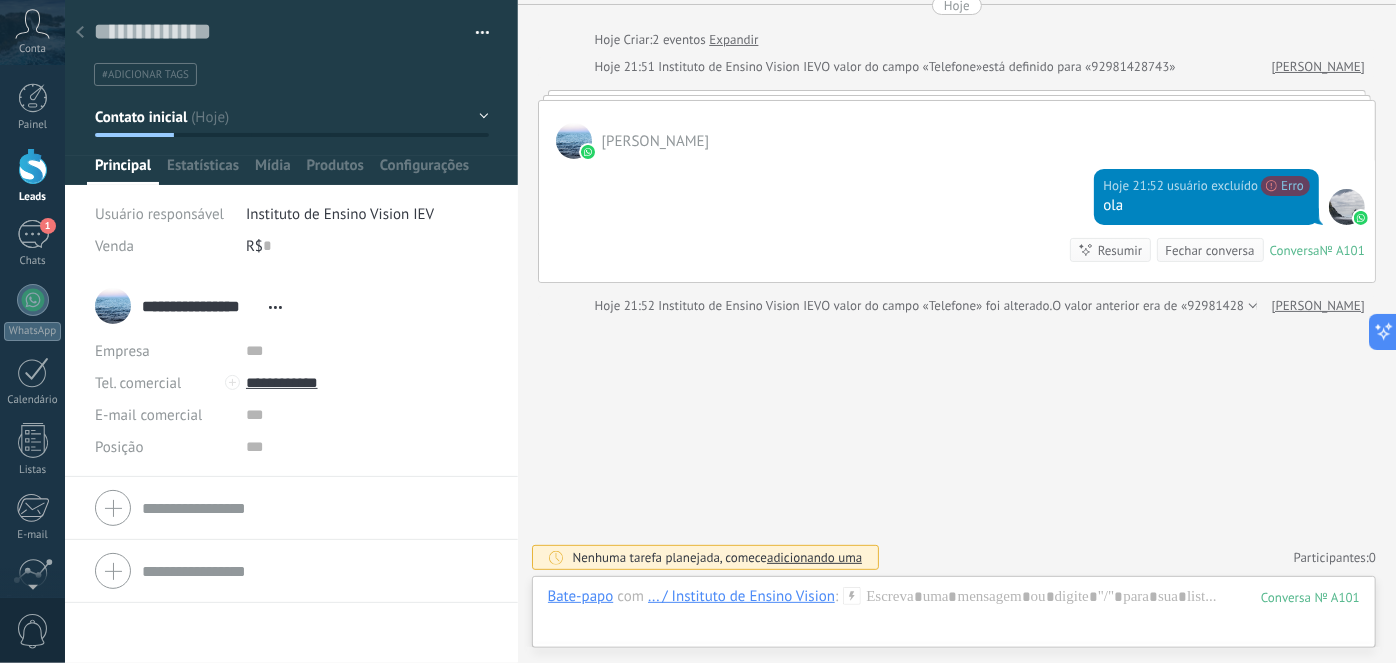 click on "adicionando uma" at bounding box center (814, 557) 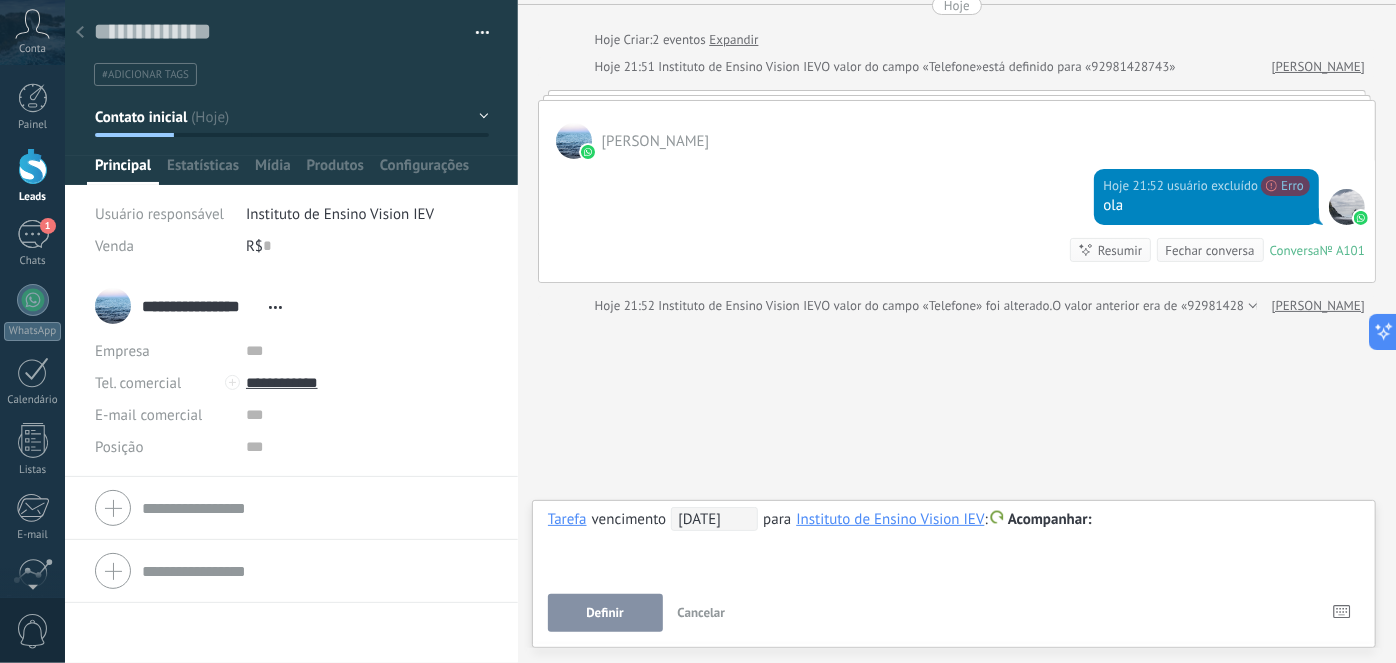 click on "Cancelar" at bounding box center (702, 612) 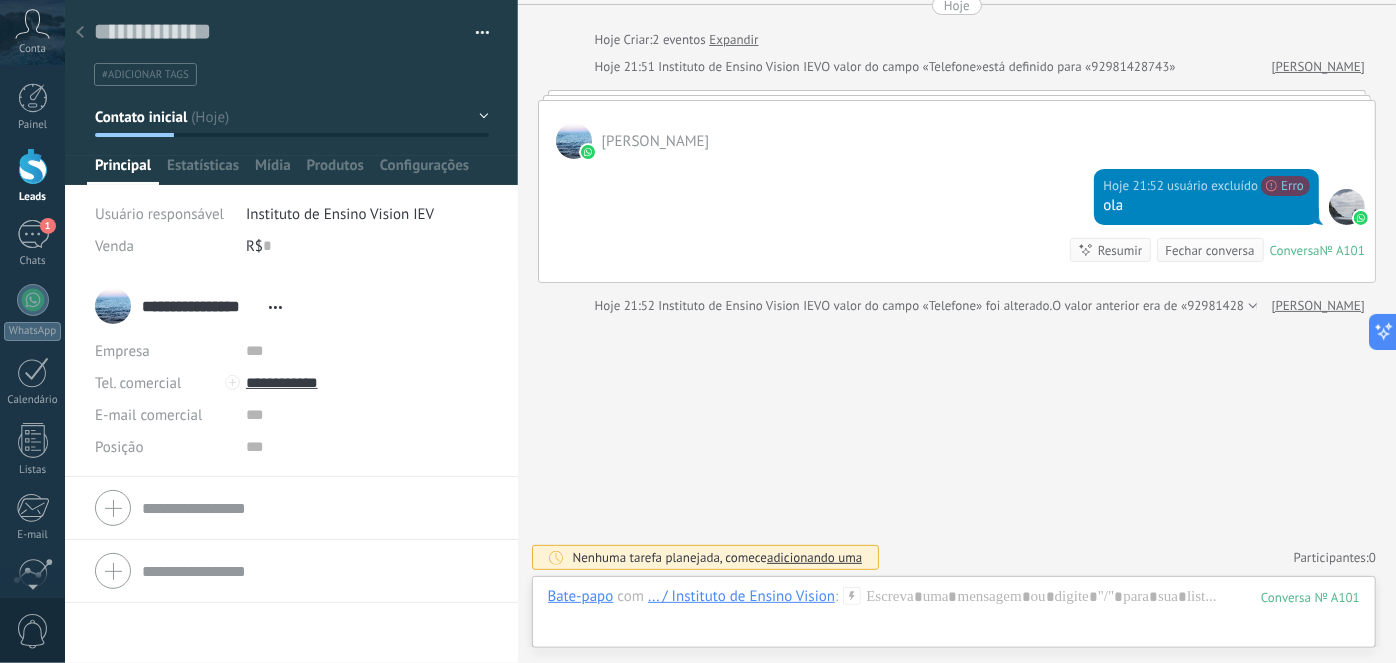 click 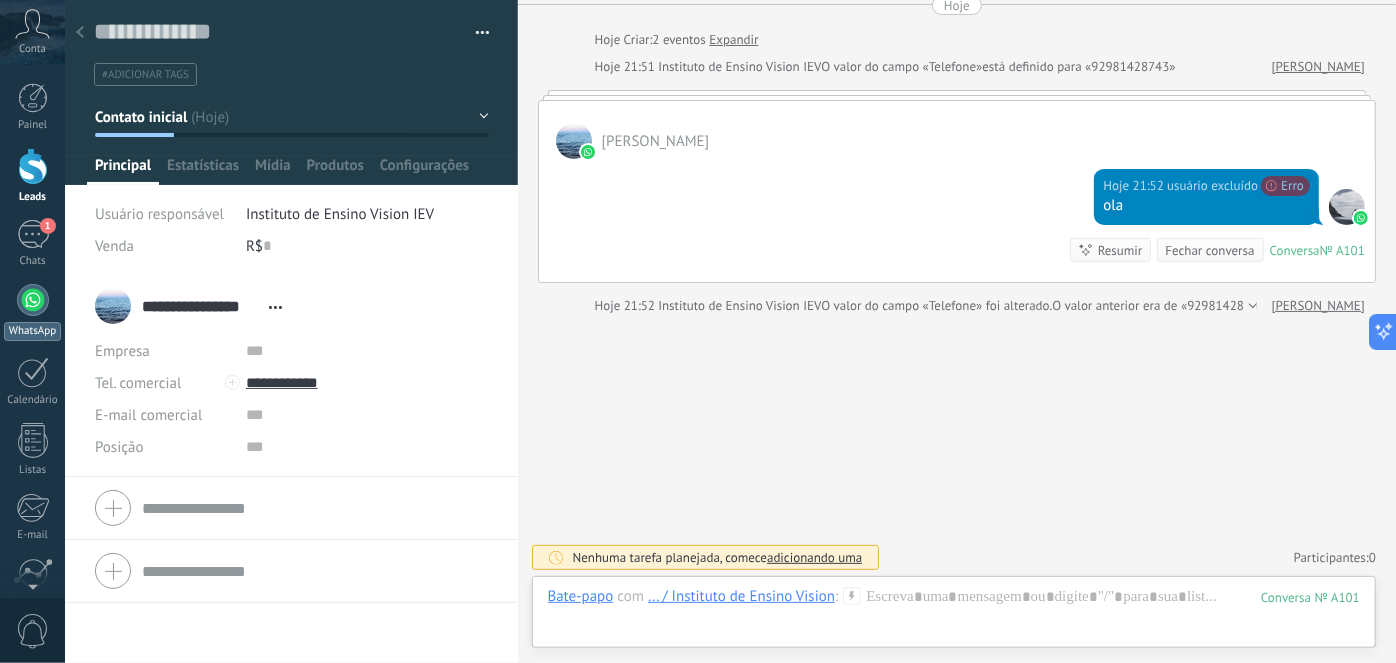 click at bounding box center [33, 300] 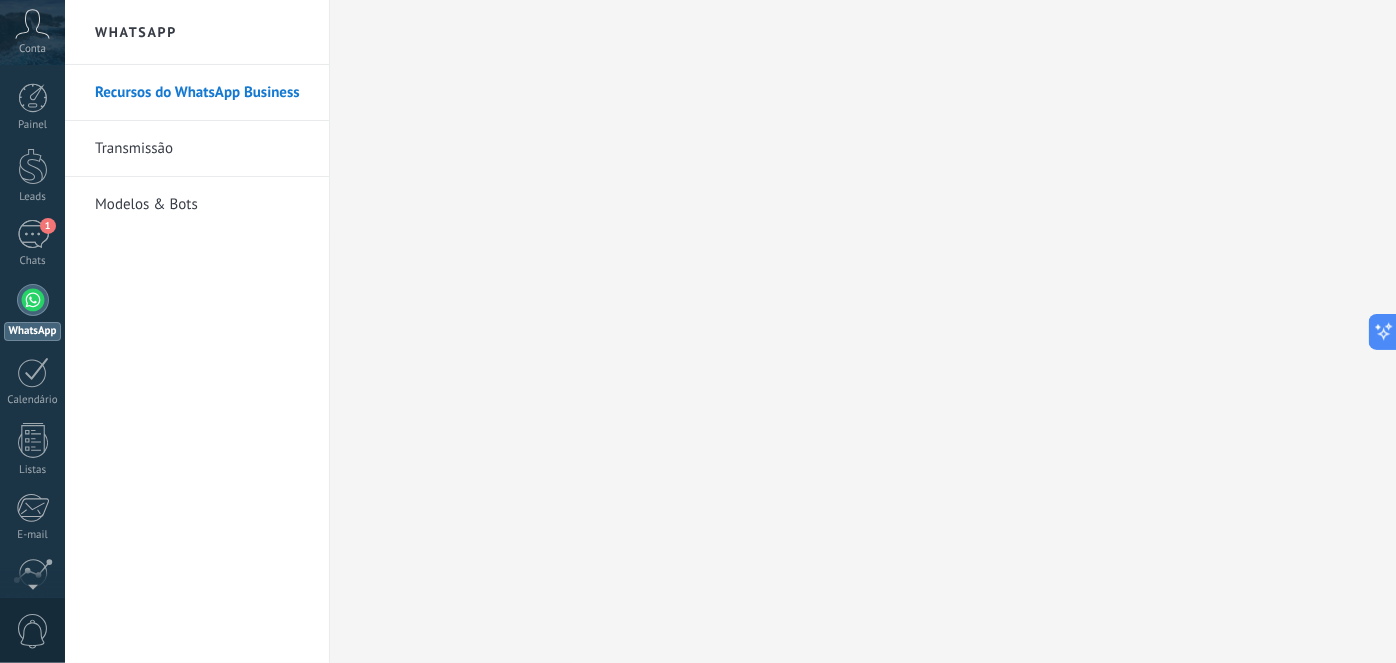 click on "Modelos & Bots" at bounding box center [202, 205] 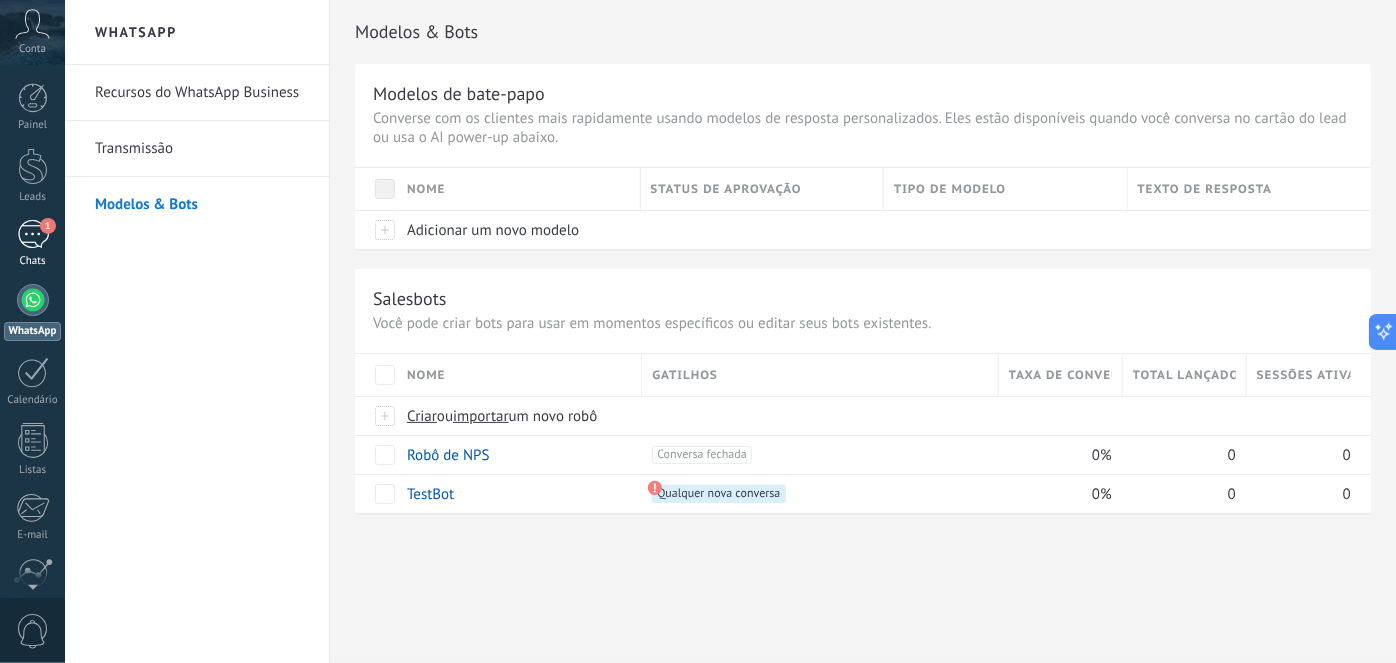 click on "1" at bounding box center [33, 234] 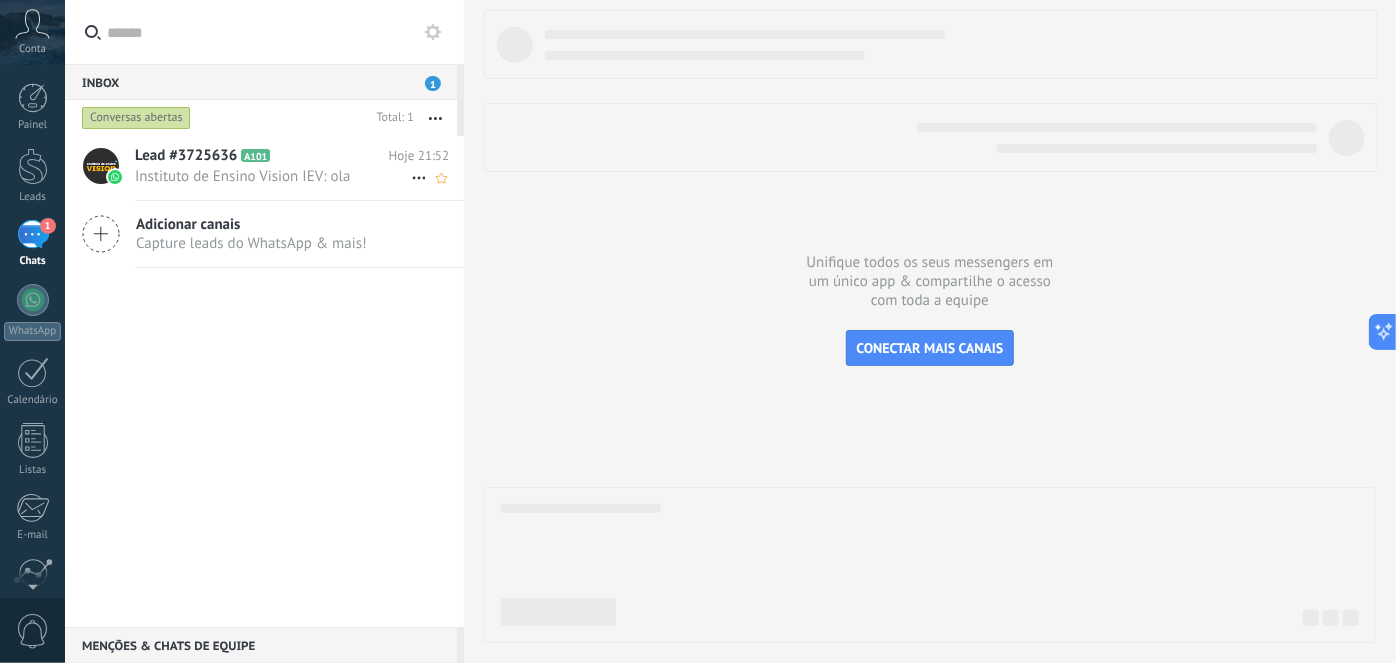 click on "Instituto de Ensino Vision IEV: ola" at bounding box center [273, 176] 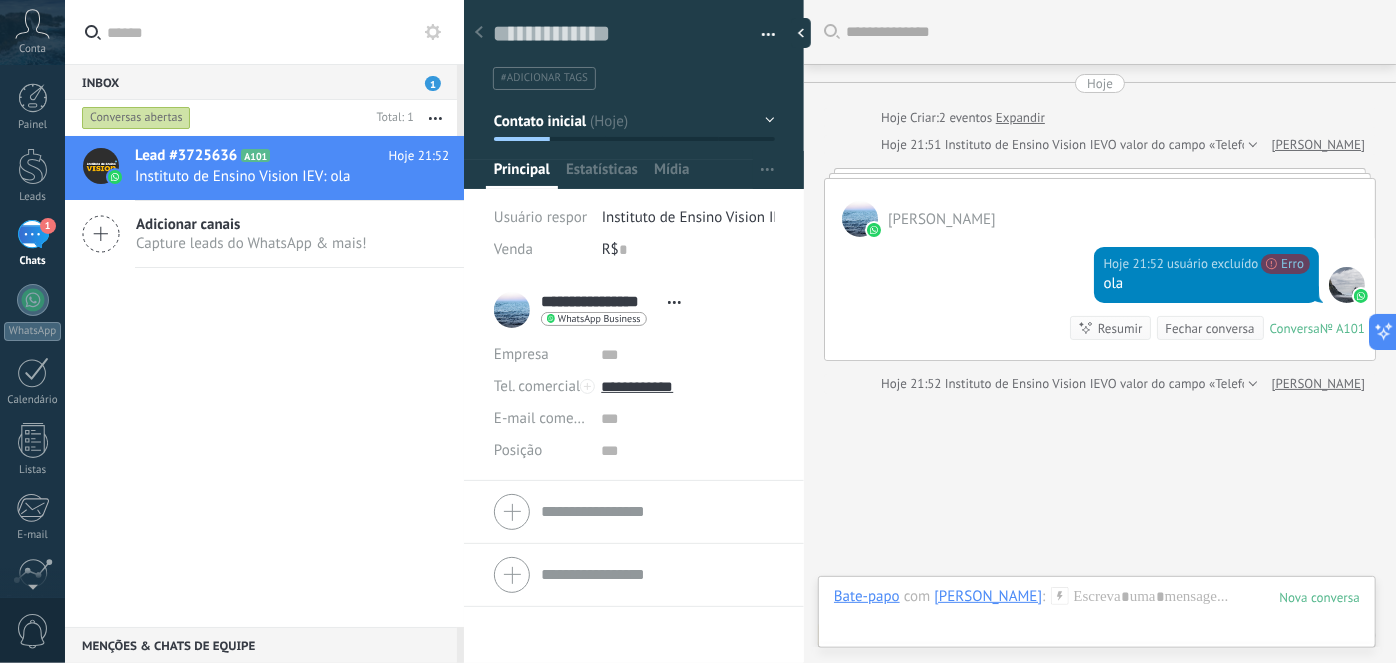 scroll, scrollTop: 30, scrollLeft: 0, axis: vertical 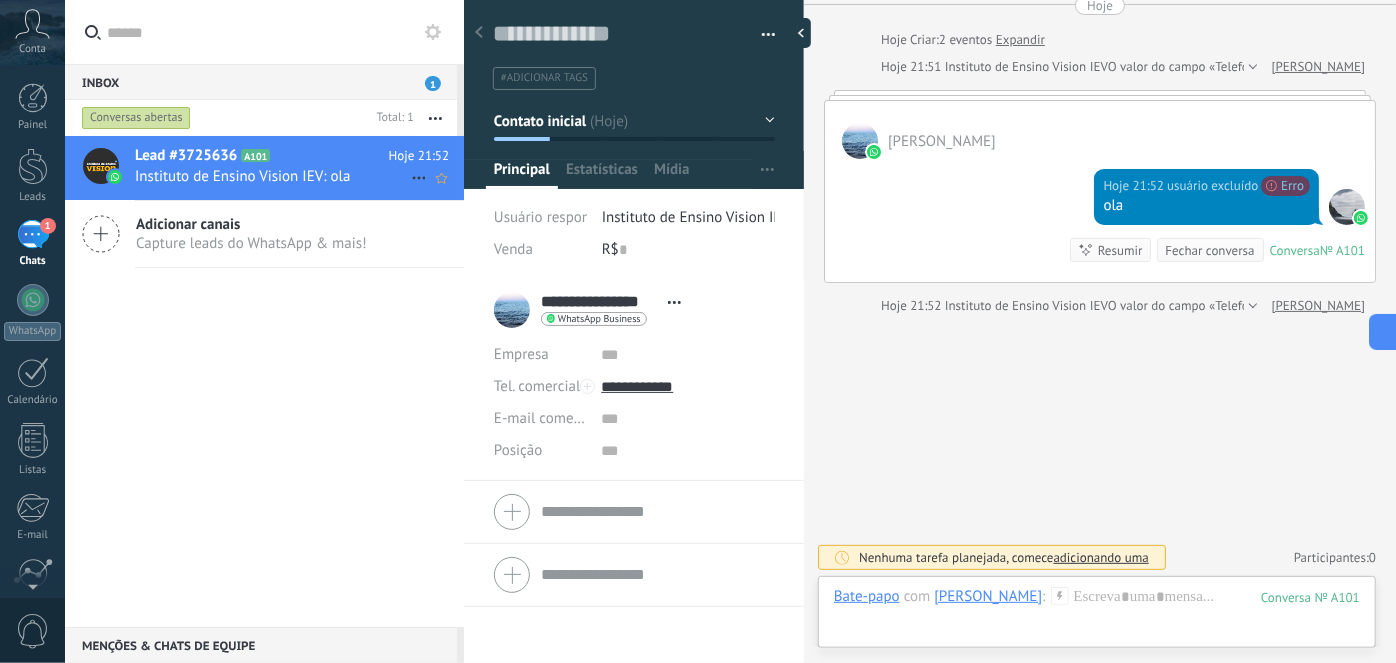 click on "Instituto de Ensino Vision IEV: ola" at bounding box center [273, 176] 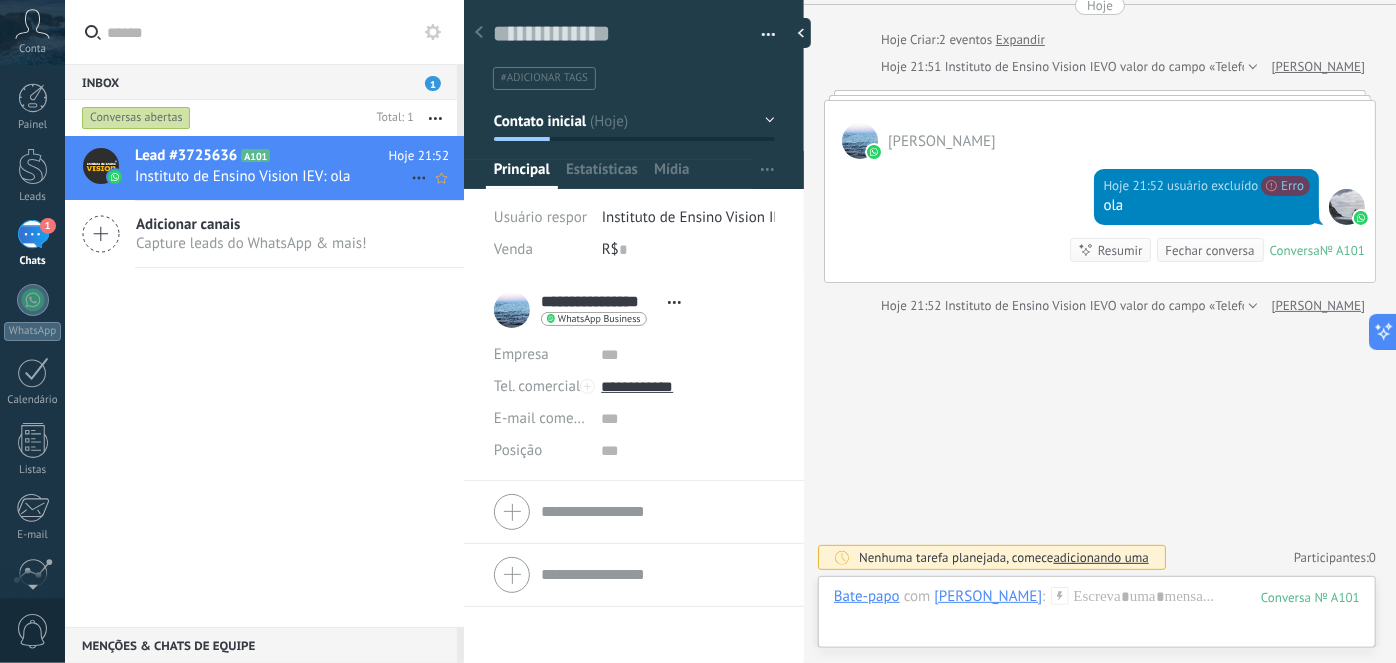 click 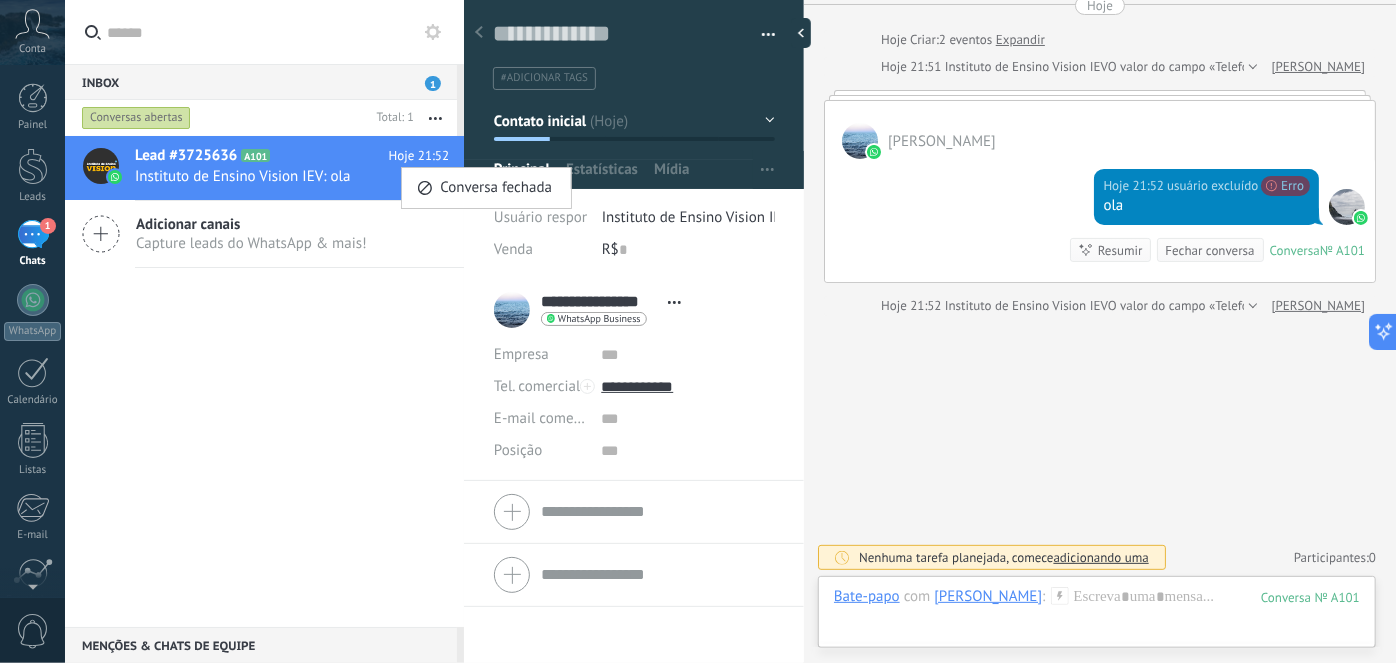 click at bounding box center [698, 331] 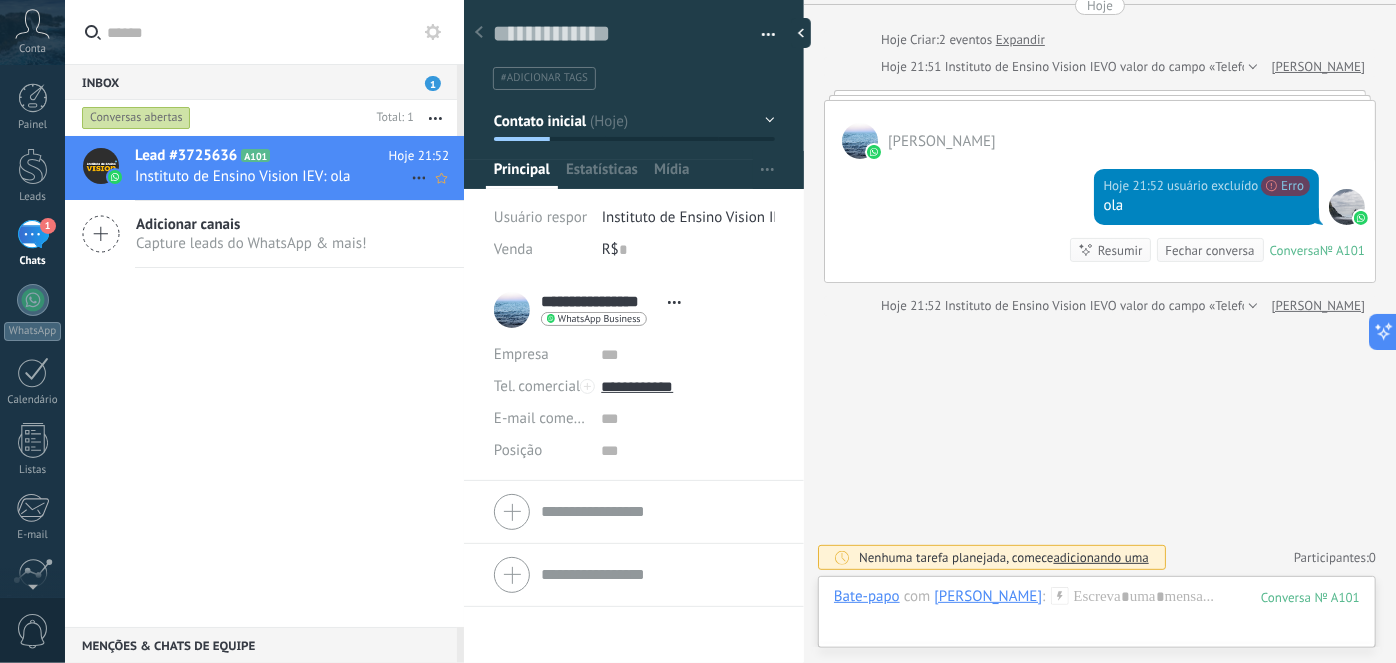 drag, startPoint x: 239, startPoint y: 170, endPoint x: 193, endPoint y: 177, distance: 46.52956 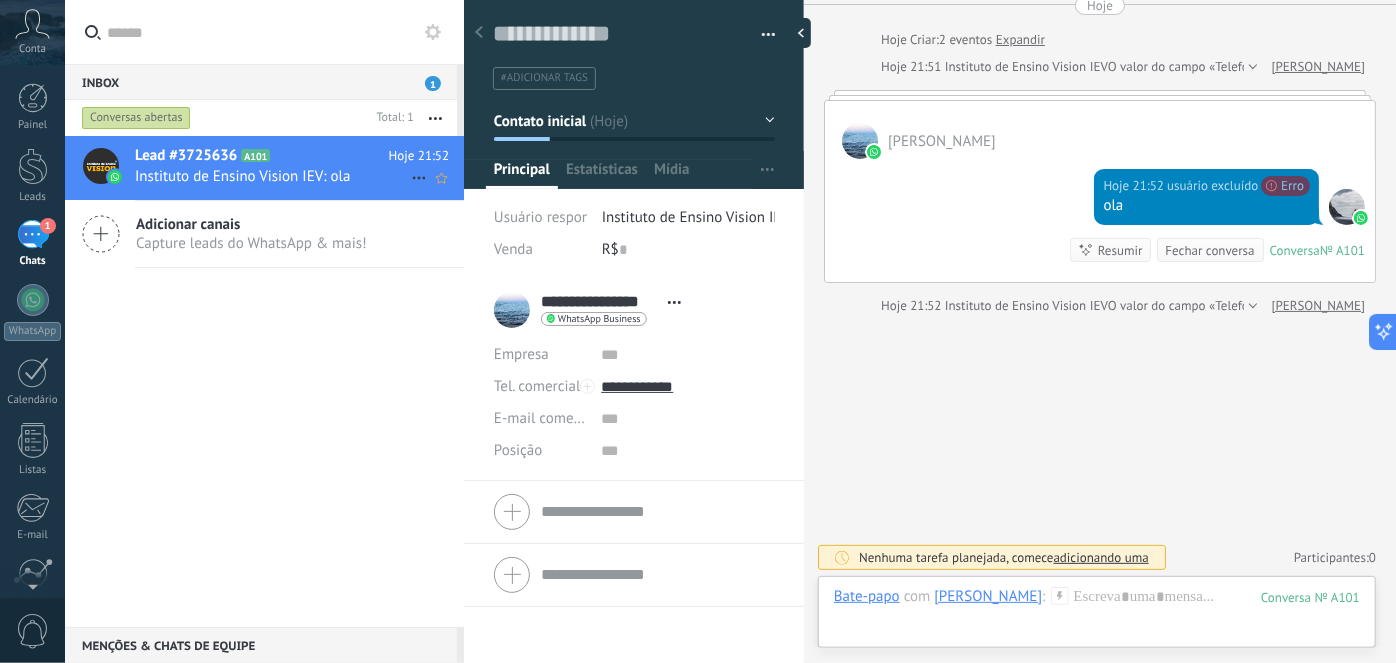 click on "Instituto de Ensino Vision IEV: ola" at bounding box center (273, 176) 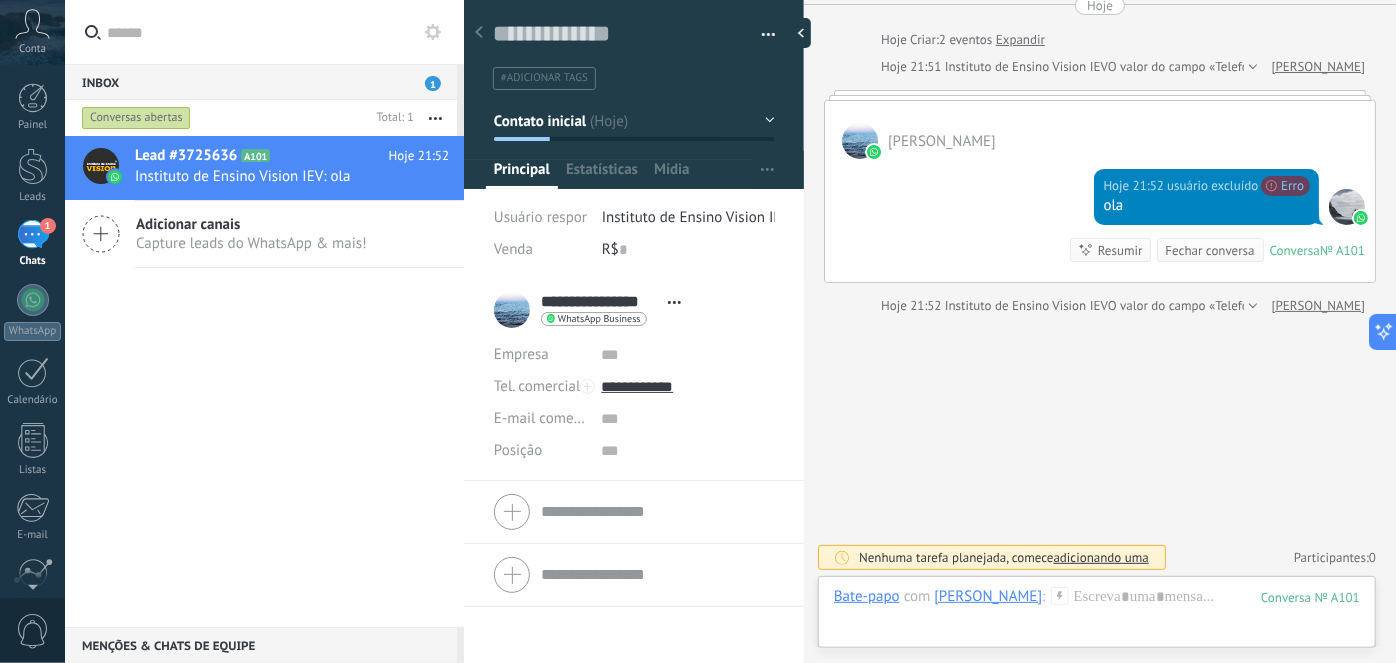 click at bounding box center (761, 35) 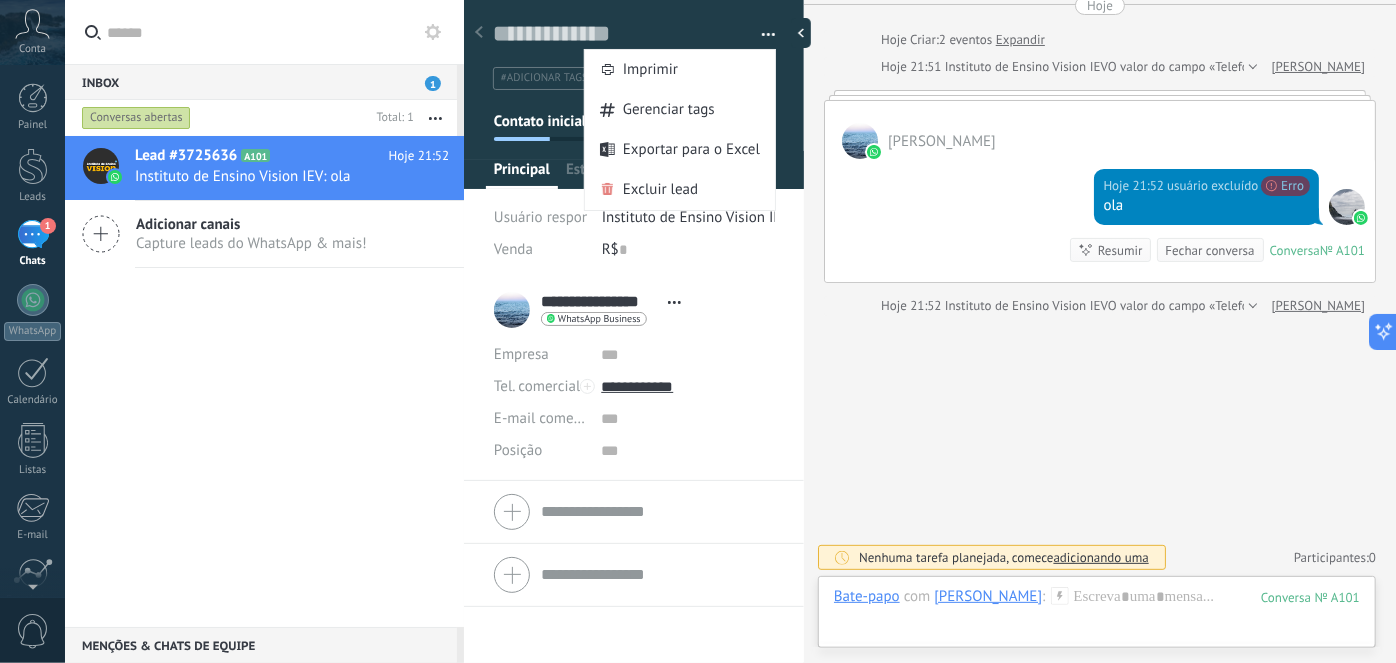 click on "Buscar Carregar mais Hoje Hoje Criar:  2  eventos   Expandir Hoje 21:51 Instituto de Ensino Vision IEV  O valor do campo «Telefone»  está definido para «92981428743» arison guimarães arison guimarães  Hoje 21:52 usuário excluído  Não é possível enviar sua mensagem. O destinatário está inativo há mais de 24 horas. Por favor, utilize um modelo aprovado ou aguarde a resposta dele (3108).  Saiba mais Erro ola Conversa  № A101 Conversa № A101 Resumir Resumir Fechar conversa Hoje 21:52 Instituto de Ensino Vision IEV: ola Conversa № A101 Hoje 21:52 Instituto de Ensino Vision IEV  O valor do campo «Telefone» foi alterado.  O valor anterior era de «92981428743»  eo valor atual é «9281428743» arison guimarães Nenhuma tarefa planejada, comece   adicionando uma  Participantes:  0 Adicionar membro Bots:  0" at bounding box center (1100, 293) 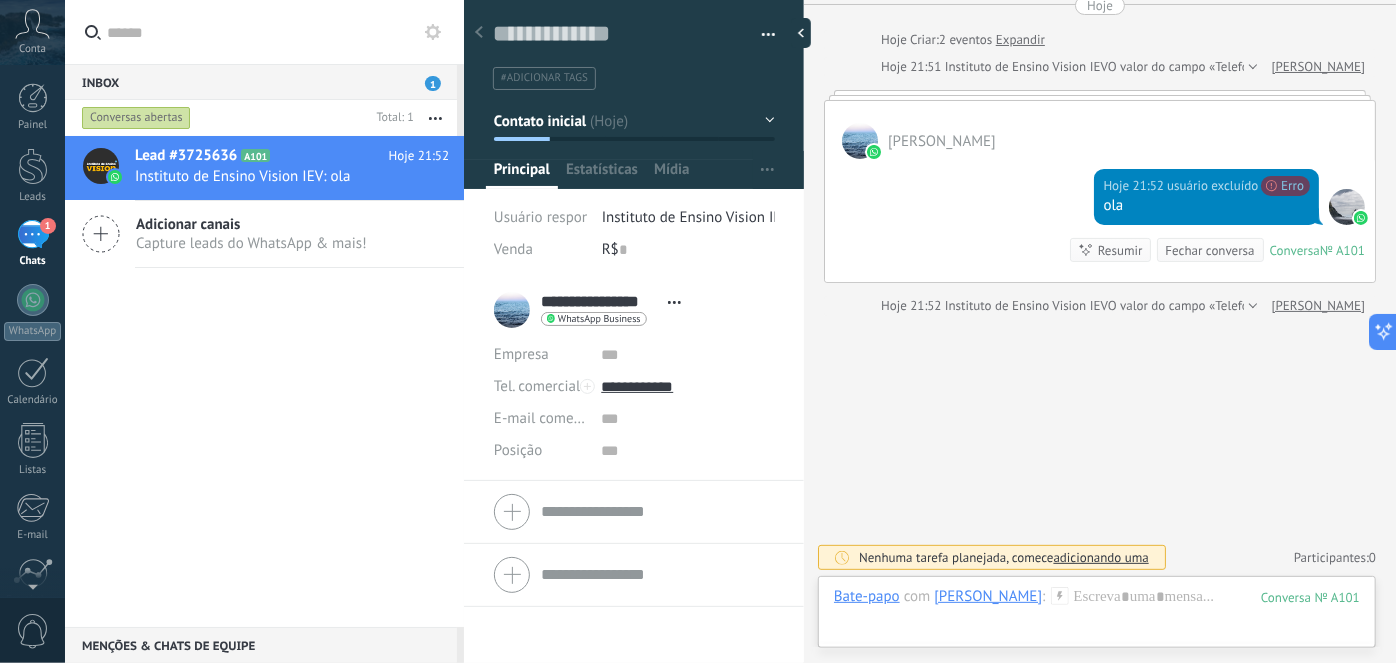 click on "Conversa fechada
Lead #3725636
A101
Hoje 21:52
Instituto de Ensino Vision IEV: ola
Adicionar canais
Capture leads do WhatsApp & mais!" at bounding box center (264, 381) 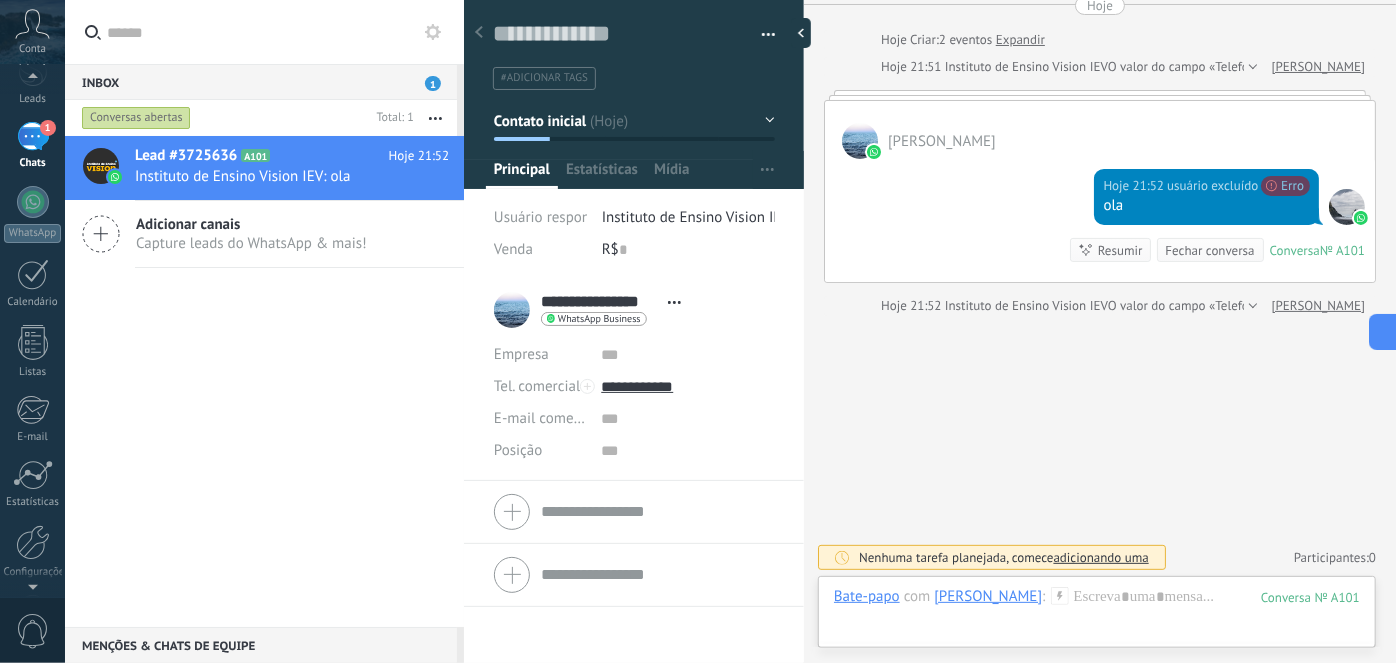 scroll, scrollTop: 167, scrollLeft: 0, axis: vertical 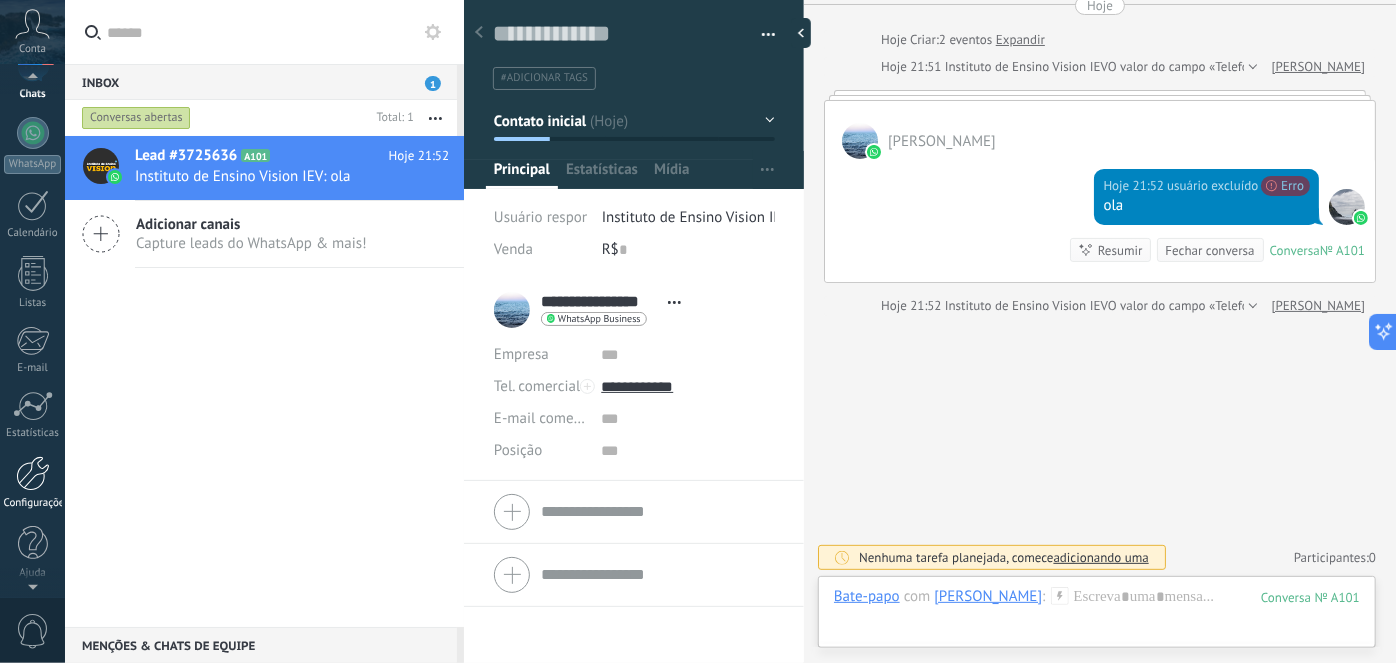 click at bounding box center (33, 473) 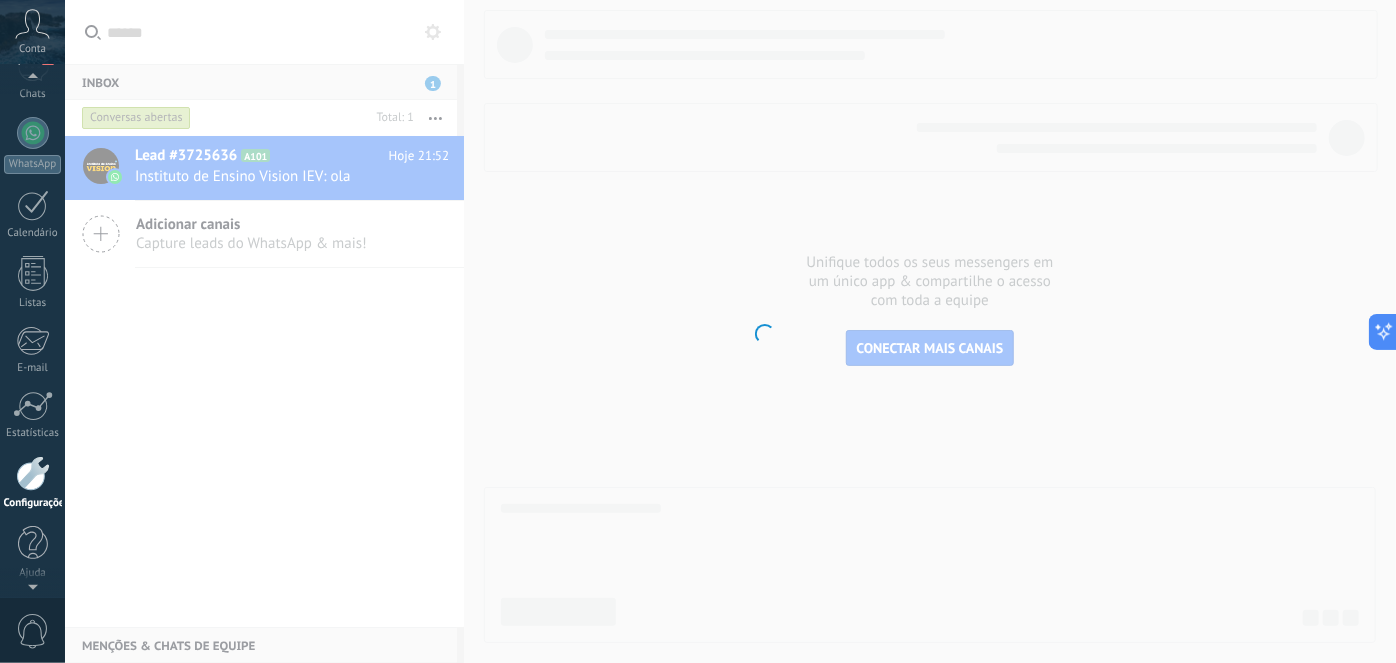scroll, scrollTop: 168, scrollLeft: 0, axis: vertical 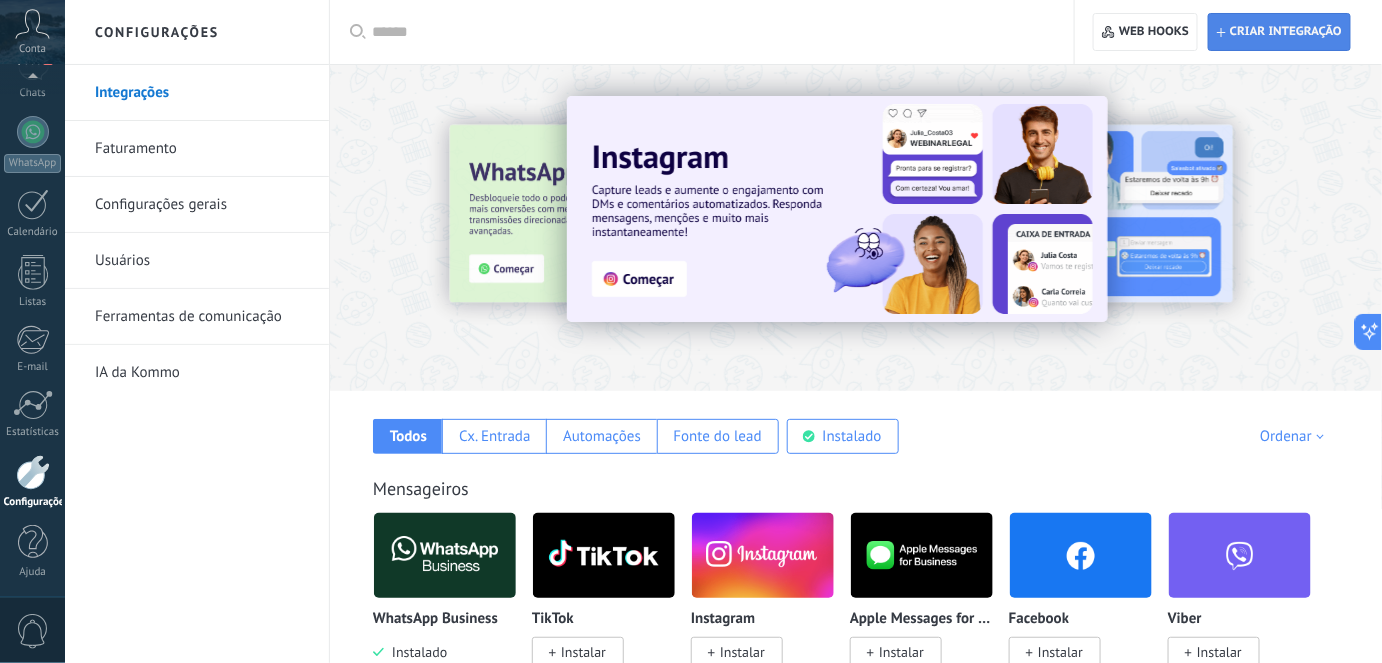 click on "Criar integração" at bounding box center [1286, 32] 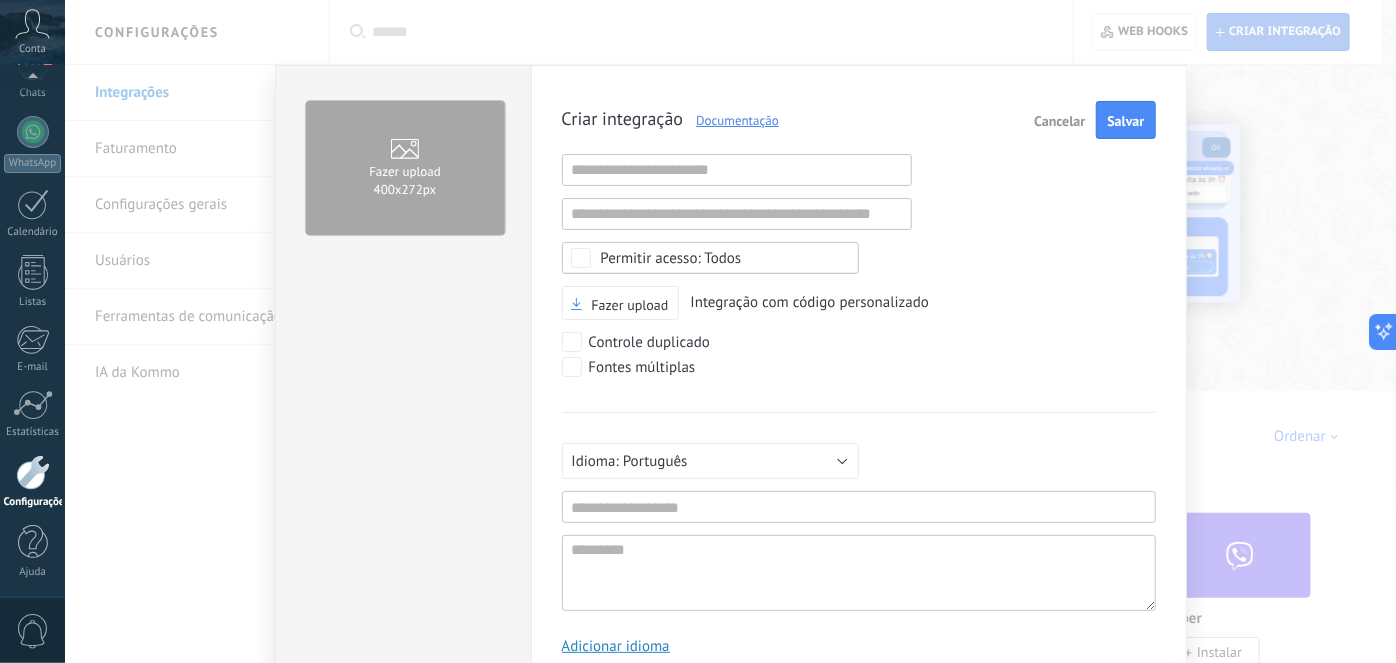 scroll, scrollTop: 19, scrollLeft: 0, axis: vertical 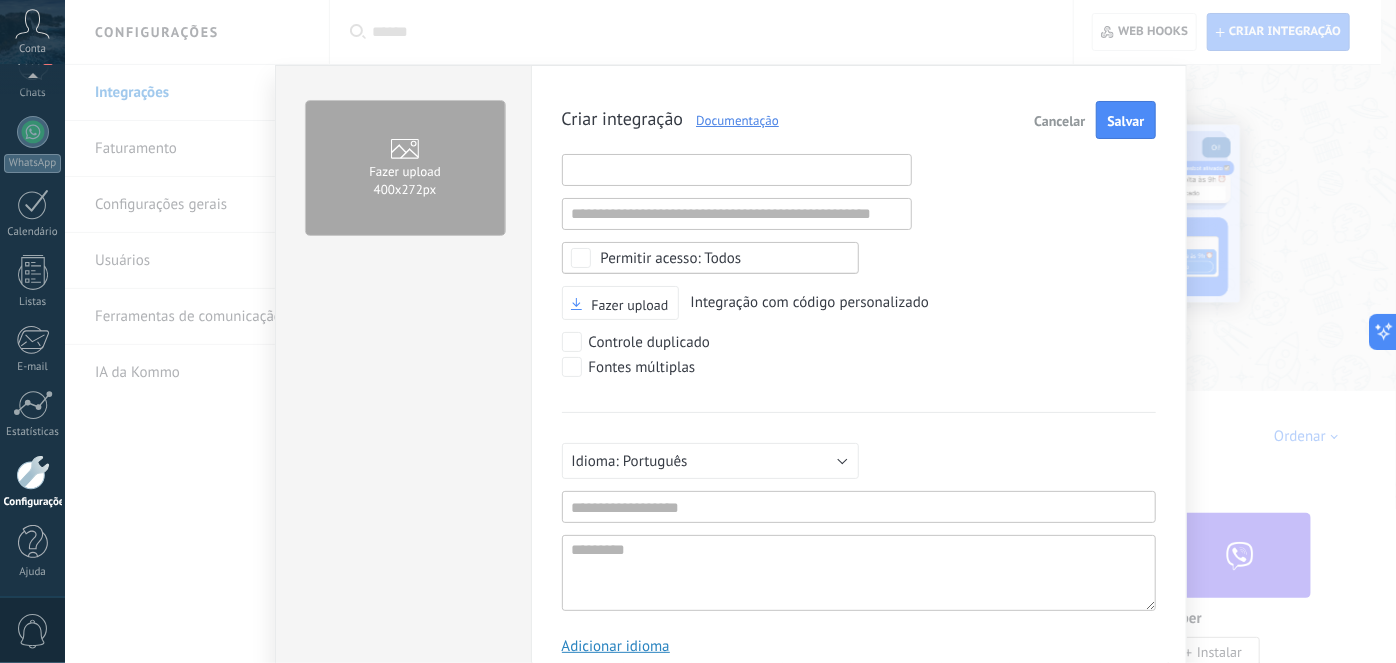 click at bounding box center (737, 170) 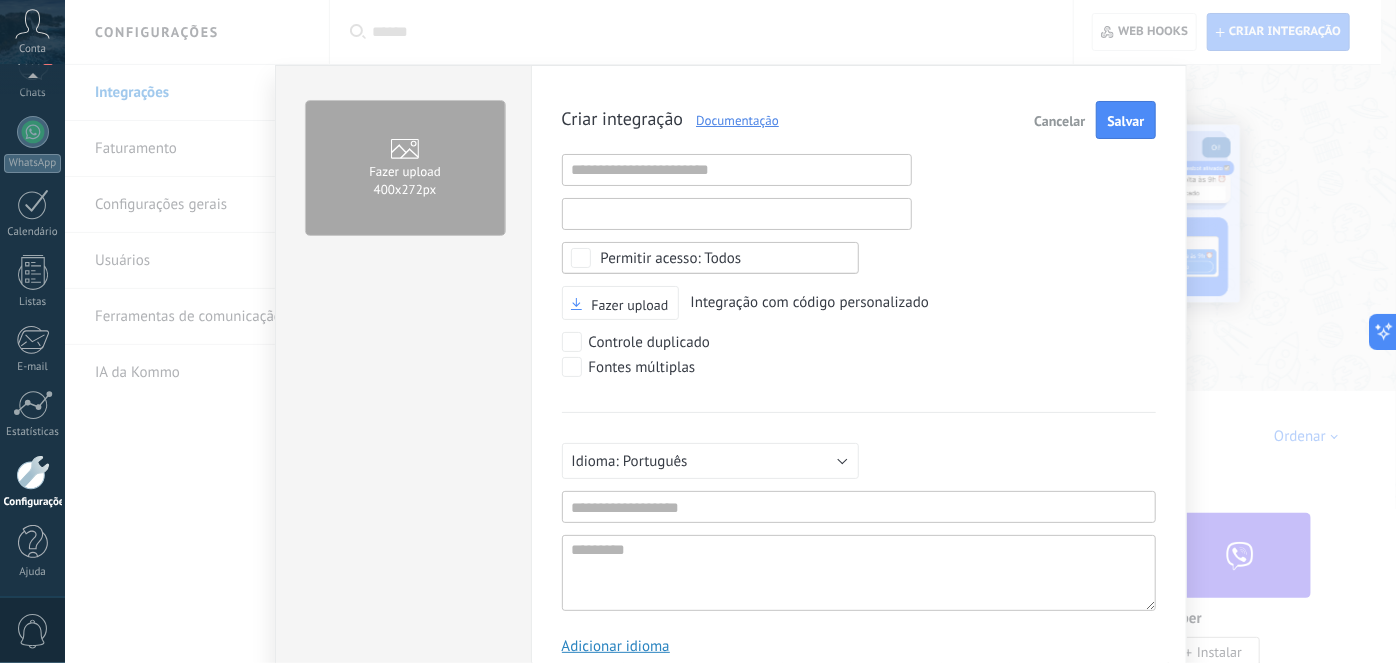 click at bounding box center (737, 214) 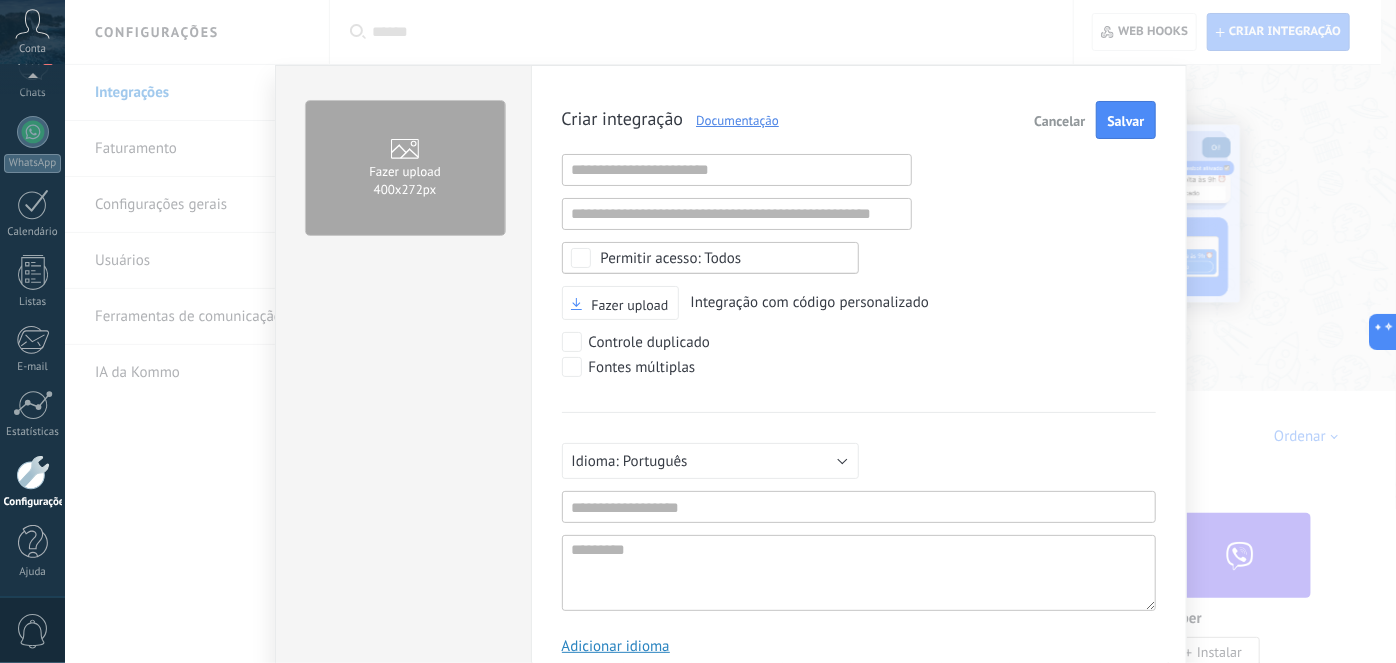 click on "Criar integração Documentação Cancelar Salvar URL inválida URL inválida Selecionar tudo Acesso aos dados da conta Centro de Notificação Acesso aos arquivos Excluindo arquivos Todos Fazer upload Integração com código personalizado Controle duplicado Fontes múltiplas Русский English Español Português Indonesia Türkçe Português Pelo menos 3 caracteres No mínimo 5 caractéres Adicionar idioma" at bounding box center [859, 385] 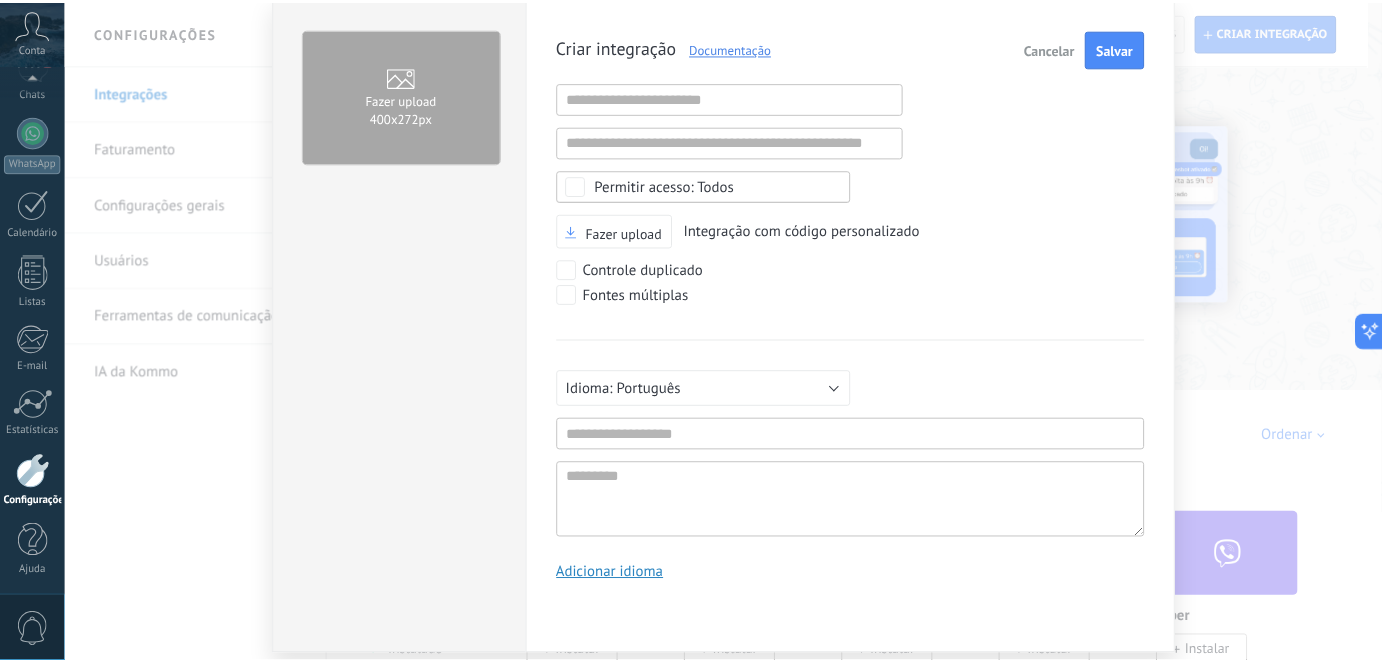 scroll, scrollTop: 0, scrollLeft: 0, axis: both 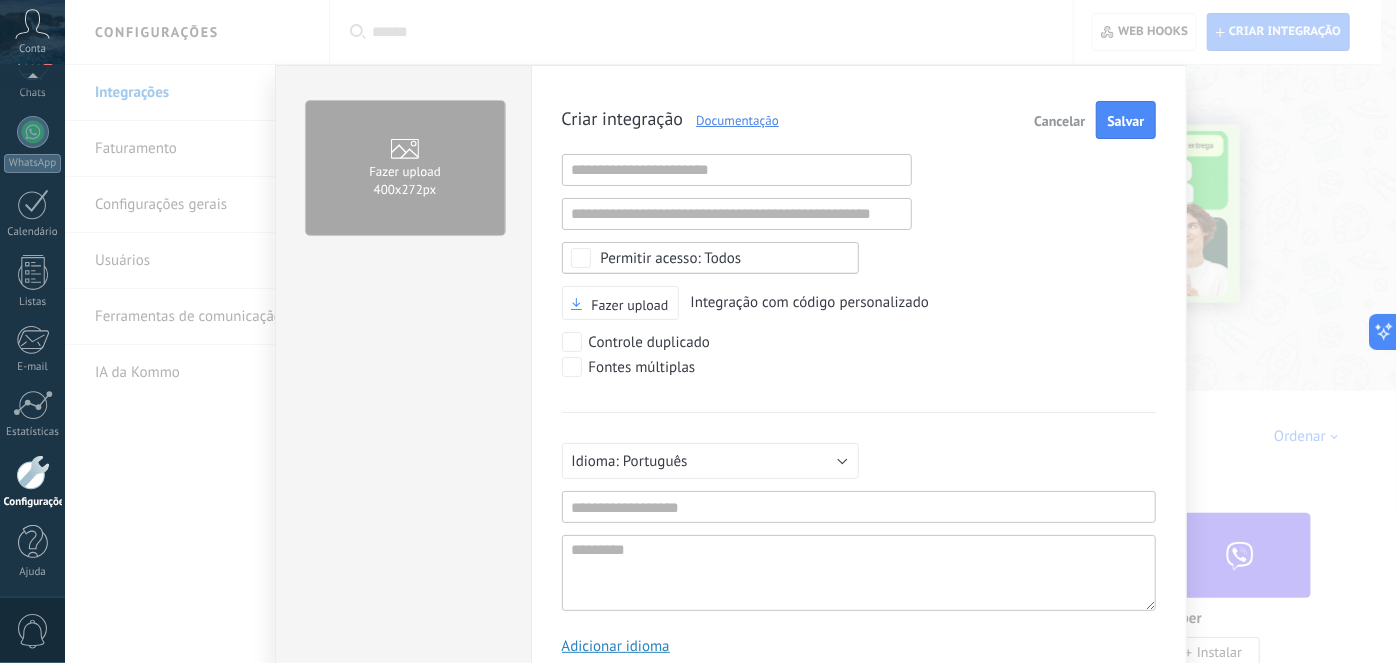 click on "Cancelar" at bounding box center (1059, 121) 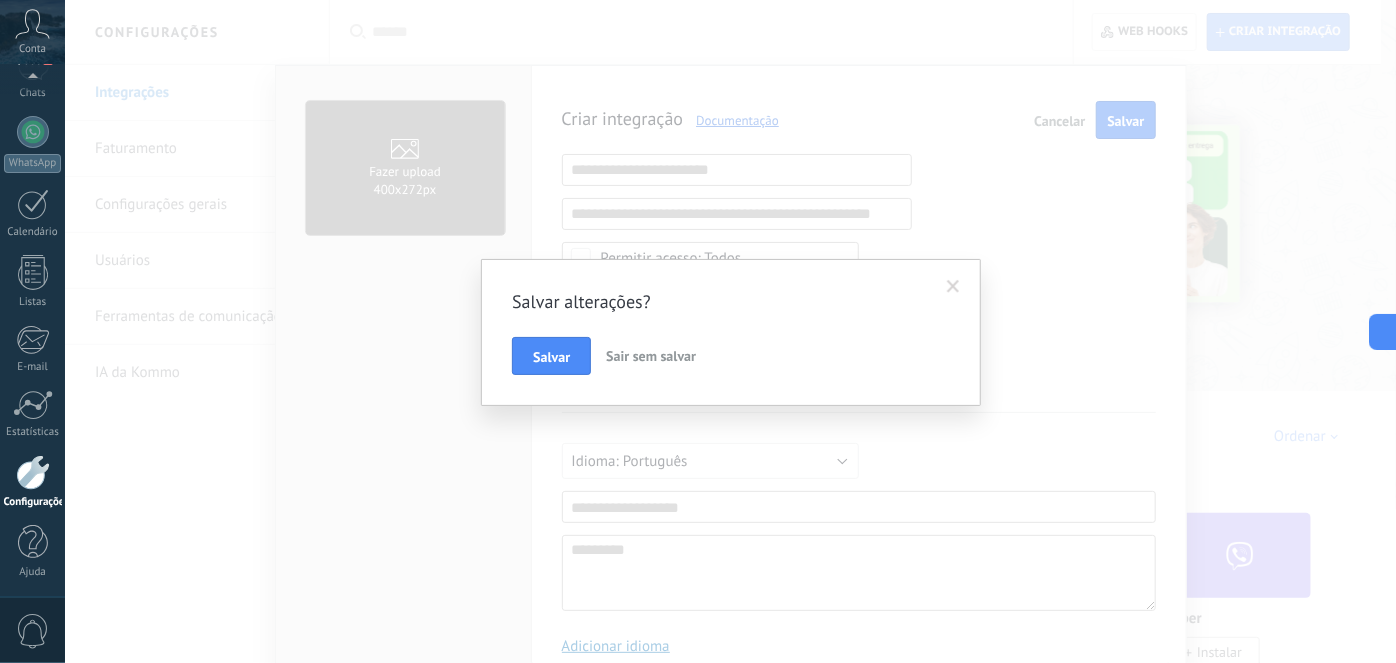 click on "Sair sem salvar" at bounding box center (651, 356) 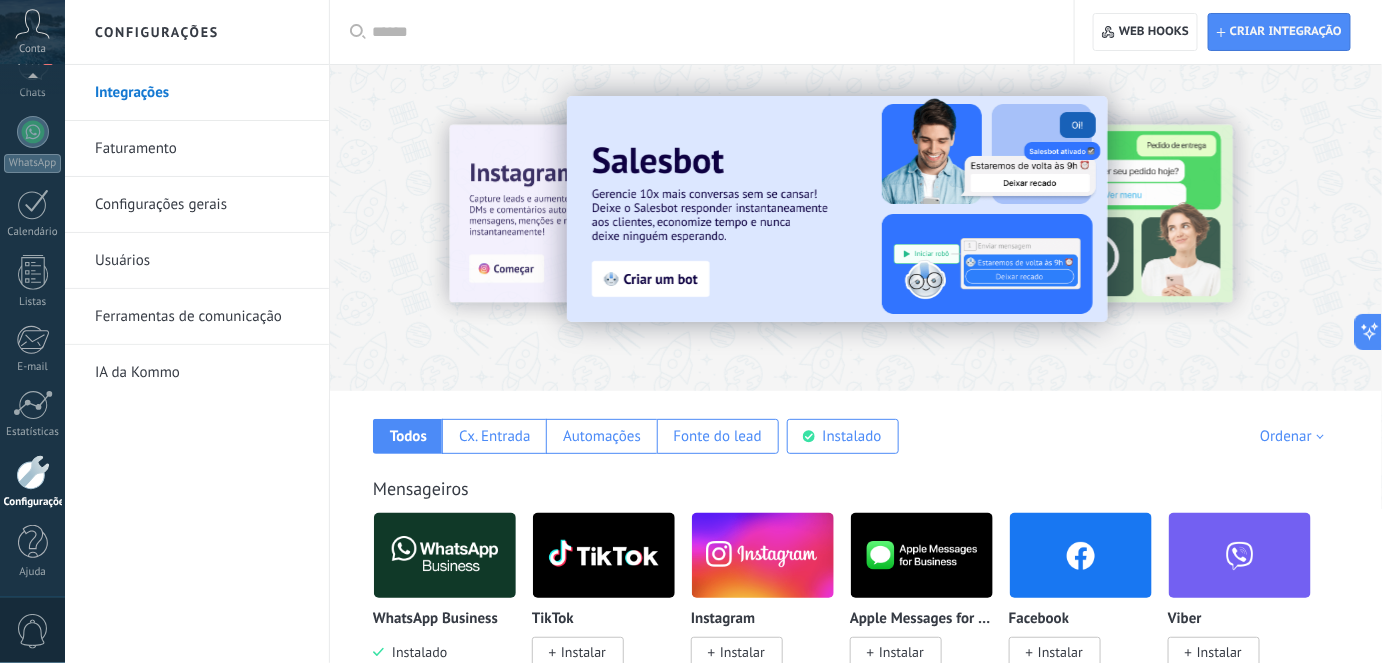 click on "Configurações gerais" at bounding box center (202, 205) 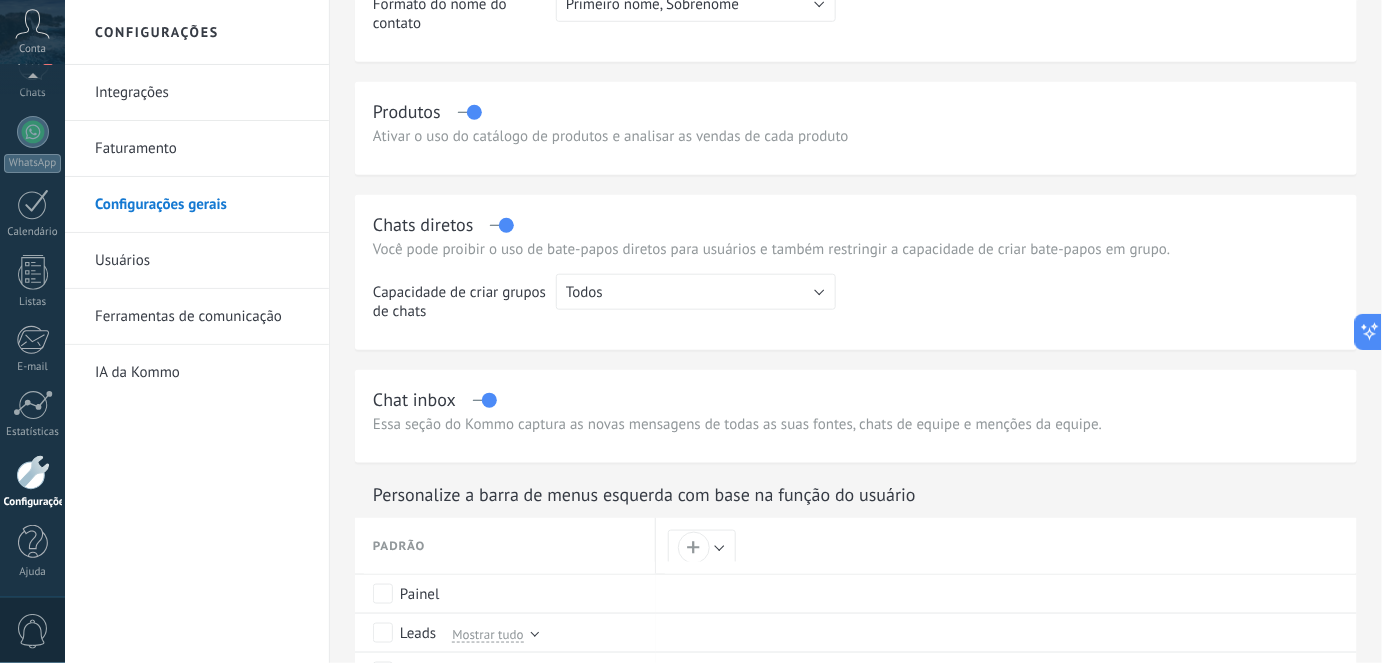 scroll, scrollTop: 545, scrollLeft: 0, axis: vertical 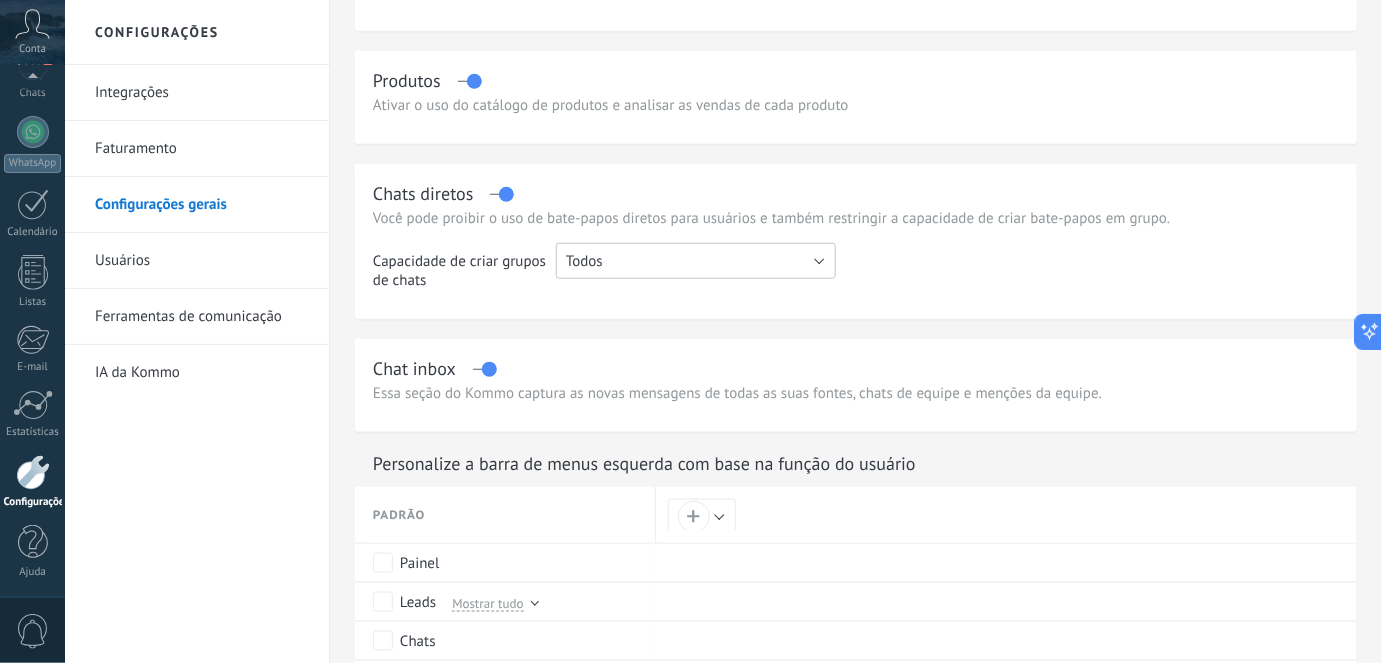 click on "Todos" at bounding box center (696, 261) 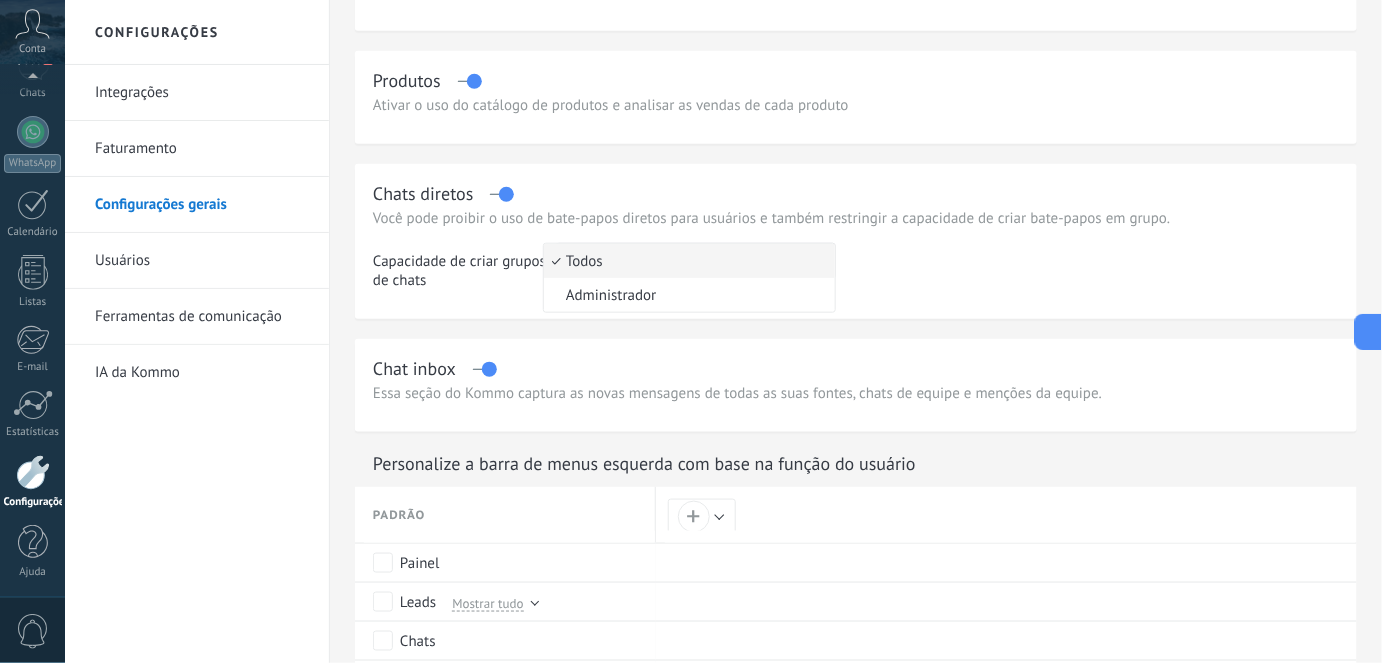 click on "Todos" at bounding box center (686, 261) 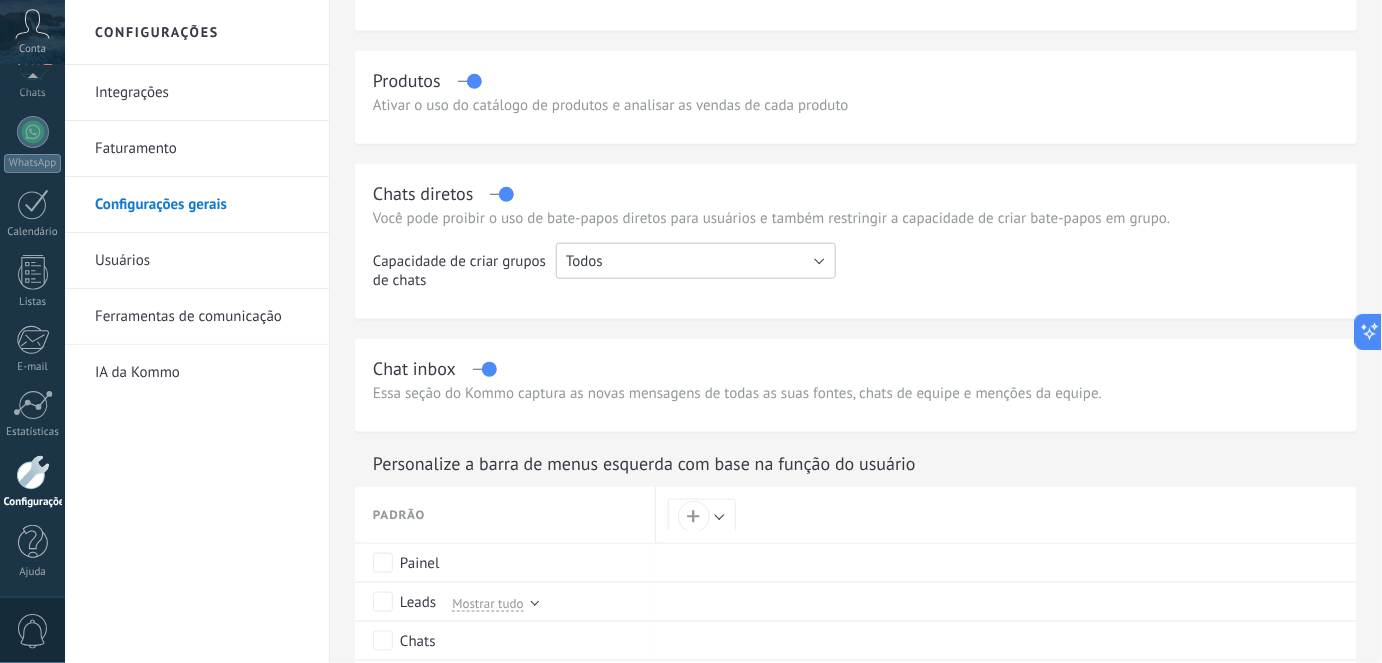 click on "Todos" at bounding box center [696, 261] 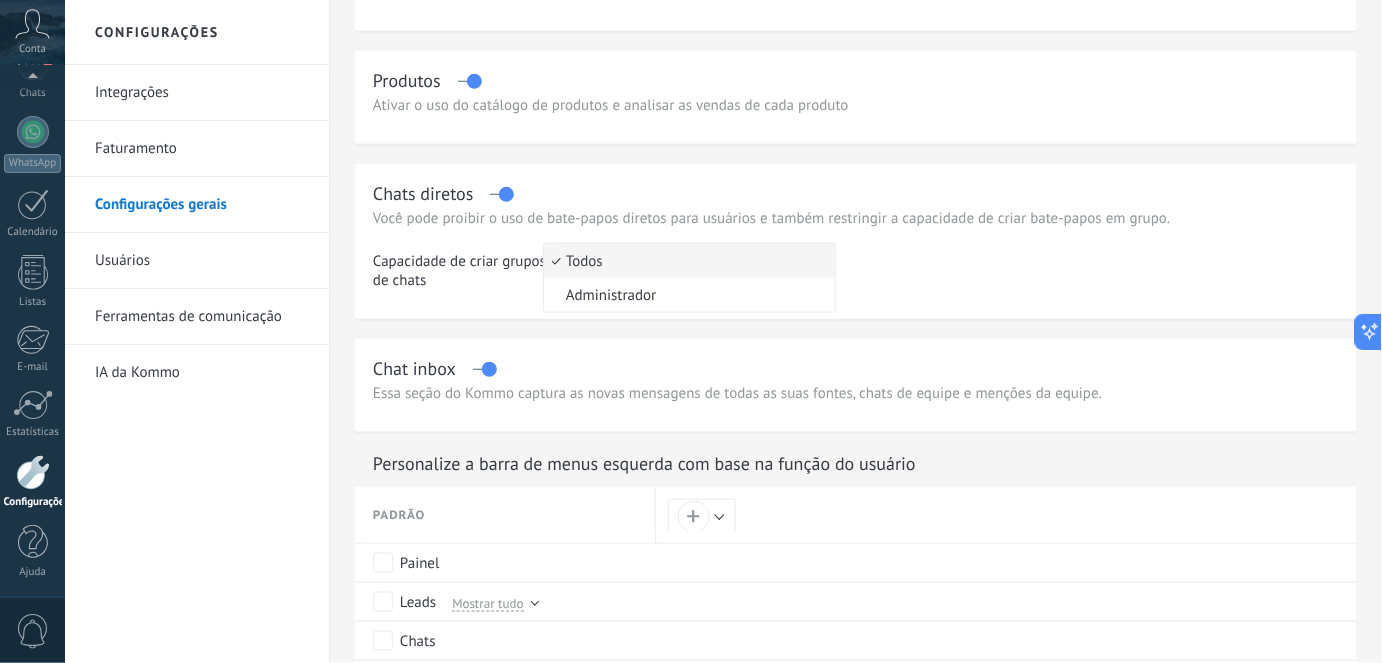 click on "Todos" at bounding box center (686, 261) 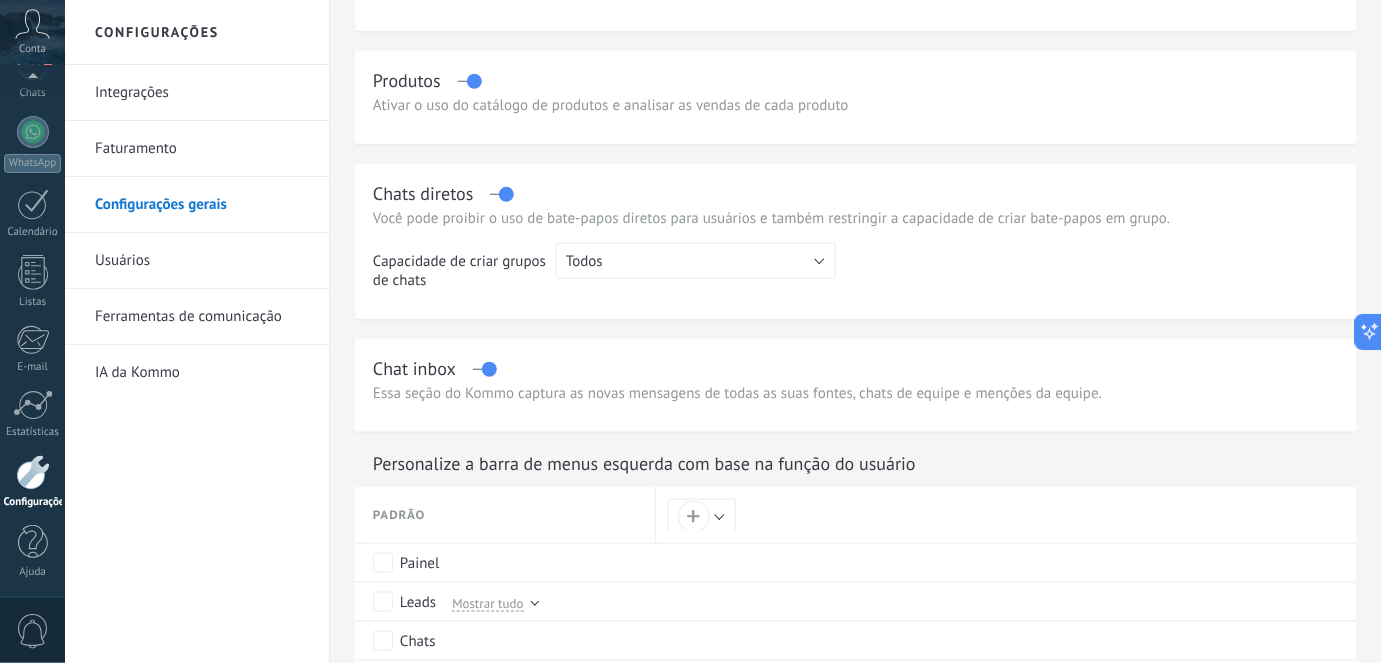 click on "Capacidade de criar grupos de chats" at bounding box center [464, 274] 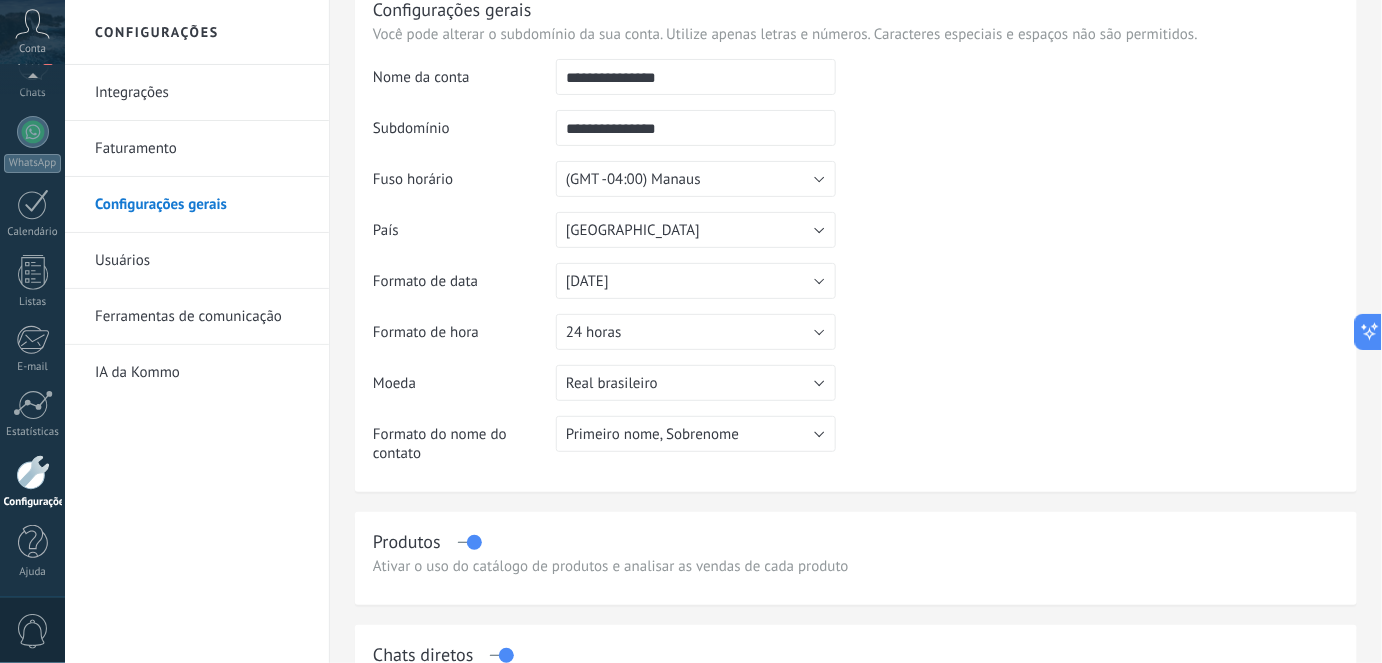 scroll, scrollTop: 0, scrollLeft: 0, axis: both 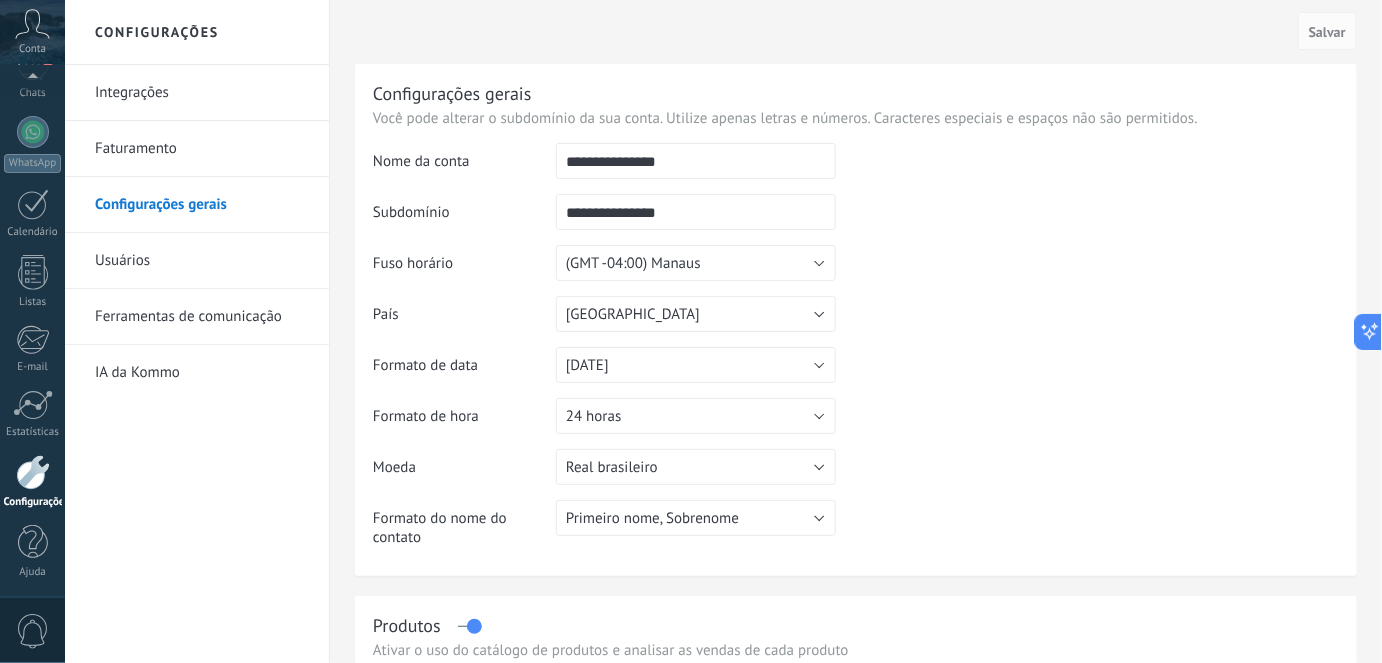 click on "Ferramentas de comunicação" at bounding box center (202, 317) 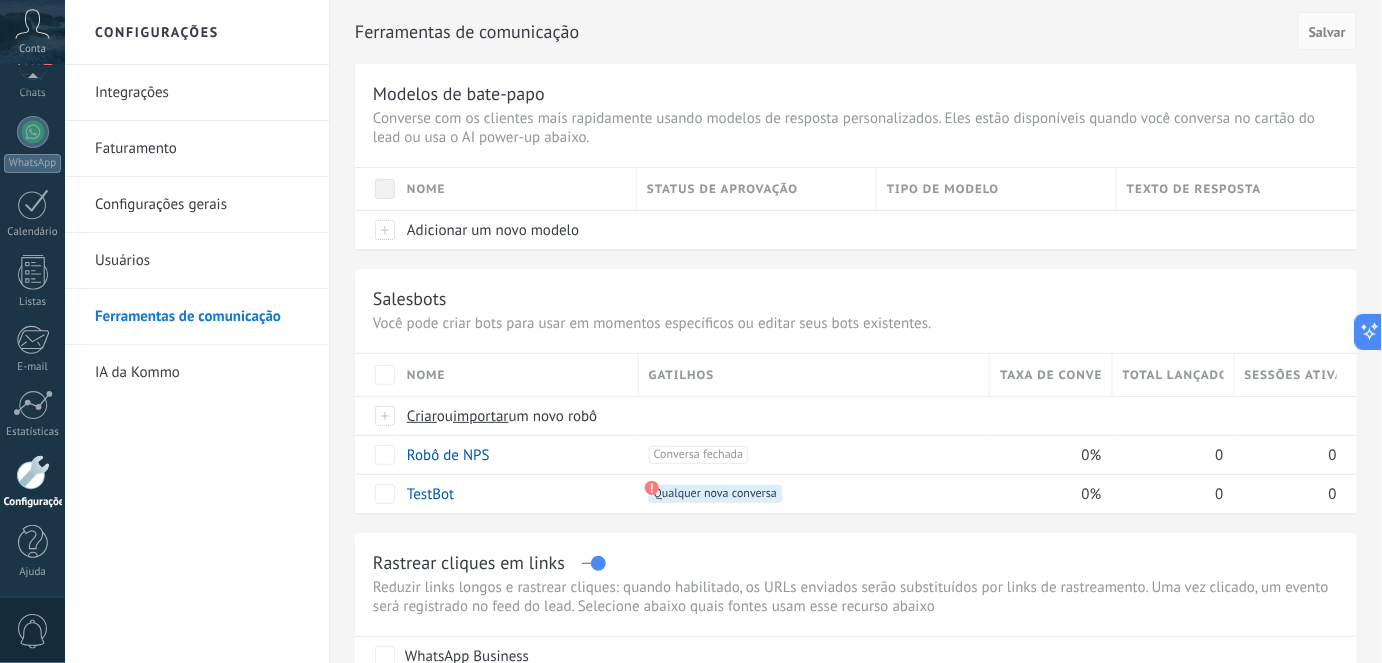 click on "Faturamento" at bounding box center [202, 149] 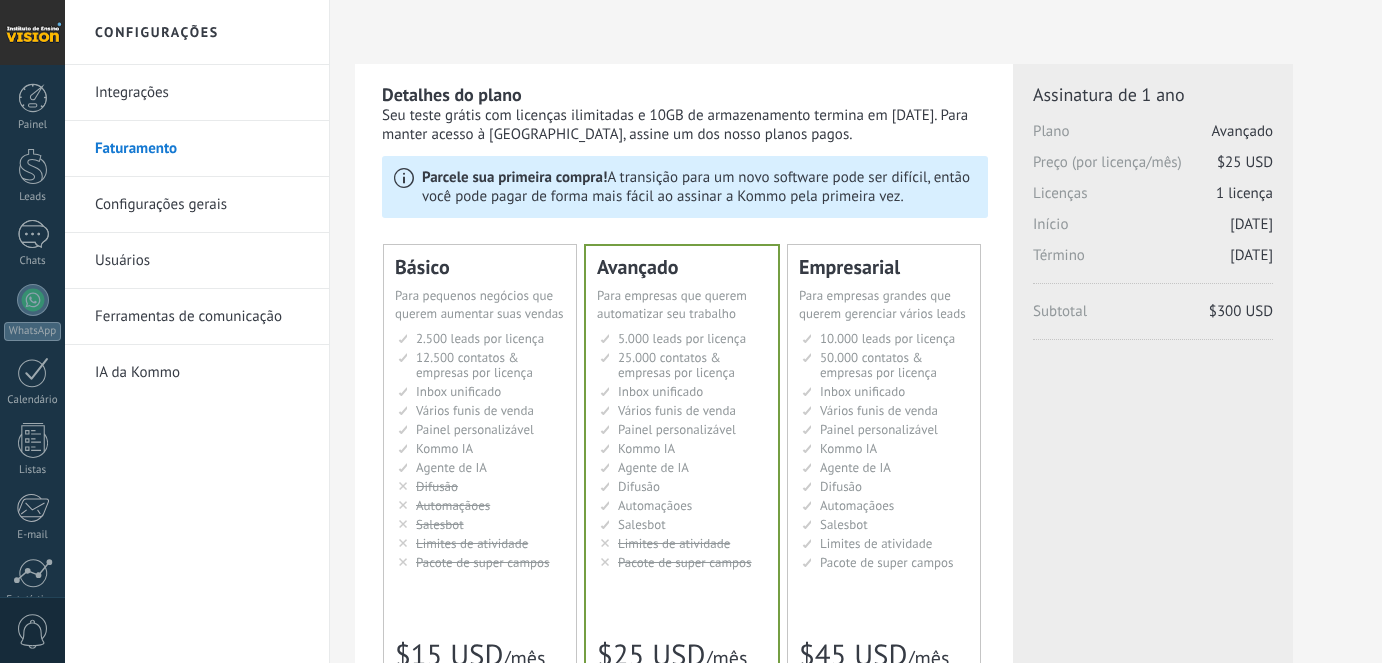 scroll, scrollTop: 0, scrollLeft: 0, axis: both 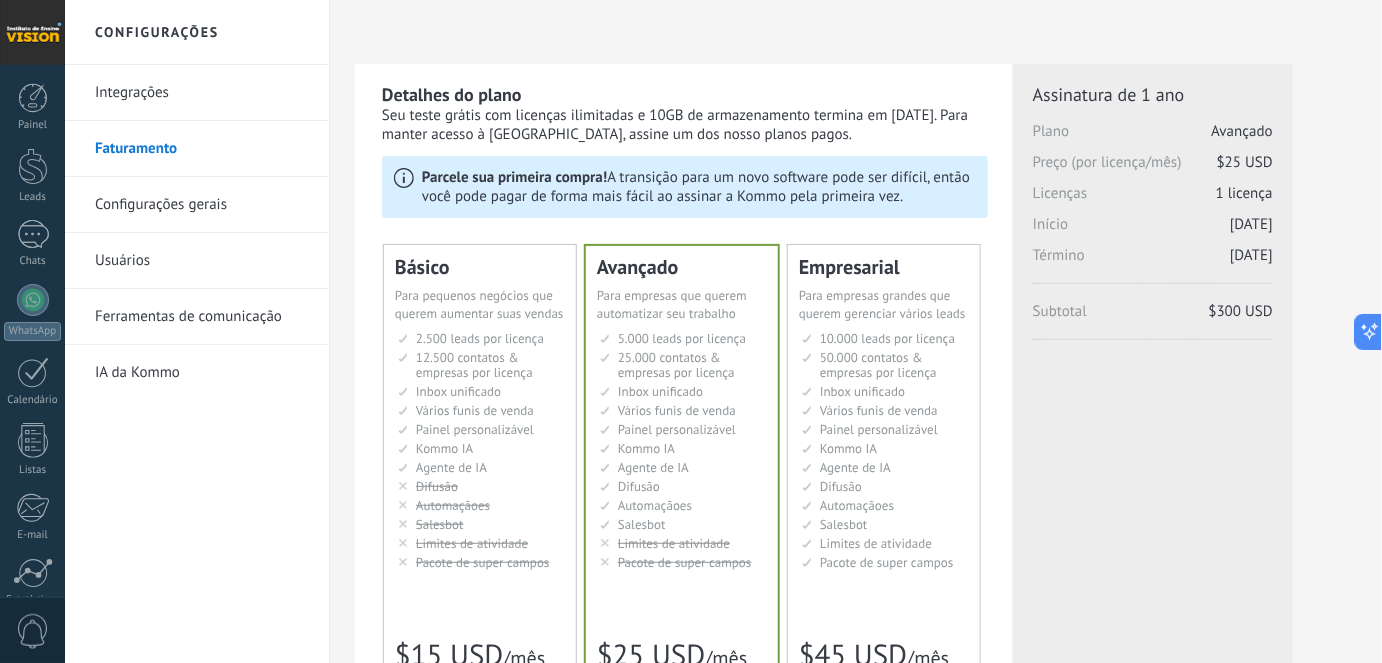 click on "Seu teste grátis com licenças ilimitadas e 10GB de armazenamento termina em 20/07/2025. Para manter acesso à Kommo, assine um dos nosso planos pagos." at bounding box center (685, 125) 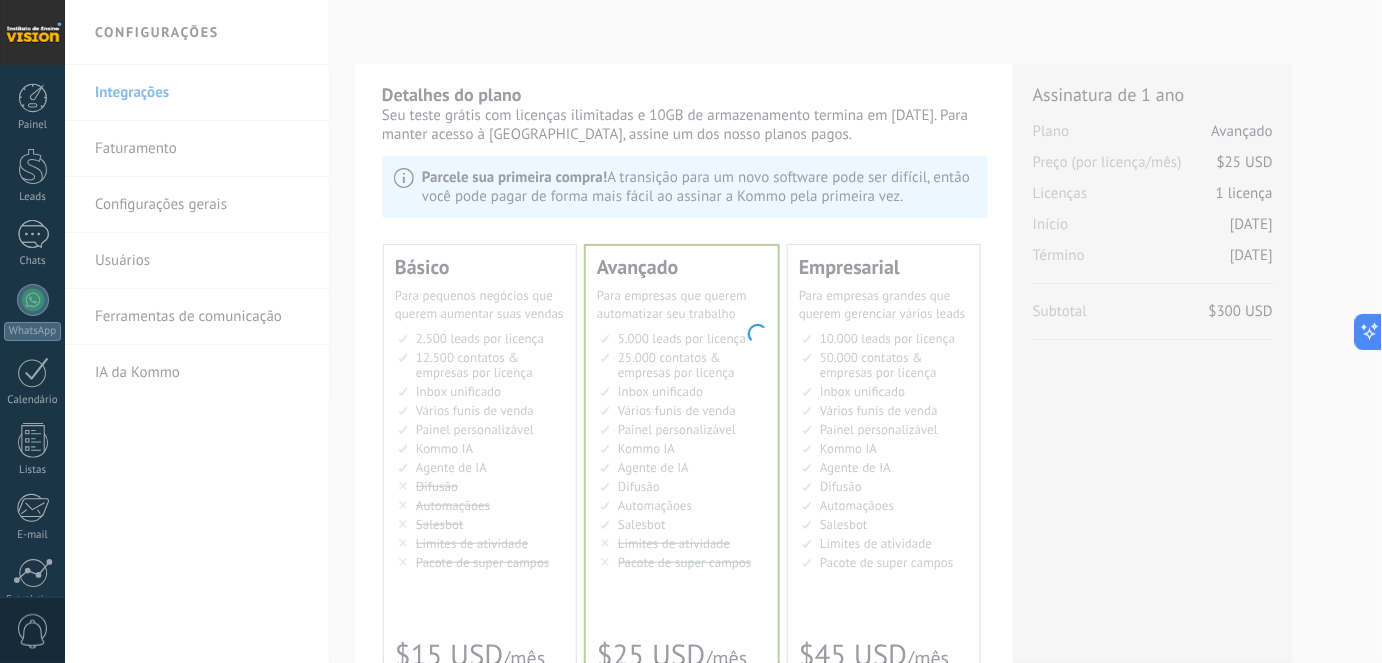 scroll, scrollTop: 168, scrollLeft: 0, axis: vertical 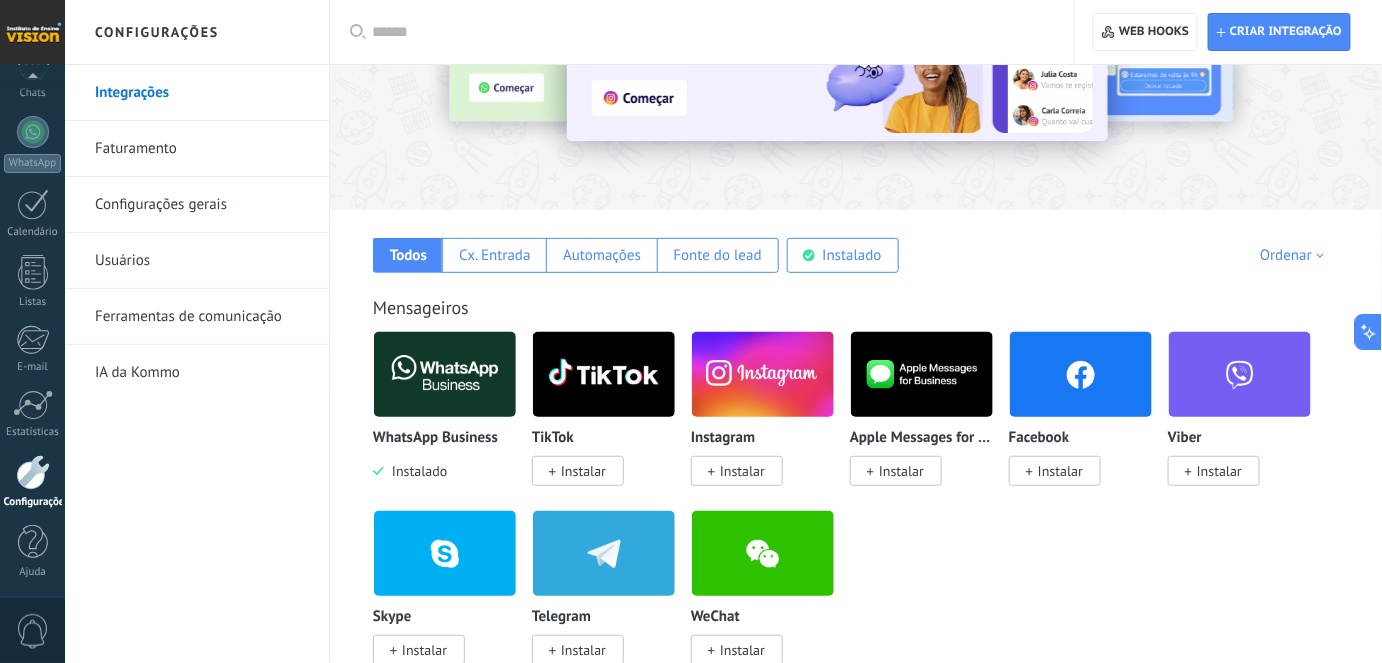 click at bounding box center (445, 374) 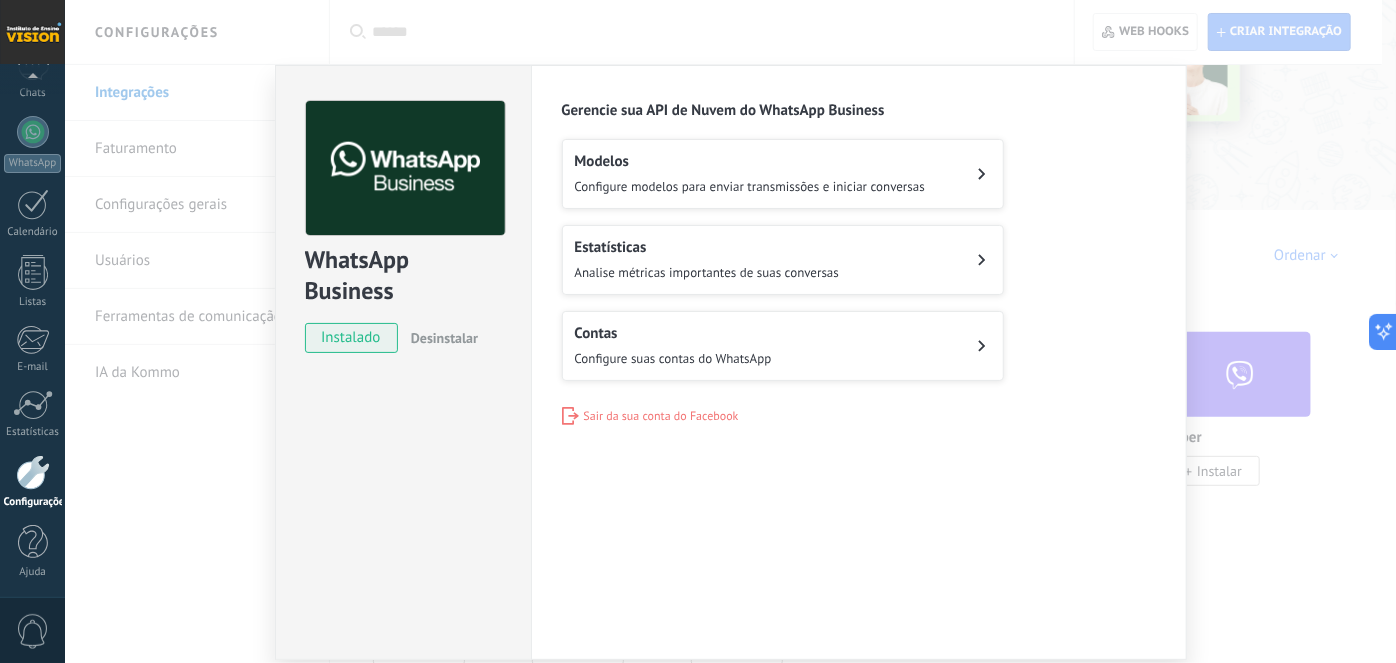 click on "Configure suas contas do WhatsApp" at bounding box center [673, 358] 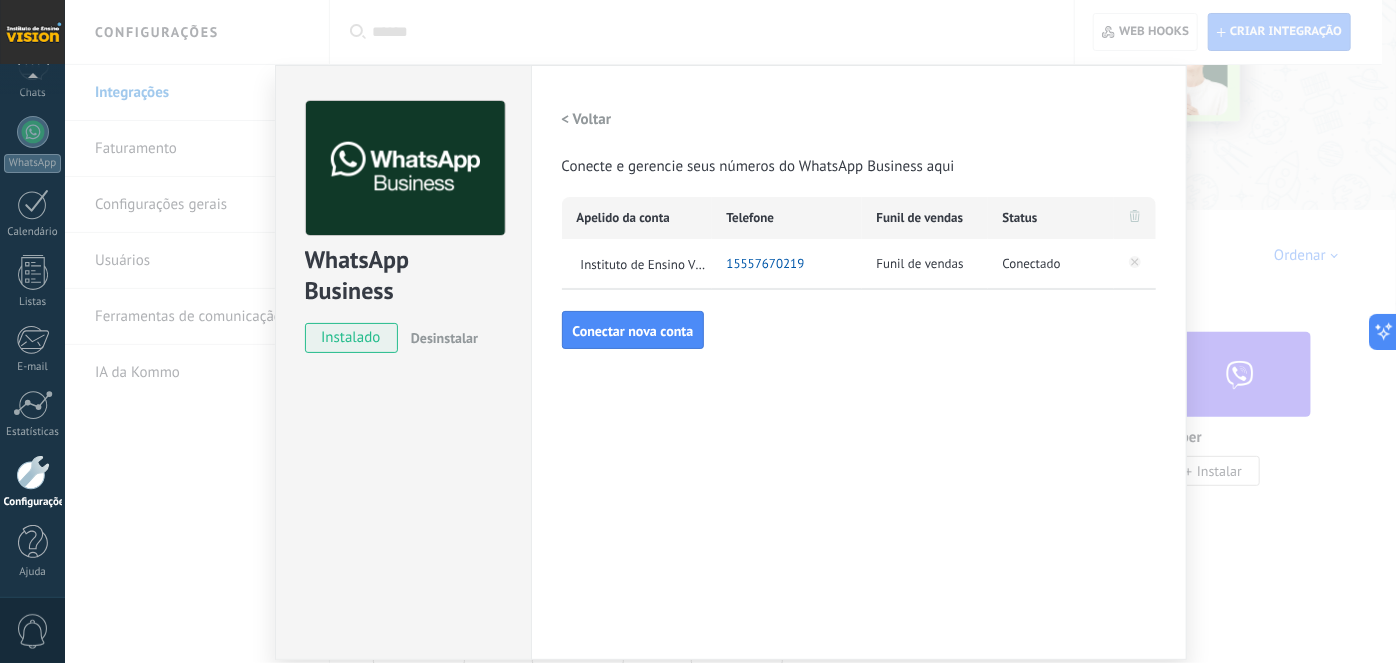 click on "15557670219" at bounding box center [766, 264] 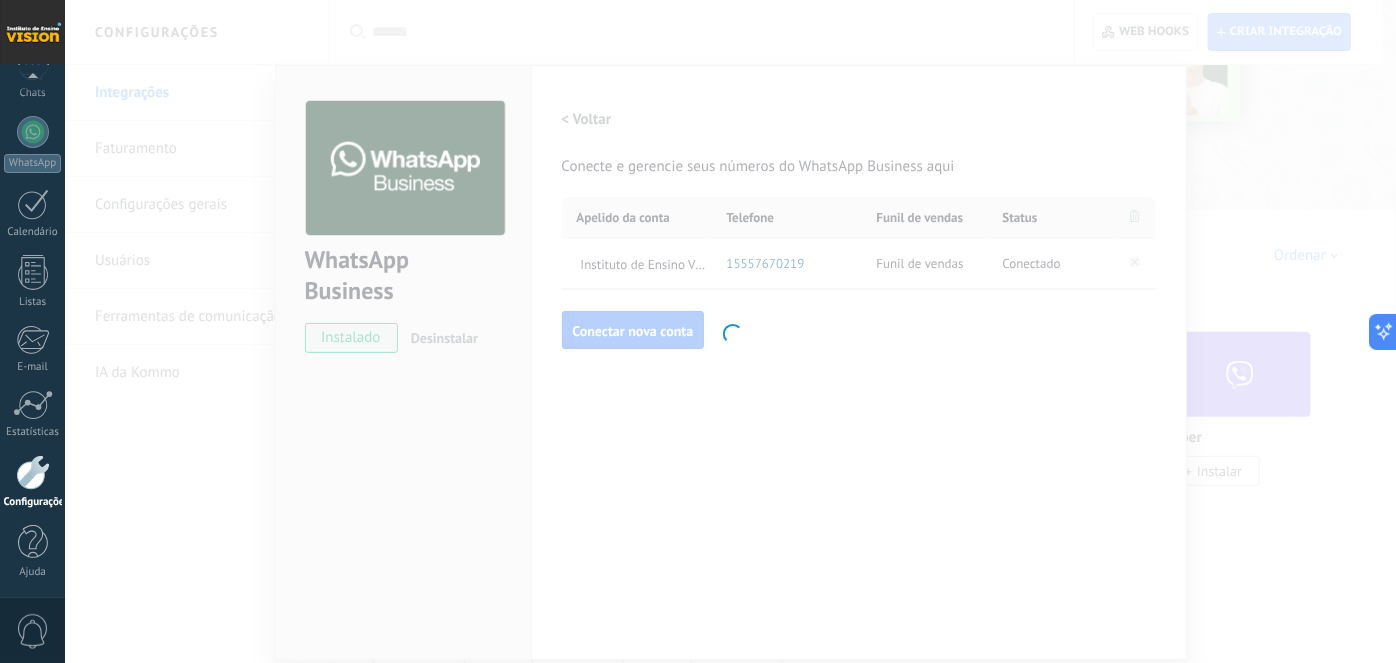 type on "**********" 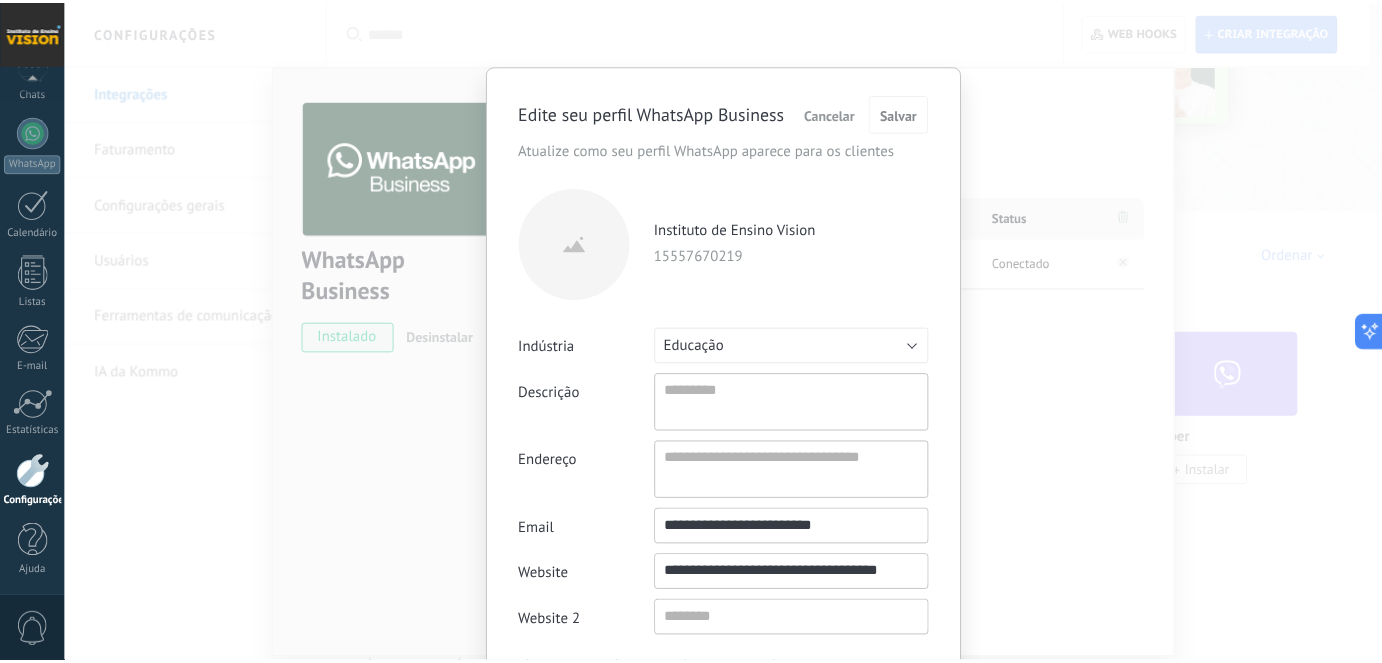 scroll, scrollTop: 19, scrollLeft: 0, axis: vertical 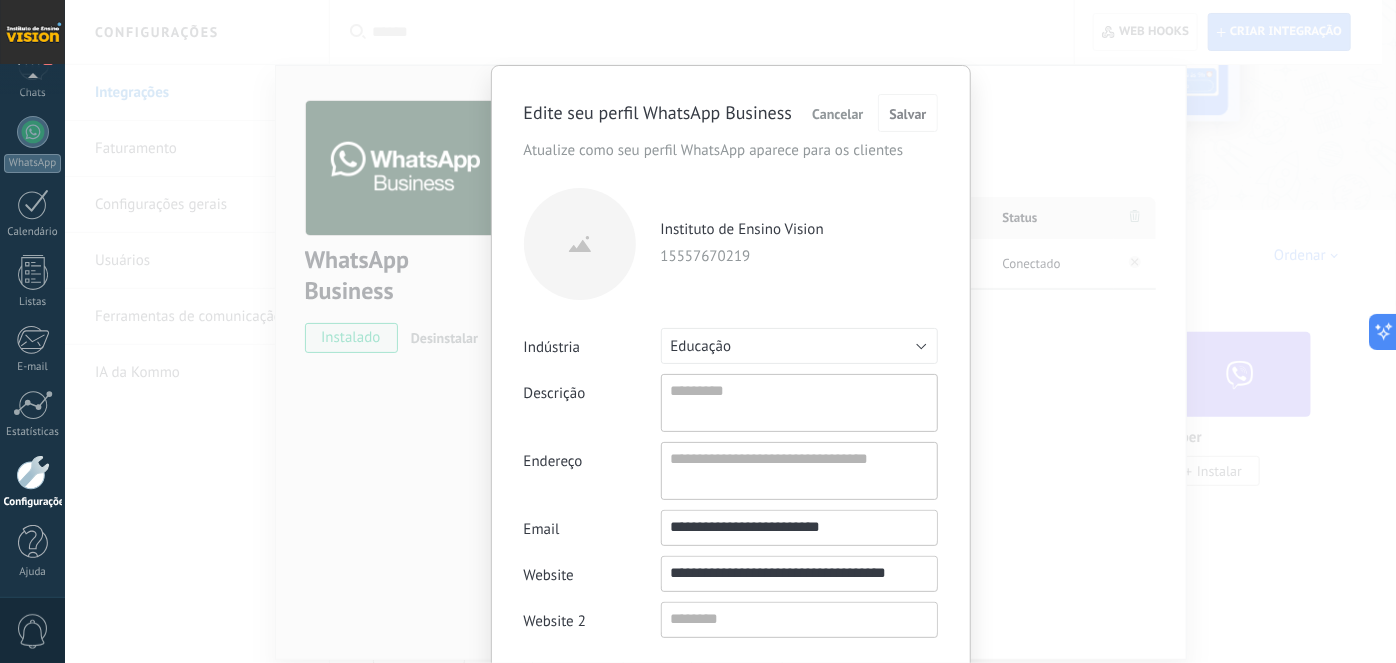 click on "**********" at bounding box center [730, 331] 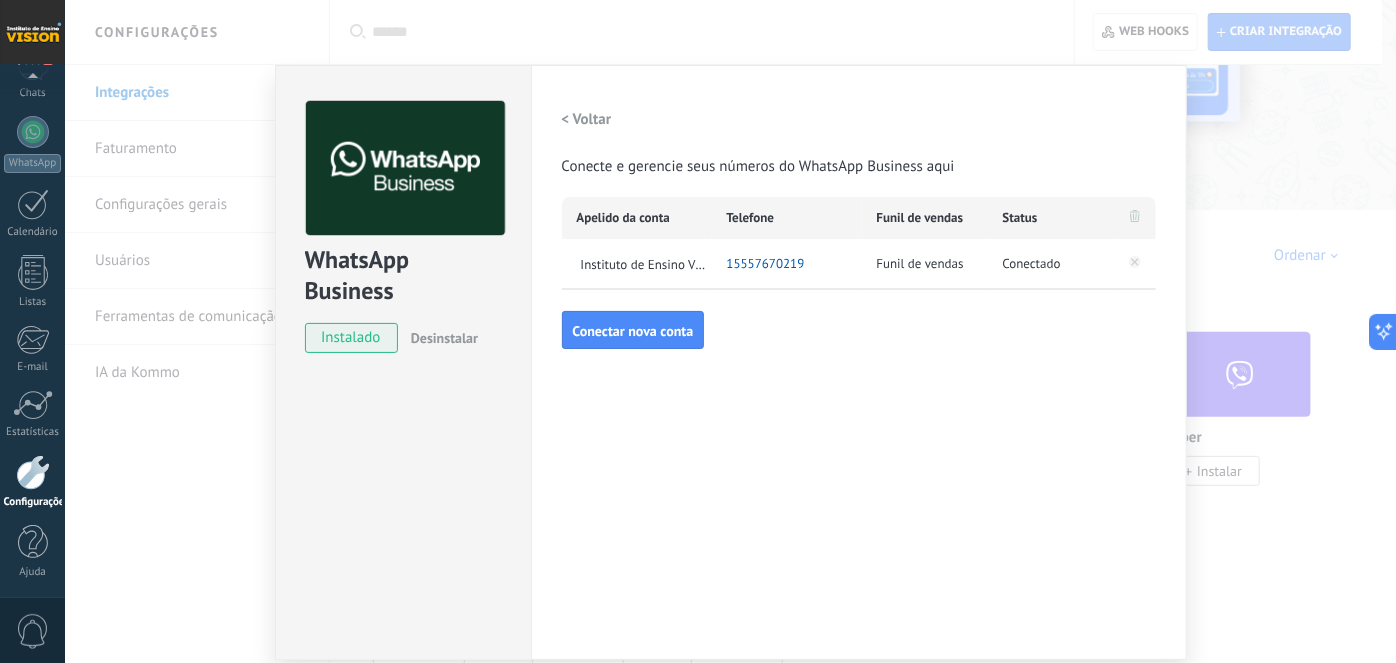 click on "WhatsApp Business instalado Desinstalar Configurações Autorização Esta aba registra os usuários que permitiram acesso à esta conta. Se você quiser remover a possibilidade de um usuário de enviar solicitações para a conta em relação a esta integração, você pode revogar o acesso. Se o acesso de todos os usuários for revogado, a integração parará de funcionar. Este app está instalado, mas ninguém concedeu acesso ainda. WhatsApp Cloud API Mais _:  Salvar < Voltar Conecte e gerencie seus números do WhatsApp Business aqui Apelido da conta Telefone Funil de vendas Status Instituto de Ensino Vision 15557670219 Funil de vendas Conectado Conectar nova conta" at bounding box center [730, 331] 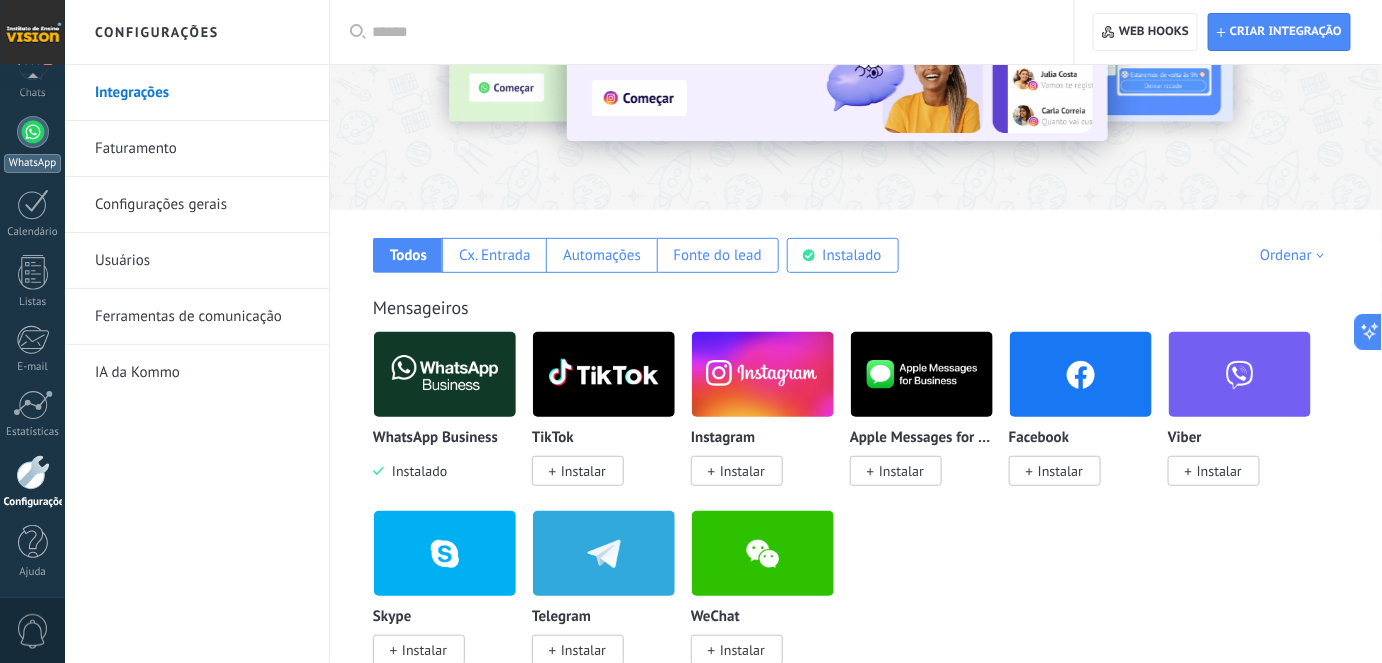 click at bounding box center (33, 132) 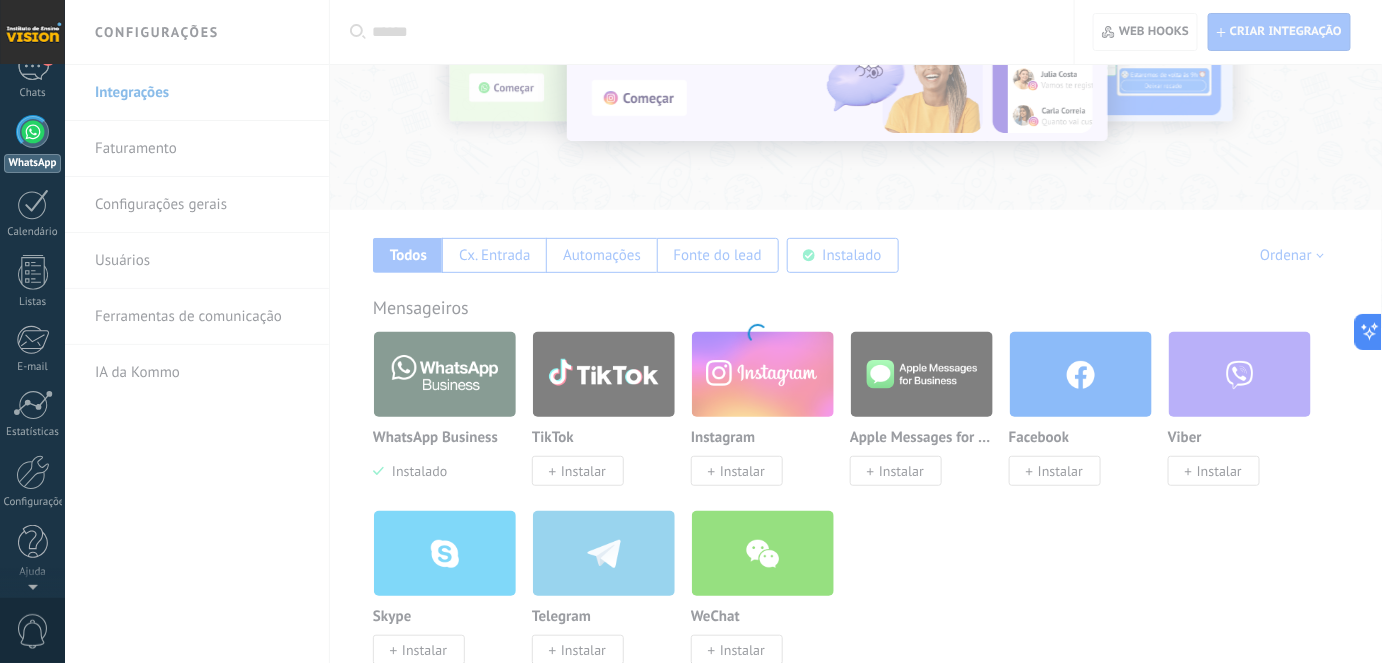 scroll, scrollTop: 0, scrollLeft: 0, axis: both 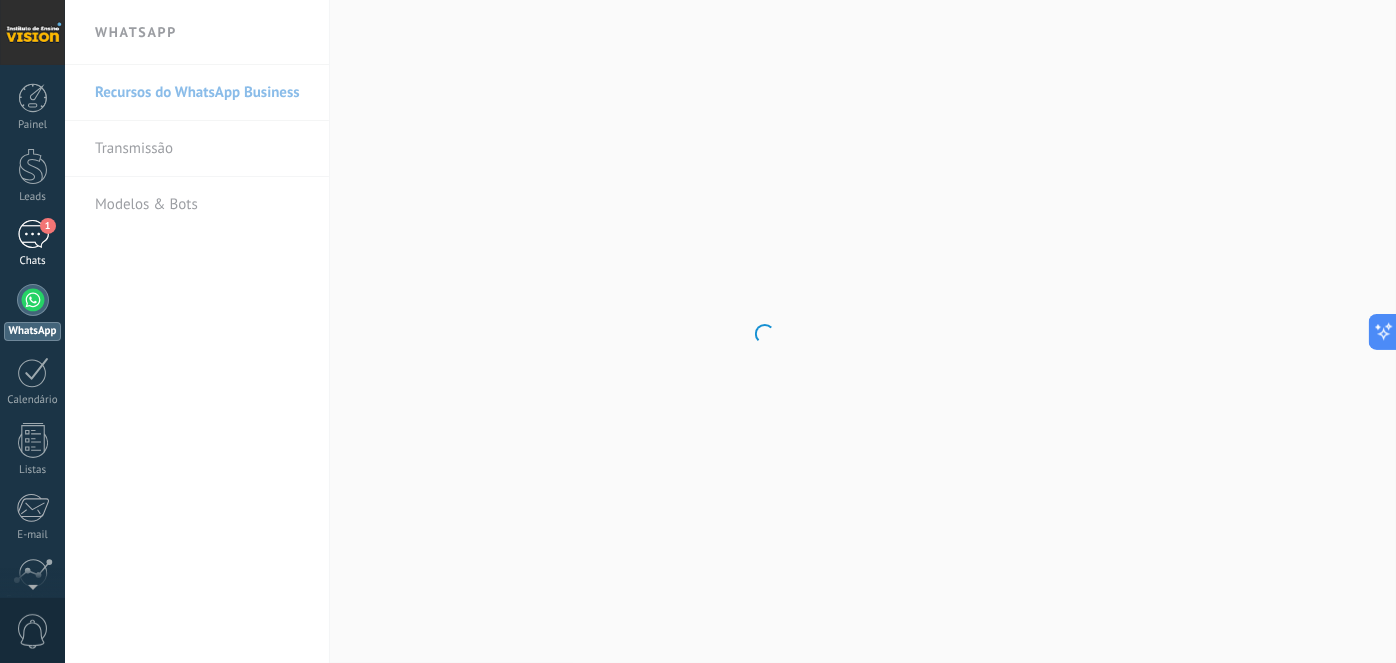 click on "1" at bounding box center (33, 234) 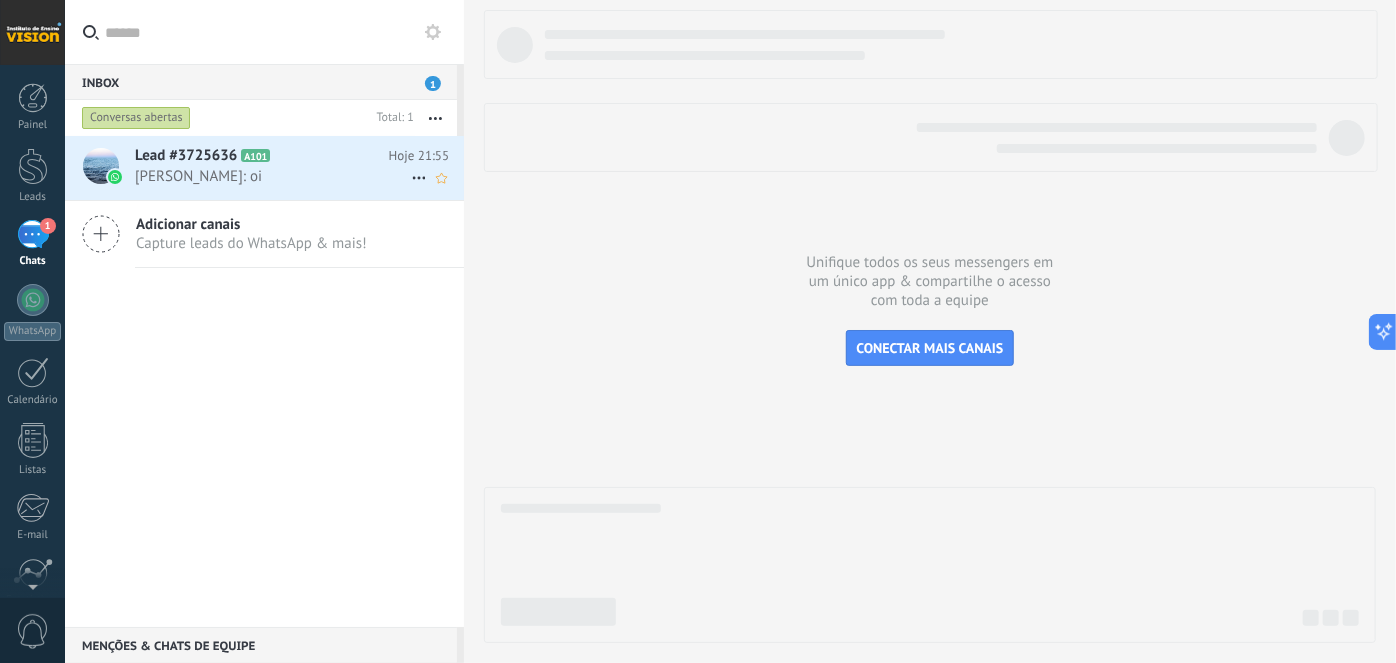 click on "A101" at bounding box center (255, 155) 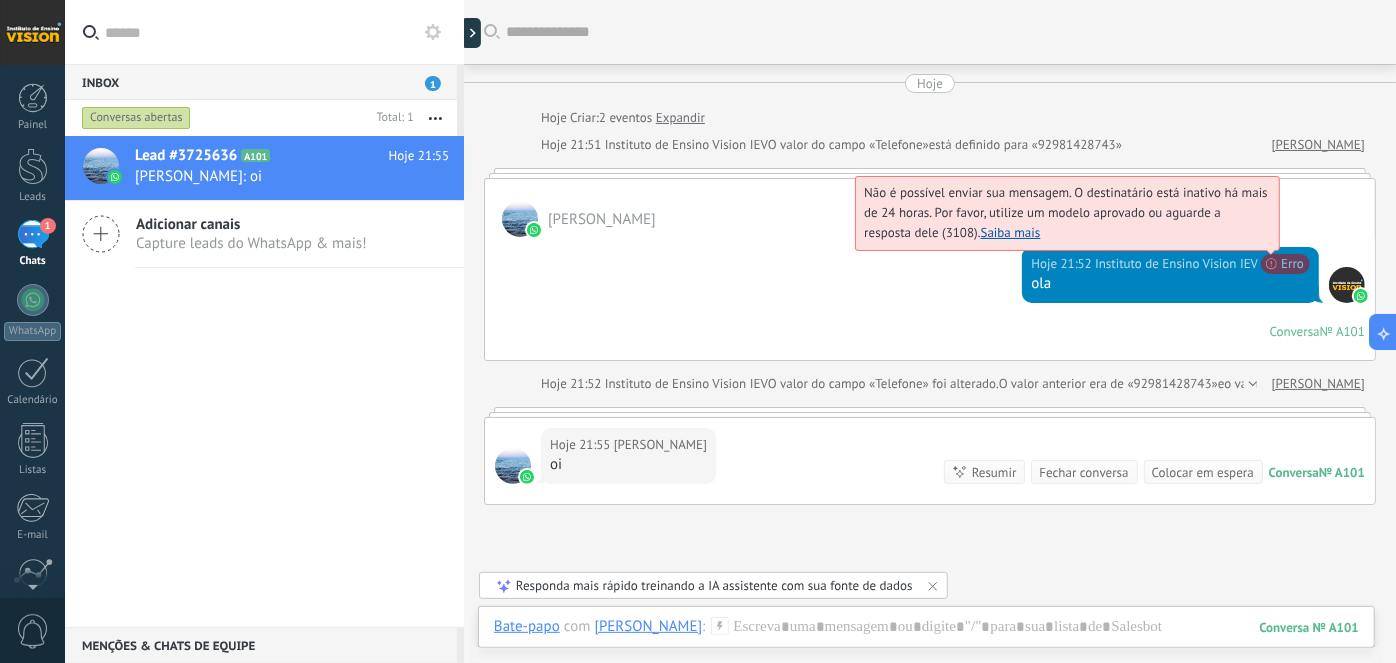 scroll, scrollTop: 181, scrollLeft: 0, axis: vertical 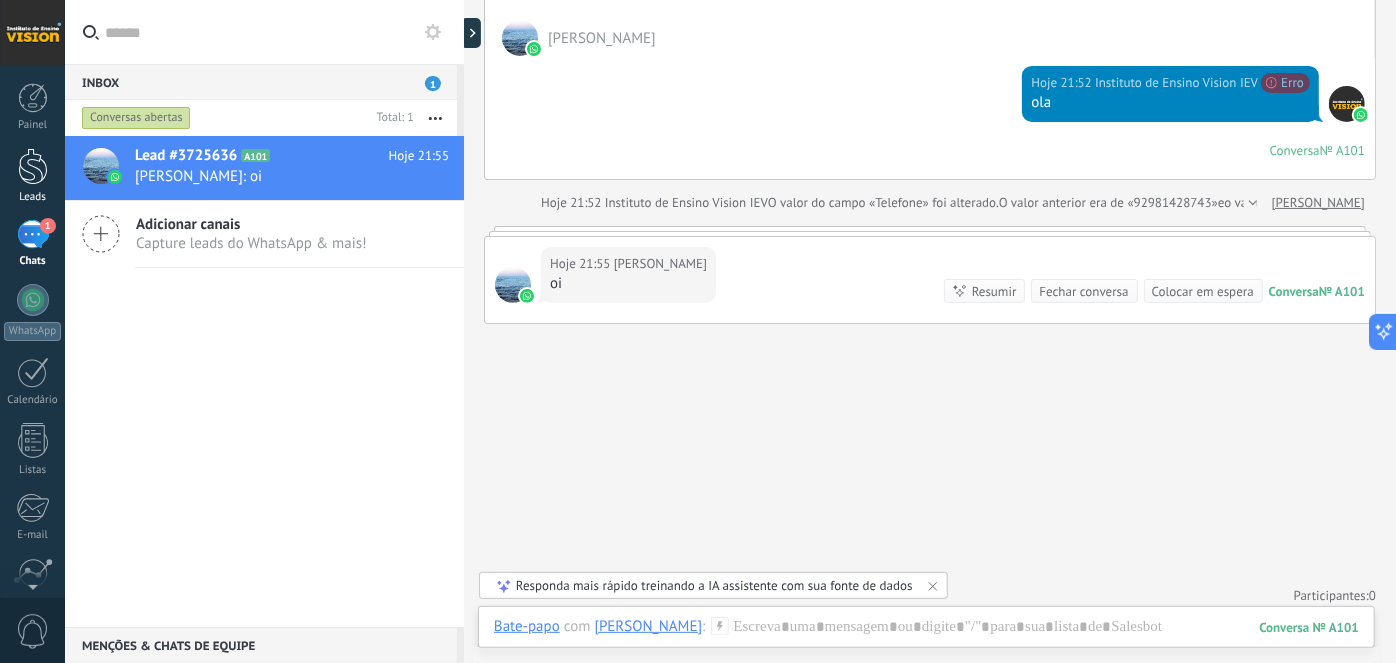 click at bounding box center [33, 166] 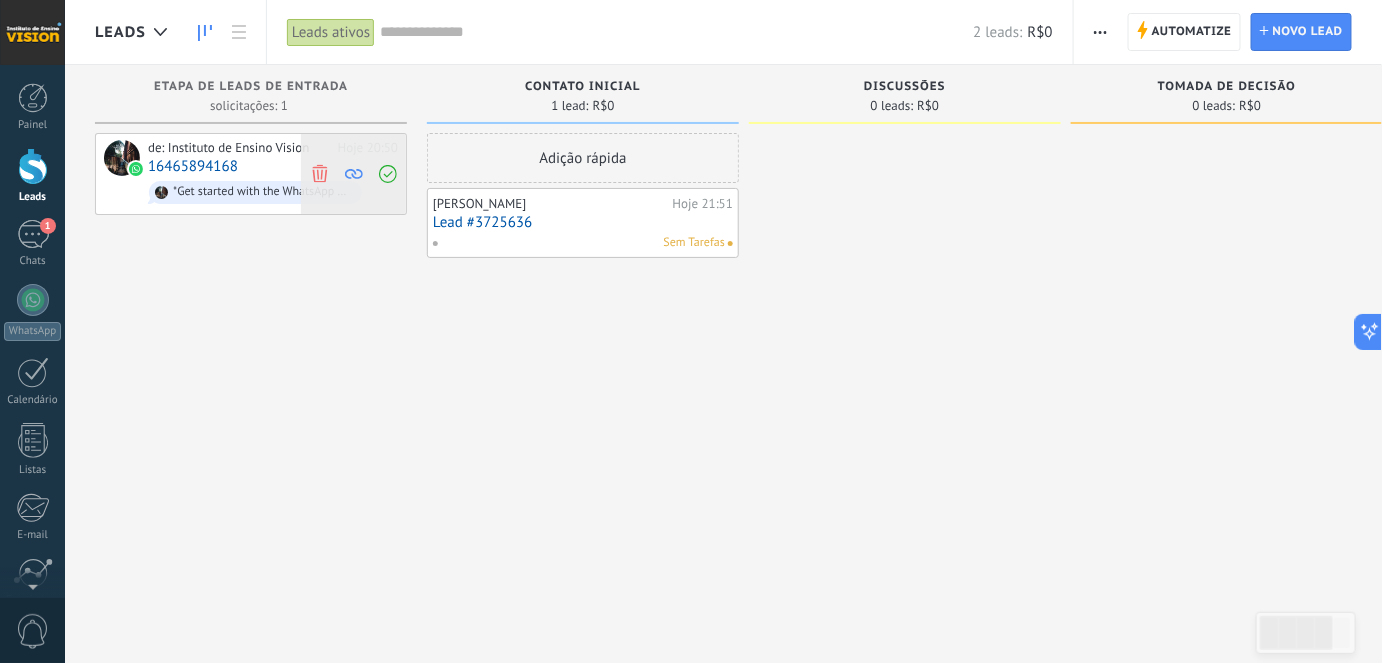 click 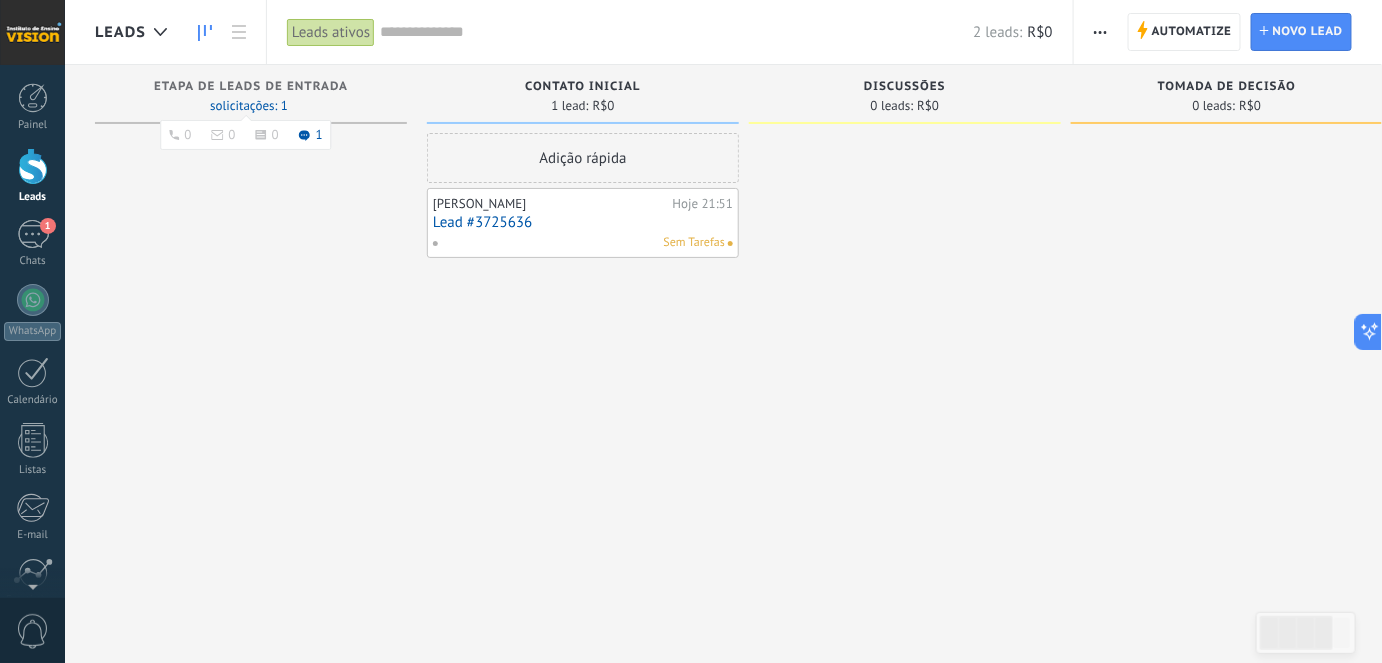 click on "1" at bounding box center [311, 135] 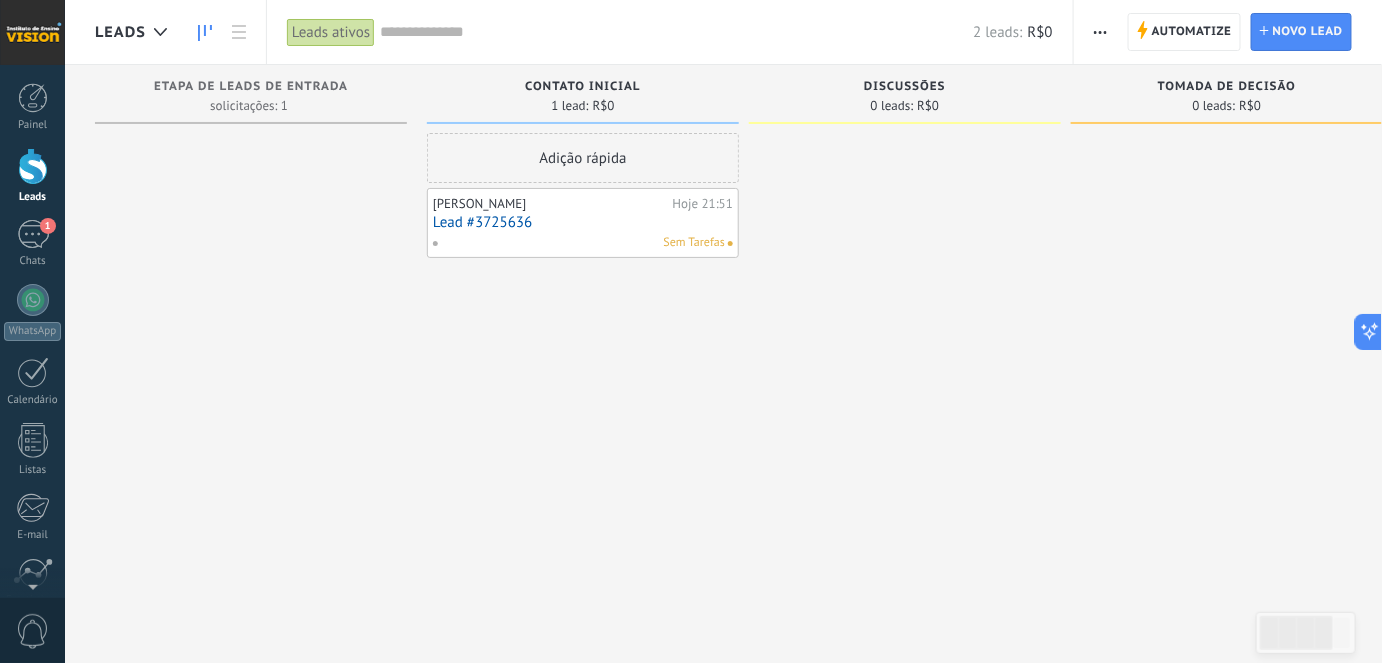 click at bounding box center (251, 334) 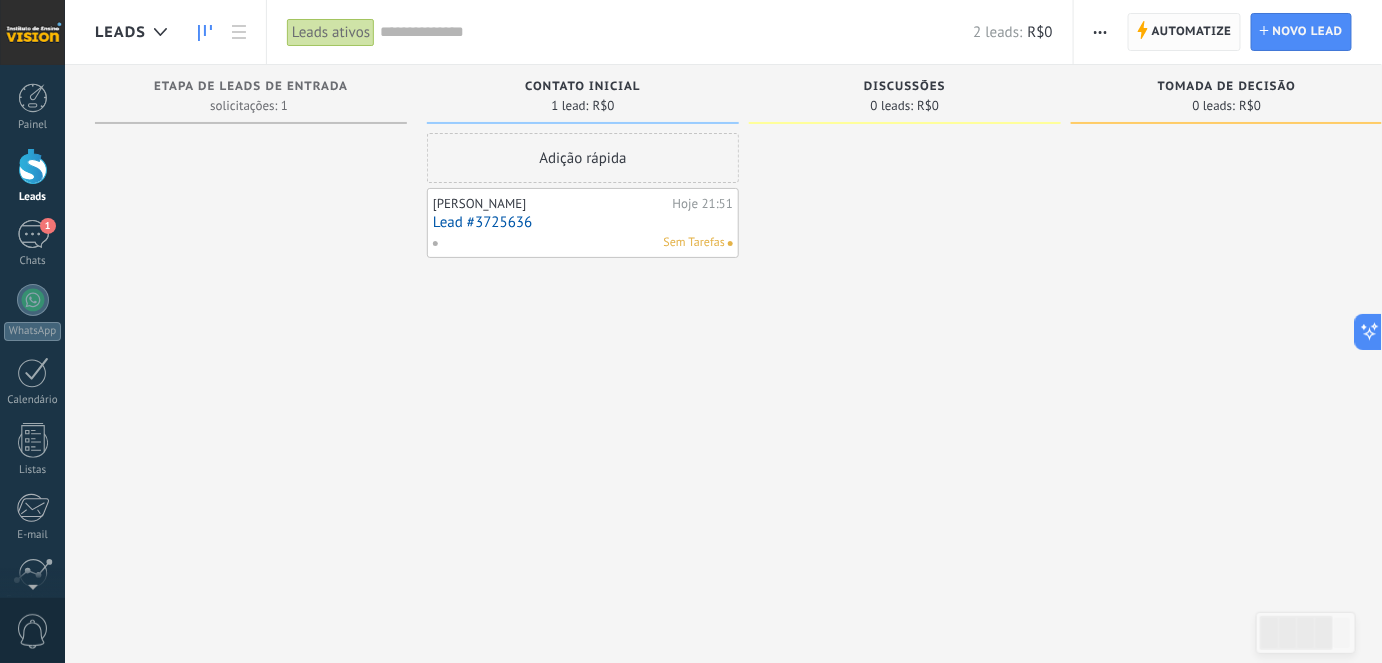 click on "Automatize" at bounding box center [1192, 32] 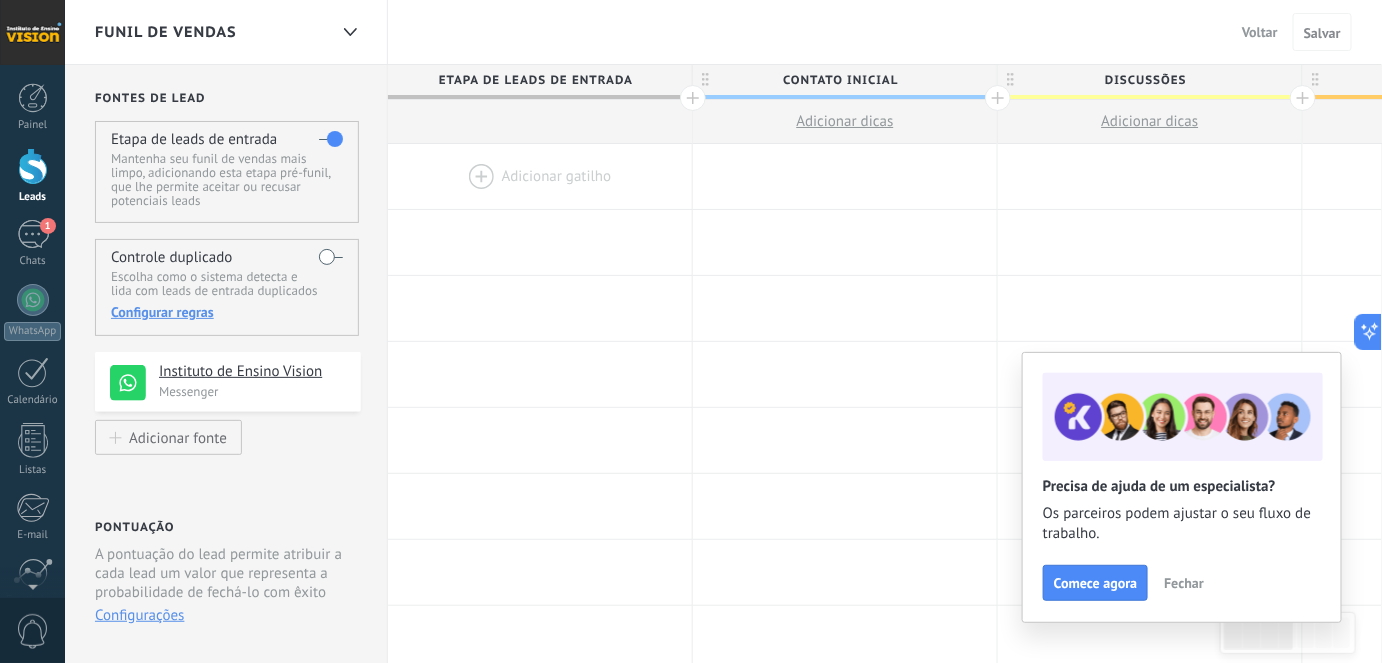 click on "Fechar" at bounding box center [1184, 583] 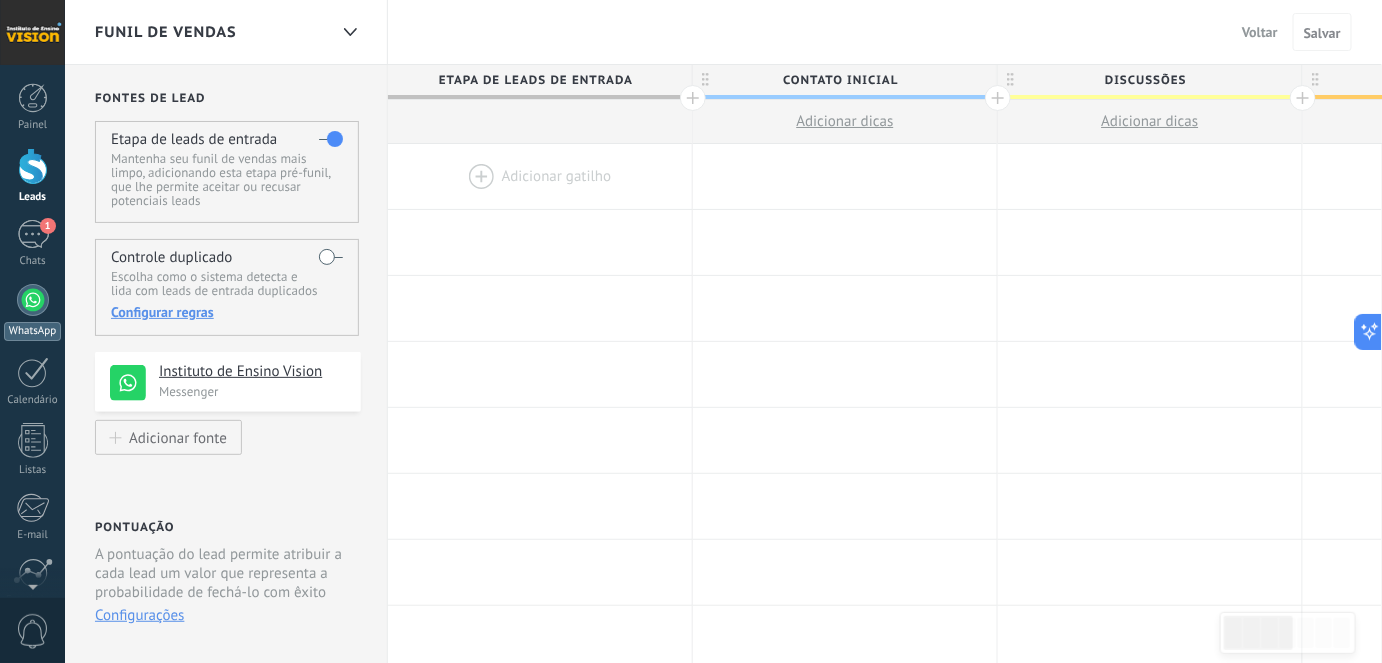 click at bounding box center [33, 300] 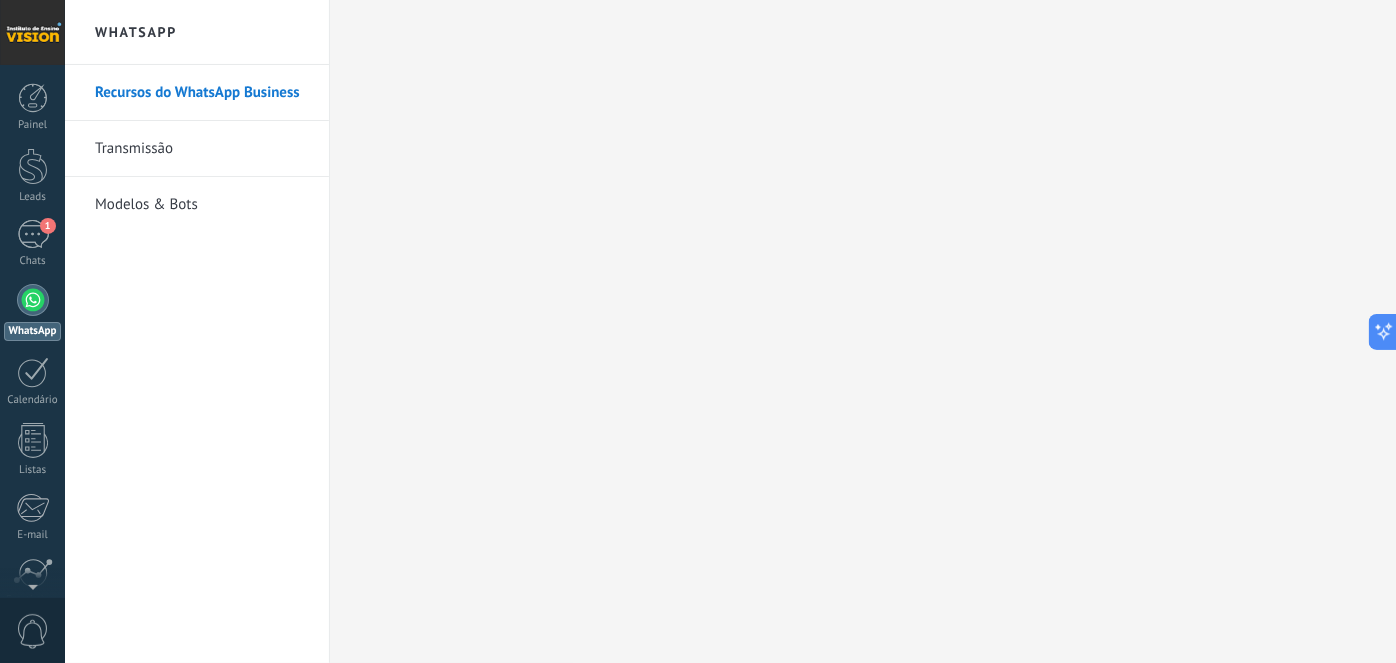 click on "Modelos & Bots" at bounding box center [202, 205] 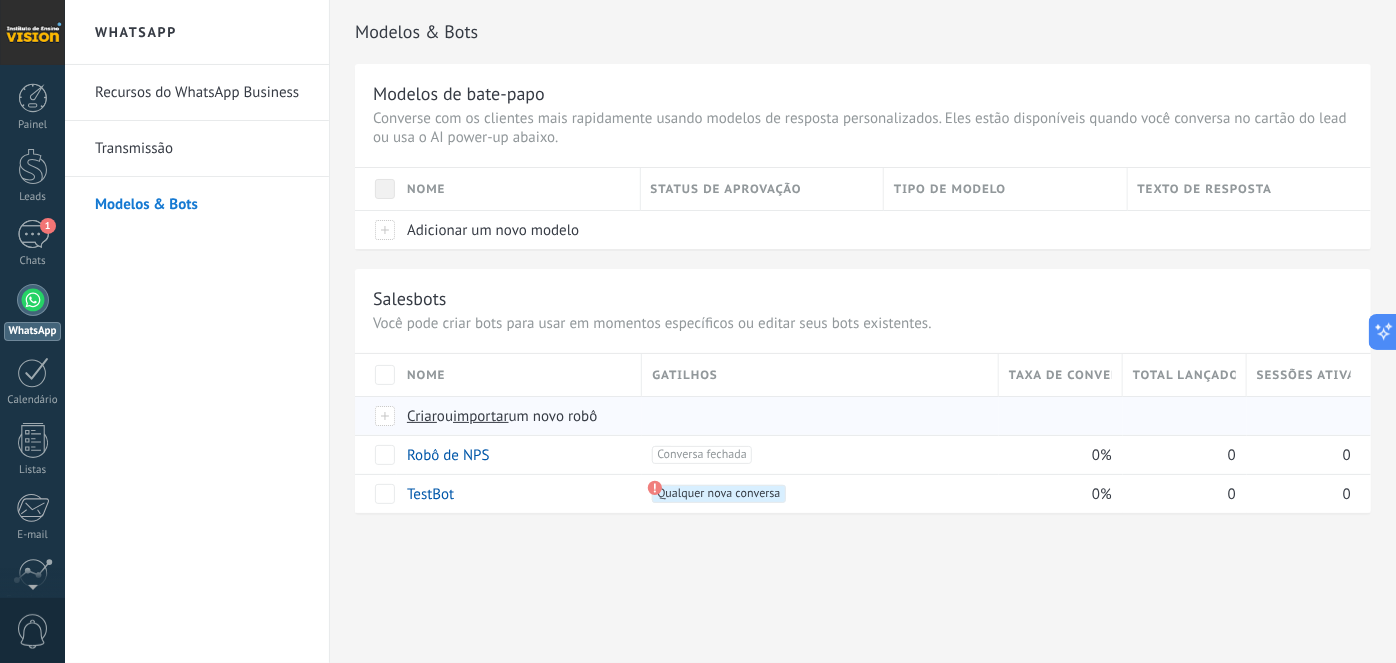 click on "Criar" at bounding box center [422, 416] 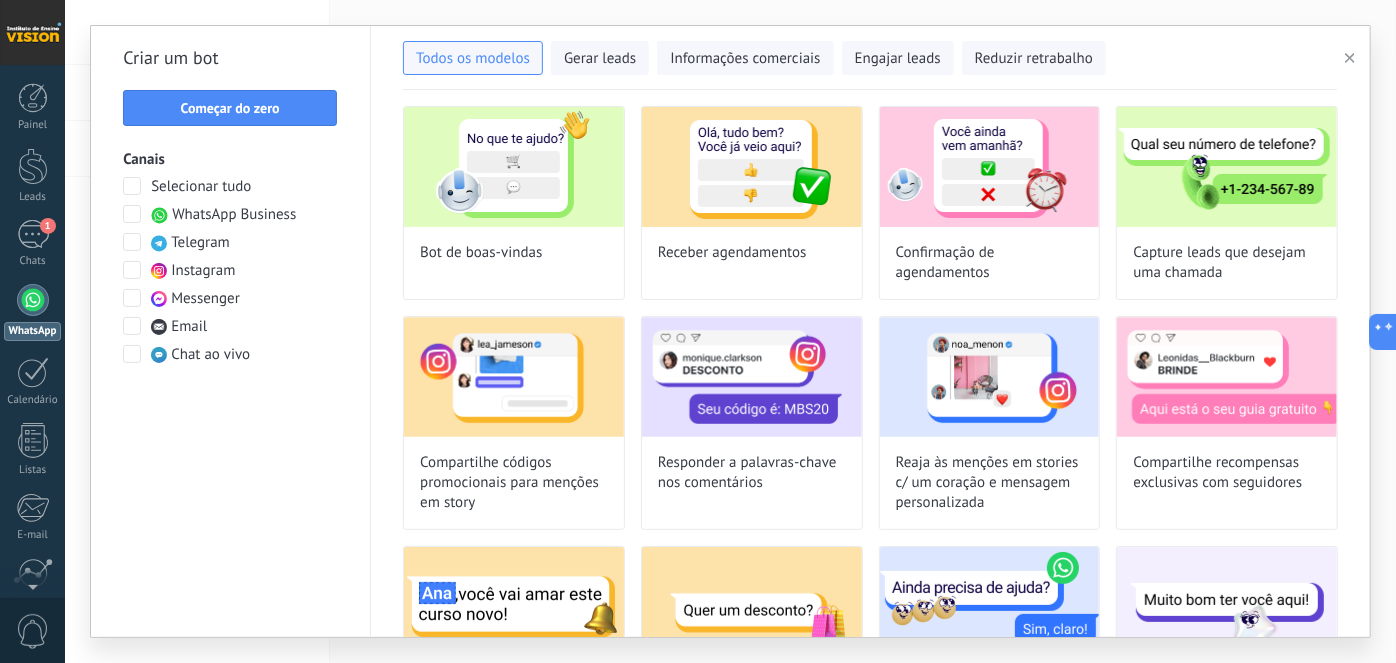 click 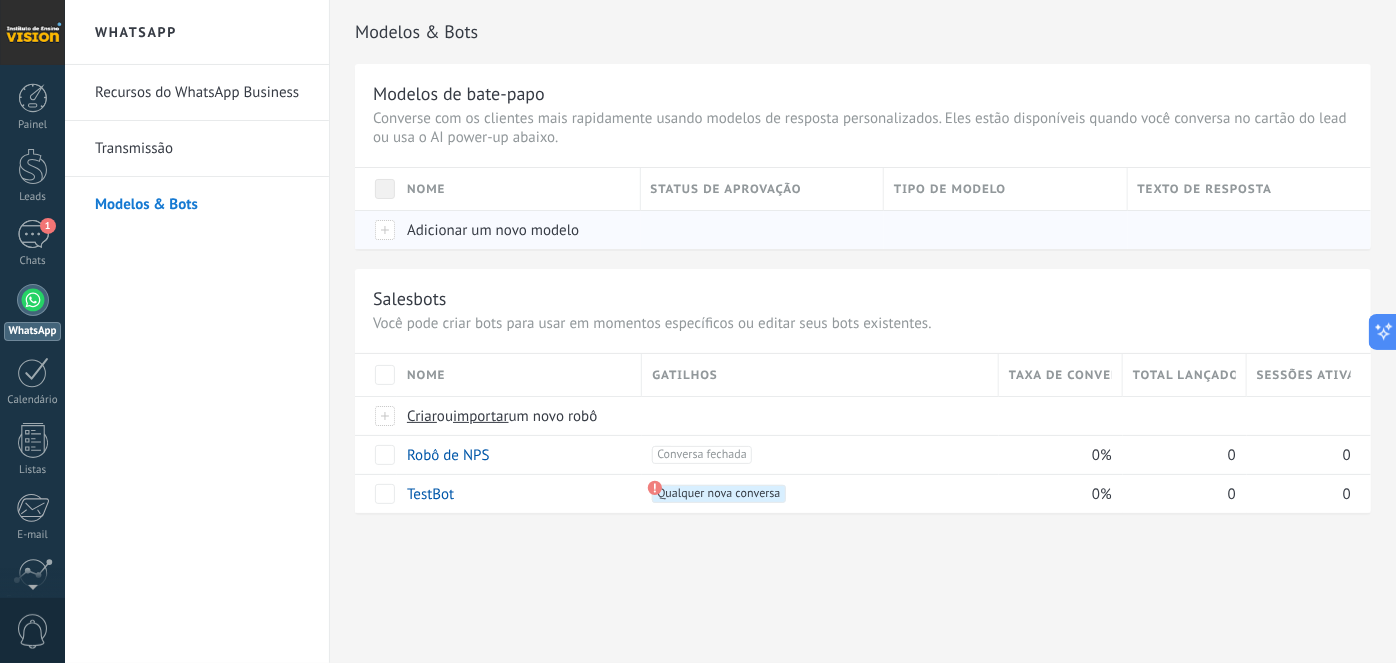 click on "Adicionar um novo modelo" at bounding box center [493, 230] 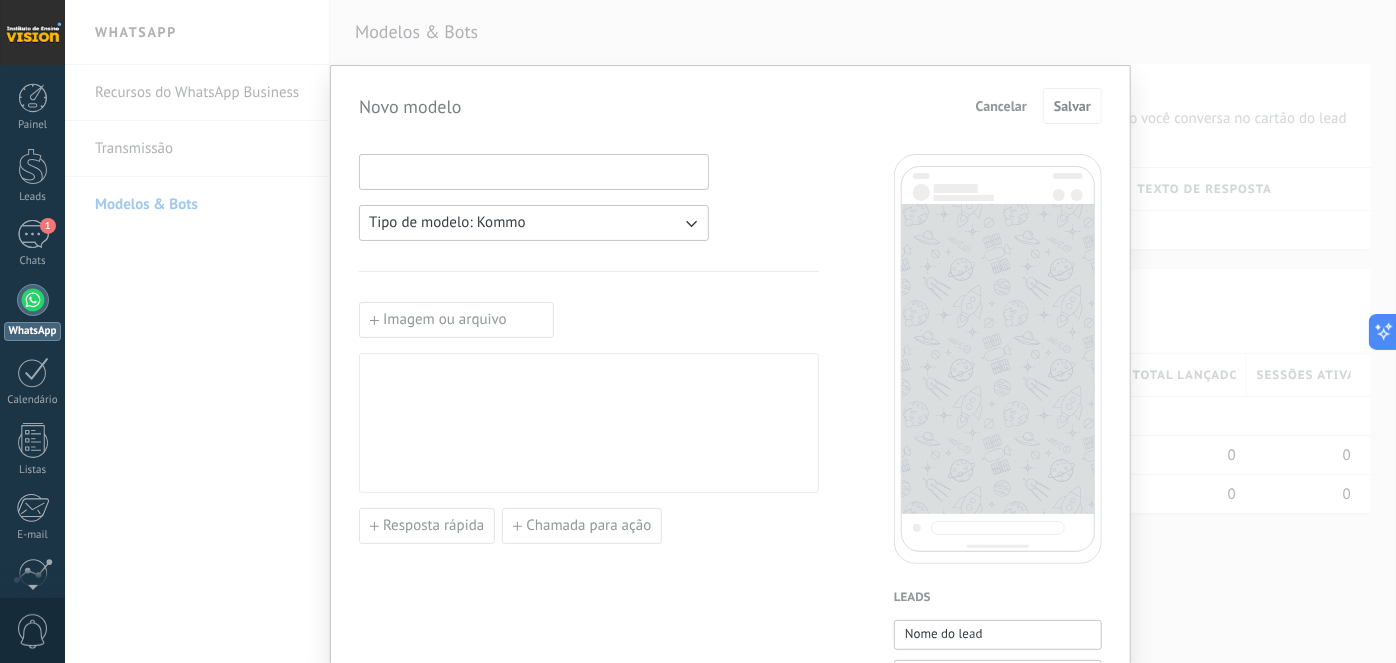 click at bounding box center (534, 171) 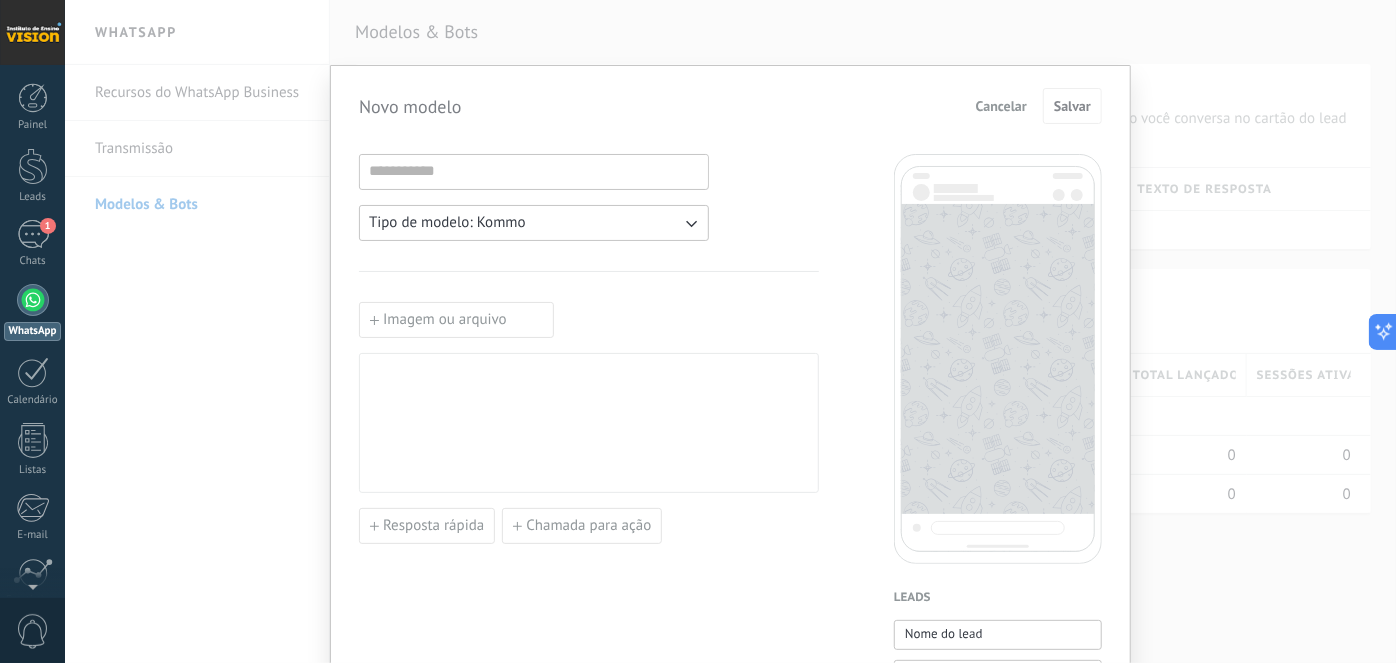 click on "Tipo de modelo: Kommo" at bounding box center (447, 223) 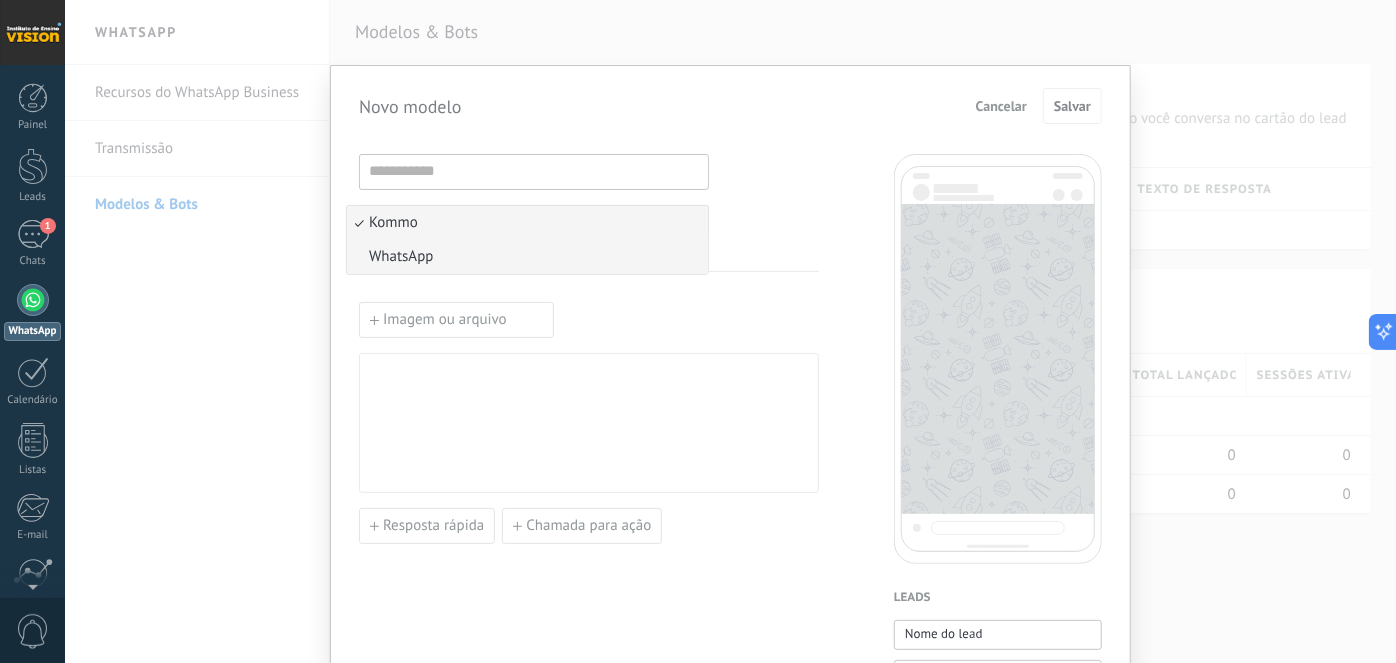 click on "WhatsApp" at bounding box center (527, 257) 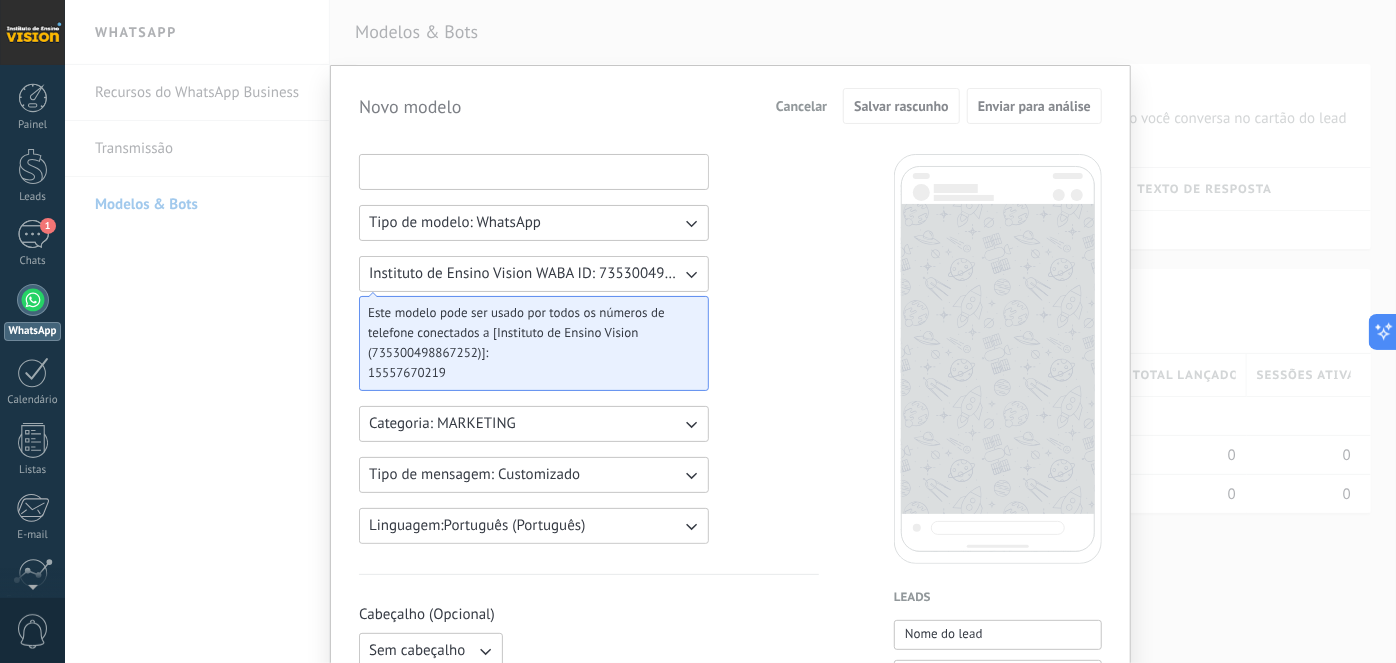 click at bounding box center (534, 171) 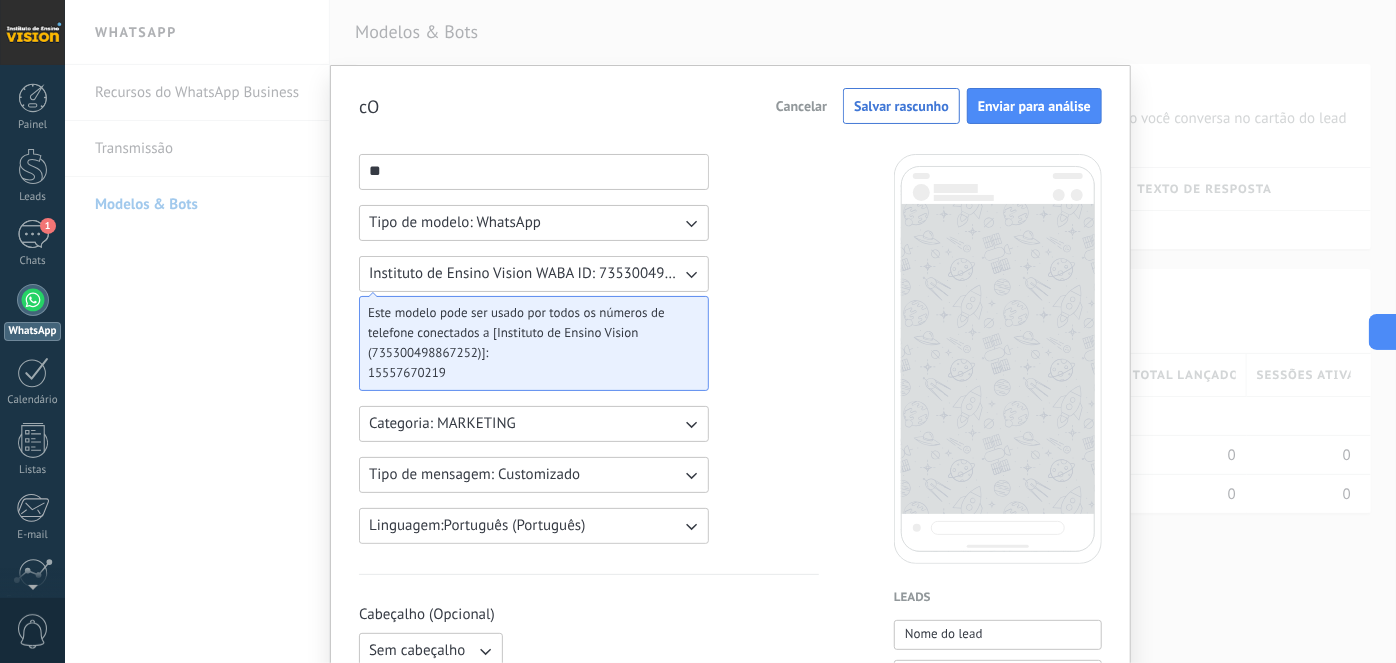 type on "*" 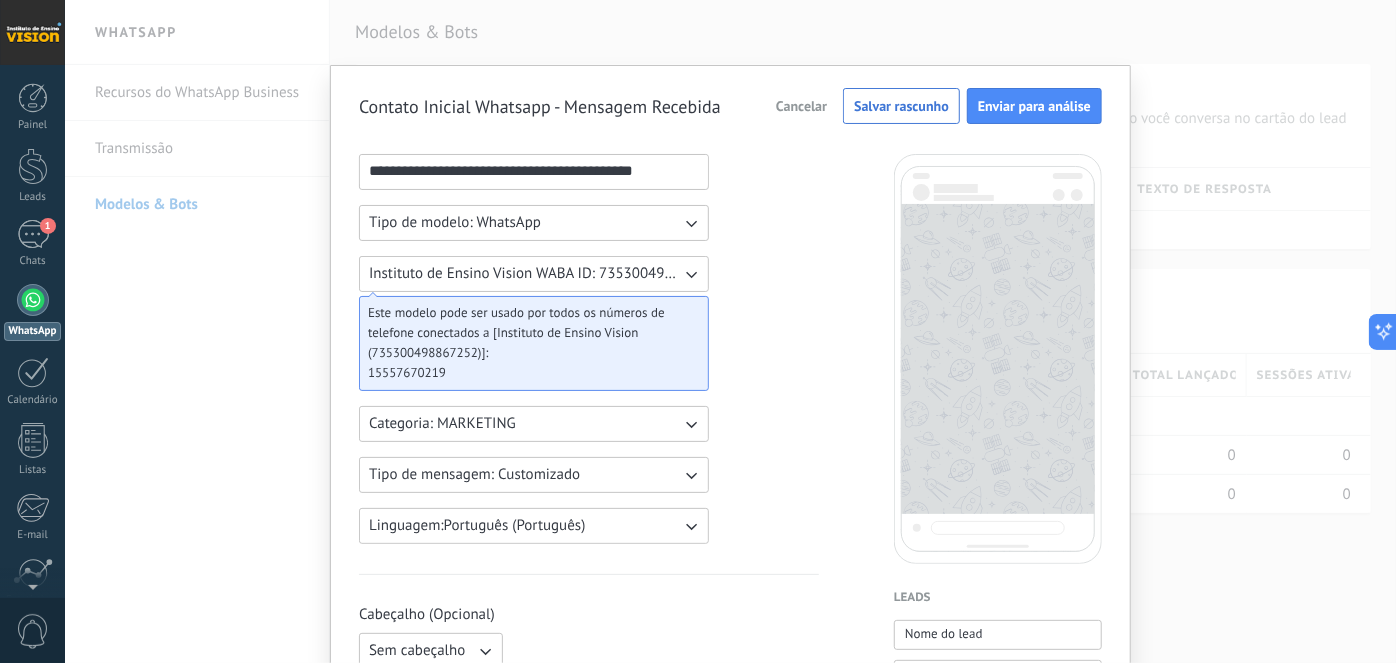 type on "**********" 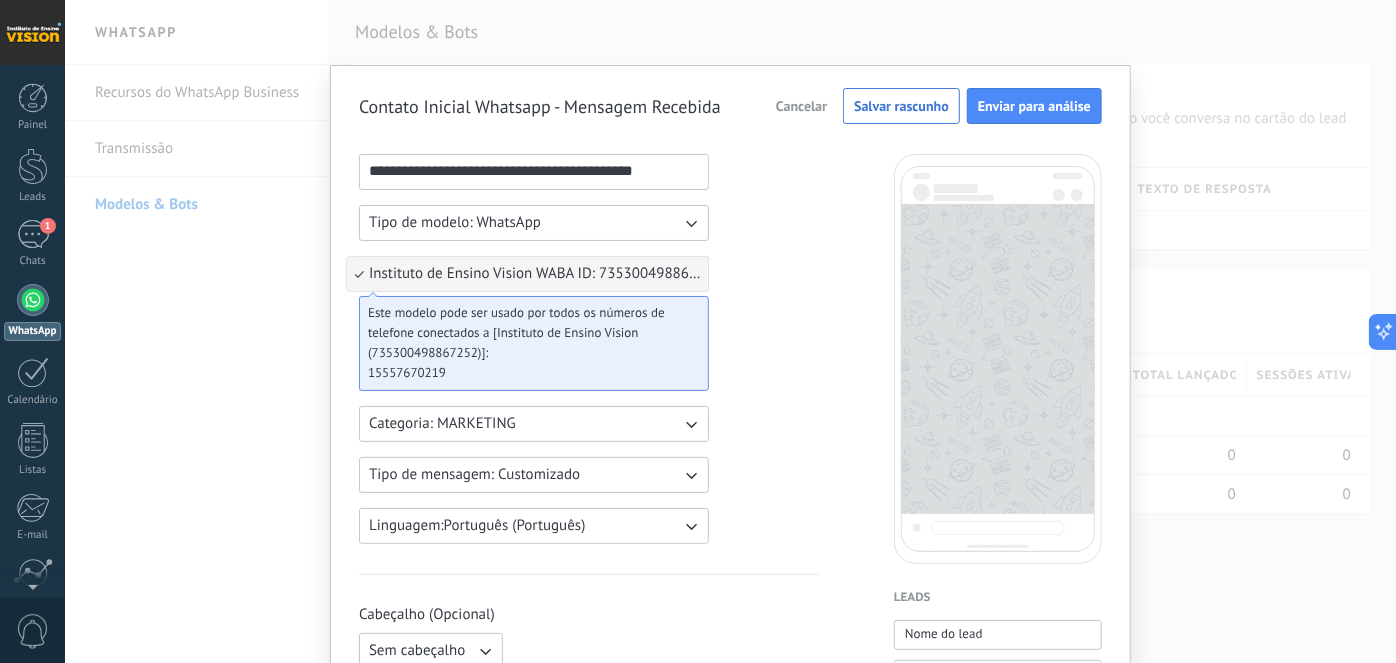 click on "Instituto de Ensino Vision WABA ID: 735300498867252" at bounding box center (535, 274) 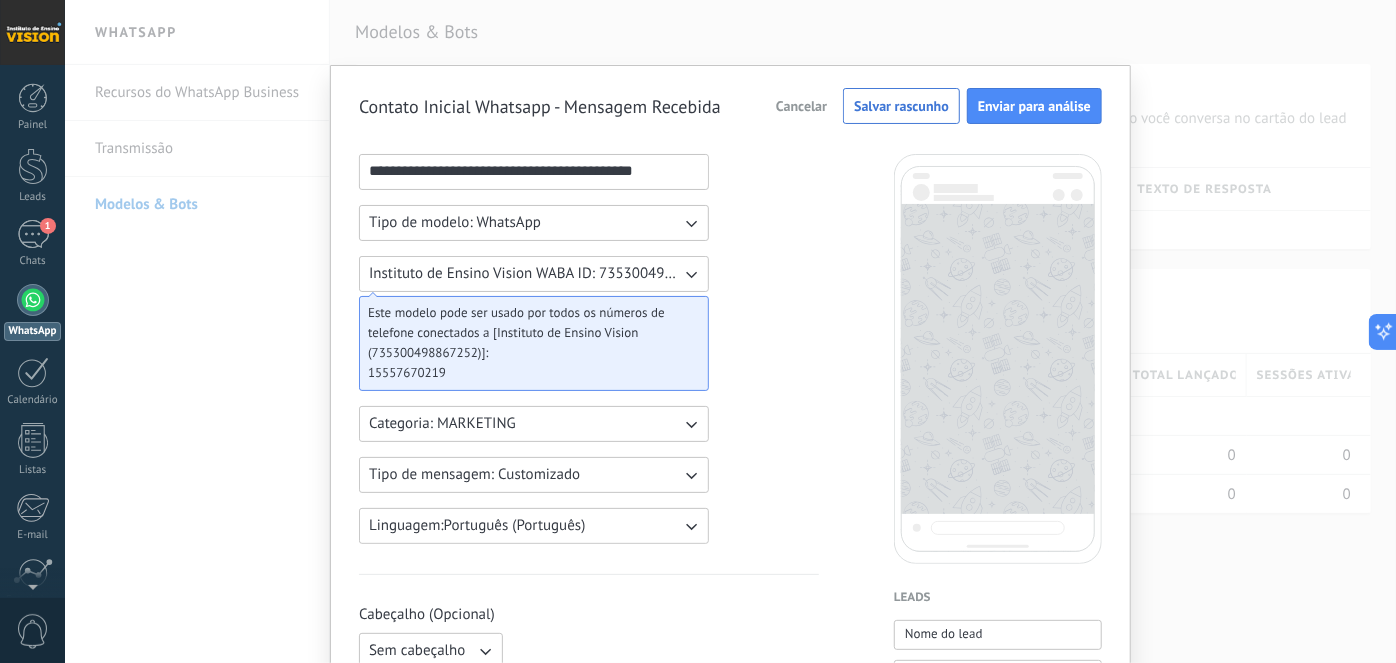 scroll, scrollTop: 0, scrollLeft: 0, axis: both 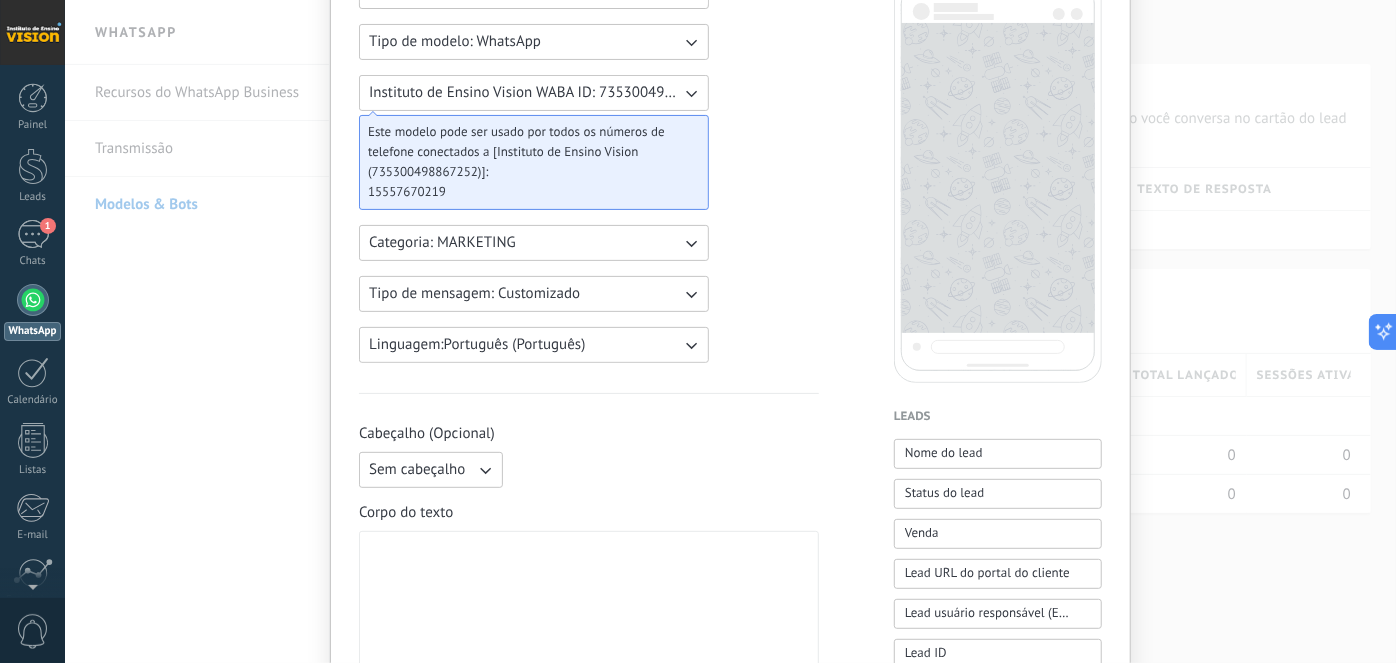 click on "Categoria: MARKETING" at bounding box center (534, 243) 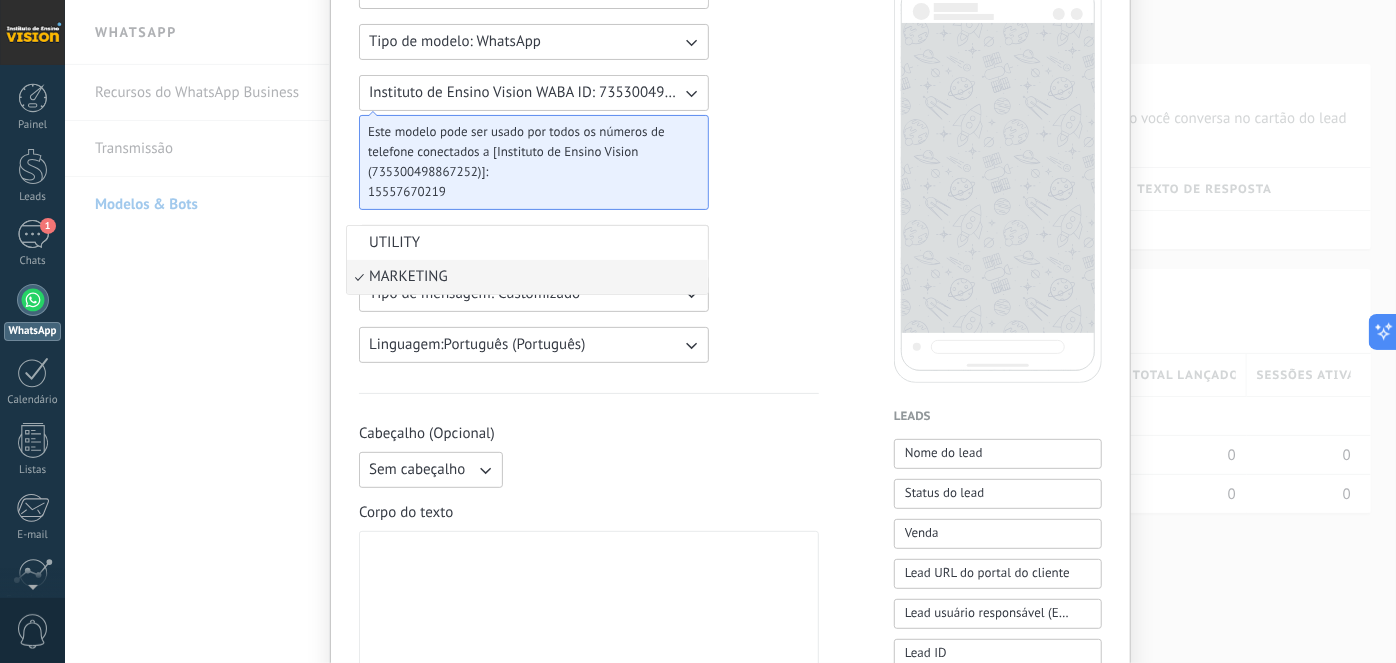 click on "MARKETING" at bounding box center (408, 277) 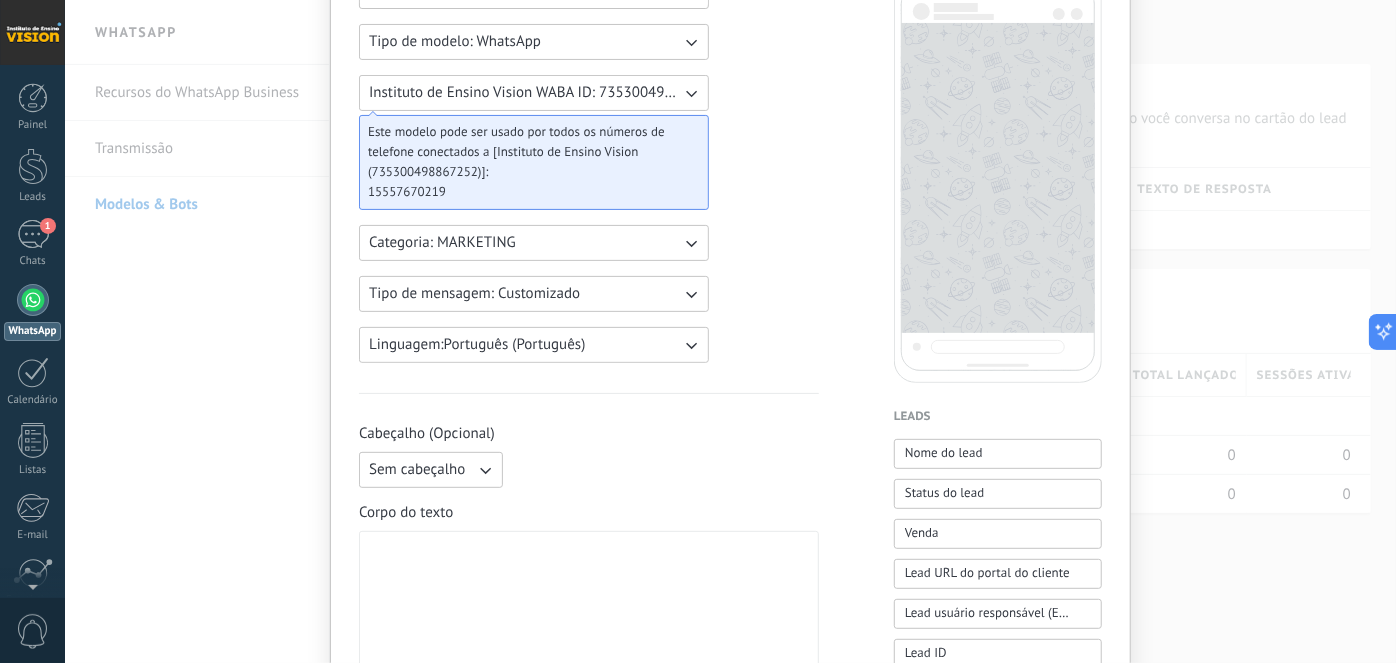 click on "Tipo de mensagem: Customizado" at bounding box center [474, 294] 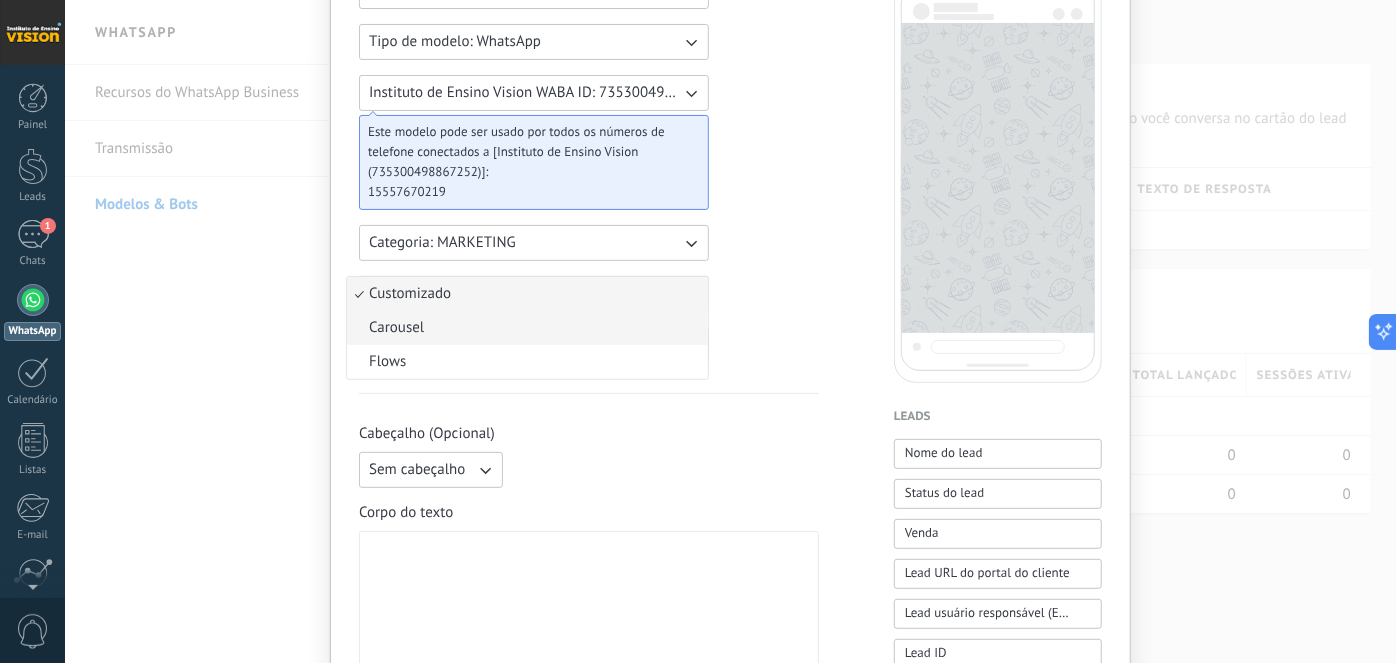 click on "Carousel" at bounding box center (527, 328) 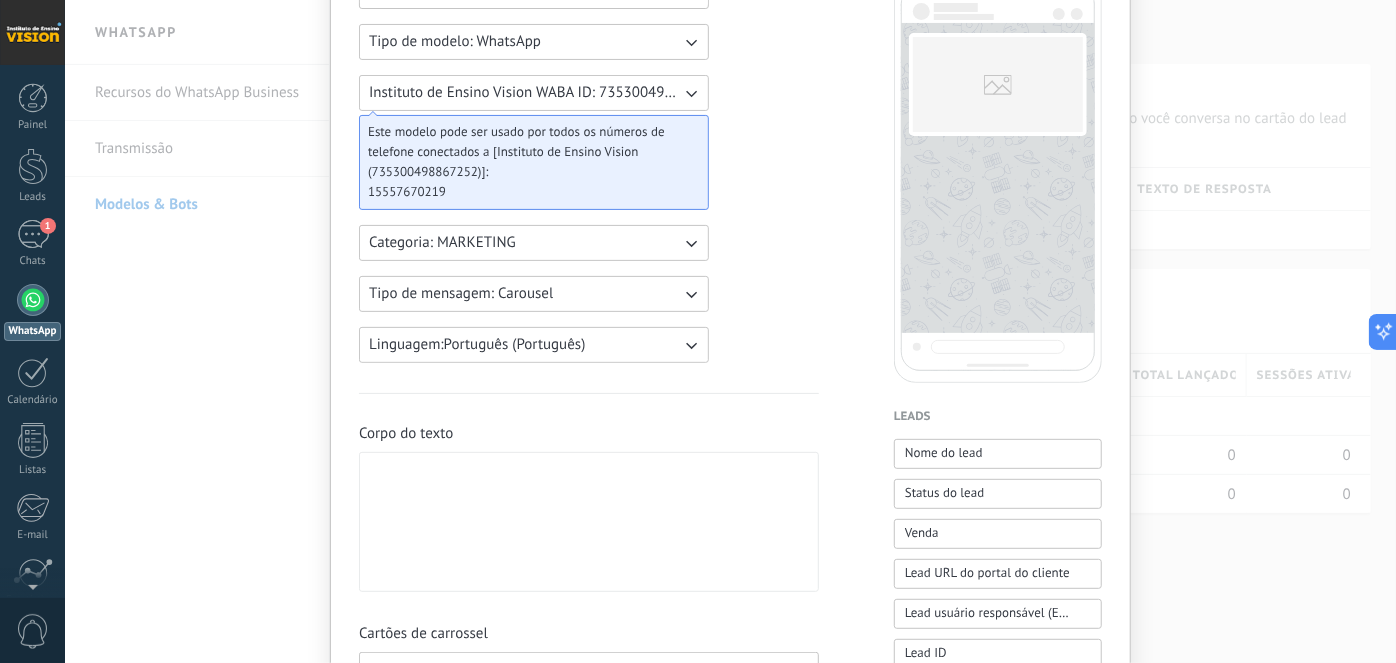 click on "Tipo de mensagem: Carousel" at bounding box center [461, 294] 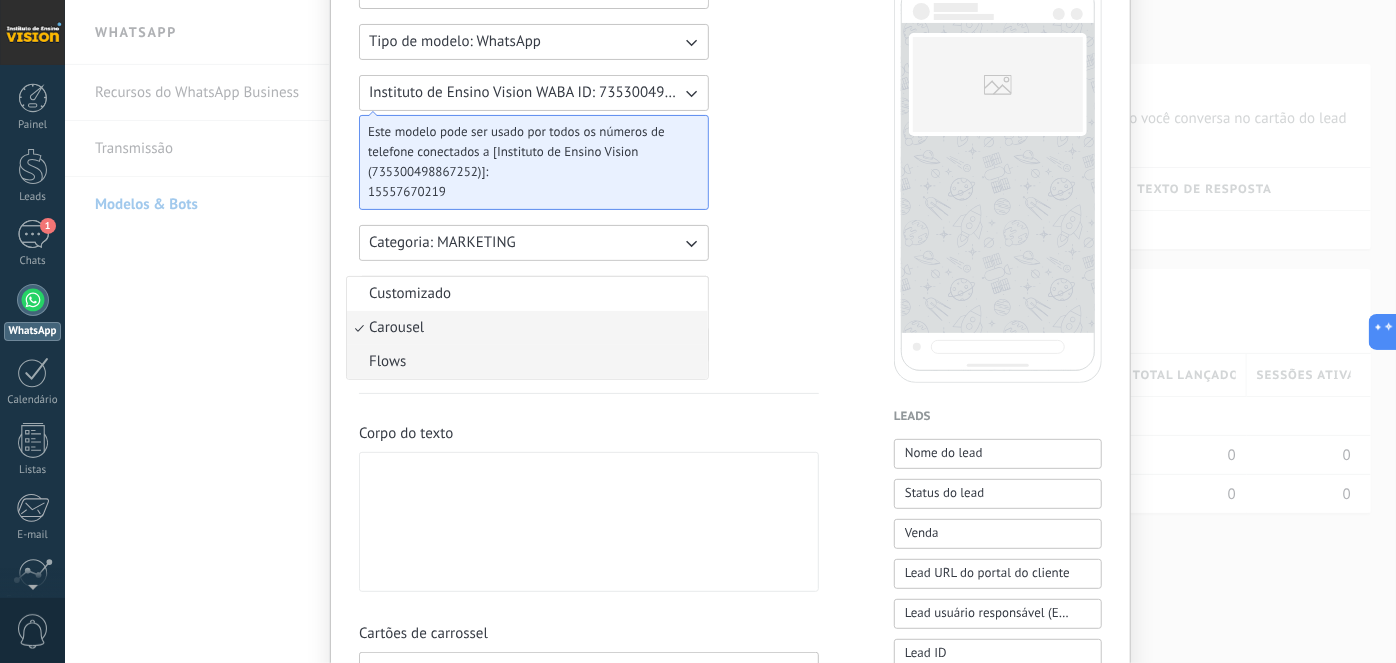 click on "Flows" at bounding box center (527, 362) 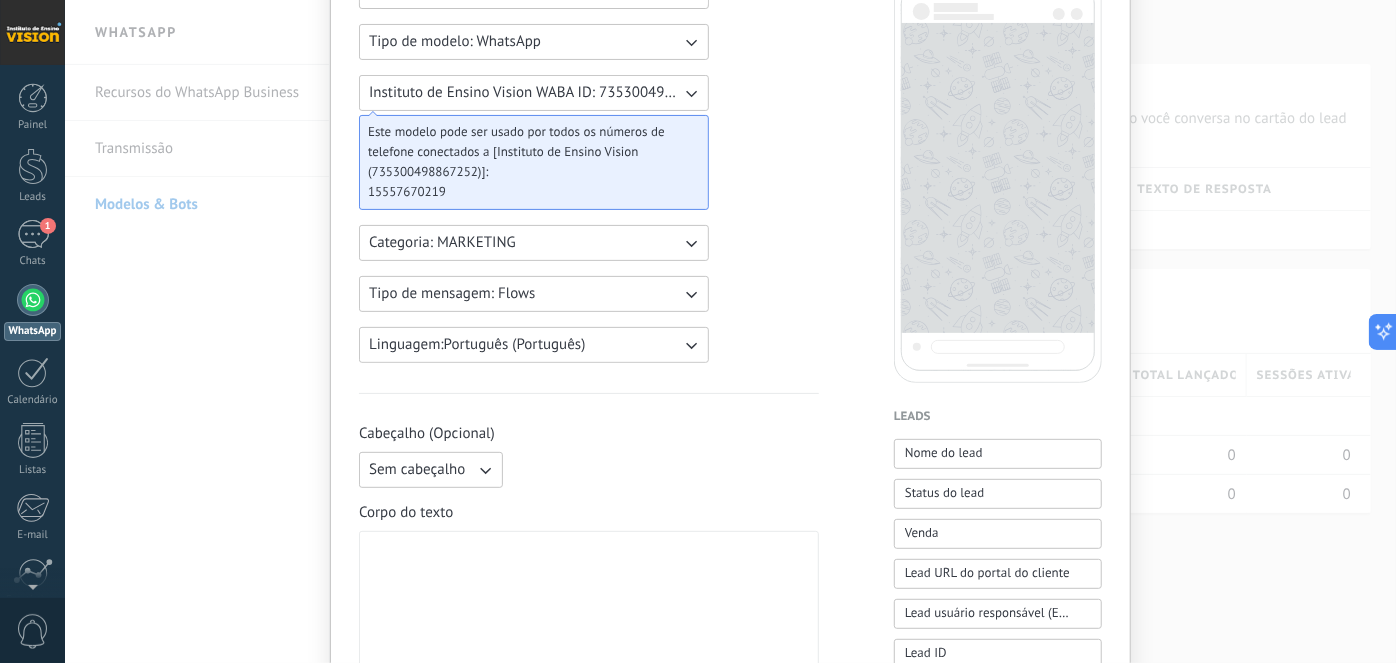 click on "Tipo de mensagem: Flows" at bounding box center (534, 294) 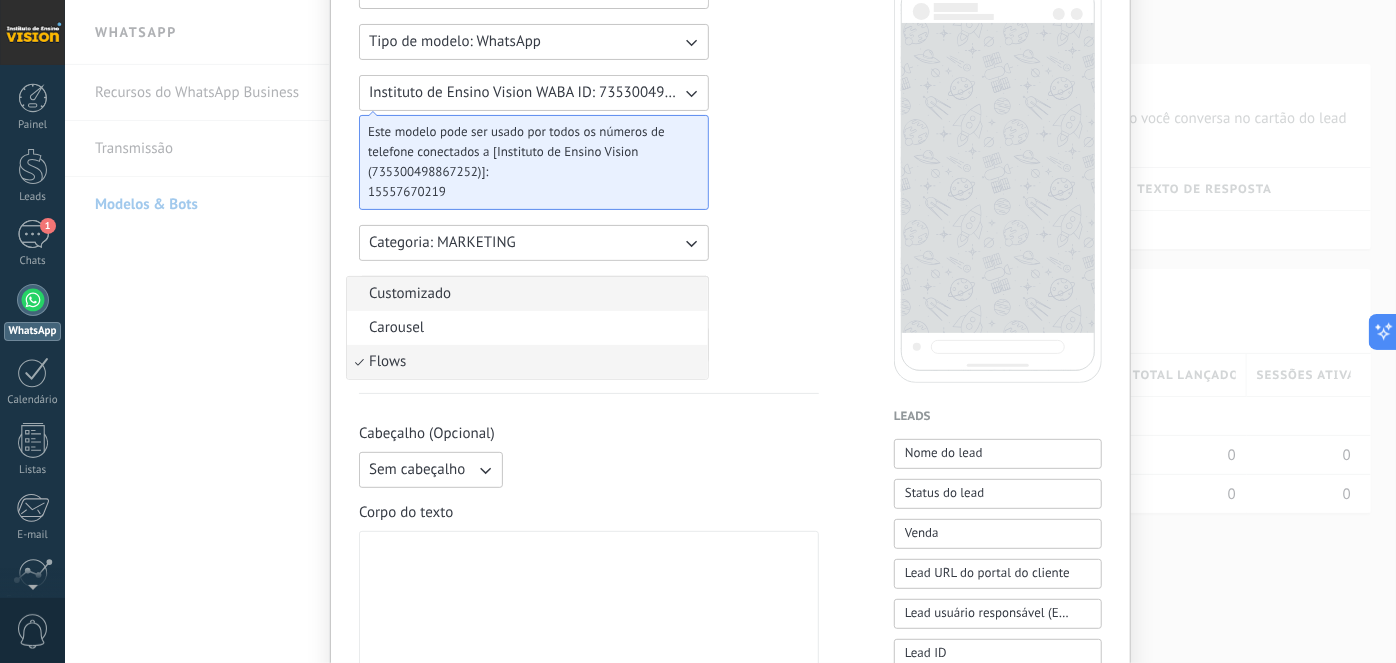 click on "Customizado" at bounding box center [527, 294] 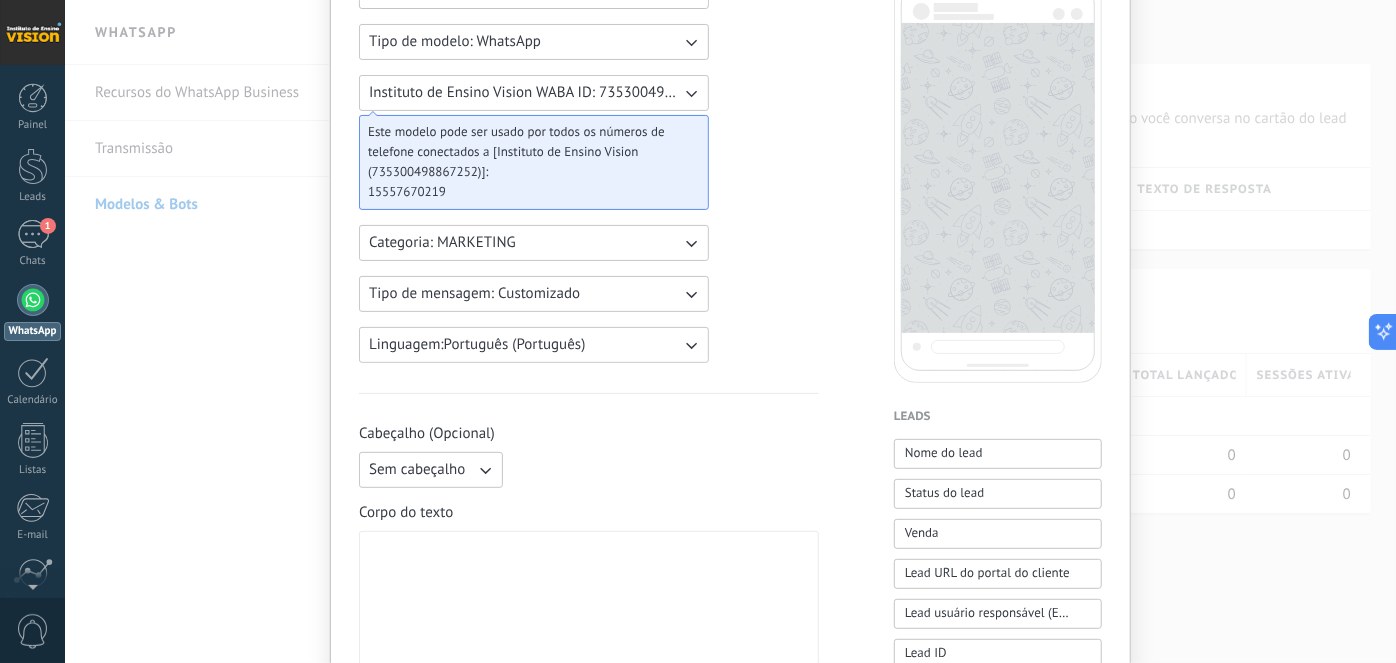 click on "Linguagem:  Português (Português)" at bounding box center [477, 345] 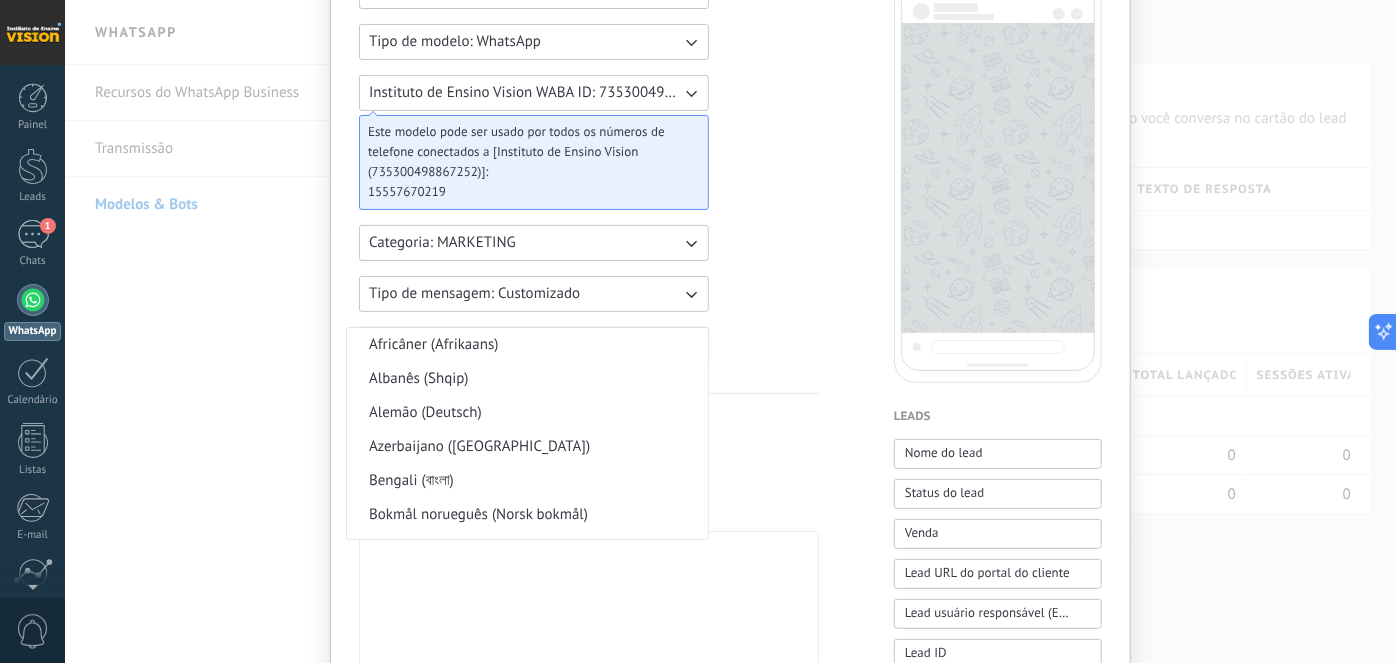 scroll, scrollTop: 1645, scrollLeft: 0, axis: vertical 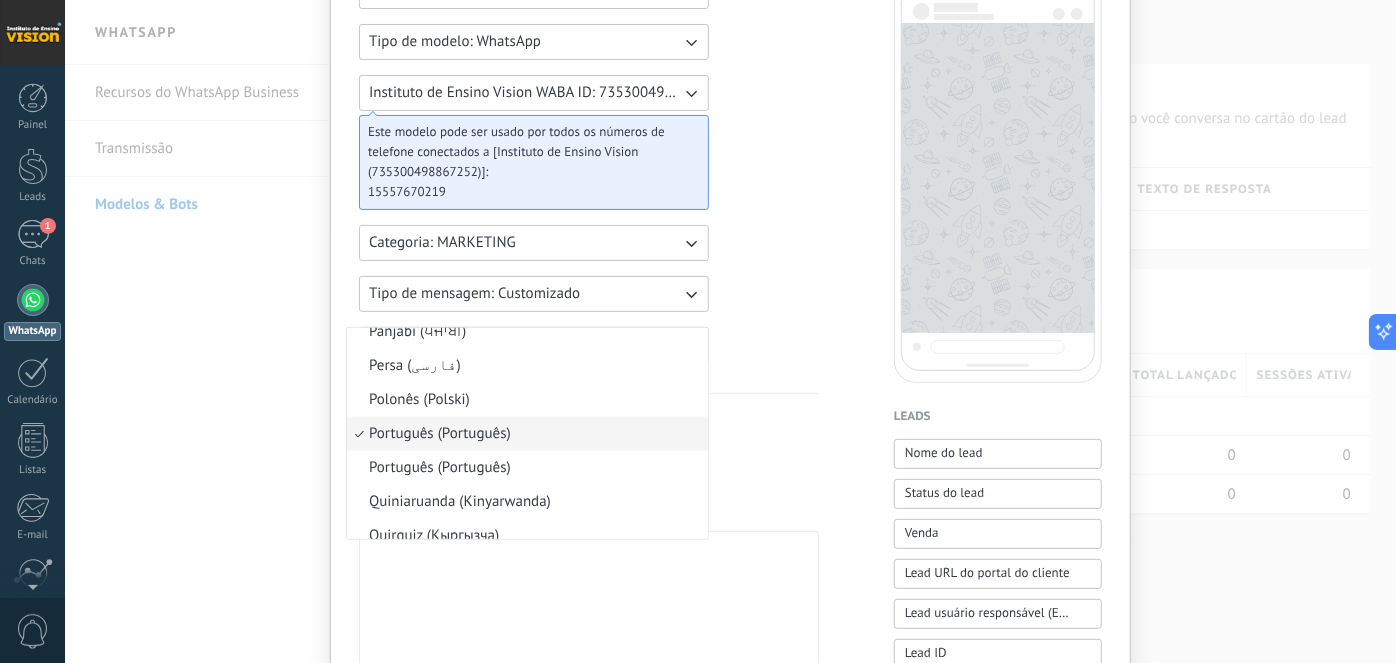click on "Persa (فارسی)" at bounding box center (527, 366) 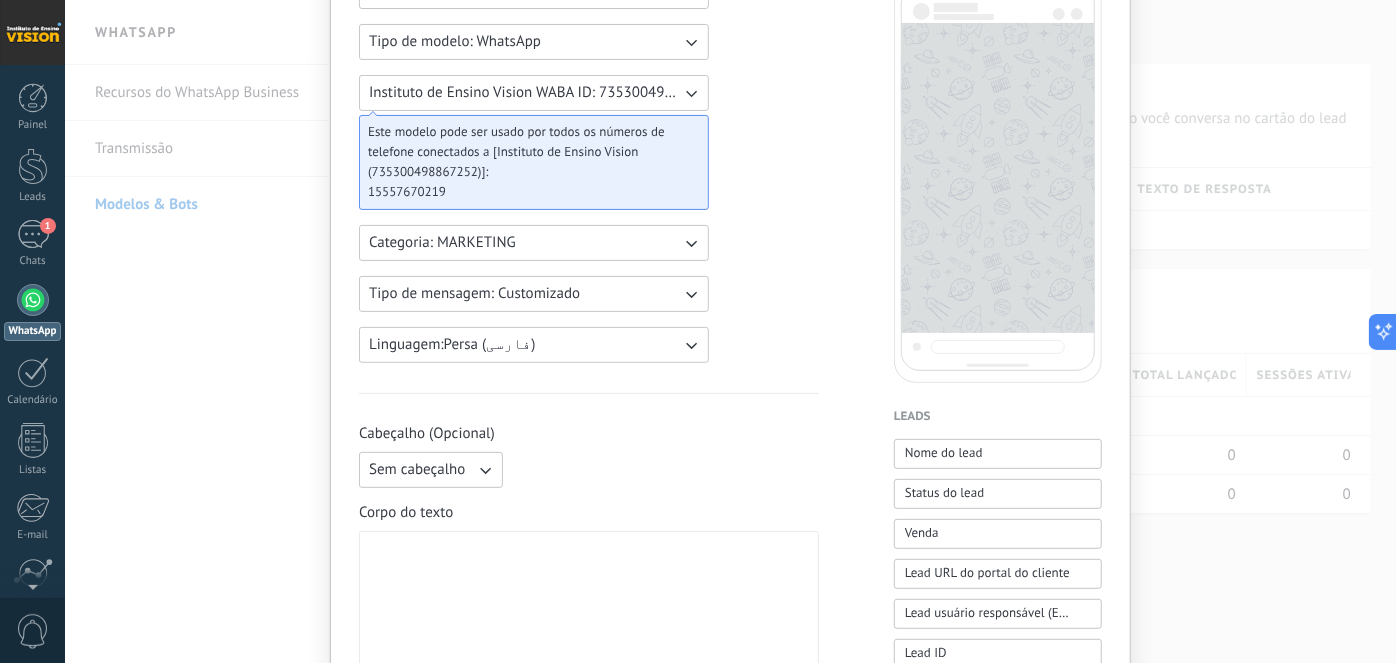 click on "Categoria: MARKETING" at bounding box center [534, 243] 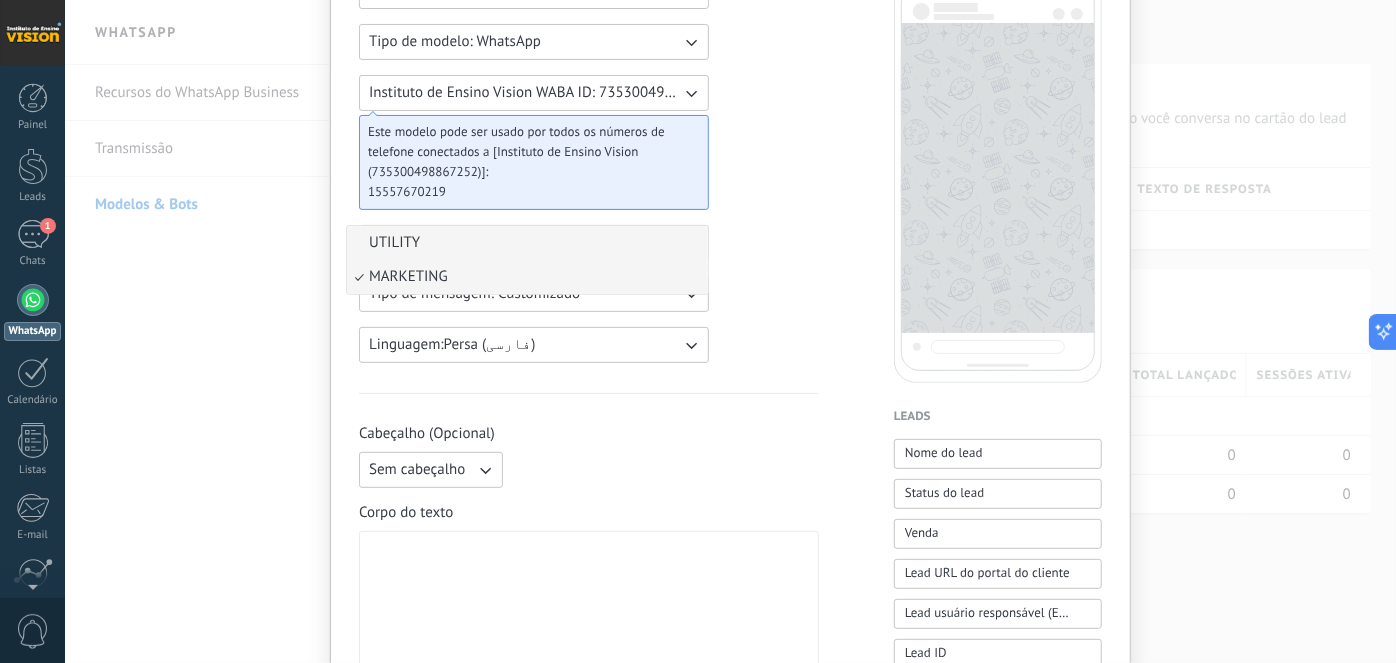click on "UTILITY" at bounding box center (527, 243) 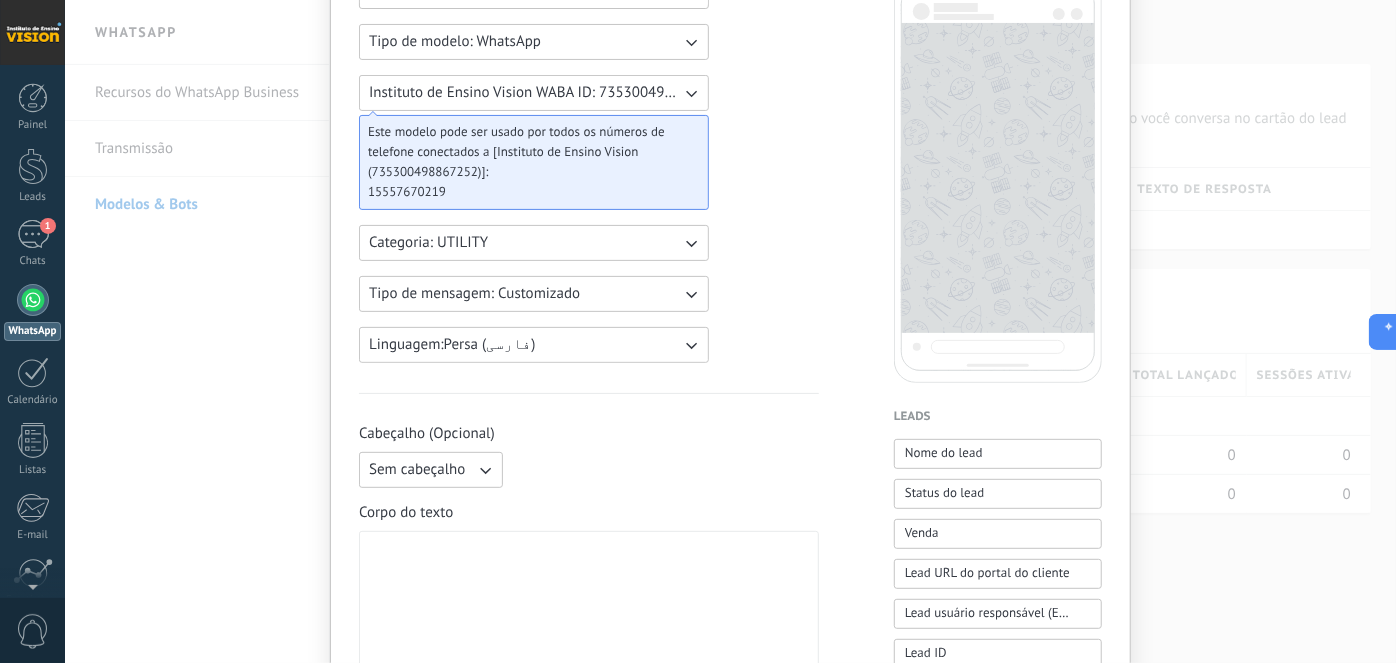 click on "Linguagem:  Persa (فارسی)" at bounding box center [534, 345] 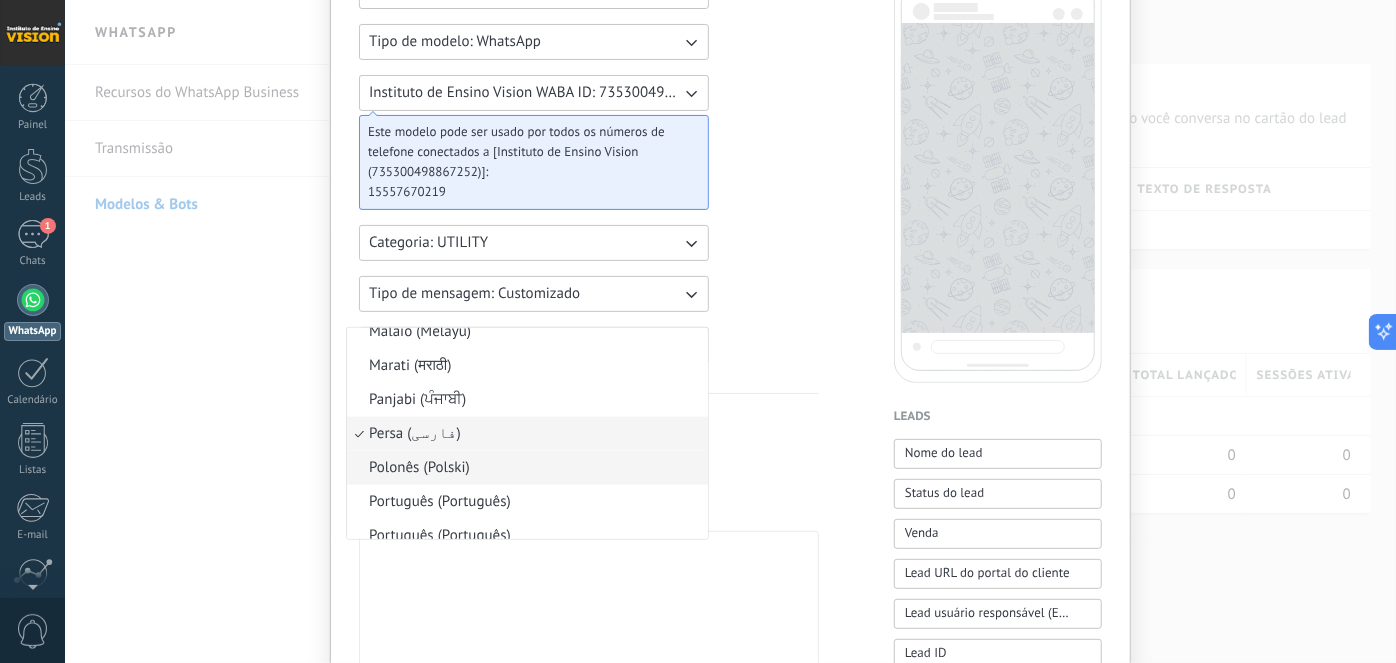 scroll, scrollTop: 1668, scrollLeft: 0, axis: vertical 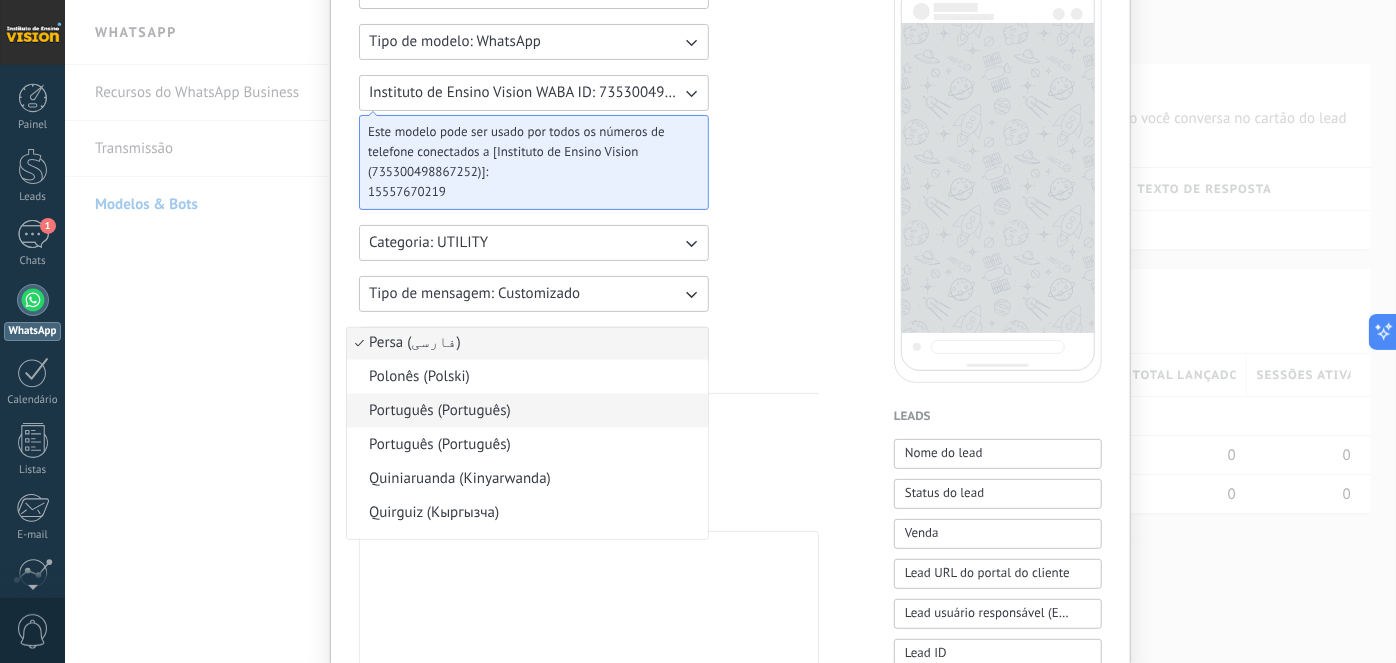 click on "Português (Português)" at bounding box center [527, 411] 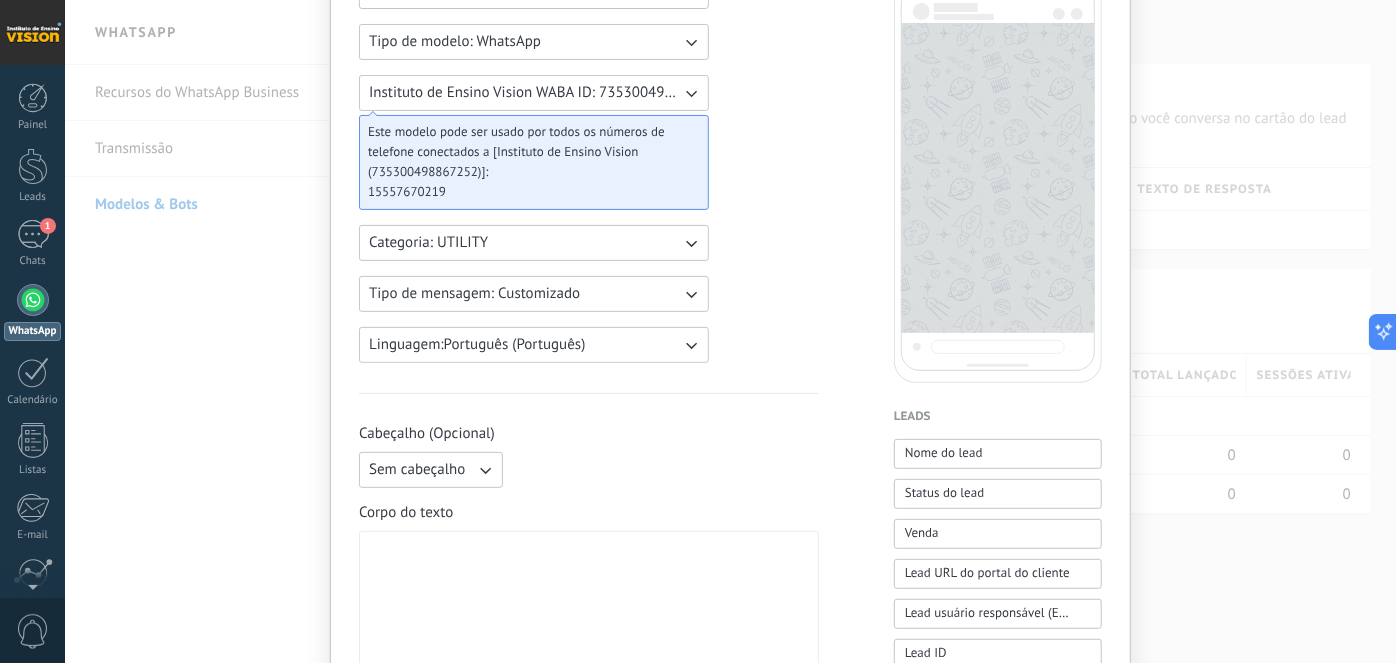 click on "Linguagem:  Português (Português)" at bounding box center [477, 345] 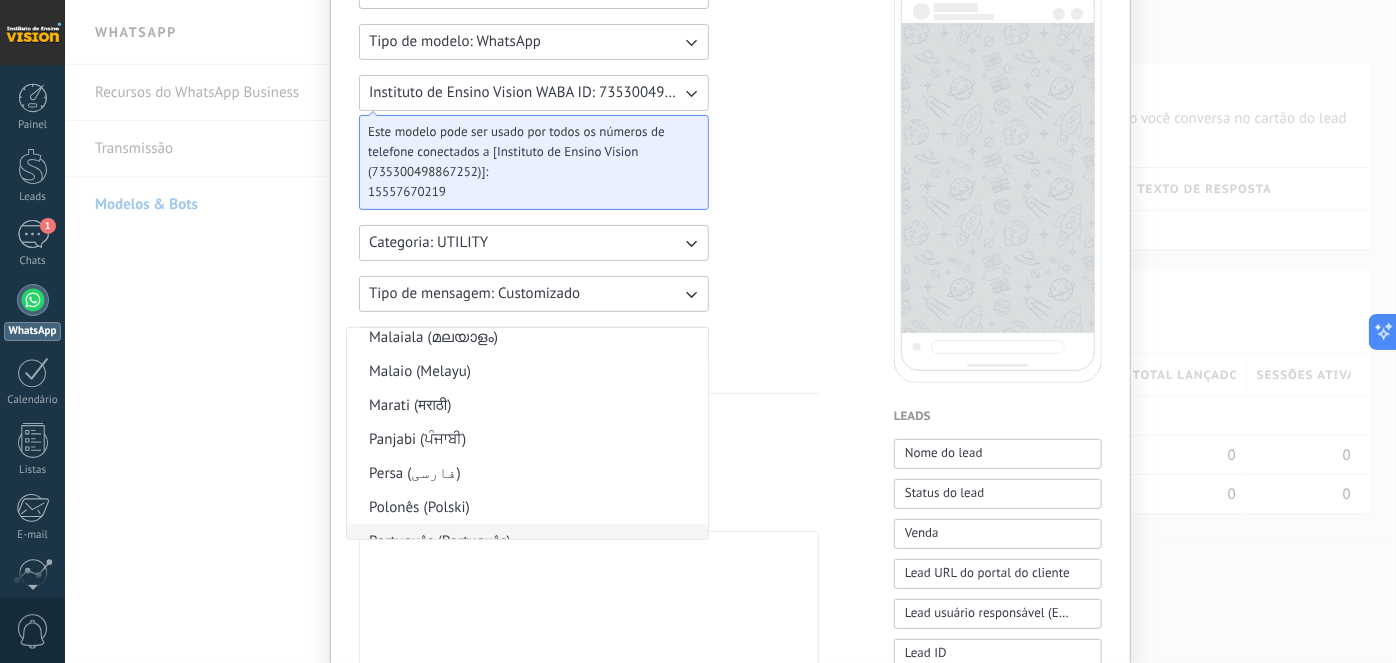 scroll, scrollTop: 1545, scrollLeft: 0, axis: vertical 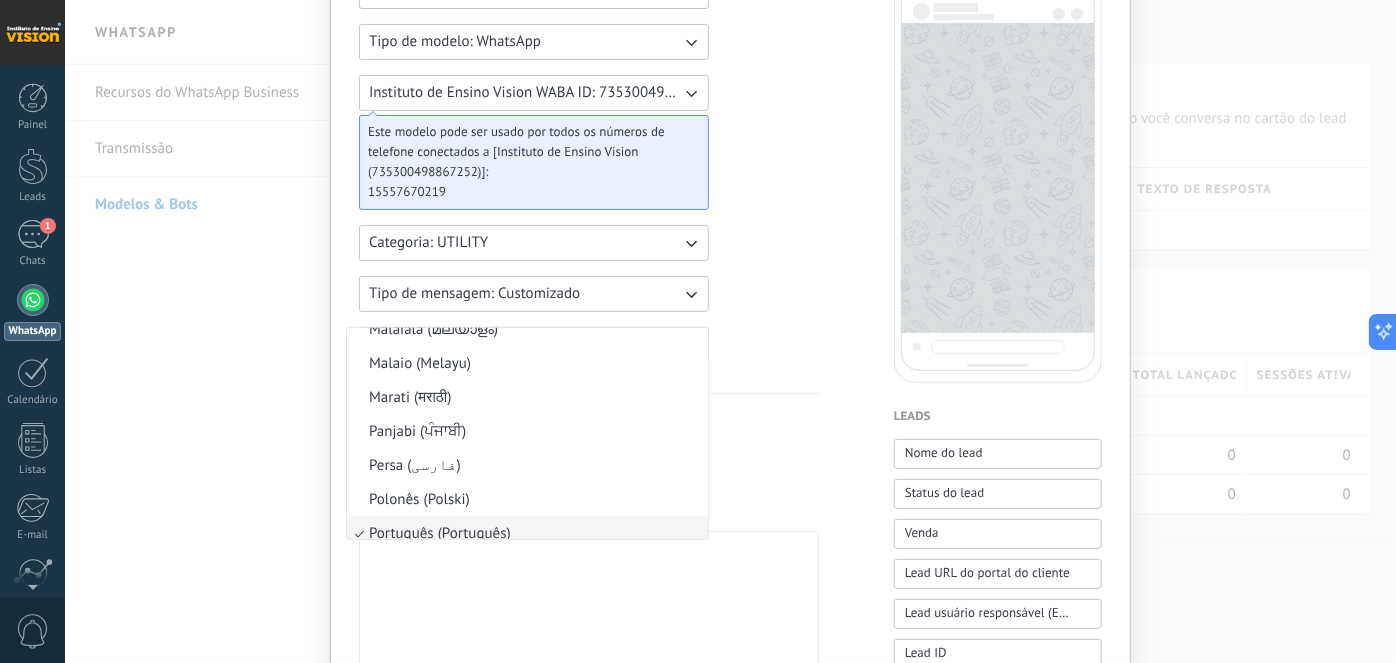click on "Categoria: UTILITY" at bounding box center [534, 243] 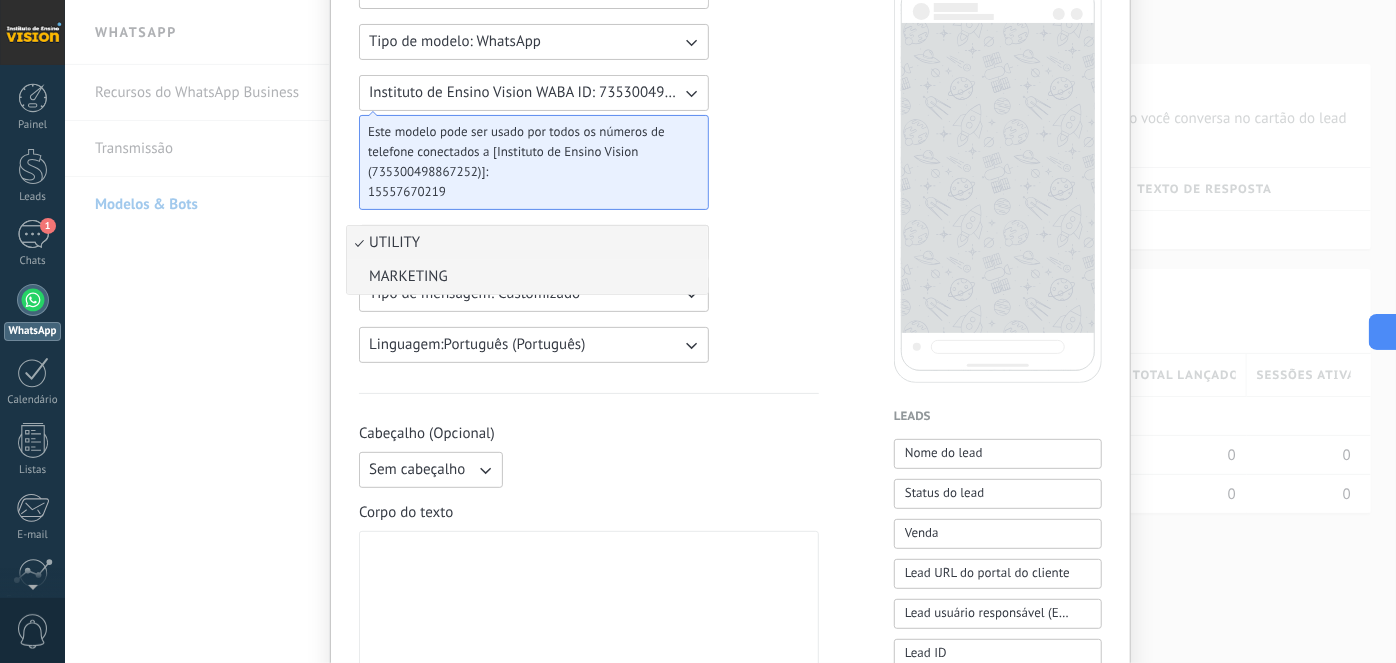 click on "MARKETING" at bounding box center [527, 277] 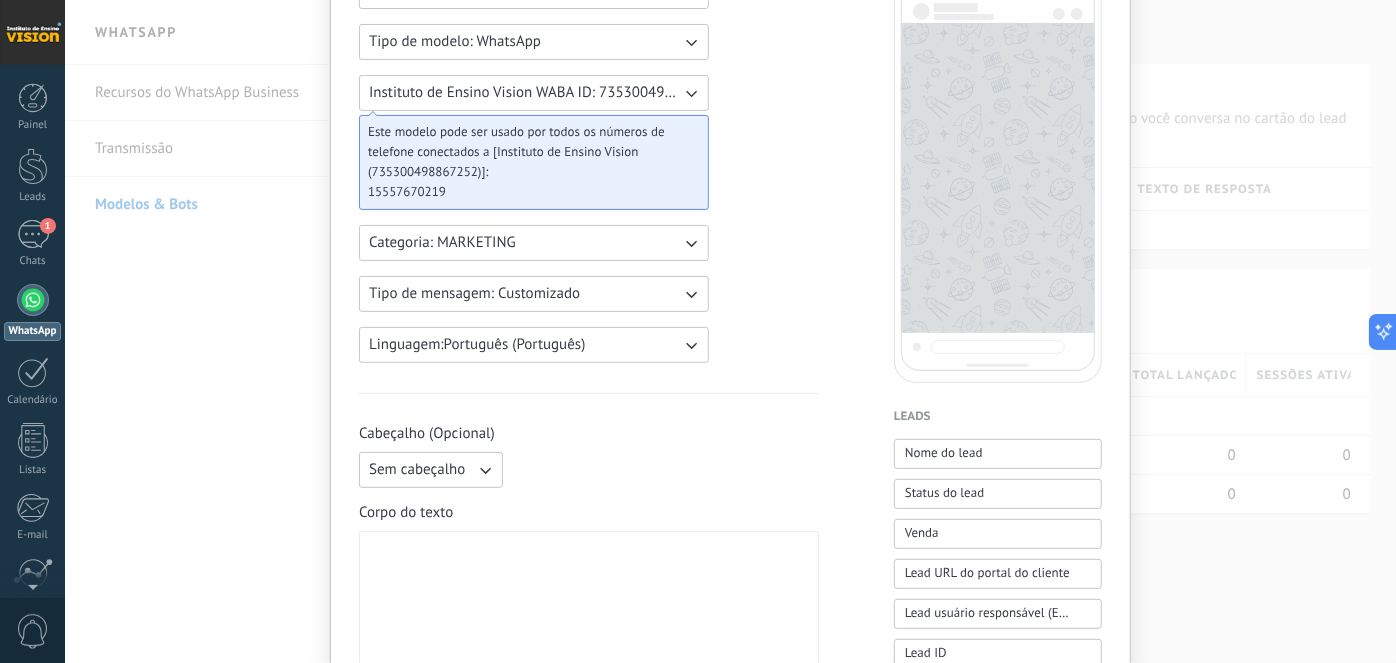 click on "Linguagem:  Português (Português)" at bounding box center (477, 345) 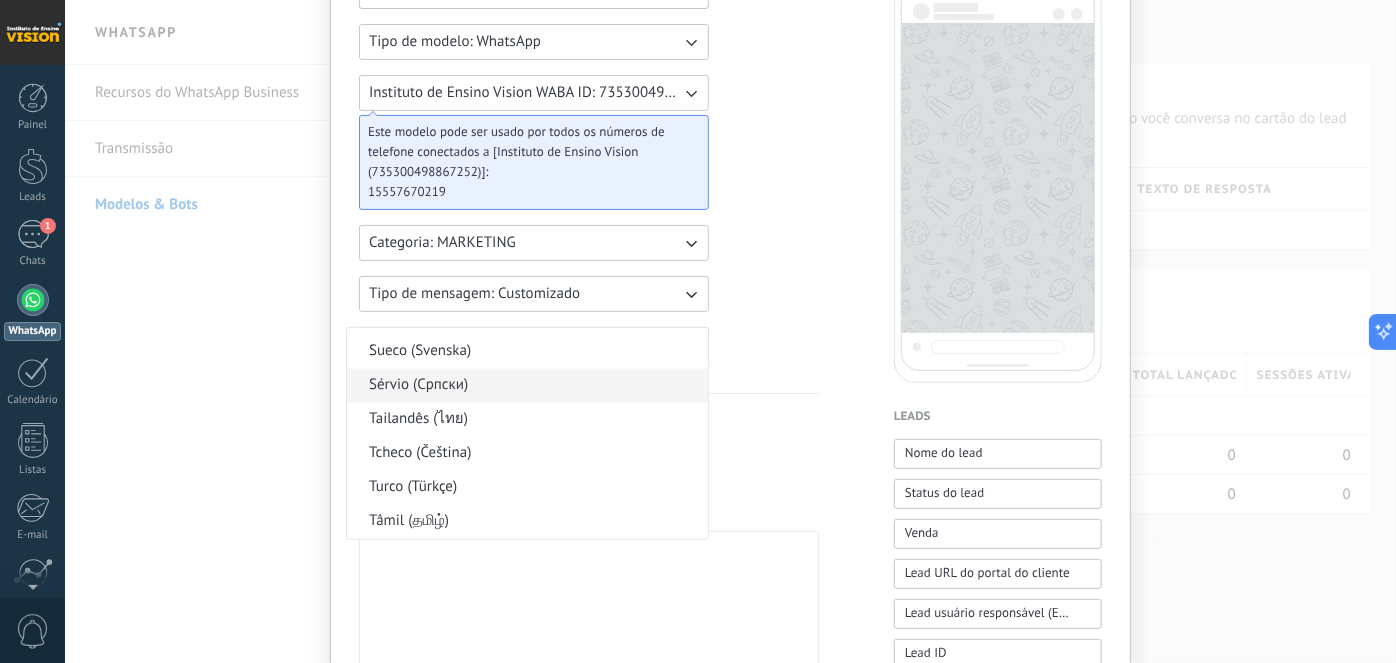 scroll, scrollTop: 2009, scrollLeft: 0, axis: vertical 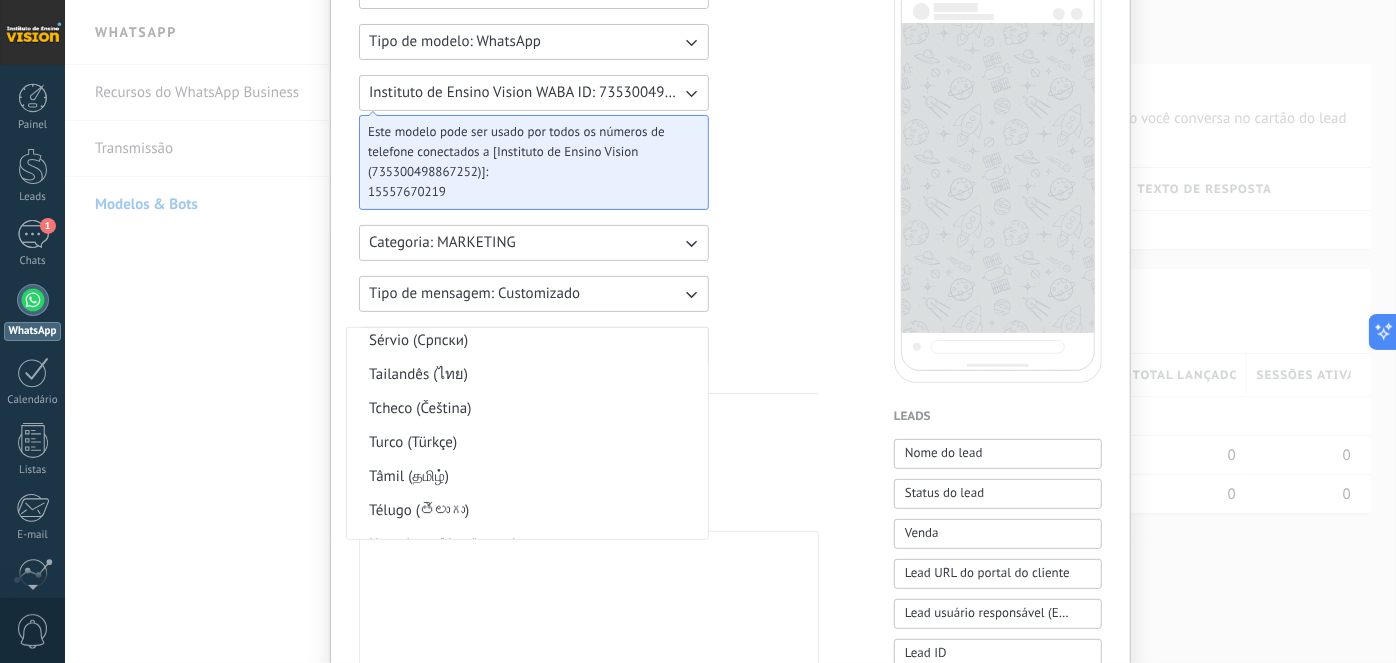 click on "**********" at bounding box center (589, 648) 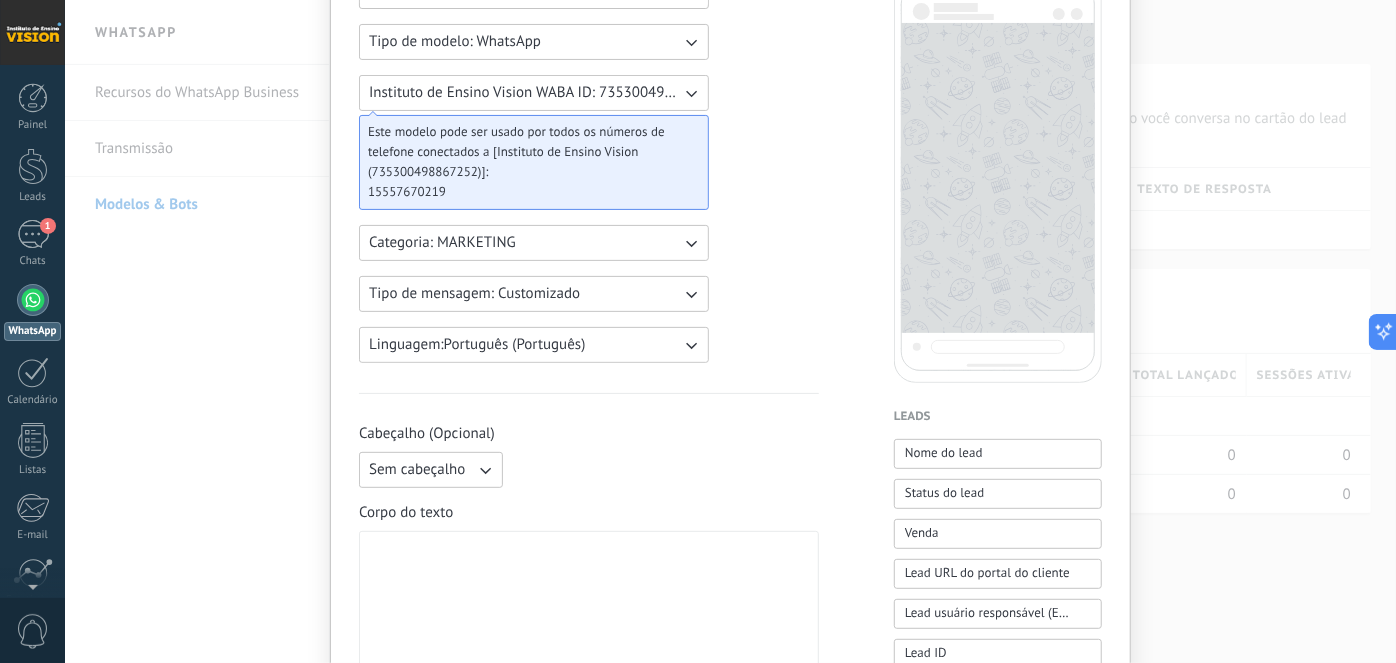 scroll, scrollTop: 363, scrollLeft: 0, axis: vertical 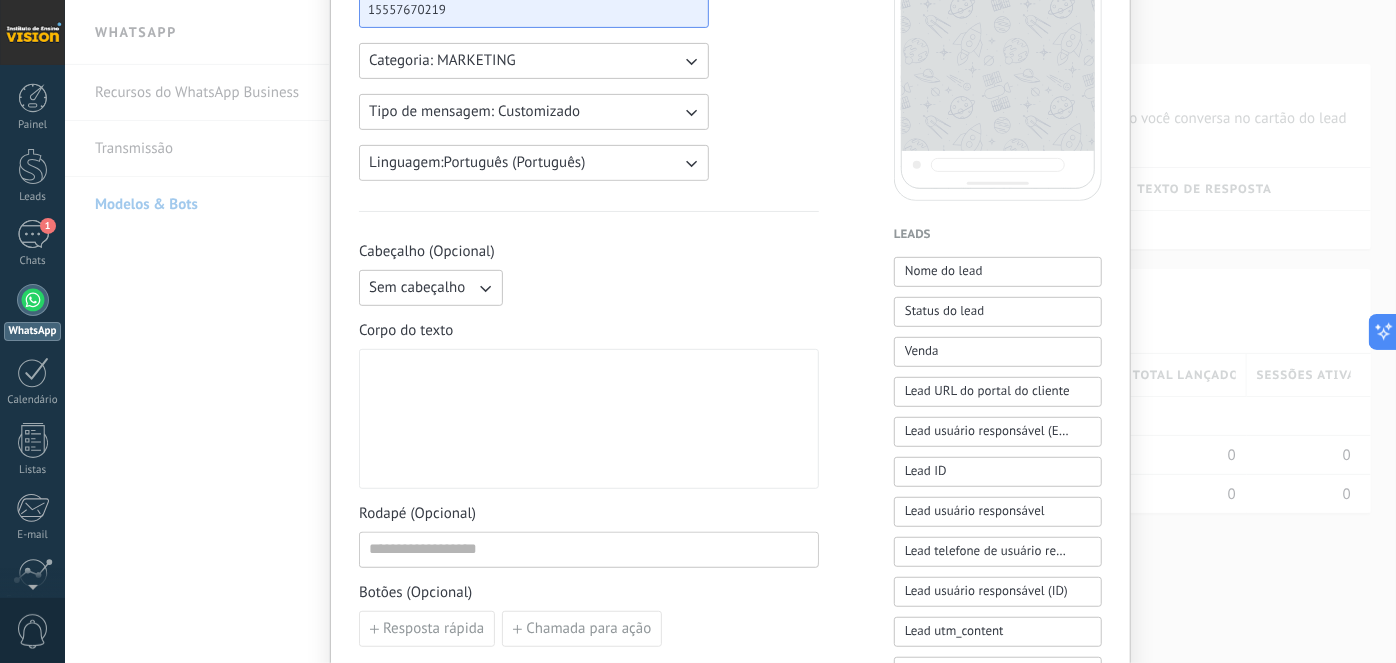click on "Sem cabeçalho" at bounding box center (417, 288) 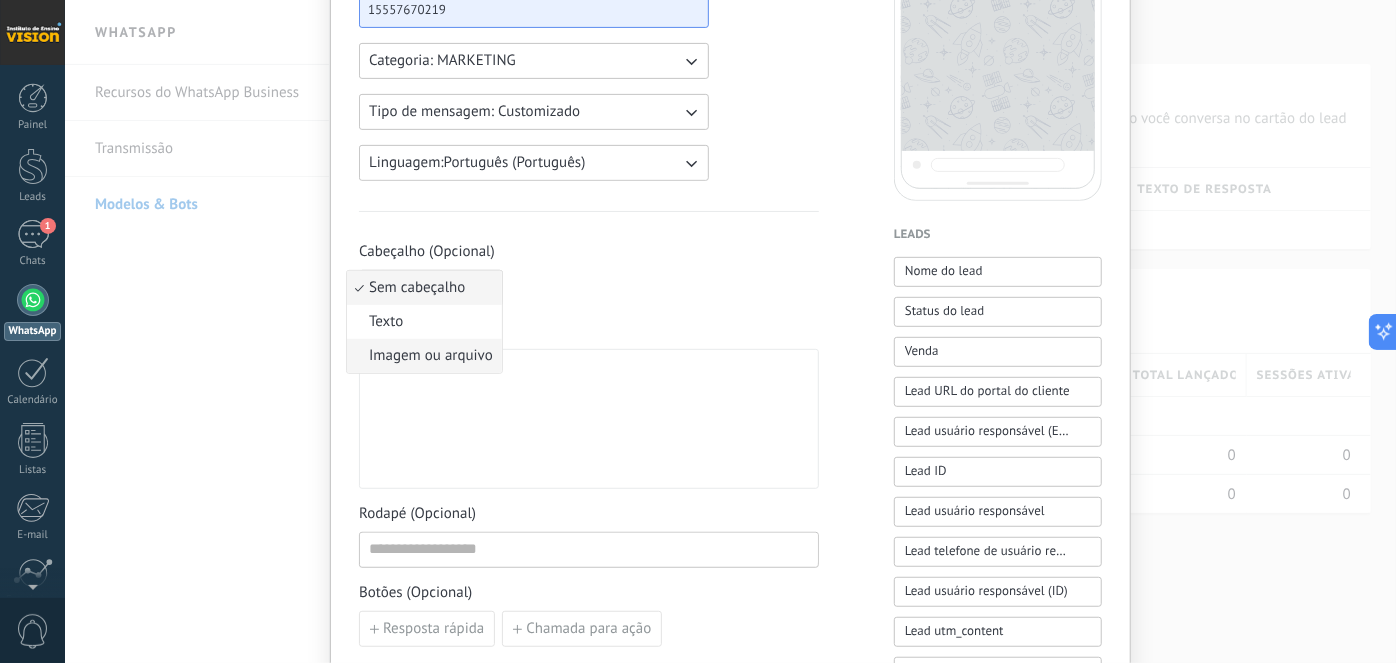 click on "Imagem ou arquivo" at bounding box center (431, 356) 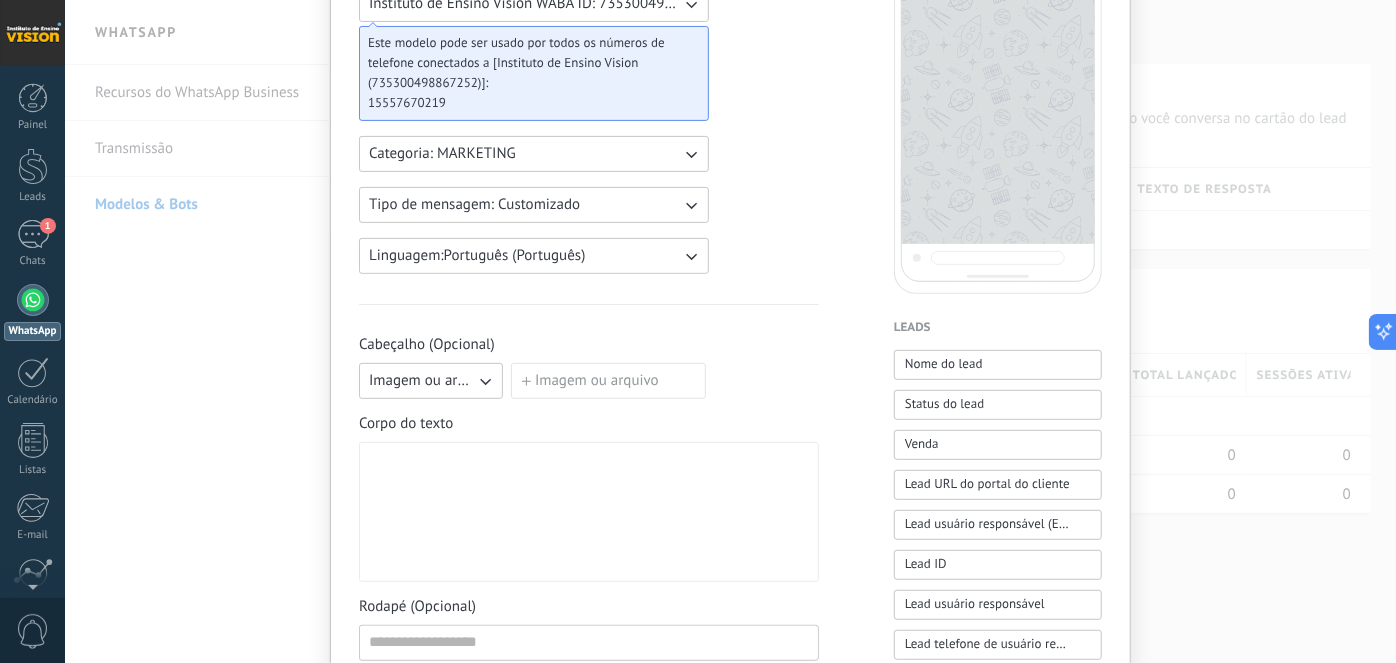 scroll, scrollTop: 272, scrollLeft: 0, axis: vertical 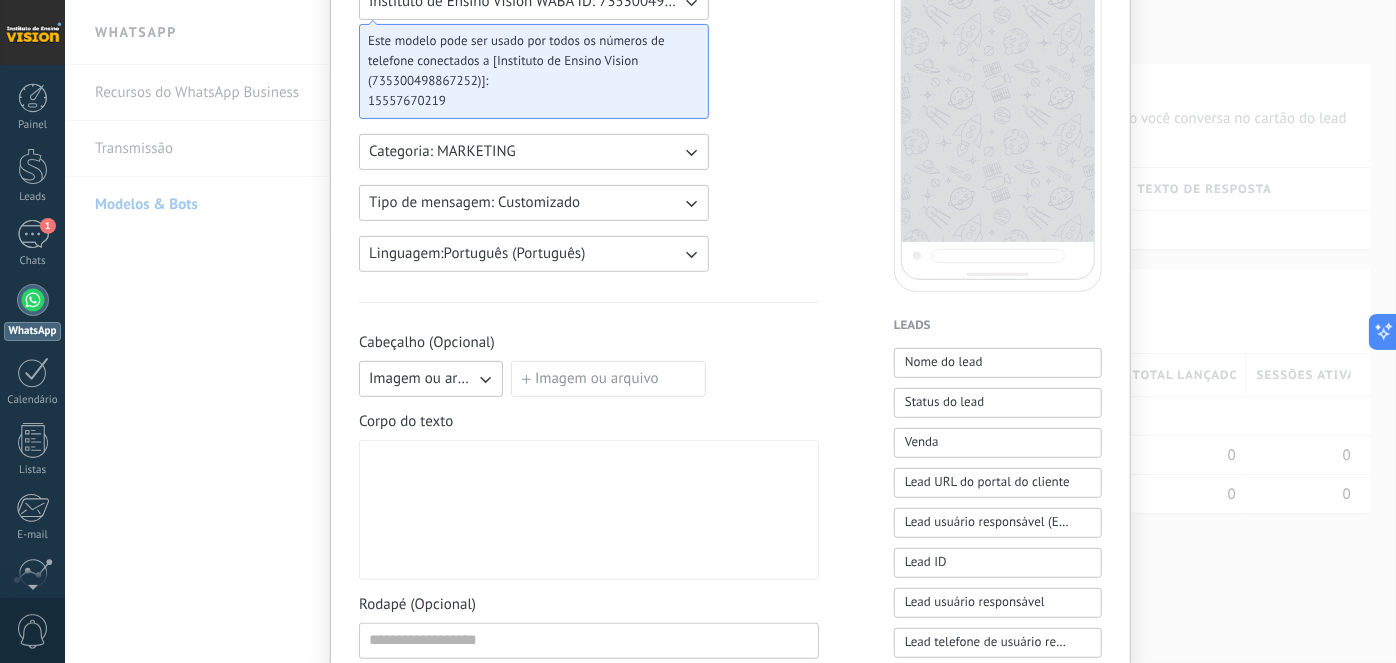 click 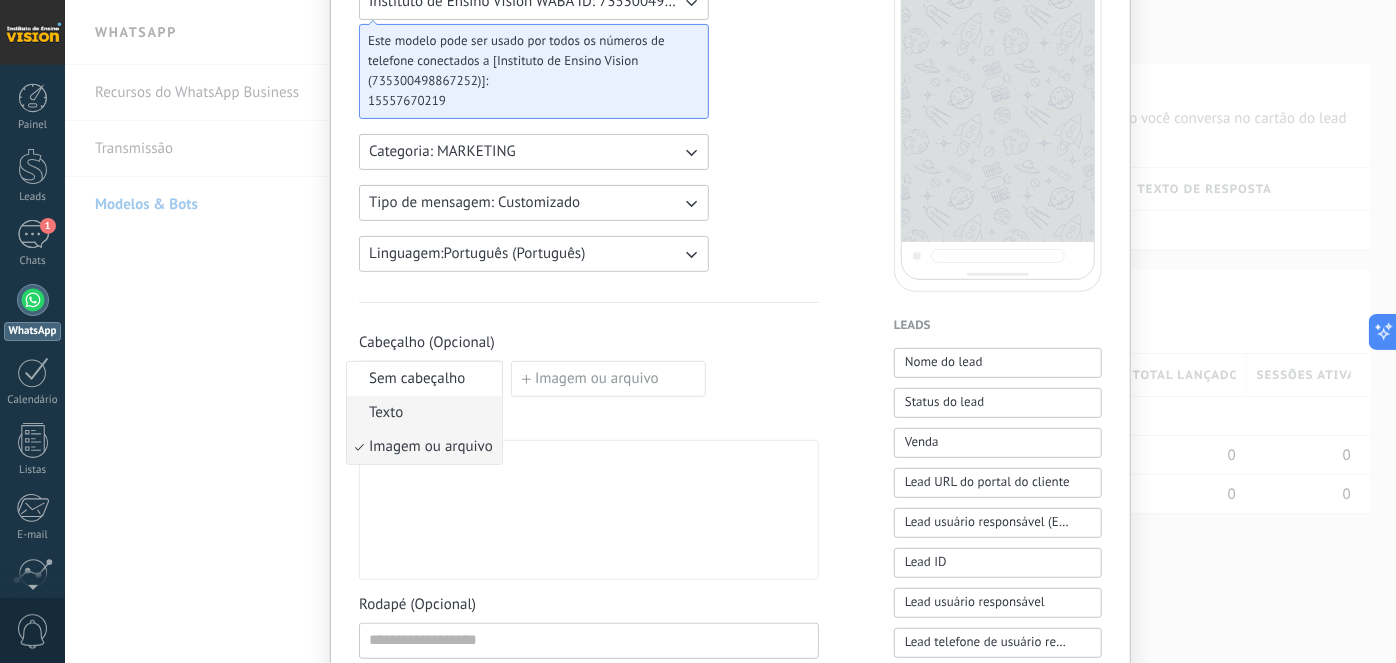 click on "Texto" at bounding box center (424, 413) 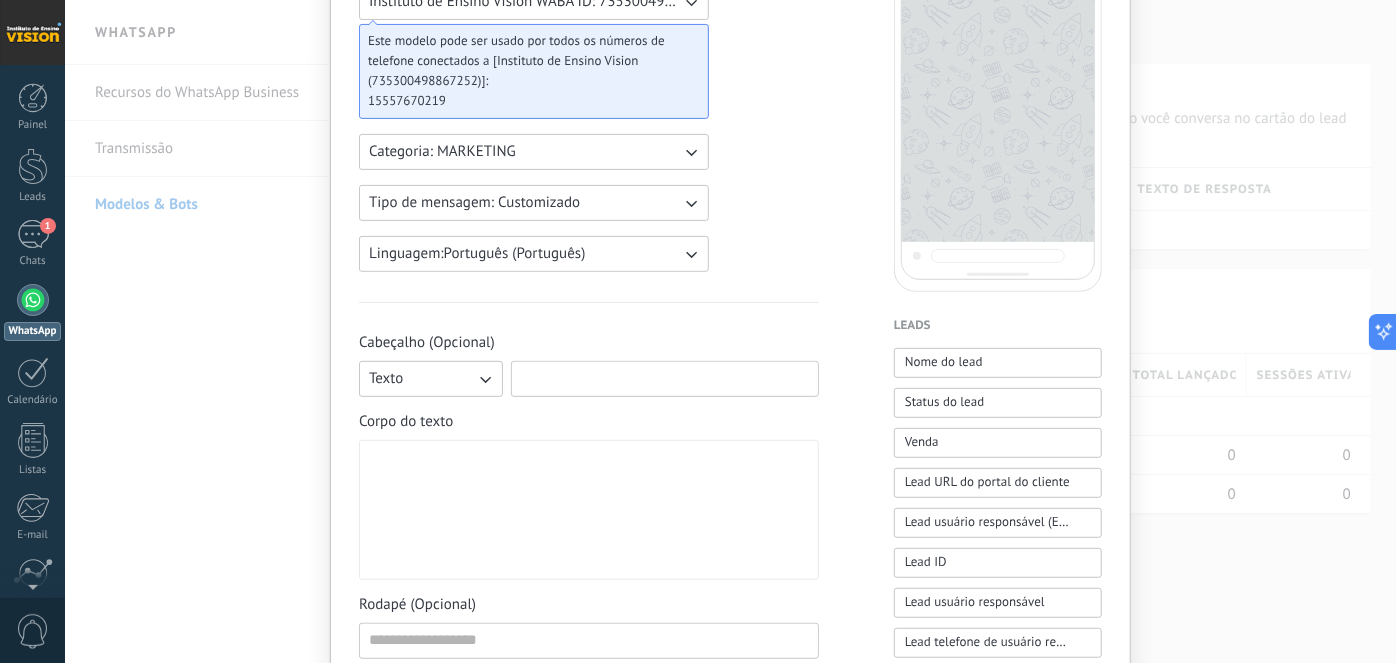 click at bounding box center (665, 378) 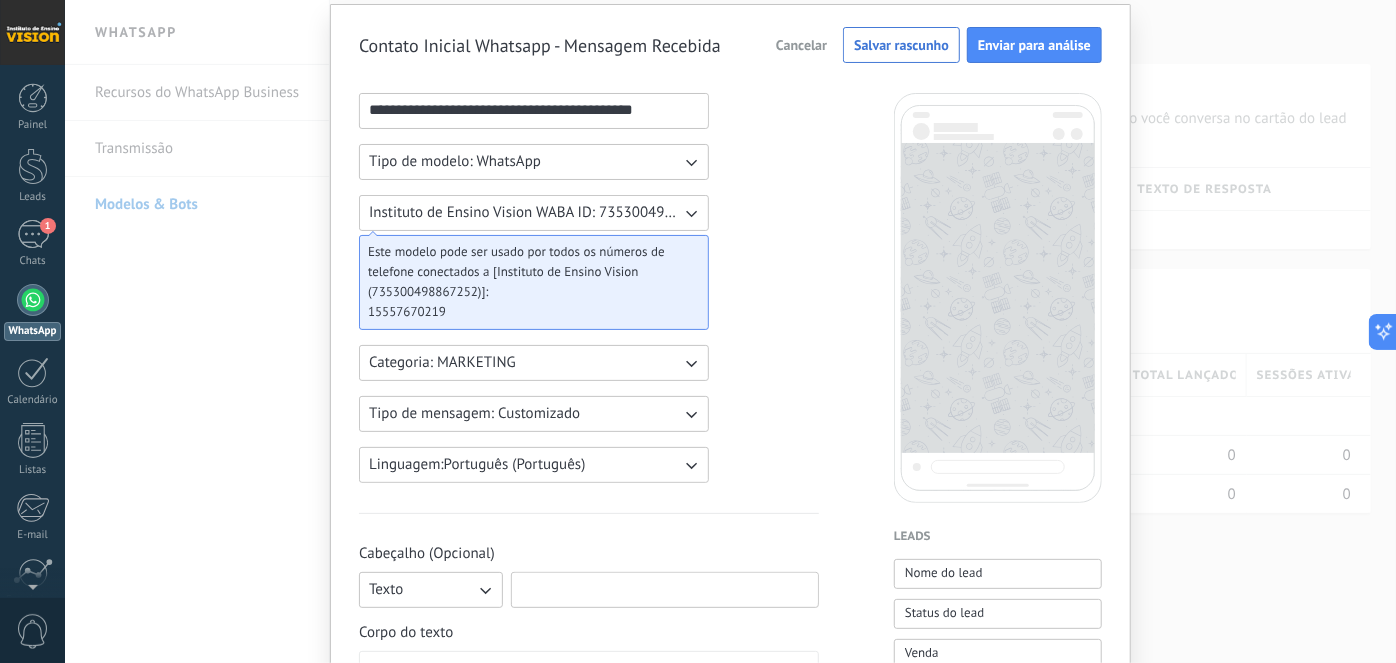 scroll, scrollTop: 90, scrollLeft: 0, axis: vertical 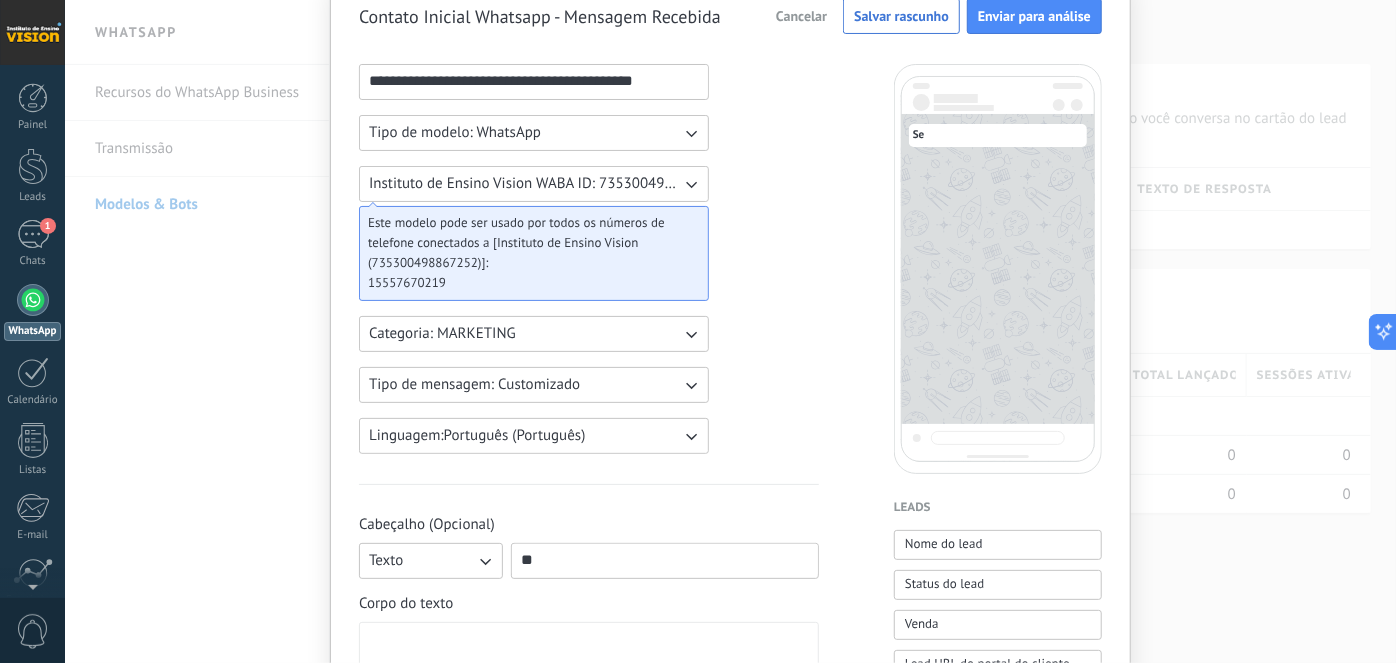 type on "*" 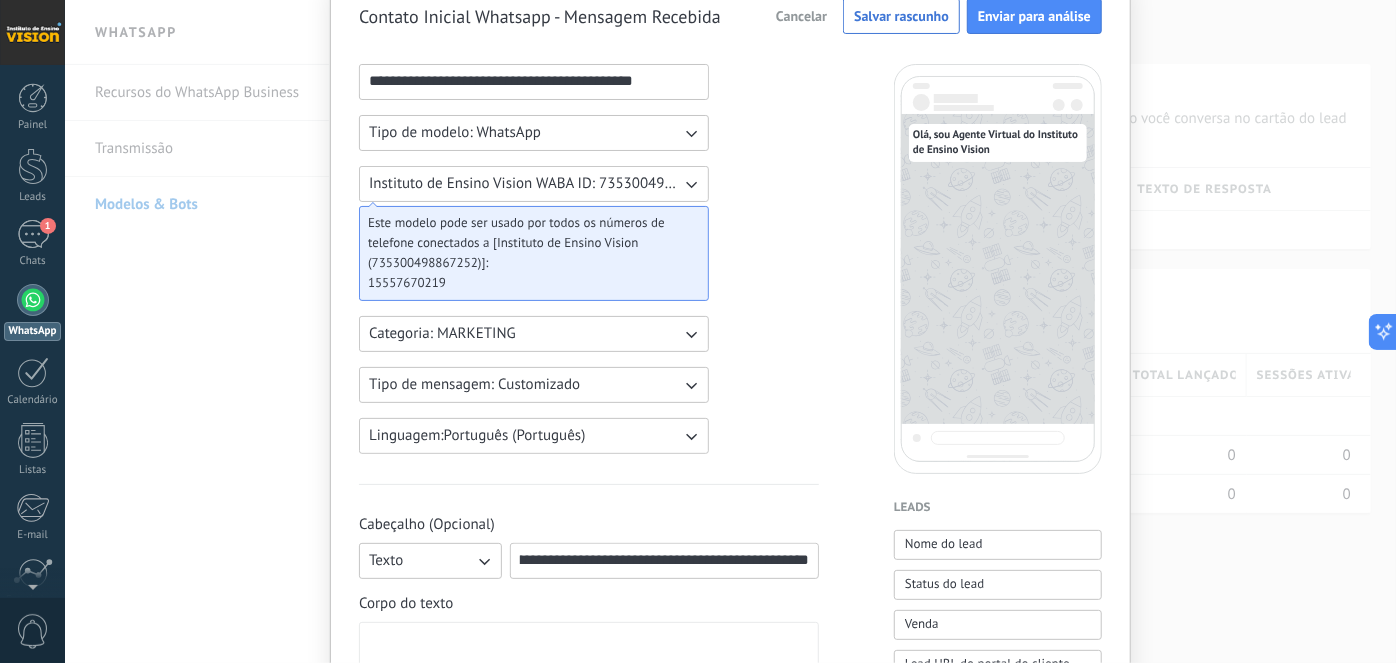 scroll, scrollTop: 0, scrollLeft: 44, axis: horizontal 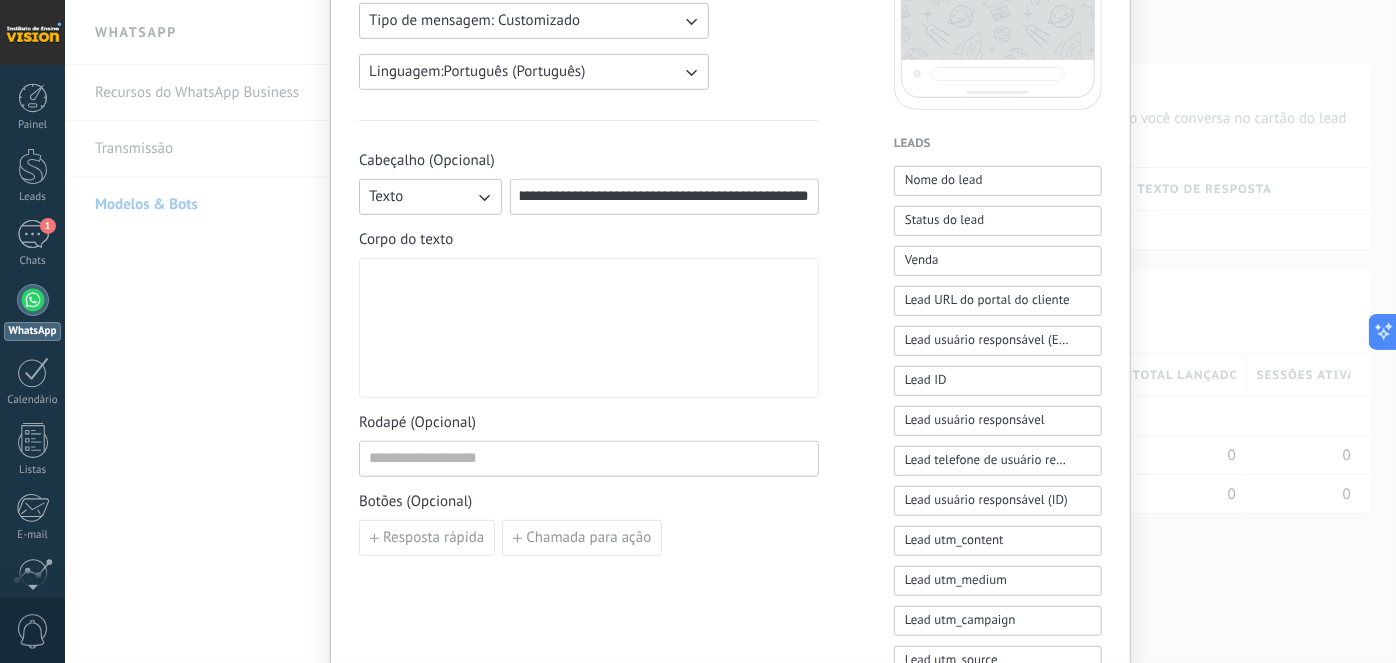 type on "**********" 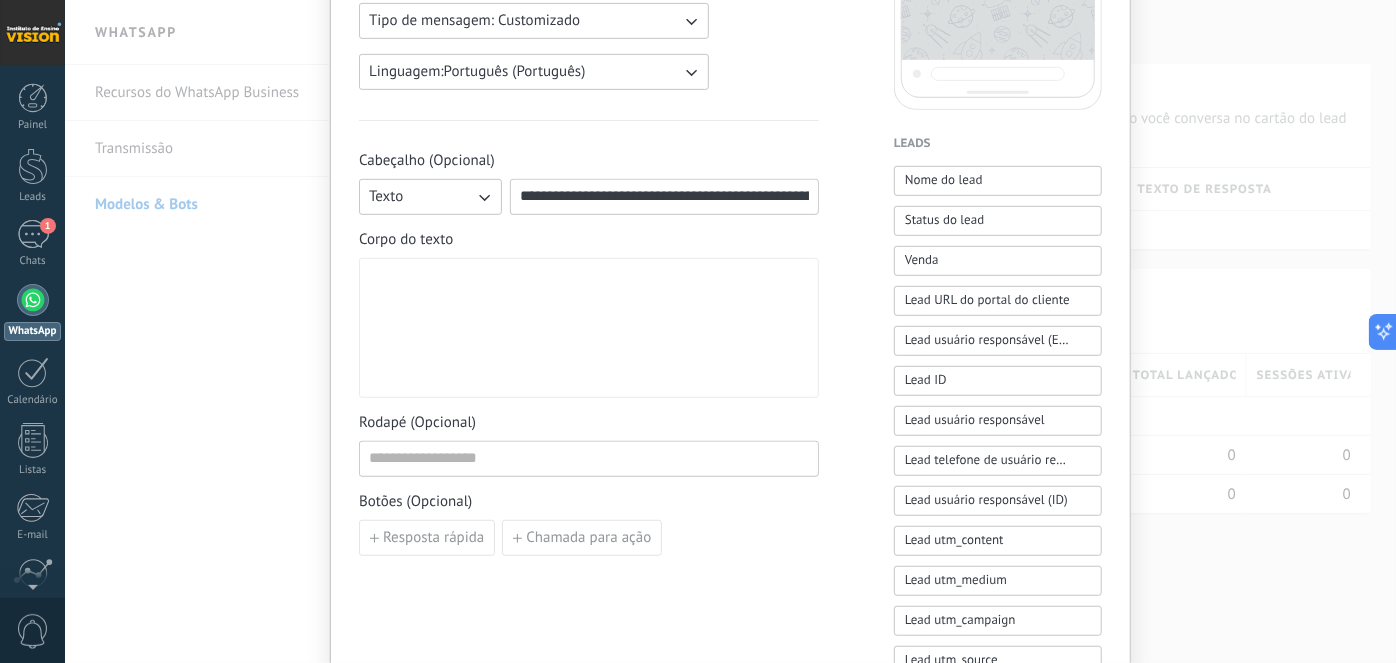 click on "Leads" at bounding box center (998, 144) 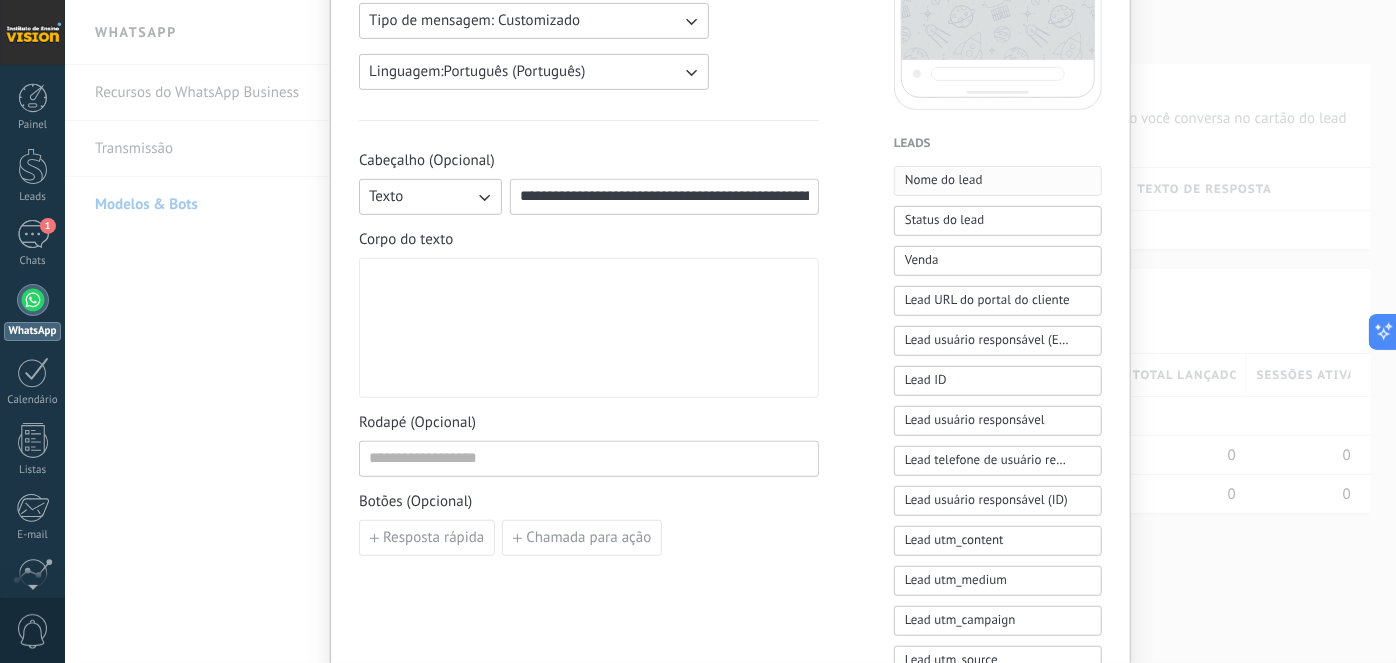 click on "Nome do lead" at bounding box center (944, 180) 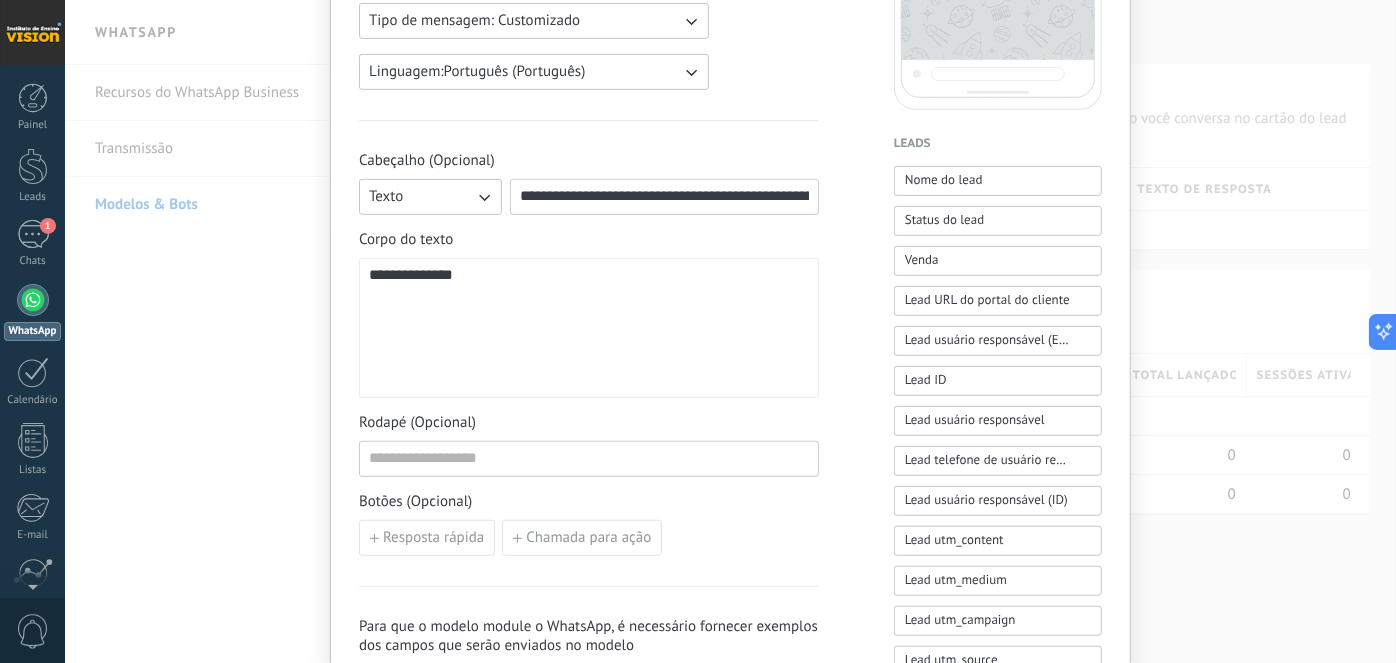 drag, startPoint x: 555, startPoint y: 260, endPoint x: 378, endPoint y: 251, distance: 177.22867 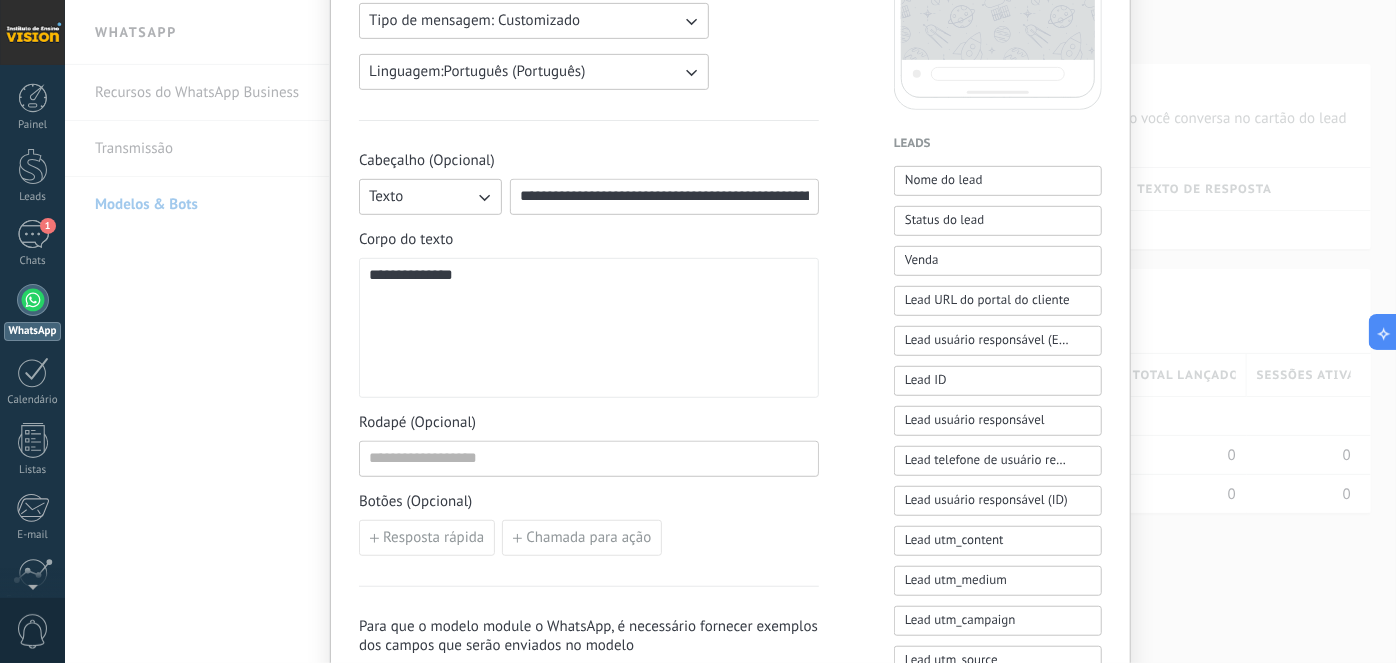 drag, startPoint x: 520, startPoint y: 286, endPoint x: 272, endPoint y: 259, distance: 249.46542 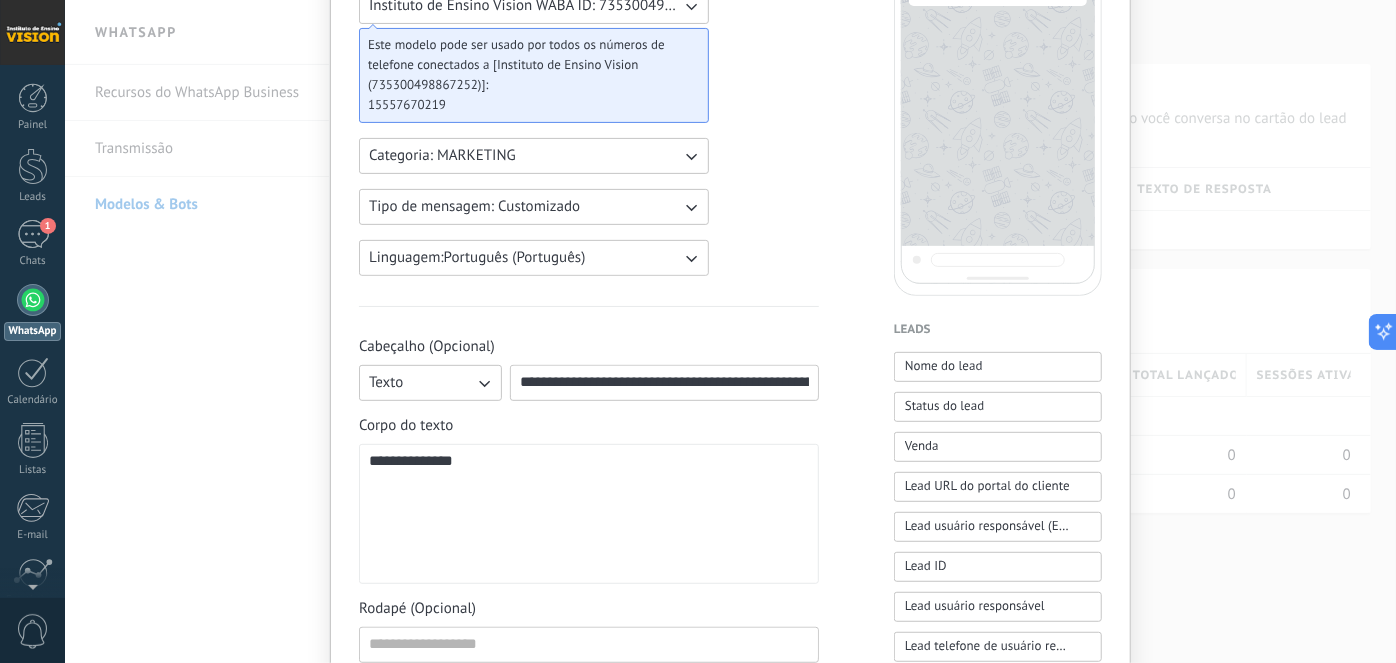 scroll, scrollTop: 272, scrollLeft: 0, axis: vertical 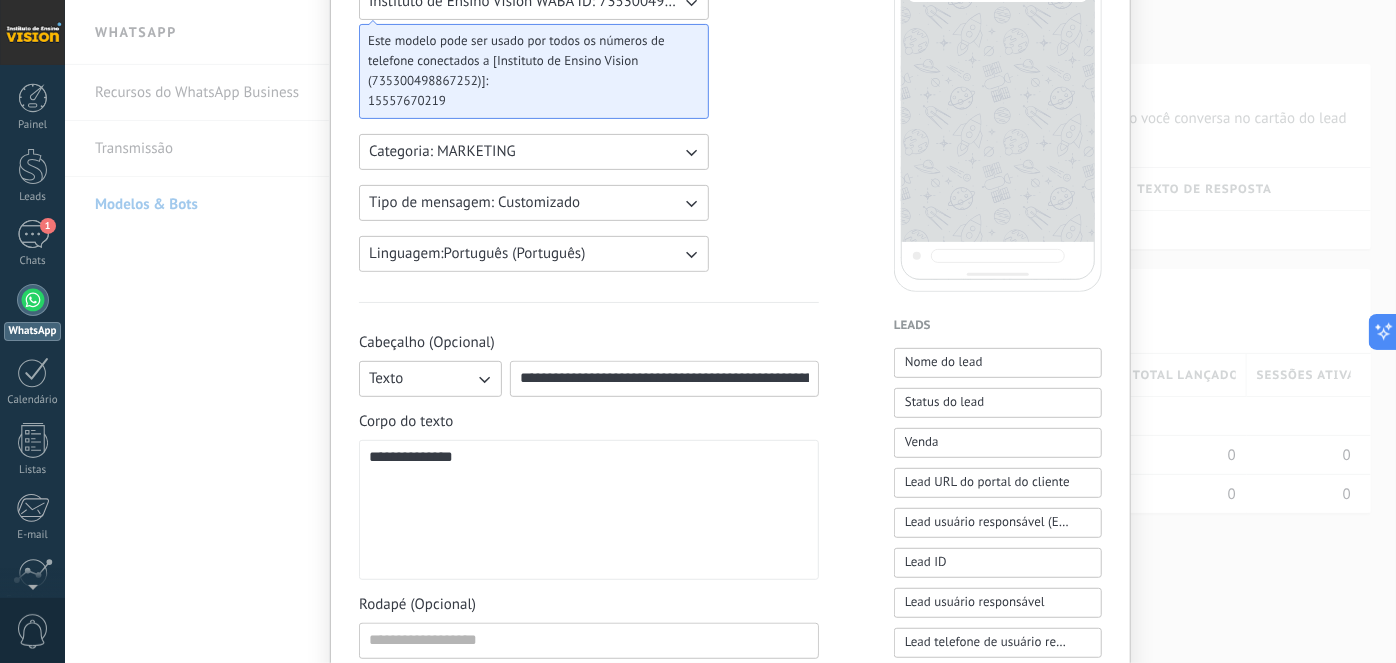 type 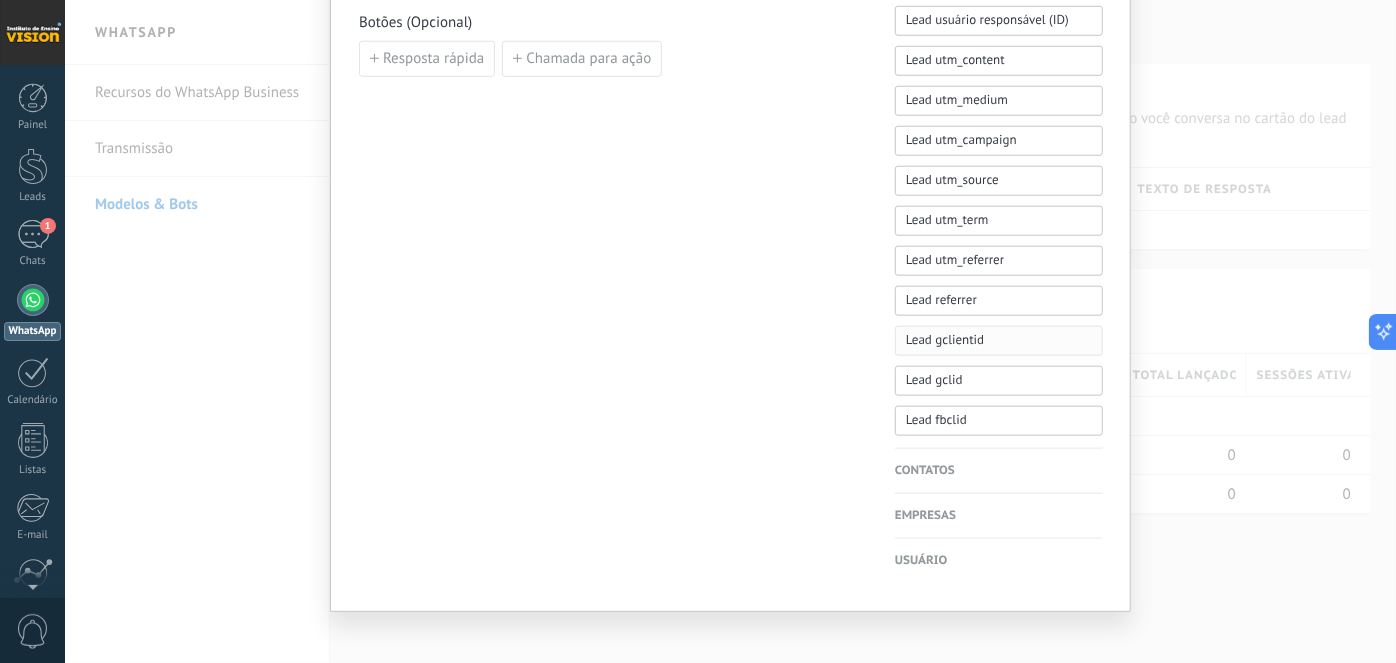scroll, scrollTop: 946, scrollLeft: 0, axis: vertical 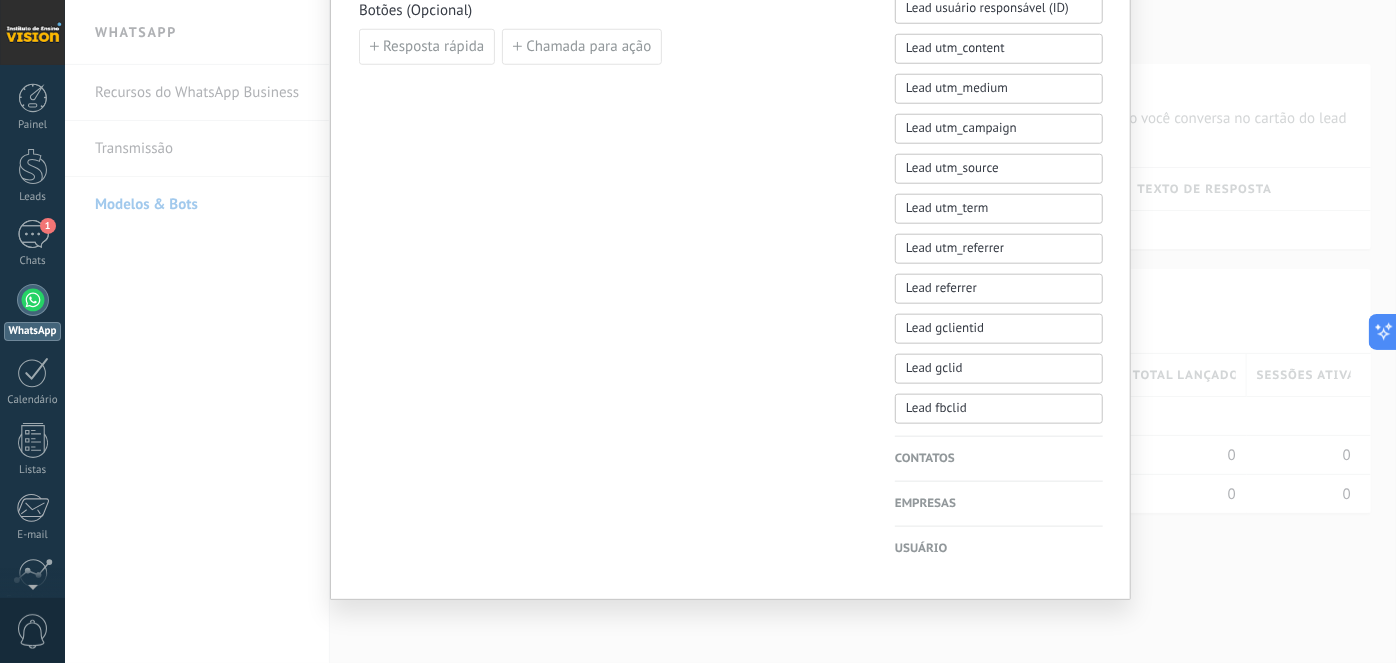 click on "Contatos" at bounding box center (999, 459) 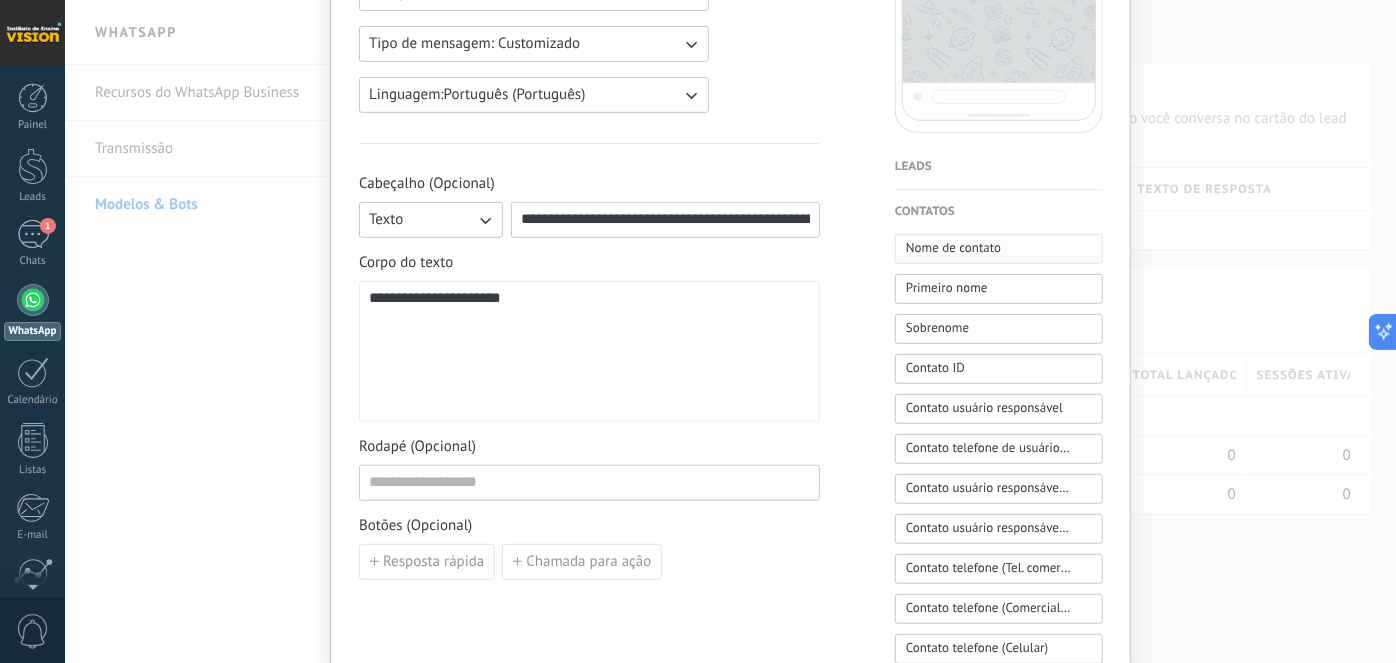 scroll, scrollTop: 400, scrollLeft: 0, axis: vertical 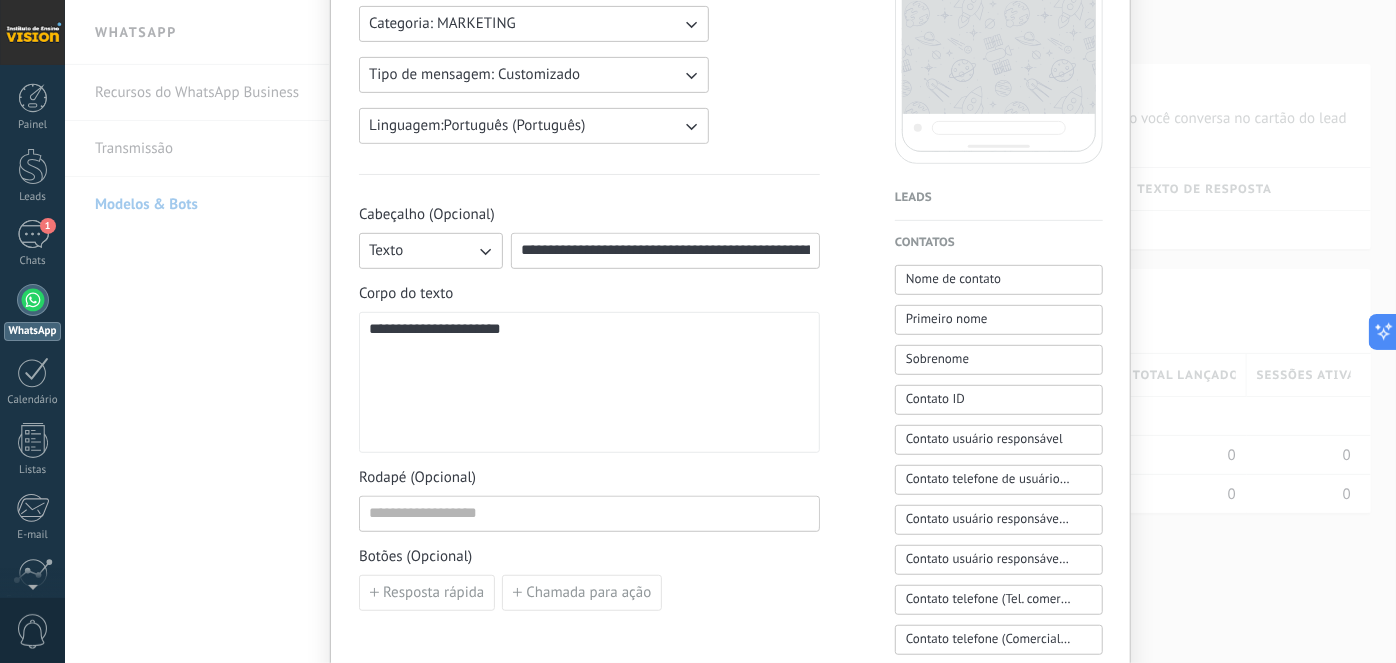click on "**********" at bounding box center (589, 383) 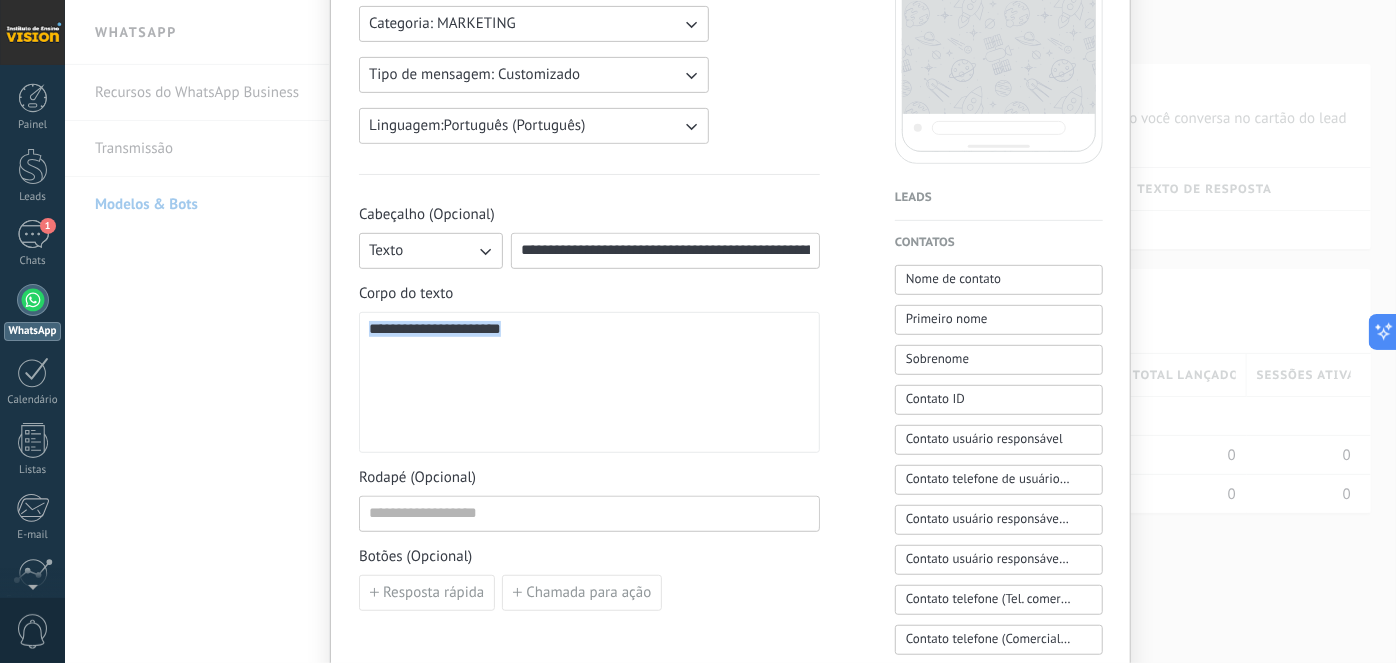 drag, startPoint x: 642, startPoint y: 326, endPoint x: 250, endPoint y: 320, distance: 392.04593 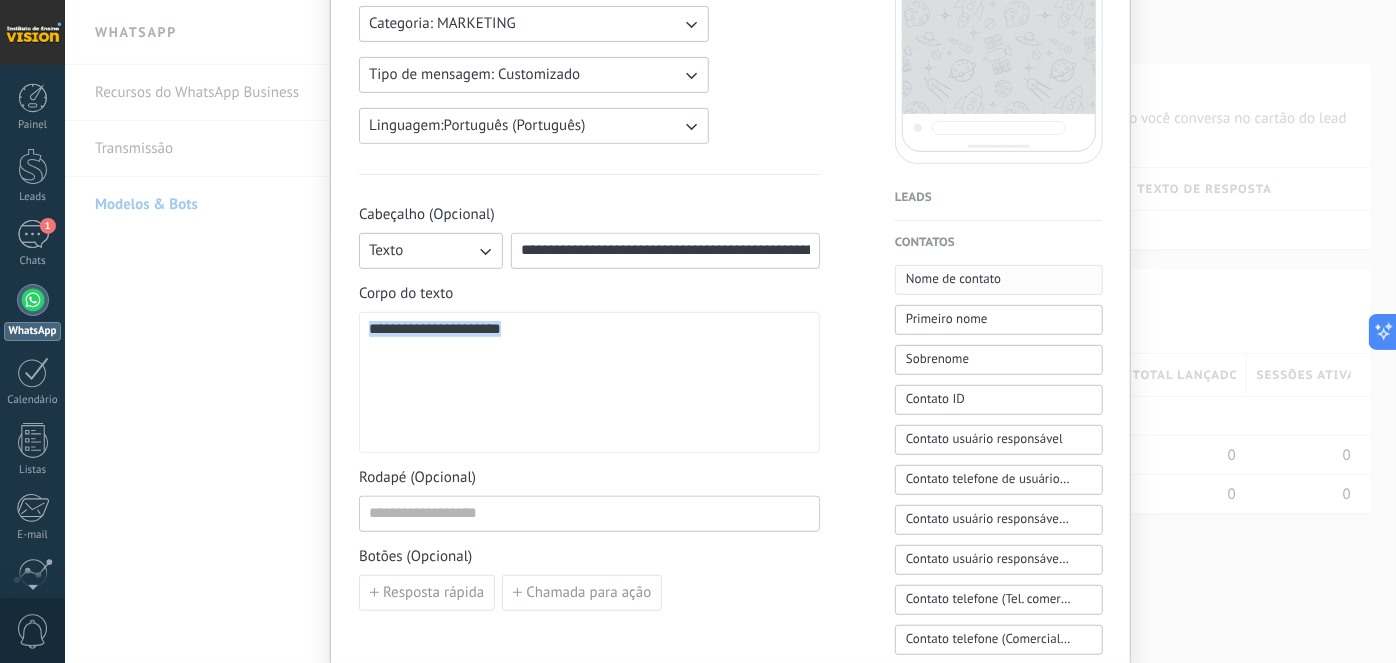 click on "Nome de contato" at bounding box center [953, 279] 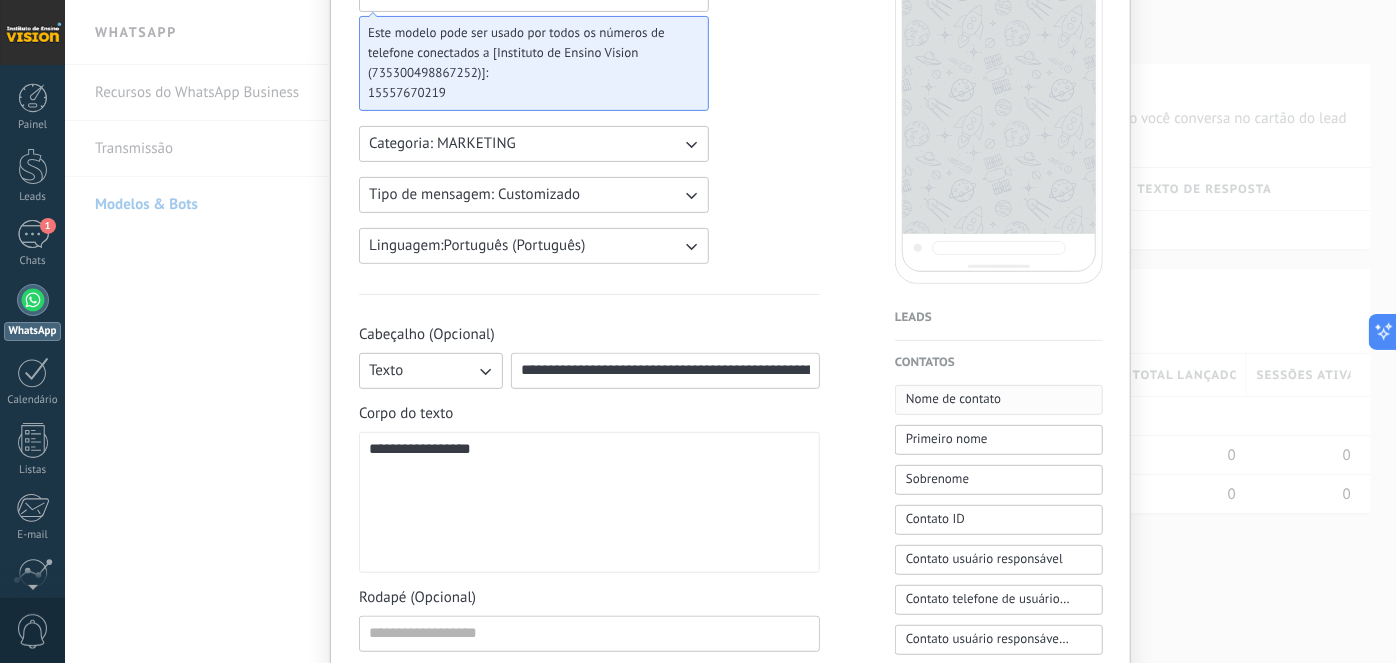 scroll, scrollTop: 309, scrollLeft: 0, axis: vertical 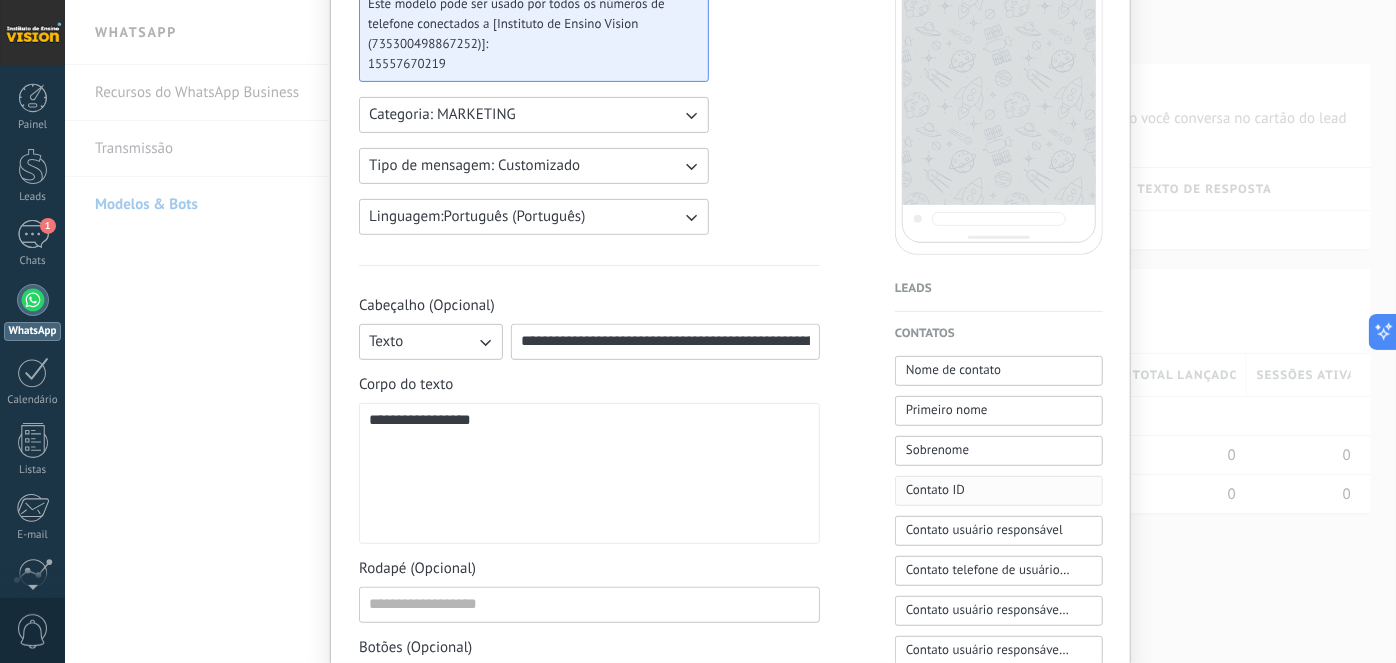 click on "Contato ID" at bounding box center [999, 491] 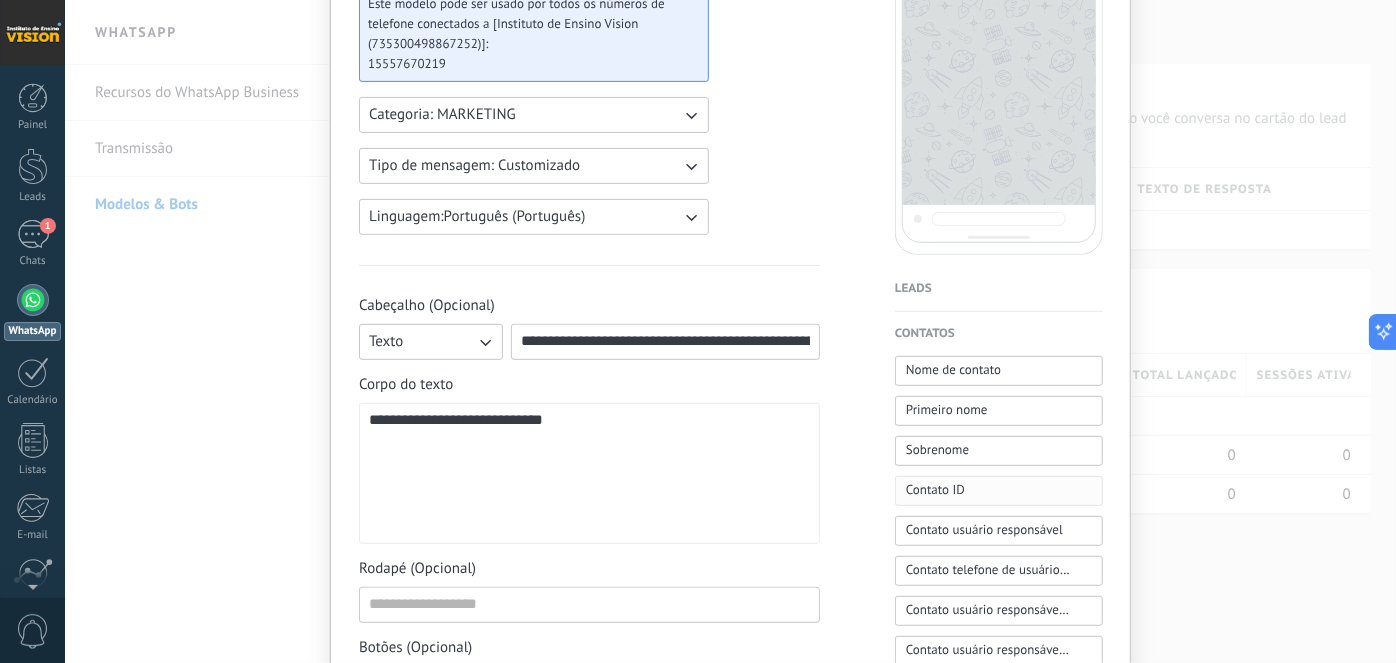 scroll, scrollTop: 400, scrollLeft: 0, axis: vertical 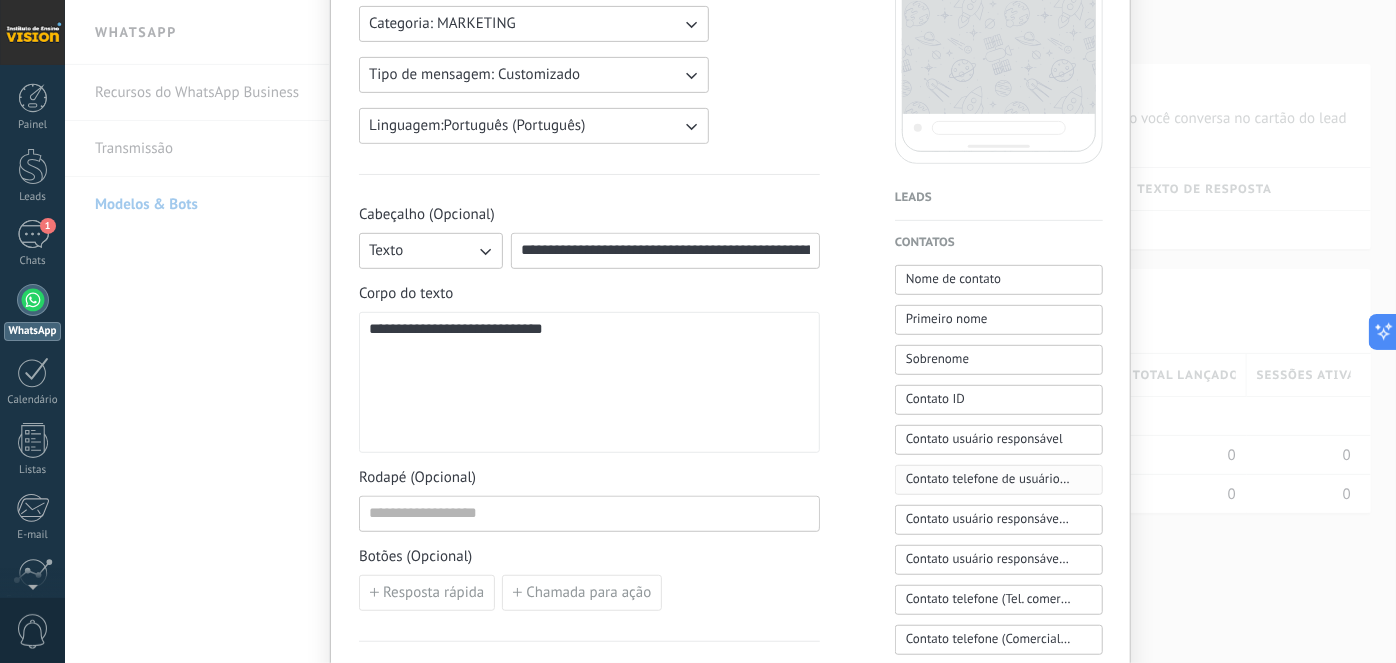 click on "Contato telefone de usuário responsável" at bounding box center [988, 479] 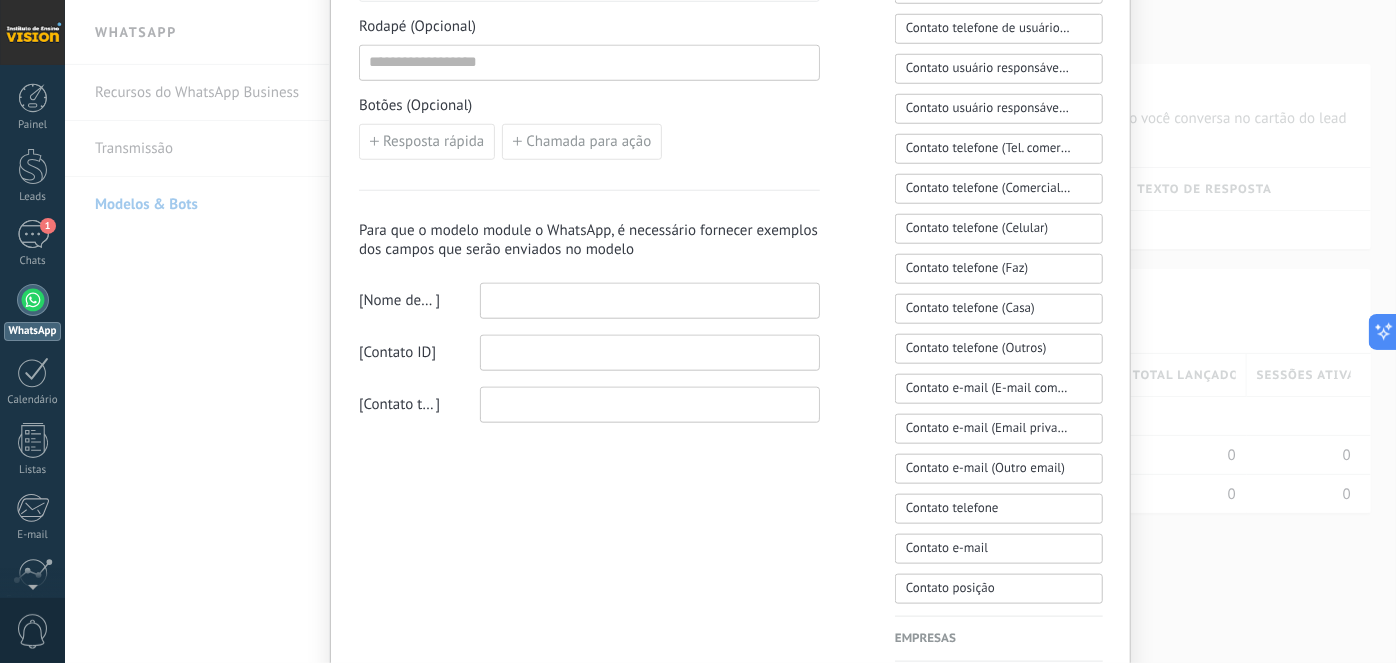 scroll, scrollTop: 855, scrollLeft: 0, axis: vertical 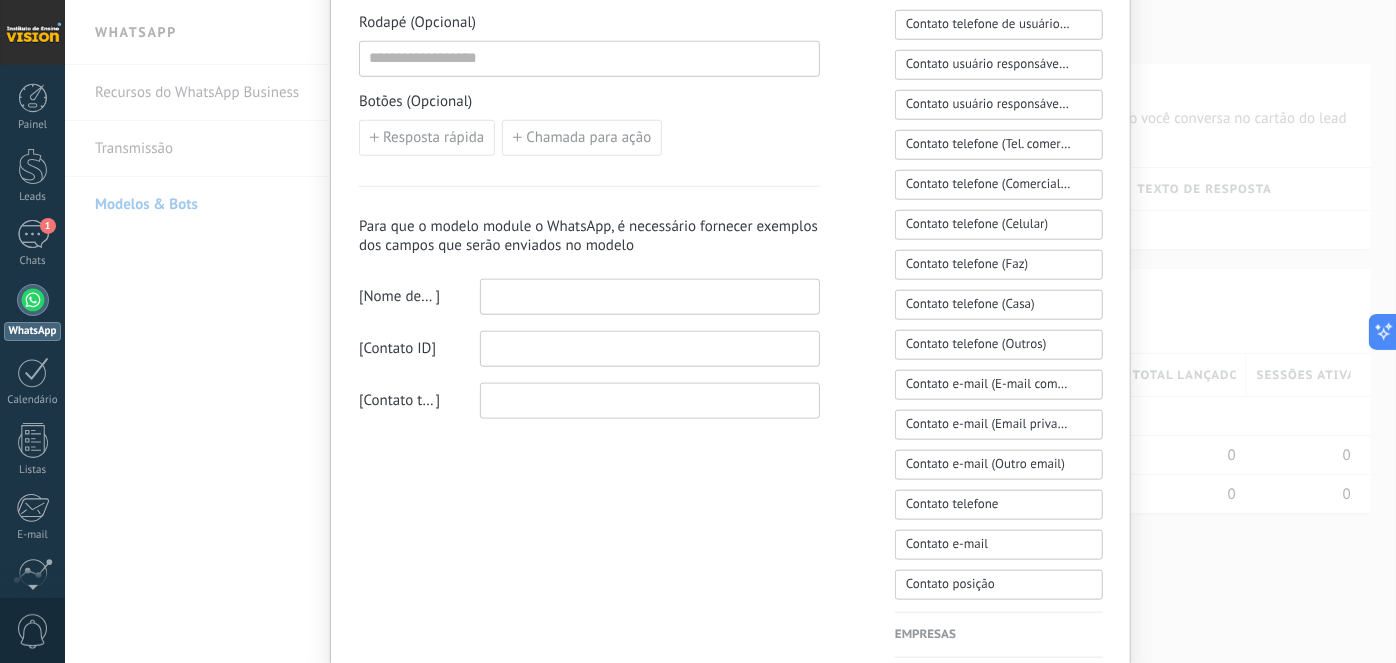click at bounding box center (650, 296) 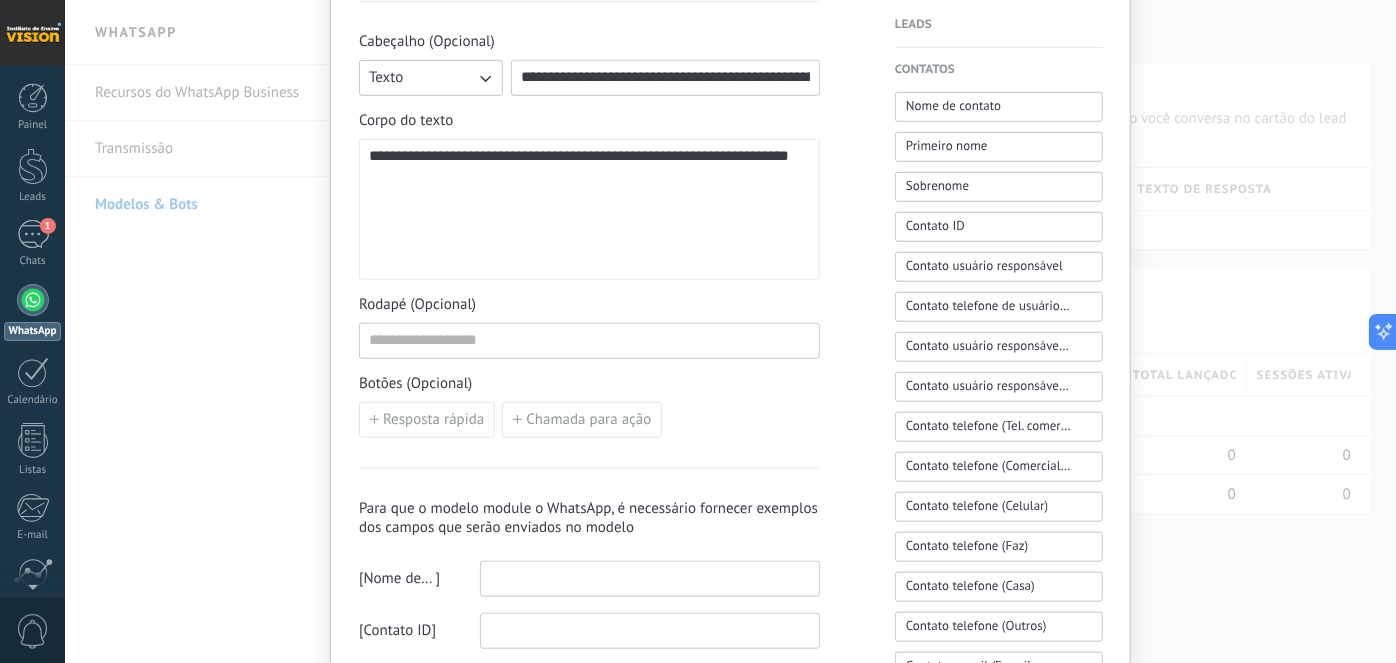 scroll, scrollTop: 400, scrollLeft: 0, axis: vertical 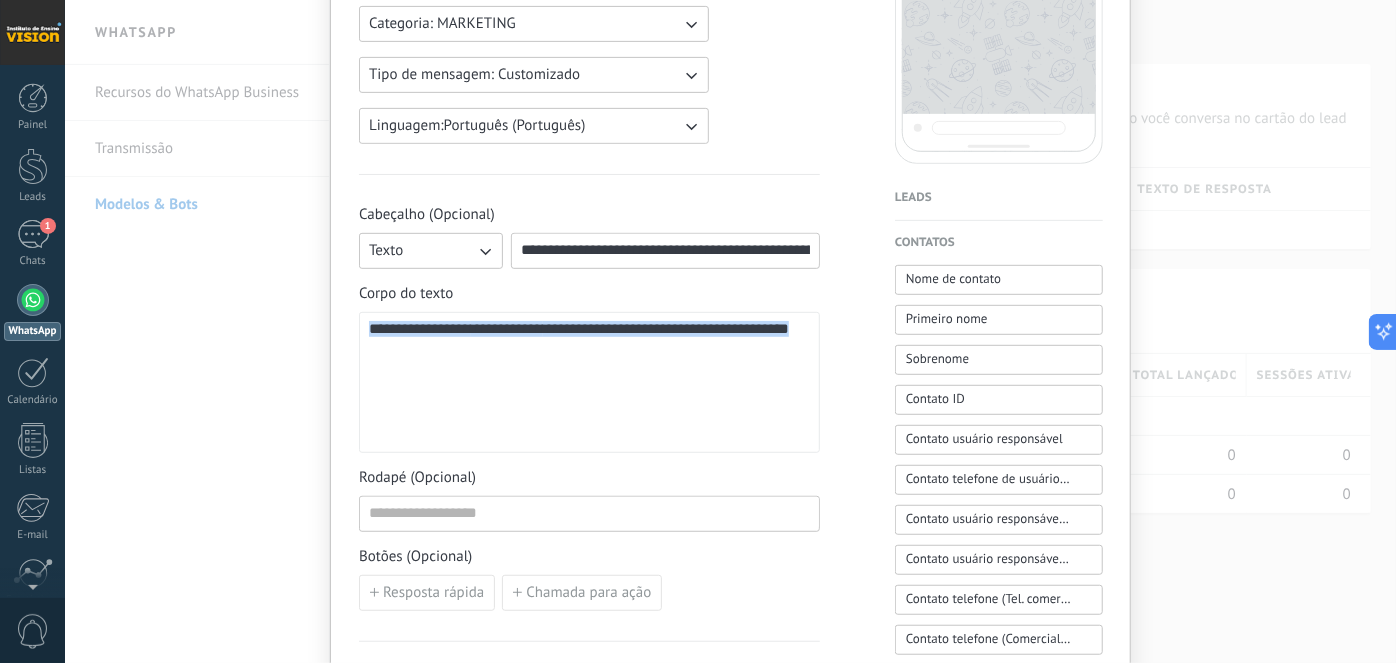 drag, startPoint x: 501, startPoint y: 371, endPoint x: 295, endPoint y: 310, distance: 214.8418 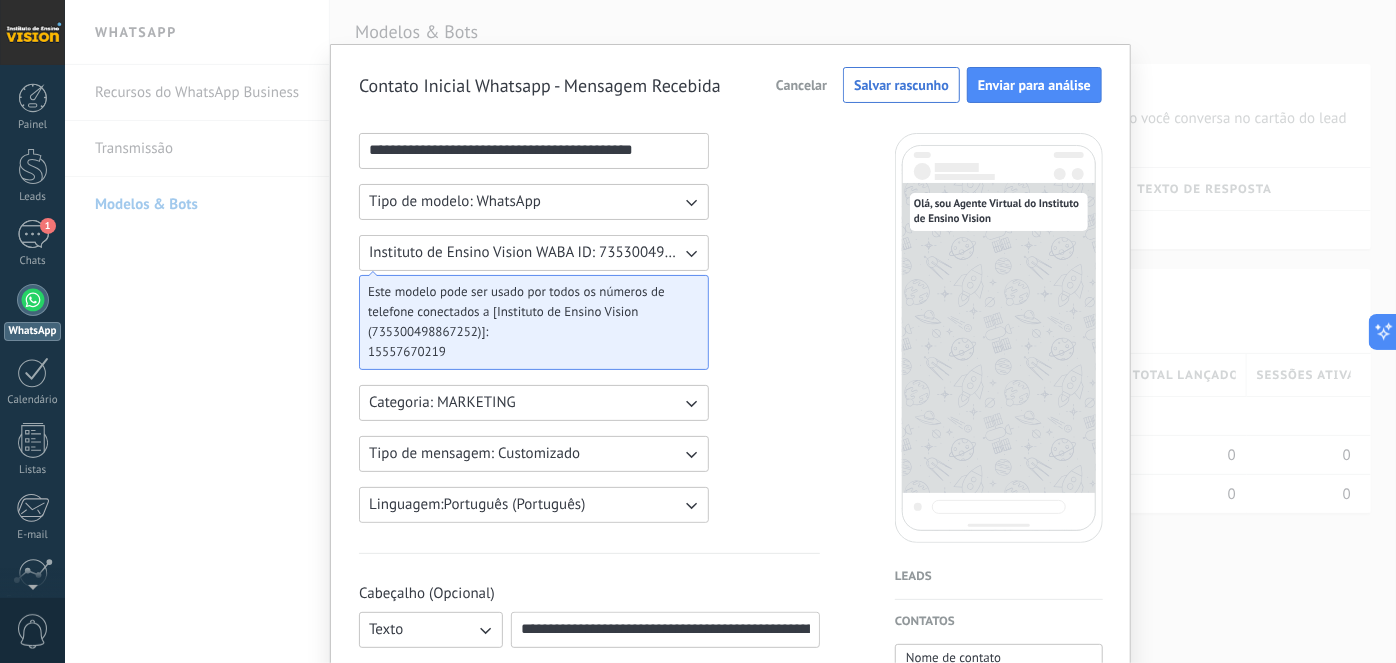 scroll, scrollTop: 0, scrollLeft: 0, axis: both 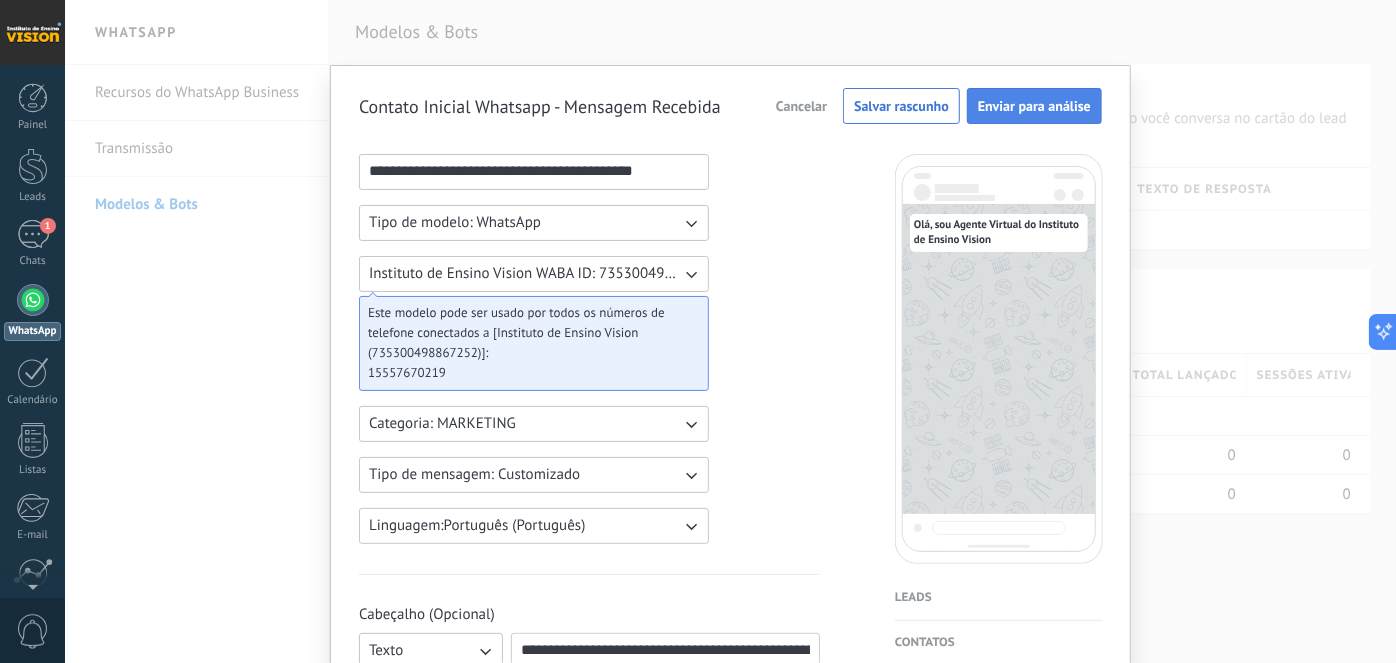click on "Enviar para análise" at bounding box center [1034, 106] 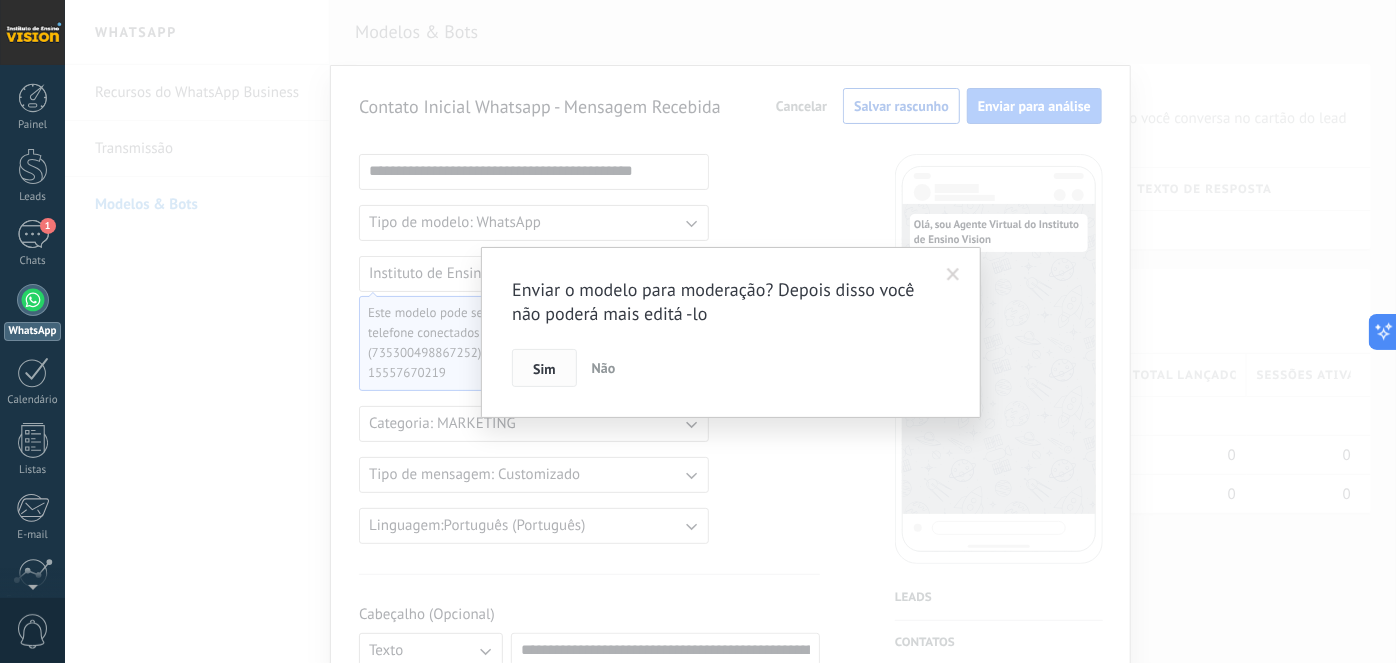 click on "Sim" at bounding box center [544, 368] 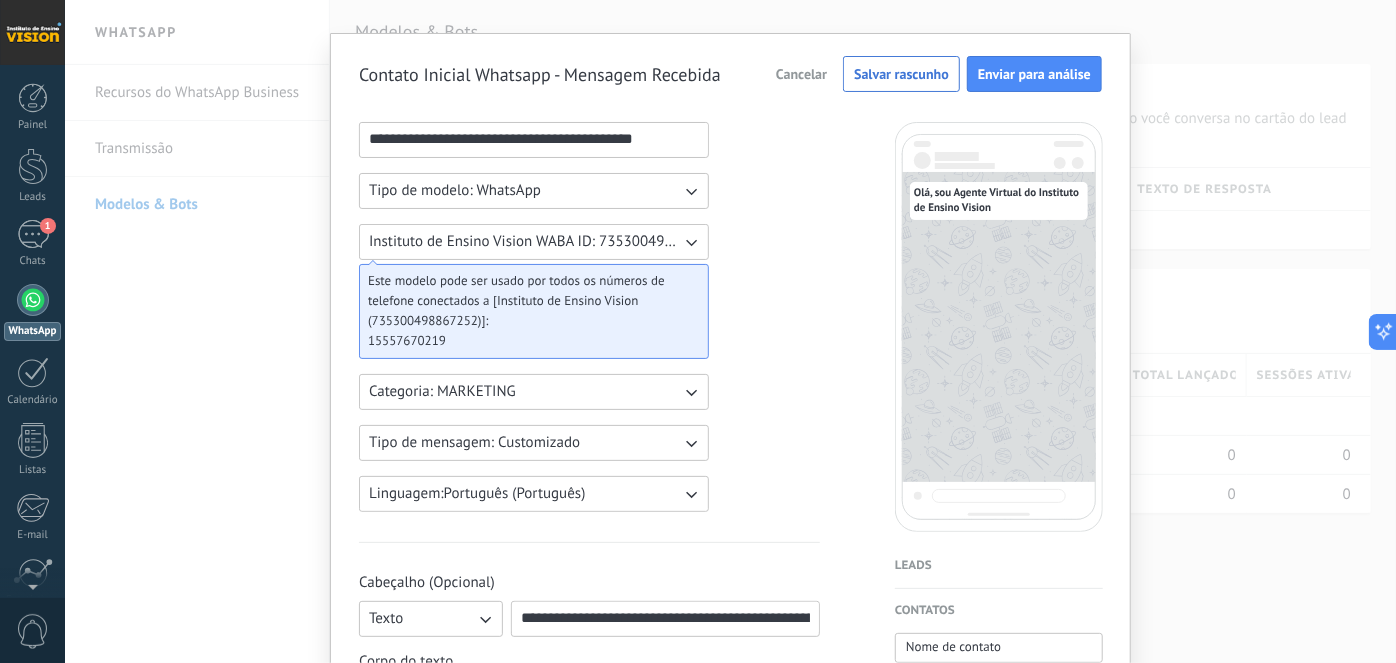 scroll, scrollTop: 0, scrollLeft: 0, axis: both 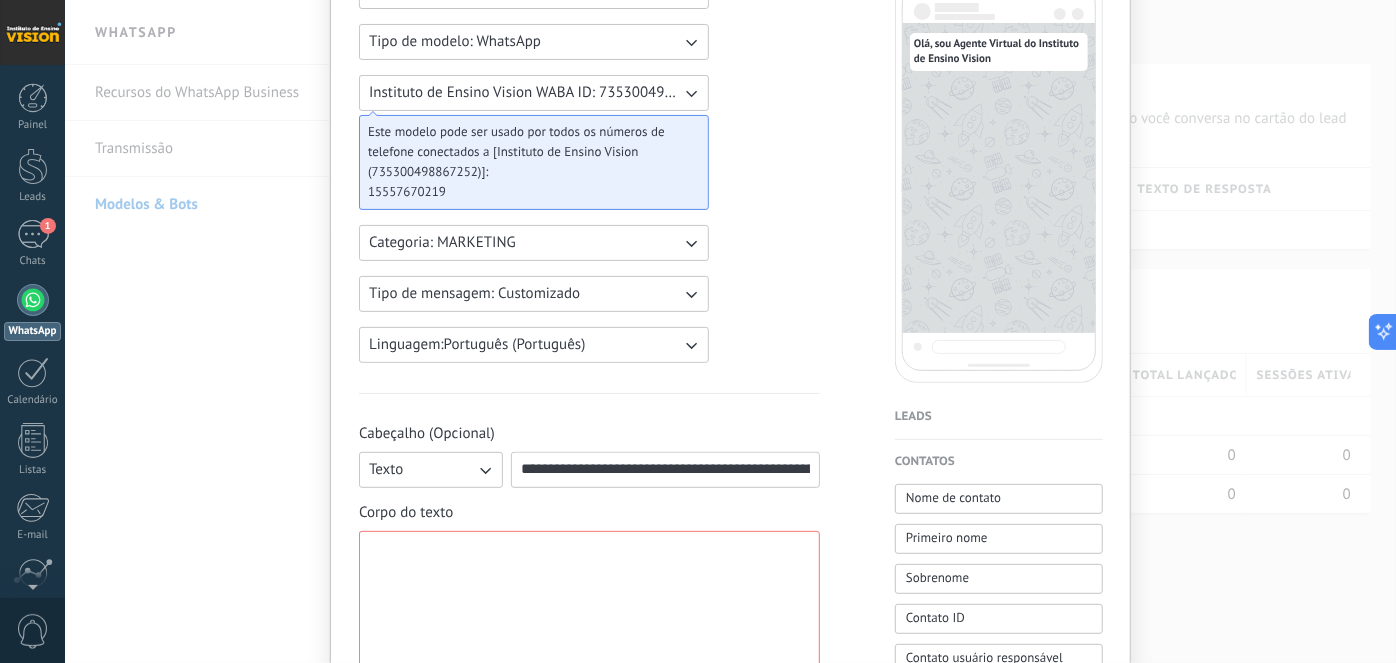 click on "**********" at bounding box center [665, 469] 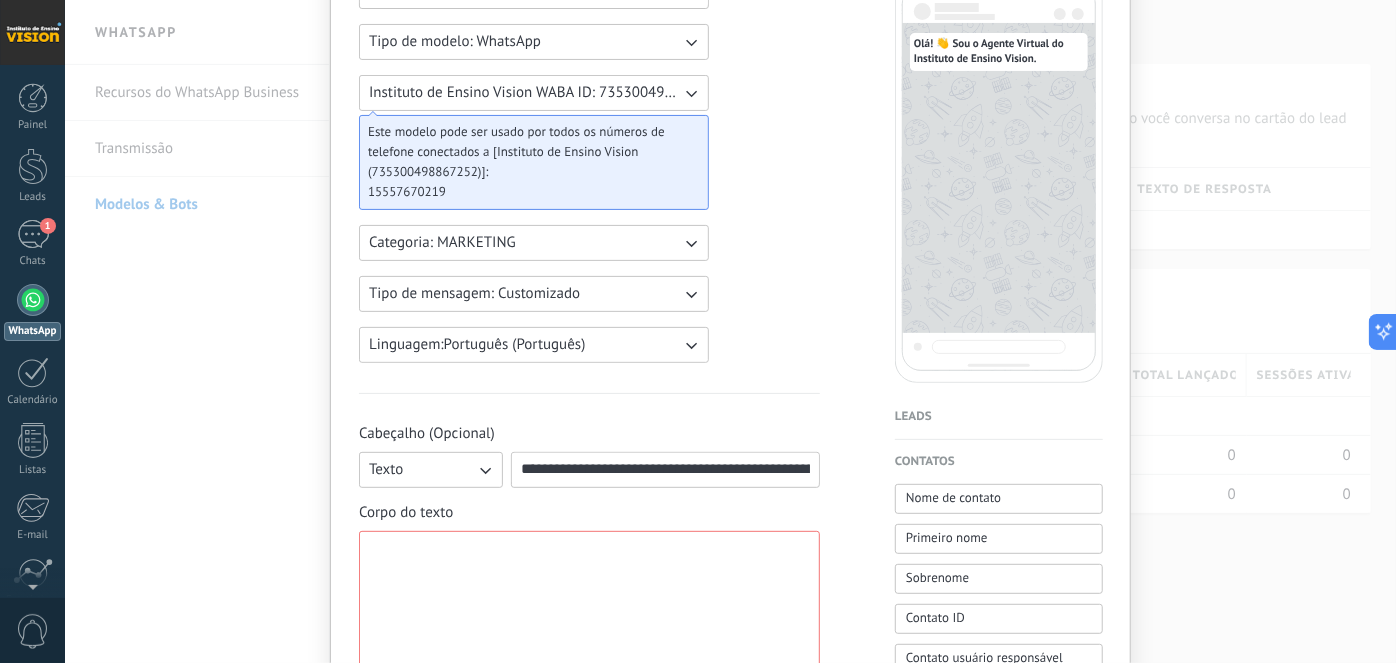 scroll, scrollTop: 0, scrollLeft: 90, axis: horizontal 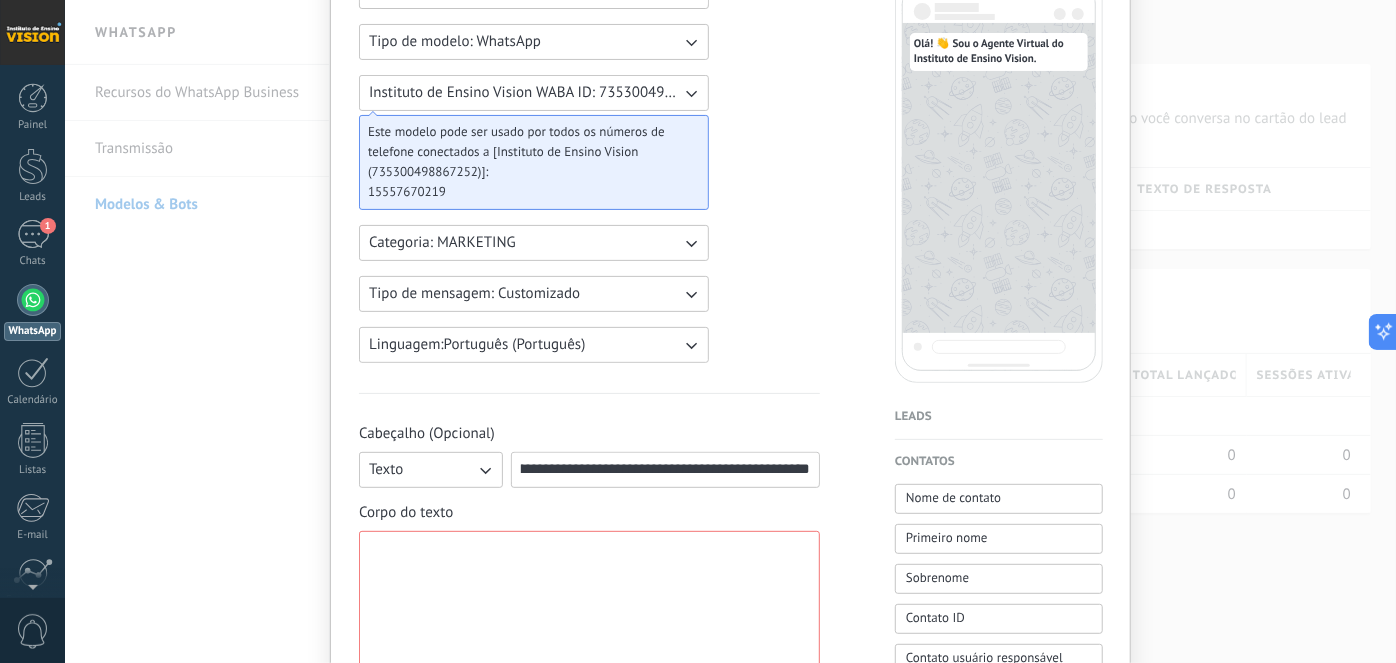 click at bounding box center [589, 602] 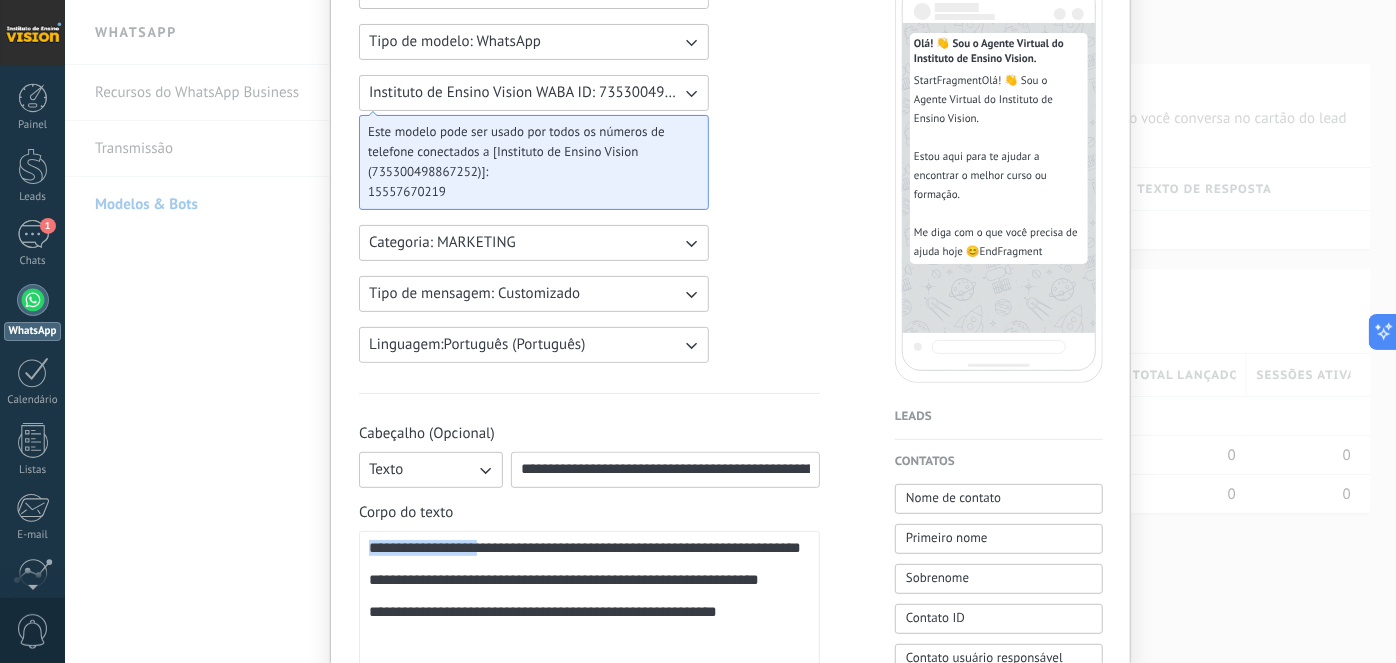 drag, startPoint x: 488, startPoint y: 550, endPoint x: 359, endPoint y: 552, distance: 129.0155 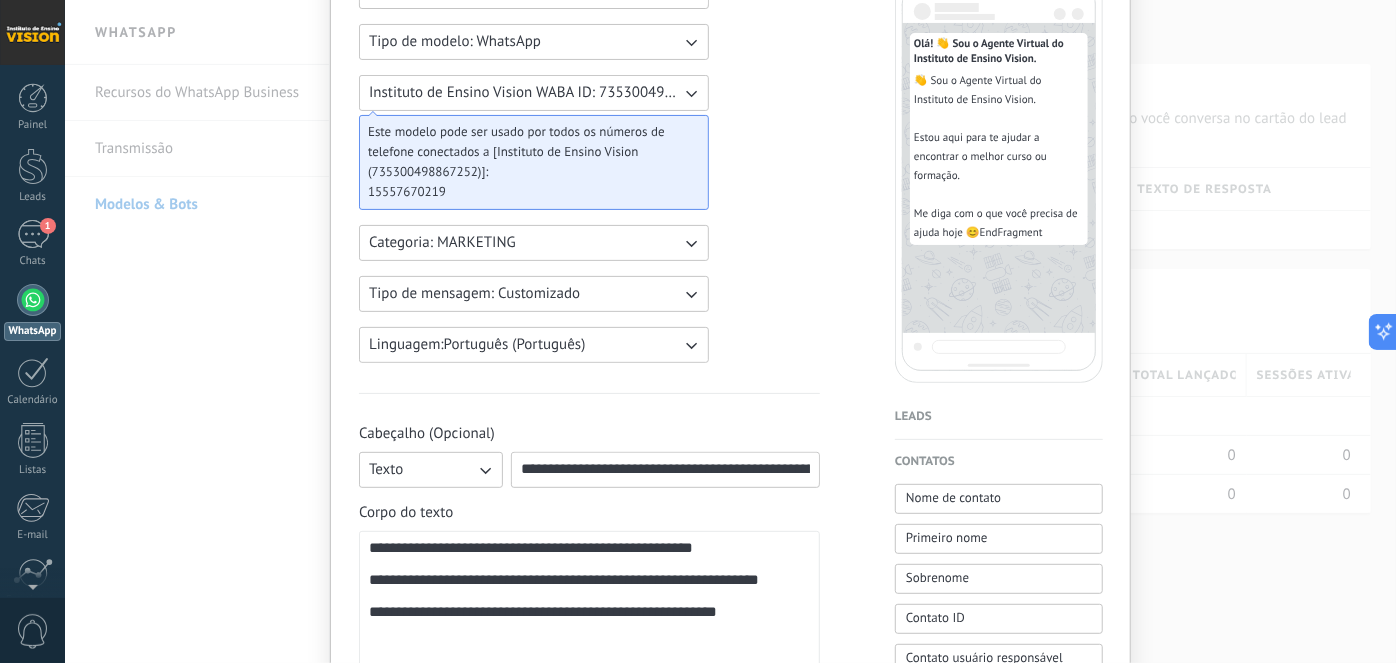 click on "**********" at bounding box center [665, 469] 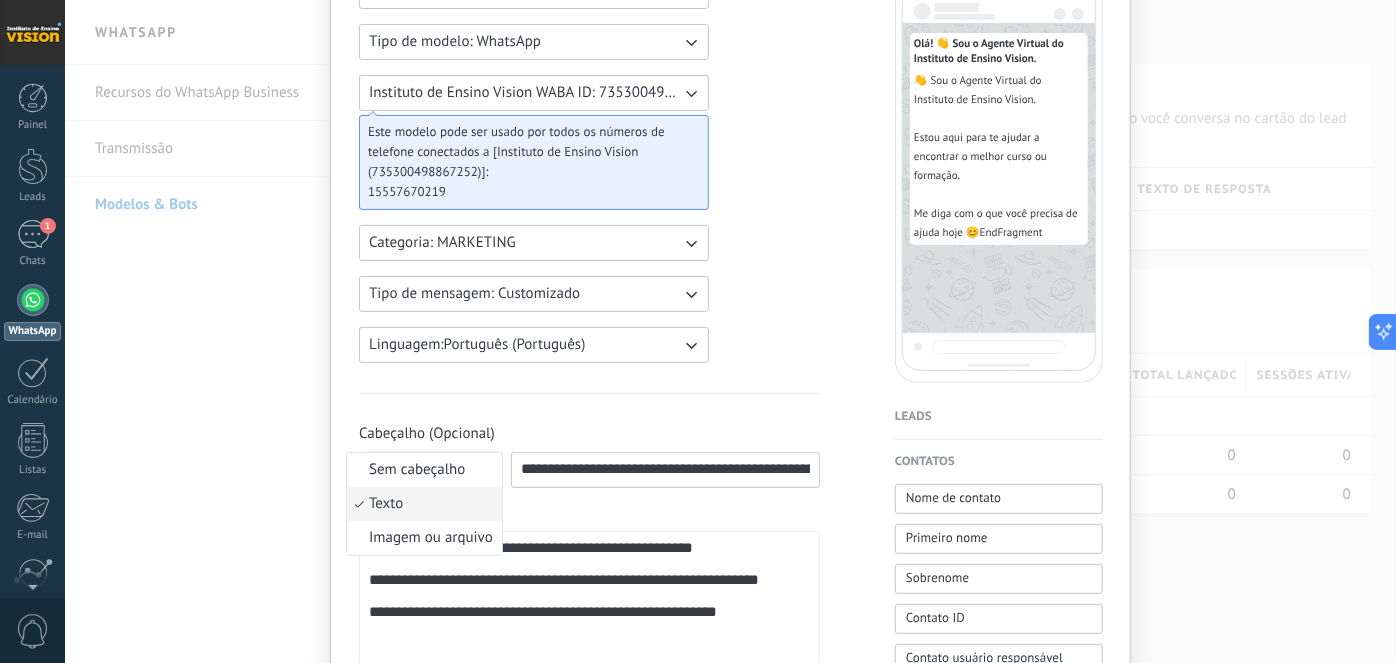 click on "**********" at bounding box center (589, 456) 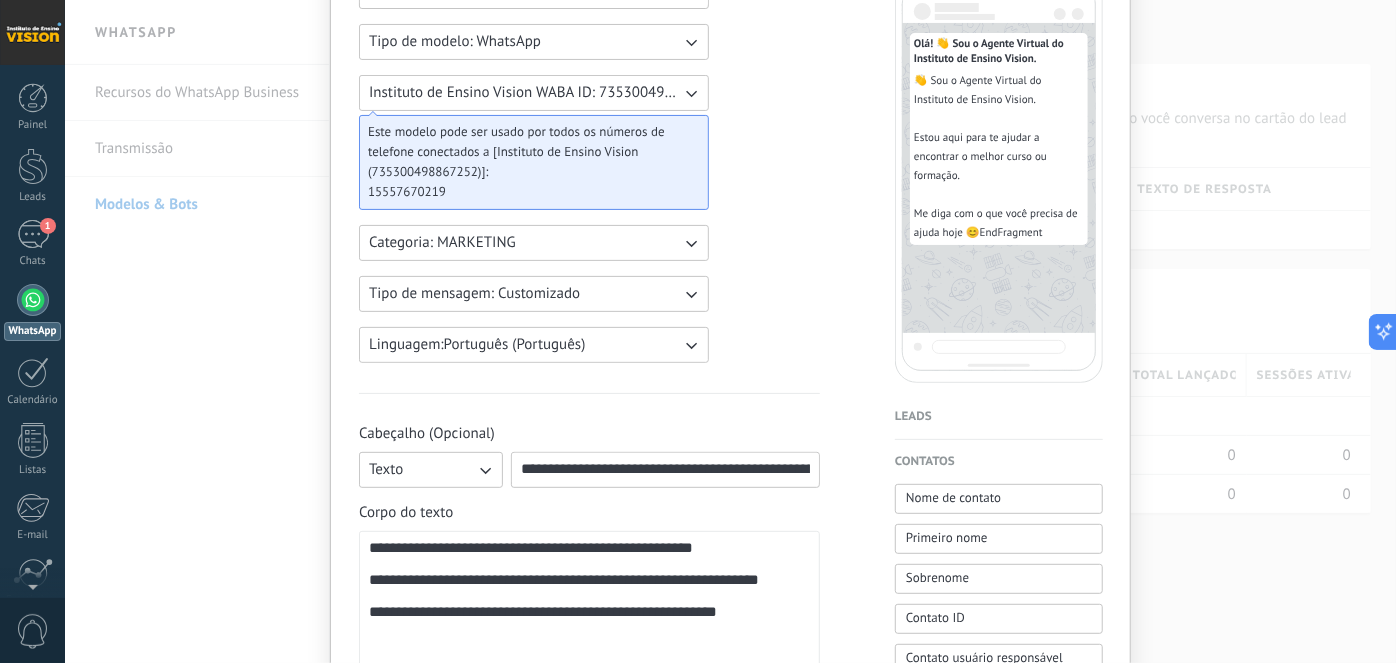 click on "**********" at bounding box center (665, 469) 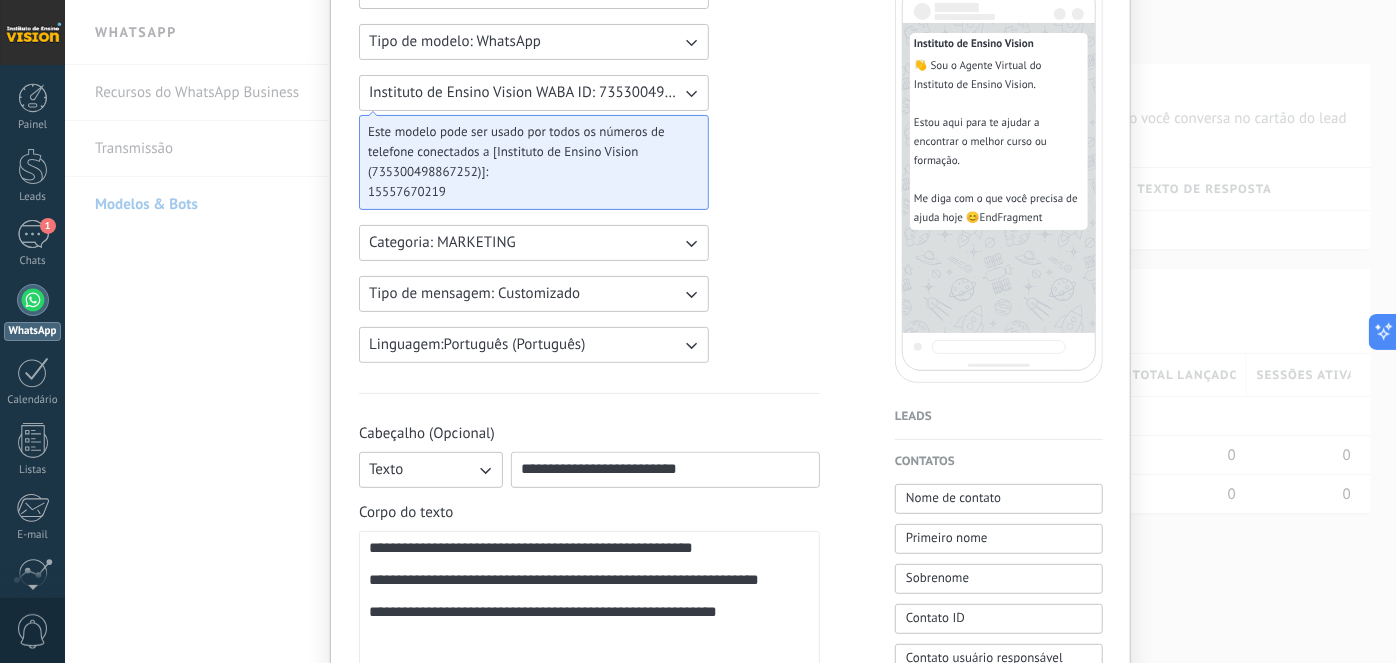 drag, startPoint x: 706, startPoint y: 467, endPoint x: 465, endPoint y: 470, distance: 241.01868 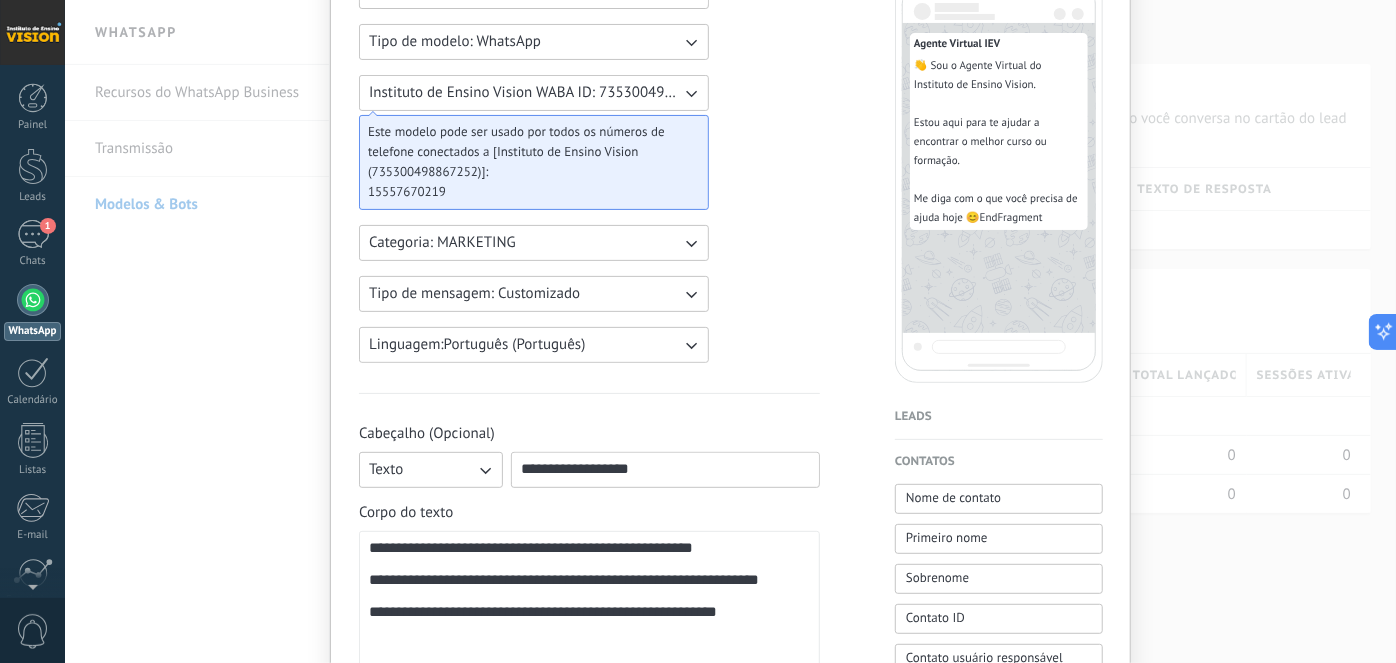 type on "**********" 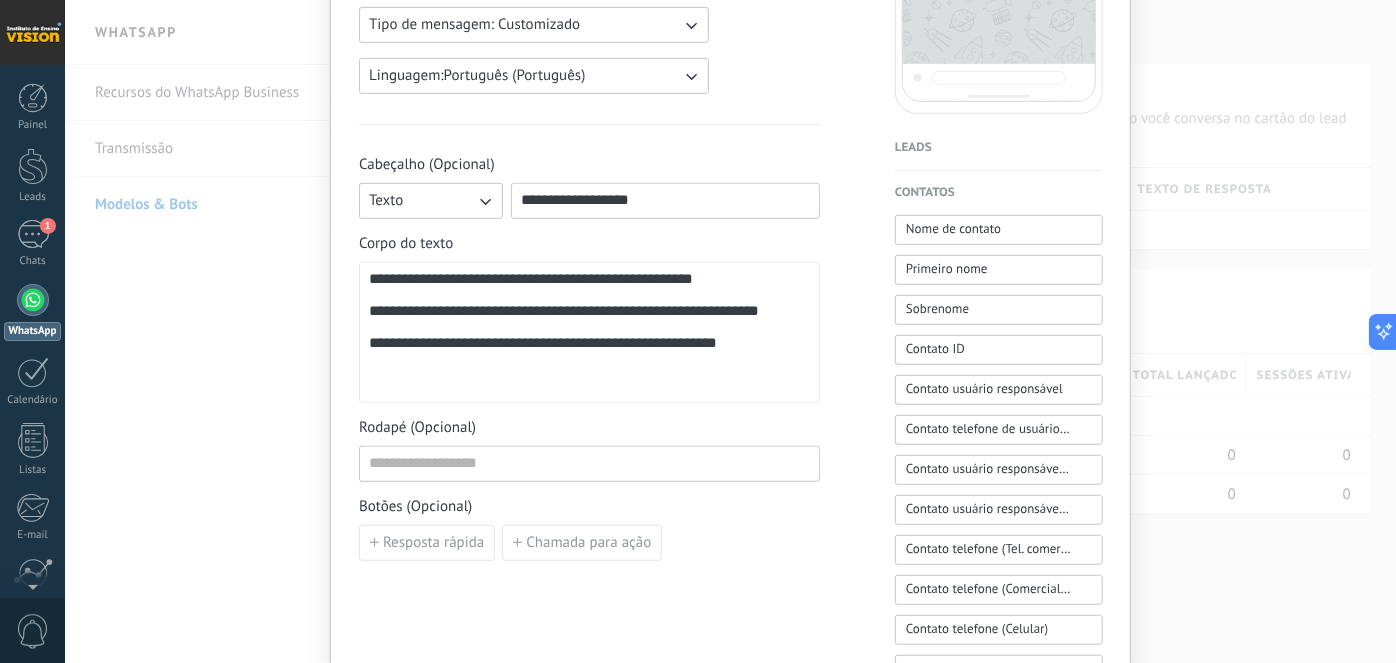 scroll, scrollTop: 454, scrollLeft: 0, axis: vertical 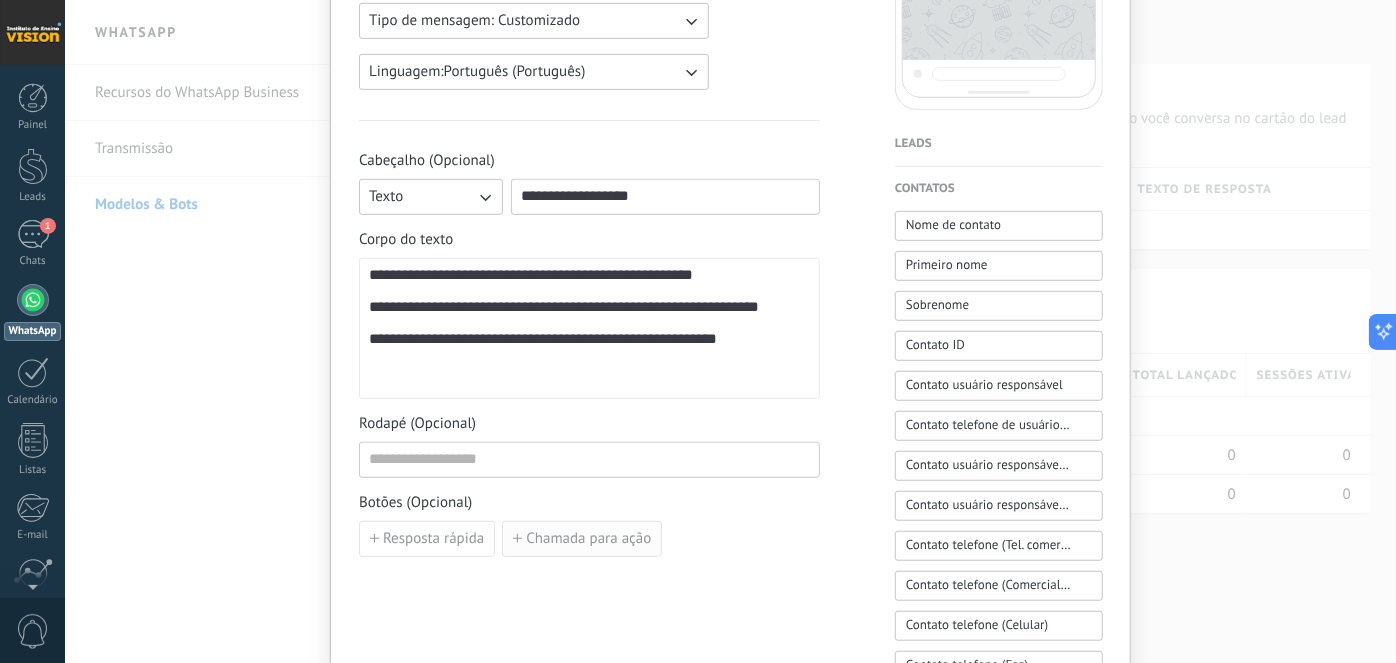 click on "Chamada para ação" at bounding box center (588, 539) 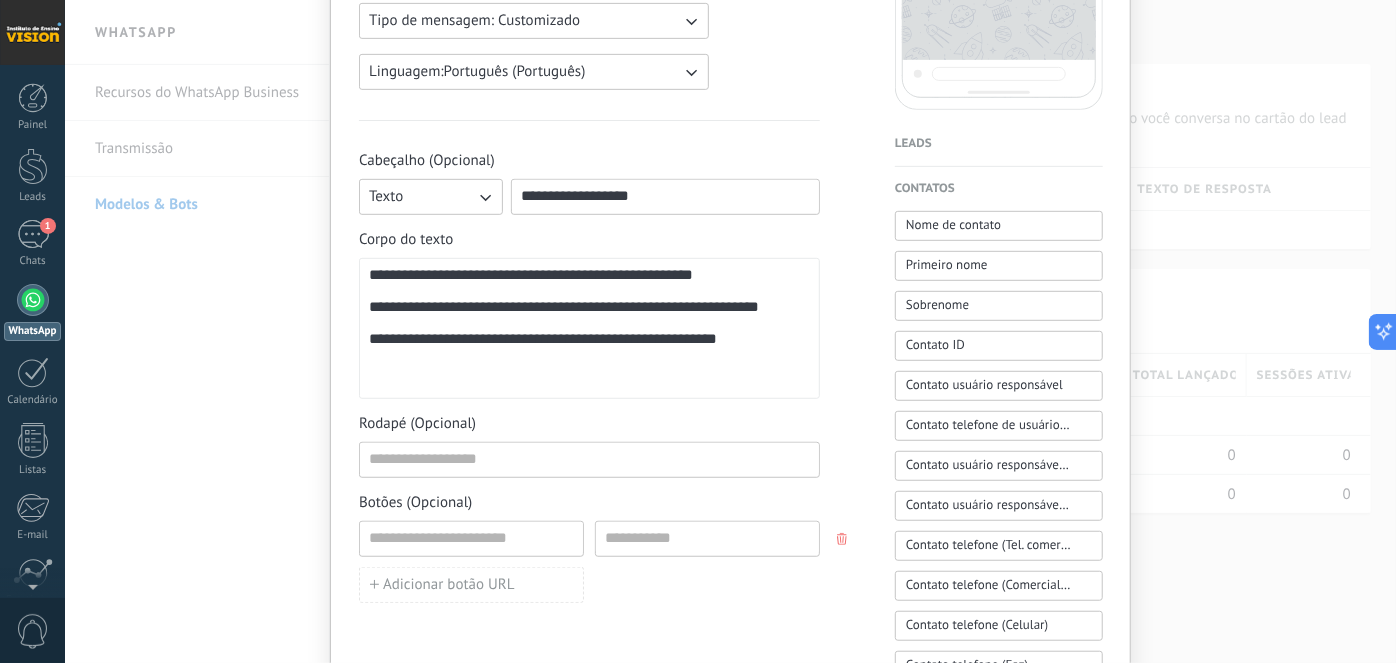 click 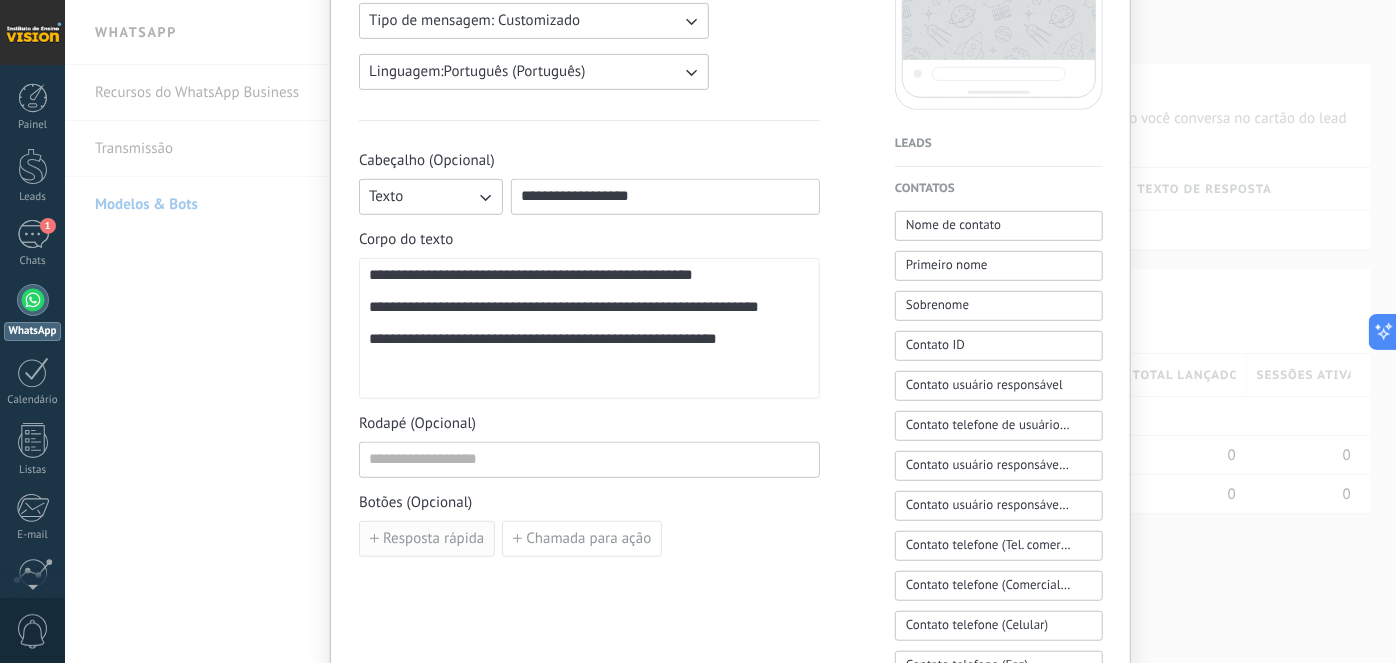 click on "Resposta rápida" at bounding box center (433, 539) 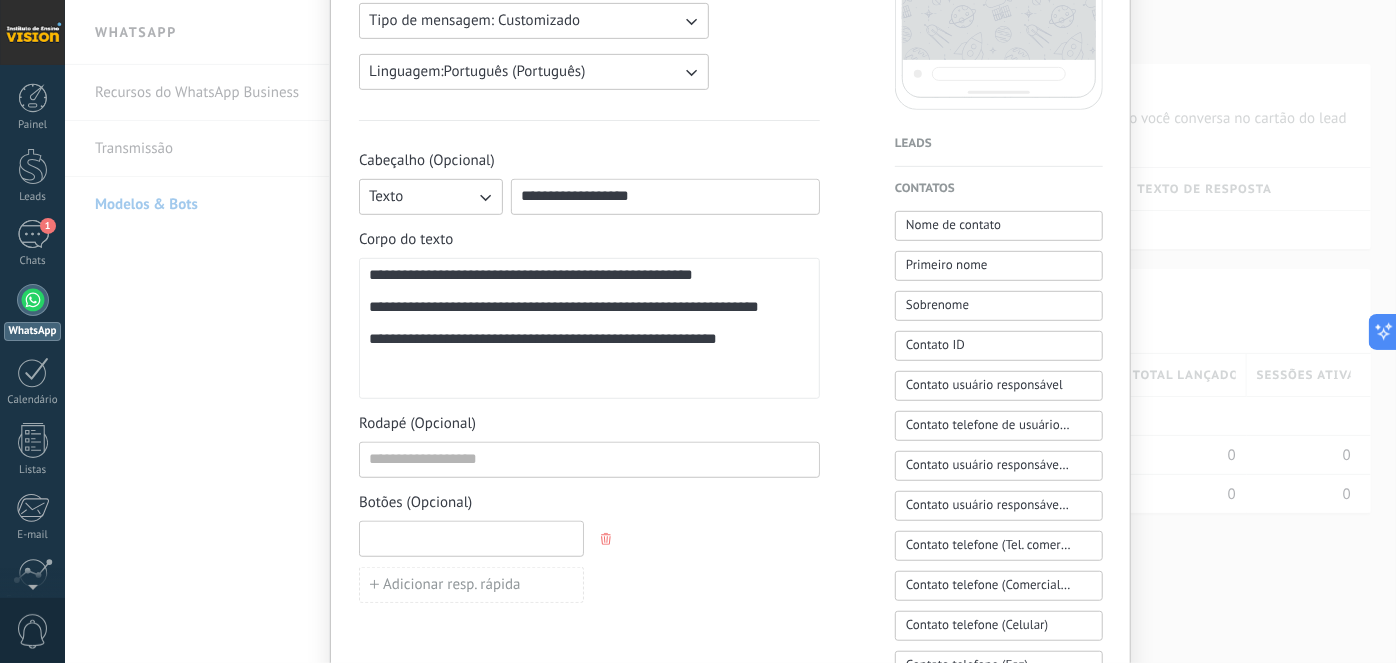 click at bounding box center (471, 538) 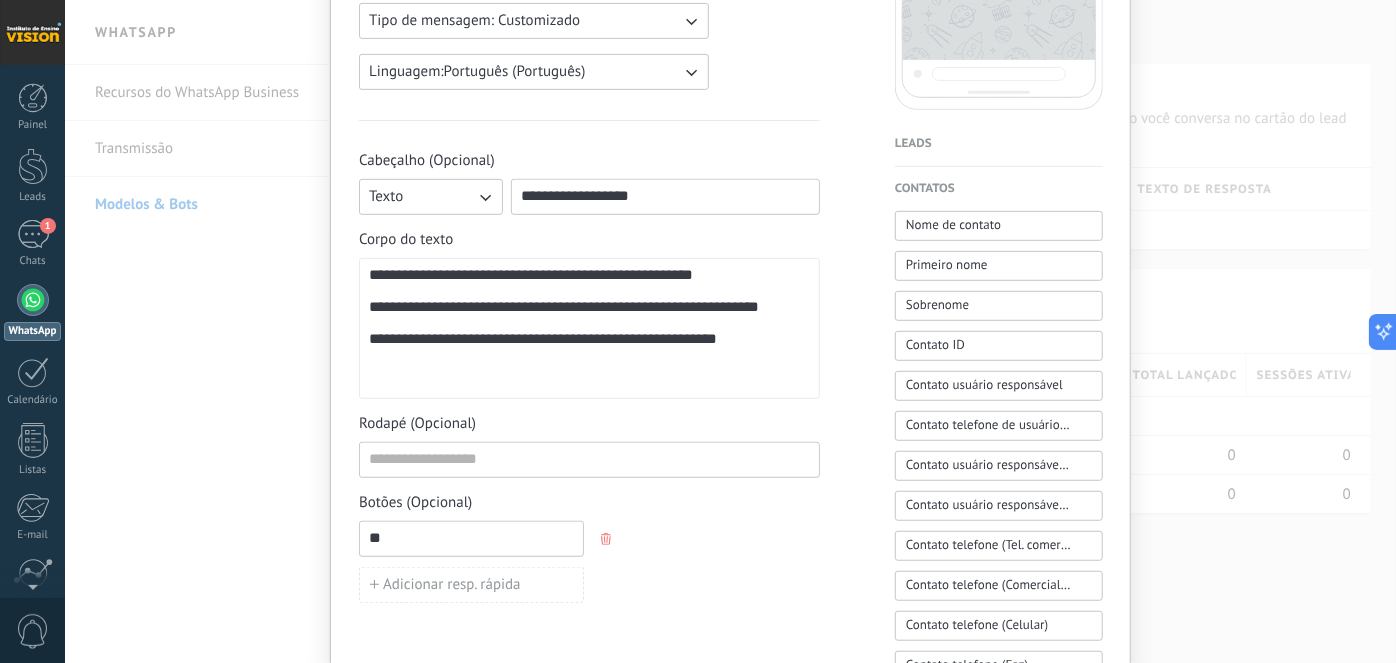 type on "**" 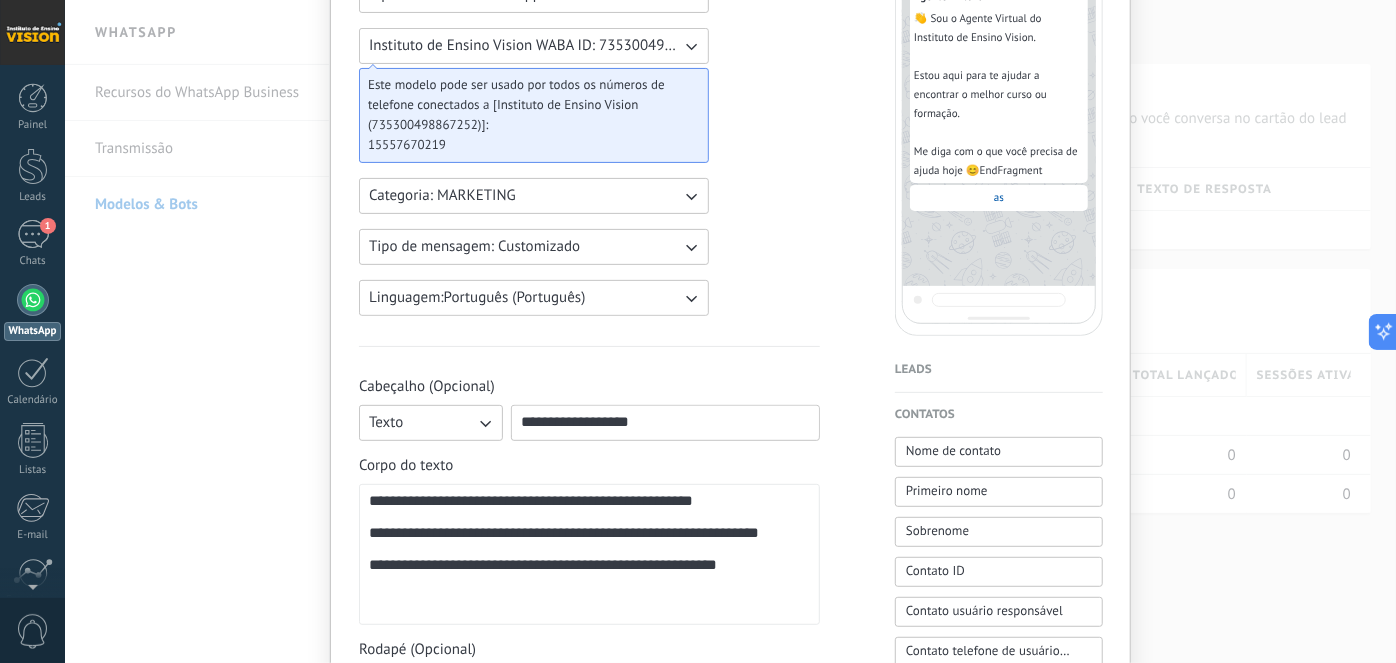 scroll, scrollTop: 454, scrollLeft: 0, axis: vertical 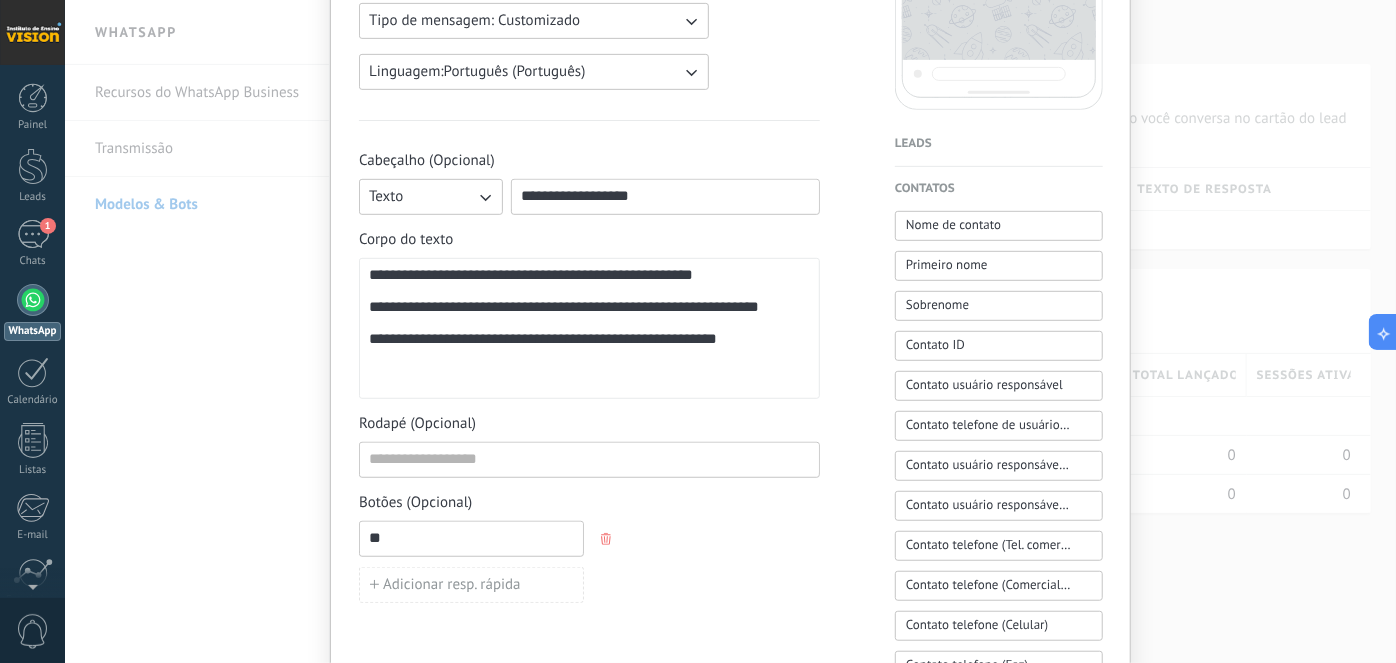 click on "**" at bounding box center (471, 538) 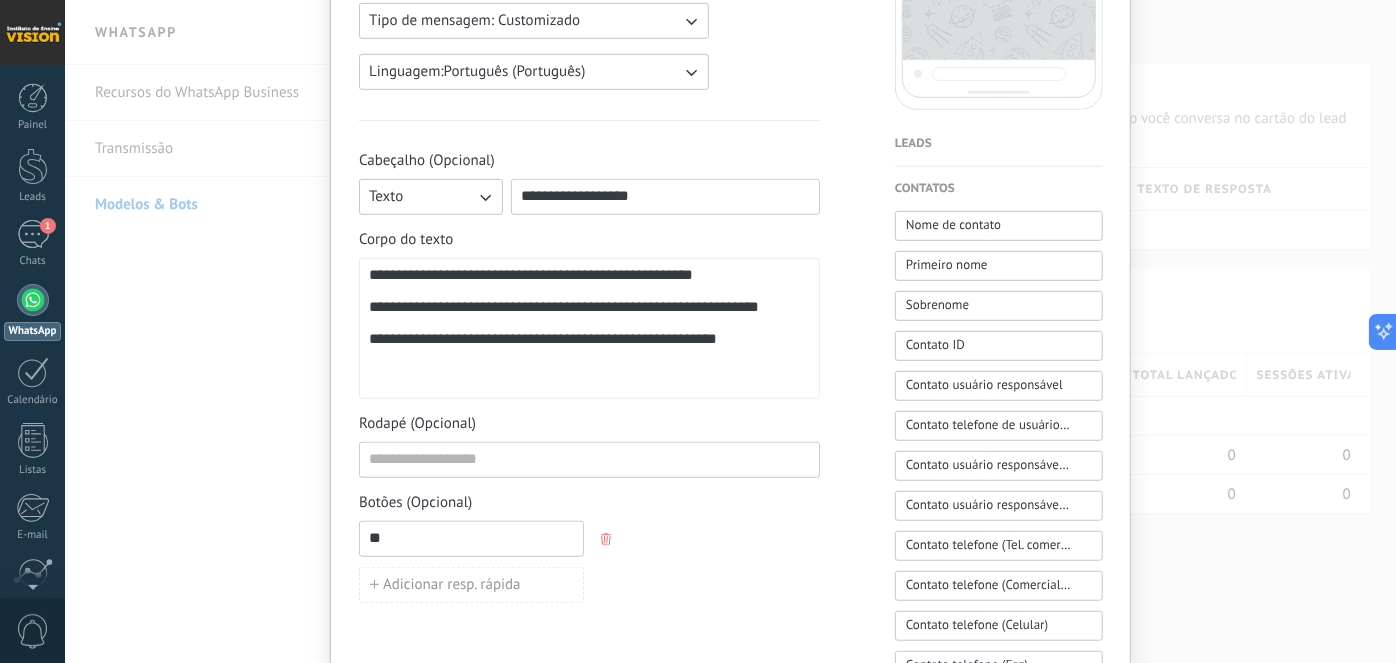 click 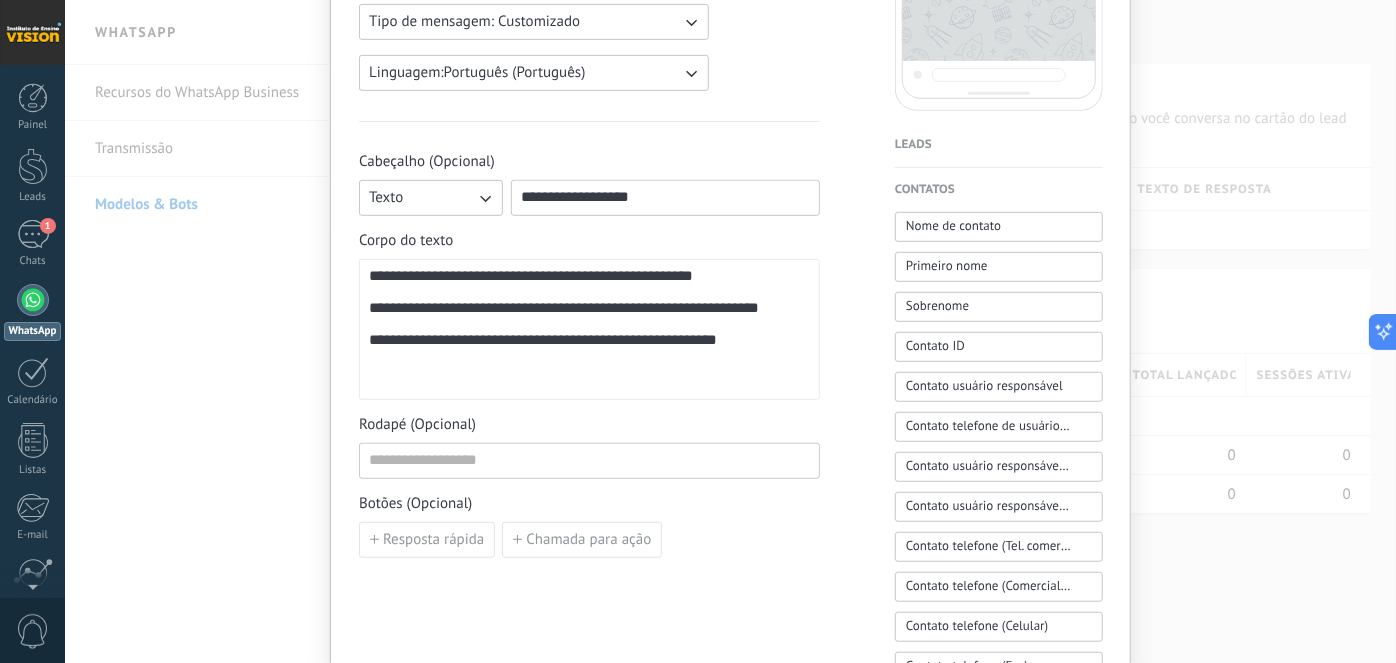 scroll, scrollTop: 454, scrollLeft: 0, axis: vertical 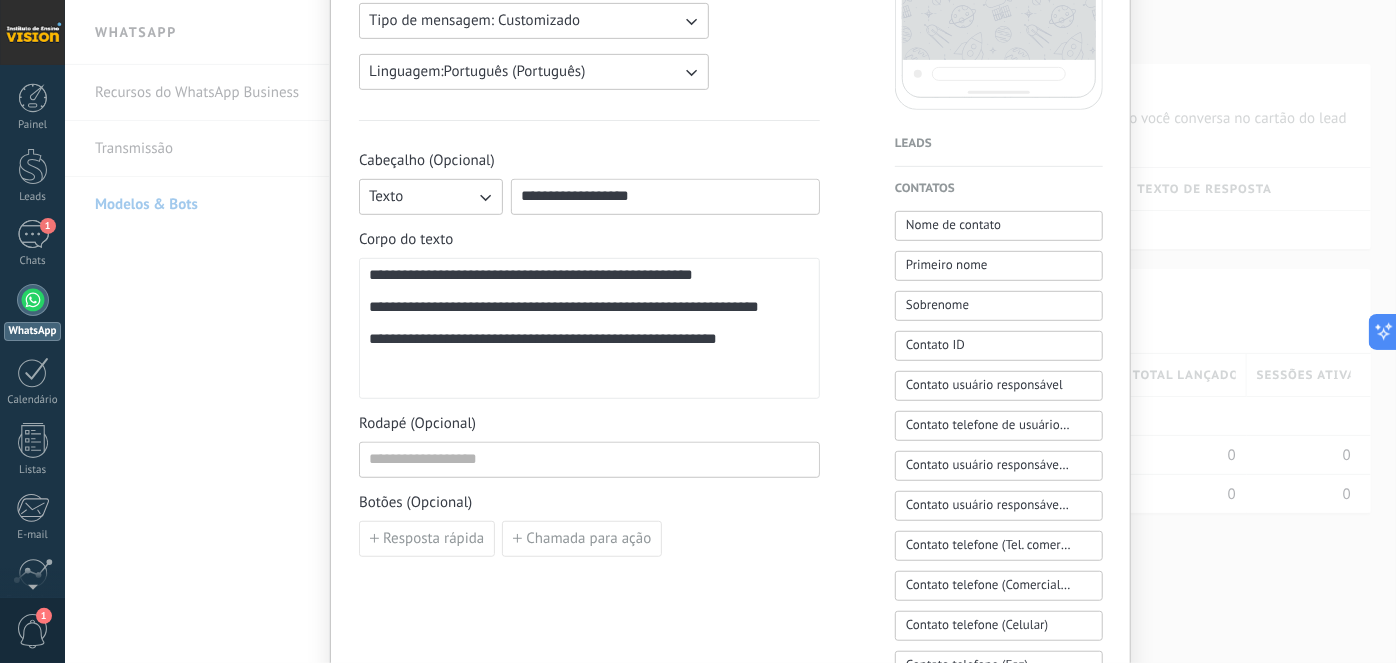 click on "**********" at bounding box center [589, 329] 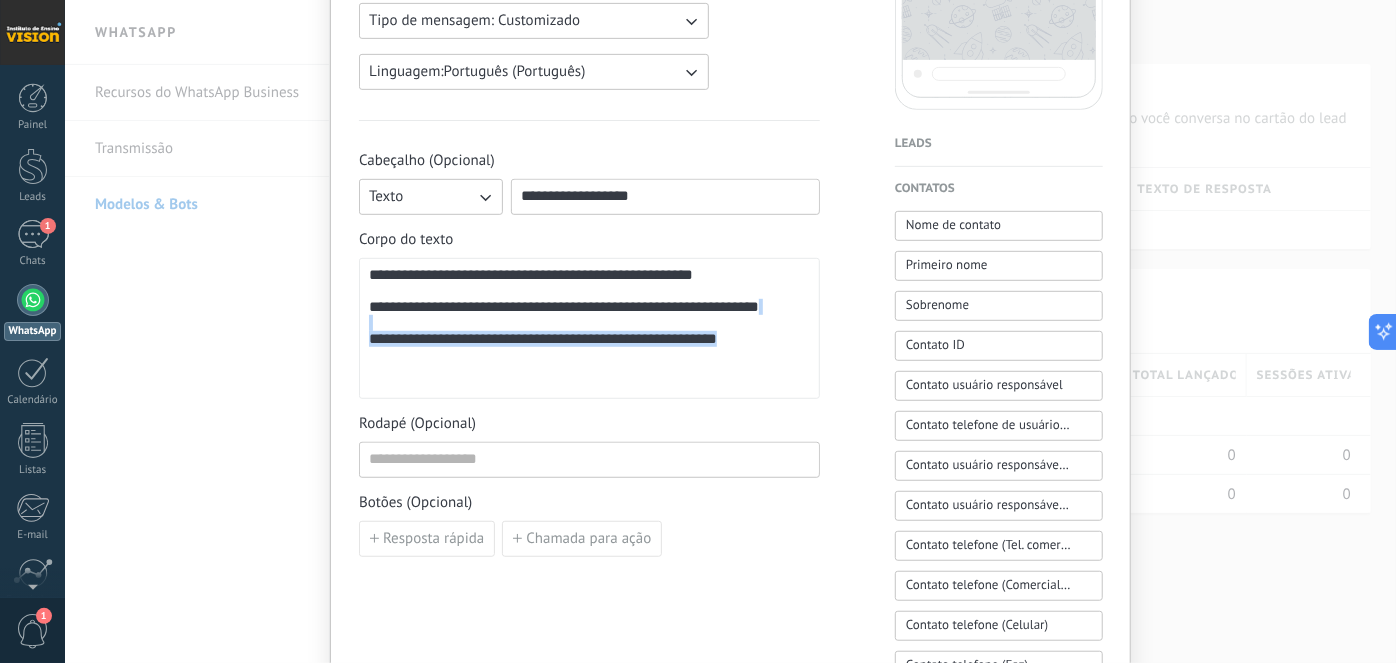 drag, startPoint x: 792, startPoint y: 359, endPoint x: 700, endPoint y: 337, distance: 94.59387 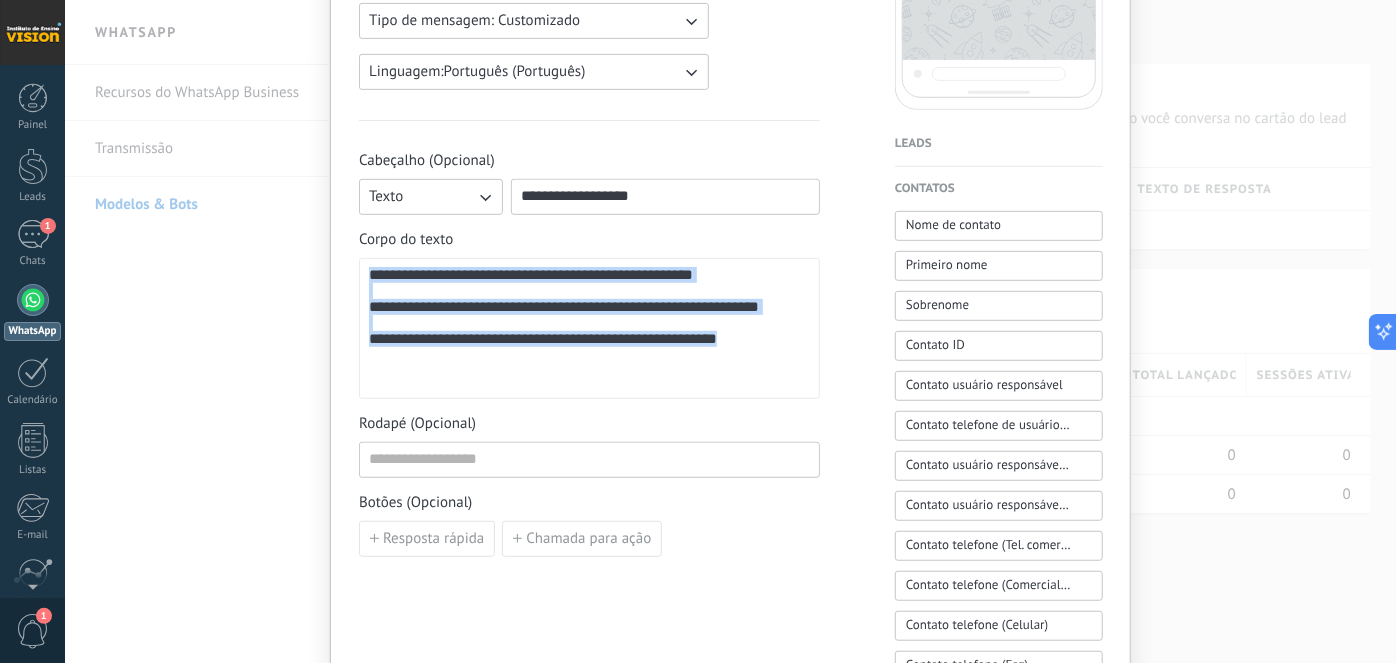 drag, startPoint x: 781, startPoint y: 356, endPoint x: 315, endPoint y: 264, distance: 474.99475 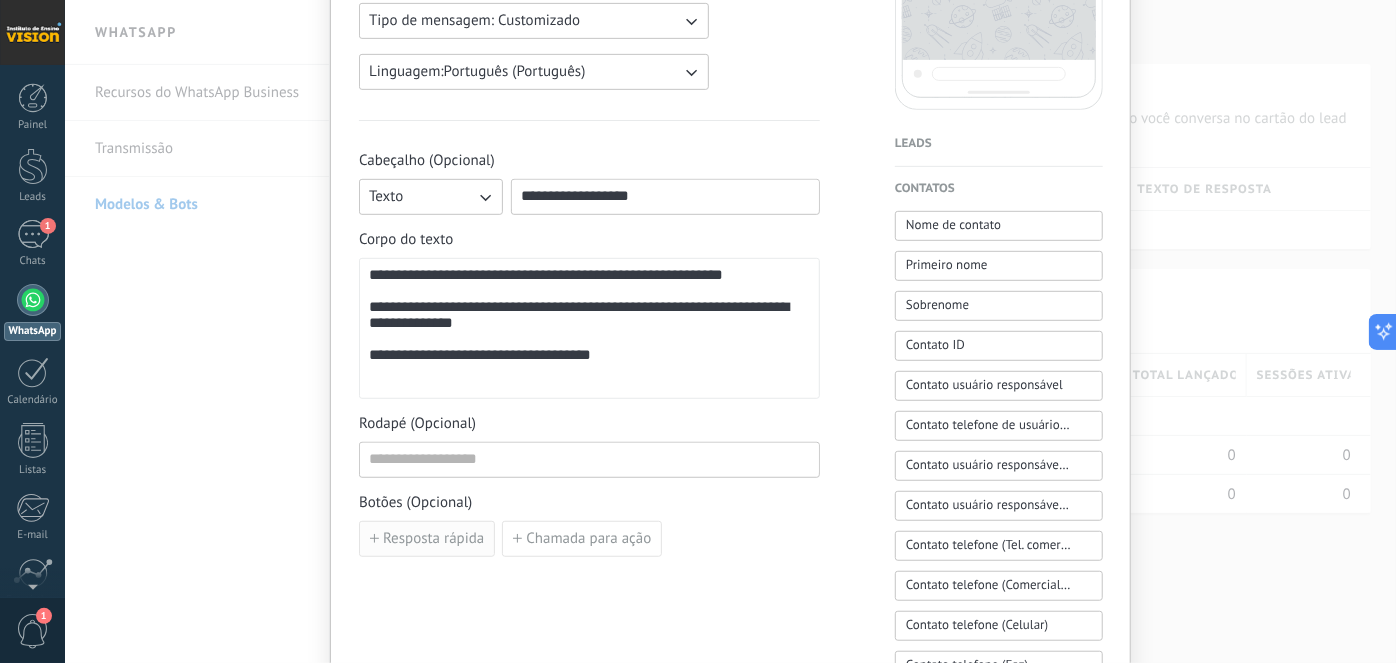 click on "Resposta rápida" at bounding box center (433, 539) 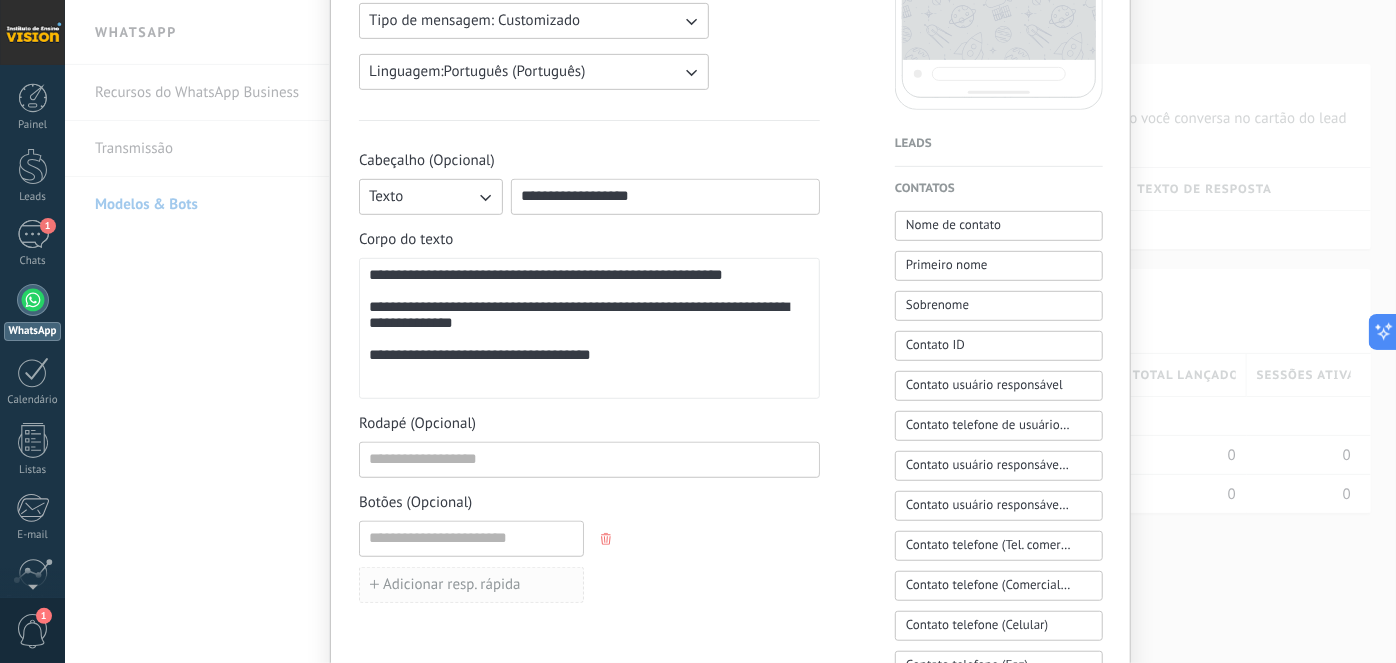 click on "Adicionar resp. rápida" at bounding box center (452, 585) 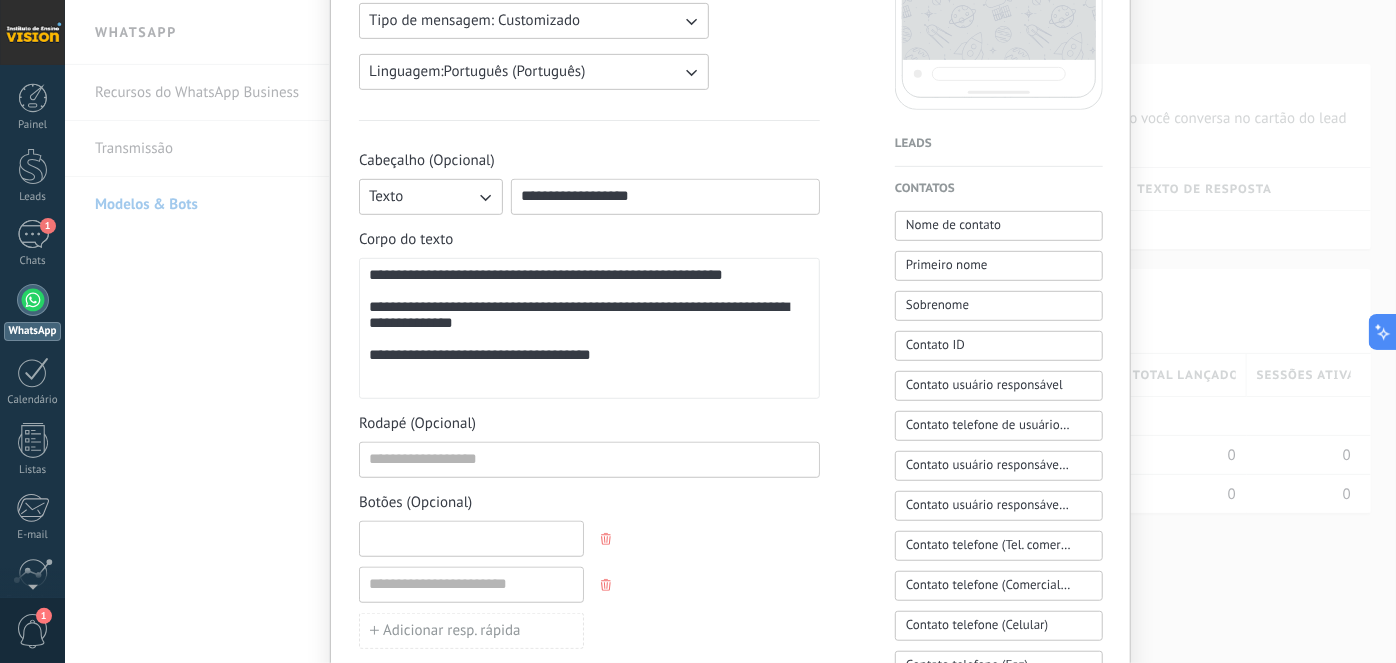 click at bounding box center [471, 538] 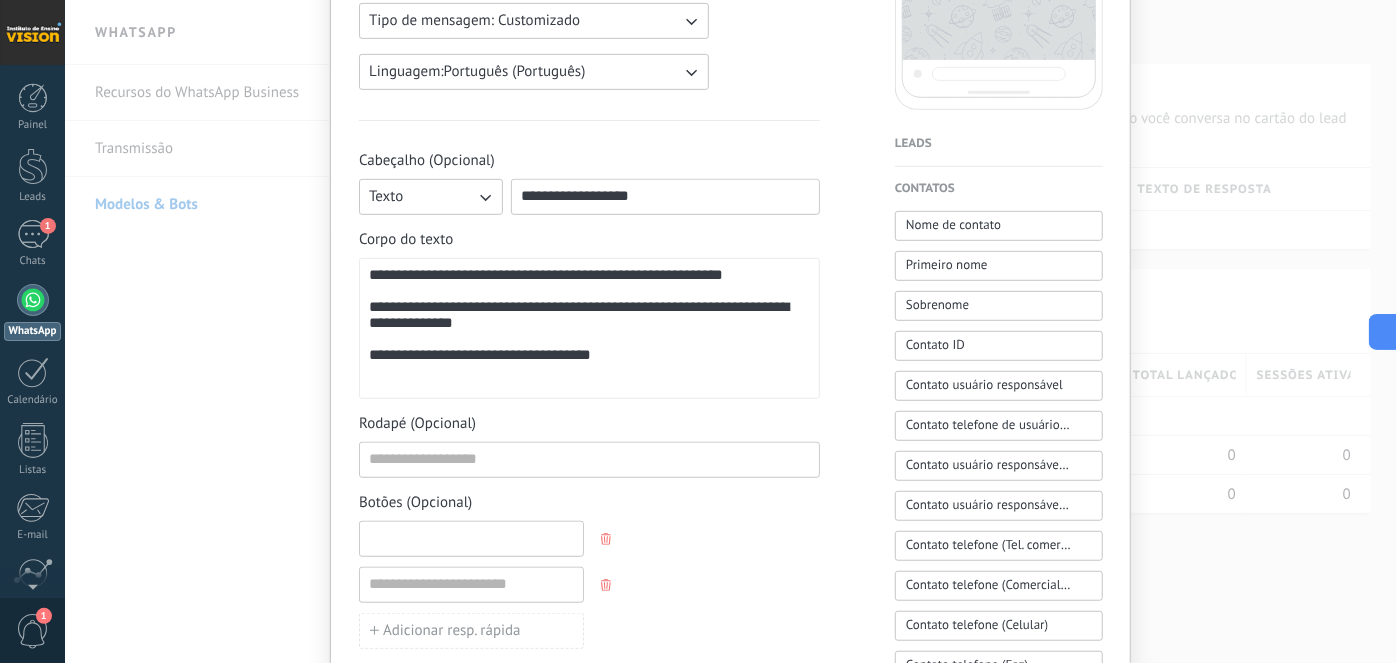paste on "**********" 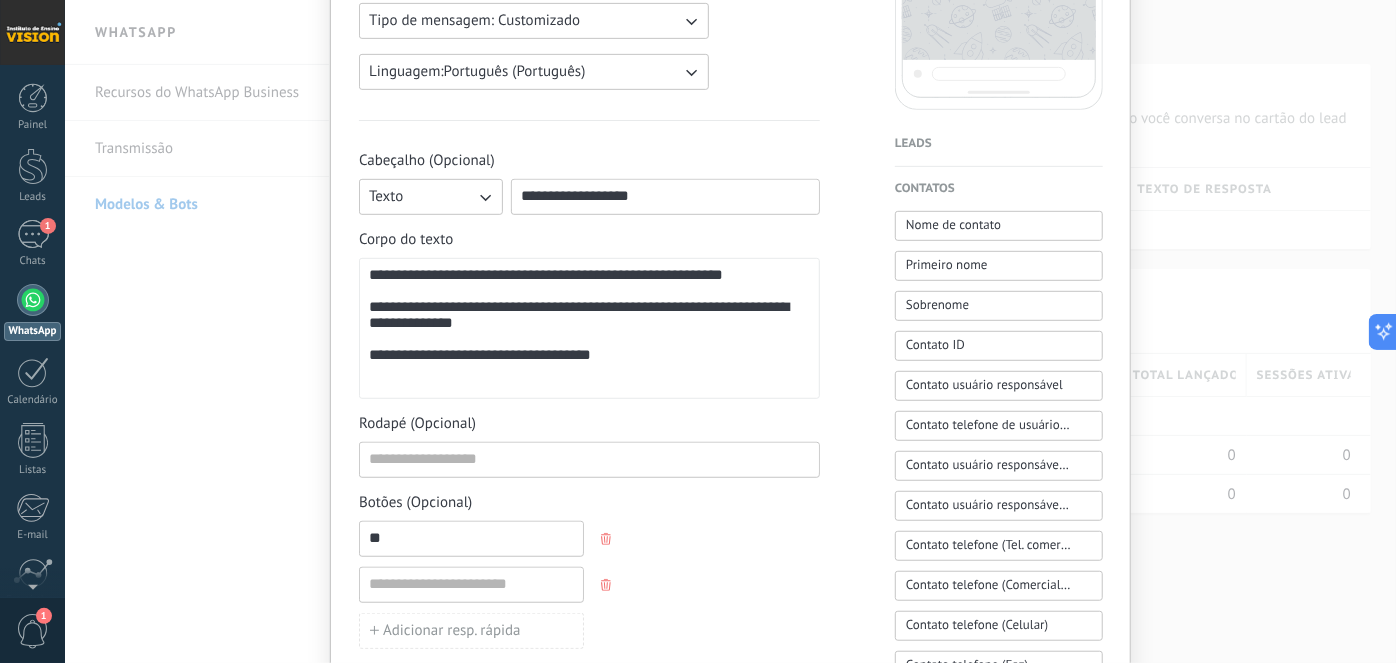type on "*" 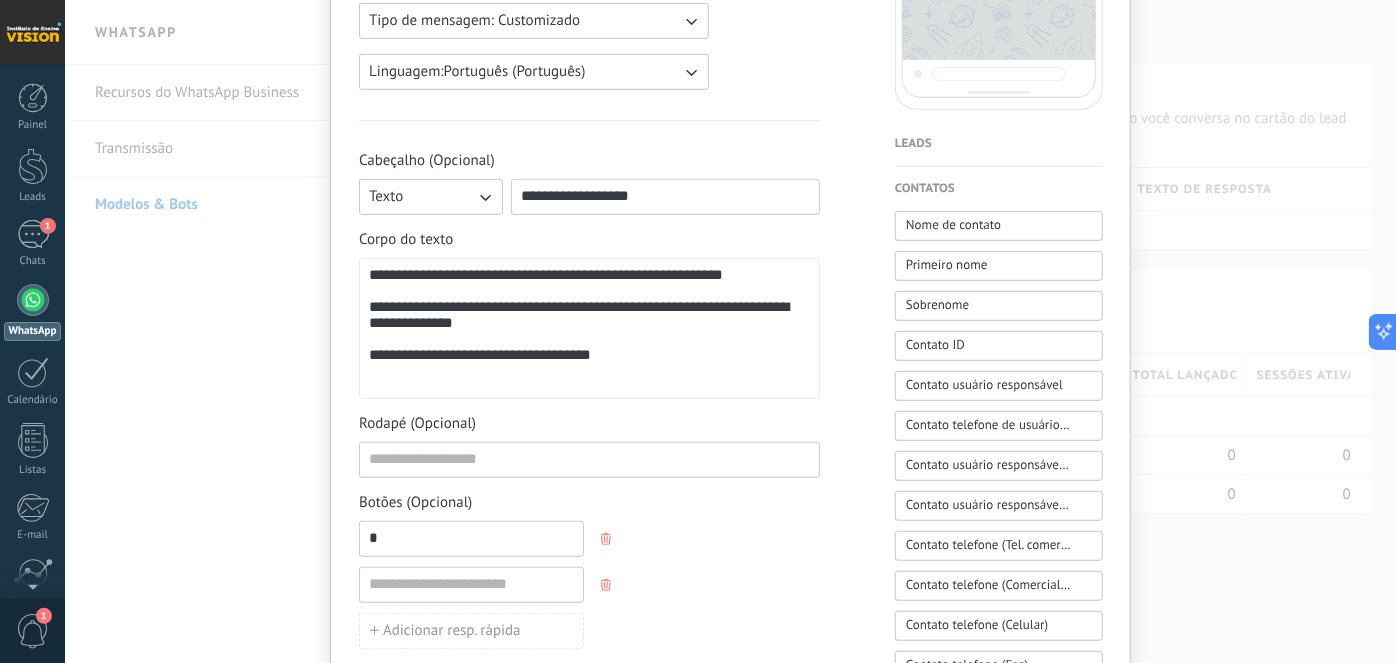 type 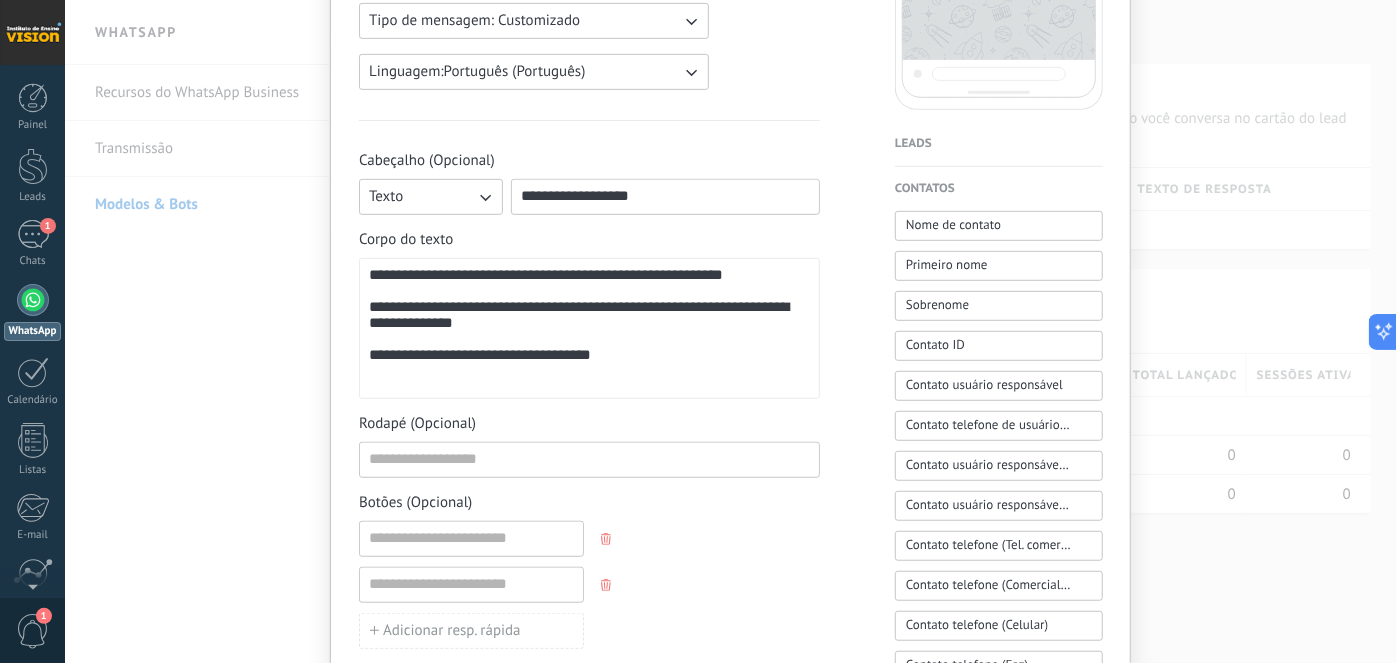 click 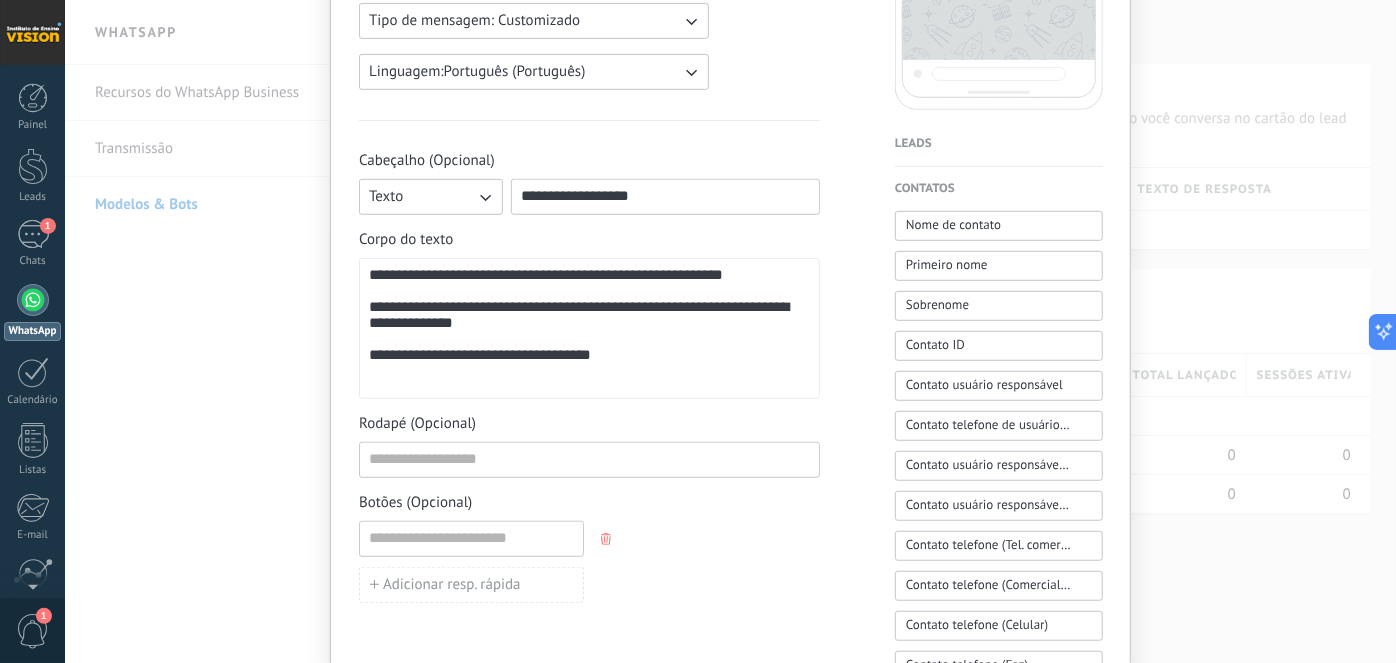 click 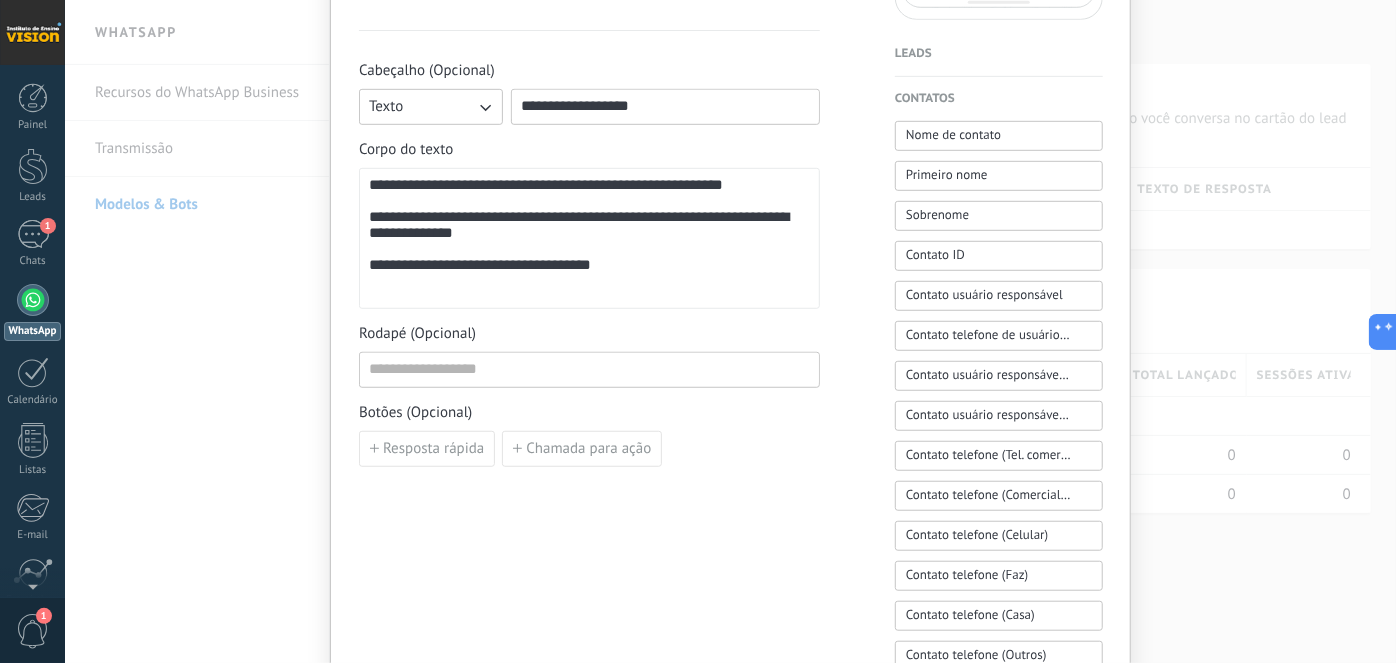 scroll, scrollTop: 545, scrollLeft: 0, axis: vertical 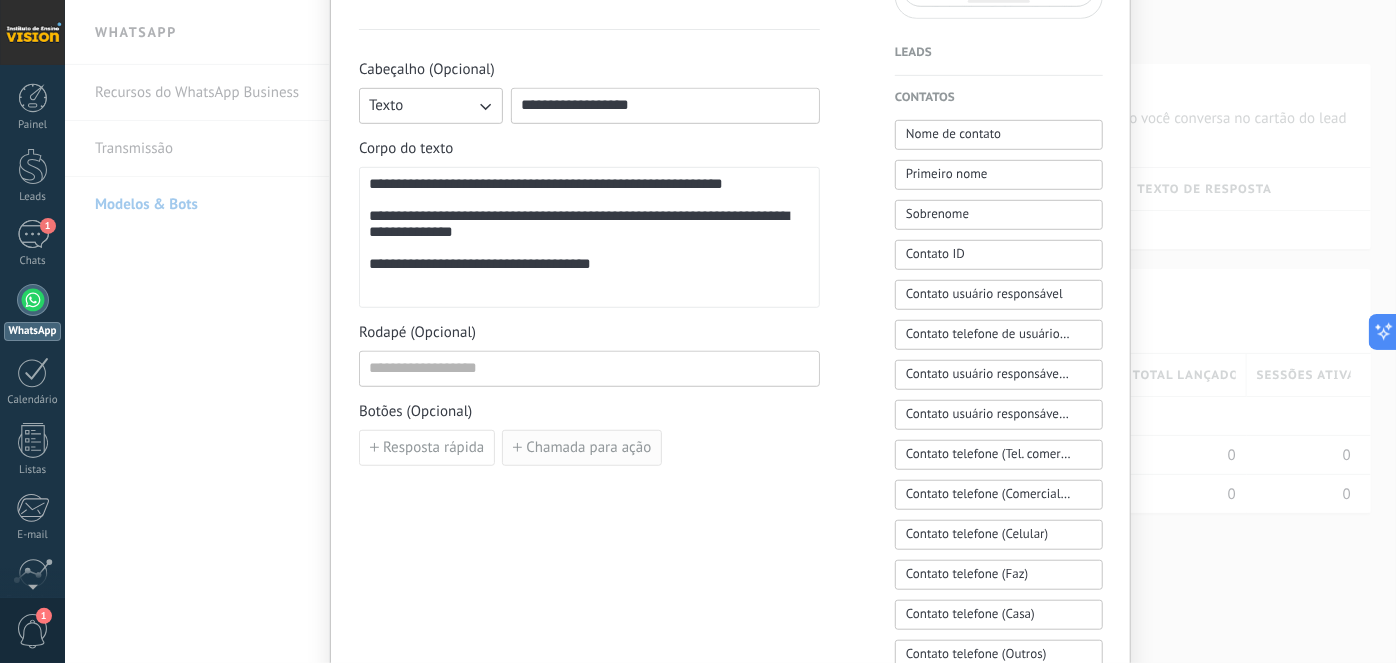 click on "Chamada para ação" at bounding box center (588, 448) 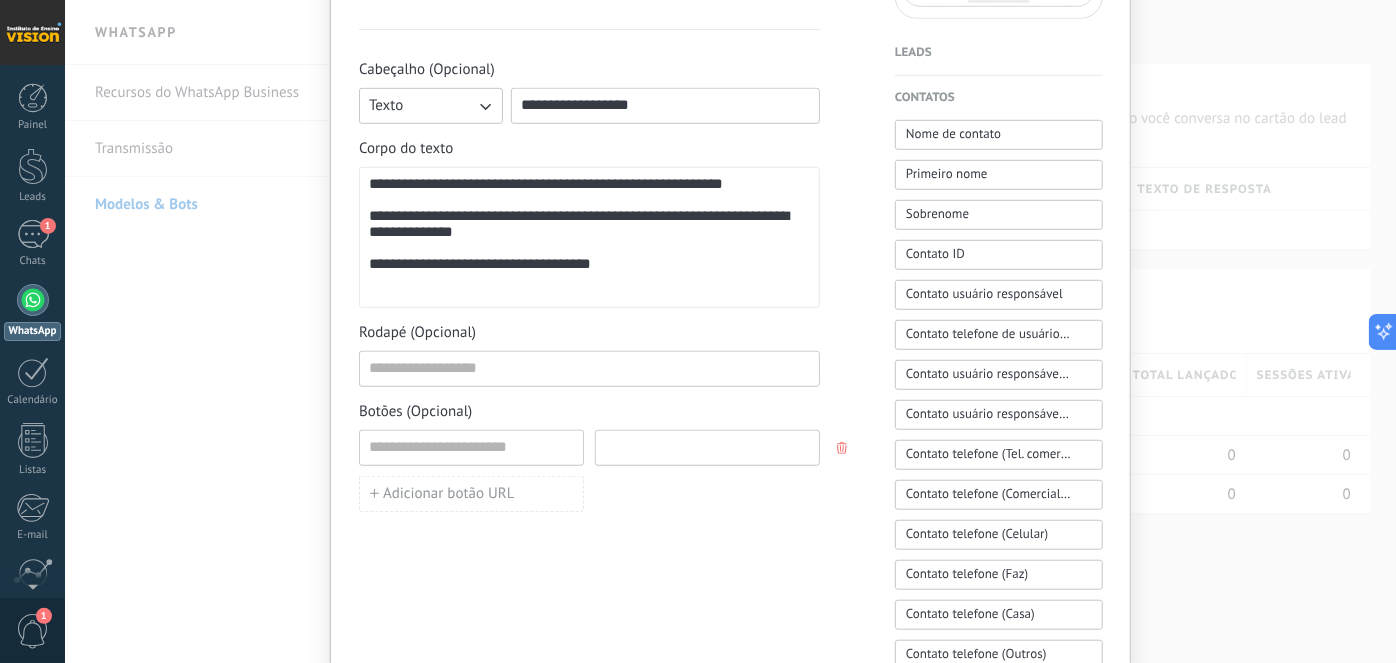 click at bounding box center [707, 447] 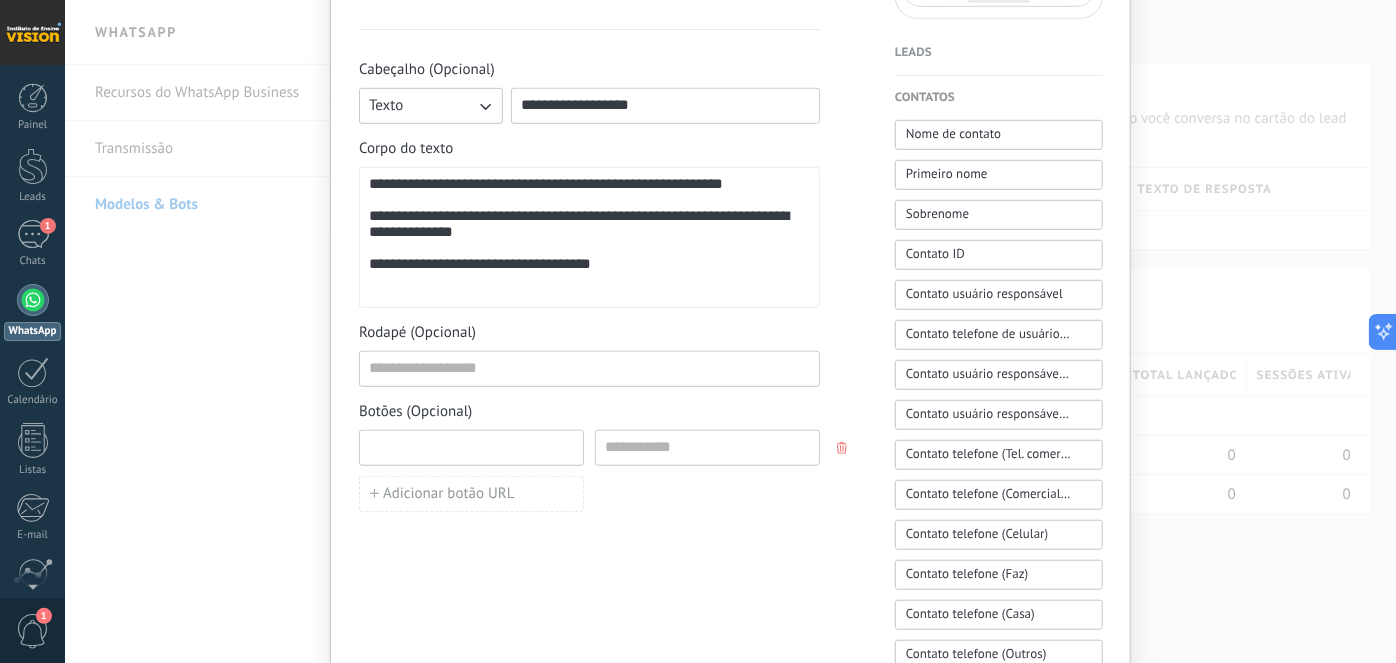 click at bounding box center [471, 447] 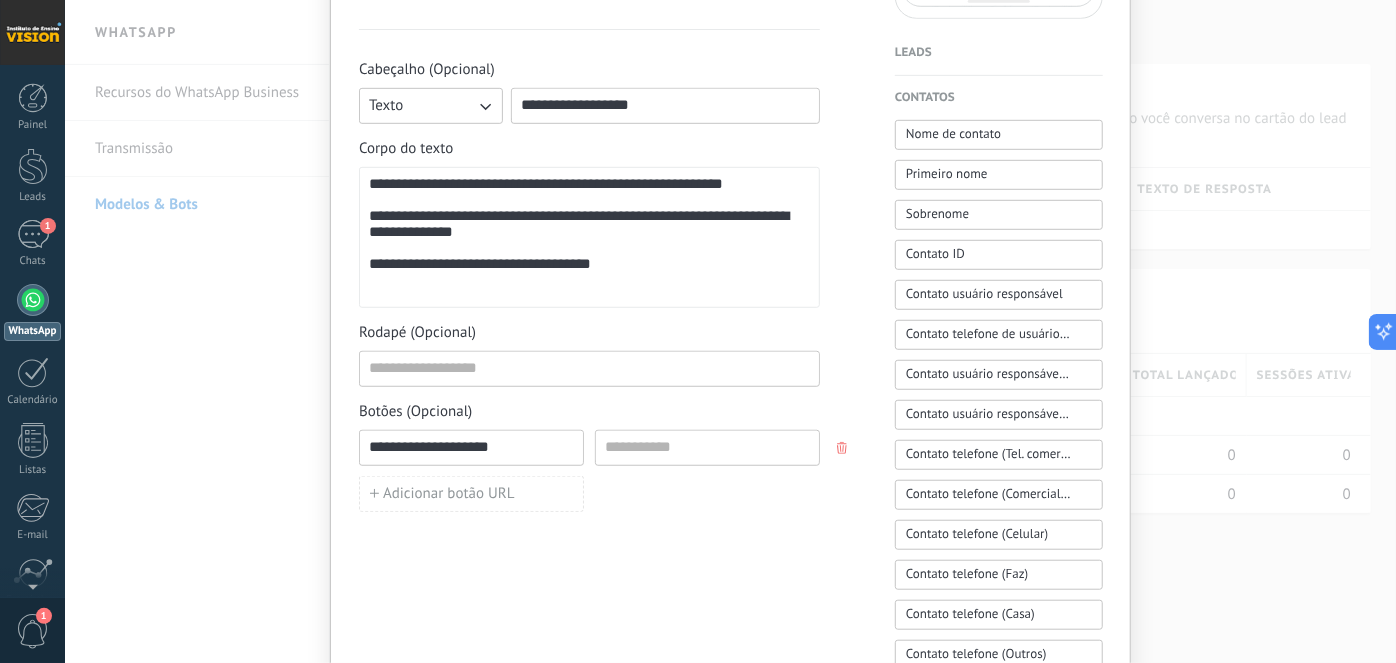 type on "**********" 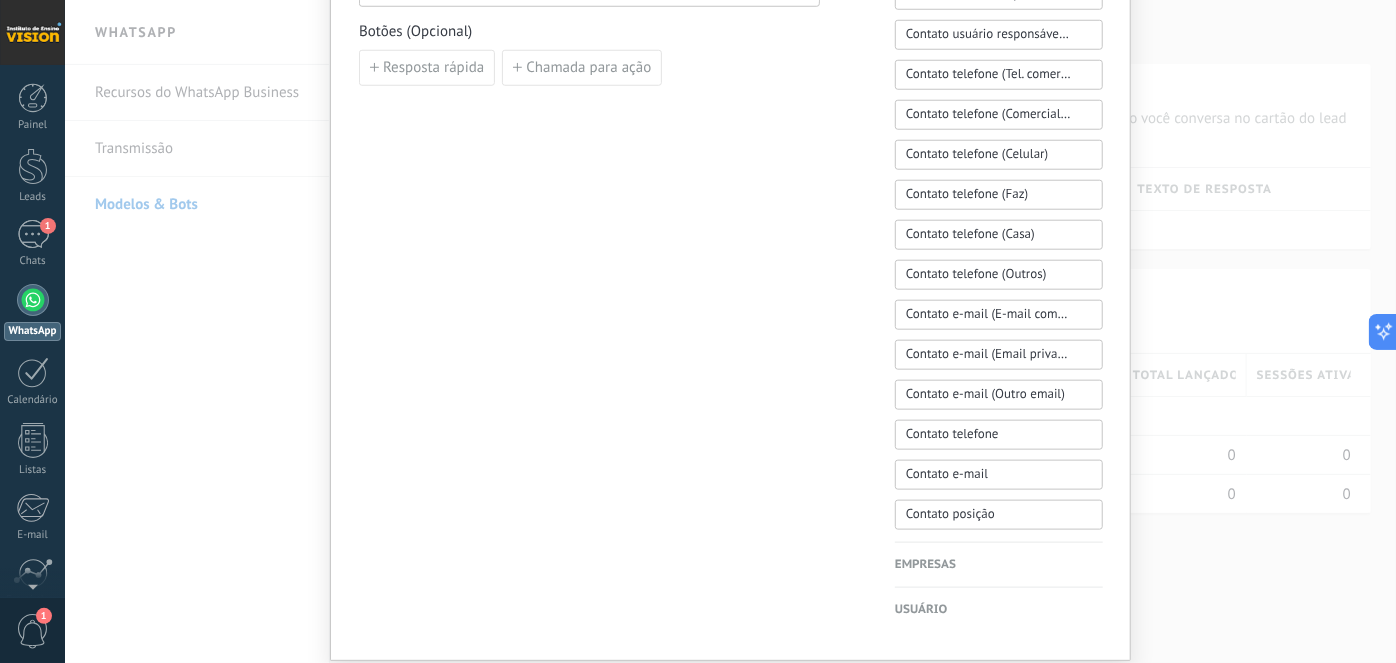 scroll, scrollTop: 986, scrollLeft: 0, axis: vertical 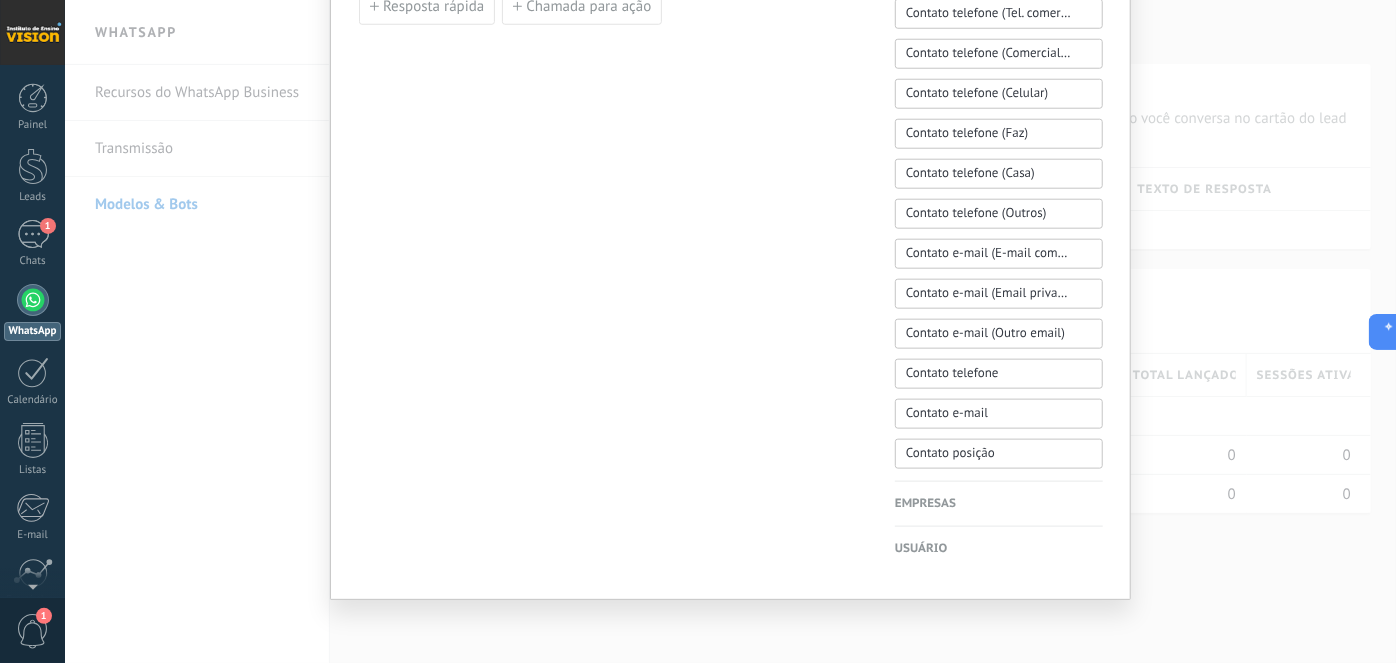 click on "Usuário" at bounding box center (999, 549) 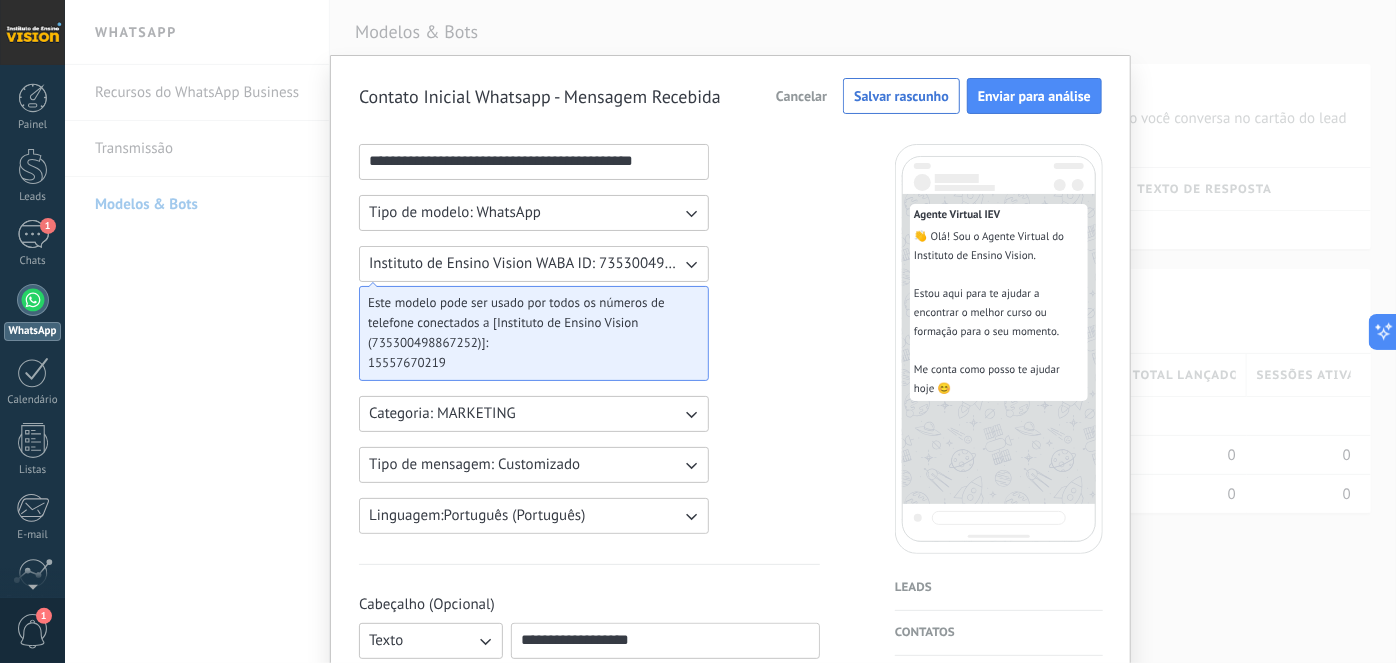 scroll, scrollTop: 0, scrollLeft: 0, axis: both 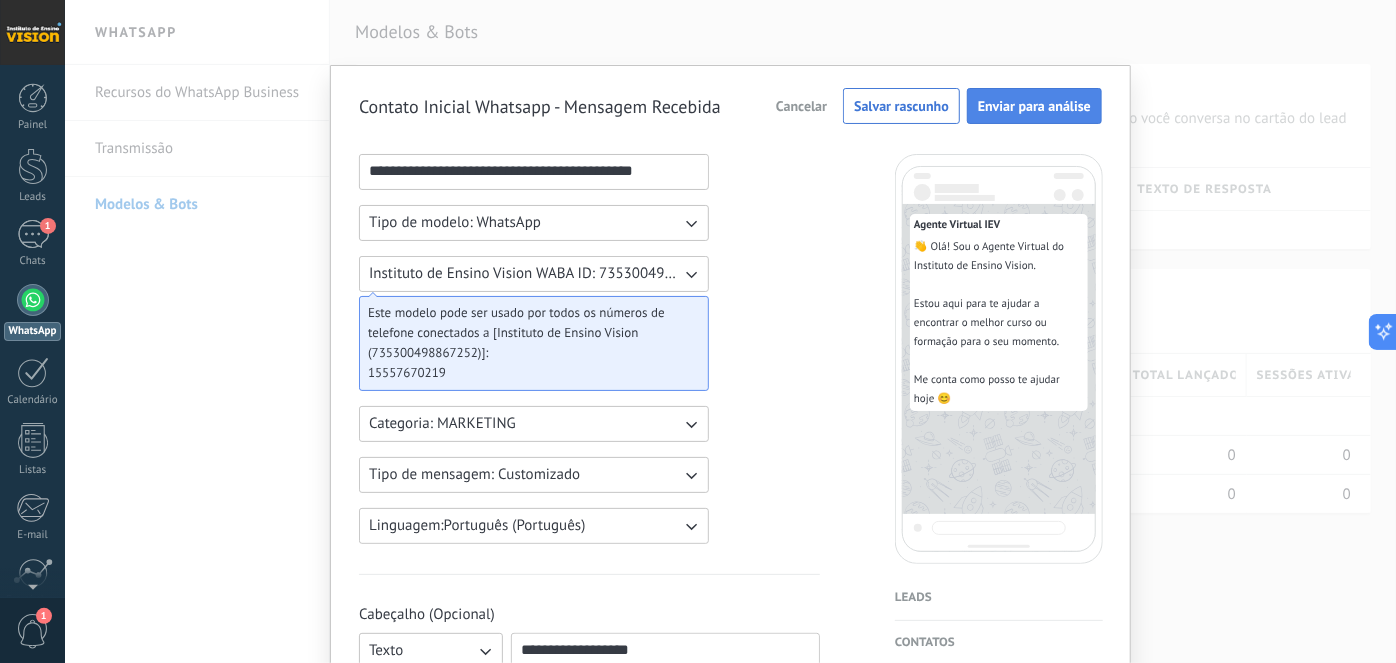 click on "Enviar para análise" at bounding box center [1034, 106] 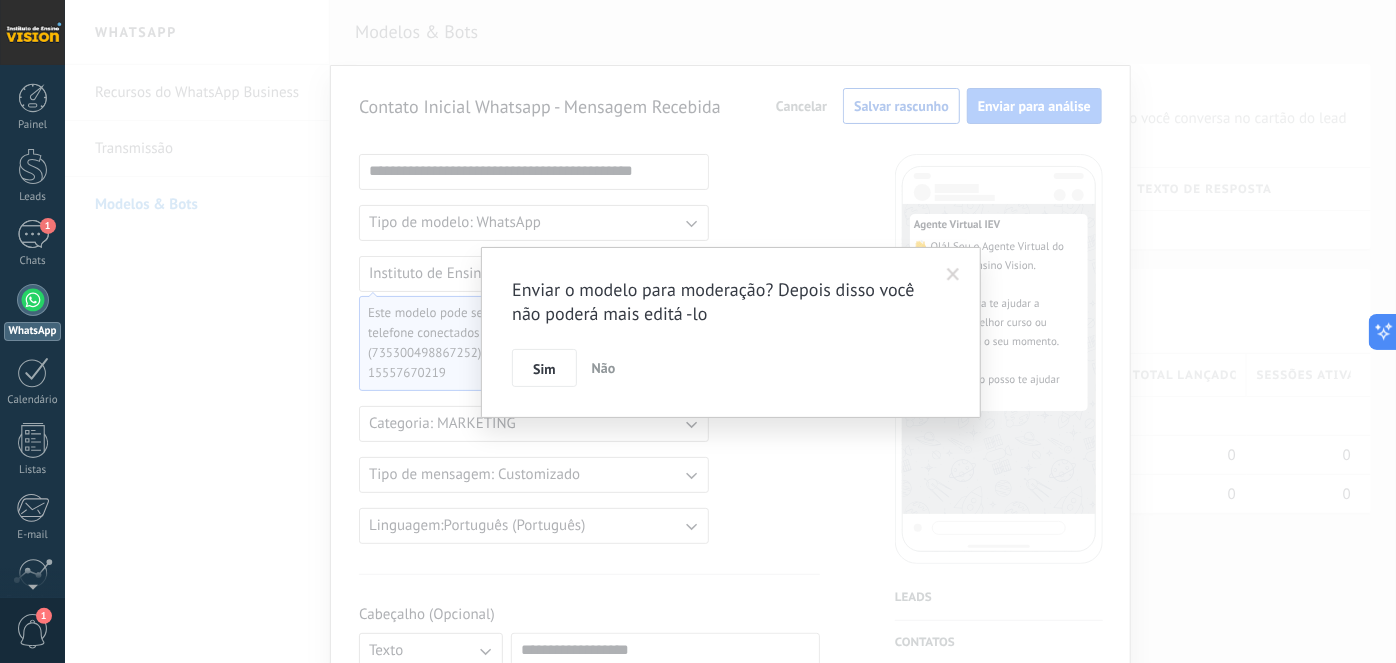 click on "Sim" at bounding box center [544, 369] 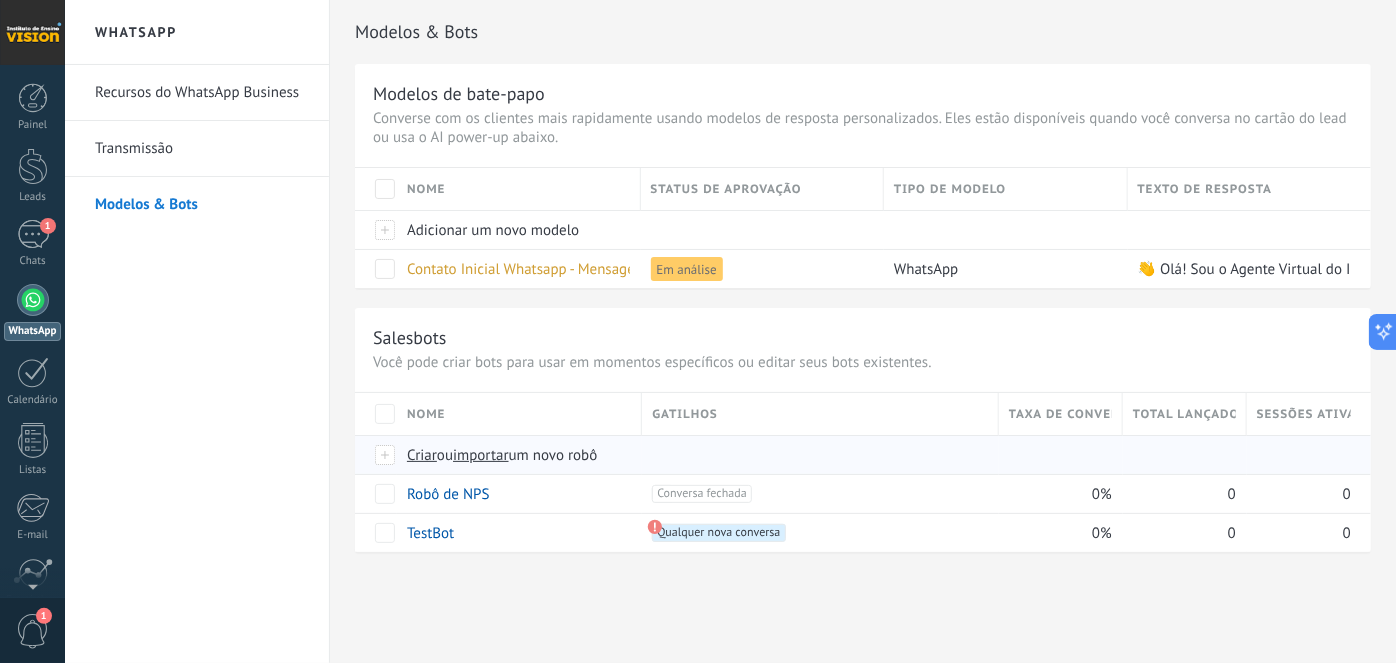 click on "Criar" at bounding box center (422, 455) 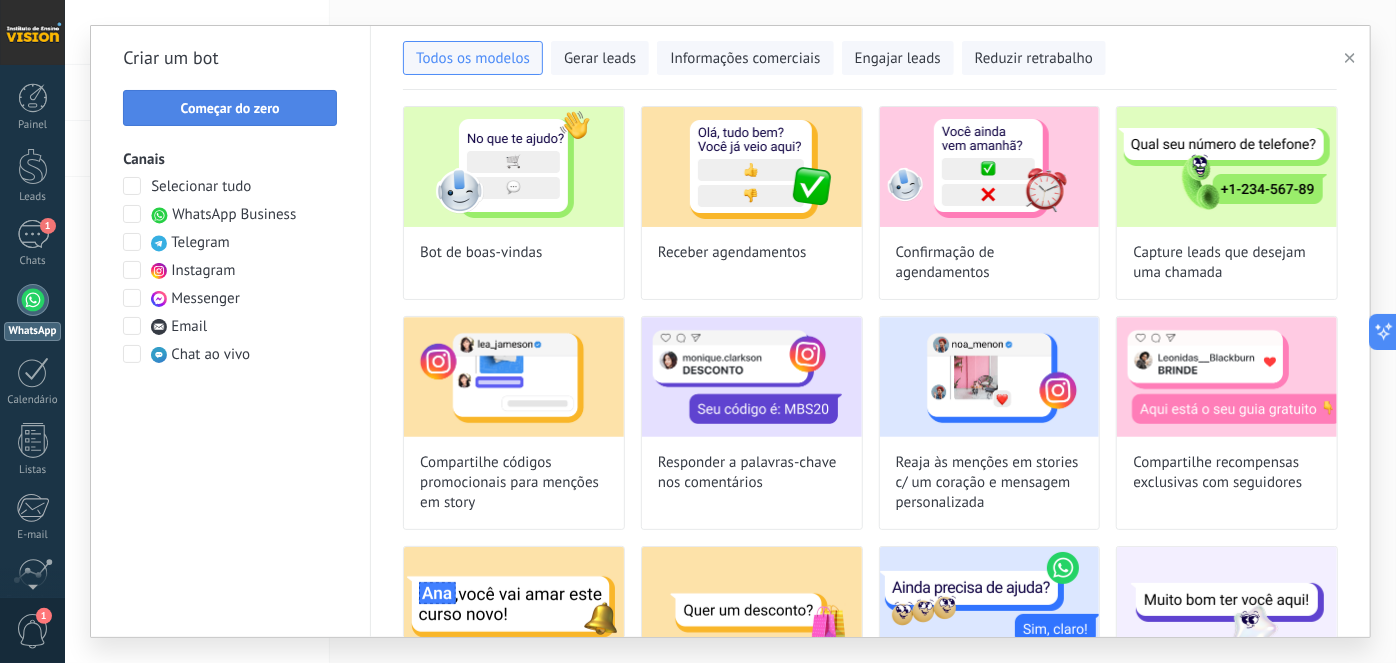 click on "Começar do zero" at bounding box center [230, 108] 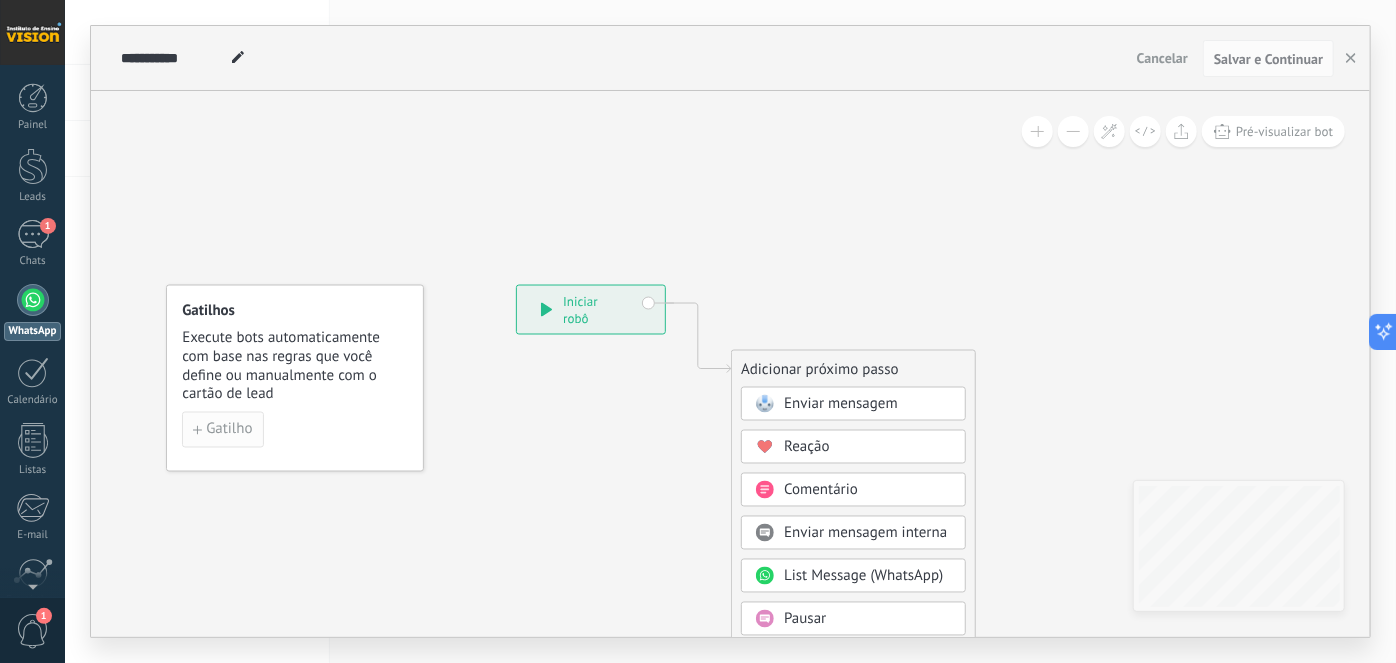 click on "Gatilho" at bounding box center (229, 430) 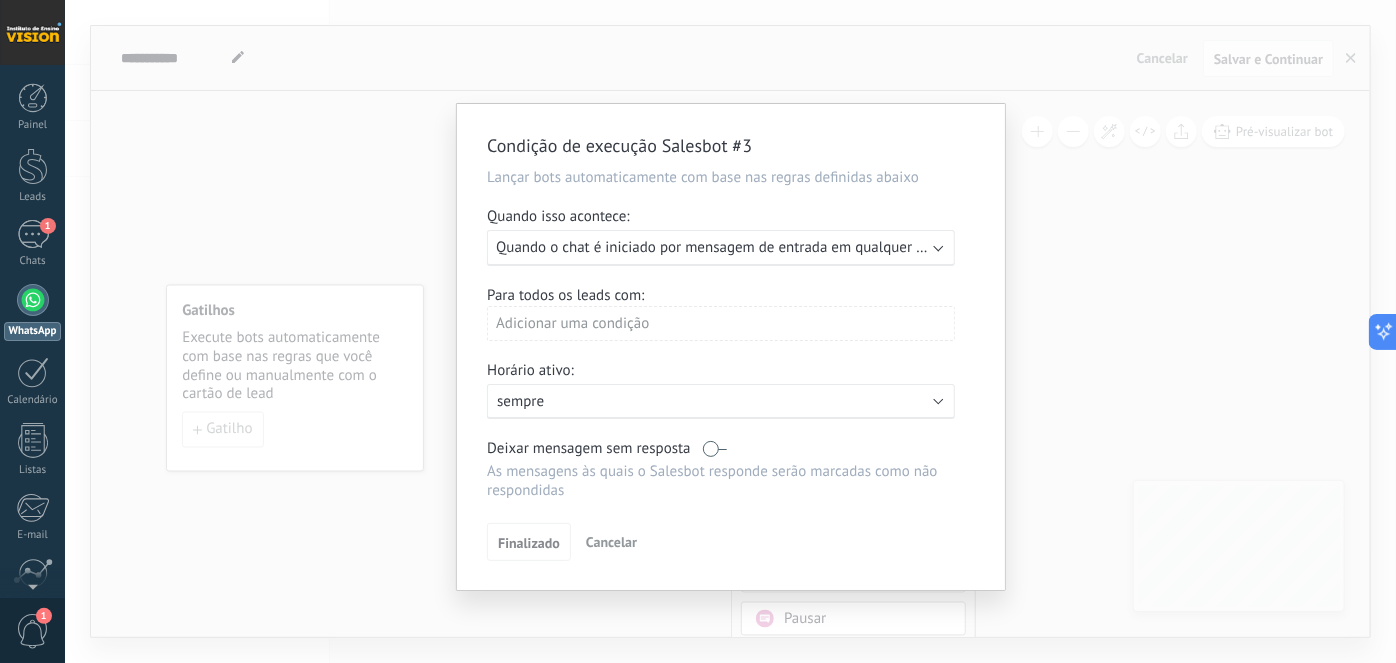 click on "Quando o chat é iniciado por mensagem de entrada em qualquer canal" at bounding box center [723, 247] 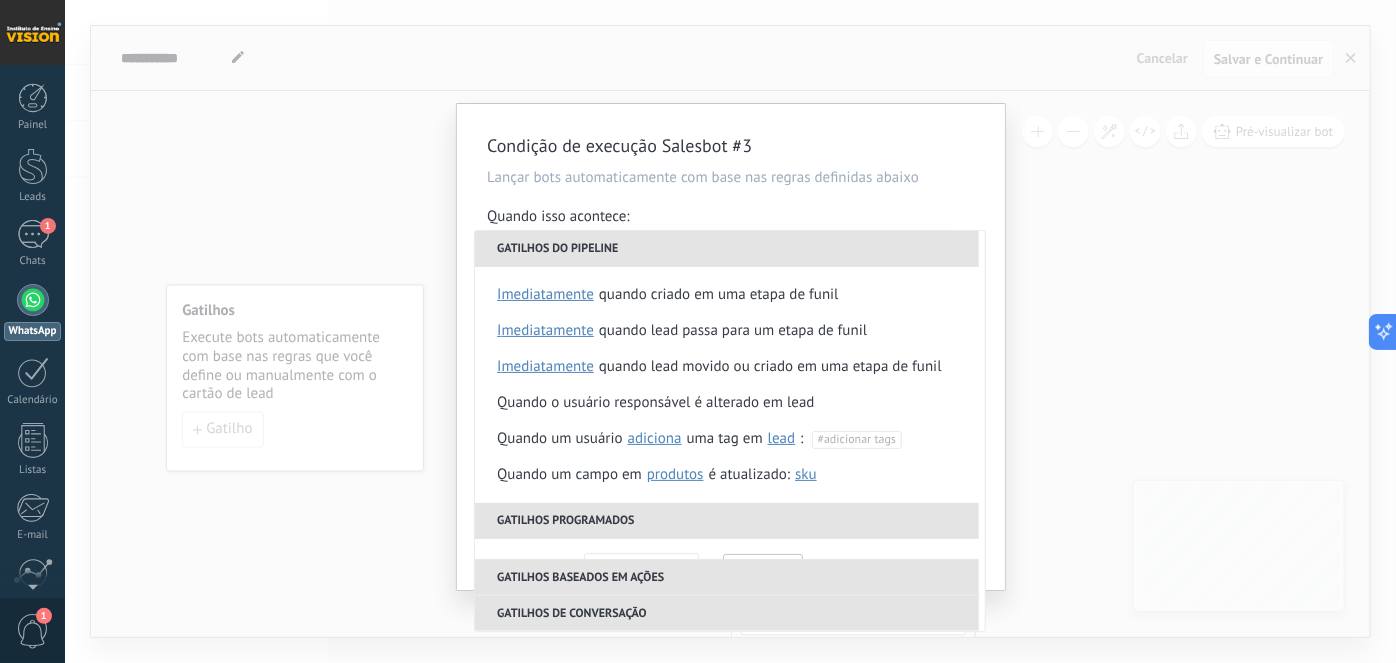 click on "Lançar bots automaticamente com base nas regras definidas abaixo" at bounding box center (731, 177) 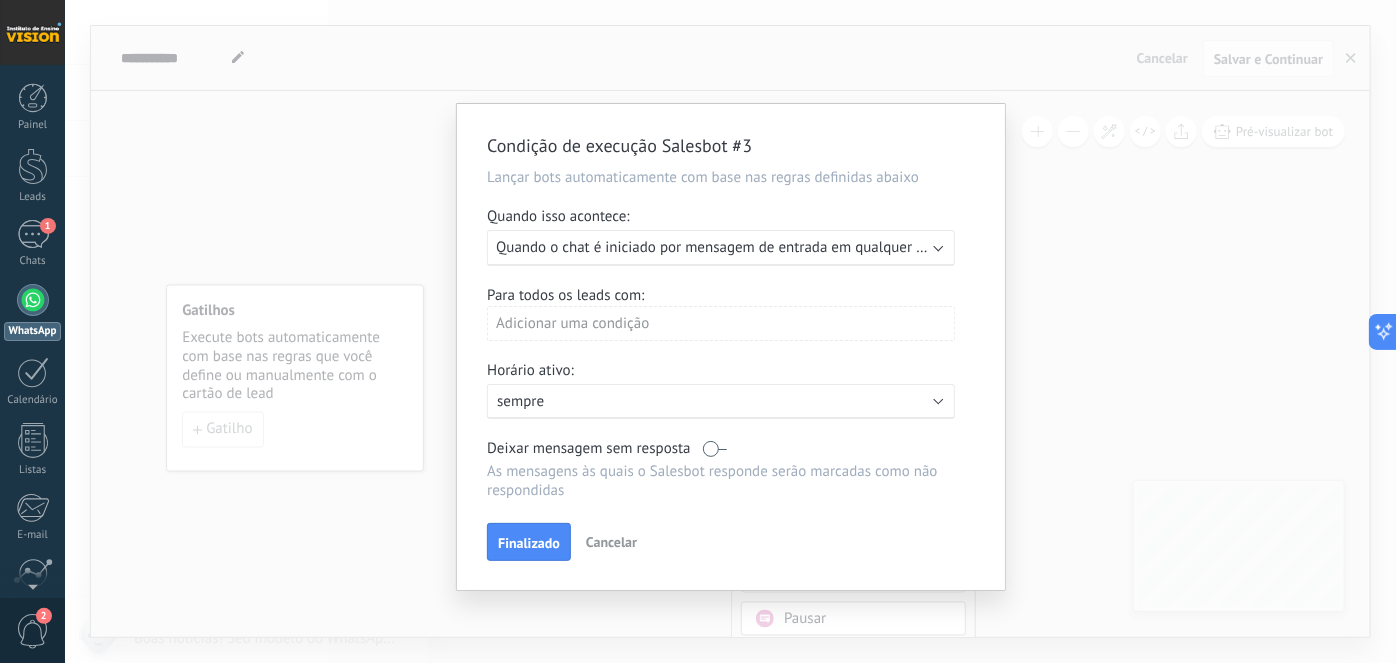 click on "Quando o chat é iniciado por mensagem de entrada em qualquer canal" at bounding box center [723, 247] 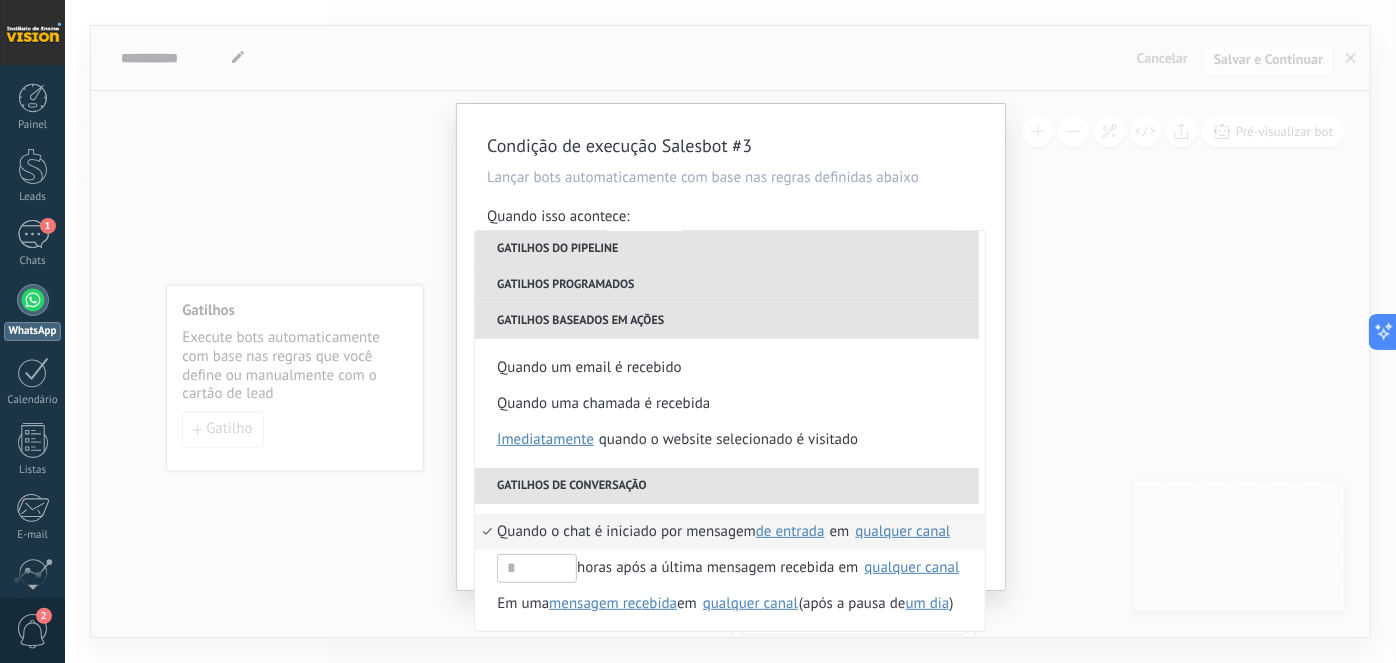 scroll, scrollTop: 454, scrollLeft: 0, axis: vertical 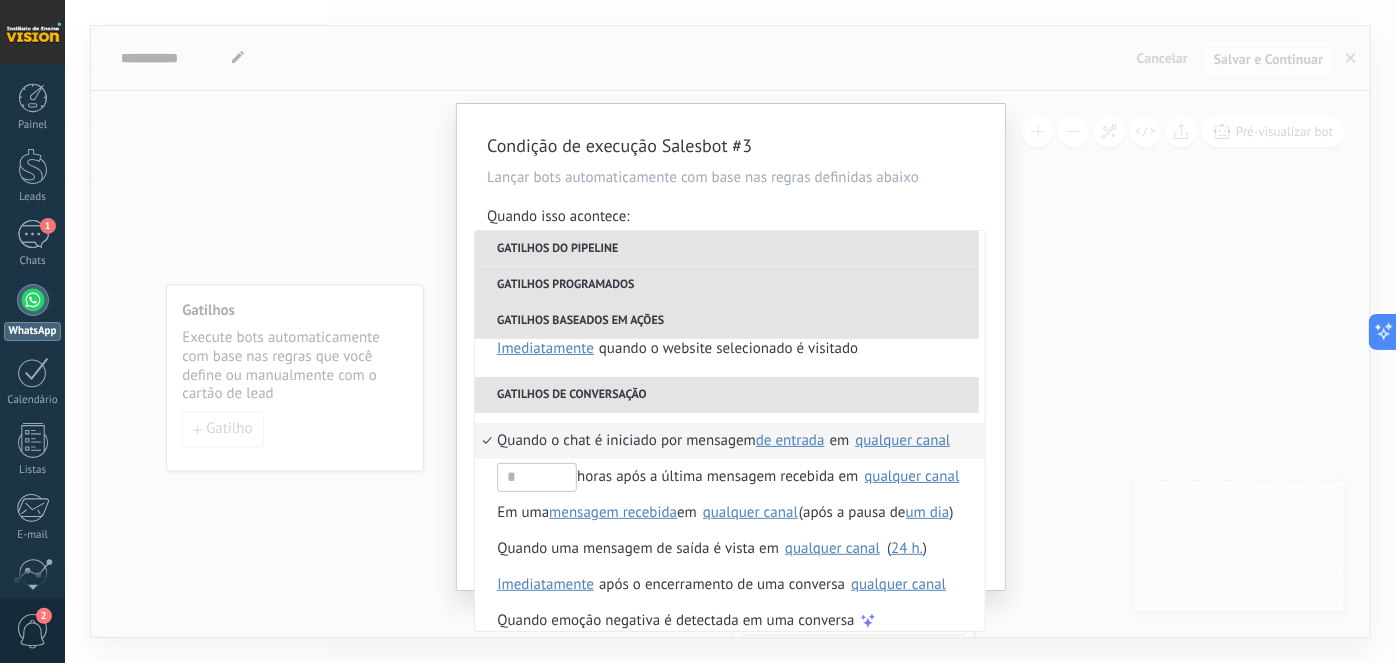 click on "de entrada" at bounding box center (790, 440) 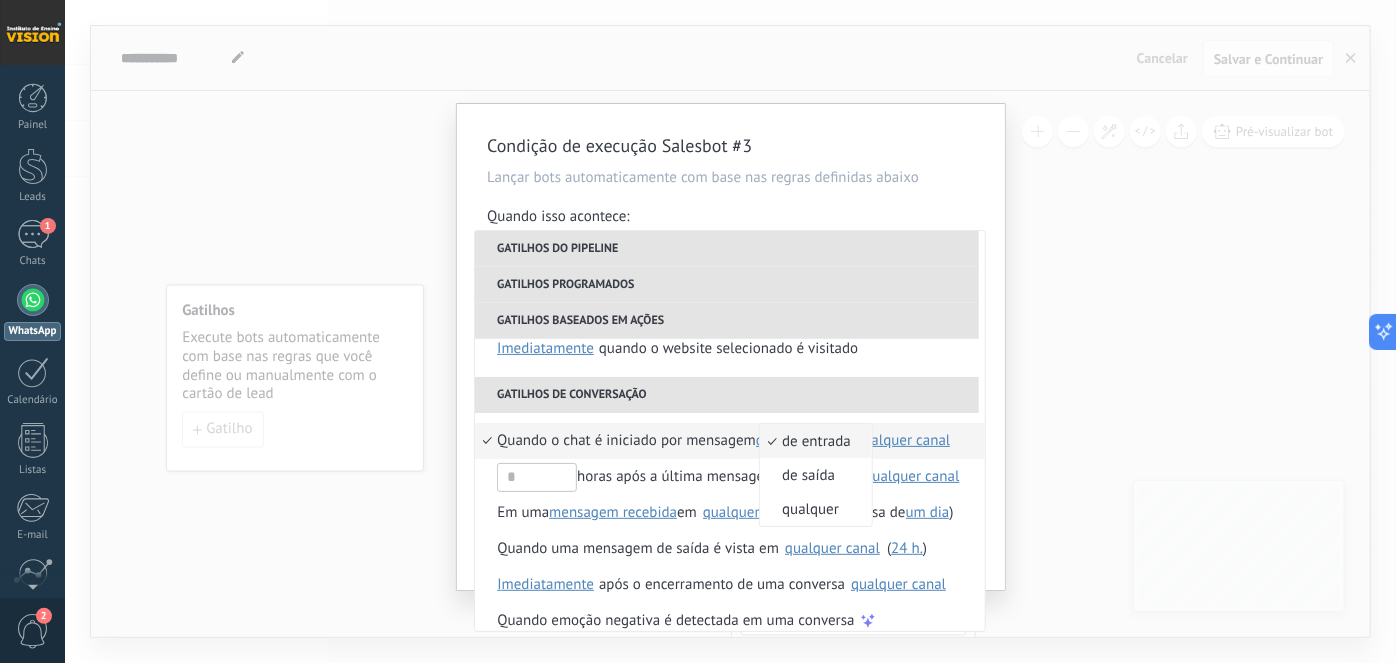 click on "de entrada" at bounding box center [805, 441] 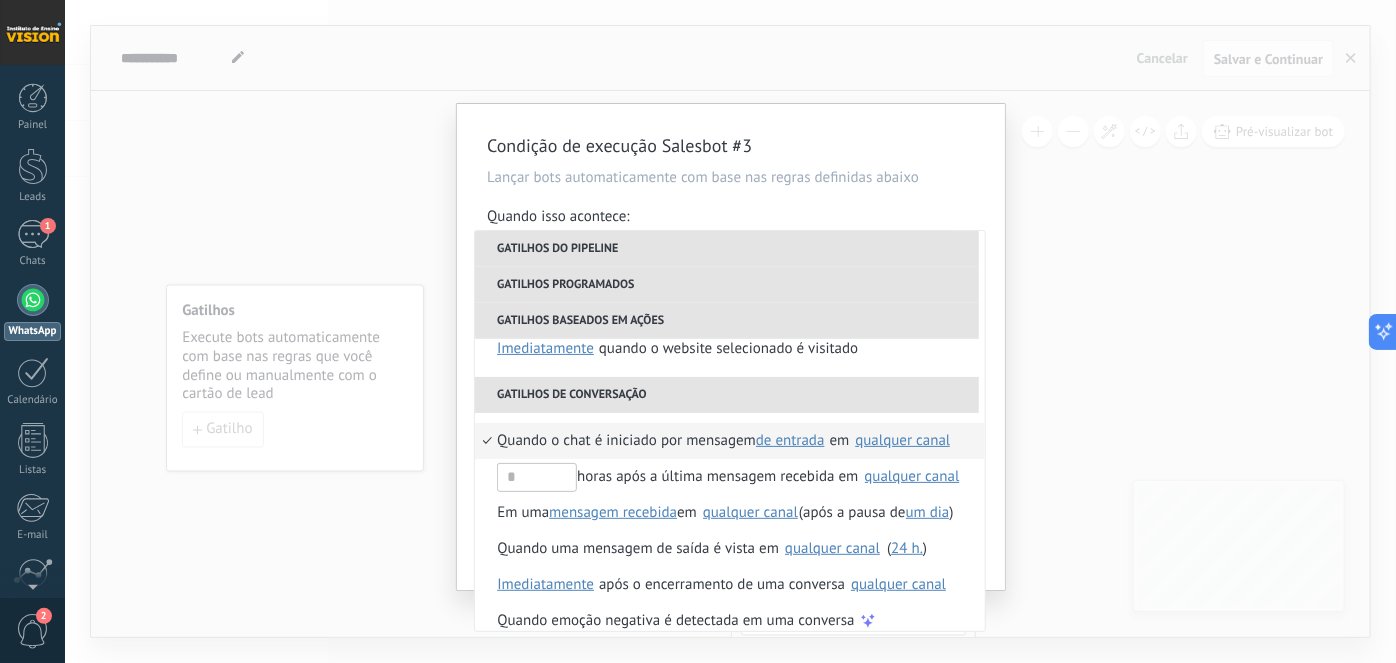 click on "qualquer canal" at bounding box center (902, 440) 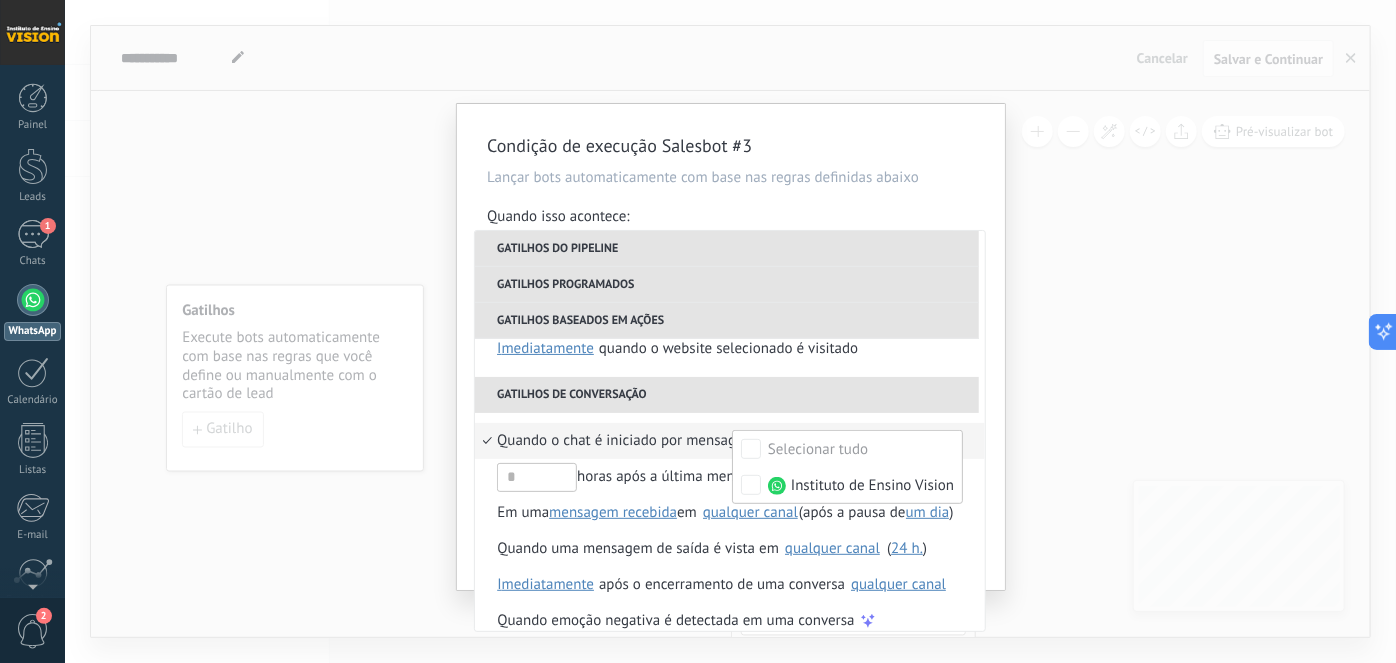 click on "Quando o chat é iniciado por mensagem  de entrada de entrada de saída qualquer em Selecionar tudo Instituto de Ensino Vision qualquer canal  horas após a última mensagem recebida em Selecionar tudo Instituto de Ensino Vision qualquer canal Em uma  mensagem recebida mensagem enviada mensagem recebida  em Selecionar tudo Instituto de Ensino Vision qualquer canal  (após a pausa de  um dia 10 min. 5 min. Selecione o intervalo um dia ) Quando uma mensagem de saída é vista em Selecionar tudo Instituto de Ensino Vision qualquer canal ( 24 h. 10 min. 5 min. Selecione o intervalo 24 h. ) após o encerramento de uma conversa Selecionar tudo Instituto de Ensino Vision qualquer canal Imediatamente Depois de 5 minutos Depois de 10 minutos Um dia Selecione o intervalo Imediatamente Quando emoção negativa é detectada em uma conversa" at bounding box center [730, 531] 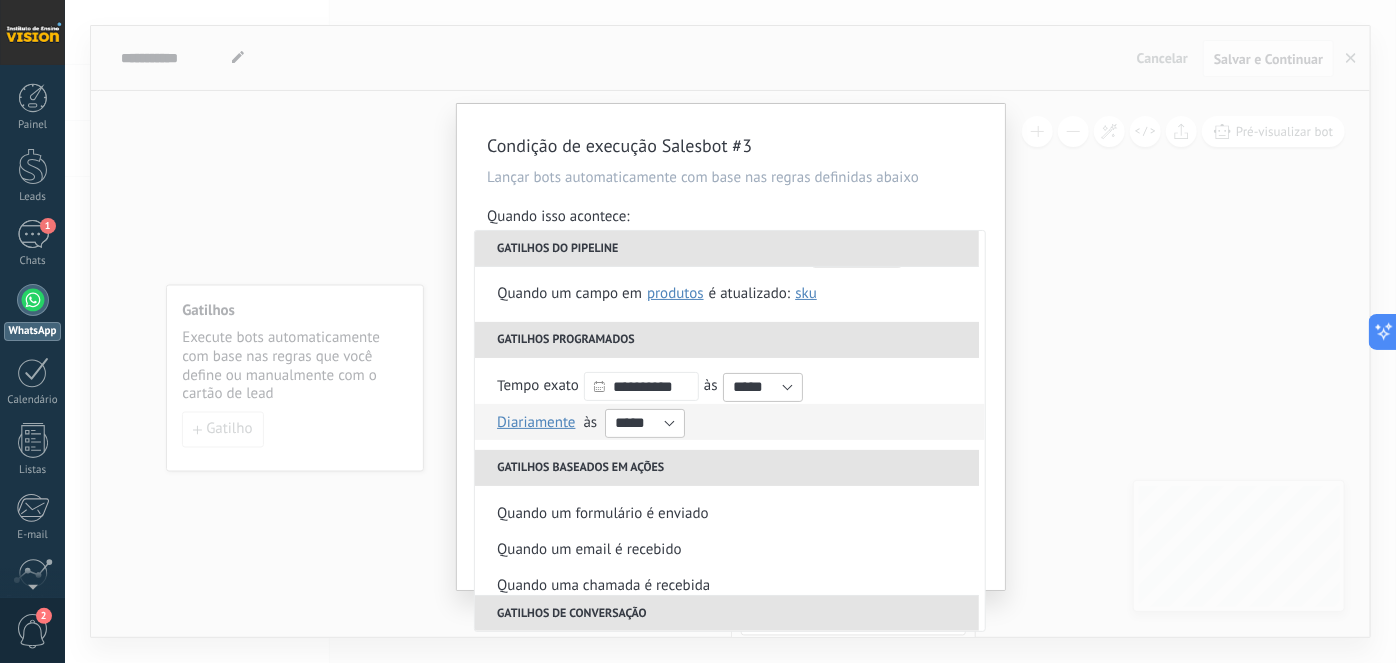 scroll, scrollTop: 454, scrollLeft: 0, axis: vertical 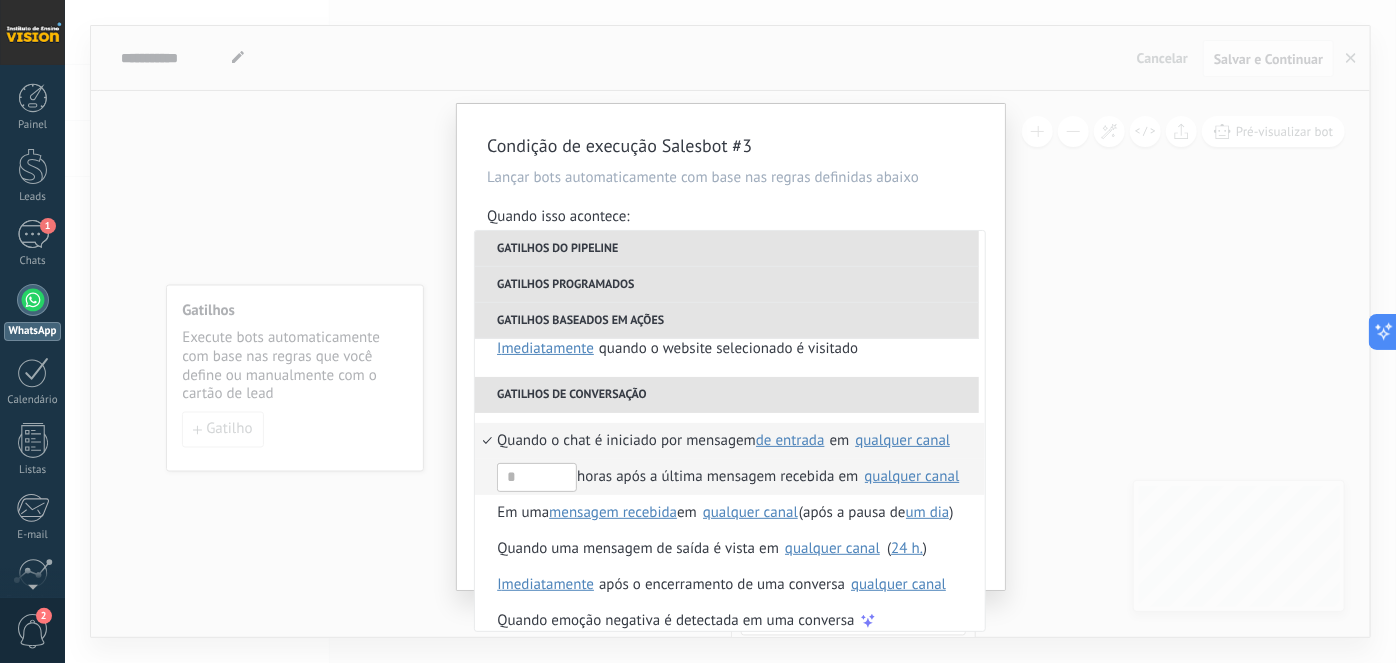 click on "qualquer canal" at bounding box center (912, 476) 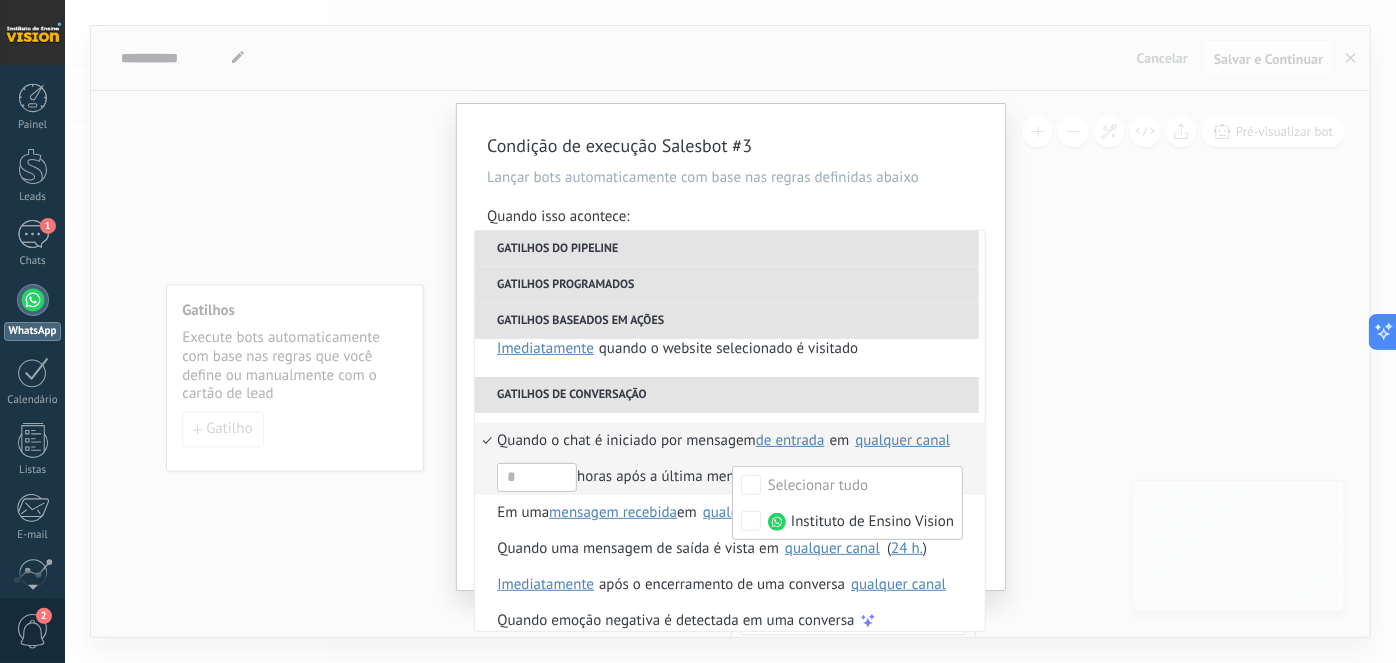 click on "horas após a última mensagem recebida em" at bounding box center [677, 477] 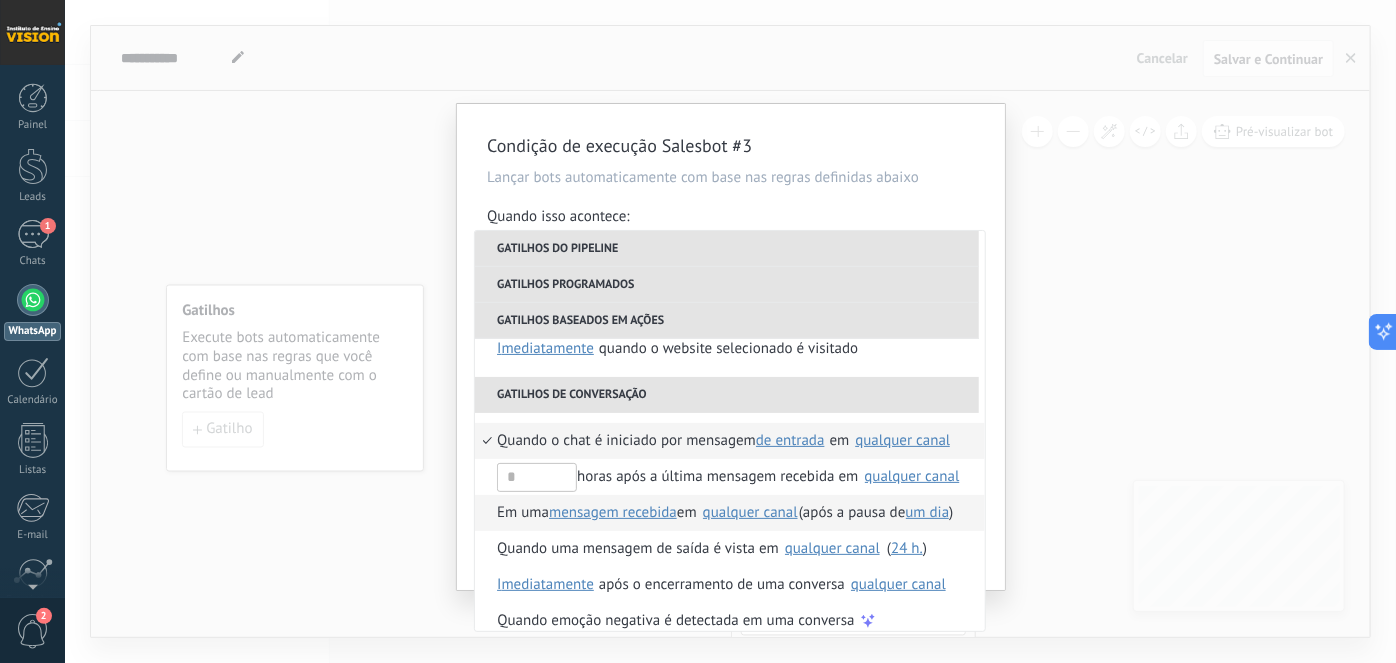 click on "Em uma" at bounding box center [523, 513] 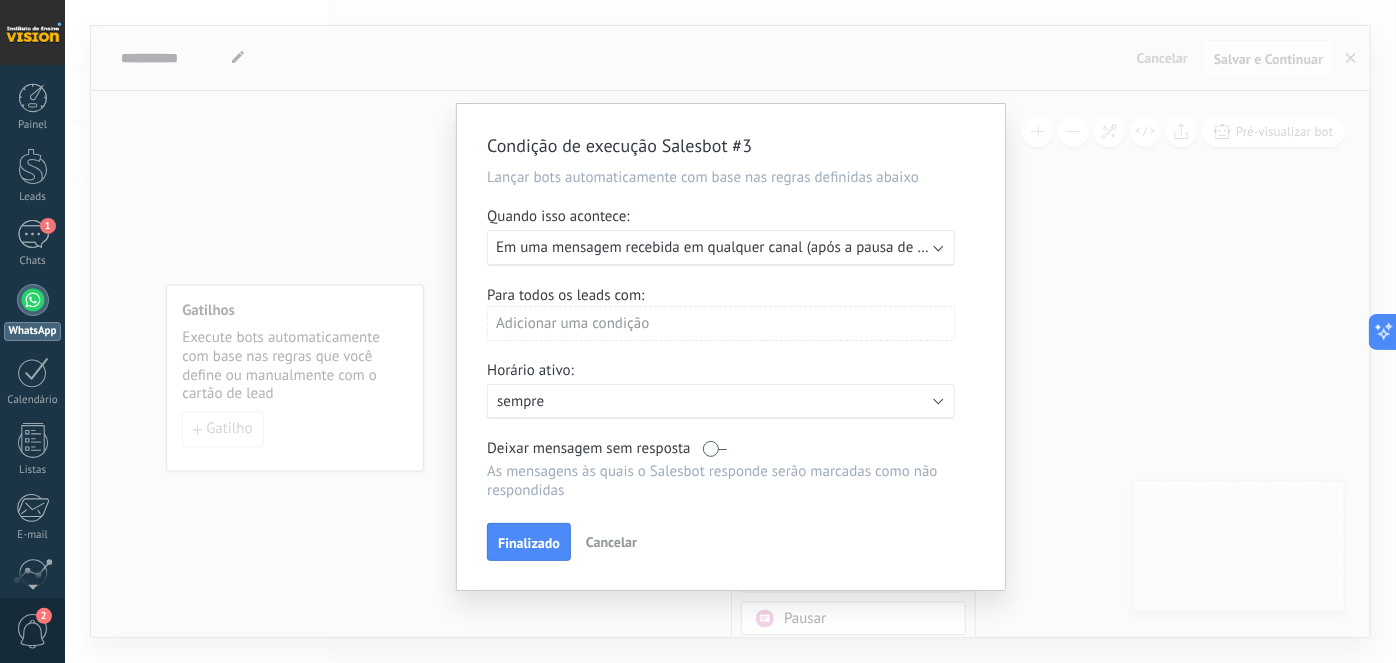 click on "Em uma mensagem recebida em qualquer canal (após a pausa de Um dia)" at bounding box center [731, 247] 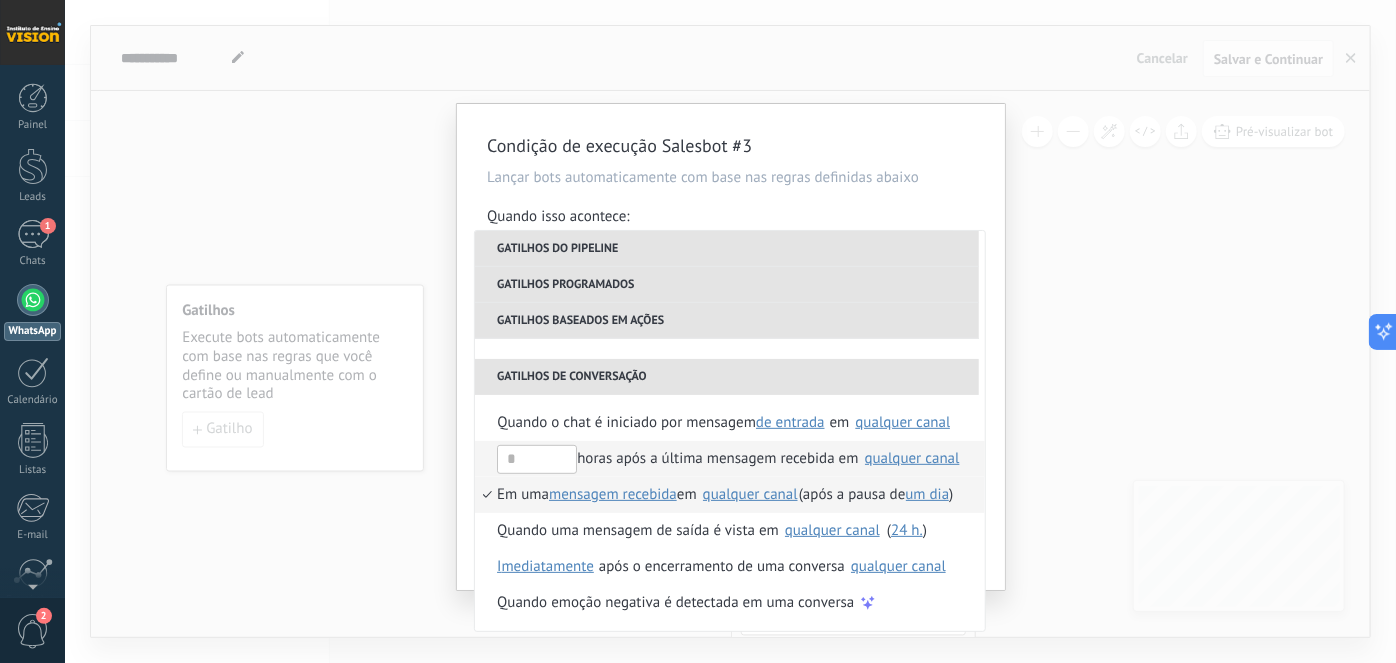 scroll, scrollTop: 381, scrollLeft: 0, axis: vertical 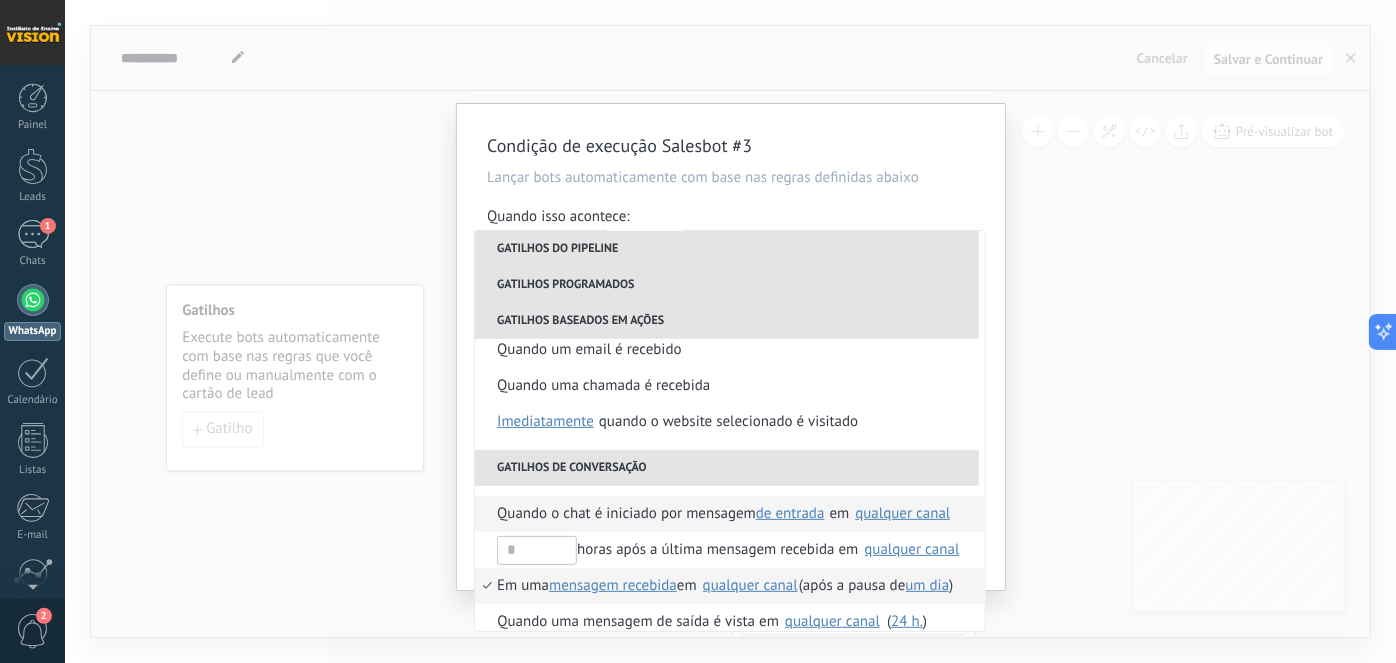click on "Quando o chat é iniciado por mensagem" at bounding box center [626, 514] 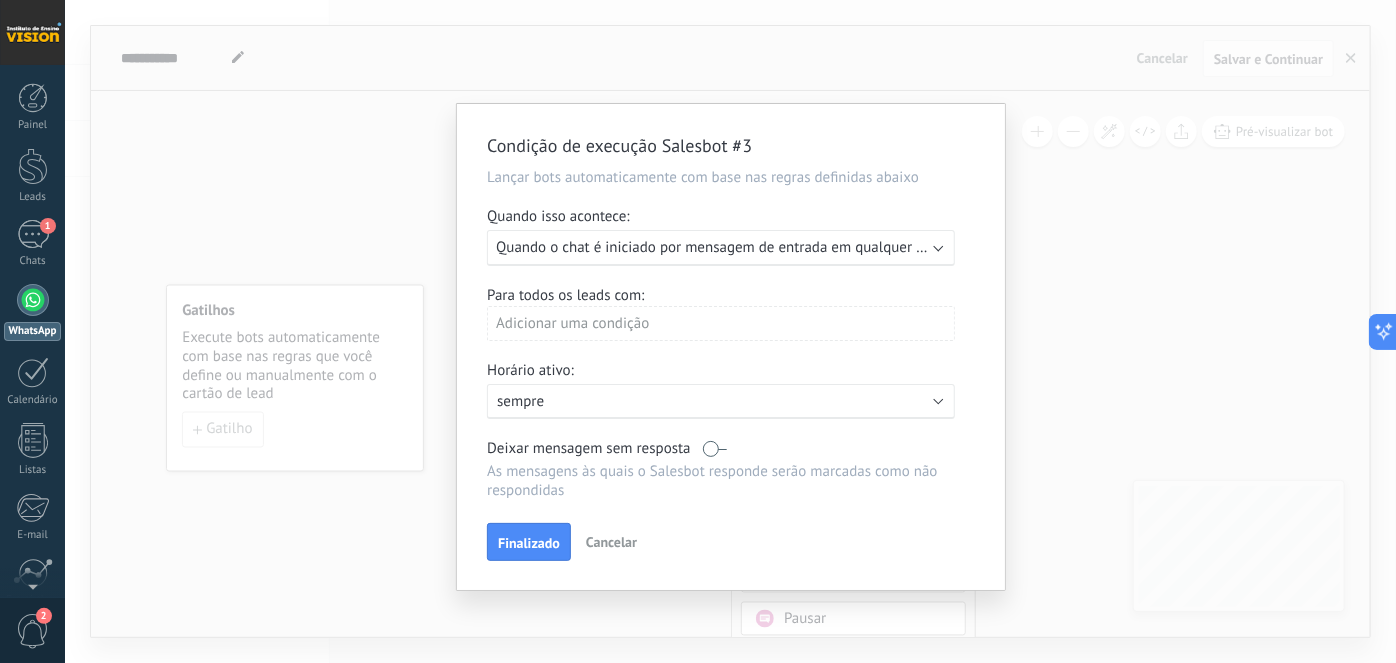 click on "Adicionar uma condição" at bounding box center (721, 323) 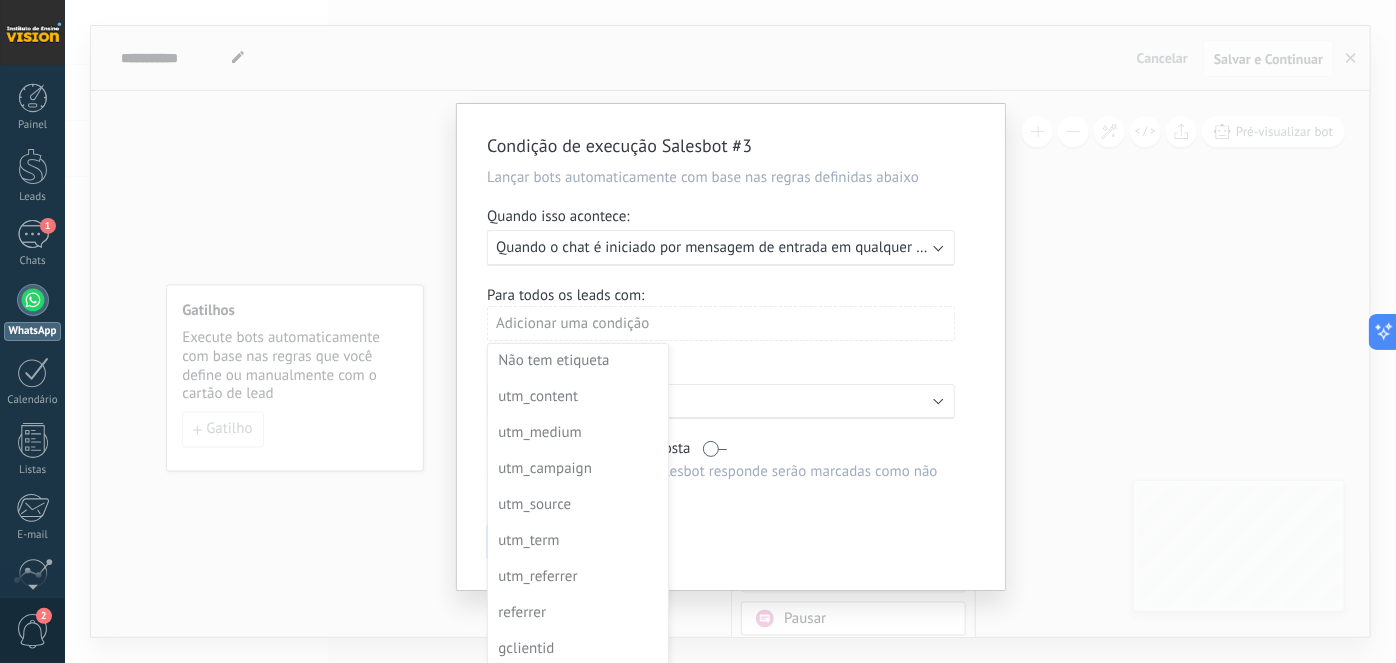 scroll, scrollTop: 216, scrollLeft: 0, axis: vertical 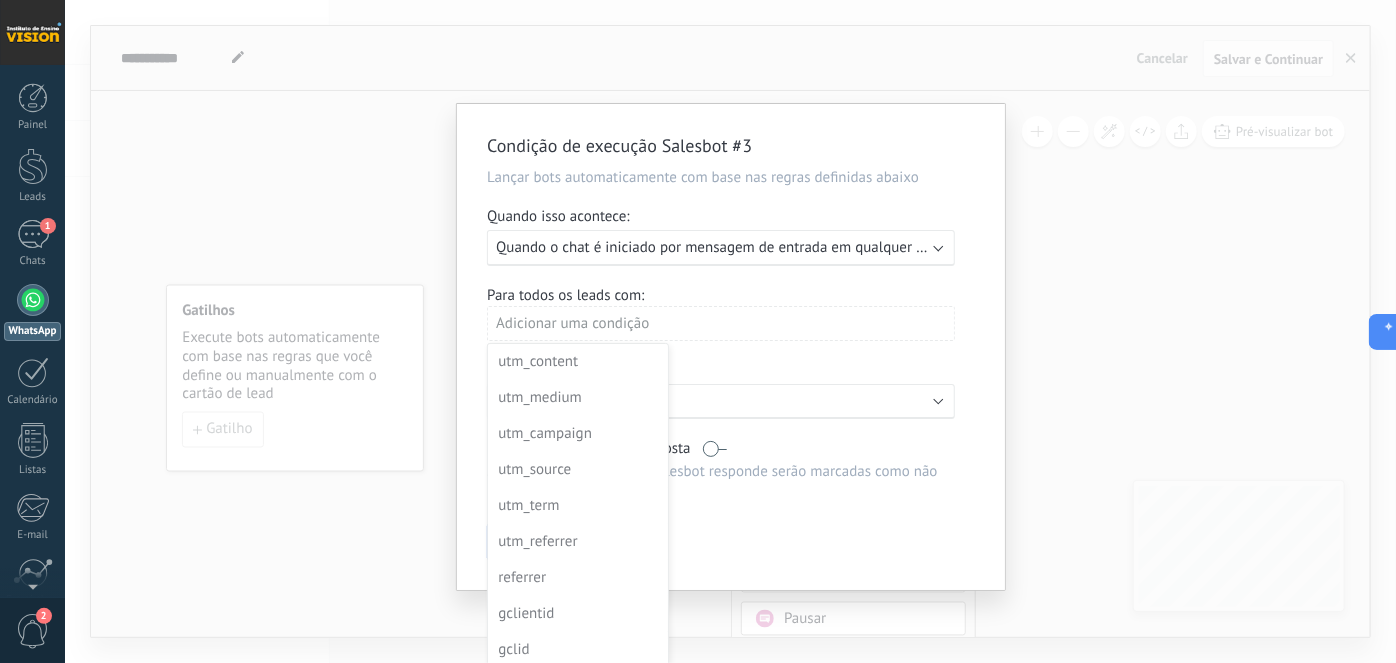 click at bounding box center (731, 349) 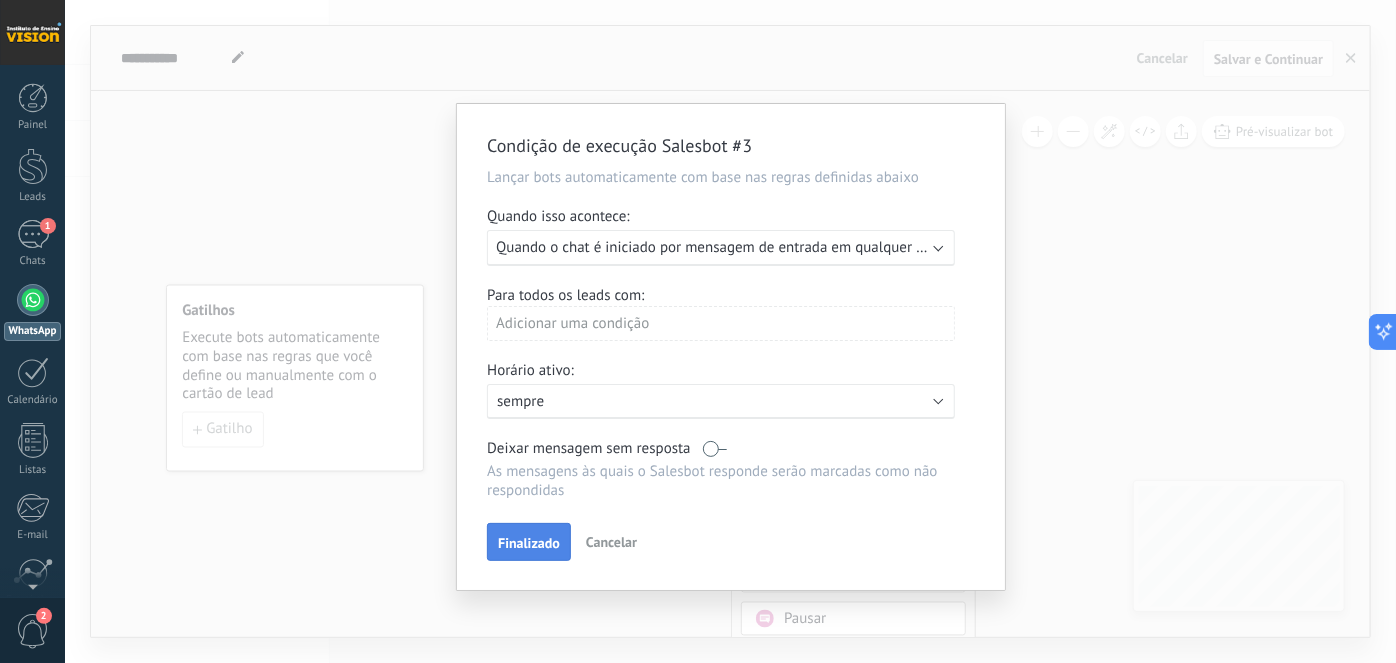 click on "Finalizado" at bounding box center [529, 543] 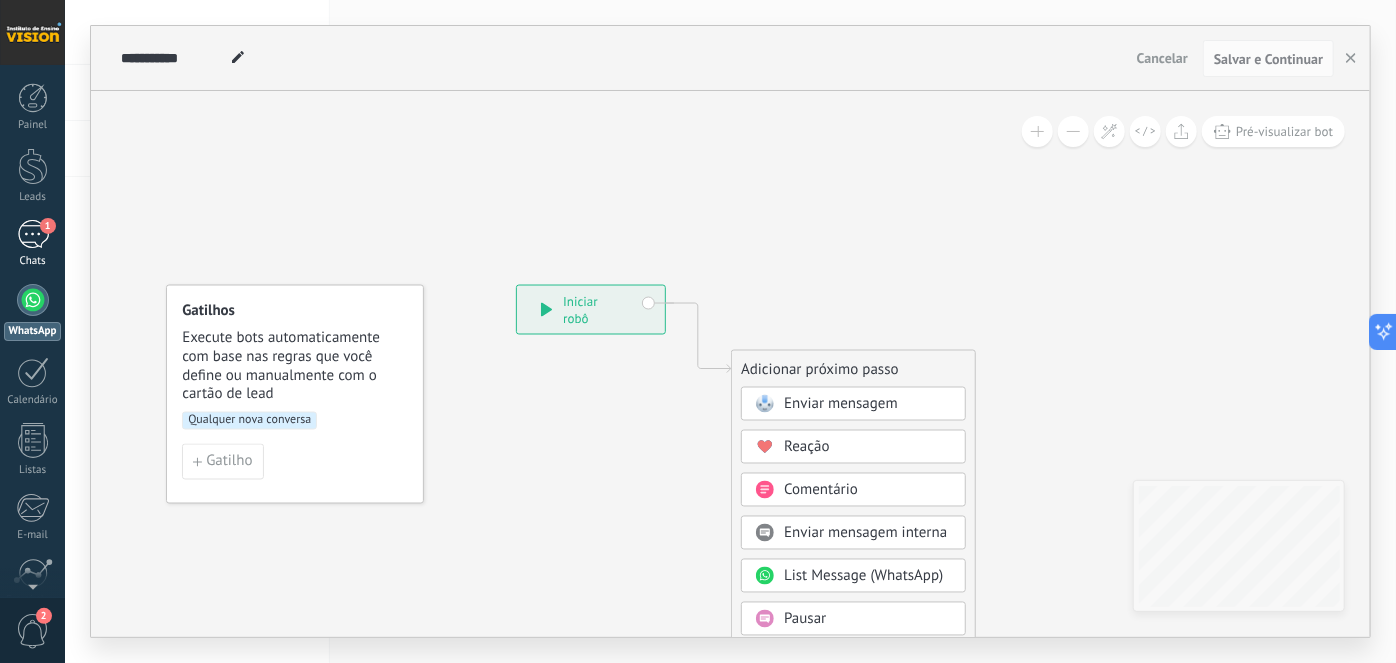 click on "1" at bounding box center (48, 226) 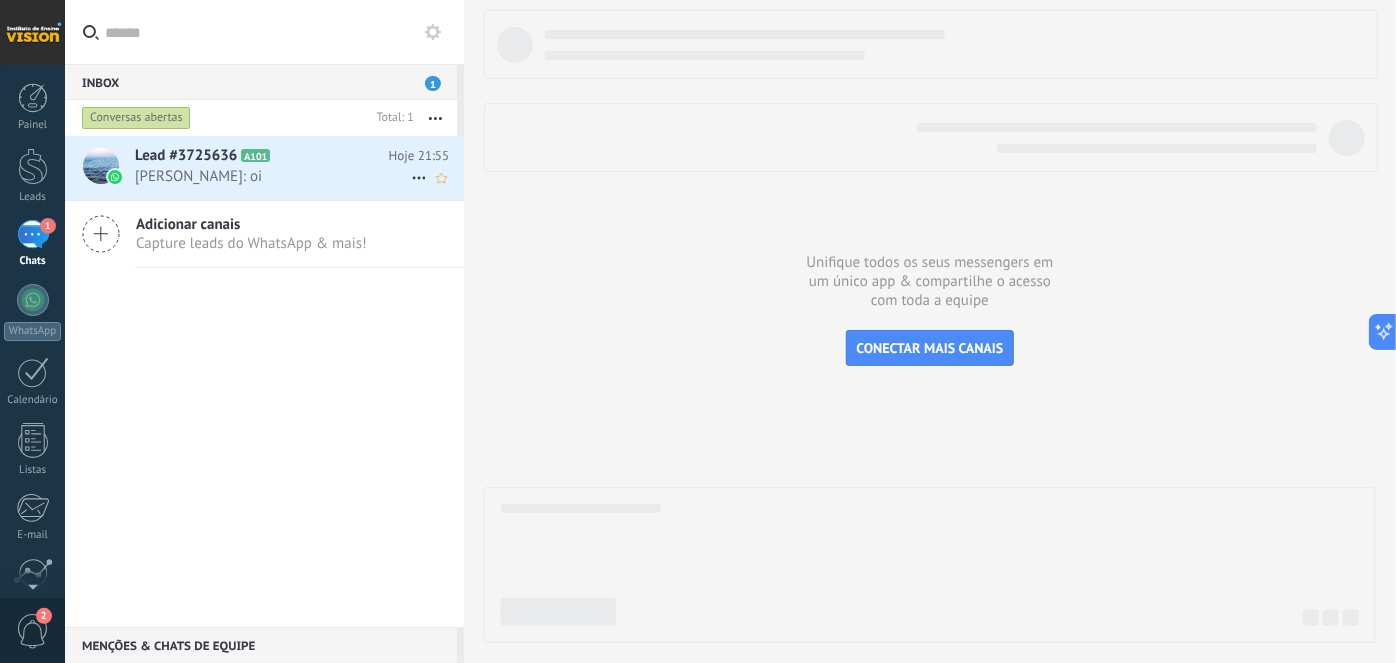 click on "arison guimarães: oi" at bounding box center [273, 176] 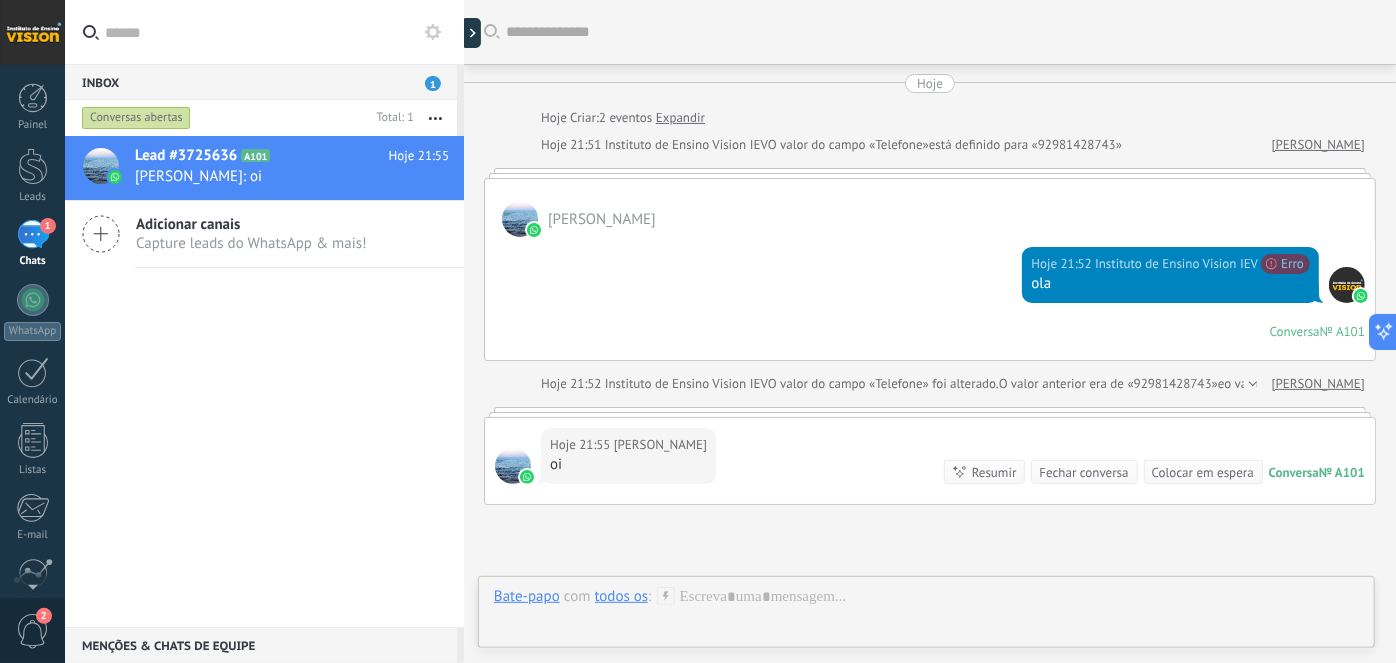 scroll, scrollTop: 188, scrollLeft: 0, axis: vertical 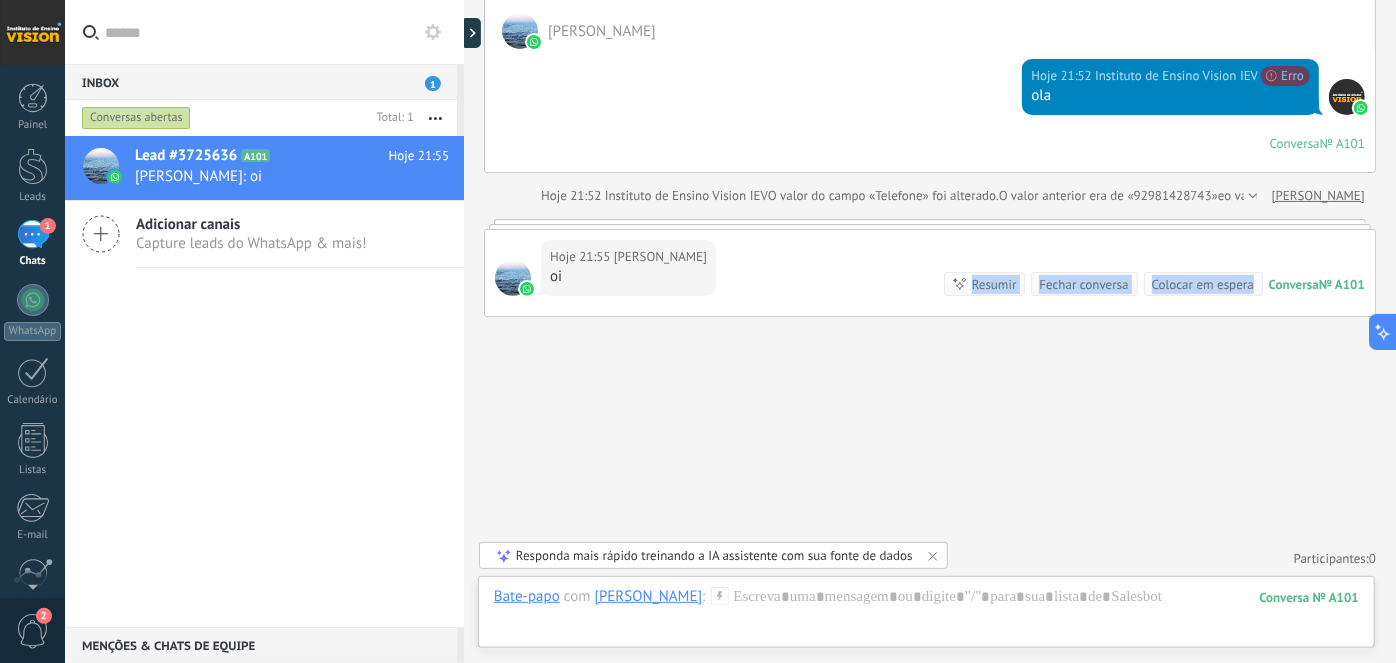 drag, startPoint x: 938, startPoint y: 241, endPoint x: 930, endPoint y: 320, distance: 79.40403 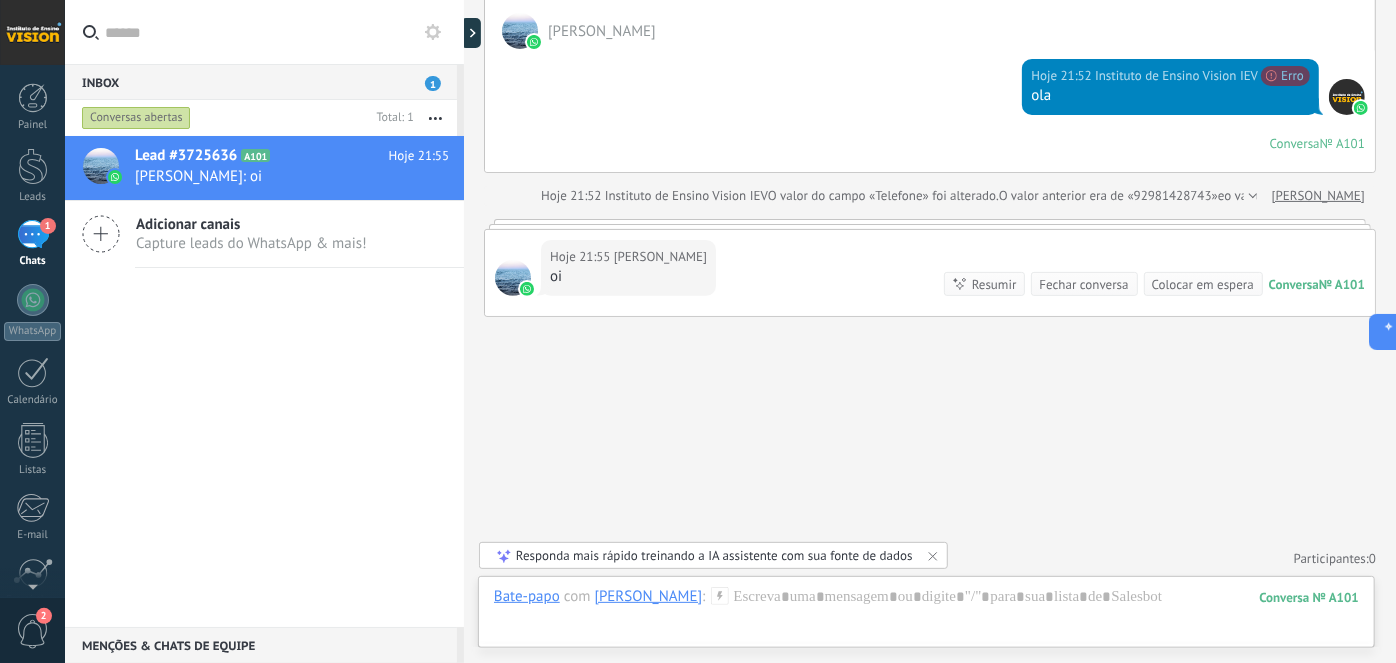 click on "Hoje 21:55 arison guimarães  oi Conversa  № A101 Conversa № A101 Resumir Resumir Fechar conversa Colocar em espera" at bounding box center [930, 273] 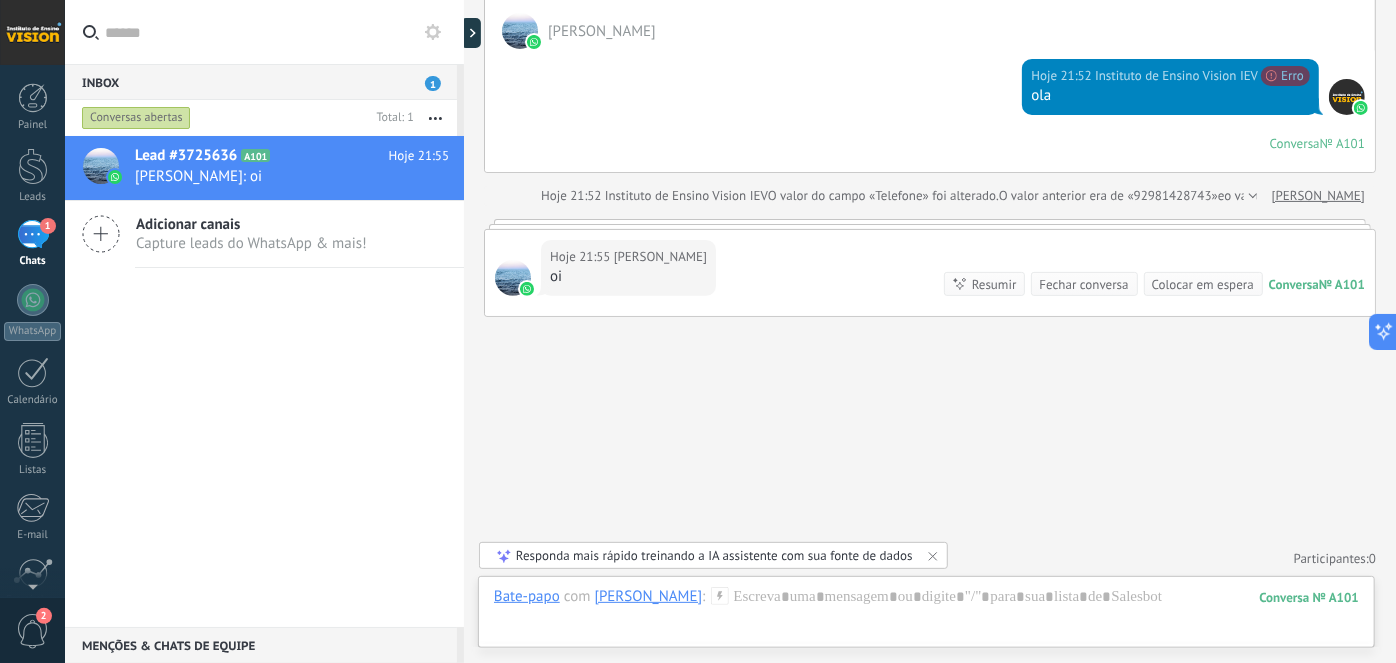 click on "Resumir" at bounding box center [994, 284] 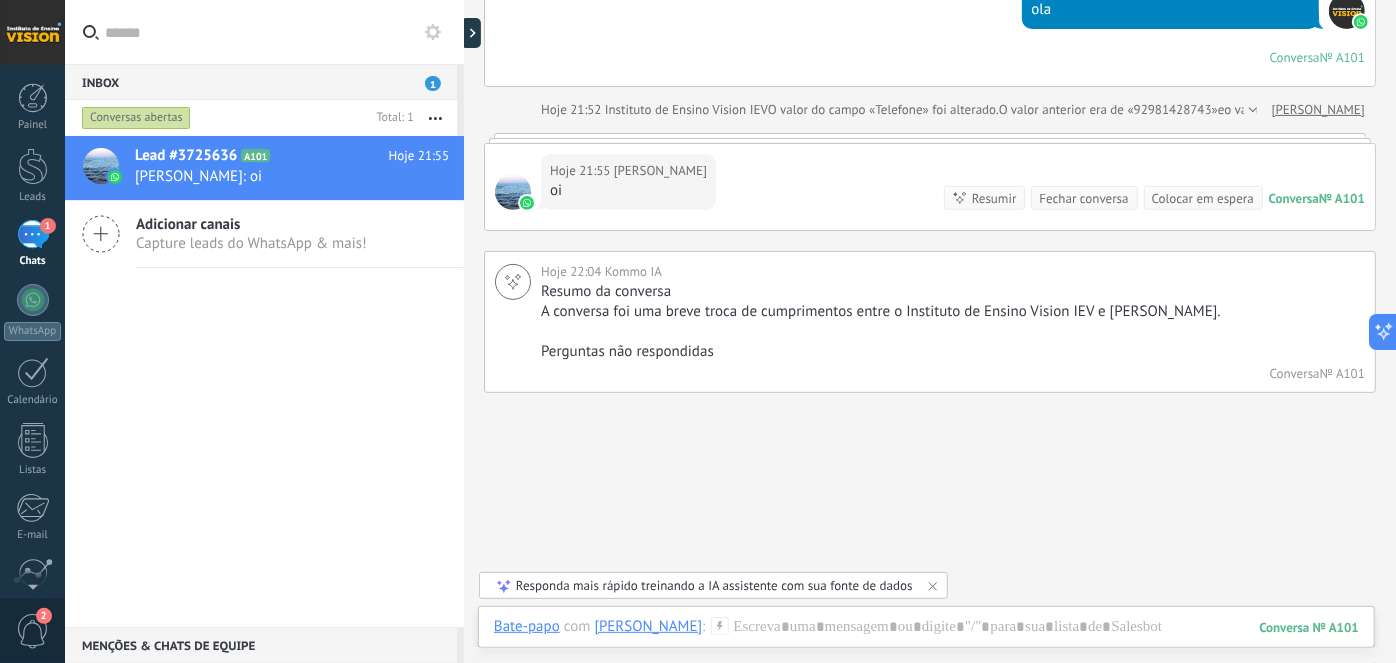 scroll, scrollTop: 279, scrollLeft: 0, axis: vertical 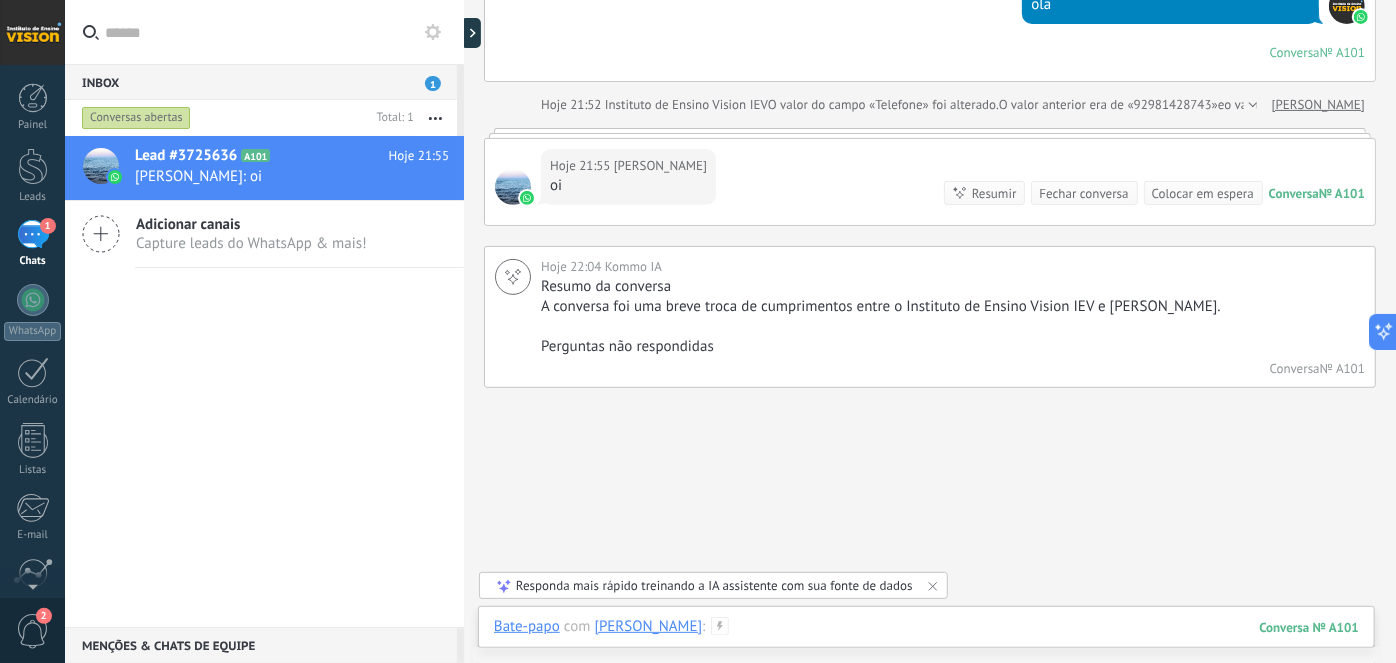 click at bounding box center (926, 647) 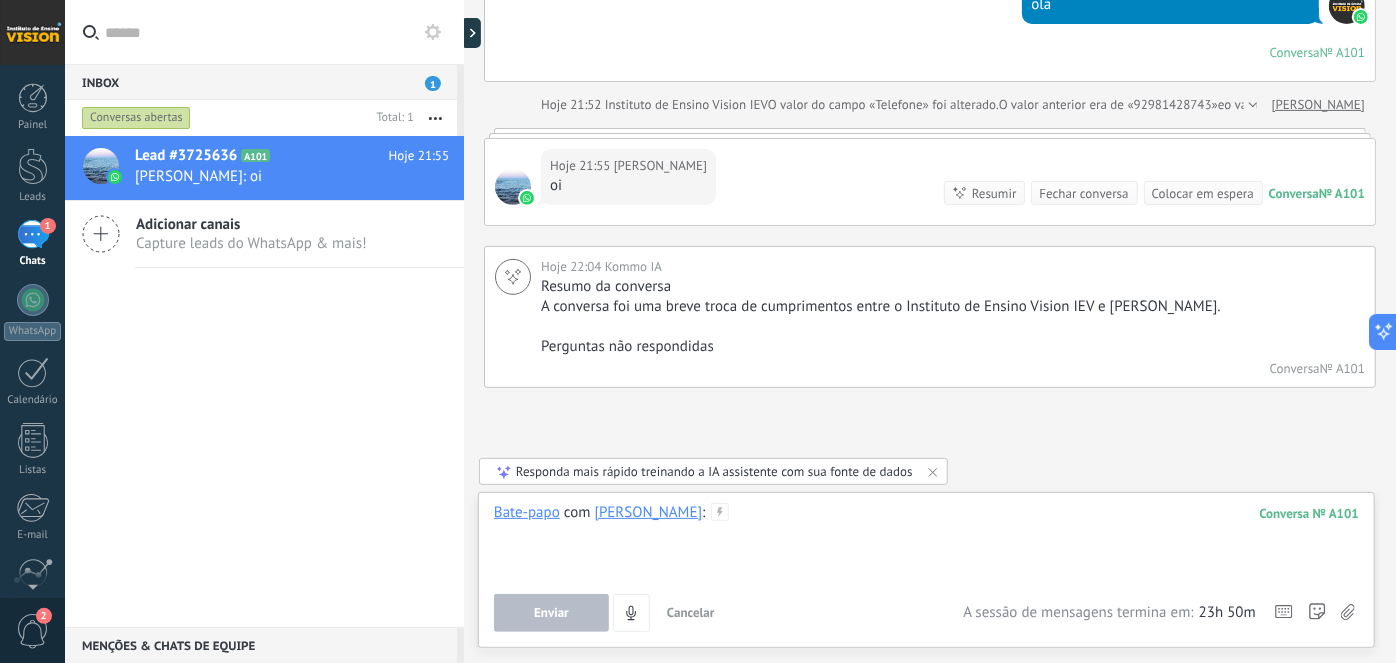type 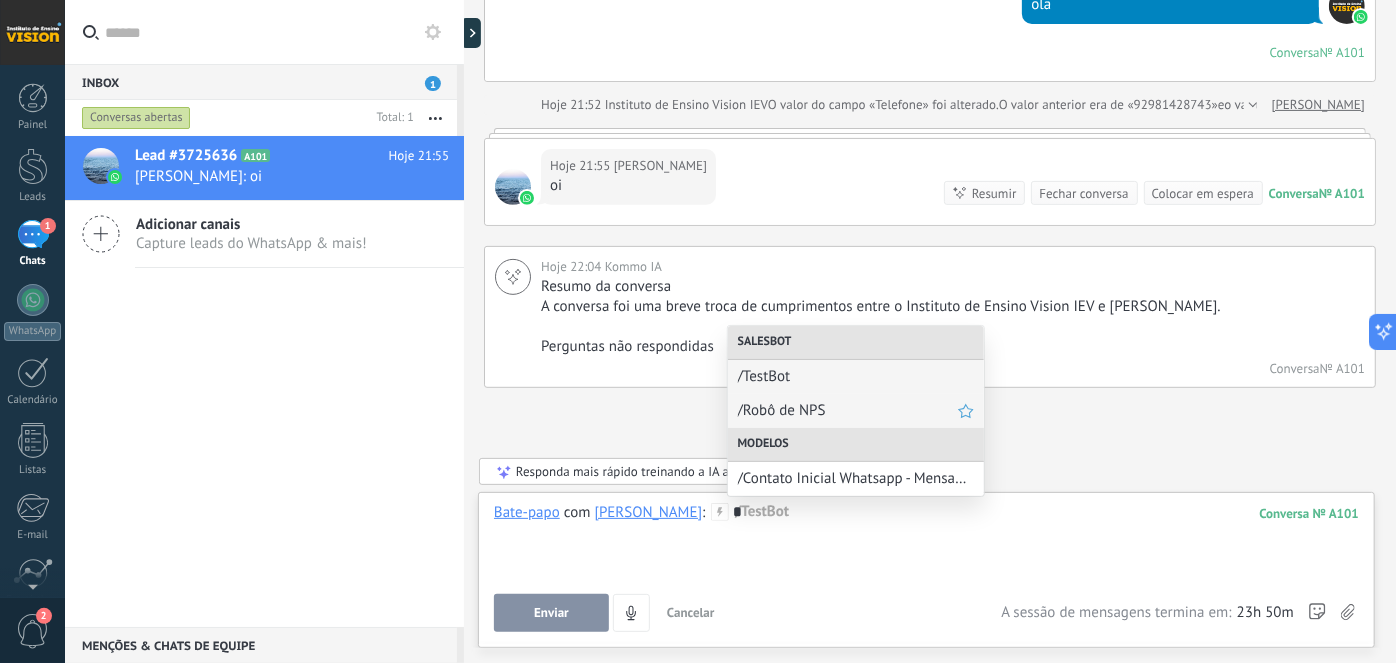 click on "/Robô de NPS" at bounding box center [856, 411] 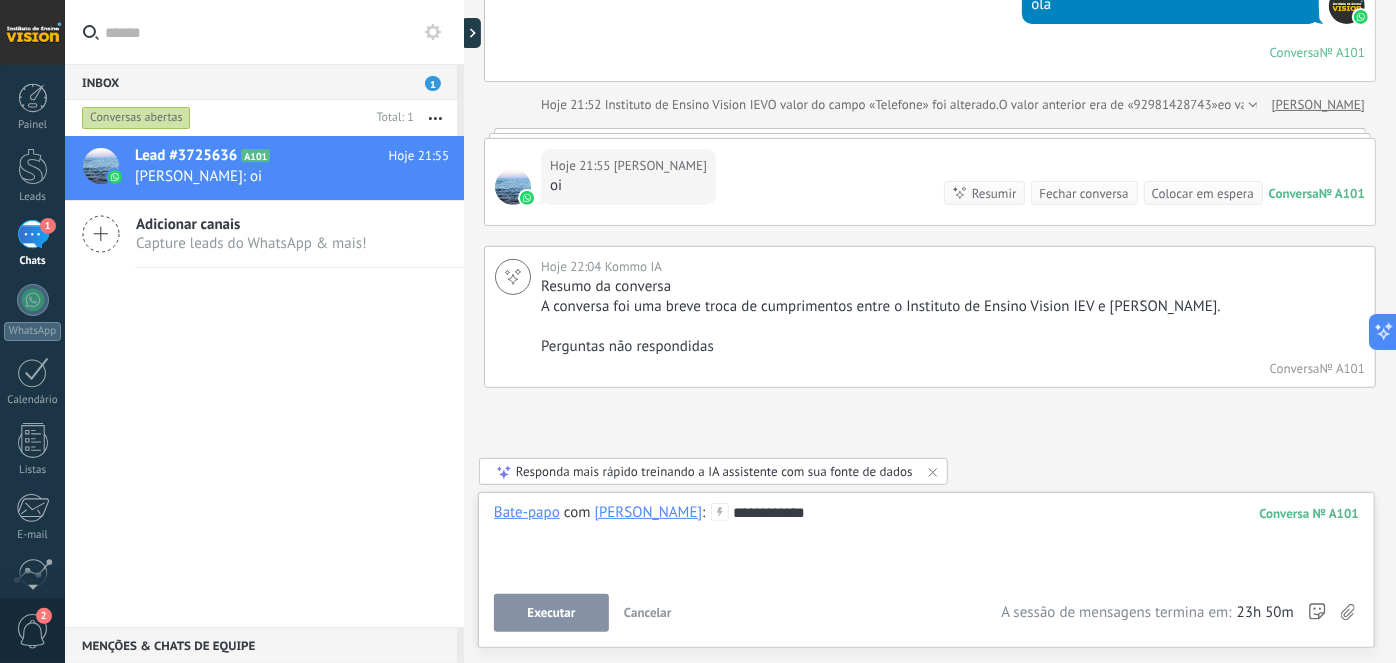 click on "Executar" at bounding box center [551, 613] 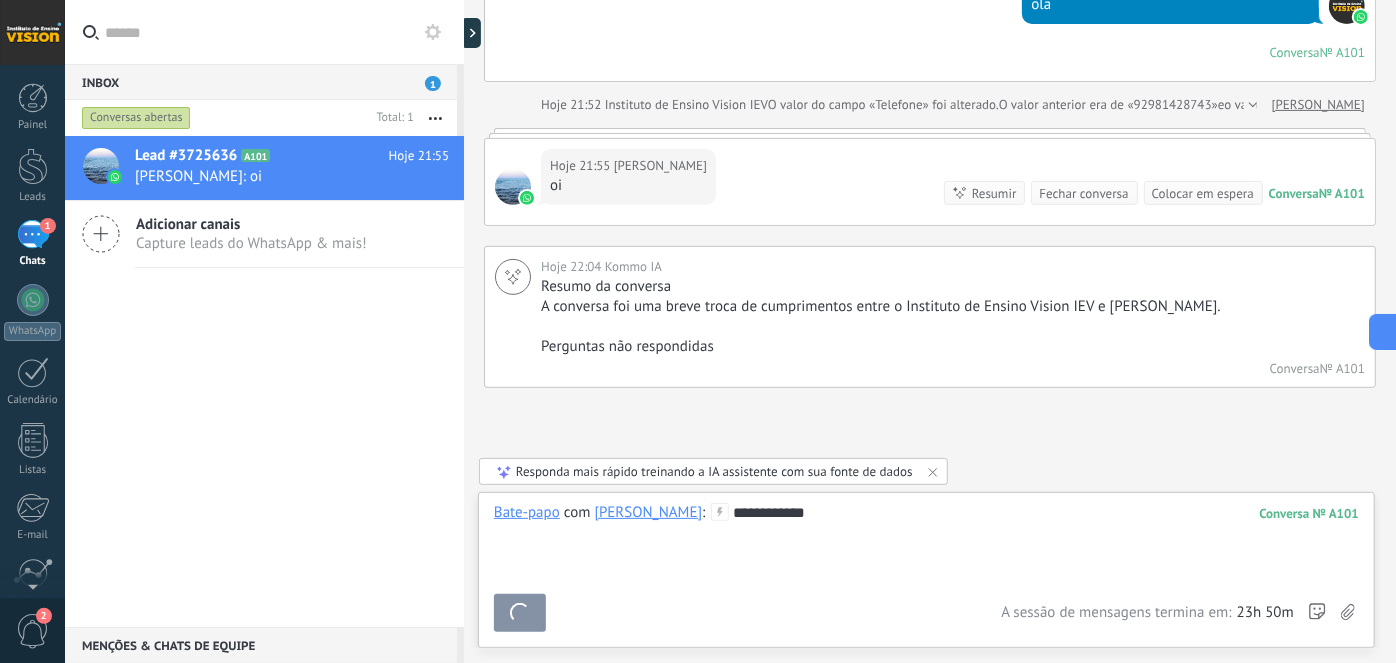 scroll, scrollTop: 349, scrollLeft: 0, axis: vertical 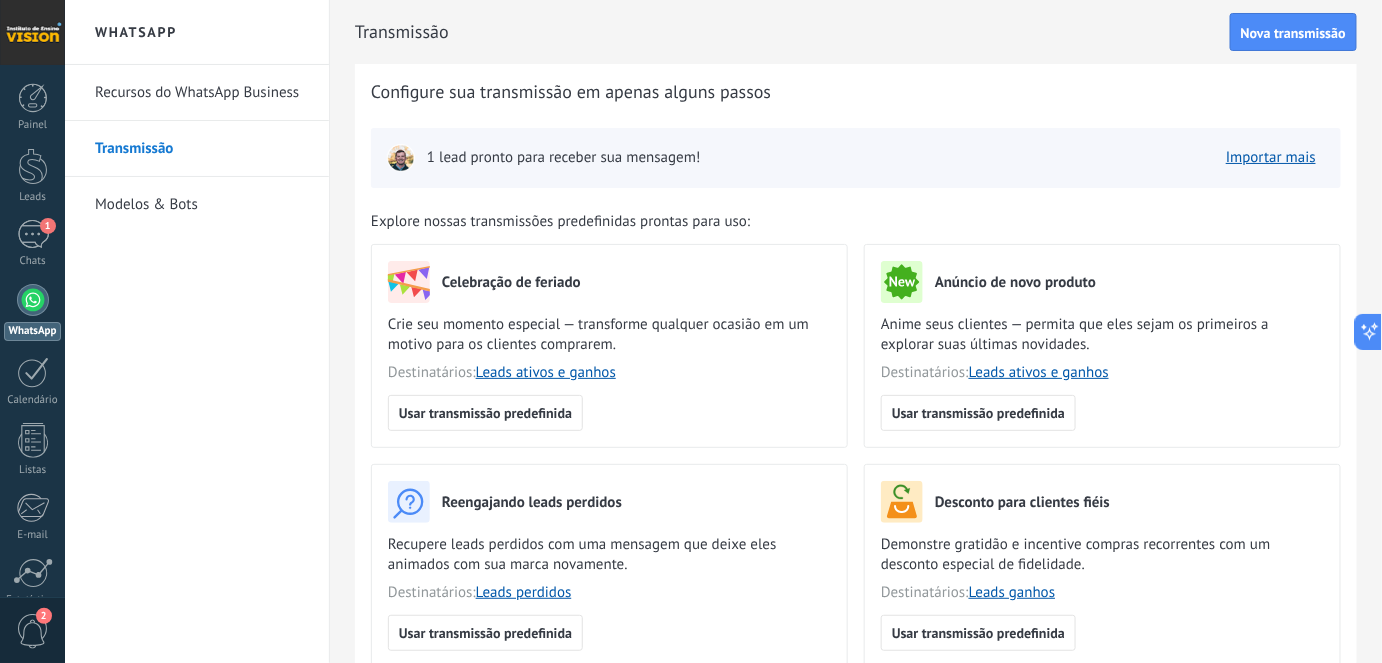 click on "Modelos & Bots" at bounding box center (202, 205) 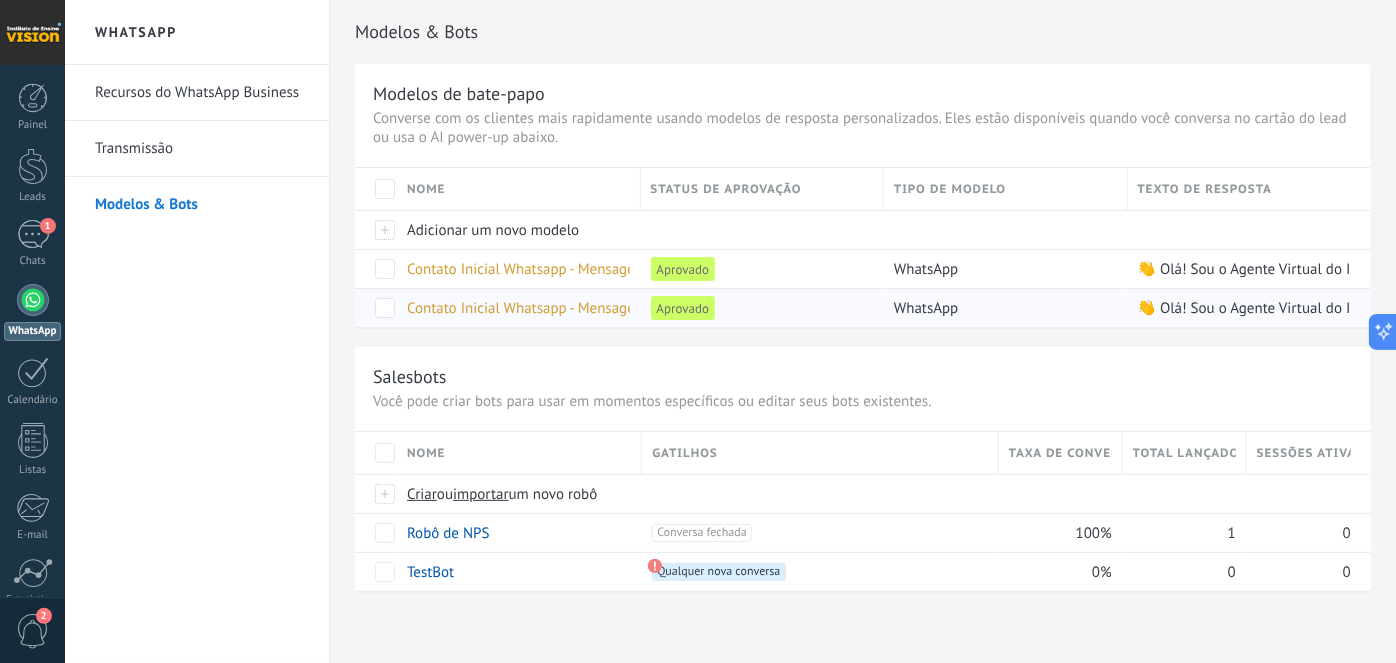 drag, startPoint x: 726, startPoint y: 306, endPoint x: 858, endPoint y: 303, distance: 132.03409 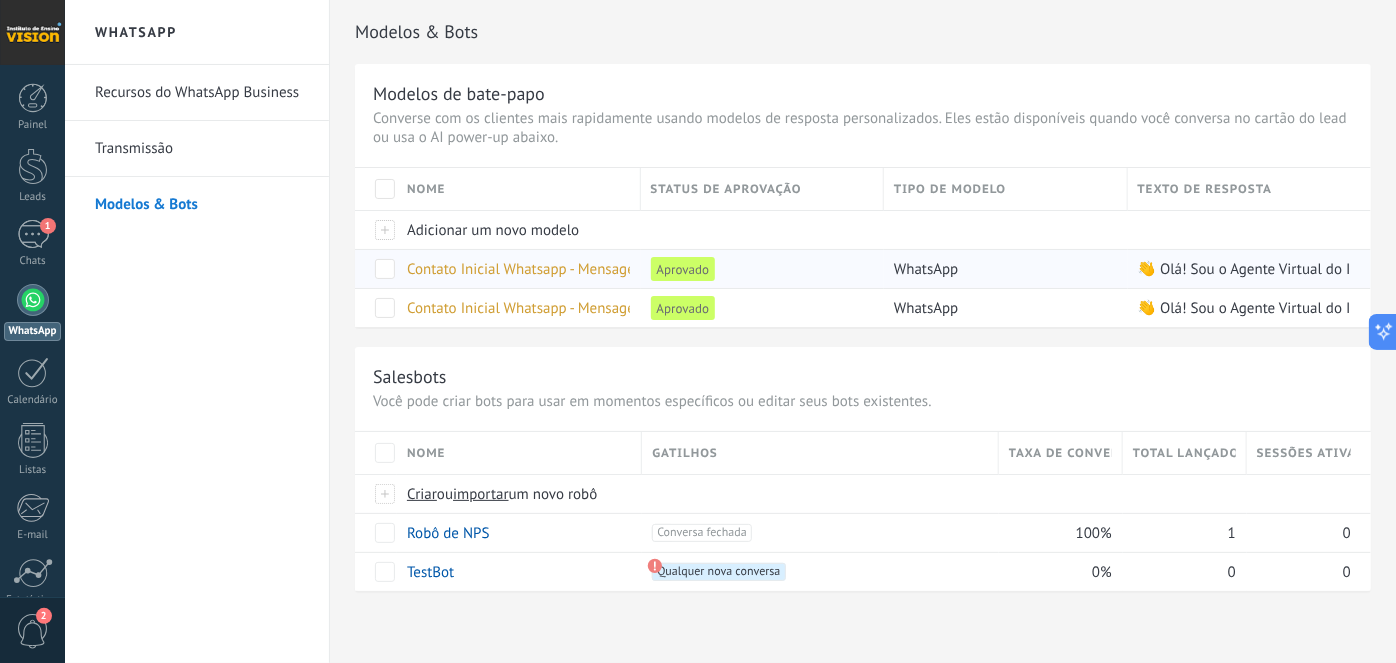 click at bounding box center [385, 269] 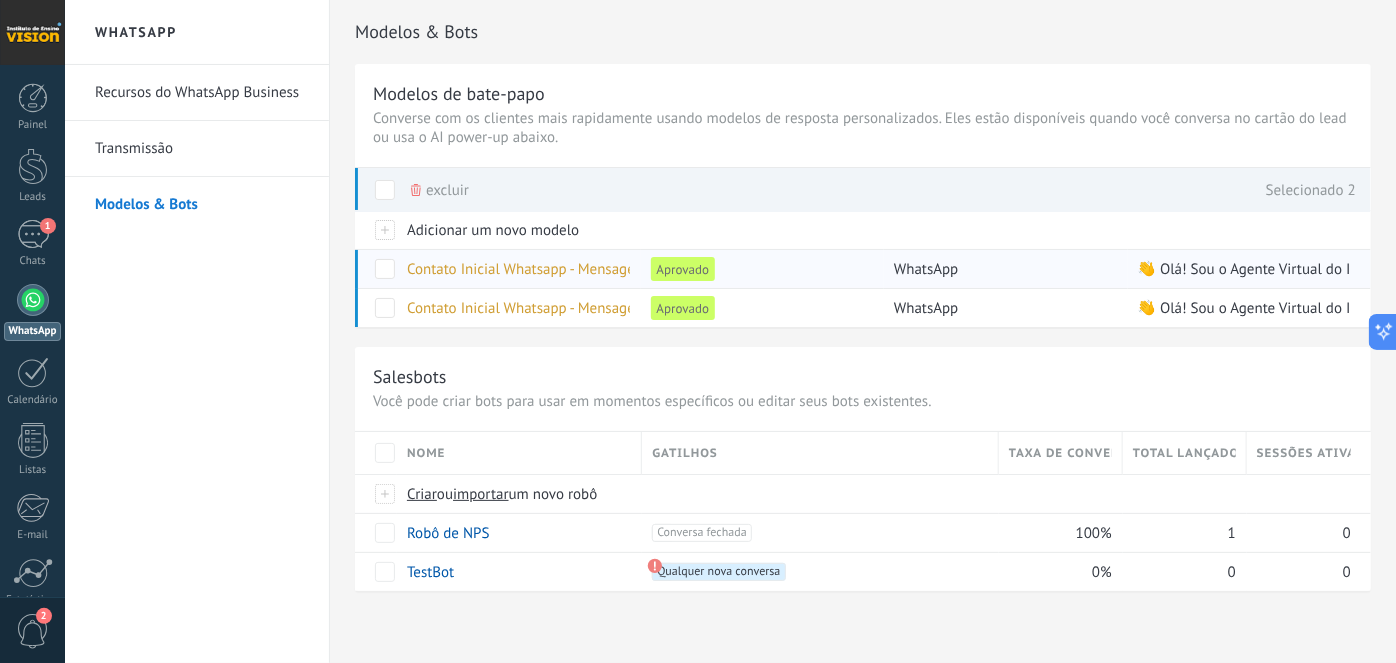 click at bounding box center (385, 269) 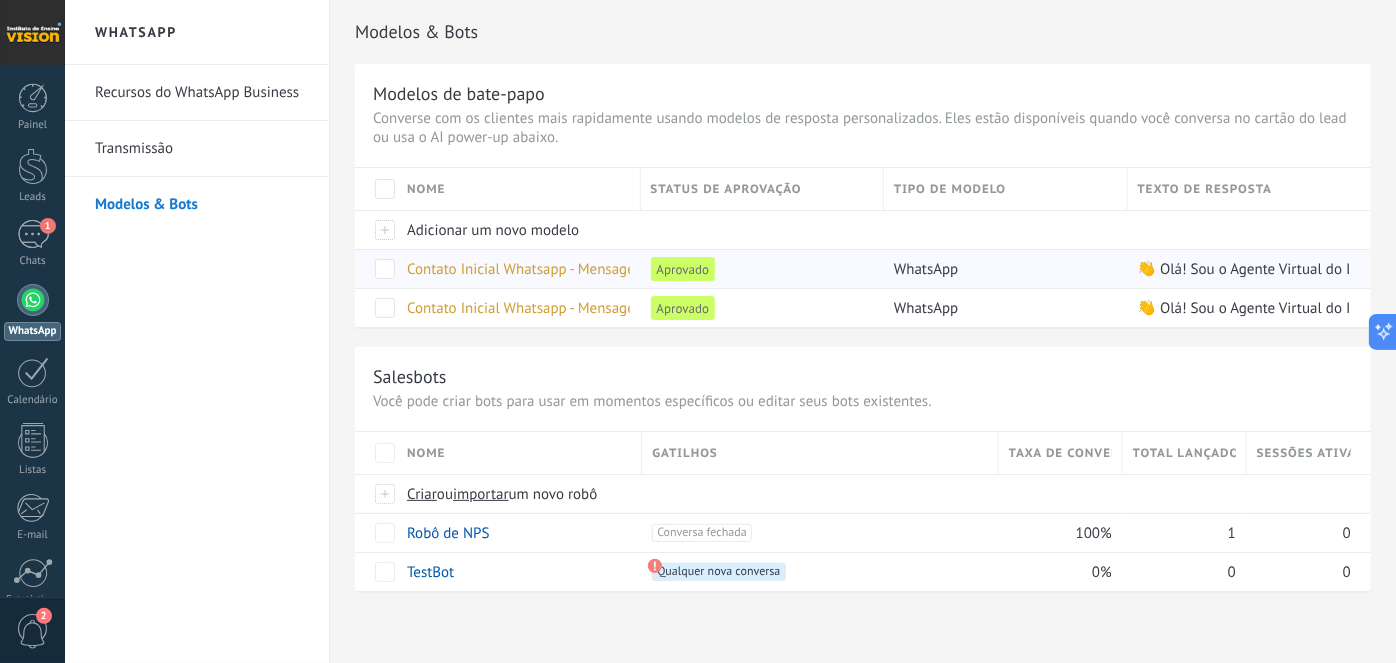 drag, startPoint x: 1015, startPoint y: 271, endPoint x: 1207, endPoint y: 267, distance: 192.04166 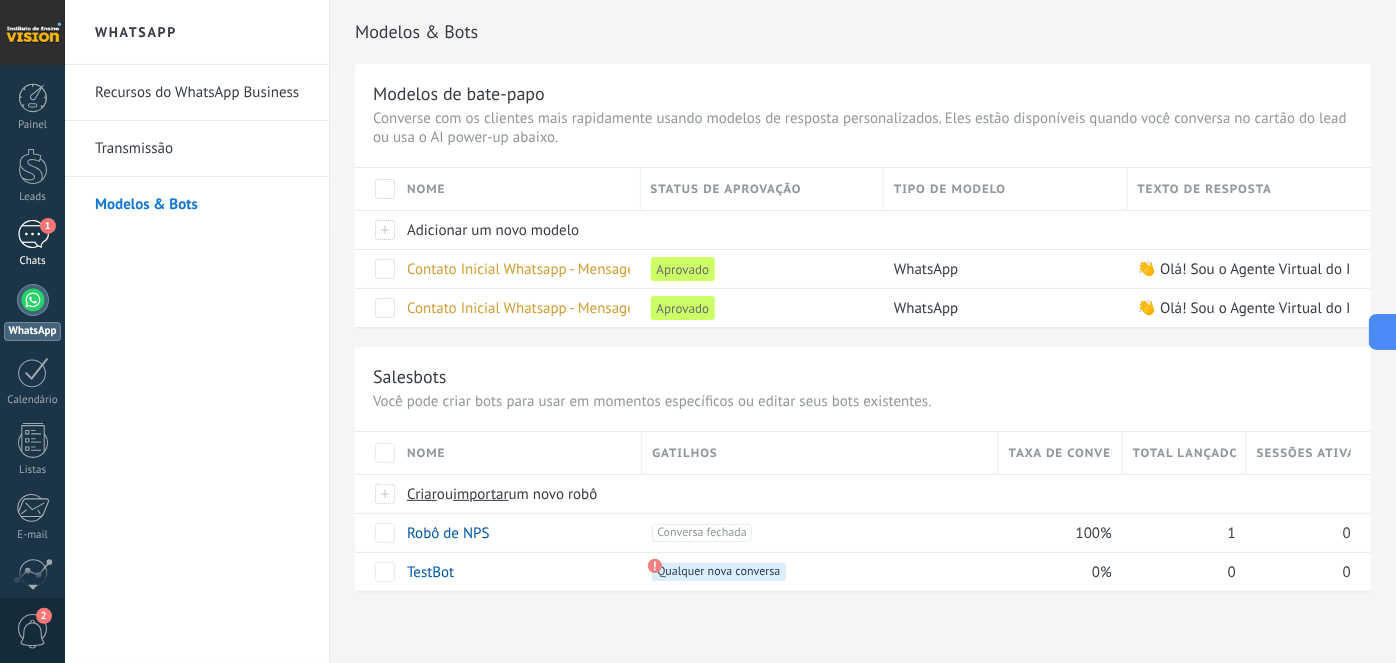click on "1
Chats" at bounding box center (32, 244) 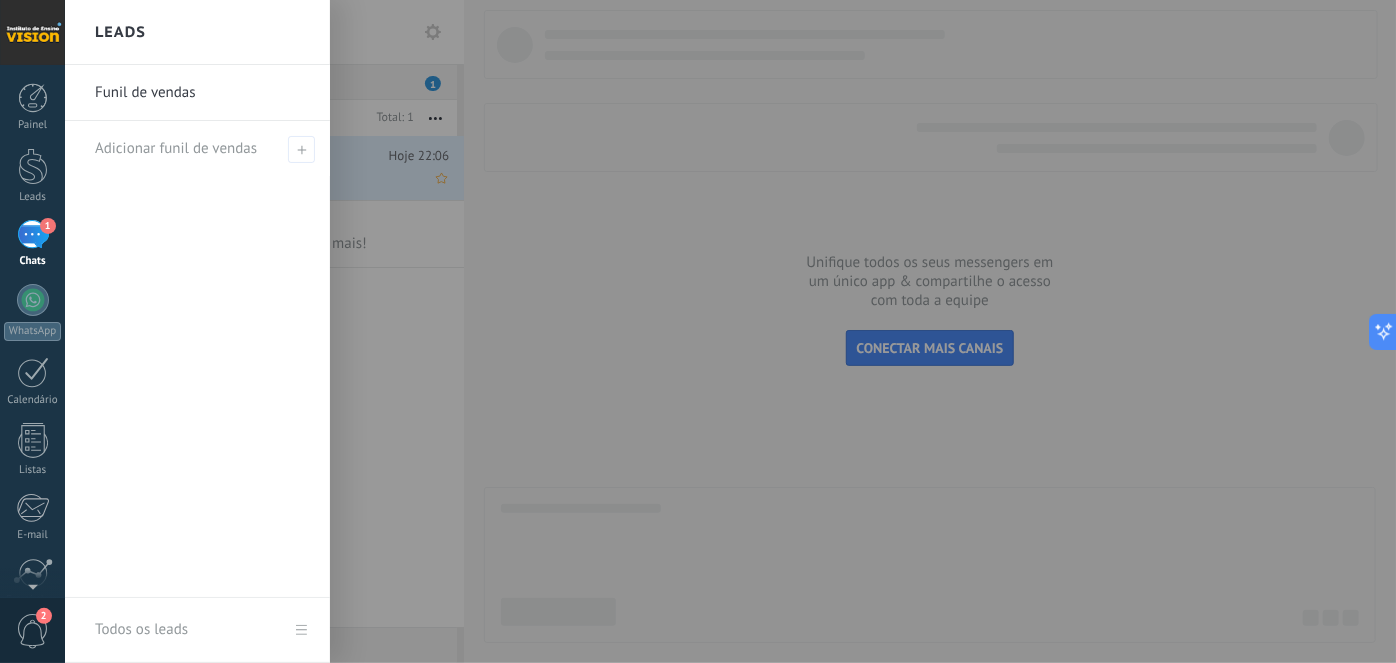 click on ".abccls-1,.abccls-2{fill-rule:evenodd}.abccls-2{fill:#fff} .abfcls-1{fill:none}.abfcls-2{fill:#fff} .abncls-1{isolation:isolate}.abncls-2{opacity:.06}.abncls-2,.abncls-3,.abncls-6{mix-blend-mode:multiply}.abncls-3{opacity:.15}.abncls-4,.abncls-8{fill:#fff}.abncls-5{fill:url(#abnlinear-gradient)}.abncls-6{opacity:.04}.abncls-7{fill:url(#abnlinear-gradient-2)}.abncls-8{fill-rule:evenodd} .abqst0{fill:#ffa200} .abwcls-1{fill:#252525} .cls-1{isolation:isolate} .acicls-1{fill:none} .aclcls-1{fill:#232323} .acnst0{display:none} .addcls-1,.addcls-2{fill:none;stroke-miterlimit:10}.addcls-1{stroke:#dfe0e5}.addcls-2{stroke:#a1a7ab} .adecls-1,.adecls-2{fill:none;stroke-miterlimit:10}.adecls-1{stroke:#dfe0e5}.adecls-2{stroke:#a1a7ab} .adqcls-1{fill:#8591a5;fill-rule:evenodd} .aeccls-1{fill:#5c9f37} .aeecls-1{fill:#f86161} .aejcls-1{fill:#8591a5;fill-rule:evenodd} .aekcls-1{fill-rule:evenodd} .aelcls-1{fill-rule:evenodd;fill:currentColor} .aemcls-1{fill-rule:evenodd;fill:currentColor} .aencls-2{fill:#f86161;opacity:.3}" at bounding box center [698, 331] 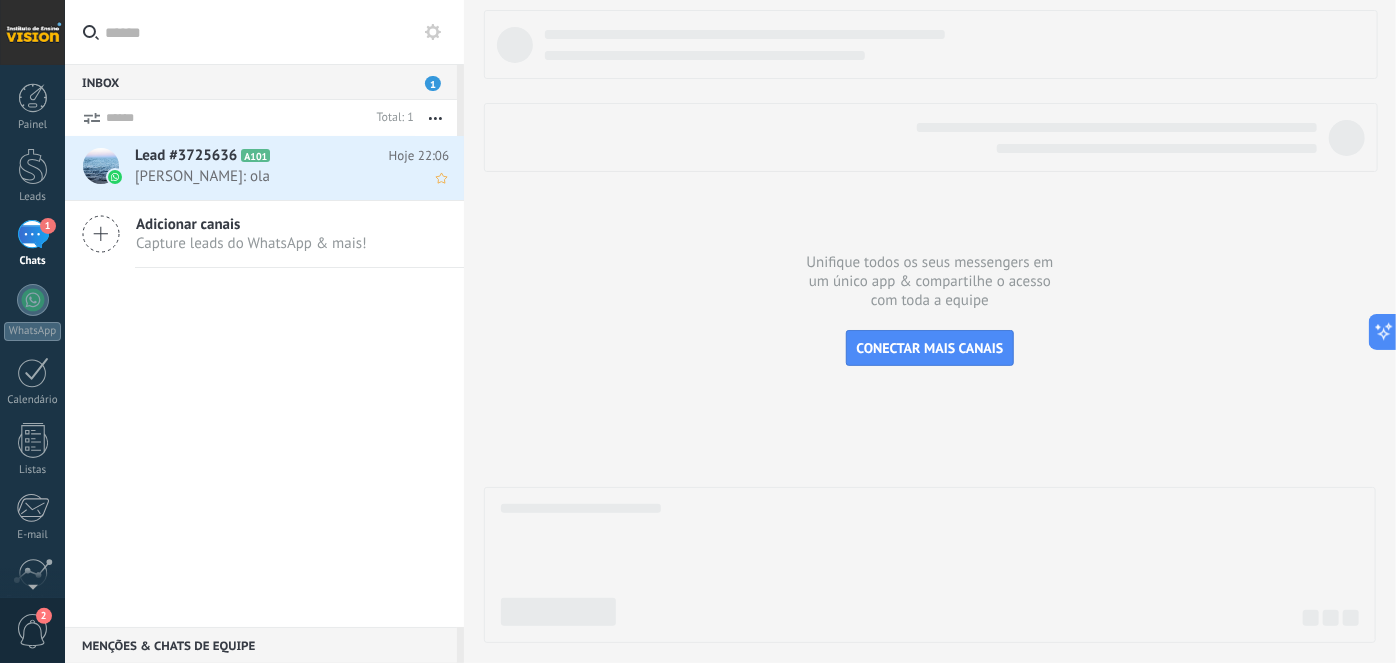 click on "Lead #3725636
A101" at bounding box center (262, 156) 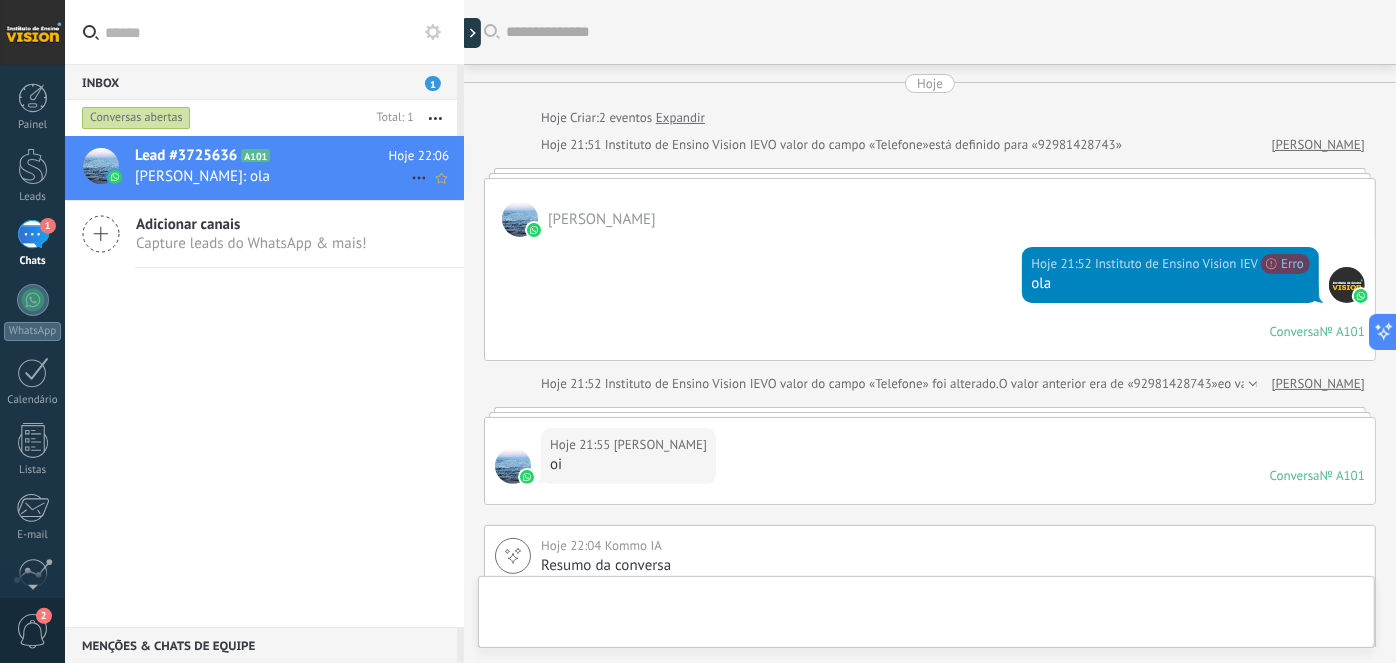 scroll, scrollTop: 466, scrollLeft: 0, axis: vertical 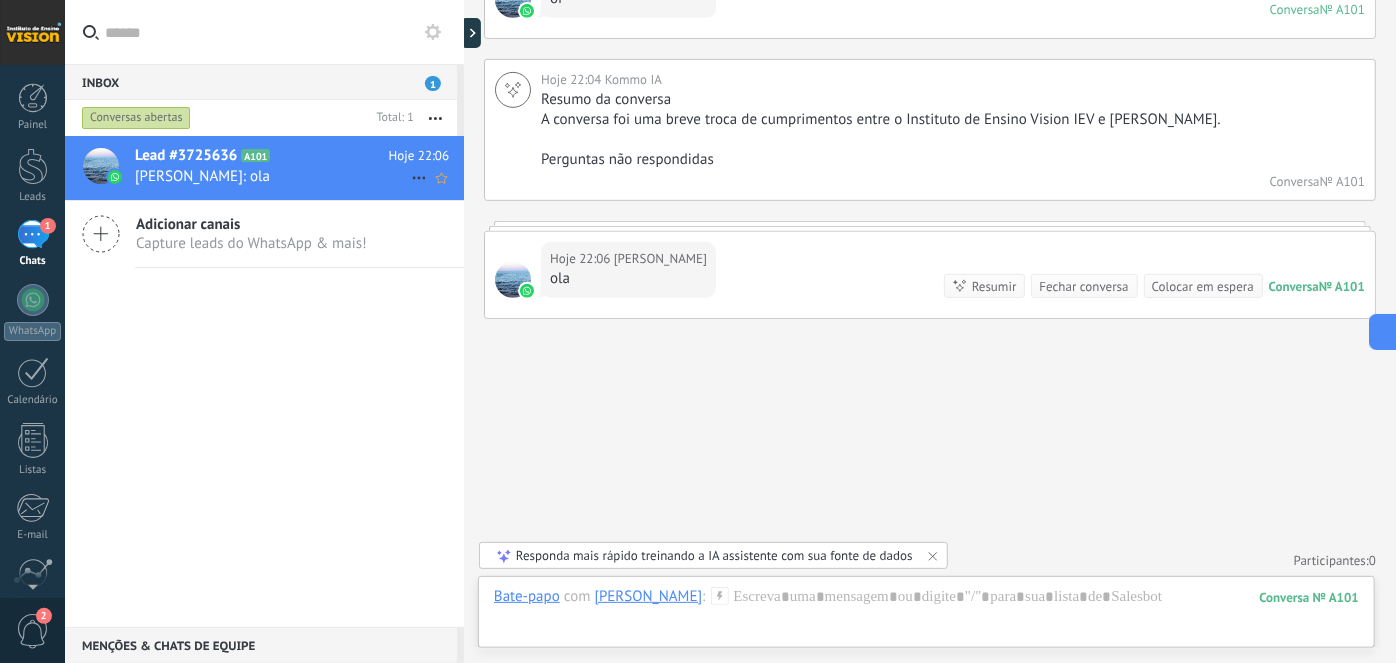 click 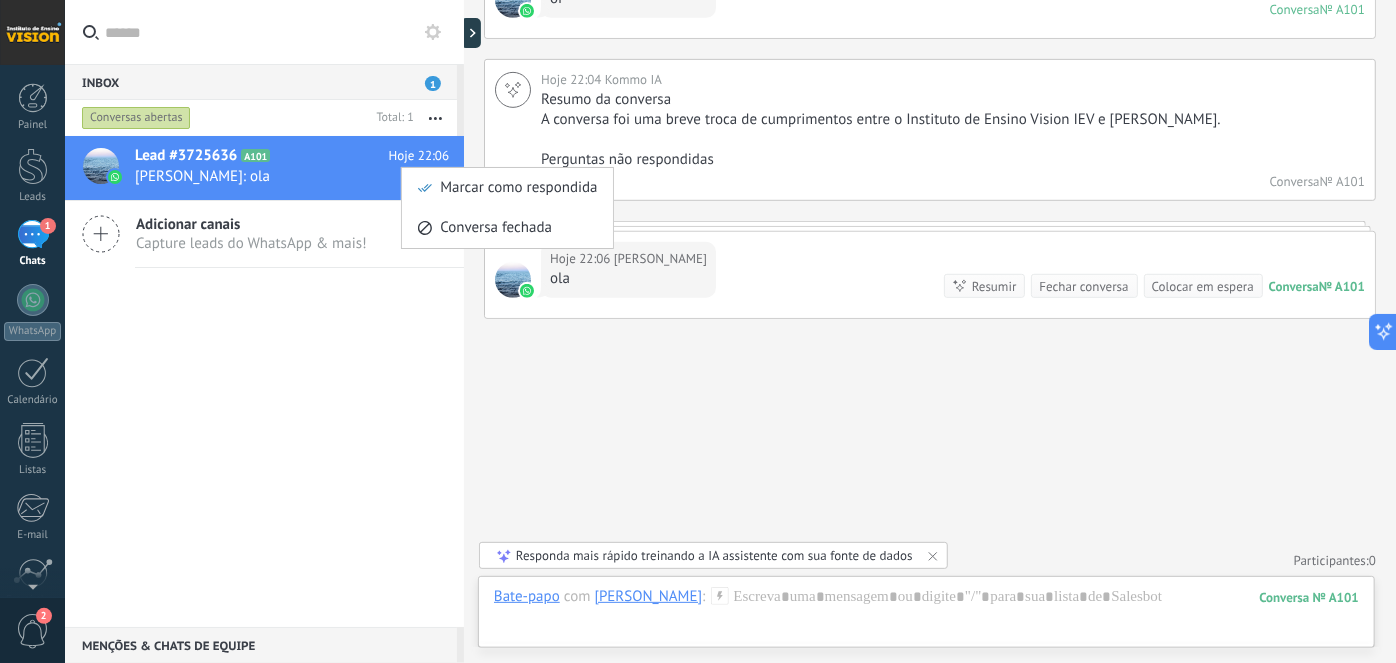 click at bounding box center [698, 331] 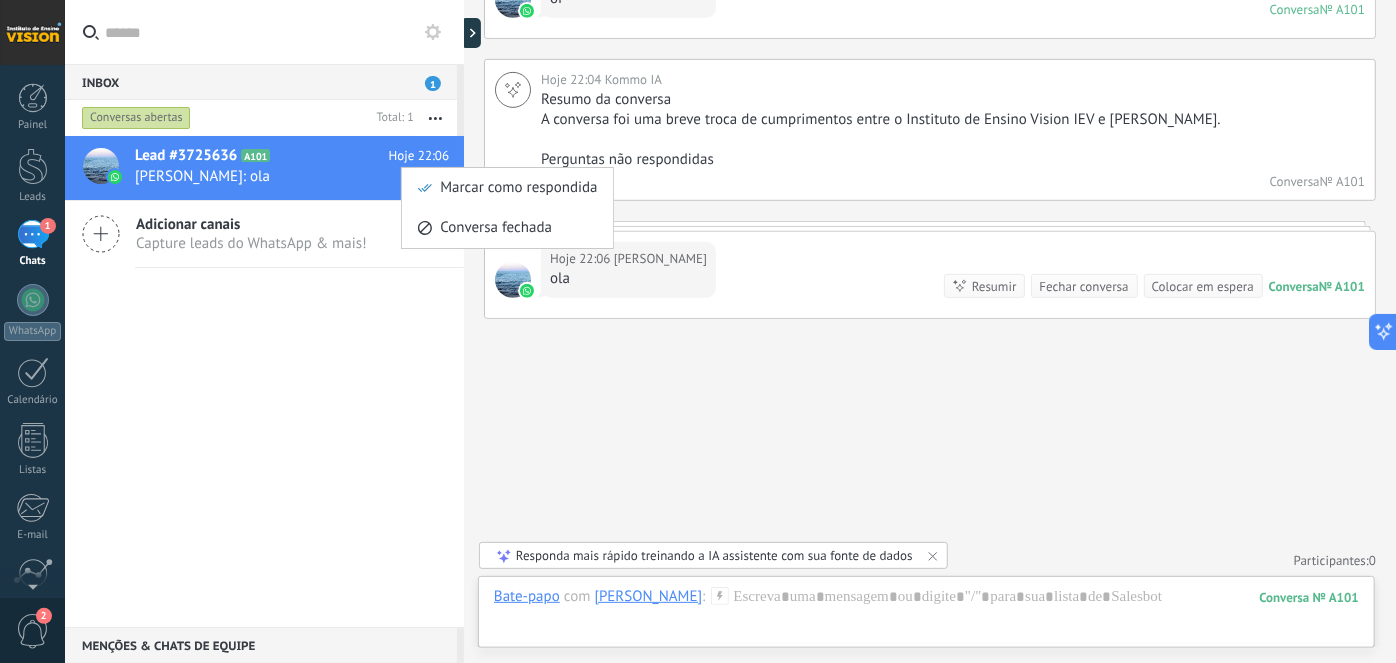 click on "Conversas abertas" at bounding box center (223, 118) 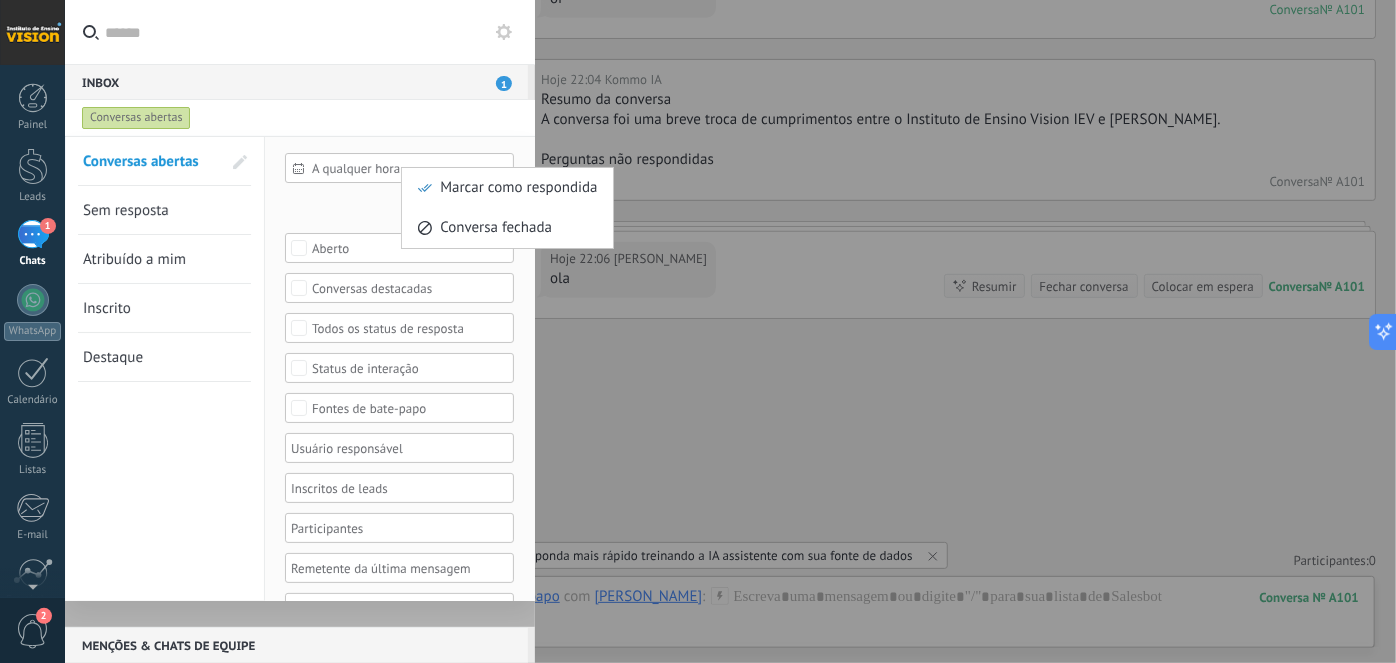 click on "Conversas abertas" at bounding box center (281, 118) 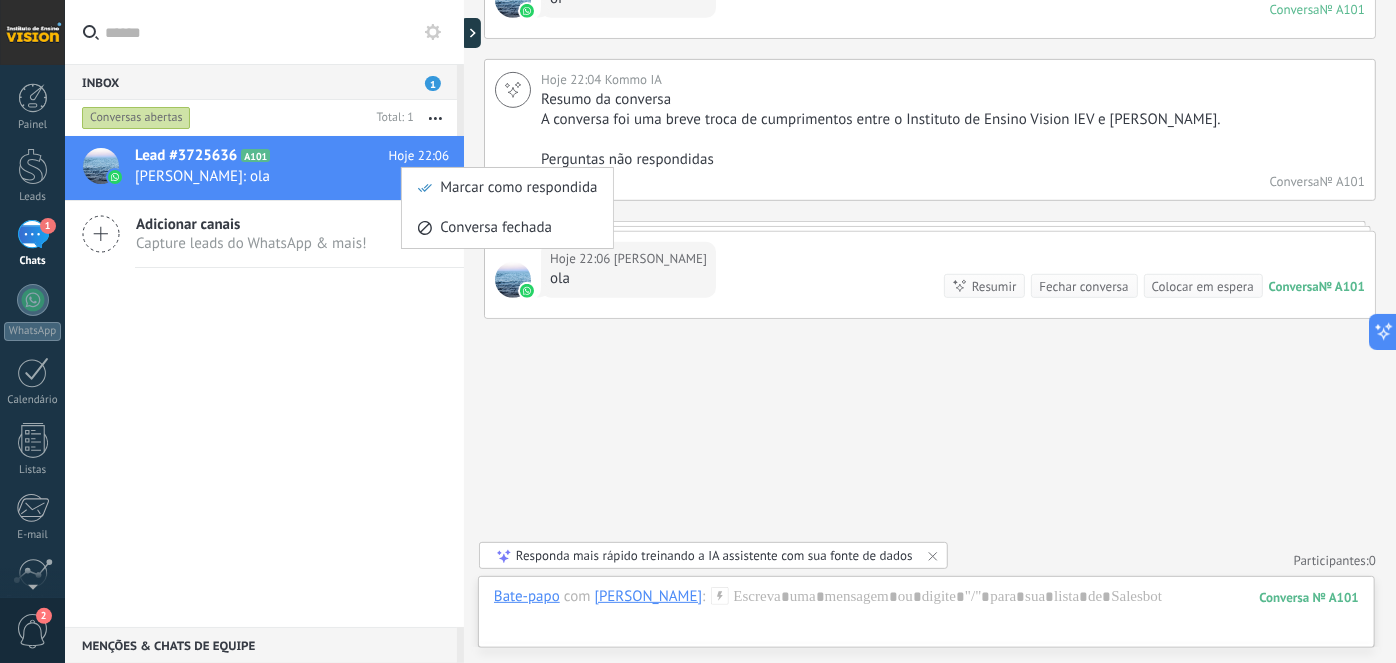 click on "Marcar como respondida Conversa fechada
Lead #3725636
A101
Hoje 22:06
[PERSON_NAME]: ola
Adicionar canais
Capture leads do WhatsApp & mais!" at bounding box center (264, 381) 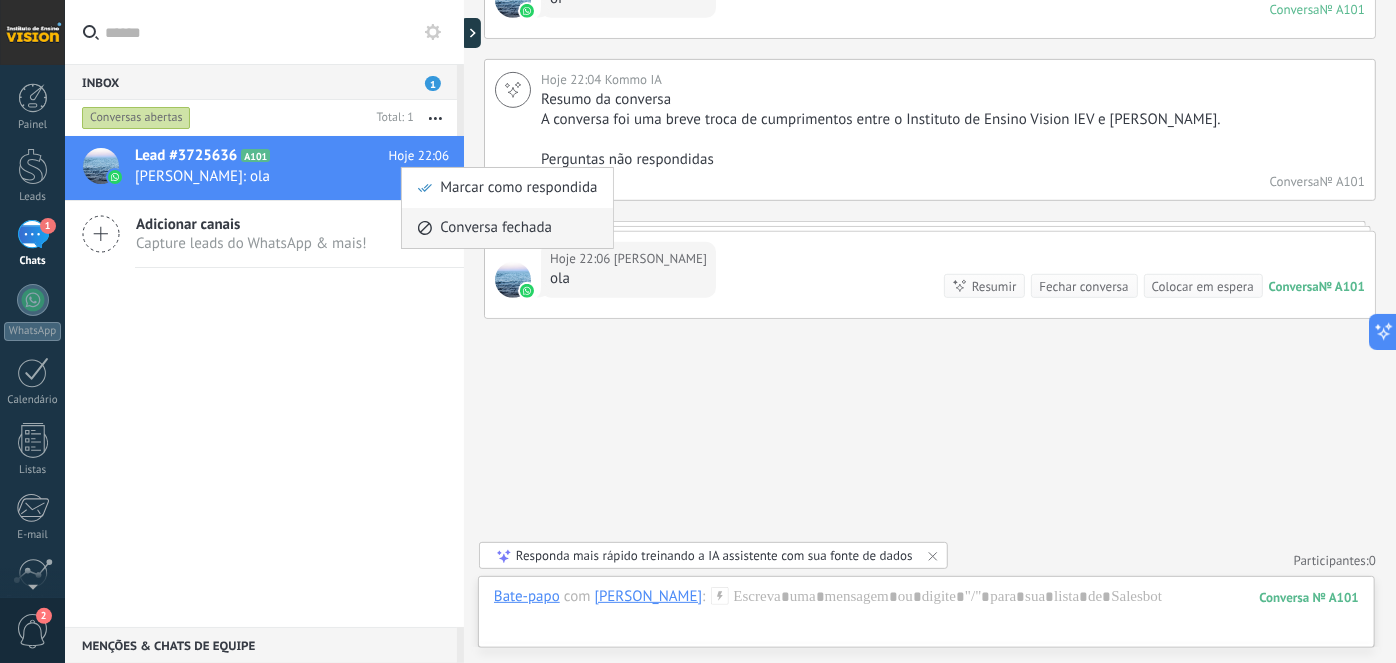 click on "Conversa fechada" at bounding box center (0, 0) 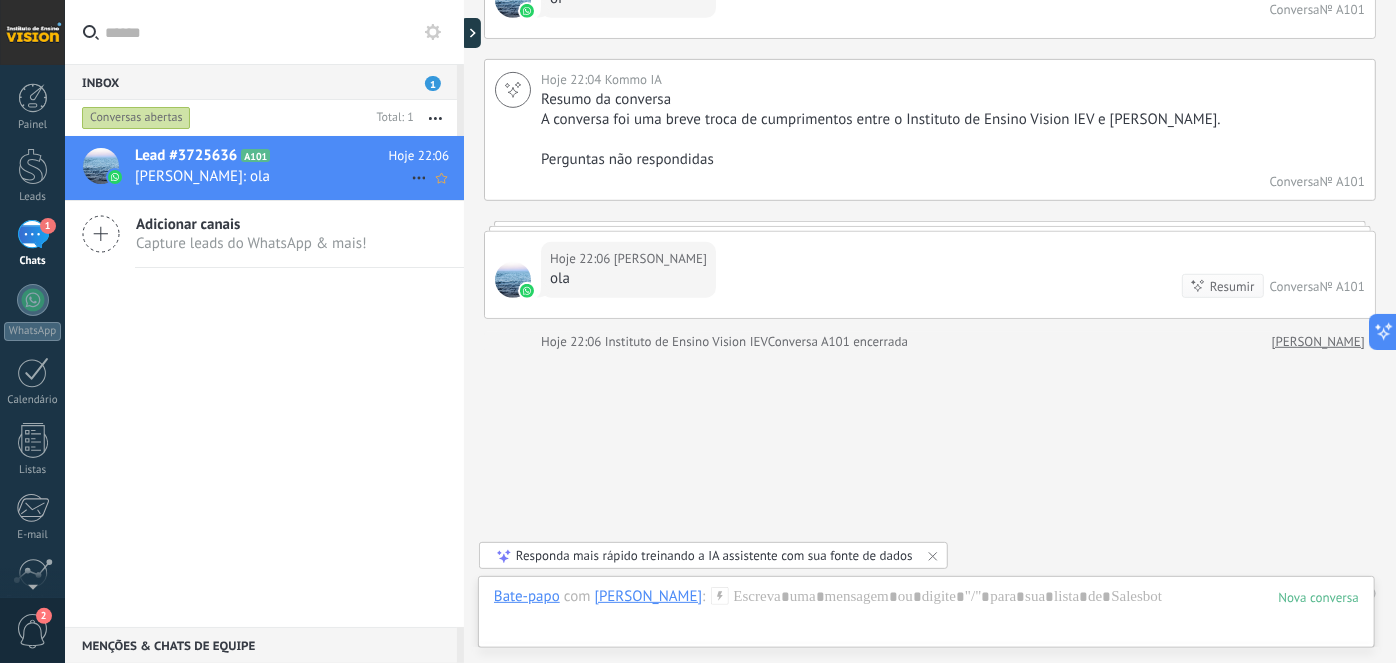 scroll, scrollTop: 499, scrollLeft: 0, axis: vertical 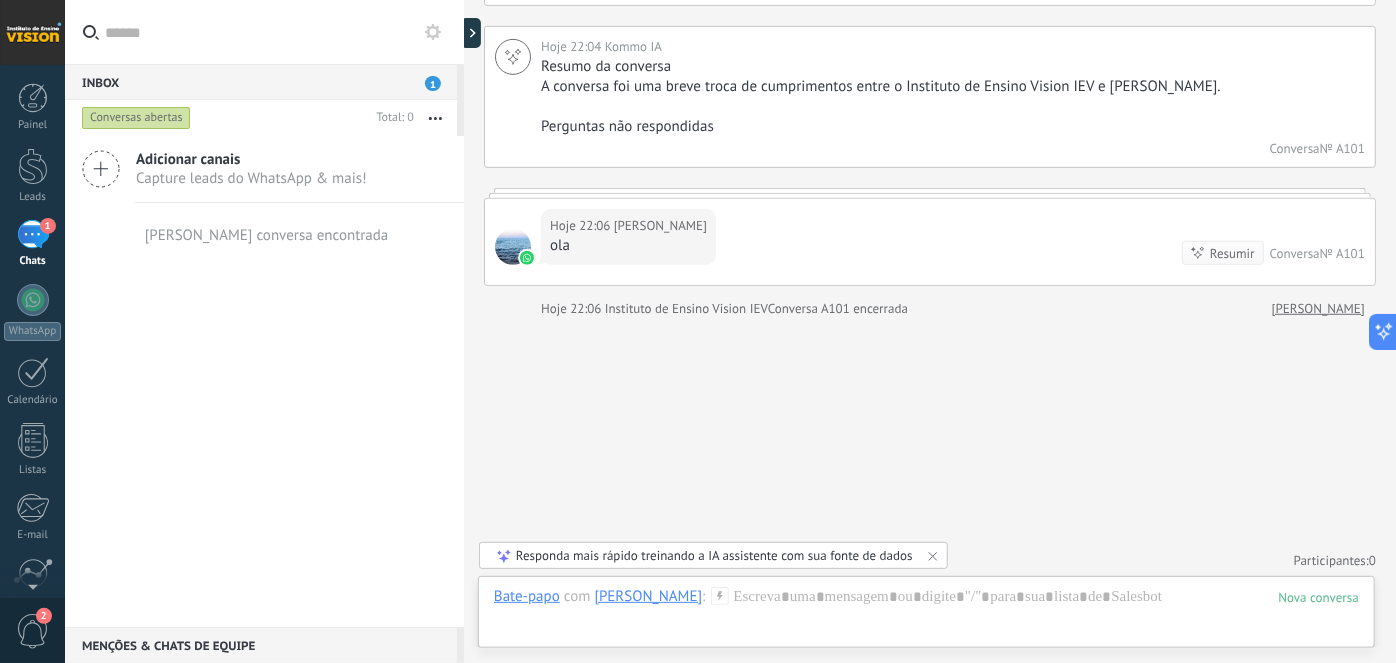 click on "1" at bounding box center [433, 83] 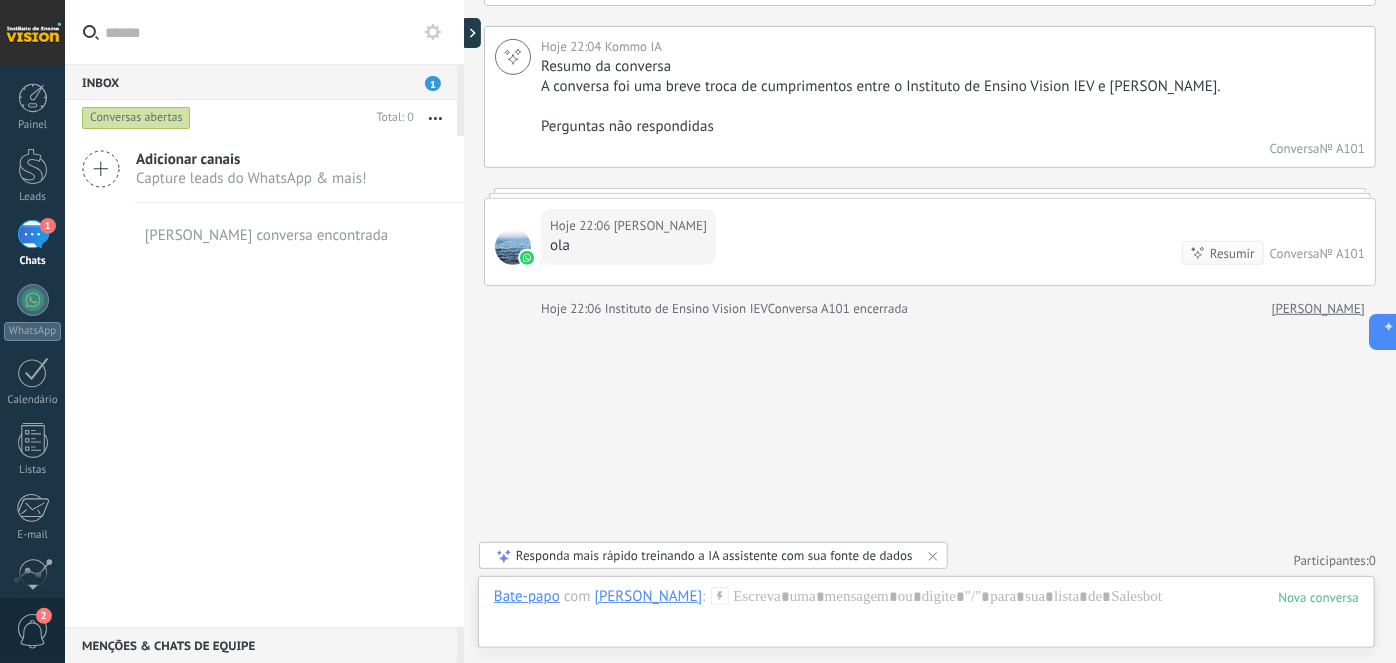 click on "Inbox 1" at bounding box center (261, 82) 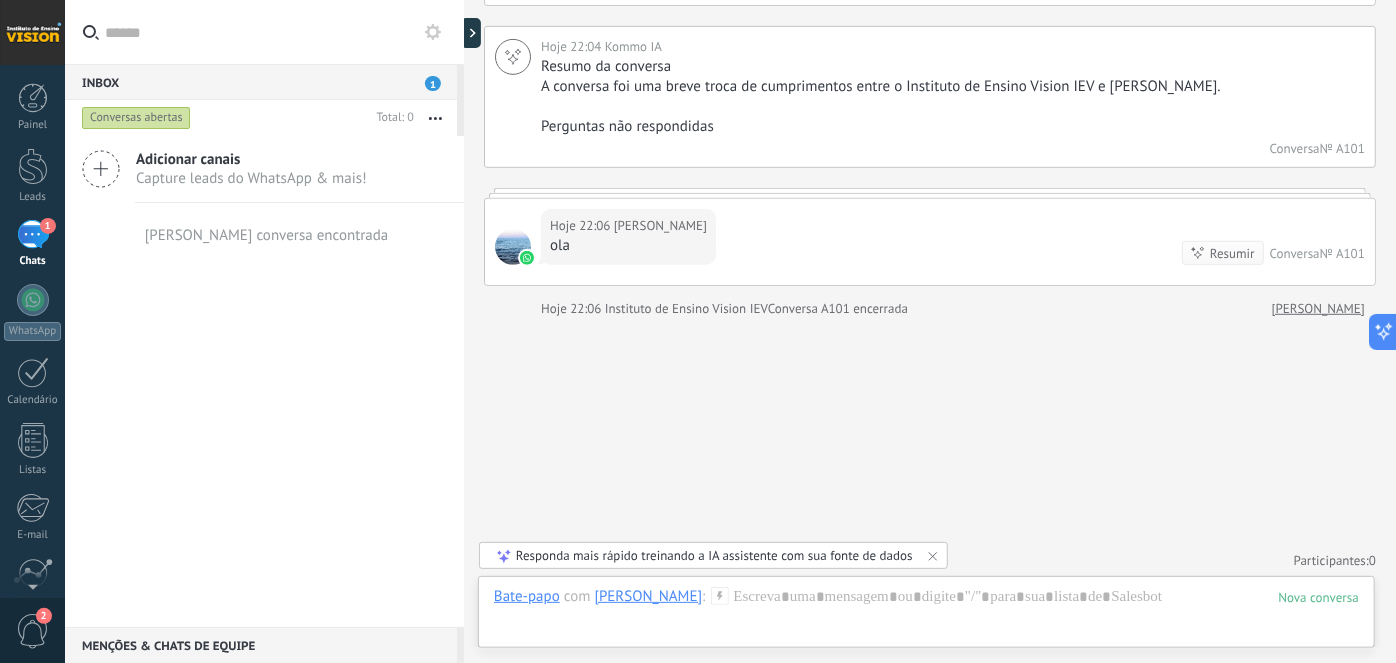 click on "Inbox 1" at bounding box center (261, 82) 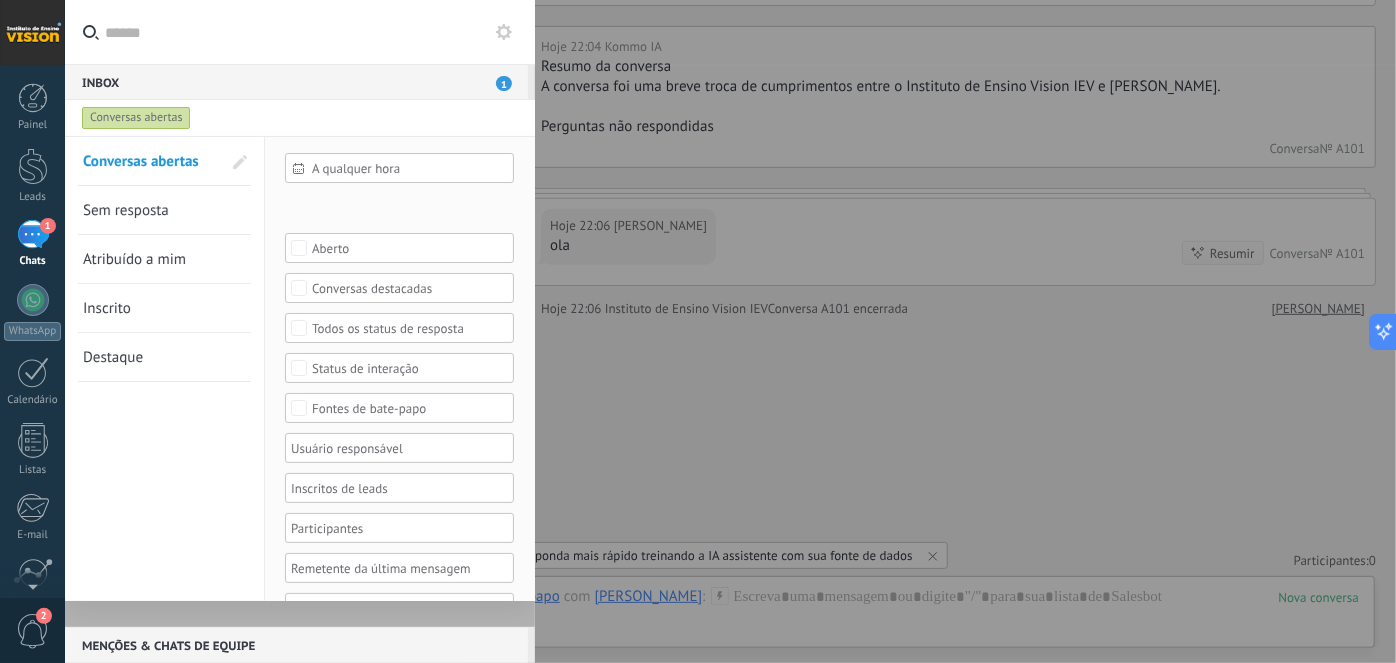 click at bounding box center [240, 162] 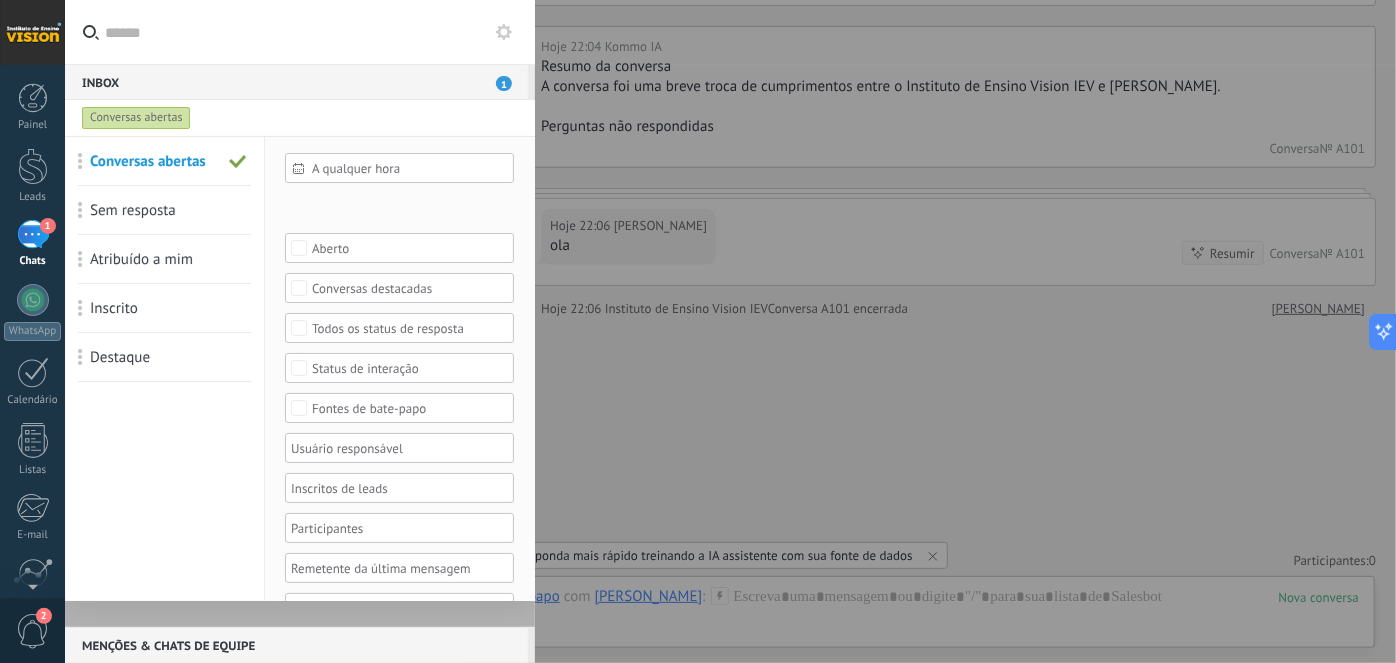 click at bounding box center [238, 162] 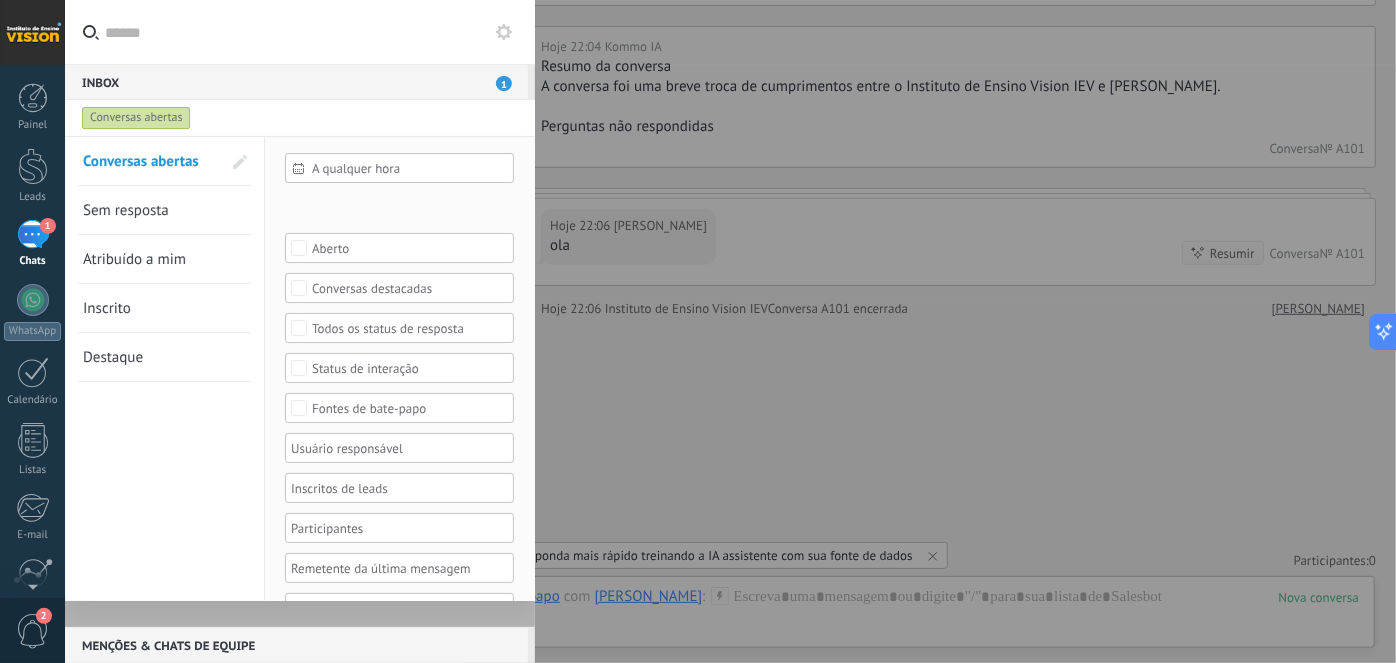 click on "Sem resposta" at bounding box center (126, 210) 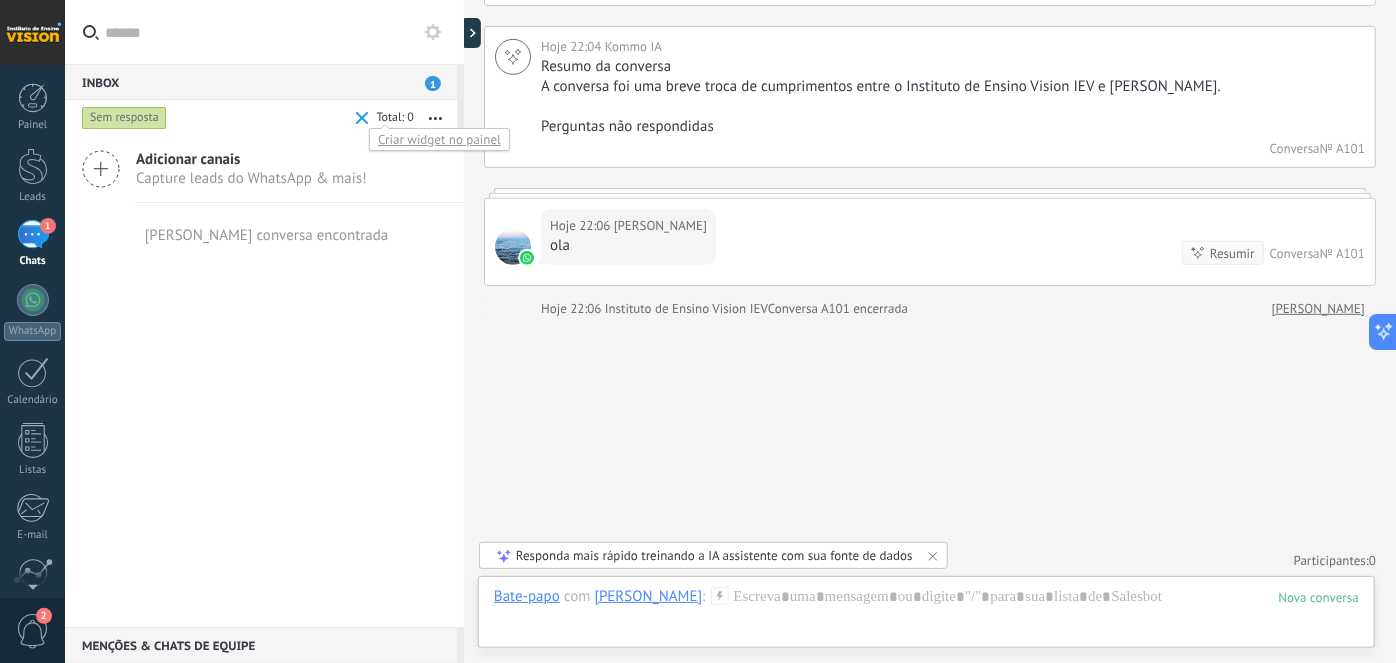 click at bounding box center [392, 119] 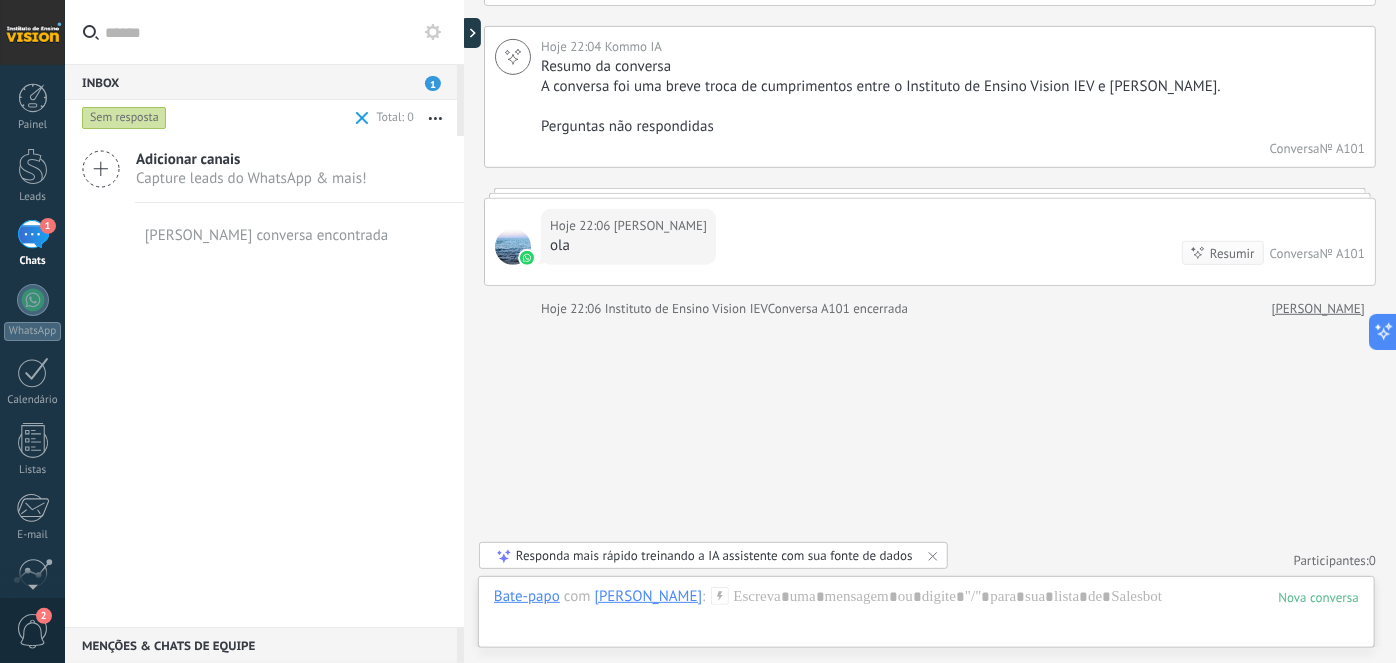 click at bounding box center [435, 118] 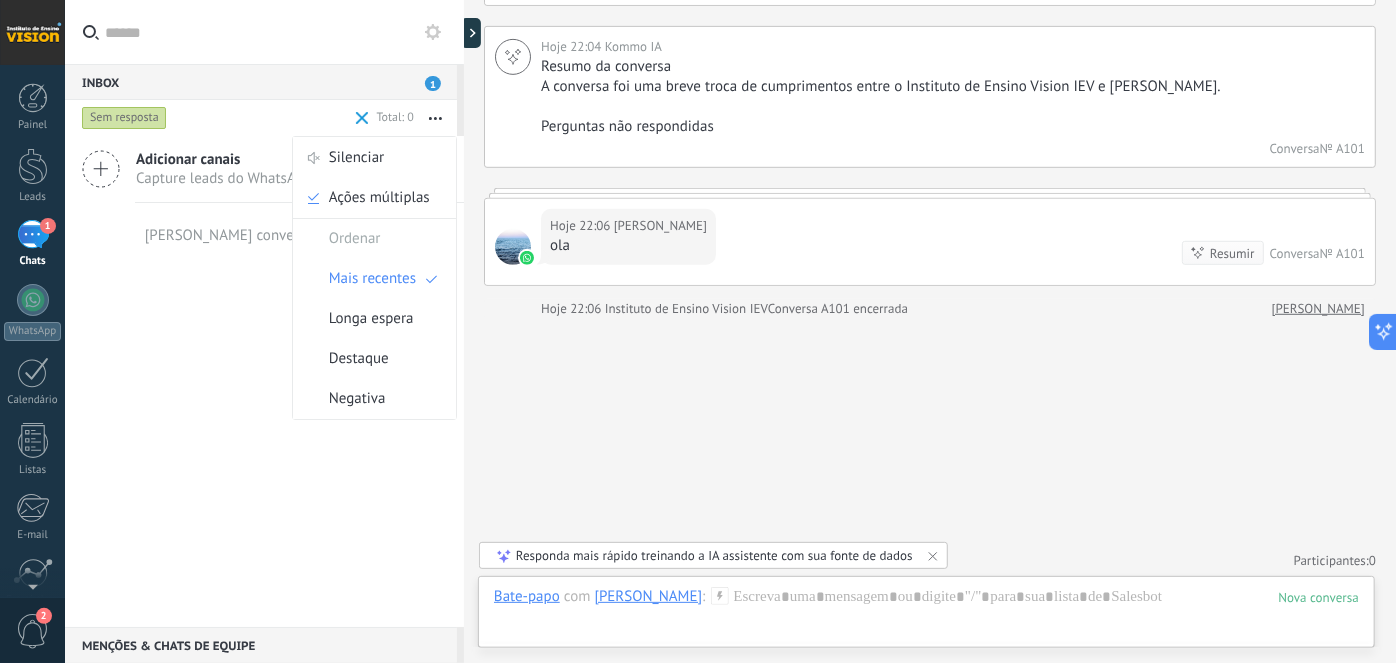 click on "Inbox 1 Sem resposta Total: 0
Silenciar Ações múltiplas Ordenar Mais recentes Longa espera Destaque Negativa Conversas abertas Sem resposta Atribuído a mim Inscrito Destaque Salvar A qualquer hora A qualquer hora Hoje Ontem Últimos  ** 30  dias Esta semana Última semana Este mês Último mês Este trimestre Este ano Etapa de leads de entrada Contato inicial Discussões Tomada de decisão Discussão de contrato Fechado - ganho Fechado - perdido Selecionar tudo Aberto Fechado Aberto Selecionar tudo Apenas conversas estreladas Sem conversas estreladas Conversas destacadas Selecionar tudo Respondidos Sem resposta Sem resposta Selecionar tudo Conversas de entrada Saída - Não respondida Saída - Respondida Status de interação Selecionar tudo Instituto de Ensino Vision Fontes de bate-papo Selecionar tudo Negativa Neutra Todos os valores Aplicar Redefinir Marcar como respondida Conversa fechada
Adicionar canais" at bounding box center (264, 345) 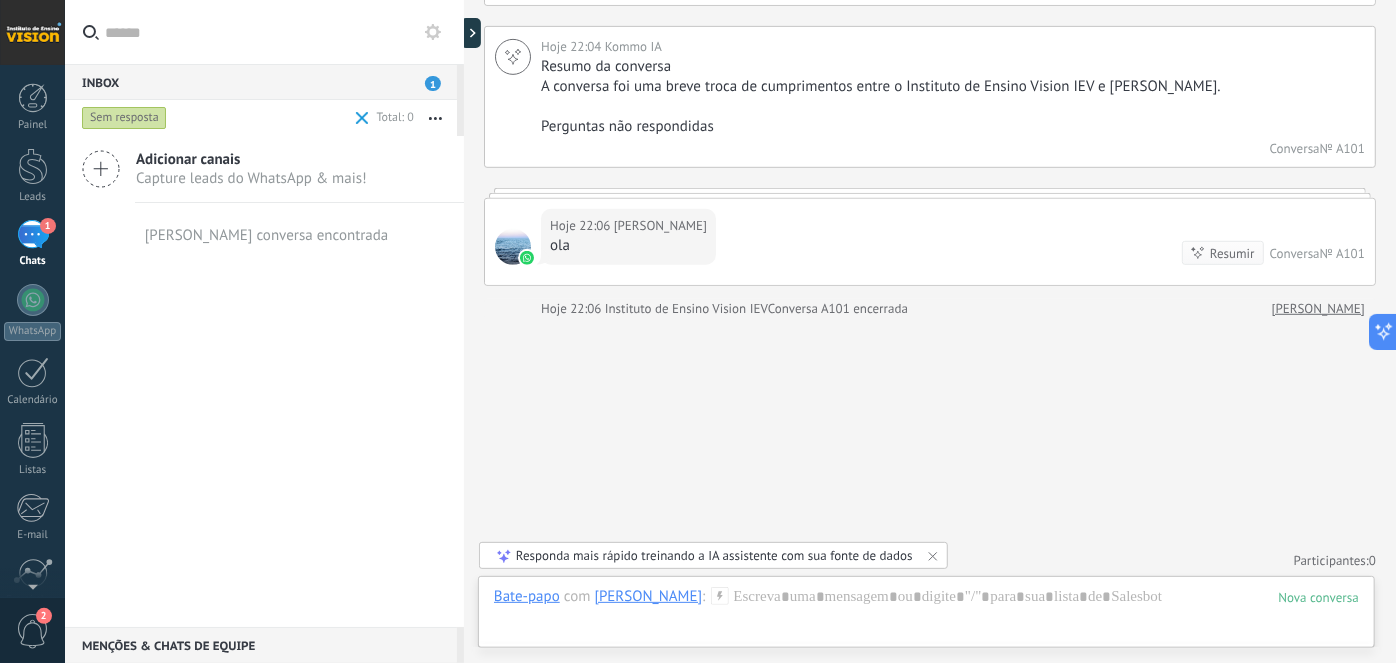 click on "Inbox 1" at bounding box center [261, 82] 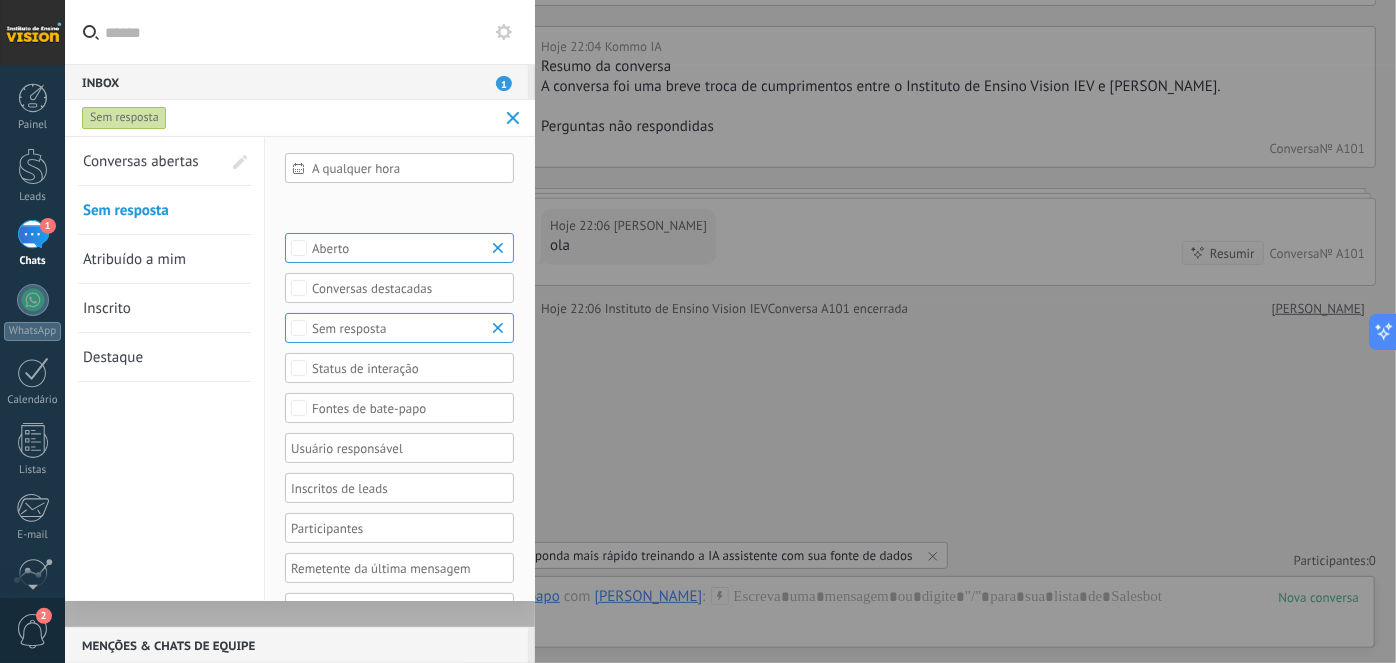 click on "Atribuído a mim" at bounding box center [134, 259] 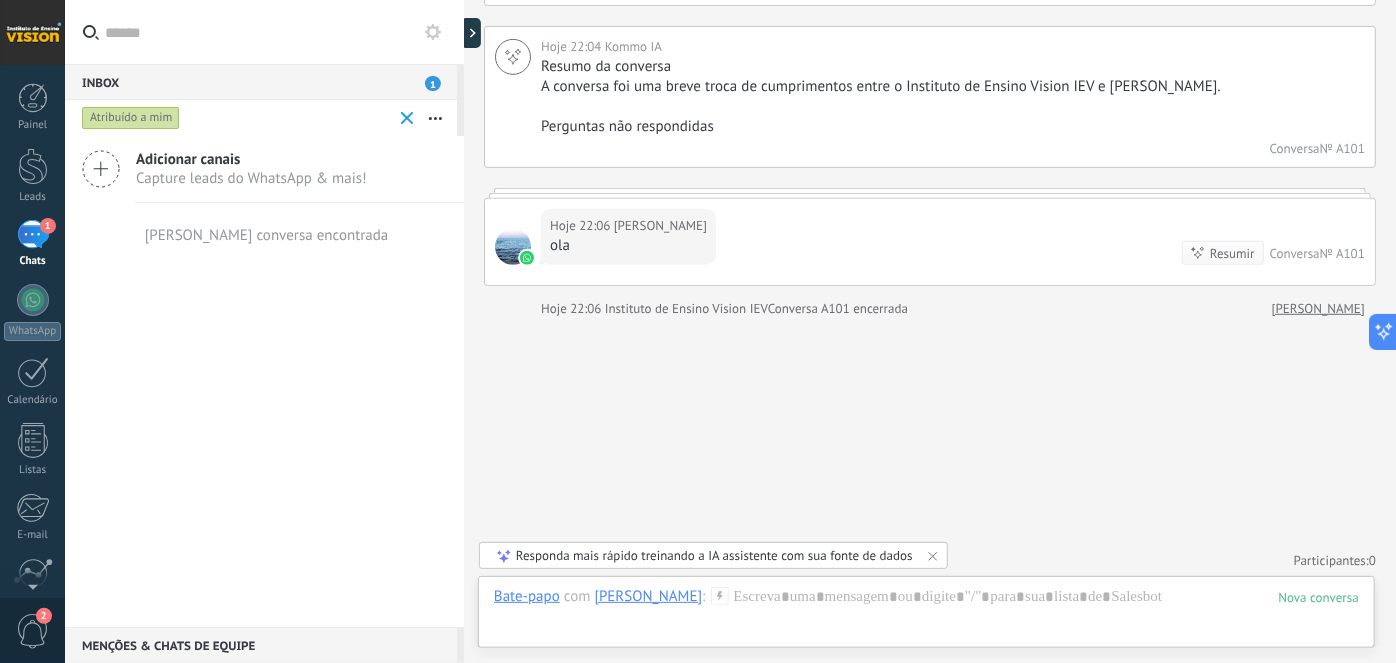 click on "Atribuído a mim" at bounding box center (131, 118) 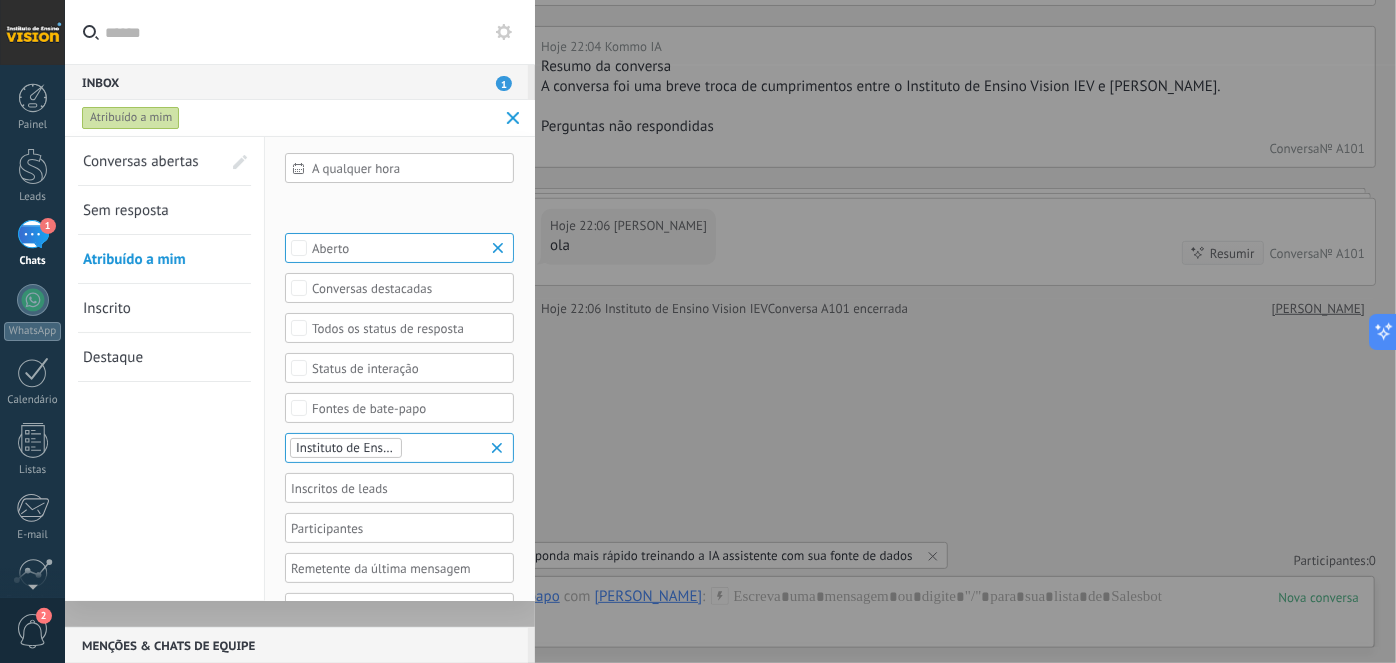 click on "Inscrito" at bounding box center (107, 308) 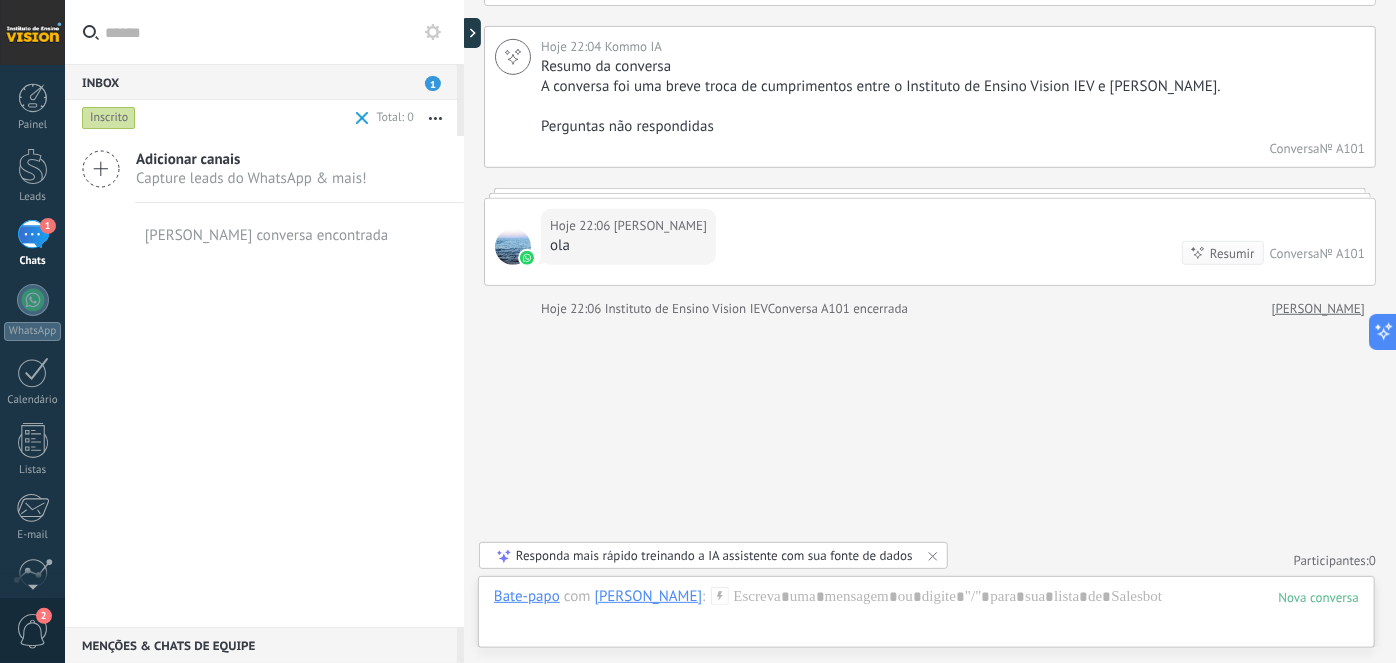 click on "Inscrito" at bounding box center (109, 118) 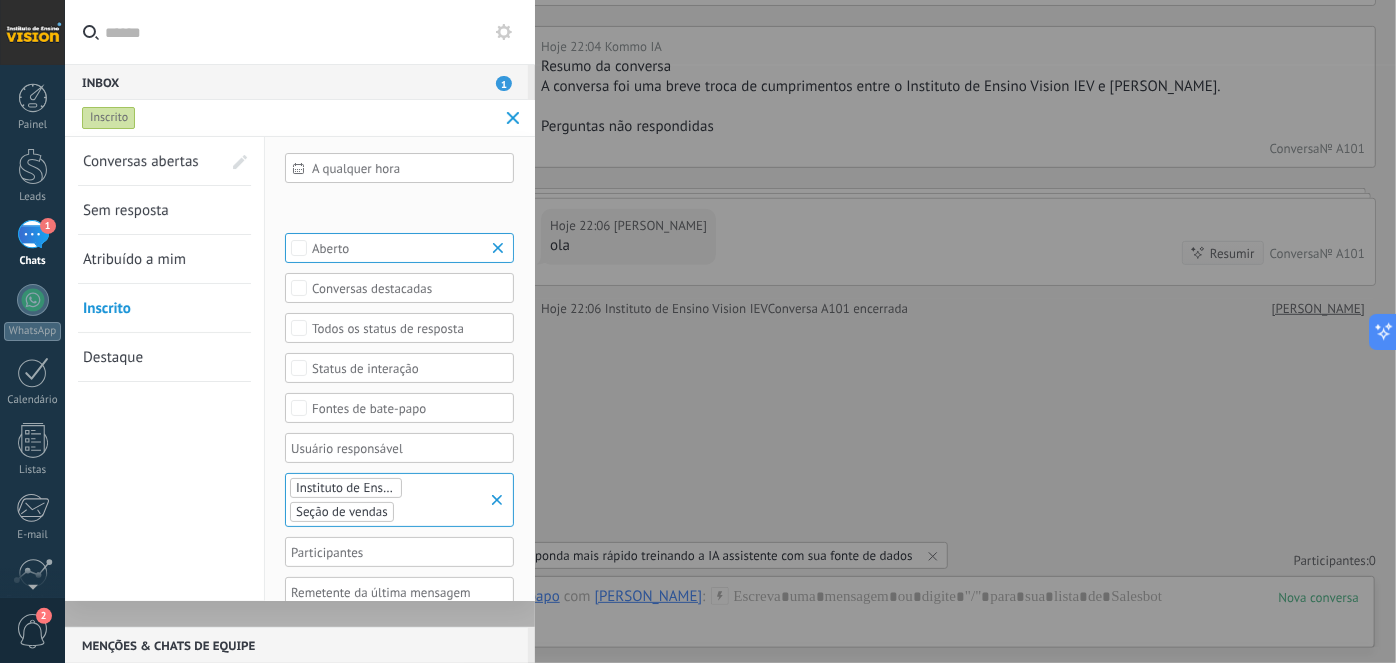 click on "Conversas abertas" at bounding box center [141, 161] 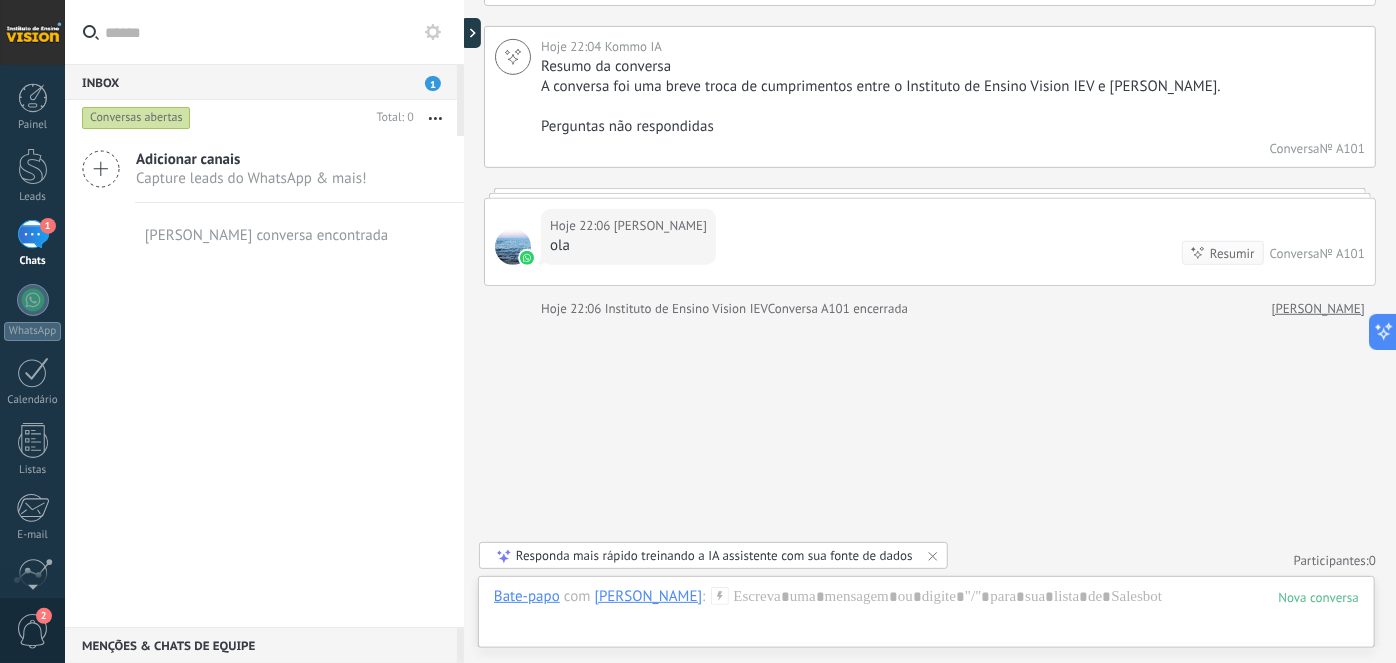 click on "Conversas abertas" at bounding box center [136, 118] 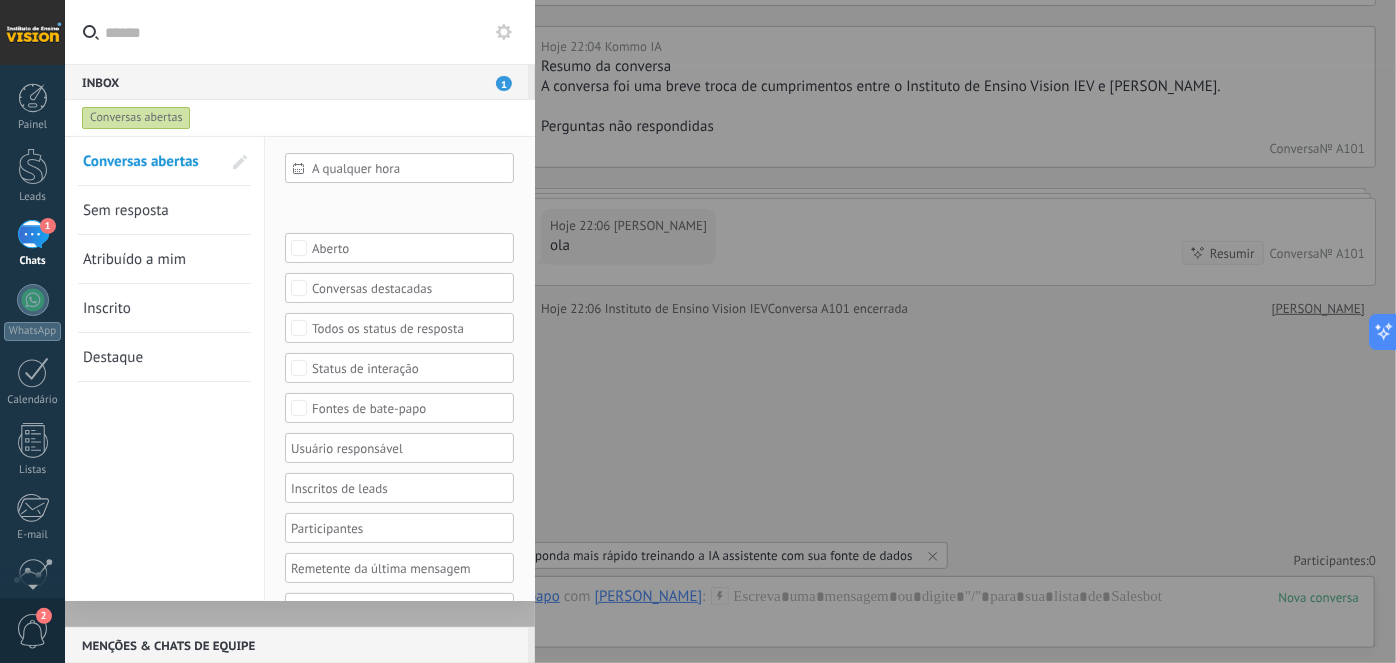 click at bounding box center (240, 162) 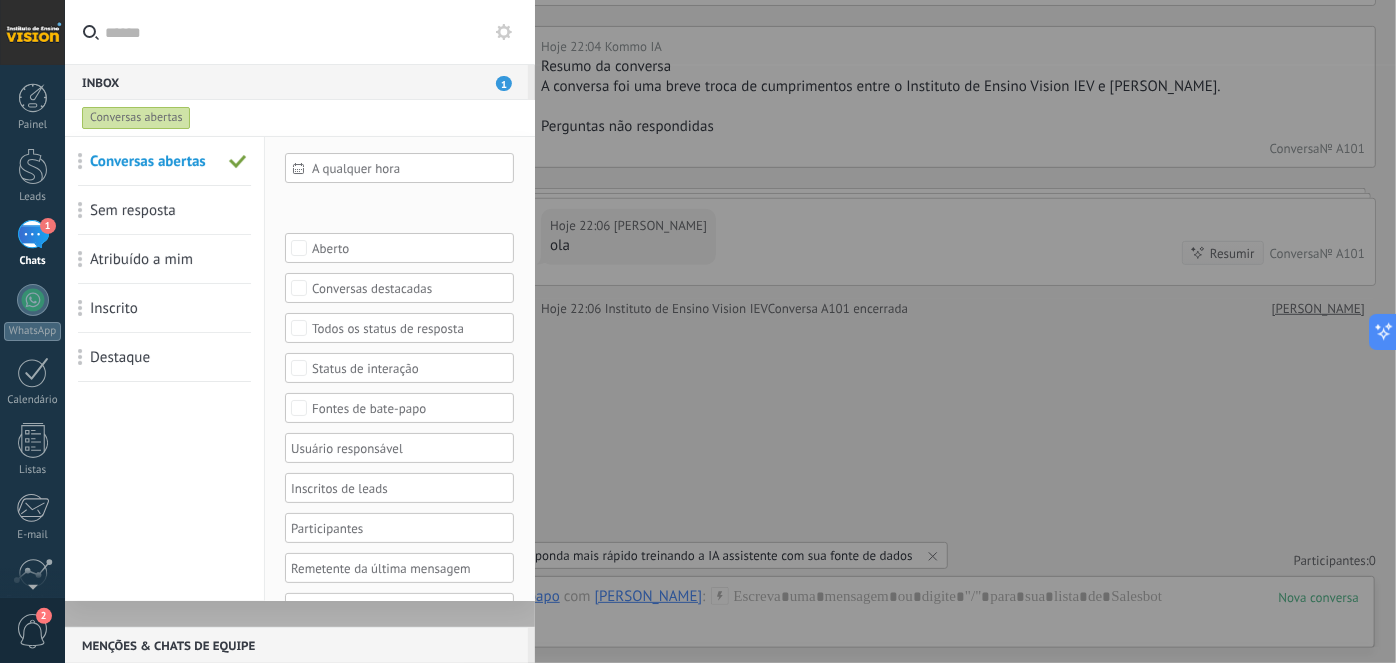 click at bounding box center [238, 162] 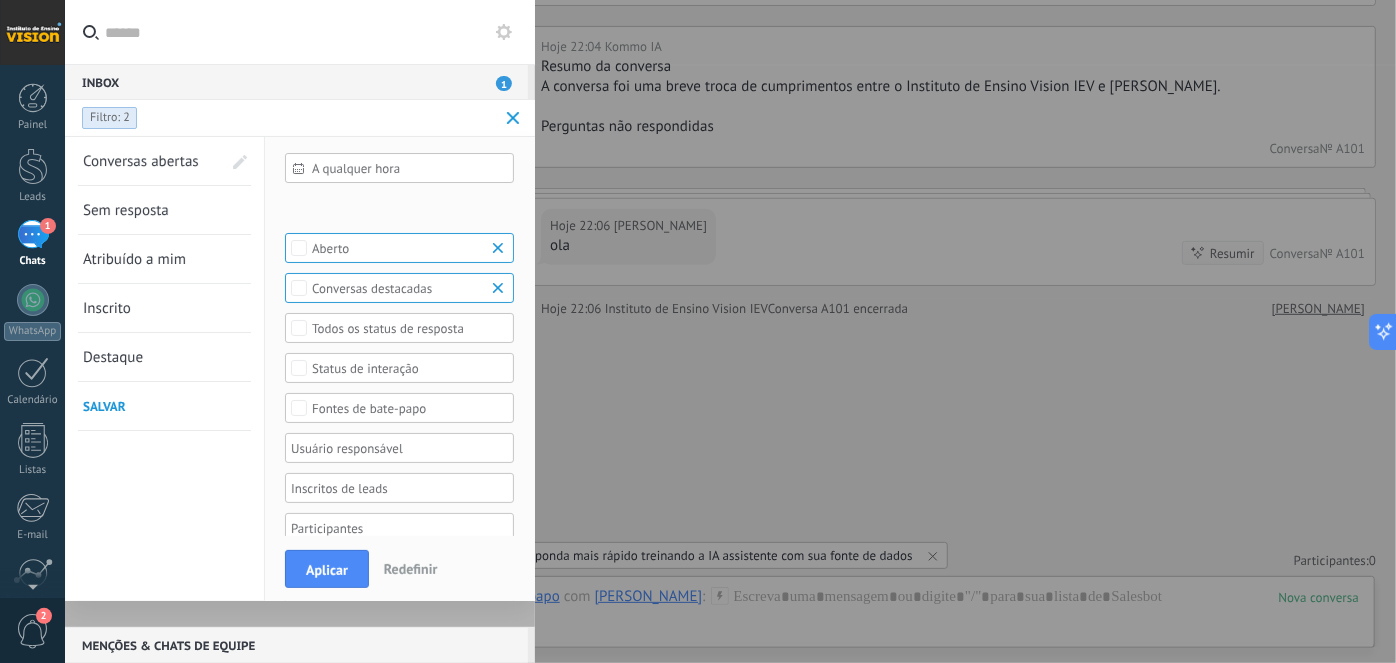 scroll, scrollTop: 0, scrollLeft: 0, axis: both 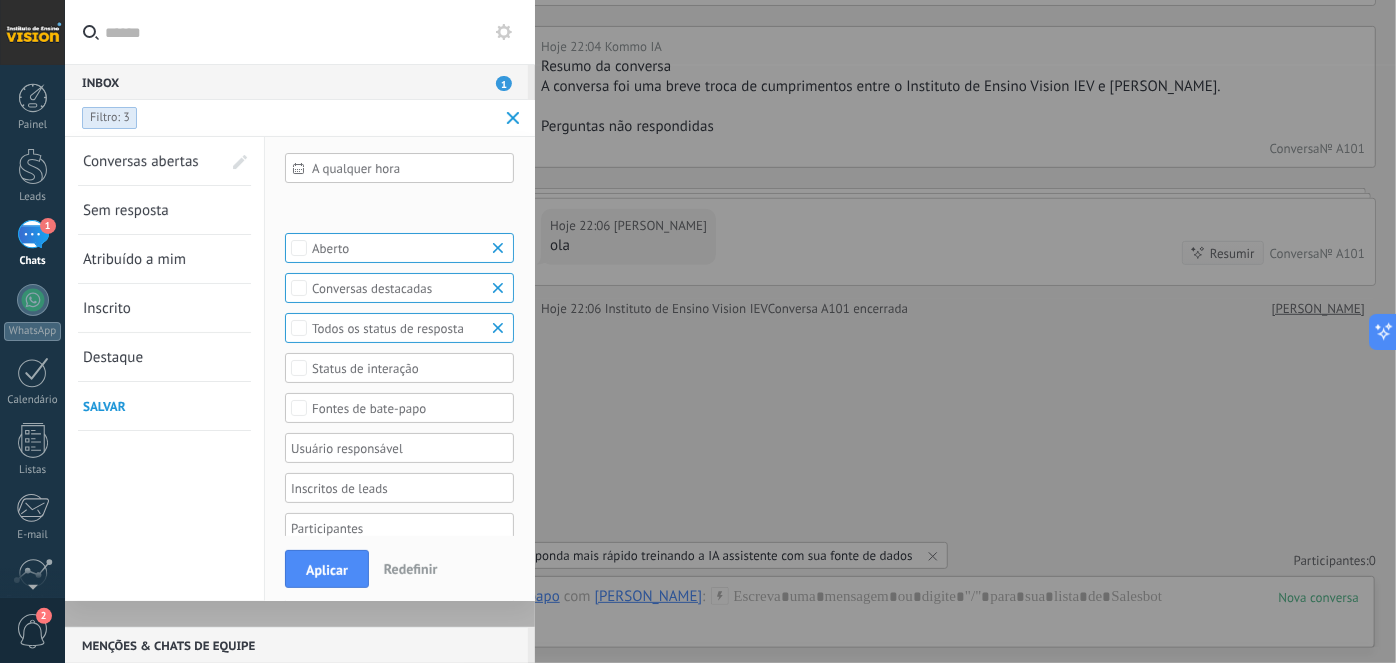 click on "A qualquer hora" at bounding box center (399, 168) 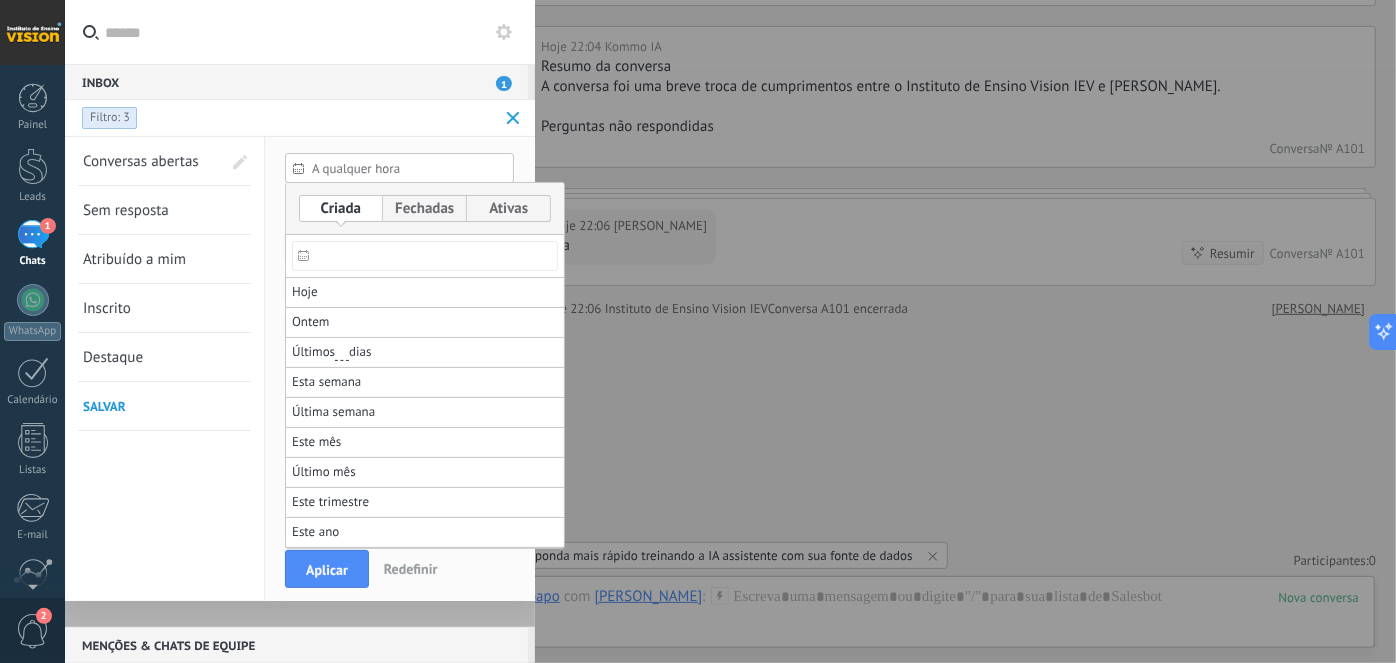 click at bounding box center (698, 331) 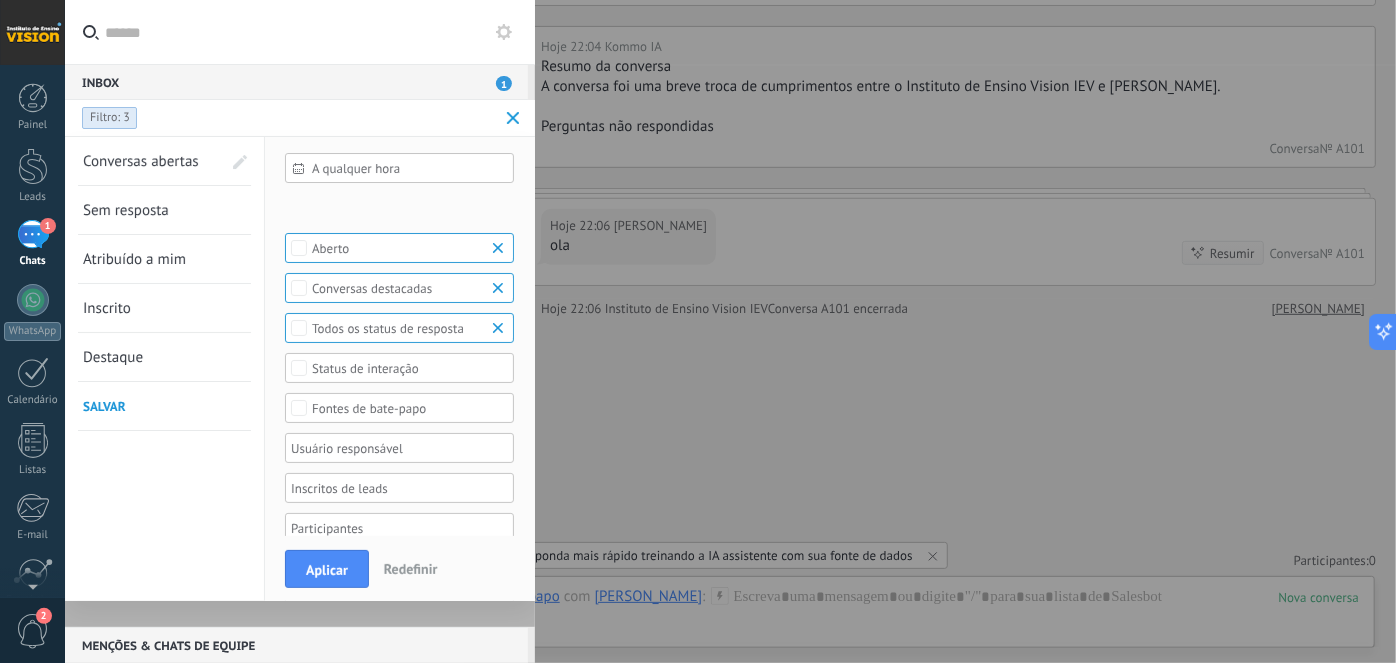 click on "Redefinir" at bounding box center [411, 569] 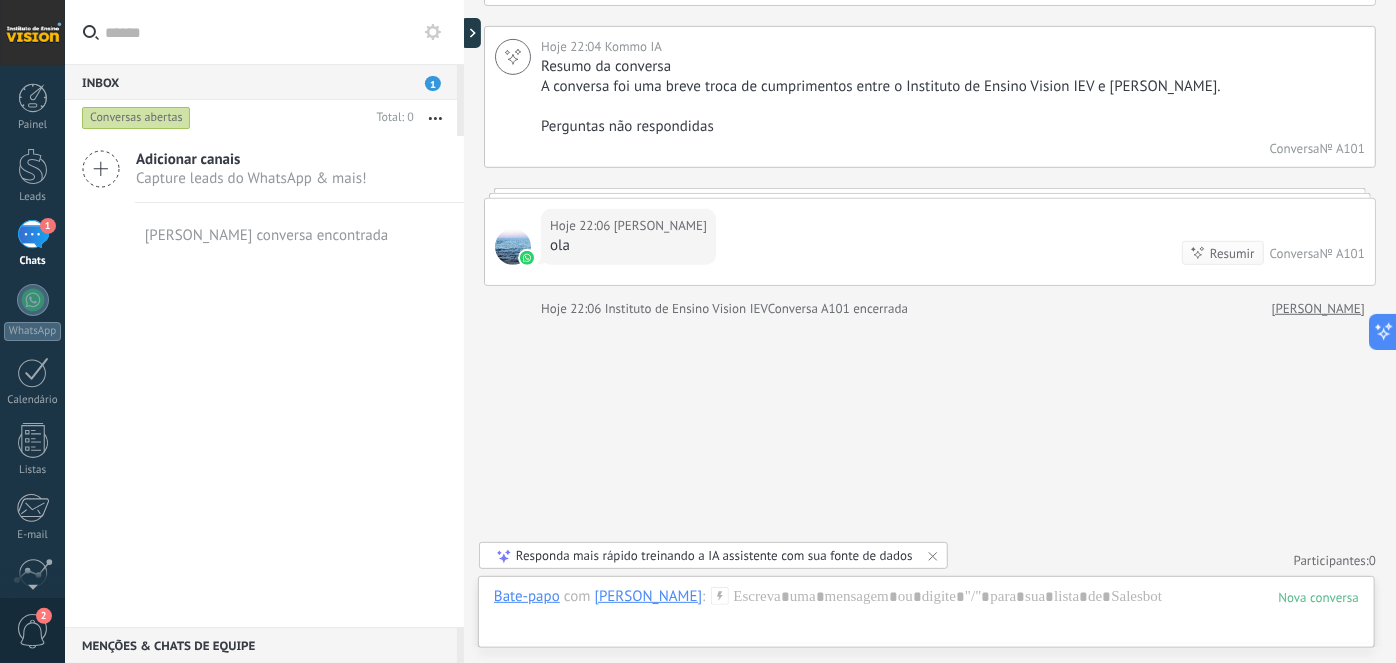 drag, startPoint x: 685, startPoint y: 222, endPoint x: 674, endPoint y: 231, distance: 14.21267 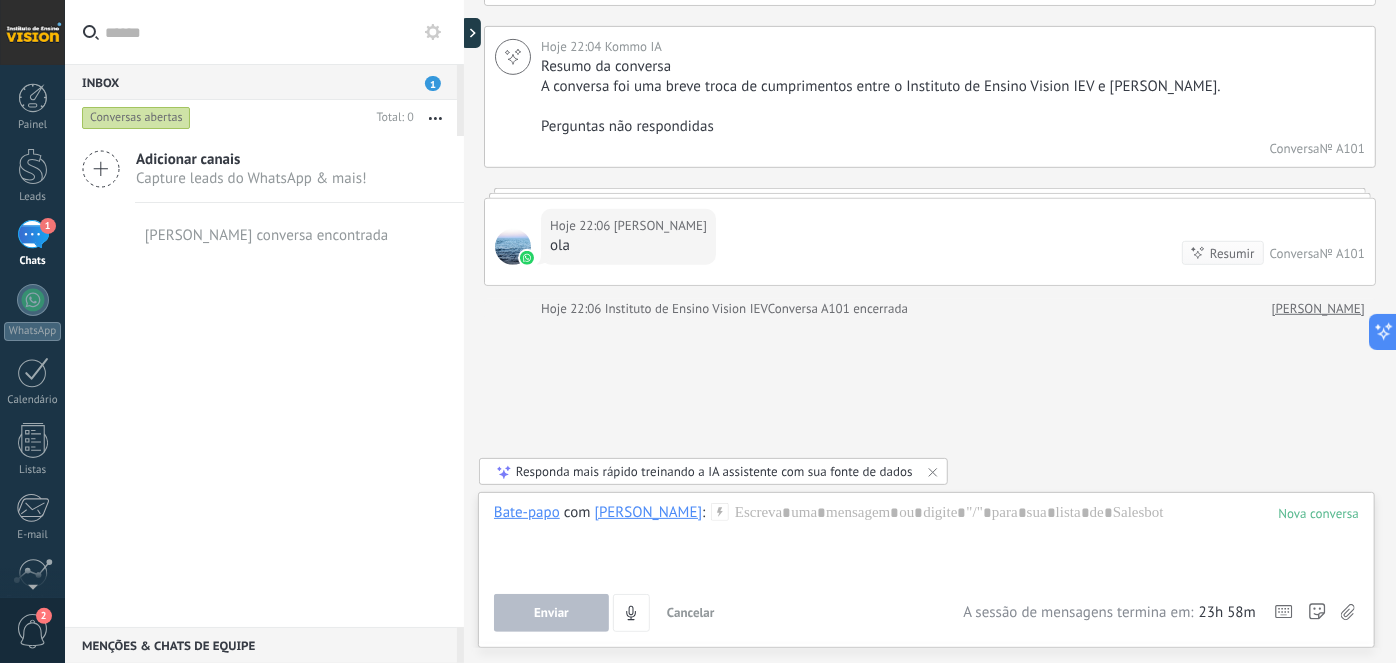 click on "1" at bounding box center (33, 234) 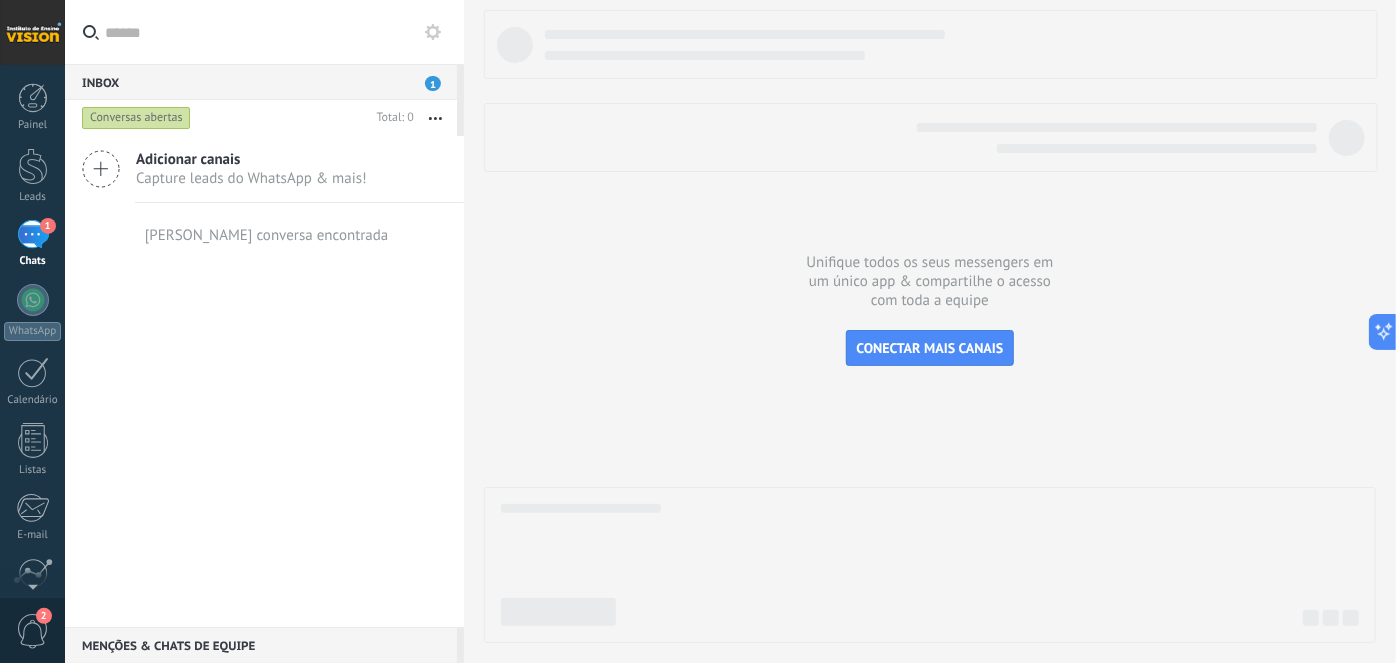 click on "Conversas abertas" at bounding box center [136, 118] 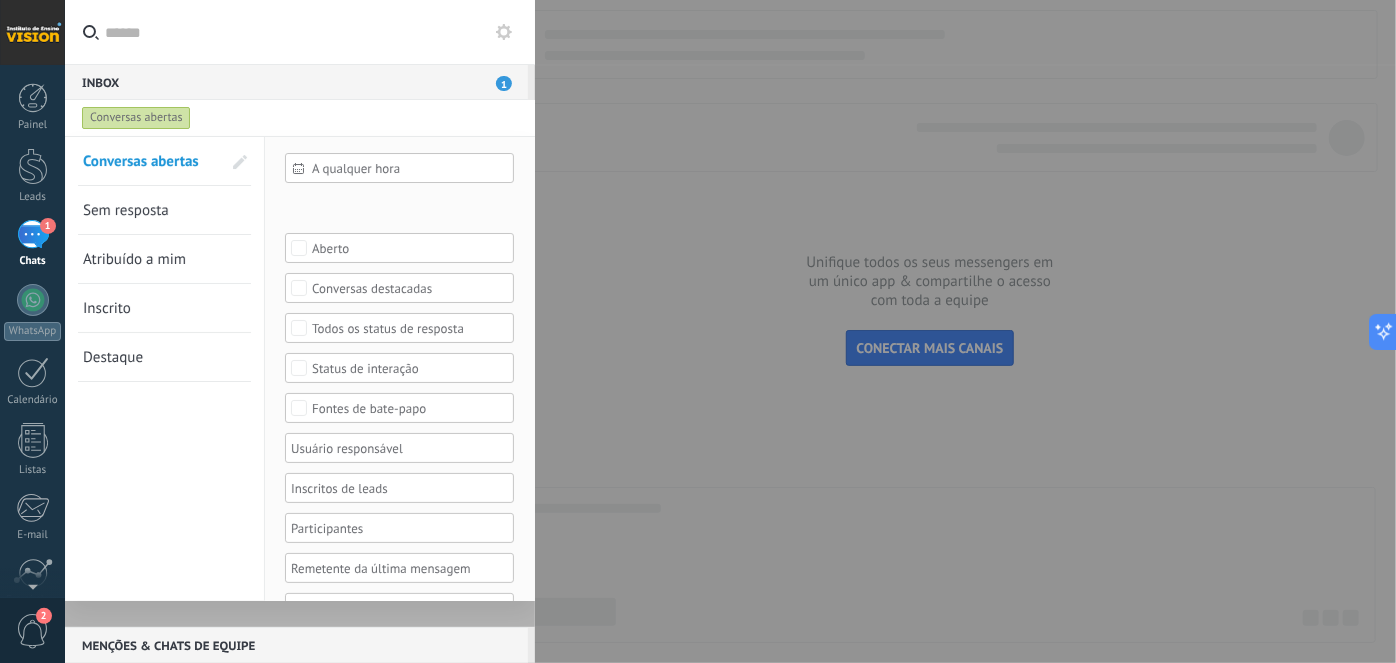 click 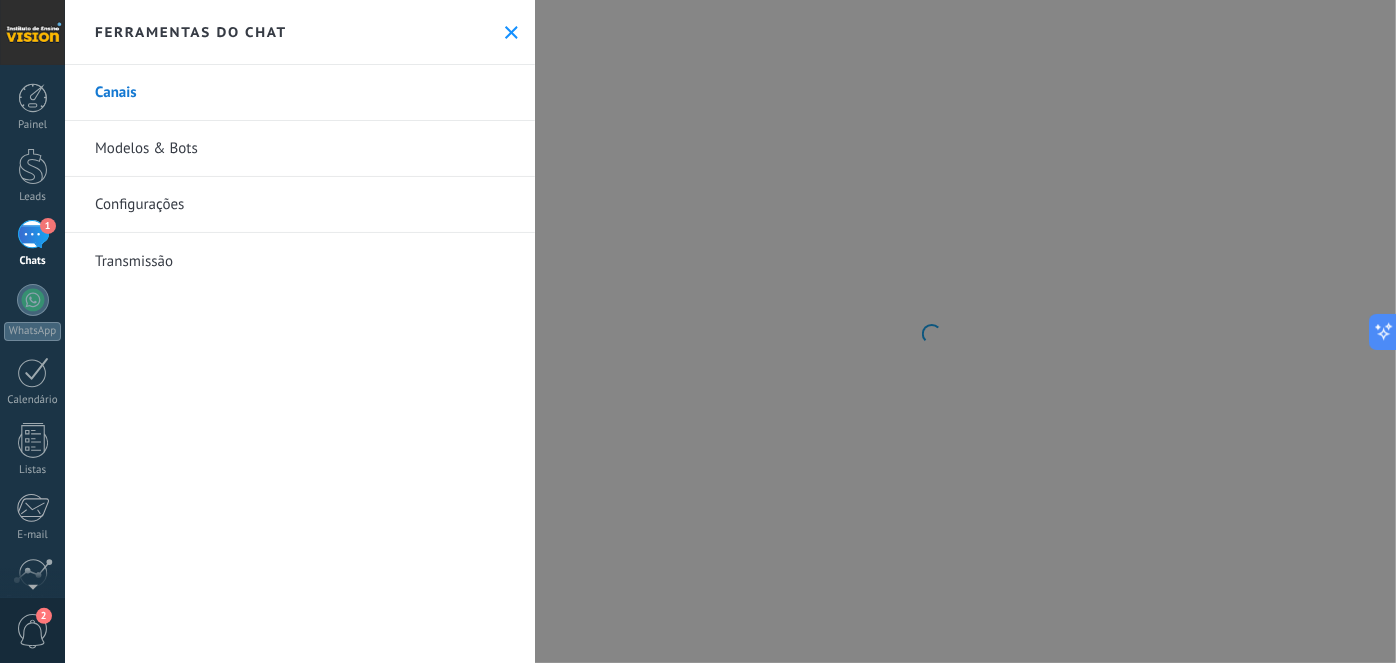 click 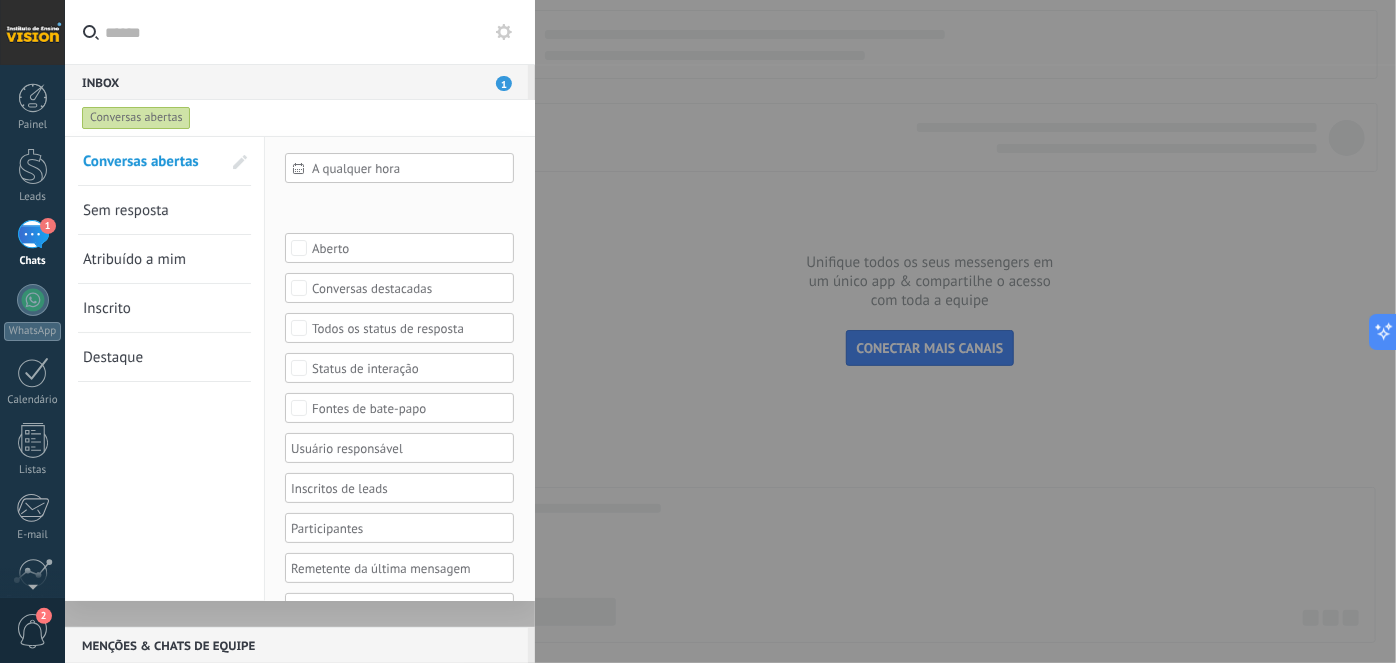 click 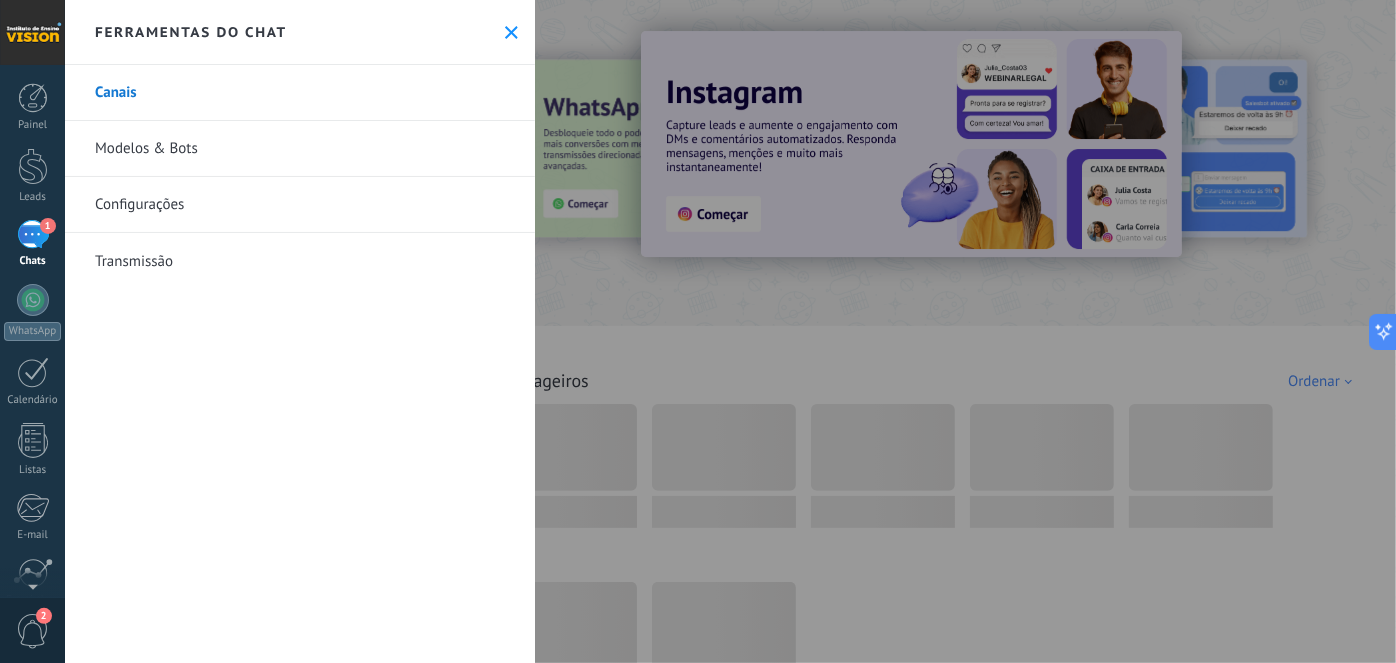 click on "Configurações" at bounding box center (300, 205) 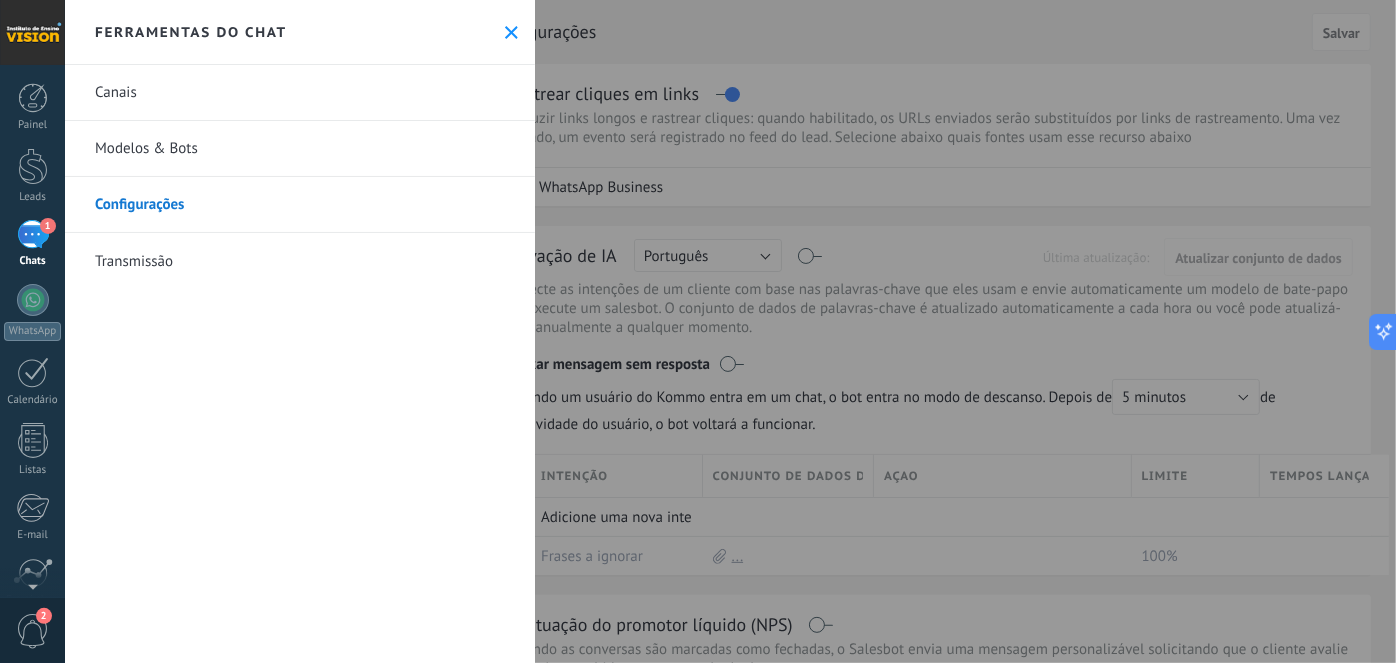 click 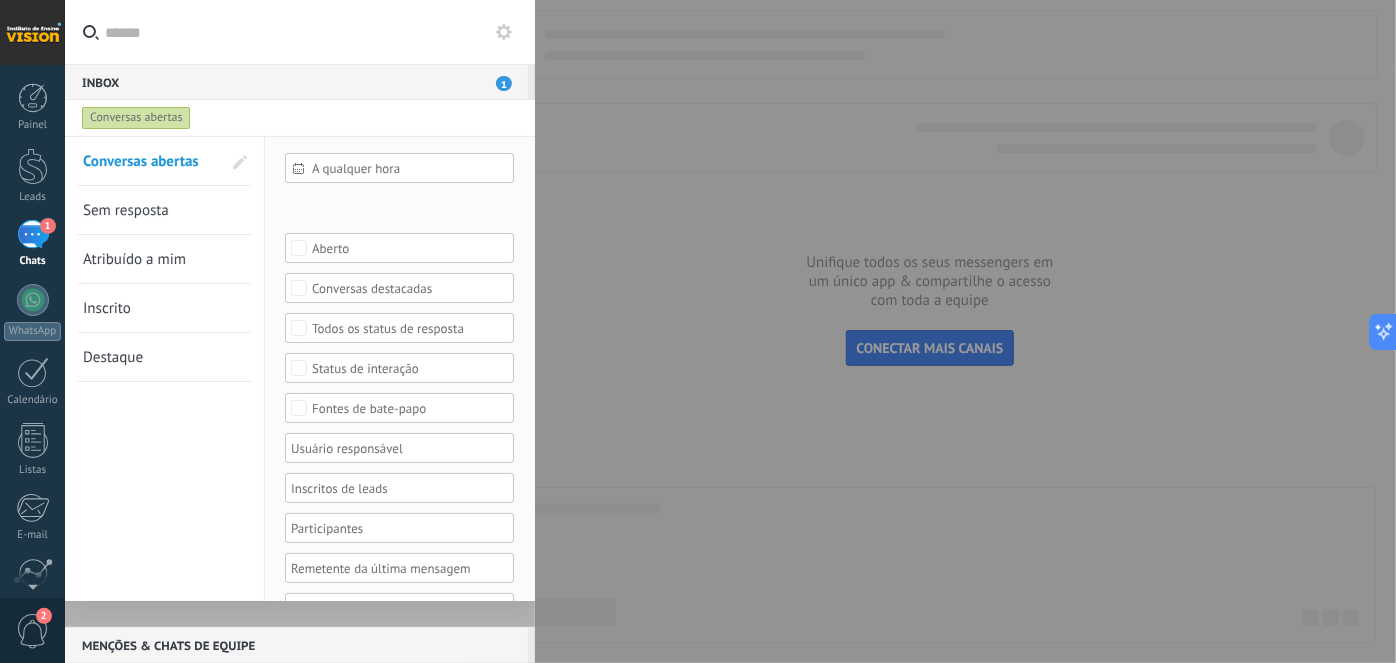 click at bounding box center [698, 331] 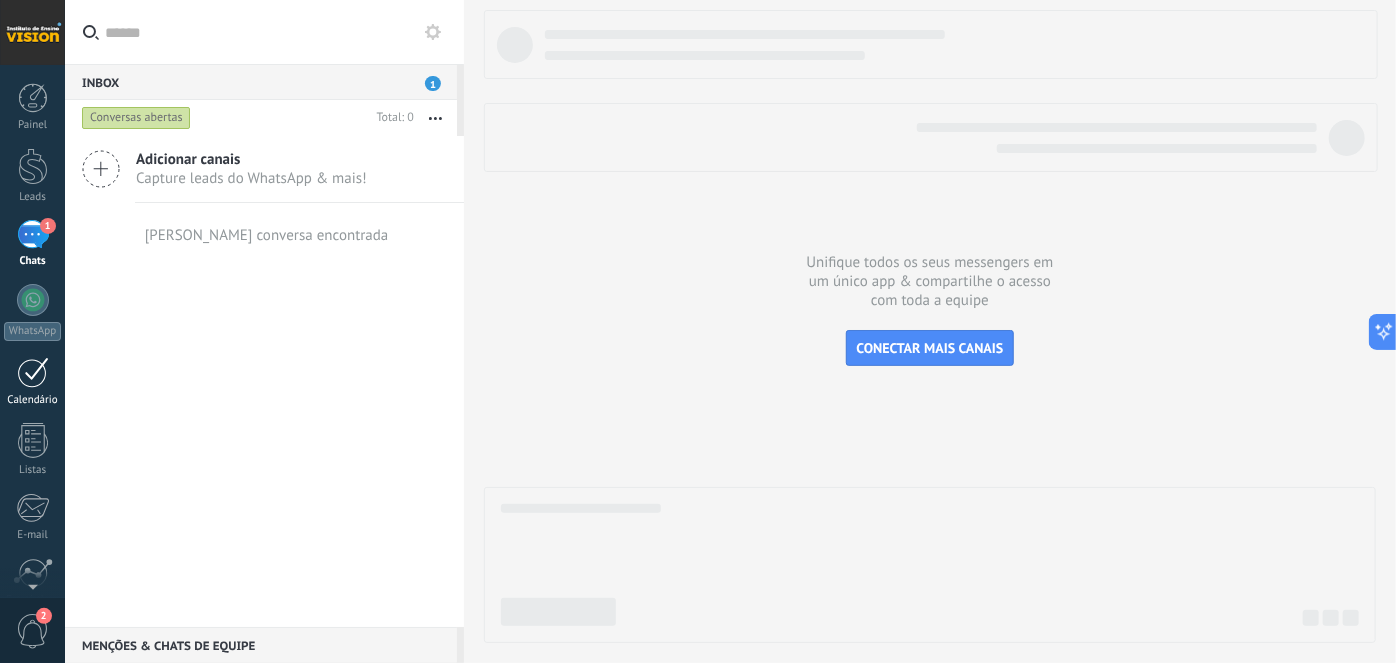 click at bounding box center (33, 372) 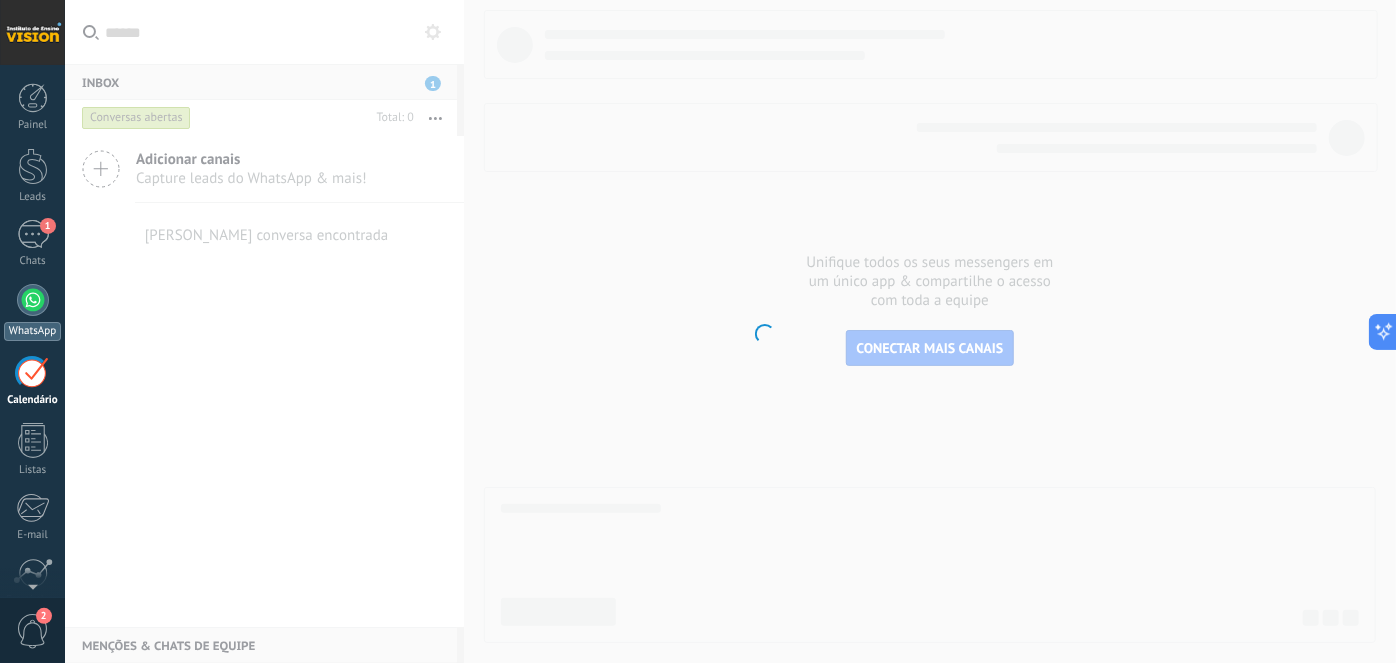 drag, startPoint x: 40, startPoint y: 377, endPoint x: 49, endPoint y: 295, distance: 82.492424 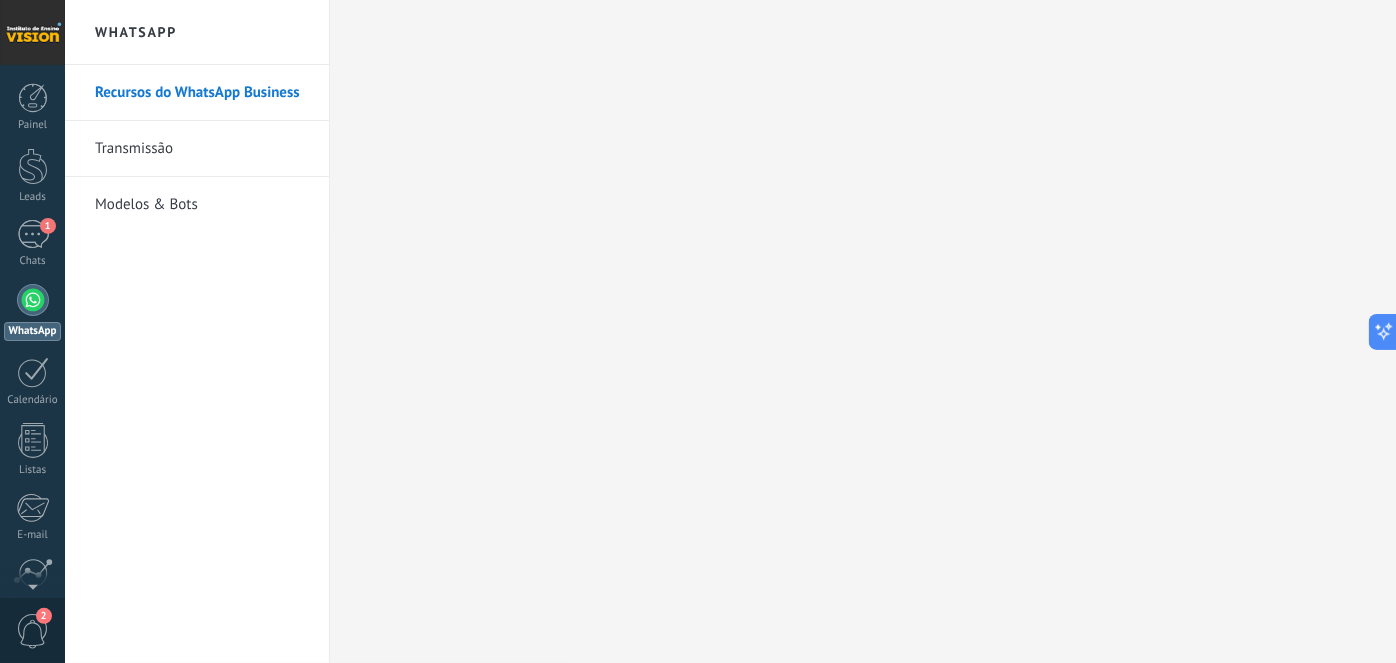 click on "Transmissão" at bounding box center [202, 149] 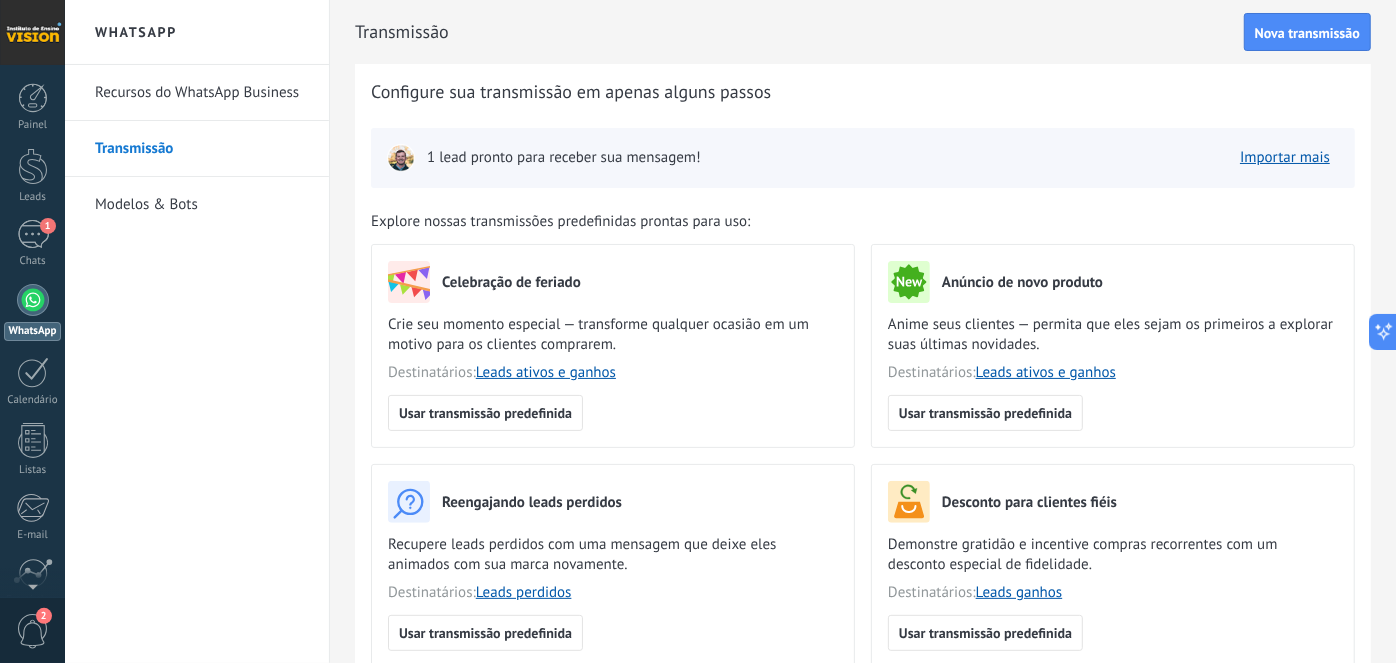 click on "Modelos & Bots" at bounding box center [202, 205] 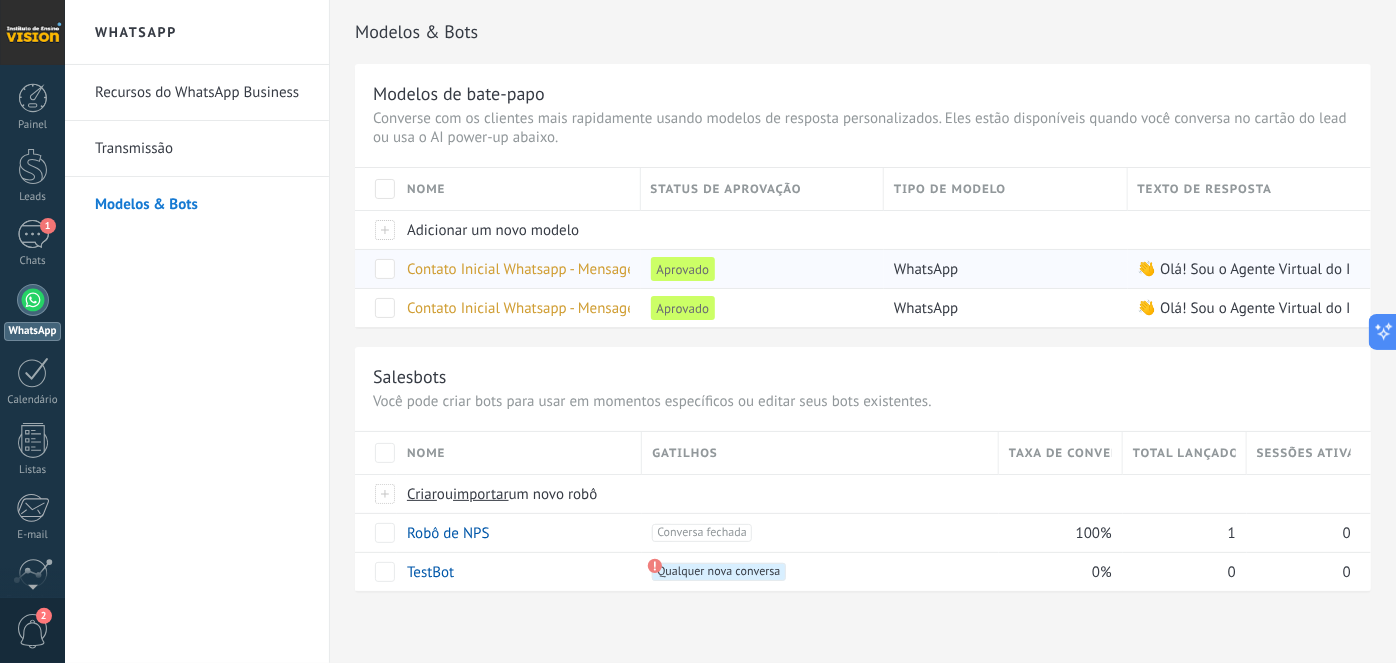 click on "👋 Olá! Sou o Agente Virtual do Instituto de Ensino Vision.
Estou aqui para te ajudar a encontrar o melhor curso ou formação para o seu momento.
Me conta como posso te ajudar hoje 😊" at bounding box center [1734, 269] 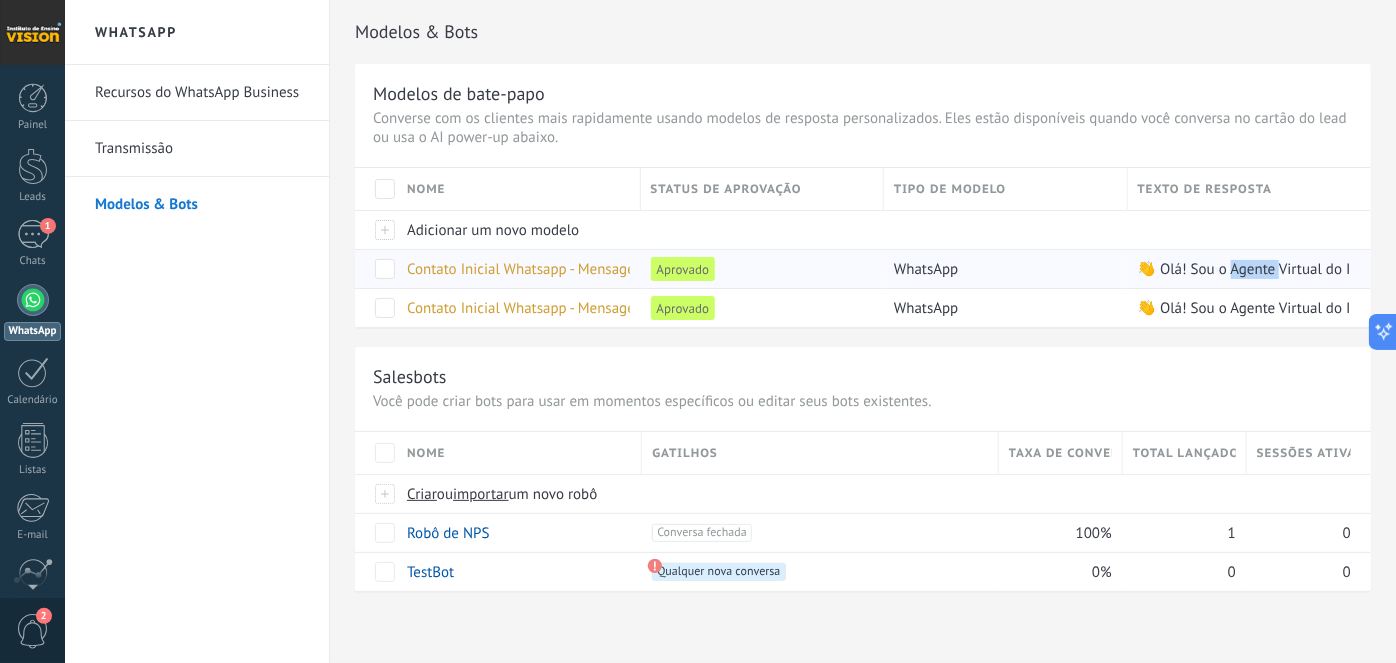 click on "👋 Olá! Sou o Agente Virtual do Instituto de Ensino Vision.
Estou aqui para te ajudar a encontrar o melhor curso ou formação para o seu momento.
Me conta como posso te ajudar hoje 😊" at bounding box center (1734, 269) 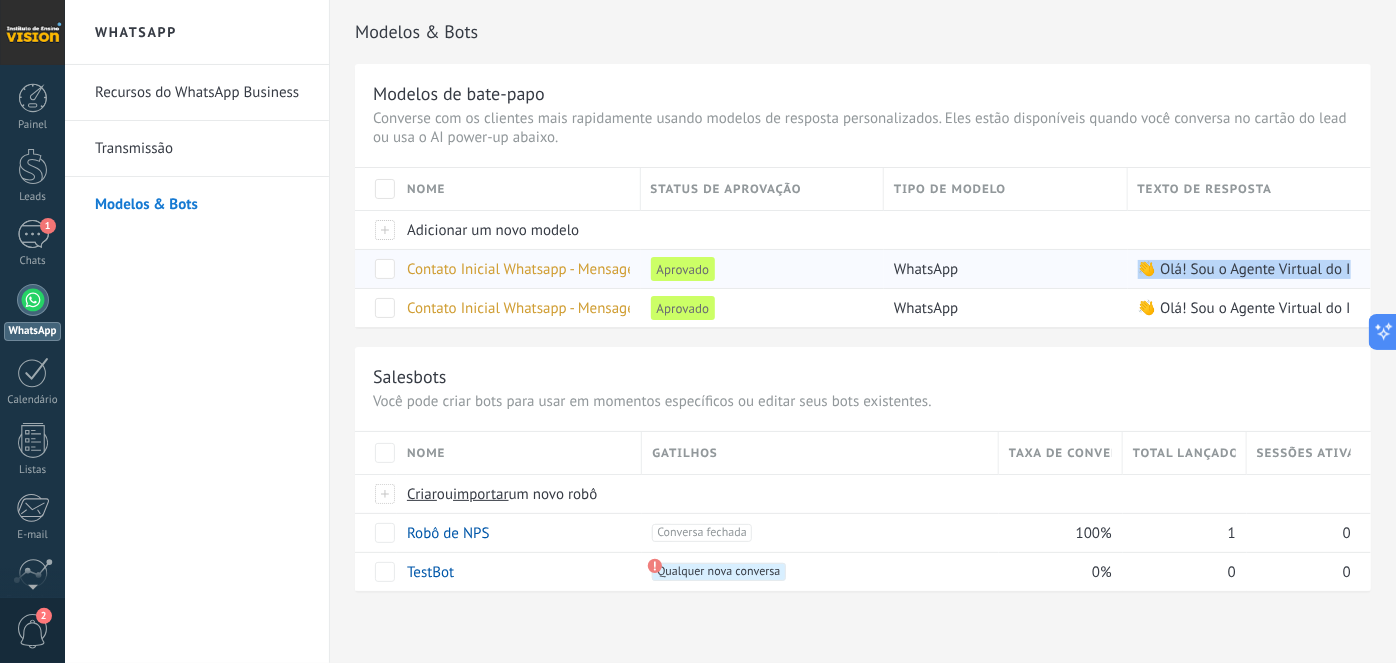 click on "👋 Olá! Sou o Agente Virtual do Instituto de Ensino Vision.
Estou aqui para te ajudar a encontrar o melhor curso ou formação para o seu momento.
Me conta como posso te ajudar hoje 😊" at bounding box center [1734, 269] 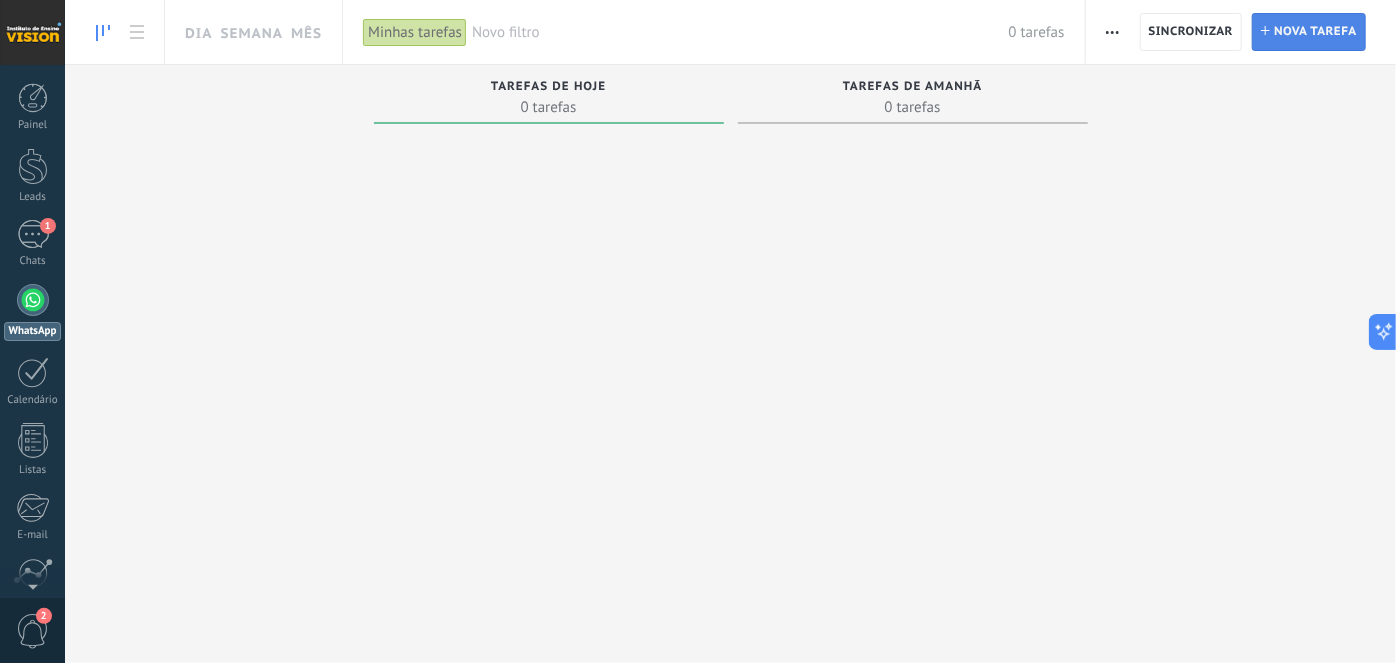 click on "Nova tarefa" at bounding box center (1315, 32) 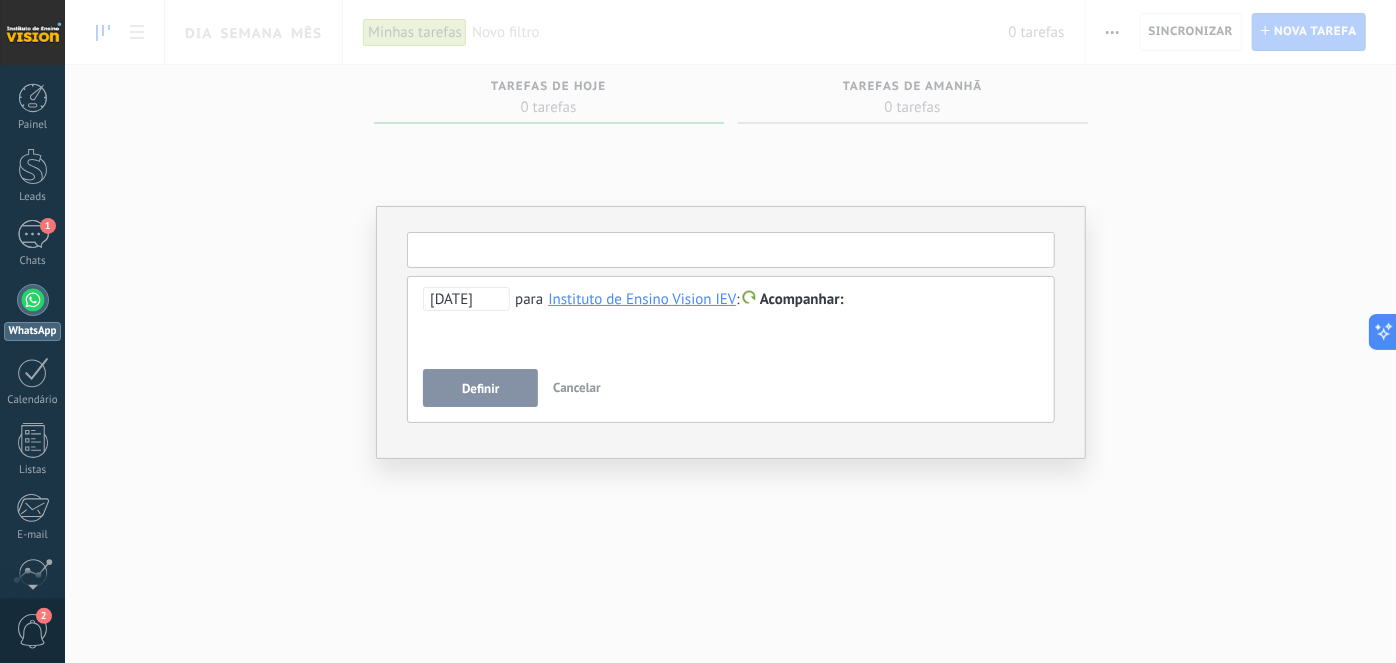 click at bounding box center [731, 250] 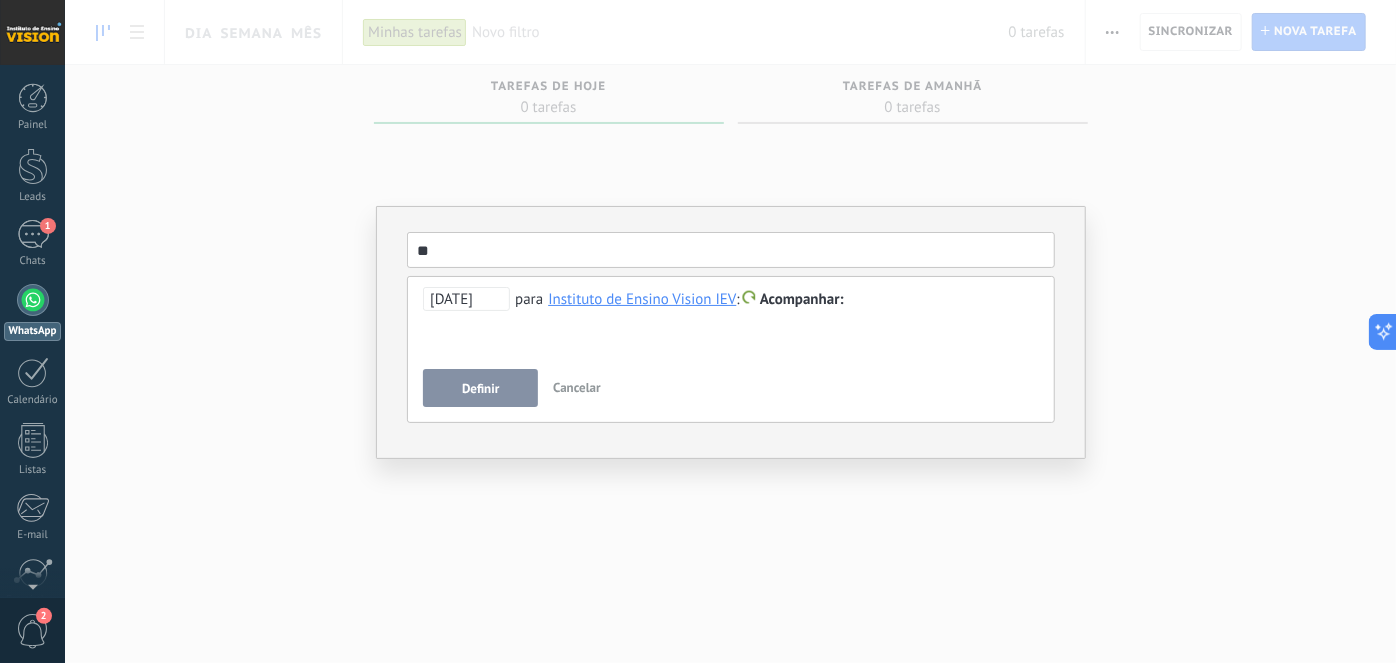 type on "**" 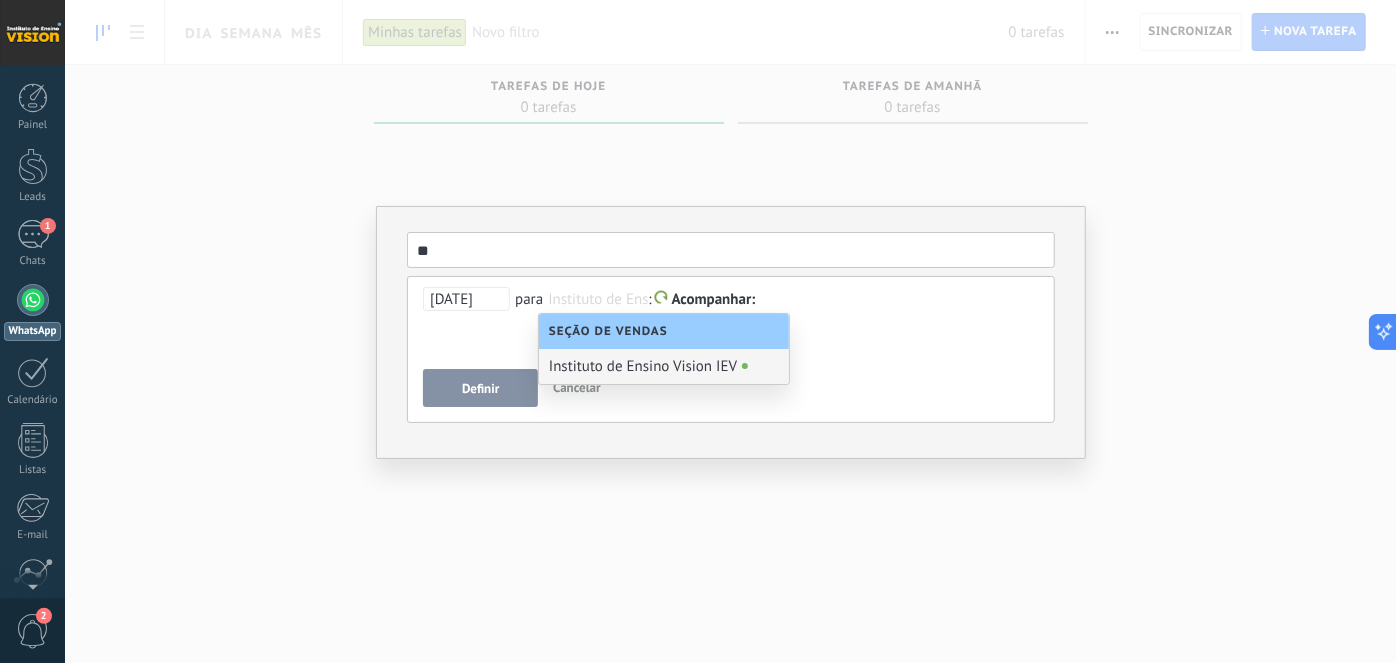 click on "Instituto de Ensino Vision IEV" at bounding box center (664, 366) 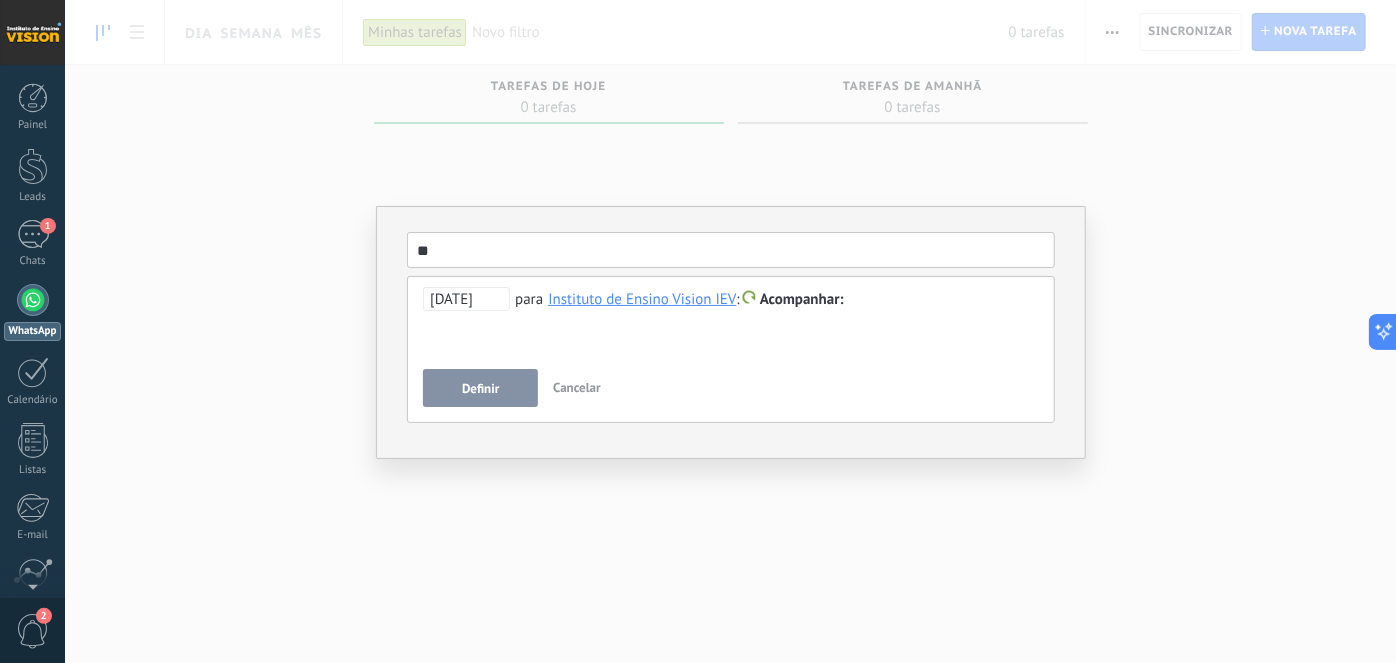 click on "Cancelar" at bounding box center [577, 388] 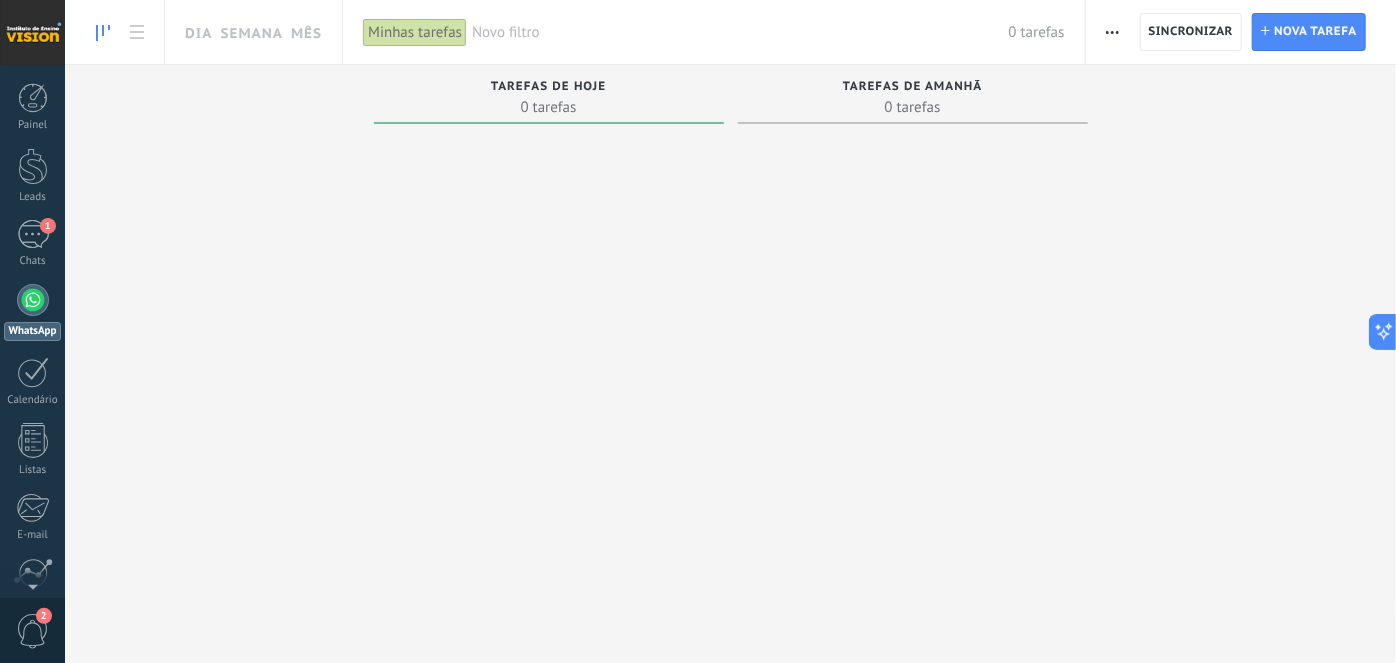 click on "Dia Semana Mês" at bounding box center (248, 32) 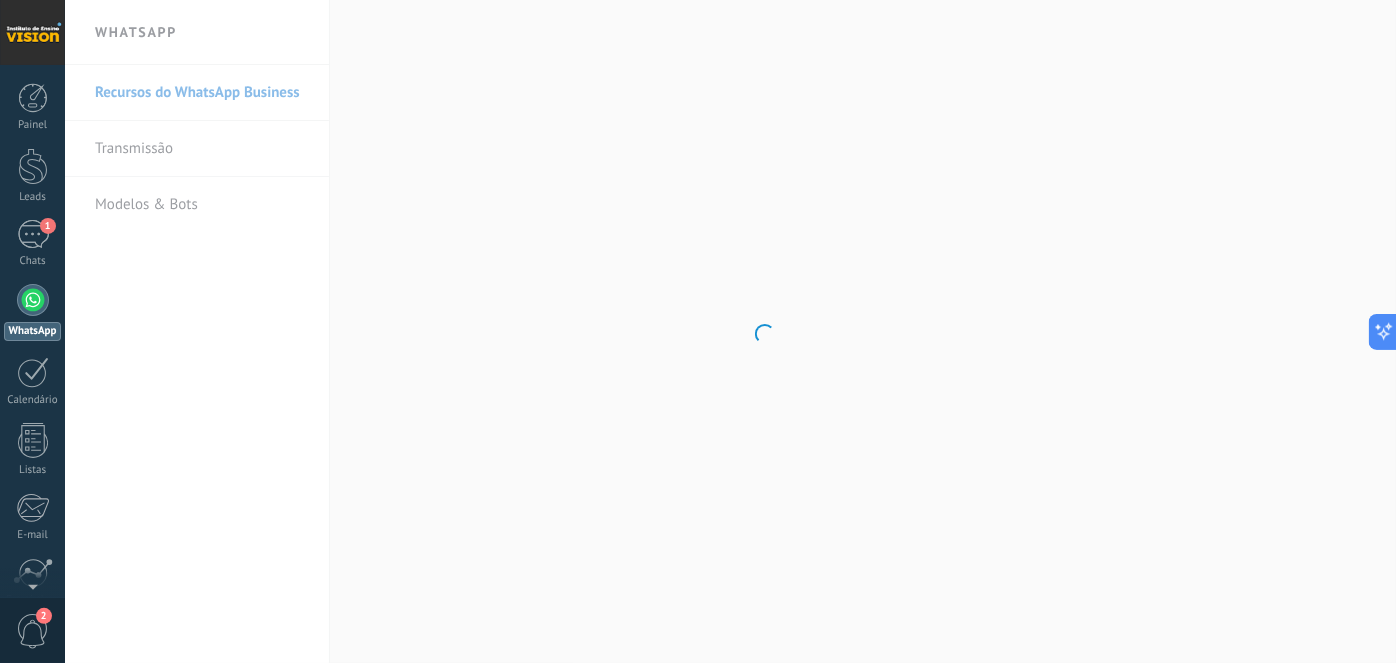 click on ".abccls-1,.abccls-2{fill-rule:evenodd}.abccls-2{fill:#fff} .abfcls-1{fill:none}.abfcls-2{fill:#fff} .abncls-1{isolation:isolate}.abncls-2{opacity:.06}.abncls-2,.abncls-3,.abncls-6{mix-blend-mode:multiply}.abncls-3{opacity:.15}.abncls-4,.abncls-8{fill:#fff}.abncls-5{fill:url(#abnlinear-gradient)}.abncls-6{opacity:.04}.abncls-7{fill:url(#abnlinear-gradient-2)}.abncls-8{fill-rule:evenodd} .abqst0{fill:#ffa200} .abwcls-1{fill:#252525} .cls-1{isolation:isolate} .acicls-1{fill:none} .aclcls-1{fill:#232323} .acnst0{display:none} .addcls-1,.addcls-2{fill:none;stroke-miterlimit:10}.addcls-1{stroke:#dfe0e5}.addcls-2{stroke:#a1a7ab} .adecls-1,.adecls-2{fill:none;stroke-miterlimit:10}.adecls-1{stroke:#dfe0e5}.adecls-2{stroke:#a1a7ab} .adqcls-1{fill:#8591a5;fill-rule:evenodd} .aeccls-1{fill:#5c9f37} .aeecls-1{fill:#f86161} .aejcls-1{fill:#8591a5;fill-rule:evenodd} .aekcls-1{fill-rule:evenodd} .aelcls-1{fill-rule:evenodd;fill:currentColor} .aemcls-1{fill-rule:evenodd;fill:currentColor} .aencls-2{fill:#f86161;opacity:.3}" at bounding box center (698, 331) 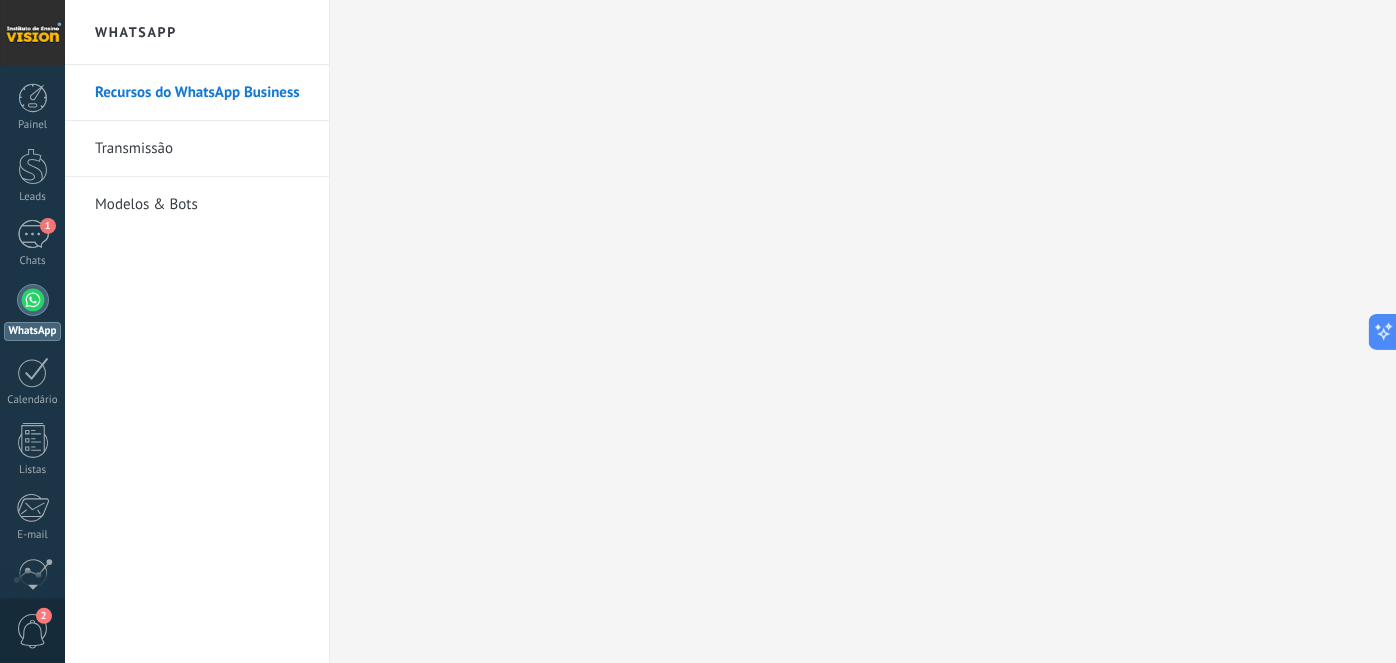 click on "Modelos & Bots" at bounding box center [202, 205] 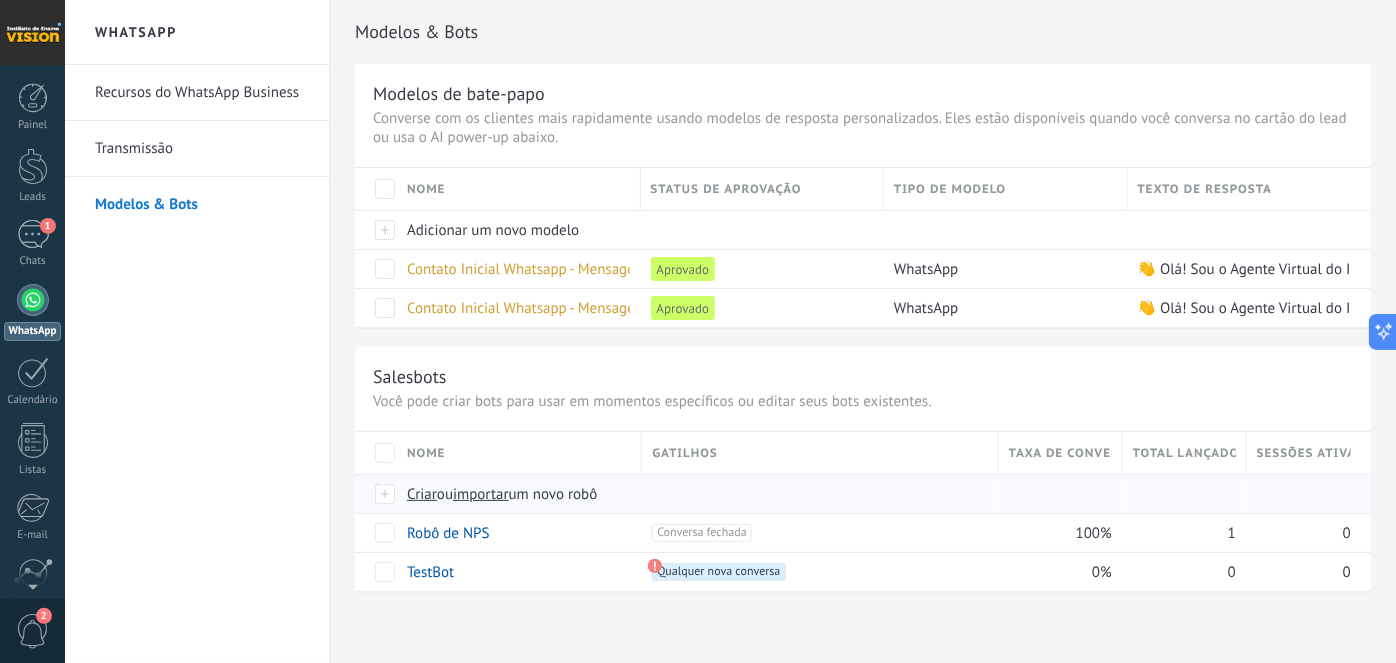 click on "Criar" at bounding box center [422, 494] 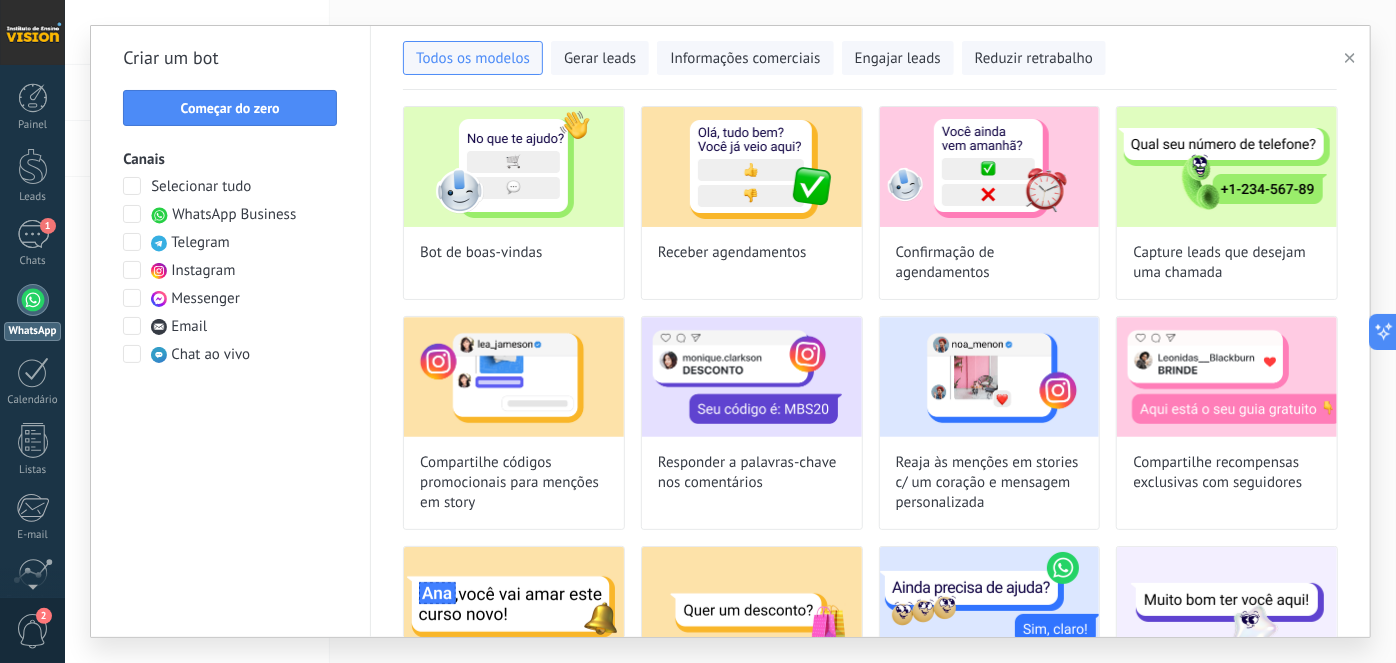 type on "**********" 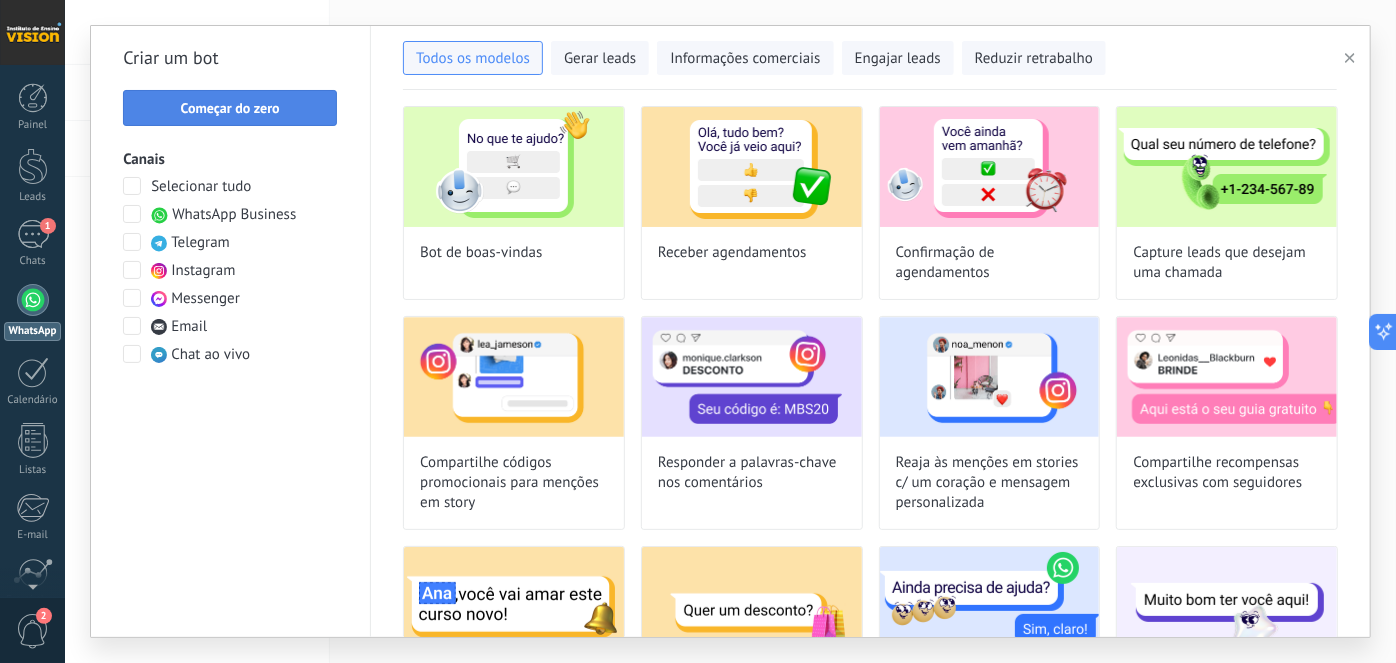 click on "Começar do zero" at bounding box center (230, 108) 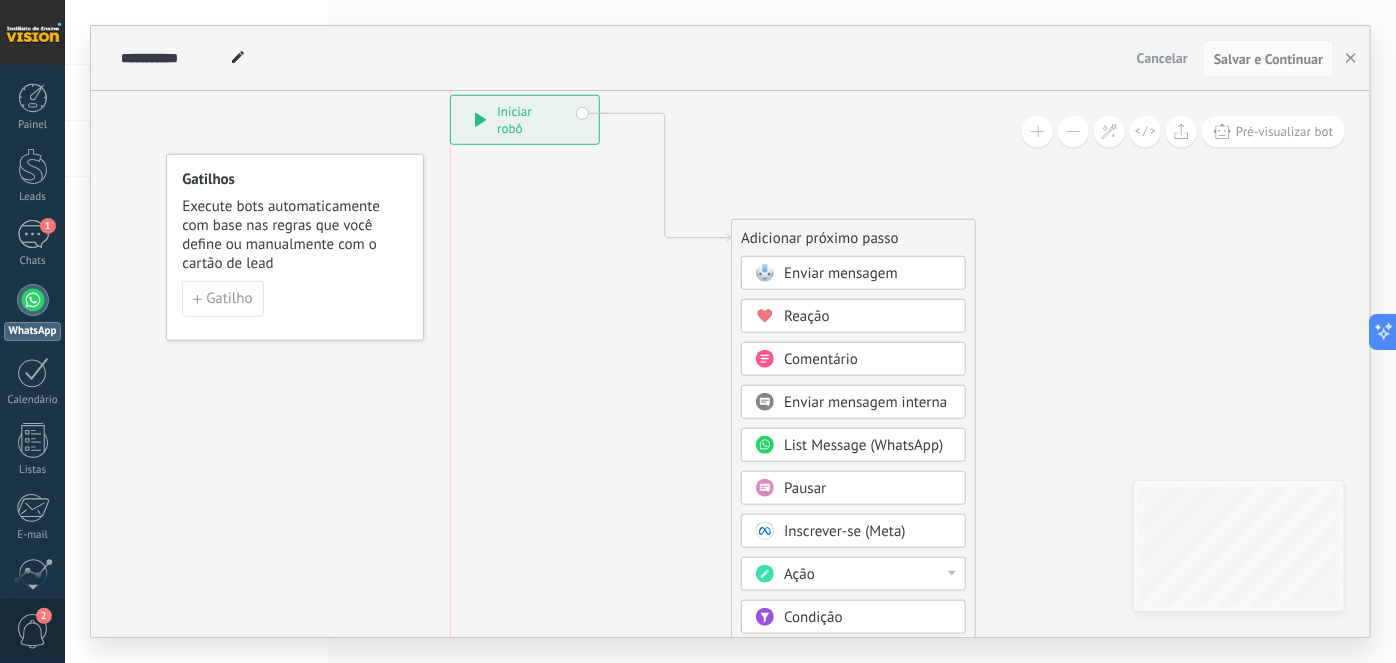 drag, startPoint x: 592, startPoint y: 178, endPoint x: 525, endPoint y: 120, distance: 88.61716 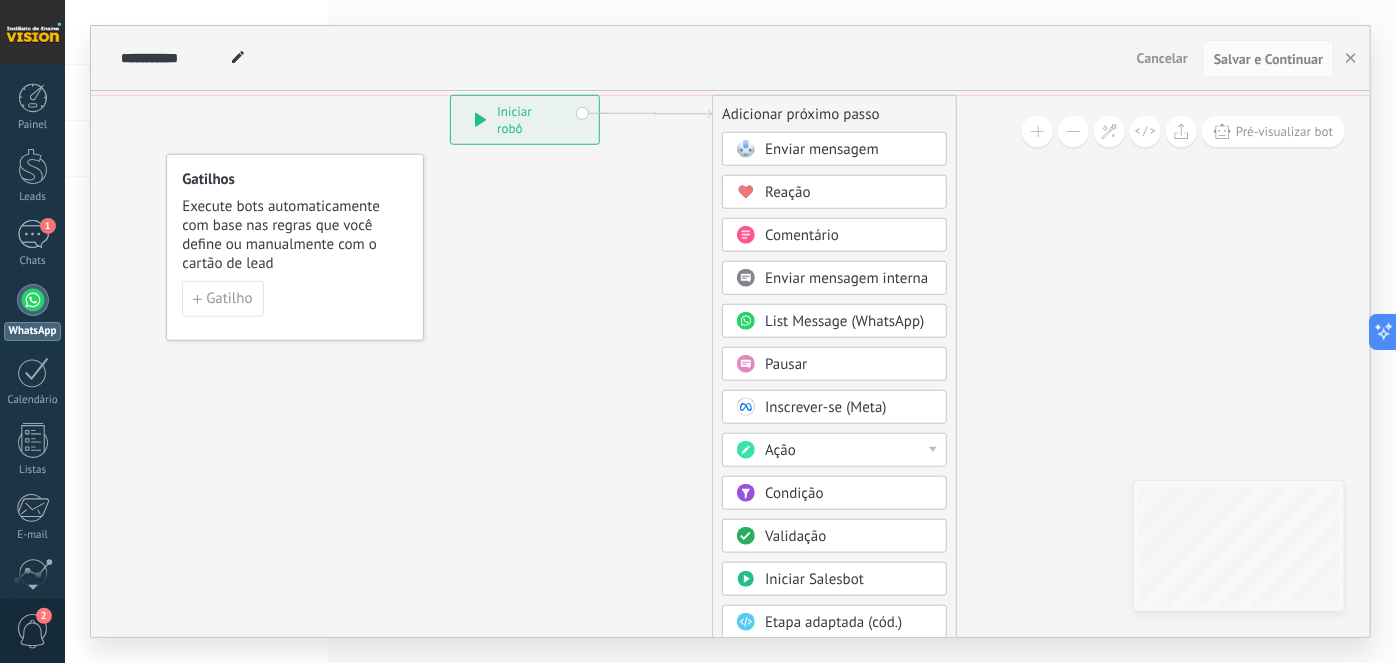 drag, startPoint x: 822, startPoint y: 224, endPoint x: 804, endPoint y: 107, distance: 118.37652 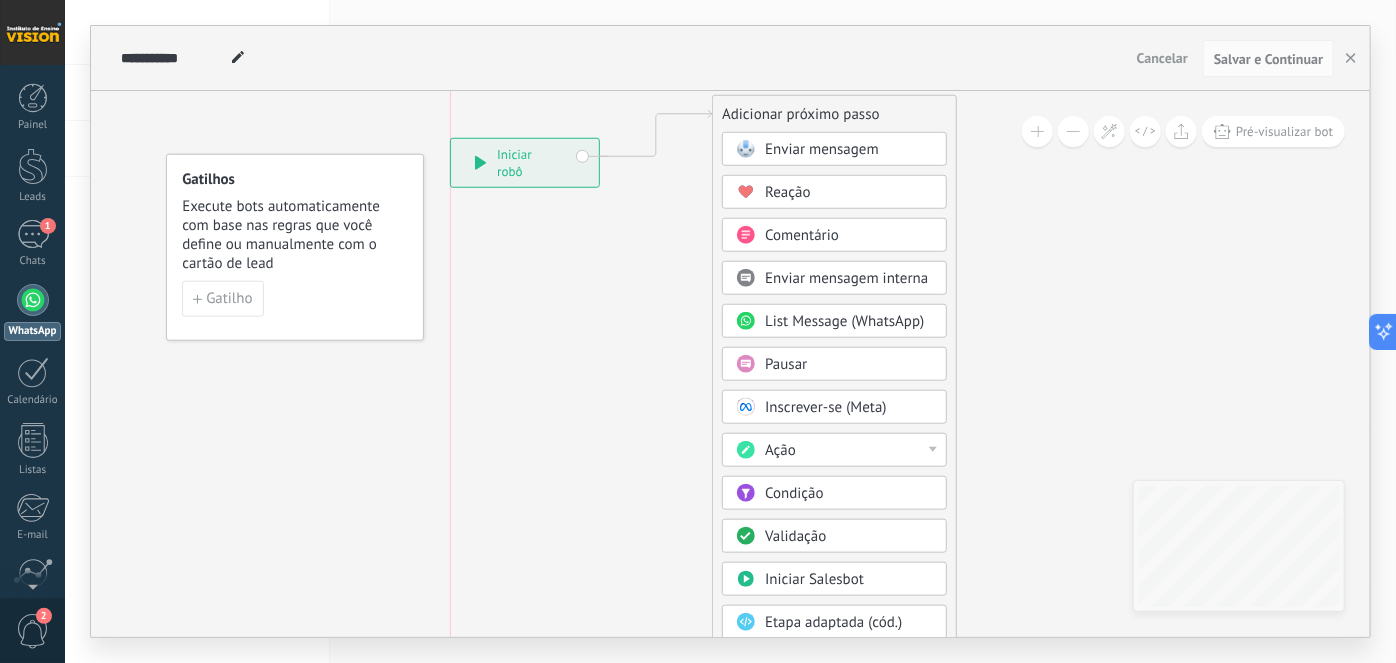 drag, startPoint x: 516, startPoint y: 118, endPoint x: 513, endPoint y: 162, distance: 44.102154 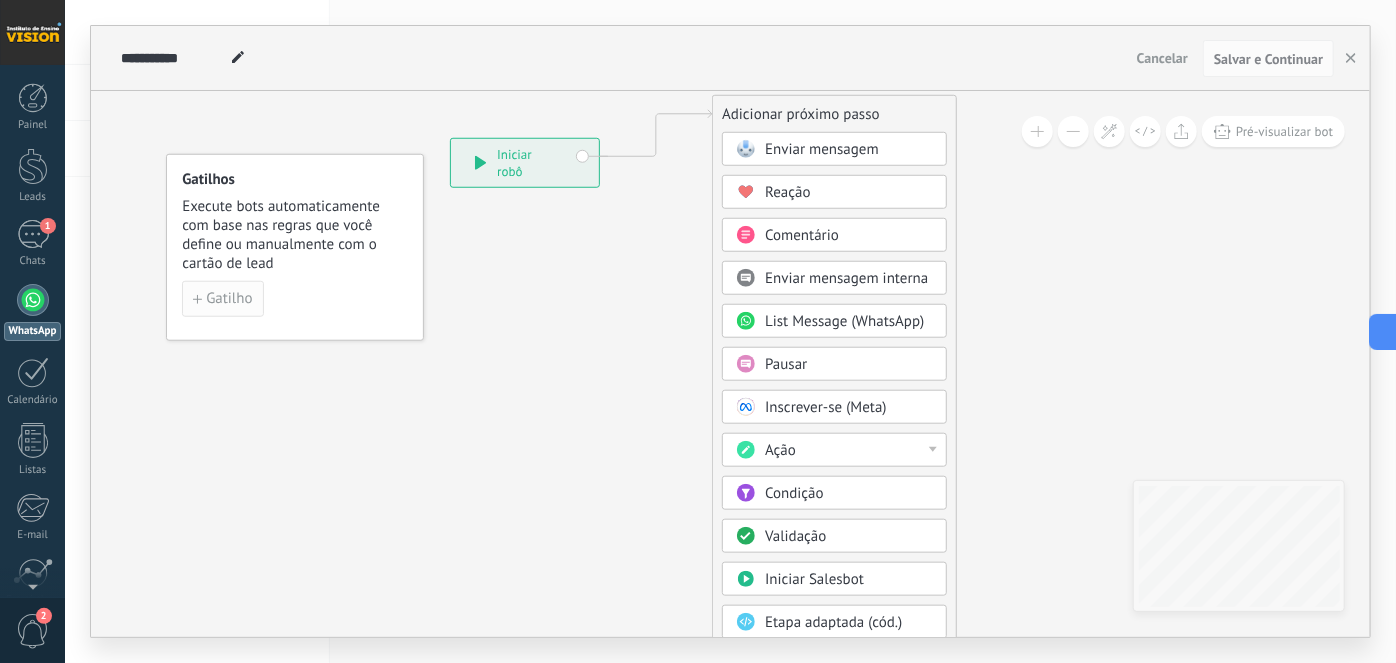 click on "Gatilho" at bounding box center (229, 299) 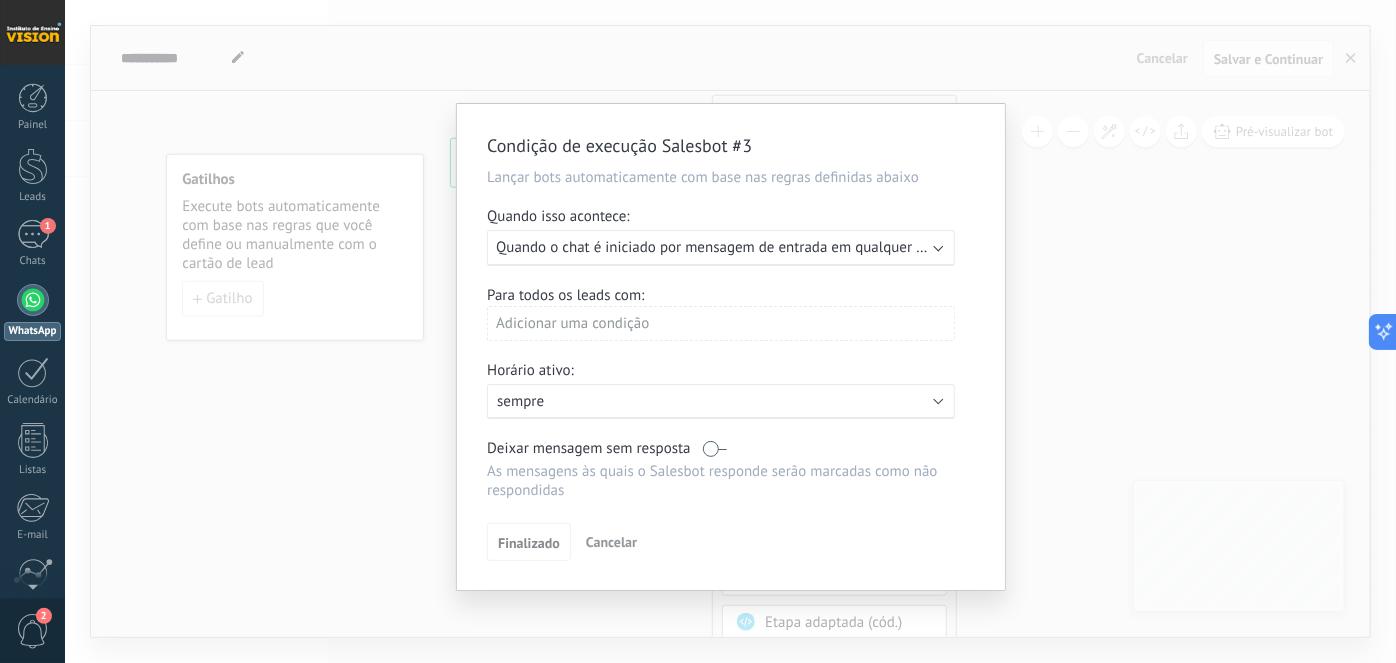 click on "Quando o chat é iniciado por mensagem de entrada em qualquer canal" at bounding box center (723, 247) 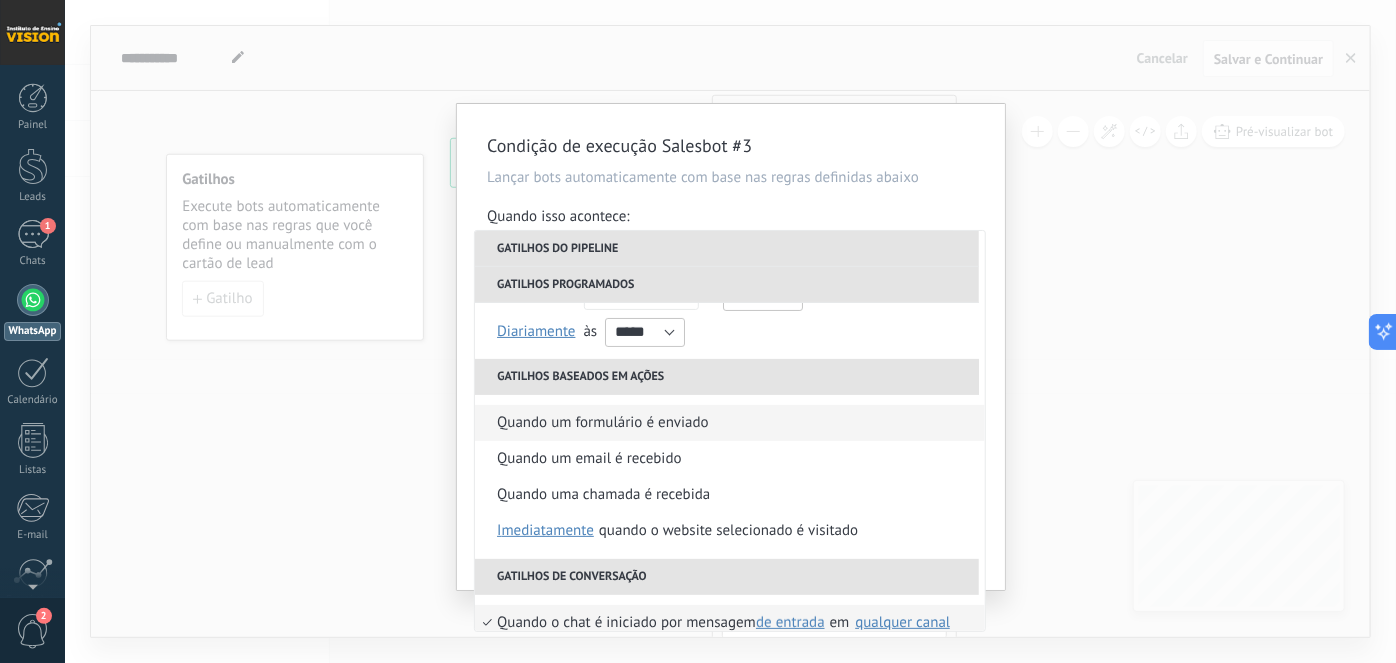 scroll, scrollTop: 454, scrollLeft: 0, axis: vertical 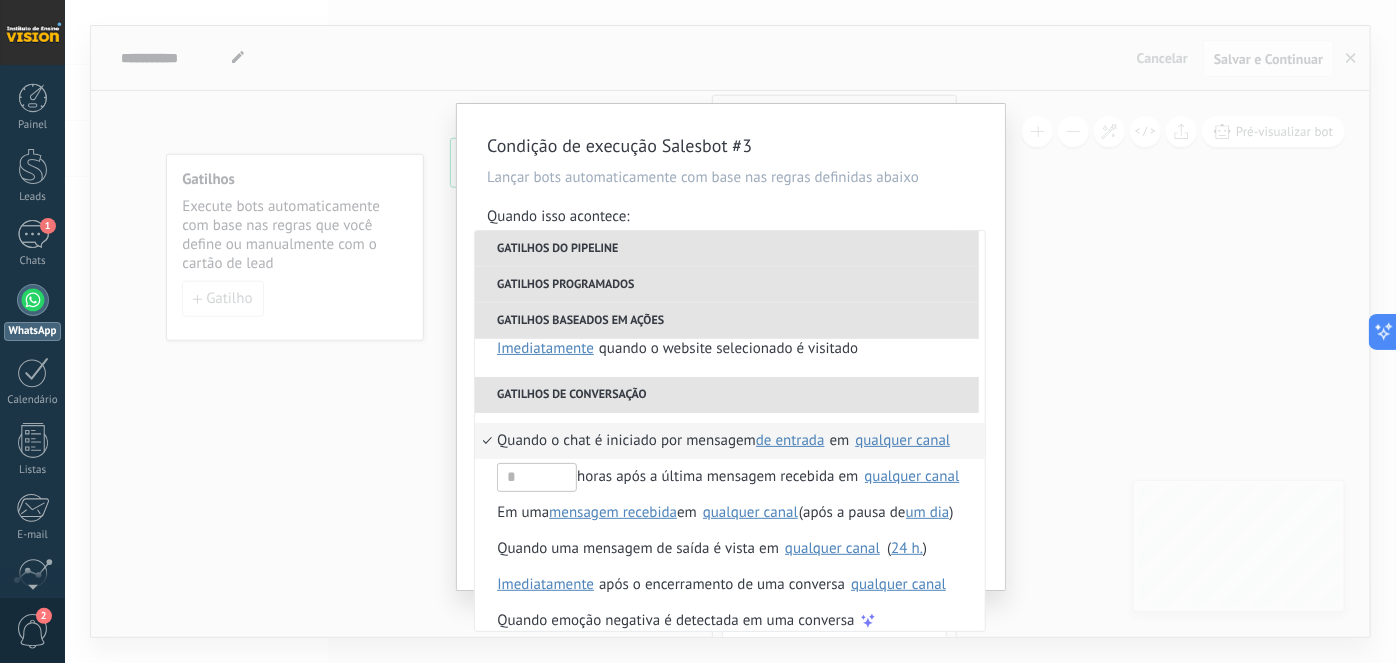 click on "Quando o chat é iniciado por mensagem" at bounding box center [626, 441] 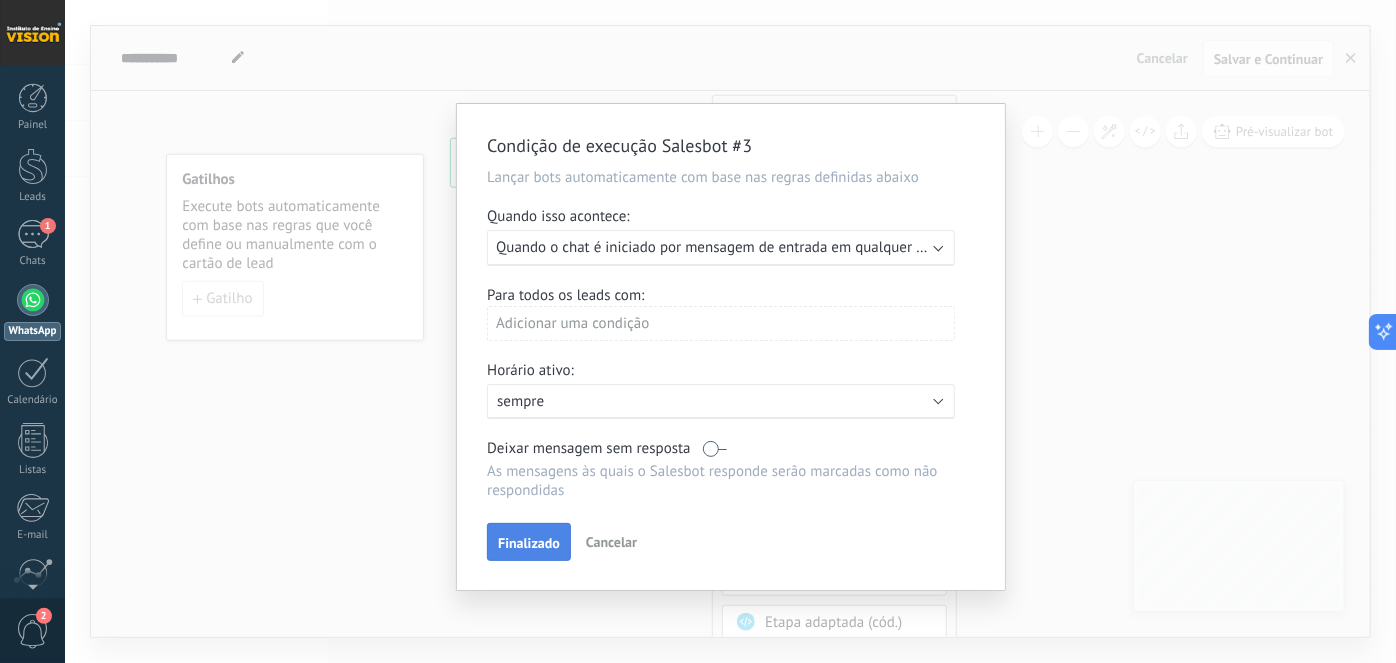 click on "Finalizado" at bounding box center (529, 543) 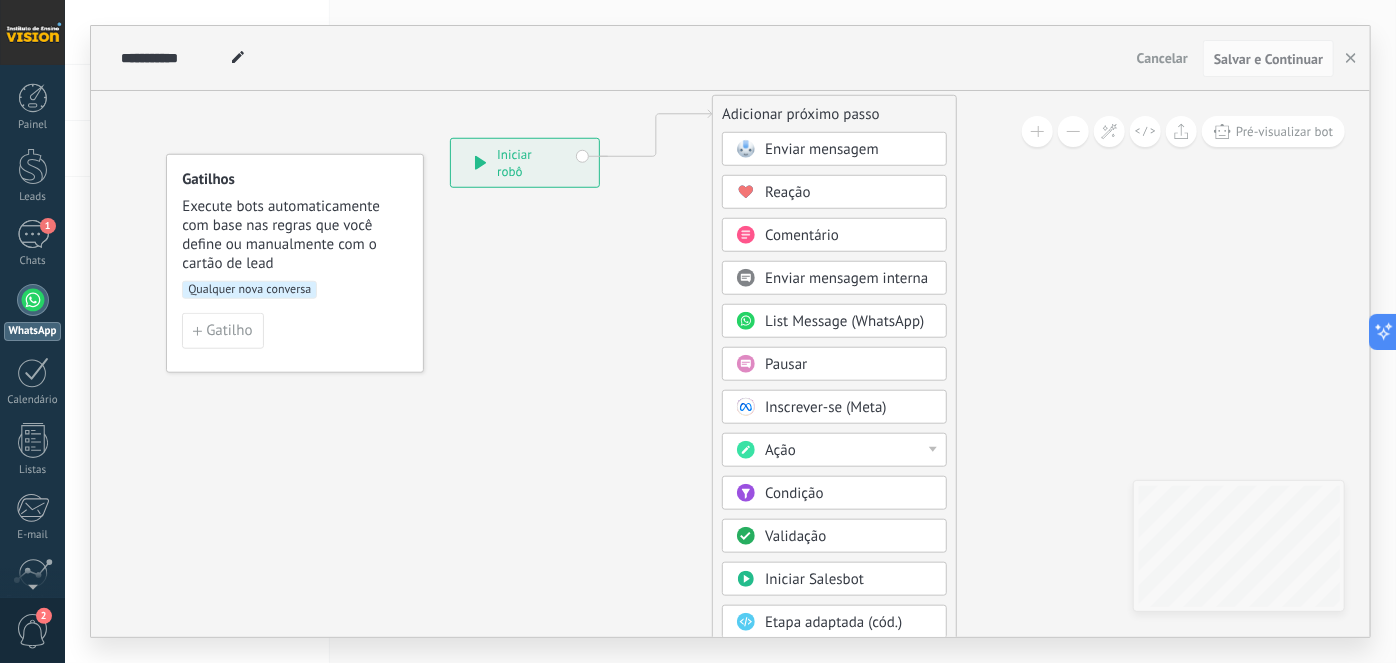 click on "Enviar mensagem" at bounding box center (822, 149) 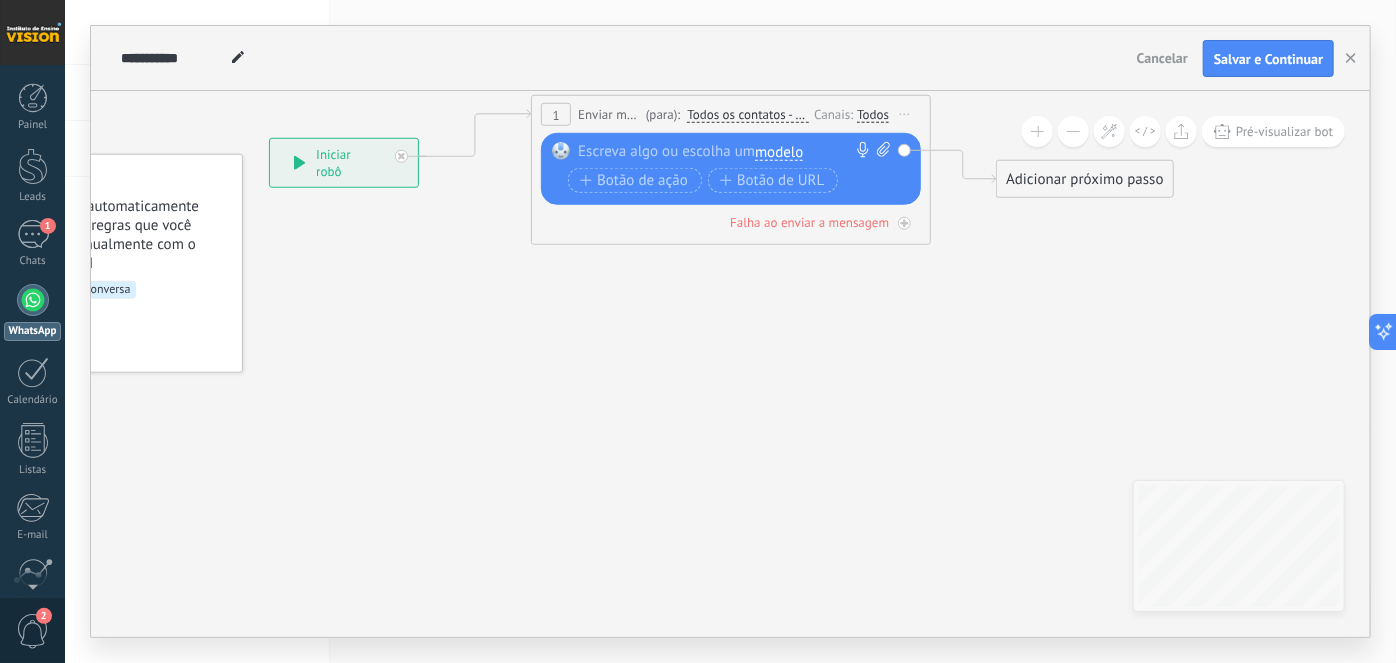 click at bounding box center [726, 152] 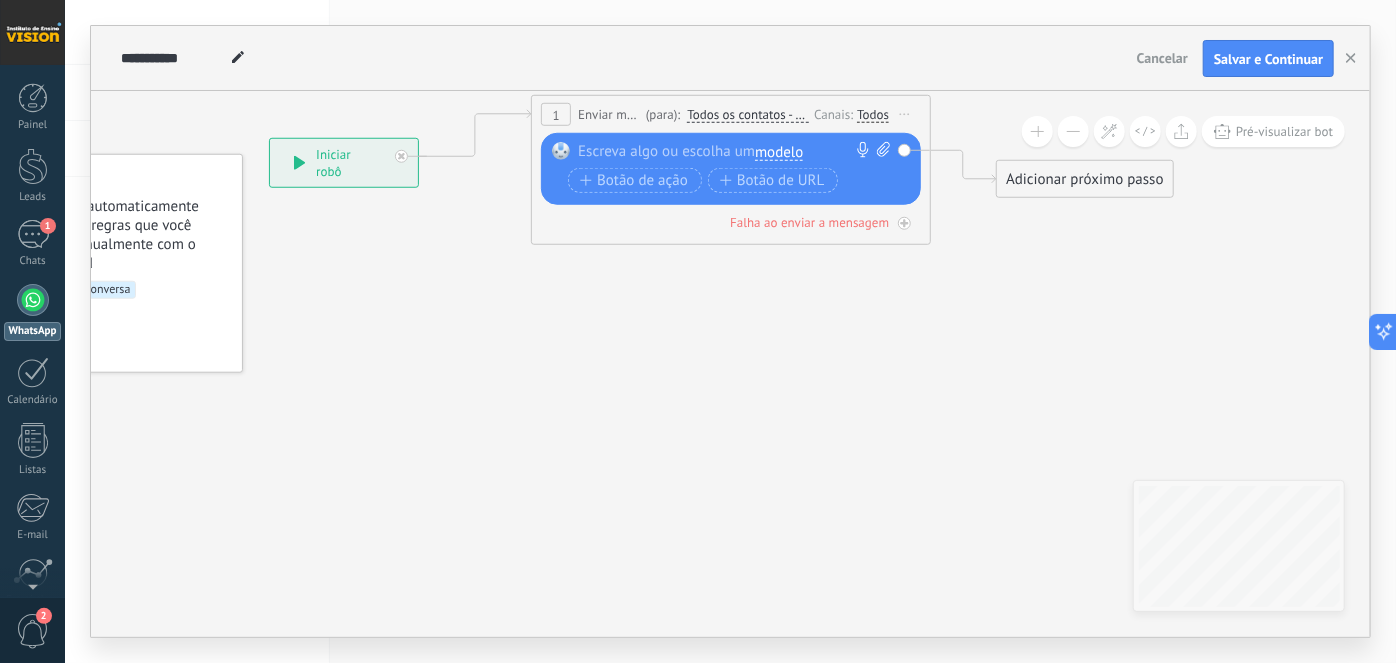 paste 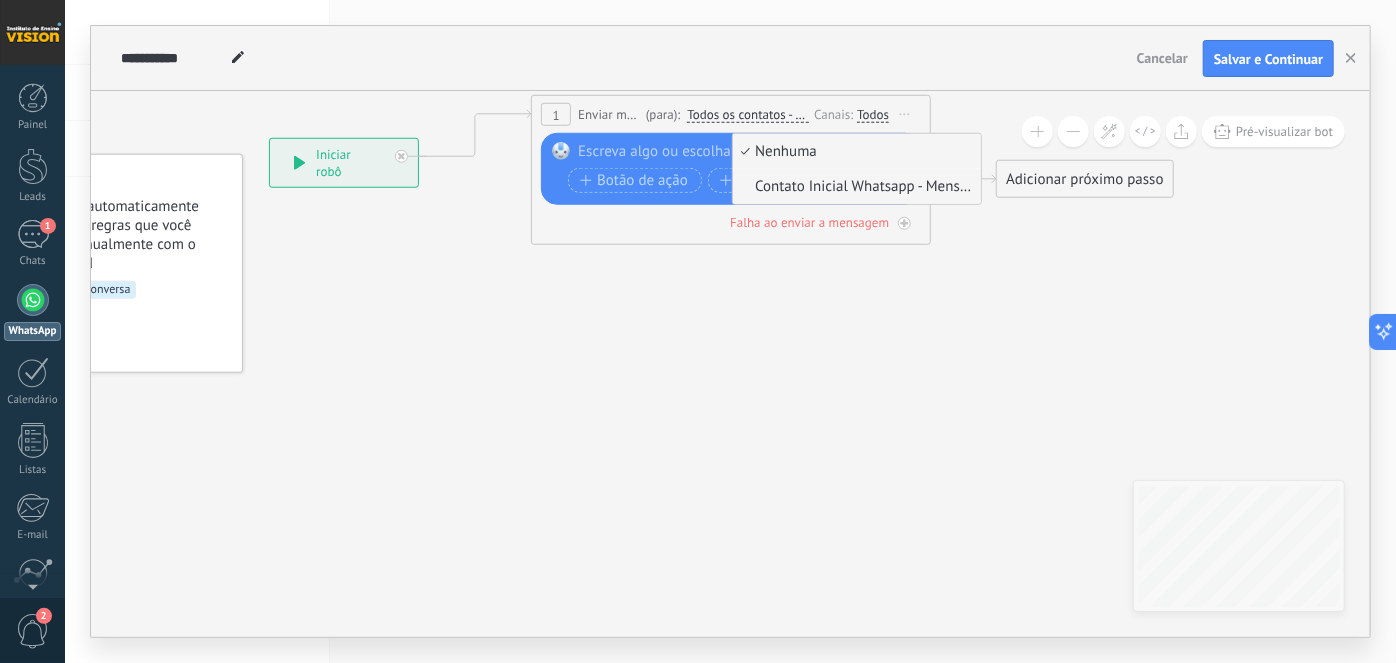 click on "Contato Inicial Whatsapp - Mensagem Recebida" at bounding box center [854, 187] 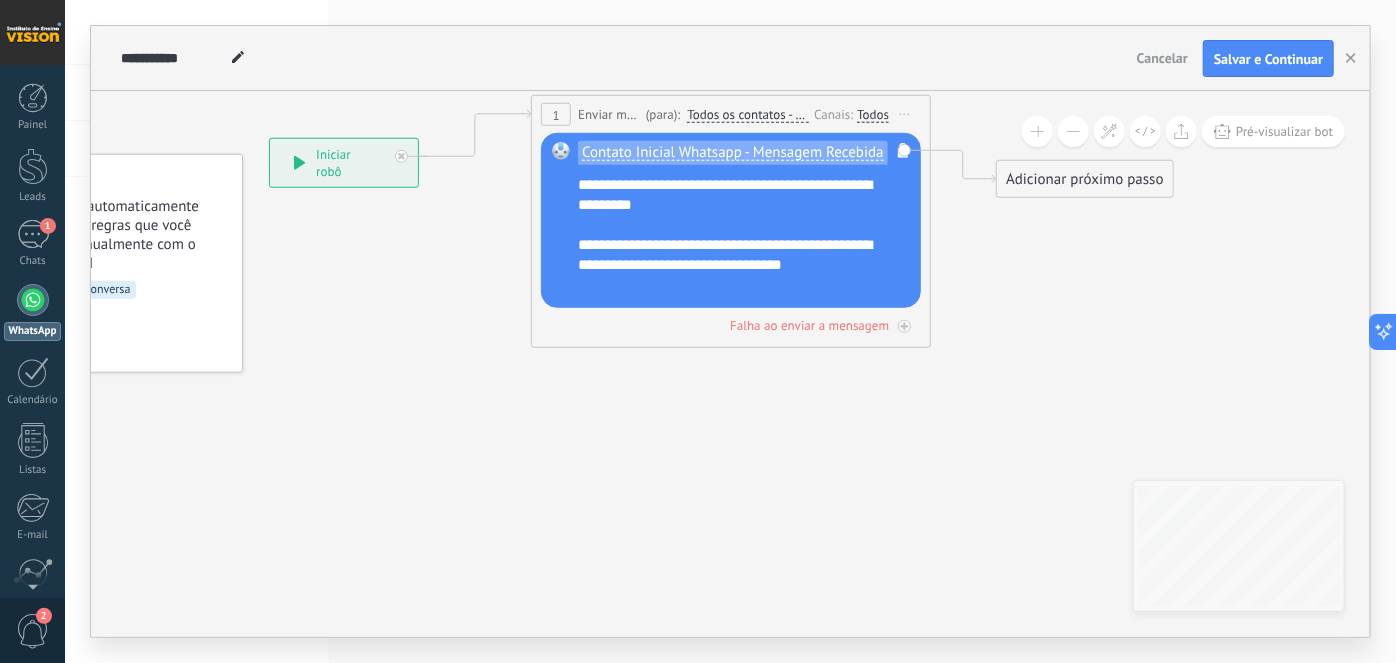 click 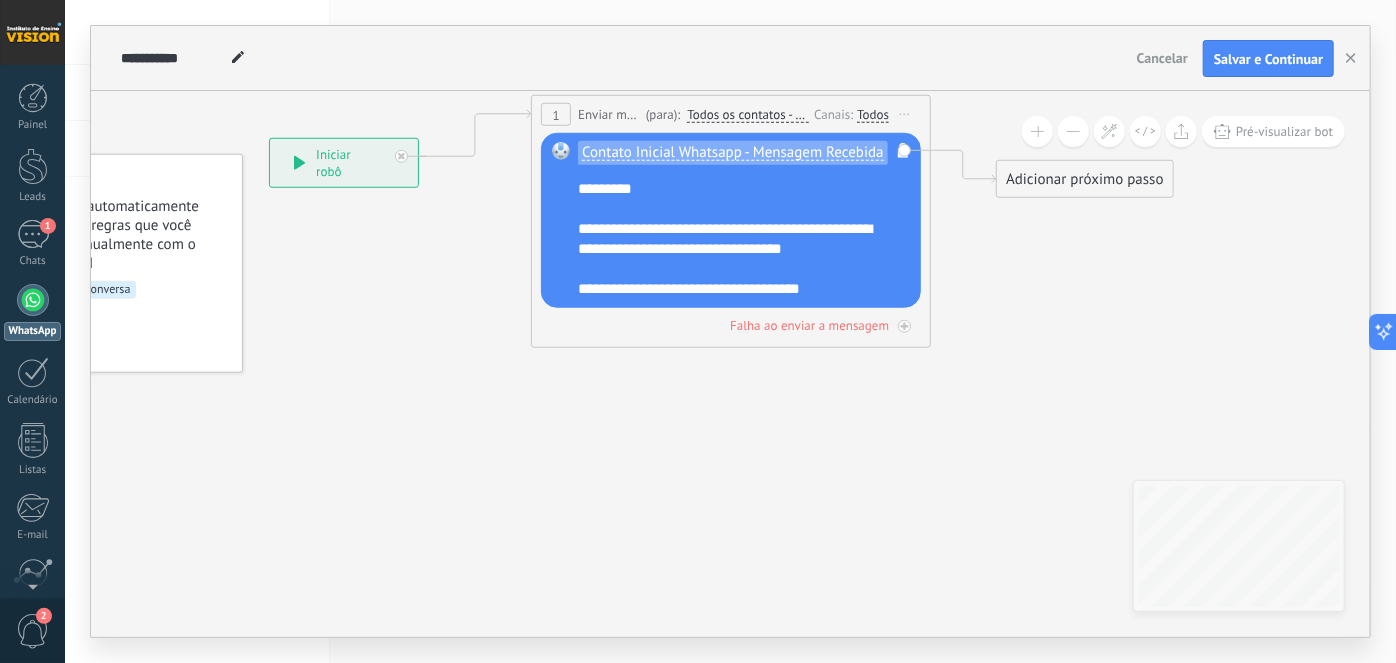 scroll, scrollTop: 19, scrollLeft: 0, axis: vertical 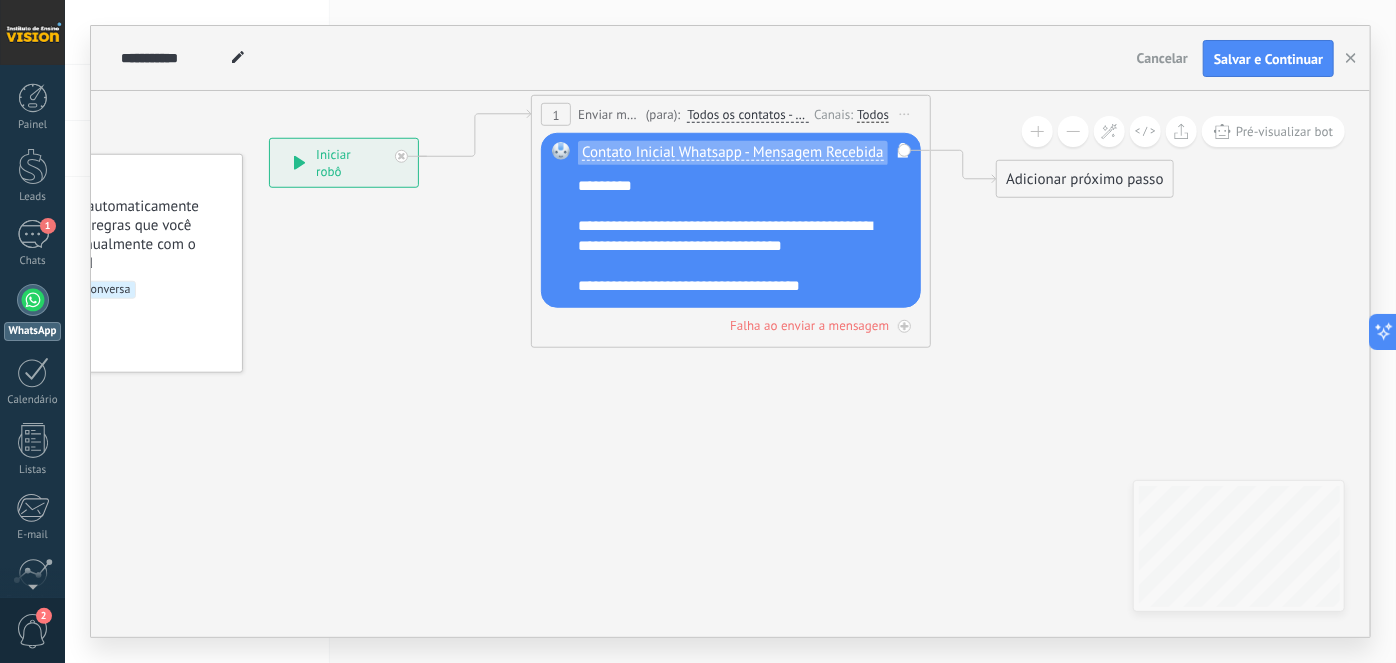 click 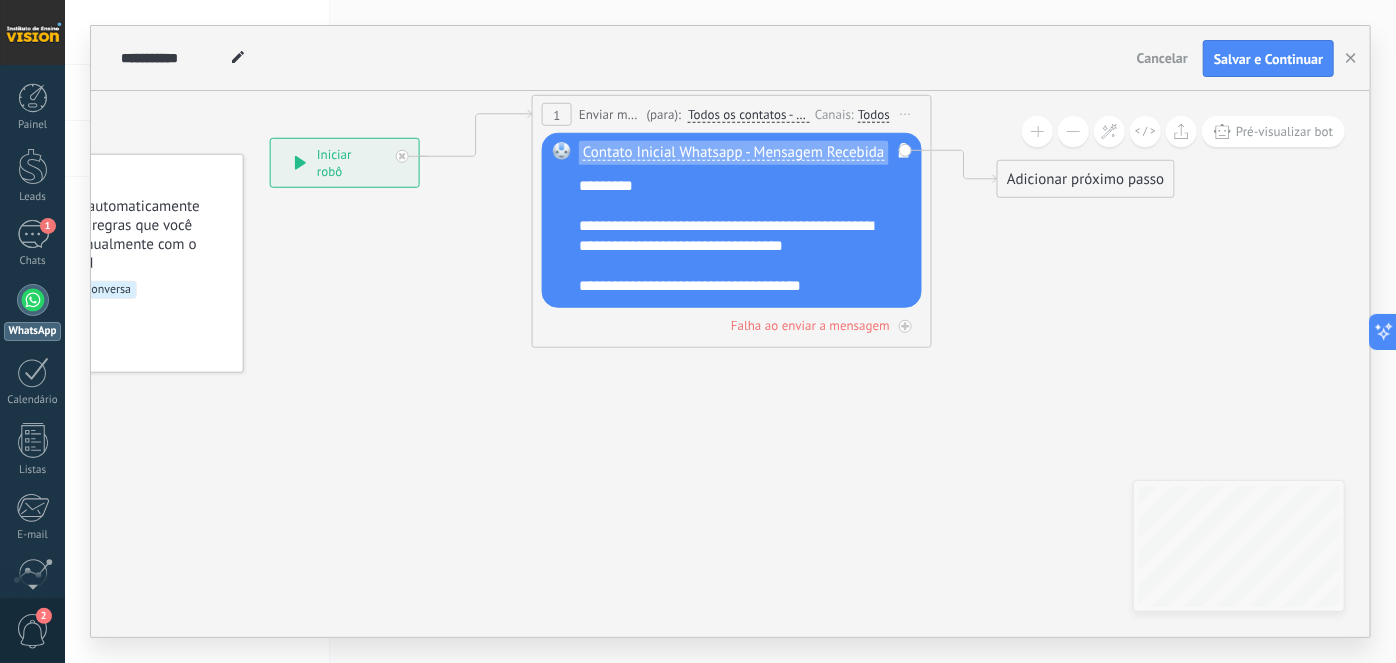 click on "Contato Inicial Whatsapp - Mensagem Recebida
Não é possível editar o conteúdo do modelo
Substituir
Remover
Converter para mensagem de voz
Arraste a imagem aqui para anexá-la.
Adicionar imagem
Upload
Arraste e solte" at bounding box center [732, 220] 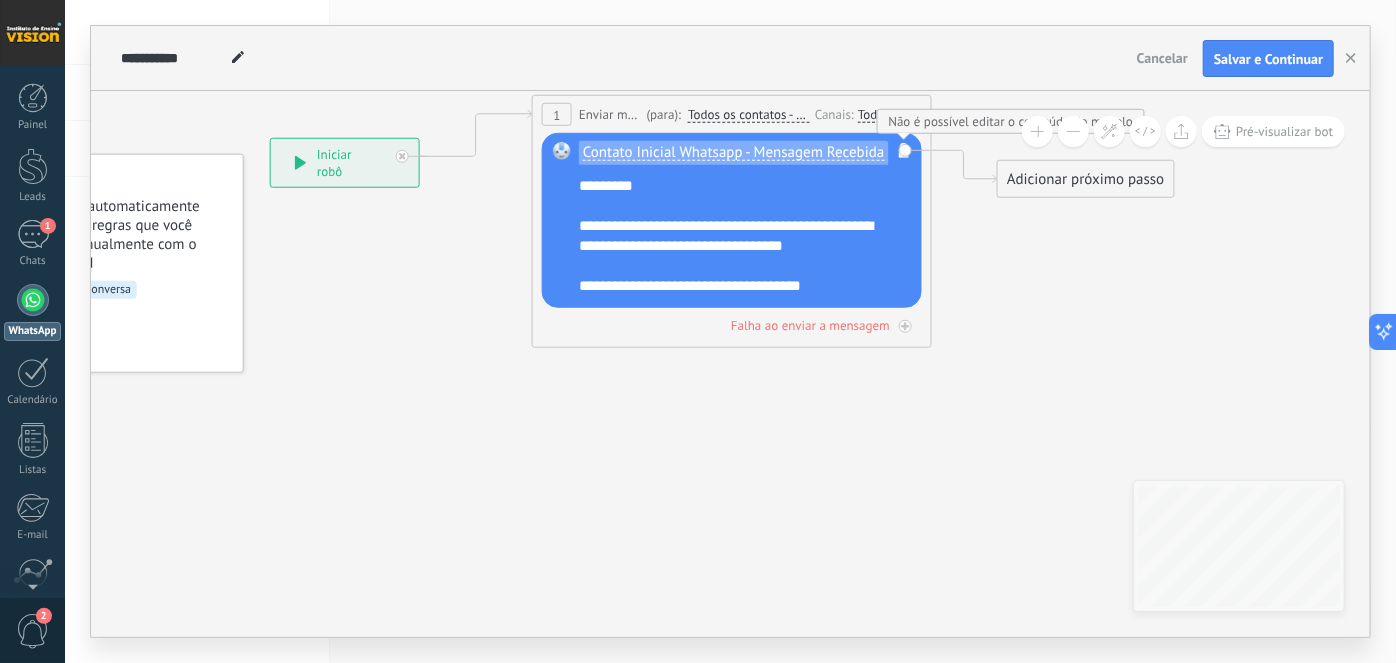click on "**********" at bounding box center [745, 235] 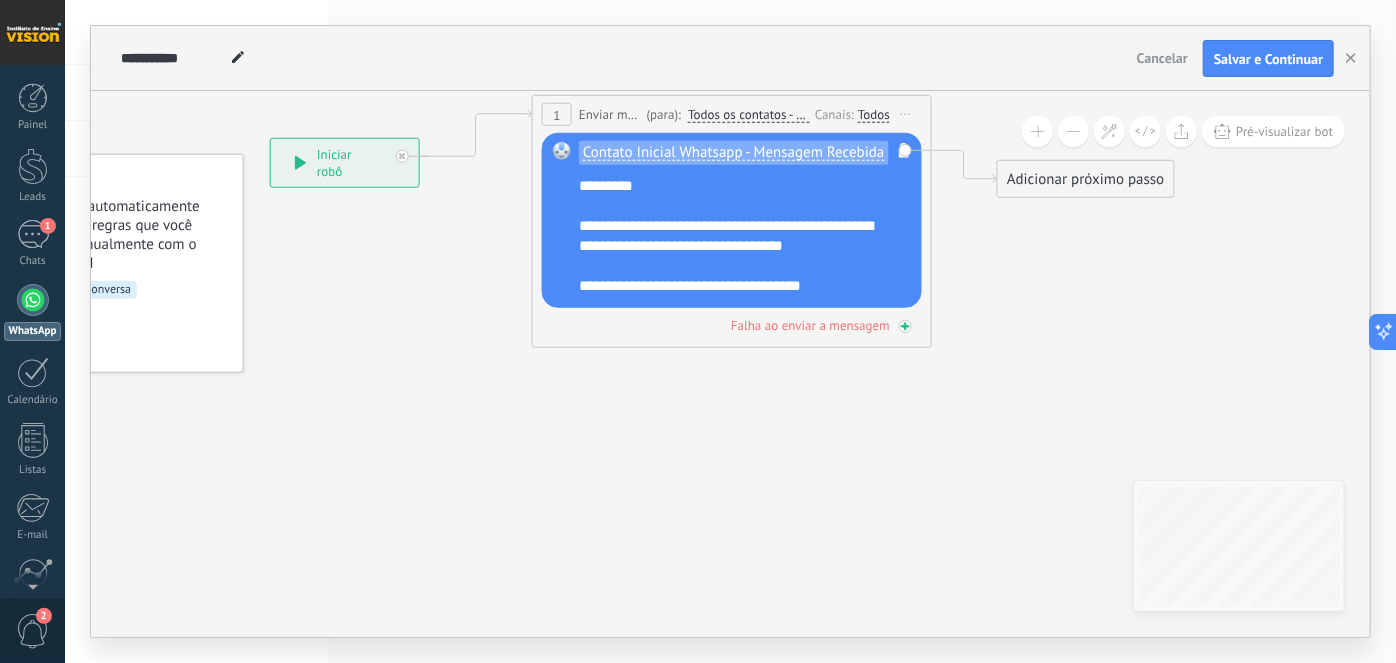 click at bounding box center [905, 326] 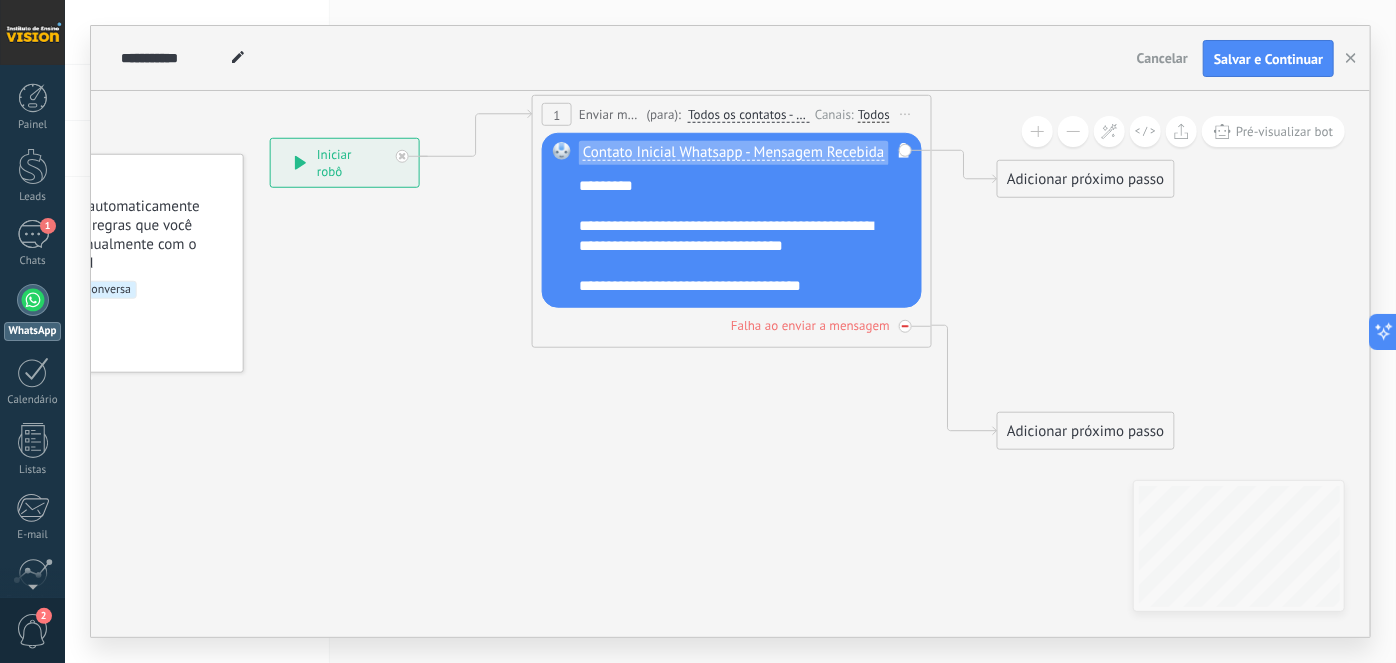 click 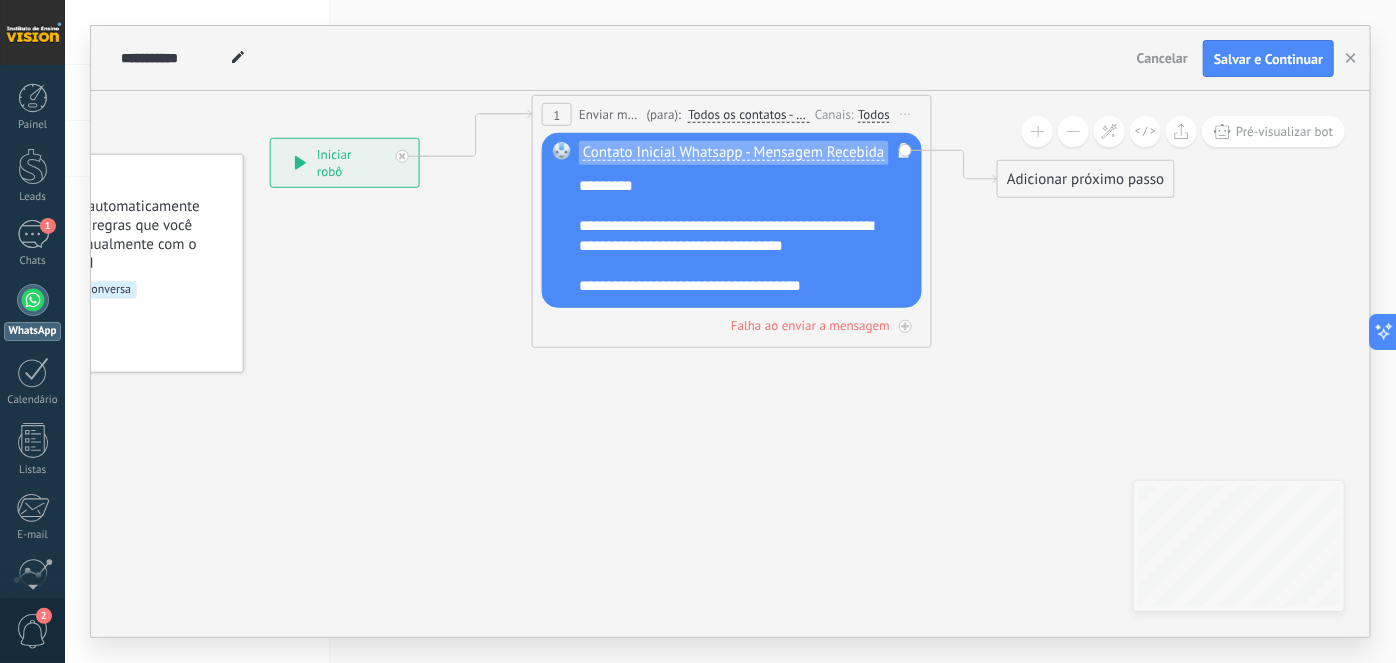 click on "**********" at bounding box center [745, 235] 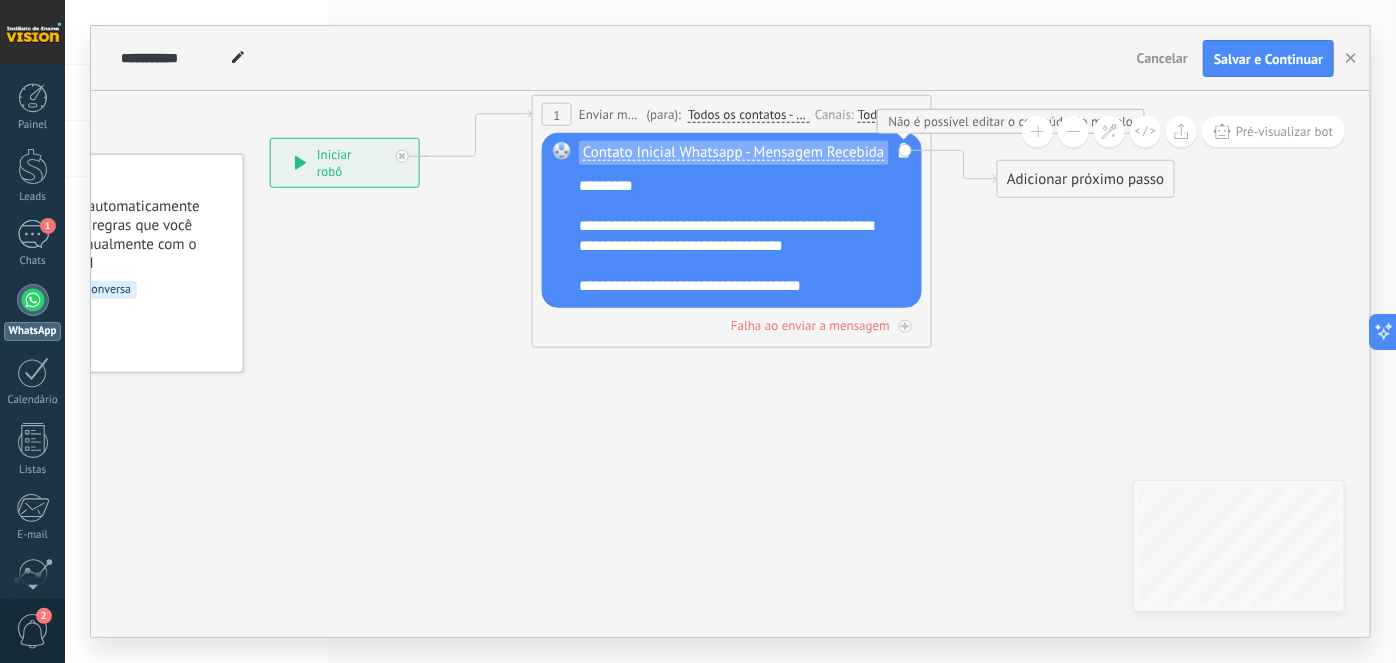 click on "Adicionar próximo passo" at bounding box center (1086, 179) 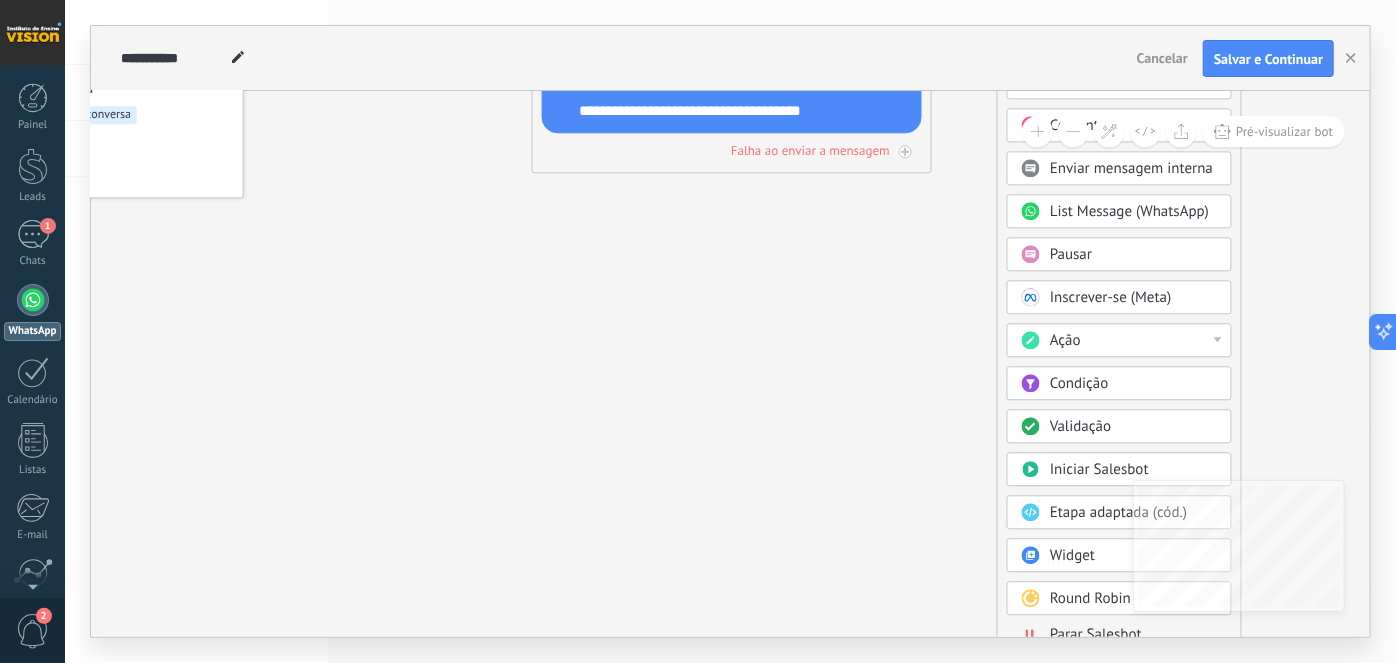 click on "Iniciar Salesbot" at bounding box center (1099, 470) 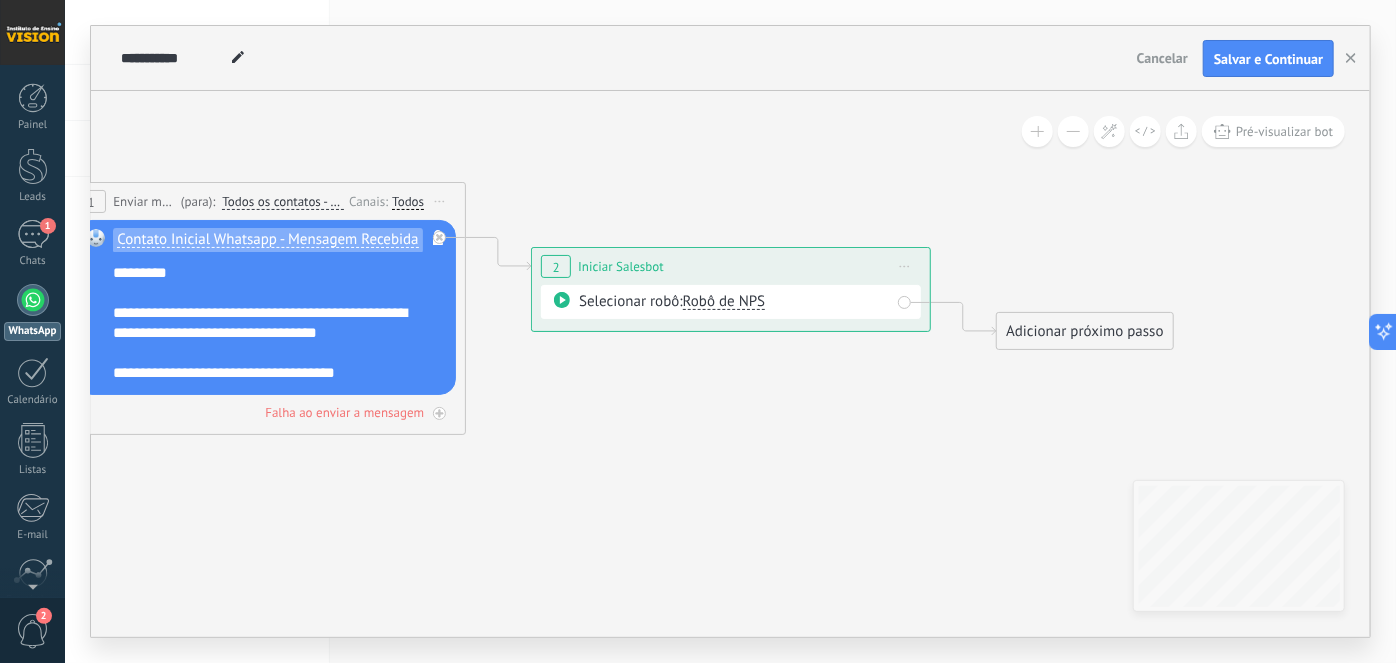 click on "Robô de NPS" at bounding box center (724, 301) 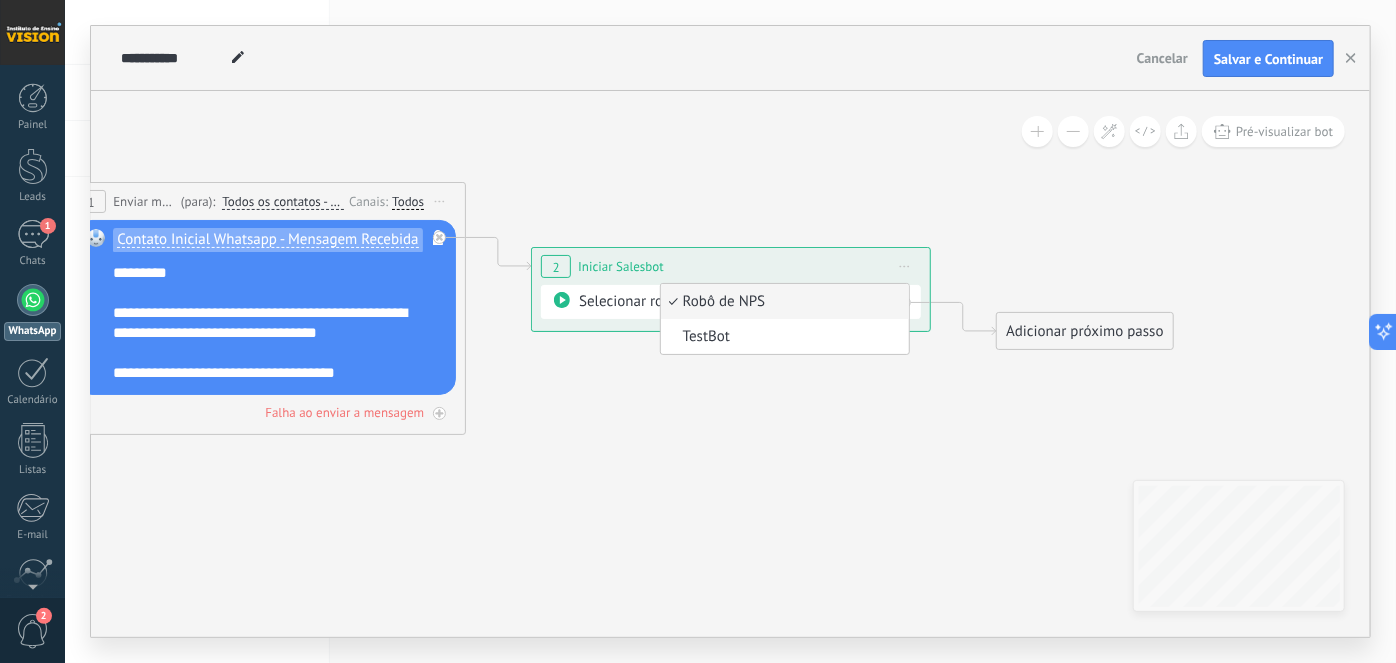 click 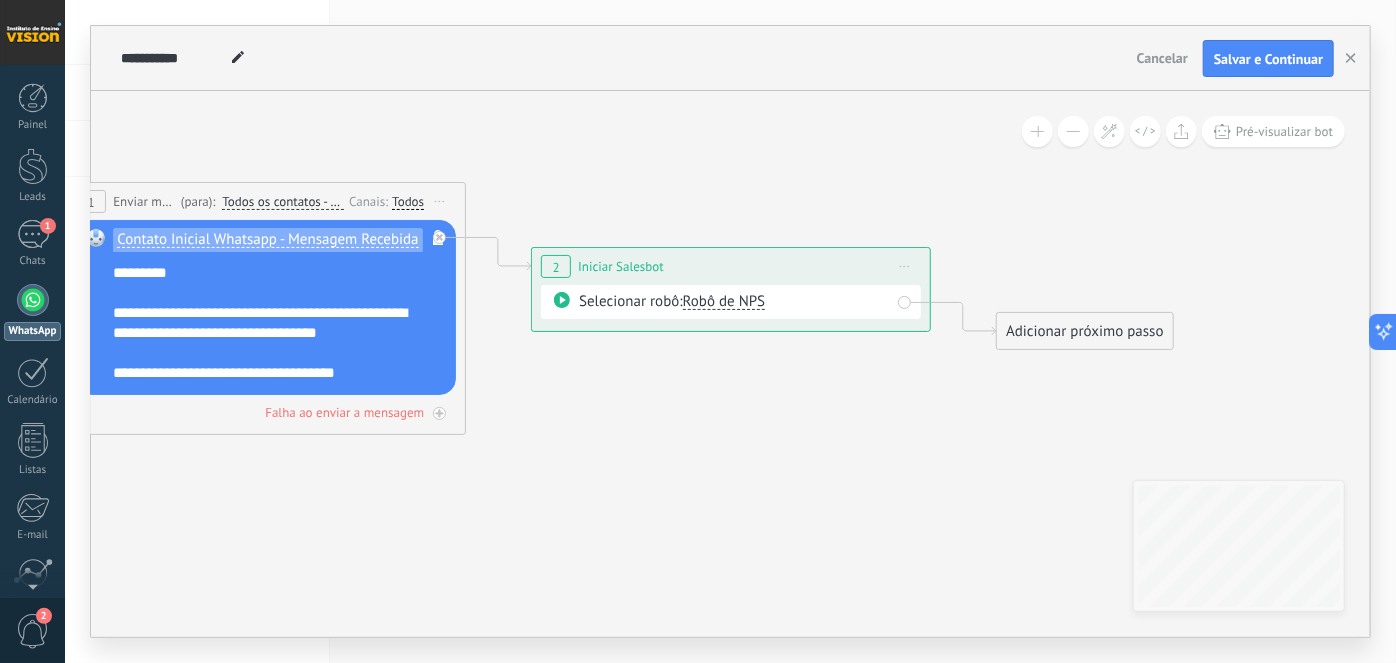 click on "Iniciar pré-visualização aqui
[GEOGRAPHIC_DATA]
Duplicar
Excluir" at bounding box center (905, 266) 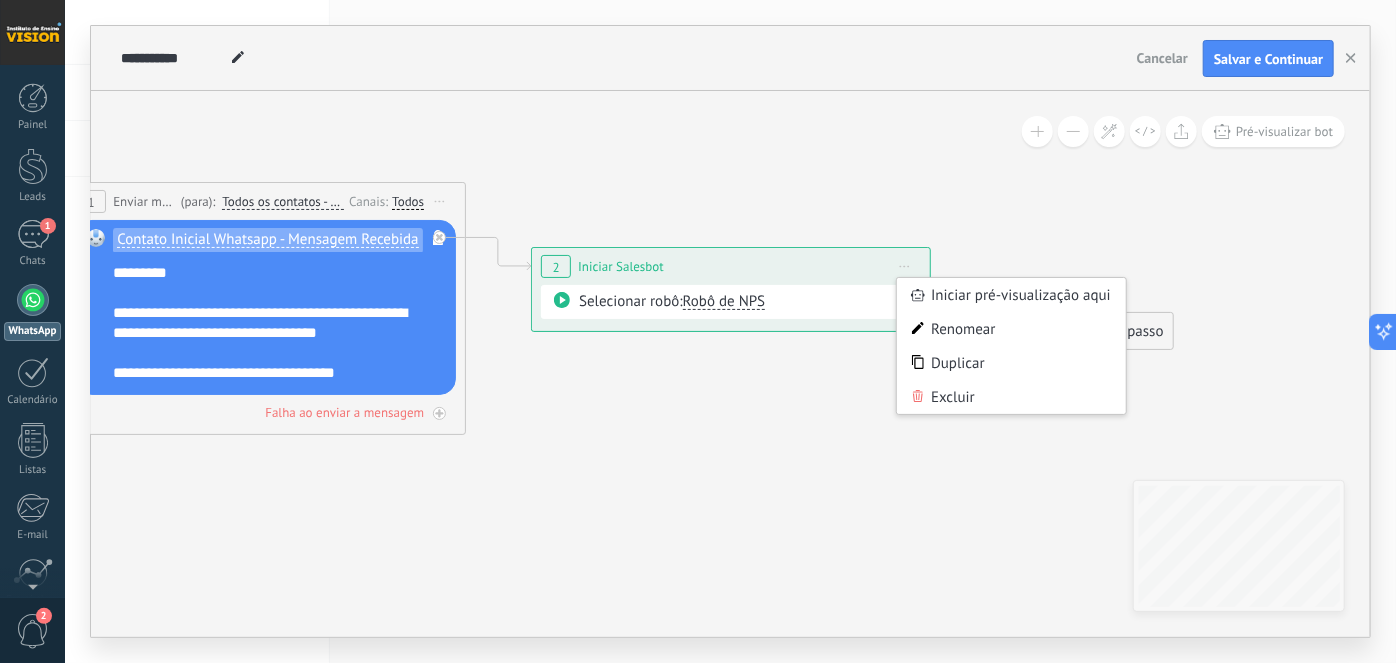 click on "Excluir" at bounding box center [1011, 397] 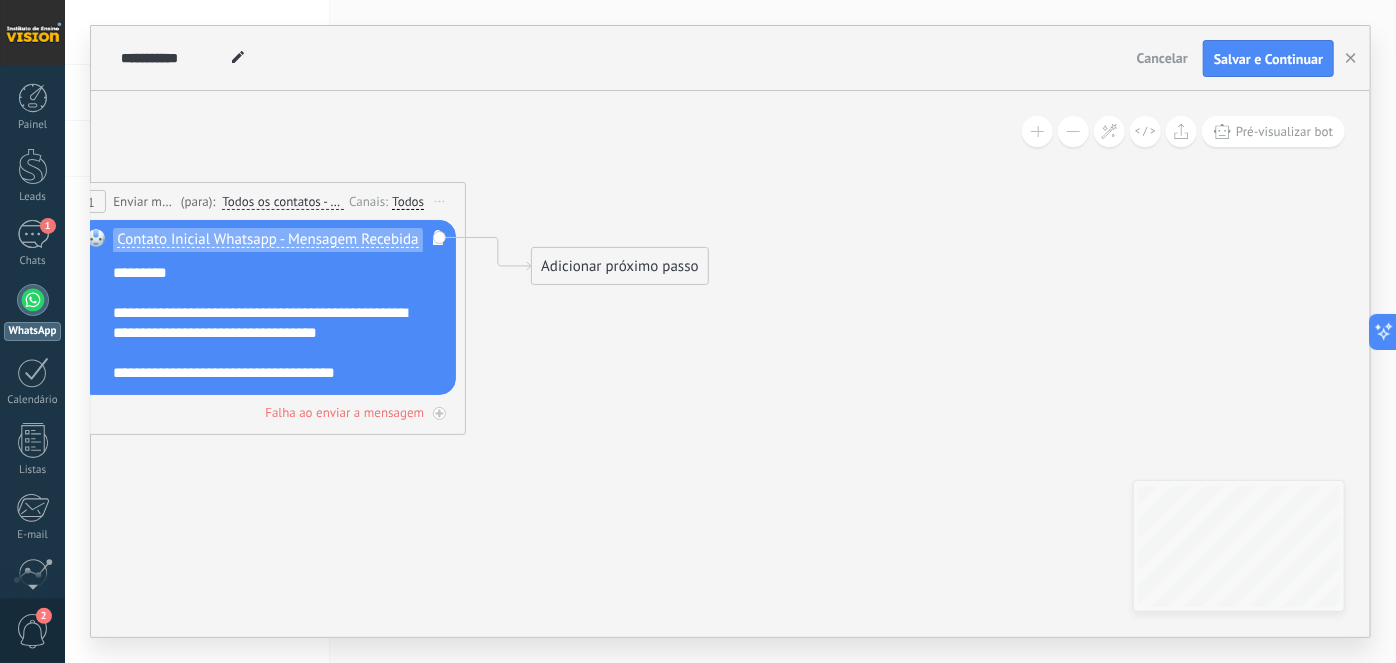 drag, startPoint x: 512, startPoint y: 353, endPoint x: 641, endPoint y: 327, distance: 131.59407 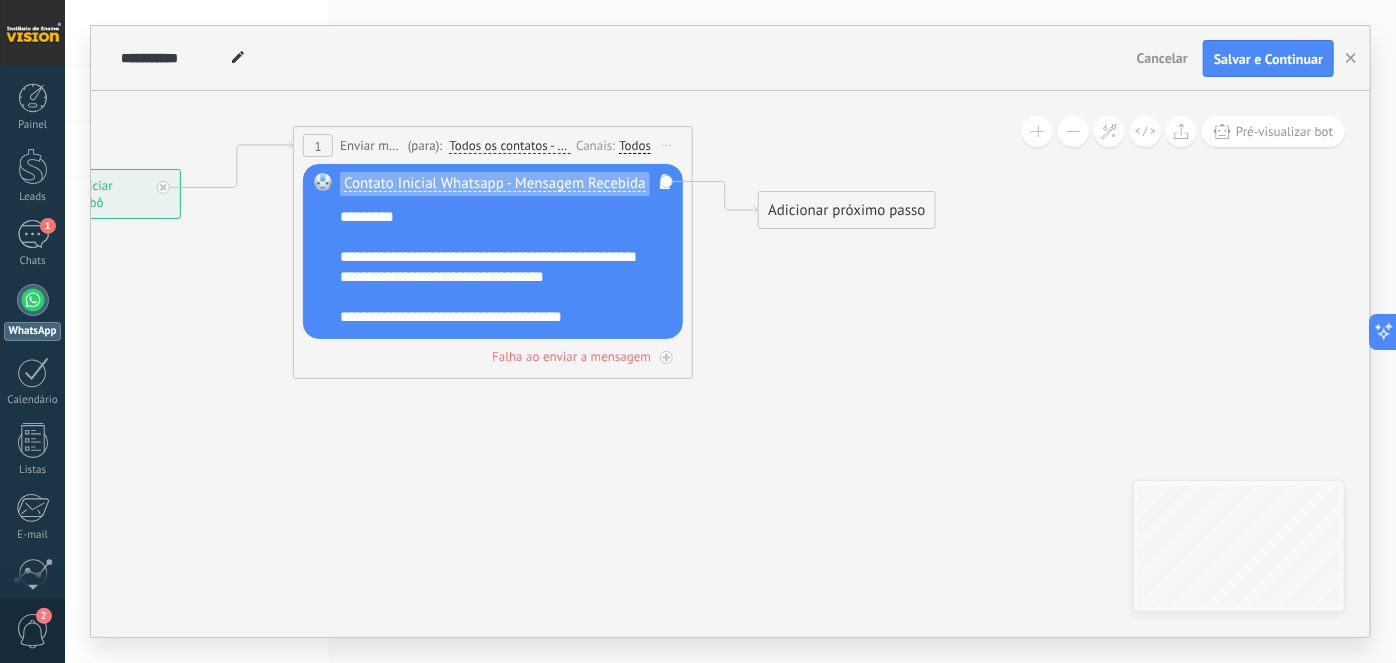 drag, startPoint x: 506, startPoint y: 364, endPoint x: 733, endPoint y: 308, distance: 233.80548 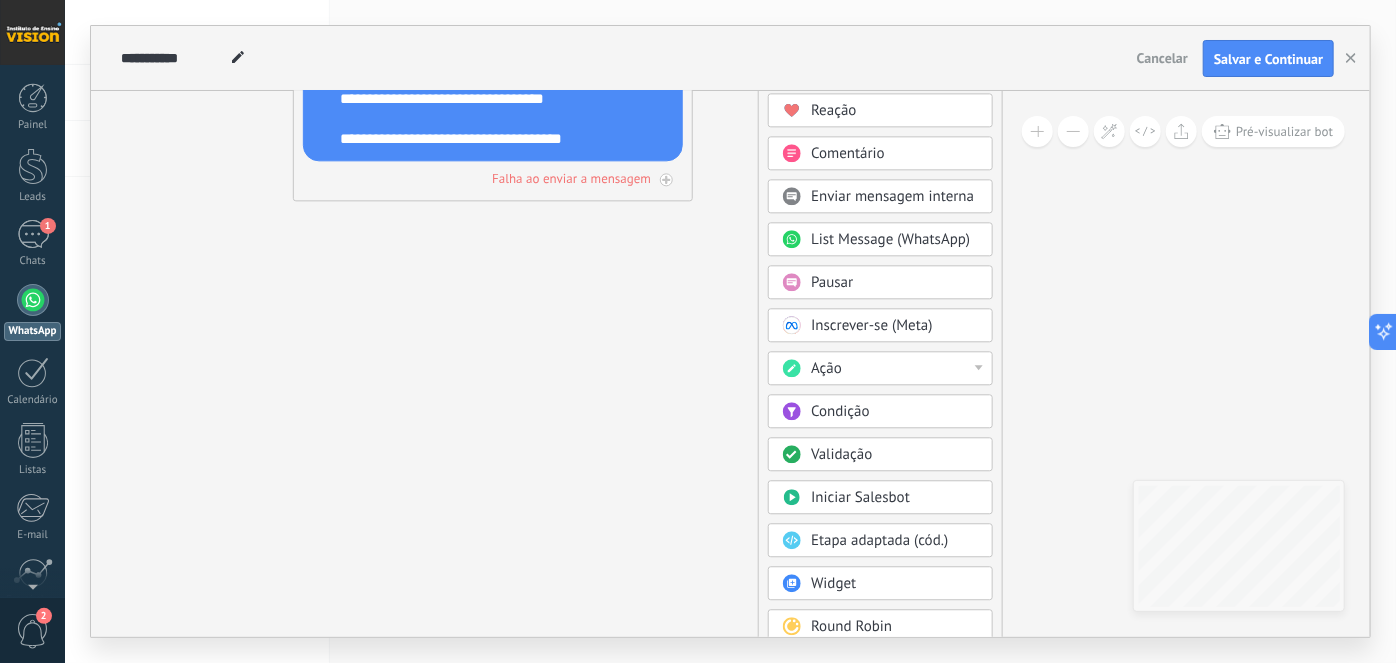 click on "Ação" at bounding box center [895, 370] 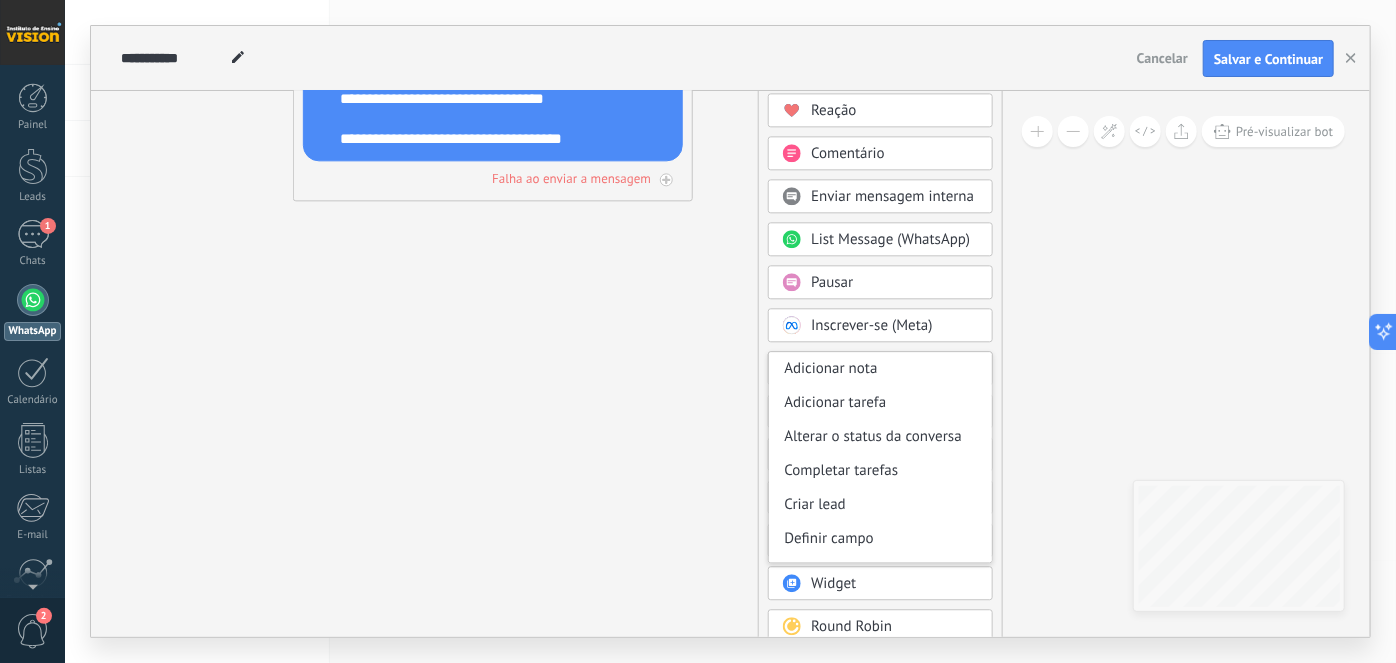 click on "Criar lead" at bounding box center (880, 506) 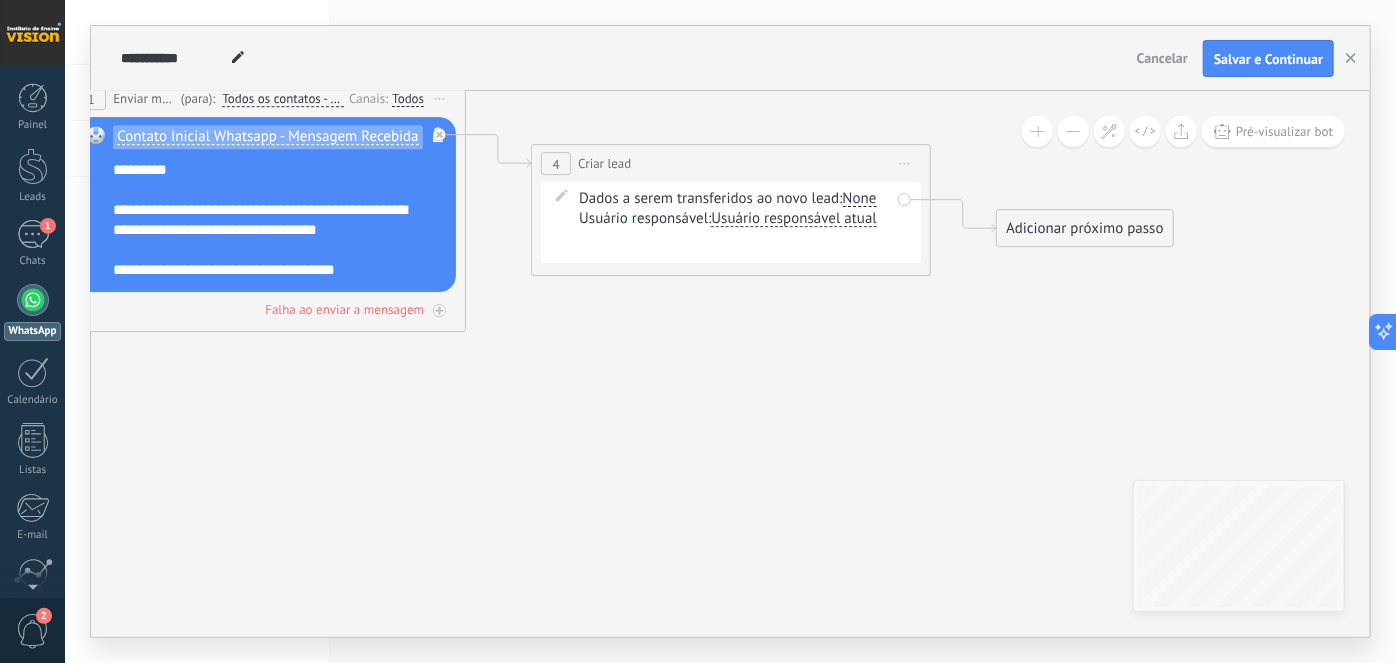 click on "None" at bounding box center [860, 199] 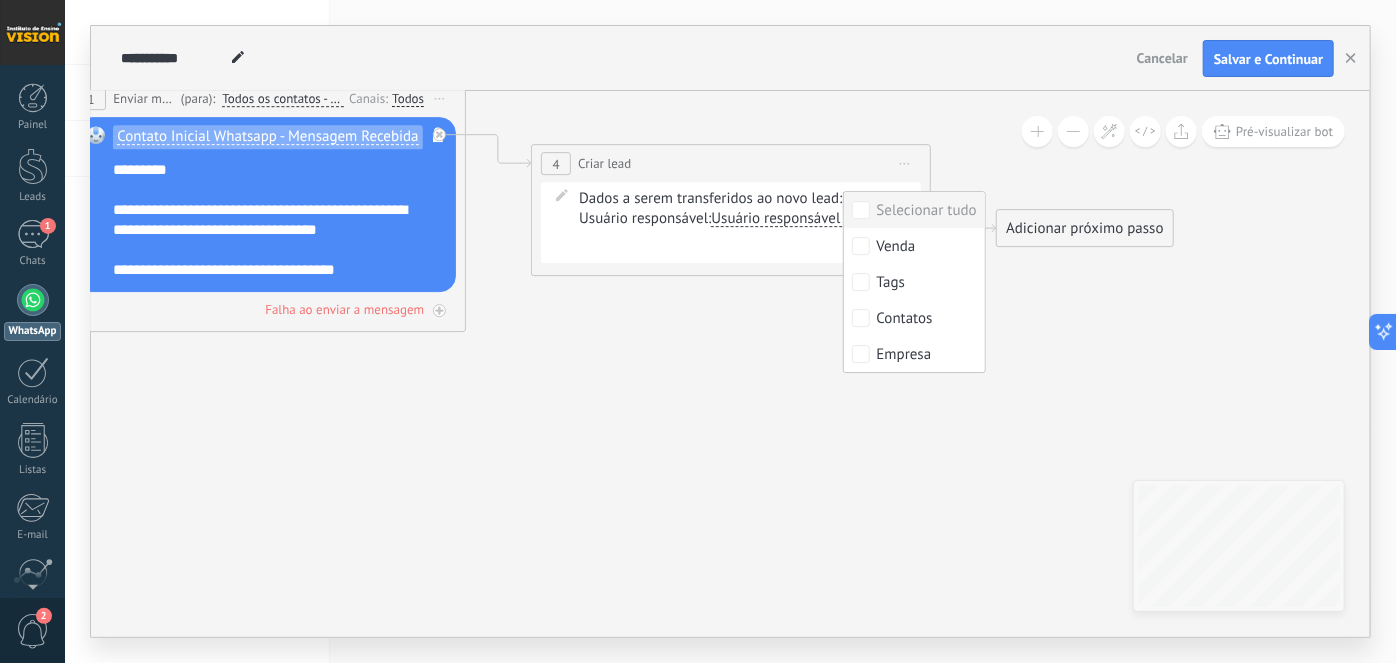 click on "Selecionar tudo" at bounding box center [914, 210] 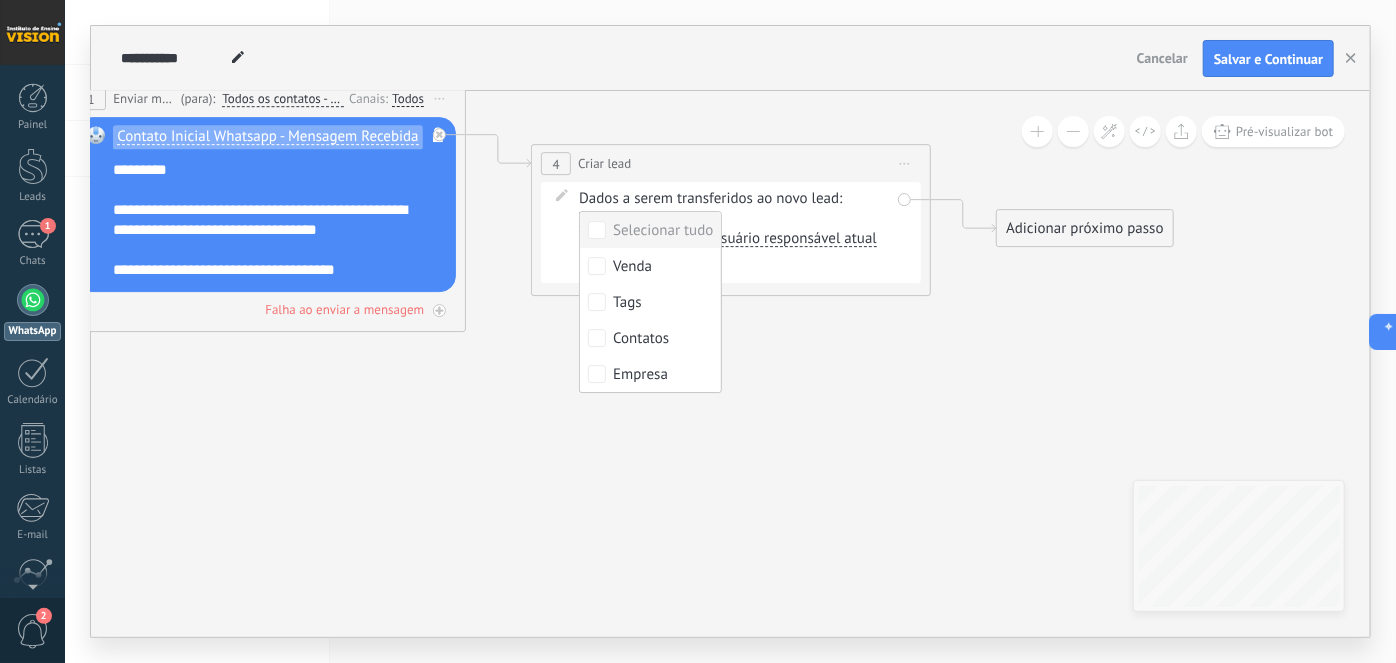 click on "Dados a serem transferidos ao novo lead:  Selecionar tudo Venda Tags Contatos Empresa Todos os" at bounding box center (734, 209) 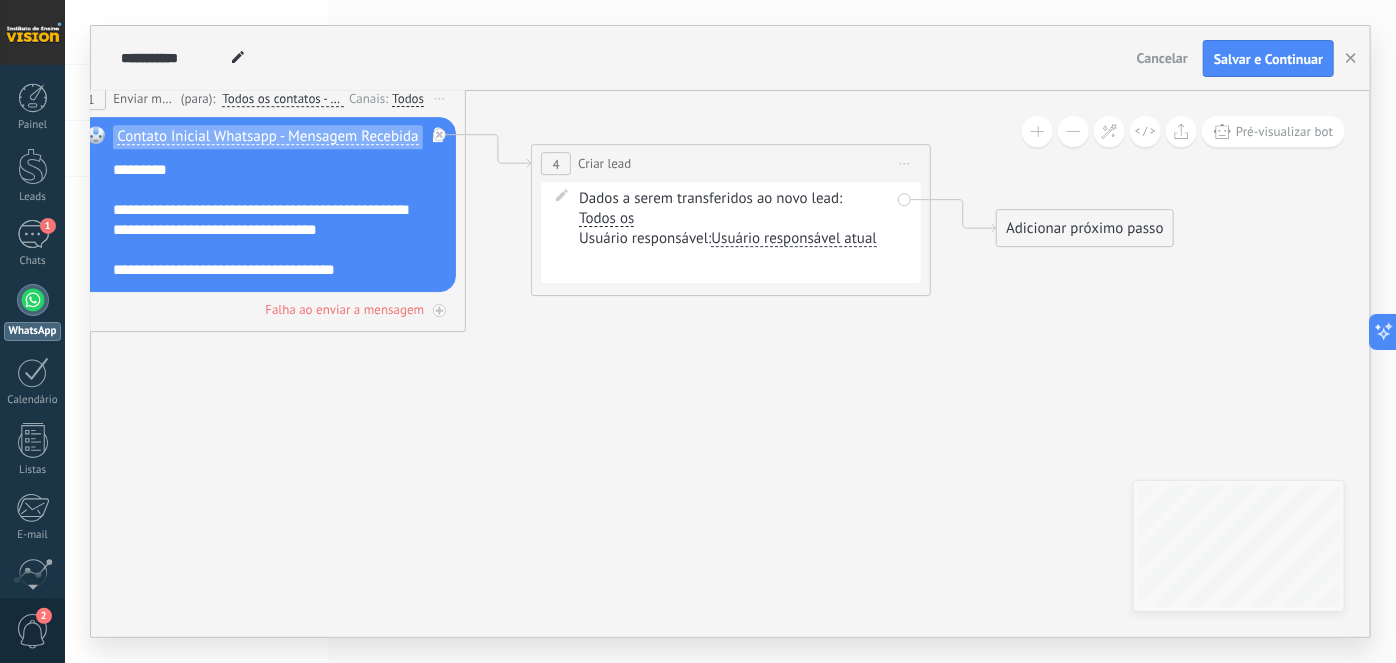 click on "Dados a serem transferidos ao novo lead:  Selecionar tudo Venda Tags Contatos Empresa Todos os" at bounding box center [734, 209] 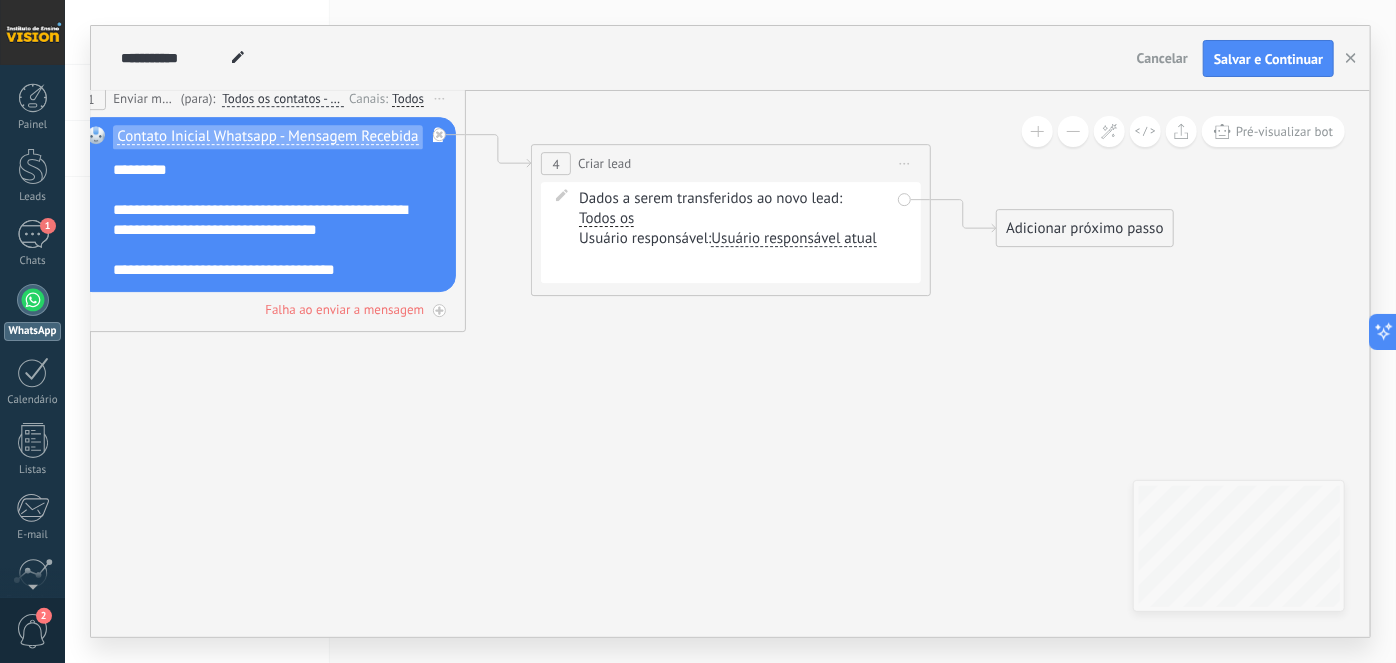 click on "Iniciar pré-visualização aqui
[GEOGRAPHIC_DATA]
Duplicar
Excluir" at bounding box center [905, 163] 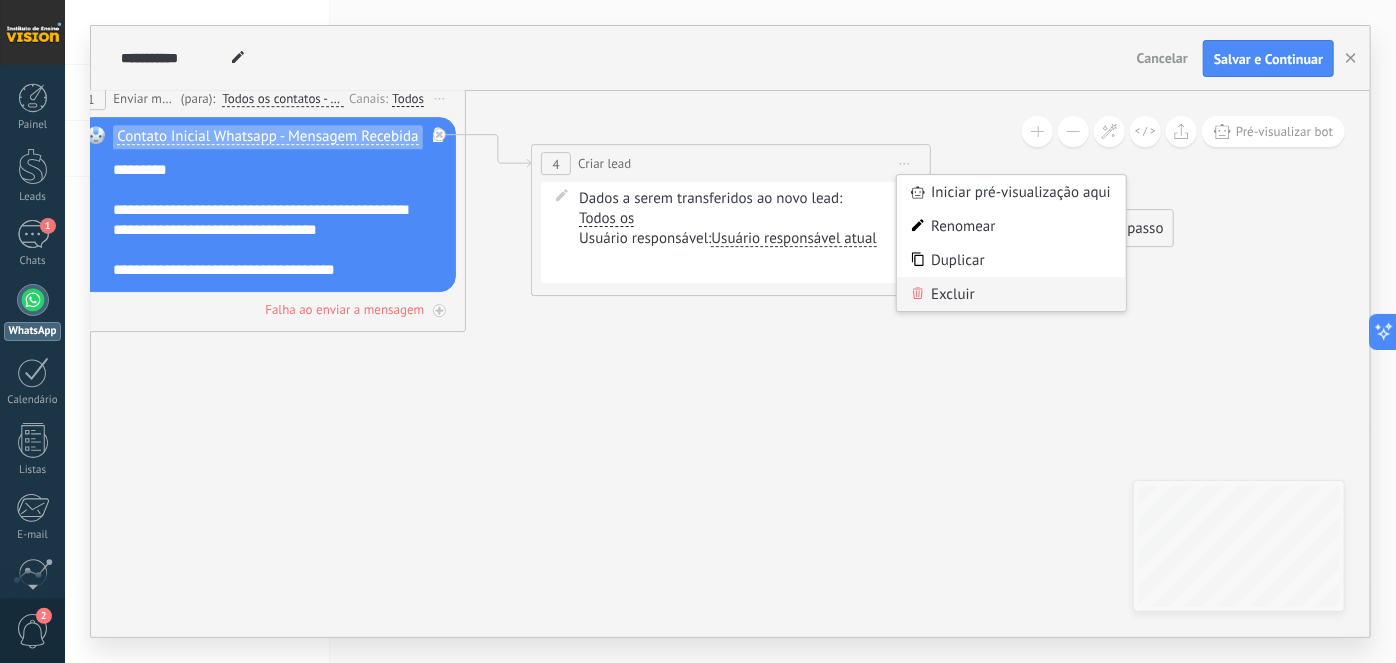 click on "Excluir" at bounding box center (1011, 294) 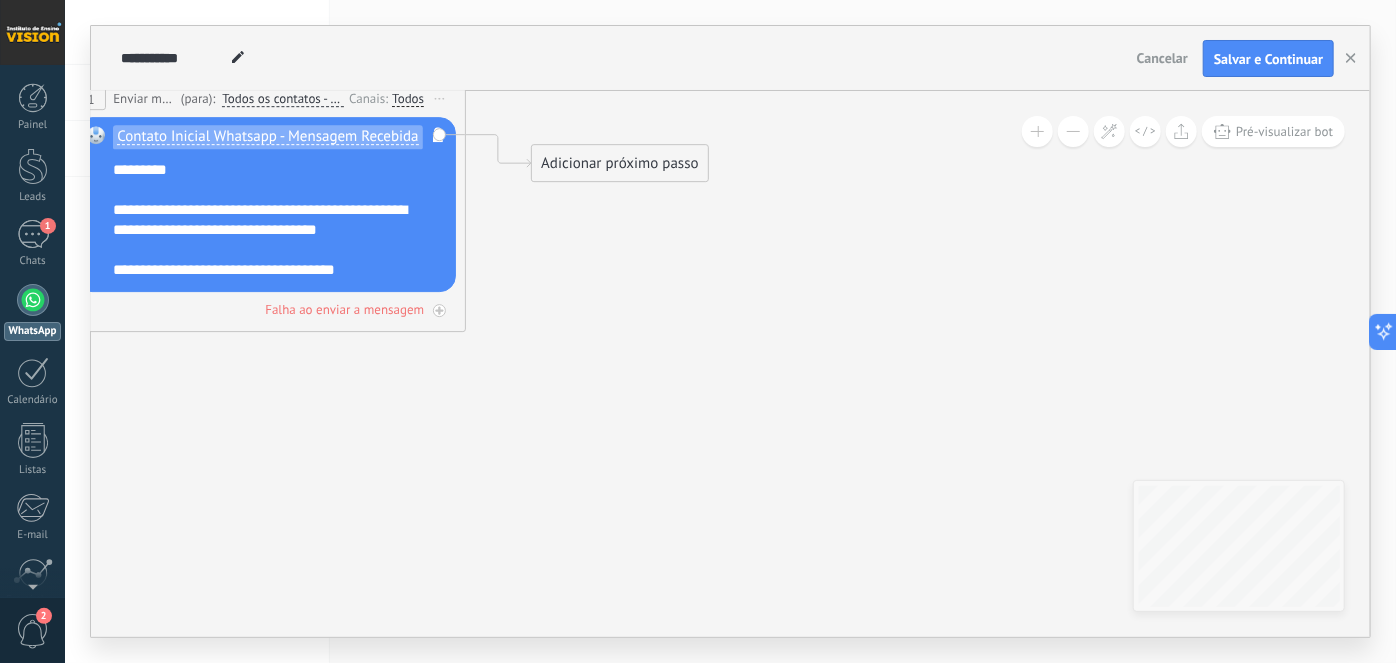 click on "Adicionar próximo passo" at bounding box center [620, 163] 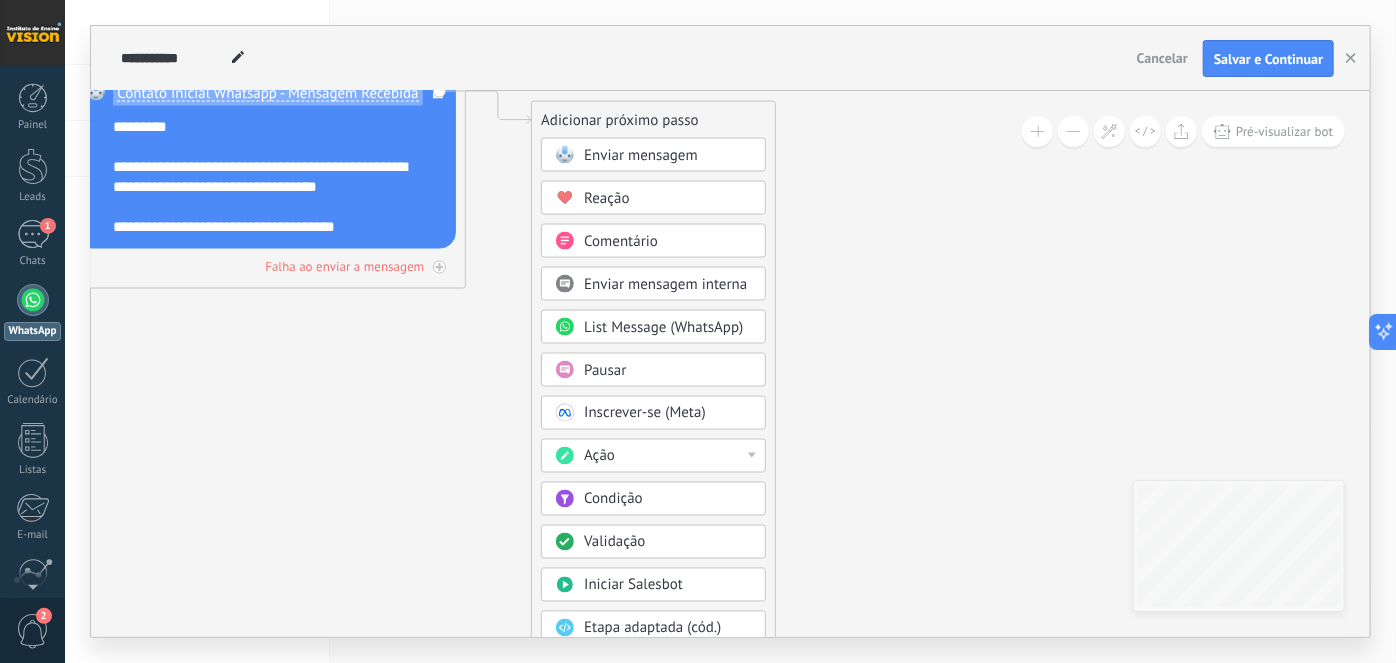 click on "Ação" at bounding box center [668, 457] 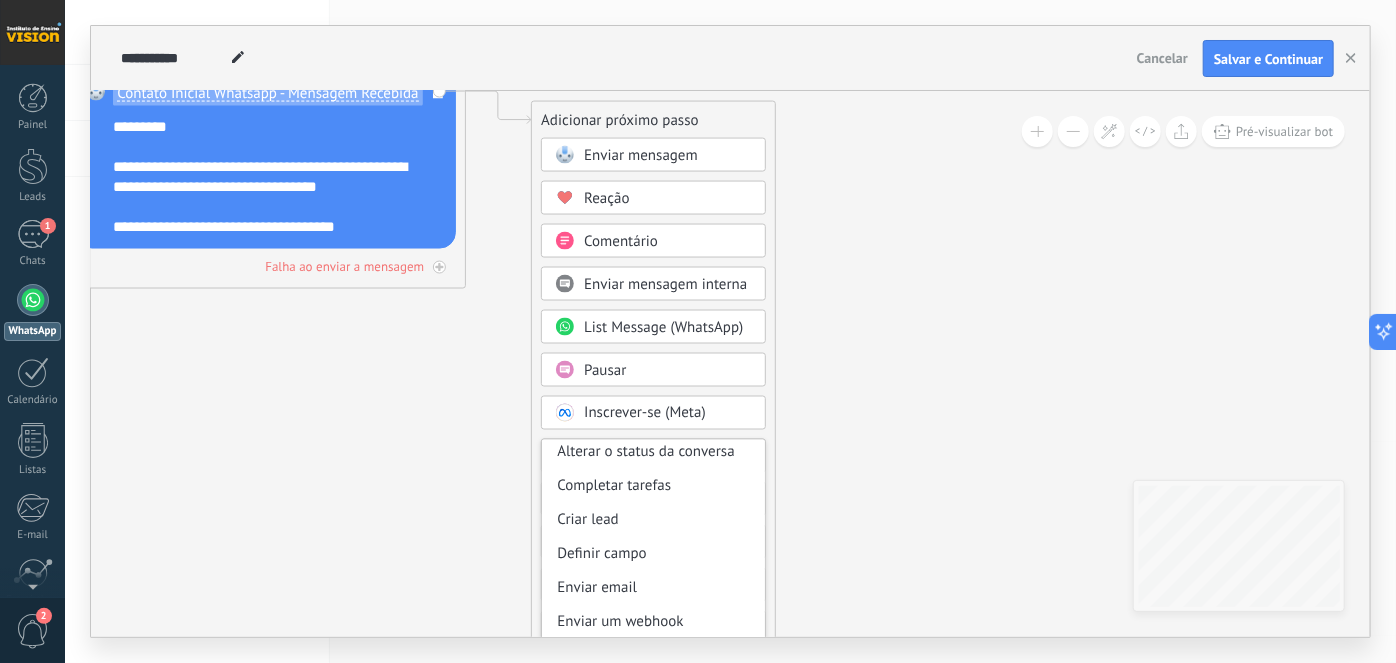 scroll, scrollTop: 90, scrollLeft: 0, axis: vertical 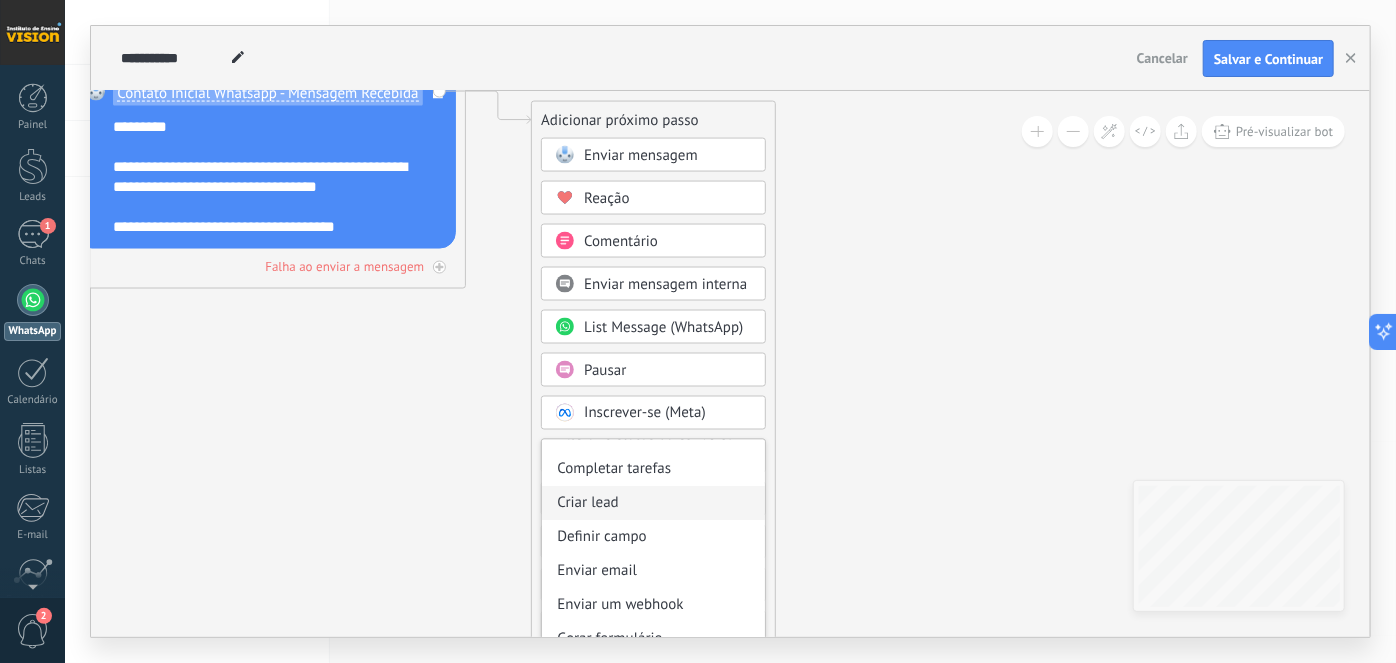 click on "Criar lead" at bounding box center (653, 503) 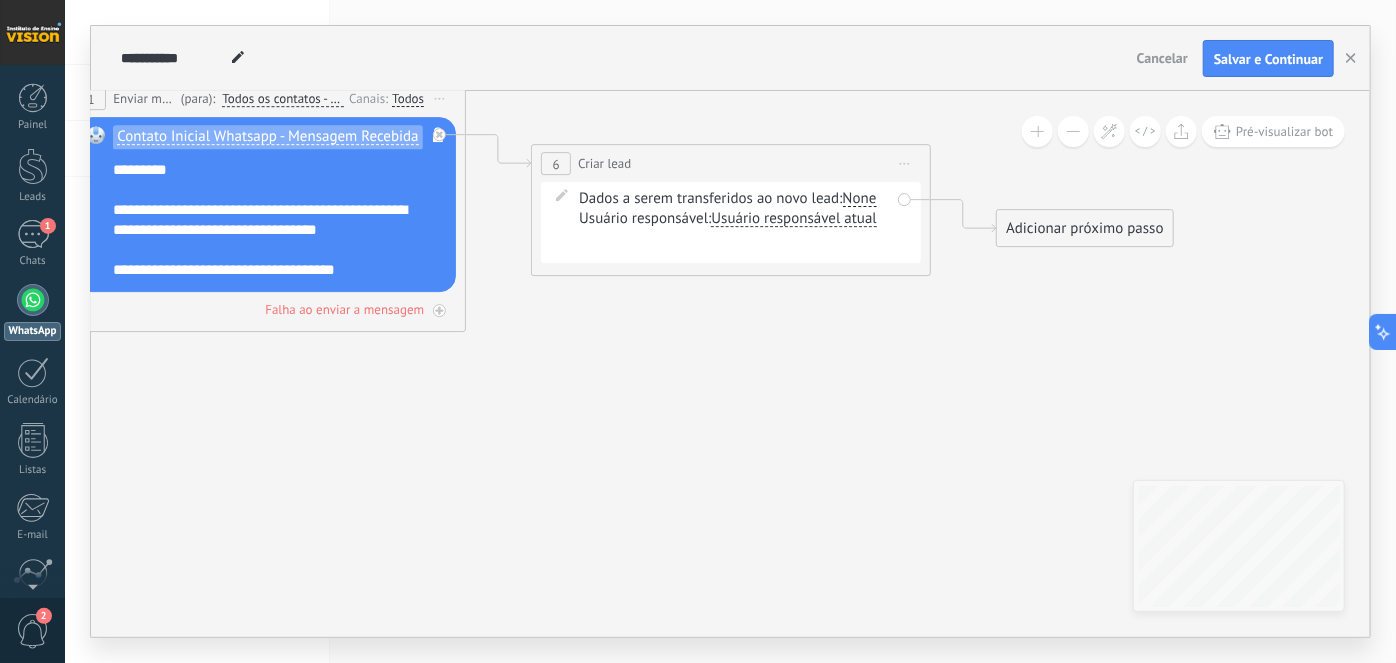 click on "Contato inicial Discussões Tomada de decisão Discussão de contrato Fechado - [PERSON_NAME] - perdido" at bounding box center [0, 0] 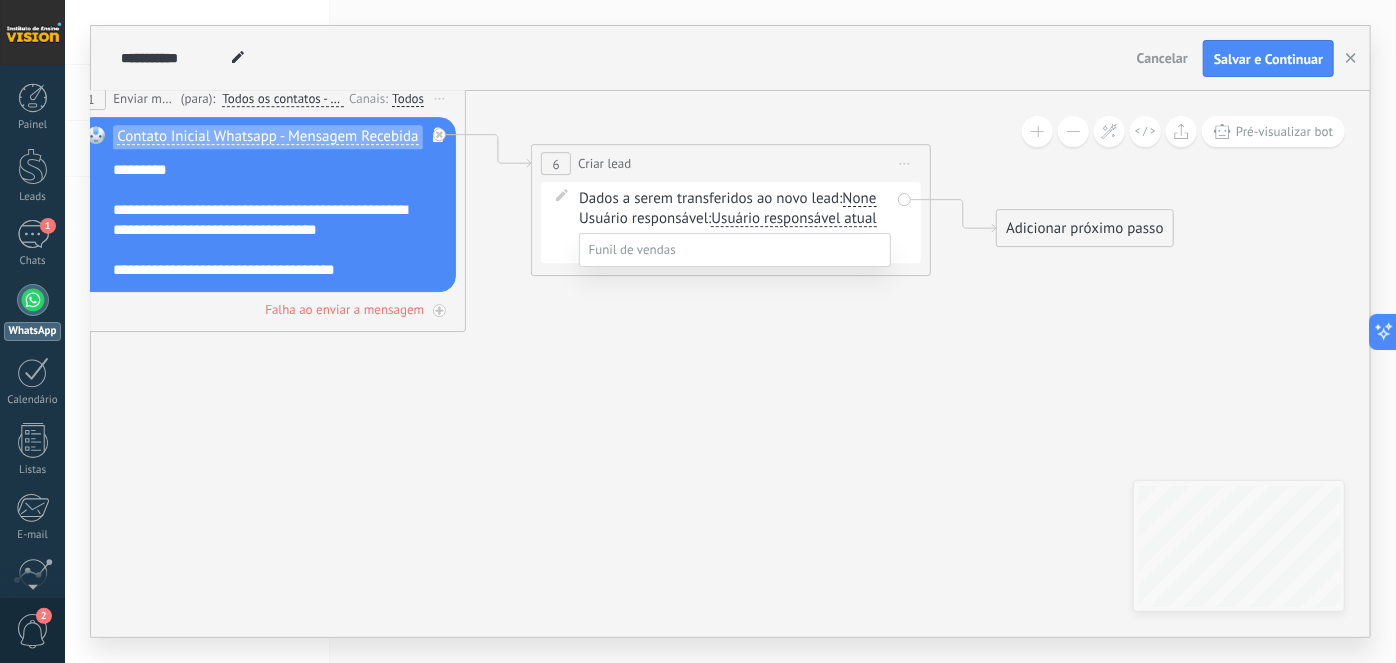 click on "Contato inicial" at bounding box center (0, 0) 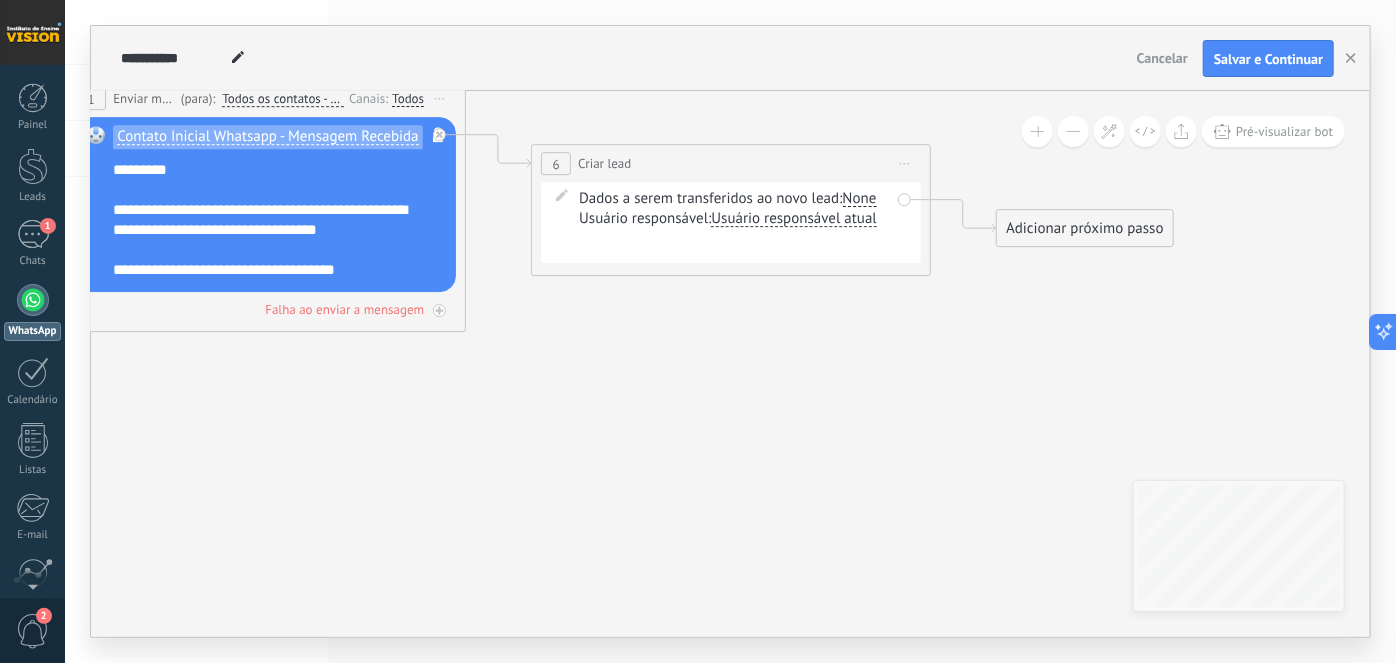 click on "Usuário responsável atual" at bounding box center (793, 219) 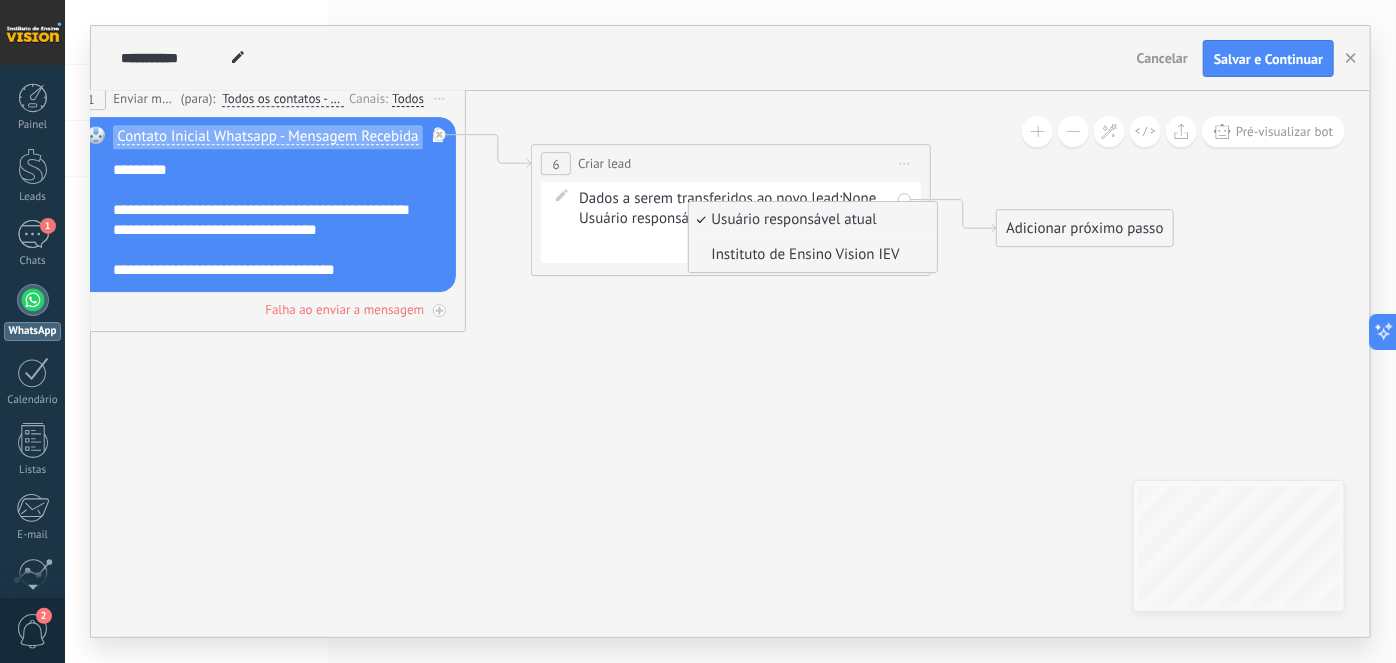 click on "Instituto de Ensino Vision IEV" at bounding box center [810, 255] 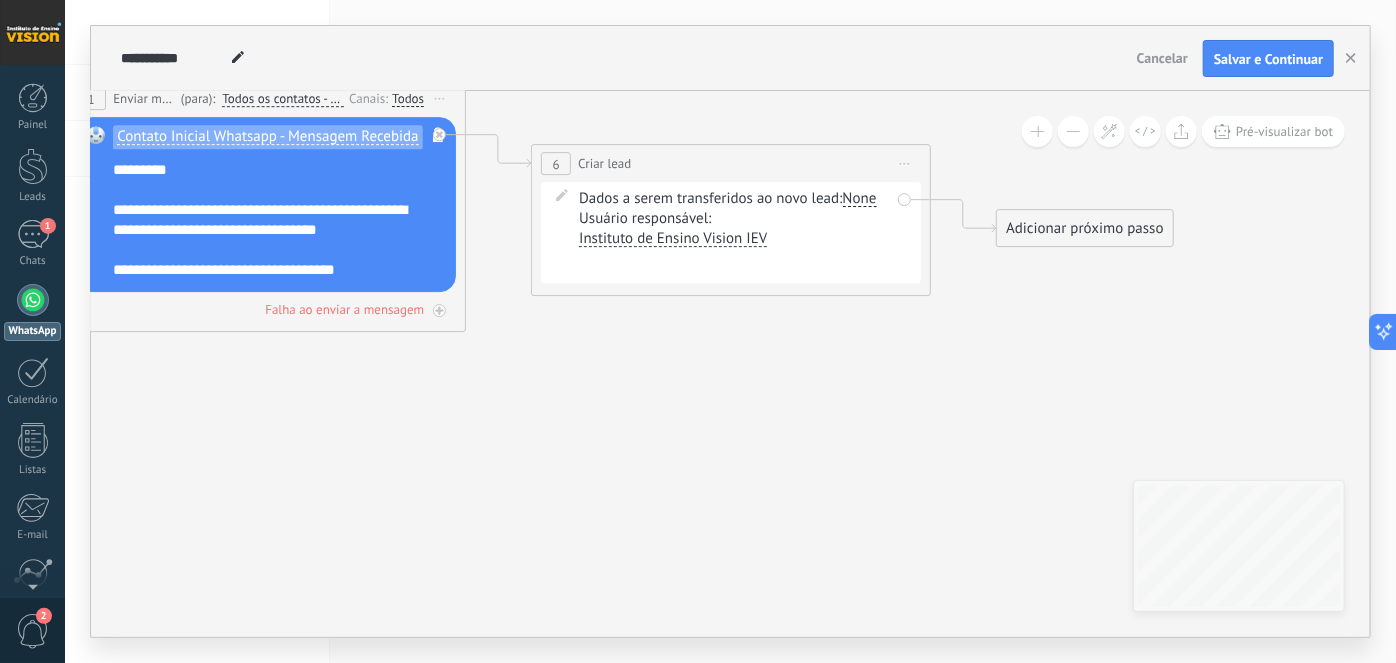 click on "None" at bounding box center (860, 199) 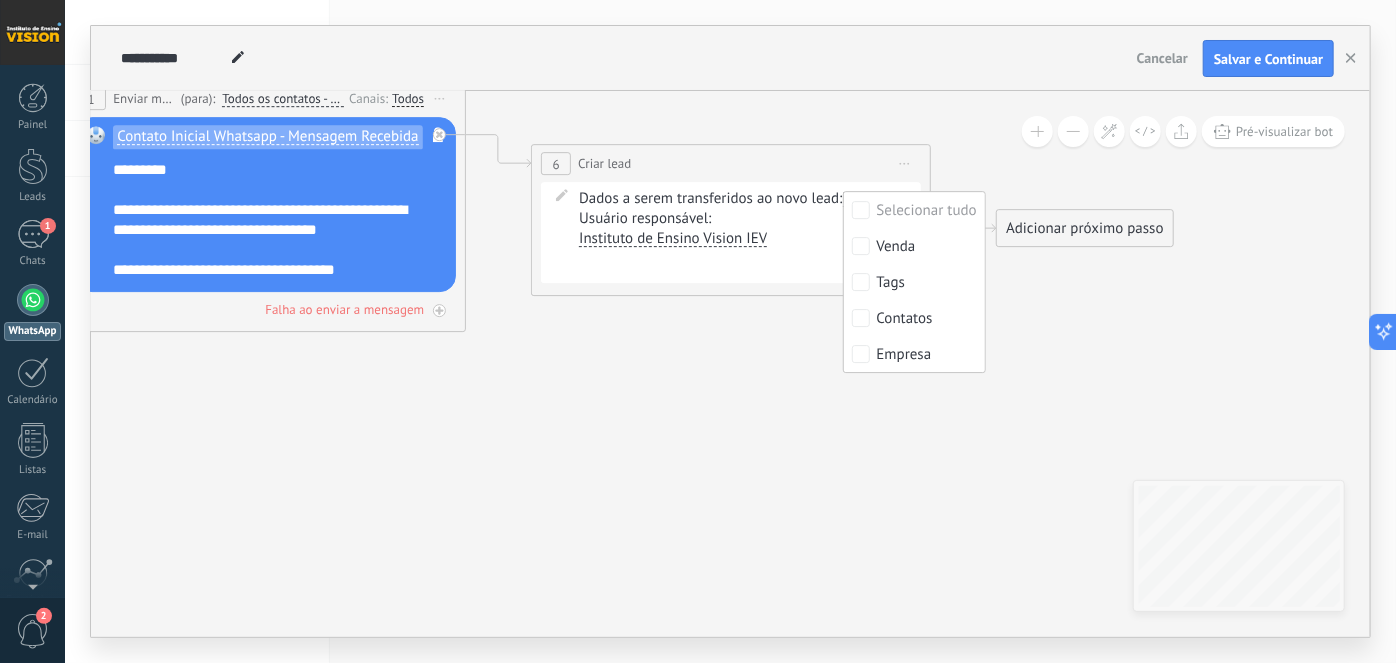 click on "Dados a serem transferidos ao novo lead:  Selecionar tudo Venda Tags Contatos Empresa None" at bounding box center [734, 199] 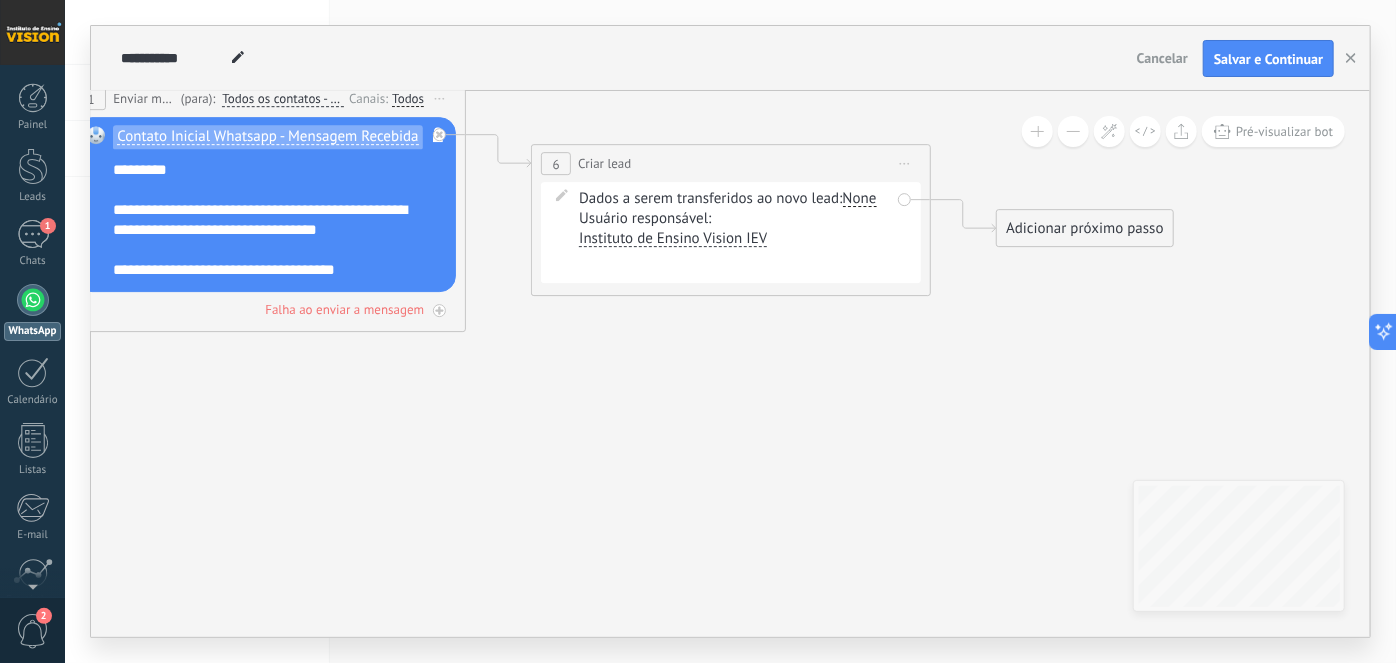 click on "Adicionar próximo passo" at bounding box center (1085, 228) 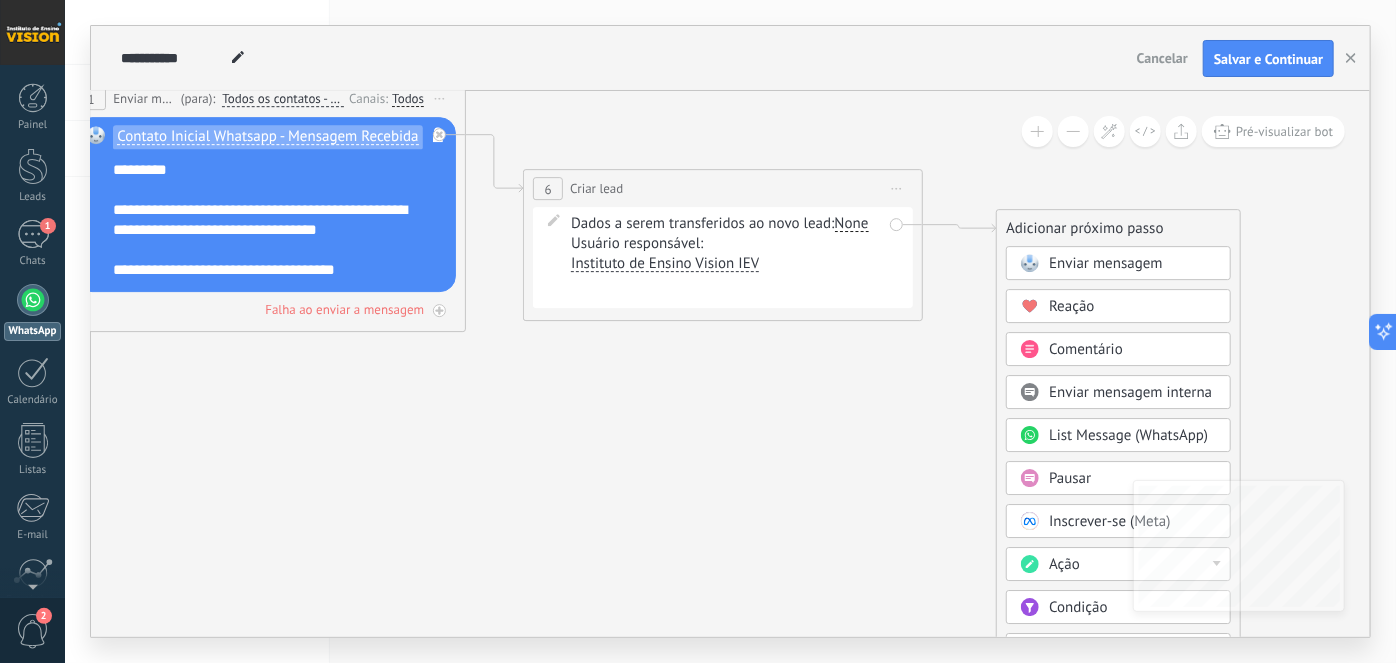 drag, startPoint x: 693, startPoint y: 168, endPoint x: 686, endPoint y: 194, distance: 26.925823 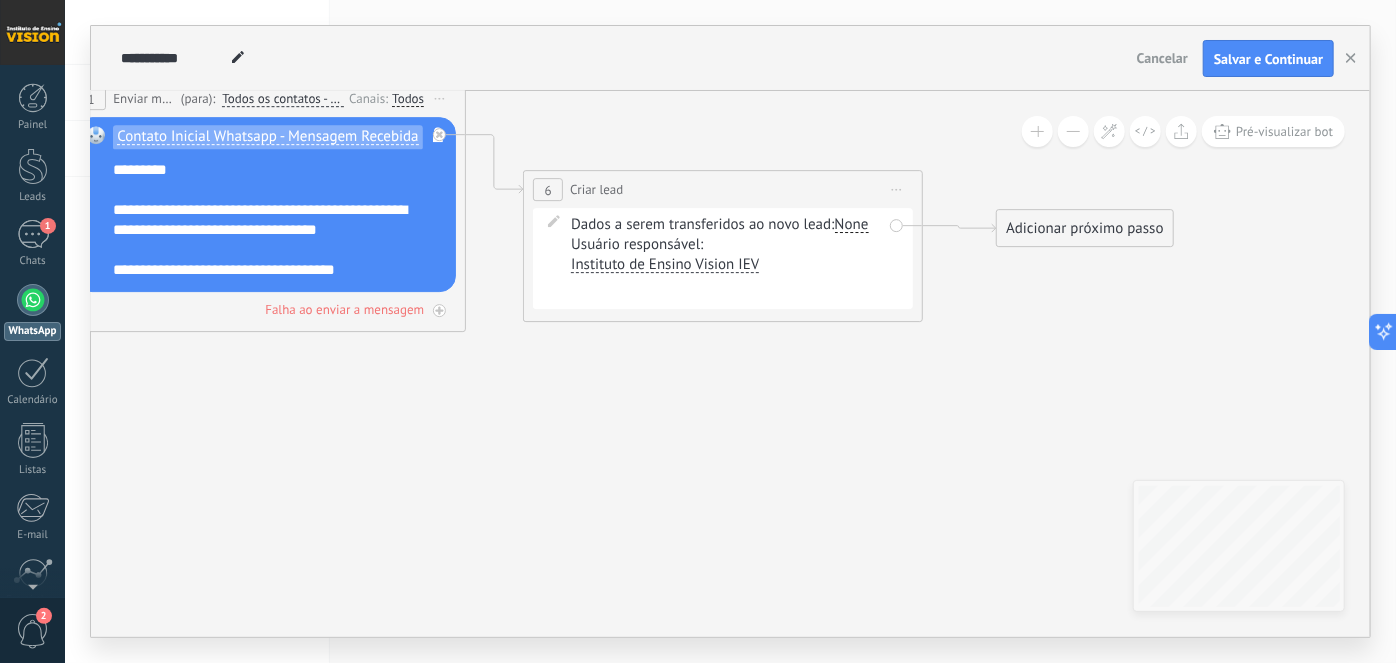 click on "Iniciar pré-visualização aqui
[GEOGRAPHIC_DATA]
Duplicar
Excluir" at bounding box center [897, 189] 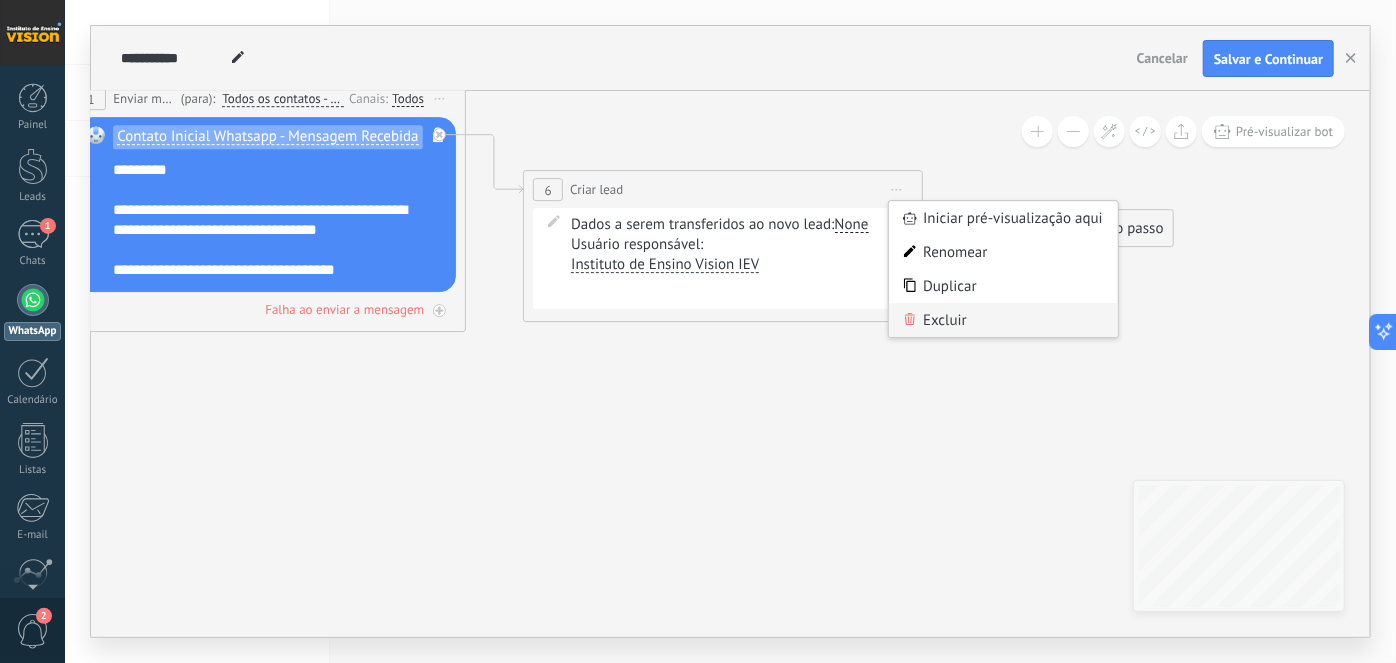 click on "Excluir" at bounding box center (1003, 320) 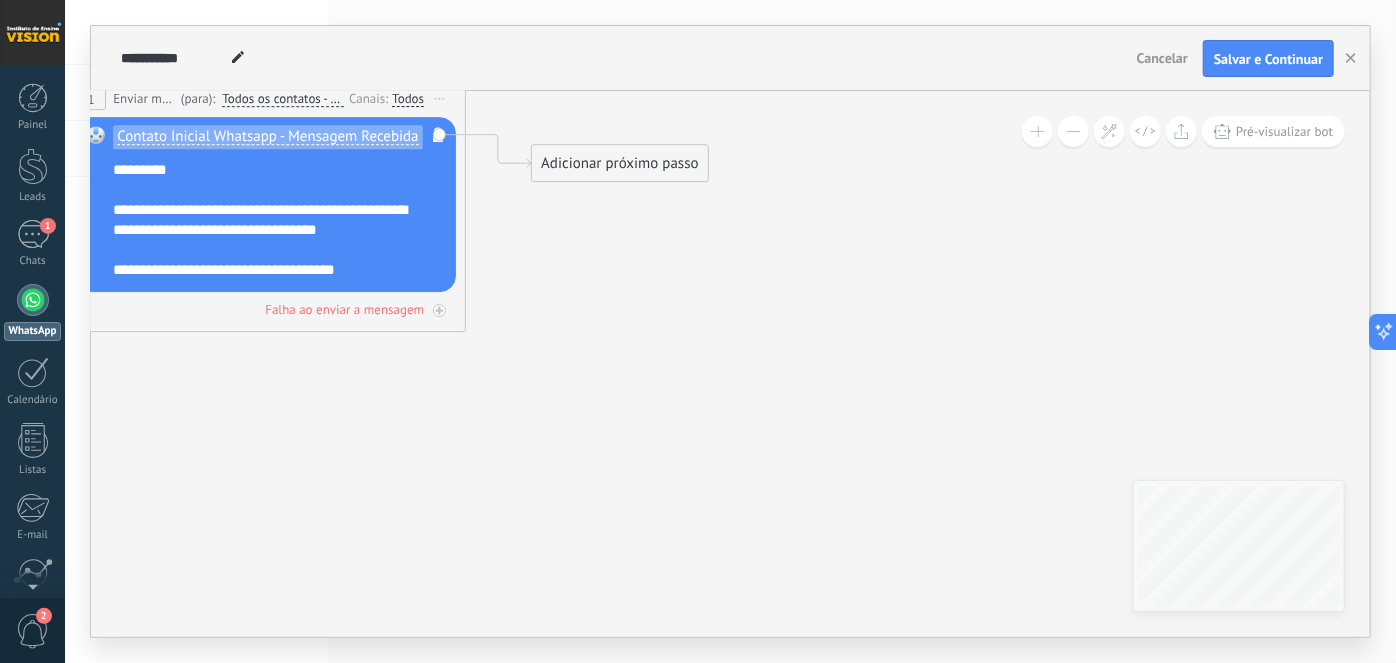 click on "**********" at bounding box center (279, 219) 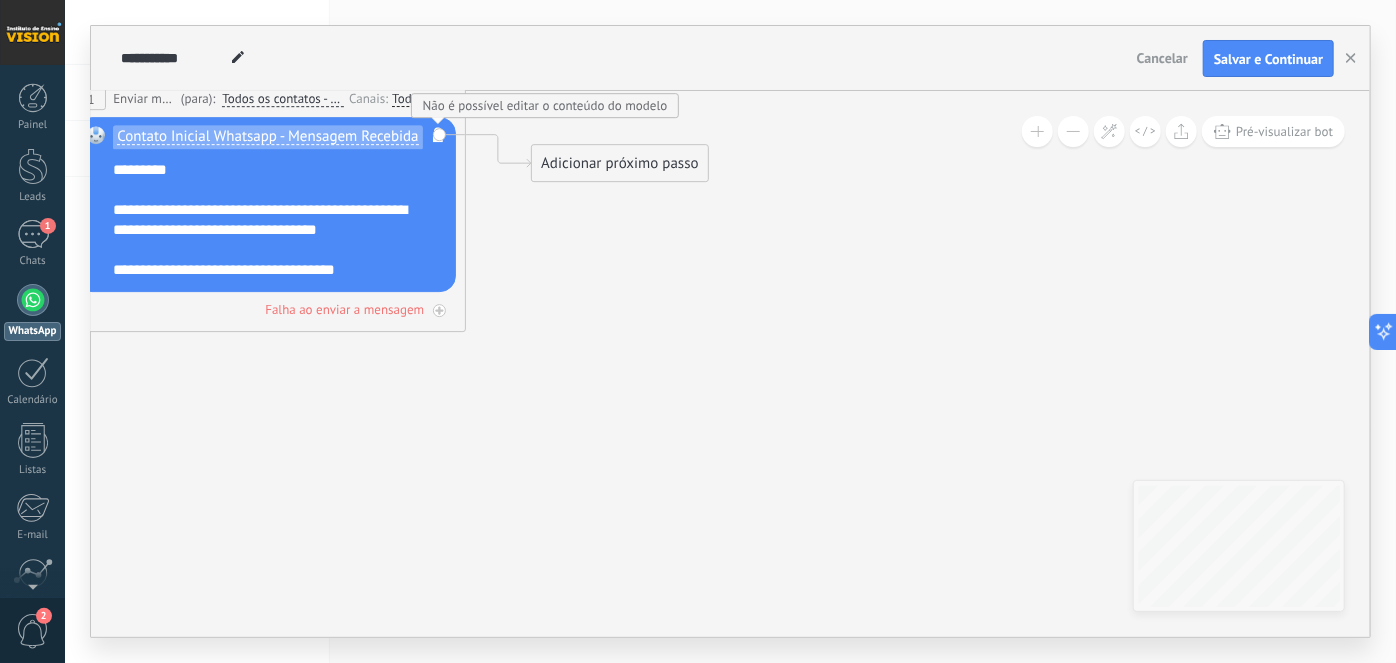 click on "**********" at bounding box center (279, 219) 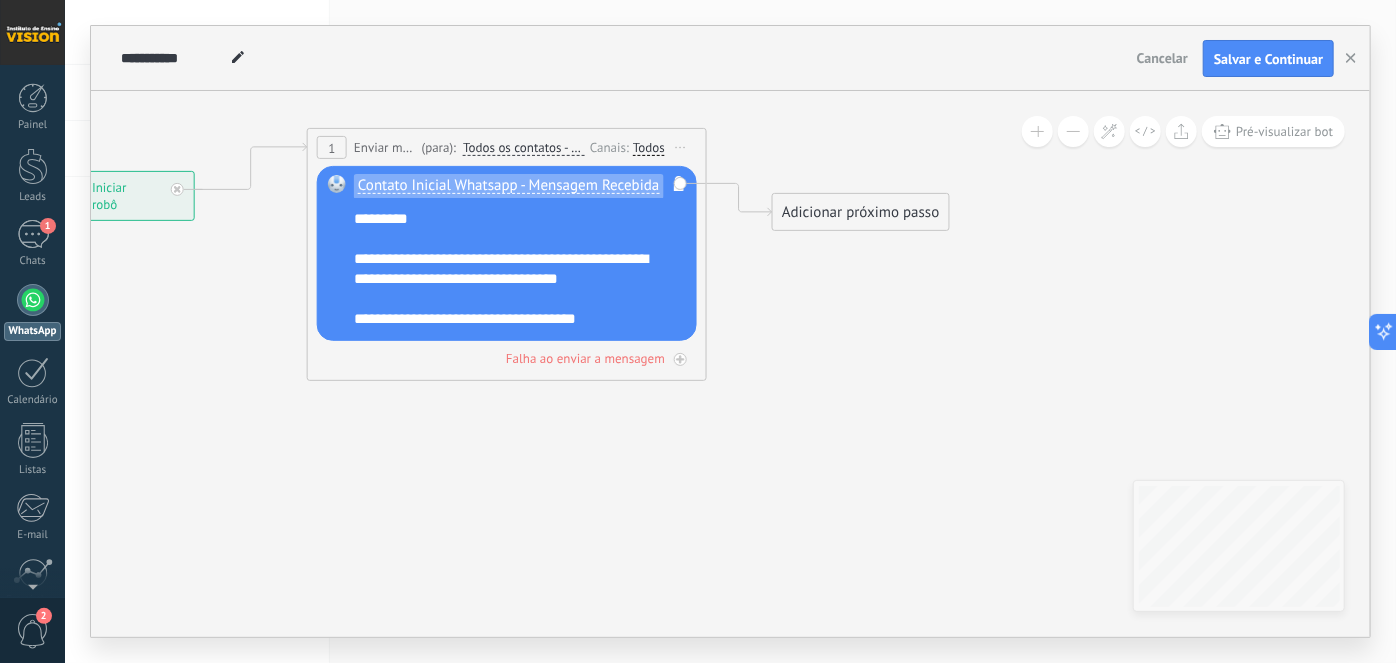 drag, startPoint x: 512, startPoint y: 368, endPoint x: 740, endPoint y: 411, distance: 232.0194 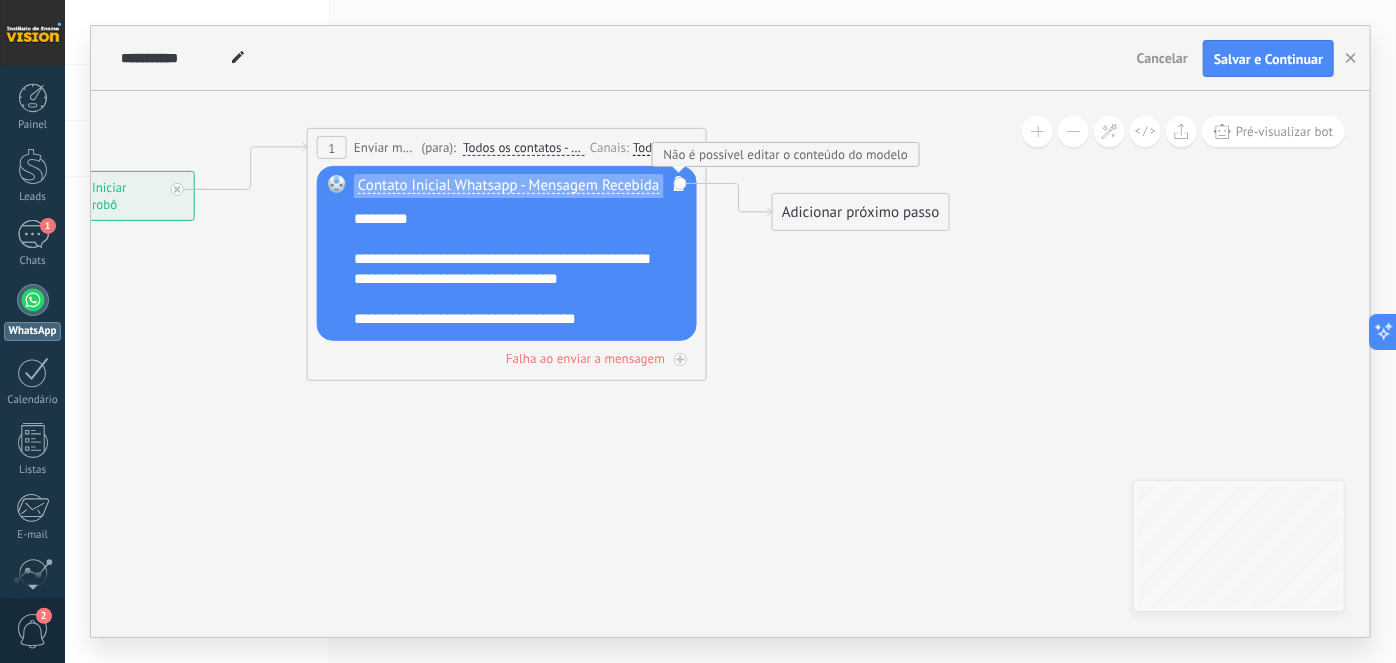 click 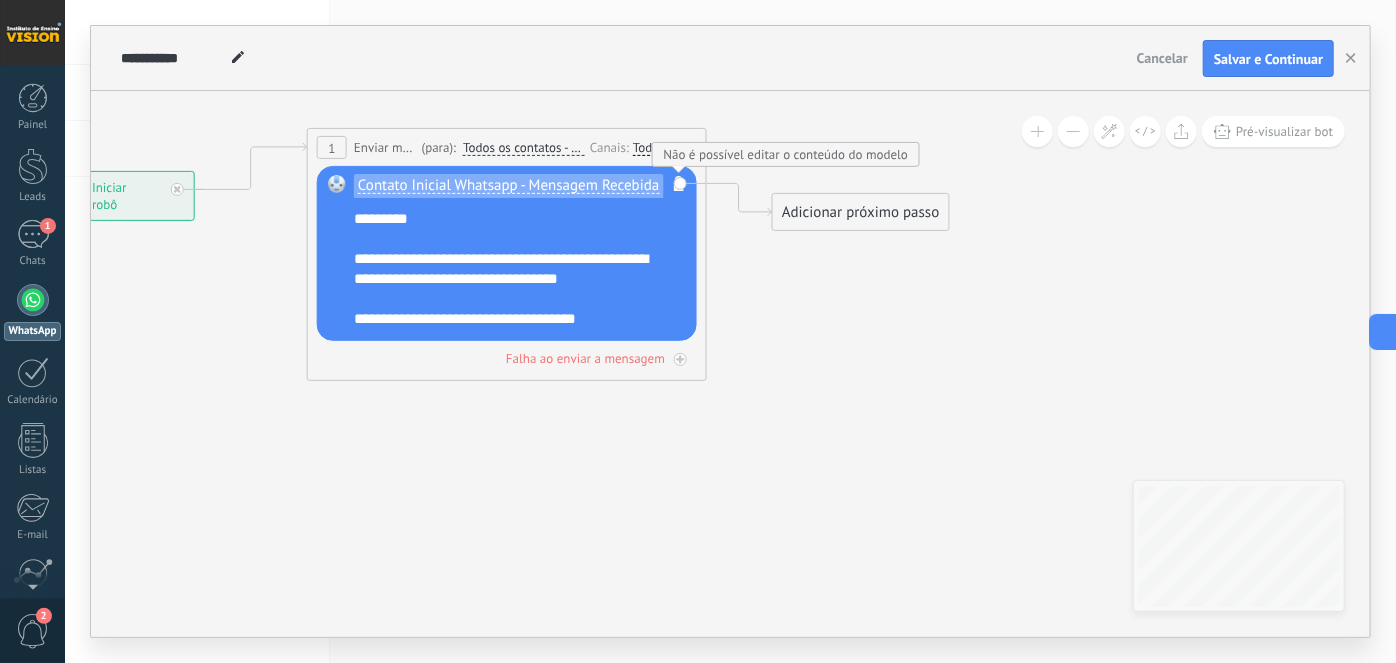 click 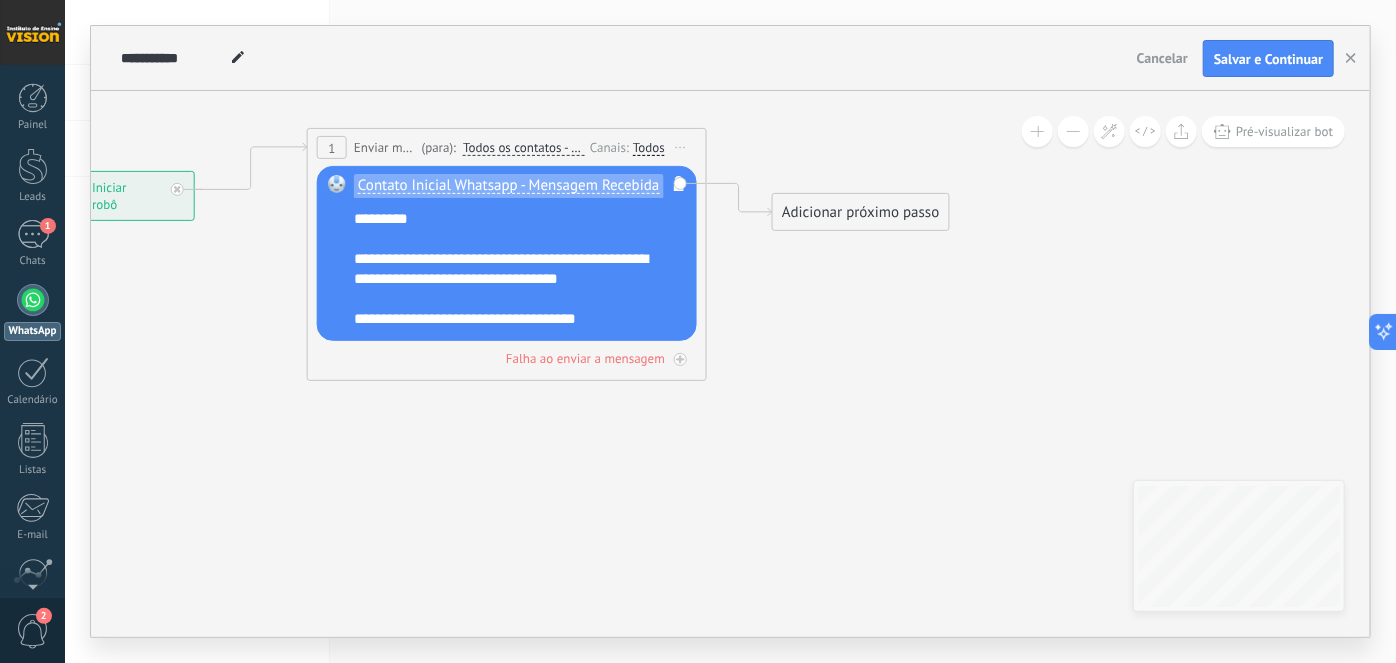click on "**********" at bounding box center [510, 271] 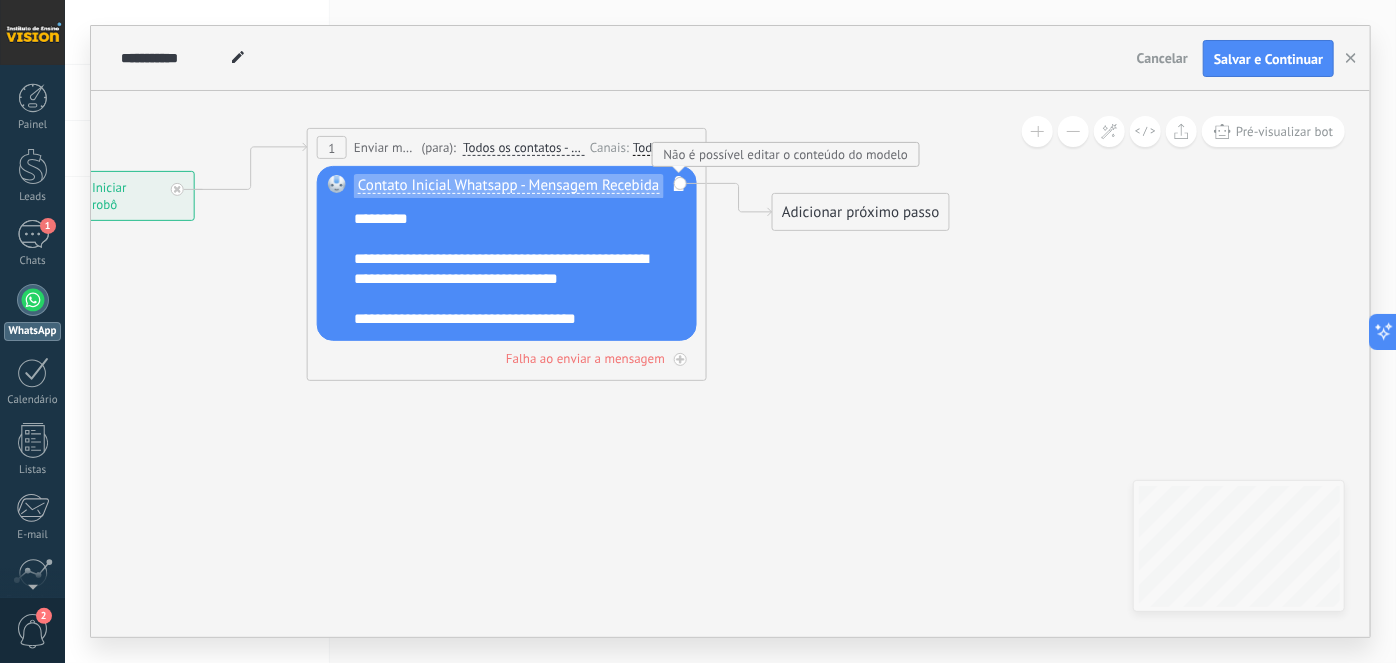 click on "**********" at bounding box center [520, 268] 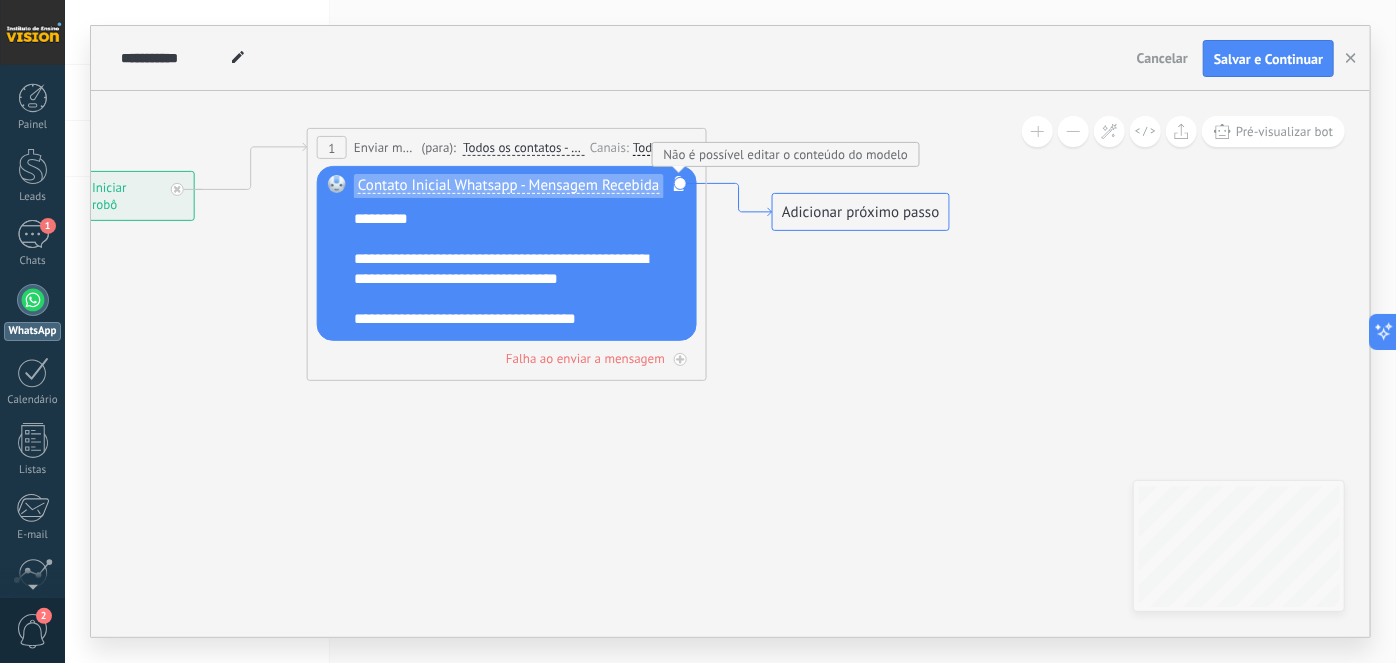 click on "Adicionar próximo passo" at bounding box center (861, 212) 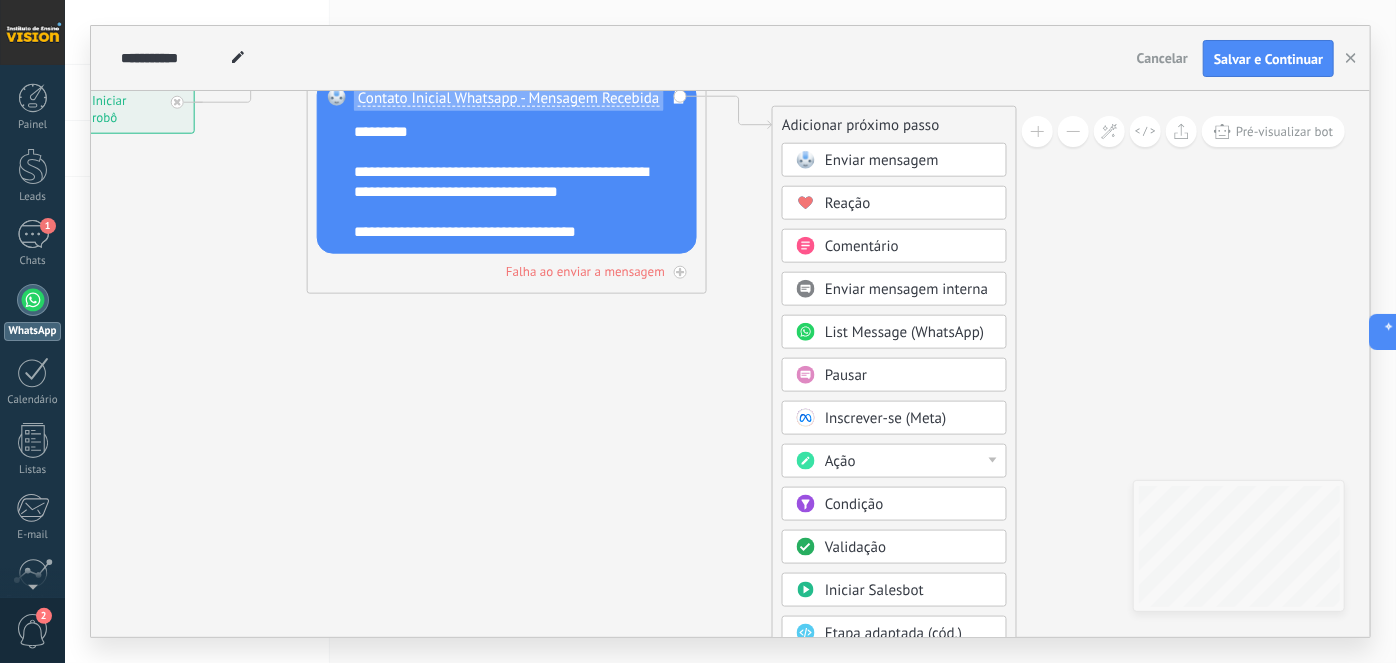 click on "Validação" at bounding box center [909, 548] 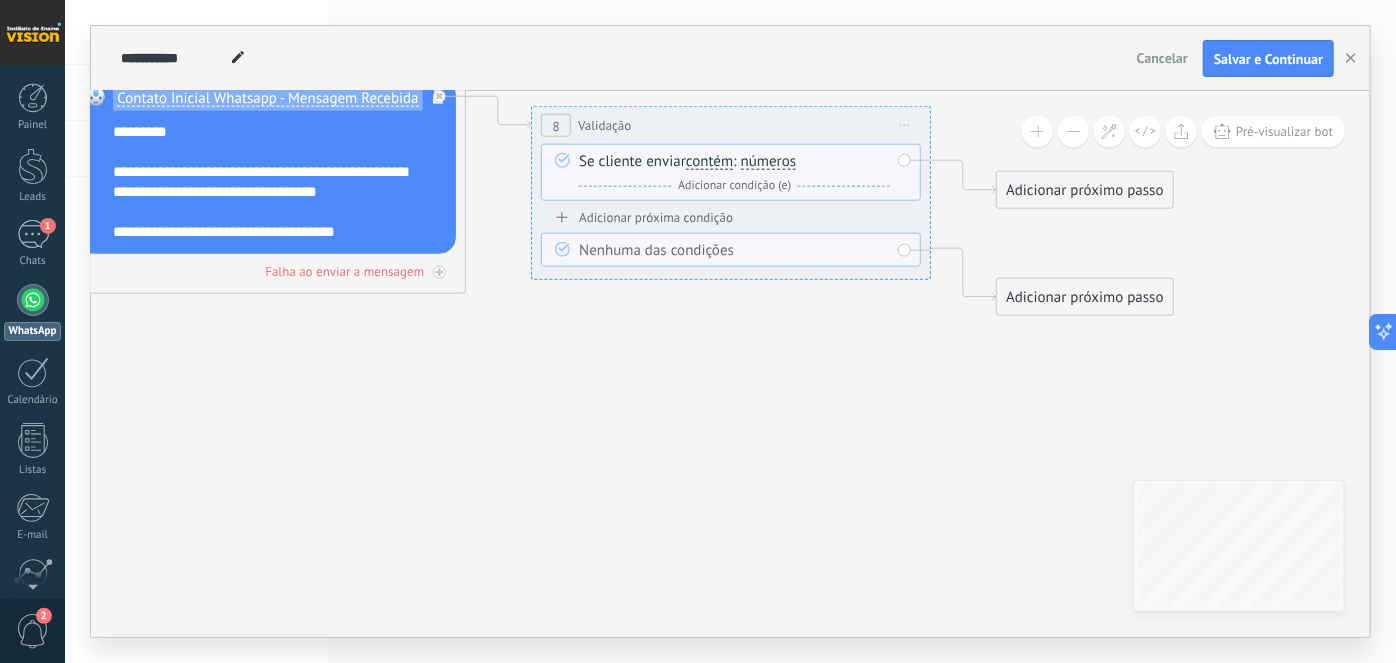 click 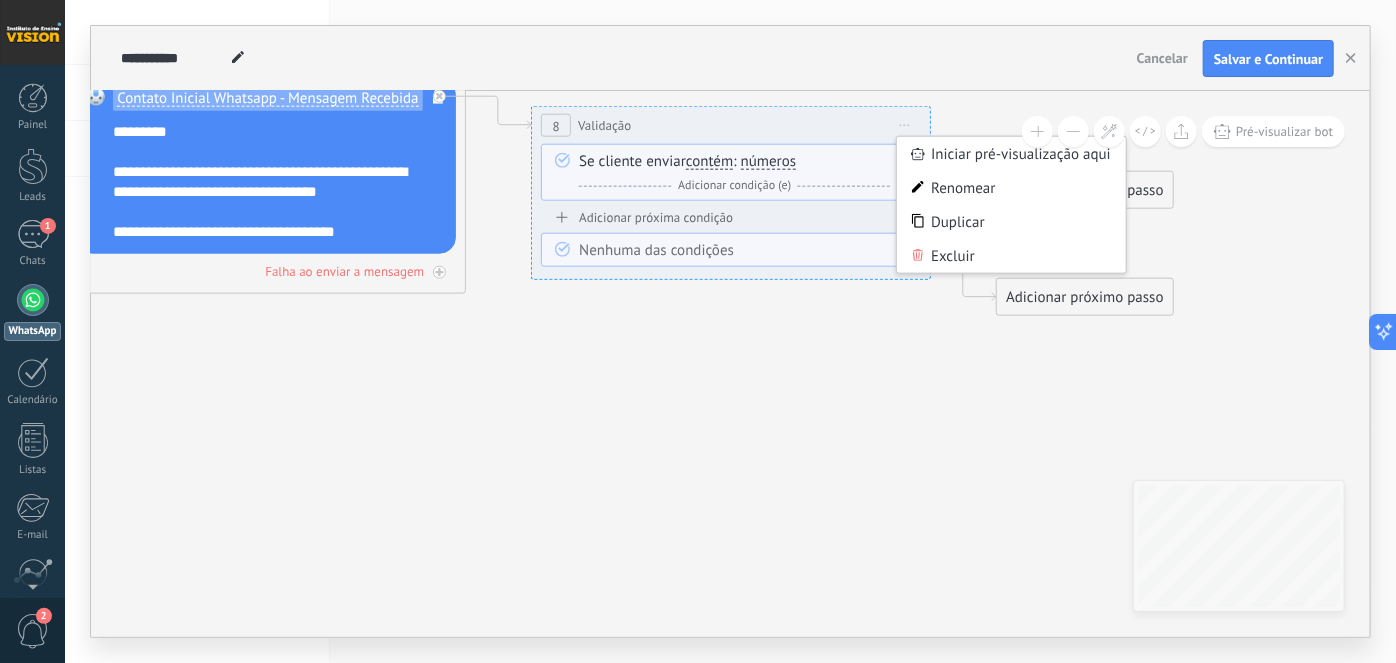drag, startPoint x: 964, startPoint y: 257, endPoint x: 936, endPoint y: 262, distance: 28.442924 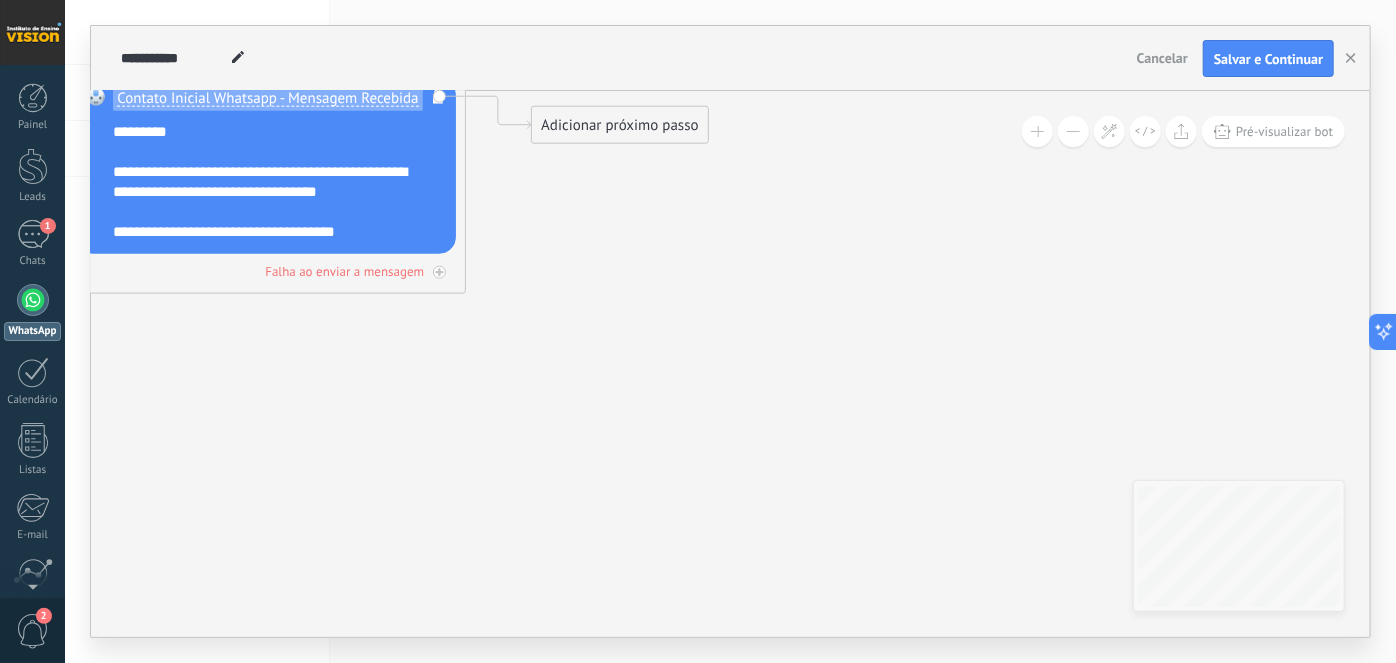 click on "Adicionar próximo passo" at bounding box center [620, 125] 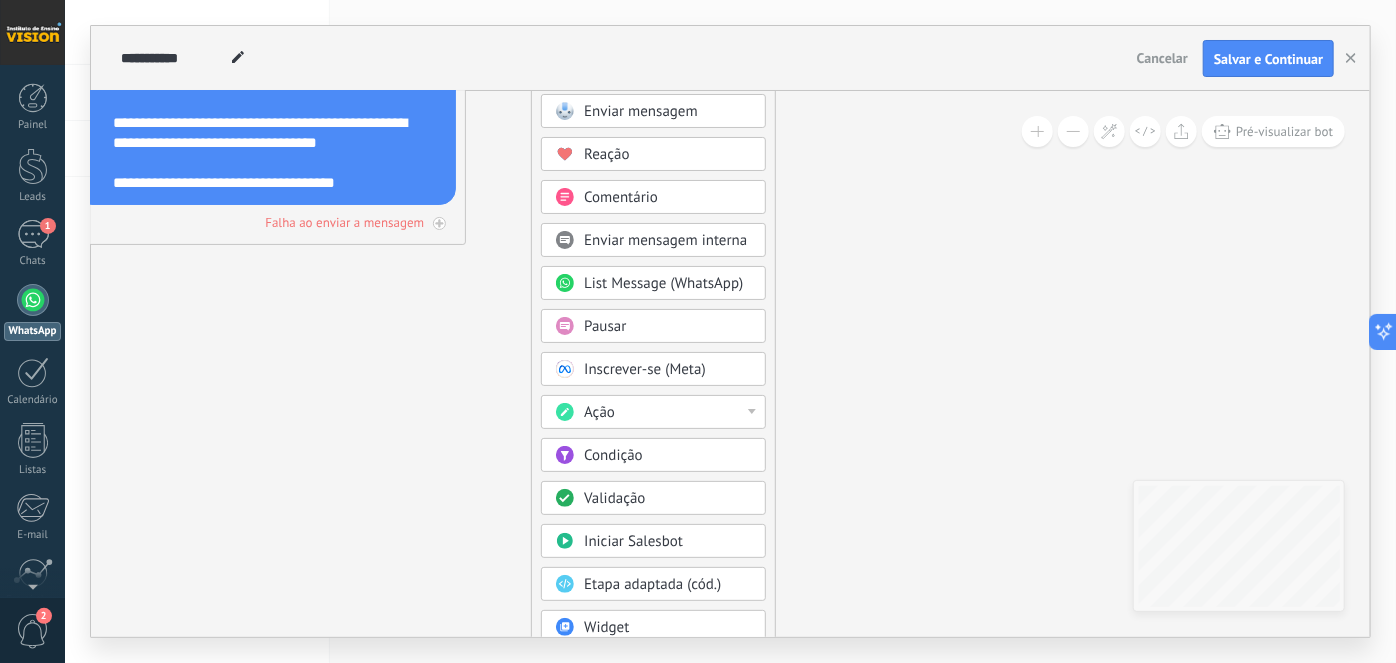 click on "Pausar" at bounding box center (668, 327) 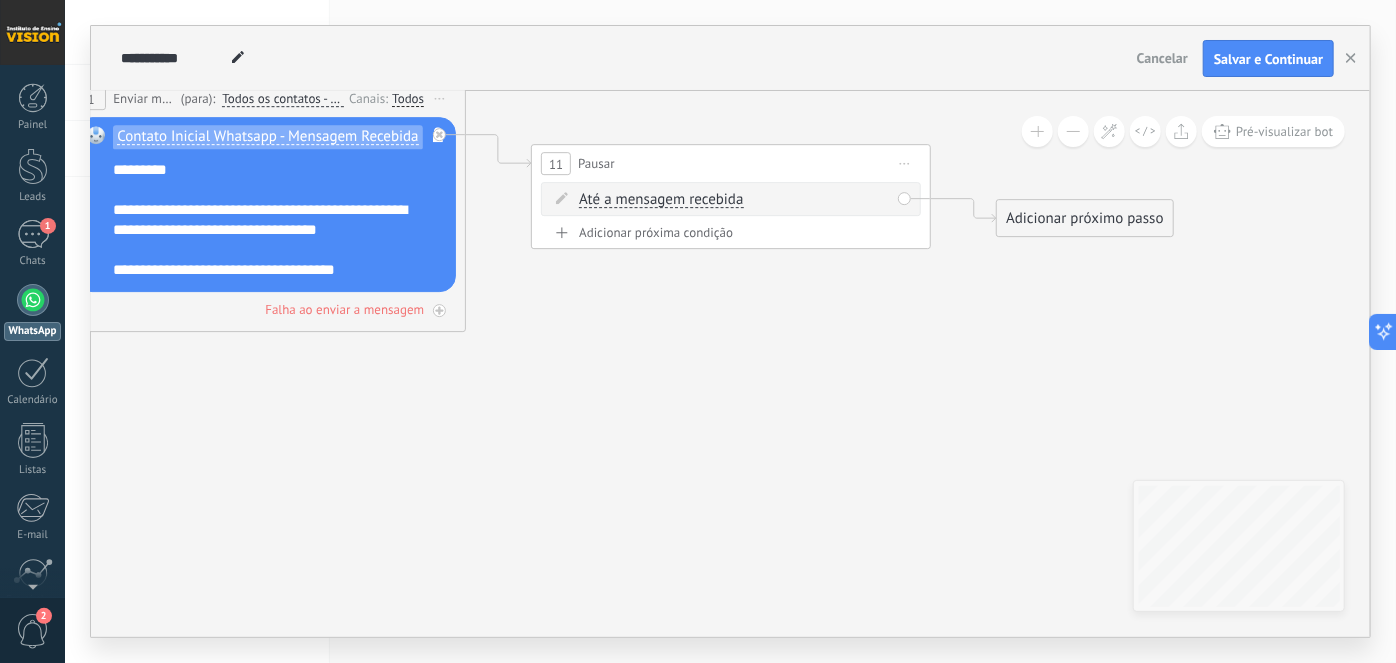 click on "Até a mensagem recebida" at bounding box center [661, 200] 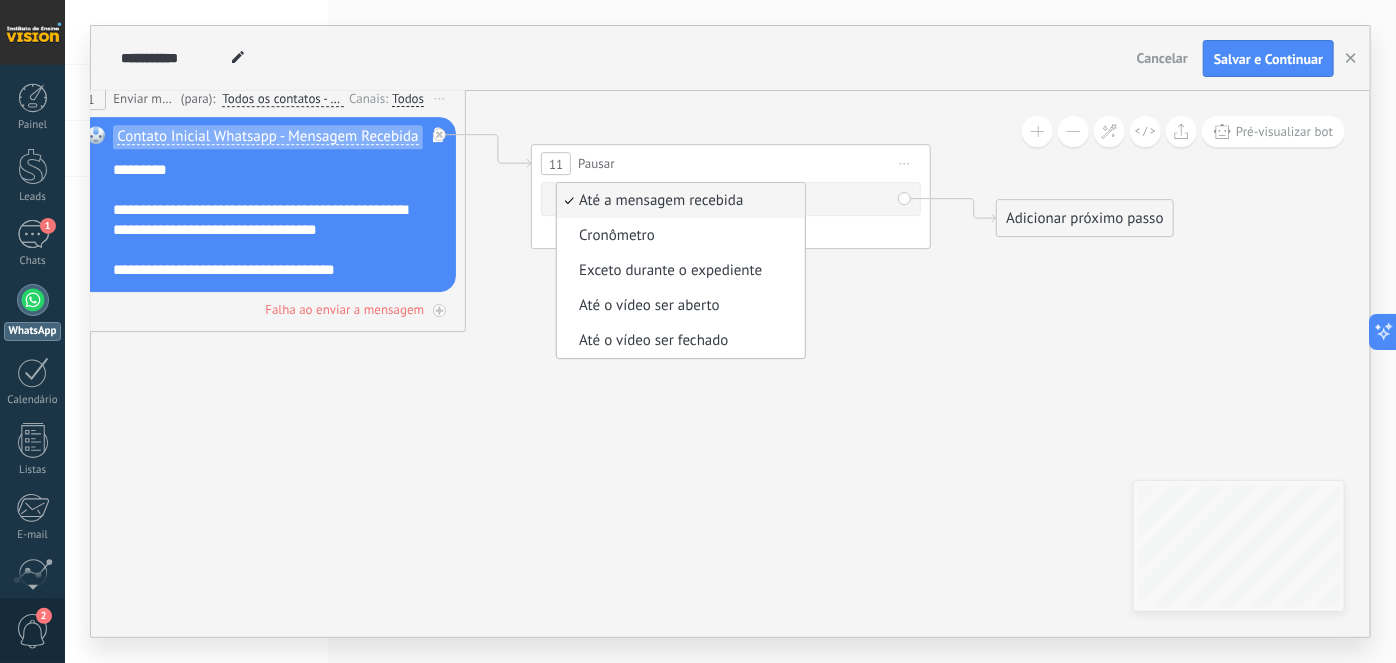 click on "Até a mensagem recebida" at bounding box center [678, 201] 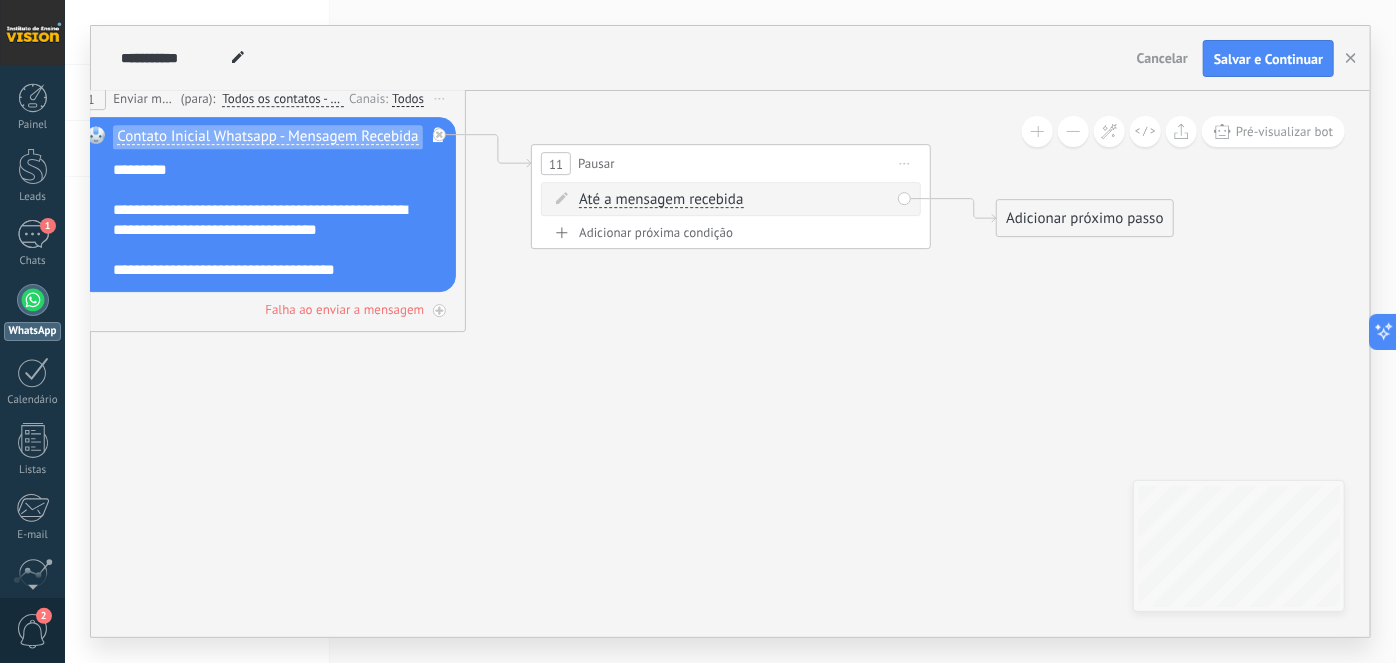click on "Iniciar pré-visualização aqui
[GEOGRAPHIC_DATA]
Duplicar
Excluir" at bounding box center [905, 163] 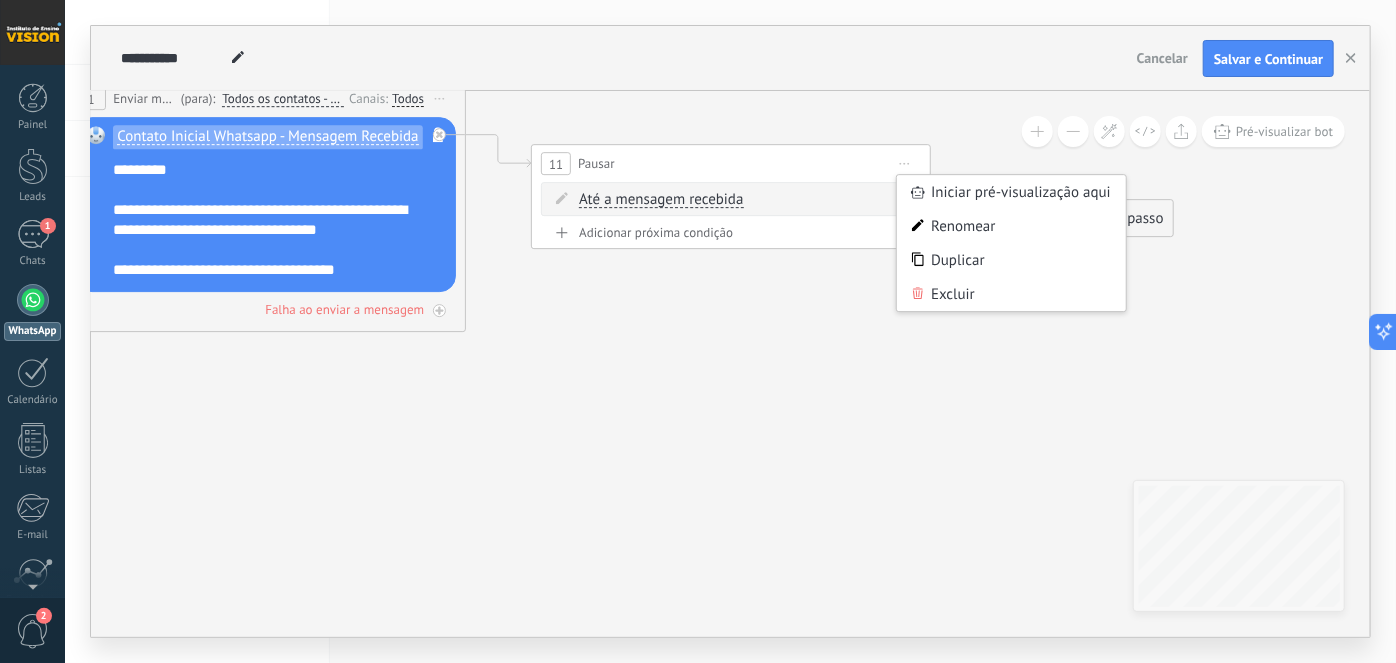 click on "Excluir" at bounding box center [1011, 294] 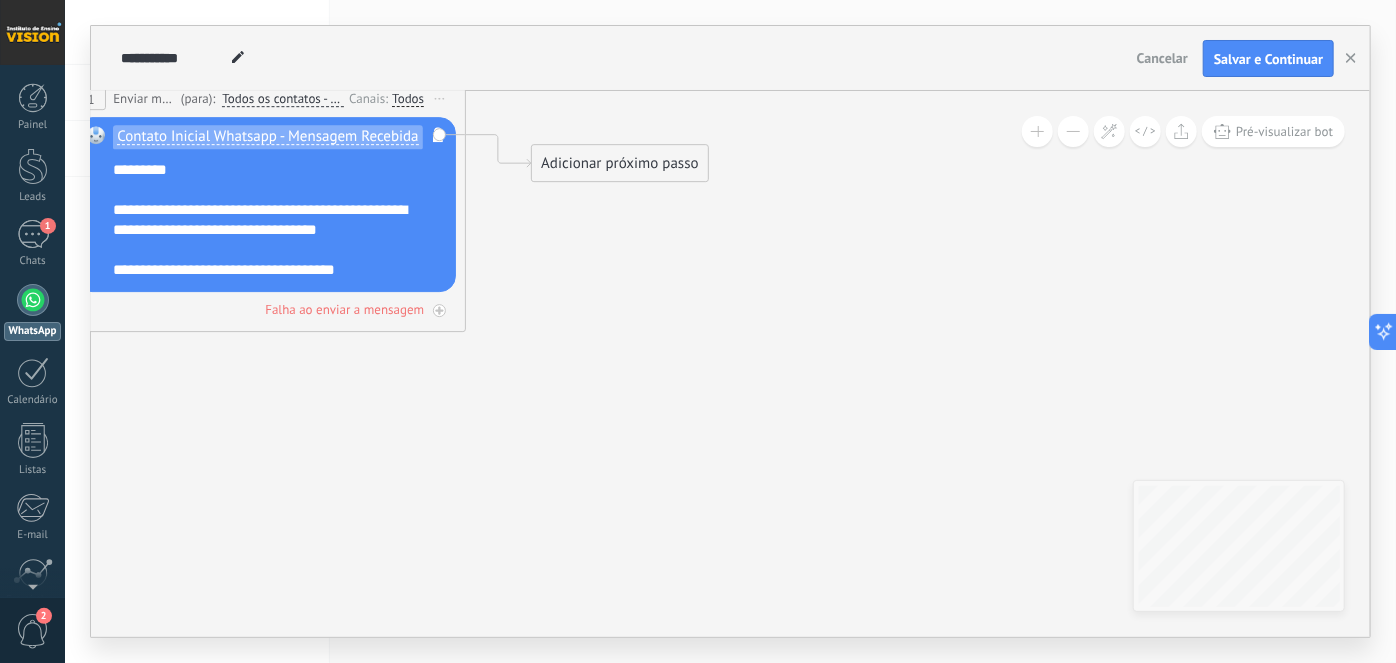 click on "Adicionar próximo passo" at bounding box center (620, 163) 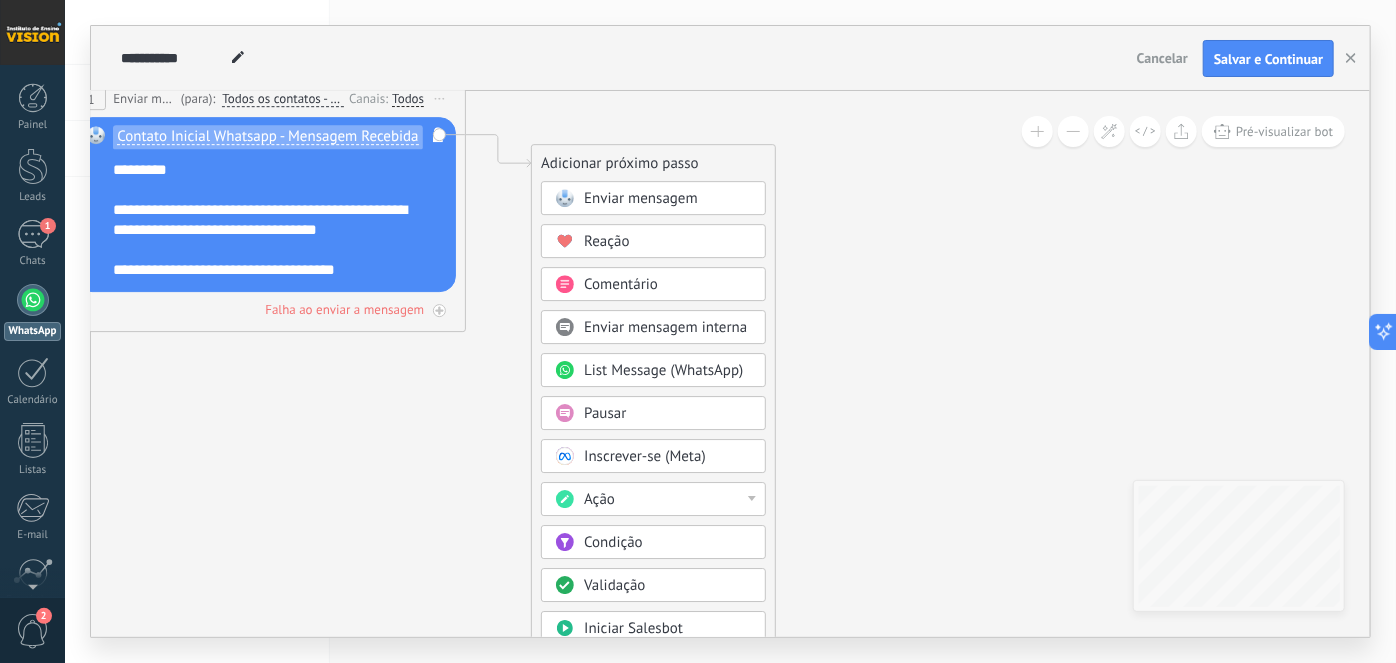 click on "Comentário" at bounding box center [621, 284] 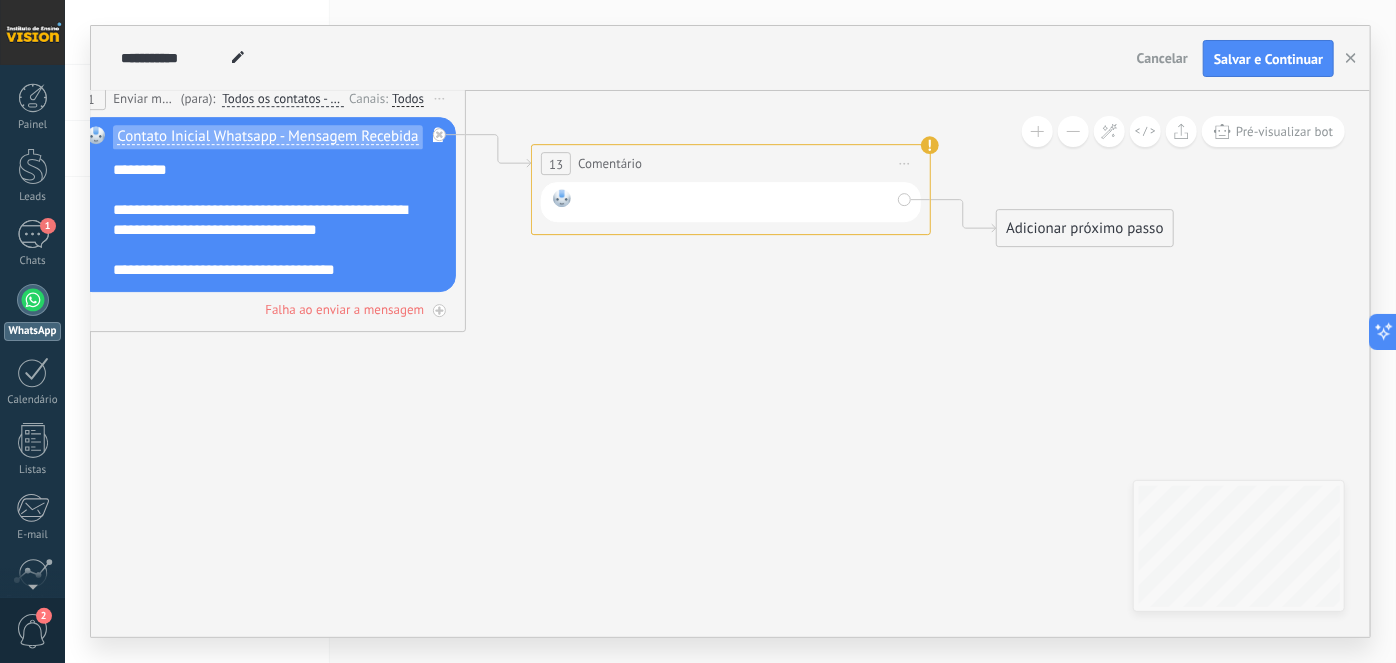 click at bounding box center (734, 202) 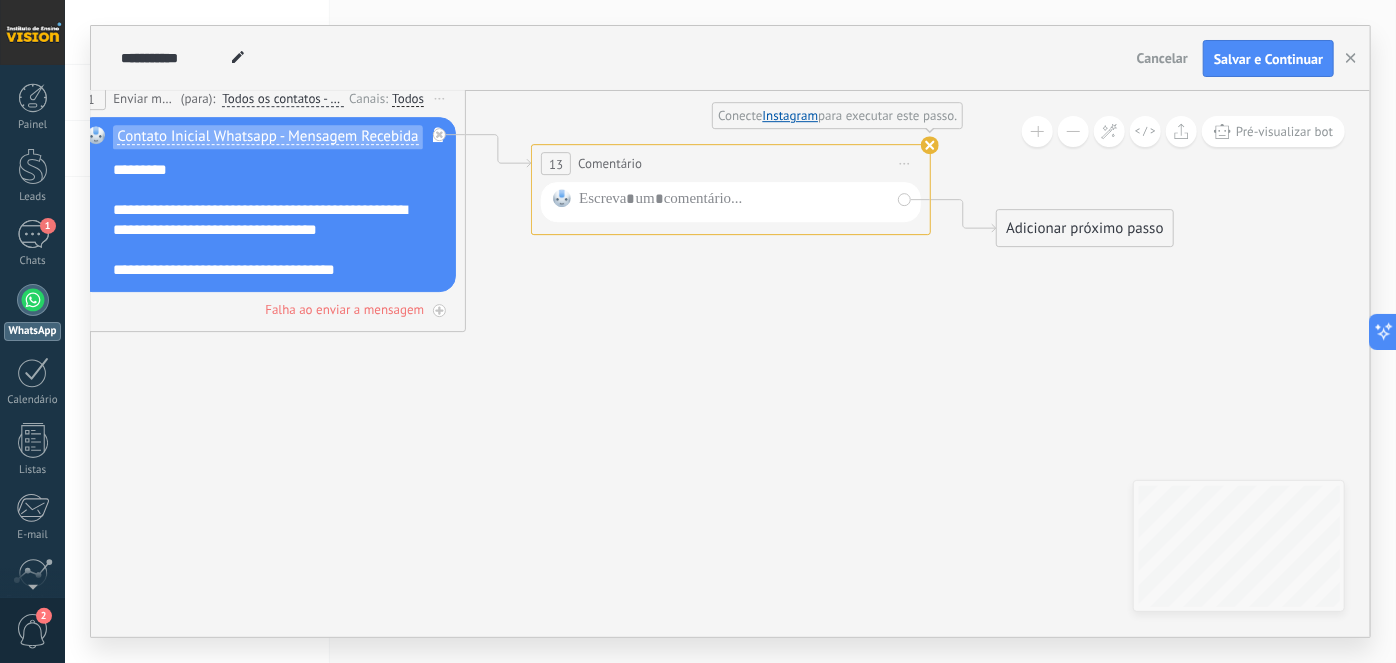 click 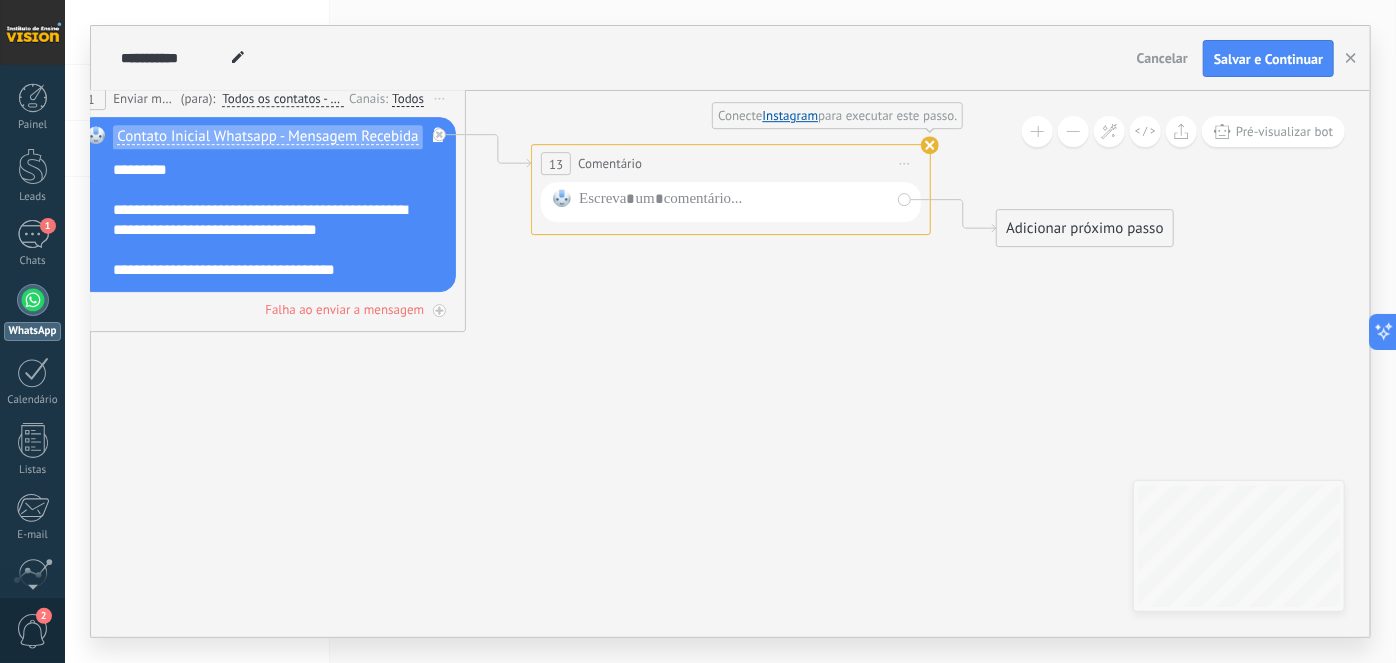 drag, startPoint x: 922, startPoint y: 146, endPoint x: 936, endPoint y: 143, distance: 14.3178215 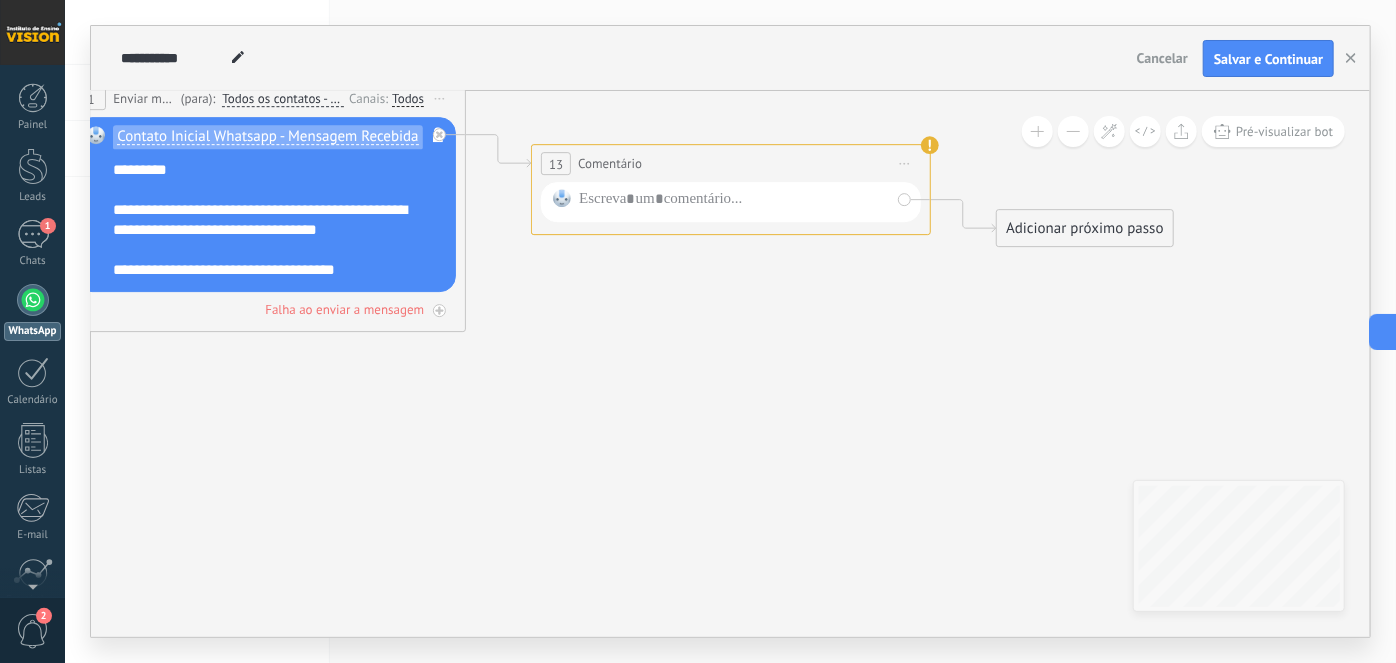 click on "Iniciar pré-visualização aqui
[GEOGRAPHIC_DATA]
Duplicar
Excluir" at bounding box center [905, 163] 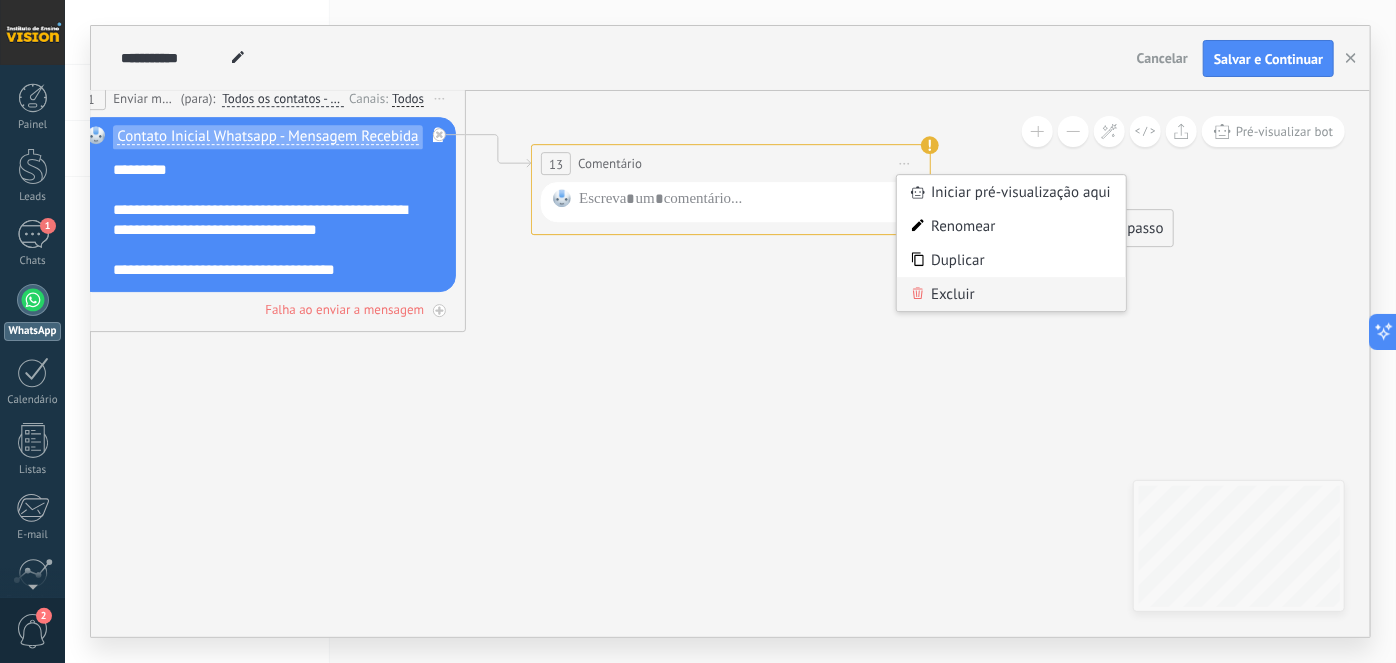 click on "Excluir" at bounding box center [1011, 294] 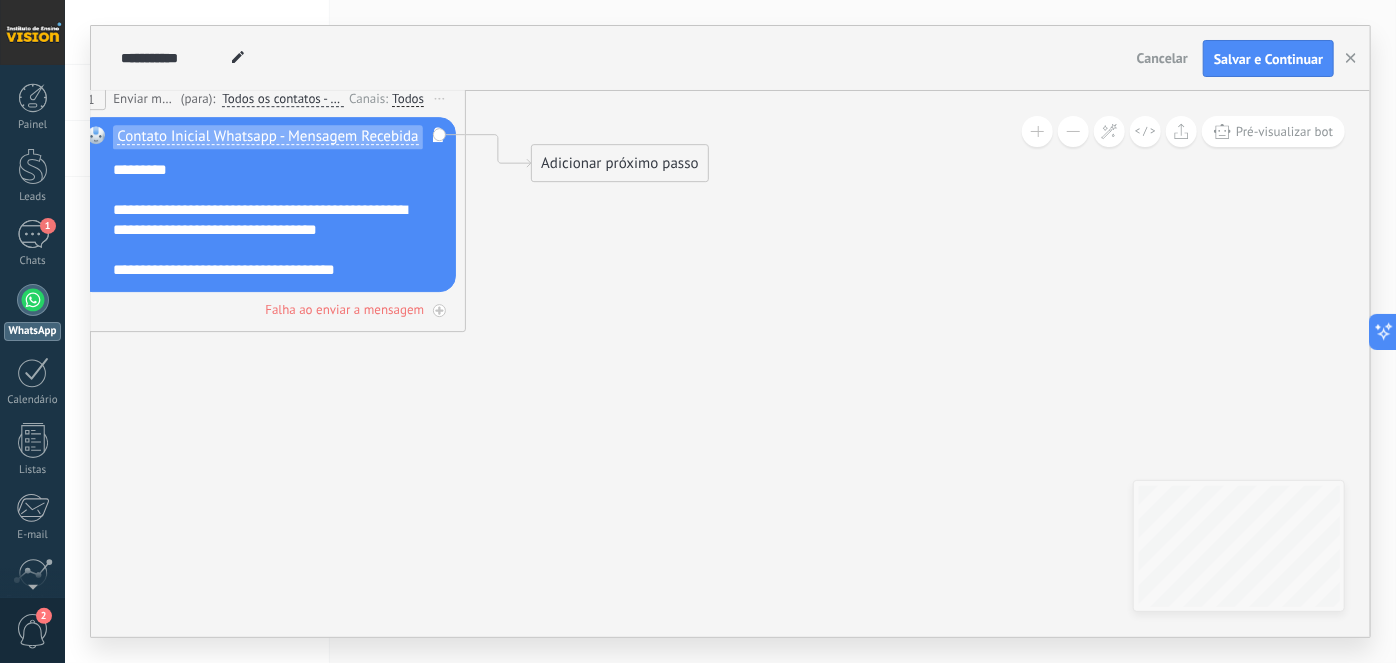 click on "Adicionar próximo passo" at bounding box center [620, 163] 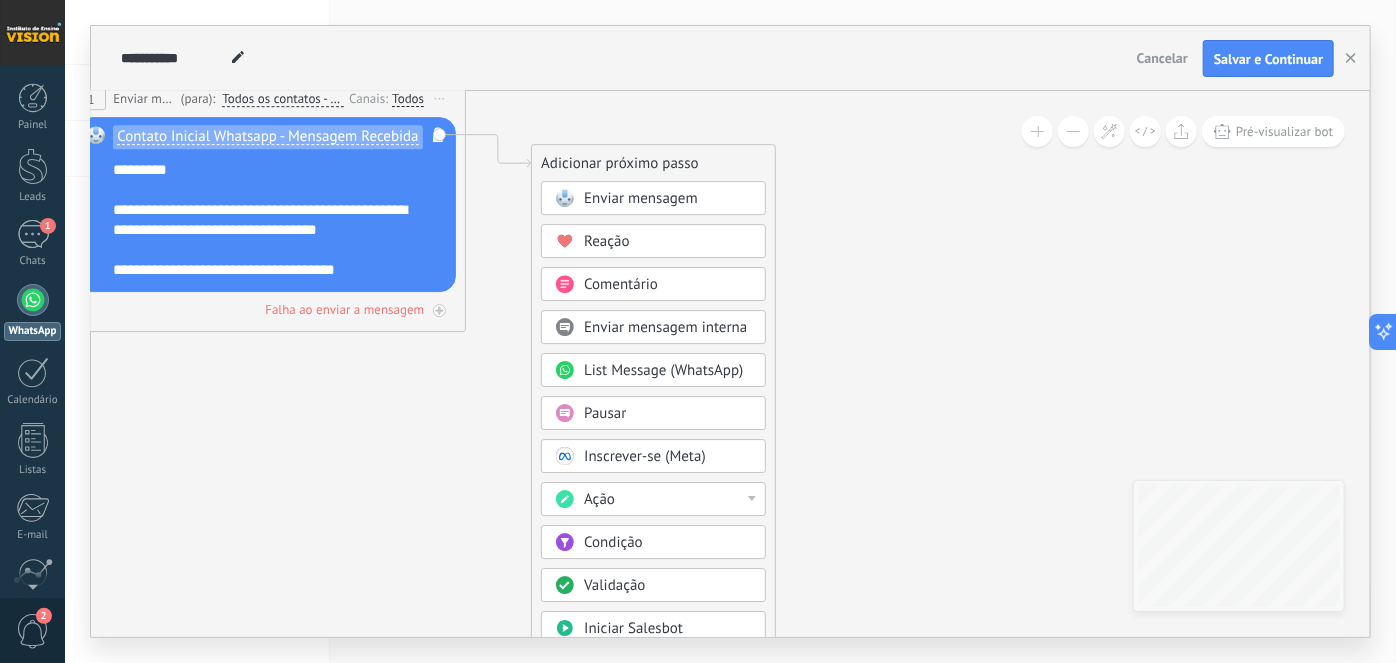 click on "Enviar mensagem" at bounding box center (641, 198) 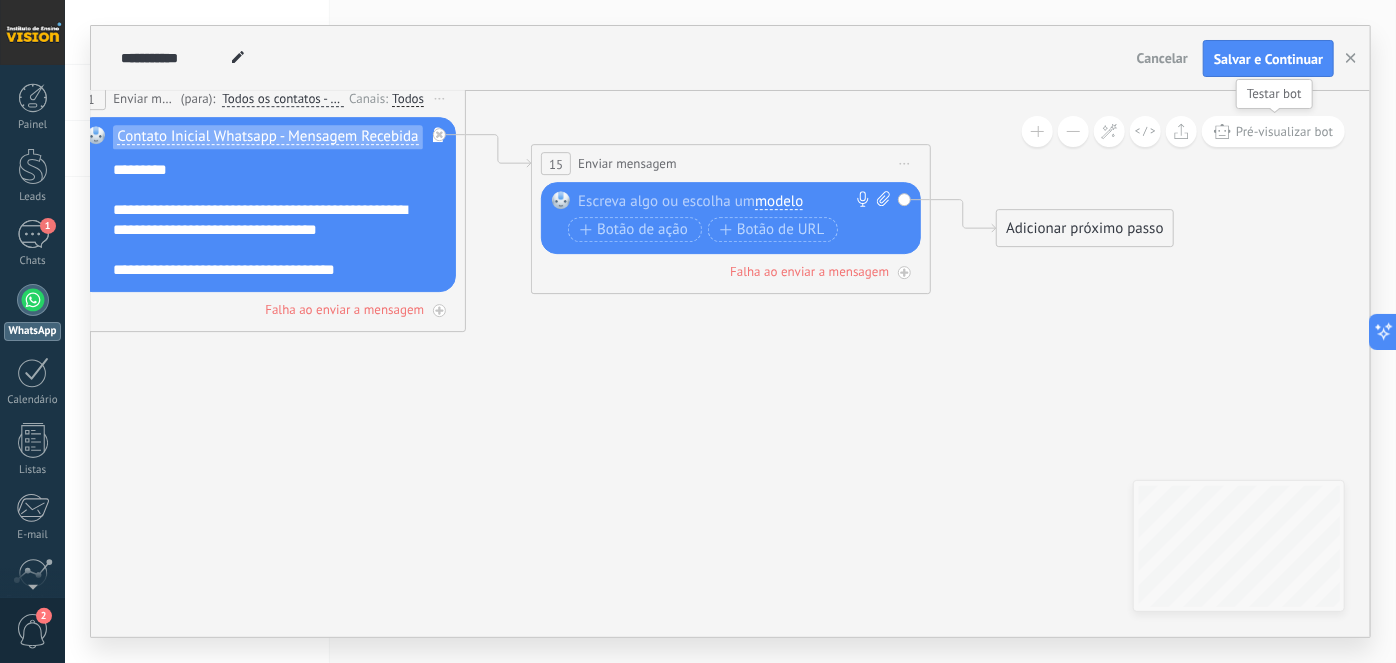 drag, startPoint x: 1274, startPoint y: 136, endPoint x: 1235, endPoint y: 173, distance: 53.75872 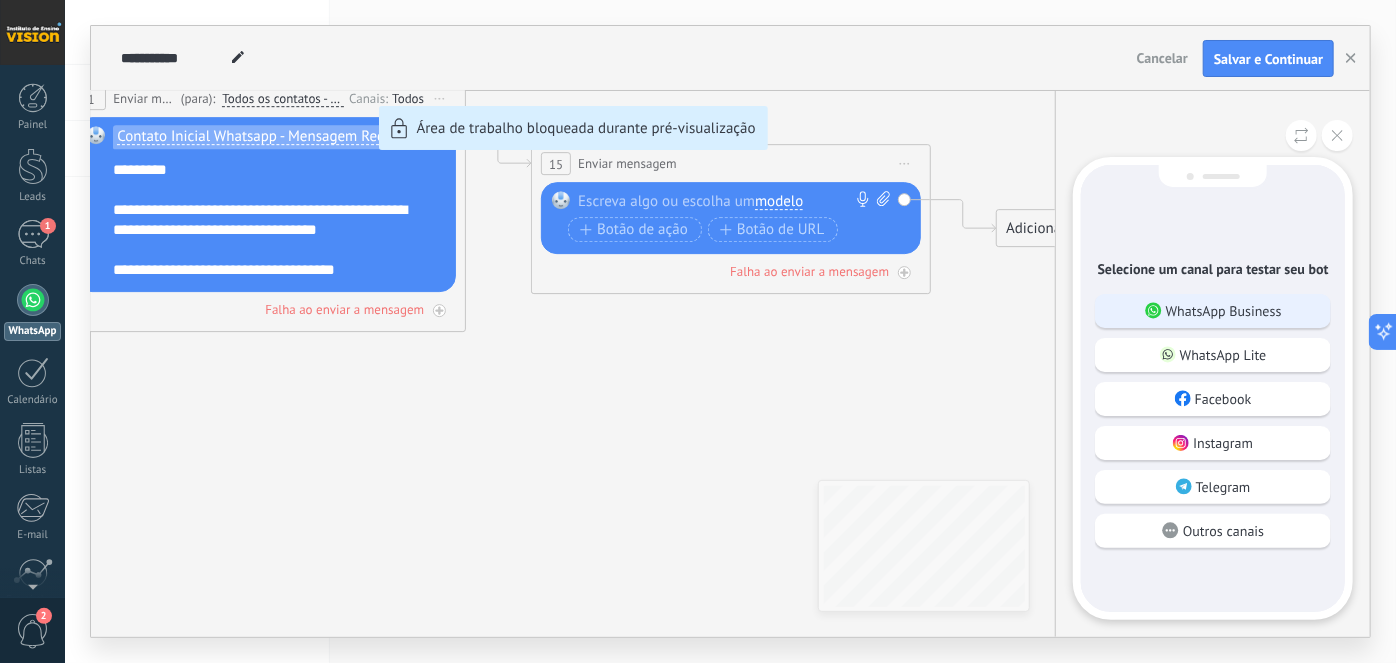 click on "WhatsApp Business" at bounding box center (1224, 311) 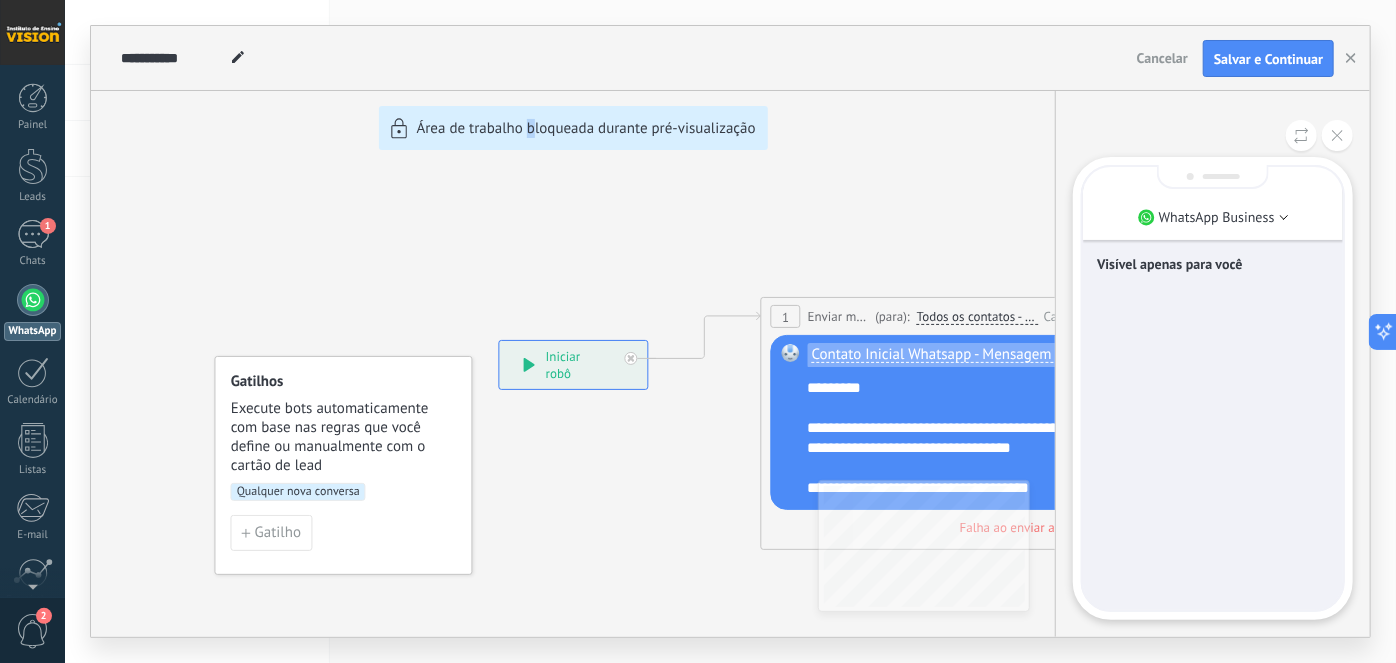 click on "**********" at bounding box center [730, 331] 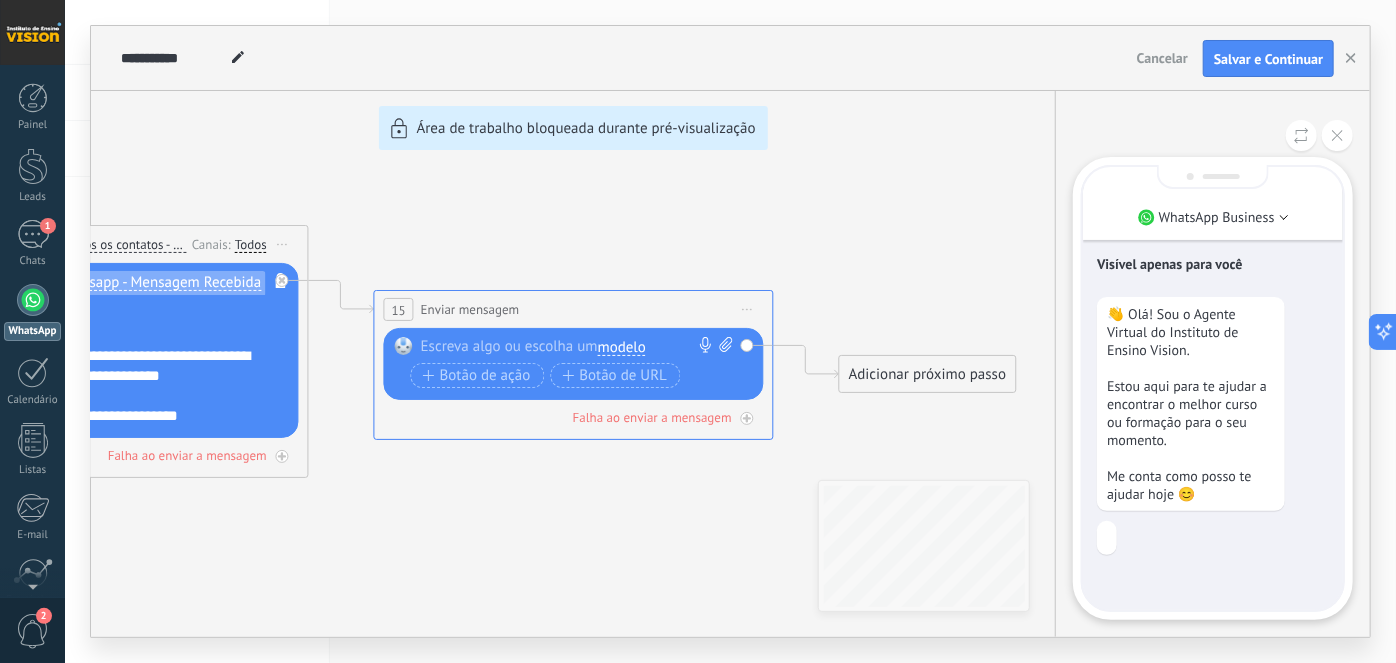 click on "**********" at bounding box center (730, 331) 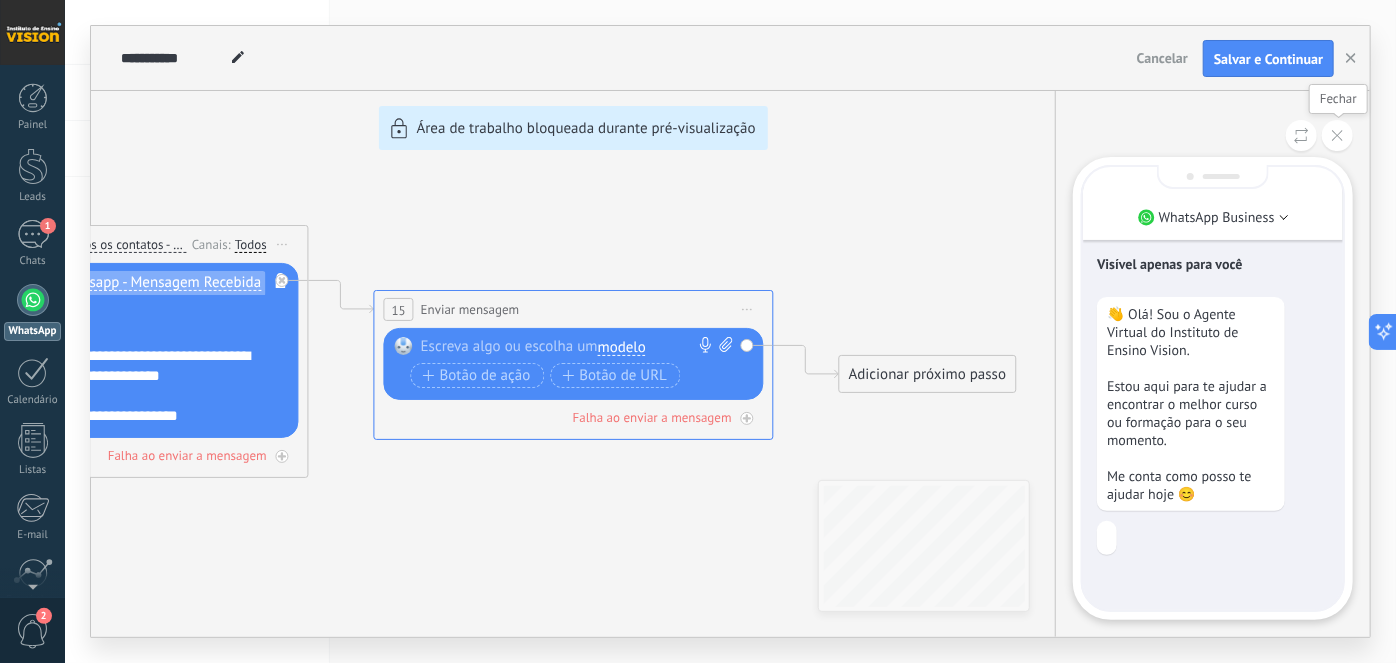 click at bounding box center (1337, 135) 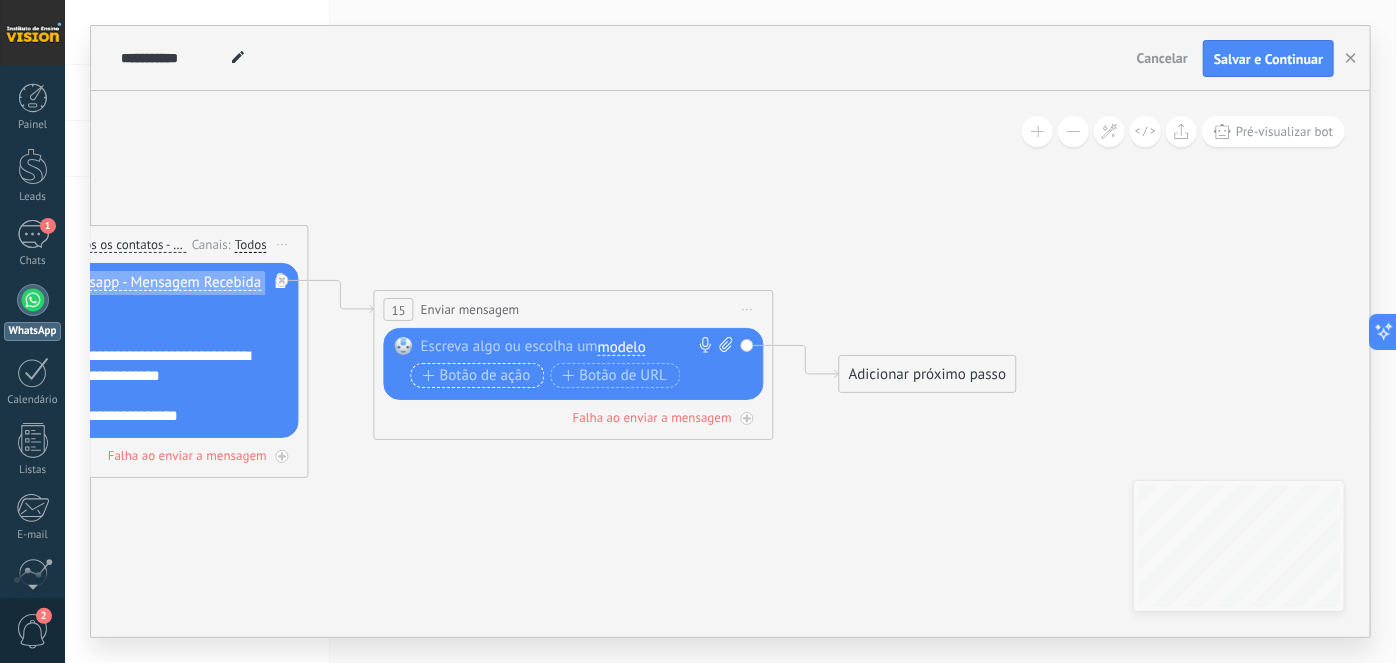 click on "Botão de ação" at bounding box center (477, 376) 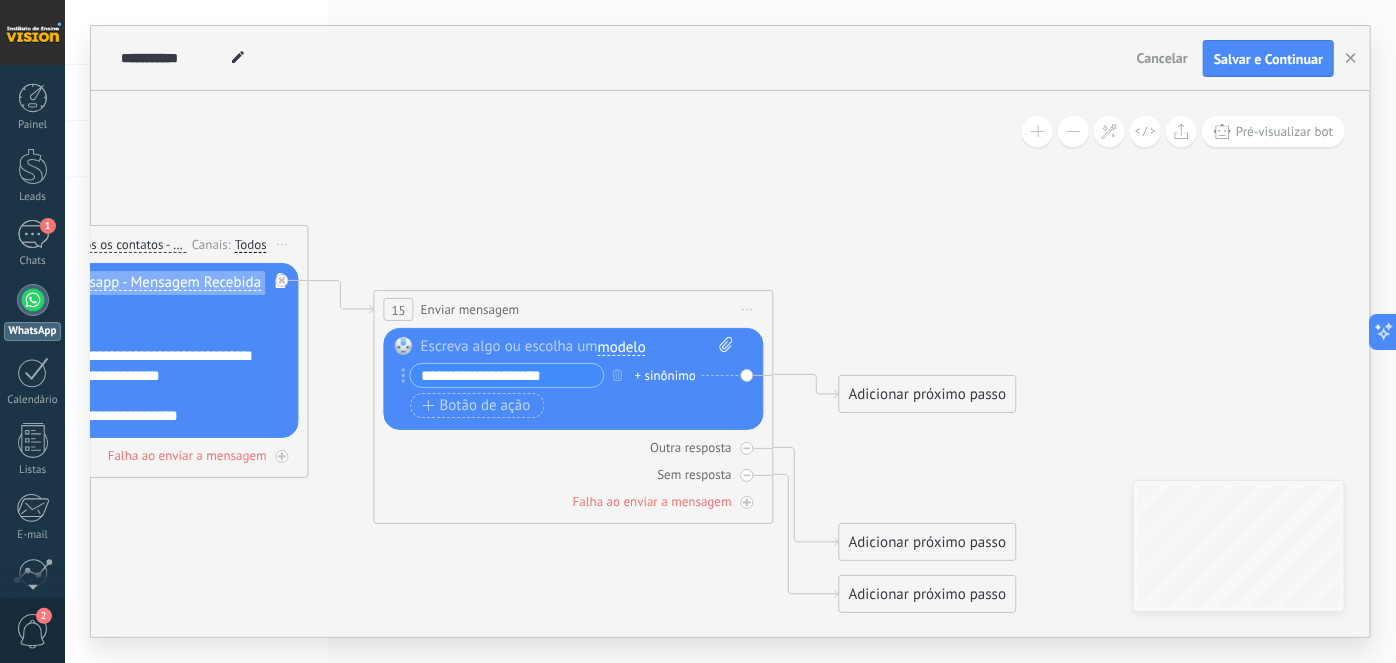 drag, startPoint x: 562, startPoint y: 373, endPoint x: 484, endPoint y: 363, distance: 78.63841 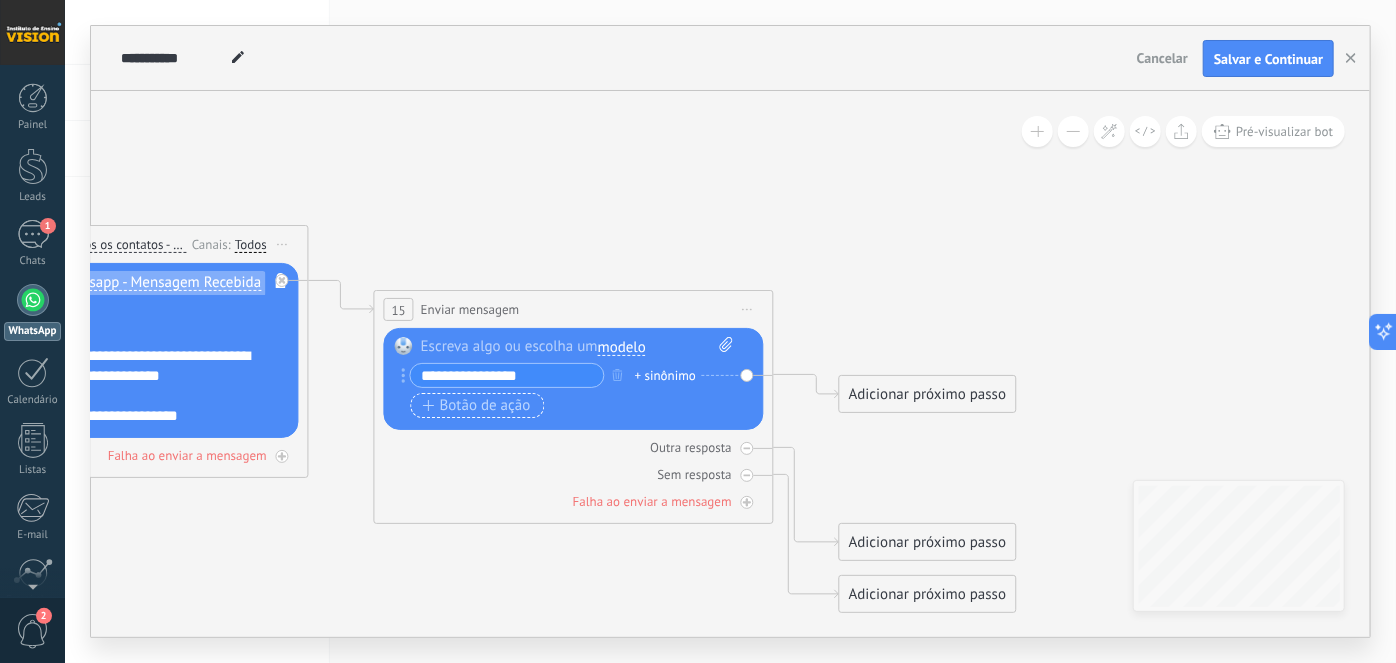 click on "Botão de ação" at bounding box center (477, 406) 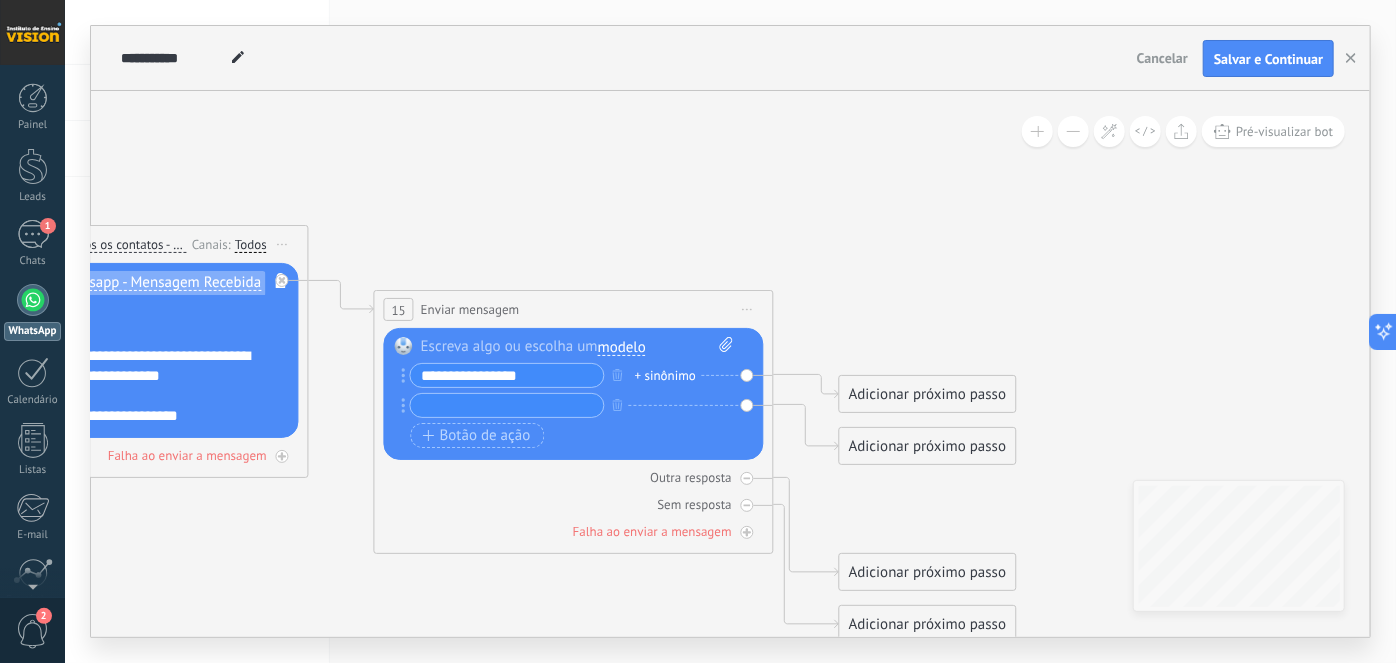 click at bounding box center (507, 405) 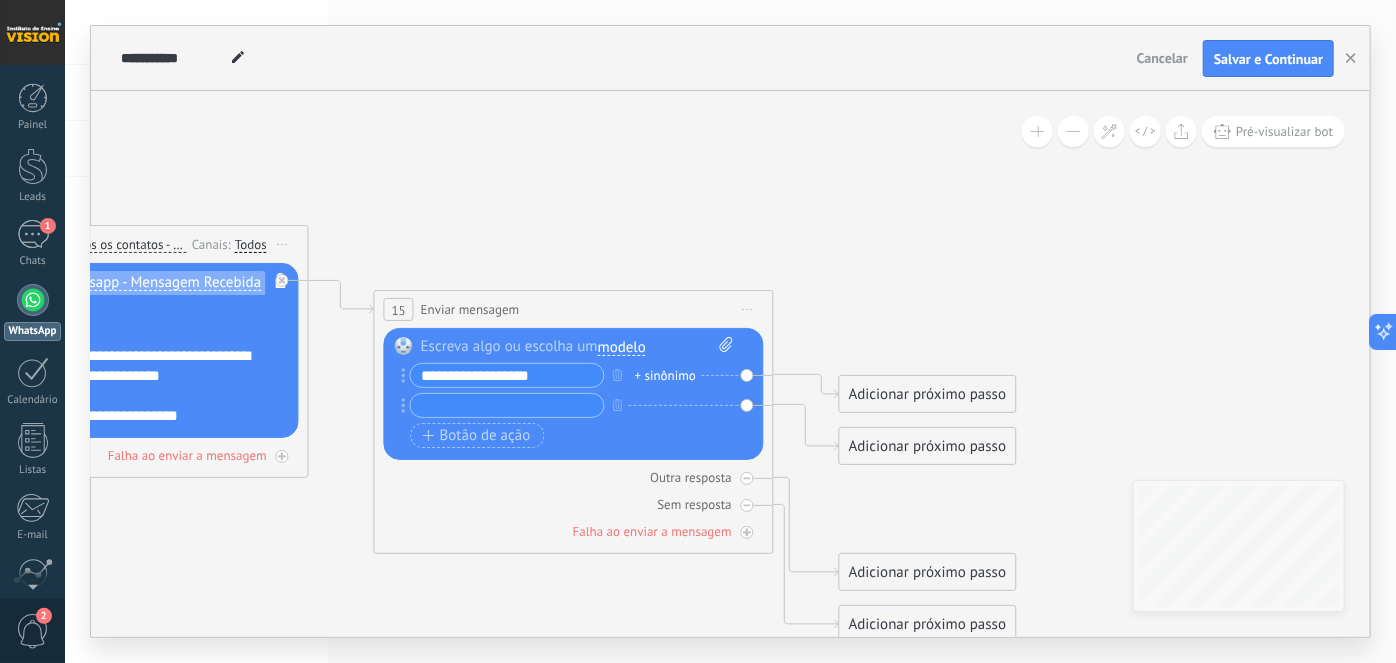 type on "**********" 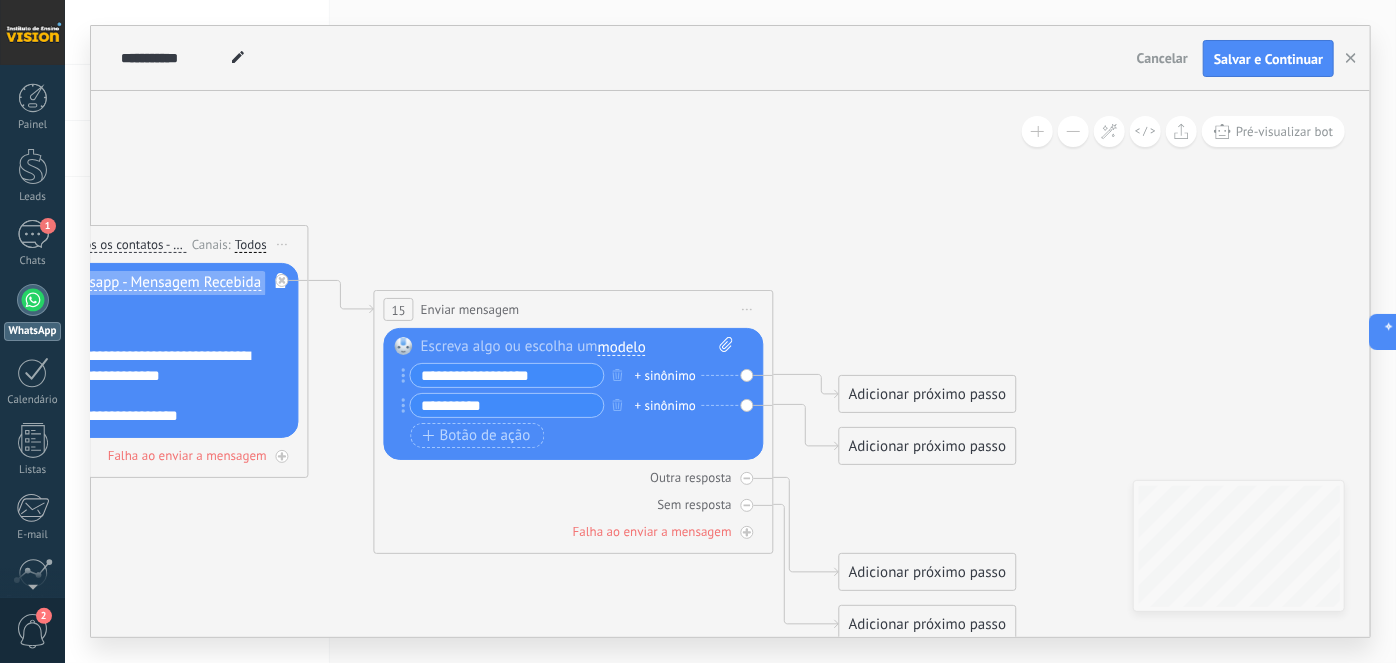 type on "*****" 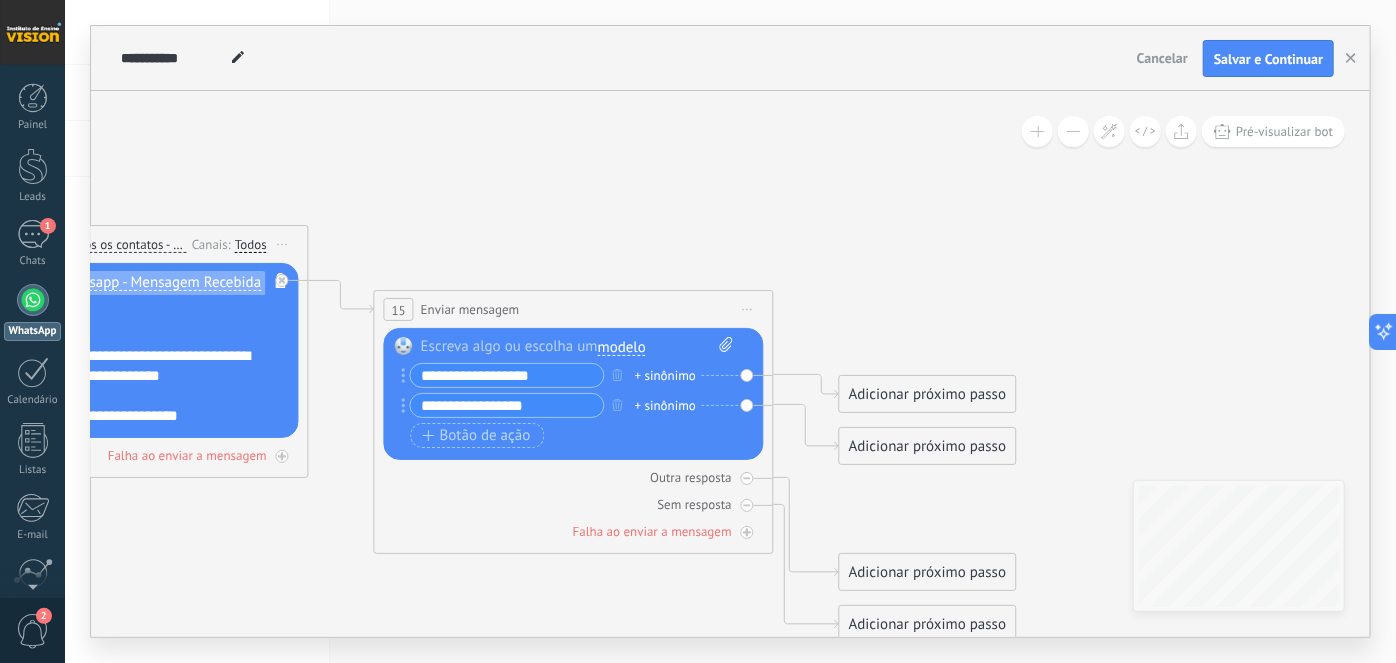 type on "**********" 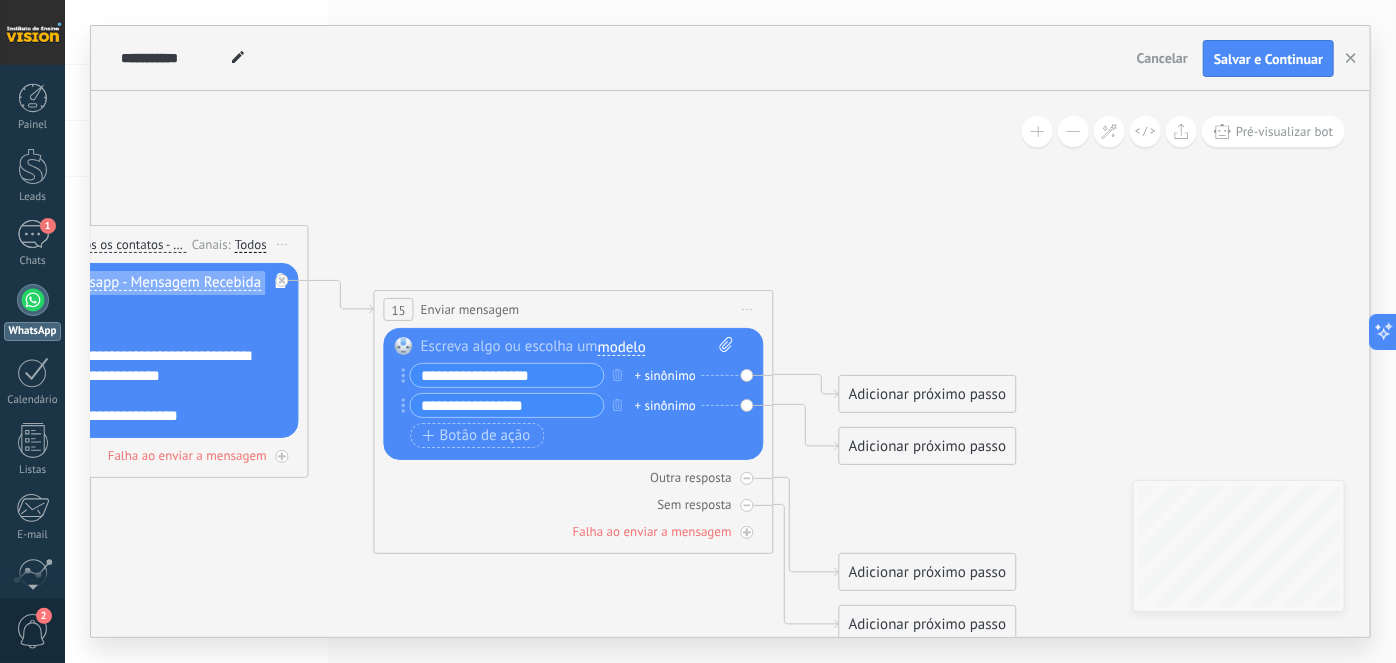 click on "+ sinônimo" at bounding box center [665, 376] 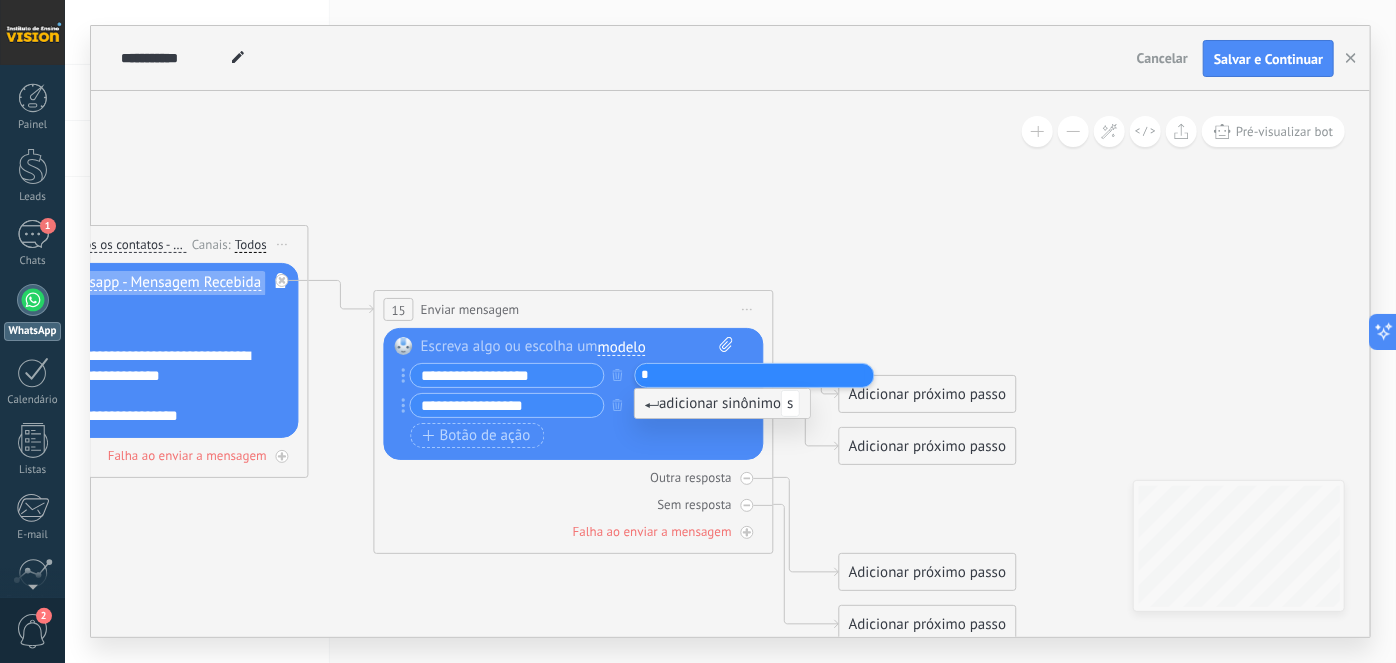 type on "*" 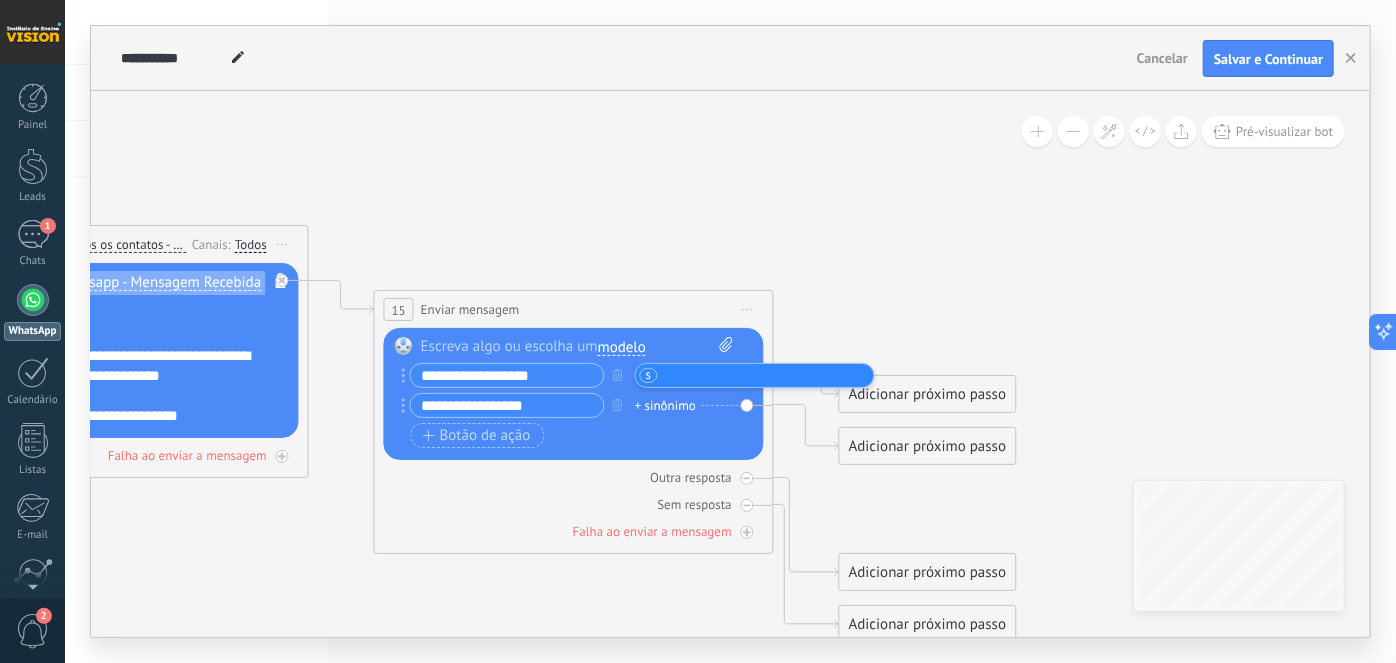 click at bounding box center [712, 375] 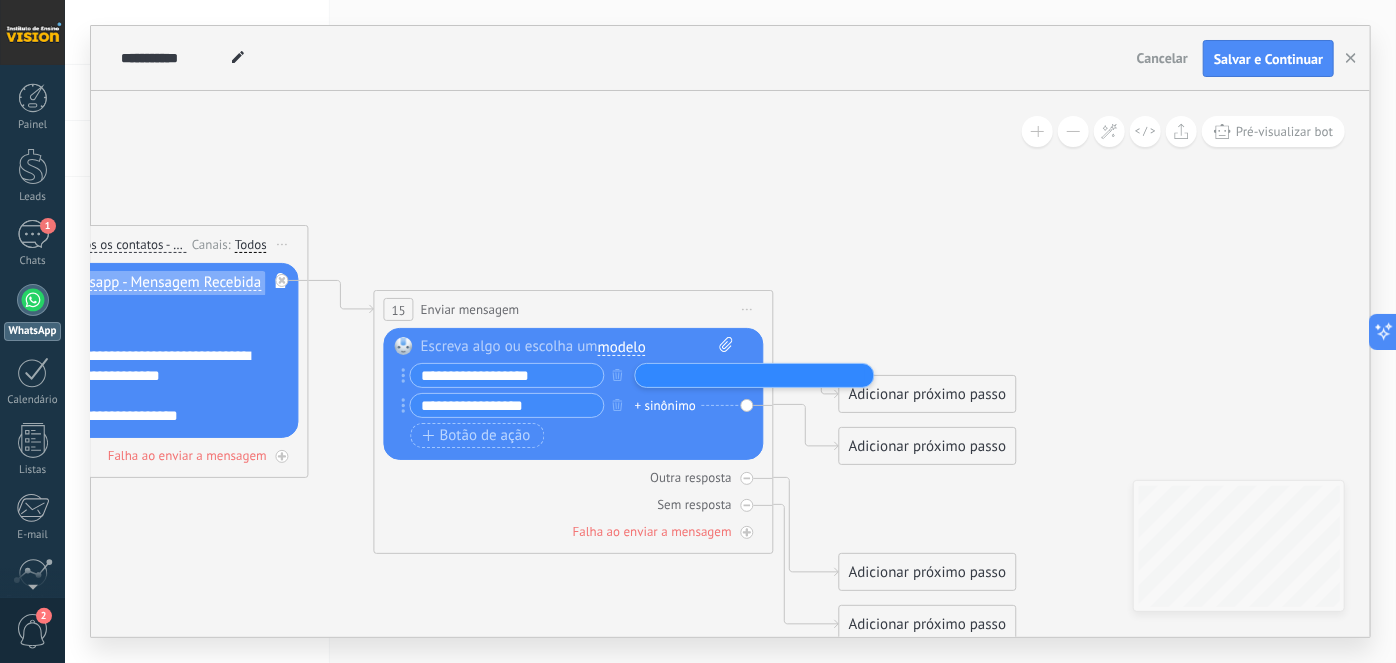 click 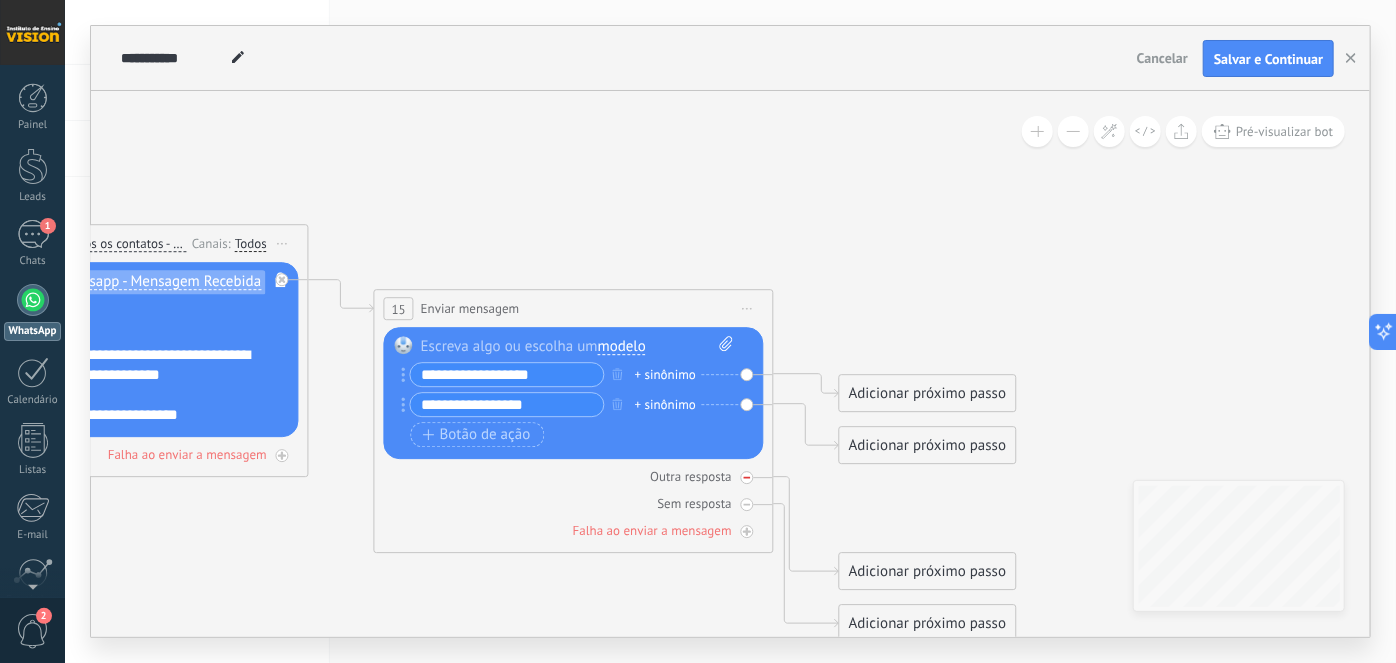 click 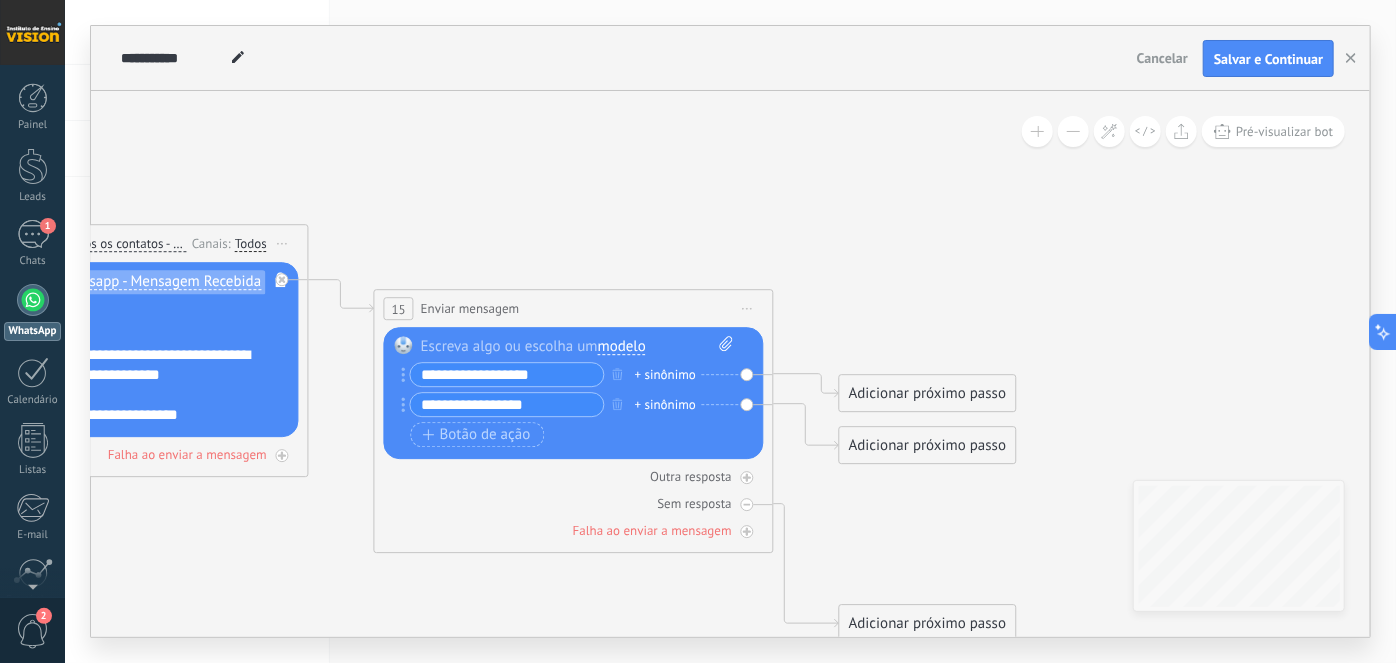 click at bounding box center (747, 505) 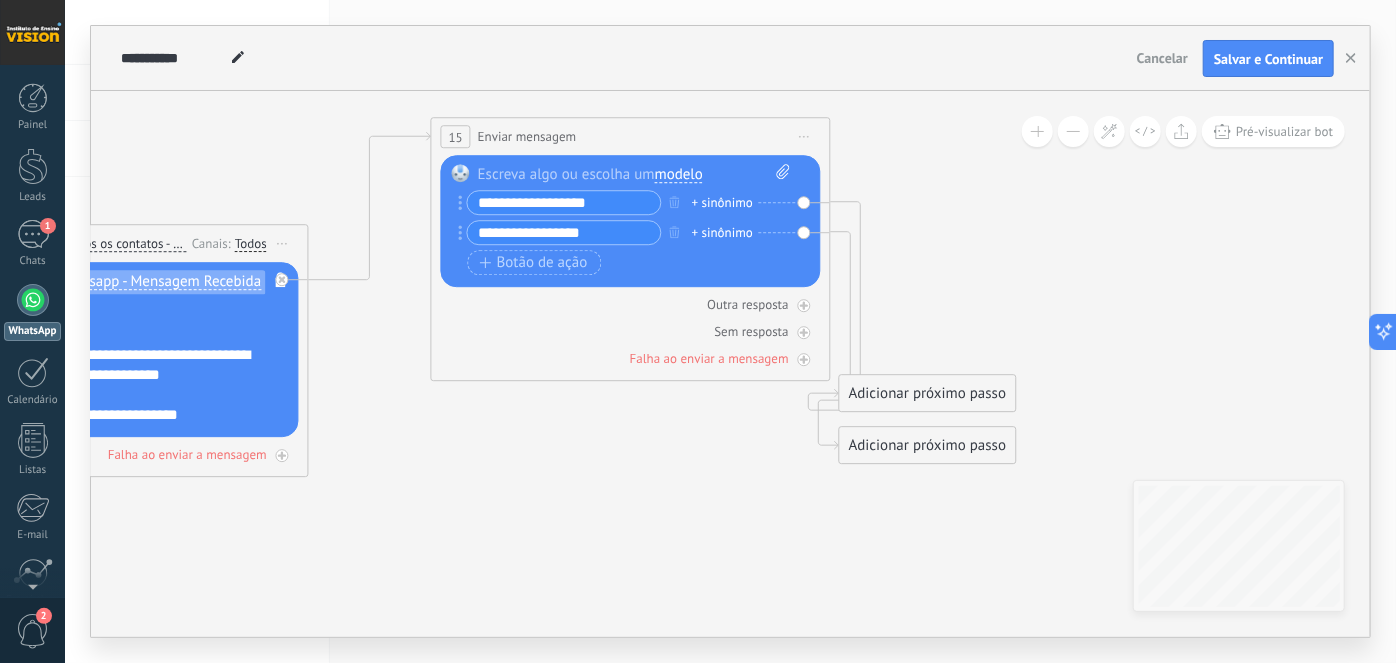 drag, startPoint x: 549, startPoint y: 298, endPoint x: 607, endPoint y: 127, distance: 180.56854 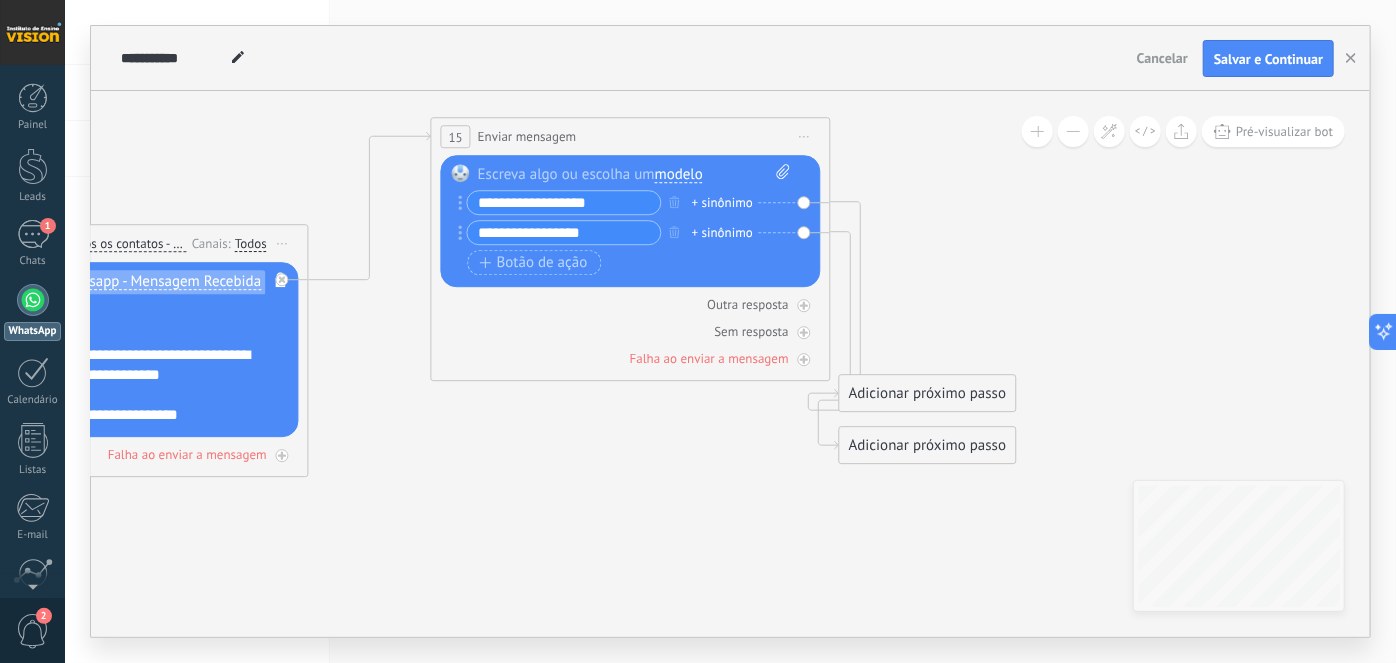 click on "**********" at bounding box center (631, 137) 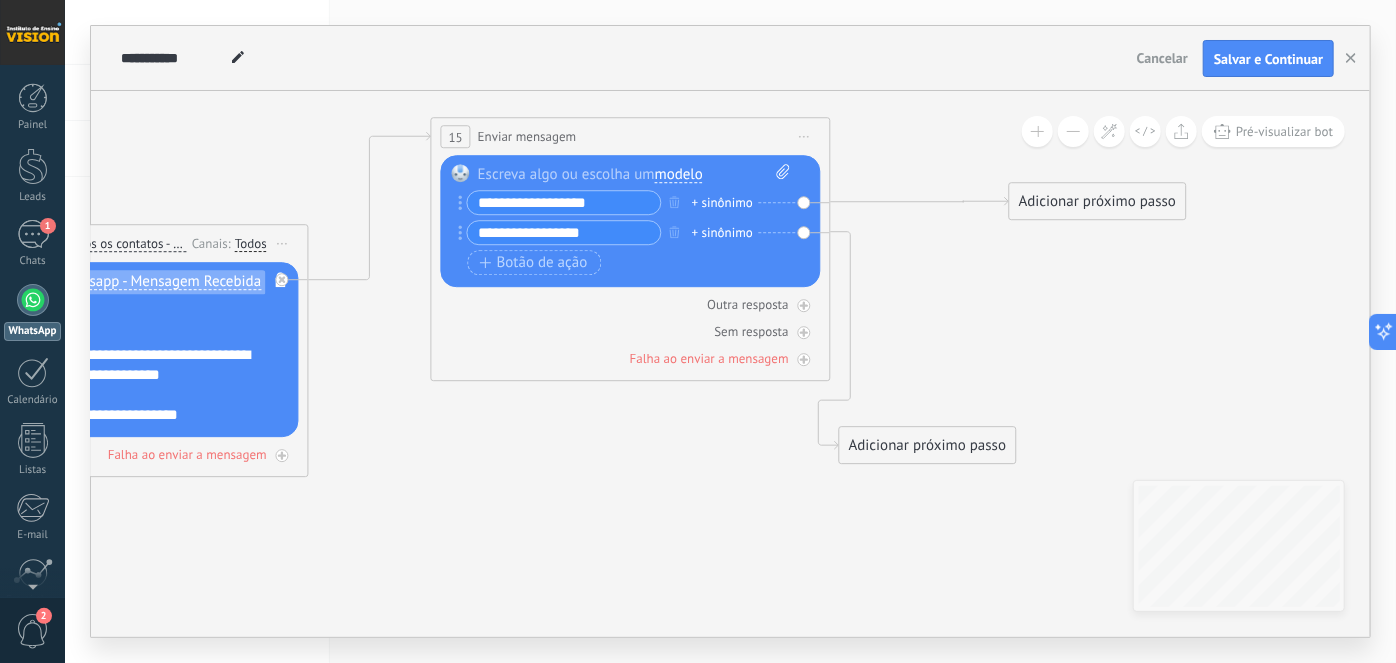 drag, startPoint x: 970, startPoint y: 395, endPoint x: 1141, endPoint y: 203, distance: 257.10892 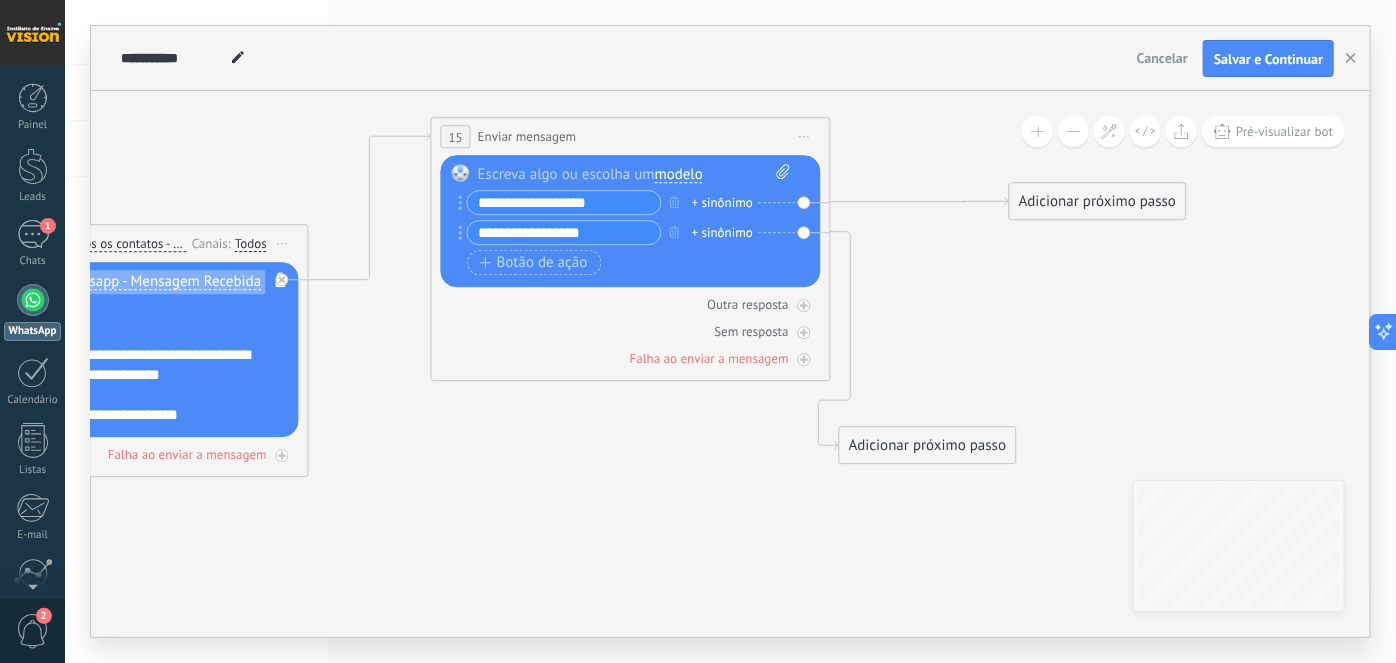 click on "Adicionar próximo passo" at bounding box center [1098, 202] 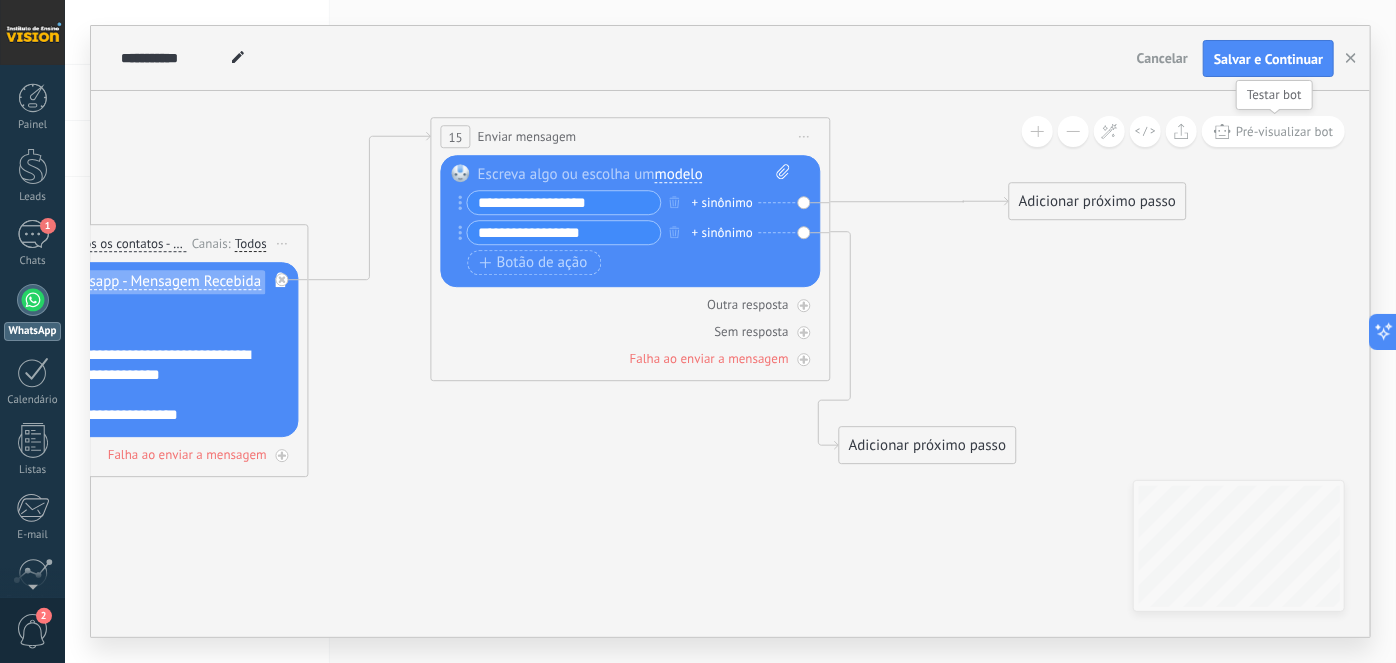 click on "Pré-visualizar bot" at bounding box center [1284, 131] 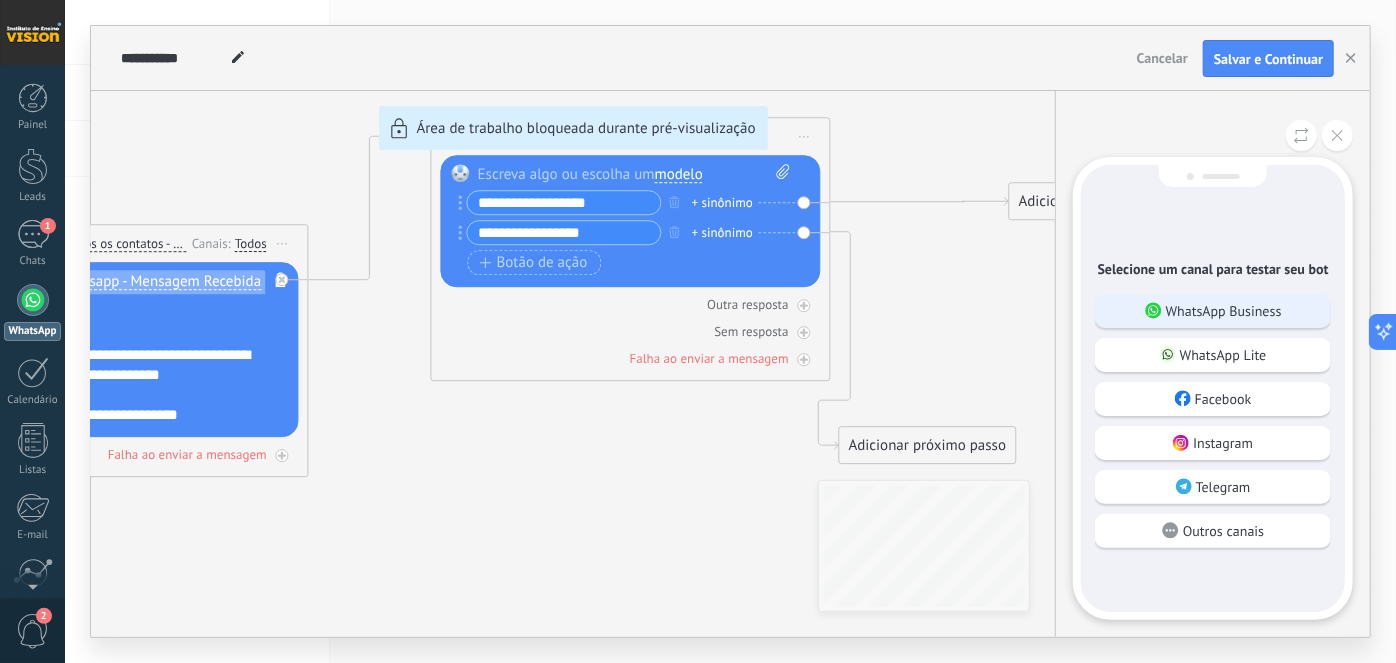 click on "WhatsApp Business" at bounding box center [1224, 311] 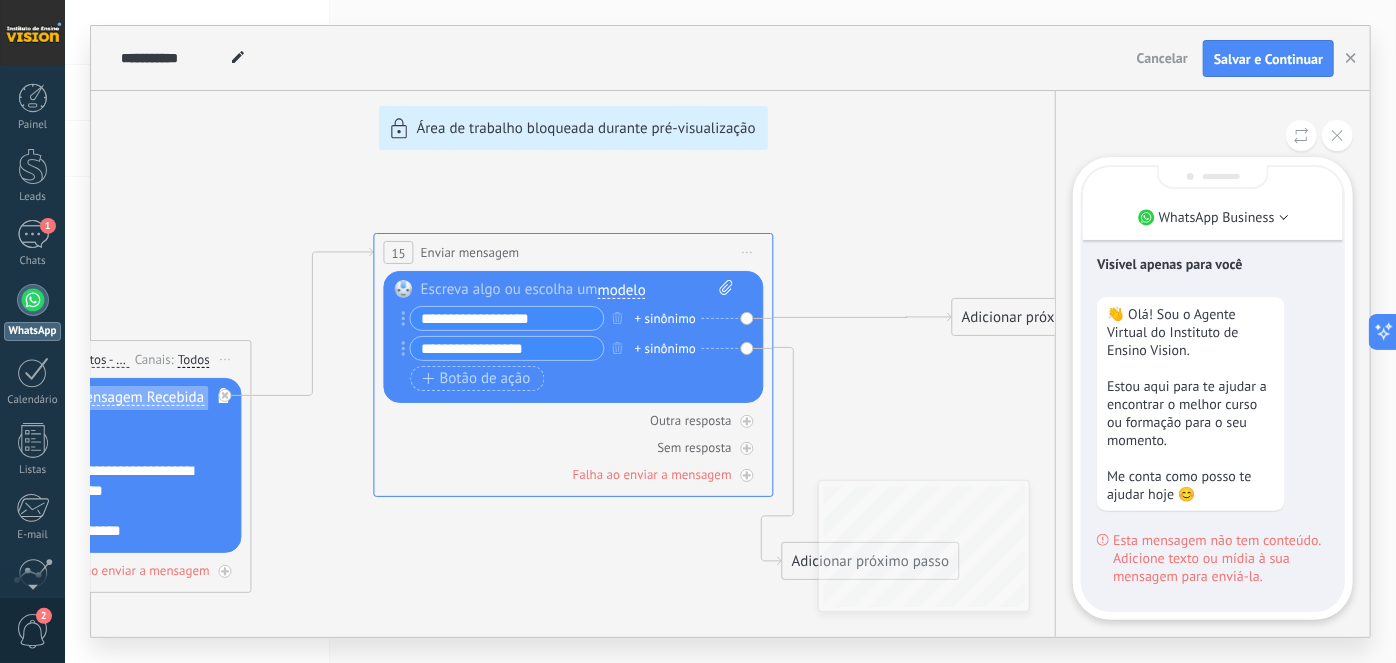 click on "**********" at bounding box center [730, 331] 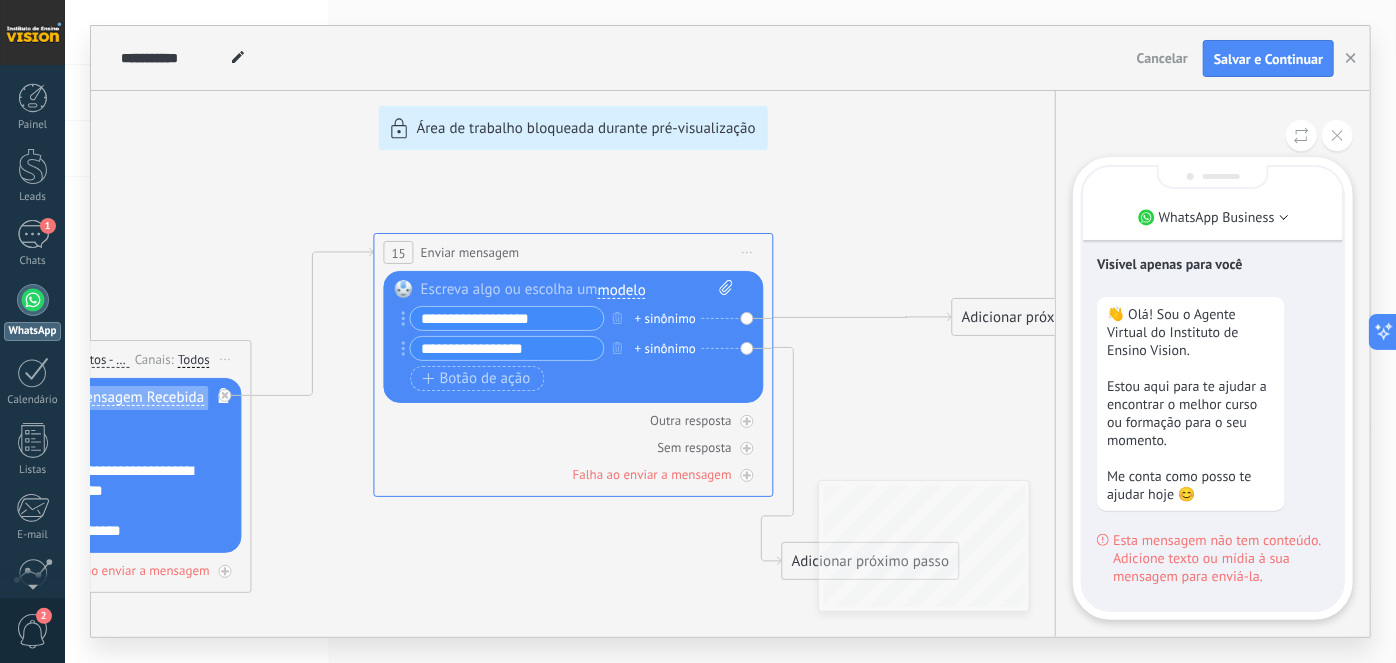 click on "**********" at bounding box center [730, 331] 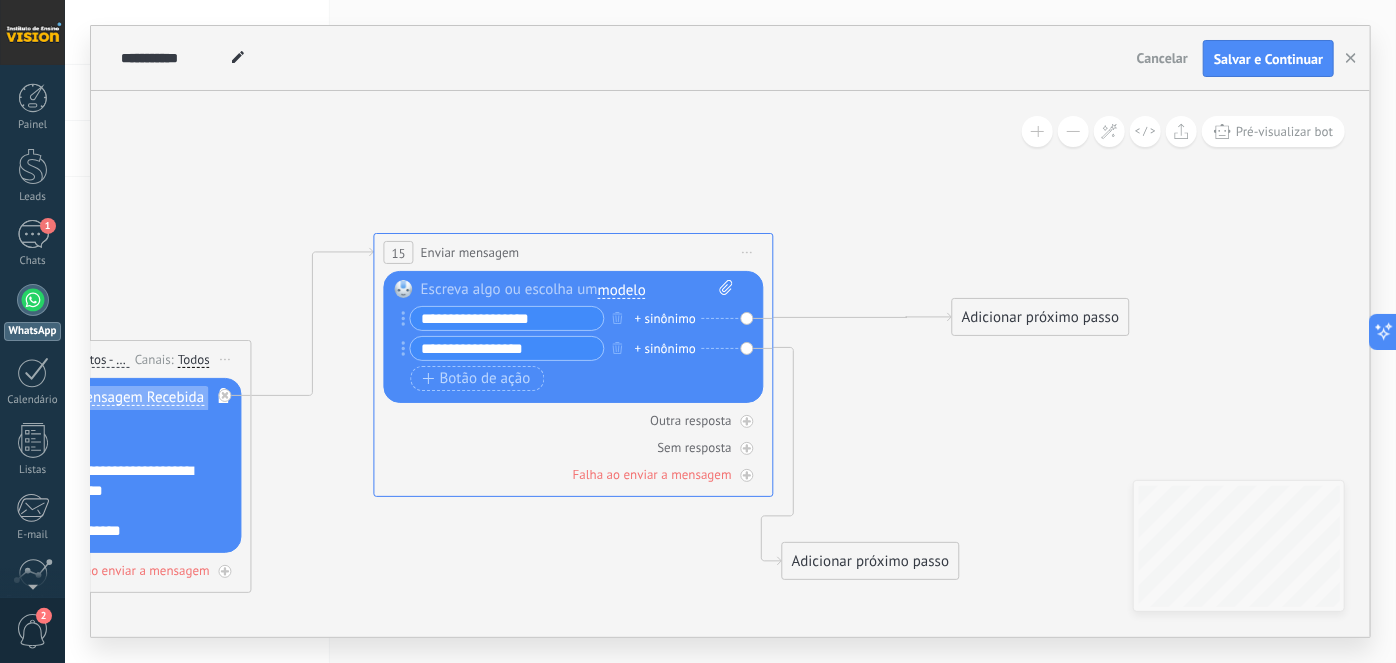 click at bounding box center (577, 290) 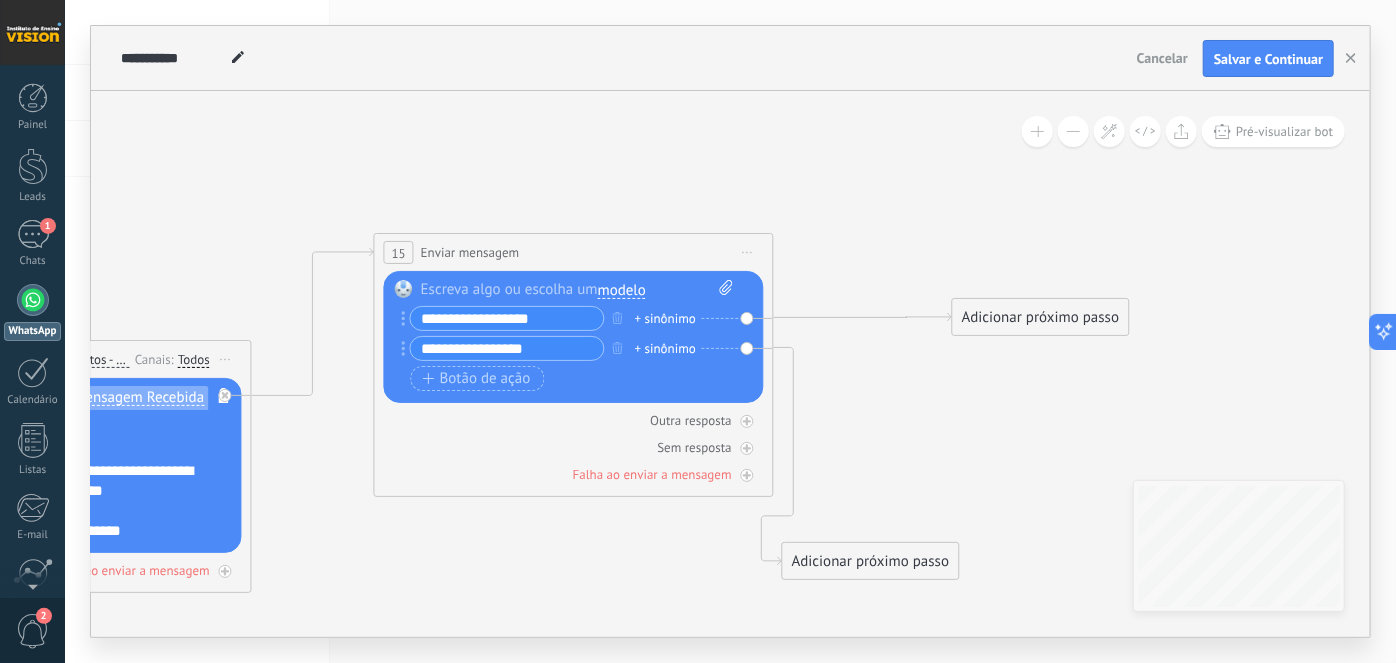 click on "modelo" at bounding box center (622, 291) 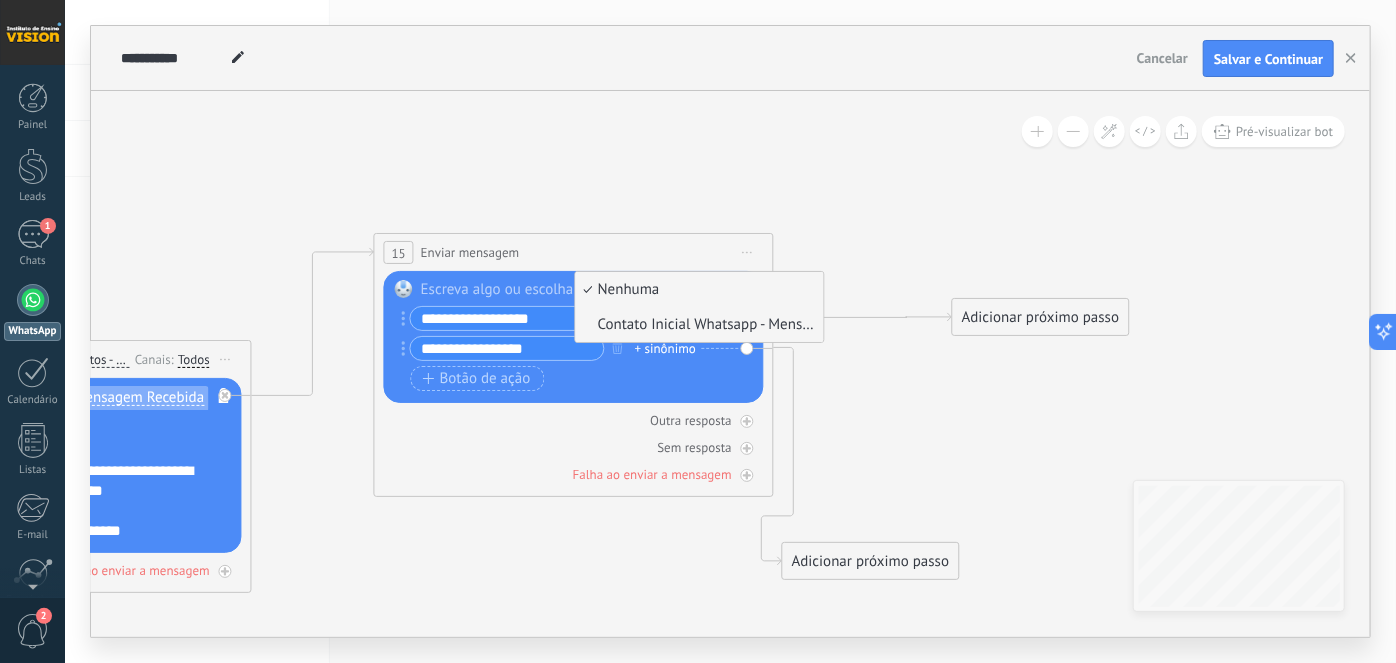 click on "Contato Inicial Whatsapp - Mensagem Recebida" at bounding box center (697, 325) 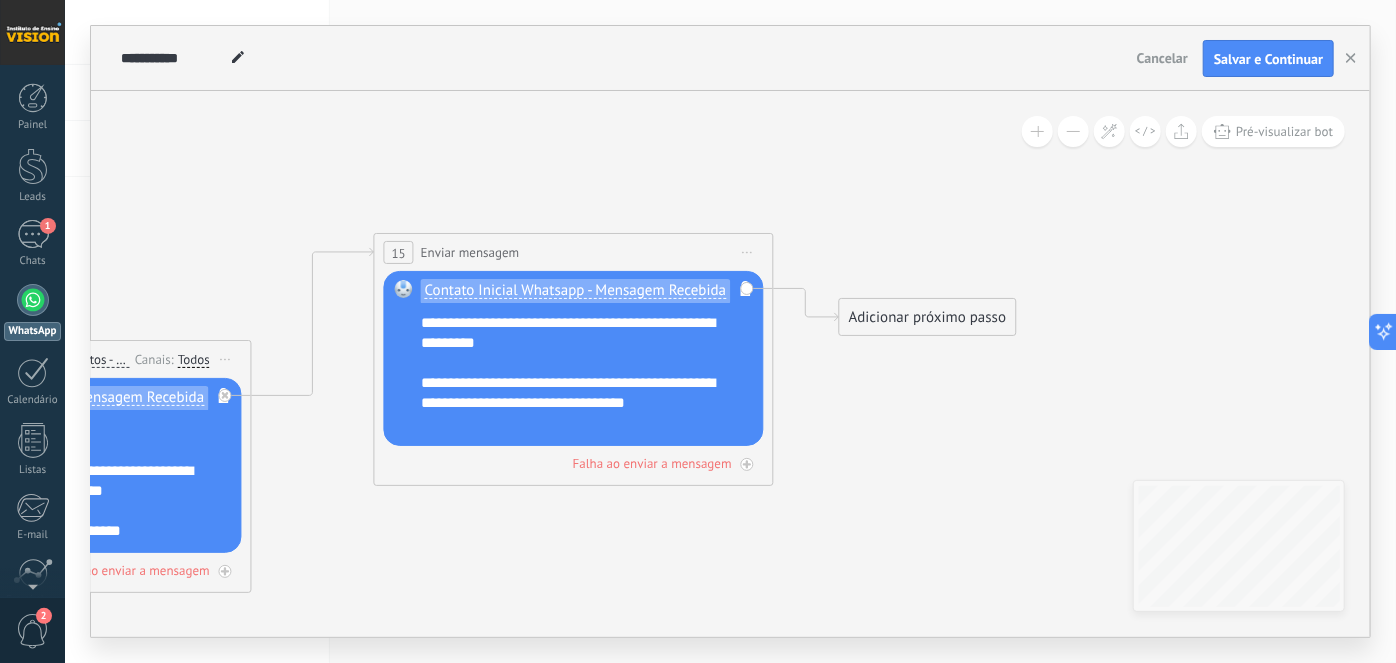 click on "Contato Inicial Whatsapp - Mensagem Recebida" at bounding box center (575, 291) 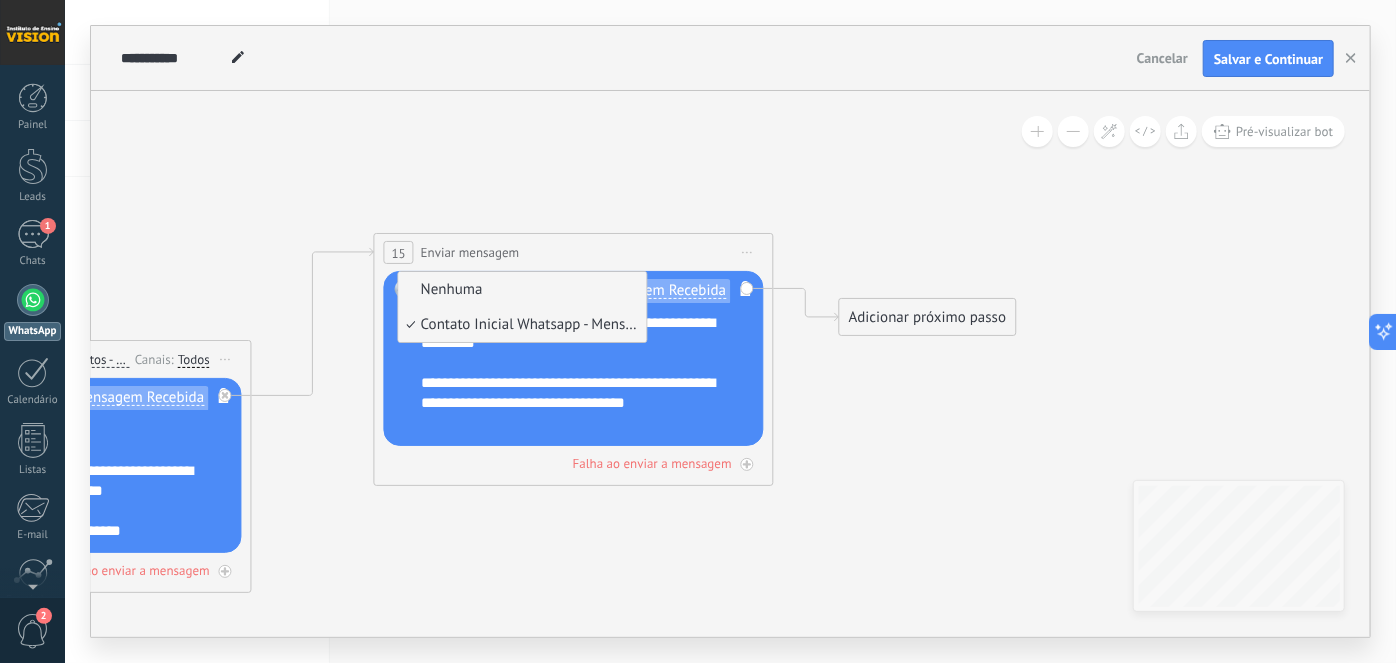 click on "Nenhuma" at bounding box center [520, 290] 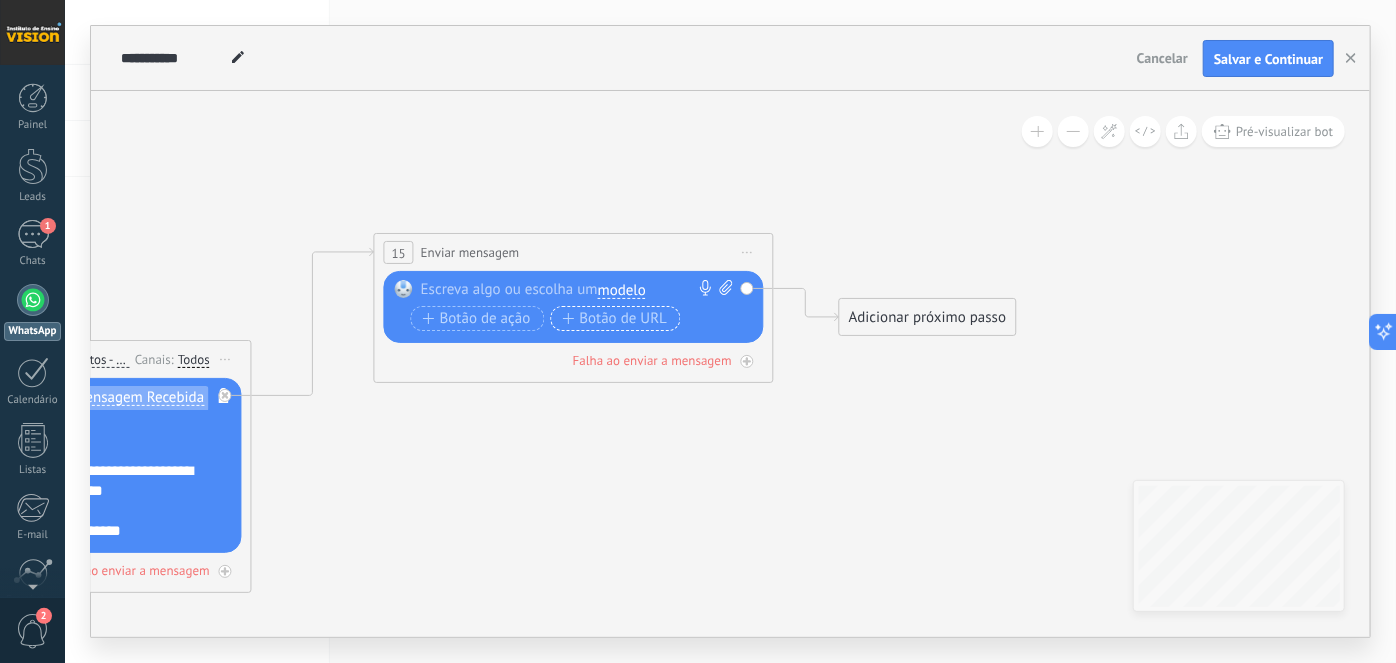 click on "Botão de URL" at bounding box center (614, 319) 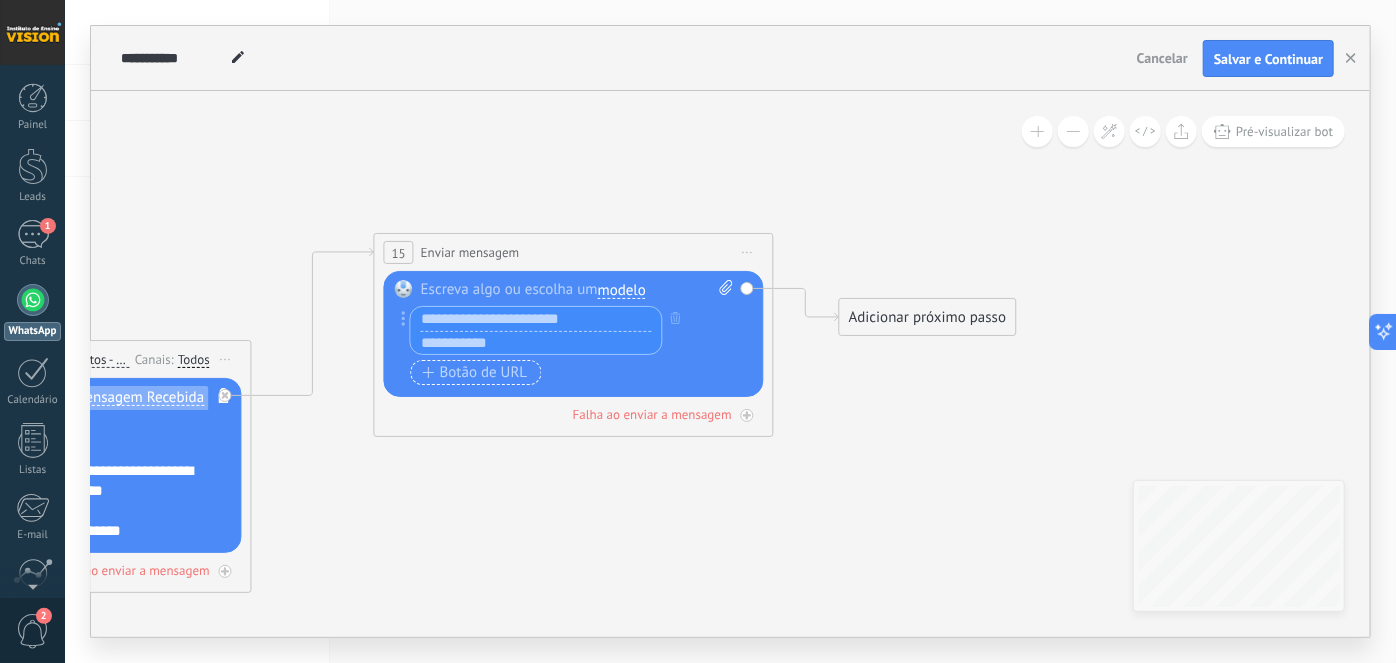 click on "Botão de URL" at bounding box center [475, 373] 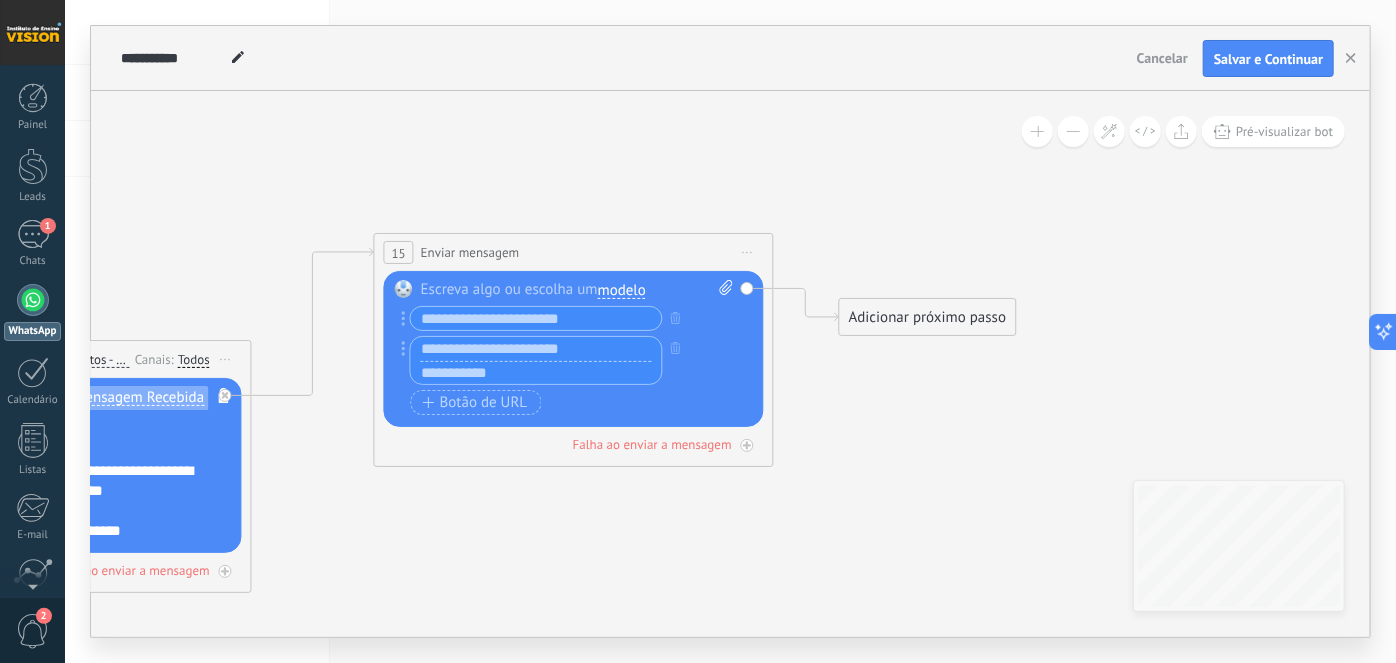 click at bounding box center [536, 318] 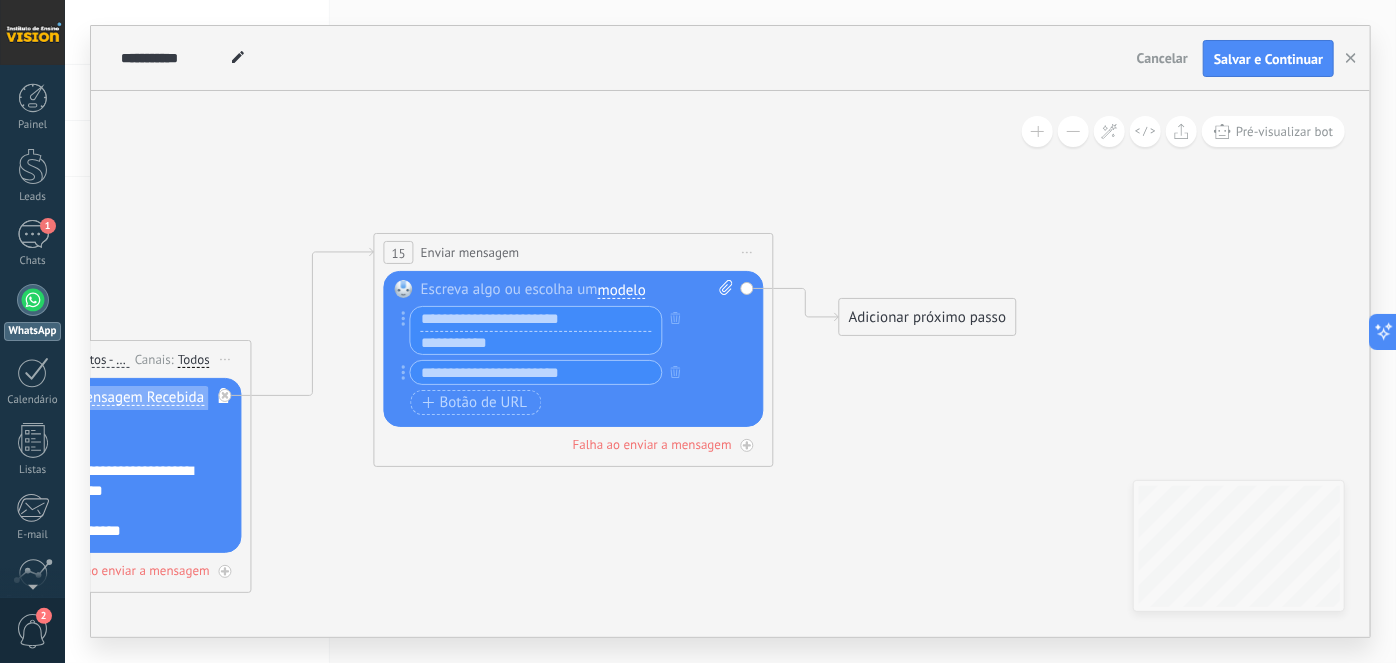 click at bounding box center [536, 372] 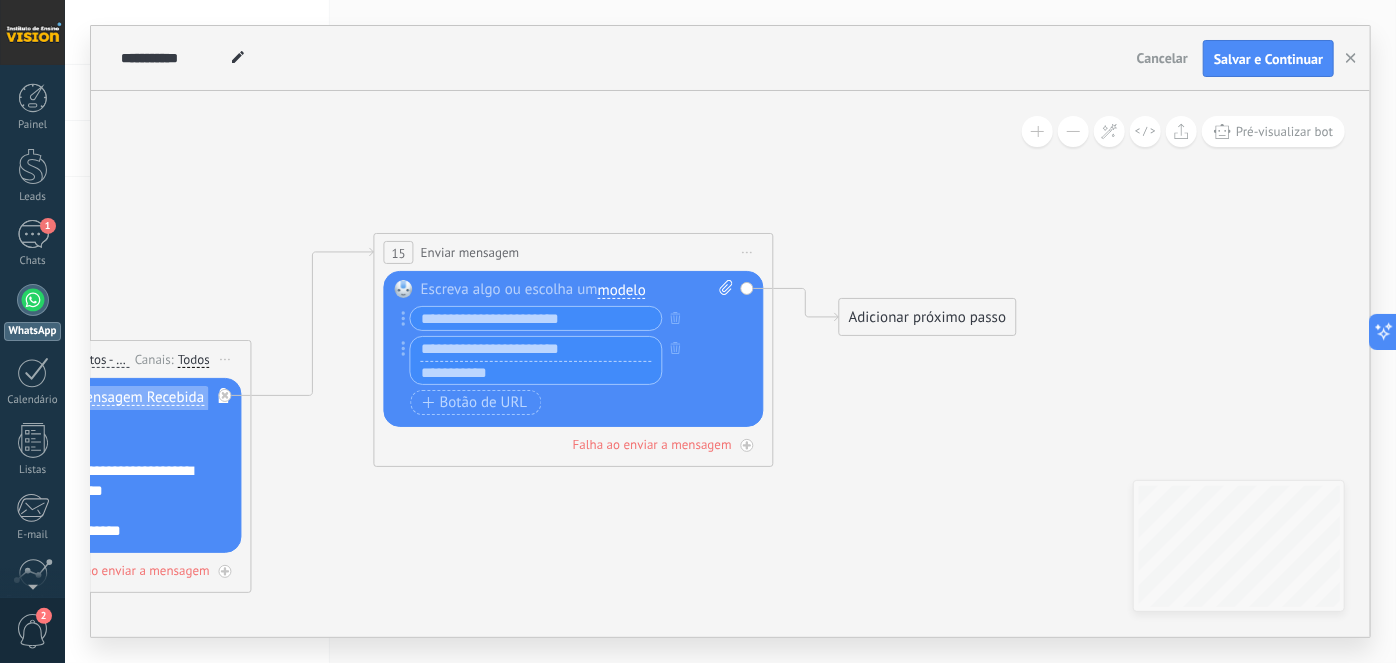 click at bounding box center [572, 348] 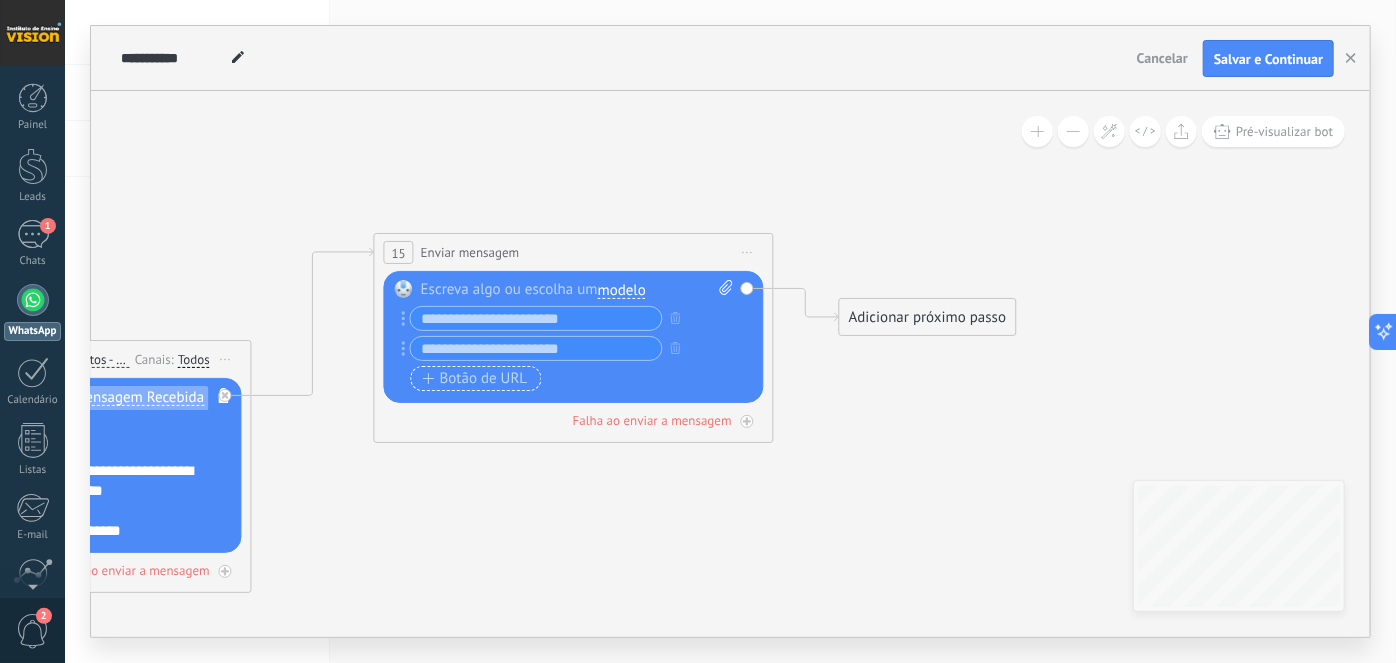 click on "Botão de URL" at bounding box center (476, 378) 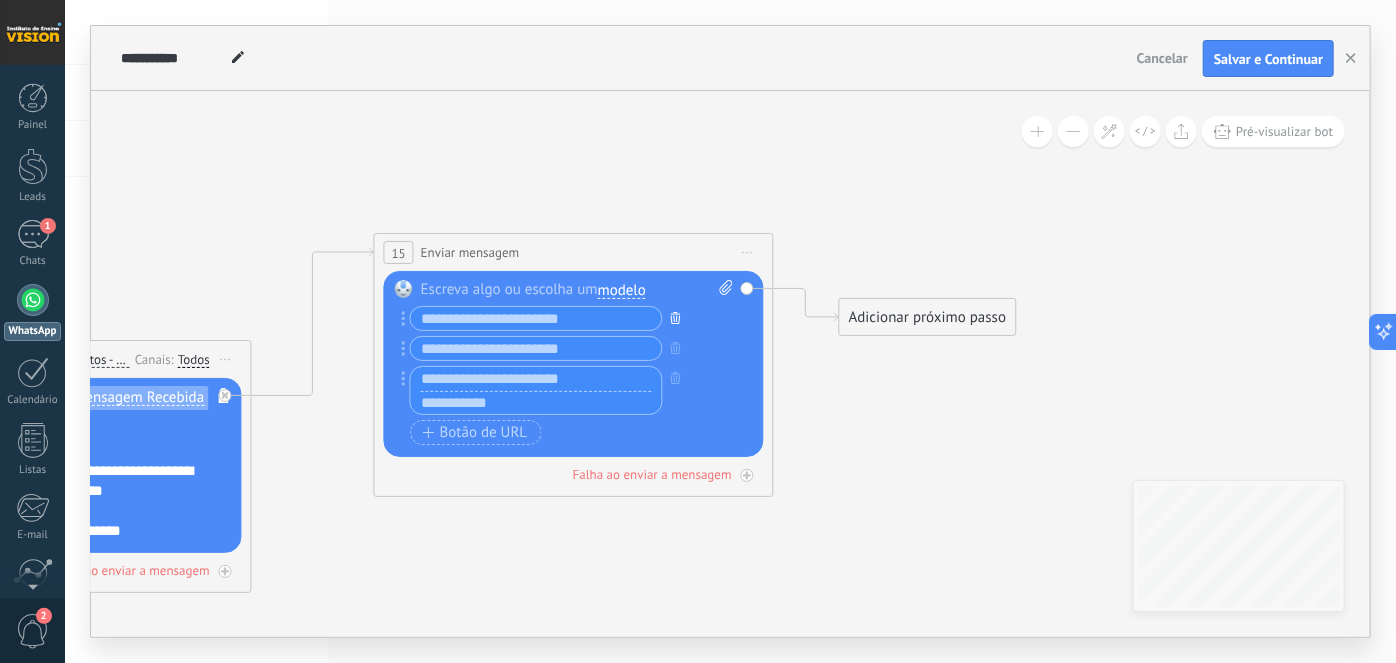 click 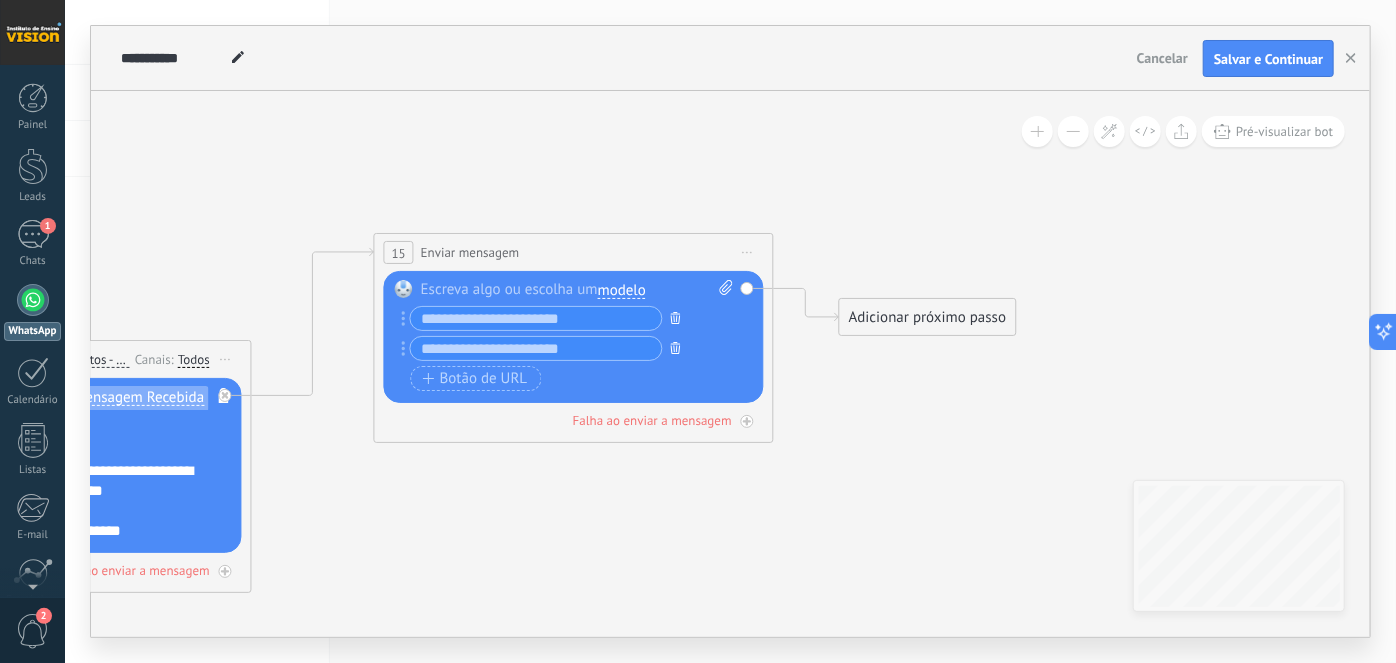 click 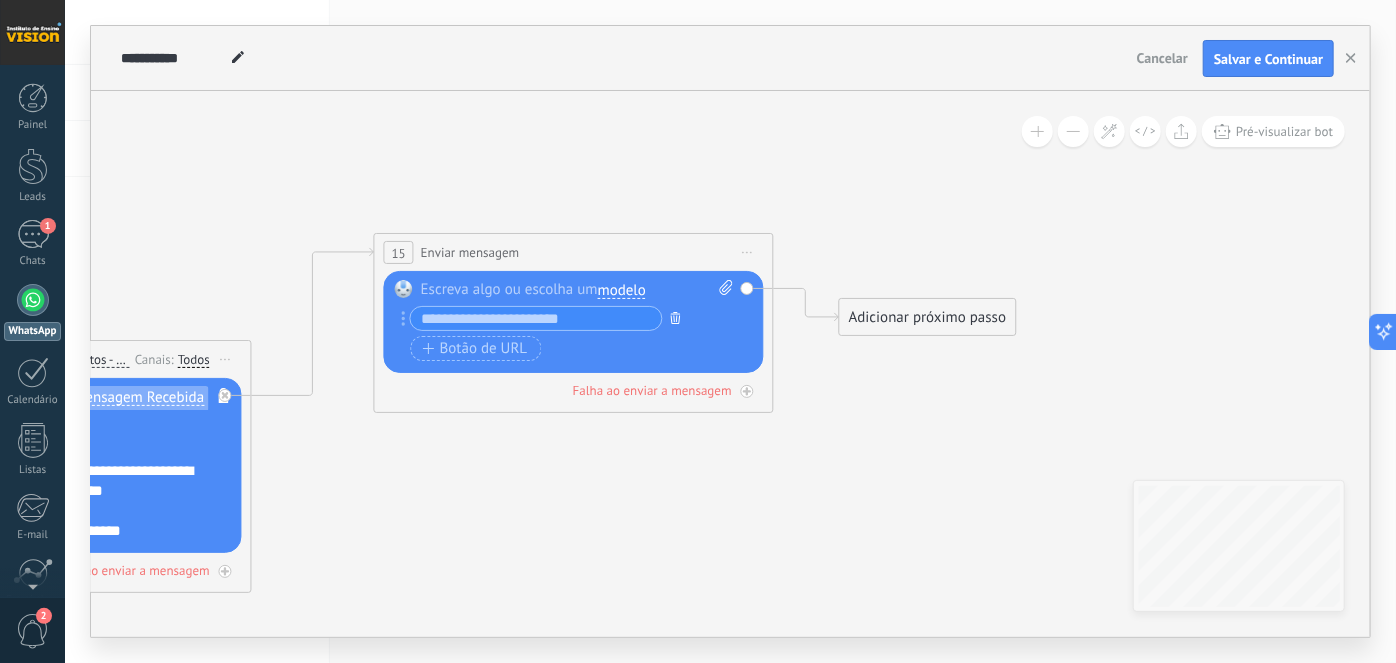 click at bounding box center (676, 317) 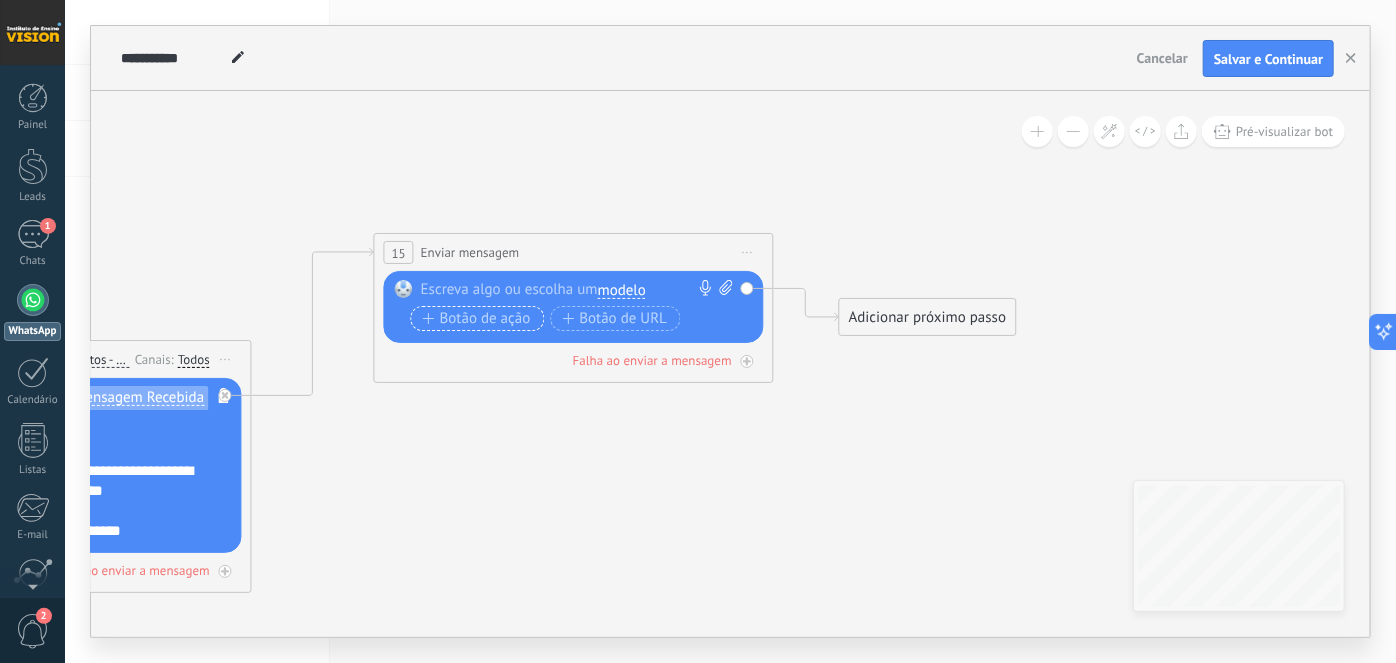 click on "Botão de ação" at bounding box center (477, 319) 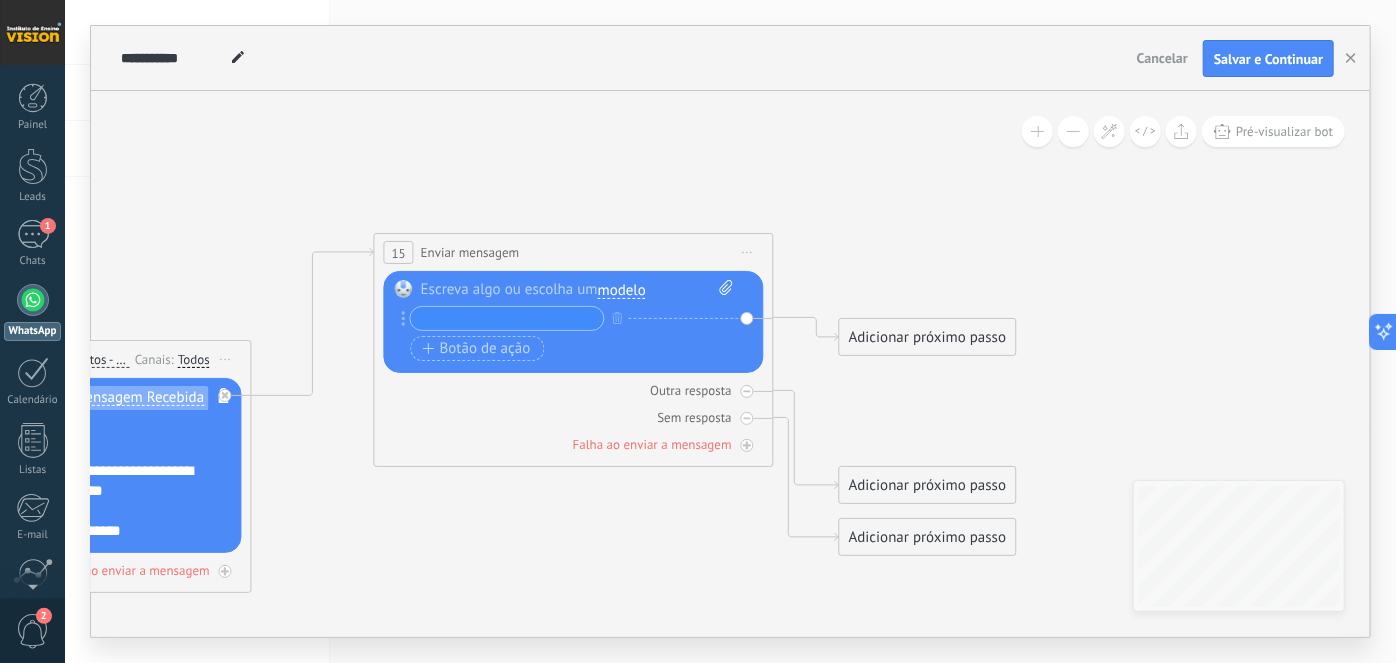 click on "Adicionar próximo passo" at bounding box center [928, 337] 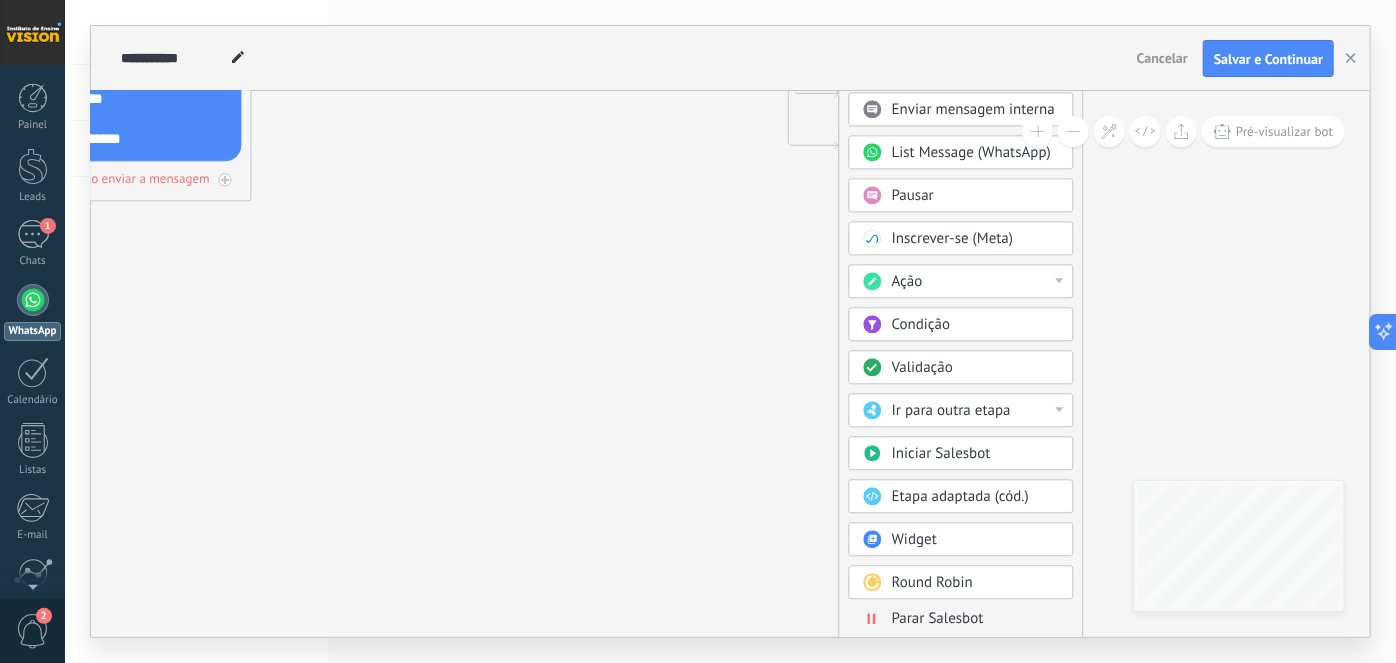 click 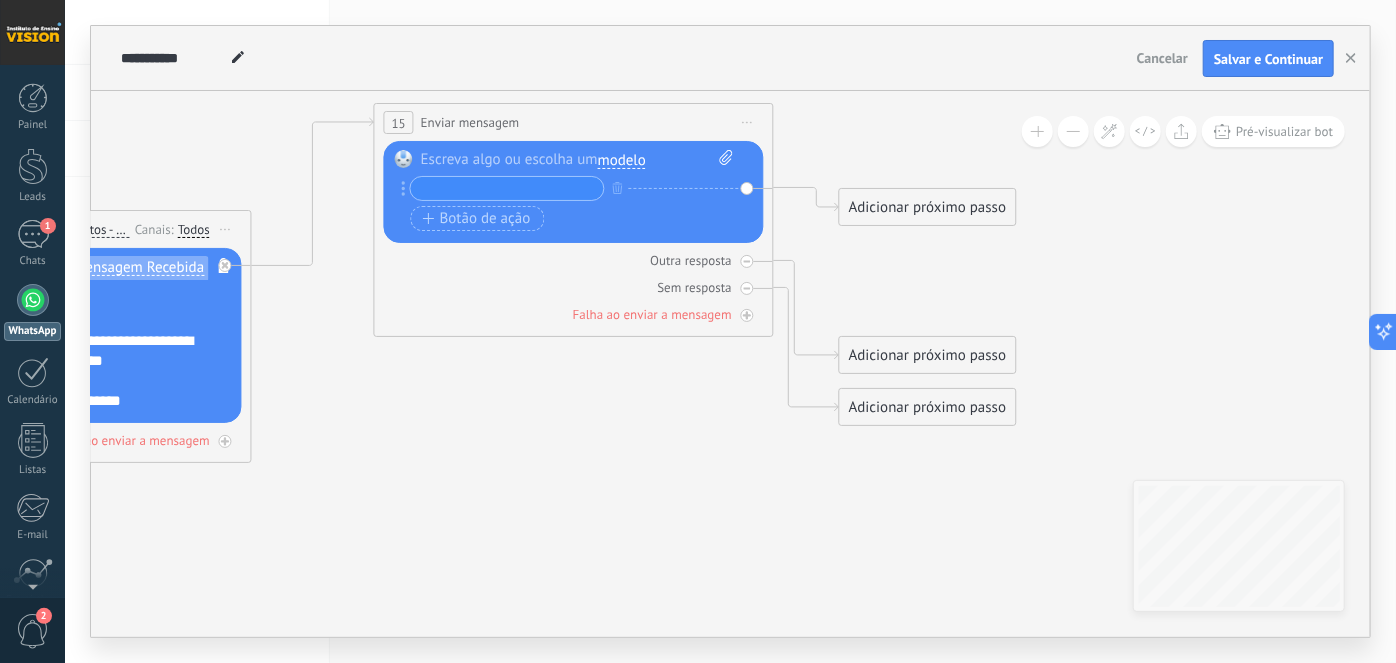 click on "Iniciar pré-visualização aqui
[GEOGRAPHIC_DATA]
Duplicar
Excluir" at bounding box center (748, 122) 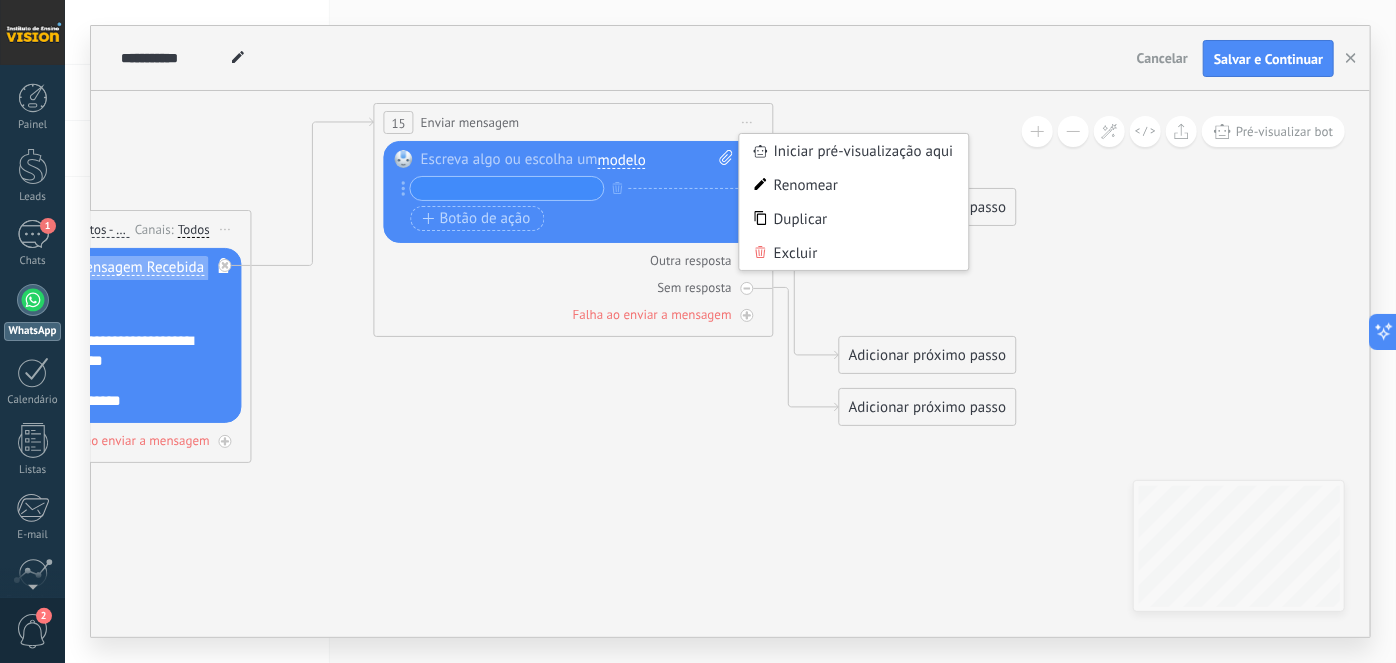 click on "Excluir" at bounding box center (854, 253) 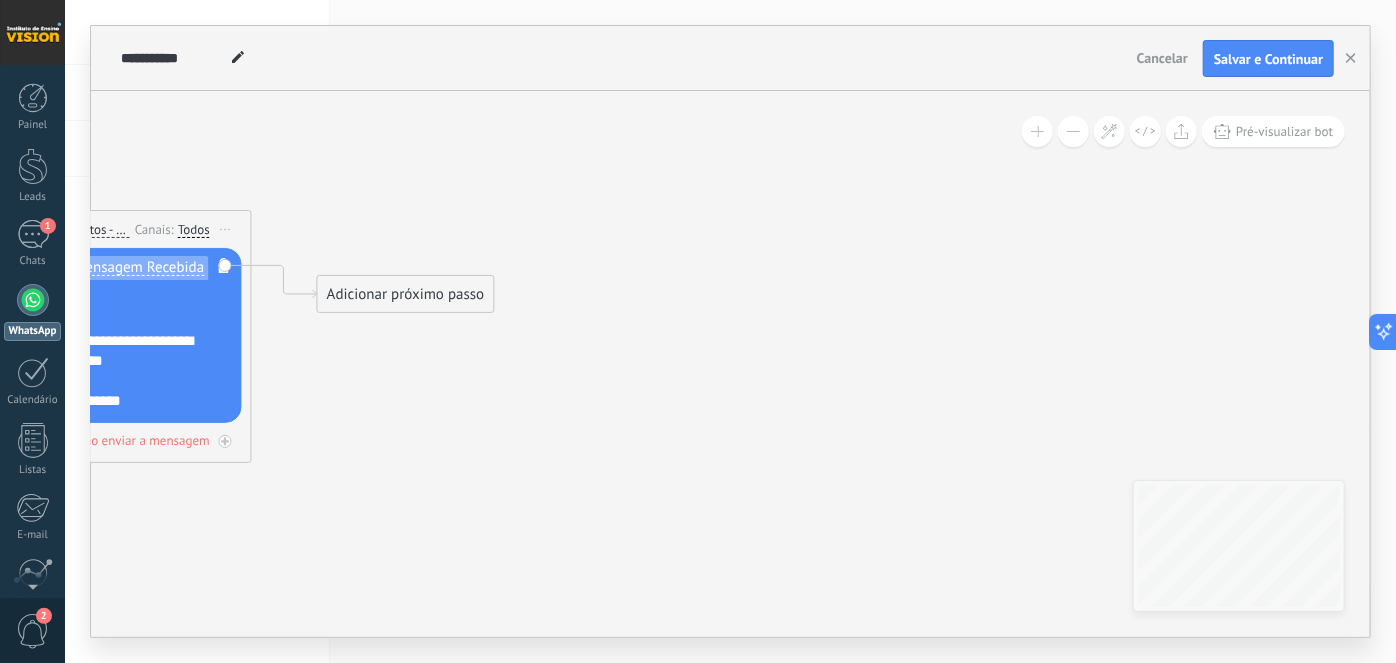 drag, startPoint x: 656, startPoint y: 371, endPoint x: 623, endPoint y: 343, distance: 43.27817 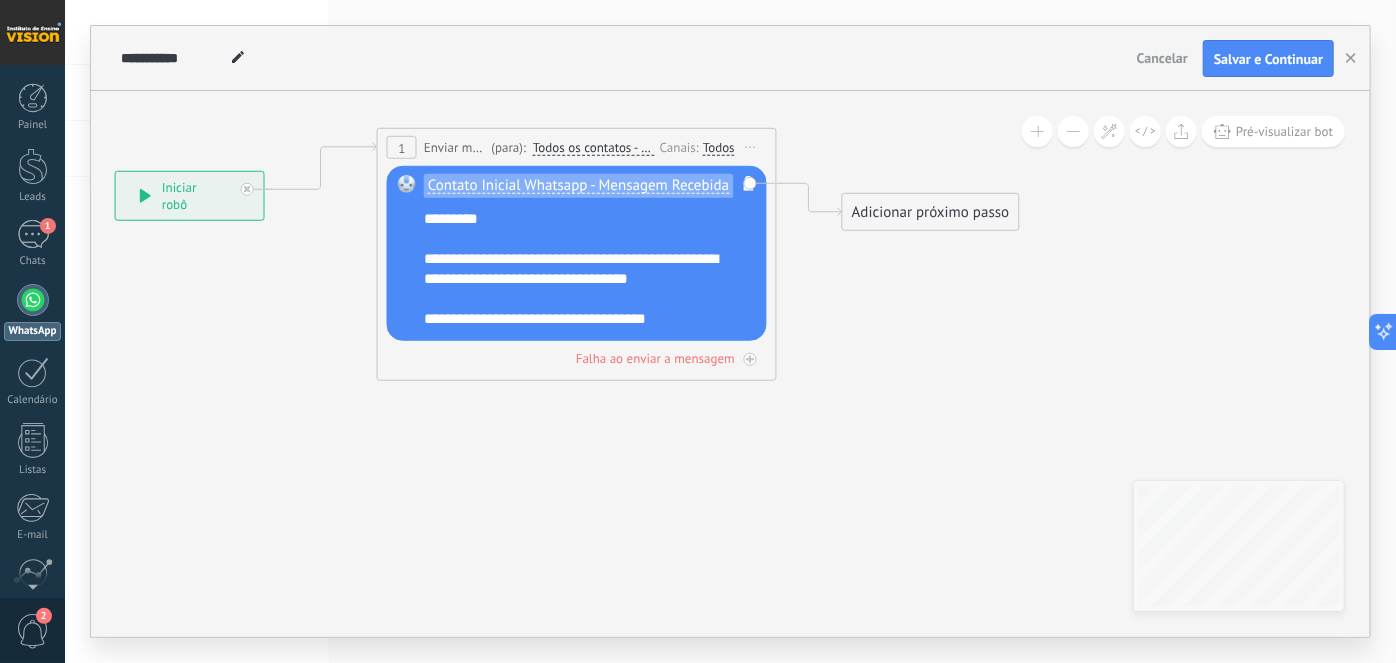drag, startPoint x: 379, startPoint y: 405, endPoint x: 981, endPoint y: 305, distance: 610.24915 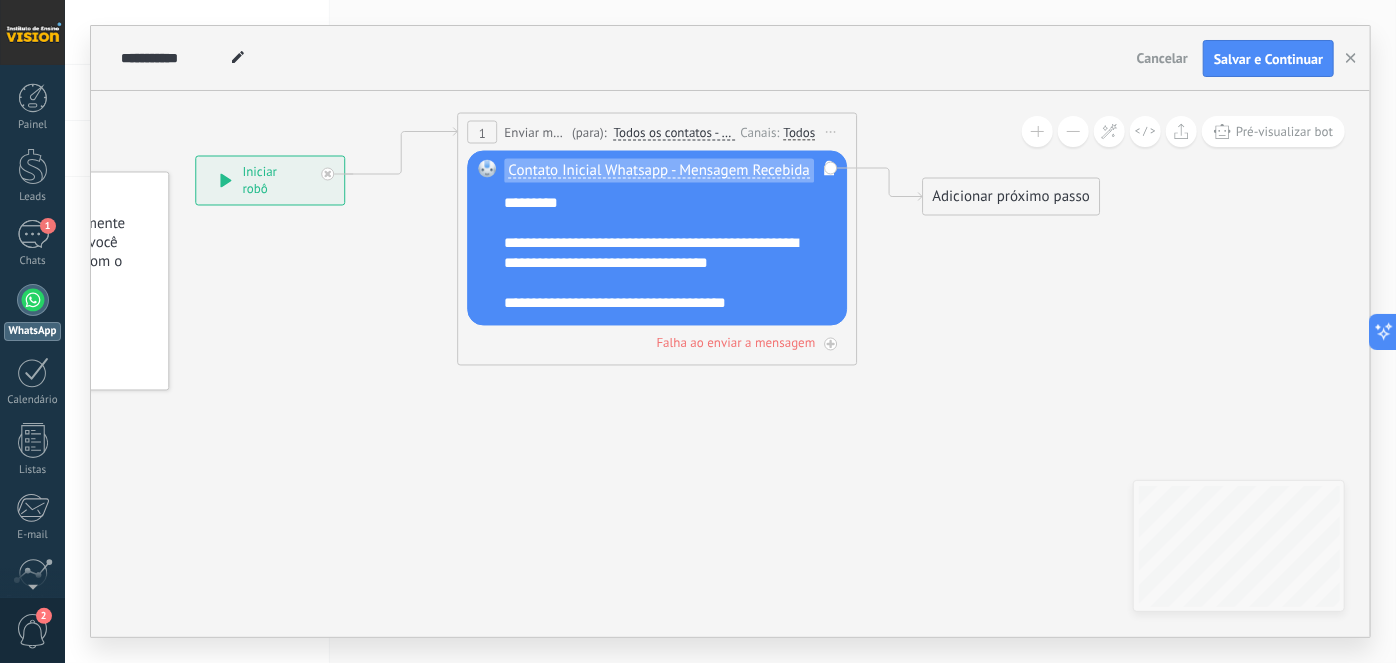 click on "Iniciar pré-visualização aqui
[GEOGRAPHIC_DATA]
Duplicar
Excluir" at bounding box center (832, 132) 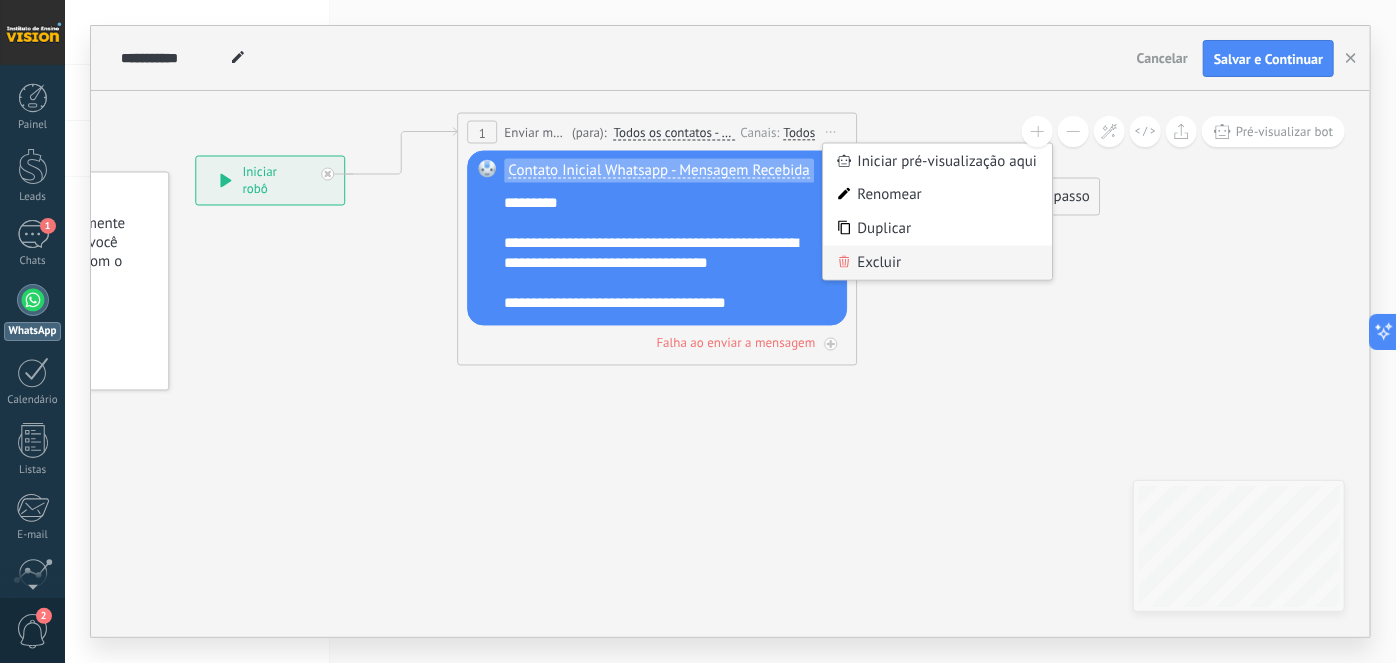 click on "Excluir" at bounding box center [938, 263] 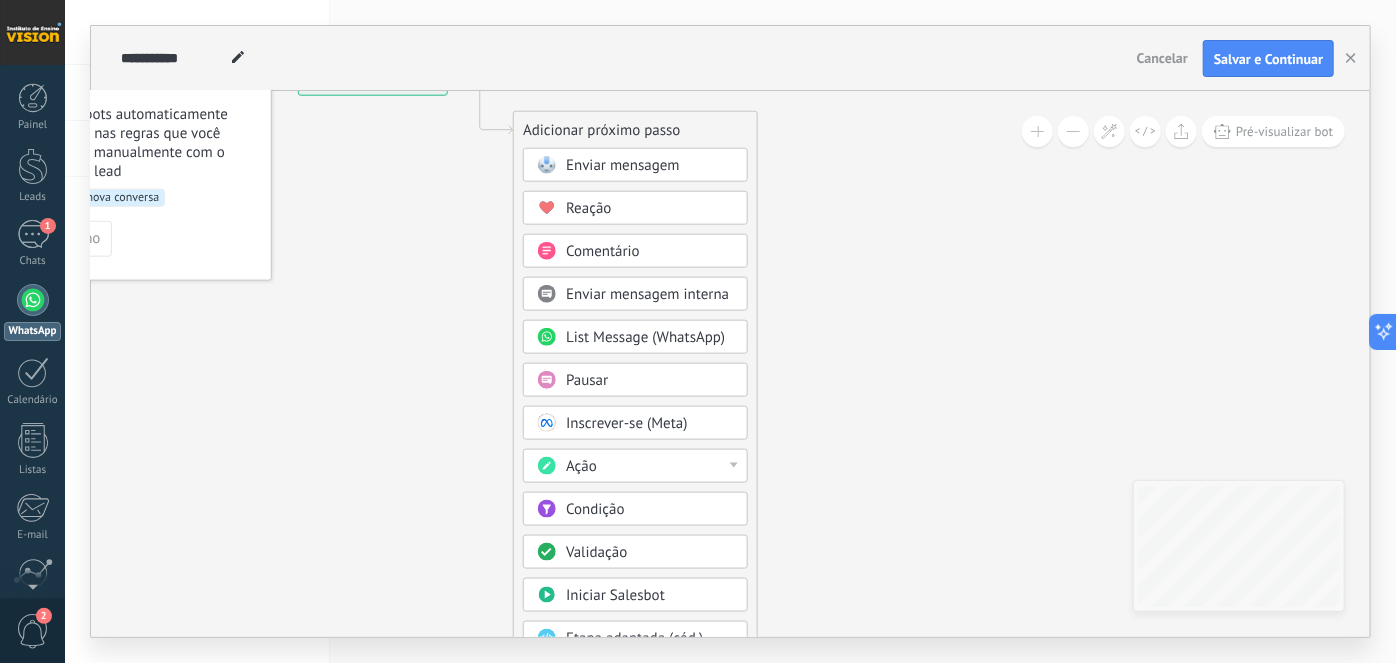 drag, startPoint x: 288, startPoint y: 297, endPoint x: 384, endPoint y: 172, distance: 157.61028 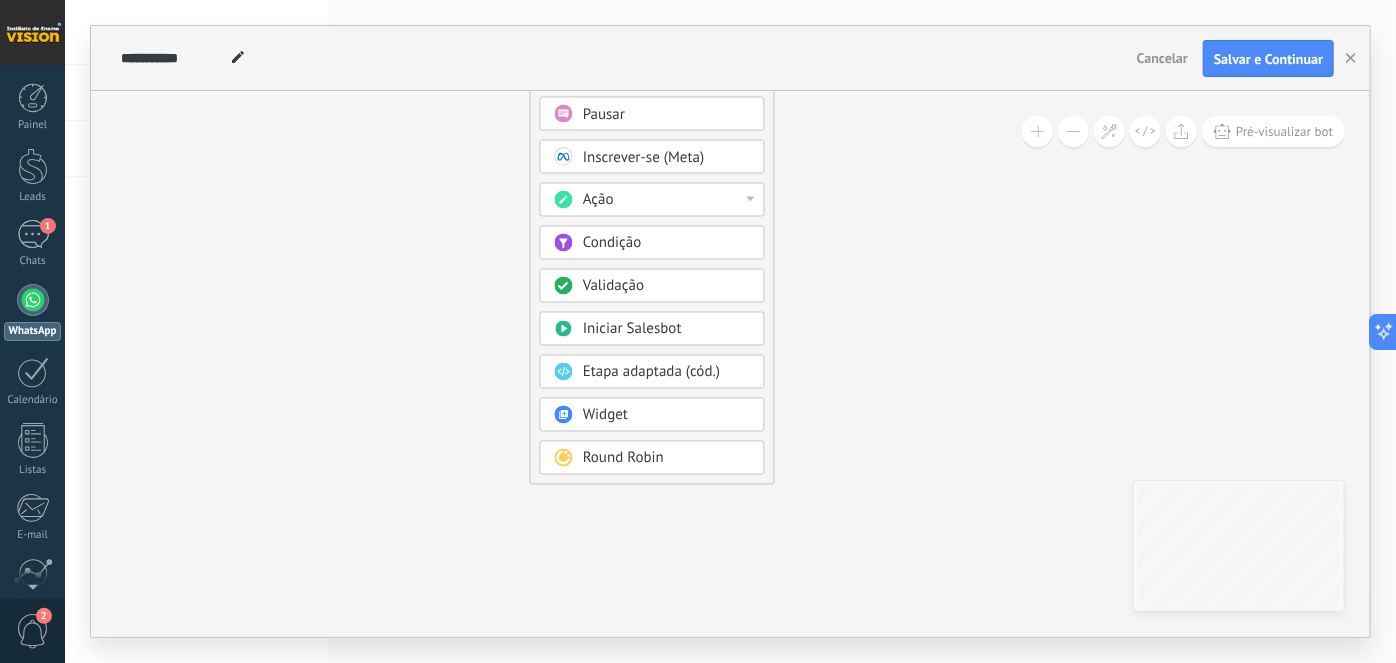 drag, startPoint x: 409, startPoint y: 471, endPoint x: 426, endPoint y: 228, distance: 243.59392 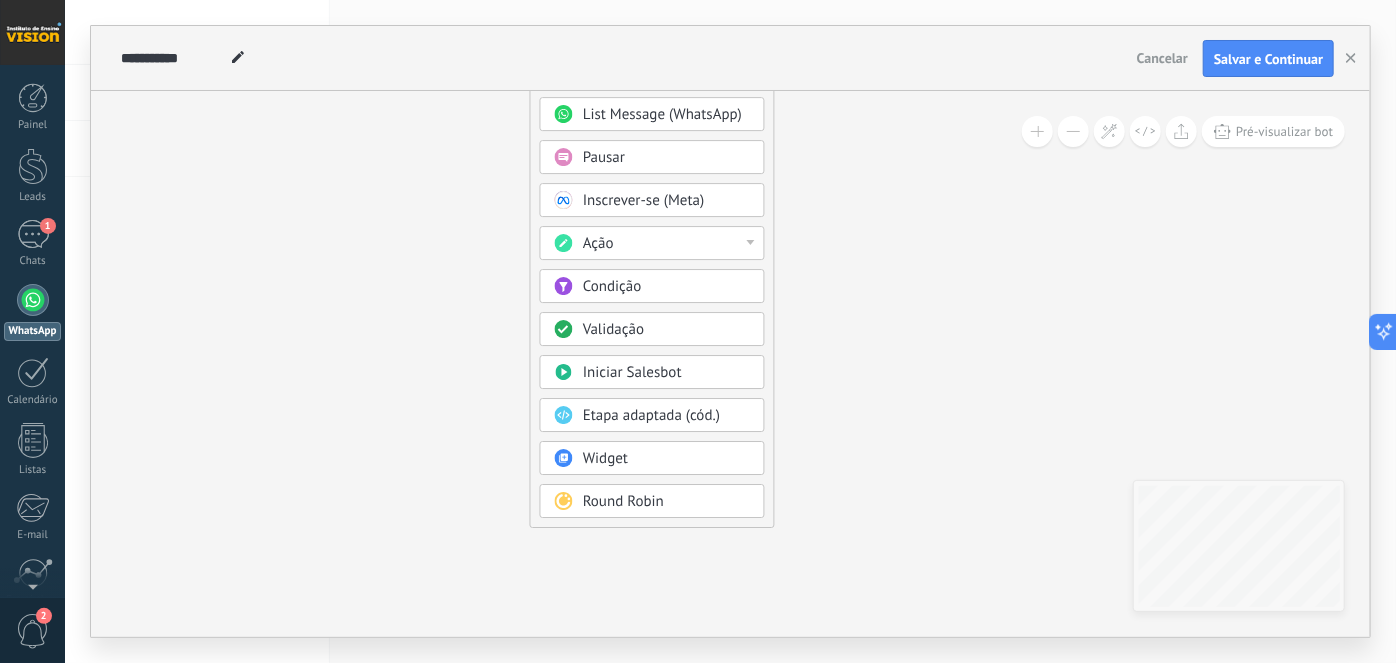 click on ".abccls-1,.abccls-2{fill-rule:evenodd}.abccls-2{fill:#fff} .abfcls-1{fill:none}.abfcls-2{fill:#fff} .abncls-1{isolation:isolate}.abncls-2{opacity:.06}.abncls-2,.abncls-3,.abncls-6{mix-blend-mode:multiply}.abncls-3{opacity:.15}.abncls-4,.abncls-8{fill:#fff}.abncls-5{fill:url(#abnlinear-gradient)}.abncls-6{opacity:.04}.abncls-7{fill:url(#abnlinear-gradient-2)}.abncls-8{fill-rule:evenodd} .abqst0{fill:#ffa200} .abwcls-1{fill:#252525} .cls-1{isolation:isolate} .acicls-1{fill:none} .aclcls-1{fill:#232323} .acnst0{display:none} .addcls-1,.addcls-2{fill:none;stroke-miterlimit:10}.addcls-1{stroke:#dfe0e5}.addcls-2{stroke:#a1a7ab} .adecls-1,.adecls-2{fill:none;stroke-miterlimit:10}.adecls-1{stroke:#dfe0e5}.adecls-2{stroke:#a1a7ab} .adqcls-1{fill:#8591a5;fill-rule:evenodd} .aeccls-1{fill:#5c9f37} .aeecls-1{fill:#f86161} .aejcls-1{fill:#8591a5;fill-rule:evenodd} .aekcls-1{fill-rule:evenodd} .aelcls-1{fill-rule:evenodd;fill:currentColor} .aemcls-1{fill-rule:evenodd;fill:currentColor} .aencls-2{fill:#f86161;opacity:.3}" at bounding box center (698, 331) 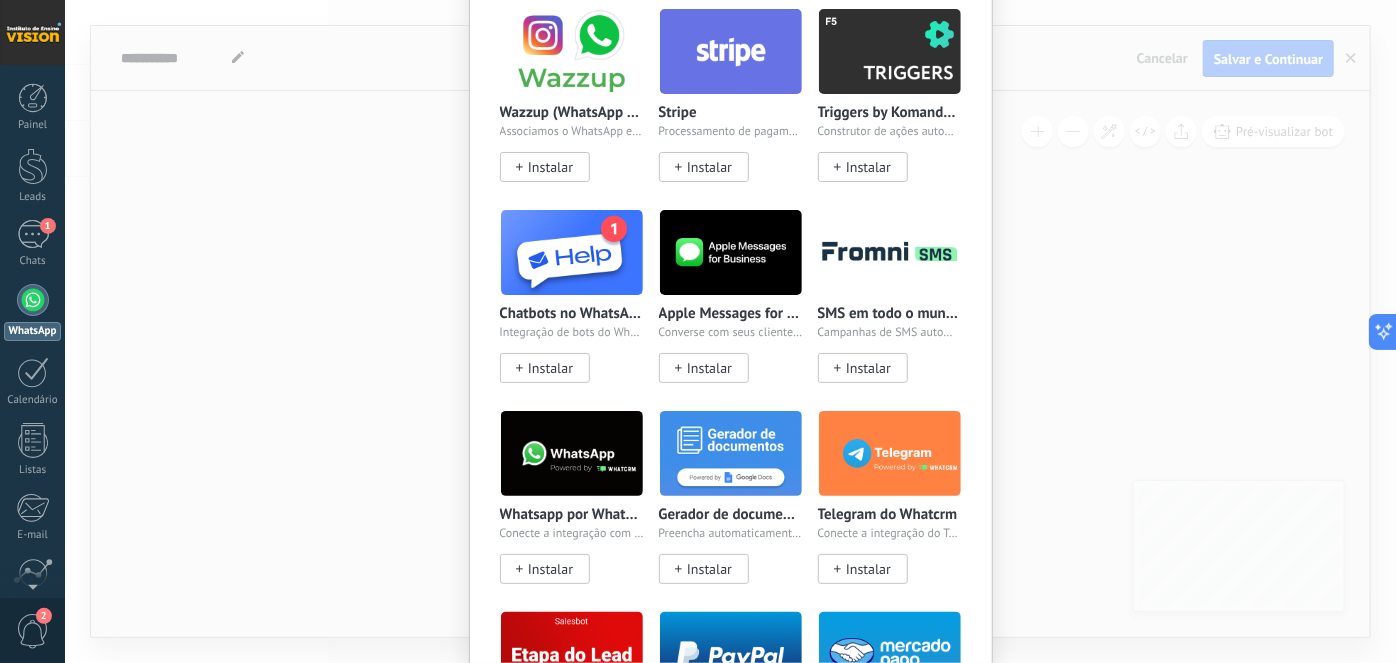 scroll, scrollTop: 0, scrollLeft: 0, axis: both 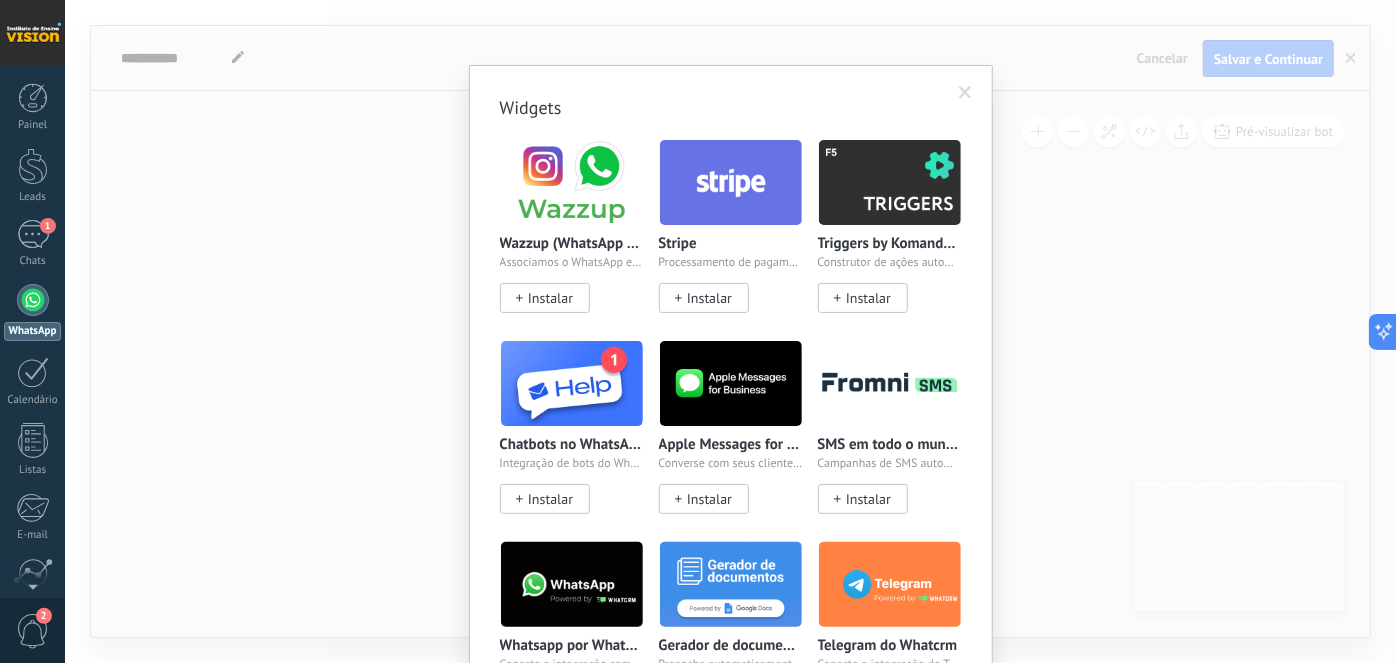 click at bounding box center (965, 93) 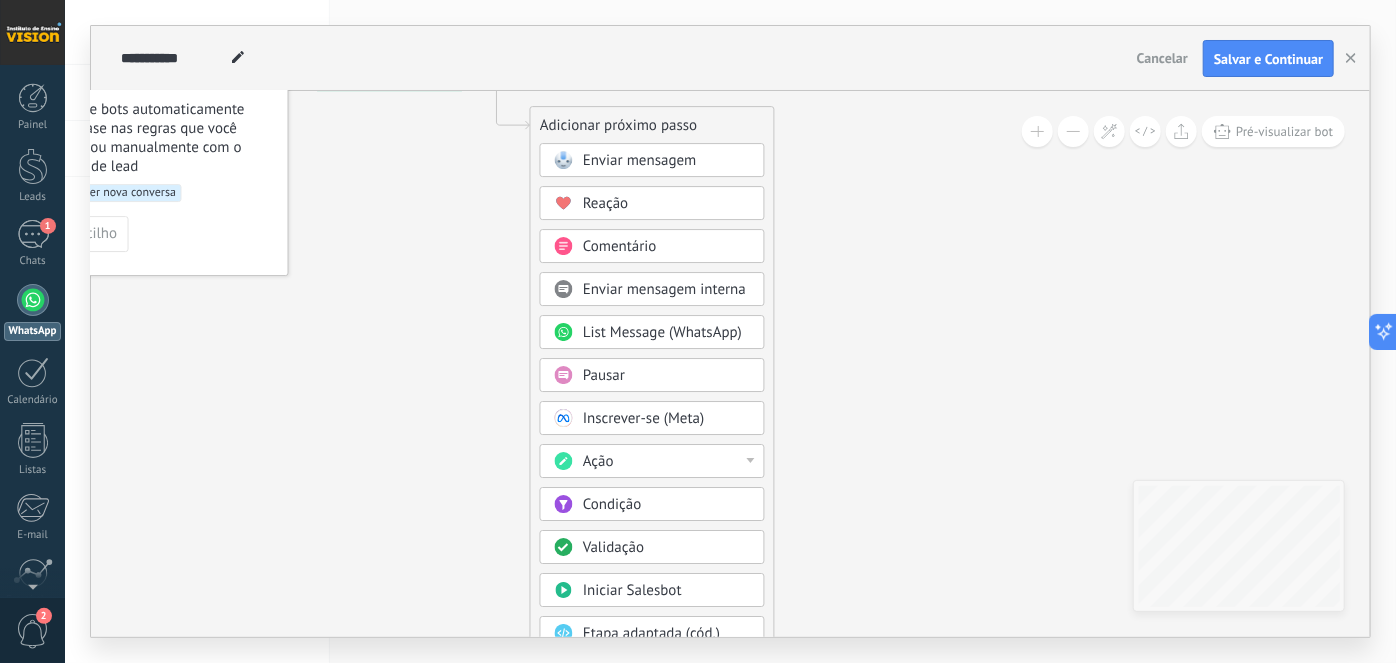click on "Enviar mensagem interna" at bounding box center (664, 289) 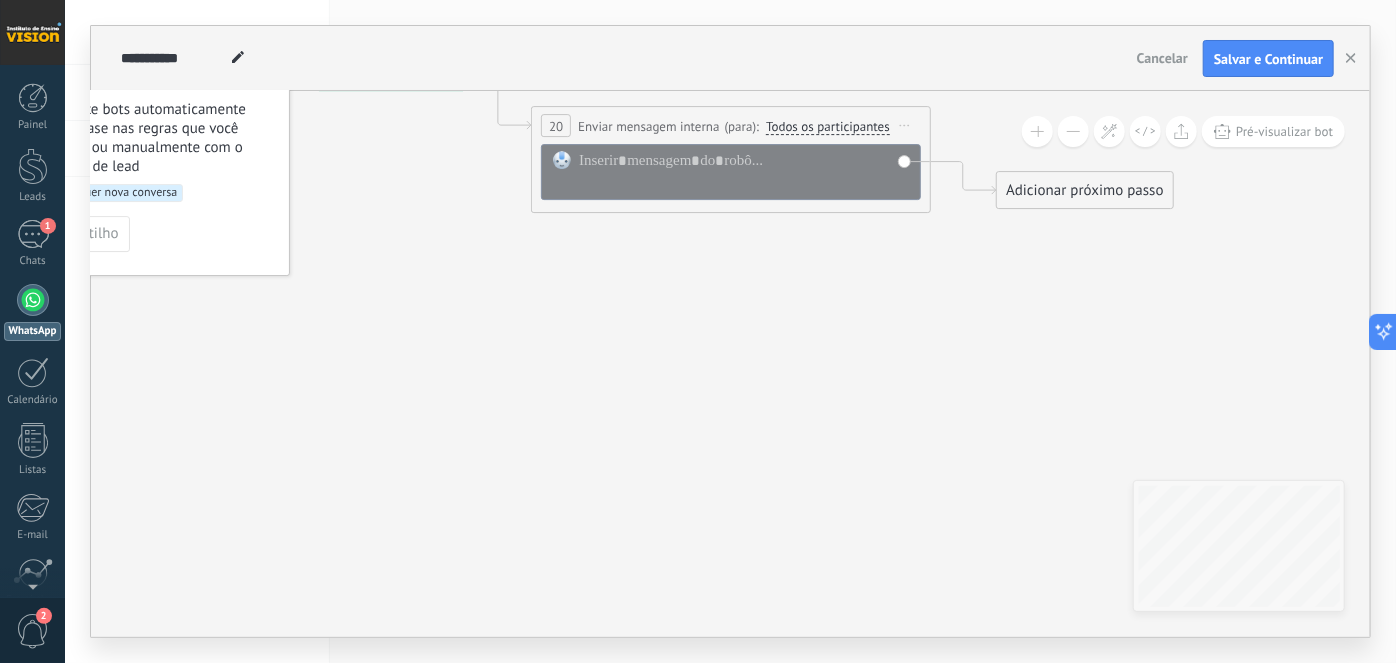 click on "Todos os participantes" at bounding box center [828, 127] 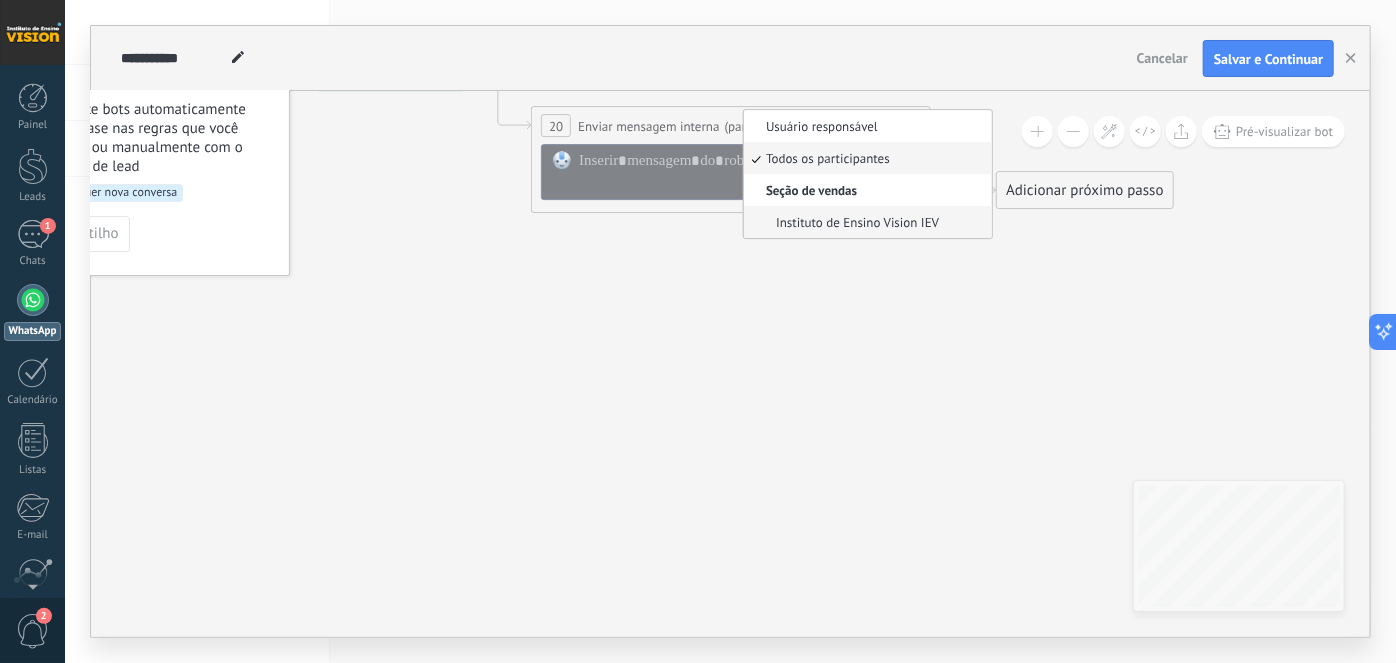click on "Instituto de Ensino Vision IEV" at bounding box center (865, 222) 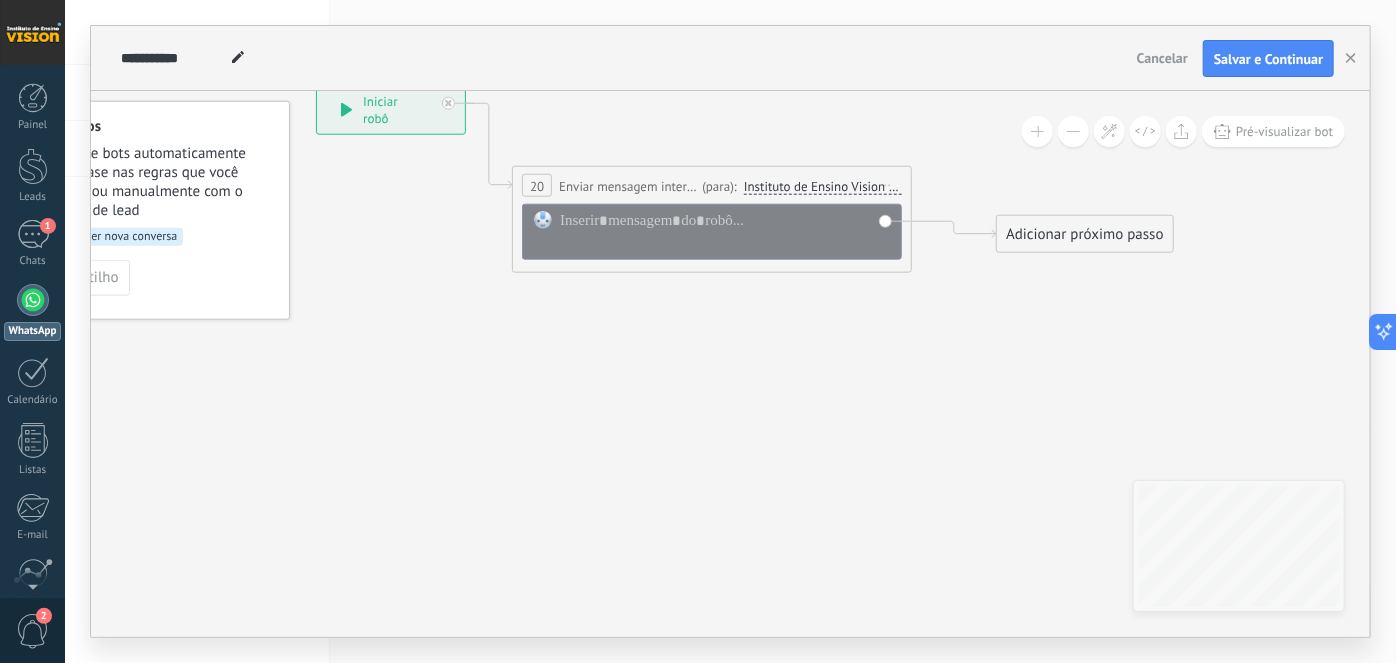 drag, startPoint x: 653, startPoint y: 170, endPoint x: 562, endPoint y: 201, distance: 96.13532 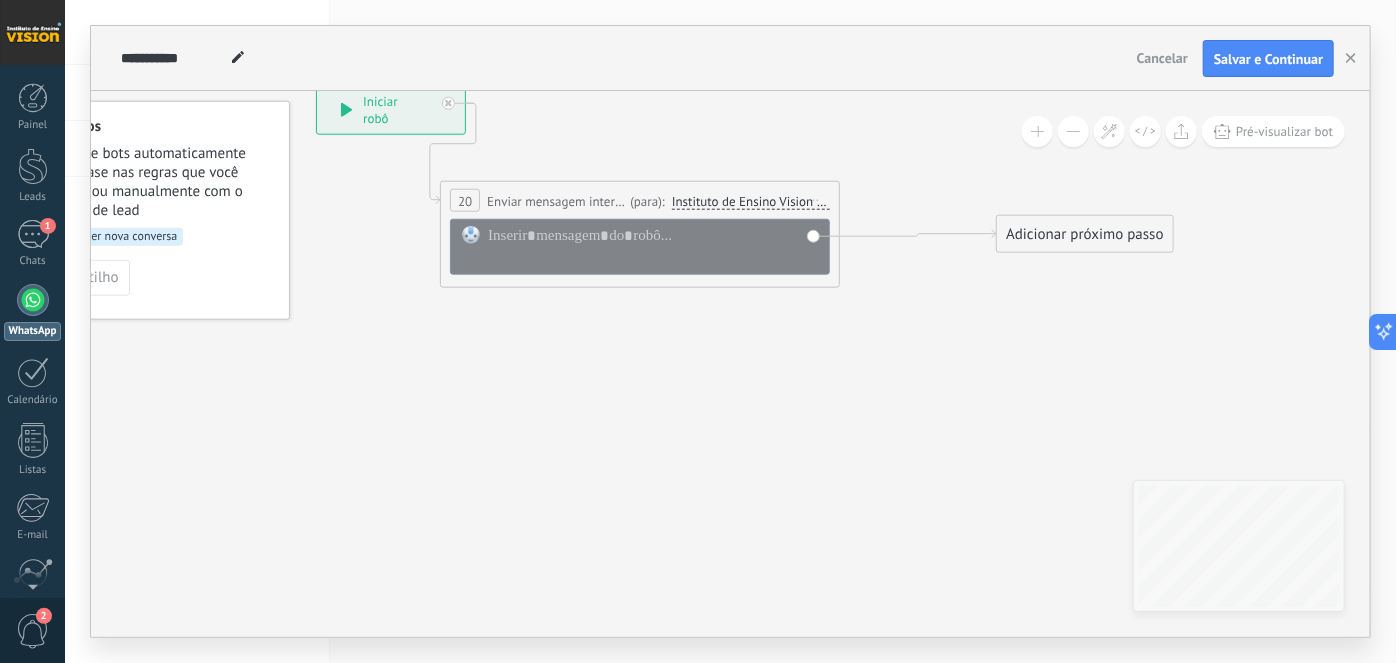 click on "**********" at bounding box center [640, 200] 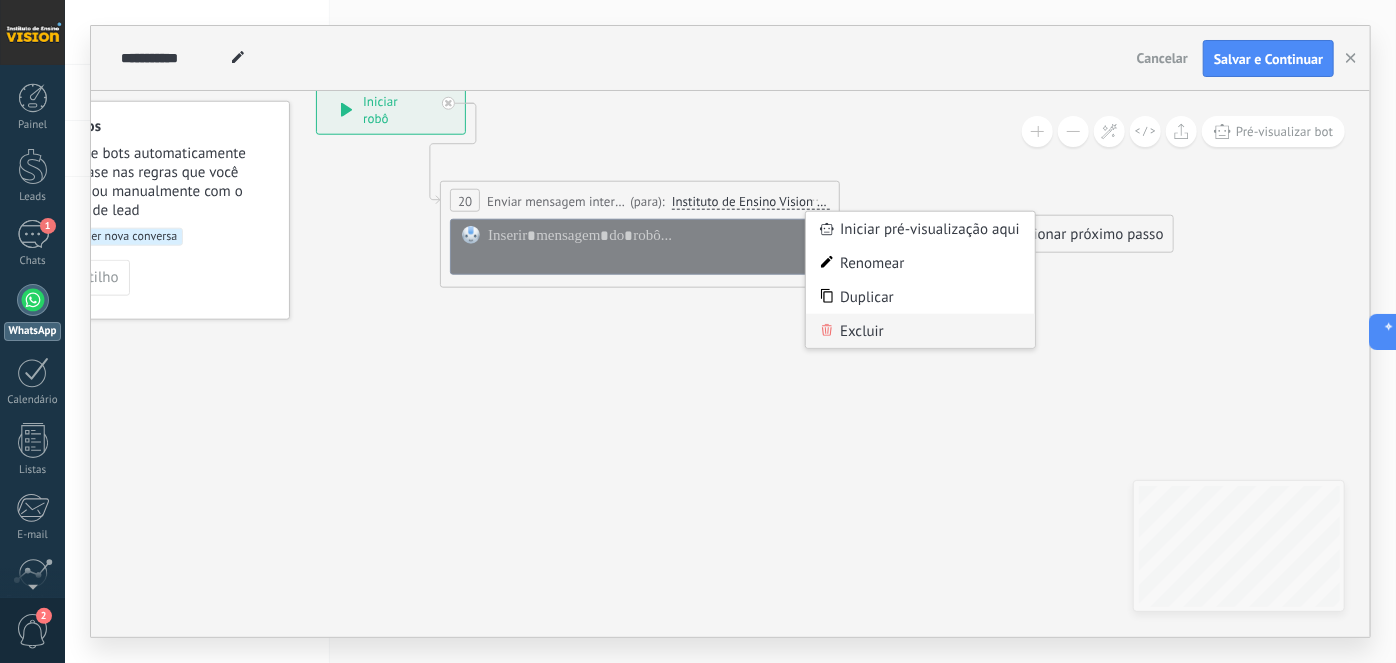 click on "Excluir" at bounding box center (920, 331) 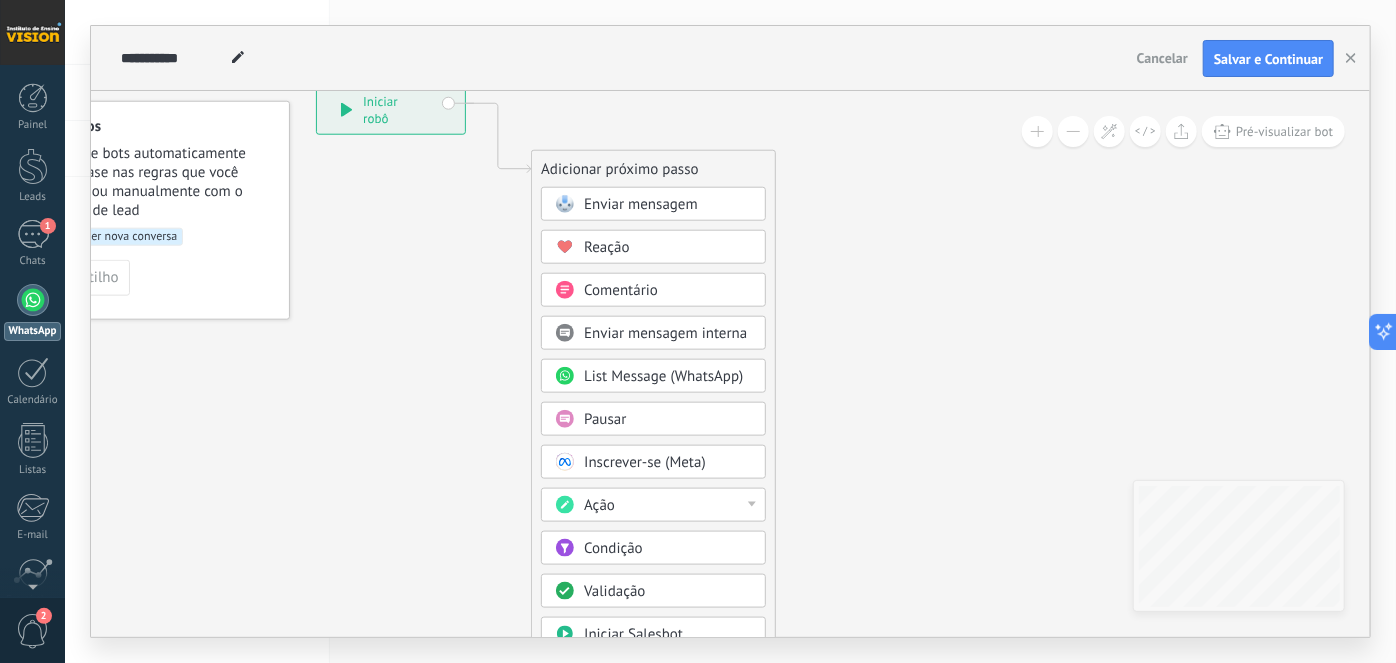 click on "Comentário" at bounding box center [668, 291] 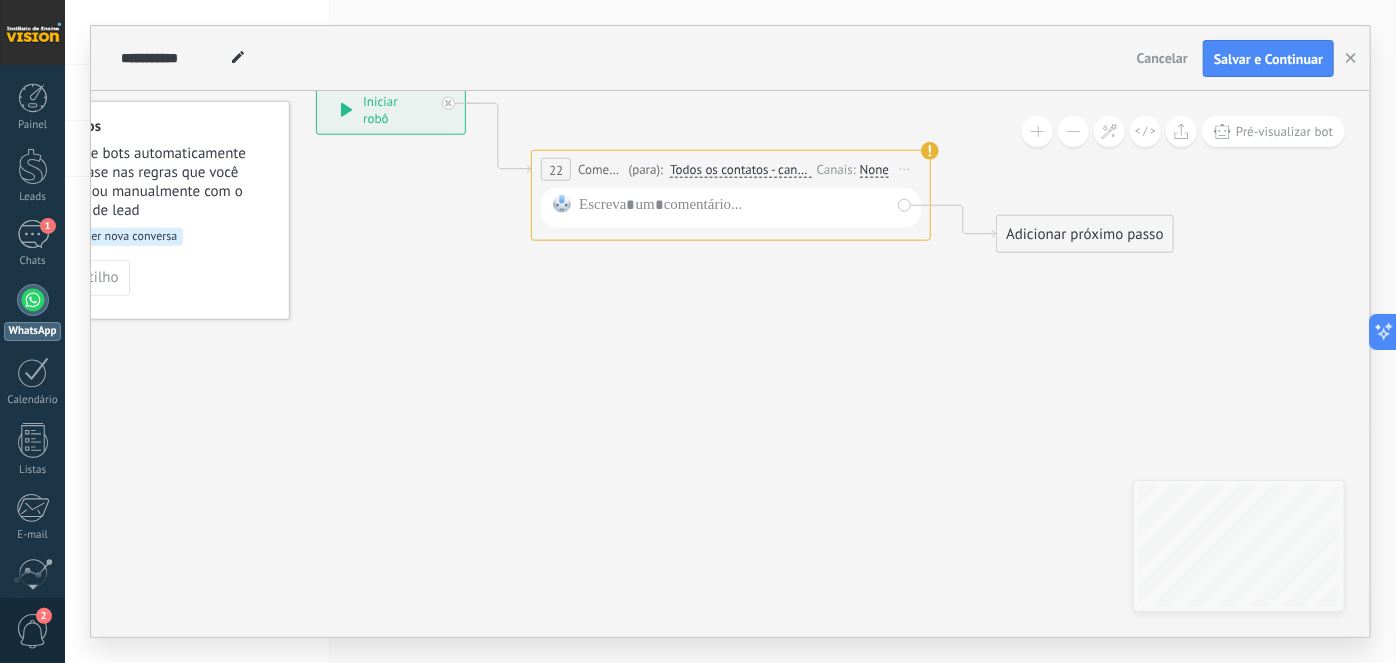 click on "Iniciar pré-visualização aqui
[GEOGRAPHIC_DATA]
Duplicar
Excluir" at bounding box center (905, 169) 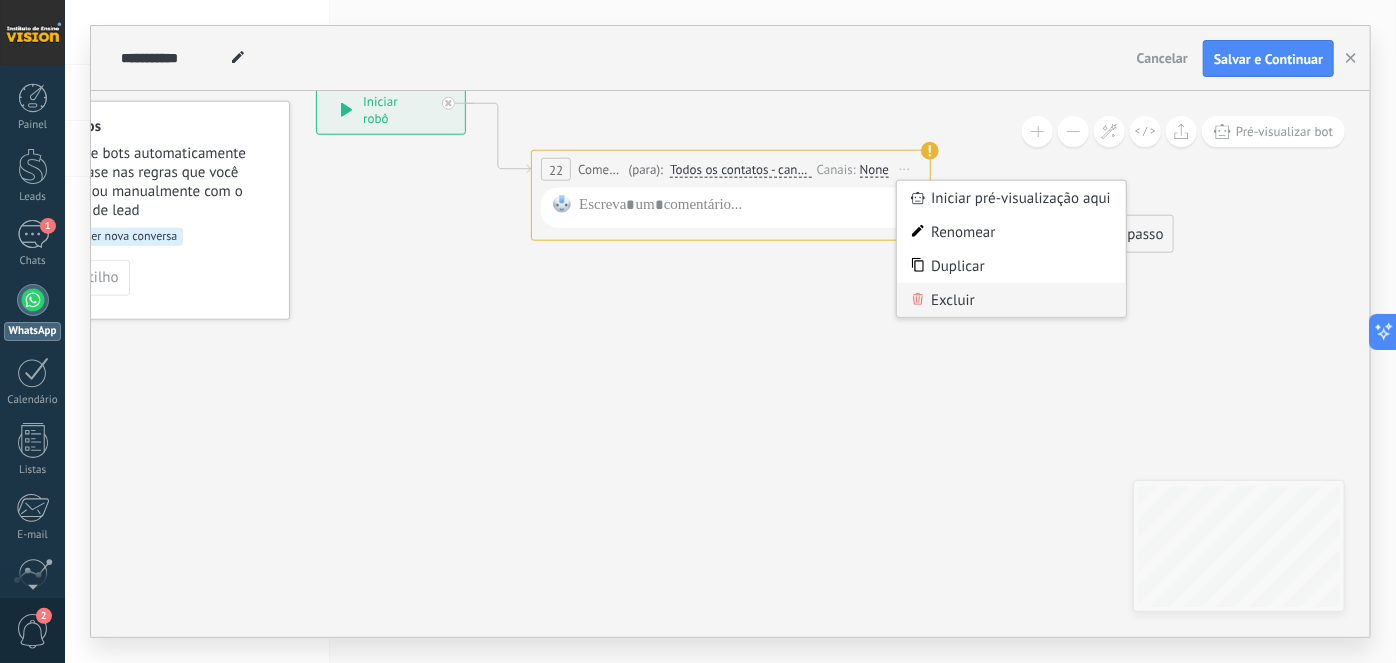 click on "Excluir" at bounding box center (1011, 300) 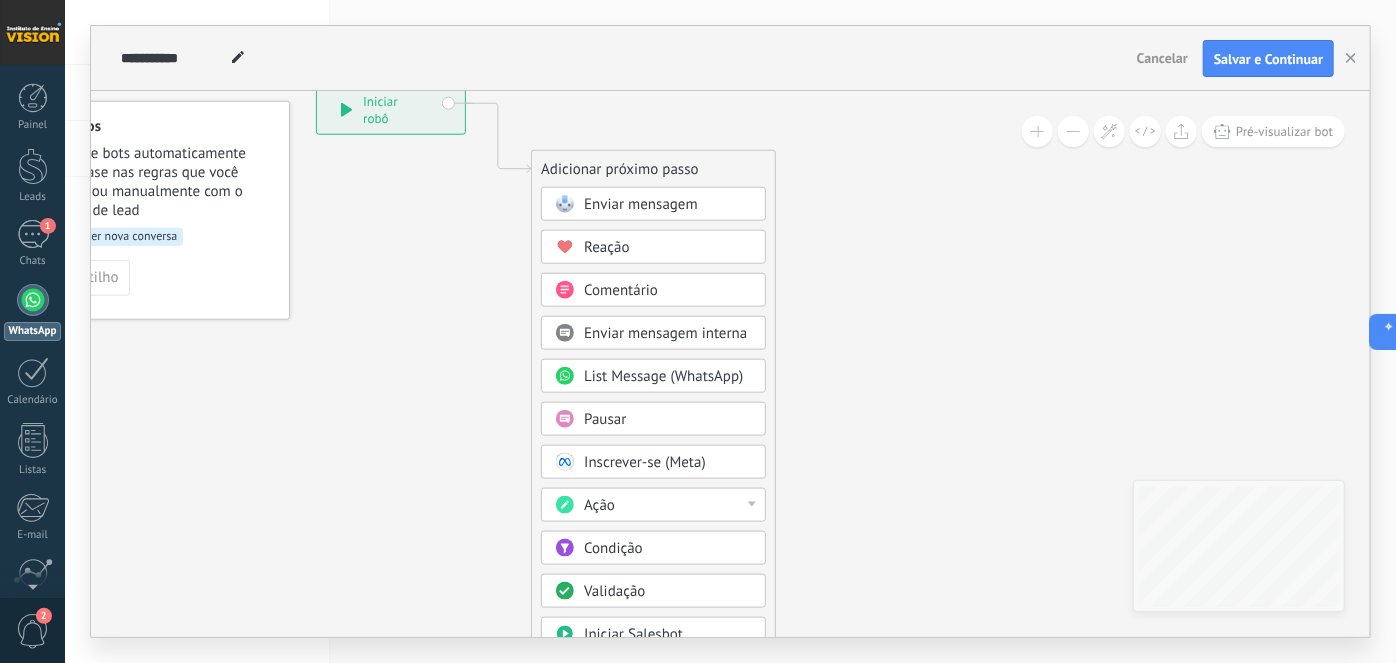 click on "List Message (WhatsApp)" at bounding box center [663, 376] 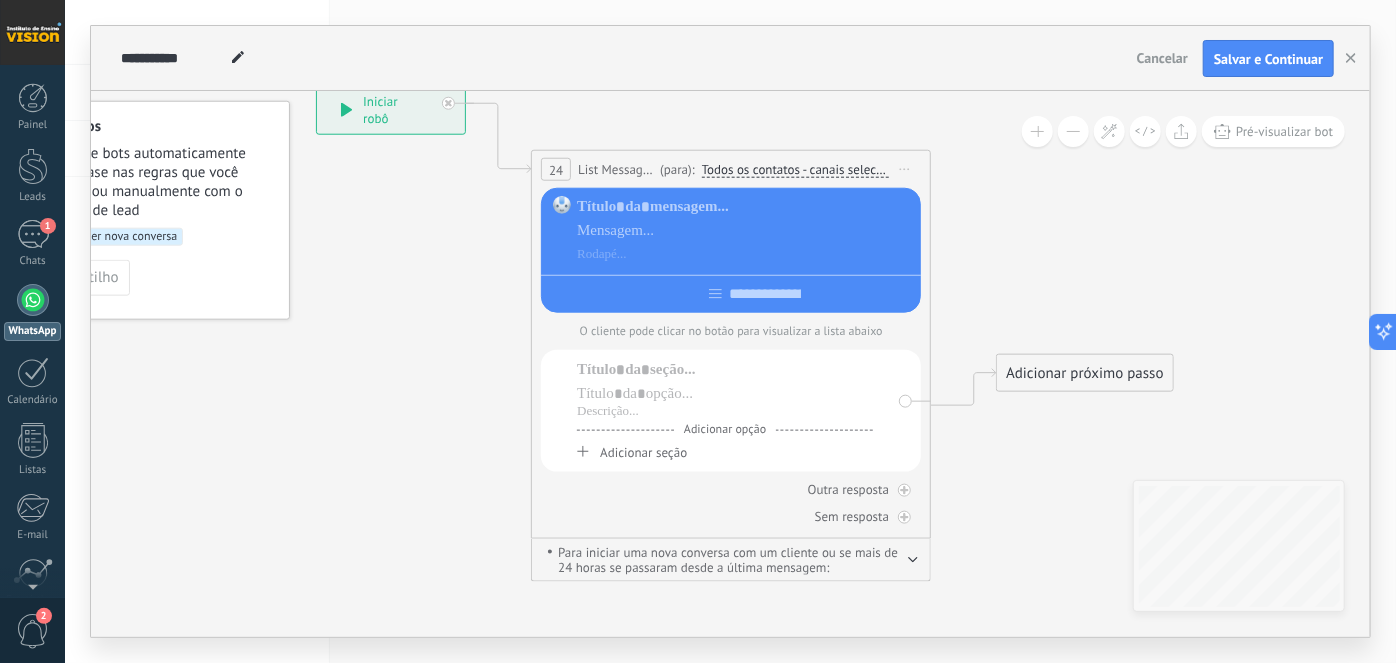 click on "Adicionar seção" at bounding box center [643, 452] 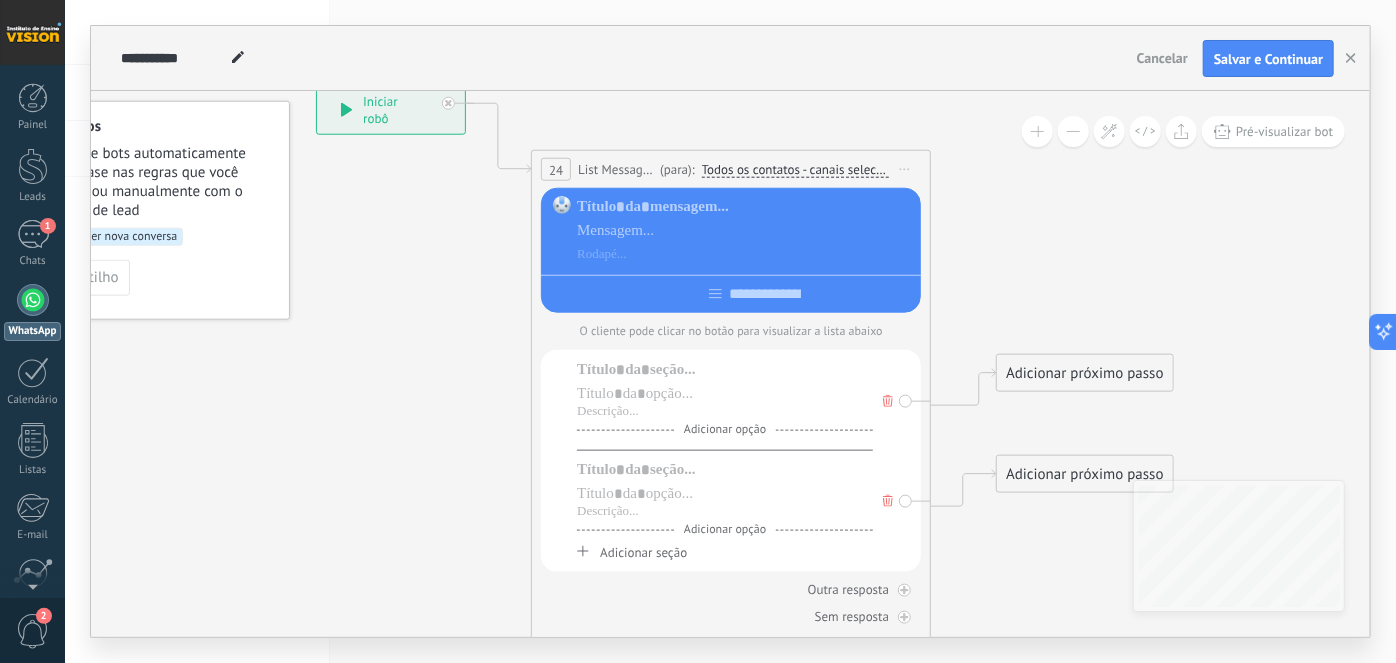 click 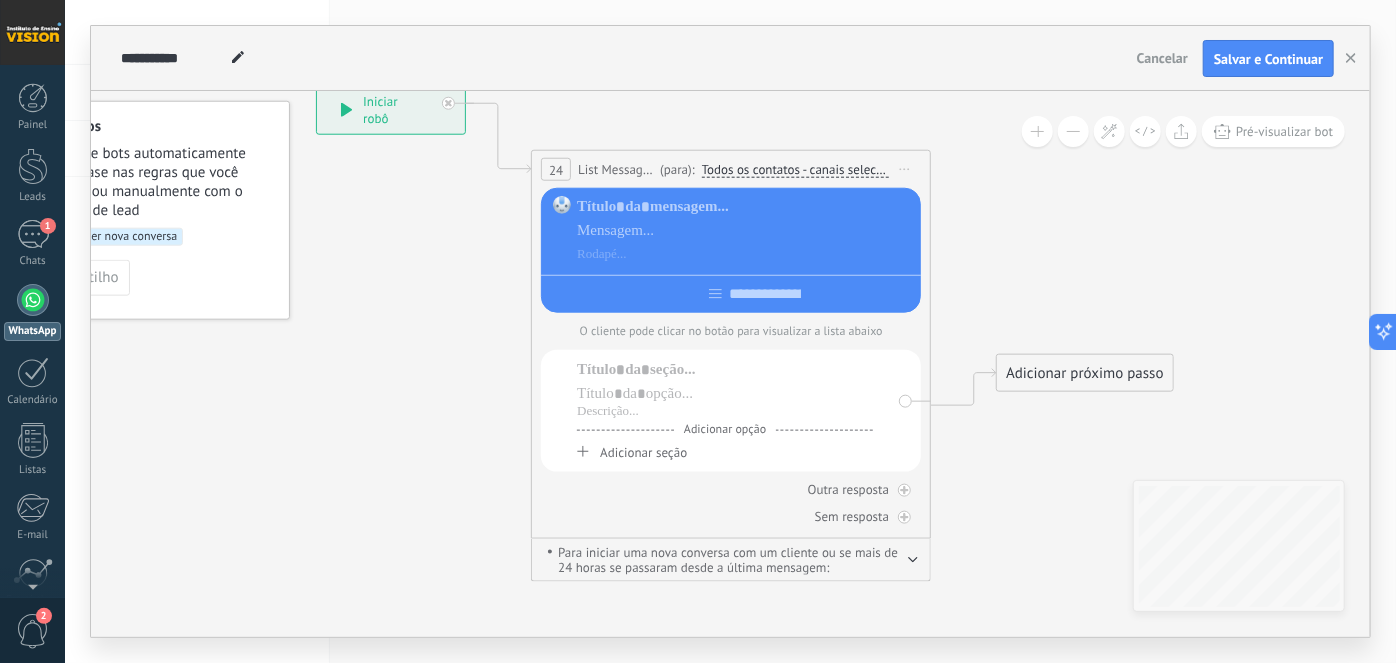 click on "Para iniciar uma nova conversa com um cliente ou se mais de 24 horas se passaram desde a última mensagem:" at bounding box center [729, 560] 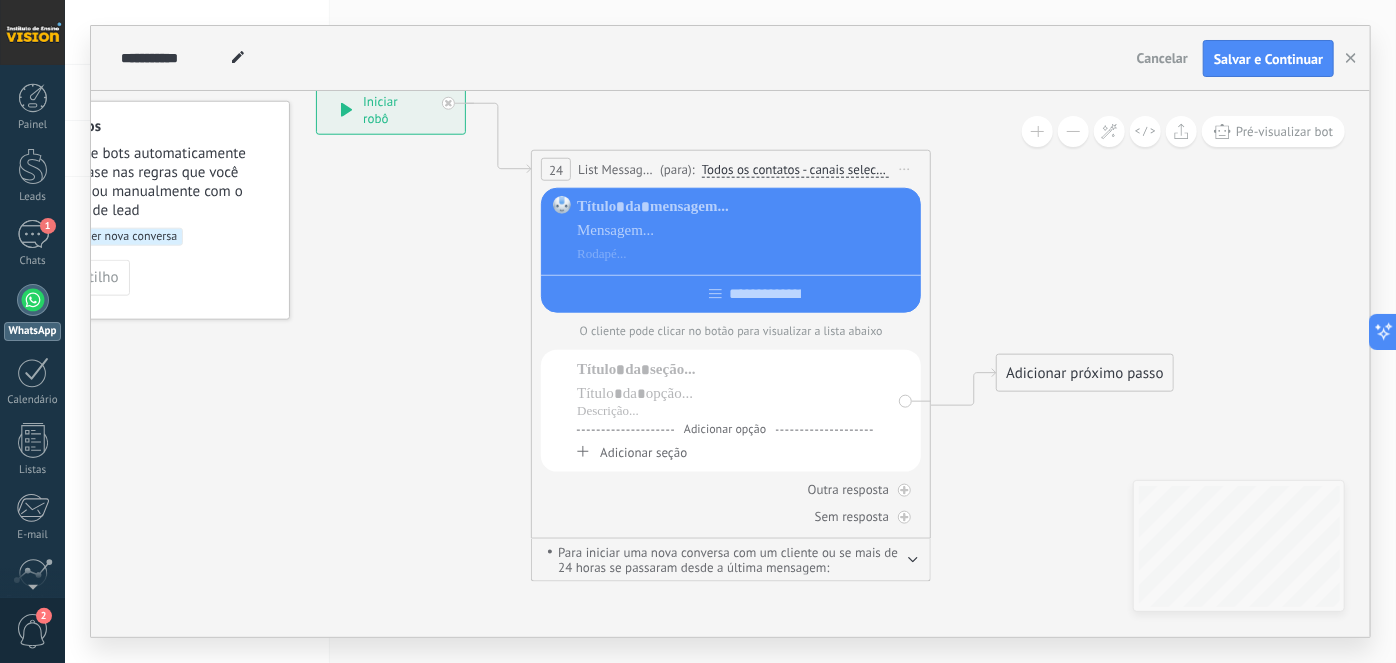 click on "Para iniciar uma nova conversa com um cliente ou se mais de 24 horas se passaram desde a última mensagem:" at bounding box center (731, 560) 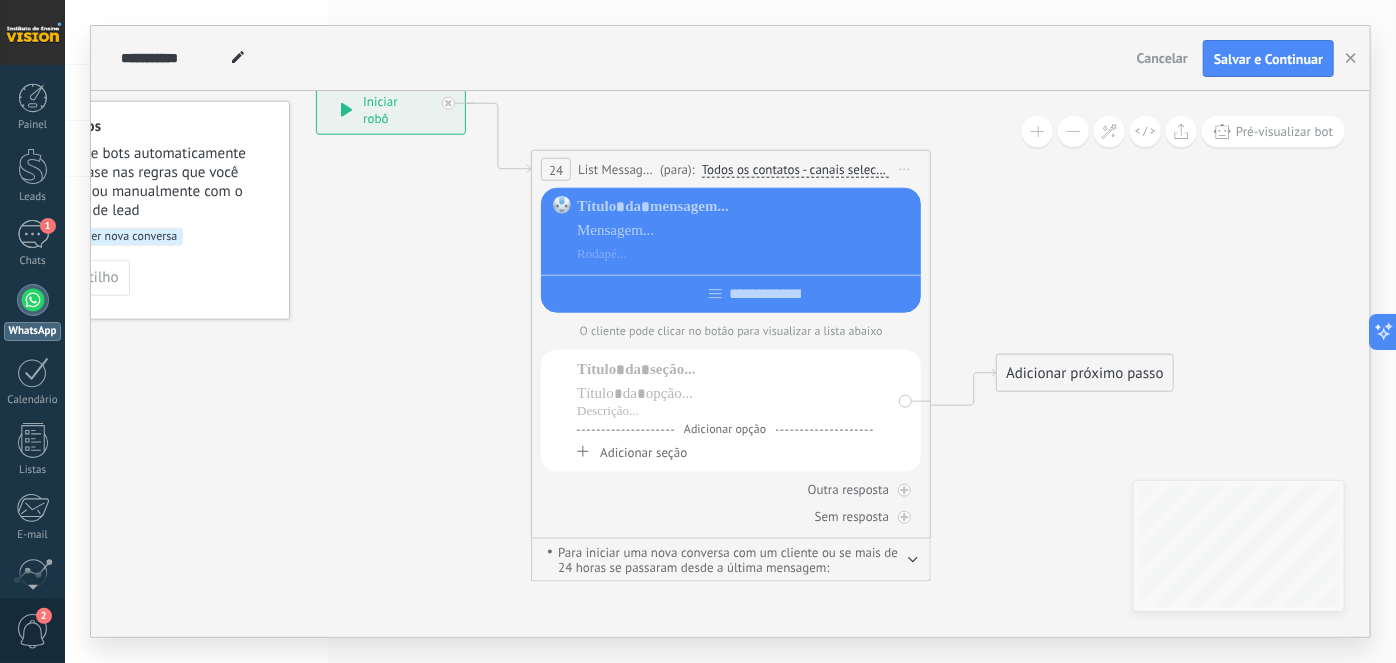 click 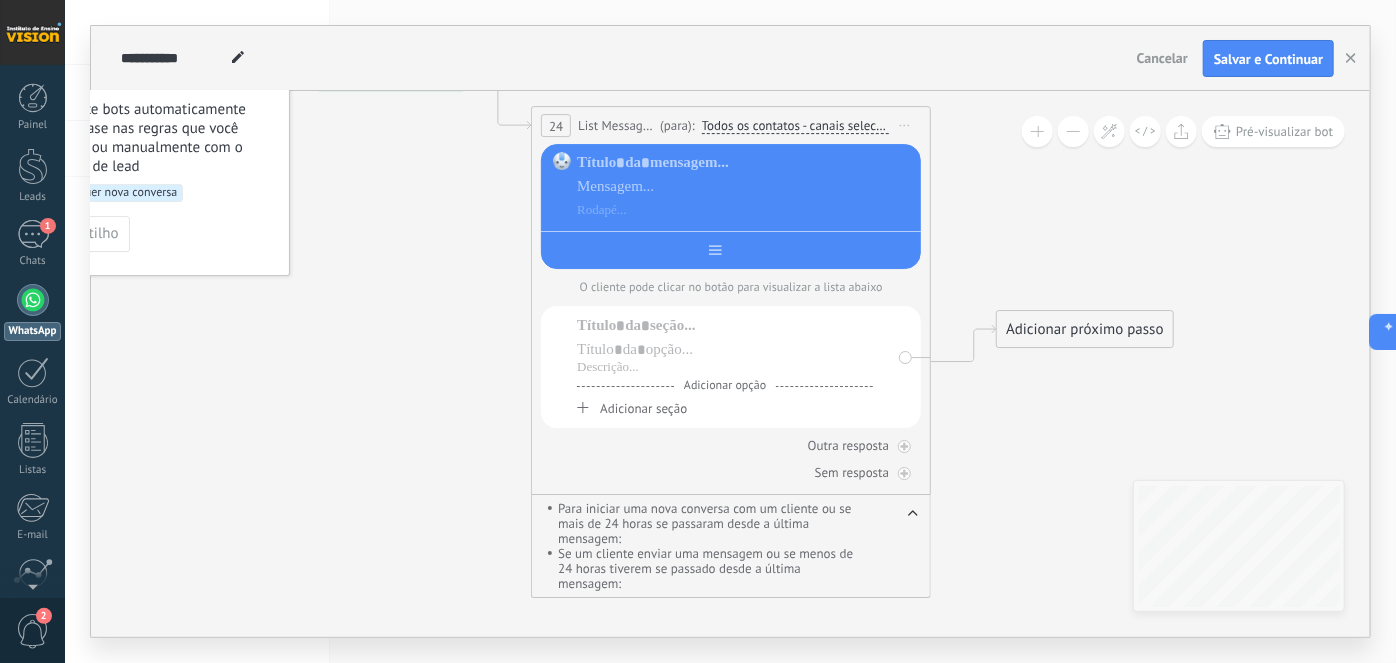 click at bounding box center (765, 250) 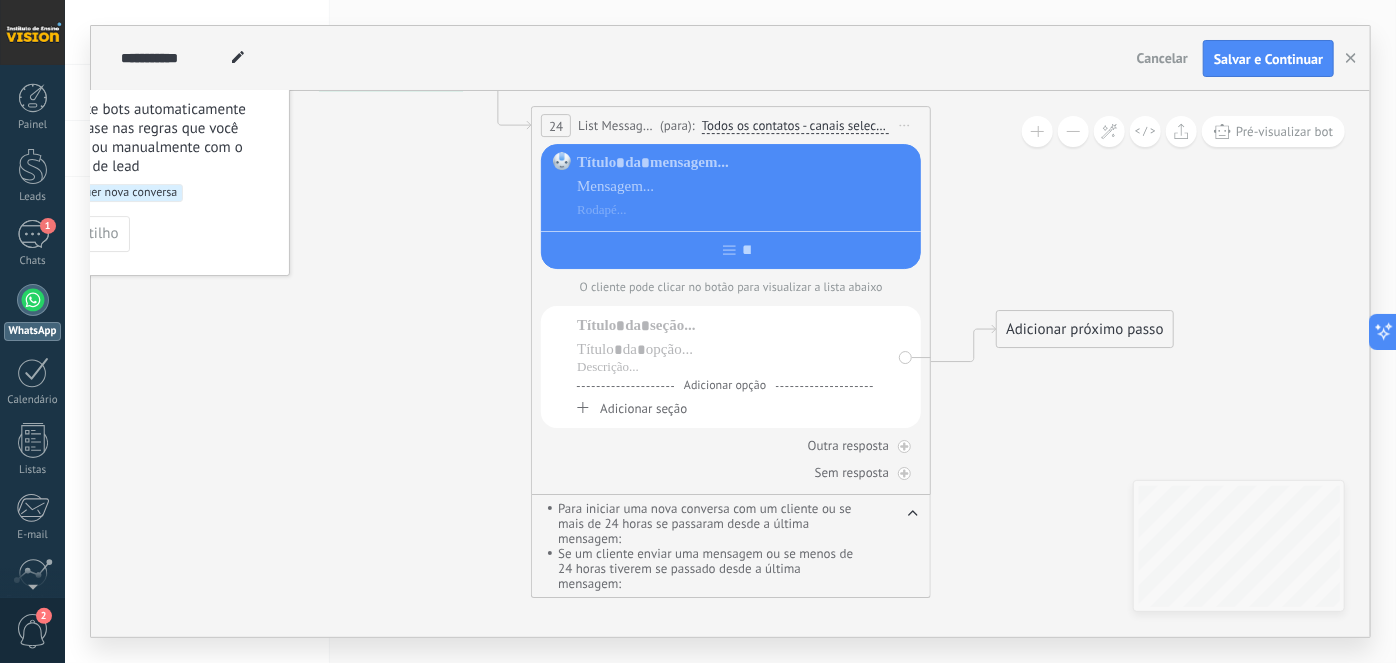 click at bounding box center [731, 246] 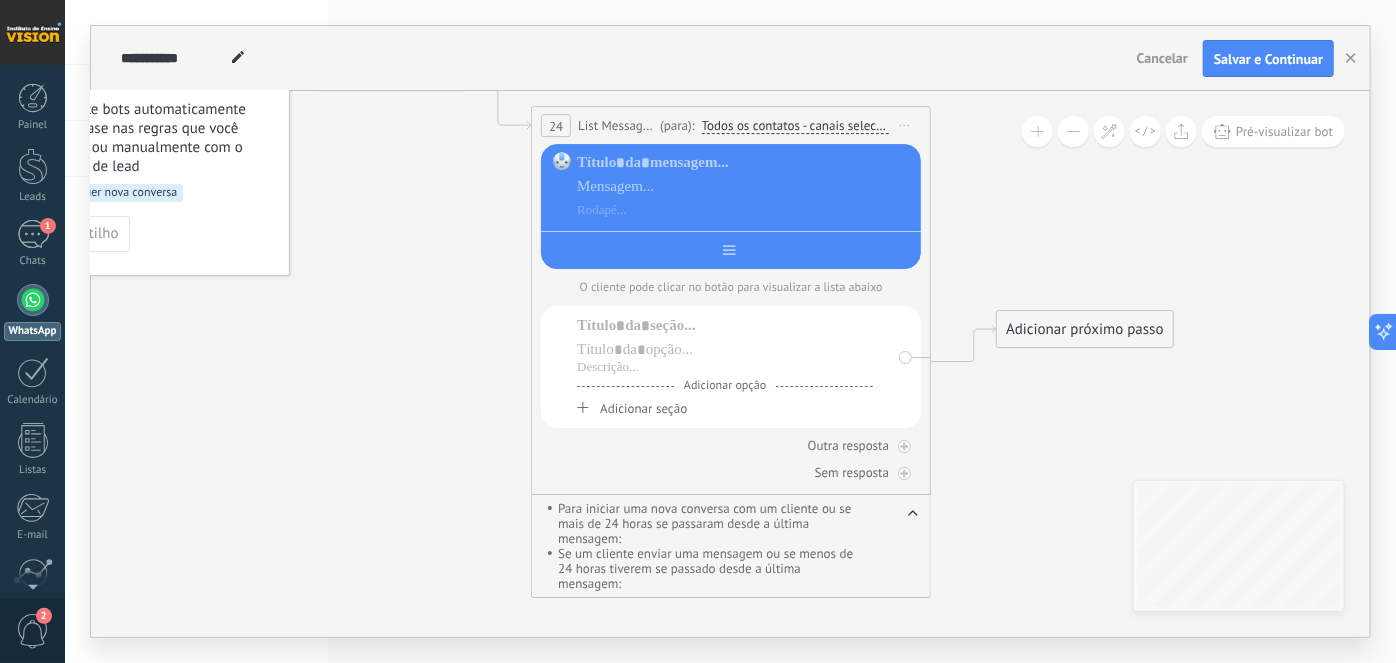 click at bounding box center (731, 246) 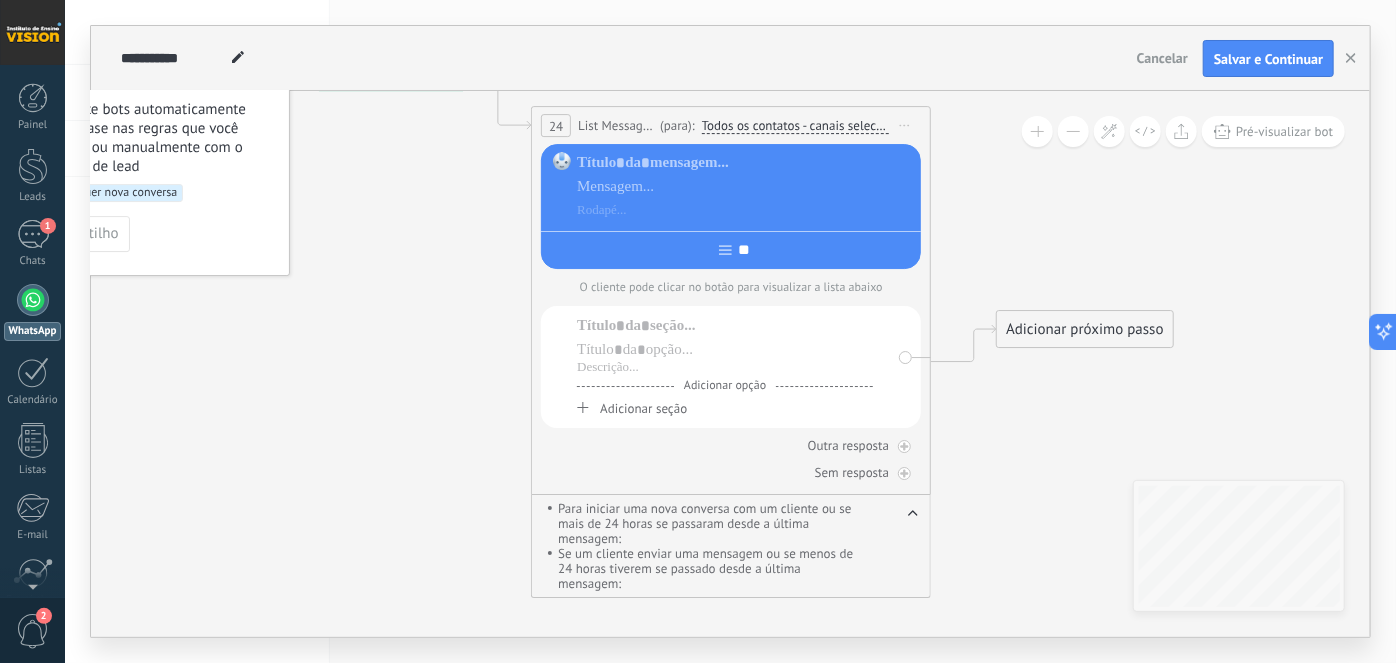 type on "**" 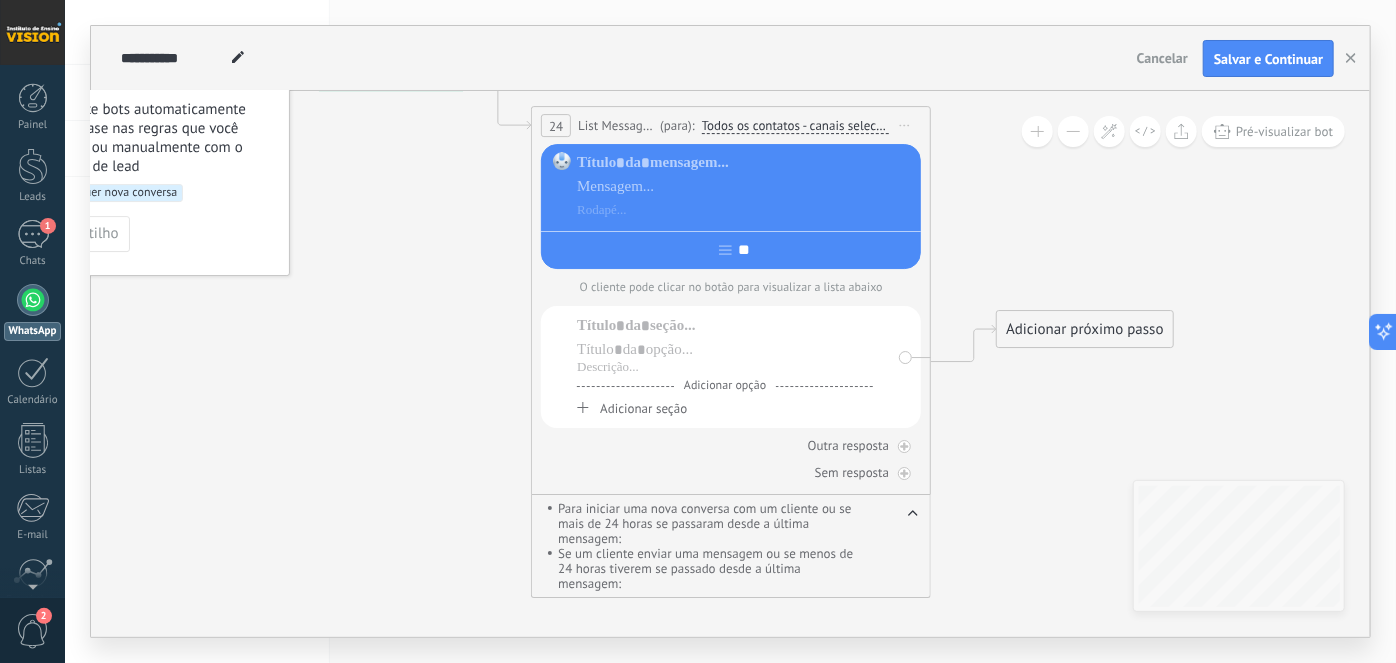 click on "**" at bounding box center (731, 206) 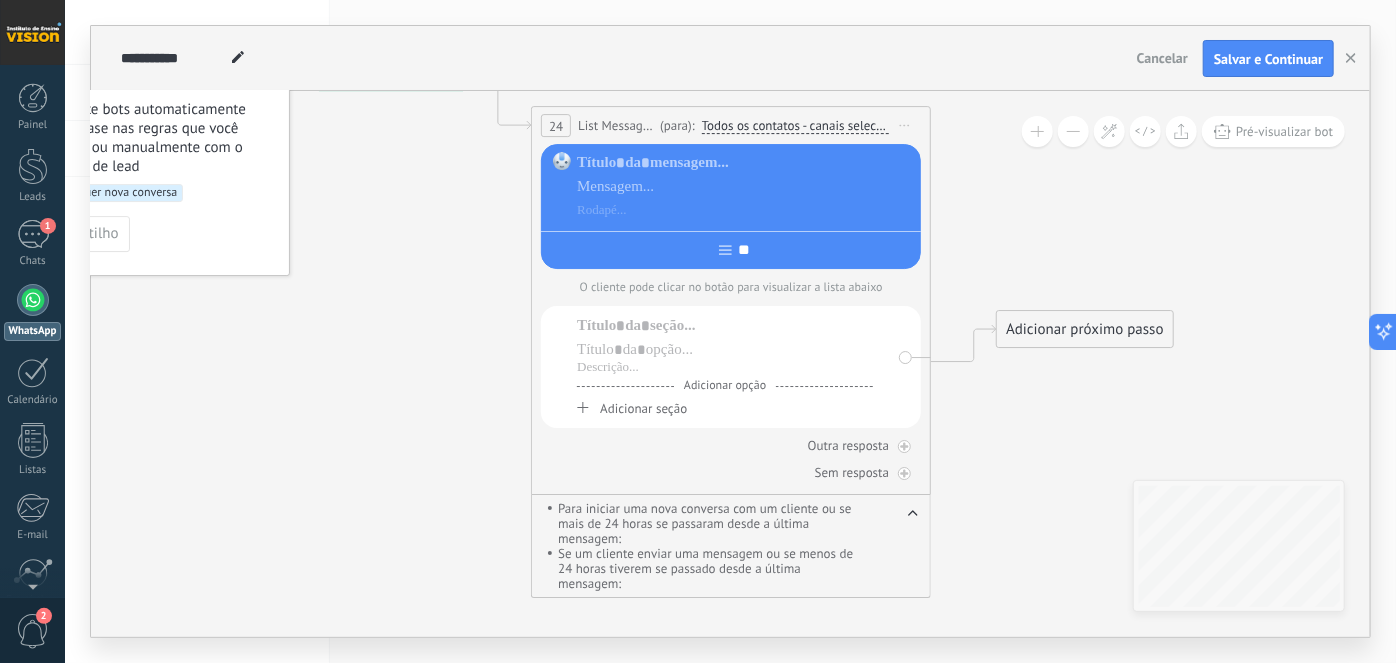 click on "**" at bounding box center (747, 250) 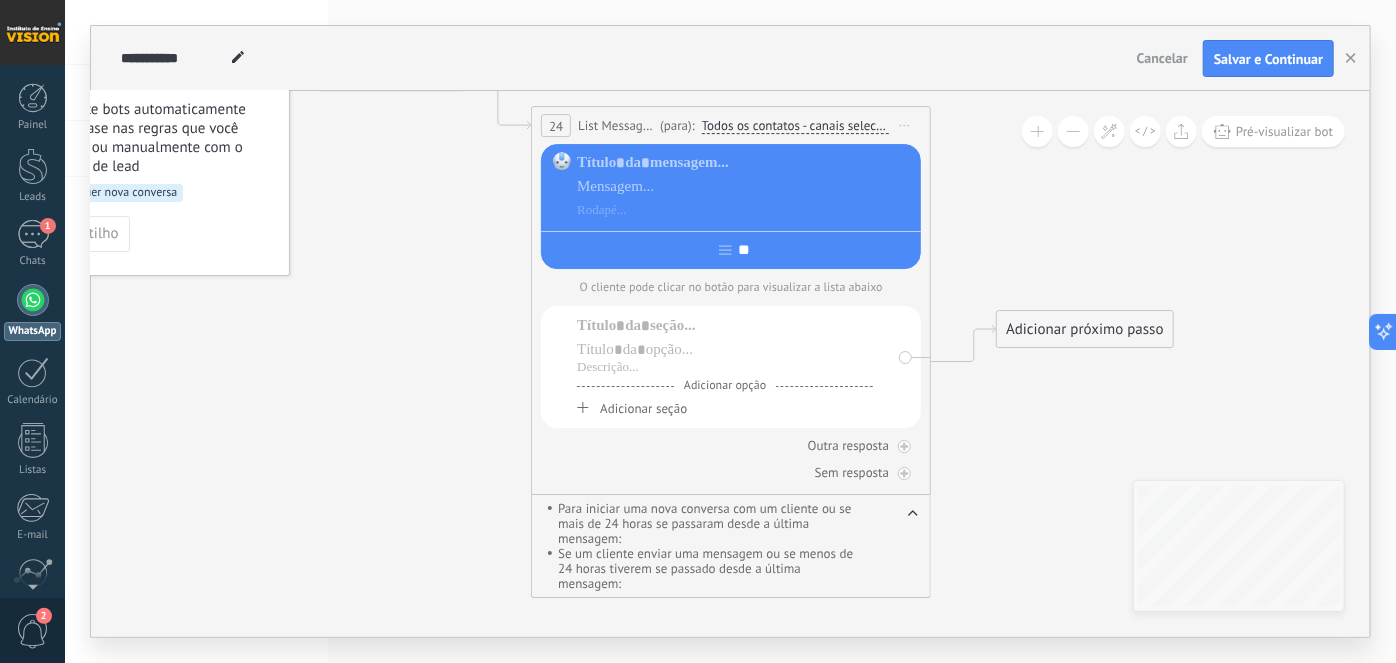 click 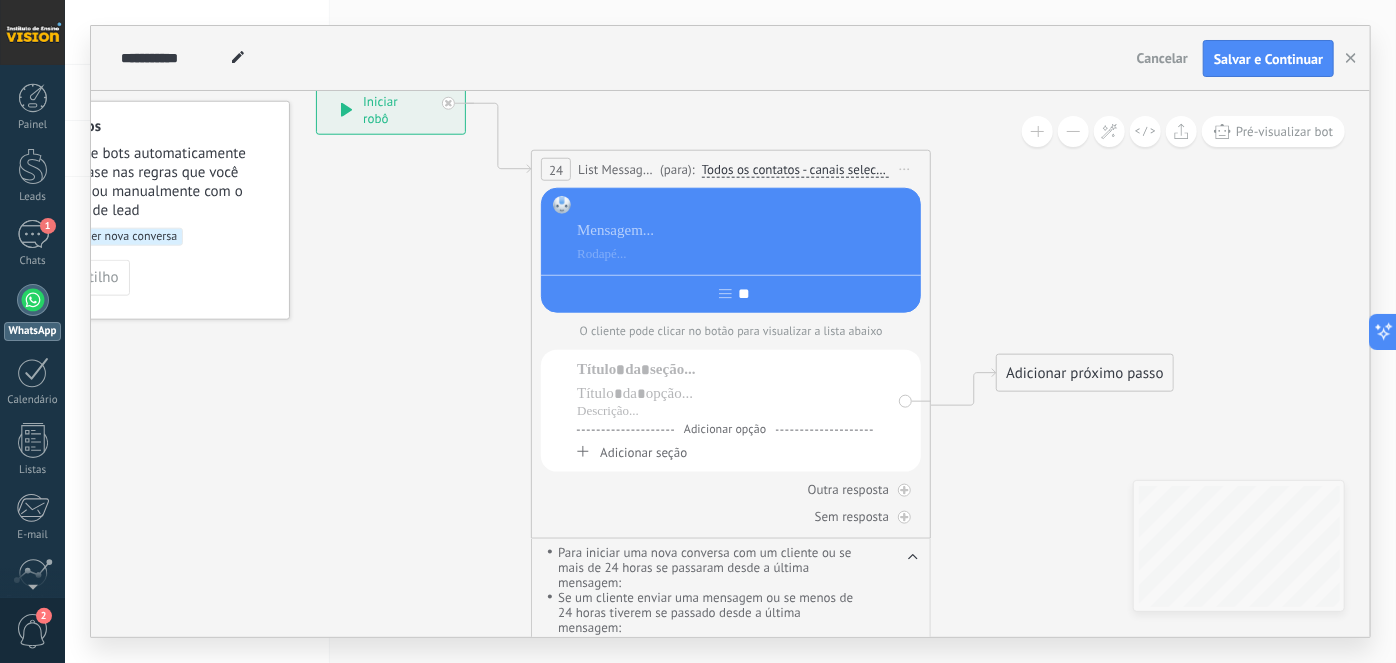 click at bounding box center [745, 207] 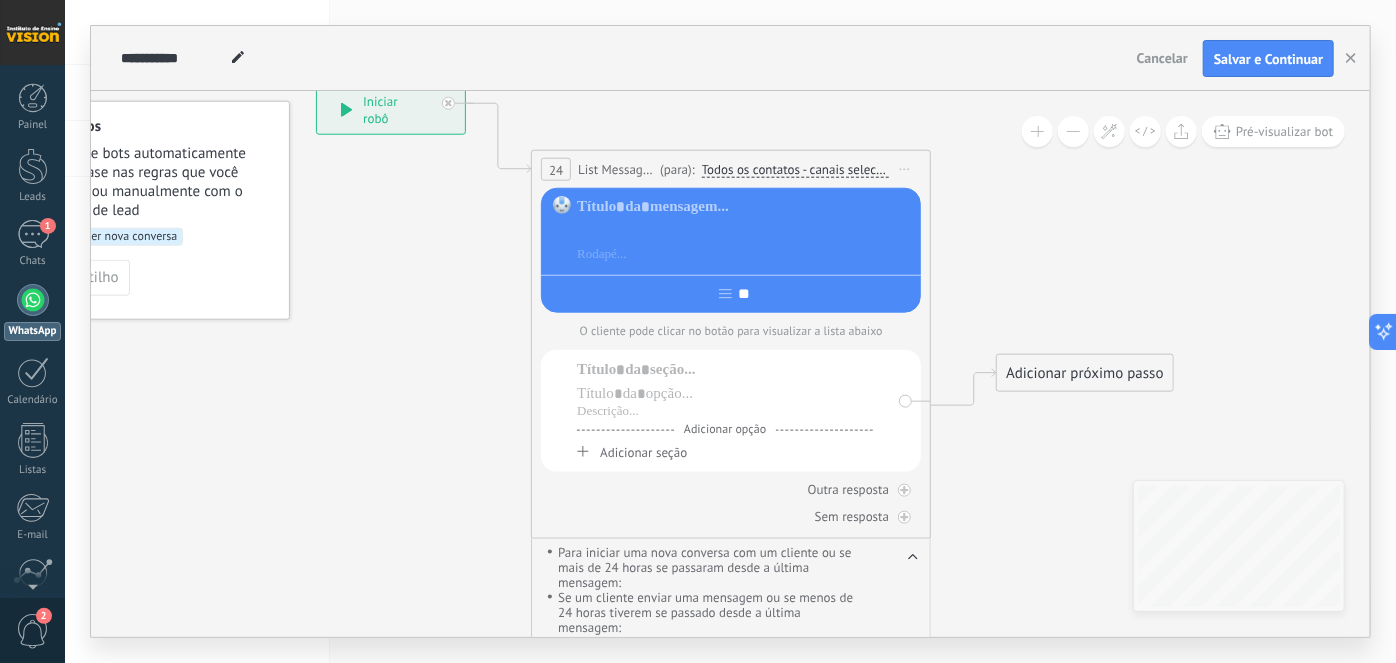 click at bounding box center (745, 231) 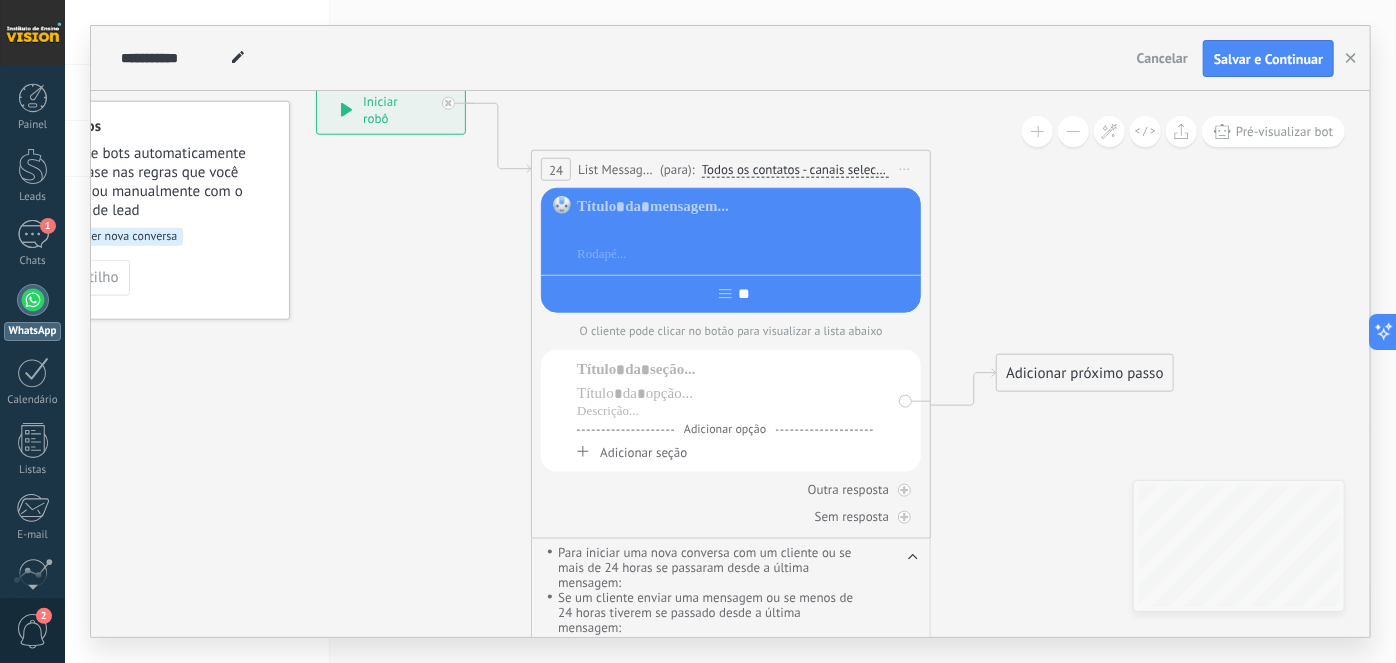 paste 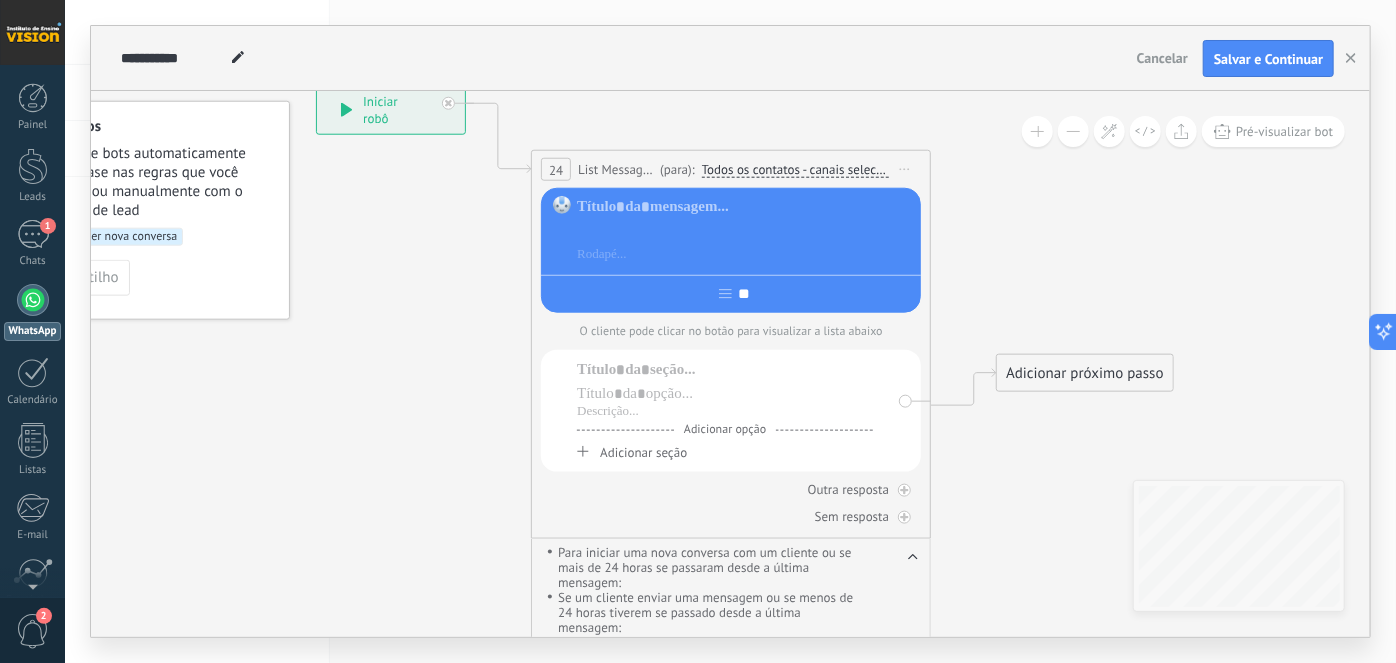 type 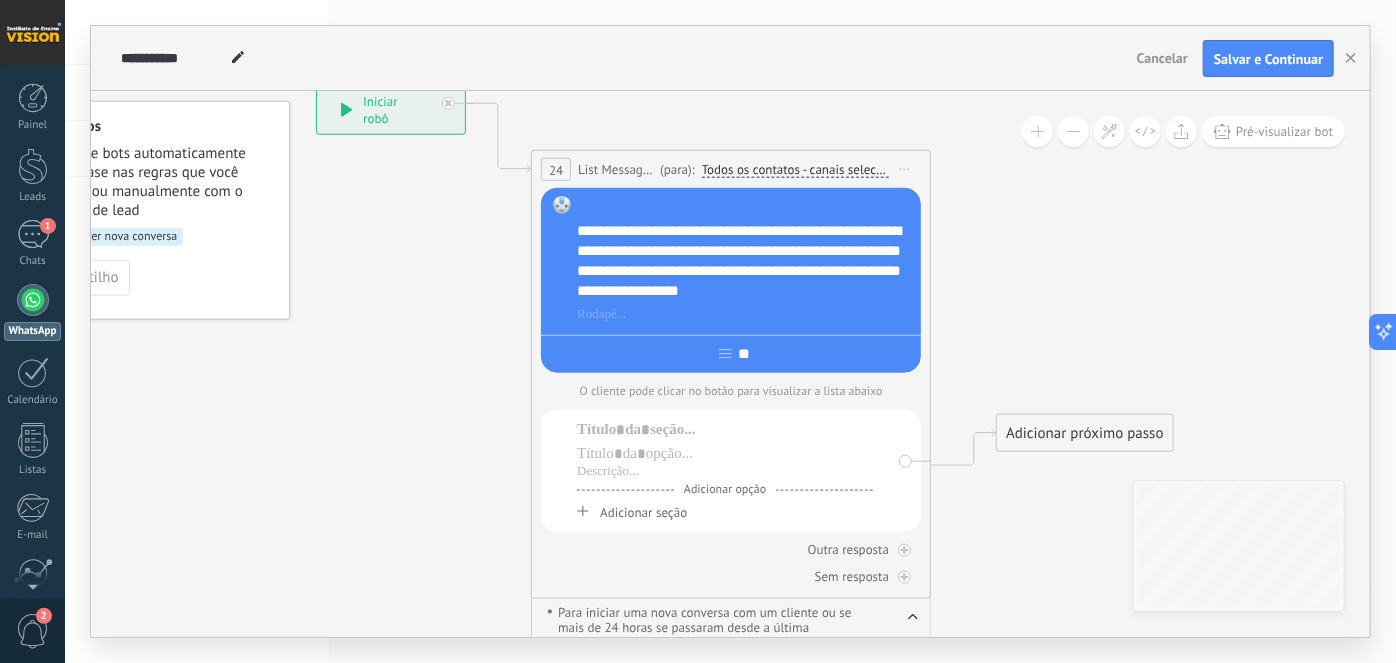 click at bounding box center [745, 207] 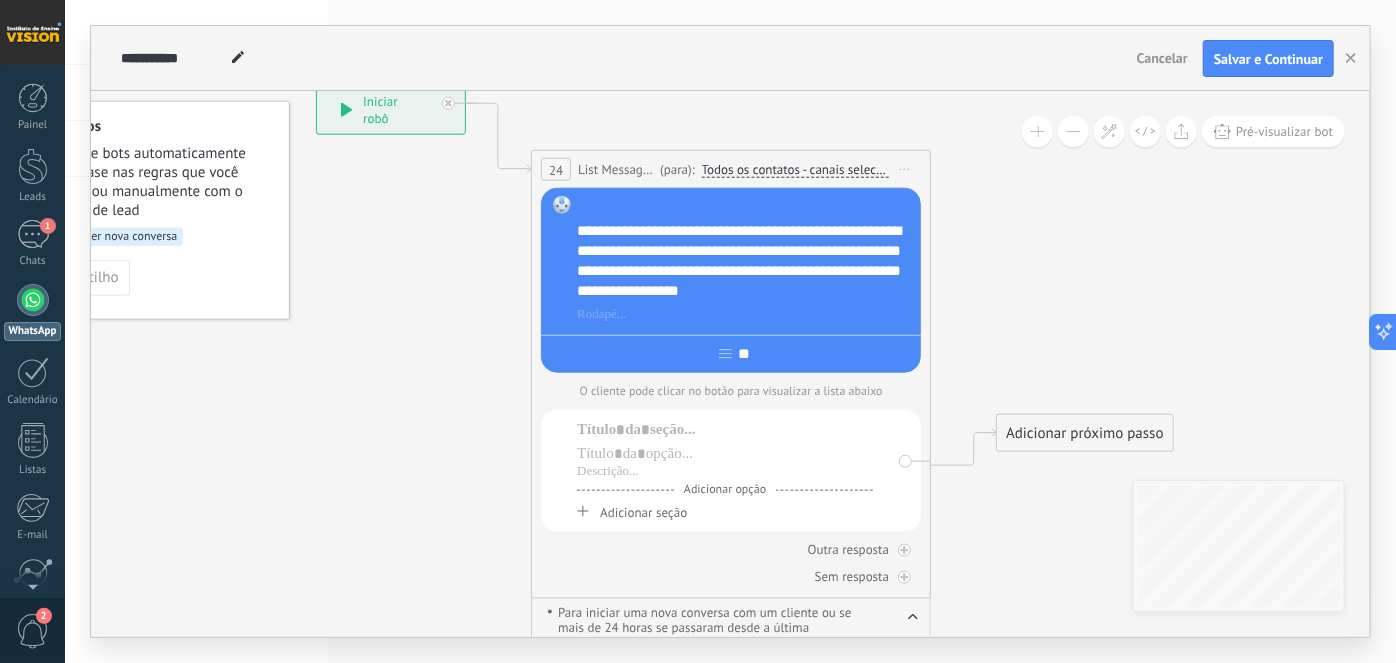 type 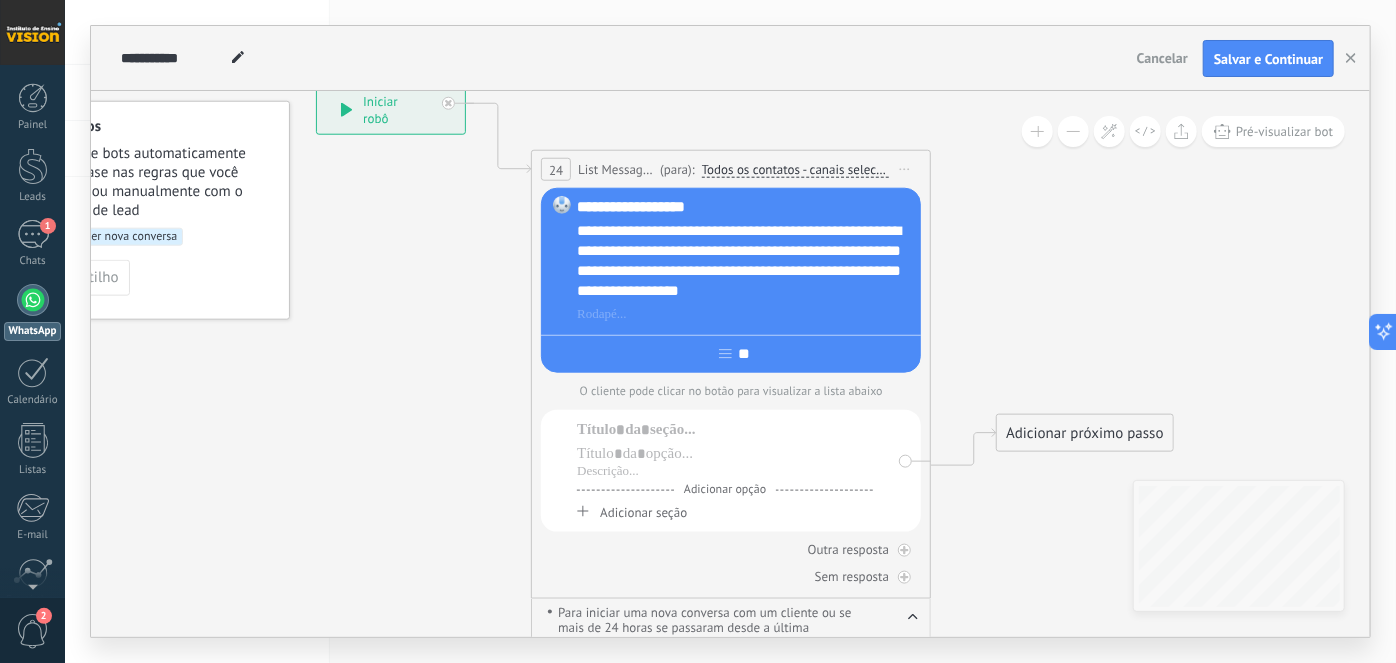 click on "**********" at bounding box center [746, 261] 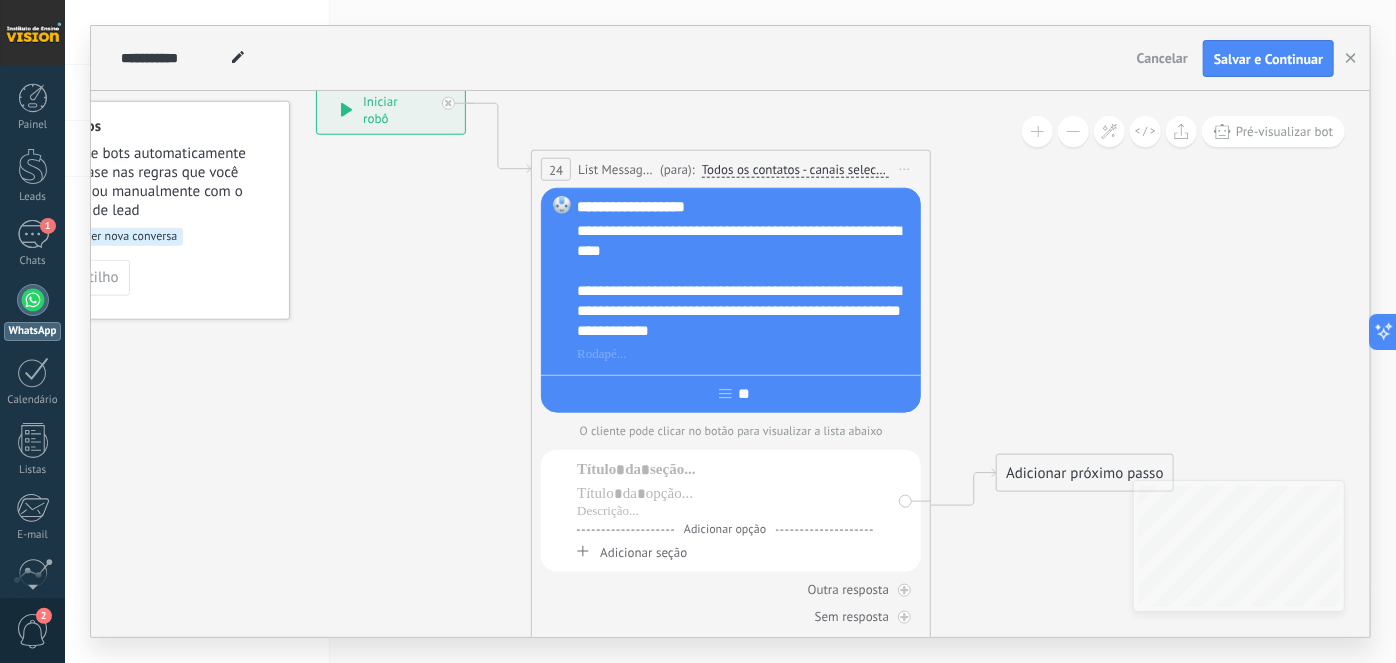 click on "**********" at bounding box center [746, 311] 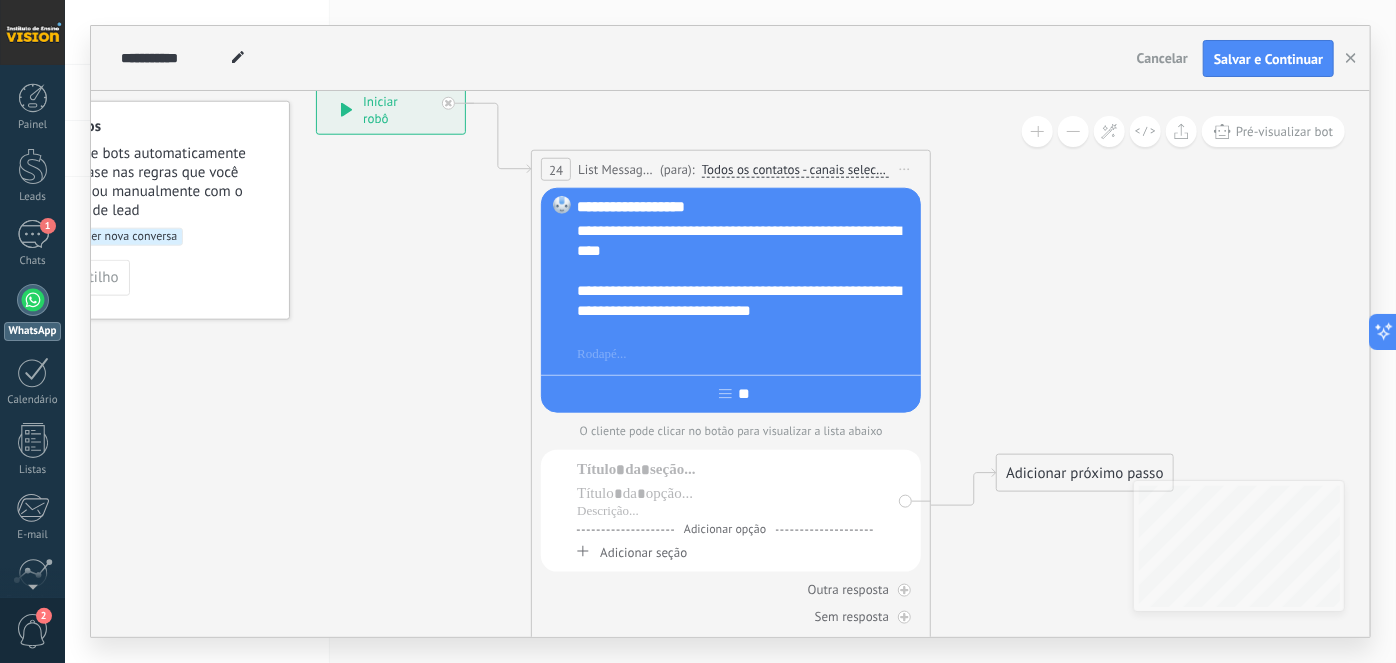 scroll, scrollTop: 19, scrollLeft: 0, axis: vertical 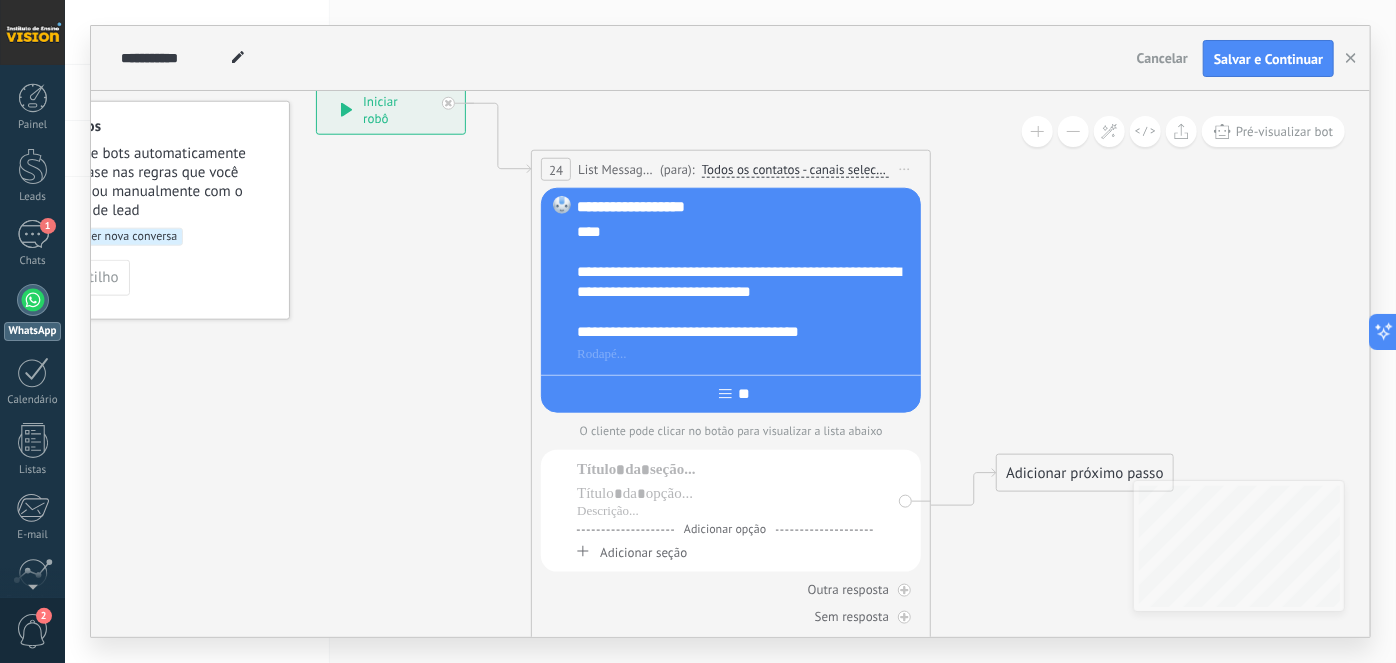 click on "**" at bounding box center [747, 394] 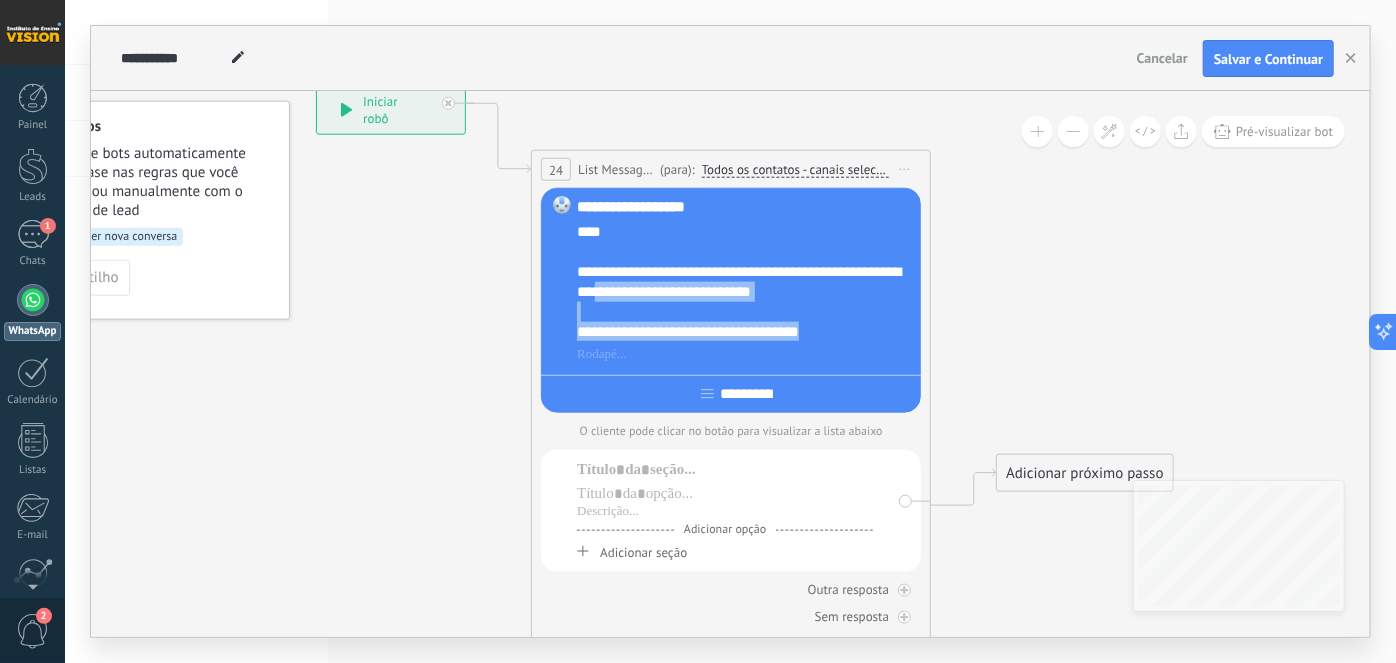 drag, startPoint x: 860, startPoint y: 331, endPoint x: 648, endPoint y: 300, distance: 214.25452 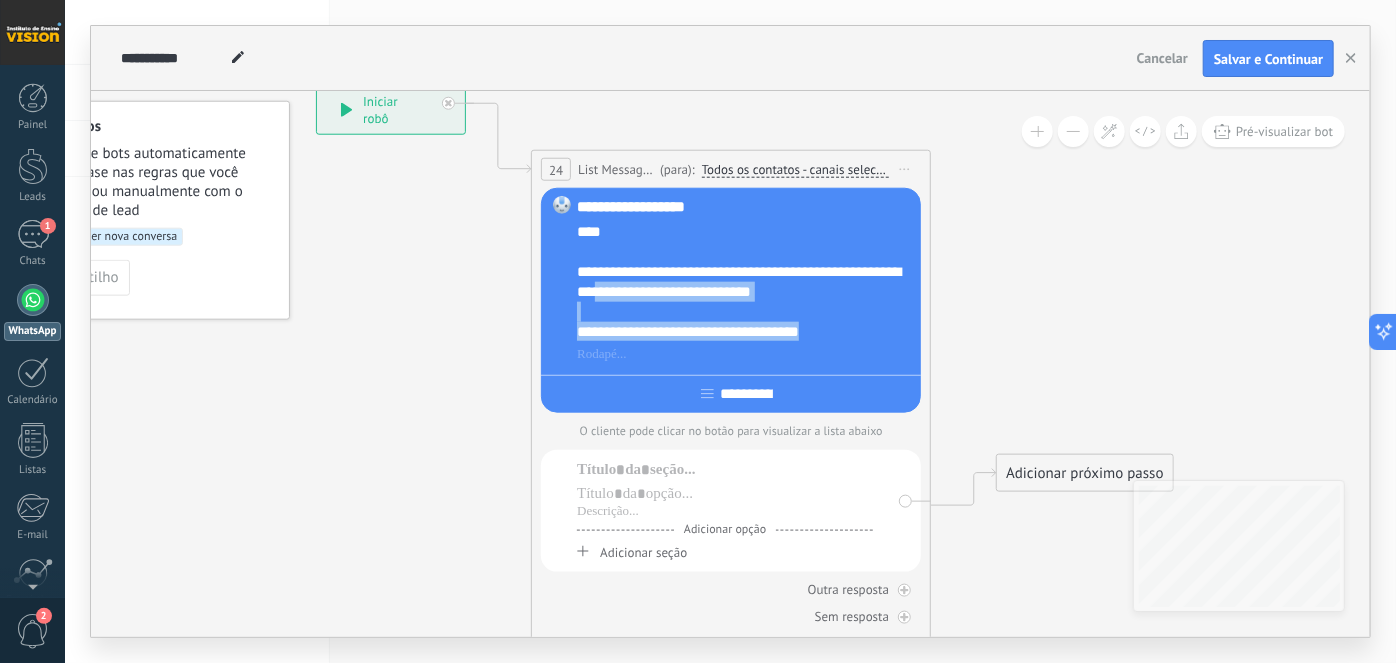click on "**********" at bounding box center [746, 281] 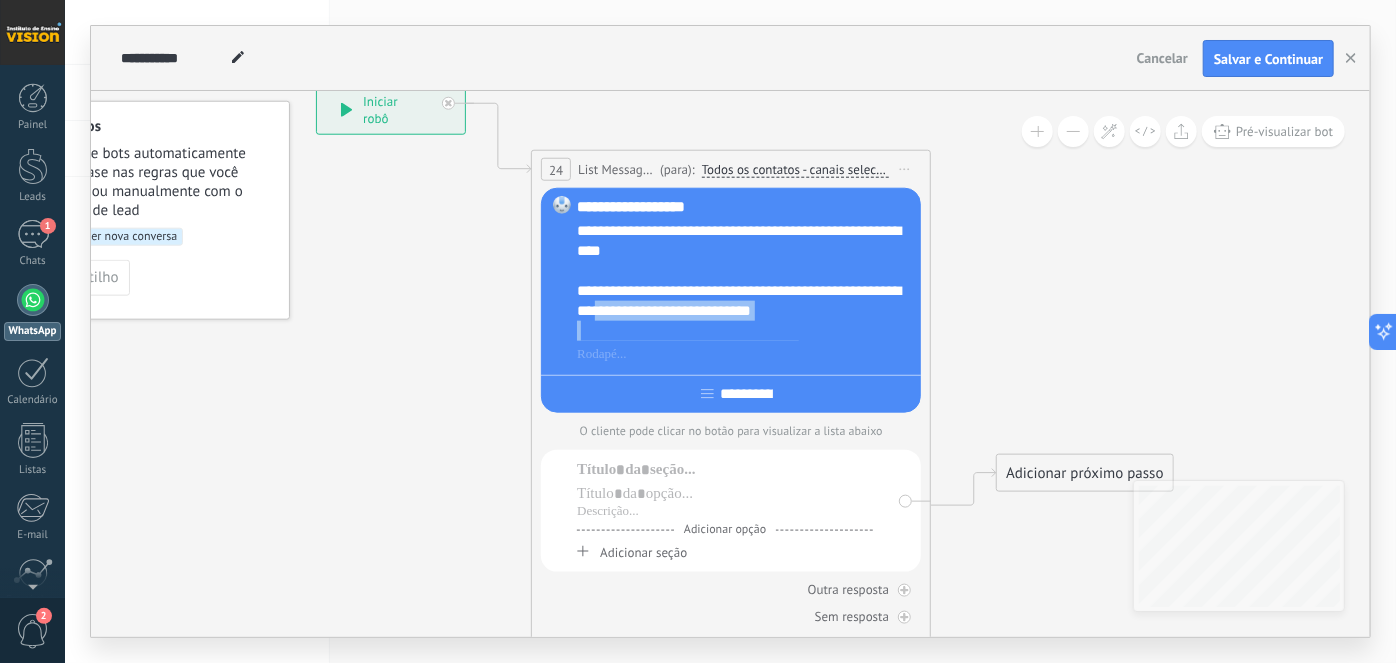 scroll, scrollTop: 19, scrollLeft: 0, axis: vertical 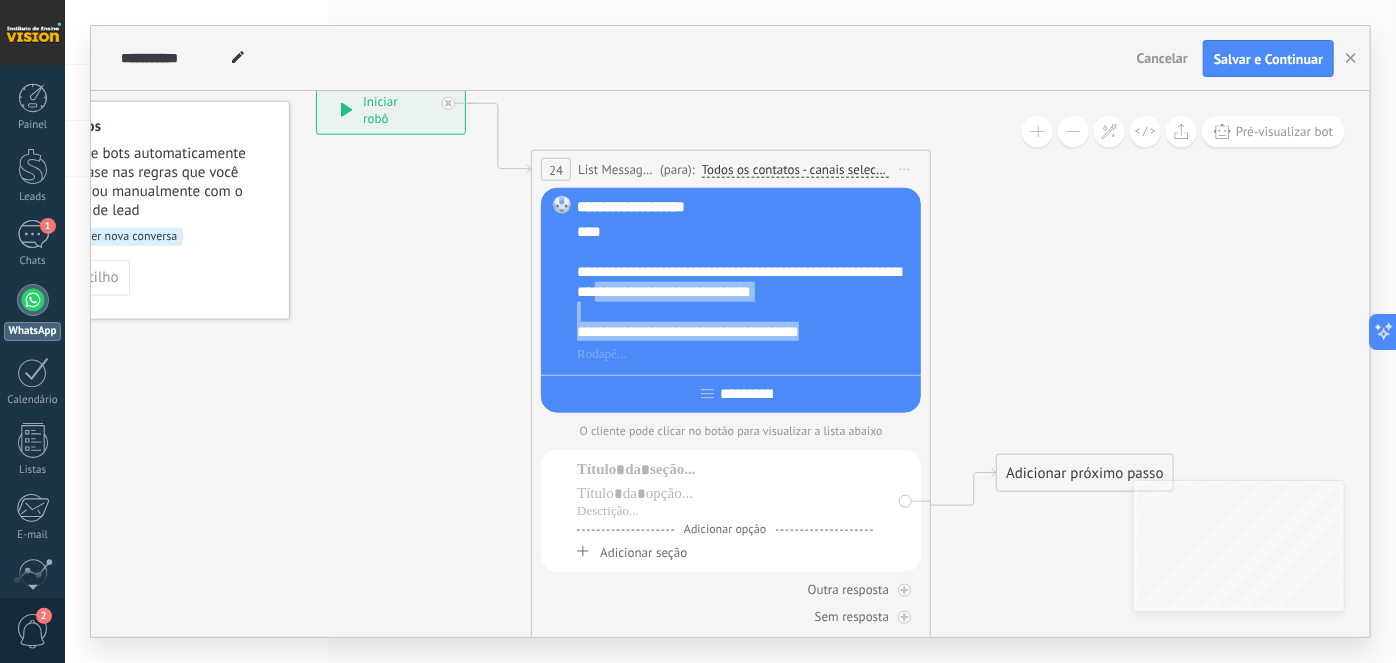 click at bounding box center [746, 312] 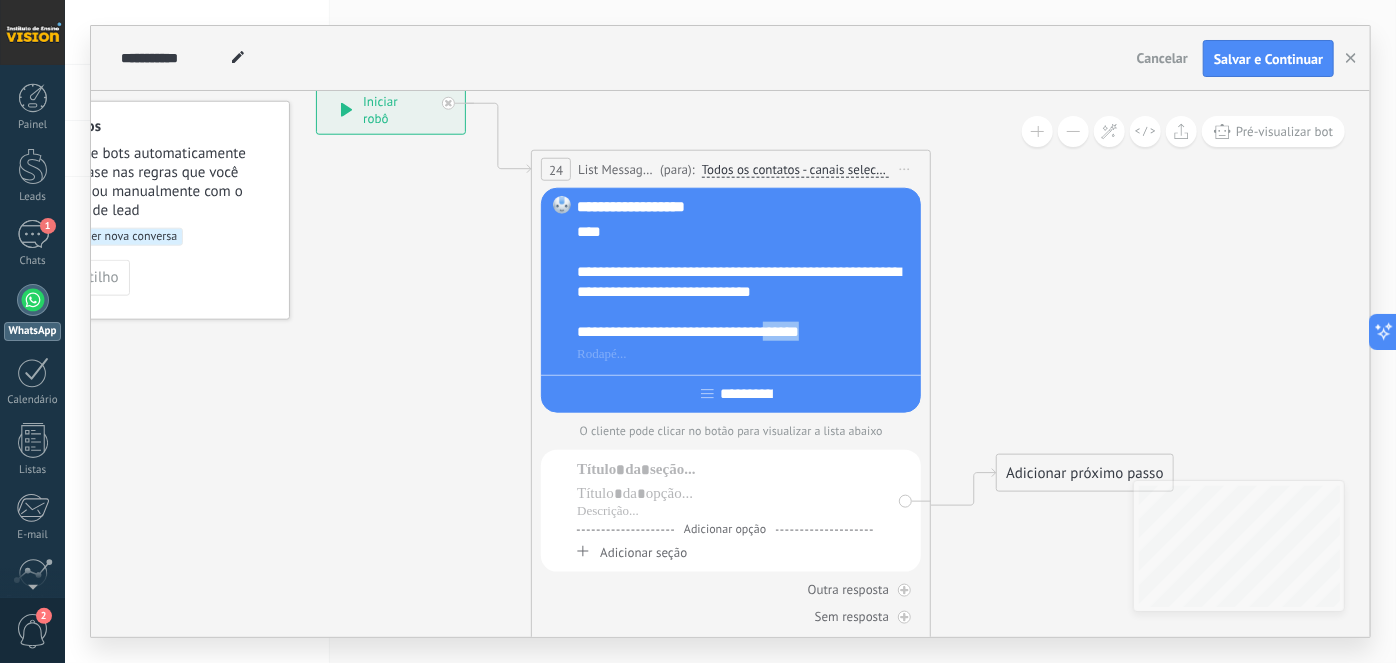 scroll, scrollTop: 20, scrollLeft: 0, axis: vertical 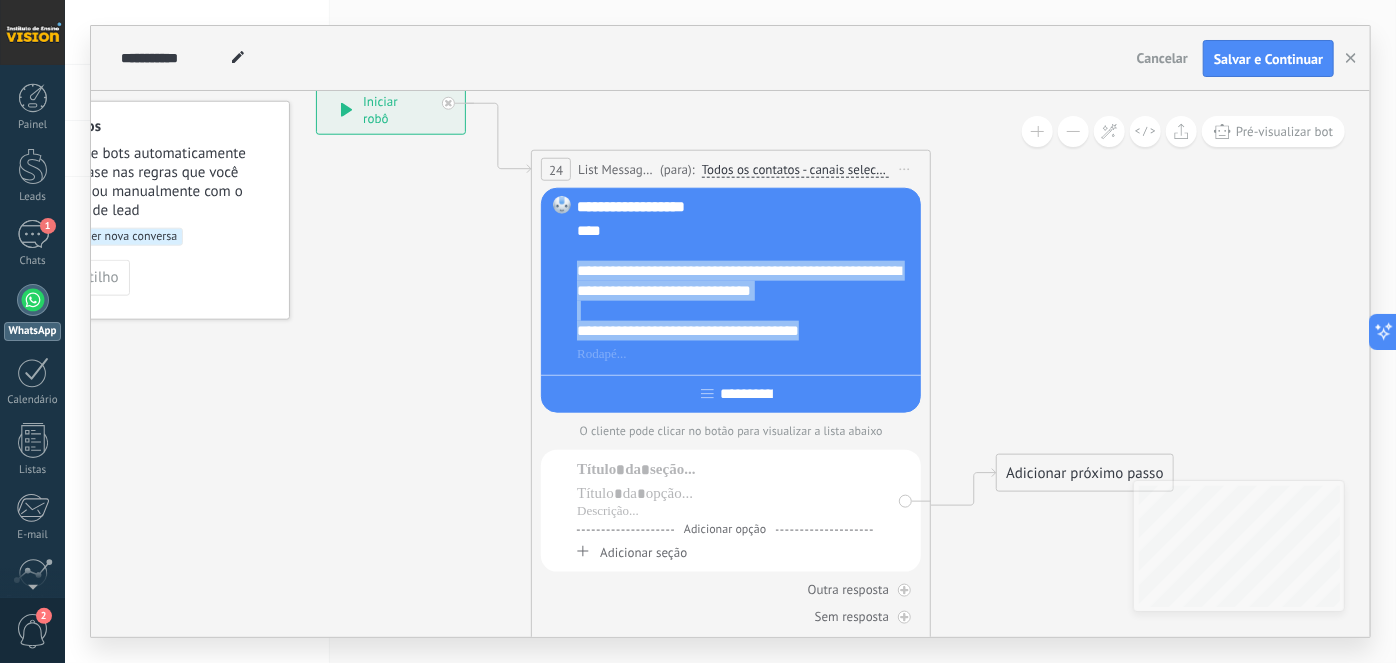 drag, startPoint x: 853, startPoint y: 336, endPoint x: 555, endPoint y: 262, distance: 307.05048 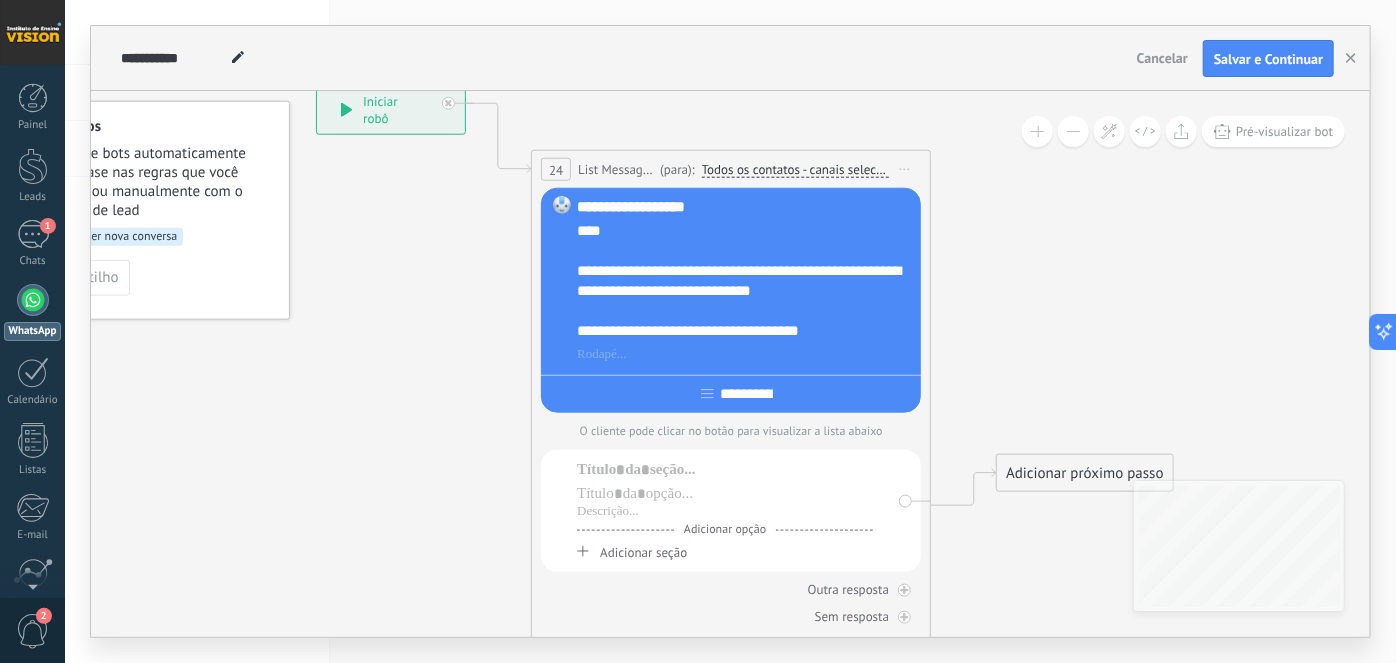 scroll, scrollTop: 0, scrollLeft: 0, axis: both 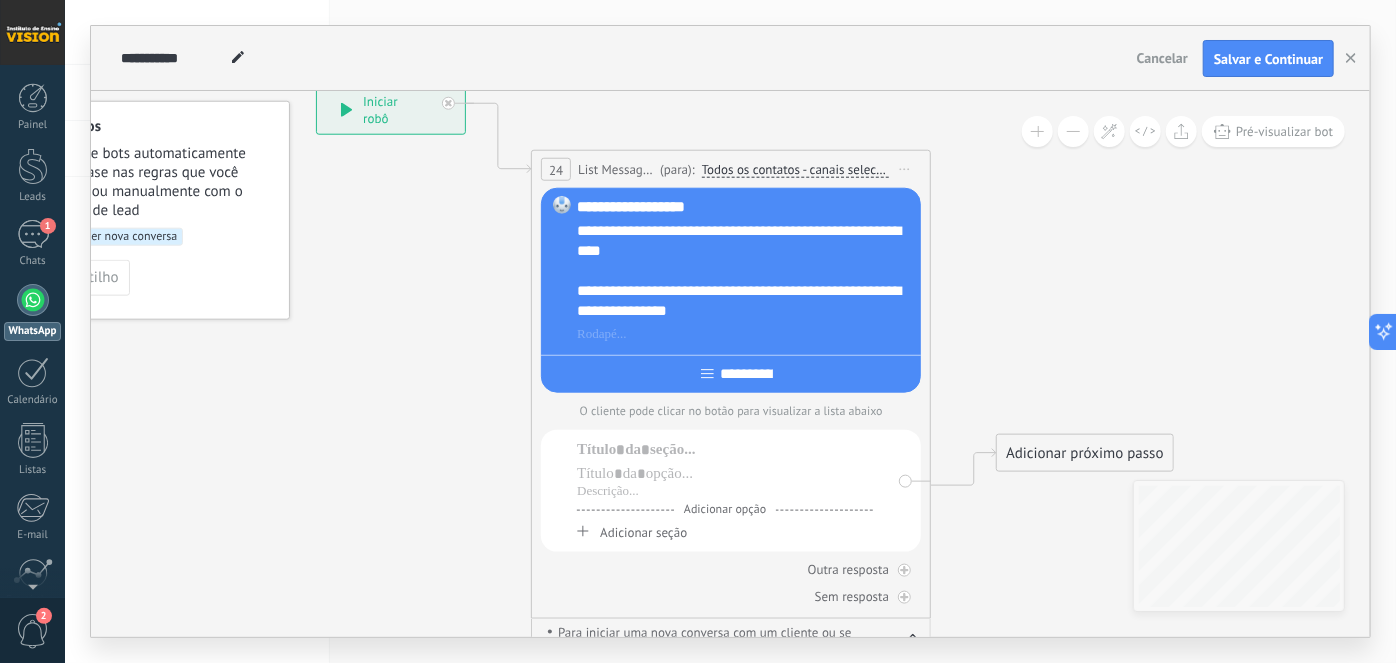 click on "**********" at bounding box center [747, 374] 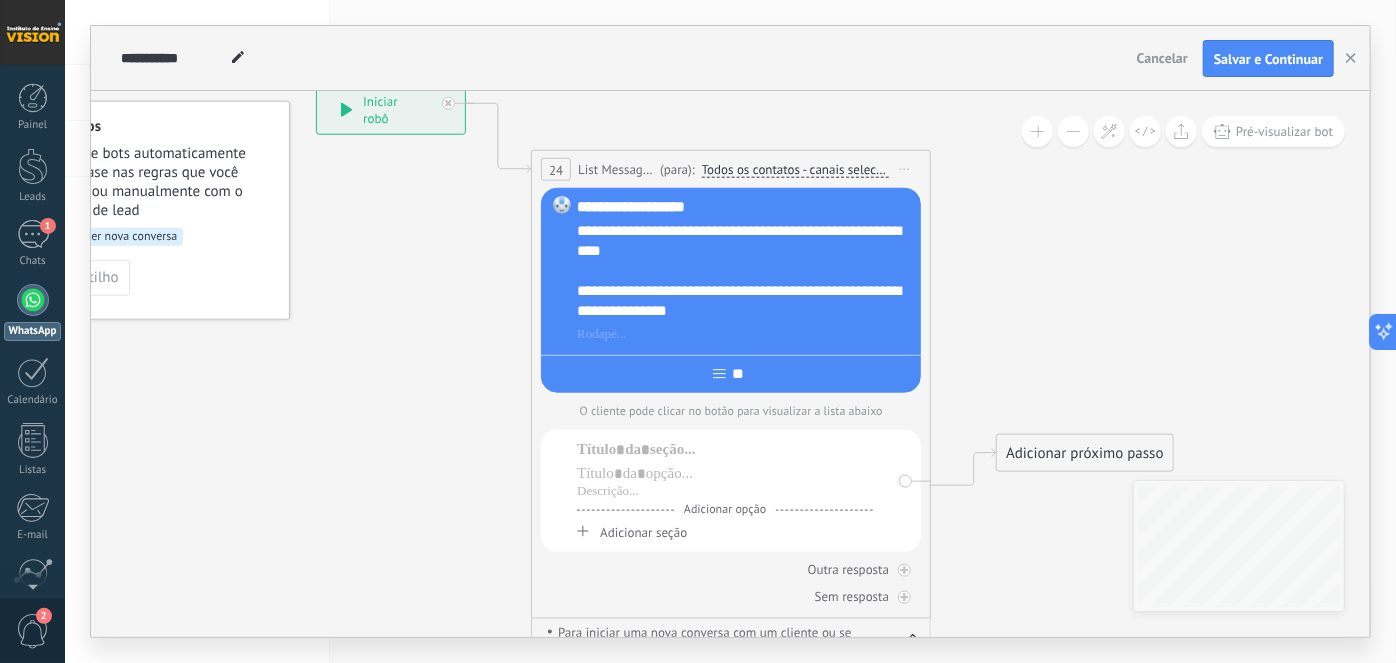 type on "*" 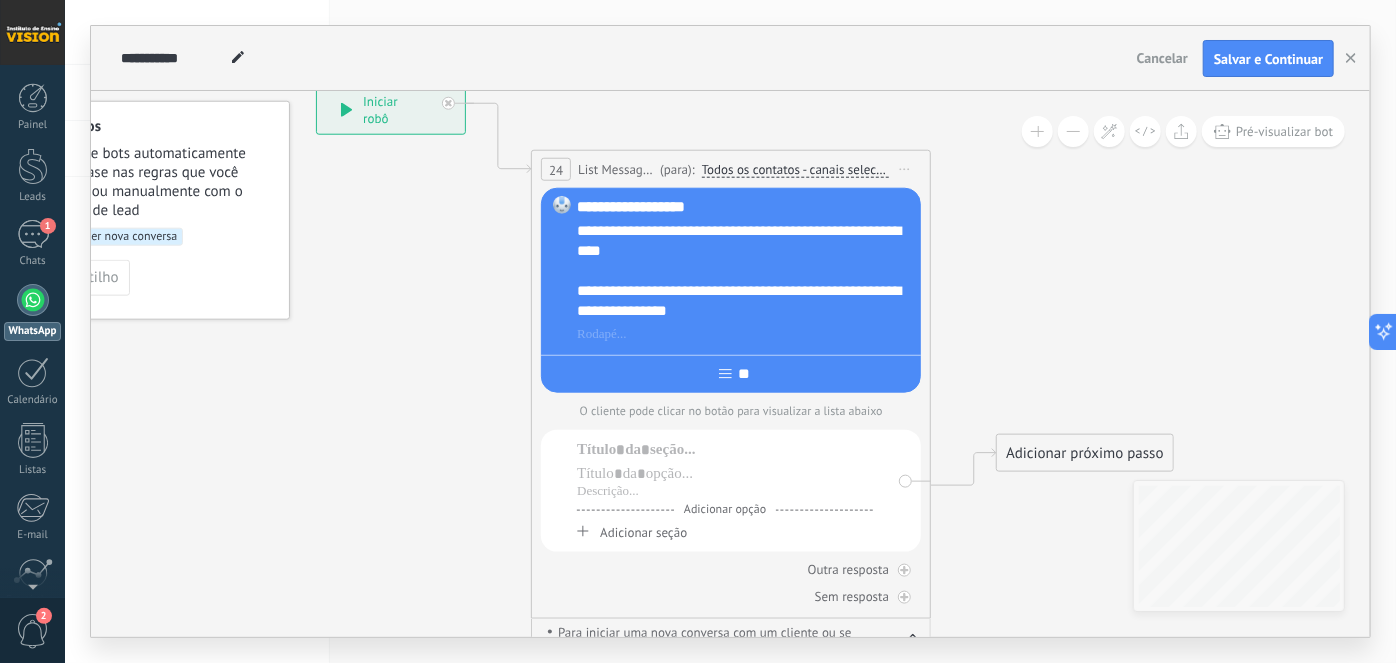 type on "*" 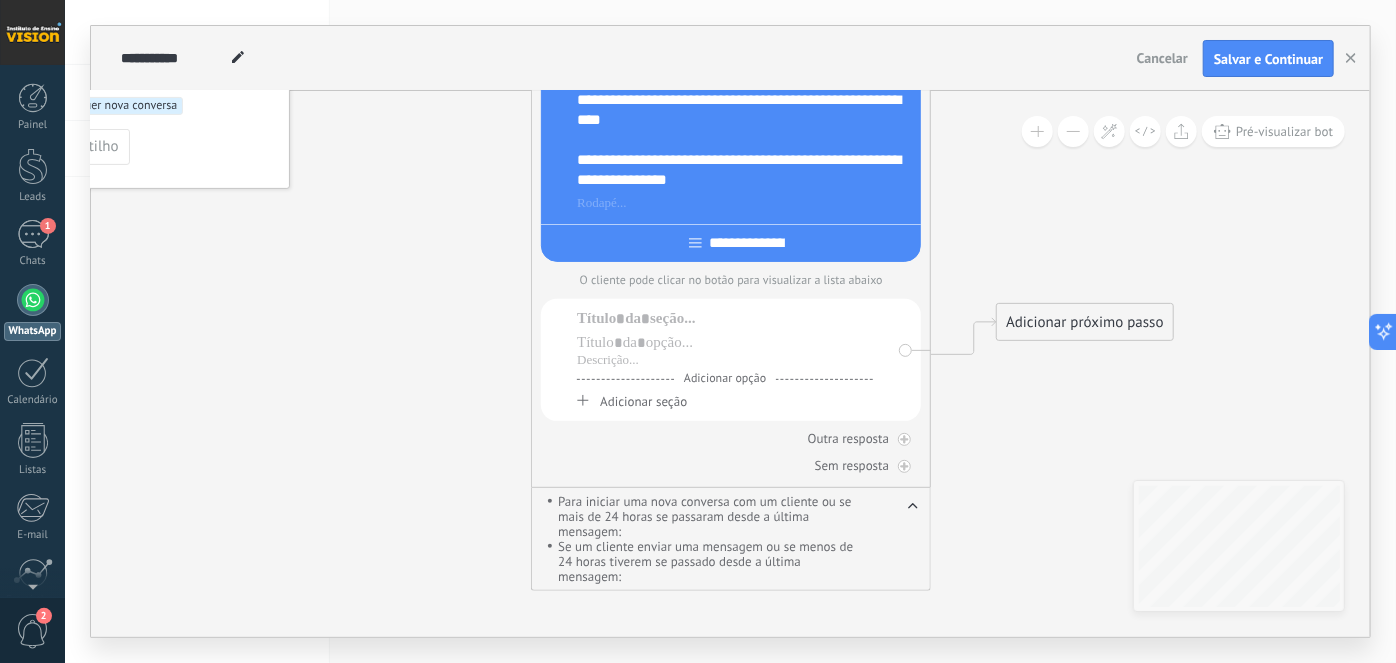 type on "**********" 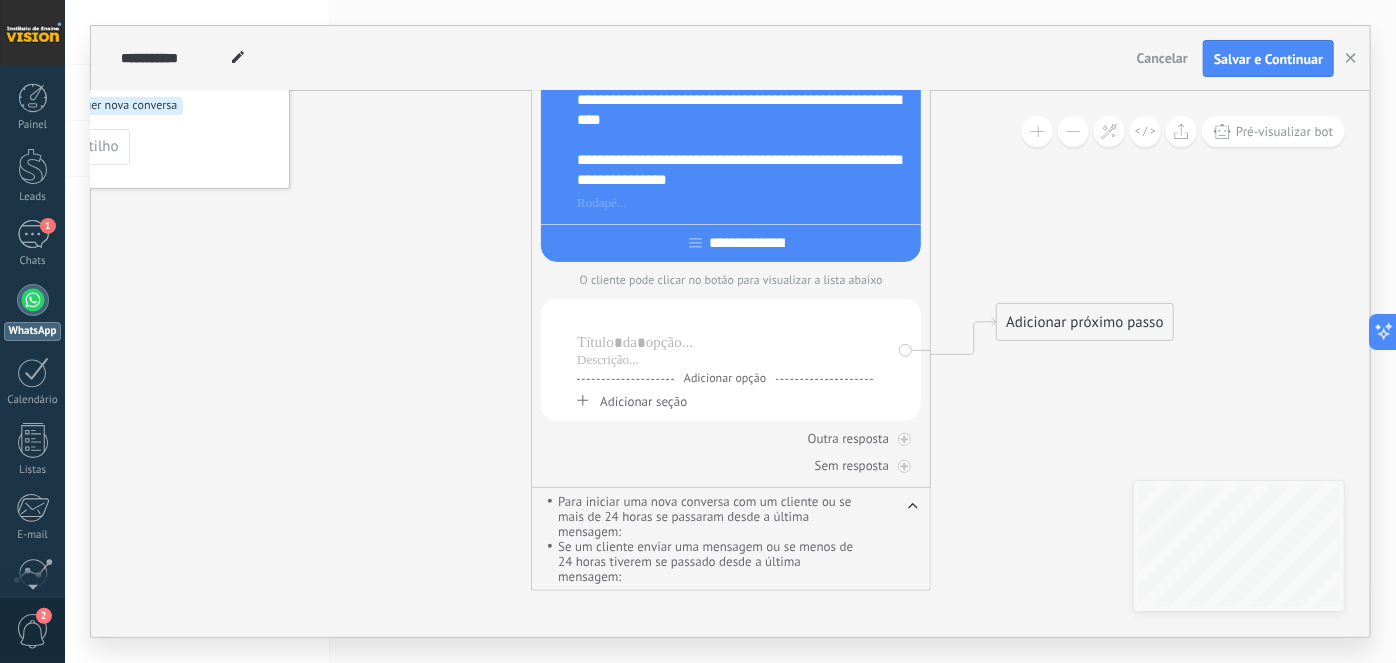 click at bounding box center (725, 319) 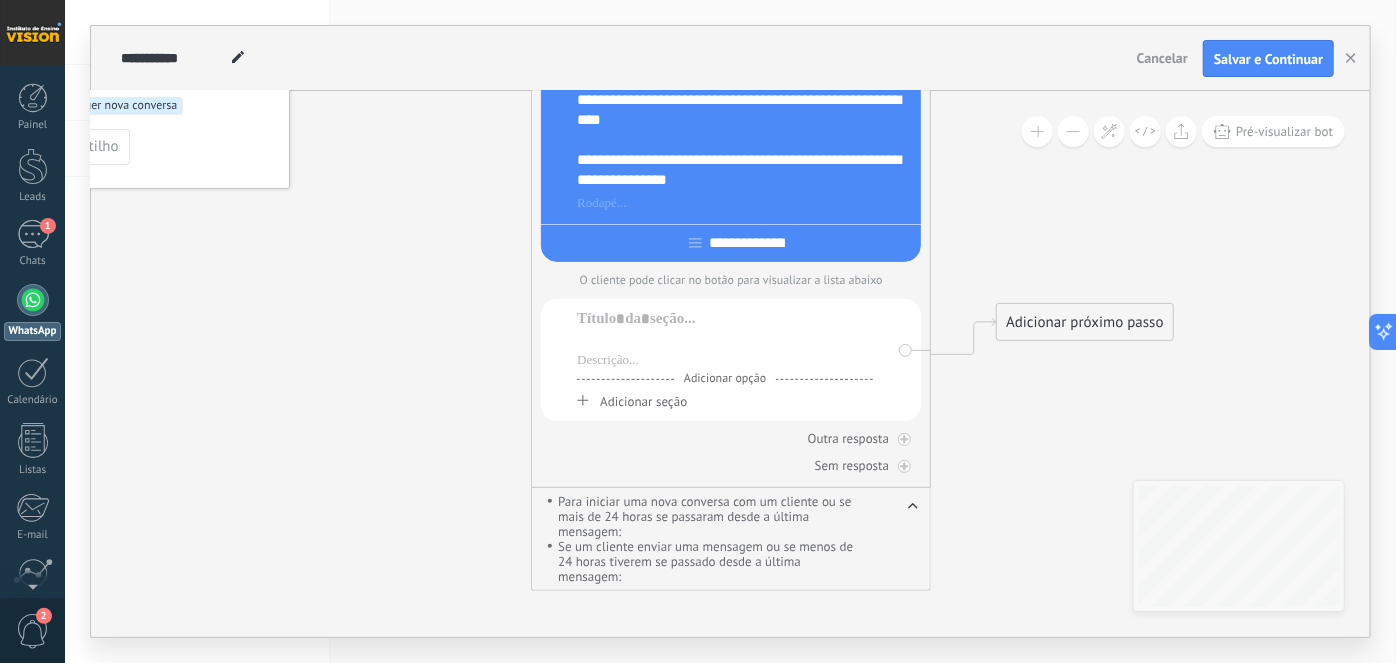click at bounding box center [725, 343] 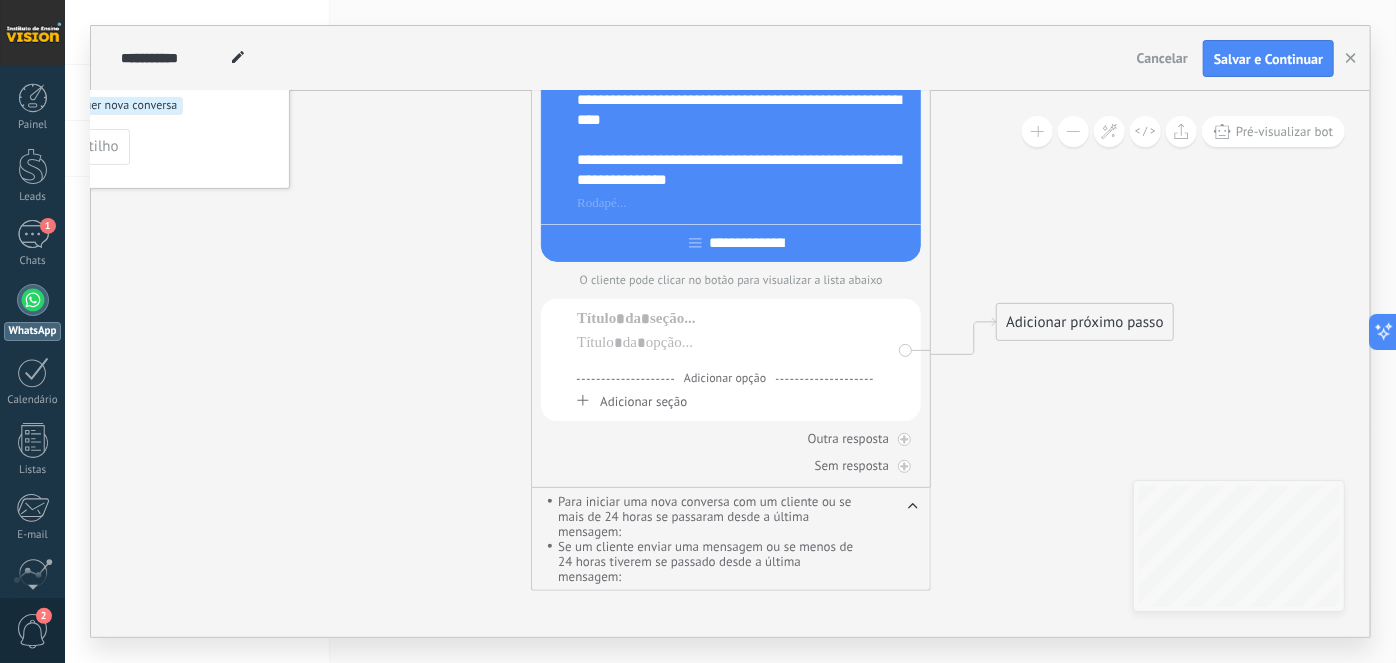 click at bounding box center [725, 361] 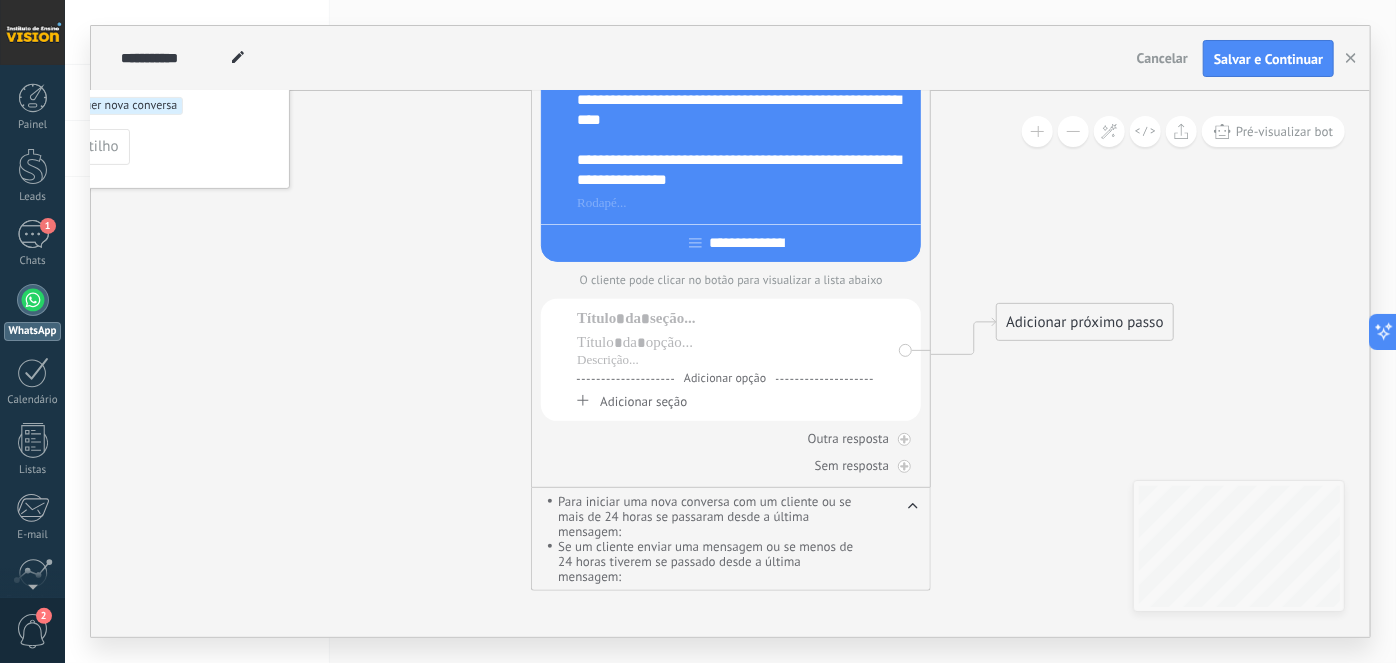 click on "Adicionar seção" at bounding box center [643, 401] 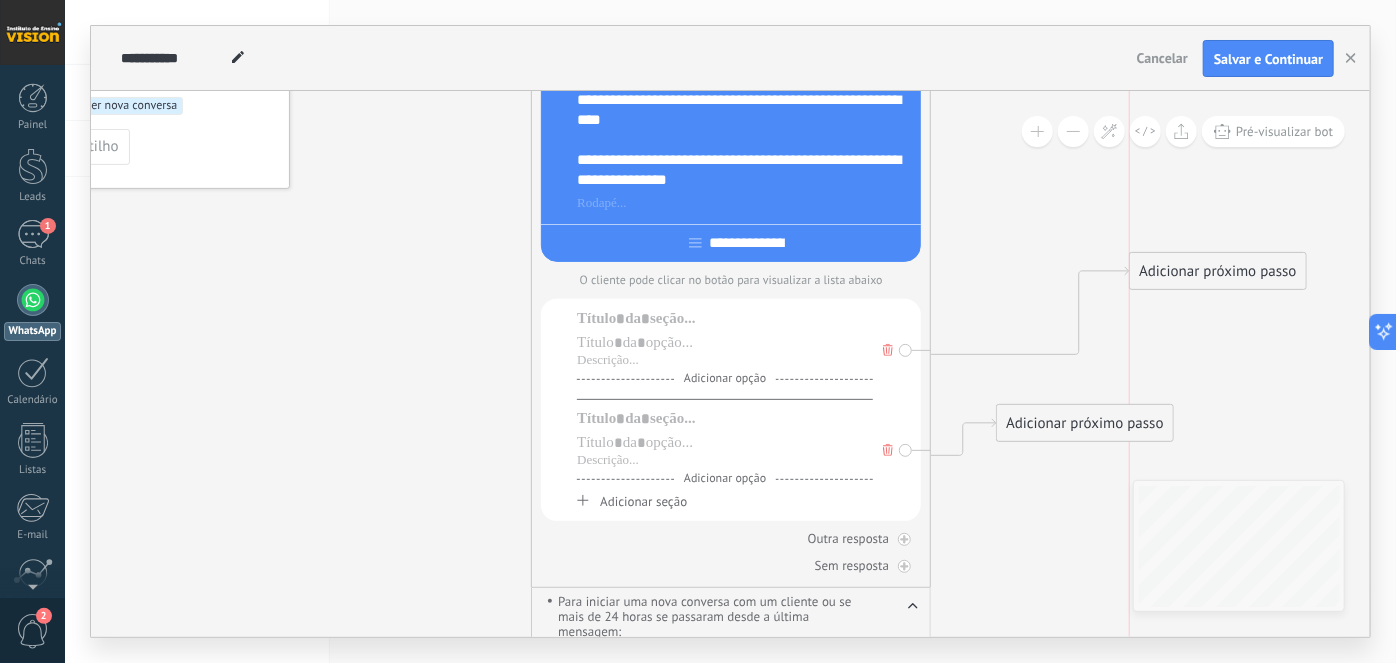 drag, startPoint x: 1036, startPoint y: 332, endPoint x: 1175, endPoint y: 280, distance: 148.40822 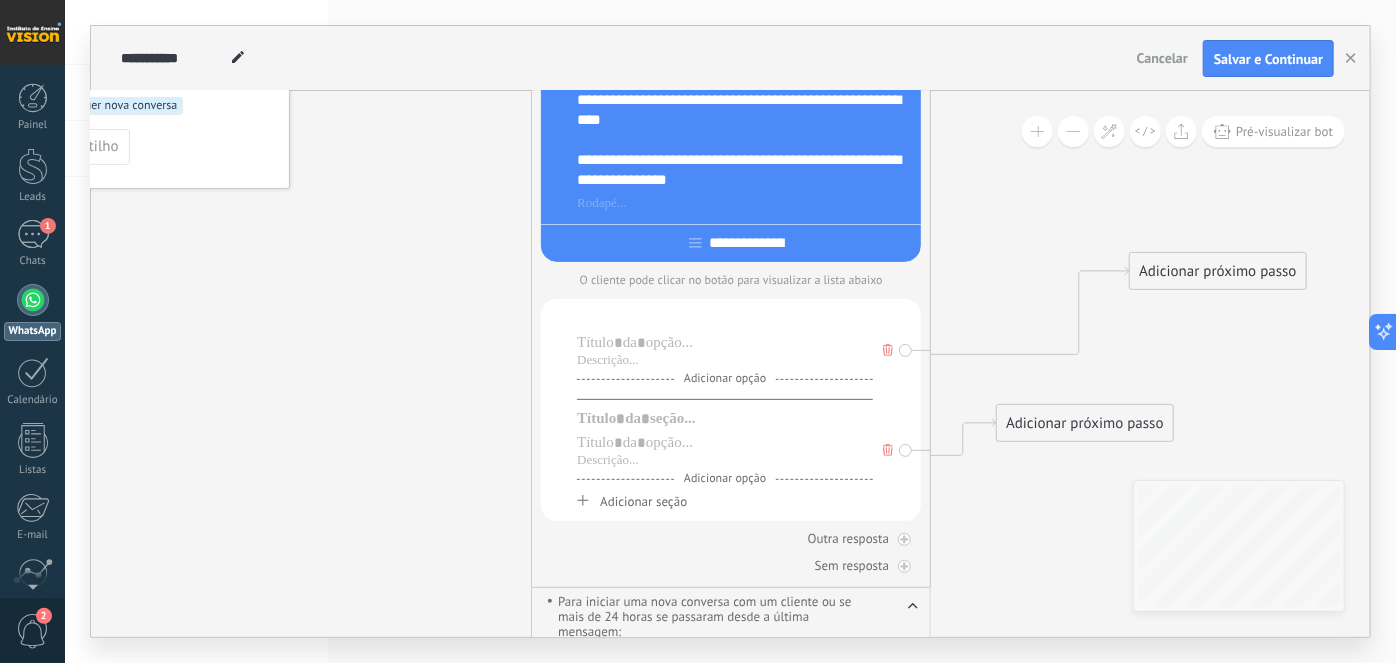 click at bounding box center [725, 319] 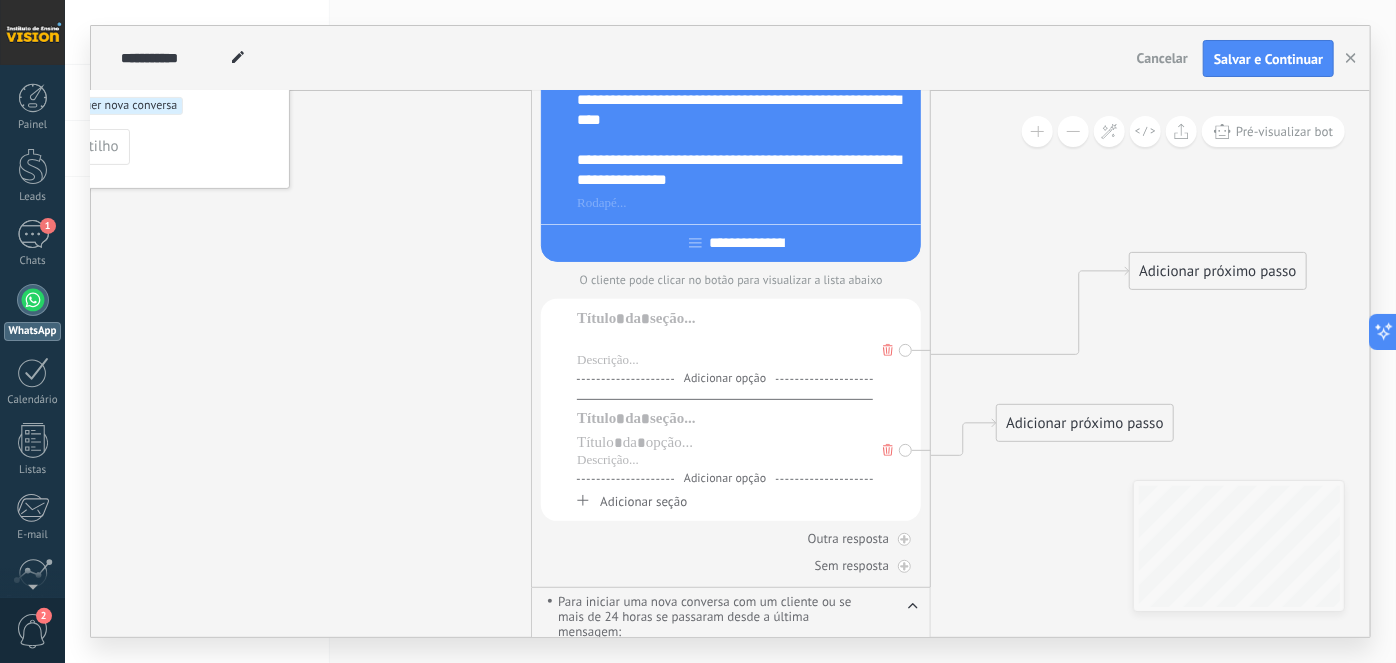 click at bounding box center [725, 343] 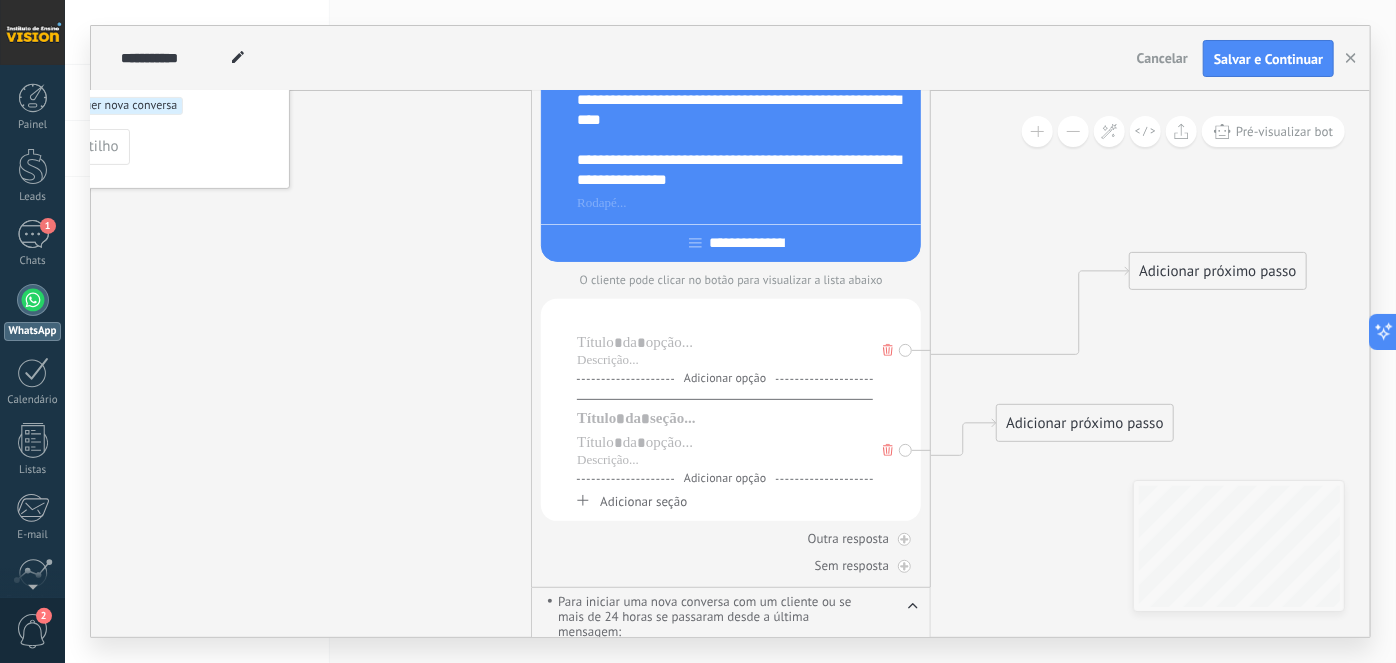 click at bounding box center (725, 319) 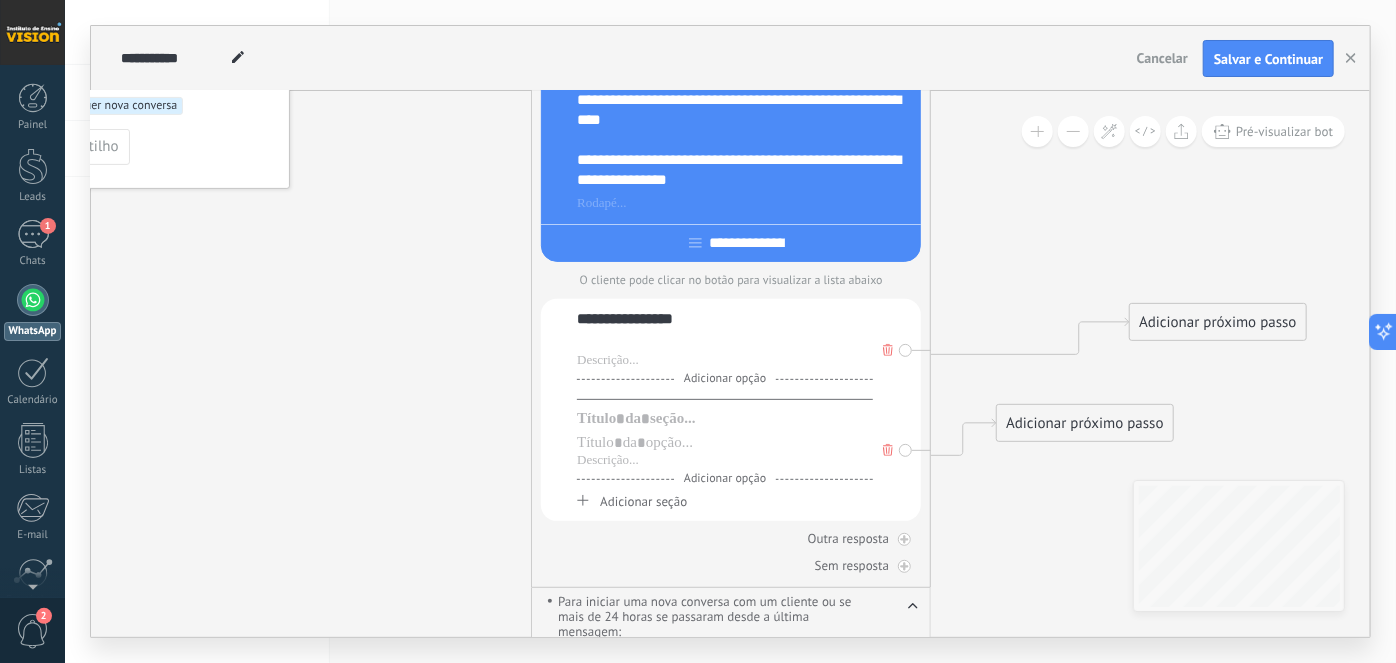 click at bounding box center (725, 343) 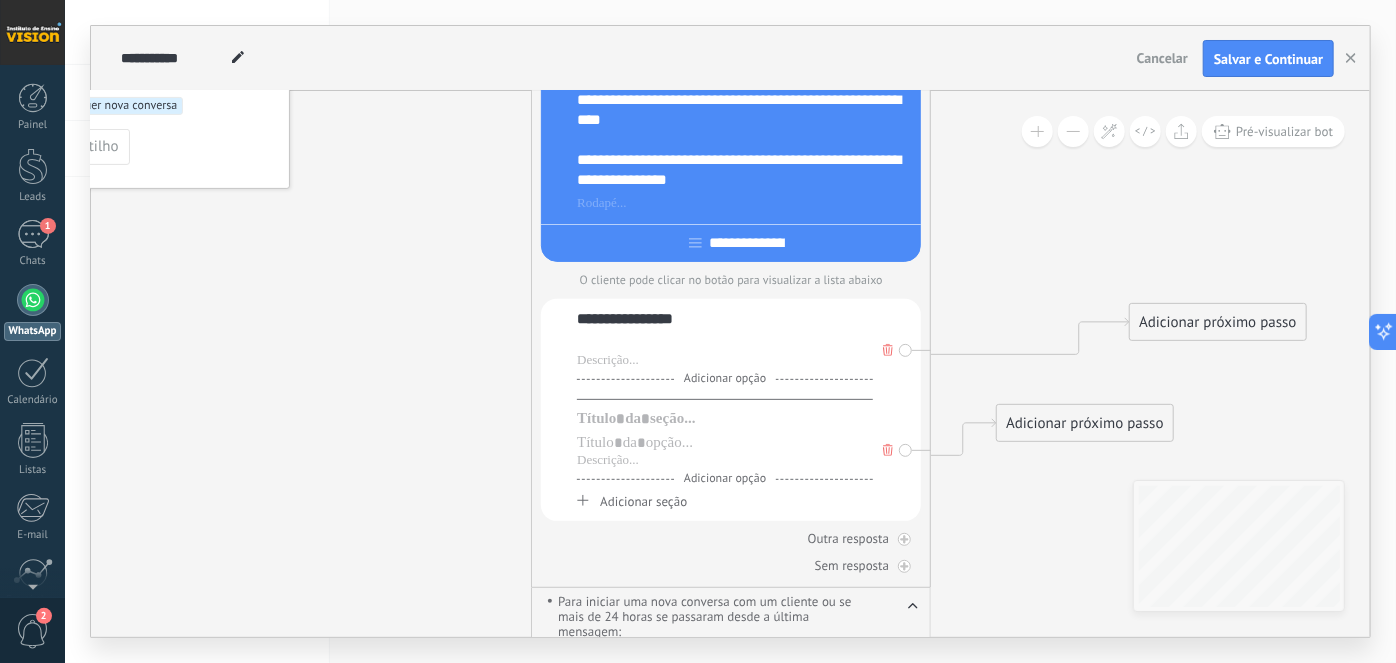 type 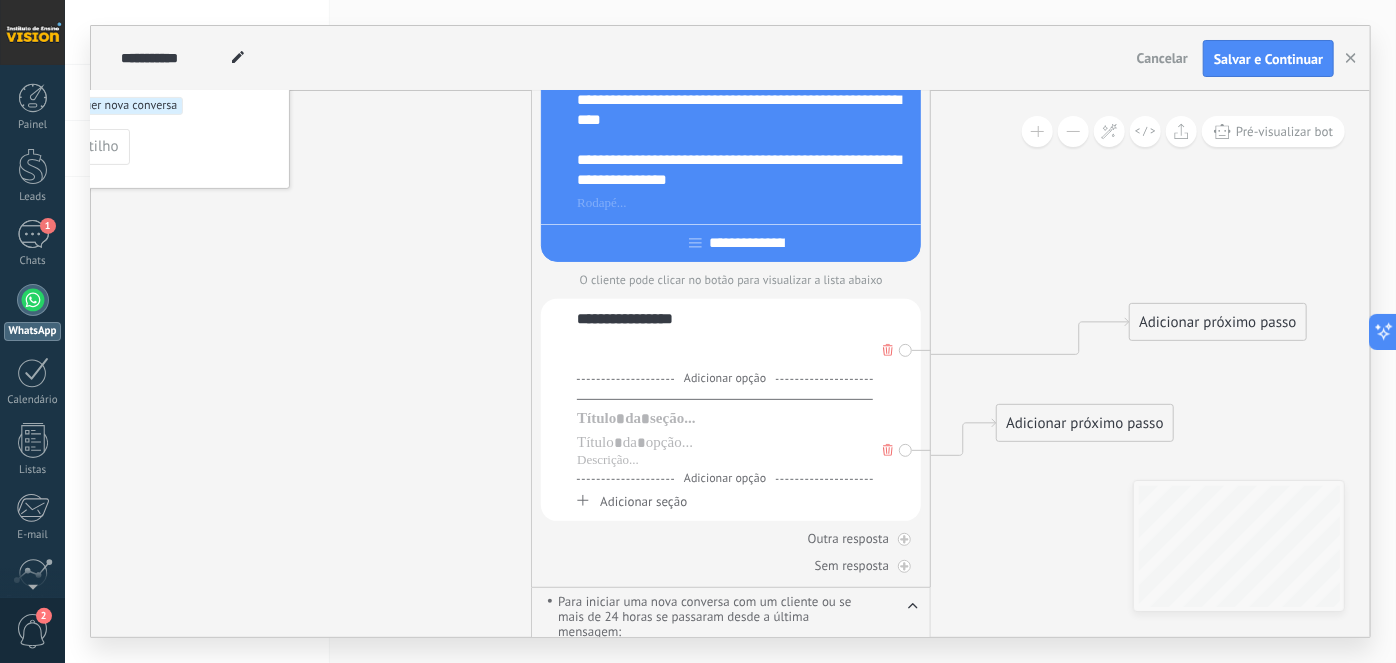 click at bounding box center [725, 361] 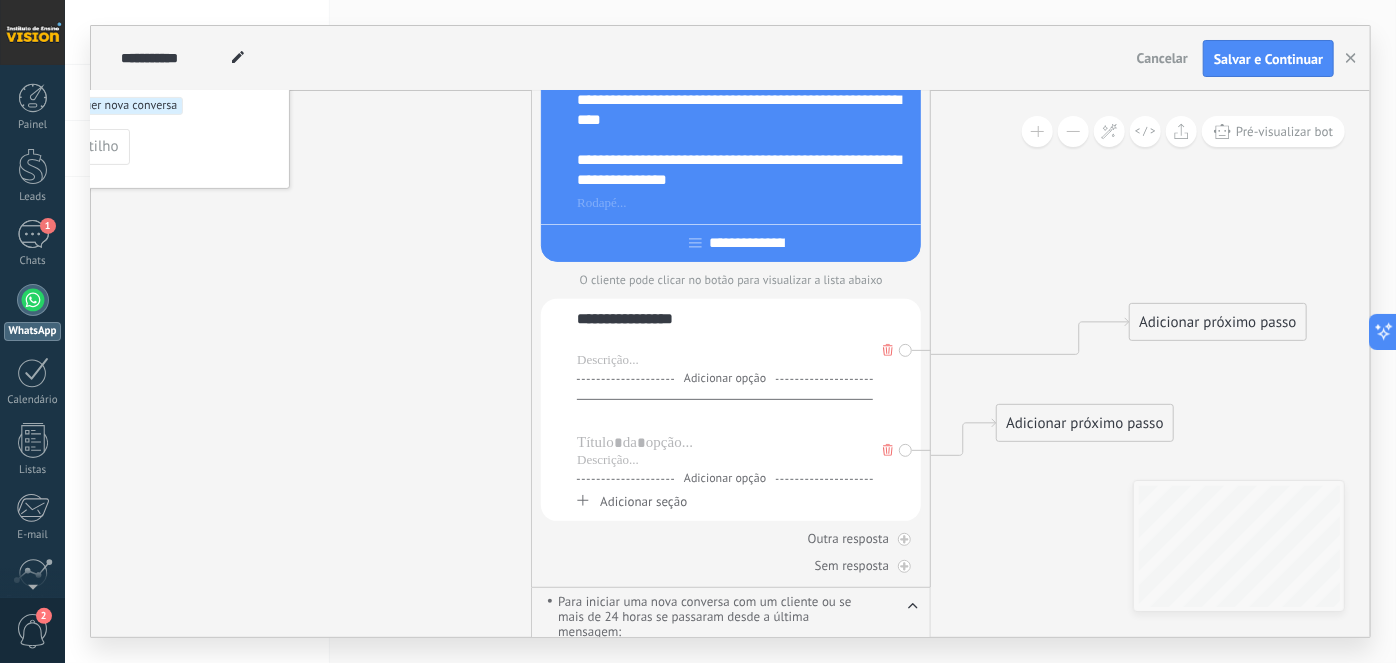 click at bounding box center [725, 419] 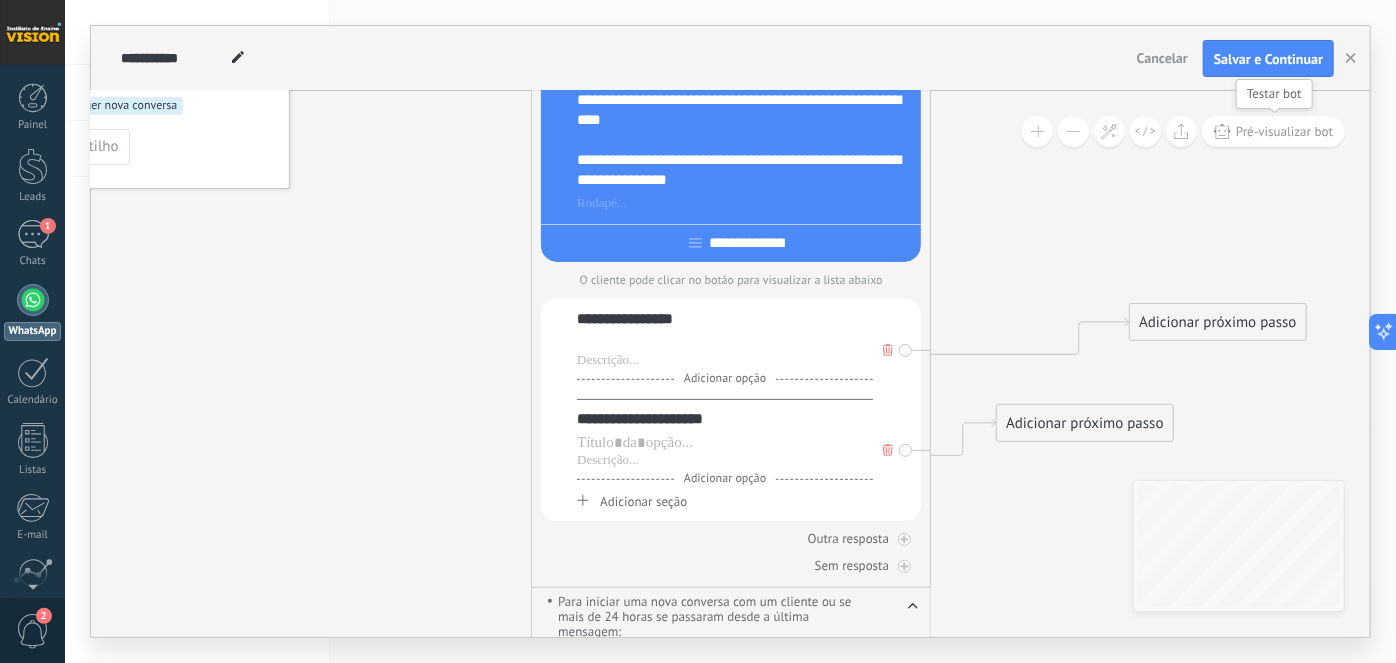 click on "Pré-visualizar bot" at bounding box center [1284, 131] 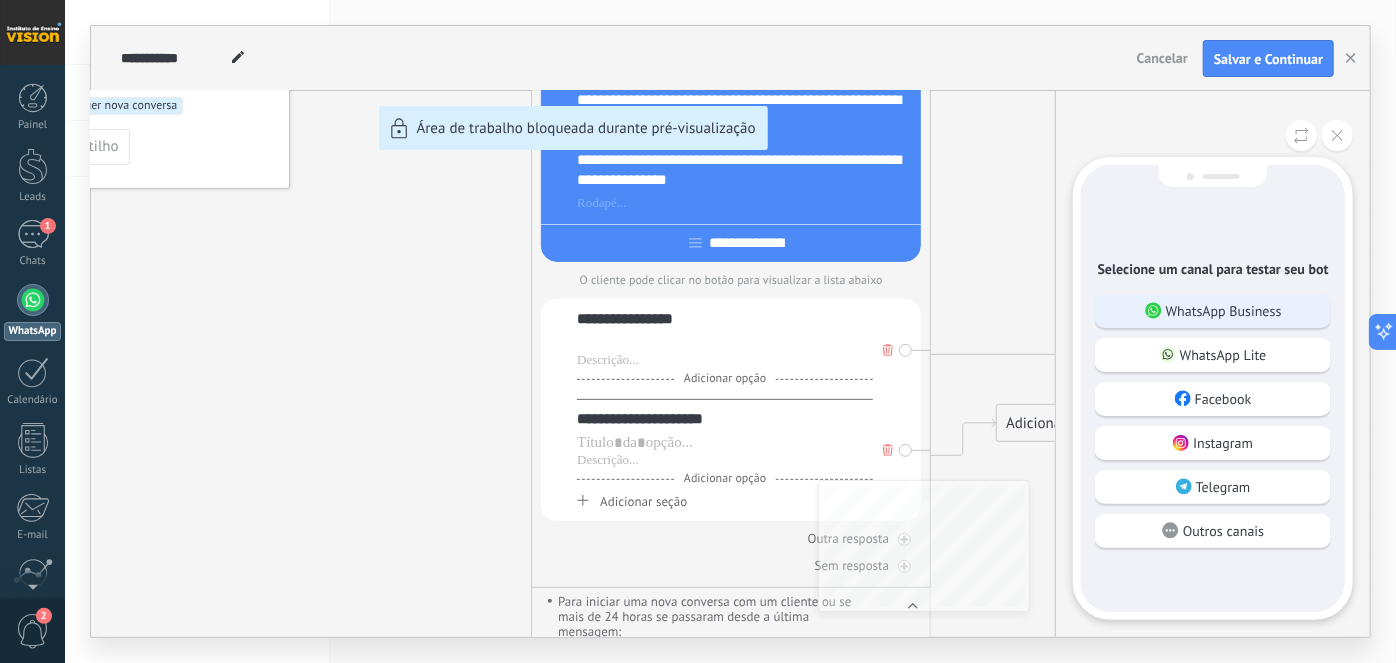 click on "WhatsApp Business" at bounding box center (1224, 311) 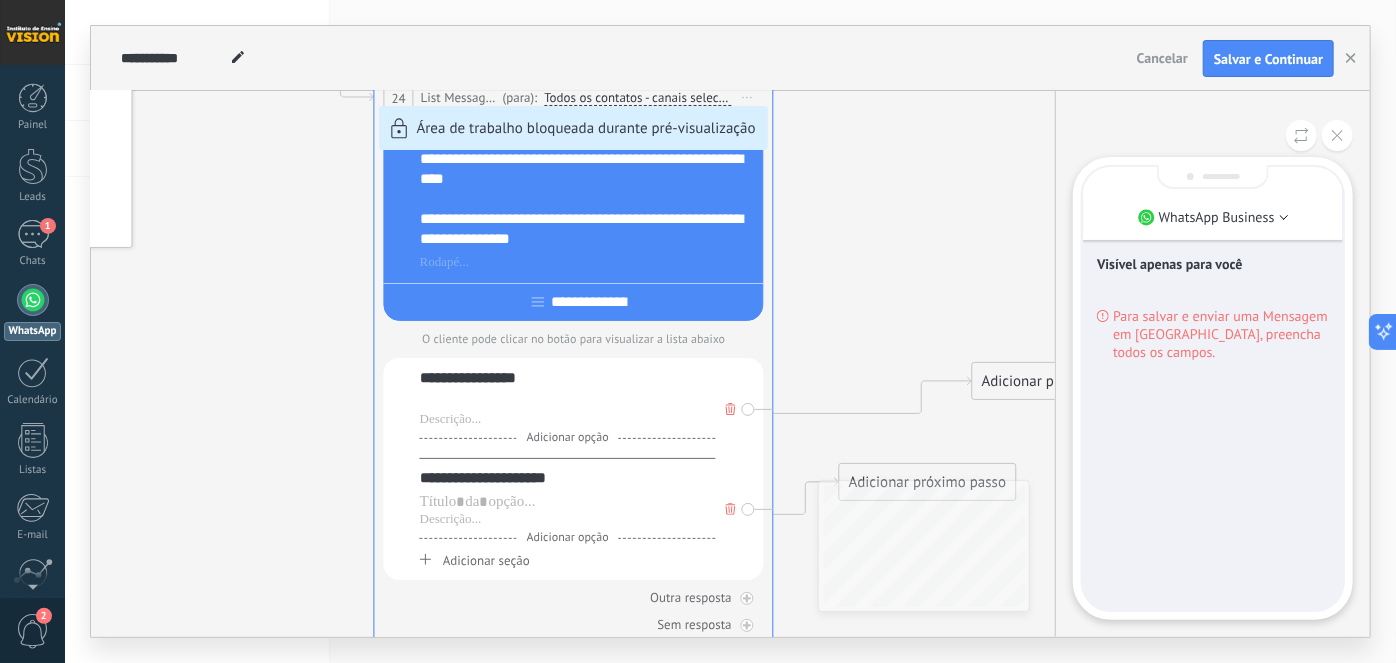 click on "**********" at bounding box center [730, 331] 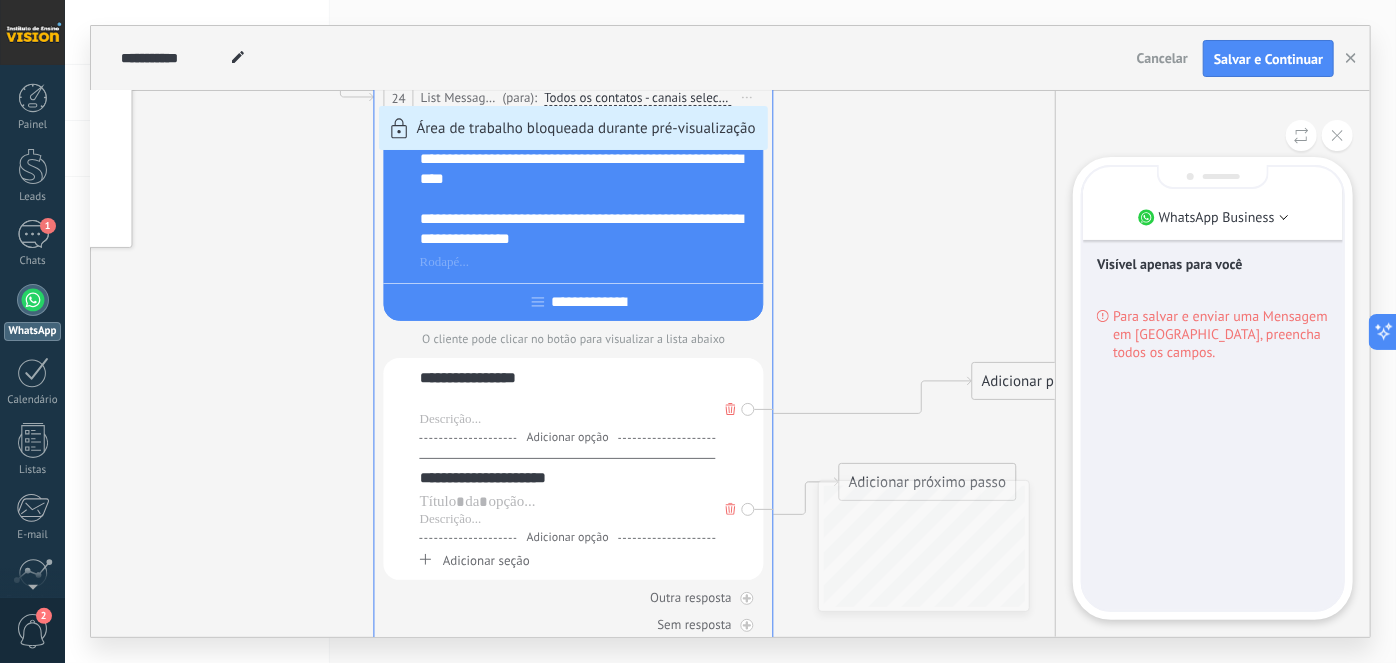 click on "**********" at bounding box center (730, 331) 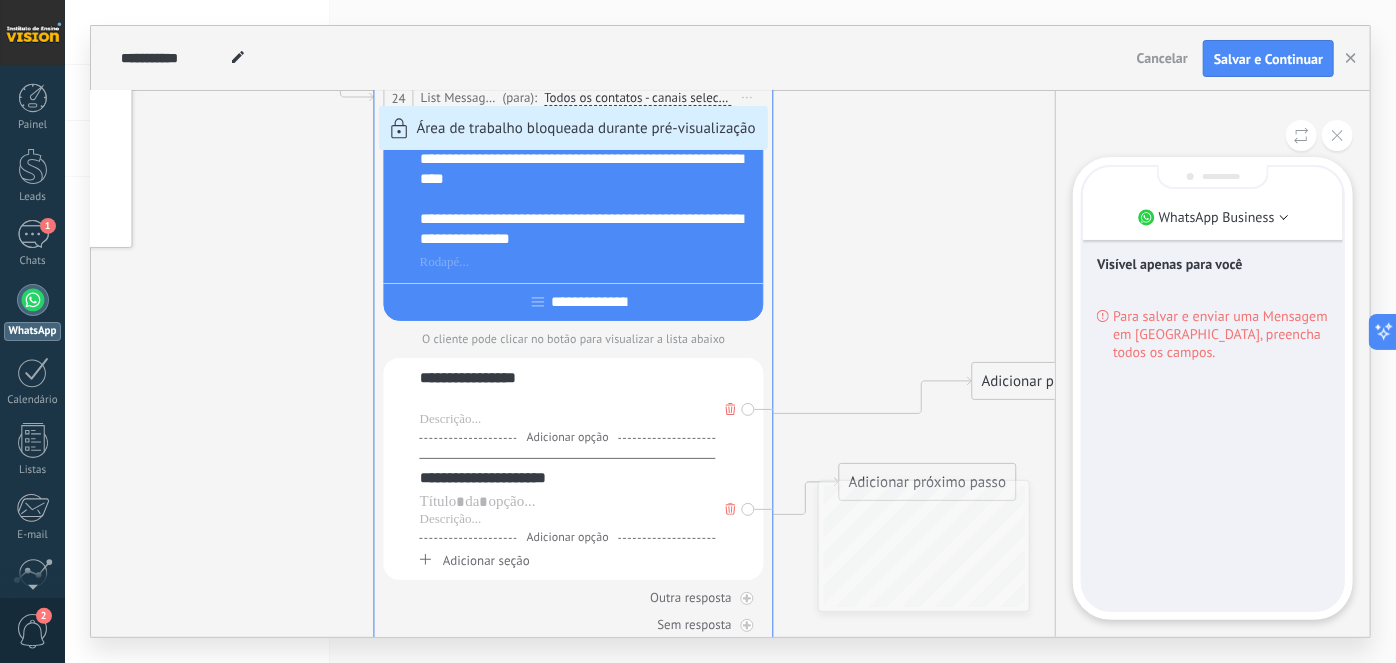 click on "**********" at bounding box center [730, 331] 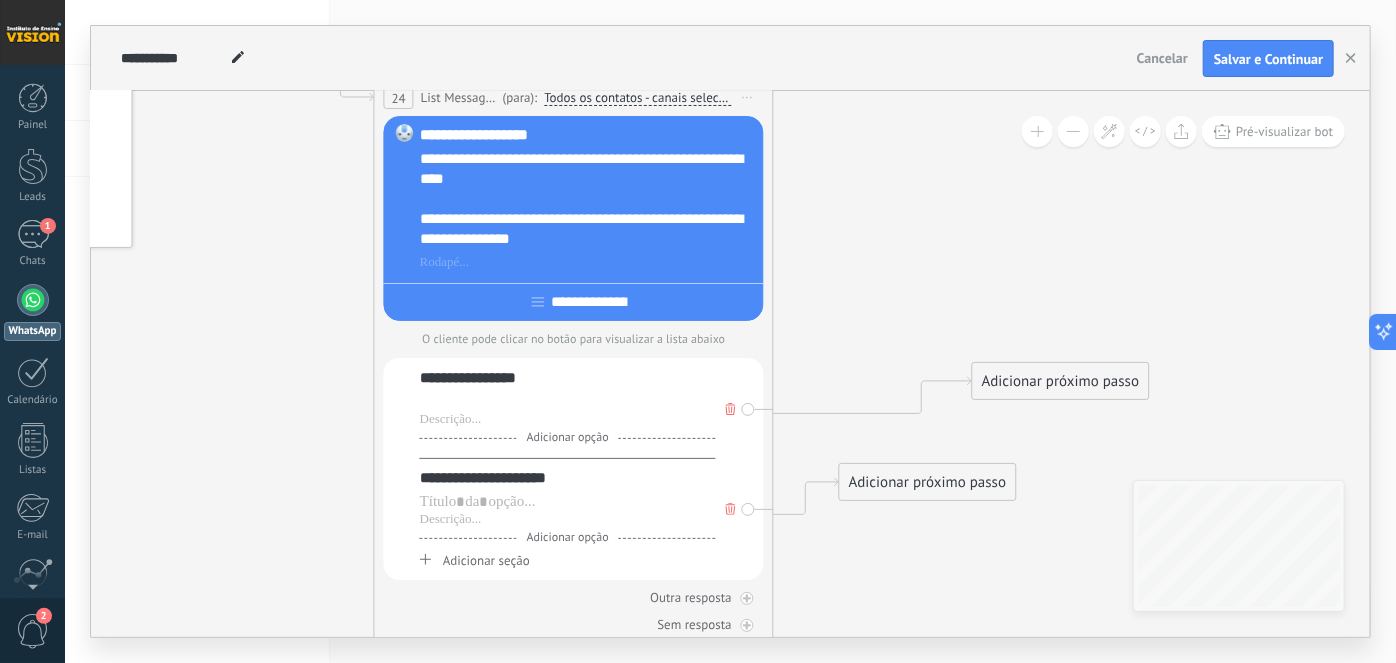 click on "**********" at bounding box center (568, 378) 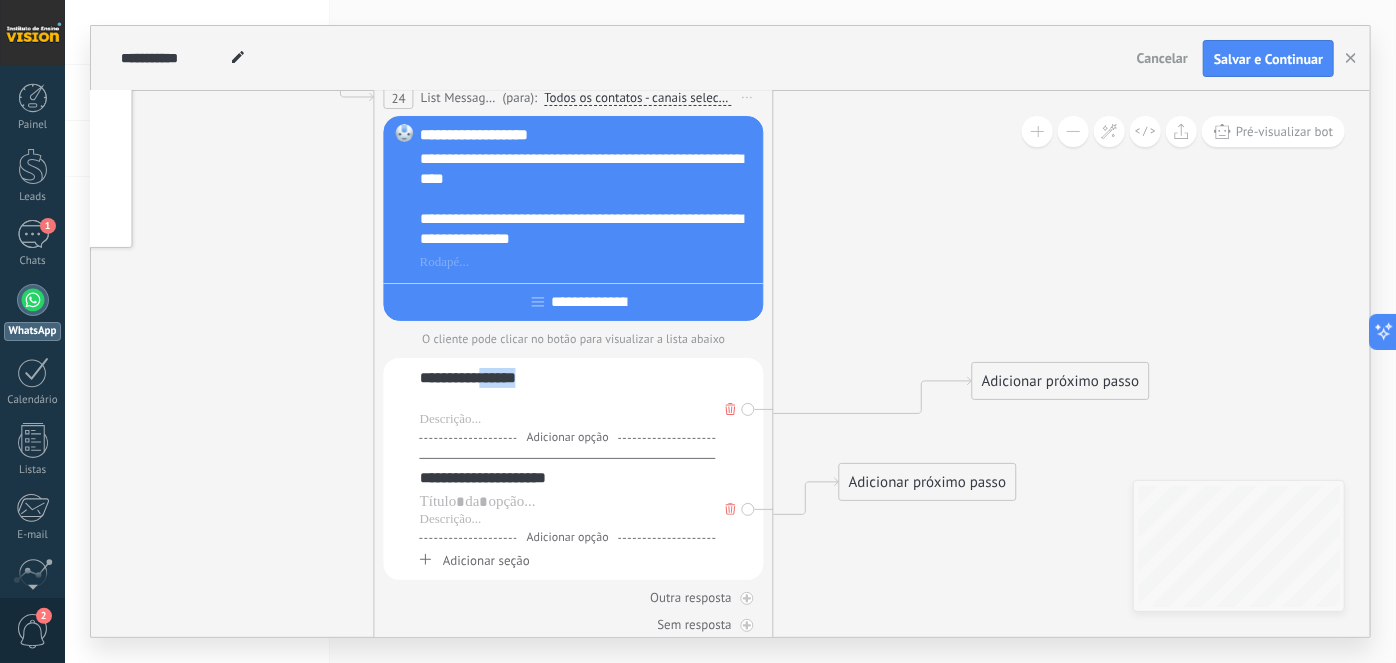 click on "**********" at bounding box center [568, 378] 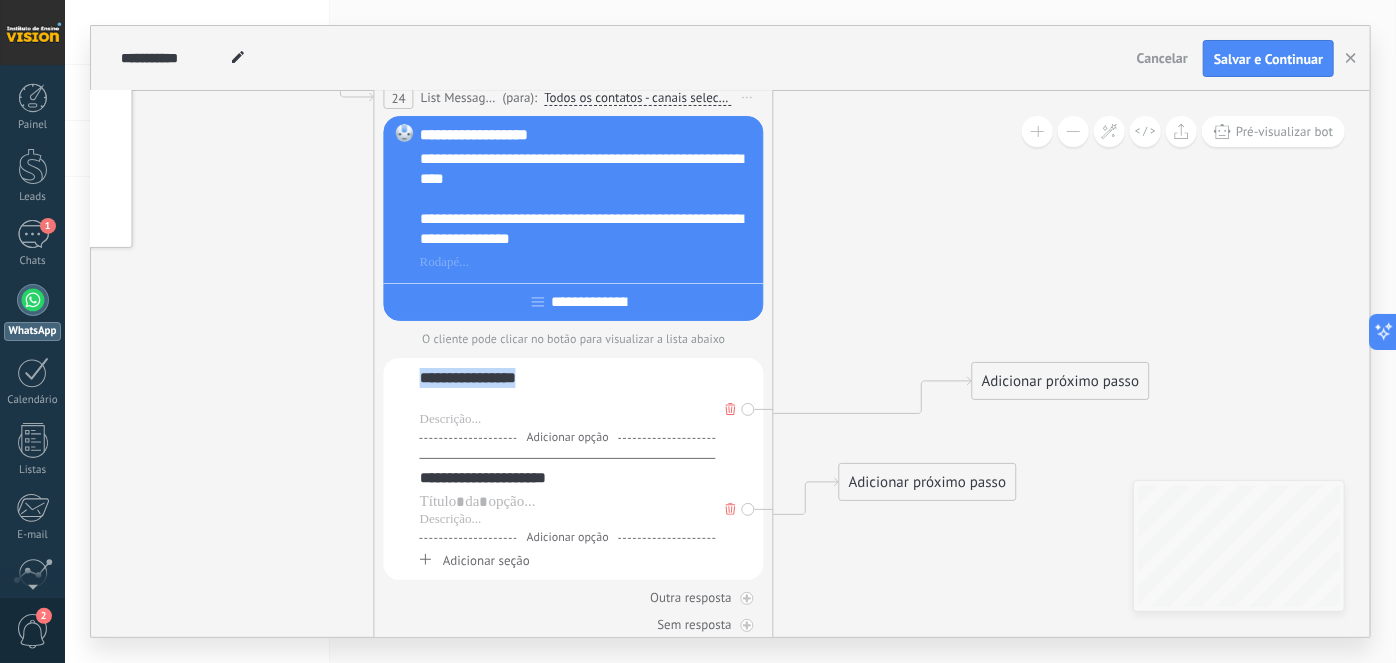 click on "**********" at bounding box center (568, 378) 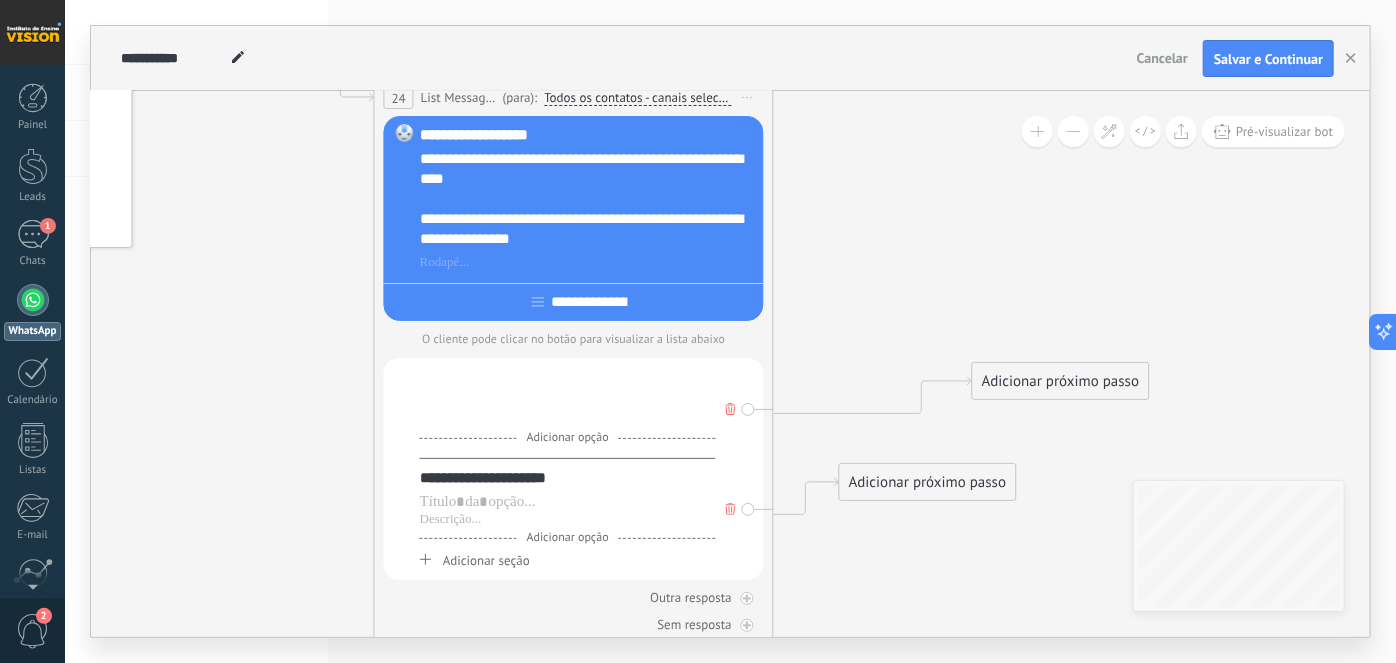 click at bounding box center (568, 420) 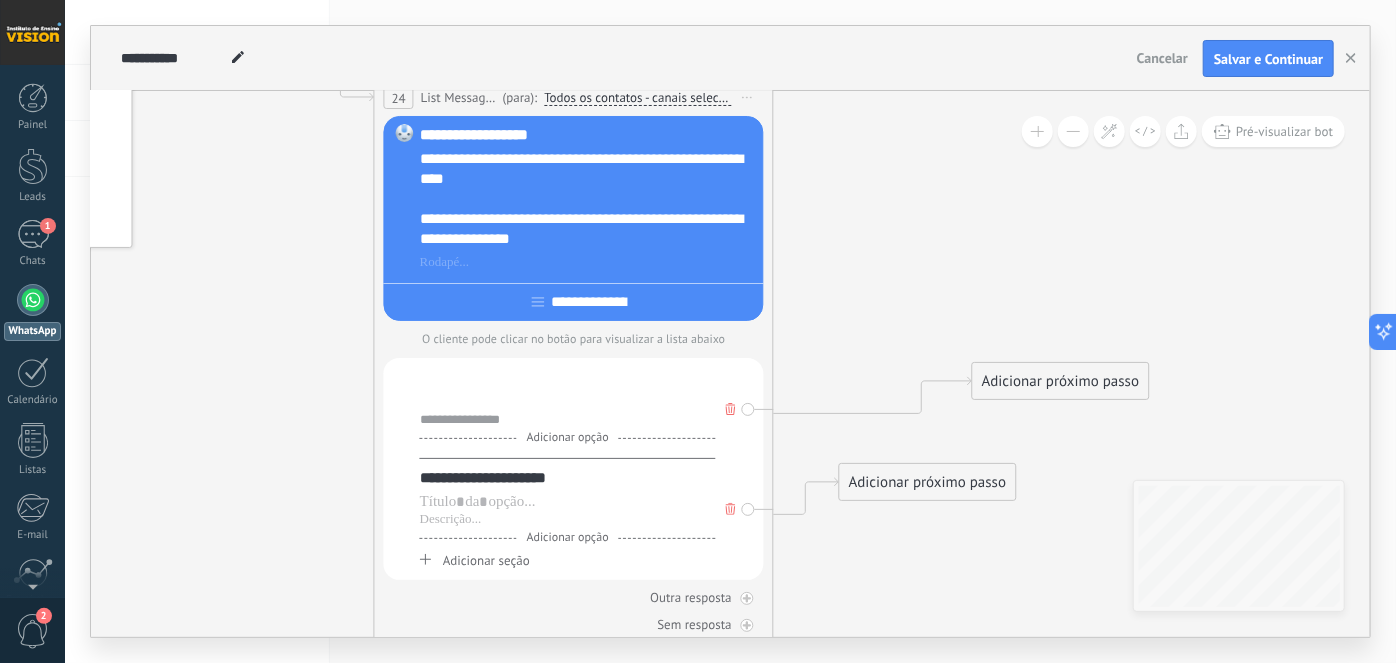 click on "**********" at bounding box center (568, 478) 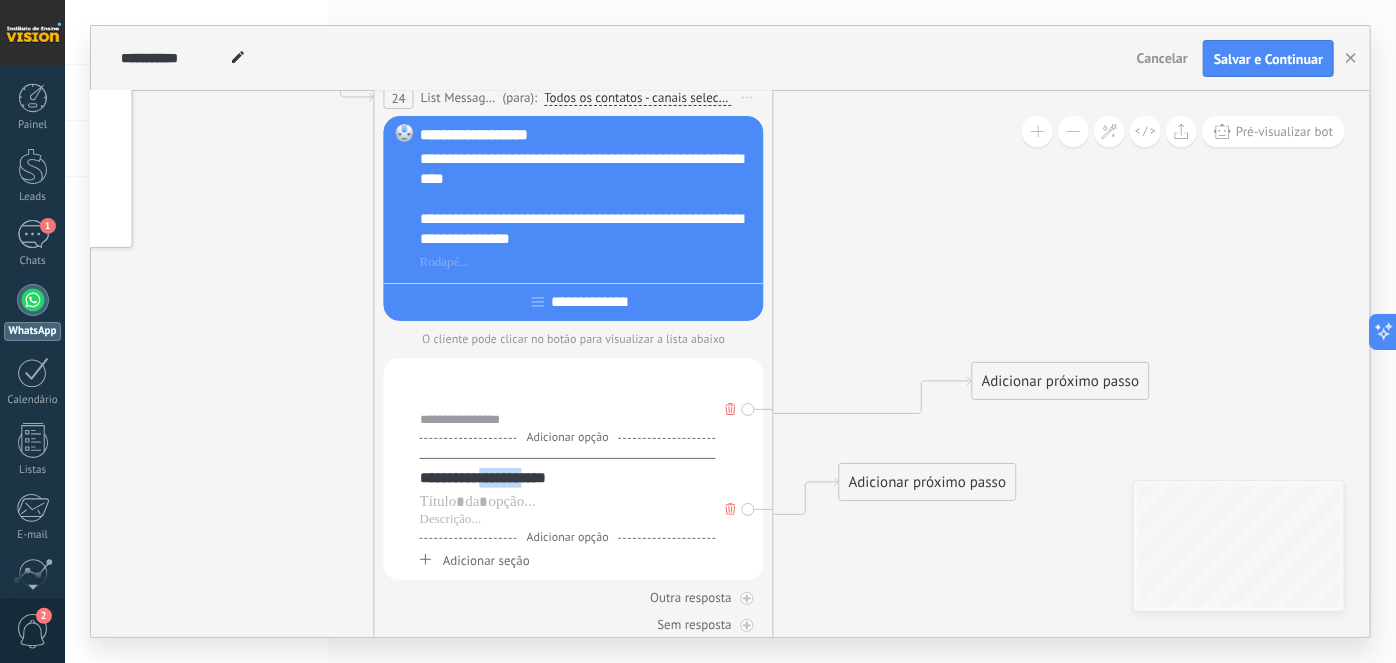 click on "**********" at bounding box center [568, 478] 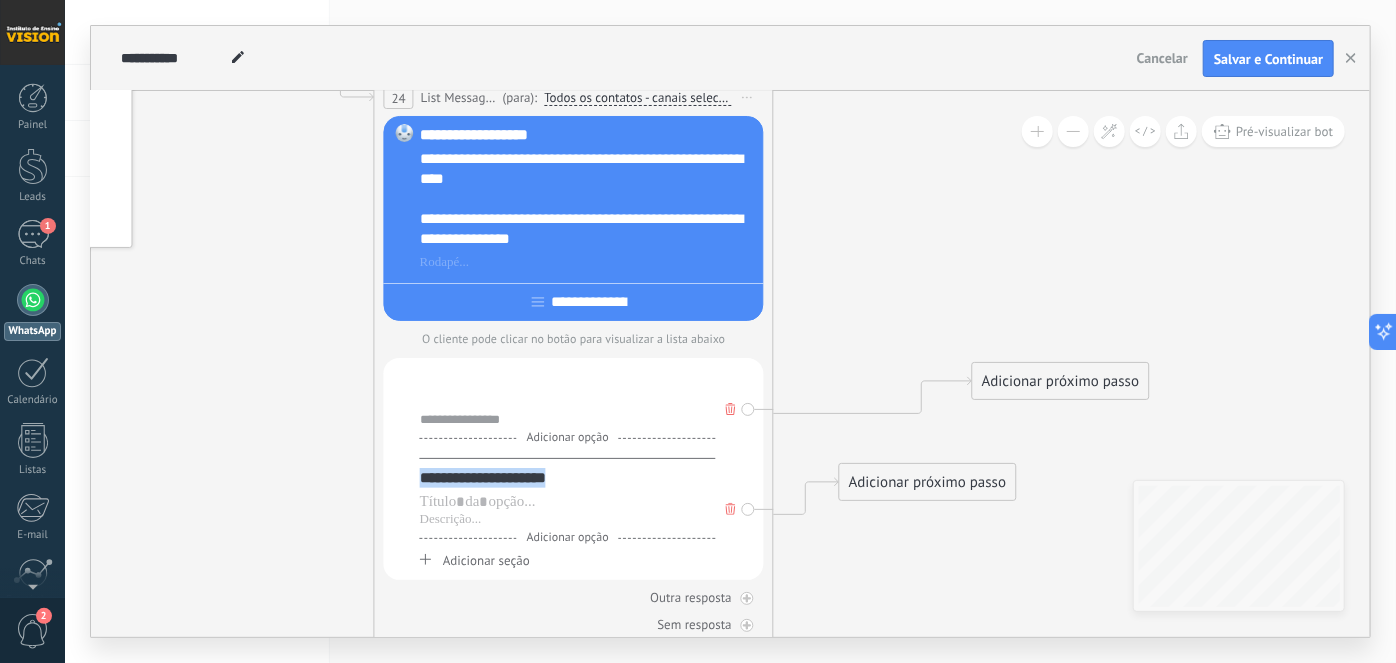 click on "**********" at bounding box center (568, 478) 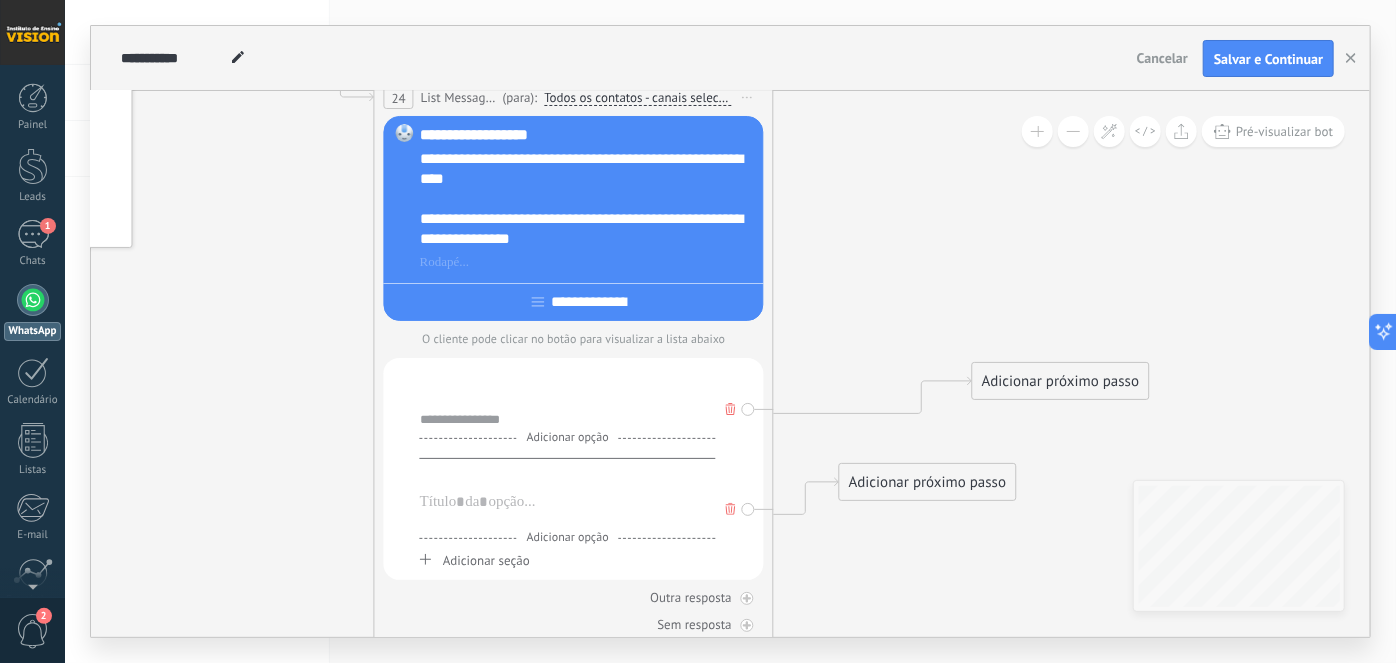 click at bounding box center [568, 520] 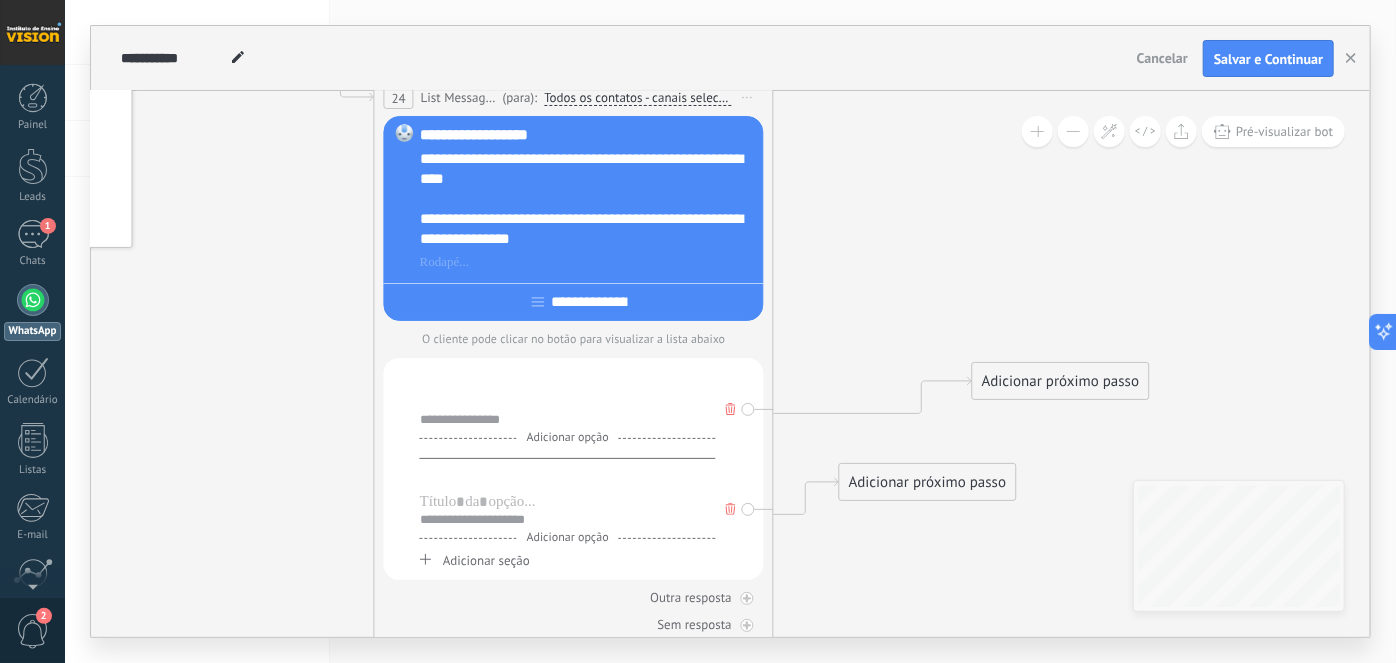 click 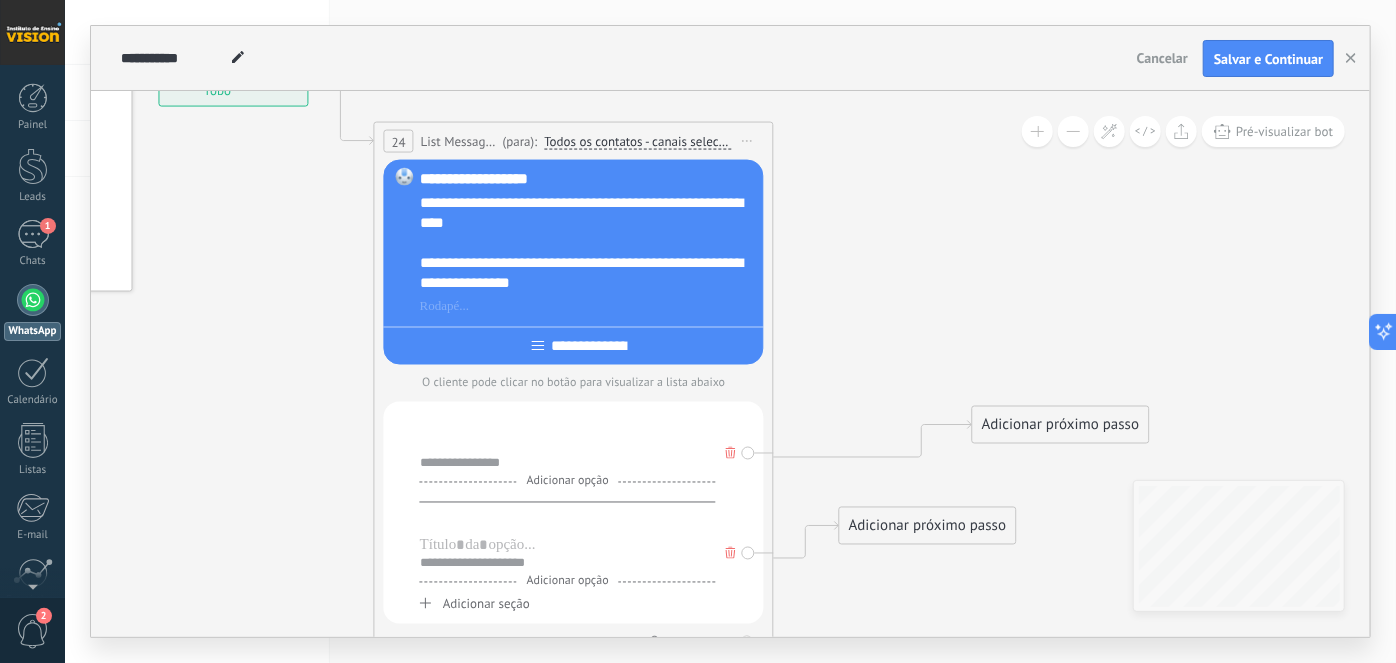 click on "**********" at bounding box center [589, 346] 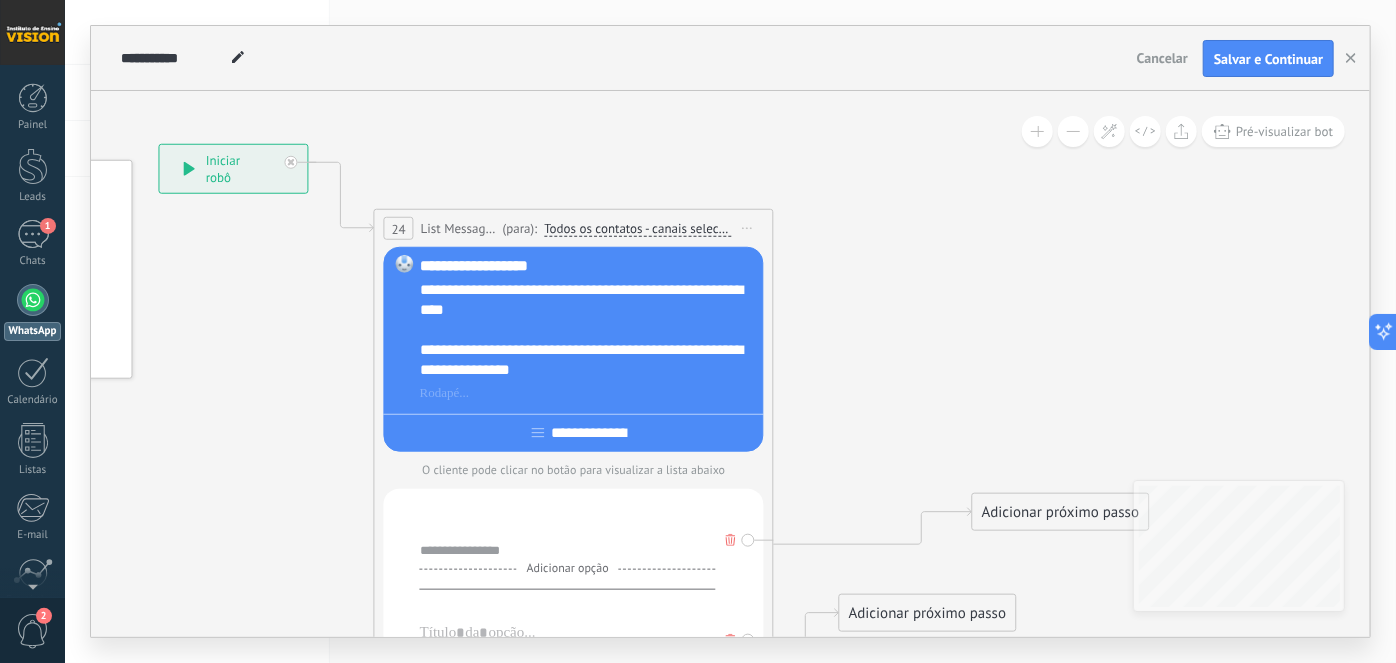click on "Todos os contatos - canais selecionados do WhatsApp" at bounding box center (638, 229) 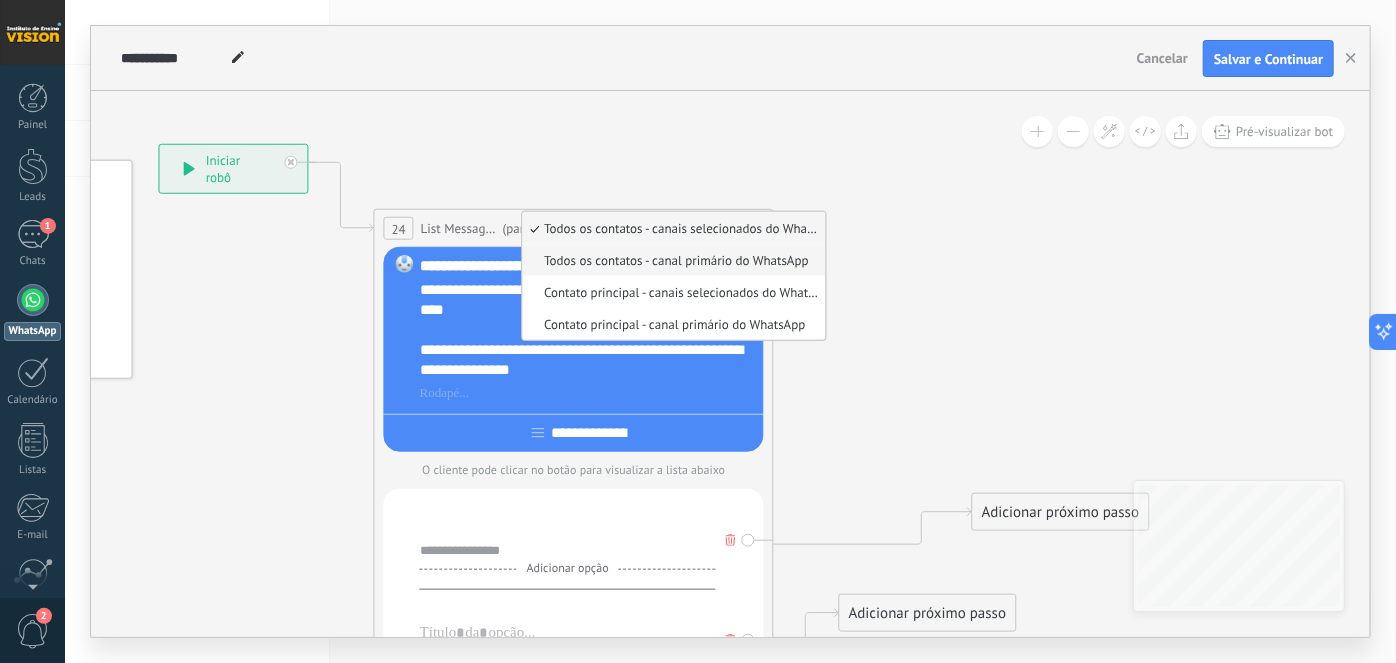 click on "Todos os contatos - canal primário do WhatsApp" at bounding box center (670, 260) 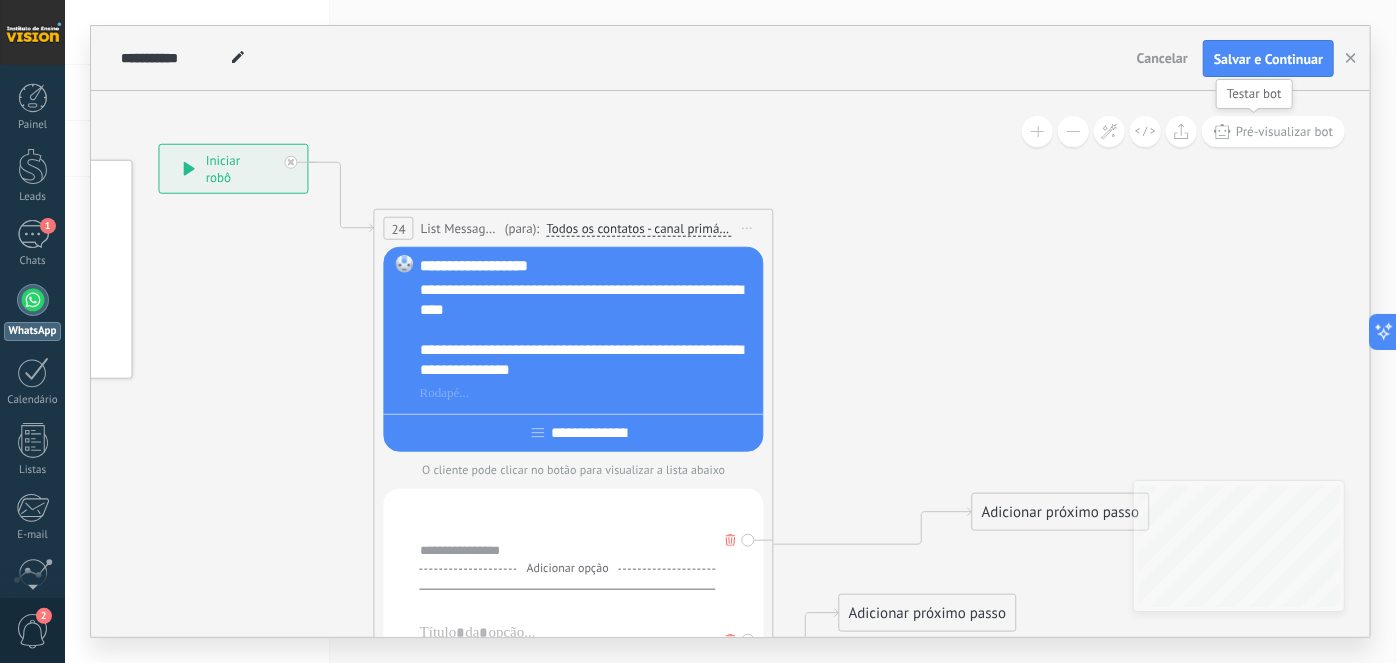 click on "Pré-visualizar bot" at bounding box center (1284, 131) 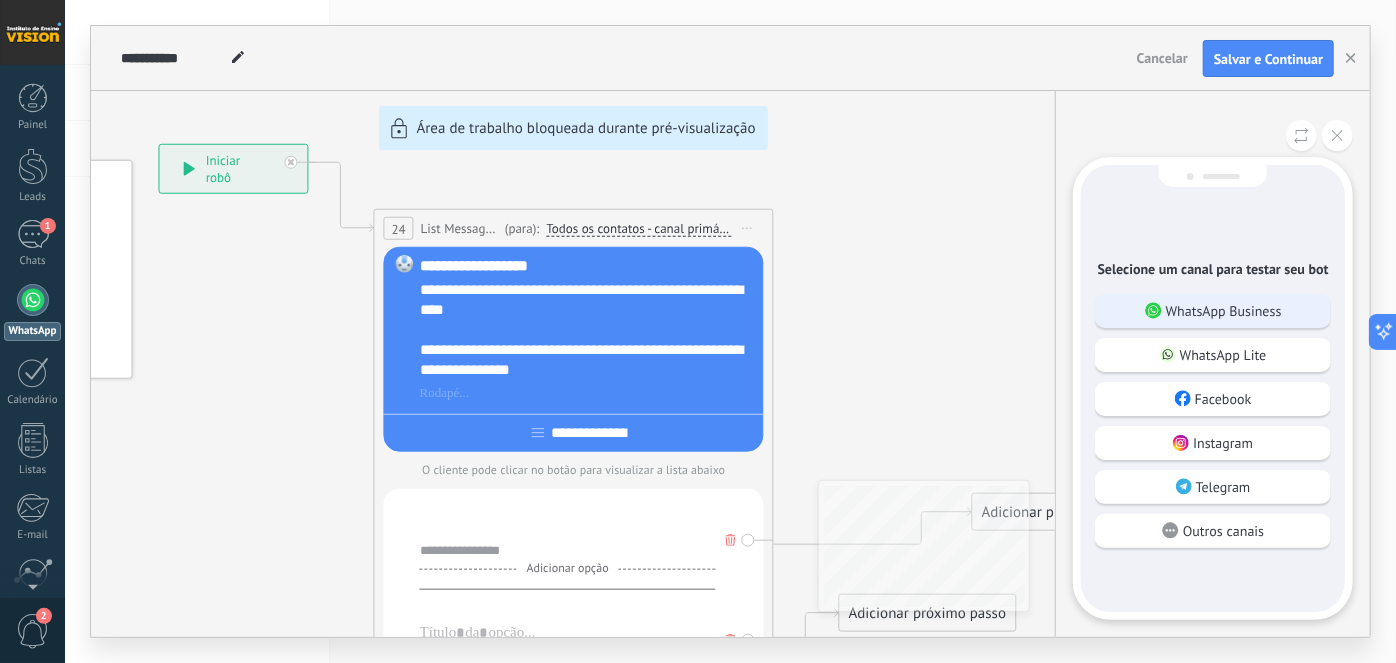 click 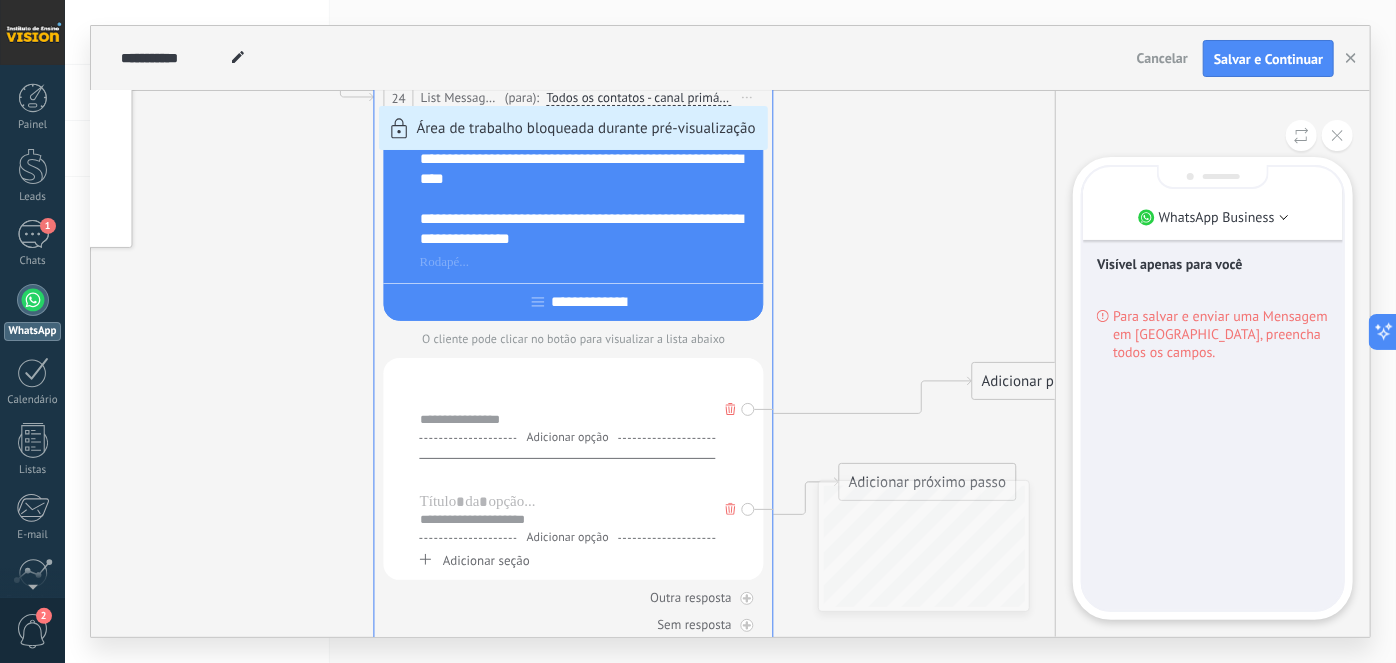 click on "**********" at bounding box center [730, 331] 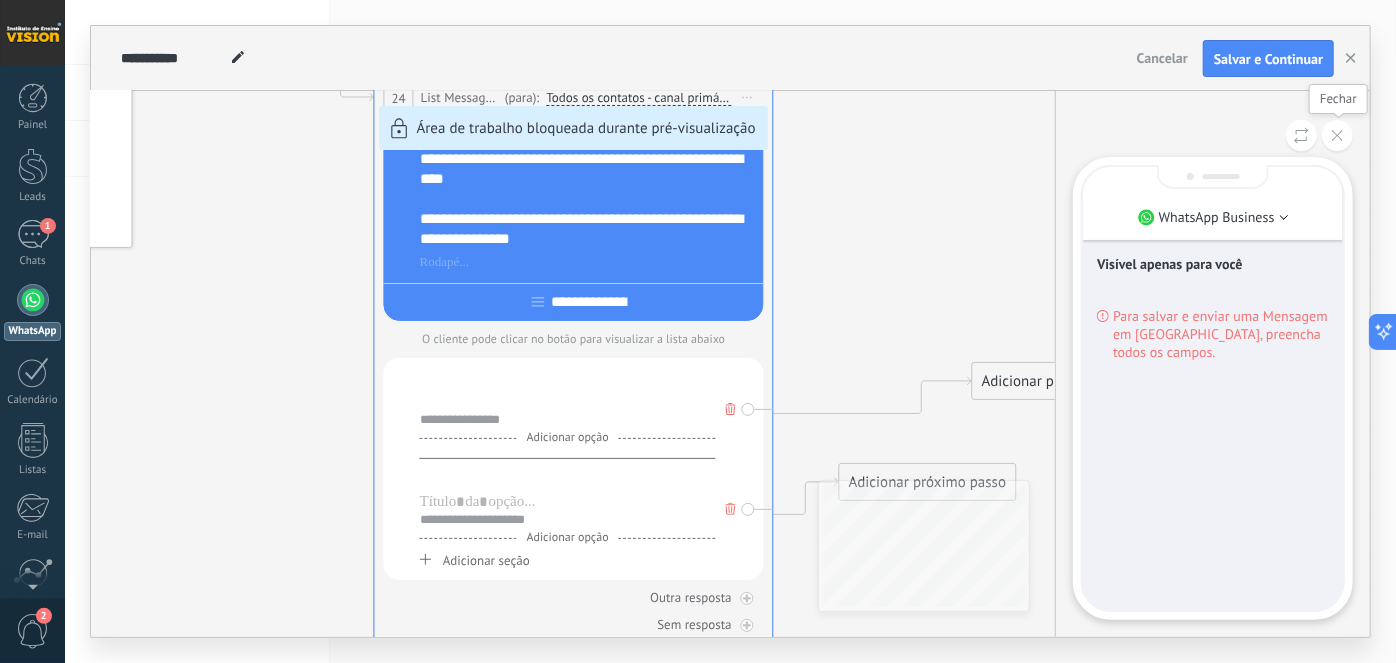 click 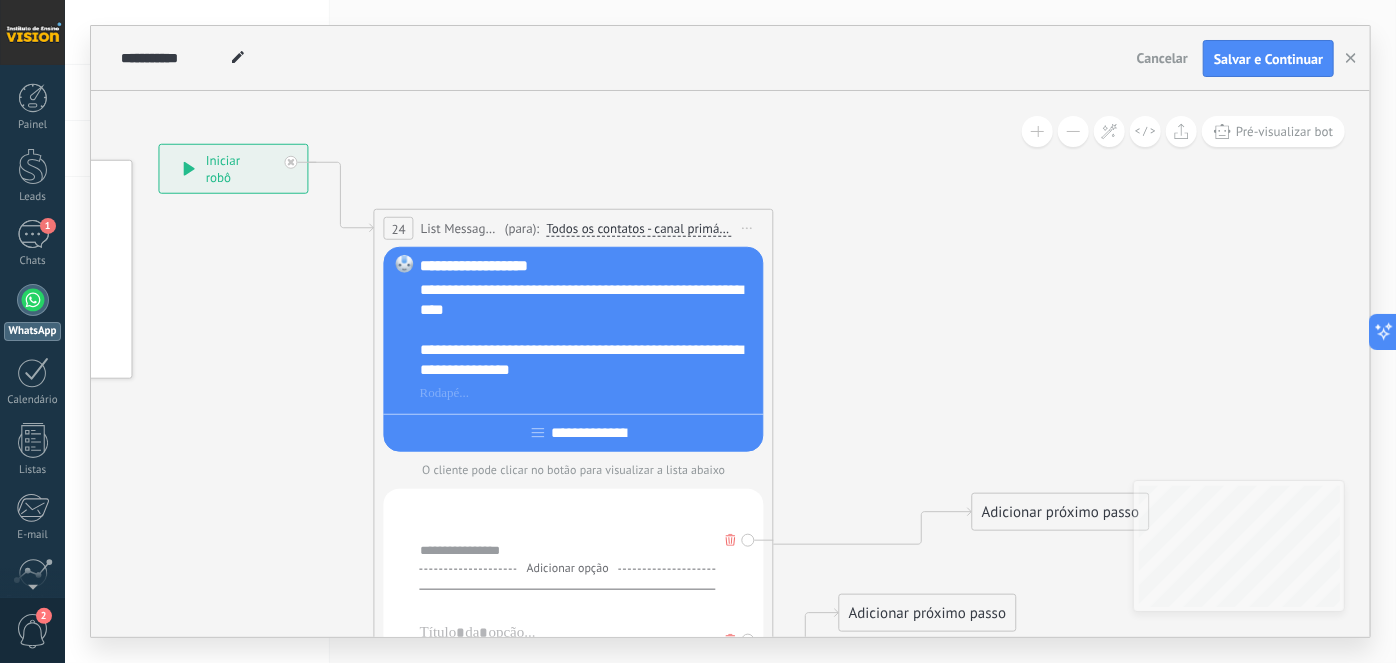 click on "Iniciar pré-visualização aqui
[GEOGRAPHIC_DATA]
Duplicar
Excluir" at bounding box center [748, 228] 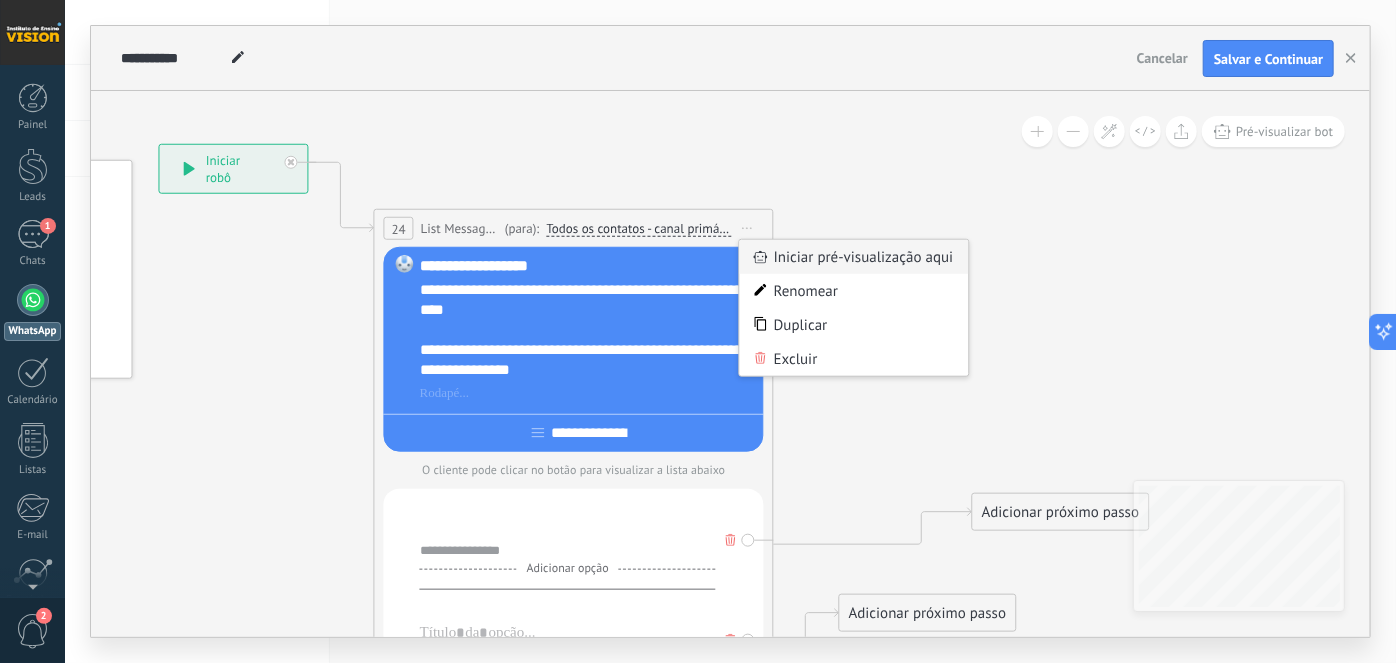 click on "Iniciar pré-visualização aqui" at bounding box center [854, 257] 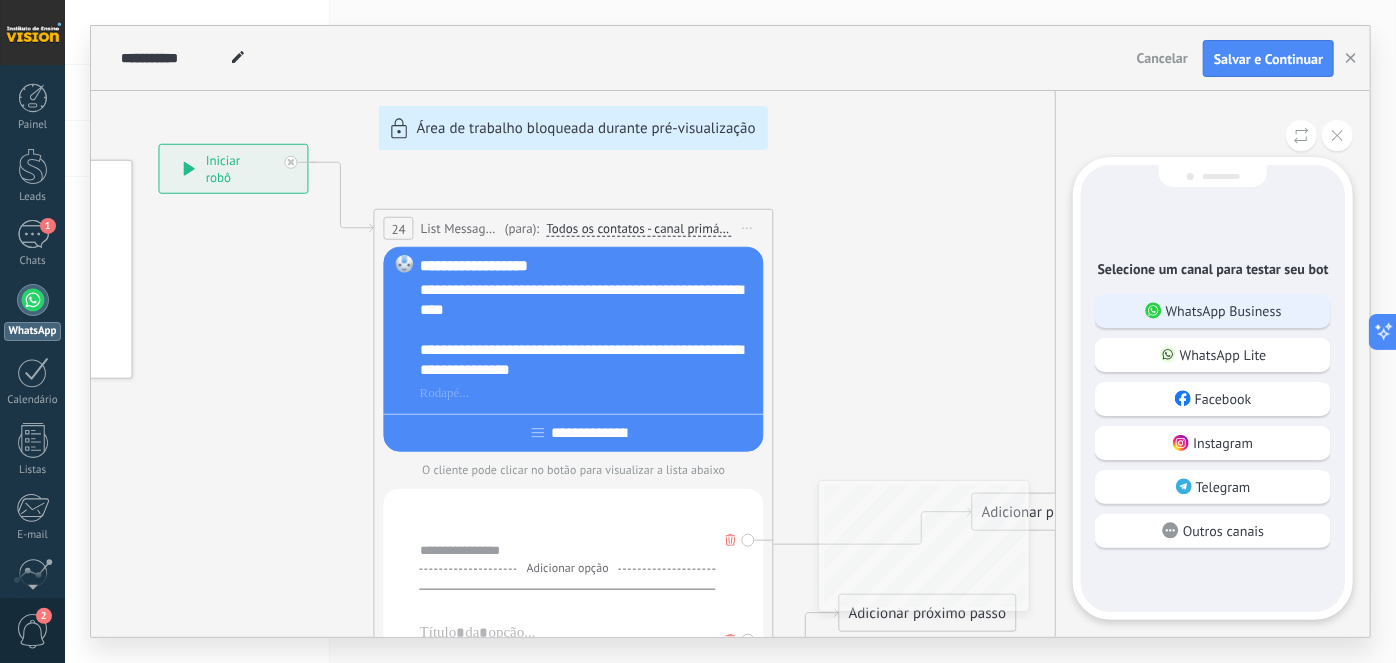 click on "WhatsApp Business" at bounding box center (1213, 311) 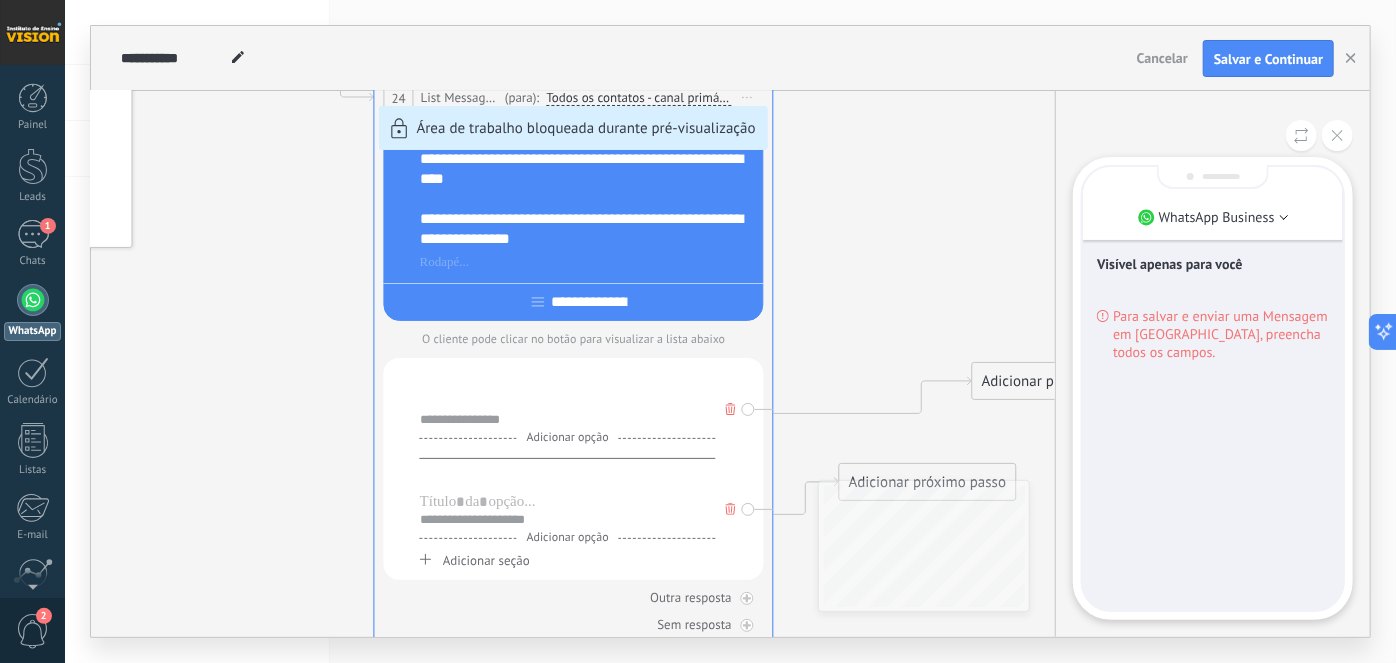 click on "**********" at bounding box center [730, 331] 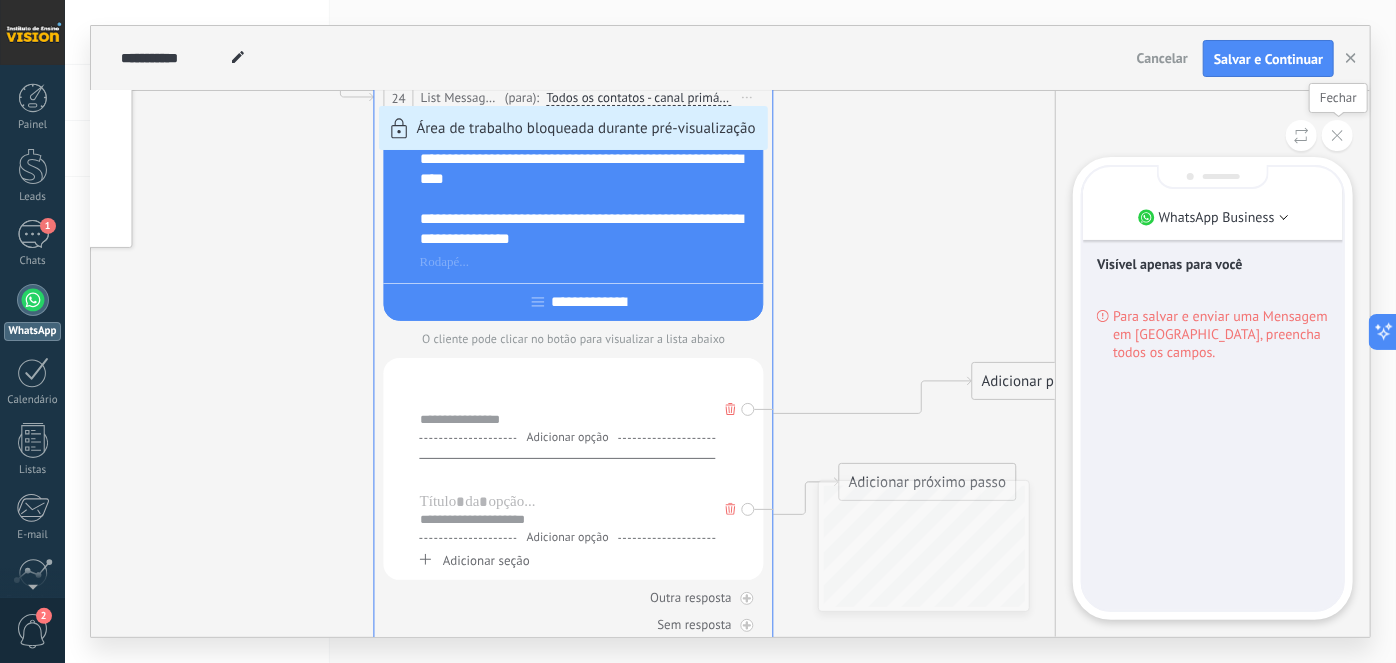 click at bounding box center [1337, 135] 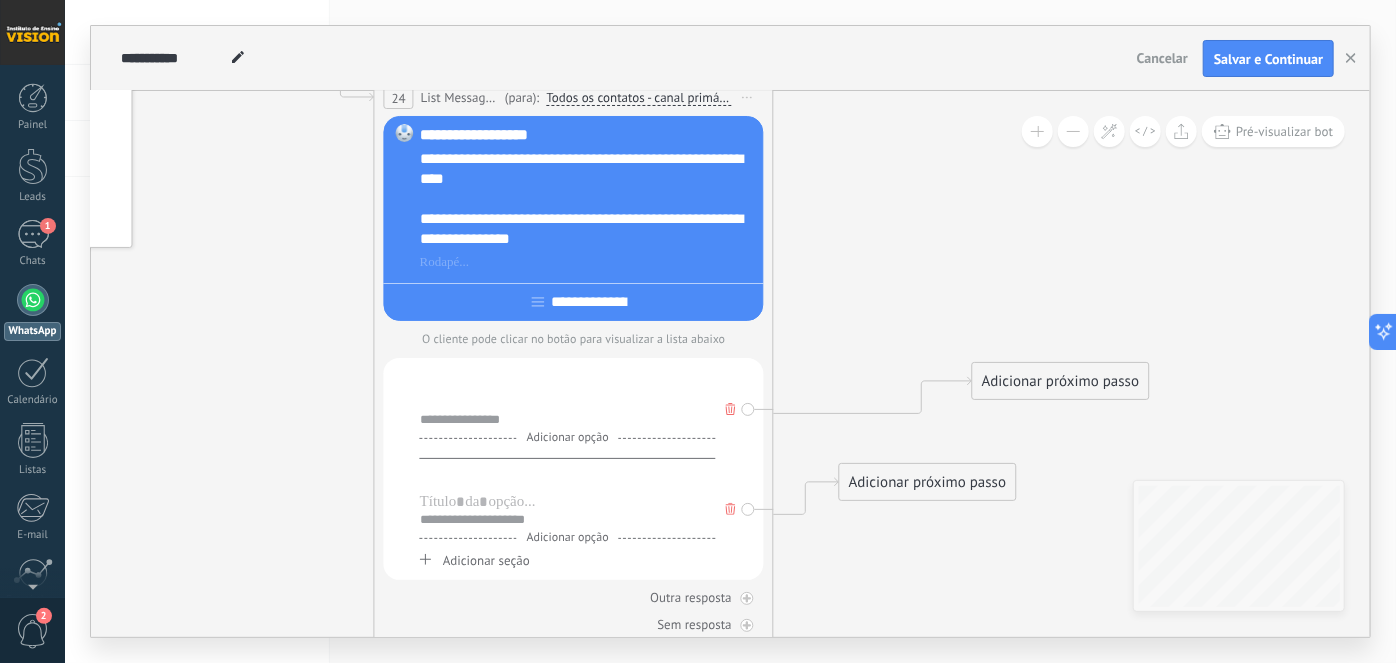 click on "Adicionar próximo passo" at bounding box center (1061, 381) 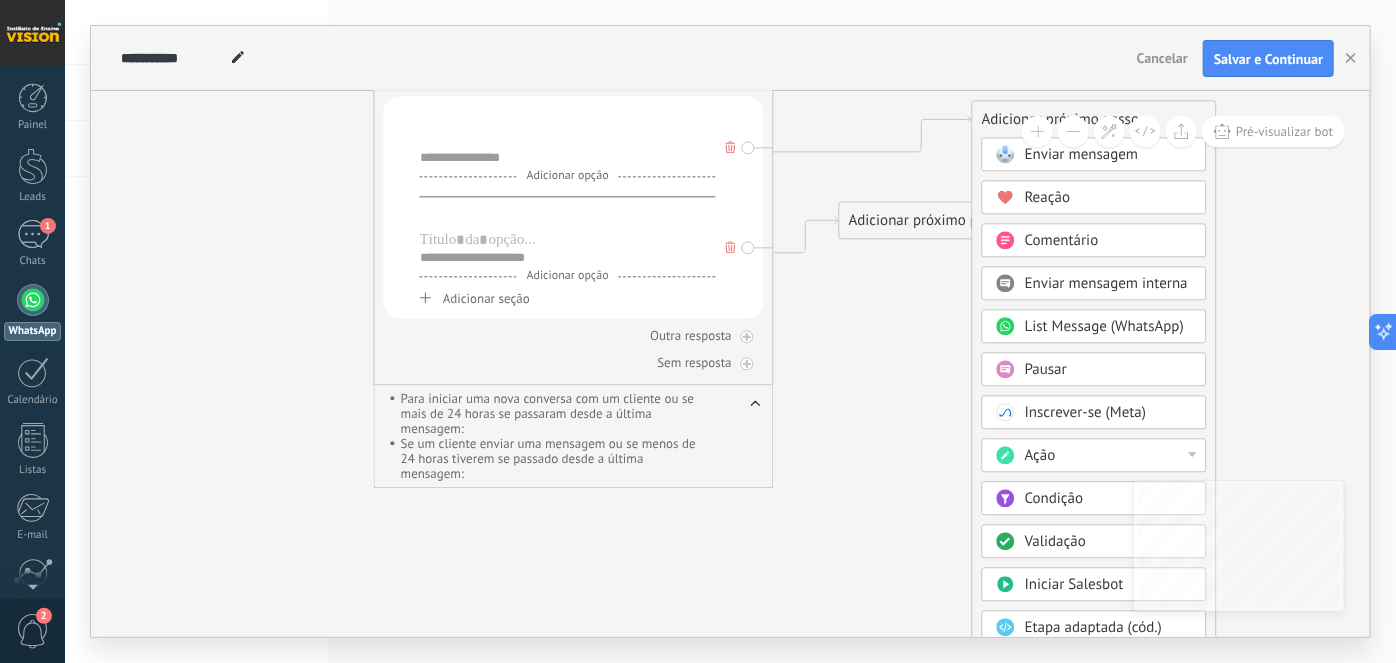 click on "Ação" at bounding box center (1040, 456) 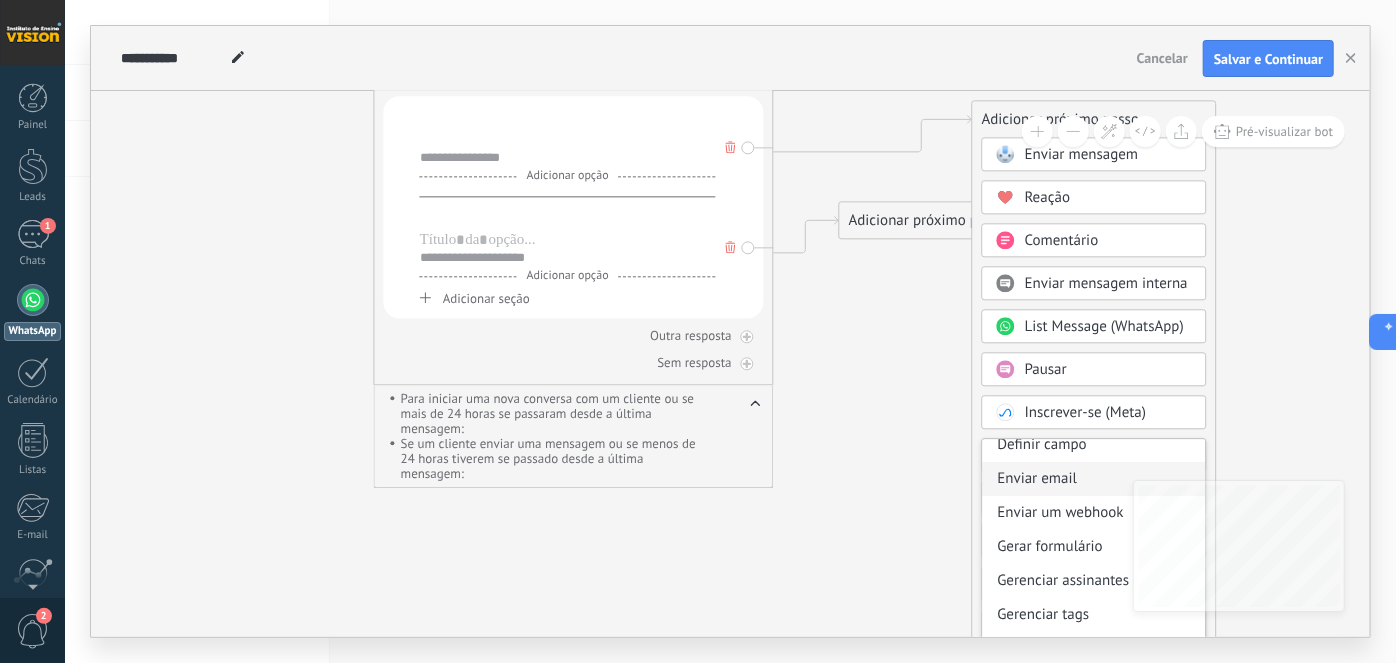 scroll, scrollTop: 266, scrollLeft: 0, axis: vertical 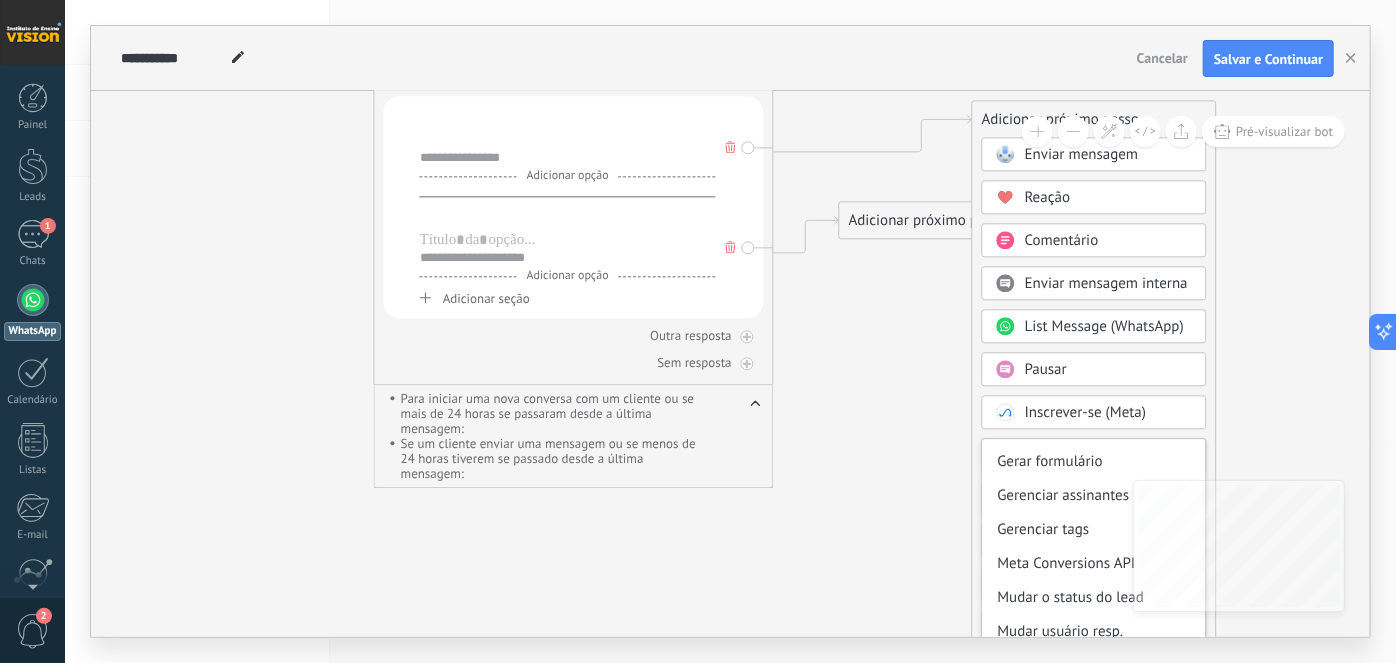 click on "Enviar mensagem
Enviar mensagem
Enviar mensagem
Reação
Comentário
Enviar mensagem interna" at bounding box center [1094, 454] 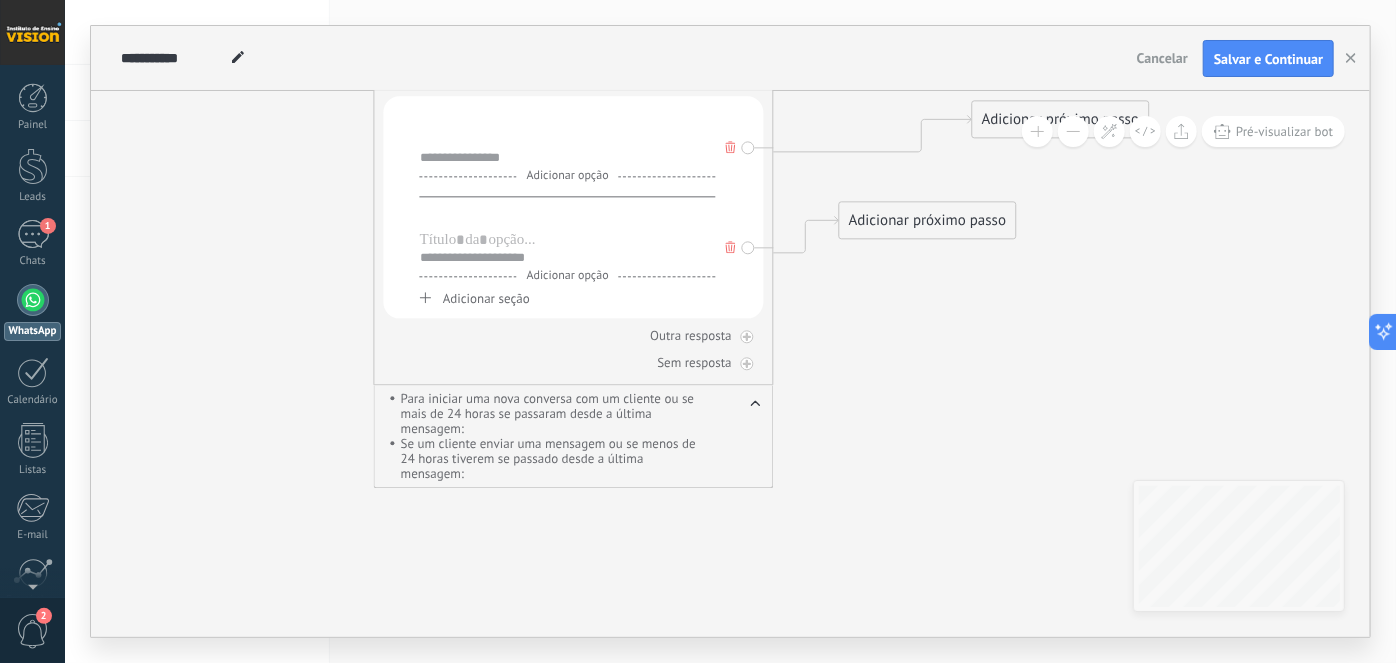 click on "Adicionar próximo passo" at bounding box center [928, 221] 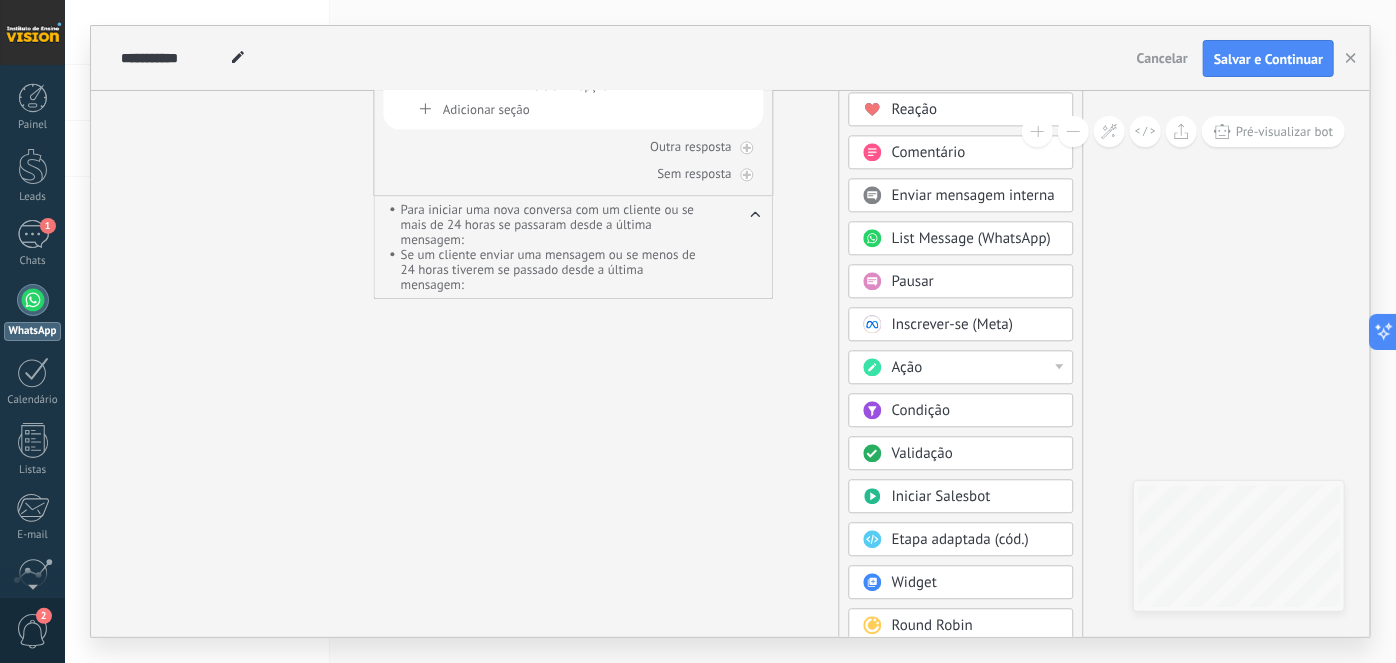click on "Round Robin" at bounding box center (932, 626) 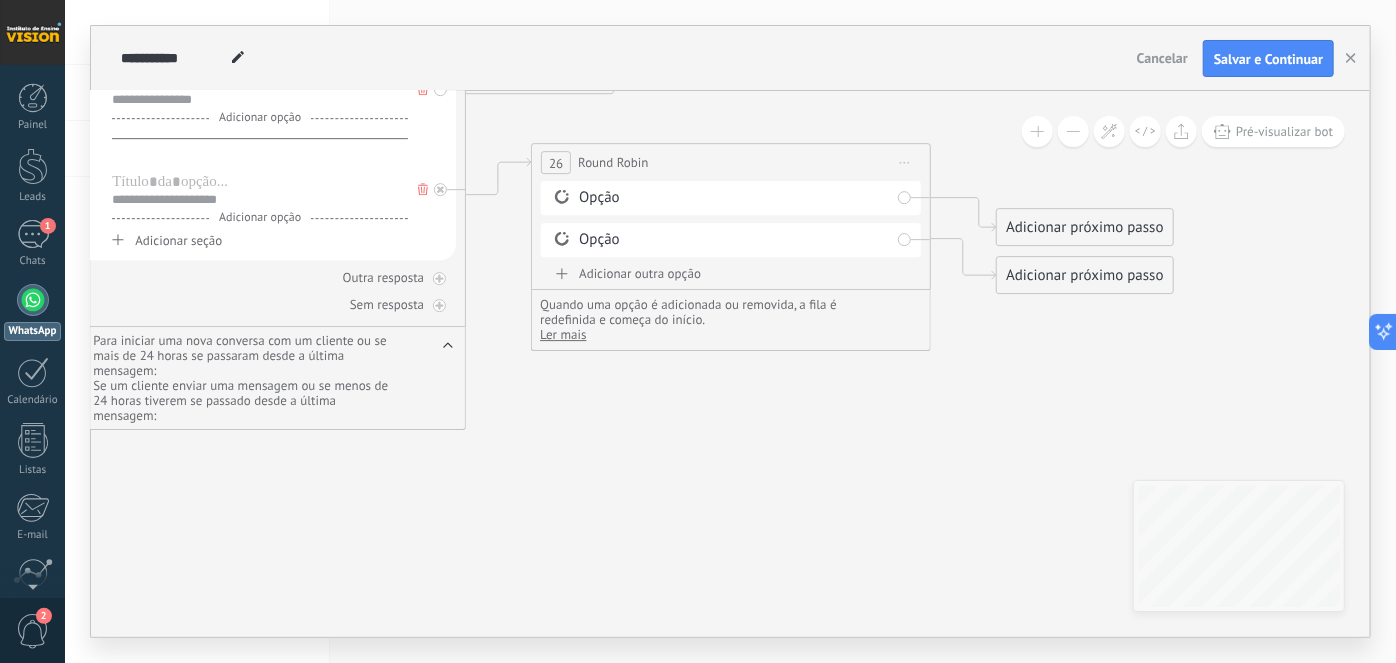 click on "Opção" at bounding box center [731, 198] 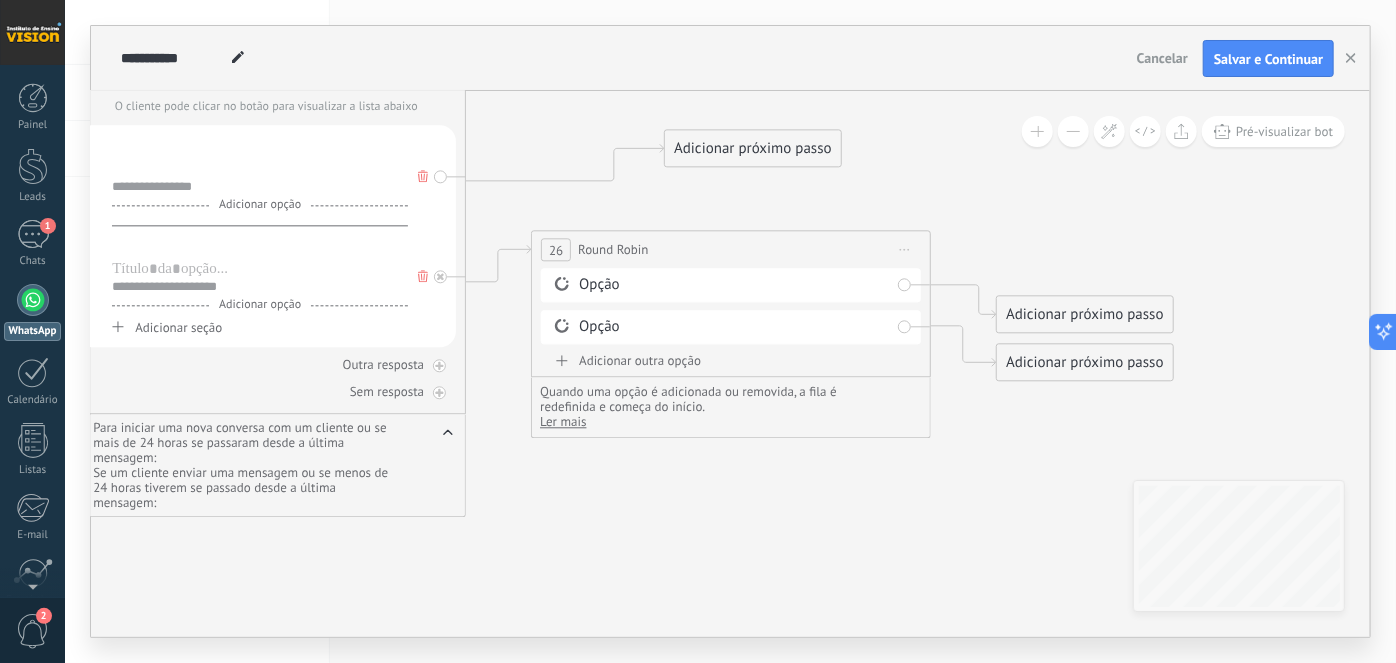 click on "Opção" at bounding box center [734, 286] 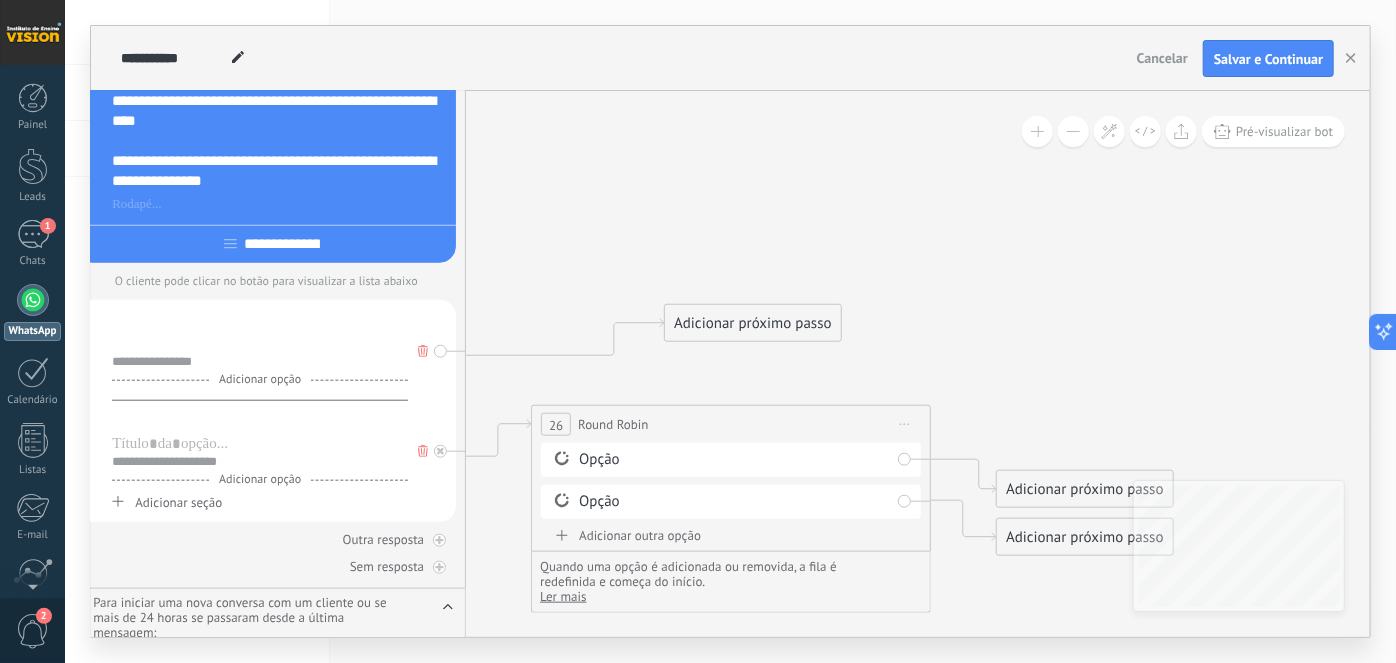 click on "Opção" at bounding box center (734, 460) 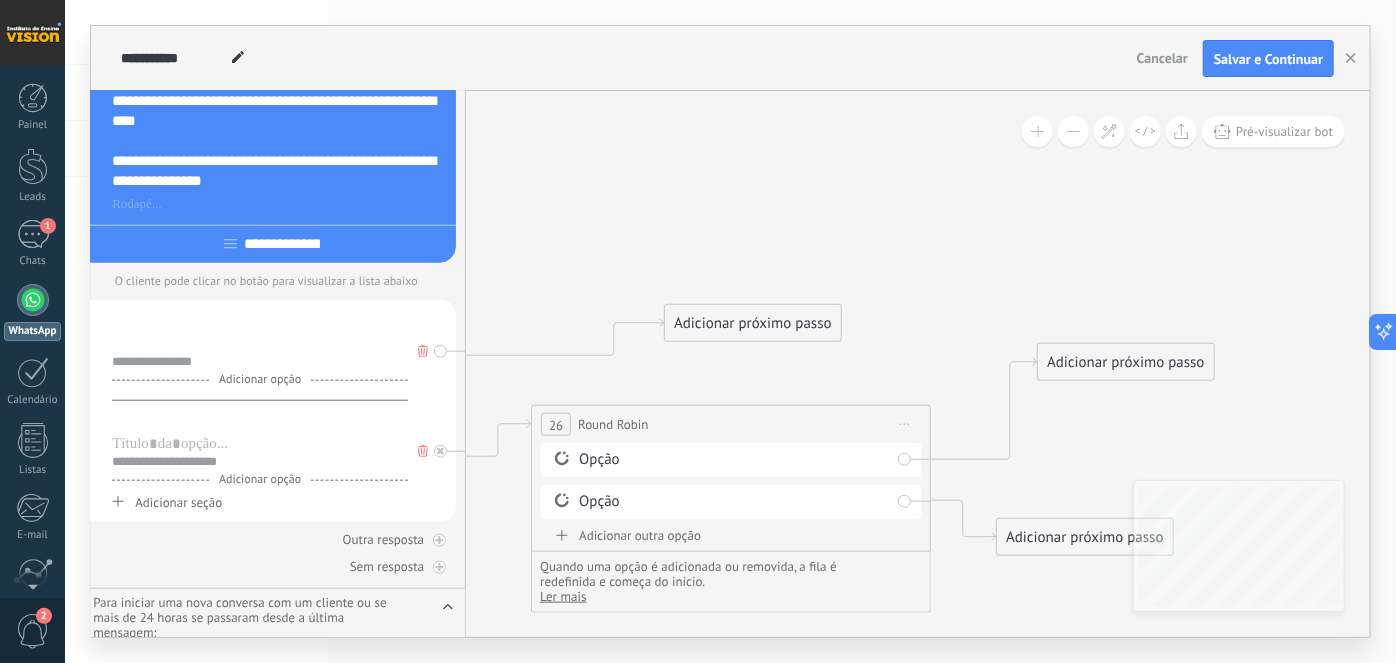 drag, startPoint x: 1055, startPoint y: 490, endPoint x: 1096, endPoint y: 365, distance: 131.55228 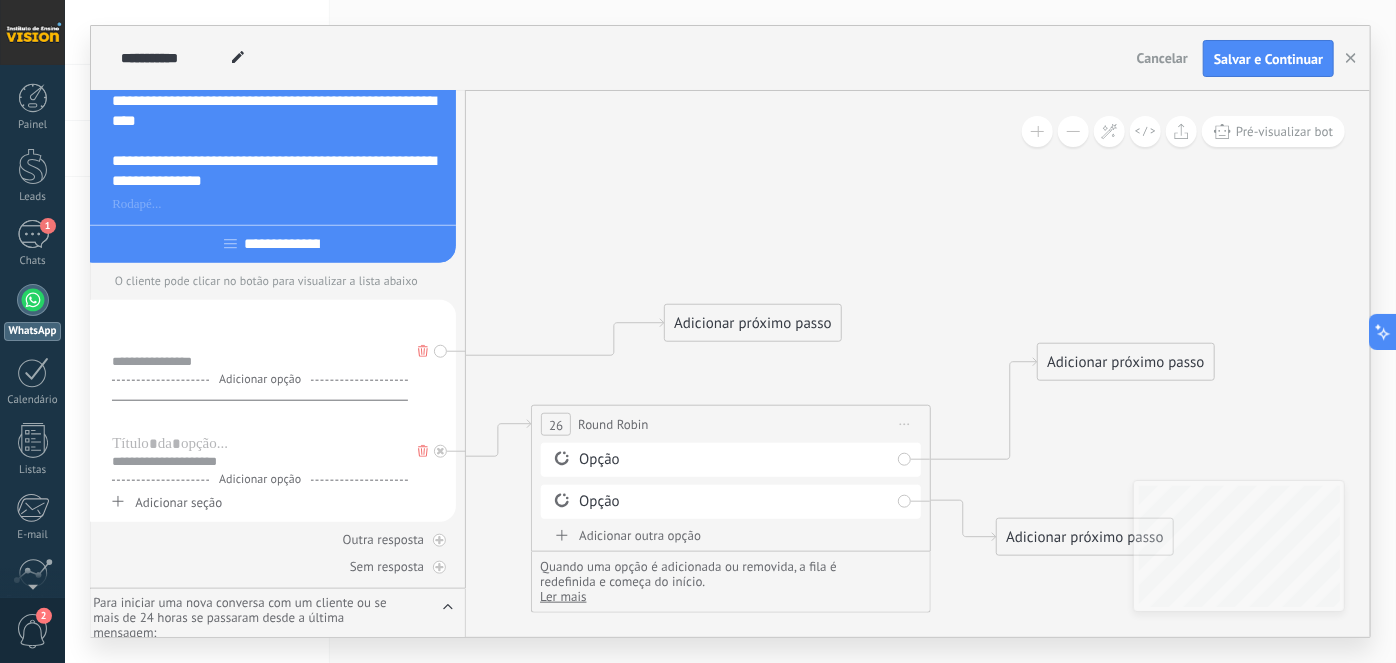 click on "Opção" at bounding box center (731, 460) 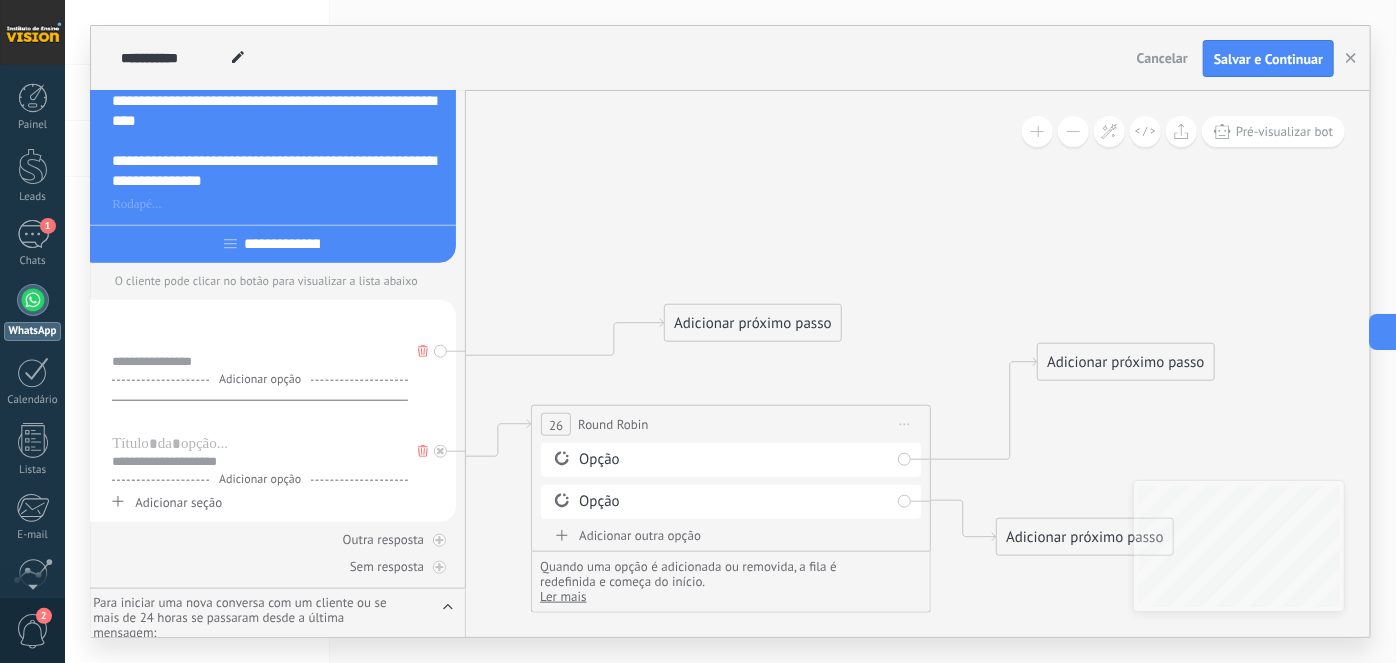 click on "Opção" at bounding box center (734, 460) 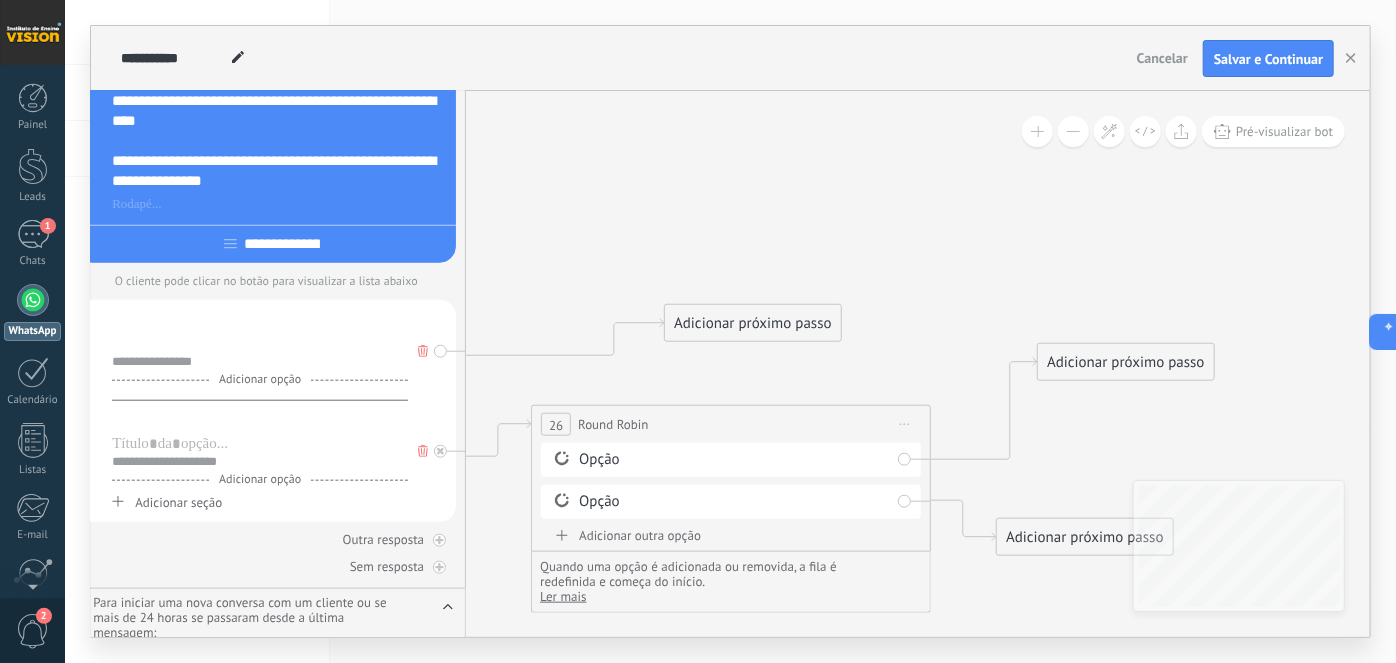 click on "Opção" at bounding box center [734, 460] 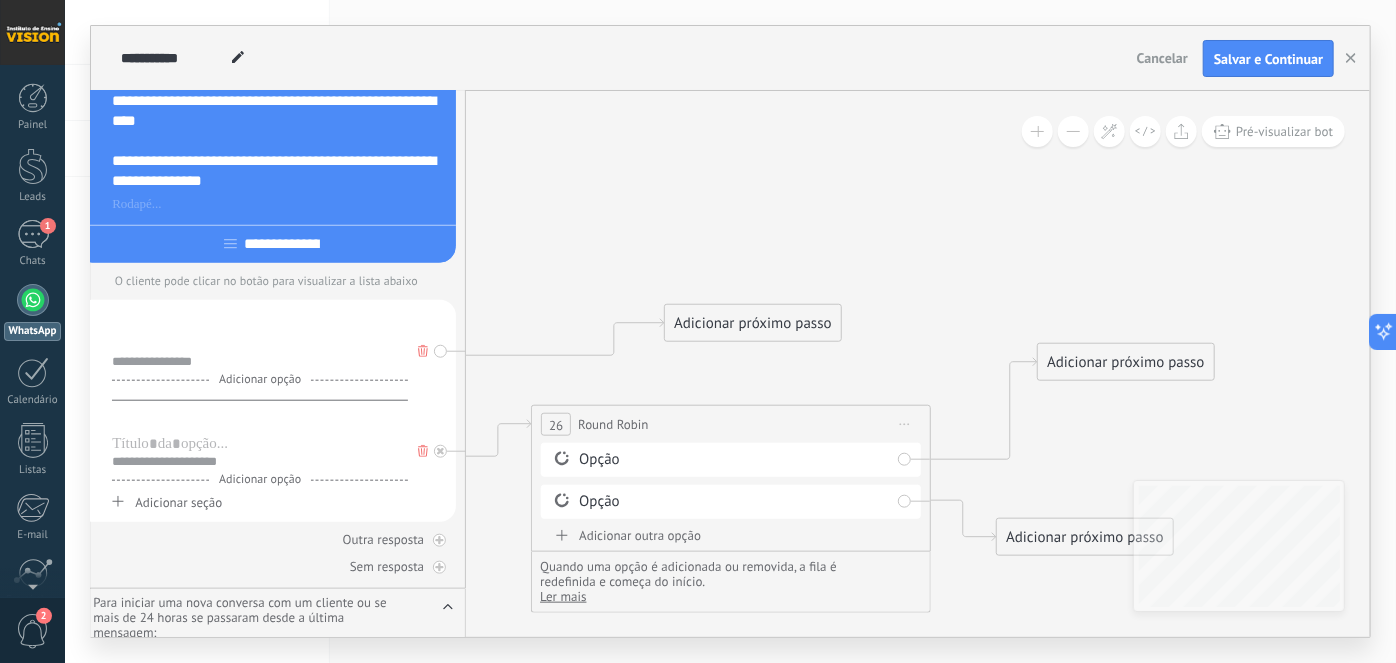 click on "Iniciar pré-visualização aqui
[GEOGRAPHIC_DATA]
Duplicar
Excluir" at bounding box center (905, 424) 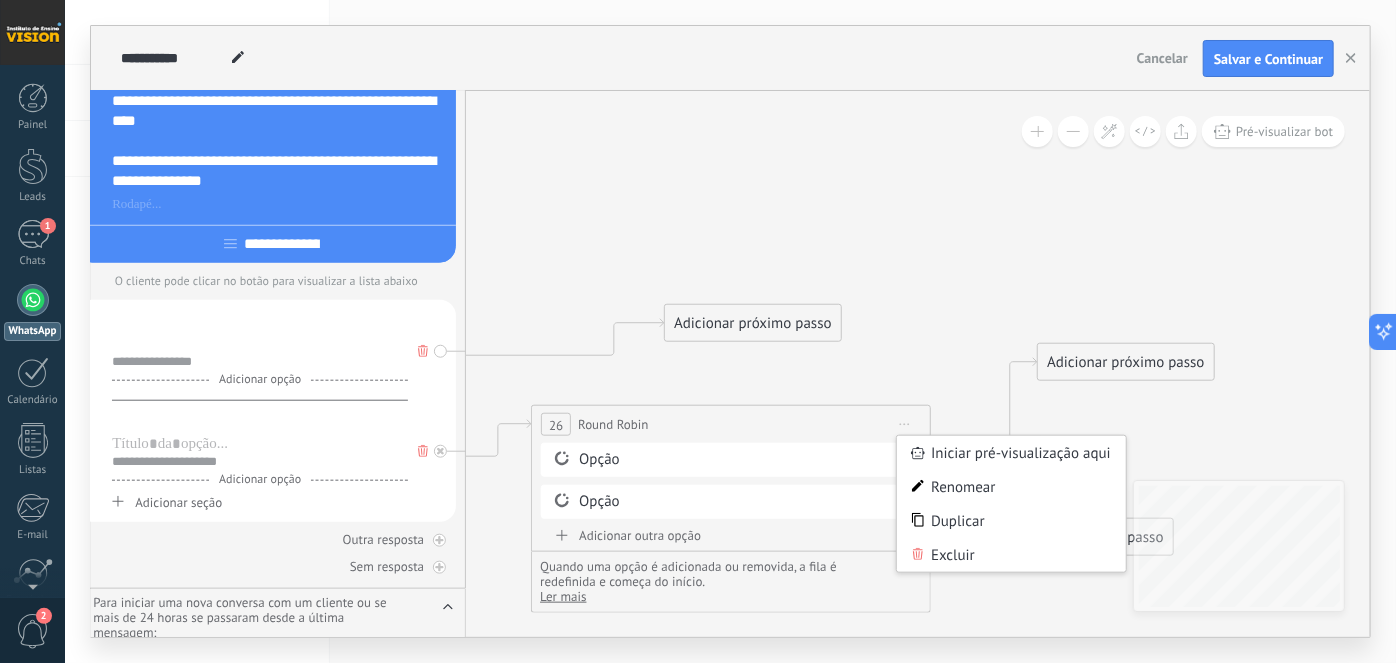 click on "Iniciar pré-visualização aqui" at bounding box center (1011, 453) 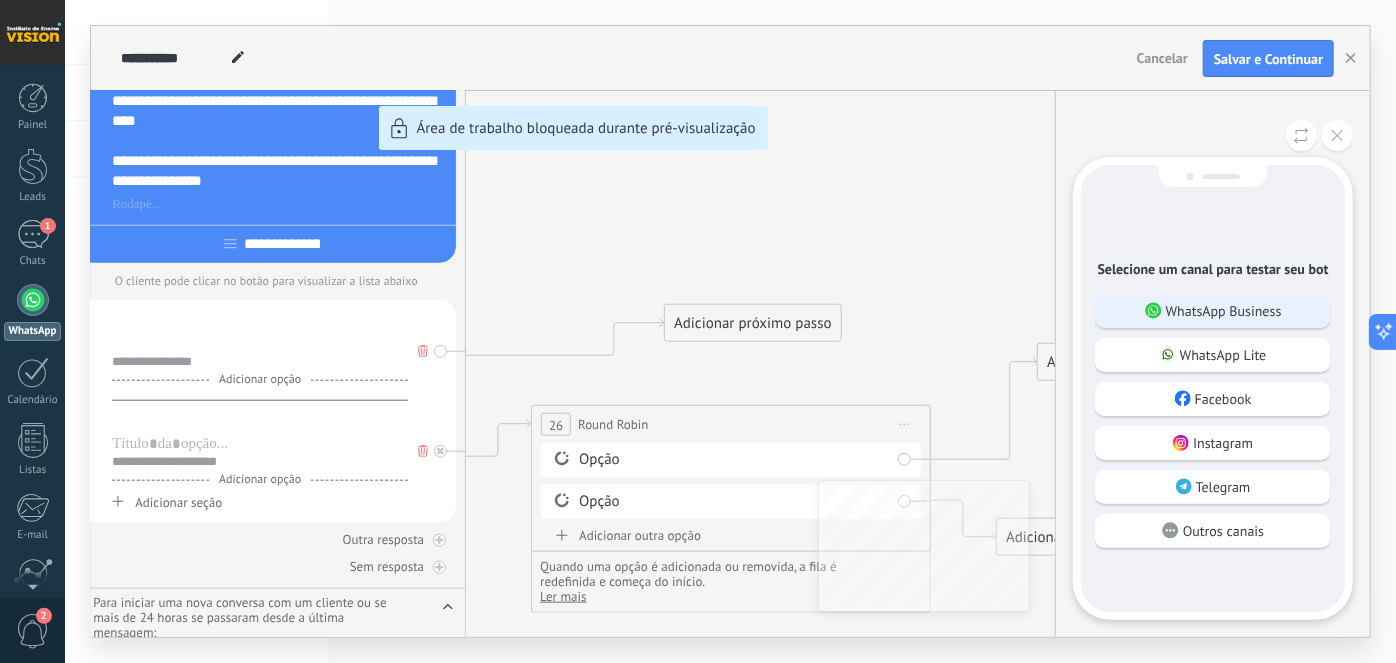 click on "WhatsApp Business" at bounding box center [1213, 311] 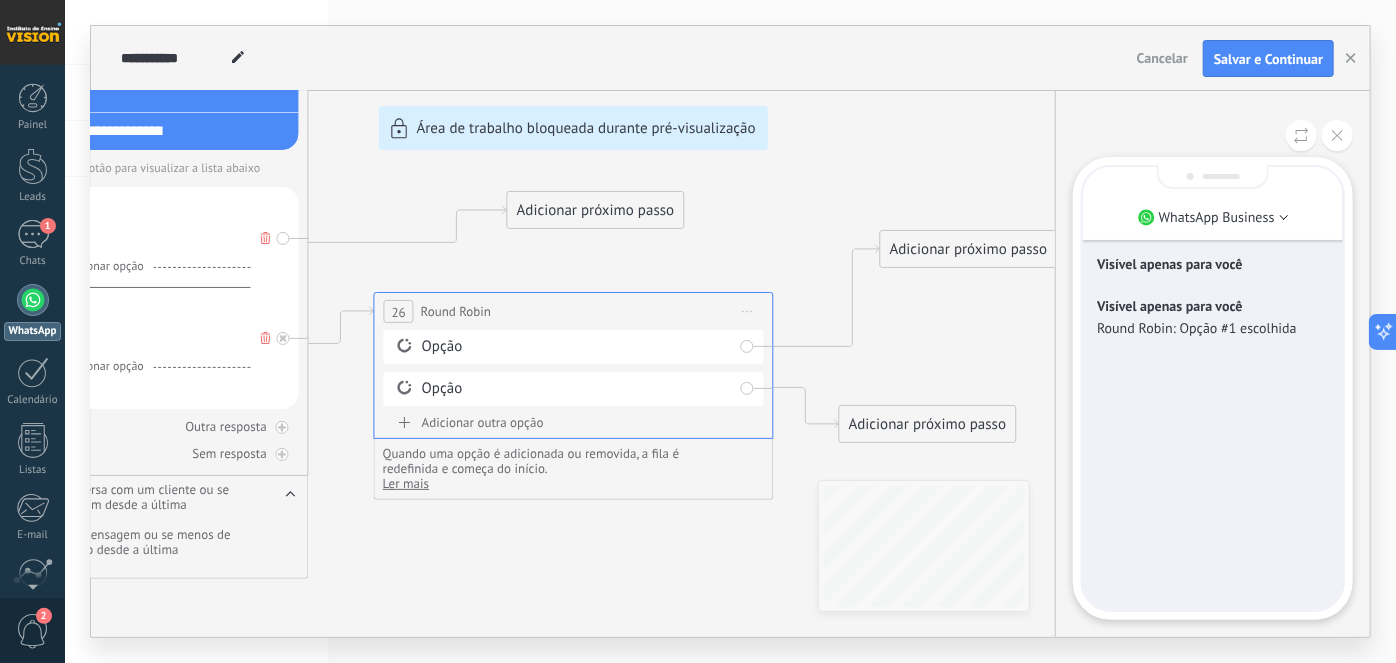 click on "**********" at bounding box center [730, 331] 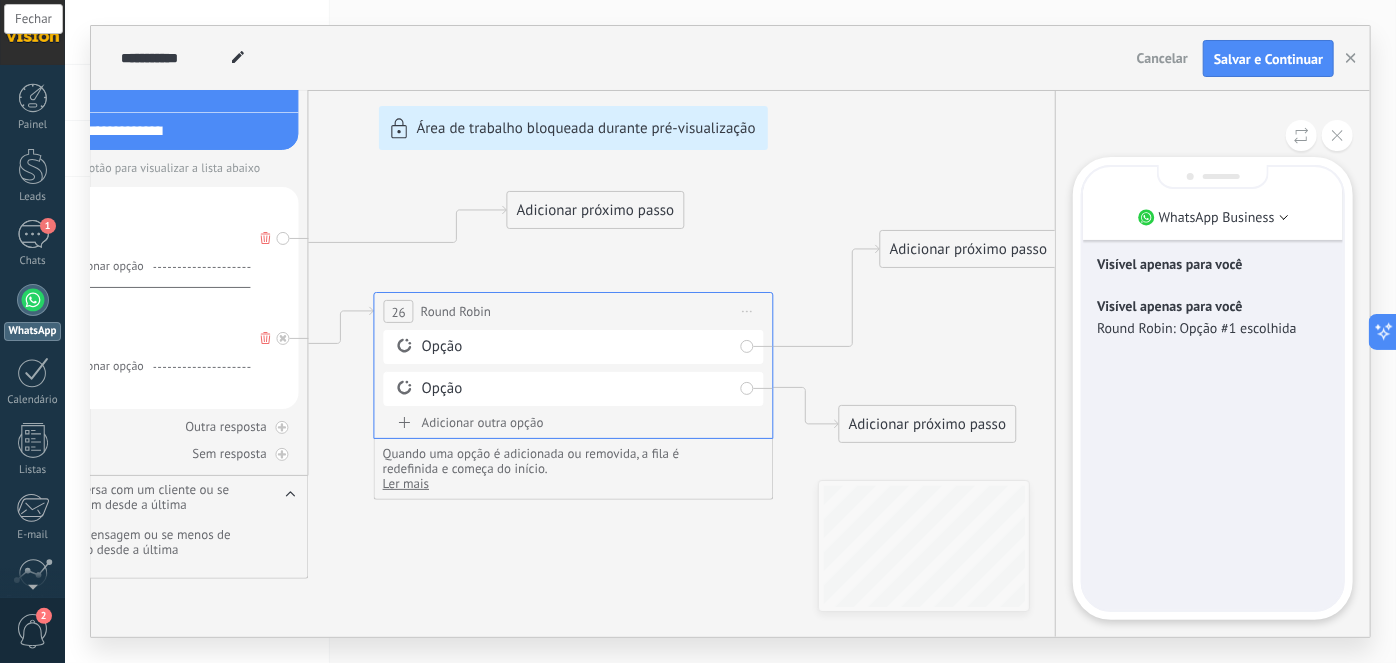 click at bounding box center (1337, 135) 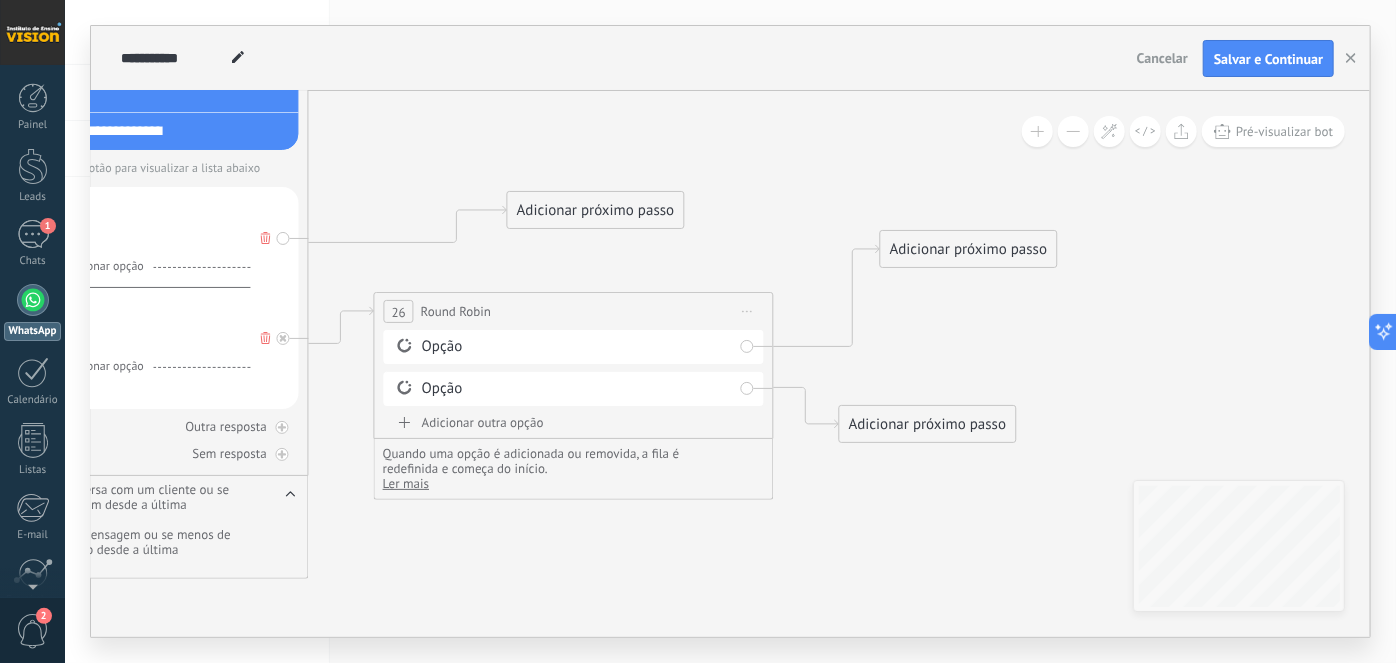 click on "Iniciar pré-visualização aqui
[GEOGRAPHIC_DATA]
Duplicar
Excluir" at bounding box center [748, 311] 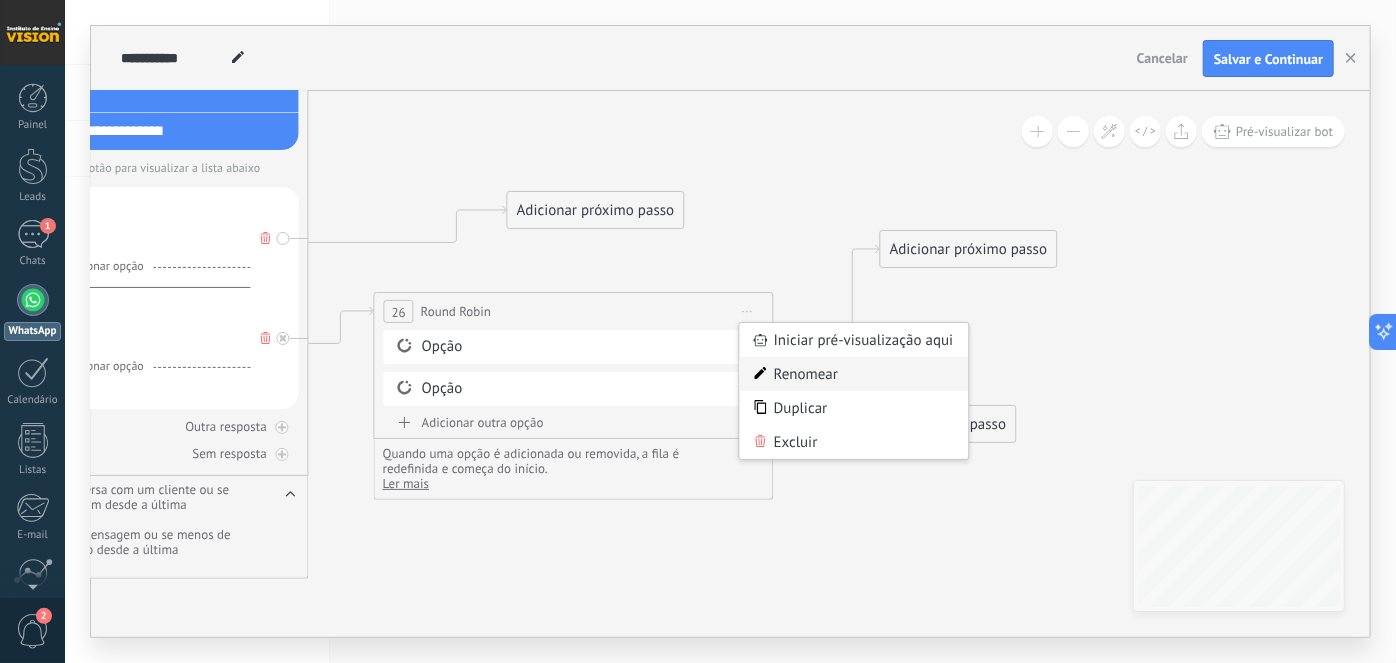 click on "Renomear" at bounding box center (854, 374) 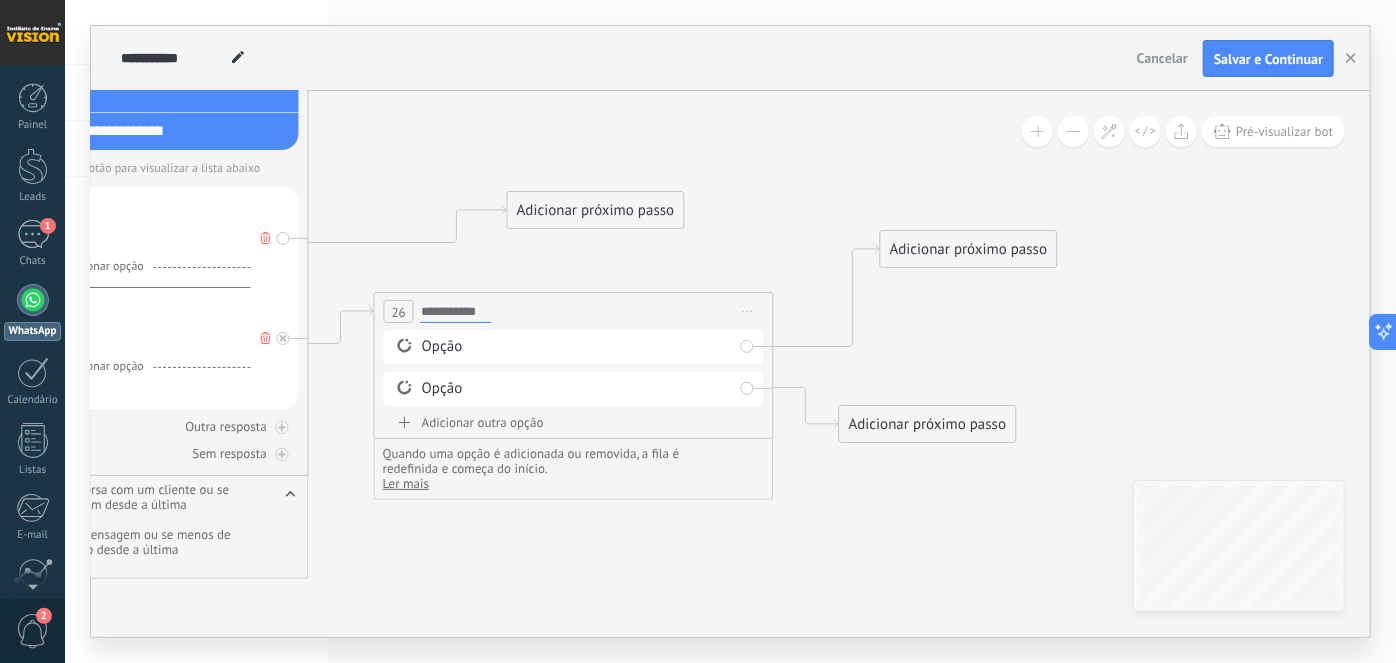 click on "**********" at bounding box center (574, 311) 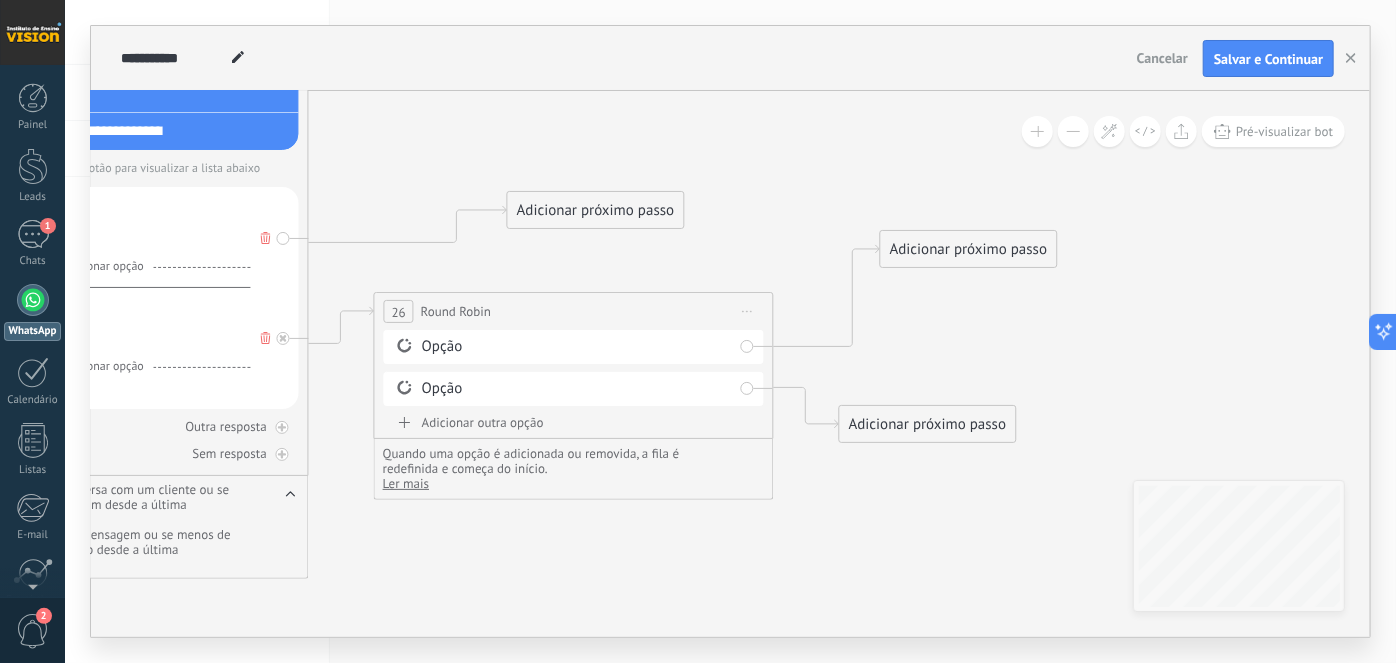 click on "Opção" at bounding box center [577, 347] 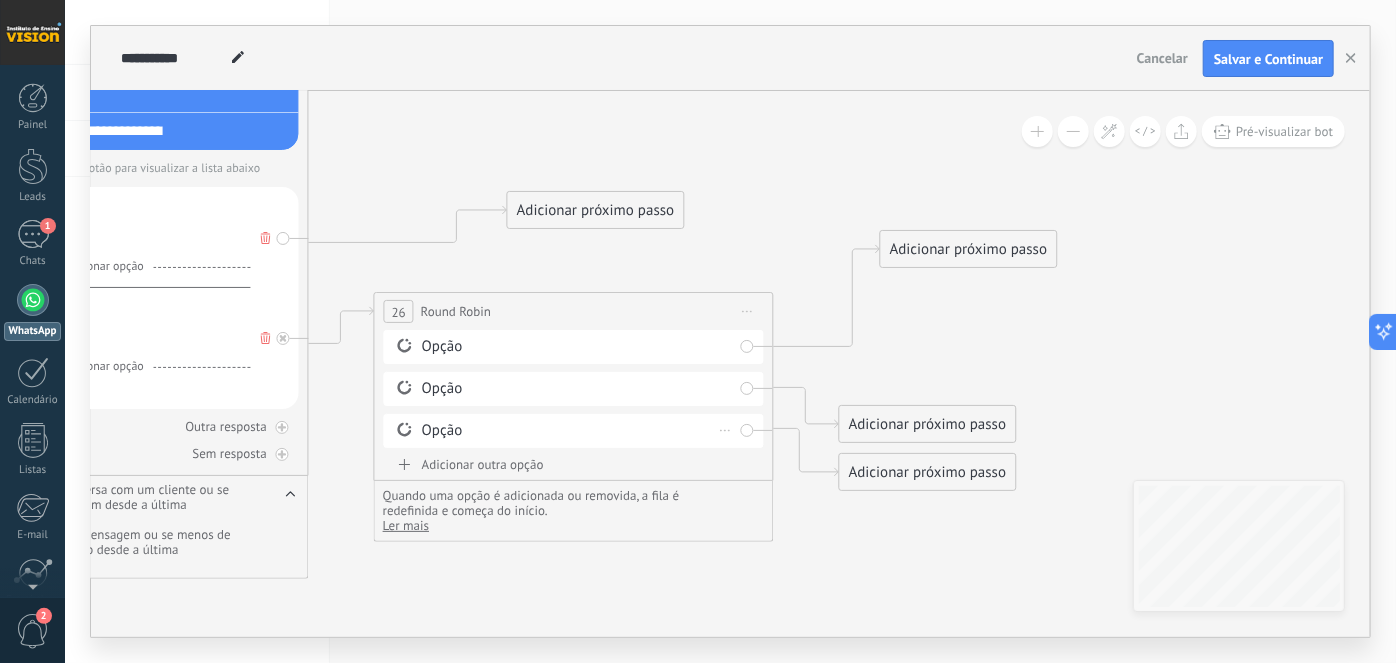 click on "Opção" at bounding box center (577, 431) 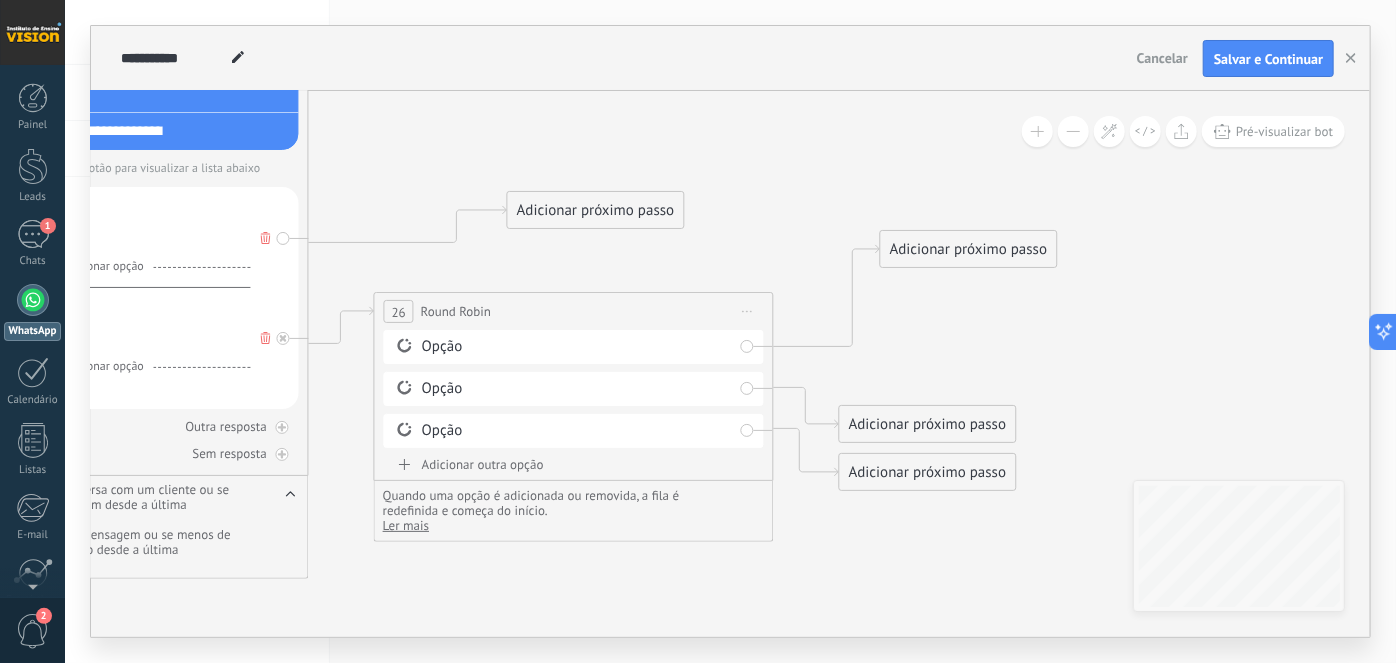 click on "Adicionar próximo passo" at bounding box center [969, 249] 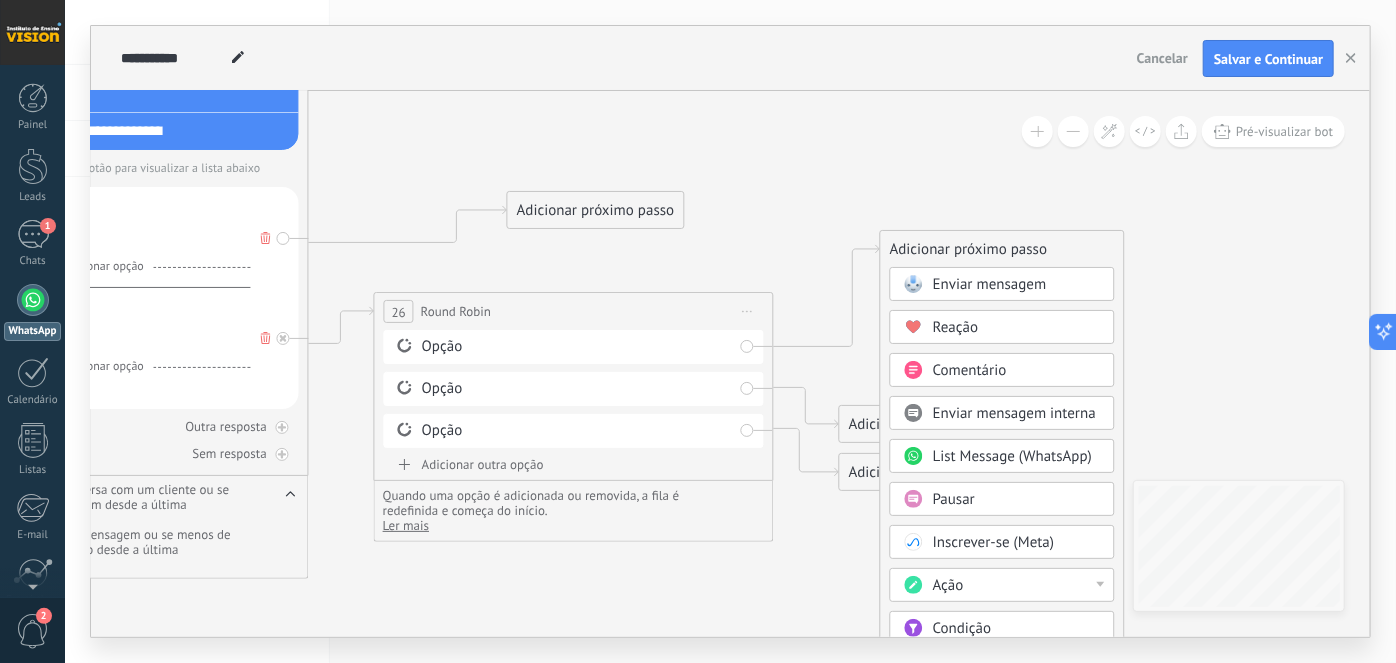 click on "Enviar mensagem" at bounding box center [990, 284] 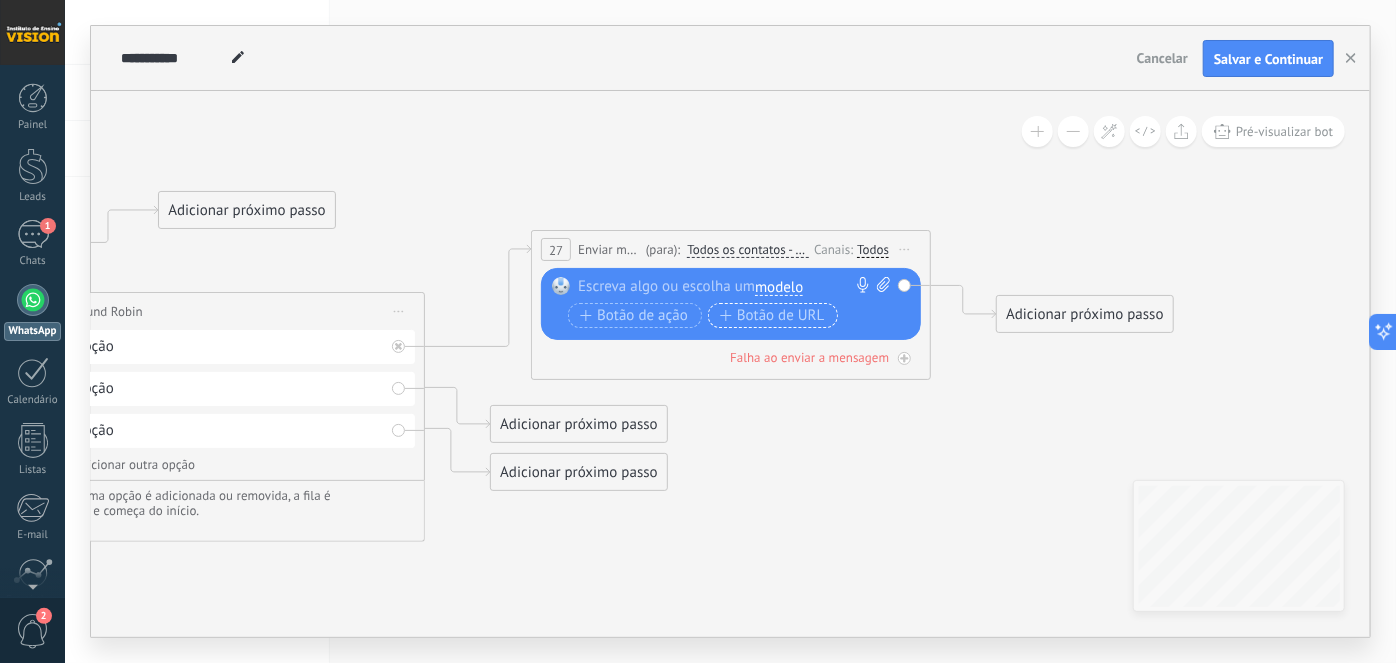 click on "Botão de URL" at bounding box center [772, 316] 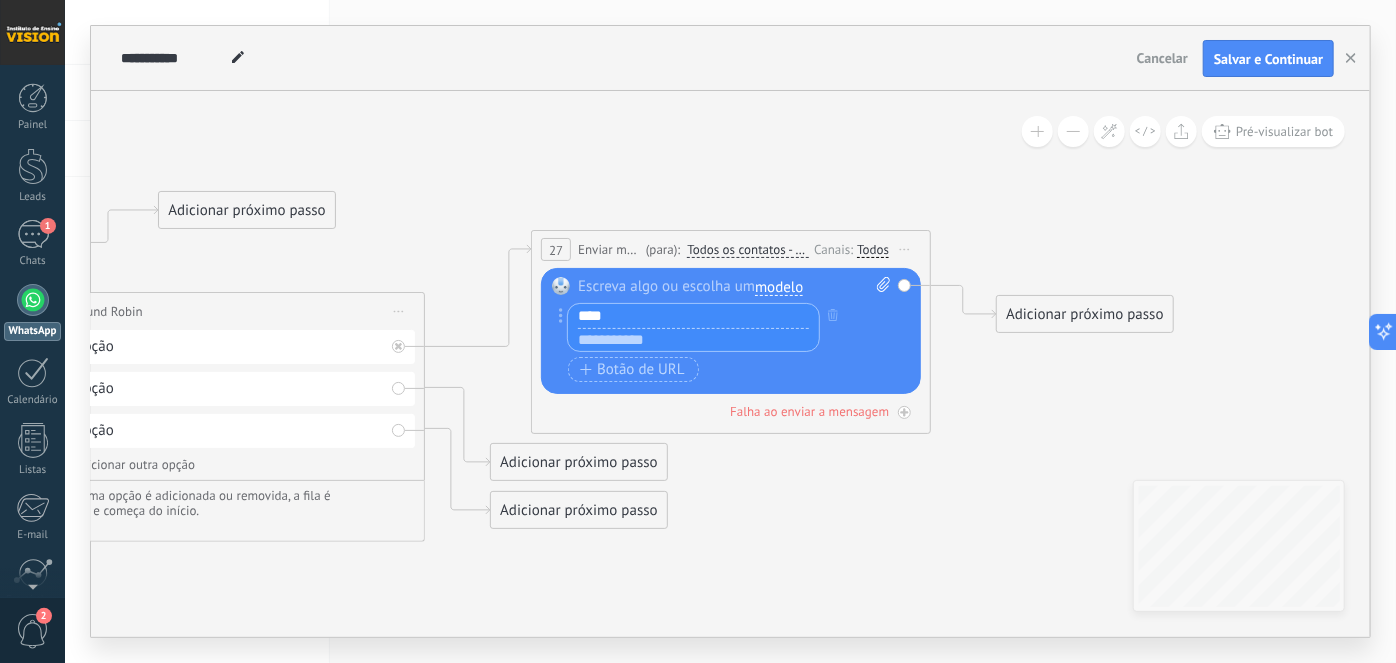 type on "****" 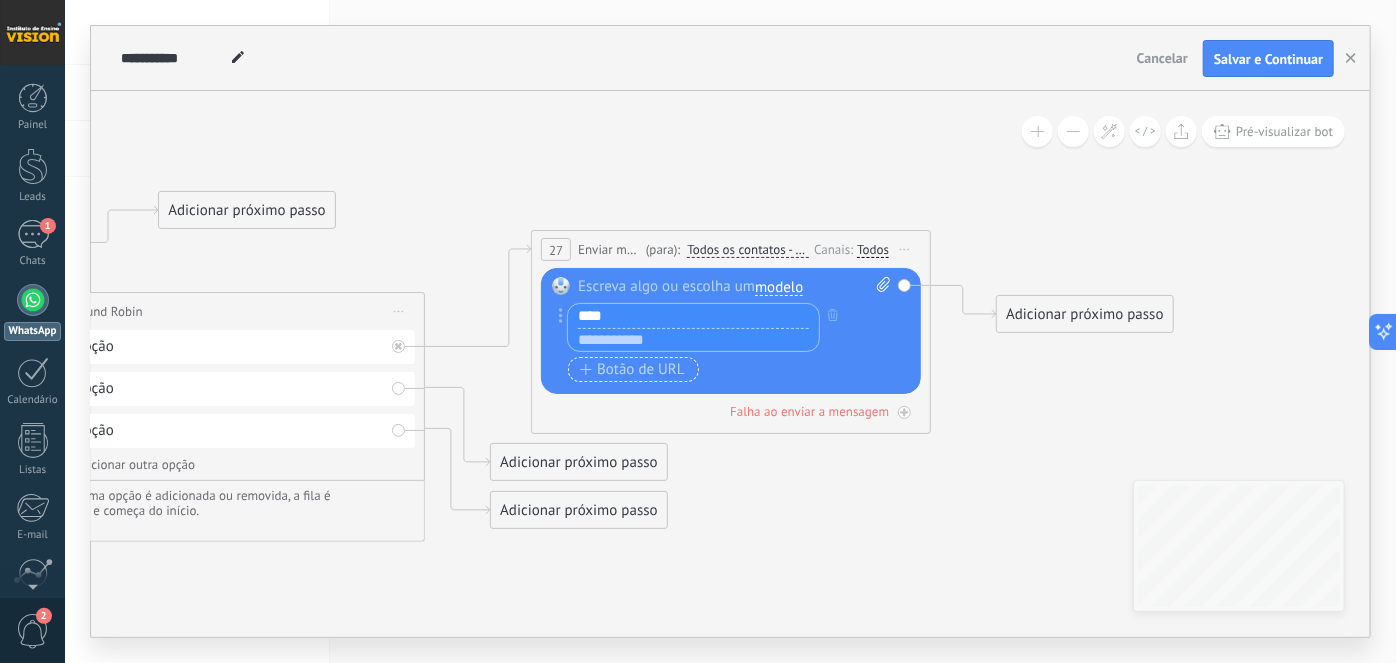 drag, startPoint x: 650, startPoint y: 343, endPoint x: 672, endPoint y: 359, distance: 27.202942 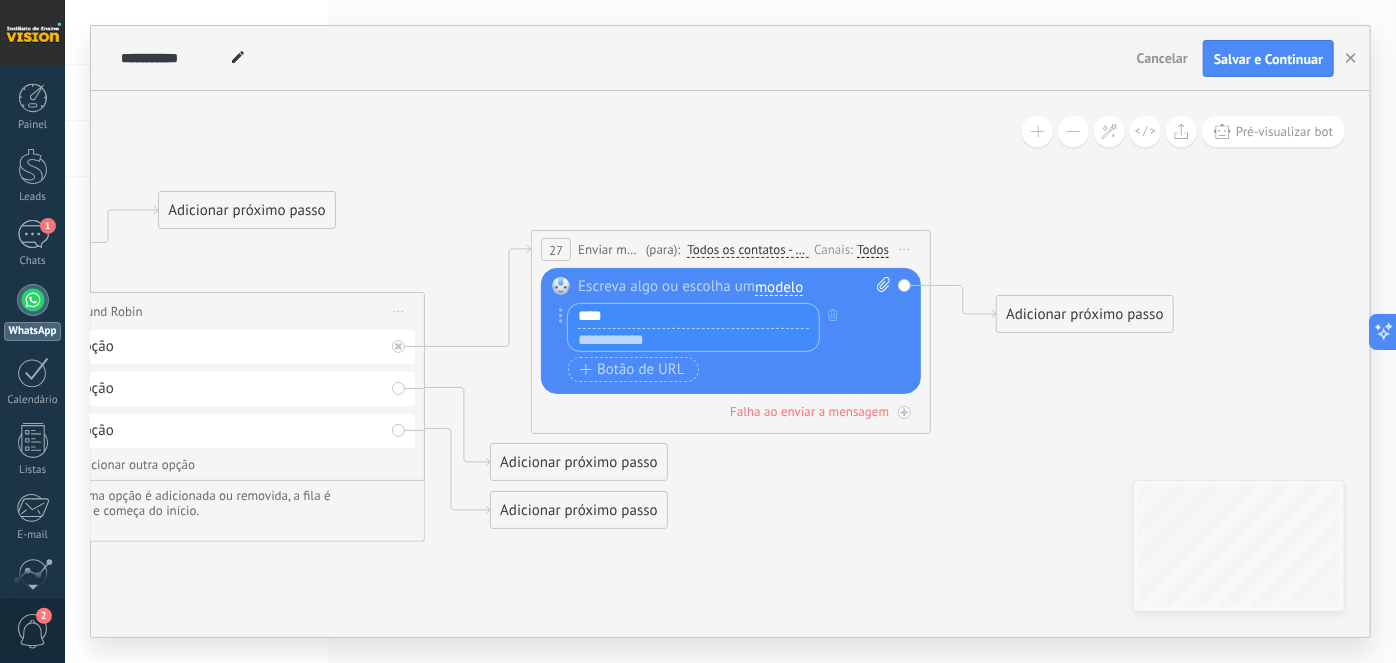 click 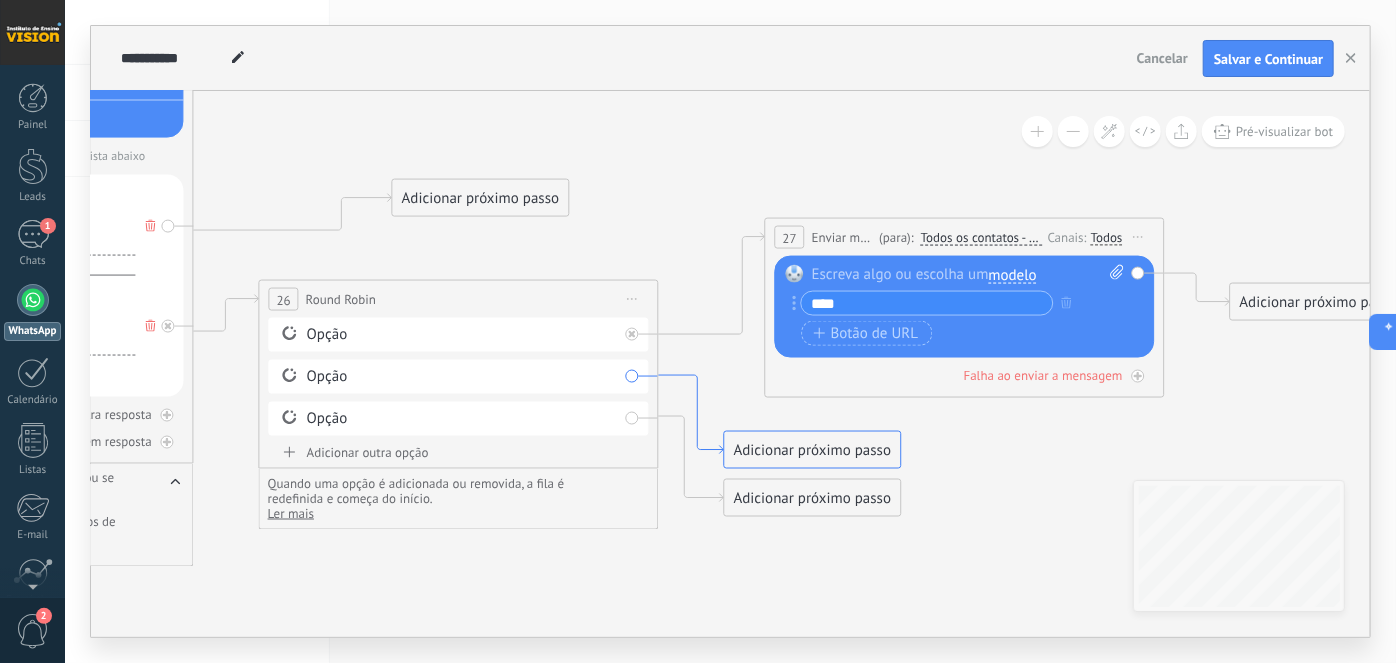drag, startPoint x: 469, startPoint y: 414, endPoint x: 756, endPoint y: 390, distance: 288.00174 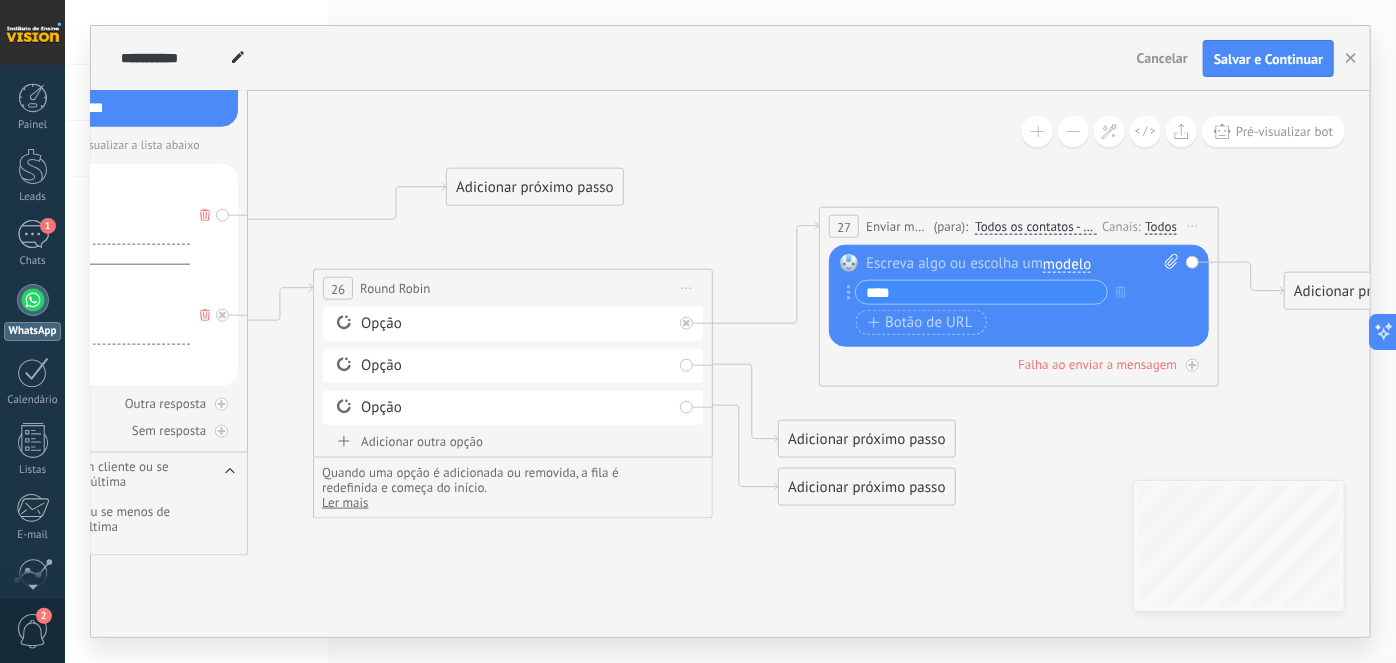 click on "Opção" at bounding box center (516, 324) 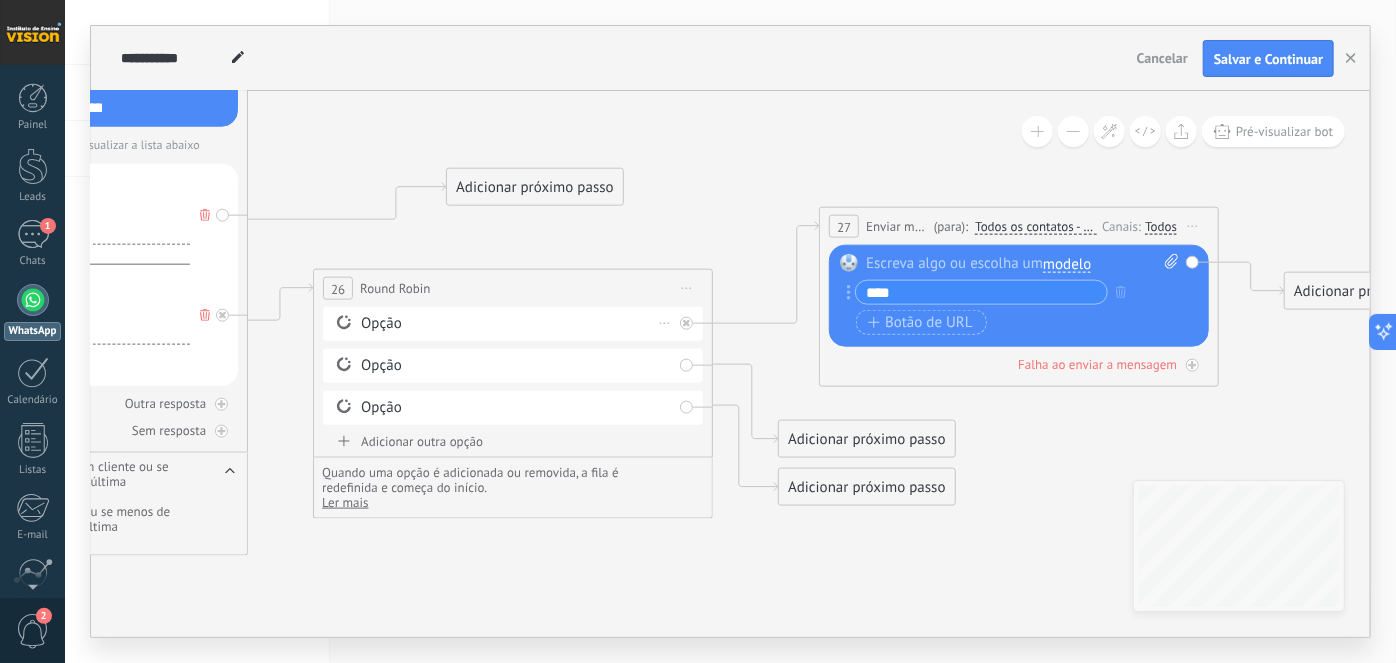 click on "Opção" at bounding box center [516, 324] 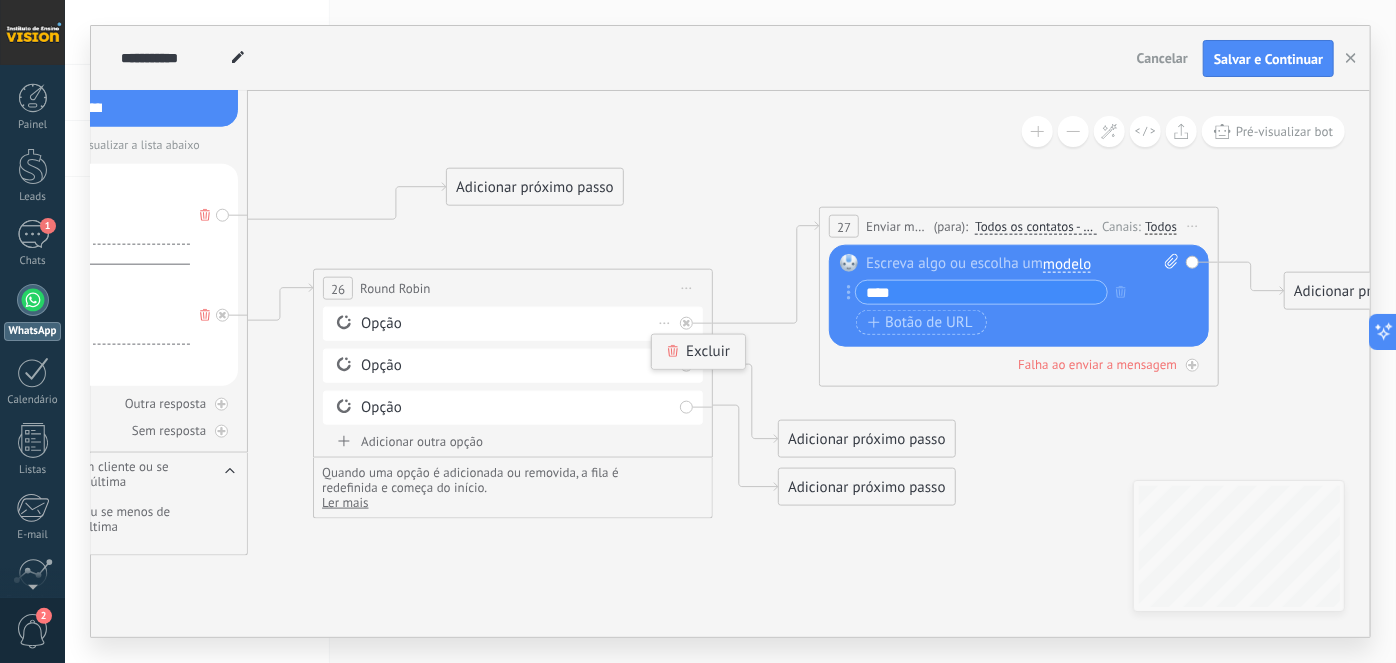 click on "Excluir" at bounding box center (698, 352) 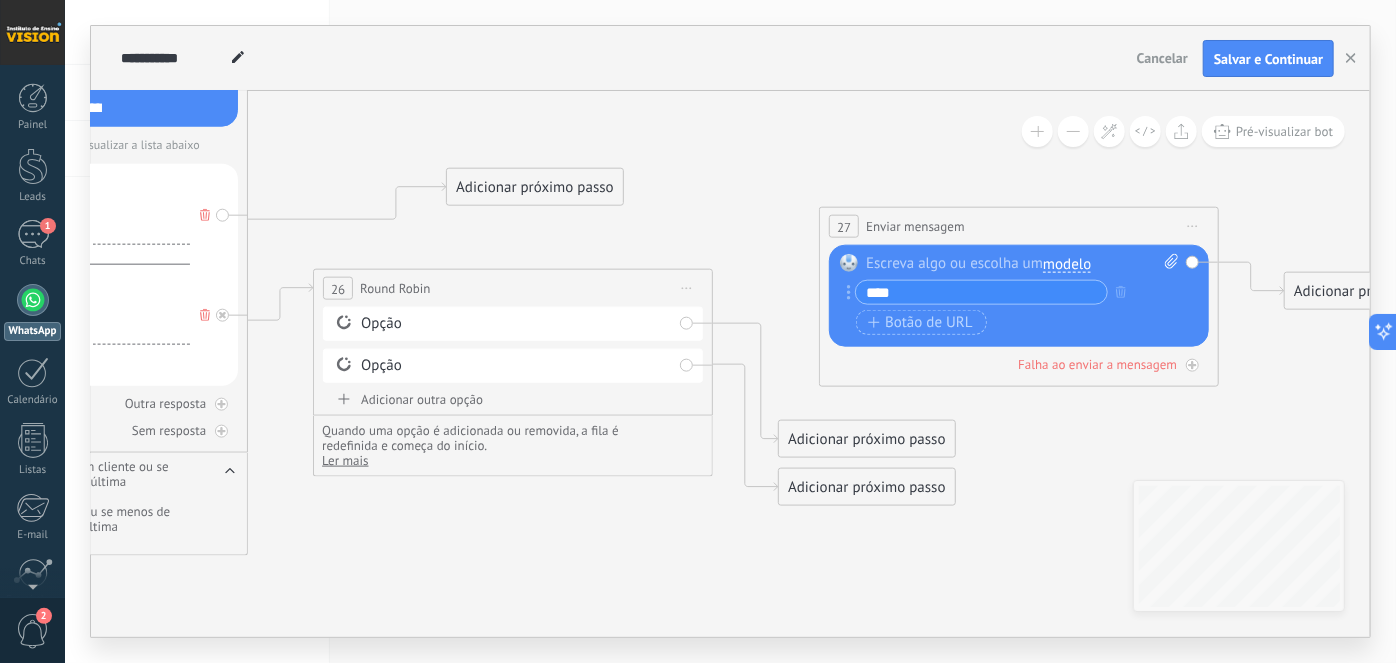 click on "Iniciar pré-visualização aqui
[GEOGRAPHIC_DATA]
Duplicar
Excluir" at bounding box center [1193, 226] 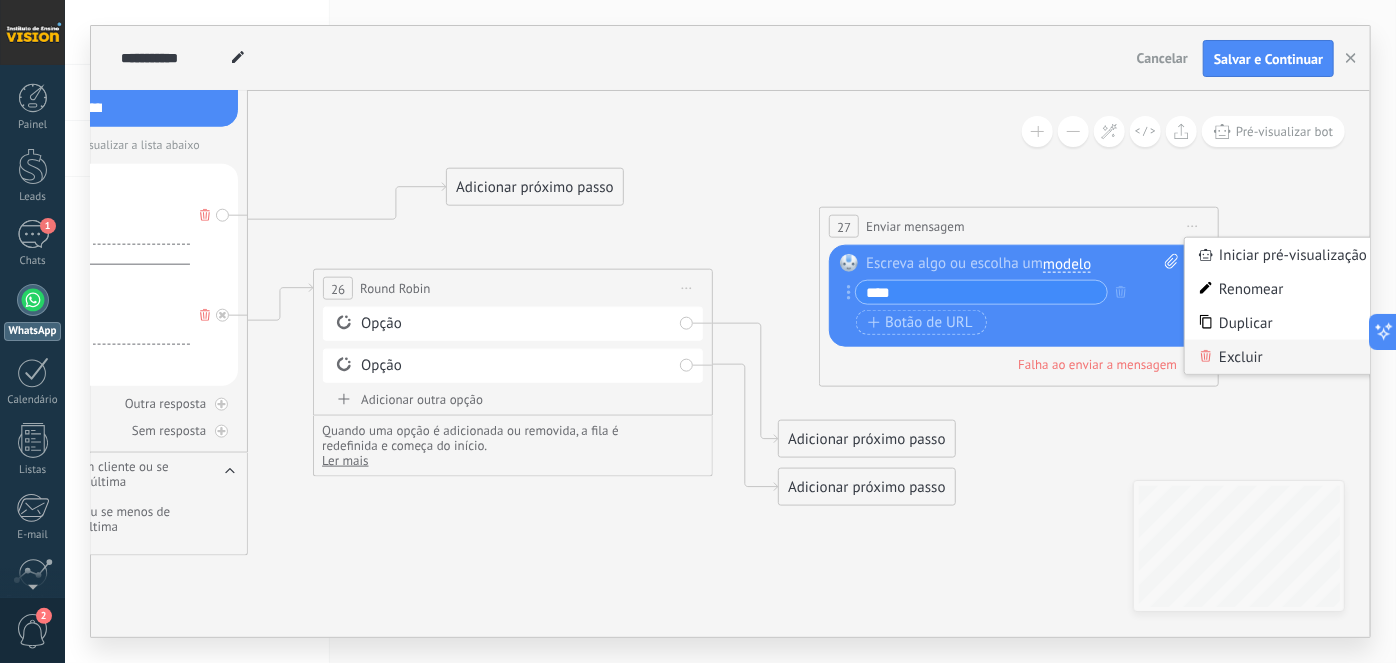click on "Excluir" at bounding box center (1299, 357) 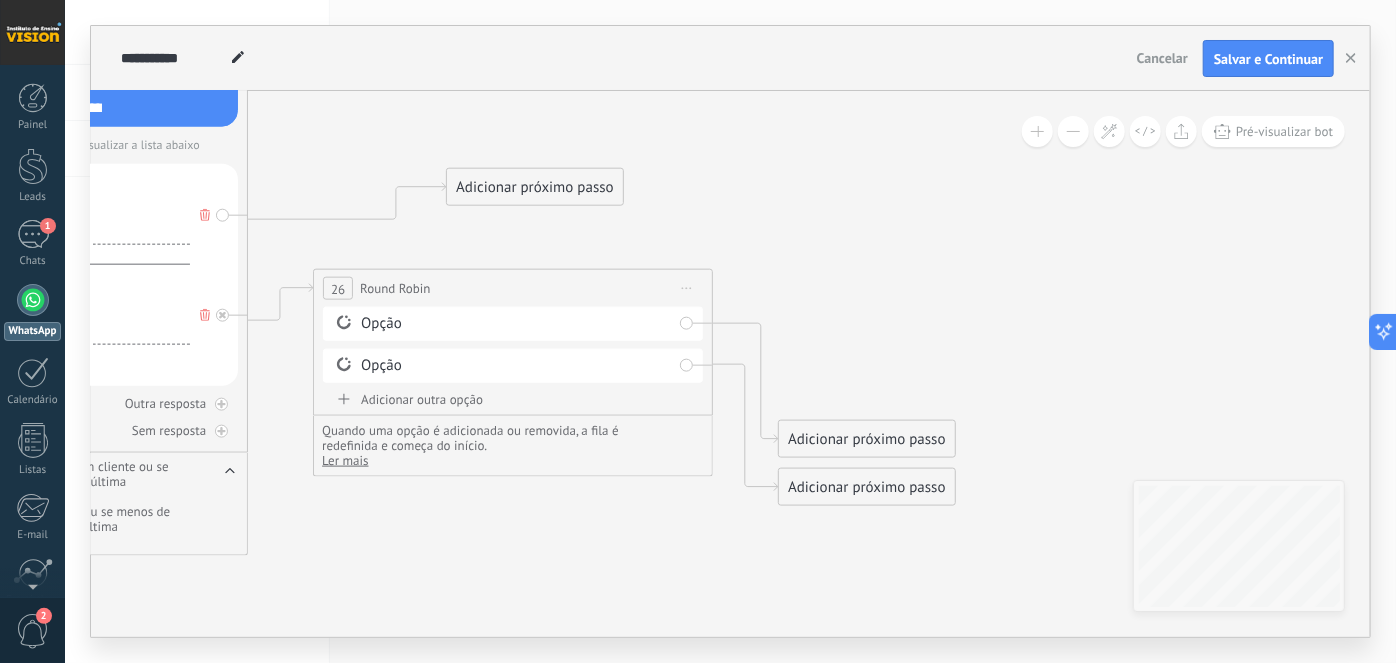 click on "Iniciar pré-visualização aqui
[GEOGRAPHIC_DATA]
Duplicar
Excluir" at bounding box center (687, 288) 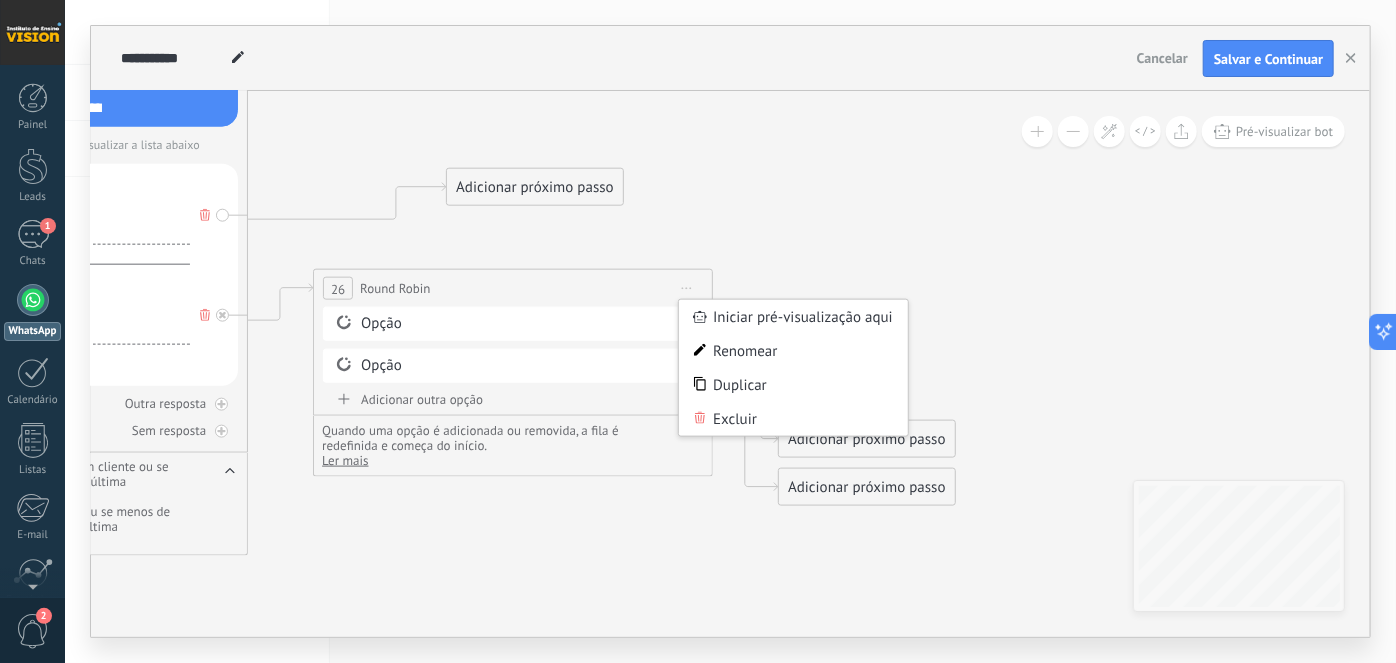 click on "Excluir" at bounding box center [793, 419] 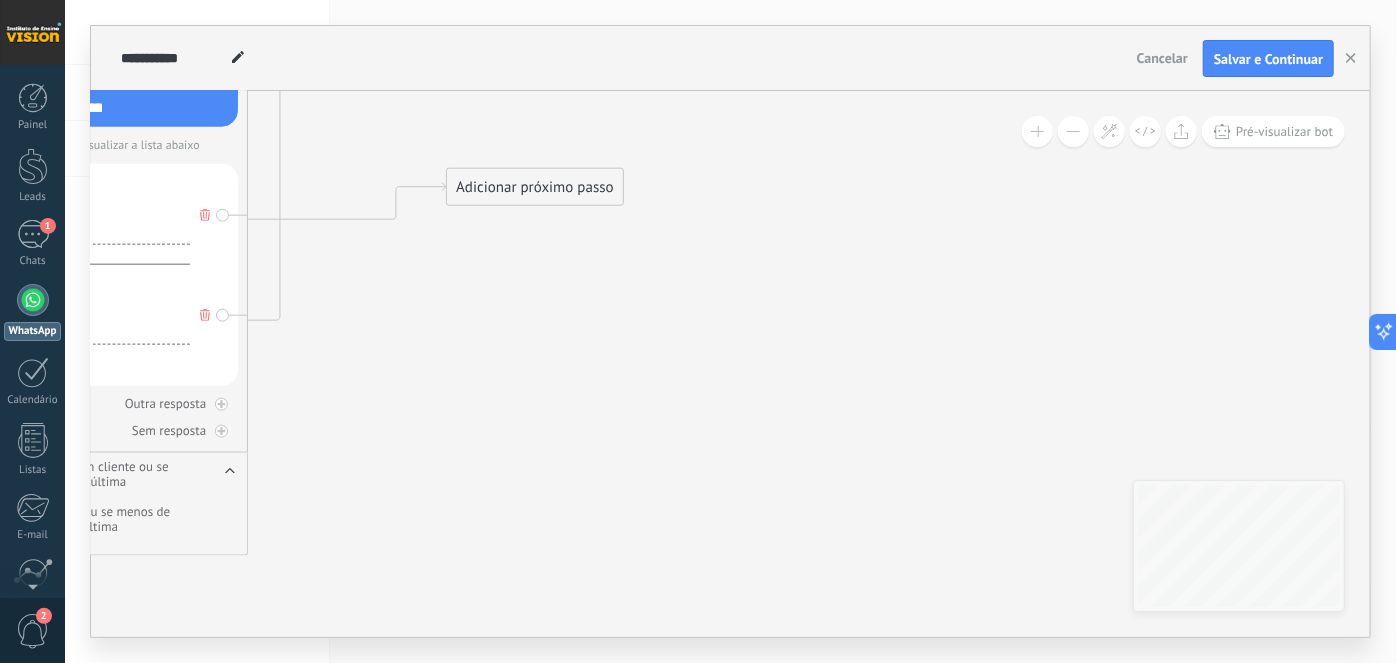 drag, startPoint x: 440, startPoint y: 205, endPoint x: 945, endPoint y: 347, distance: 524.5846 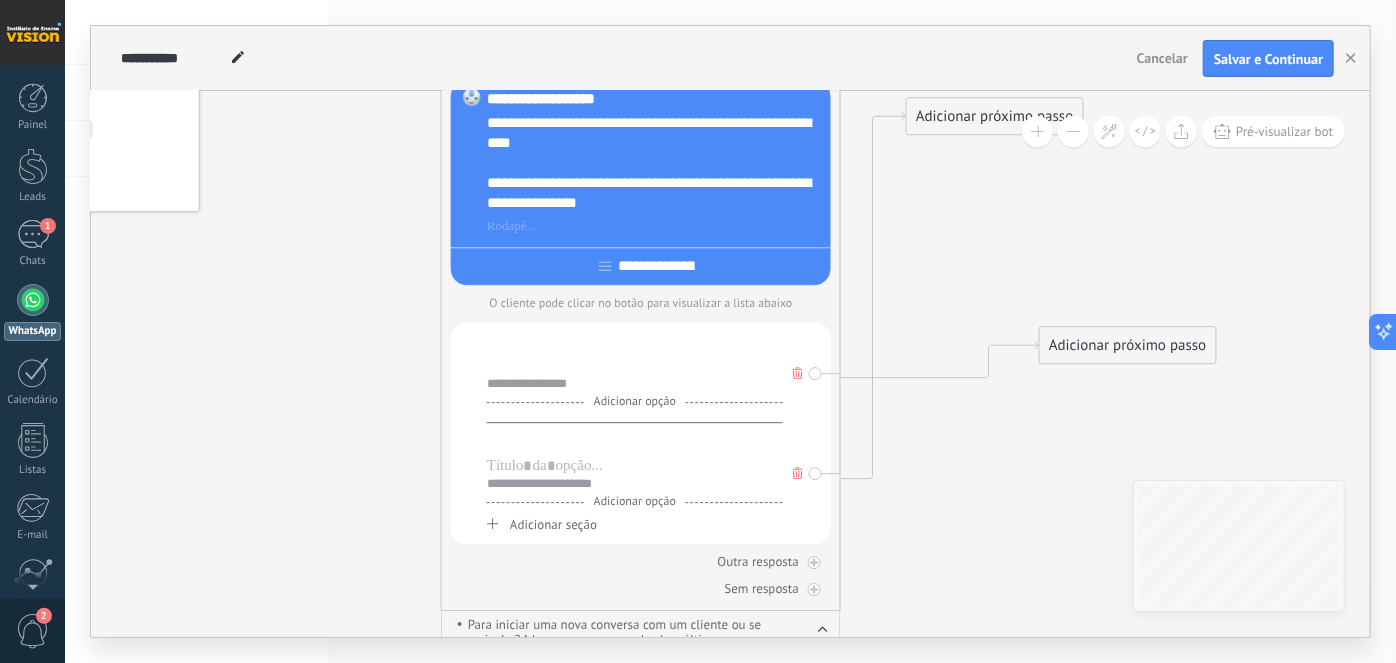 drag, startPoint x: 522, startPoint y: 288, endPoint x: 1120, endPoint y: 433, distance: 615.32837 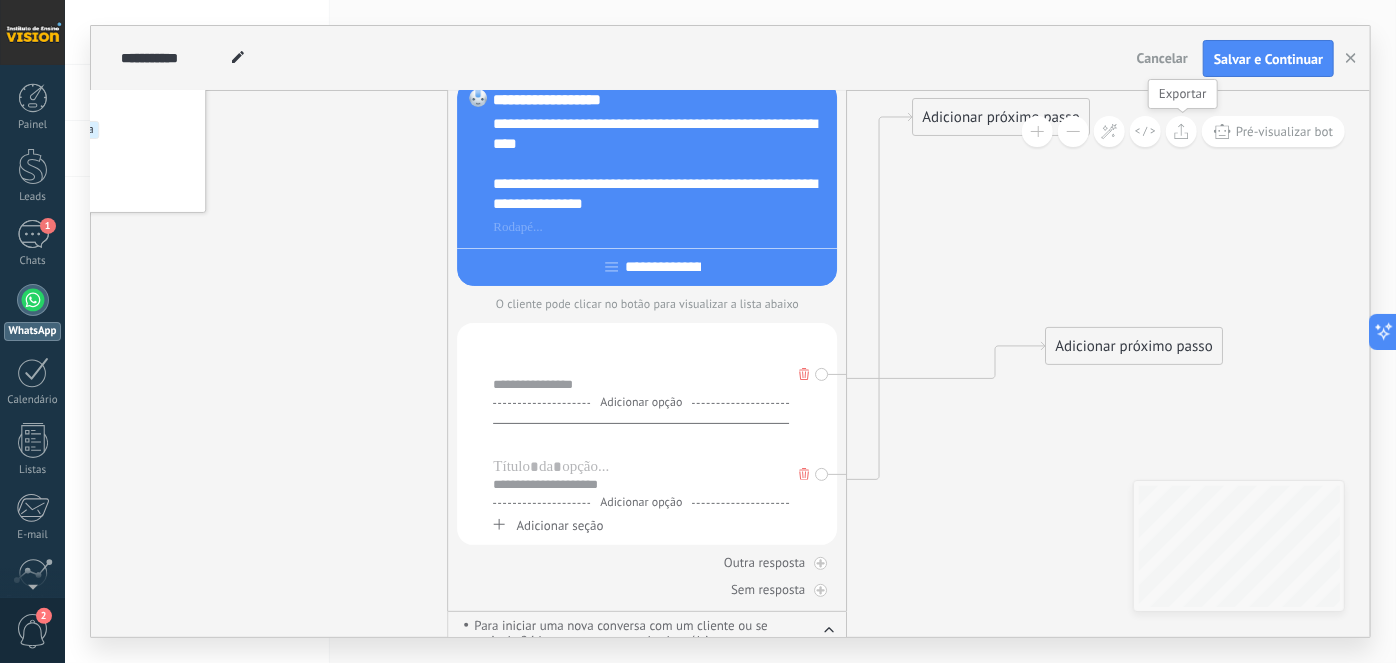 click 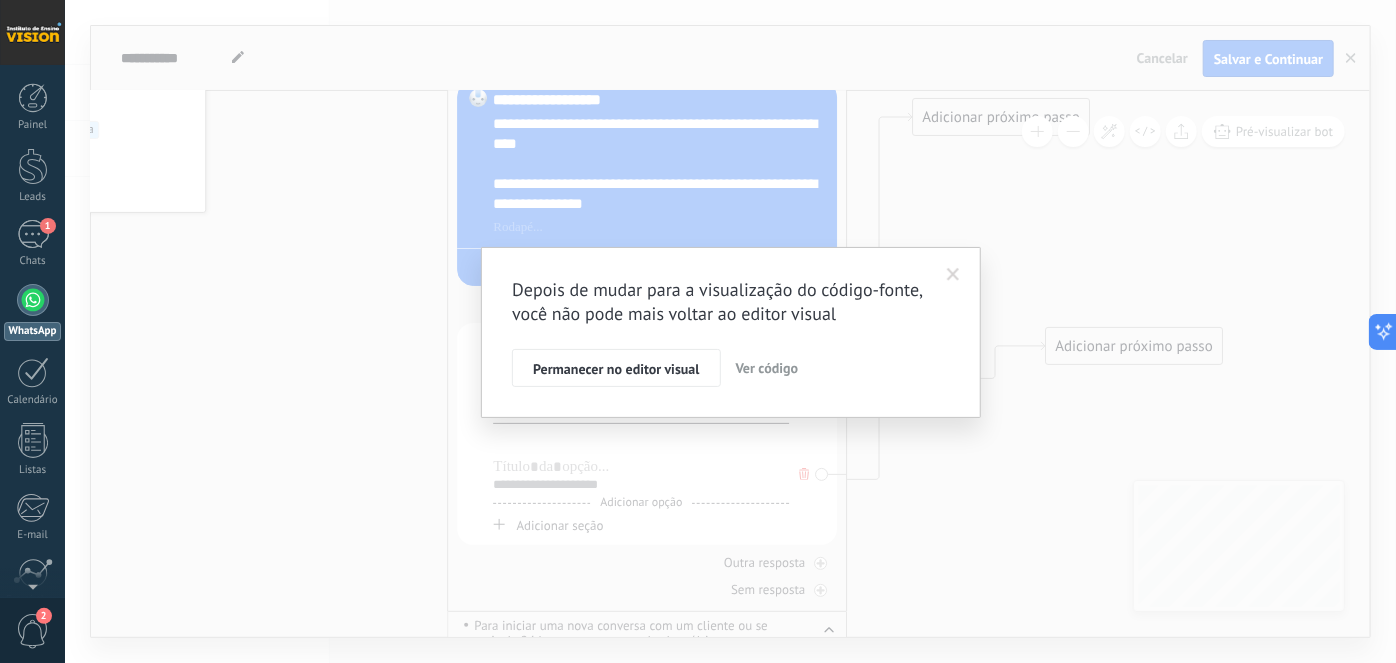 drag, startPoint x: 664, startPoint y: 367, endPoint x: 800, endPoint y: 372, distance: 136.09187 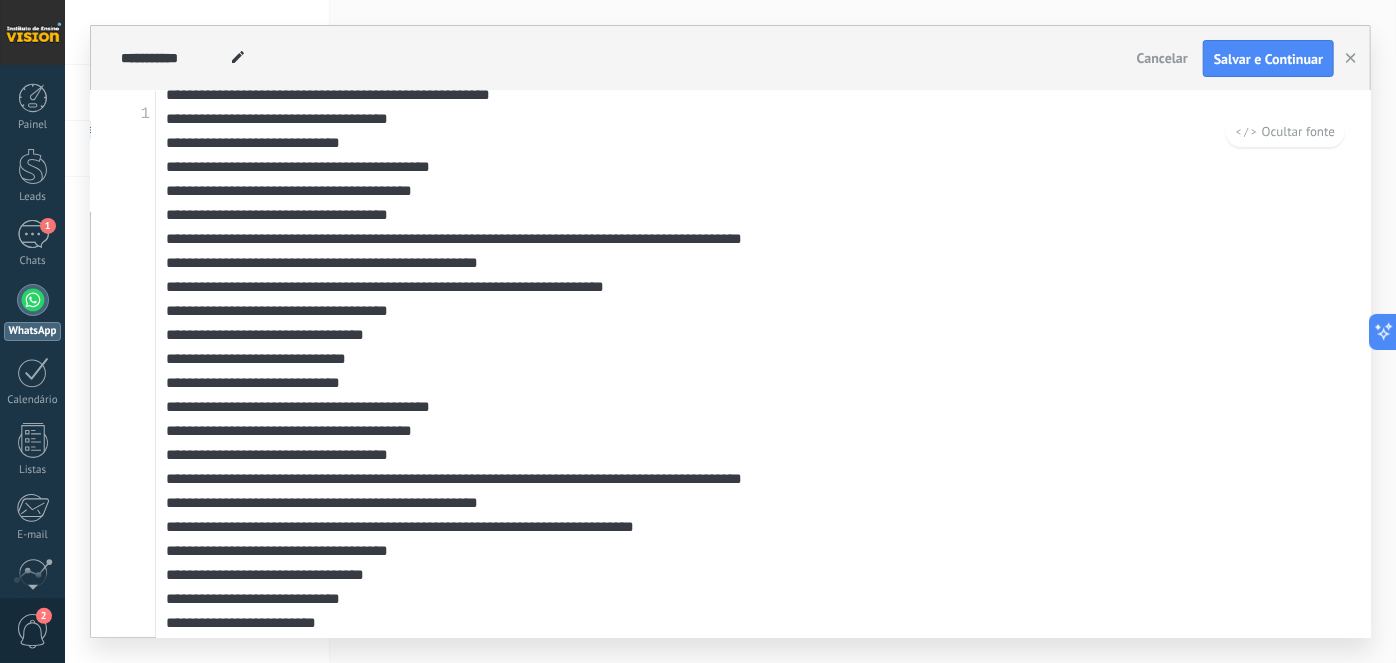 scroll, scrollTop: 567, scrollLeft: 0, axis: vertical 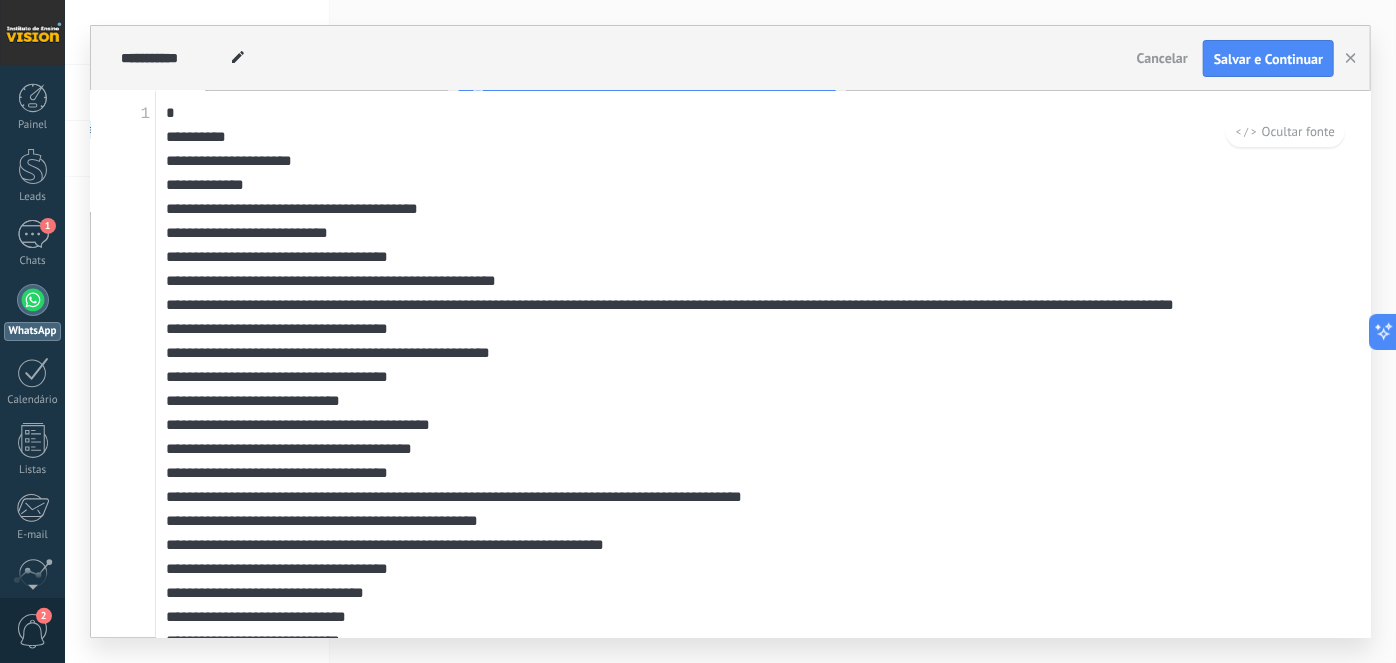 drag, startPoint x: 302, startPoint y: 597, endPoint x: 166, endPoint y: 105, distance: 510.45078 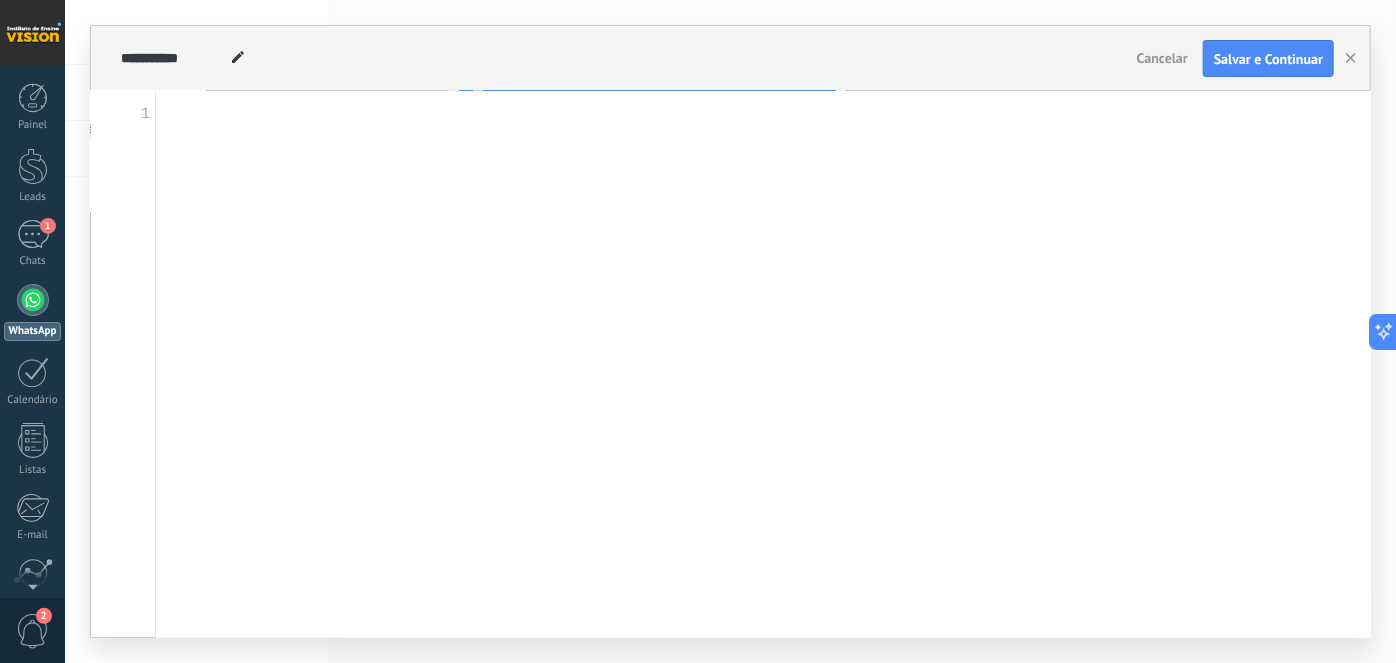paste on "**********" 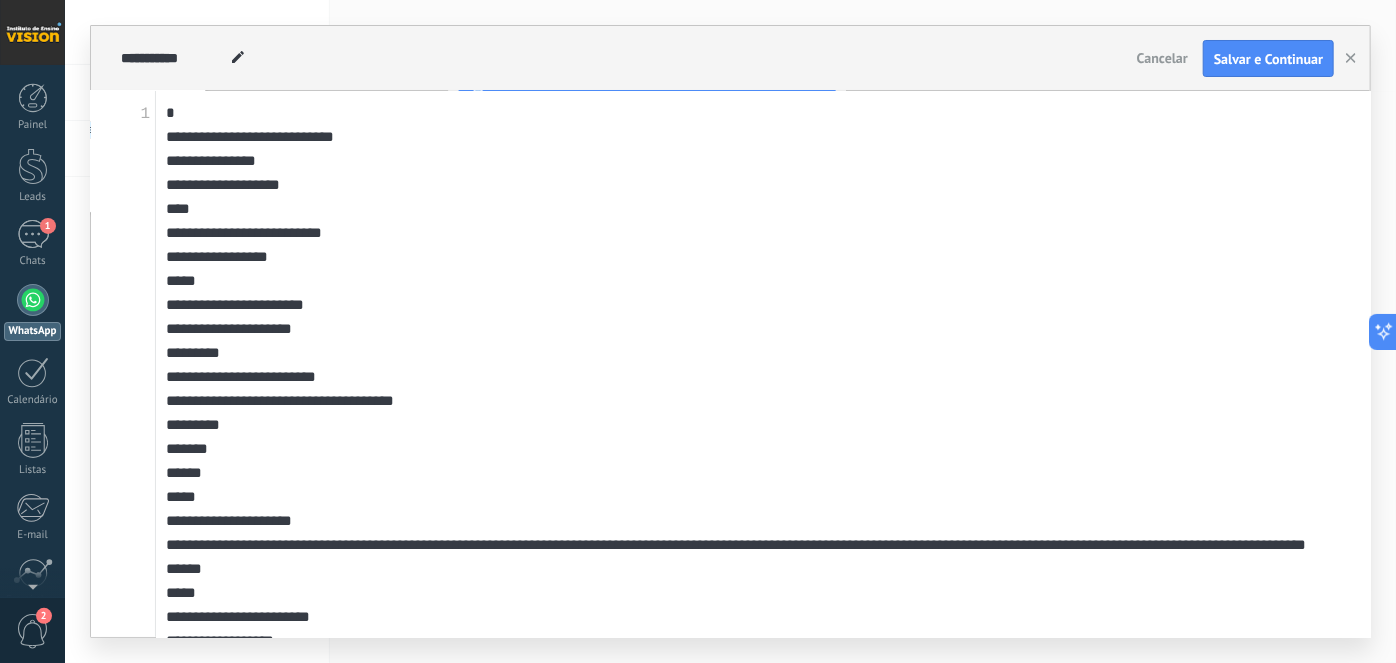 scroll, scrollTop: 338, scrollLeft: 0, axis: vertical 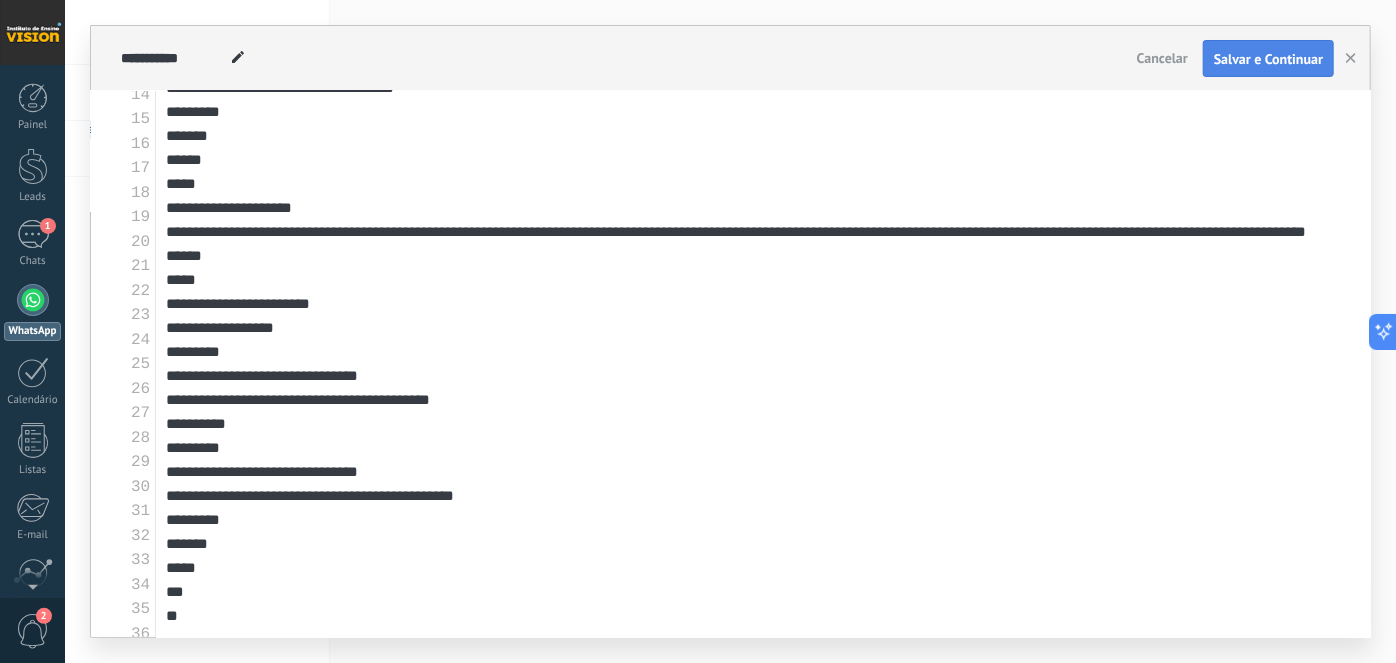 click on "Salvar e Continuar" at bounding box center (1268, 59) 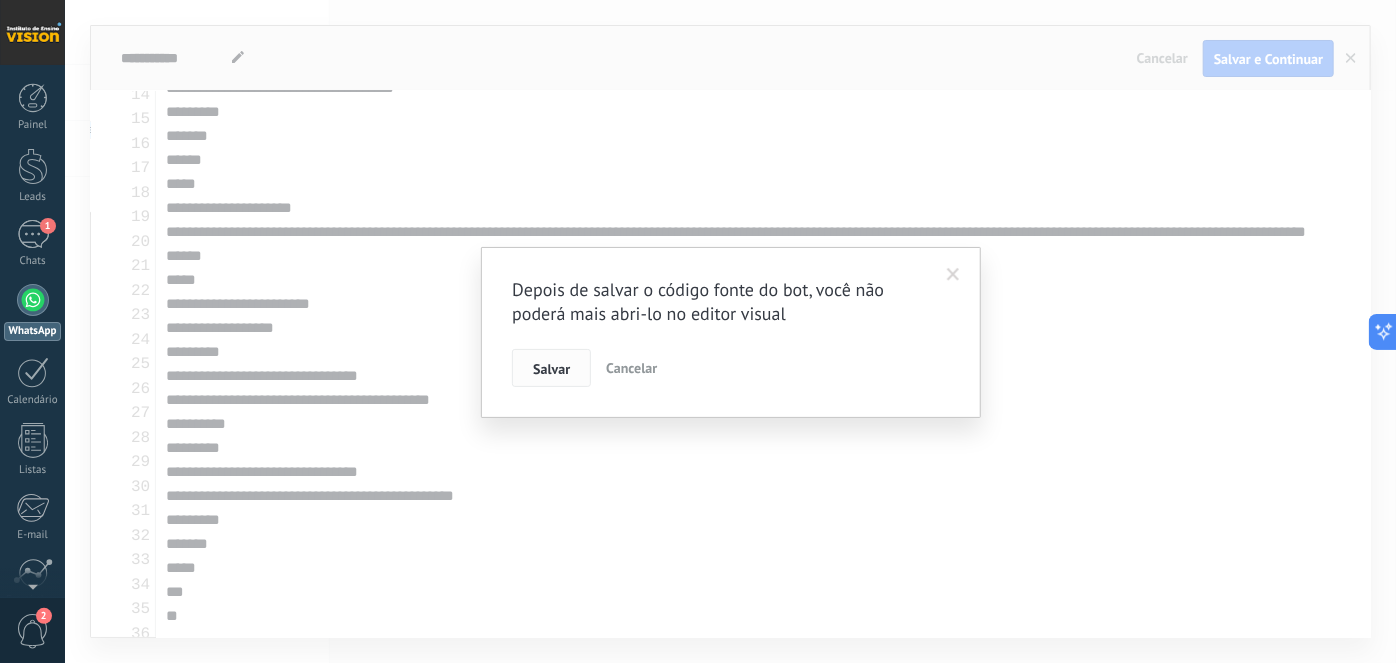 click on "Salvar" at bounding box center (551, 369) 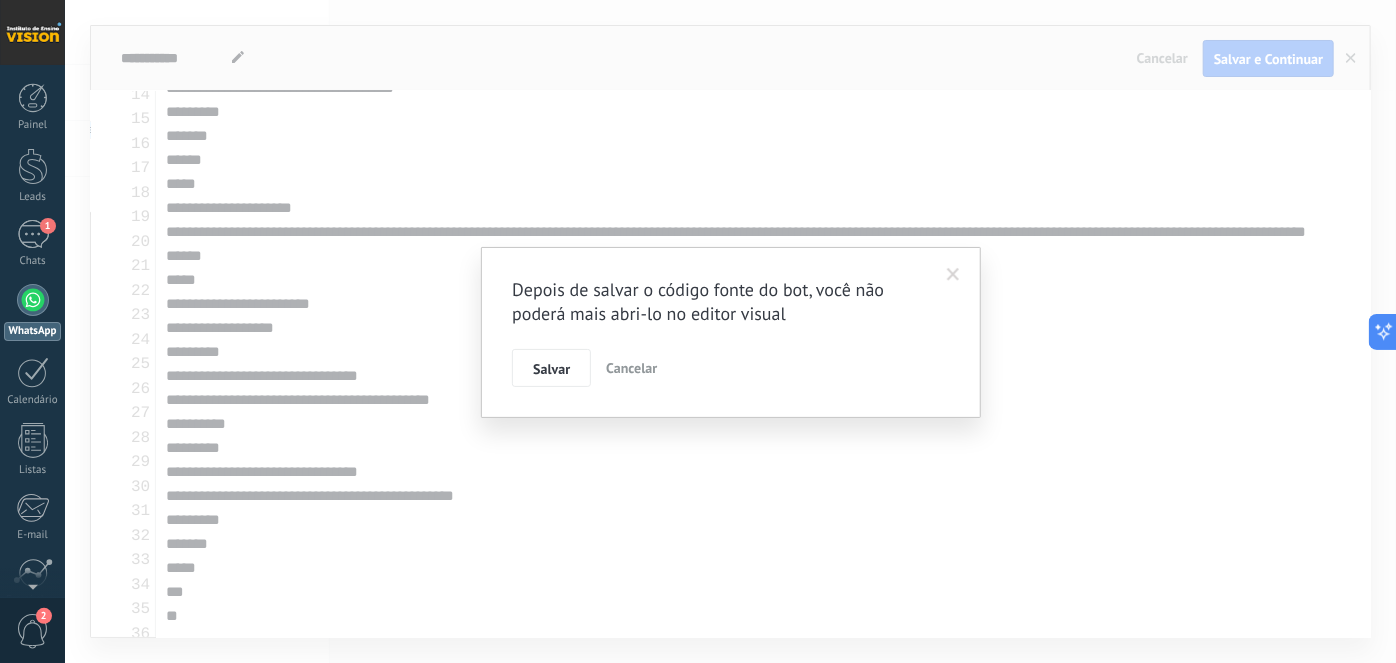 click on "Cancelar" at bounding box center [631, 368] 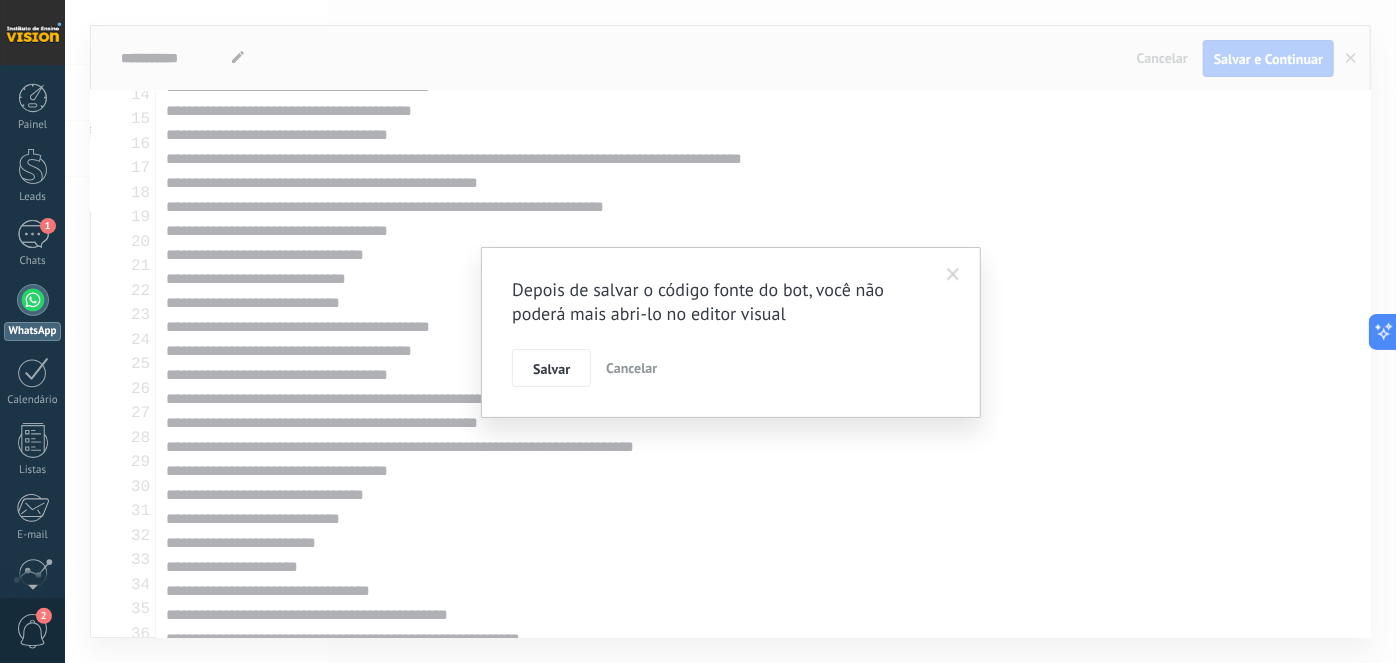 scroll, scrollTop: 0, scrollLeft: 0, axis: both 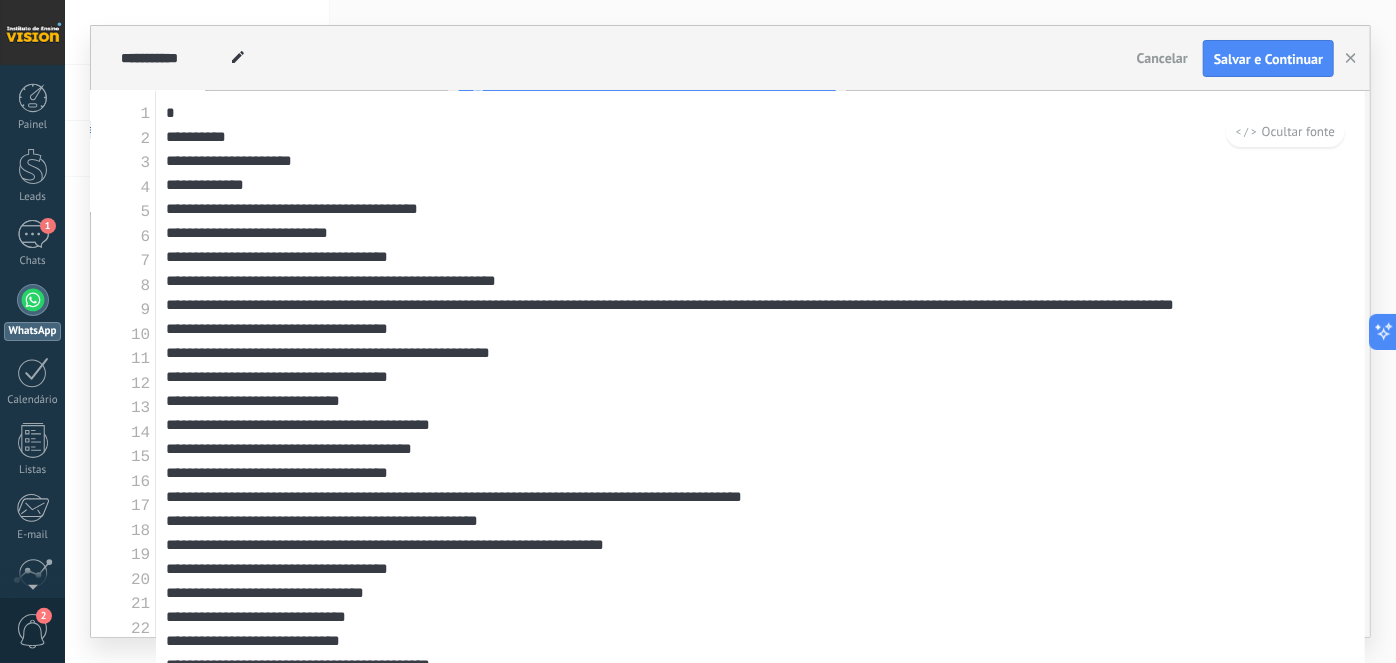 click on "Ocultar fonte" at bounding box center (1285, 131) 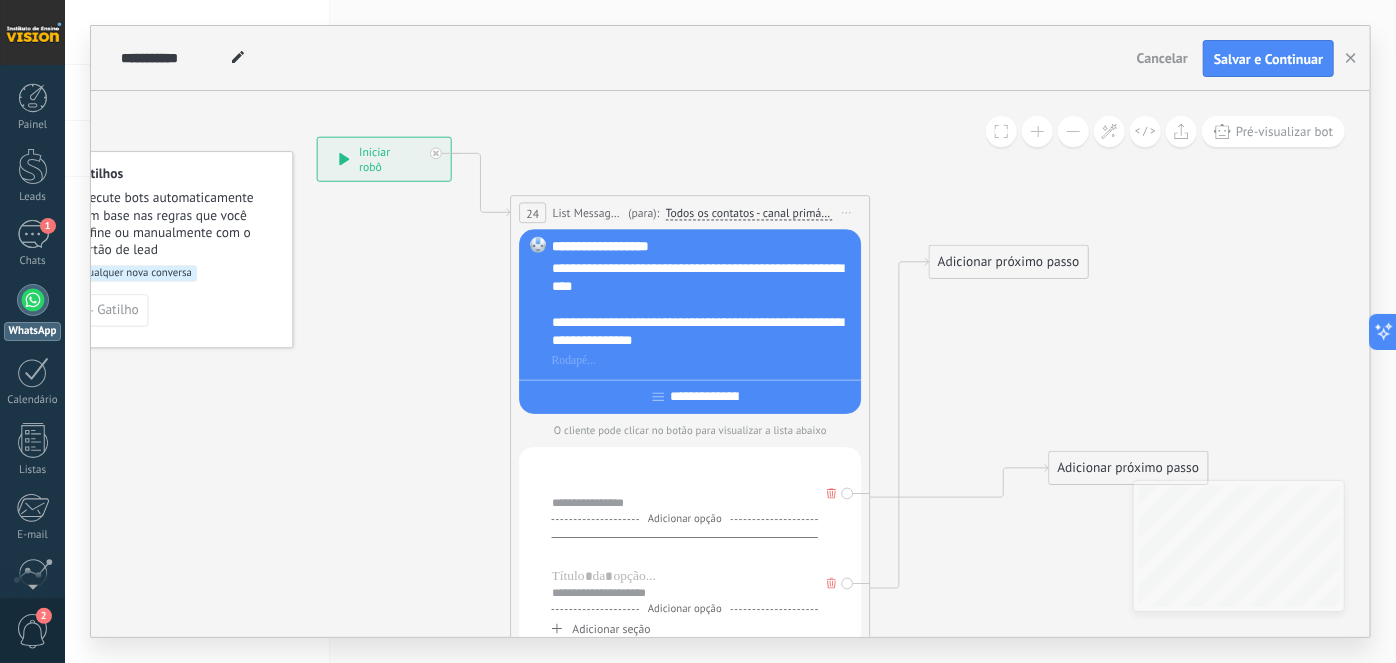 click on "Iniciar pré-visualização aqui
[GEOGRAPHIC_DATA]
Duplicar
Excluir" at bounding box center (847, 213) 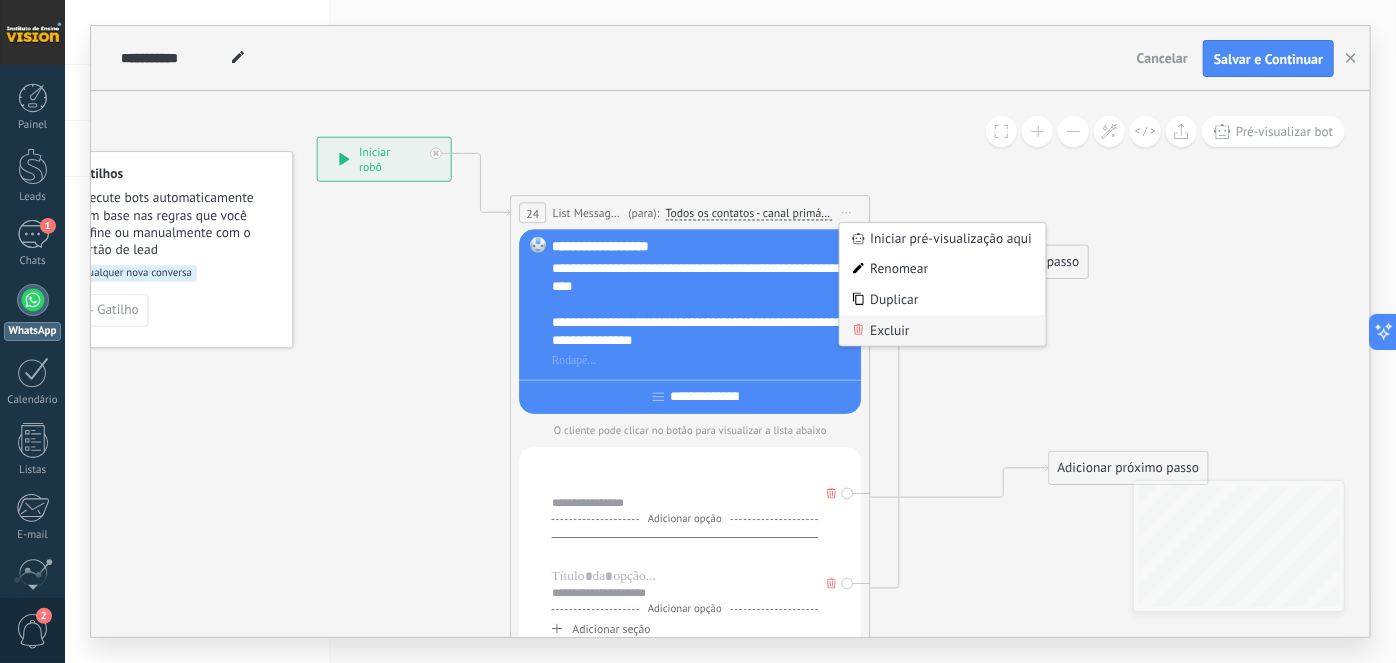 click on "Excluir" at bounding box center (943, 330) 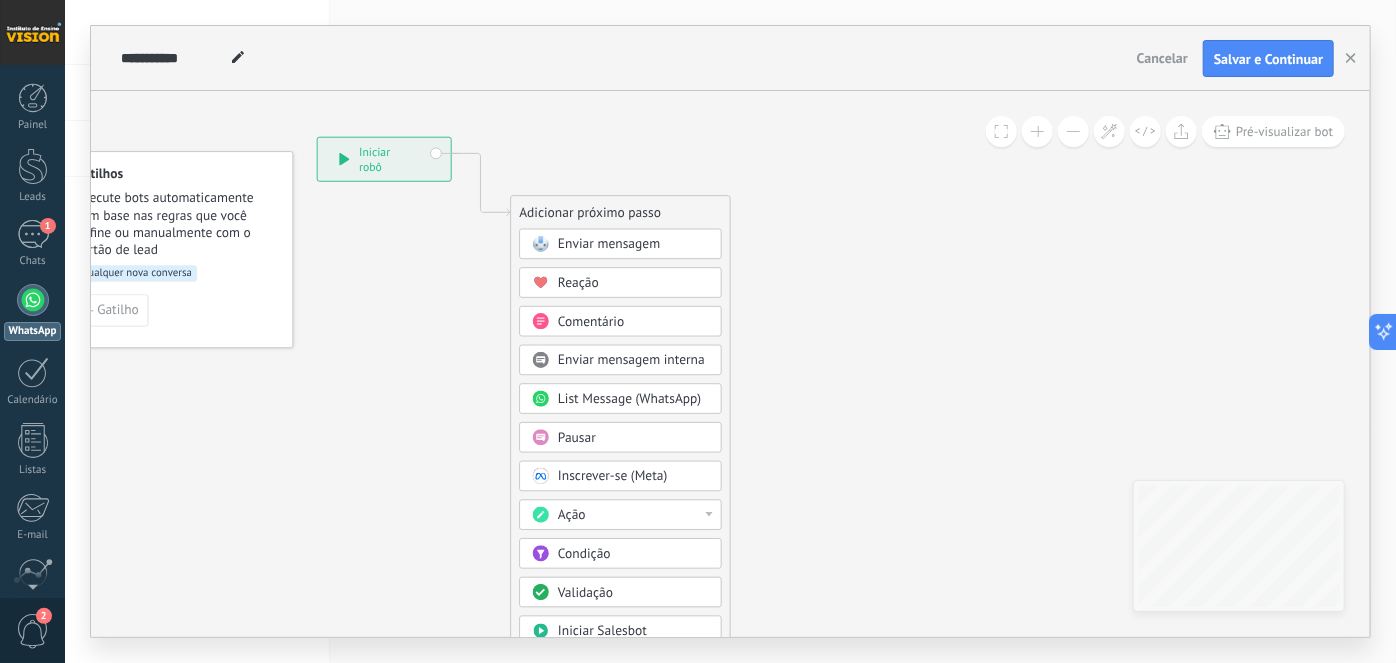 click 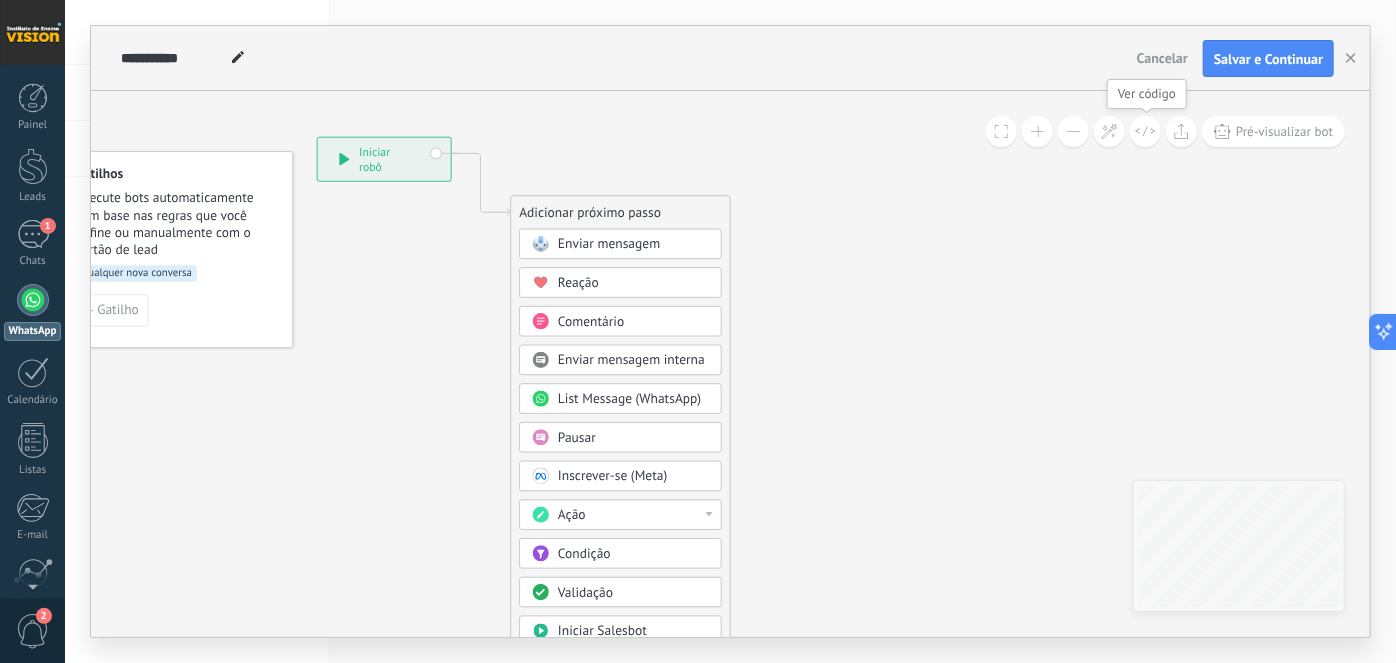 click 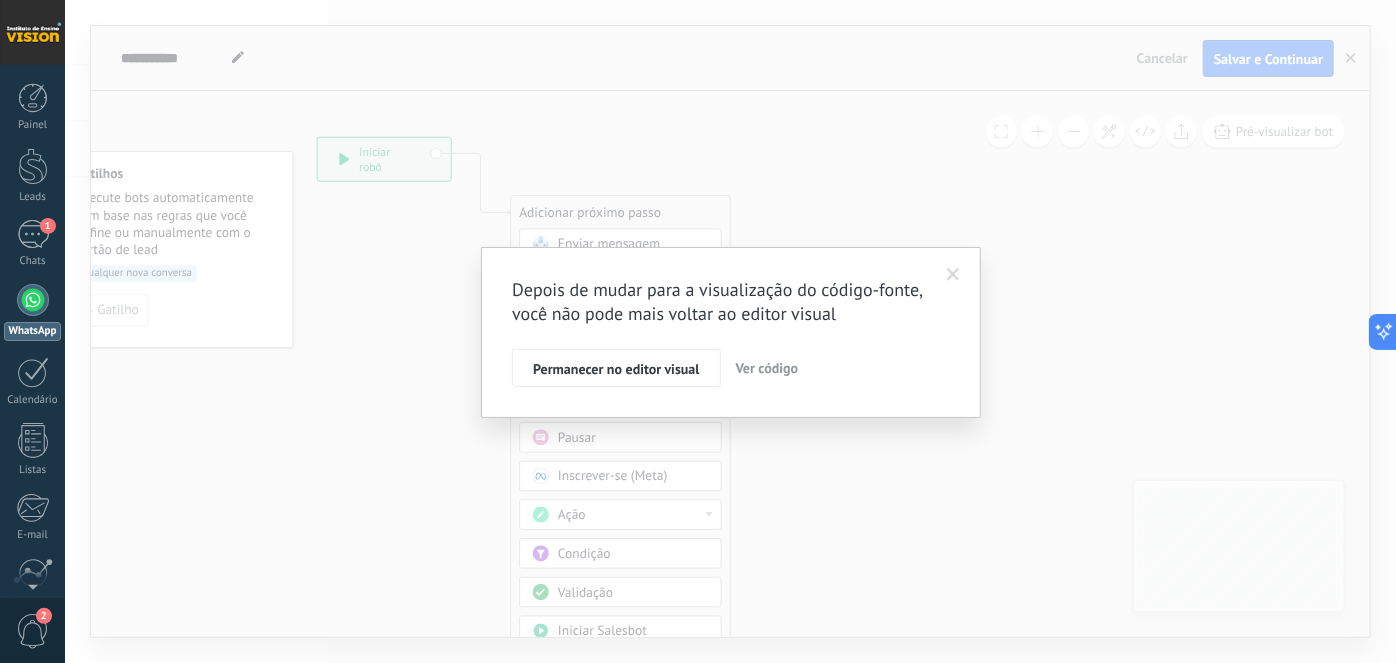 click on "Ver código" at bounding box center (767, 368) 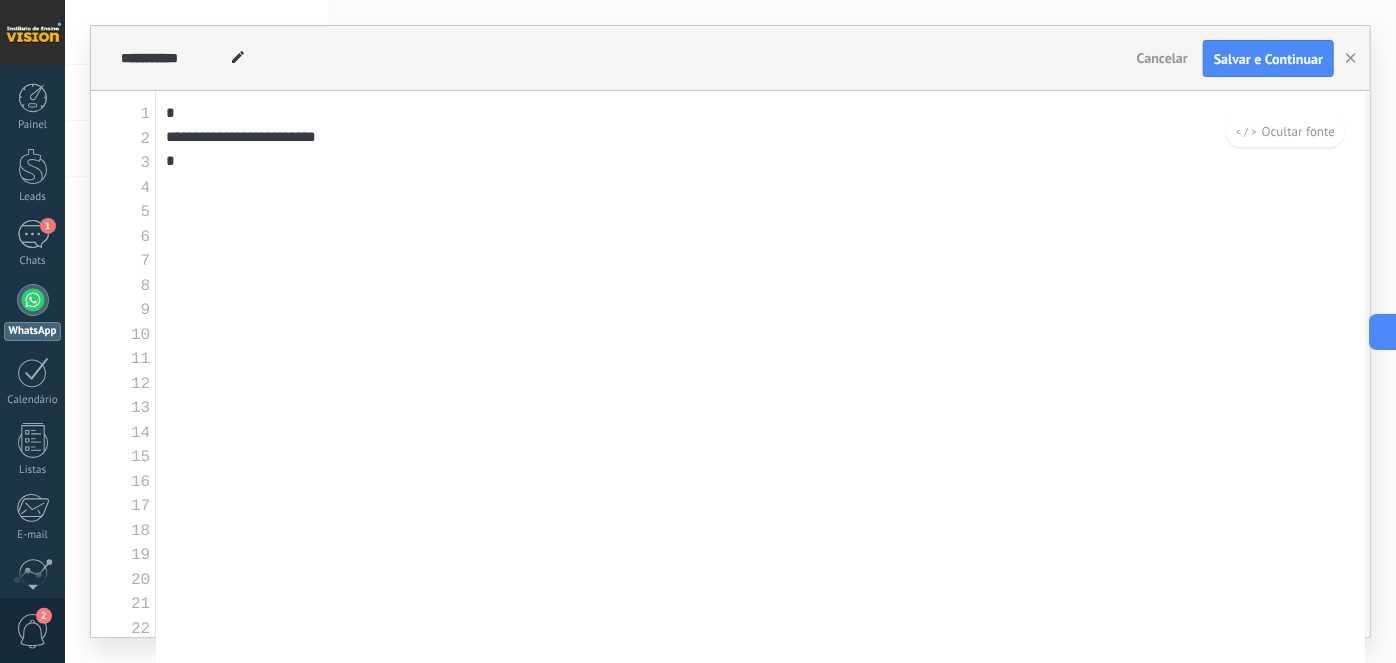 drag, startPoint x: 349, startPoint y: 278, endPoint x: 103, endPoint y: 61, distance: 328.032 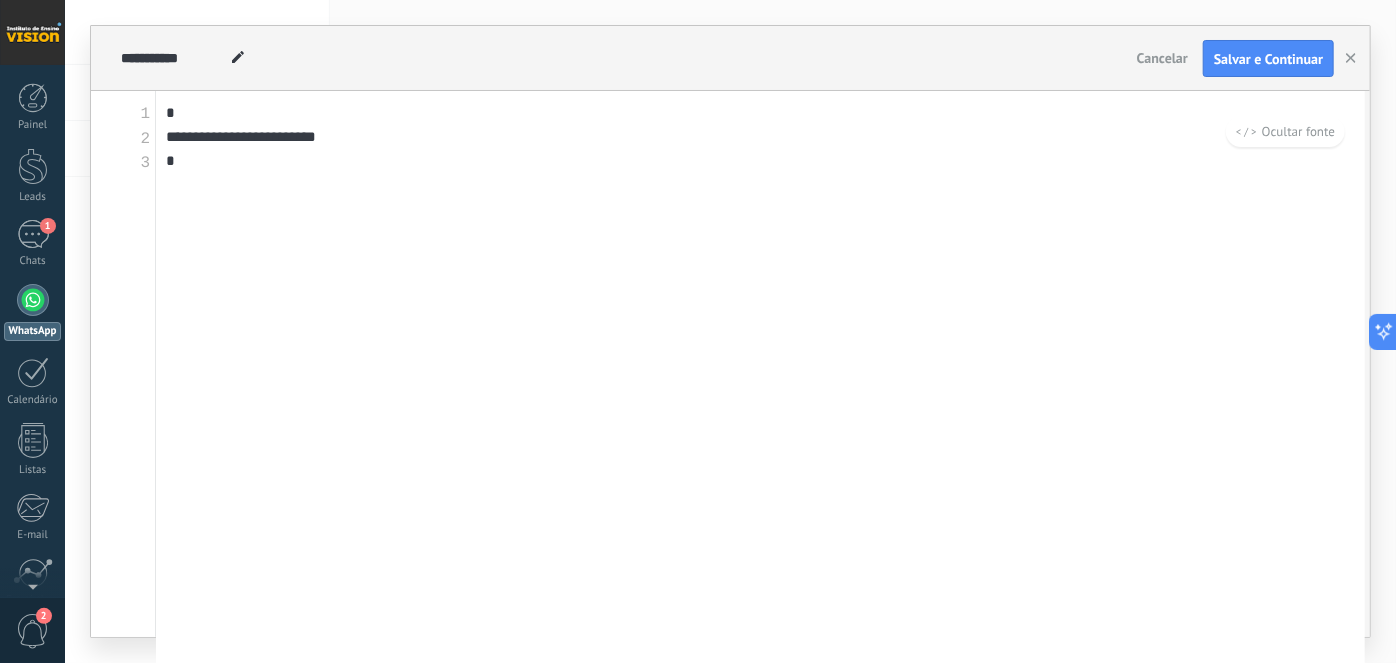 paste on "**********" 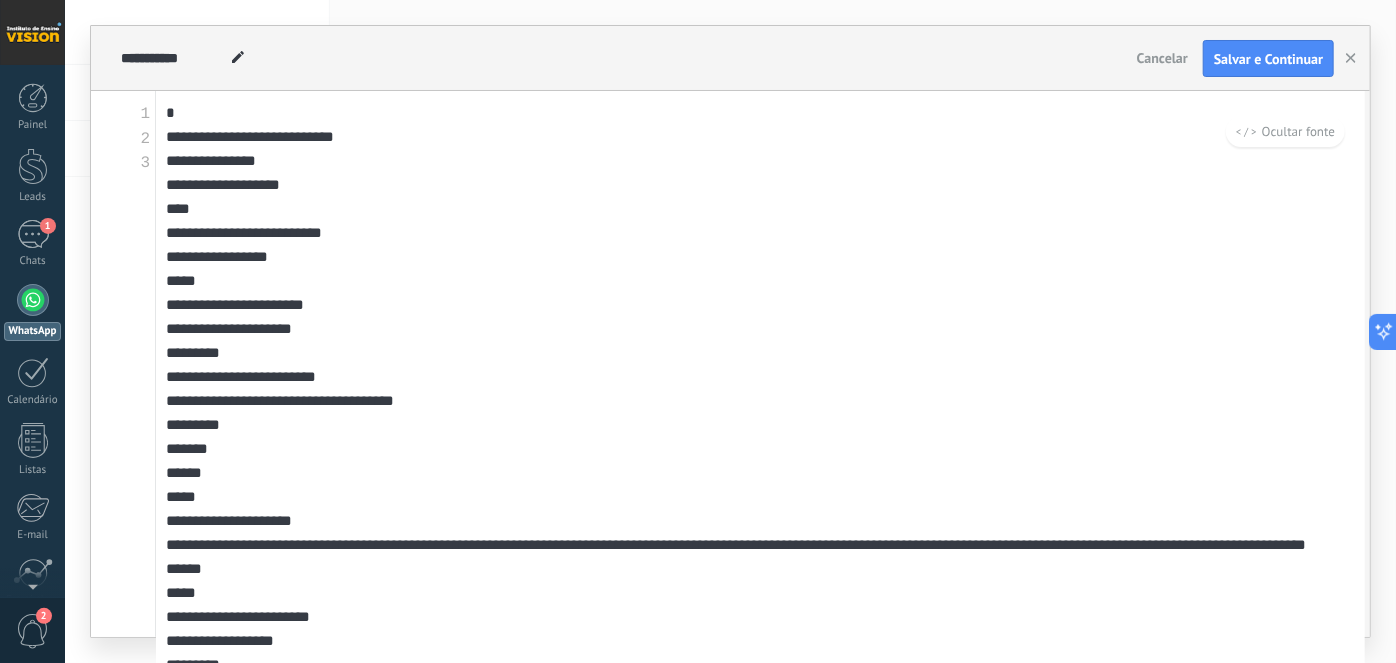 scroll, scrollTop: 864, scrollLeft: 0, axis: vertical 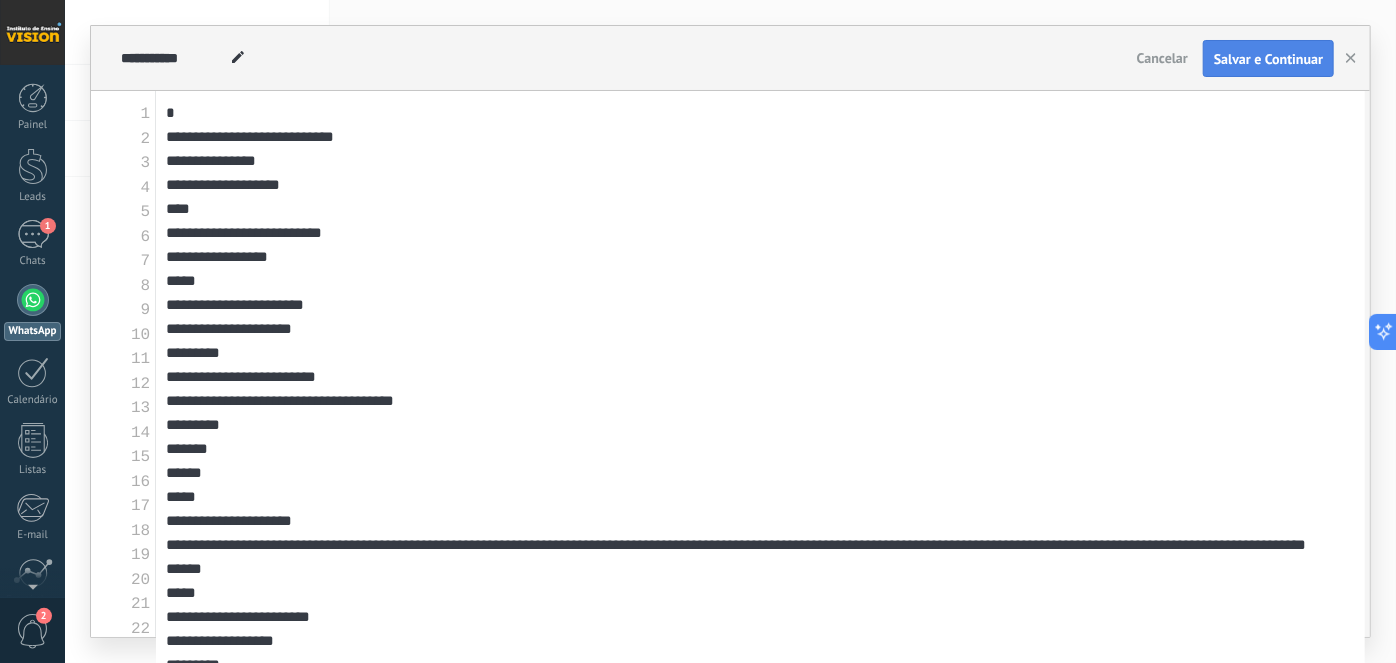 click on "Salvar e Continuar" at bounding box center (1268, 59) 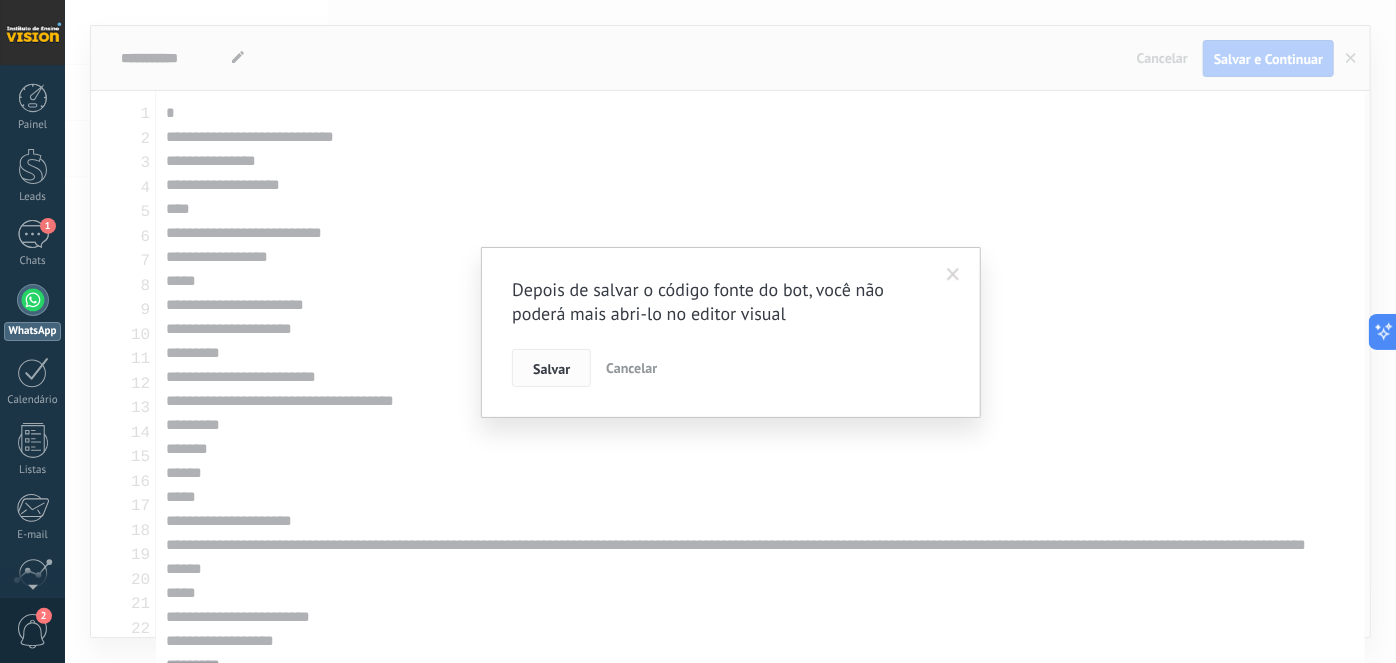 click on "Salvar" at bounding box center [551, 369] 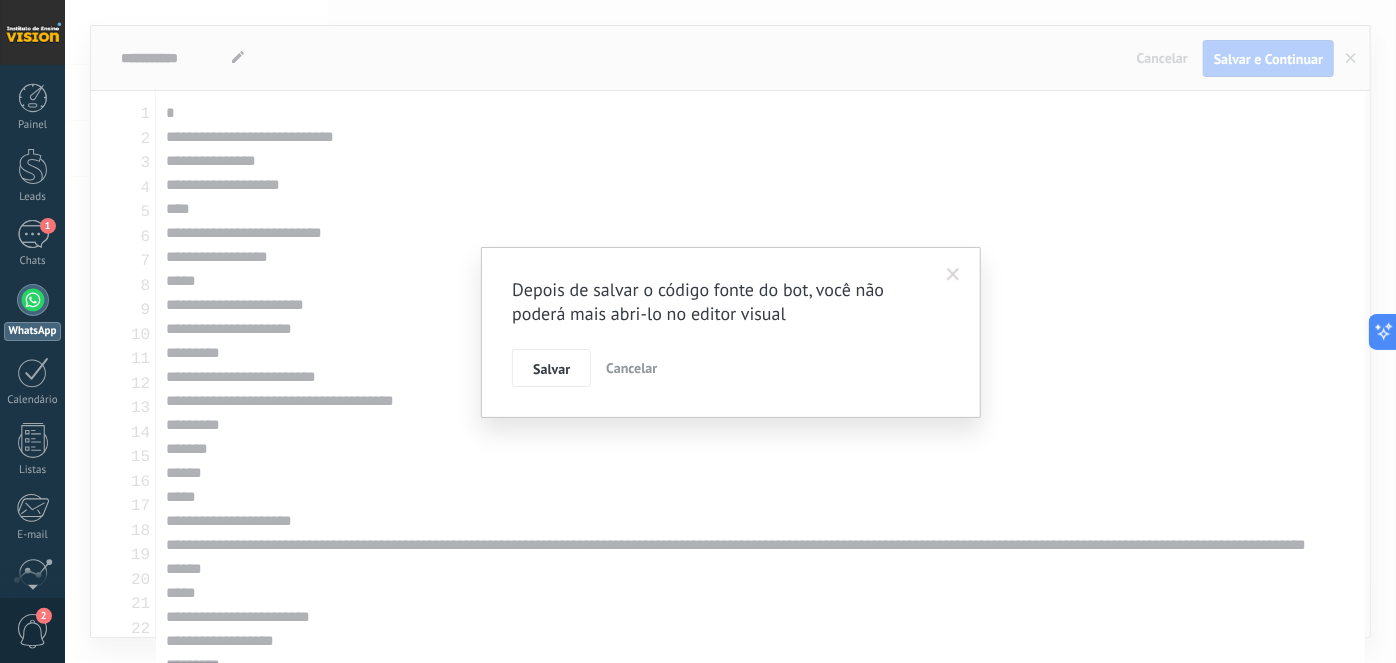 click on "Cancelar" at bounding box center (631, 368) 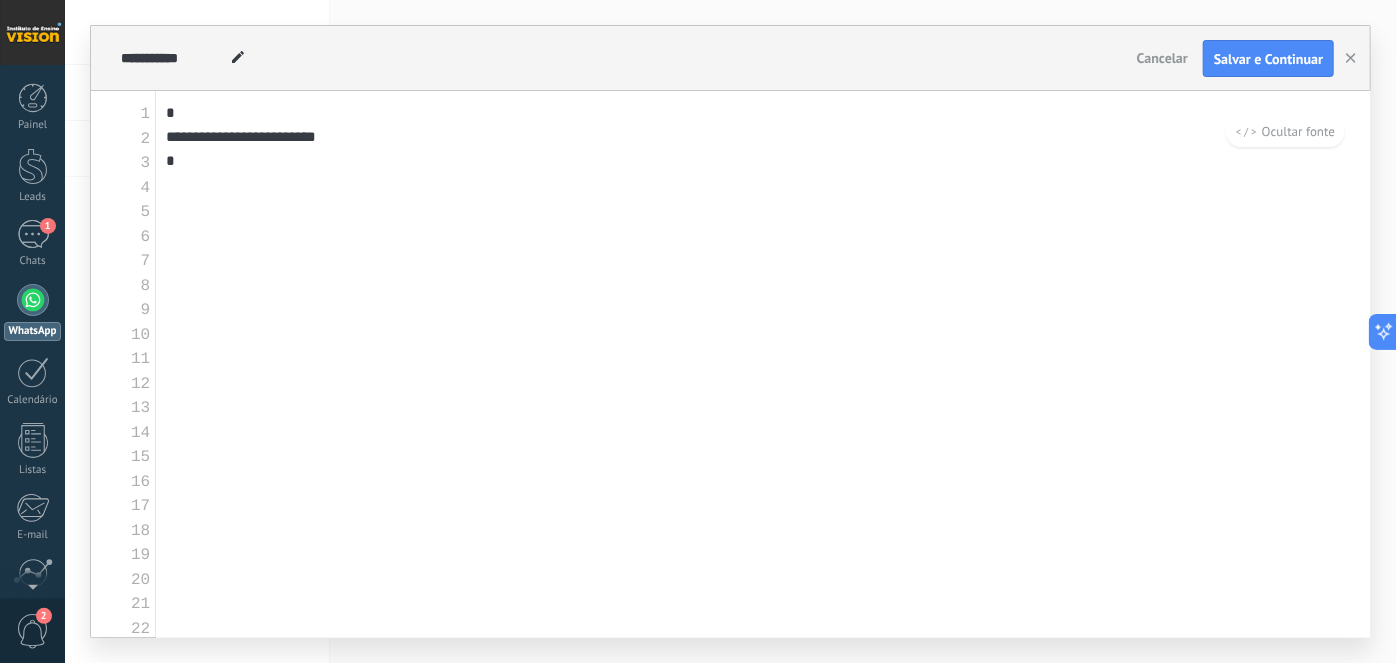 scroll, scrollTop: 72, scrollLeft: 0, axis: vertical 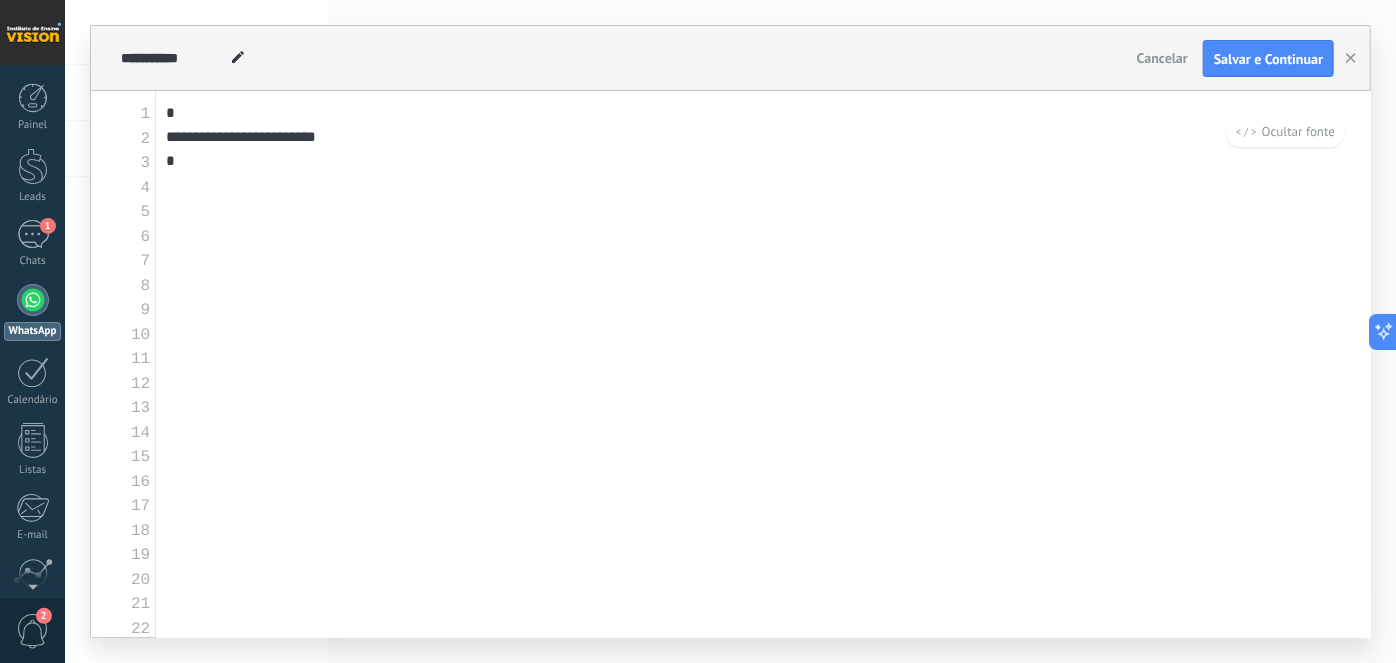 click on "Ocultar fonte" at bounding box center [1285, 131] 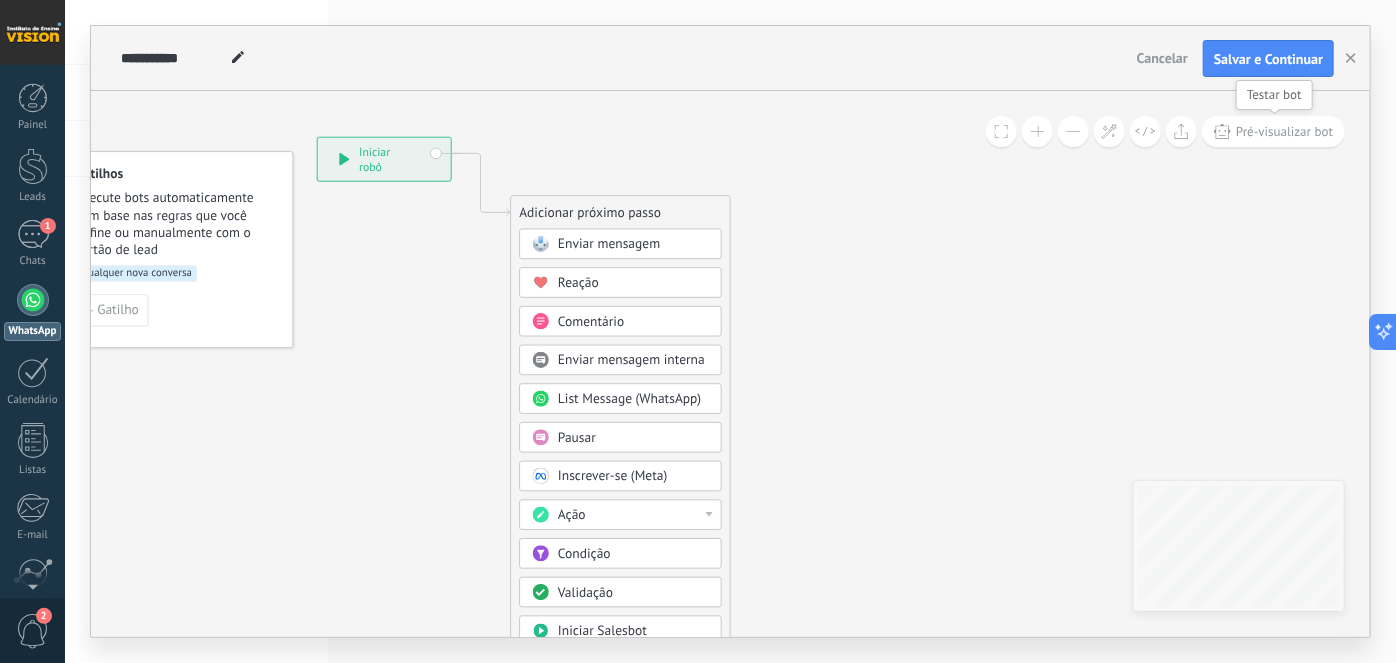 click on "Pré-visualizar bot" at bounding box center (1284, 131) 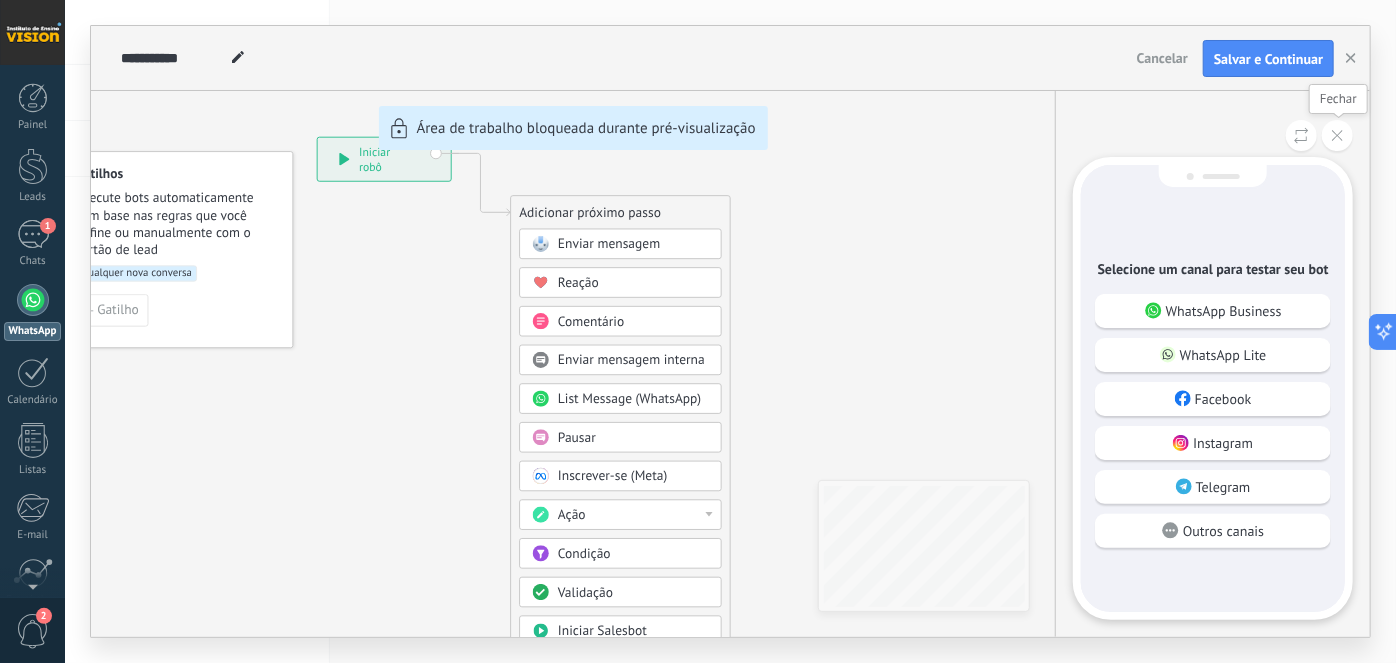 click 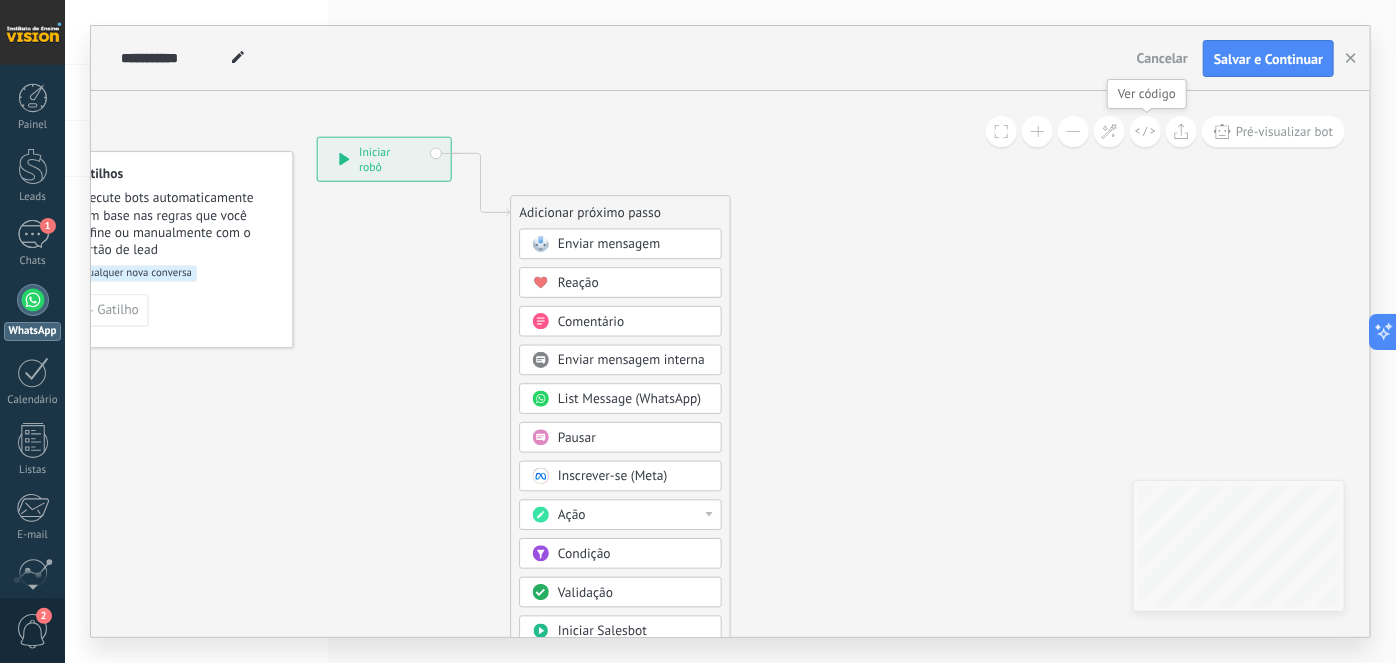click at bounding box center (1145, 131) 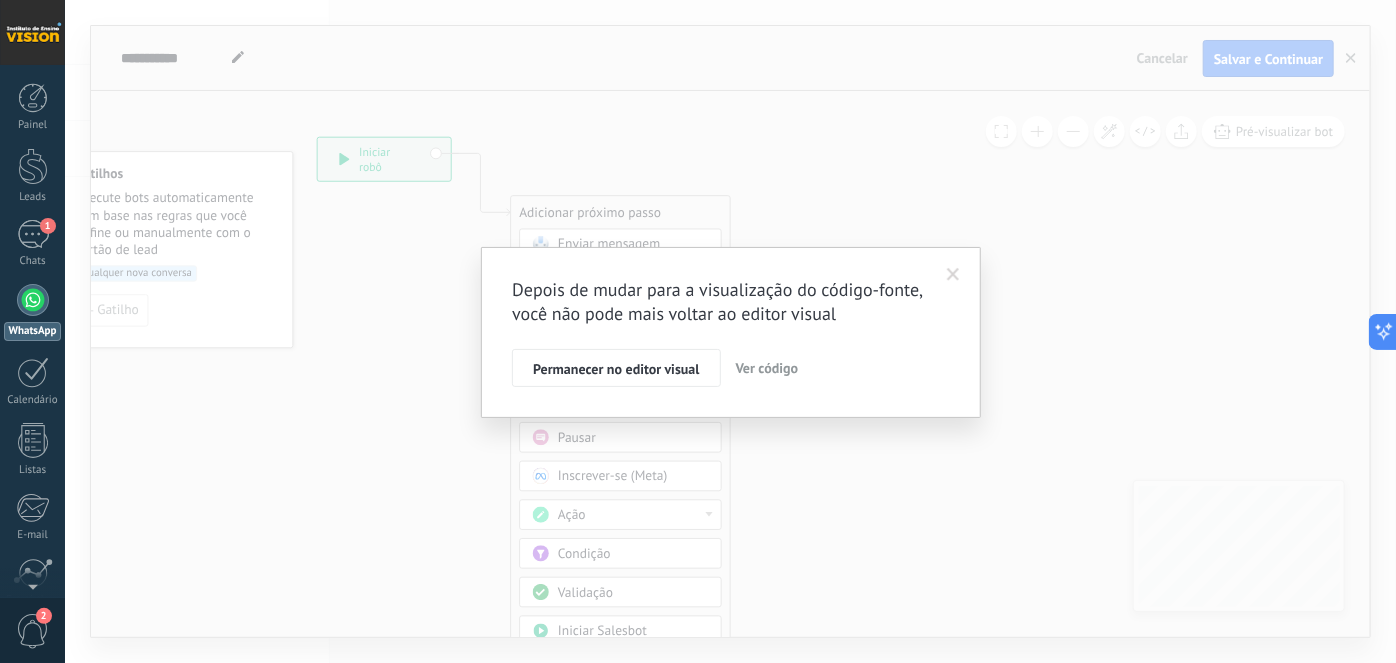 click on "Ver código" at bounding box center (767, 368) 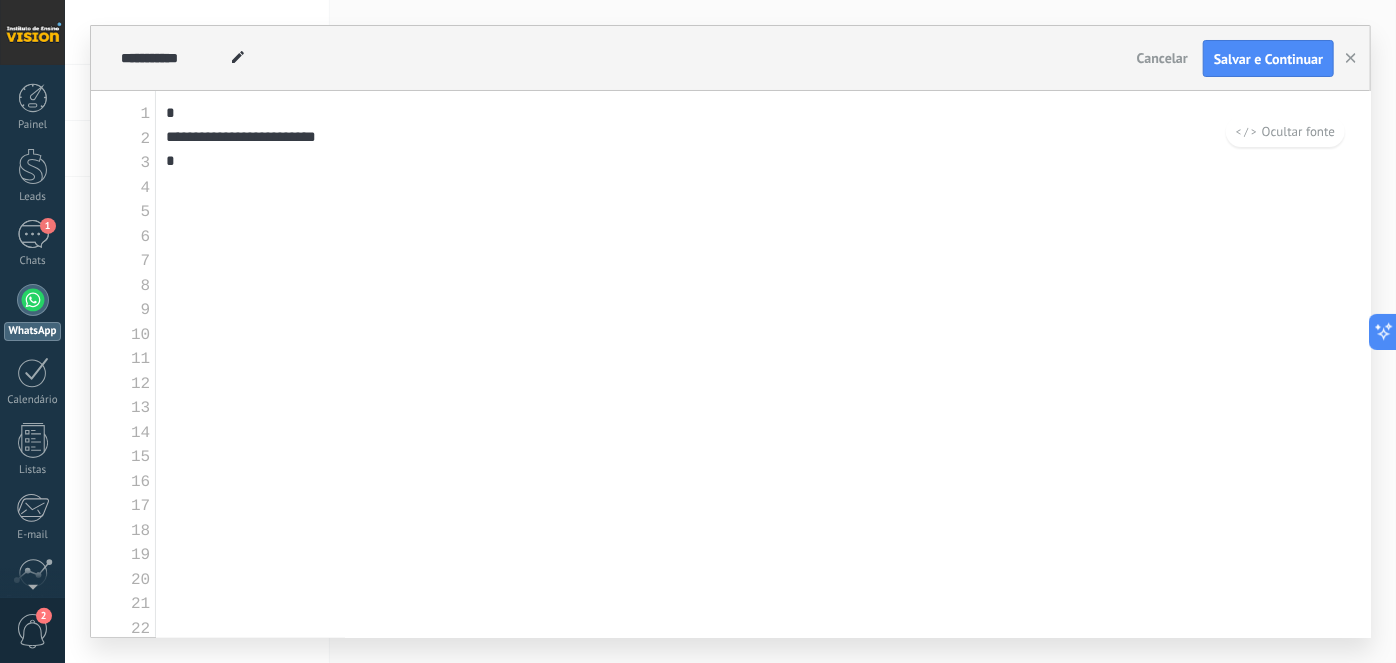 click on "**********" at bounding box center (763, 364) 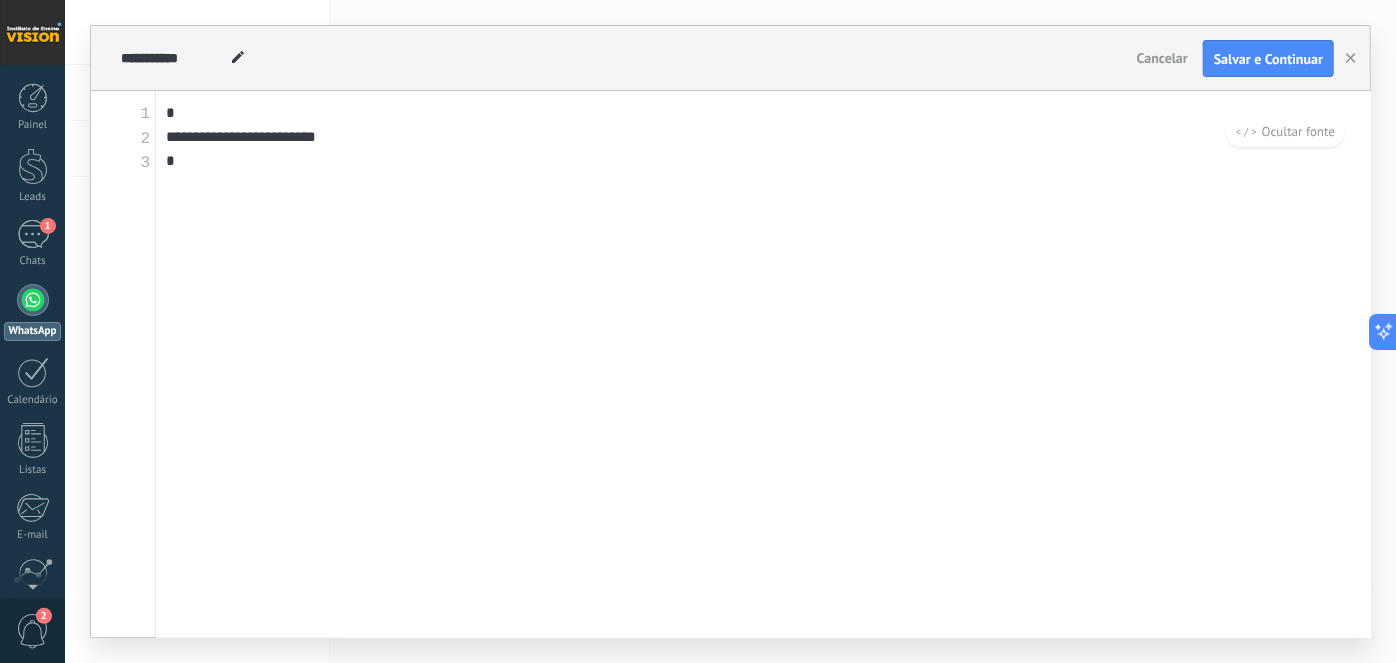 paste on "**********" 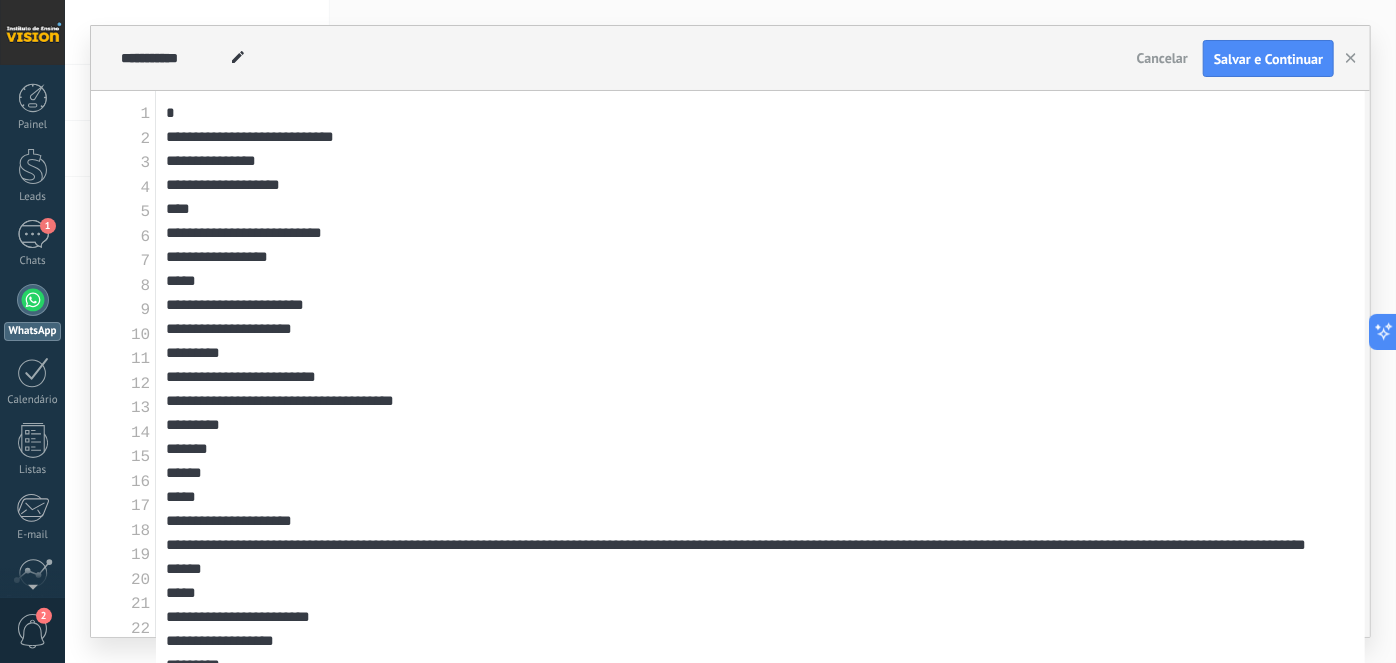 scroll, scrollTop: 864, scrollLeft: 0, axis: vertical 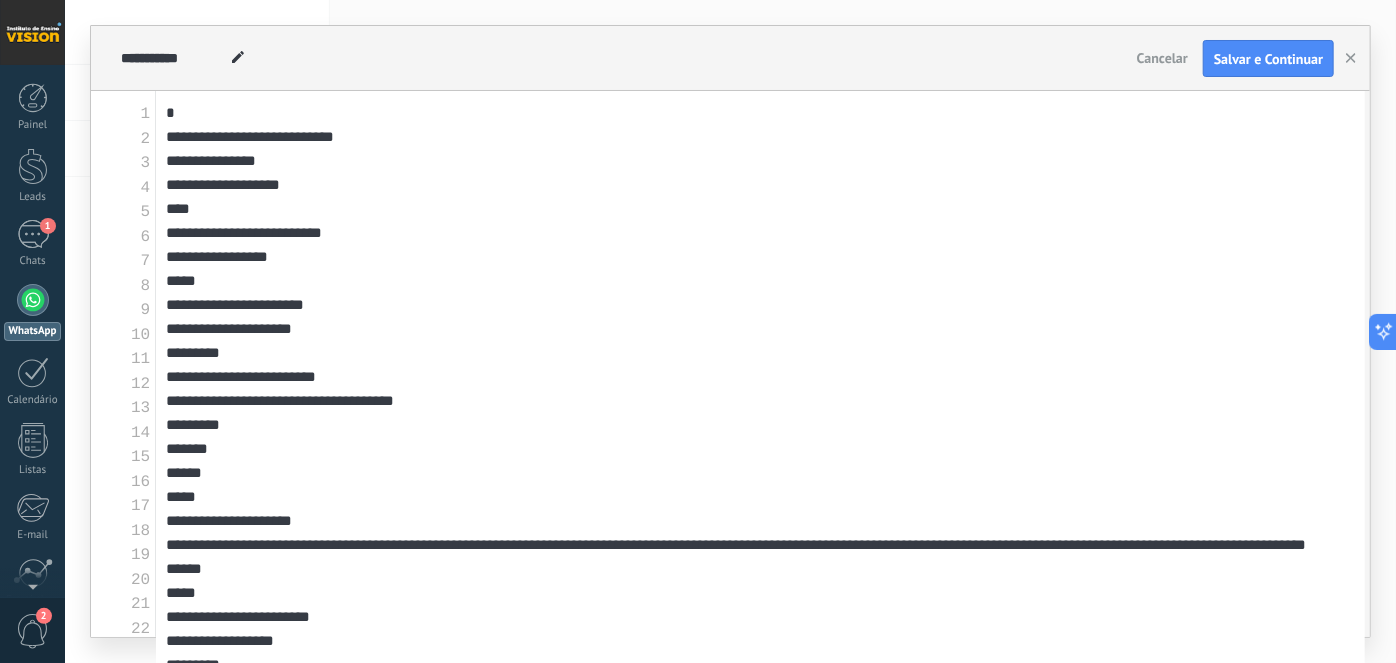 click on "**********" at bounding box center (760, 533) 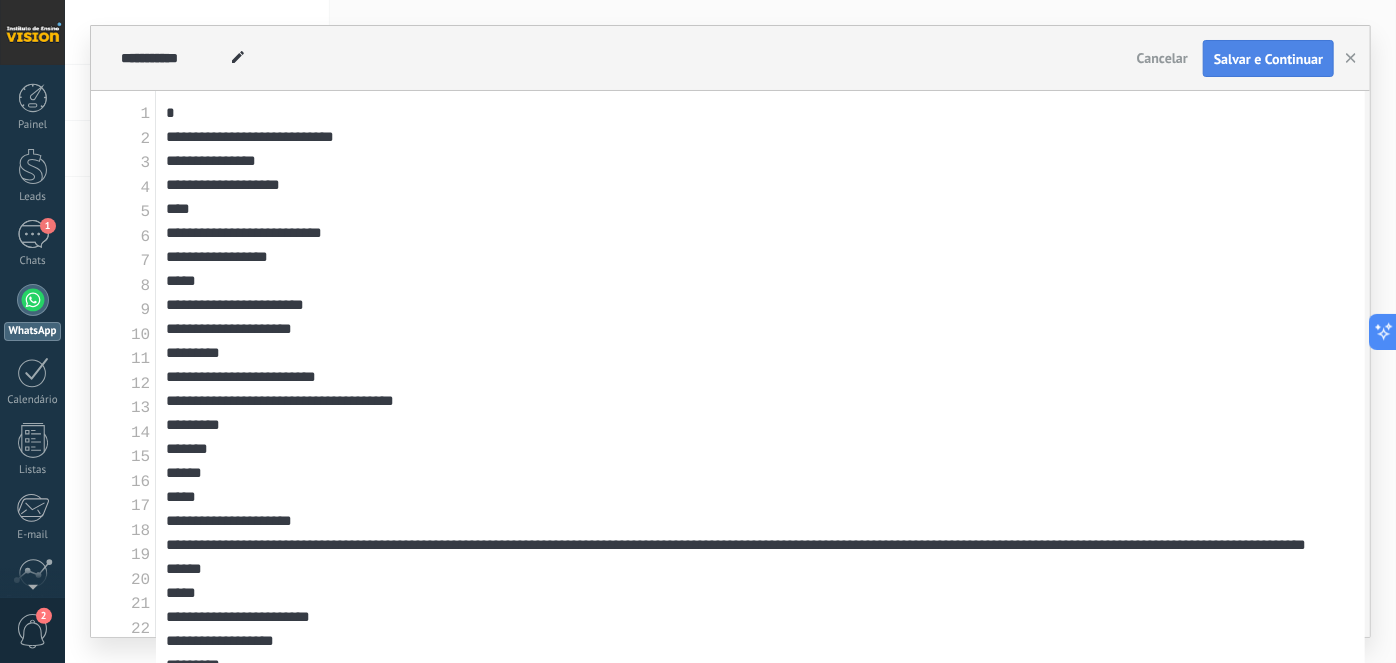 click on "Salvar e Continuar" at bounding box center [1268, 59] 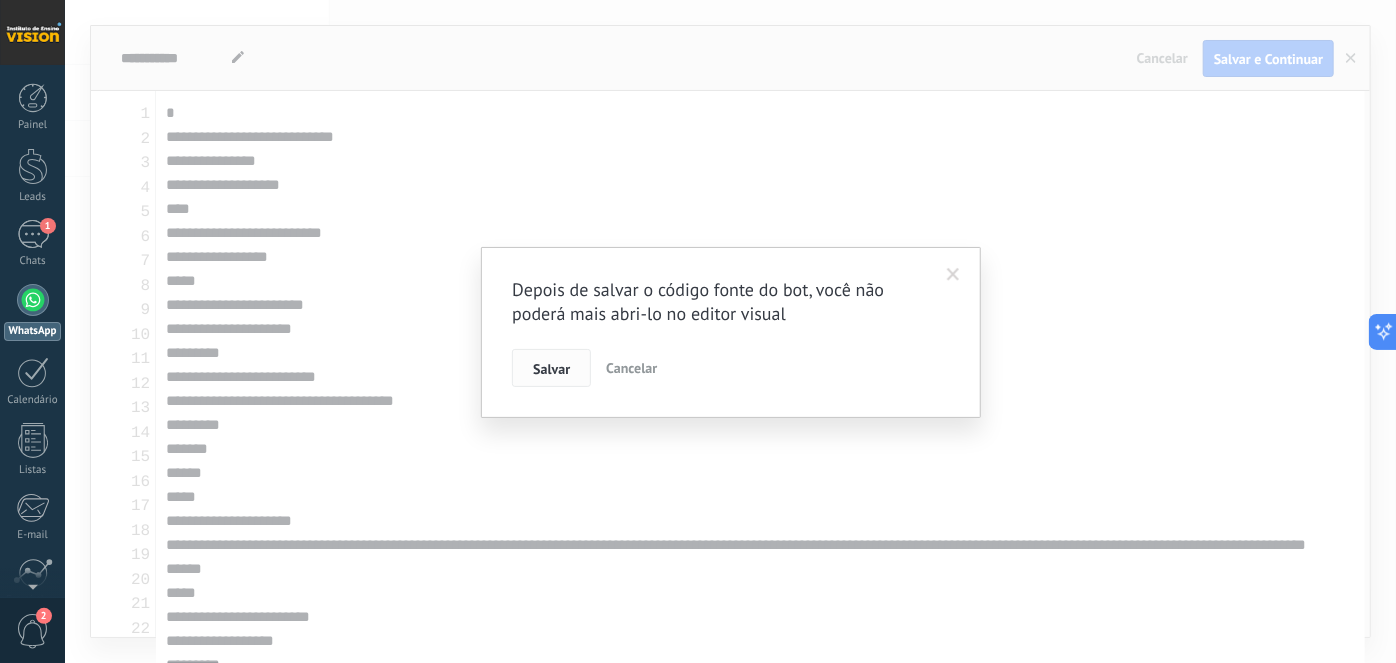 click on "Salvar" at bounding box center (551, 369) 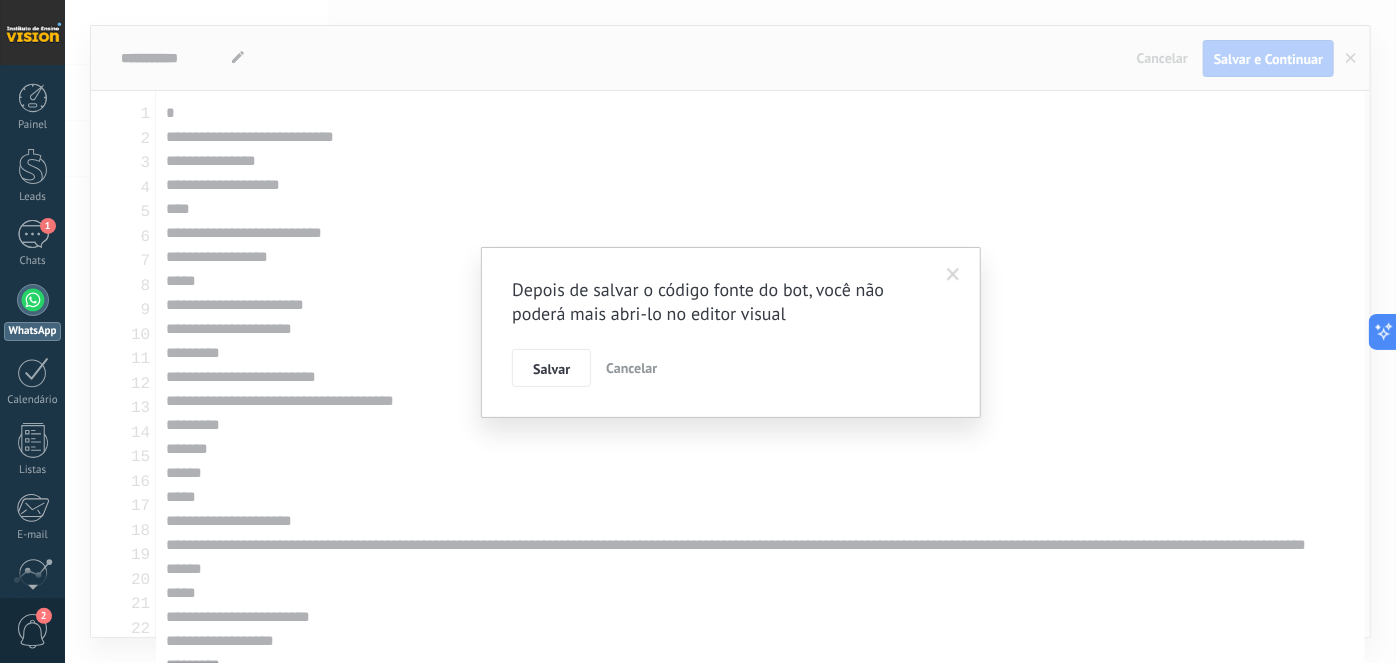 click at bounding box center (953, 275) 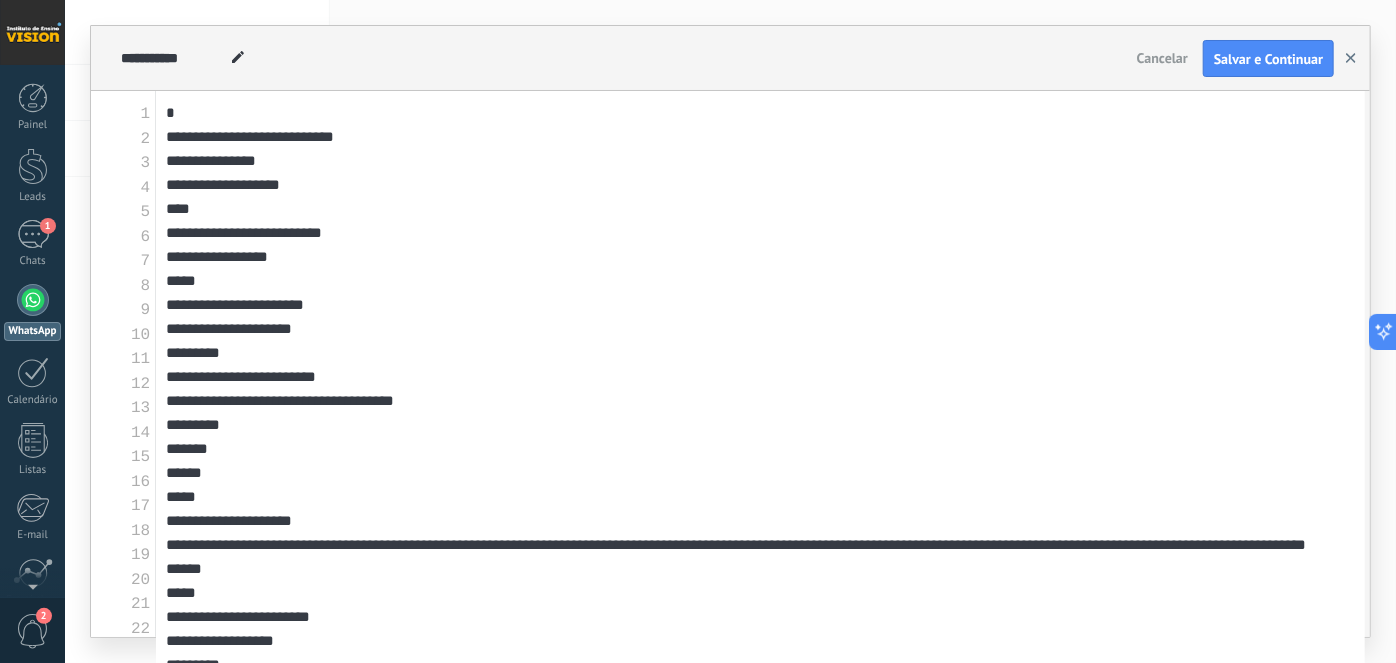 click 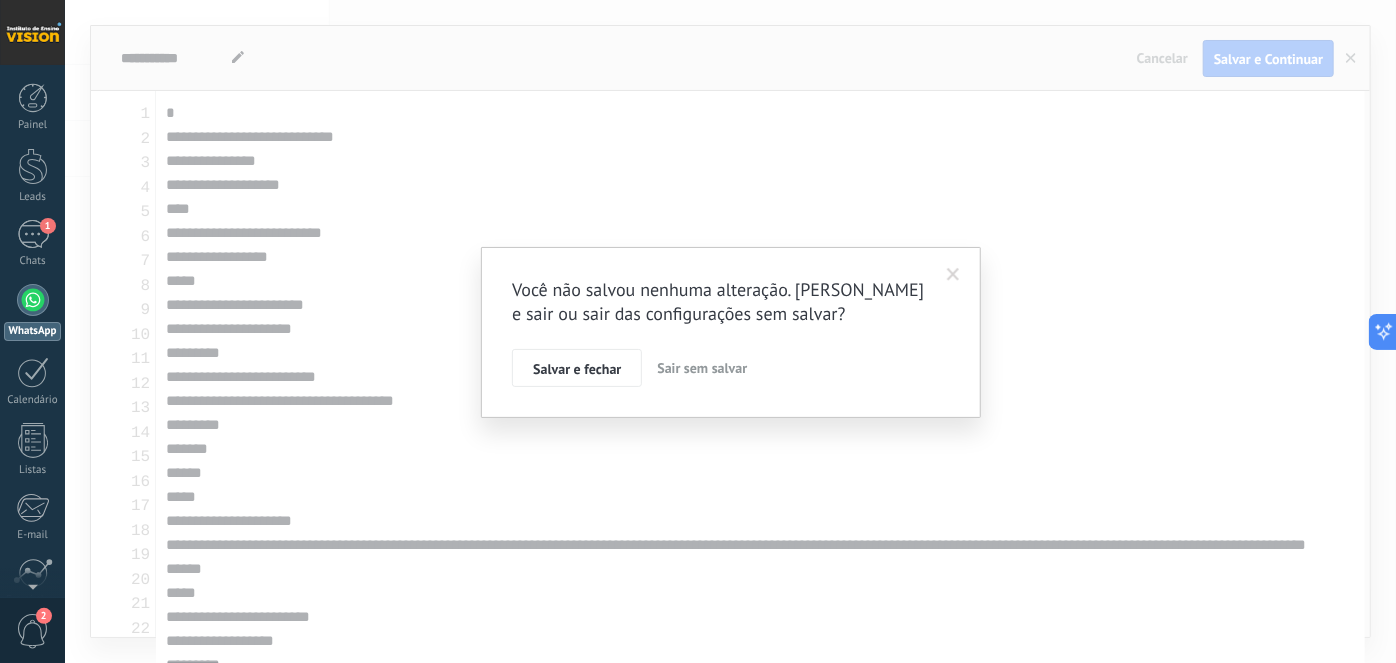click on "Sair sem salvar" at bounding box center [702, 368] 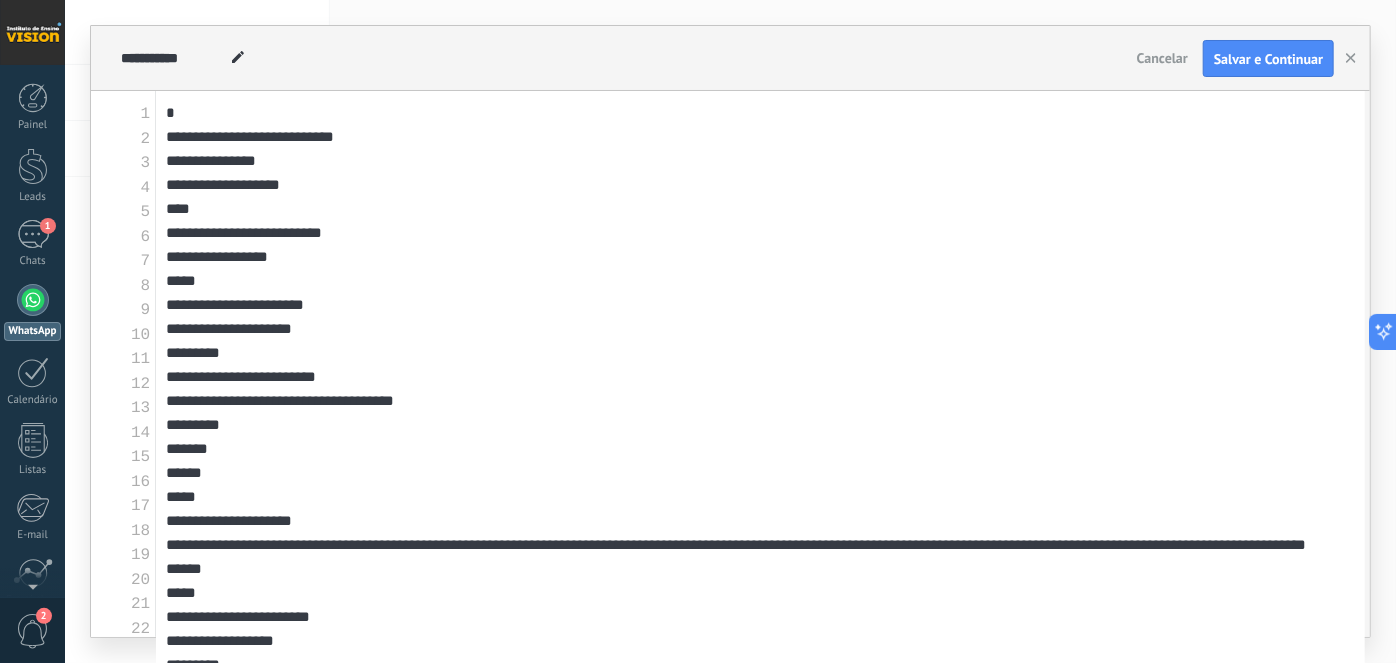 click on "Cancelar" at bounding box center [1162, 58] 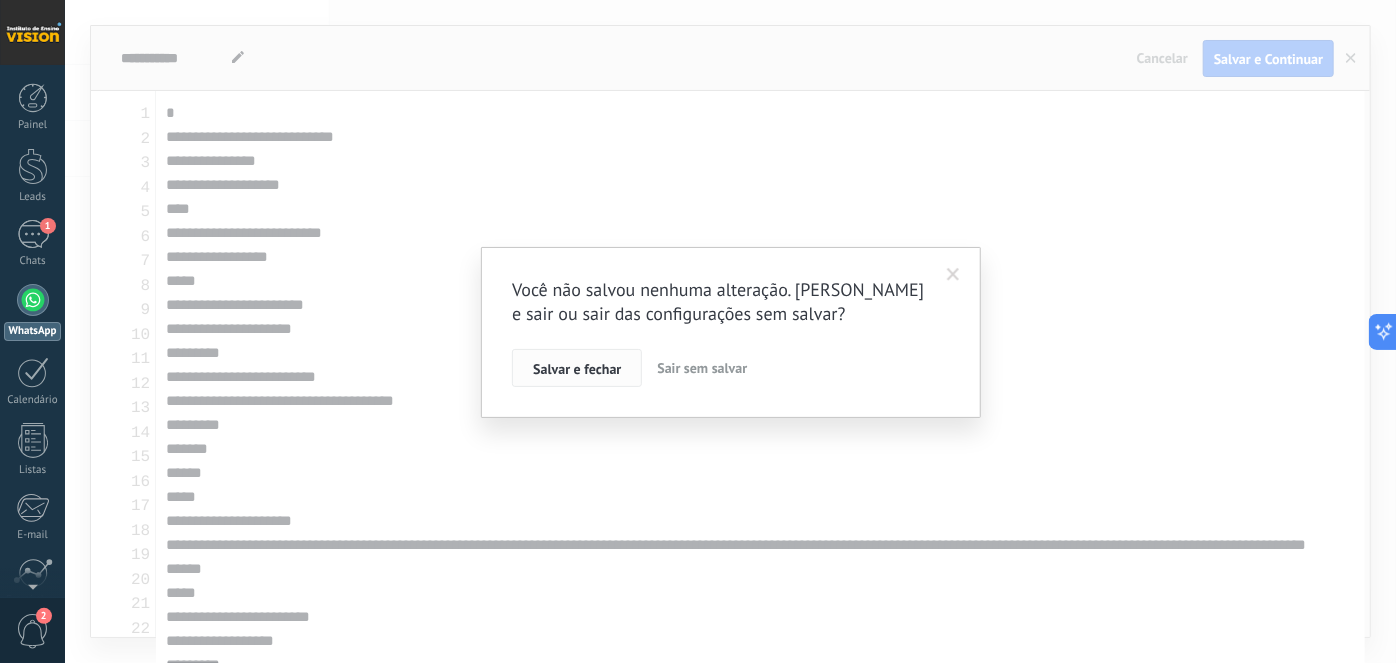 click on "Salvar e fechar" at bounding box center (577, 369) 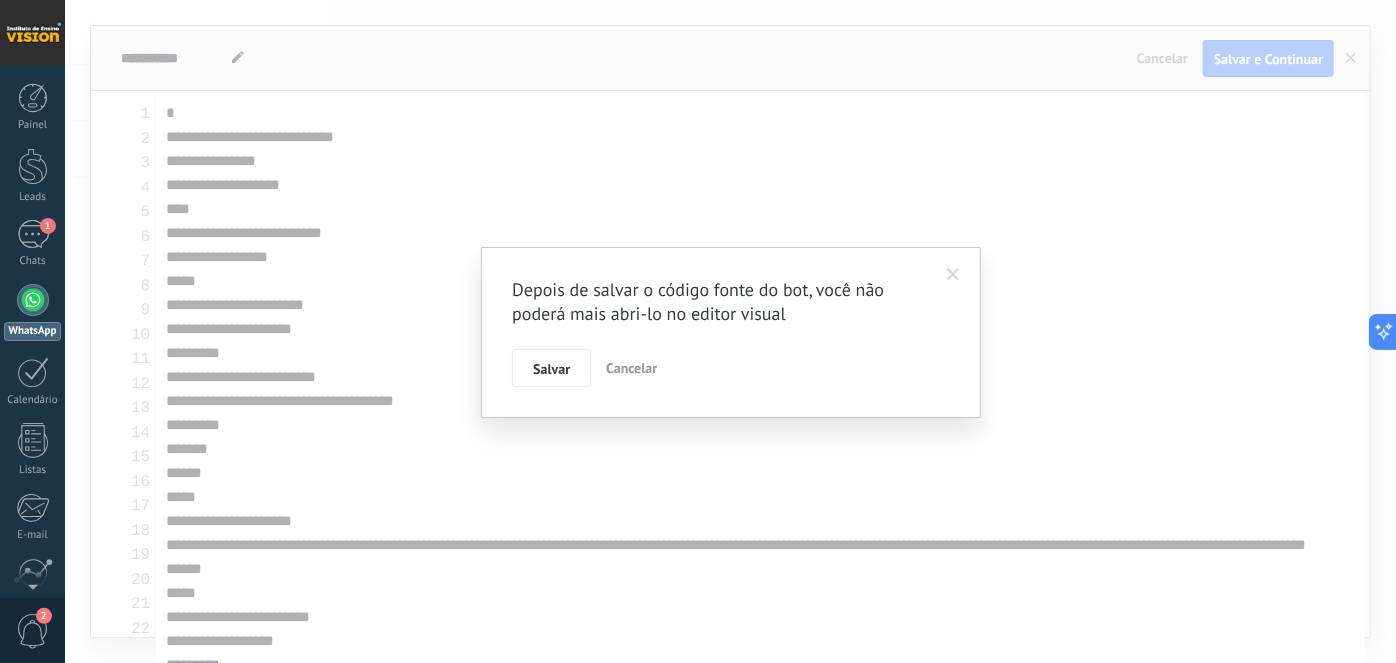 click on "Cancelar" at bounding box center (631, 368) 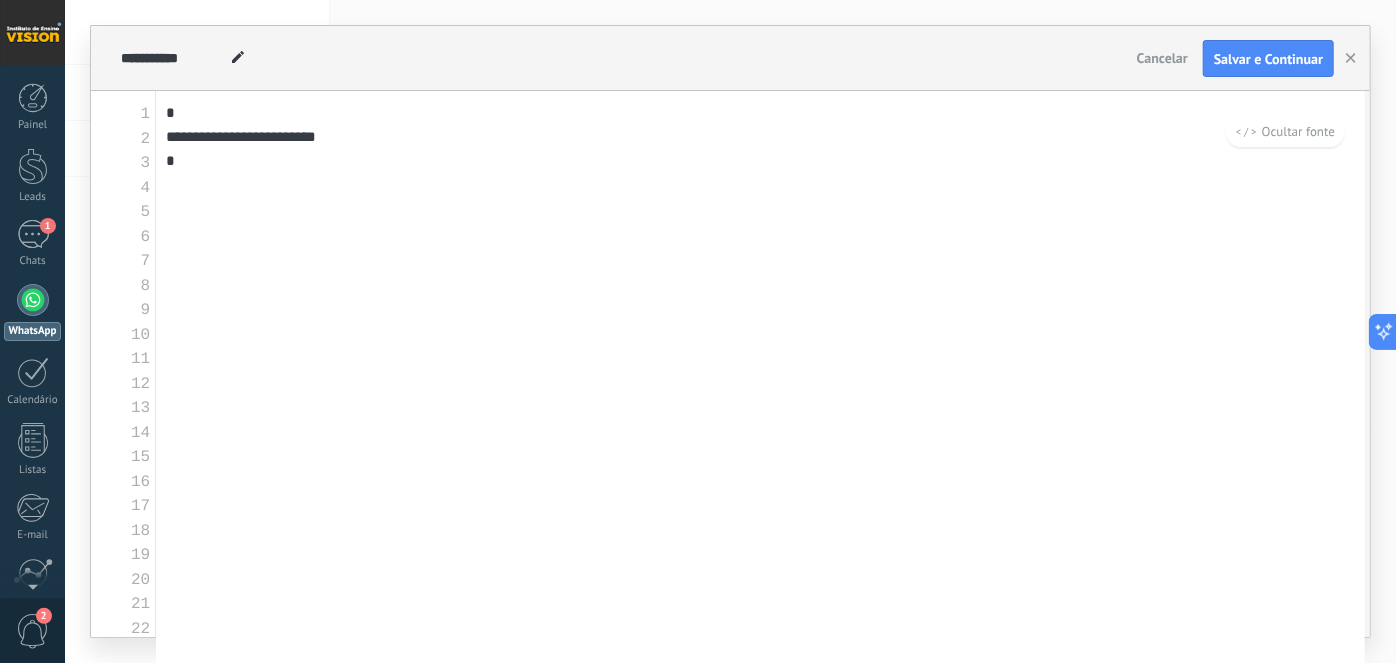 scroll, scrollTop: 72, scrollLeft: 0, axis: vertical 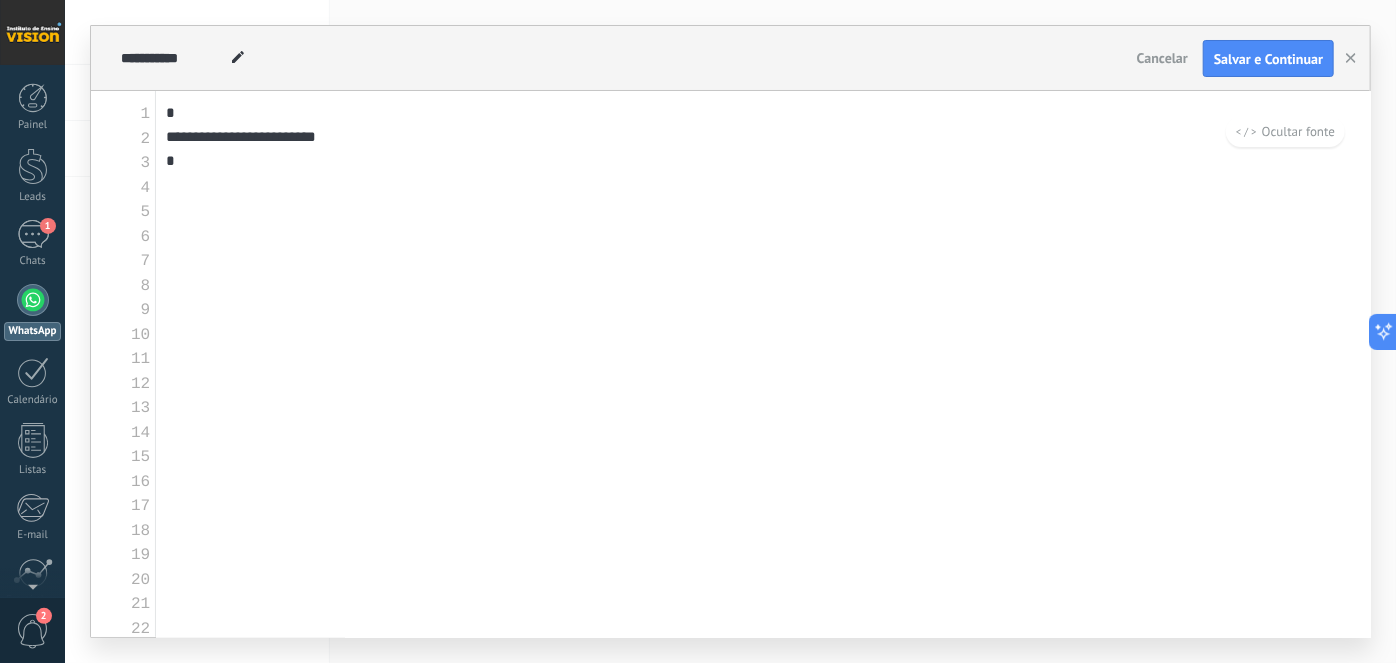 click on "Ocultar fonte" at bounding box center [1285, 131] 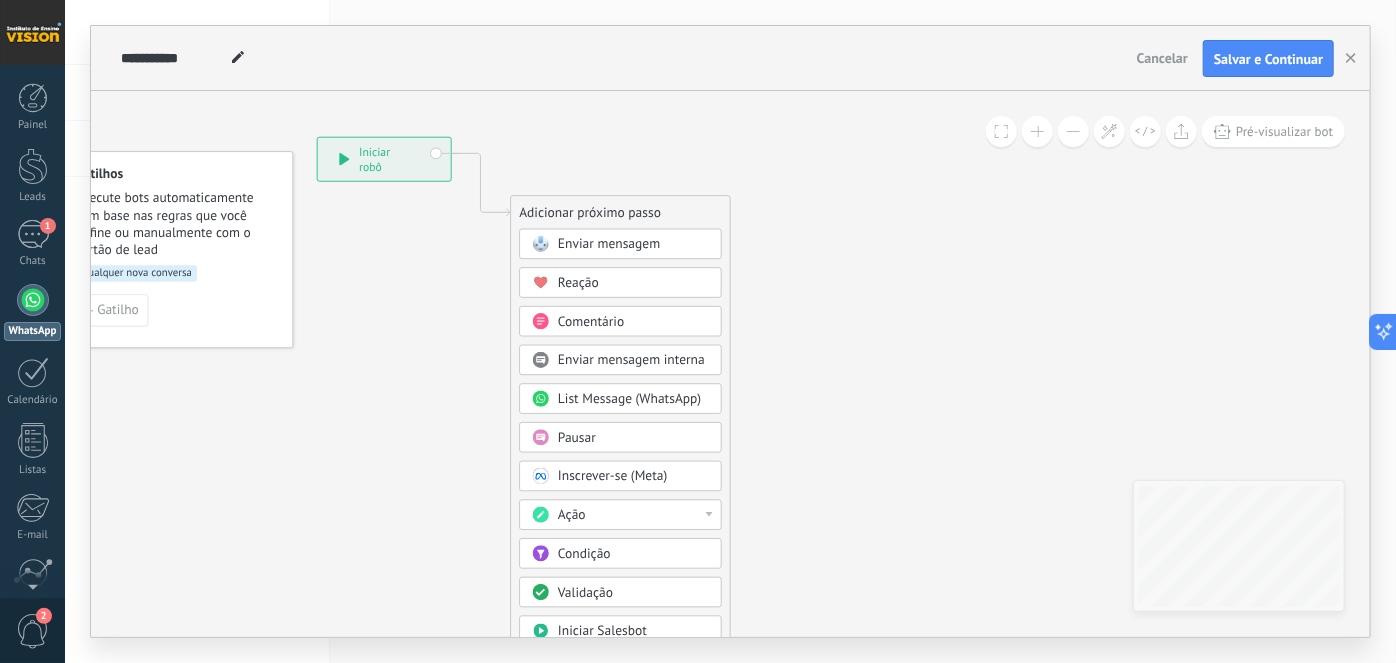 click on "Enviar mensagem" at bounding box center [609, 244] 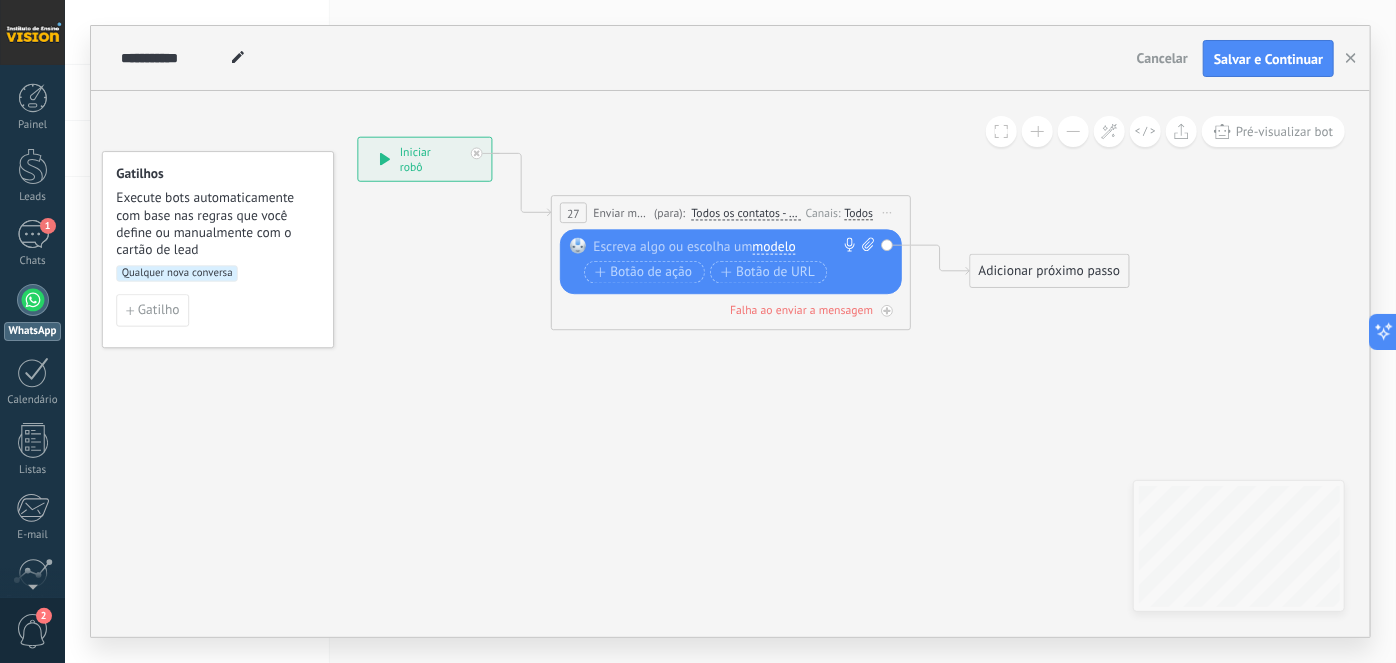 click at bounding box center [726, 247] 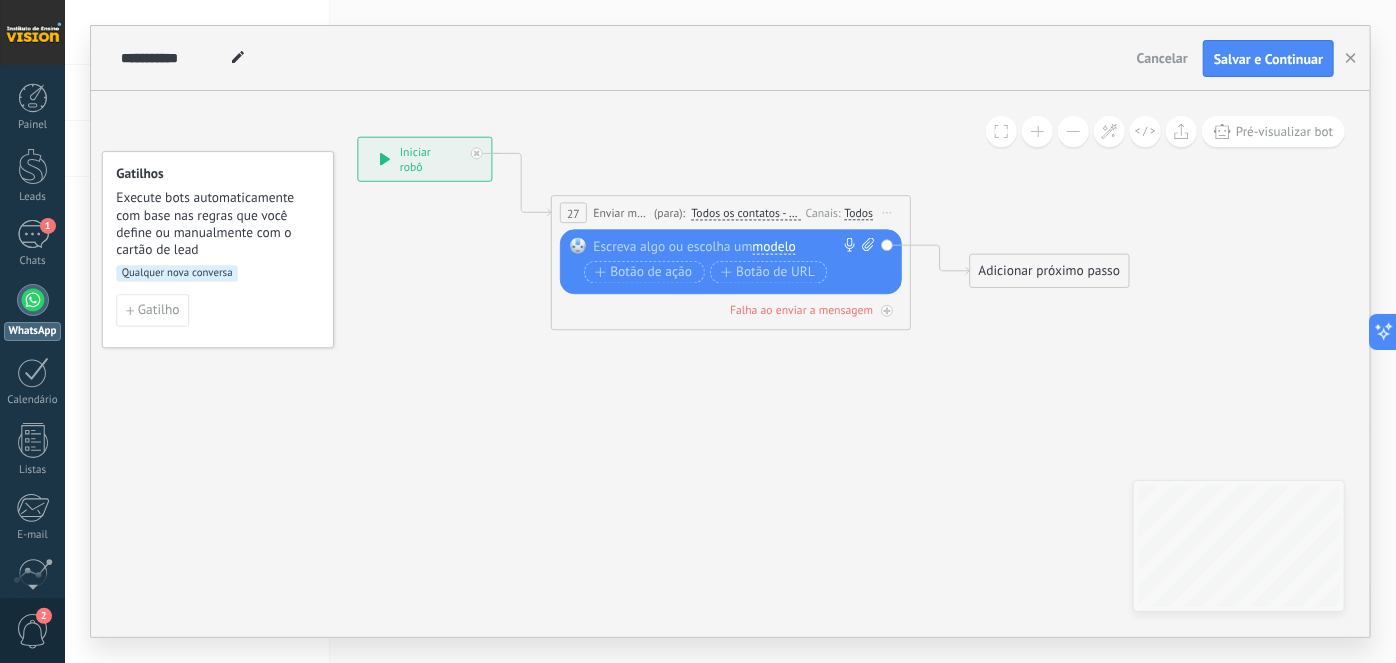 type 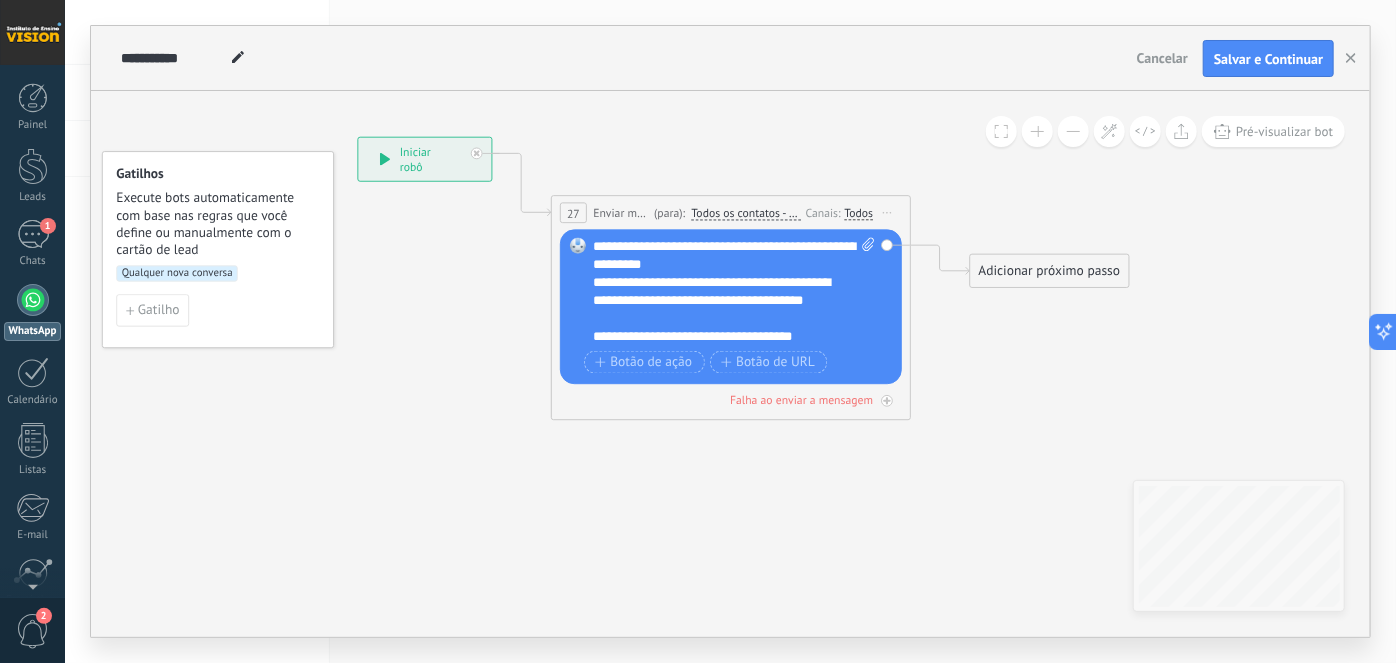 click 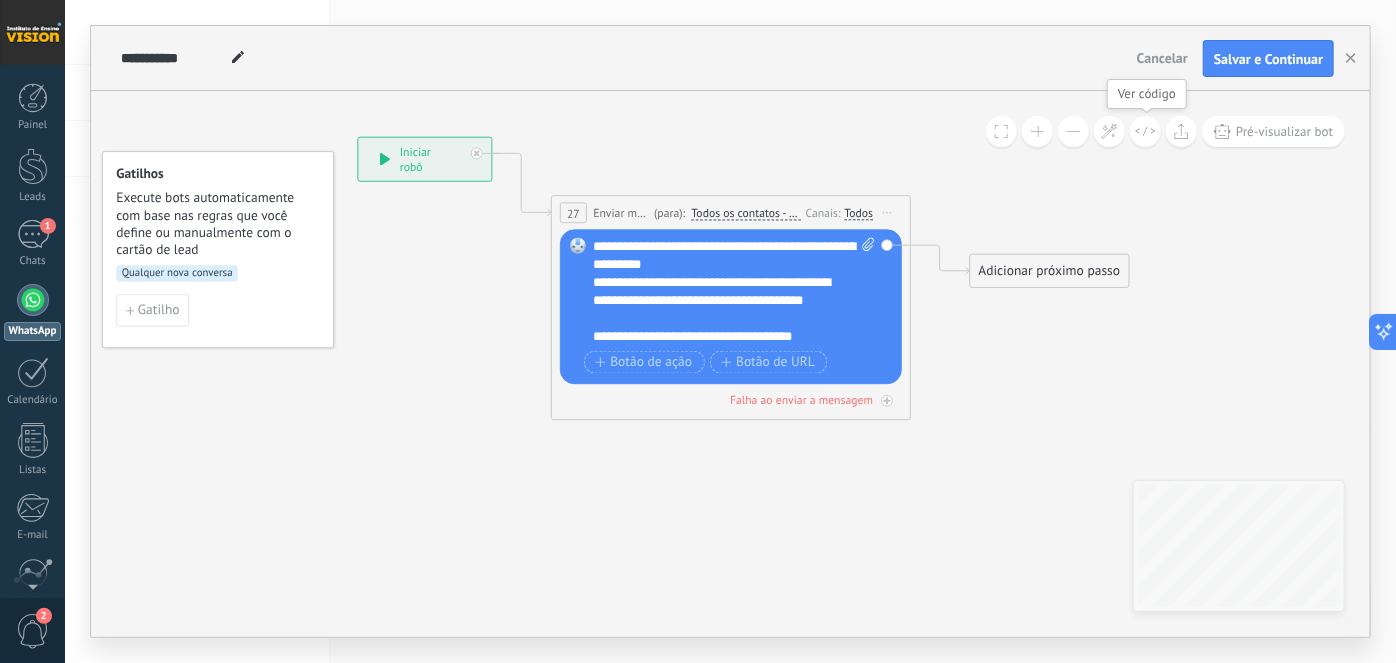 click 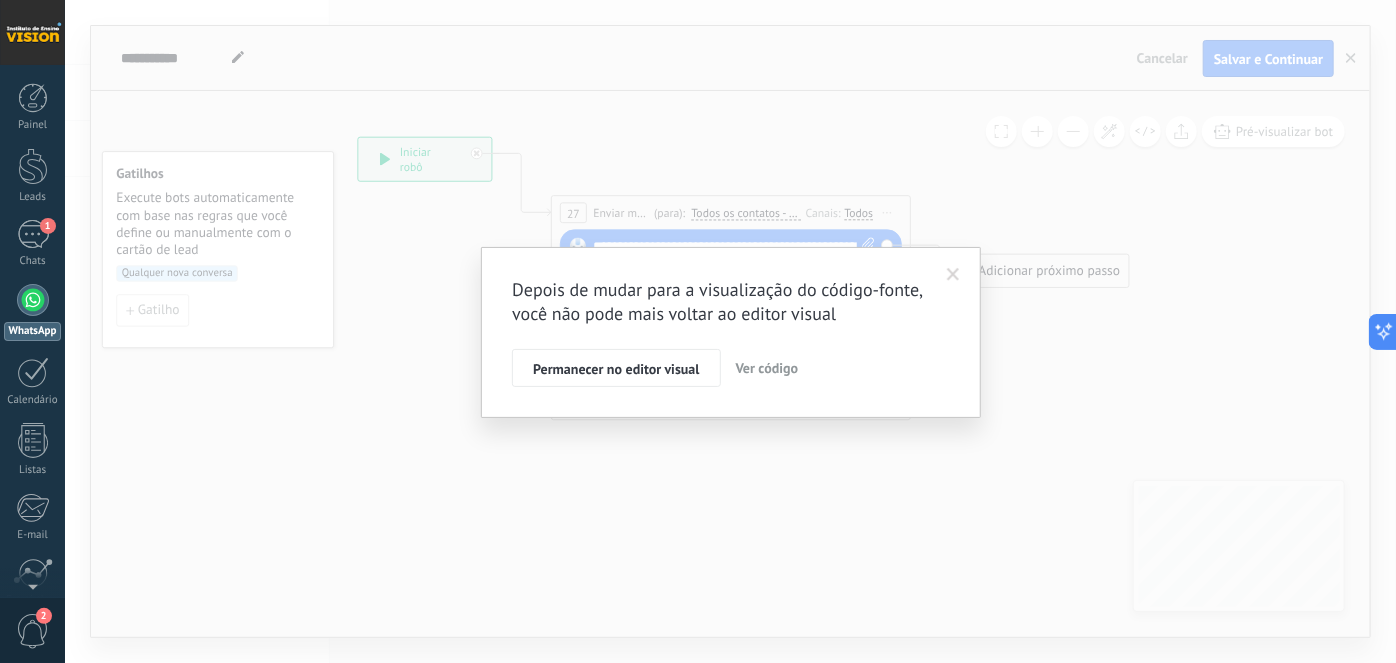 click on "Ver código" at bounding box center (767, 368) 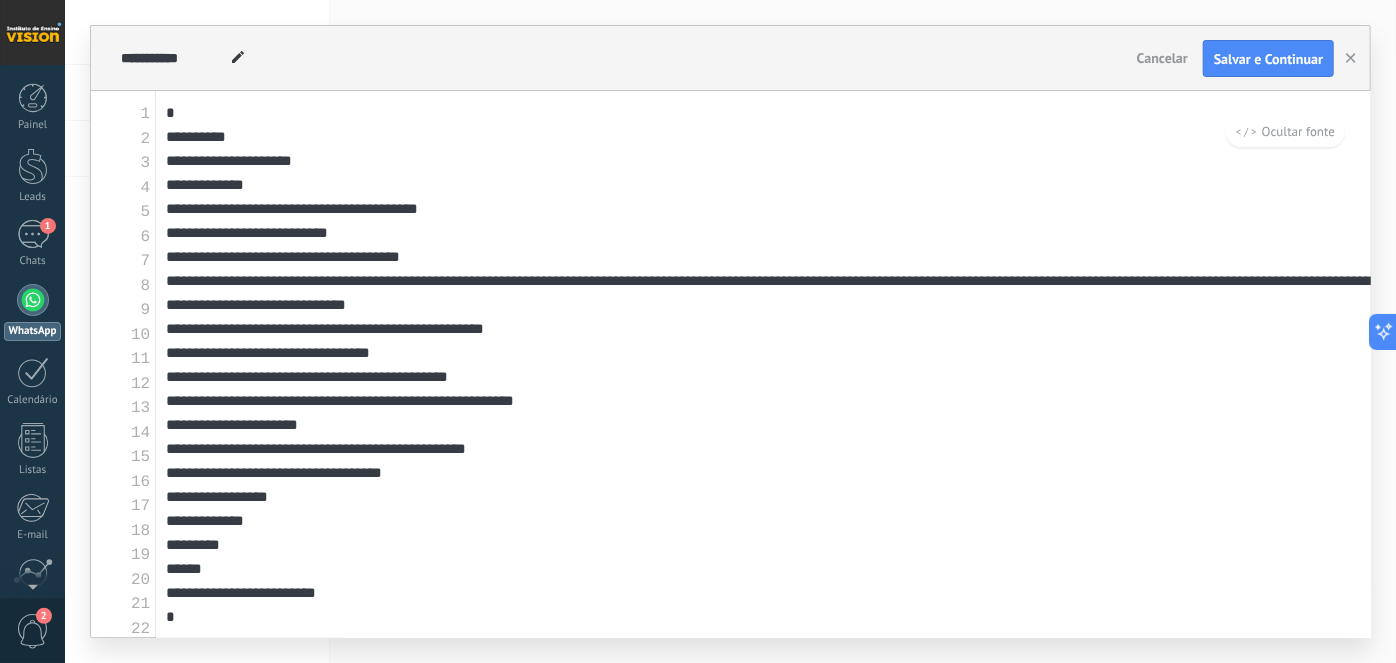 drag, startPoint x: 420, startPoint y: 588, endPoint x: 144, endPoint y: 68, distance: 588.70703 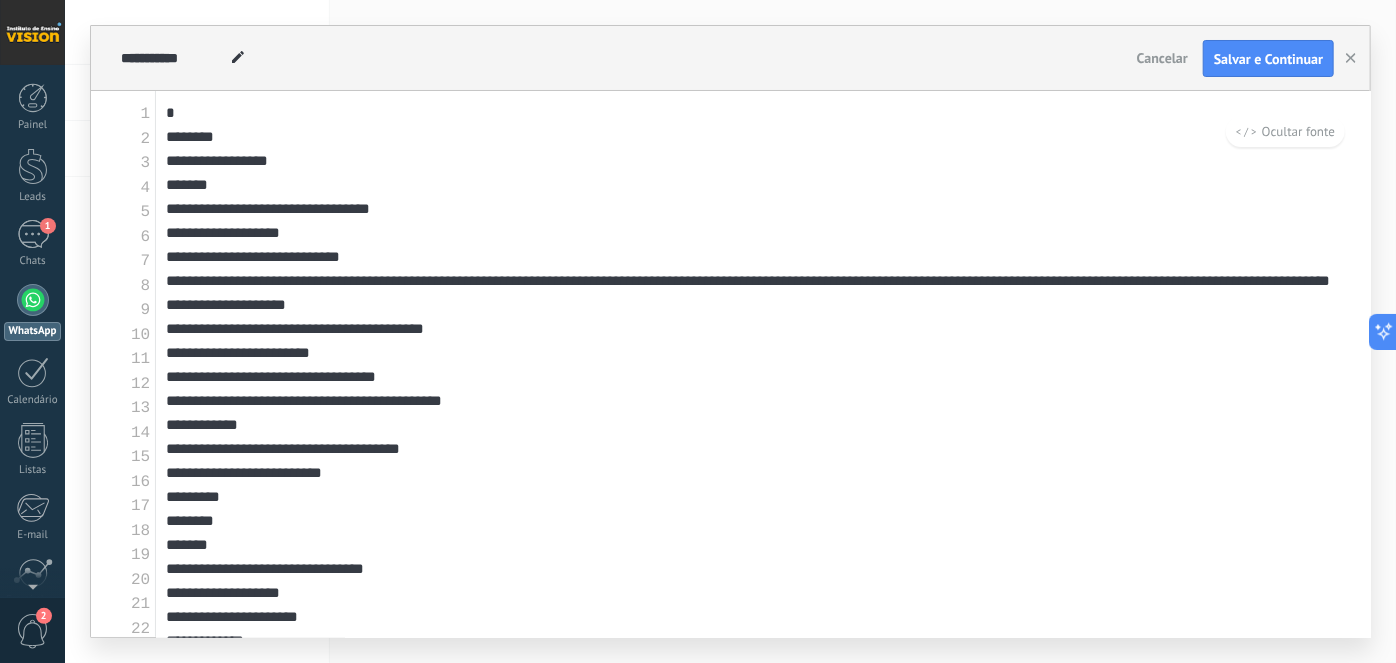 type on "**********" 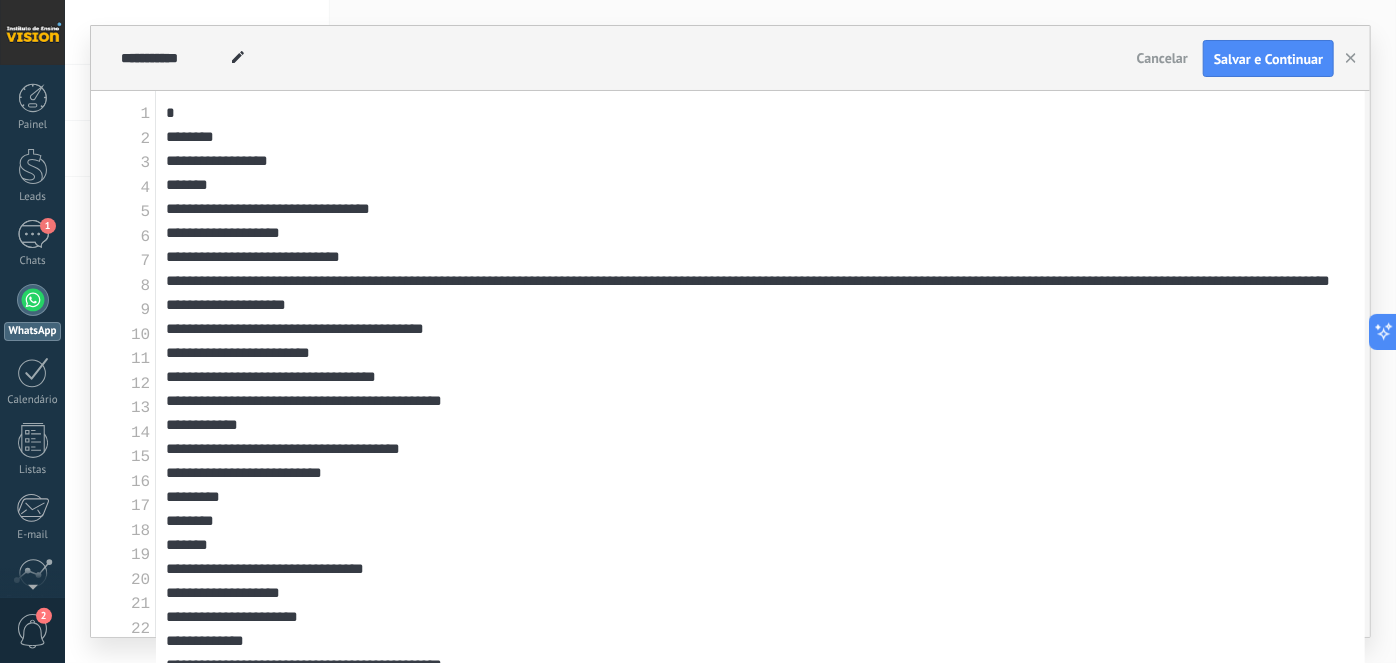 scroll, scrollTop: 1944, scrollLeft: 0, axis: vertical 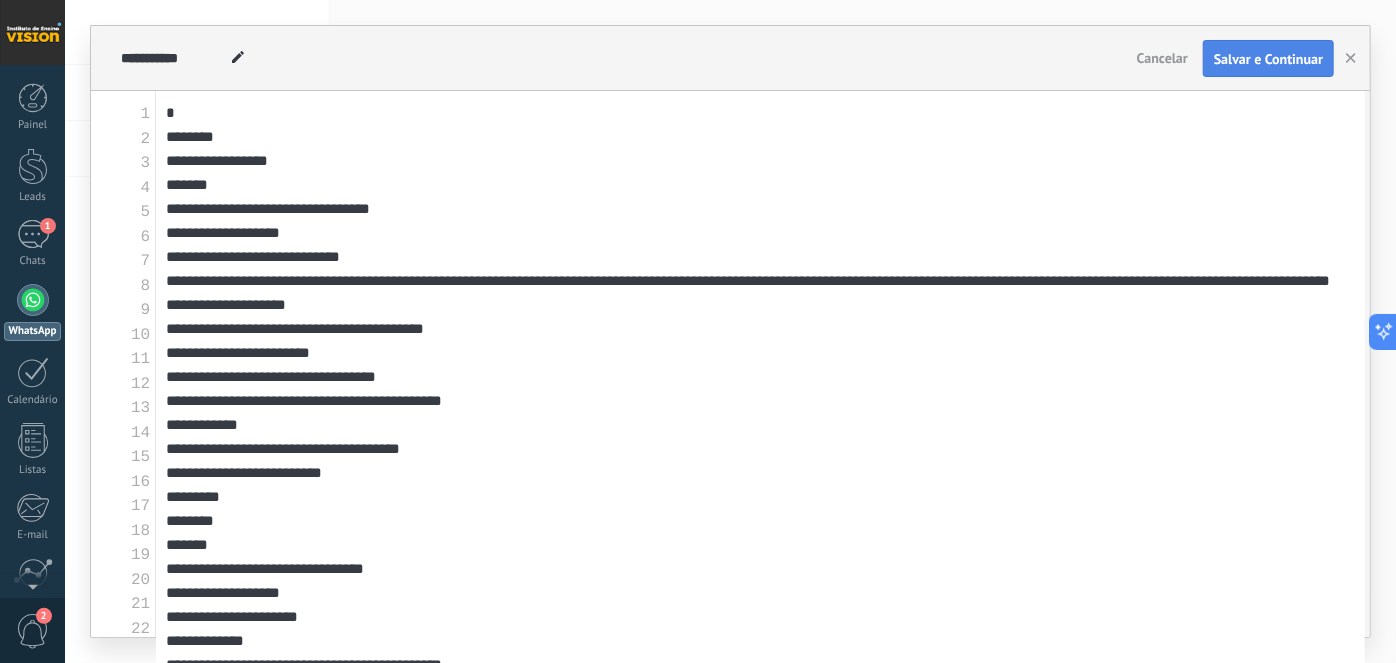 type on "**********" 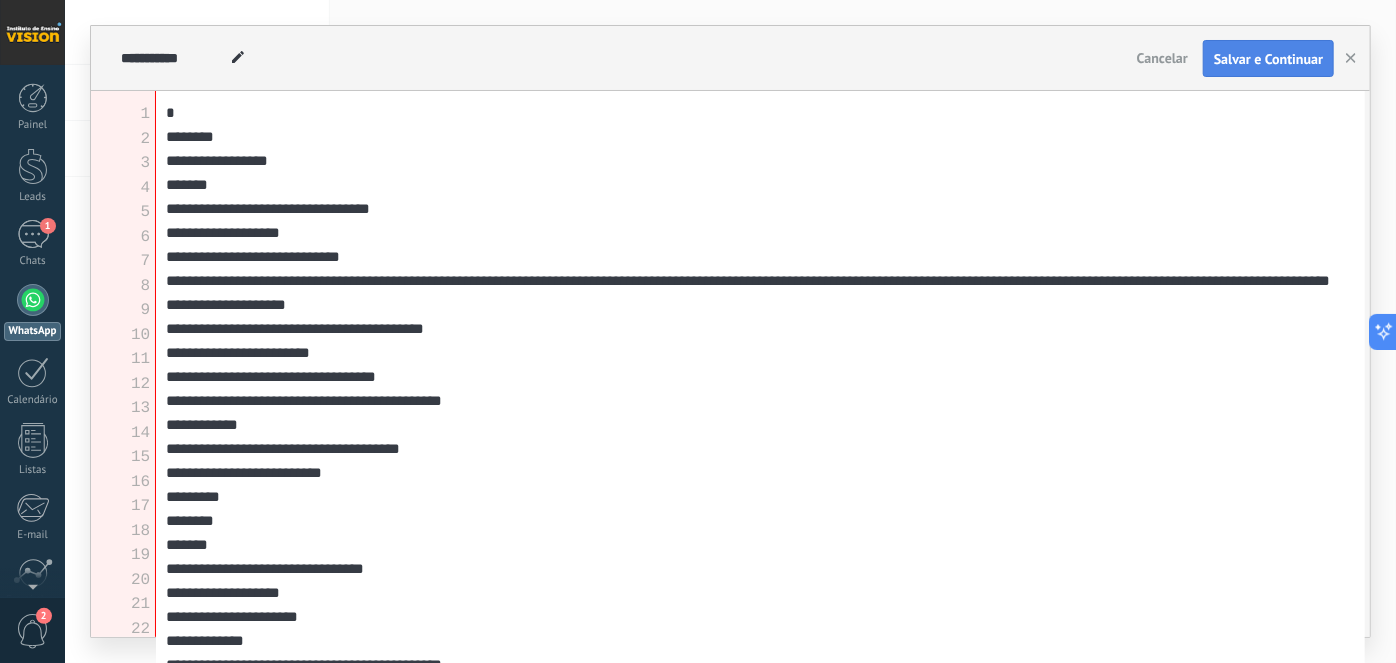 click on "Salvar e Continuar" at bounding box center (1268, 59) 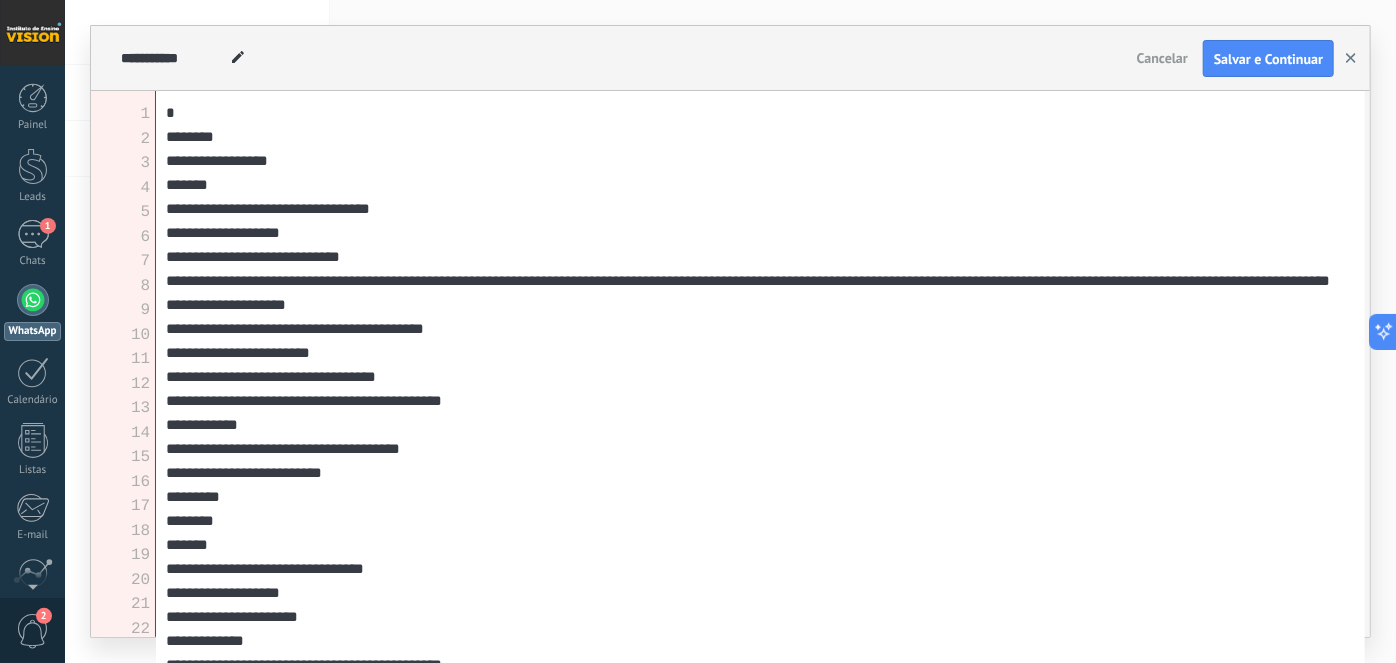 click at bounding box center (1351, 59) 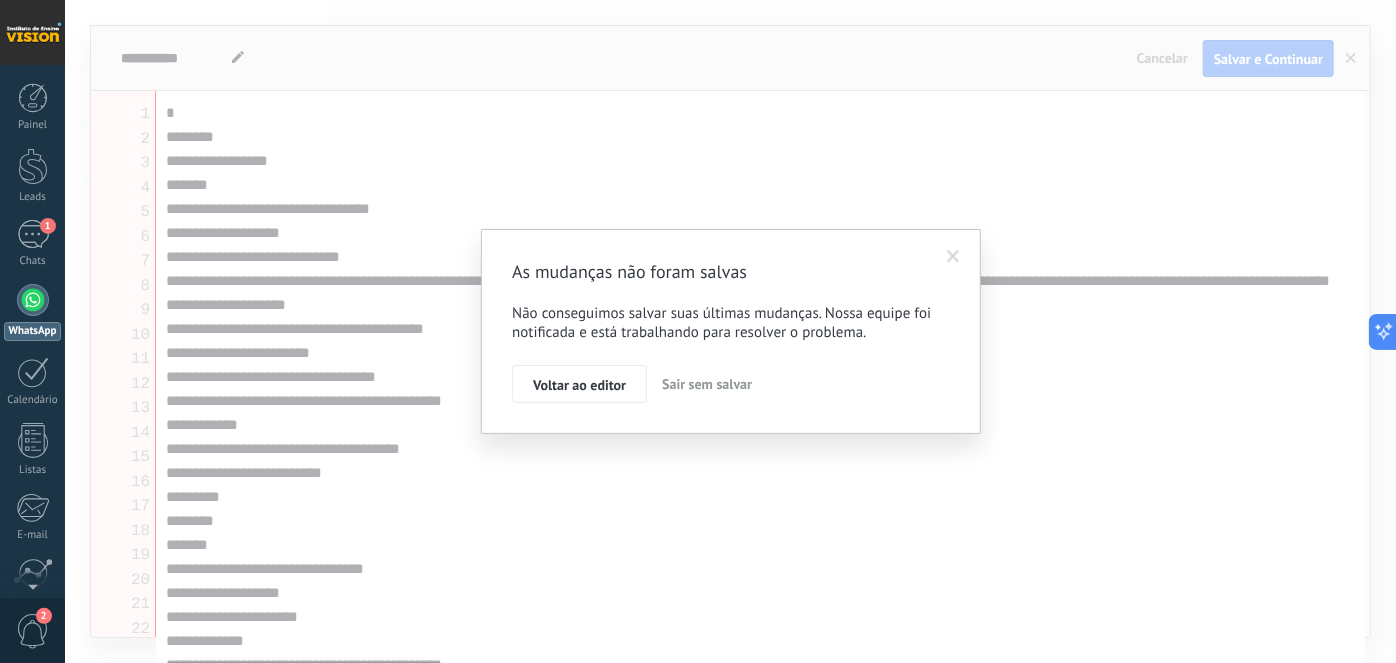 click on "Sair sem salvar" at bounding box center [707, 384] 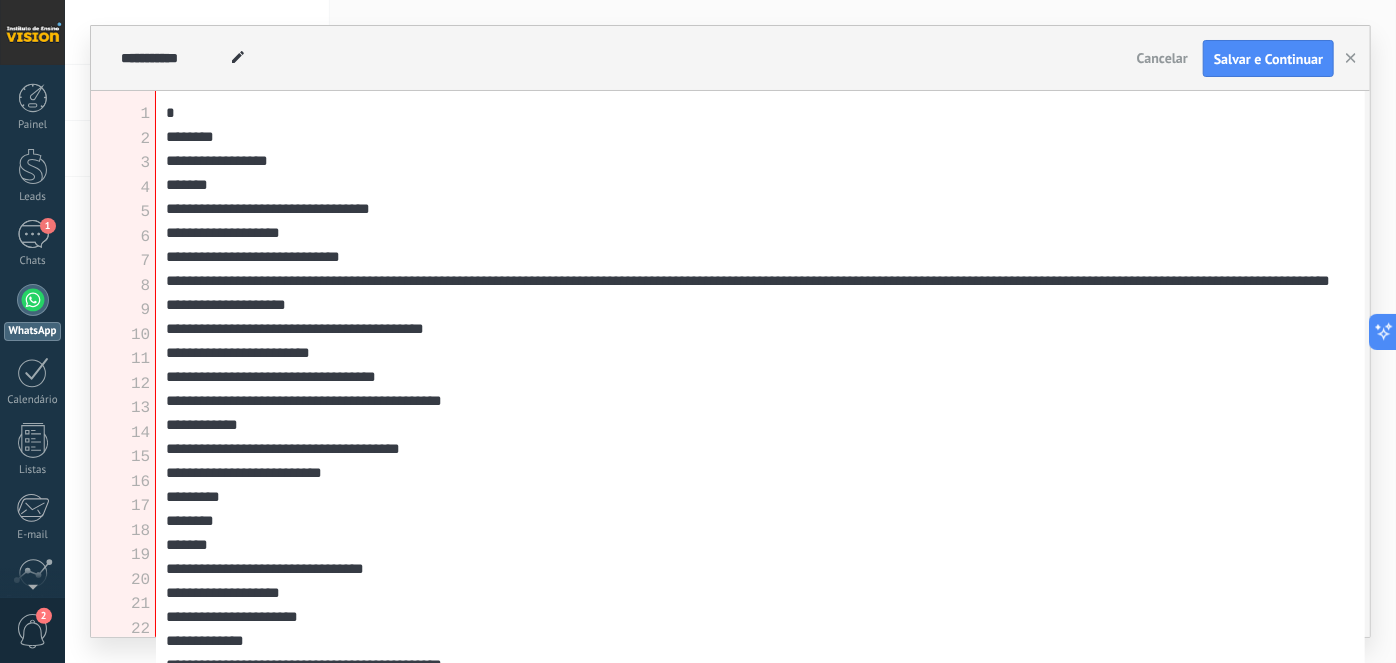 click on "Cancelar" at bounding box center [1162, 58] 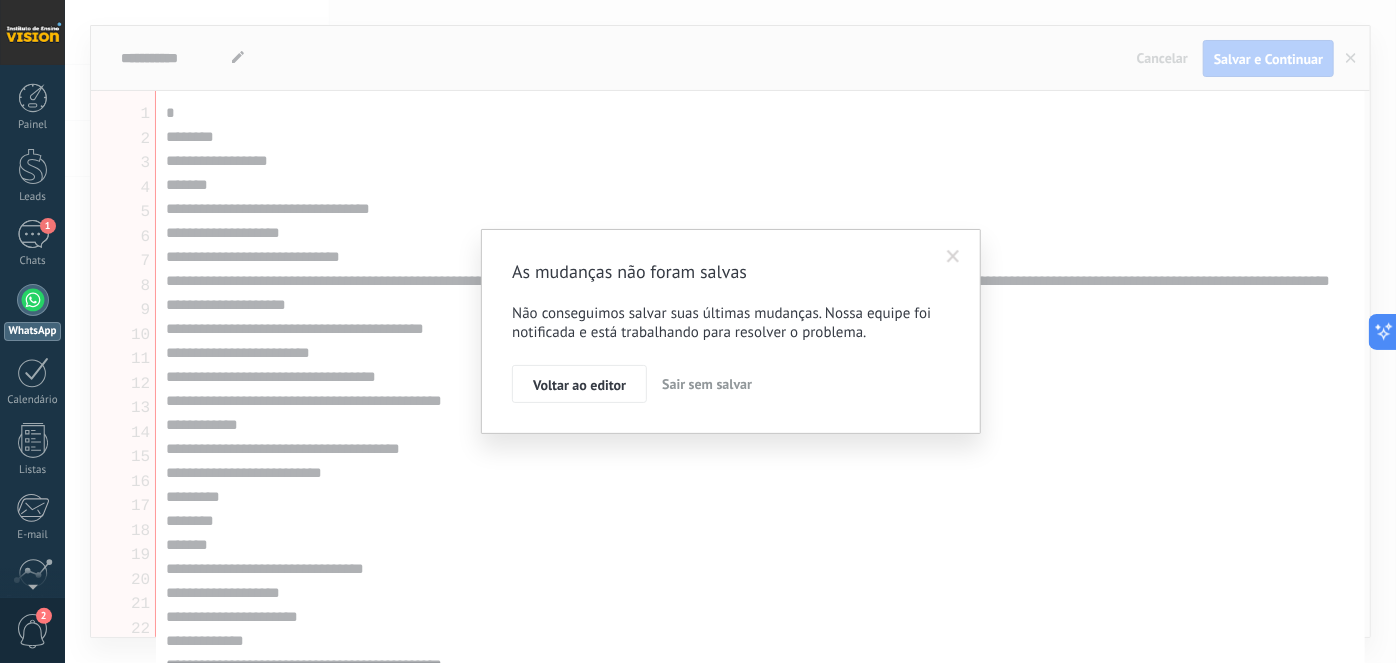 click on "Voltar ao editor" at bounding box center (579, 385) 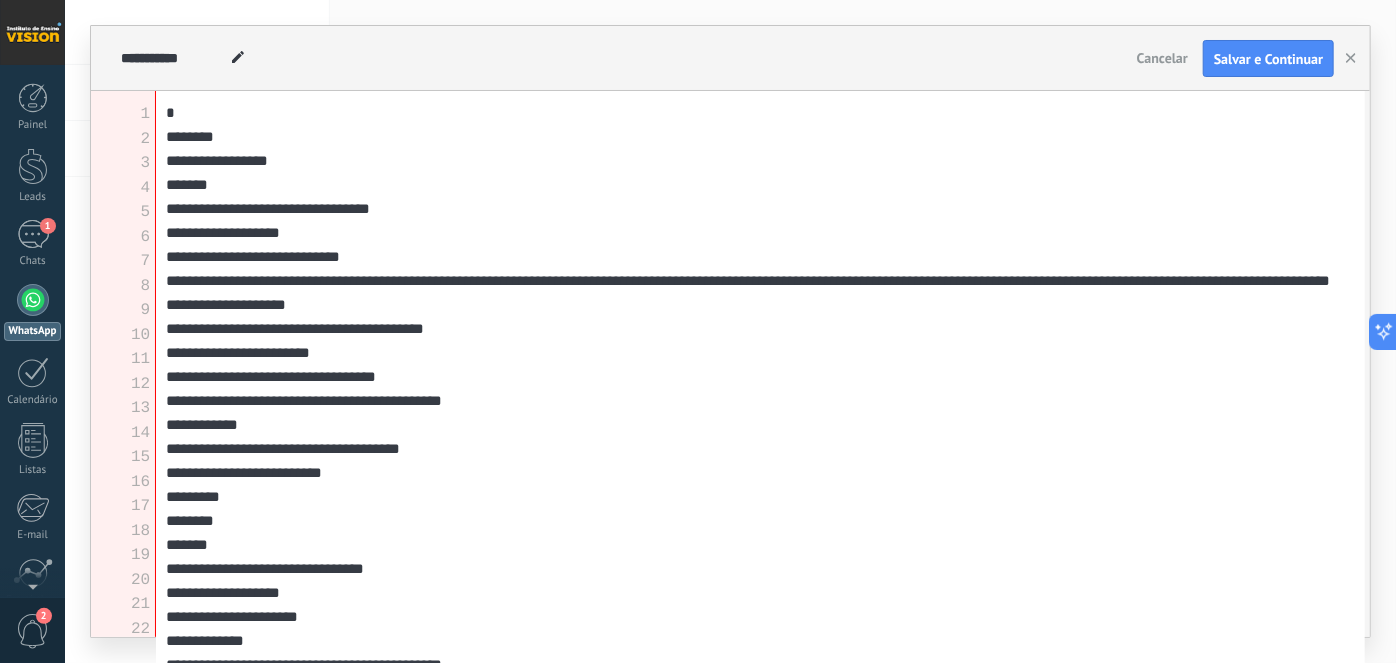 click at bounding box center (760, 1073) 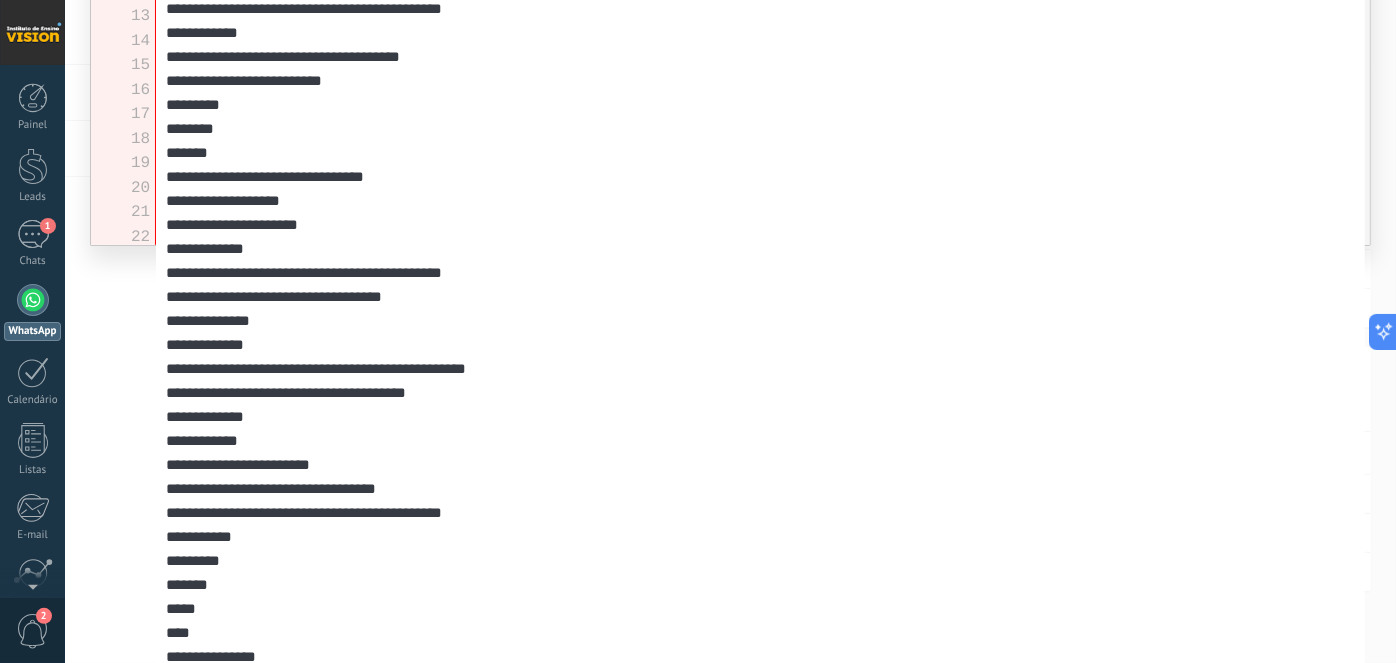 scroll, scrollTop: 0, scrollLeft: 0, axis: both 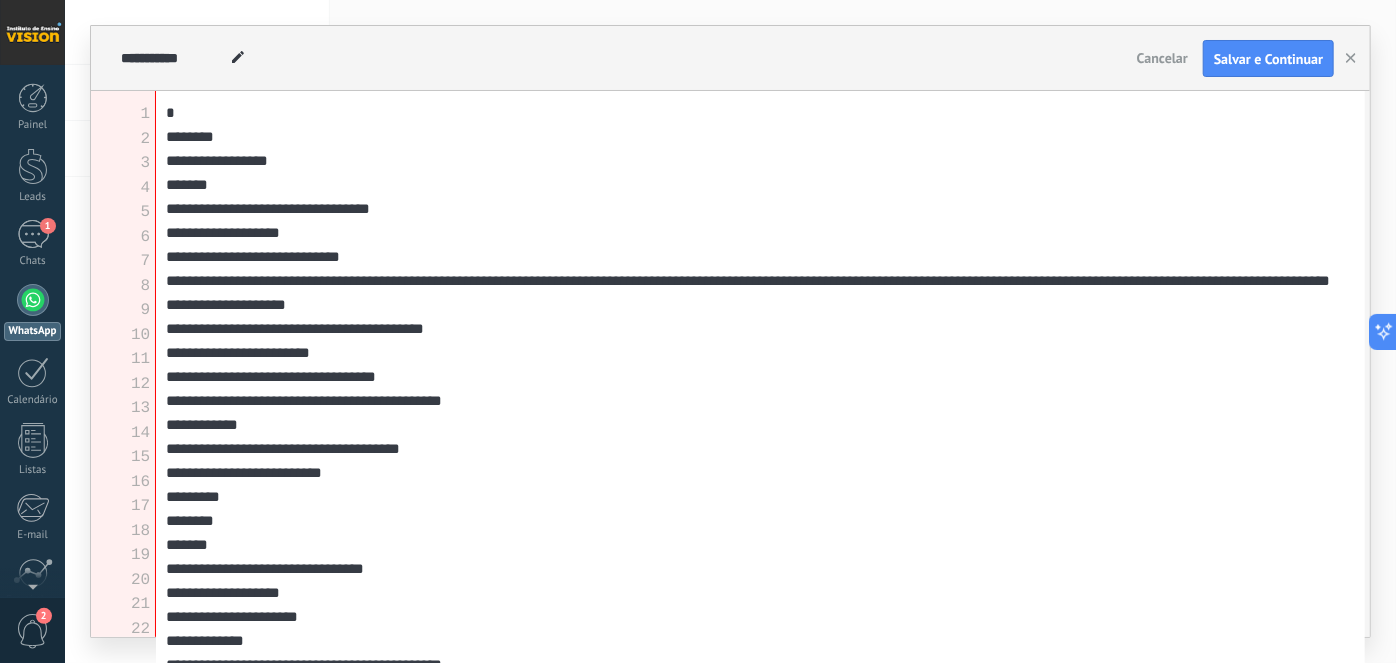 click on "Cancelar Salvar e Continuar" at bounding box center (1237, 59) 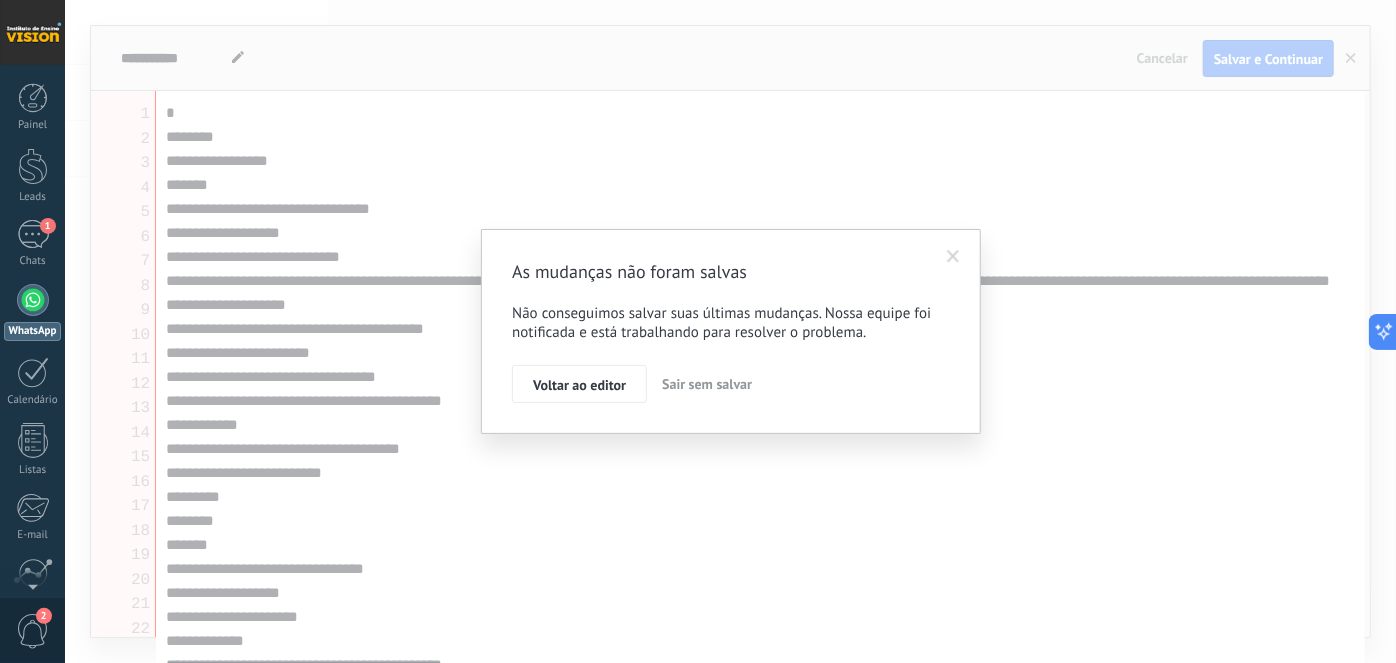 click on "Sair sem salvar" at bounding box center [707, 384] 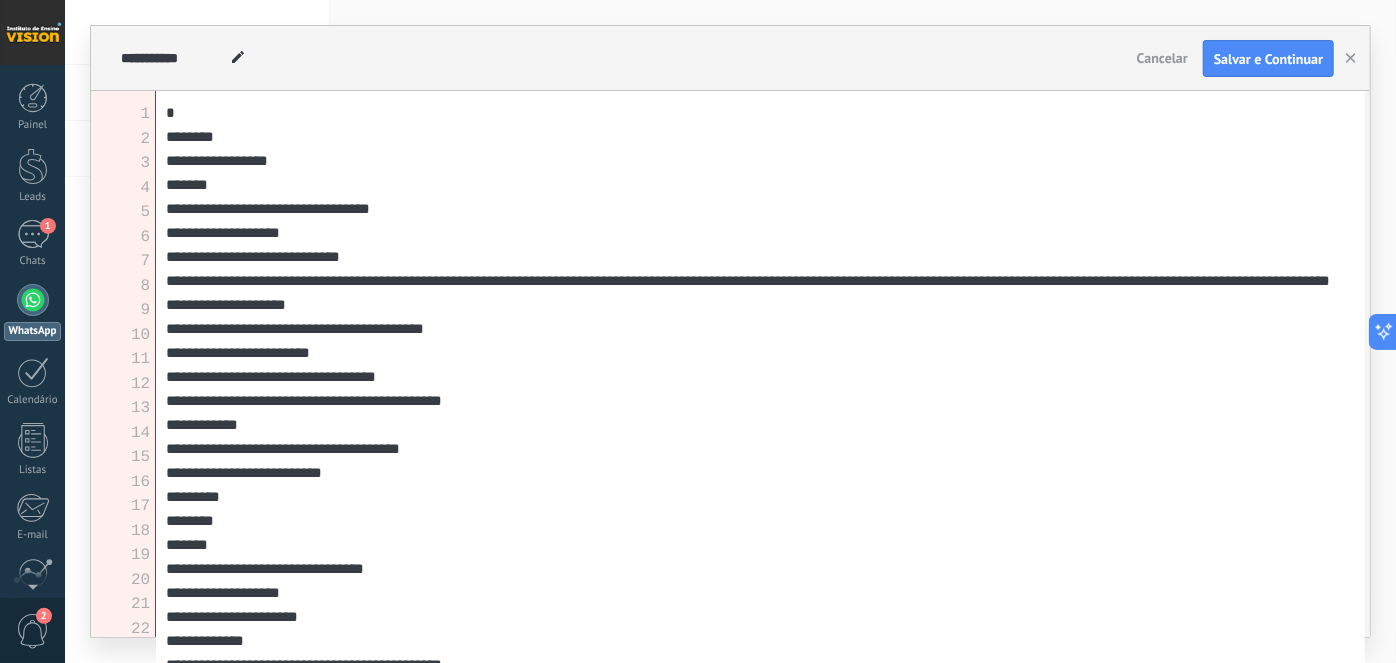 click at bounding box center [730, 331] 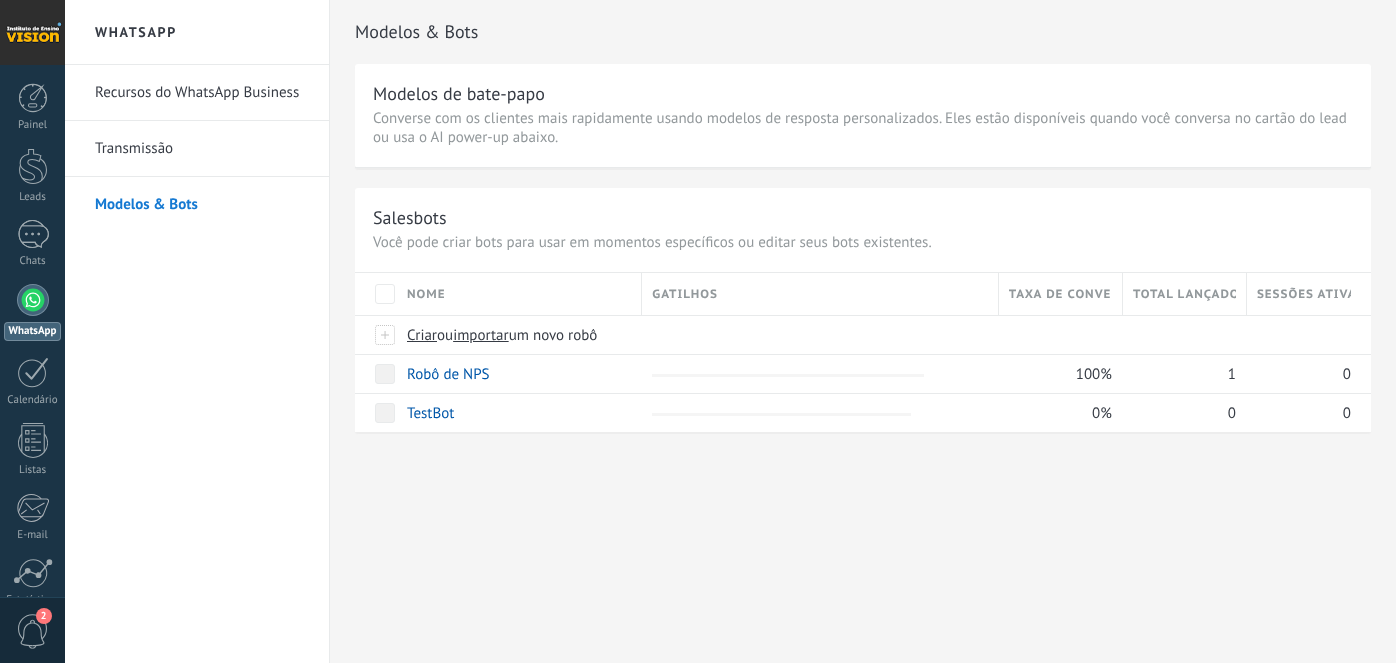 scroll, scrollTop: 0, scrollLeft: 0, axis: both 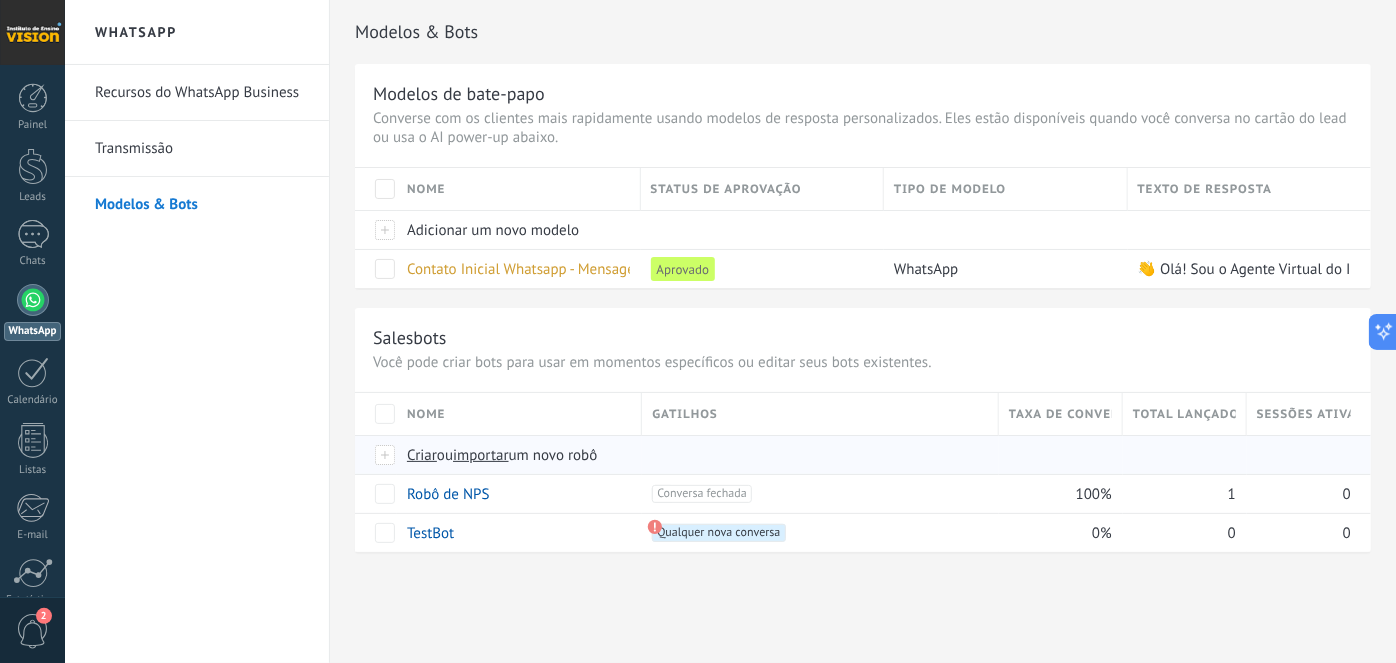 click on "Criar" at bounding box center (422, 455) 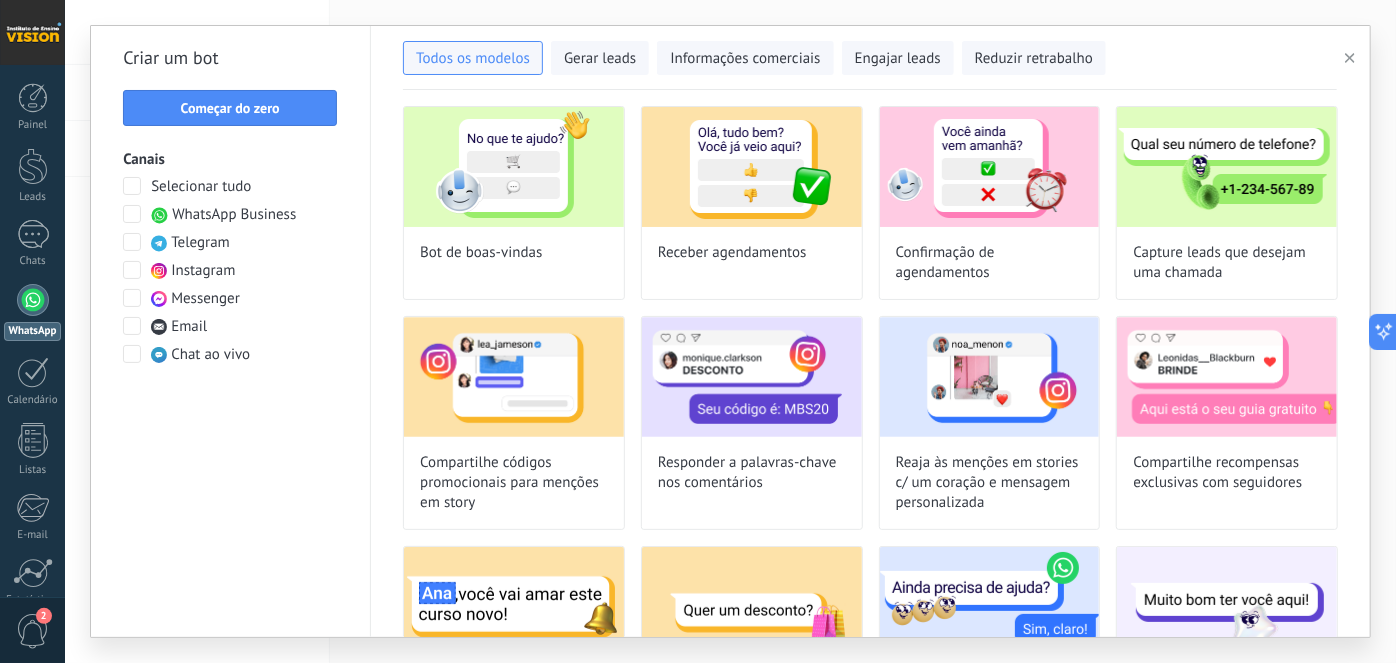type on "**********" 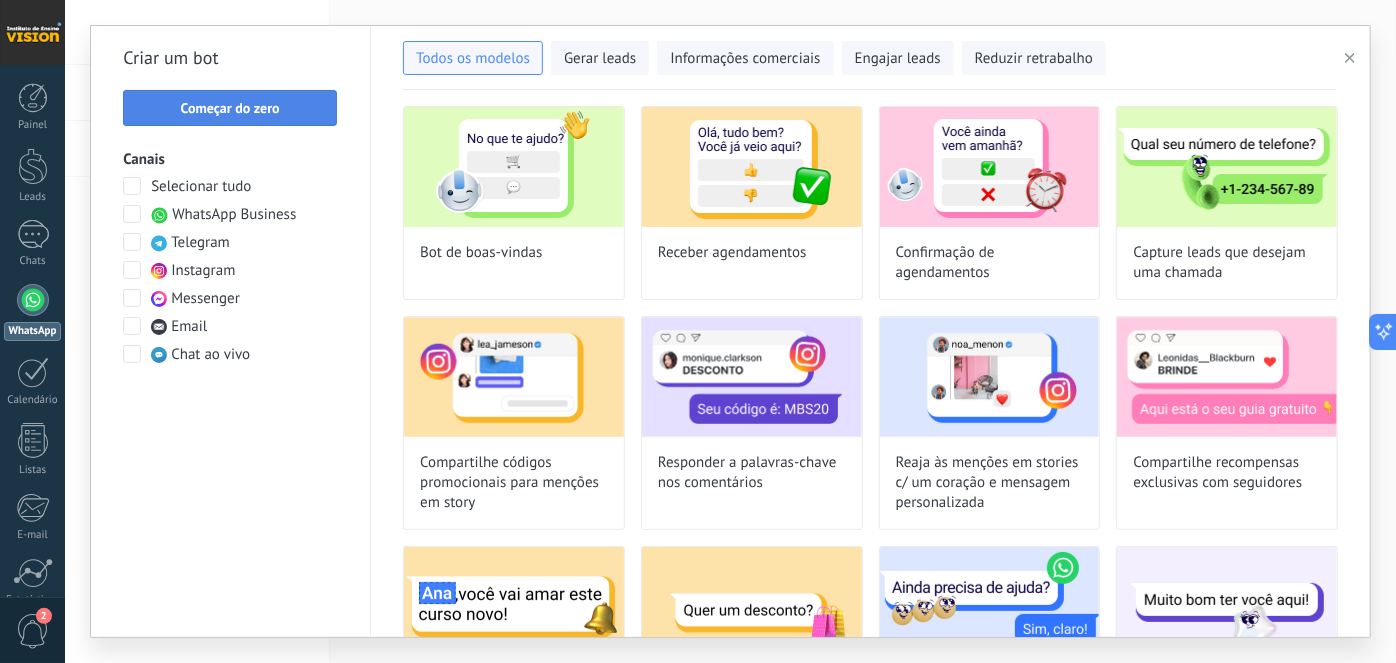 click on "Começar do zero" at bounding box center (230, 108) 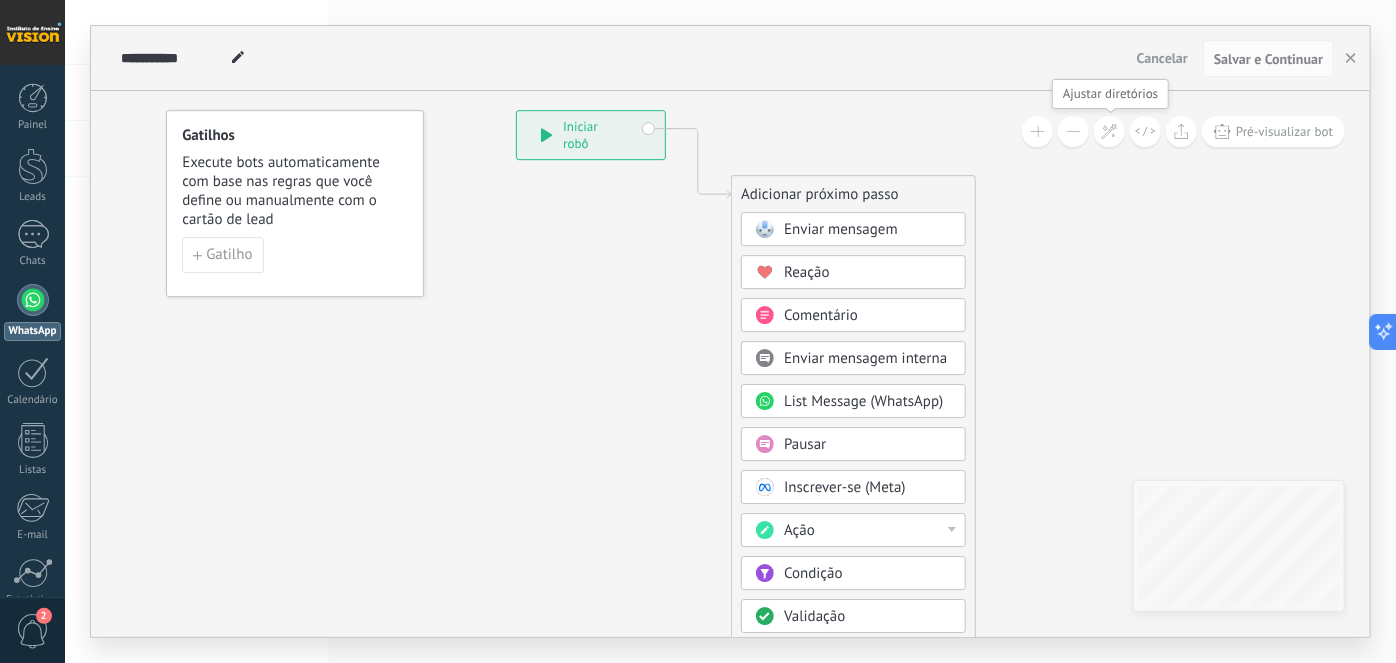 click 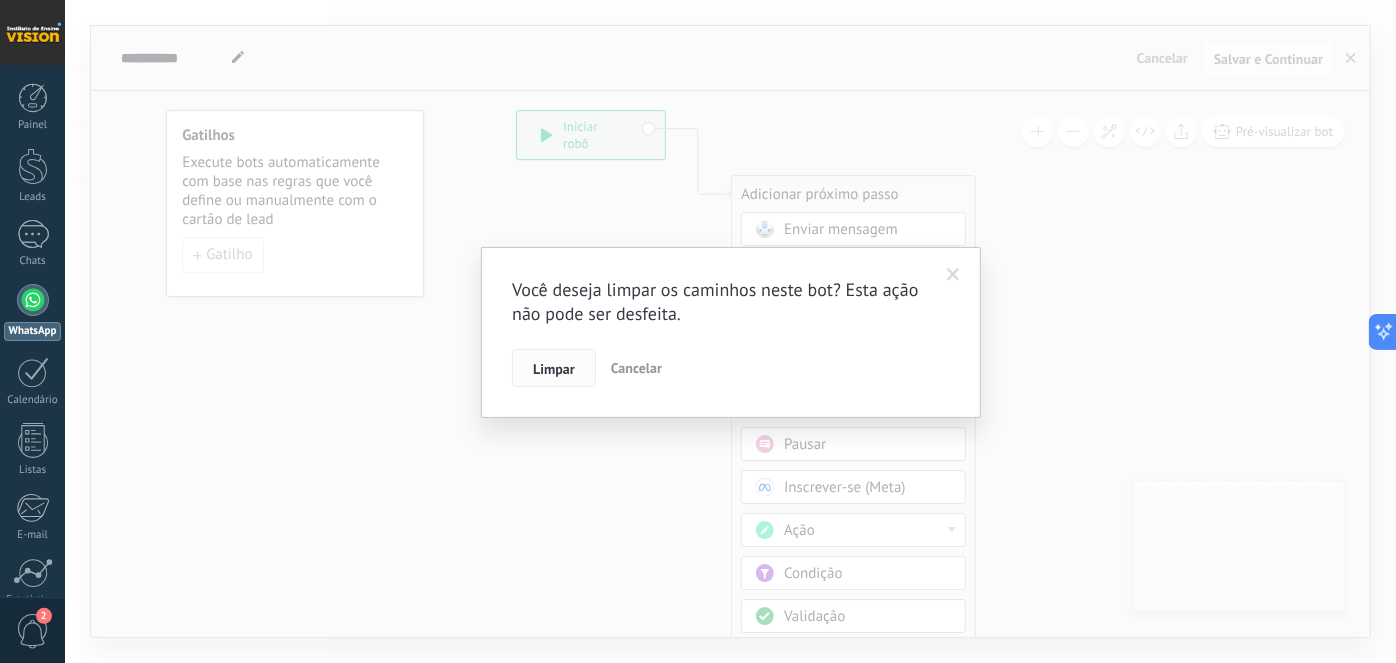 click on "Limpar" at bounding box center (554, 368) 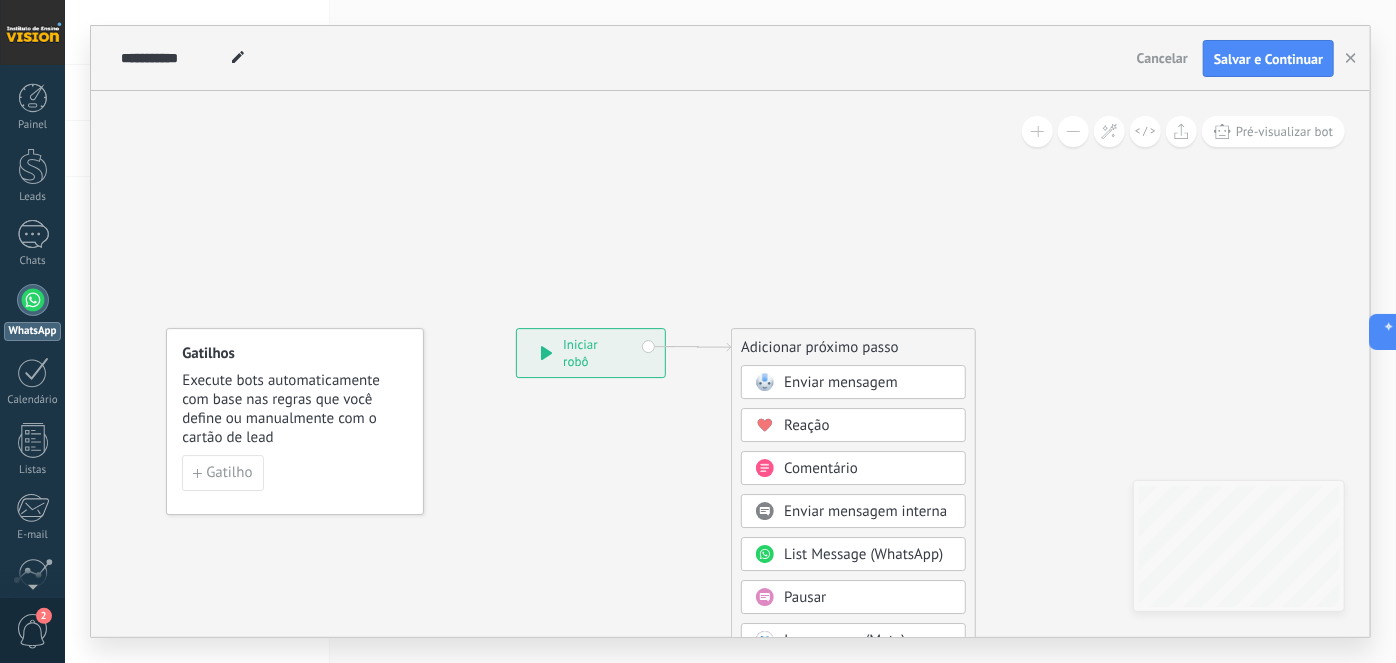 click on "Cancelar" at bounding box center [1162, 58] 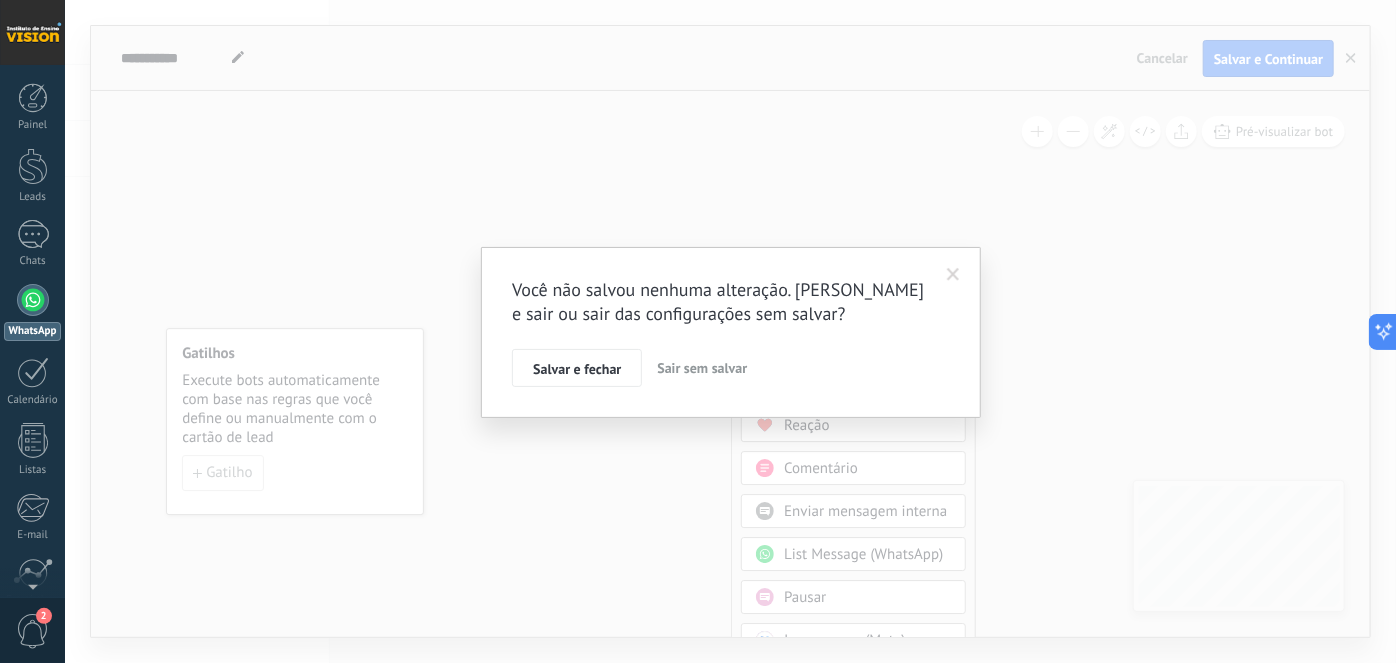 click on "Sair sem salvar" at bounding box center (702, 368) 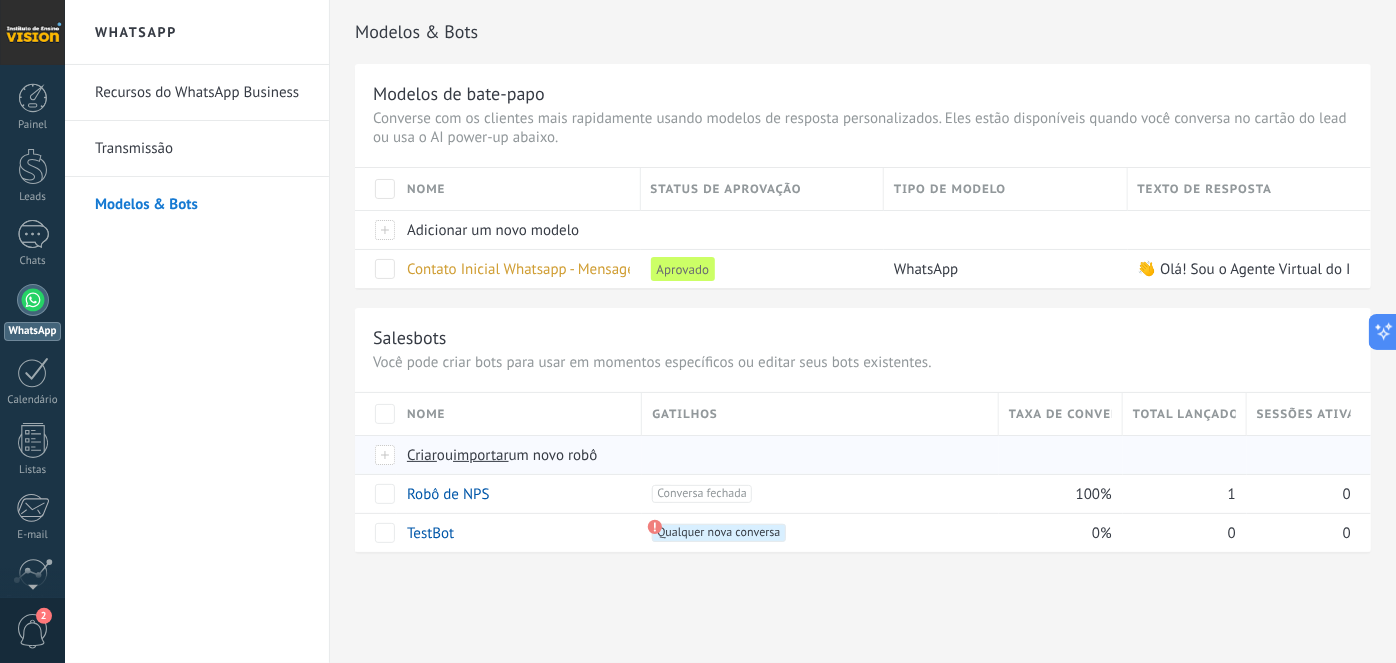 click on "Criar" at bounding box center [422, 455] 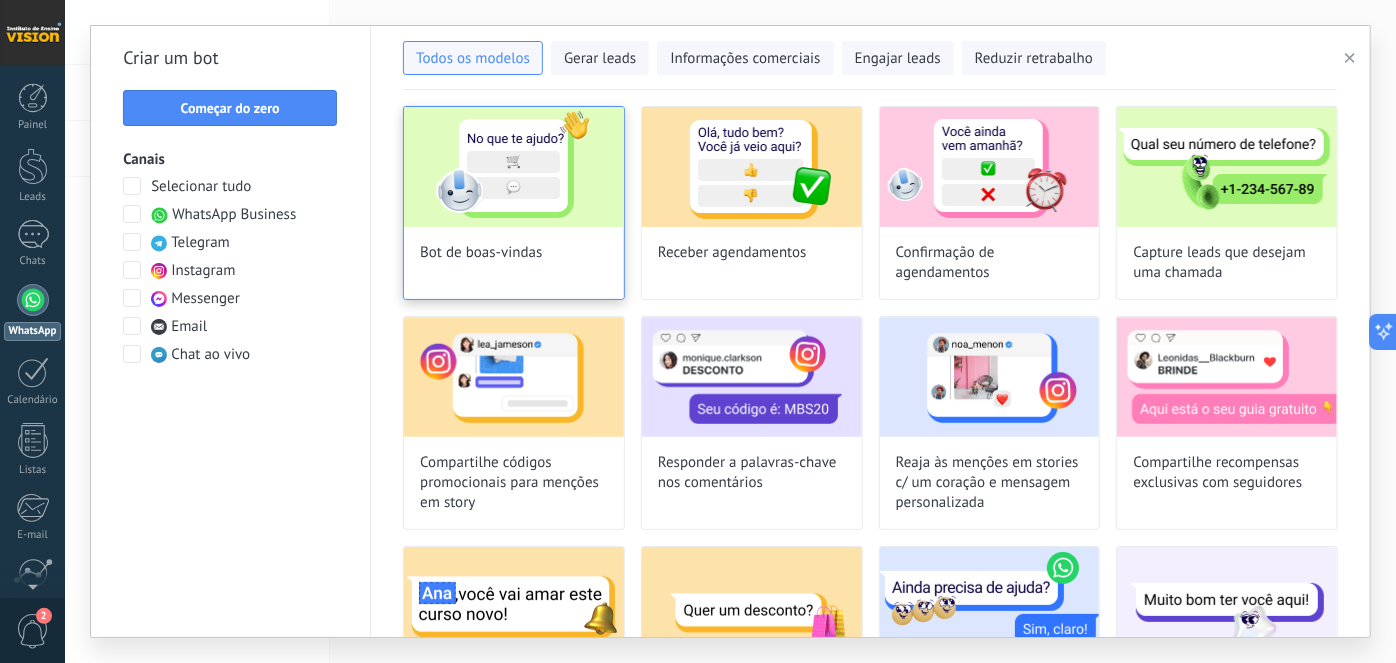 click at bounding box center (514, 167) 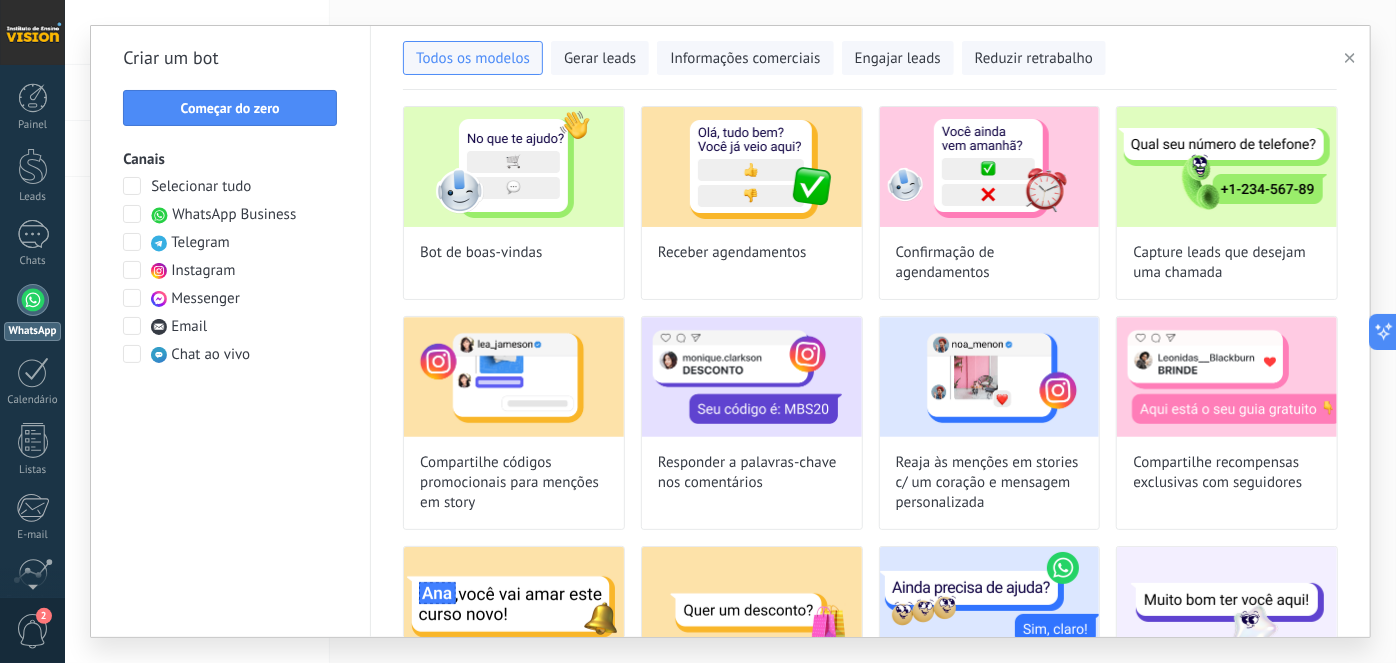 type on "**********" 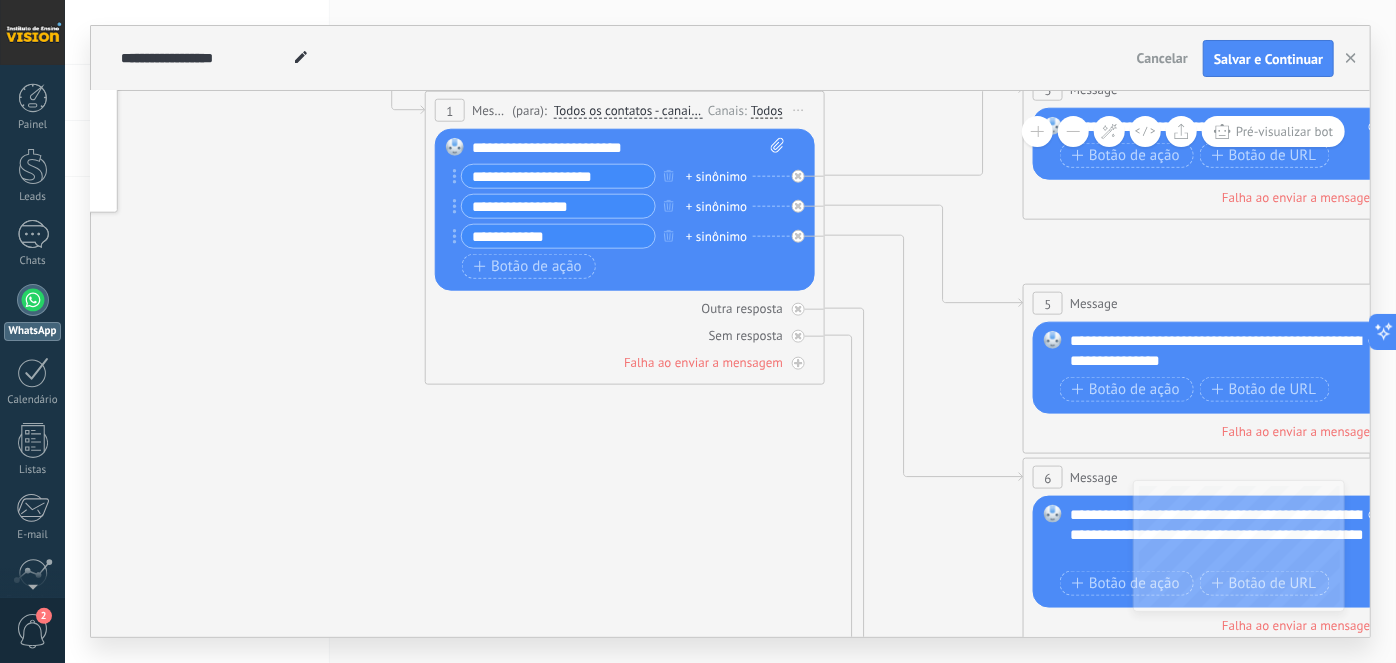 drag, startPoint x: 669, startPoint y: 451, endPoint x: 360, endPoint y: 286, distance: 350.29416 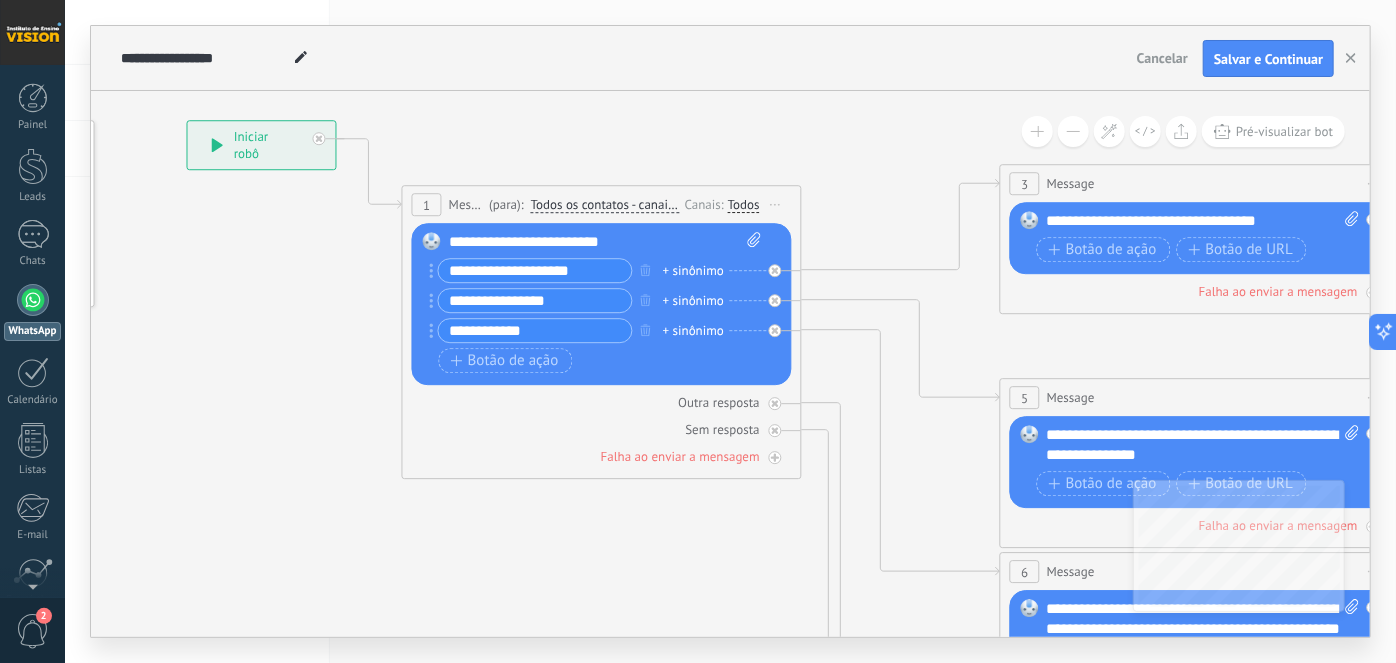 drag, startPoint x: 360, startPoint y: 286, endPoint x: 344, endPoint y: 359, distance: 74.73286 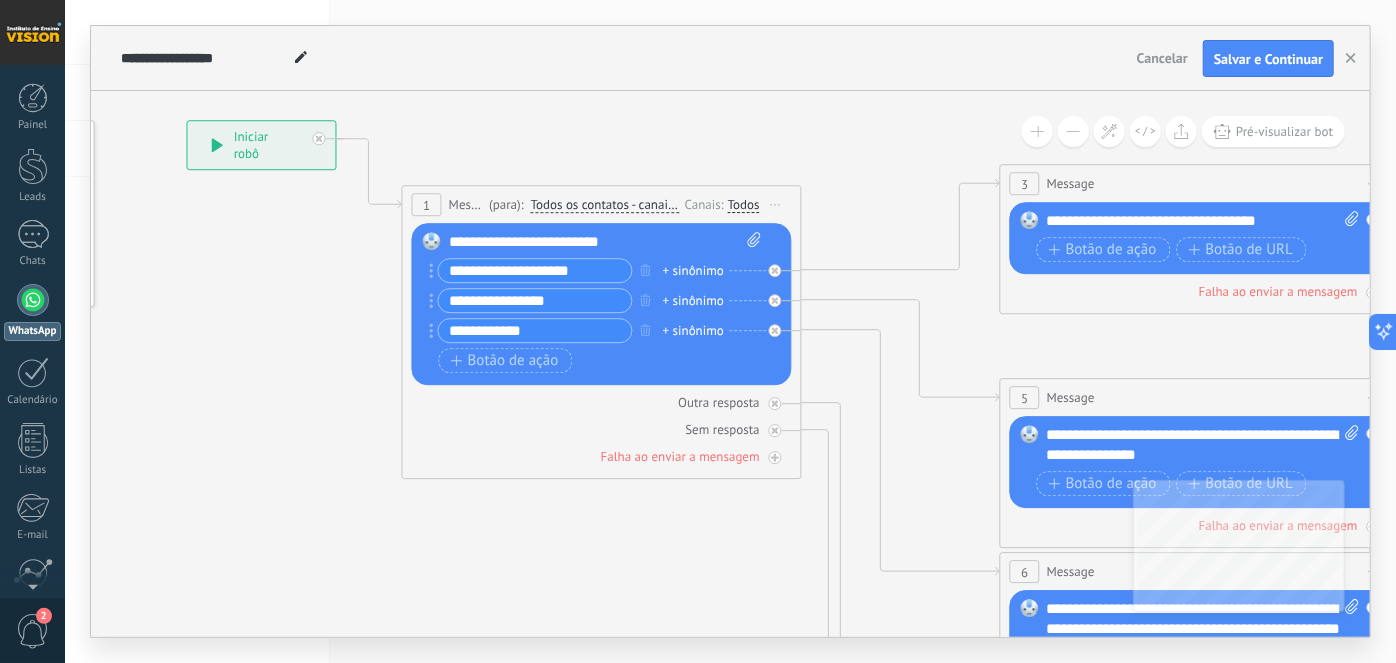 click 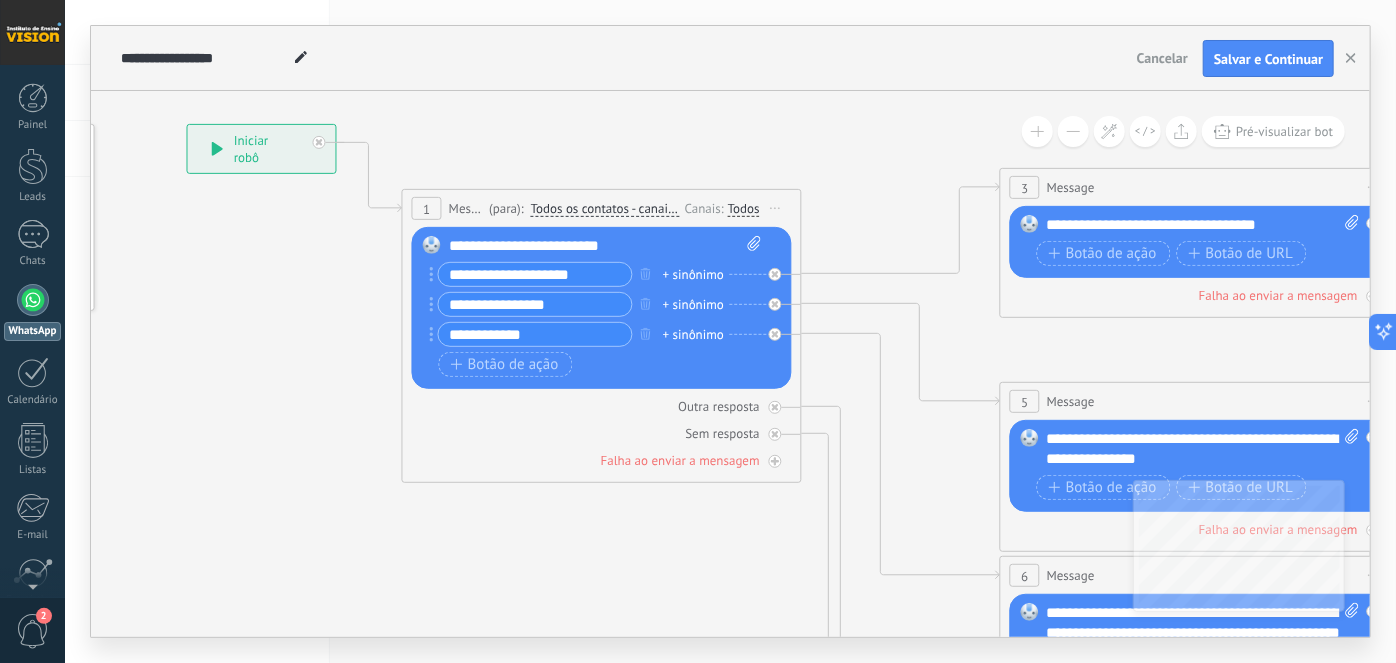 click on "**********" at bounding box center [535, 274] 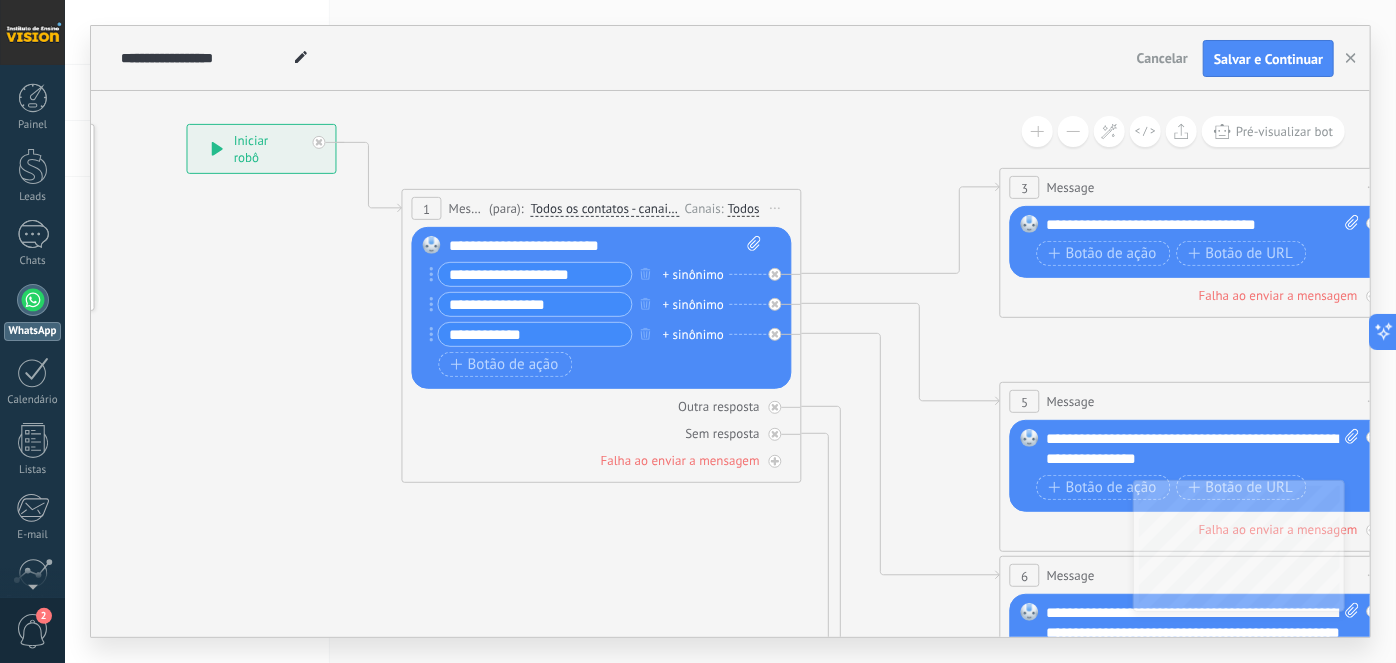 drag, startPoint x: 1006, startPoint y: 313, endPoint x: 954, endPoint y: 304, distance: 52.773098 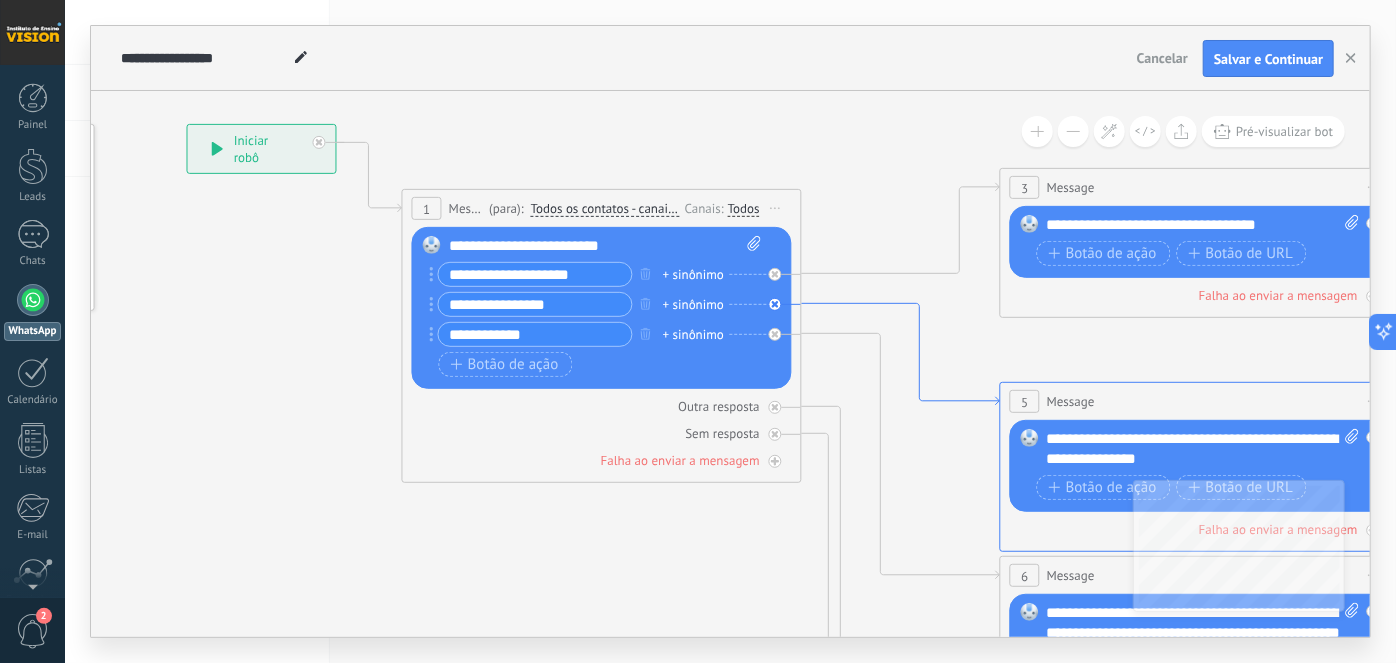 click 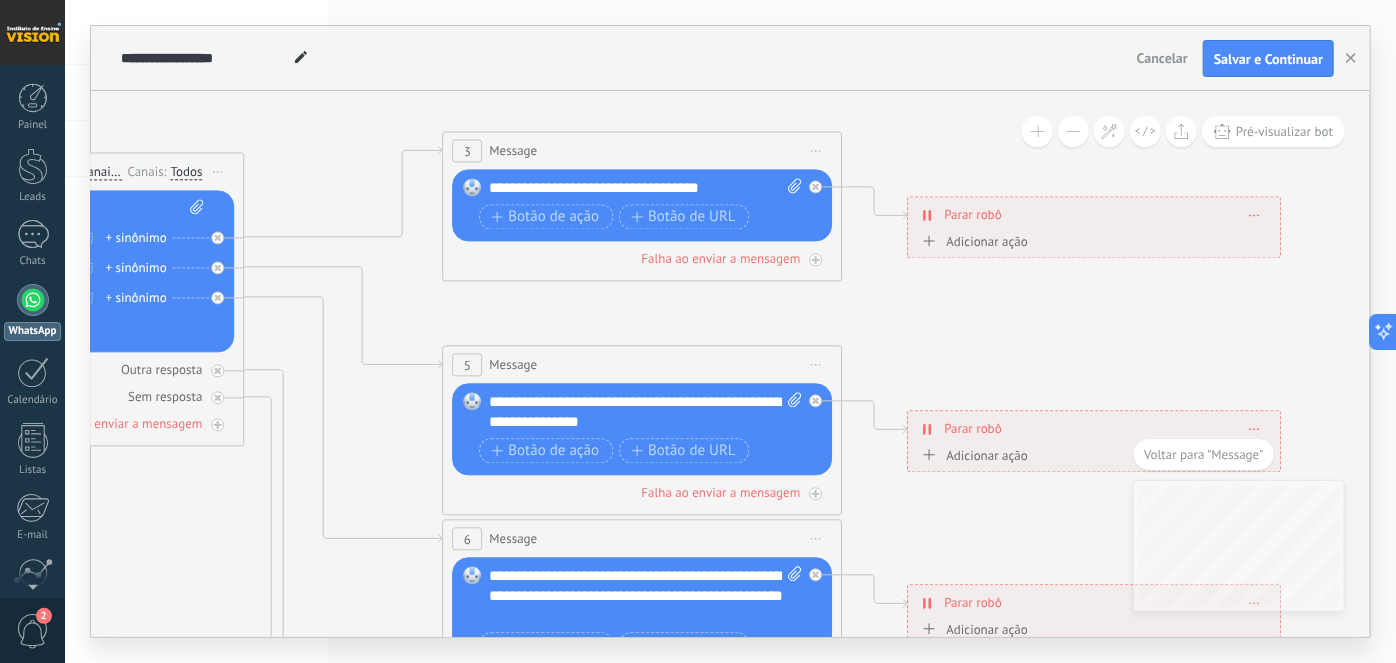 drag, startPoint x: 1016, startPoint y: 235, endPoint x: 860, endPoint y: 326, distance: 180.60178 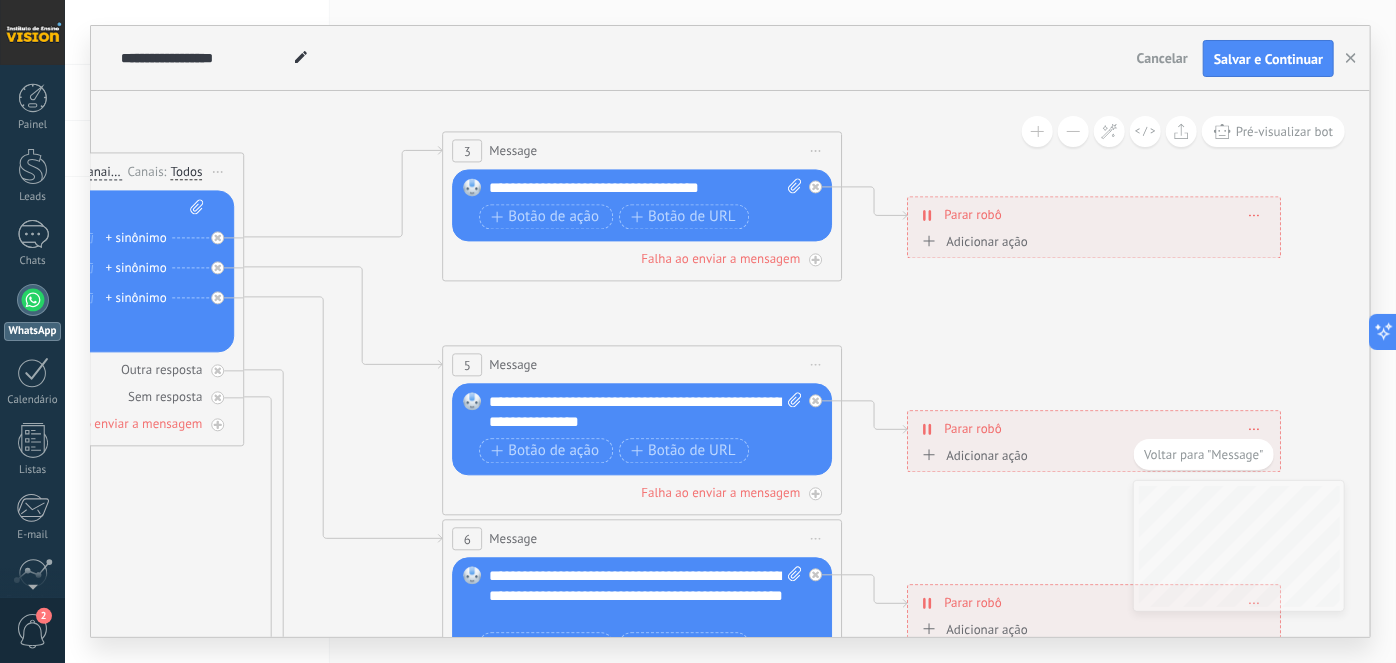 click 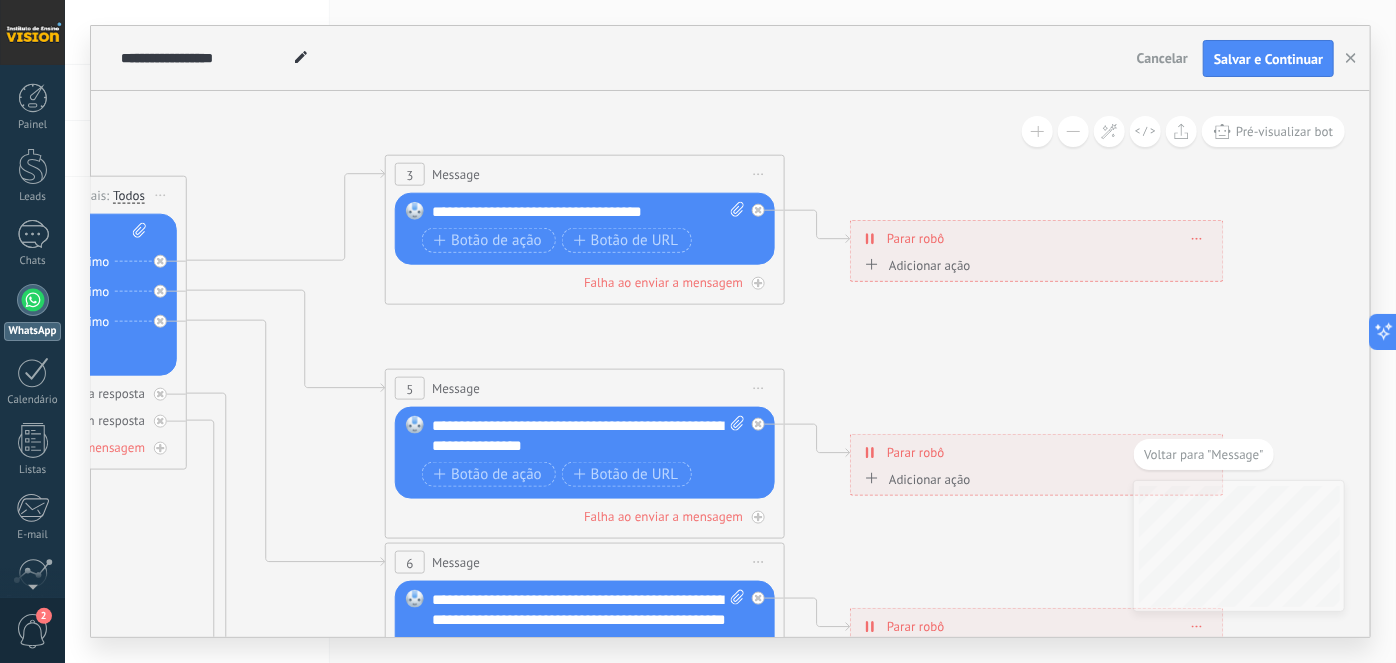 click 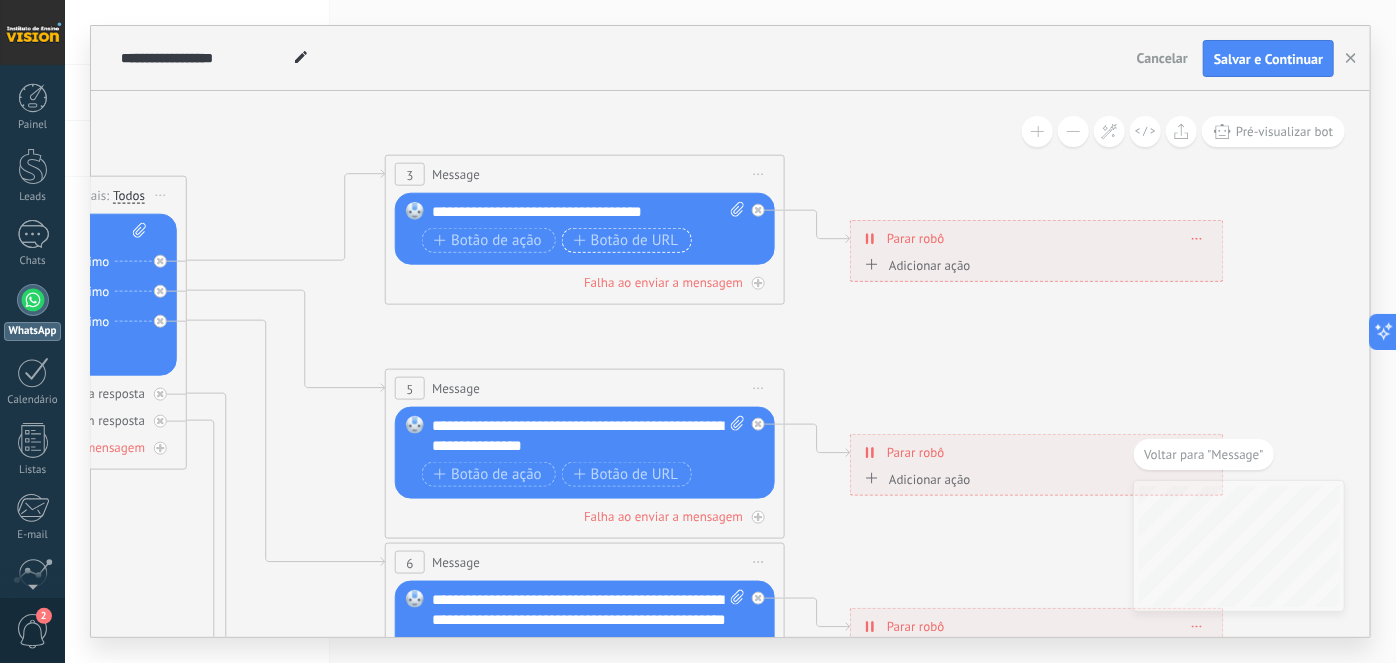 click on "Botão de URL" at bounding box center (626, 241) 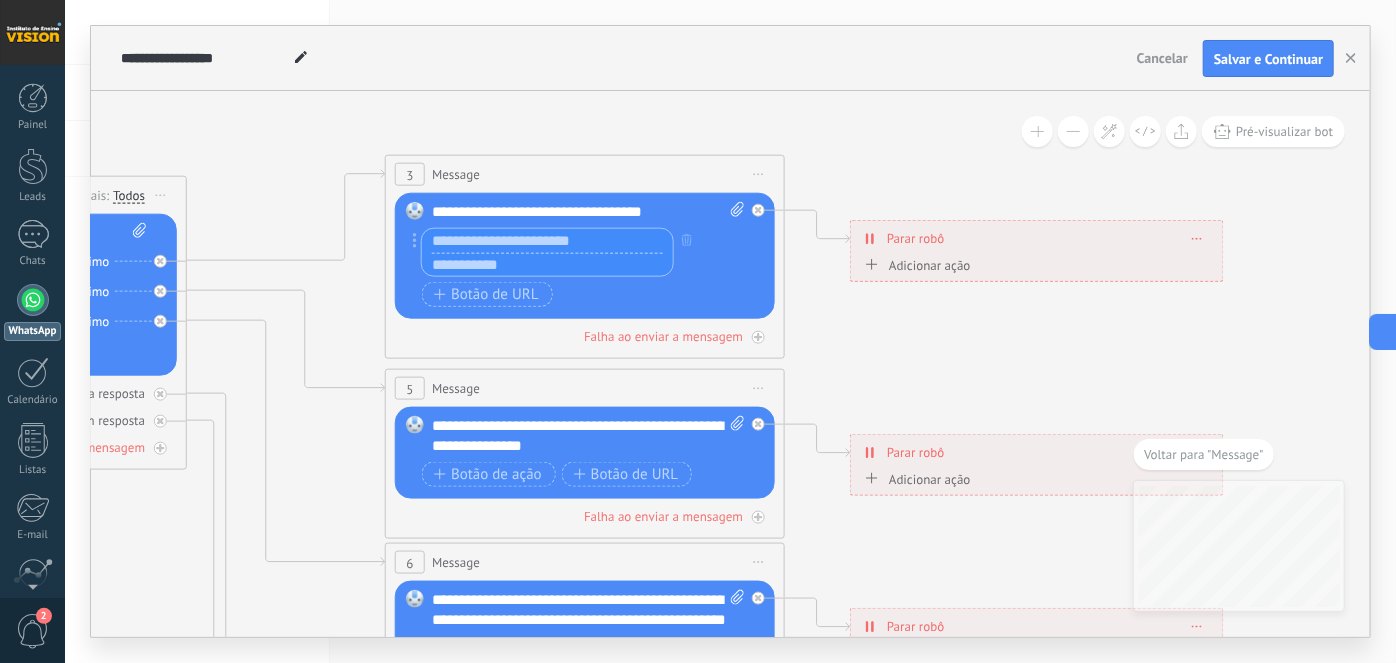 click 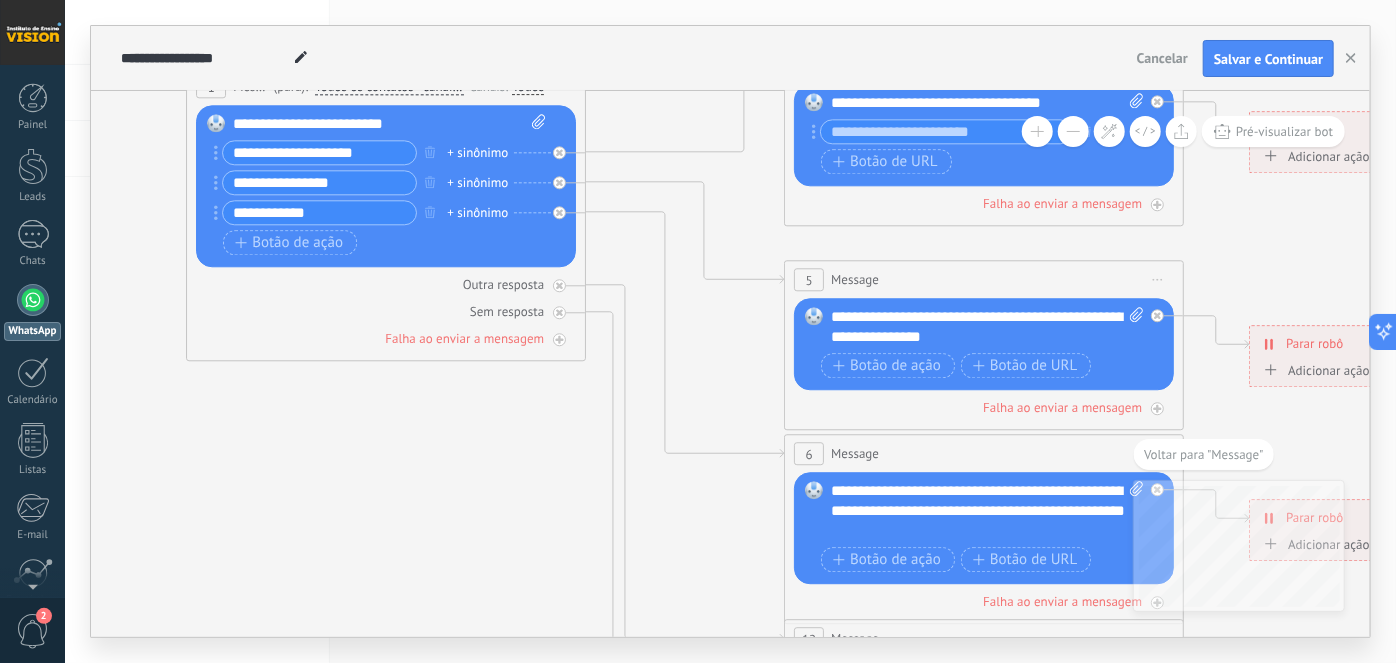 drag, startPoint x: 874, startPoint y: 352, endPoint x: 1268, endPoint y: 249, distance: 407.24072 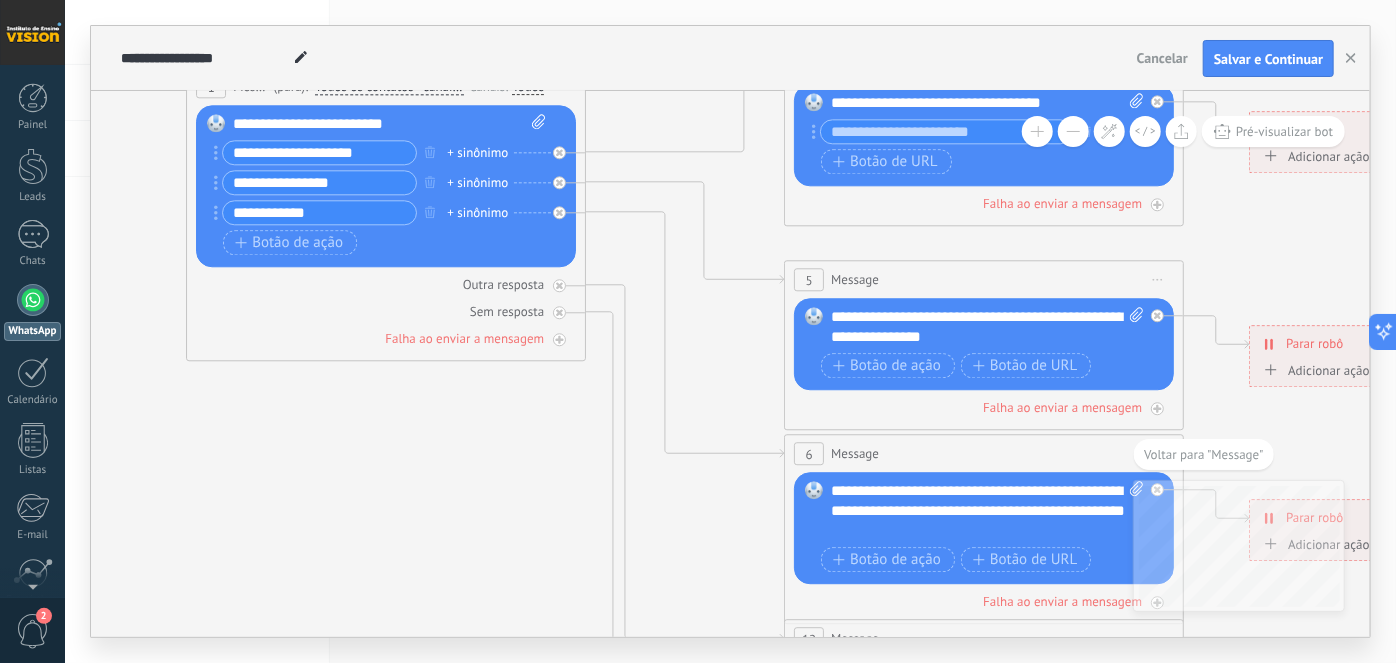 click 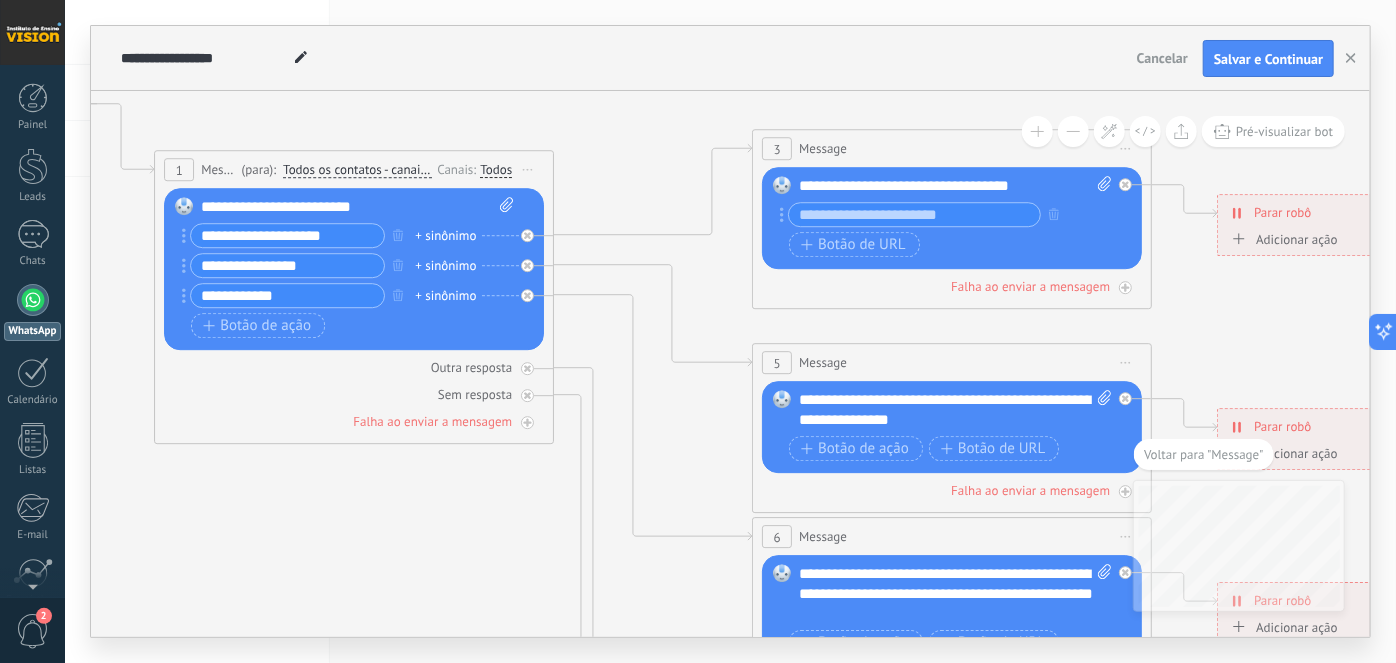 drag, startPoint x: 1267, startPoint y: 259, endPoint x: 1165, endPoint y: 374, distance: 153.71727 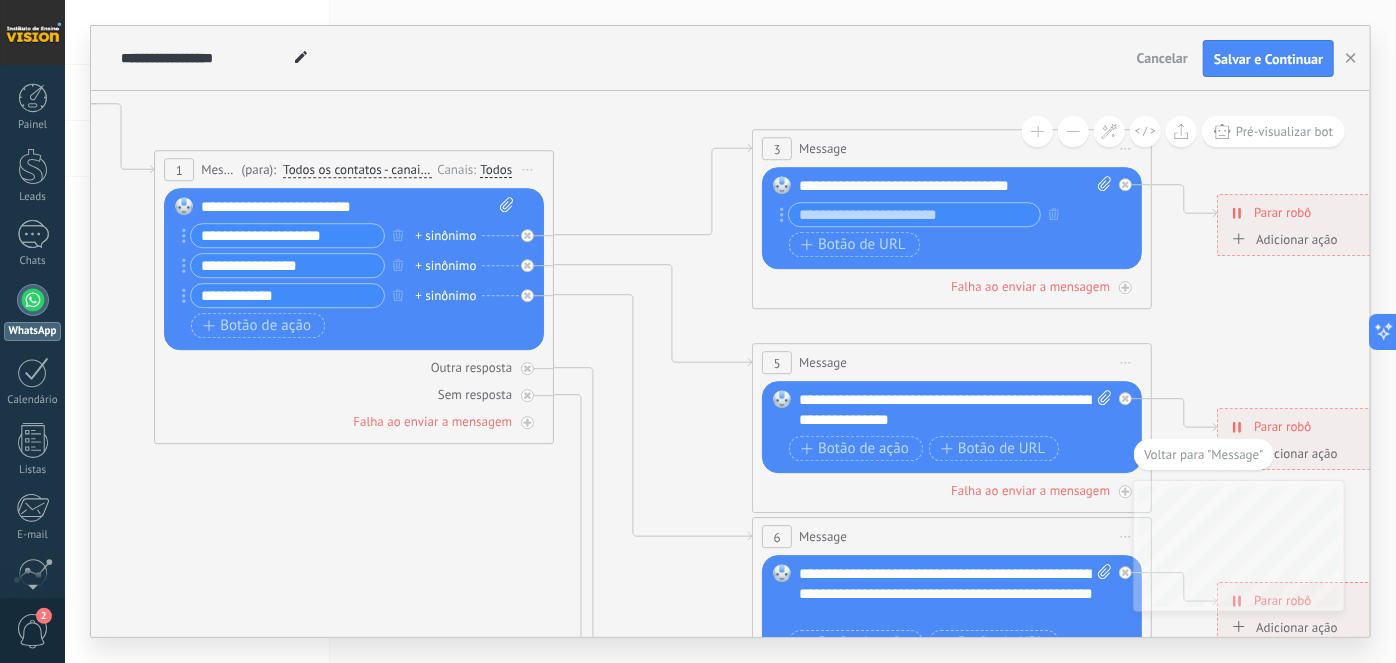 click 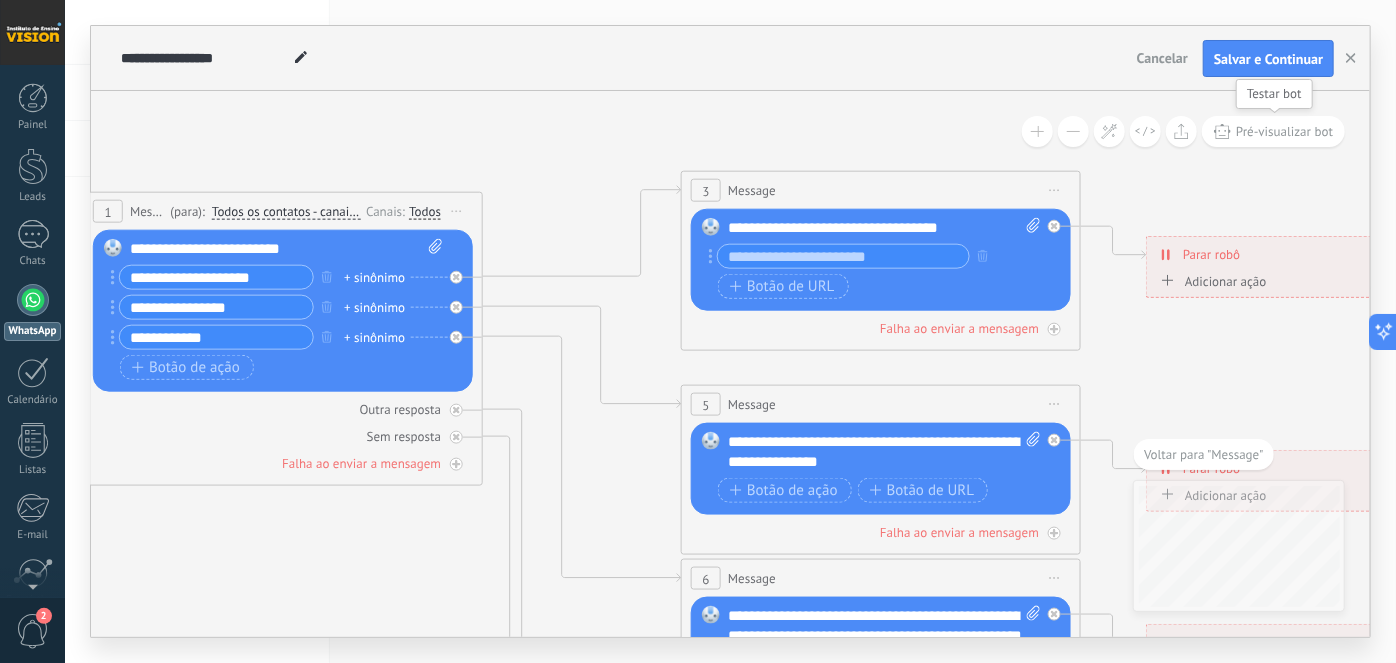 drag, startPoint x: 1322, startPoint y: 131, endPoint x: 1315, endPoint y: 139, distance: 10.630146 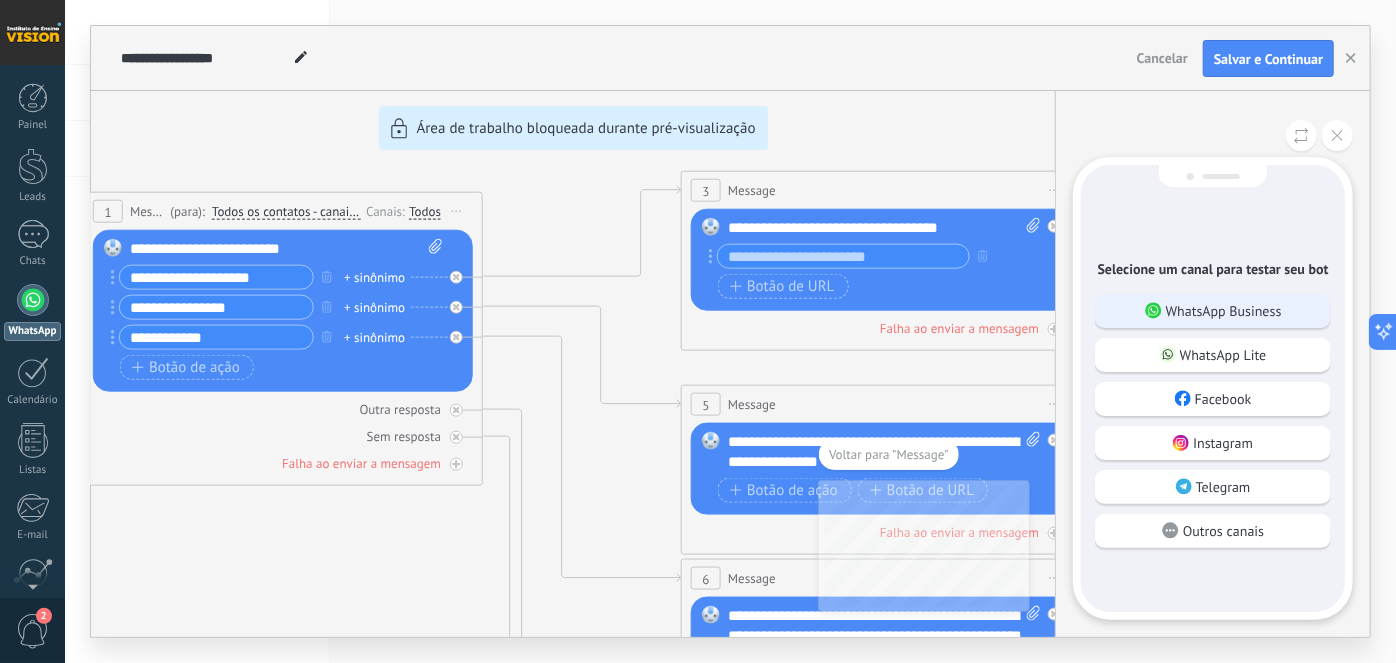 click on "WhatsApp Business" at bounding box center (1224, 311) 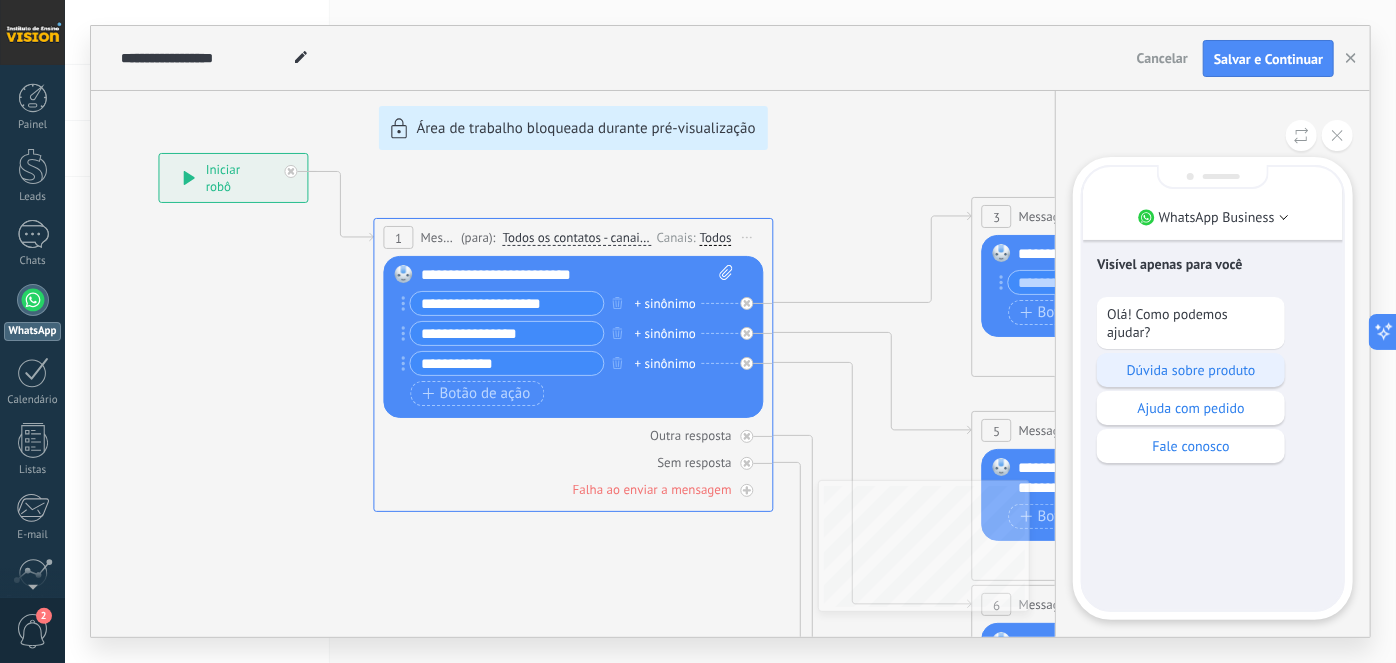 click on "Dúvida sobre produto" at bounding box center [1191, 370] 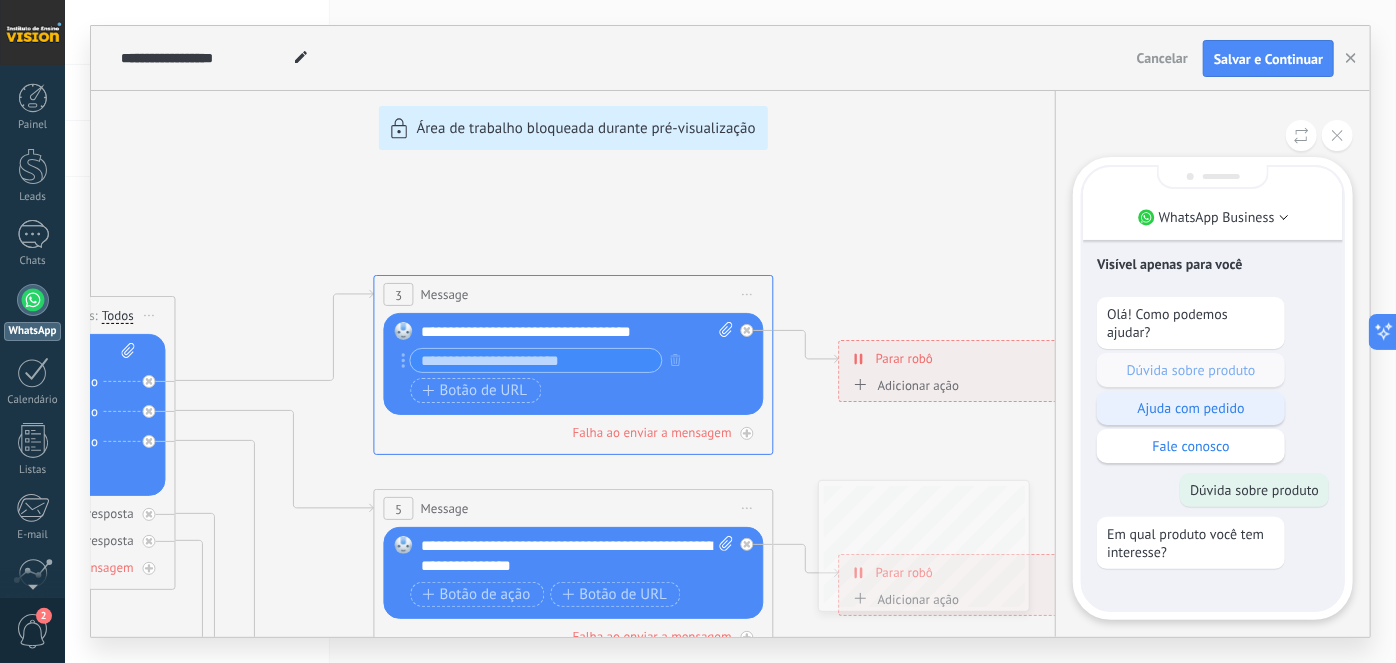 click on "Ajuda com pedido" at bounding box center (1191, 408) 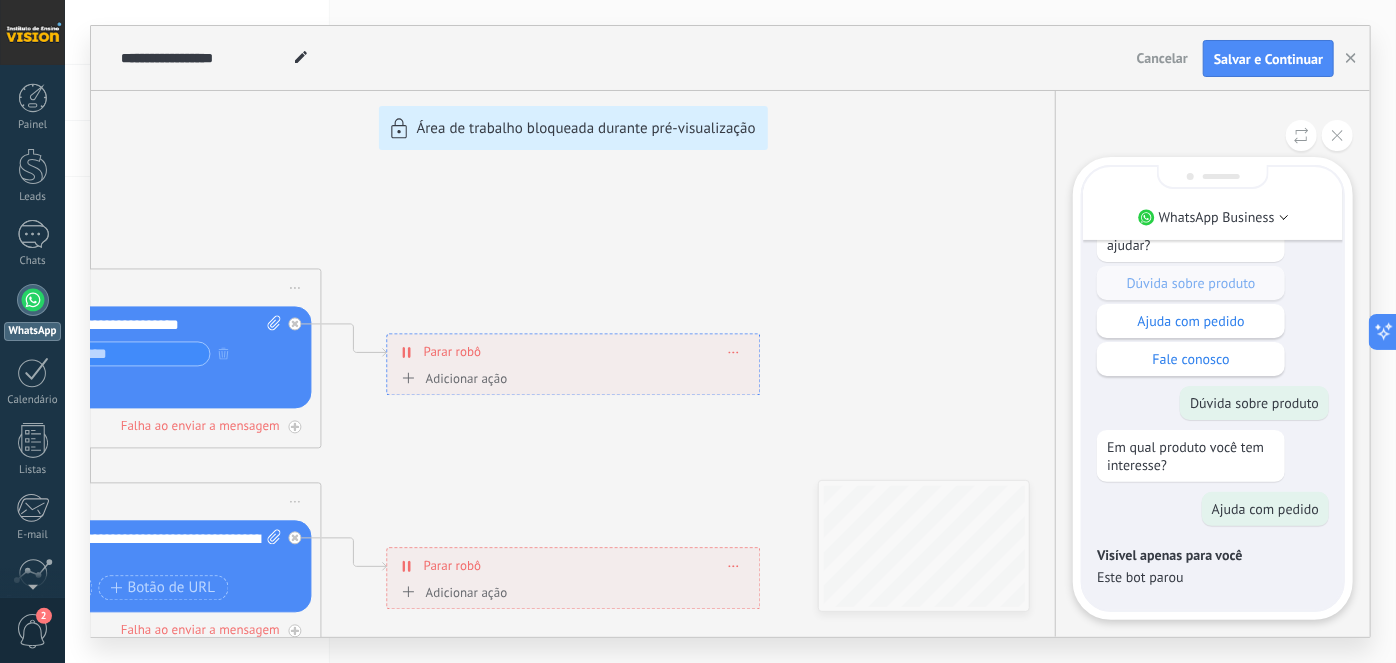 click on "**********" at bounding box center (730, 331) 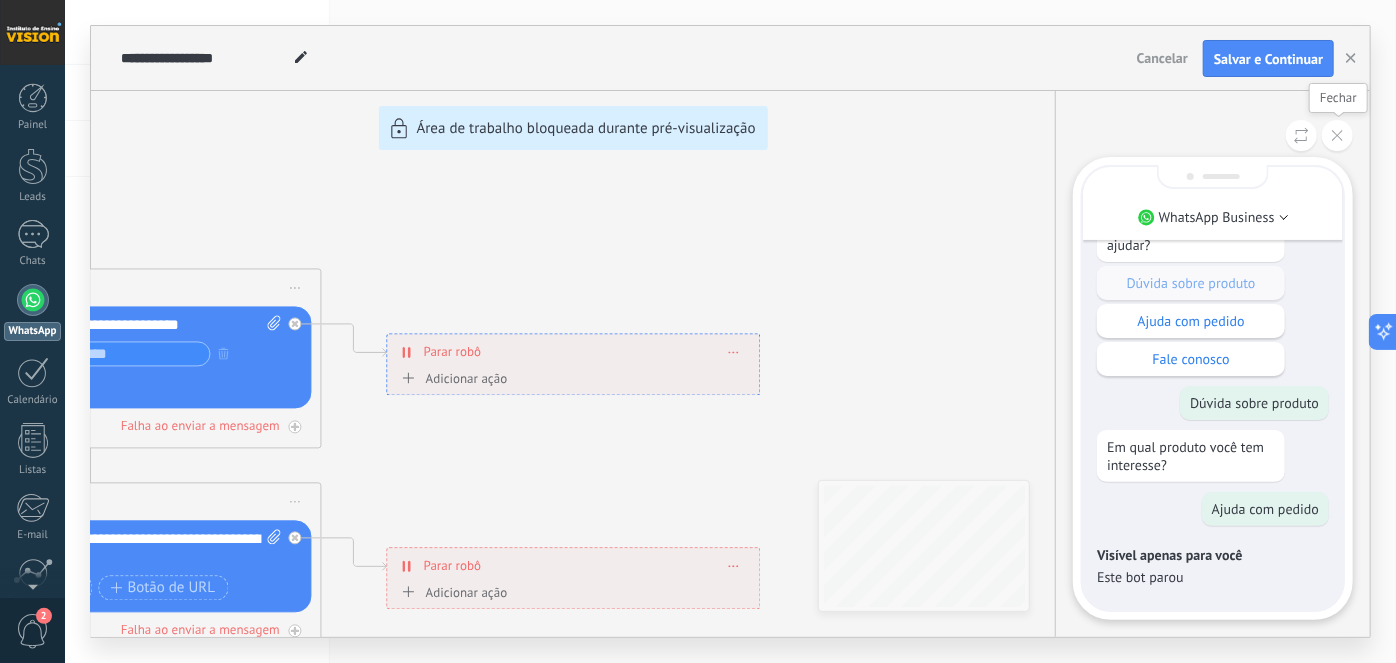 click at bounding box center (1213, 135) 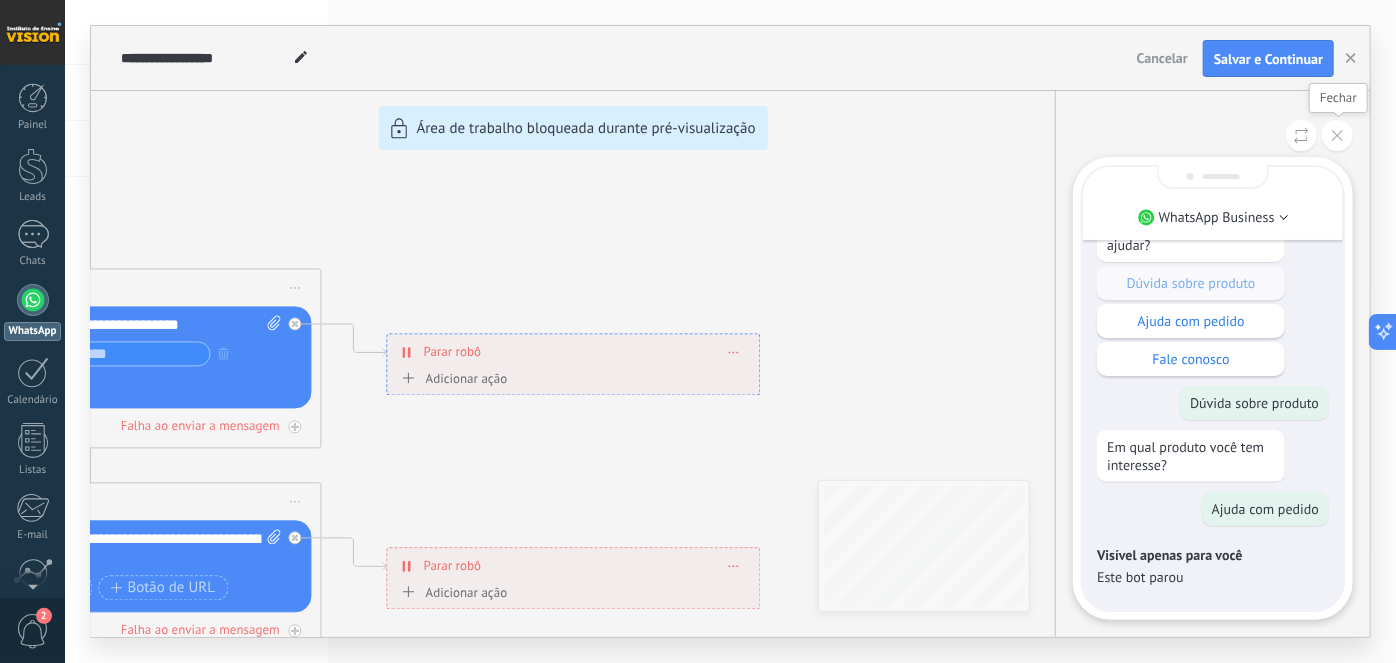 click at bounding box center [1337, 135] 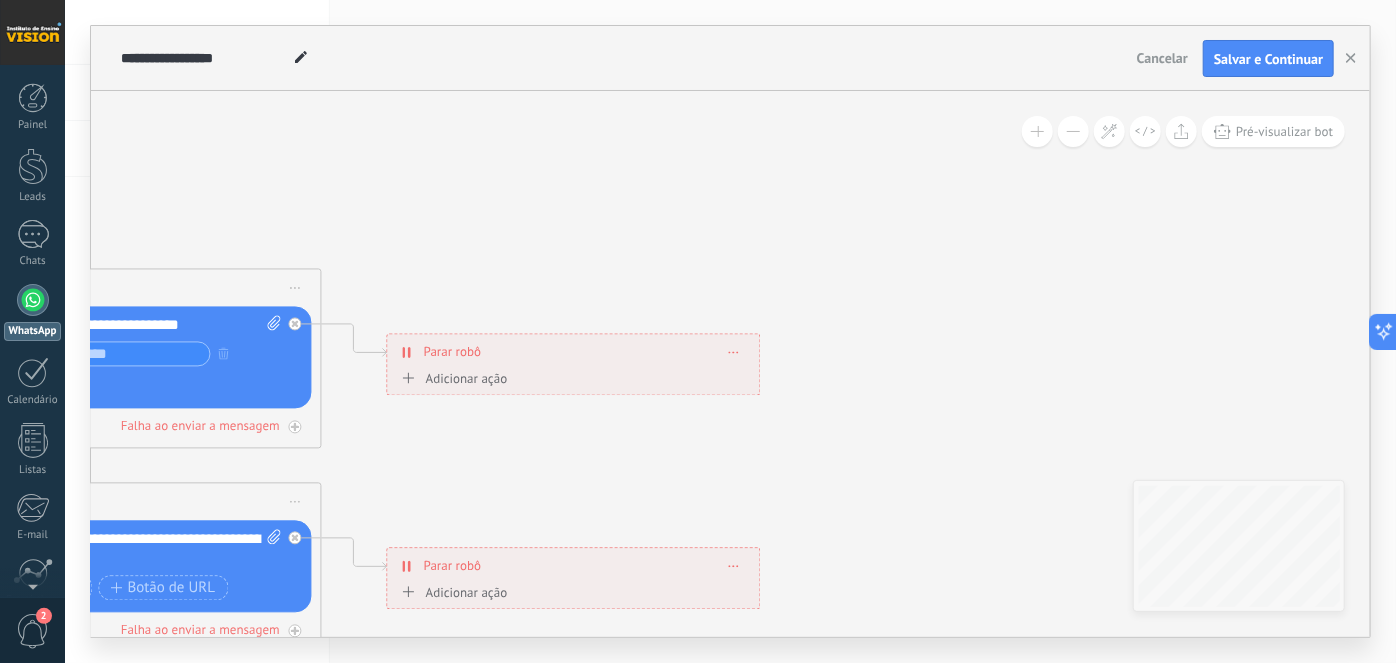 click on "**********" at bounding box center [574, 352] 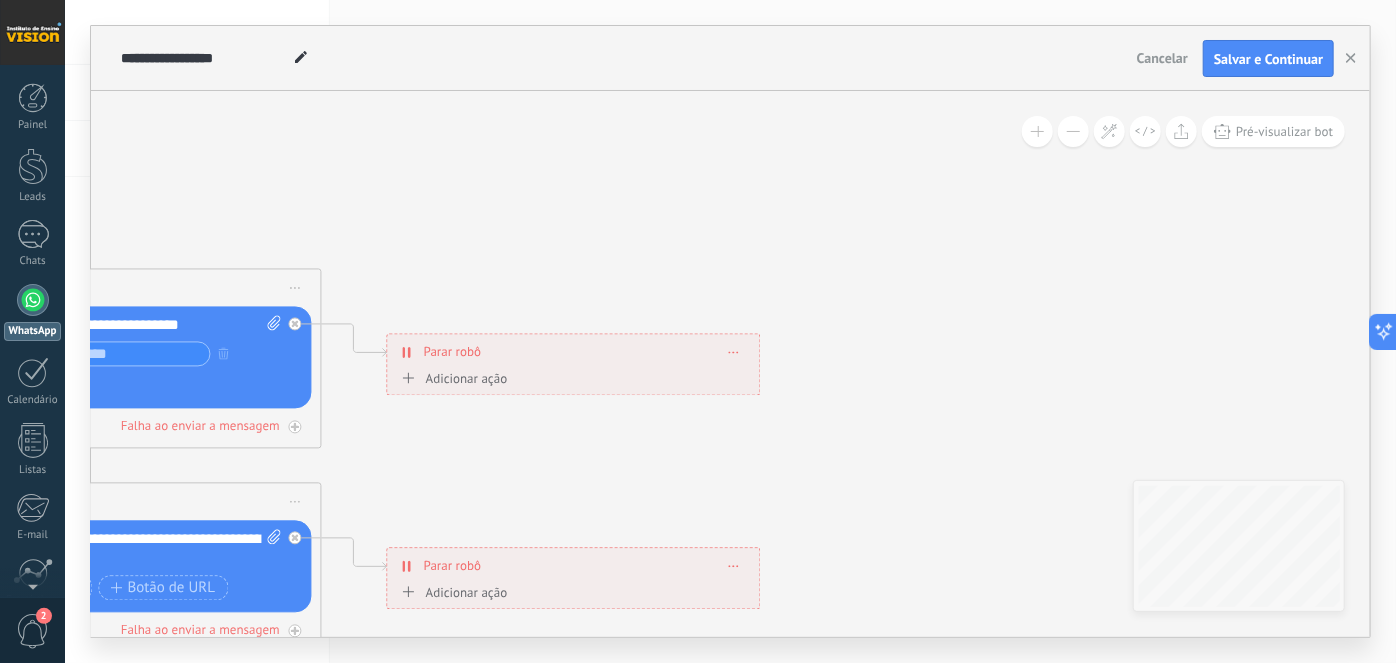 click on "**********" at bounding box center (574, 352) 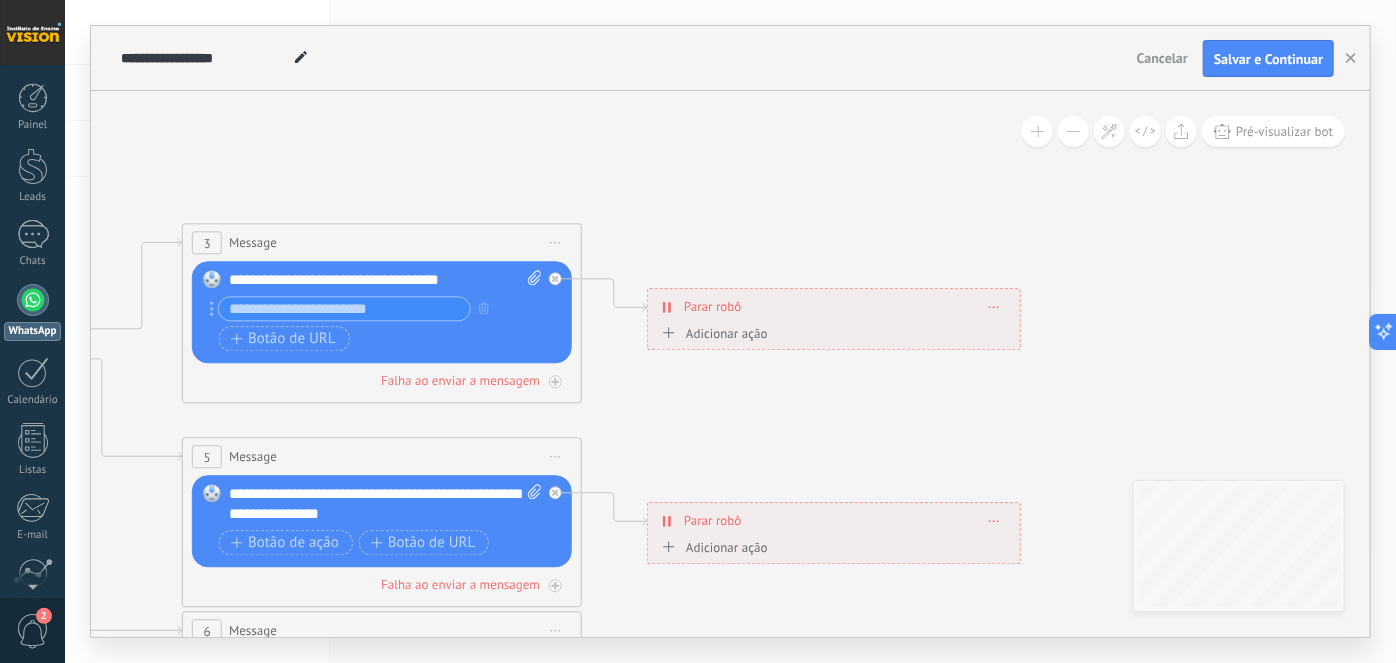 drag, startPoint x: 578, startPoint y: 282, endPoint x: 865, endPoint y: 230, distance: 291.67276 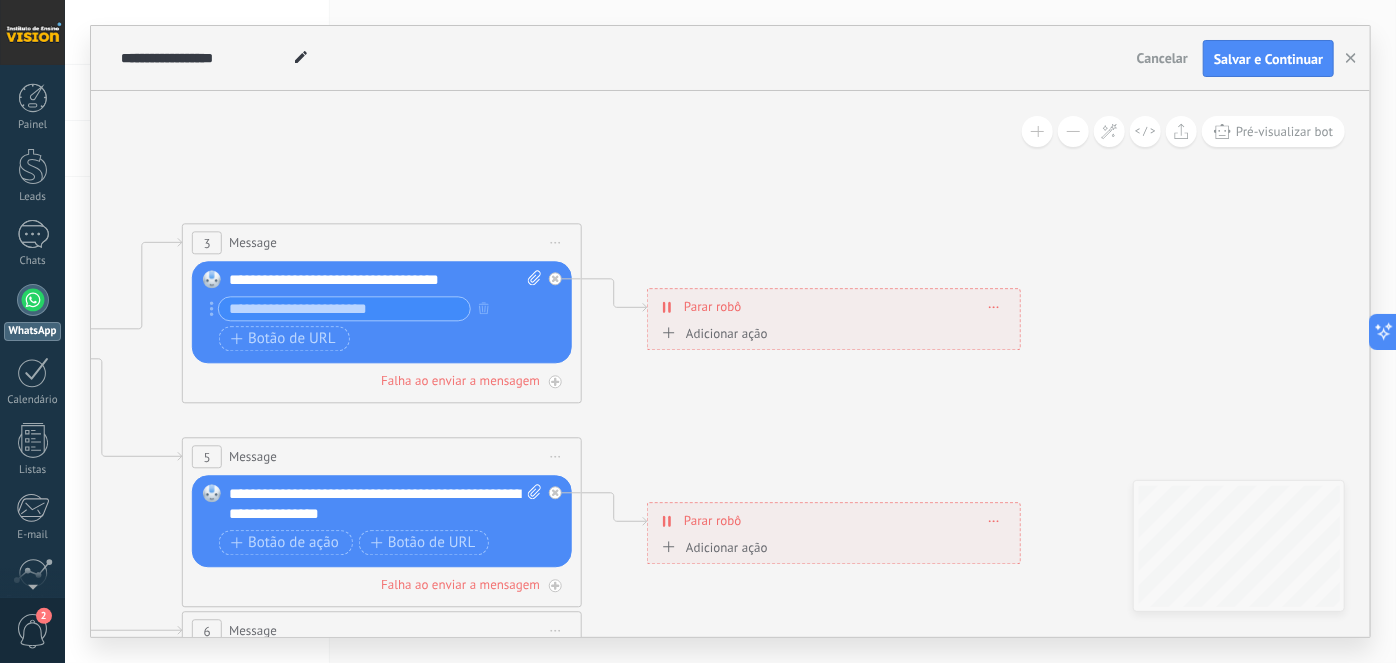 click 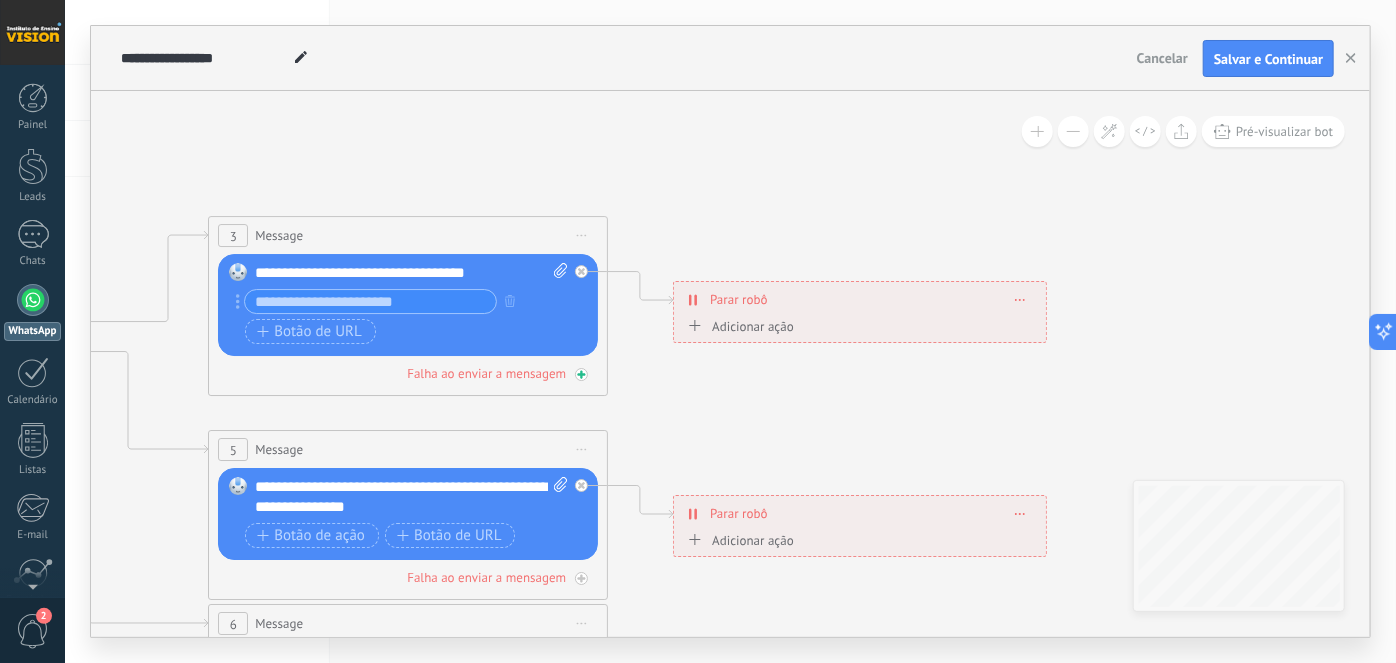 click at bounding box center [581, 374] 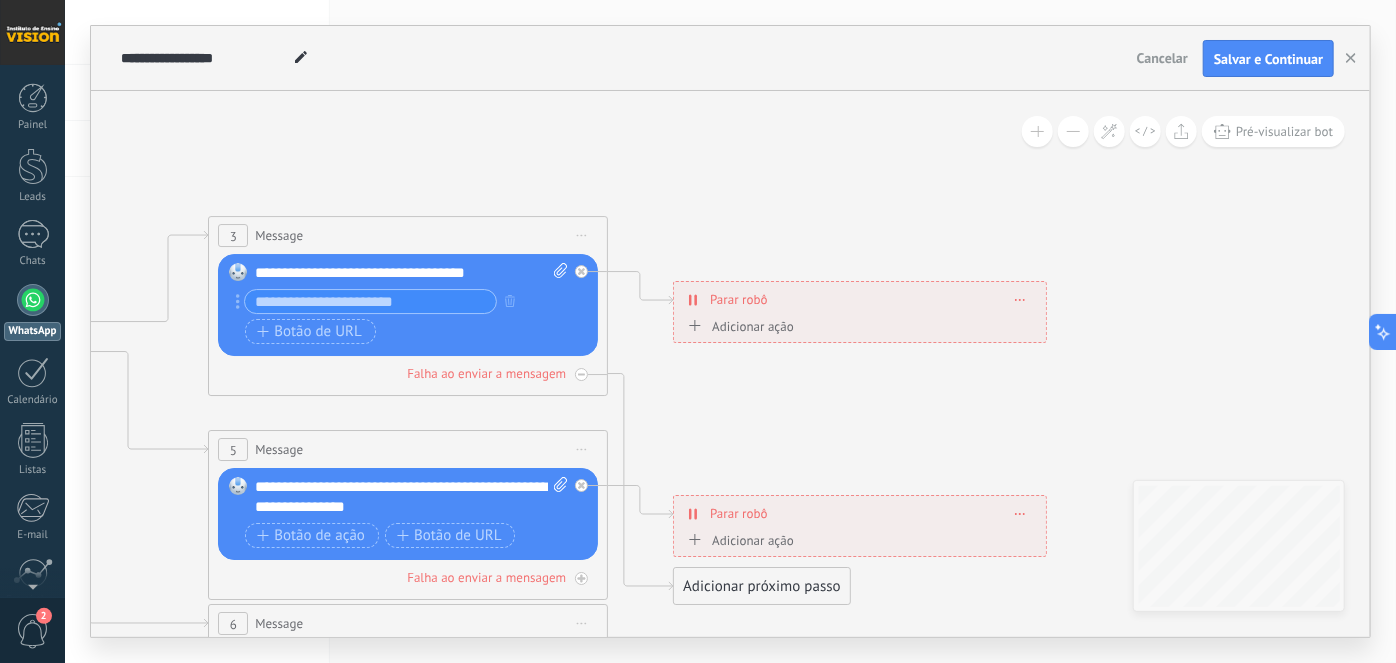 click at bounding box center (581, 374) 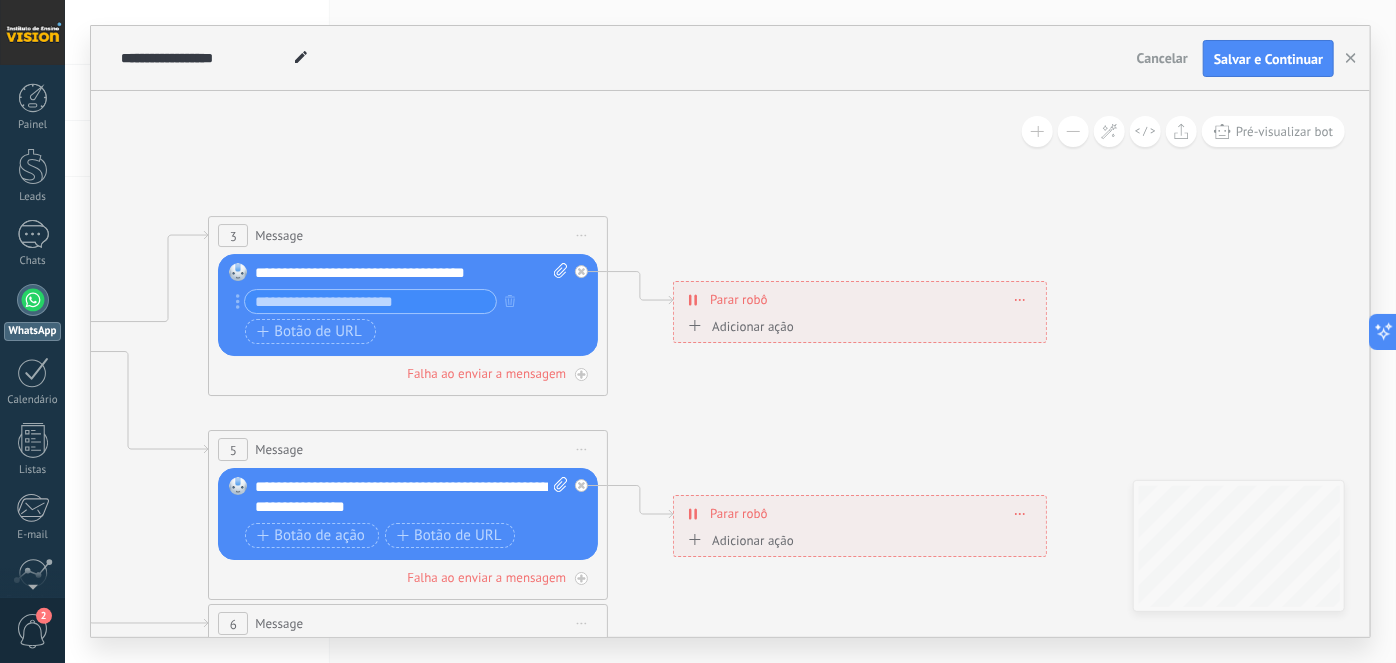 click on "Iniciar pré-visualização aqui
[GEOGRAPHIC_DATA]
Duplicar
Excluir" at bounding box center (582, 235) 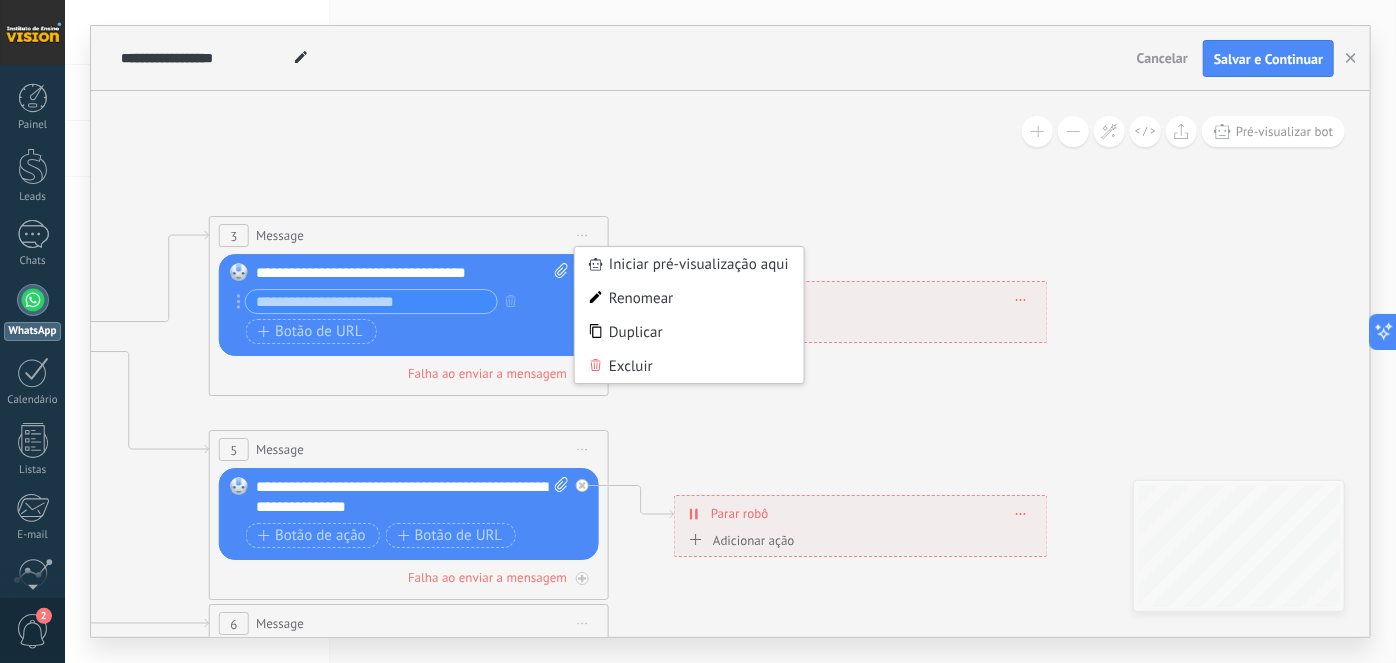 click 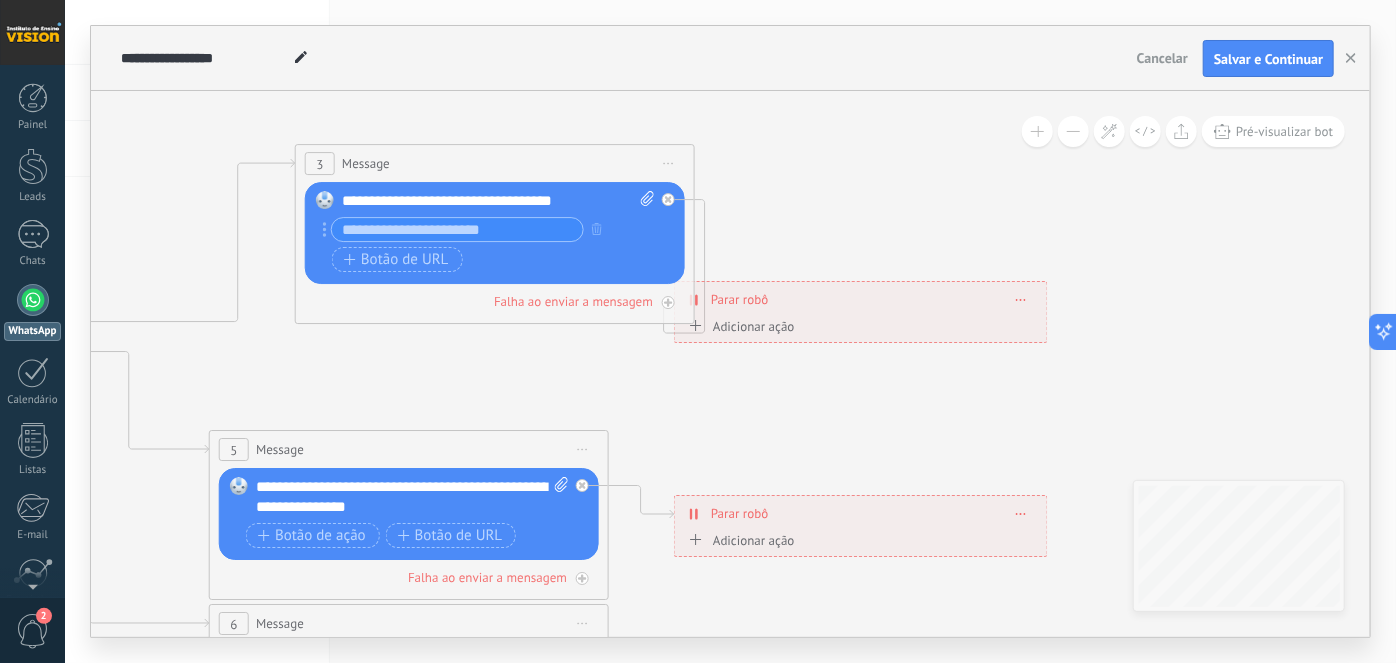 drag, startPoint x: 320, startPoint y: 230, endPoint x: 386, endPoint y: 148, distance: 105.26158 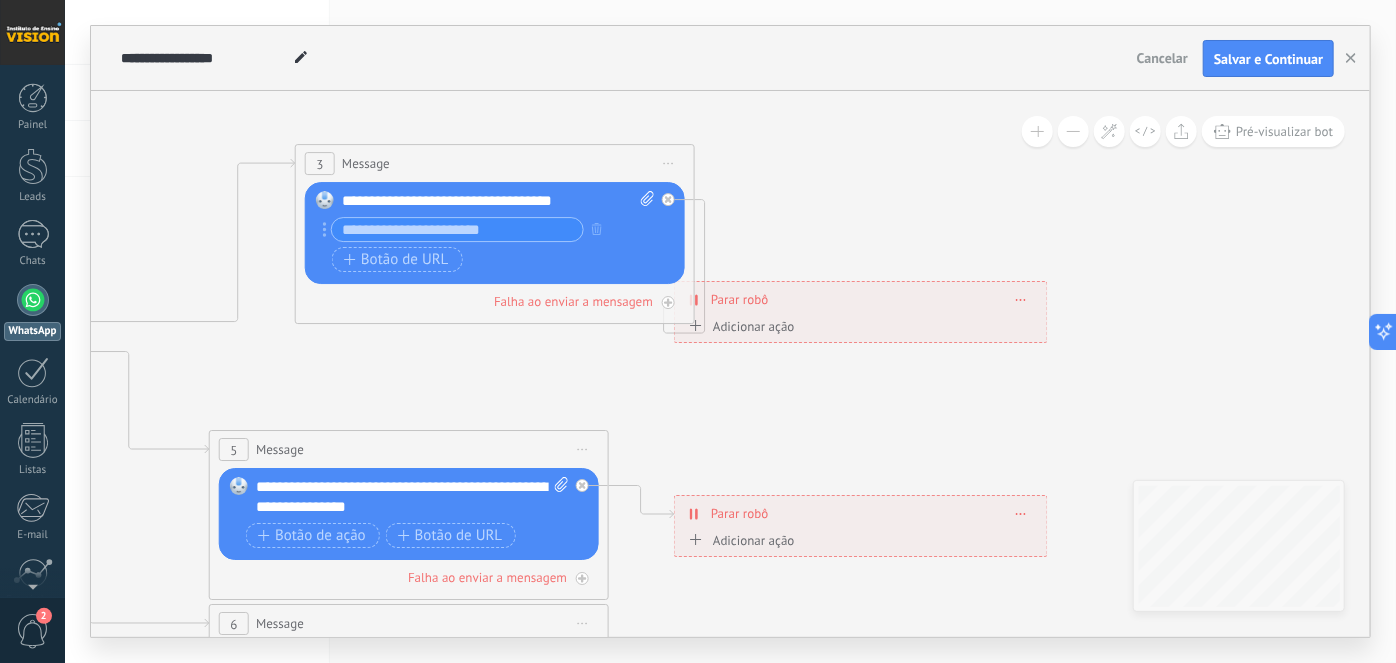 click on "3
Message
*******
(para):
Todos os contatos - canais selecionados
Todos os contatos - canais selecionados
Todos os contatos - canal primário
Contato principal - canais selecionados
Contato principal - canal primário
Todos os contatos - canais selecionados
Todos os contatos - canais selecionados
Todos os contatos - canal primário
Contato principal - canais selecionados" at bounding box center [495, 163] 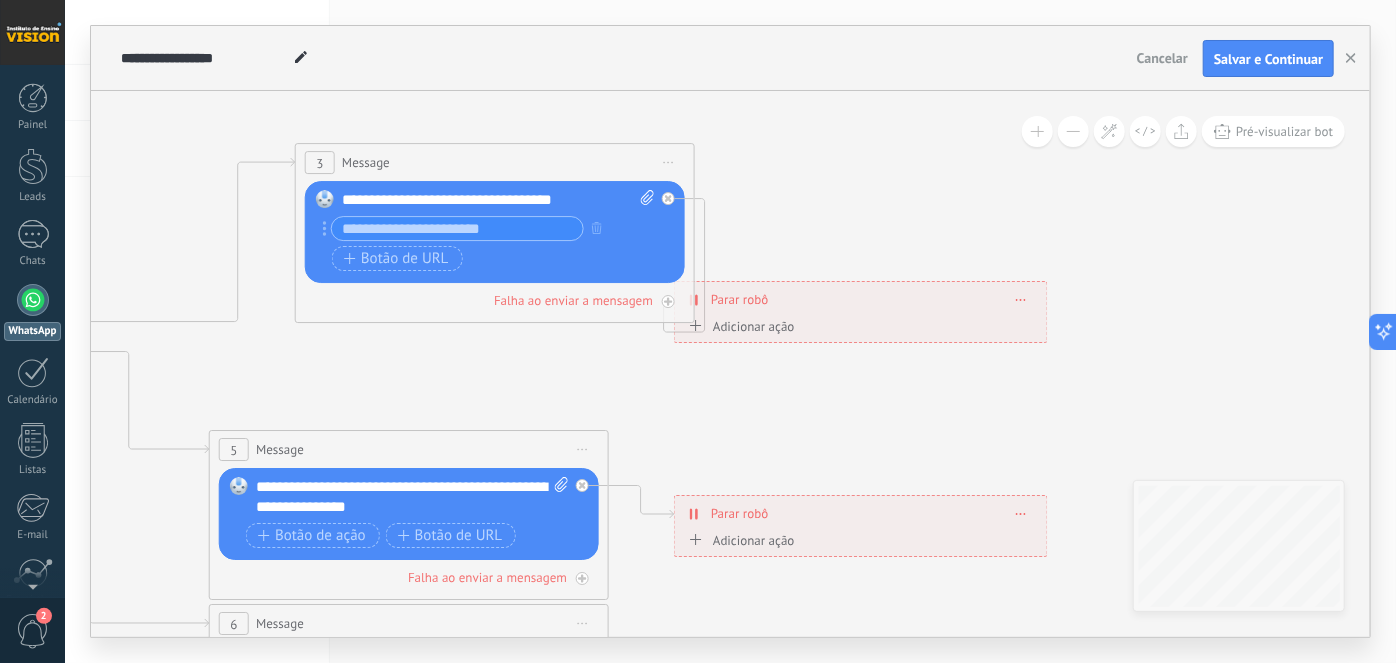 click on "3
Message
*******
(para):
Todos os contatos - canais selecionados
Todos os contatos - canais selecionados
Todos os contatos - canal primário
Contato principal - canais selecionados
Contato principal - canal primário
Todos os contatos - canais selecionados
Todos os contatos - canais selecionados
Todos os contatos - canal primário
Contato principal - canais selecionados" at bounding box center [495, 162] 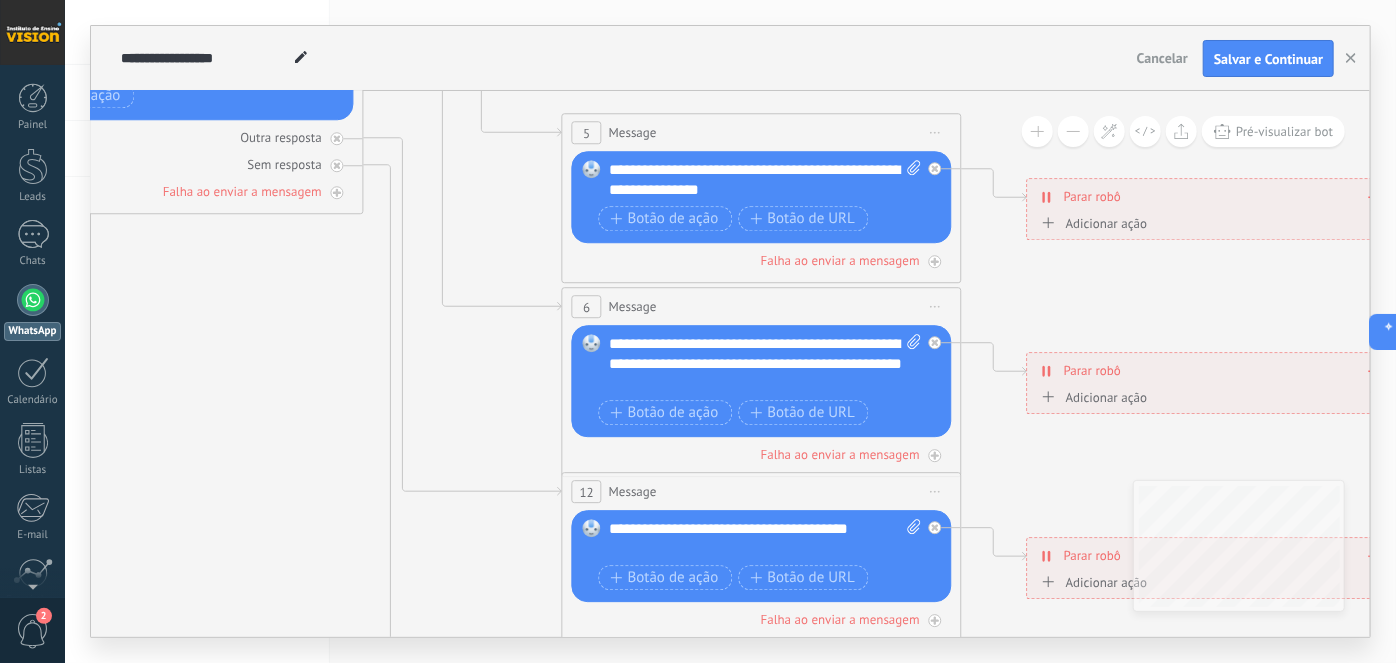 drag, startPoint x: 118, startPoint y: 308, endPoint x: 999, endPoint y: 298, distance: 881.05676 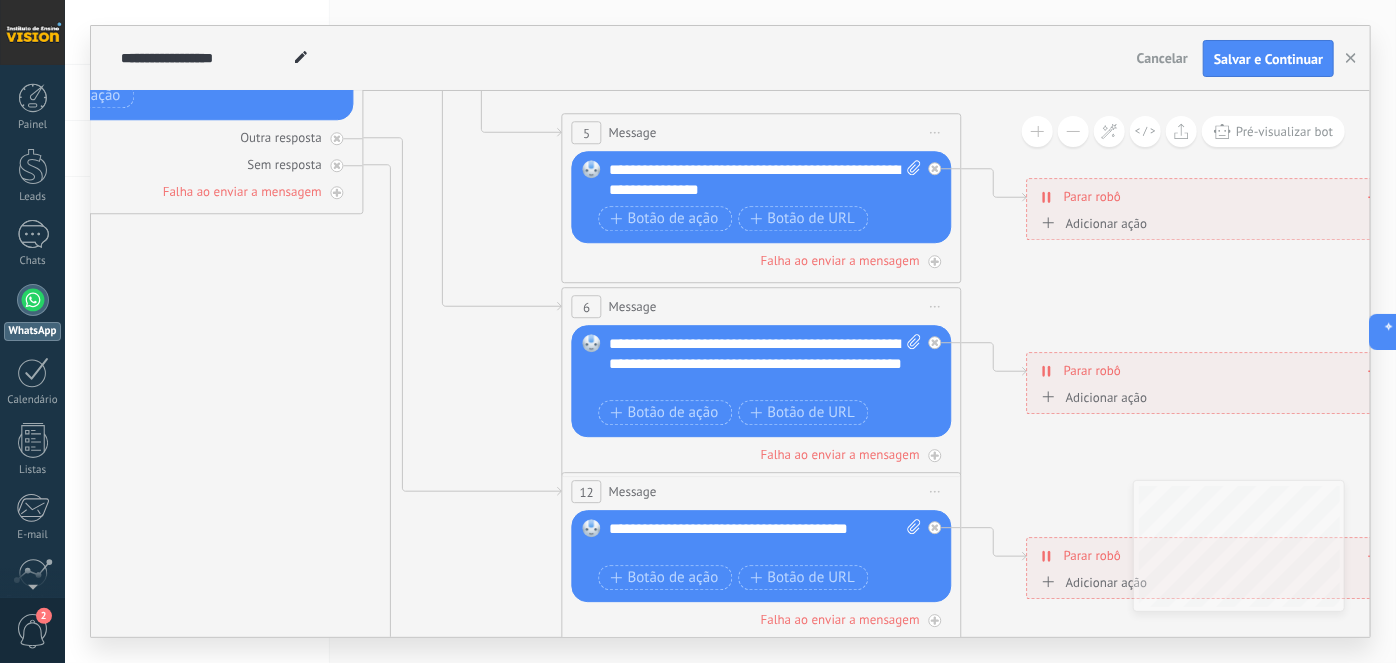 click 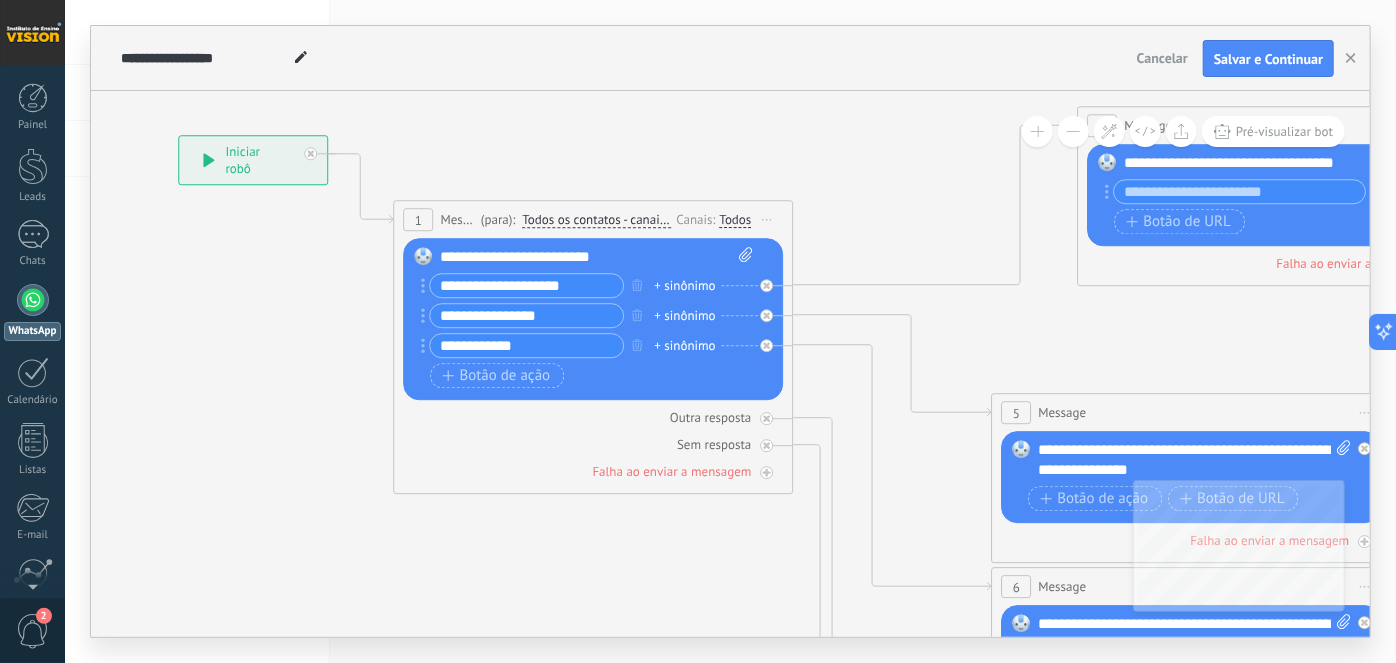 drag, startPoint x: 678, startPoint y: 243, endPoint x: 579, endPoint y: 522, distance: 296.0439 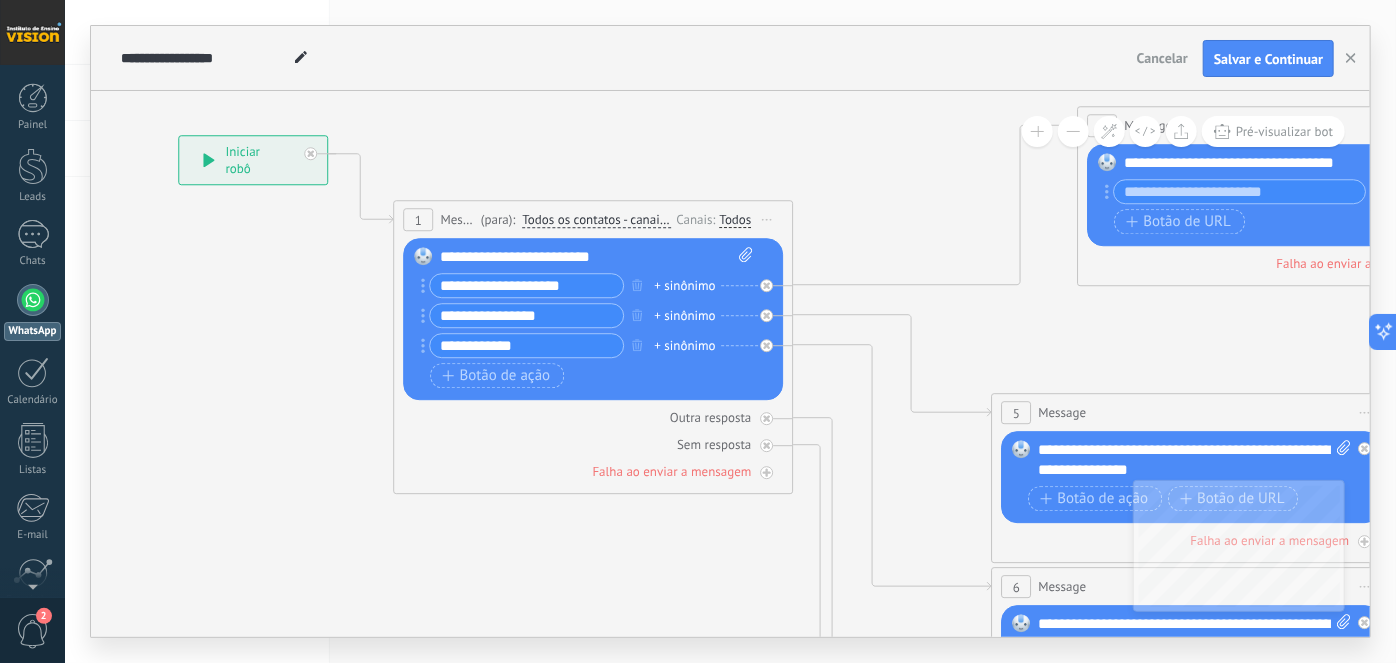 click 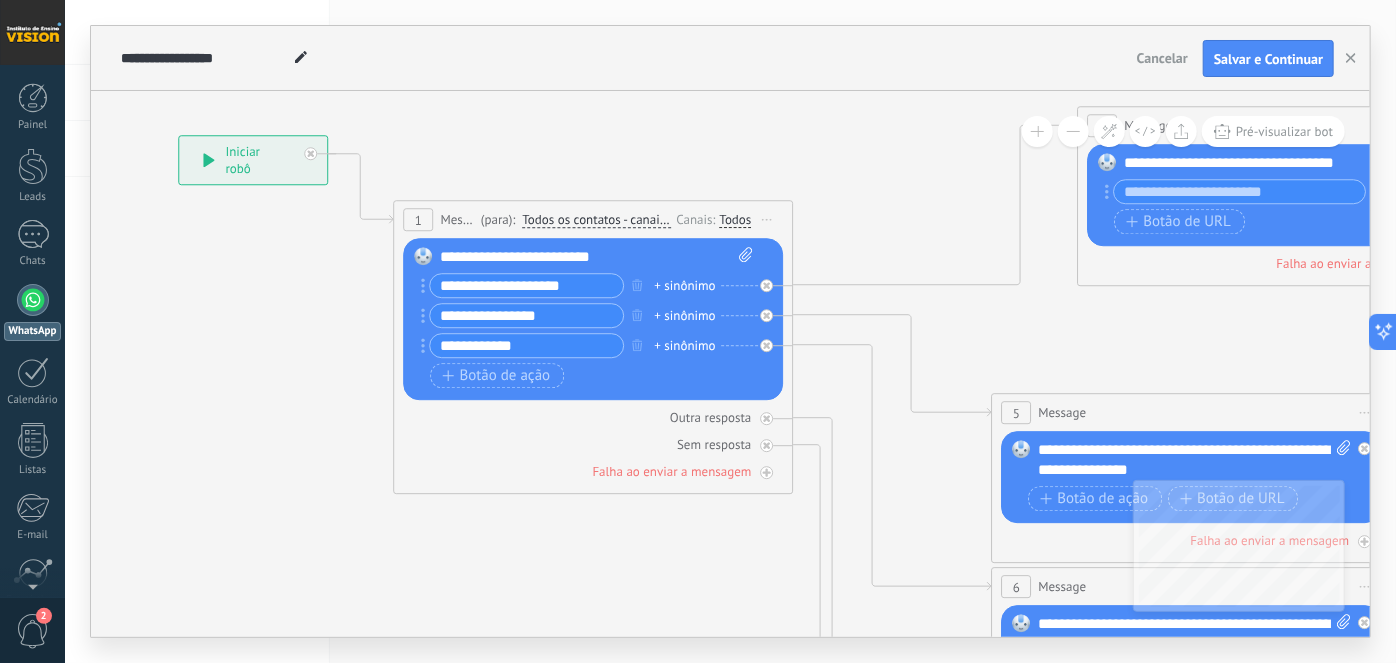 click on "Todos os contatos - canais selecionados" at bounding box center (596, 221) 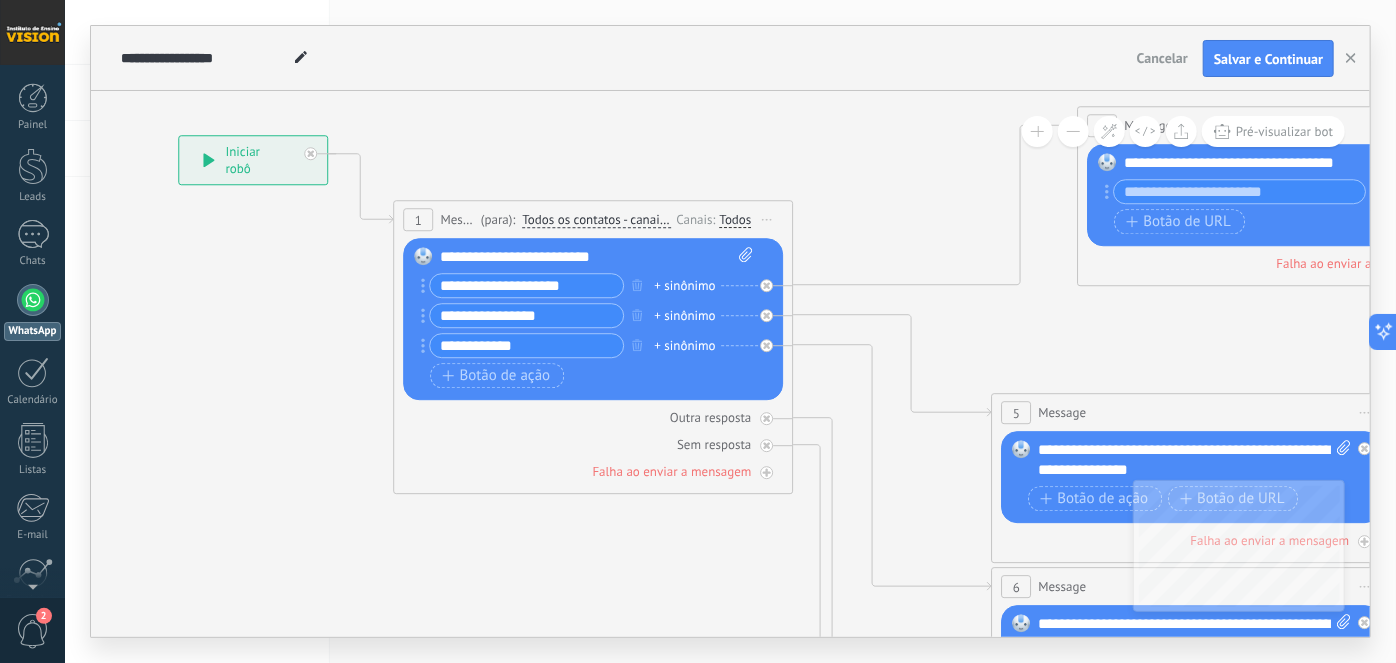 click on "Todos os contatos - canais selecionados" at bounding box center (637, 221) 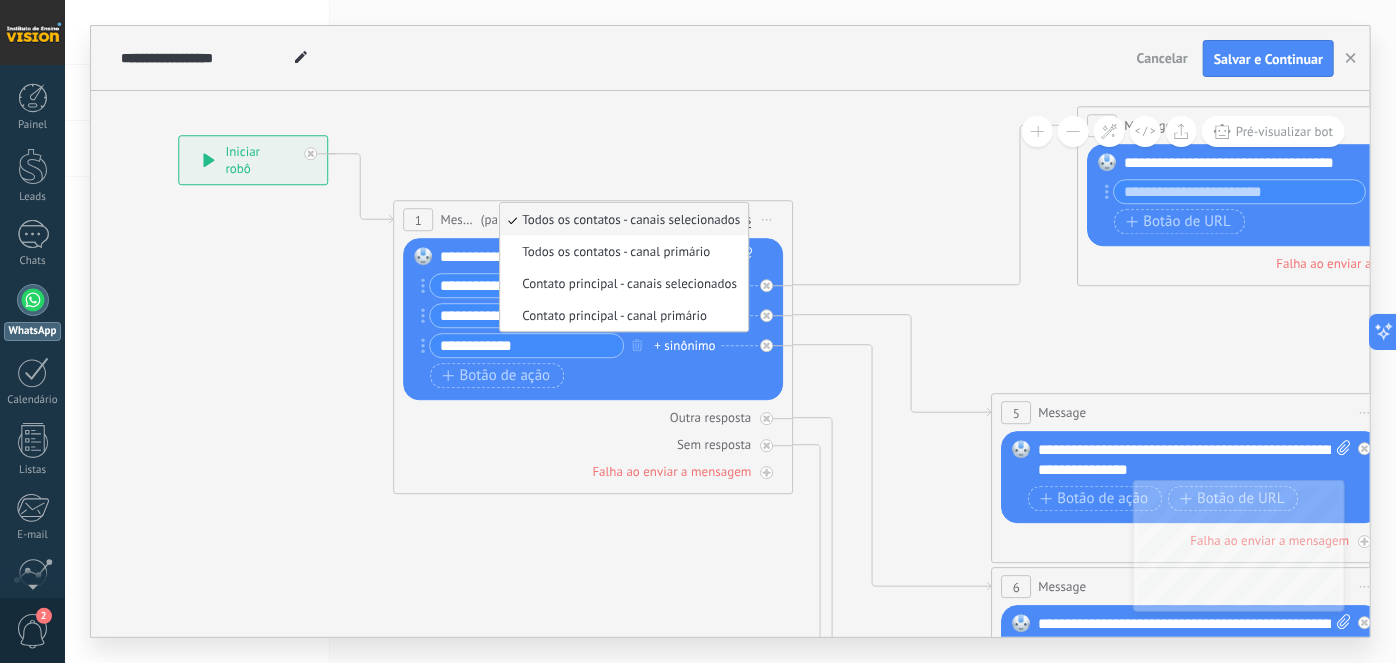 click on "Todos os contatos - canais selecionados" at bounding box center (621, 220) 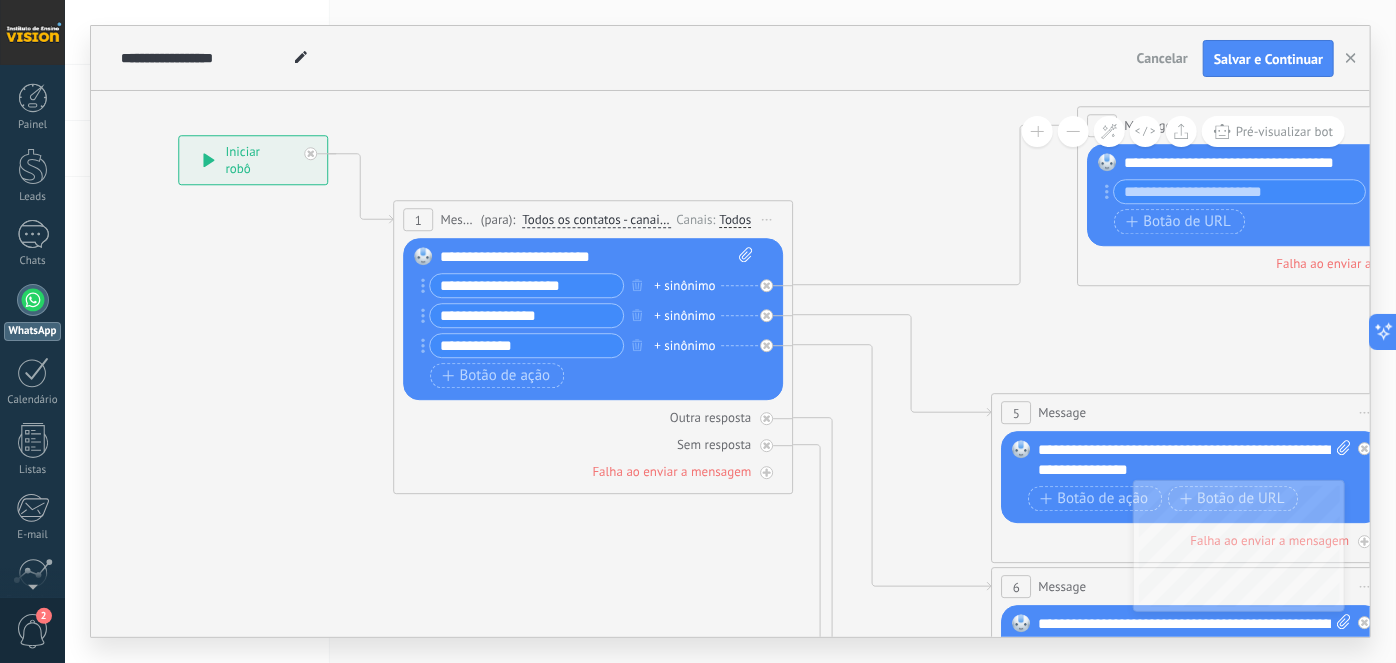 click on "Cancelar" at bounding box center (1162, 58) 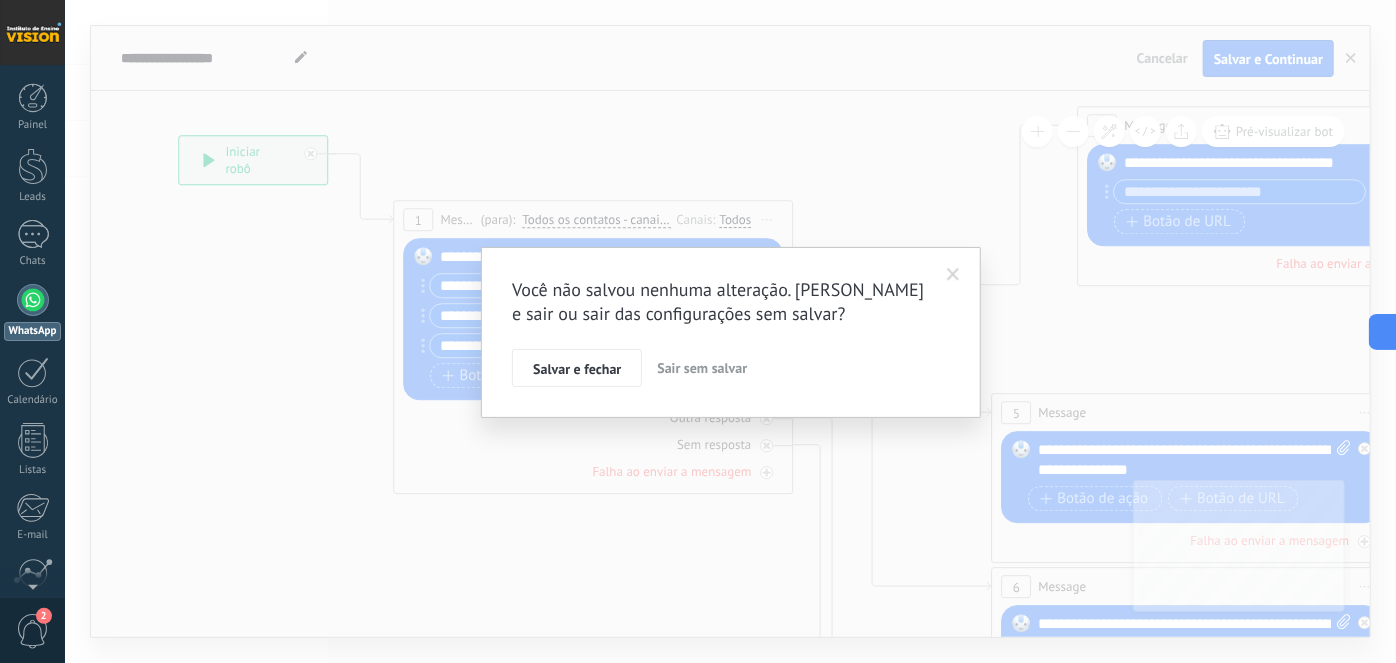 click on "Sair sem salvar" at bounding box center (702, 368) 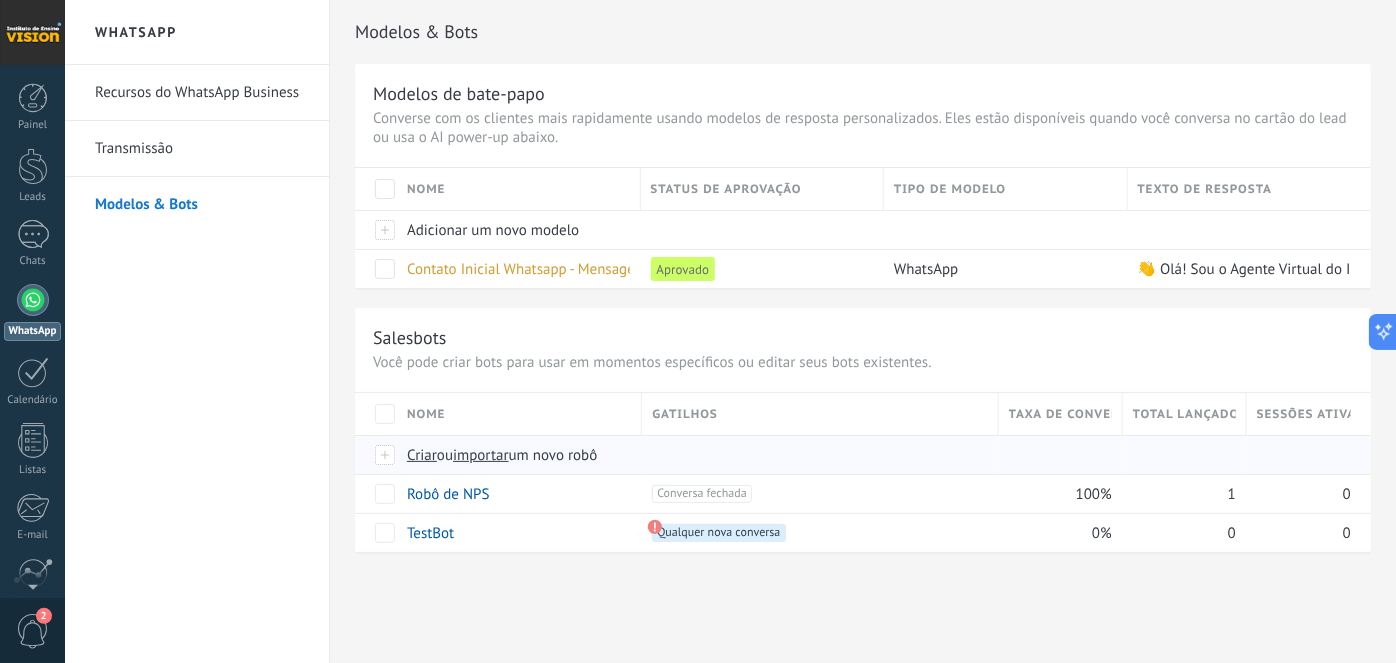 click on "Criar" at bounding box center [422, 455] 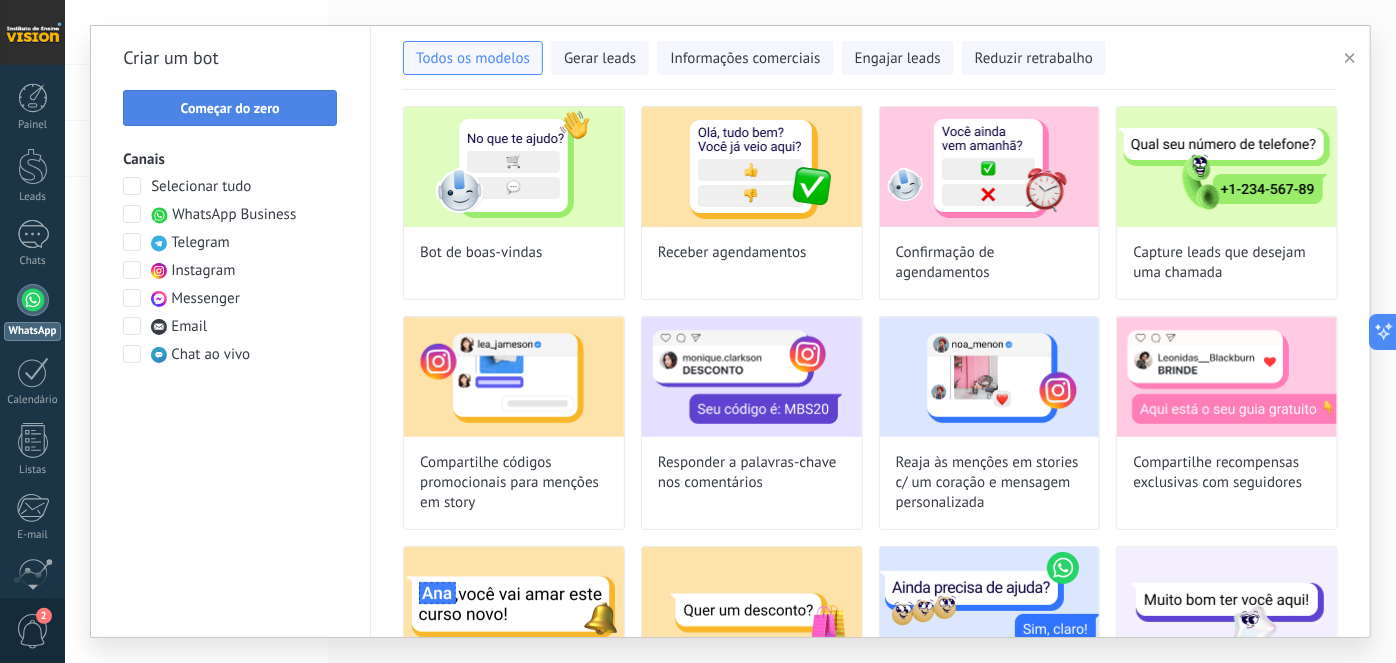 click on "Começar do zero" at bounding box center [230, 108] 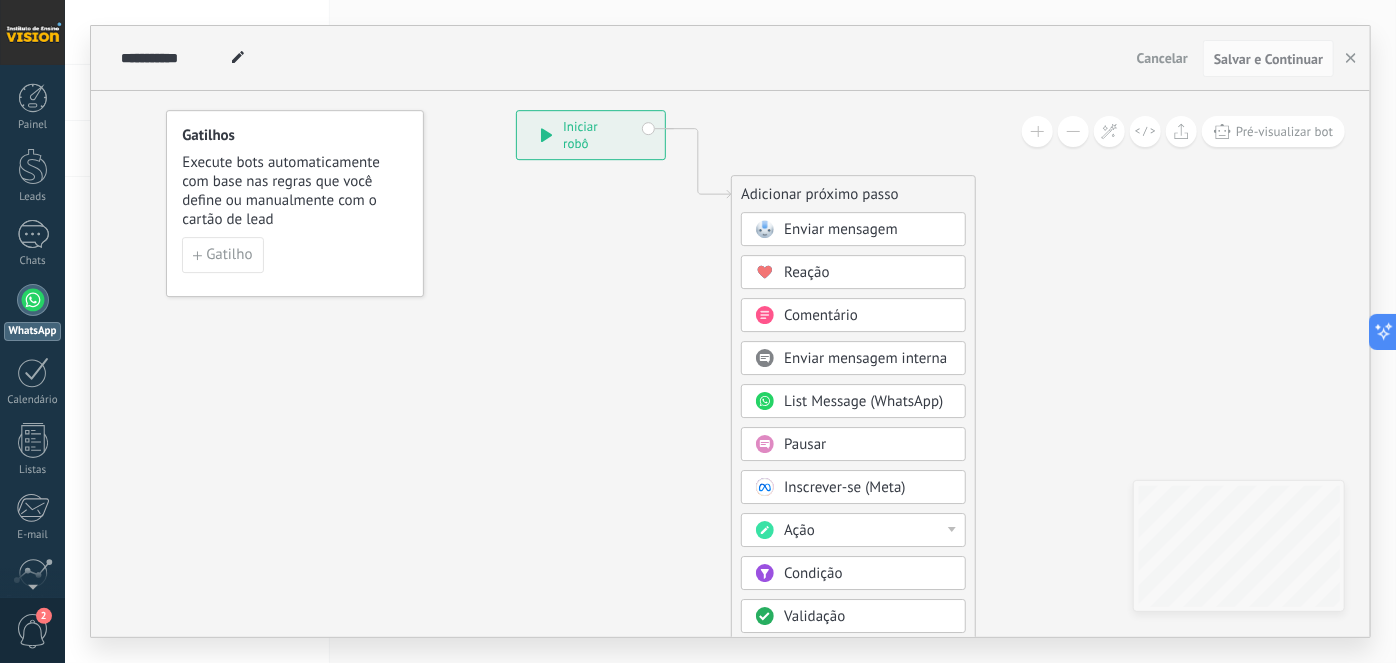 click on "**********" at bounding box center (591, 135) 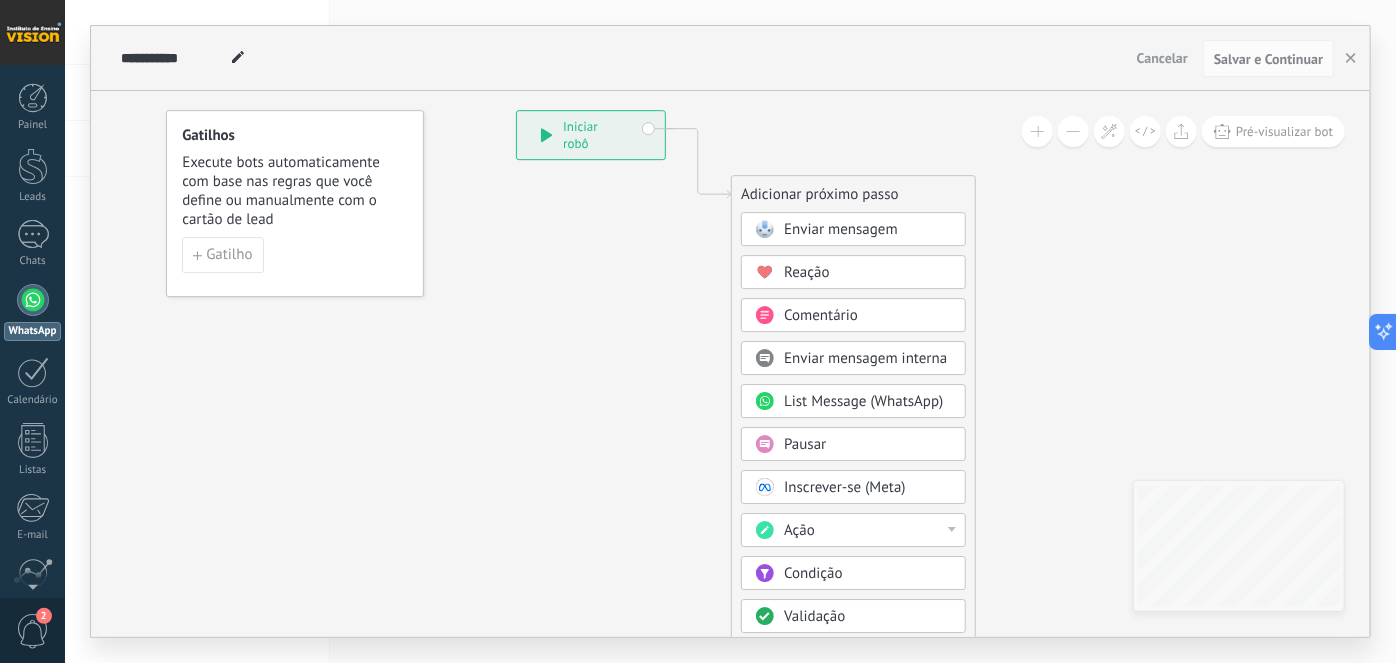 click on "Enviar mensagem" at bounding box center [841, 229] 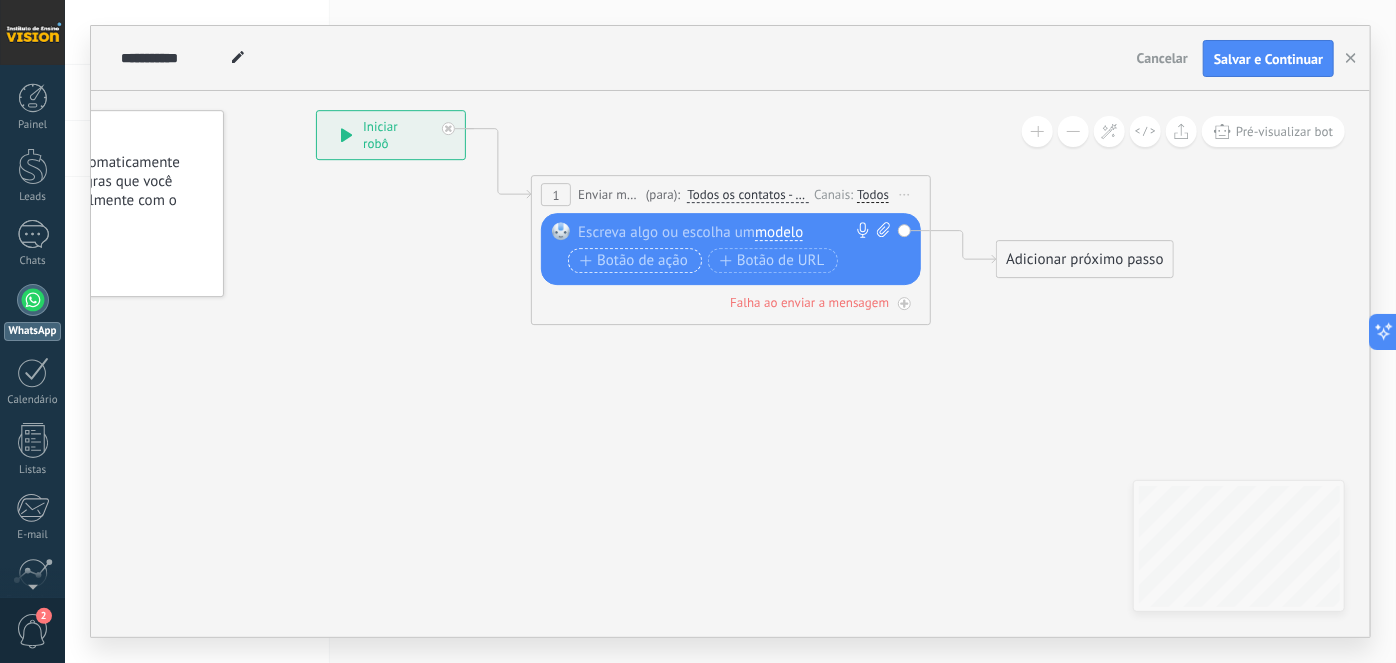click on "Botão de ação" at bounding box center (634, 261) 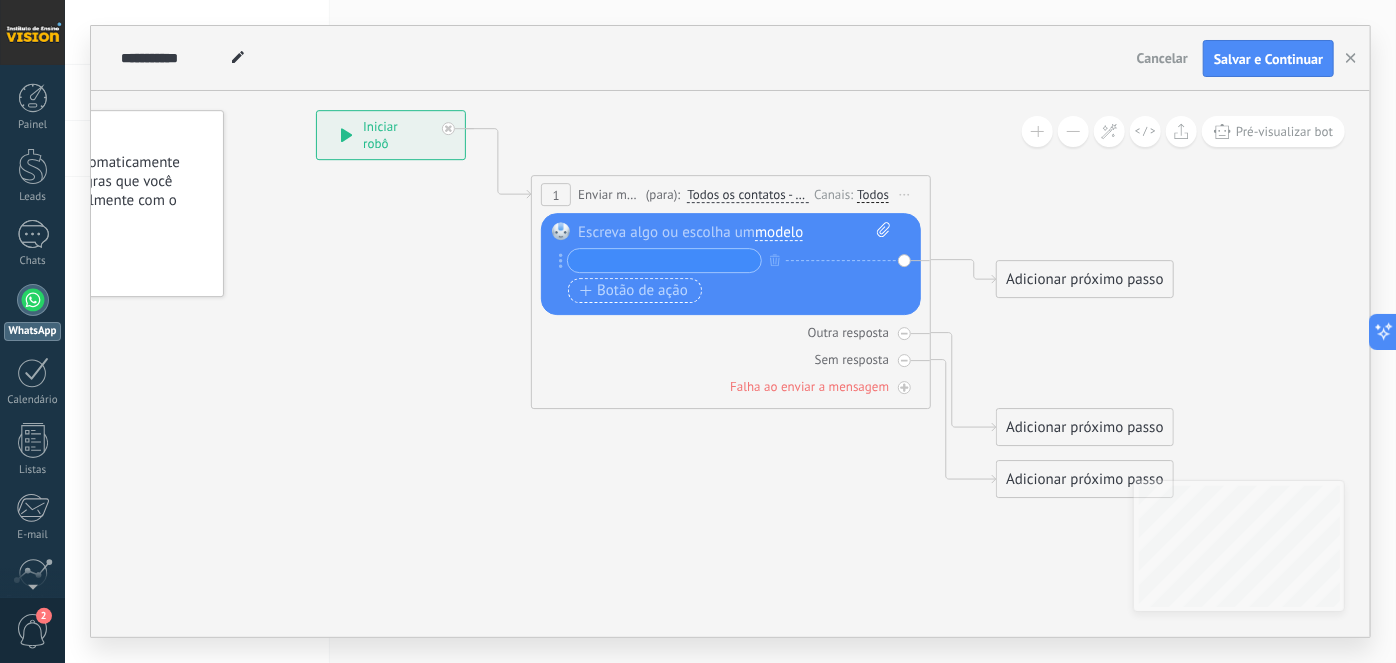 click on "Botão de ação" at bounding box center [635, 290] 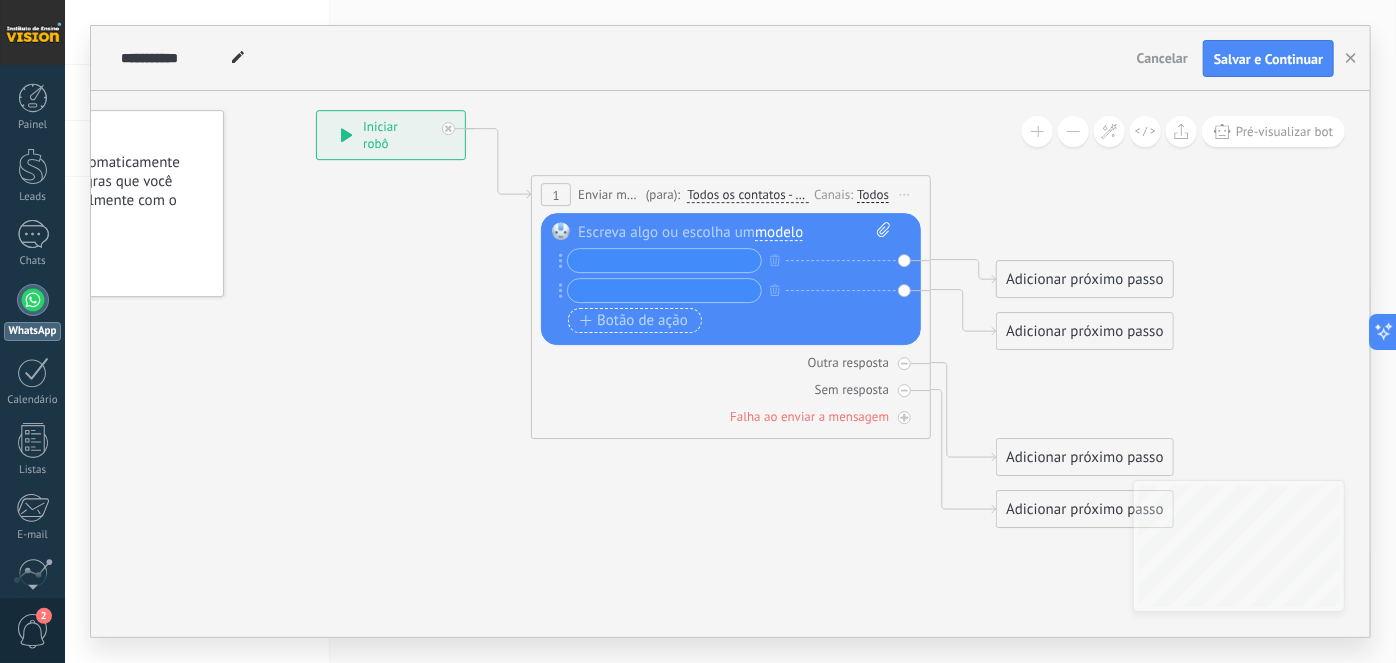 click on "Botão de ação" at bounding box center [634, 321] 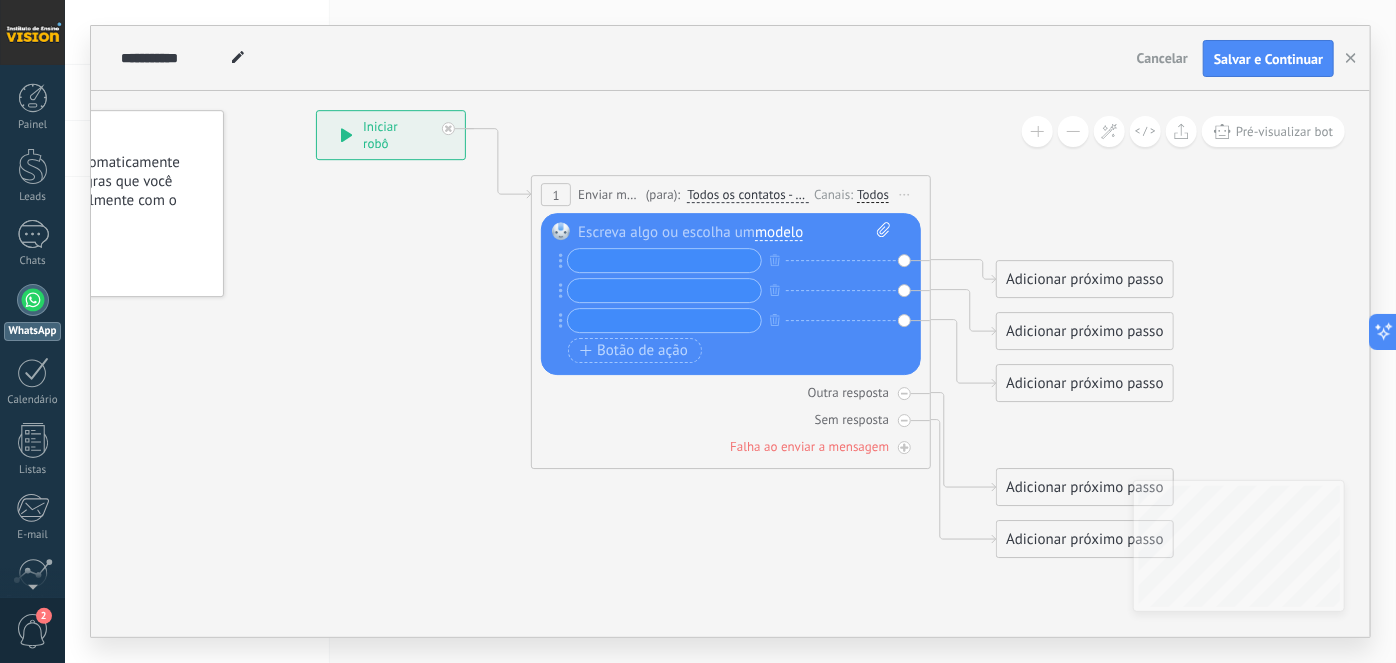 click at bounding box center (734, 232) 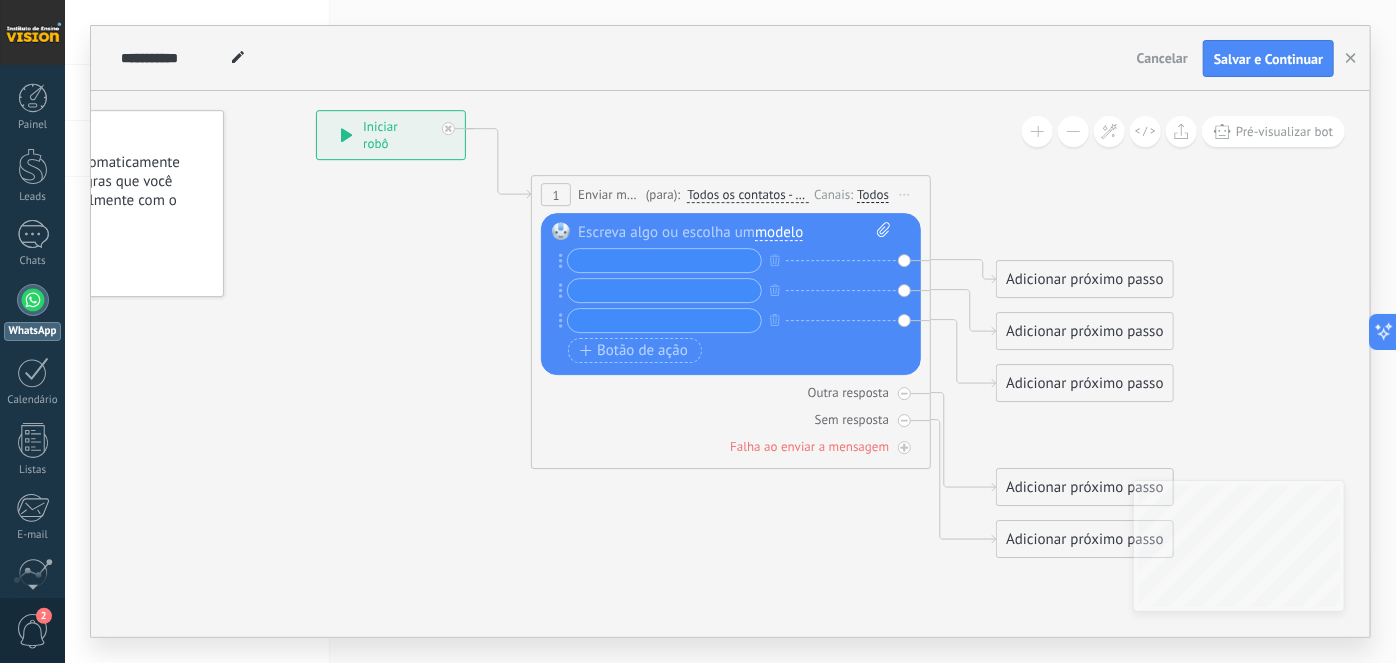 paste 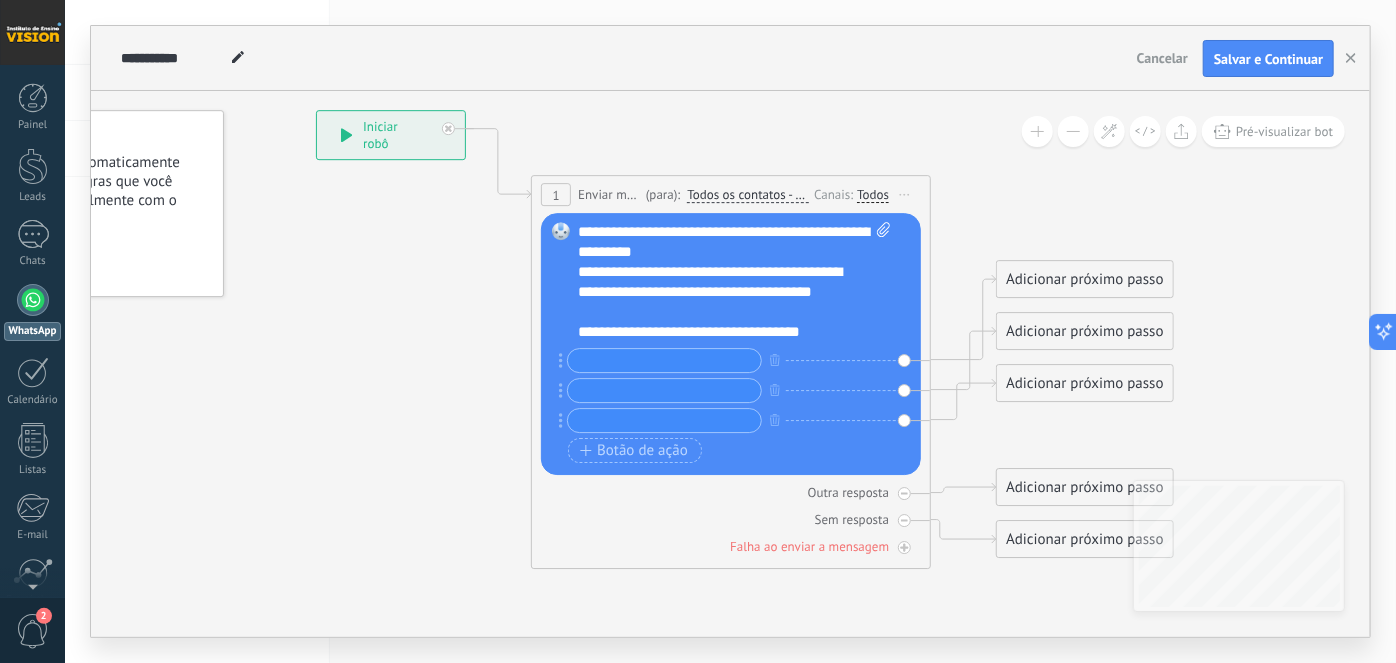click on "**********" at bounding box center (735, 282) 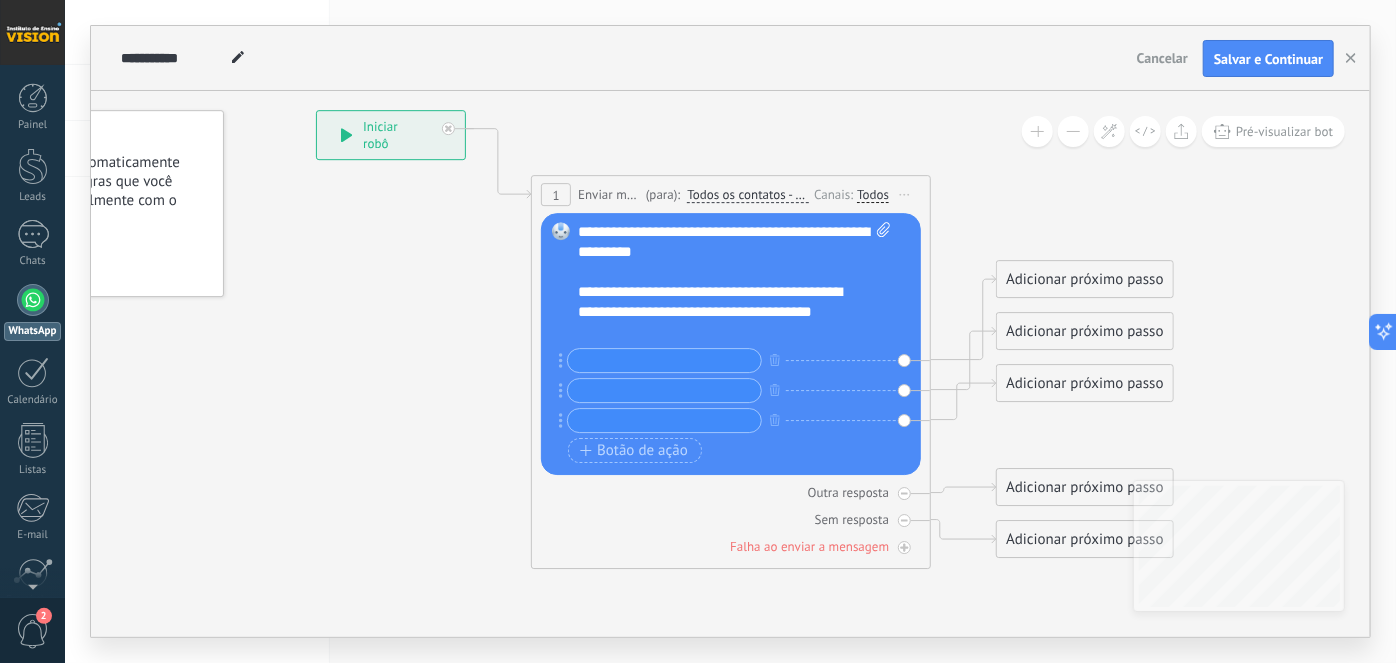 click on "**********" at bounding box center (718, 312) 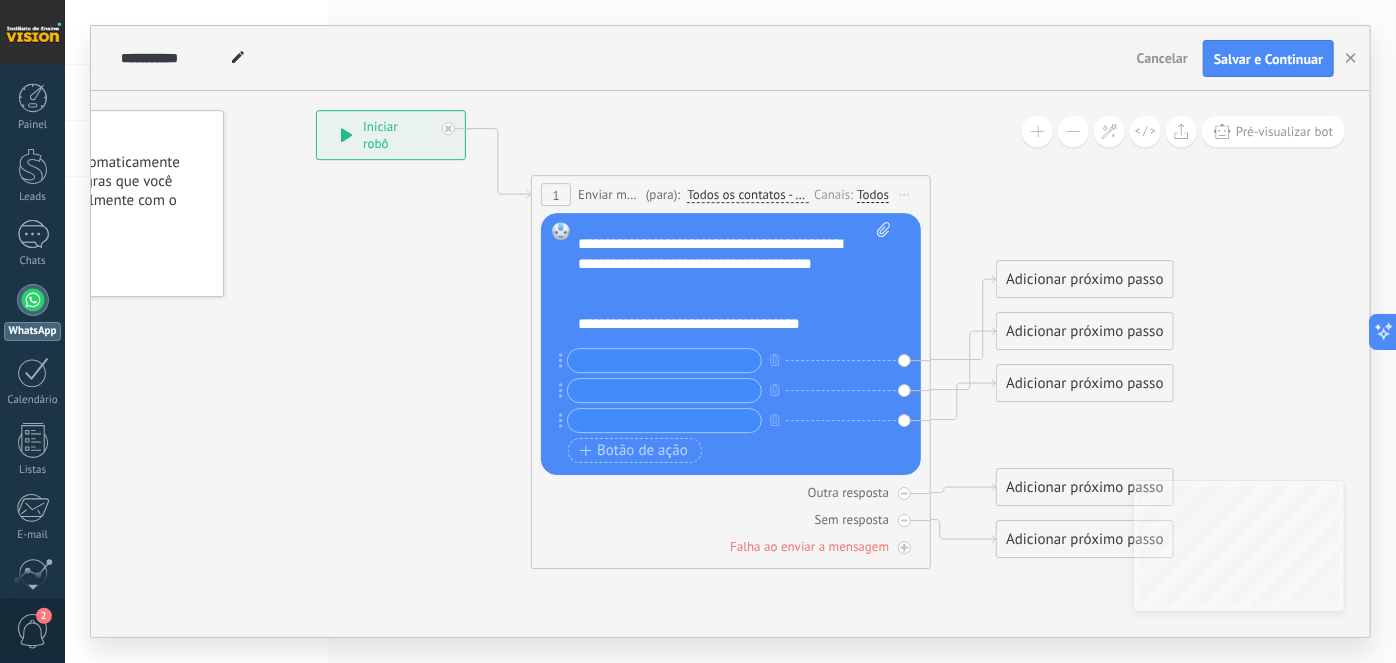 scroll, scrollTop: 59, scrollLeft: 0, axis: vertical 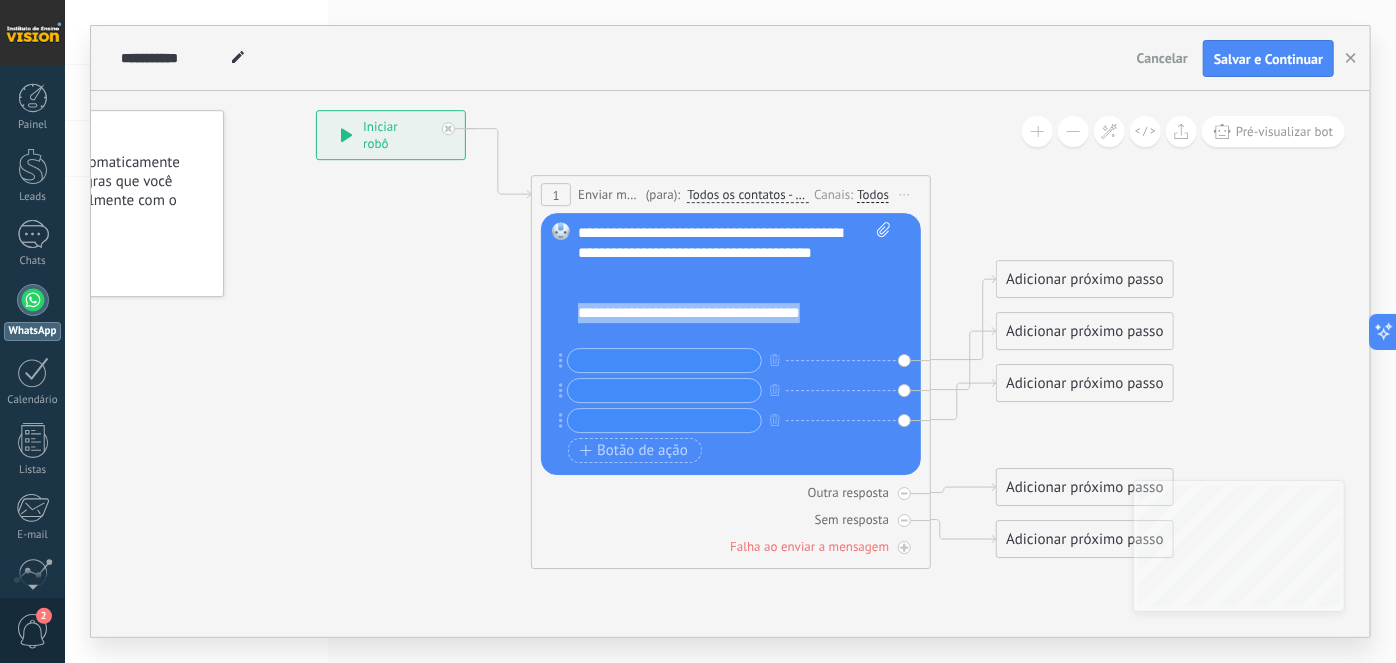 drag, startPoint x: 839, startPoint y: 313, endPoint x: 577, endPoint y: 319, distance: 262.0687 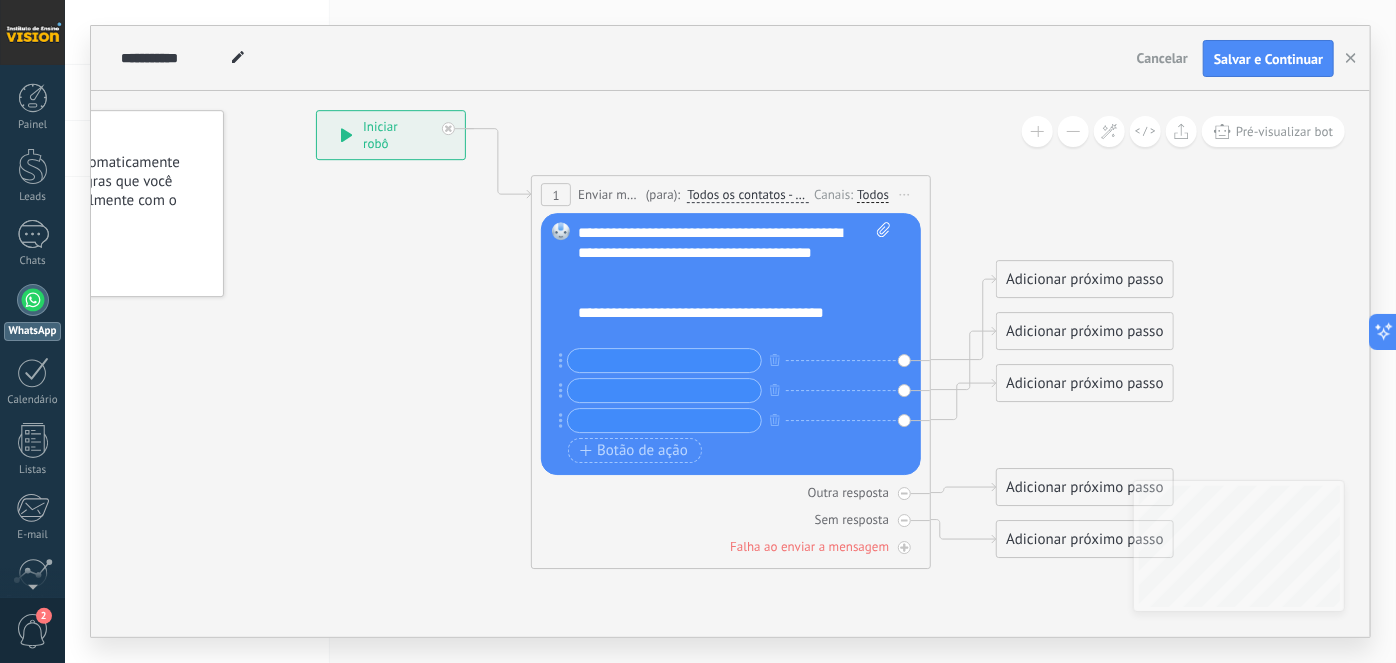 scroll, scrollTop: 60, scrollLeft: 0, axis: vertical 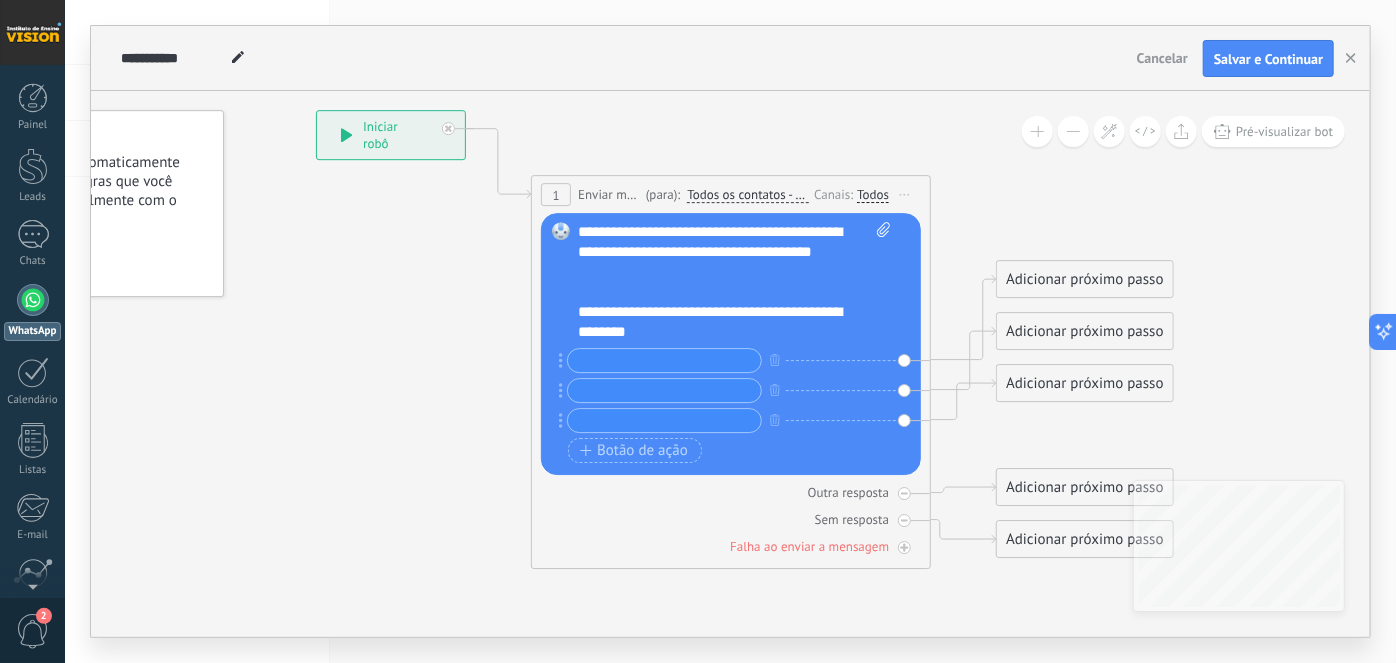 click at bounding box center [664, 360] 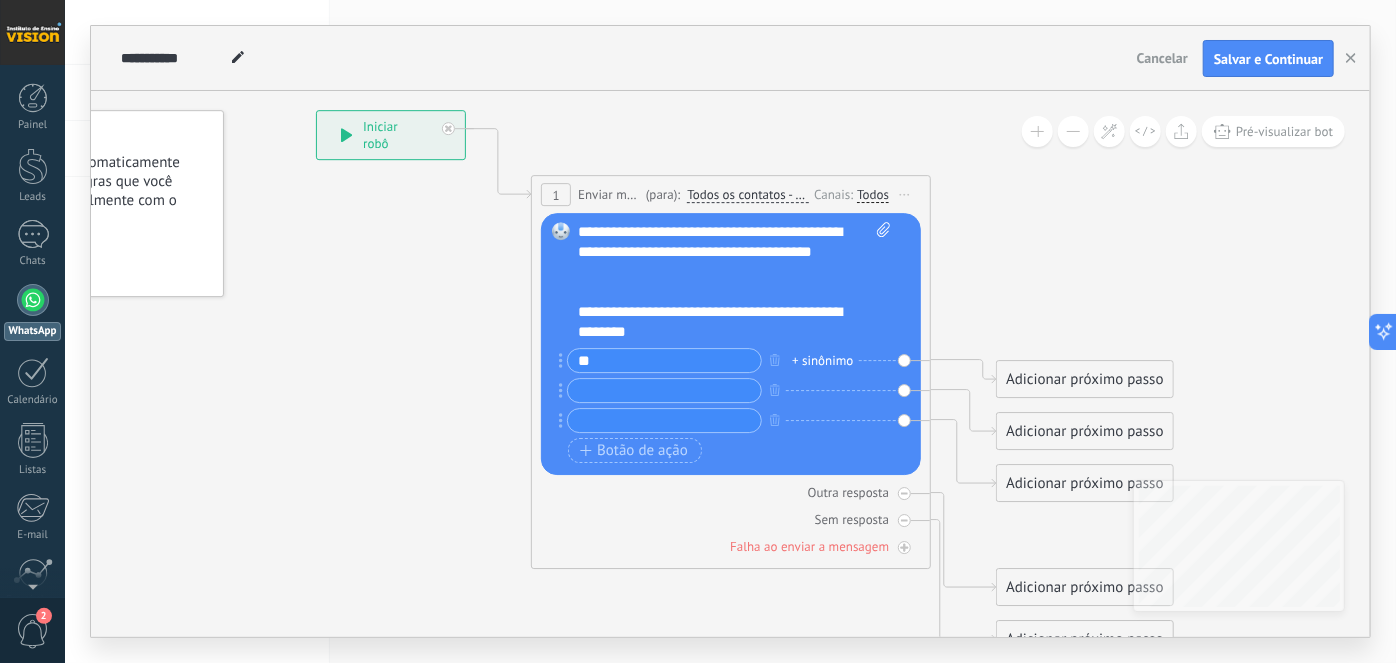 type on "*" 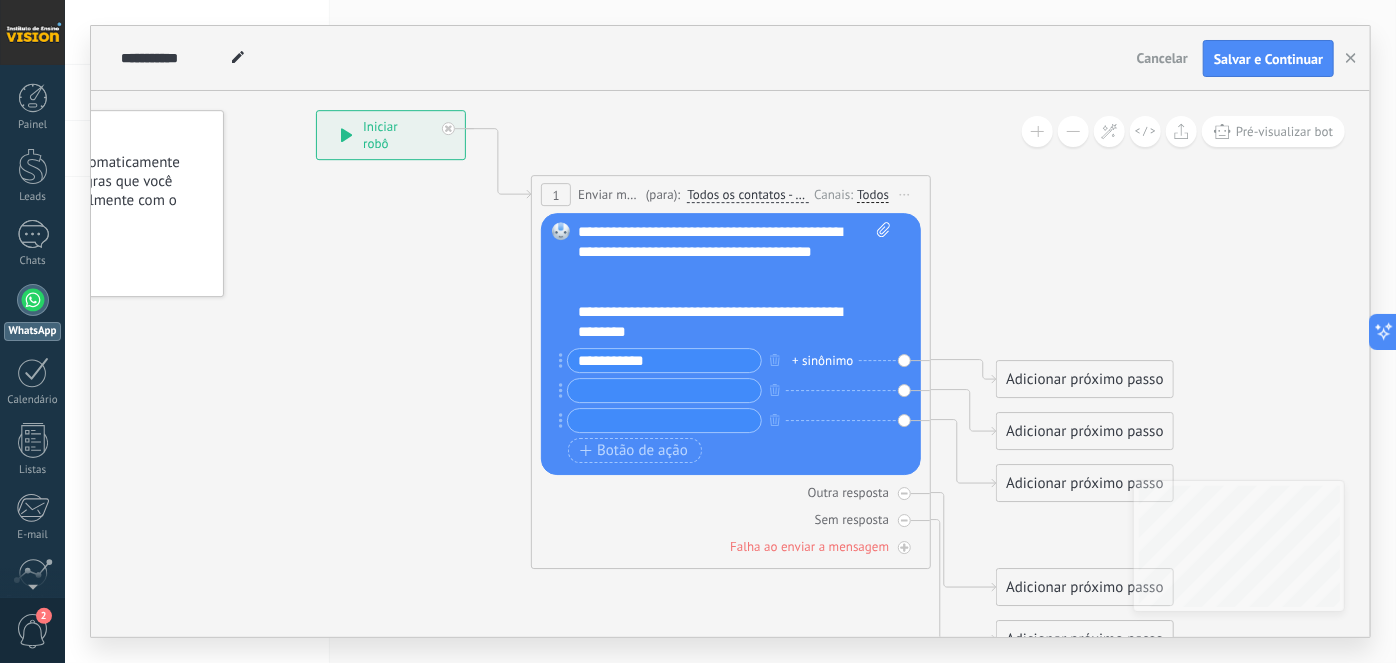 type on "**********" 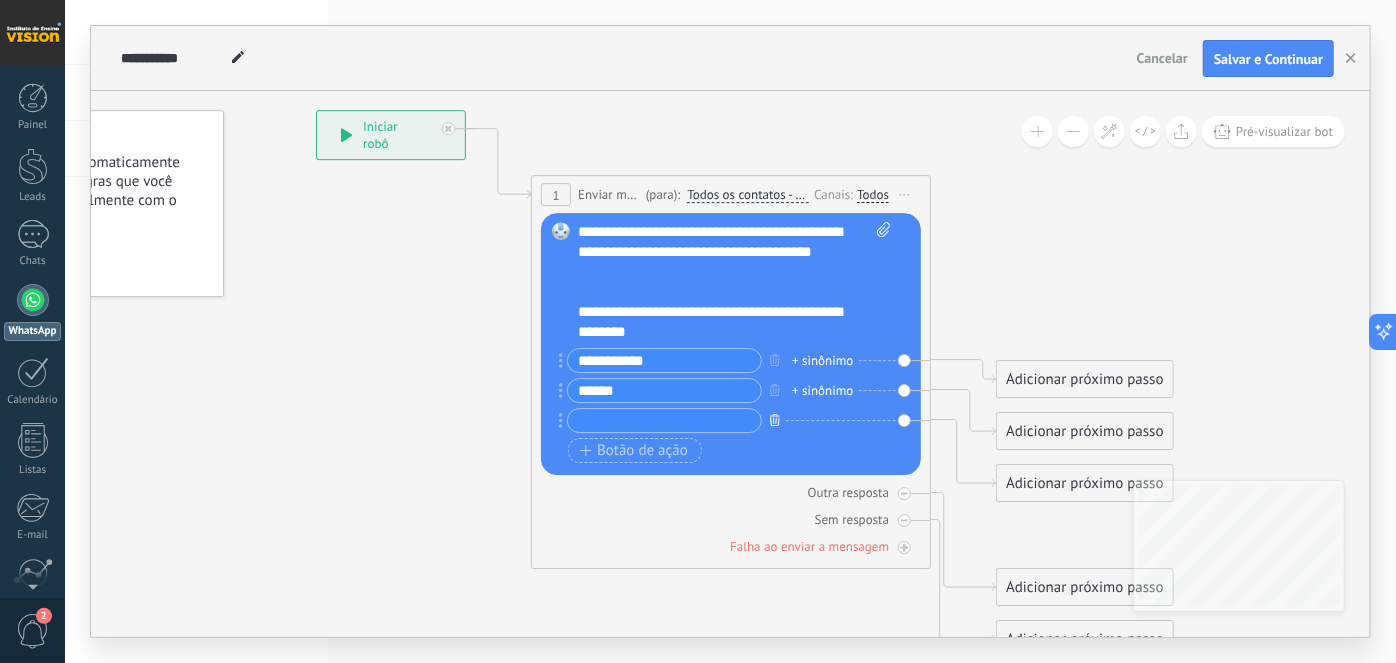 type on "******" 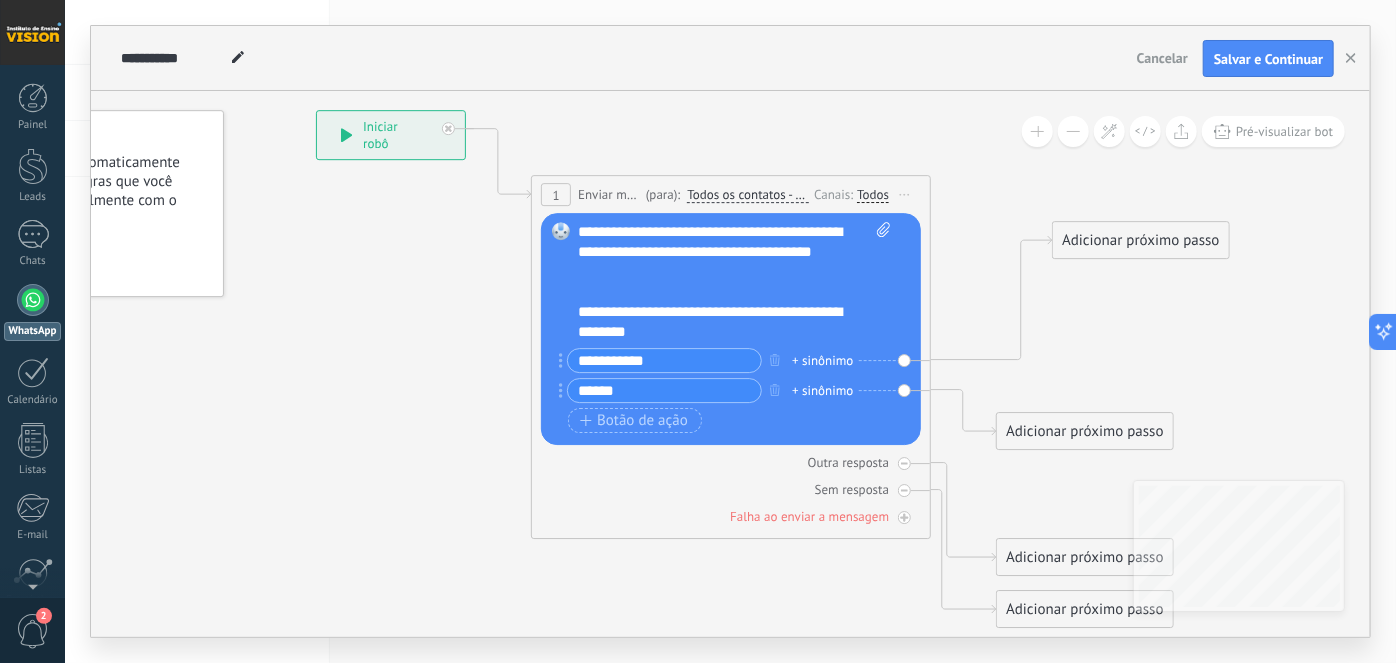 drag, startPoint x: 1081, startPoint y: 387, endPoint x: 1137, endPoint y: 243, distance: 154.50566 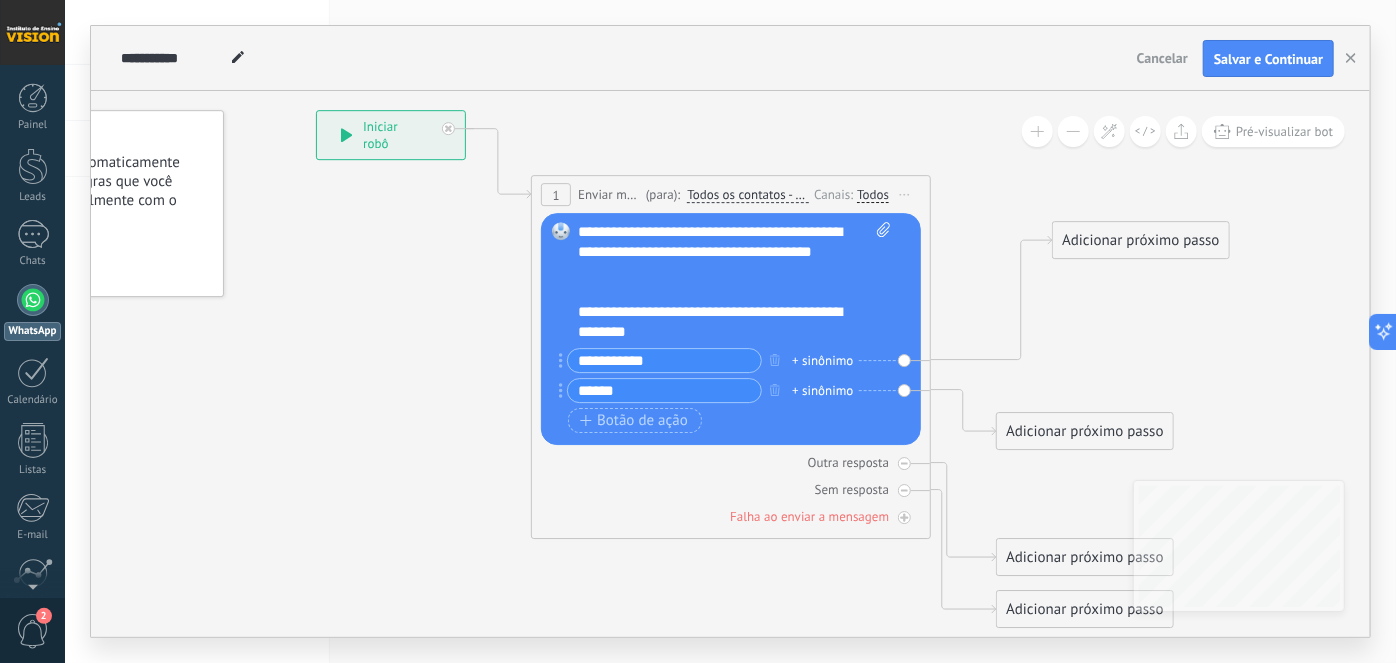 click on "Adicionar próximo passo" at bounding box center (1141, 240) 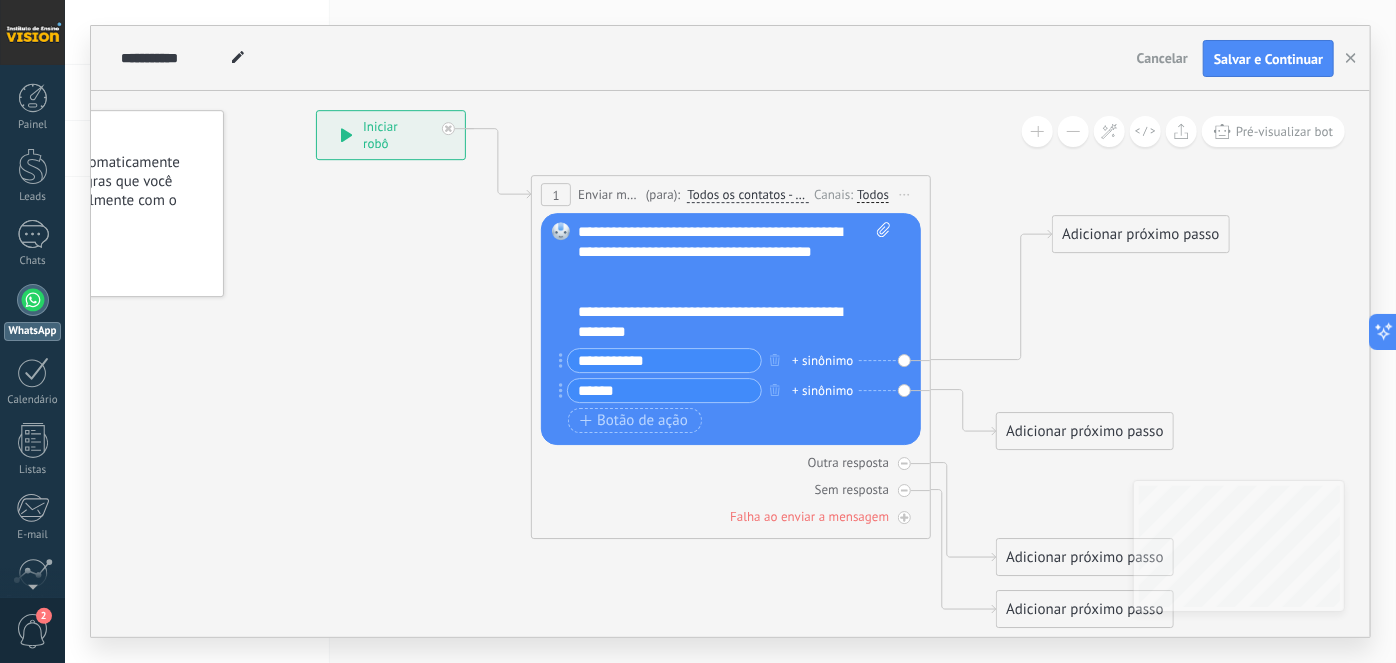 click on "Adicionar próximo passo" at bounding box center [1085, 431] 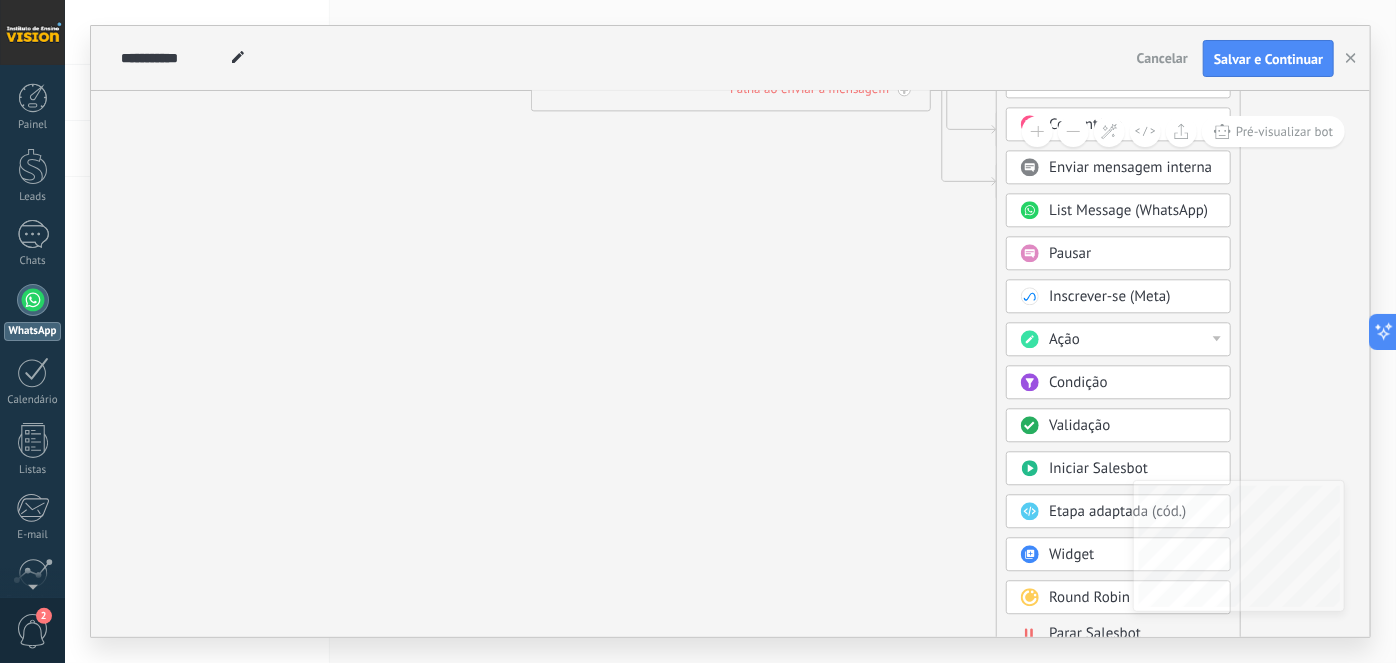 drag, startPoint x: 1100, startPoint y: 440, endPoint x: 1038, endPoint y: 570, distance: 144.02777 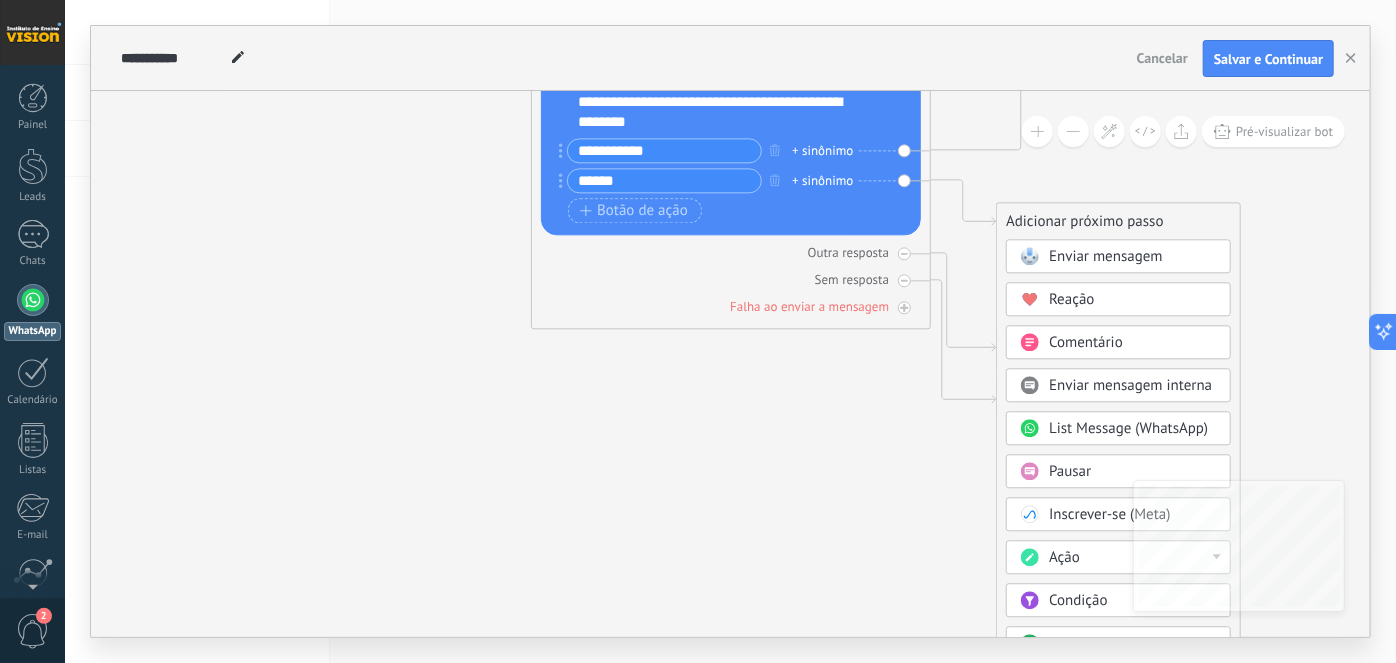 click 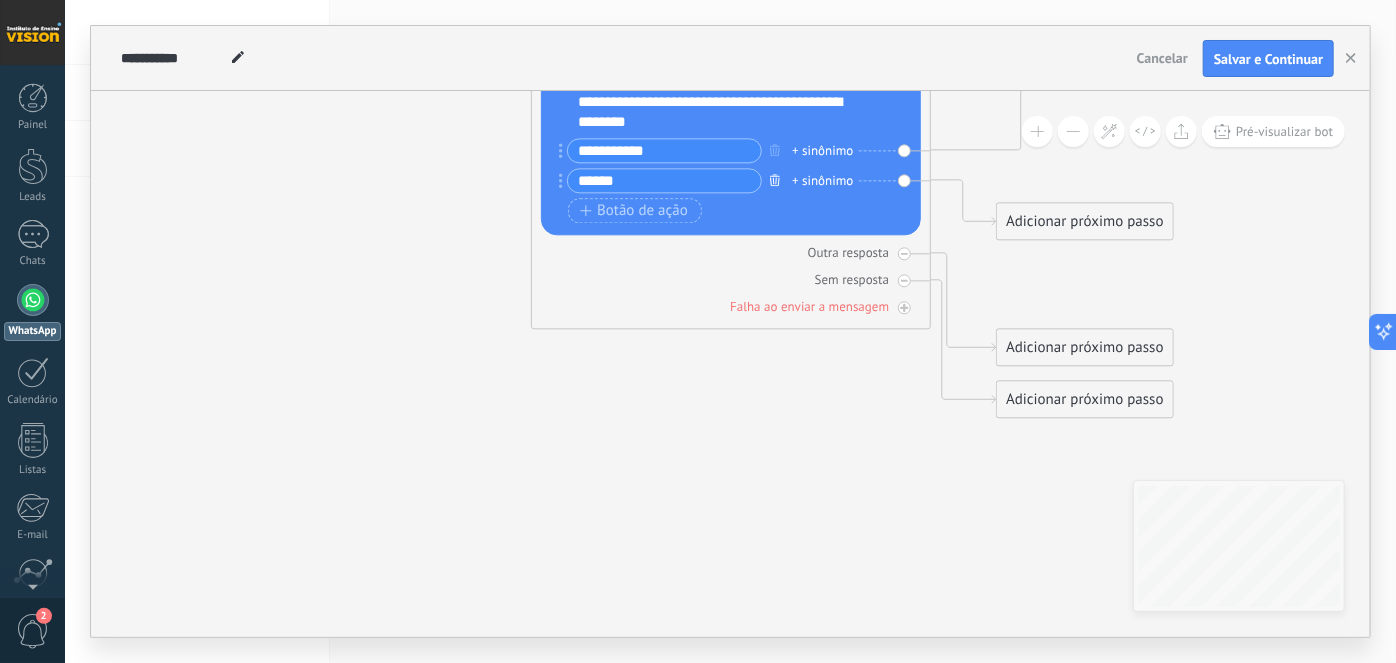 click 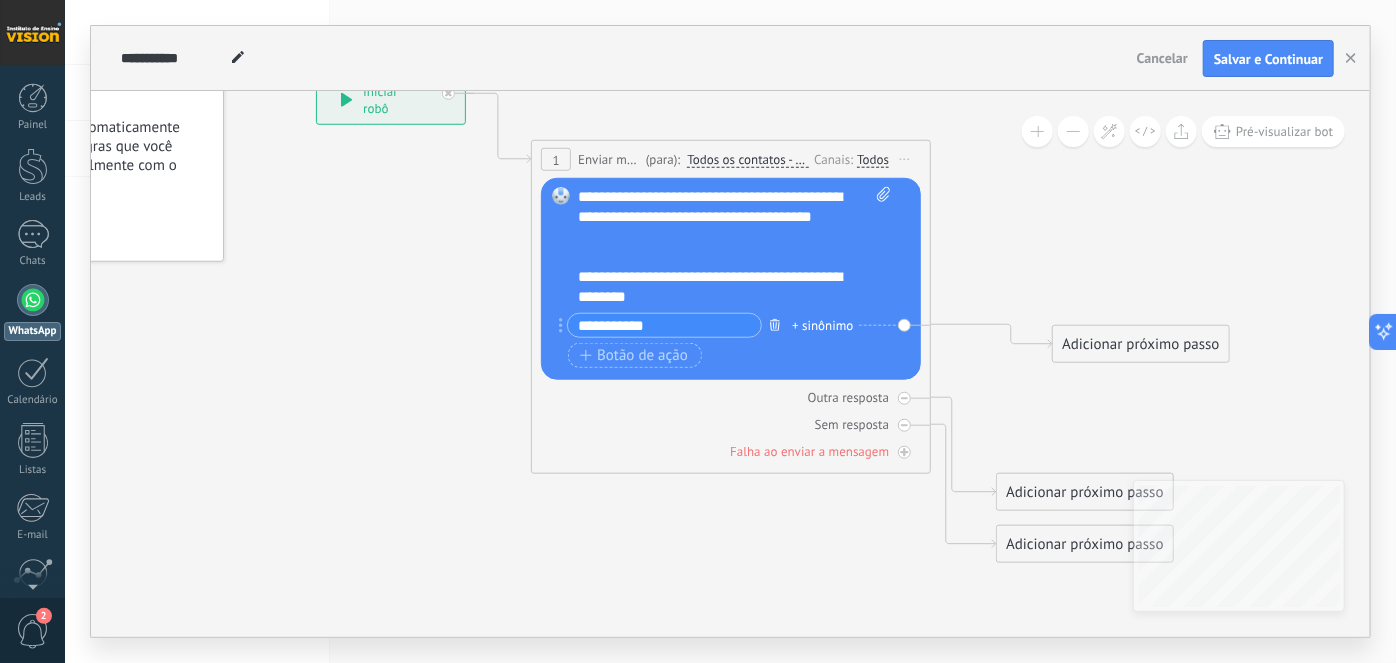 click 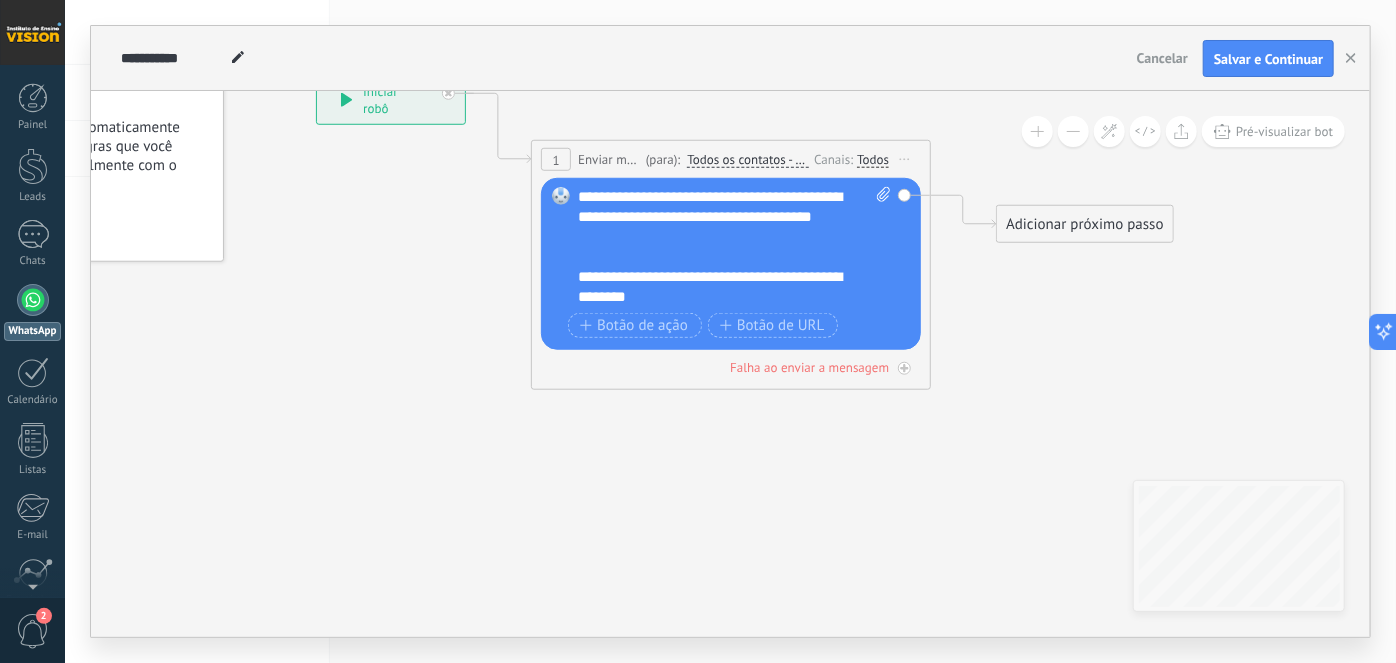 click on "Adicionar próximo passo" at bounding box center (1085, 224) 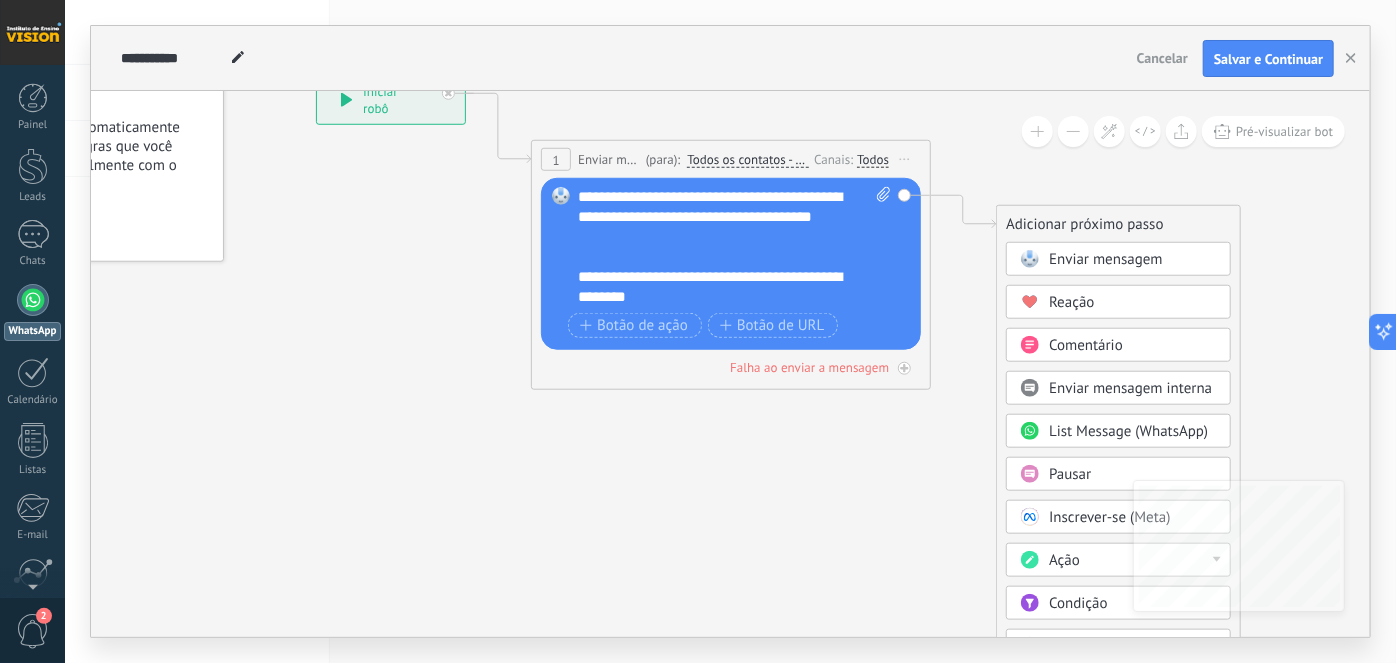click on "Enviar mensagem" at bounding box center (1106, 259) 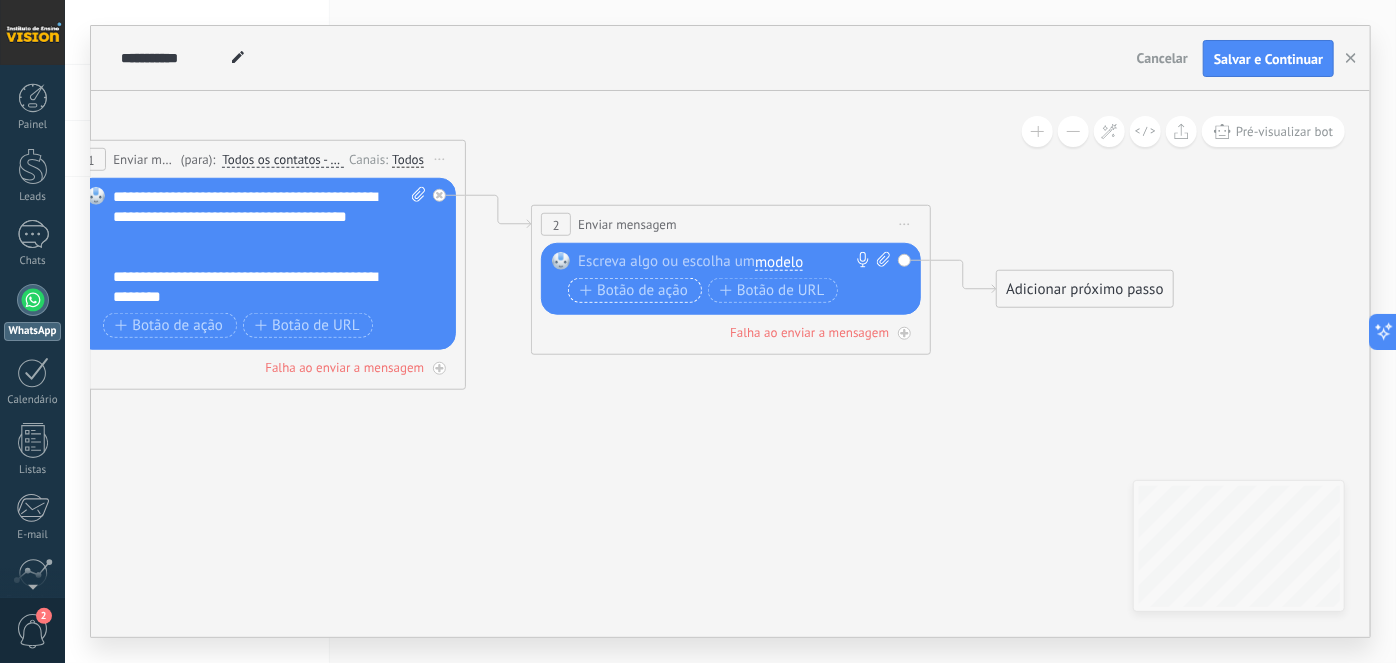 click on "Botão de ação" at bounding box center (634, 291) 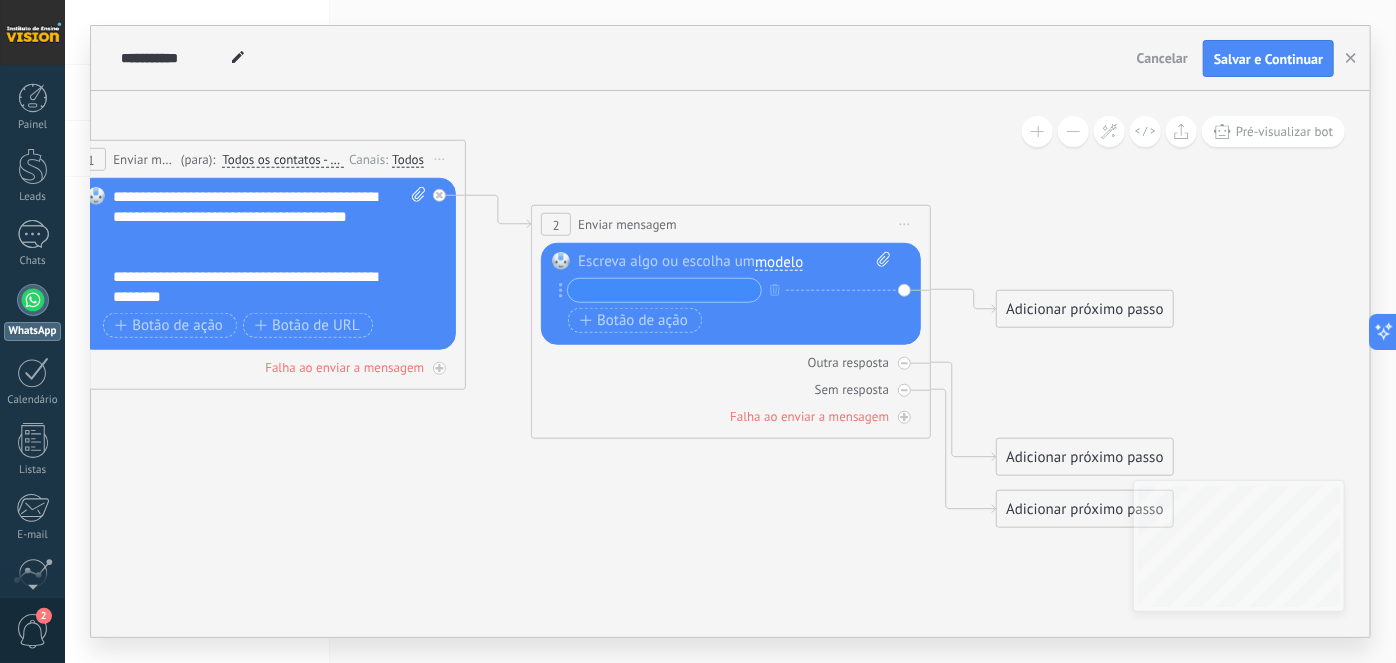 click 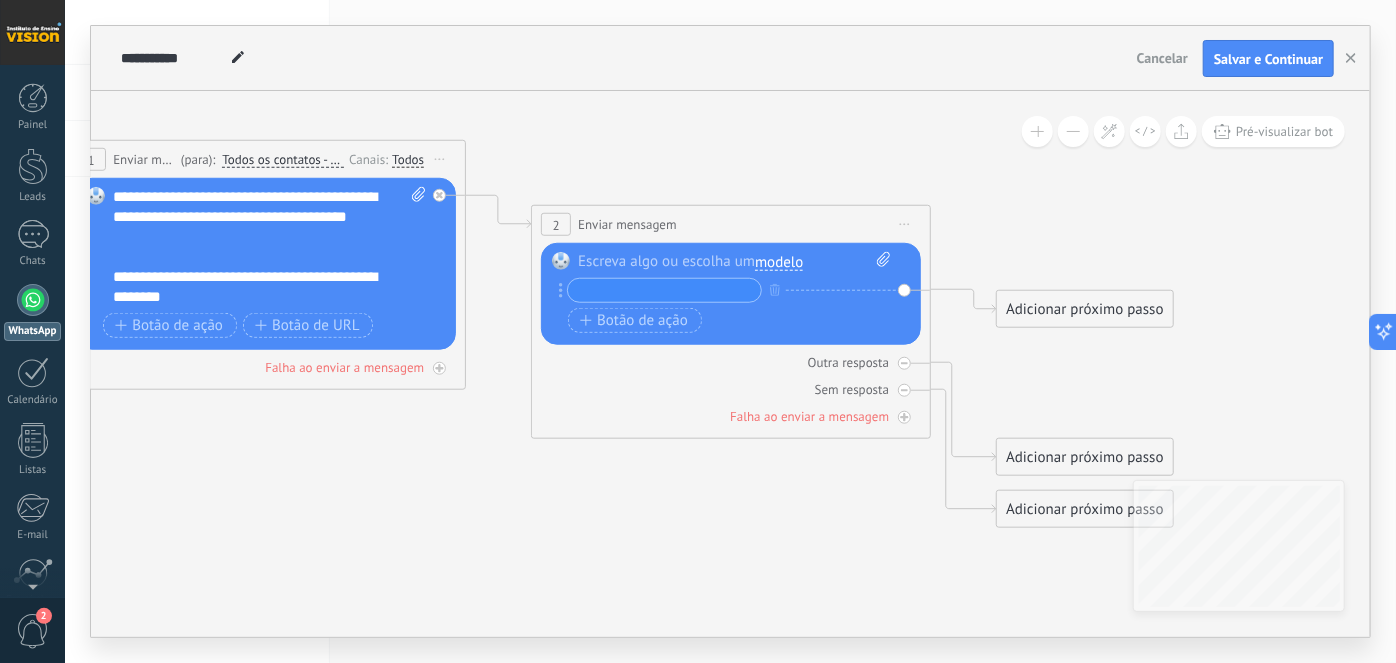 click on "Iniciar pré-visualização aqui
[GEOGRAPHIC_DATA]
Duplicar
Excluir" at bounding box center [905, 224] 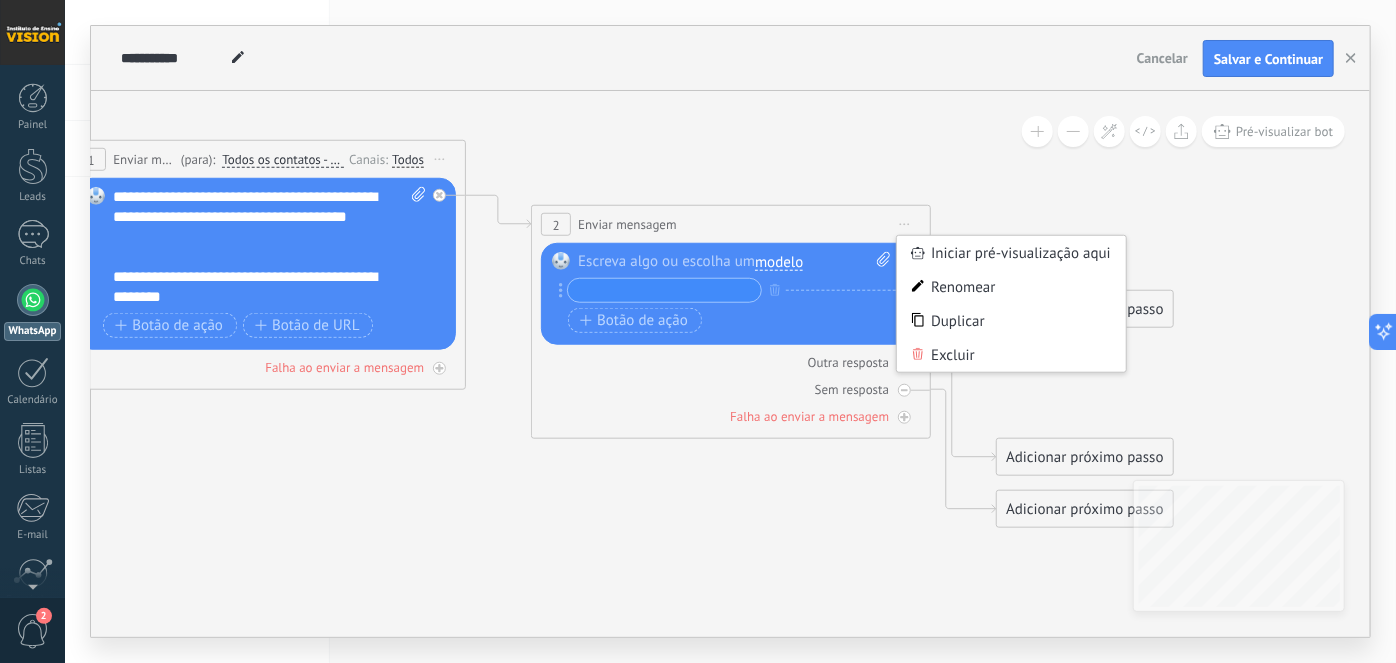 click 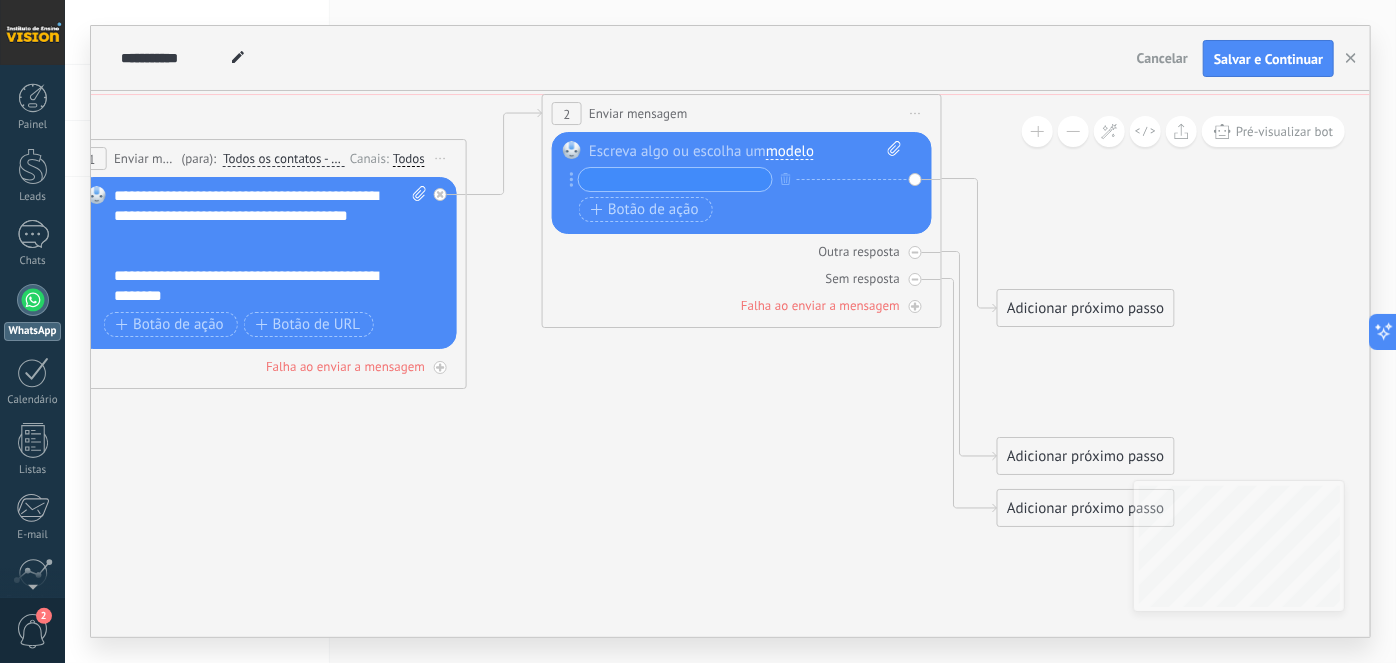 drag, startPoint x: 666, startPoint y: 230, endPoint x: 674, endPoint y: 131, distance: 99.32271 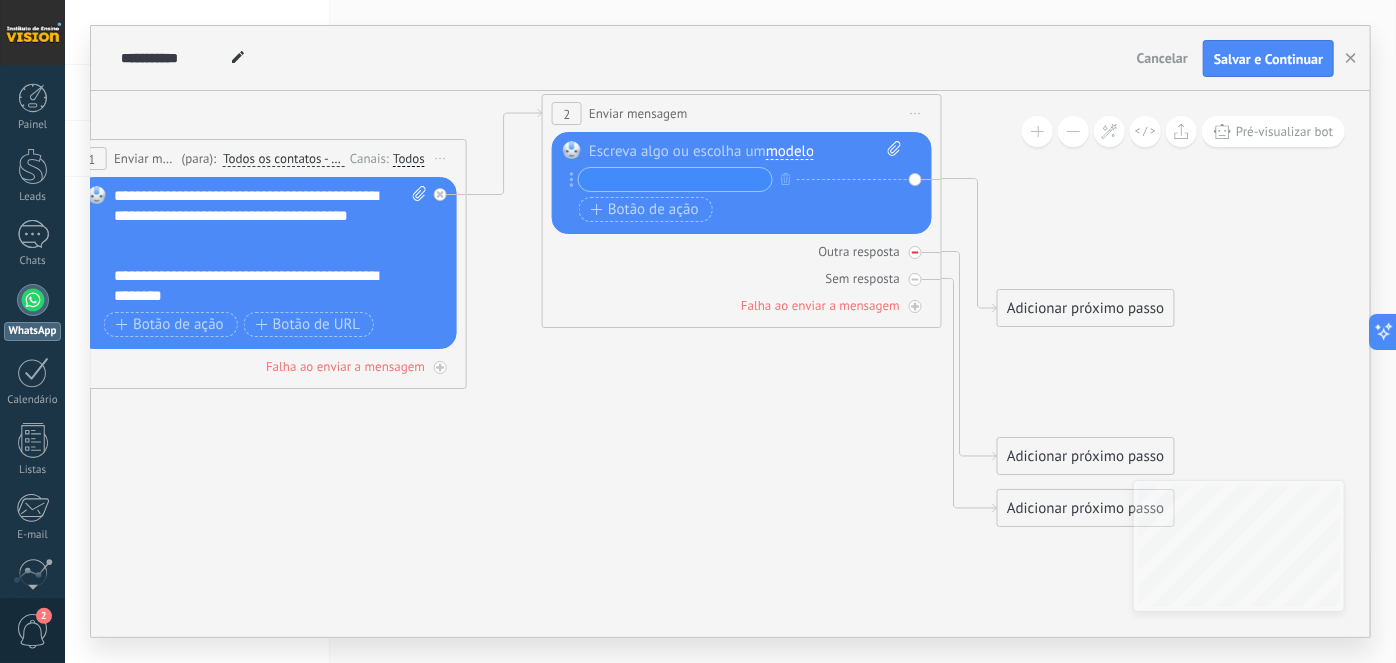click 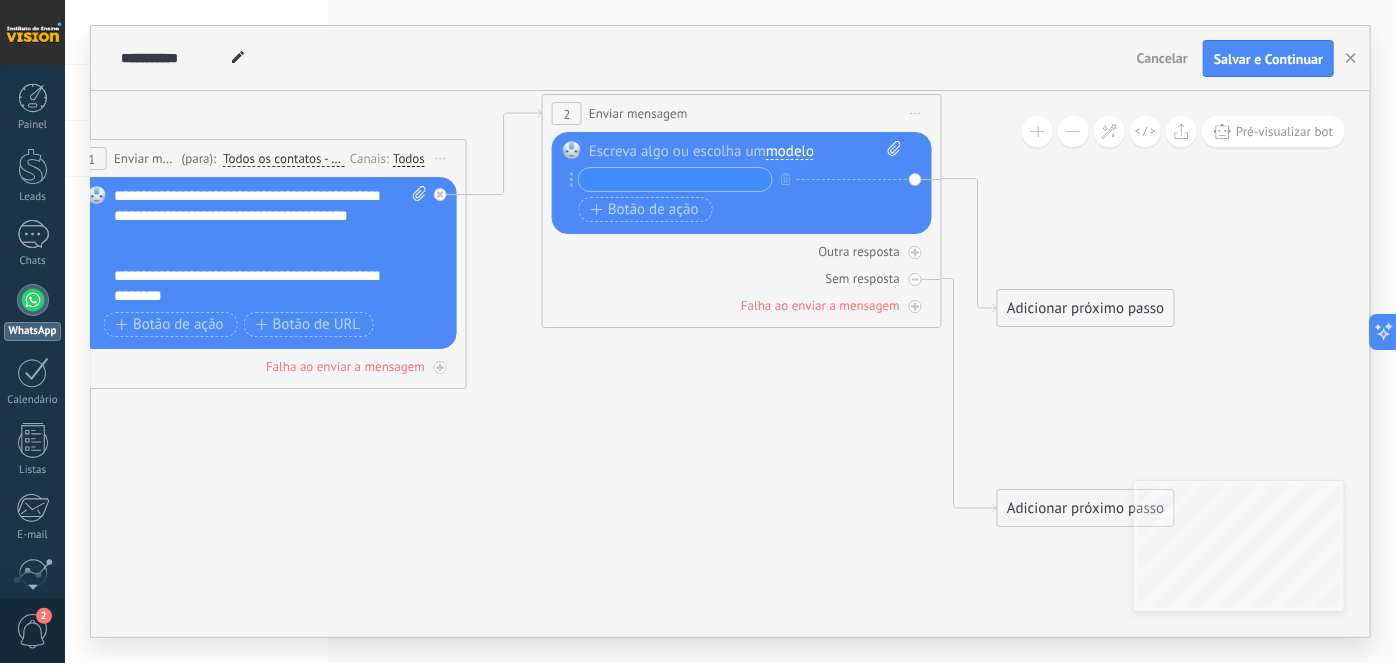 click 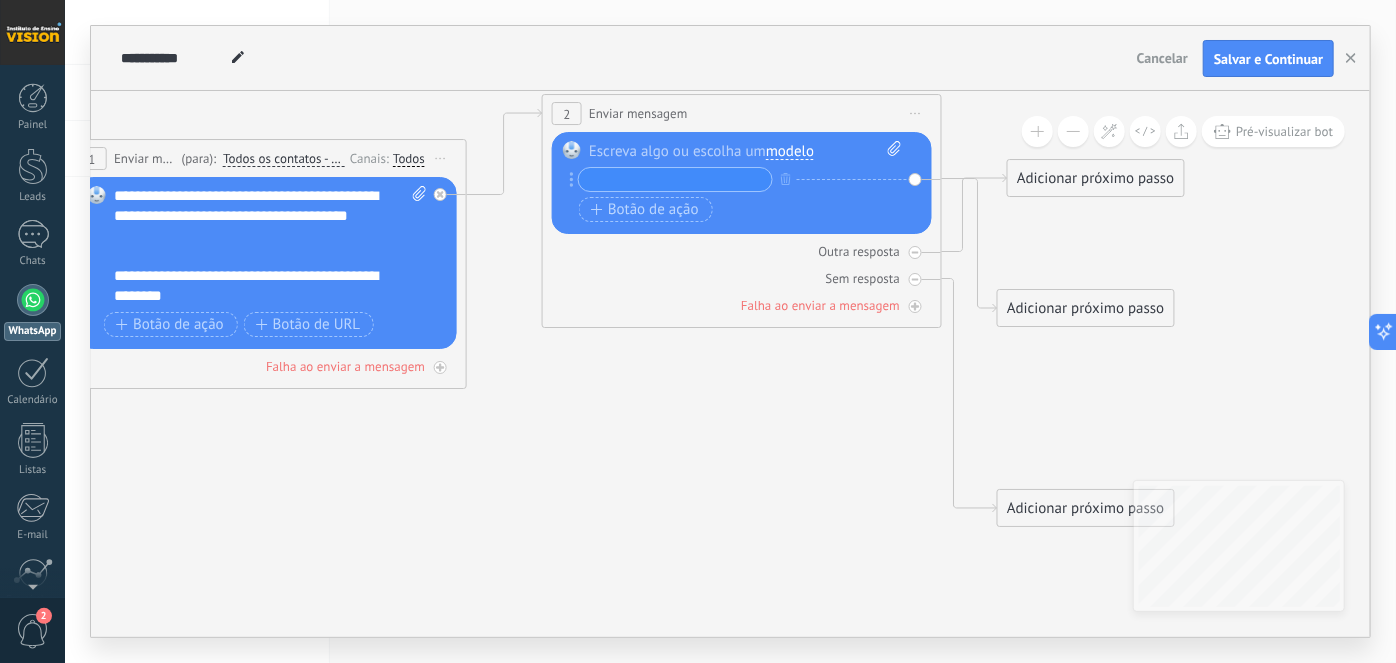 click 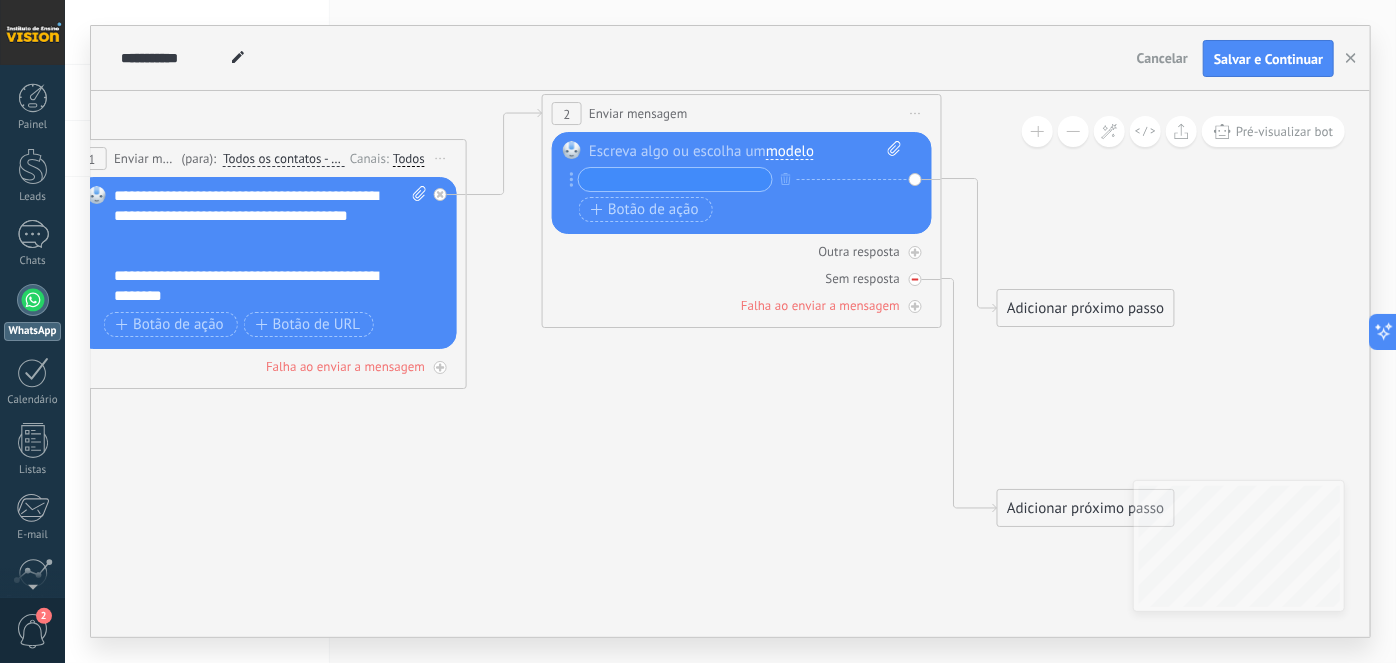 click 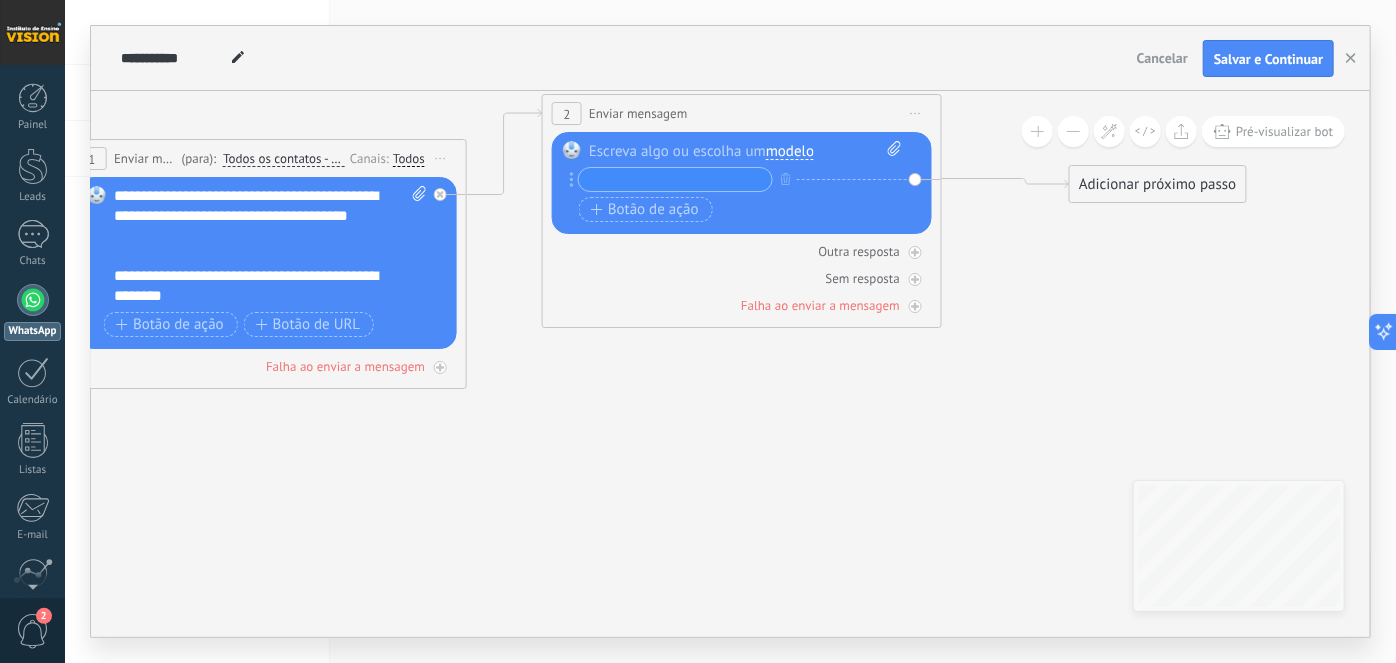 drag, startPoint x: 1018, startPoint y: 302, endPoint x: 1090, endPoint y: 179, distance: 142.52368 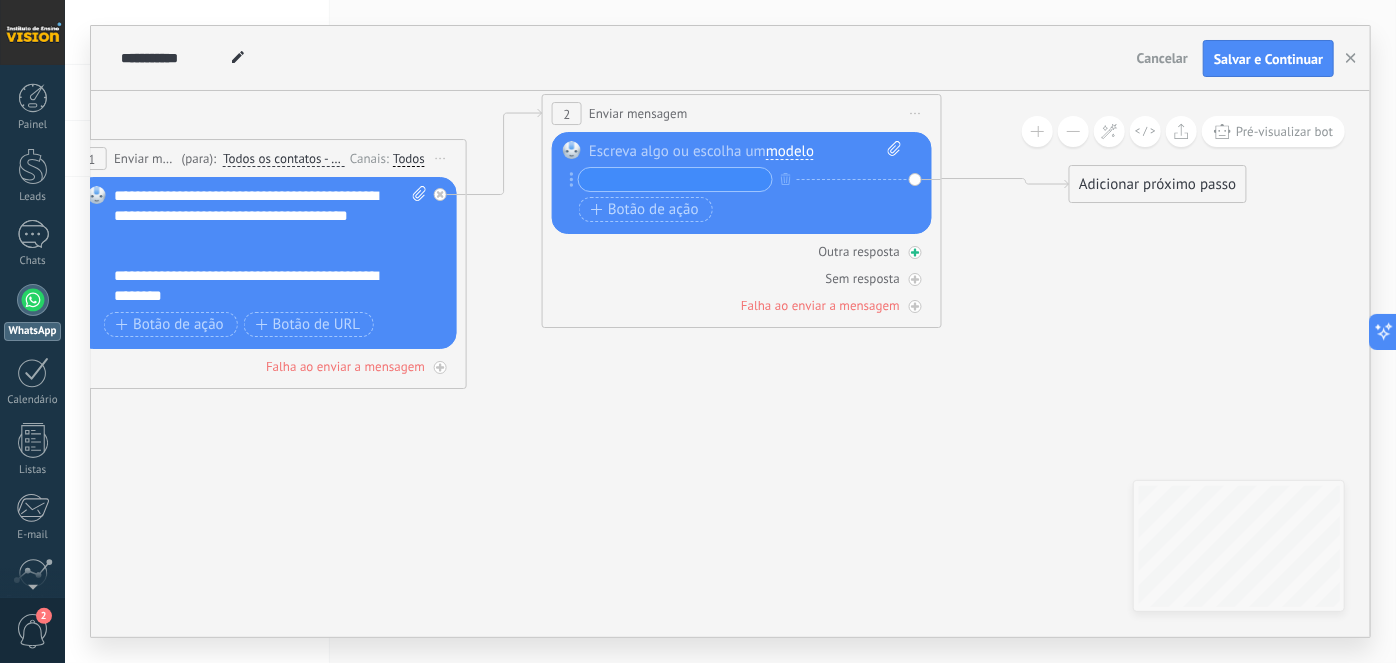 click 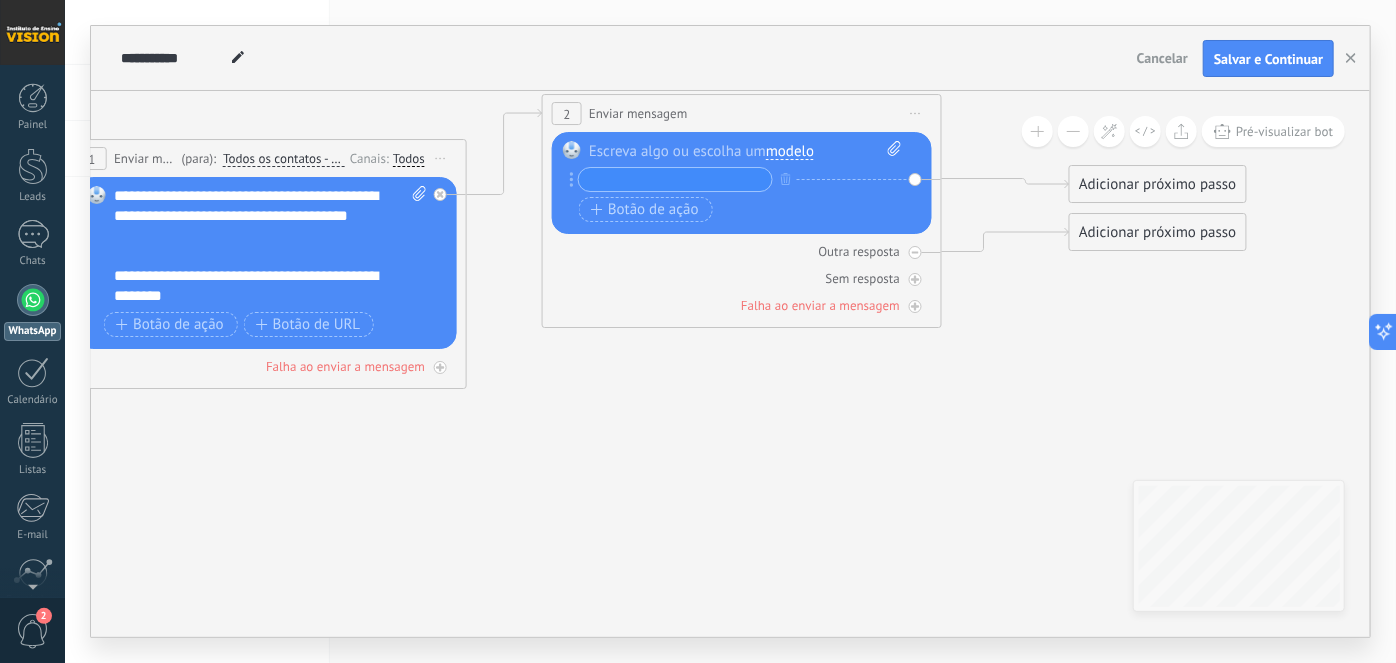 click on "Adicionar próximo passo" at bounding box center (1158, 232) 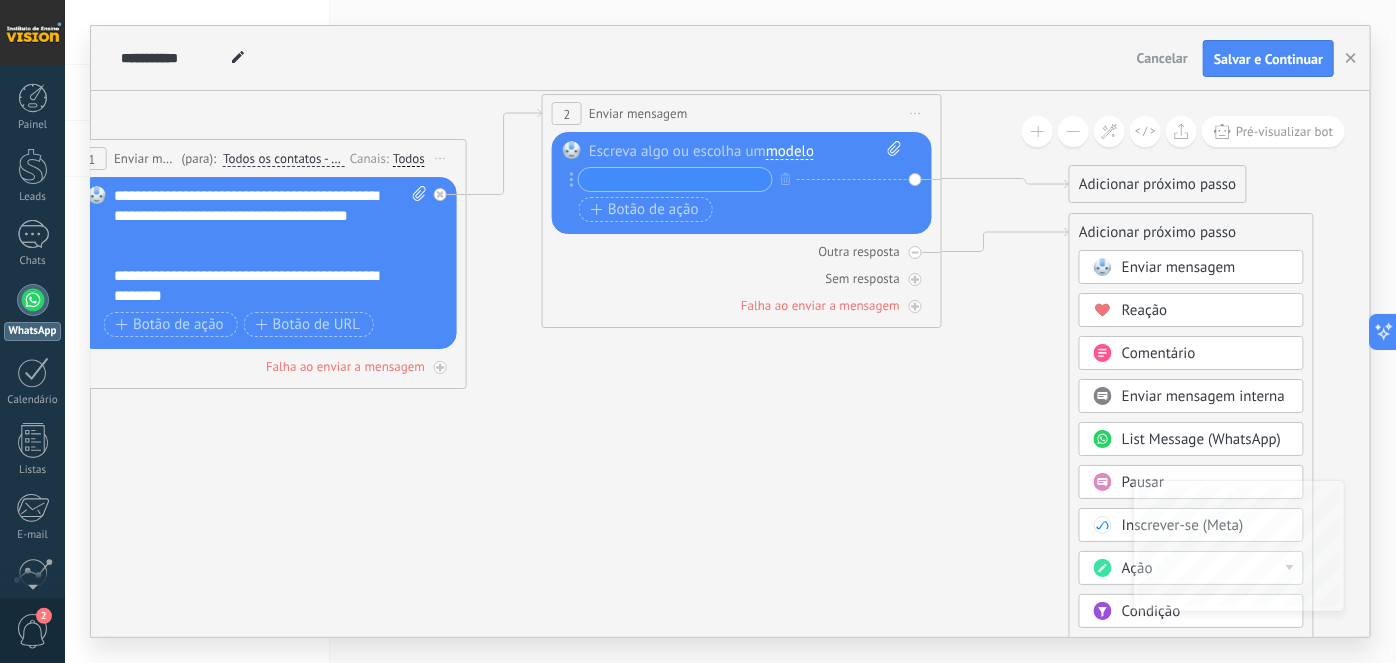 click on "Enviar mensagem" at bounding box center (1179, 267) 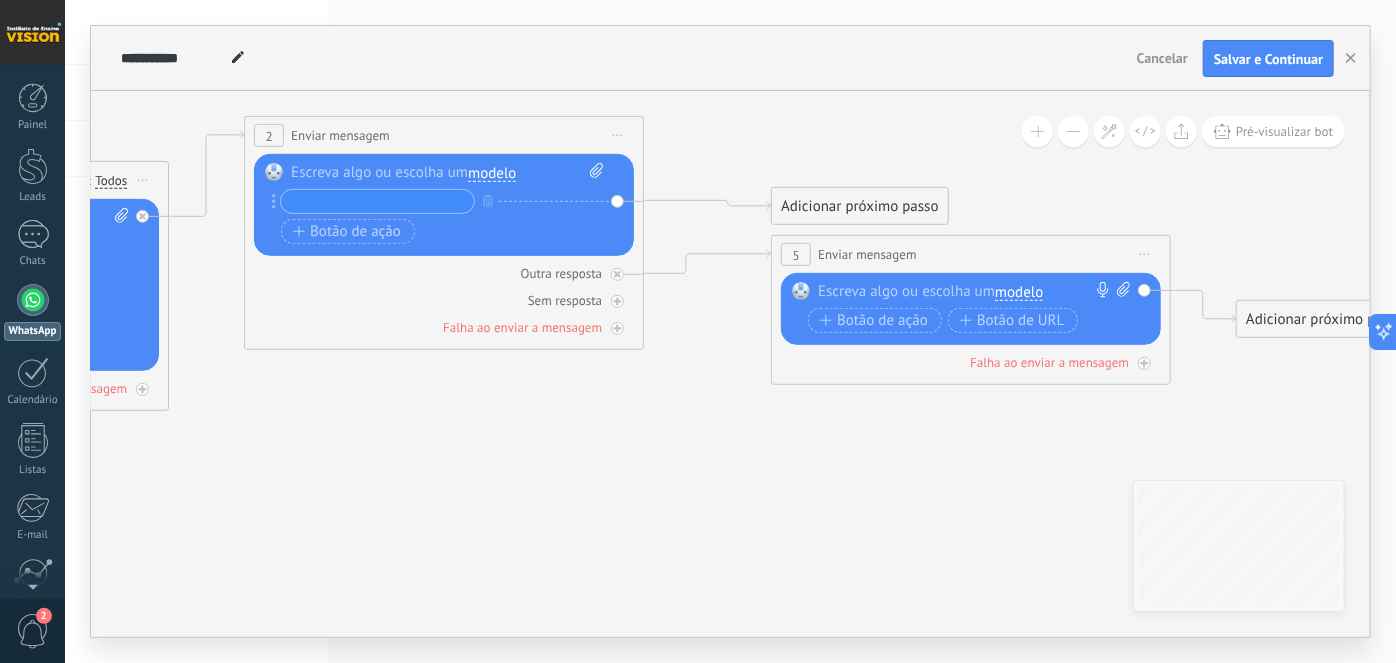 drag, startPoint x: 550, startPoint y: 407, endPoint x: 810, endPoint y: 414, distance: 260.0942 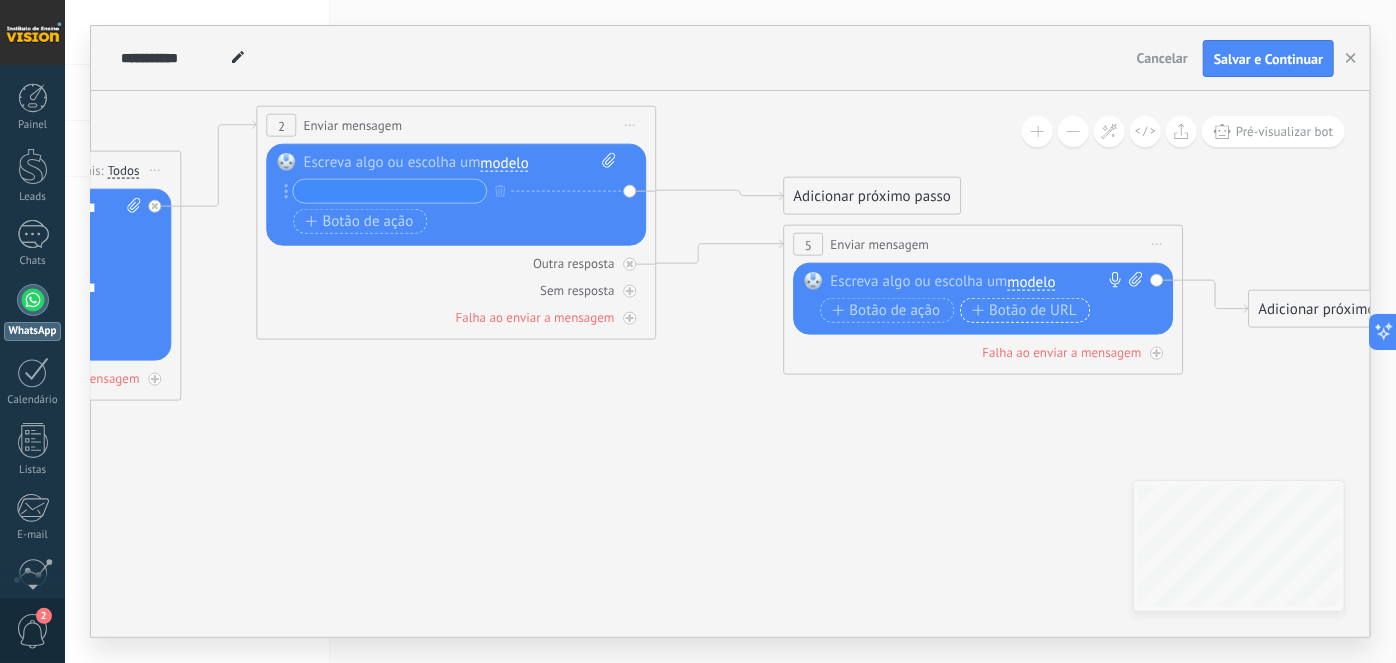 click on "Botão de URL" at bounding box center [1024, 310] 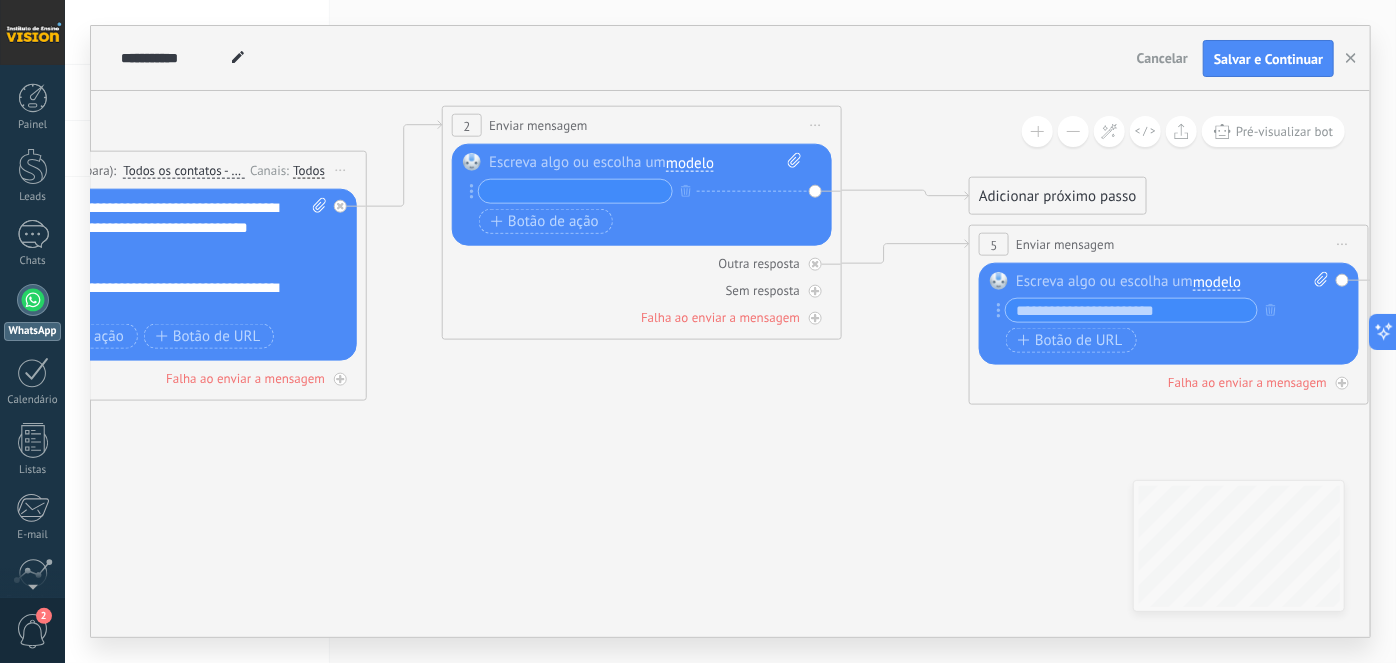 drag, startPoint x: 674, startPoint y: 411, endPoint x: 889, endPoint y: 411, distance: 215 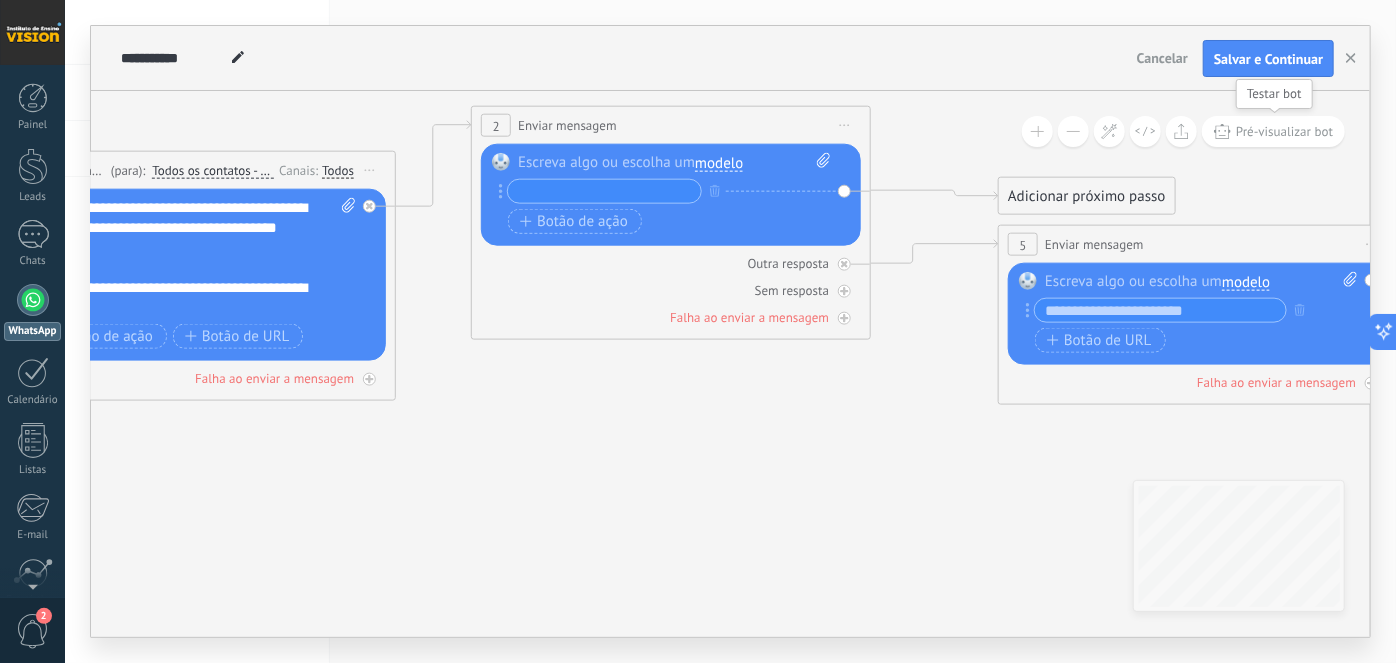 click on "Pré-visualizar bot" at bounding box center [1284, 131] 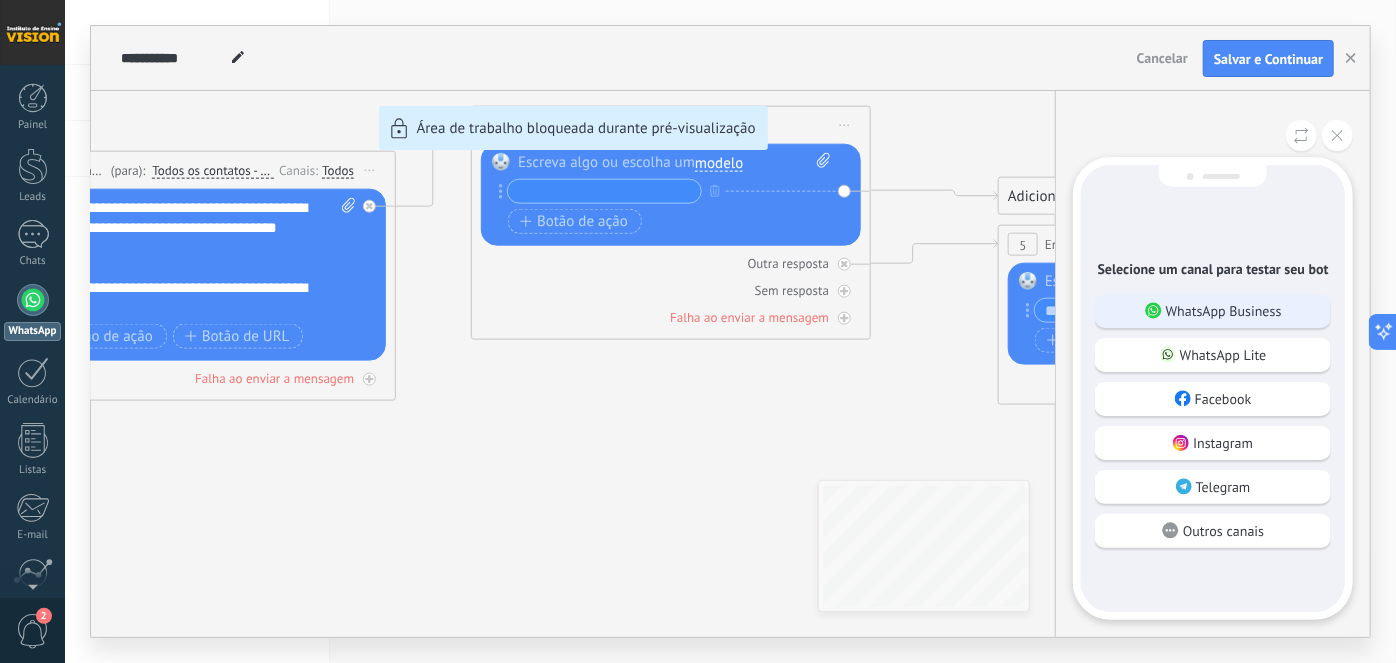 click on "WhatsApp Business" at bounding box center (1224, 311) 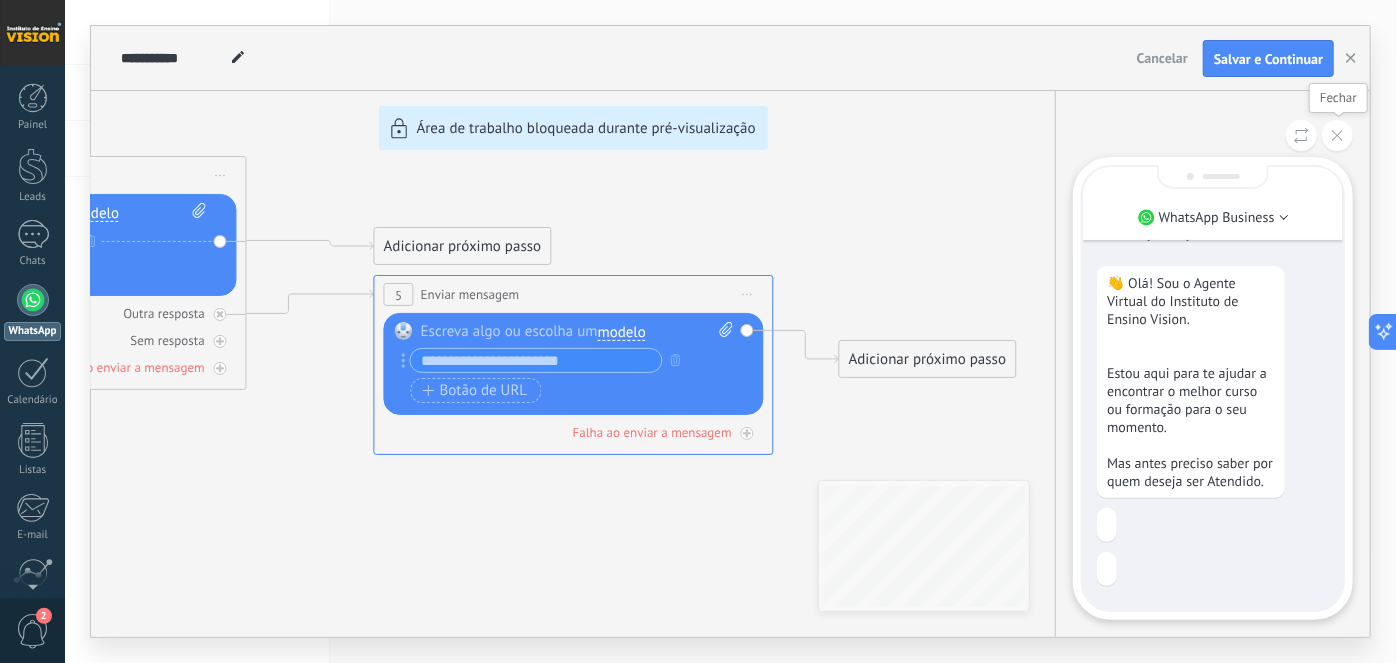 click at bounding box center (1337, 135) 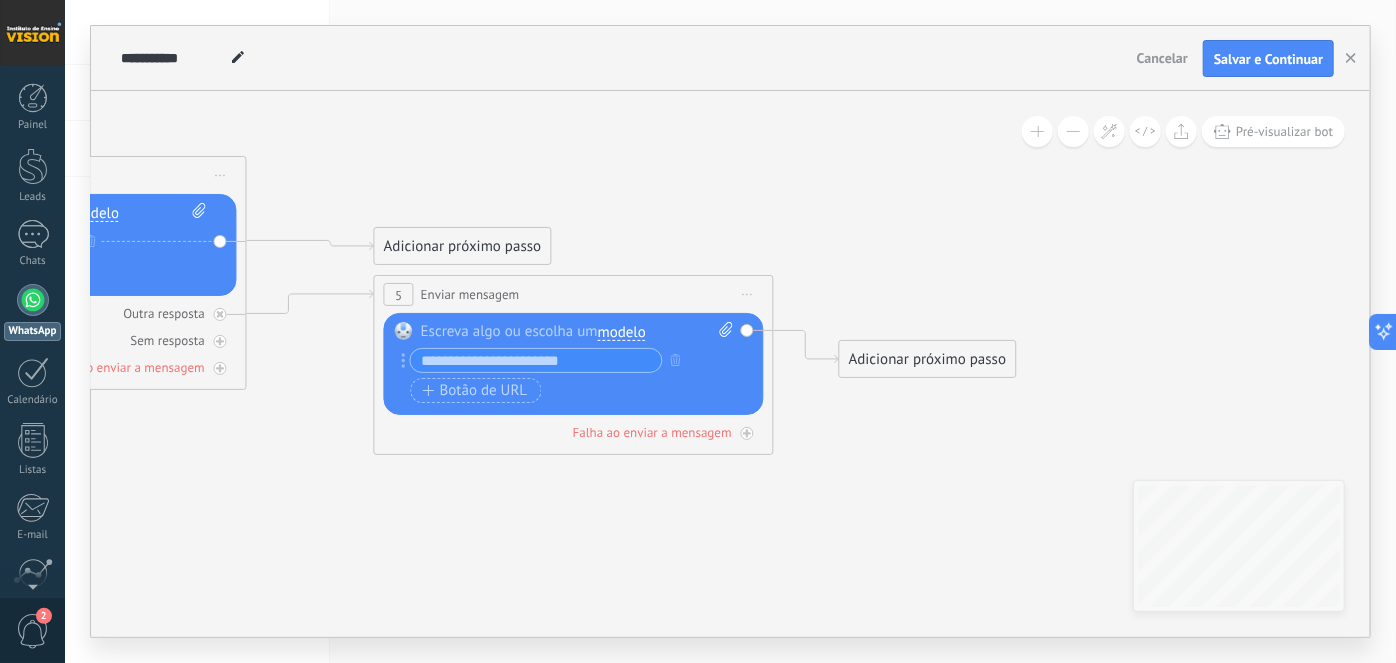 click on "Iniciar pré-visualização aqui
[GEOGRAPHIC_DATA]
Duplicar
Excluir" at bounding box center (748, 294) 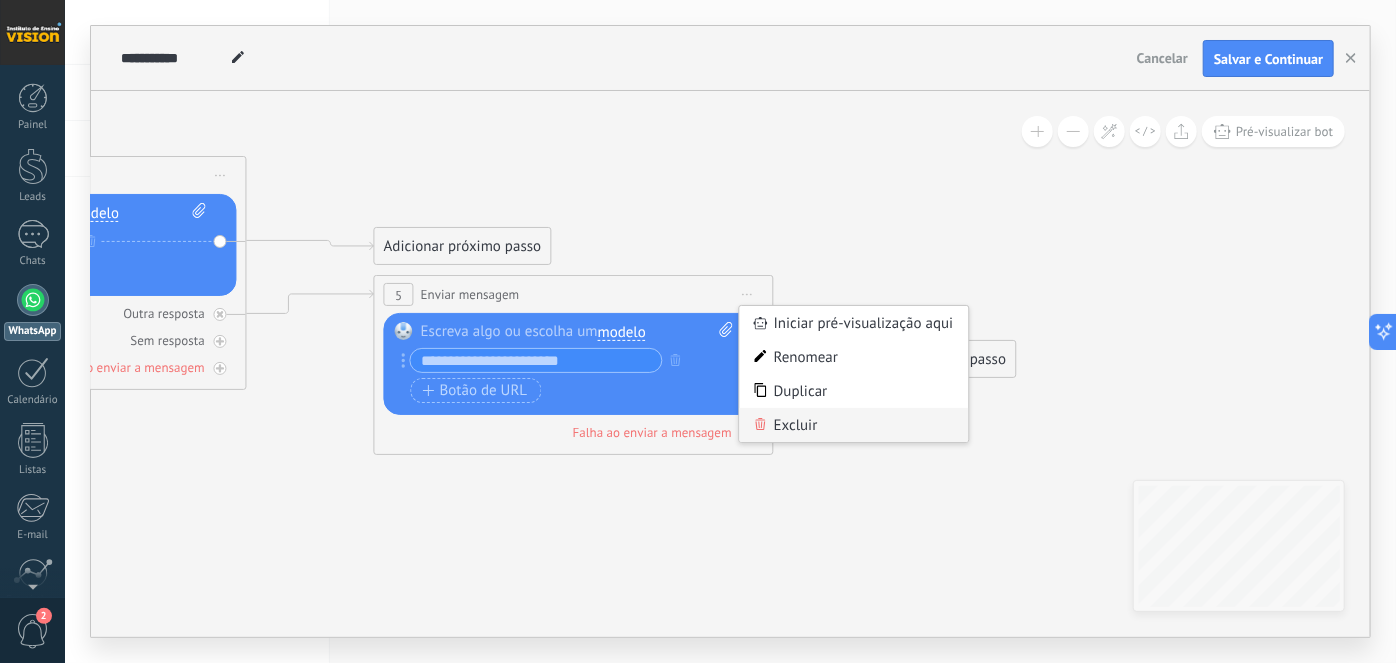 click on "Excluir" at bounding box center [854, 425] 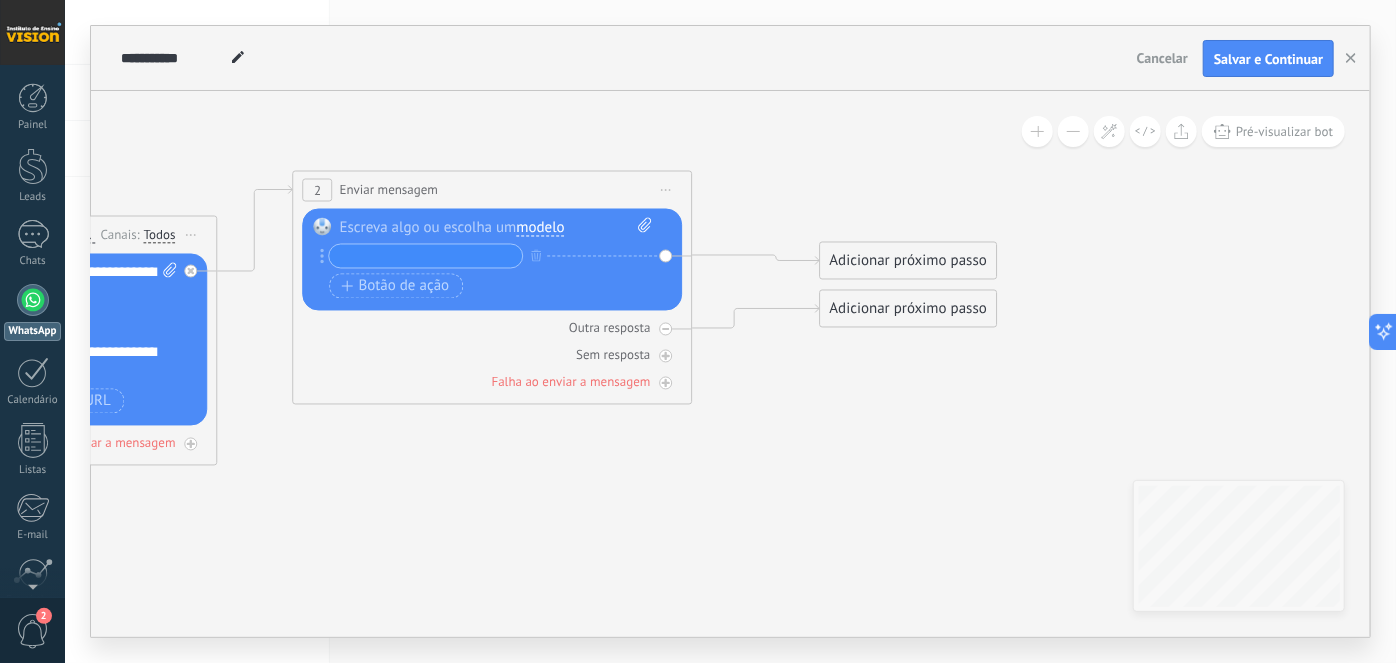 drag, startPoint x: 696, startPoint y: 415, endPoint x: 906, endPoint y: 432, distance: 210.68697 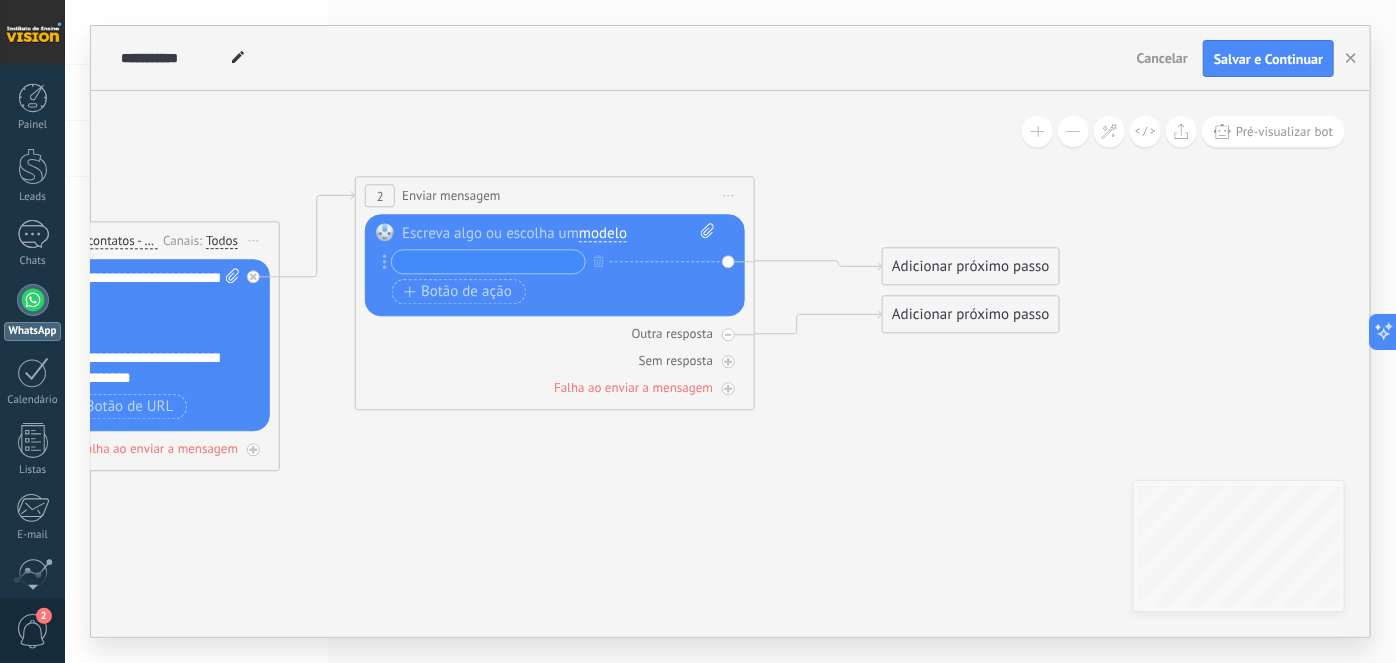 click on "Iniciar pré-visualização aqui
[GEOGRAPHIC_DATA]
Duplicar
Excluir" at bounding box center (729, 196) 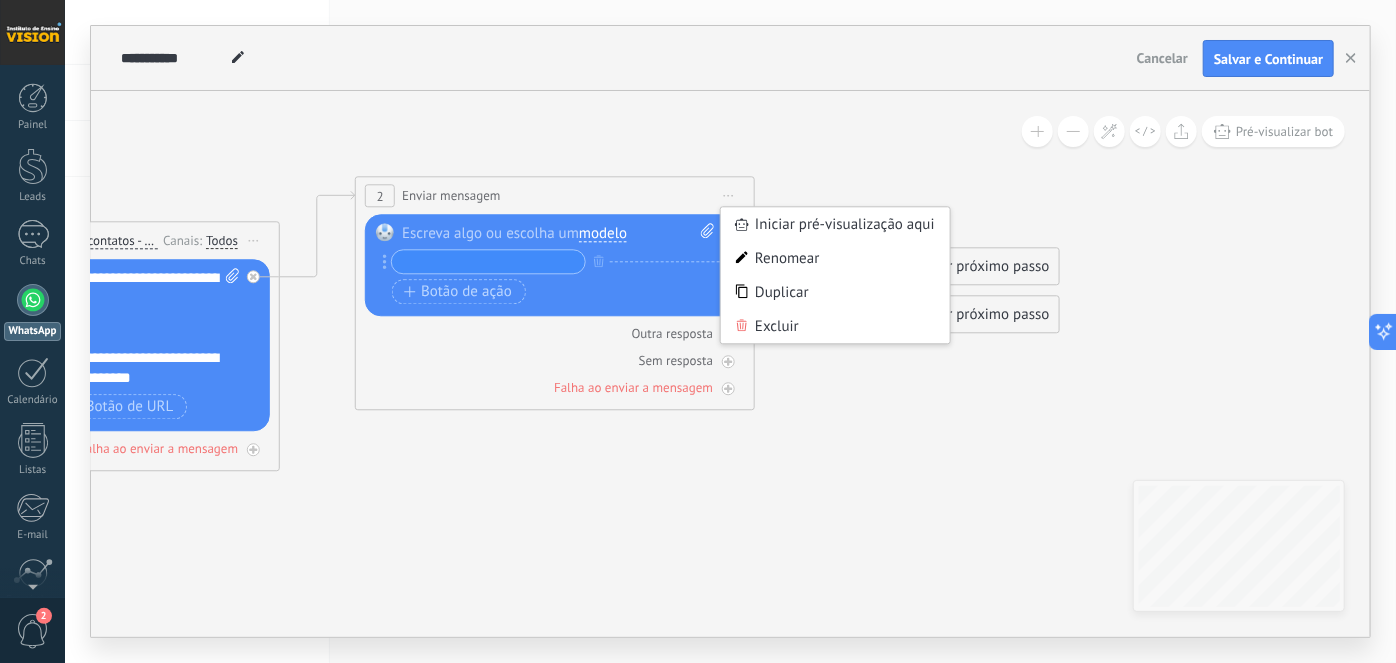 click on "Excluir" at bounding box center (835, 327) 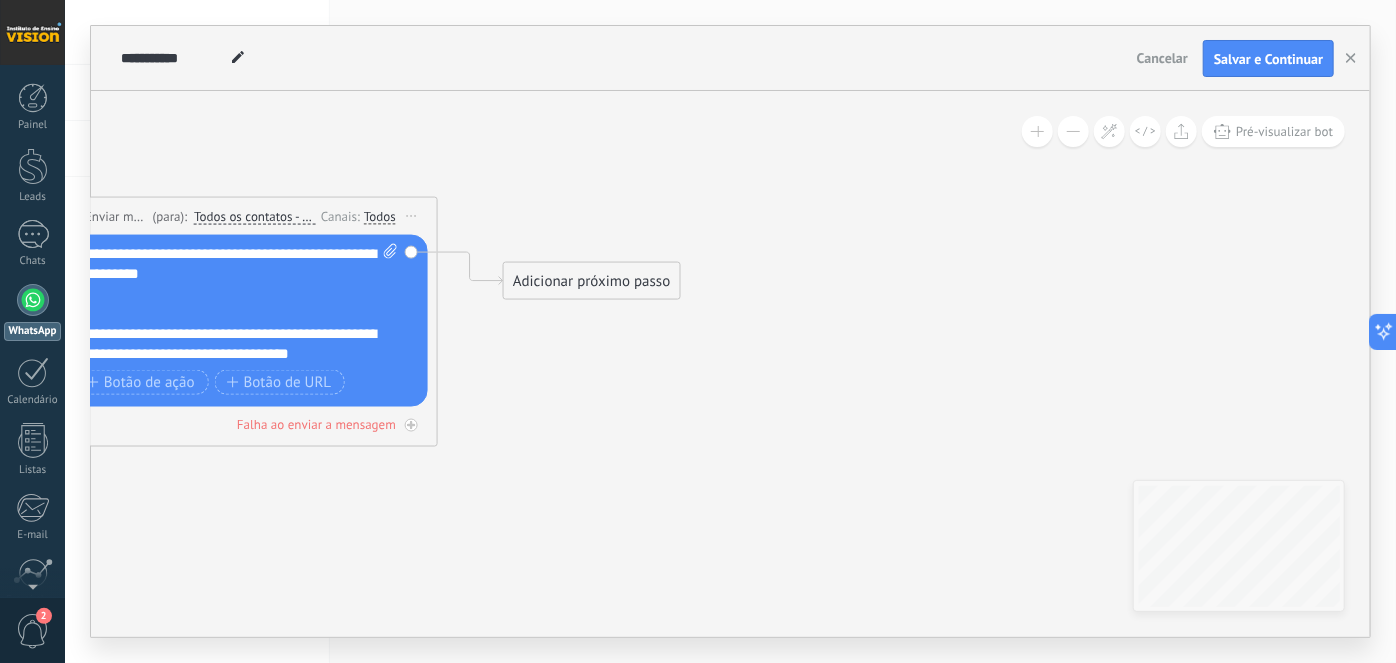 drag, startPoint x: 630, startPoint y: 438, endPoint x: 967, endPoint y: 355, distance: 347.0706 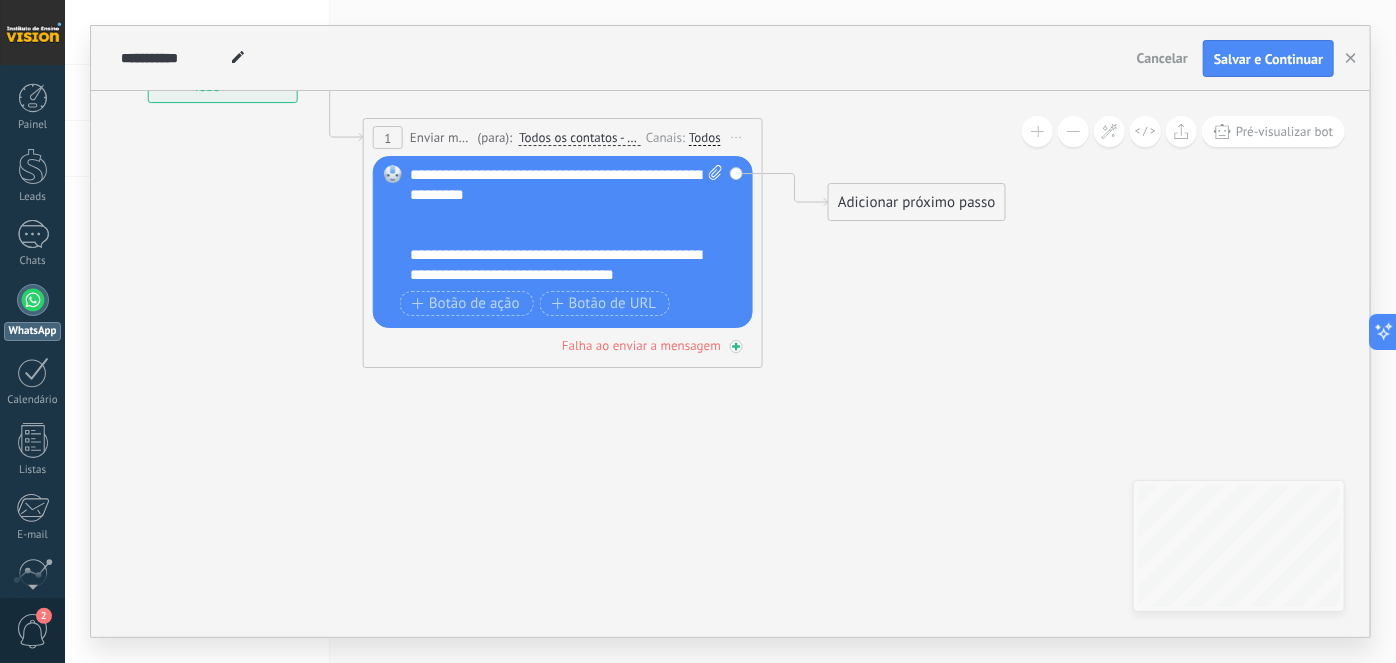 click on "Falha ao enviar a mensagem" at bounding box center [641, 345] 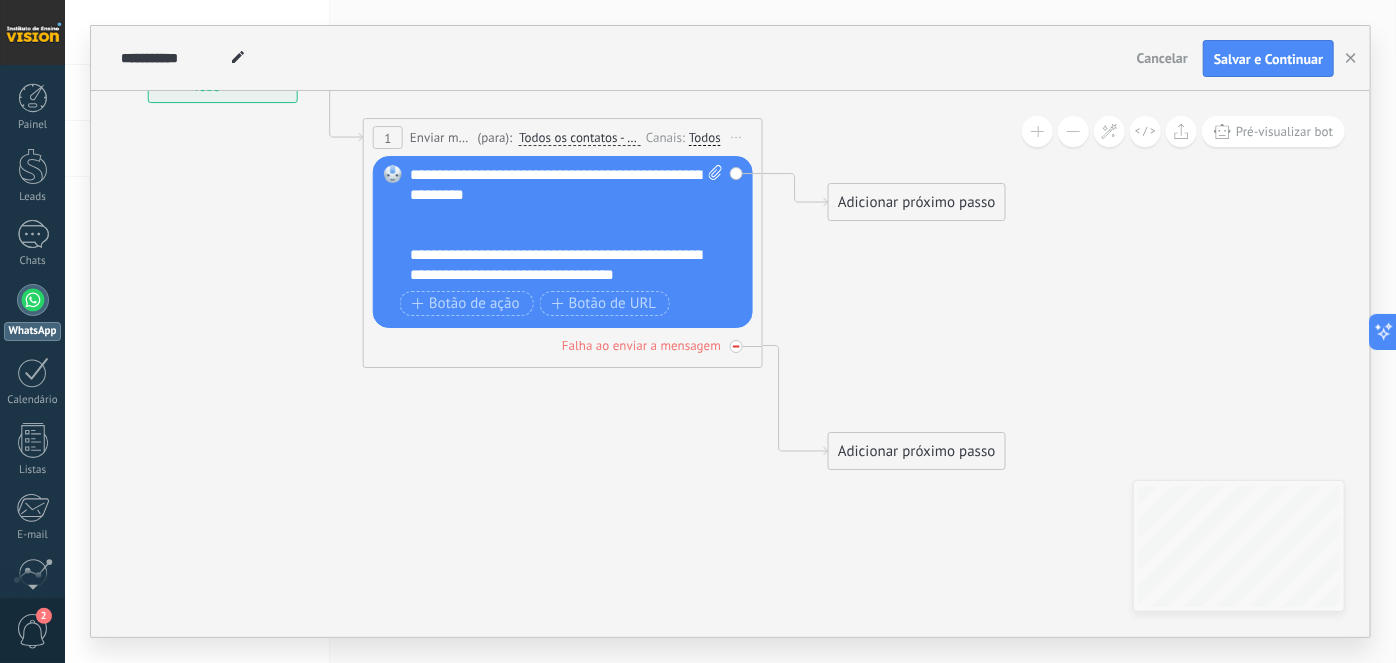 click on "Falha ao enviar a mensagem" at bounding box center (641, 345) 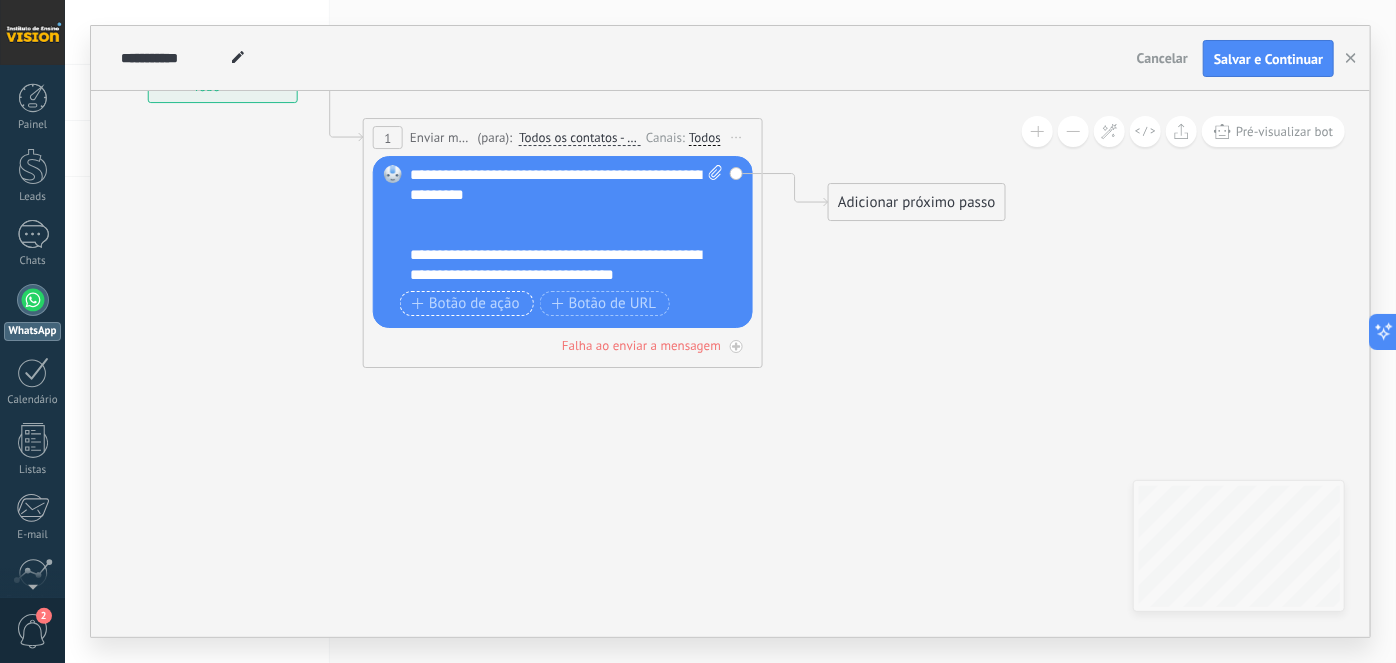 click on "Botão de ação" at bounding box center [466, 304] 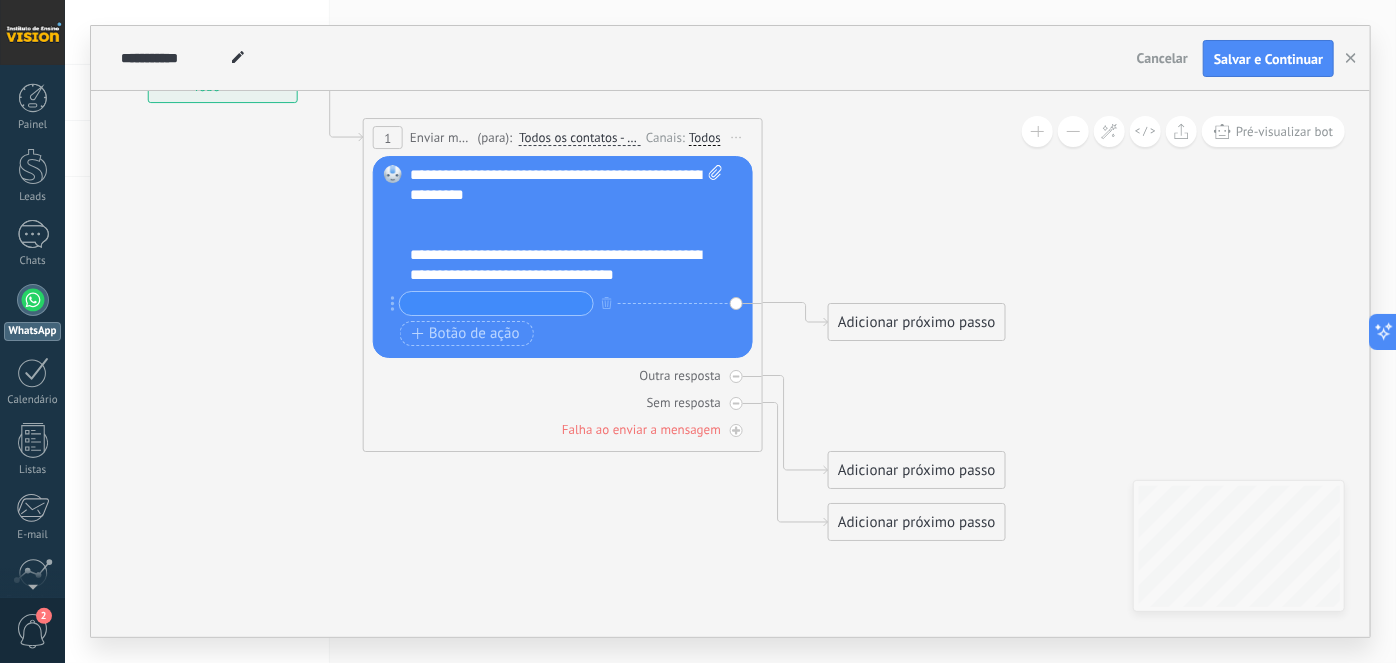 click on "Substituir
Remover
Converter para mensagem de voz
Arraste a imagem aqui para anexá-la.
Adicionar imagem
Upload
Arraste e solte
Arquivo não encontrado
Escreva algo ou escolha um  modelo" at bounding box center (563, 257) 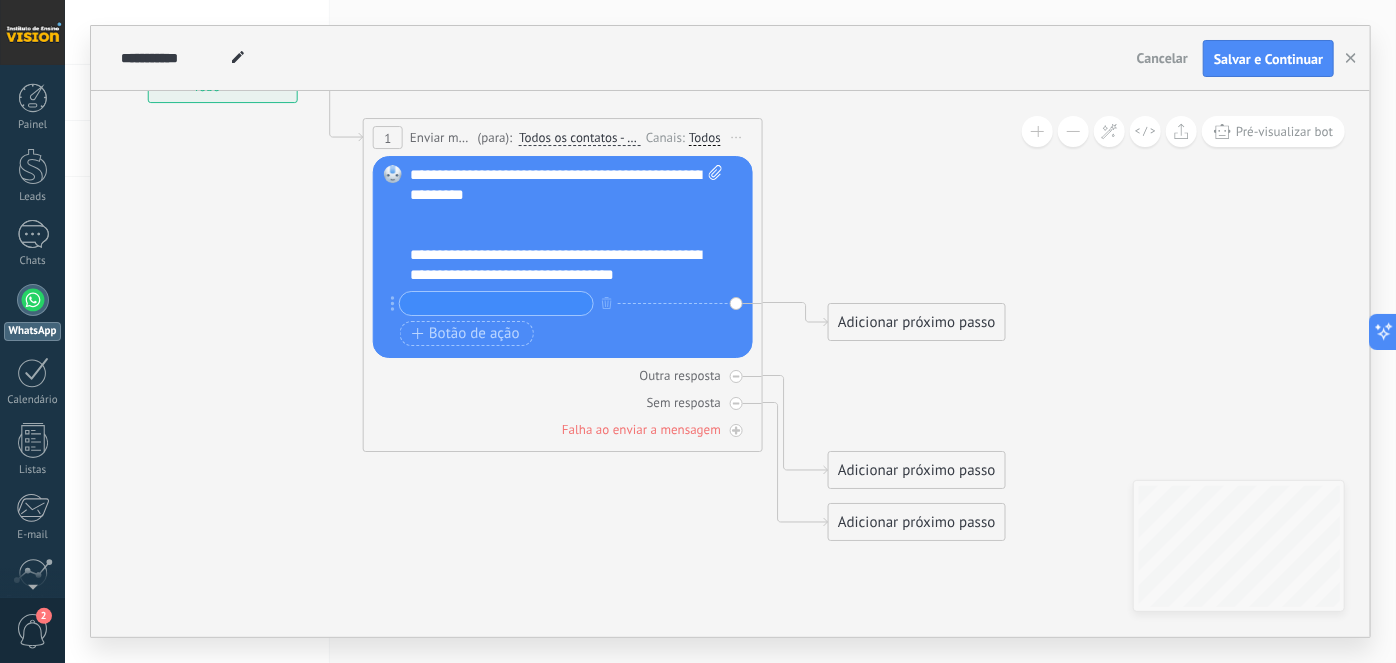 click on "Substituir
Remover
Converter para mensagem de voz
Arraste a imagem aqui para anexá-la.
Adicionar imagem
Upload
Arraste e solte
Arquivo não encontrado
Escreva algo ou escolha um  modelo" at bounding box center (563, 257) 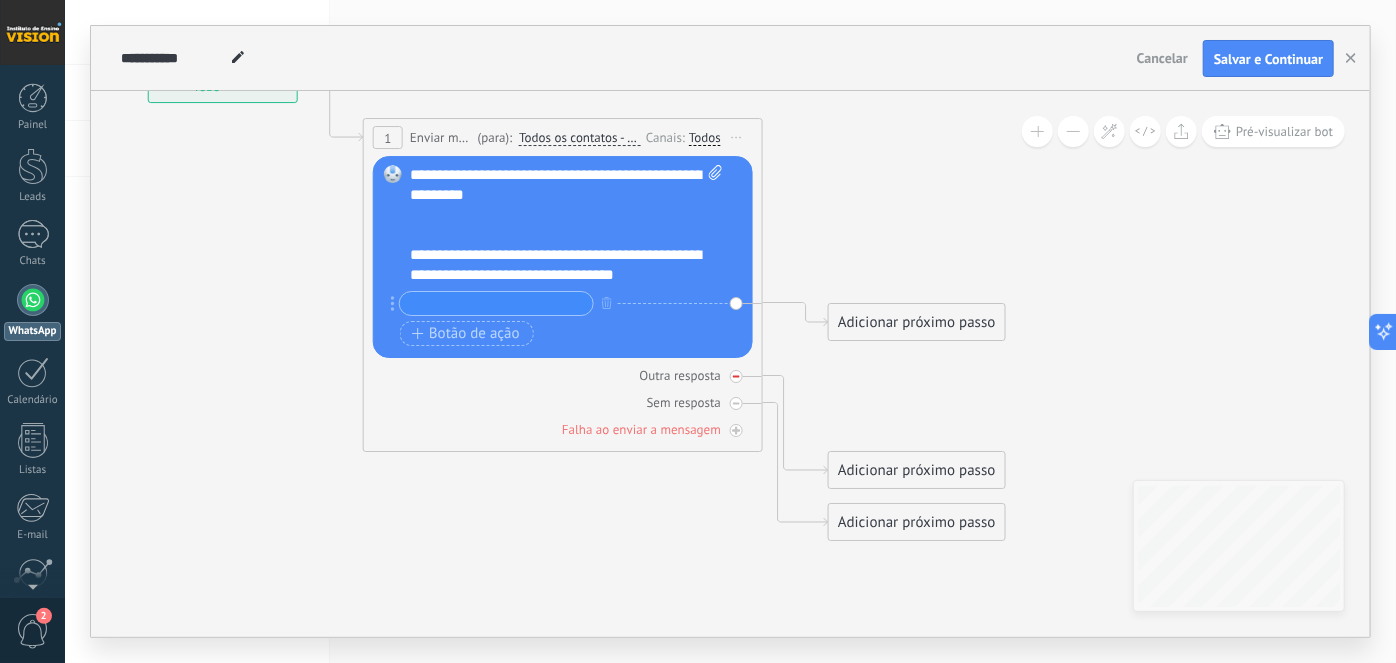 click 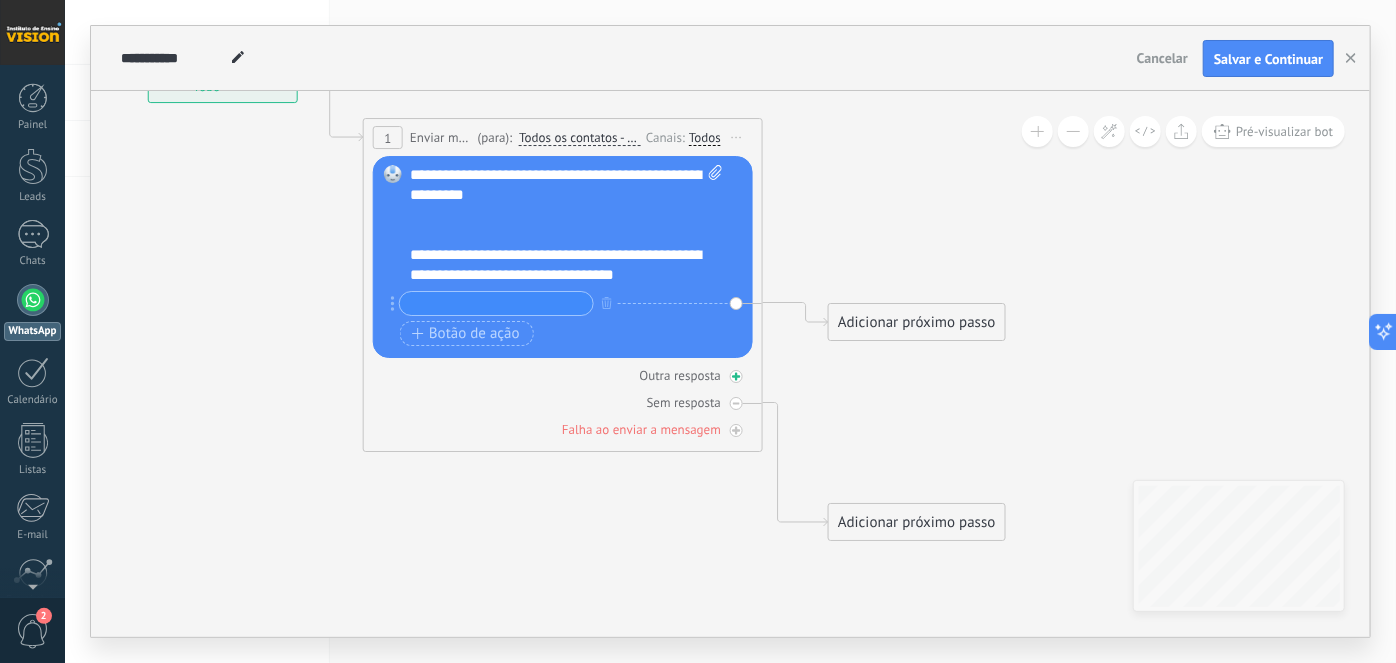 click 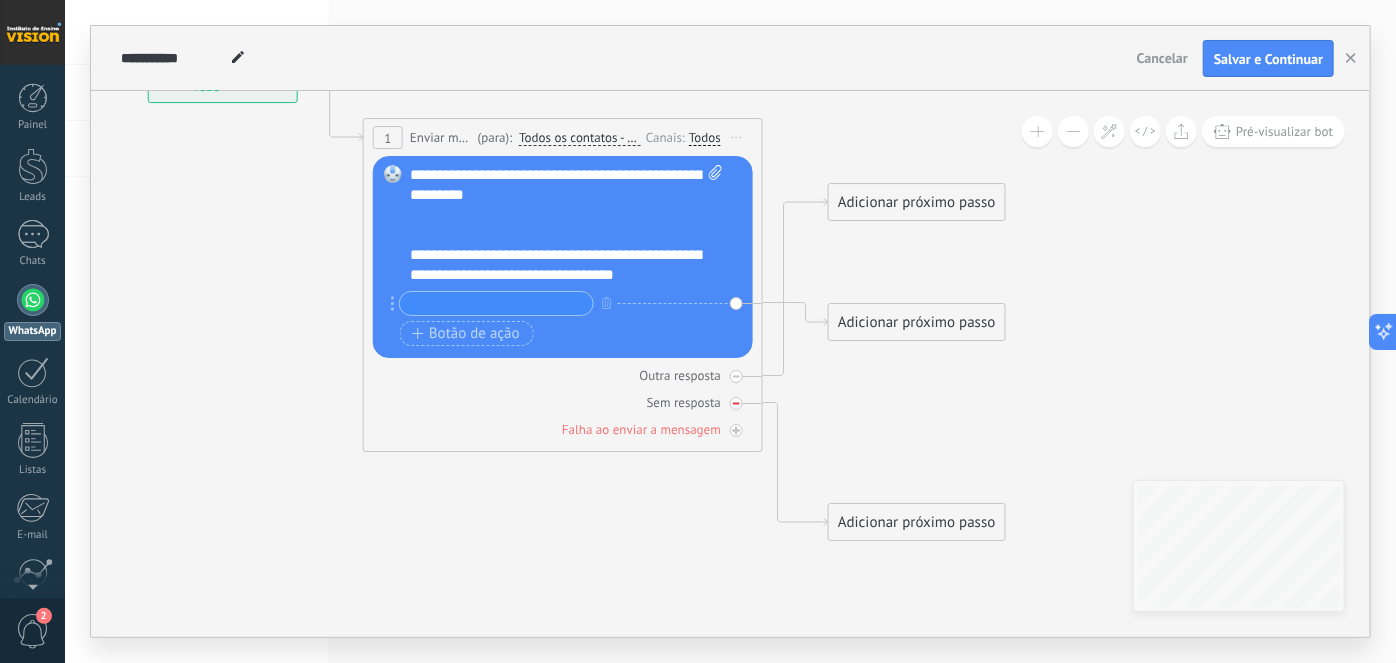 click 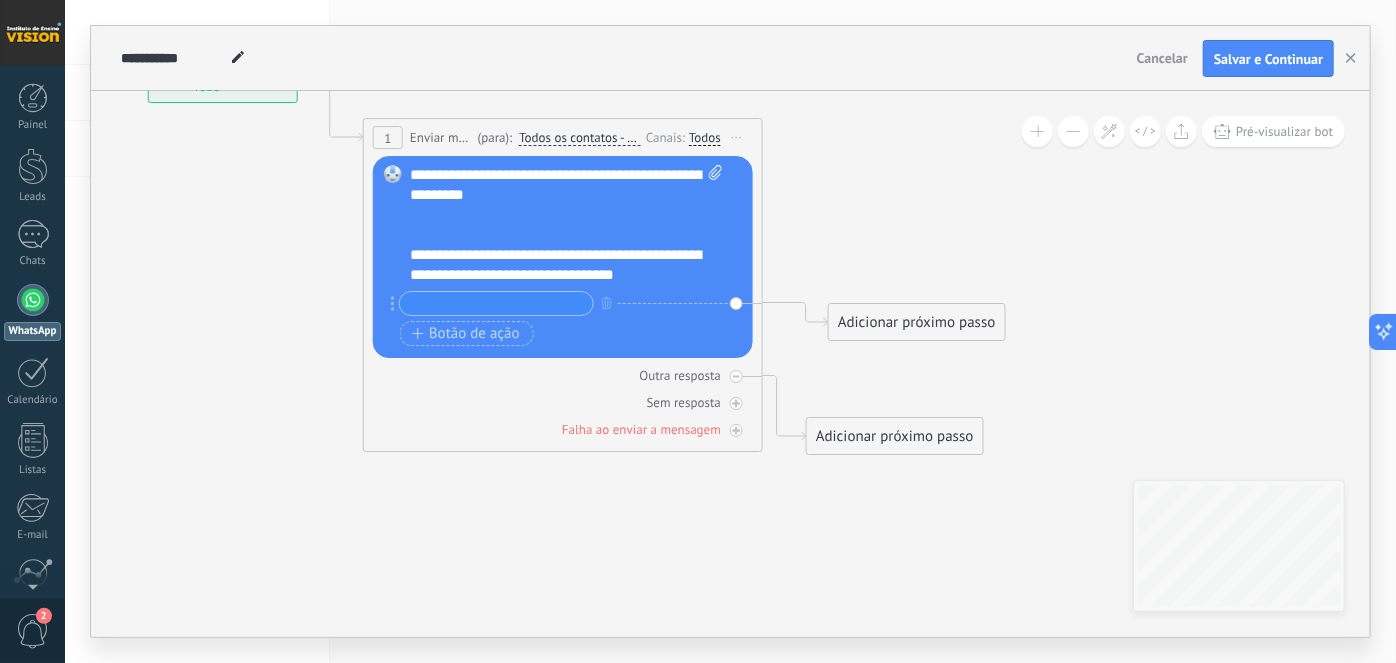 drag, startPoint x: 869, startPoint y: 206, endPoint x: 848, endPoint y: 423, distance: 218.01376 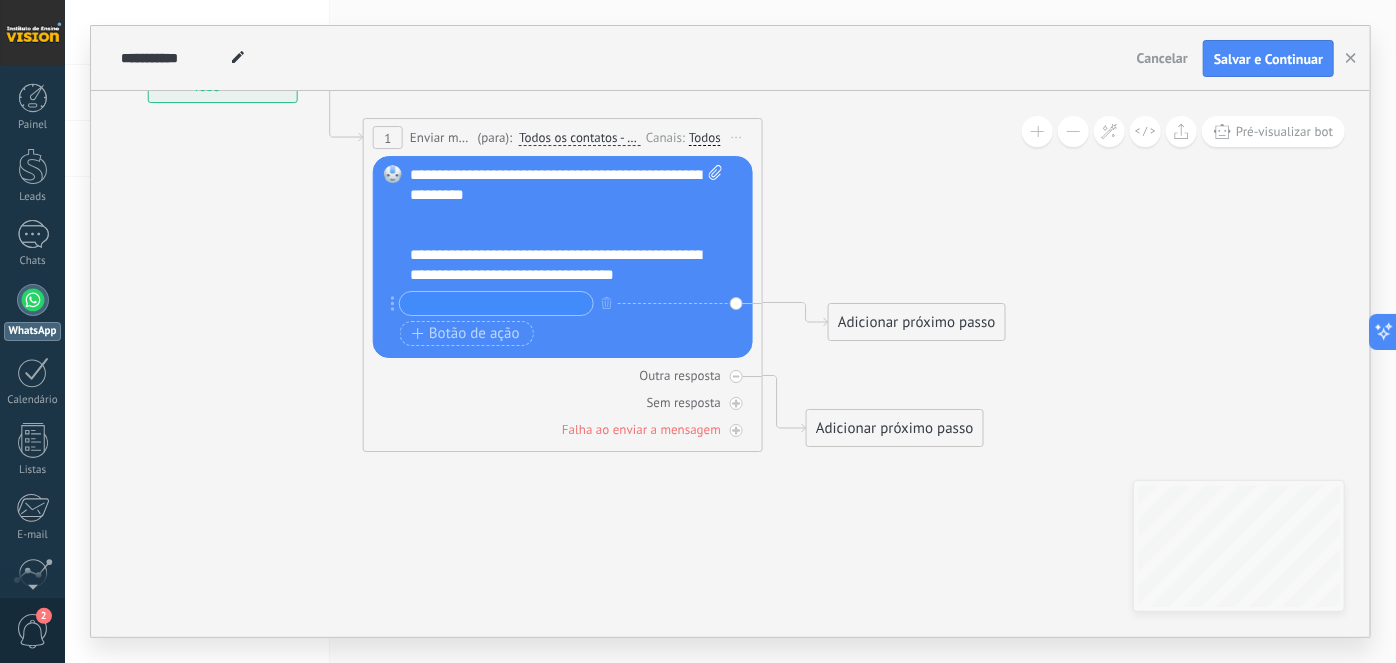 click on "Adicionar próximo passo" at bounding box center (895, 428) 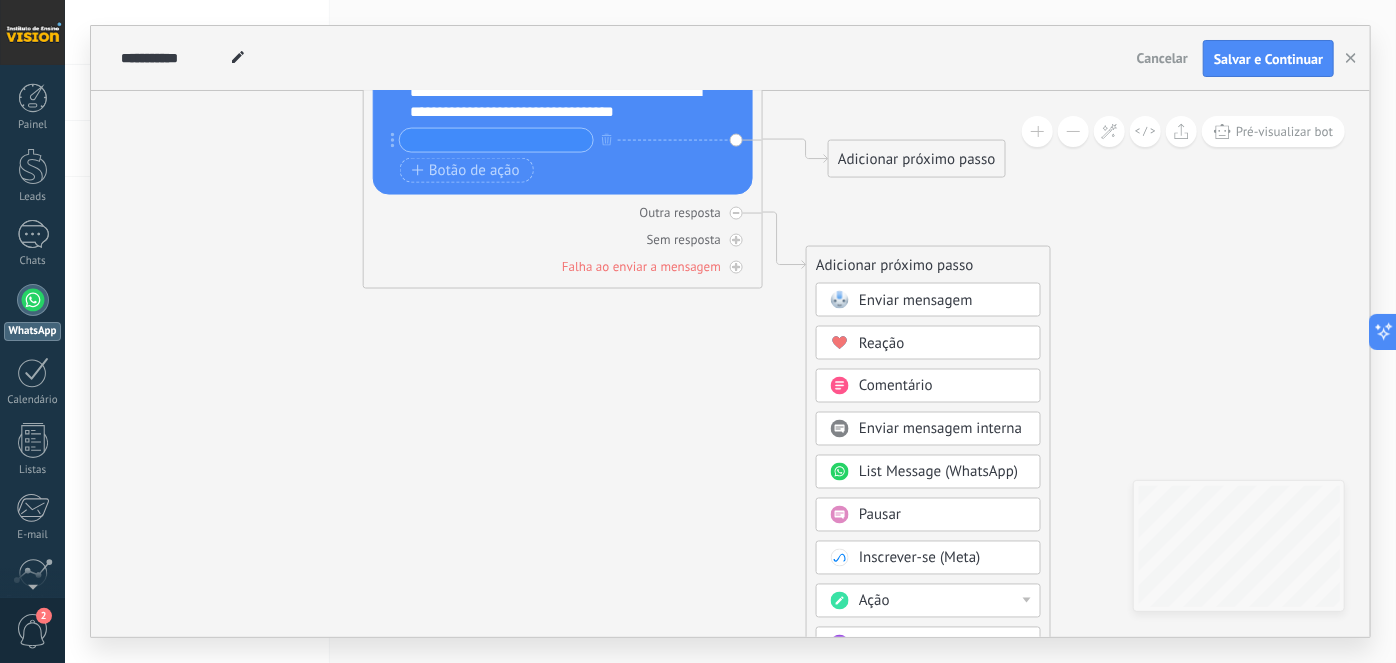 click on "Enviar mensagem" at bounding box center [916, 300] 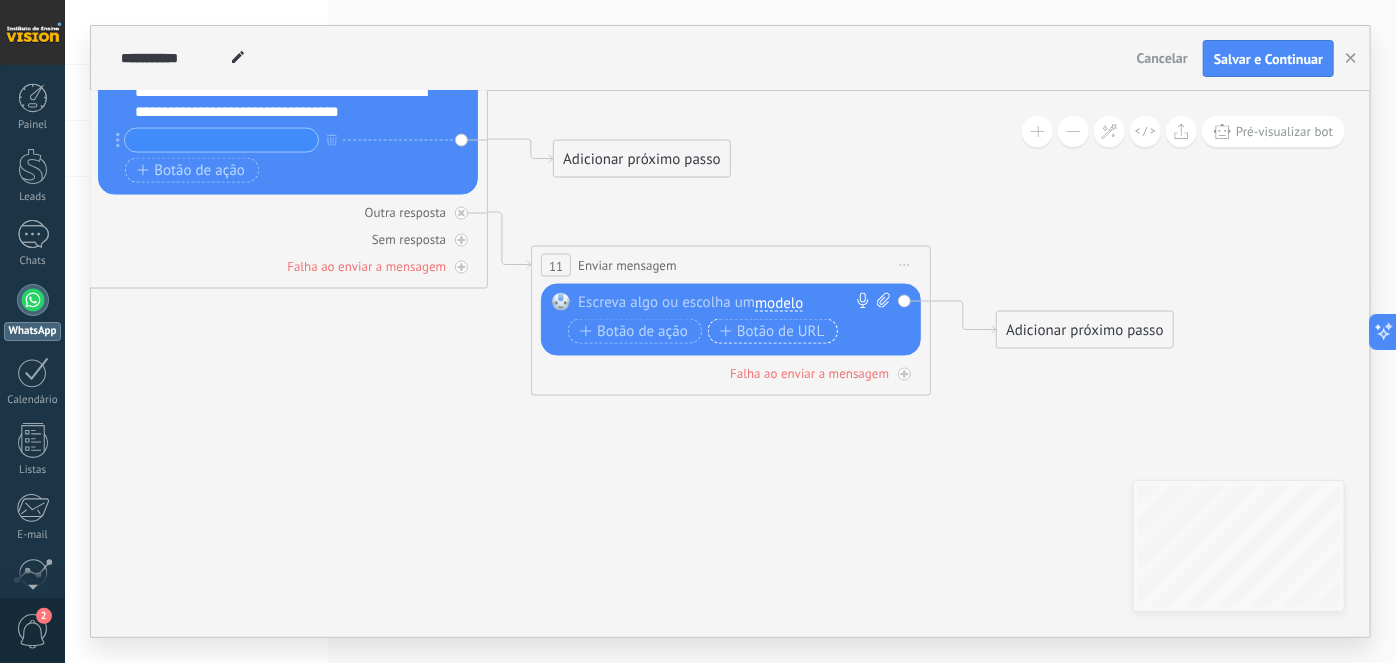 click on "Botão de URL" at bounding box center [772, 331] 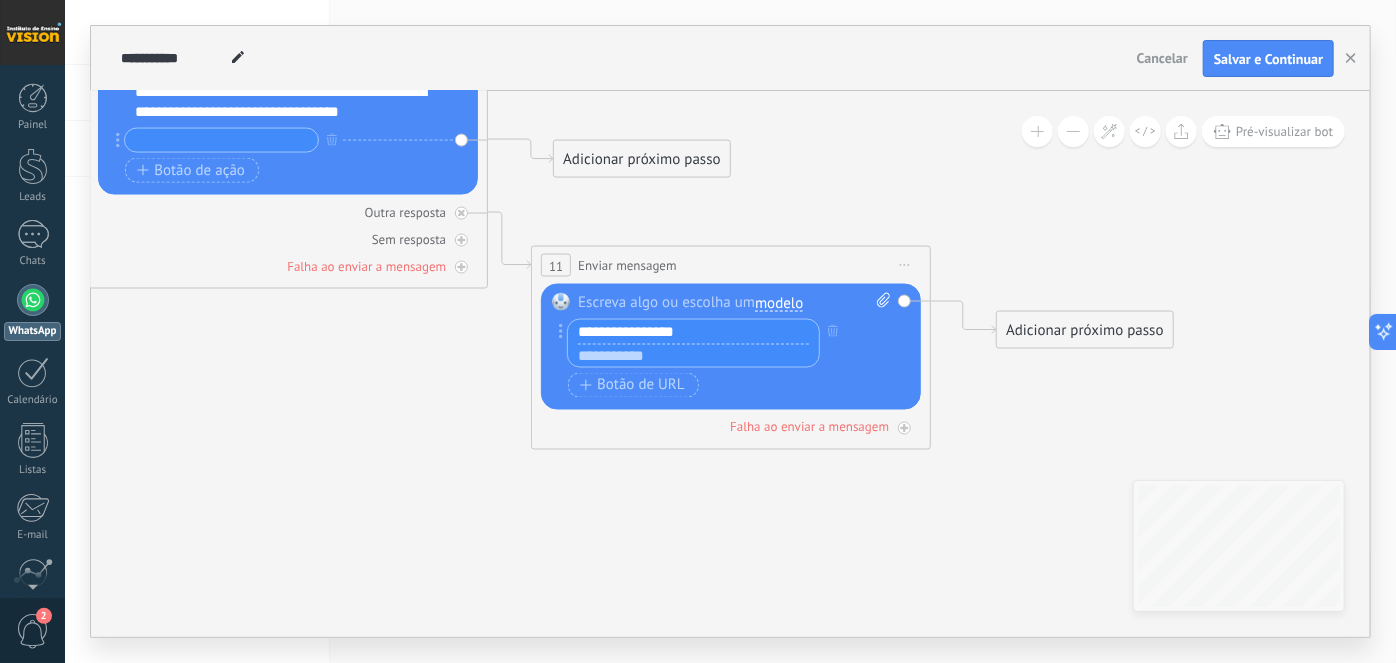 type on "**********" 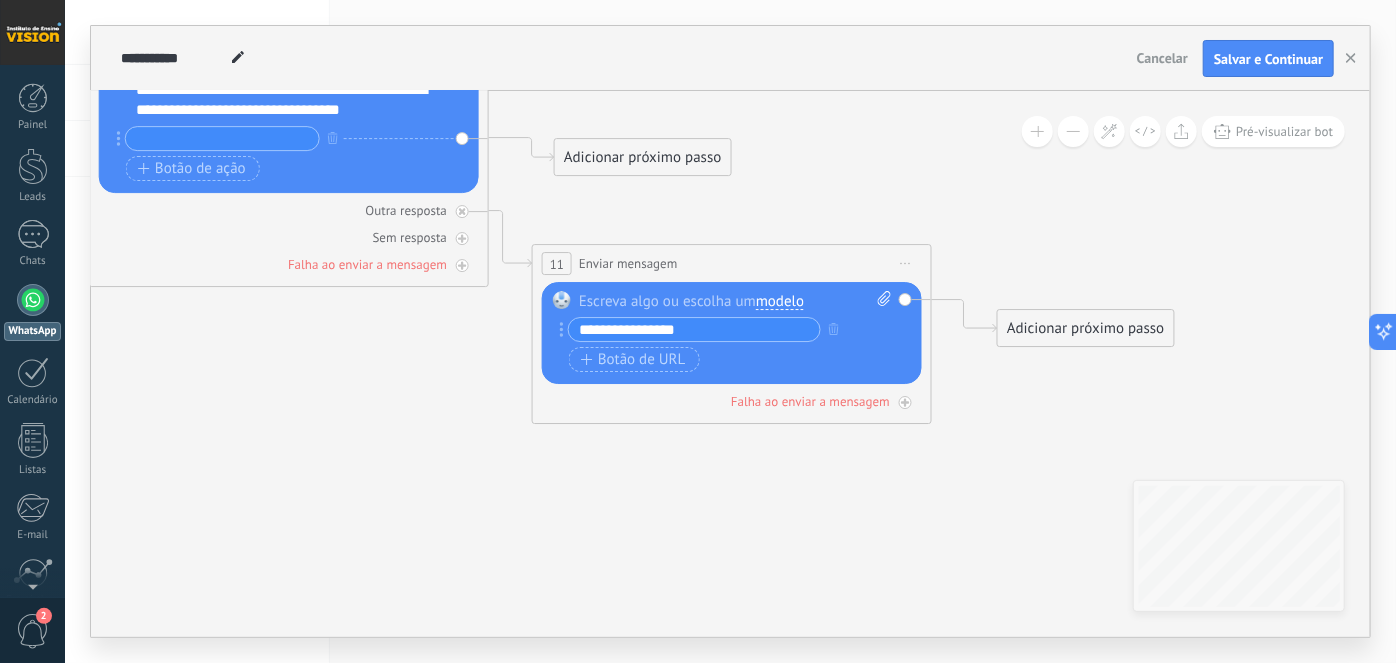click 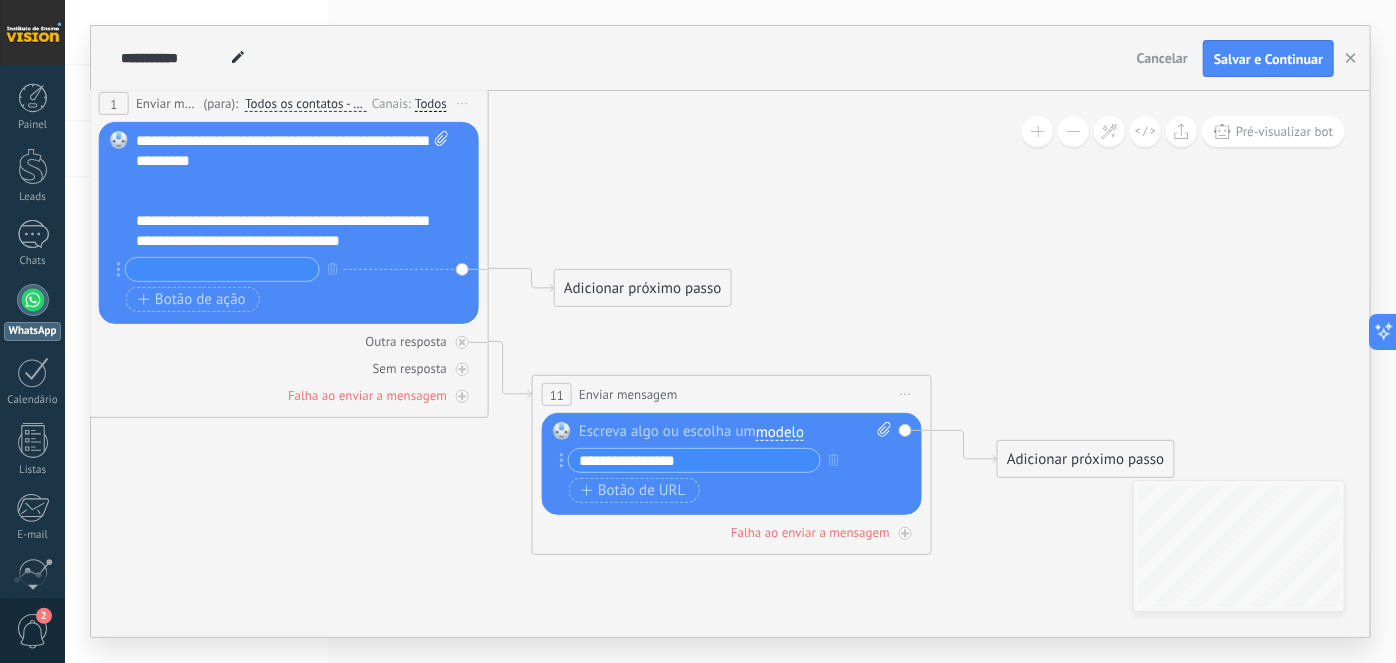 click at bounding box center [222, 269] 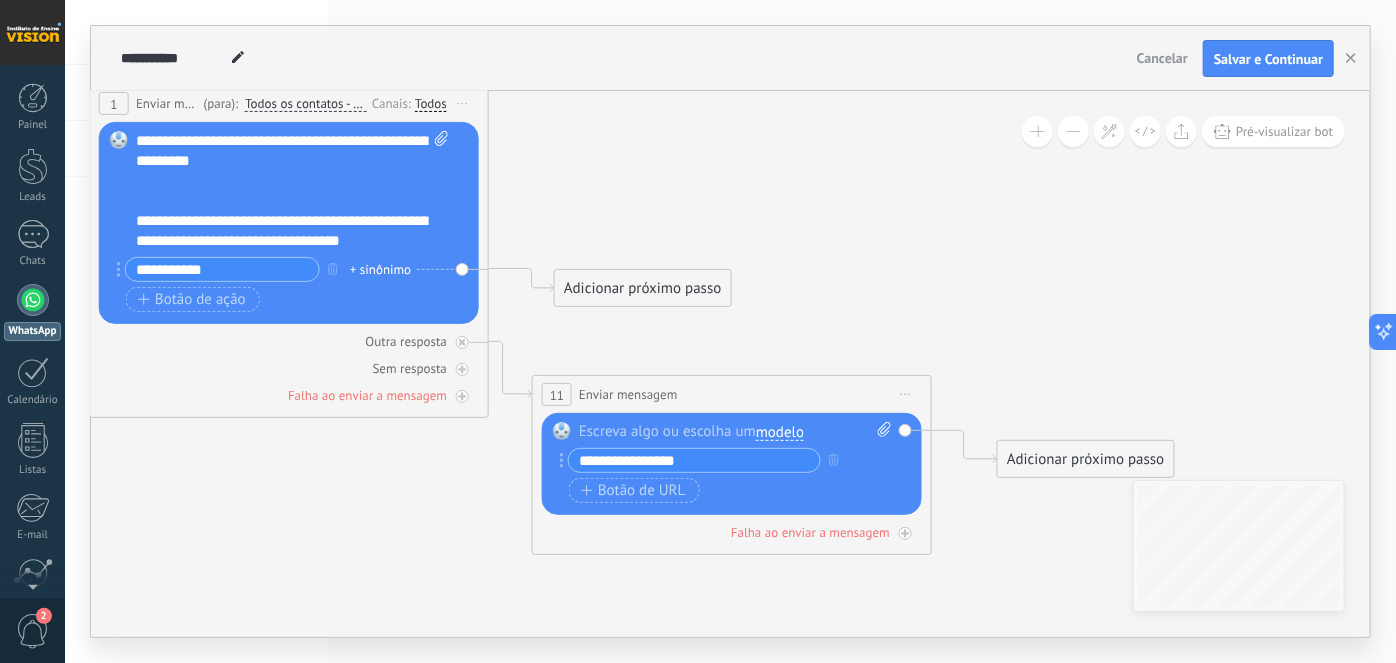 click on "**********" at bounding box center [222, 269] 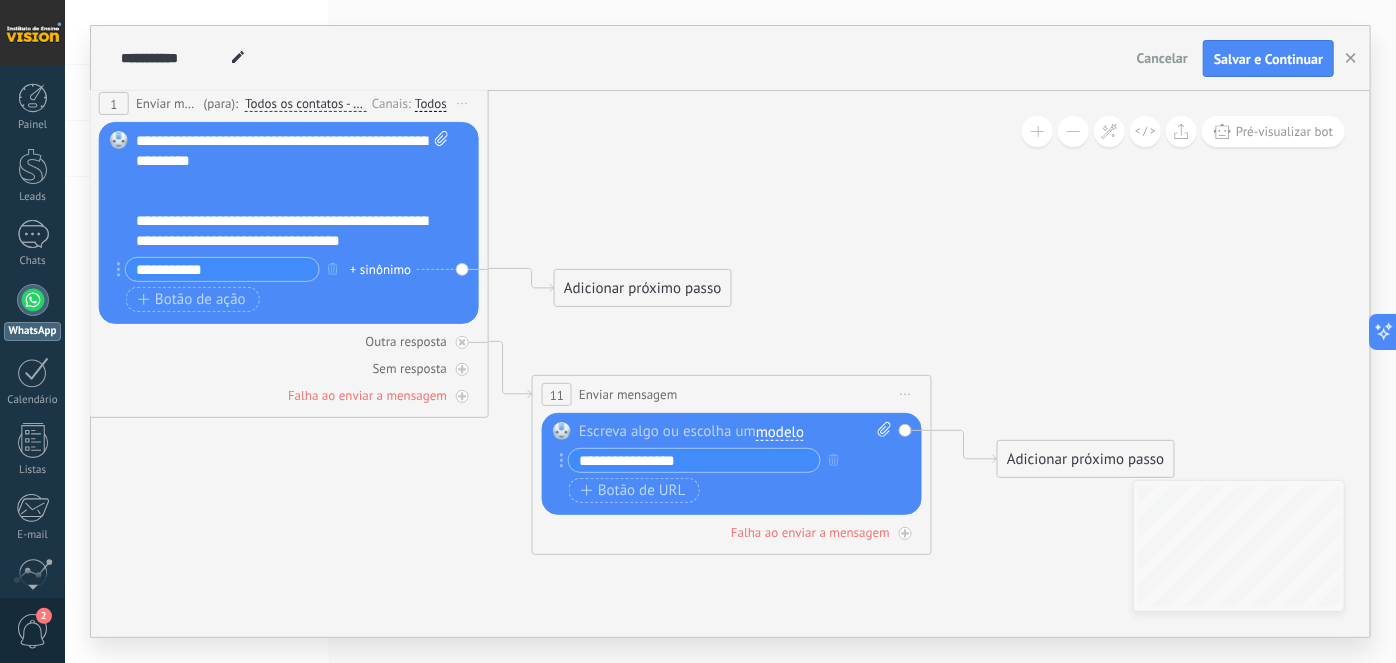 click on "**********" at bounding box center (222, 269) 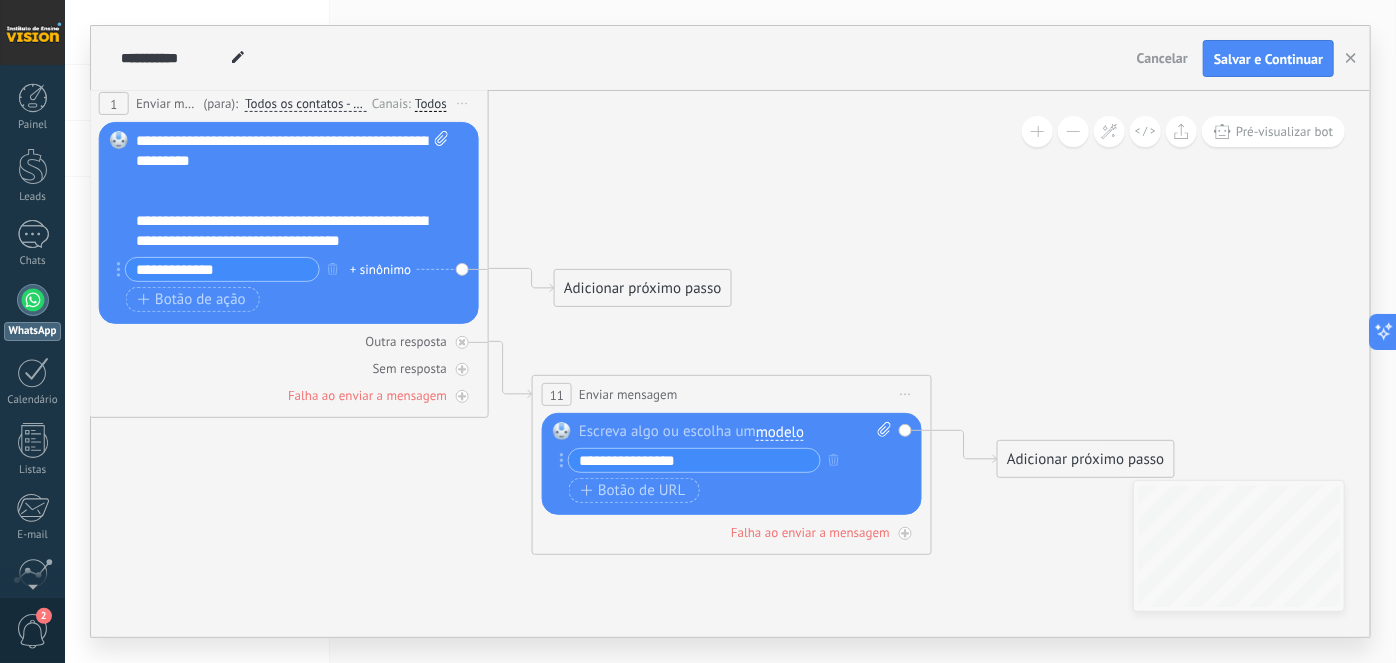 type on "**********" 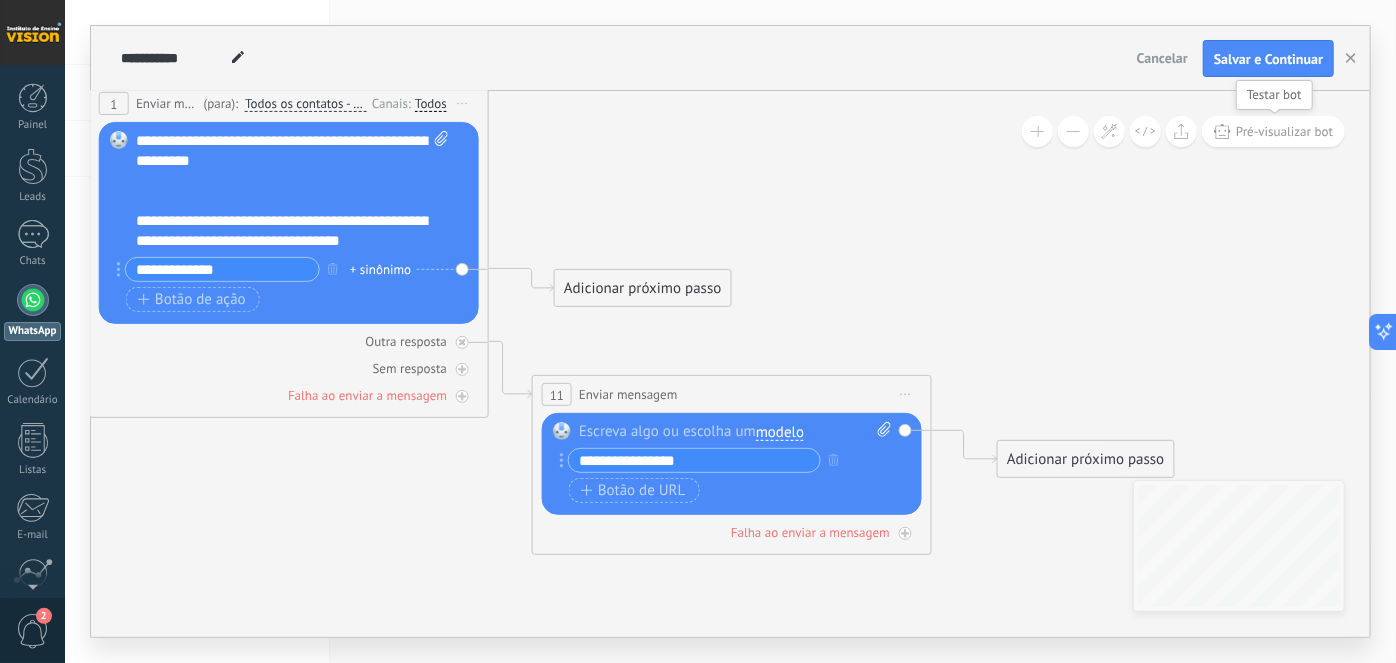 click on "Pré-visualizar bot" at bounding box center [1284, 131] 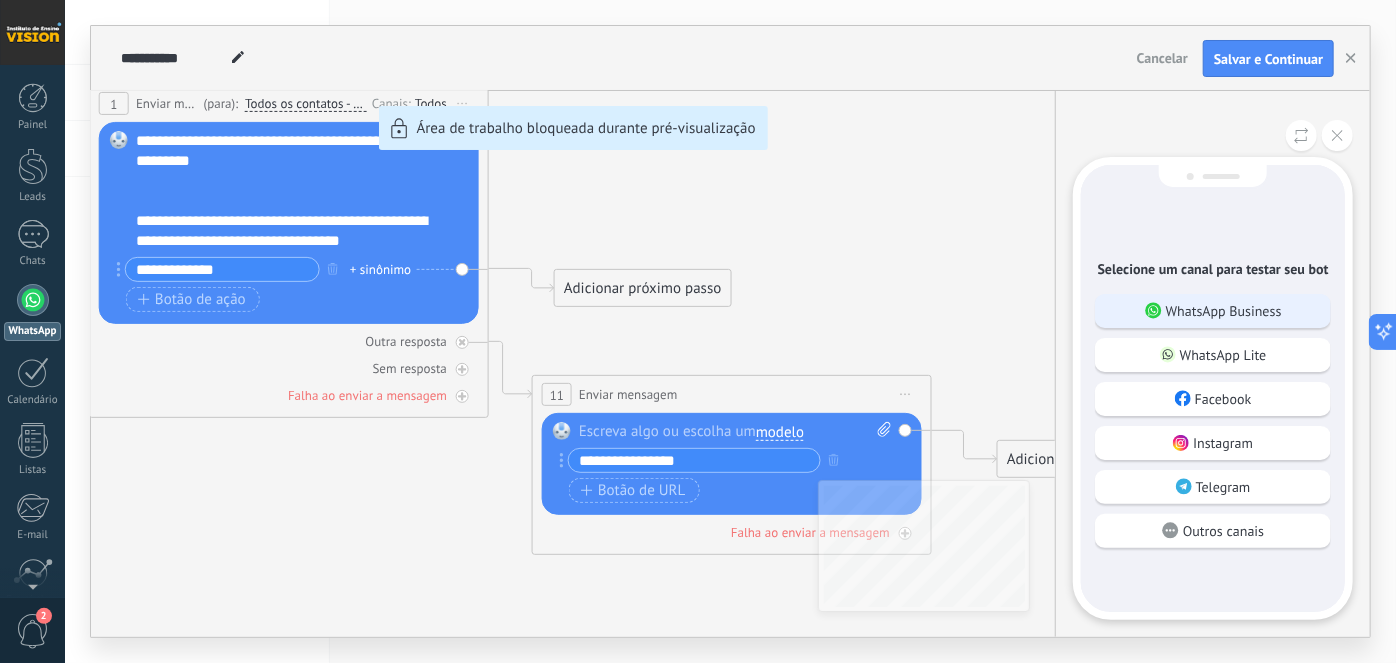 click on "WhatsApp Business" at bounding box center [1224, 311] 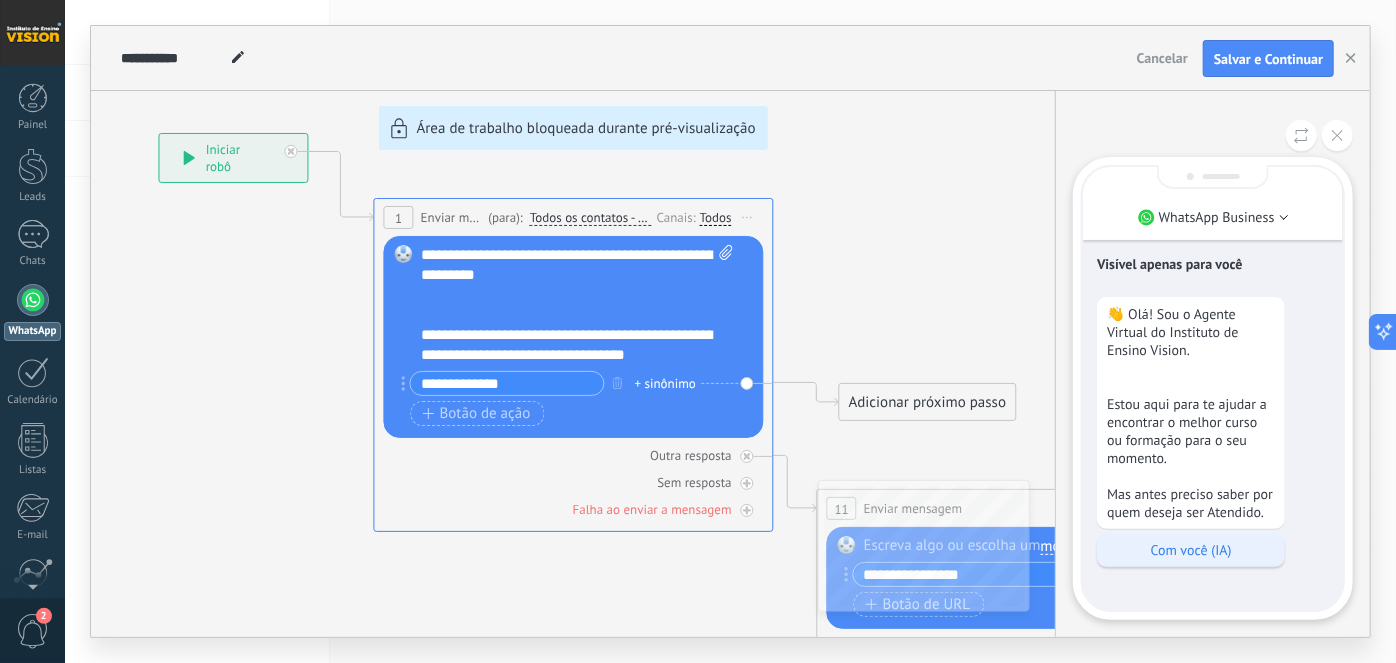 click on "Com você (IA)" at bounding box center [1191, 550] 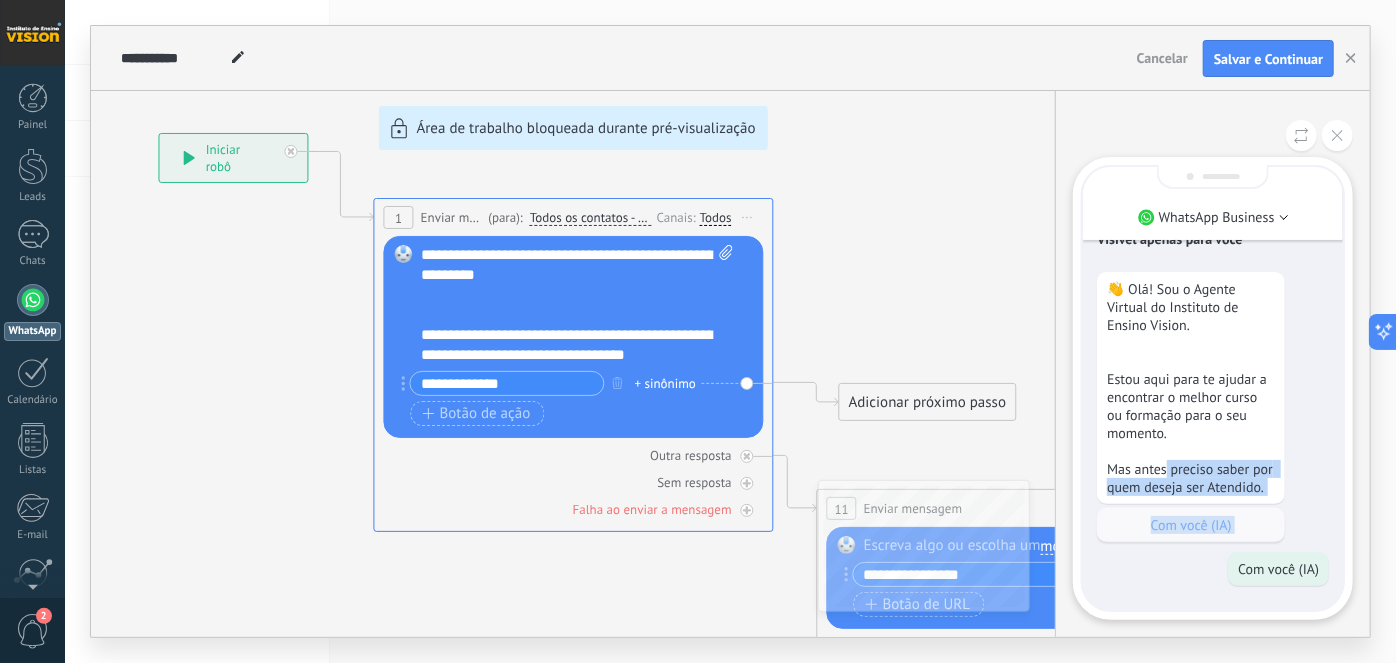 drag, startPoint x: 1158, startPoint y: 590, endPoint x: 1165, endPoint y: 418, distance: 172.14238 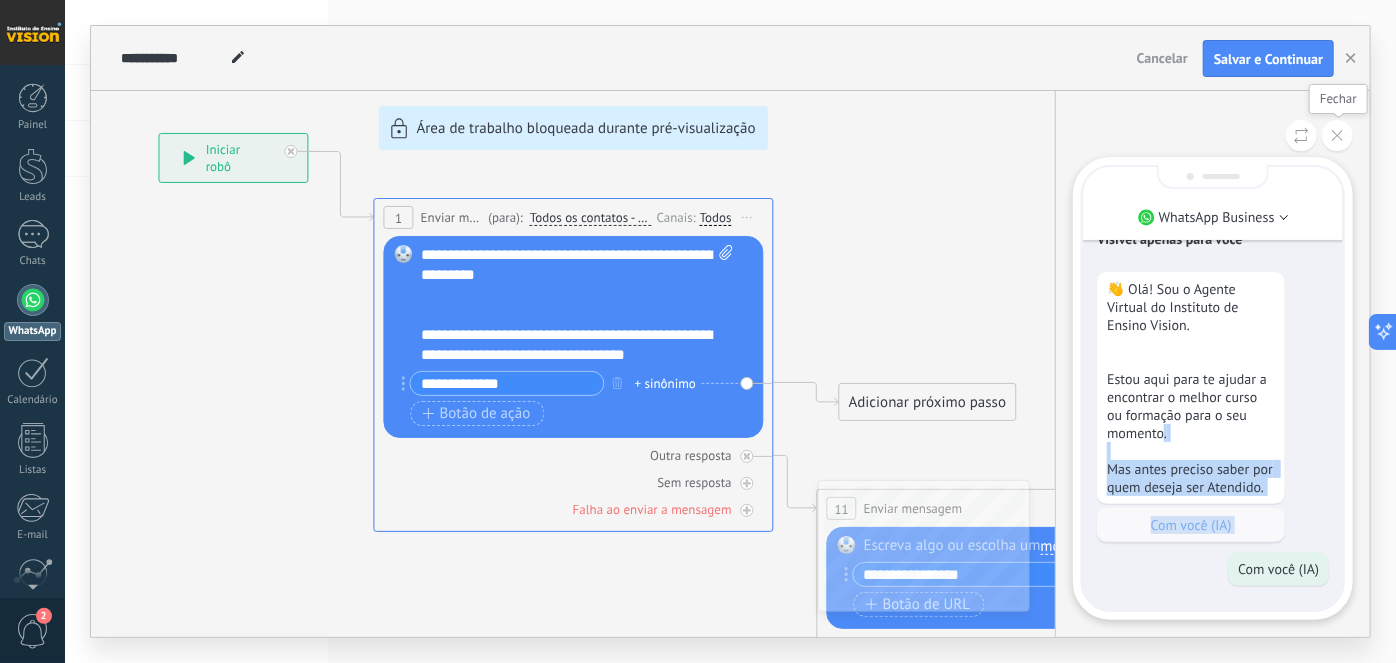 click at bounding box center [1337, 135] 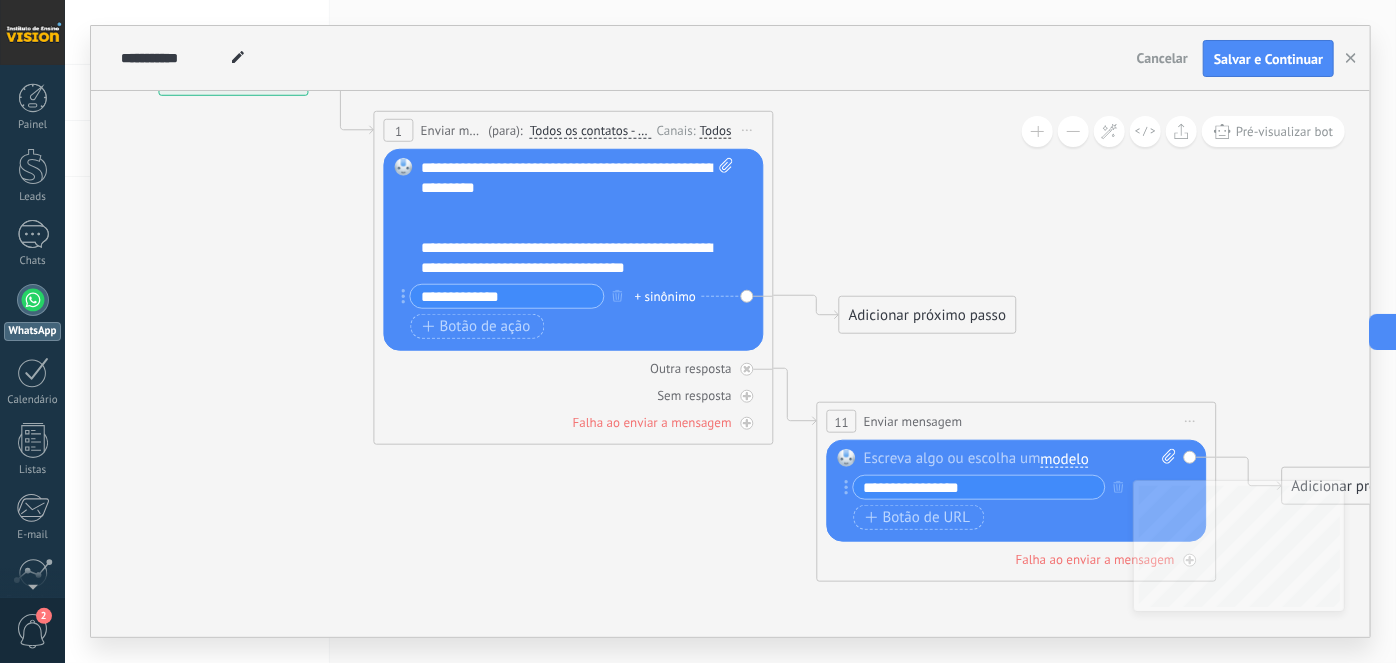 click on "Iniciar pré-visualização aqui
[GEOGRAPHIC_DATA]
Duplicar
Excluir" at bounding box center [1191, 421] 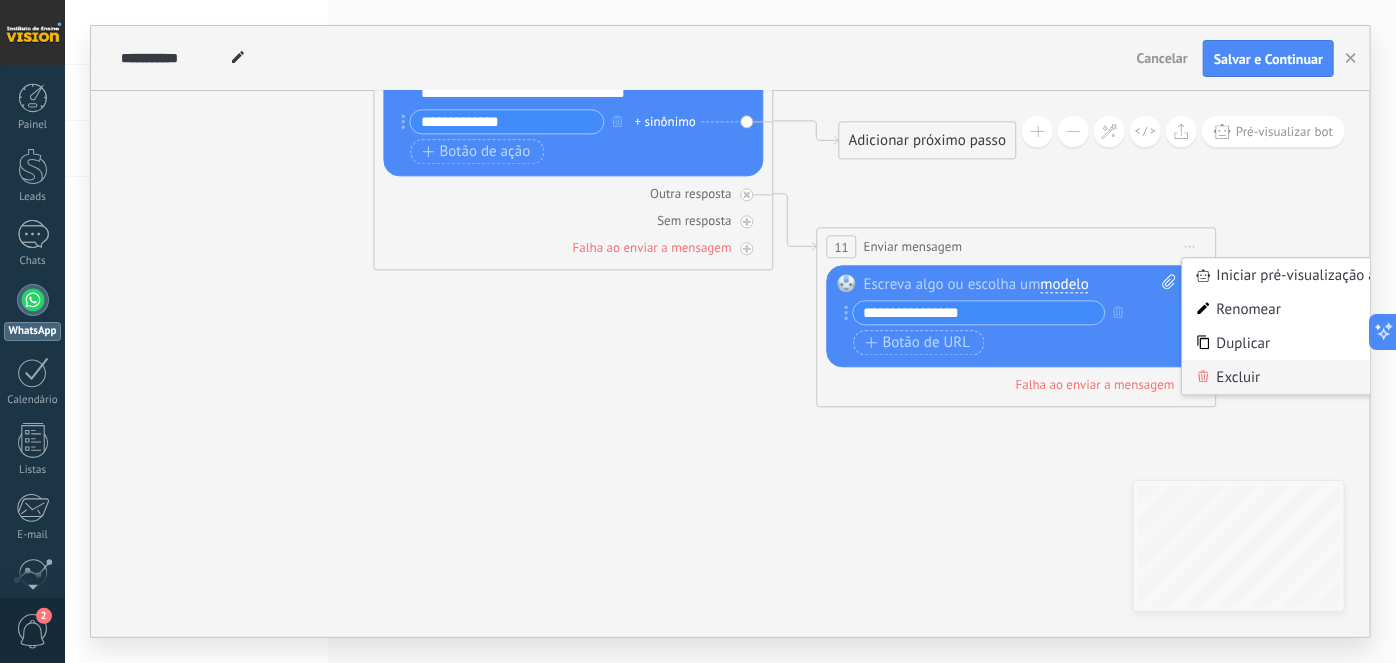 click on "Excluir" at bounding box center (1297, 378) 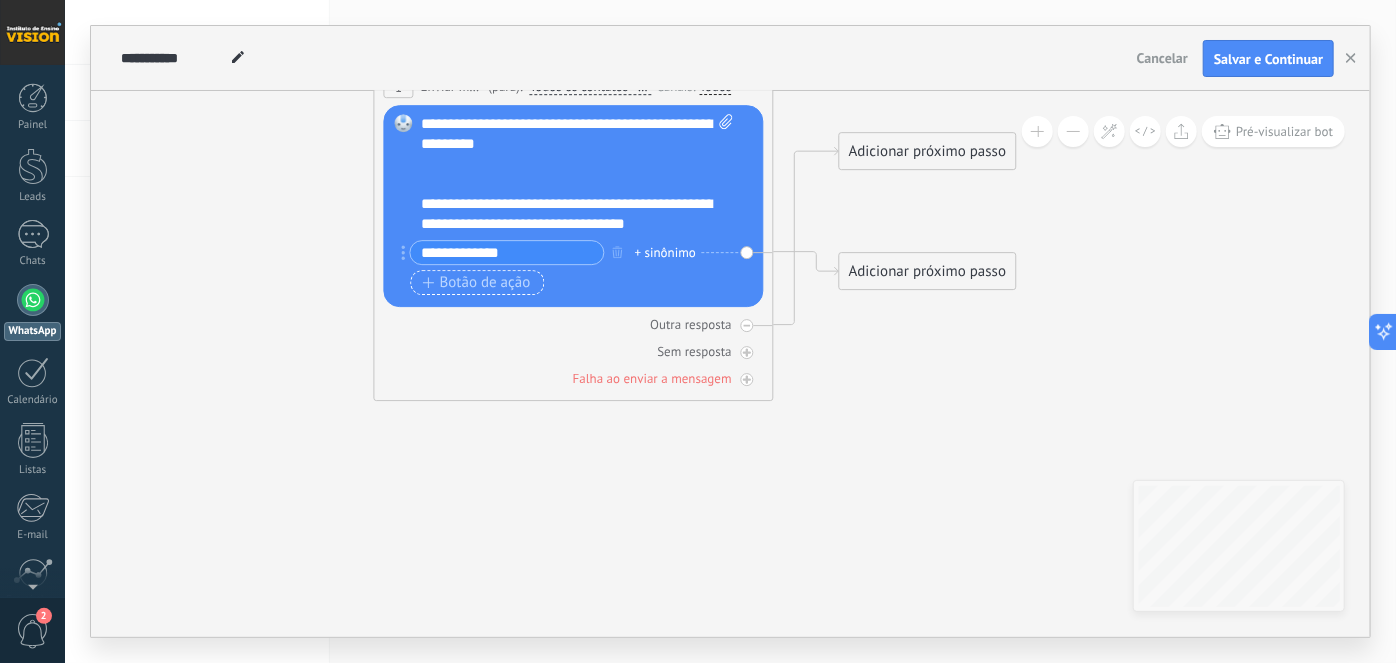 click on "Botão de ação" at bounding box center [477, 283] 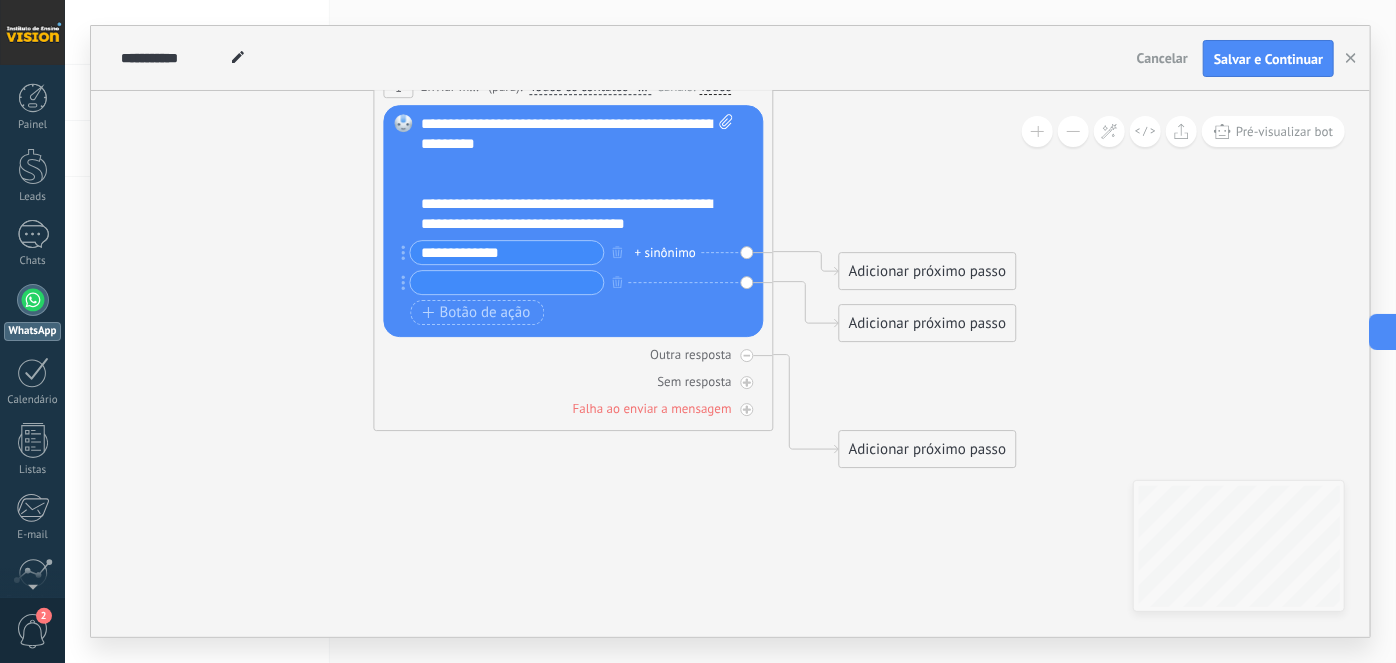 click on "Substituir
Remover
Converter para mensagem de voz
Arraste a imagem aqui para anexá-la.
Adicionar imagem
Upload
Arraste e solte
Arquivo não encontrado
Escreva algo ou escolha um  modelo" at bounding box center [574, 221] 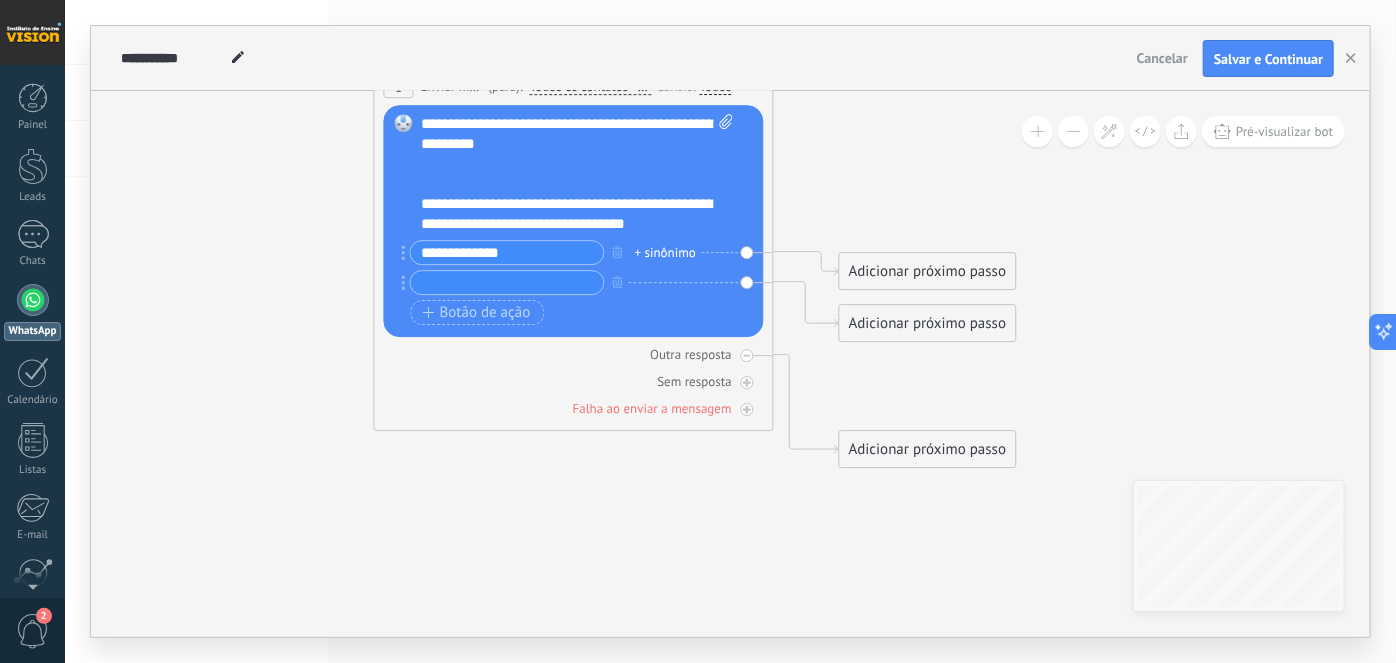 click on "Adicionar próximo passo" at bounding box center (928, 323) 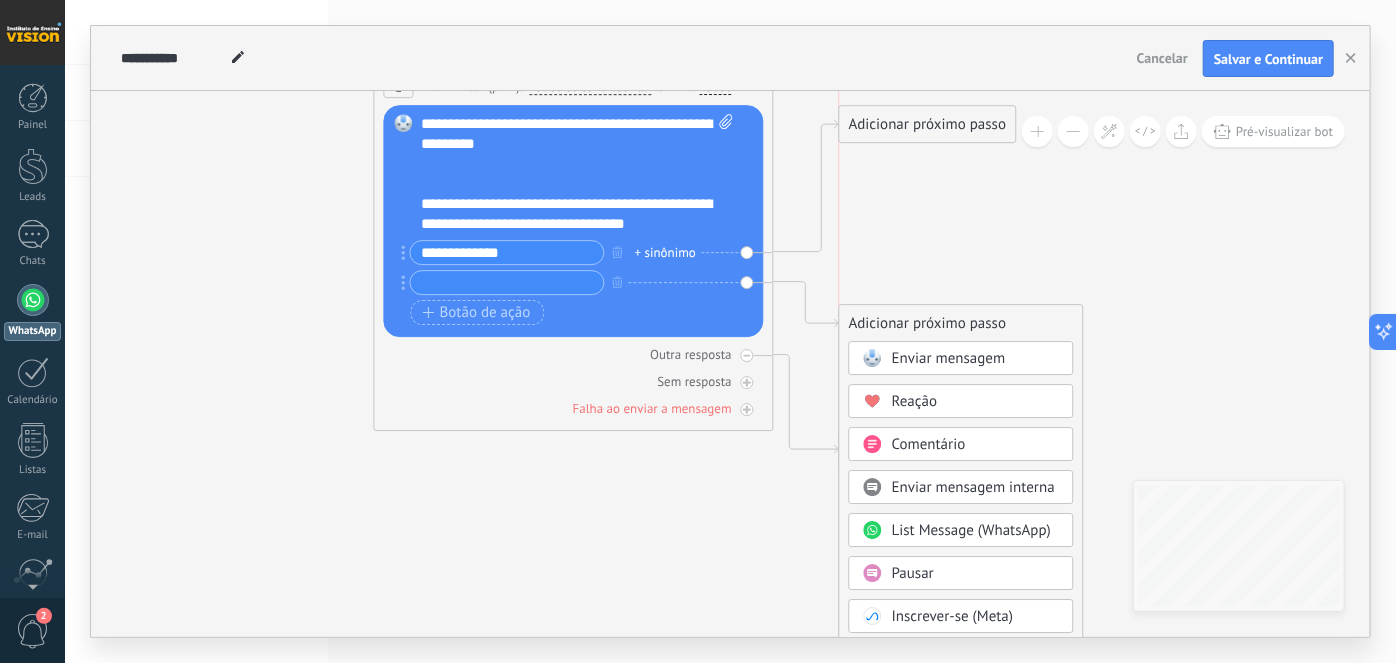 drag, startPoint x: 902, startPoint y: 267, endPoint x: 909, endPoint y: 122, distance: 145.16887 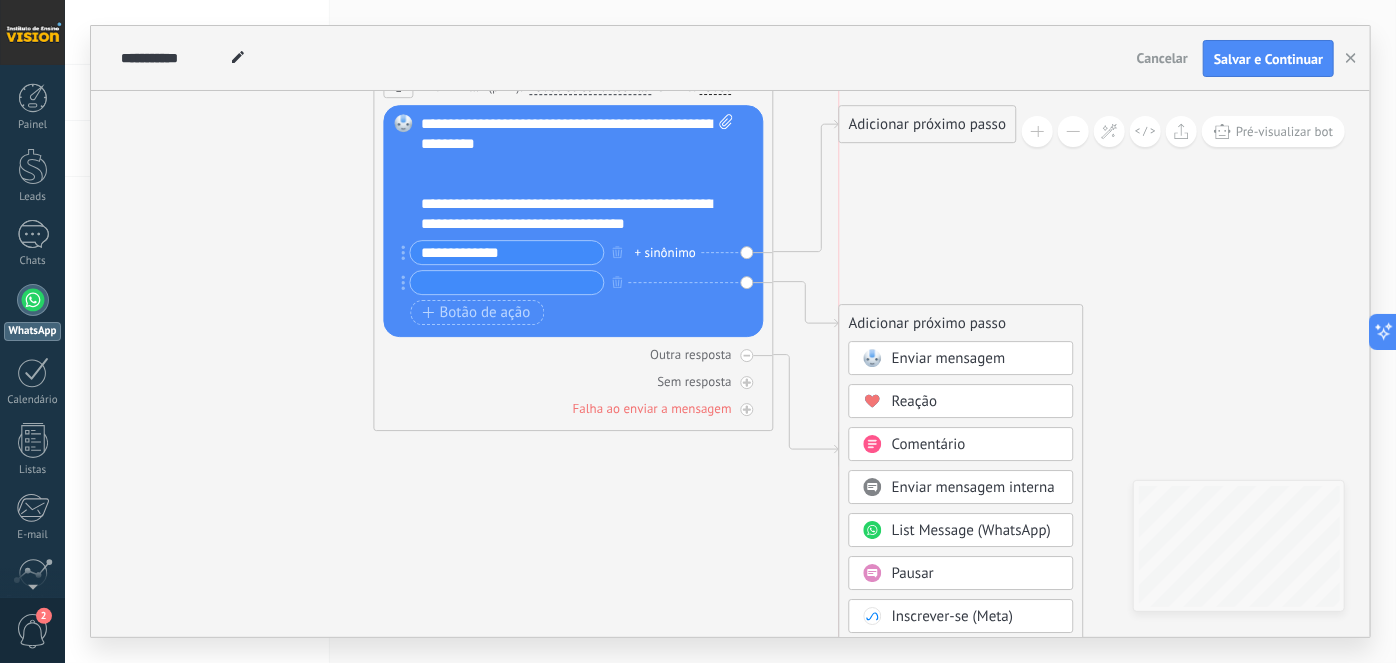 click on "Adicionar próximo passo" at bounding box center [928, 124] 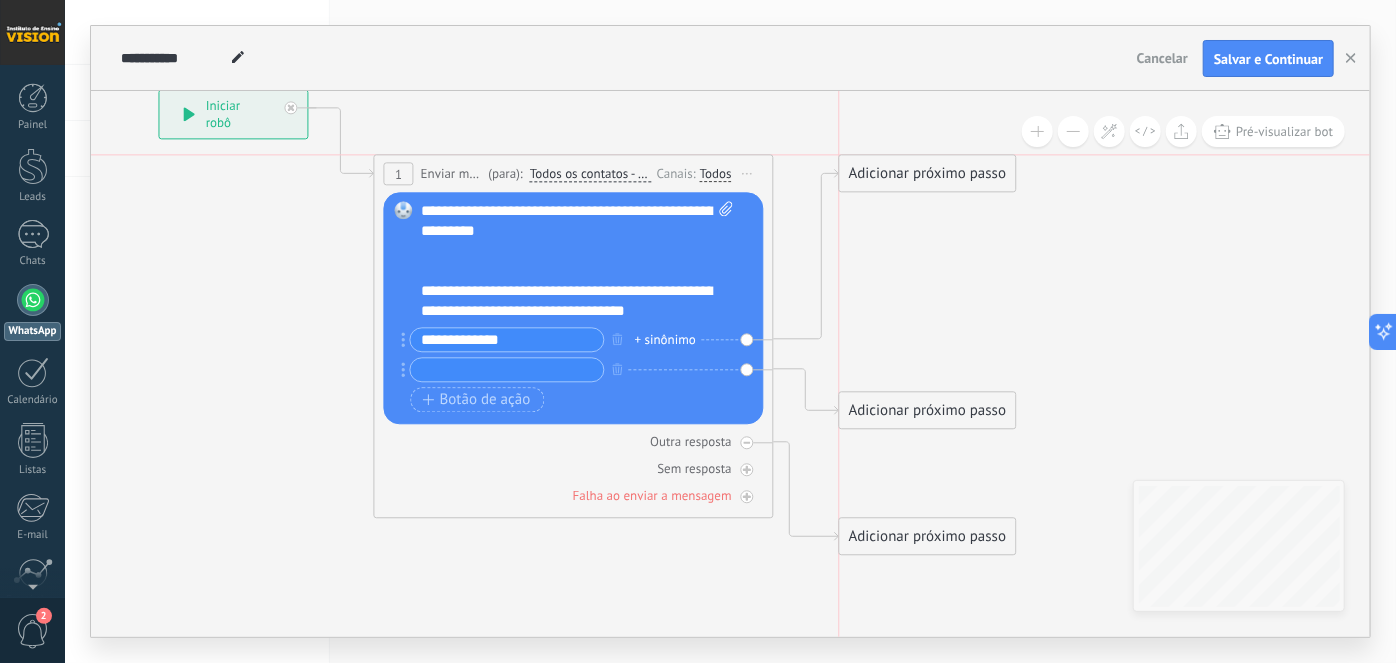 drag, startPoint x: 874, startPoint y: 212, endPoint x: 878, endPoint y: 166, distance: 46.173584 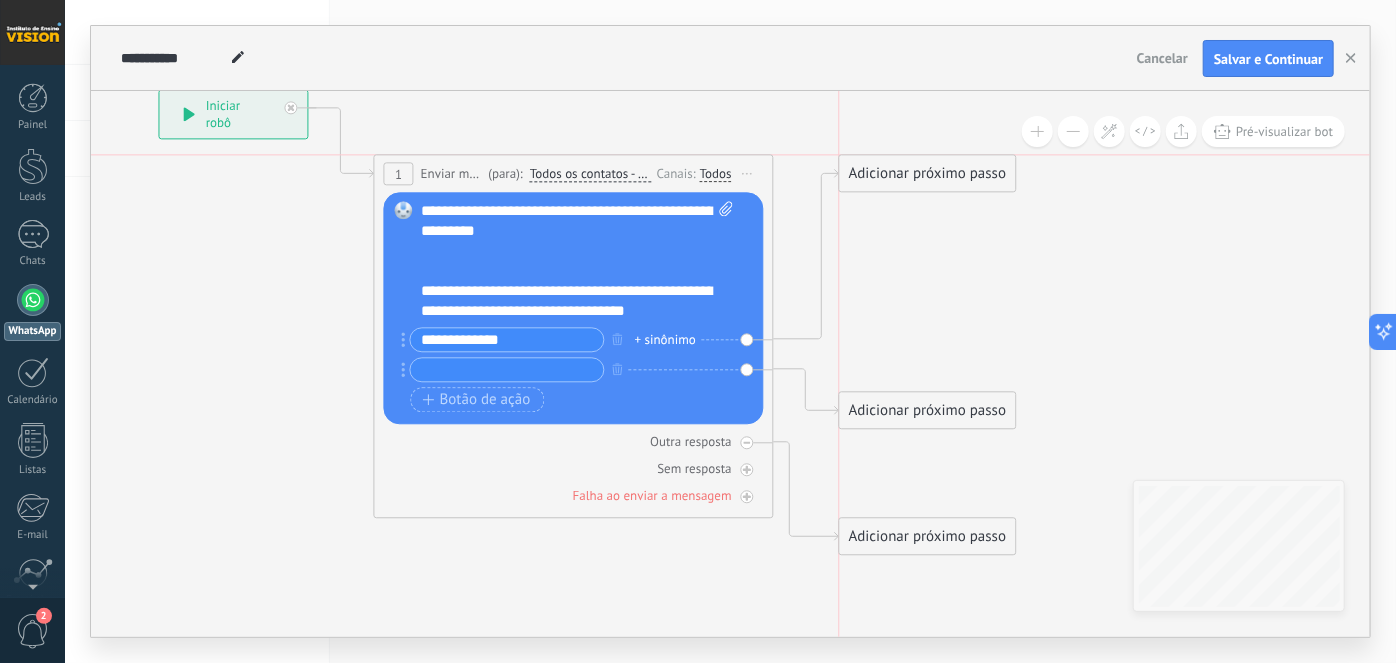 click on "Adicionar próximo passo" at bounding box center [928, 174] 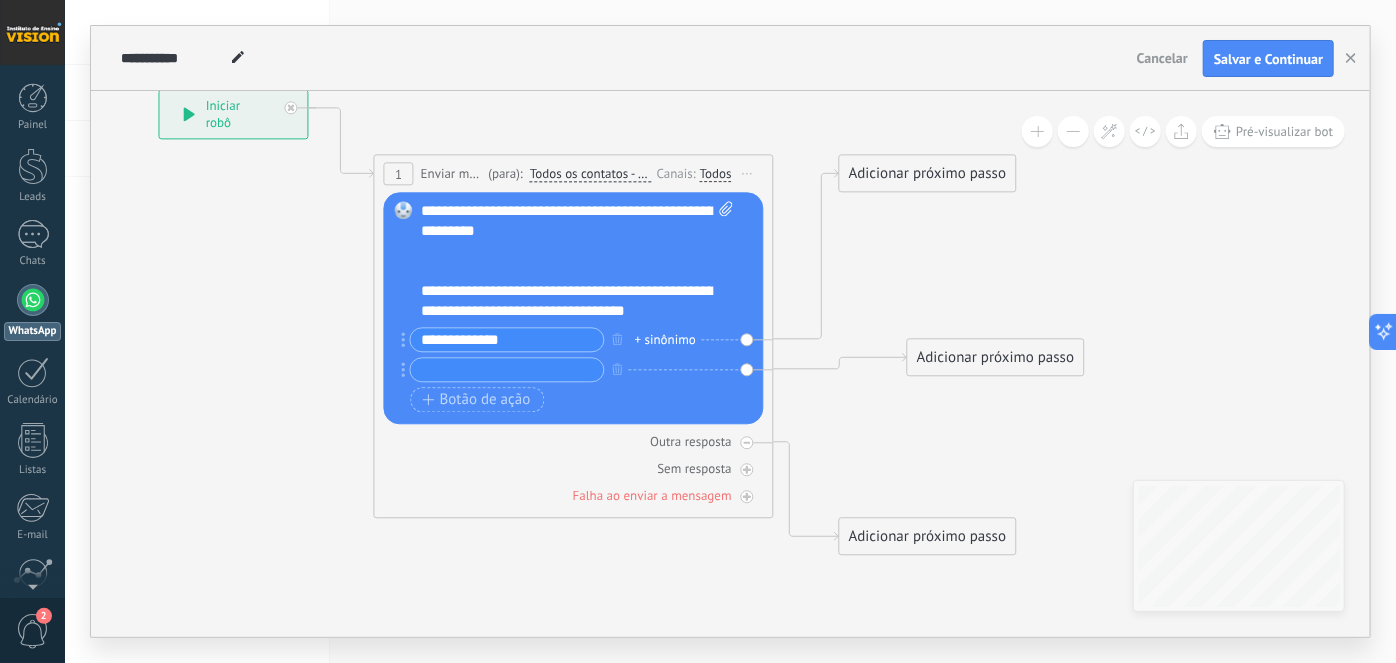 drag, startPoint x: 875, startPoint y: 411, endPoint x: 944, endPoint y: 358, distance: 87.005745 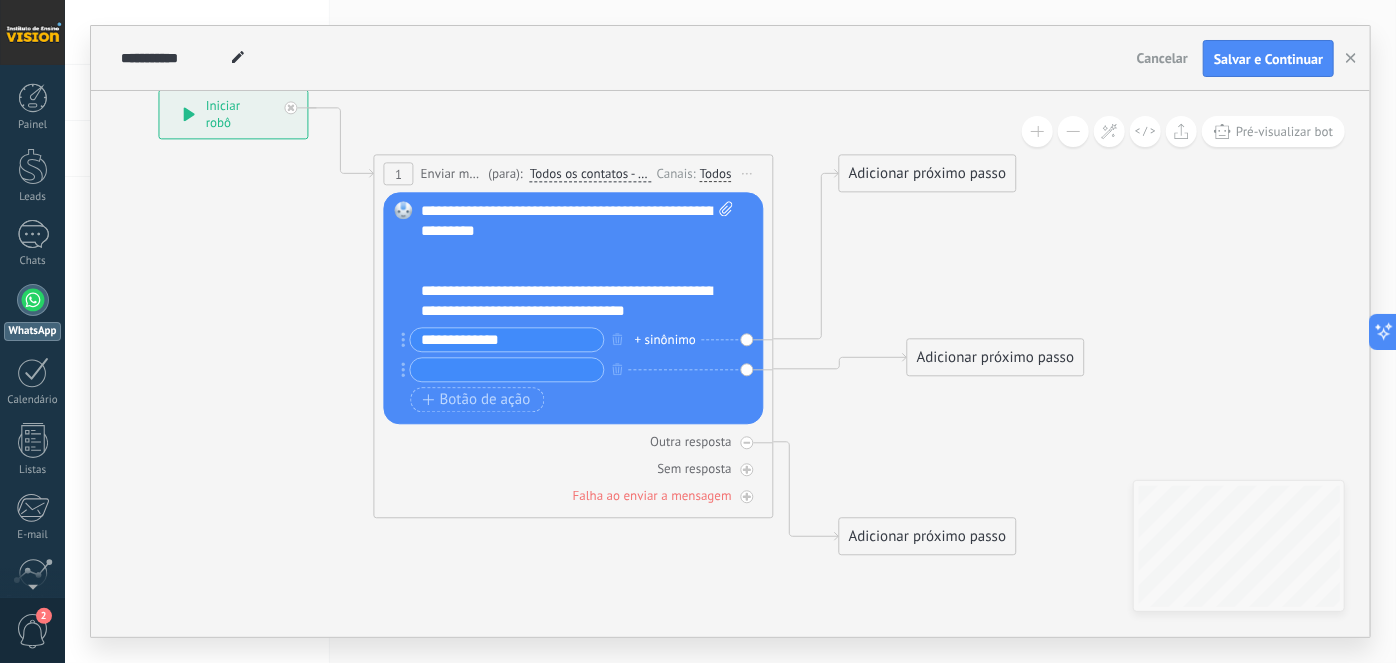 click on "Adicionar próximo passo" at bounding box center (996, 358) 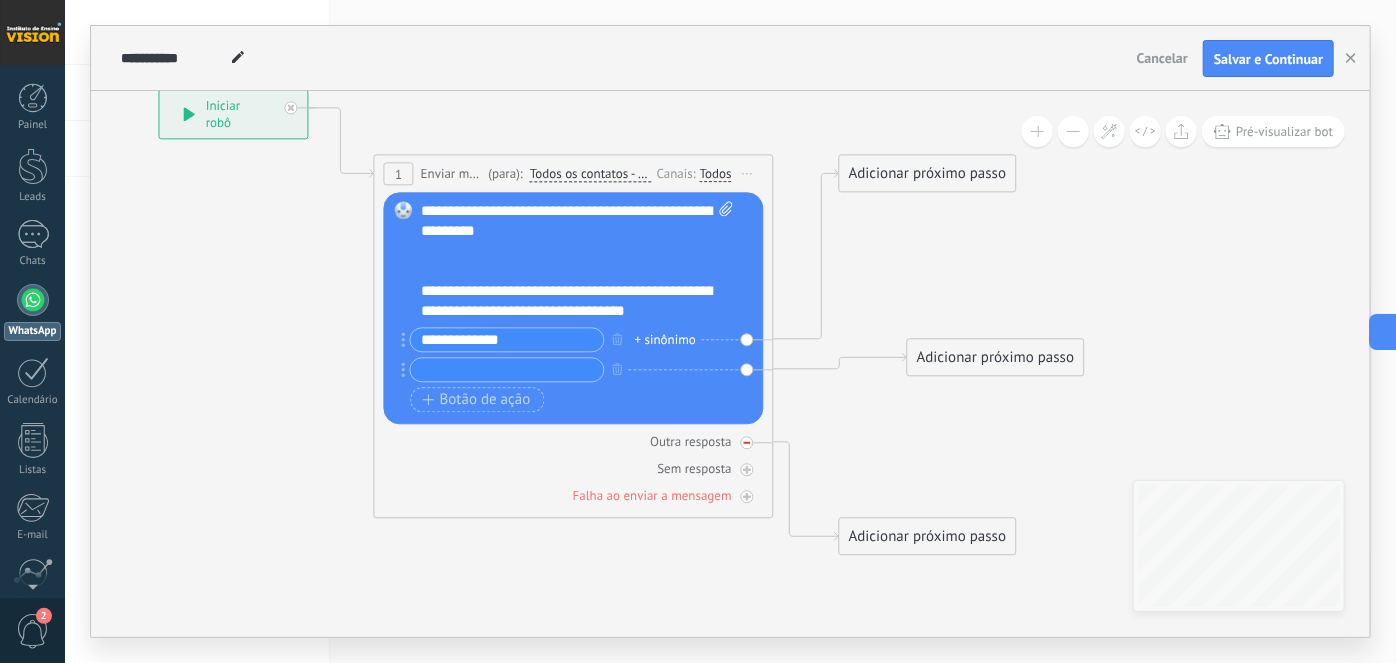 click on "Outra resposta" at bounding box center [574, 442] 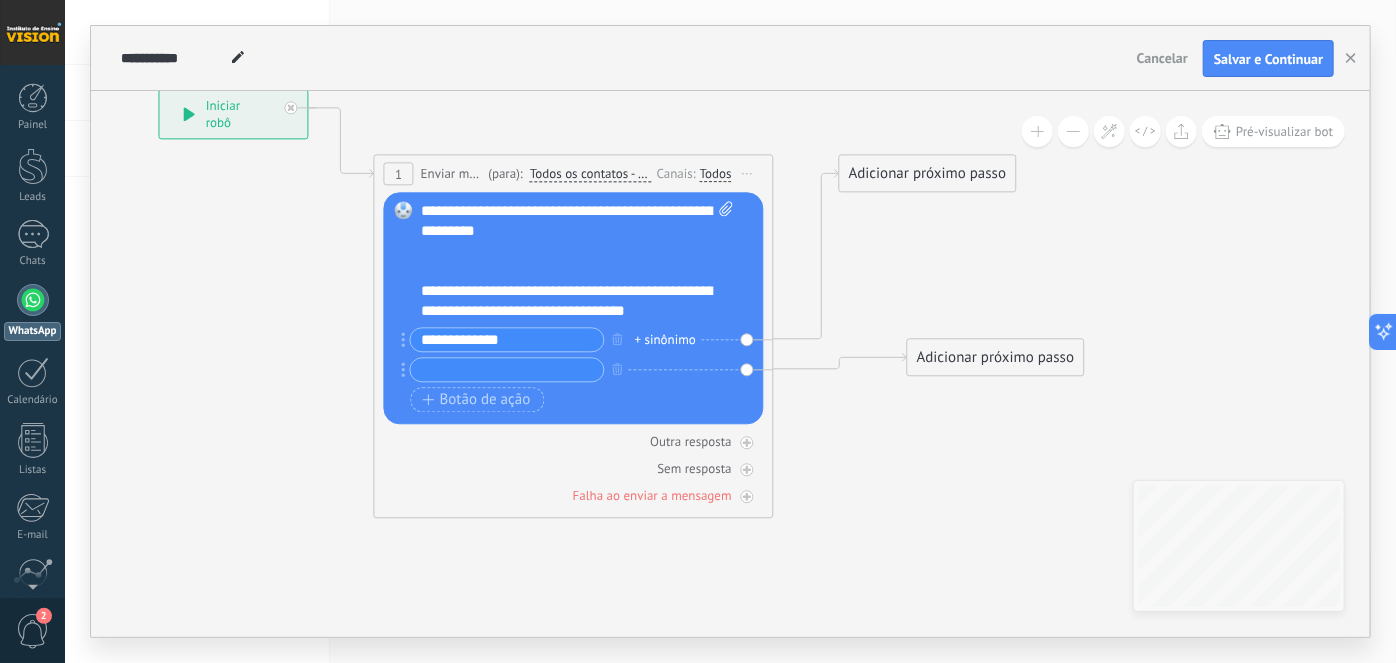 click on "Adicionar próximo passo" at bounding box center [996, 358] 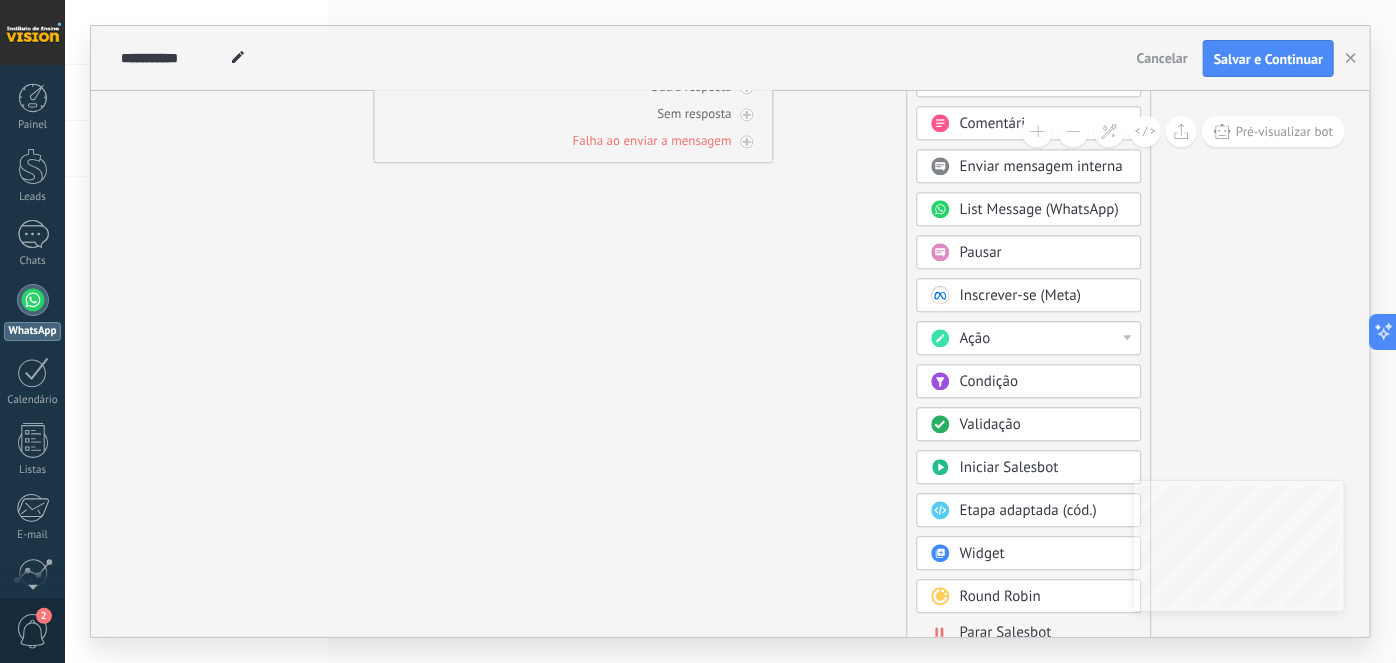 click on "Etapa adaptada (cód.)" at bounding box center [1028, 511] 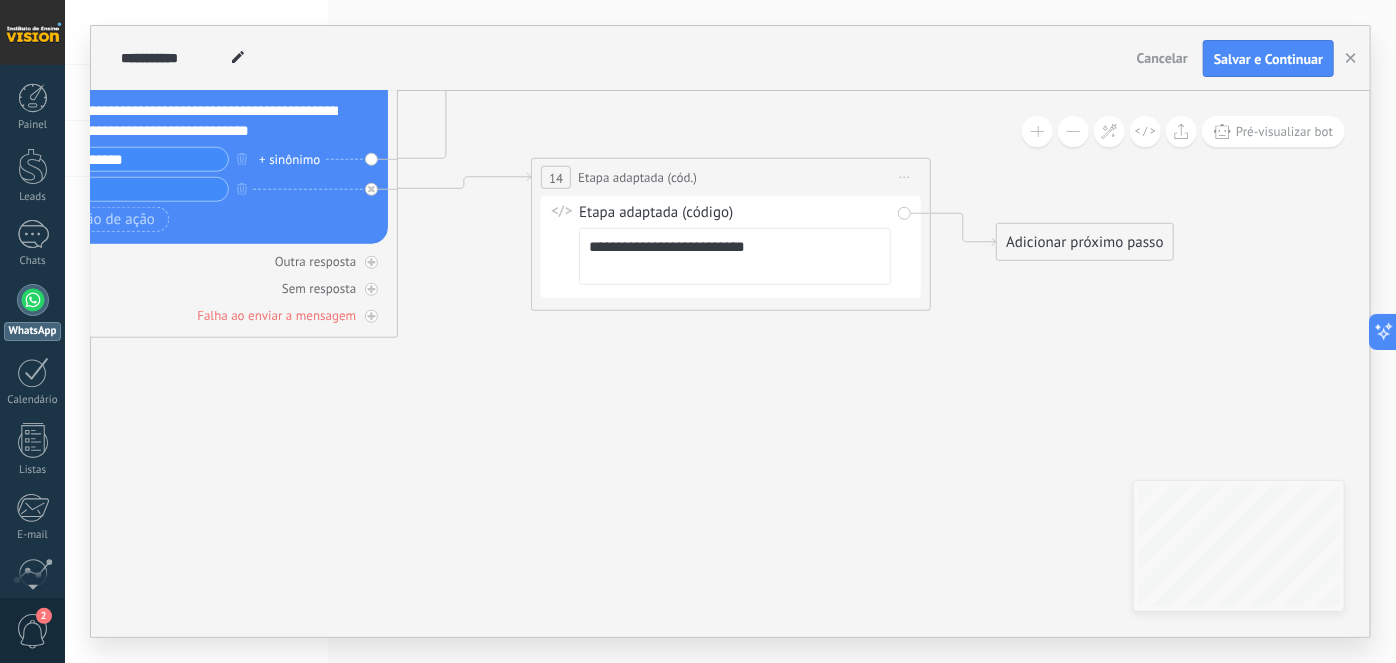drag, startPoint x: 570, startPoint y: 333, endPoint x: 609, endPoint y: 403, distance: 80.13114 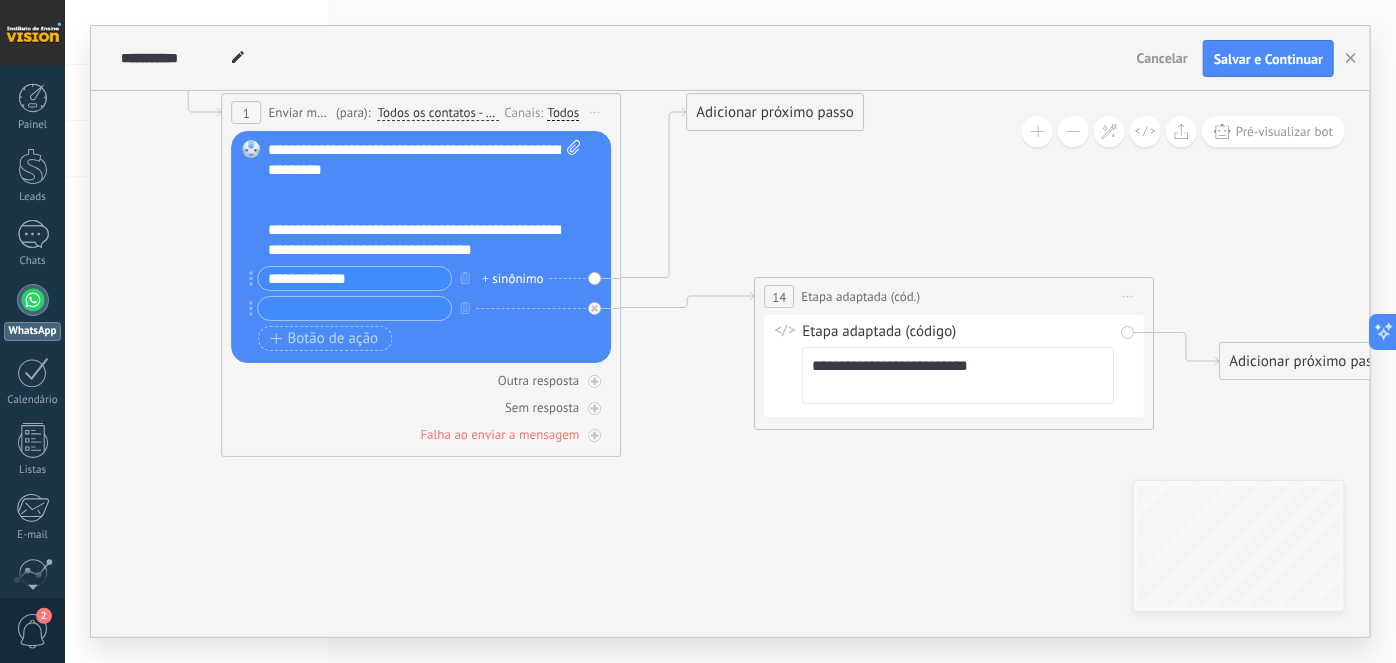 drag, startPoint x: 573, startPoint y: 320, endPoint x: 794, endPoint y: 436, distance: 249.59367 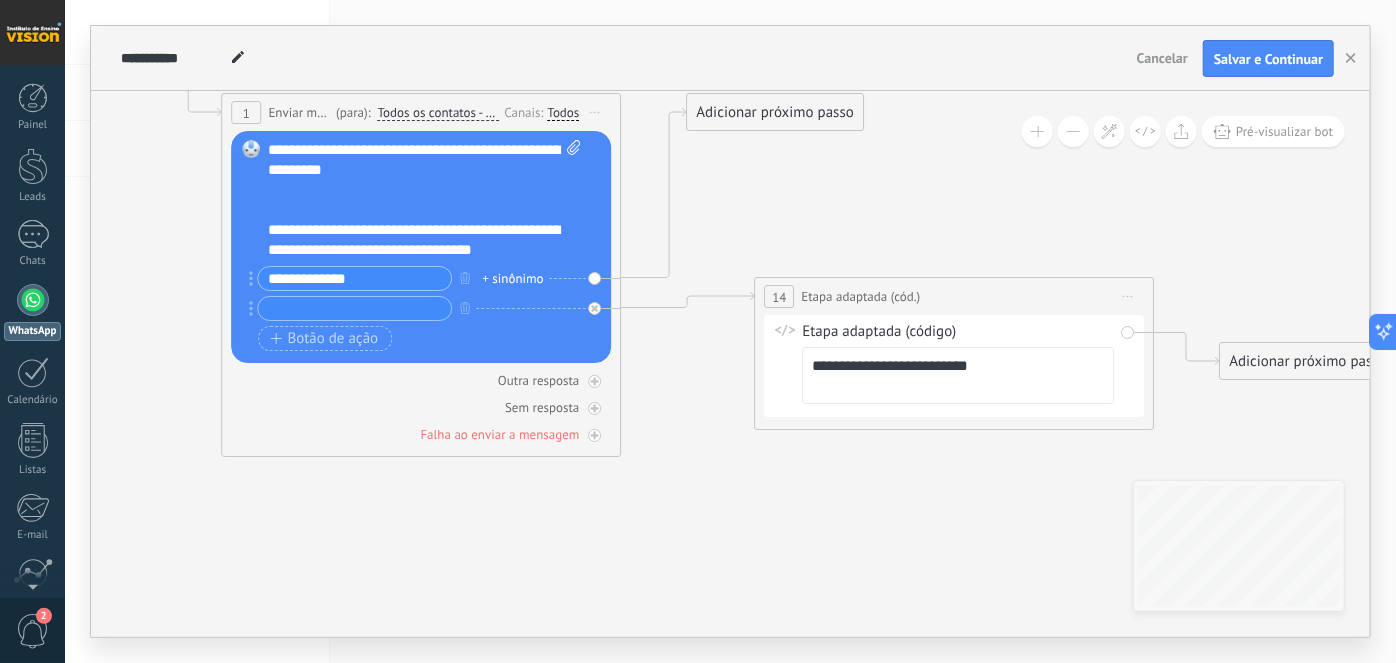 click 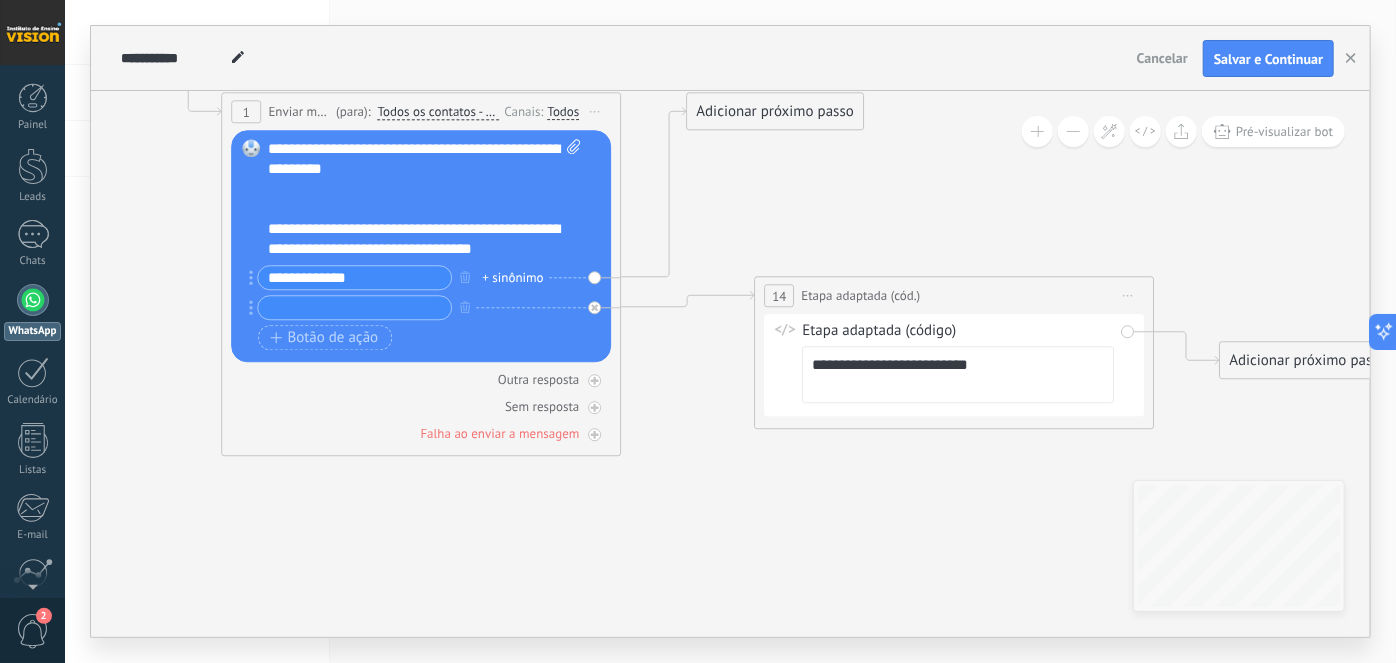 click on "Iniciar pré-visualização aqui
[GEOGRAPHIC_DATA]
Duplicar
Excluir" at bounding box center [1128, 296] 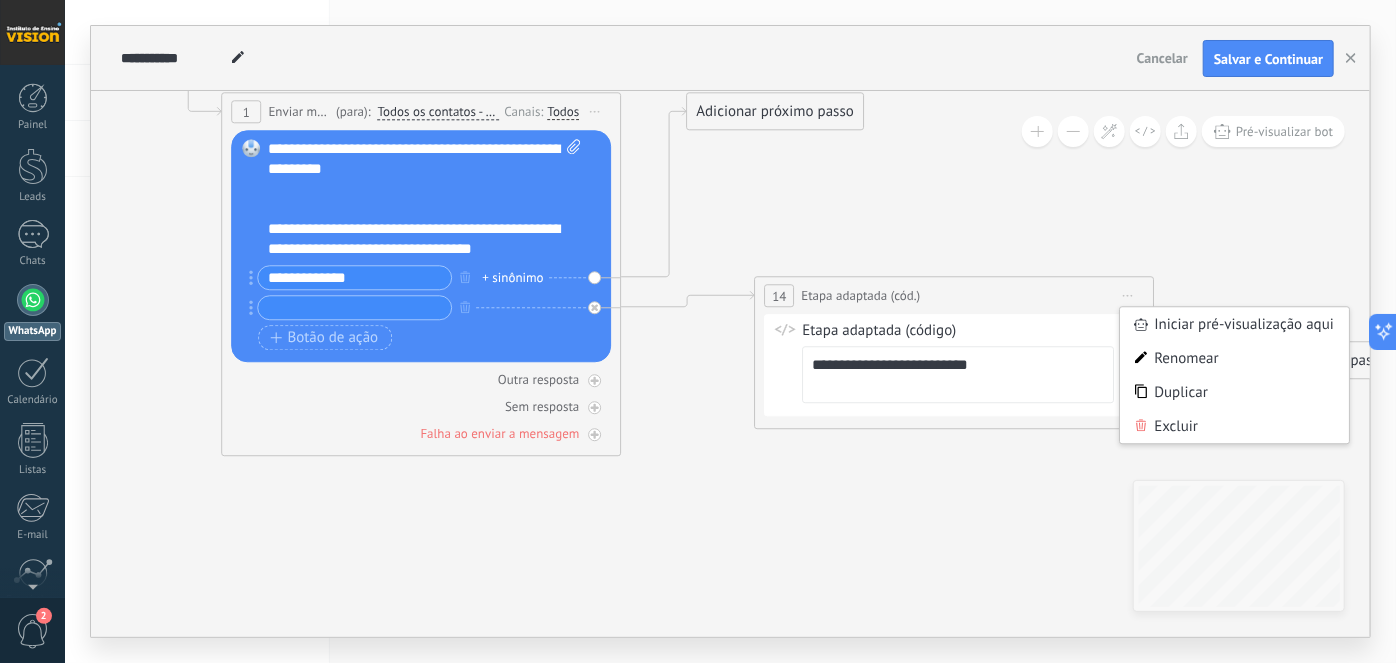 click on "Excluir" at bounding box center (1234, 427) 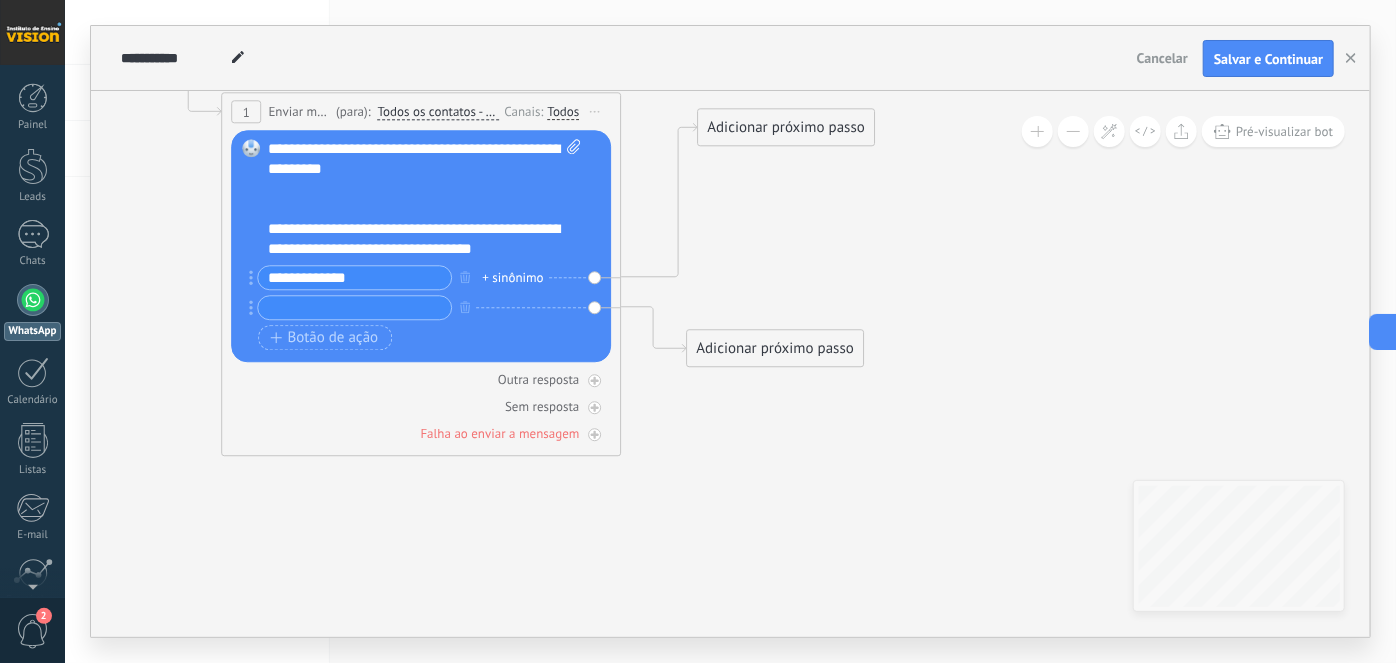 drag, startPoint x: 762, startPoint y: 281, endPoint x: 772, endPoint y: 127, distance: 154.32434 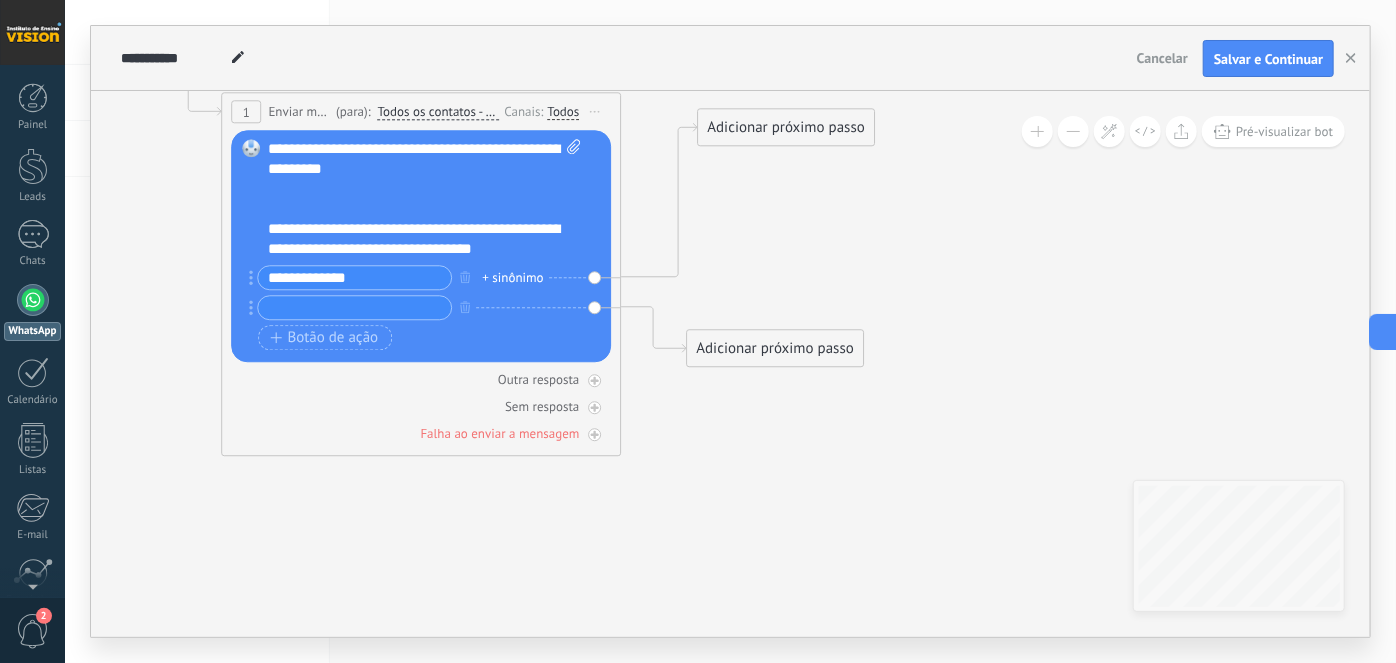 click on "Adicionar próximo passo" at bounding box center [786, 128] 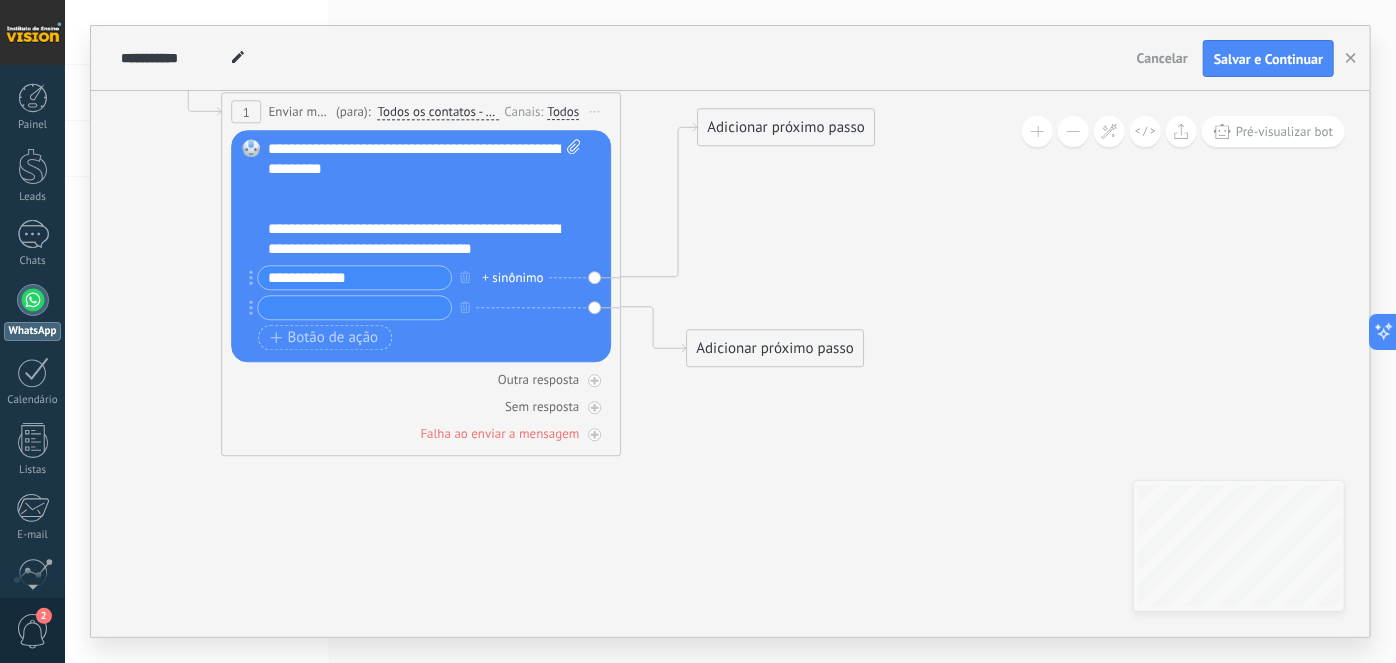click on "Adicionar próximo passo" at bounding box center [775, 349] 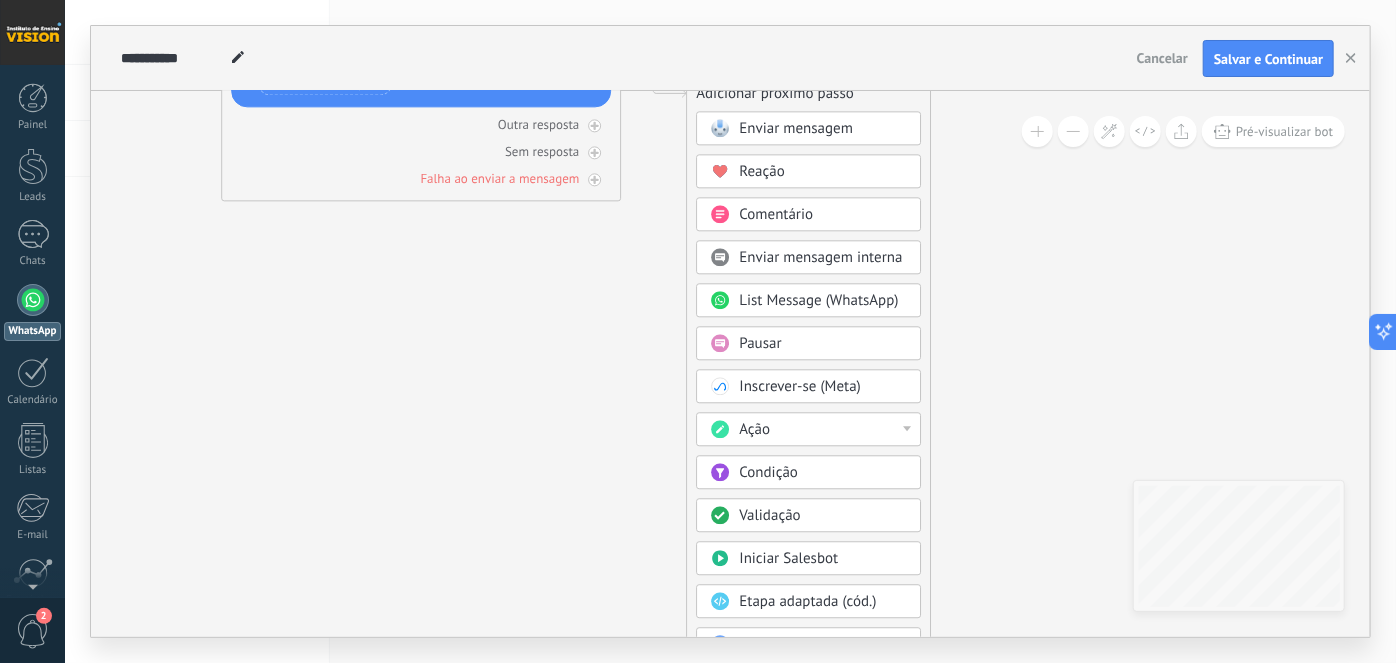 click on "Ação" at bounding box center [754, 430] 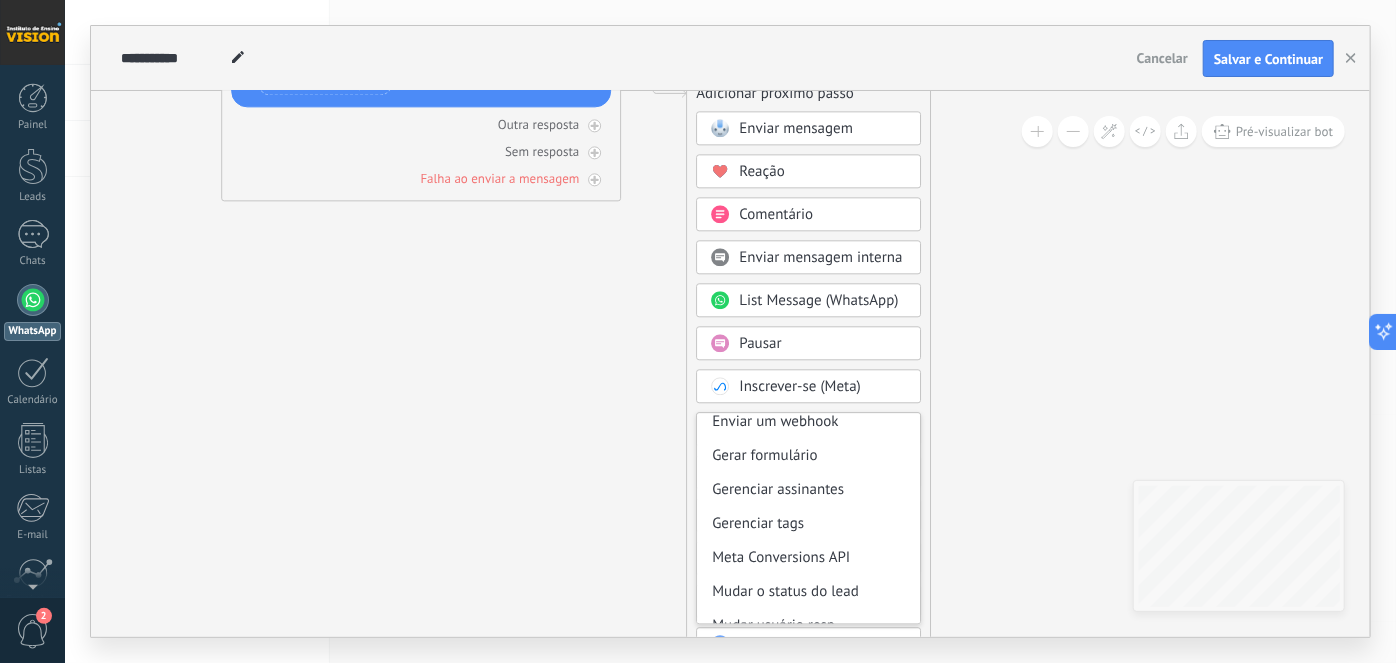 scroll, scrollTop: 265, scrollLeft: 0, axis: vertical 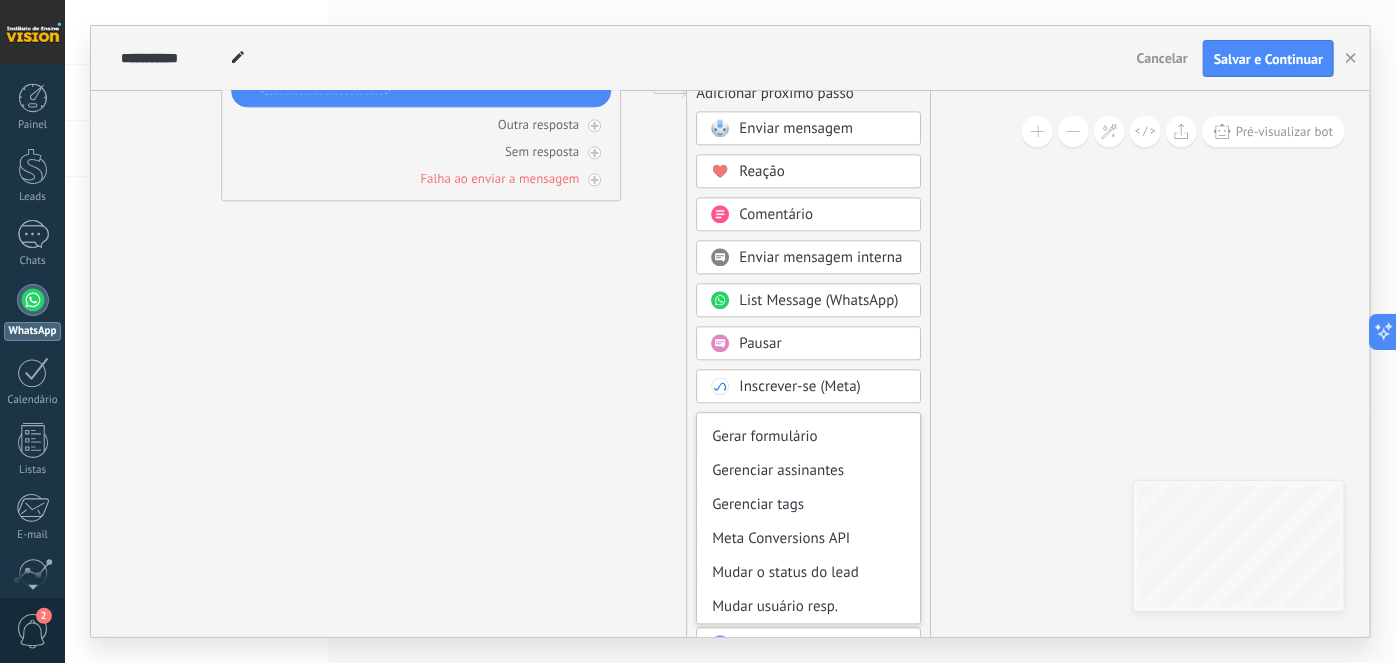 click on "Inscrever-se (Meta)" at bounding box center (800, 387) 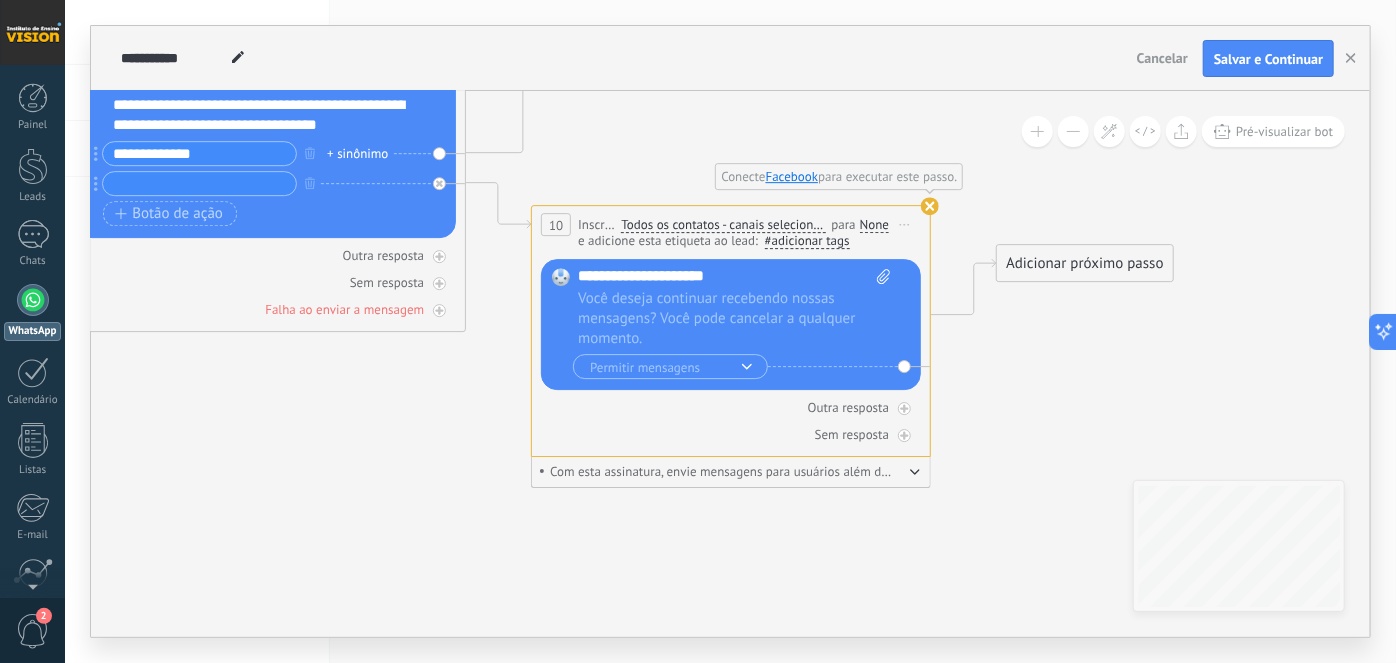 click on "Iniciar pré-visualização aqui
[GEOGRAPHIC_DATA]
Duplicar
Excluir" at bounding box center [905, 224] 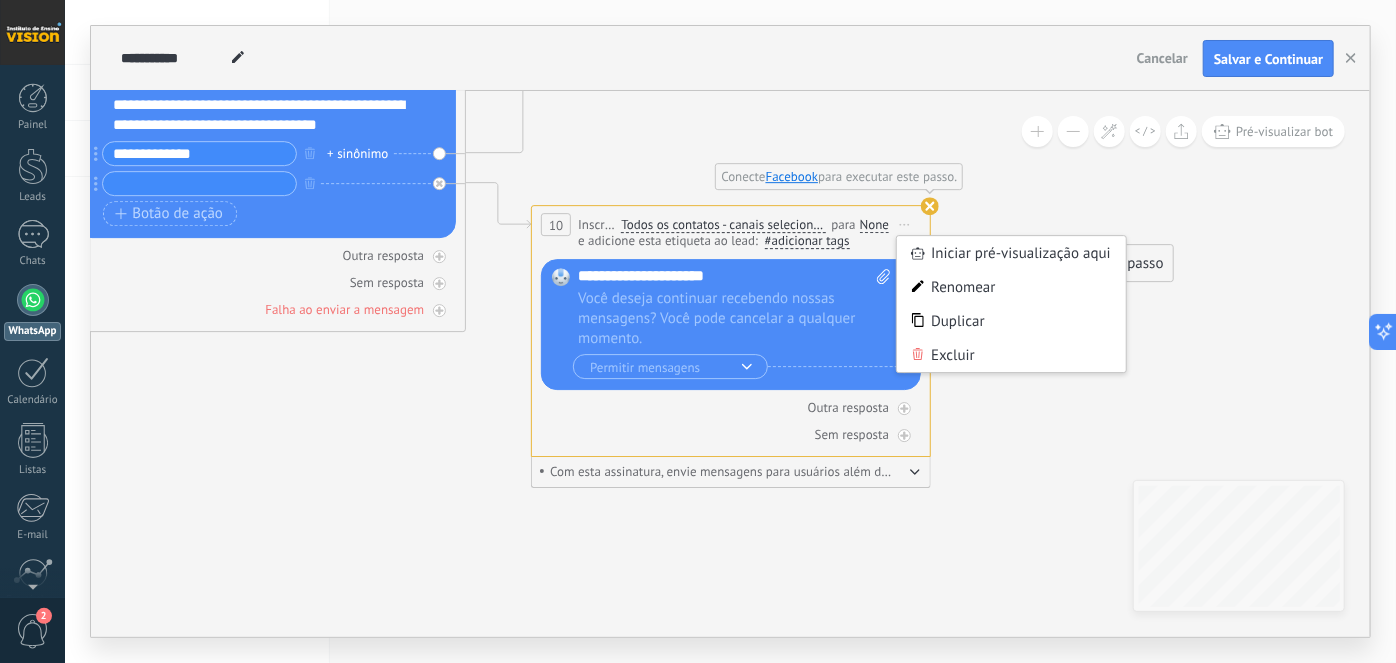 click on "Excluir" at bounding box center (1011, 355) 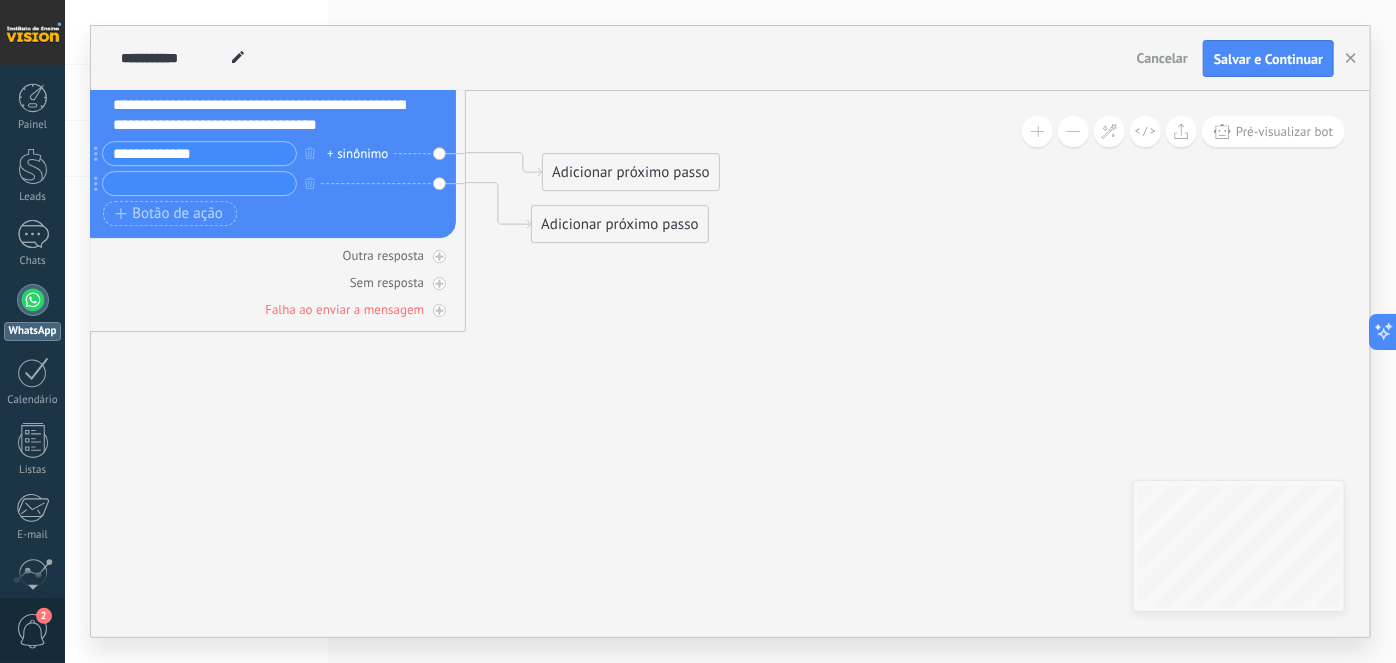 click on "Adicionar próximo passo" at bounding box center [620, 224] 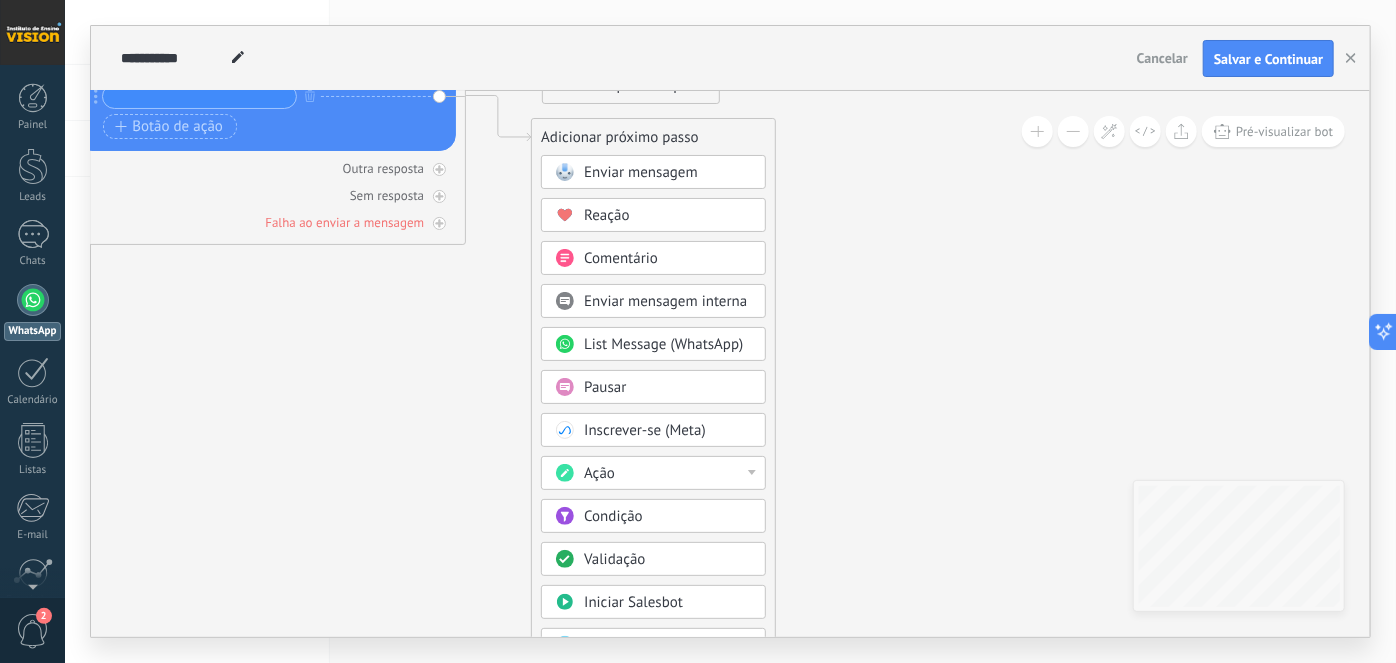 click on "Iniciar Salesbot" at bounding box center [633, 602] 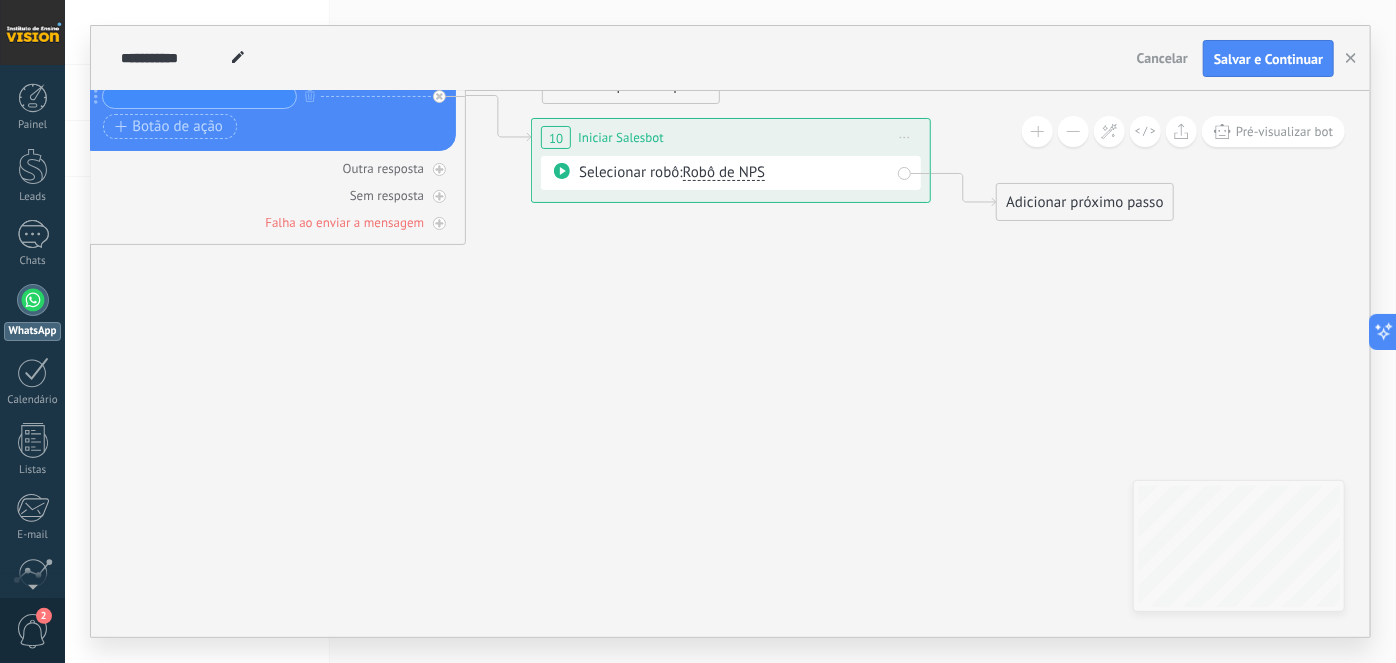 click on "Selecionar robô:  Robô de NPS" at bounding box center [734, 173] 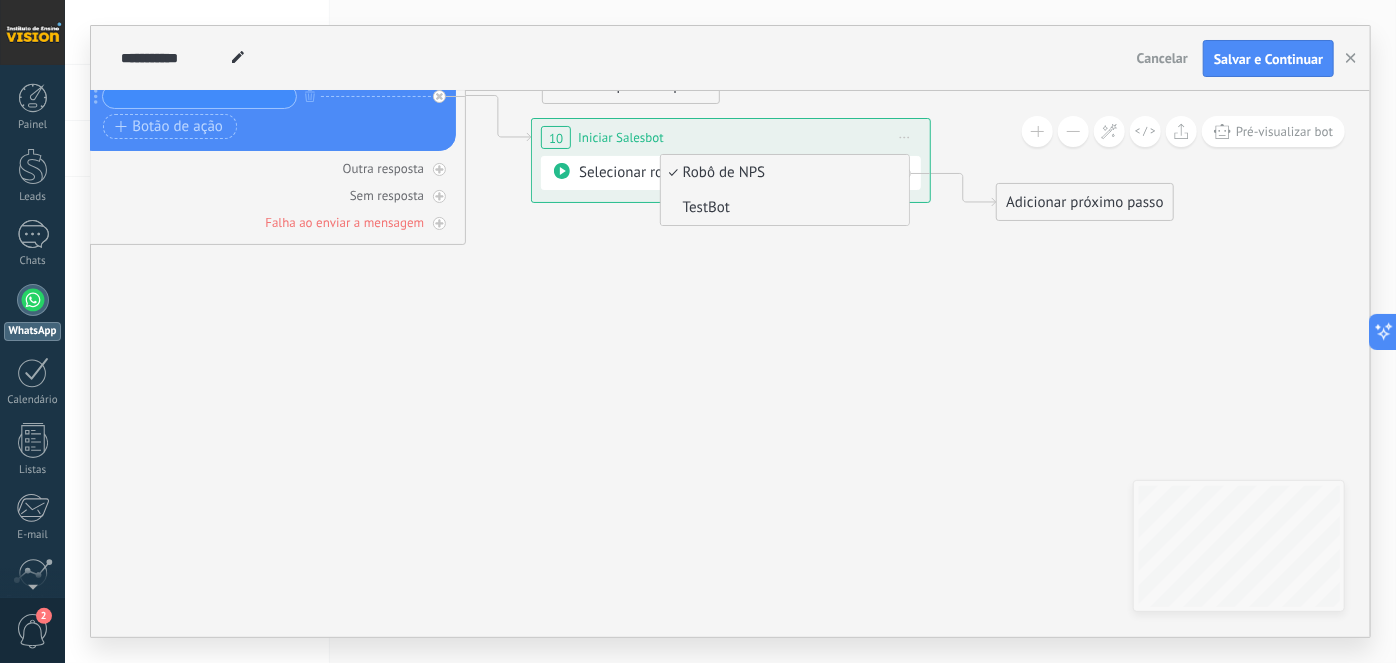 click on "TestBot" at bounding box center [782, 208] 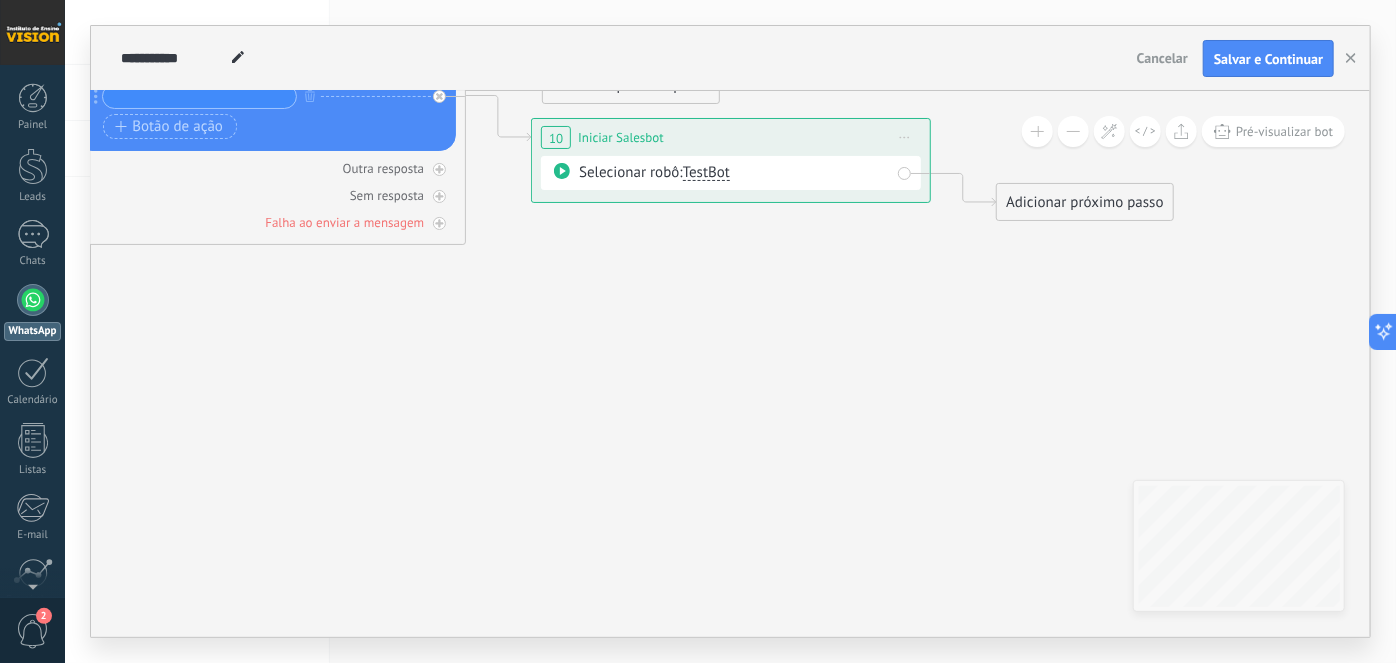 click on "TestBot" at bounding box center [706, 172] 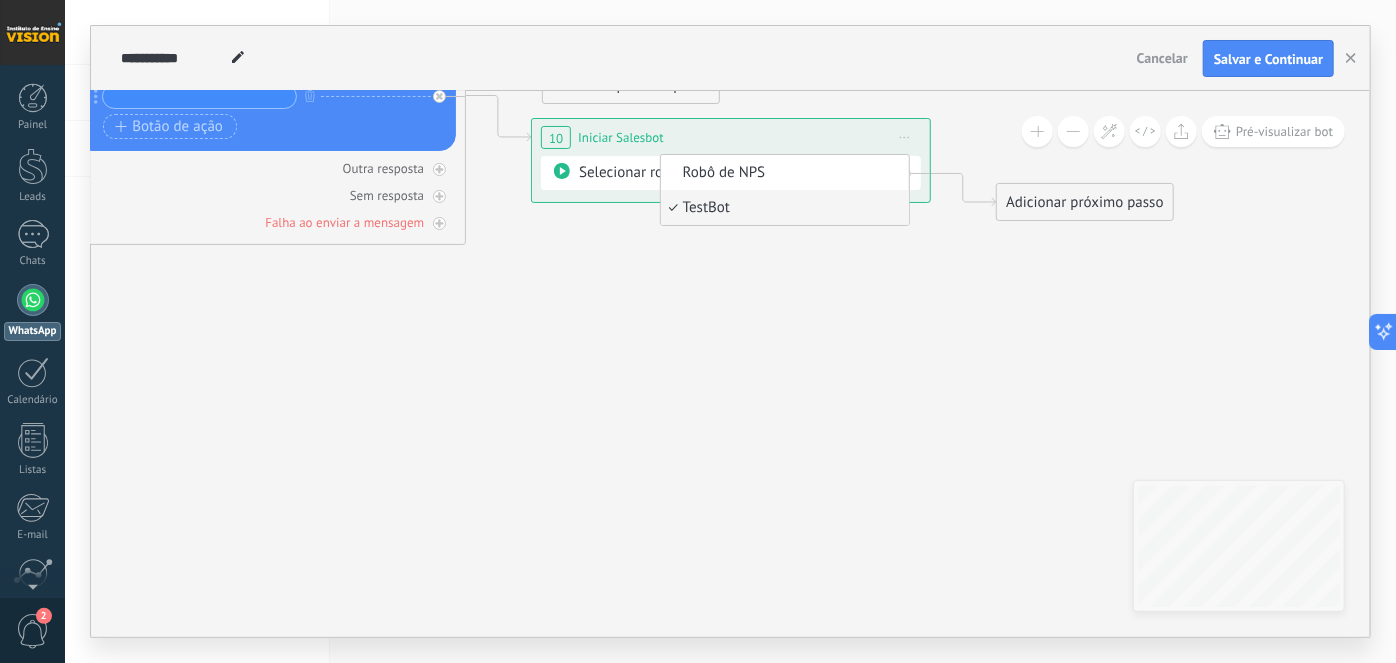 click on "TestBot" at bounding box center (785, 207) 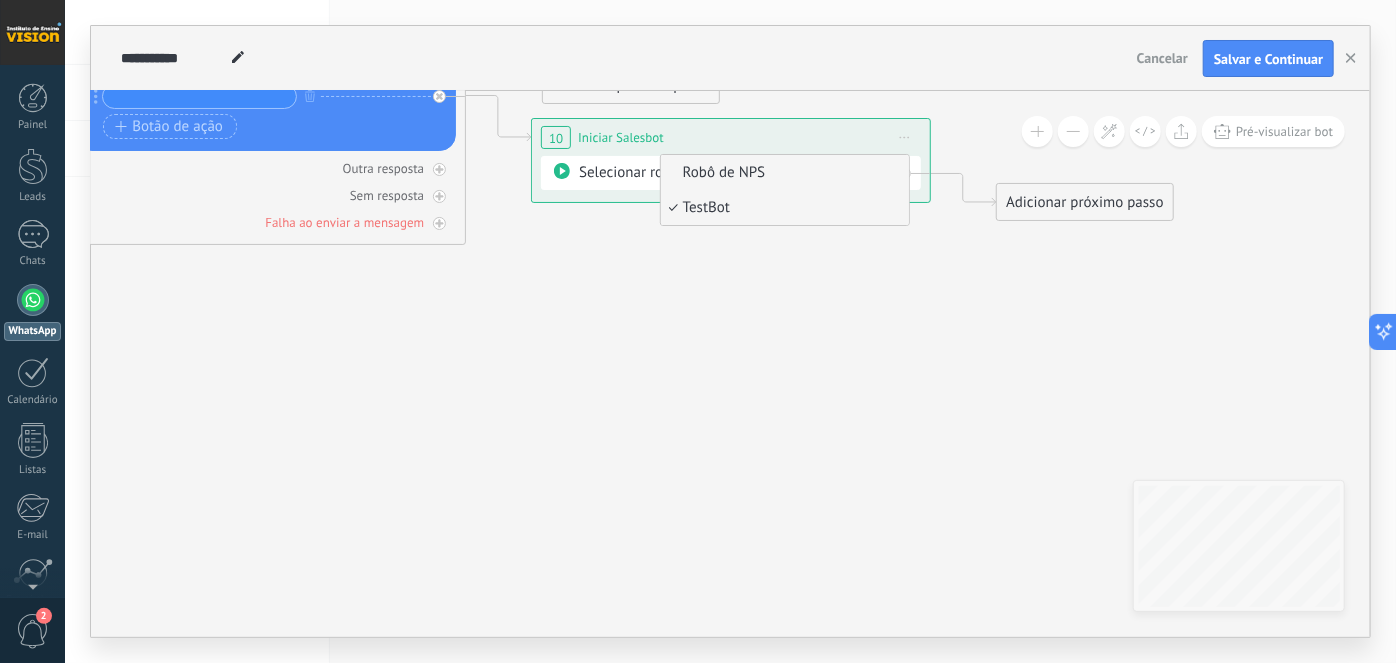 click on "Robô de NPS" at bounding box center (782, 173) 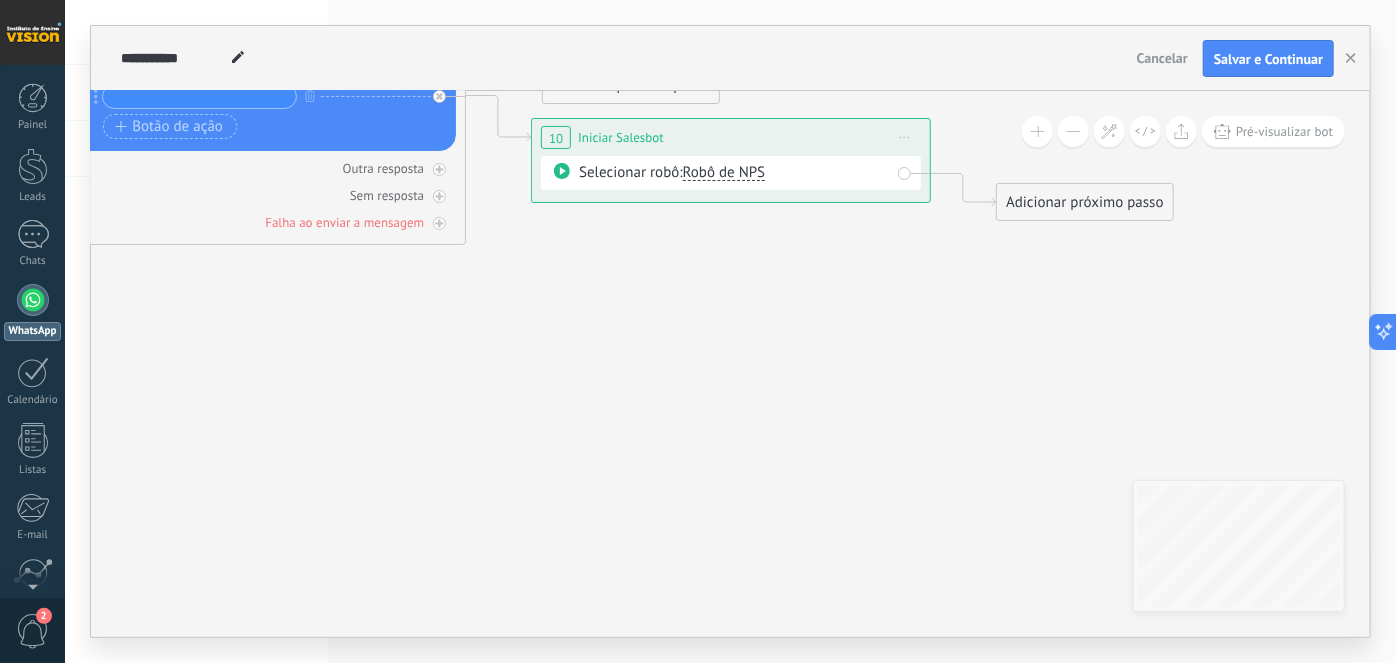 click 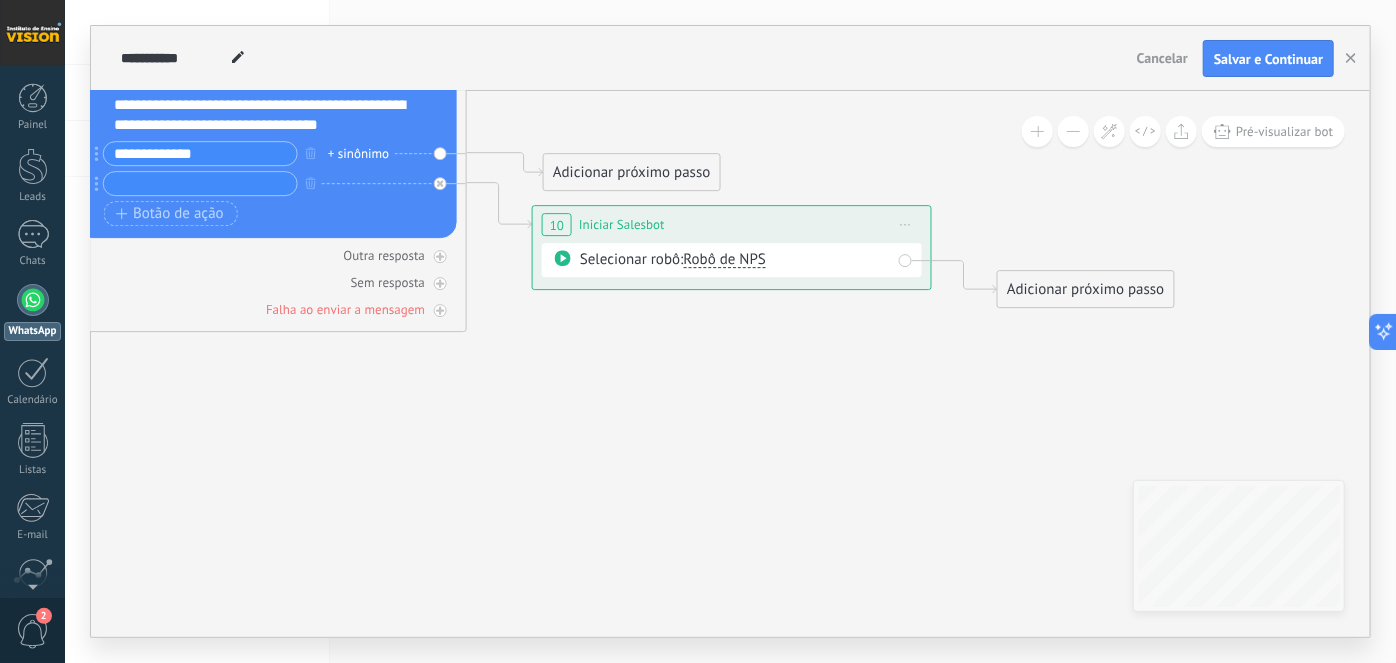 click on "Iniciar pré-visualização aqui
[GEOGRAPHIC_DATA]
Duplicar
Excluir" at bounding box center [906, 224] 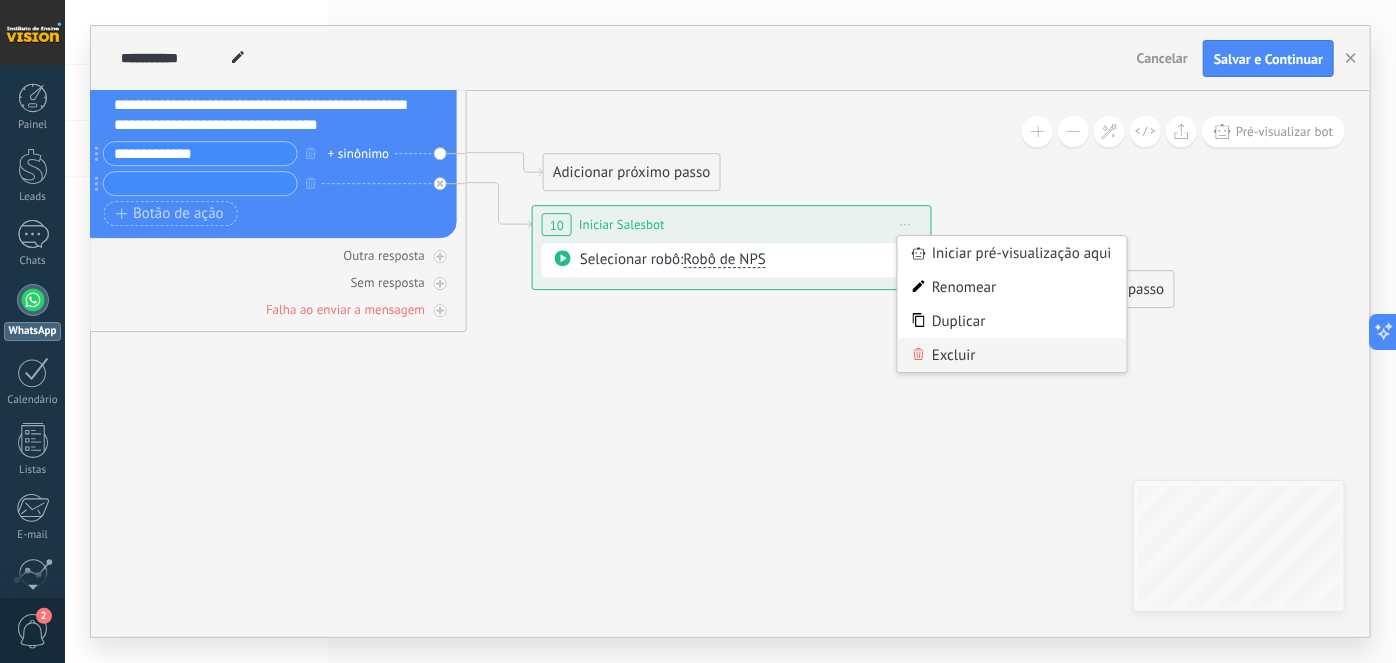 click on "Excluir" at bounding box center (1012, 355) 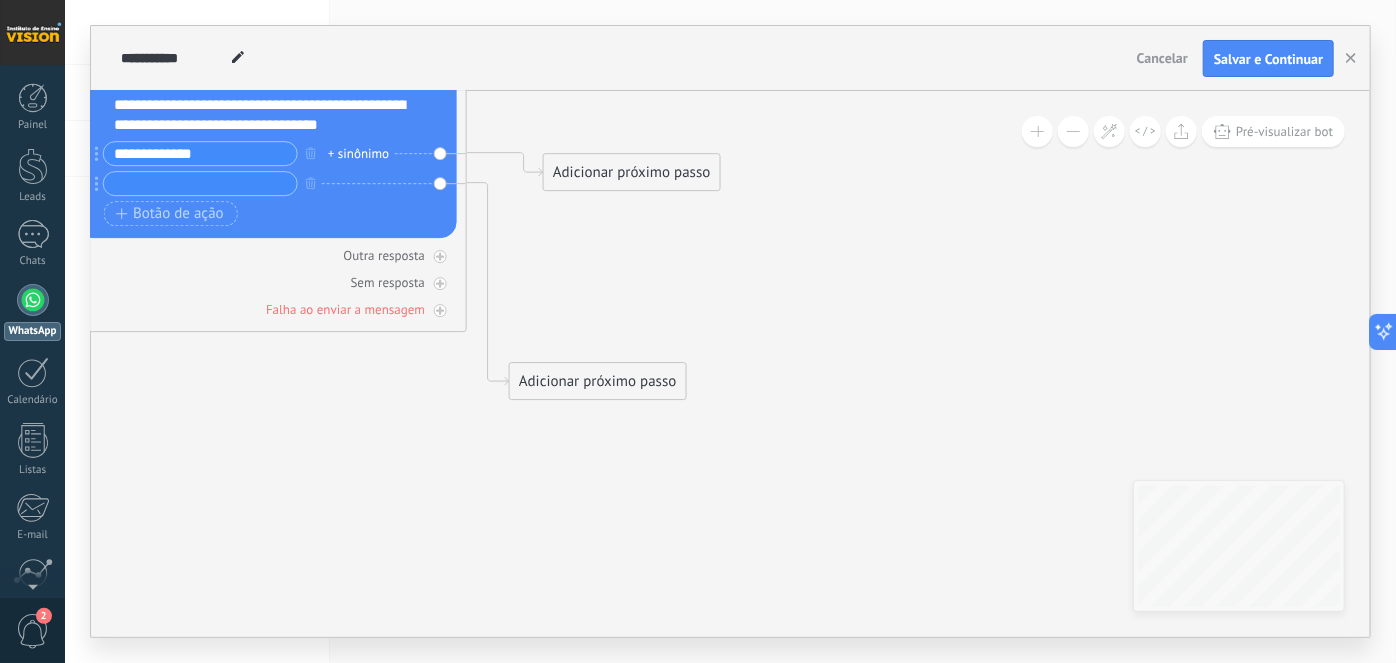 drag, startPoint x: 576, startPoint y: 231, endPoint x: 553, endPoint y: 389, distance: 159.66527 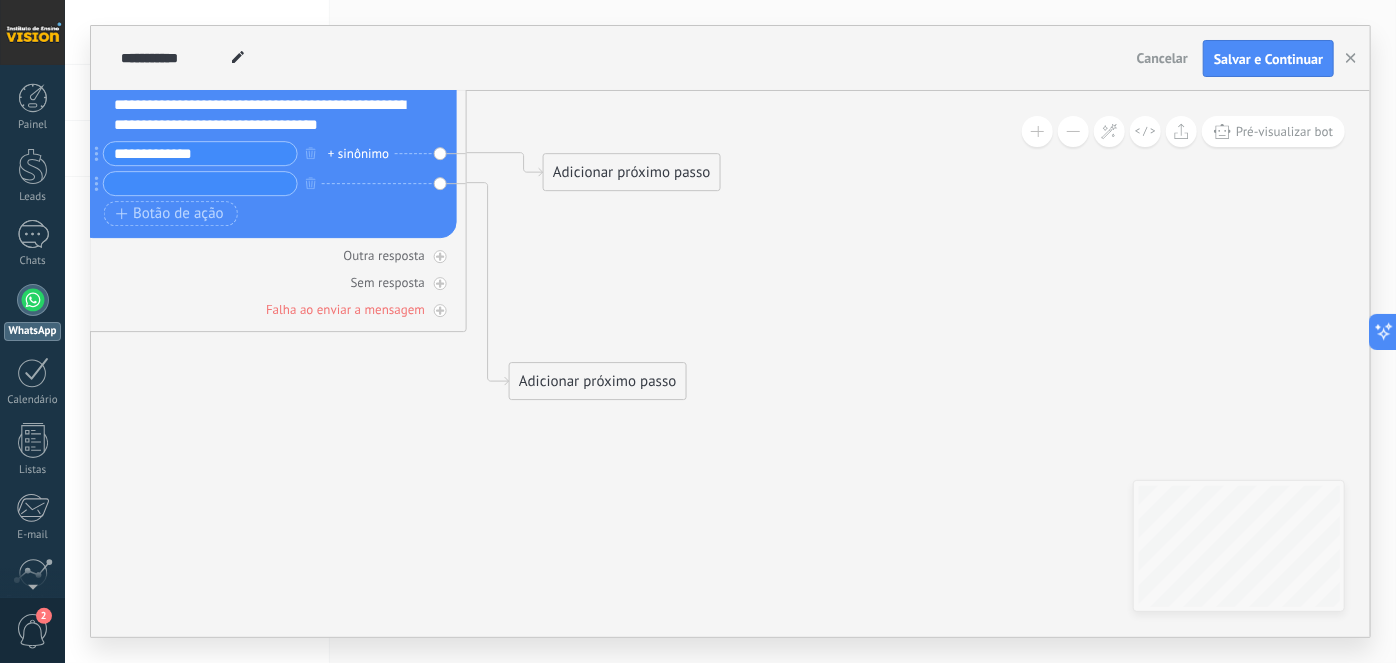 click on "Adicionar próximo passo" at bounding box center (598, 381) 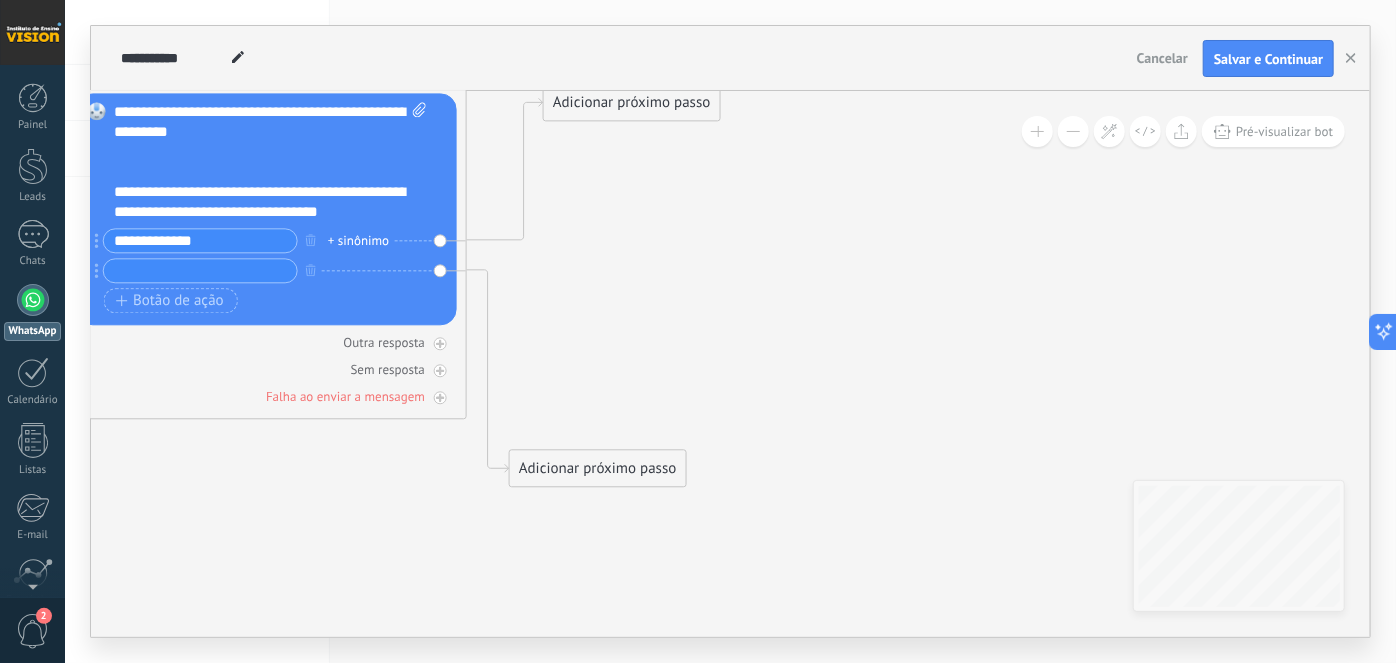 drag, startPoint x: 565, startPoint y: 243, endPoint x: 565, endPoint y: 100, distance: 143 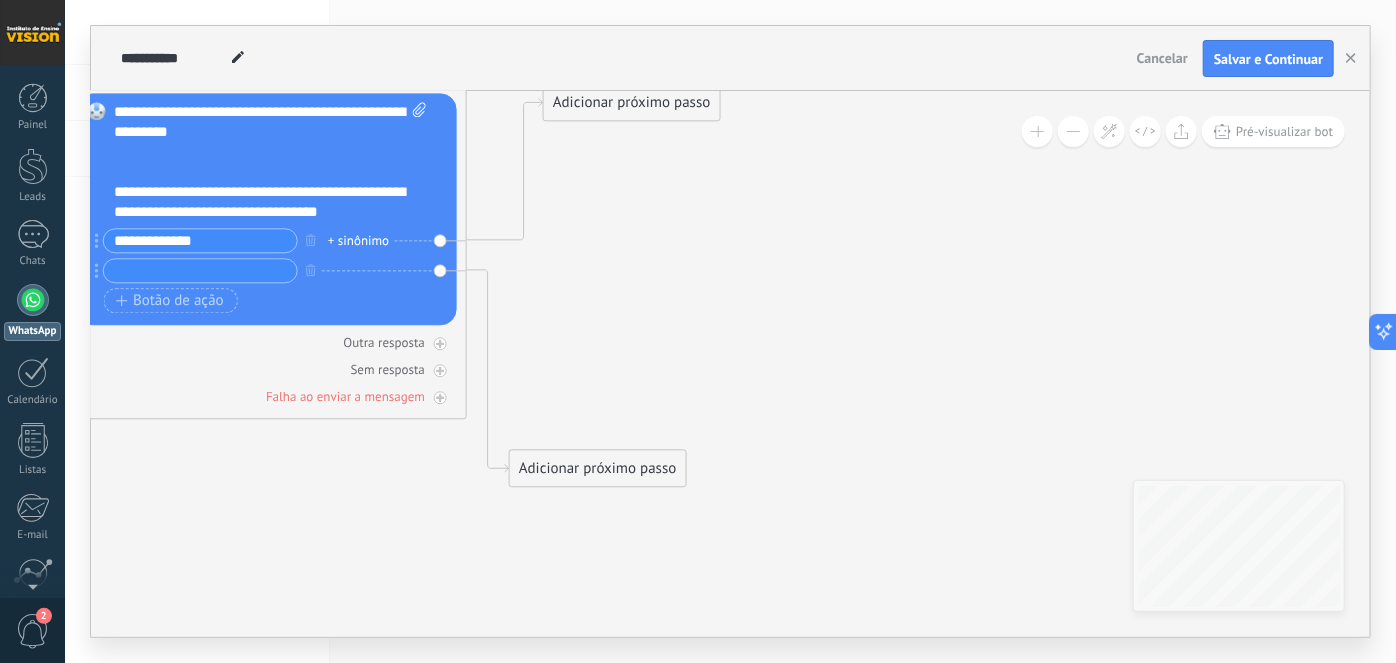 click on "Adicionar próximo passo" at bounding box center (632, 103) 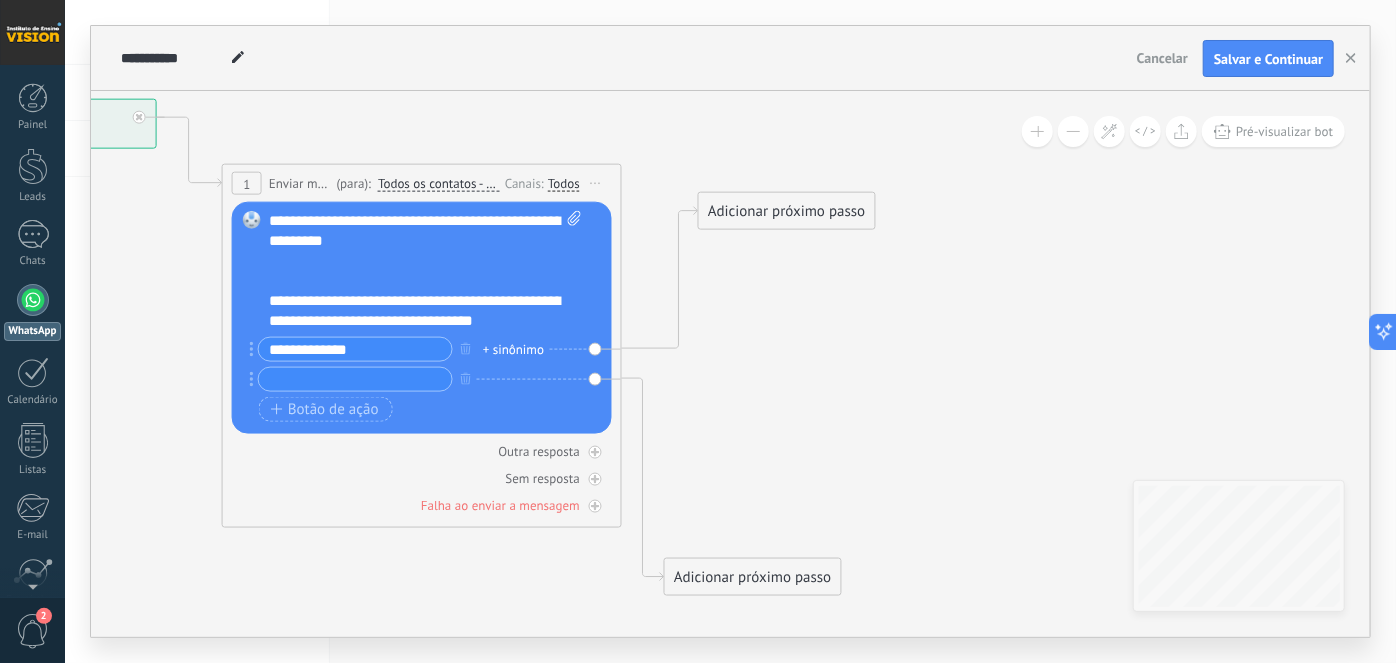 drag, startPoint x: 603, startPoint y: 320, endPoint x: 758, endPoint y: 341, distance: 156.4161 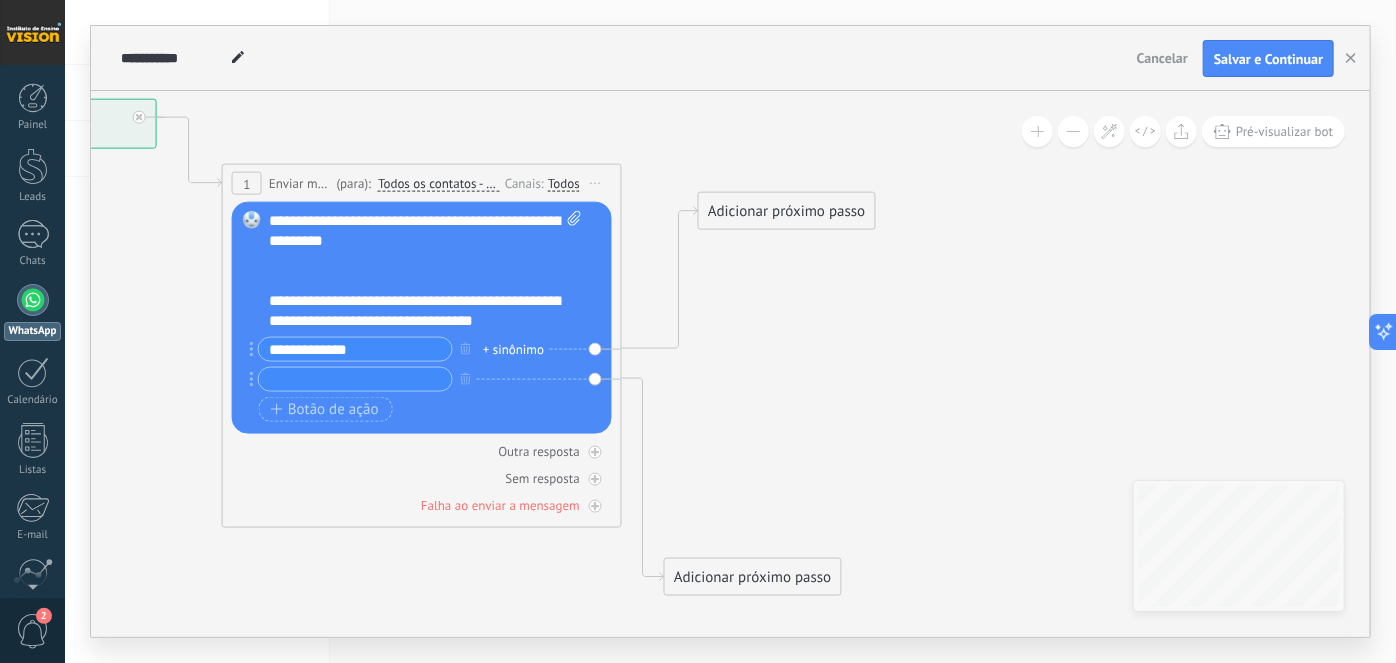 click 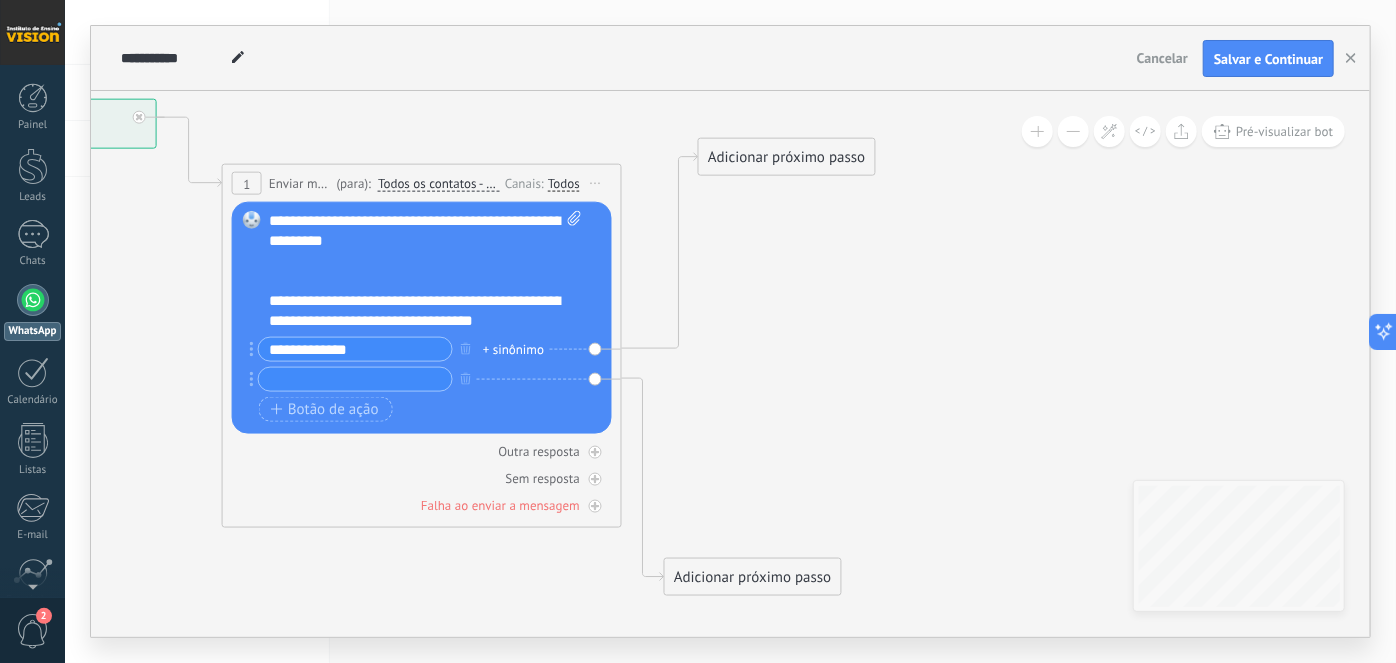 drag, startPoint x: 760, startPoint y: 213, endPoint x: 760, endPoint y: 160, distance: 53 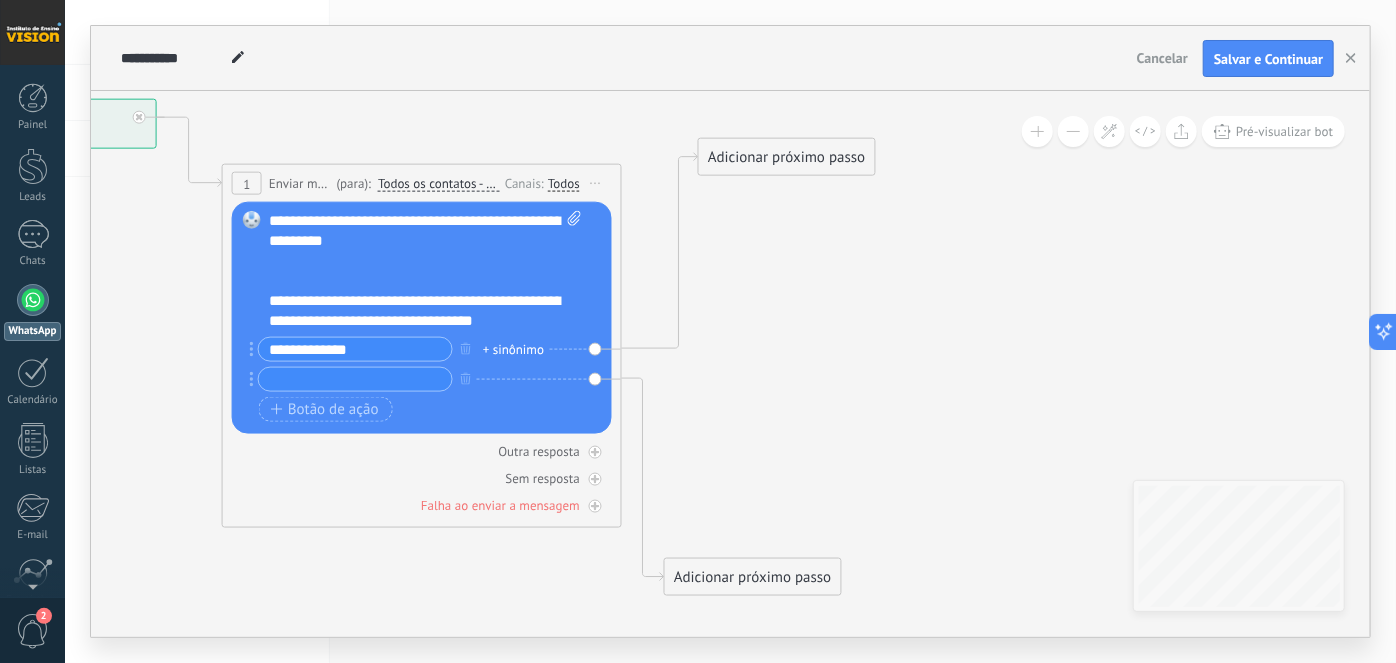 click on "Adicionar próximo passo" at bounding box center [787, 157] 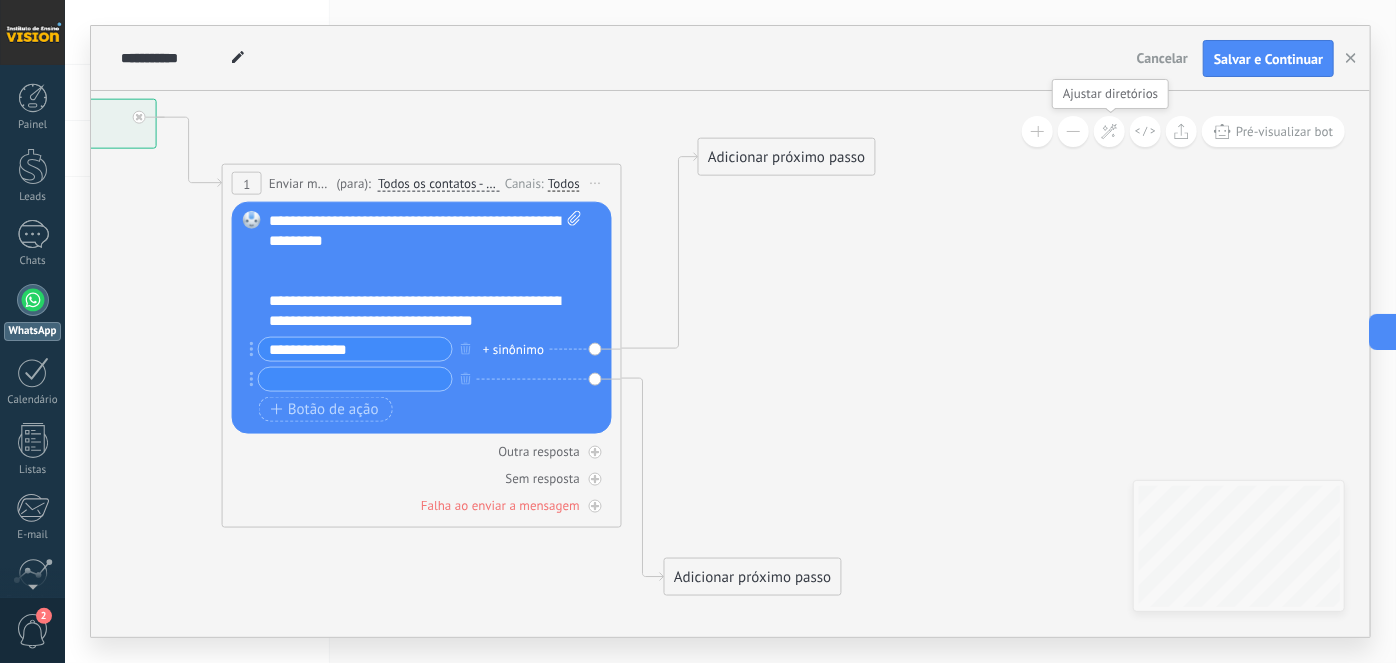click 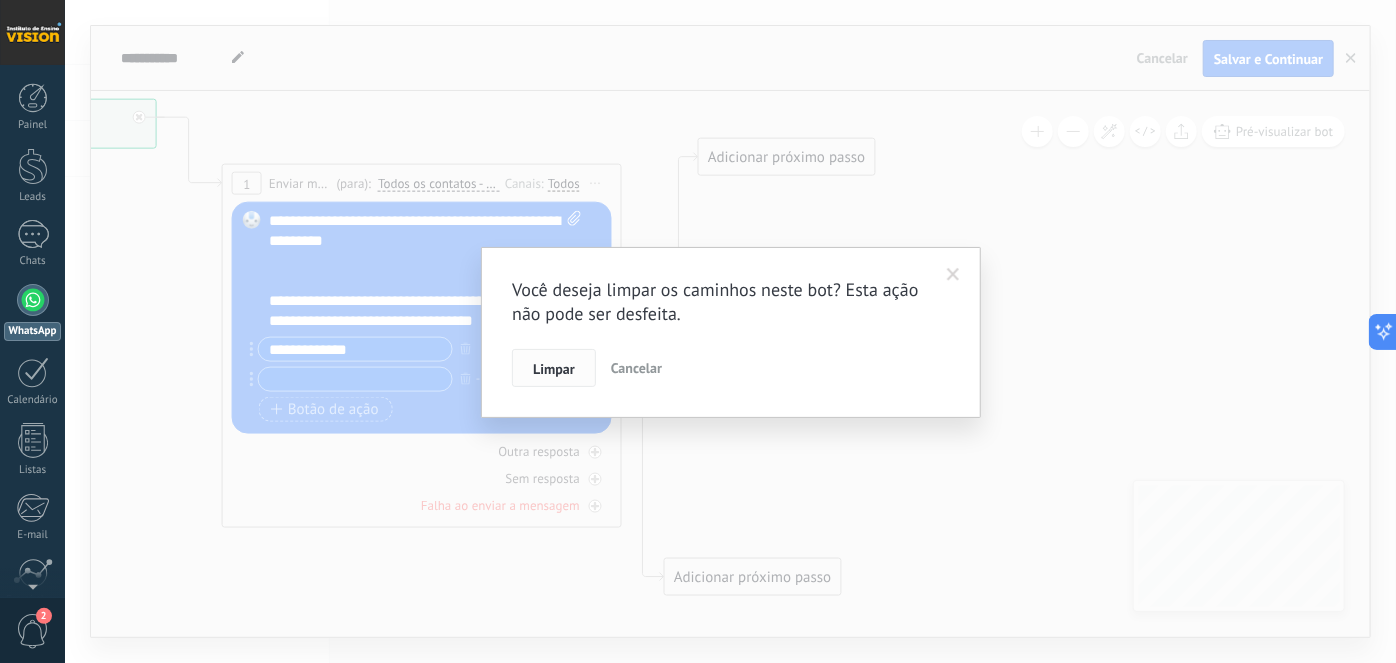 click on "Limpar" at bounding box center (554, 369) 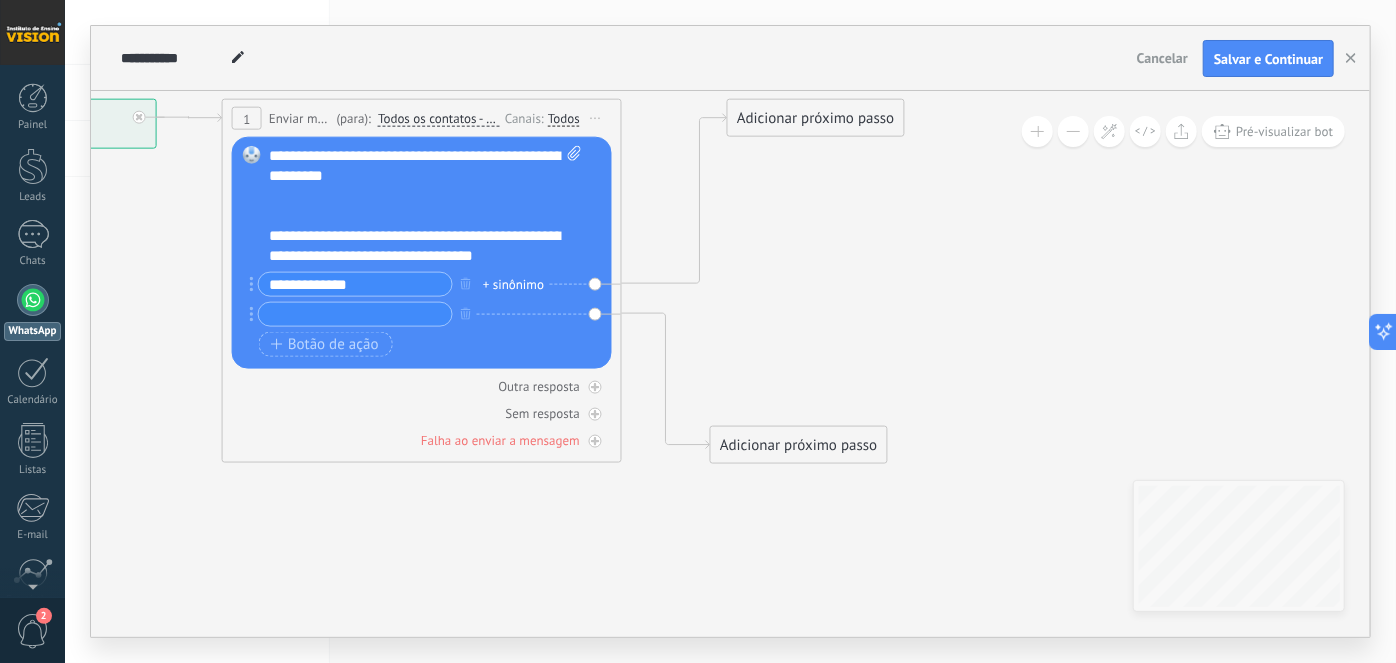 drag, startPoint x: 784, startPoint y: 235, endPoint x: 787, endPoint y: 444, distance: 209.02153 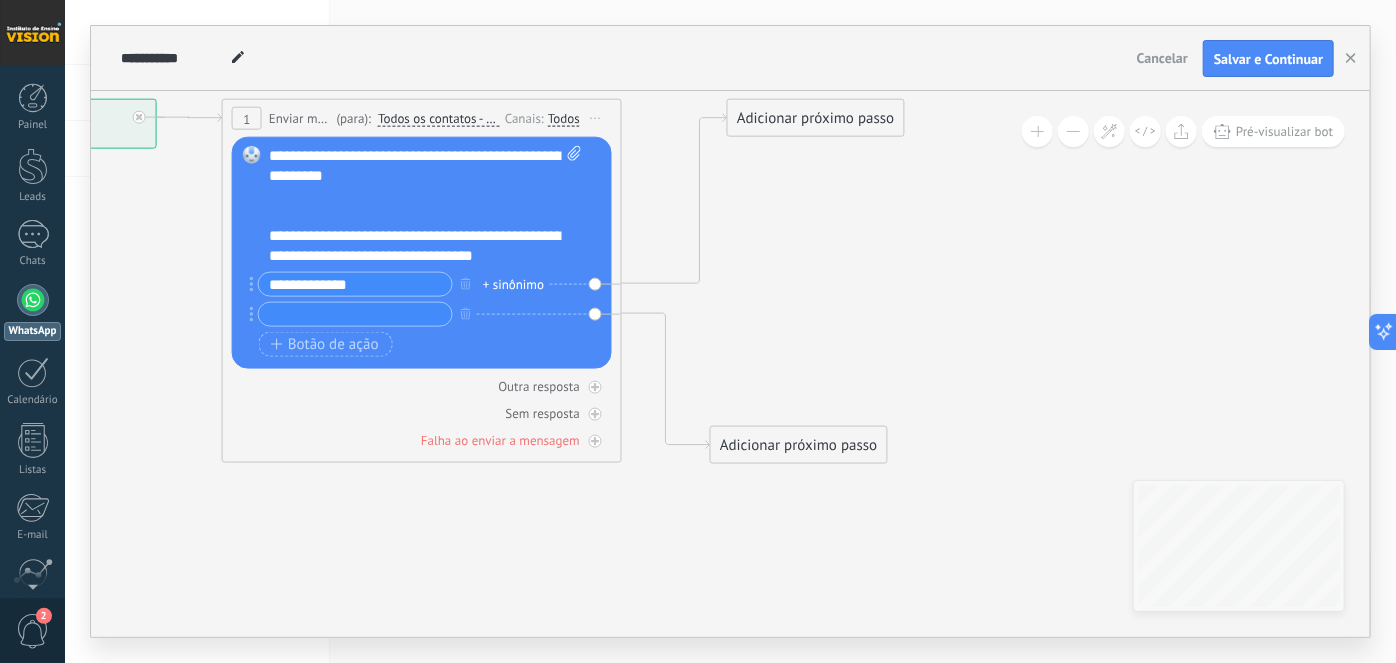 click on "Adicionar próximo passo" at bounding box center (799, 445) 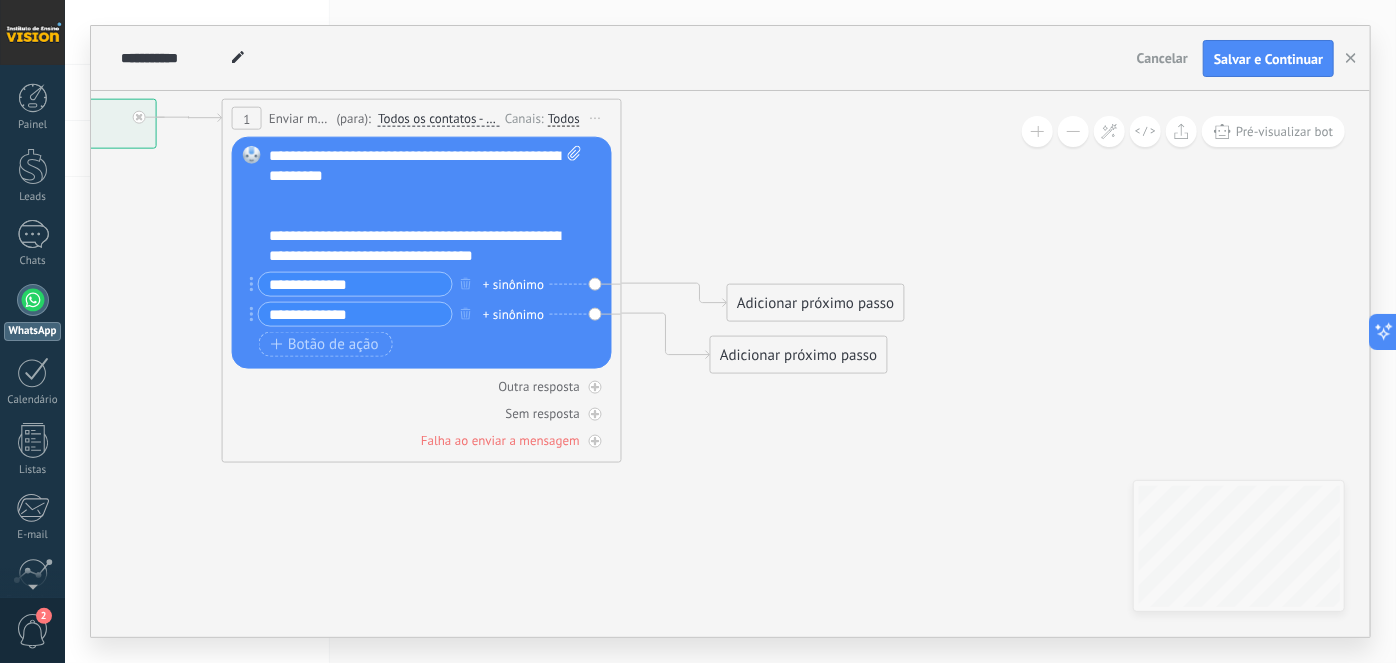 type on "**********" 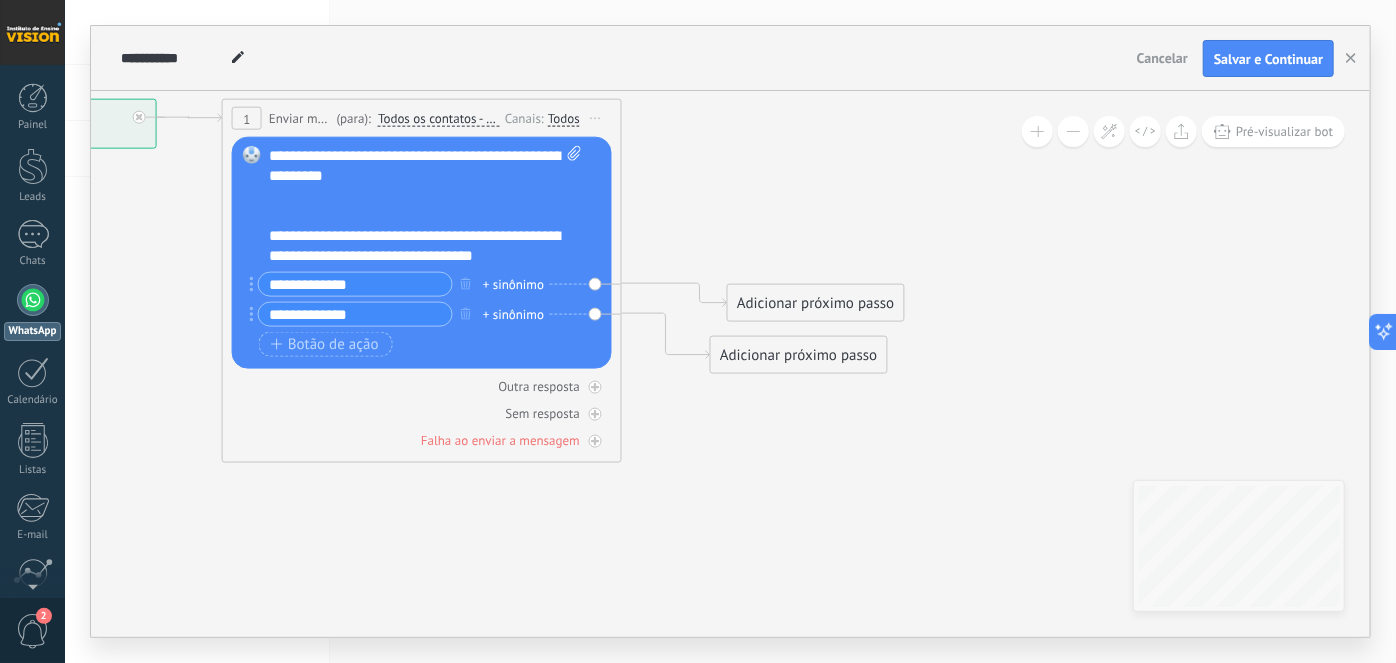click on "Adicionar próximo passo" at bounding box center [799, 355] 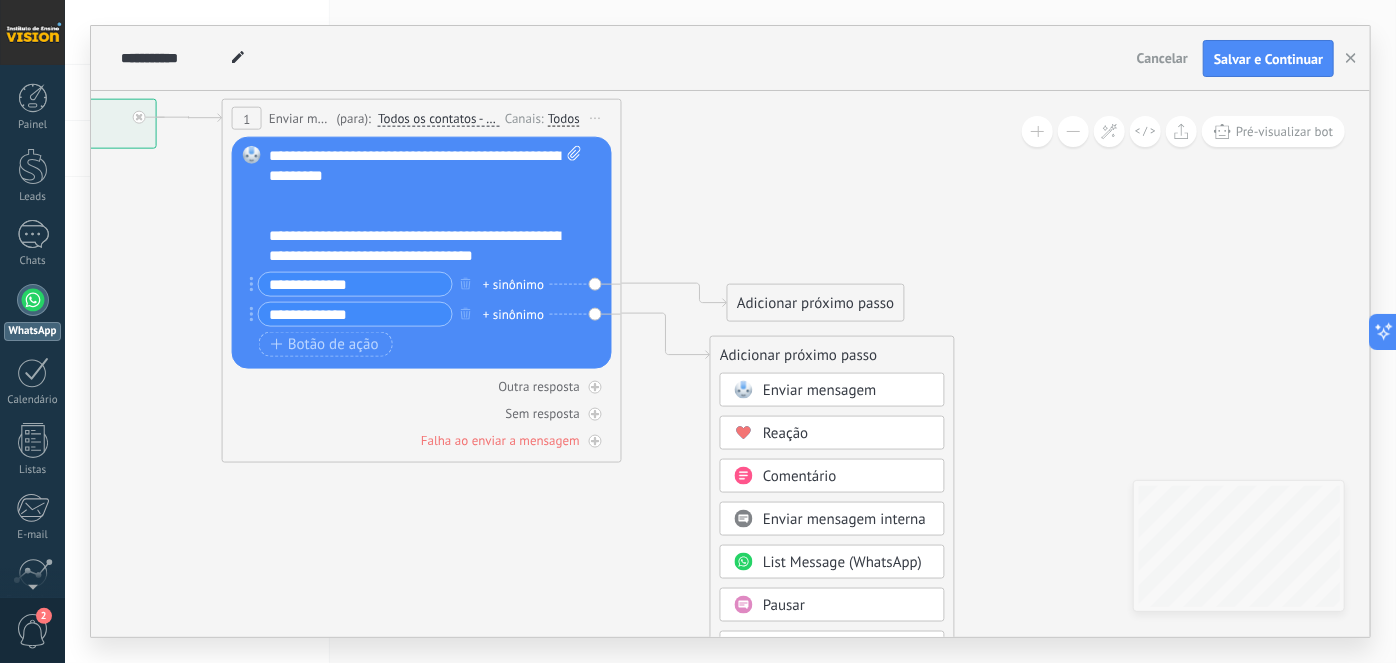click on "Enviar mensagem" at bounding box center [820, 390] 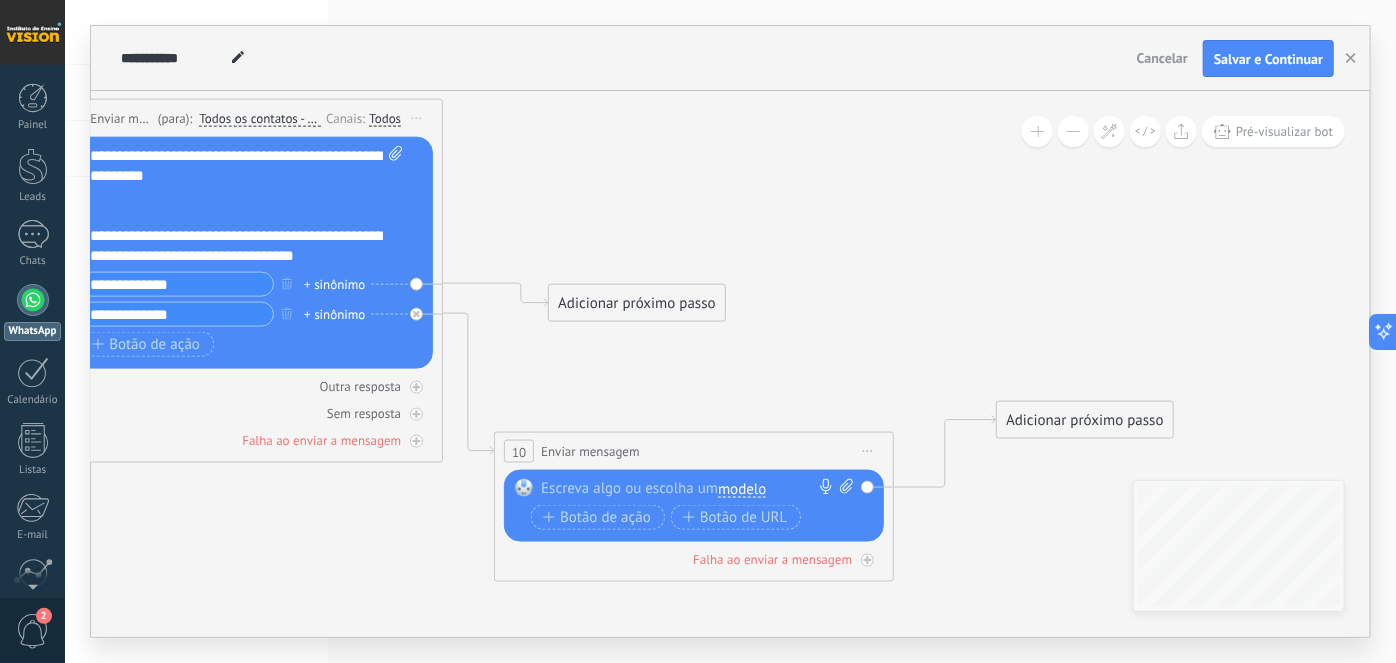 drag, startPoint x: 684, startPoint y: 355, endPoint x: 648, endPoint y: 451, distance: 102.528046 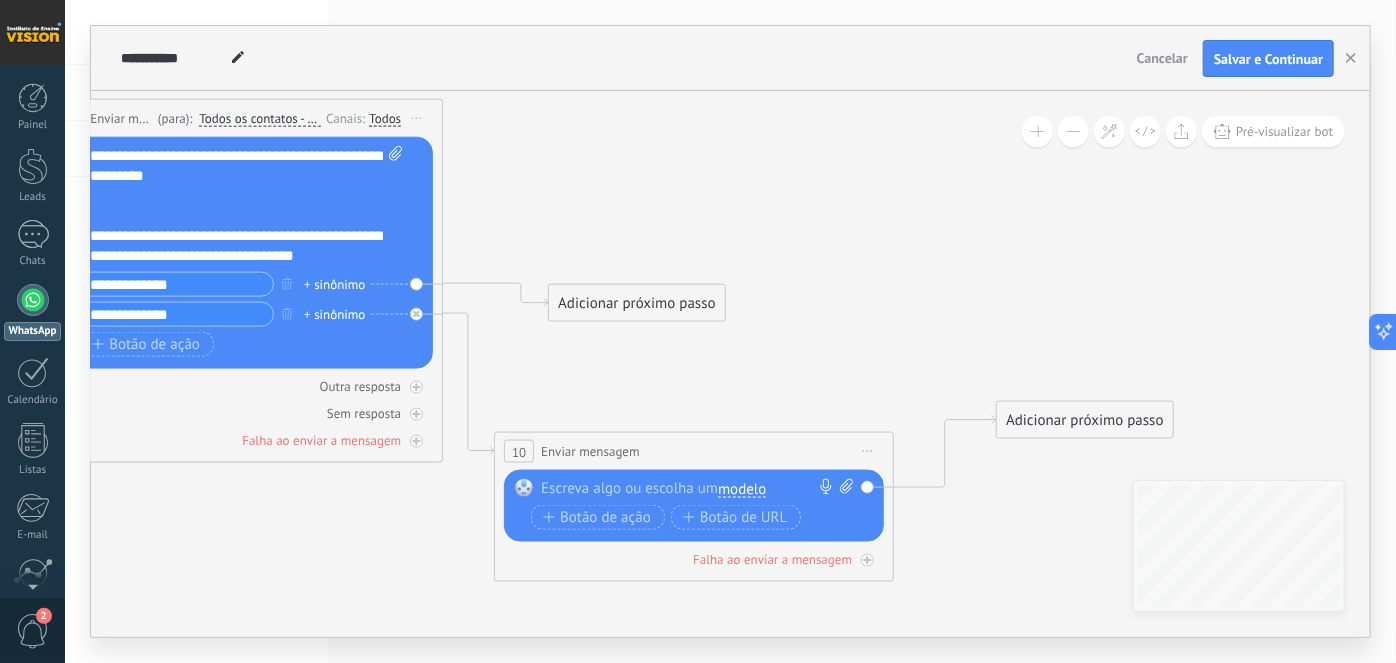 click on "**********" at bounding box center [694, 451] 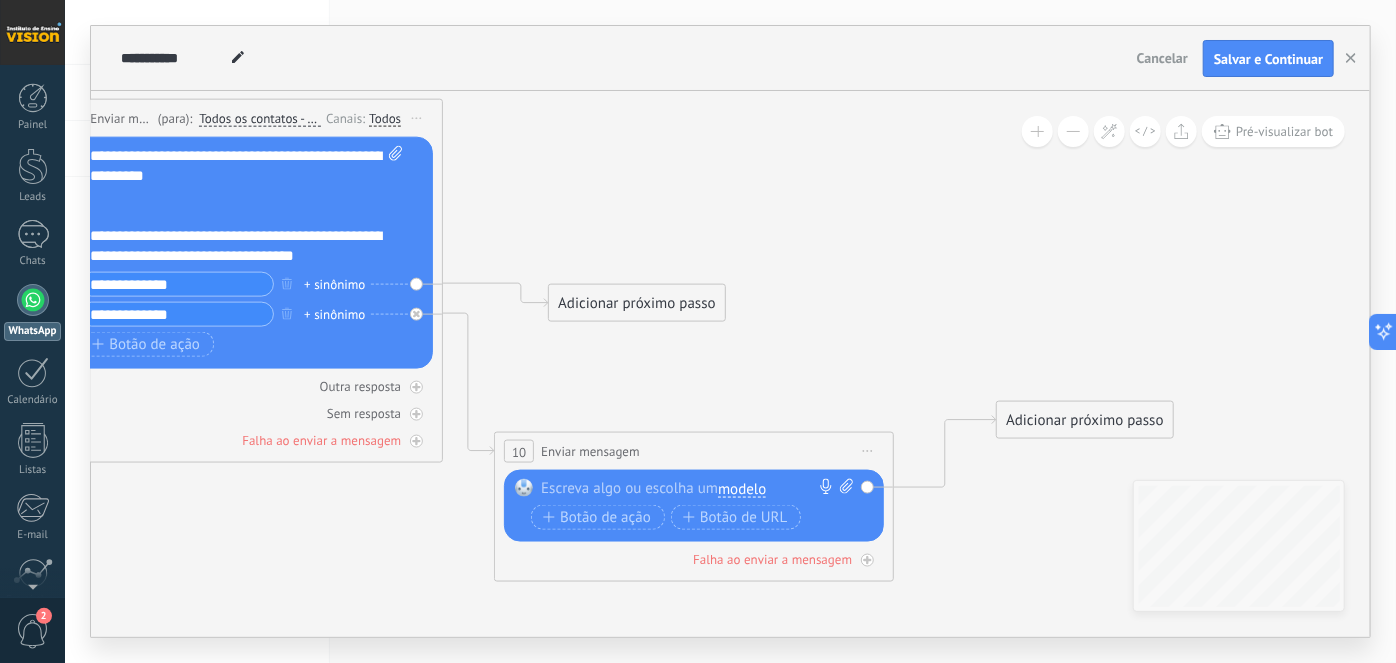 click at bounding box center (689, 489) 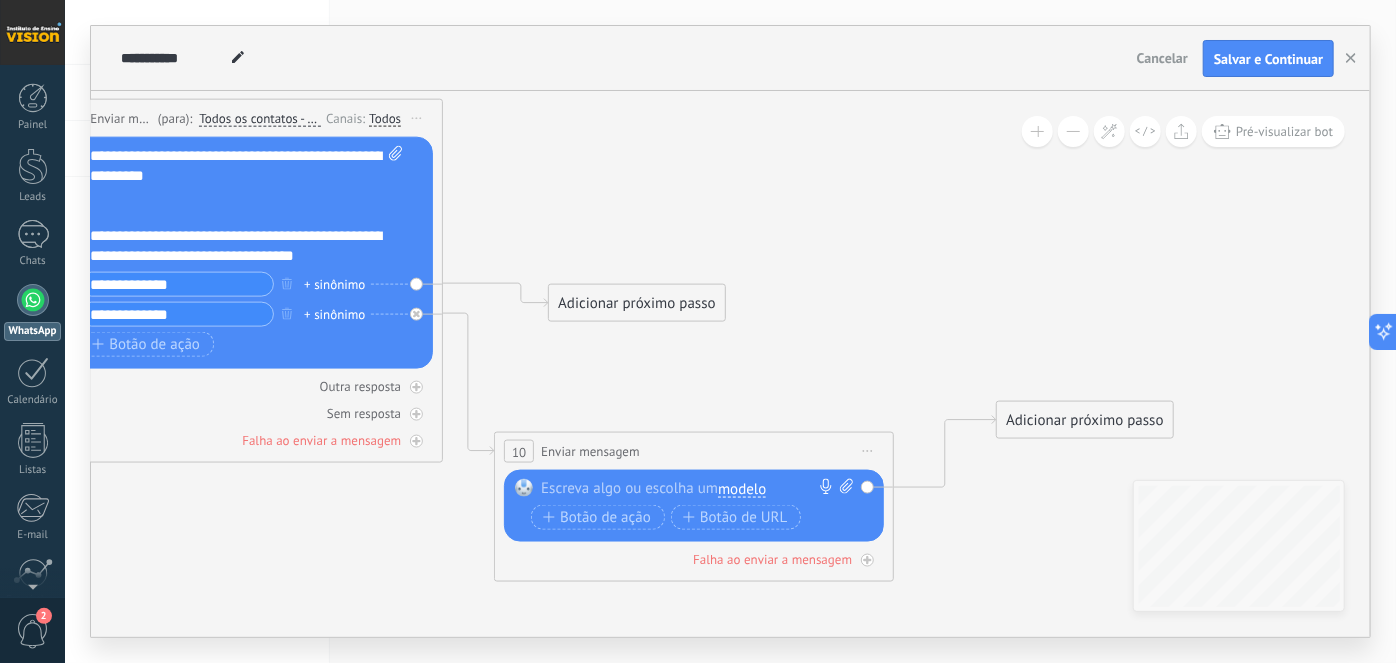 type 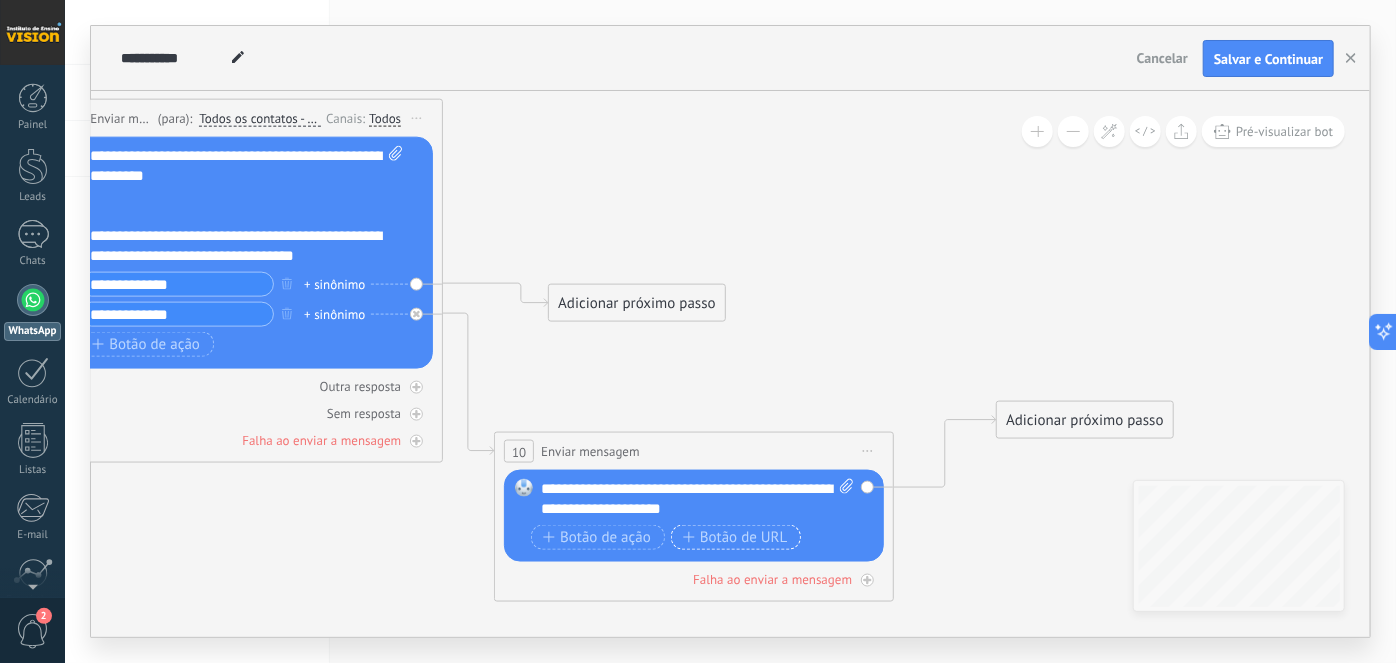 click on "Botão de URL" at bounding box center (735, 537) 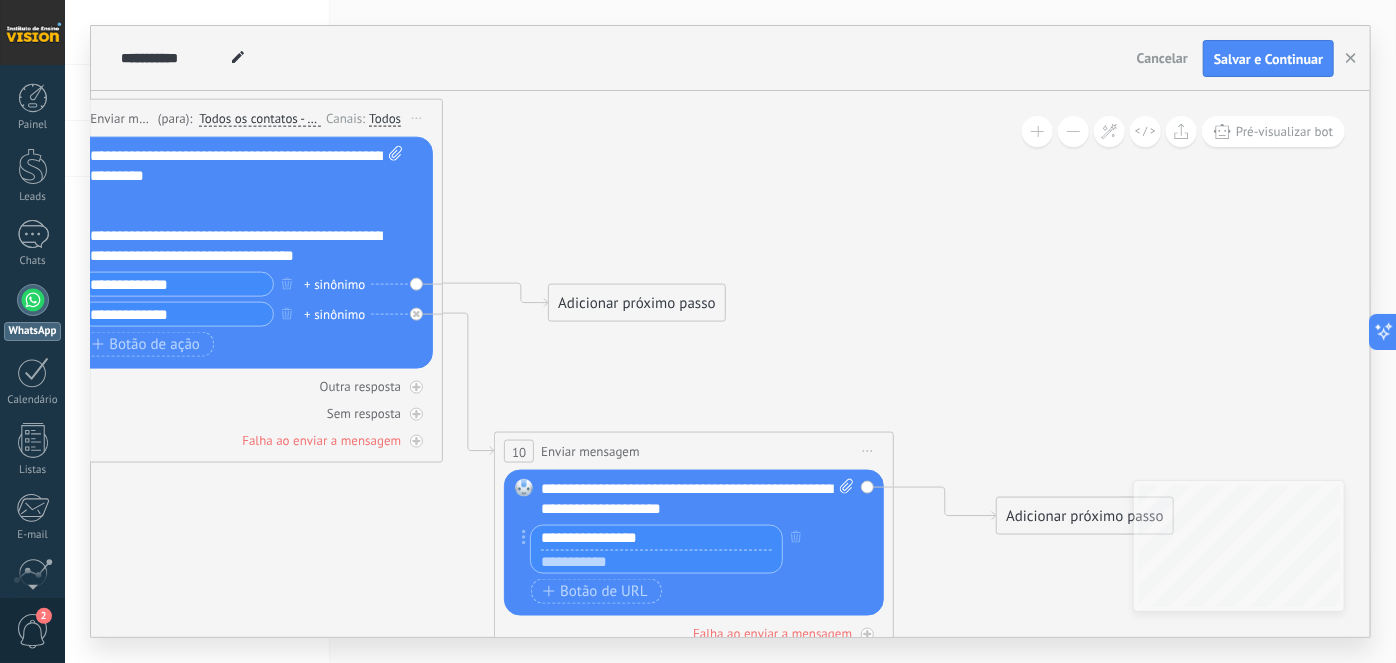 type on "**********" 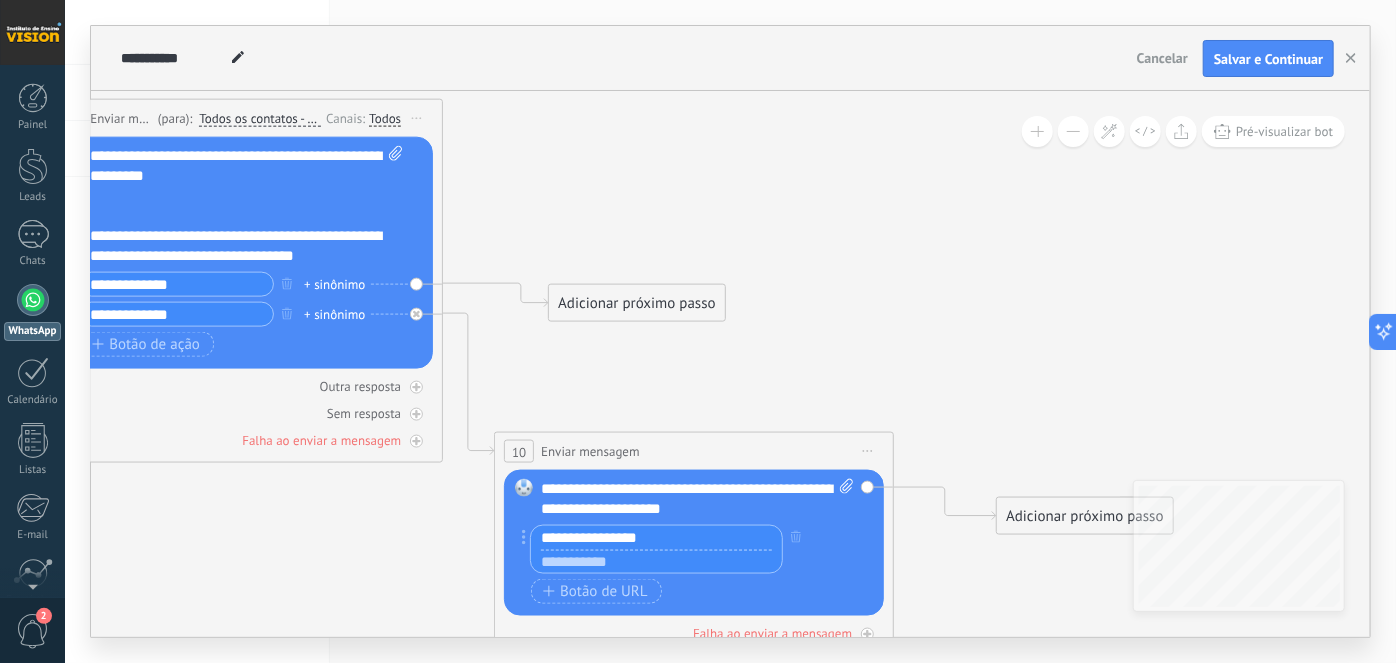 paste on "**********" 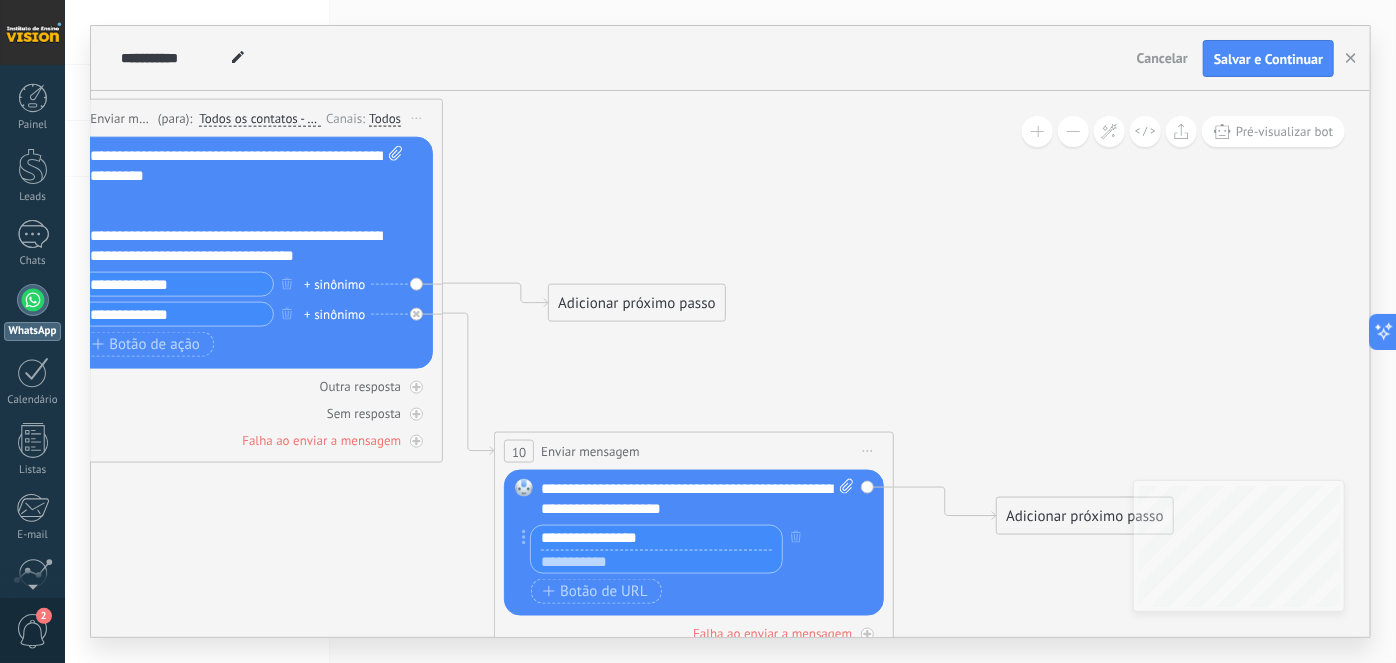 type on "**********" 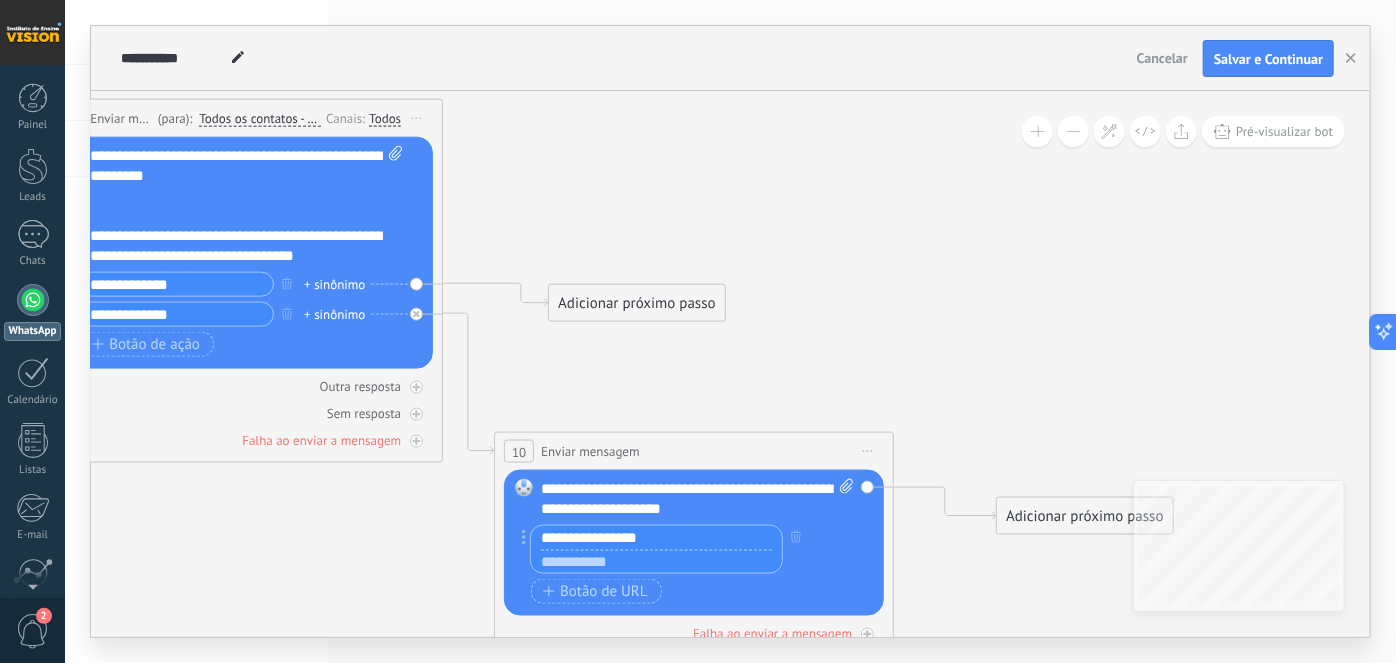 scroll, scrollTop: 0, scrollLeft: 0, axis: both 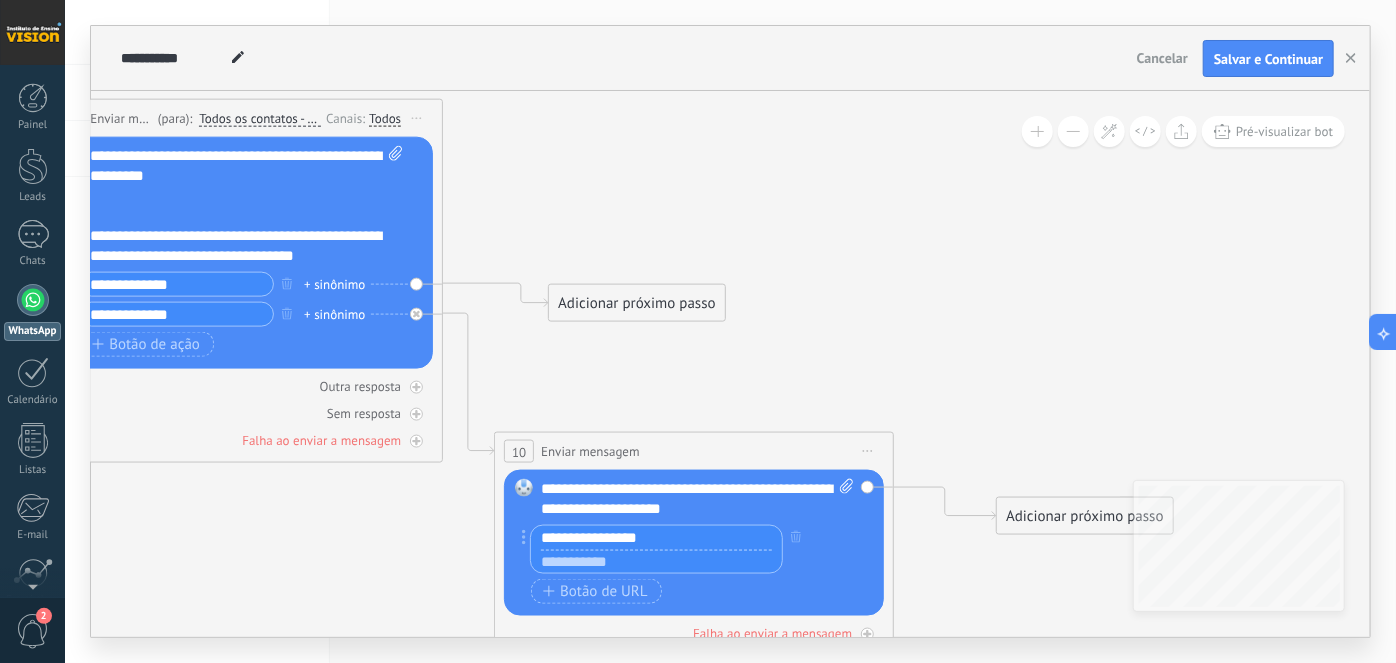 paste on "**********" 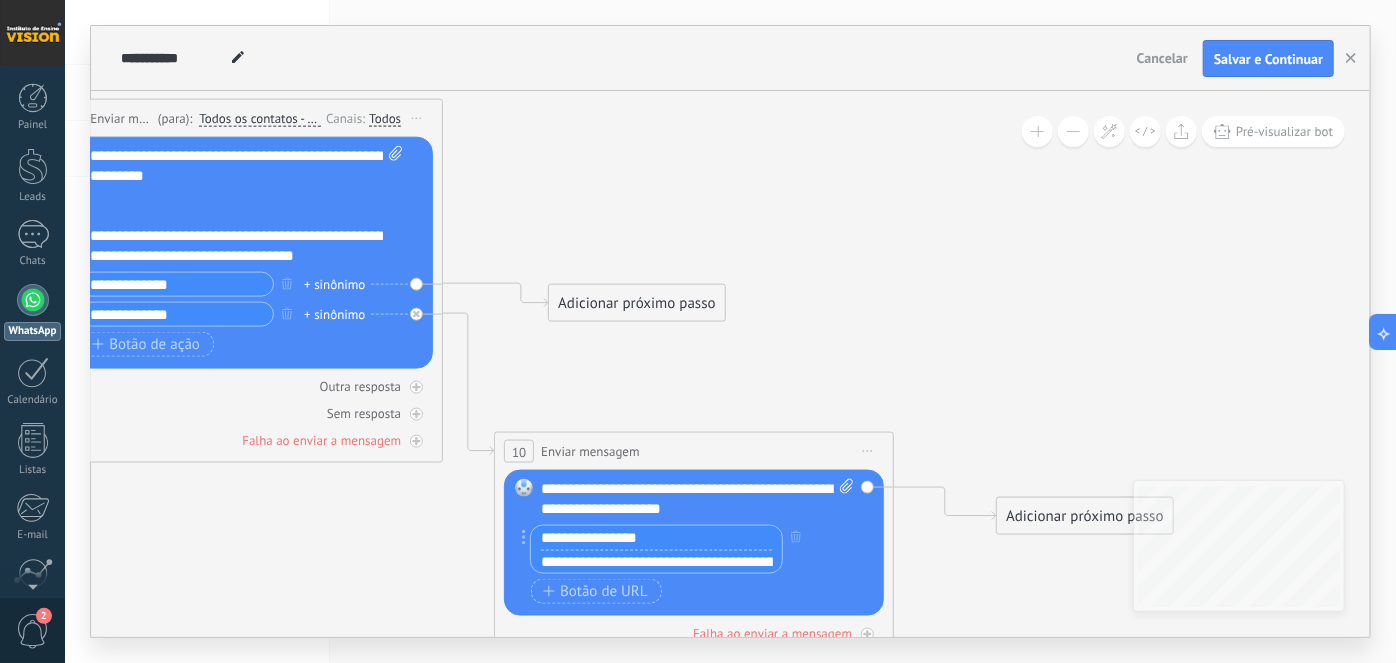 scroll, scrollTop: 0, scrollLeft: 633, axis: horizontal 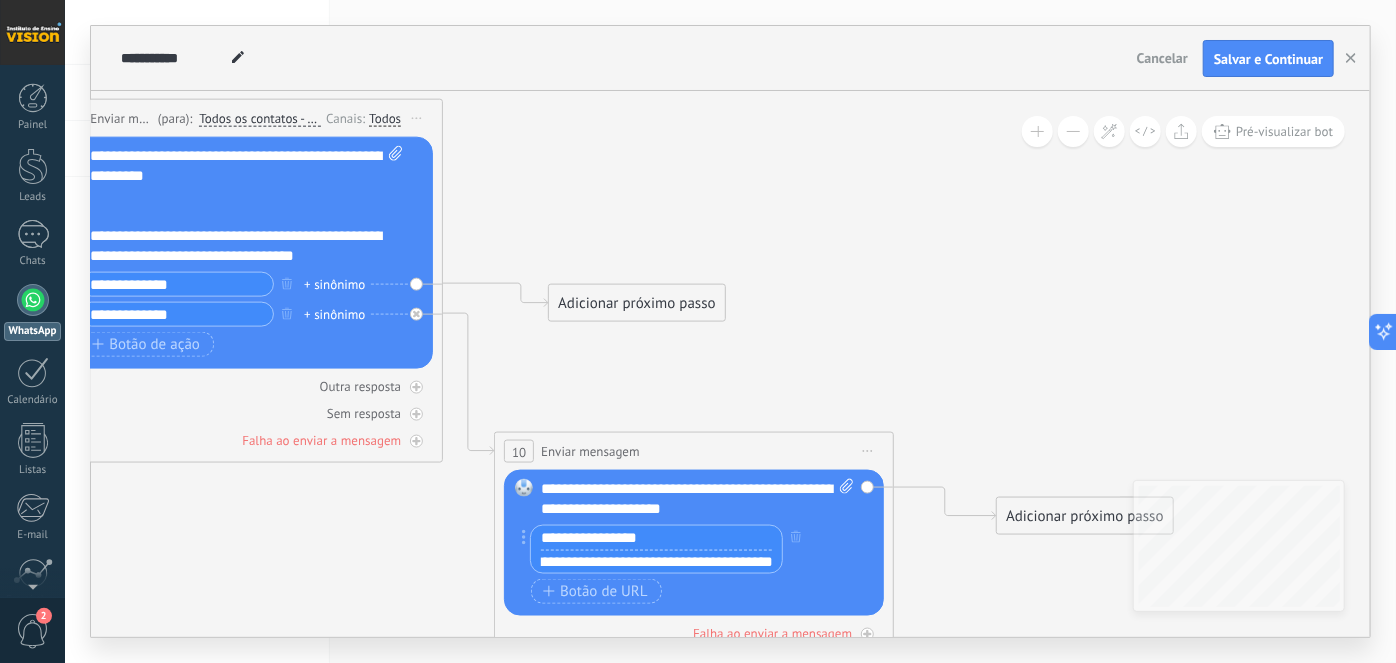 type on "**********" 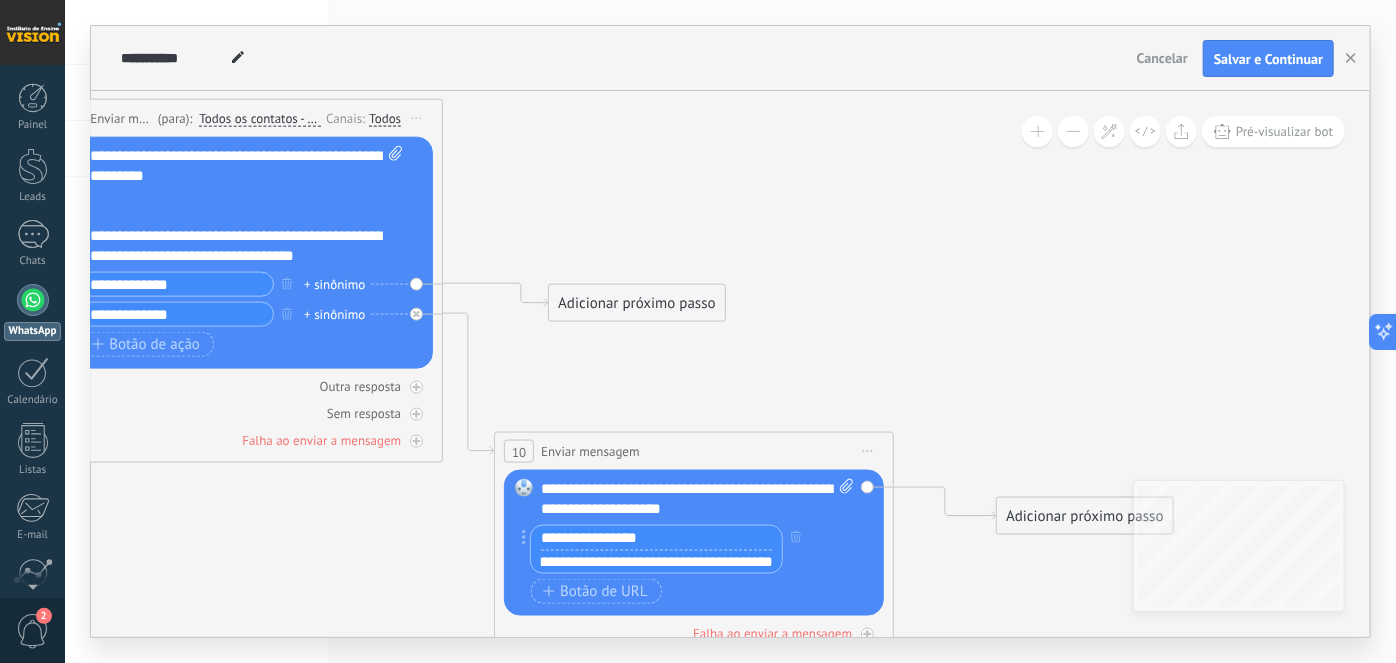 scroll, scrollTop: 0, scrollLeft: 0, axis: both 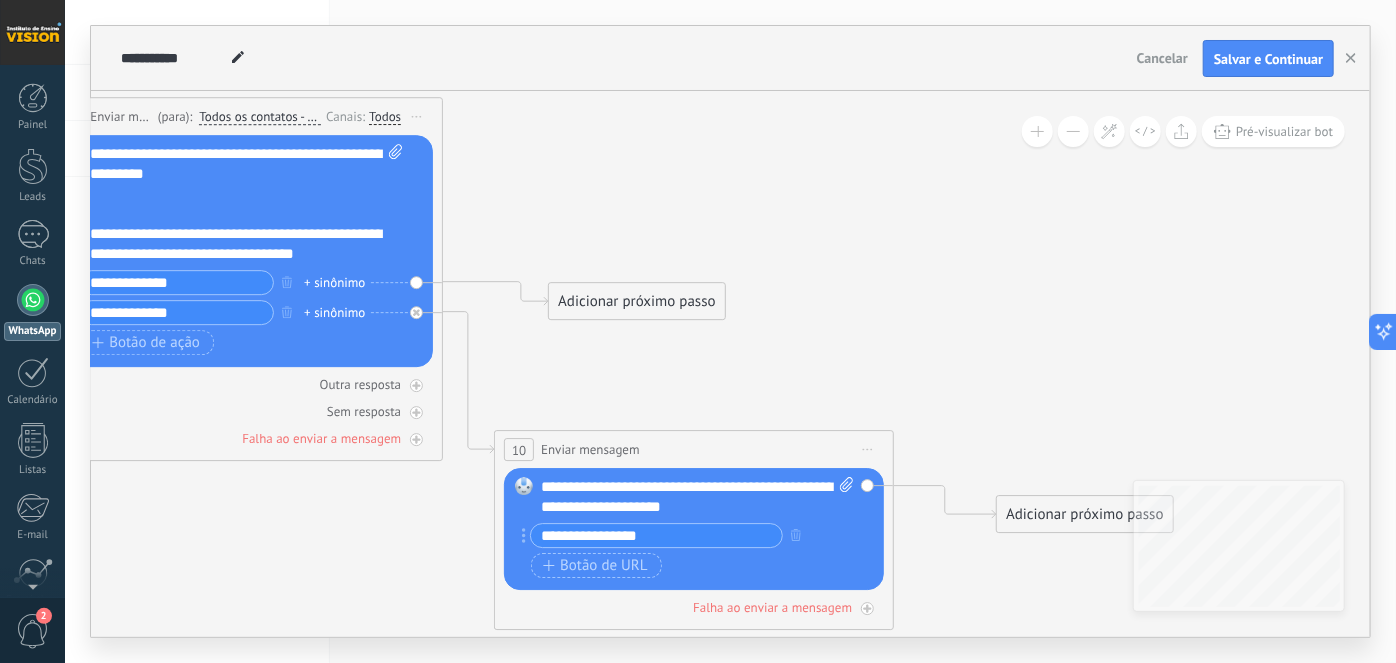 click on "**********" at bounding box center [656, 536] 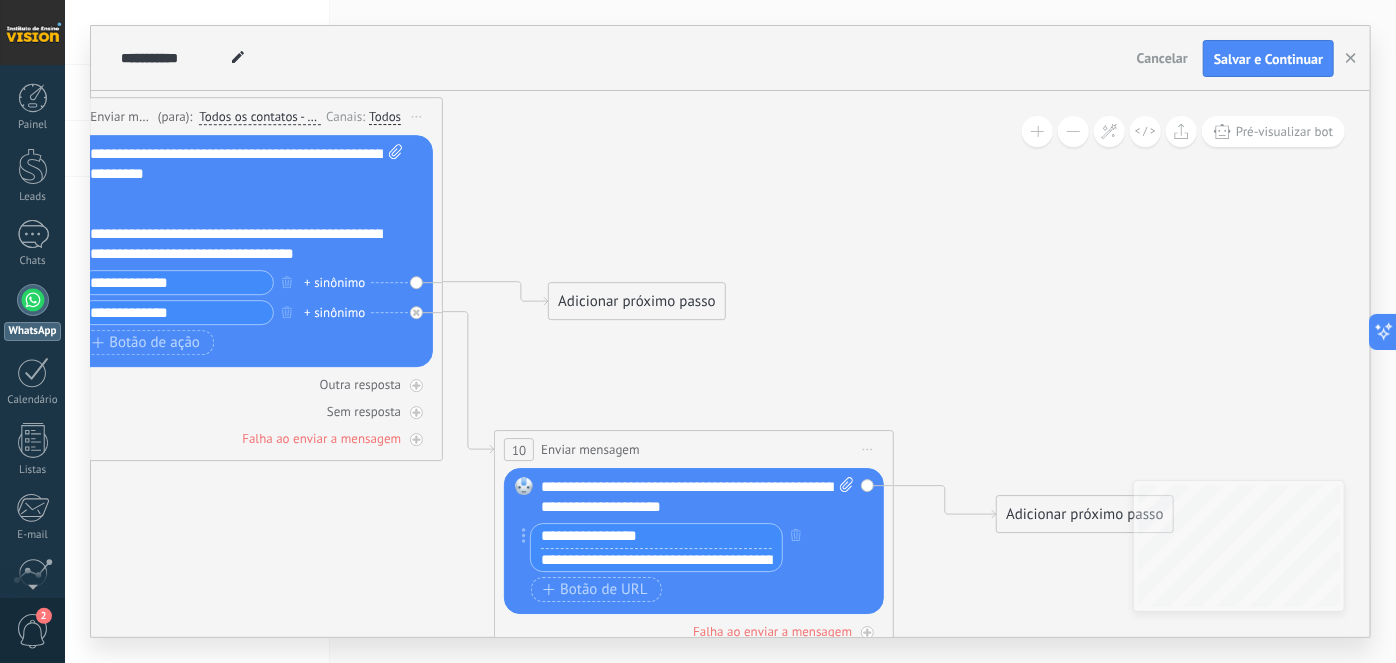 click 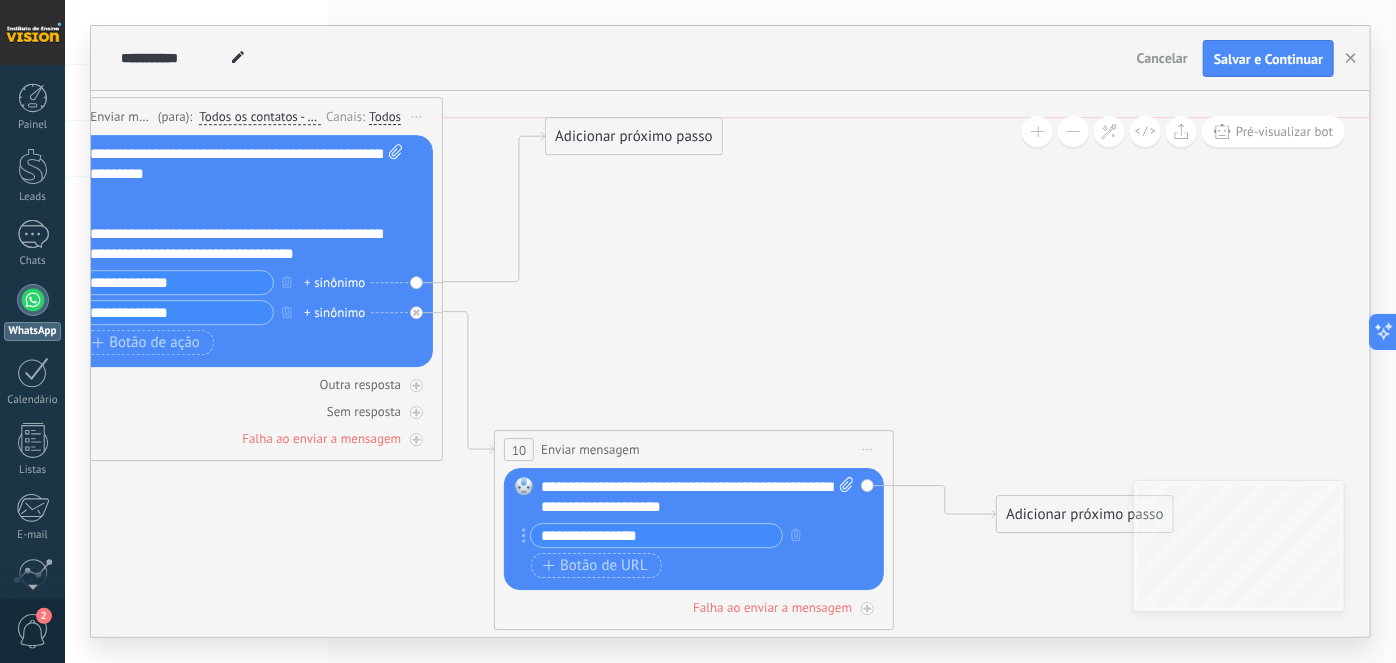 drag, startPoint x: 615, startPoint y: 305, endPoint x: 612, endPoint y: 142, distance: 163.0276 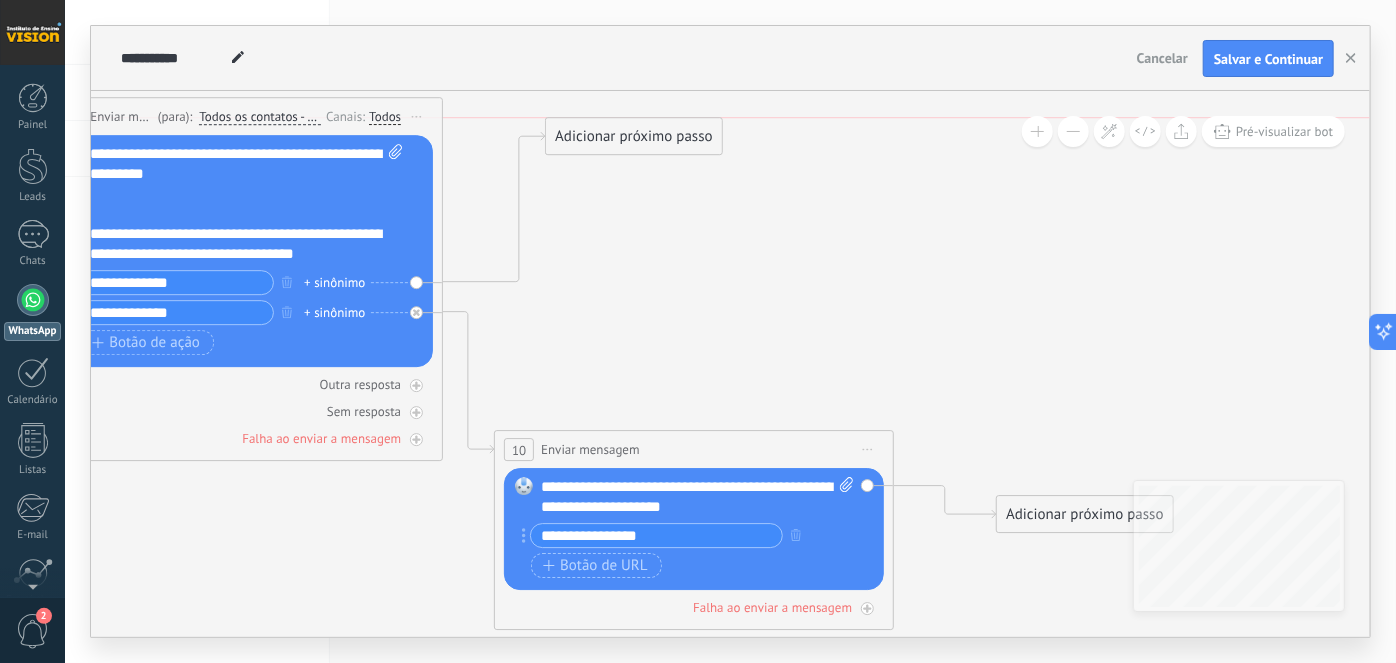 click on "Adicionar próximo passo" at bounding box center [634, 137] 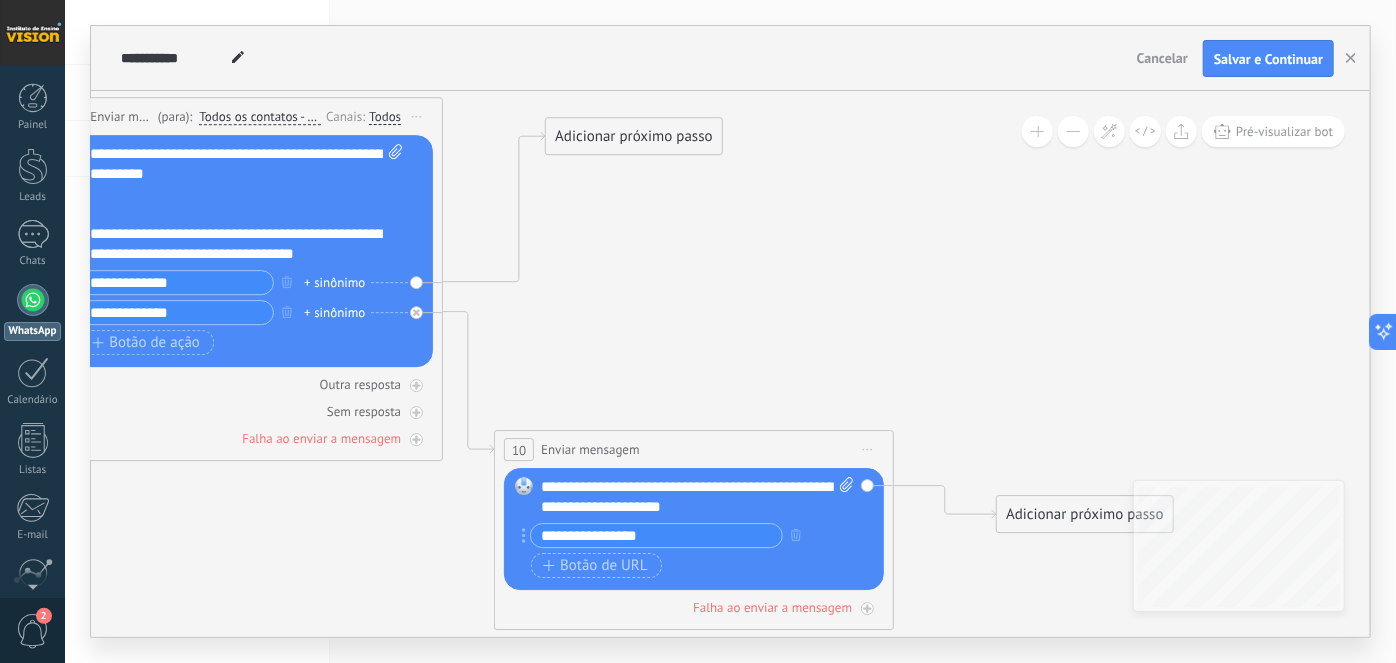 click on "Adicionar próximo passo" at bounding box center [634, 137] 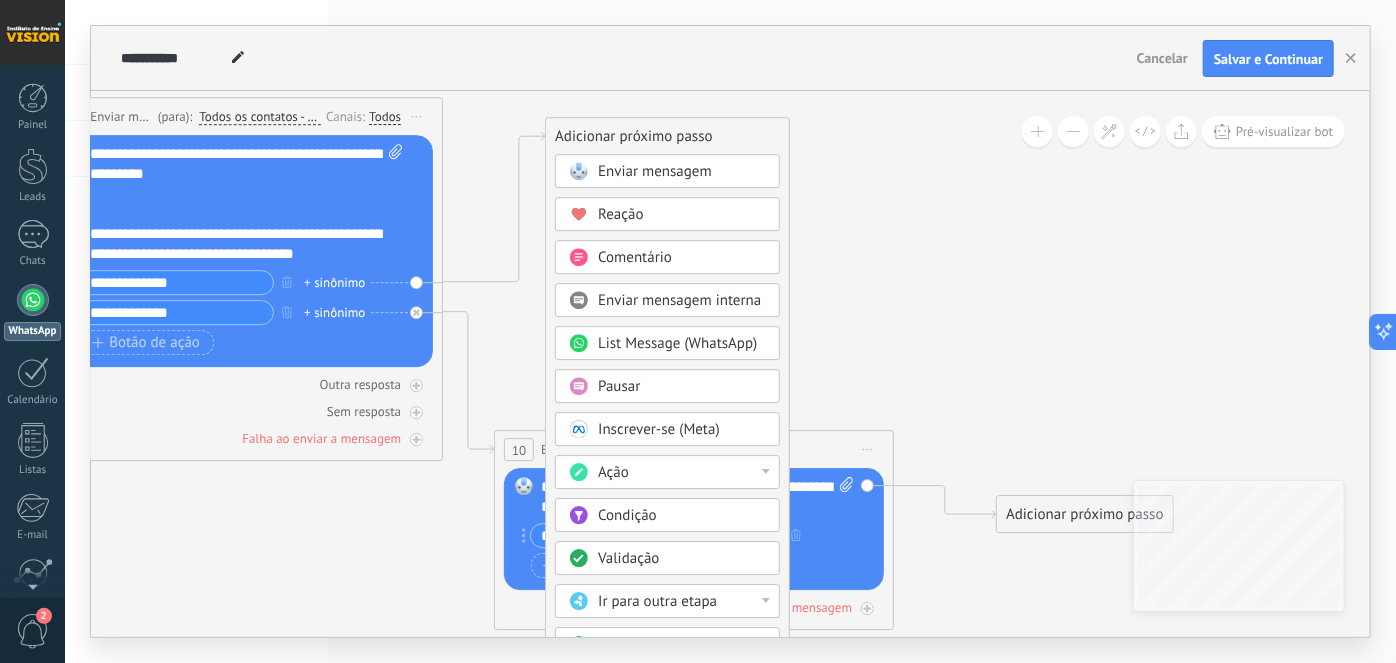 click on "Enviar mensagem" at bounding box center [655, 172] 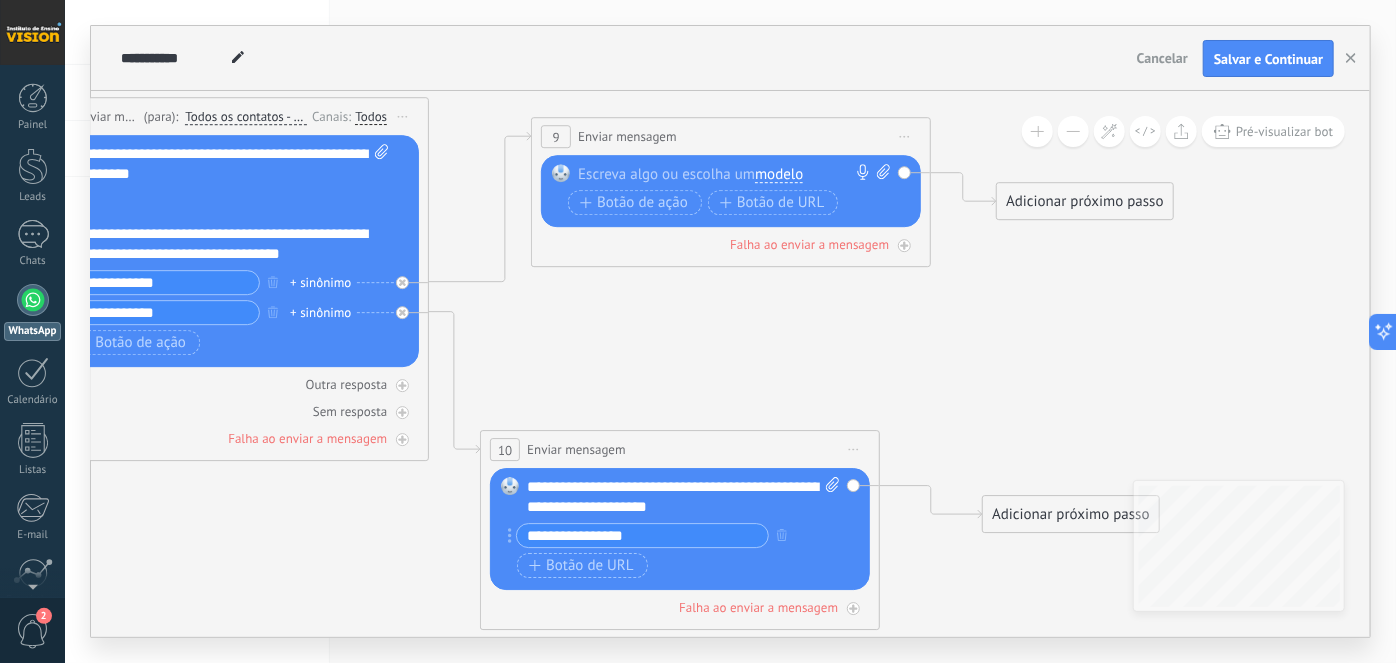 click at bounding box center (726, 175) 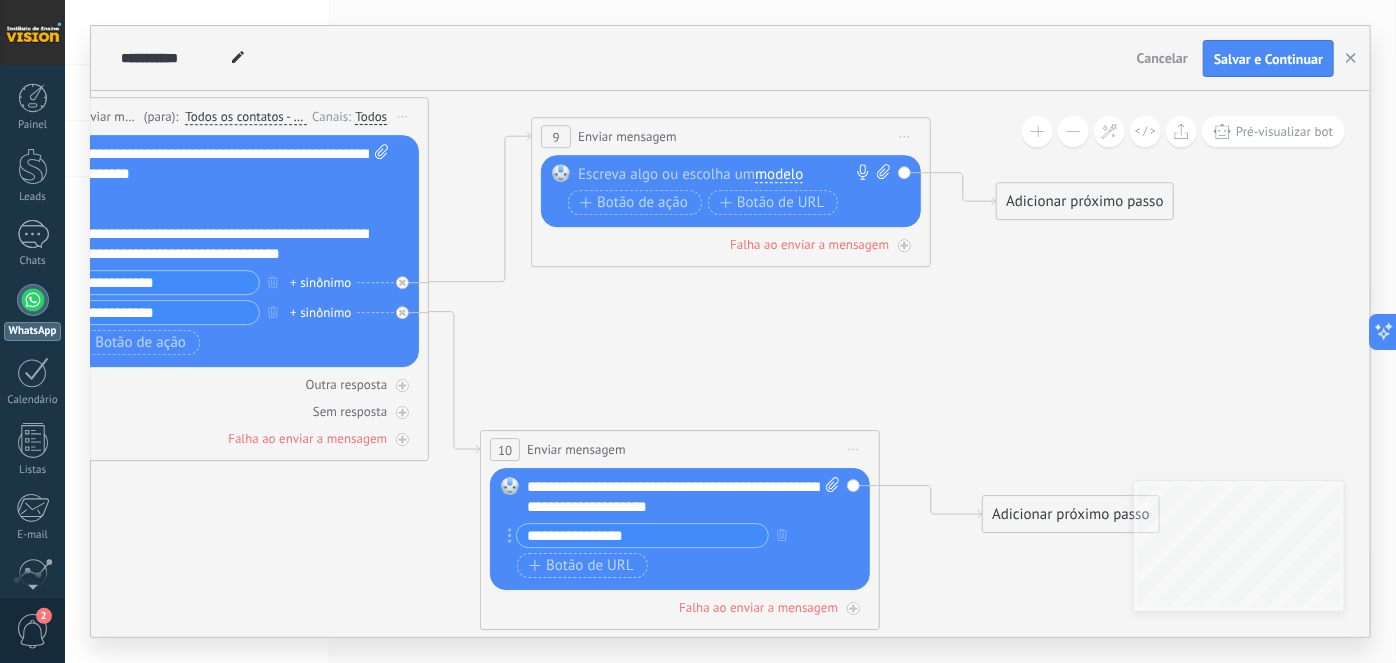 type 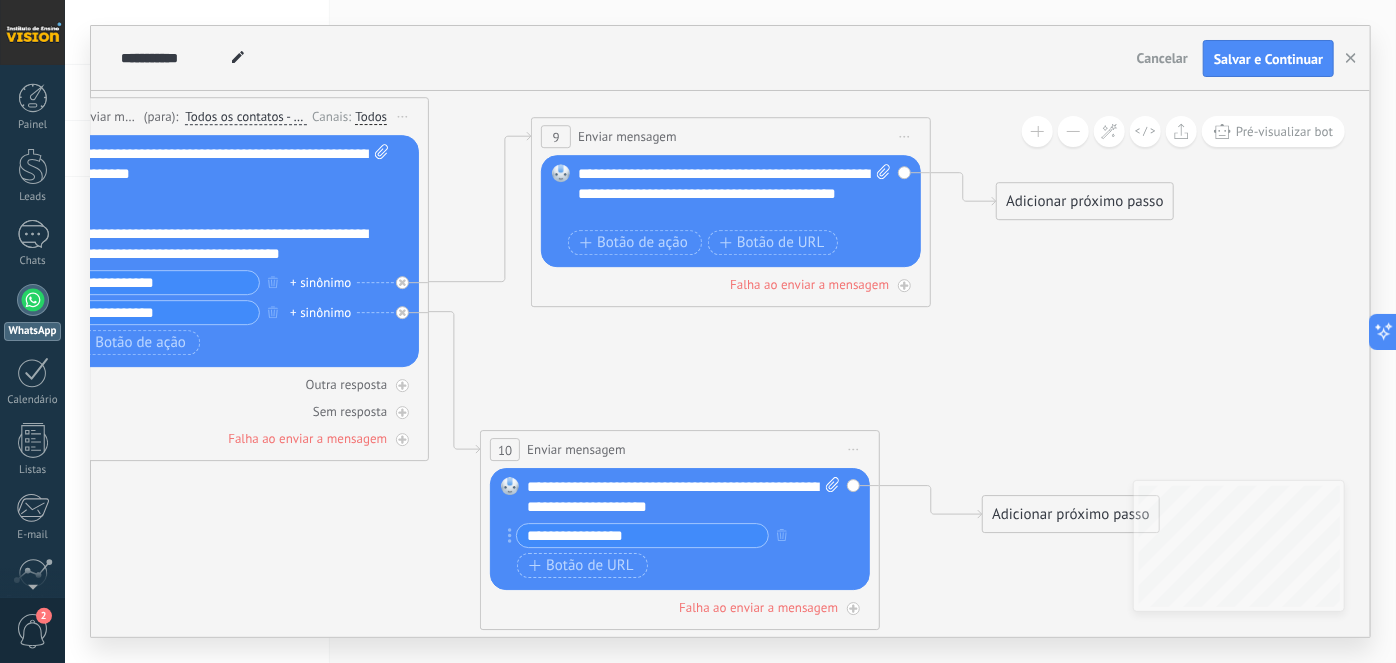 click on "Adicionar próximo passo" at bounding box center (1085, 202) 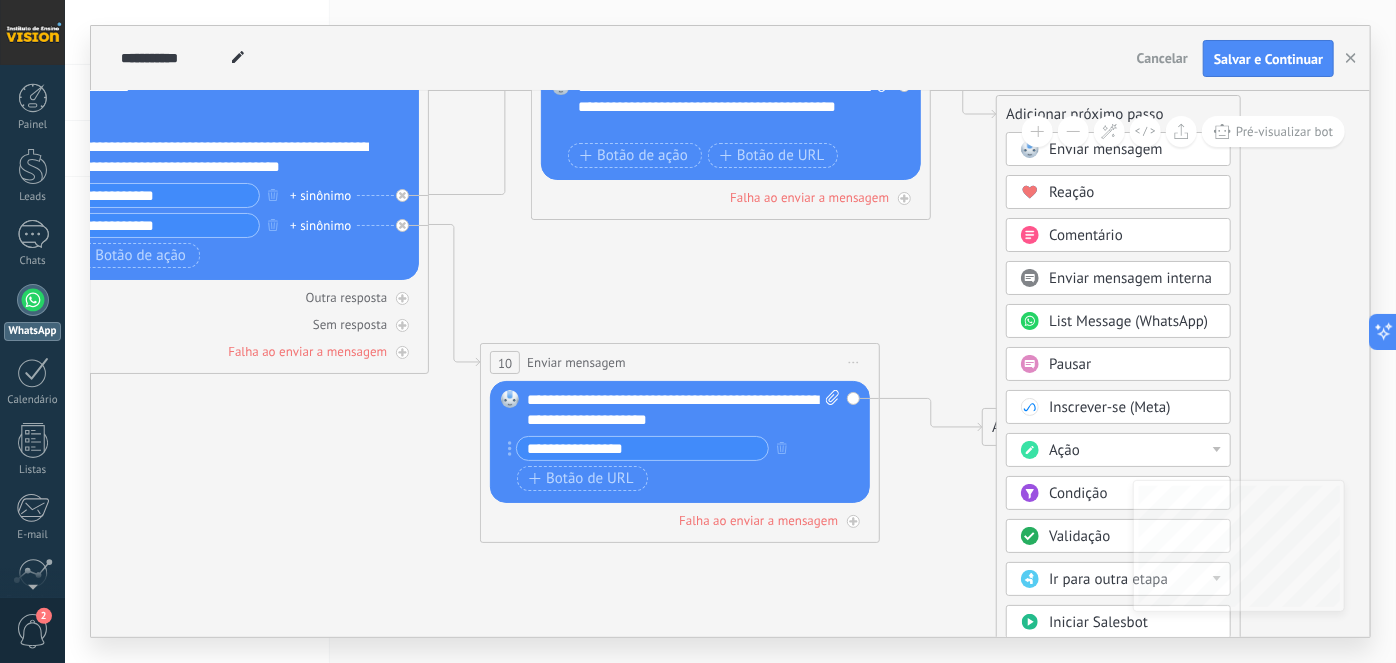 click on "Ação" at bounding box center [1133, 451] 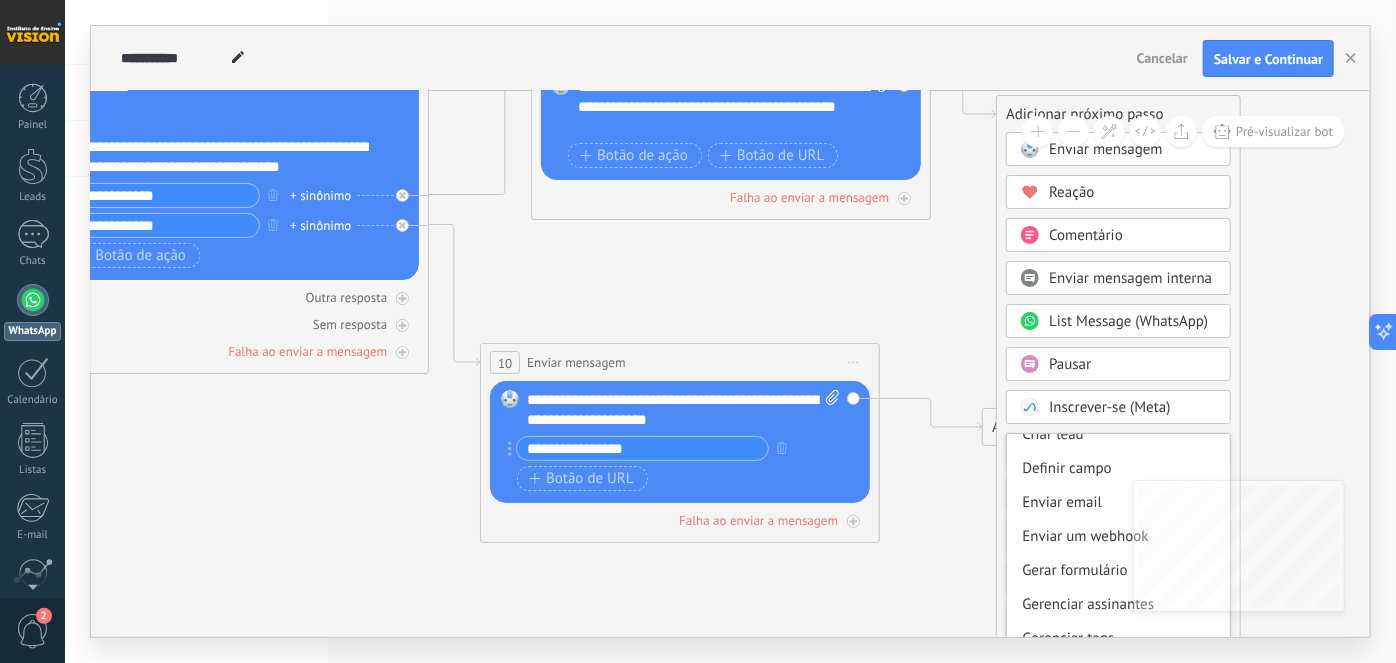 scroll, scrollTop: 90, scrollLeft: 0, axis: vertical 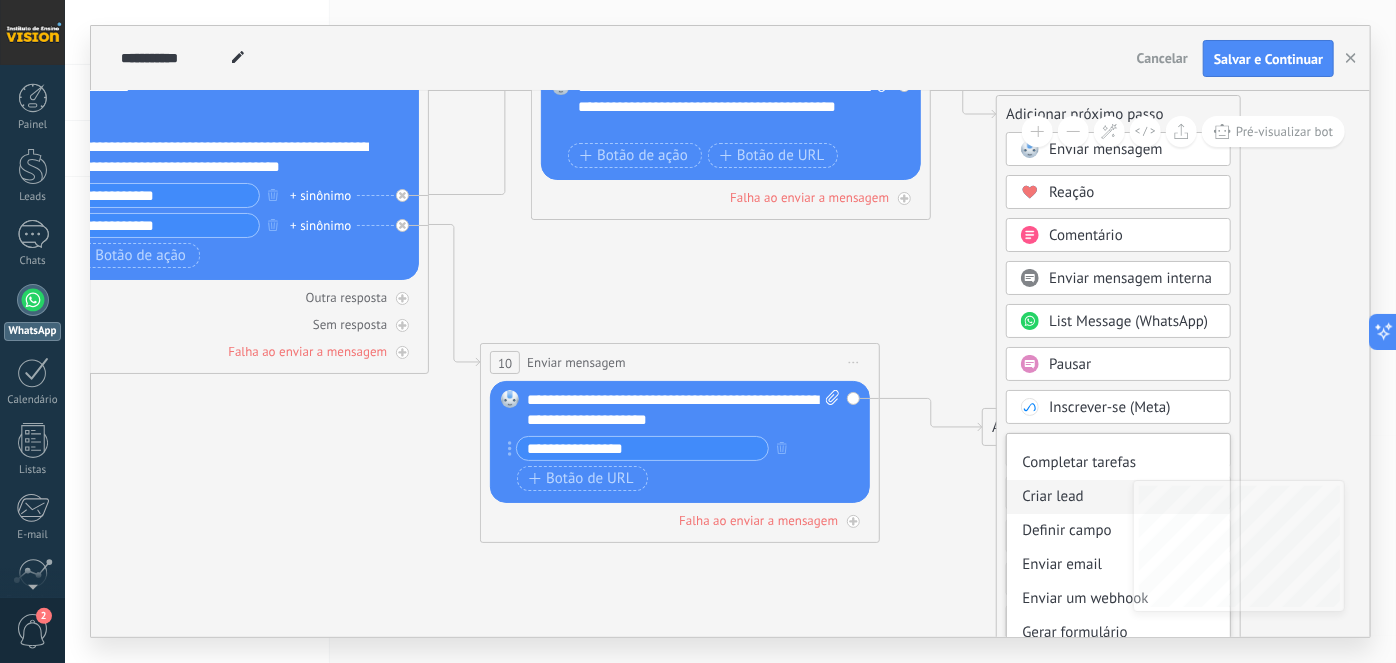 click on "Criar lead" at bounding box center (1118, 497) 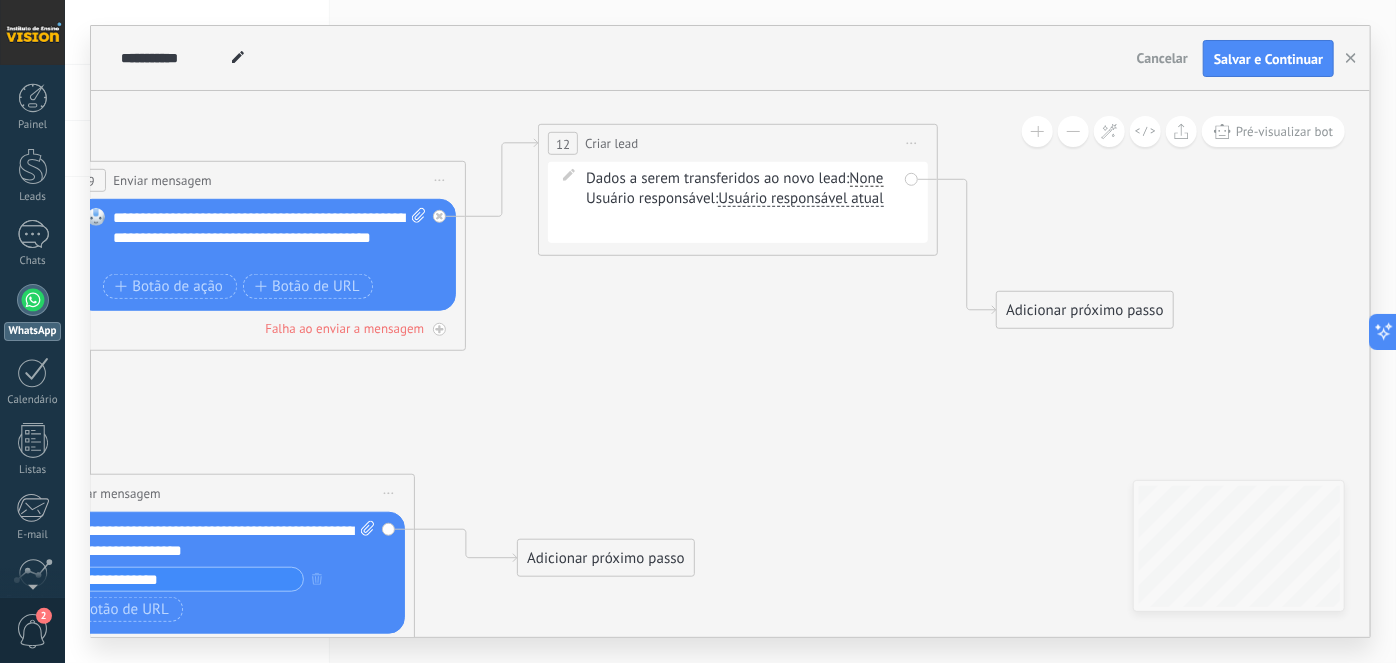 drag, startPoint x: 692, startPoint y: 241, endPoint x: 698, endPoint y: 142, distance: 99.18165 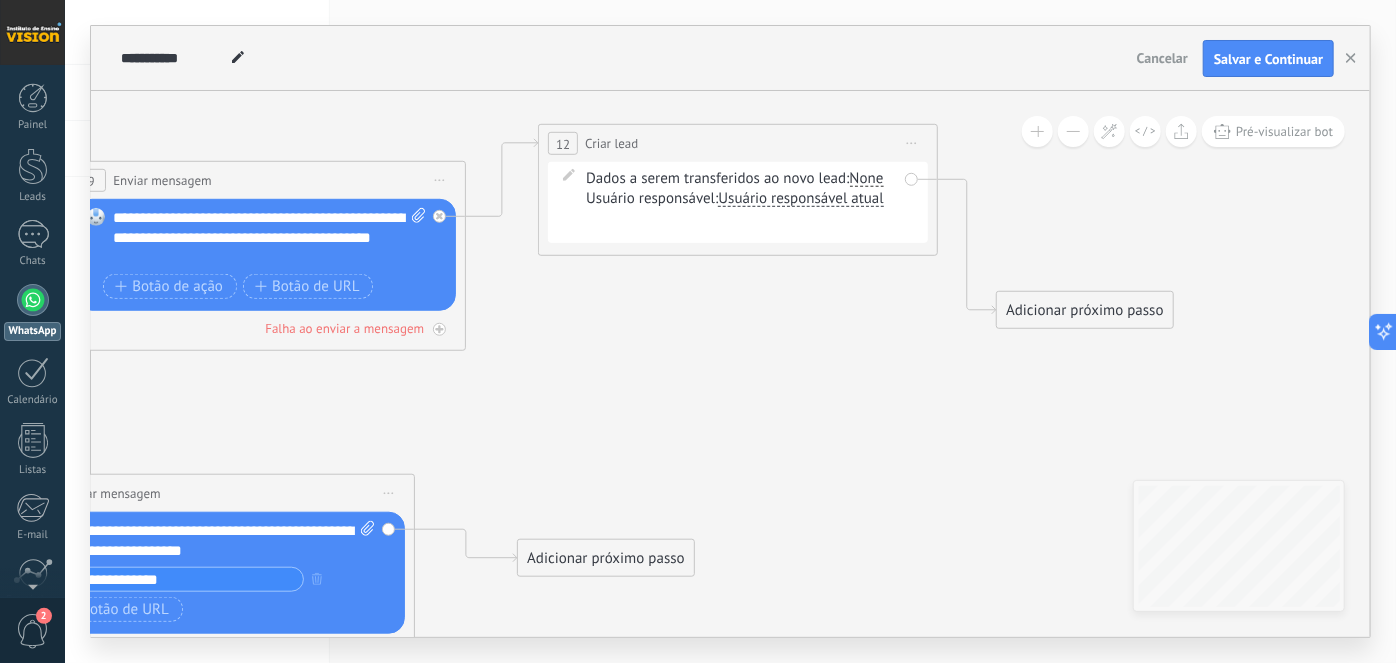 click on "**********" at bounding box center [738, 143] 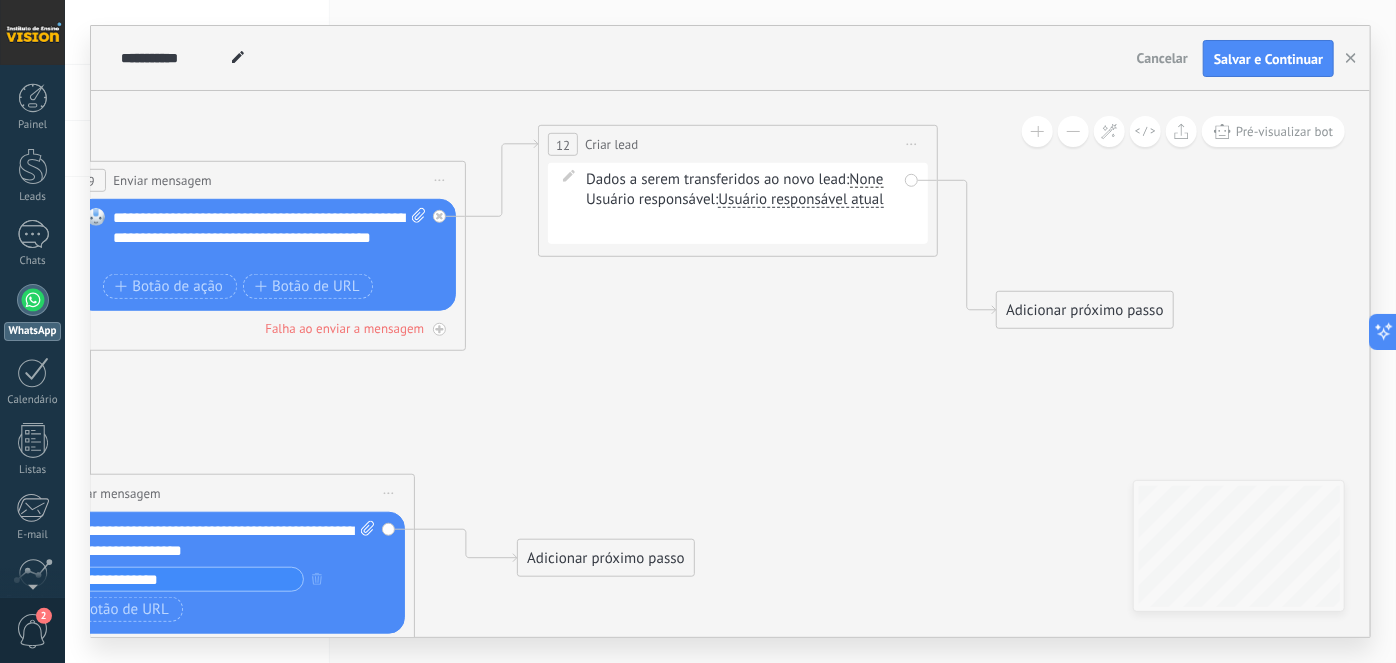 click on "None" at bounding box center (867, 180) 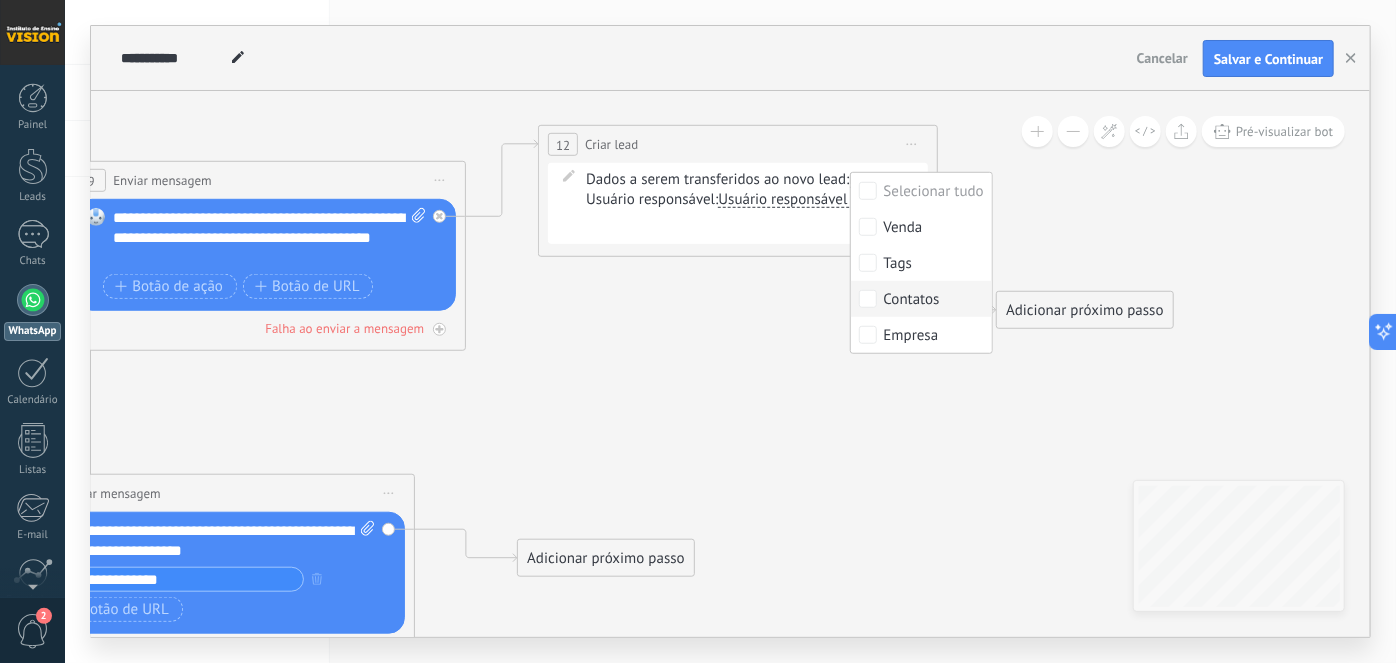click on "Contatos" at bounding box center (912, 300) 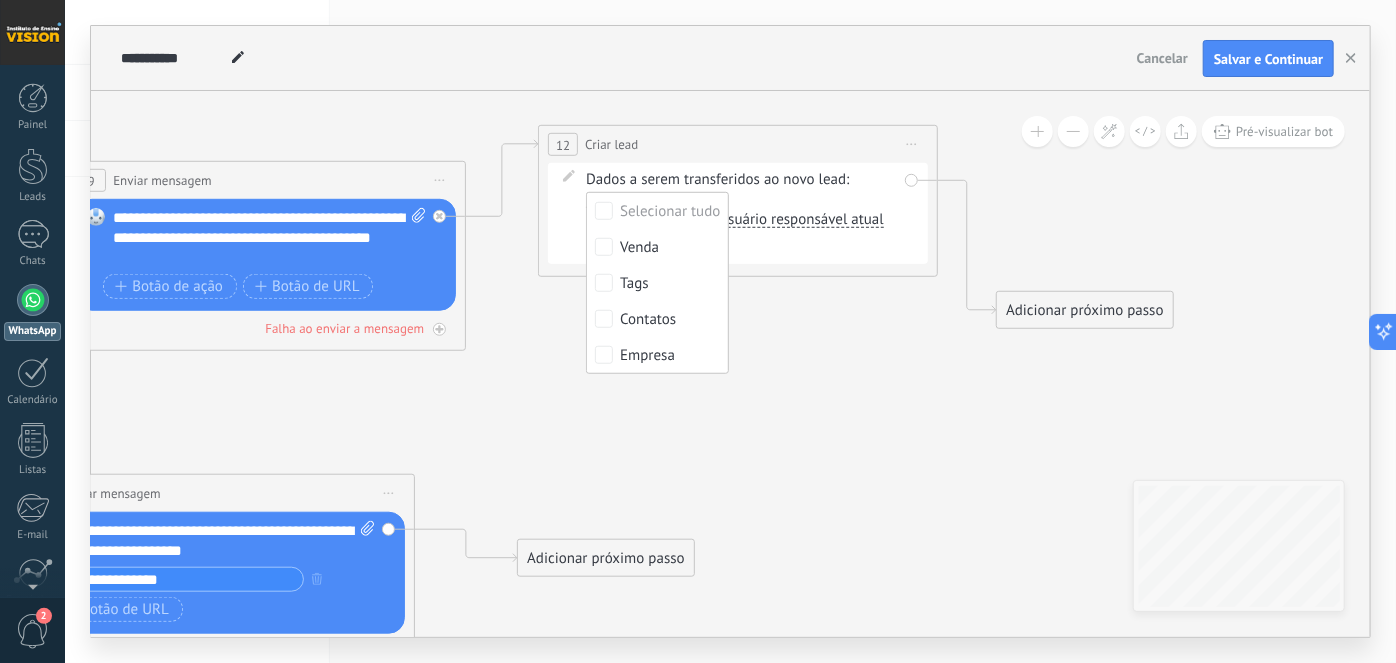 click 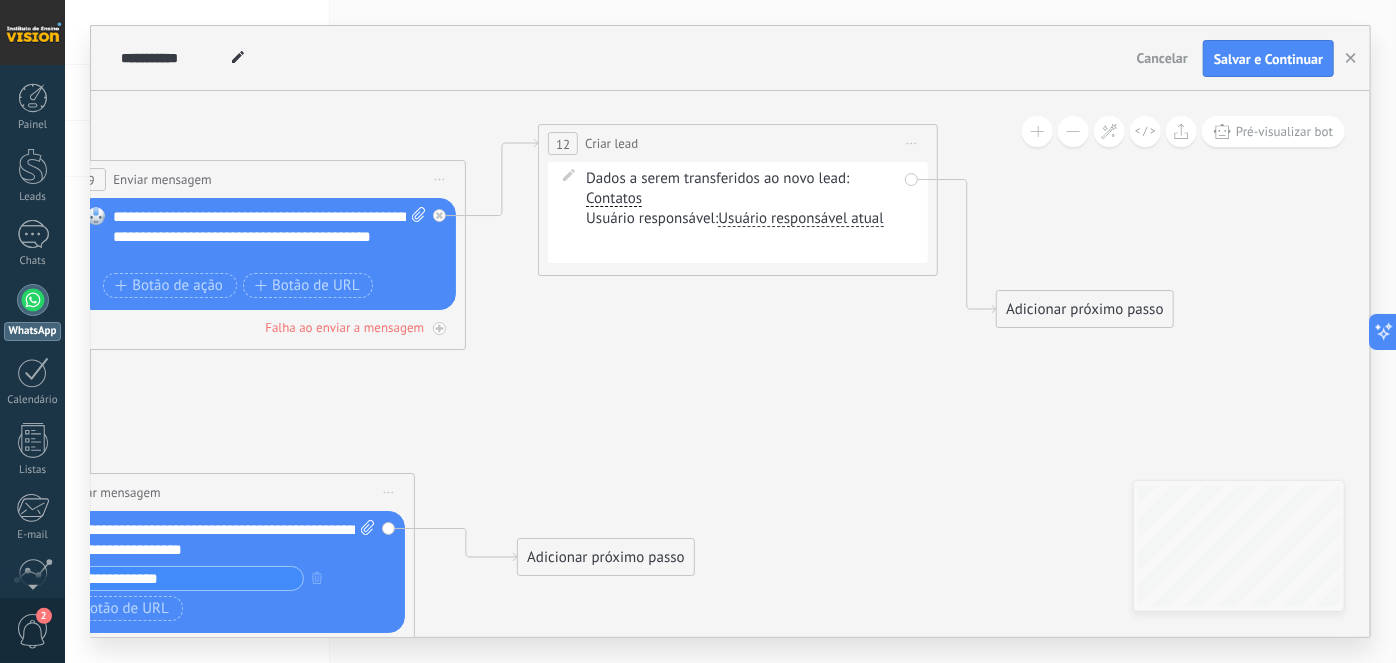 click on "Usuário responsável atual" at bounding box center (800, 219) 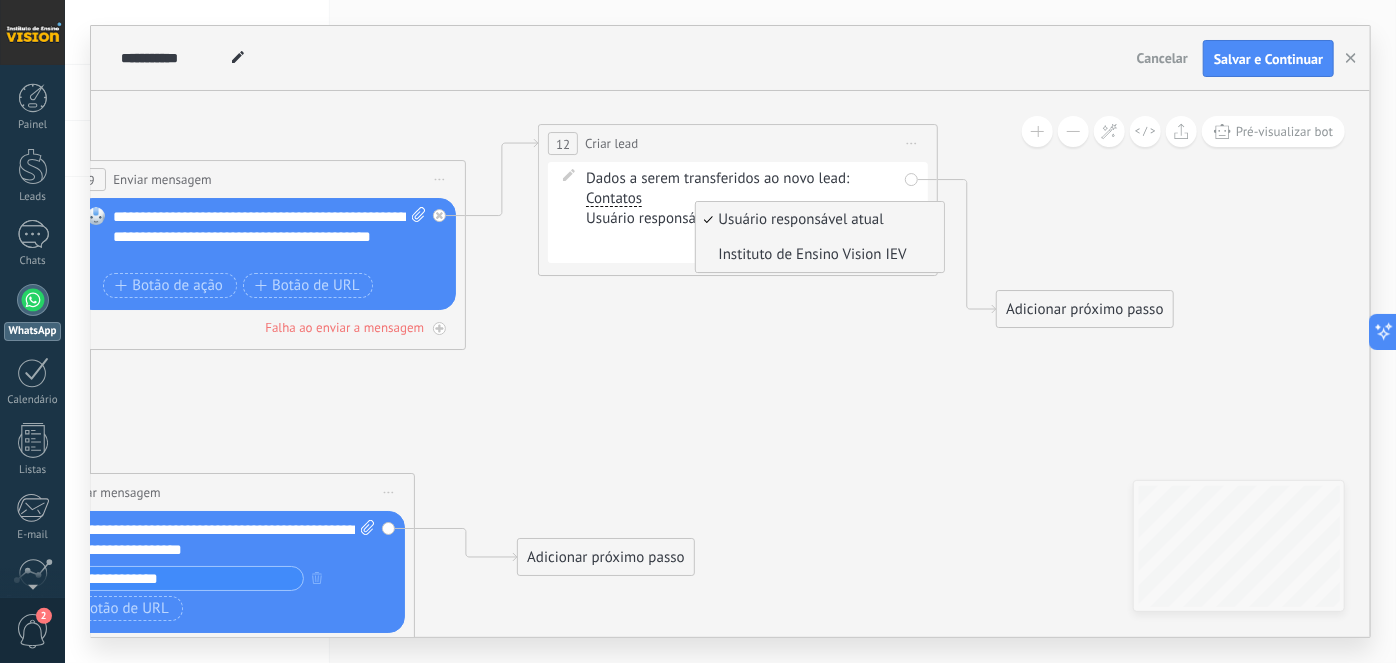 click on "Instituto de Ensino Vision IEV" at bounding box center (817, 255) 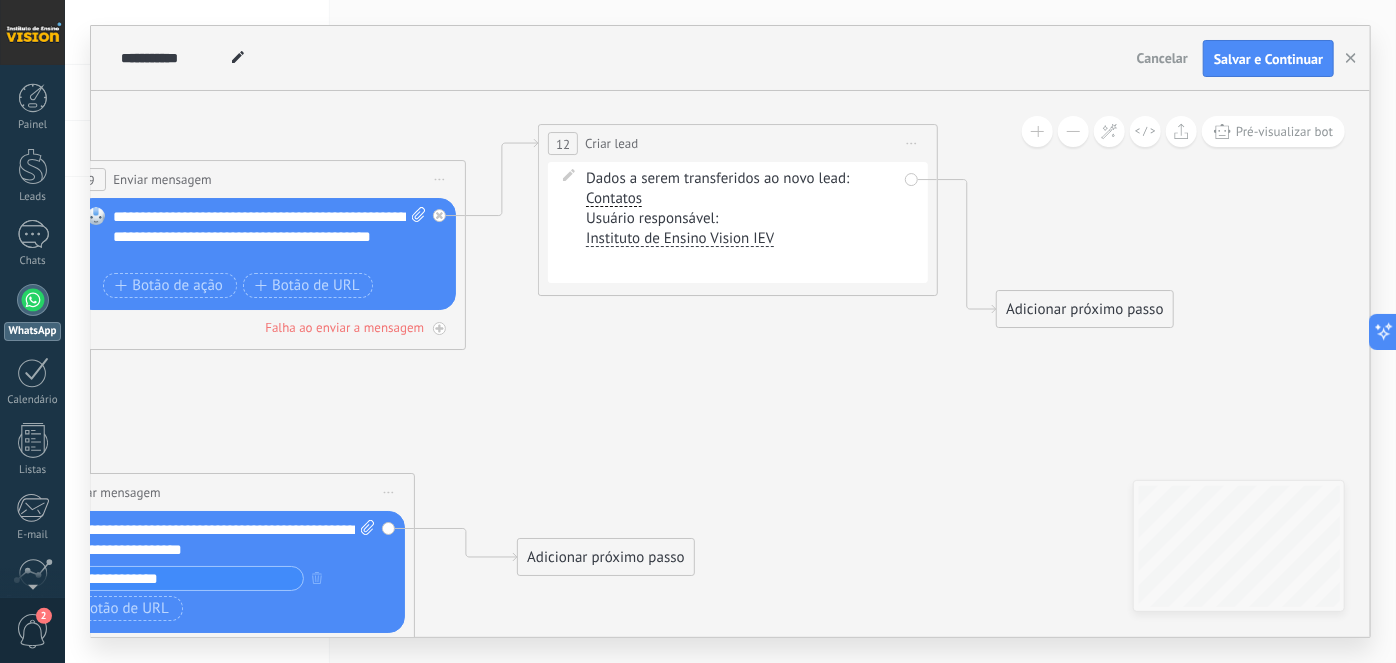 drag, startPoint x: 834, startPoint y: 237, endPoint x: 843, endPoint y: 256, distance: 21.023796 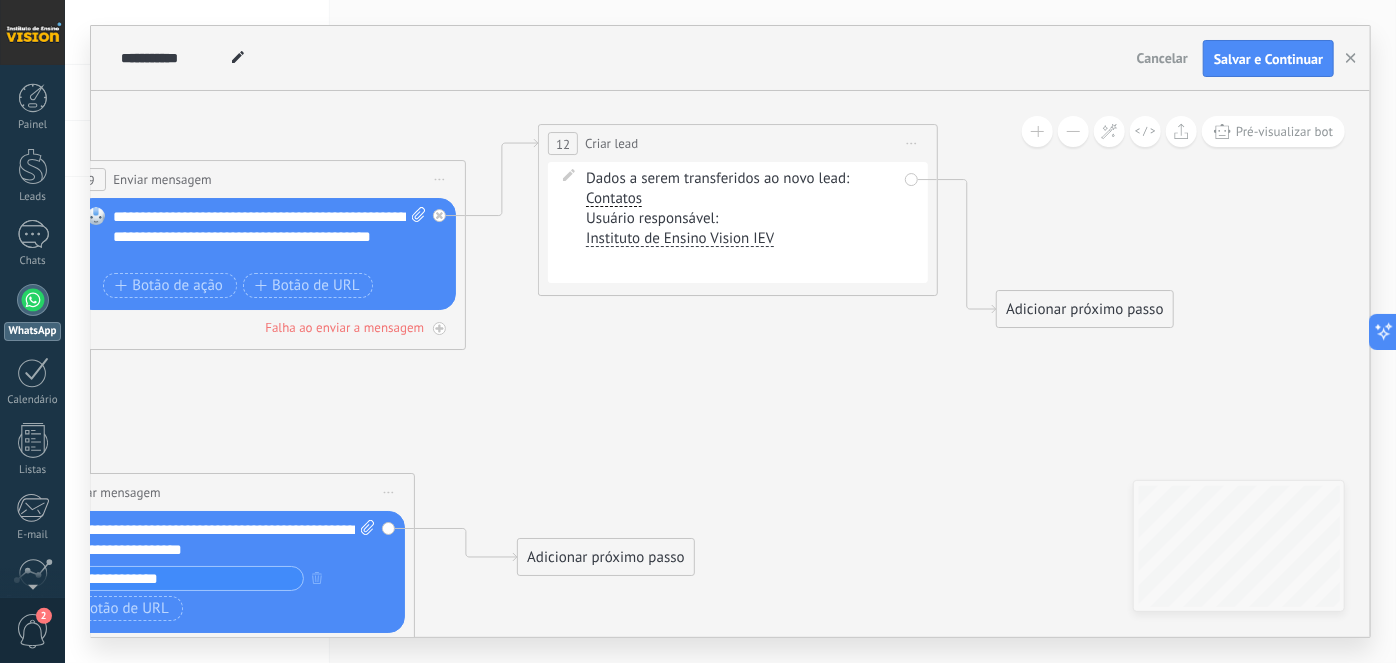click on "Dados a serem transferidos ao novo lead:  Selecionar tudo Venda Tags Contatos Empresa Contatos
Usuário responsável:
Instituto de Ensino Vision IEV
Usuário responsável atual
Instituto de Ensino Vision IEV
Instituto de Ensino Vision IEV
Usuário responsável atual
Instituto de Ensino Vision IEV
Contato inicial Discussões Tomada de decisão Discussão de contrato Fechado - [PERSON_NAME] - perdido" at bounding box center (741, 222) 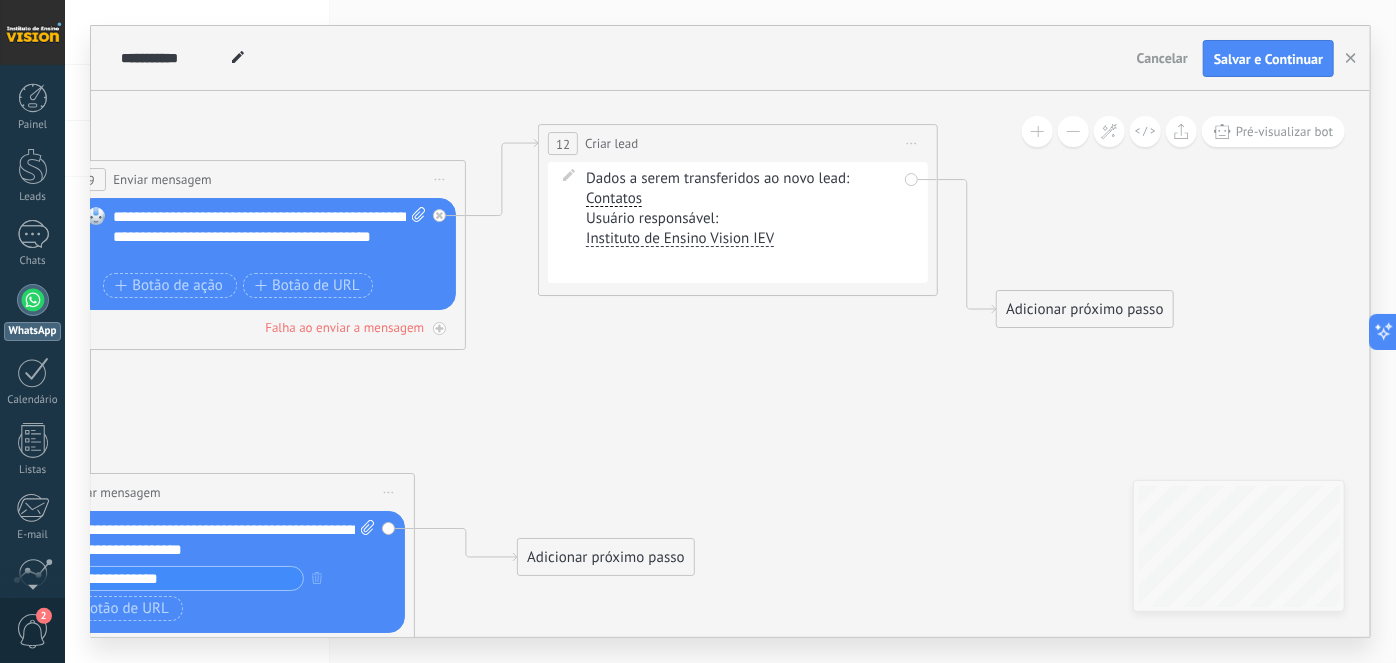 click on "Adicionar próximo passo
Enviar mensagem
Enviar mensagem
Enviar mensagem
Reação
Comentário
Enviar mensagem interna" at bounding box center [1085, 309] 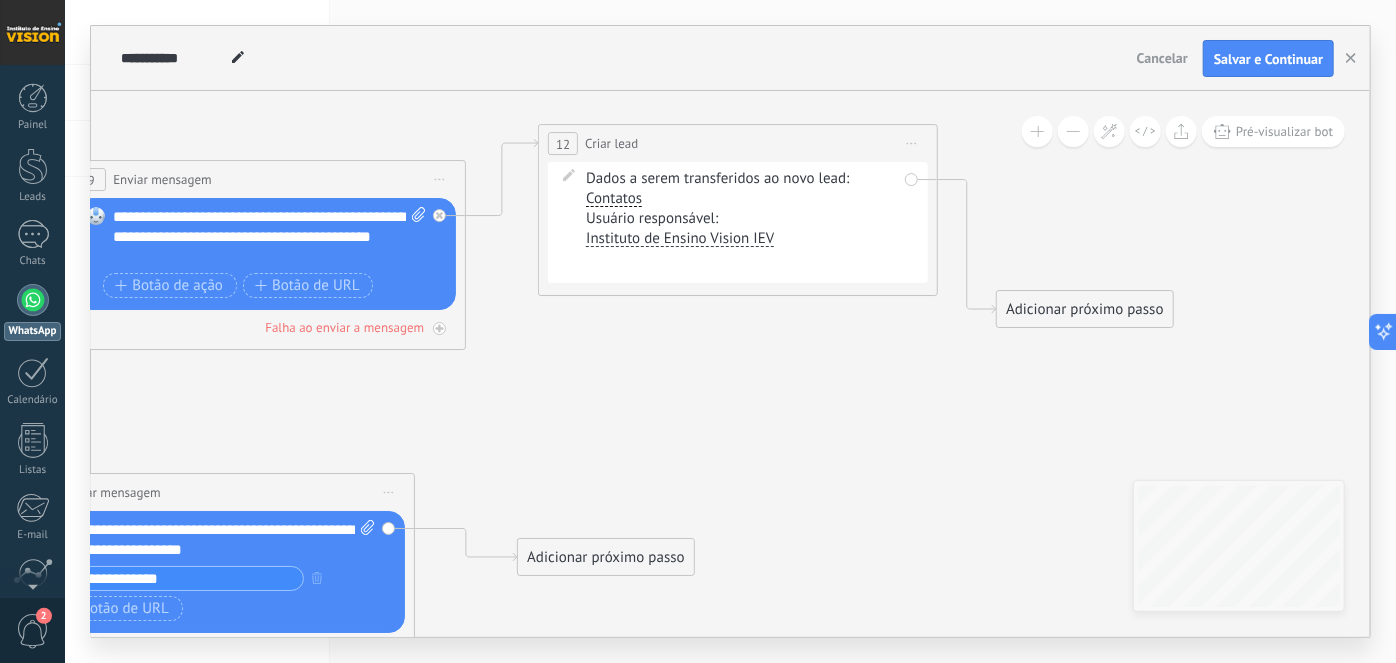click on "Adicionar próximo passo" at bounding box center [1085, 309] 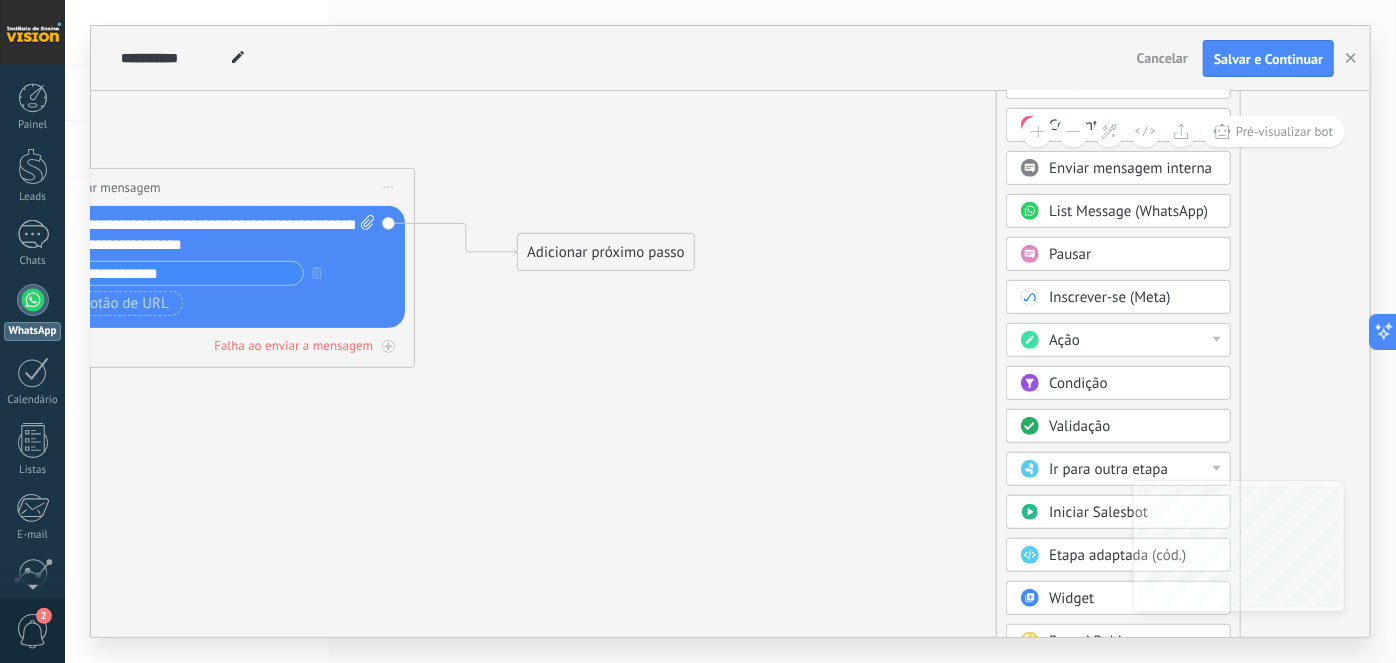 click on "Ir para outra etapa" at bounding box center [1108, 469] 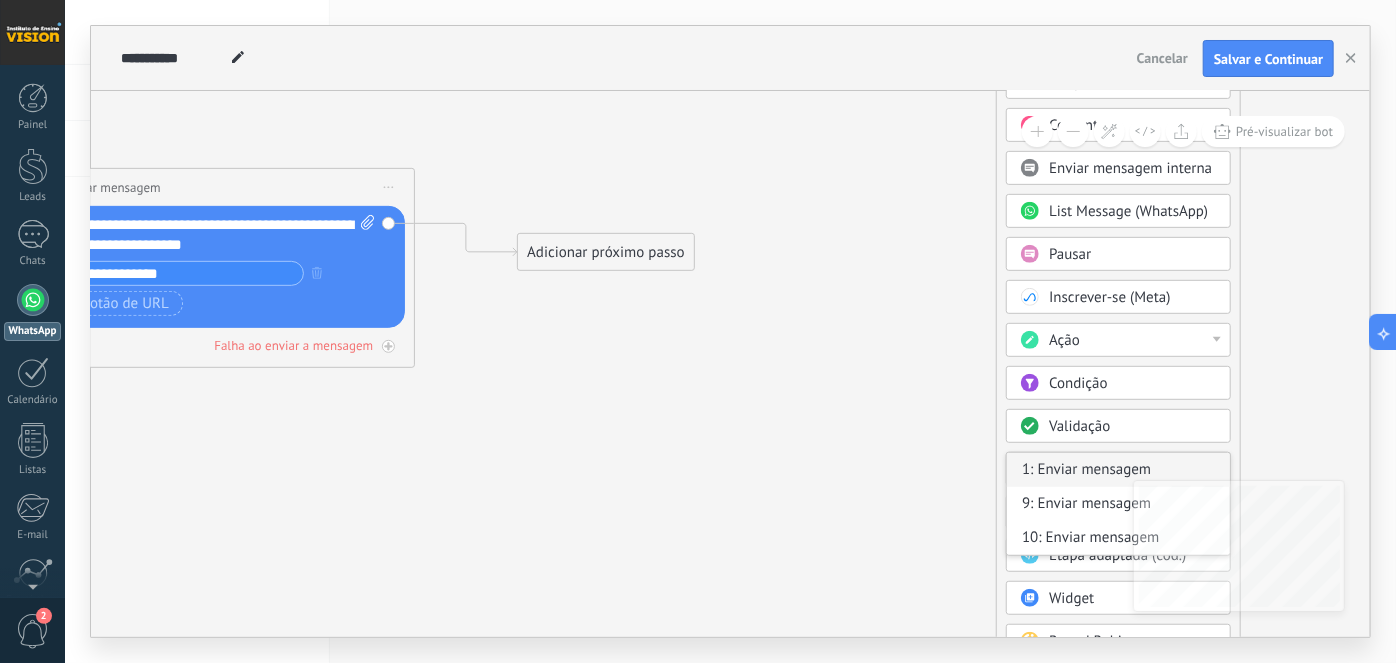 click on "1: Enviar mensagem" at bounding box center [1118, 470] 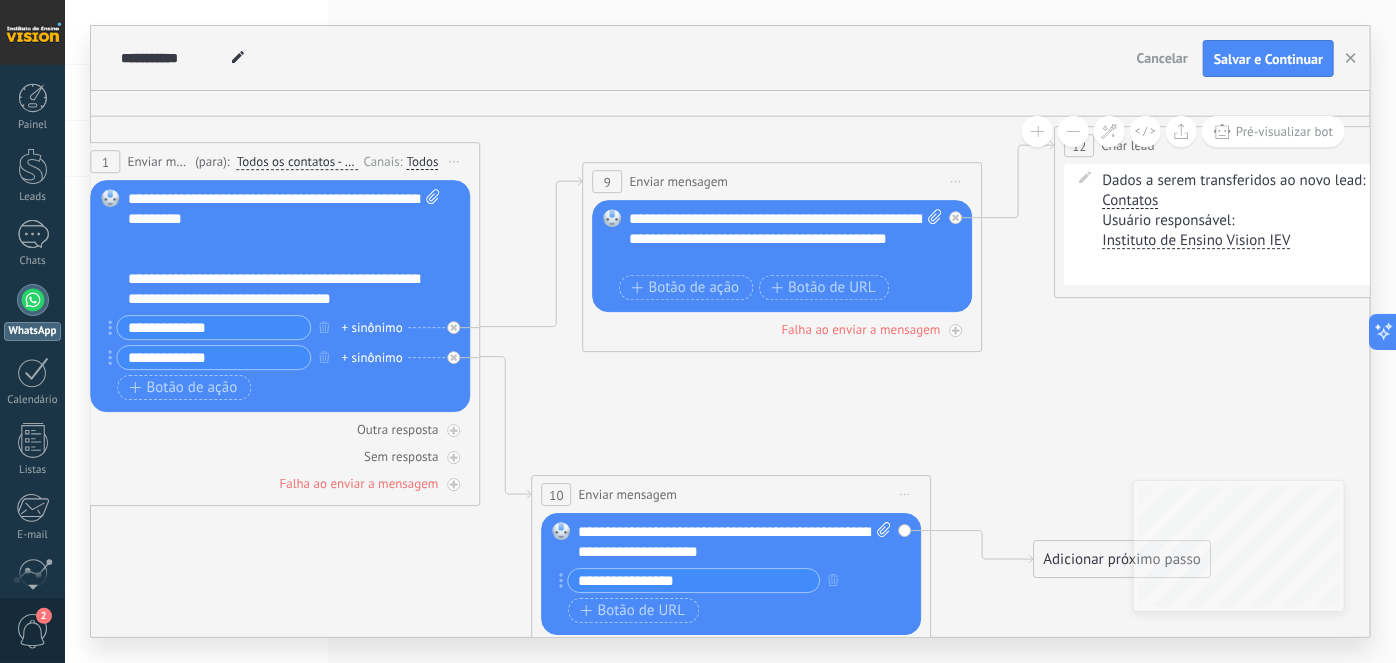 drag, startPoint x: 545, startPoint y: 476, endPoint x: 929, endPoint y: 391, distance: 393.29504 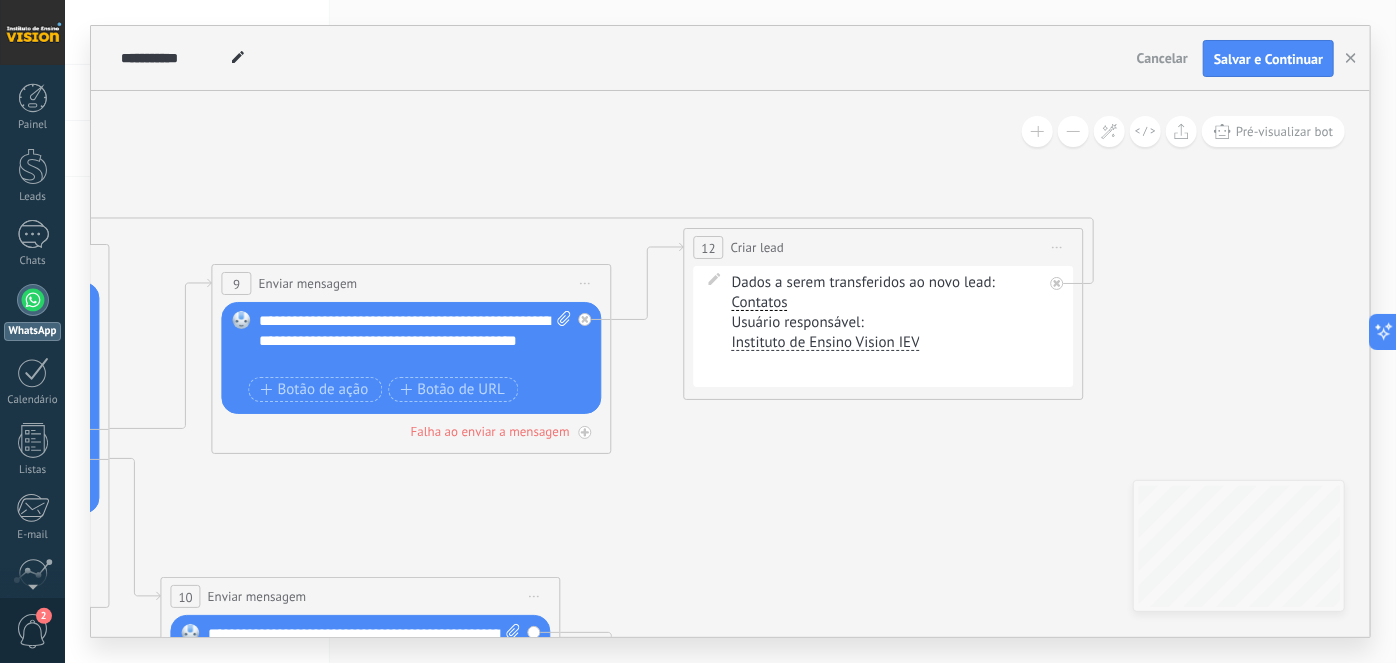 drag, startPoint x: 1096, startPoint y: 382, endPoint x: 866, endPoint y: 475, distance: 248.09071 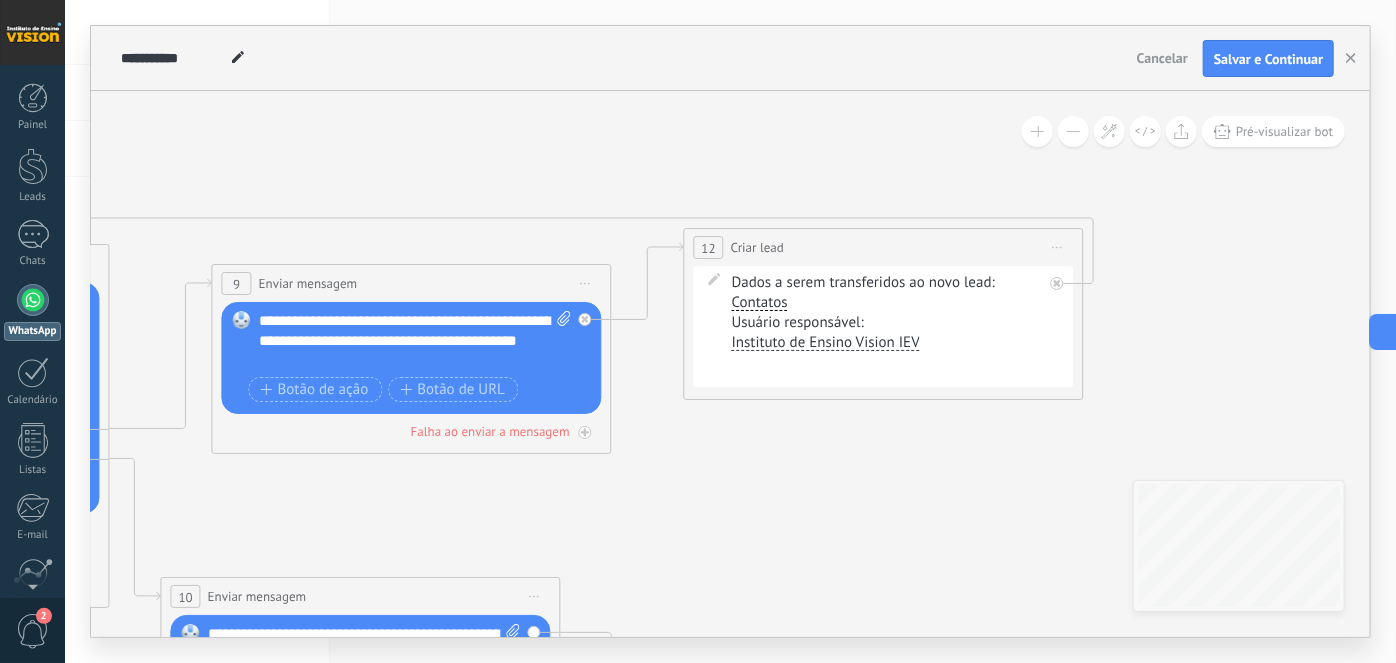 click on "Iniciar pré-visualização aqui
[GEOGRAPHIC_DATA]
Duplicar
Excluir" at bounding box center (1058, 247) 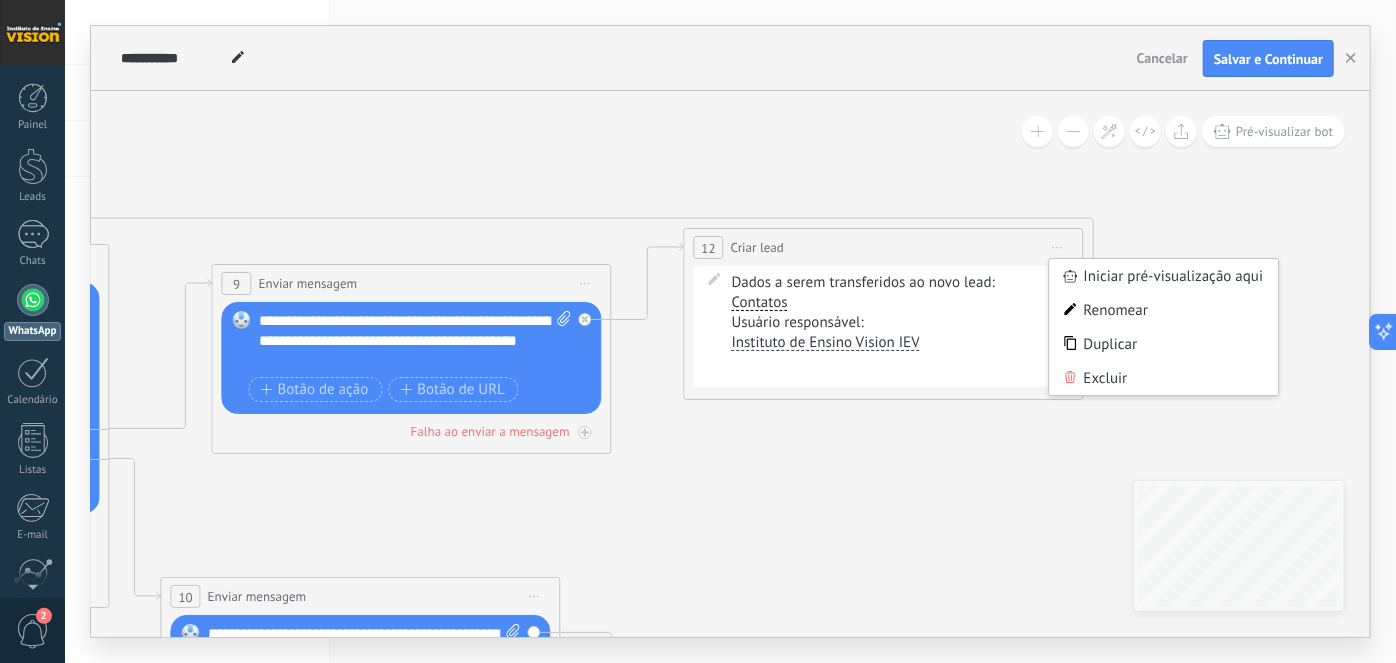 click on "Dados a serem transferidos ao novo lead:  Selecionar tudo Venda Tags Contatos Empresa Contatos" at bounding box center [887, 293] 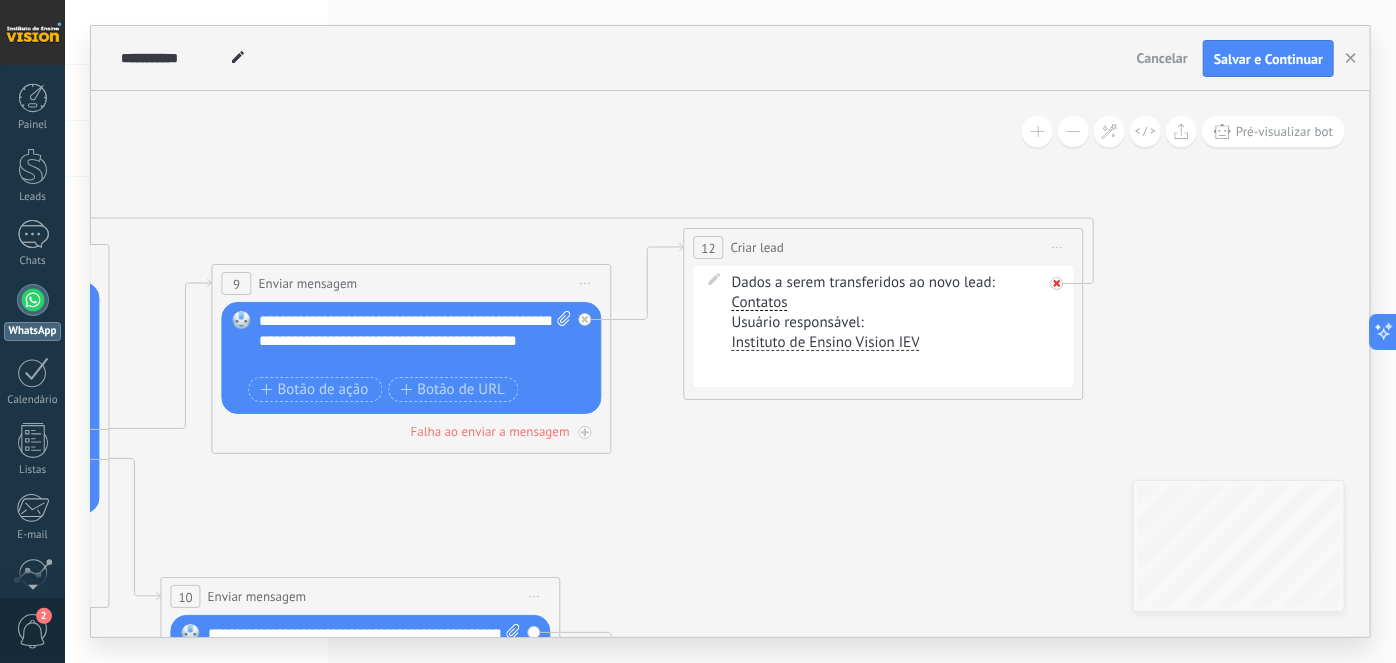 click at bounding box center (1057, 283) 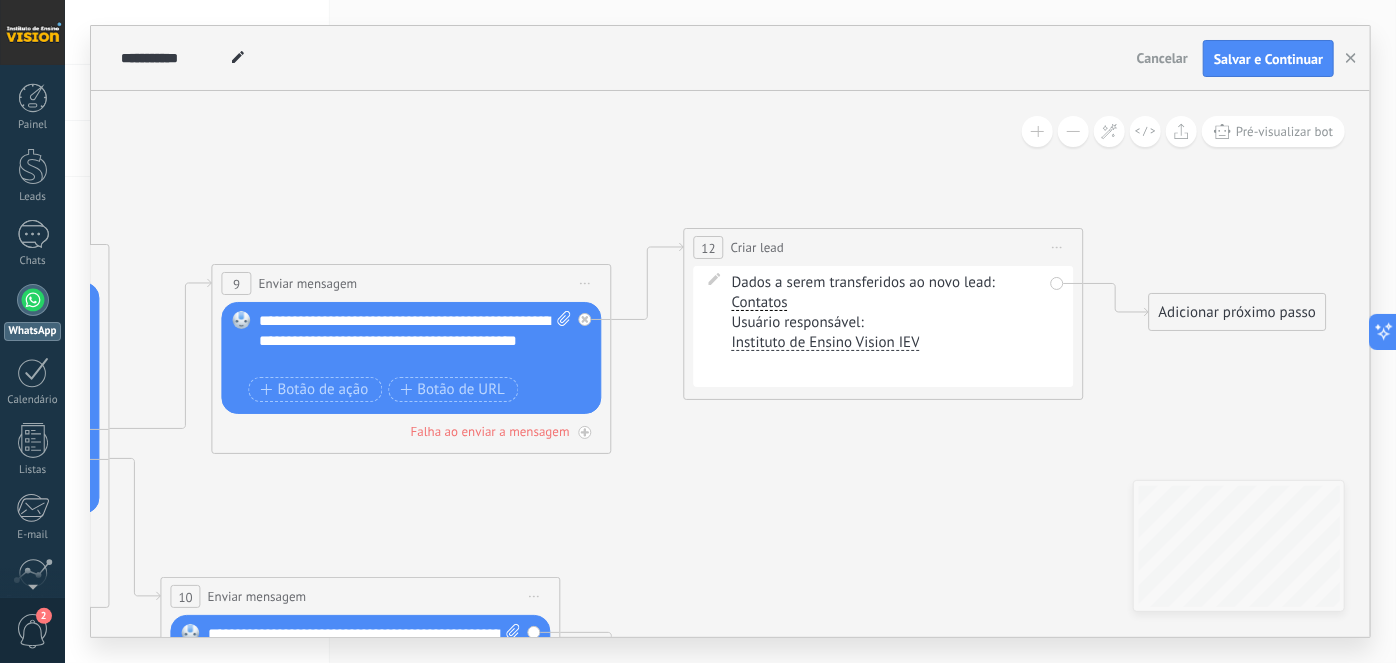 click on "Adicionar próximo passo" at bounding box center (1238, 312) 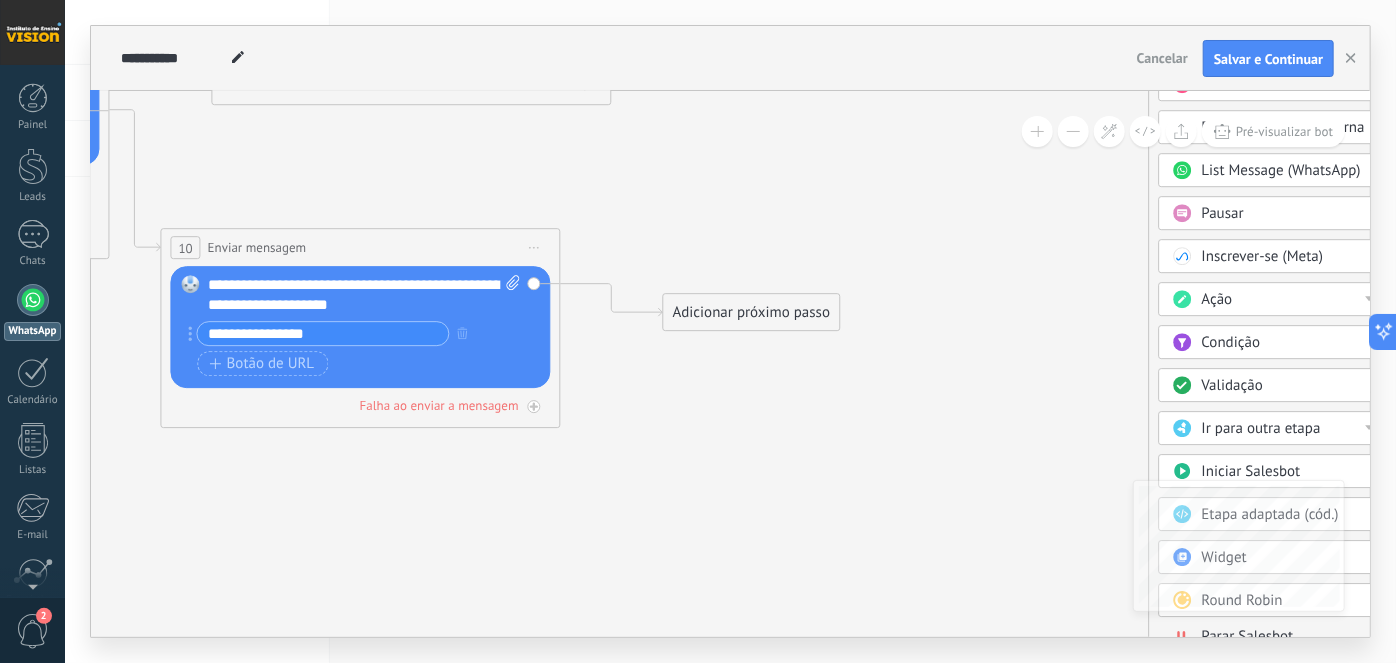 click on "Ir para outra etapa" at bounding box center [1286, 430] 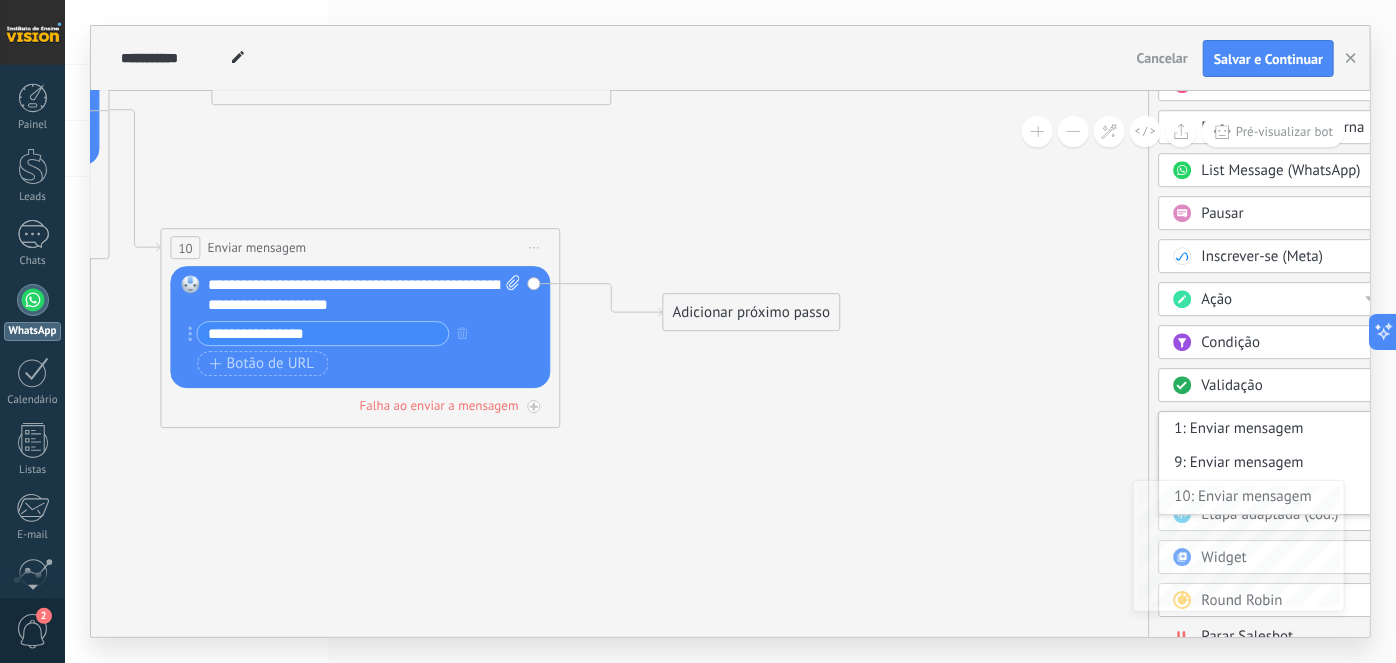 click 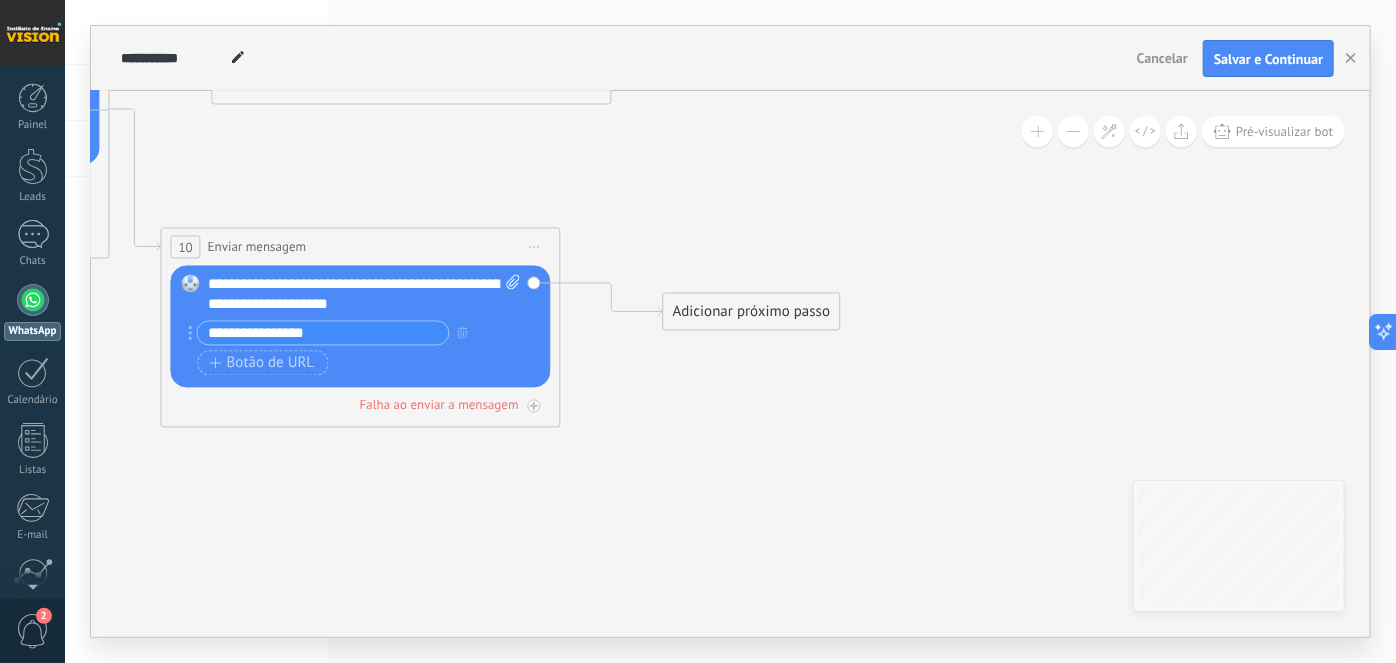 click on "Adicionar próximo passo" at bounding box center (752, 312) 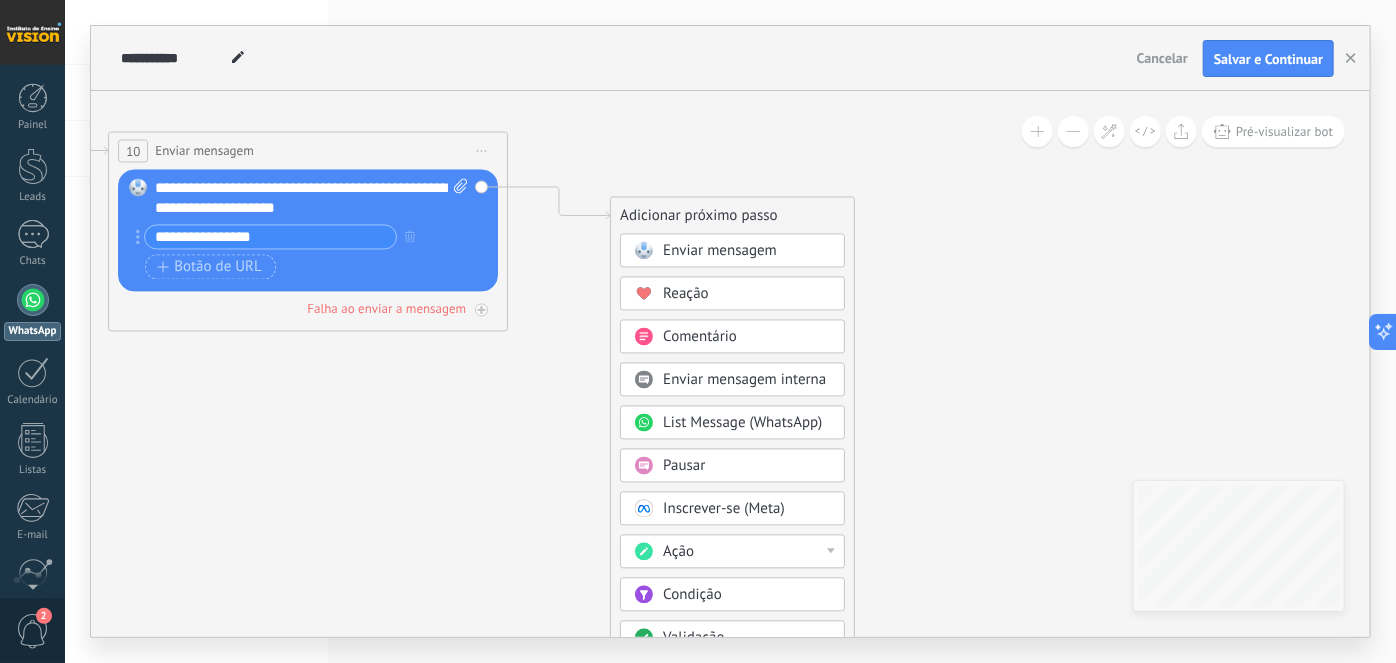 drag, startPoint x: 1042, startPoint y: 355, endPoint x: 989, endPoint y: 259, distance: 109.65856 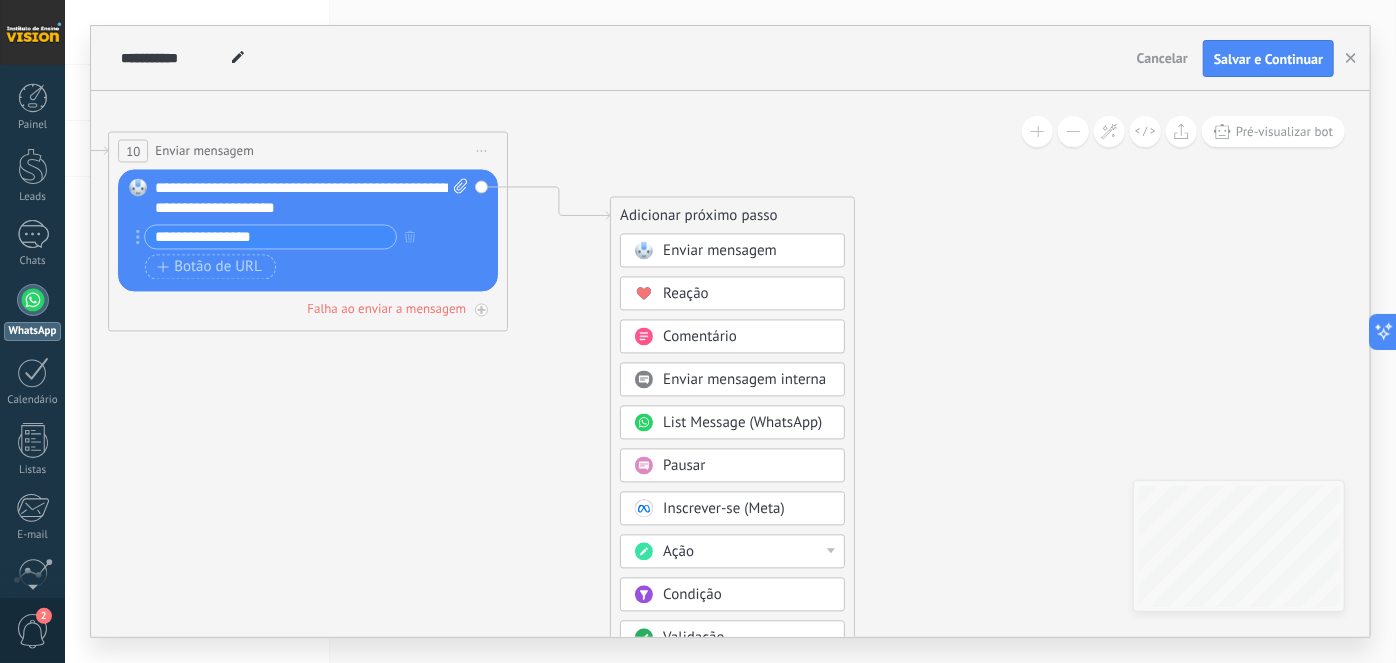 click 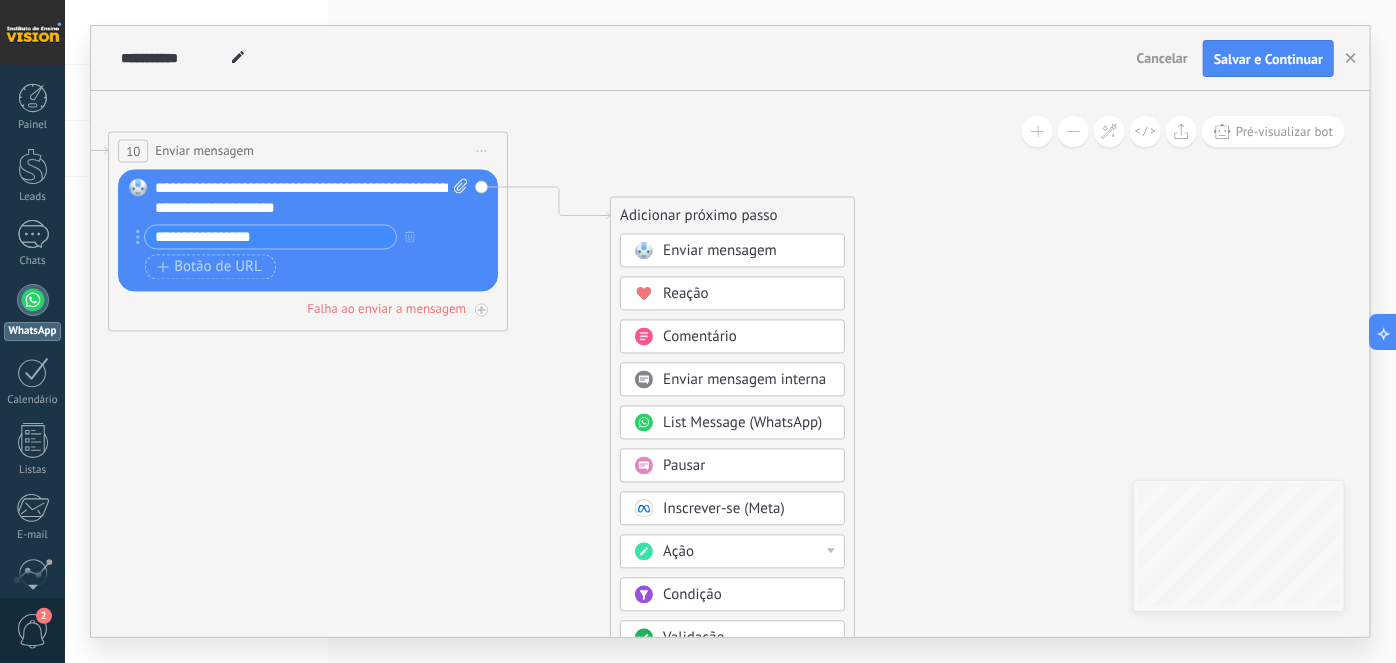 click 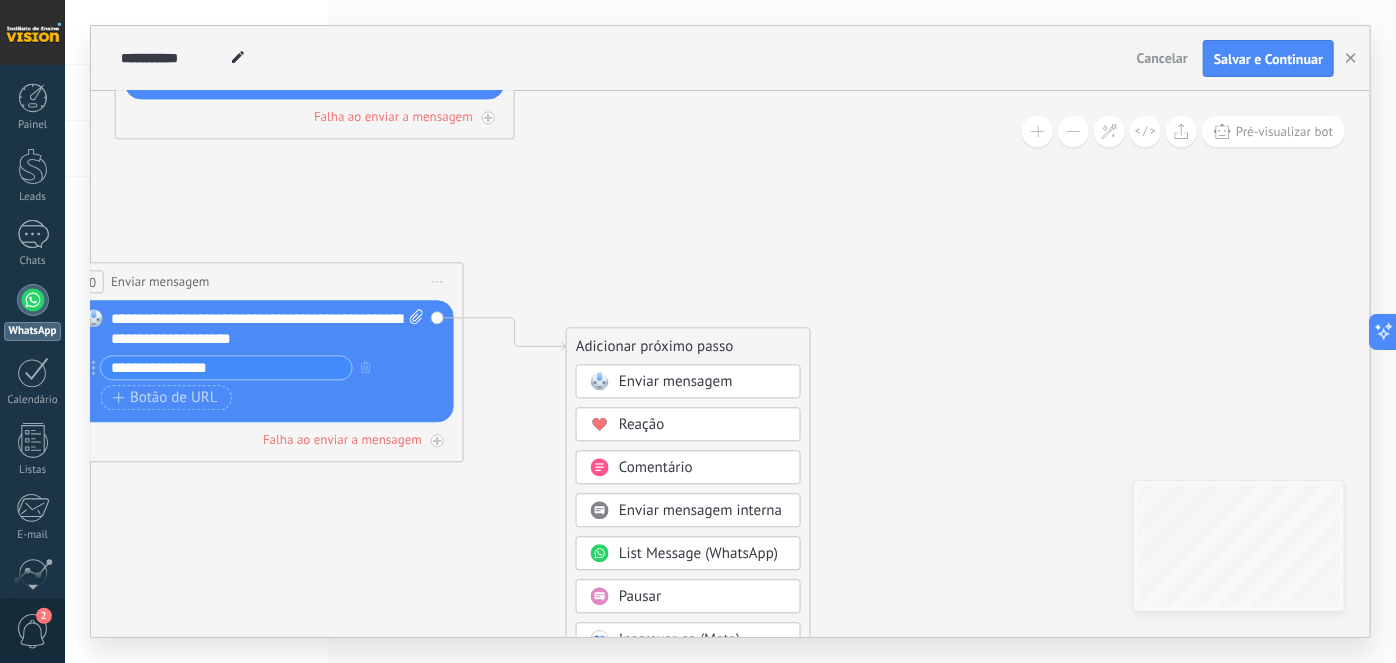 drag, startPoint x: 653, startPoint y: 144, endPoint x: 588, endPoint y: 291, distance: 160.72958 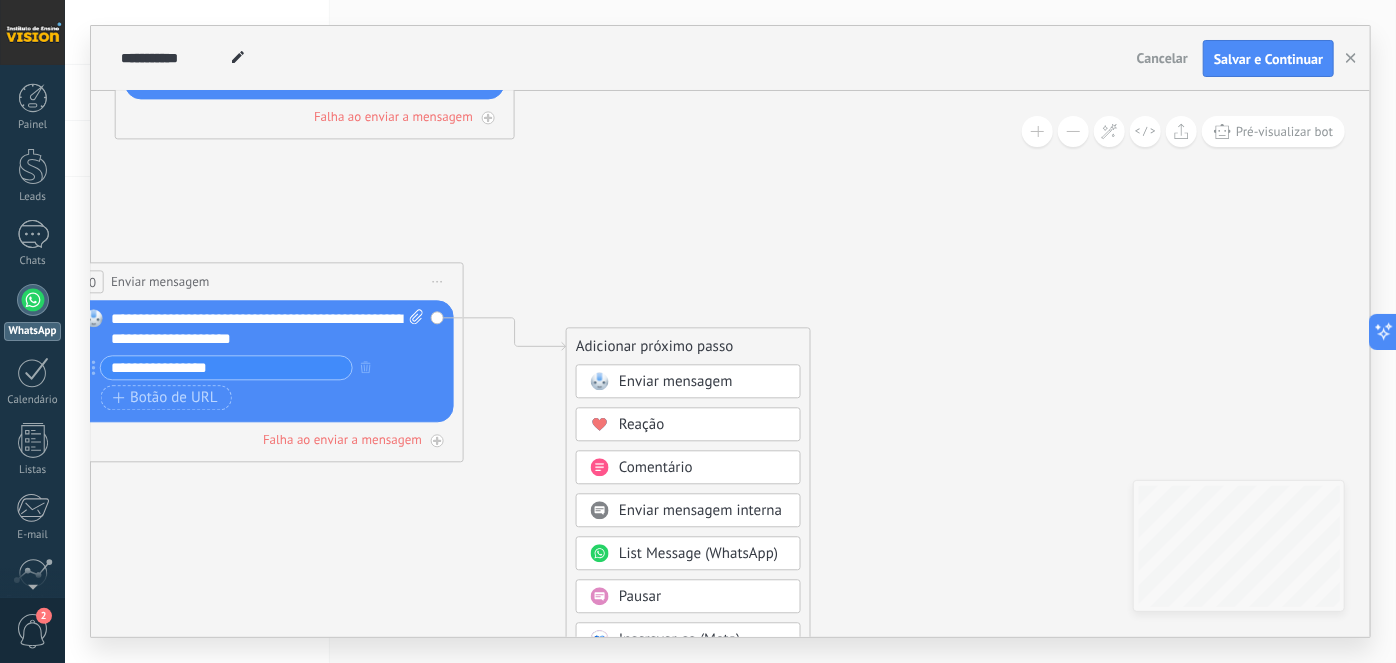 click 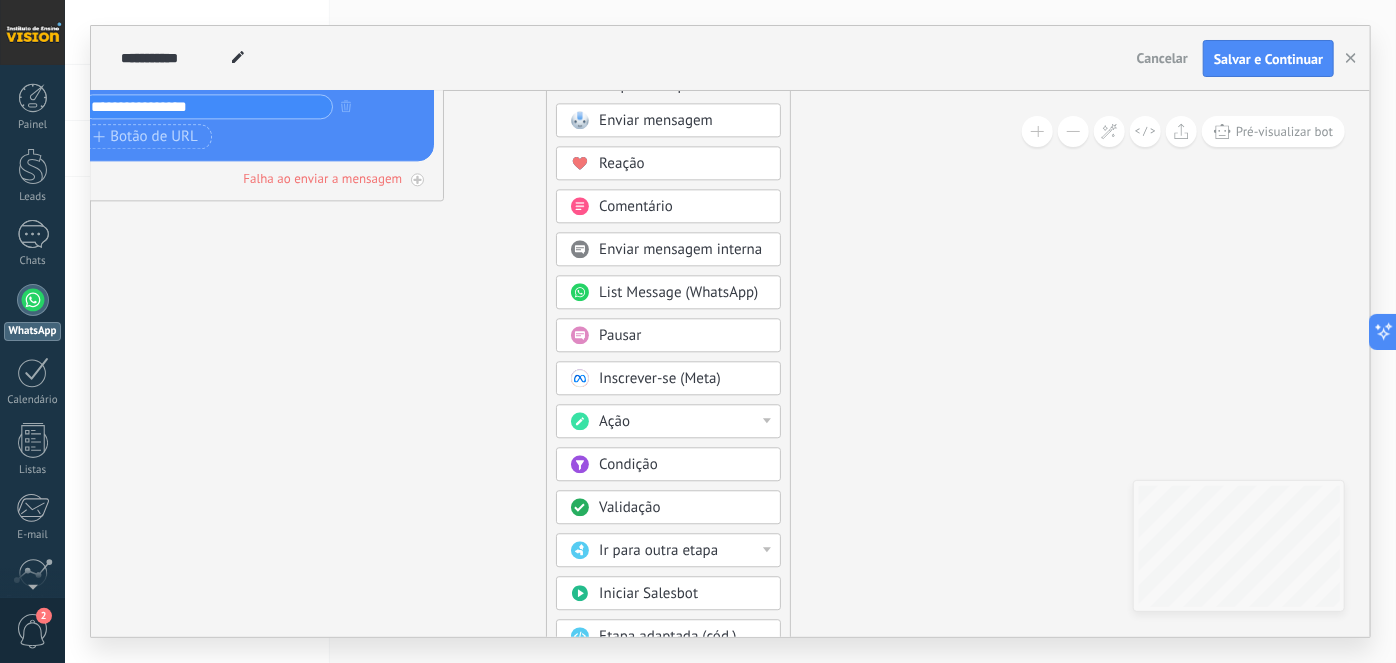 click on "Ação" at bounding box center (683, 423) 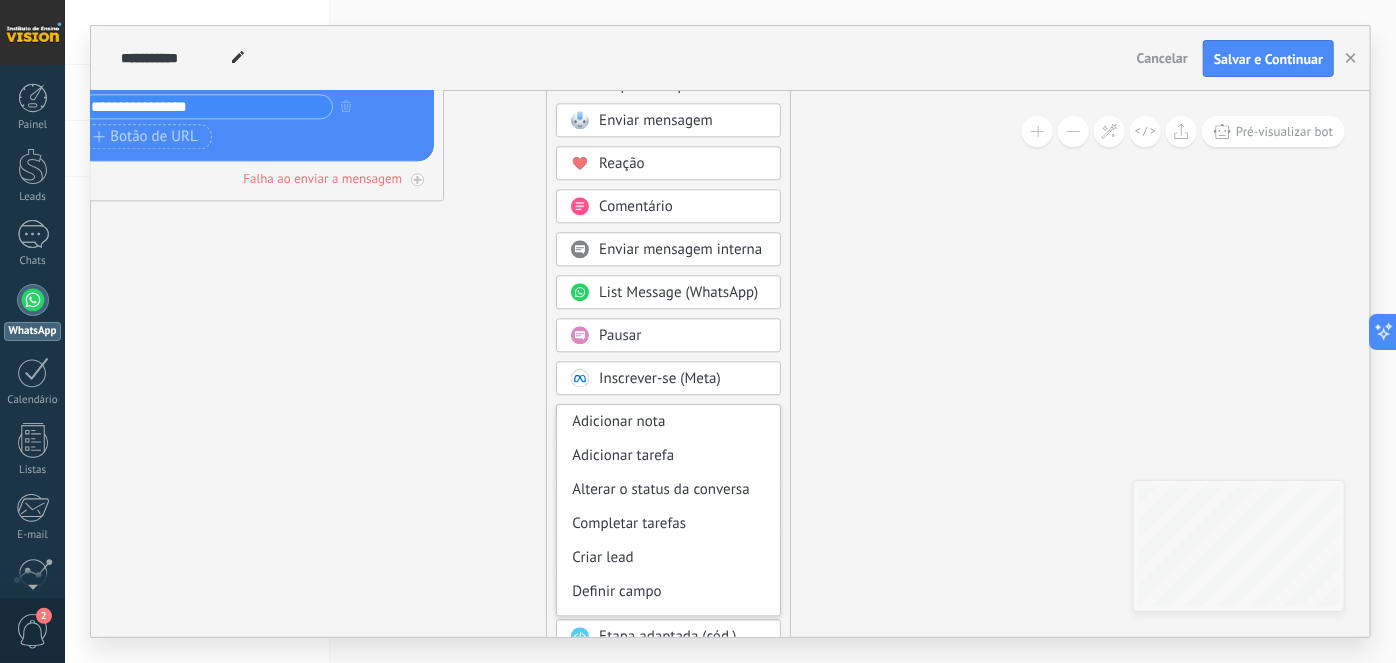 click on "Enviar mensagem
Enviar mensagem
Enviar mensagem
Reação
Comentário
Enviar mensagem interna" at bounding box center (668, 442) 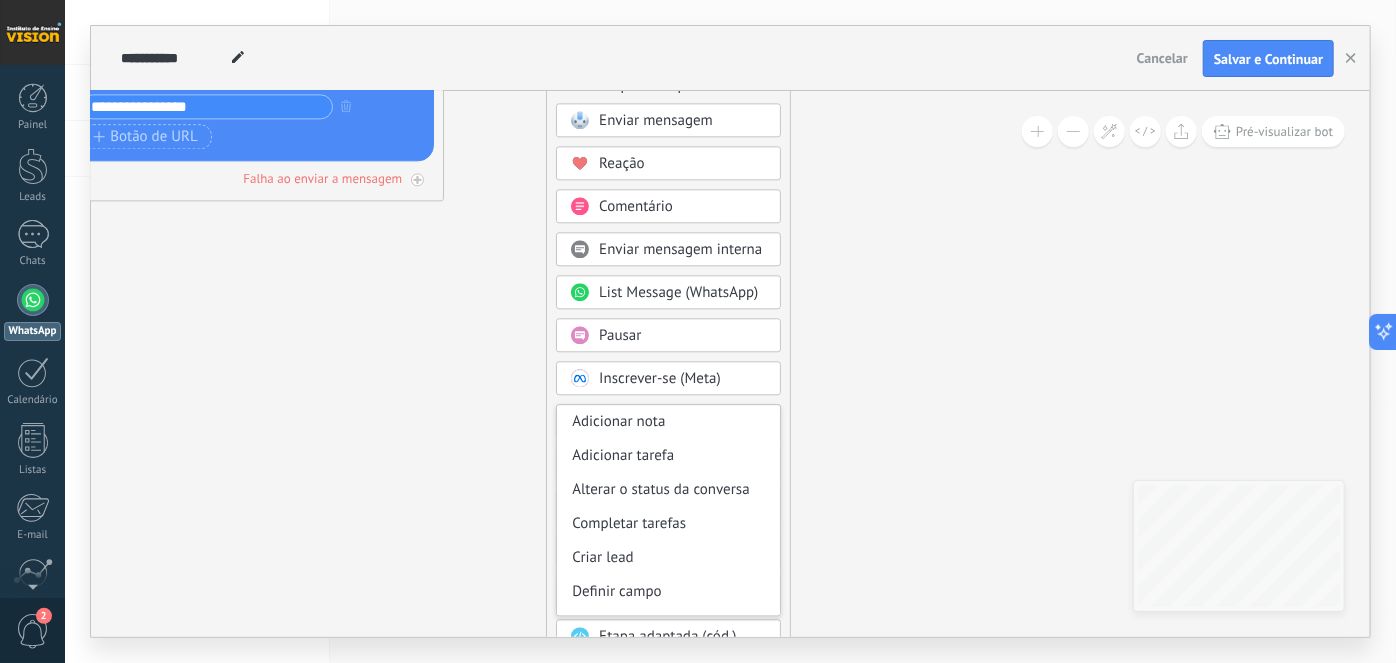 click on "Adicionar nota
Adicionar tarefa
Alterar o status da conversa
Completar tarefas
Criar lead
Definir campo
Enviar email
Enviar um webhook
Gerar formulário
Gerenciar assinantes
Gerenciar tags
Meta Conversions API
Mudar o status do lead
Mudar usuário resp." at bounding box center [668, 511] 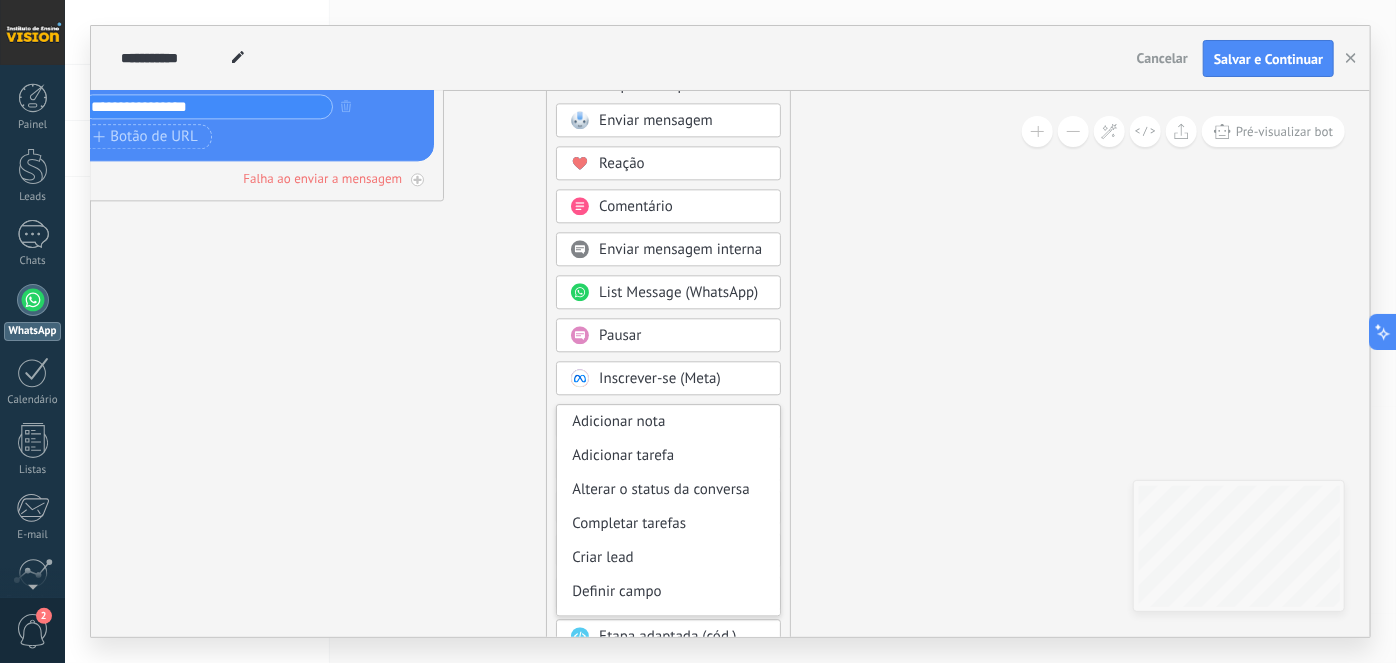 click on "Adicionar próximo passo
Enviar mensagem
Enviar mensagem
Enviar mensagem
Reação
Comentário
Enviar mensagem interna" at bounding box center (668, 424) 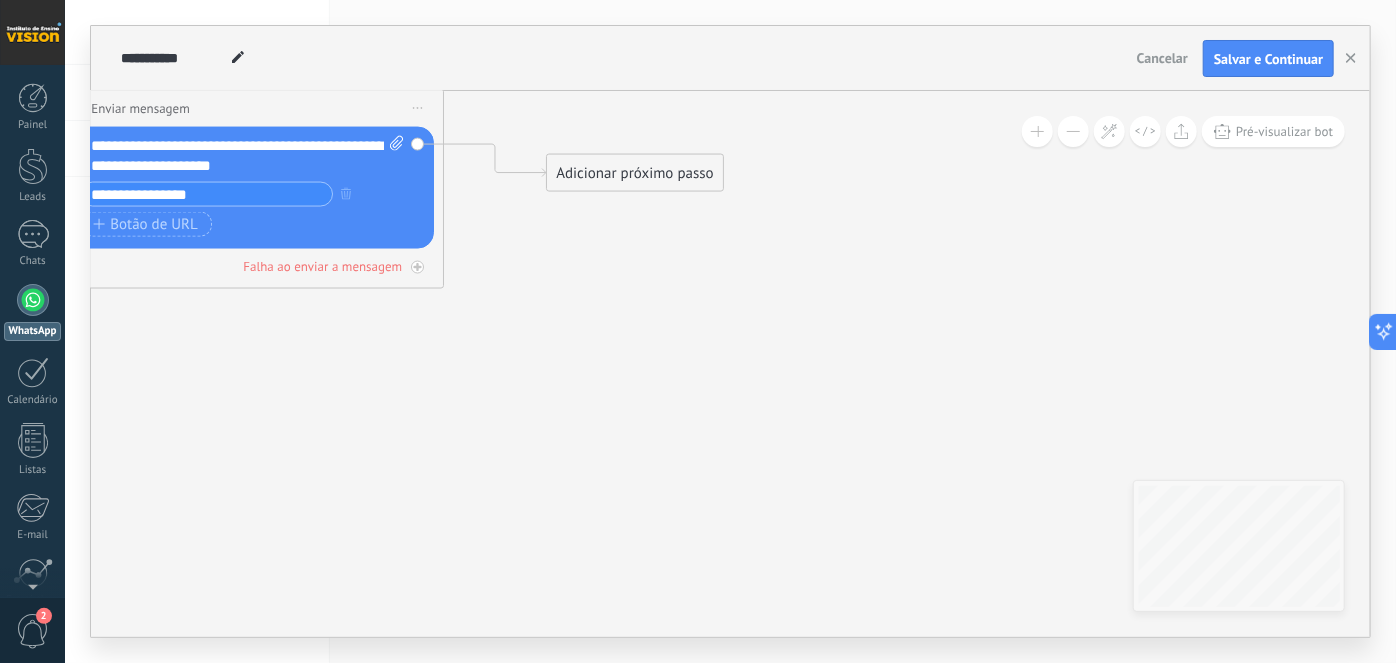 click on "Adicionar próximo passo" at bounding box center (635, 173) 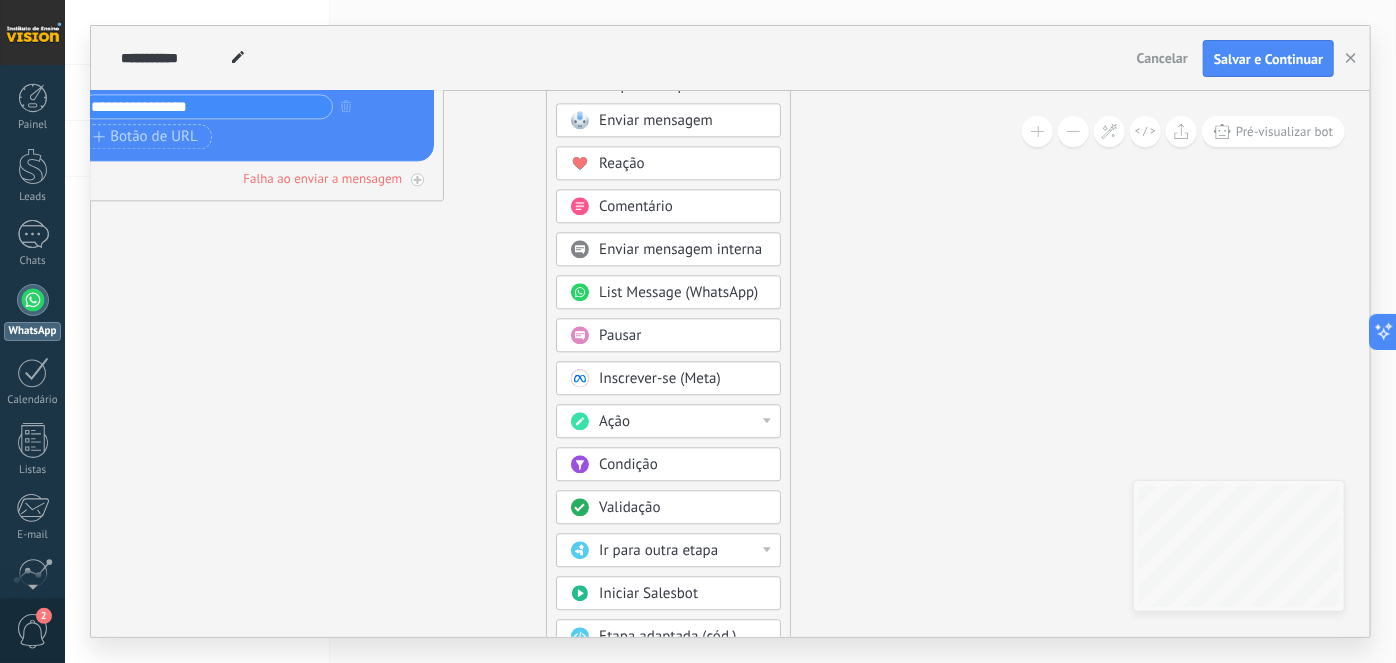 click on "Ir para outra etapa" at bounding box center (658, 551) 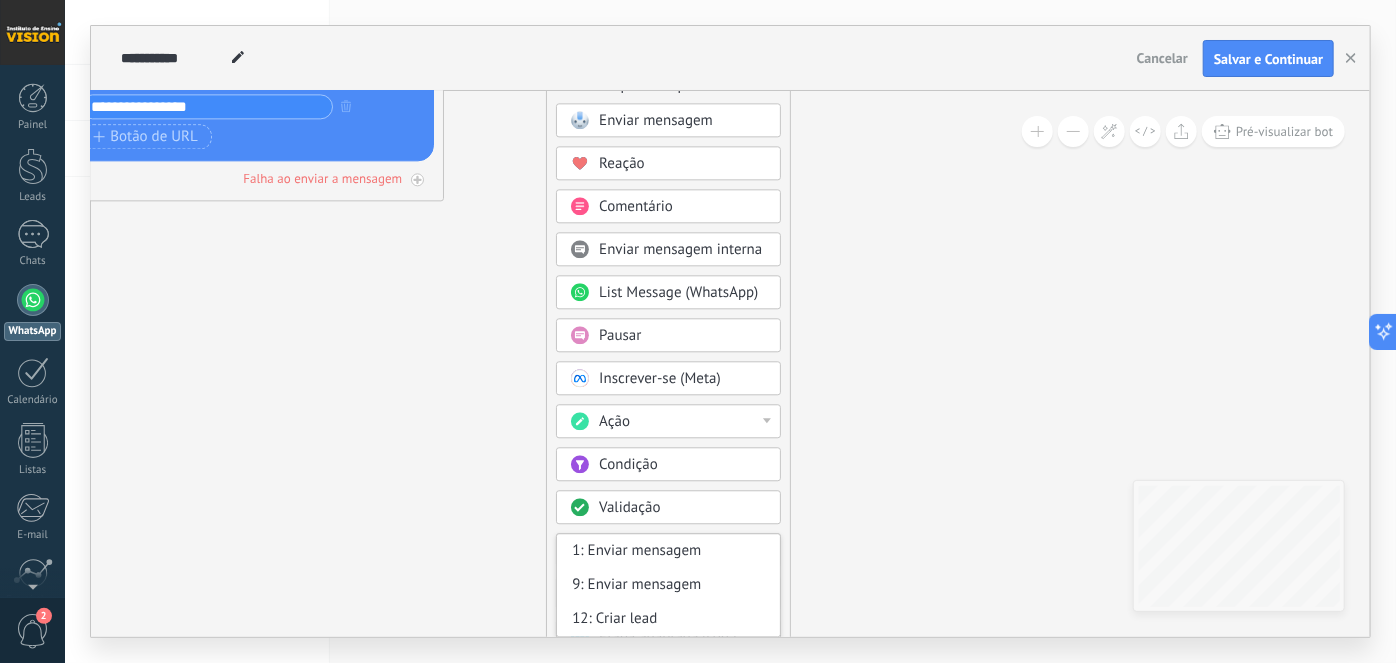 click on "9: Enviar mensagem" at bounding box center (668, 586) 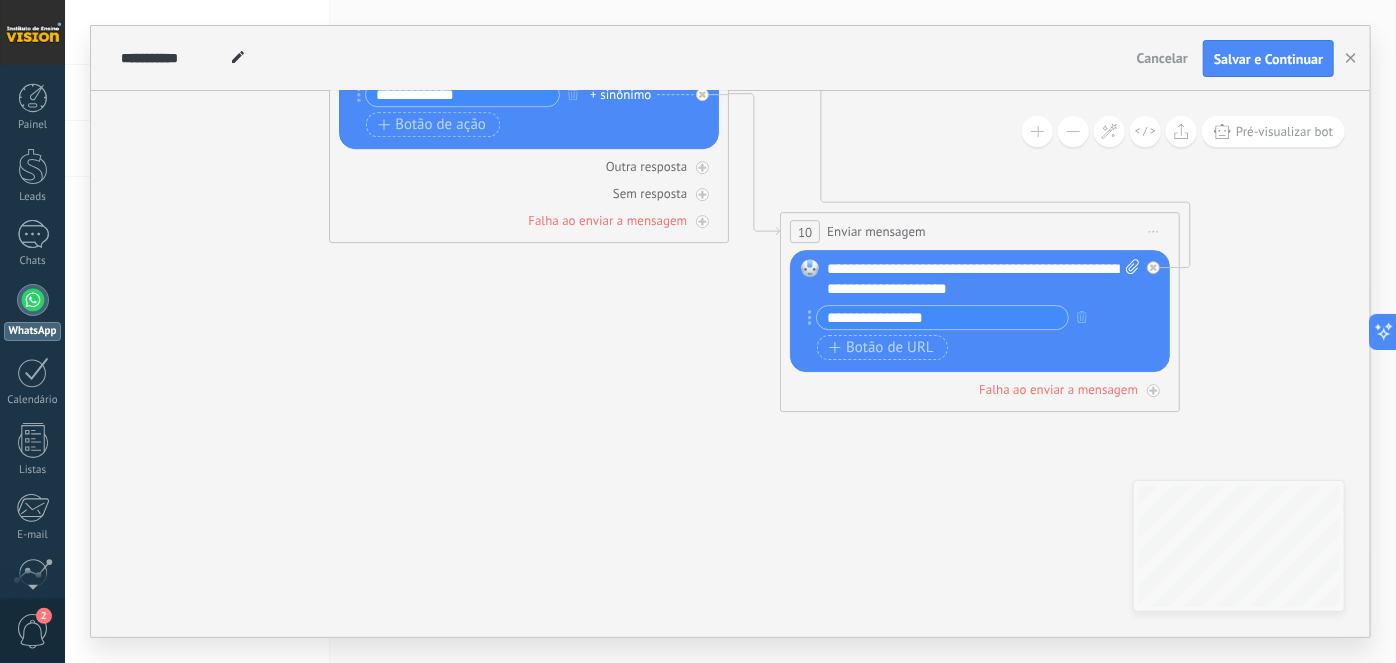 drag, startPoint x: 510, startPoint y: 323, endPoint x: 1301, endPoint y: 395, distance: 794.2701 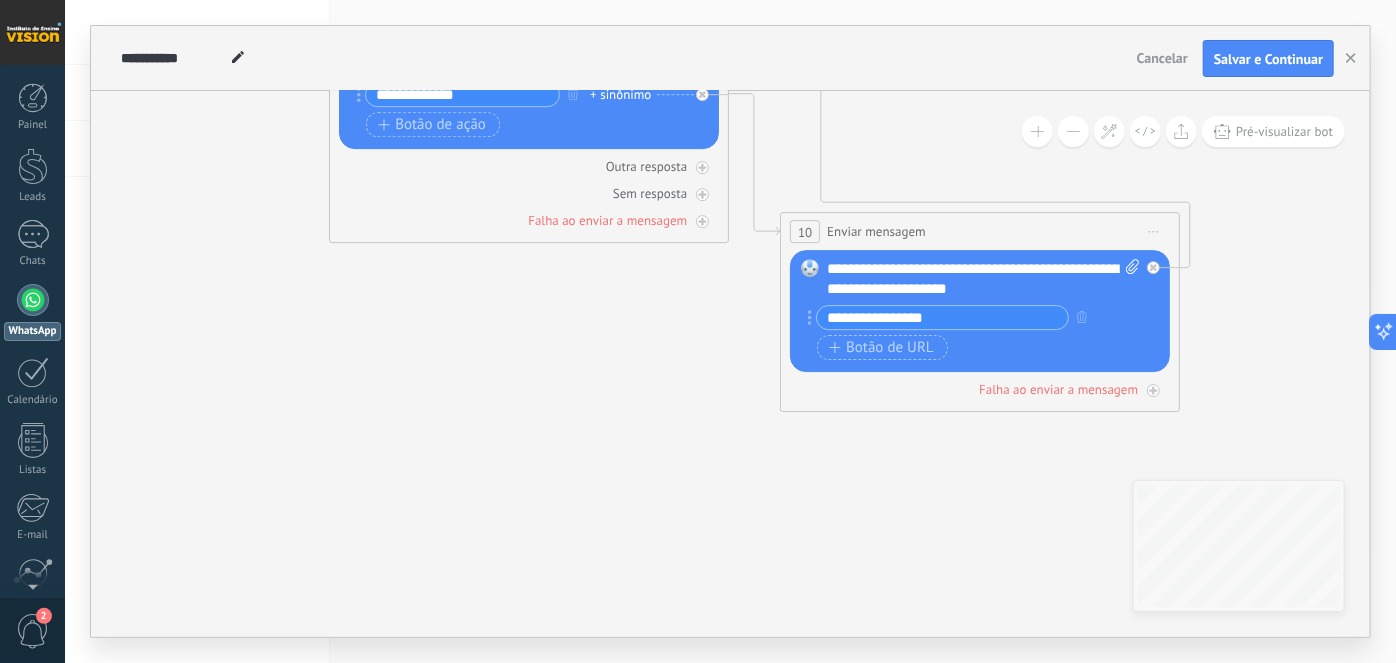 click 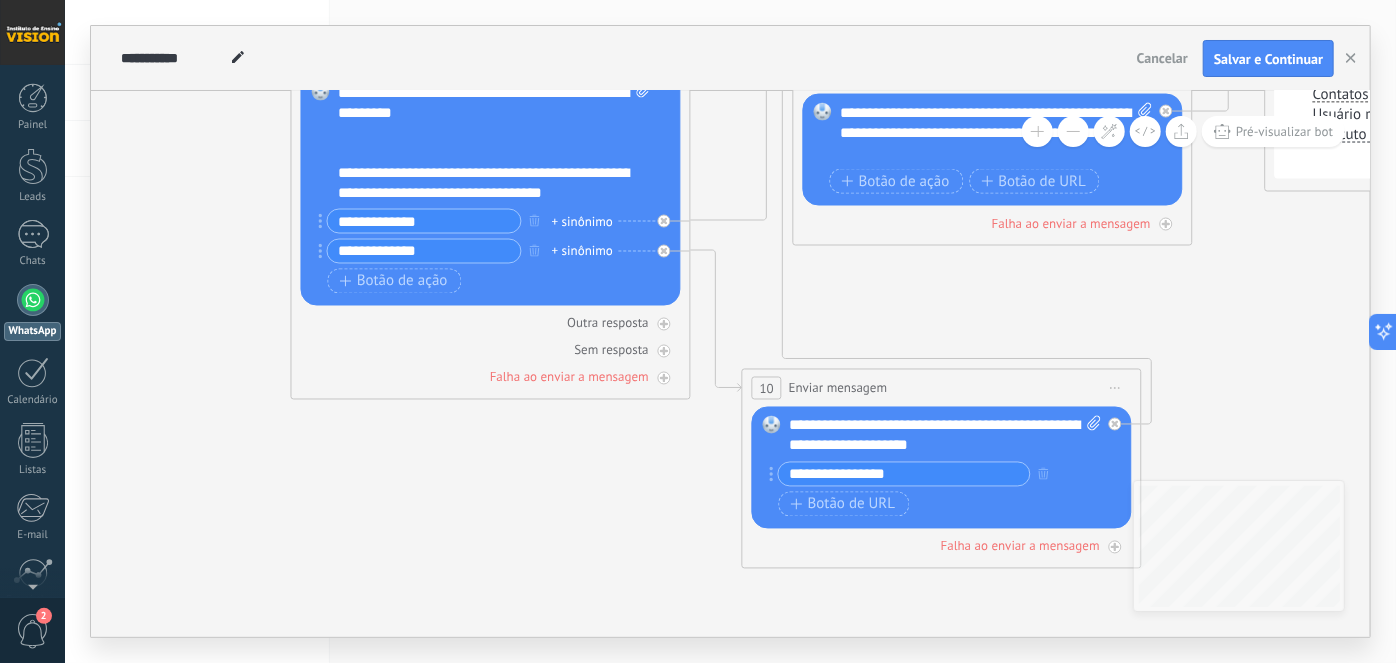 drag, startPoint x: 750, startPoint y: 427, endPoint x: 664, endPoint y: 606, distance: 198.58751 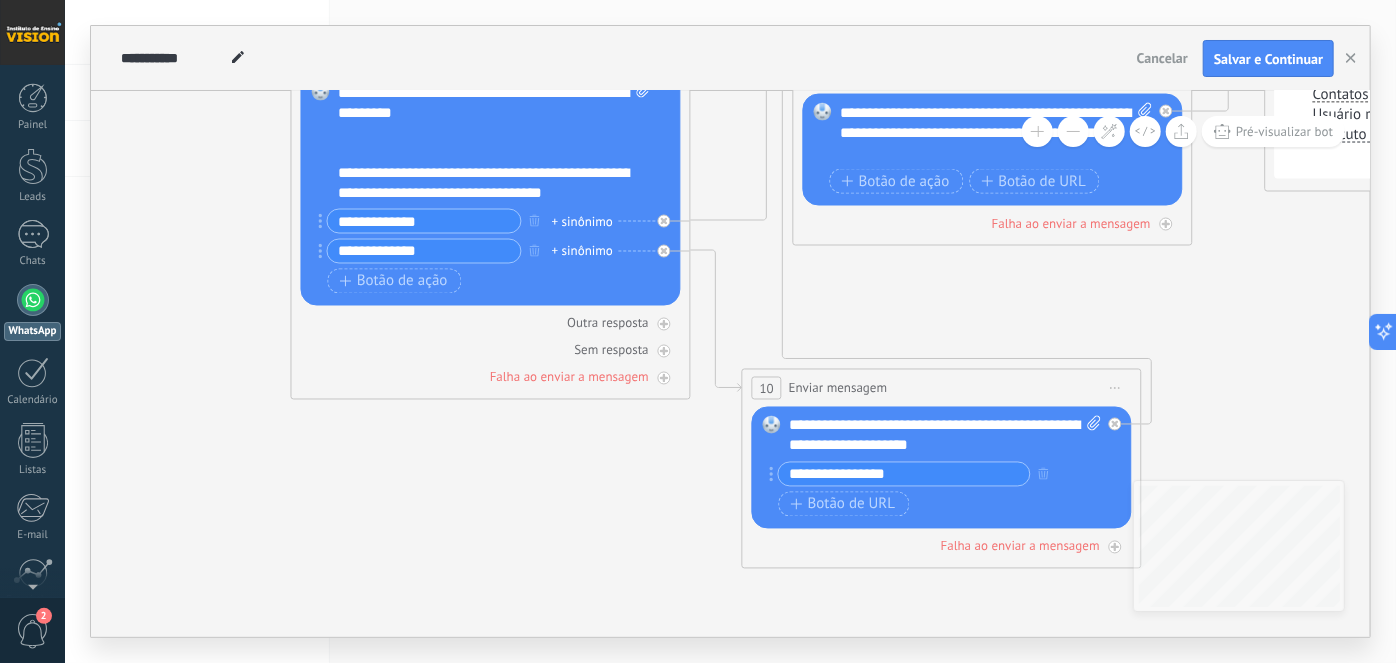click 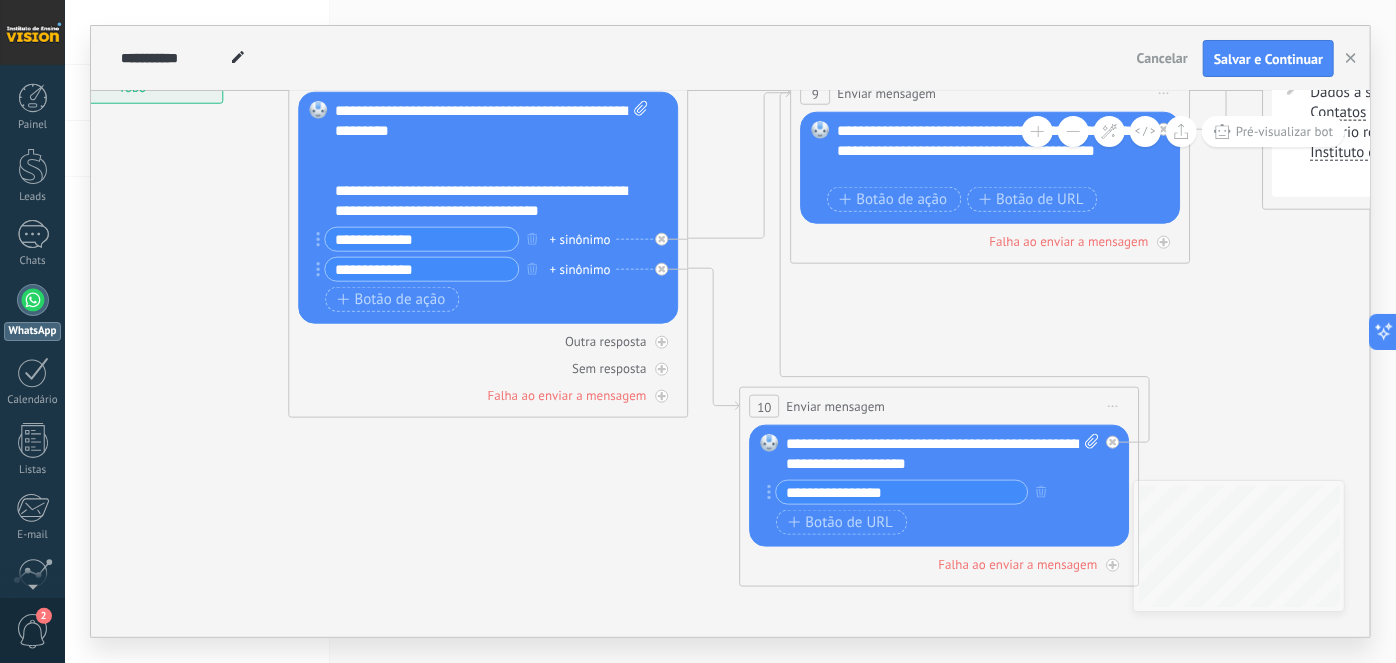 drag, startPoint x: 578, startPoint y: 392, endPoint x: 529, endPoint y: 564, distance: 178.8435 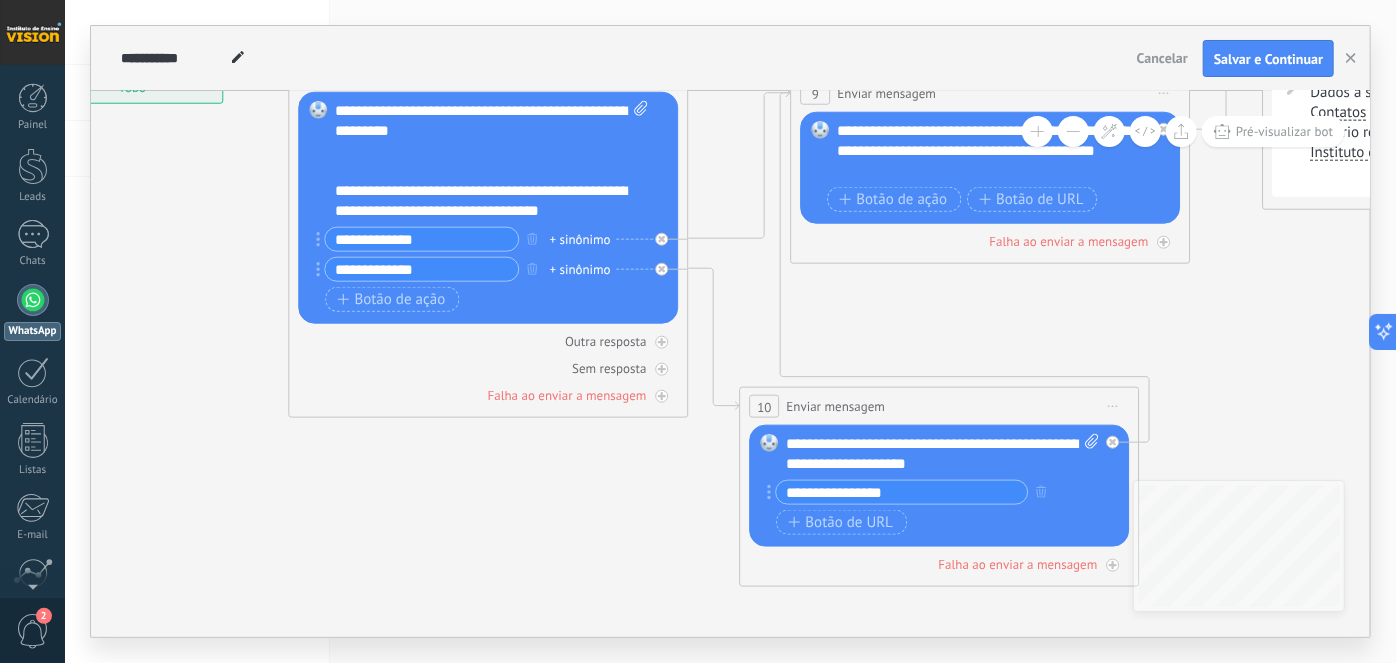 click on "**********" at bounding box center (74, 54) 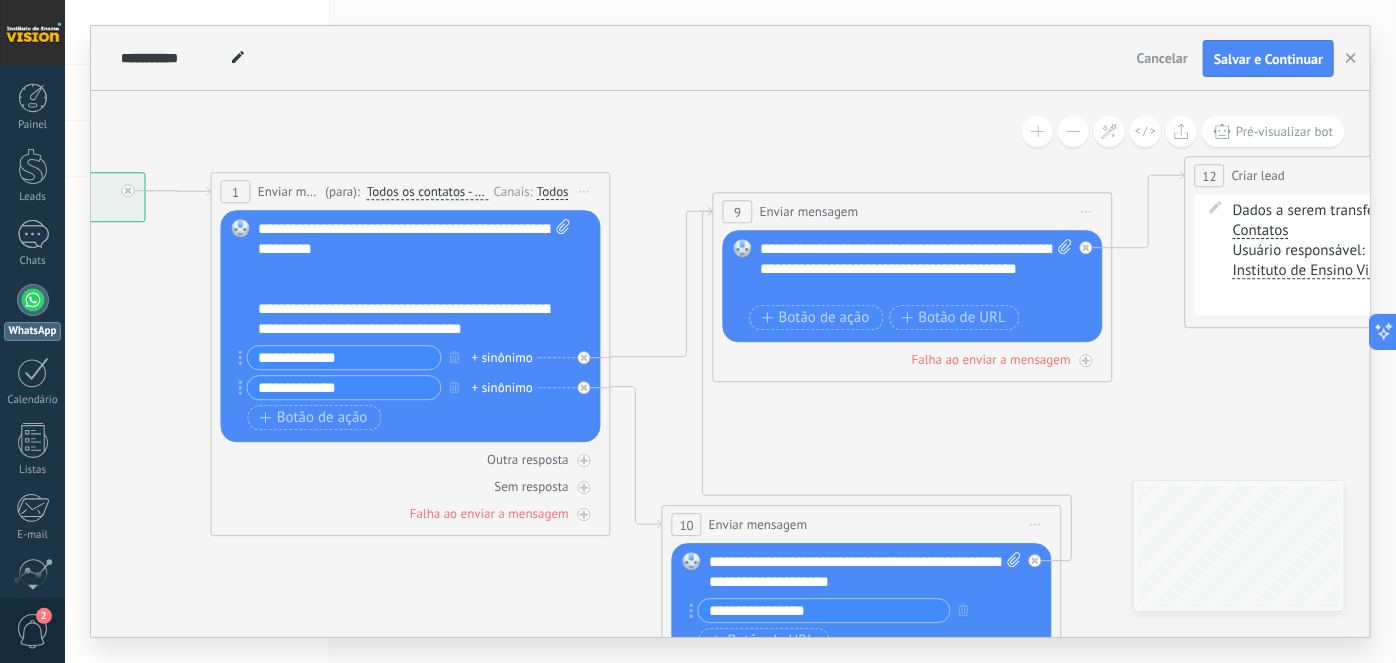 drag, startPoint x: 552, startPoint y: 488, endPoint x: 475, endPoint y: 607, distance: 141.7392 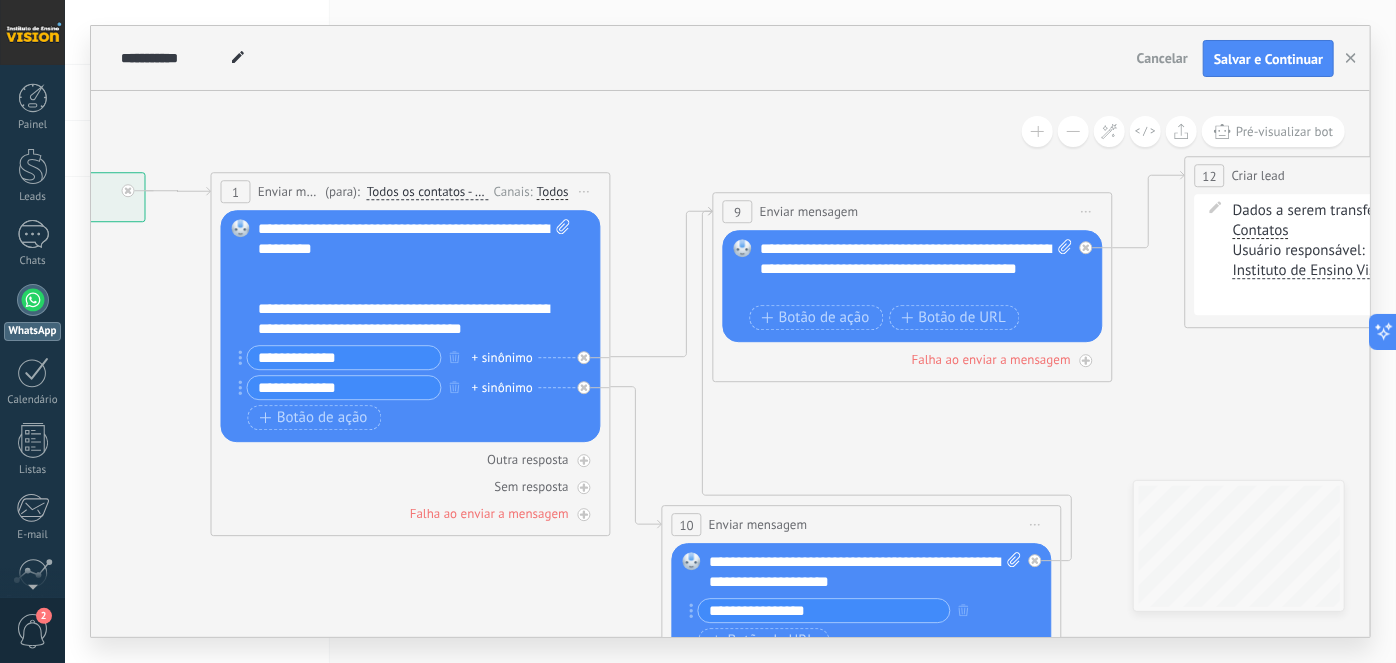 click 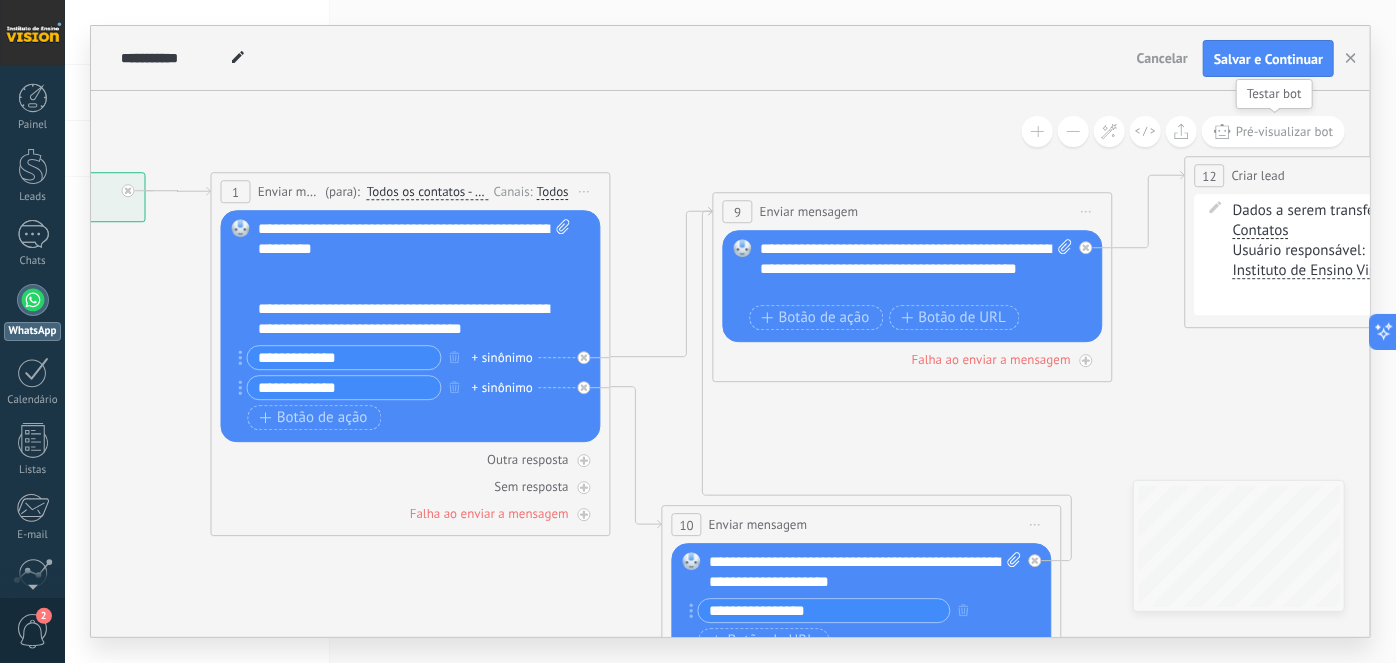 click 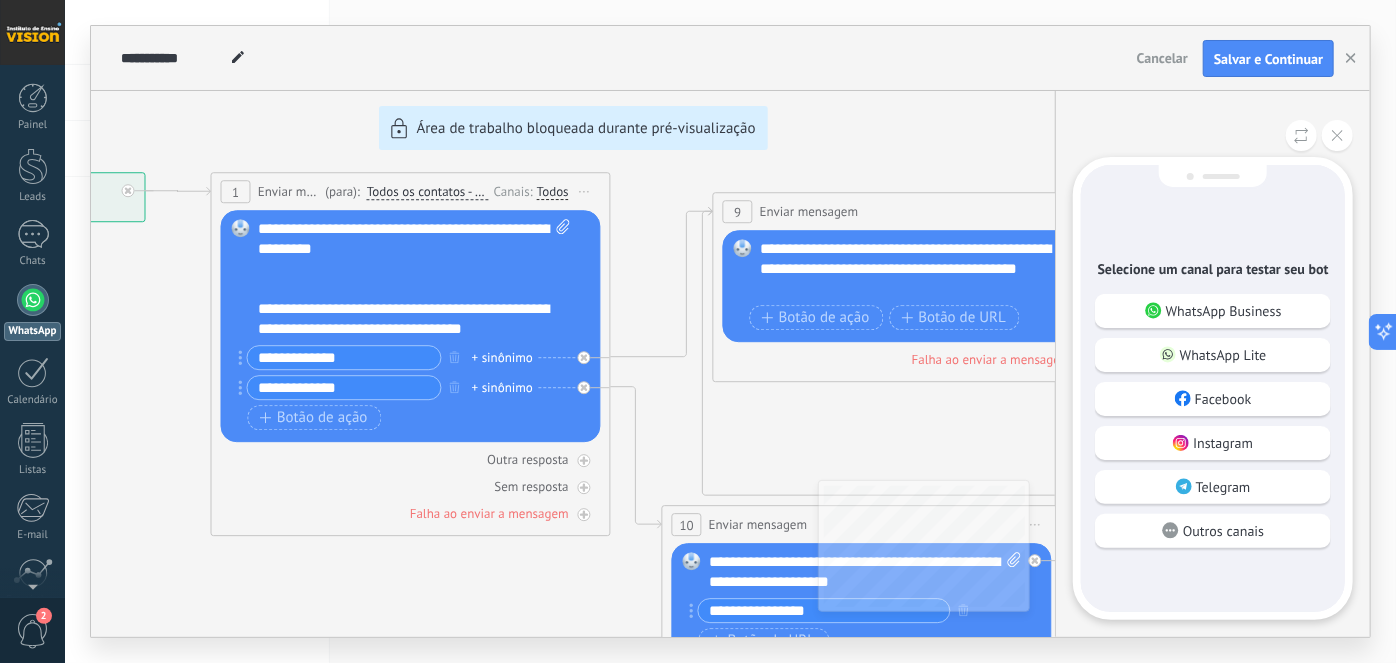 click on "WhatsApp Business" at bounding box center (1213, 311) 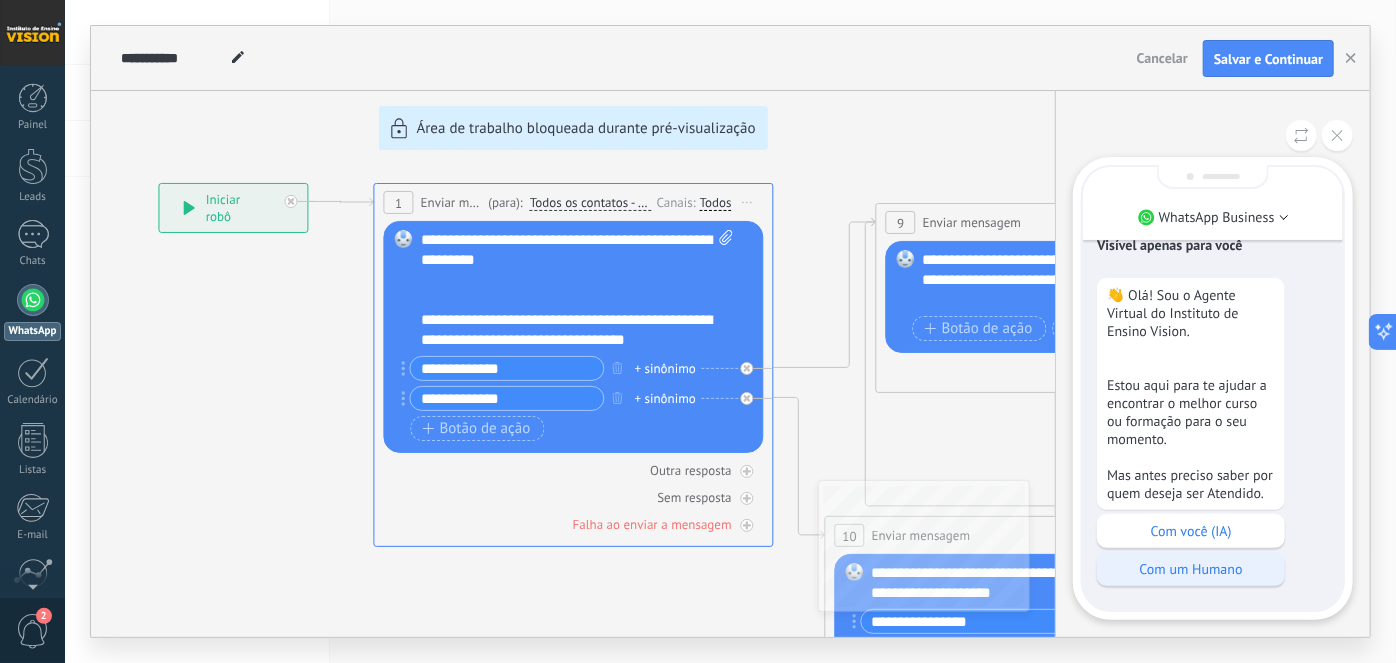 click on "Com um Humano" at bounding box center [1191, 569] 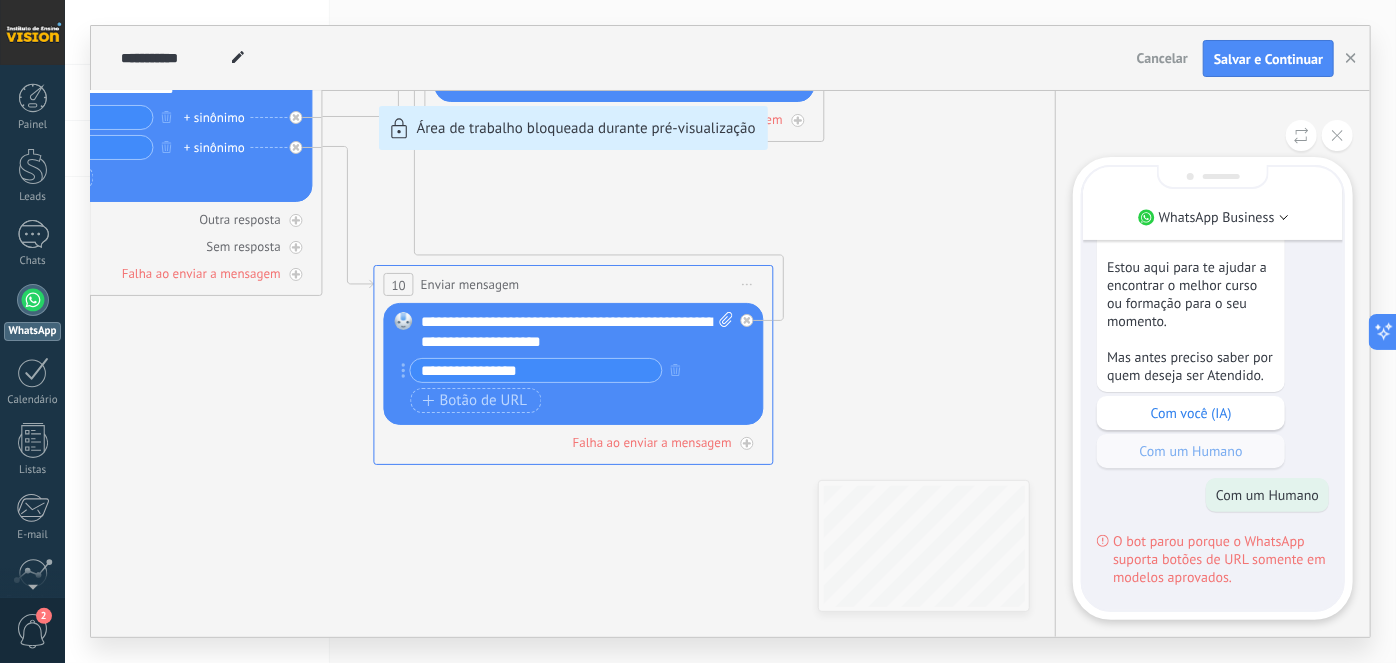 click on "Salvar e Continuar" at bounding box center (1268, 59) 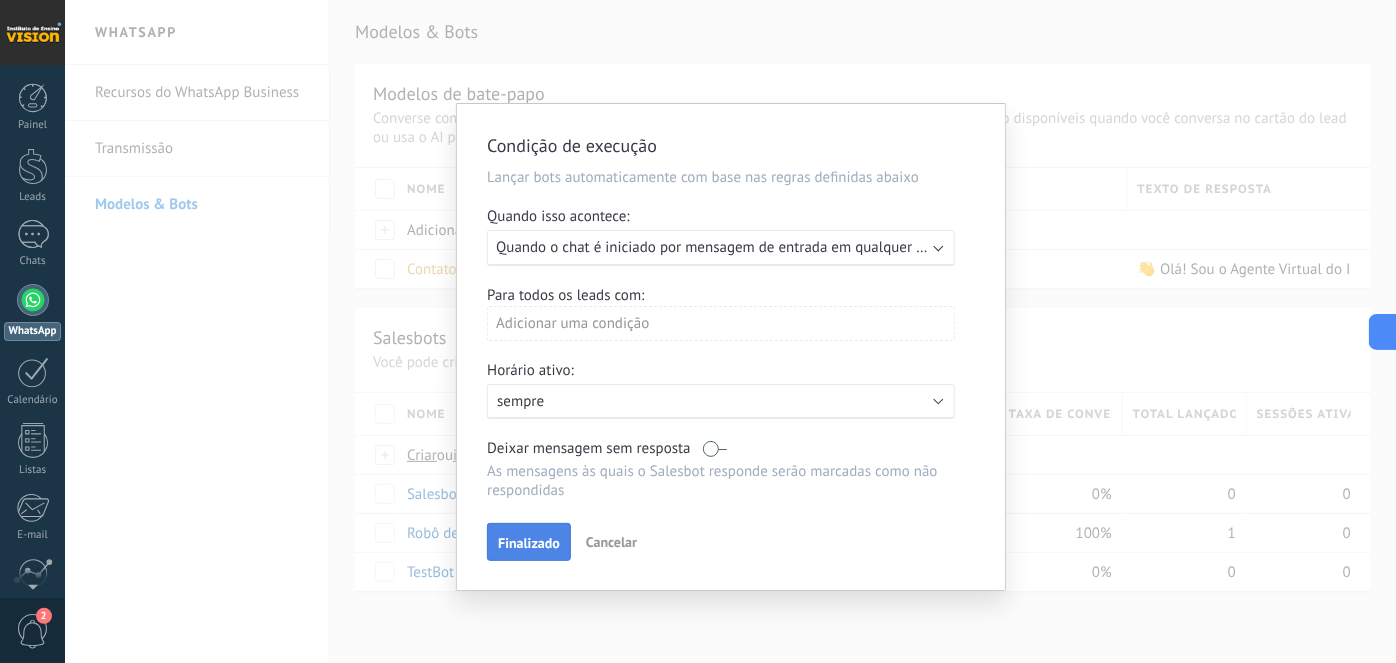 click on "Finalizado" at bounding box center (529, 543) 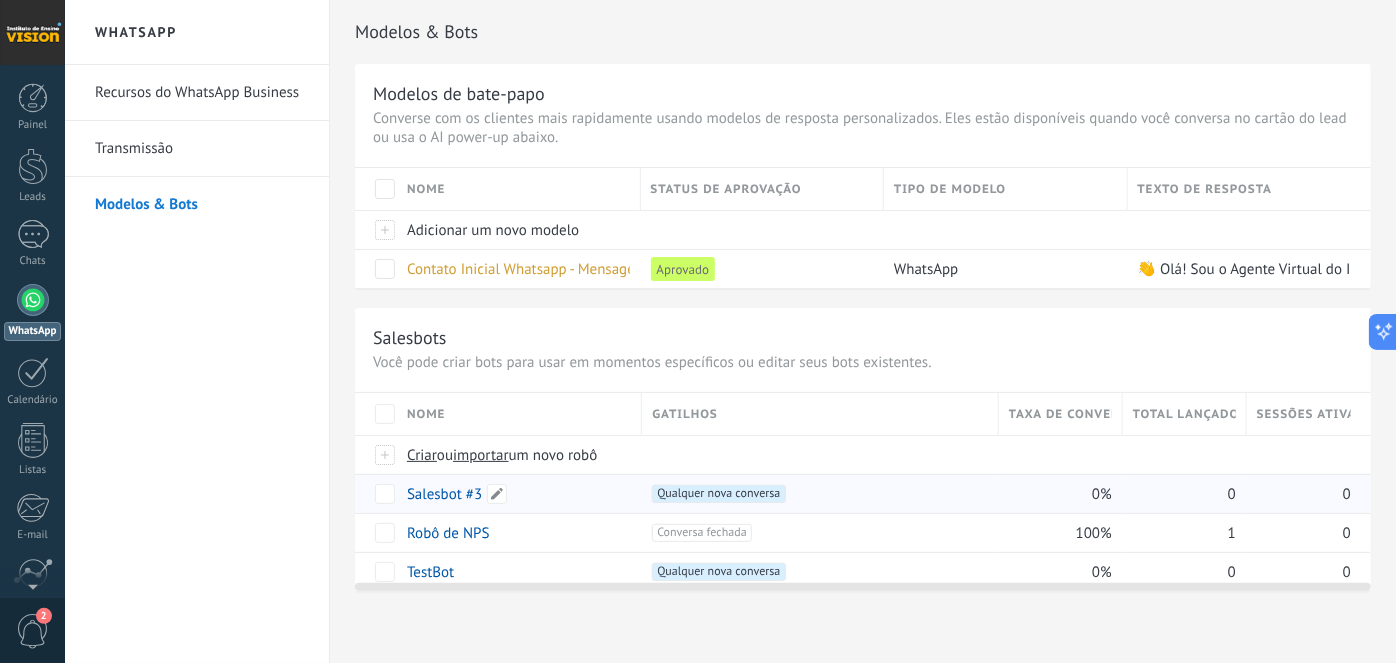 click on "Salesbot #3" at bounding box center [444, 494] 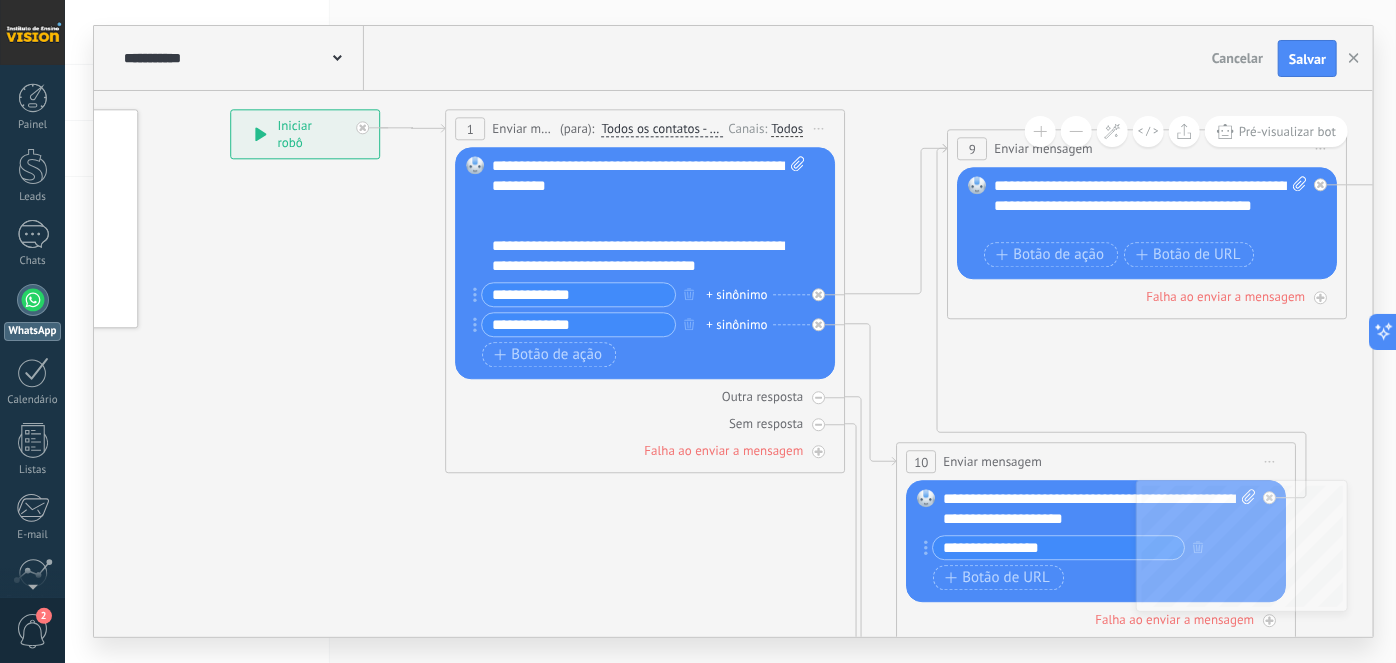 drag, startPoint x: 565, startPoint y: 415, endPoint x: 327, endPoint y: 281, distance: 273.13 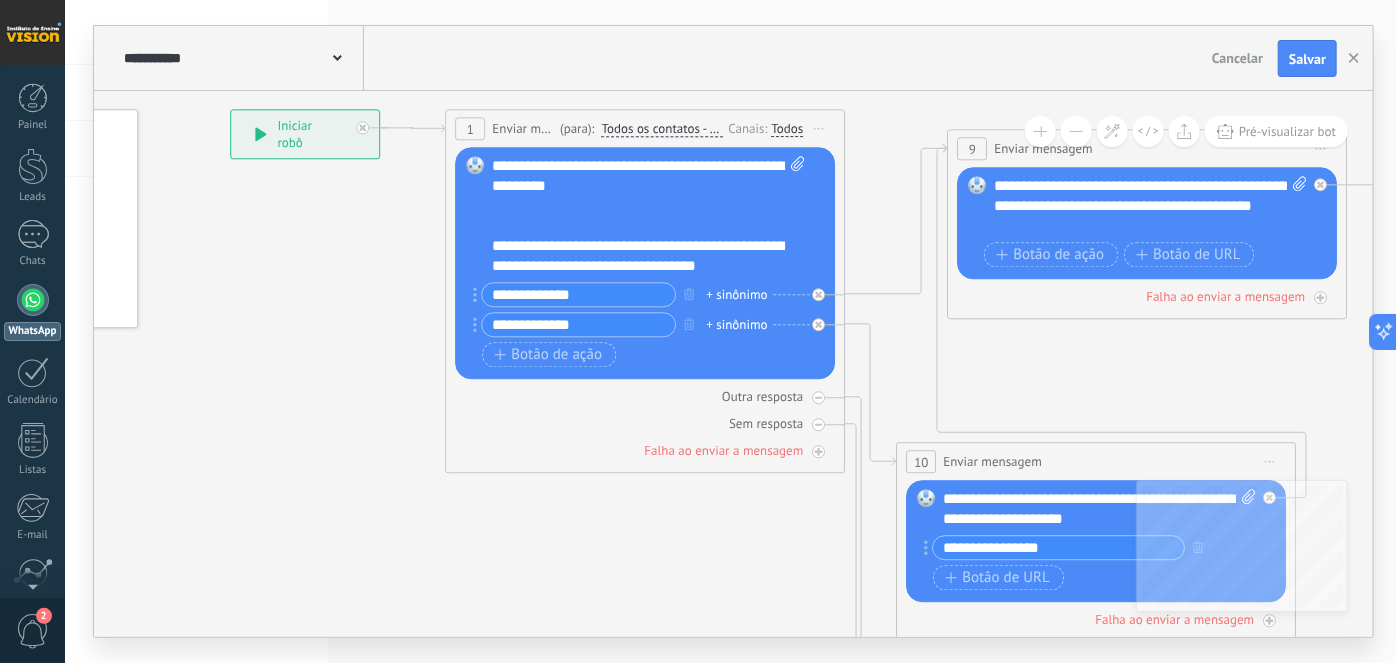 click 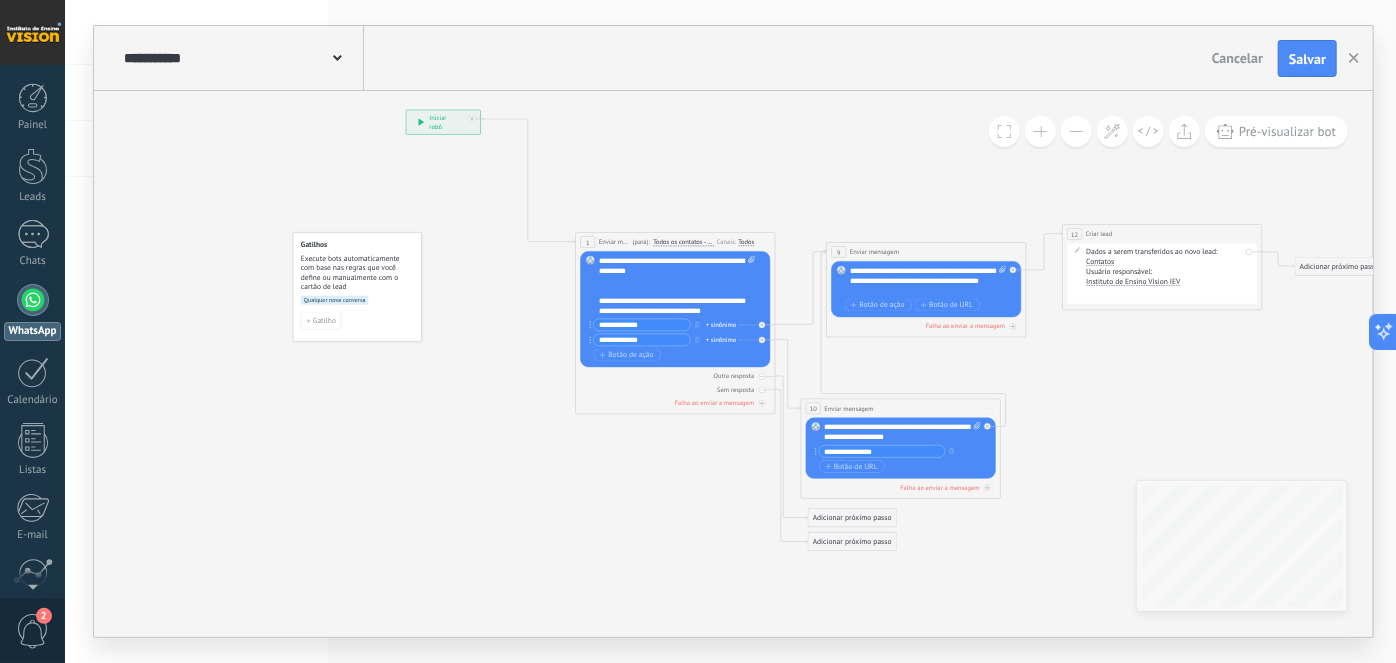 drag, startPoint x: 485, startPoint y: 240, endPoint x: 423, endPoint y: 118, distance: 136.85028 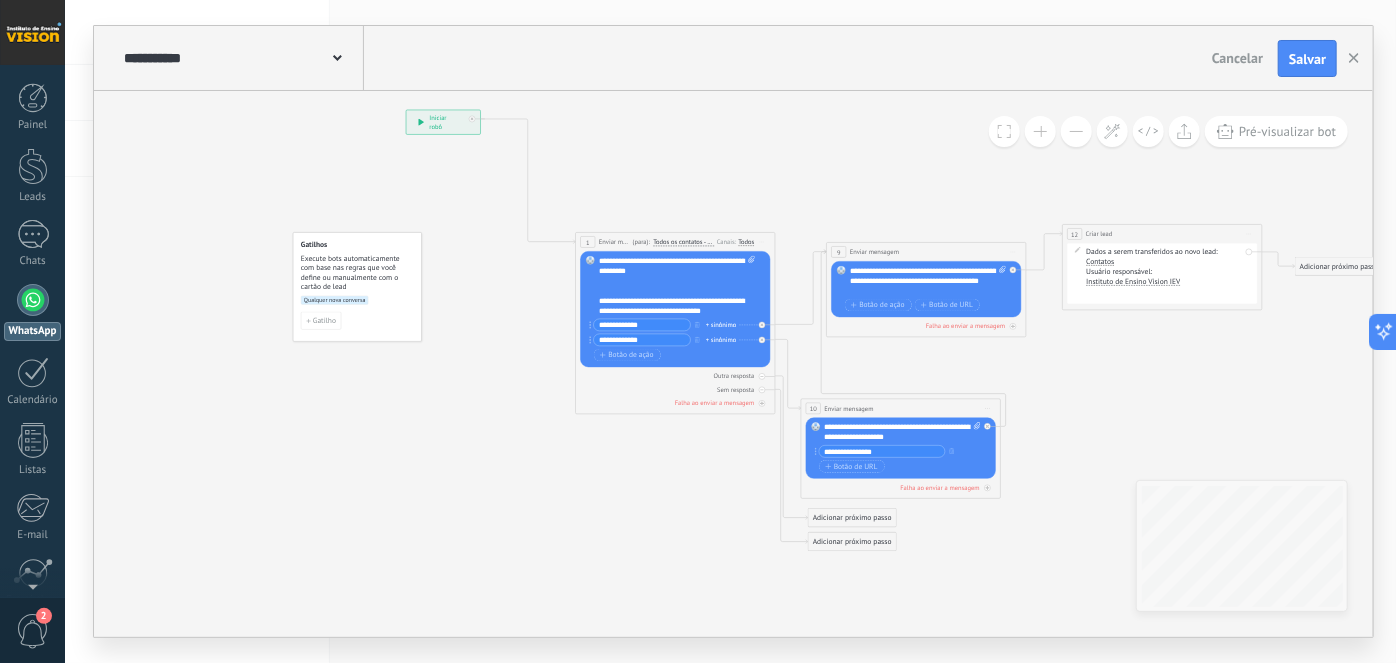 click on "**********" at bounding box center (444, 123) 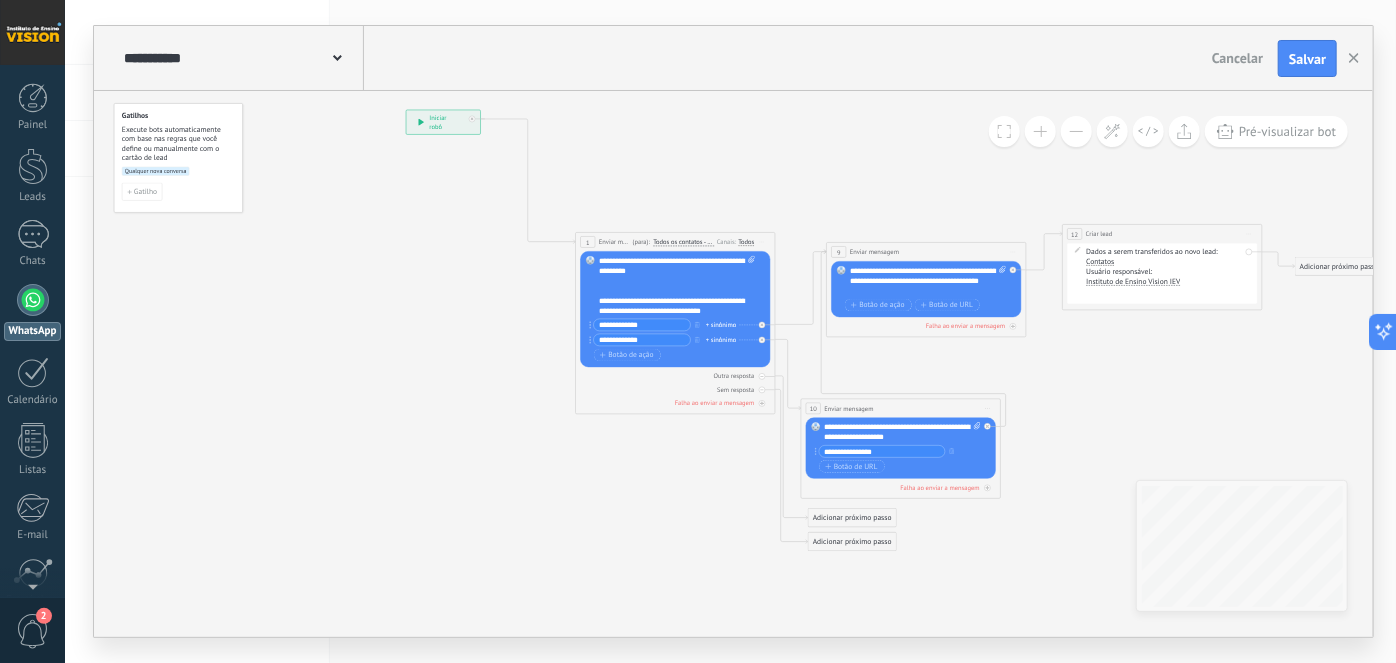 drag, startPoint x: 349, startPoint y: 262, endPoint x: 176, endPoint y: 134, distance: 215.20456 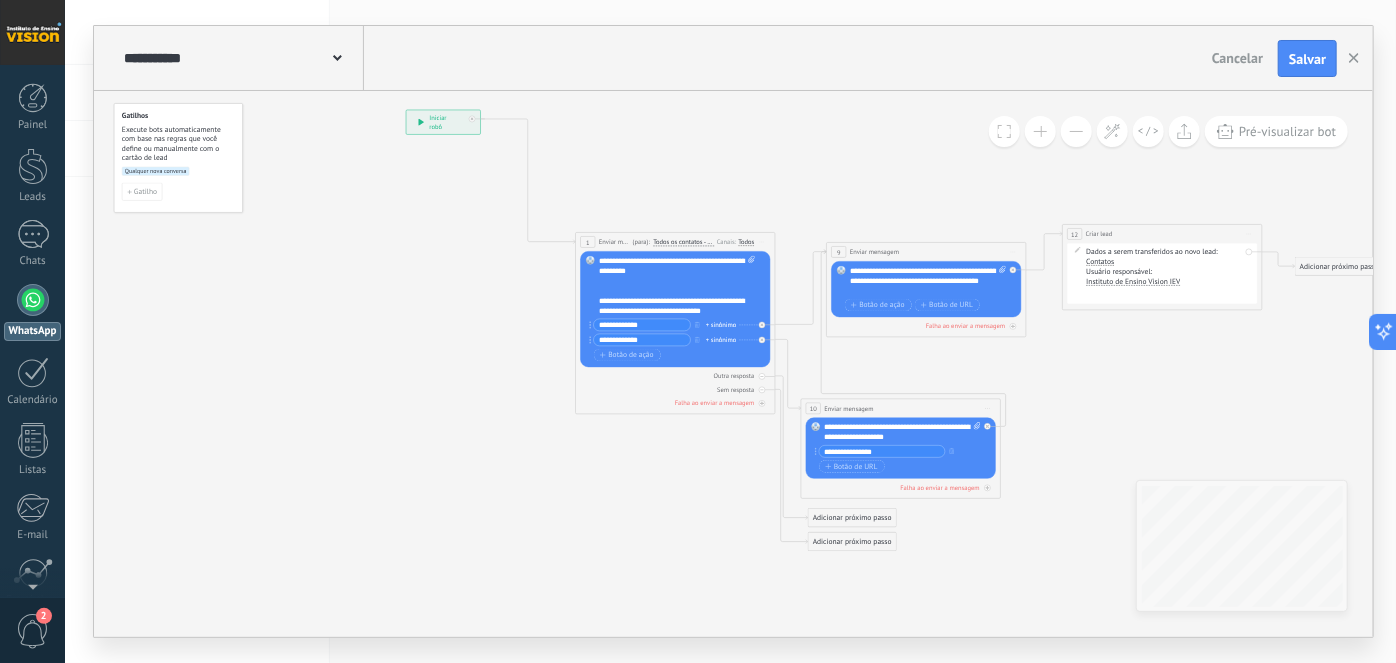 click on "Execute bots automaticamente com base nas regras que você define ou manualmente com o cartão de lead" at bounding box center [179, 144] 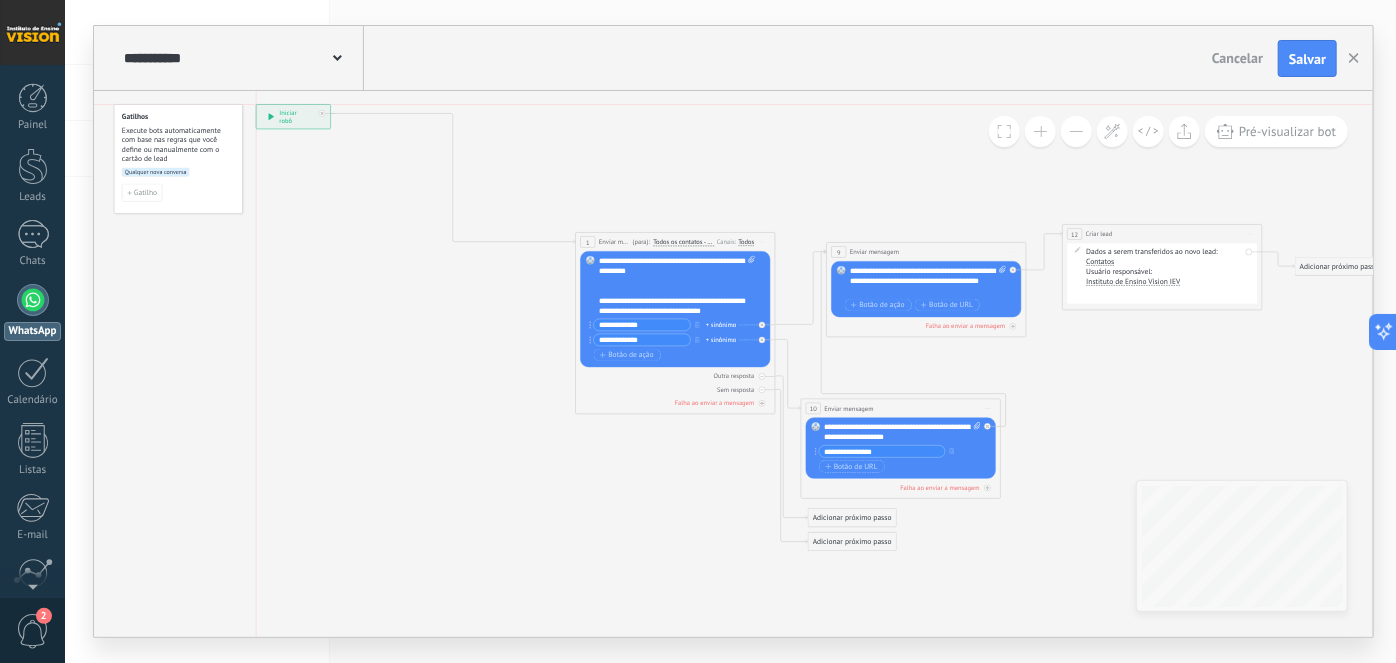 drag, startPoint x: 444, startPoint y: 126, endPoint x: 291, endPoint y: 120, distance: 153.1176 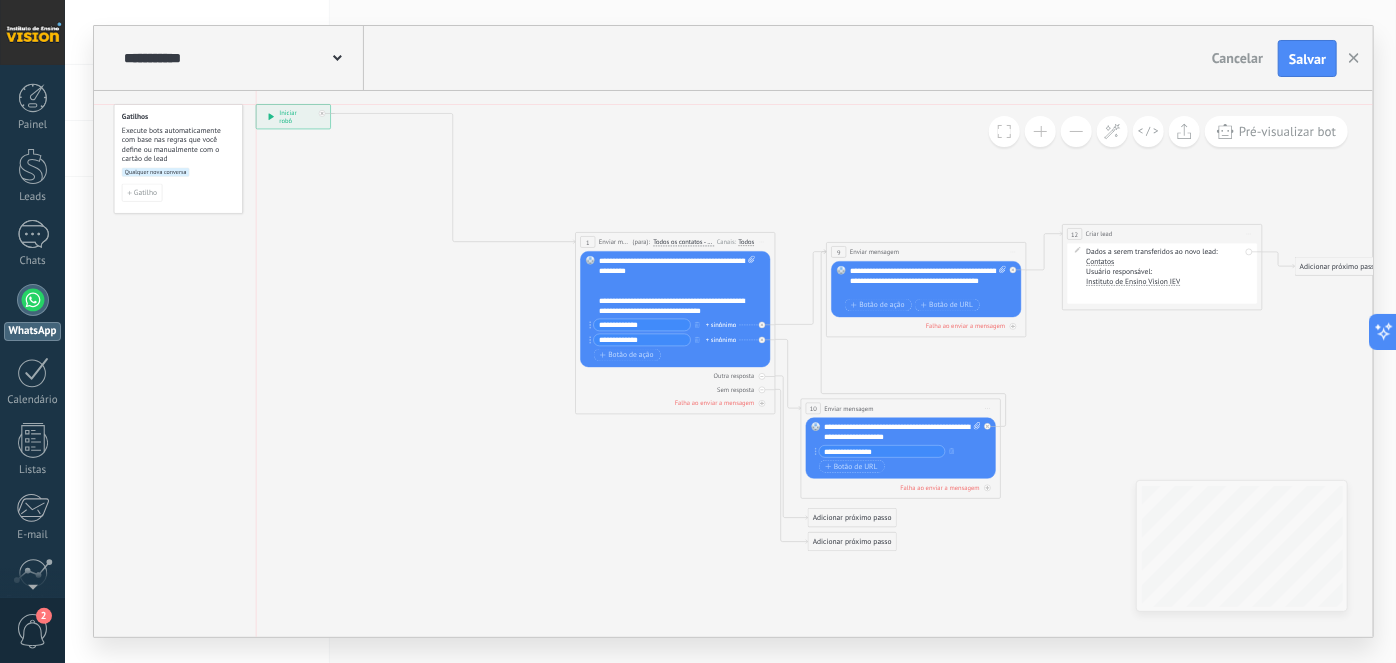 click on "**********" at bounding box center [294, 117] 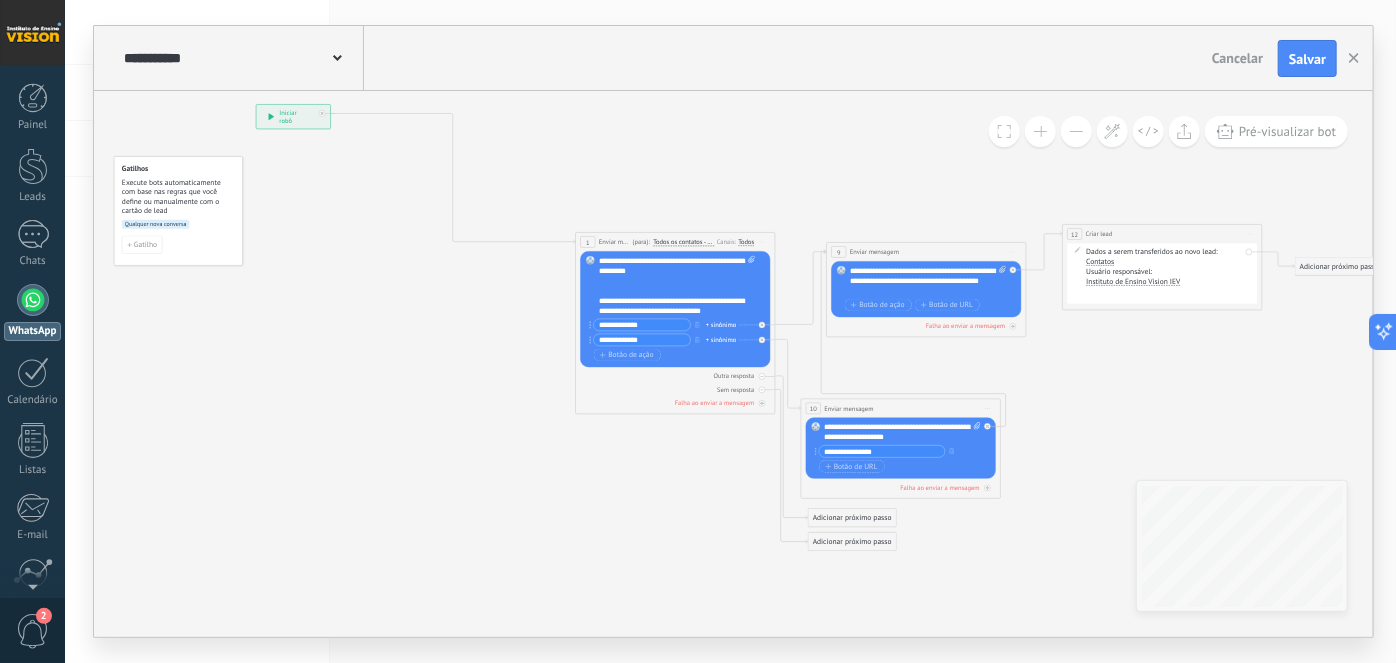 drag, startPoint x: 192, startPoint y: 142, endPoint x: 184, endPoint y: 218, distance: 76.41989 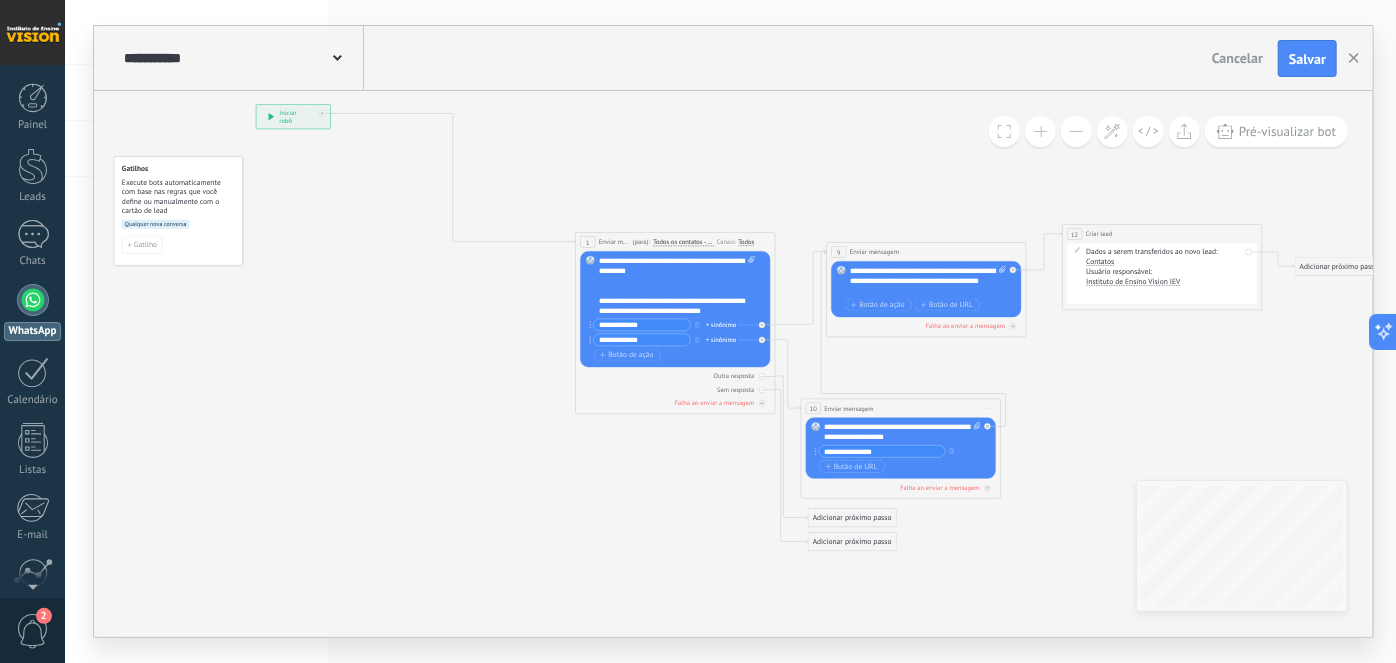 click on "Execute bots automaticamente com base nas regras que você define ou manualmente com o cartão de lead" at bounding box center (179, 197) 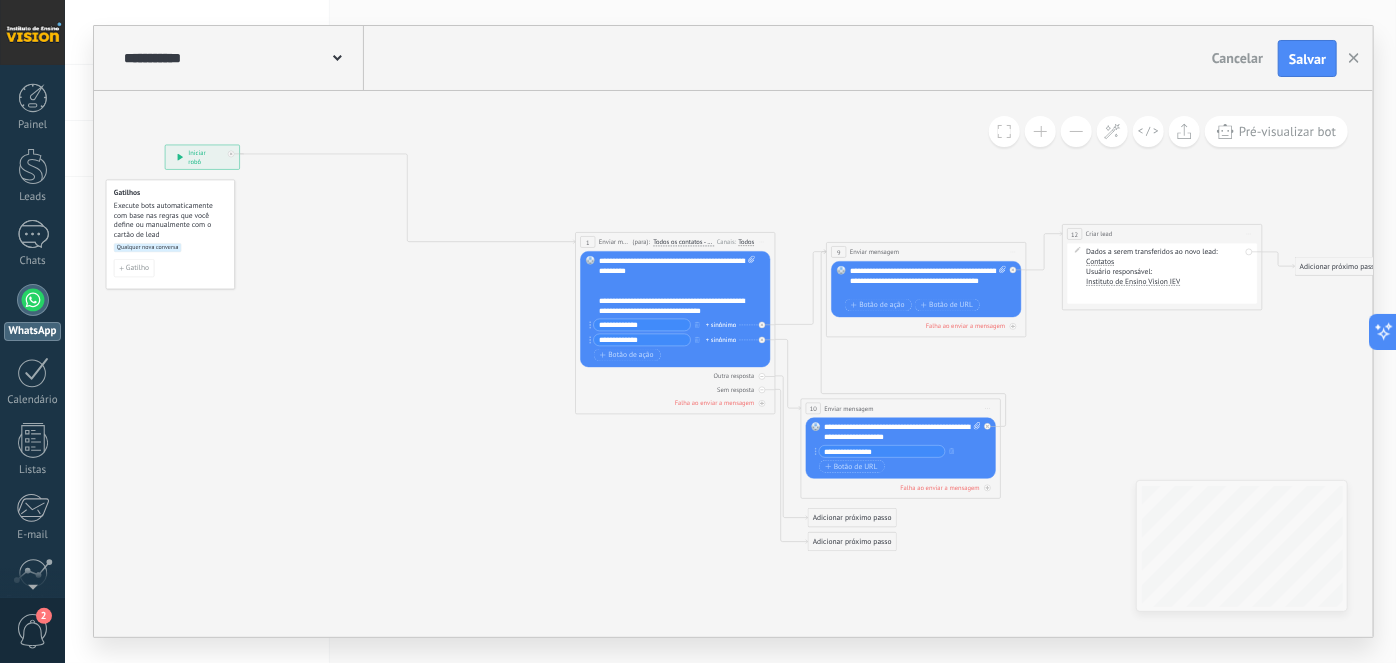 drag, startPoint x: 278, startPoint y: 112, endPoint x: 187, endPoint y: 152, distance: 99.40322 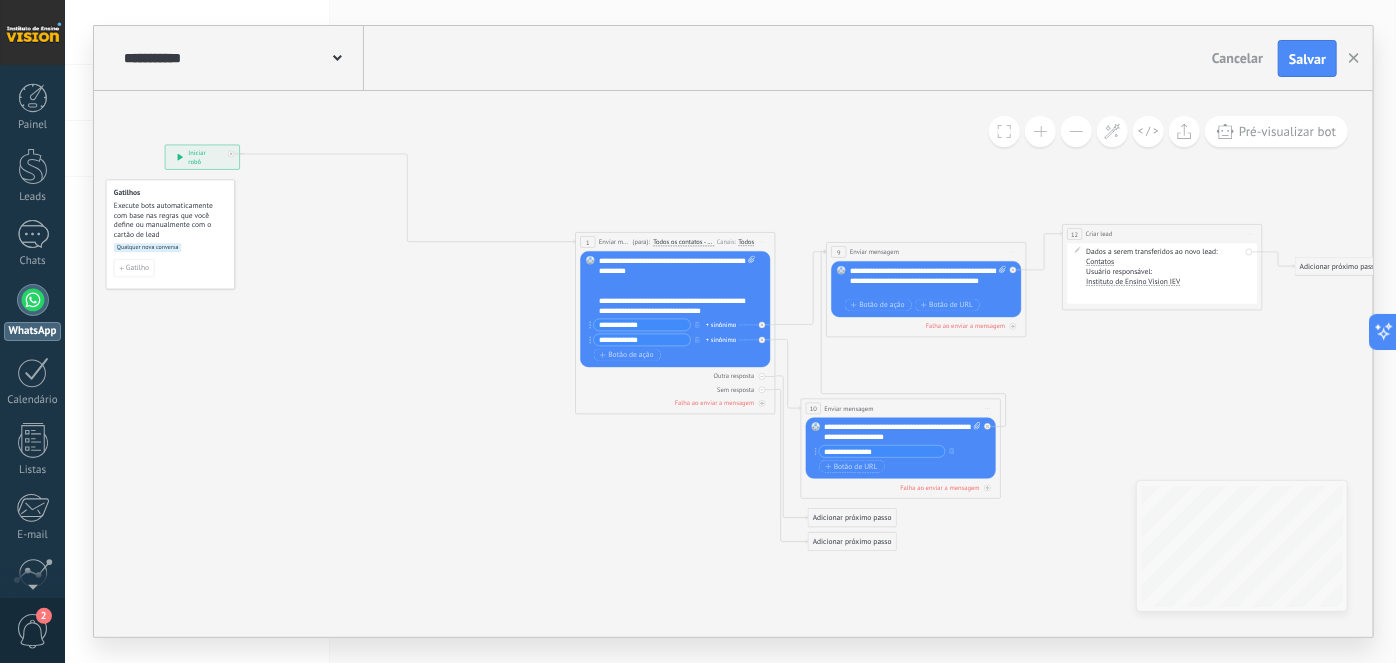 click on "**********" at bounding box center [203, 158] 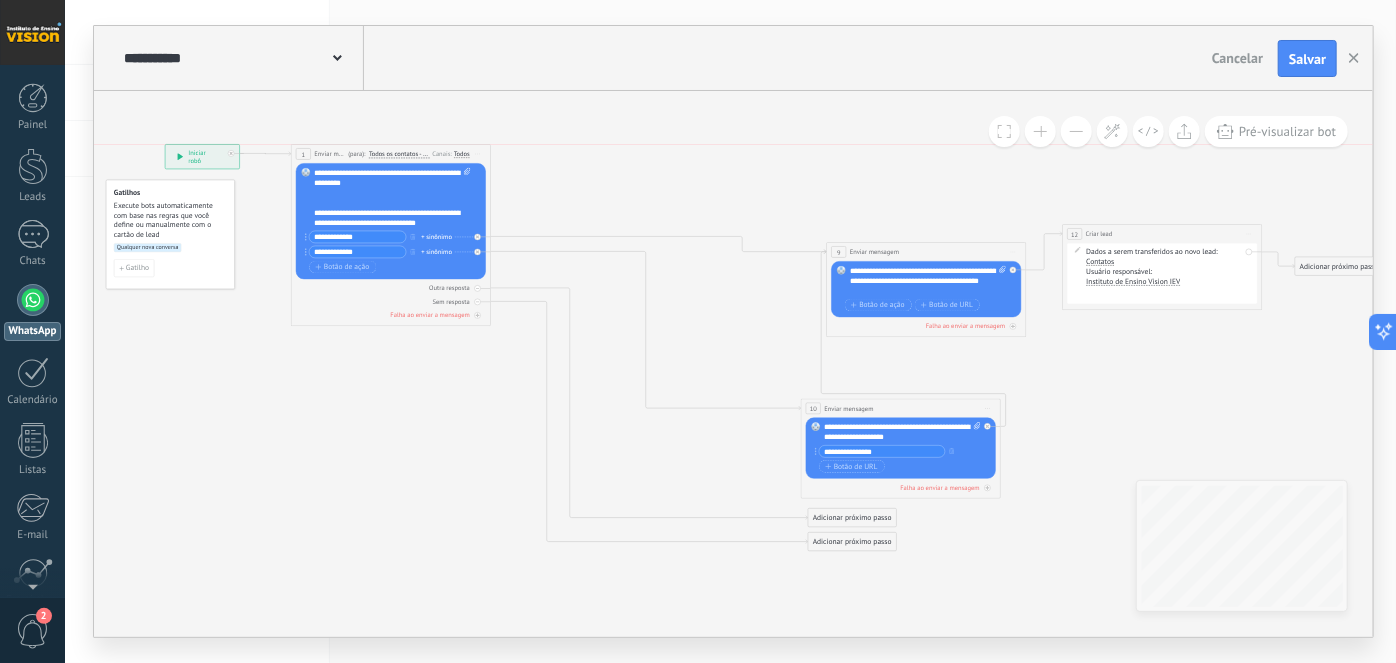 drag, startPoint x: 606, startPoint y: 247, endPoint x: 322, endPoint y: 159, distance: 297.32138 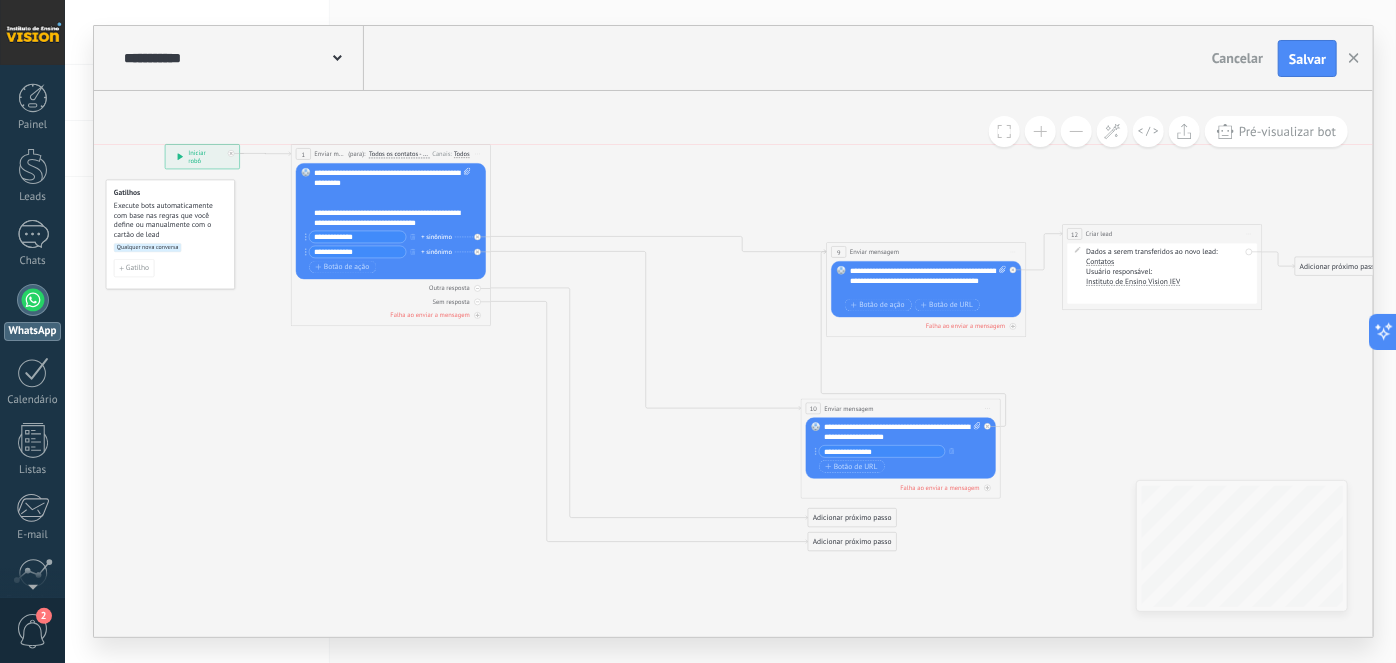 click on "**********" at bounding box center (391, 154) 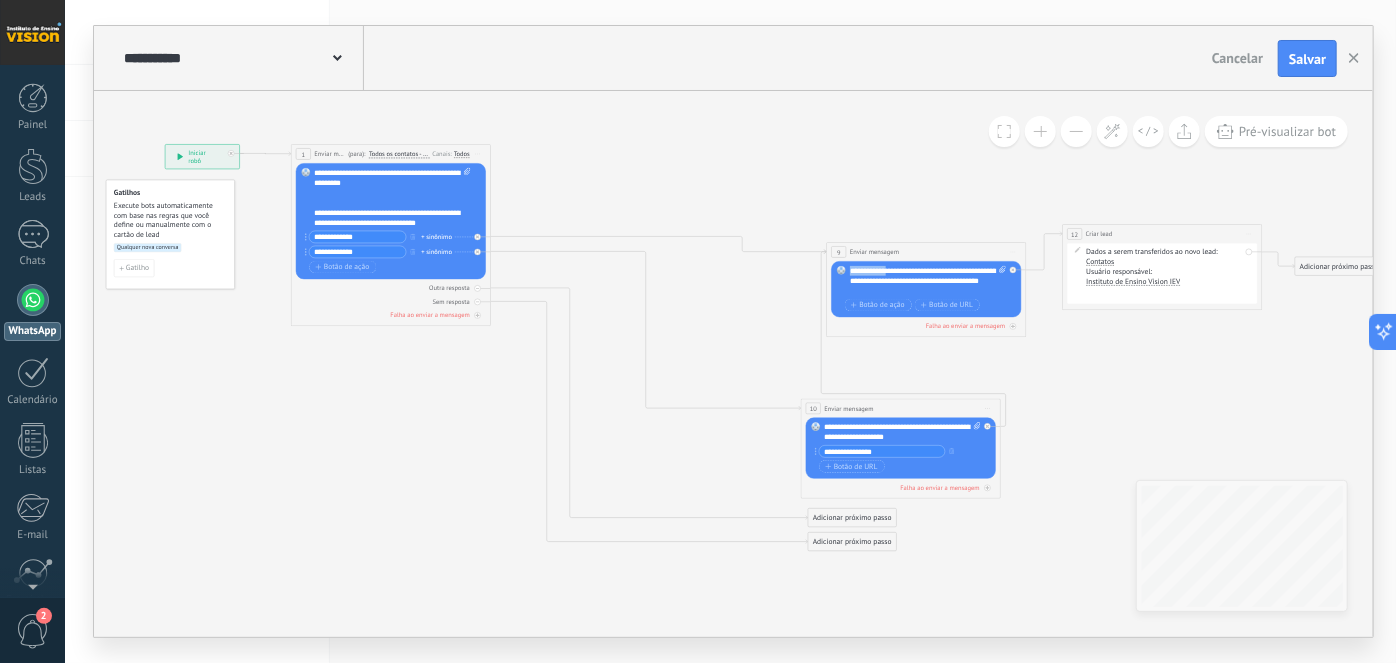 drag, startPoint x: 890, startPoint y: 275, endPoint x: 834, endPoint y: 163, distance: 125.21981 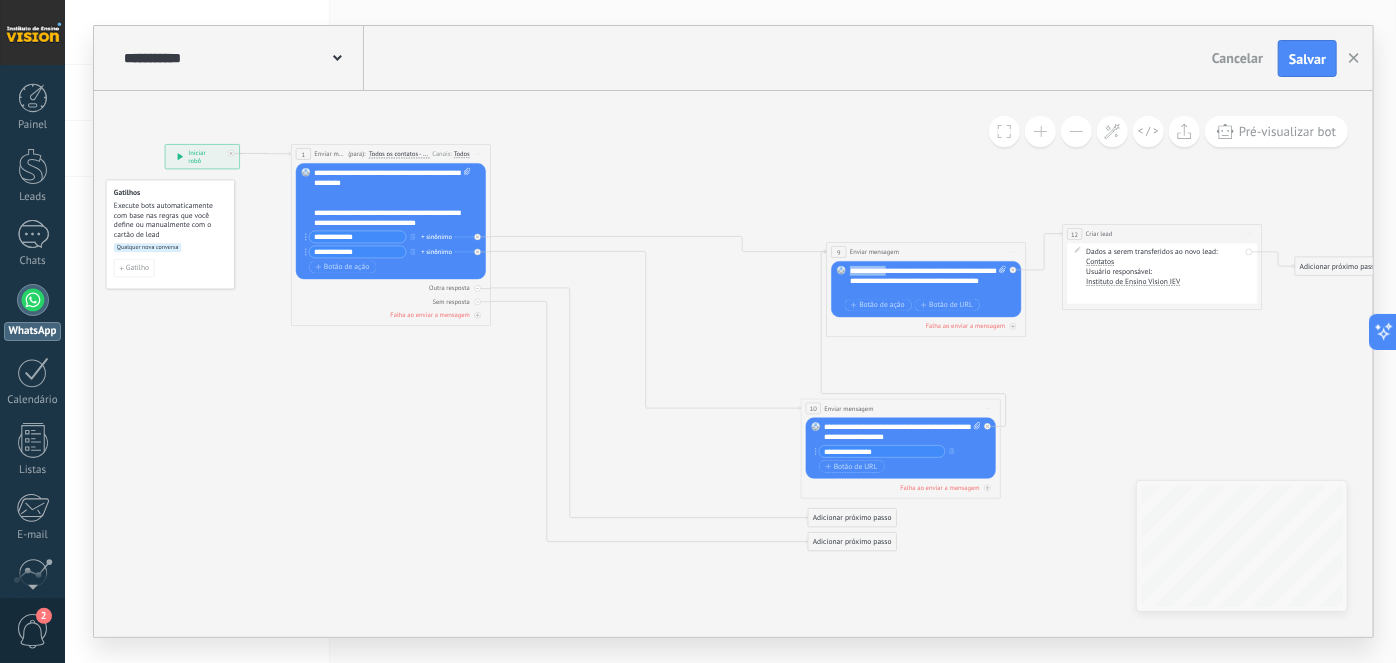 click on "**********" at bounding box center [468, 233] 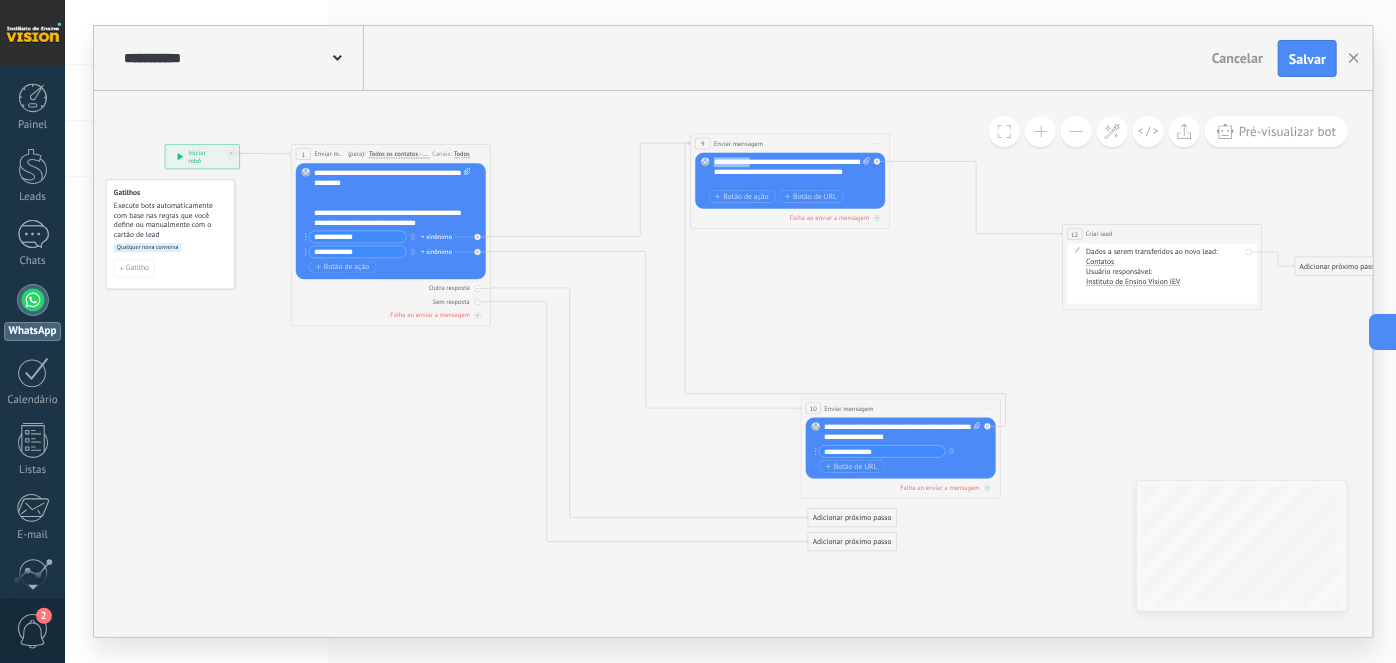 drag, startPoint x: 911, startPoint y: 252, endPoint x: 774, endPoint y: 144, distance: 174.45056 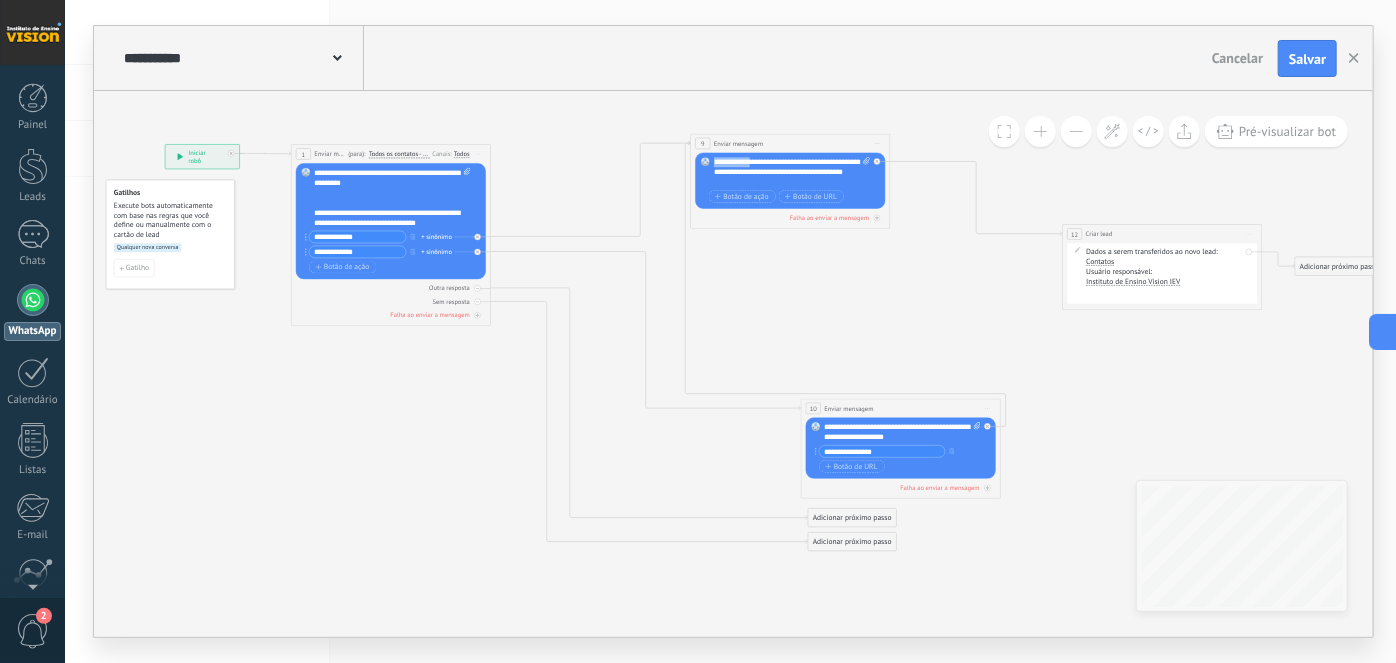 click on "**********" at bounding box center [790, 144] 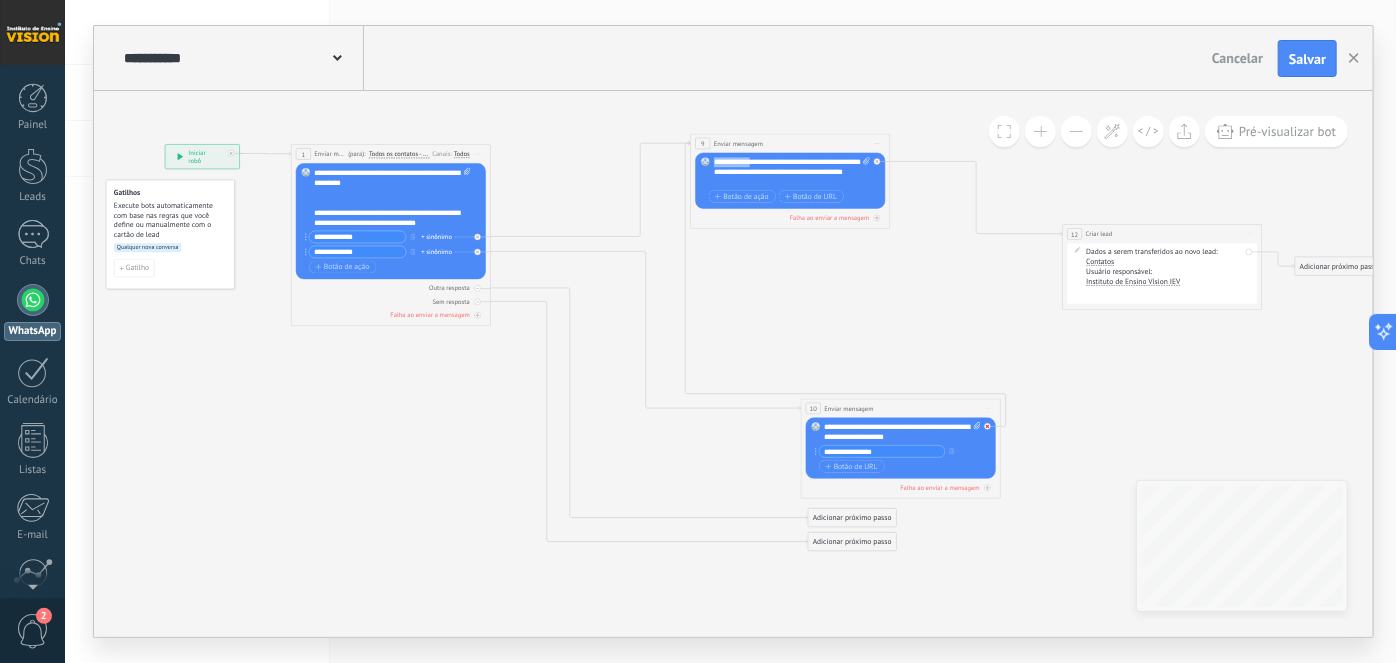click at bounding box center (991, 424) 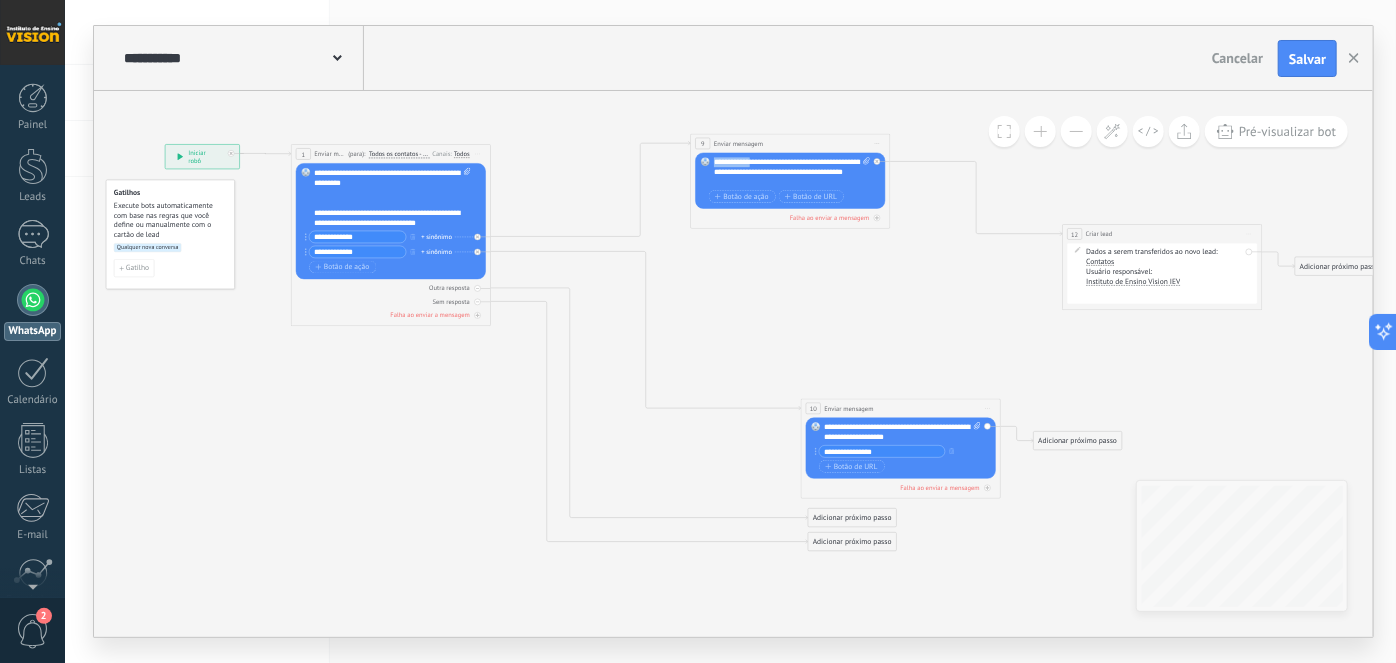 click on "Adicionar próximo passo" at bounding box center (1078, 441) 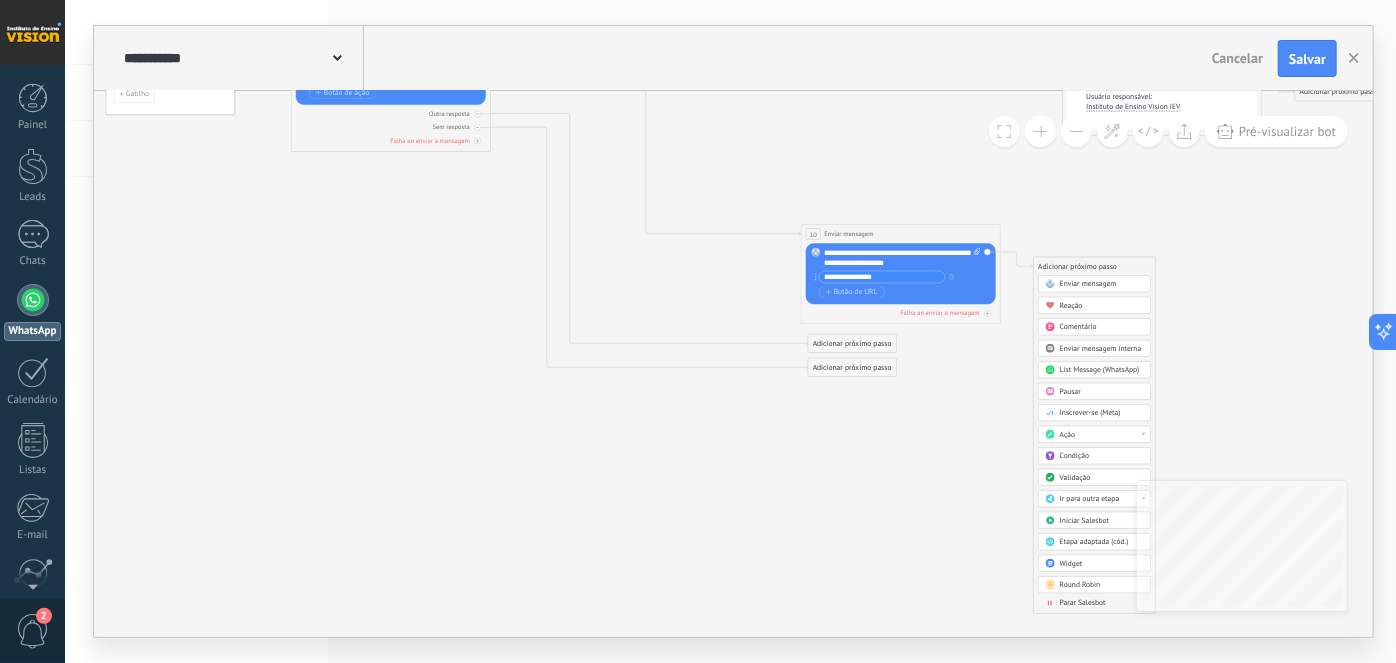 click on "Ir para outra etapa" at bounding box center (1090, 500) 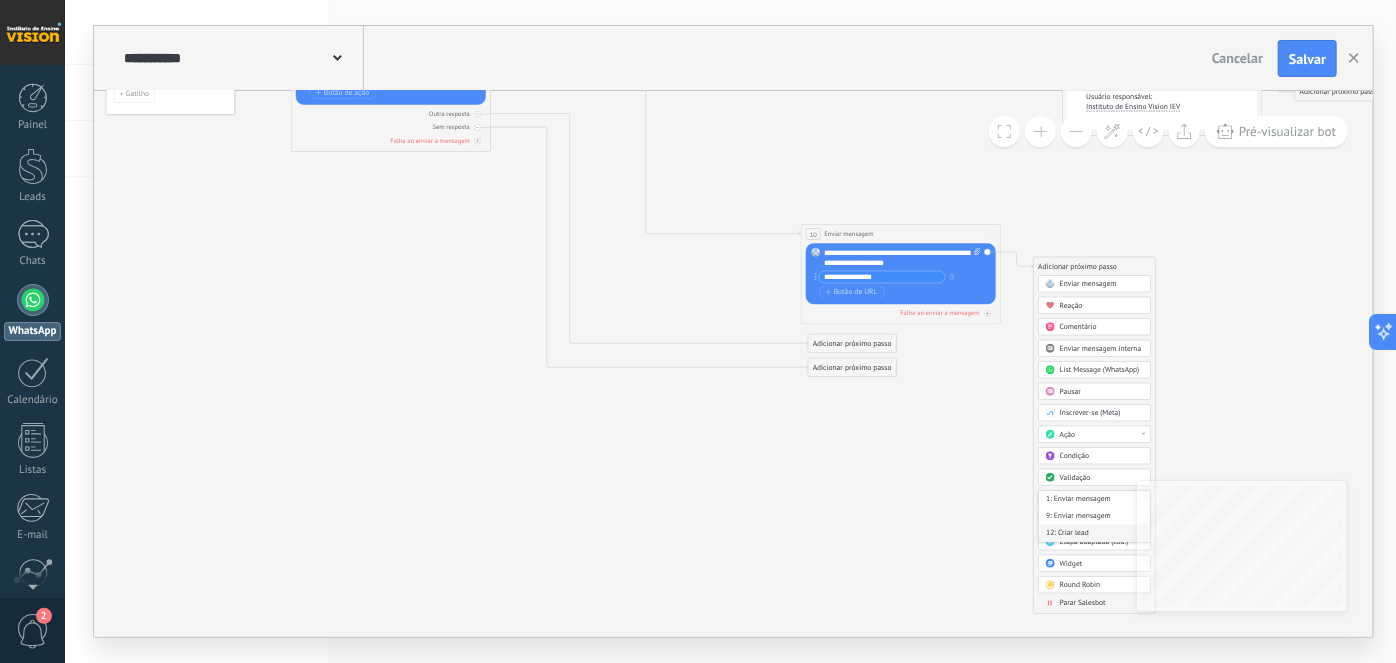 click on "12: Criar lead" at bounding box center (1095, 533) 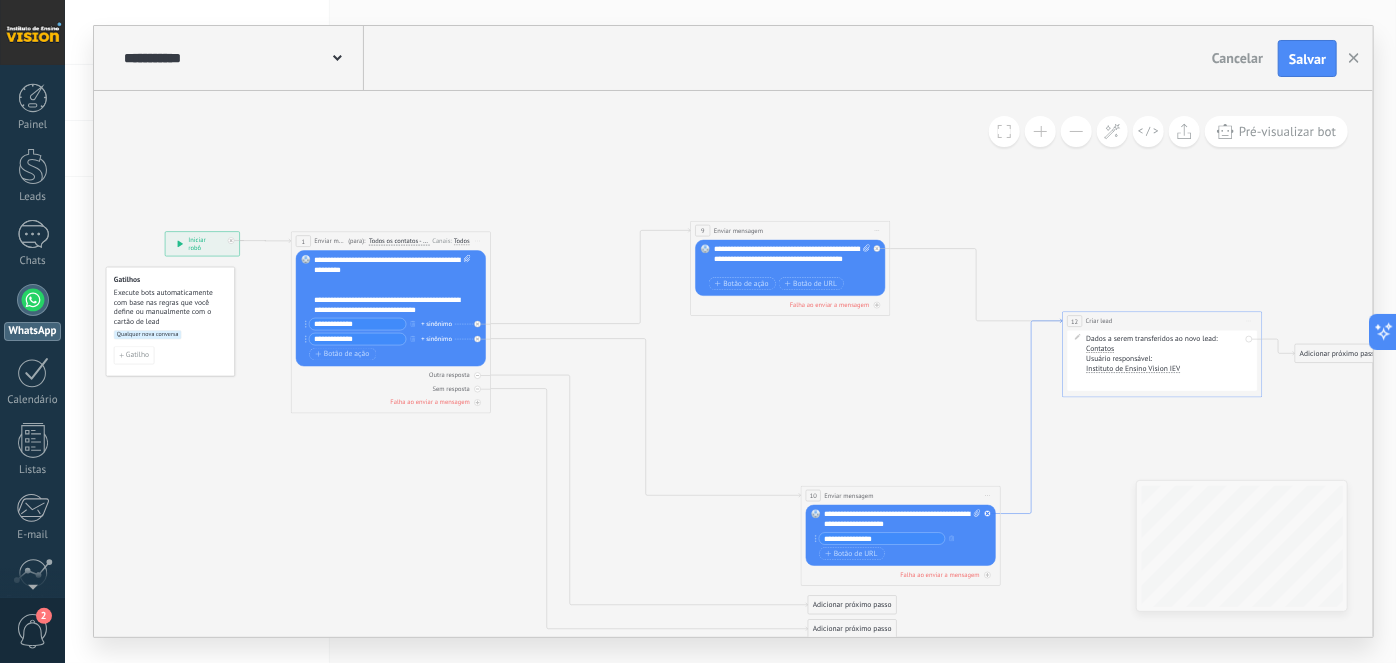 click 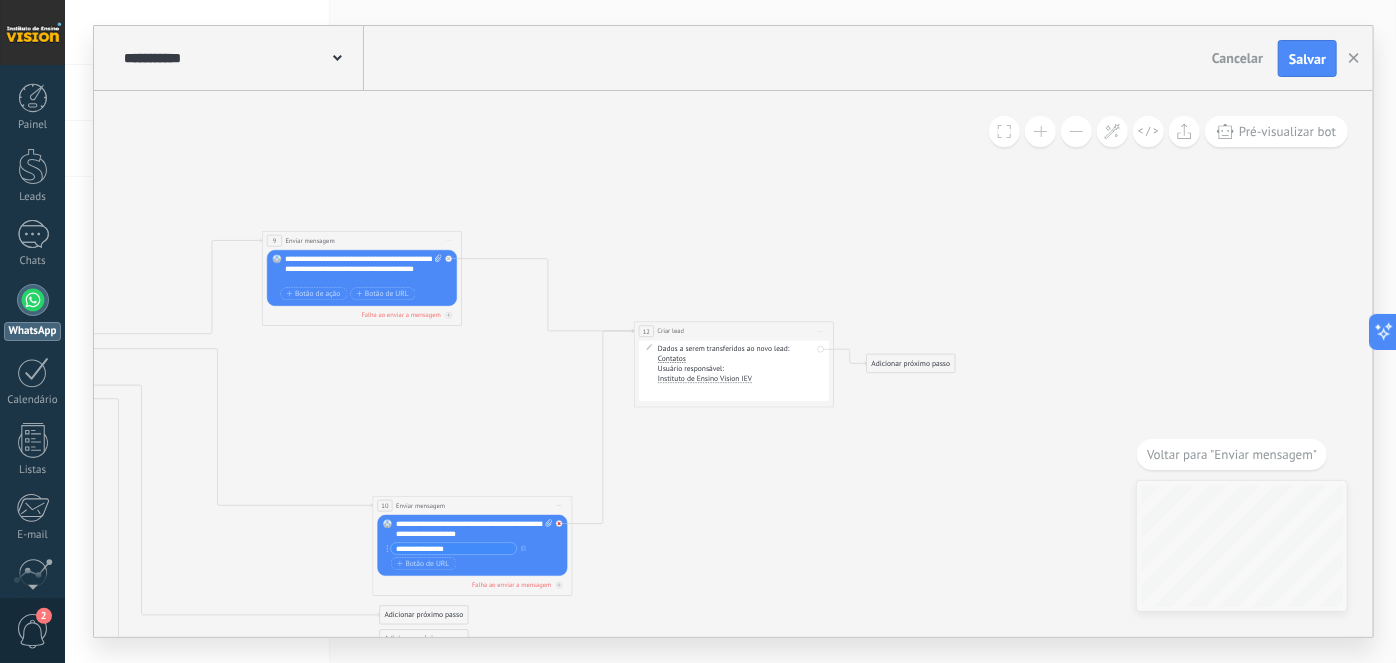 click 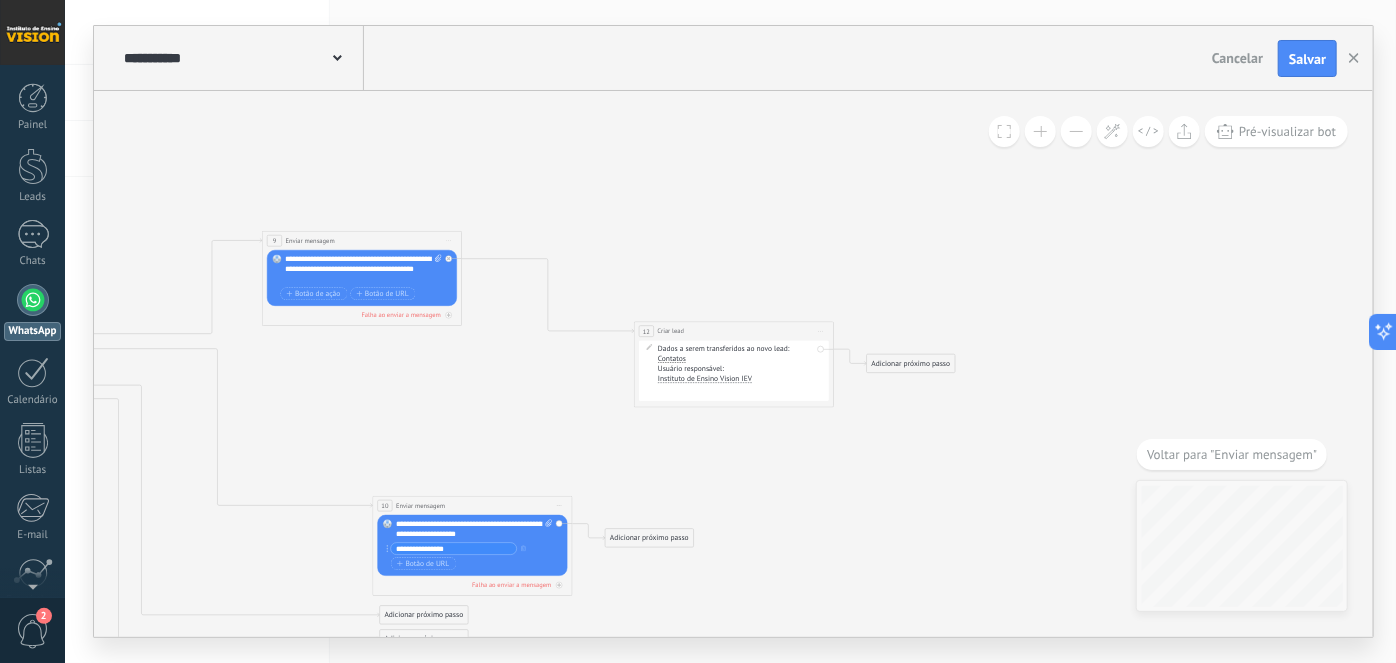 click on "Adicionar próximo passo" at bounding box center (650, 538) 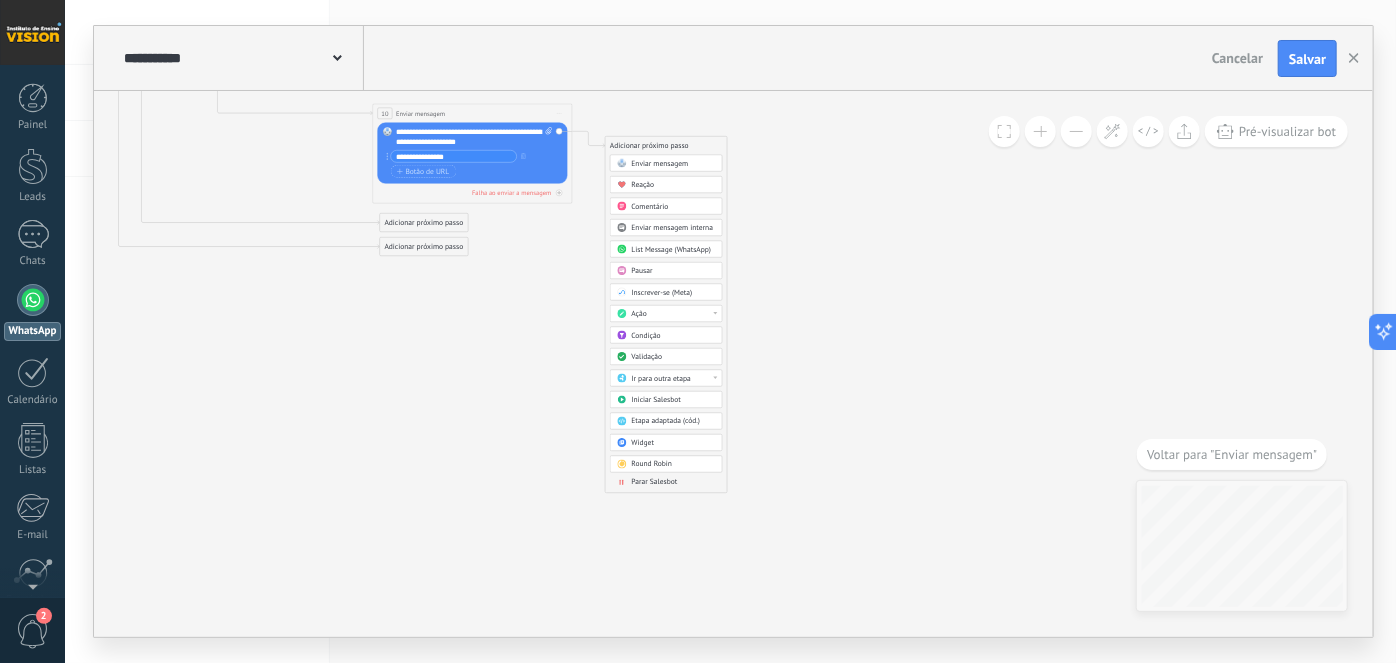 click on "Parar Salesbot" at bounding box center [655, 483] 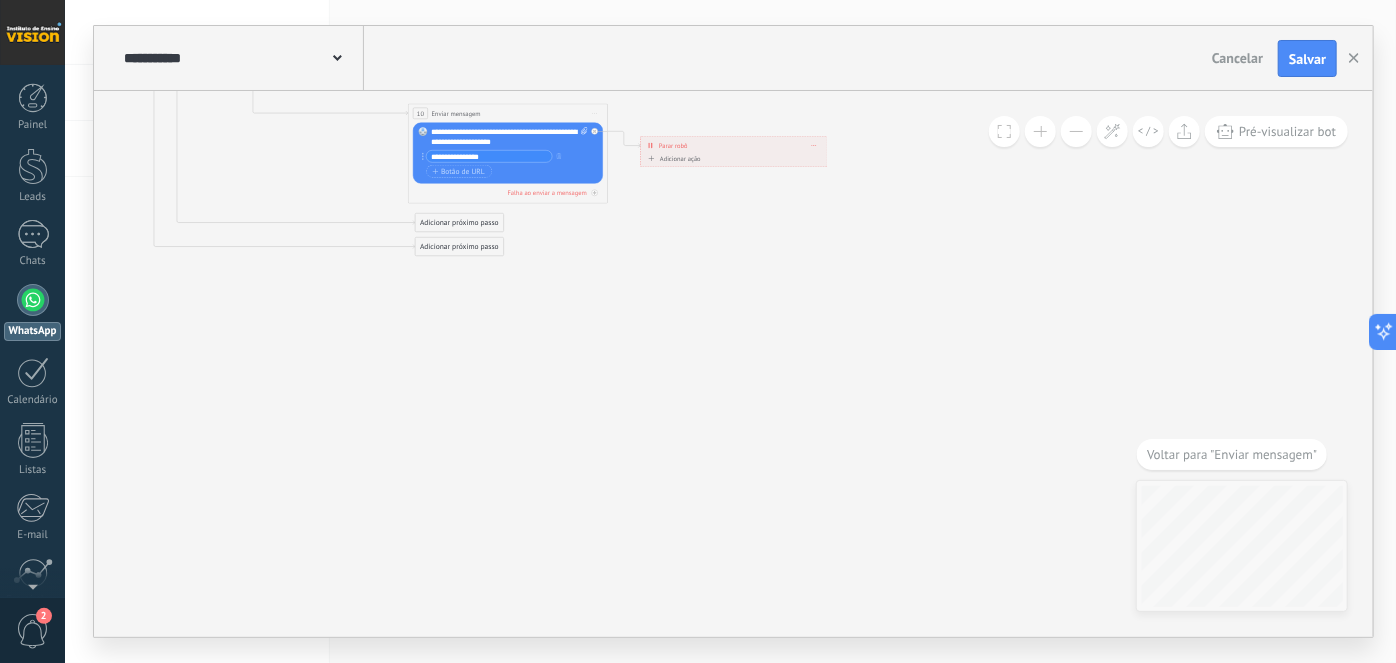 click 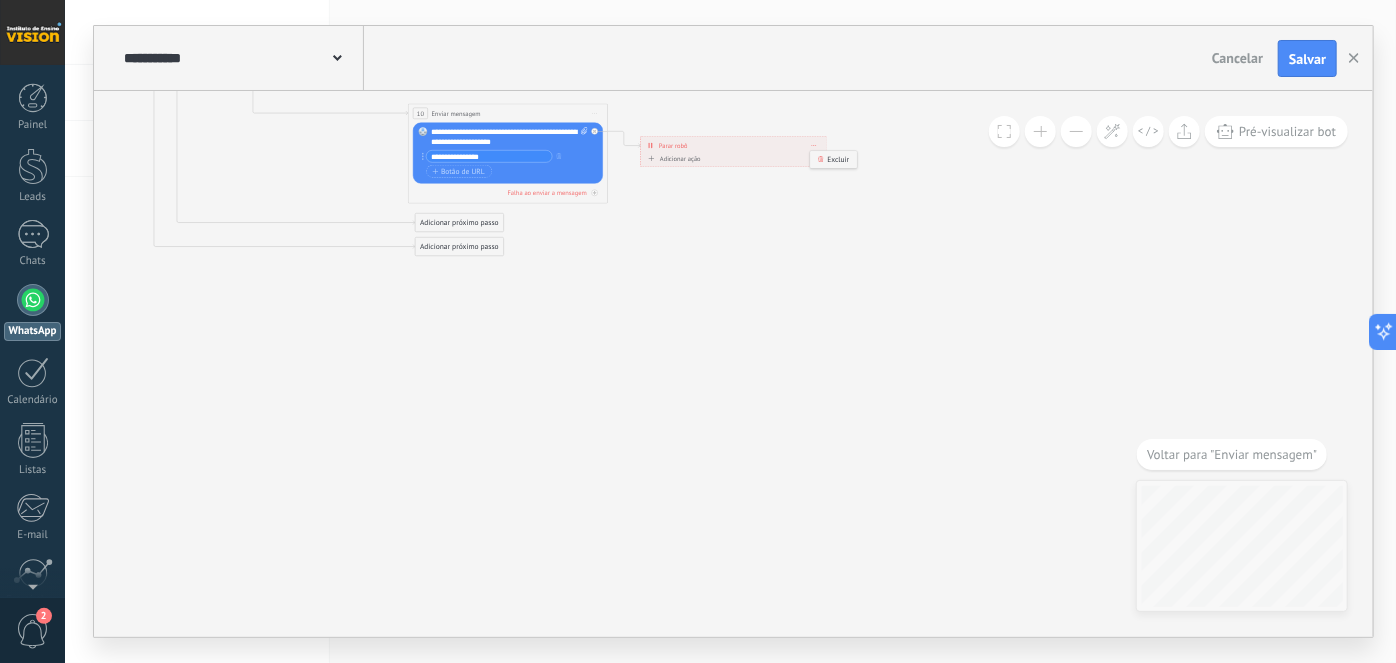 click on "Excluir" at bounding box center [834, 159] 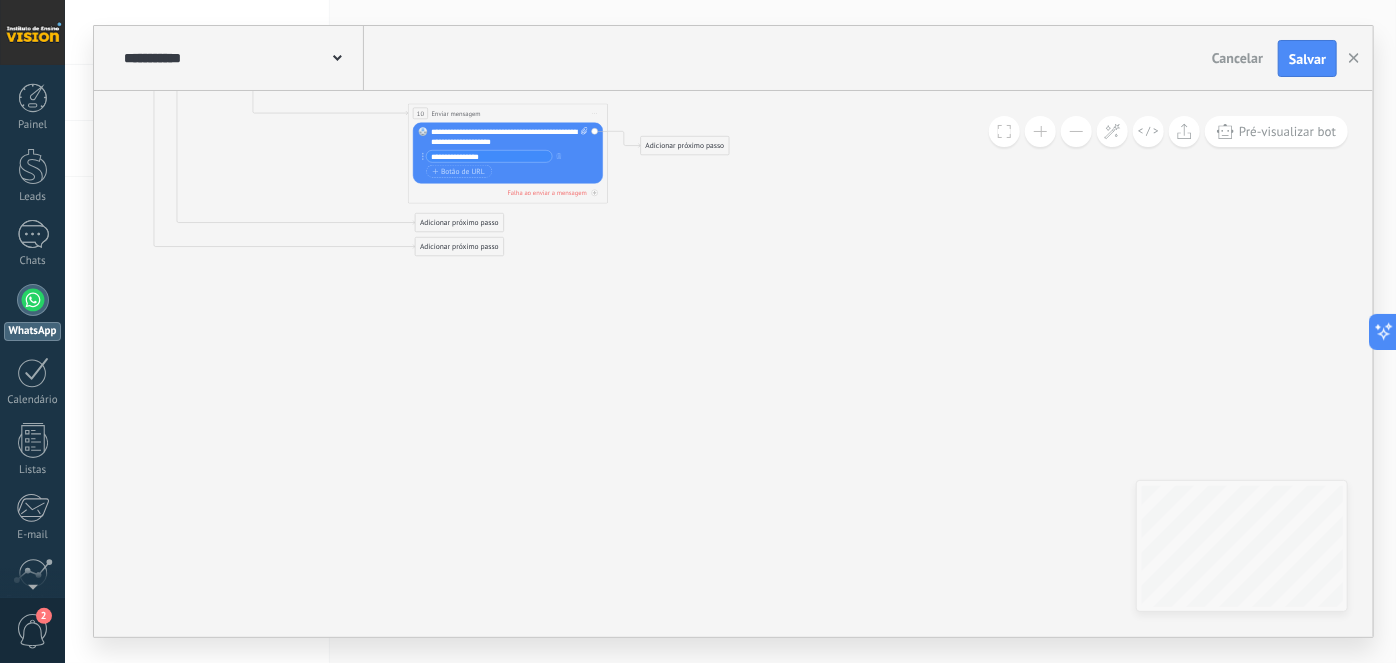 click on "Cancelar" at bounding box center (1237, 58) 